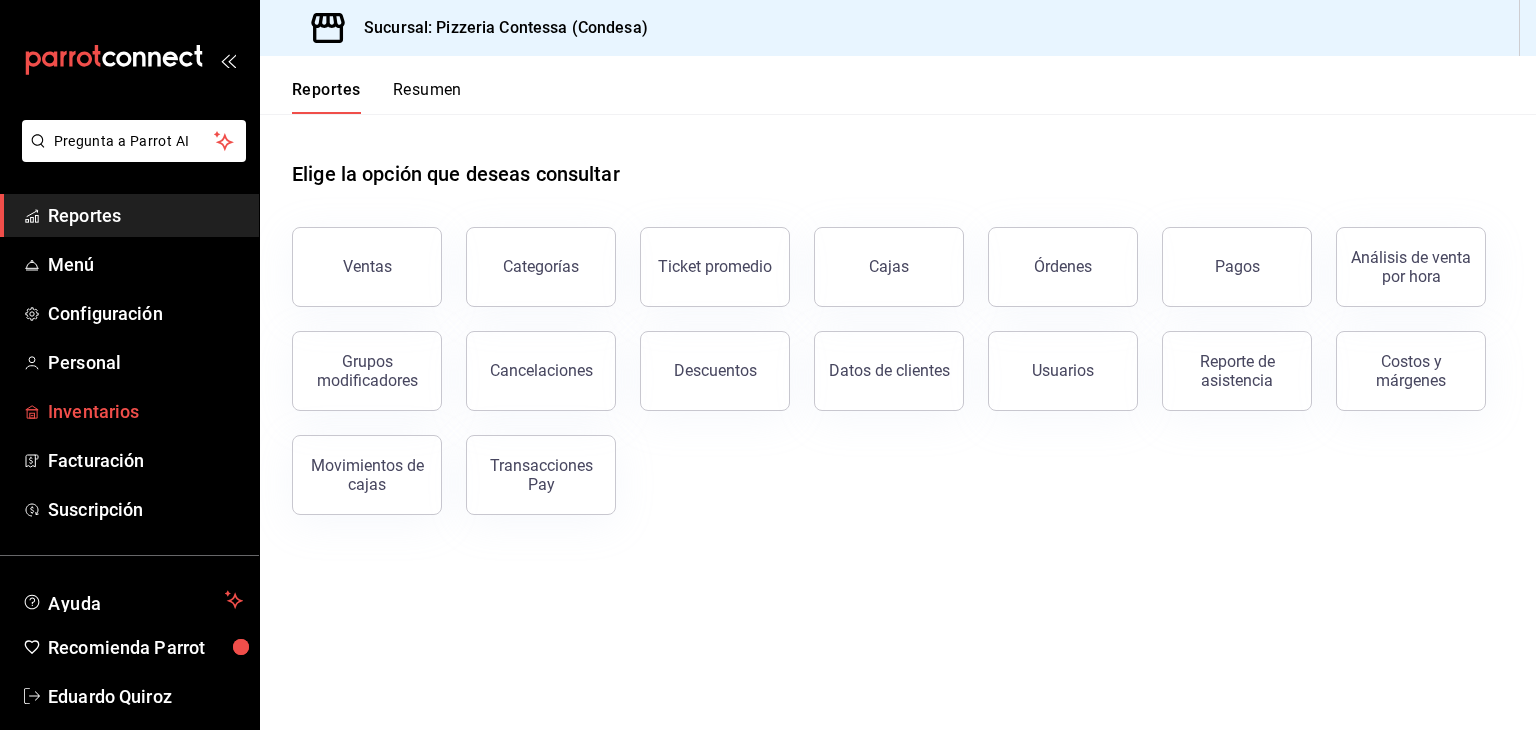 scroll, scrollTop: 0, scrollLeft: 0, axis: both 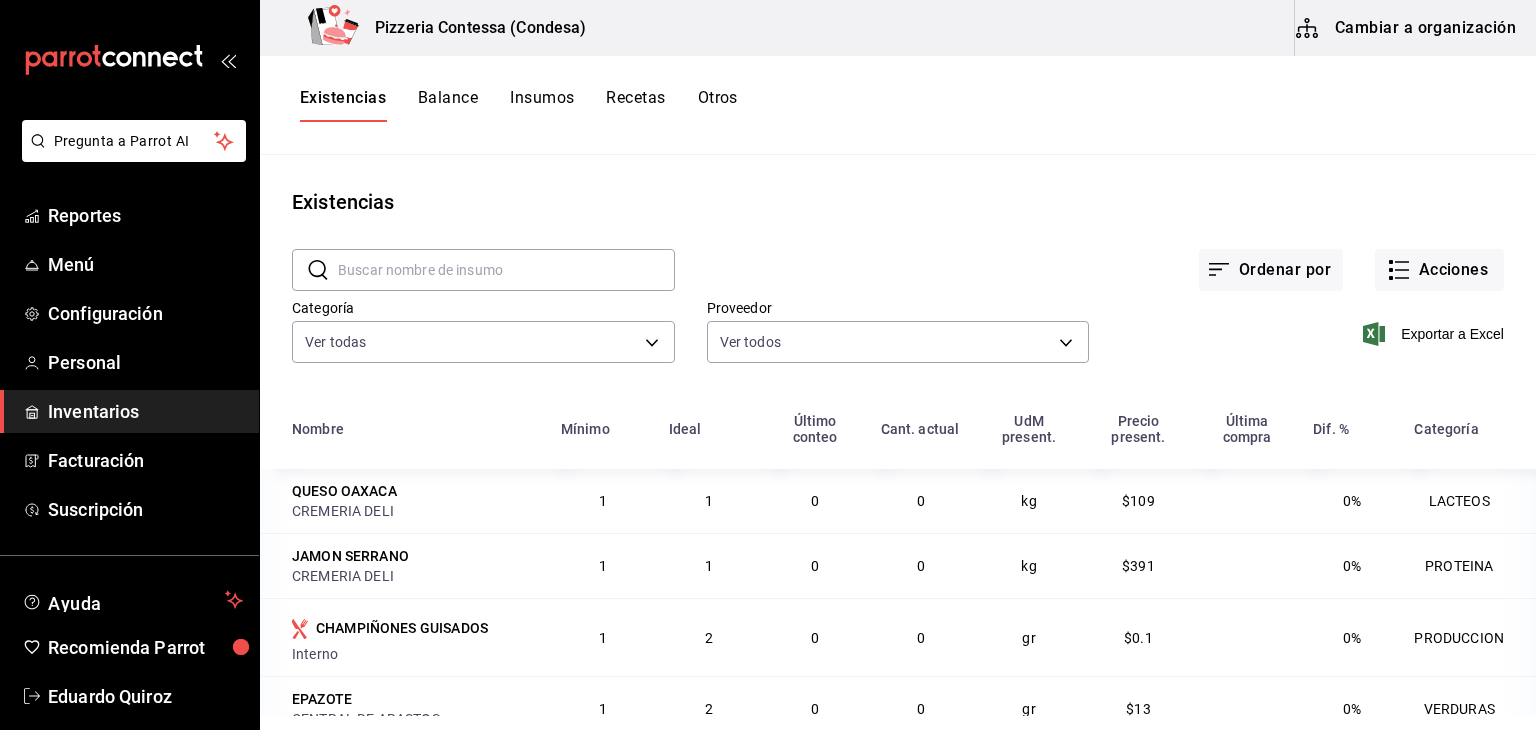 click 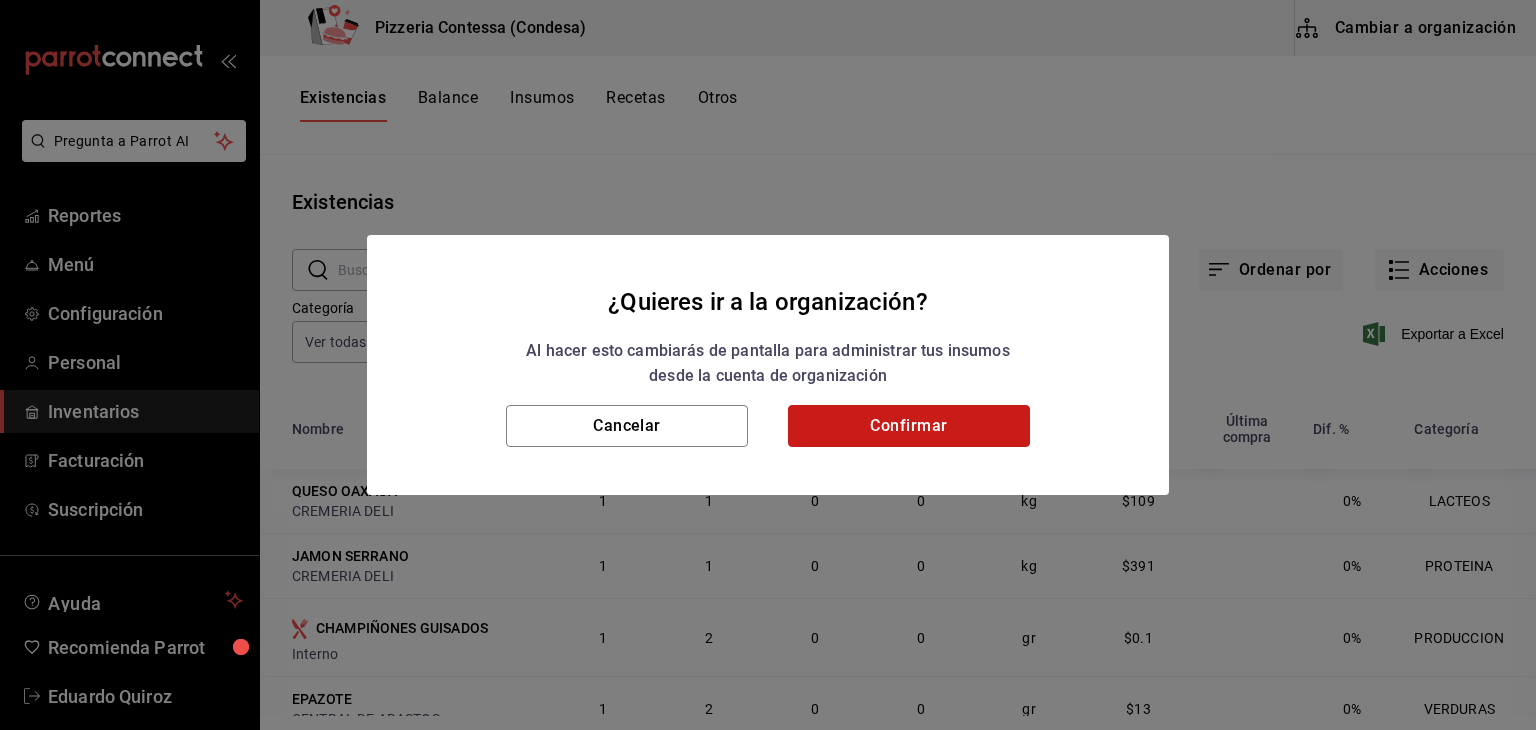 click on "Confirmar" at bounding box center [909, 426] 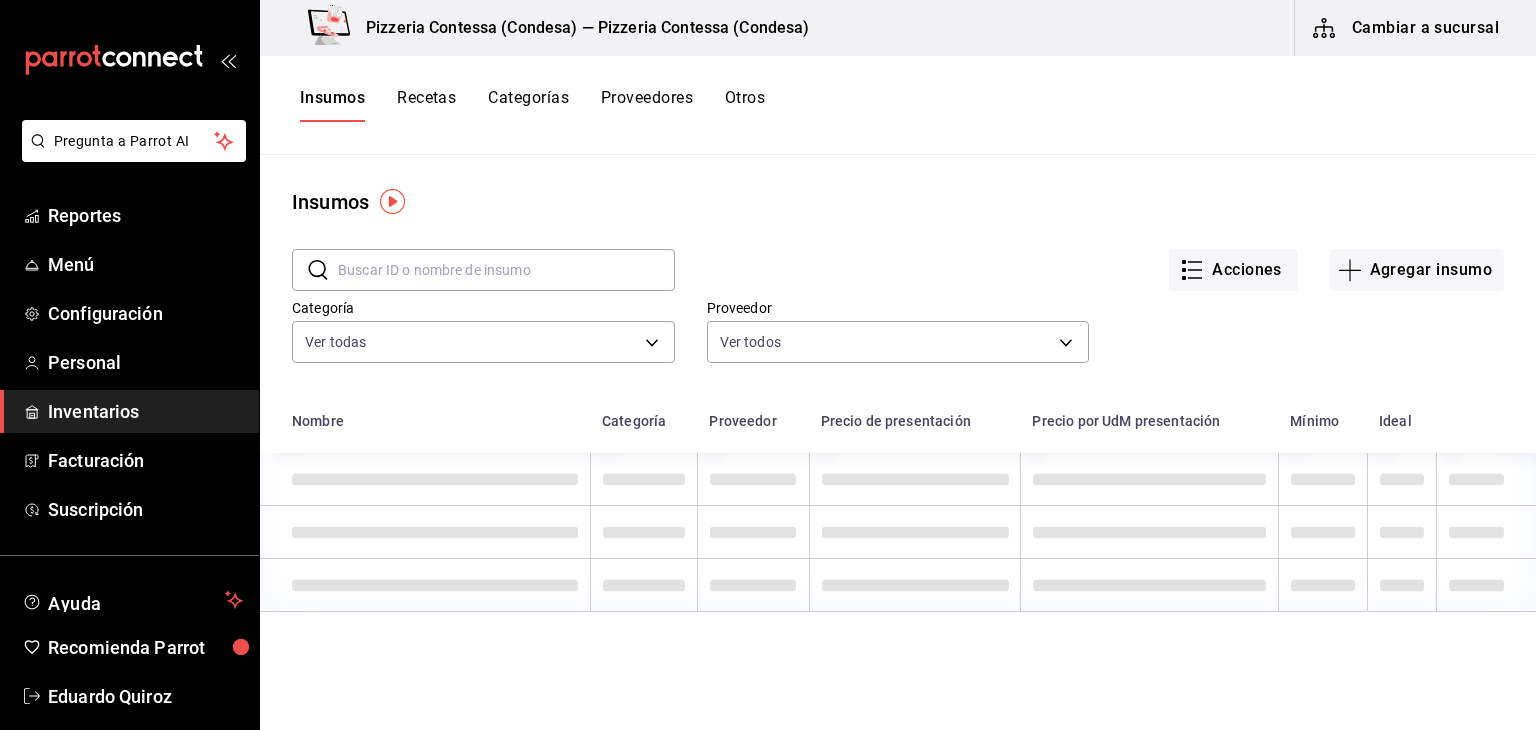 click on "Recetas" at bounding box center [426, 105] 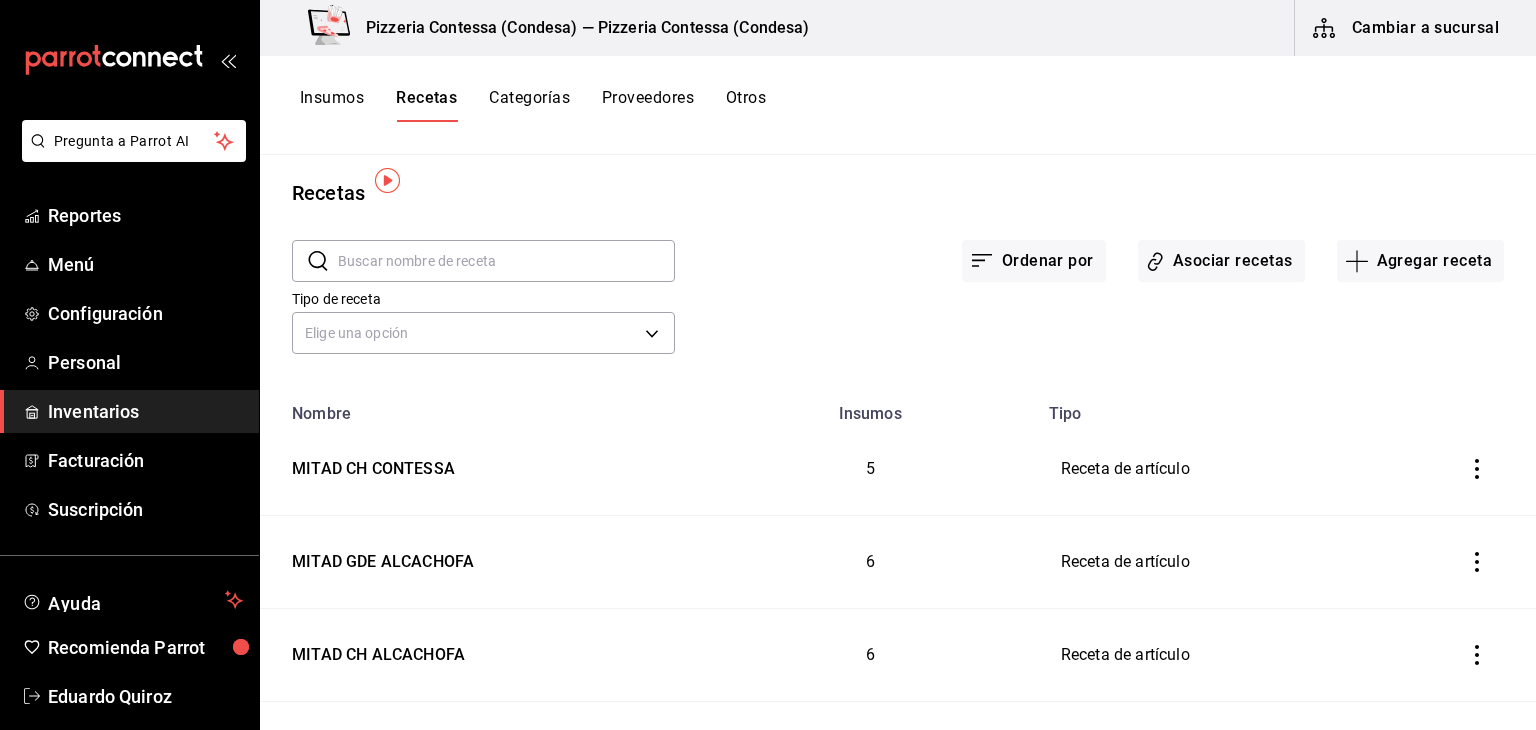 scroll, scrollTop: 0, scrollLeft: 0, axis: both 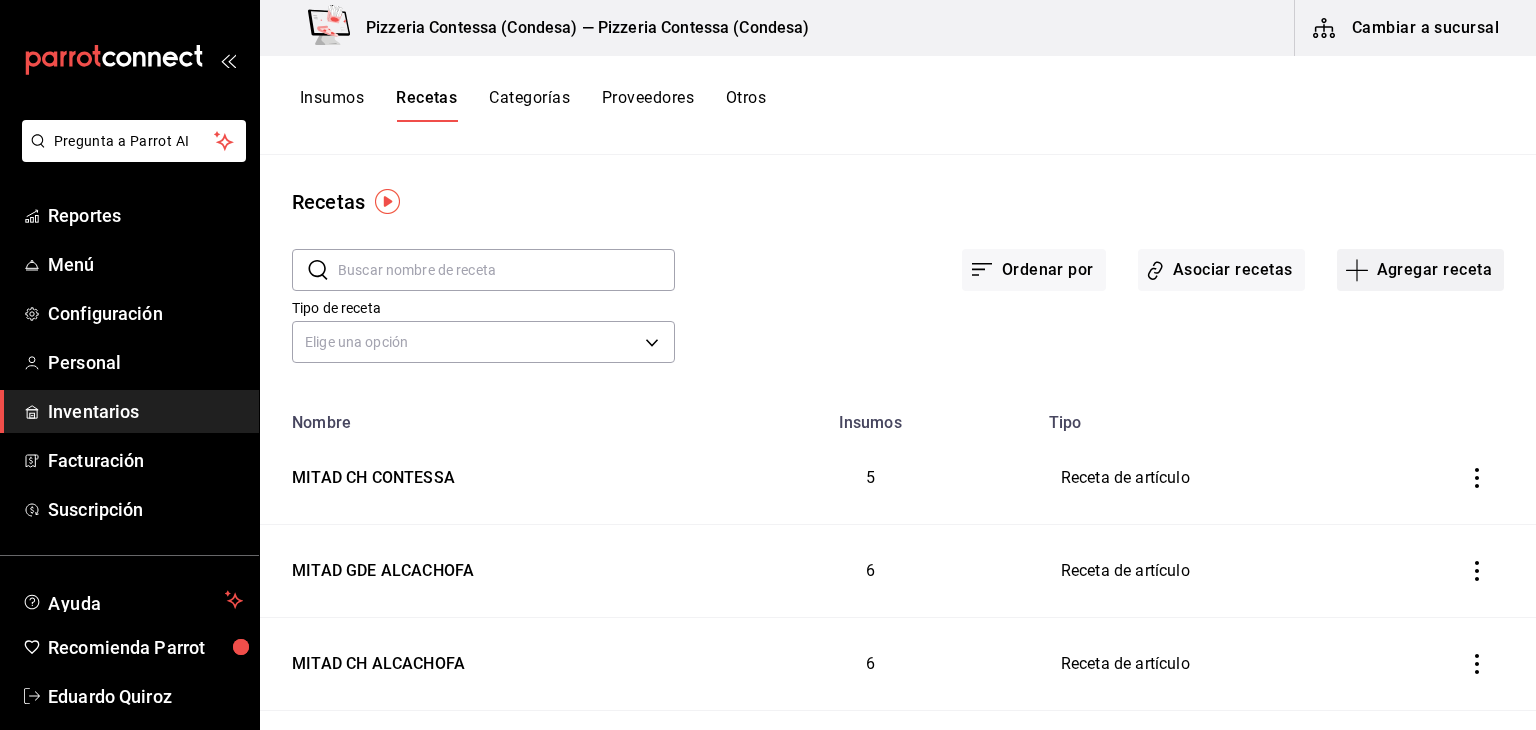 click on "Agregar receta" at bounding box center [1420, 270] 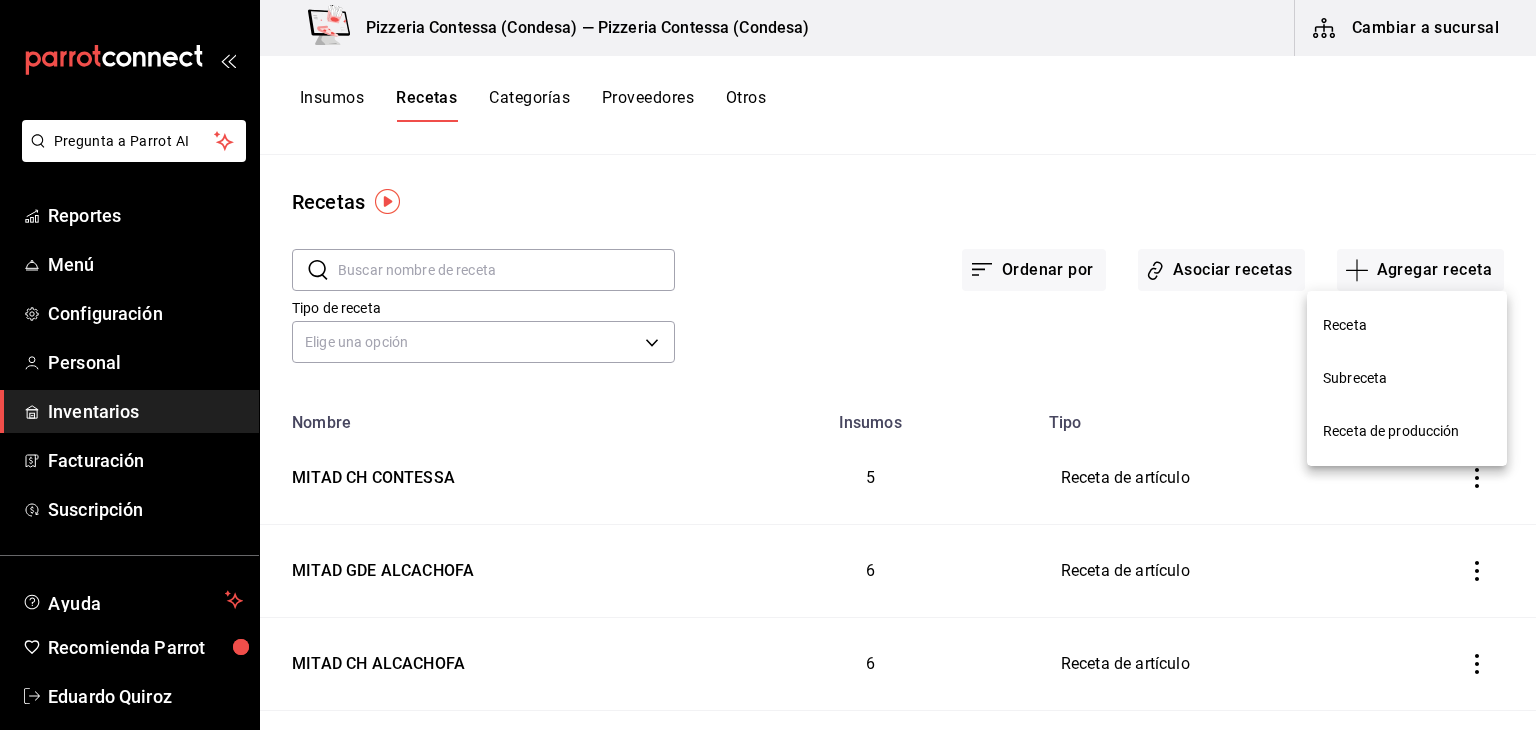 click on "Receta" at bounding box center [1407, 325] 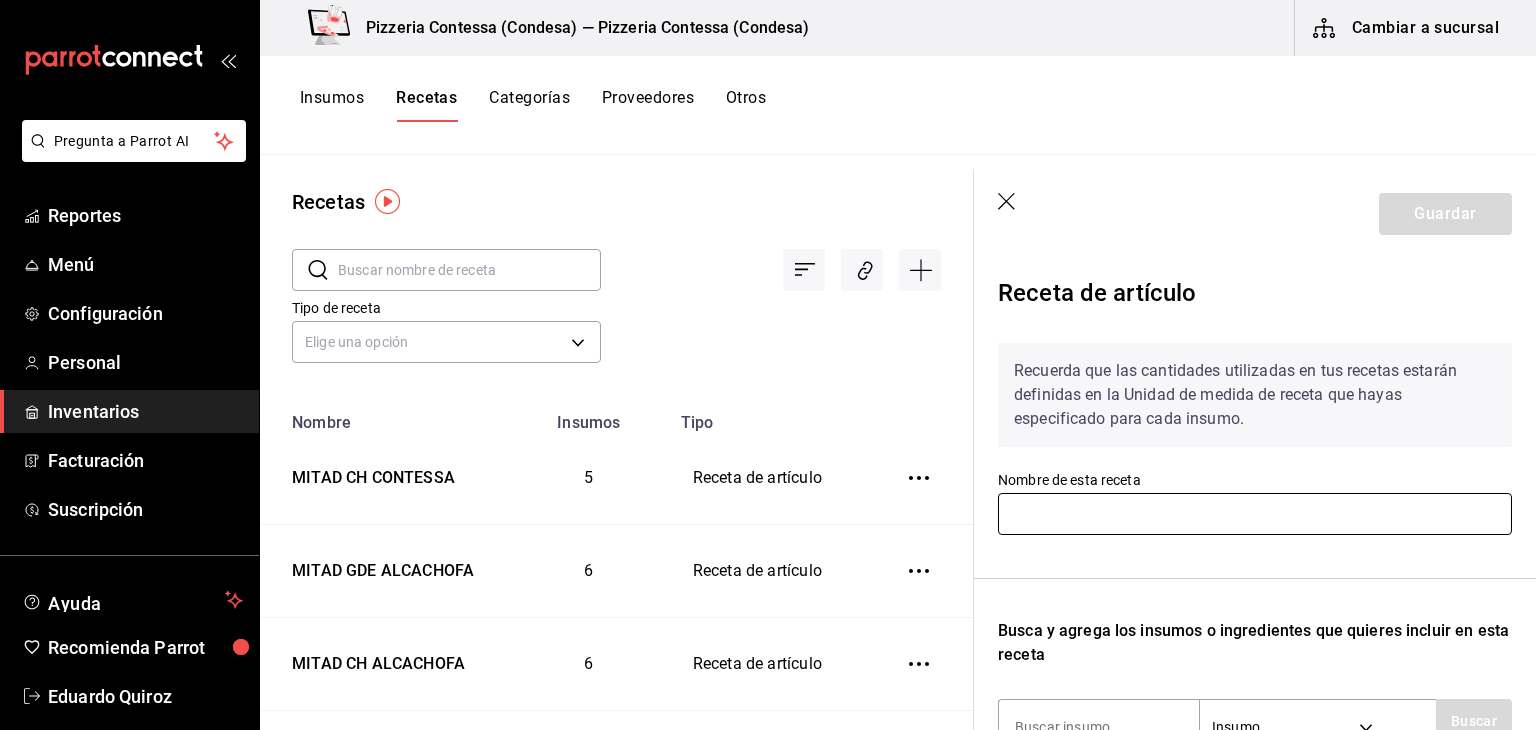 click at bounding box center (1255, 514) 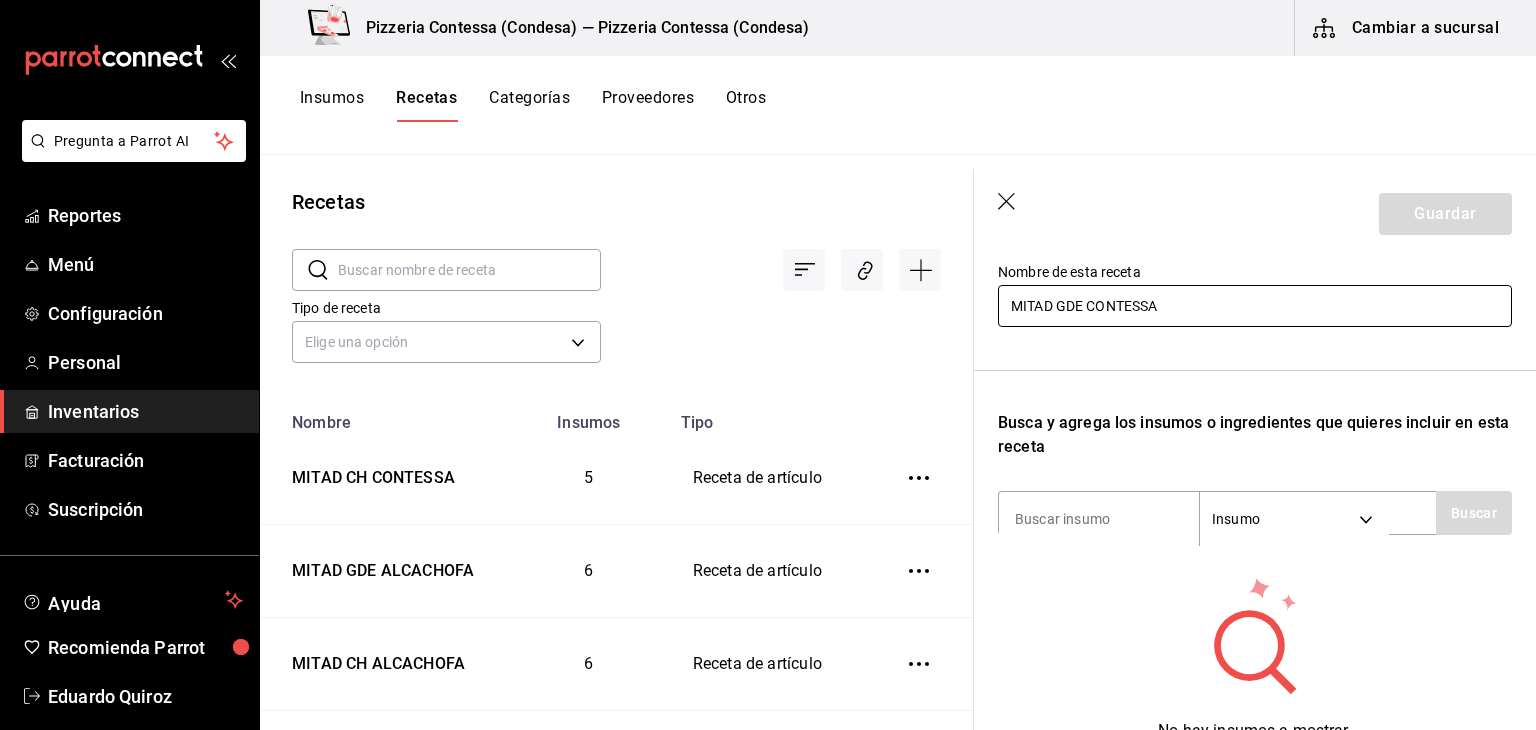 scroll, scrollTop: 300, scrollLeft: 0, axis: vertical 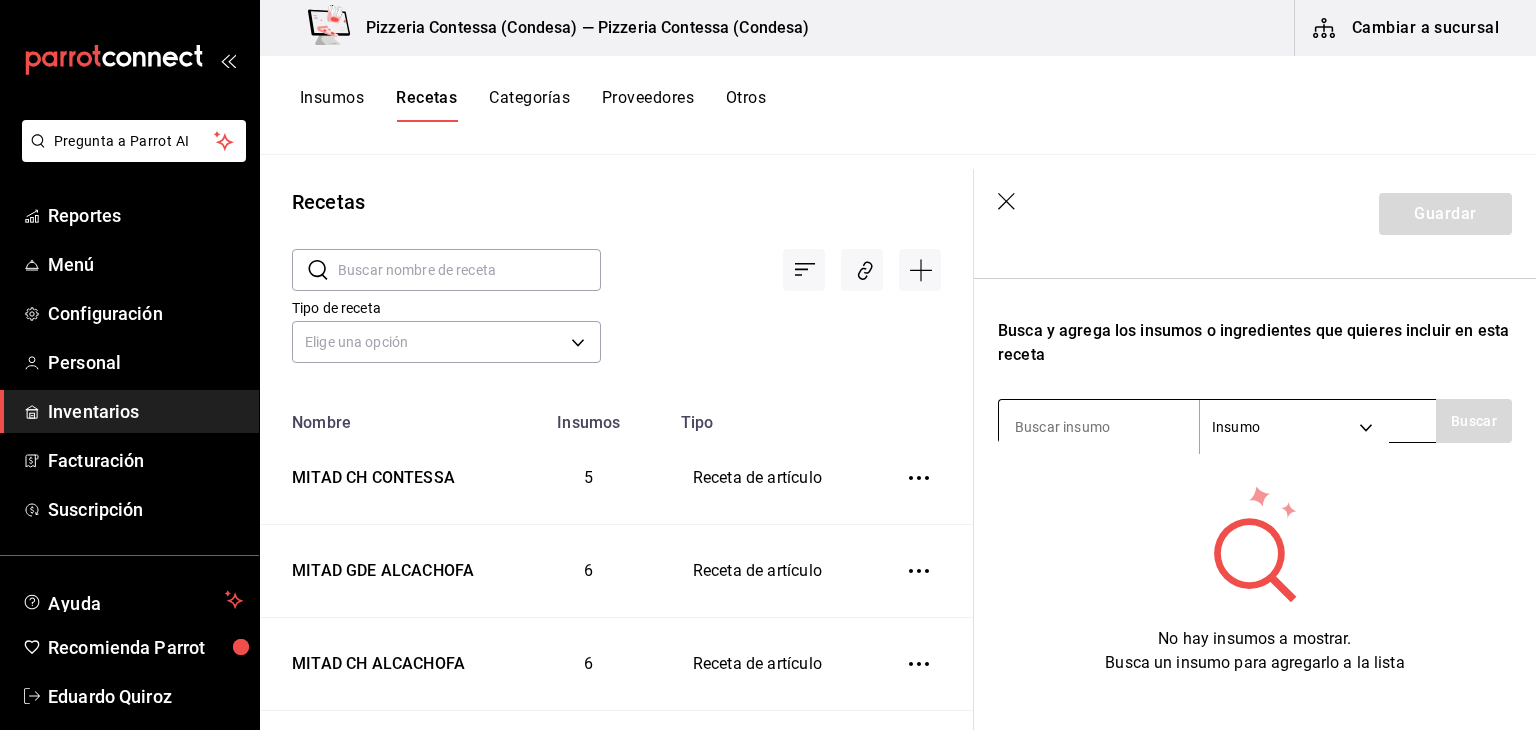 type on "MITAD GDE CONTESSA" 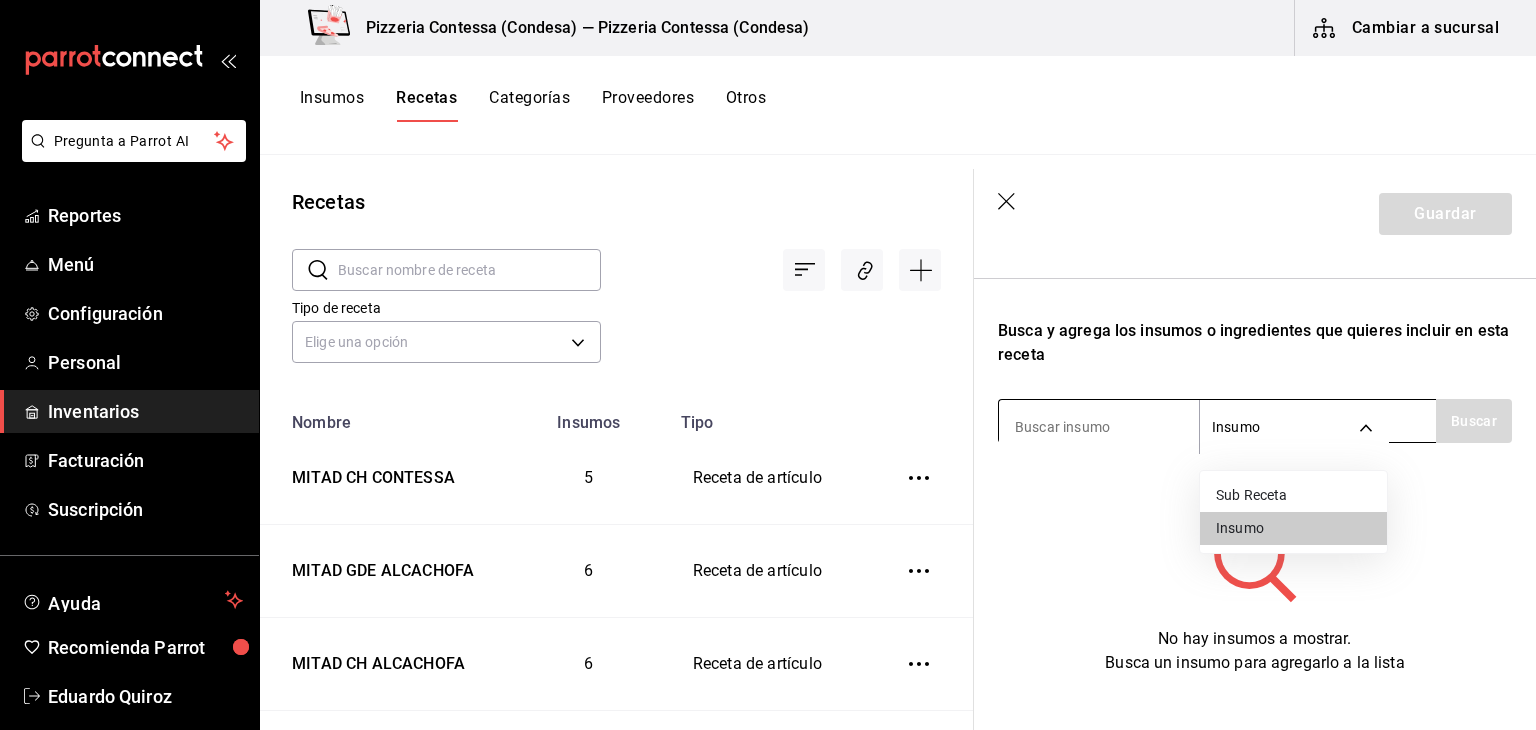 click on "Pregunta a Parrot AI Reportes   Menú   Configuración   Personal   Inventarios   Facturación   Suscripción   Ayuda Recomienda Parrot   Eduardo Quiroz   Sugerir nueva función   Pizzeria Contessa (Condesa) — Pizzeria Contessa (Condesa) Cambiar a sucursal Insumos Recetas Categorías Proveedores Otros Recetas ​ ​ Tipo de receta Elige una opción default Nombre Insumos Tipo MITAD CH CONTESSA 5 Receta de artículo MITAD GDE ALCACHOFA 6 Receta de artículo MITAD CH ALCACHOFA 6 Receta de artículo MITAD GDE VEGGIE 5 Receta de artículo MITAD CH VEGGIE 5 Receta de artículo MITAD GDE 4 QUESOS 4 Receta de artículo MITAD CH 4 QUESOS 4 Receta de artículo MITAD GDE FRUTAS 5 Receta de artículo MITAD CH FRUTAS 5 Receta de artículo MITAD GDE MEXIQUENSE 5 Receta de artículo MITAD CH MEXIQUENSE 5 Receta de artículo MITAD GDE MARGARITA 3 Receta de artículo MITAD CH MARGARITA 3 Receta de artículo MITAD GDE BOLOGNESA 2 Receta de artículo MITAD CH BOLOGNESA 2 Receta de artículo MITAD GDE HAWAIANA 3 3 2 2 3 3 2" at bounding box center [768, 358] 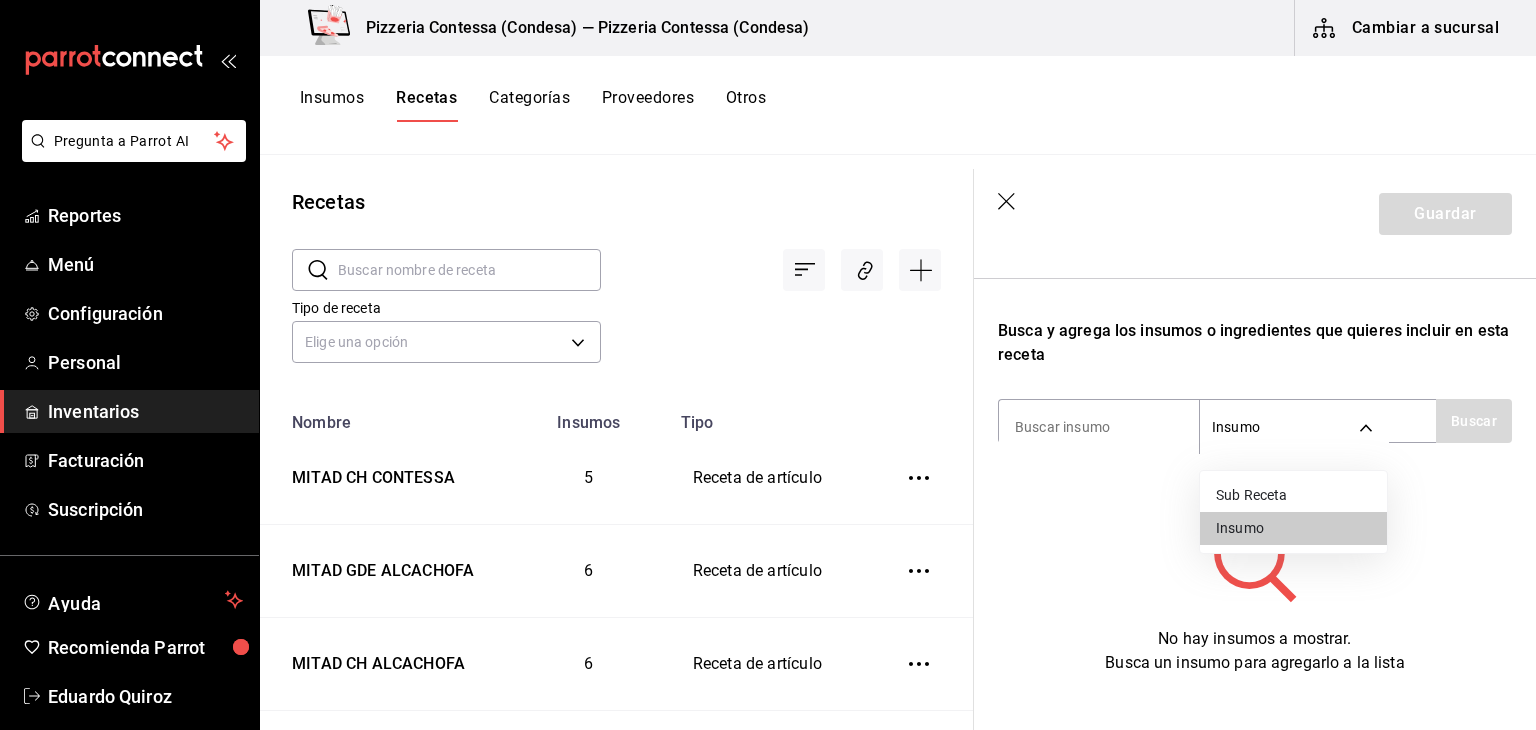 click on "Sub Receta" at bounding box center (1293, 495) 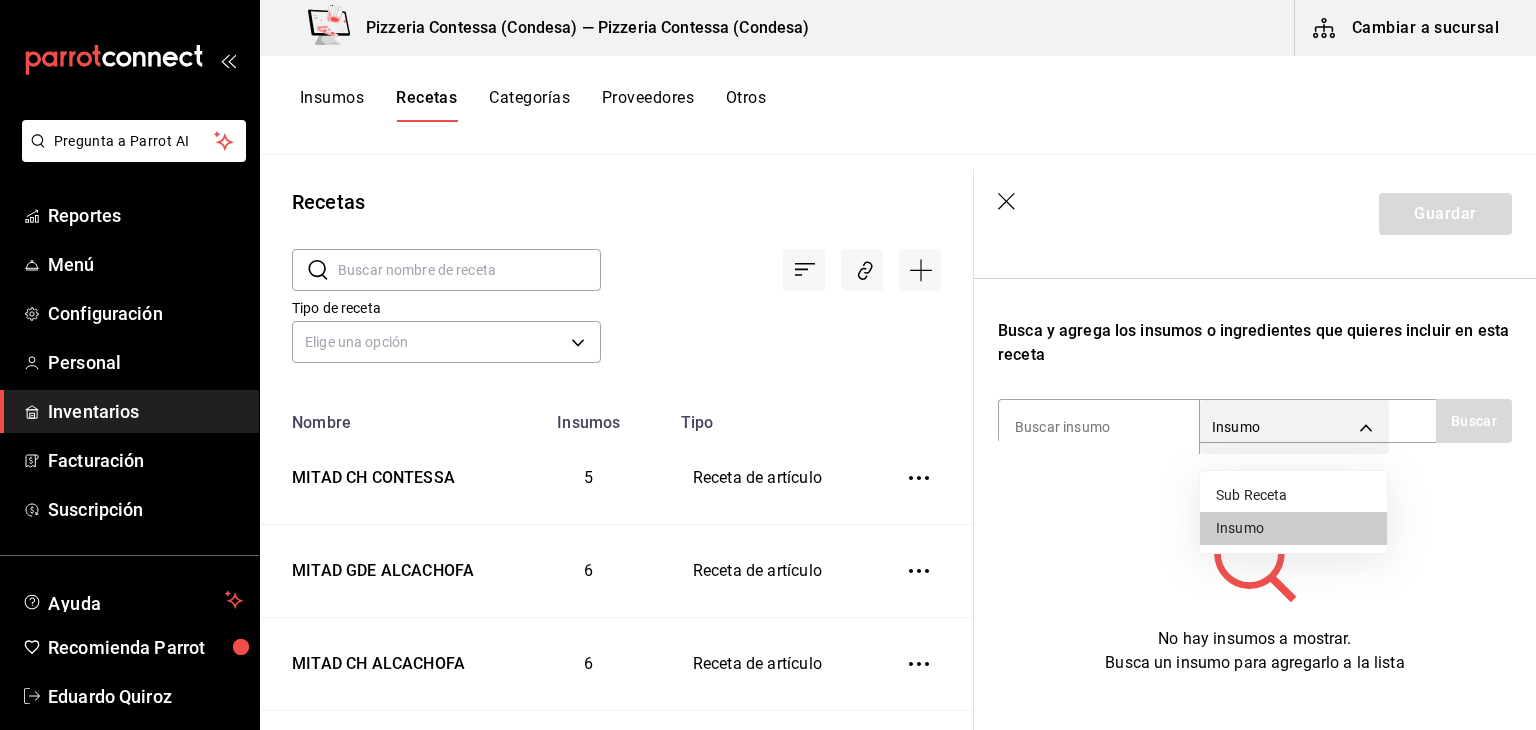 type on "SUBRECIPE" 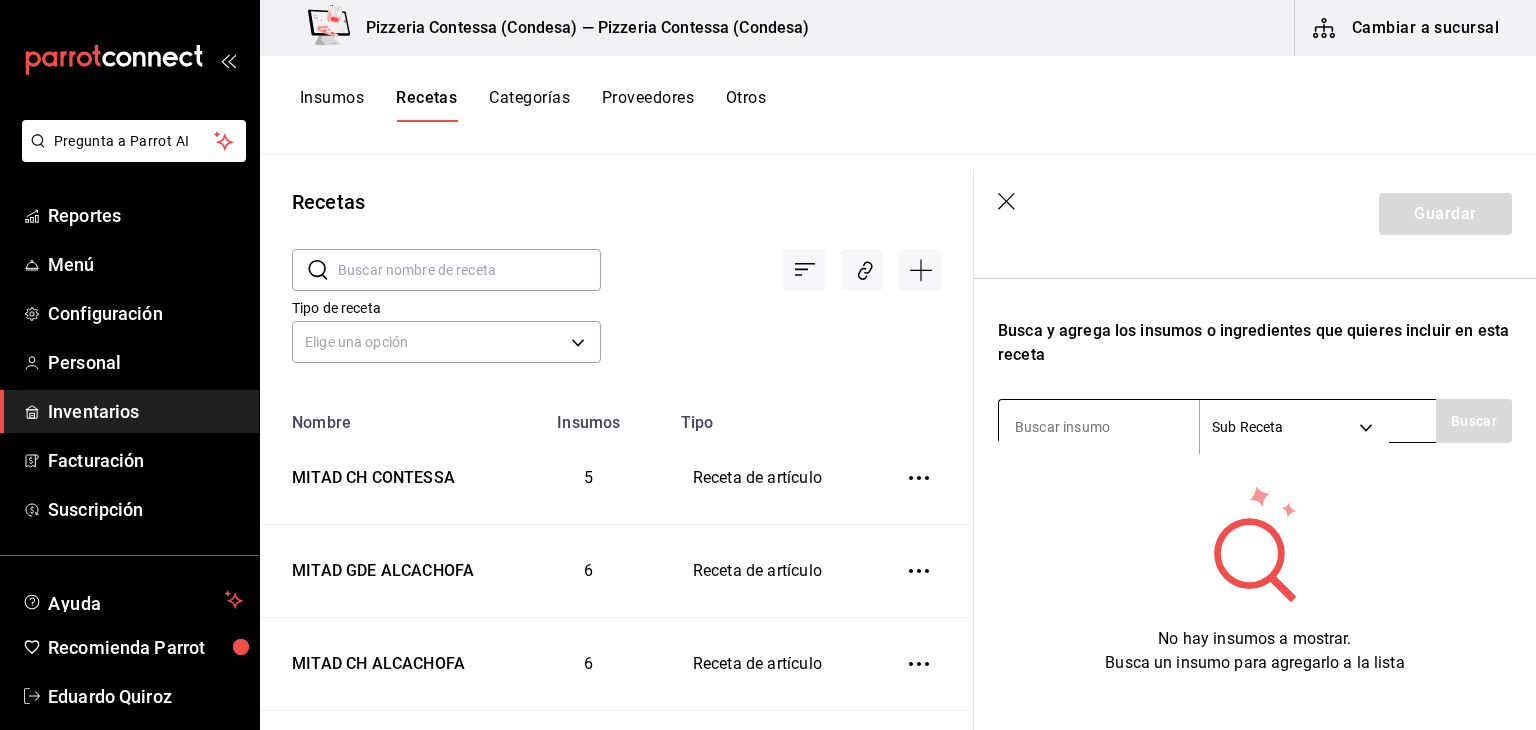 click at bounding box center (1099, 427) 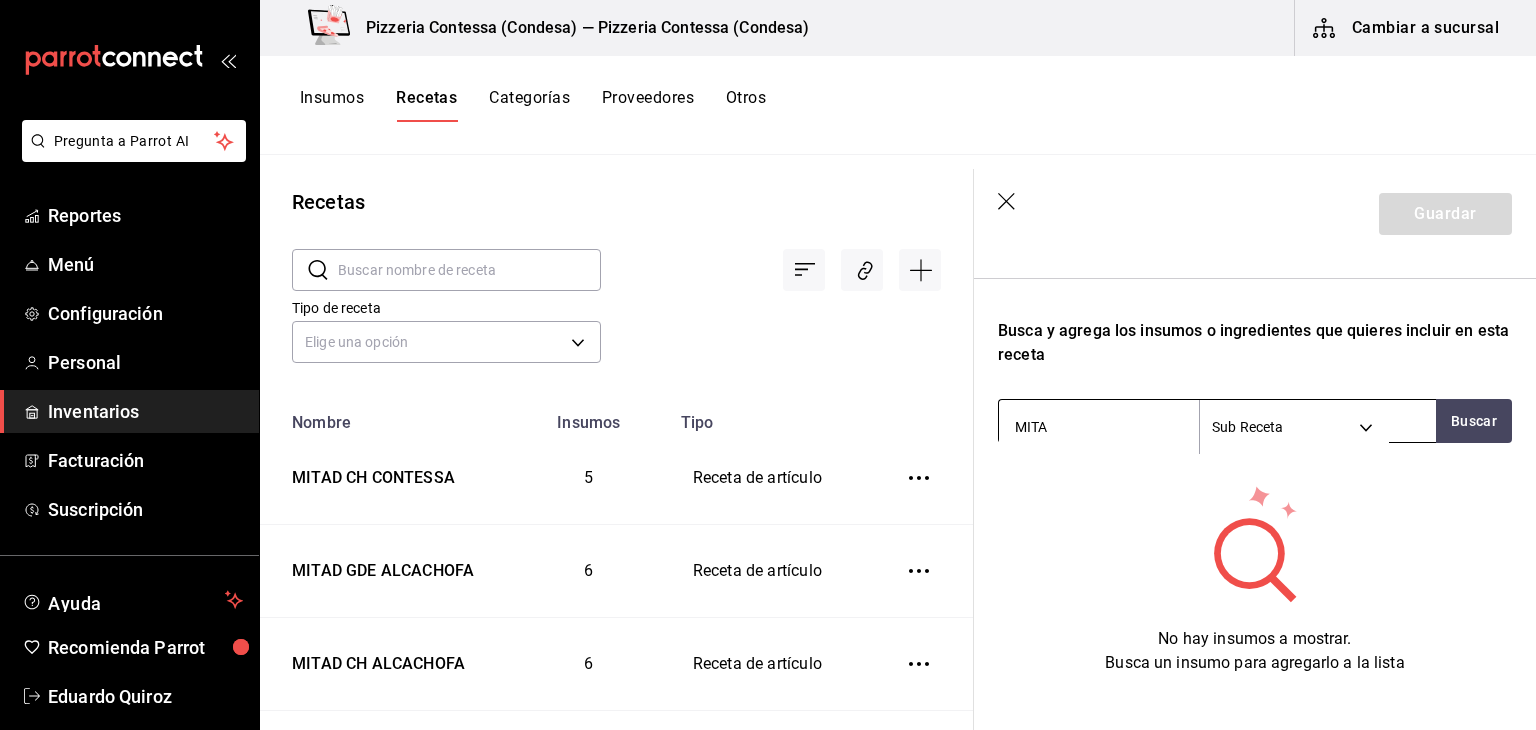 type on "MITAD" 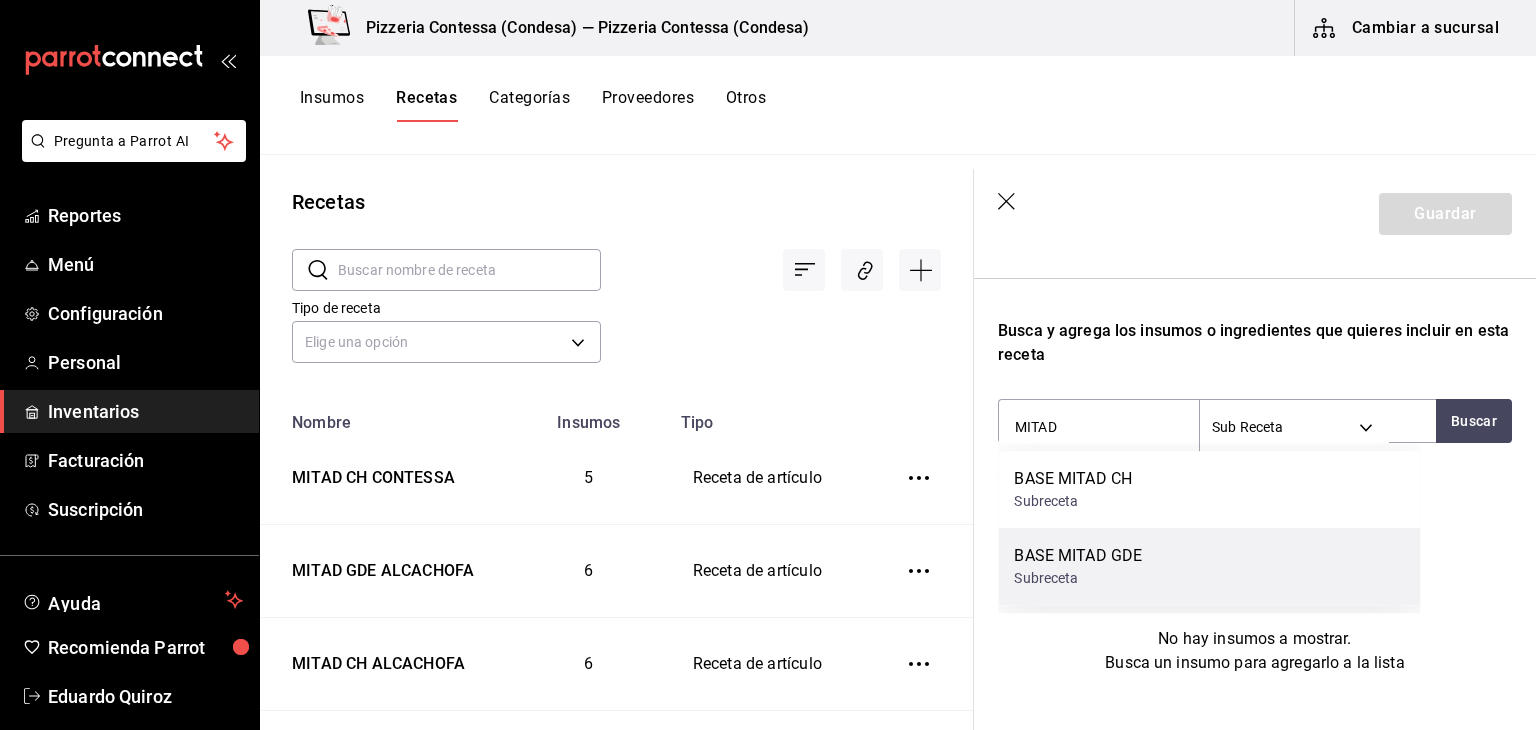 click on "BASE MITAD GDE" at bounding box center [1078, 556] 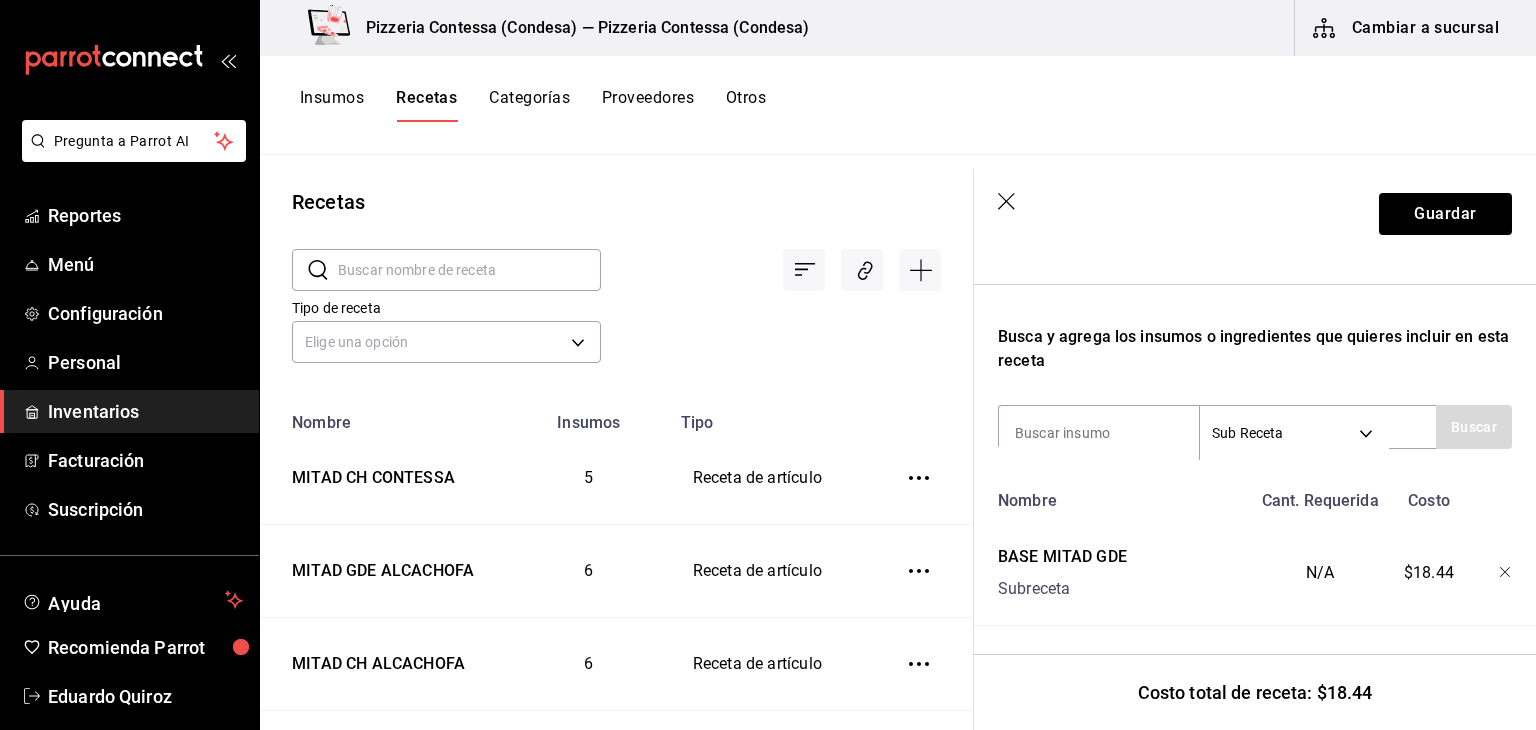 scroll, scrollTop: 109, scrollLeft: 0, axis: vertical 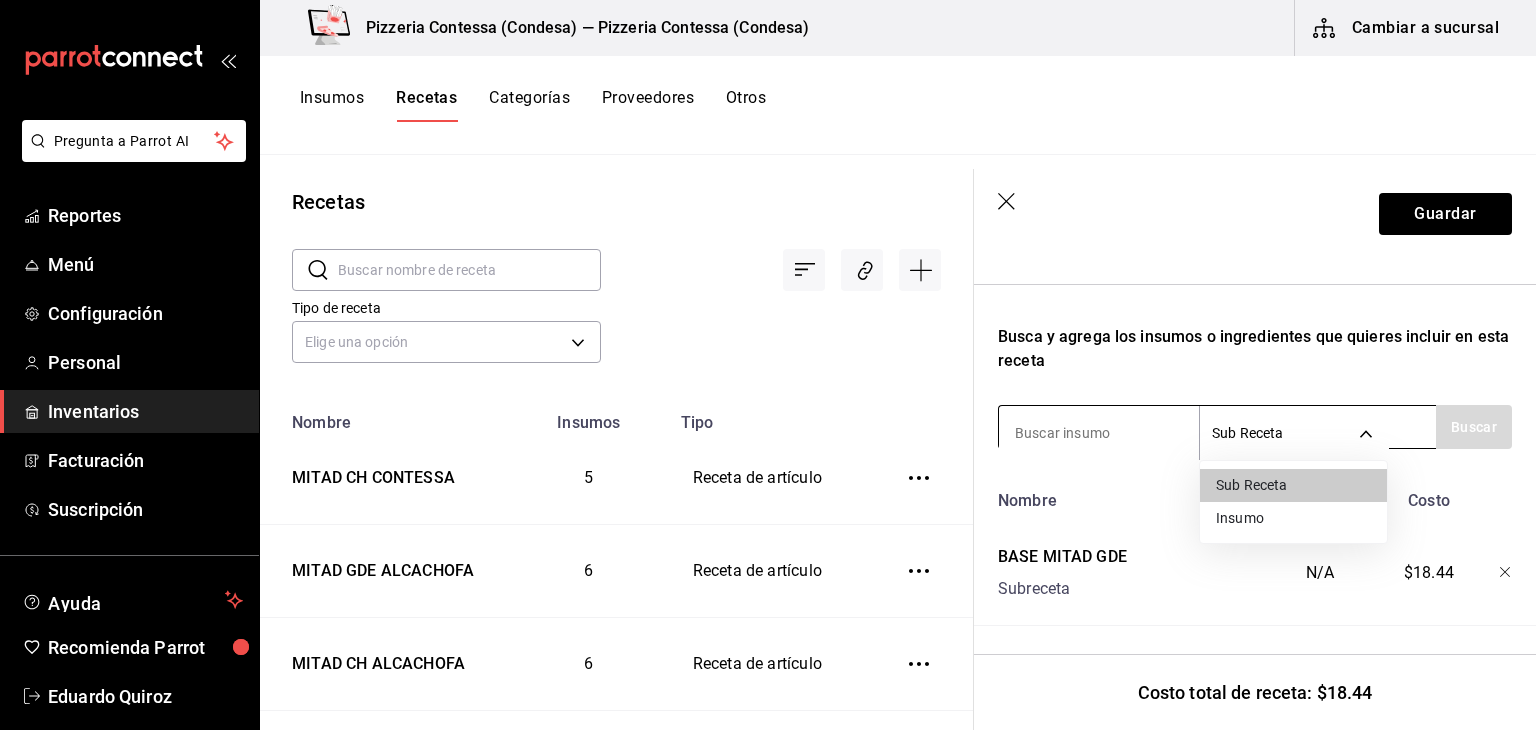 click on "Pregunta a Parrot AI Reportes   Menú   Configuración   Personal   Inventarios   Facturación   Suscripción   Ayuda Recomienda Parrot   Eduardo Quiroz   Sugerir nueva función   Pizzeria Contessa (Condesa) — Pizzeria Contessa (Condesa) Cambiar a sucursal Insumos Recetas Categorías Proveedores Otros Recetas ​ ​ Tipo de receta Elige una opción default Nombre Insumos Tipo MITAD CH CONTESSA 5 Receta de artículo MITAD GDE ALCACHOFA 6 Receta de artículo MITAD CH ALCACHOFA 6 Receta de artículo MITAD GDE VEGGIE 5 Receta de artículo MITAD CH VEGGIE 5 Receta de artículo MITAD GDE 4 QUESOS 4 Receta de artículo MITAD CH 4 QUESOS 4 Receta de artículo MITAD GDE FRUTAS 5 Receta de artículo MITAD CH FRUTAS 5 Receta de artículo MITAD GDE MEXIQUENSE 5 Receta de artículo MITAD CH MEXIQUENSE 5 Receta de artículo MITAD GDE MARGARITA 3 Receta de artículo MITAD CH MARGARITA 3 Receta de artículo MITAD GDE BOLOGNESA 2 Receta de artículo MITAD CH BOLOGNESA 2 Receta de artículo MITAD GDE HAWAIANA 3 3 2 2 3 3 2" at bounding box center (768, 358) 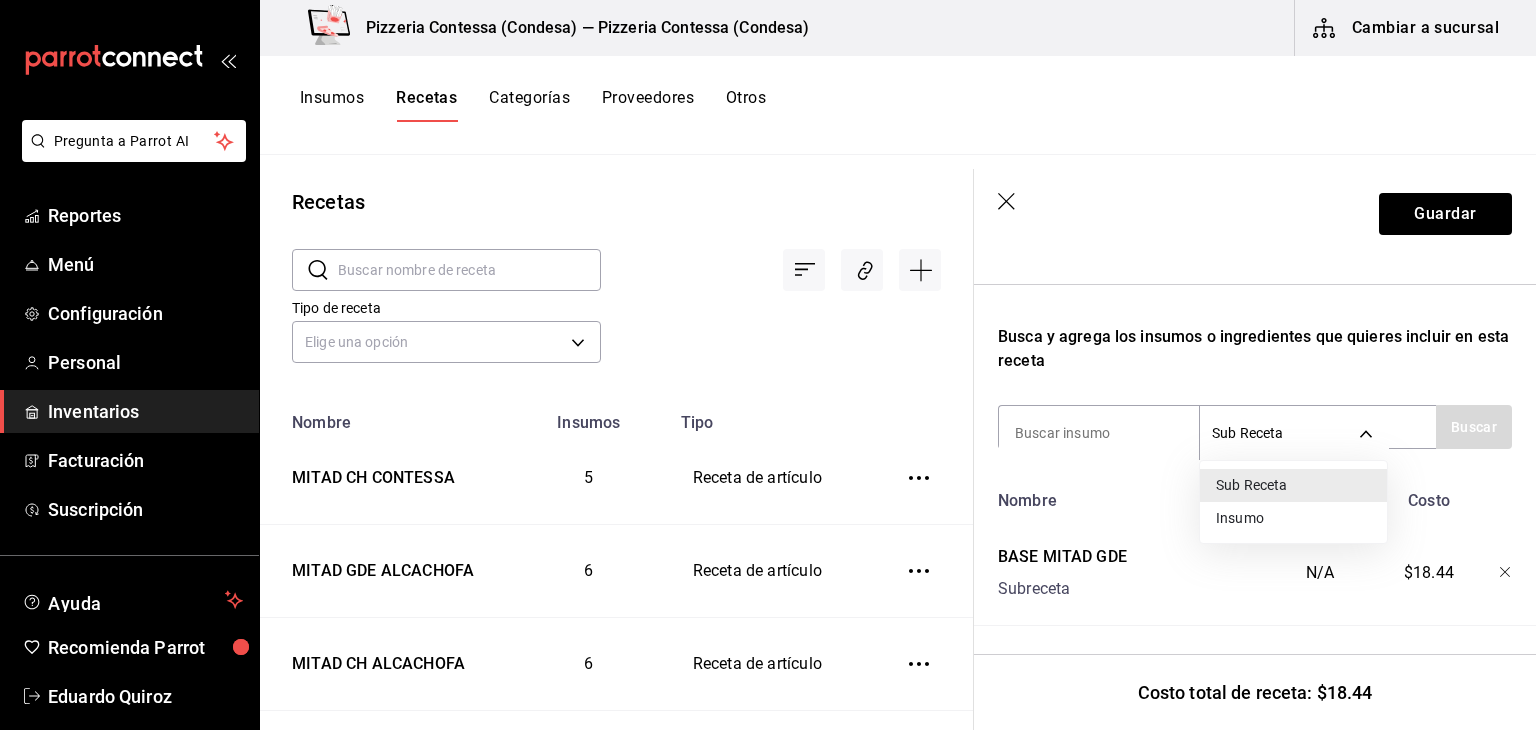 click on "Insumo" at bounding box center (1293, 518) 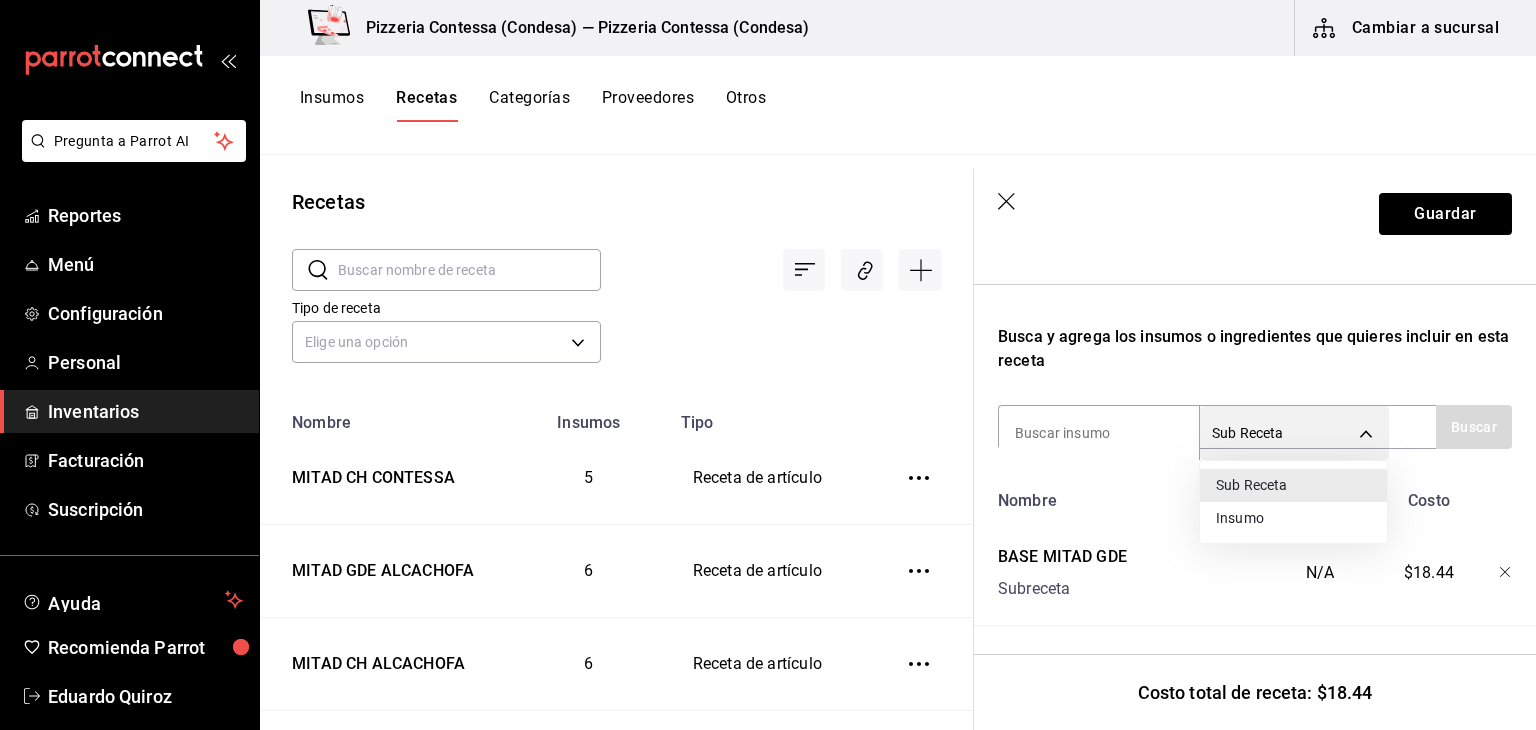 type on "SUPPLY" 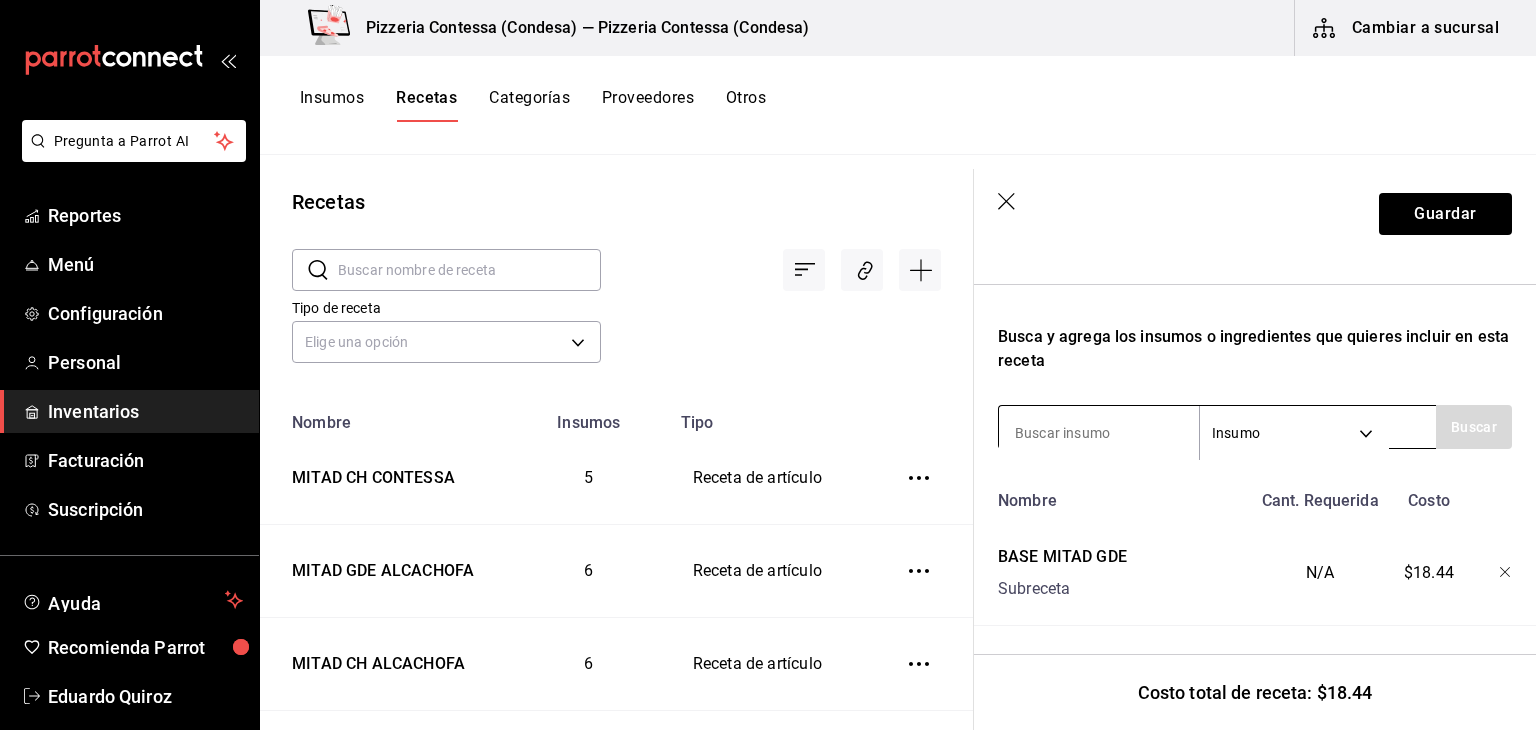 click at bounding box center (1099, 433) 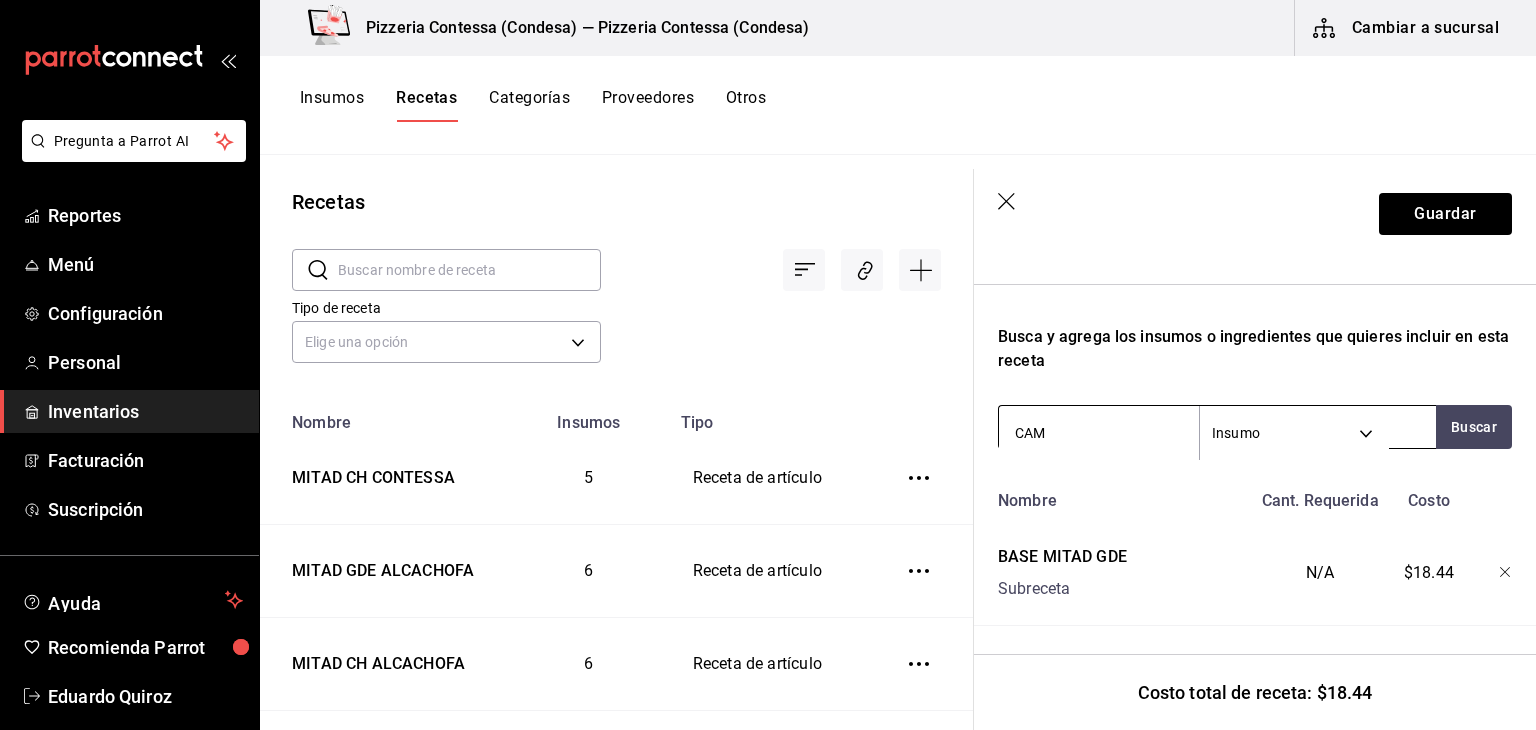 type on "CAMA" 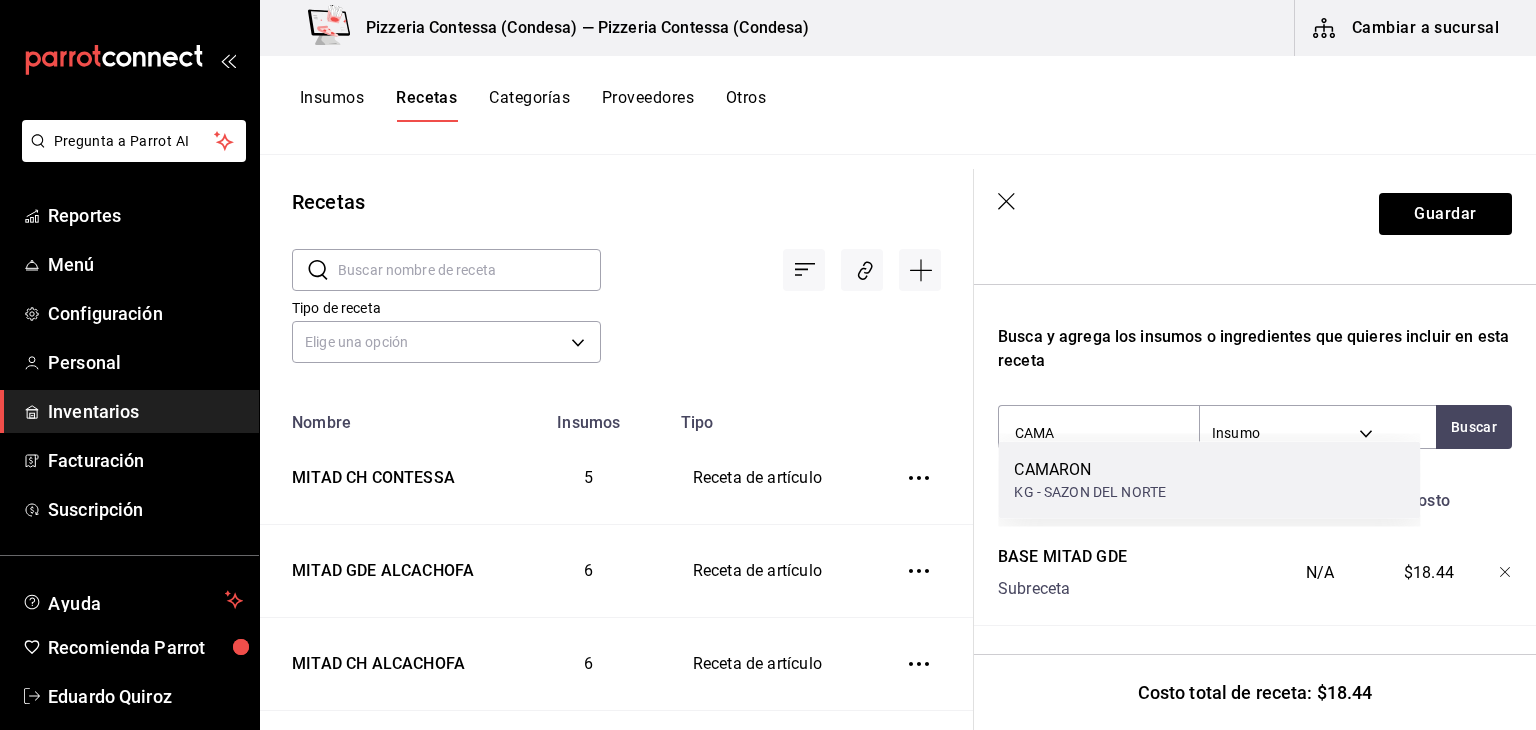 click on "CAMARON" at bounding box center (1090, 470) 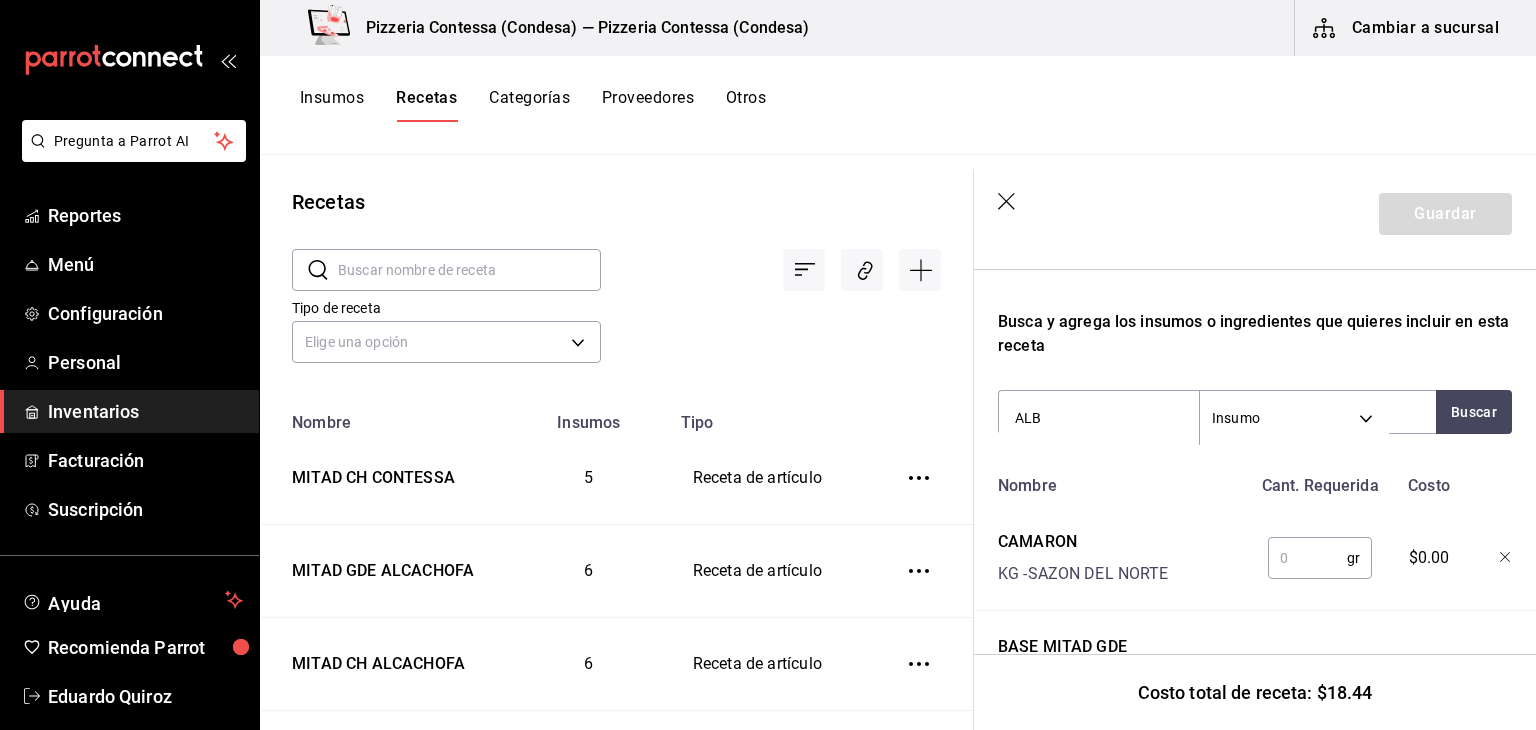 type on "ALBA" 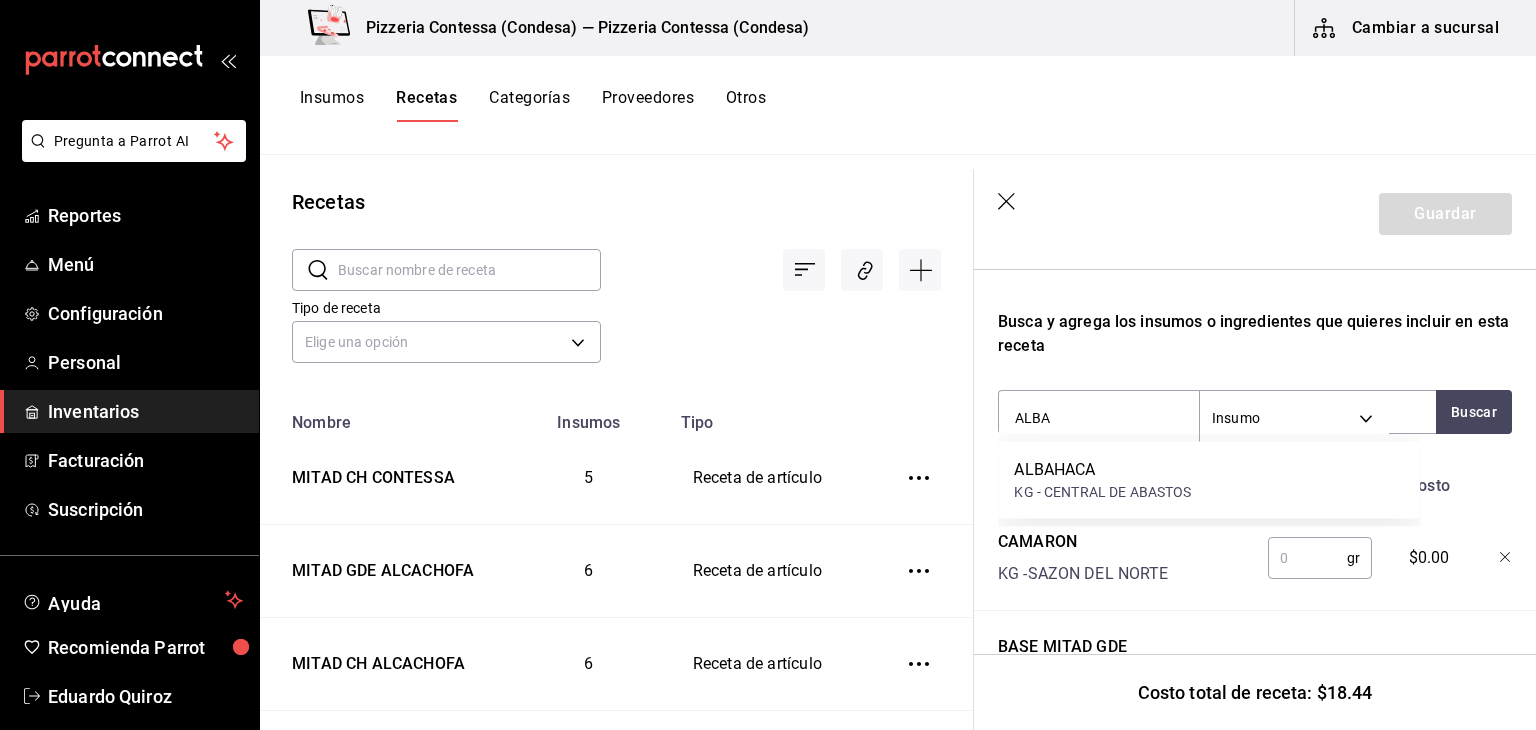 click on "ALBAHACA" at bounding box center (1102, 470) 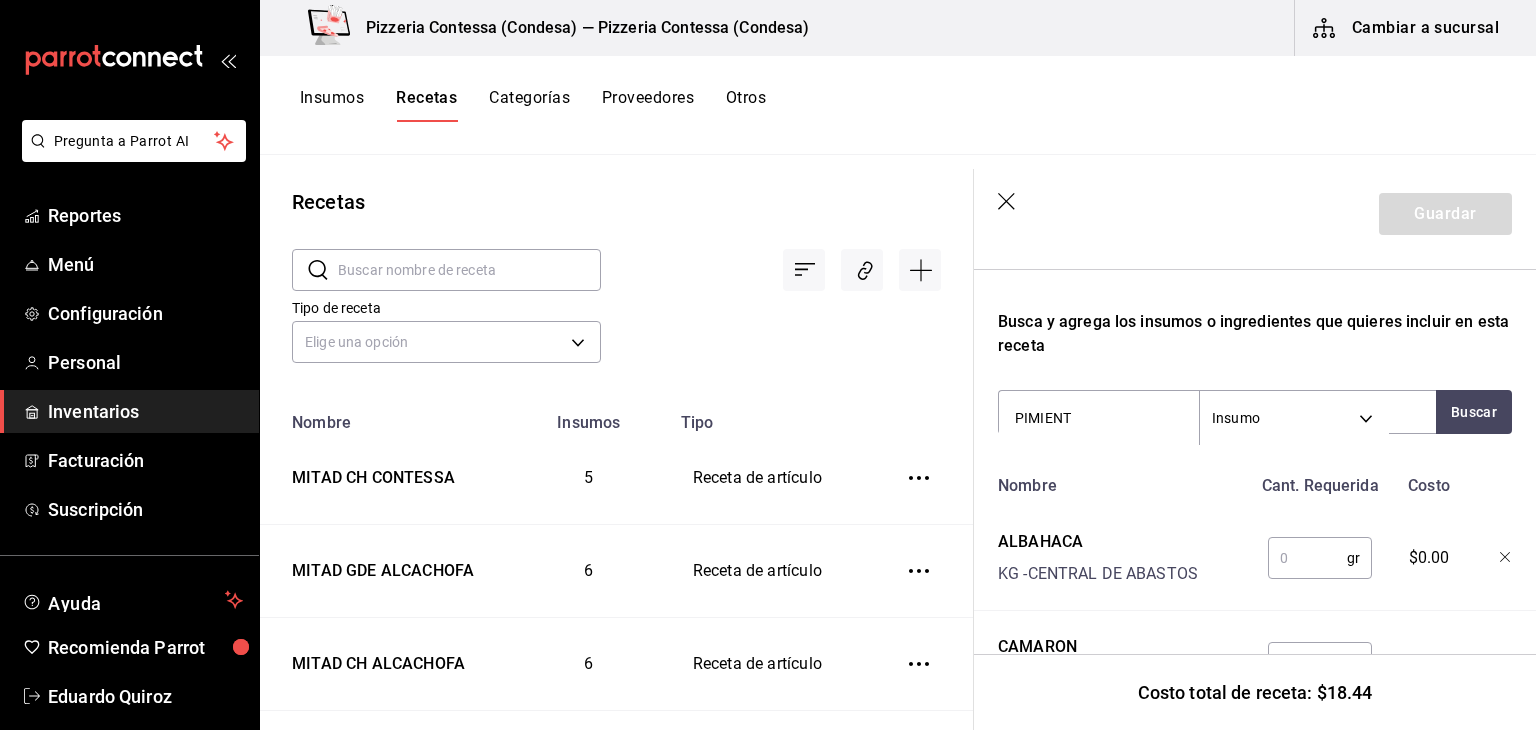 type on "PIMIENTO" 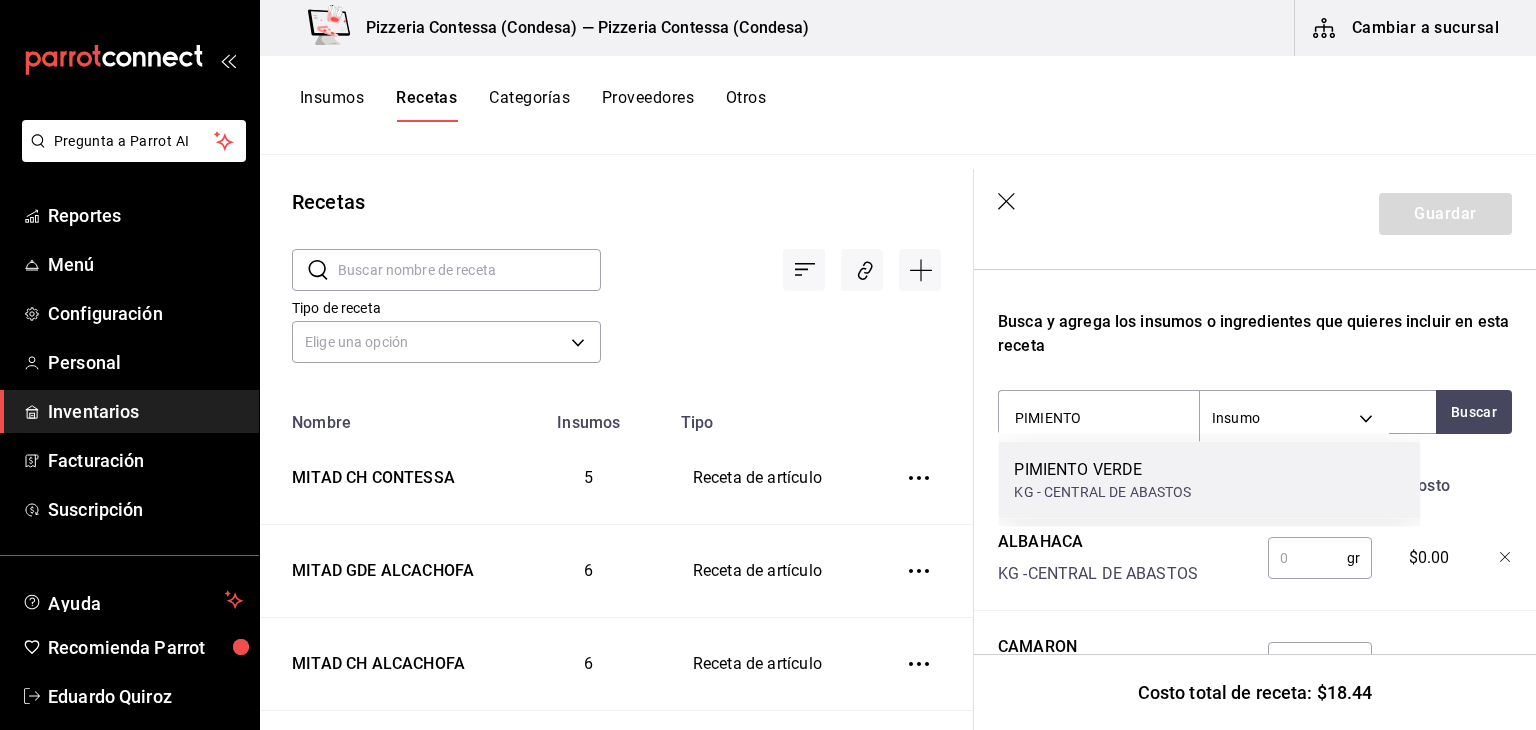 click on "PIMIENTO VERDE" at bounding box center (1102, 470) 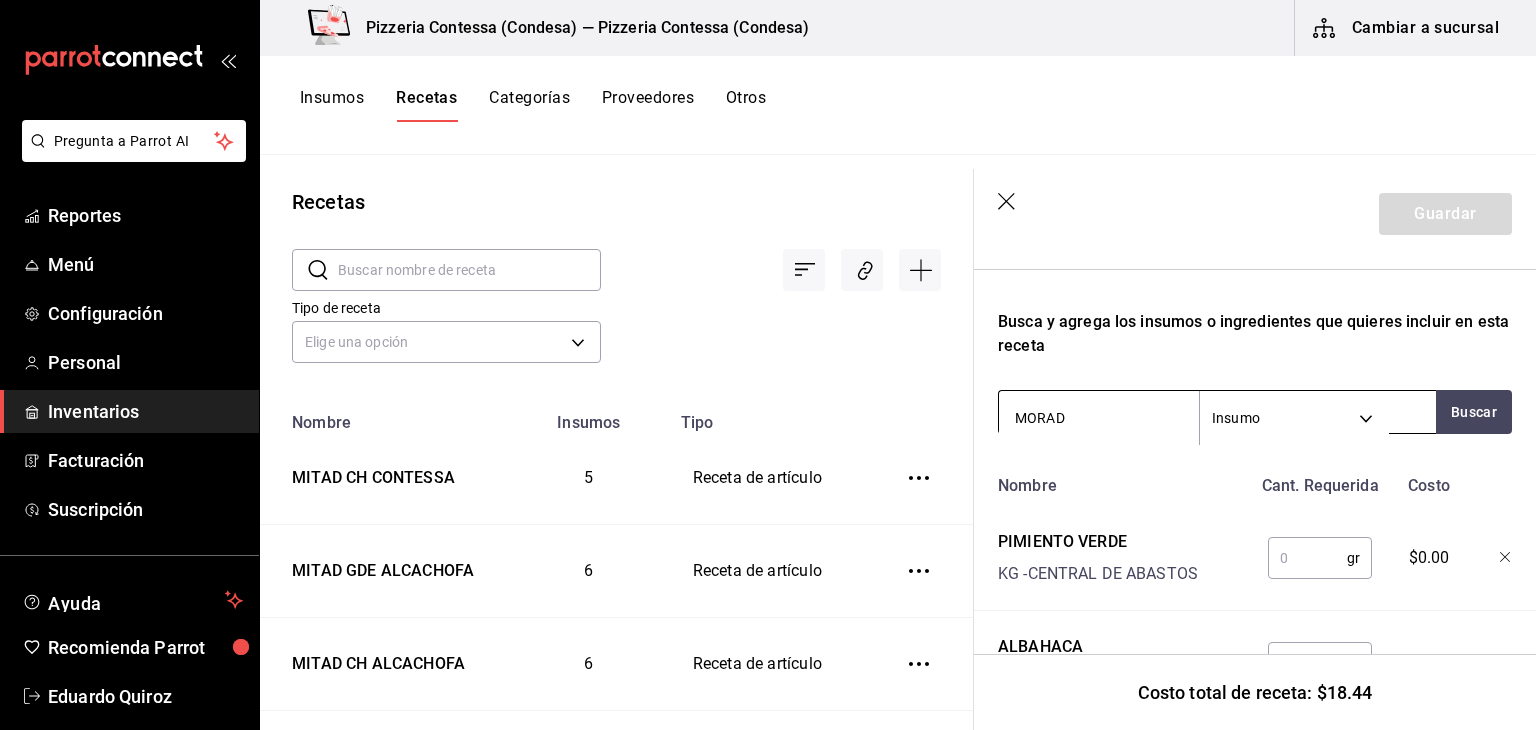 type on "MORADA" 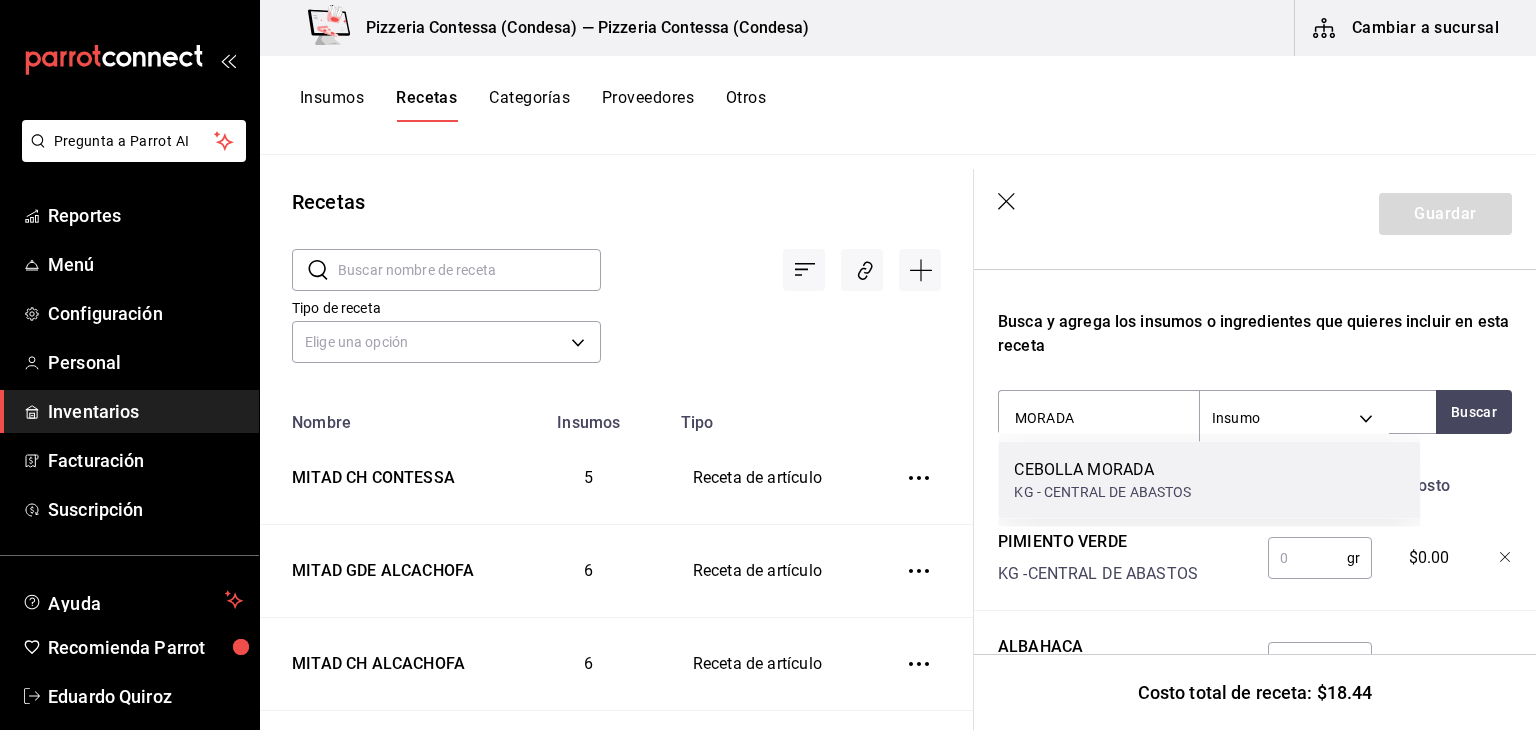 click on "KG - CENTRAL DE ABASTOS" at bounding box center (1102, 492) 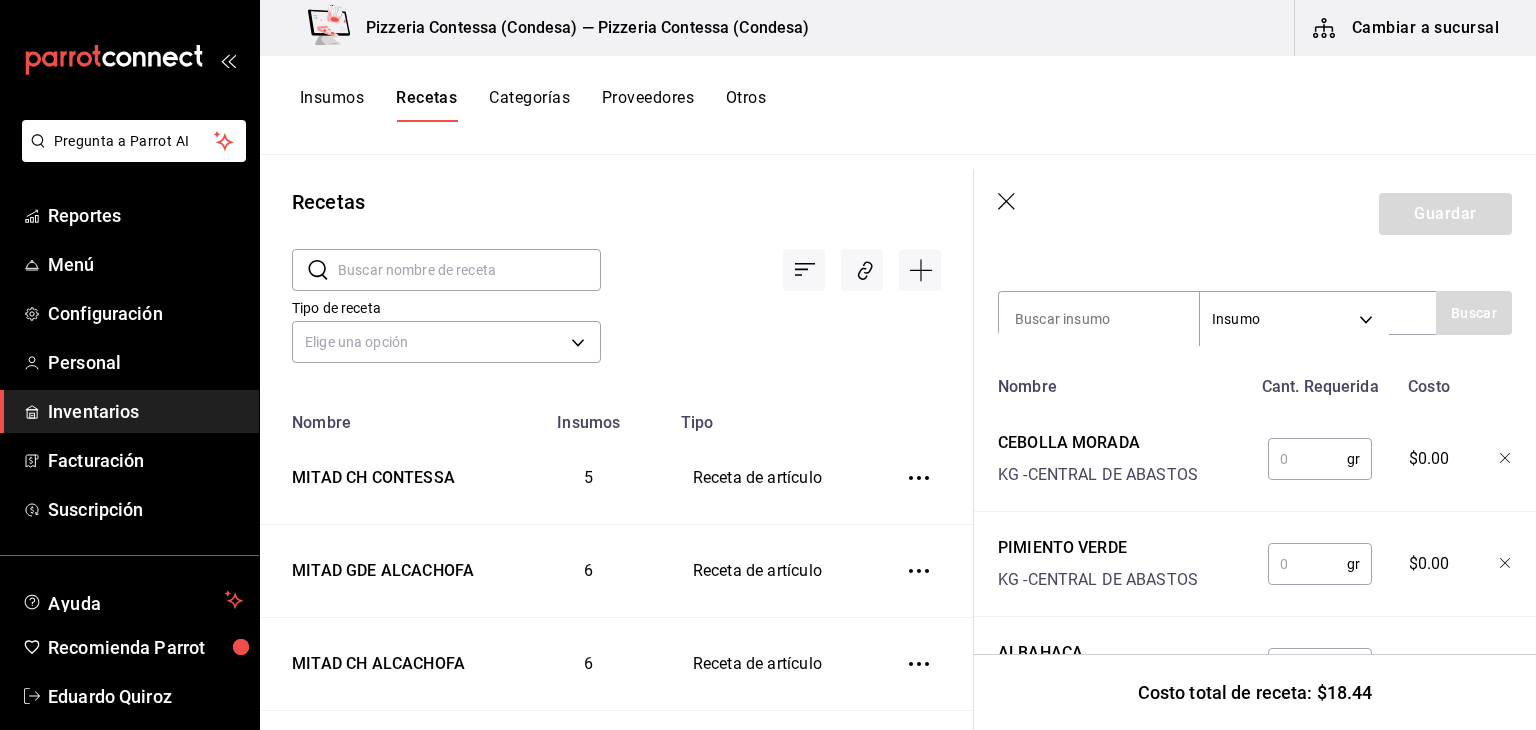 scroll, scrollTop: 409, scrollLeft: 0, axis: vertical 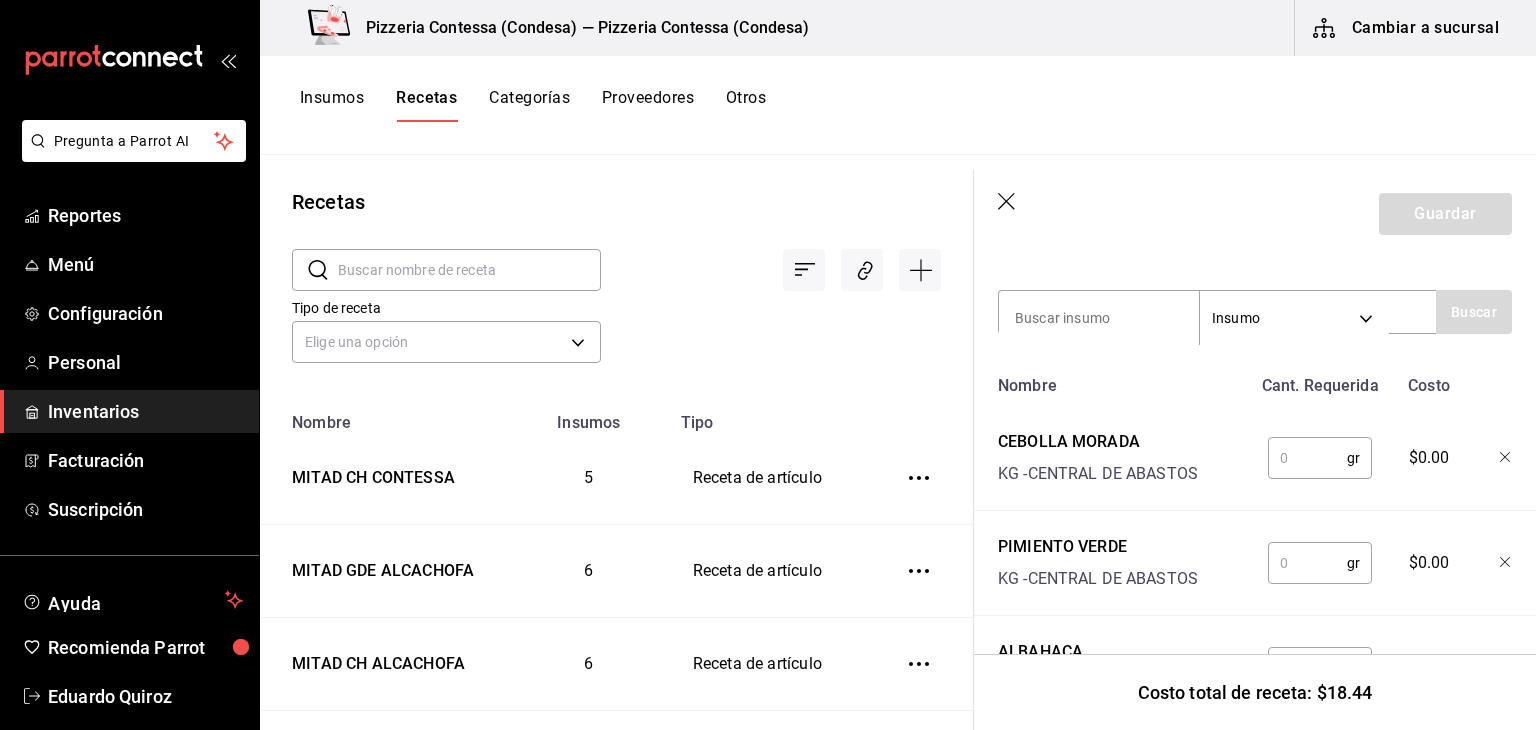 click at bounding box center (1307, 458) 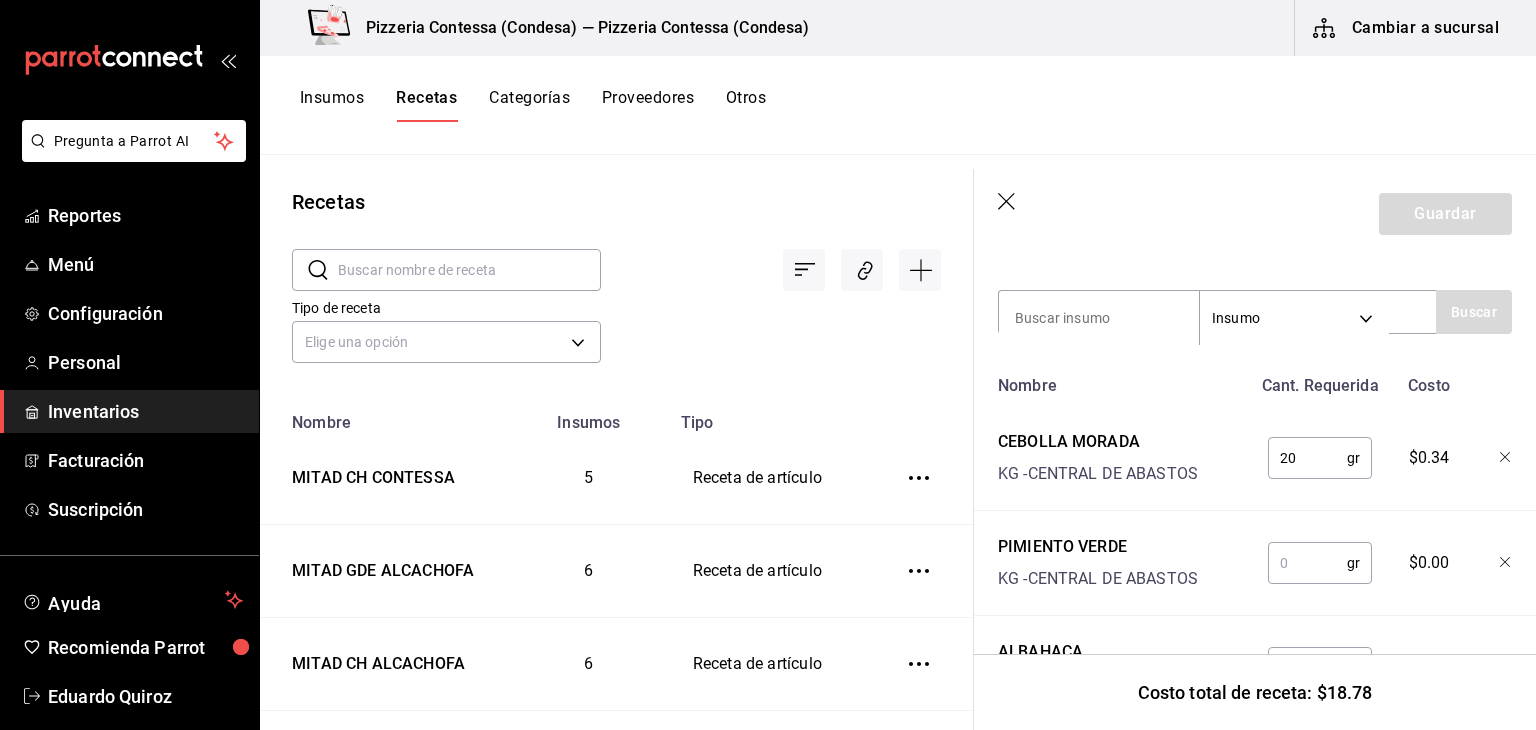 type on "20" 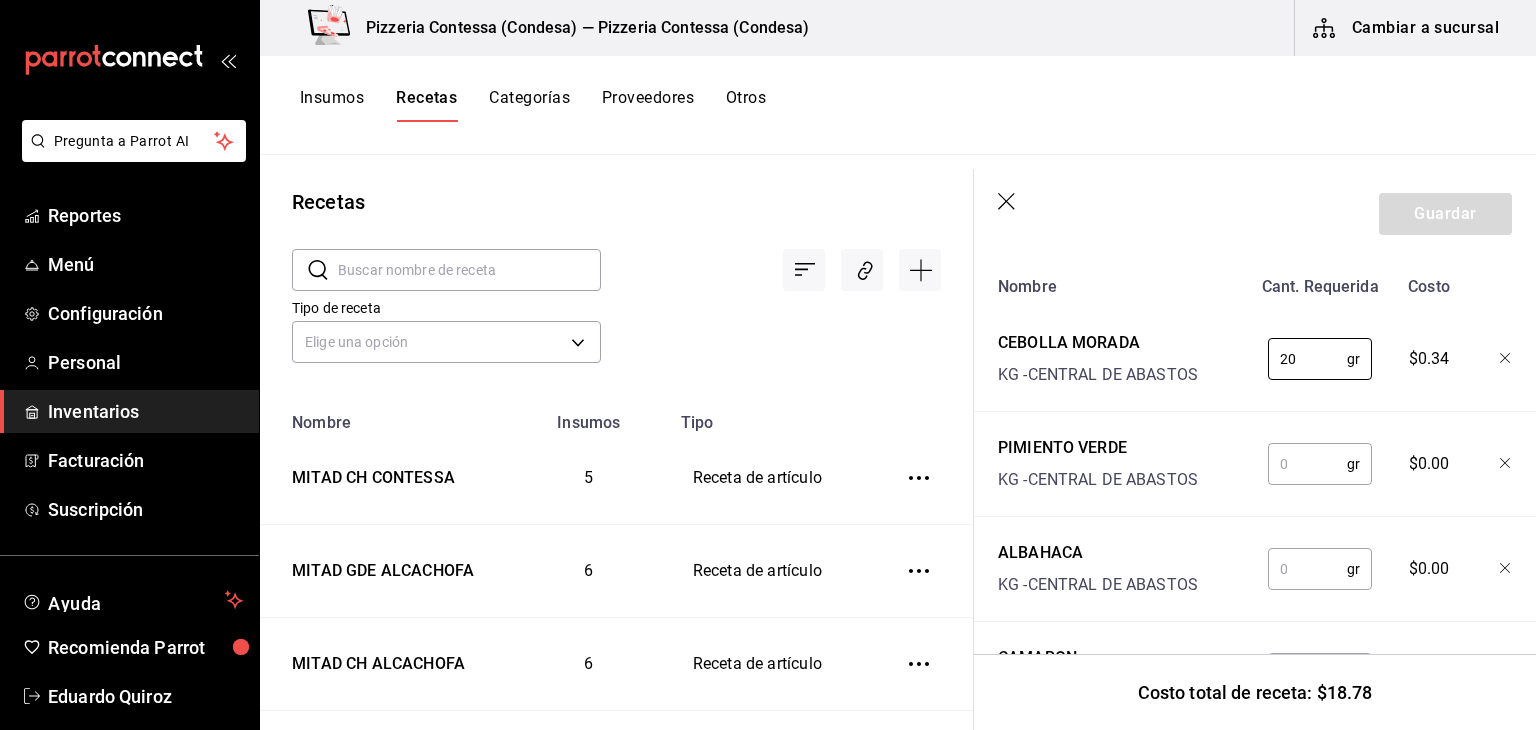 scroll, scrollTop: 509, scrollLeft: 0, axis: vertical 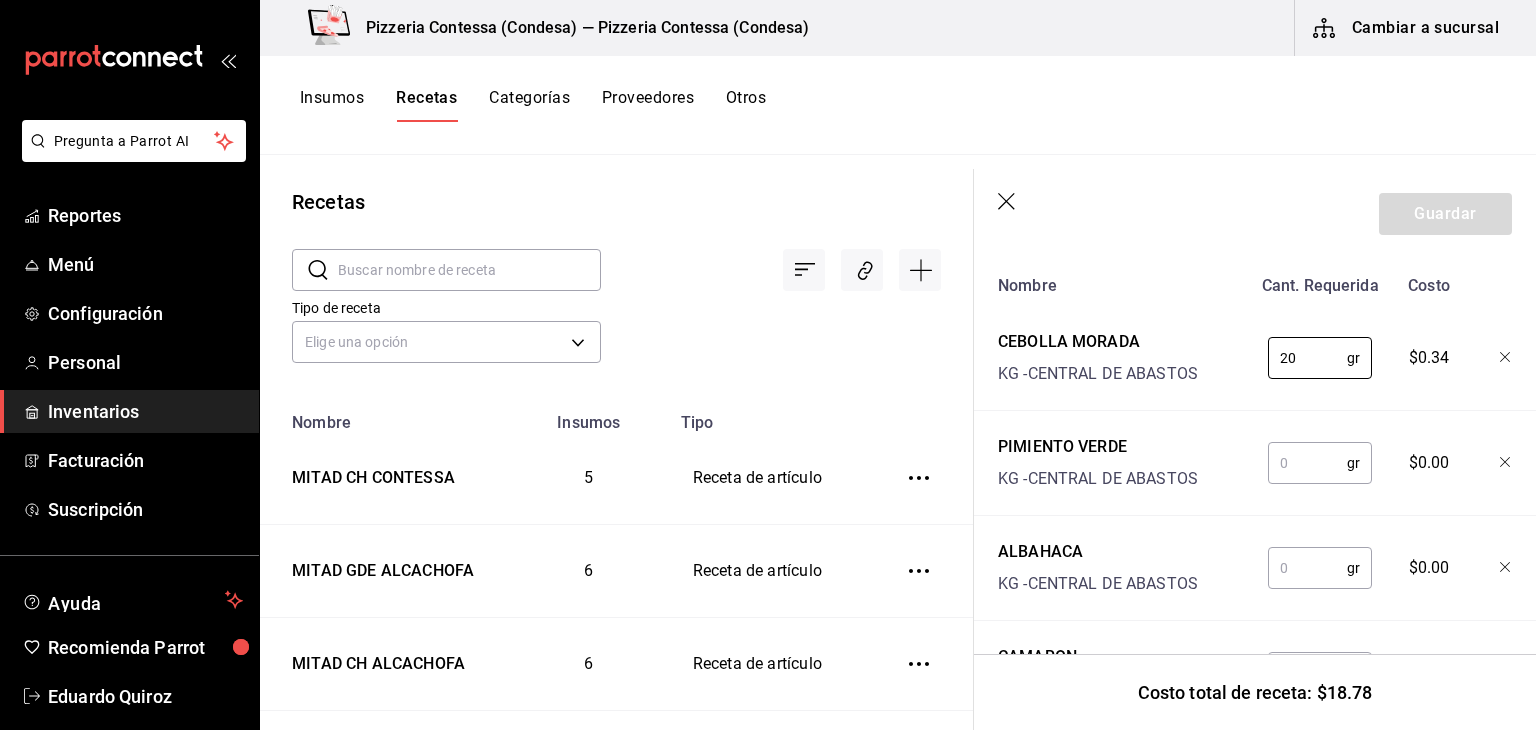 click at bounding box center [1307, 463] 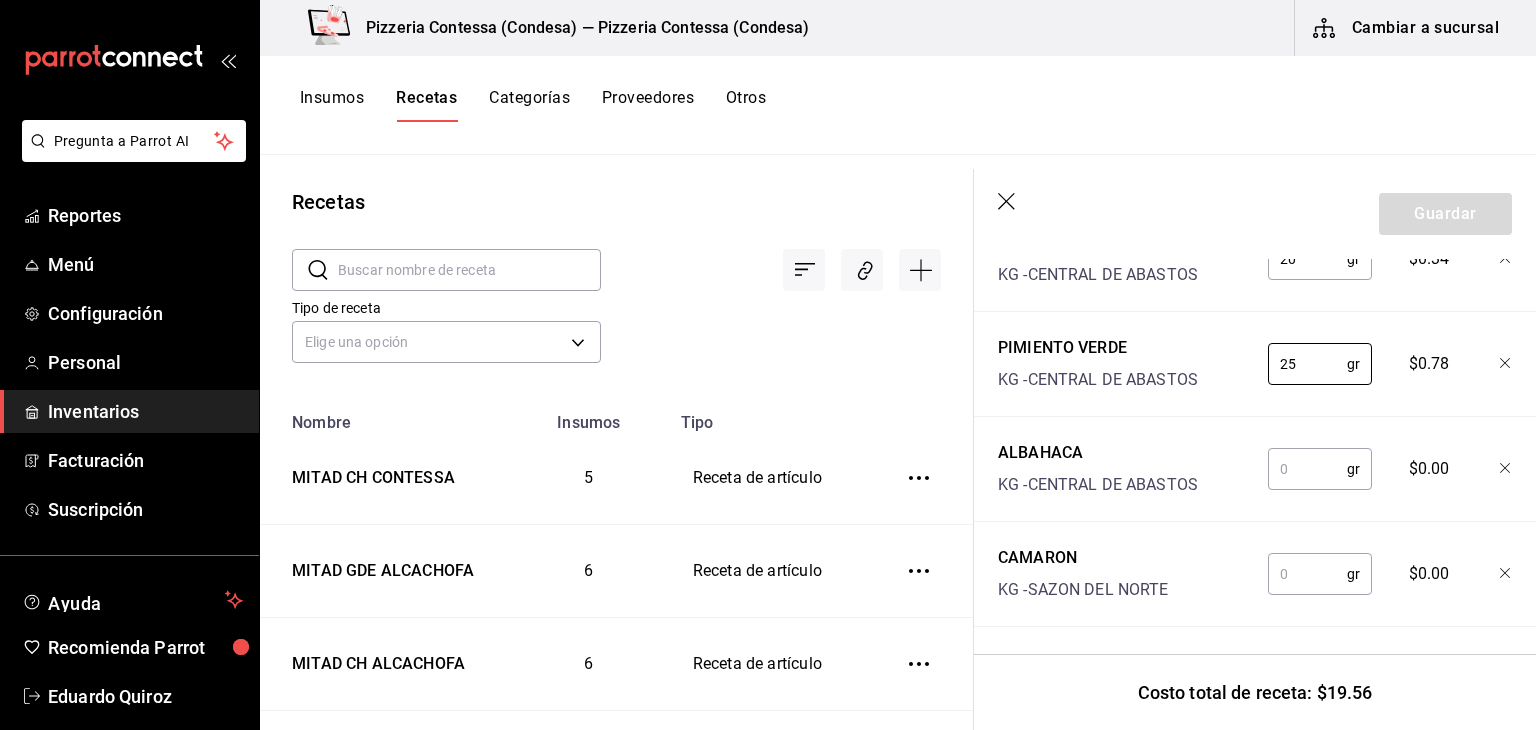 scroll, scrollTop: 609, scrollLeft: 0, axis: vertical 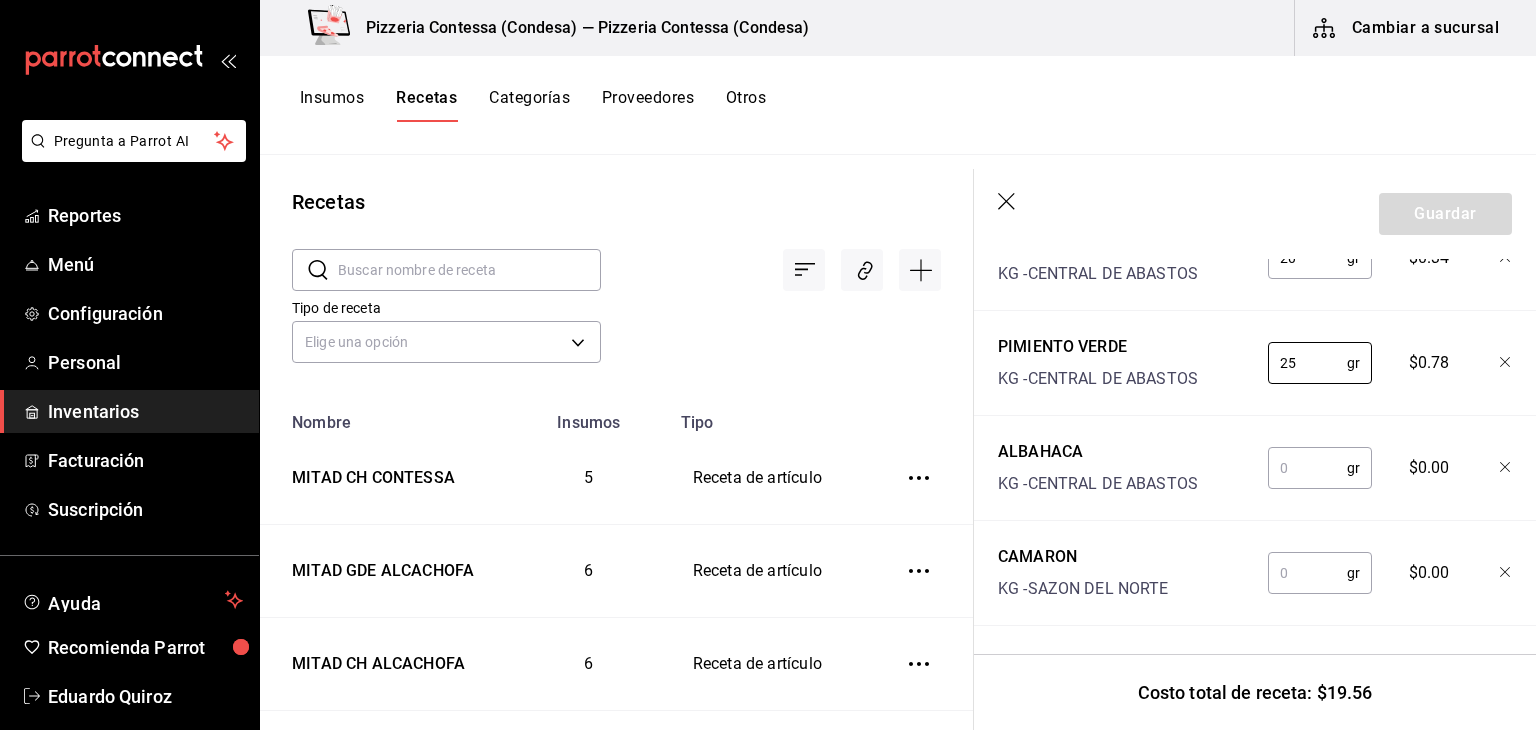 type on "25" 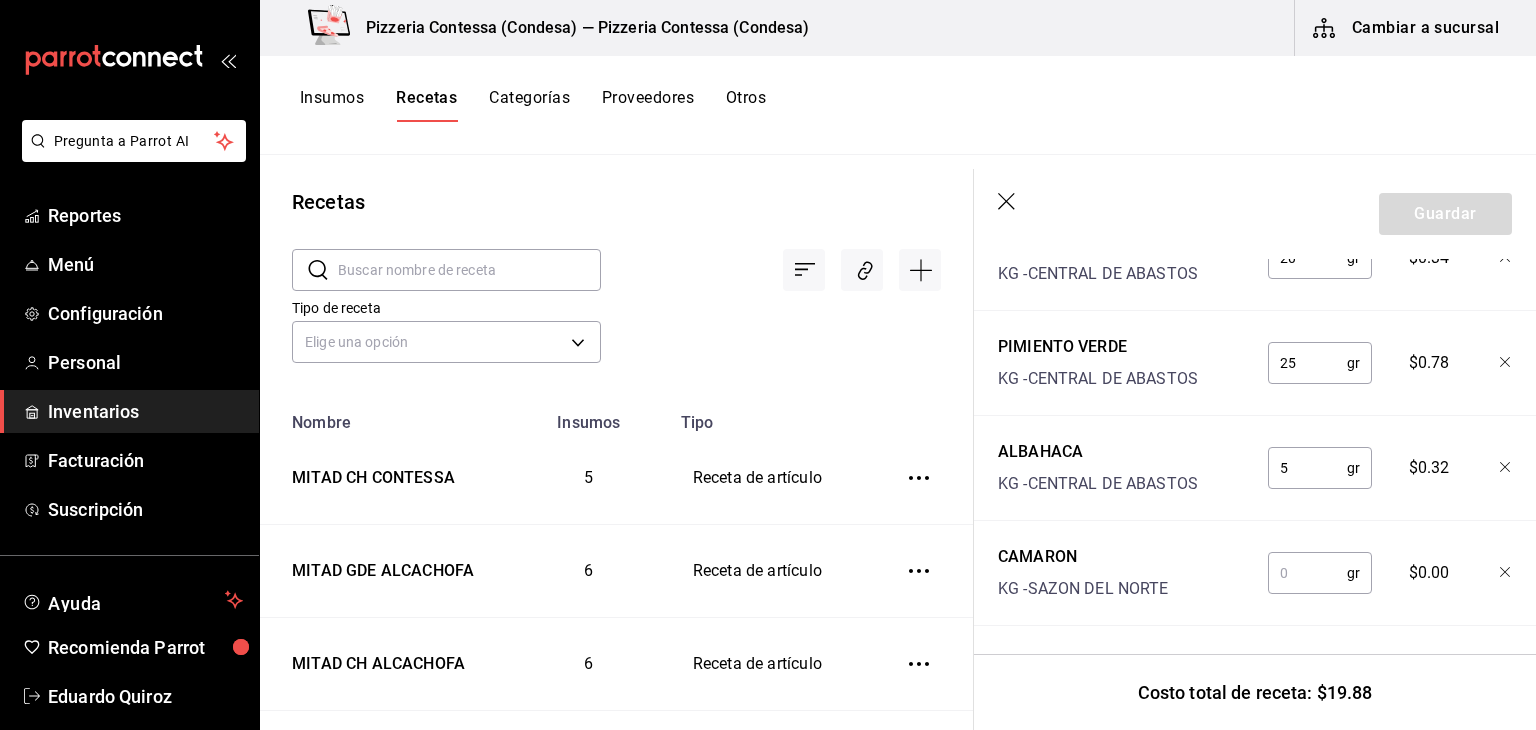 type on "5" 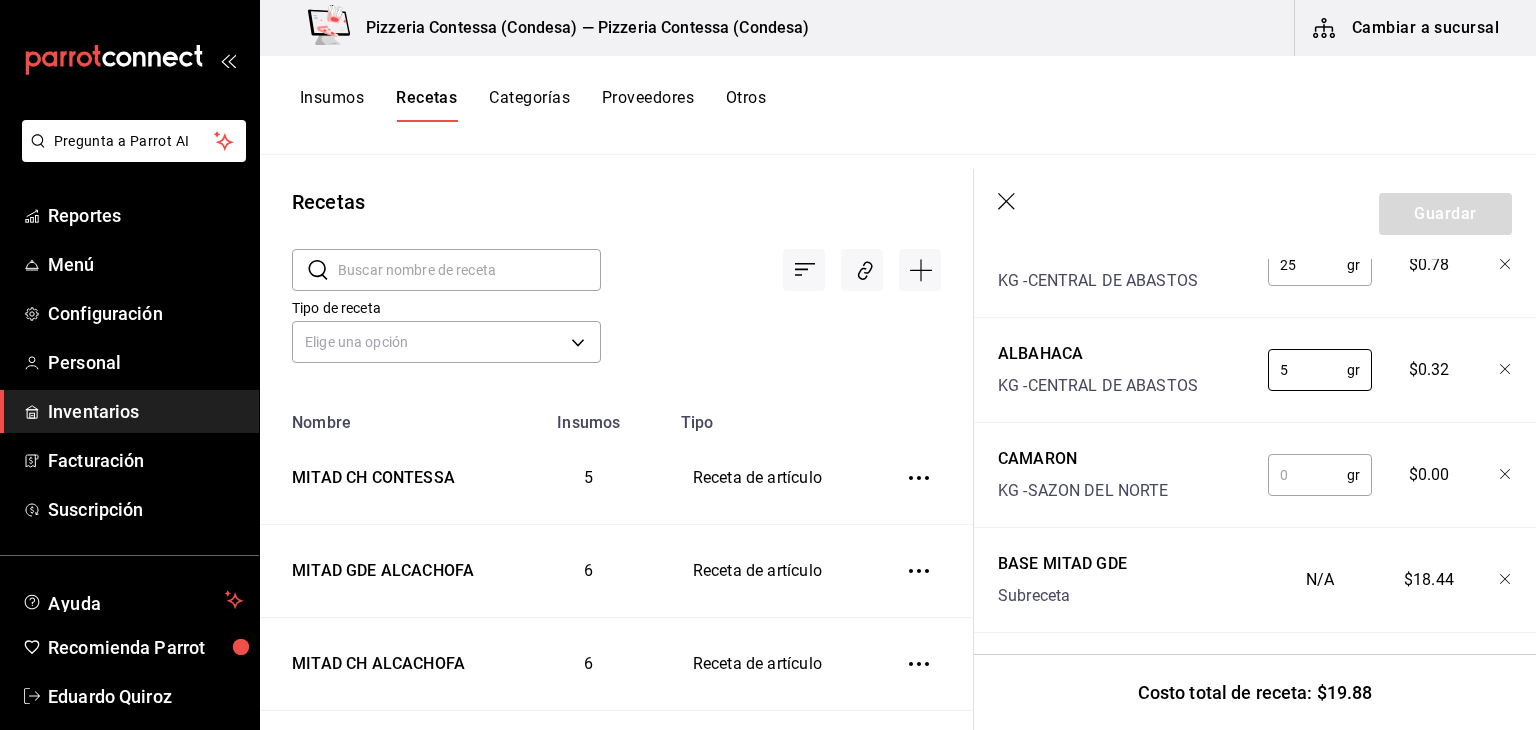 scroll, scrollTop: 709, scrollLeft: 0, axis: vertical 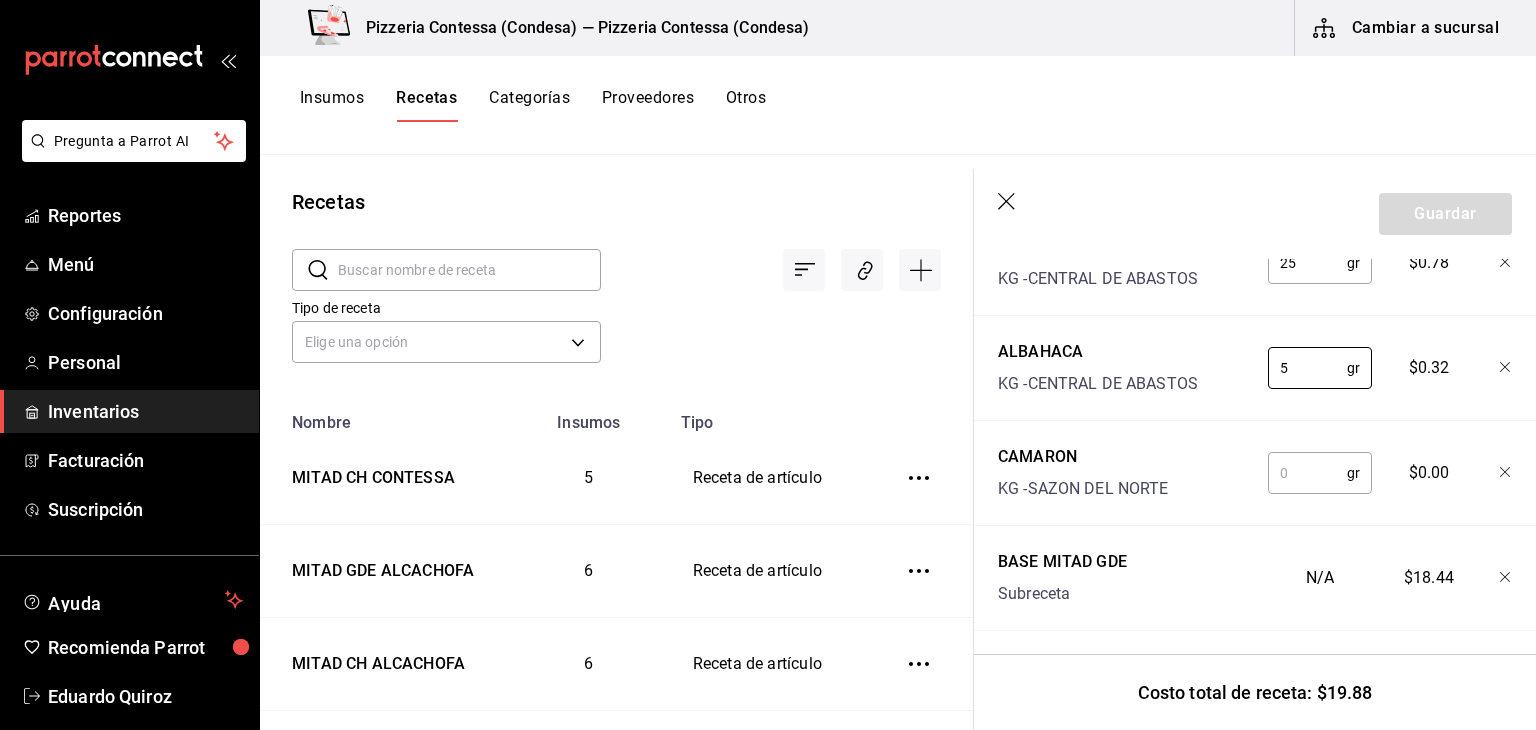 click at bounding box center [1307, 473] 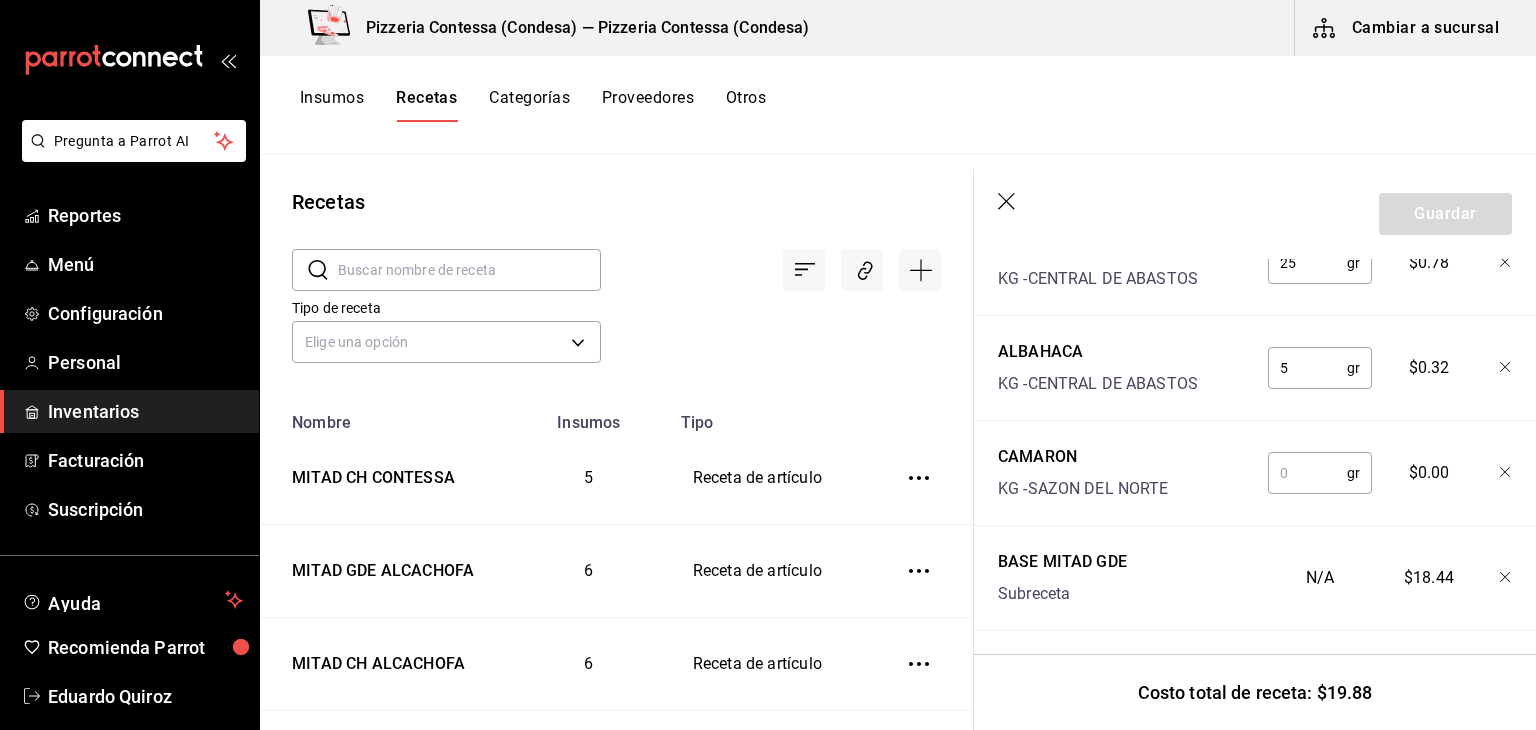 type on "3" 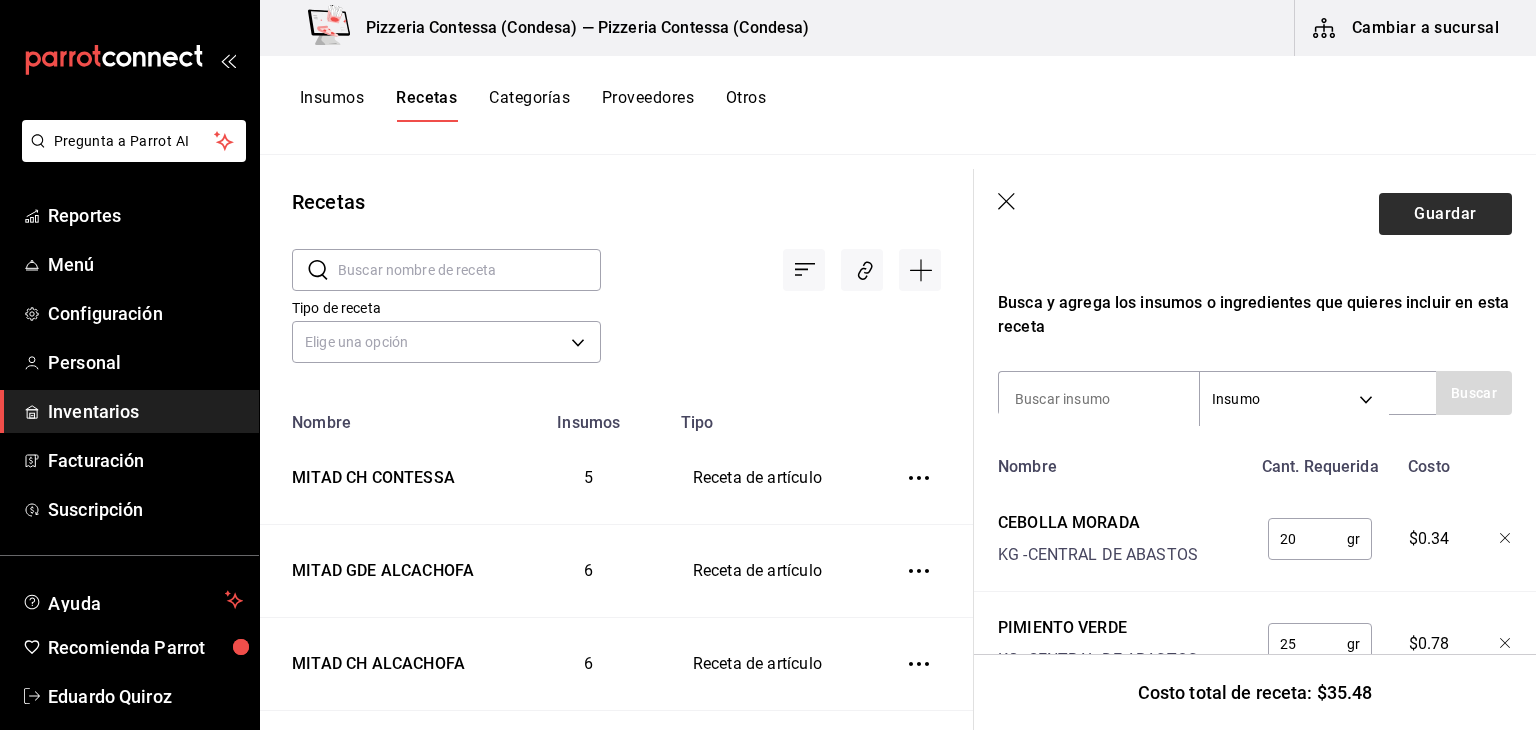 scroll, scrollTop: 229, scrollLeft: 0, axis: vertical 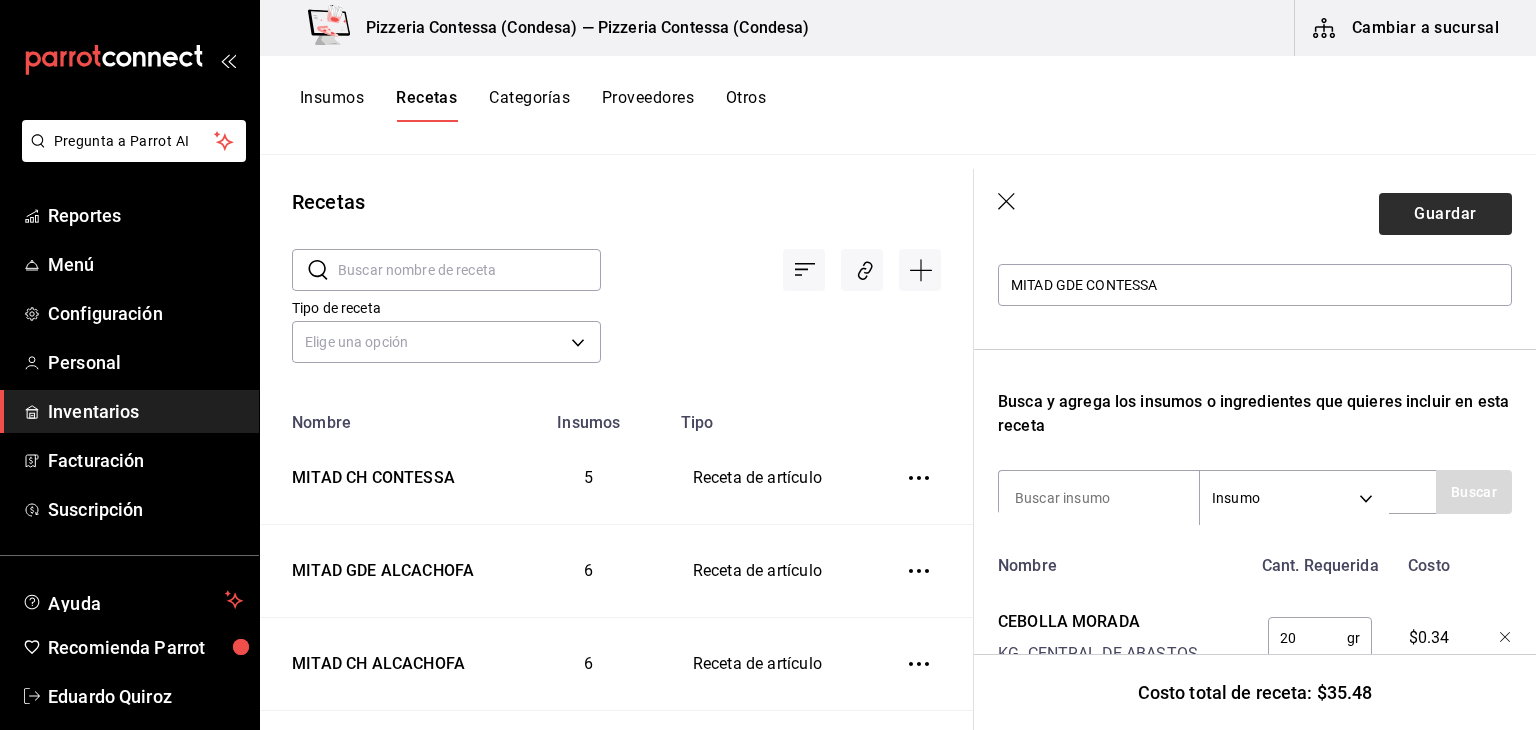 type on "65" 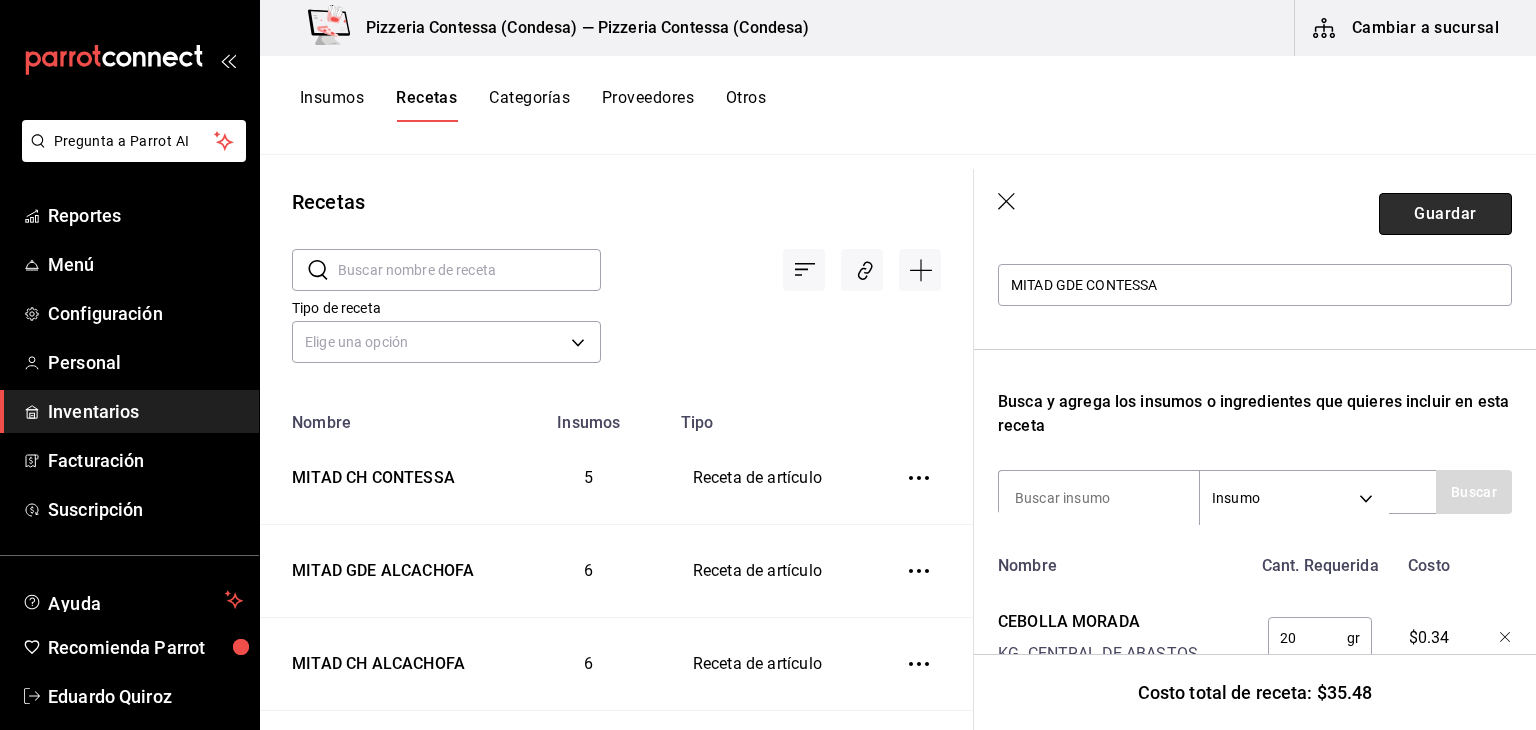 click on "Guardar" at bounding box center (1445, 214) 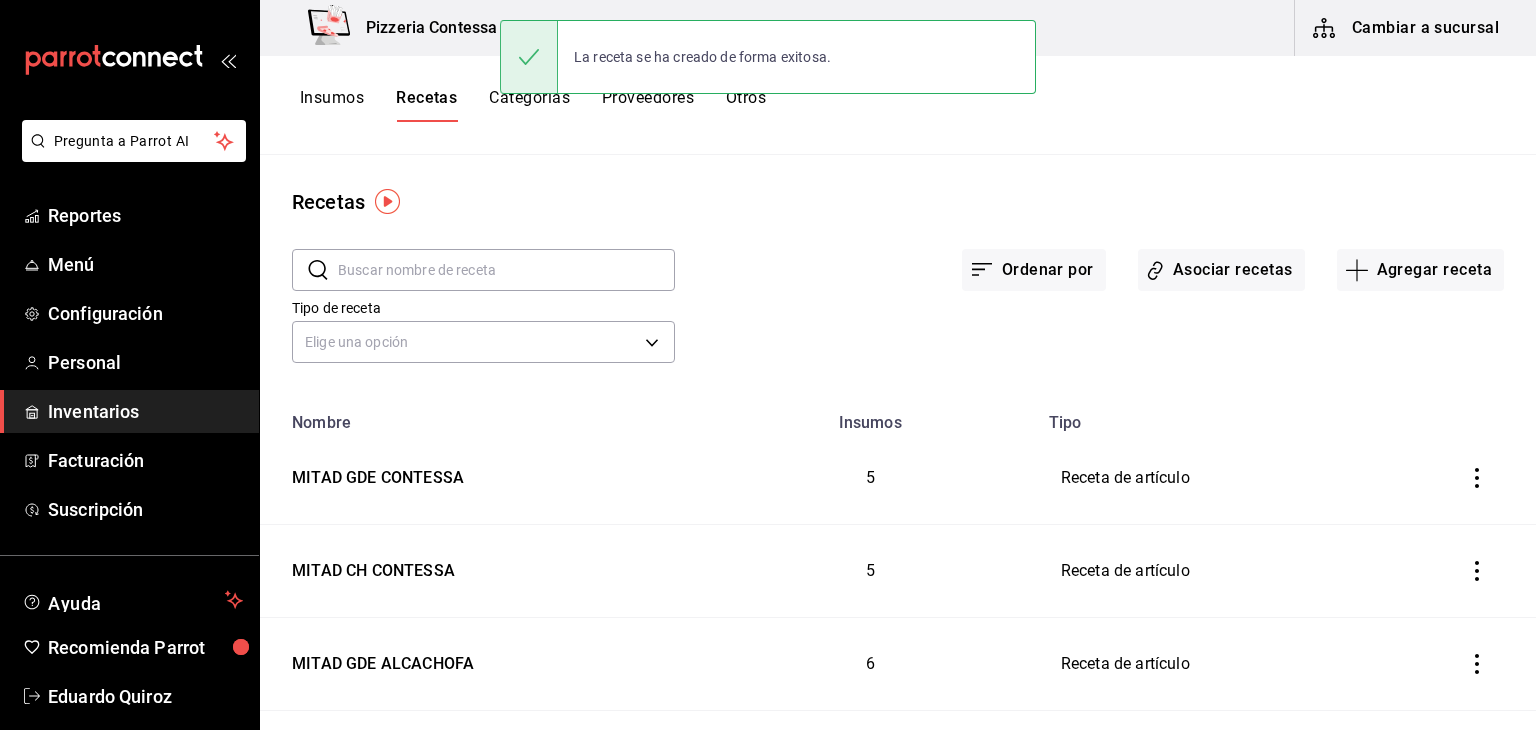 scroll, scrollTop: 0, scrollLeft: 0, axis: both 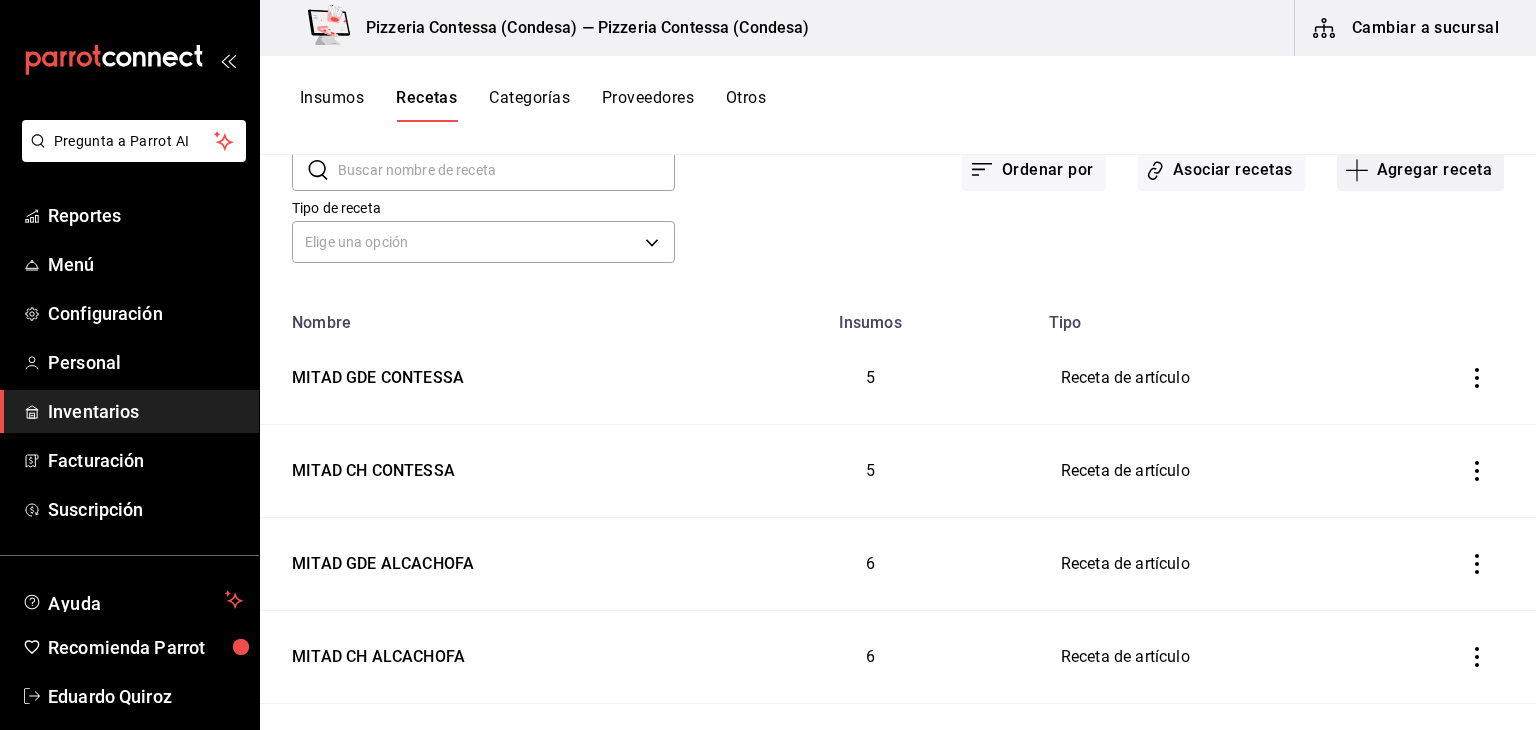 click on "Agregar receta" at bounding box center [1420, 170] 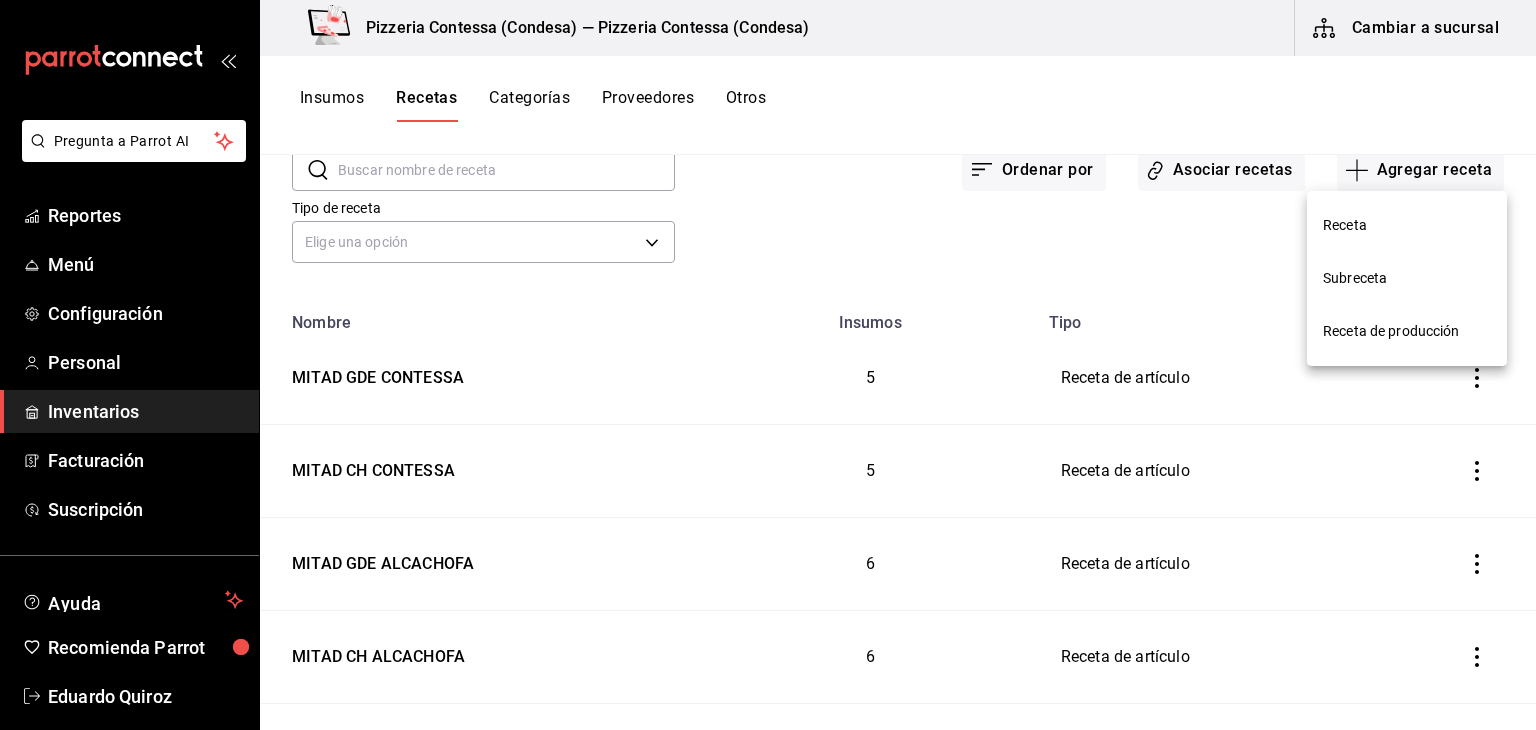 click on "Receta" at bounding box center [1407, 225] 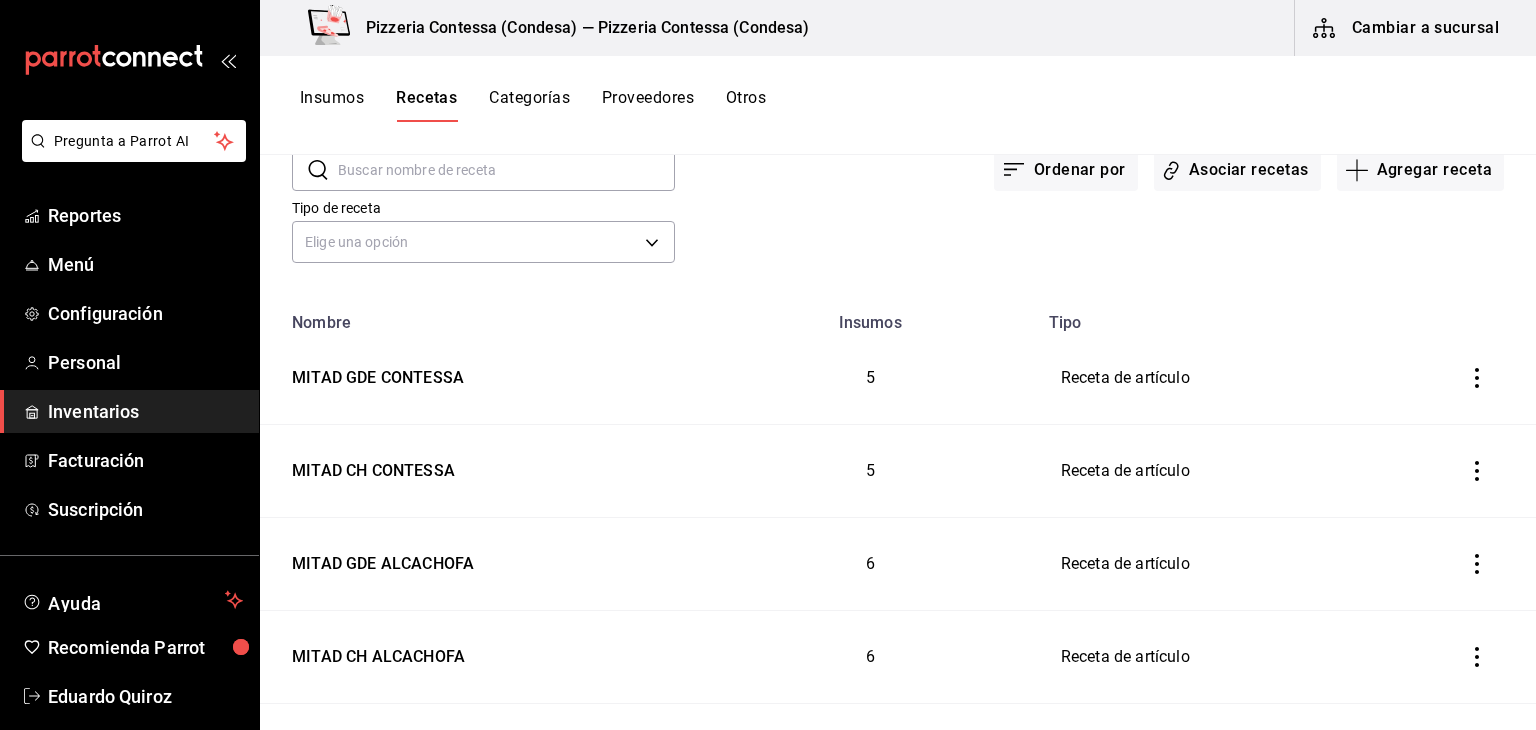 scroll, scrollTop: 94, scrollLeft: 0, axis: vertical 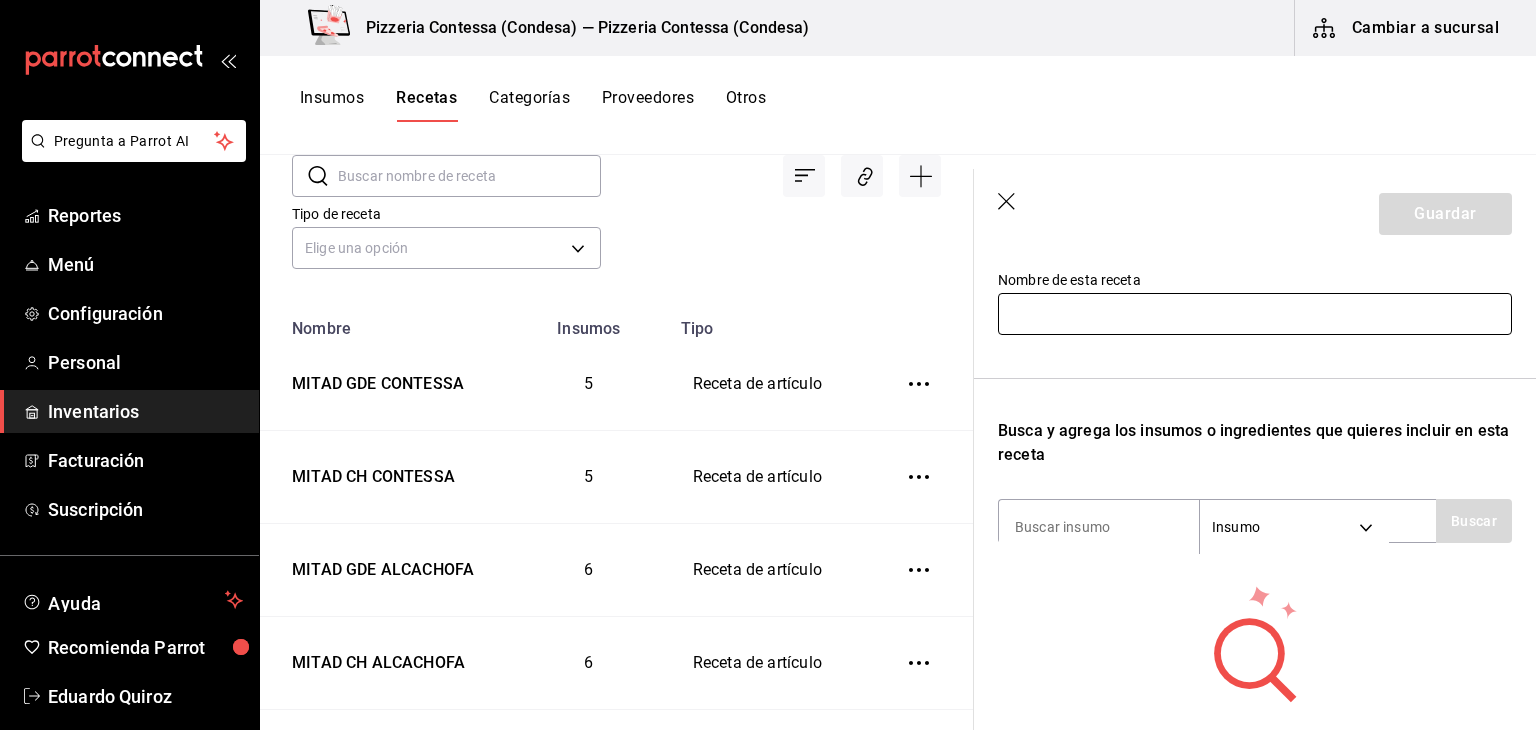 click at bounding box center (1255, 314) 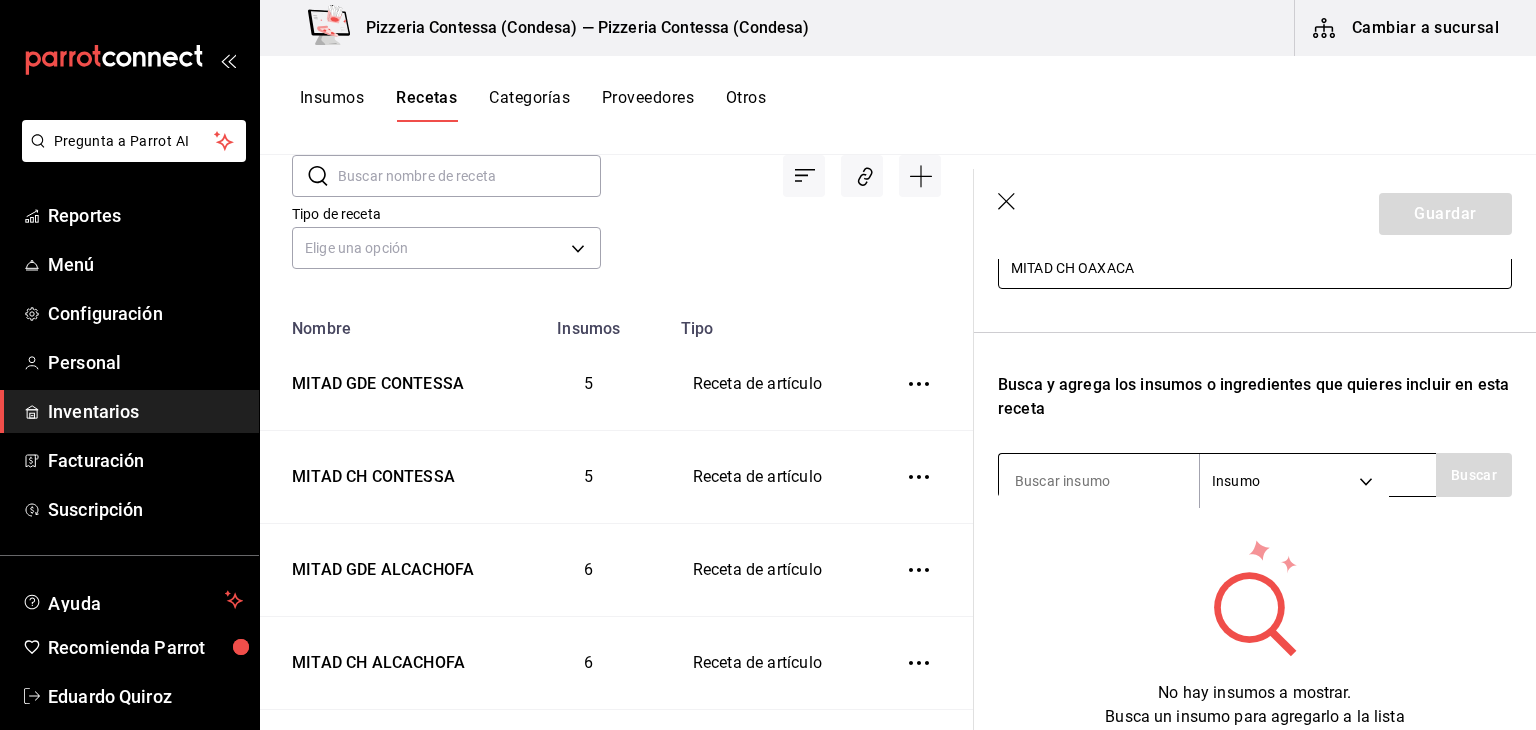 scroll, scrollTop: 340, scrollLeft: 0, axis: vertical 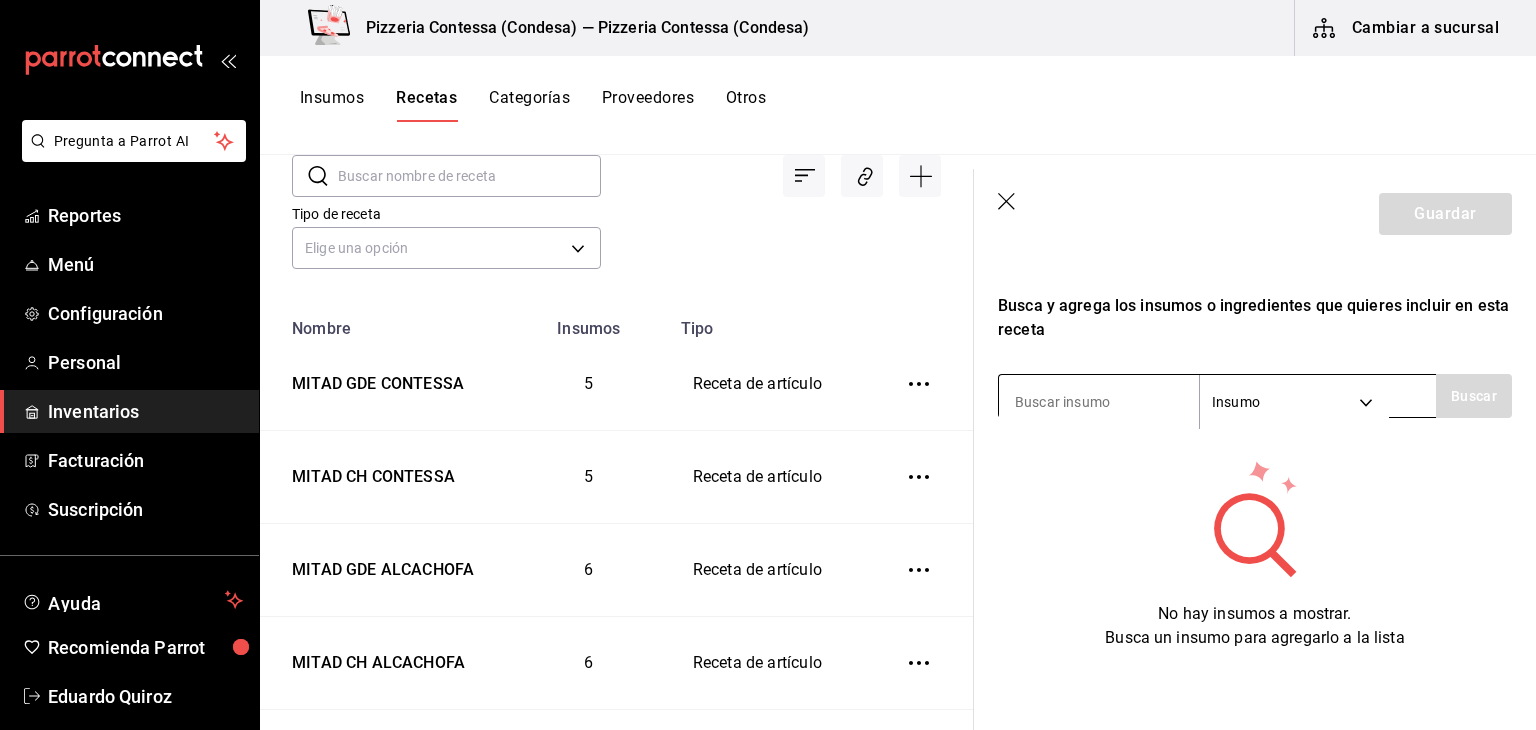 type on "MITAD CH OAXACA" 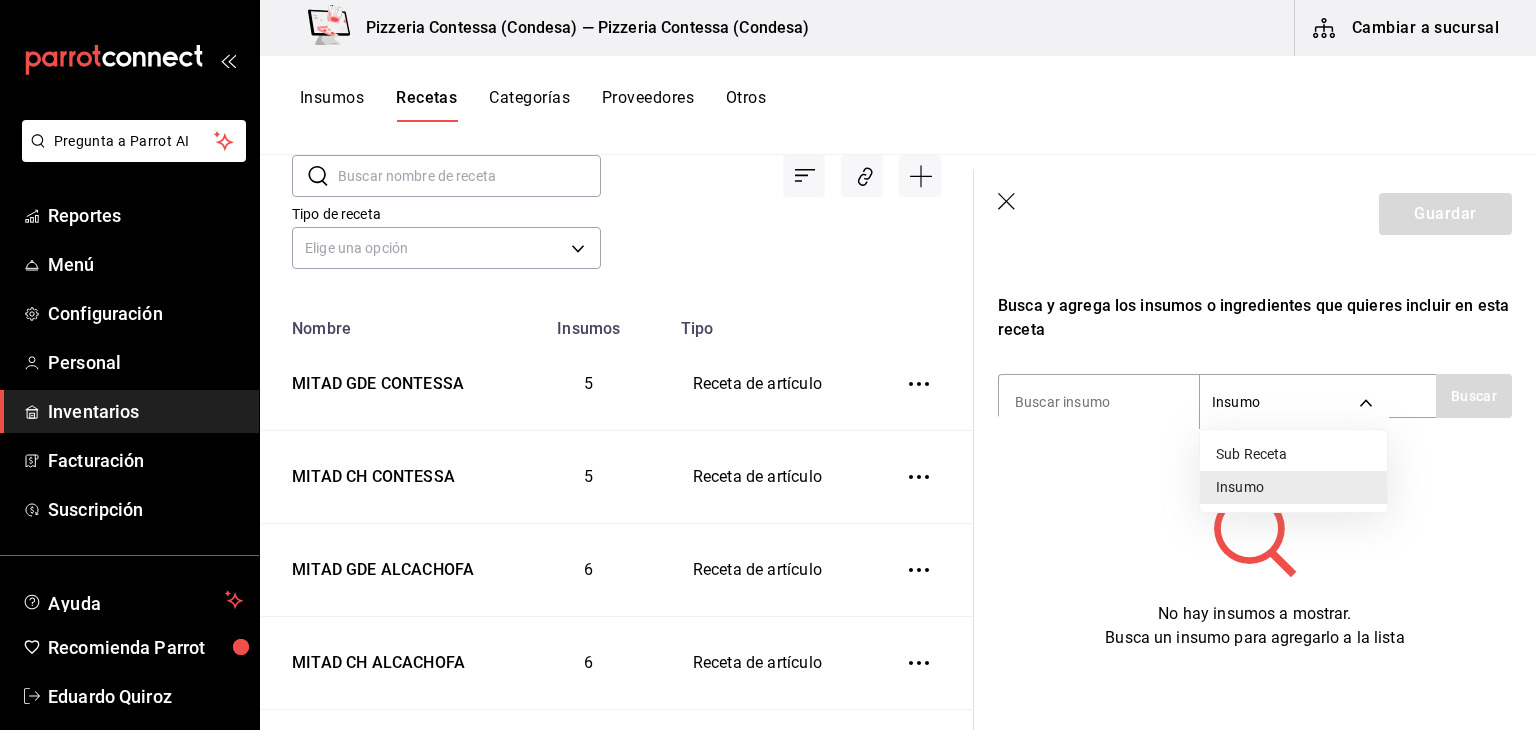 click on "Sub Receta" at bounding box center (1293, 454) 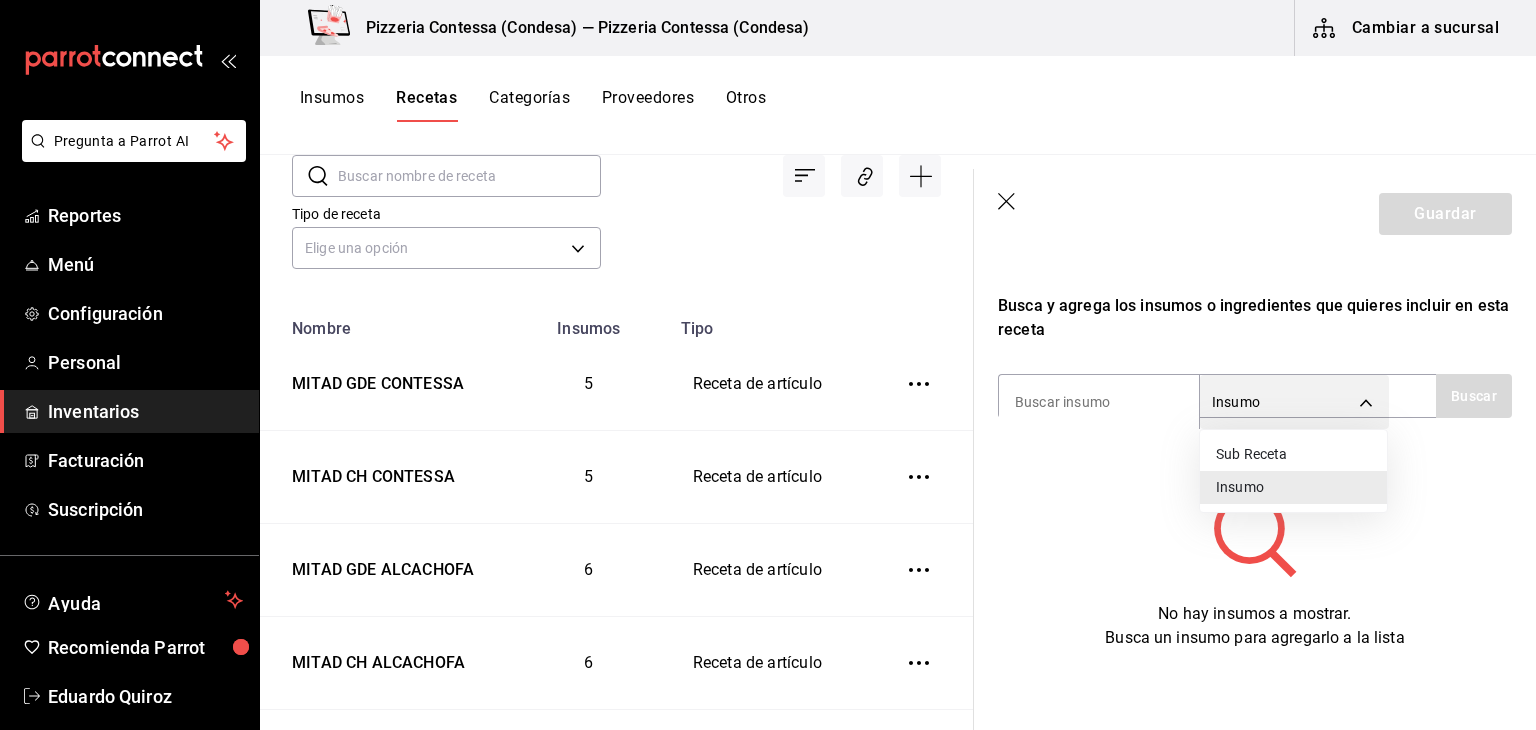 type on "SUBRECIPE" 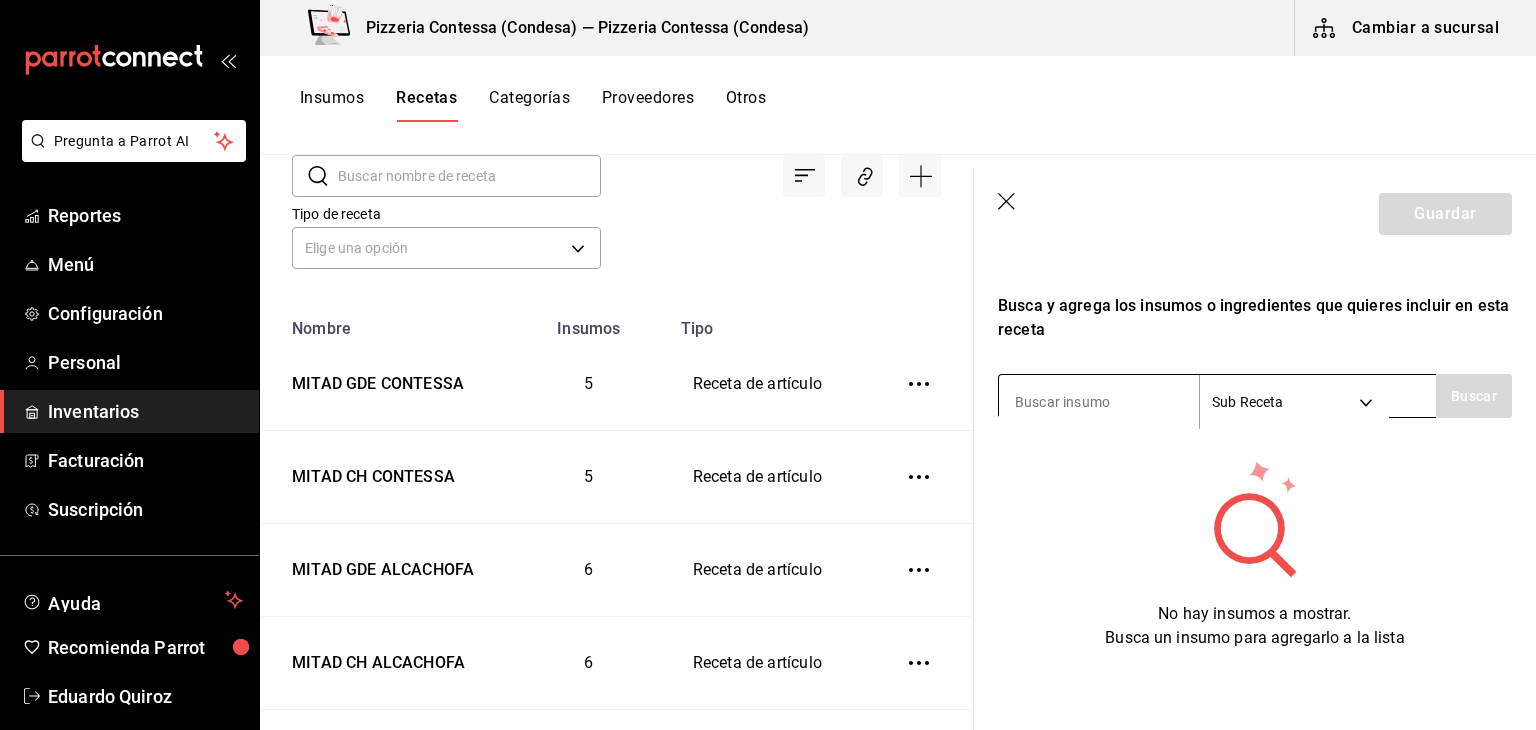 click at bounding box center (1099, 402) 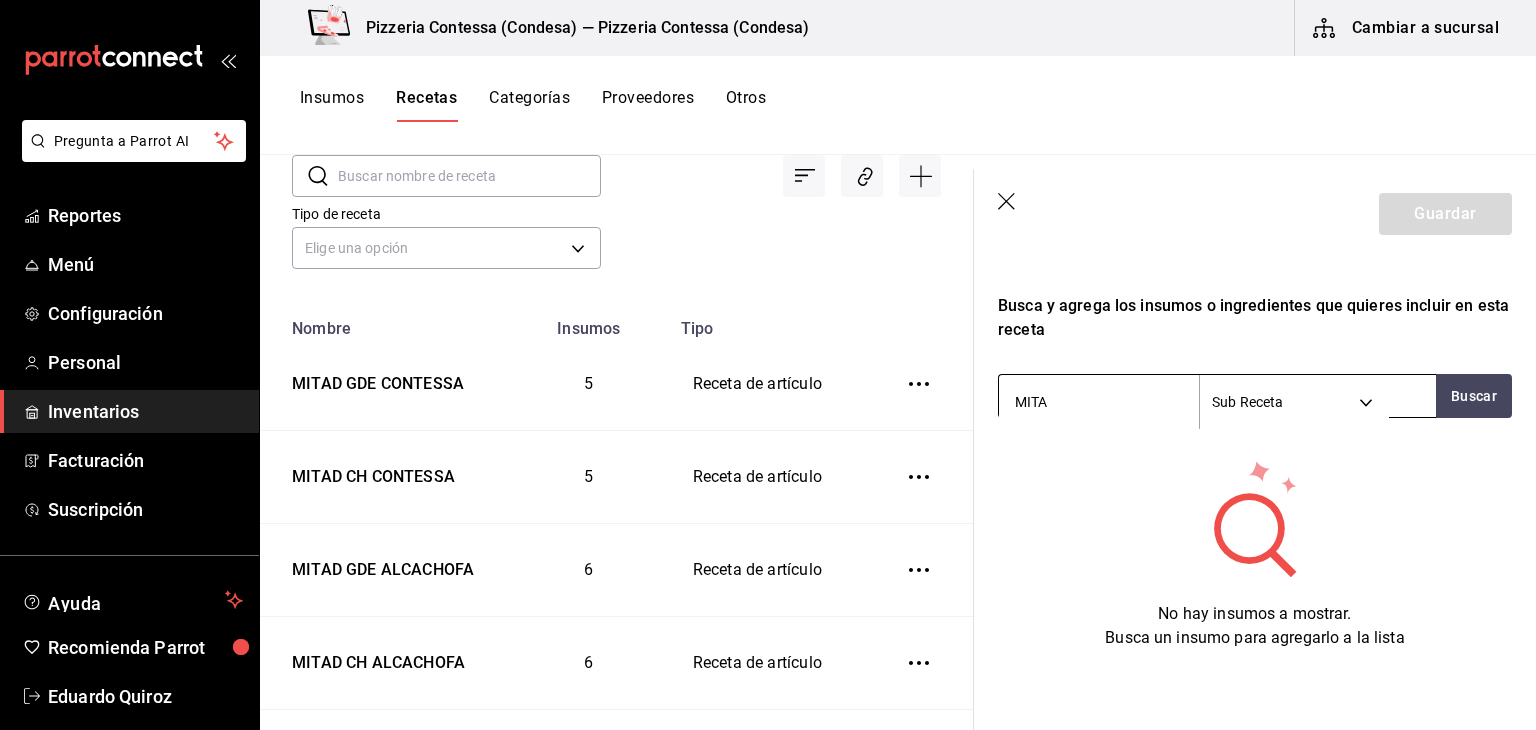 type on "MITAD" 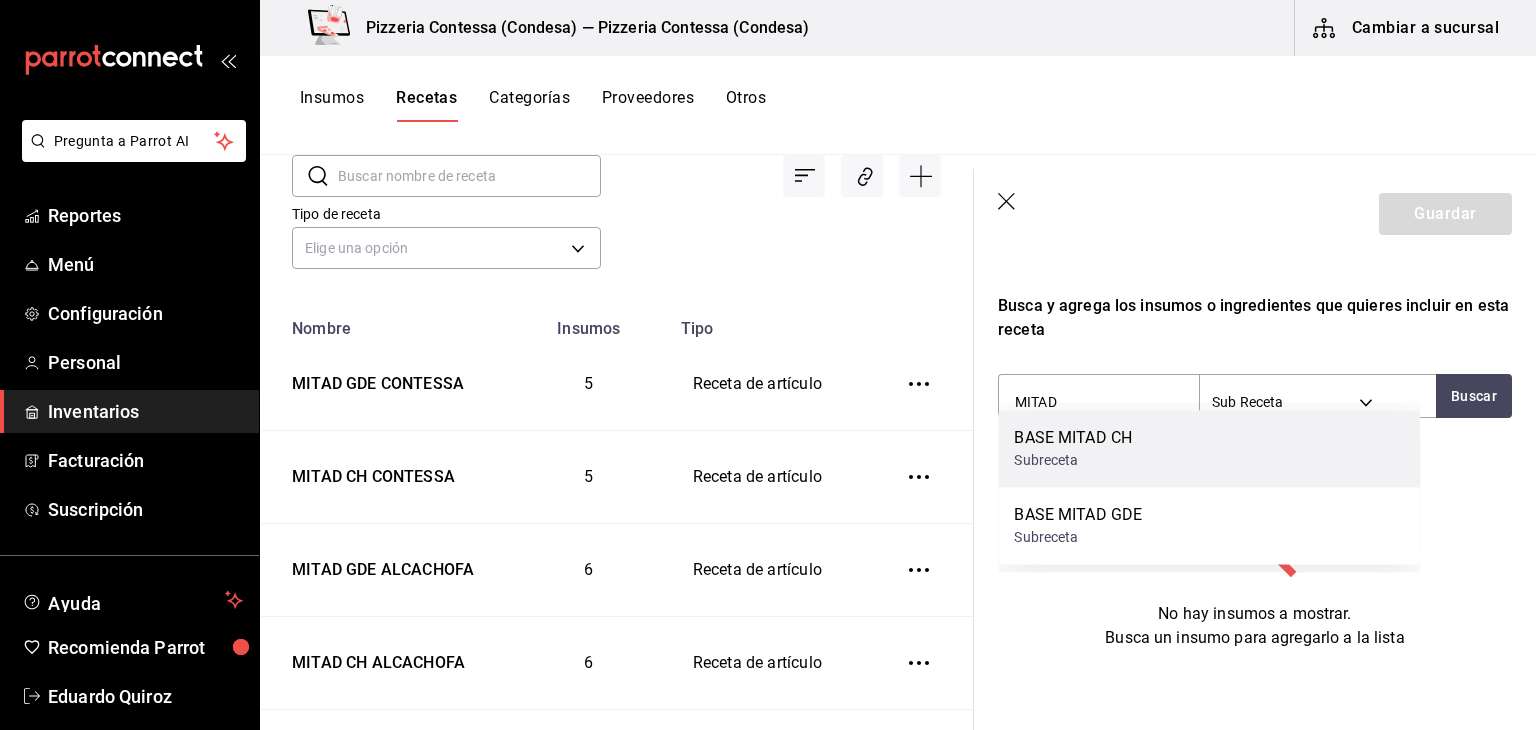 click on "BASE MITAD CH Subreceta" at bounding box center [1209, 448] 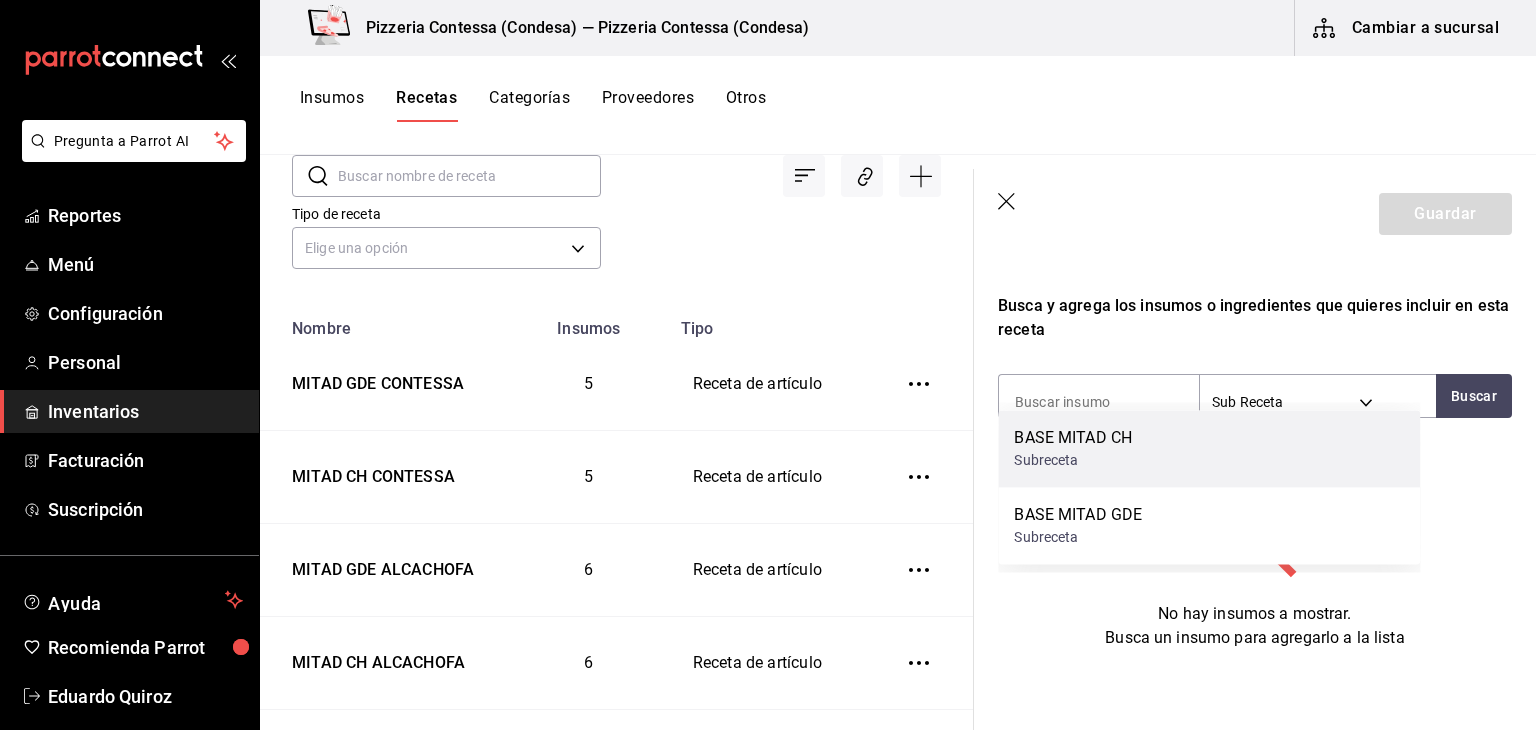 scroll, scrollTop: 309, scrollLeft: 0, axis: vertical 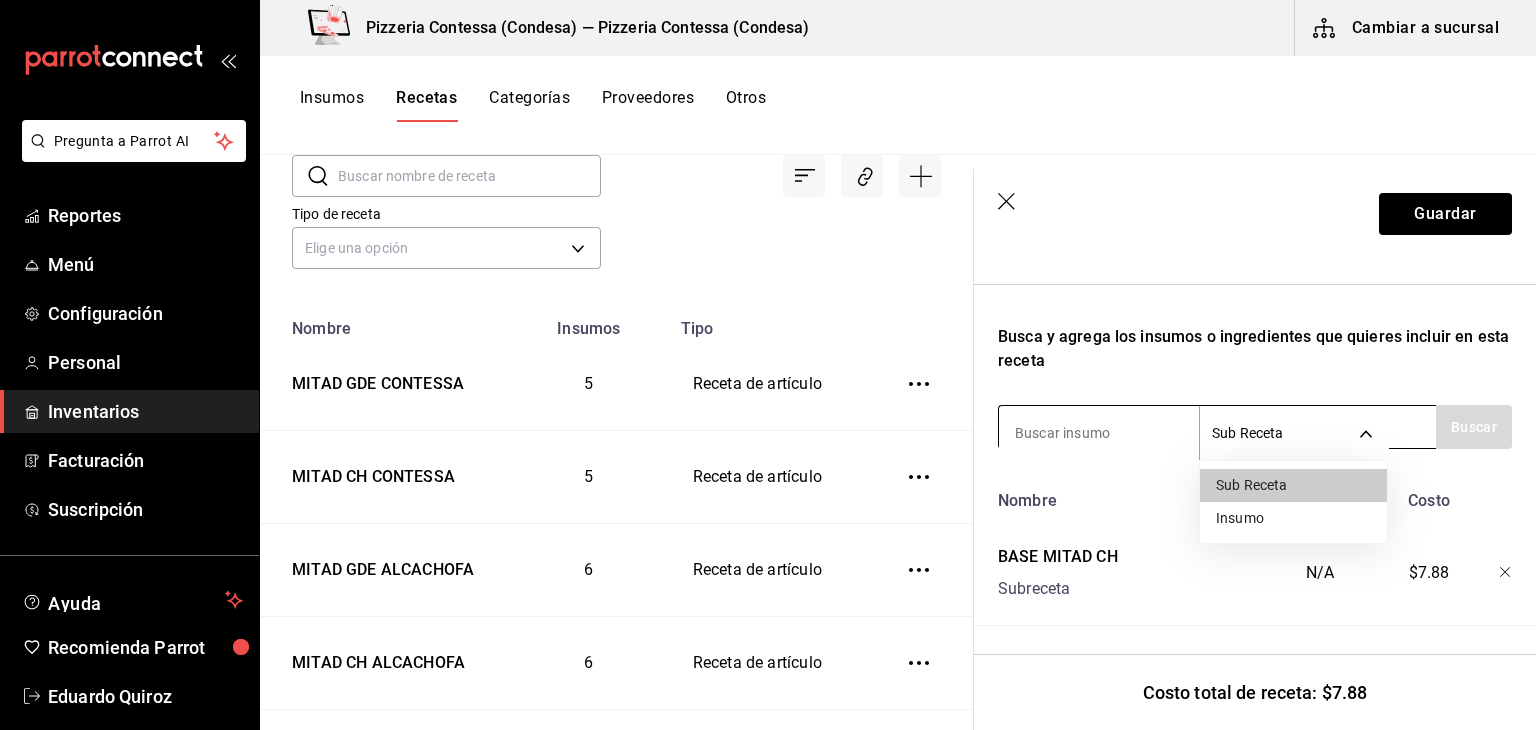 click on "Pregunta a Parrot AI Reportes   Menú   Configuración   Personal   Inventarios   Facturación   Suscripción   Ayuda Recomienda Parrot   Eduardo Quiroz   Sugerir nueva función   Pizzeria Contessa (Condesa) — Pizzeria Contessa (Condesa) Cambiar a sucursal Insumos Recetas Categorías Proveedores Otros Recetas ​ ​ Tipo de receta Elige una opción default Nombre Insumos Tipo MITAD GDE CONTESSA 5 Receta de artículo MITAD CH CONTESSA 5 Receta de artículo MITAD GDE ALCACHOFA 6 Receta de artículo MITAD CH ALCACHOFA 6 Receta de artículo MITAD GDE VEGGIE 5 Receta de artículo MITAD CH VEGGIE 5 Receta de artículo MITAD GDE 4 QUESOS 4 Receta de artículo MITAD CH 4 QUESOS 4 Receta de artículo MITAD GDE FRUTAS 5 Receta de artículo MITAD CH FRUTAS 5 Receta de artículo MITAD GDE MEXIQUENSE 5 Receta de artículo MITAD CH MEXIQUENSE 5 Receta de artículo MITAD GDE MARGARITA 3 Receta de artículo MITAD CH MARGARITA 3 Receta de artículo MITAD GDE BOLOGNESA 2 Receta de artículo MITAD CH BOLOGNESA 2 3 3 2 2 3 3" at bounding box center (768, 358) 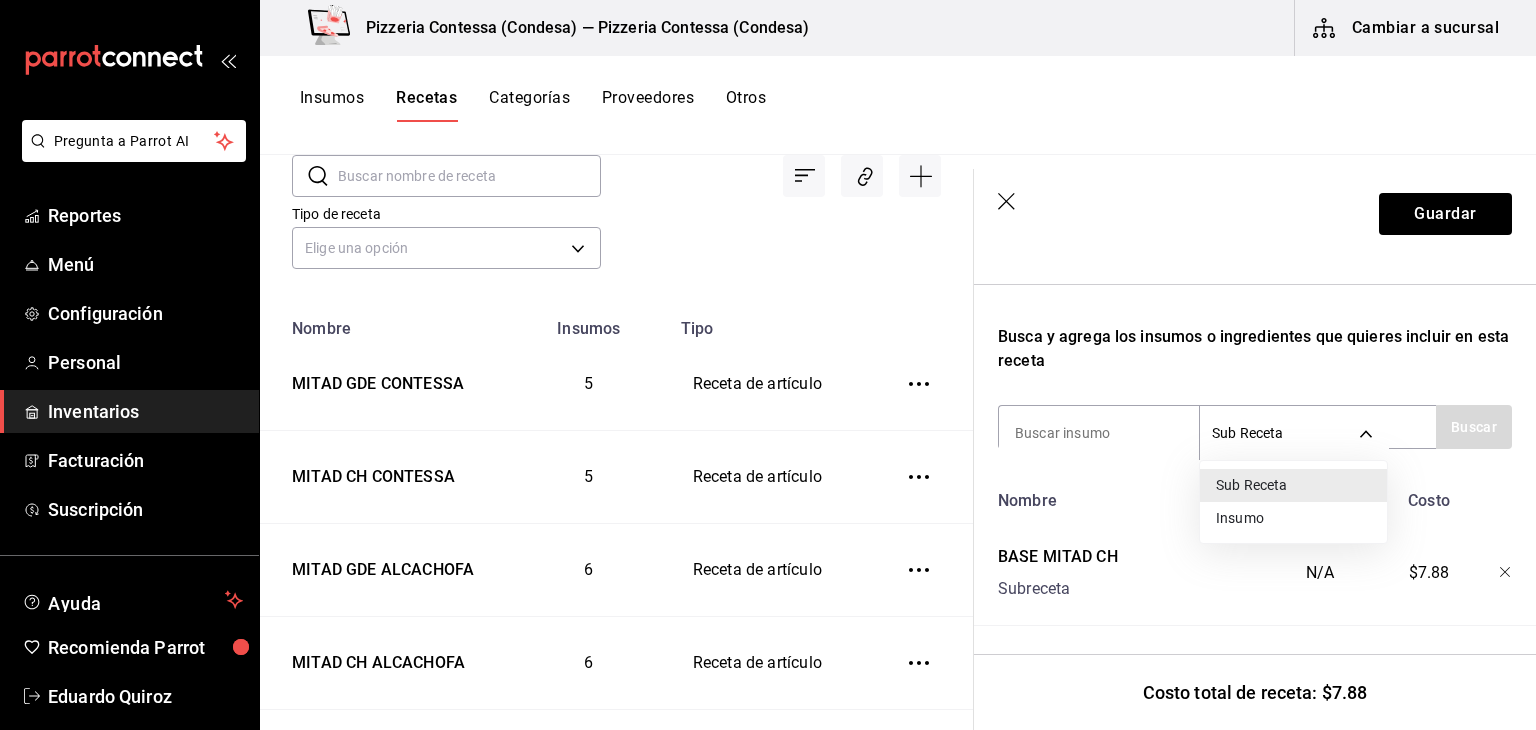 click on "Insumo" at bounding box center (1293, 518) 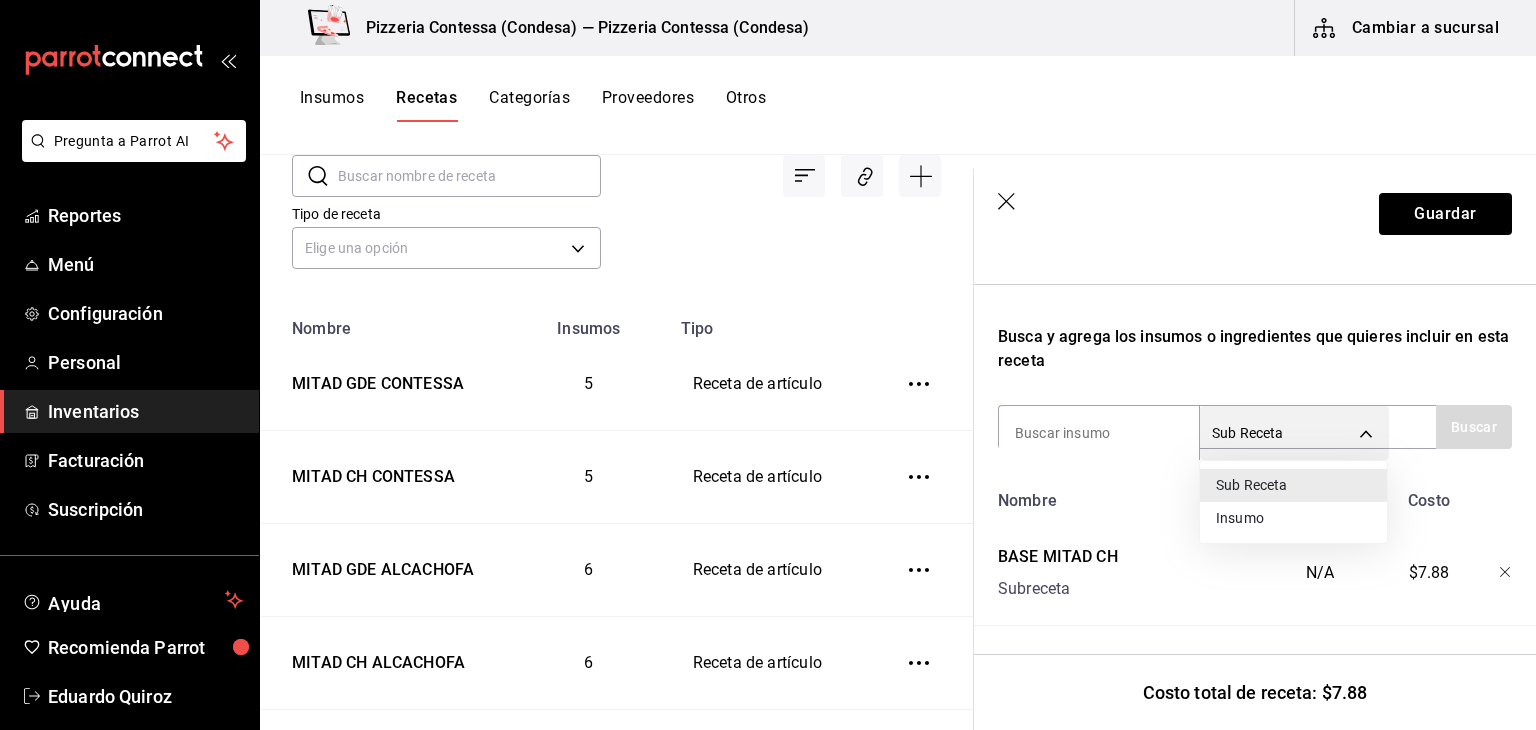type on "SUPPLY" 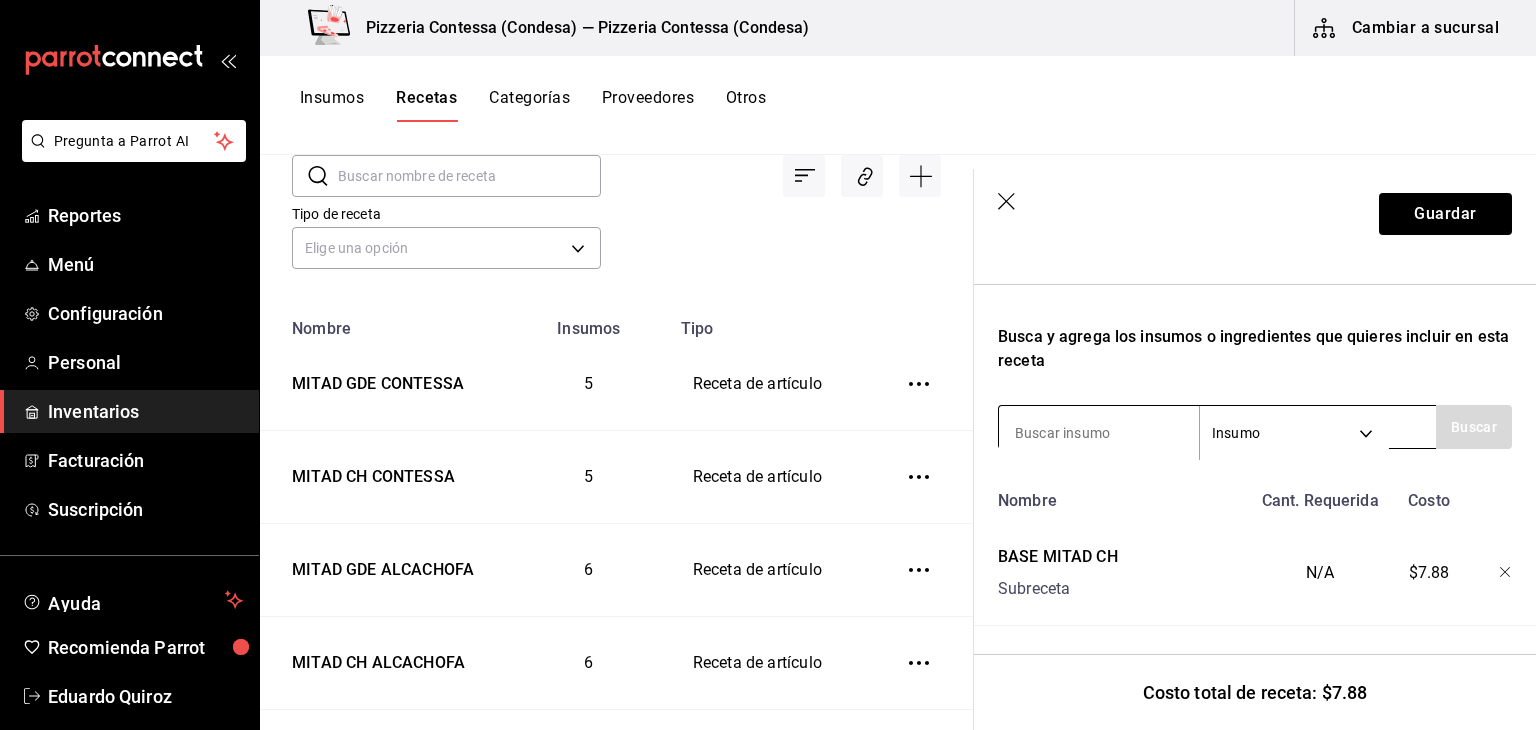click at bounding box center [1099, 433] 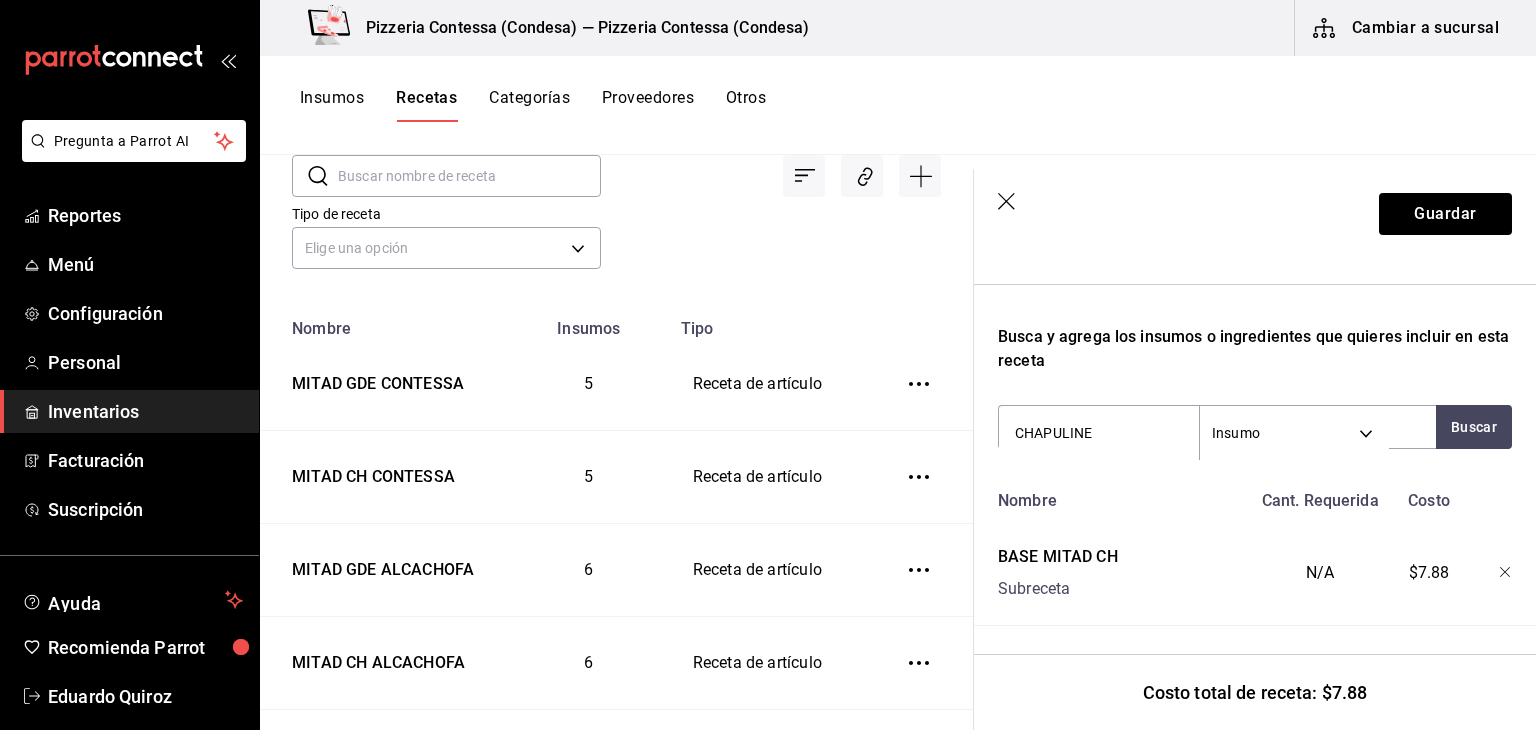 type on "CHAPULINES" 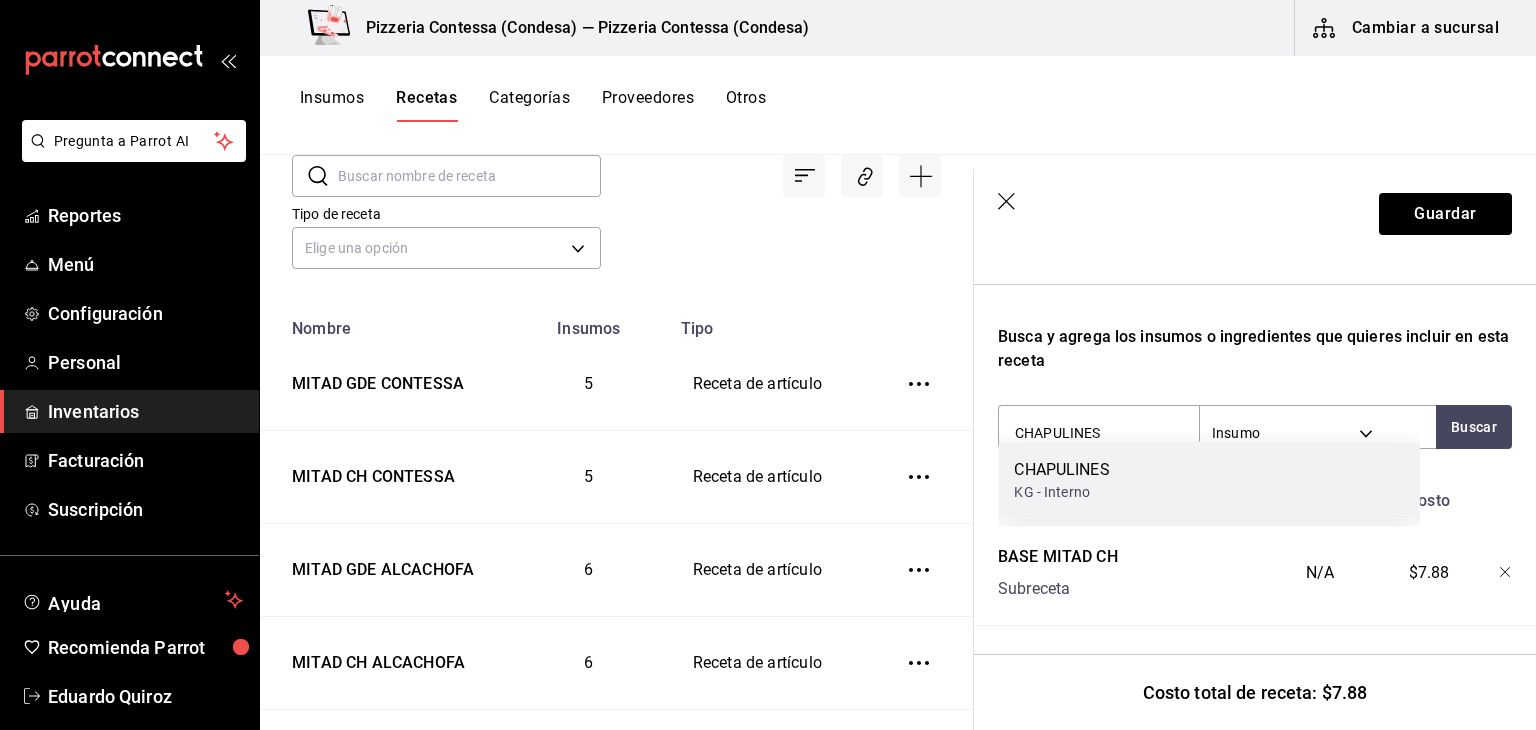 click on "KG - Interno" at bounding box center (1061, 492) 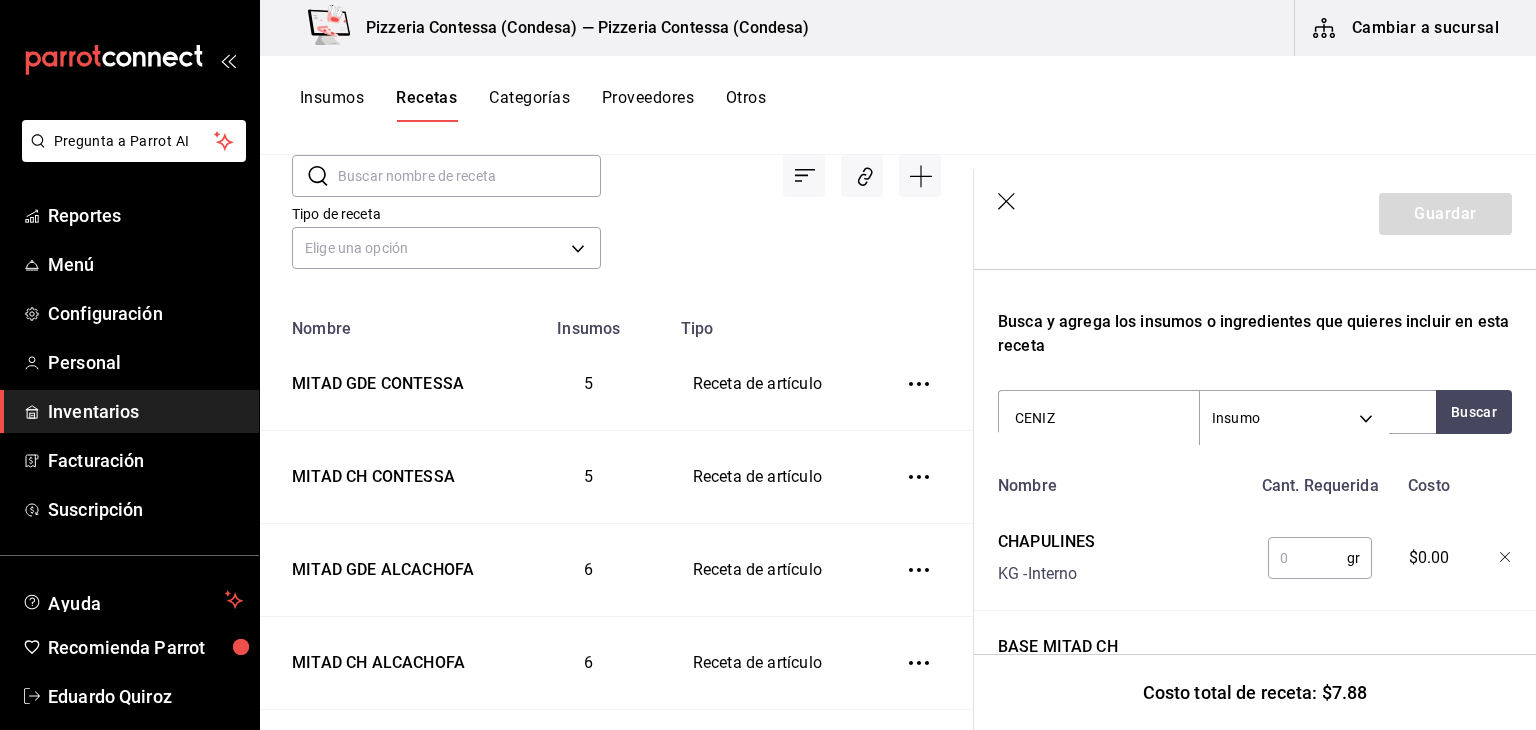 type on "CENIZA" 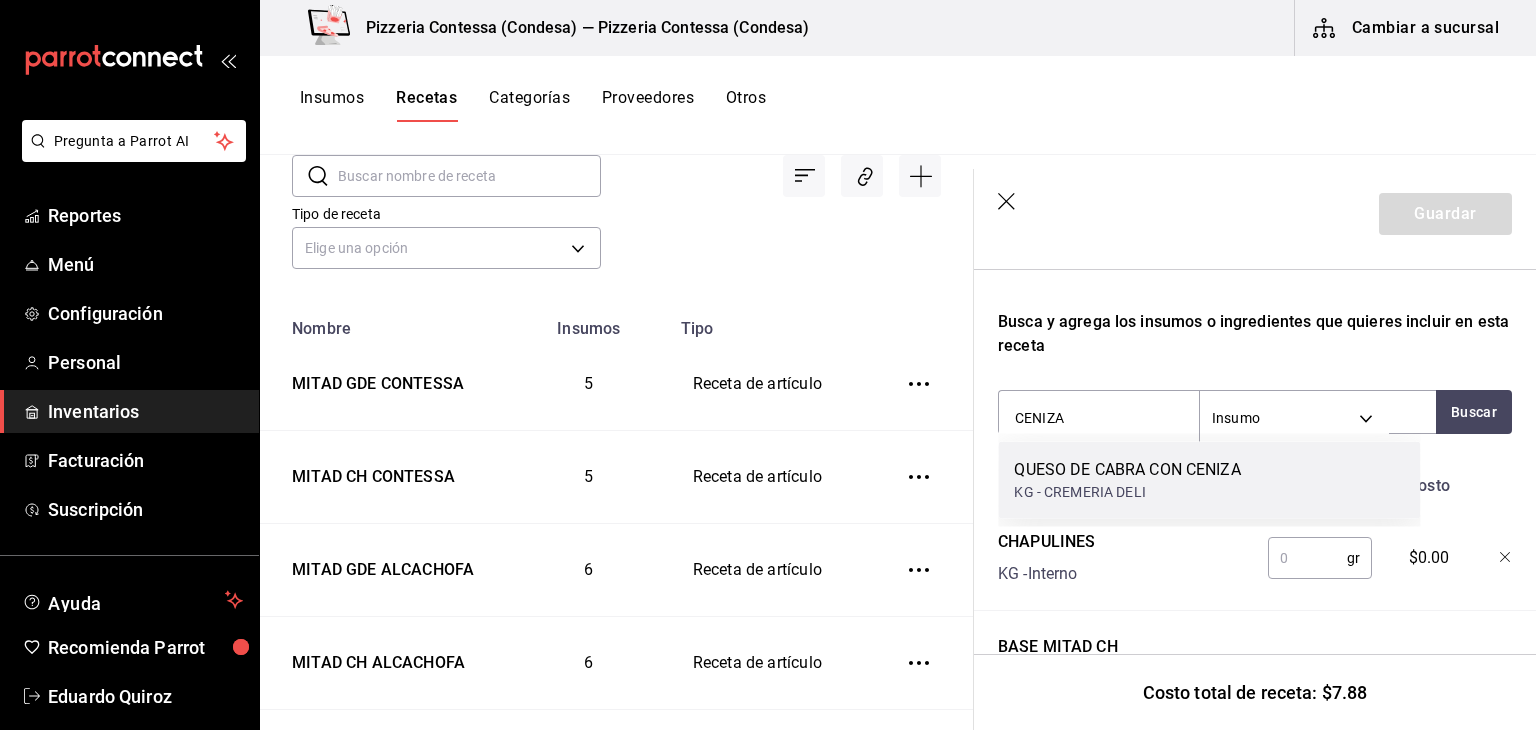 click on "QUESO DE CABRA CON CENIZA" at bounding box center (1127, 470) 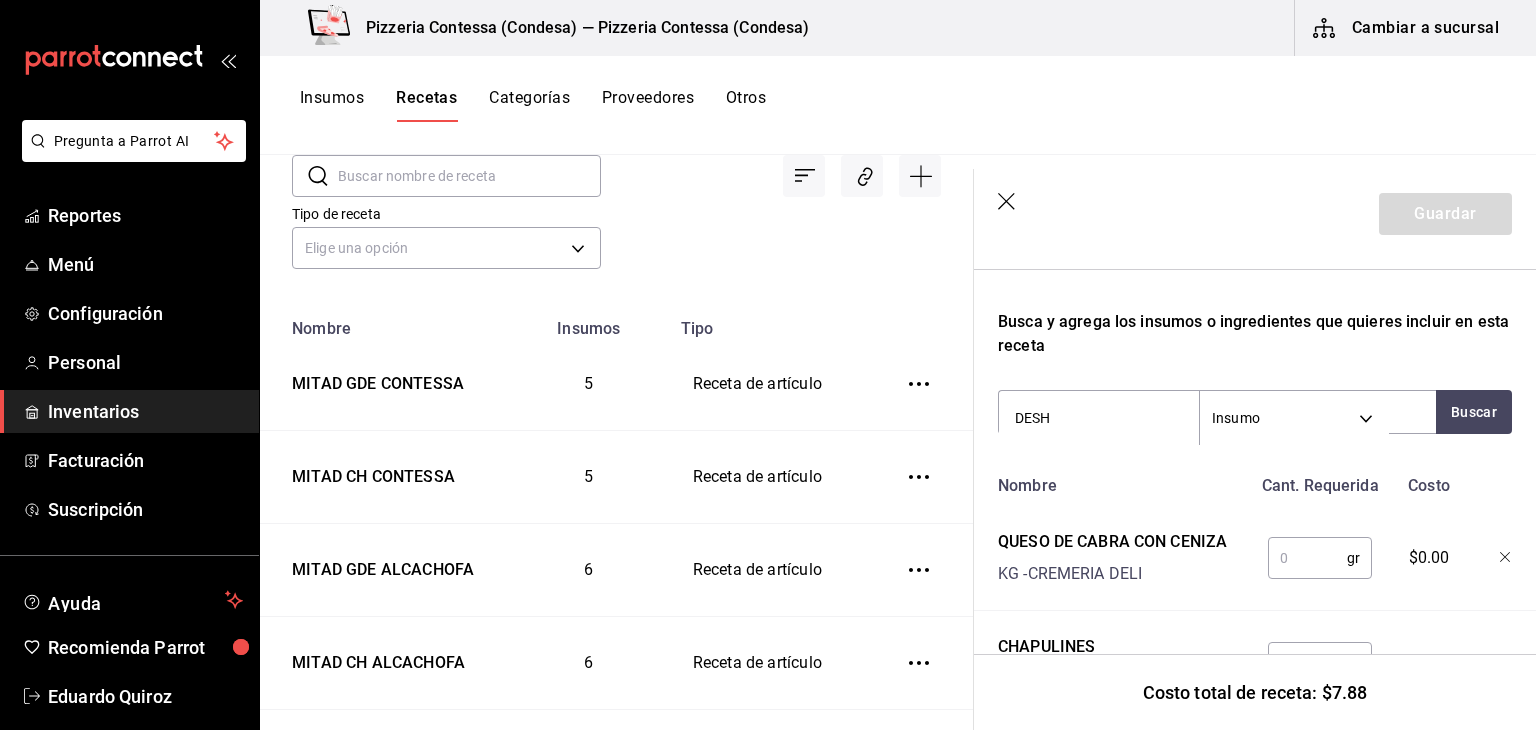 type on "DESHI" 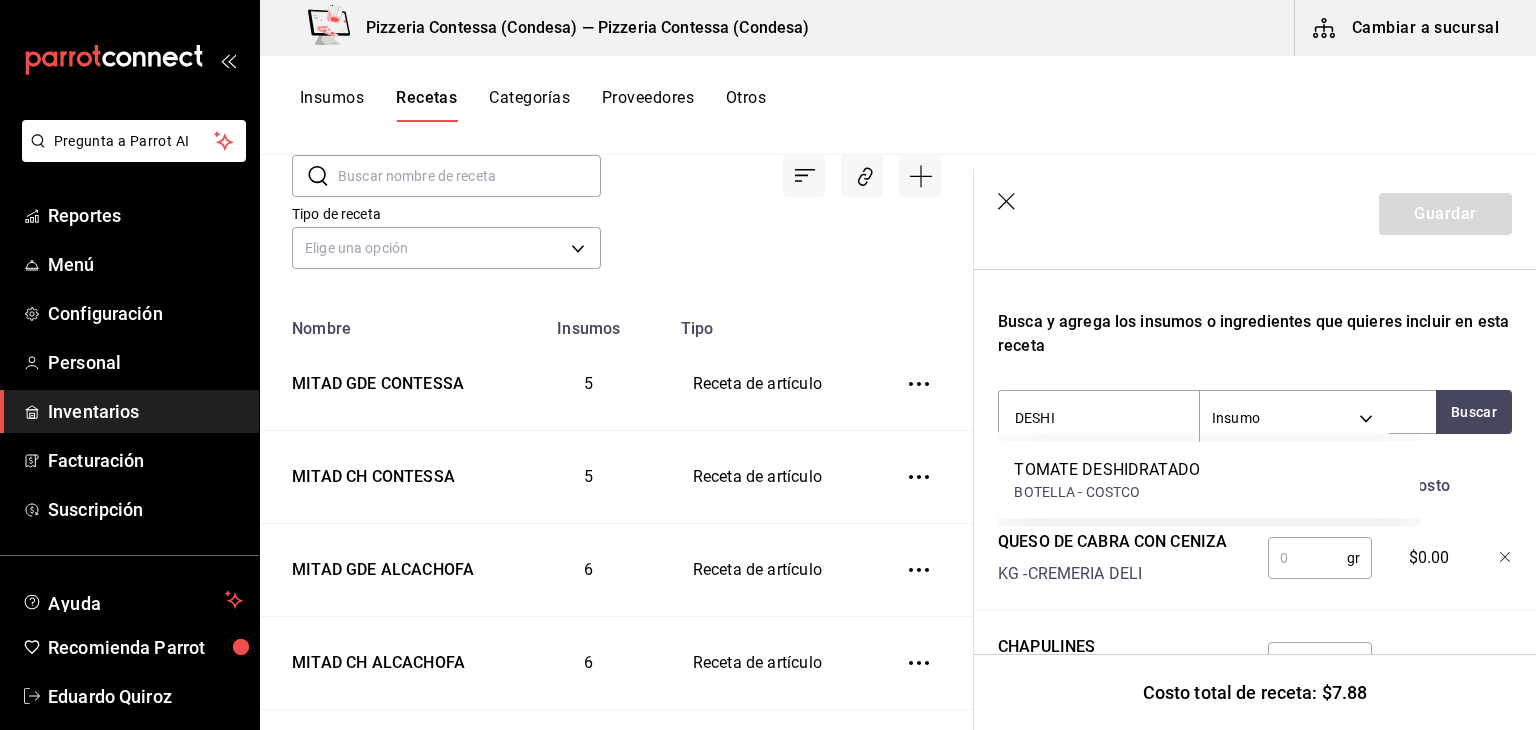 click on "TOMATE DESHIDRATADO" at bounding box center [1107, 470] 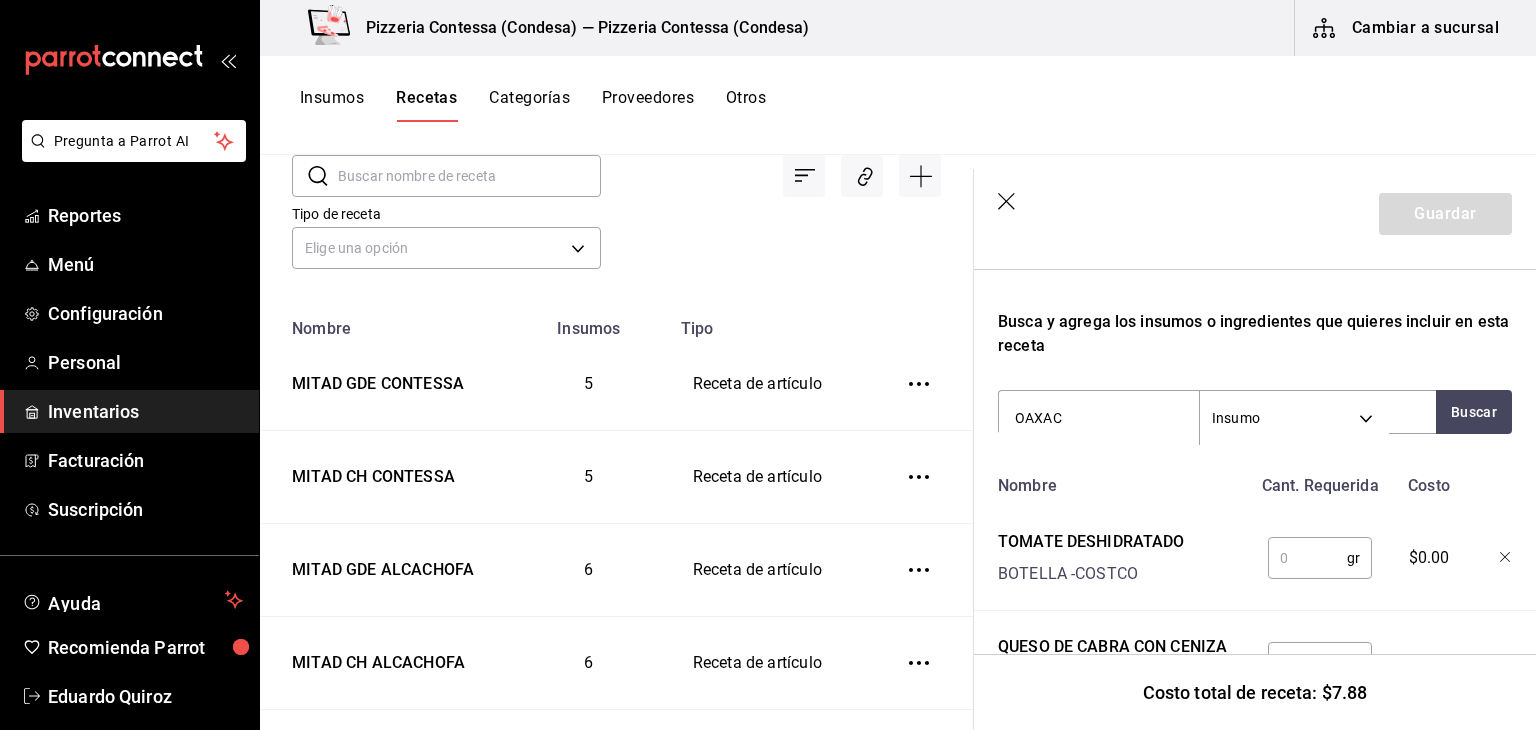 type on "OAXACA" 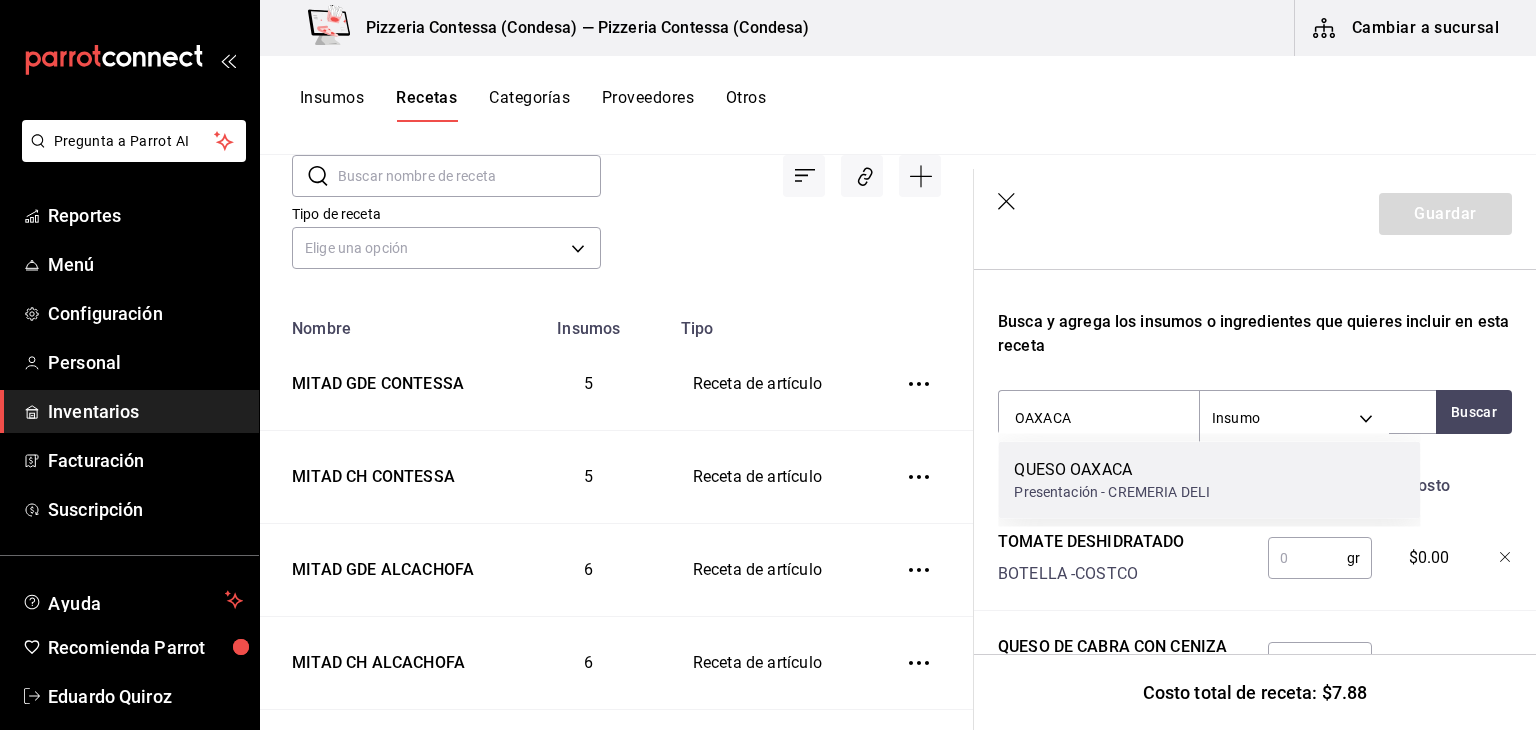 click on "QUESO OAXACA" at bounding box center [1112, 470] 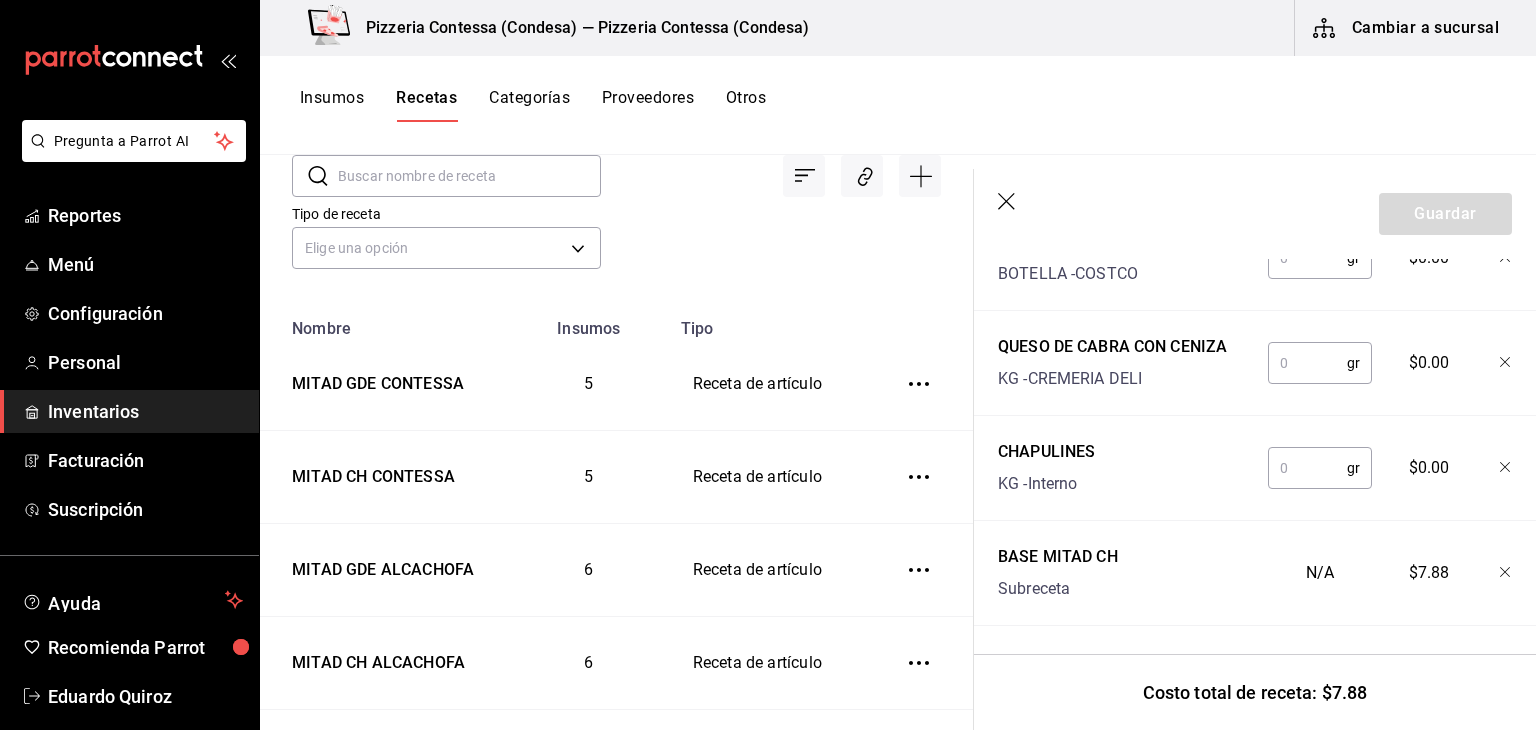 scroll, scrollTop: 729, scrollLeft: 0, axis: vertical 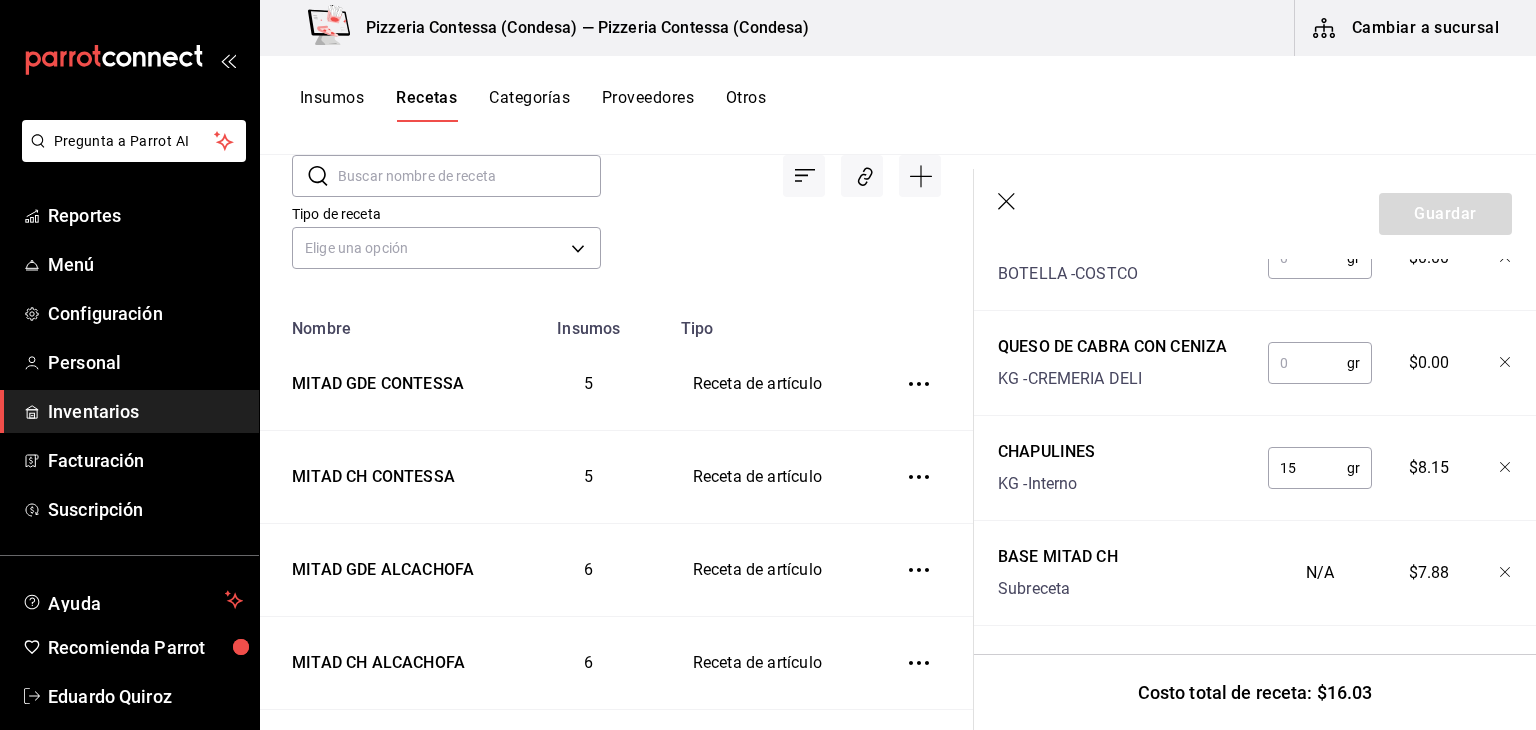 type on "15" 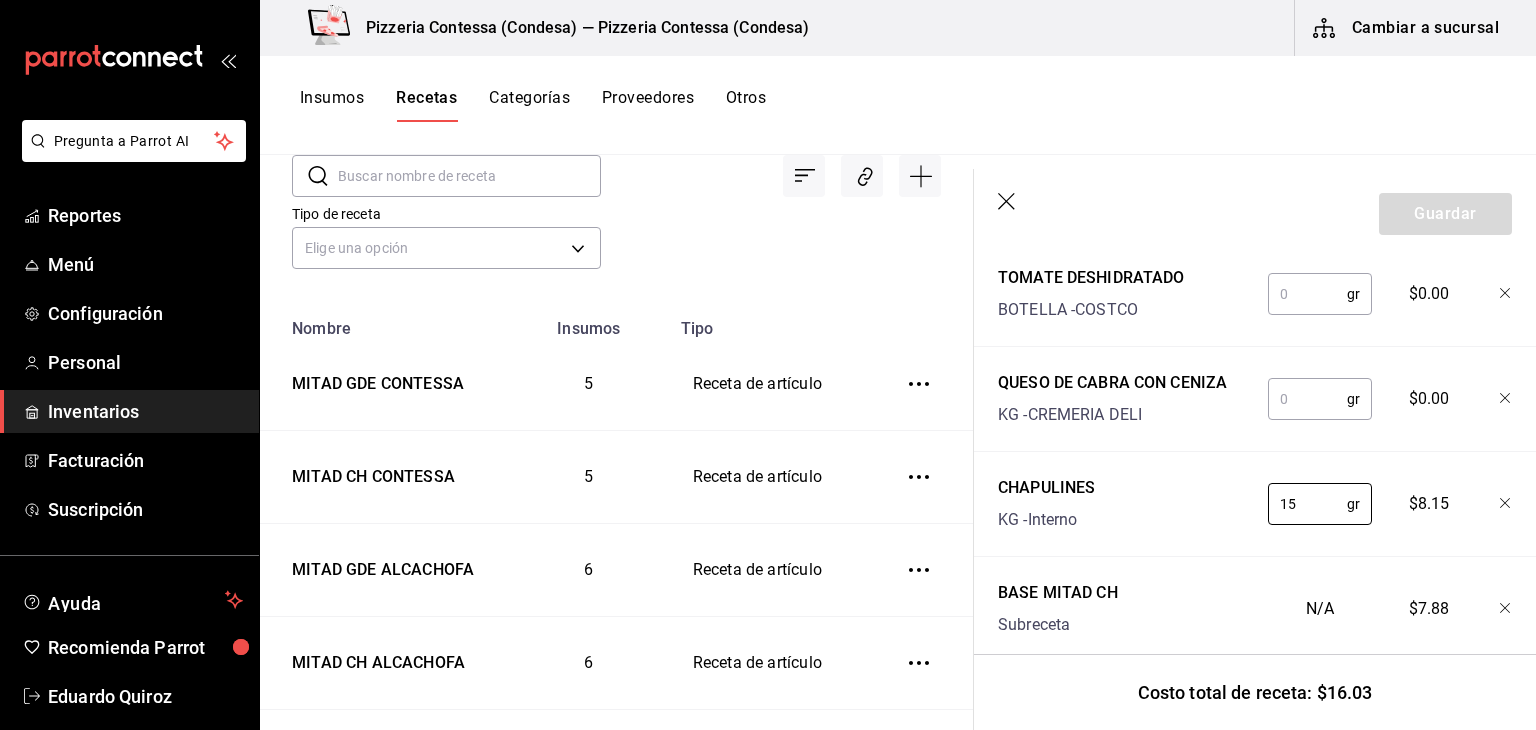 scroll, scrollTop: 629, scrollLeft: 0, axis: vertical 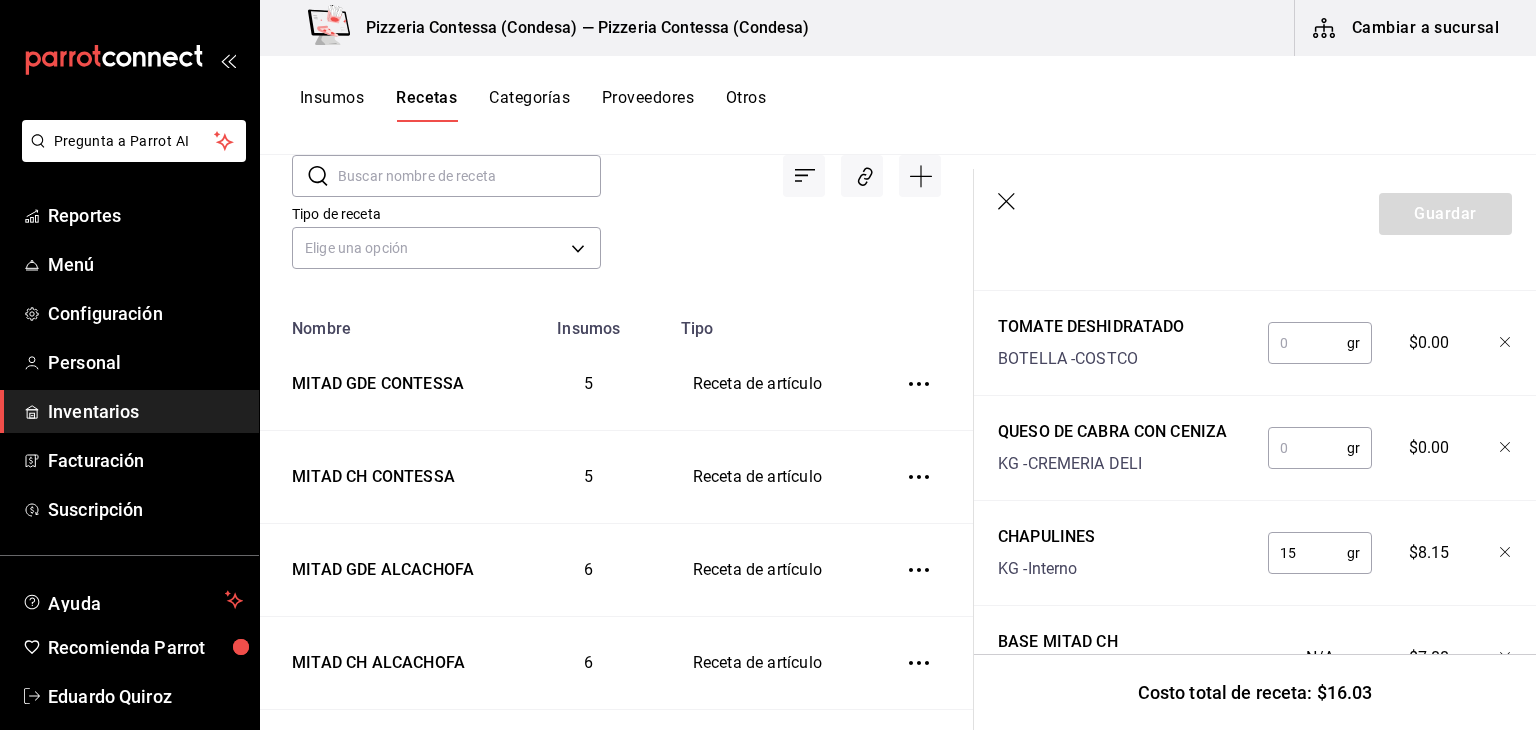 click at bounding box center (1307, 448) 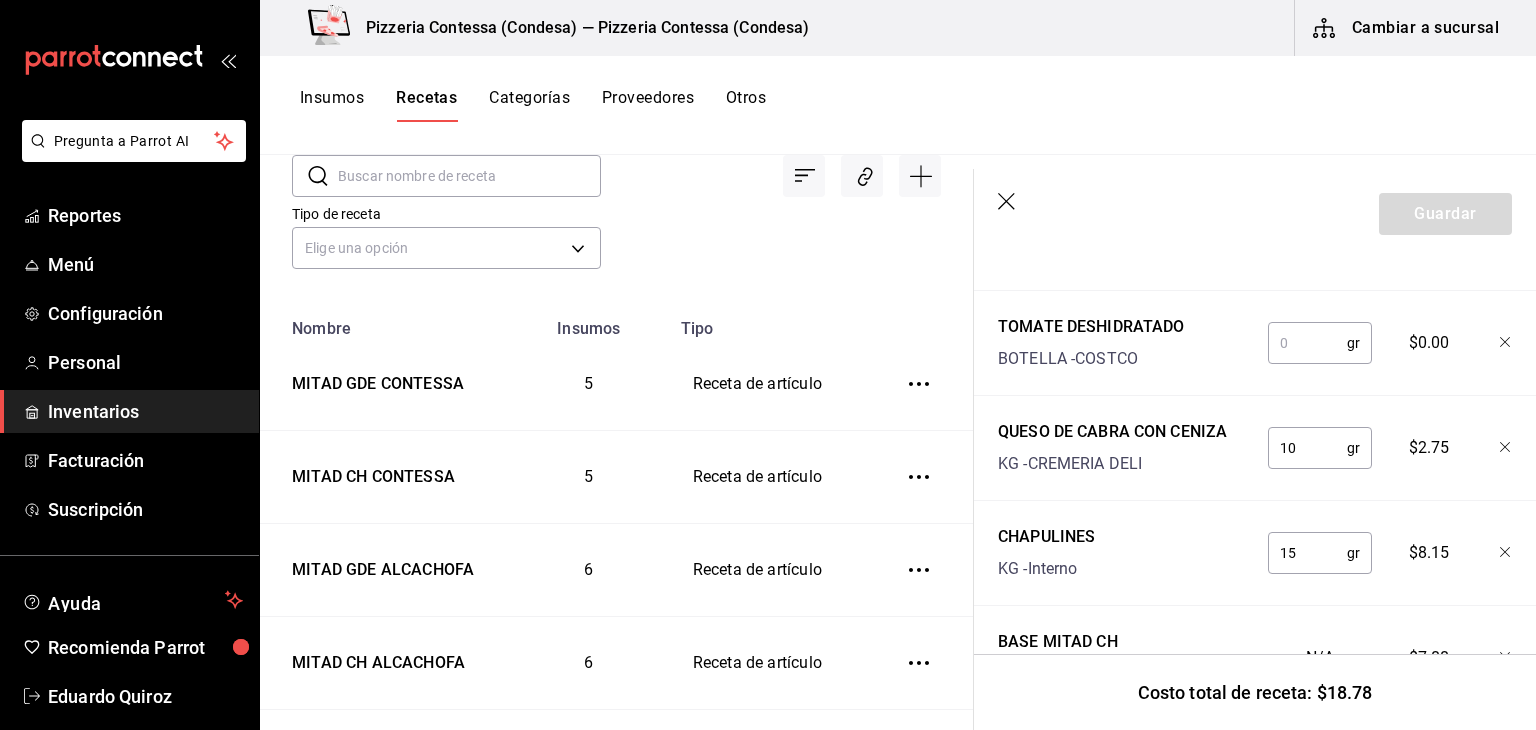 type on "10" 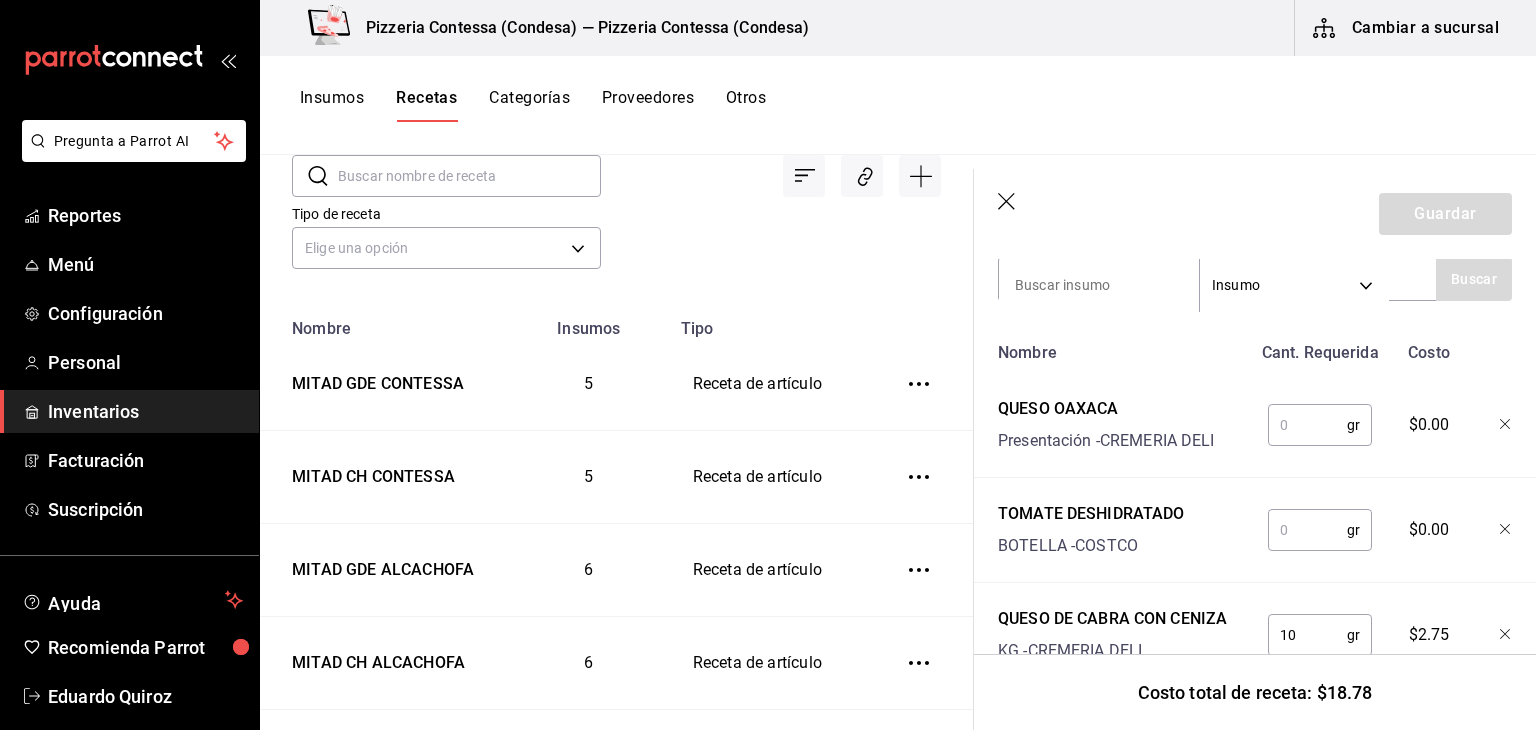 scroll, scrollTop: 429, scrollLeft: 0, axis: vertical 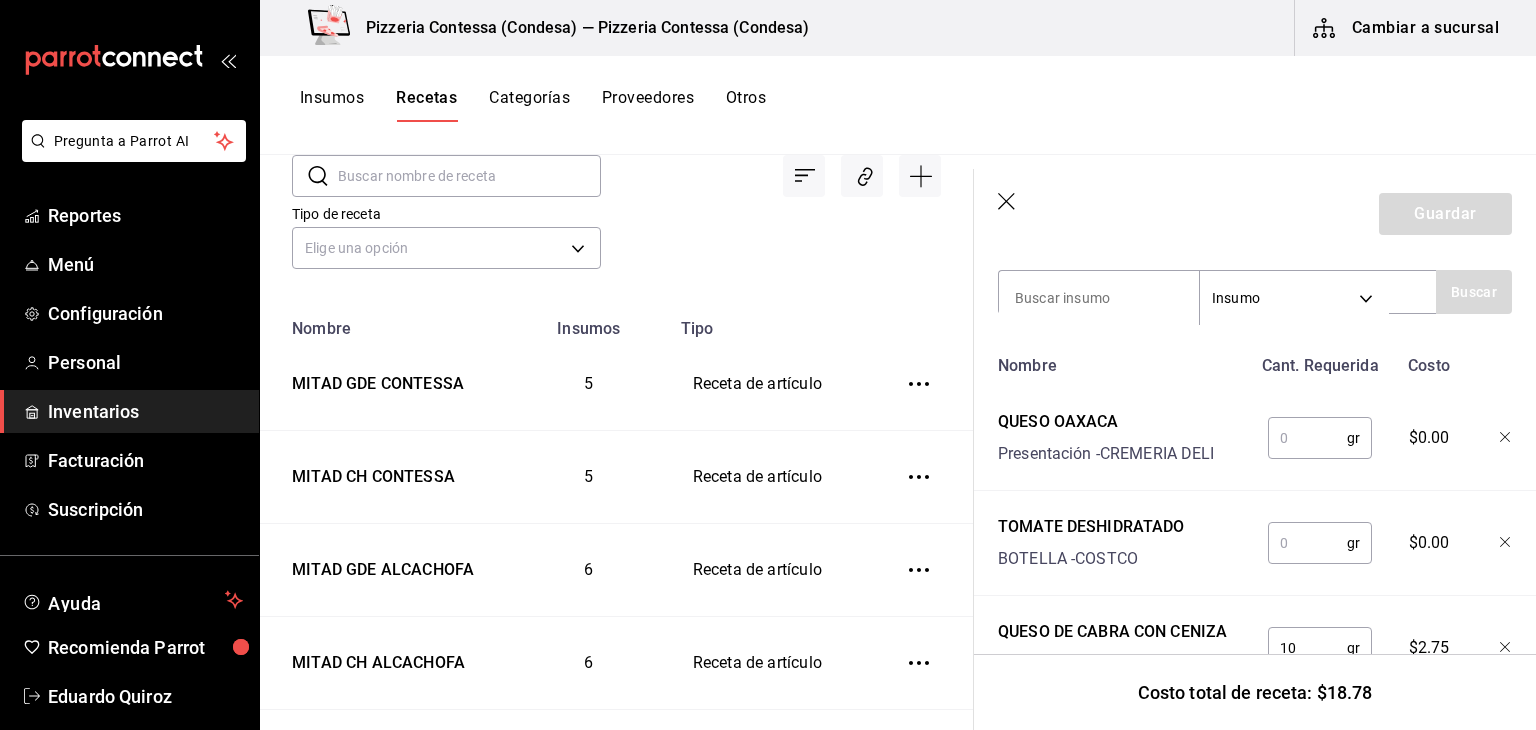 click at bounding box center (1307, 543) 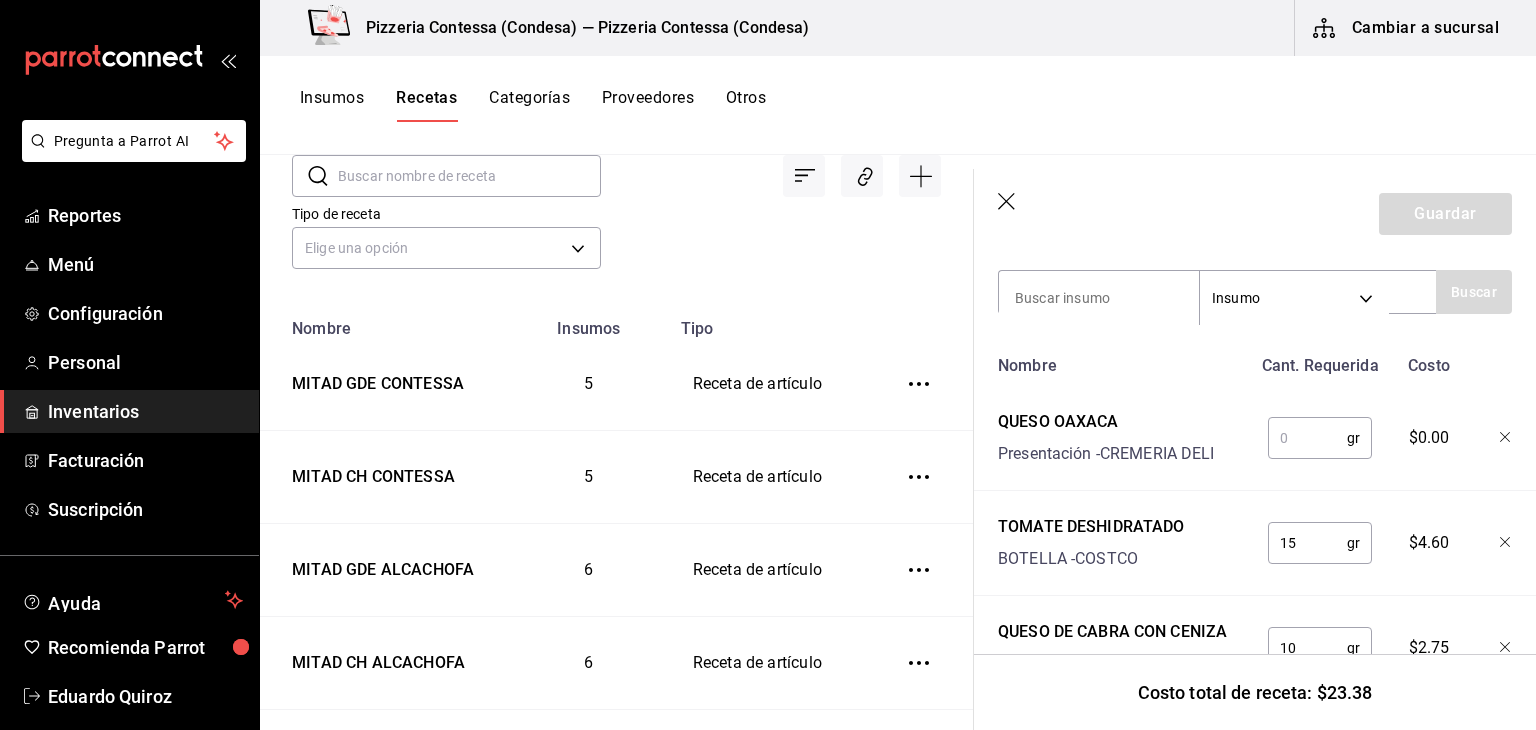 type on "15" 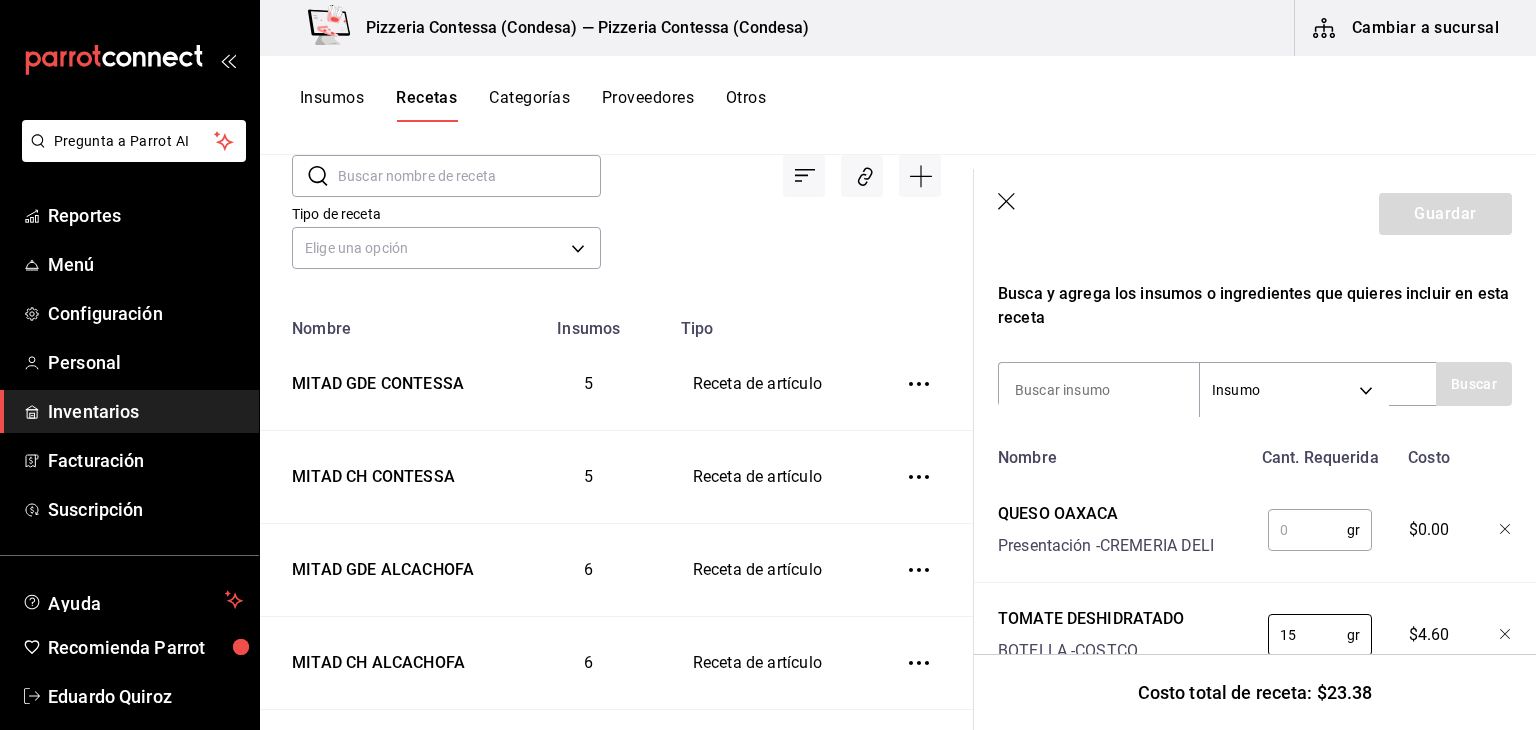 scroll, scrollTop: 329, scrollLeft: 0, axis: vertical 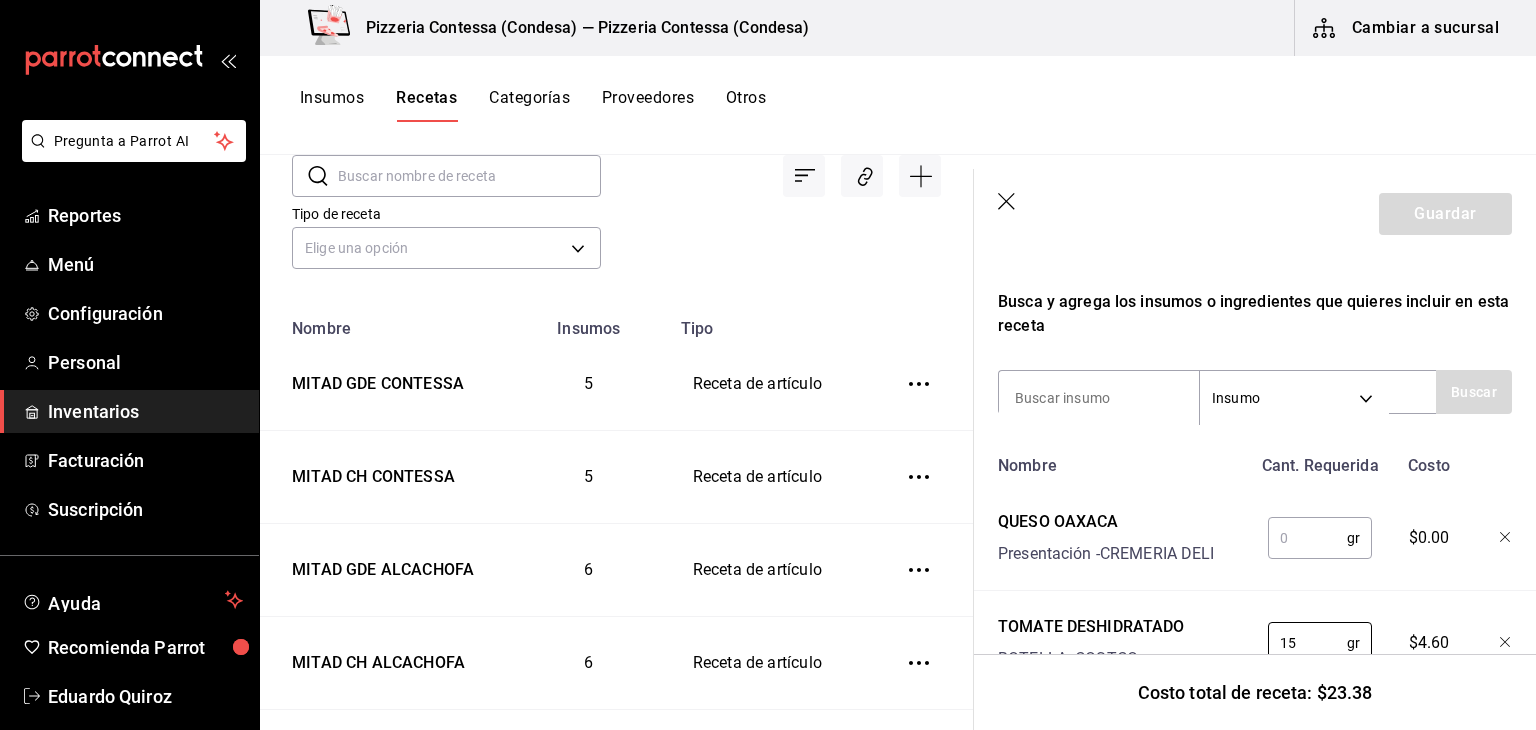 click at bounding box center (1307, 538) 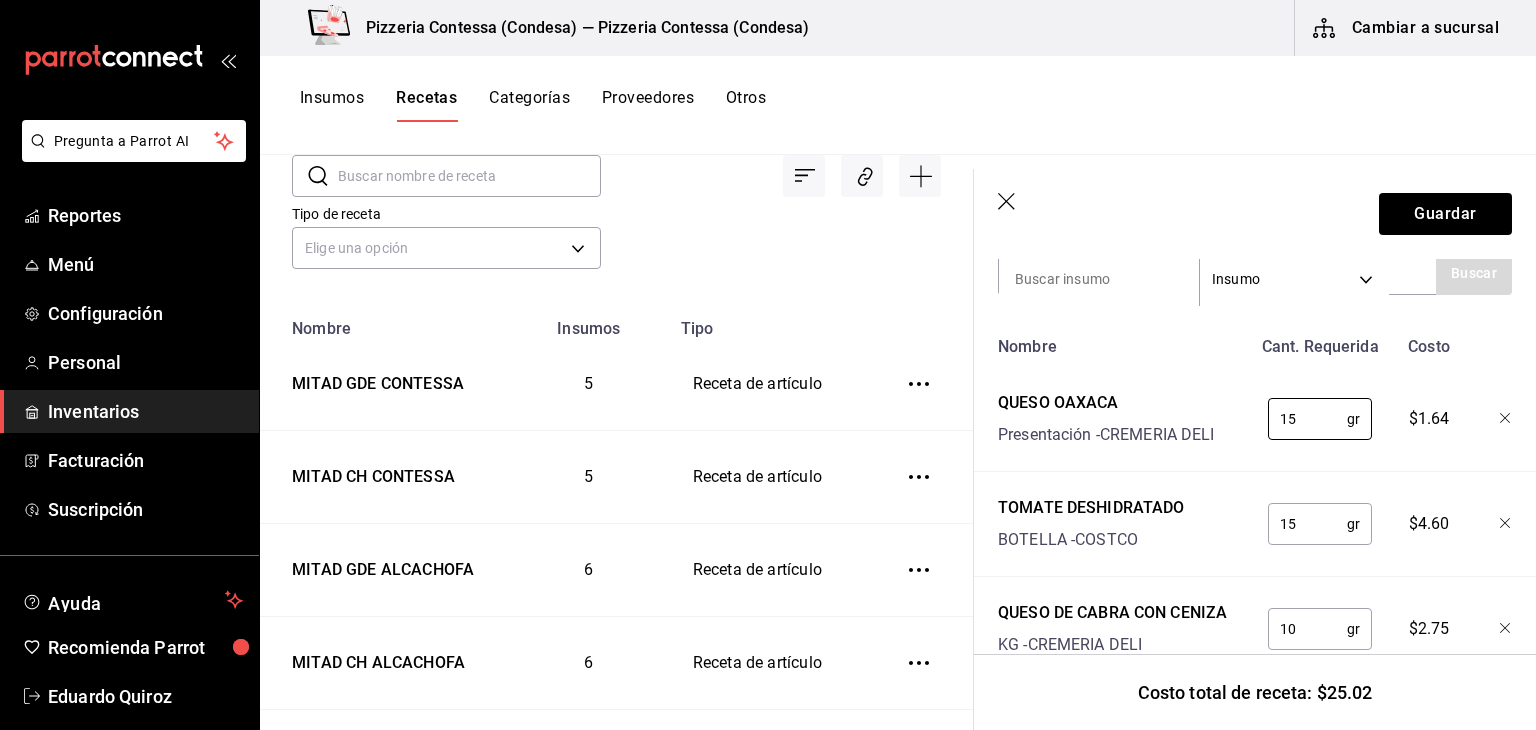 scroll, scrollTop: 729, scrollLeft: 0, axis: vertical 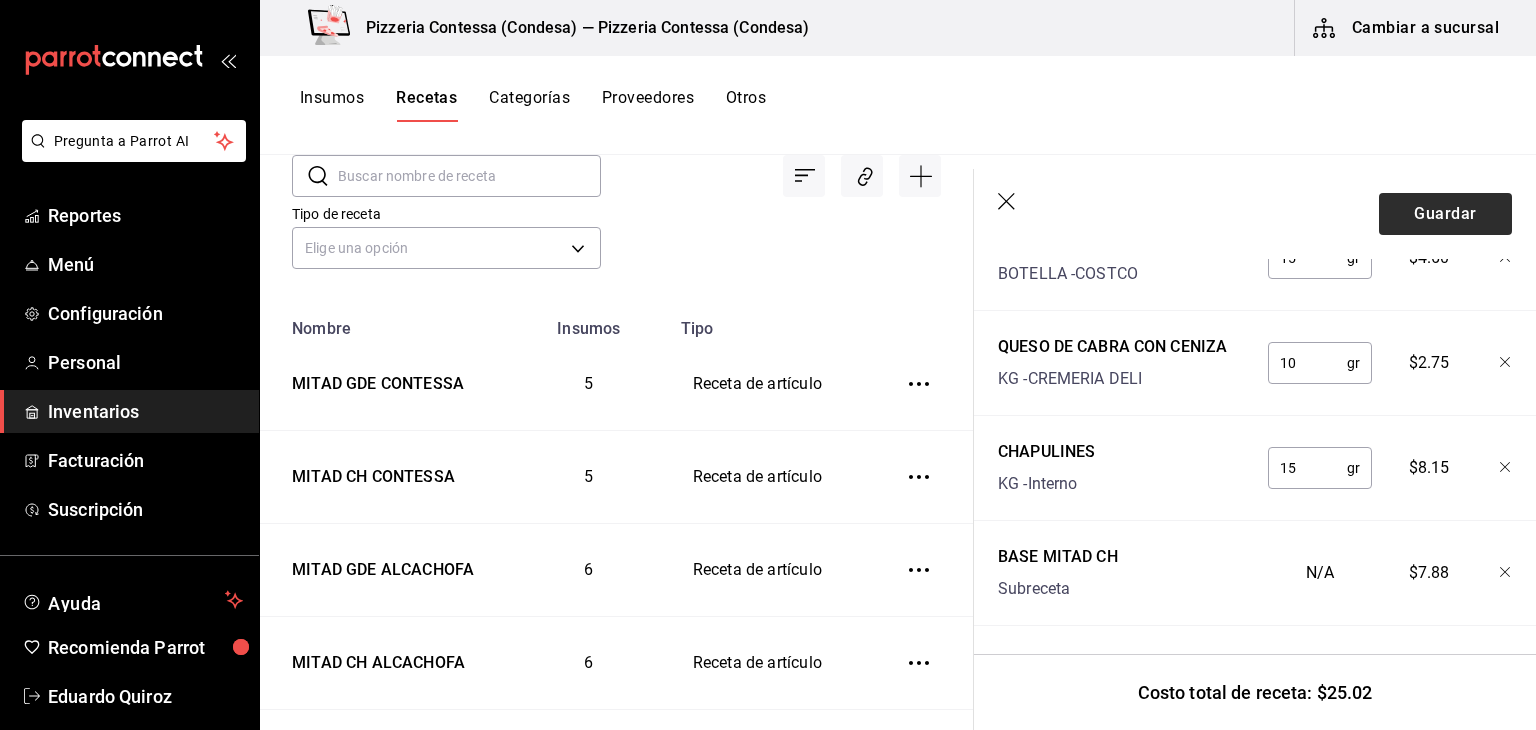 type on "15" 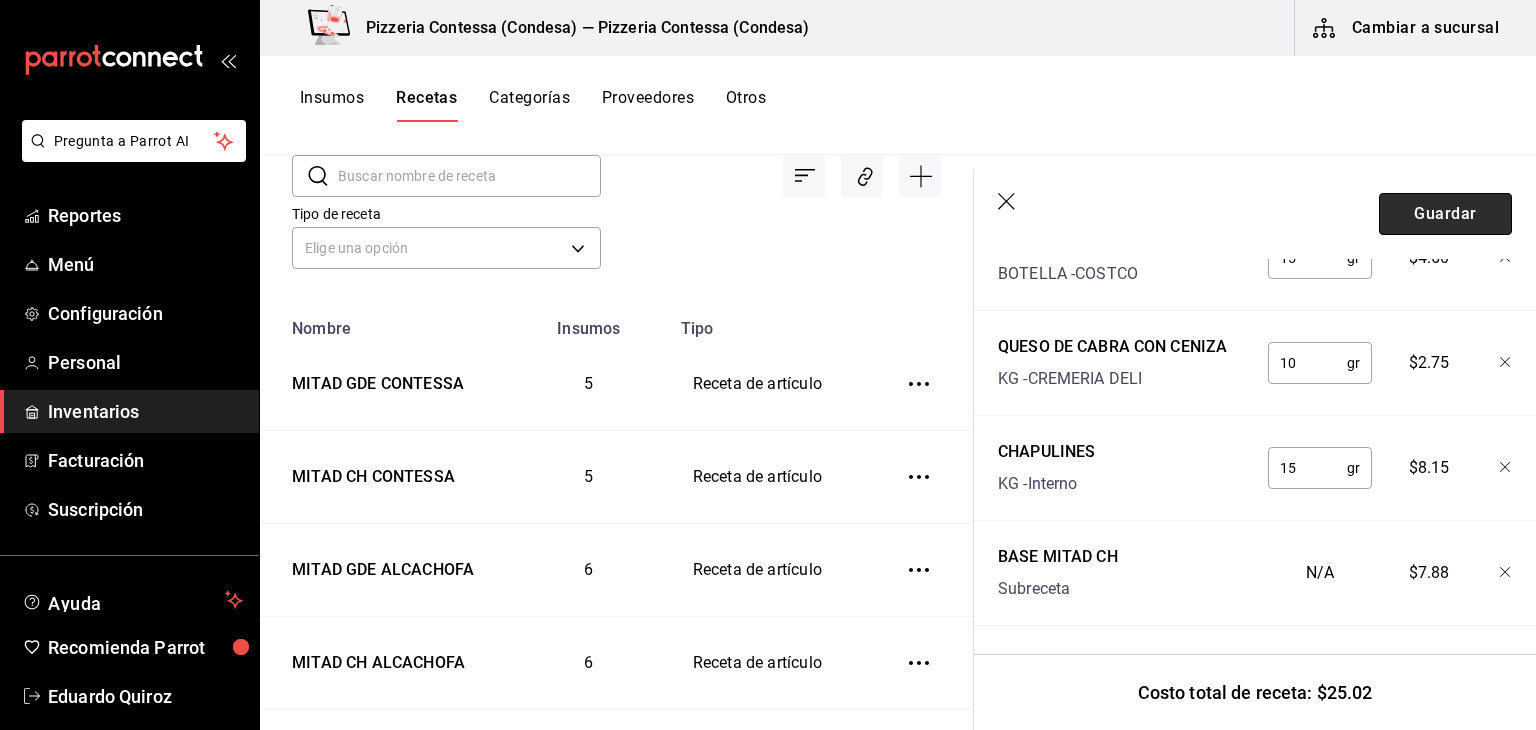 click on "Guardar" at bounding box center (1445, 214) 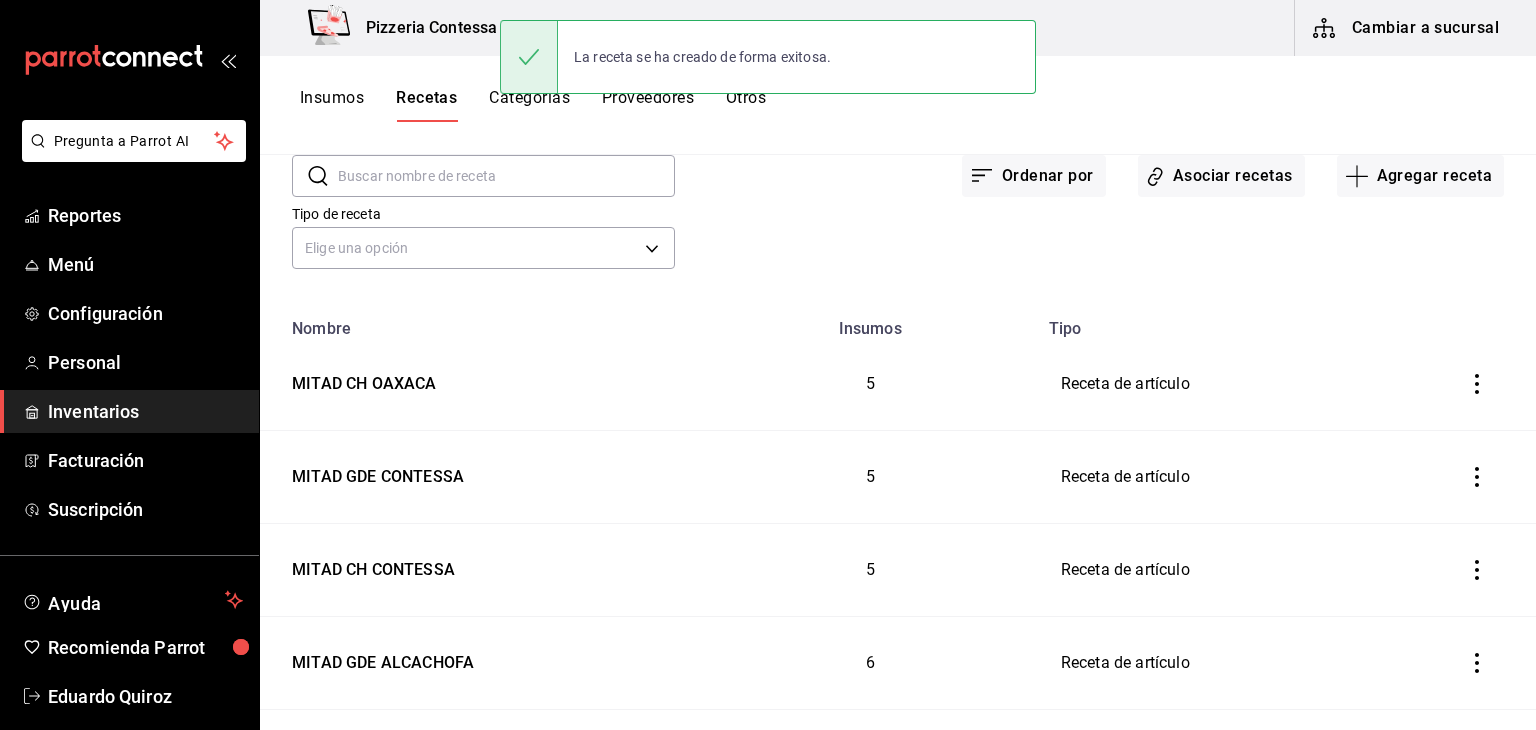 scroll, scrollTop: 0, scrollLeft: 0, axis: both 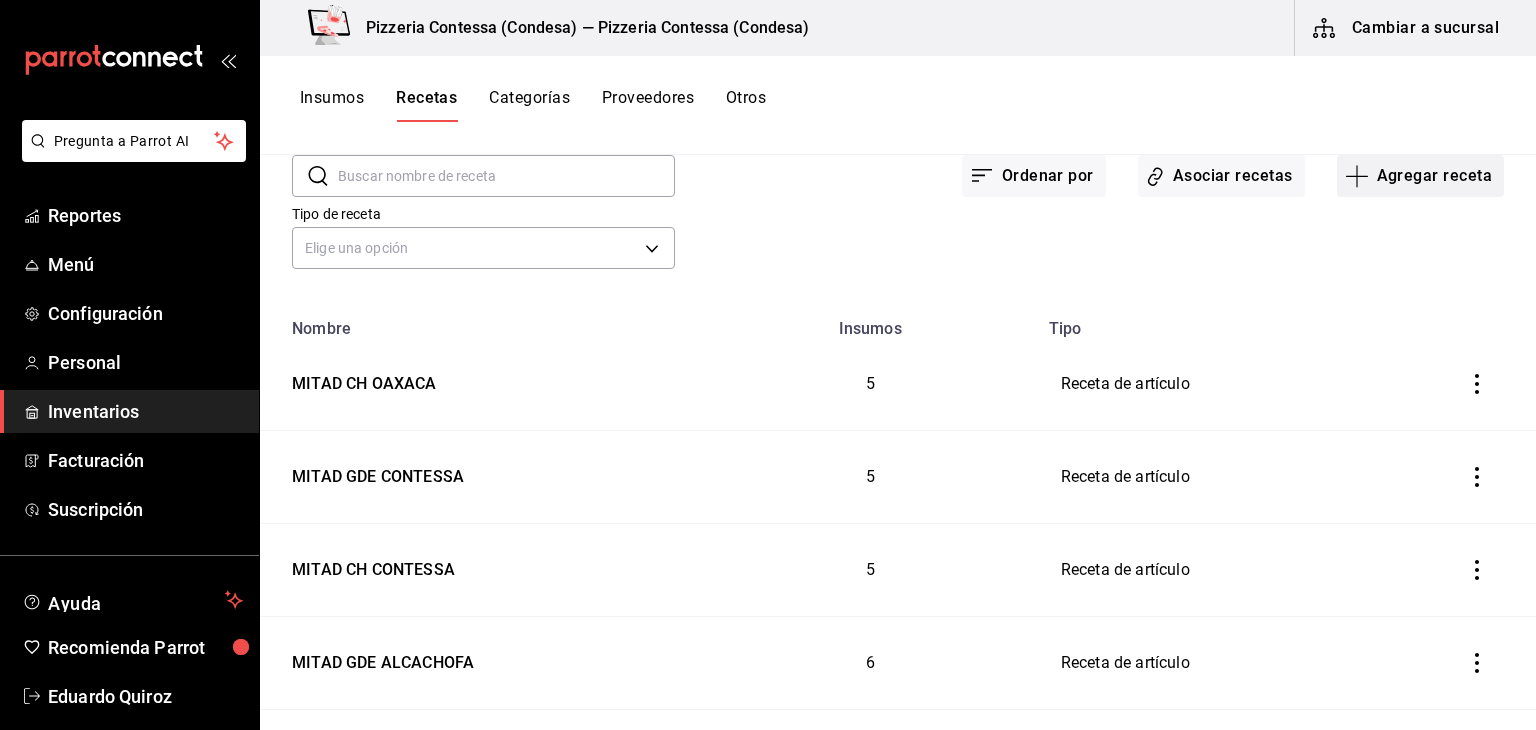 click on "Agregar receta" at bounding box center [1420, 176] 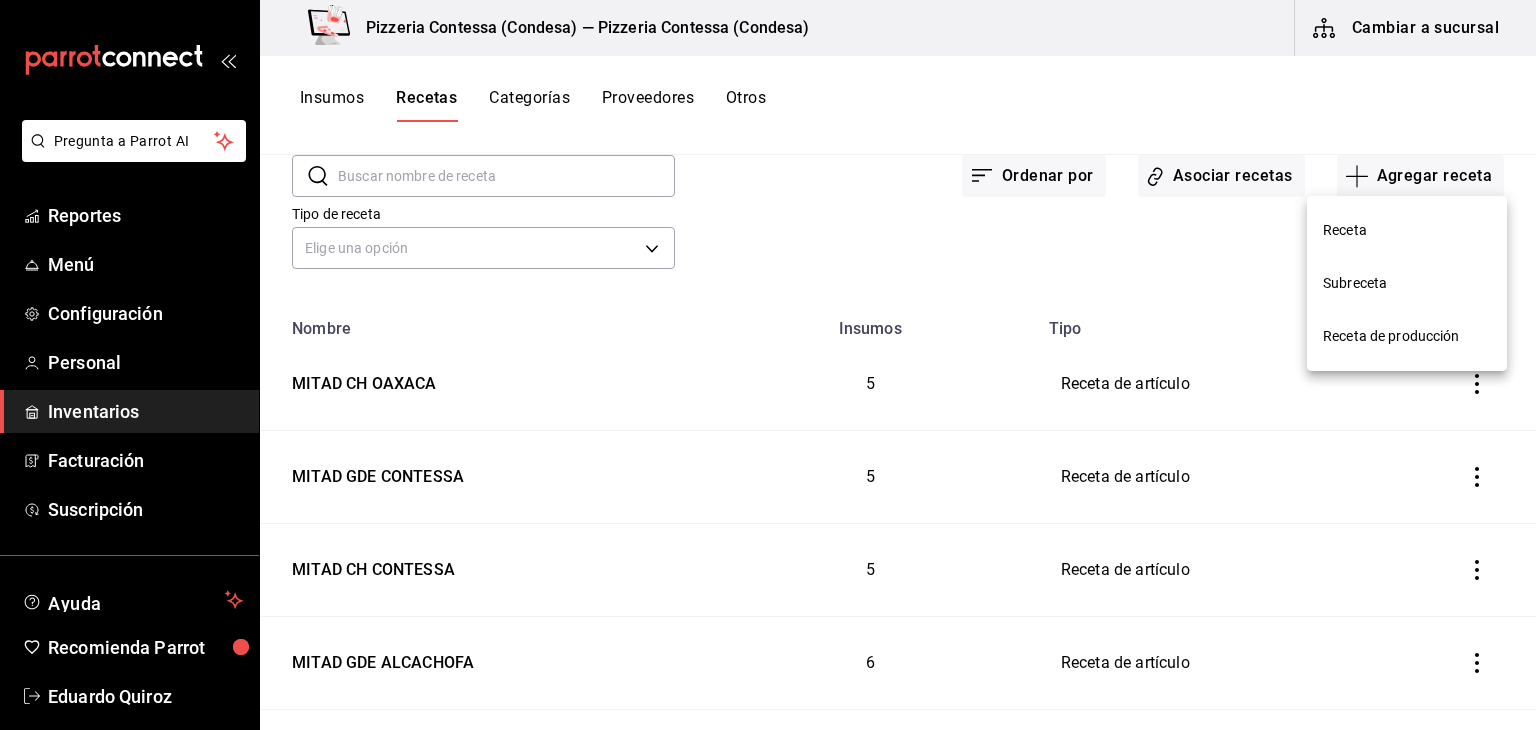 click on "Receta" at bounding box center [1407, 230] 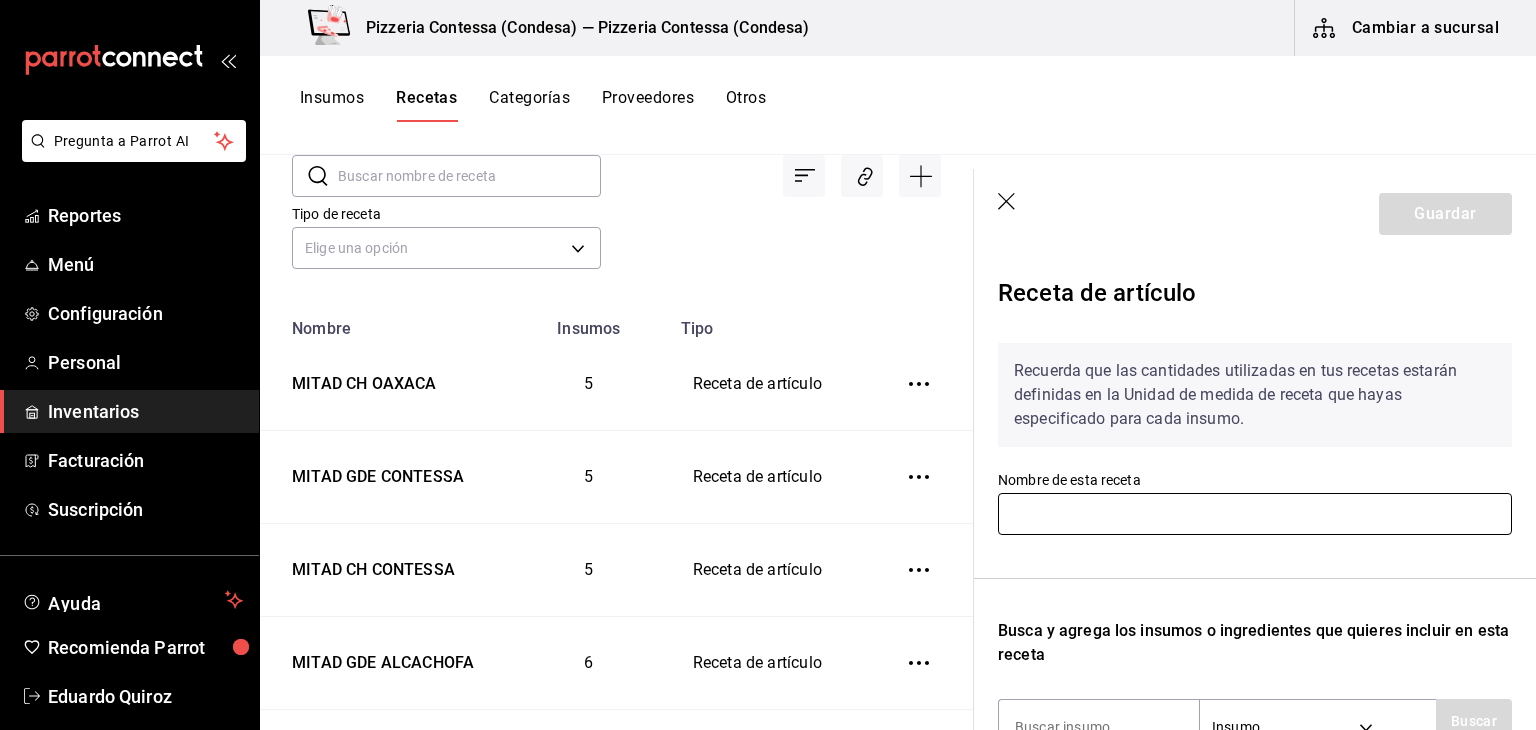 click at bounding box center [1255, 514] 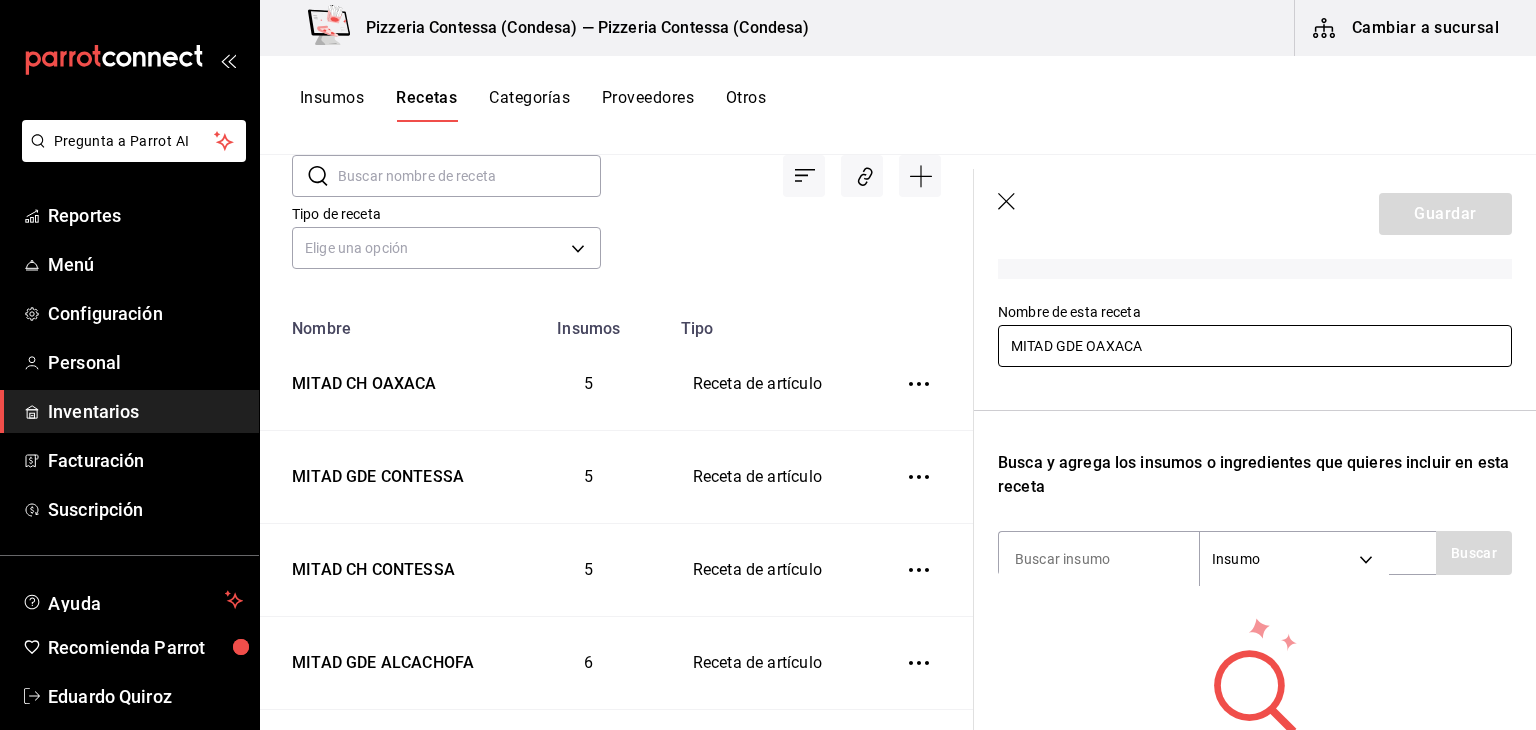 scroll, scrollTop: 178, scrollLeft: 0, axis: vertical 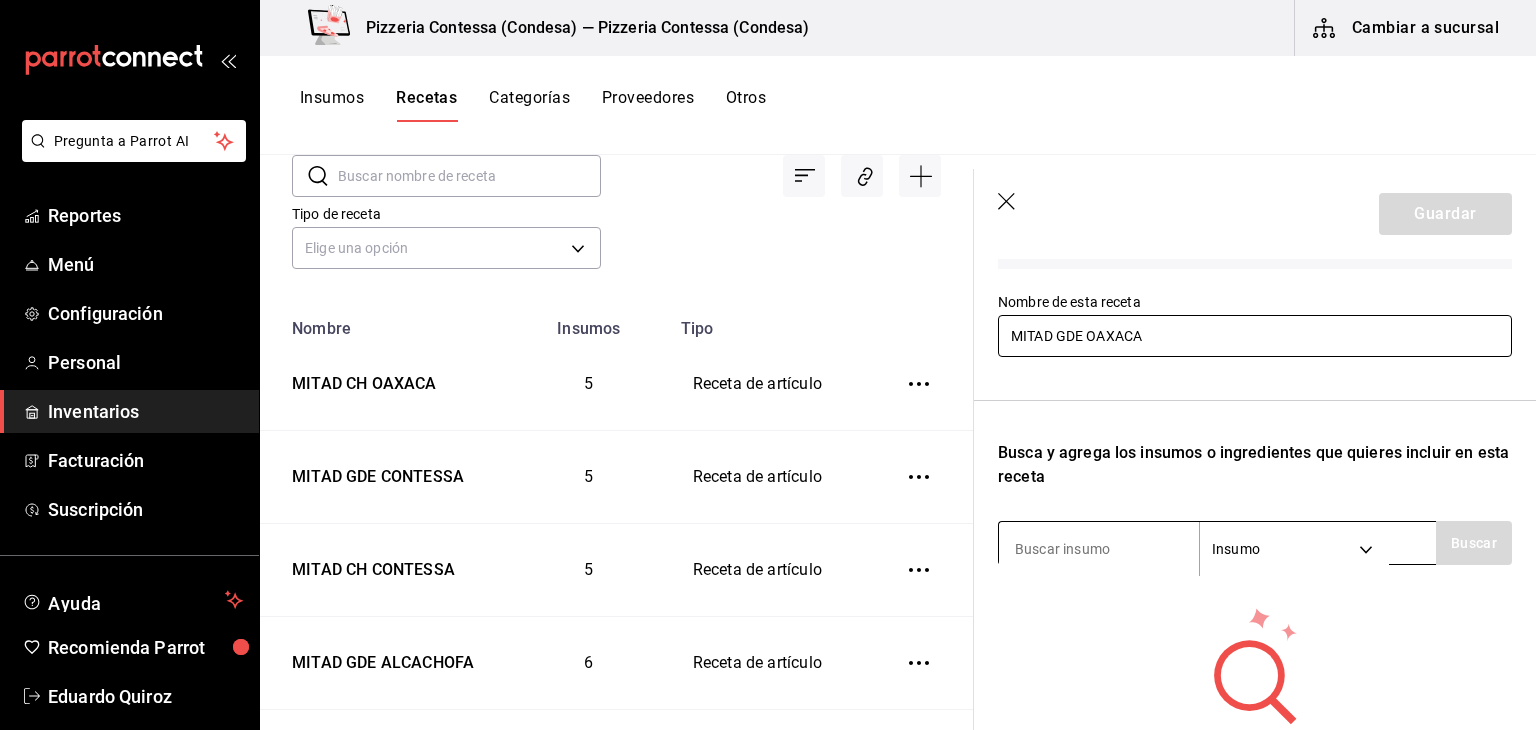 type on "MITAD GDE OAXACA" 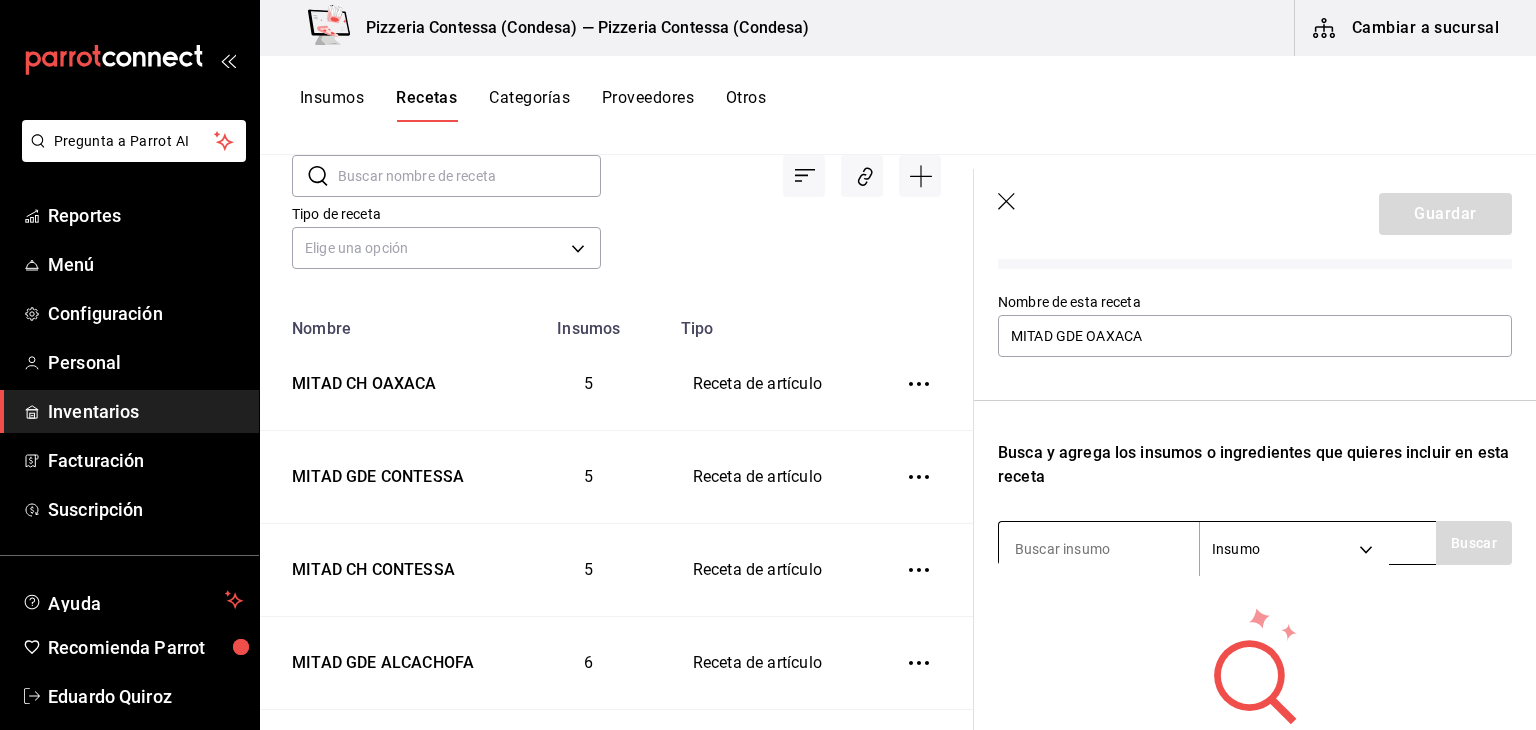 click at bounding box center [1099, 549] 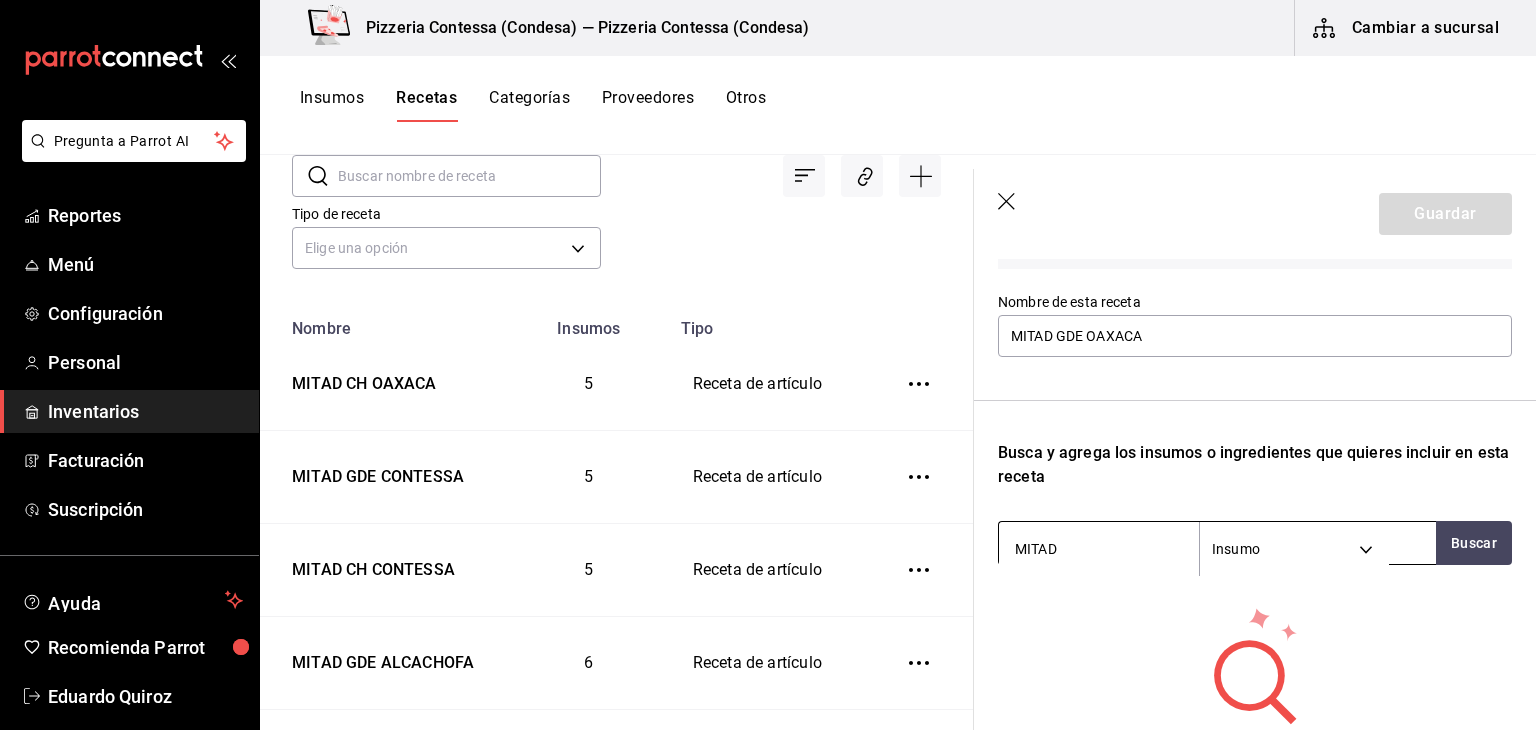 type on "MITAD" 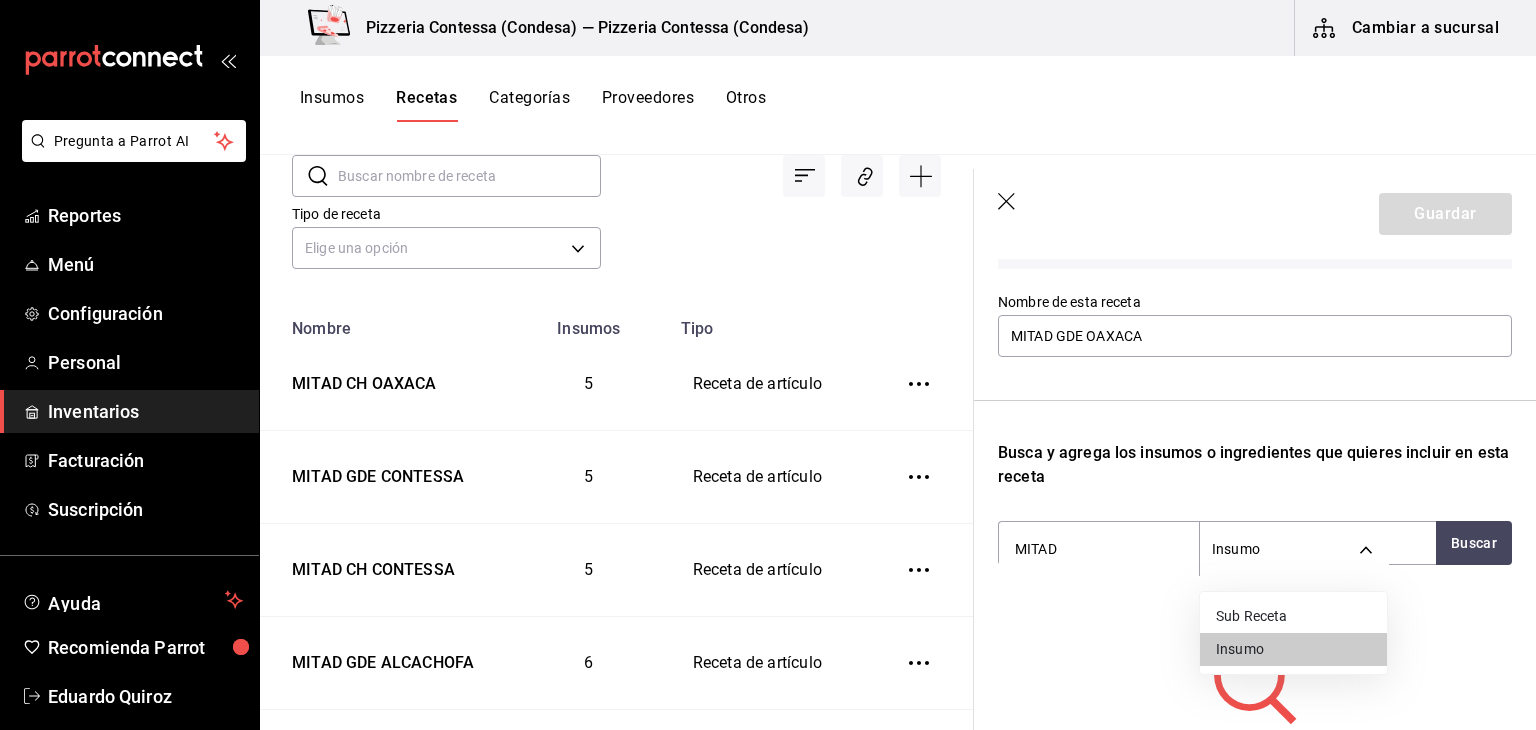 click on "Sub Receta" at bounding box center [1293, 616] 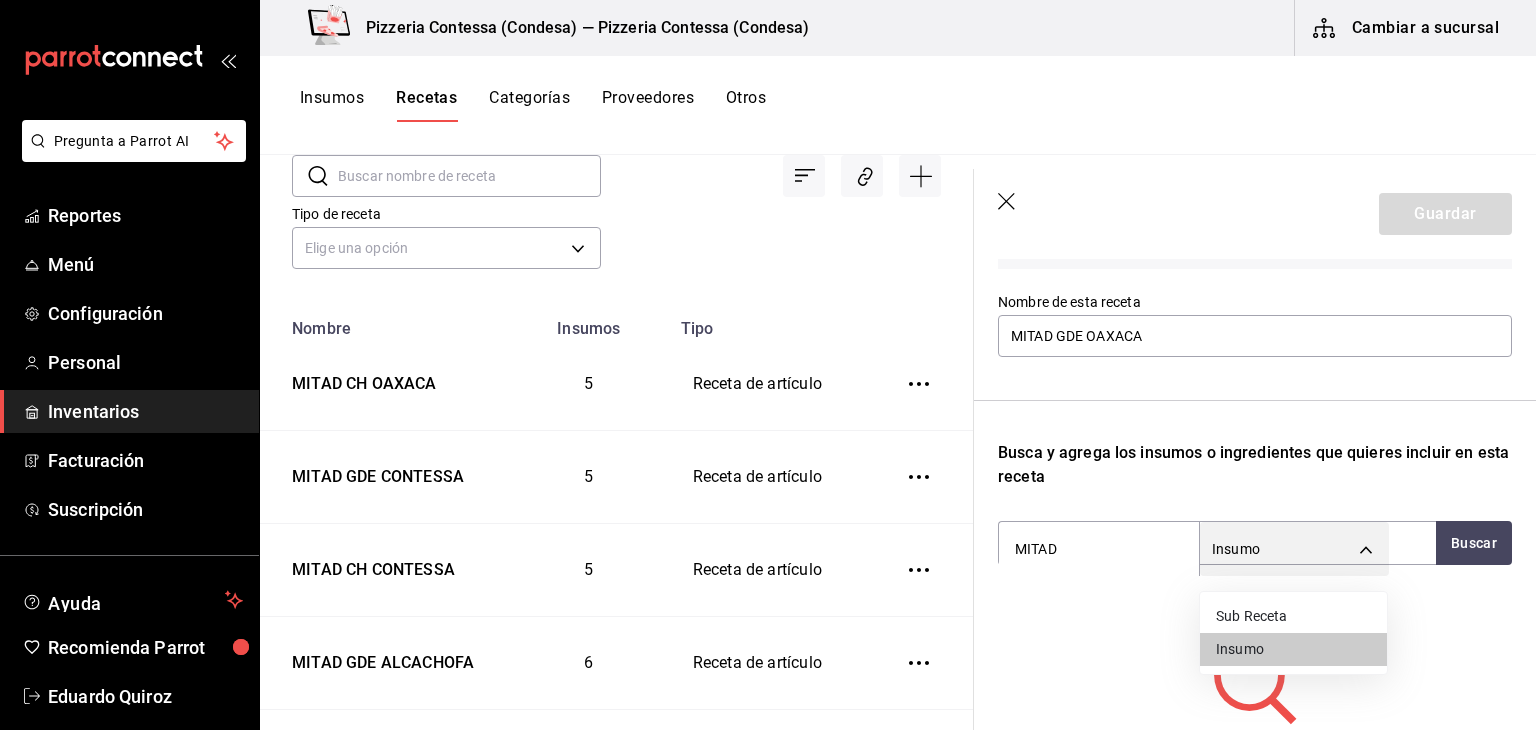 type on "SUBRECIPE" 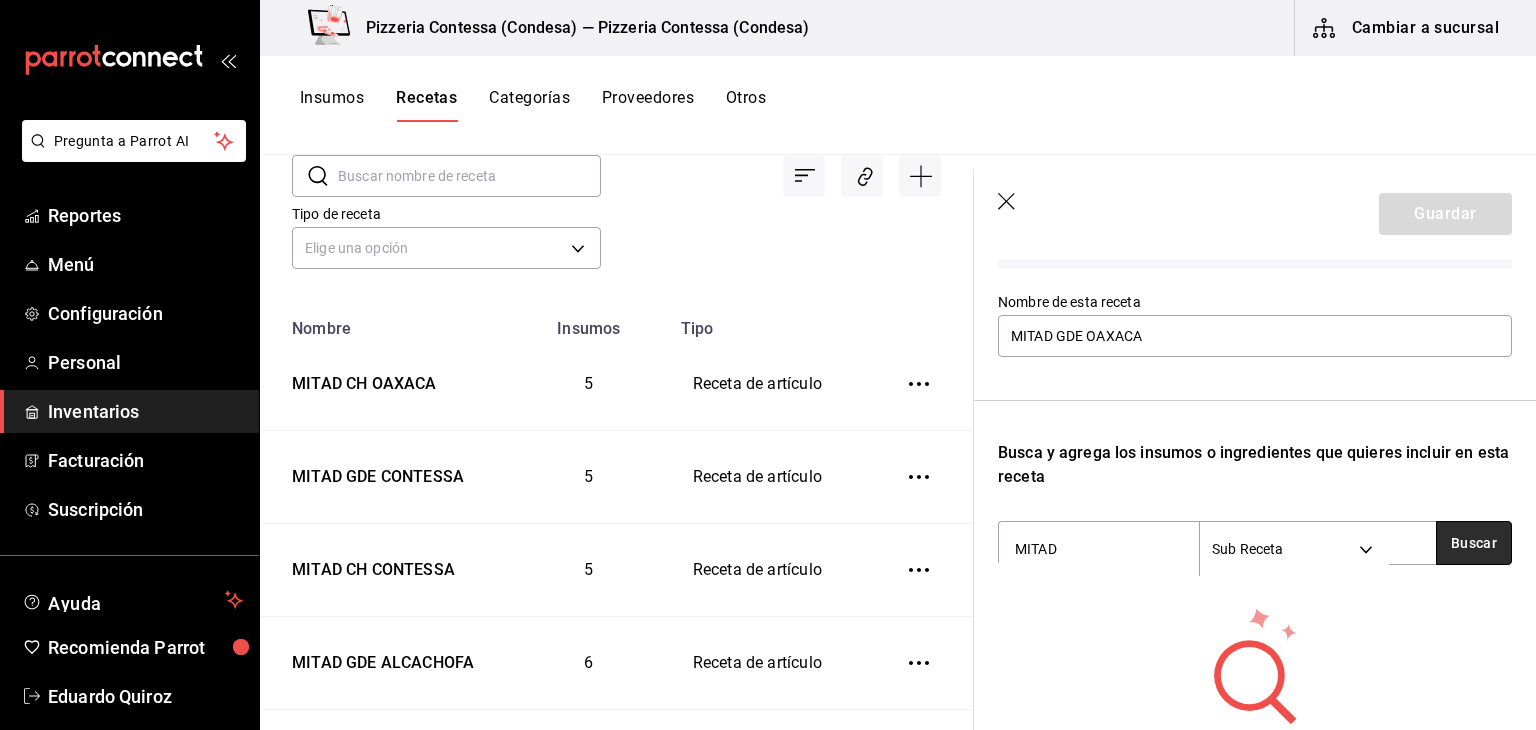 click on "Buscar" at bounding box center [1474, 543] 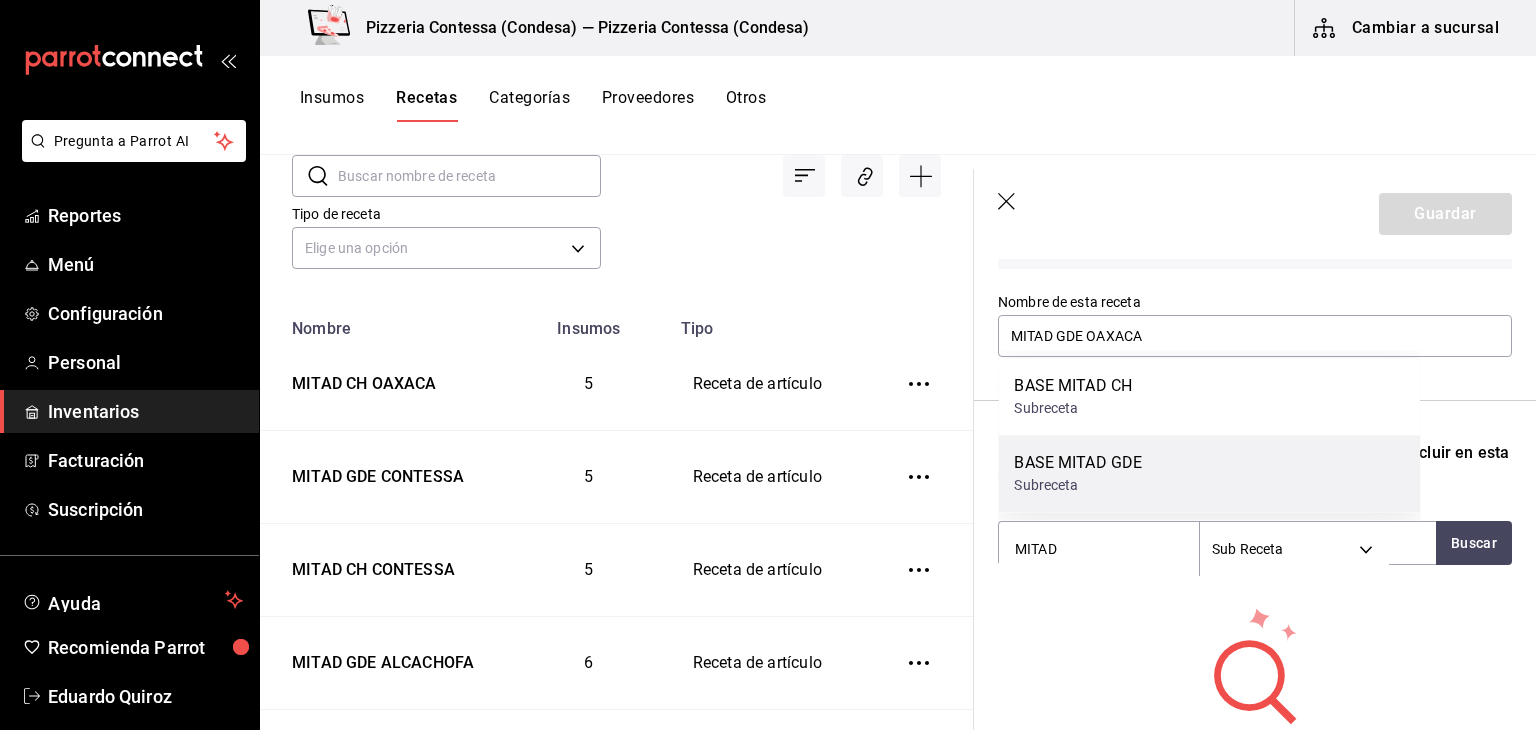 click on "BASE MITAD GDE Subreceta" at bounding box center [1209, 473] 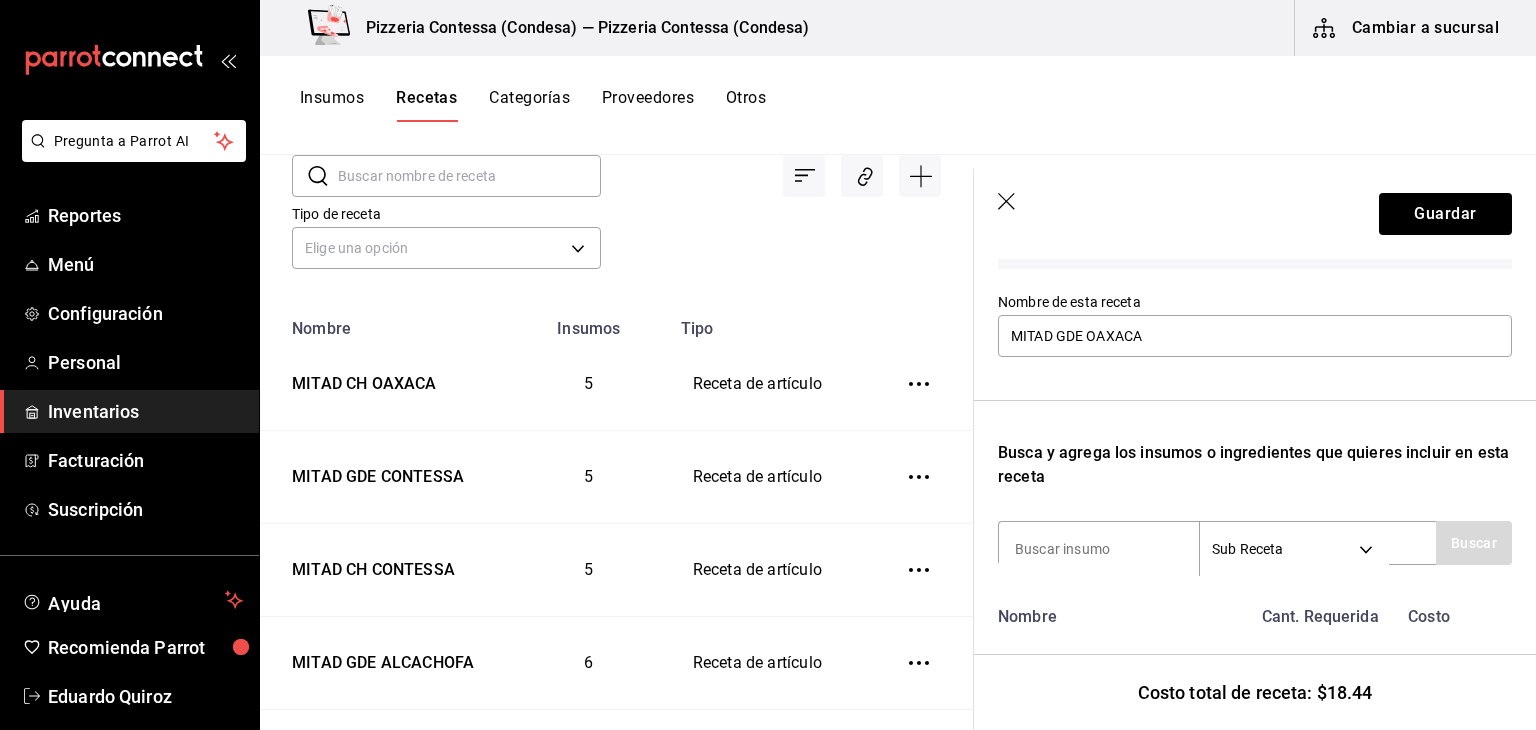 scroll, scrollTop: 309, scrollLeft: 0, axis: vertical 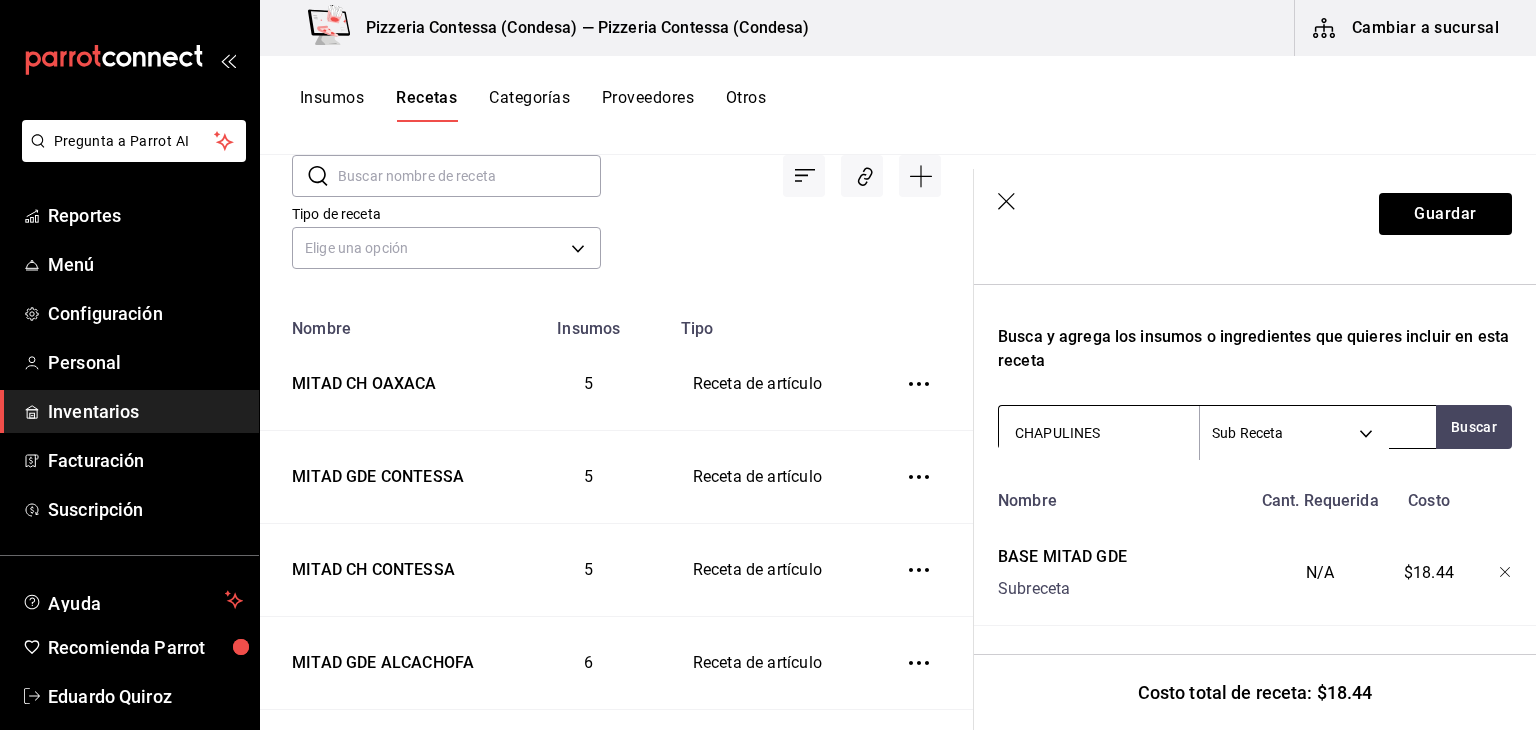 type on "CHAPULINES" 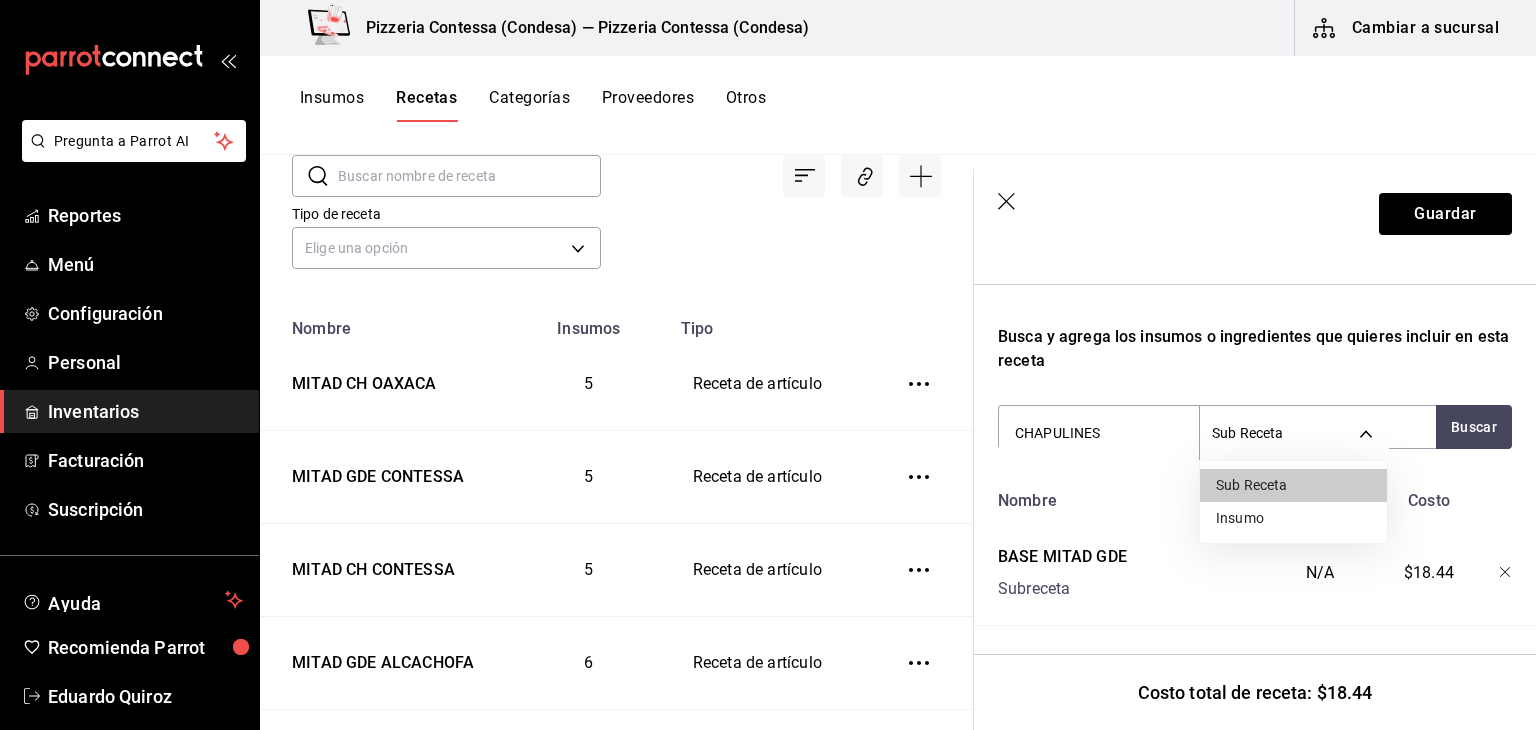 click on "Insumo" at bounding box center (1293, 518) 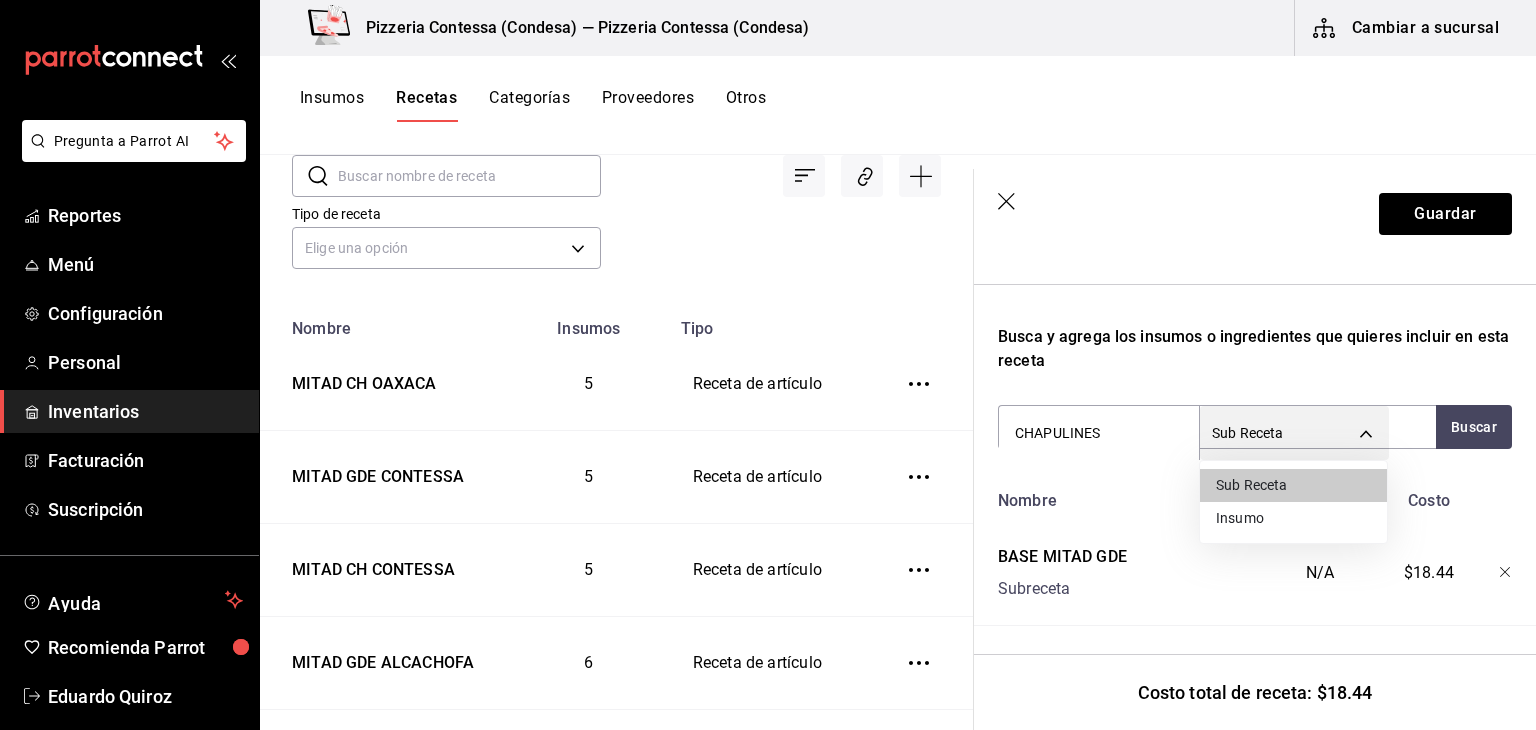 type on "SUPPLY" 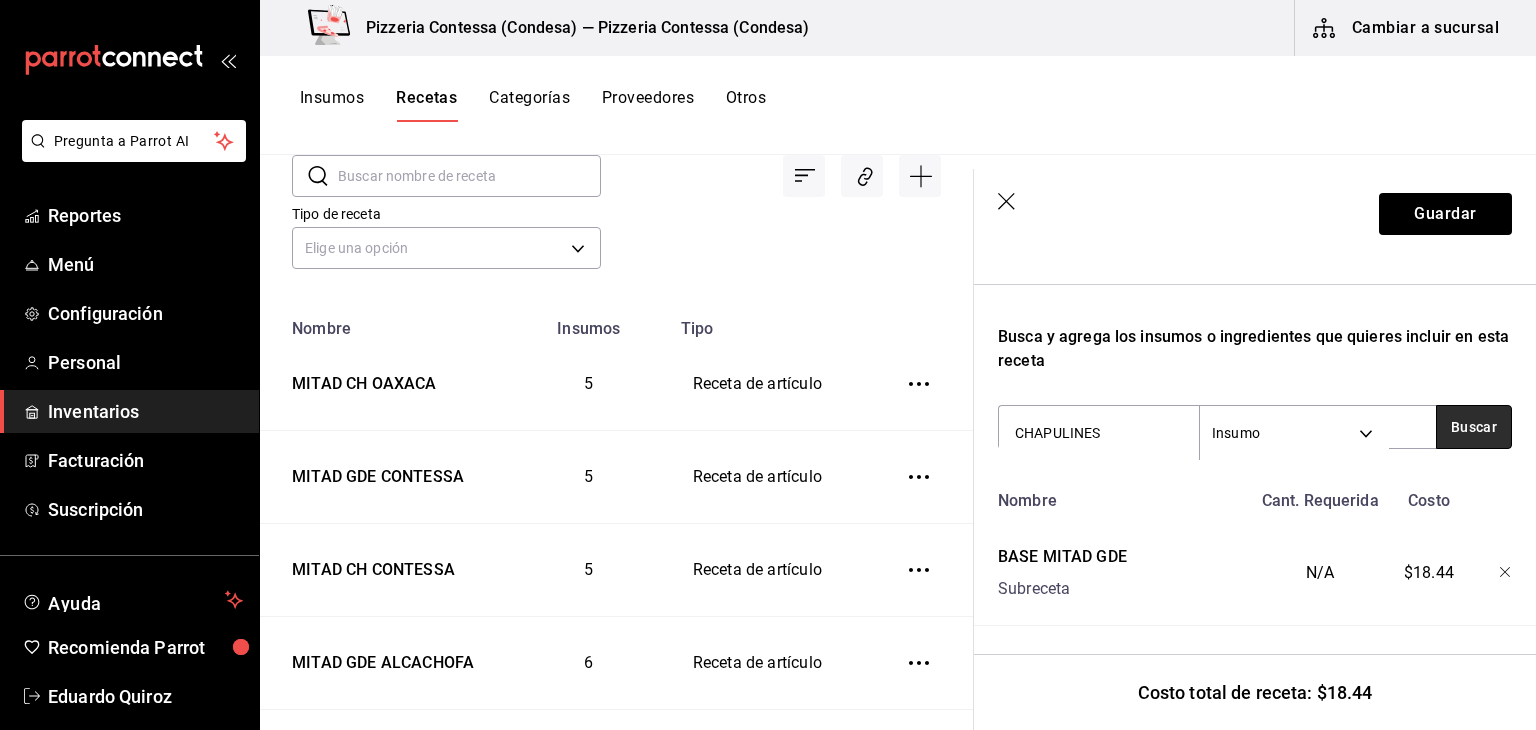 click on "Buscar" at bounding box center [1474, 427] 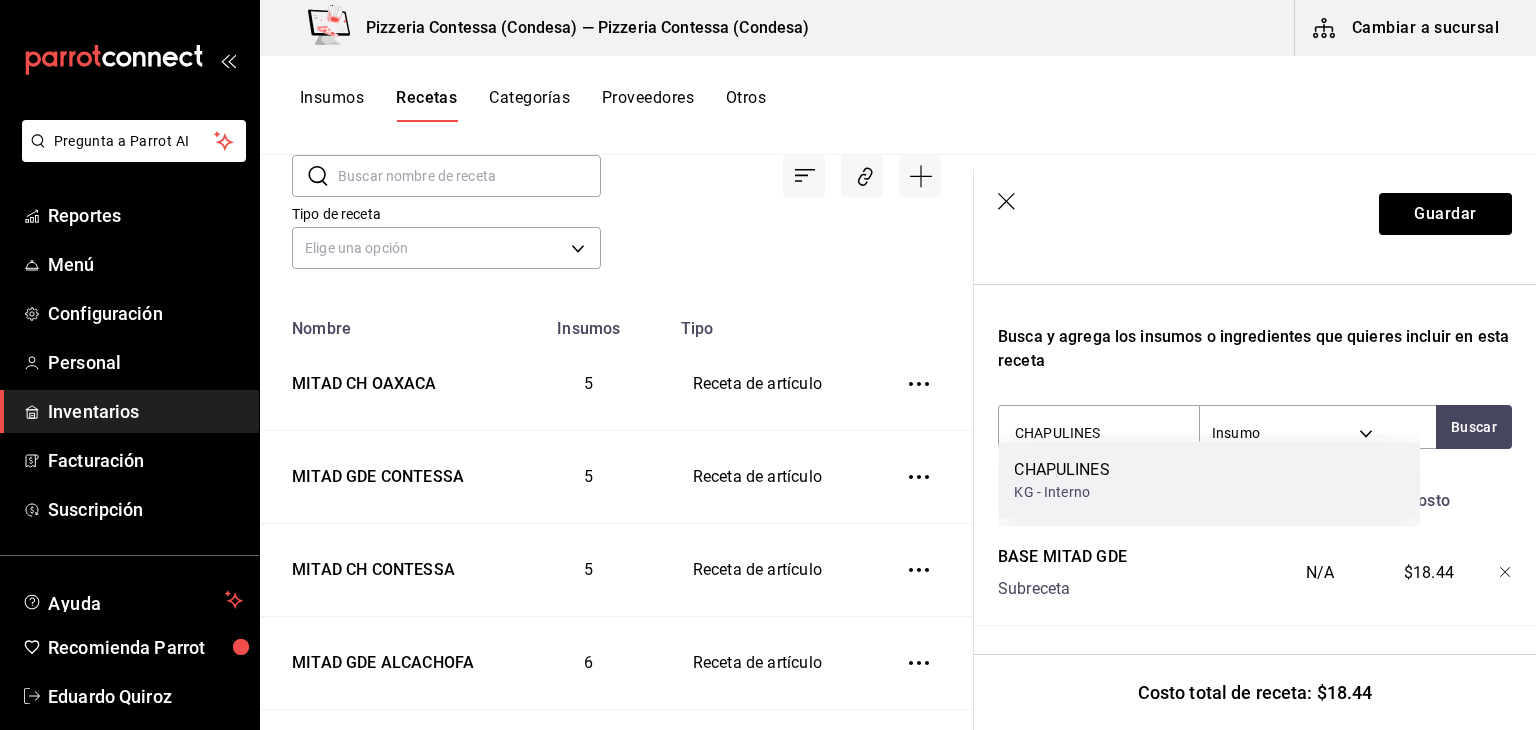 click on "CHAPULINES KG - Interno" at bounding box center (1209, 480) 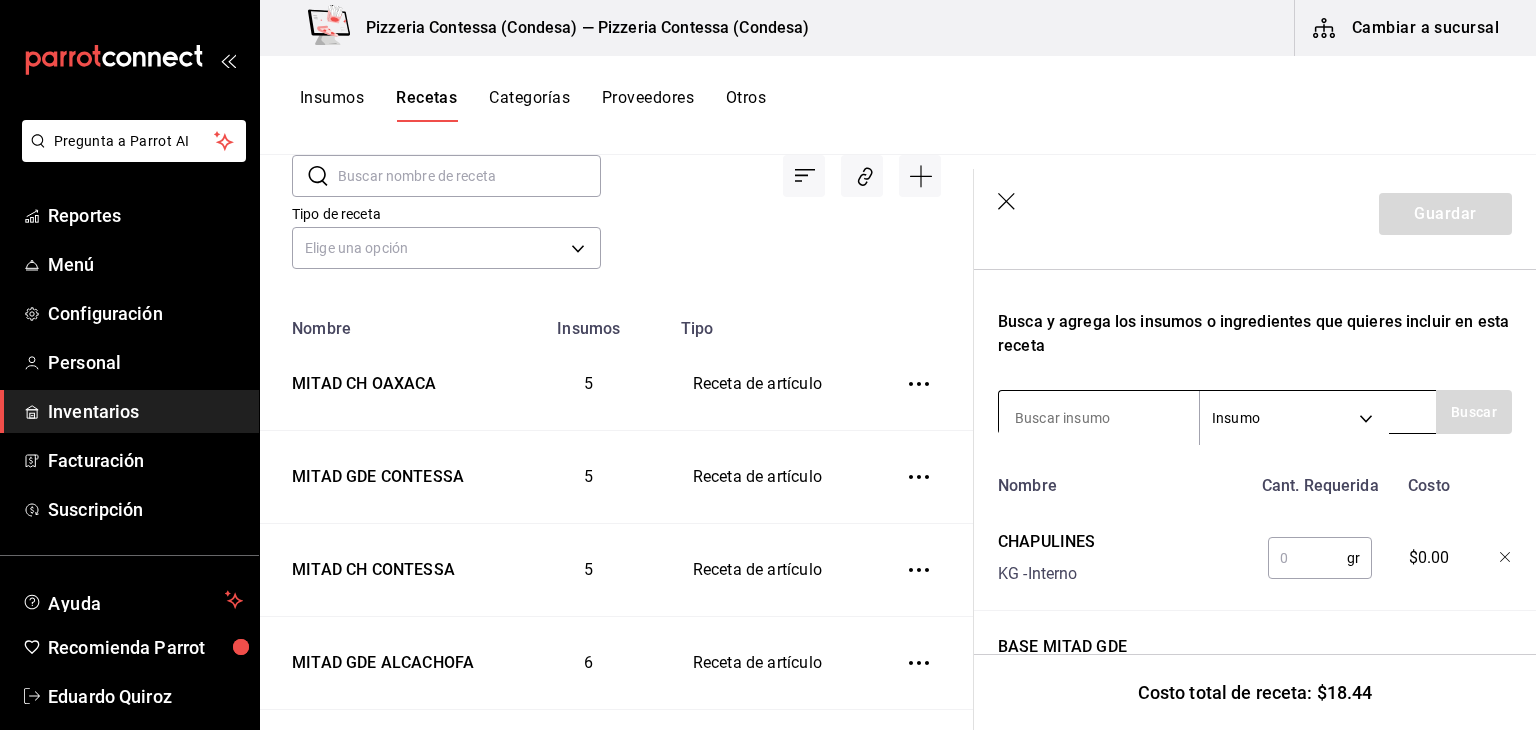 type on "S" 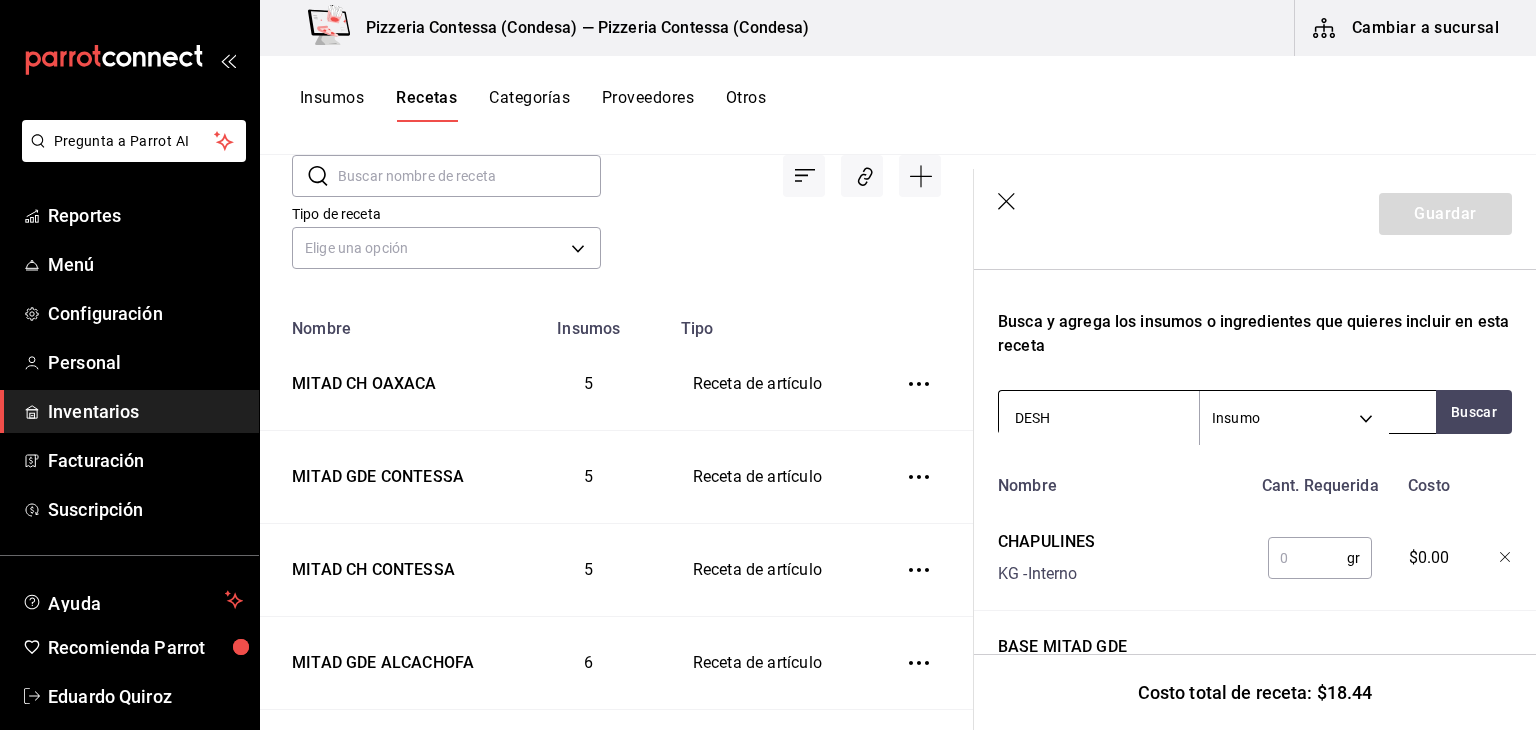 type on "DESHI" 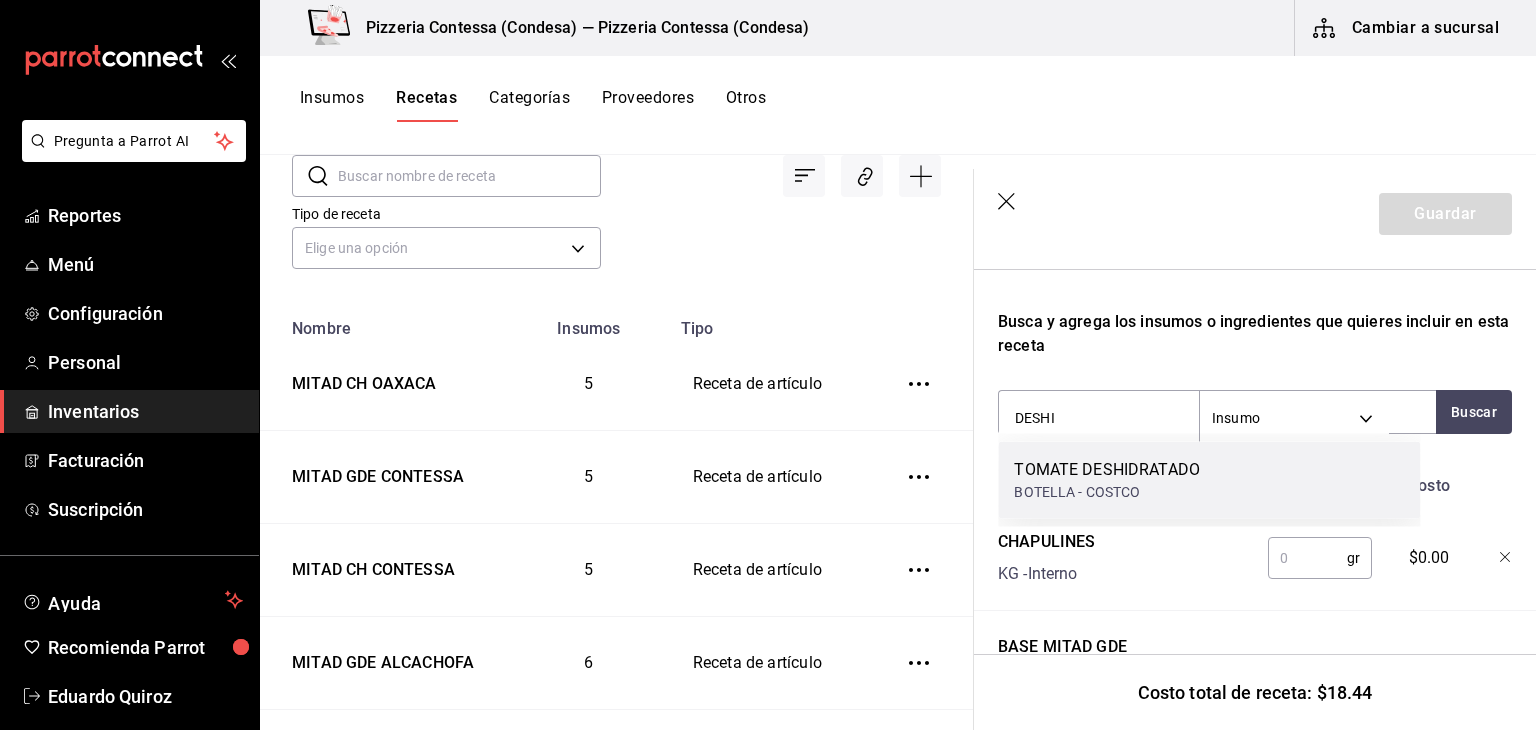 click on "BOTELLA - COSTCO" at bounding box center (1107, 492) 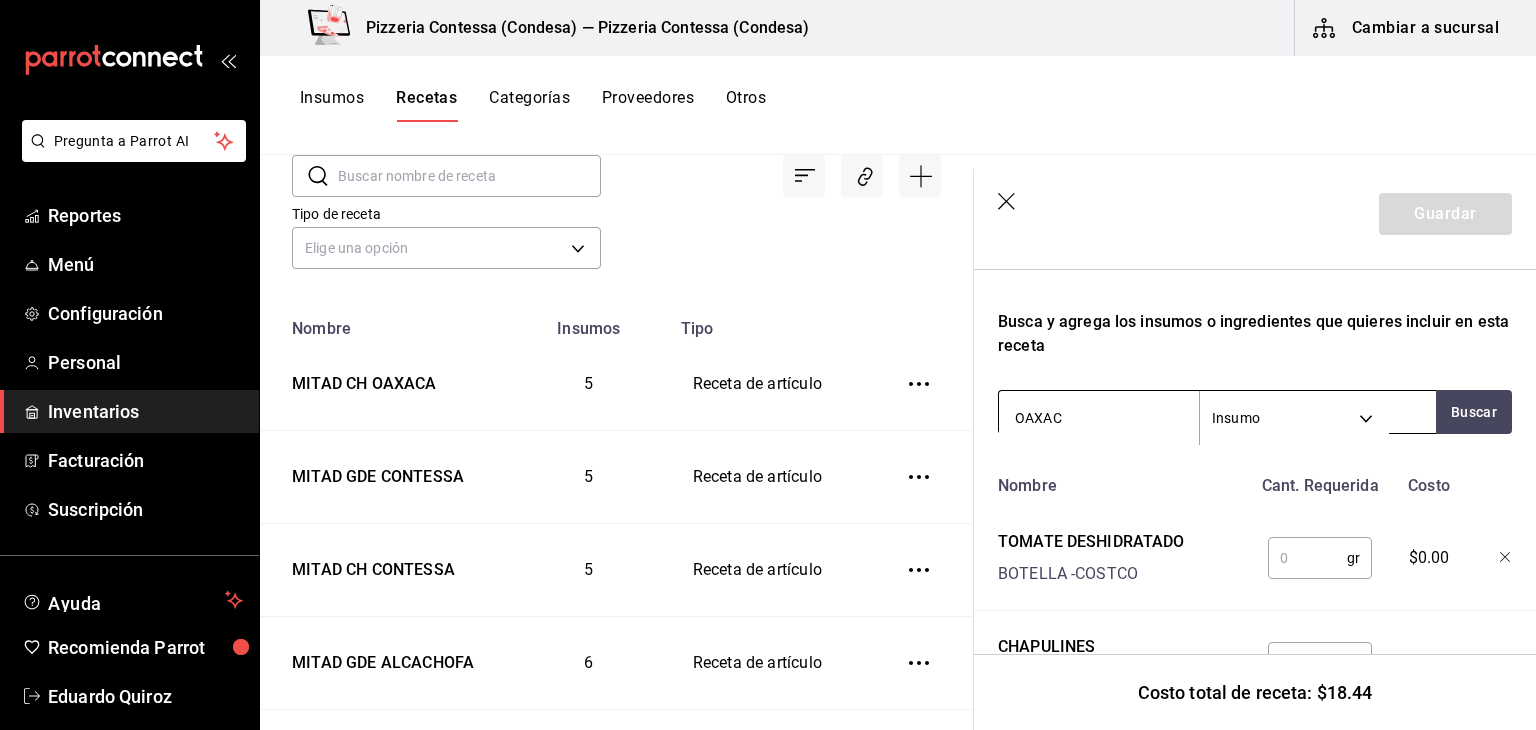 type on "OAXACA" 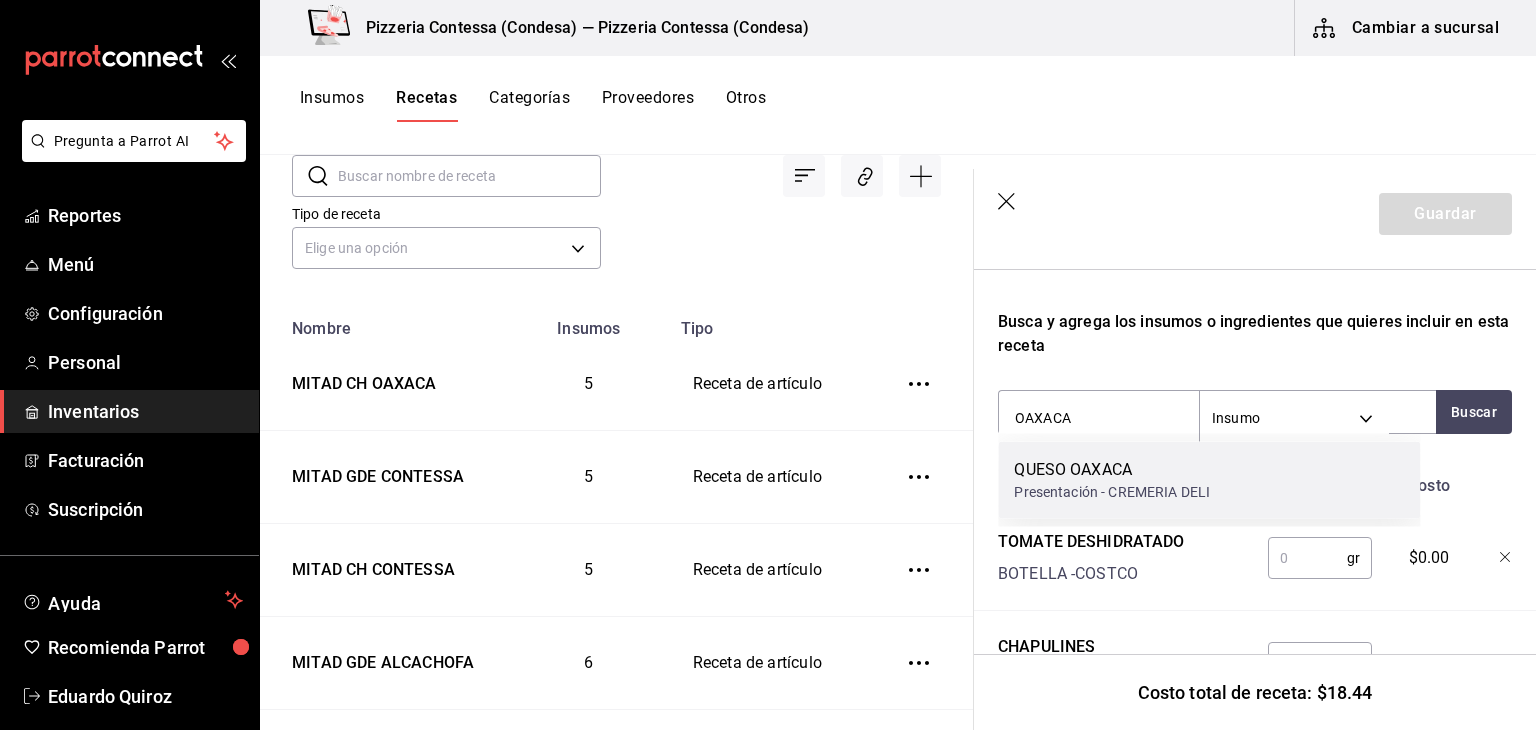 click on "QUESO OAXACA" at bounding box center [1112, 470] 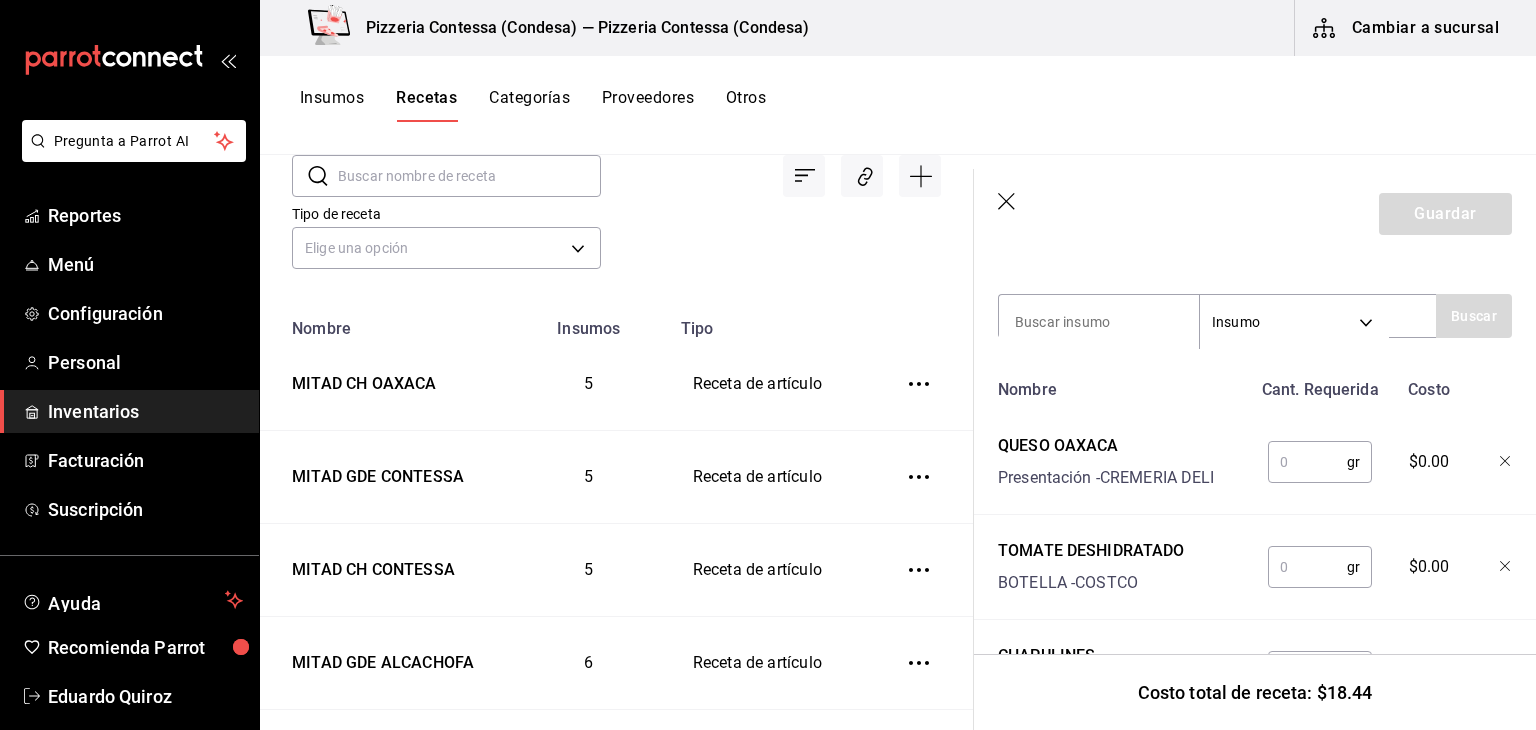 scroll, scrollTop: 409, scrollLeft: 0, axis: vertical 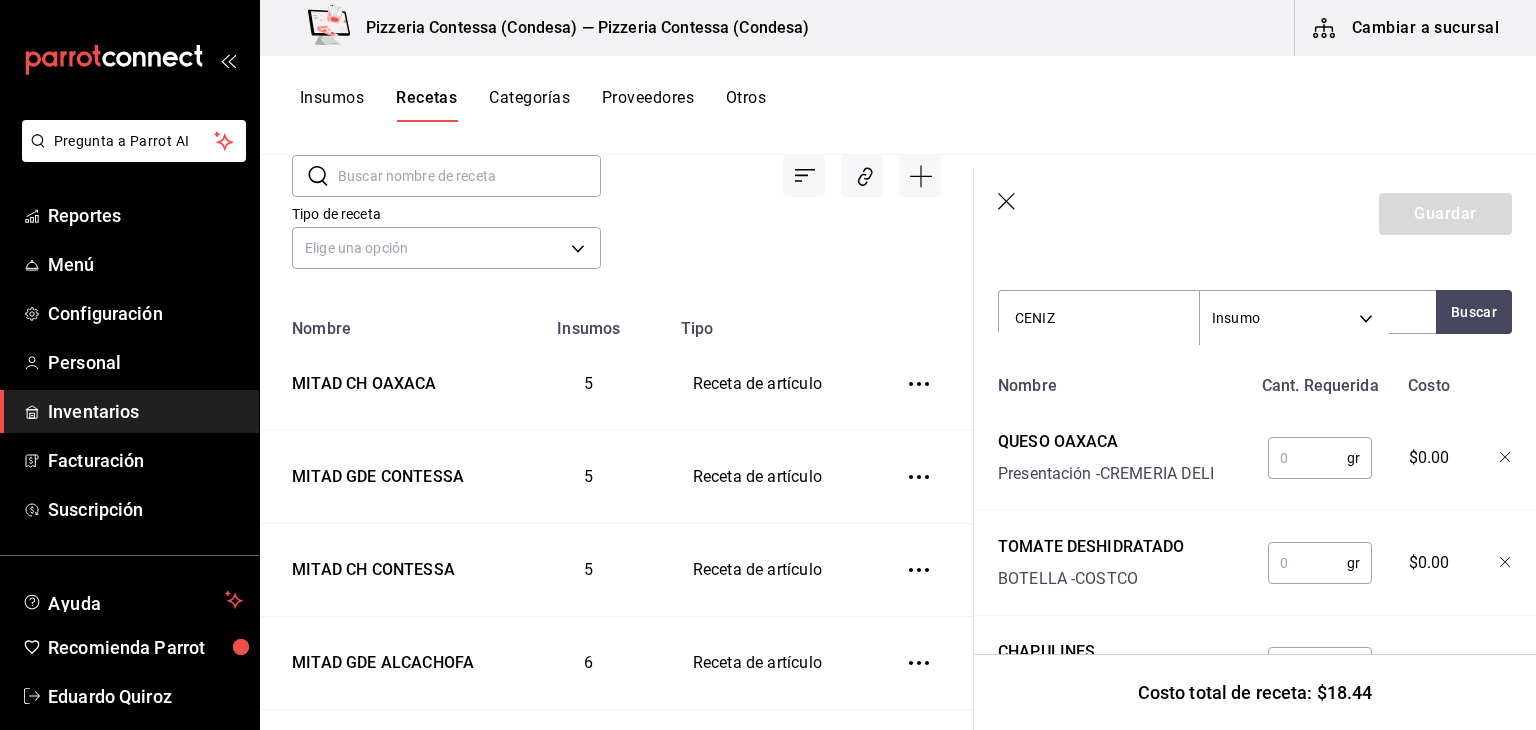 type on "CENIZA" 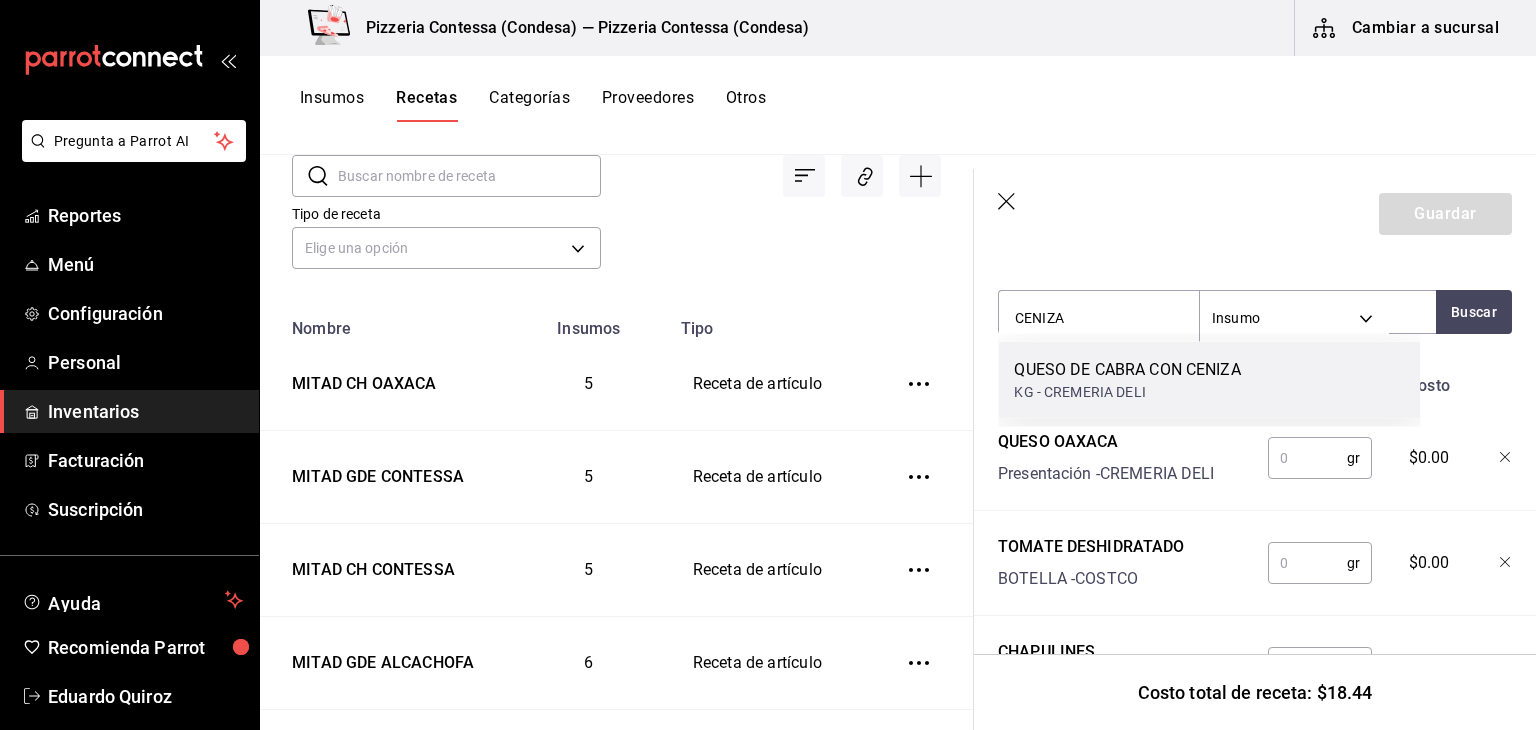 click on "KG - CREMERIA DELI" at bounding box center (1127, 392) 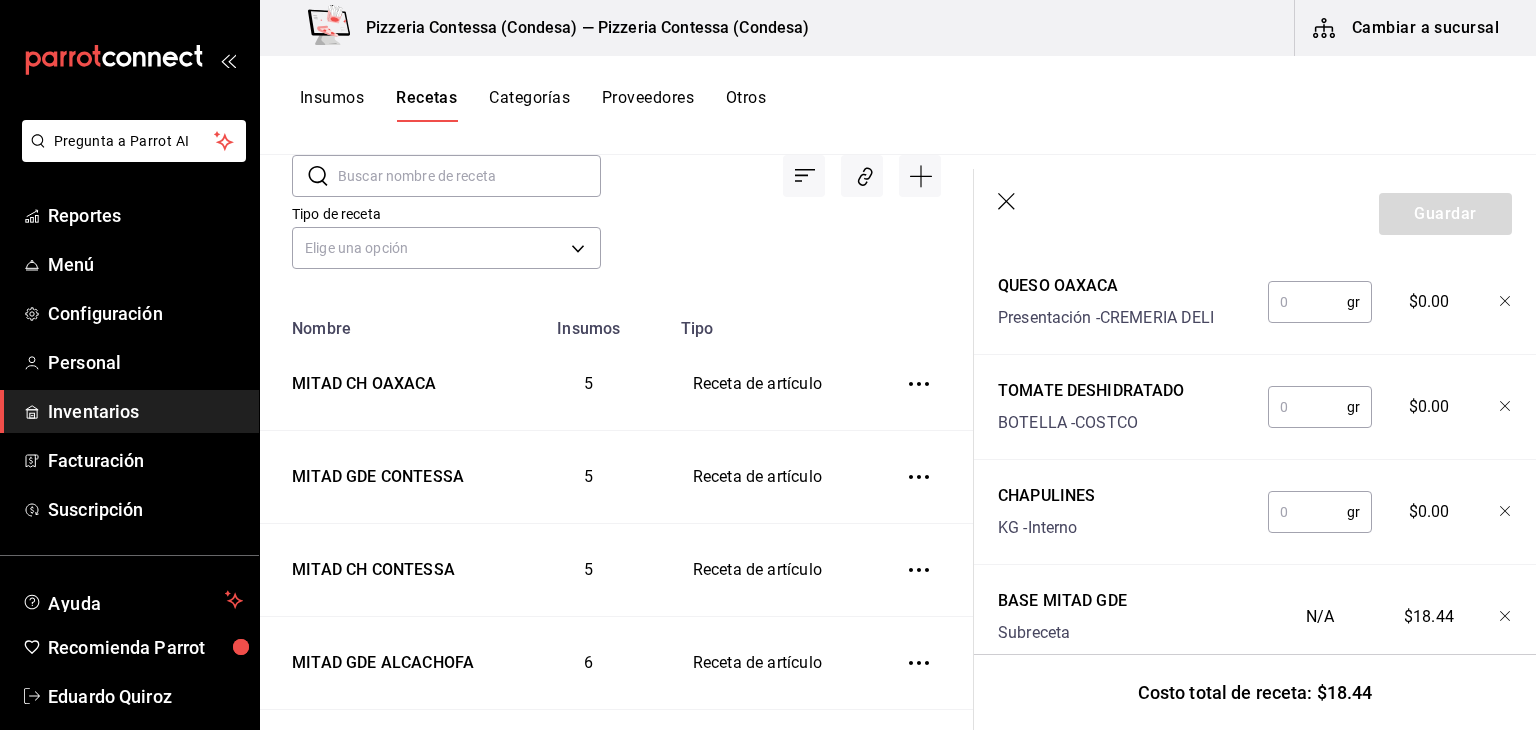 scroll, scrollTop: 673, scrollLeft: 0, axis: vertical 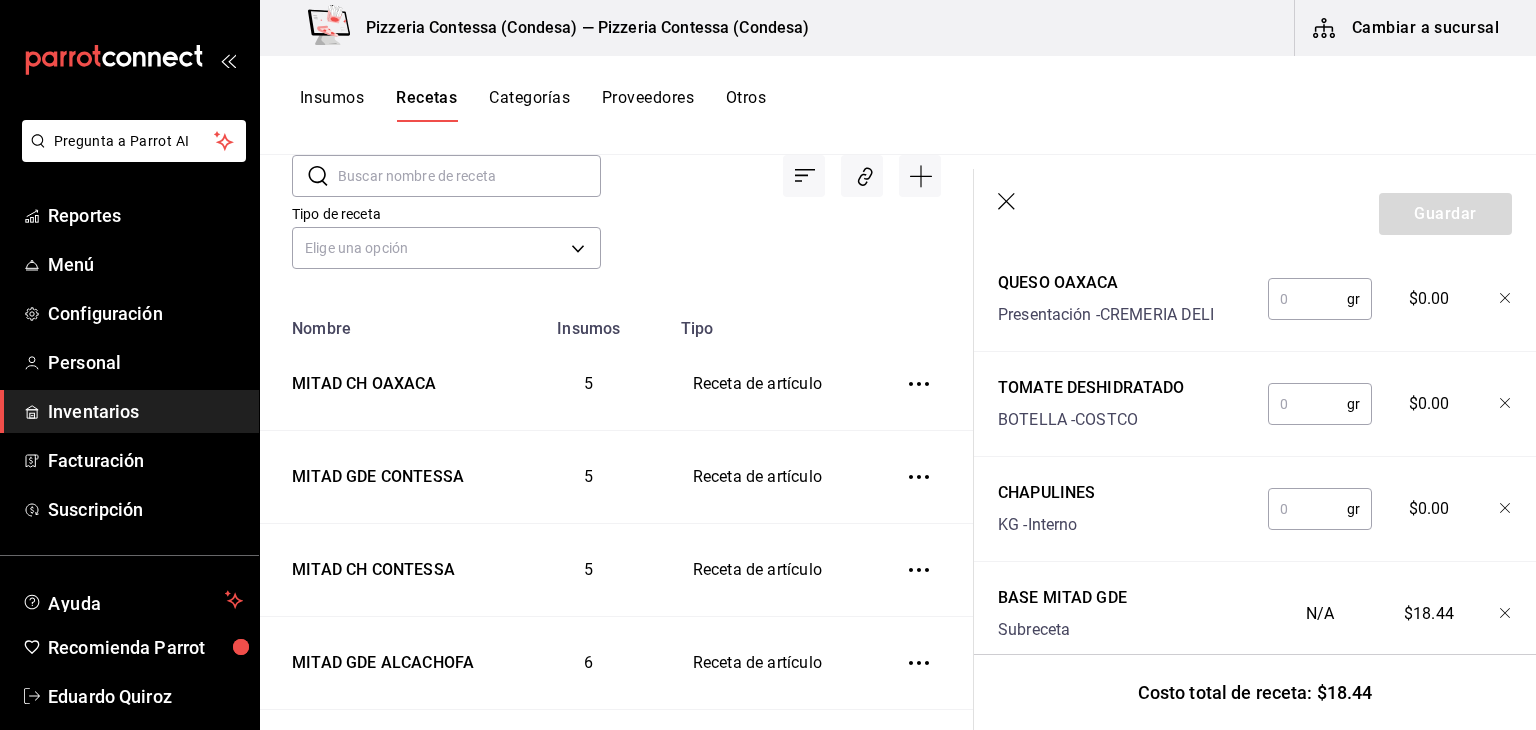 click at bounding box center (1307, 509) 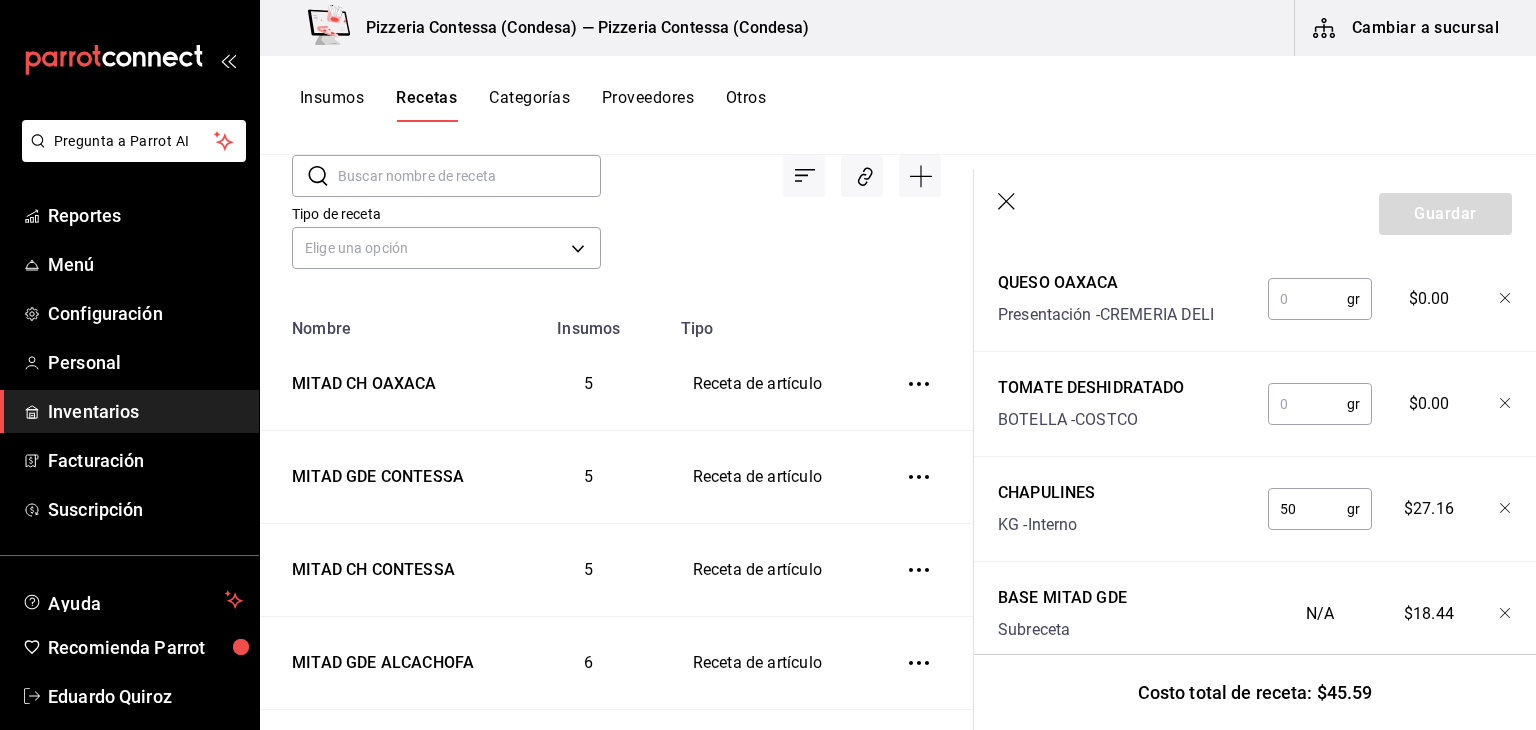 type on "50" 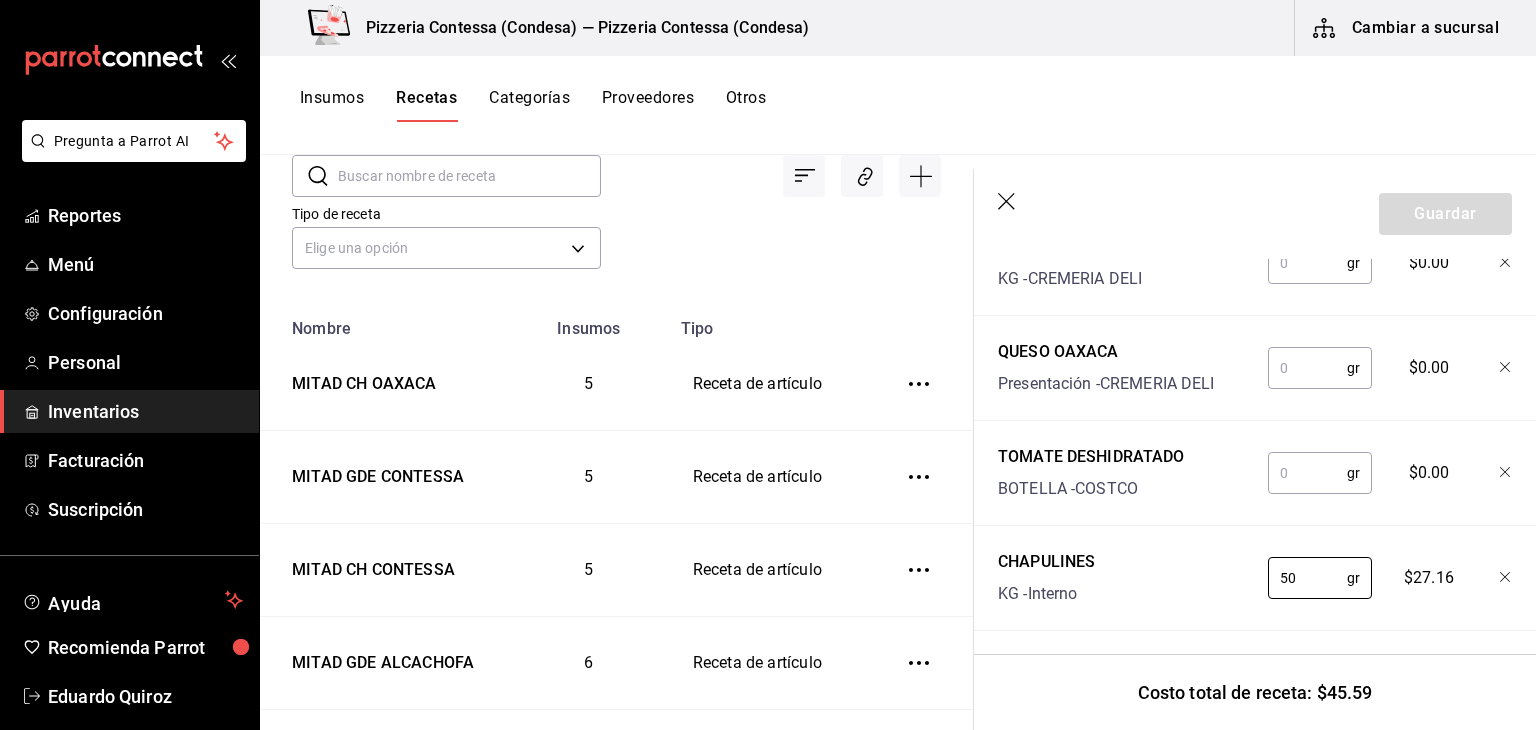 scroll, scrollTop: 557, scrollLeft: 0, axis: vertical 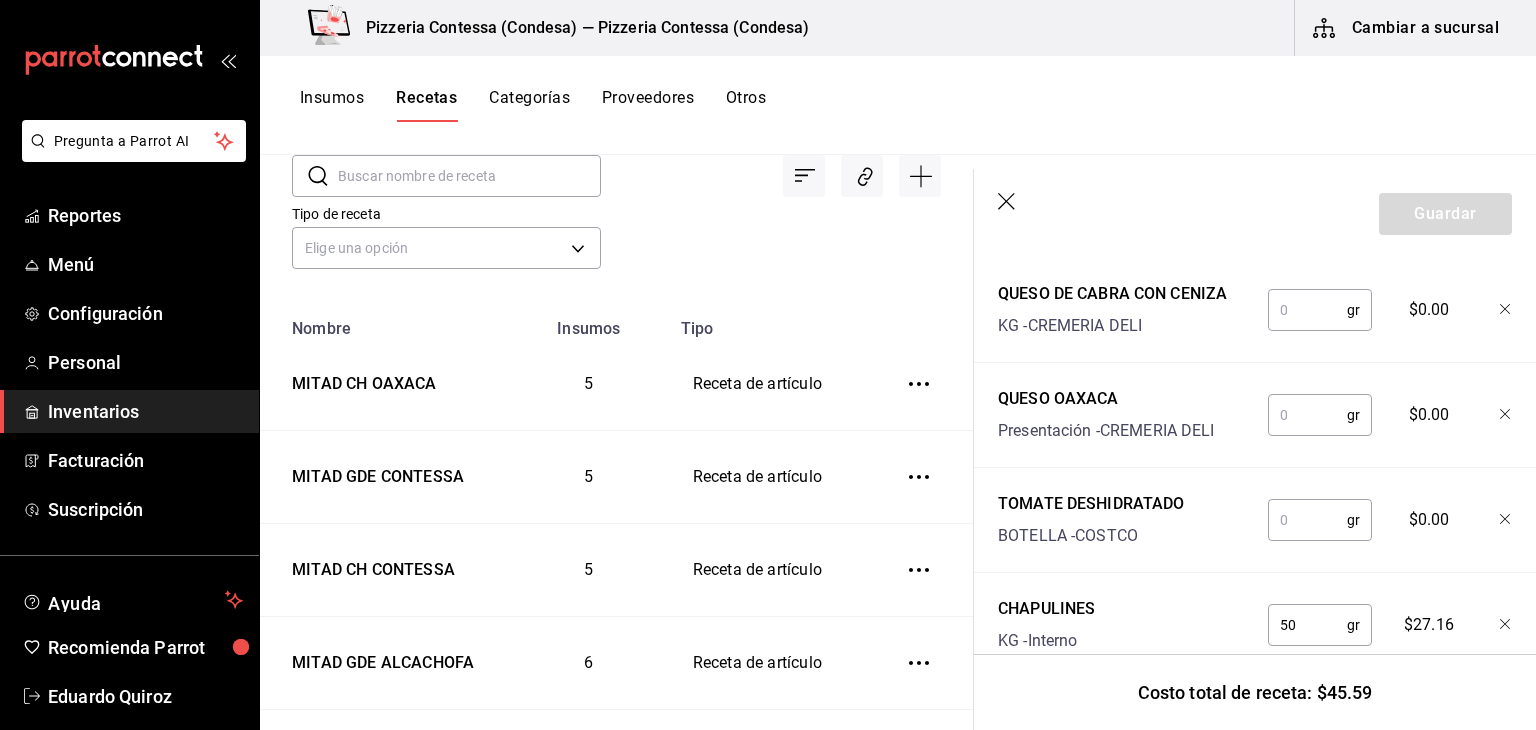 click at bounding box center (1307, 310) 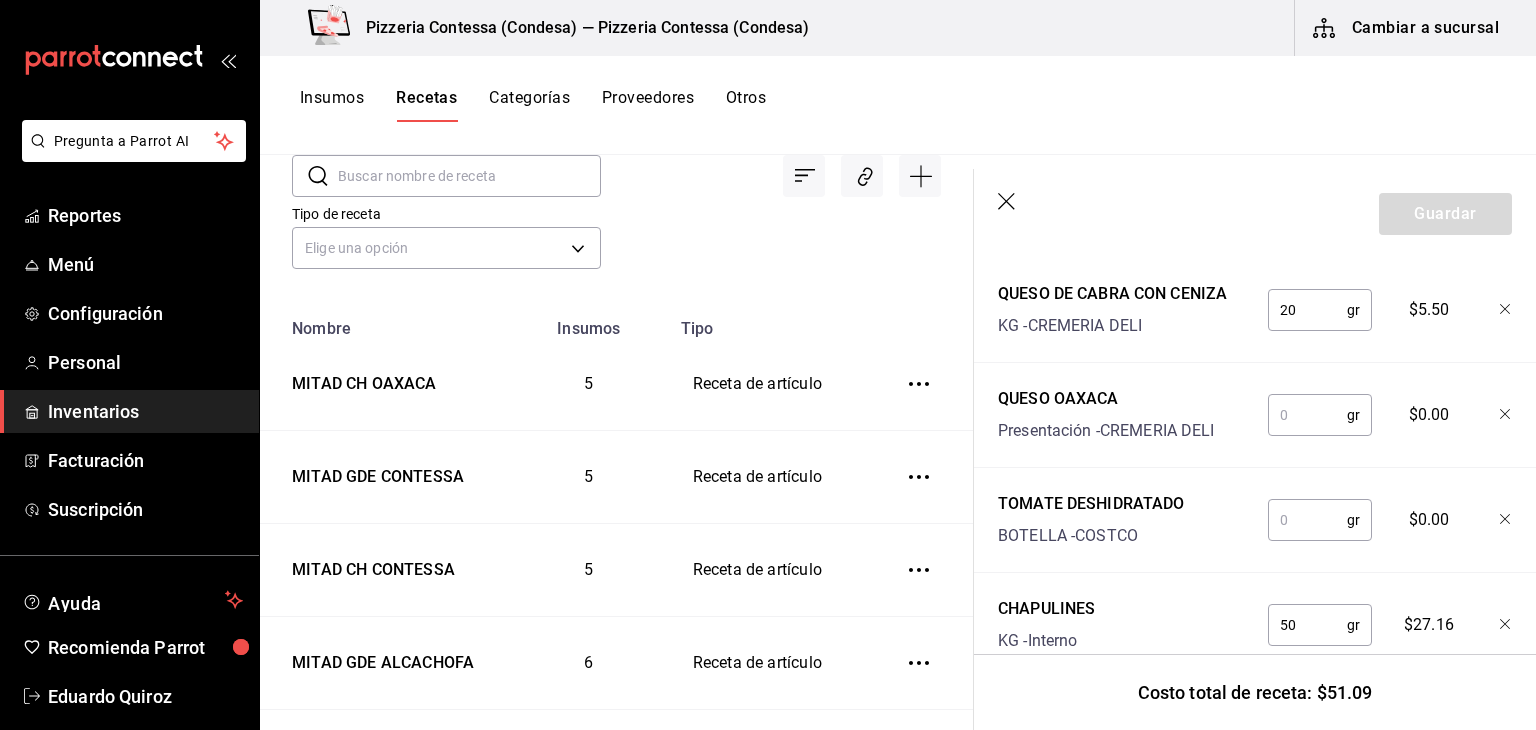 type on "20" 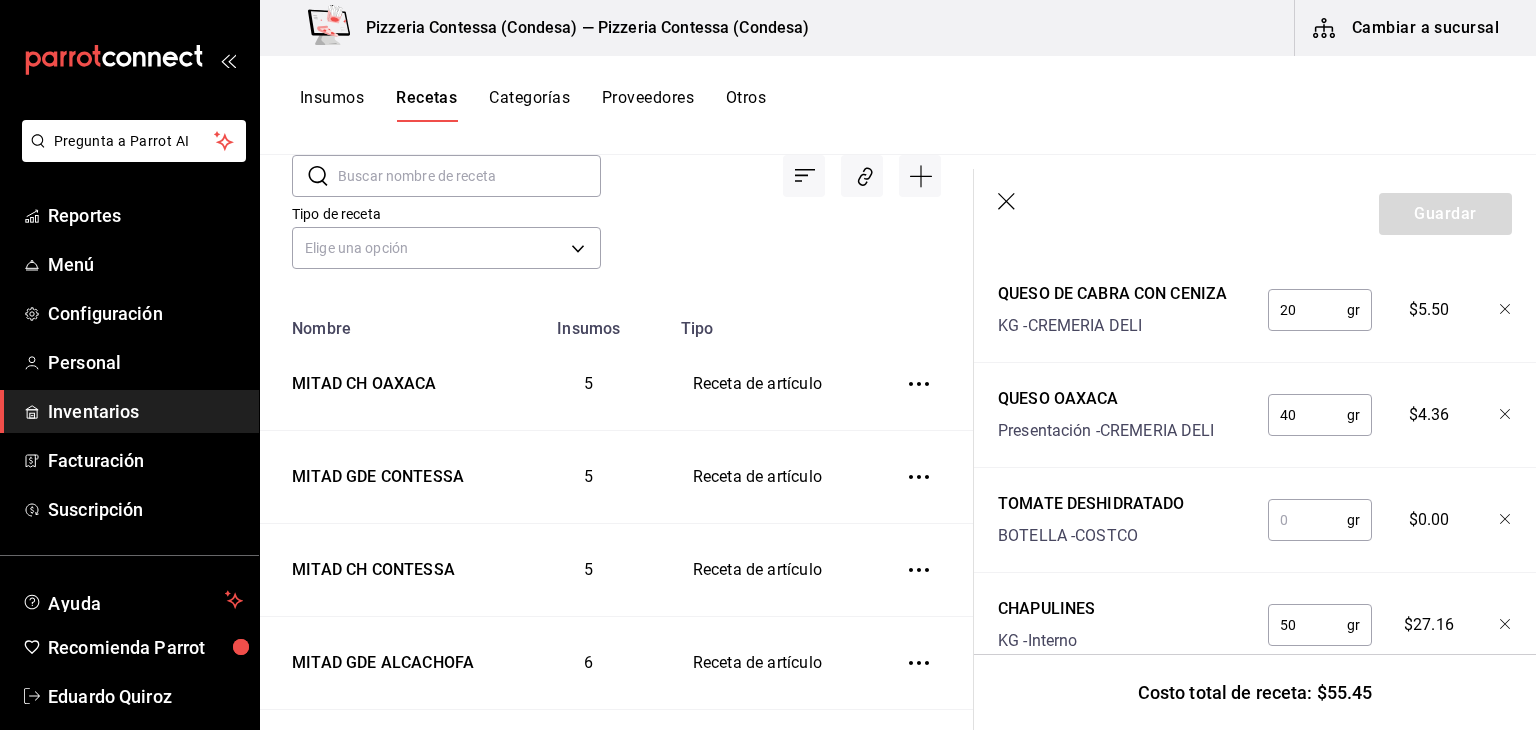 type on "40" 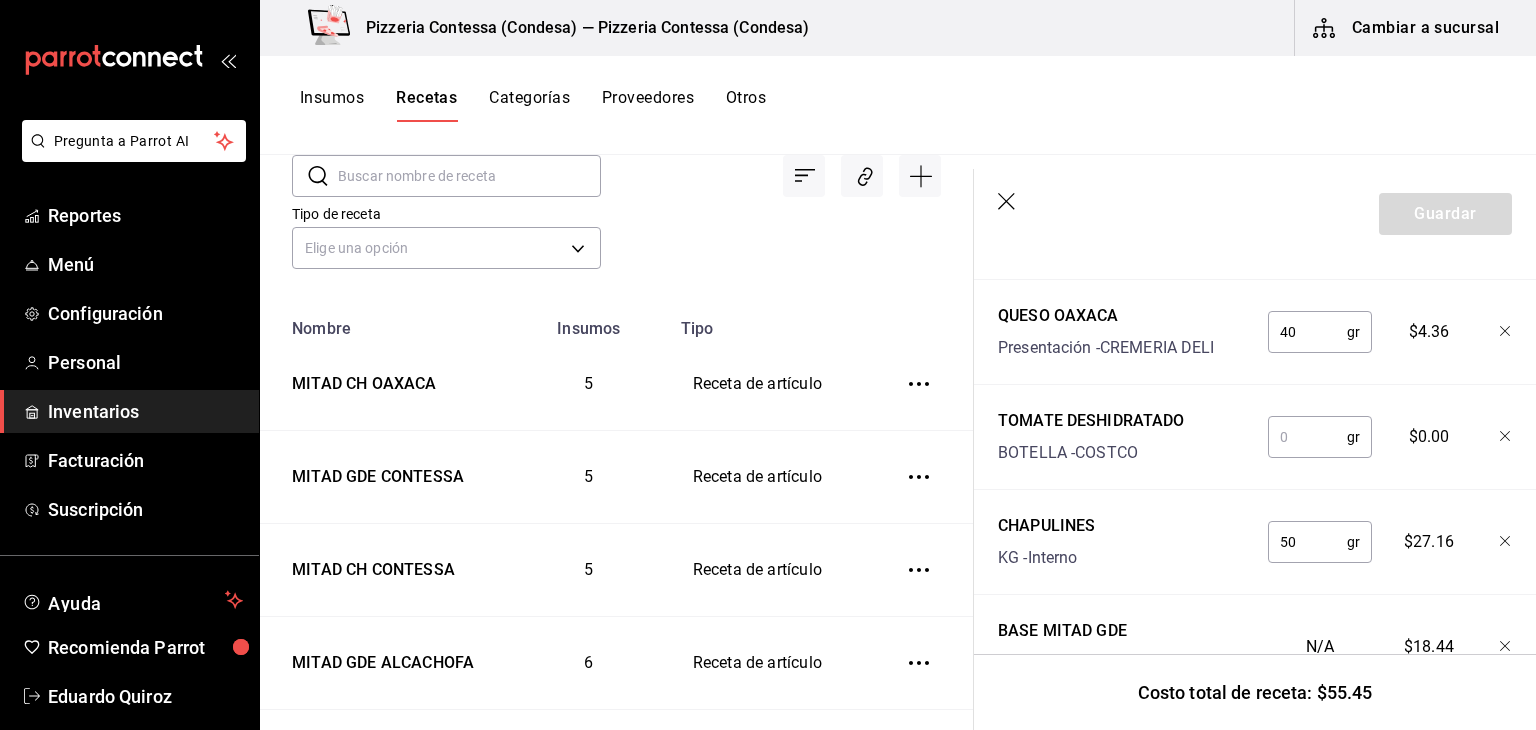 scroll, scrollTop: 642, scrollLeft: 0, axis: vertical 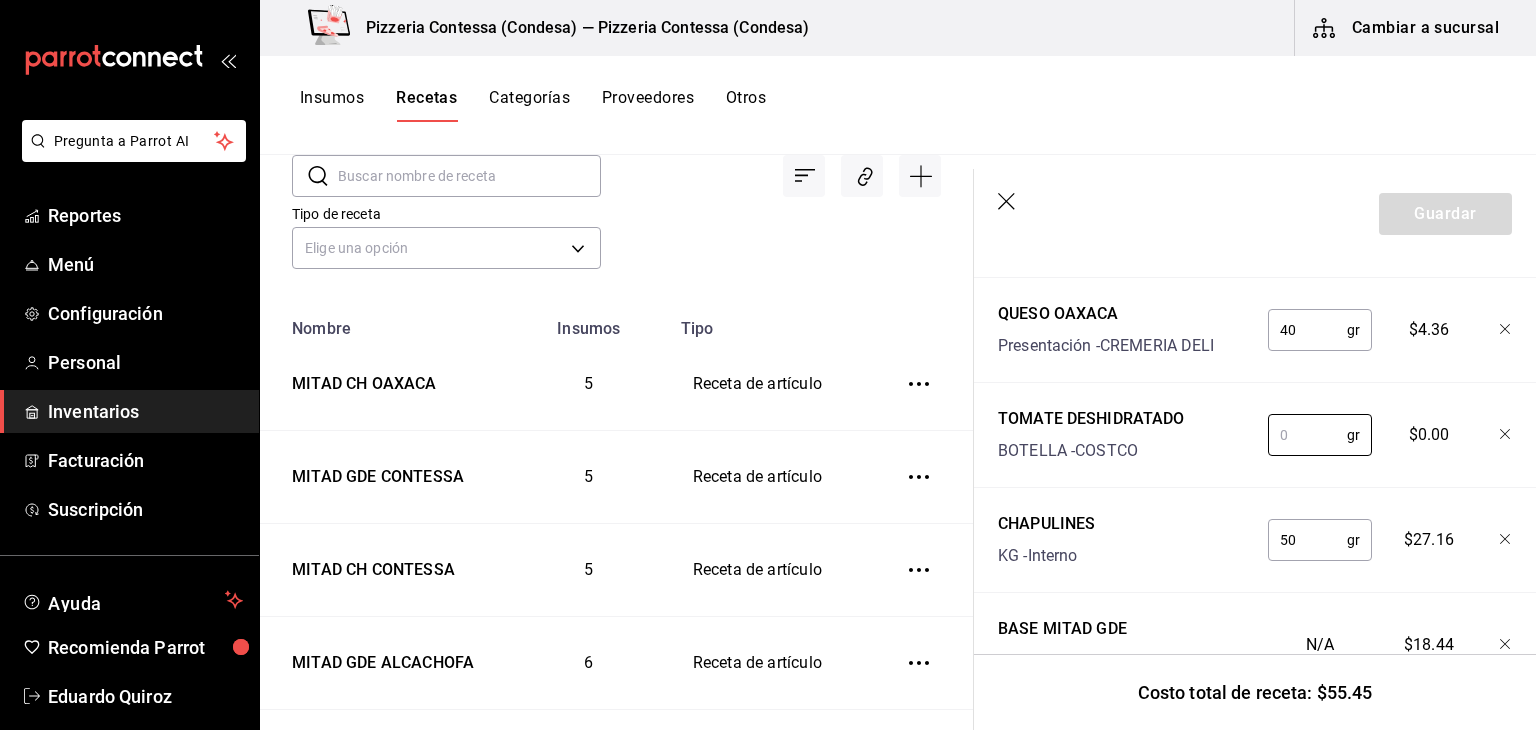 click at bounding box center (1307, 435) 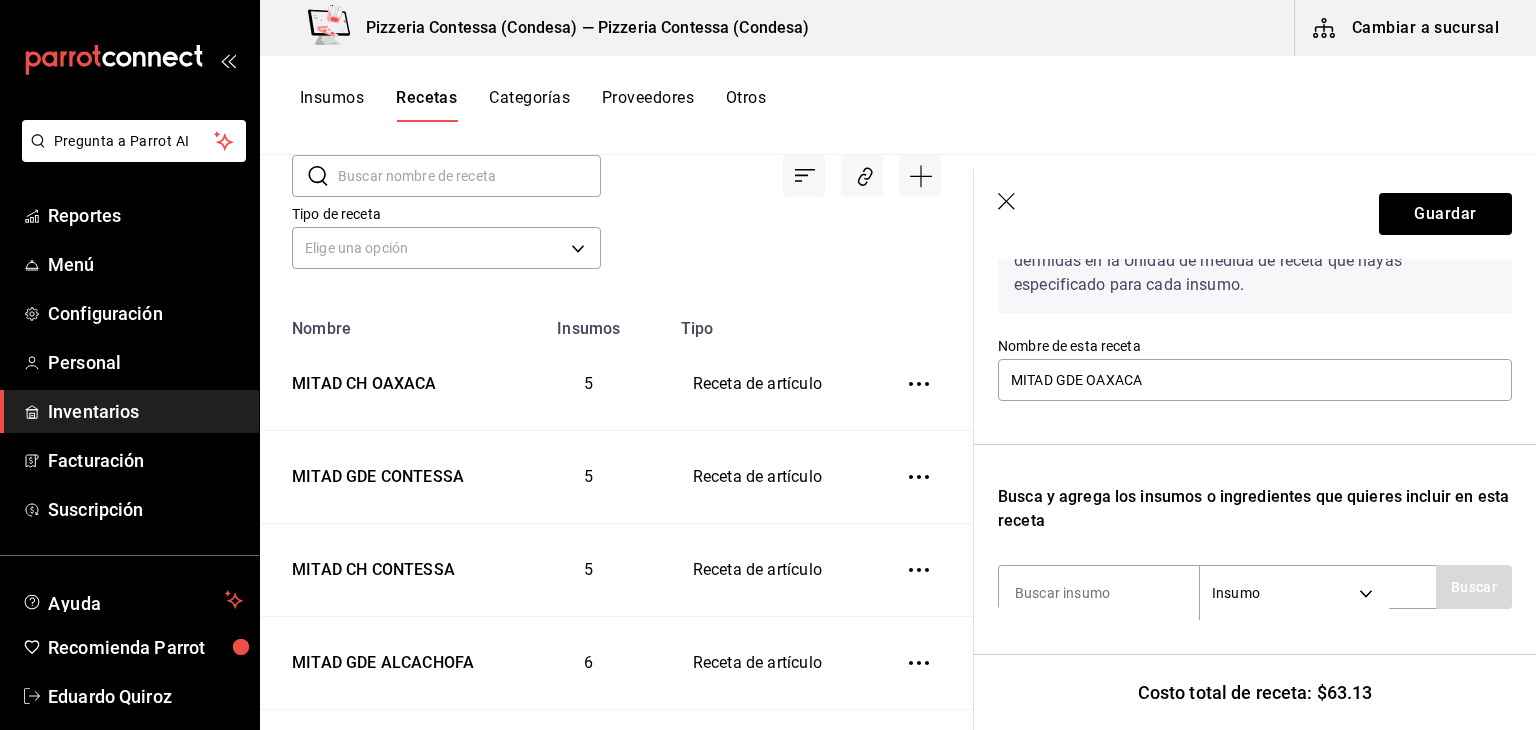 scroll, scrollTop: 0, scrollLeft: 0, axis: both 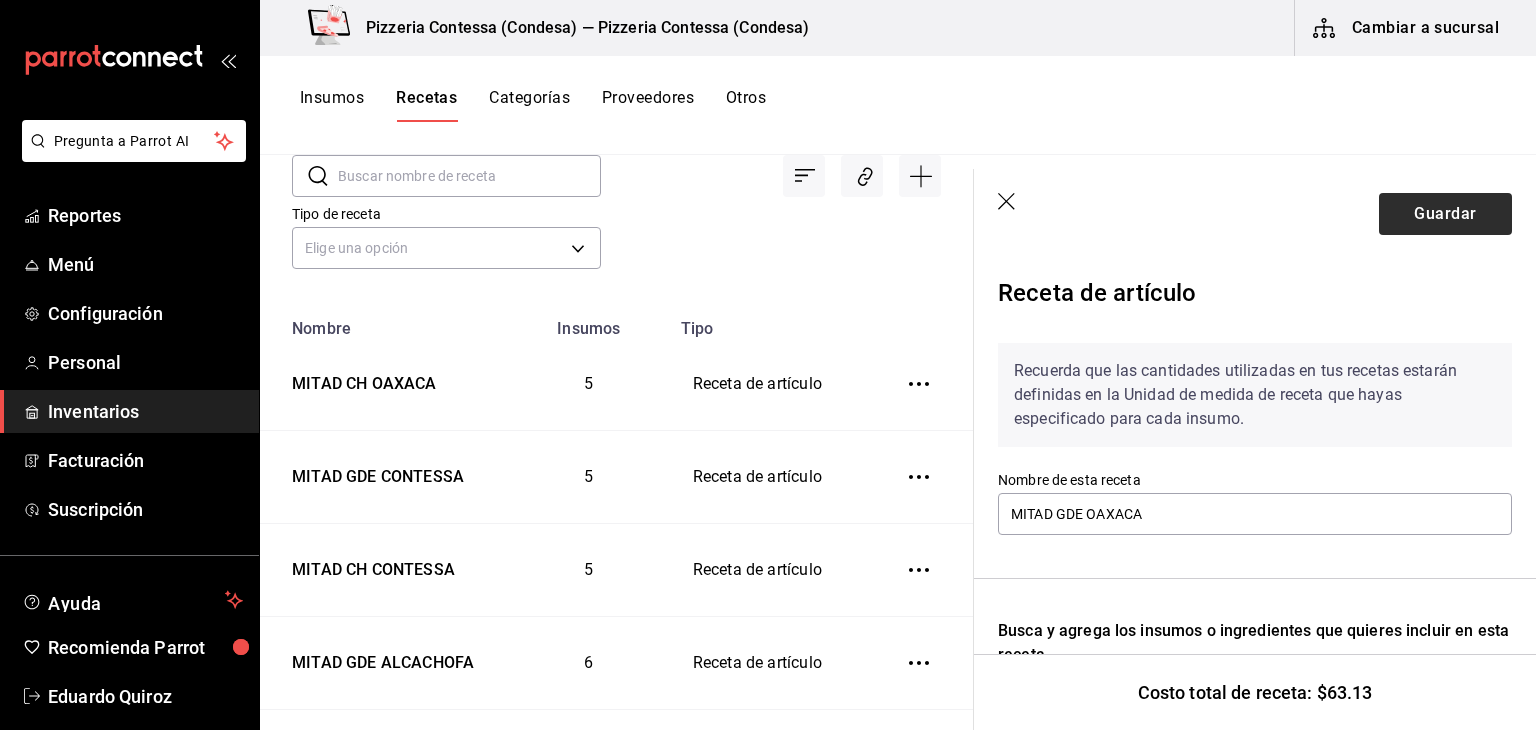 type on "25" 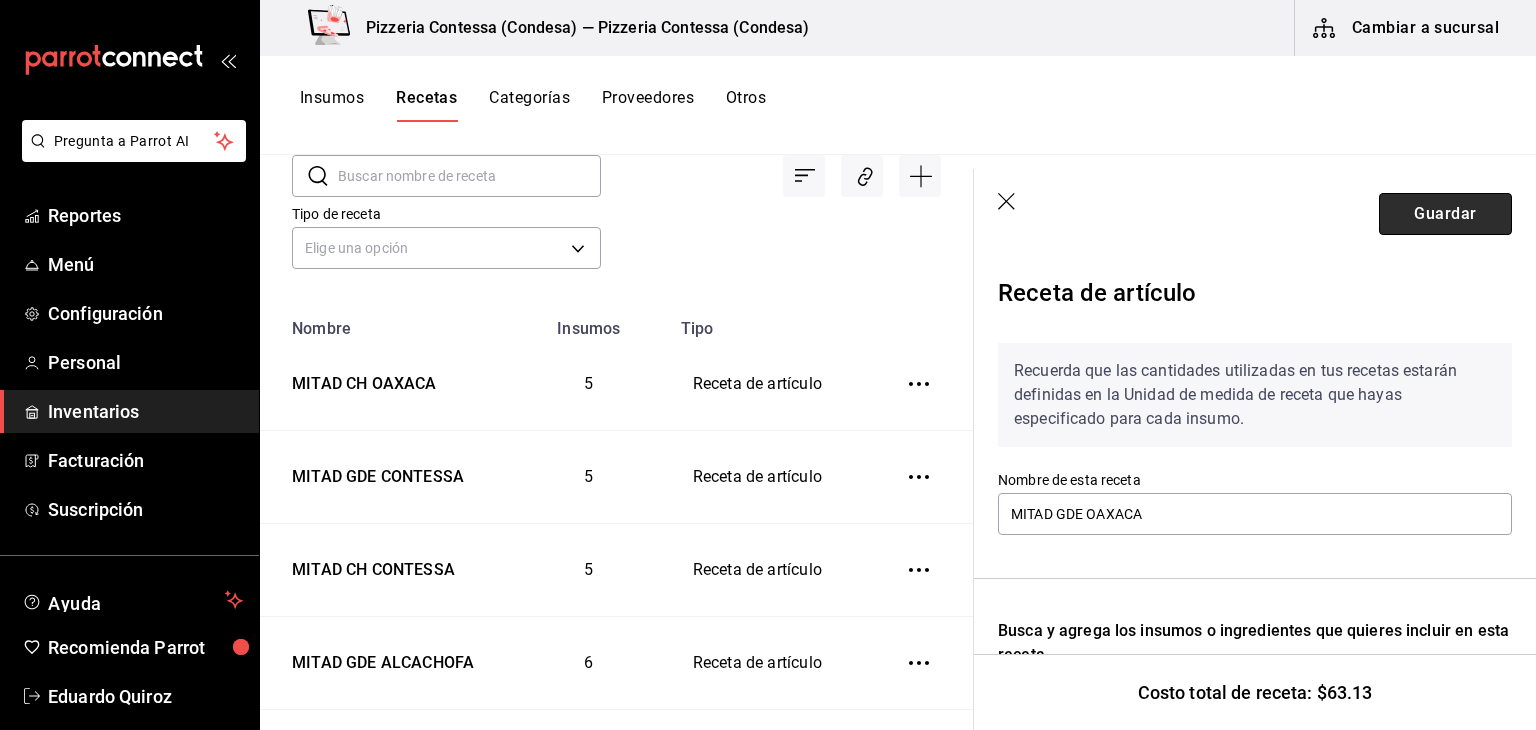 click on "Guardar" at bounding box center [1445, 214] 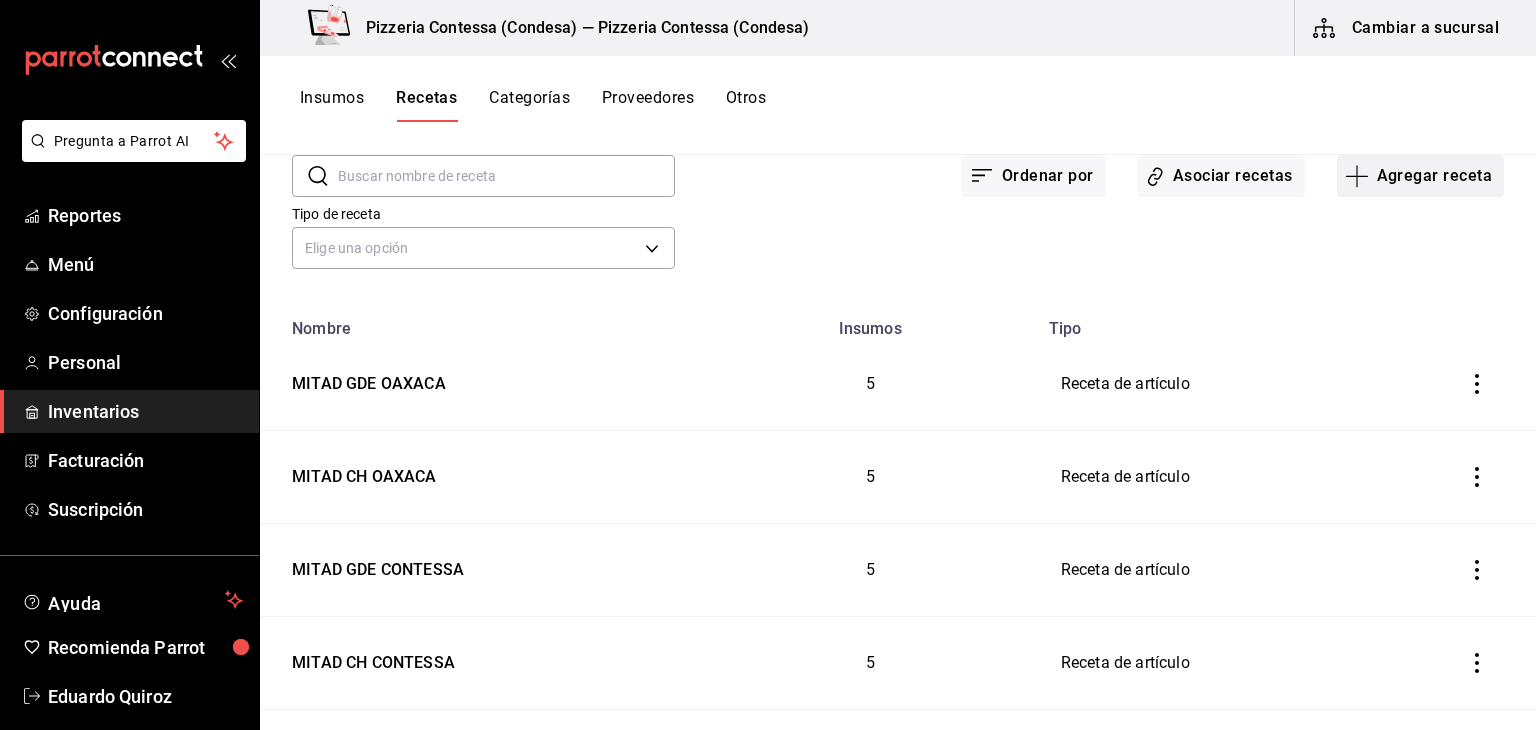 click on "Agregar receta" at bounding box center [1420, 176] 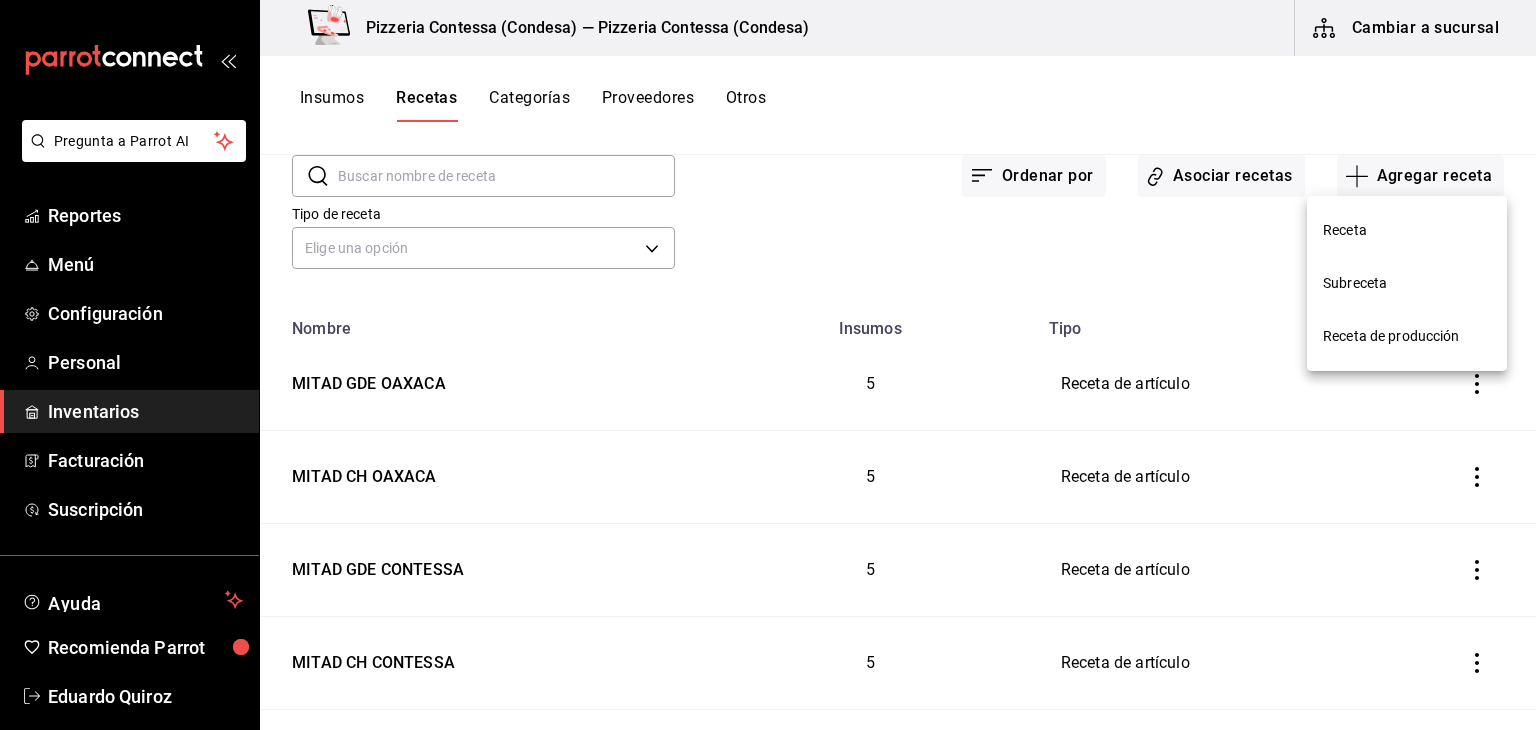 click on "Receta" at bounding box center (1407, 230) 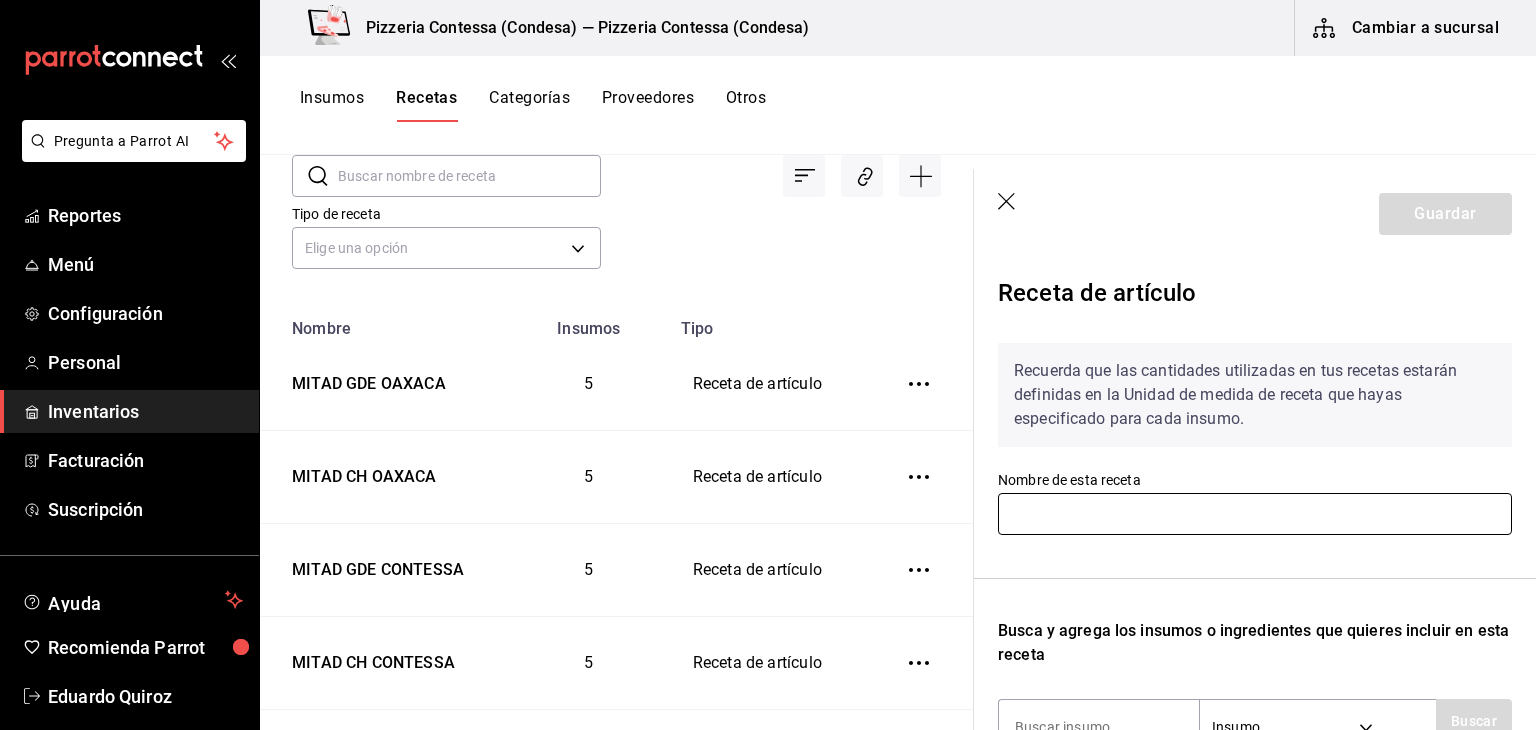 drag, startPoint x: 1099, startPoint y: 520, endPoint x: 1088, endPoint y: 522, distance: 11.18034 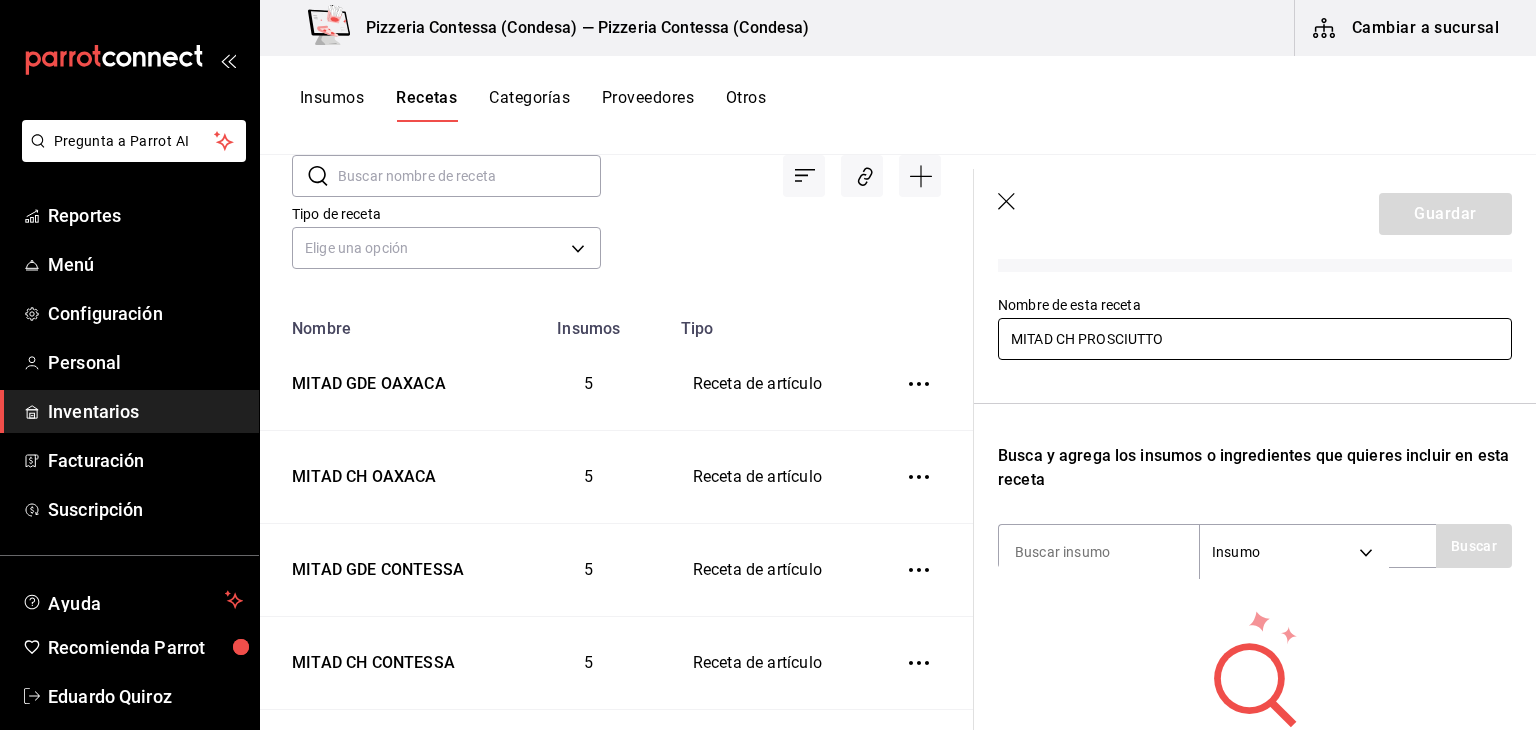 scroll, scrollTop: 200, scrollLeft: 0, axis: vertical 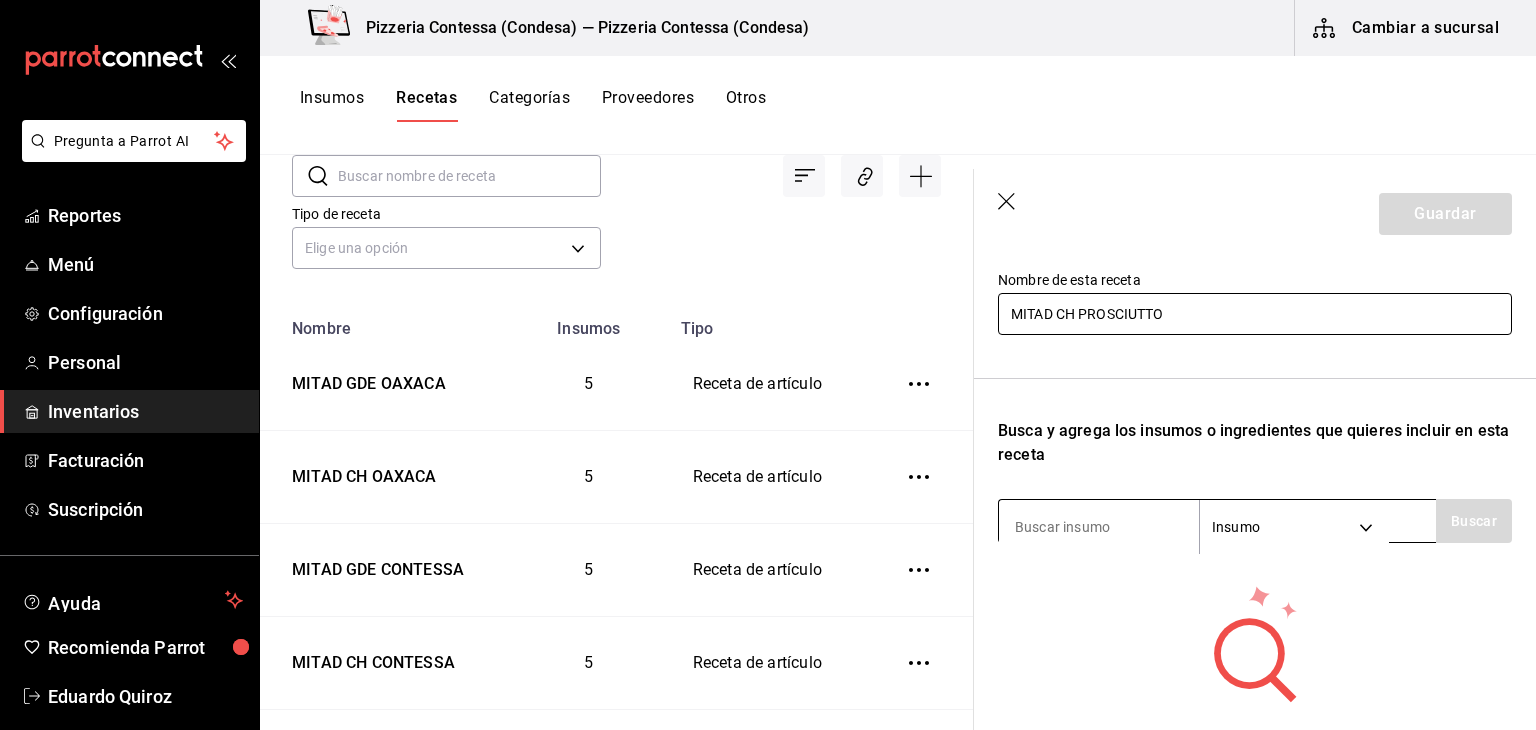 type on "MITAD CH PROSCIUTTO" 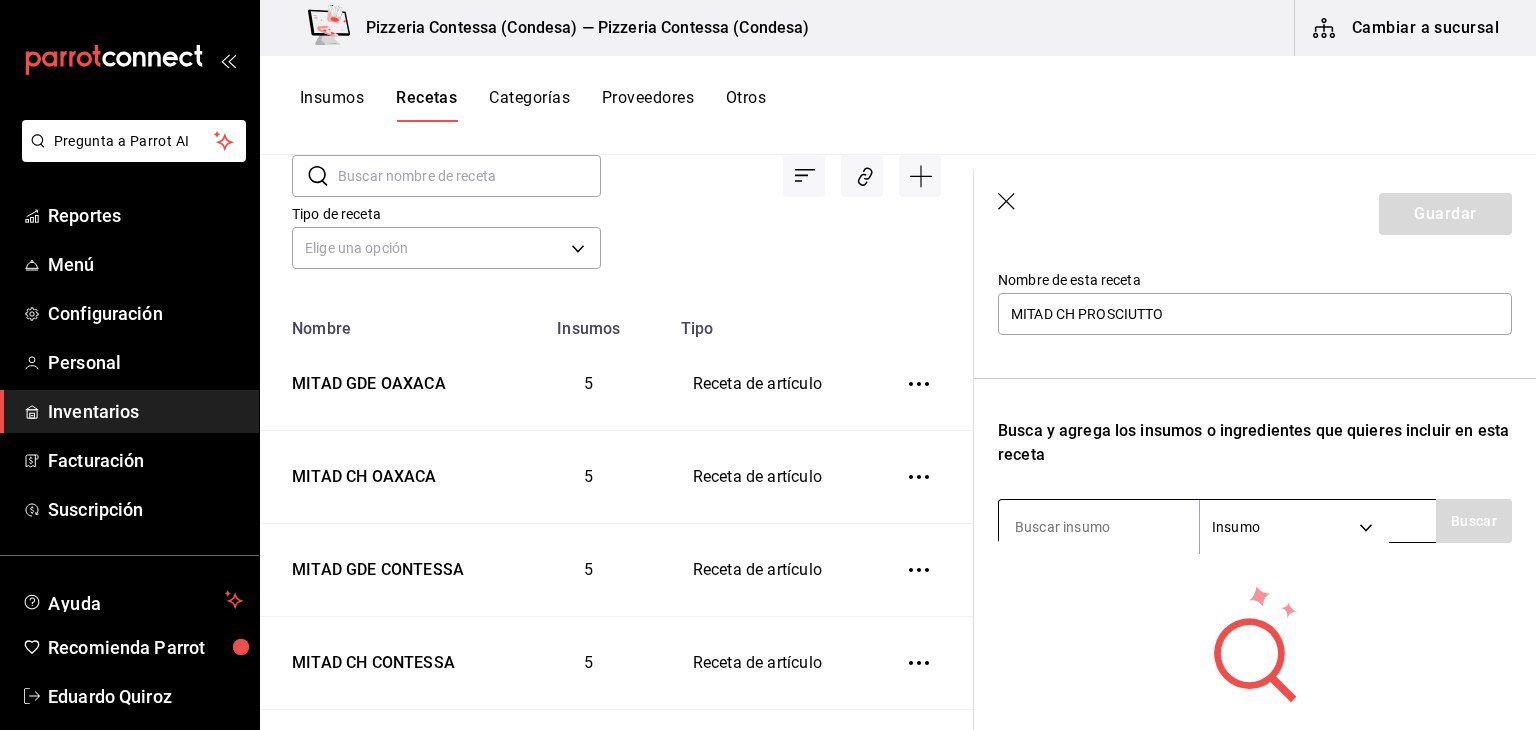 click on "Pregunta a Parrot AI Reportes   Menú   Configuración   Personal   Inventarios   Facturación   Suscripción   Ayuda Recomienda Parrot   Eduardo Quiroz   Sugerir nueva función   Pizzeria Contessa (Condesa) — Pizzeria Contessa (Condesa) Cambiar a sucursal Insumos Recetas Categorías Proveedores Otros Recetas ​ ​ Tipo de receta Elige una opción default Nombre Insumos Tipo MITAD GDE OAXACA 5 Receta de artículo MITAD CH OAXACA 5 Receta de artículo MITAD GDE CONTESSA 5 Receta de artículo MITAD CH CONTESSA 5 Receta de artículo MITAD GDE ALCACHOFA 6 Receta de artículo MITAD CH ALCACHOFA 6 Receta de artículo MITAD GDE VEGGIE 5 Receta de artículo MITAD CH VEGGIE 5 Receta de artículo MITAD GDE 4 QUESOS 4 Receta de artículo MITAD CH 4 QUESOS 4 Receta de artículo MITAD GDE FRUTAS 5 Receta de artículo MITAD CH FRUTAS 5 Receta de artículo MITAD GDE MEXIQUENSE 5 Receta de artículo MITAD CH MEXIQUENSE 5 Receta de artículo MITAD GDE MARGARITA 3 Receta de artículo MITAD CH MARGARITA 3 2 2 3 3 2 2 3 3 2" at bounding box center [768, 358] 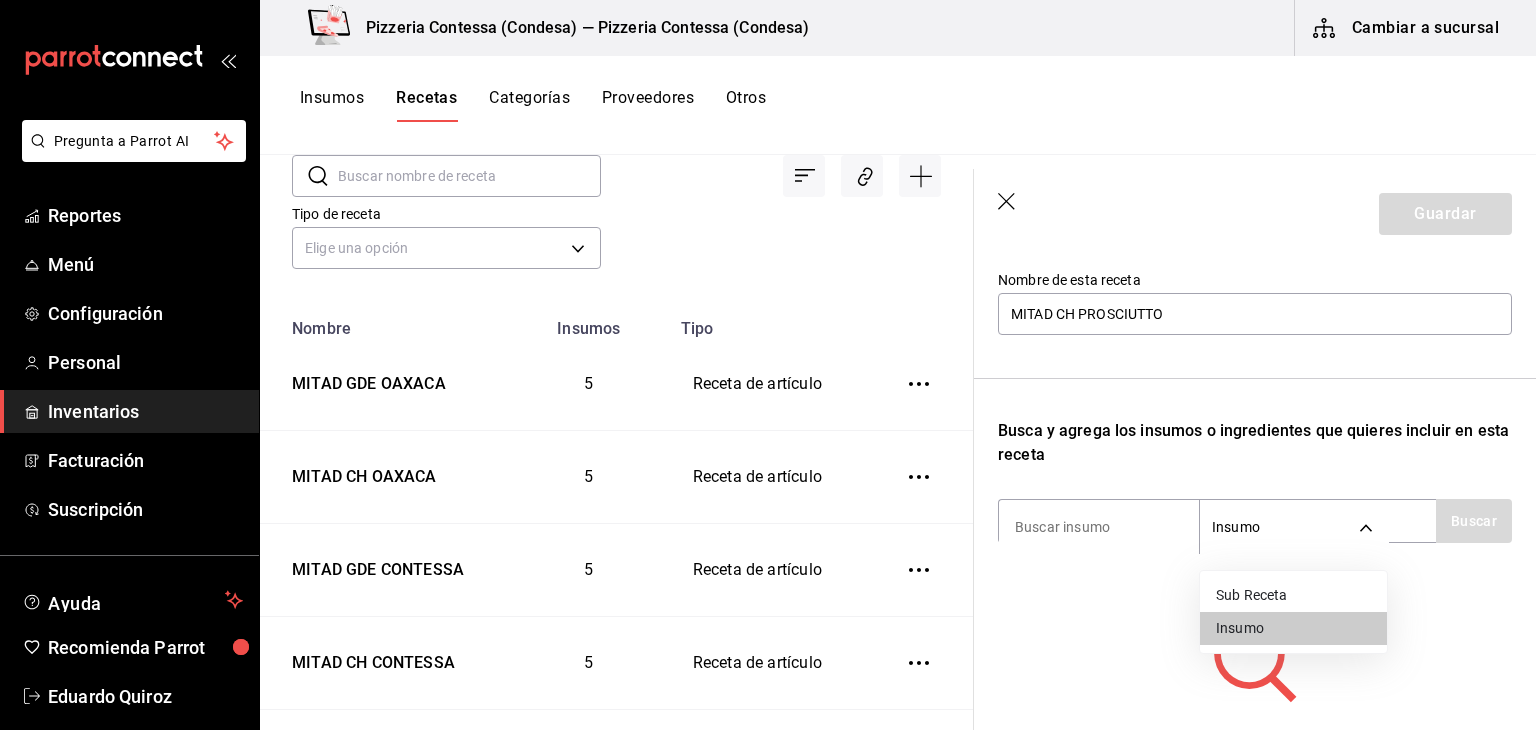click on "Sub Receta" at bounding box center (1293, 595) 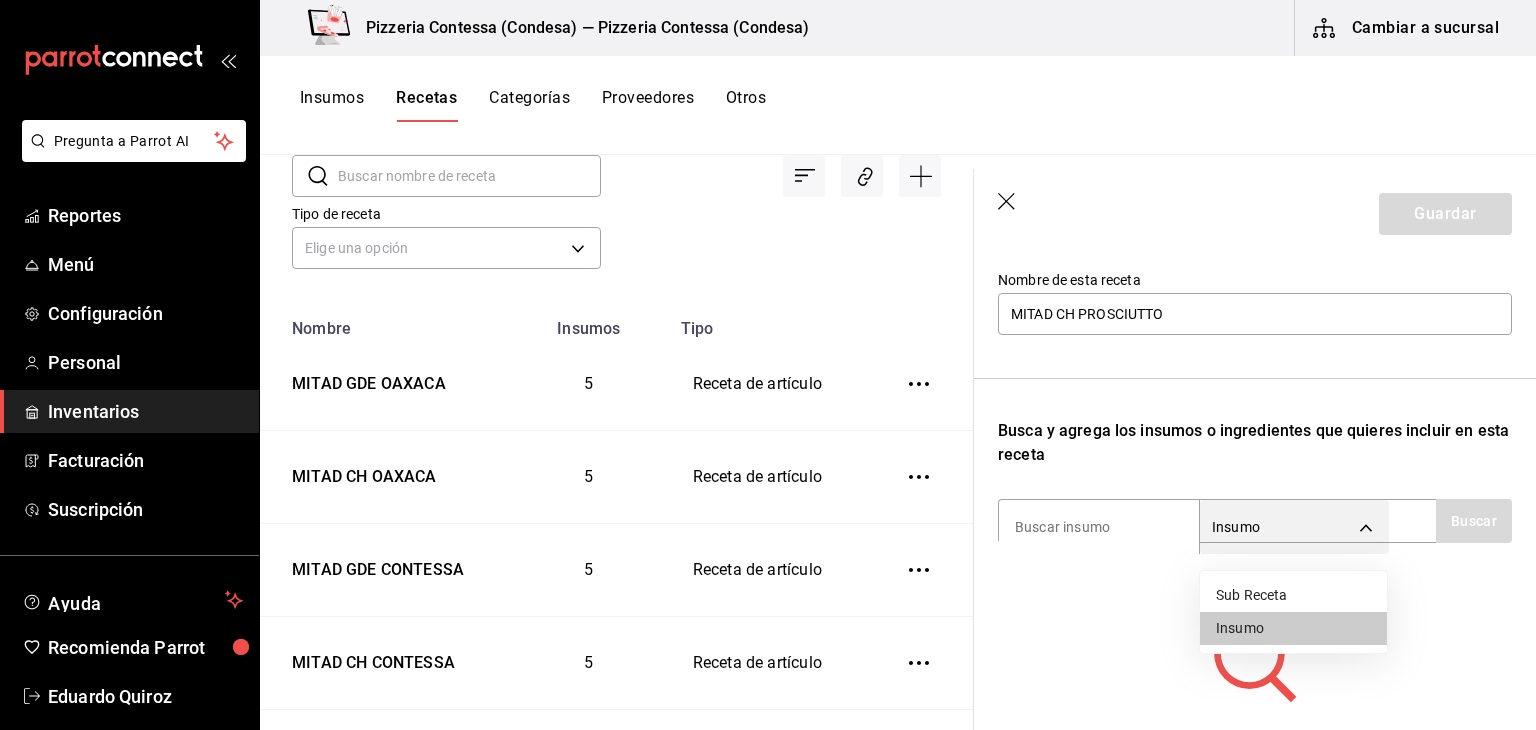 type on "SUBRECIPE" 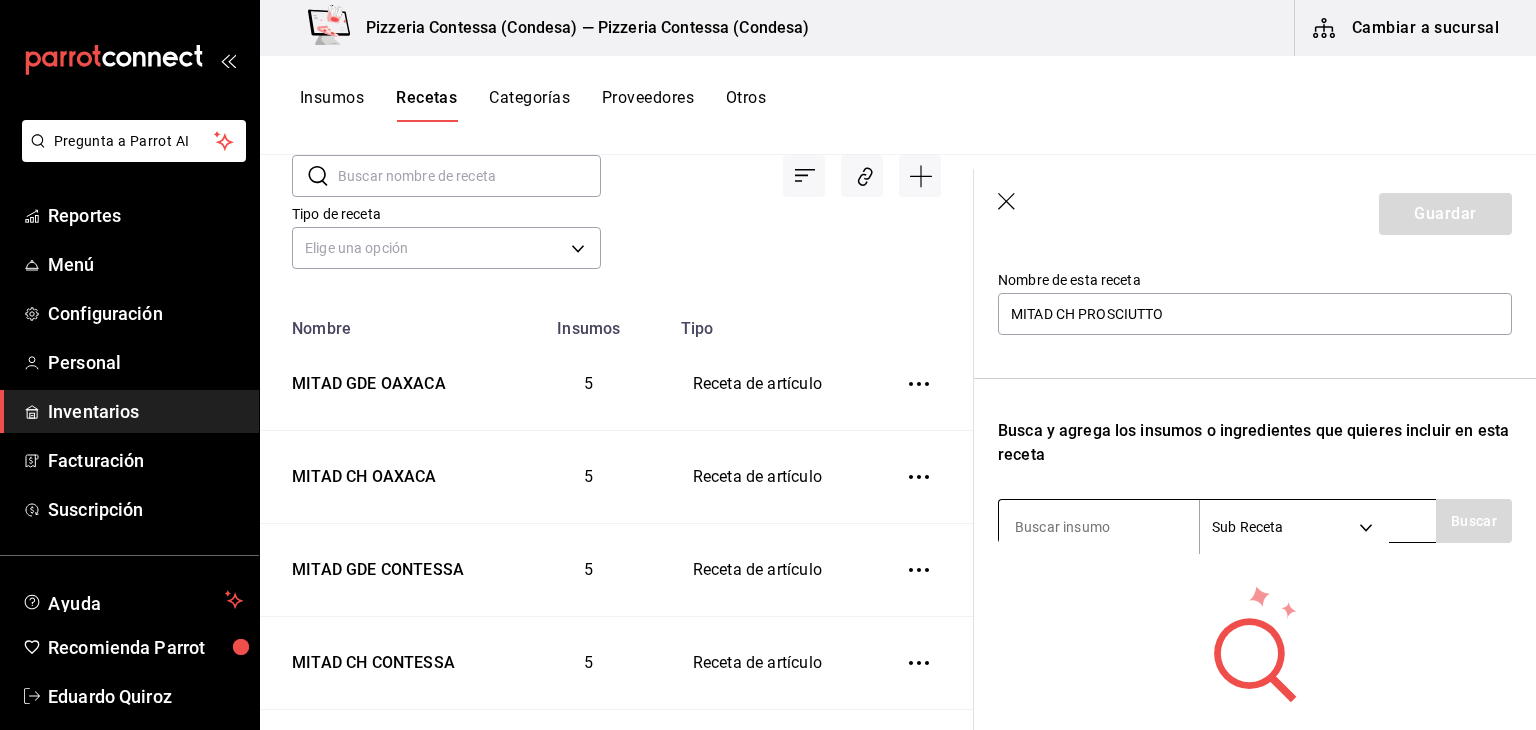 click at bounding box center [1099, 527] 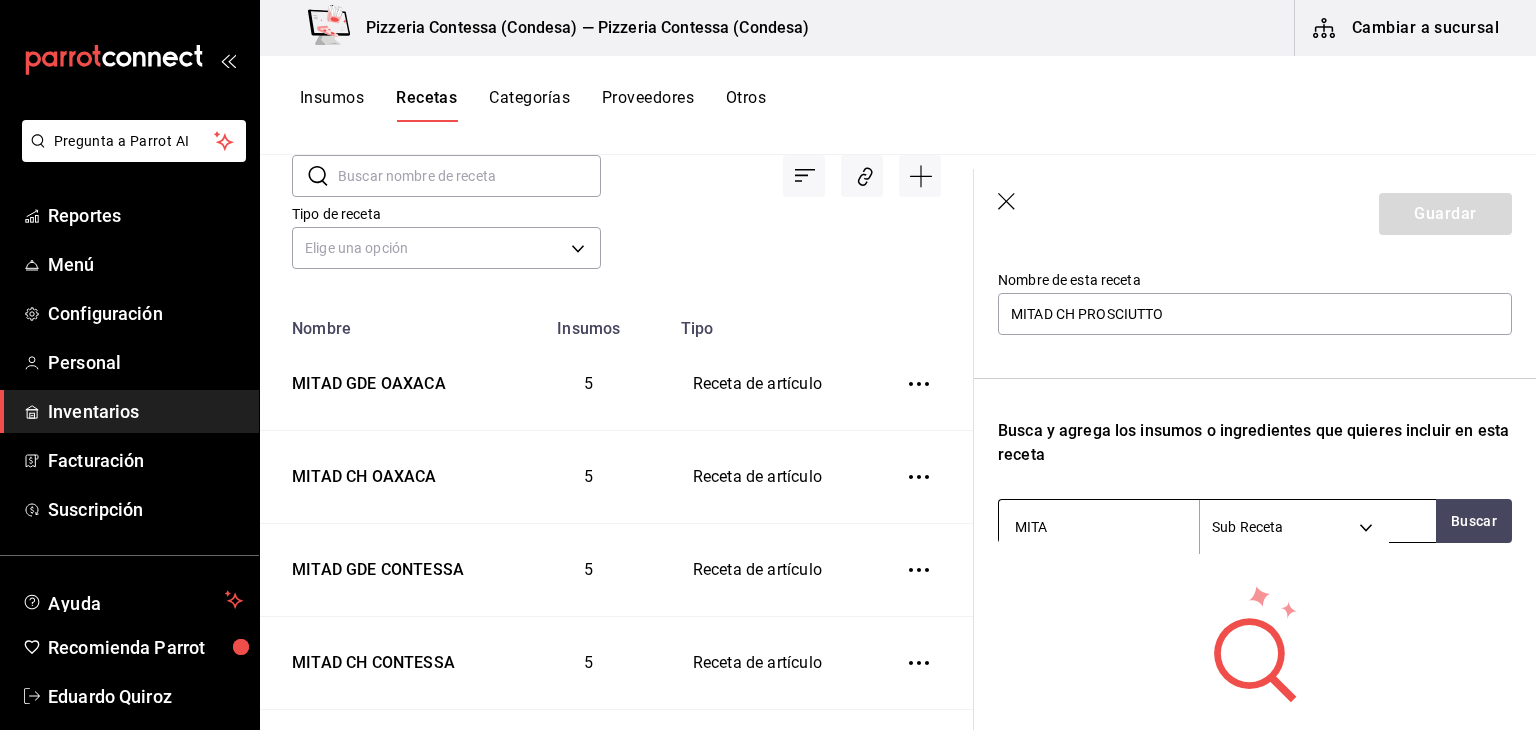 type on "MITAD" 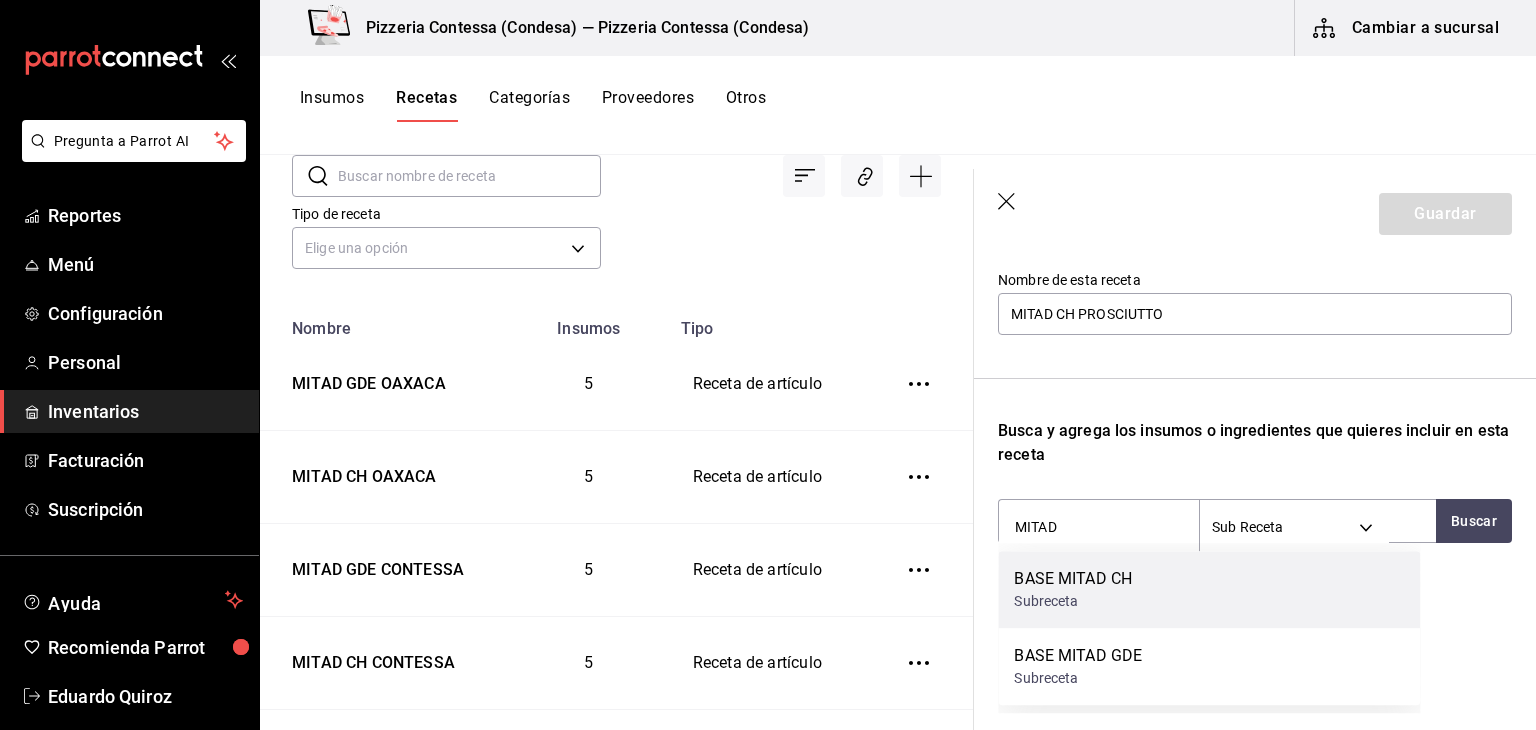 click on "Subreceta" at bounding box center (1073, 601) 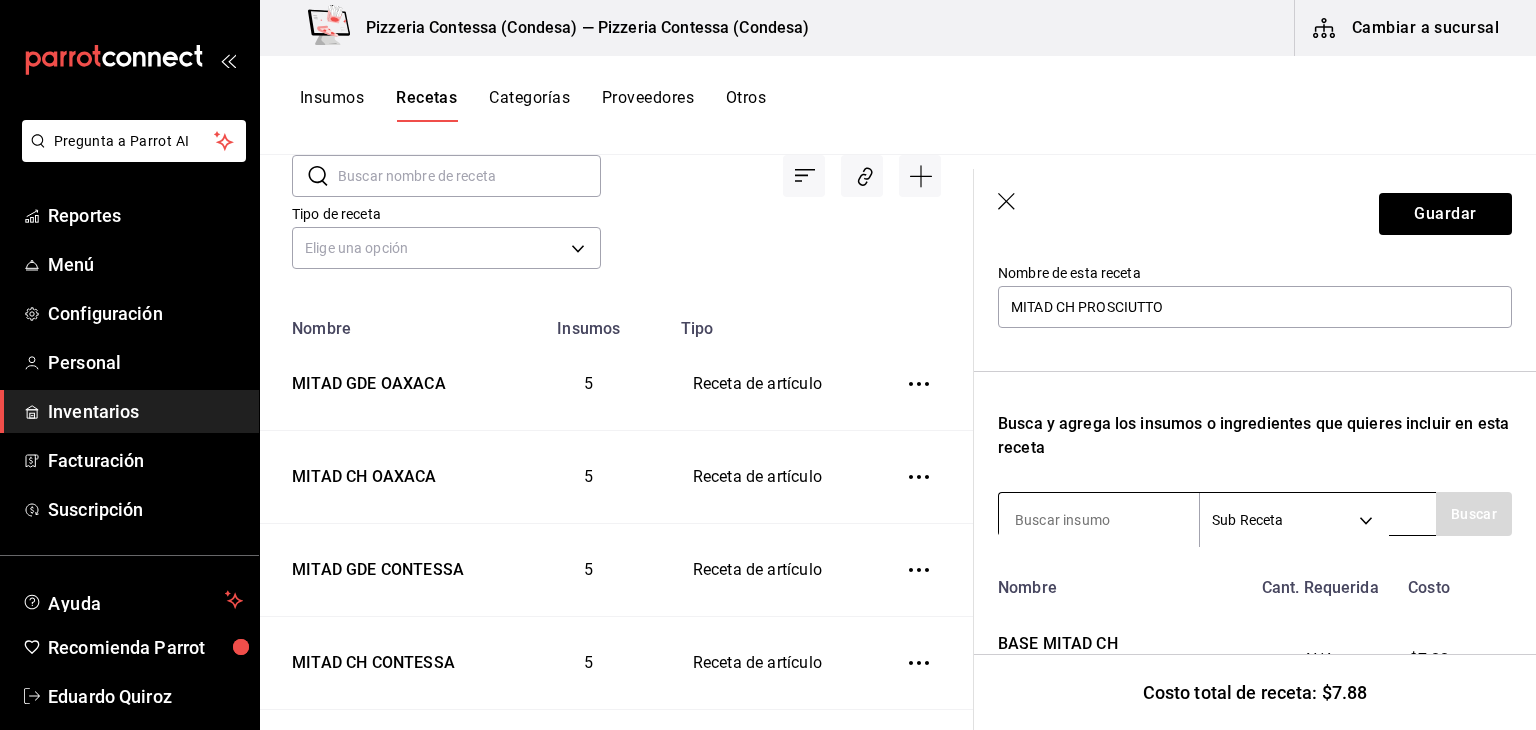 scroll, scrollTop: 209, scrollLeft: 0, axis: vertical 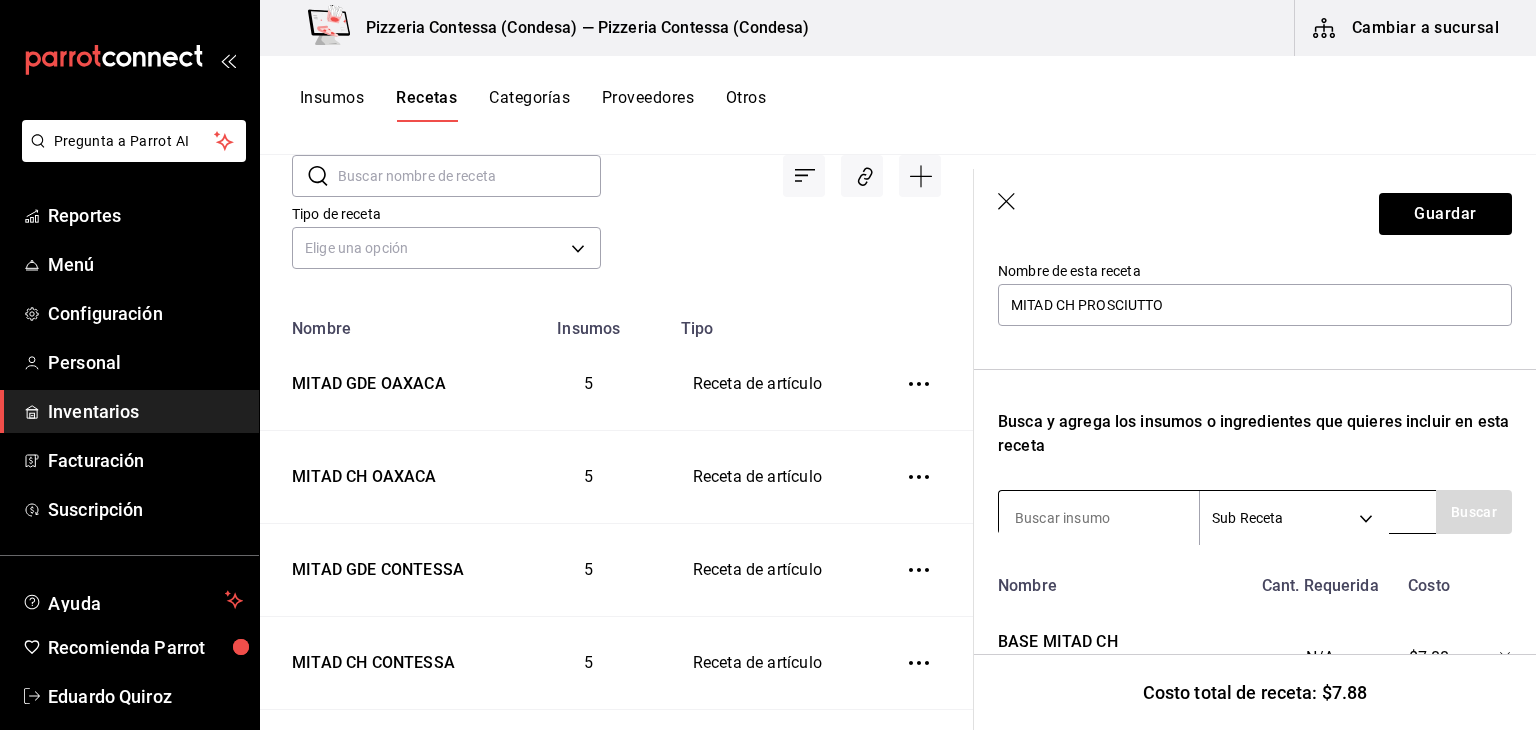 click on "Pregunta a Parrot AI Reportes   Menú   Configuración   Personal   Inventarios   Facturación   Suscripción   Ayuda Recomienda Parrot   Eduardo Quiroz   Sugerir nueva función   Pizzeria Contessa (Condesa) — Pizzeria Contessa (Condesa) Cambiar a sucursal Insumos Recetas Categorías Proveedores Otros Recetas ​ ​ Tipo de receta Elige una opción default Nombre Insumos Tipo MITAD GDE OAXACA 5 Receta de artículo MITAD CH OAXACA 5 Receta de artículo MITAD GDE CONTESSA 5 Receta de artículo MITAD CH CONTESSA 5 Receta de artículo MITAD GDE ALCACHOFA 6 Receta de artículo MITAD CH ALCACHOFA 6 Receta de artículo MITAD GDE VEGGIE 5 Receta de artículo MITAD CH VEGGIE 5 Receta de artículo MITAD GDE 4 QUESOS 4 Receta de artículo MITAD CH 4 QUESOS 4 Receta de artículo MITAD GDE FRUTAS 5 Receta de artículo MITAD CH FRUTAS 5 Receta de artículo MITAD GDE MEXIQUENSE 5 Receta de artículo MITAD CH MEXIQUENSE 5 Receta de artículo MITAD GDE MARGARITA 3 Receta de artículo MITAD CH MARGARITA 3 2 2 3 3 2 2 3 3 2" at bounding box center (768, 358) 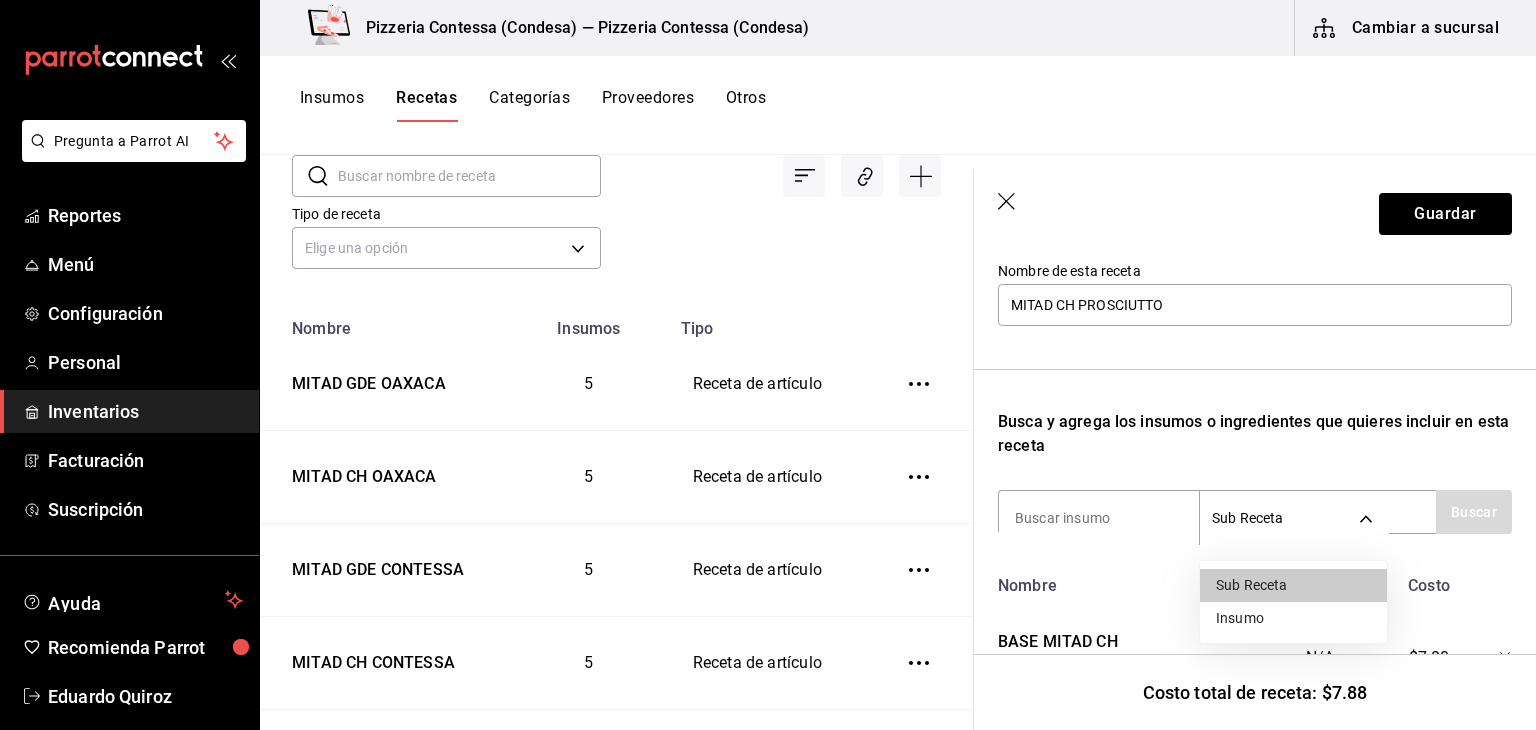 click on "Insumo" at bounding box center (1293, 618) 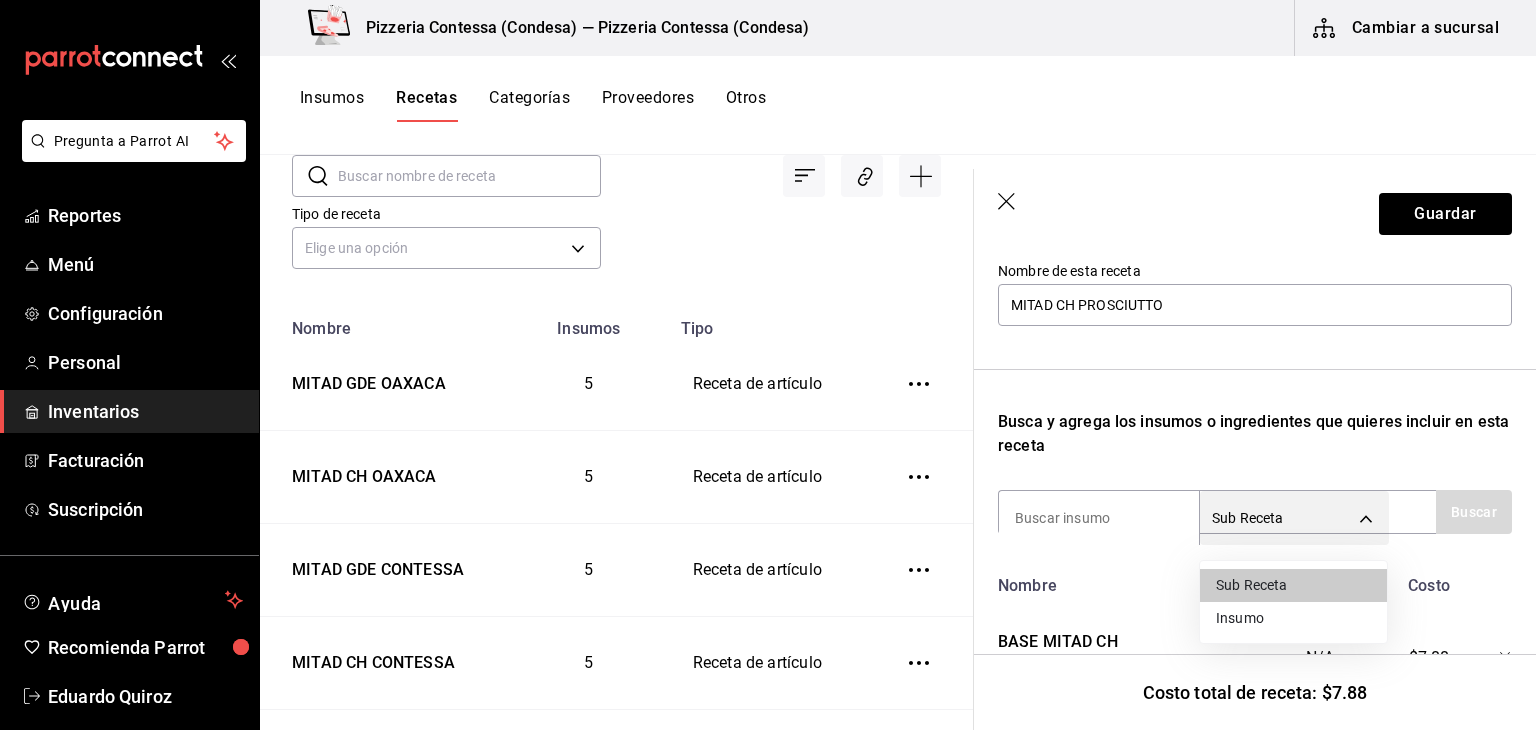 type on "SUPPLY" 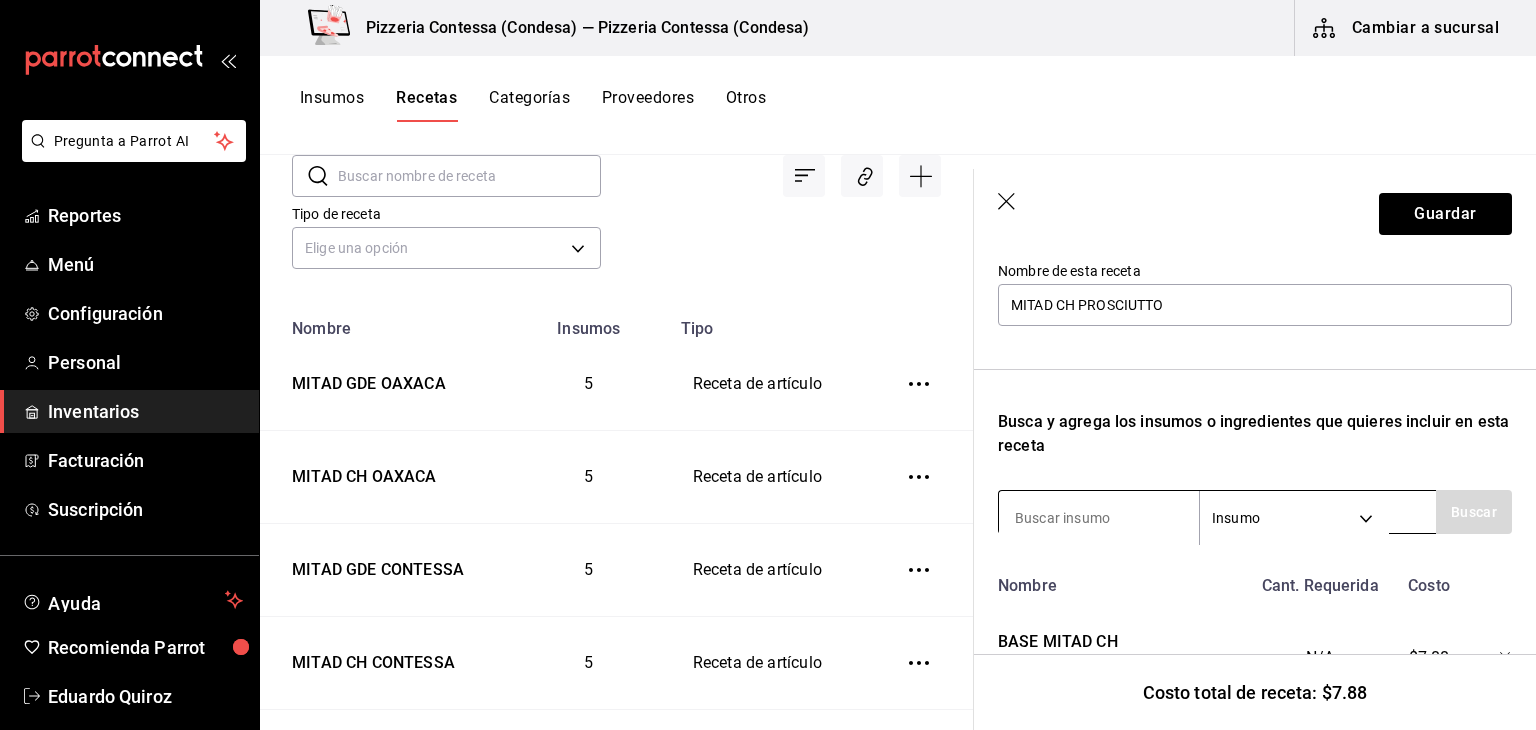 click at bounding box center [1099, 518] 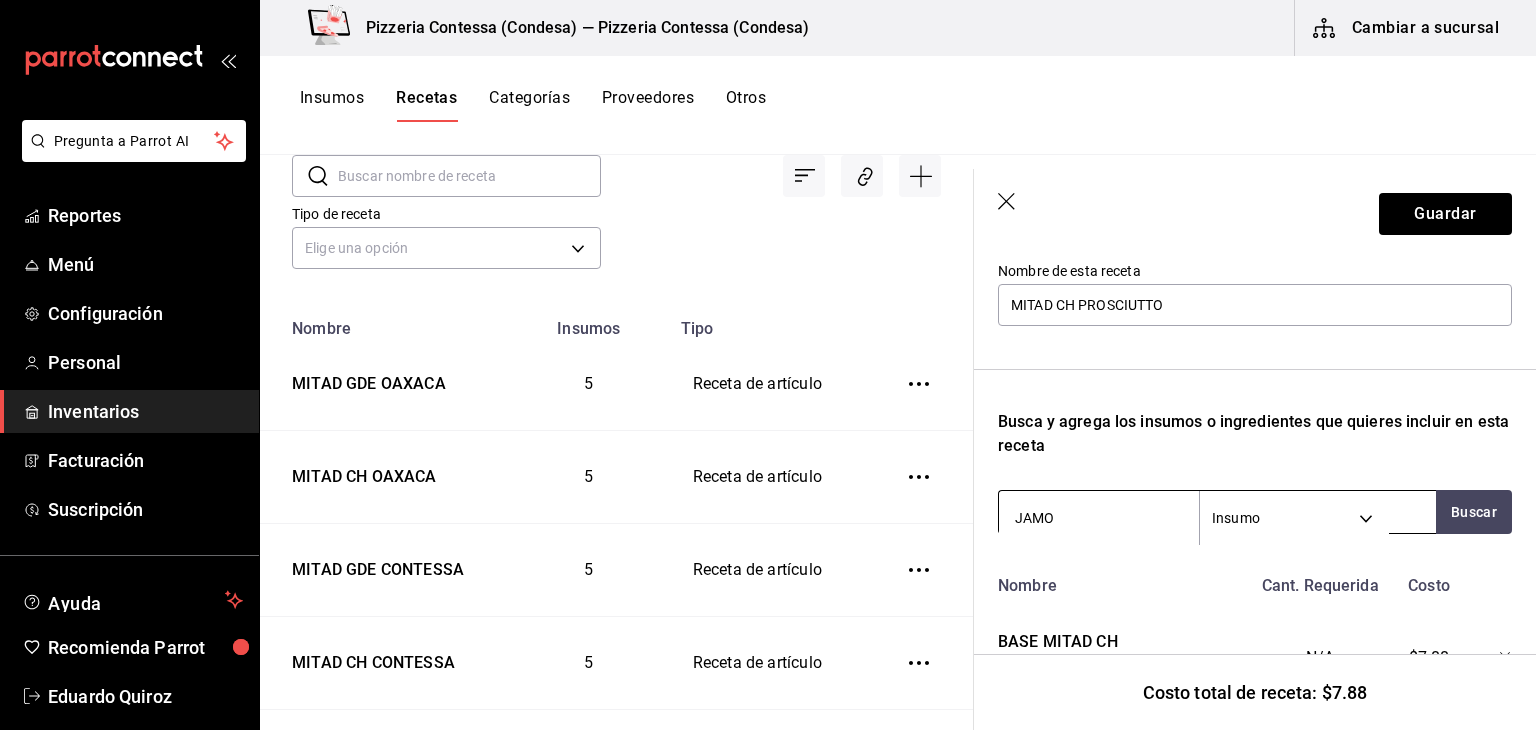 type on "JAMON" 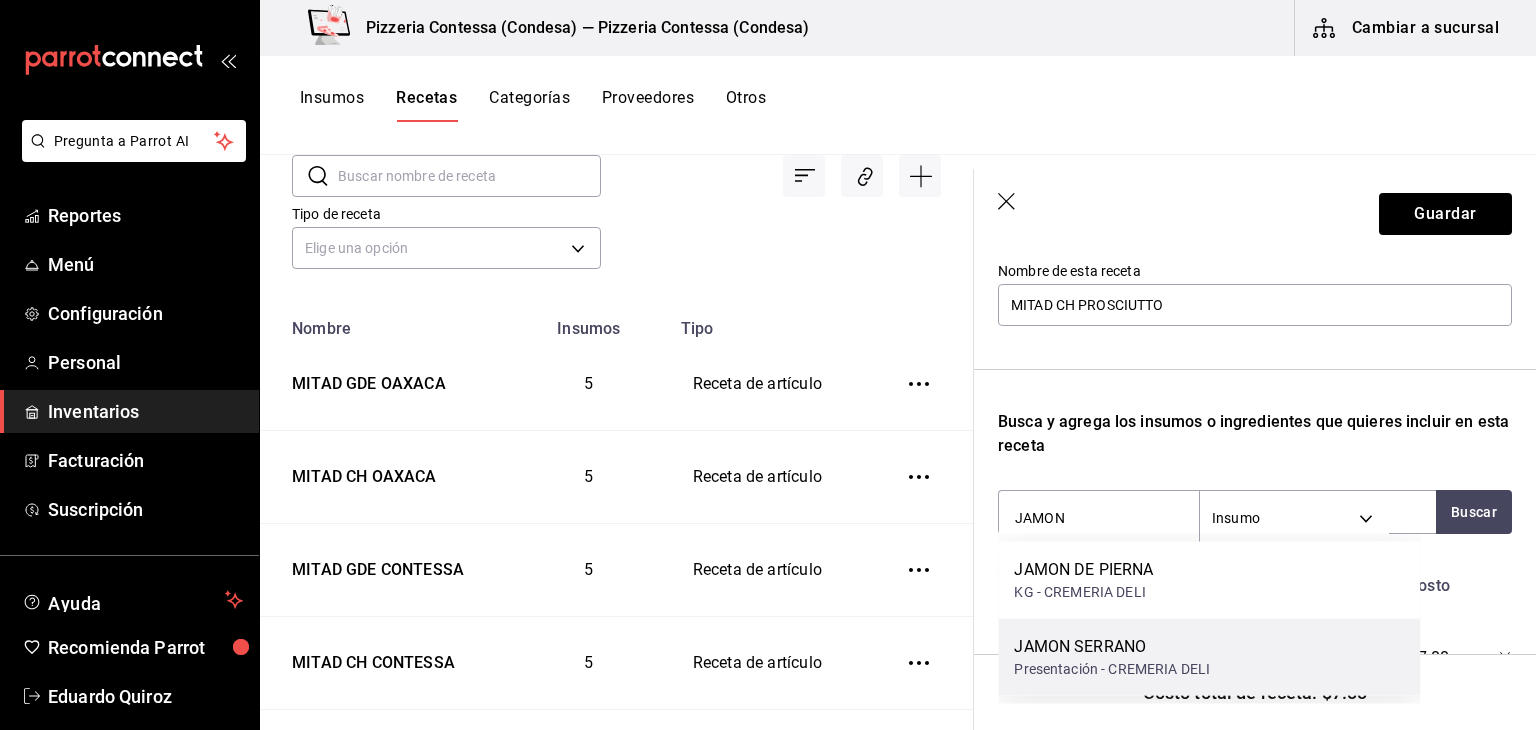 click on "JAMON SERRANO" at bounding box center (1112, 647) 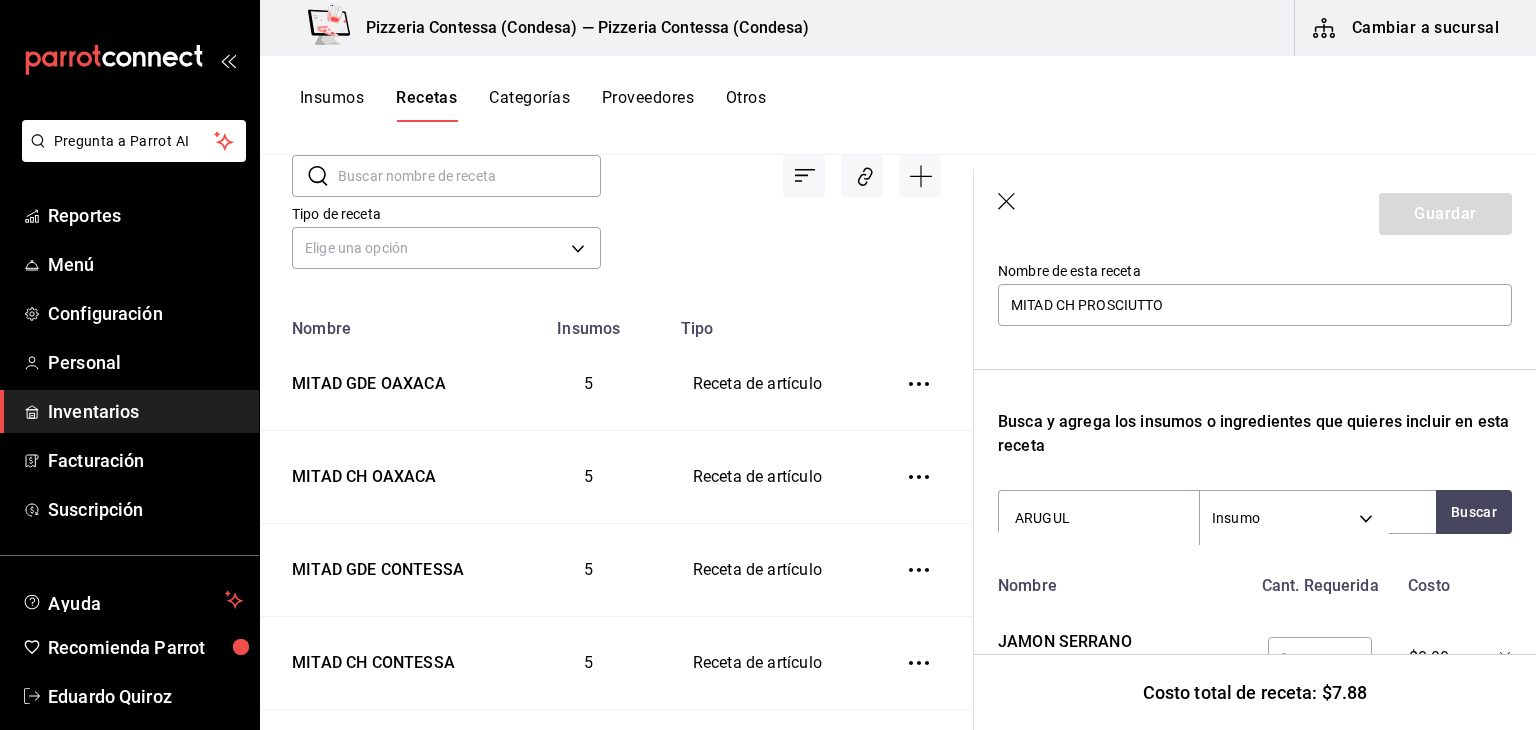 type on "ARUGULA" 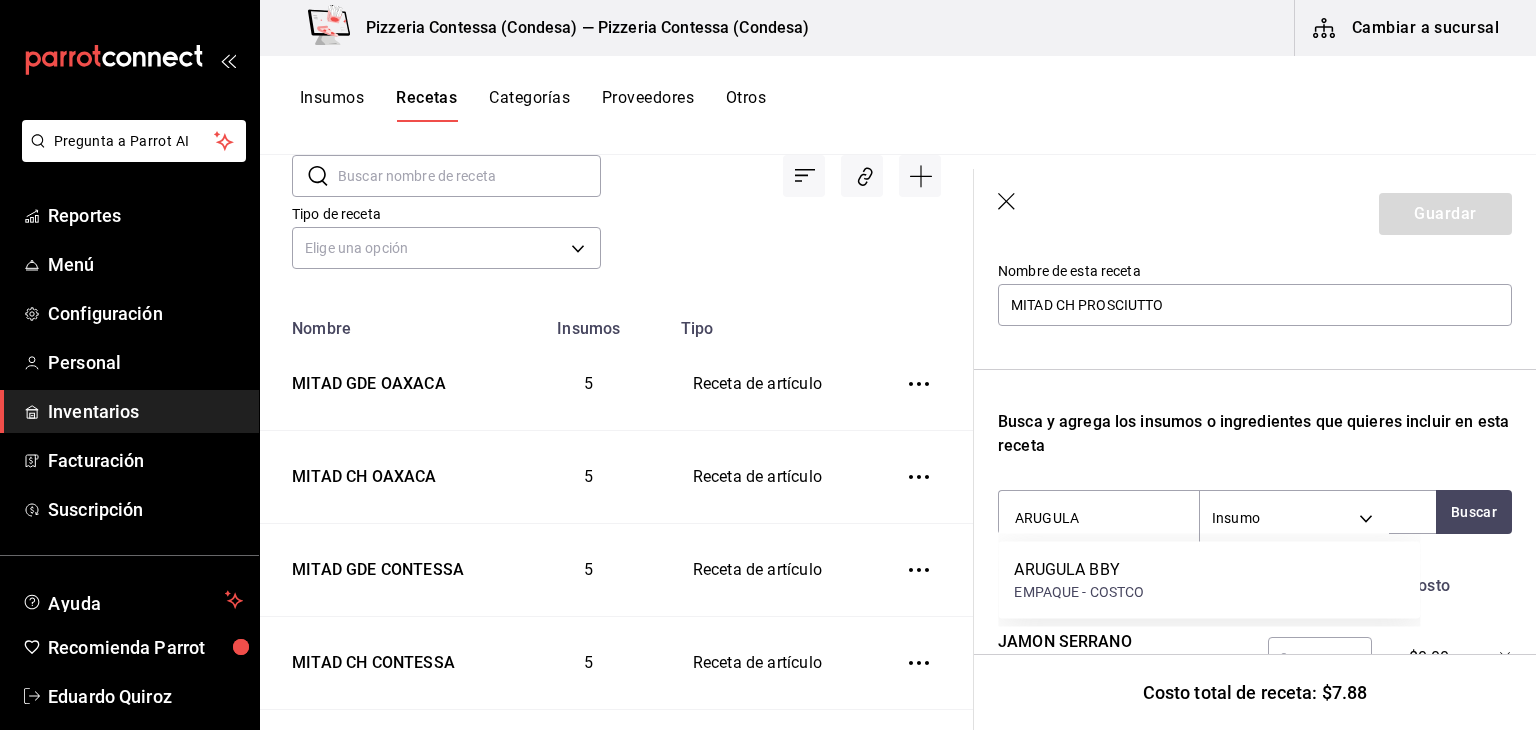click on "ARUGULA BBY" at bounding box center (1079, 570) 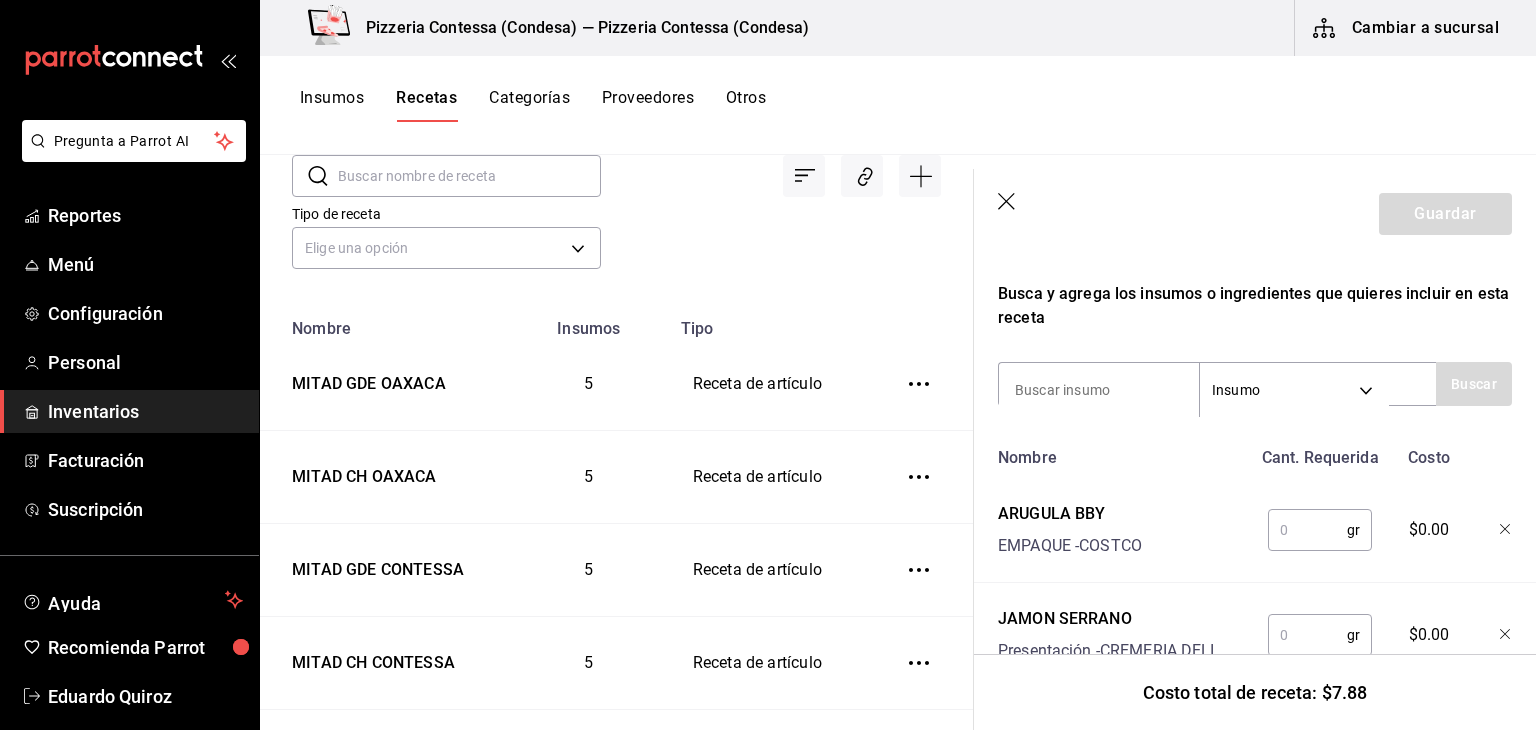 scroll, scrollTop: 337, scrollLeft: 0, axis: vertical 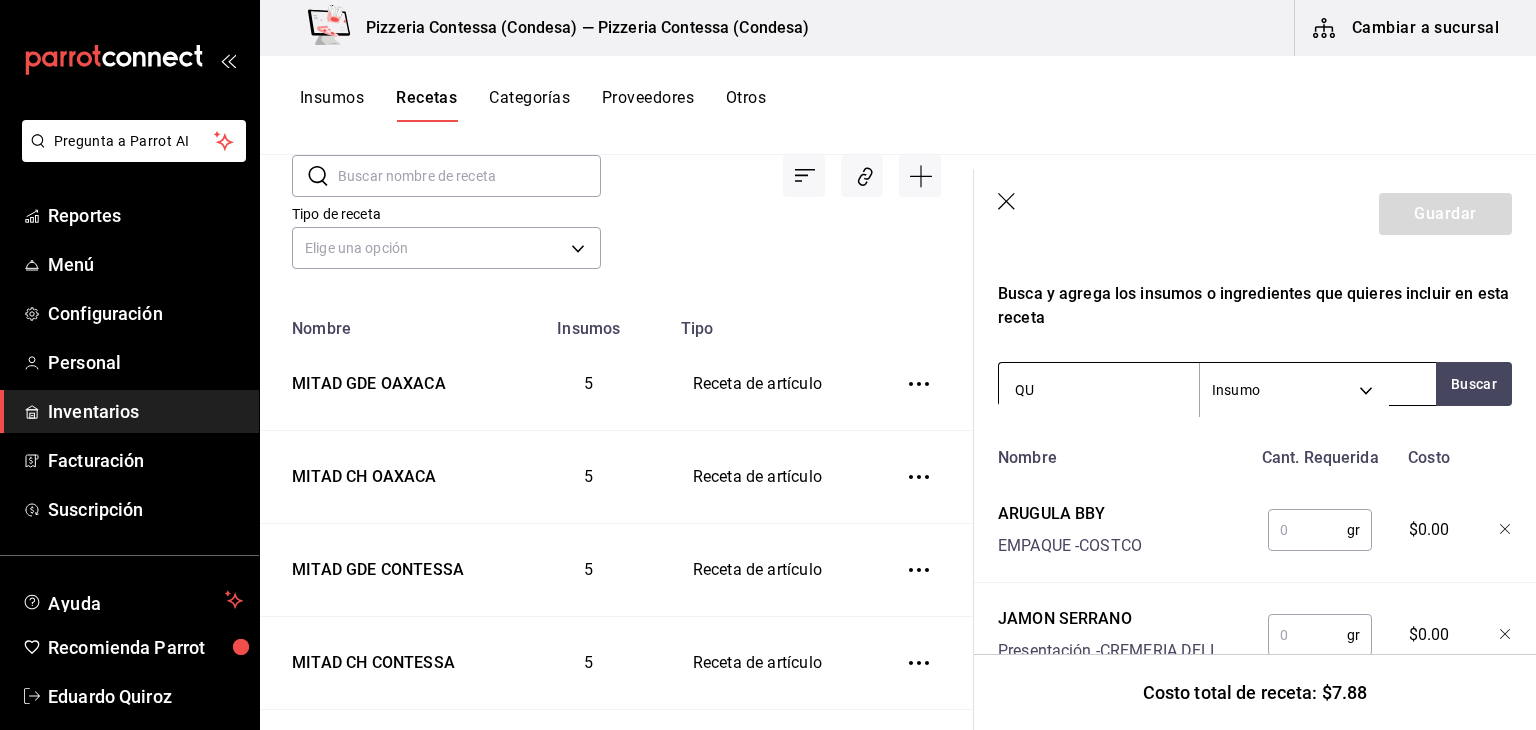 type on "Q" 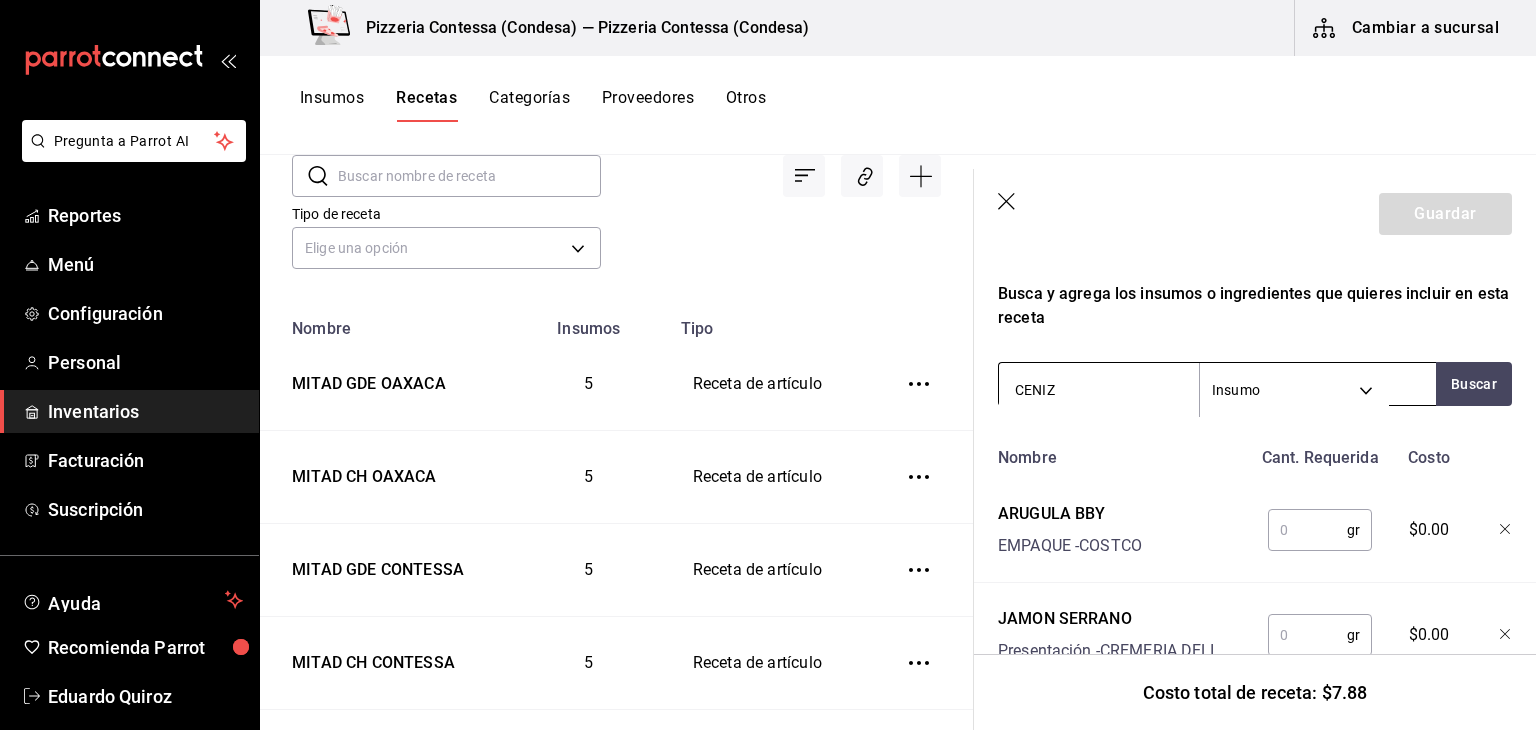 type on "CENIZA" 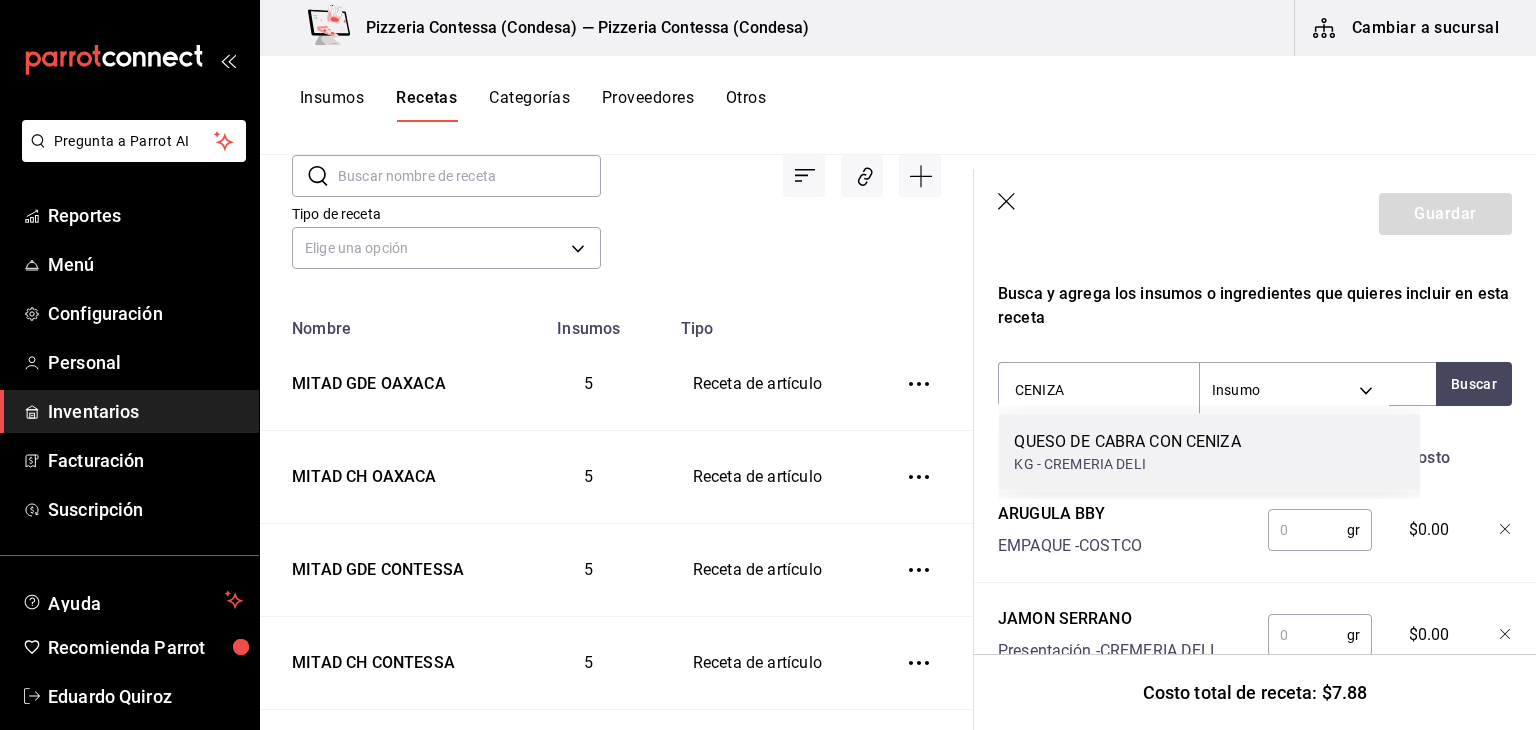 click on "QUESO DE CABRA CON CENIZA" at bounding box center [1127, 442] 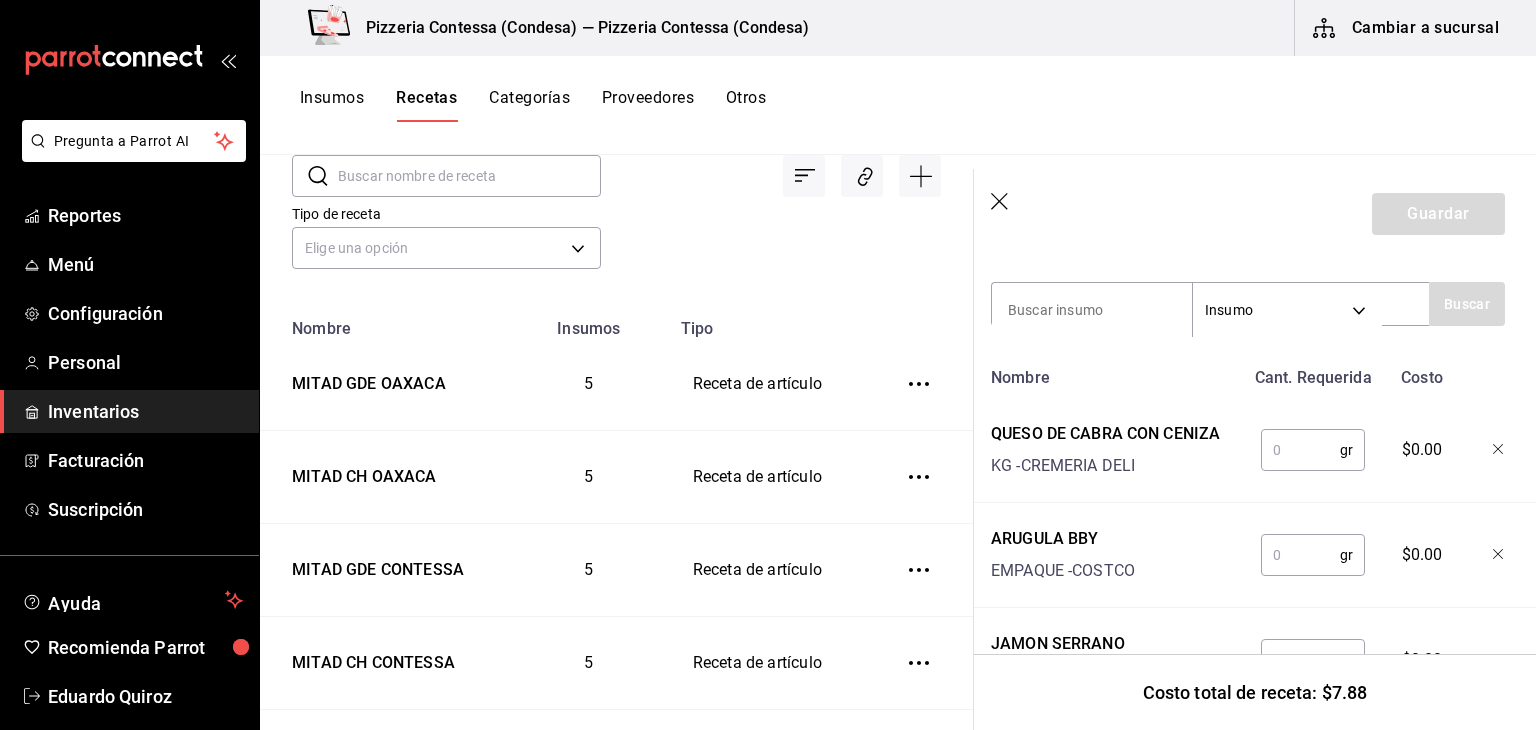 scroll, scrollTop: 412, scrollLeft: 7, axis: both 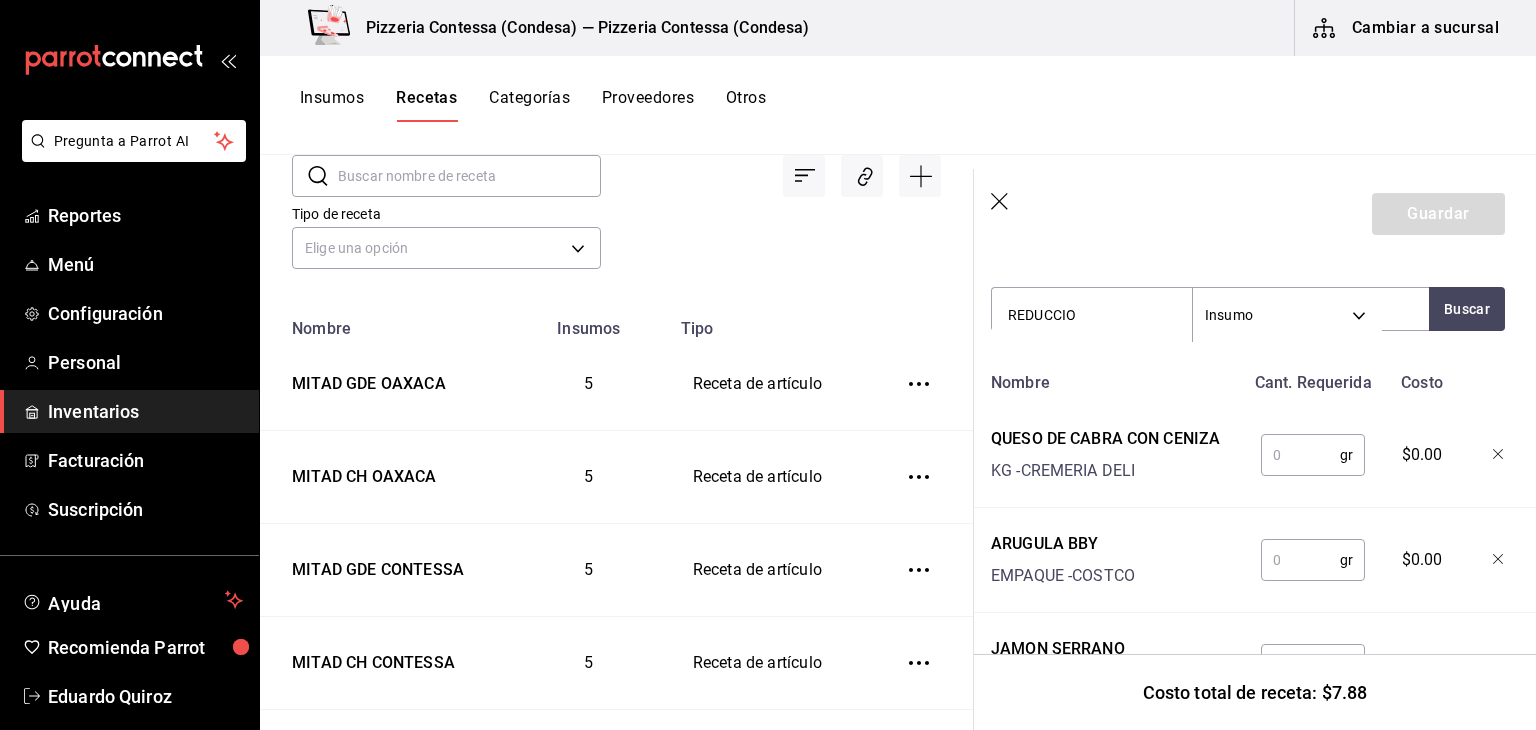 type on "REDUCCION" 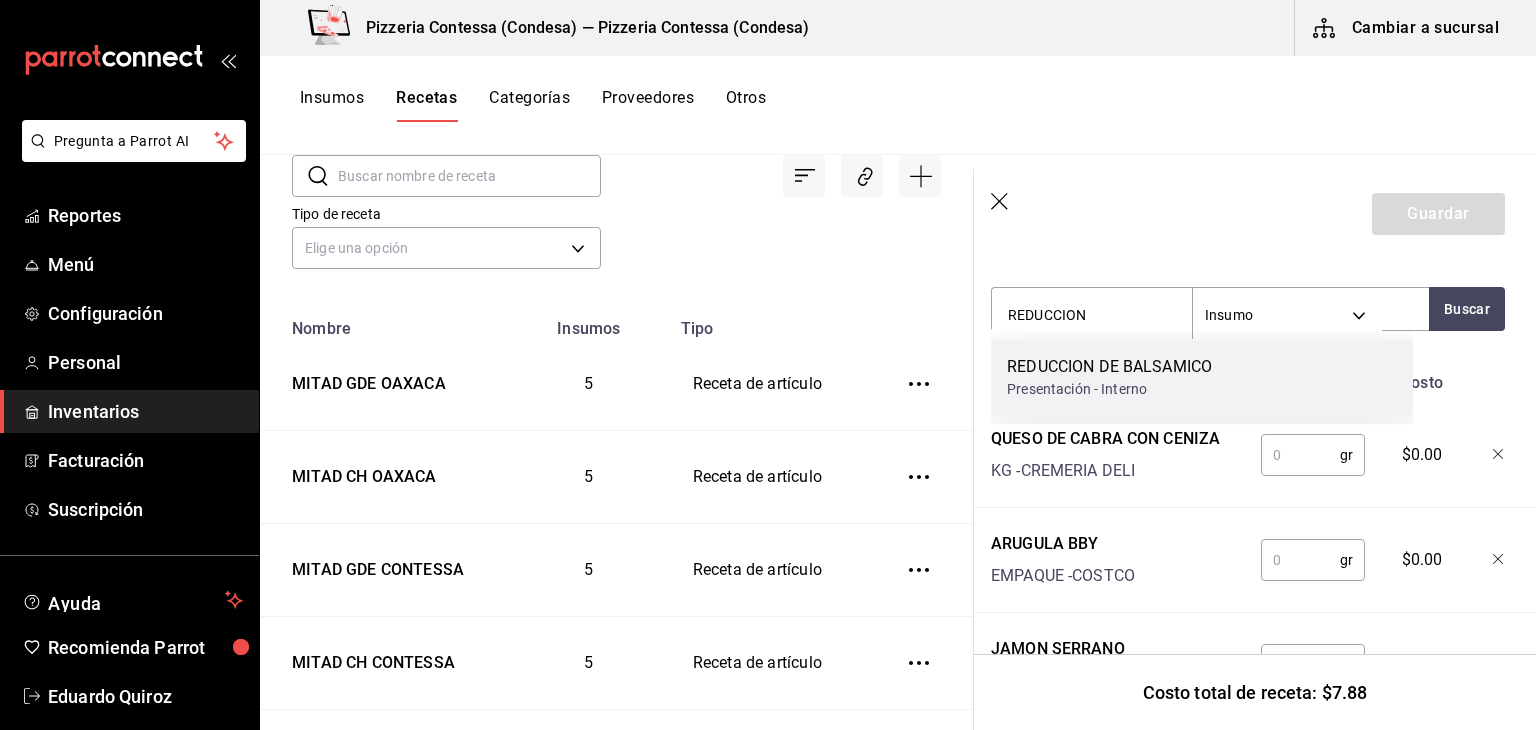 click on "REDUCCION DE BALSAMICO" at bounding box center (1109, 367) 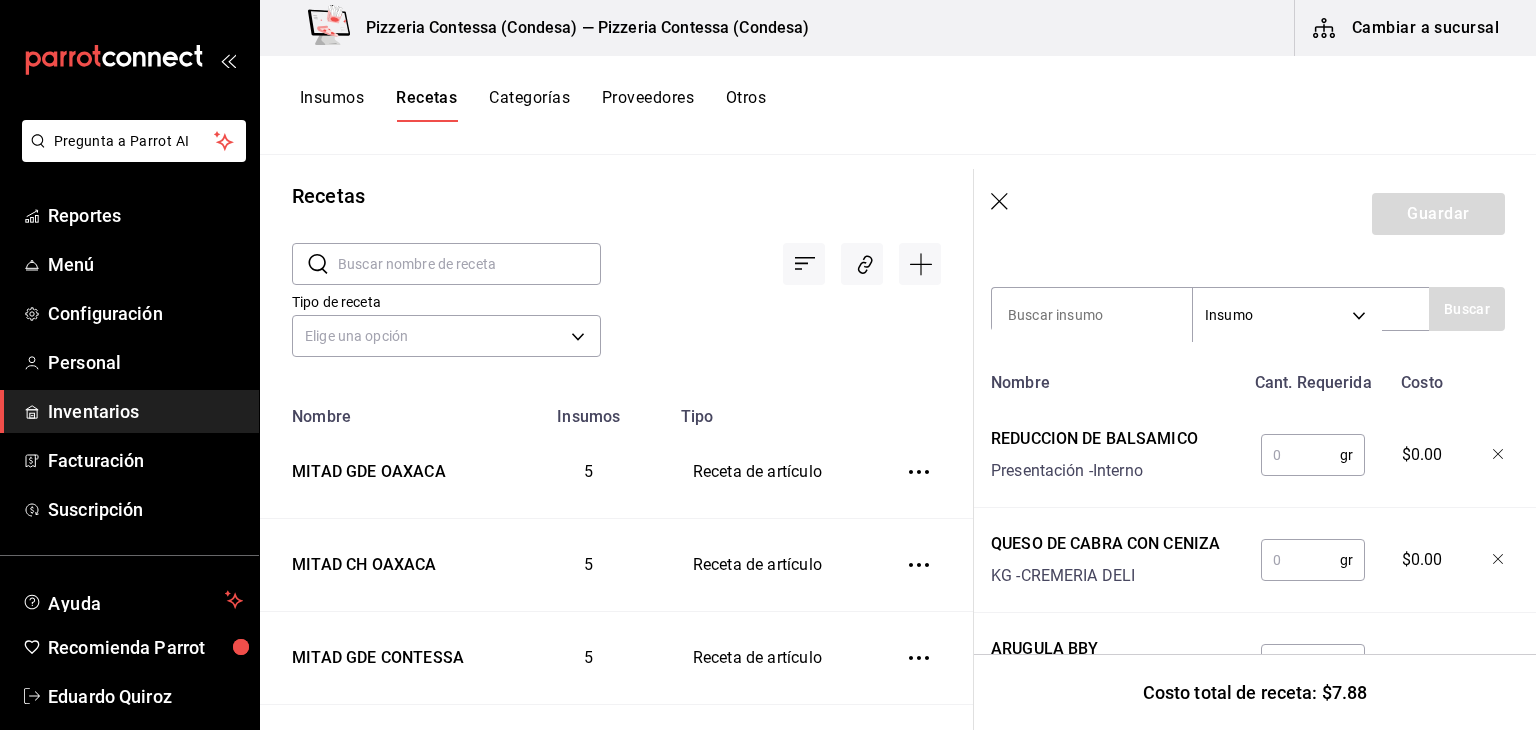 scroll, scrollTop: 0, scrollLeft: 0, axis: both 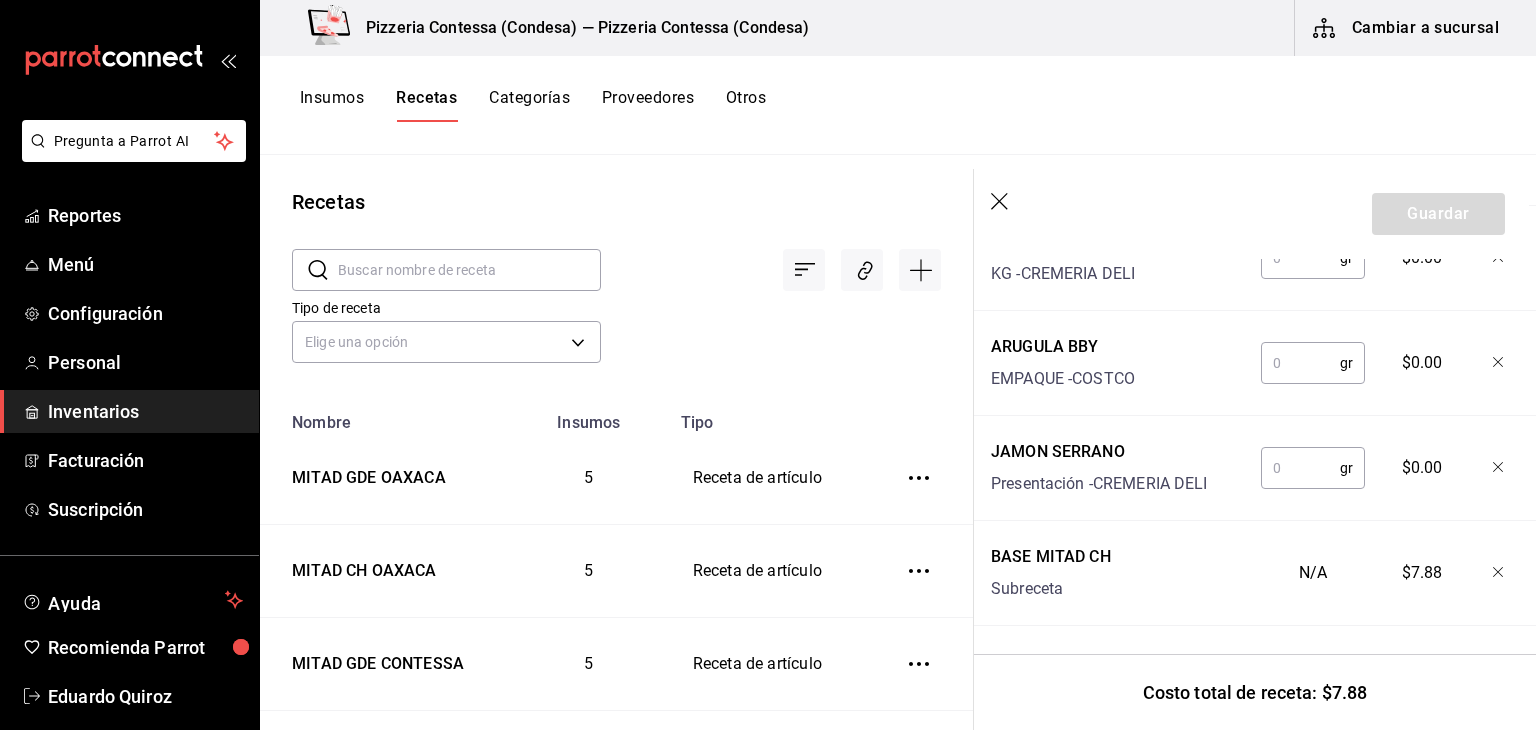 click on "gr ​" at bounding box center [1309, 464] 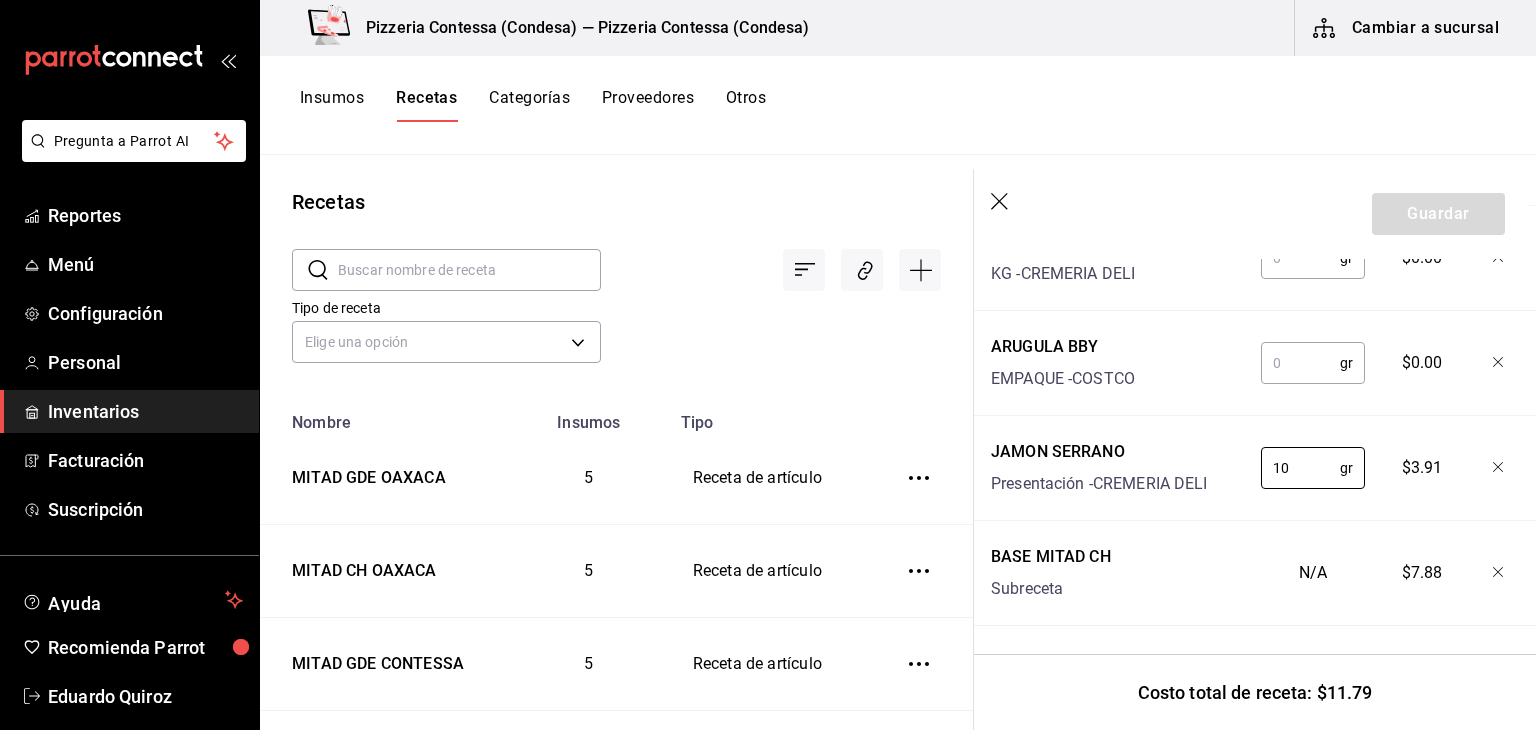 type on "10" 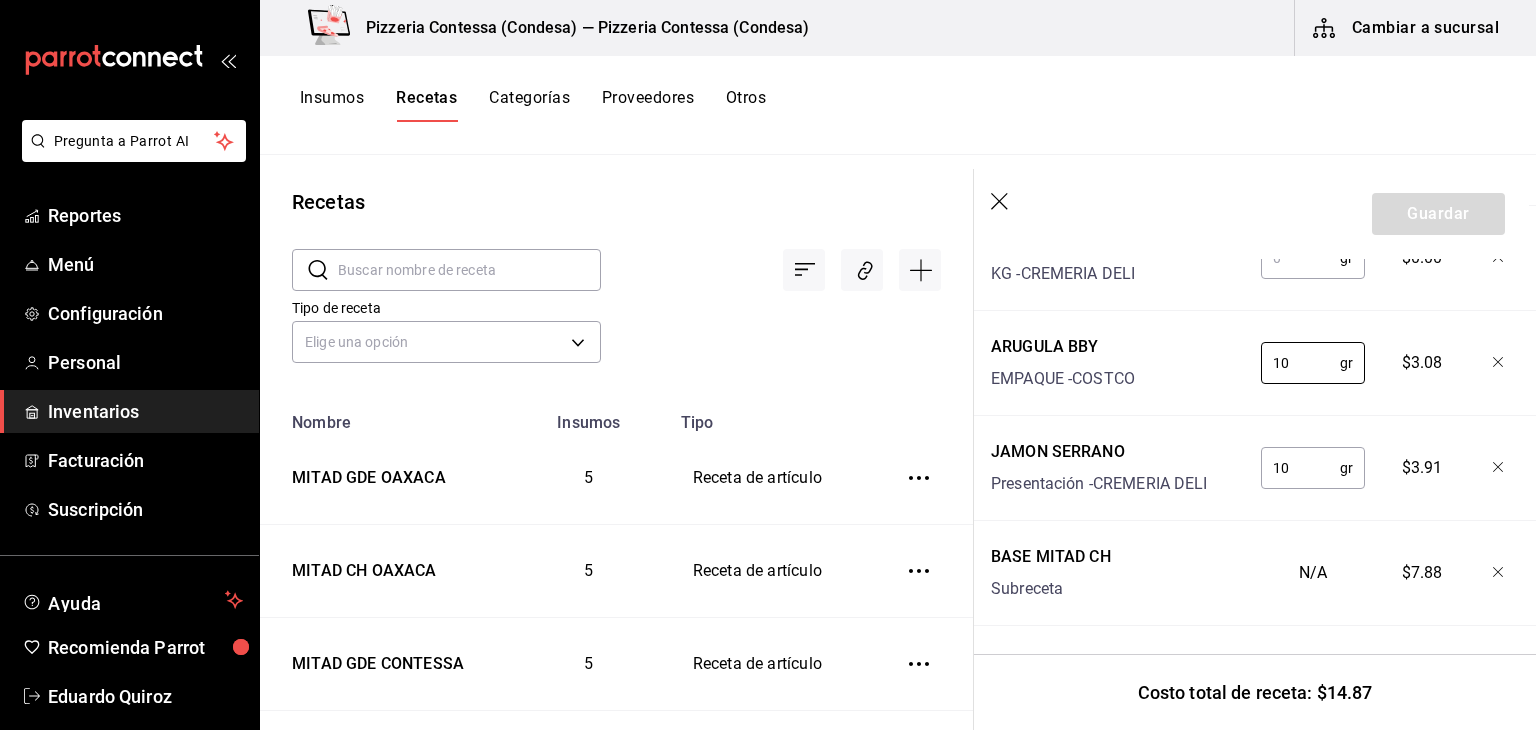type on "10" 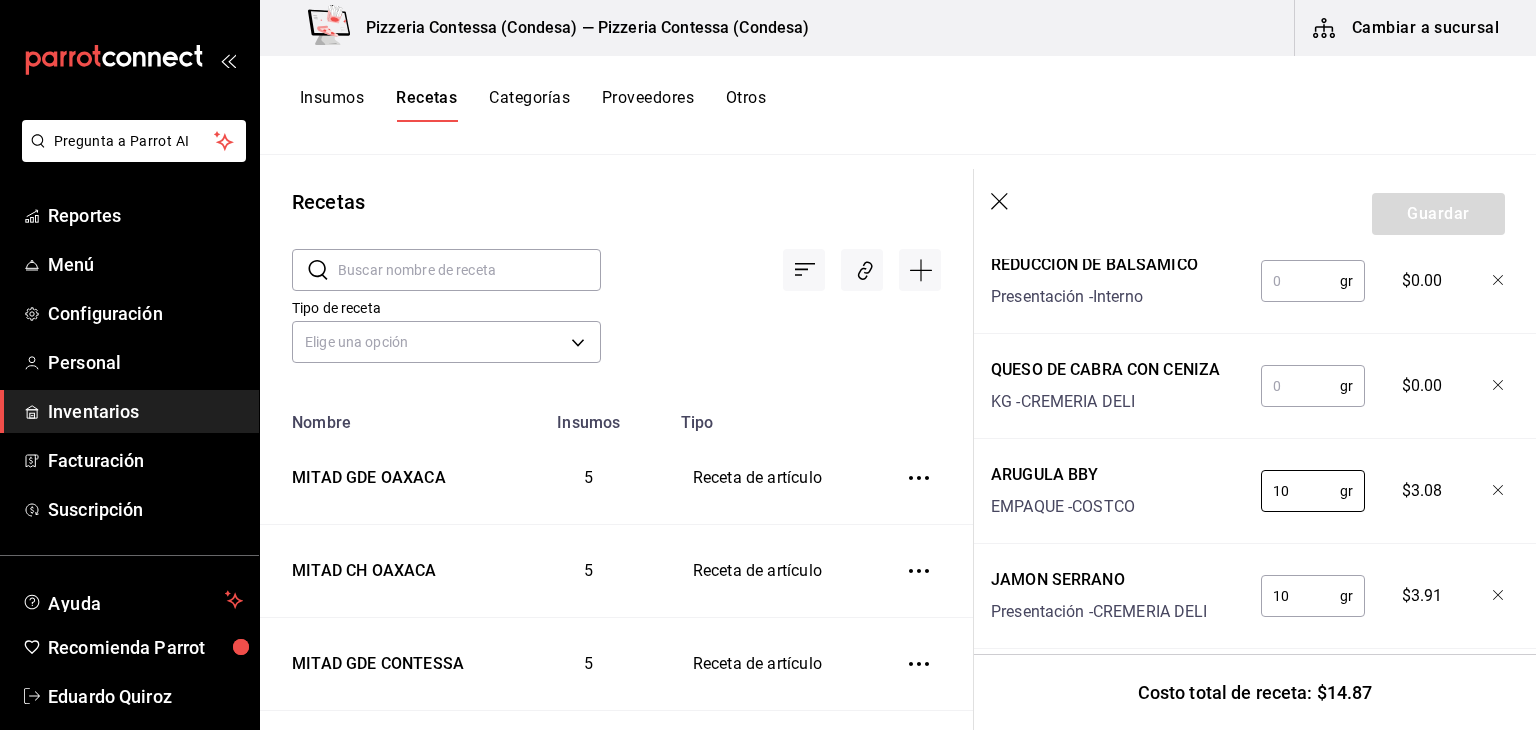 scroll, scrollTop: 529, scrollLeft: 7, axis: both 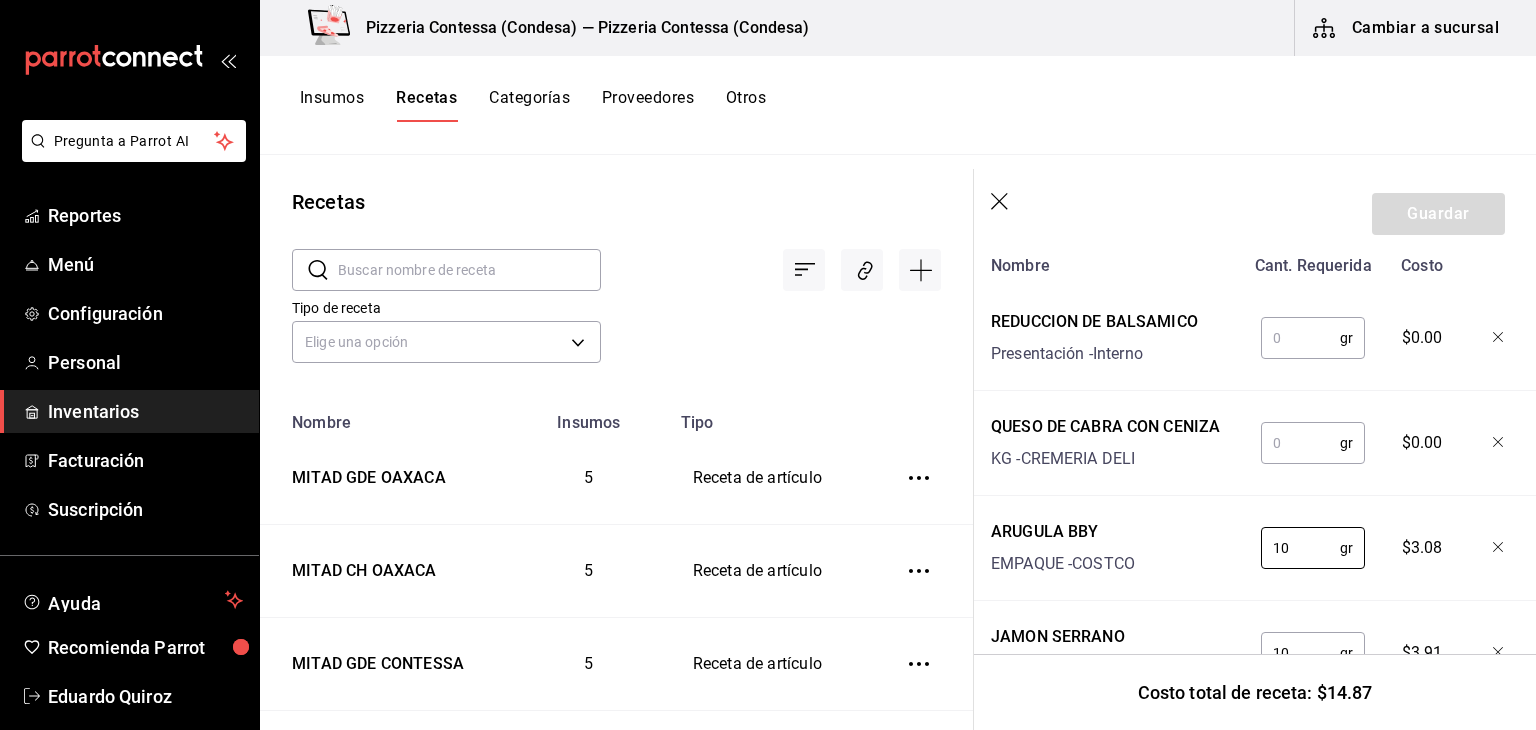 click at bounding box center (1300, 338) 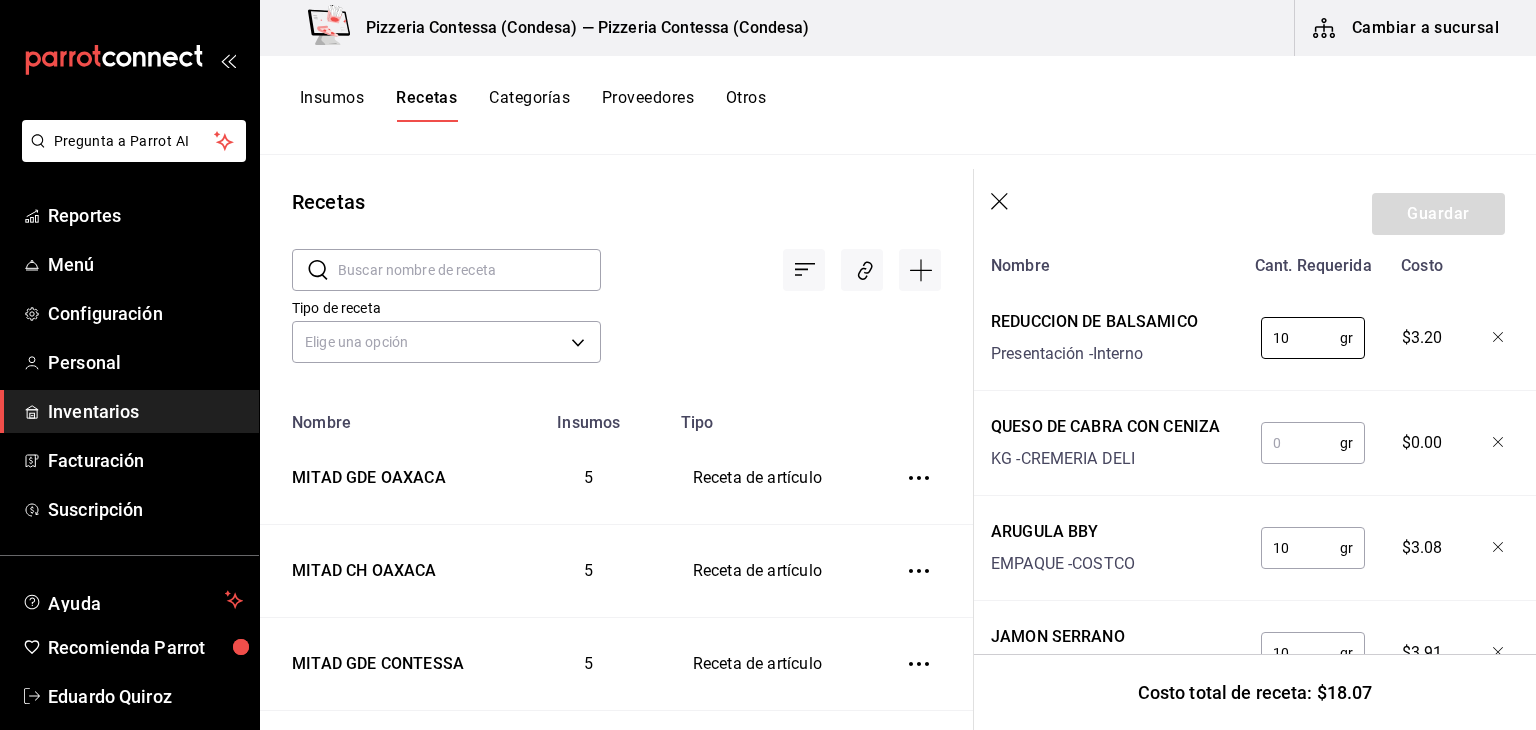 type on "10" 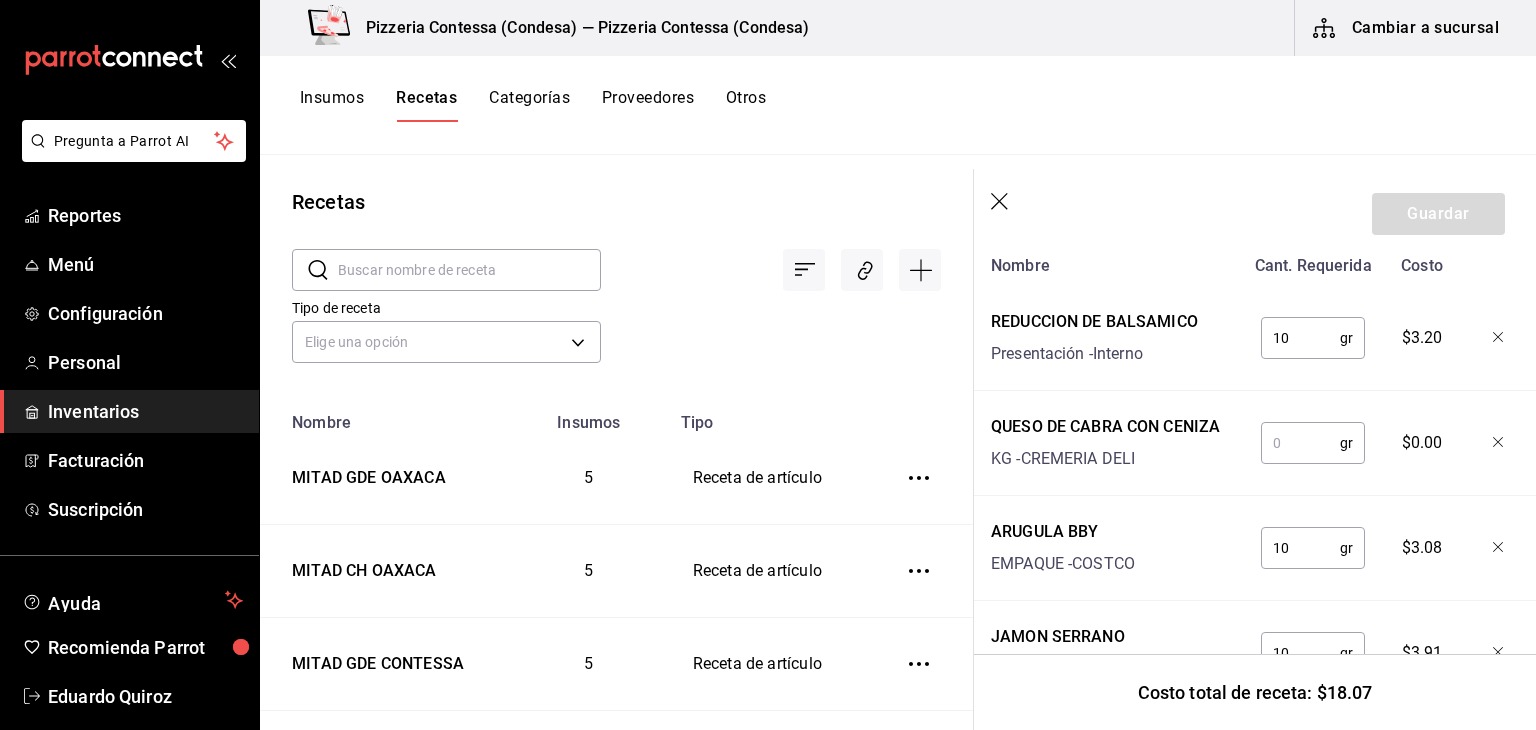 click at bounding box center [1300, 443] 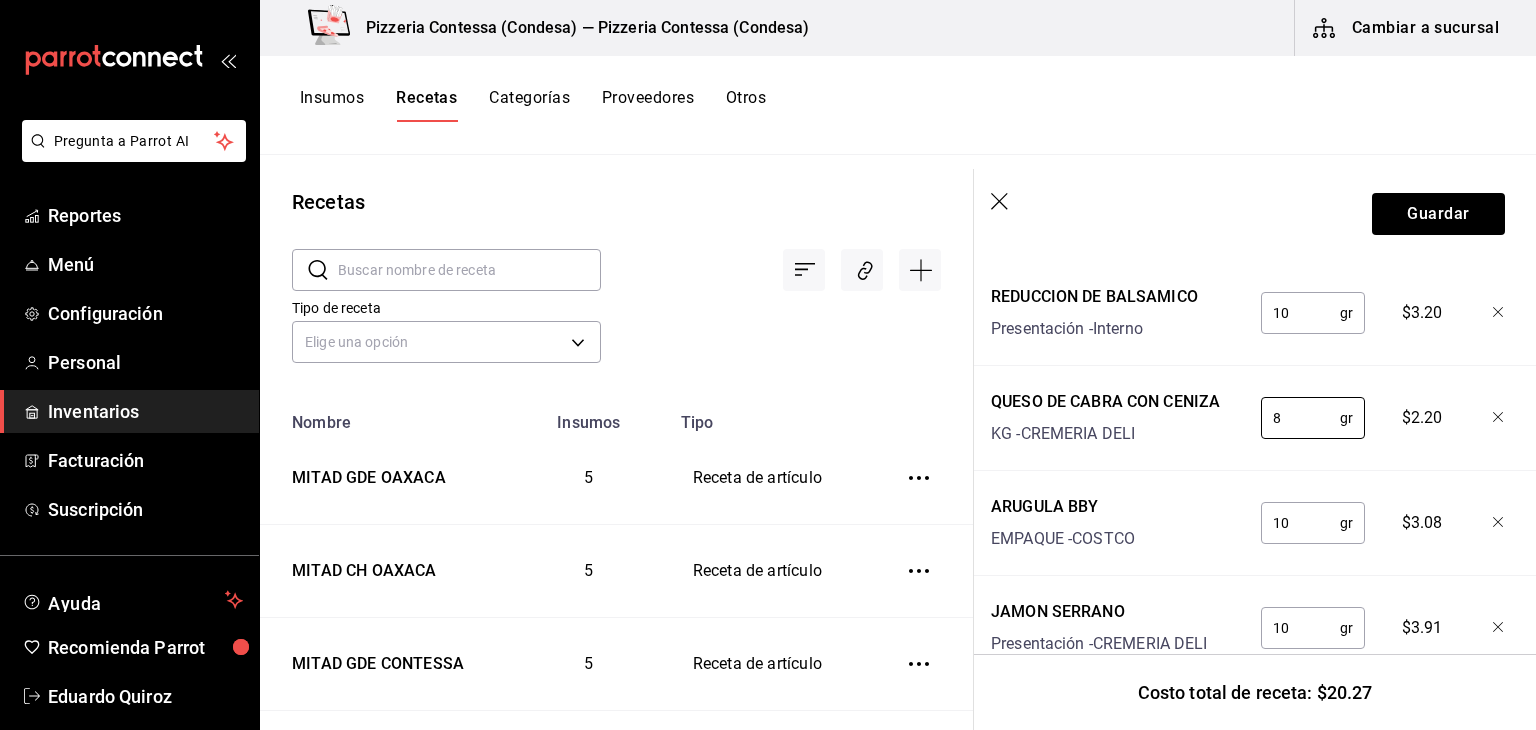 scroll, scrollTop: 0, scrollLeft: 7, axis: horizontal 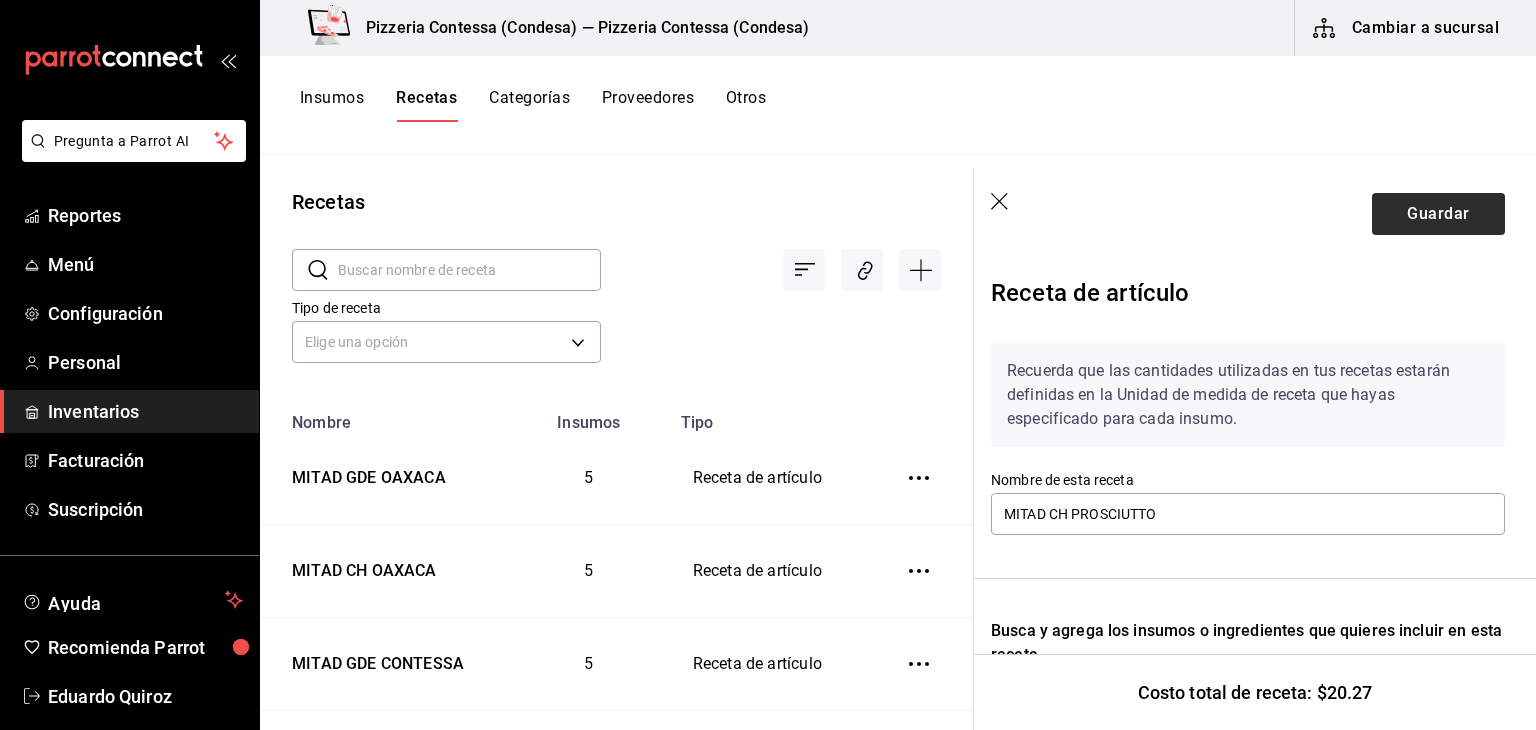 type on "8" 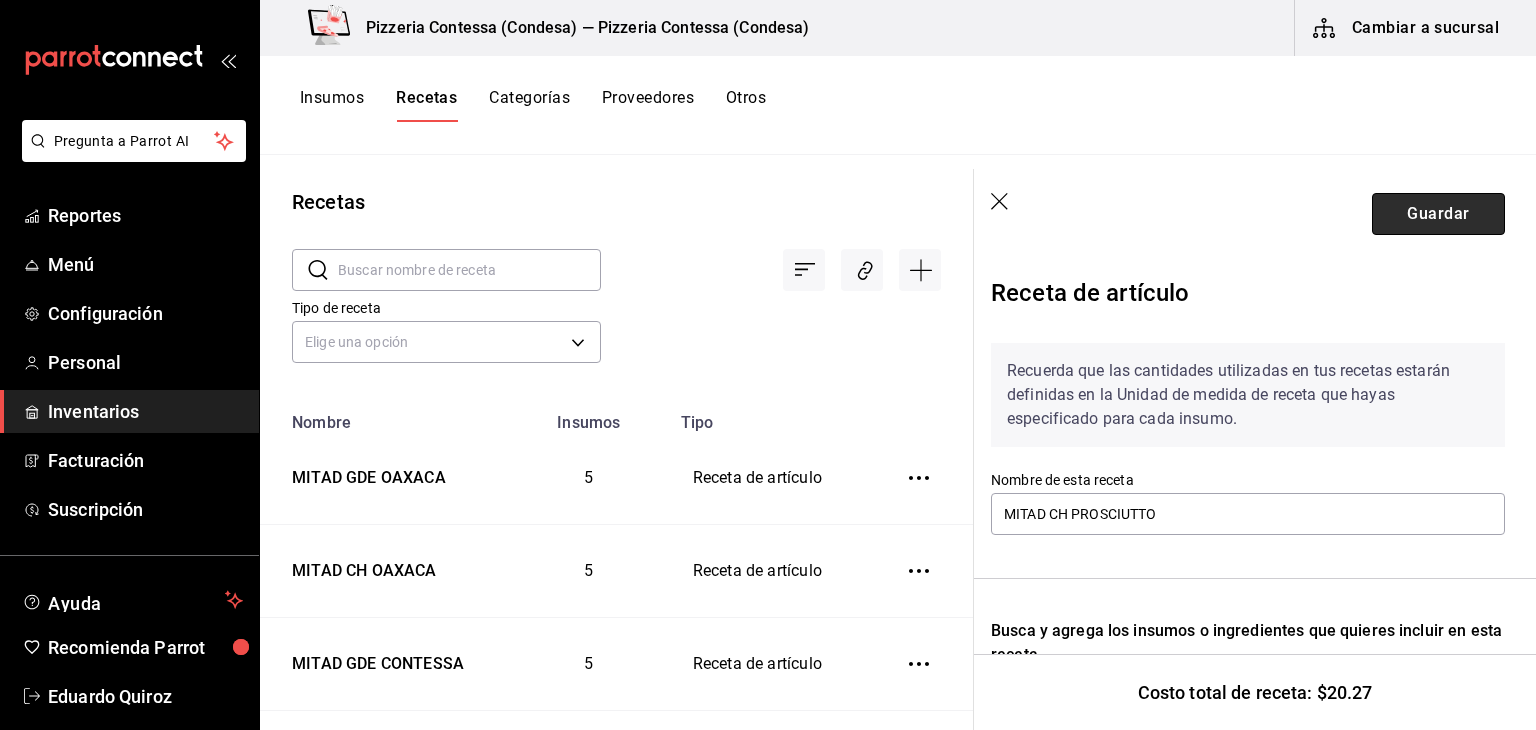 click on "Guardar" at bounding box center (1438, 214) 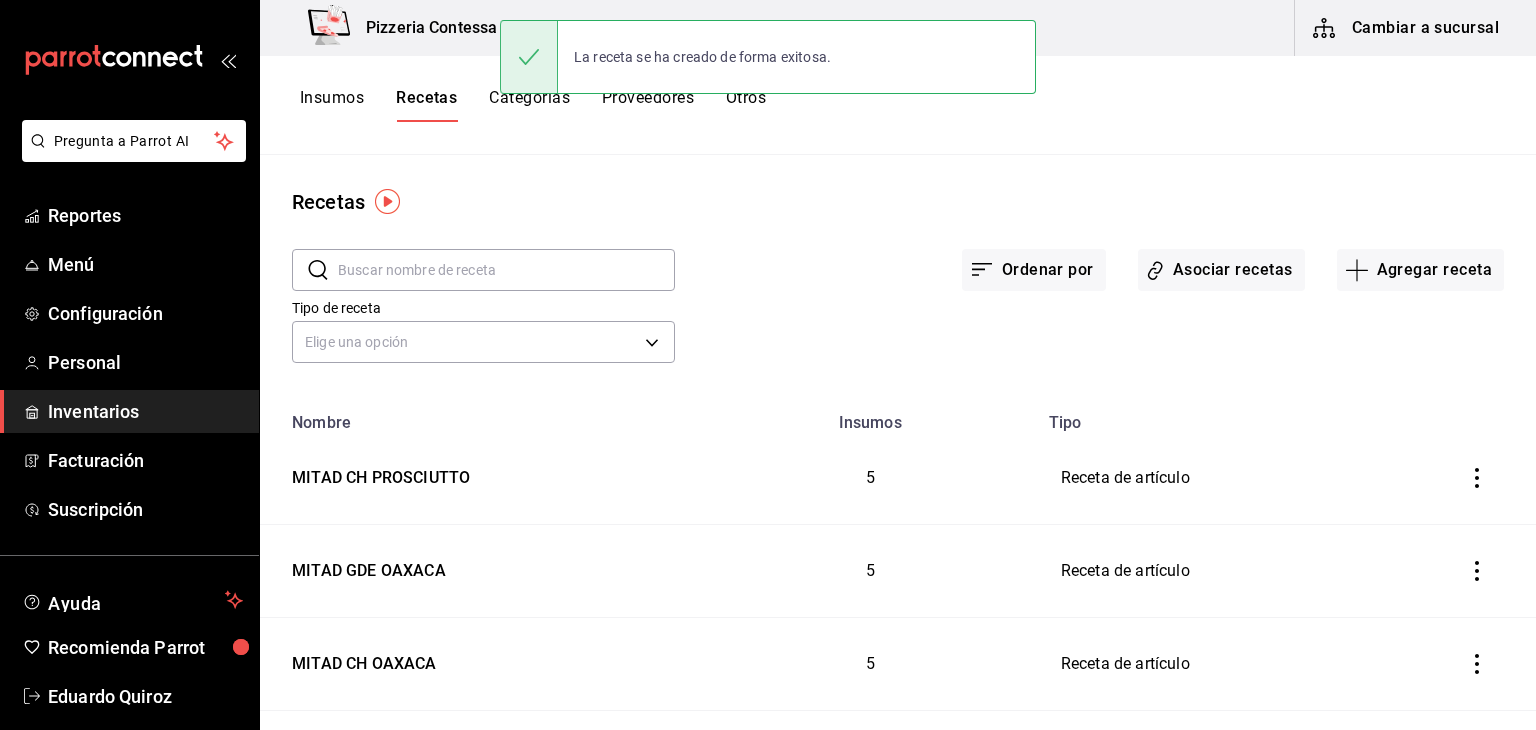 scroll, scrollTop: 0, scrollLeft: 0, axis: both 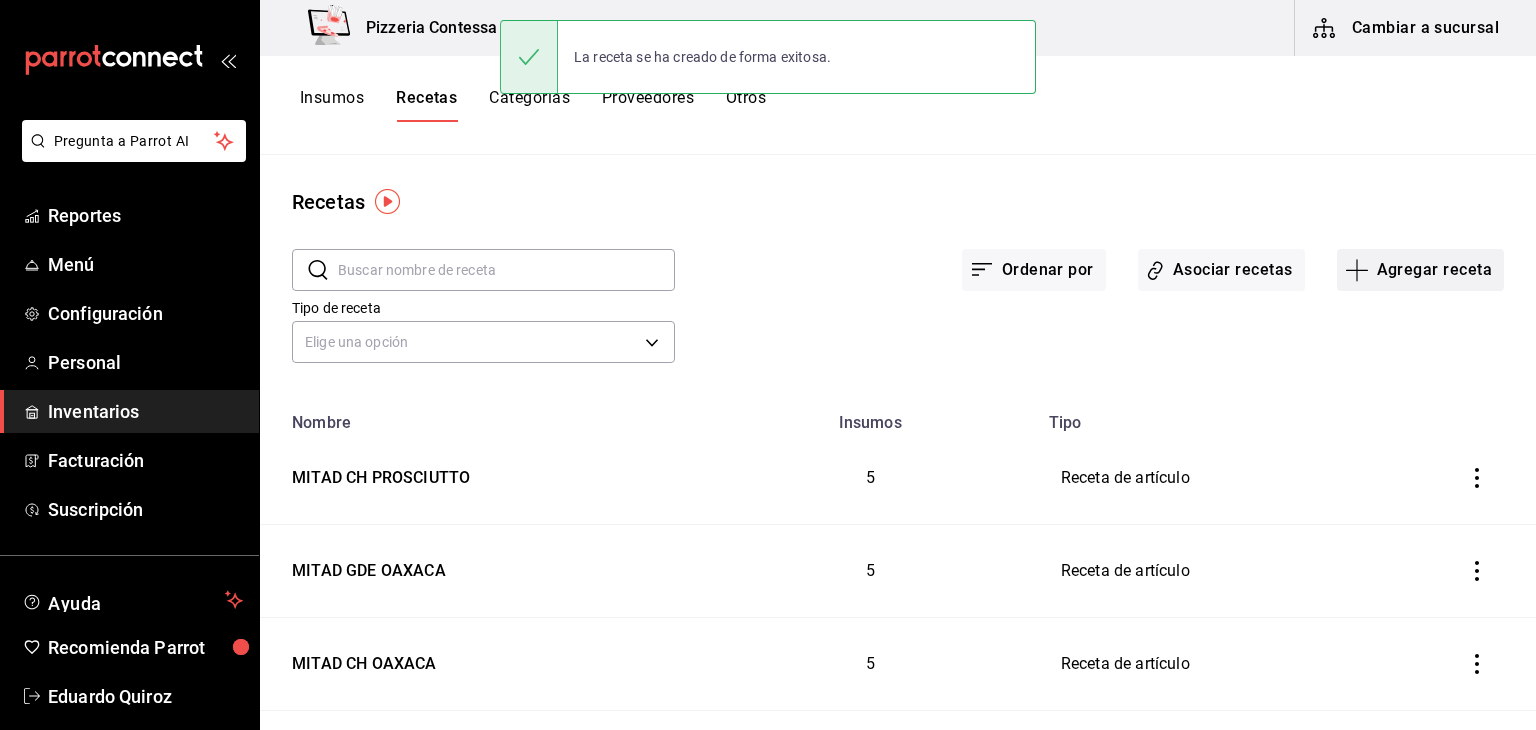 click on "Agregar receta" at bounding box center [1420, 270] 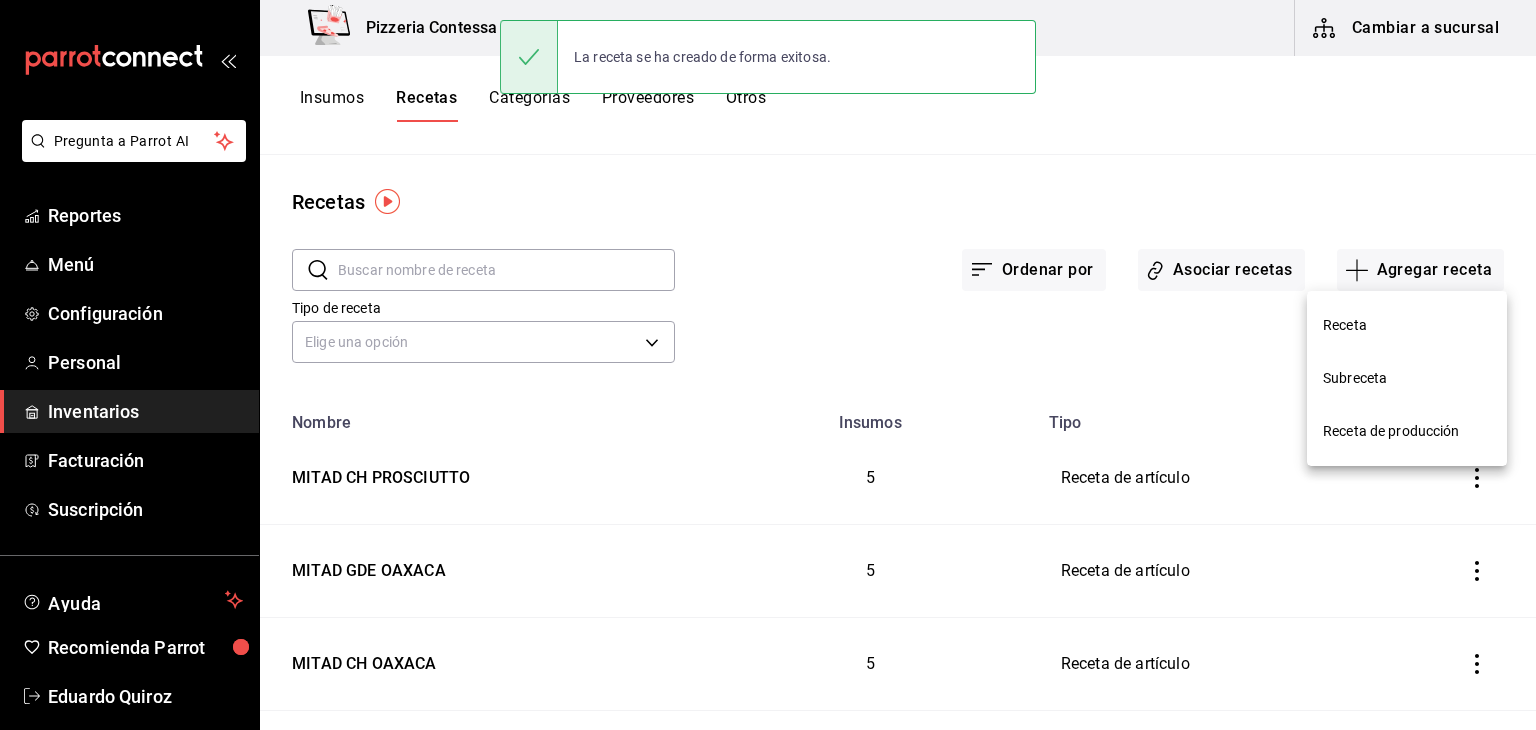 click on "Receta" at bounding box center (1407, 325) 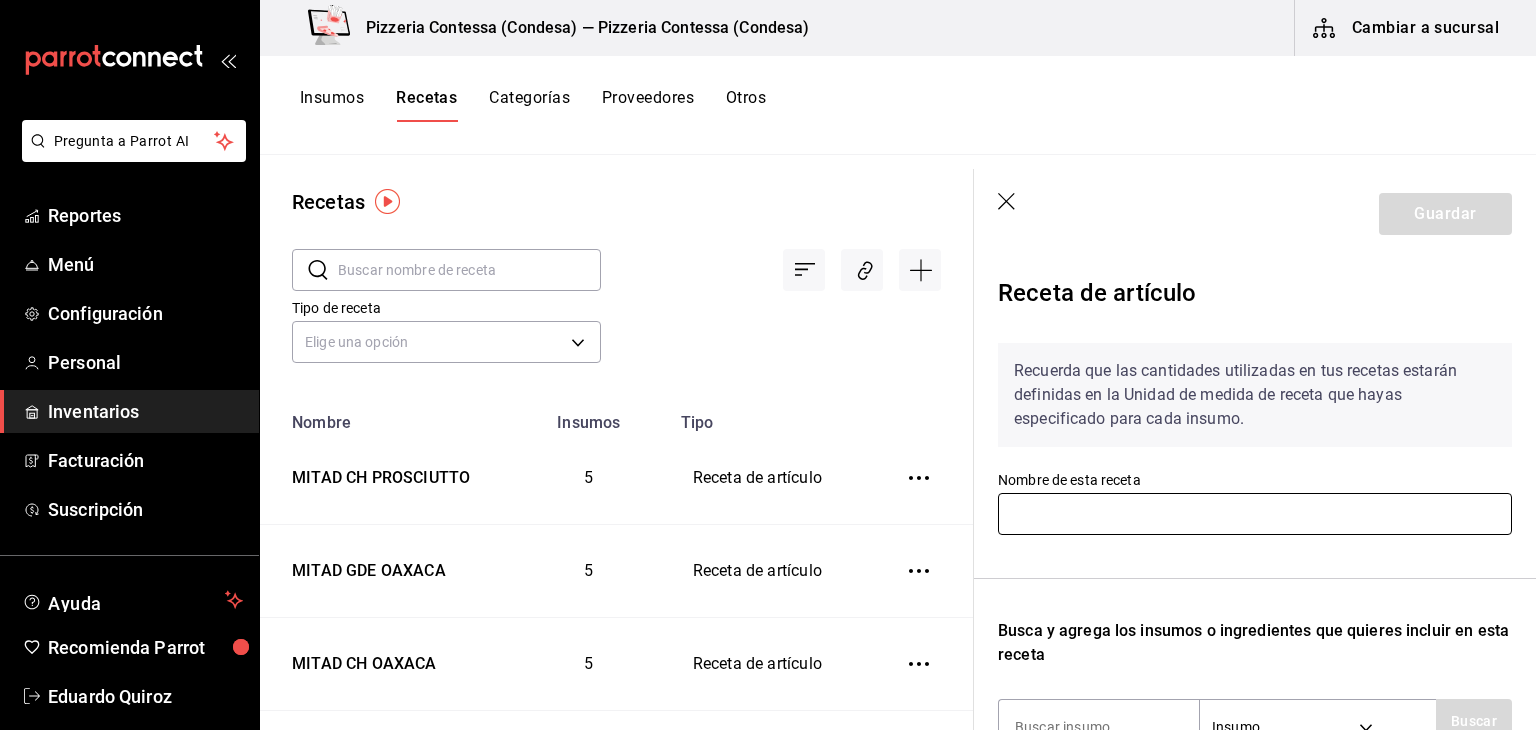 click at bounding box center (1255, 514) 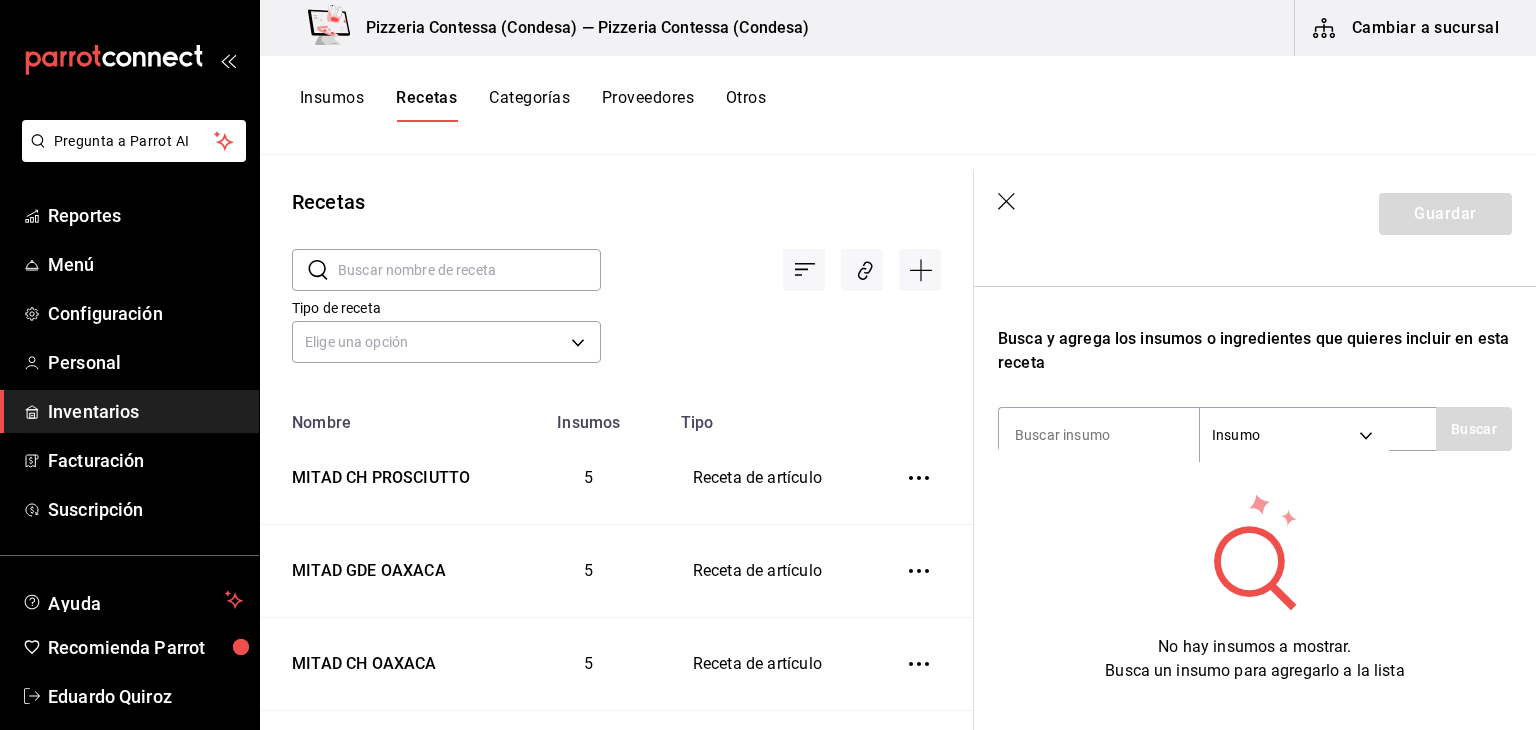 scroll, scrollTop: 300, scrollLeft: 0, axis: vertical 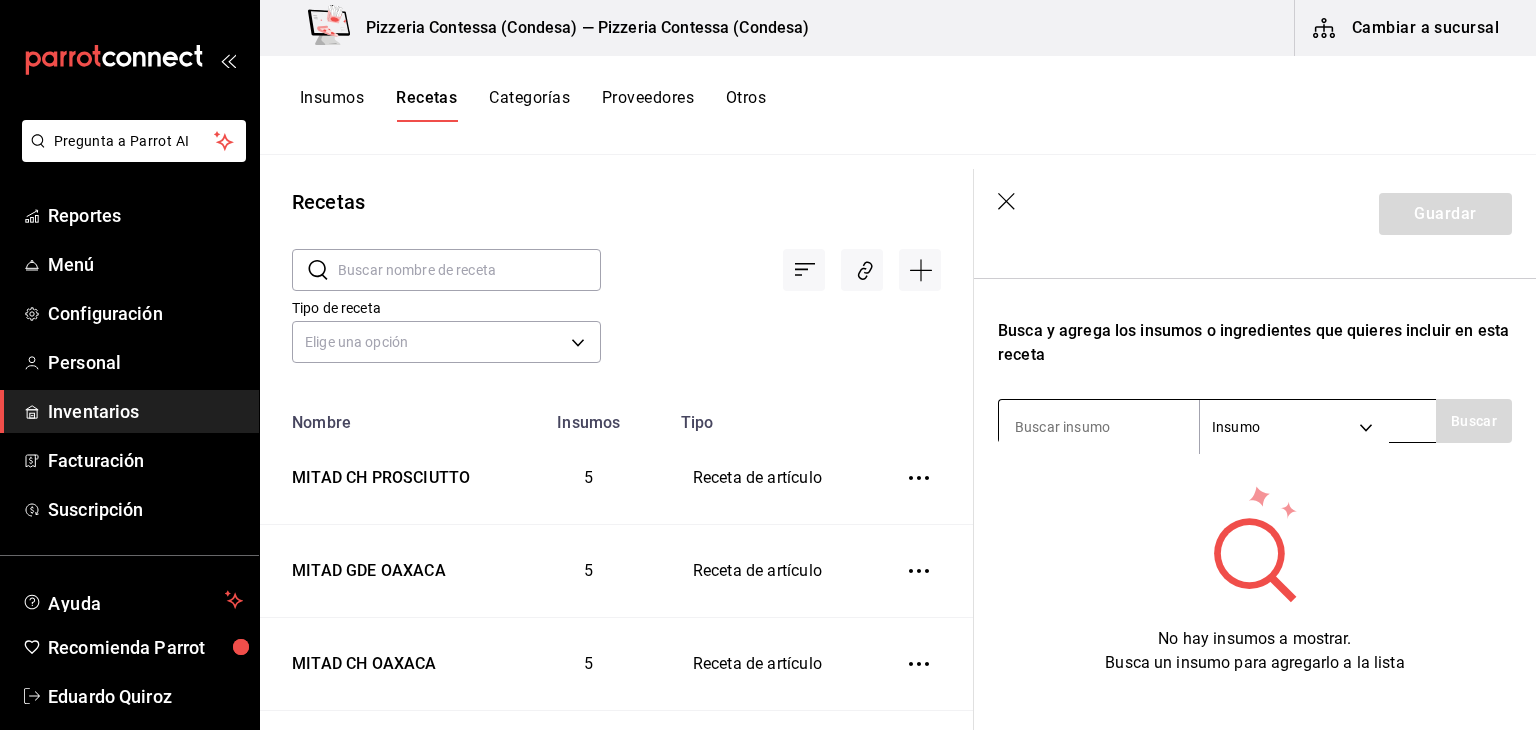 type on "MITAD GDE PROSCIUTTO" 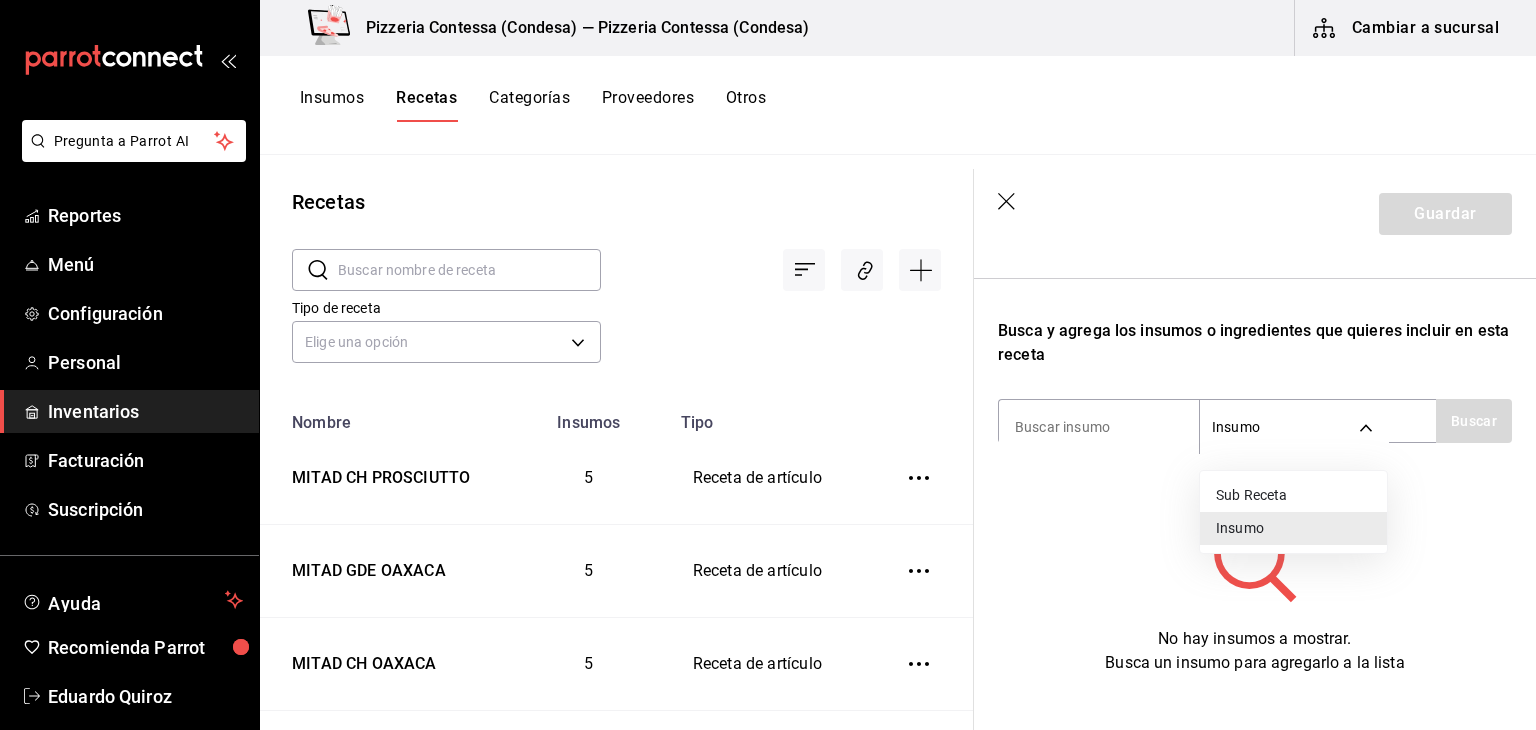 click on "Sub Receta" at bounding box center [1293, 495] 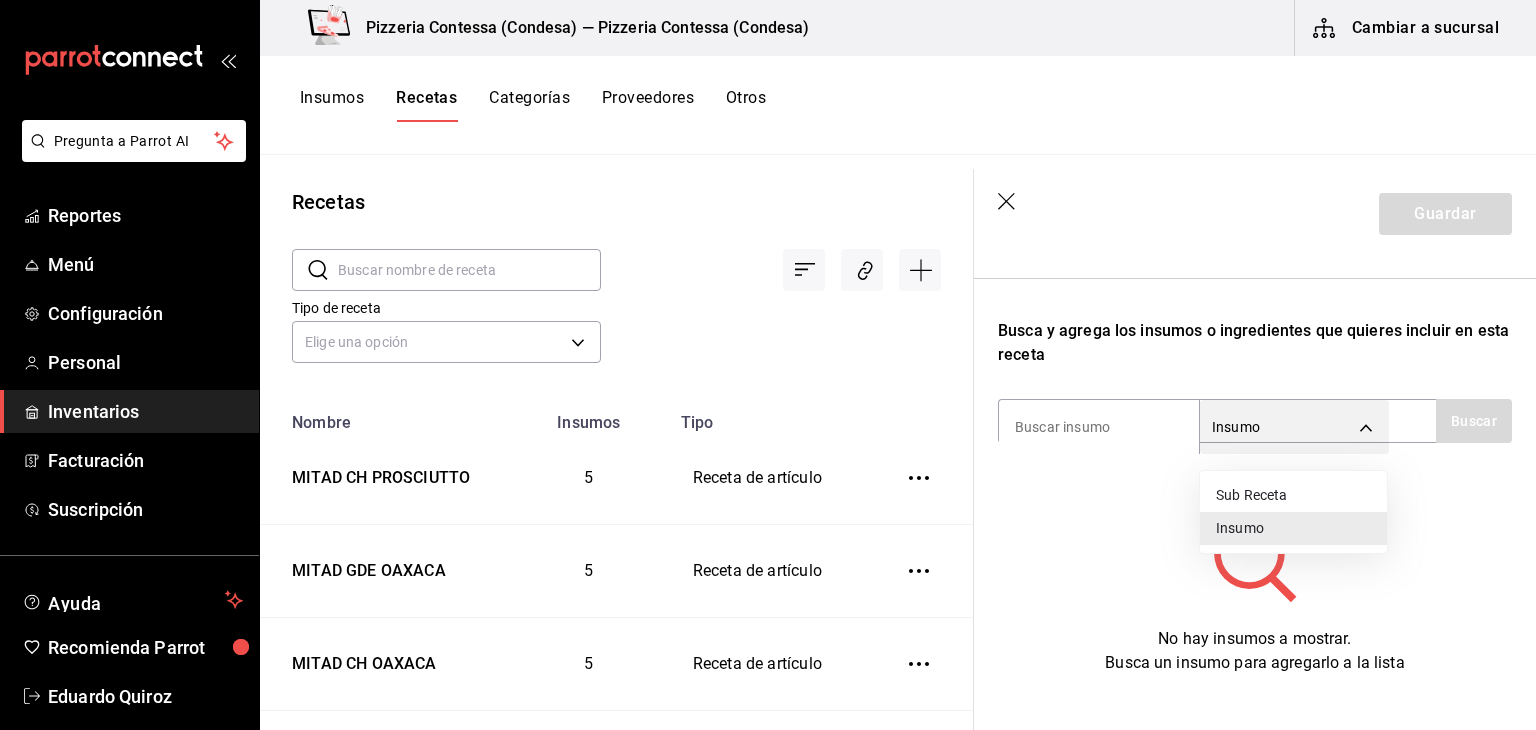 type on "SUBRECIPE" 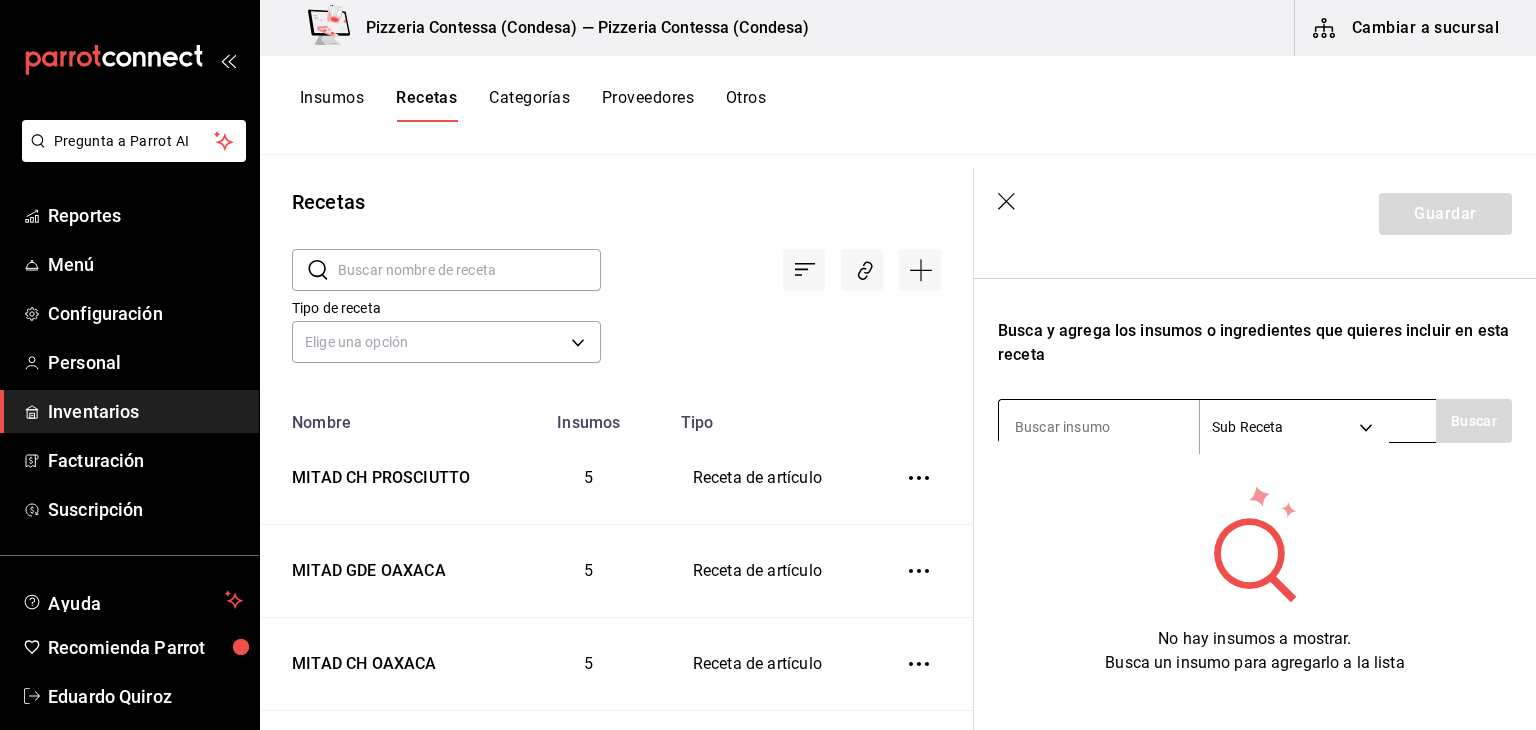 click at bounding box center (1099, 427) 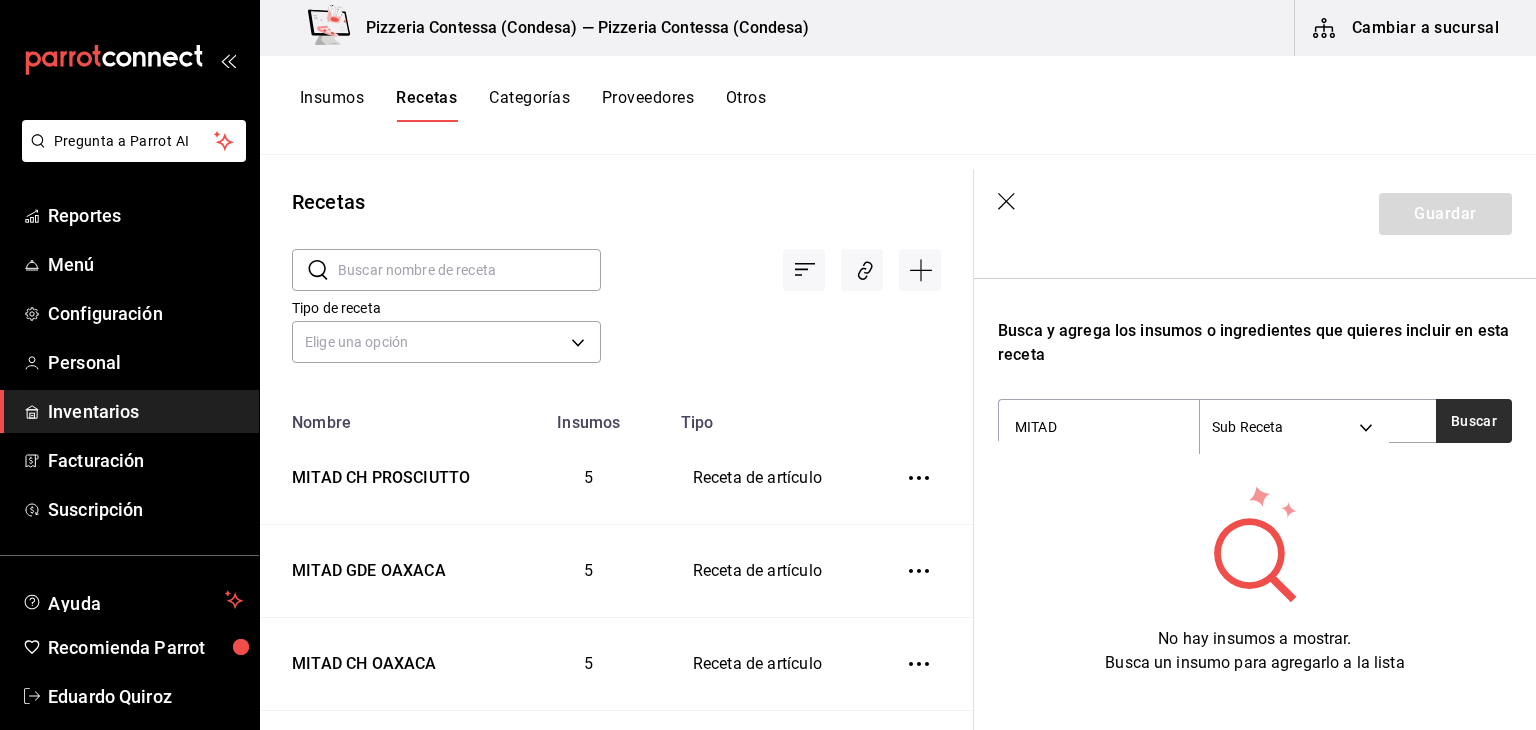 type on "MITAD" 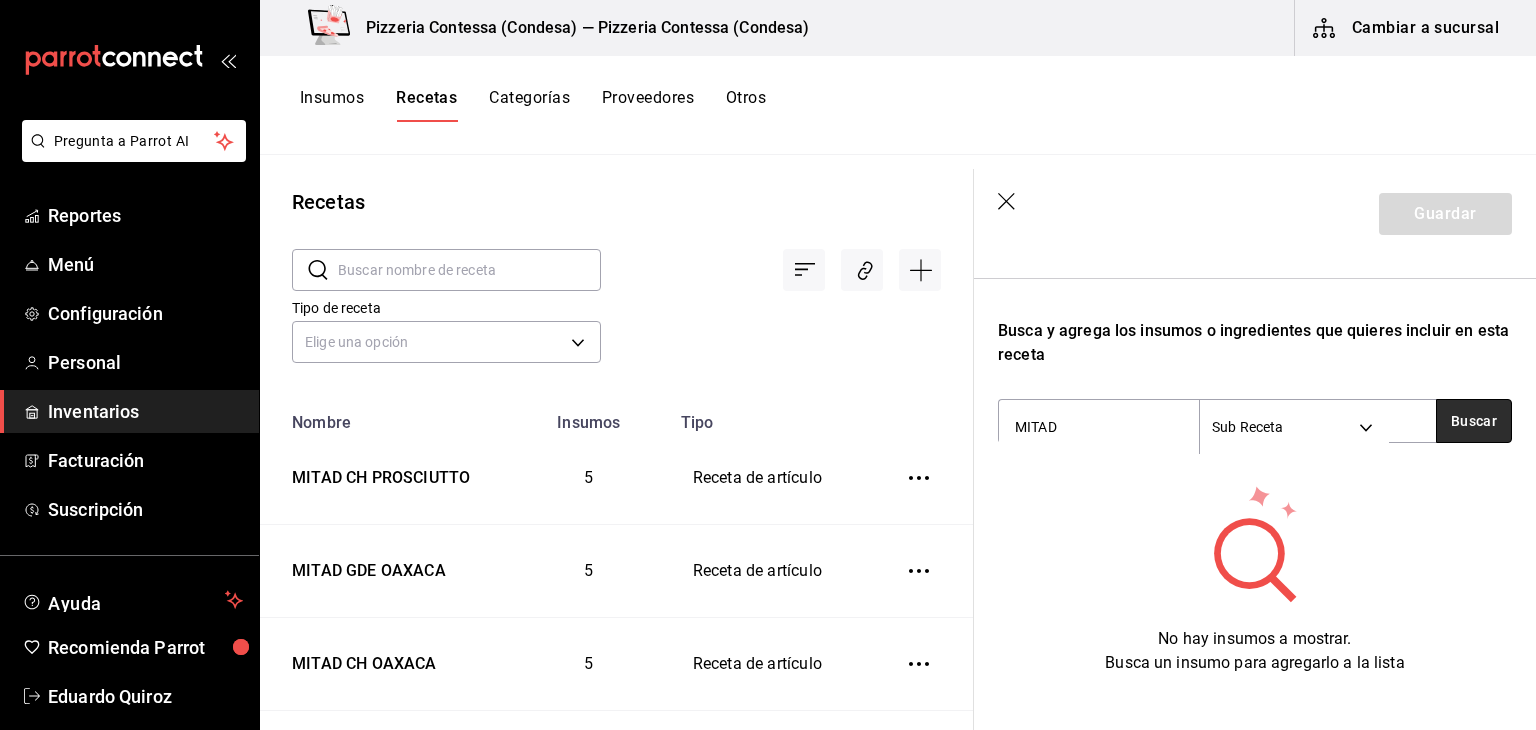 click on "Buscar" at bounding box center [1474, 421] 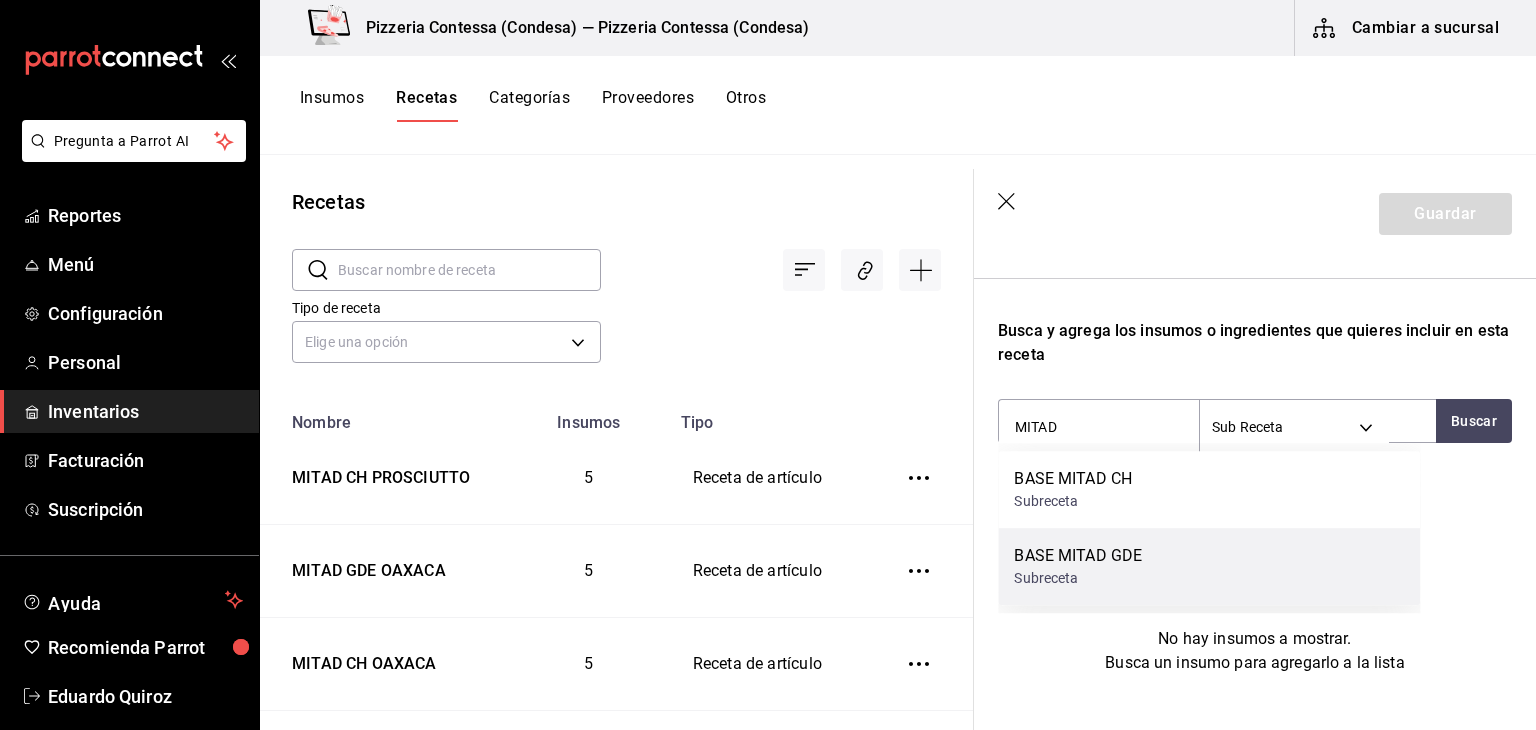 click on "BASE MITAD GDE Subreceta" at bounding box center (1209, 566) 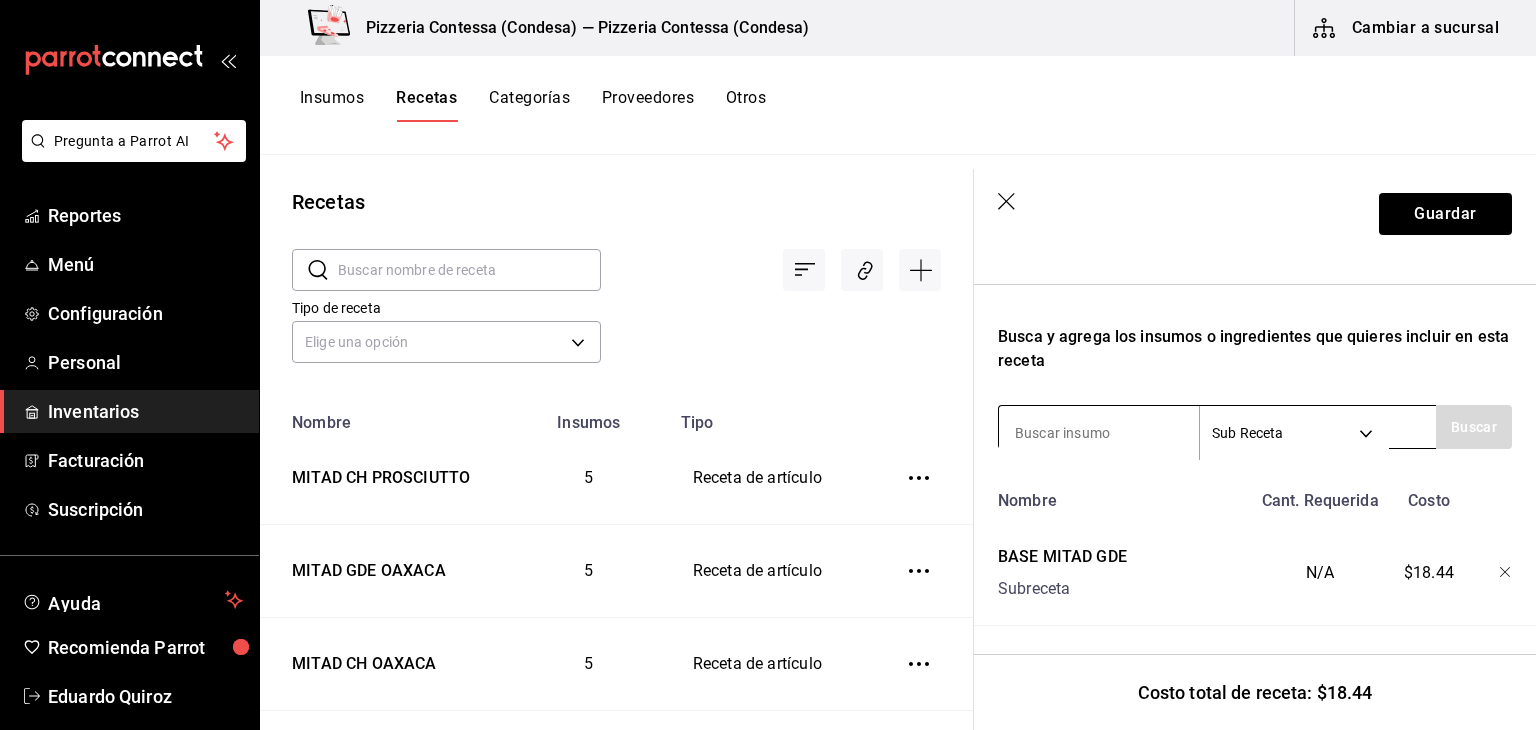 click on "Pregunta a Parrot AI Reportes   Menú   Configuración   Personal   Inventarios   Facturación   Suscripción   Ayuda Recomienda Parrot   Eduardo Quiroz   Sugerir nueva función   Pizzeria Contessa (Condesa) — Pizzeria Contessa (Condesa) Cambiar a sucursal Insumos Recetas Categorías Proveedores Otros Recetas ​ ​ Tipo de receta Elige una opción default Nombre Insumos Tipo MITAD CH PROSCIUTTO 5 Receta de artículo MITAD GDE OAXACA 5 Receta de artículo MITAD CH OAXACA 5 Receta de artículo MITAD GDE CONTESSA 5 Receta de artículo MITAD CH CONTESSA 5 Receta de artículo MITAD GDE ALCACHOFA 6 Receta de artículo MITAD CH ALCACHOFA 6 Receta de artículo MITAD GDE VEGGIE 5 Receta de artículo MITAD CH VEGGIE 5 Receta de artículo MITAD GDE 4 QUESOS 4 Receta de artículo MITAD CH 4 QUESOS 4 Receta de artículo MITAD GDE FRUTAS 5 Receta de artículo MITAD CH FRUTAS 5 Receta de artículo MITAD GDE MEXIQUENSE 5 Receta de artículo MITAD CH MEXIQUENSE 5 Receta de artículo MITAD GDE MARGARITA 3 3 2 2 3 3 2 2 3 3" at bounding box center [768, 358] 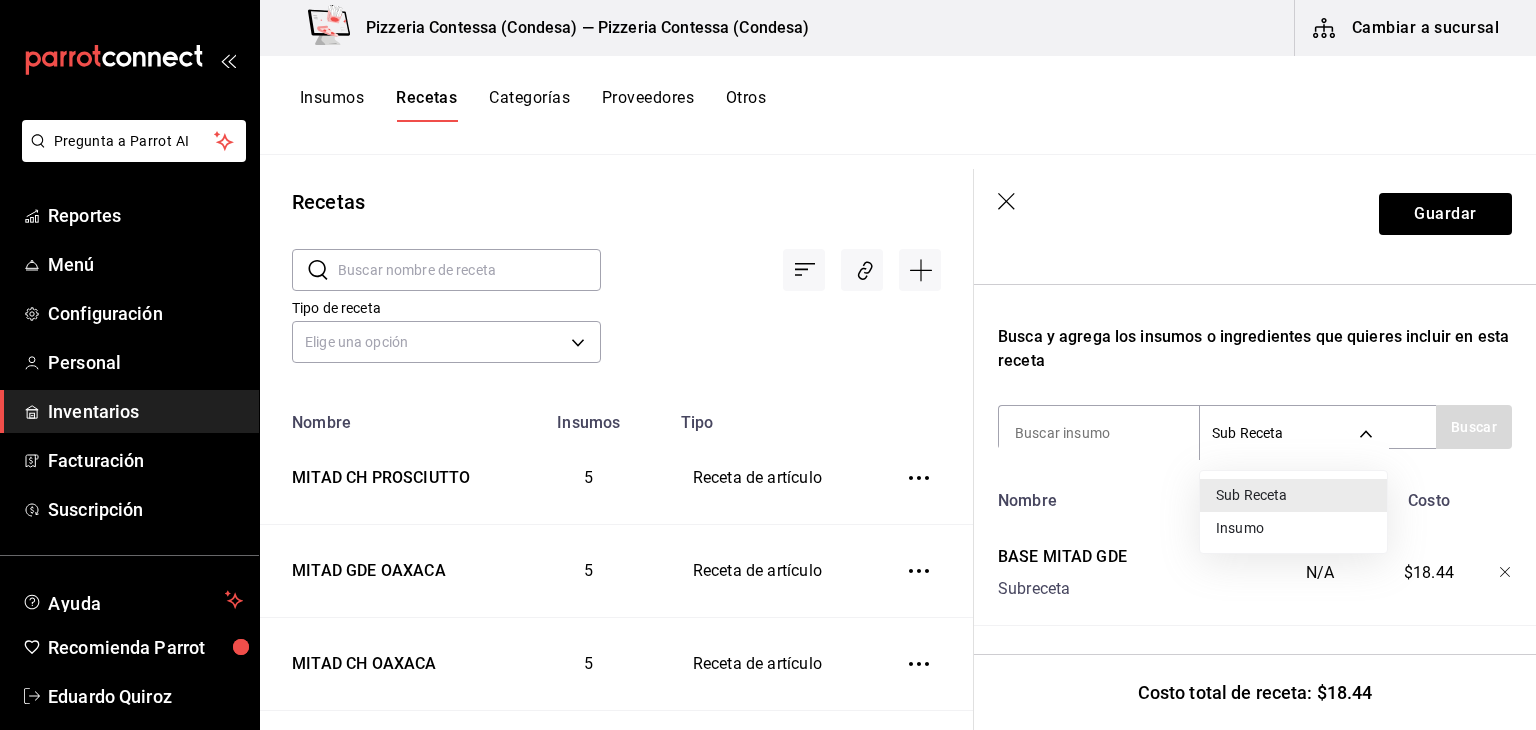 click on "Insumo" at bounding box center (1293, 528) 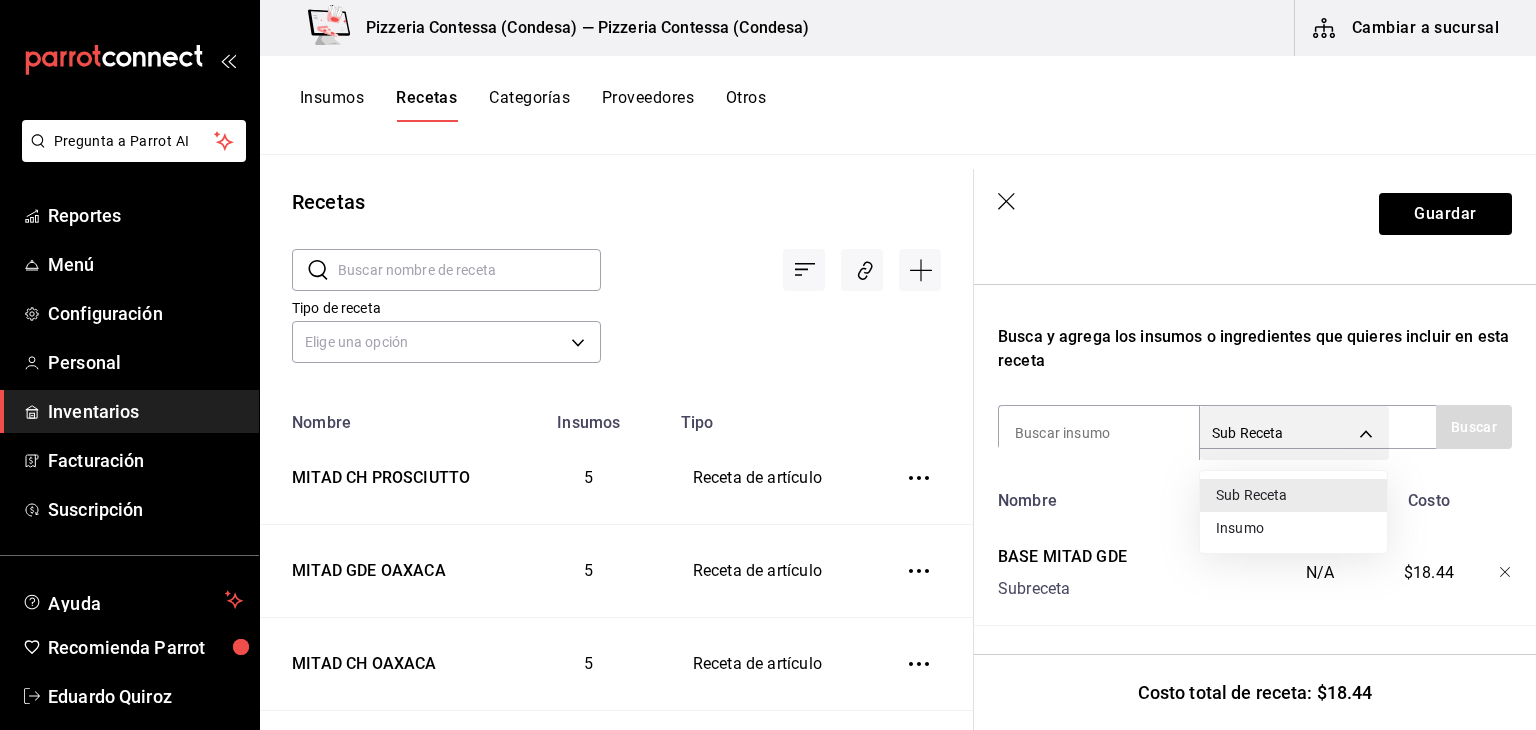 type on "SUPPLY" 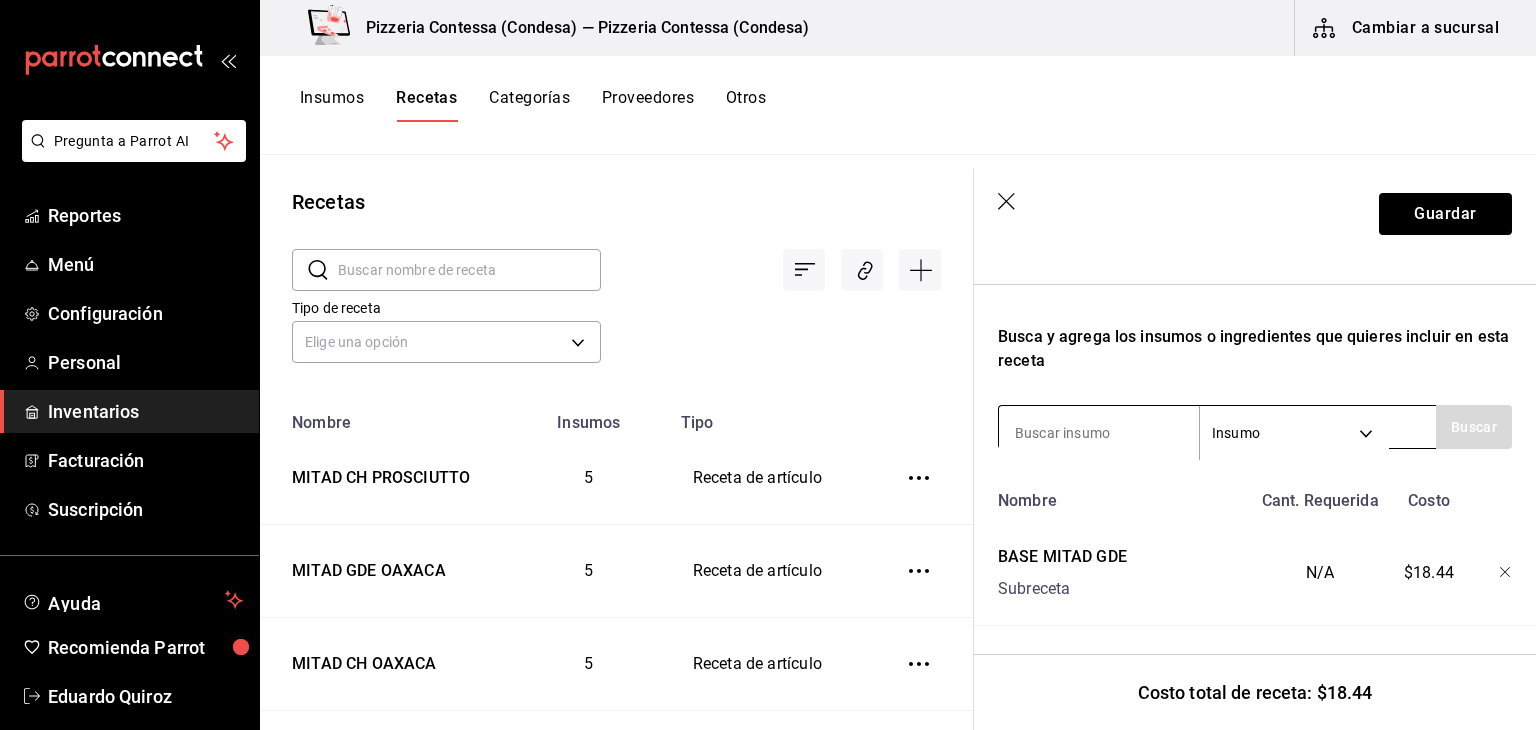 click at bounding box center [1099, 433] 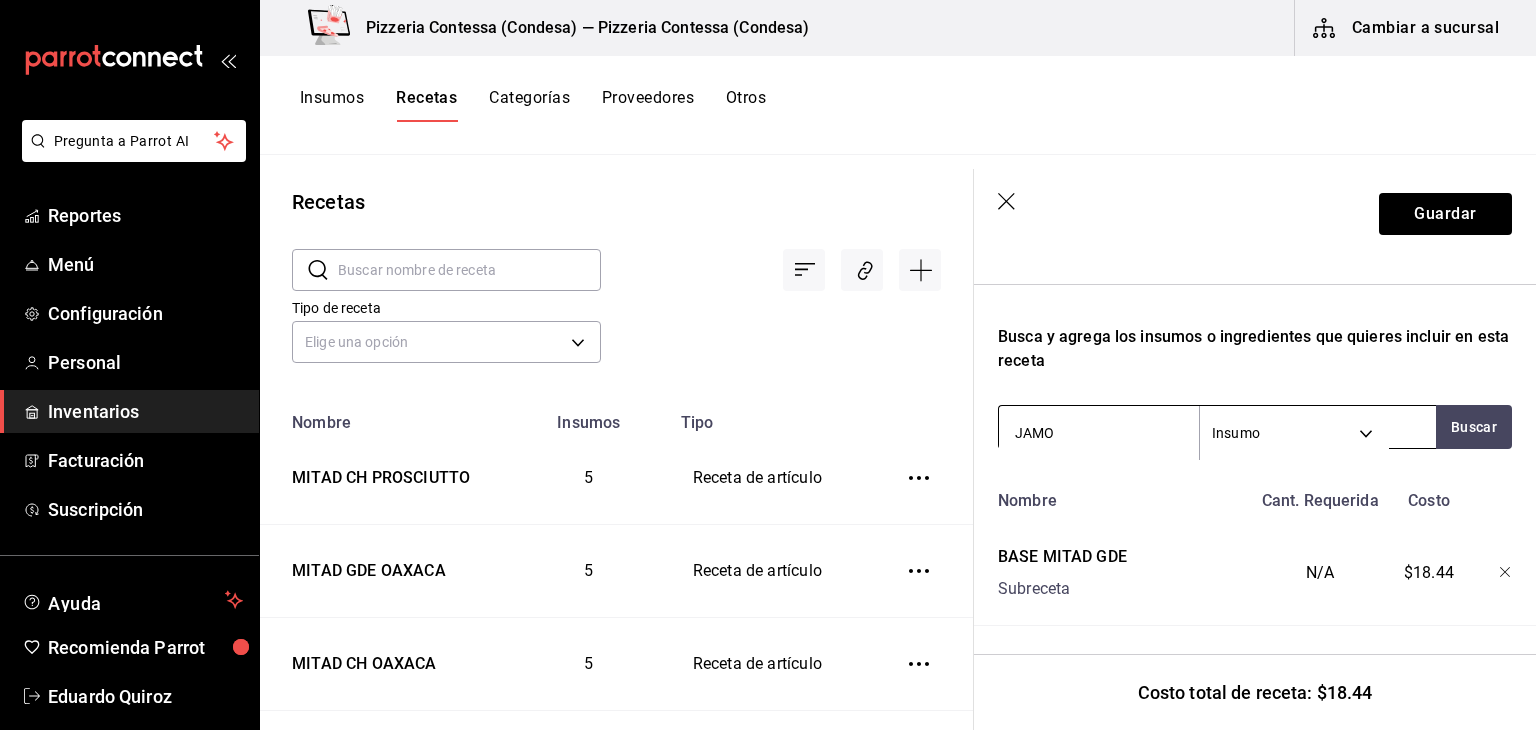 type on "JAMON" 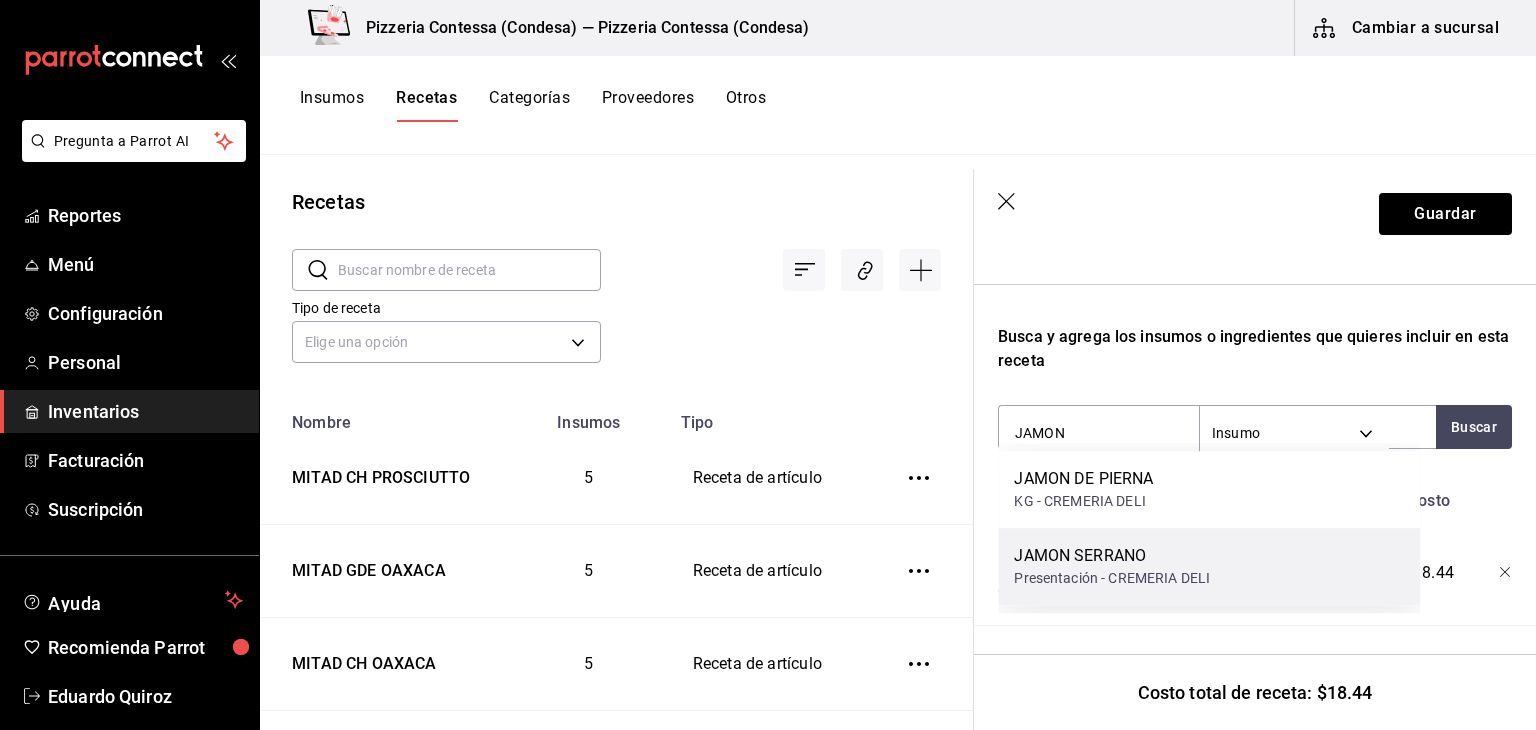 click on "JAMON SERRANO" at bounding box center (1112, 556) 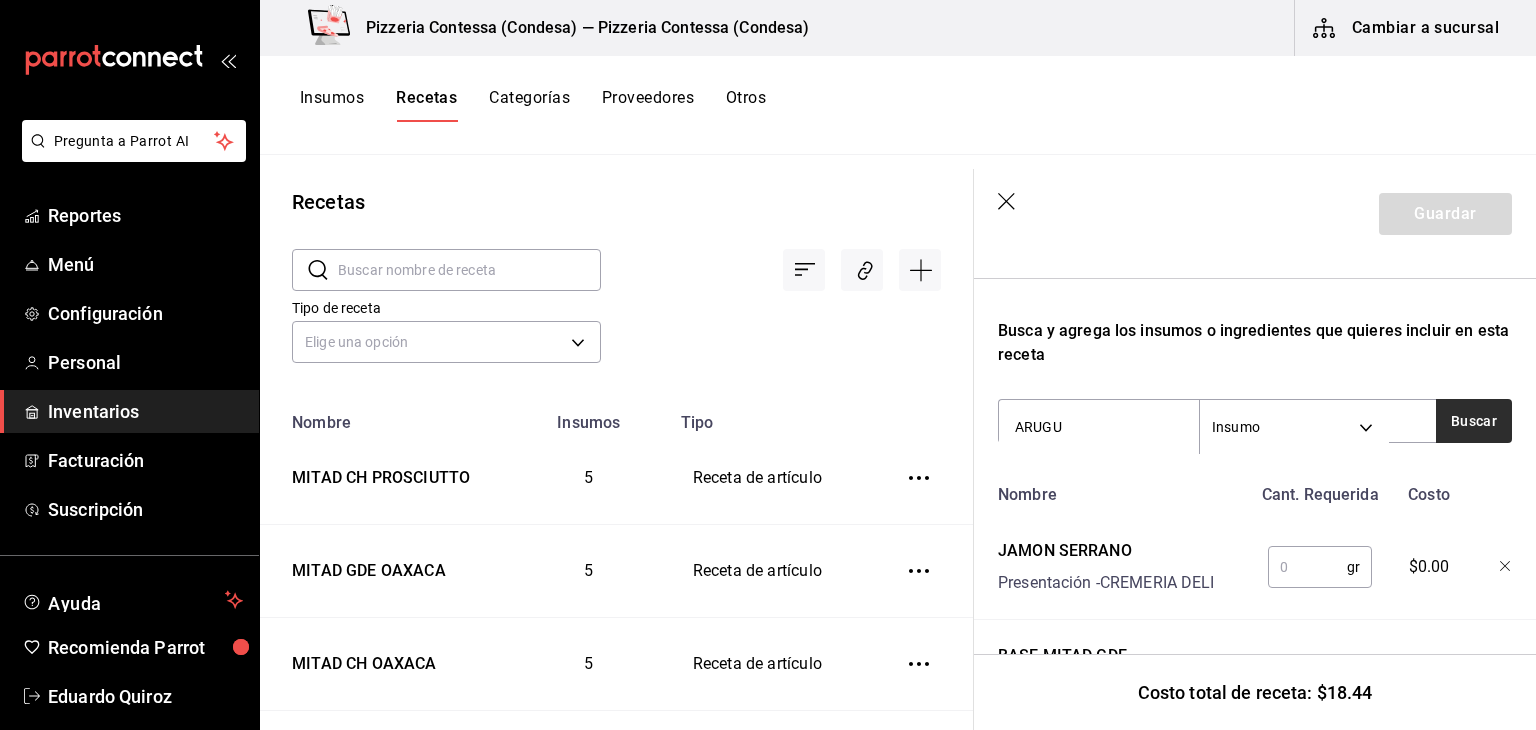 type on "ARUGU" 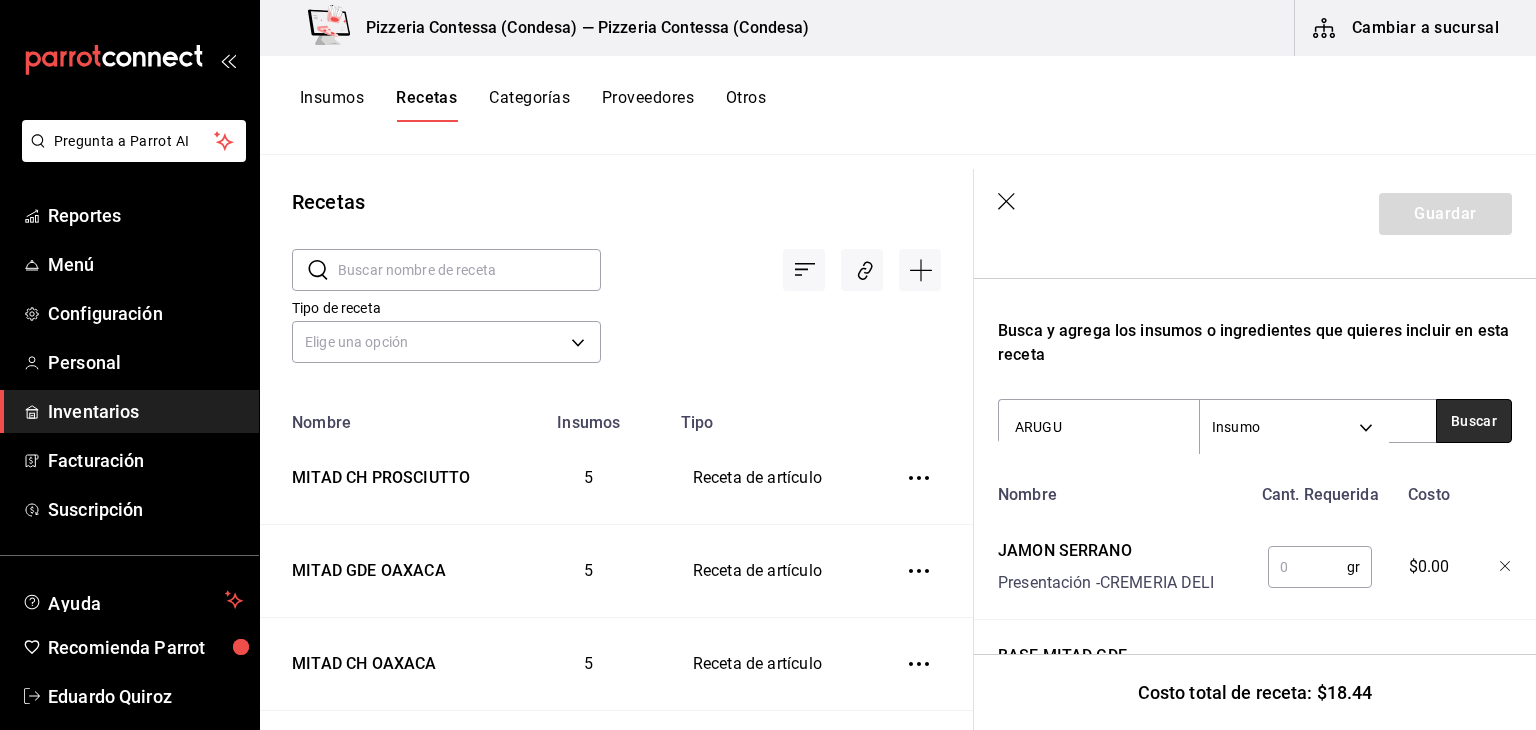 click on "Buscar" at bounding box center (1474, 421) 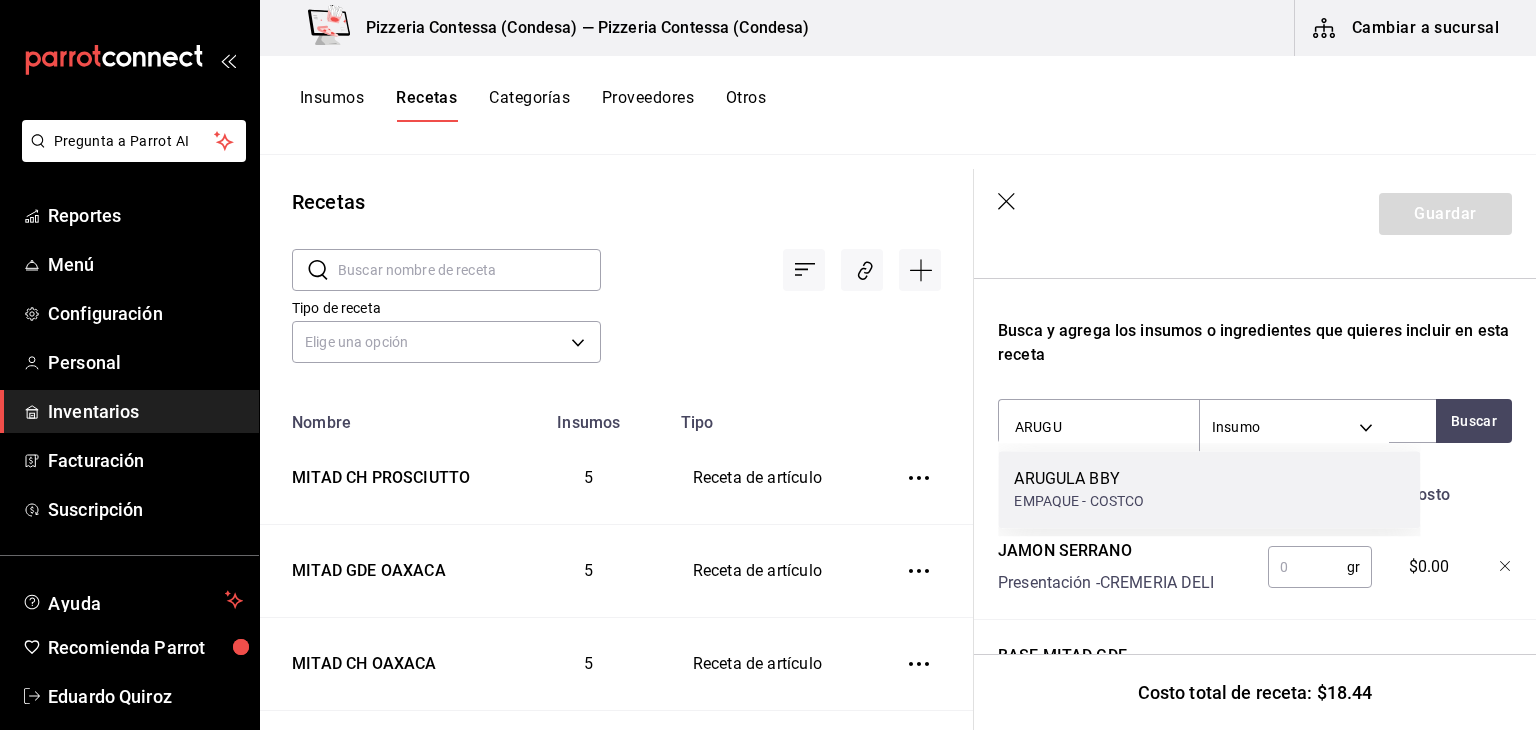 click on "EMPAQUE - COSTCO" at bounding box center [1079, 501] 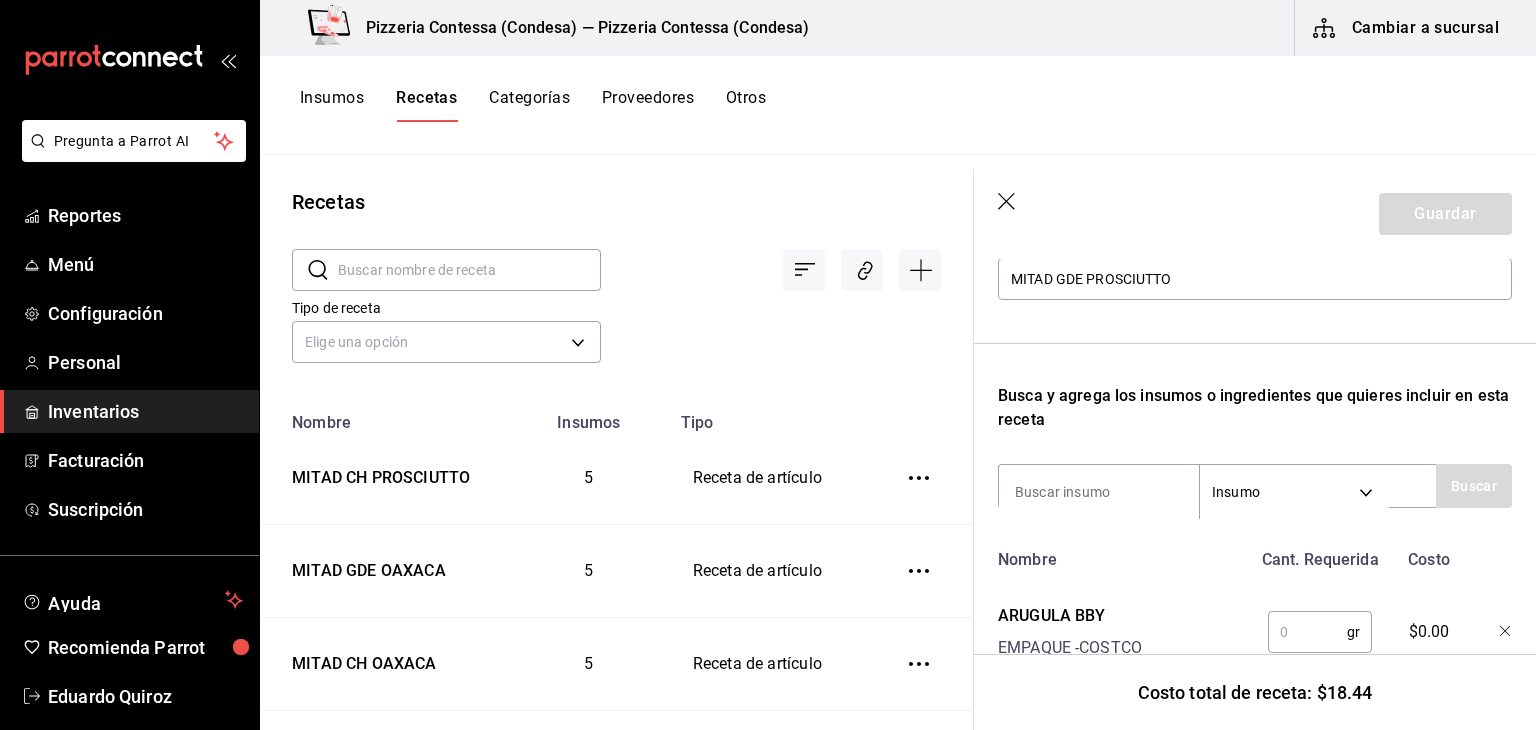 scroll, scrollTop: 200, scrollLeft: 0, axis: vertical 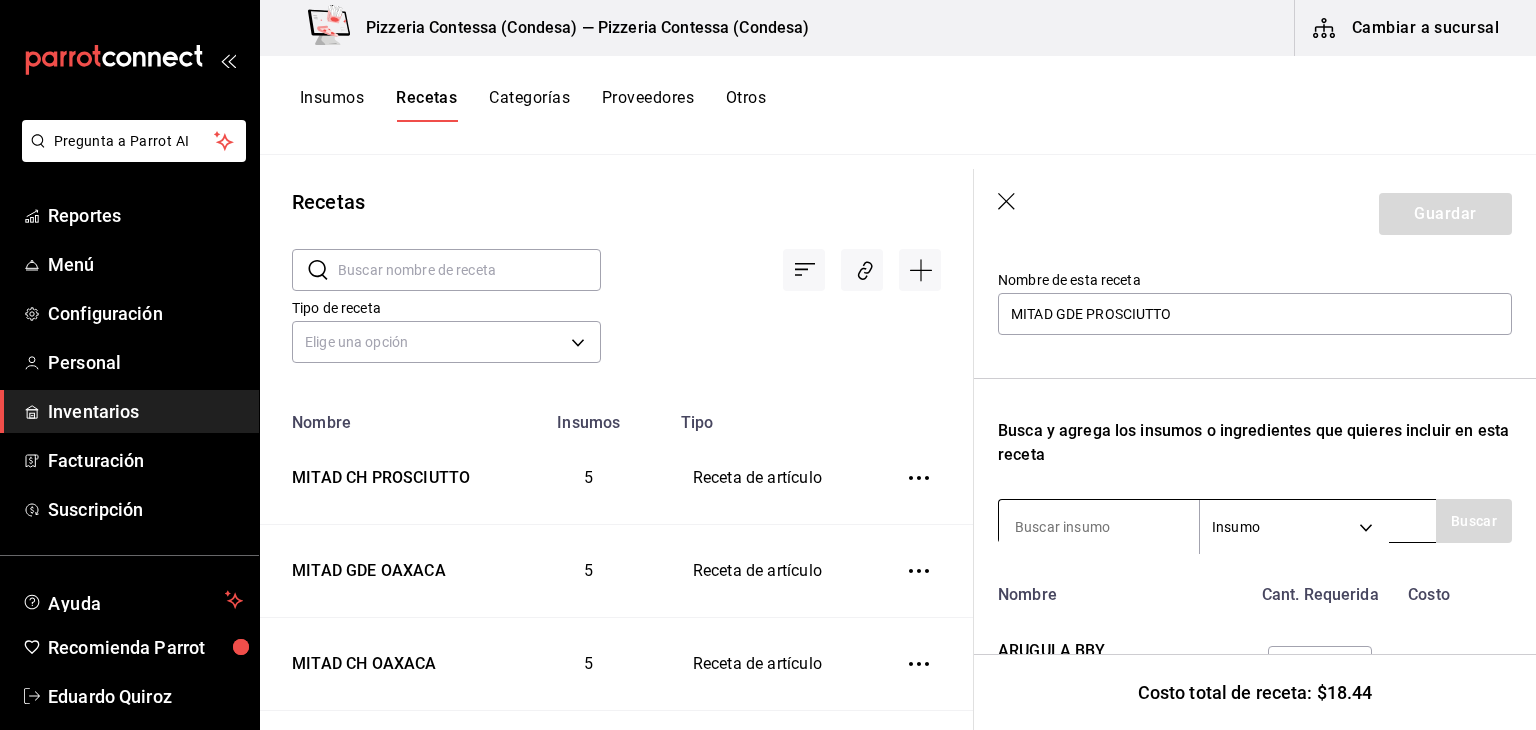 click at bounding box center [1099, 527] 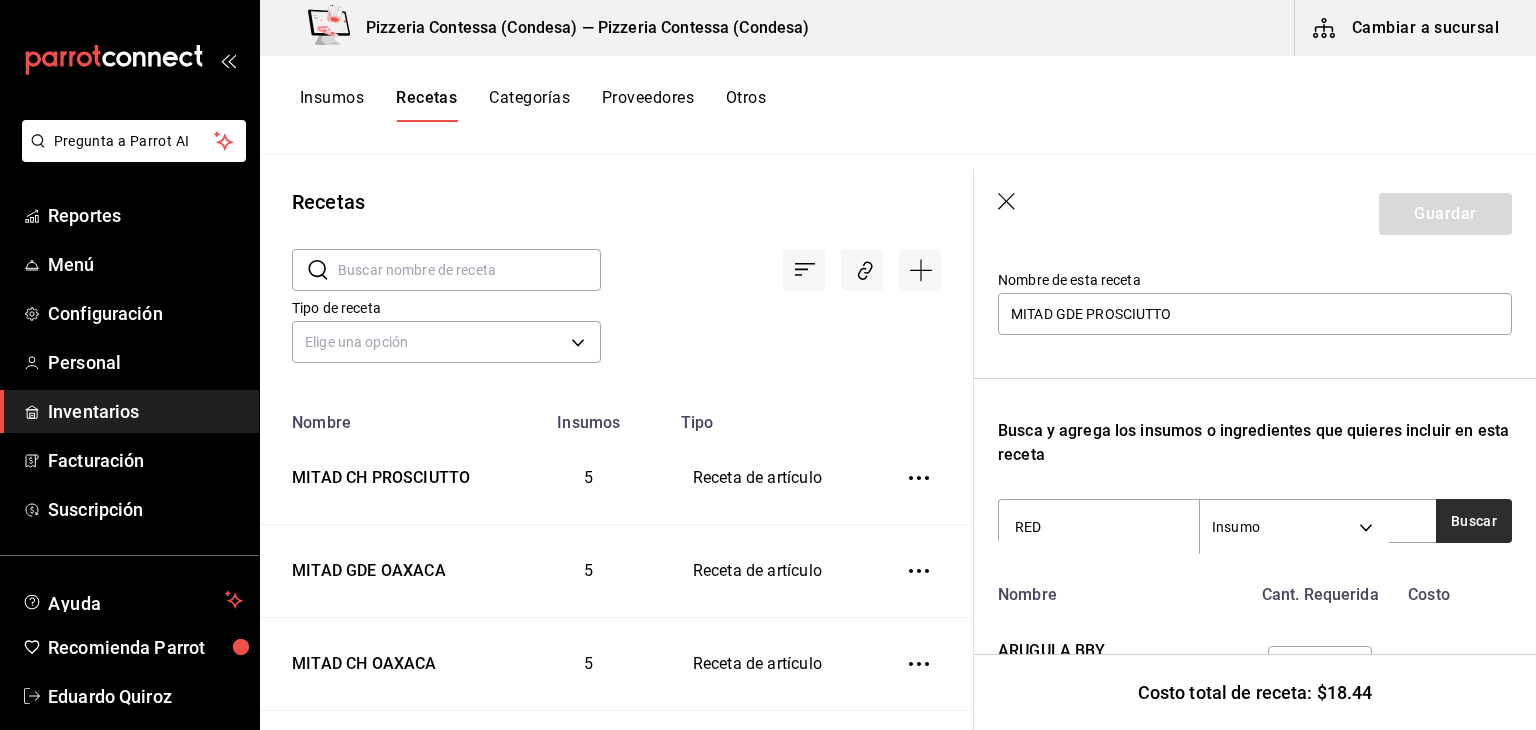 type on "RED" 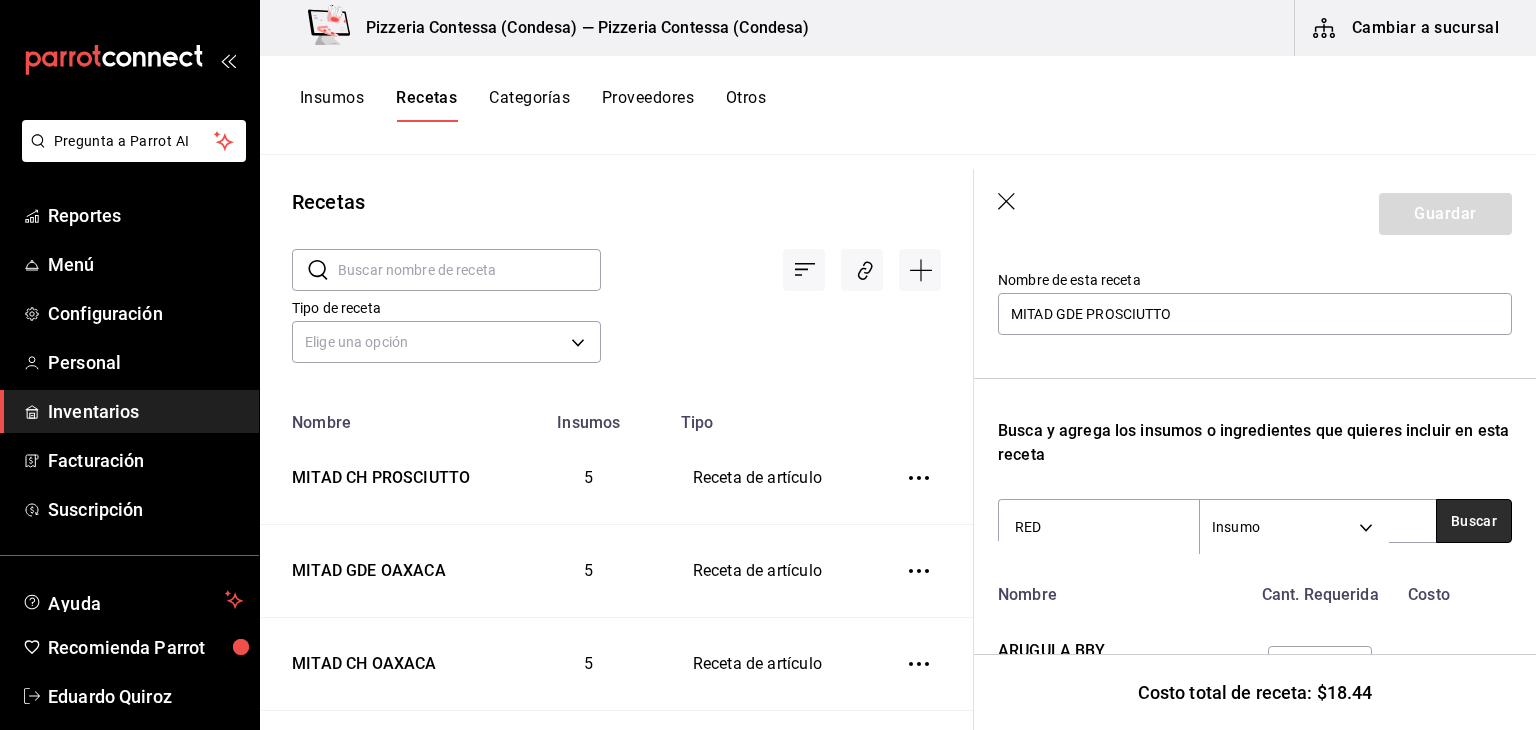 click on "Buscar" at bounding box center (1474, 521) 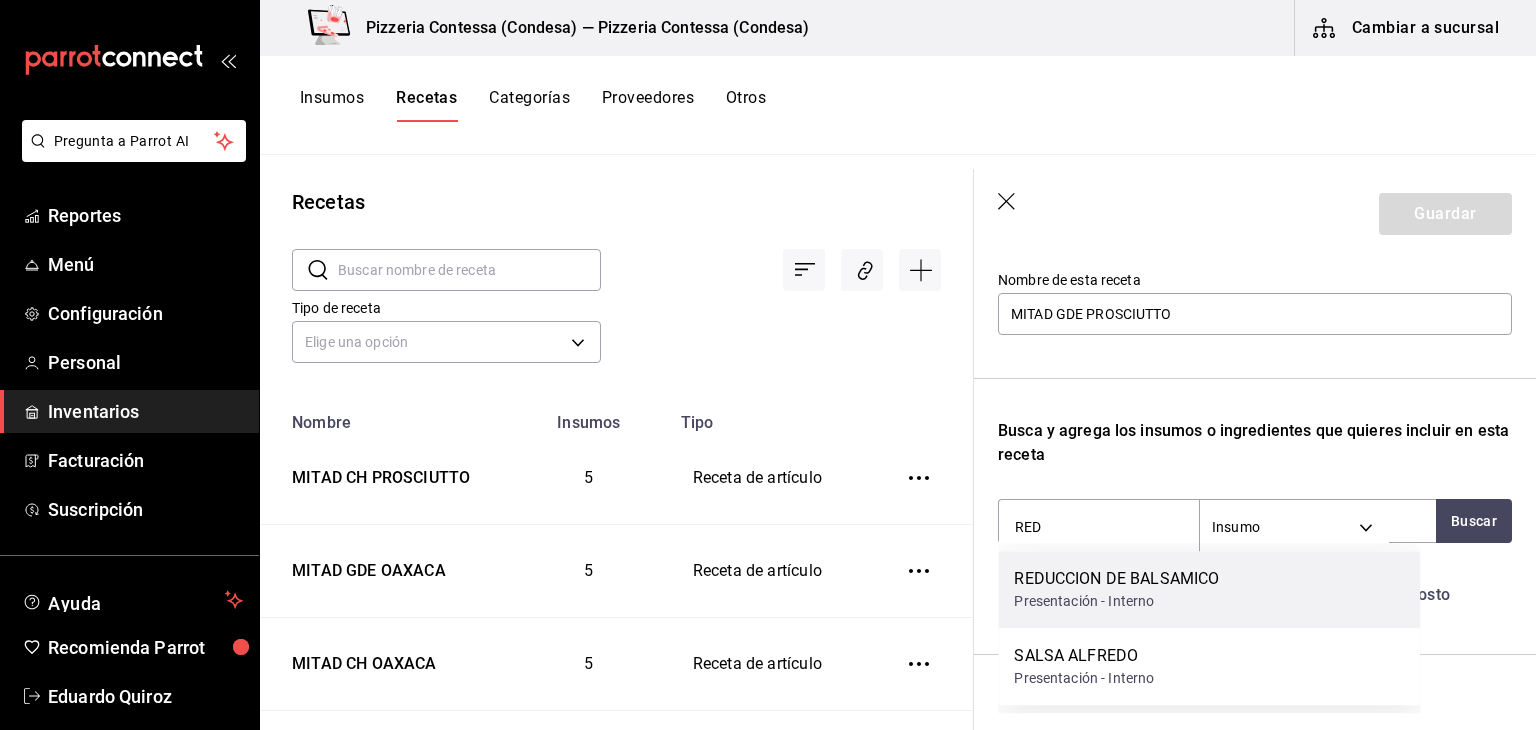 click on "REDUCCION DE BALSAMICO" at bounding box center [1116, 579] 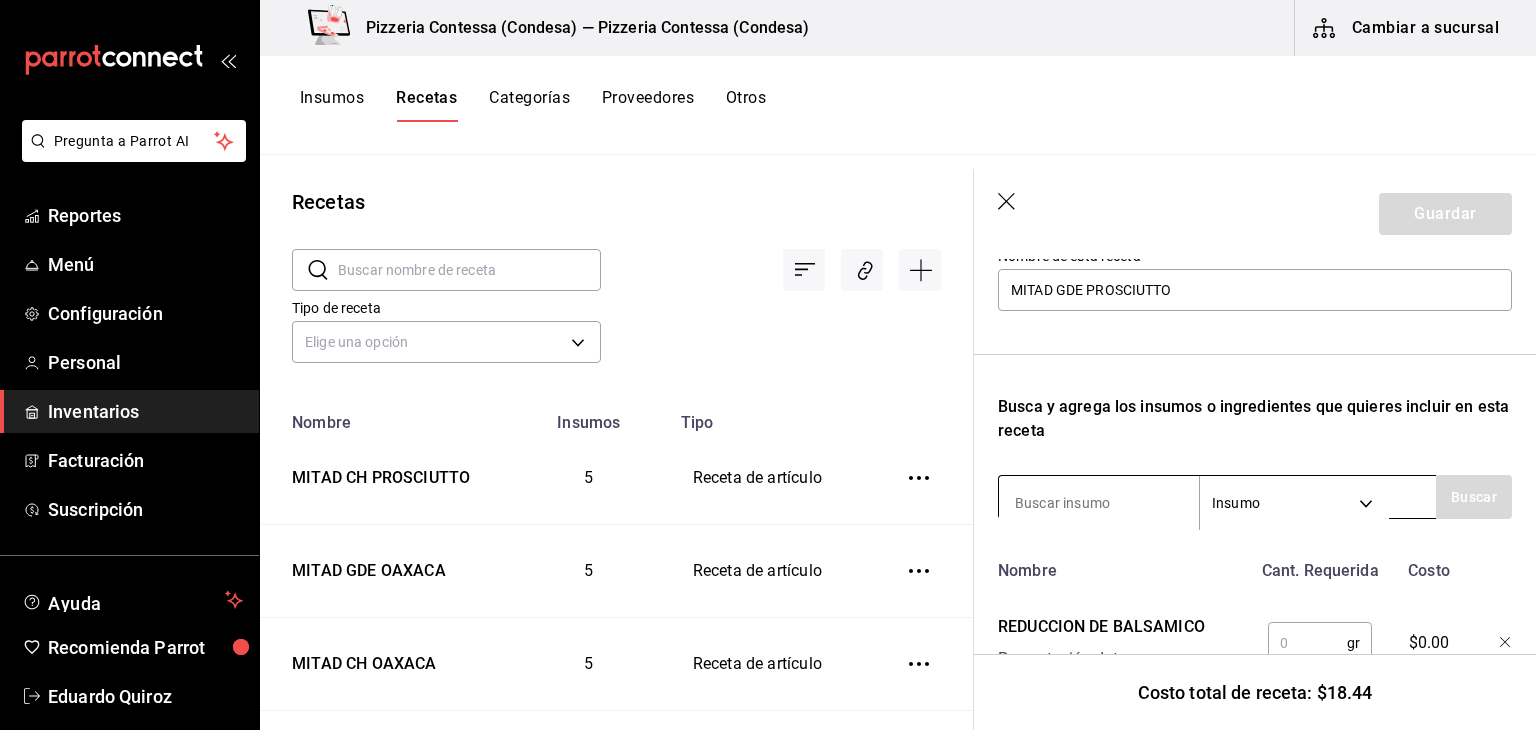 scroll, scrollTop: 224, scrollLeft: 0, axis: vertical 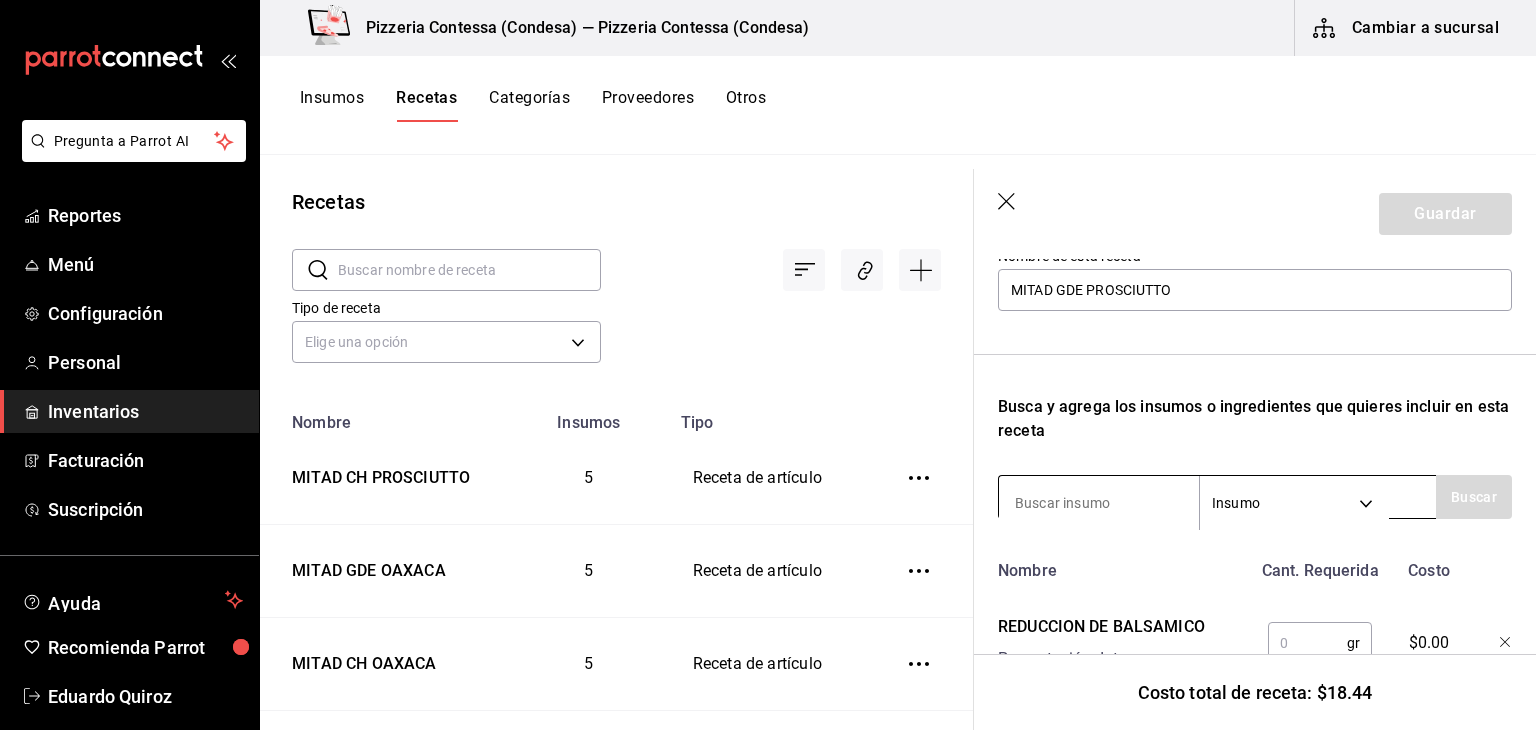 click at bounding box center [1099, 503] 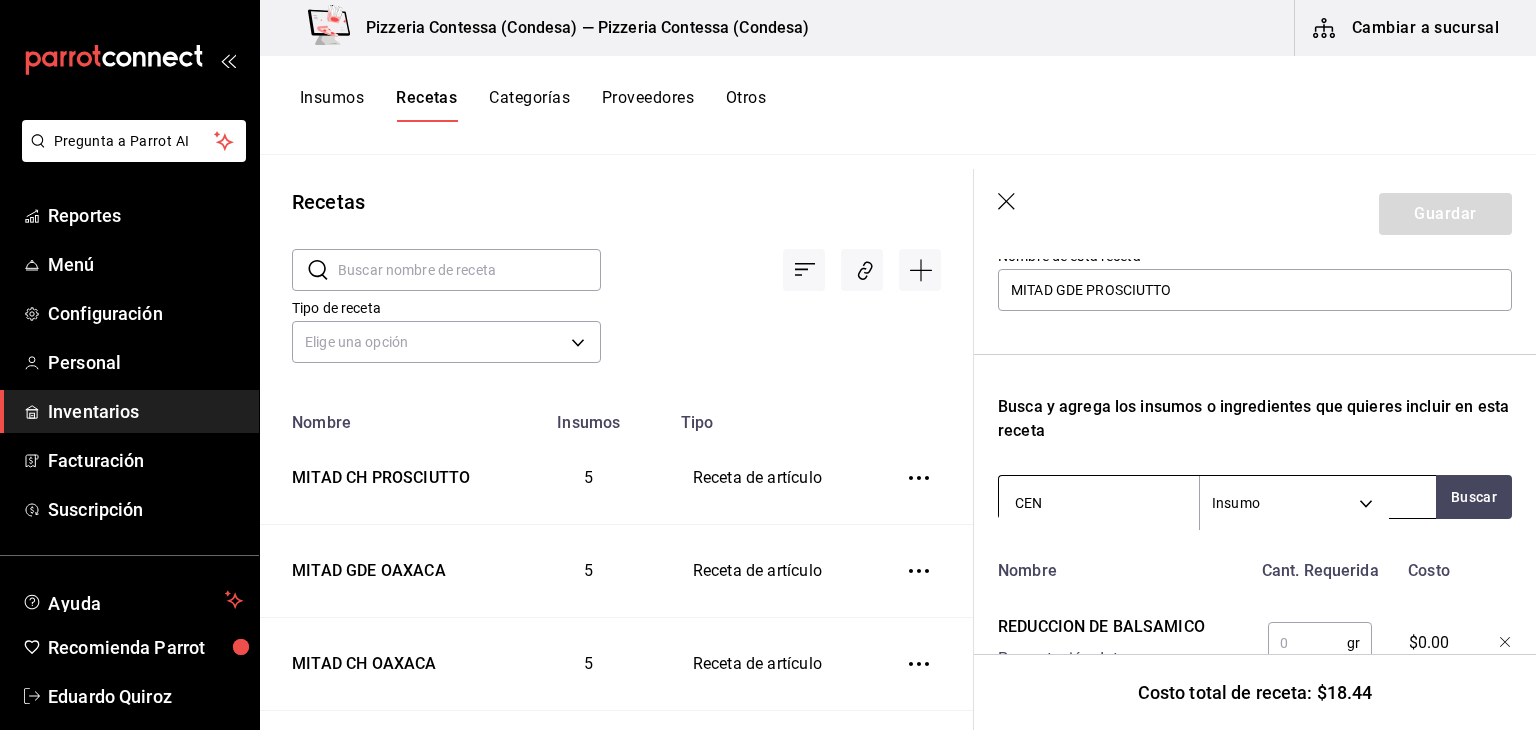 type on "CENI" 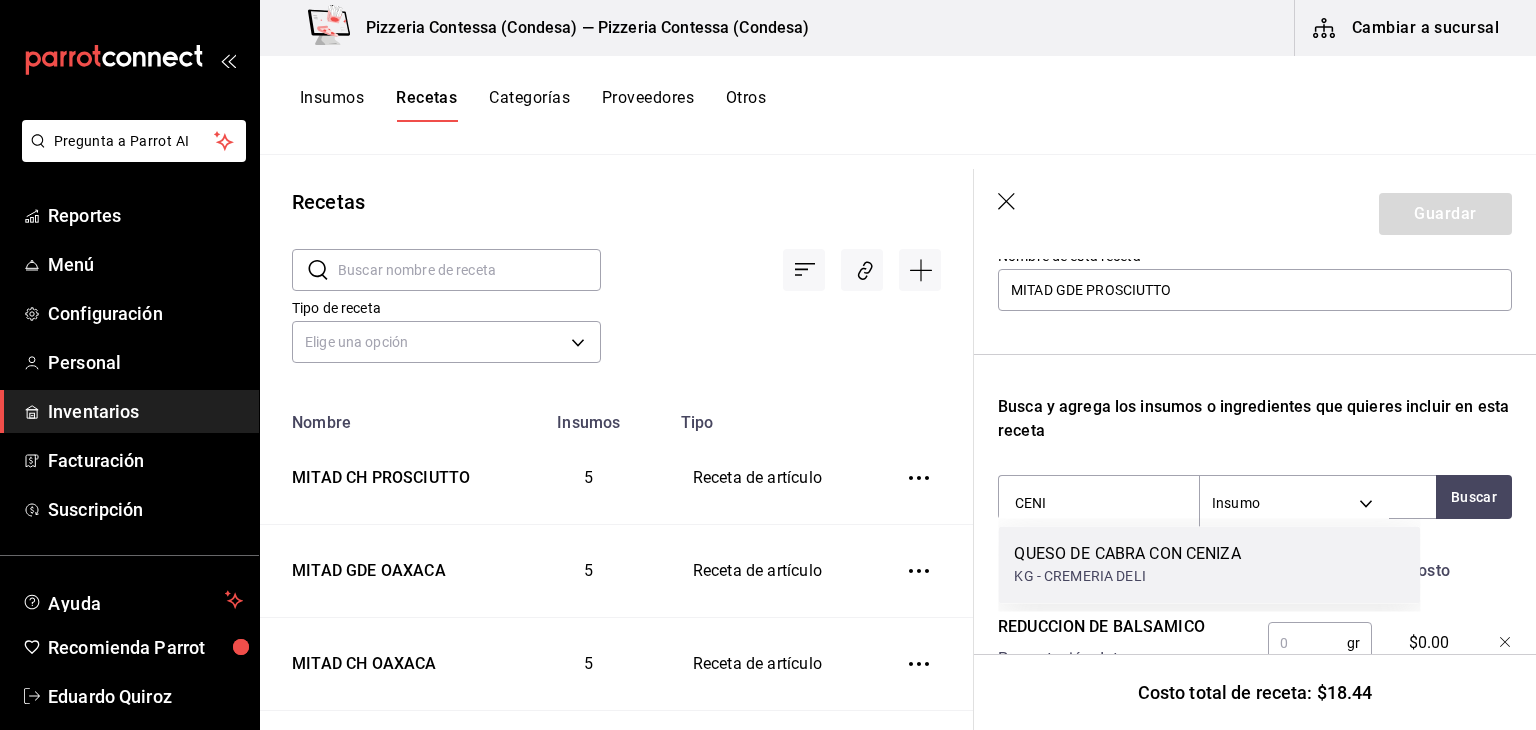 click on "QUESO DE CABRA CON CENIZA" at bounding box center (1127, 554) 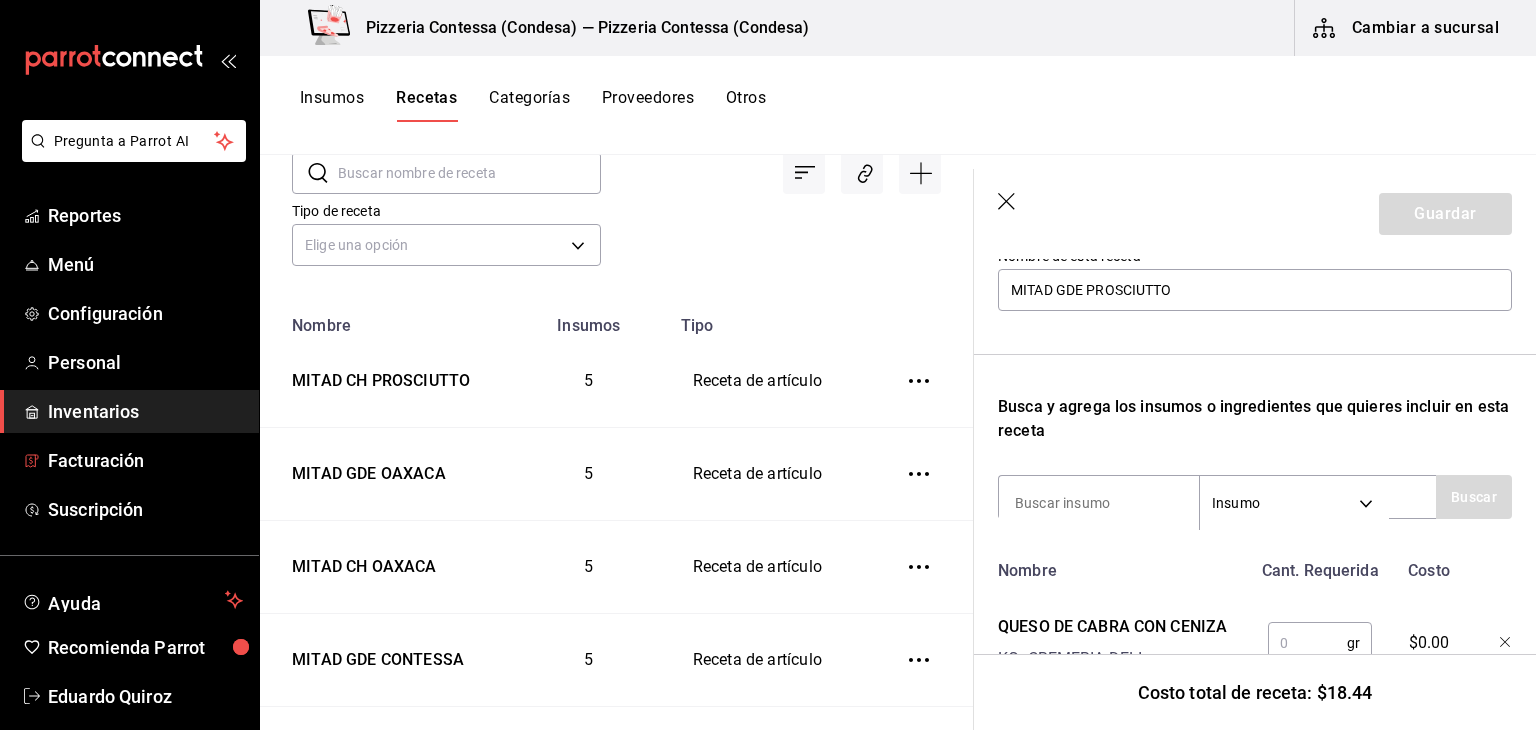 scroll, scrollTop: 100, scrollLeft: 0, axis: vertical 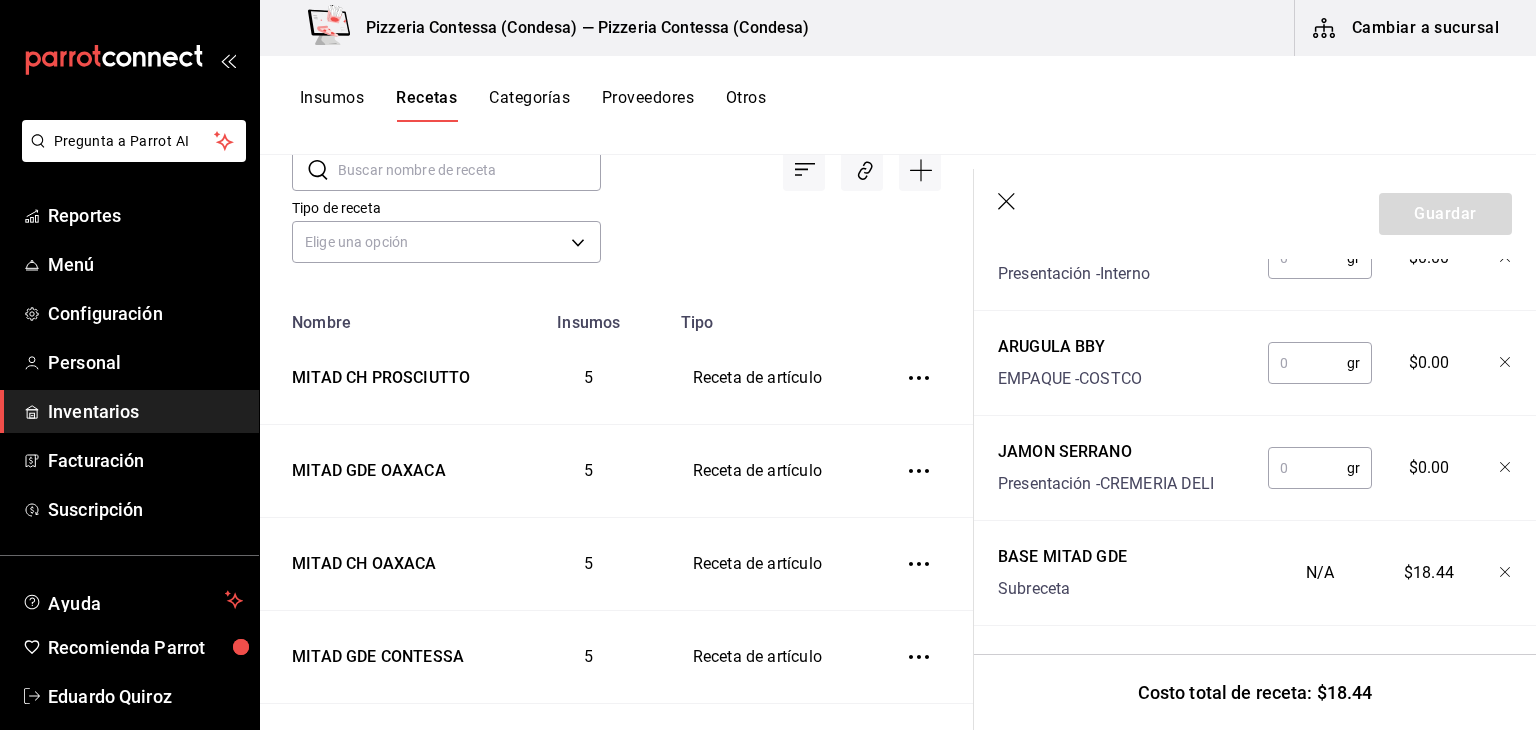 click at bounding box center [1307, 468] 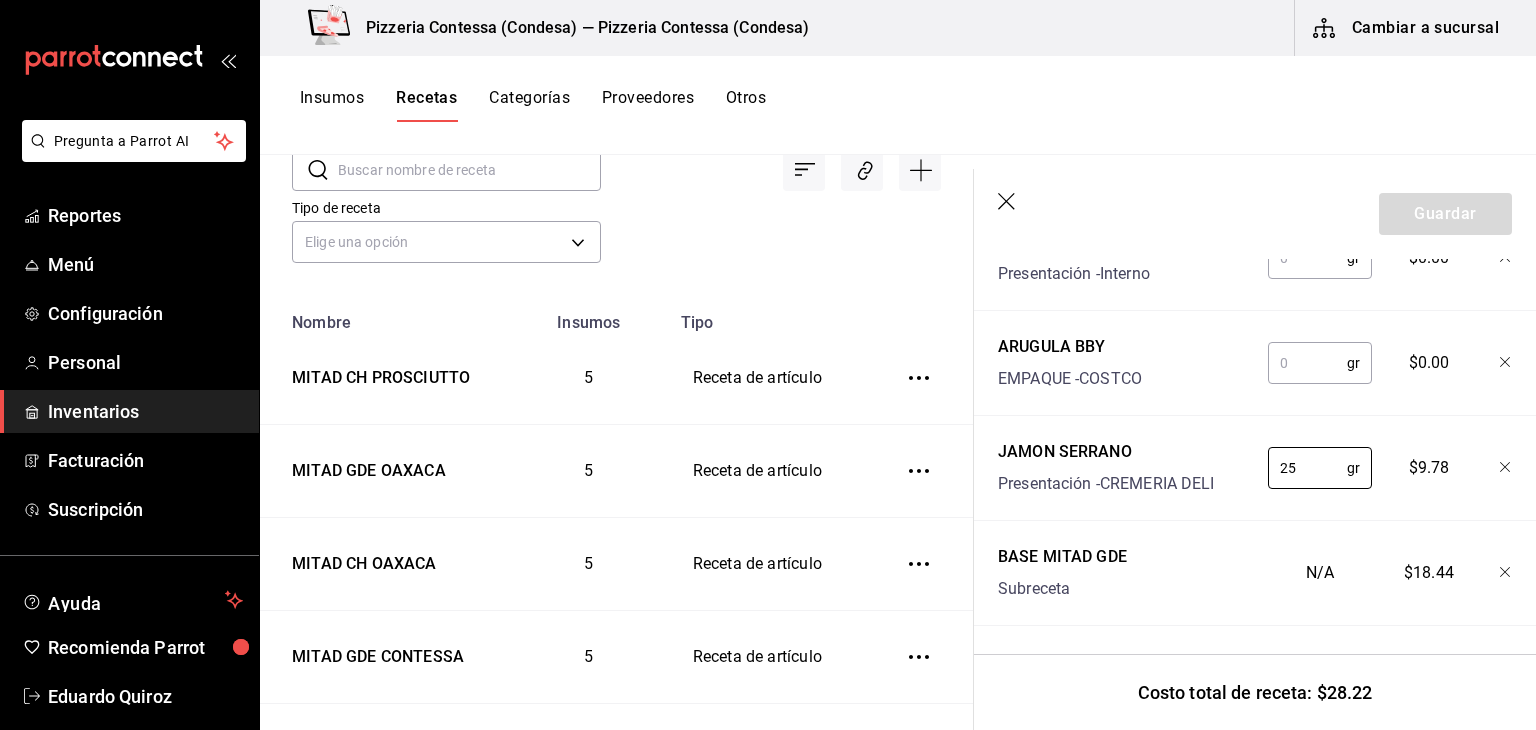 type on "25" 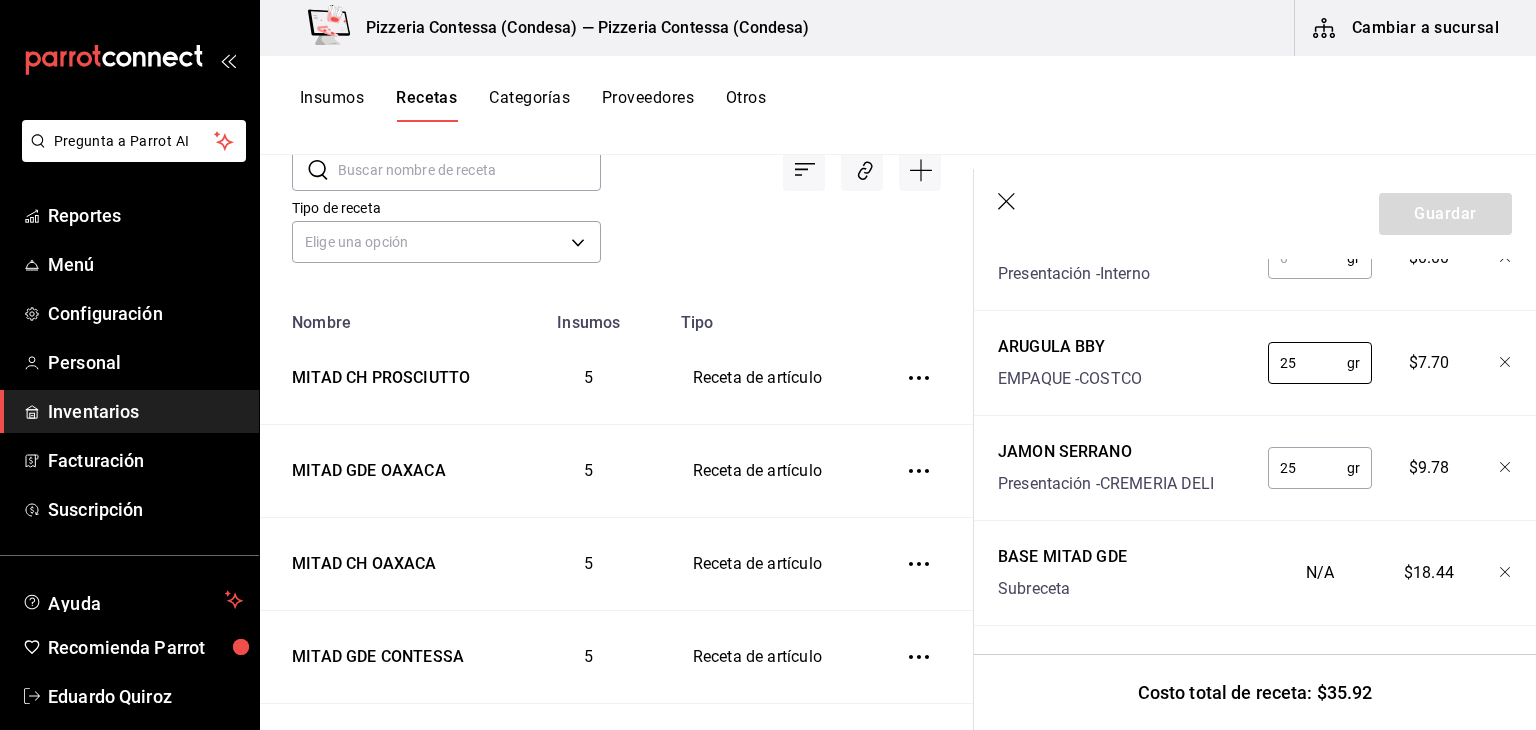 type on "25" 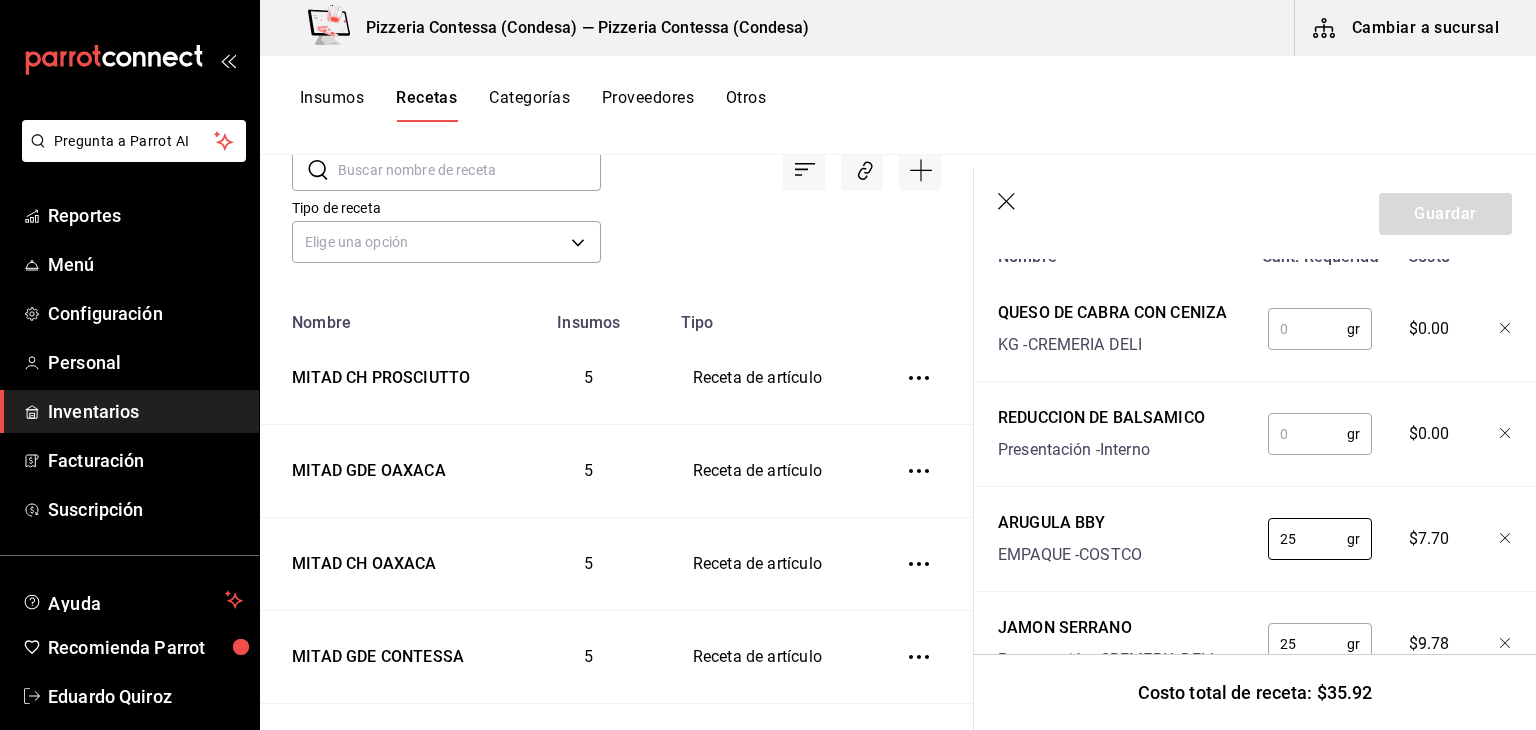 scroll, scrollTop: 529, scrollLeft: 0, axis: vertical 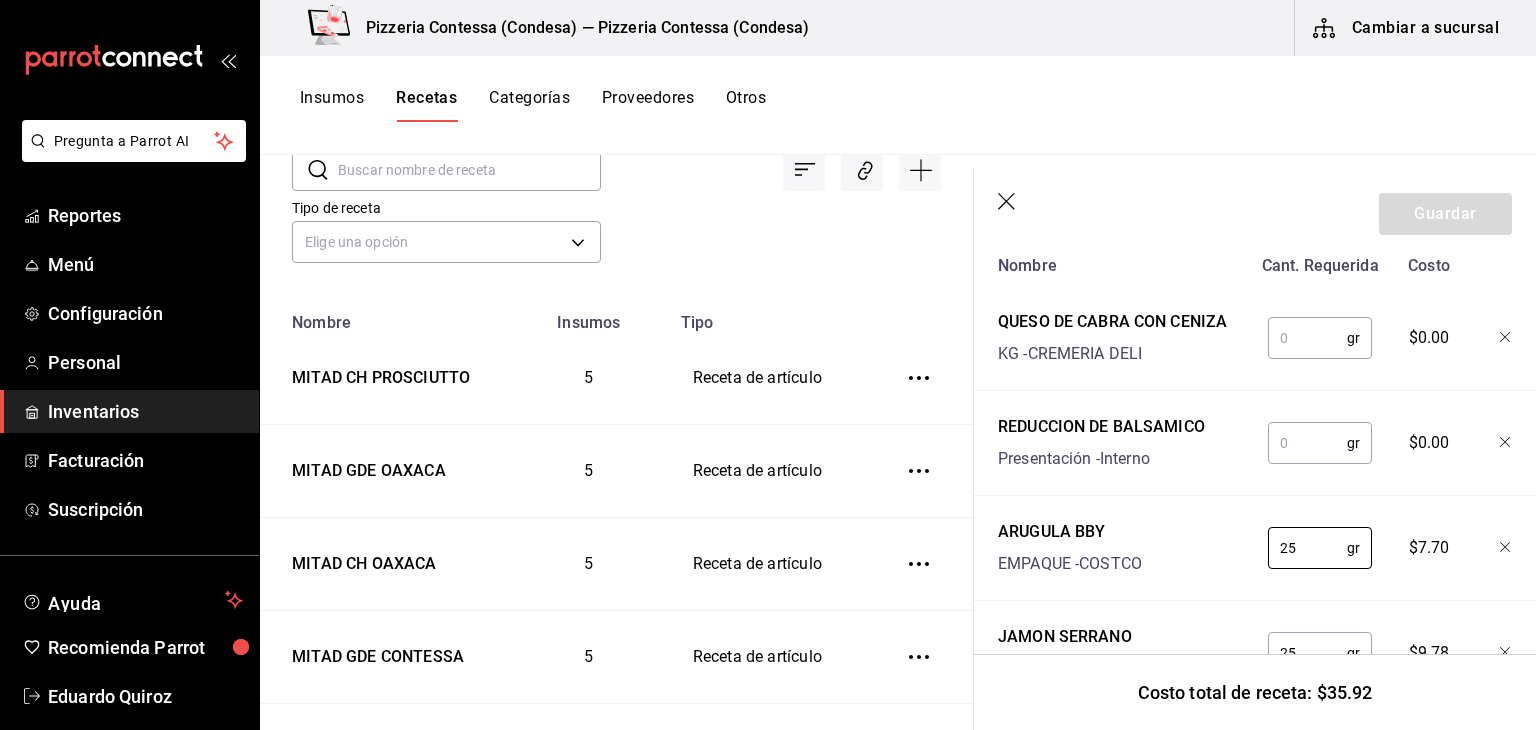 click at bounding box center [1307, 338] 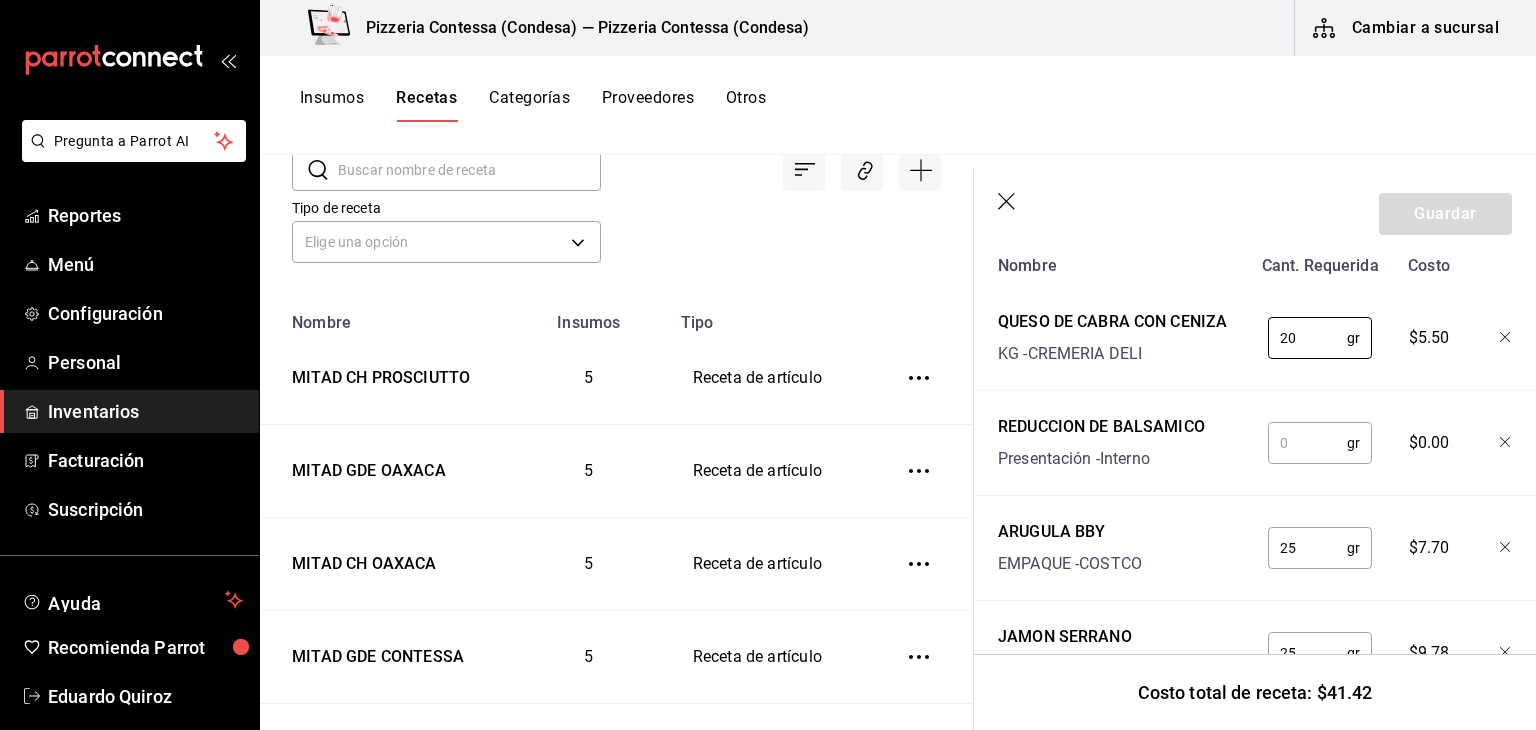 type on "20" 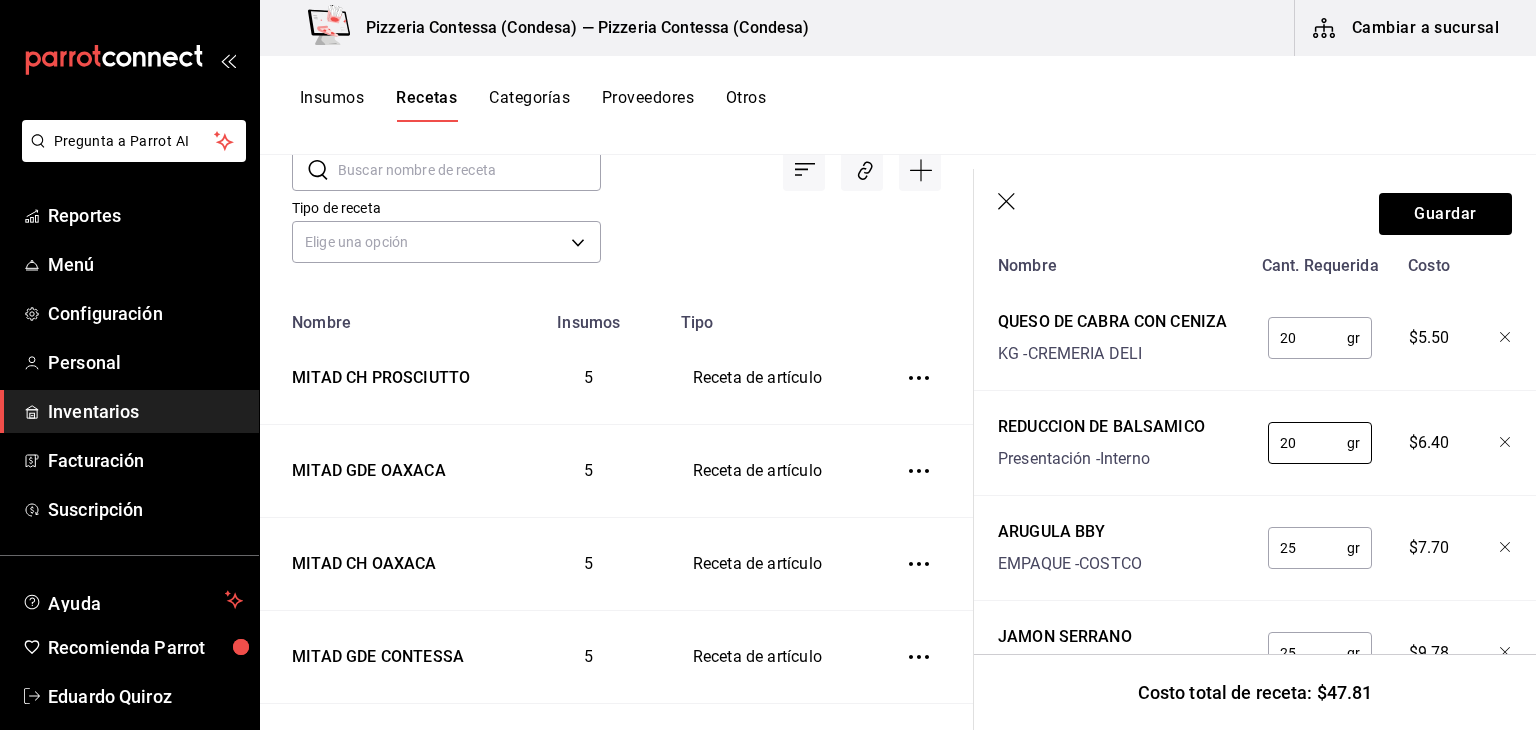 type on "2" 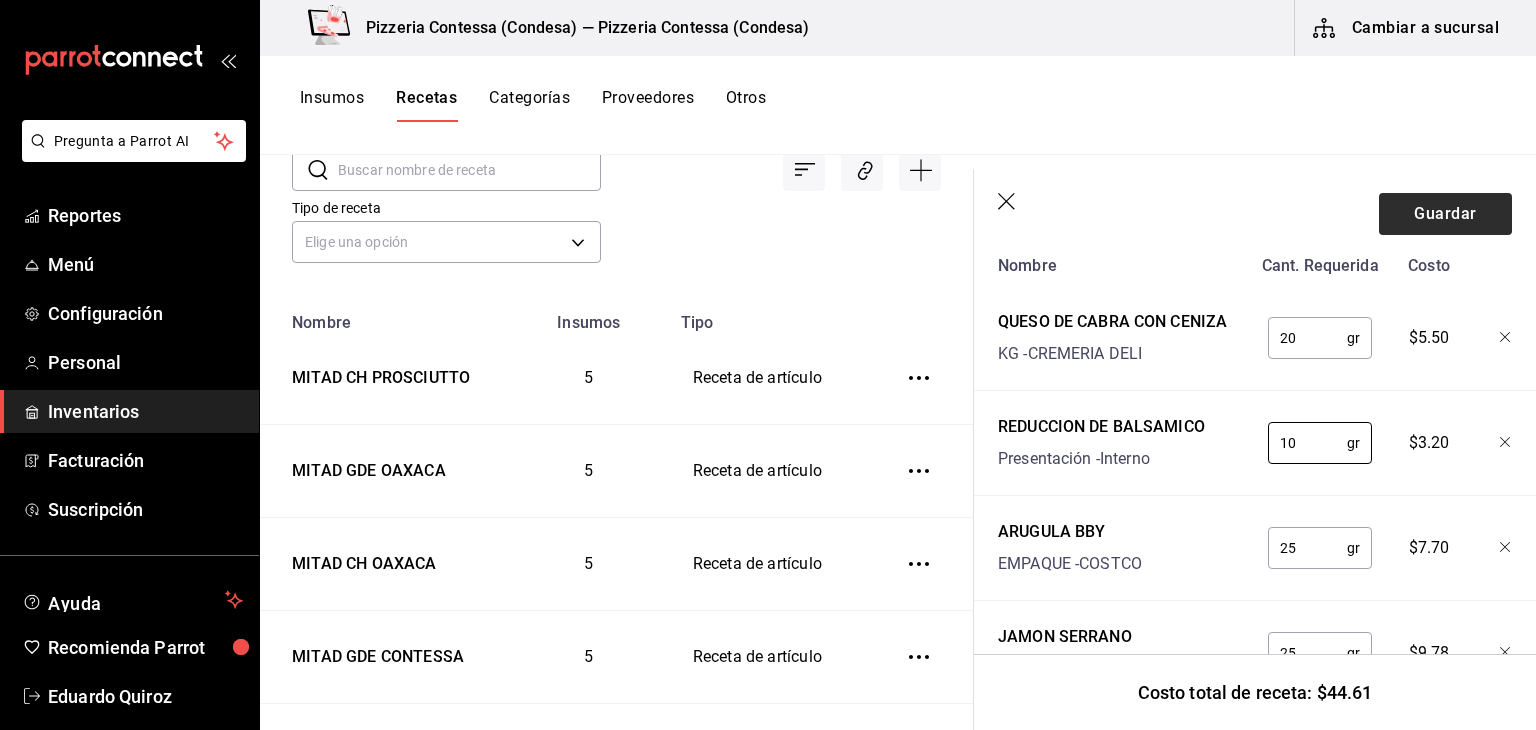 type on "10" 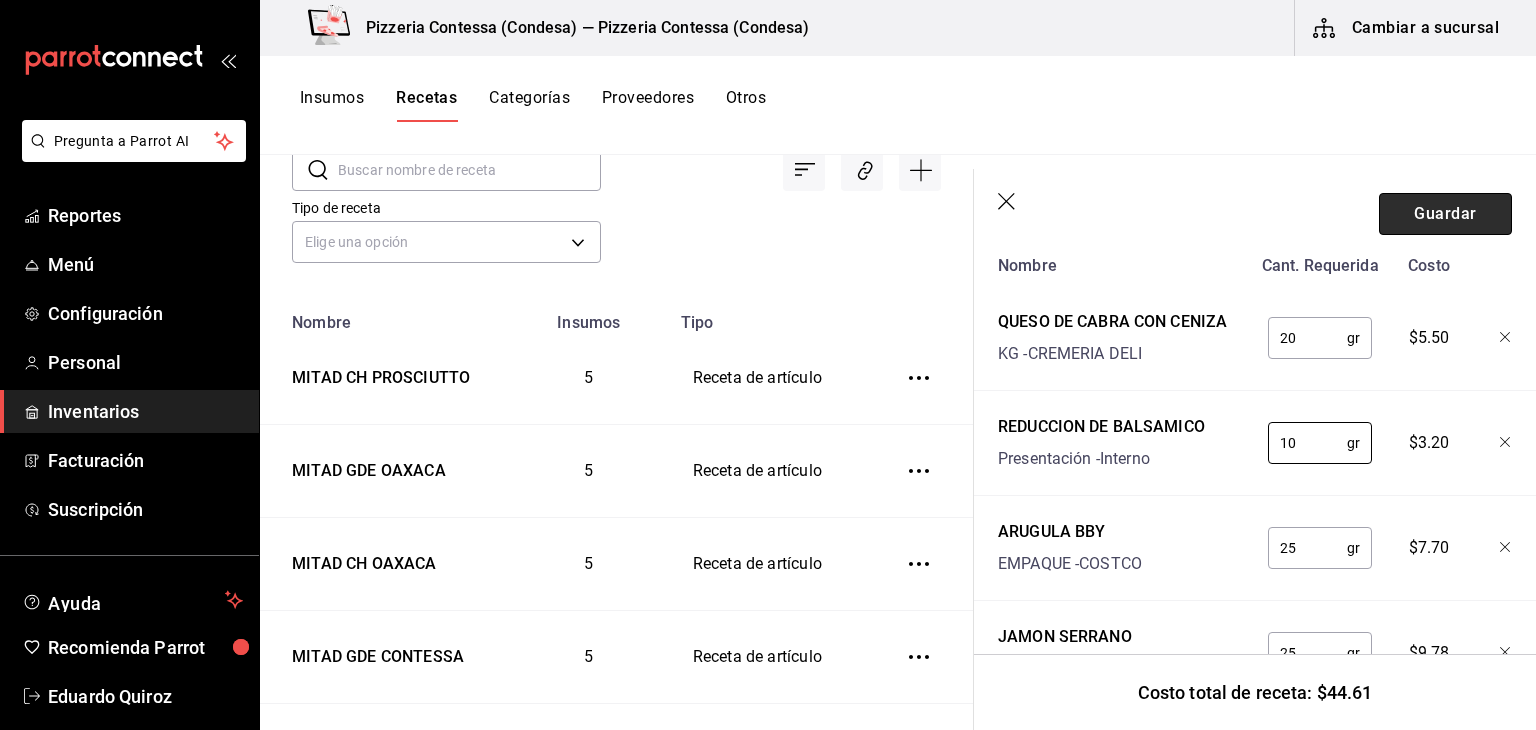 click on "Guardar" at bounding box center (1445, 214) 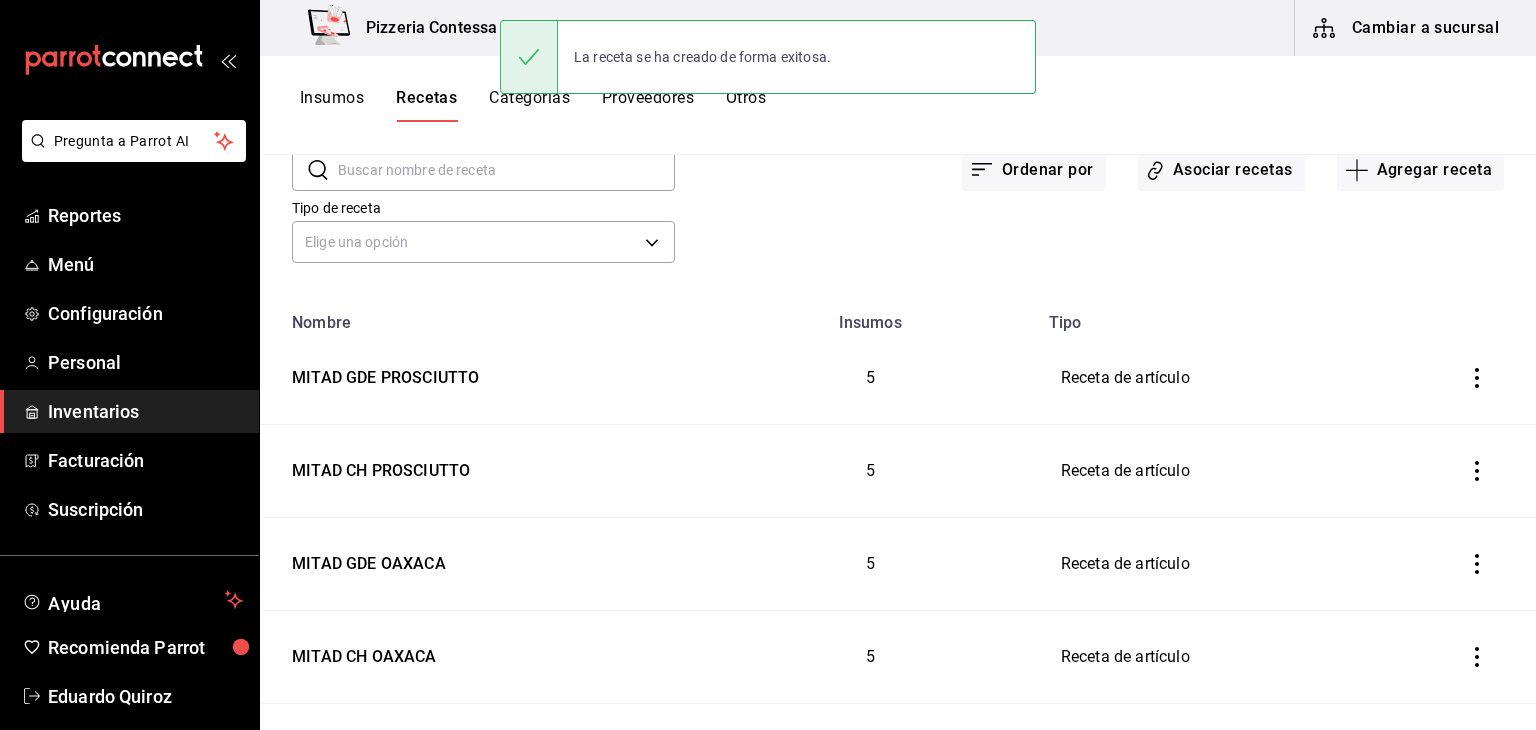 scroll, scrollTop: 0, scrollLeft: 0, axis: both 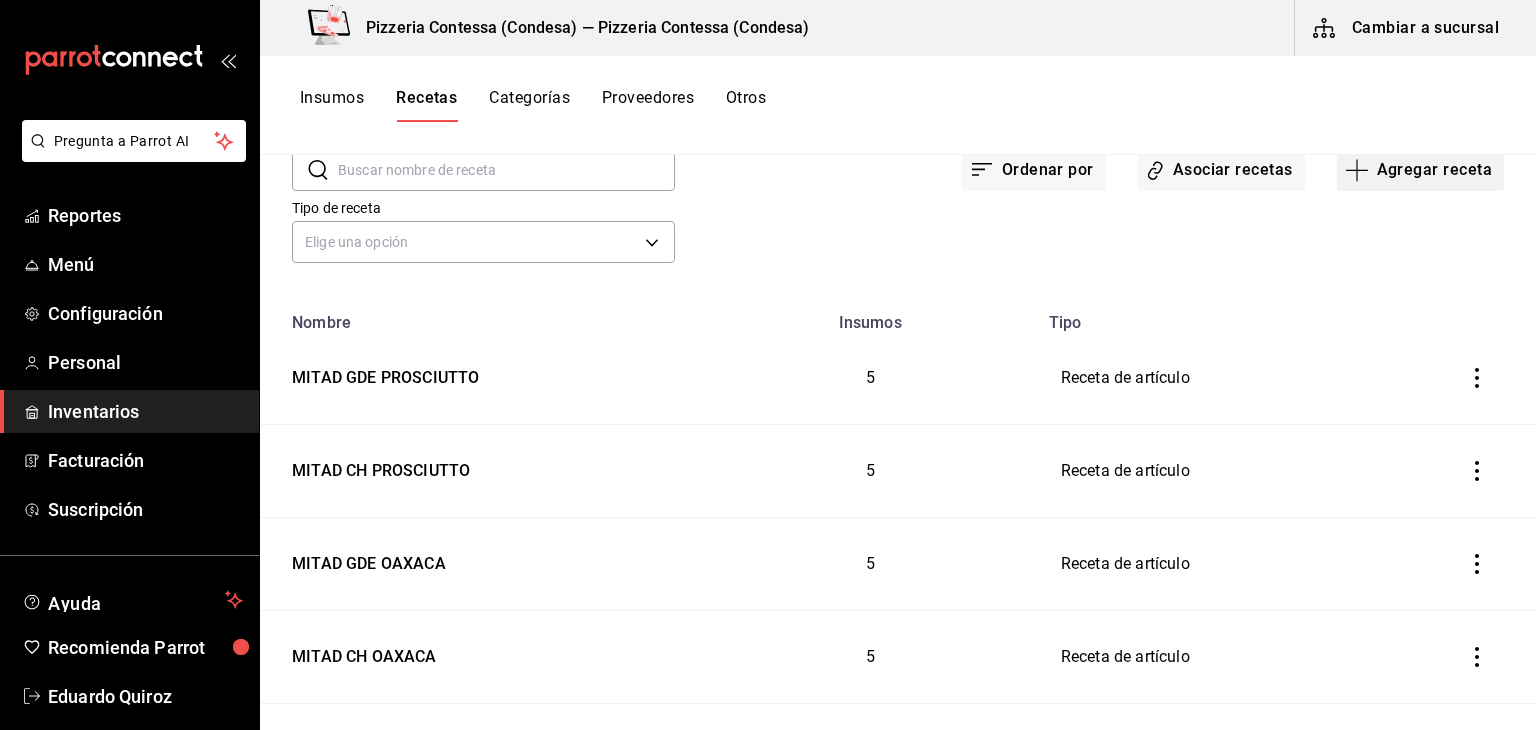 click on "Agregar receta" at bounding box center [1420, 170] 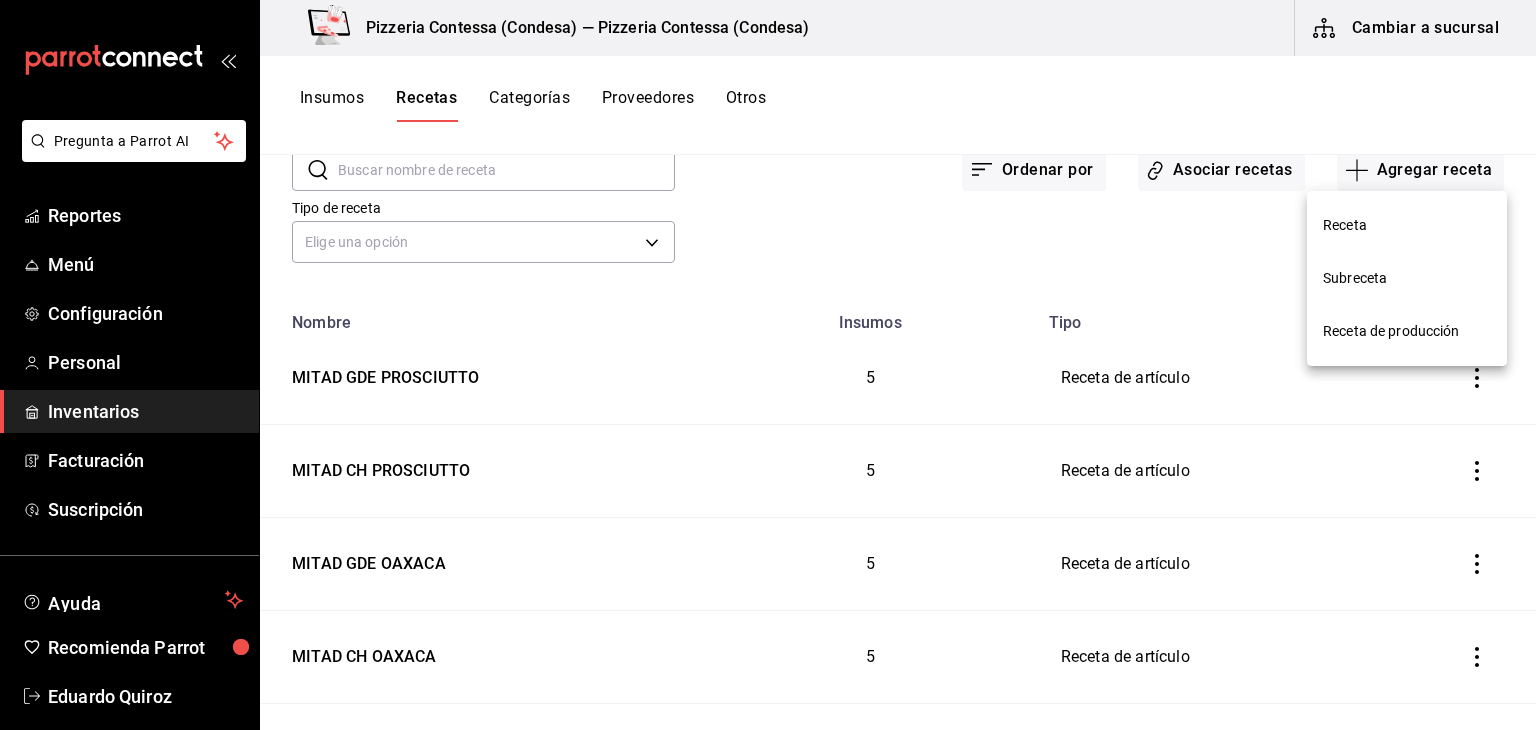click on "Receta" at bounding box center [1407, 225] 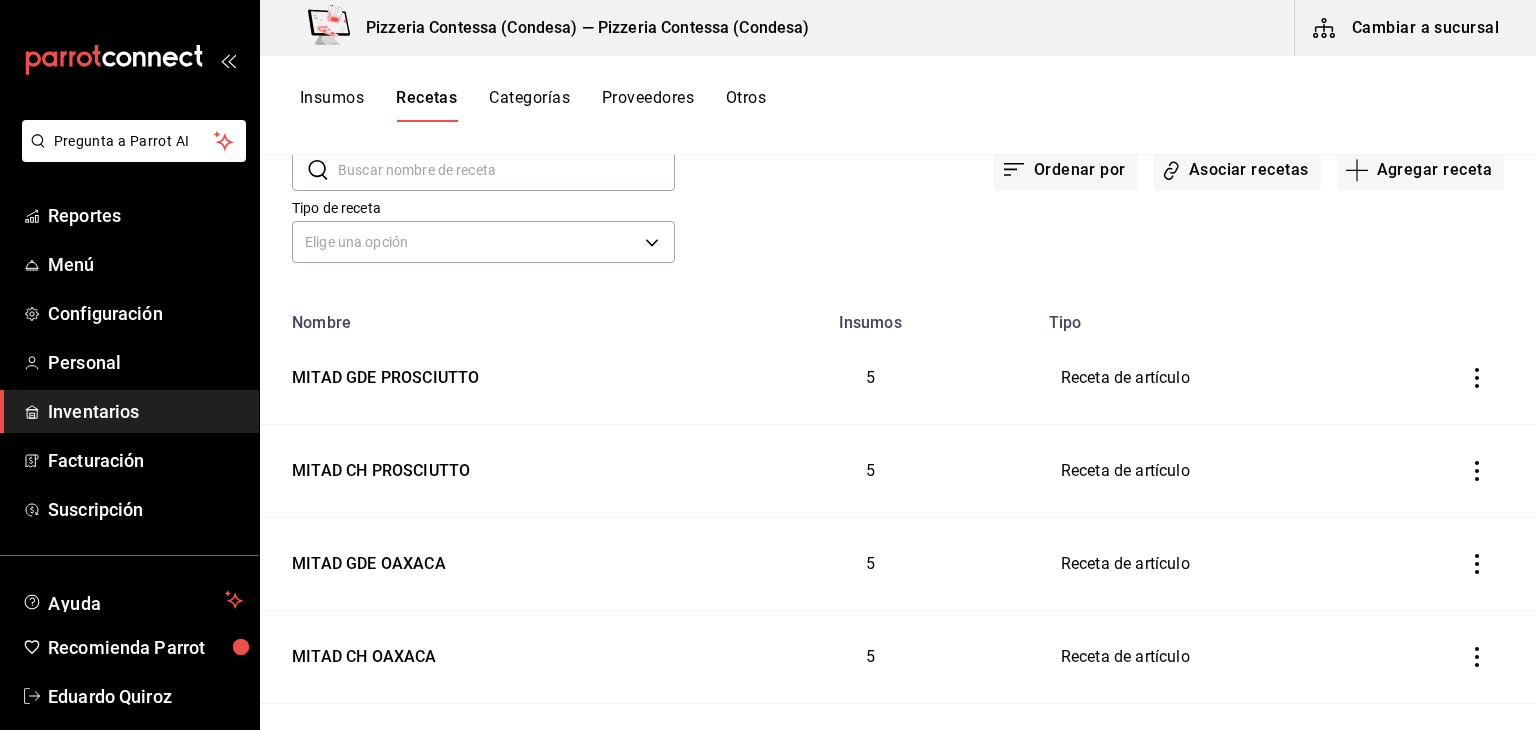 scroll, scrollTop: 94, scrollLeft: 0, axis: vertical 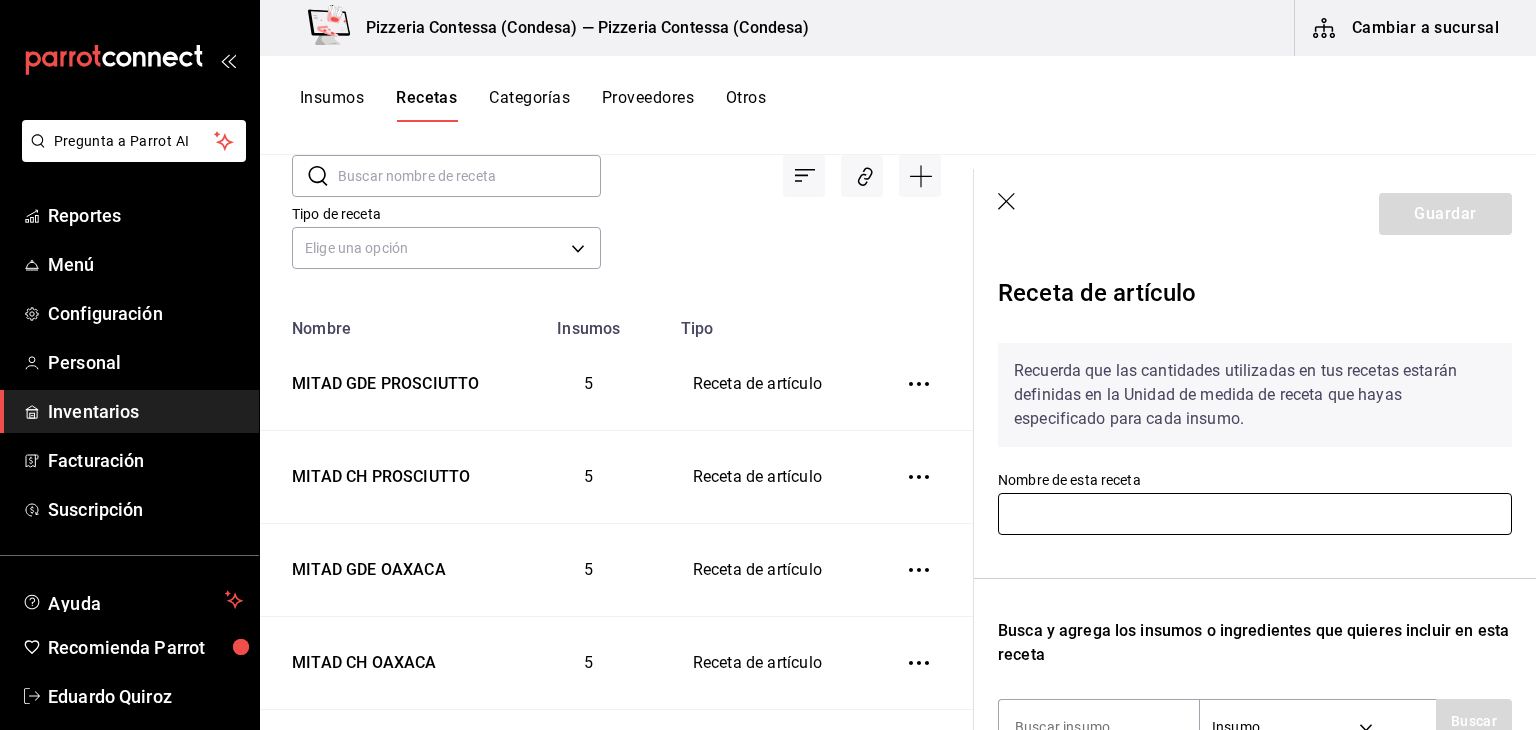 click at bounding box center [1255, 514] 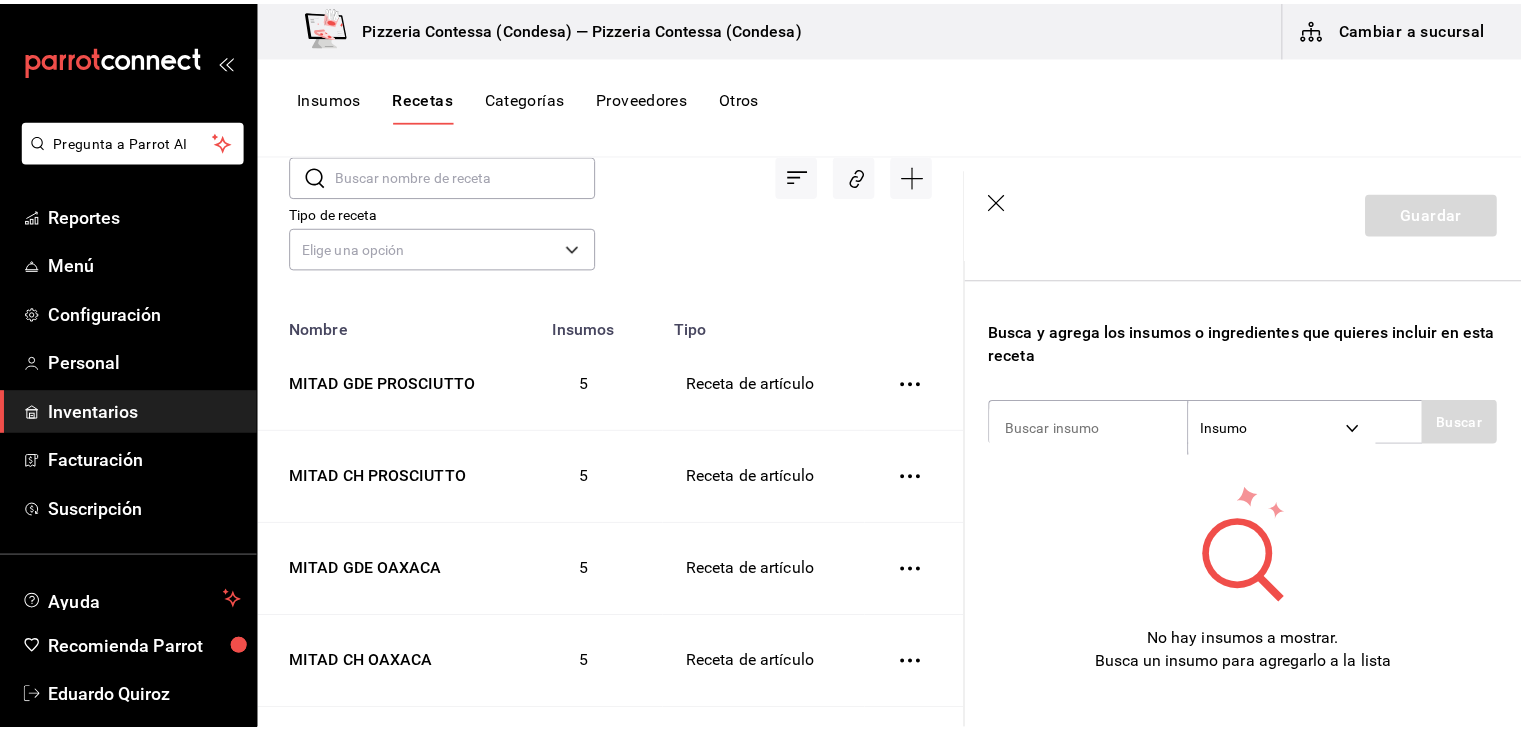 scroll, scrollTop: 300, scrollLeft: 0, axis: vertical 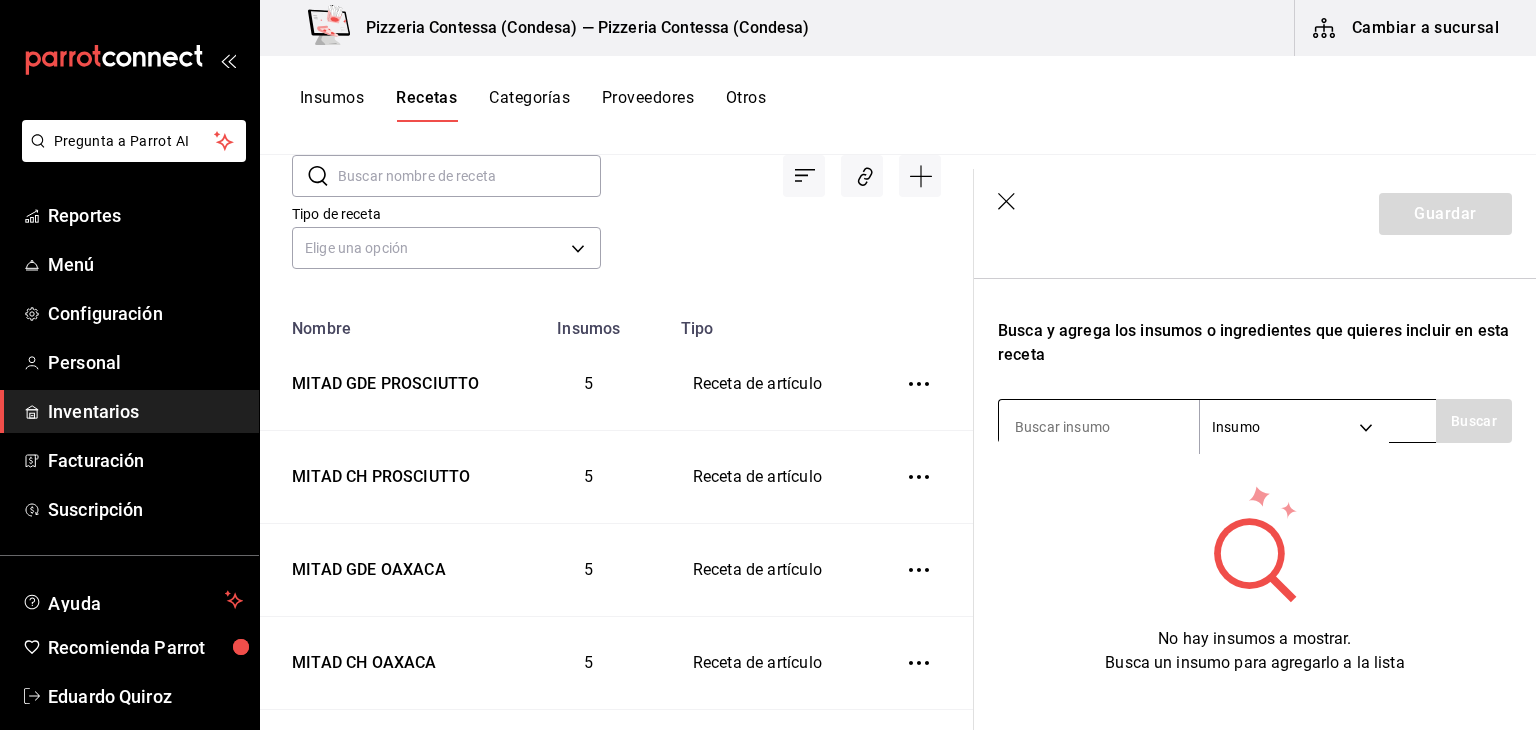 type on "MITAD CH CARNES FRIAS" 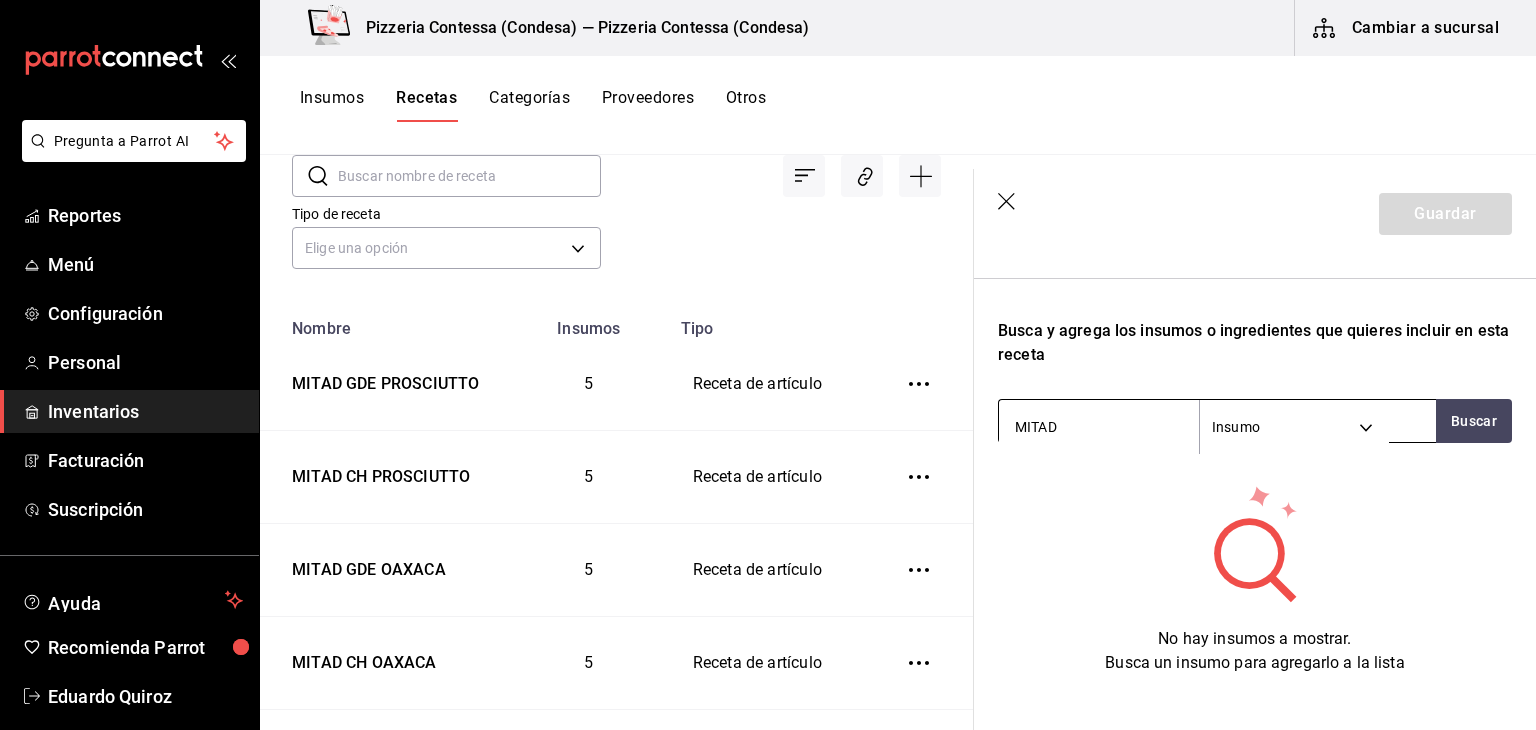 type on "MITAD" 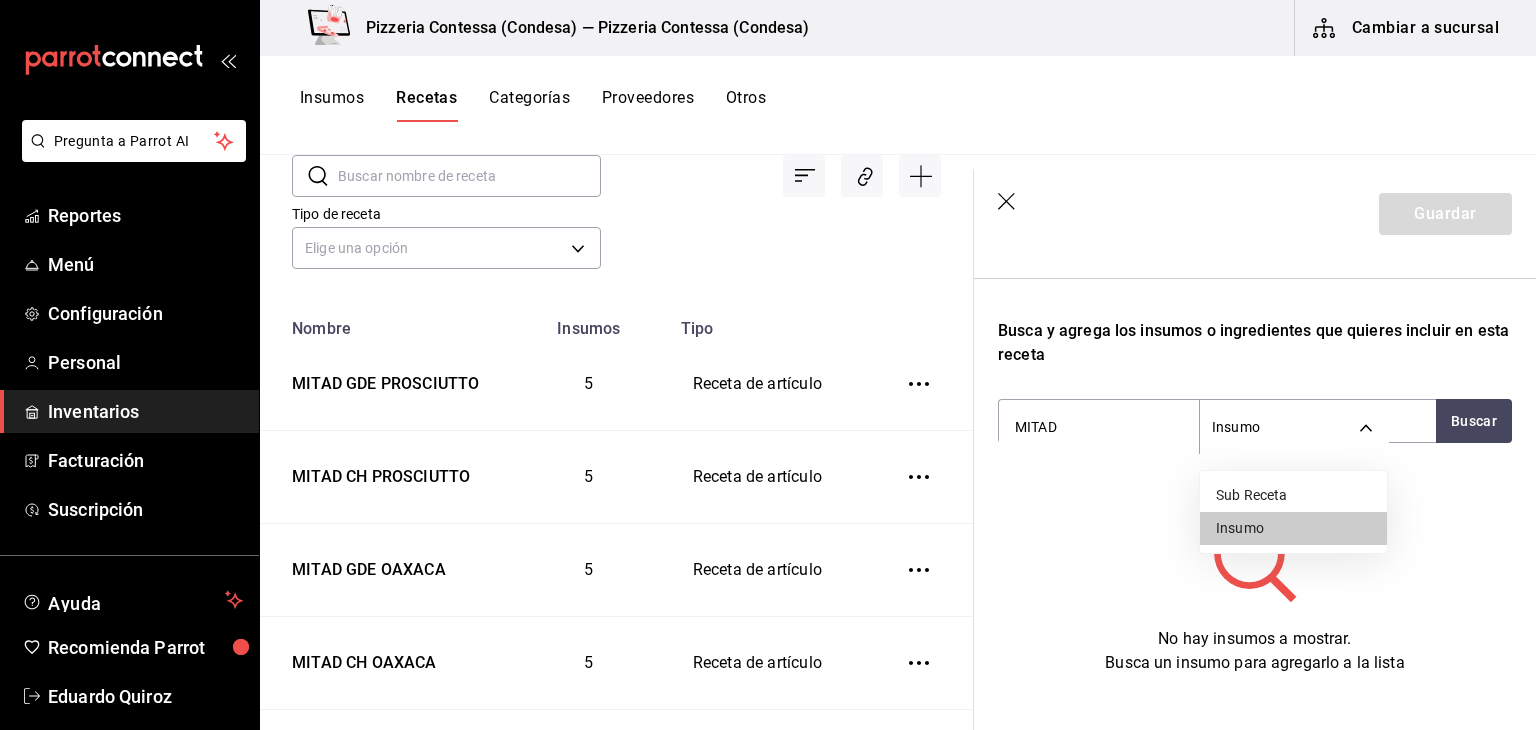 click on "Sub Receta" at bounding box center [1293, 495] 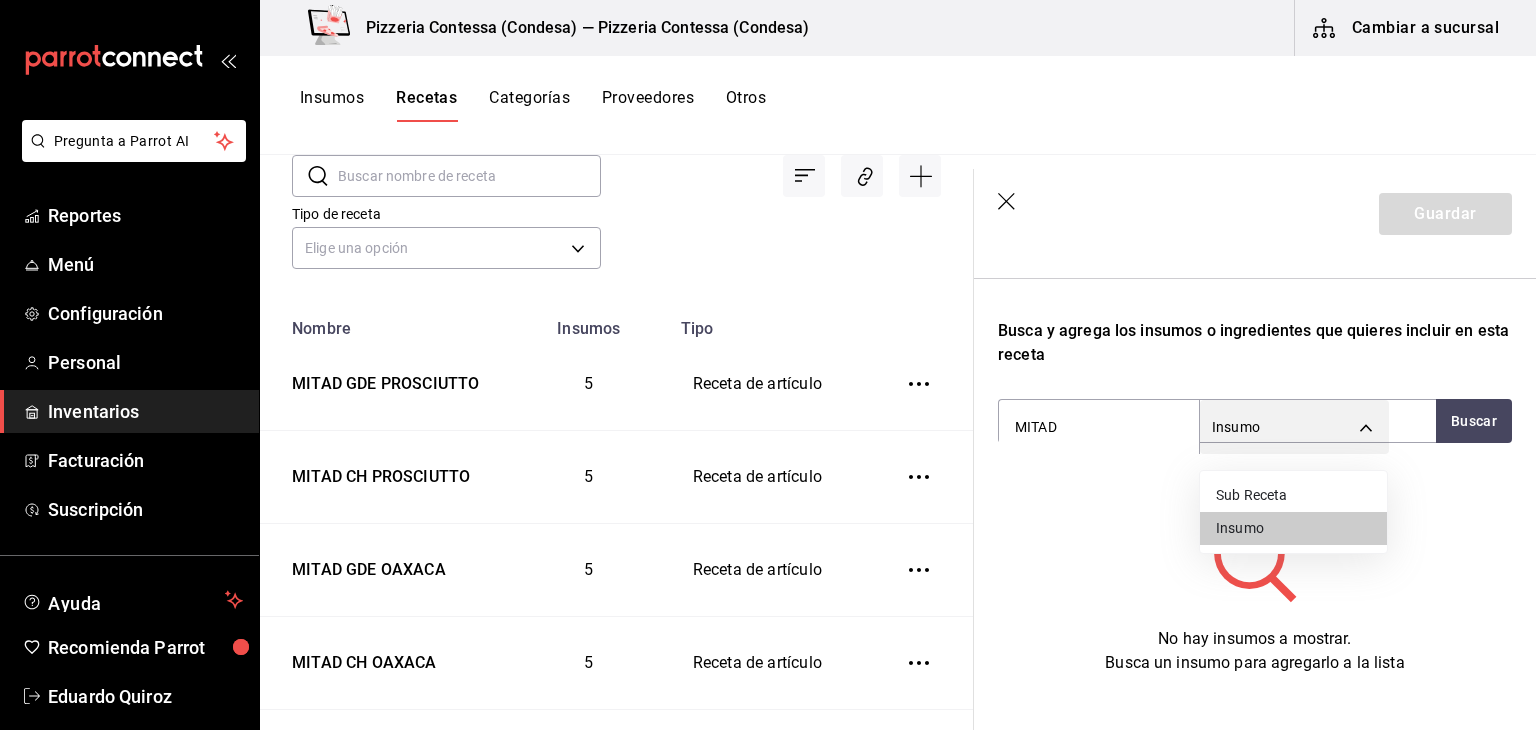 type on "SUBRECIPE" 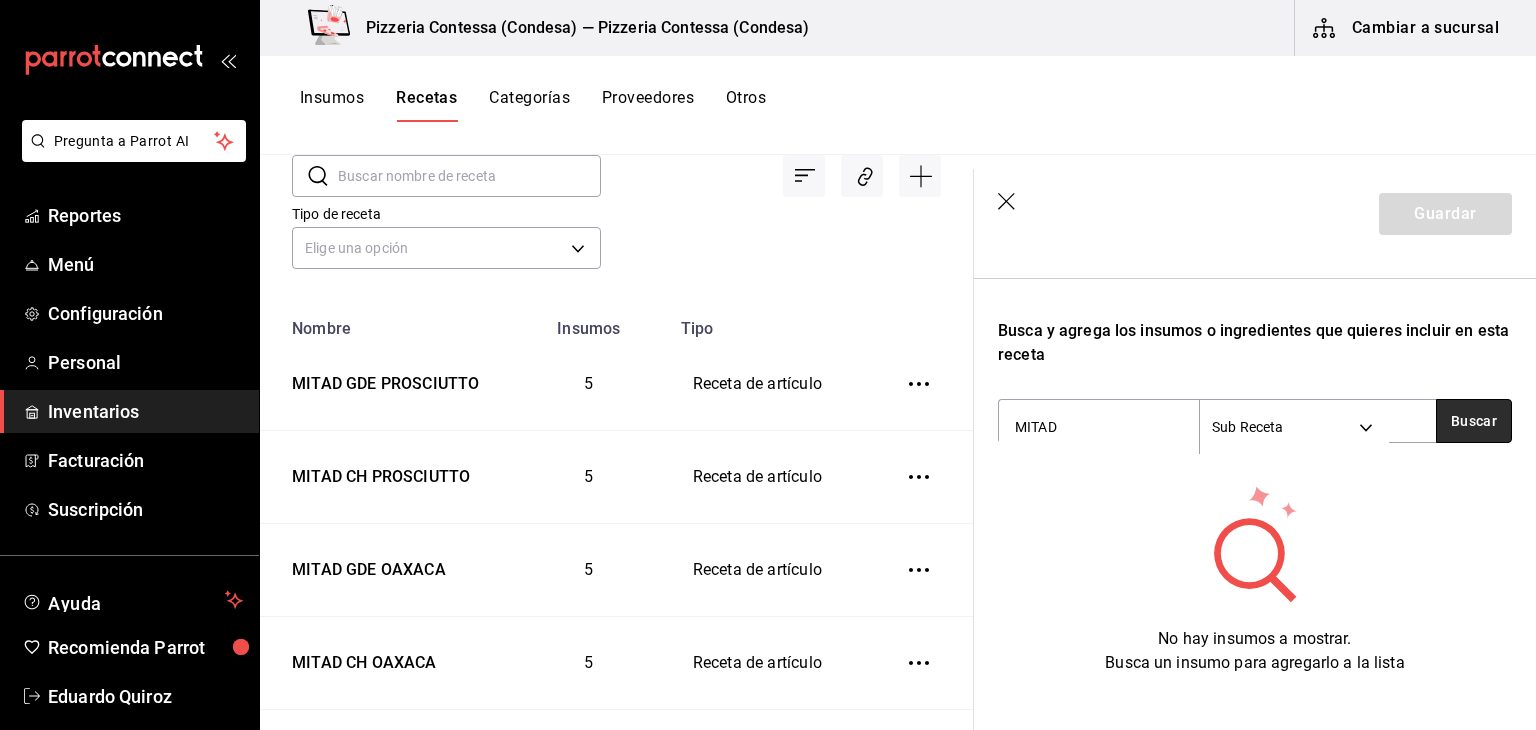 click on "Buscar" at bounding box center (1474, 421) 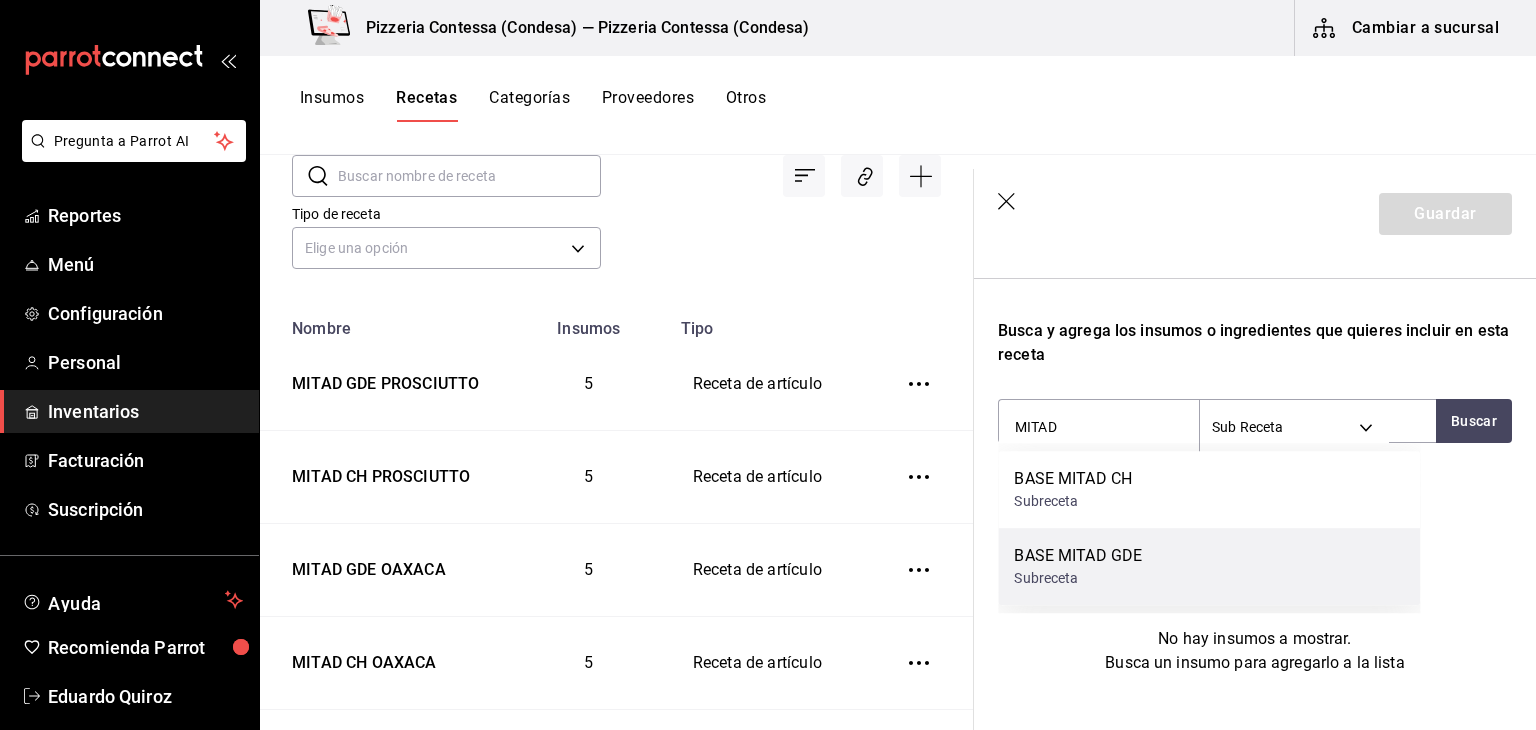 click on "BASE MITAD GDE Subreceta" at bounding box center [1209, 566] 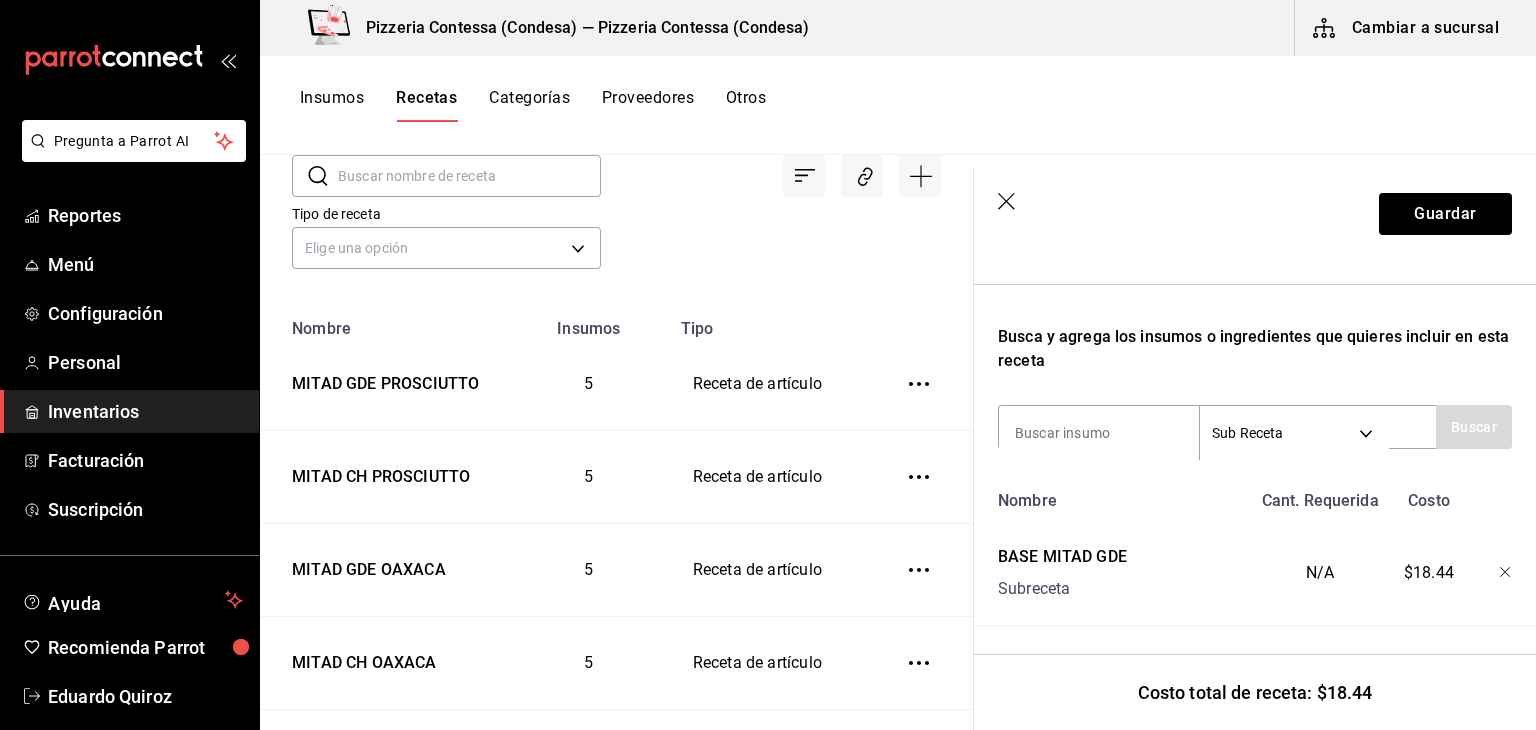 click at bounding box center (1491, 569) 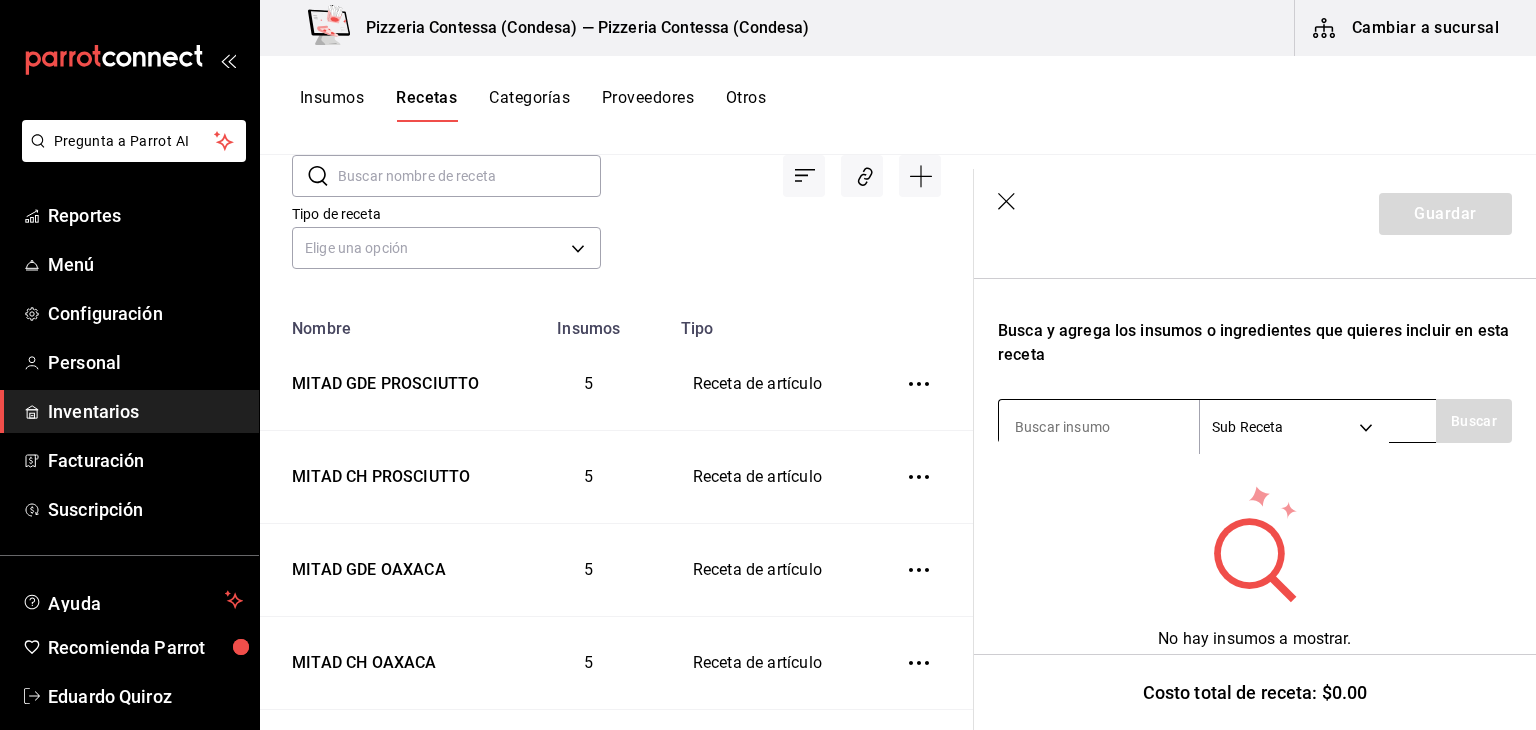 click at bounding box center (1099, 427) 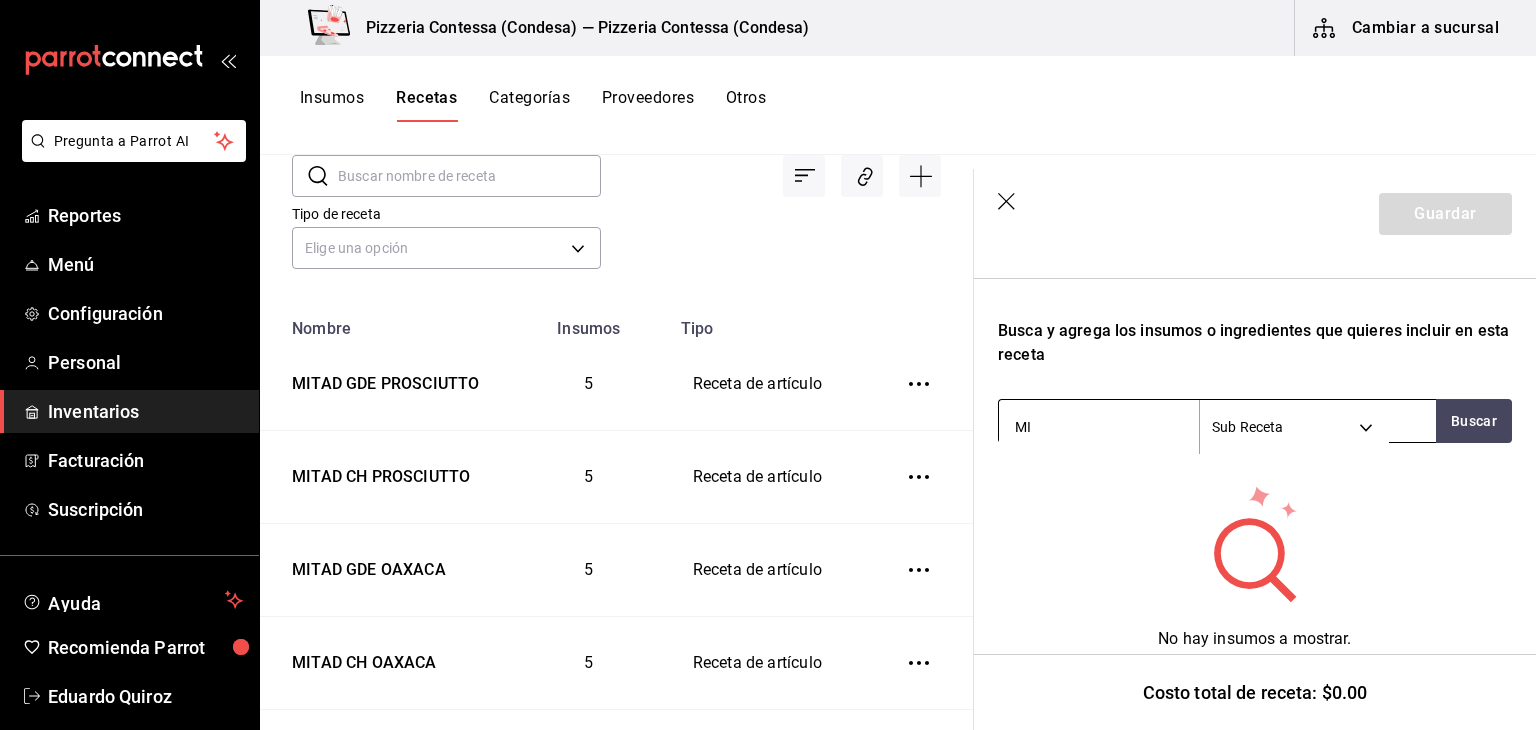 type on "MIT" 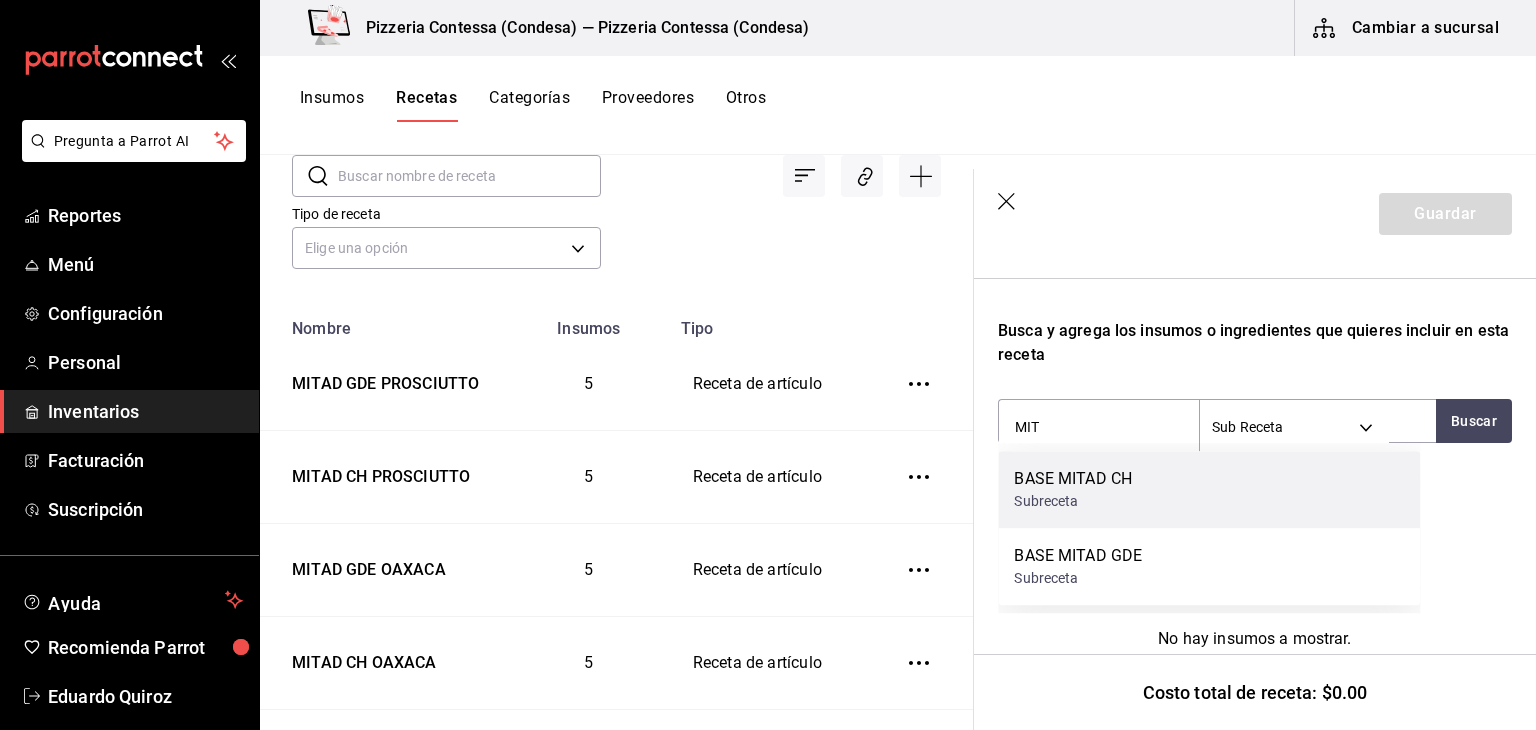 click on "BASE MITAD CH" at bounding box center (1073, 479) 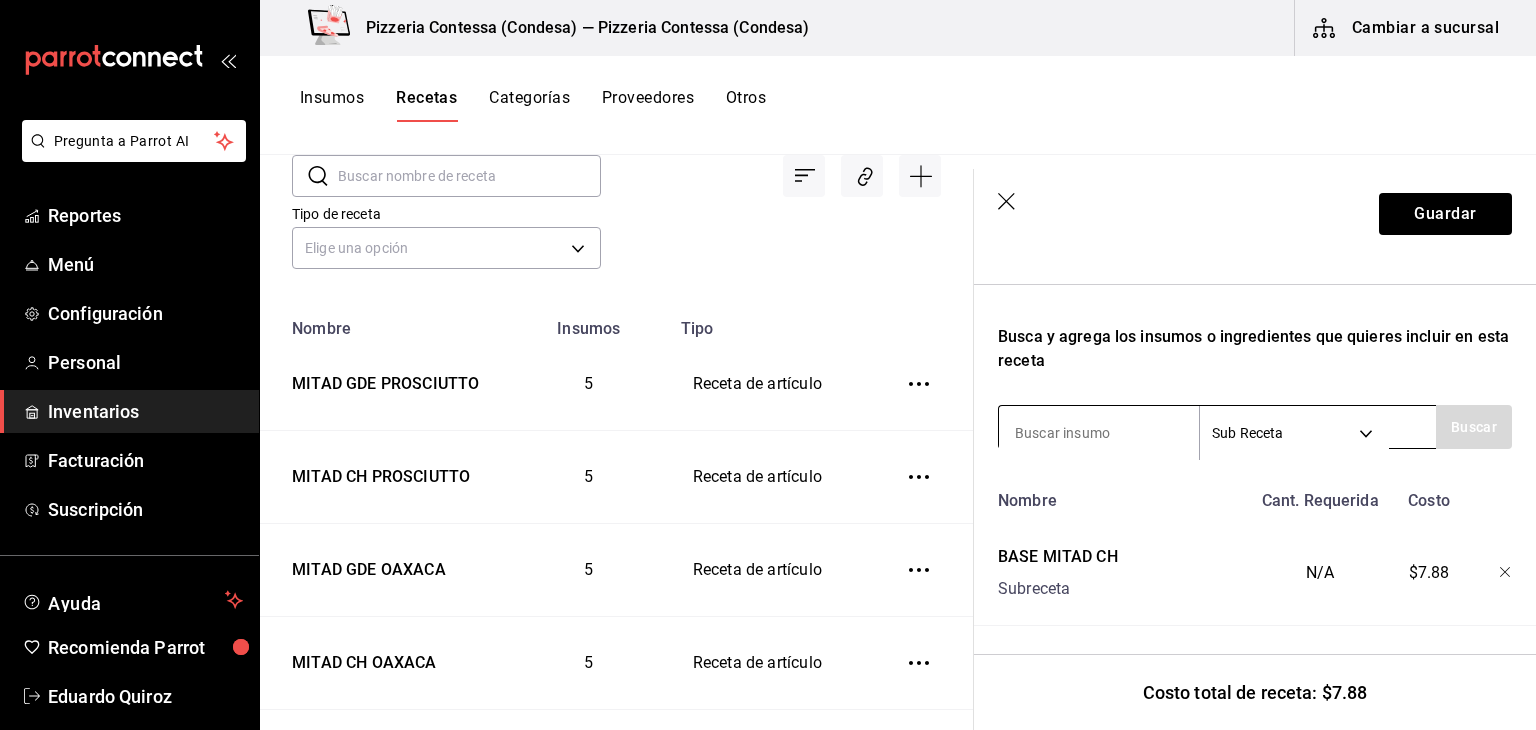 click on "Pregunta a Parrot AI Reportes   Menú   Configuración   Personal   Inventarios   Facturación   Suscripción   Ayuda Recomienda Parrot   Eduardo Quiroz   Sugerir nueva función   Pizzeria Contessa (Condesa) — Pizzeria Contessa (Condesa) Cambiar a sucursal Insumos Recetas Categorías Proveedores Otros Recetas ​ ​ Tipo de receta Elige una opción default Nombre Insumos Tipo MITAD GDE PROSCIUTTO 5 Receta de artículo MITAD CH PROSCIUTTO 5 Receta de artículo MITAD GDE OAXACA 5 Receta de artículo MITAD CH OAXACA 5 Receta de artículo MITAD GDE CONTESSA 5 Receta de artículo MITAD CH CONTESSA 5 Receta de artículo MITAD GDE ALCACHOFA 6 Receta de artículo MITAD CH ALCACHOFA 6 Receta de artículo MITAD GDE VEGGIE 5 Receta de artículo MITAD CH VEGGIE 5 Receta de artículo MITAD GDE 4 QUESOS 4 Receta de artículo MITAD CH 4 QUESOS 4 Receta de artículo MITAD GDE FRUTAS 5 Receta de artículo MITAD CH FRUTAS 5 Receta de artículo MITAD GDE MEXIQUENSE 5 Receta de artículo MITAD CH MEXIQUENSE 5 3 3 2 2 3 3 2 2" at bounding box center (768, 358) 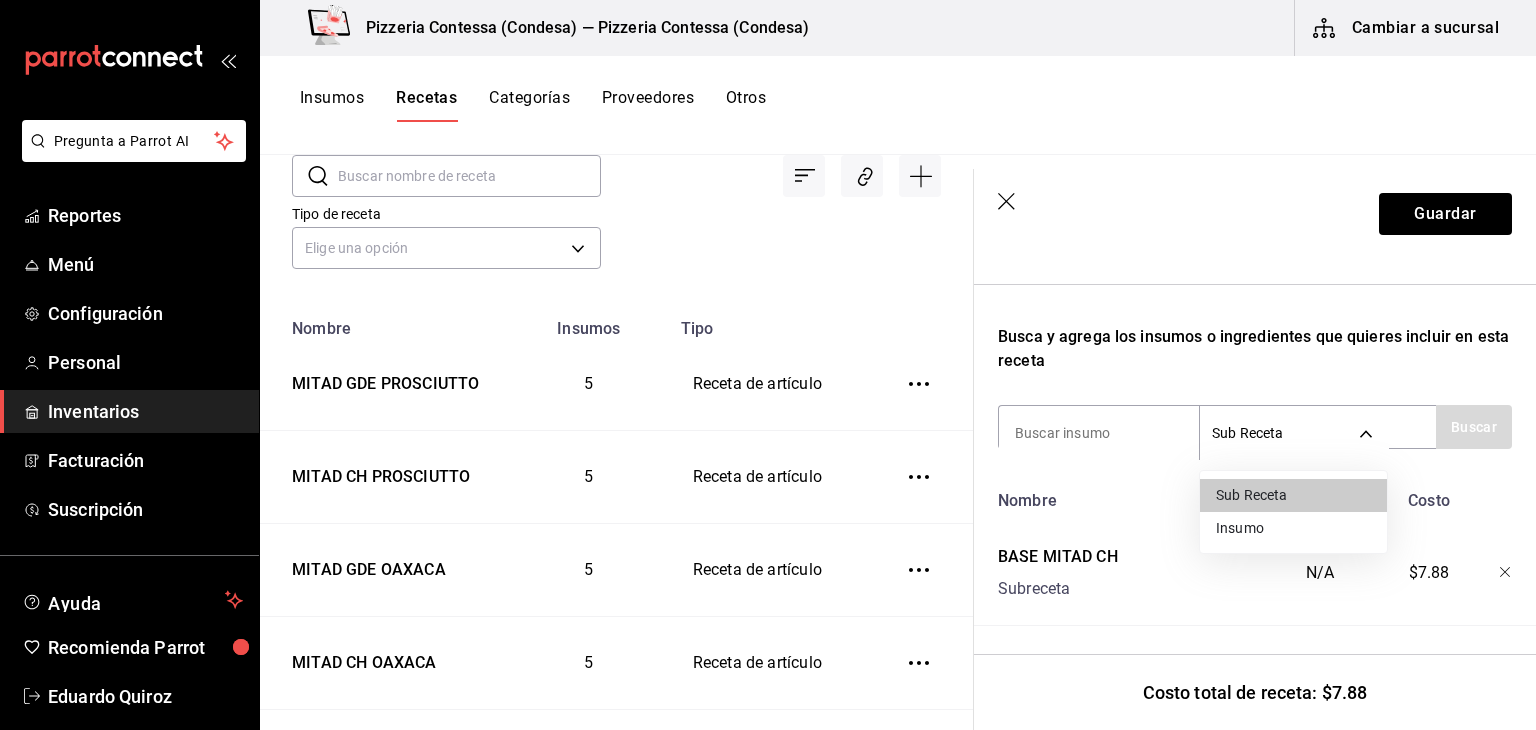 click on "Insumo" at bounding box center (1293, 528) 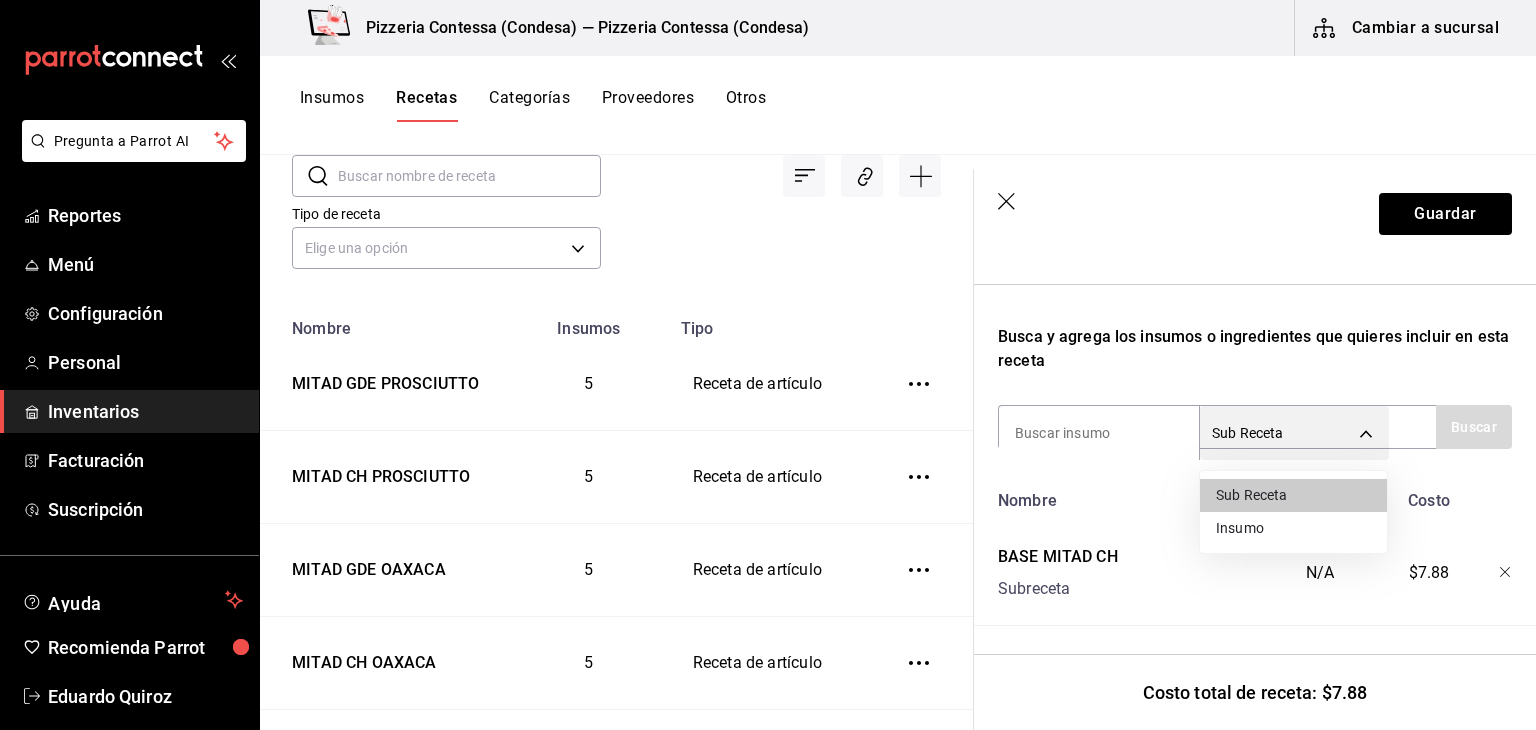 type on "SUPPLY" 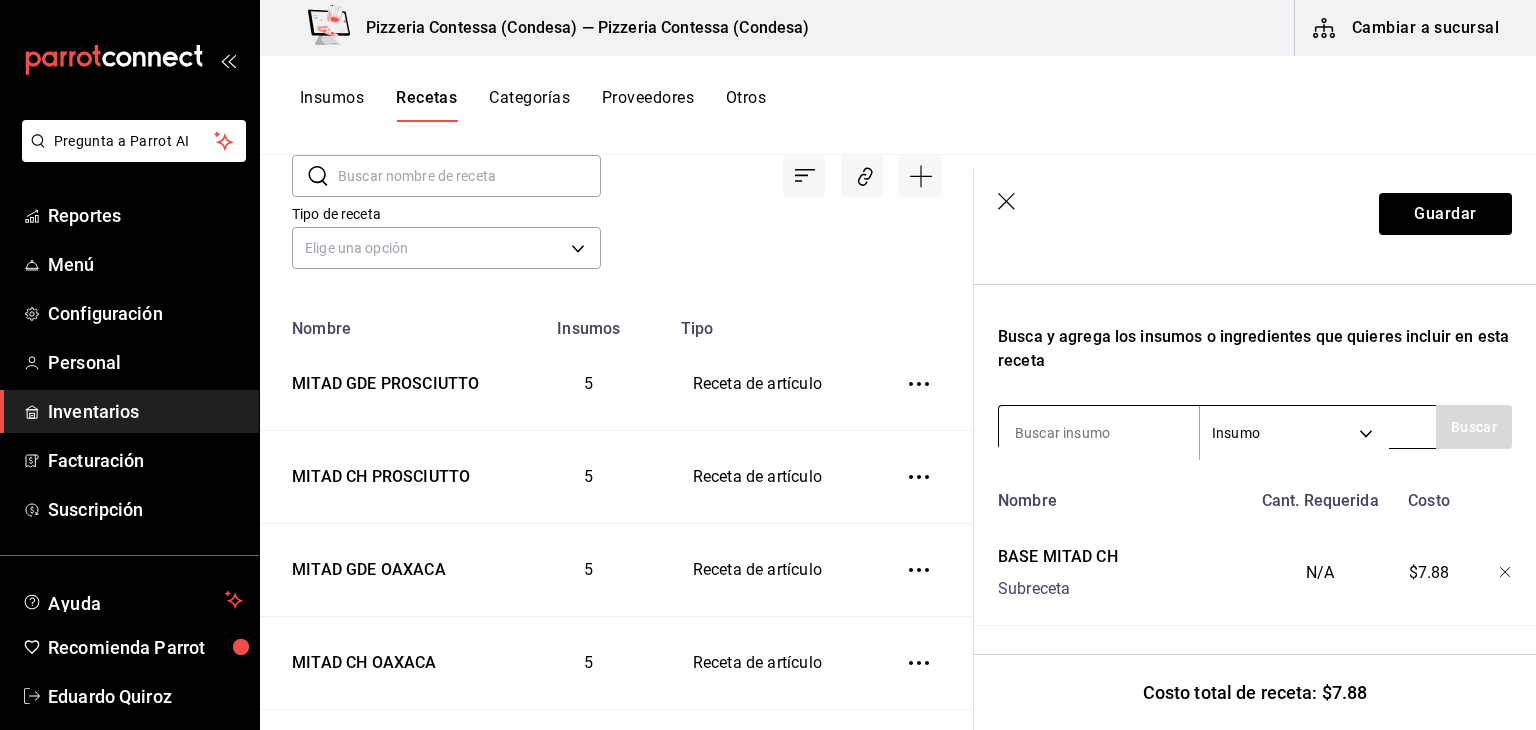 click at bounding box center (1099, 433) 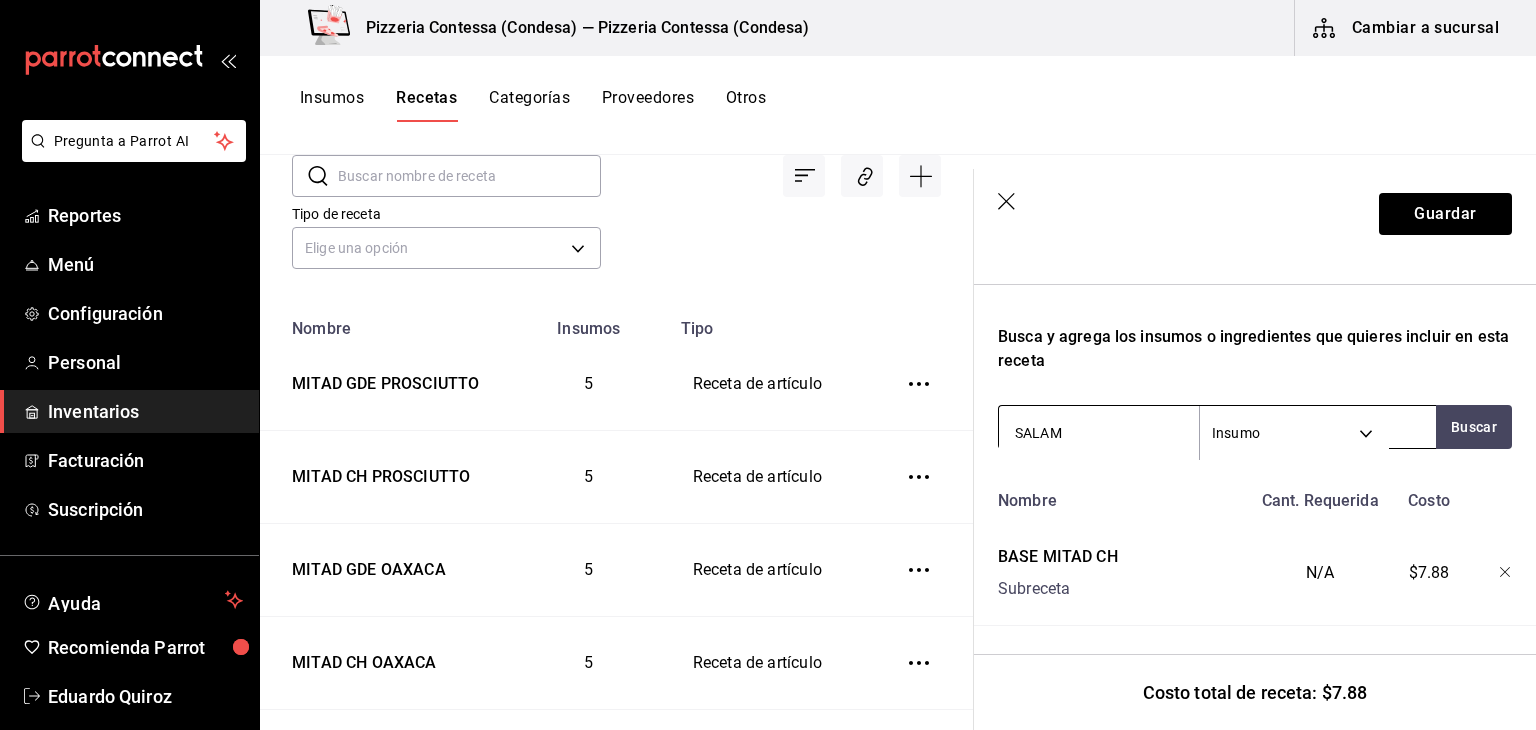 type on "SALAMI" 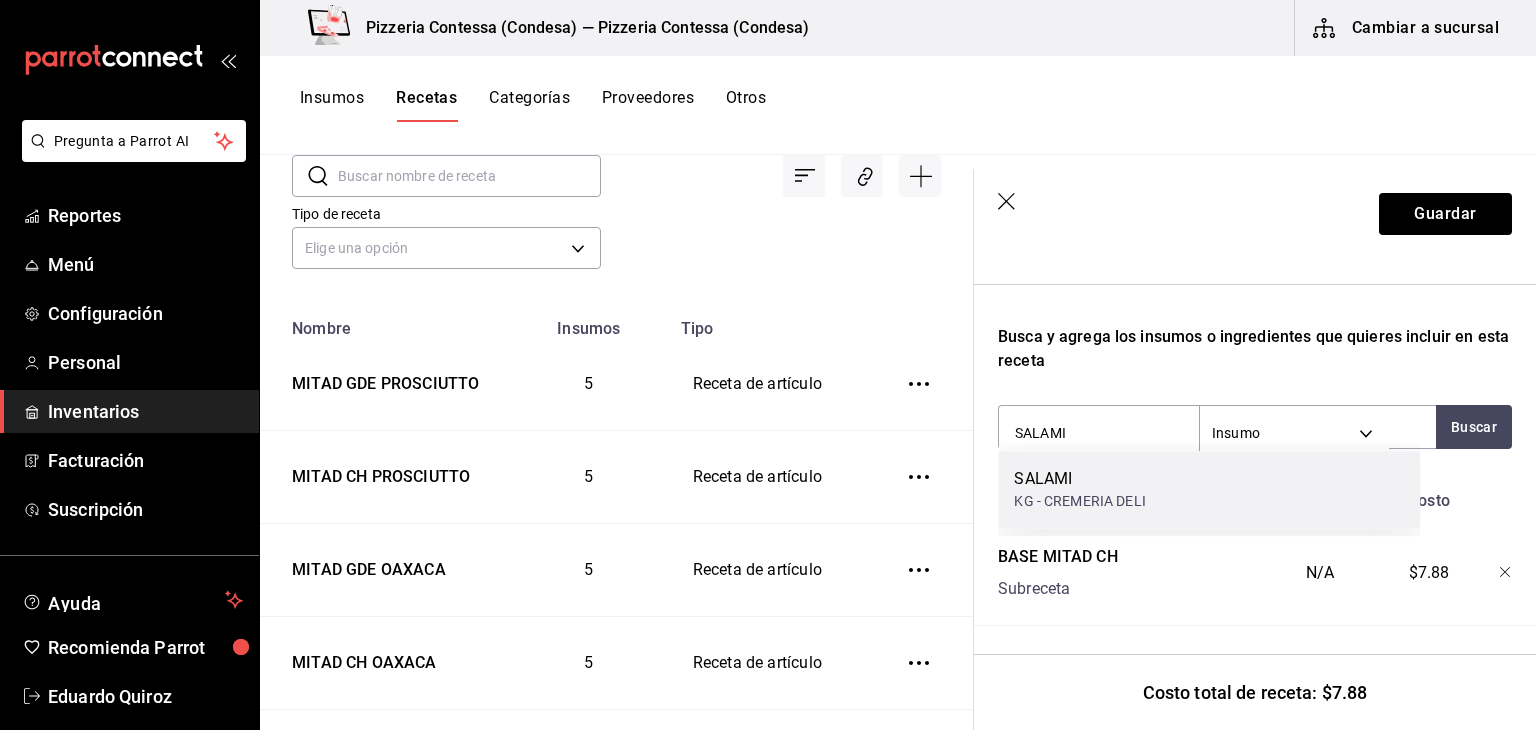 click on "SALAMI" at bounding box center [1079, 479] 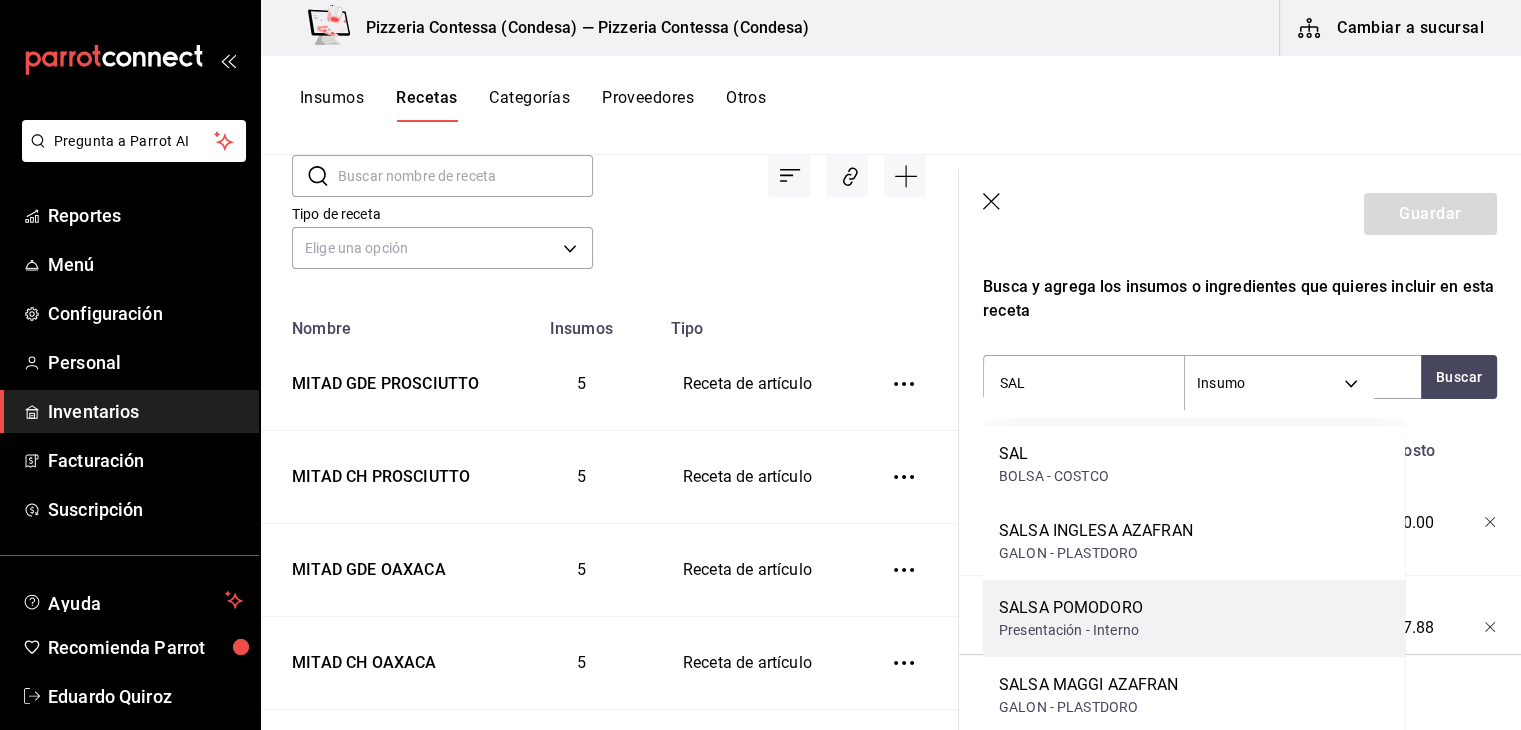 scroll, scrollTop: 414, scrollLeft: 0, axis: vertical 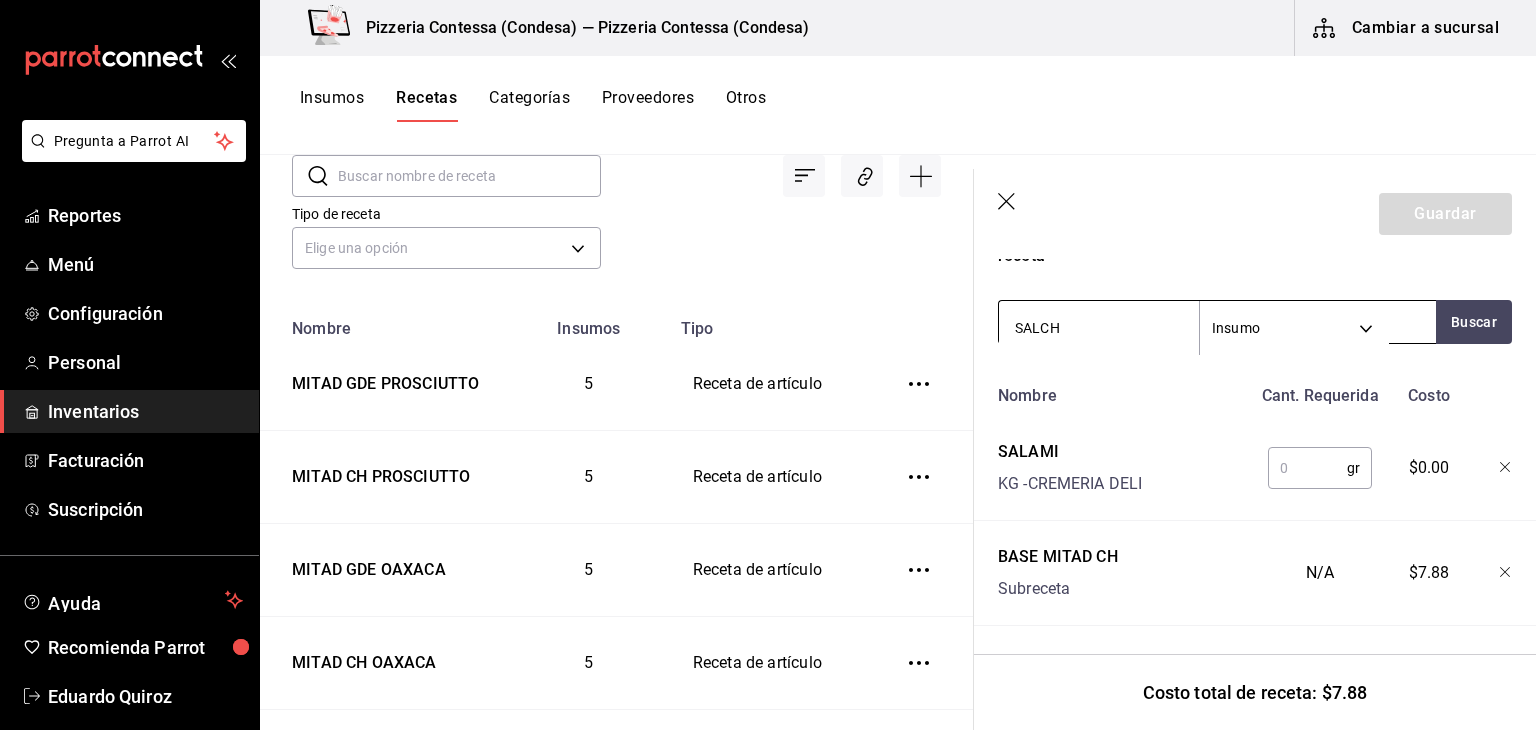 type on "SALCHI" 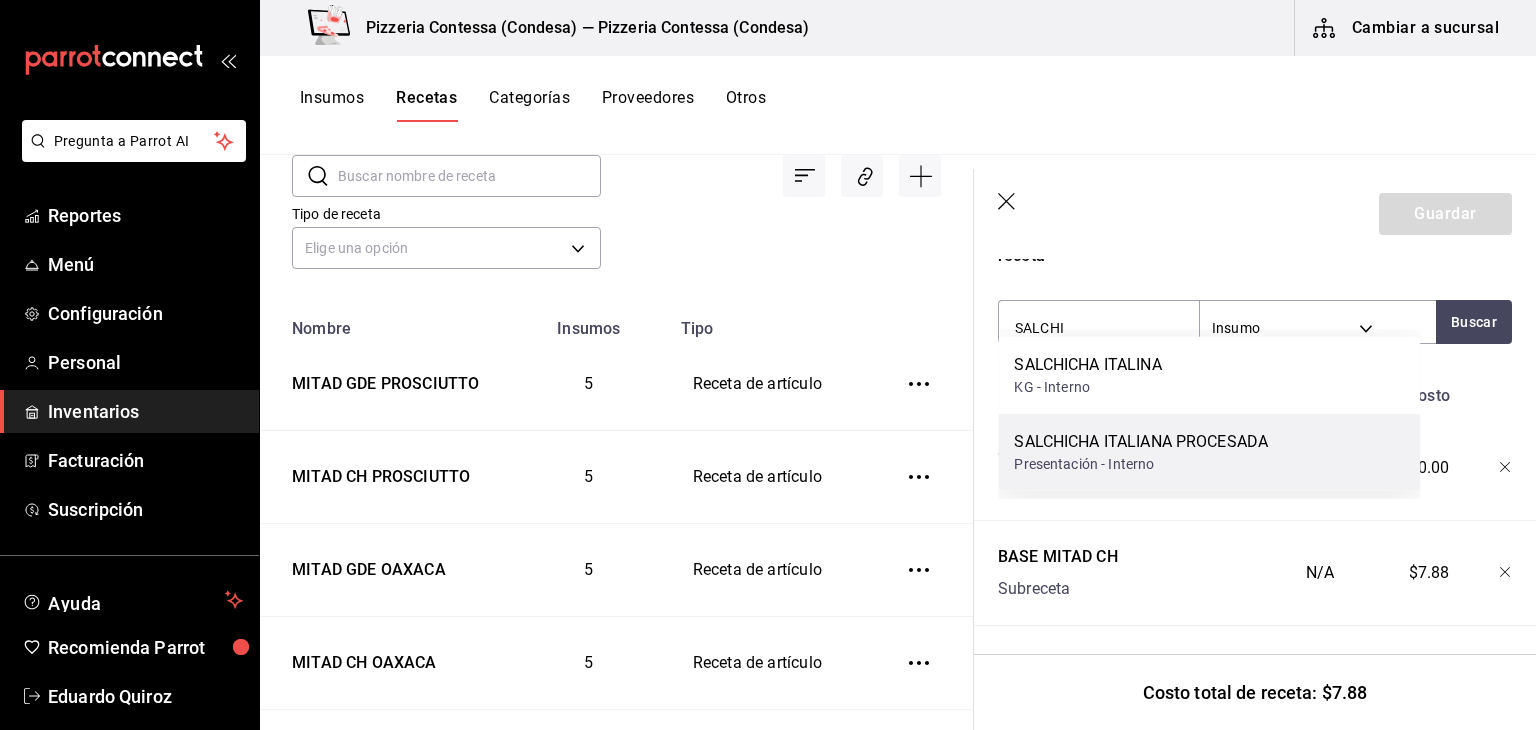 click on "SALCHICHA ITALIANA PROCESADA Presentación - Interno" at bounding box center (1141, 452) 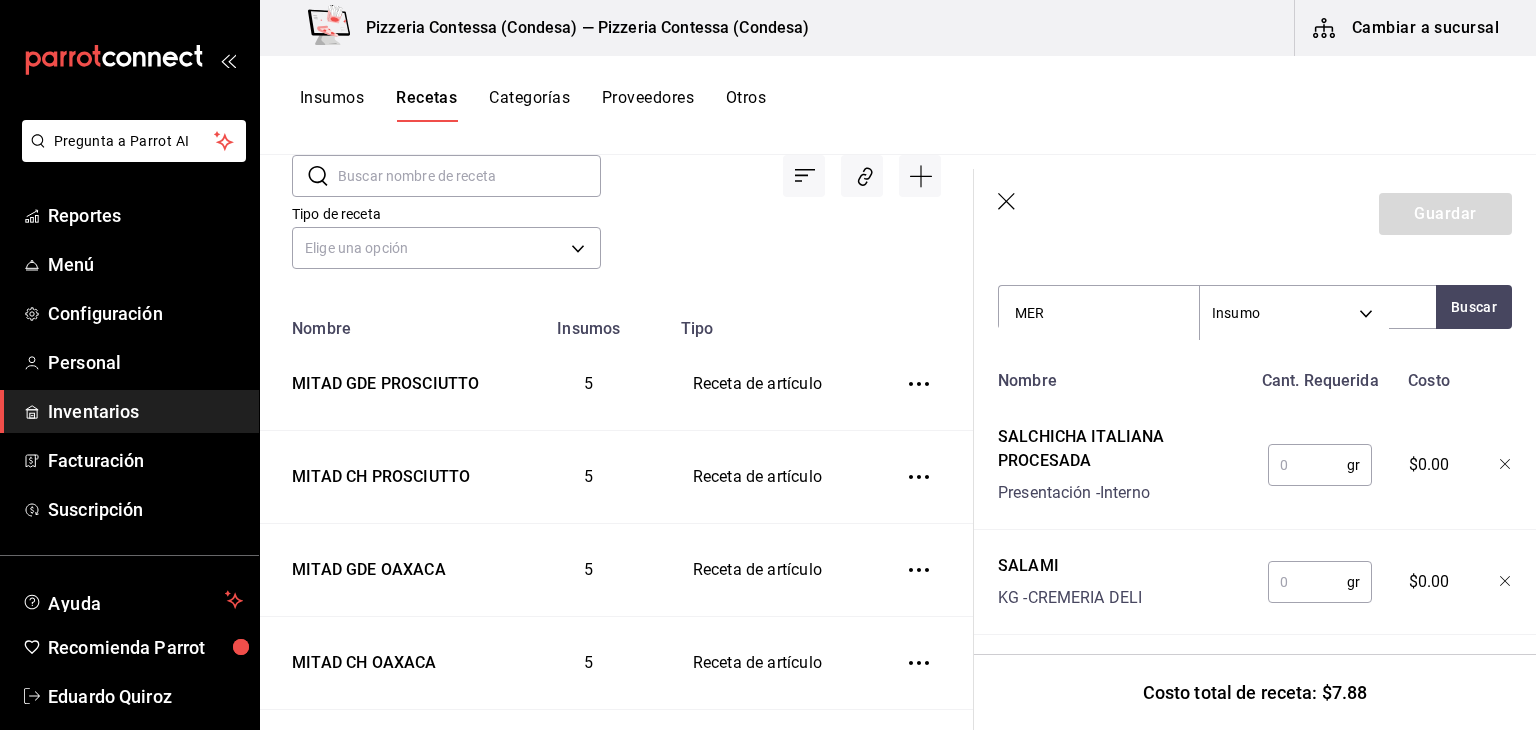 type on "MERM" 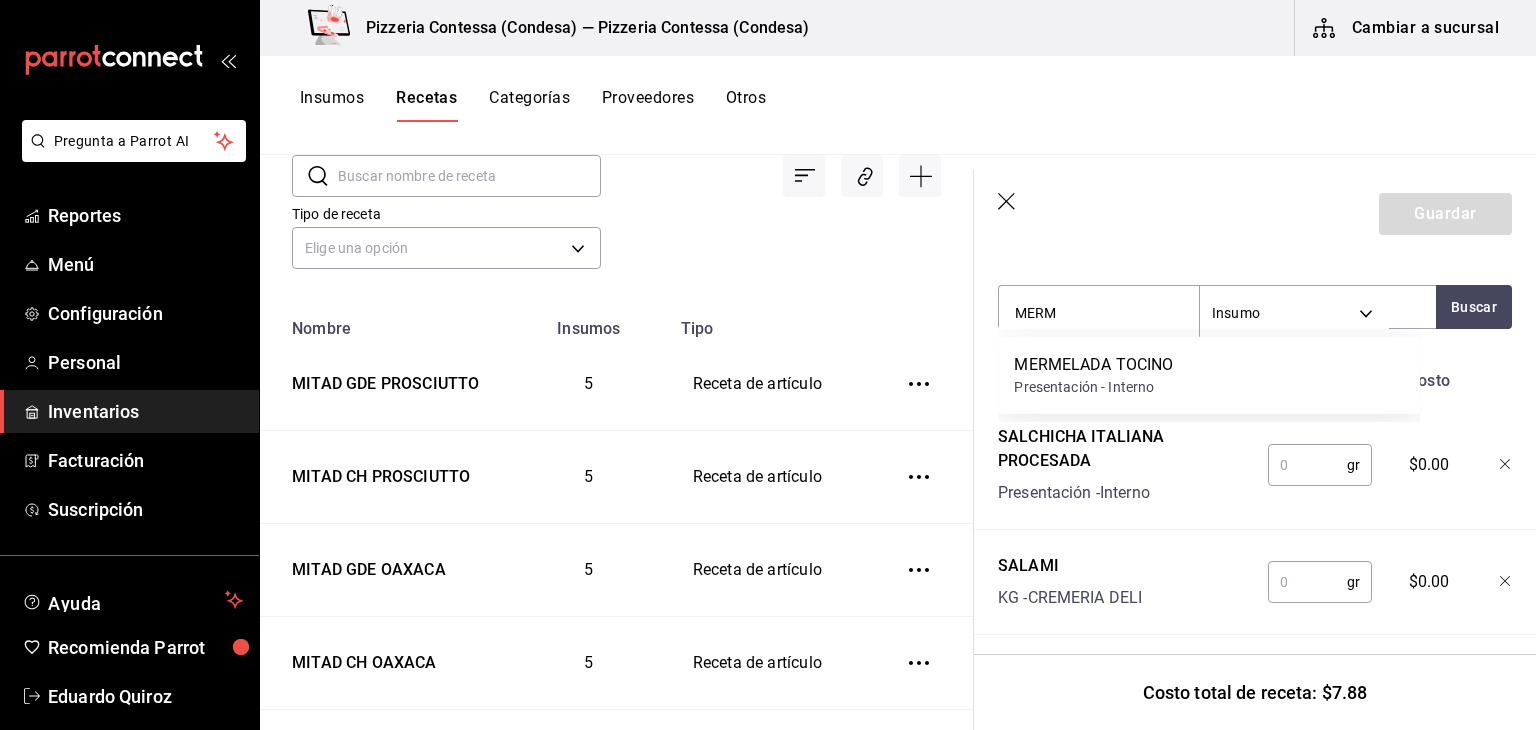 click on "MERMELADA TOCINO Presentación - Interno" at bounding box center (1209, 375) 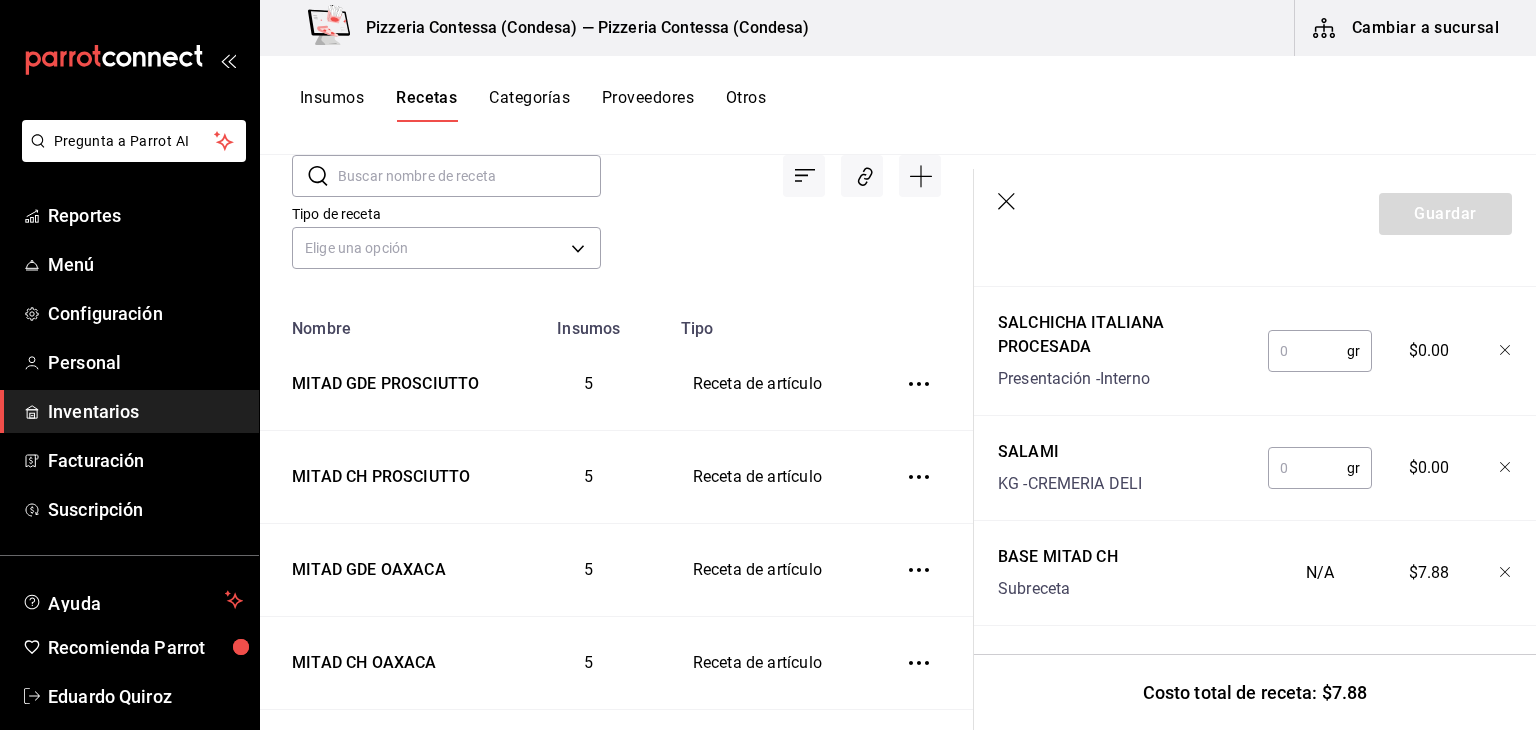 scroll, scrollTop: 648, scrollLeft: 0, axis: vertical 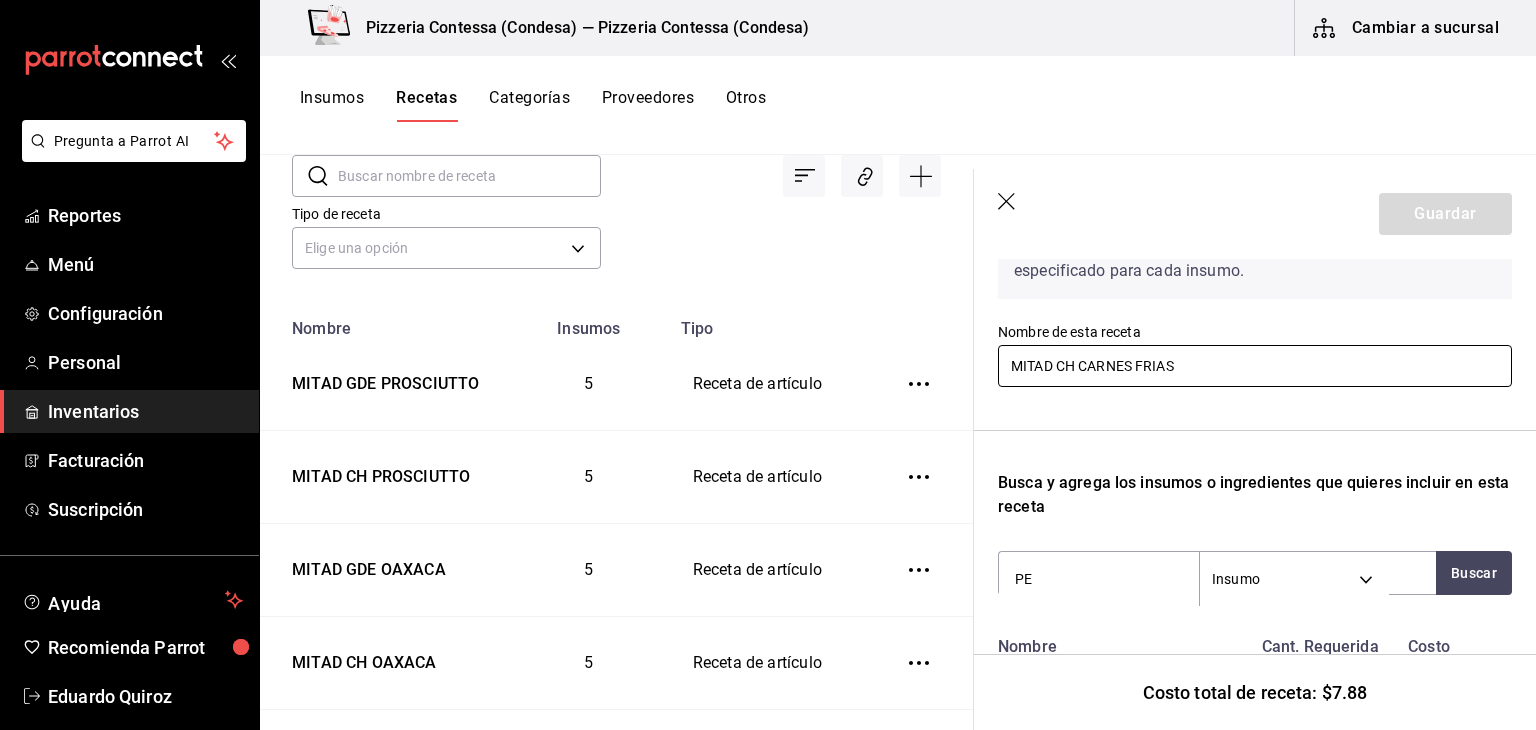 type on "PEP" 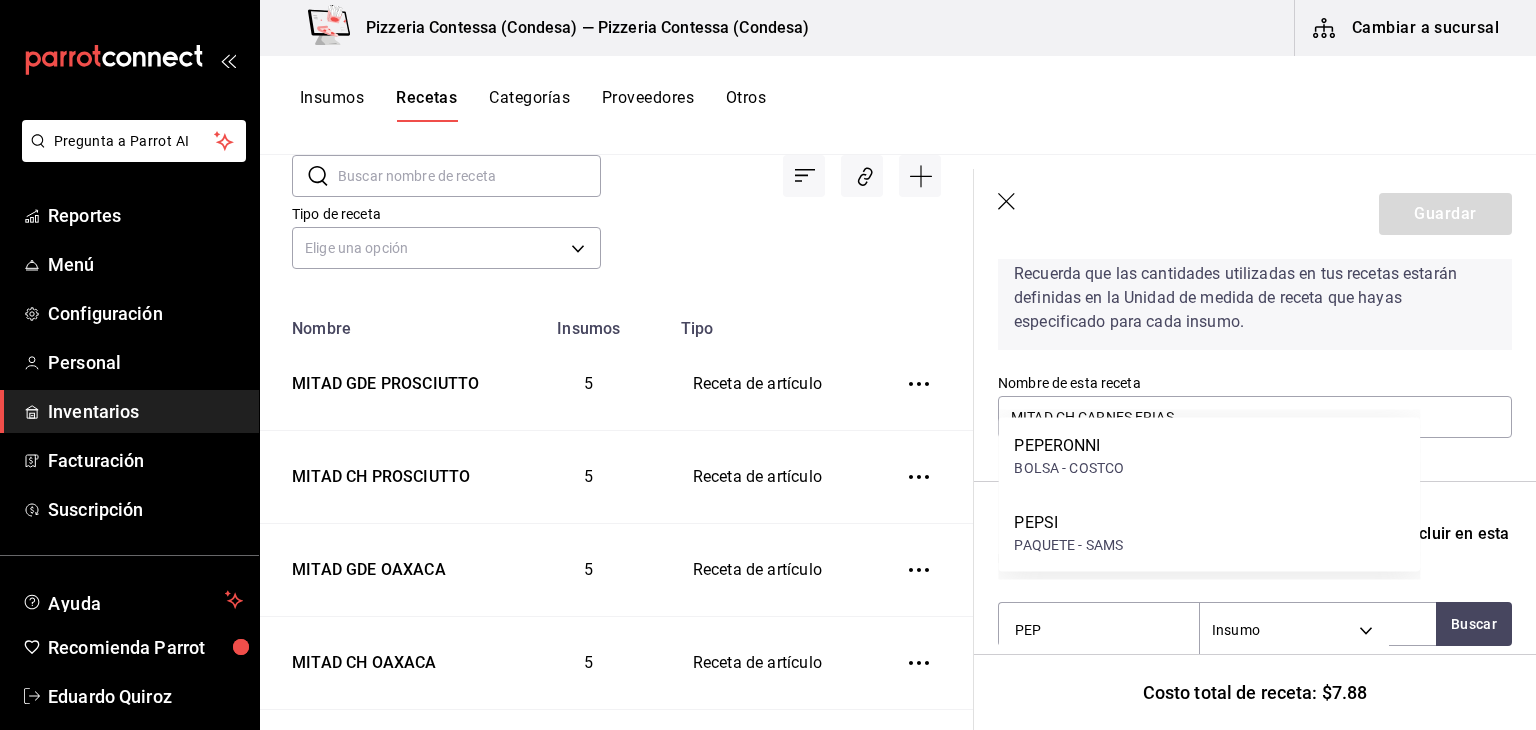 scroll, scrollTop: 48, scrollLeft: 0, axis: vertical 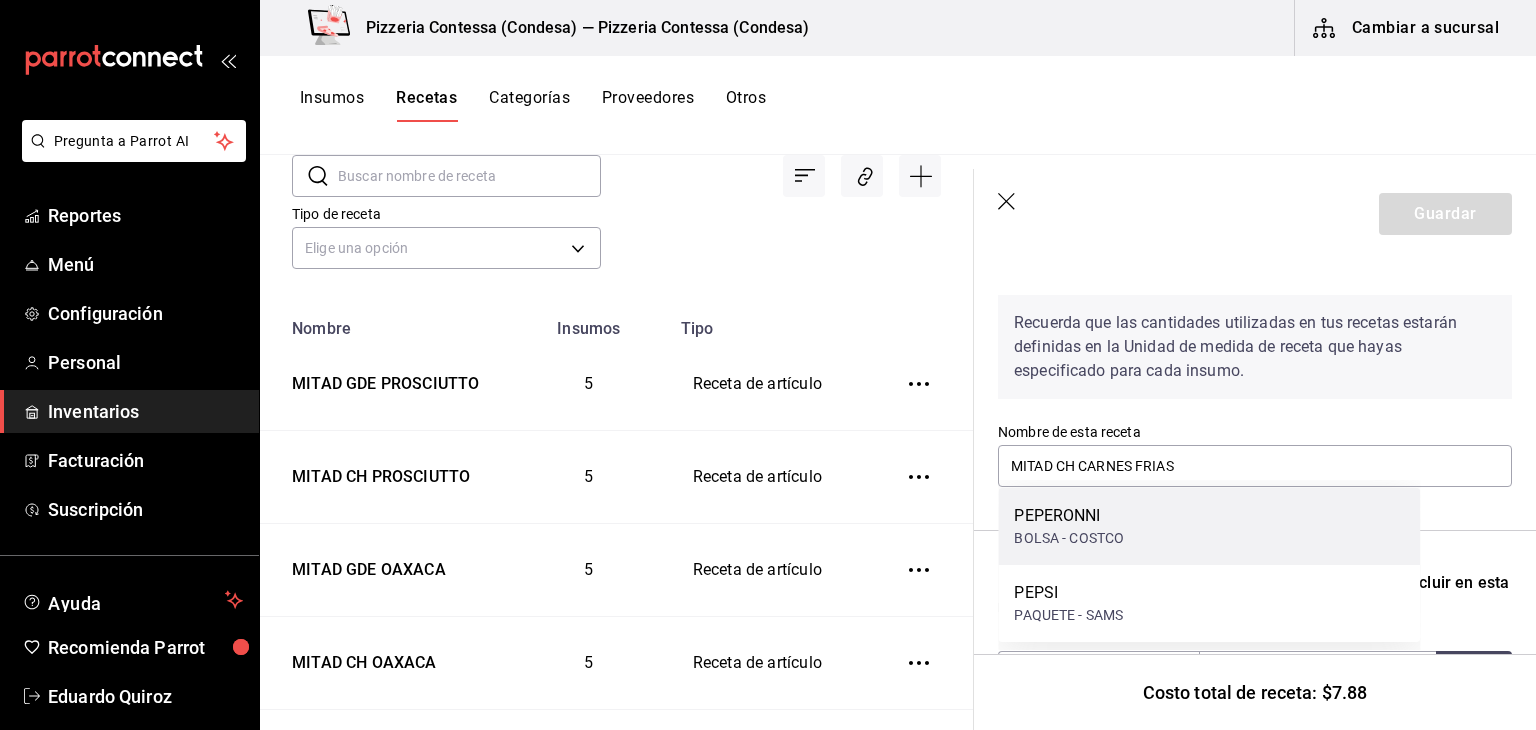click on "PEPERONNI" at bounding box center (1069, 516) 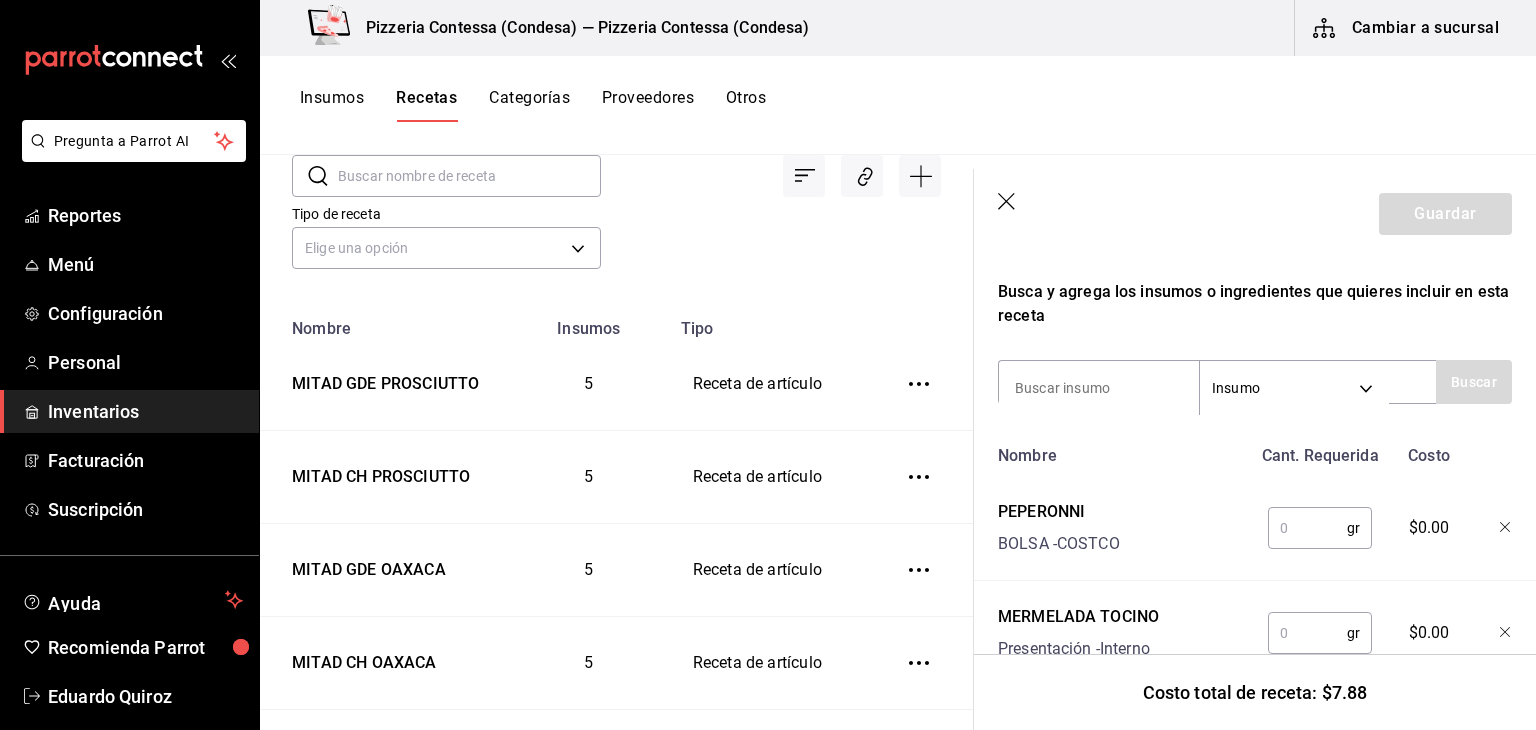 scroll, scrollTop: 448, scrollLeft: 0, axis: vertical 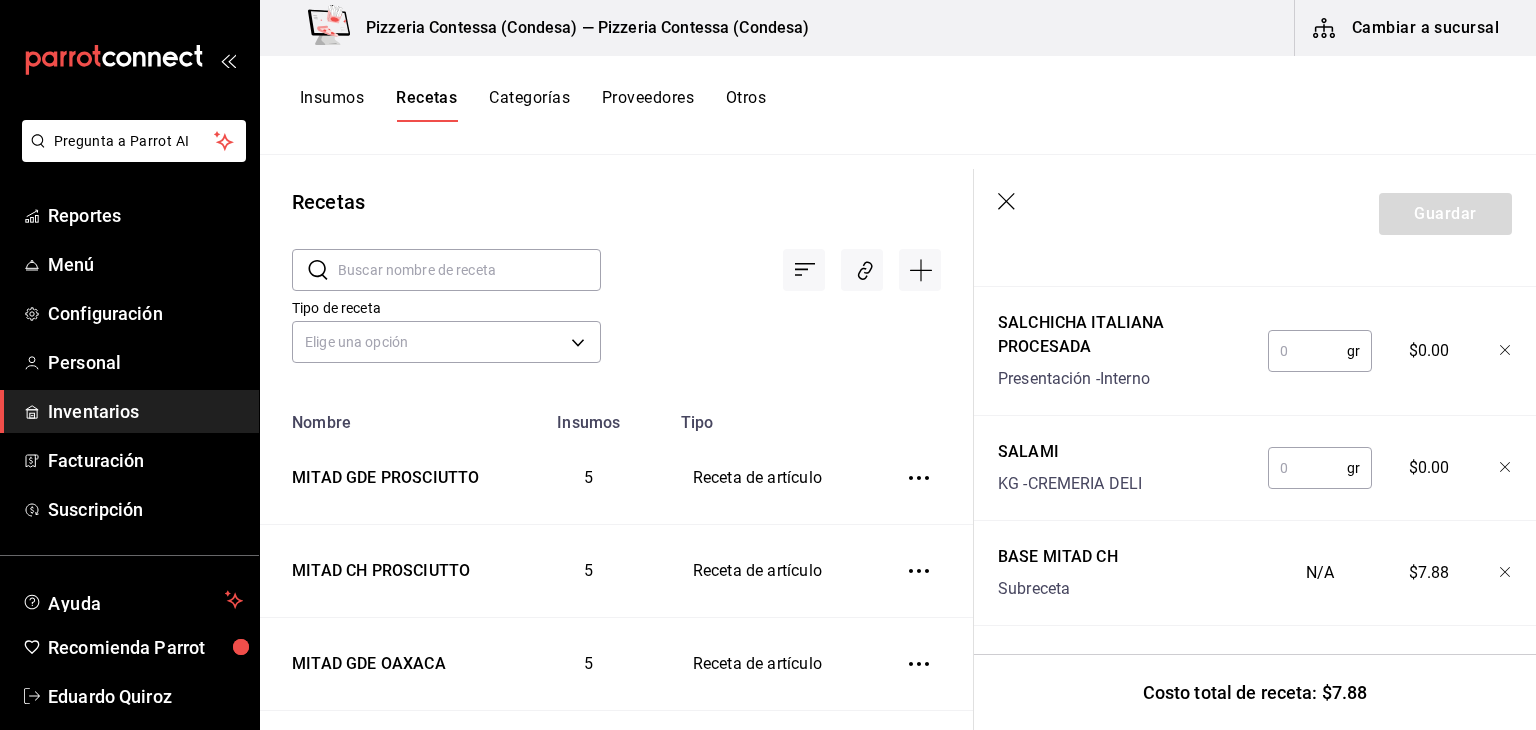 click at bounding box center (1307, 468) 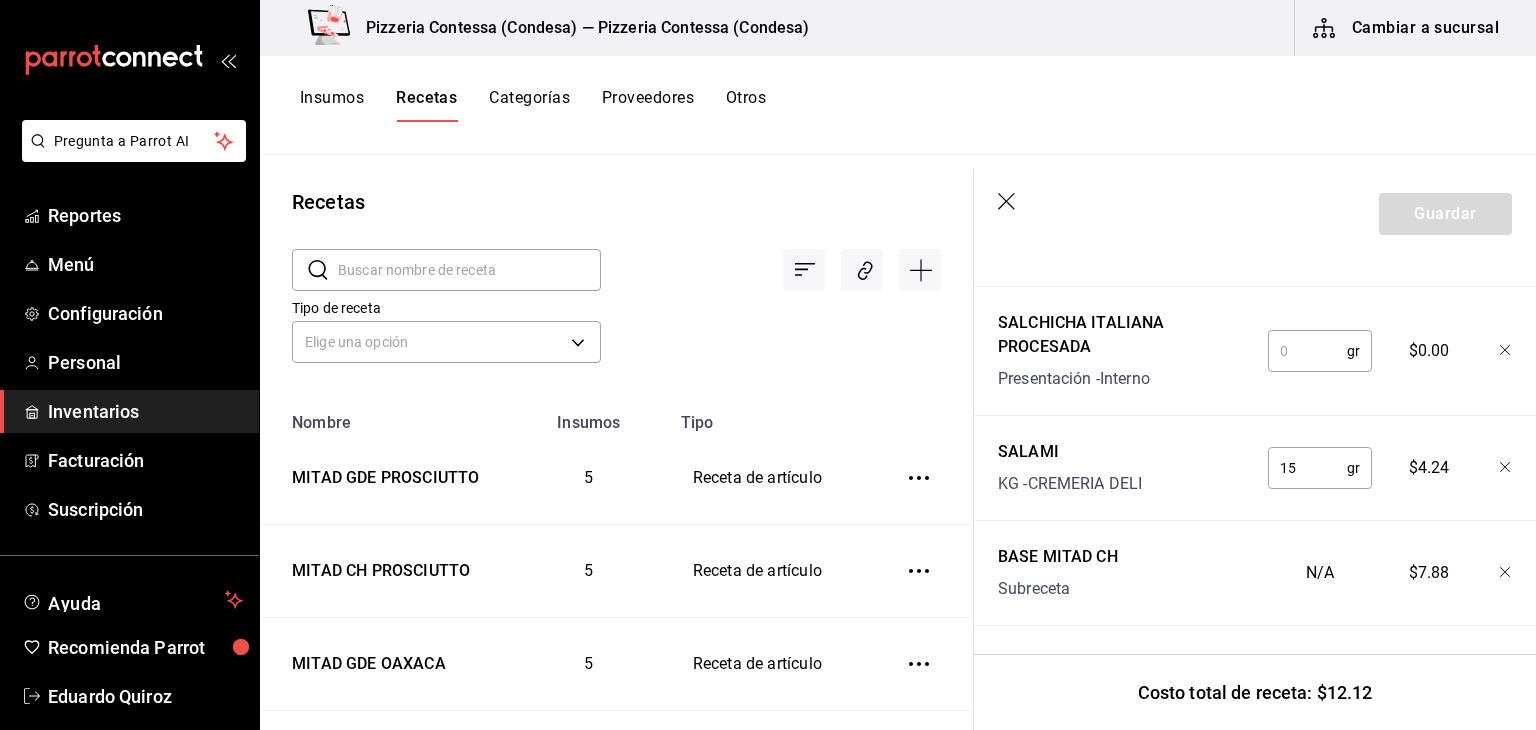 type on "15" 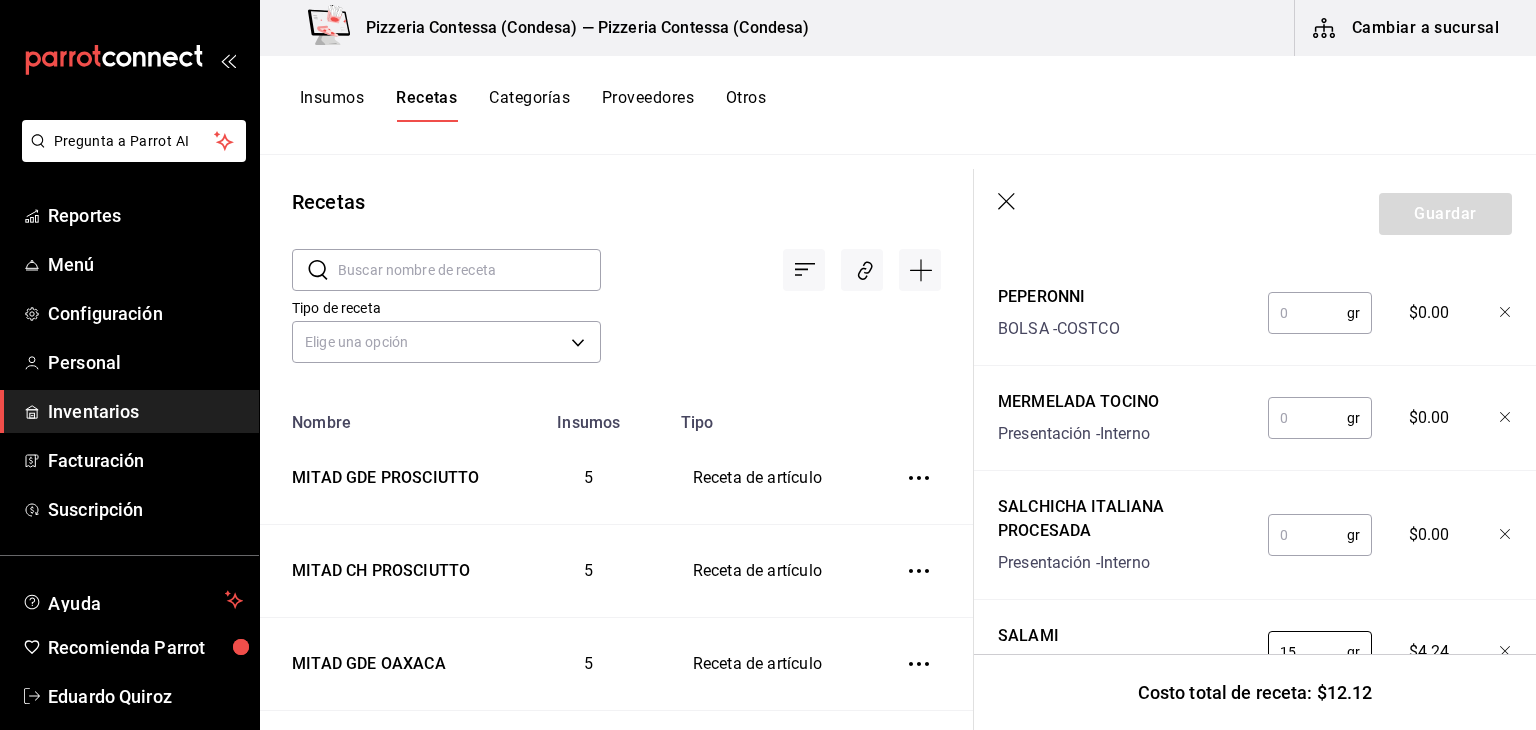 scroll, scrollTop: 548, scrollLeft: 0, axis: vertical 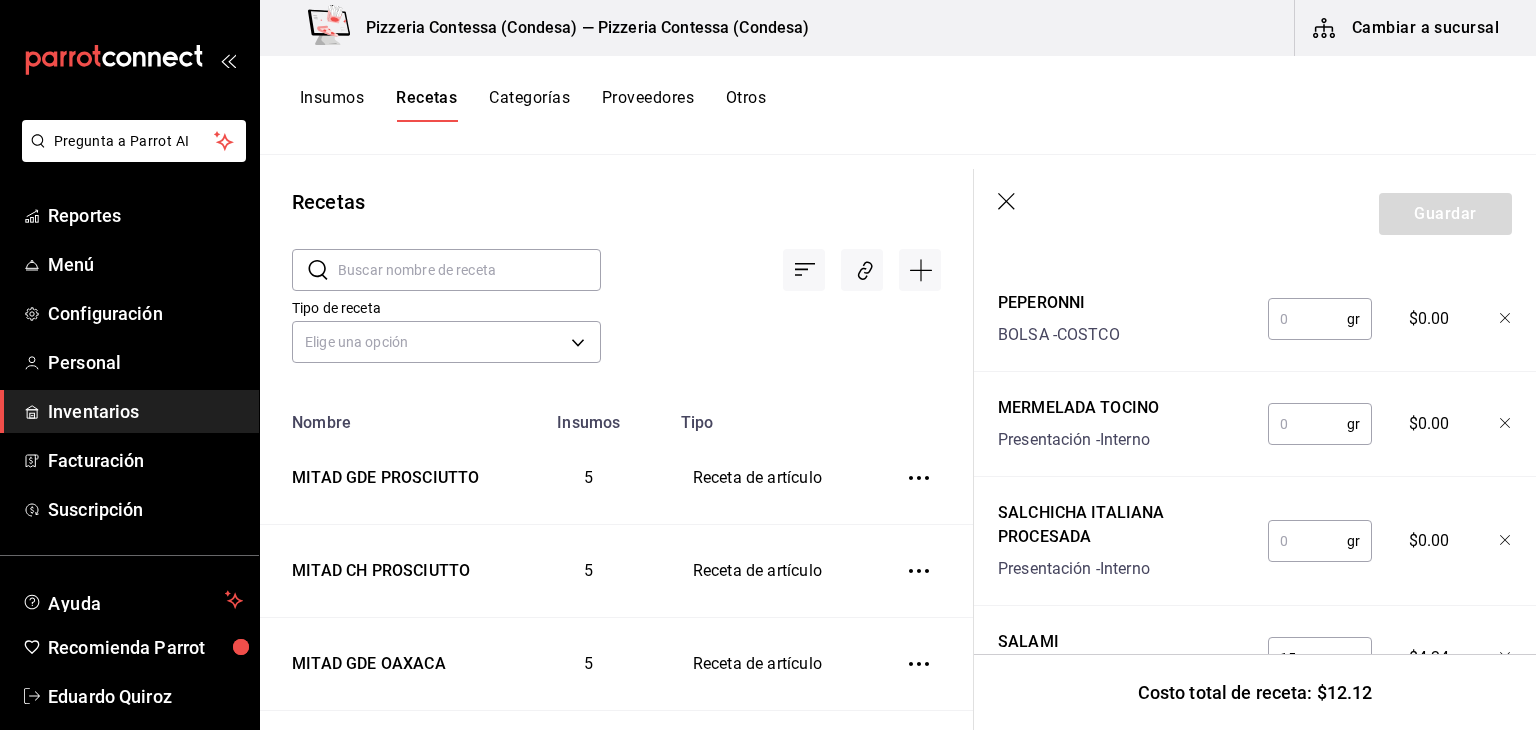 click at bounding box center (1307, 319) 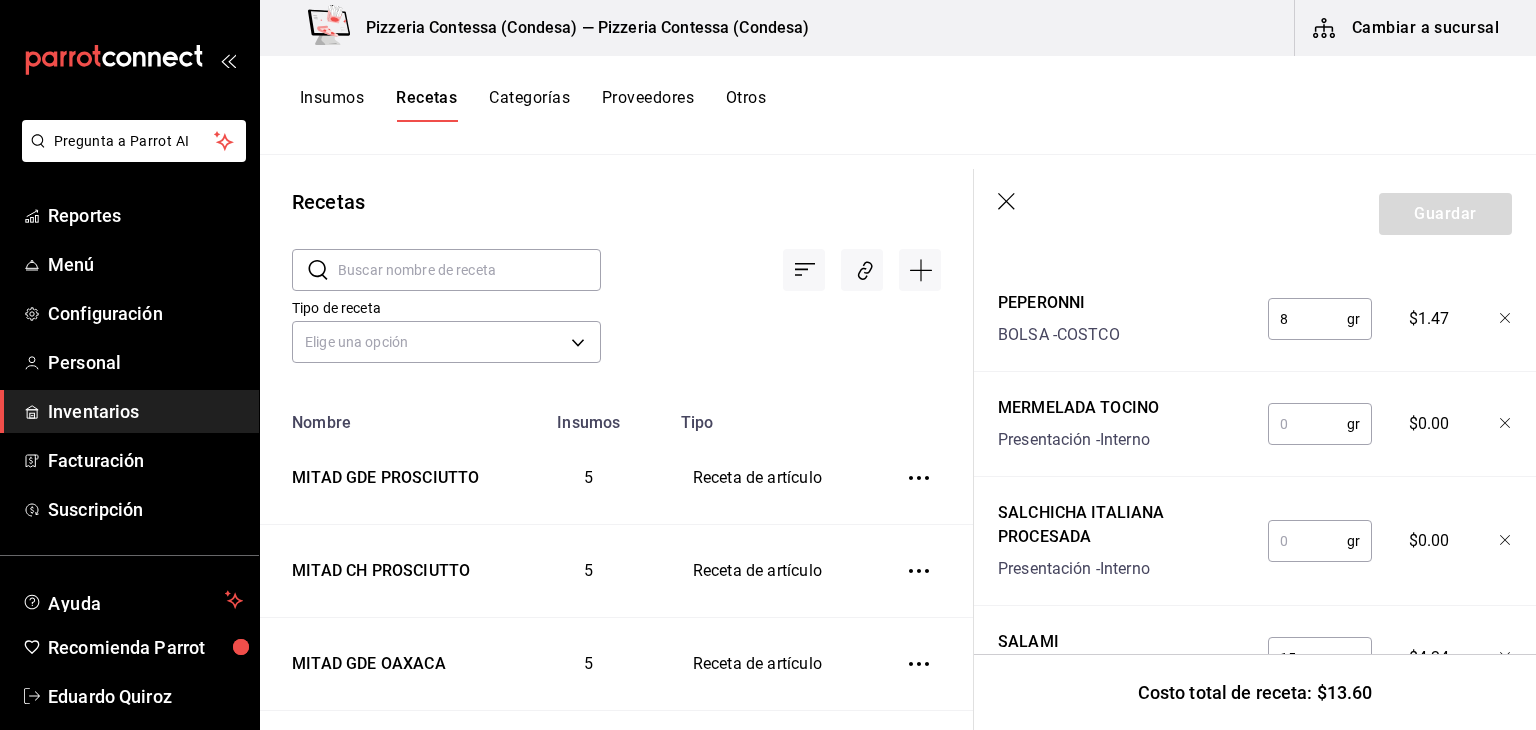 type on "8" 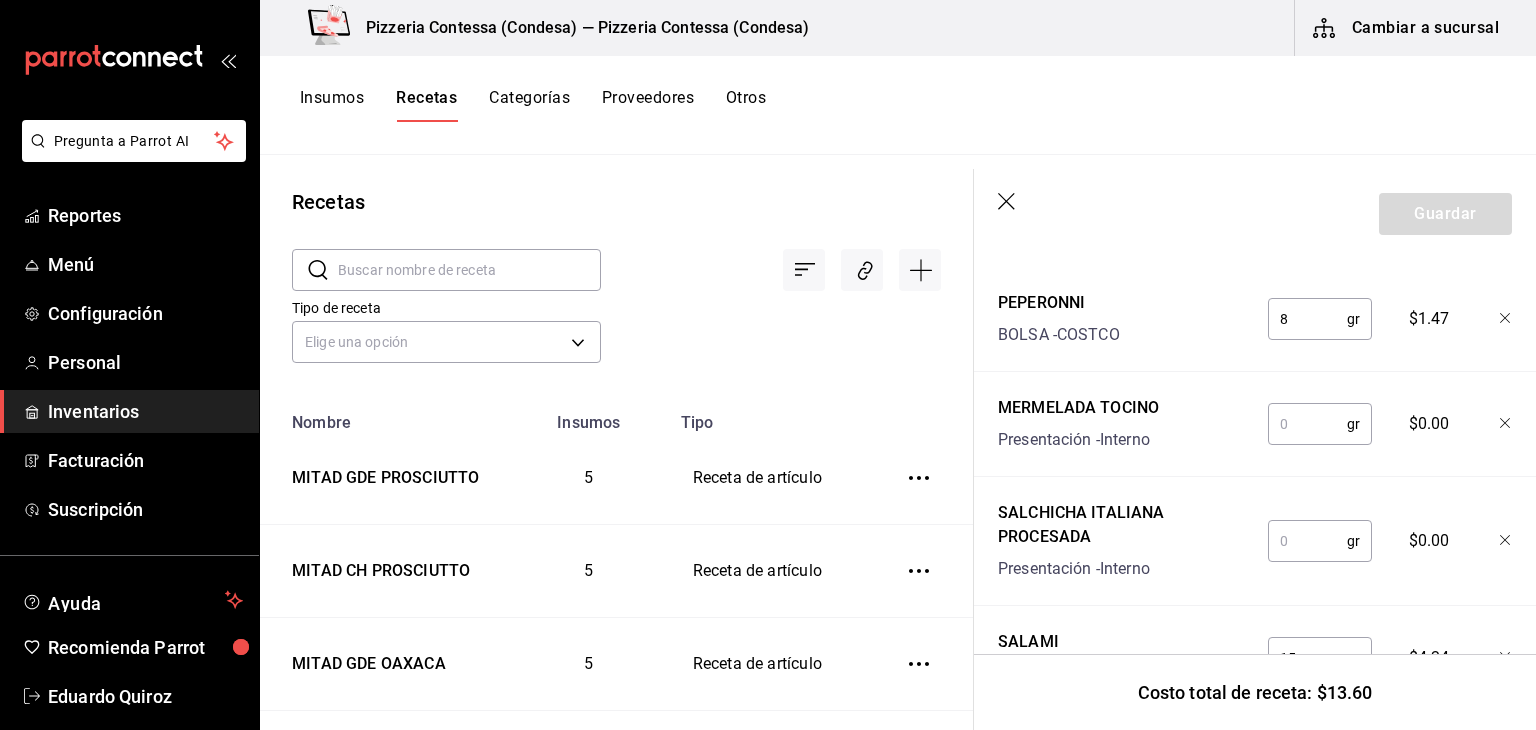 click at bounding box center (1307, 424) 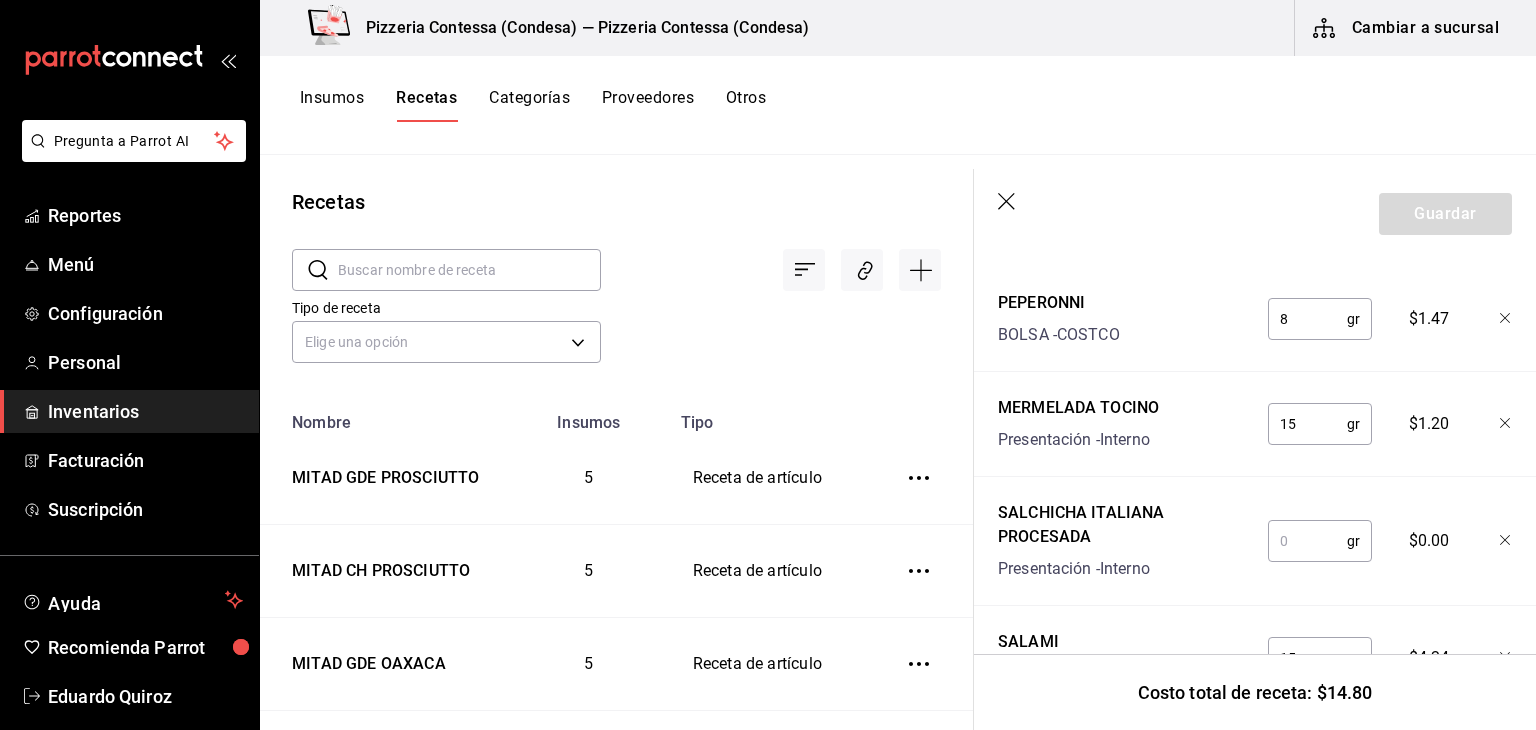 scroll, scrollTop: 600, scrollLeft: 0, axis: vertical 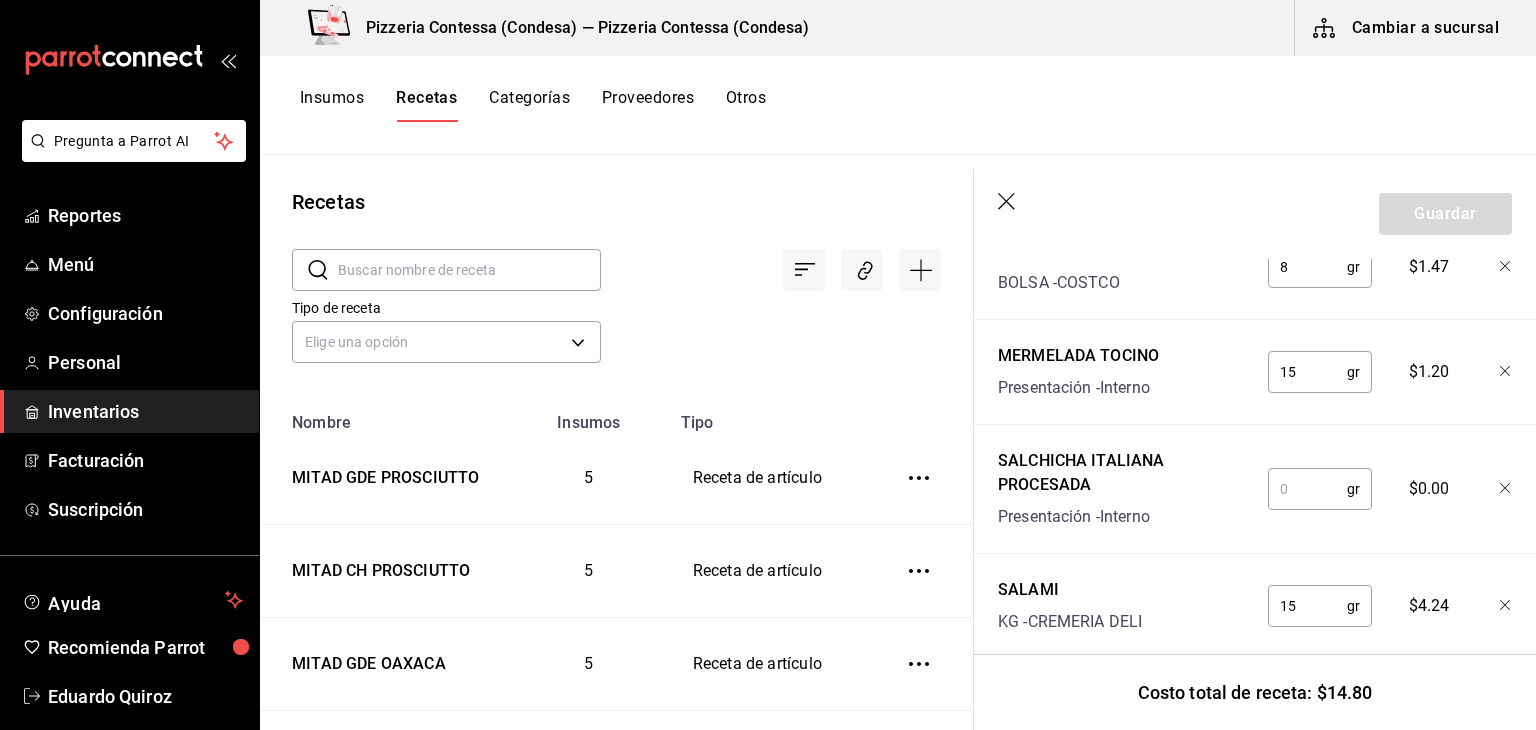 type on "15" 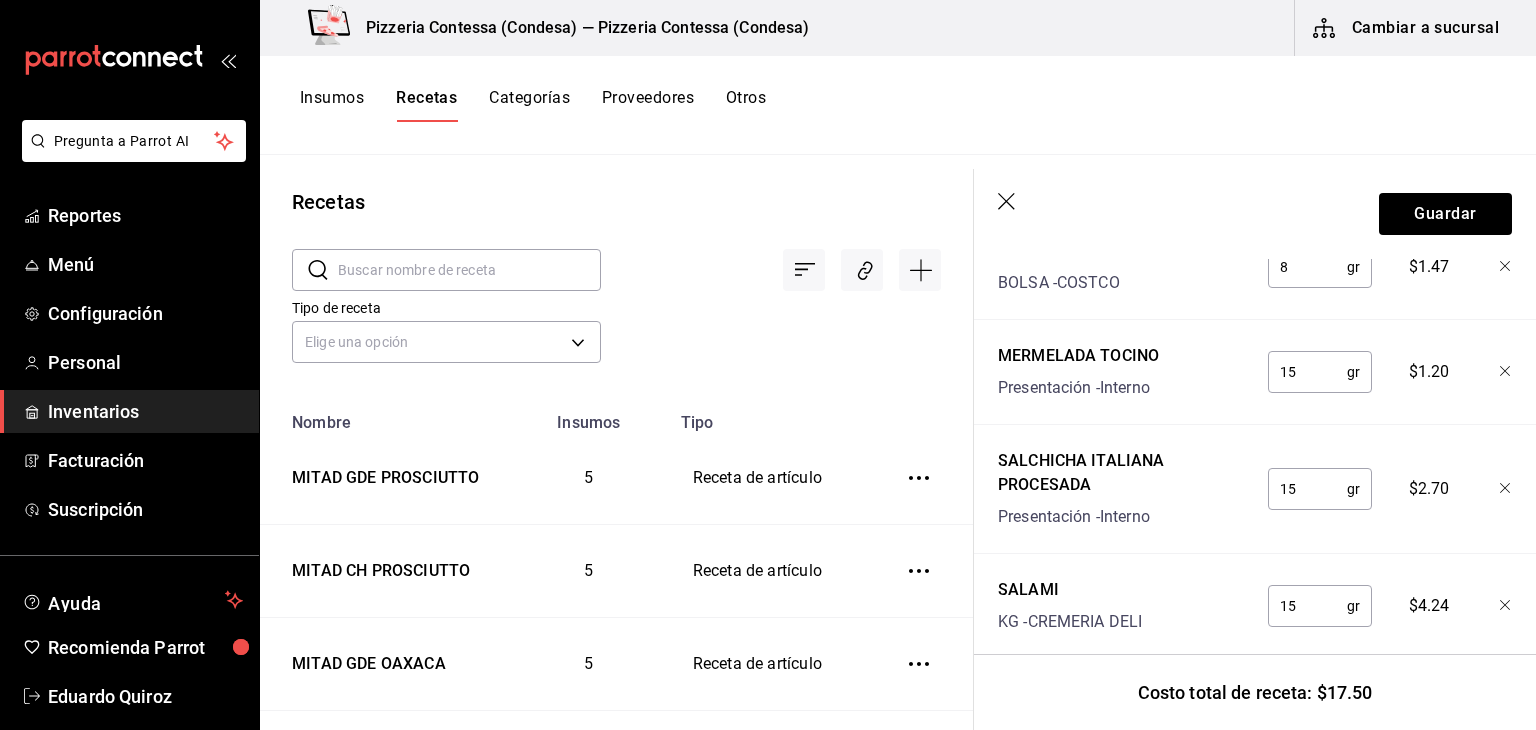 type on "15" 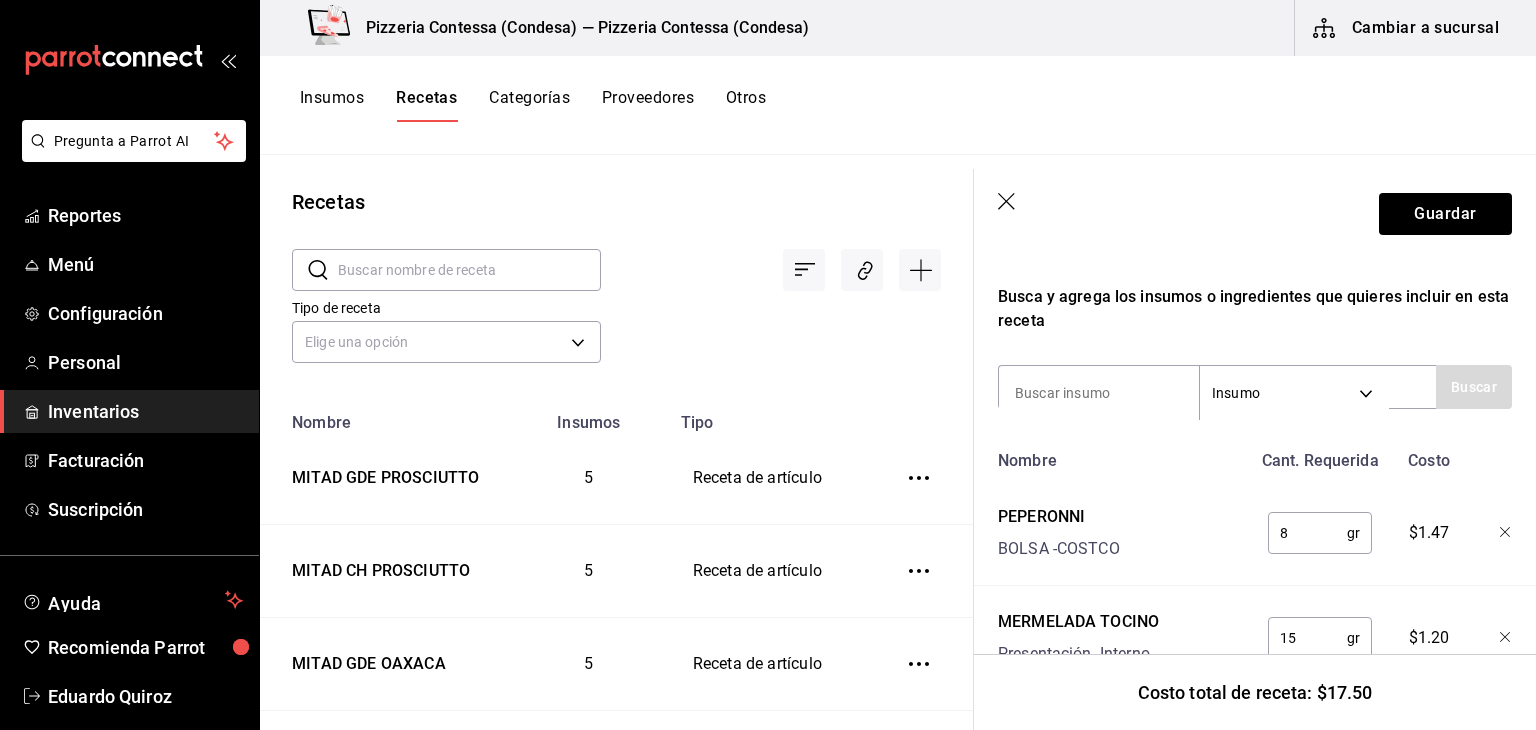 scroll, scrollTop: 330, scrollLeft: 0, axis: vertical 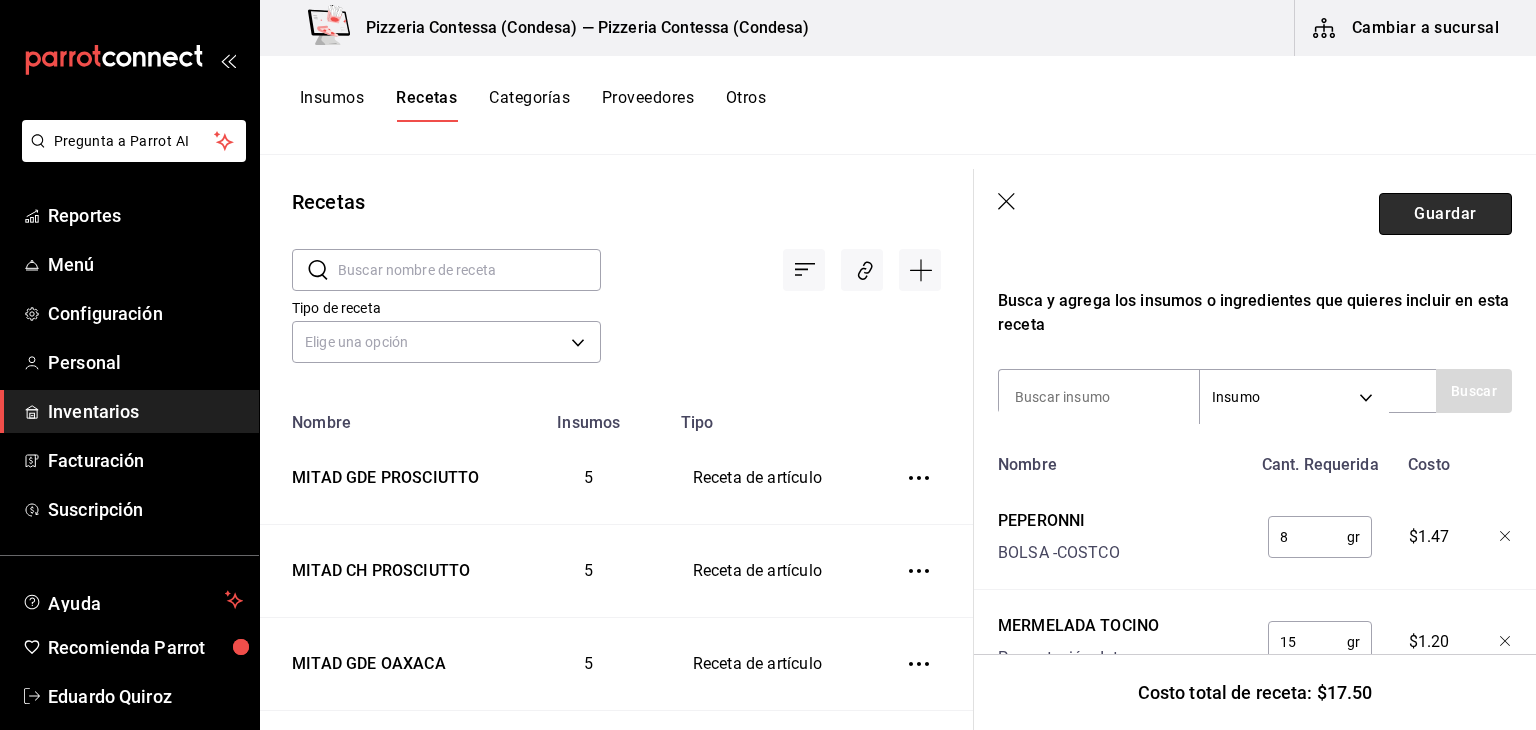 click on "Guardar" at bounding box center [1445, 214] 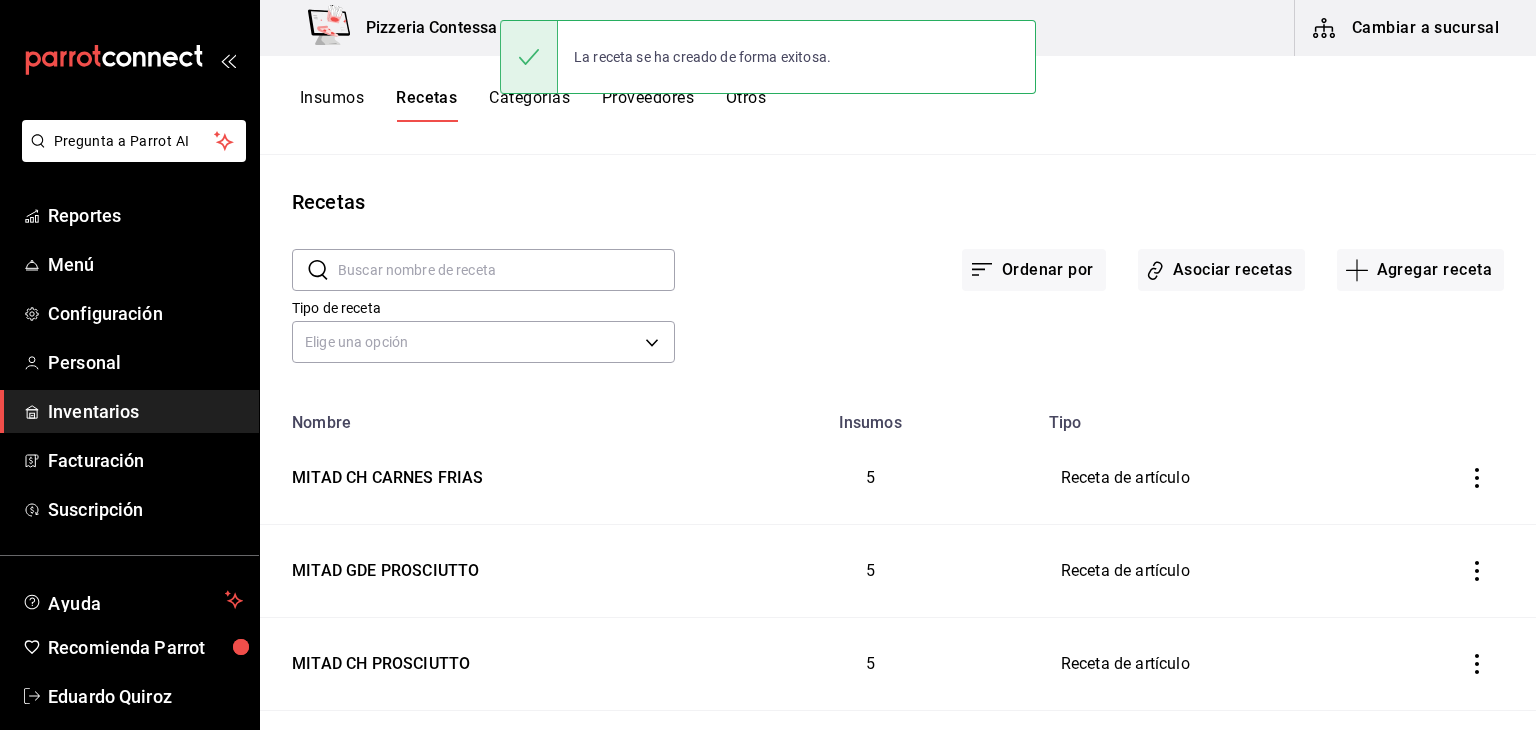 scroll, scrollTop: 0, scrollLeft: 0, axis: both 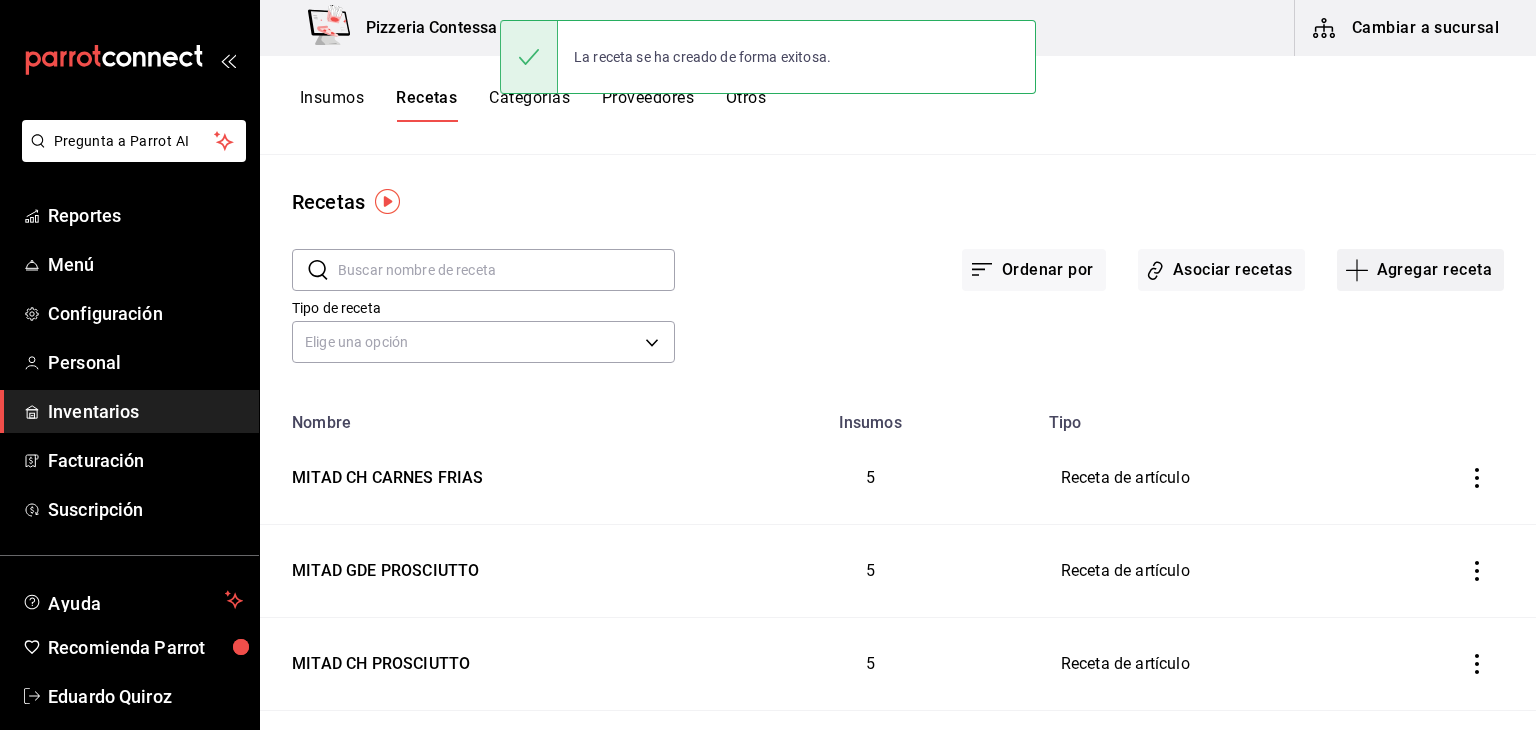 click on "Agregar receta" at bounding box center [1420, 270] 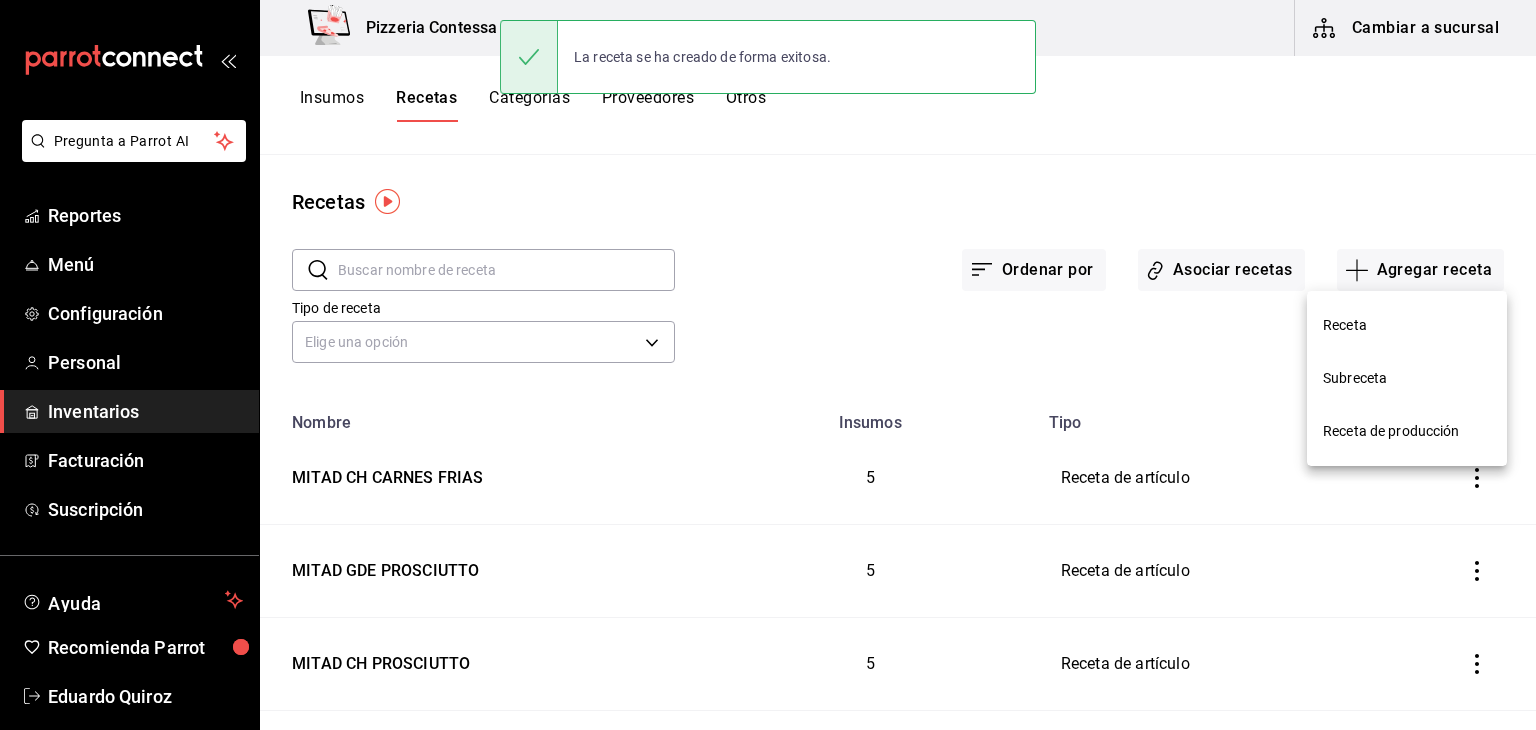 click on "Receta" at bounding box center [1407, 325] 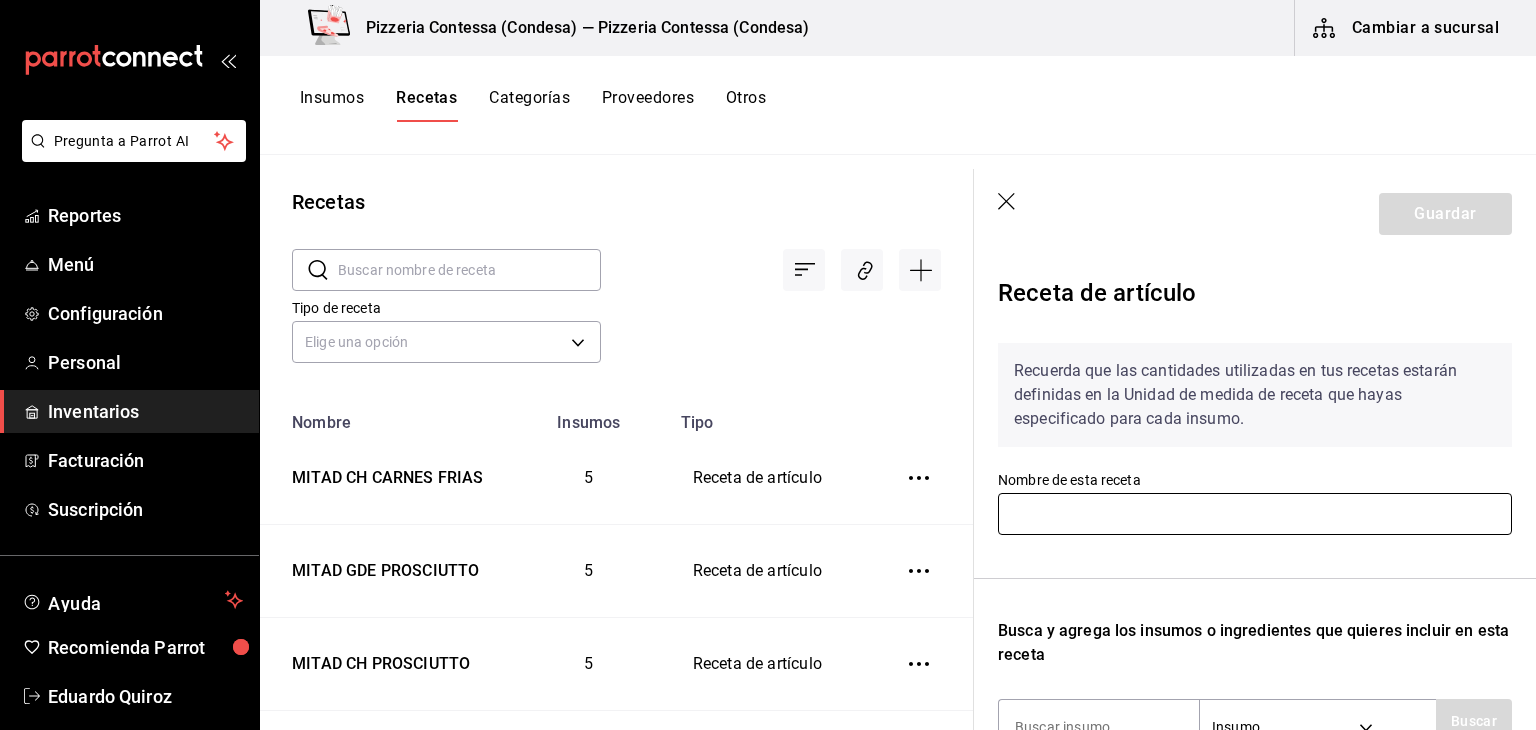 click at bounding box center [1255, 514] 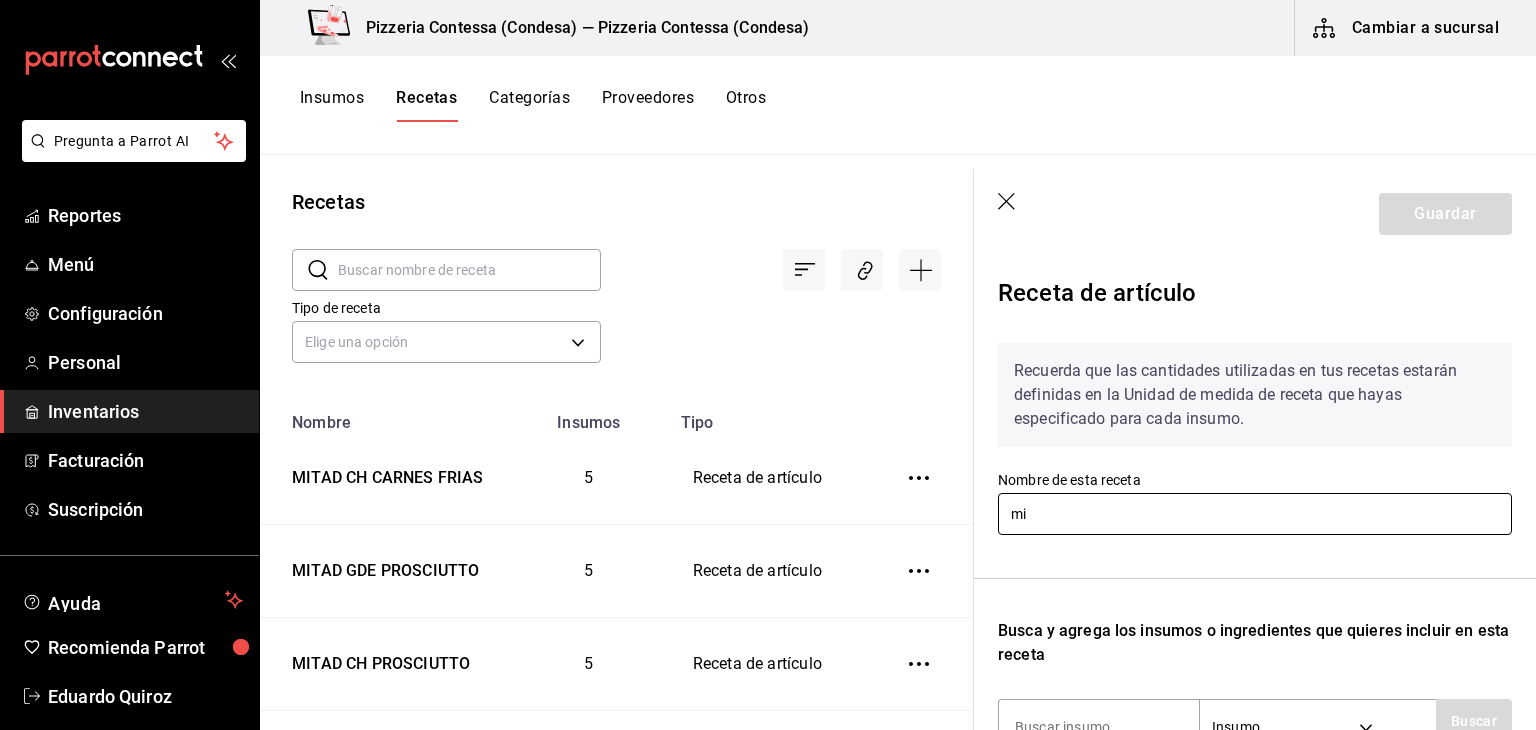 type on "m" 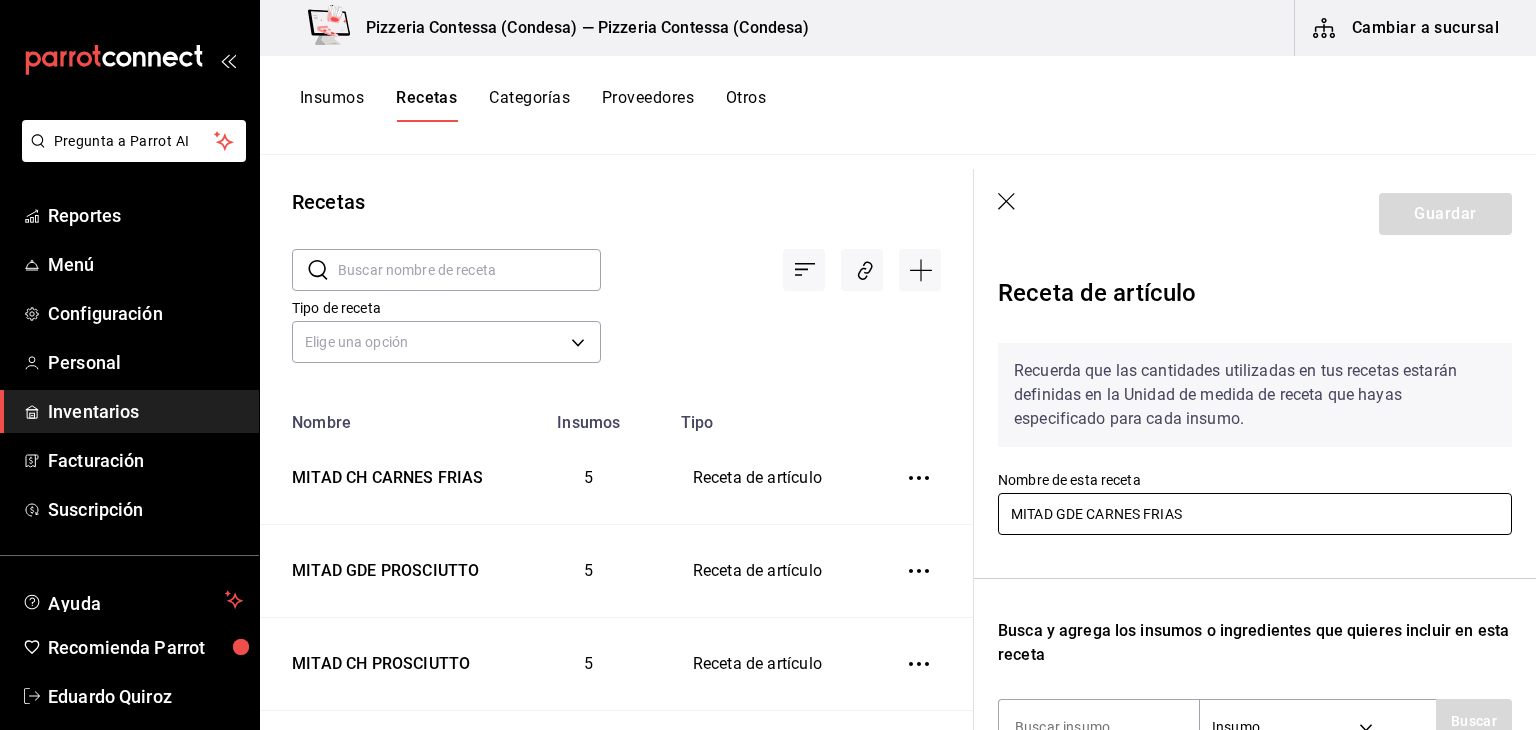 scroll, scrollTop: 252, scrollLeft: 0, axis: vertical 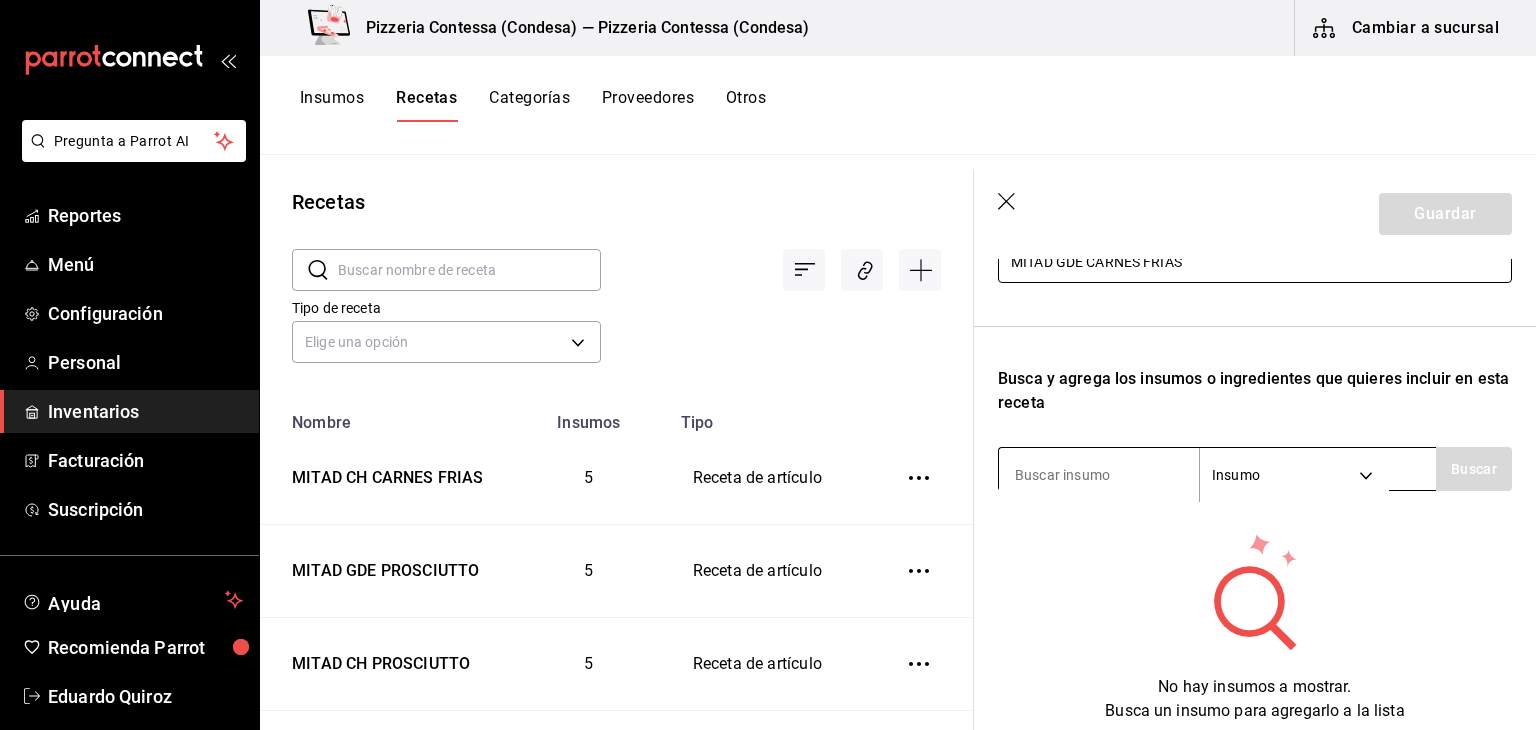 type on "MITAD GDE CARNES FRIAS" 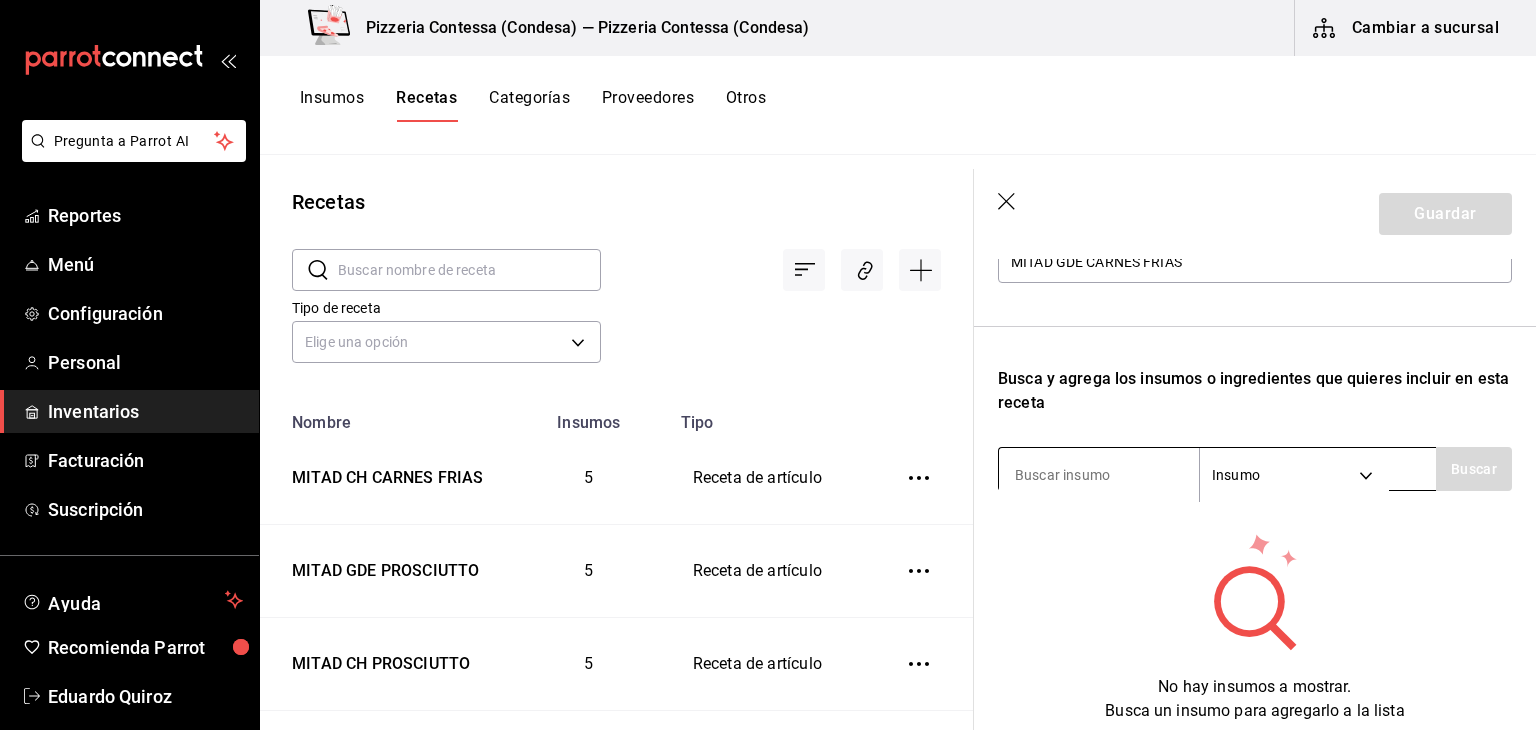 click at bounding box center (1099, 475) 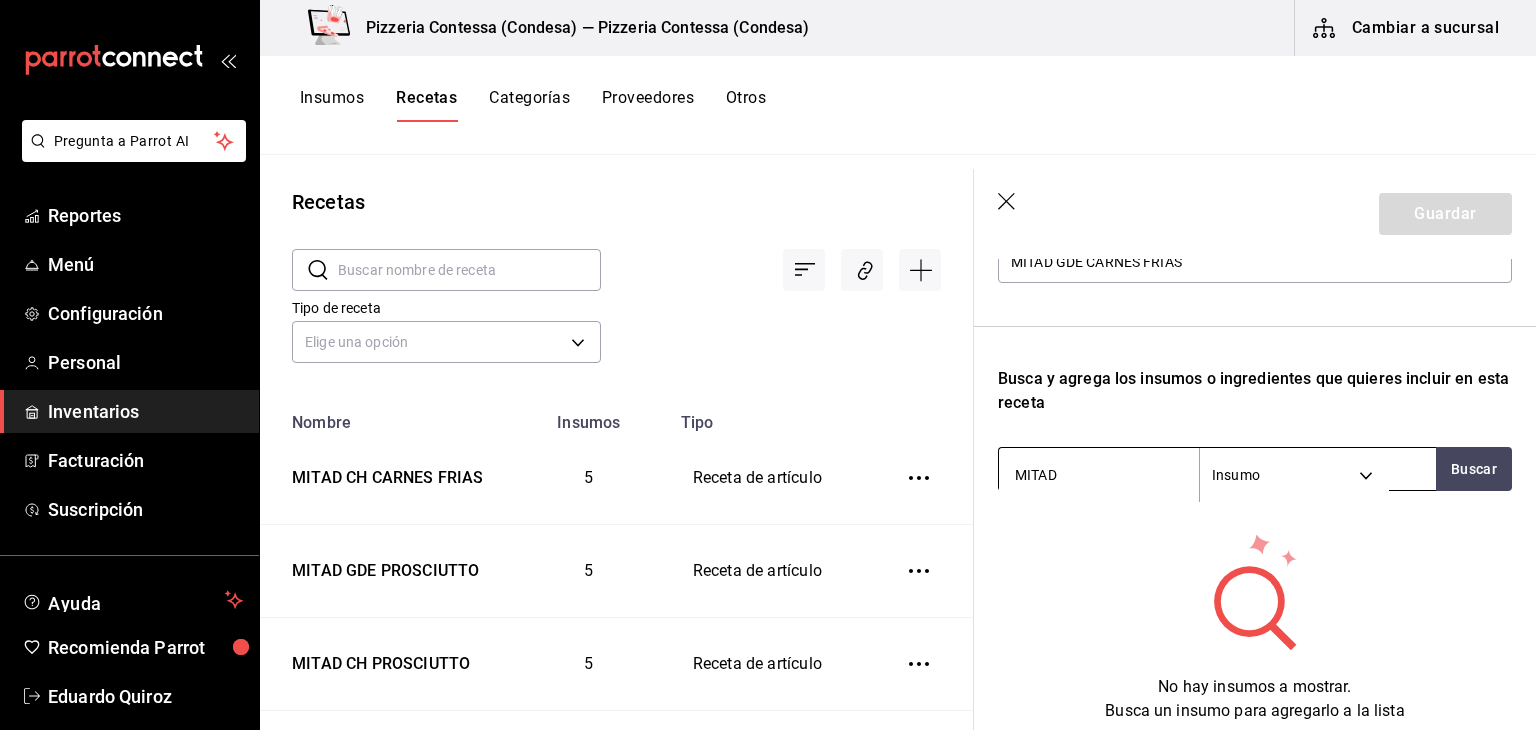 type on "MITAD" 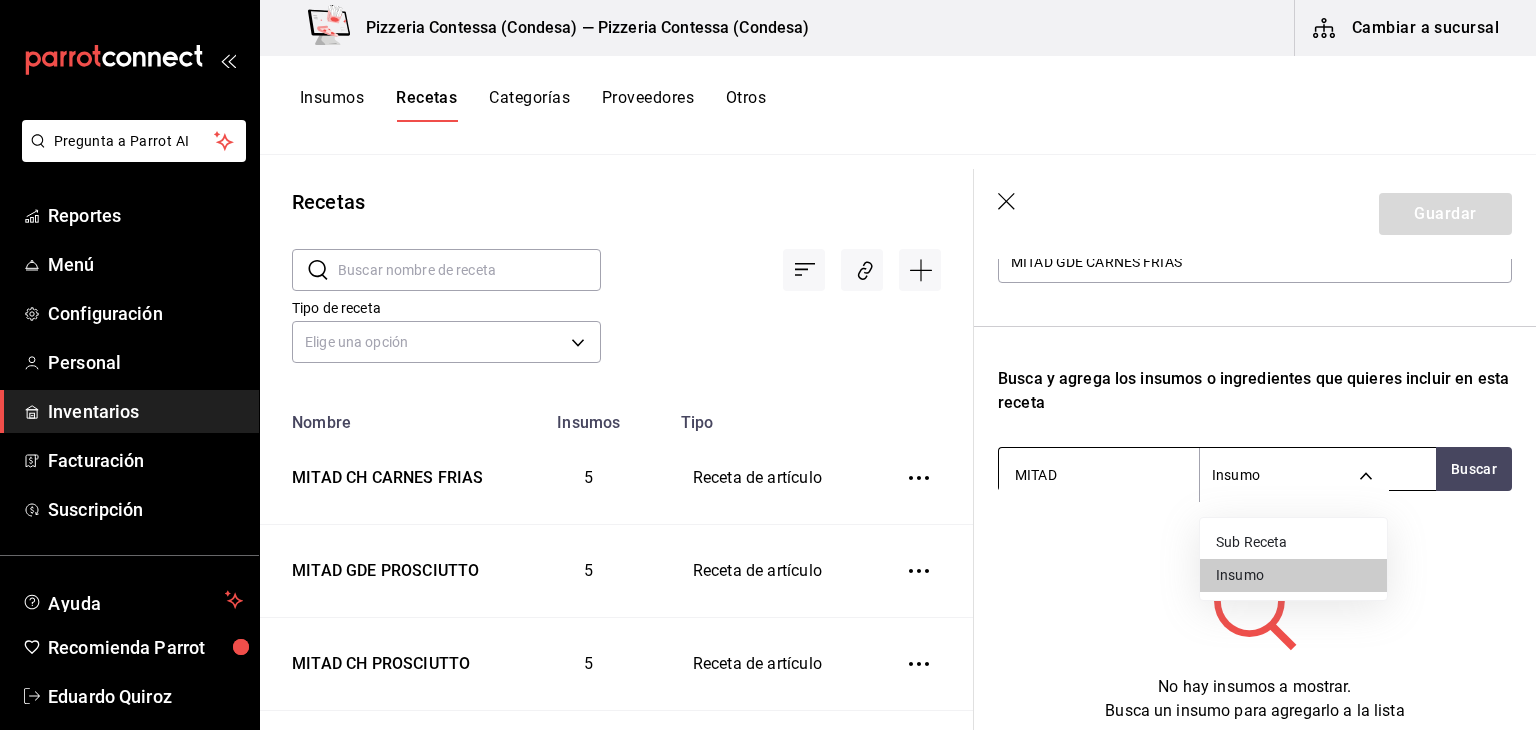 click on "Pregunta a Parrot AI Reportes   Menú   Configuración   Personal   Inventarios   Facturación   Suscripción   Ayuda Recomienda Parrot   Eduardo Quiroz   Sugerir nueva función   Pizzeria Contessa (Condesa) — Pizzeria Contessa (Condesa) Cambiar a sucursal Insumos Recetas Categorías Proveedores Otros Recetas ​ ​ Tipo de receta Elige una opción default Nombre Insumos Tipo MITAD CH CARNES FRIAS 5 Receta de artículo MITAD GDE PROSCIUTTO 5 Receta de artículo MITAD CH PROSCIUTTO 5 Receta de artículo MITAD GDE OAXACA 5 Receta de artículo MITAD CH OAXACA 5 Receta de artículo MITAD GDE CONTESSA 5 Receta de artículo MITAD CH CONTESSA 5 Receta de artículo MITAD GDE ALCACHOFA 6 Receta de artículo MITAD CH ALCACHOFA 6 Receta de artículo MITAD GDE VEGGIE 5 Receta de artículo MITAD CH VEGGIE 5 Receta de artículo MITAD GDE 4 QUESOS 4 Receta de artículo MITAD CH 4 QUESOS 4 Receta de artículo MITAD GDE FRUTAS 5 Receta de artículo MITAD CH FRUTAS 5 Receta de artículo MITAD GDE MEXIQUENSE 5 5 3 3 2 2 3 3" at bounding box center [768, 358] 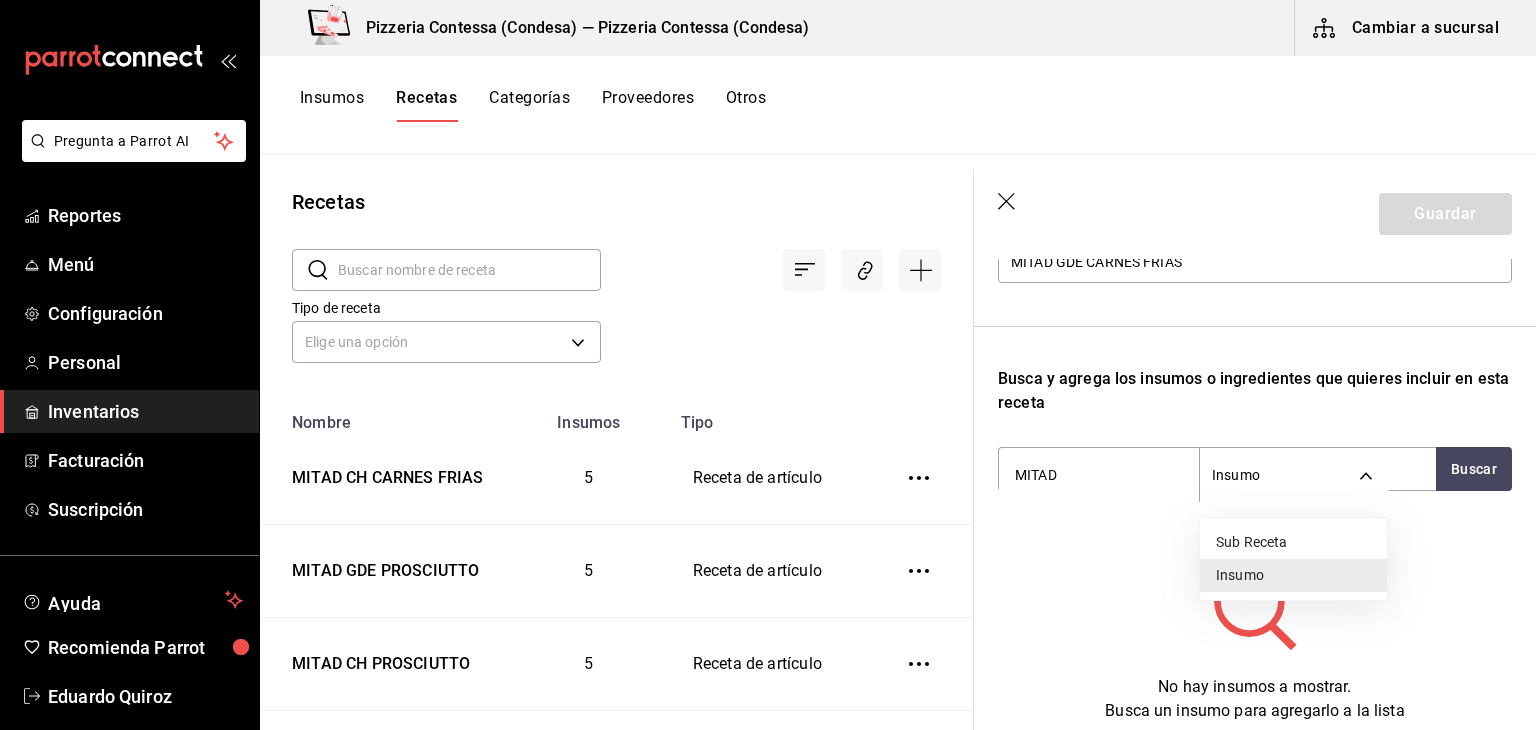 click on "Insumo" at bounding box center [1293, 575] 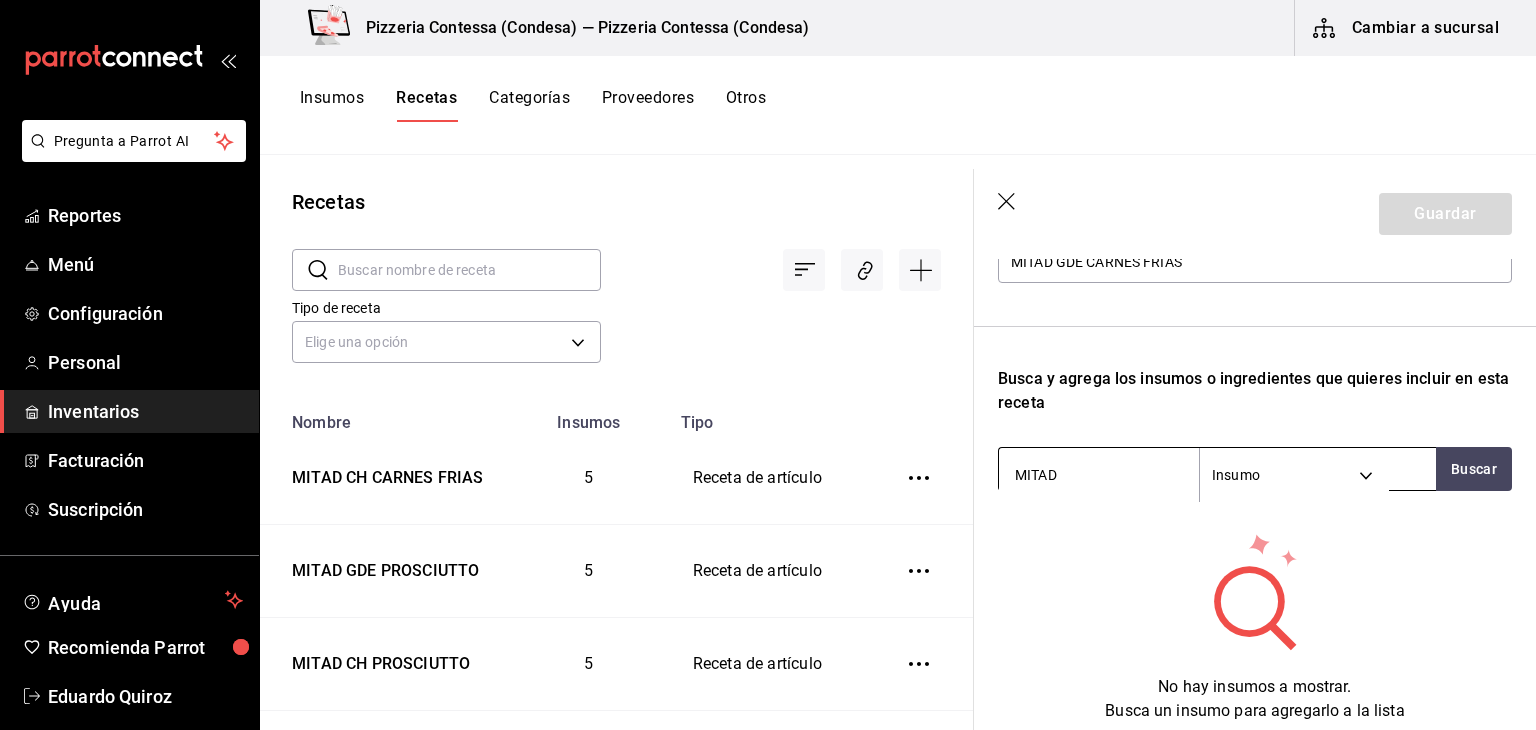 click on "Pregunta a Parrot AI Reportes   Menú   Configuración   Personal   Inventarios   Facturación   Suscripción   Ayuda Recomienda Parrot   Eduardo Quiroz   Sugerir nueva función   Pizzeria Contessa (Condesa) — Pizzeria Contessa (Condesa) Cambiar a sucursal Insumos Recetas Categorías Proveedores Otros Recetas ​ ​ Tipo de receta Elige una opción default Nombre Insumos Tipo MITAD CH CARNES FRIAS 5 Receta de artículo MITAD GDE PROSCIUTTO 5 Receta de artículo MITAD CH PROSCIUTTO 5 Receta de artículo MITAD GDE OAXACA 5 Receta de artículo MITAD CH OAXACA 5 Receta de artículo MITAD GDE CONTESSA 5 Receta de artículo MITAD CH CONTESSA 5 Receta de artículo MITAD GDE ALCACHOFA 6 Receta de artículo MITAD CH ALCACHOFA 6 Receta de artículo MITAD GDE VEGGIE 5 Receta de artículo MITAD CH VEGGIE 5 Receta de artículo MITAD GDE 4 QUESOS 4 Receta de artículo MITAD CH 4 QUESOS 4 Receta de artículo MITAD GDE FRUTAS 5 Receta de artículo MITAD CH FRUTAS 5 Receta de artículo MITAD GDE MEXIQUENSE 5 5 3 3 2 2 3 3" at bounding box center [768, 358] 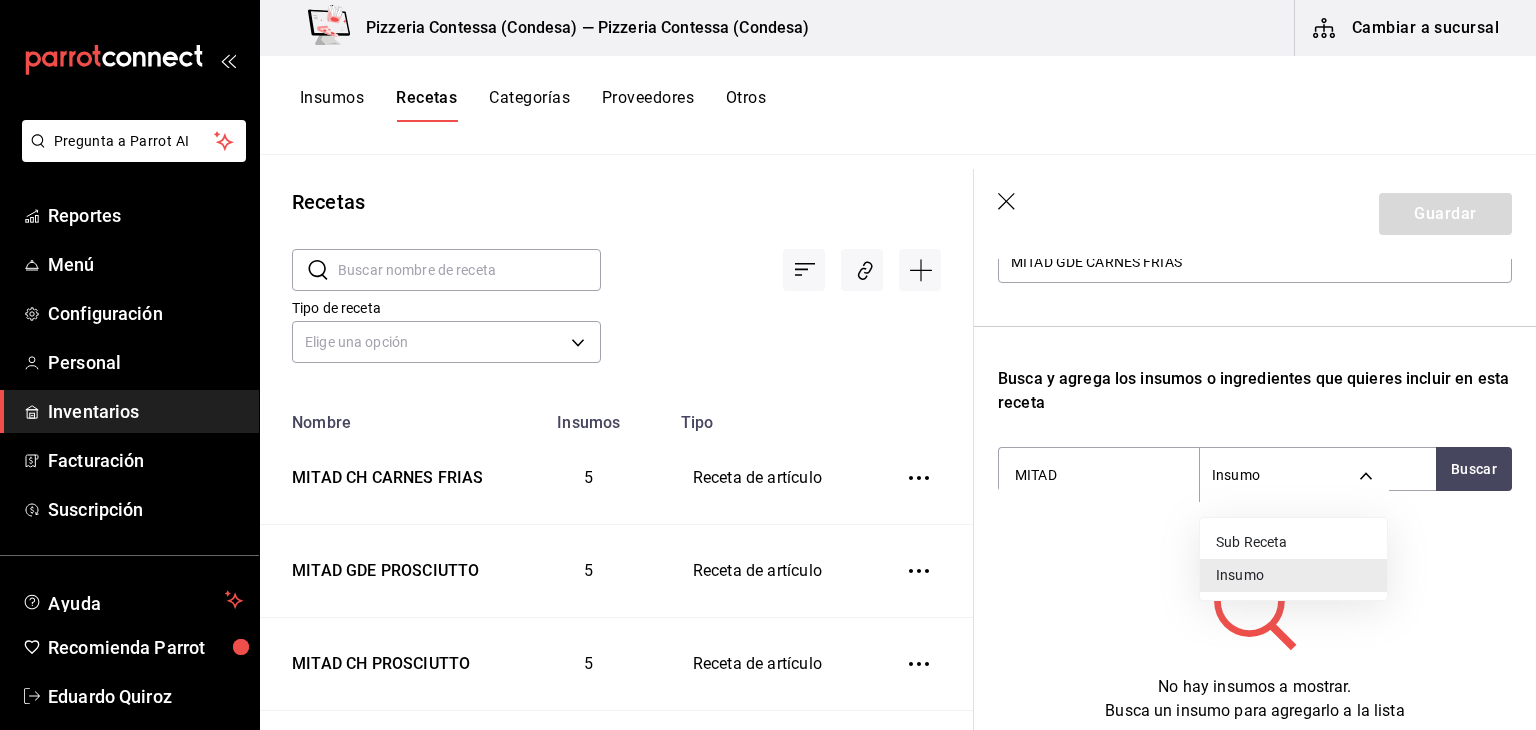 click on "Sub Receta" at bounding box center (1293, 542) 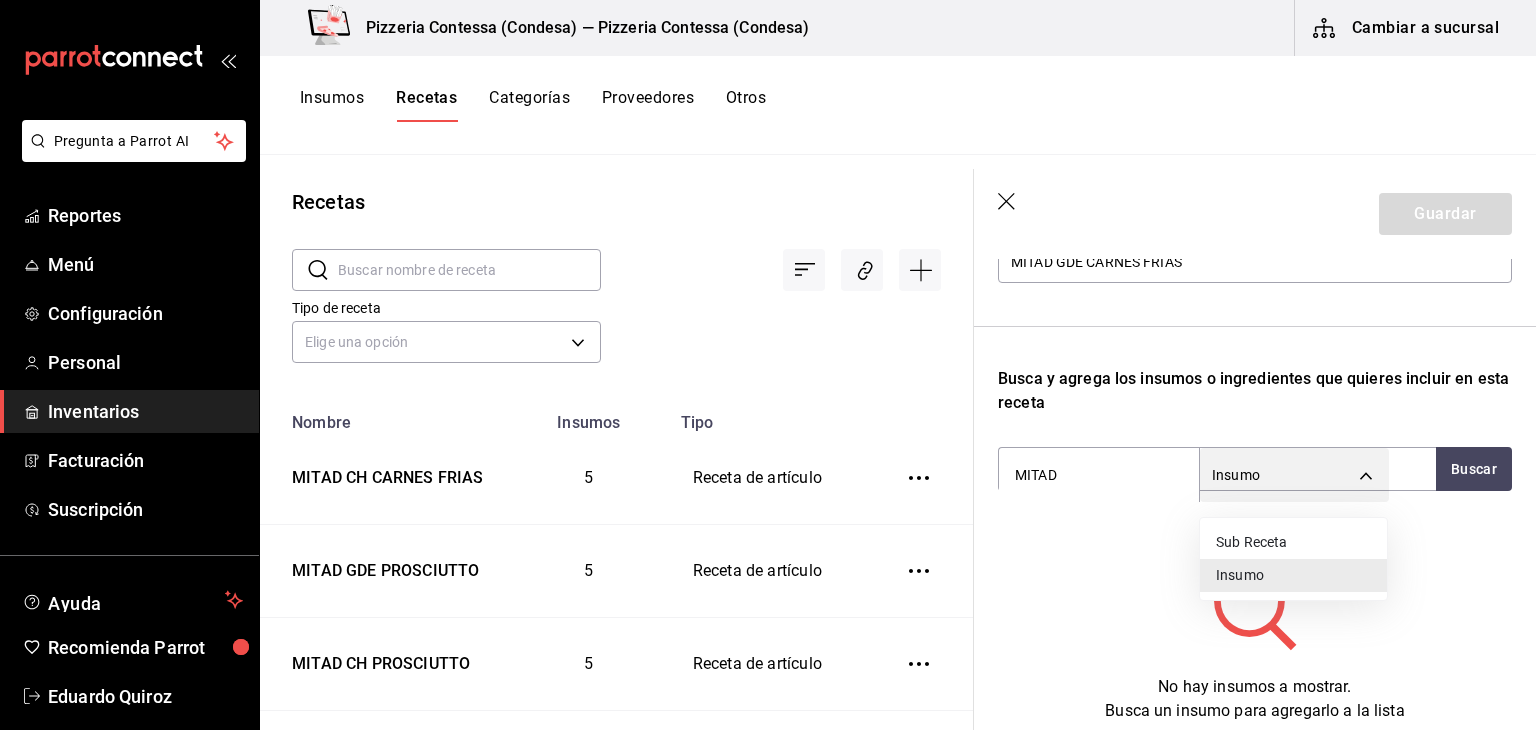 type on "SUBRECIPE" 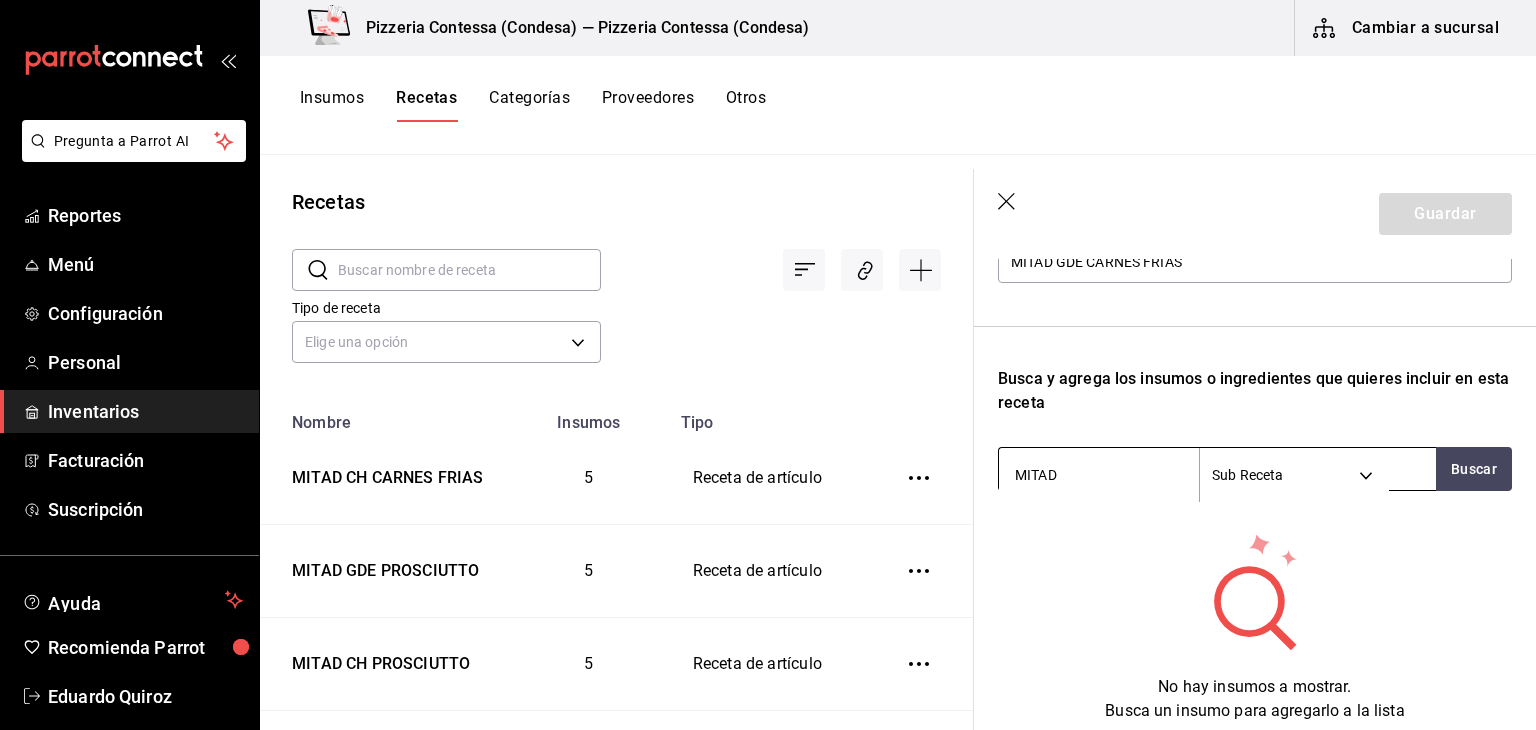 click on "MITAD" at bounding box center [1099, 475] 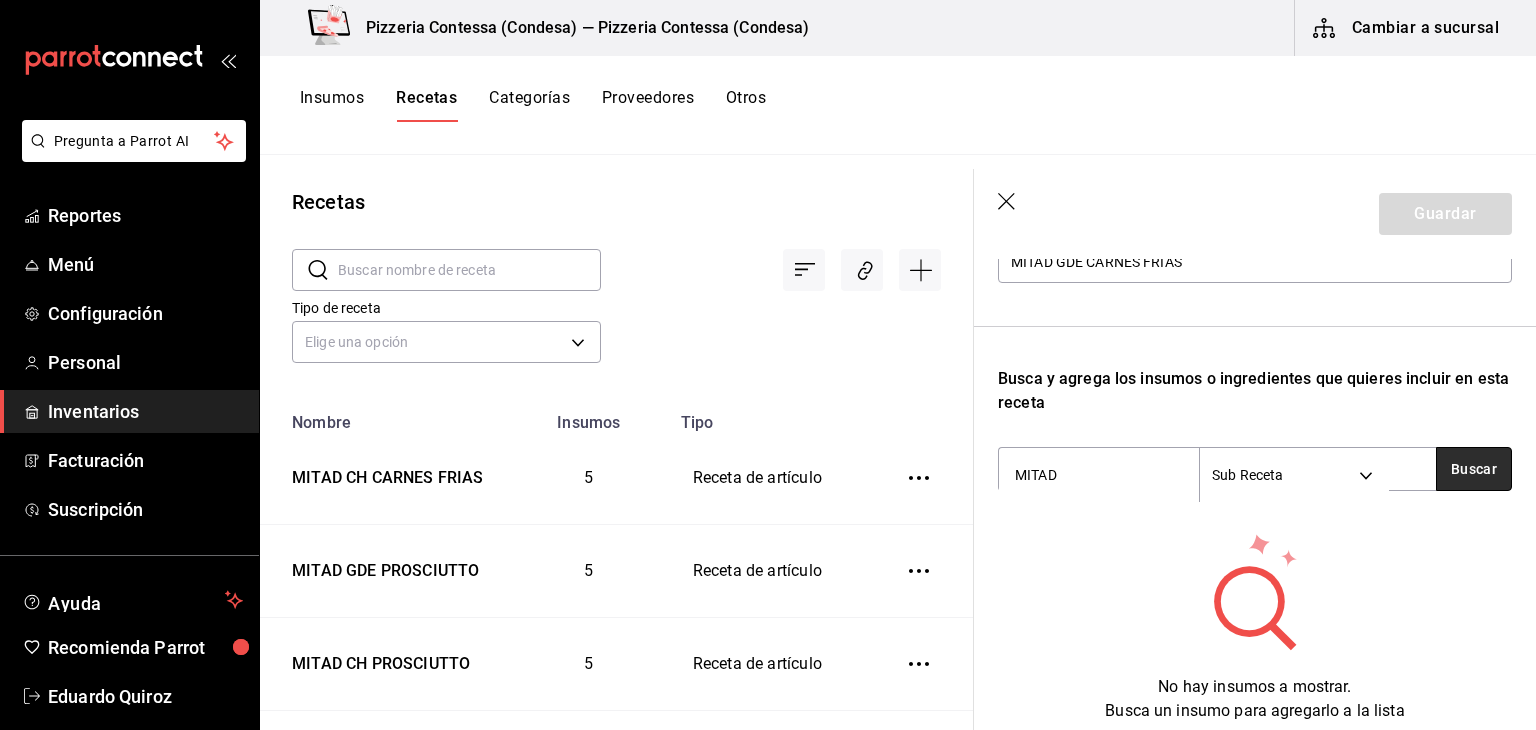 click on "Buscar" at bounding box center [1474, 469] 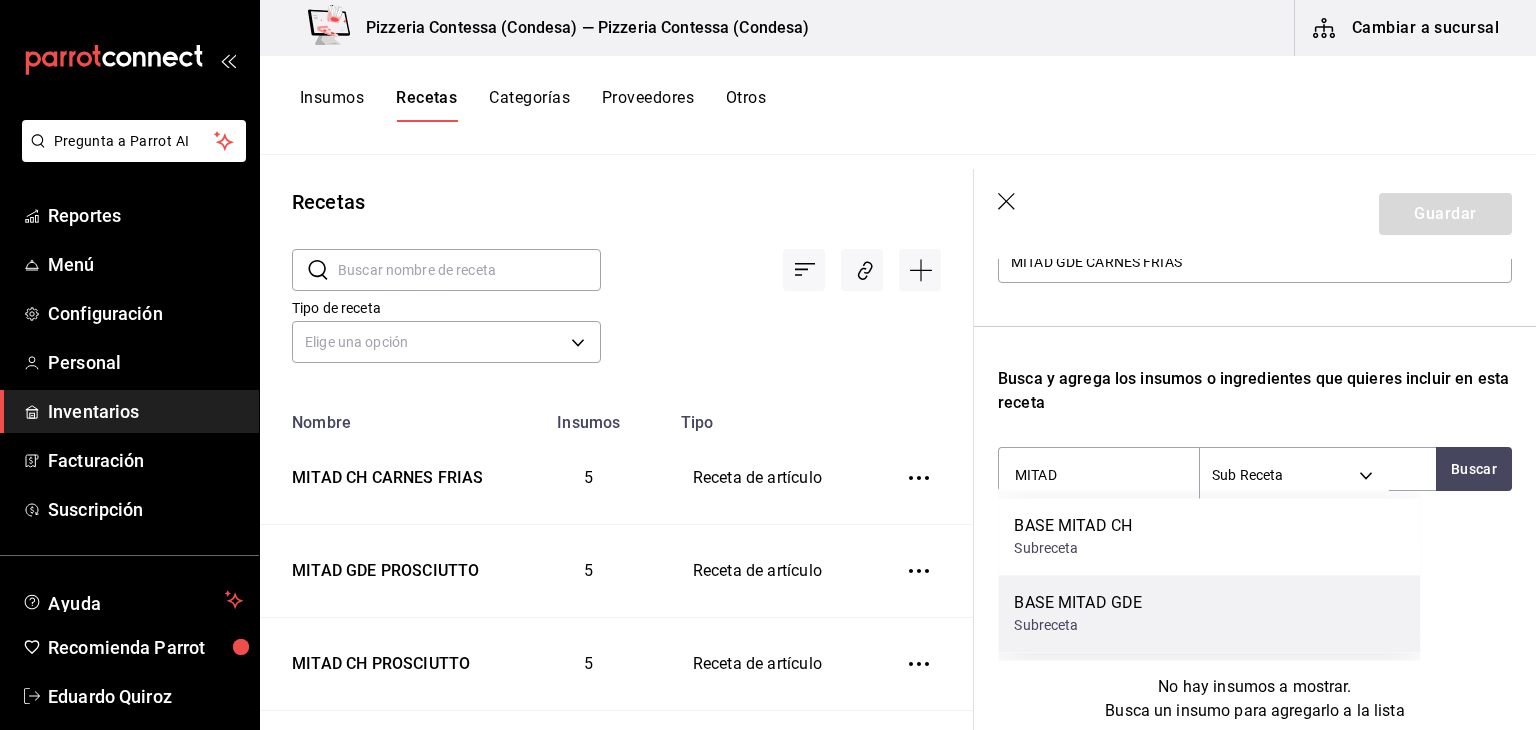 click on "BASE MITAD GDE" at bounding box center [1078, 603] 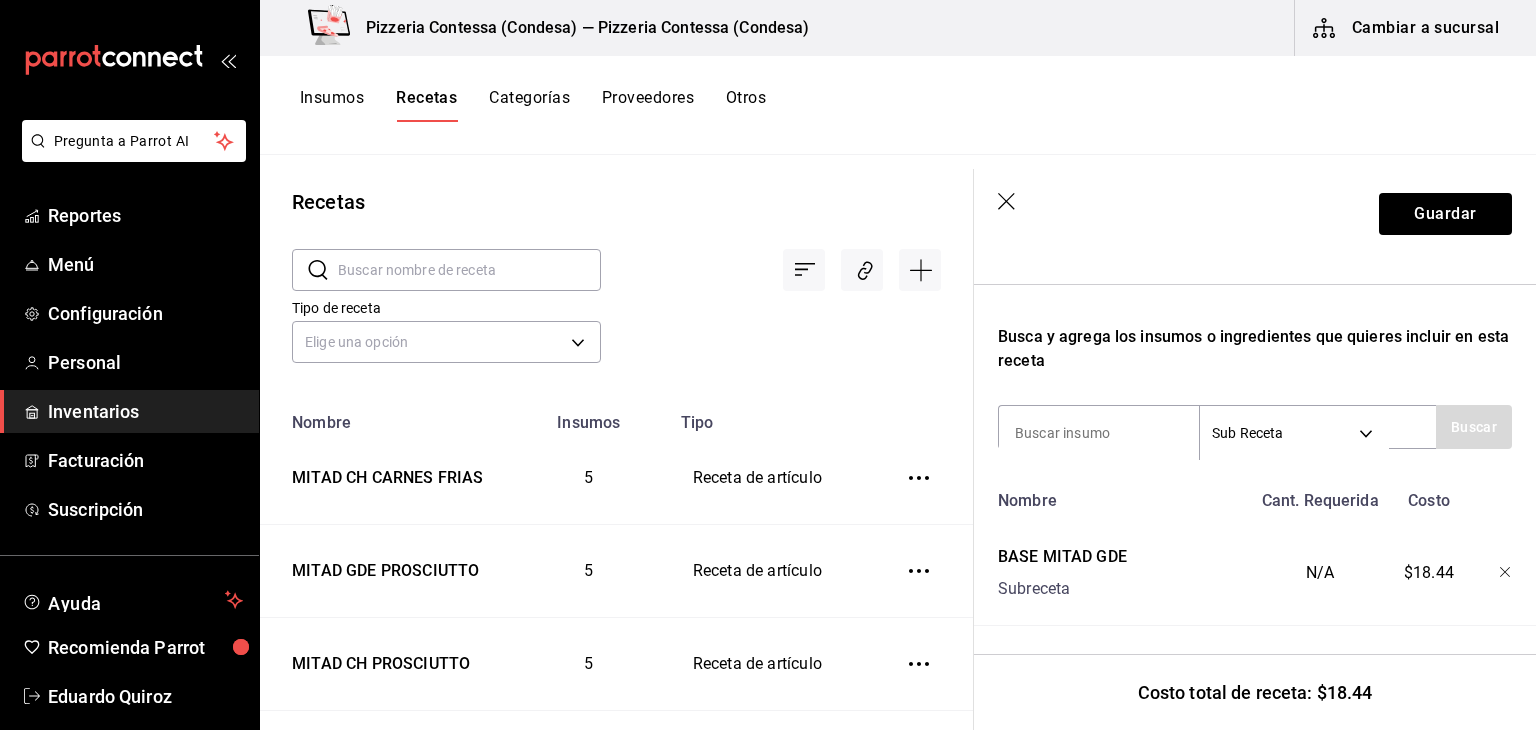 scroll, scrollTop: 309, scrollLeft: 0, axis: vertical 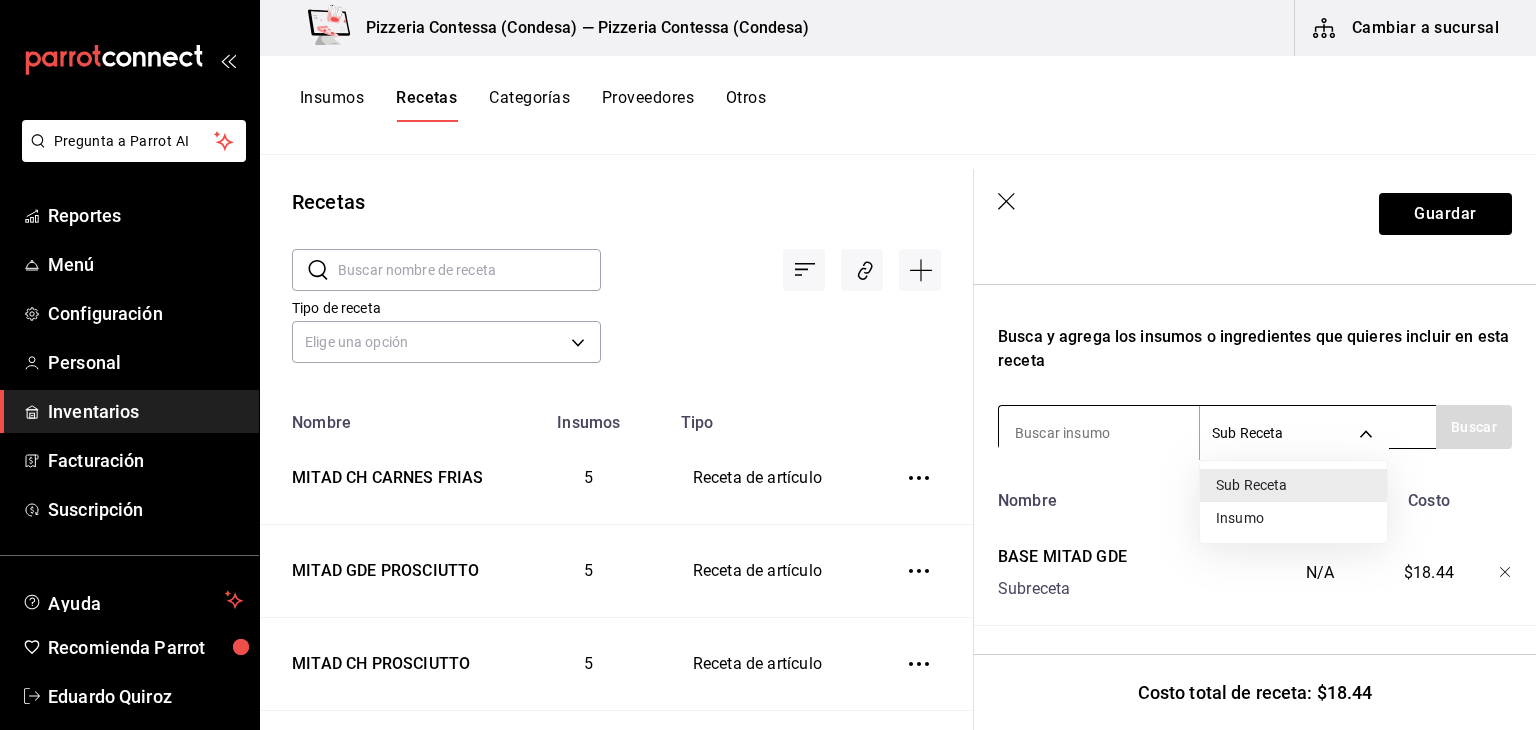 click on "Pregunta a Parrot AI Reportes   Menú   Configuración   Personal   Inventarios   Facturación   Suscripción   Ayuda Recomienda Parrot   Eduardo Quiroz   Sugerir nueva función   Pizzeria Contessa (Condesa) — Pizzeria Contessa (Condesa) Cambiar a sucursal Insumos Recetas Categorías Proveedores Otros Recetas ​ ​ Tipo de receta Elige una opción default Nombre Insumos Tipo MITAD CH CARNES FRIAS 5 Receta de artículo MITAD GDE PROSCIUTTO 5 Receta de artículo MITAD CH PROSCIUTTO 5 Receta de artículo MITAD GDE OAXACA 5 Receta de artículo MITAD CH OAXACA 5 Receta de artículo MITAD GDE CONTESSA 5 Receta de artículo MITAD CH CONTESSA 5 Receta de artículo MITAD GDE ALCACHOFA 6 Receta de artículo MITAD CH ALCACHOFA 6 Receta de artículo MITAD GDE VEGGIE 5 Receta de artículo MITAD CH VEGGIE 5 Receta de artículo MITAD GDE 4 QUESOS 4 Receta de artículo MITAD CH 4 QUESOS 4 Receta de artículo MITAD GDE FRUTAS 5 Receta de artículo MITAD CH FRUTAS 5 Receta de artículo MITAD GDE MEXIQUENSE 5 5 3 3 2 2 3 3" at bounding box center [768, 358] 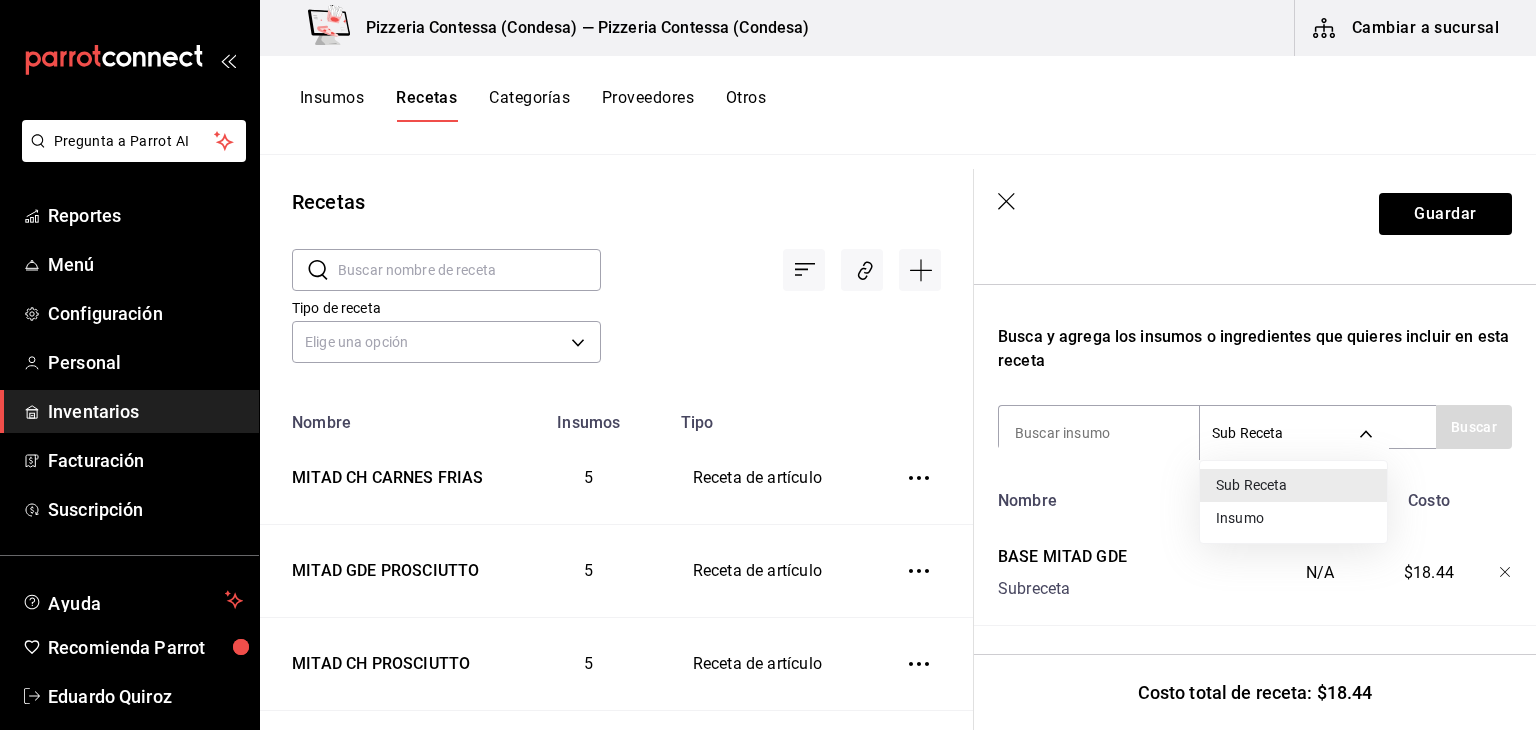 click on "Insumo" at bounding box center (1293, 518) 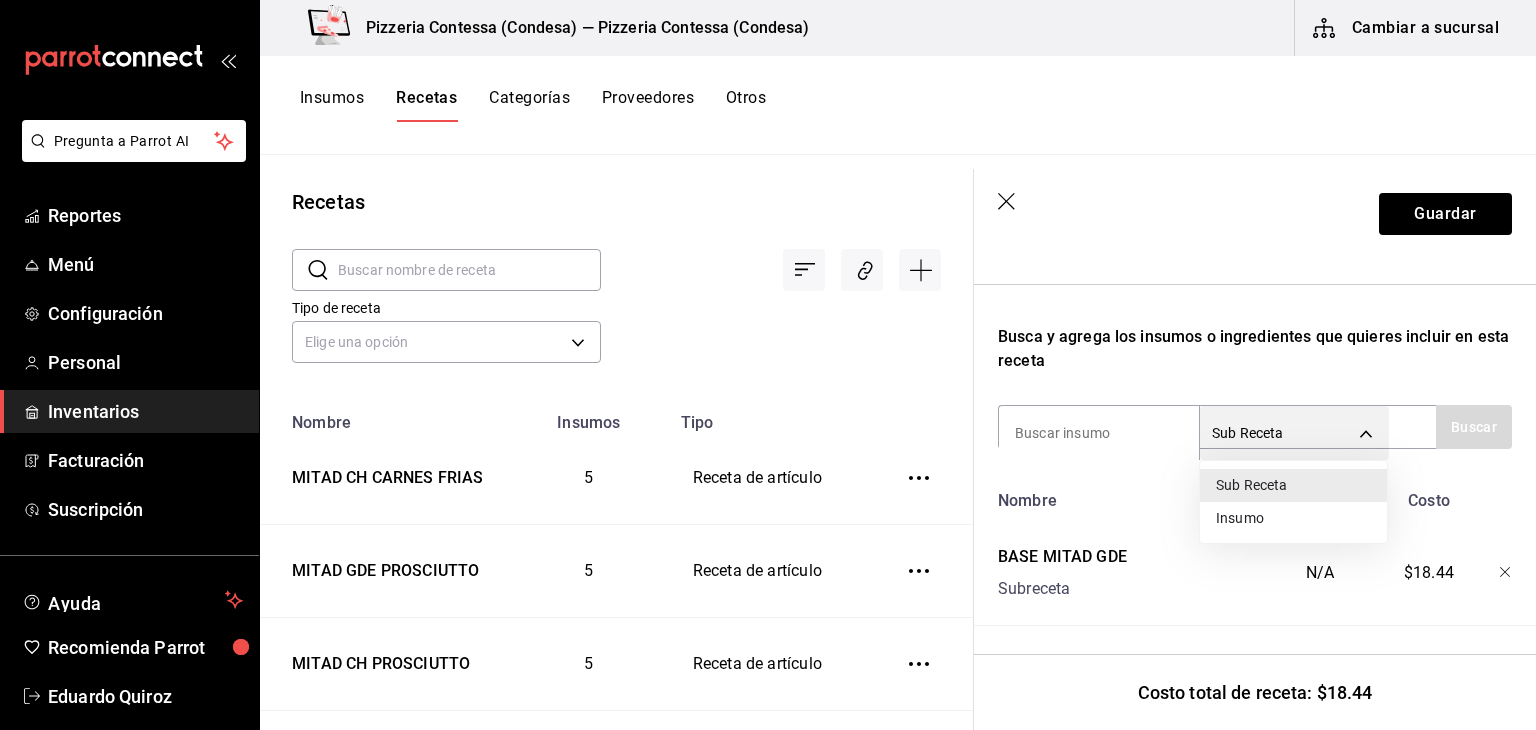 type on "SUPPLY" 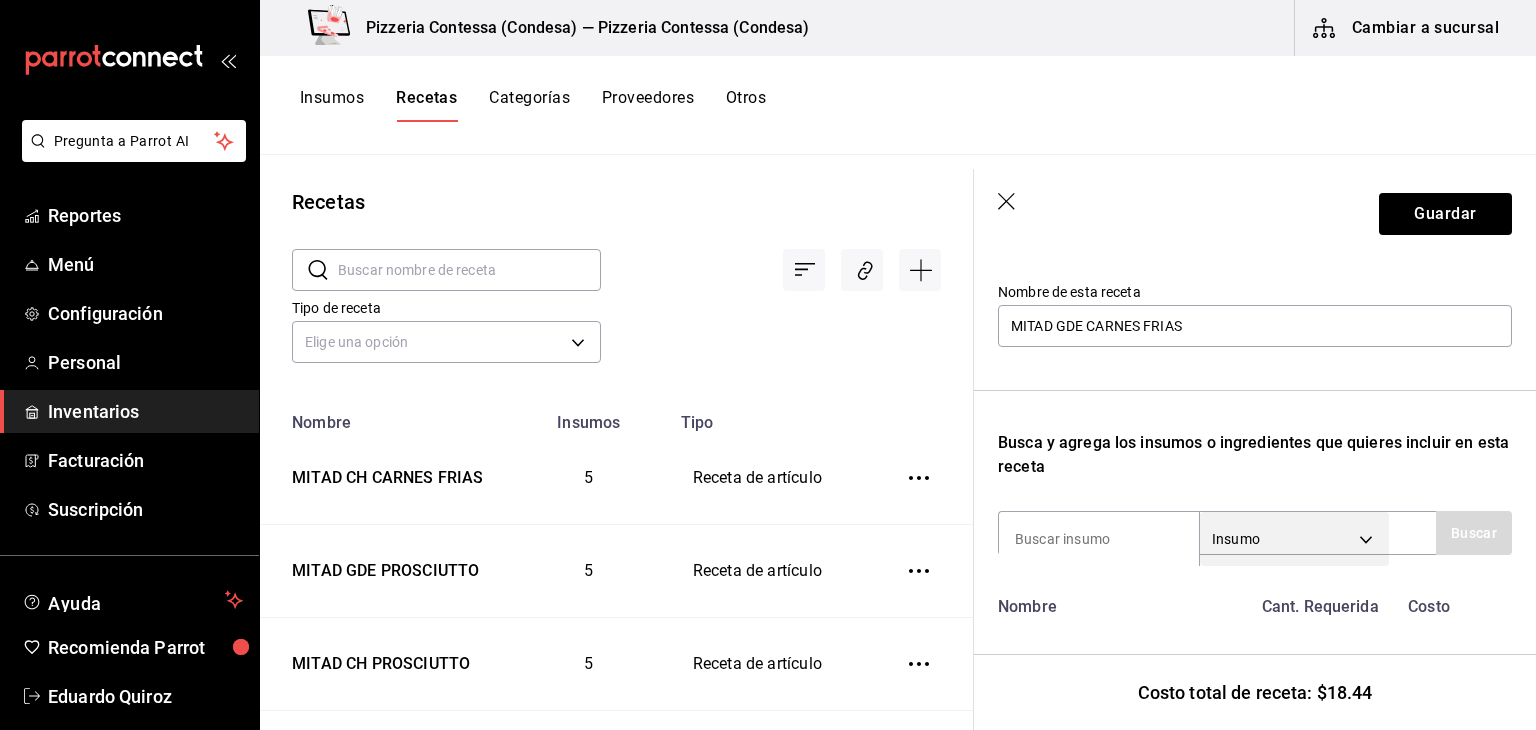 scroll, scrollTop: 209, scrollLeft: 0, axis: vertical 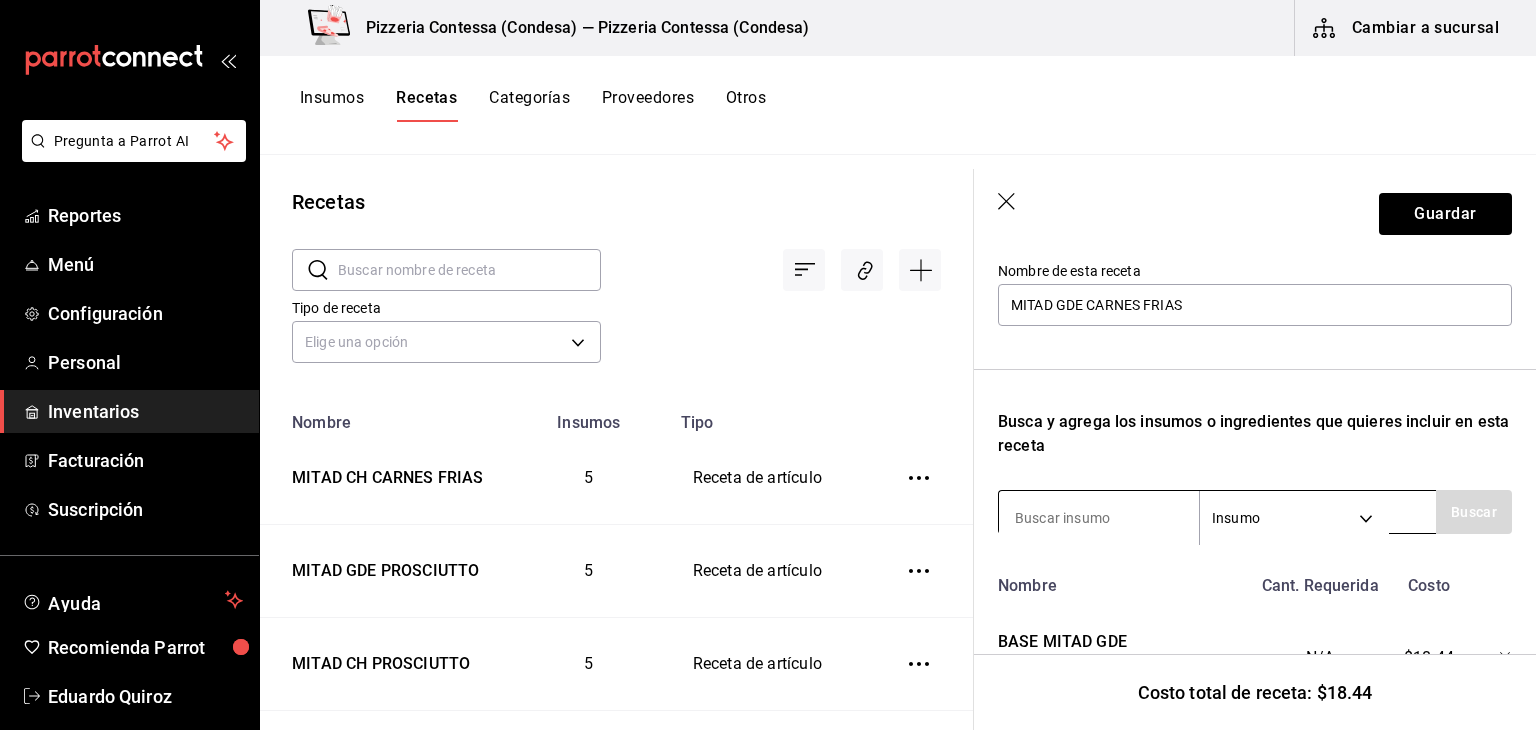 click on "Insumo SUPPLY" at bounding box center (1217, 512) 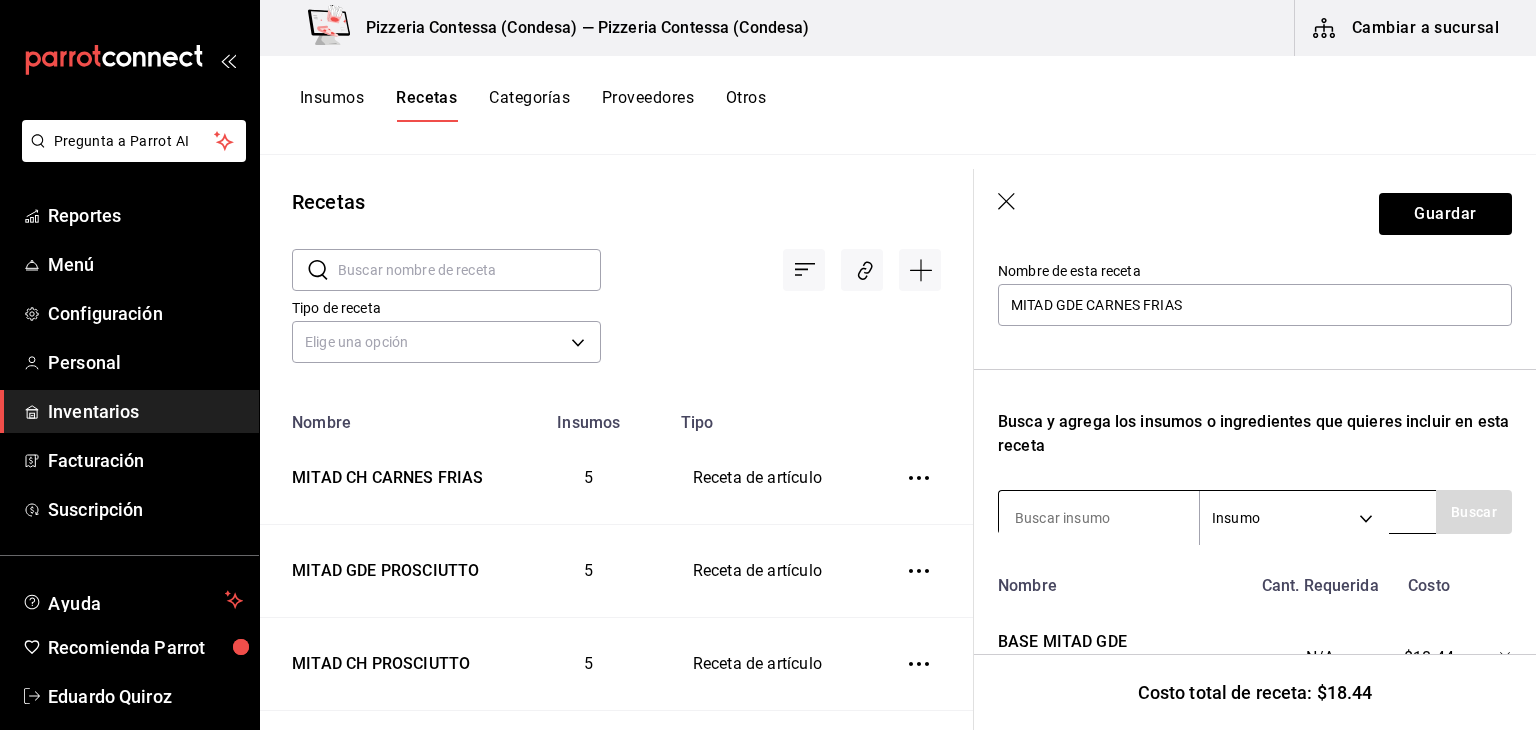 click at bounding box center (1099, 518) 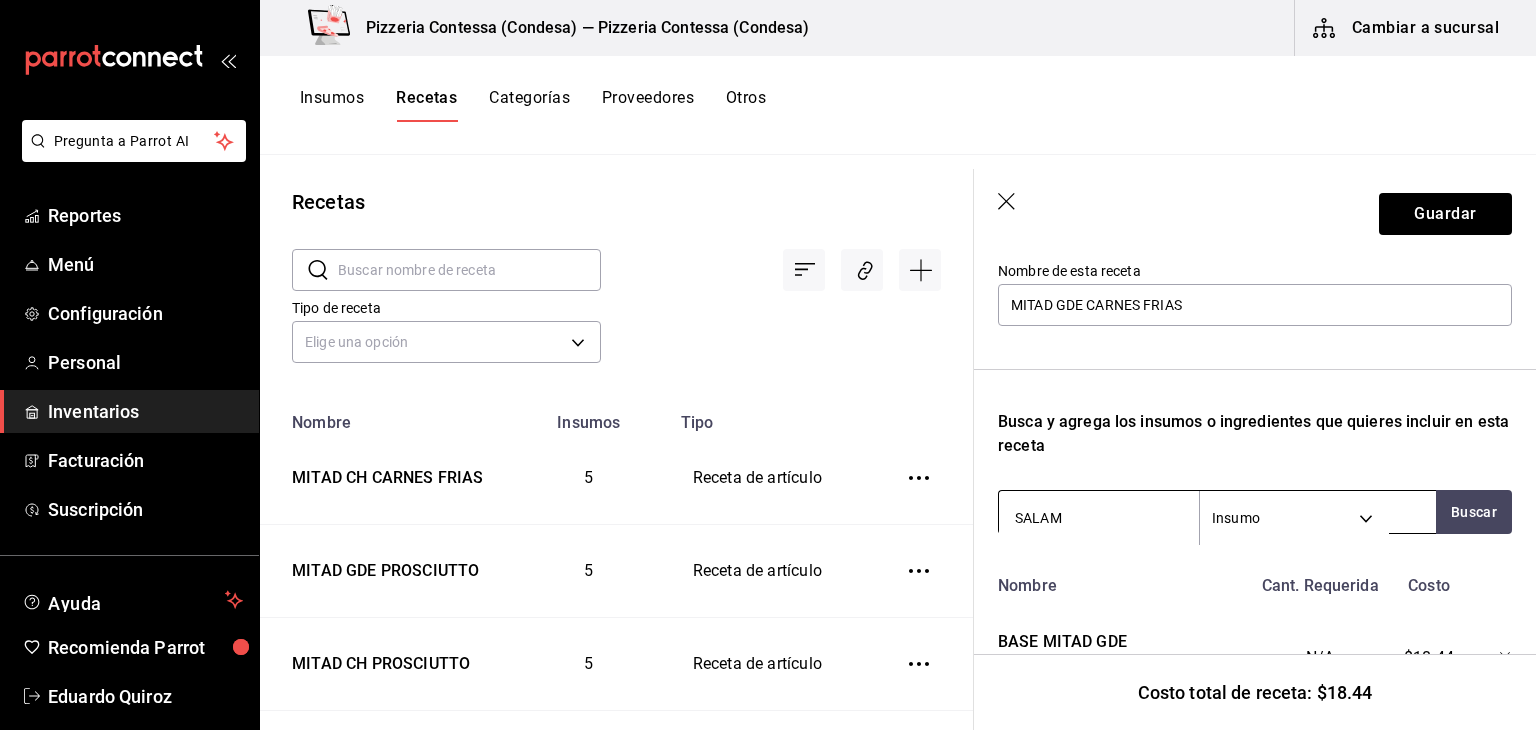 type on "SALAMI" 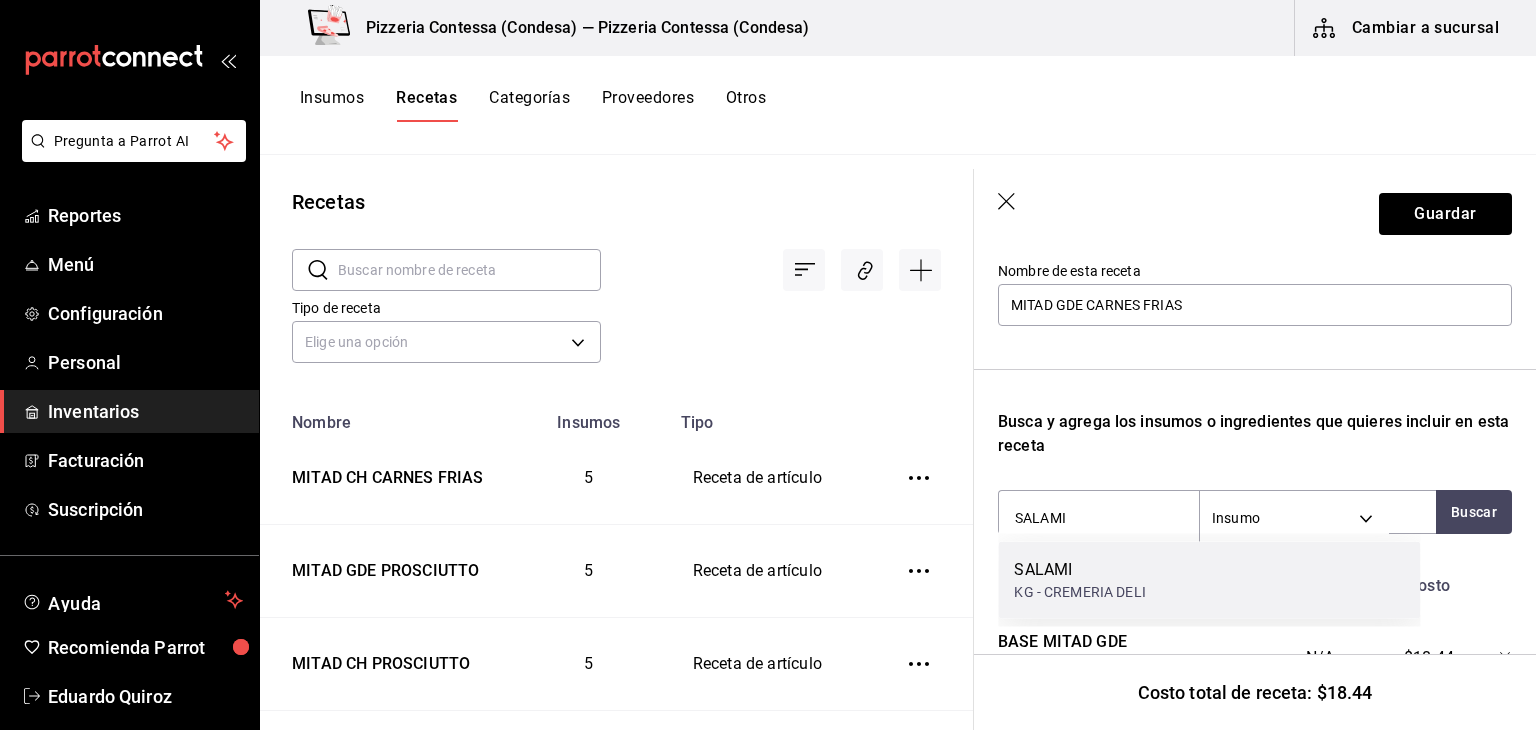 click on "SALAMI" at bounding box center (1079, 570) 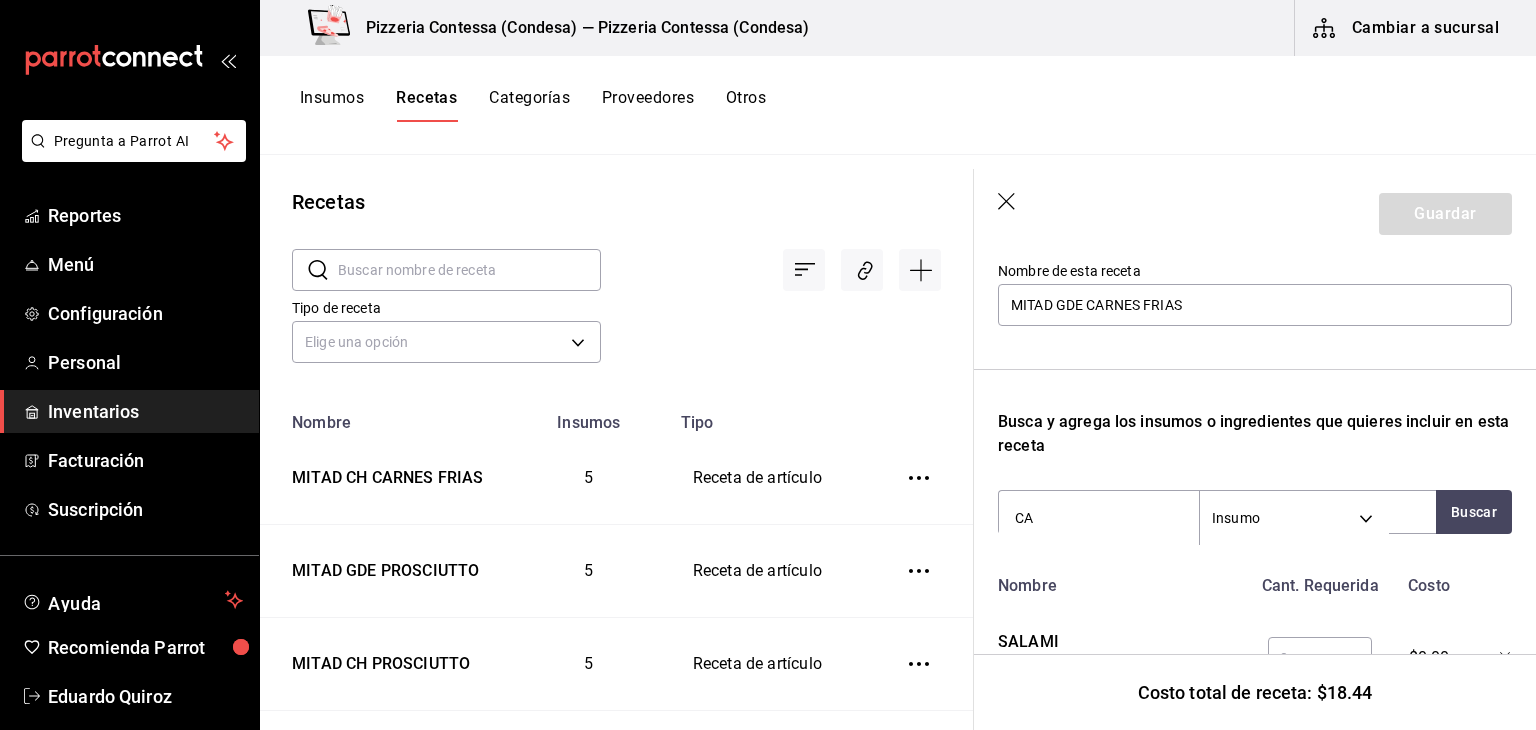 type on "C" 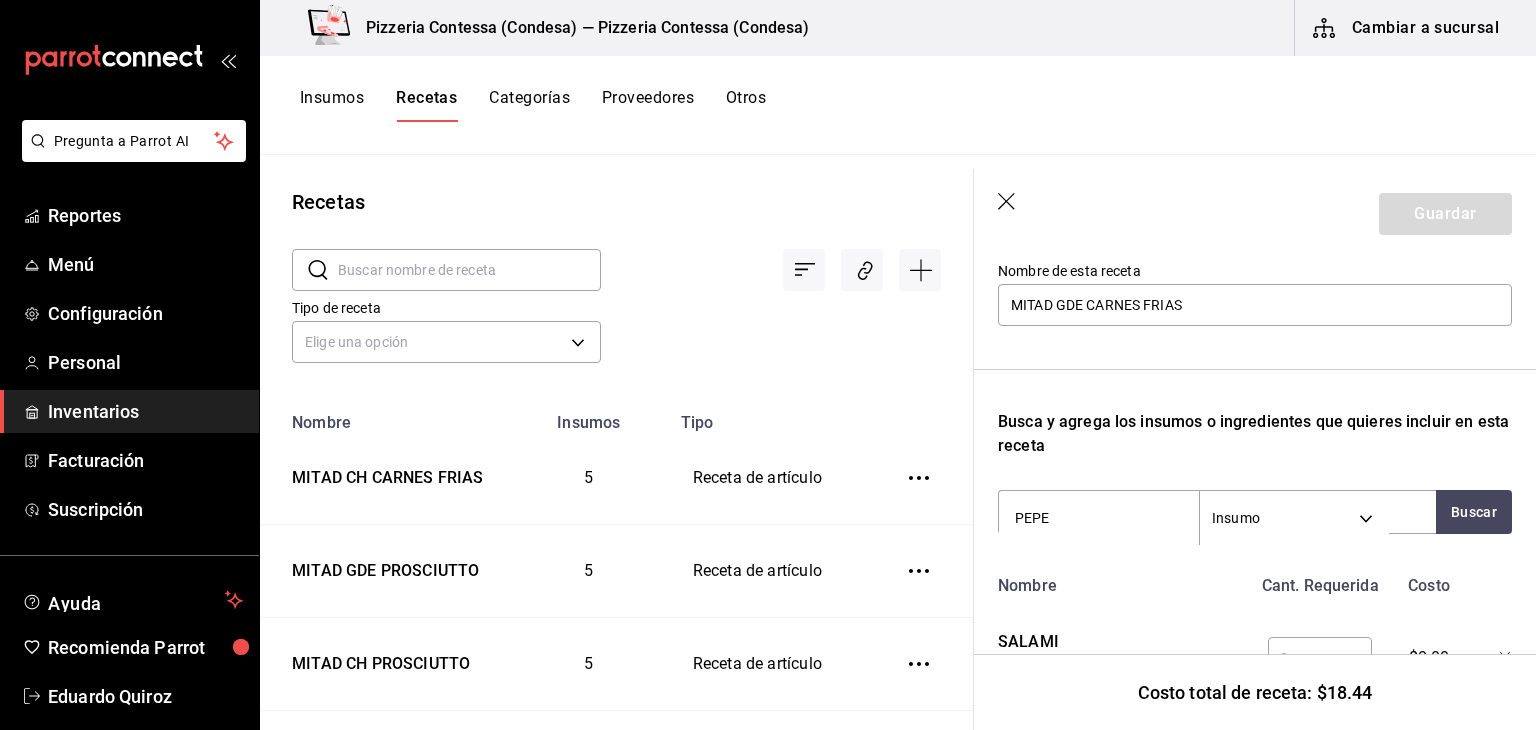type on "PEPER" 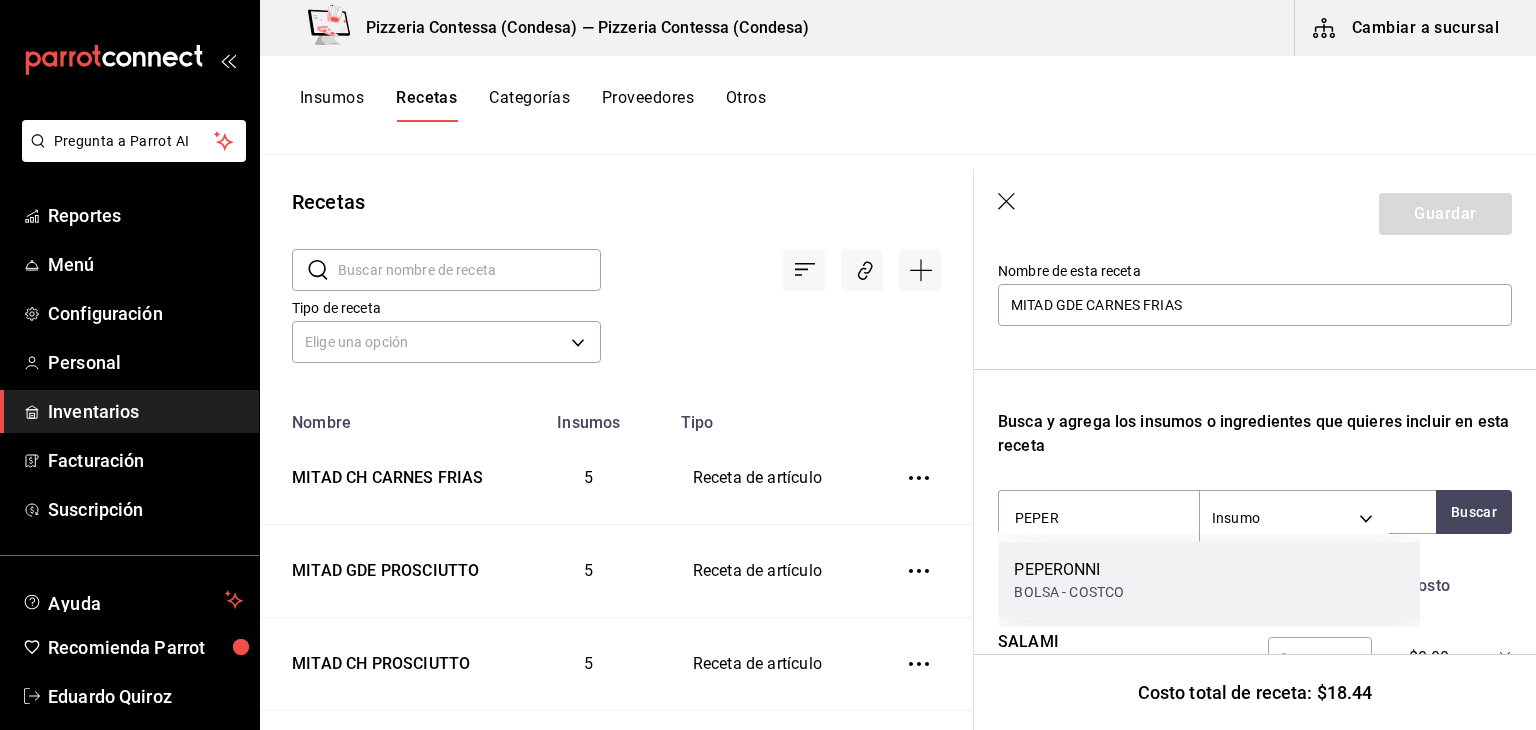 click on "PEPERONNI BOLSA - COSTCO" at bounding box center (1209, 580) 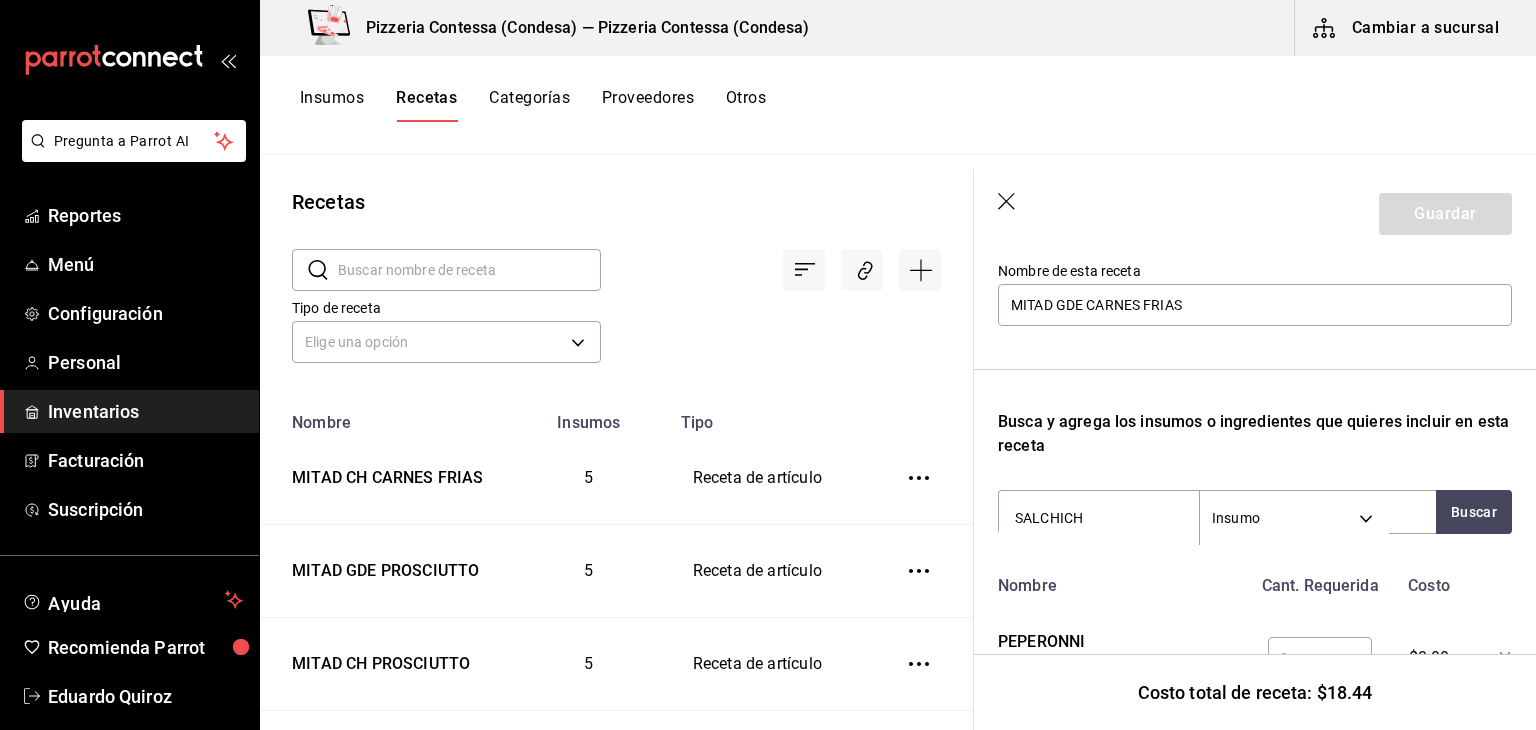 type on "SALCHICHA" 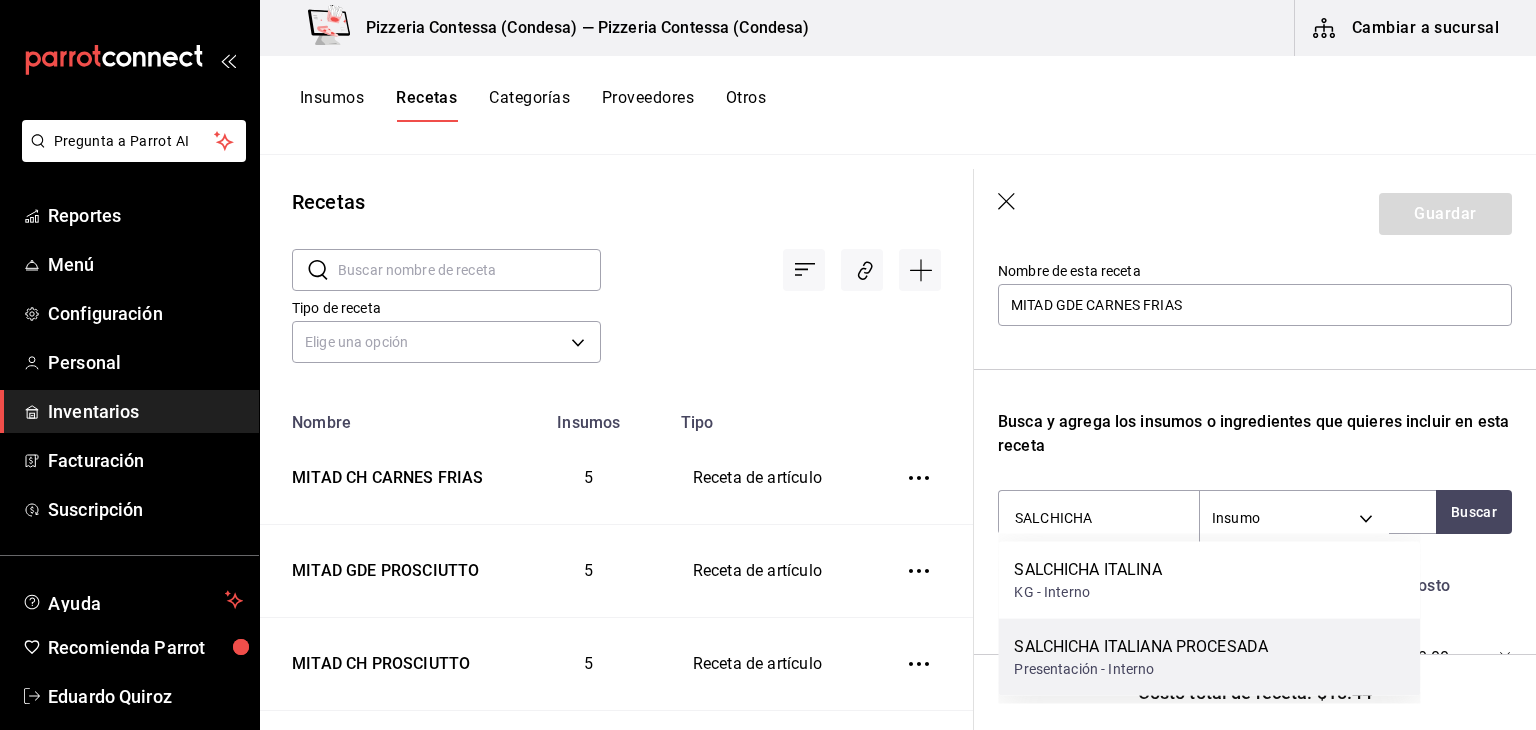 click on "Presentación - Interno" at bounding box center (1141, 669) 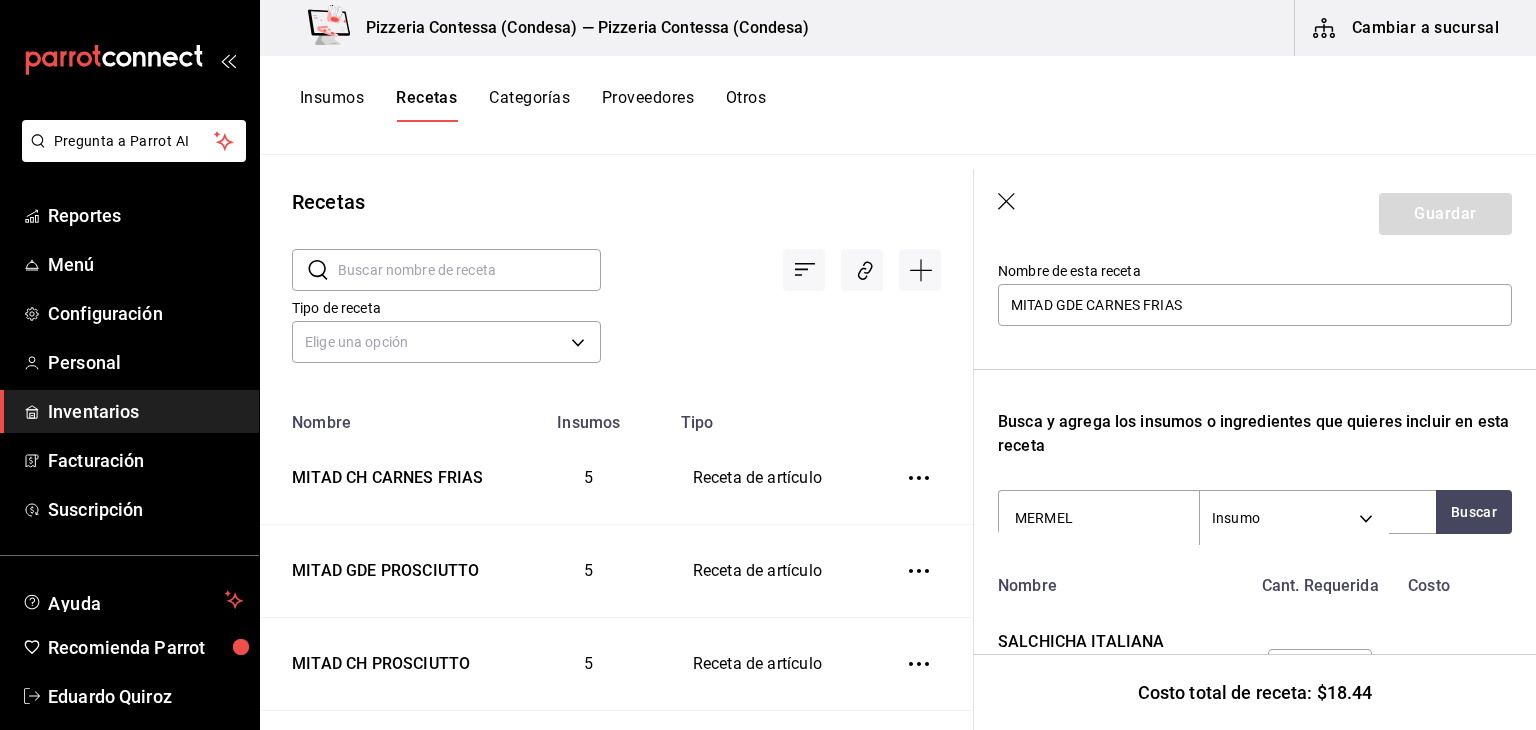 type on "MERMELA" 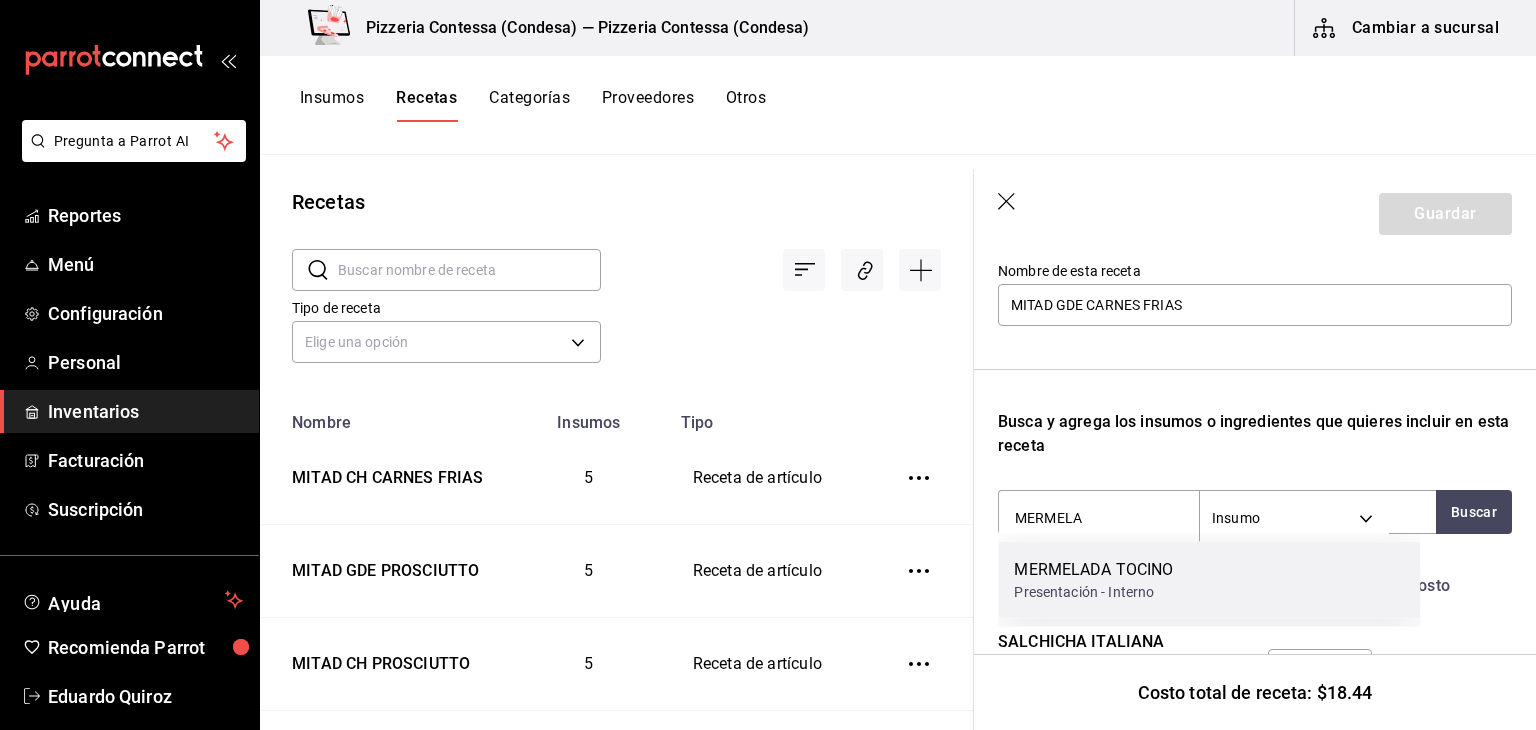 click on "MERMELADA TOCINO" at bounding box center [1093, 570] 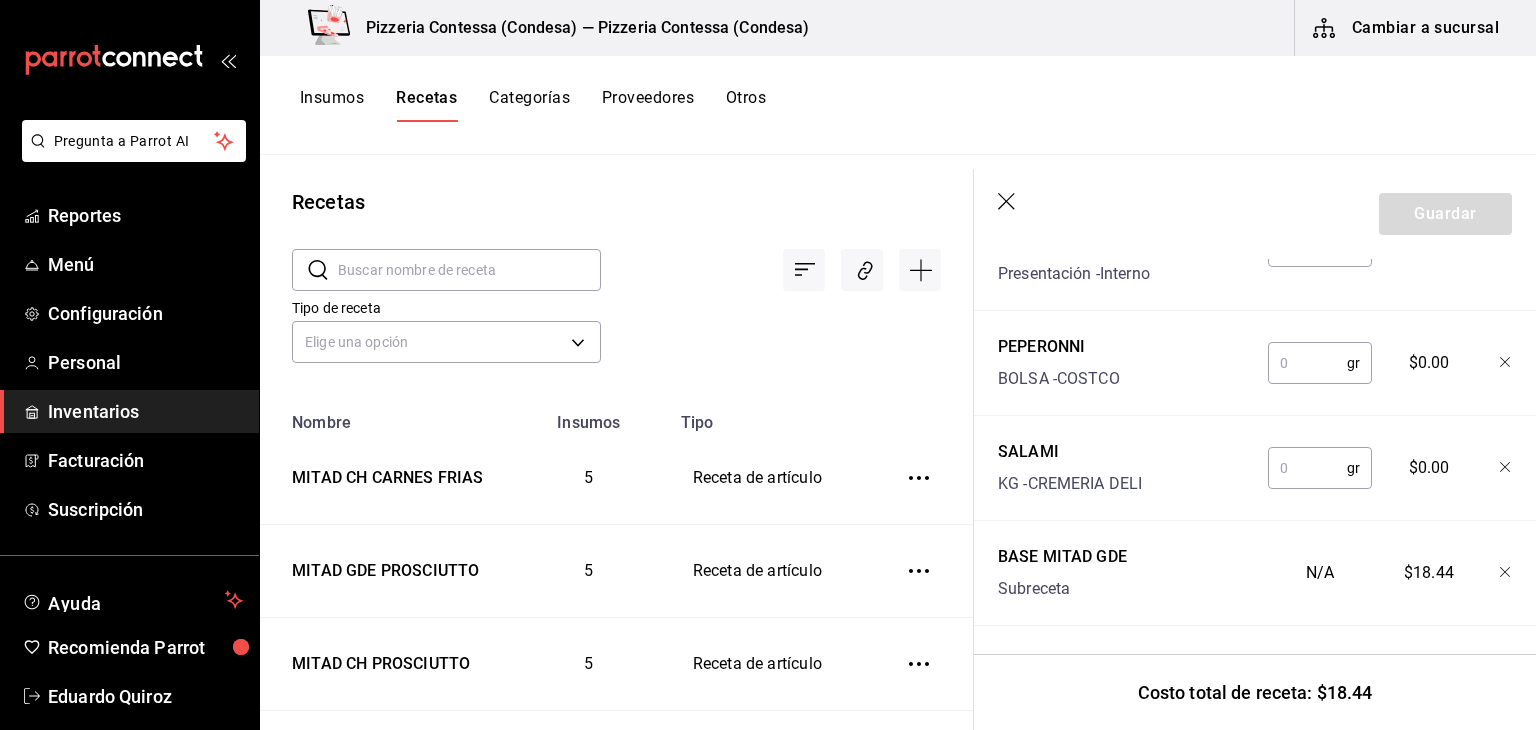 scroll, scrollTop: 752, scrollLeft: 0, axis: vertical 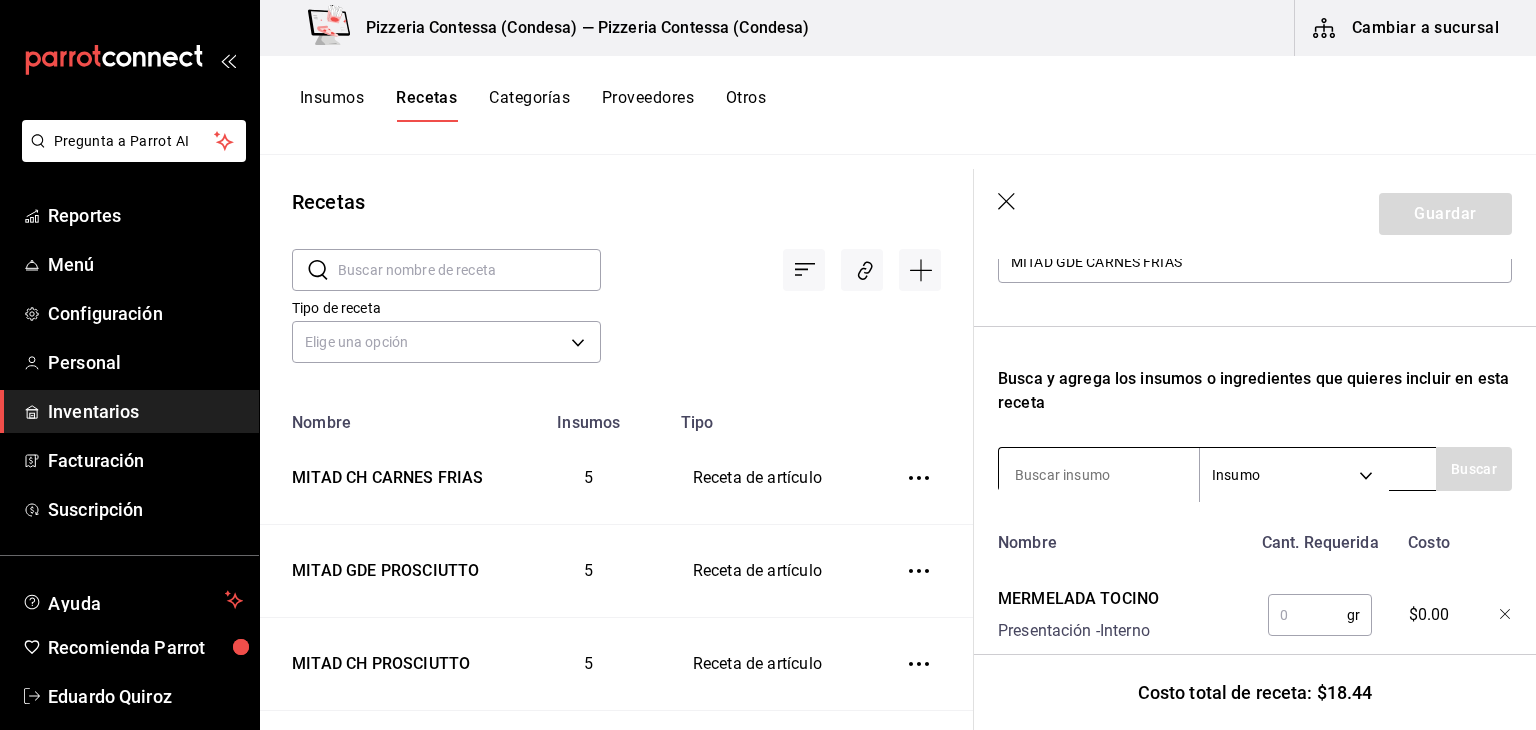 click at bounding box center (1099, 475) 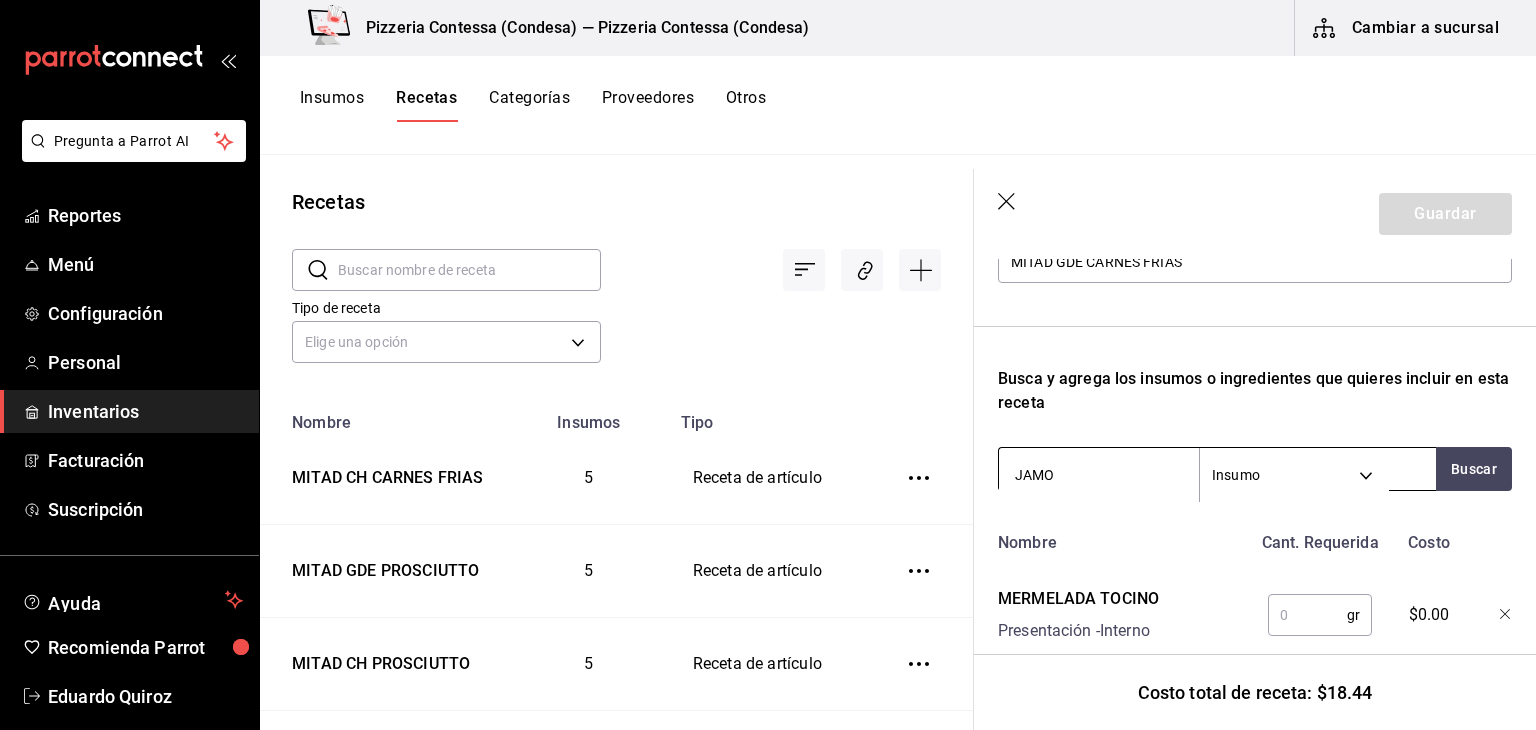 type on "JAMON" 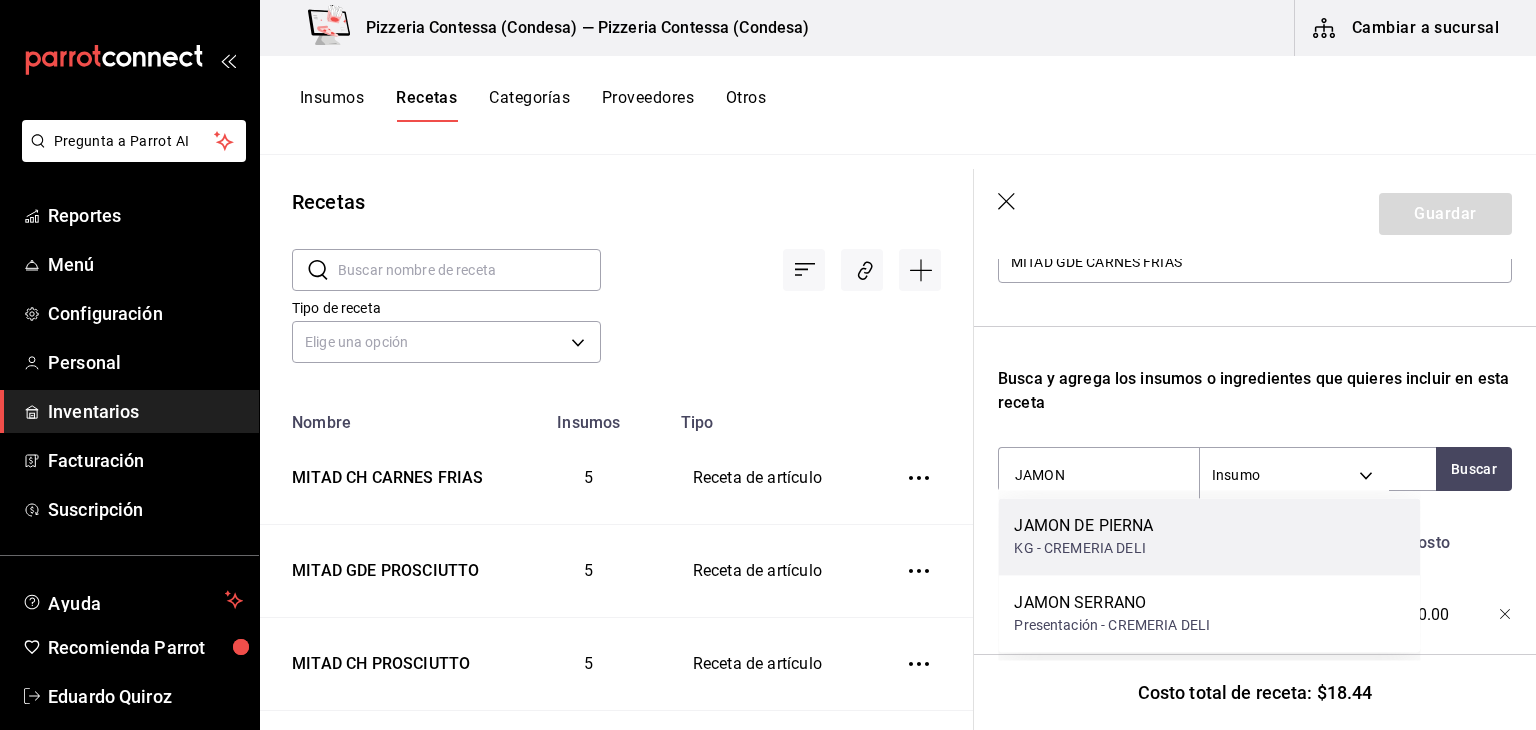 click on "JAMON DE PIERNA" at bounding box center (1083, 526) 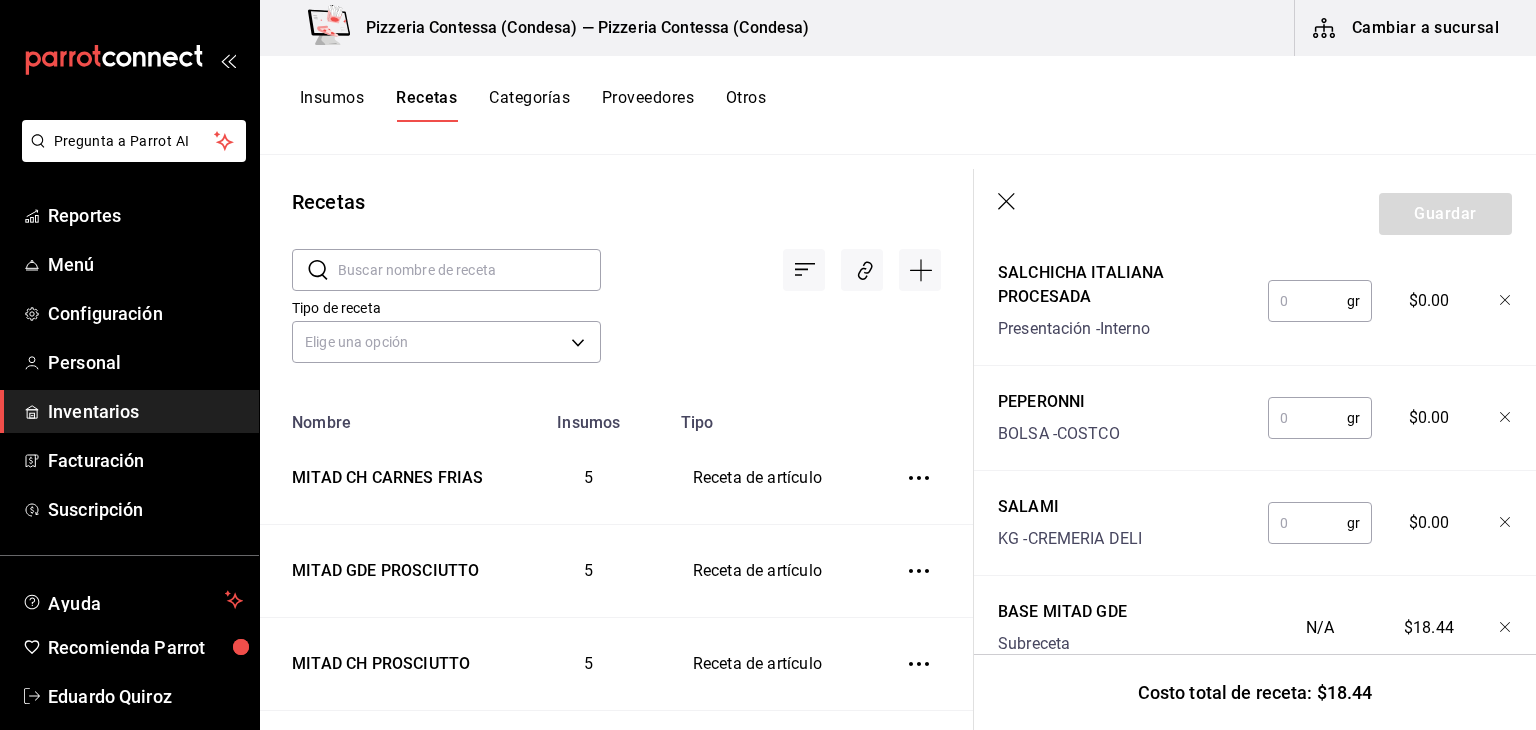 scroll, scrollTop: 858, scrollLeft: 0, axis: vertical 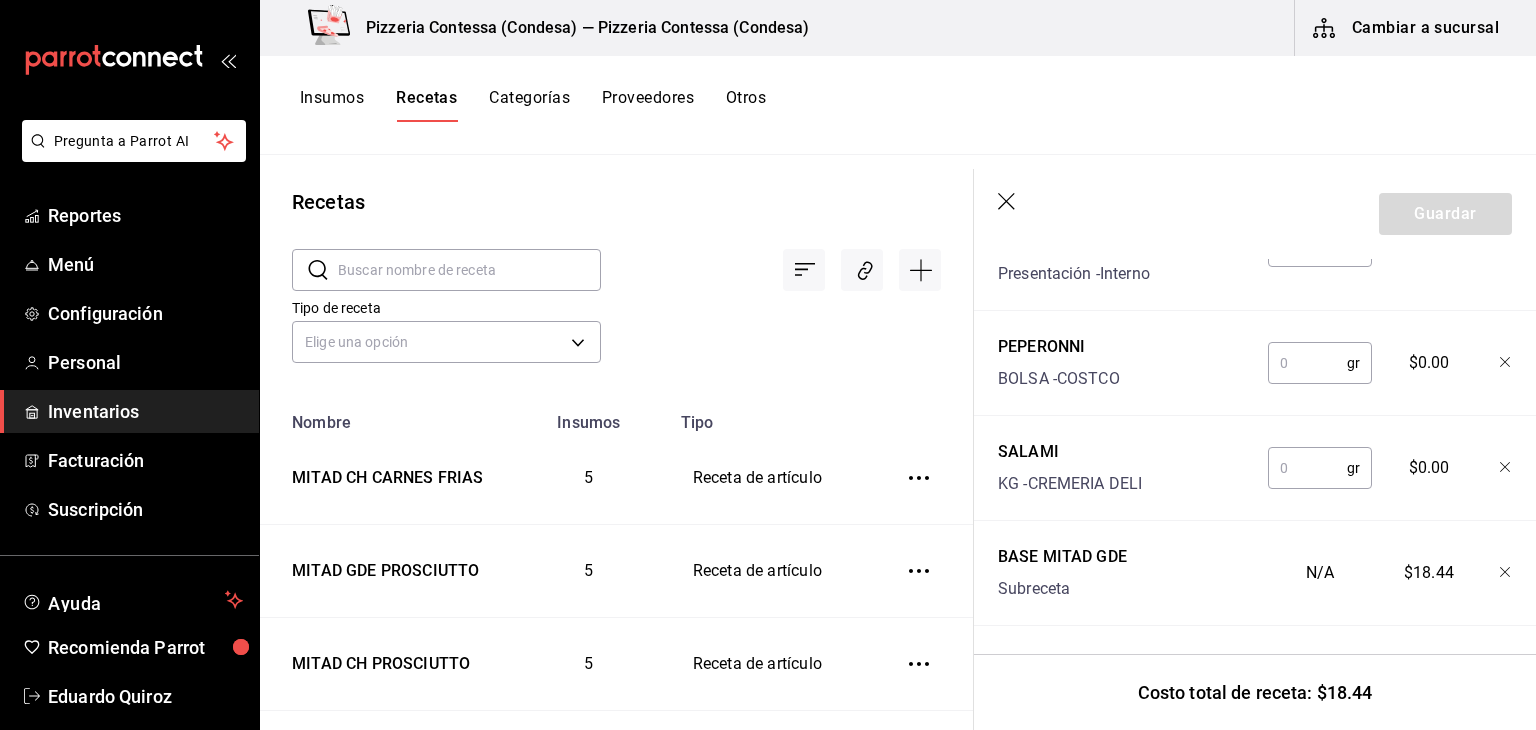 click at bounding box center (1307, 468) 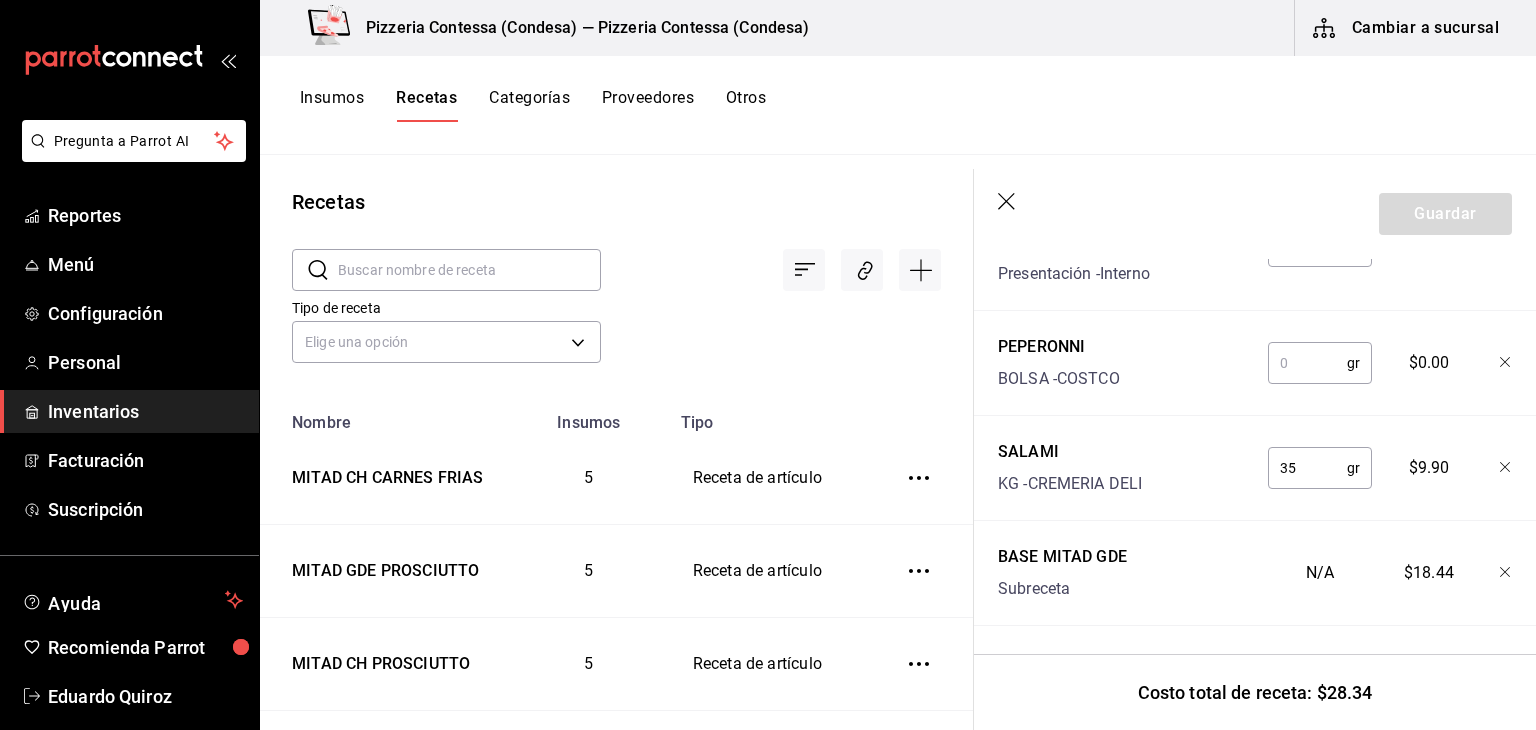 type on "35" 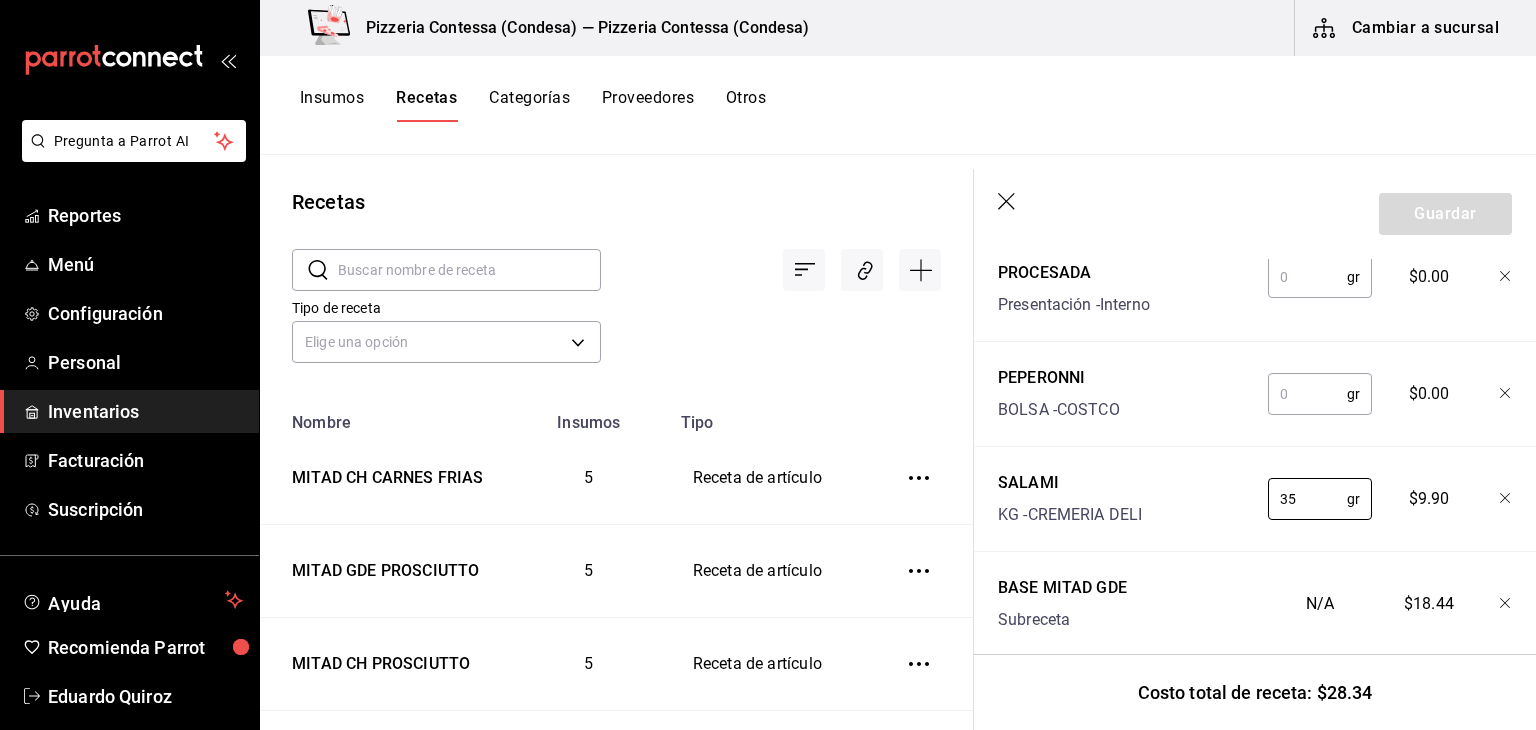 scroll, scrollTop: 758, scrollLeft: 0, axis: vertical 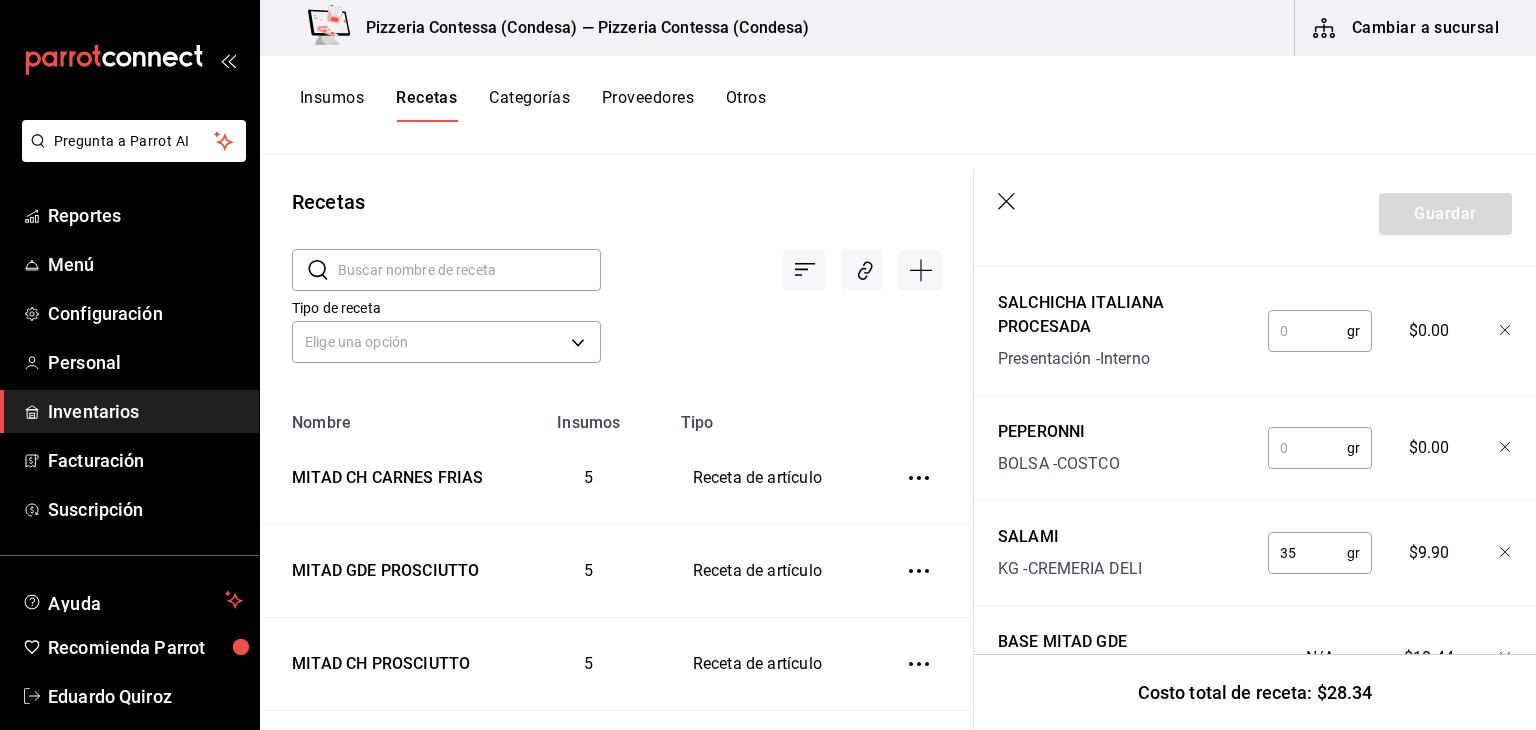 click at bounding box center (1307, 448) 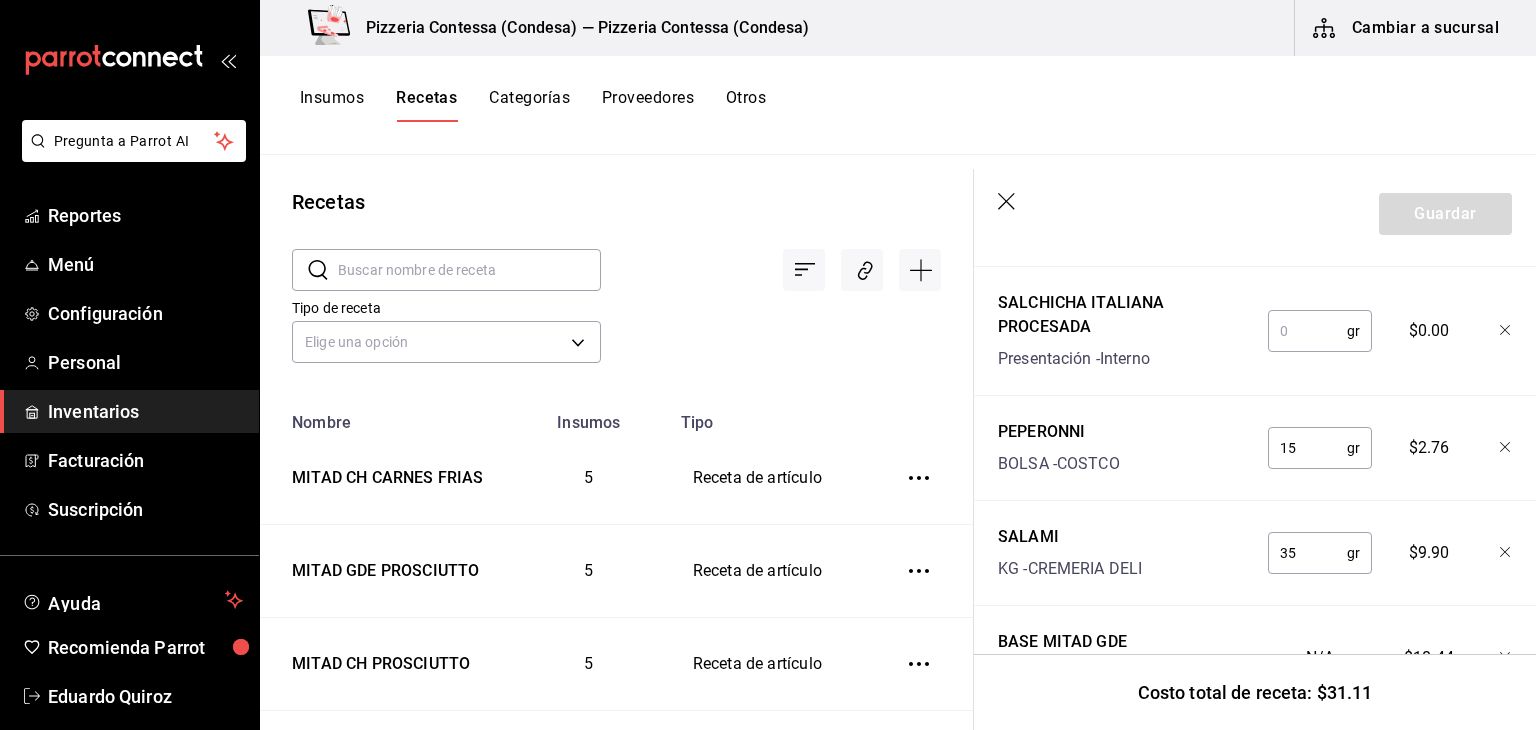type on "15" 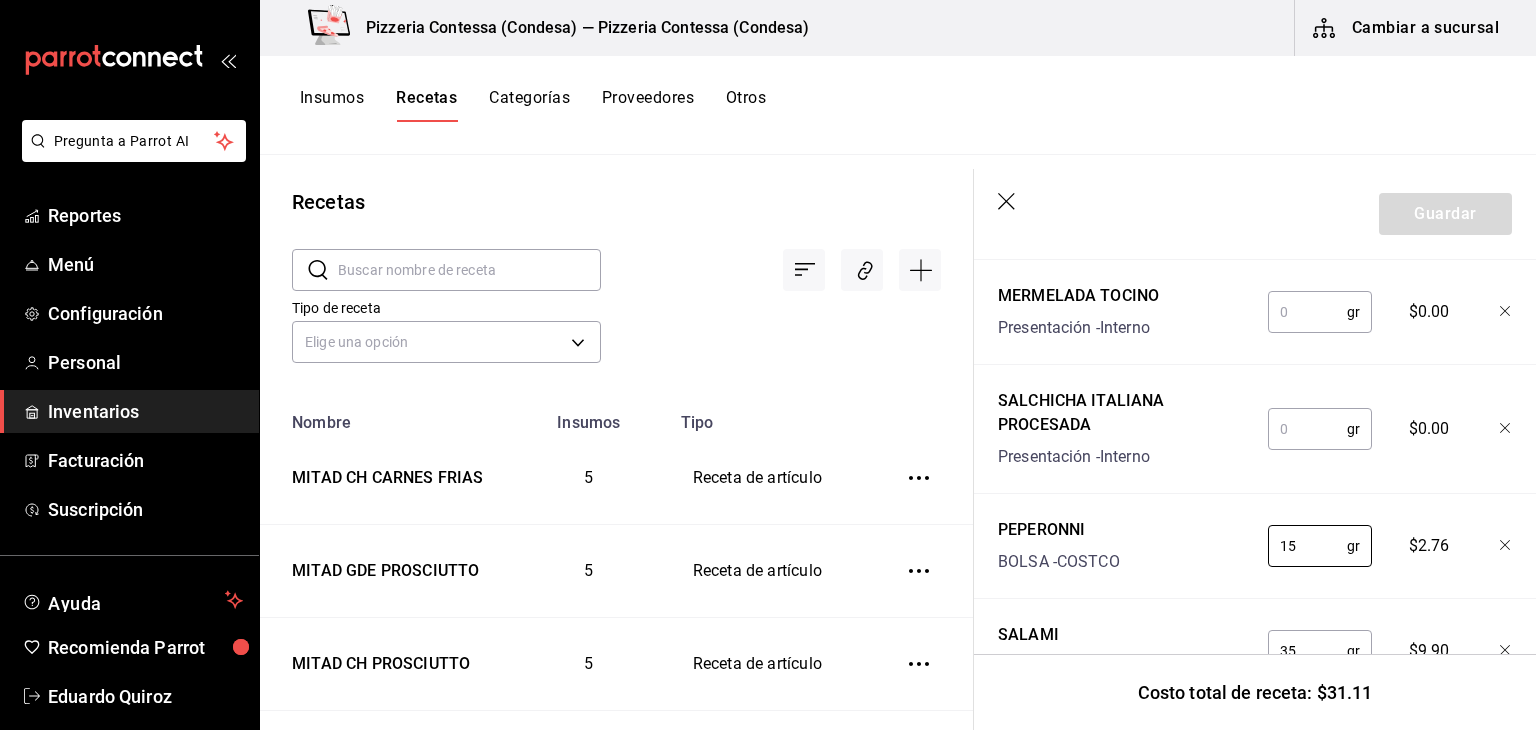 scroll, scrollTop: 658, scrollLeft: 0, axis: vertical 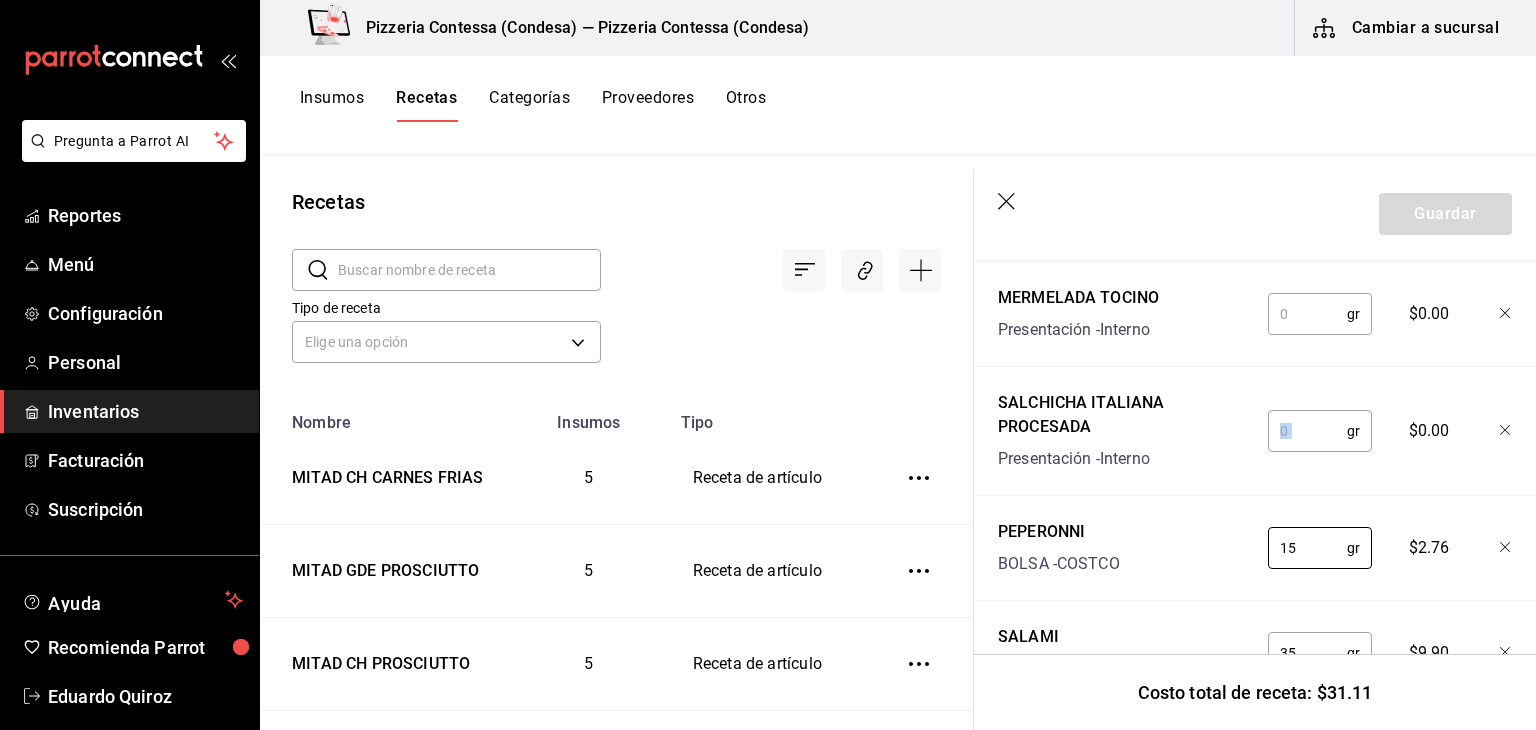 drag, startPoint x: 1337, startPoint y: 427, endPoint x: 1323, endPoint y: 439, distance: 18.439089 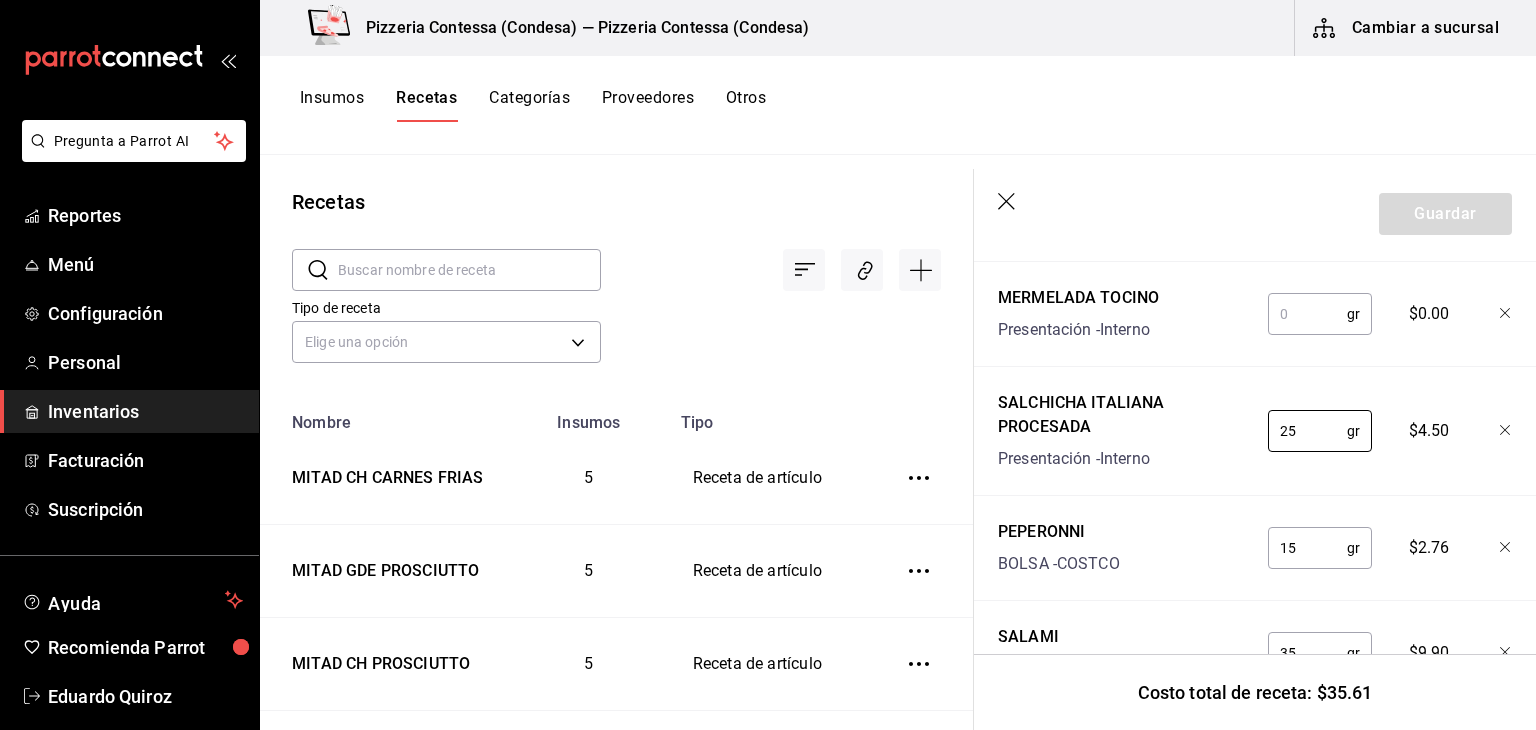 type on "25" 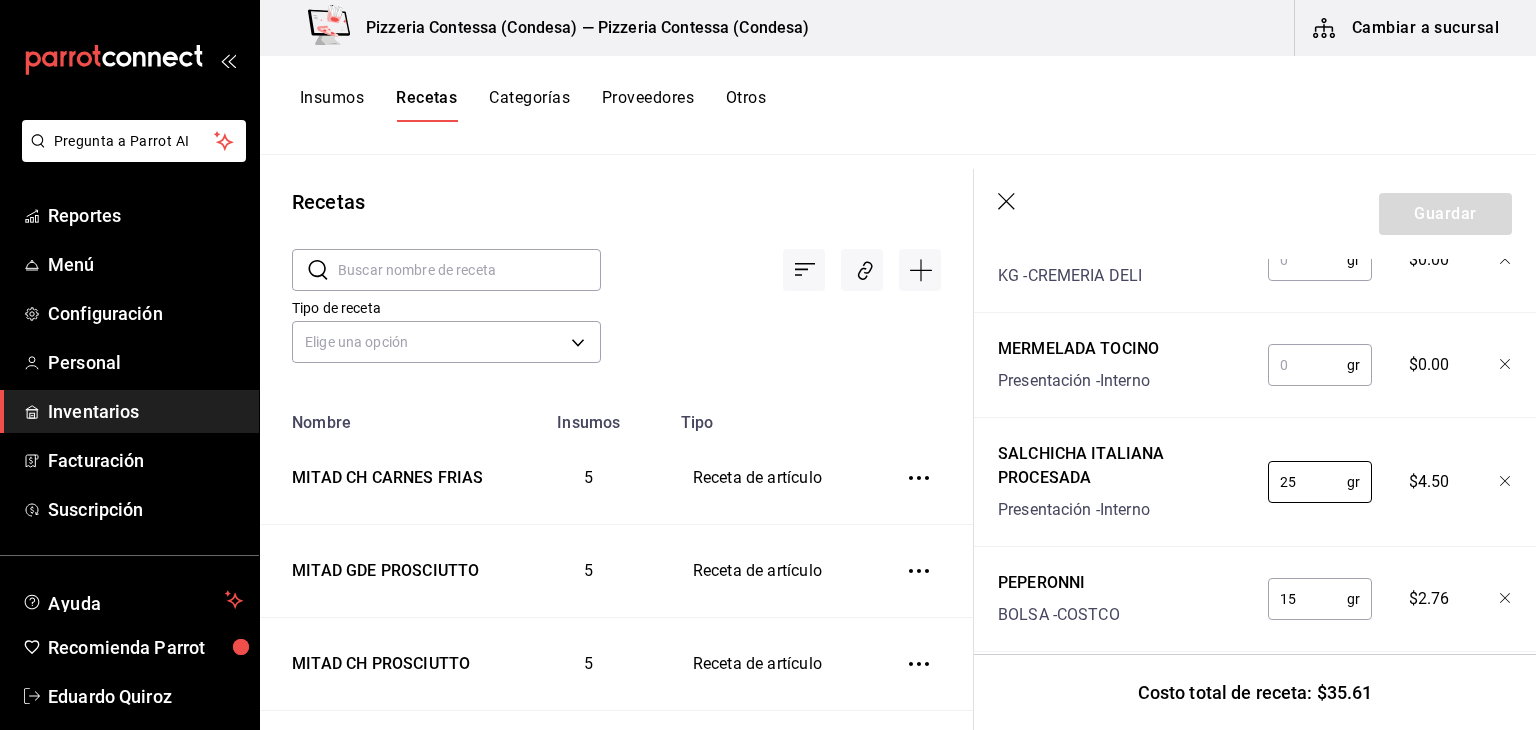 type 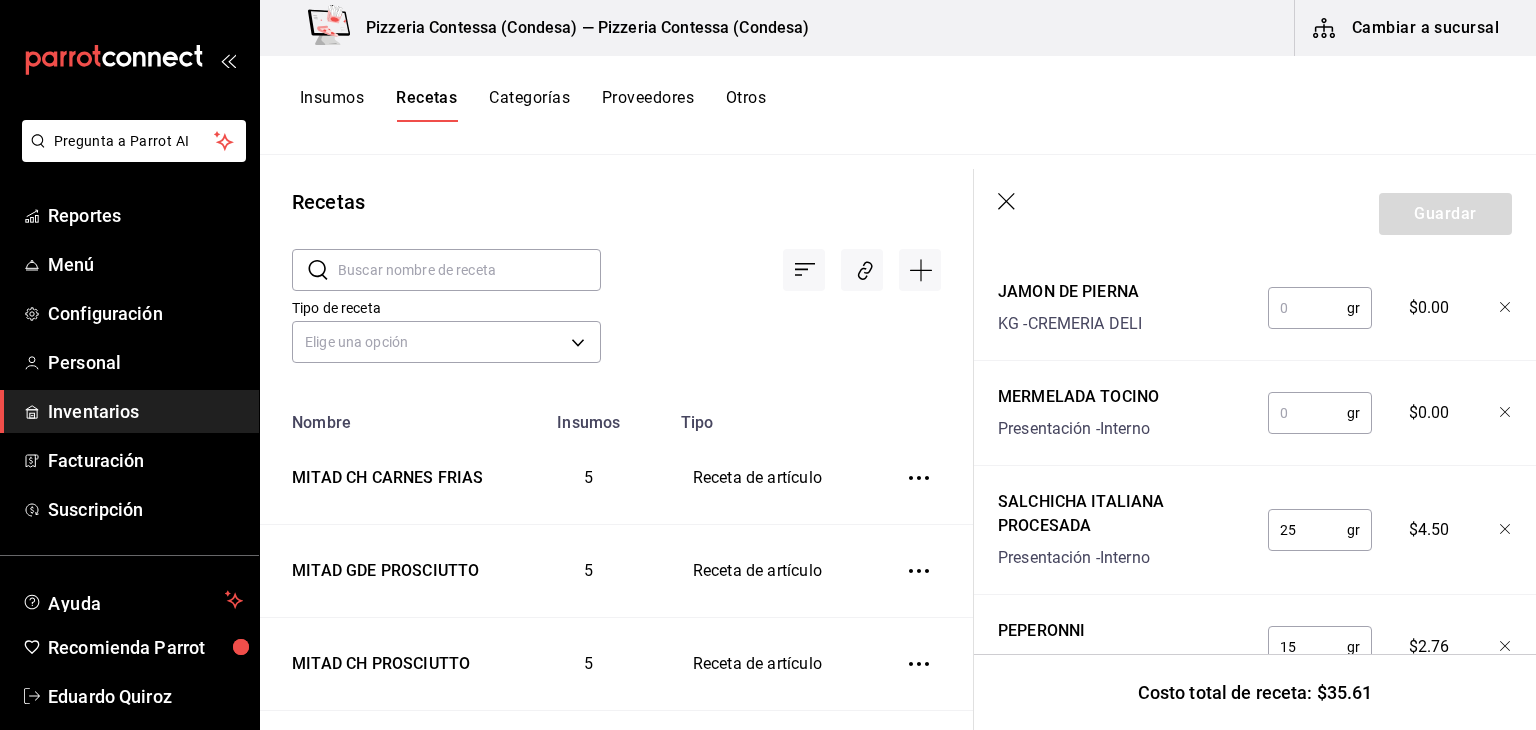 scroll, scrollTop: 558, scrollLeft: 0, axis: vertical 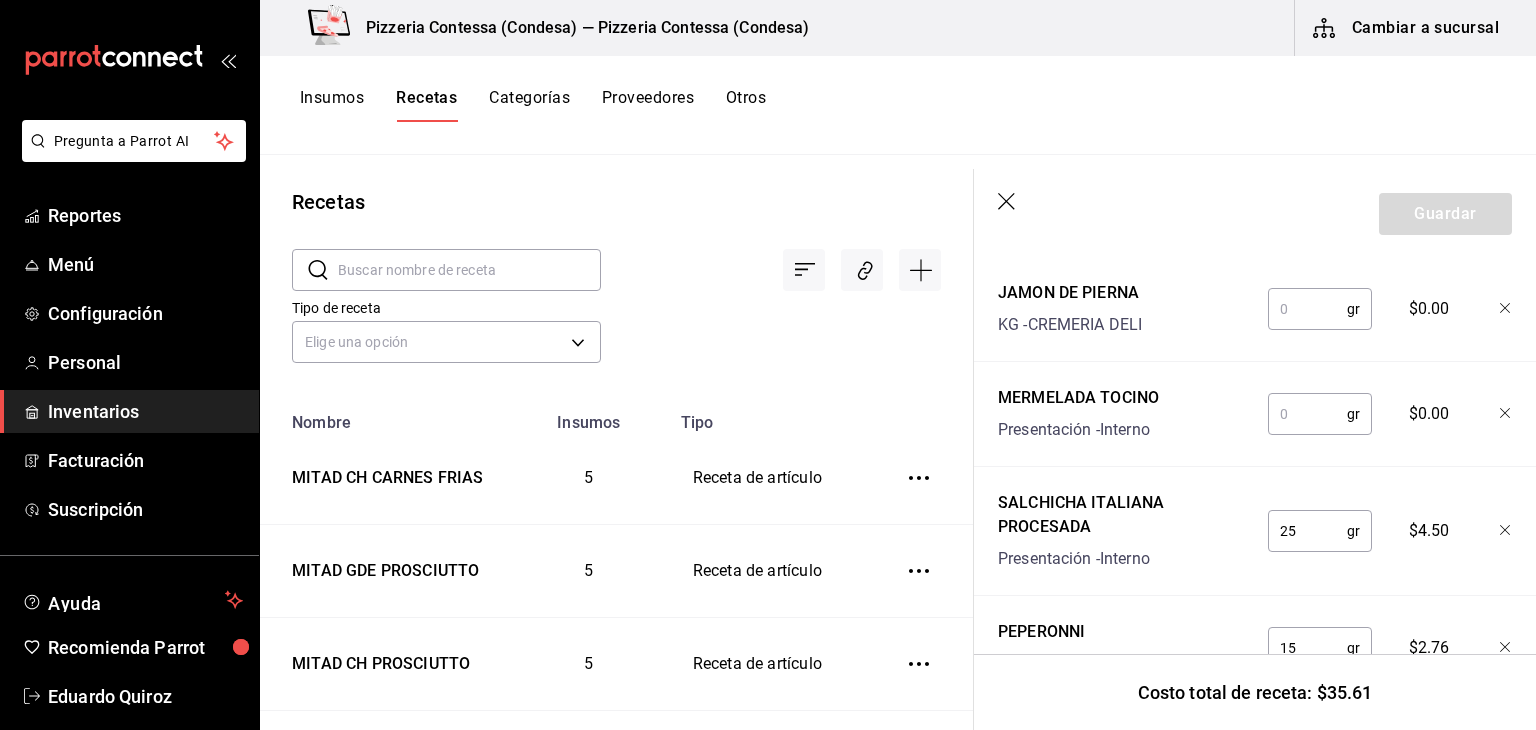 click at bounding box center [1307, 414] 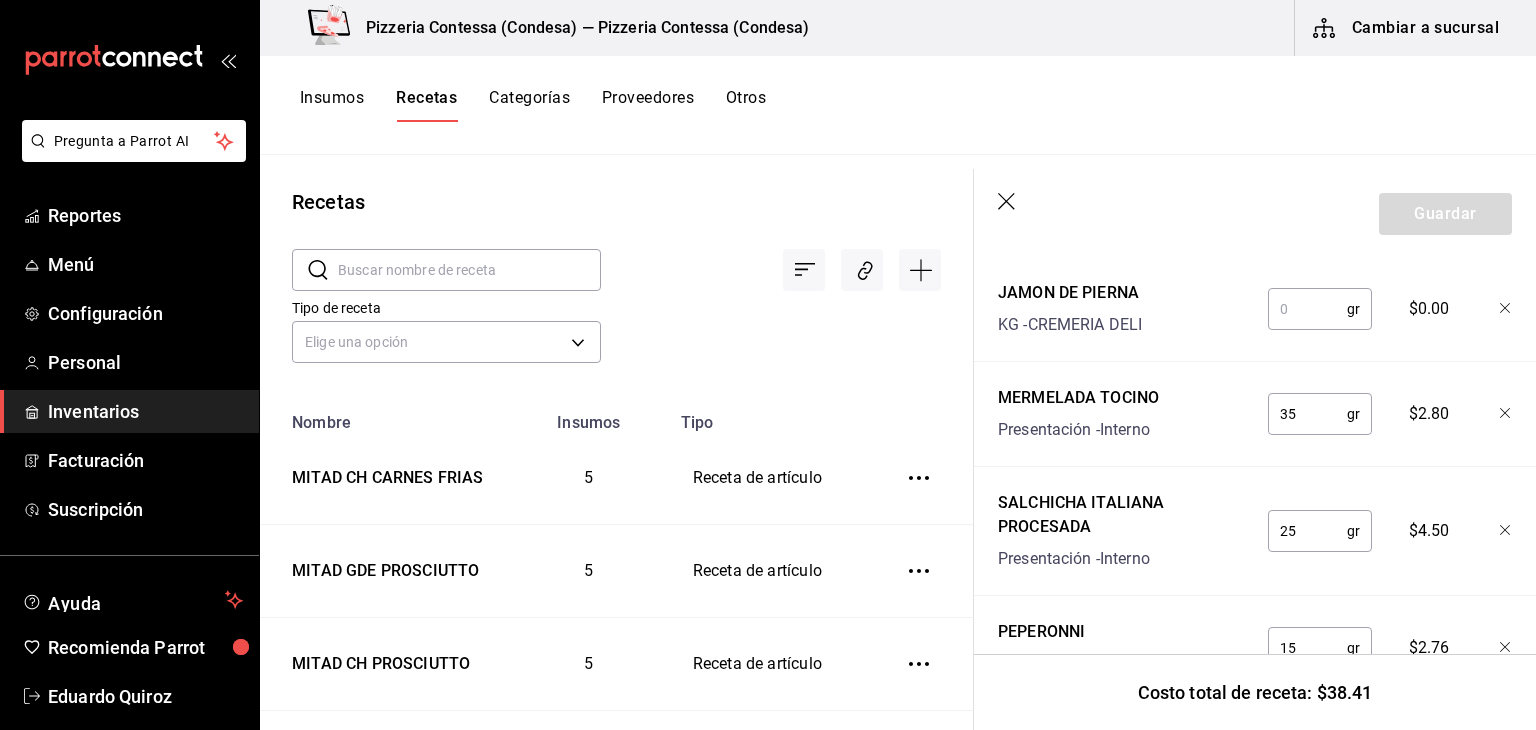 type on "35" 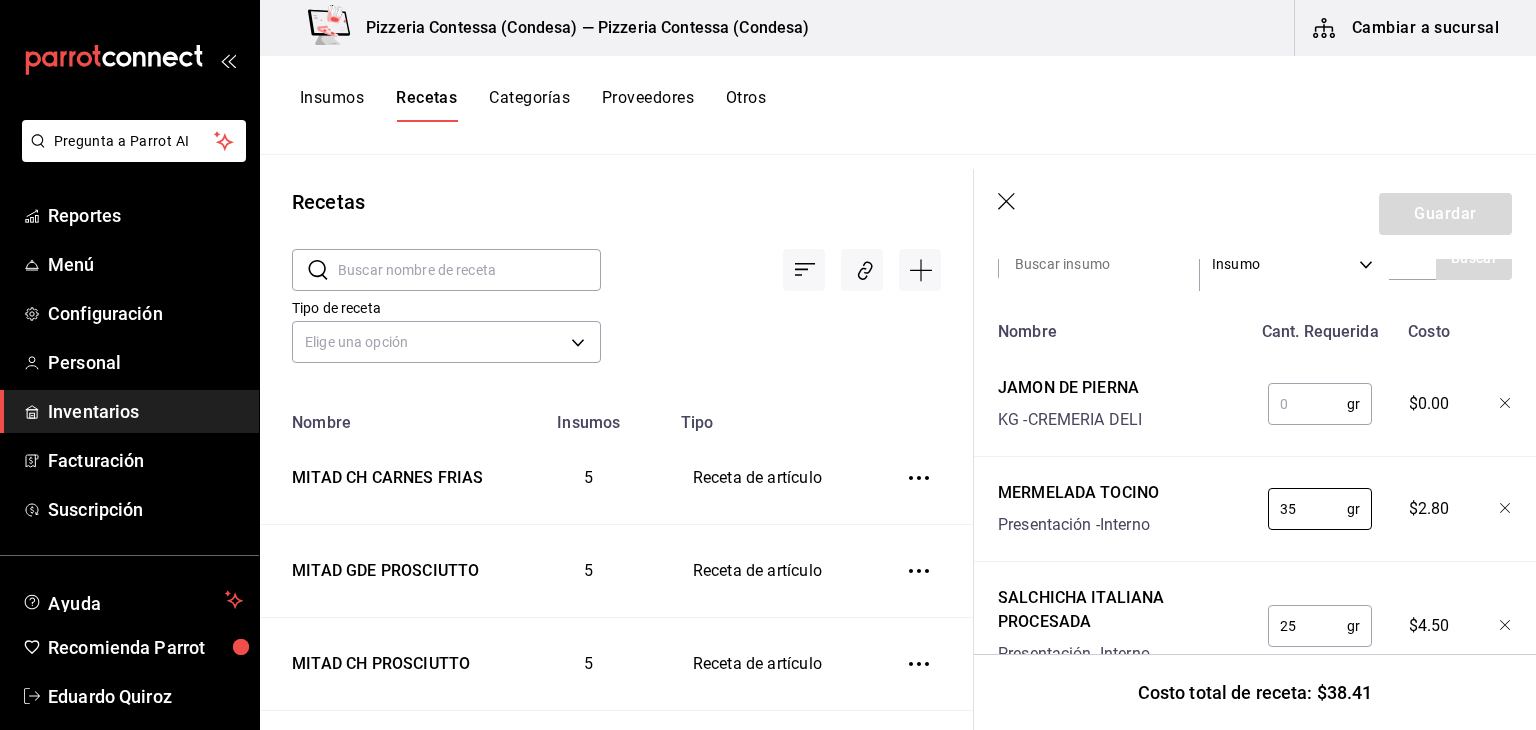 scroll, scrollTop: 458, scrollLeft: 0, axis: vertical 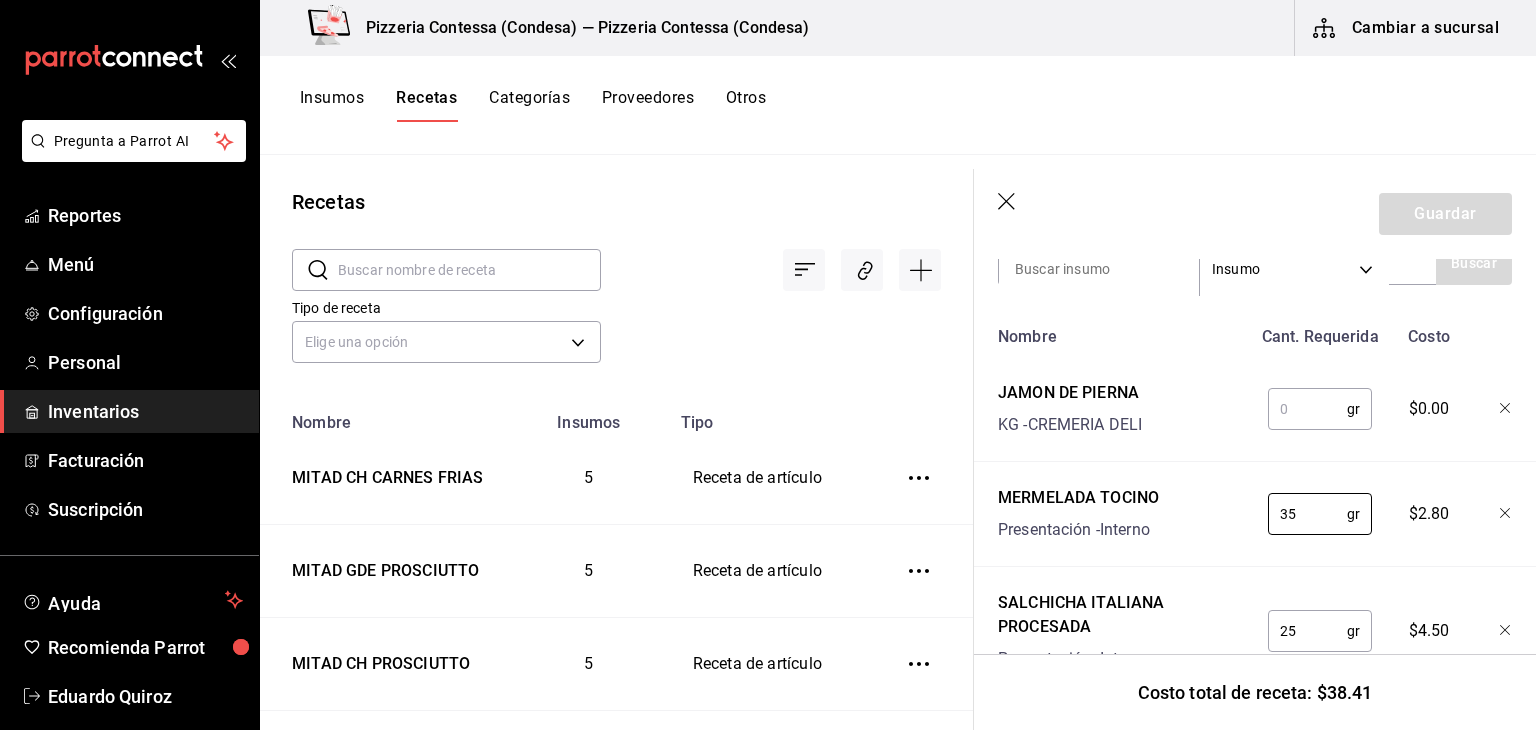 click at bounding box center [1307, 409] 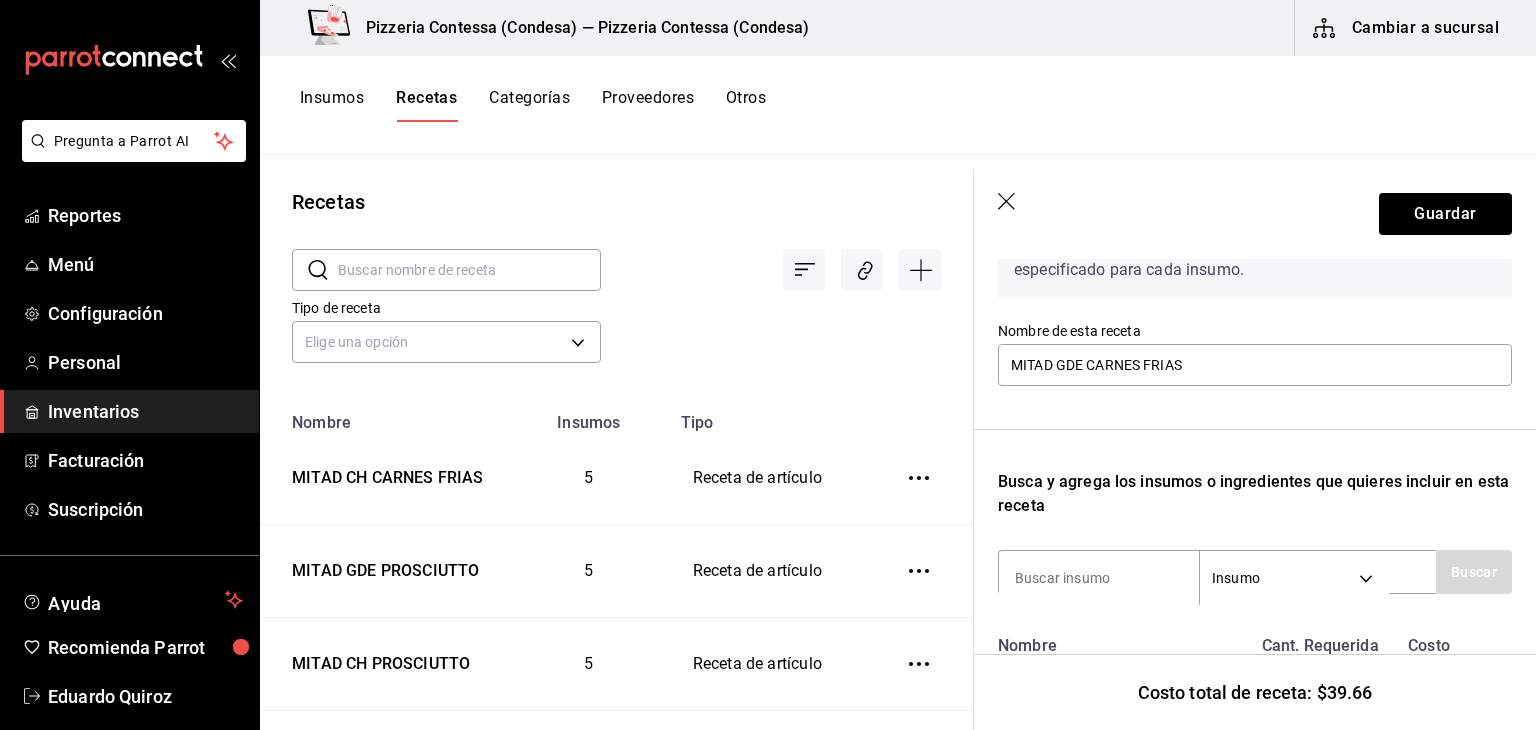 scroll, scrollTop: 0, scrollLeft: 0, axis: both 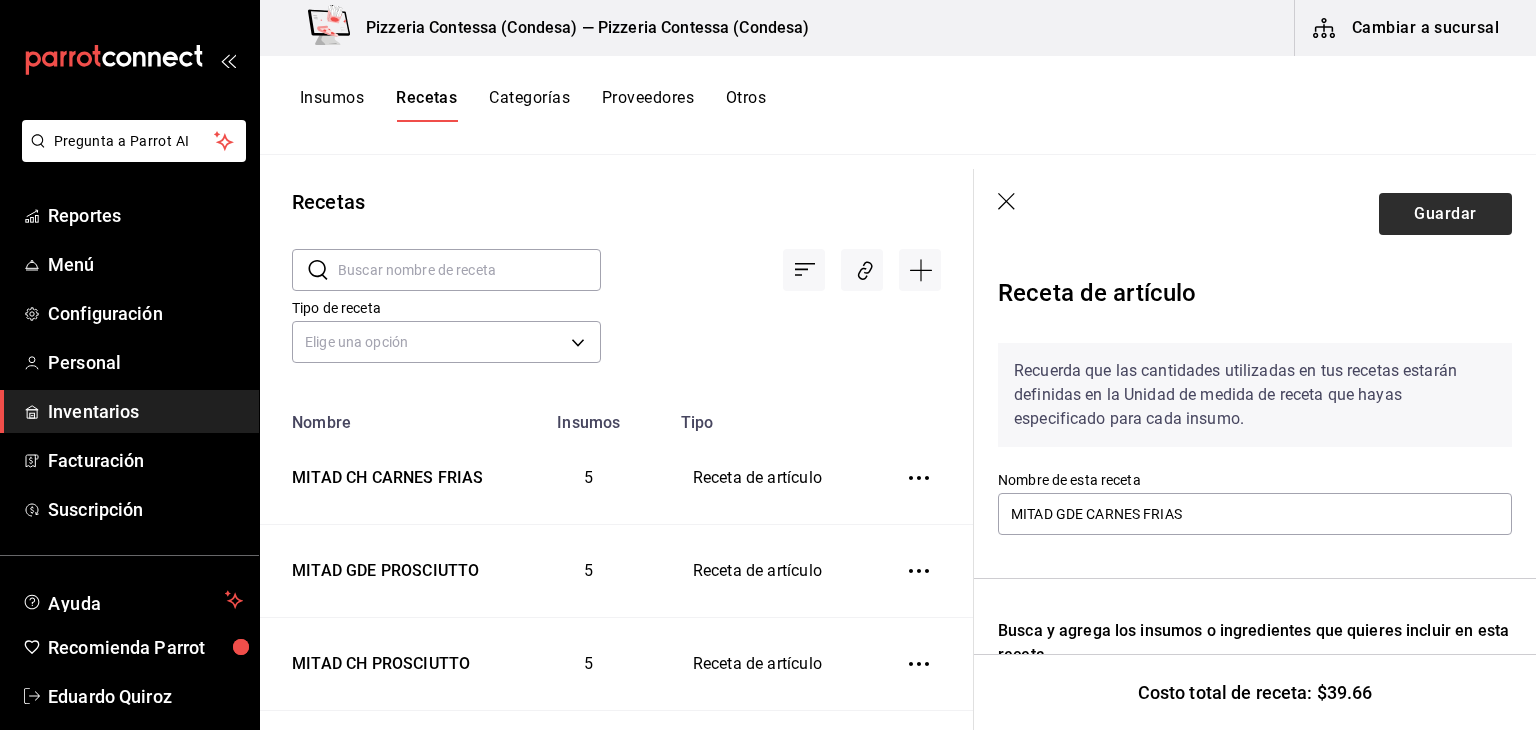 type on "15" 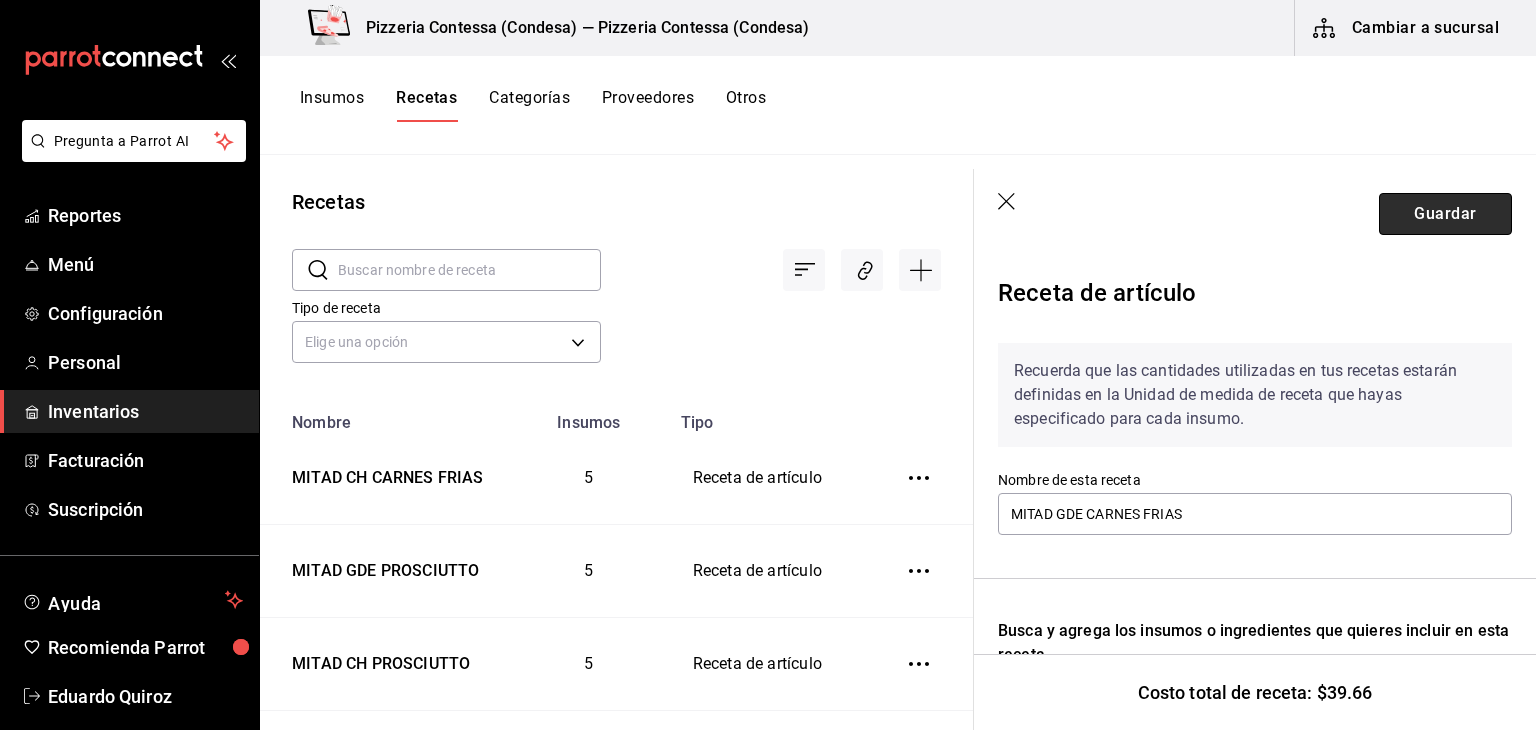 click on "Guardar" at bounding box center (1445, 214) 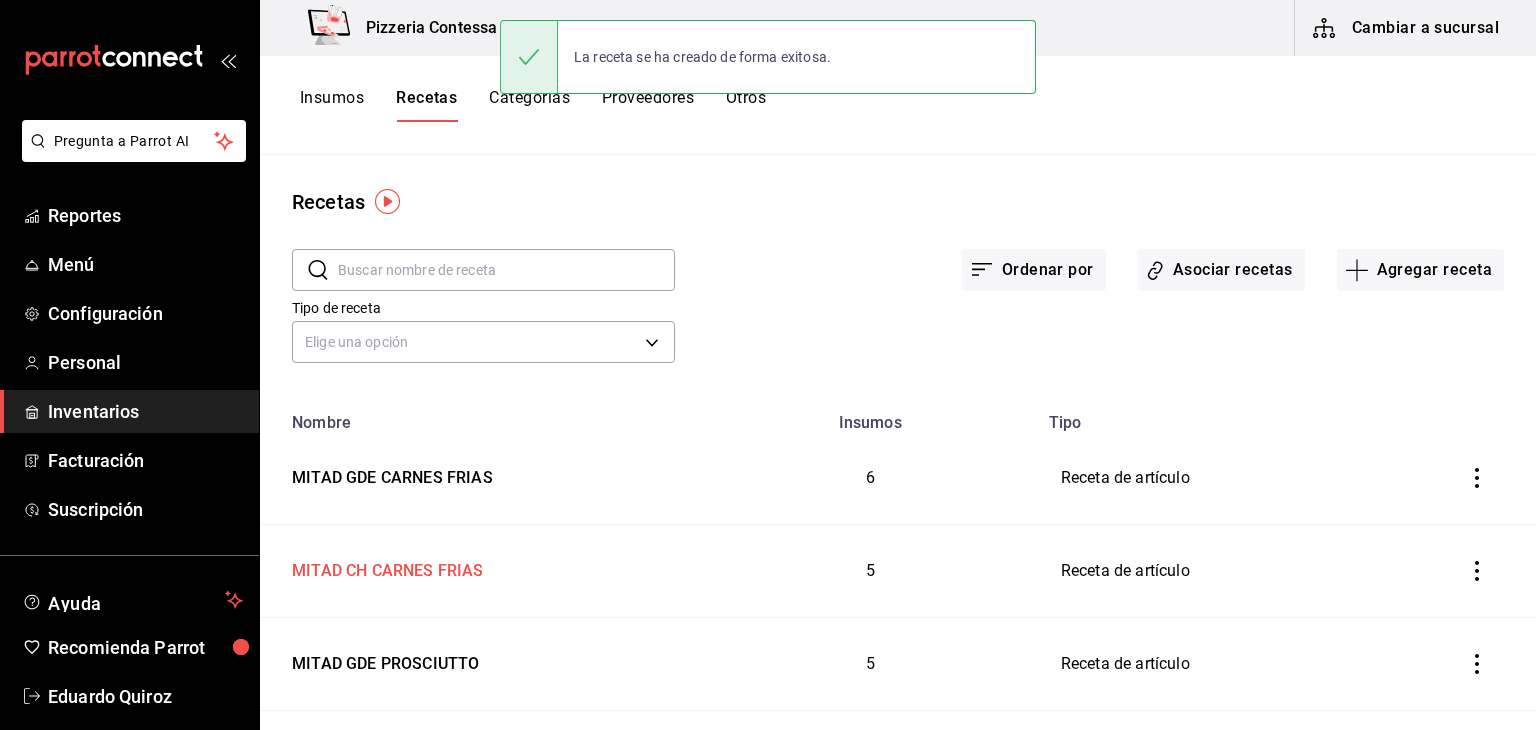 click on "MITAD CH CARNES FRIAS" at bounding box center [384, 567] 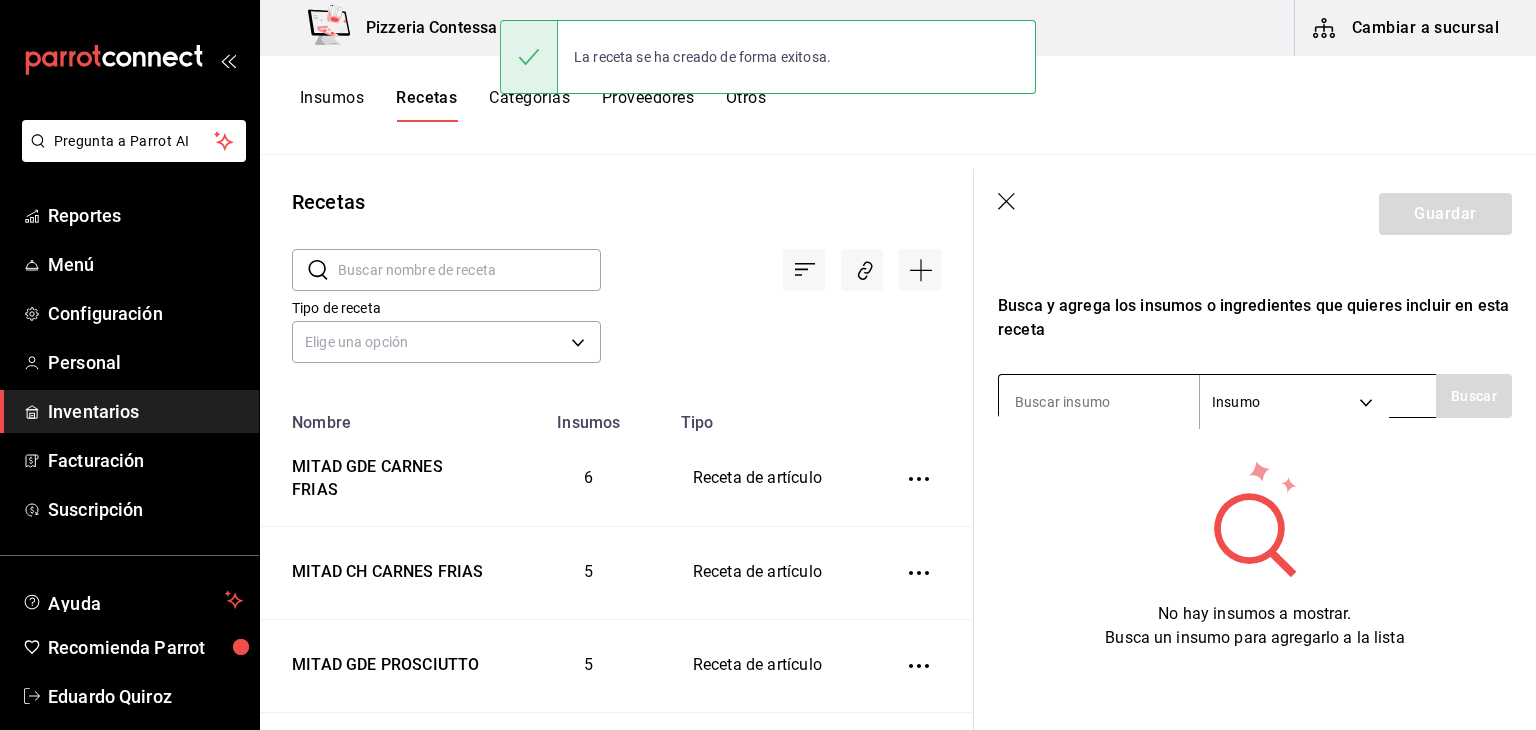 type on "MITAD CH CARNES FRIAS" 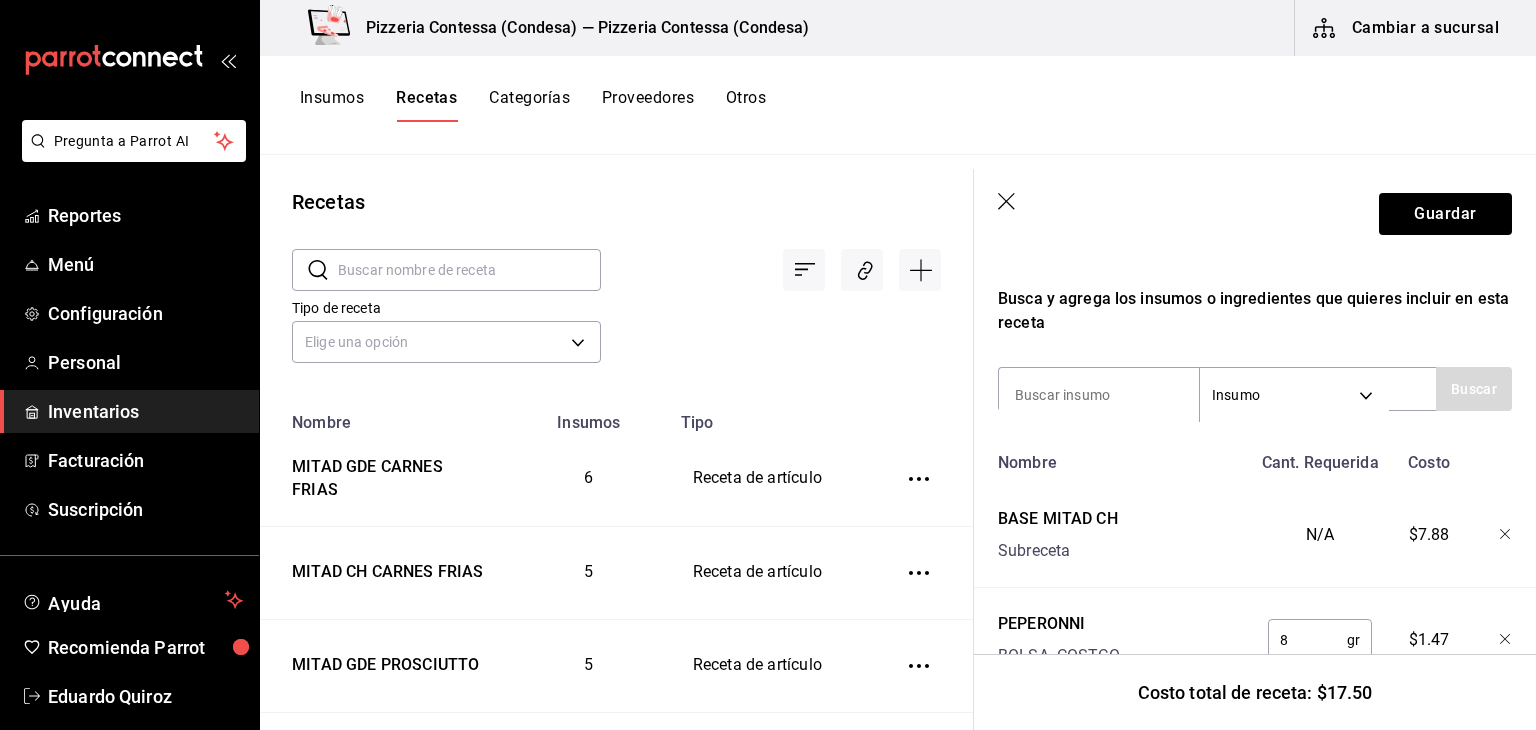 scroll, scrollTop: 253, scrollLeft: 0, axis: vertical 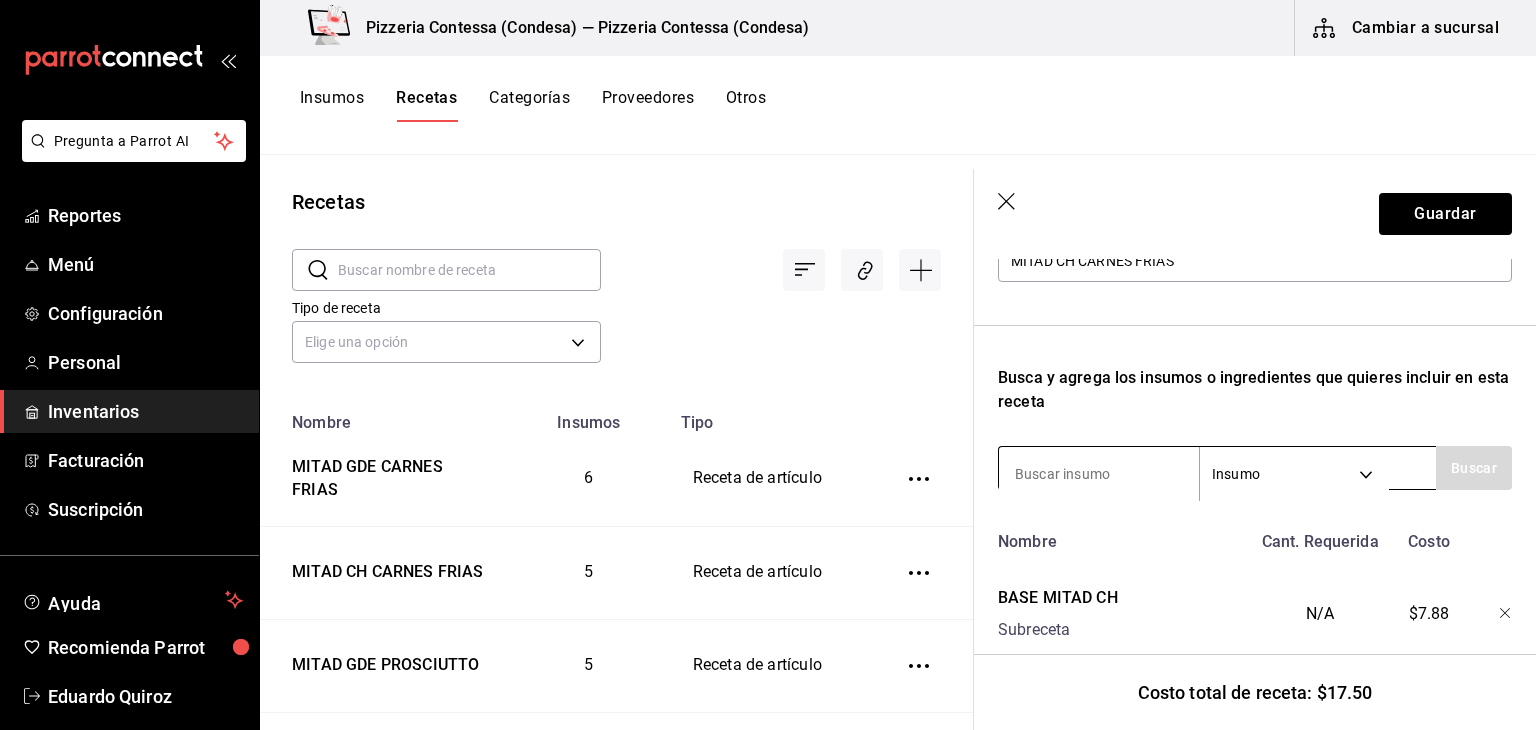 click at bounding box center [1099, 474] 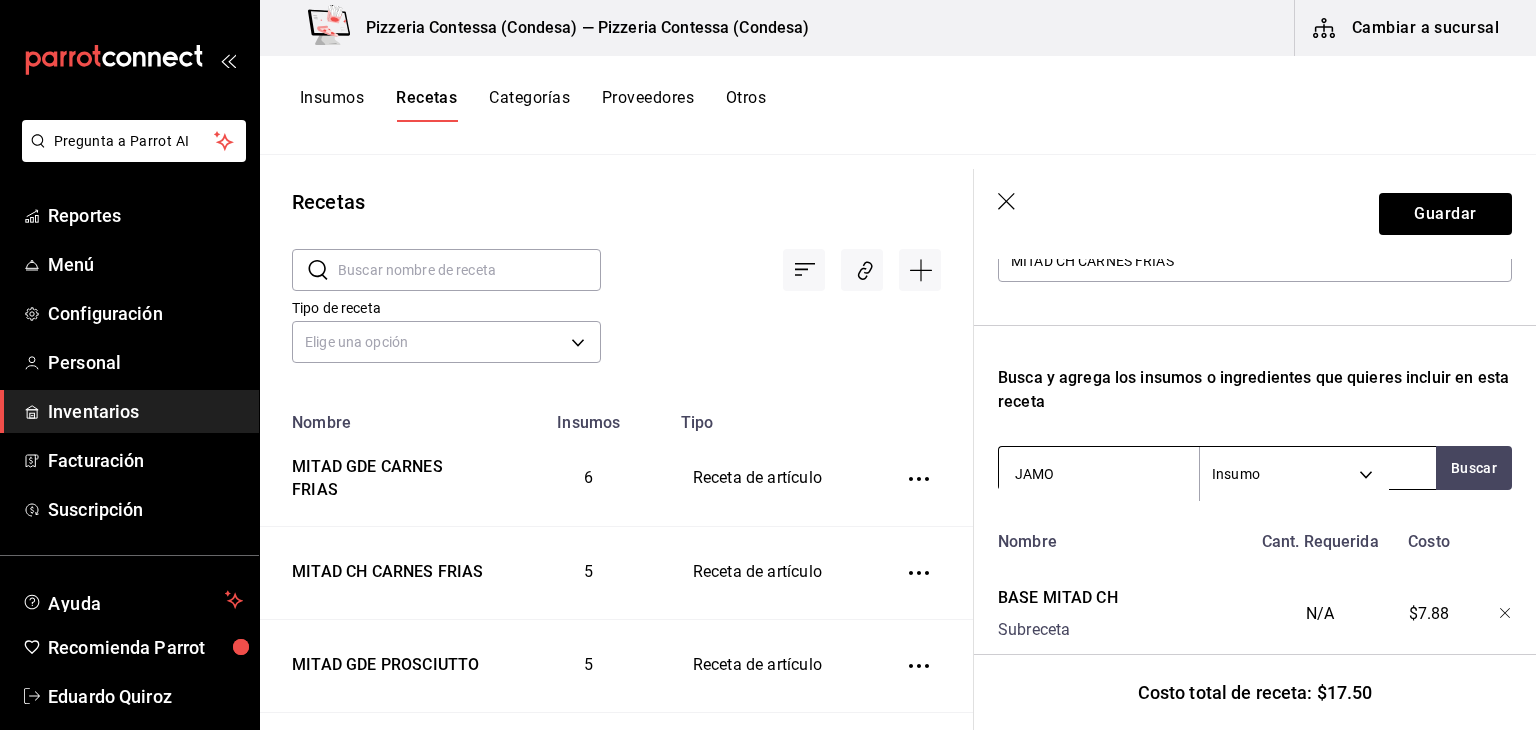 type on "JAMON" 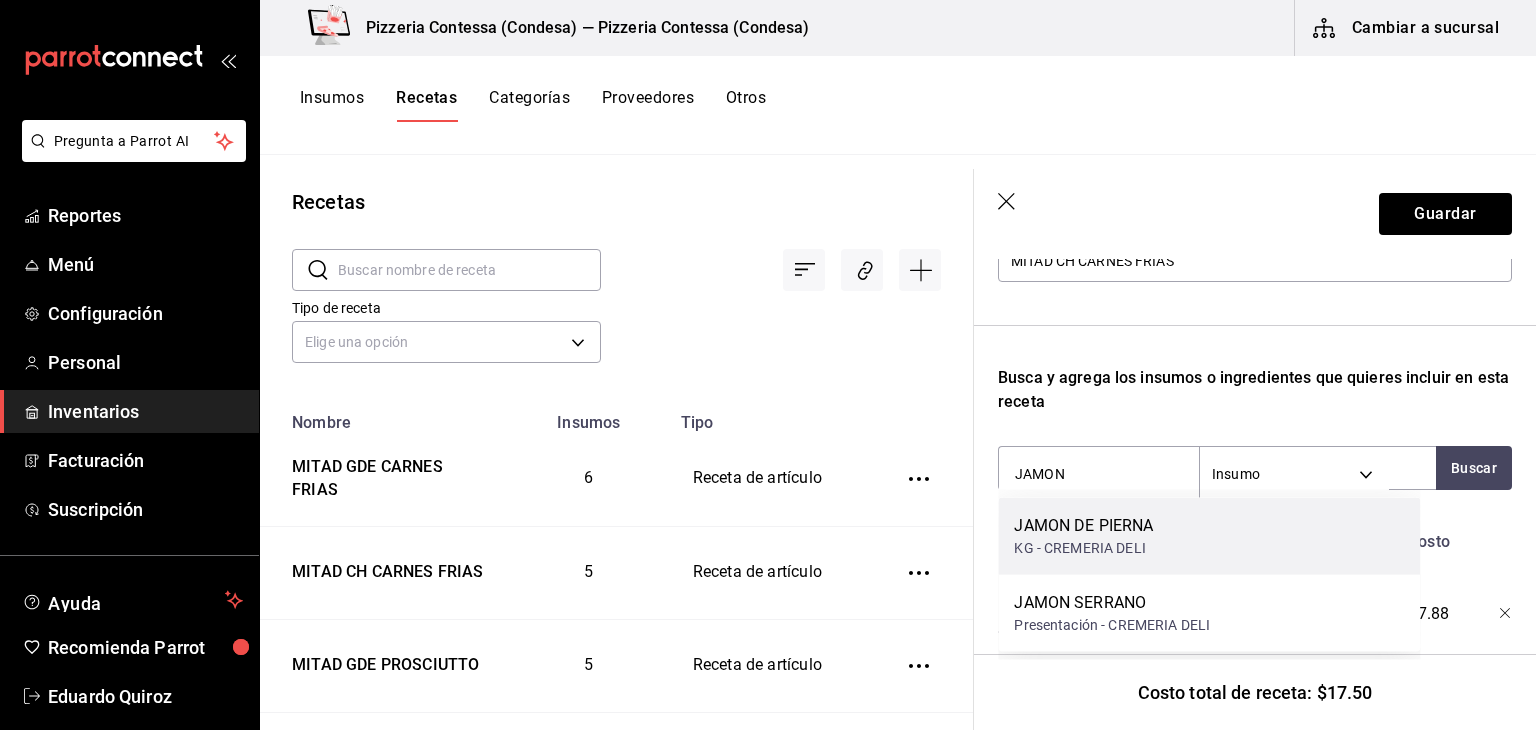 click on "JAMON DE PIERNA KG - CREMERIA DELI" at bounding box center (1209, 536) 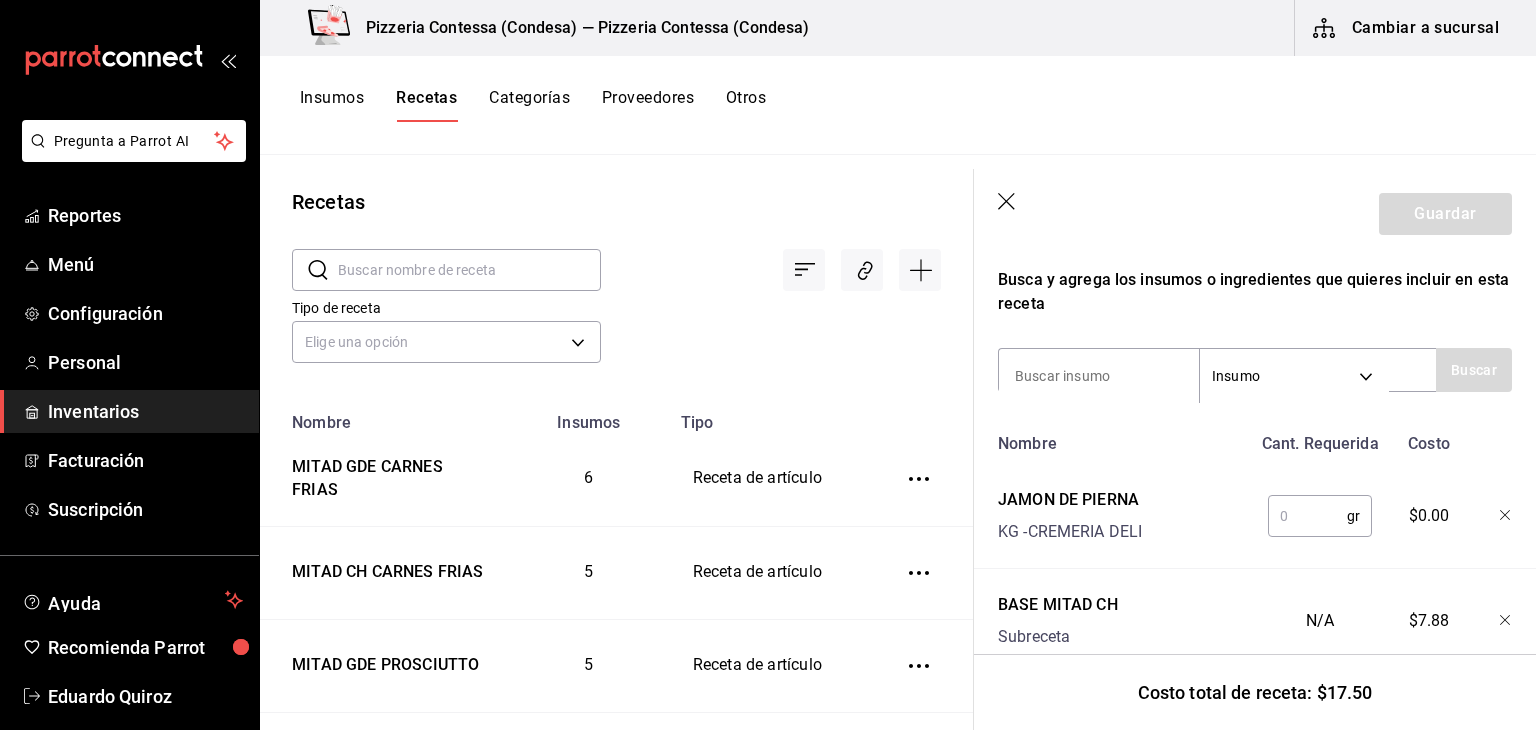 scroll, scrollTop: 353, scrollLeft: 0, axis: vertical 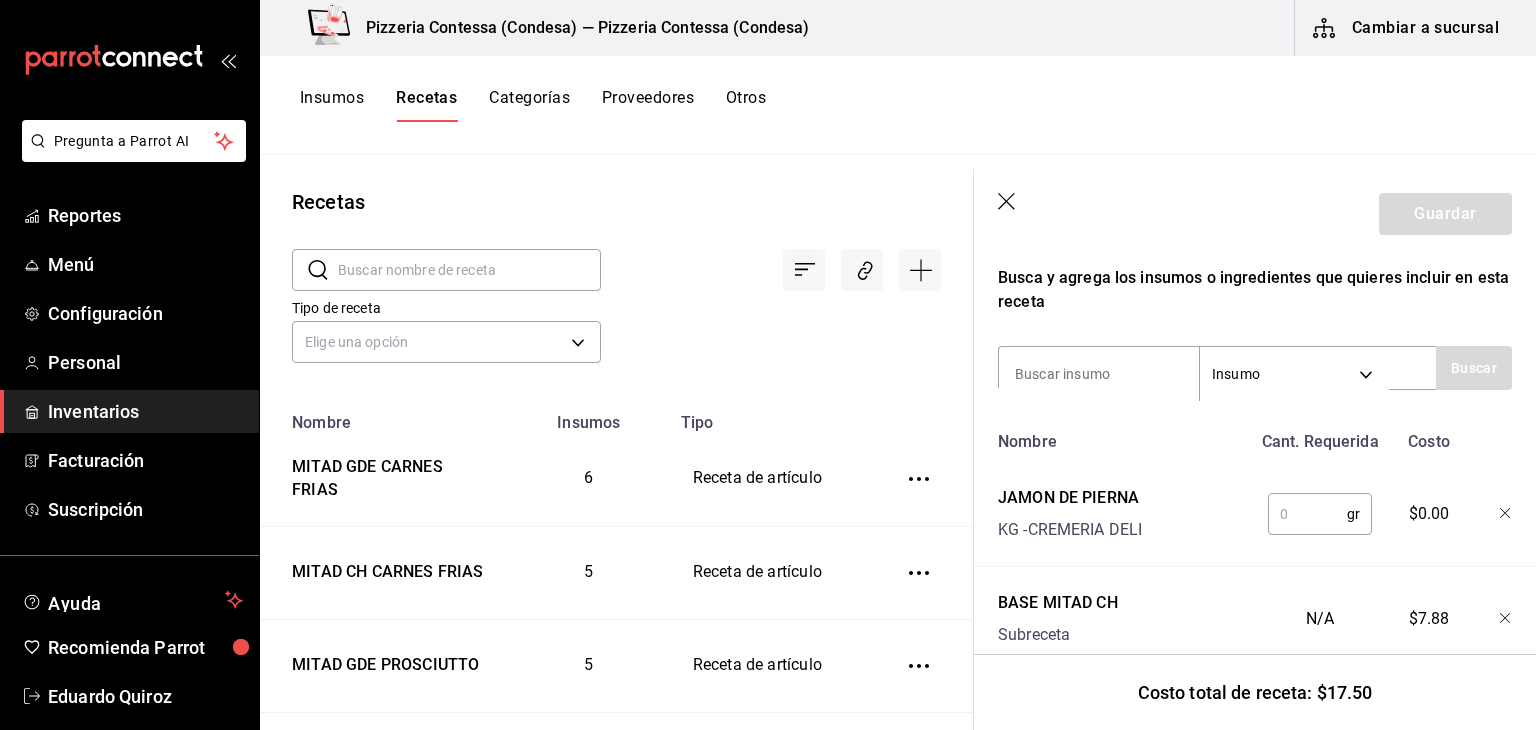 click at bounding box center (1307, 514) 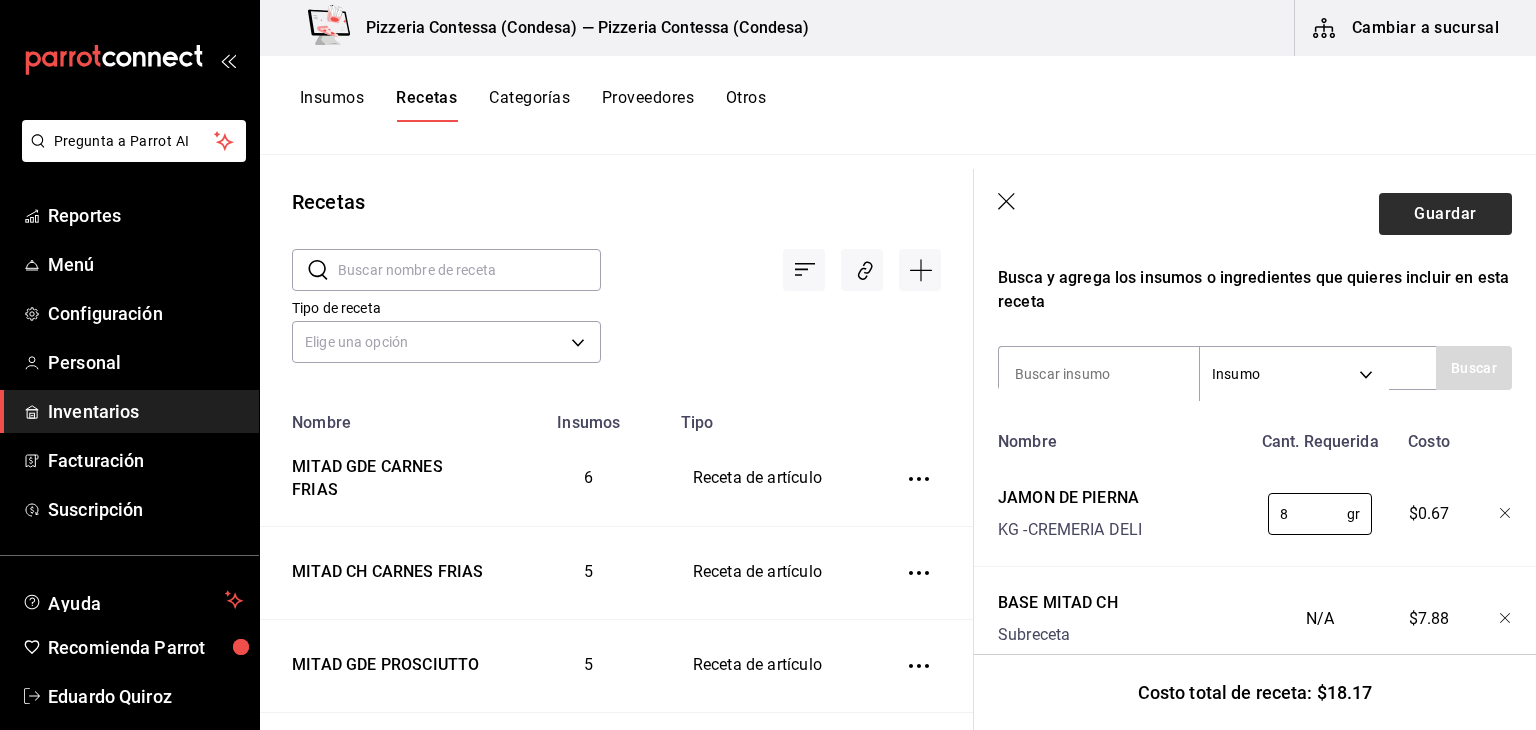 type on "8" 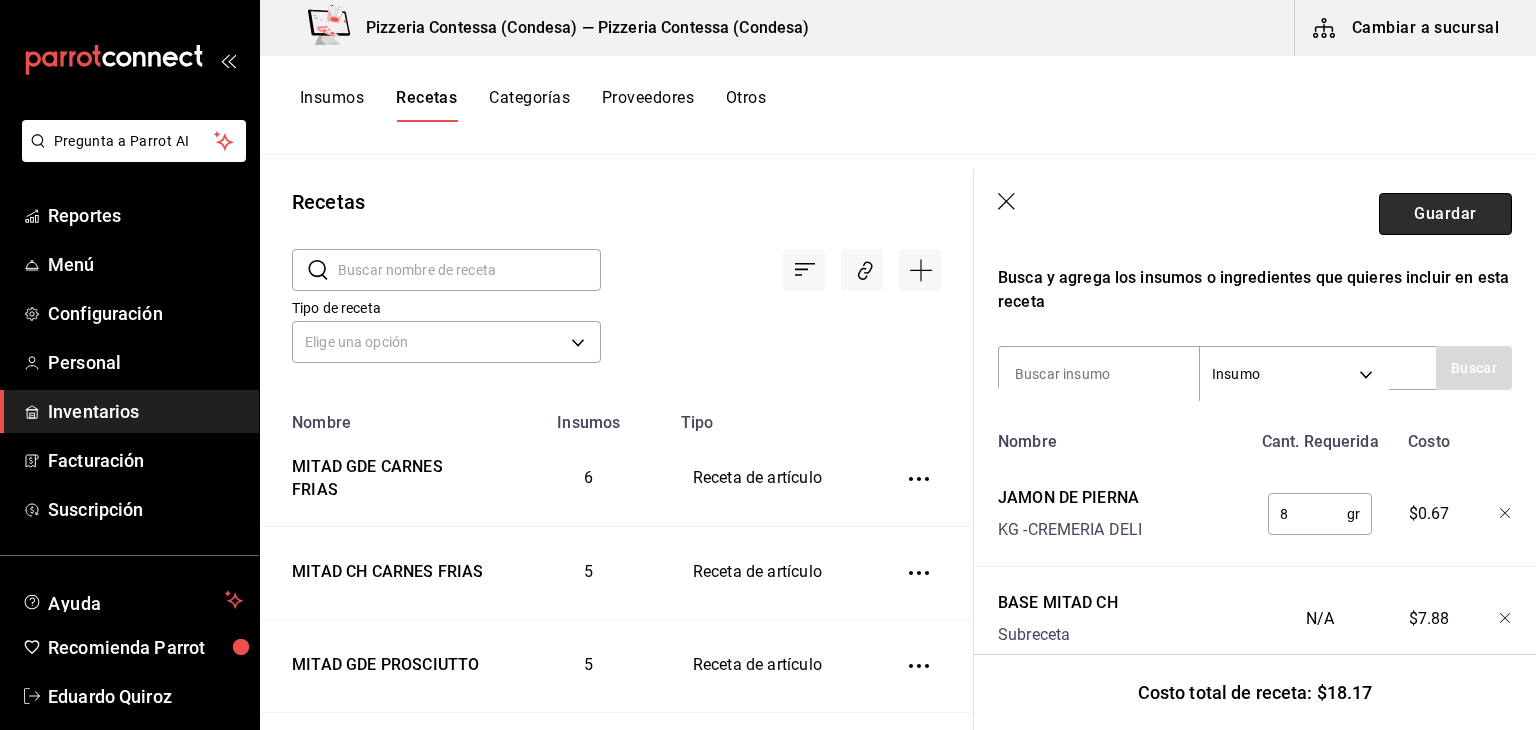 click on "Guardar" at bounding box center (1445, 214) 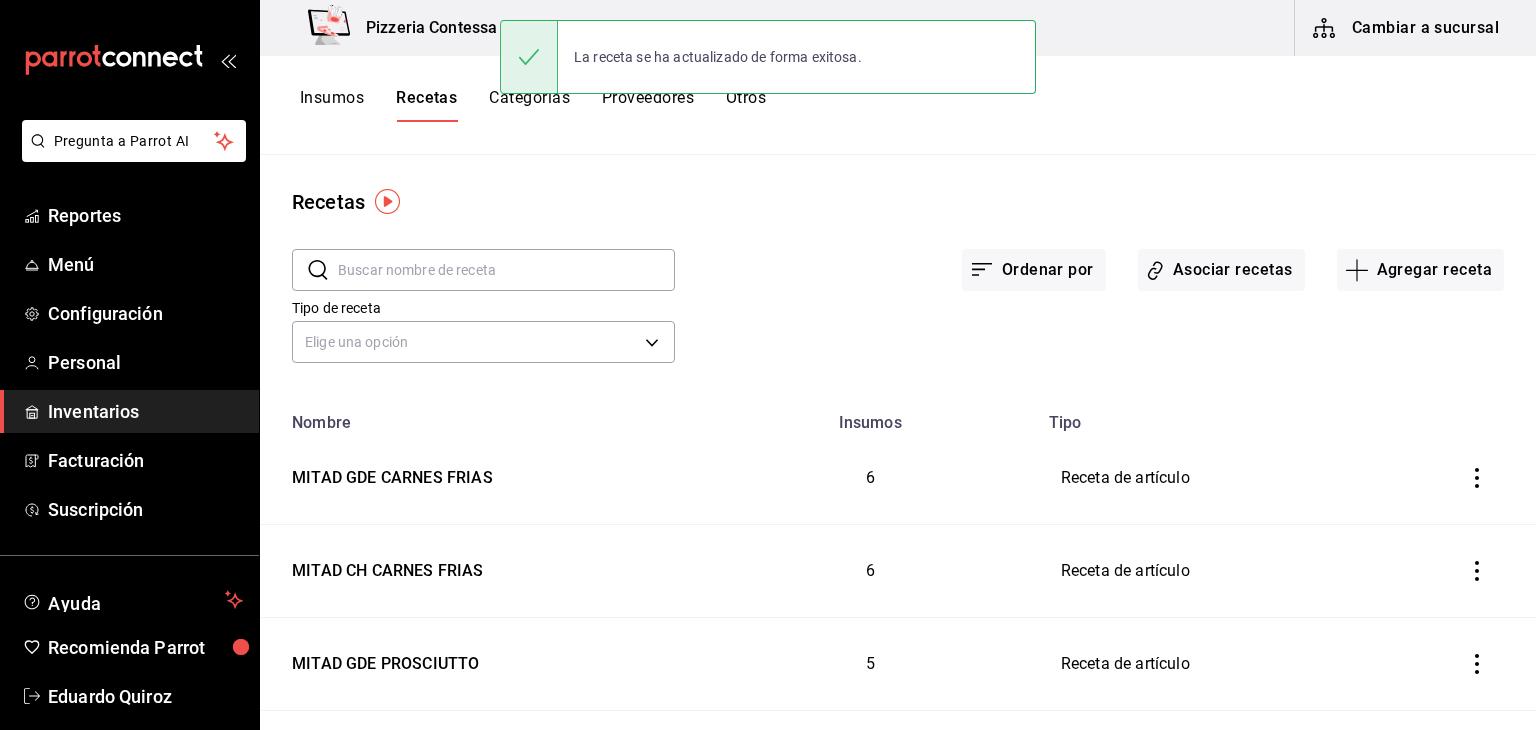 scroll, scrollTop: 0, scrollLeft: 0, axis: both 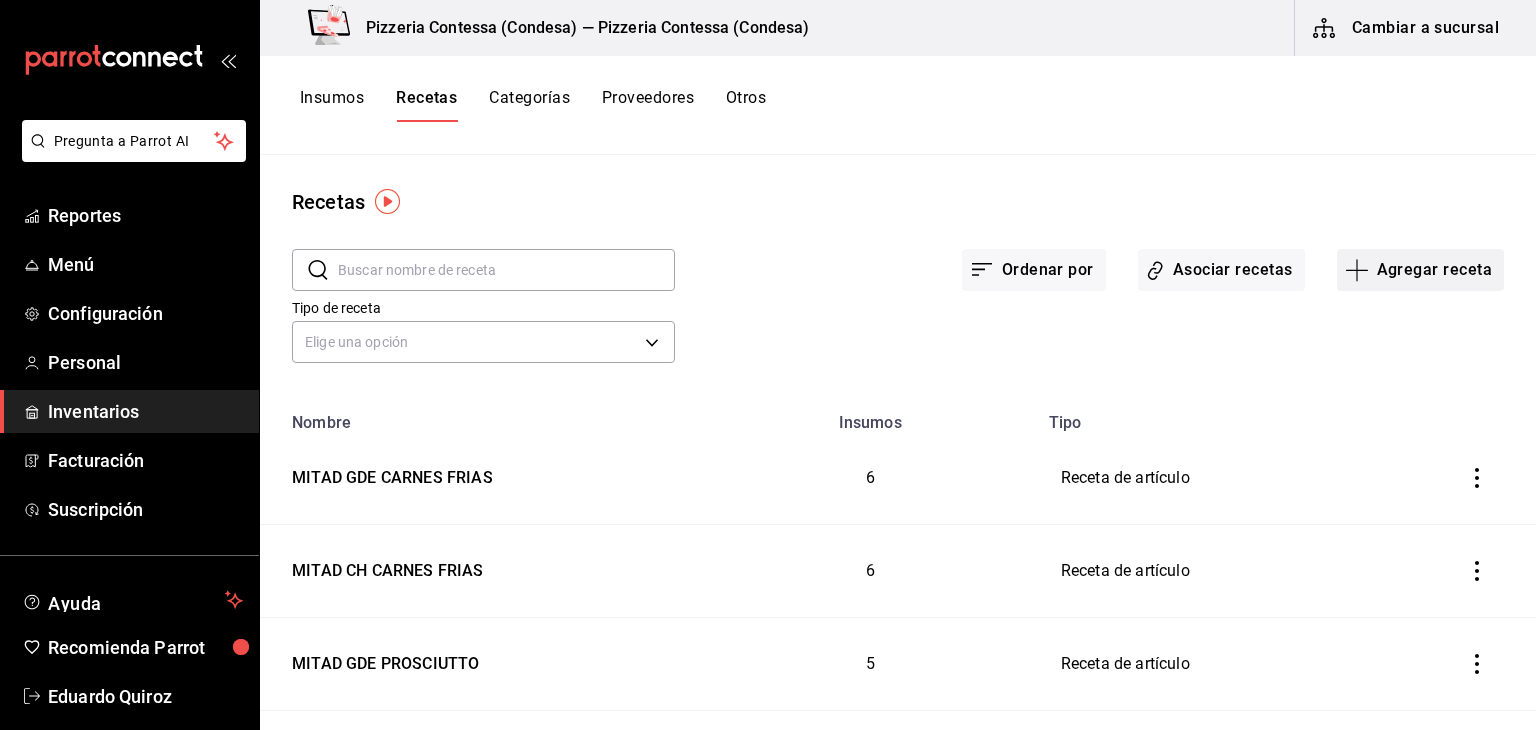 click on "Agregar receta" at bounding box center [1420, 270] 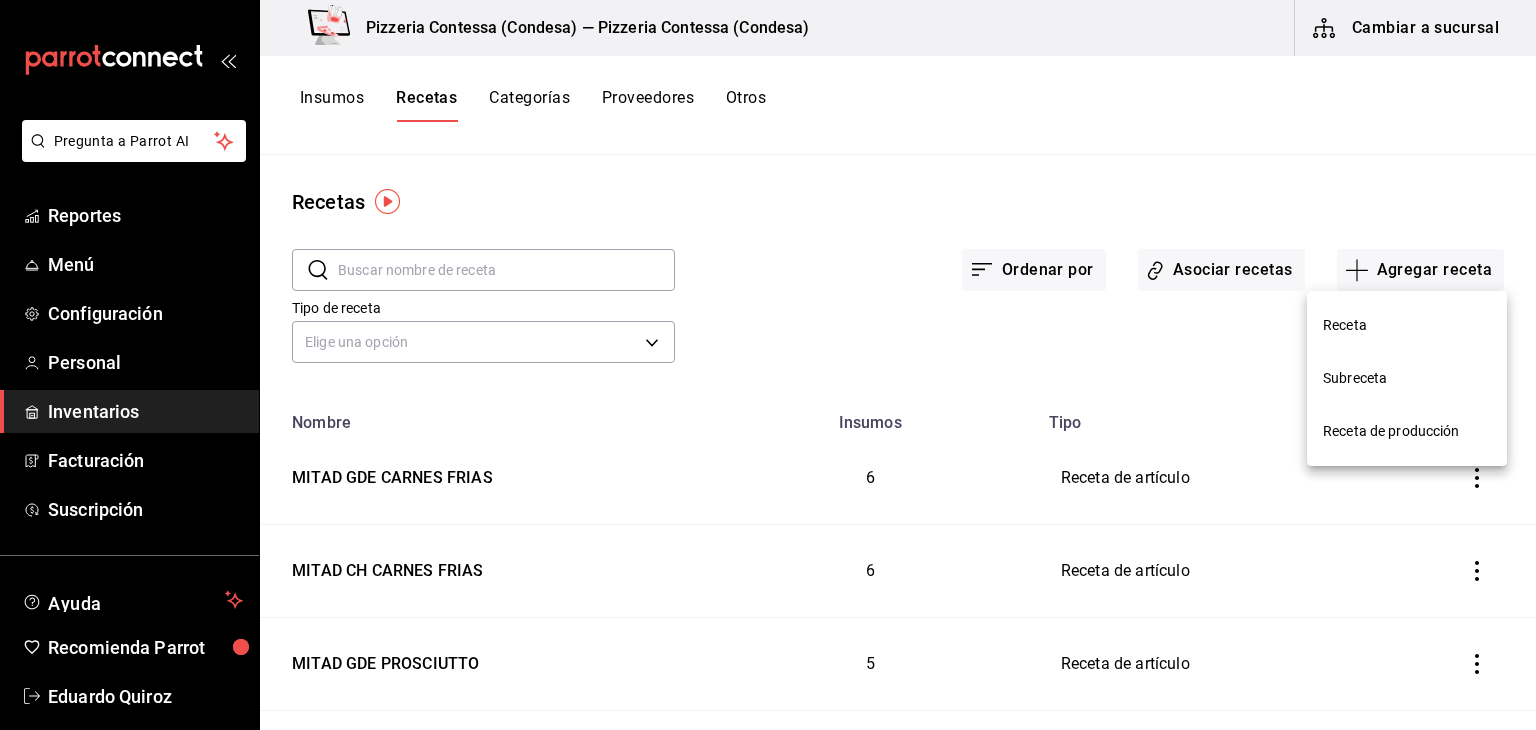 click on "Receta" at bounding box center [1407, 325] 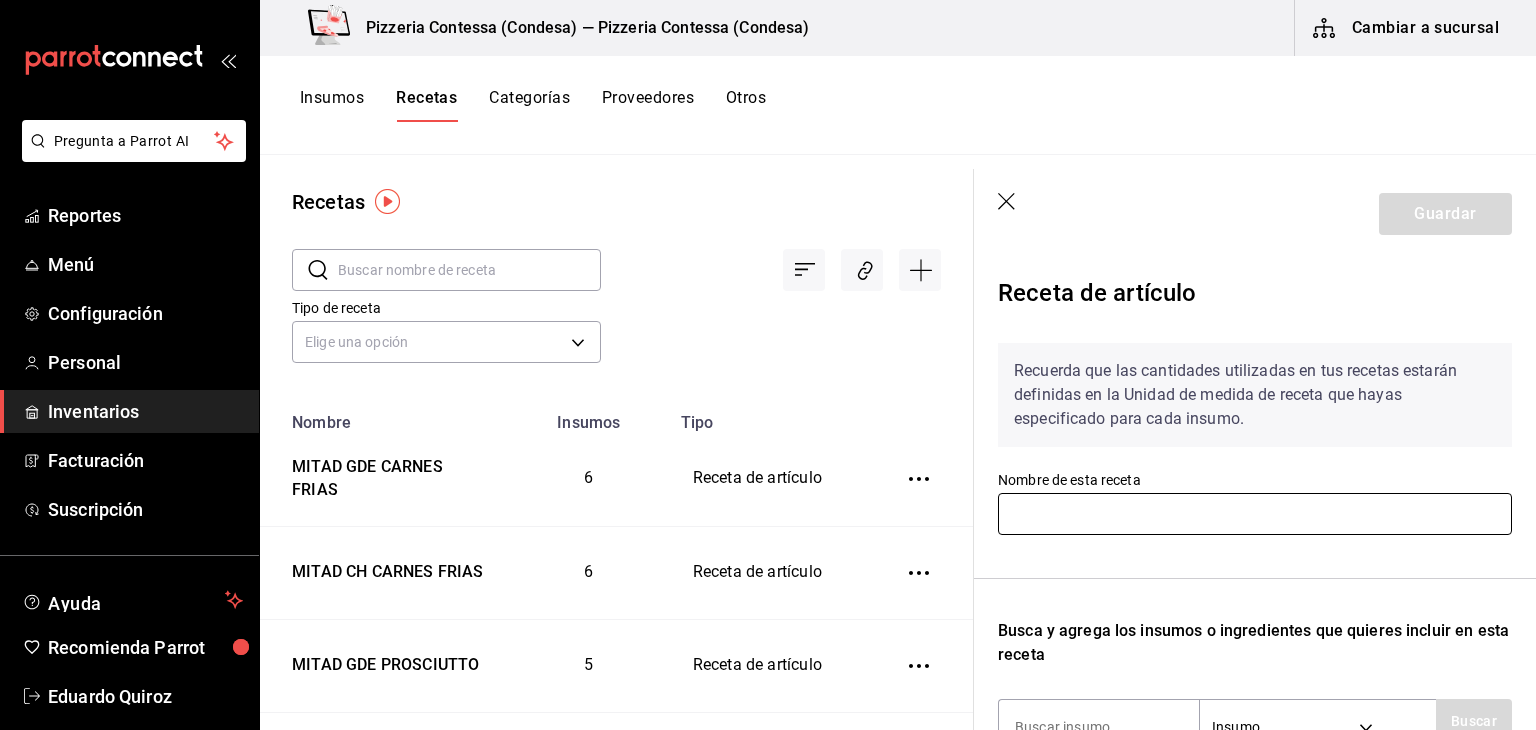 click at bounding box center [1255, 514] 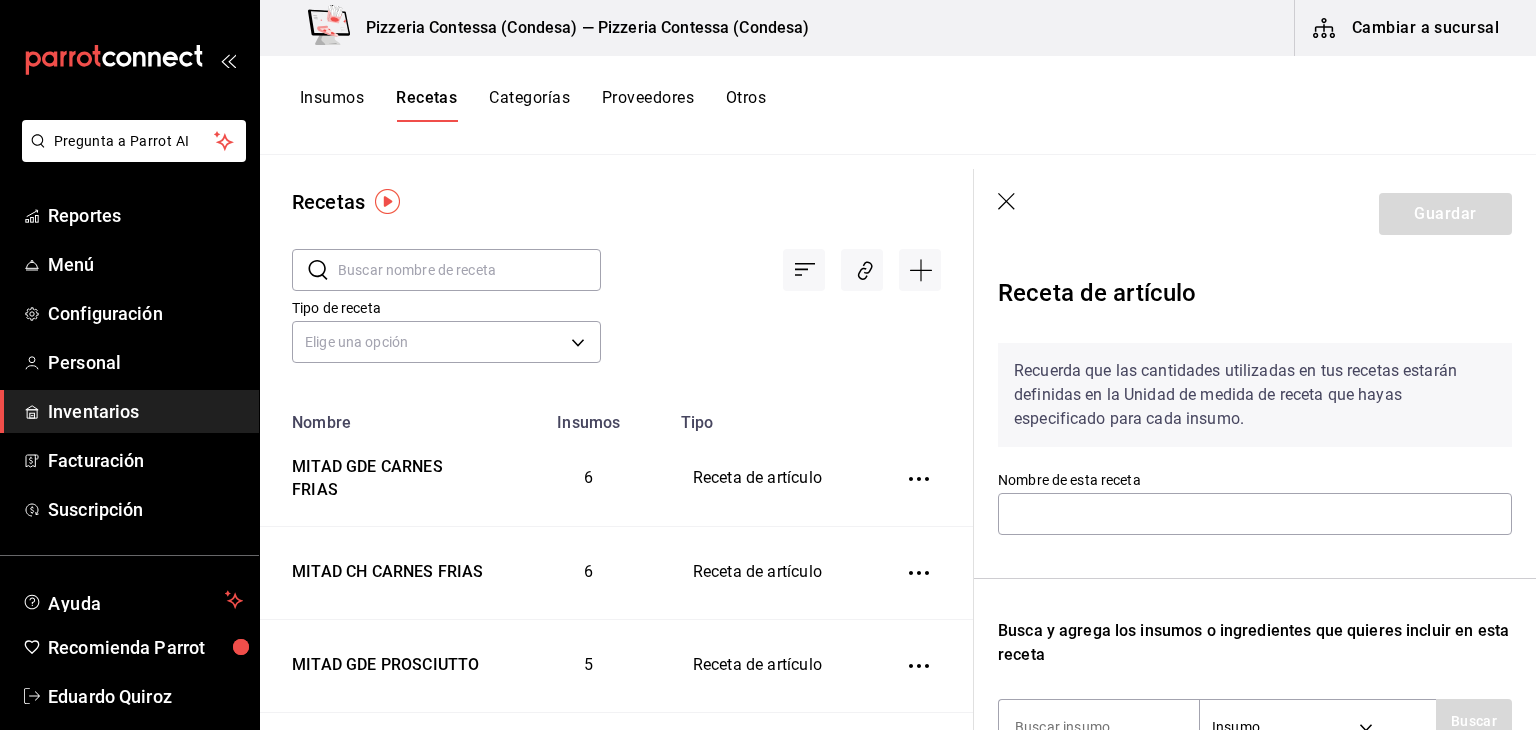 click on "Recuerda que las cantidades utilizadas en tus recetas estarán definidas en la Unidad de medida de receta que hayas especificado para cada insumo." at bounding box center [1255, 395] 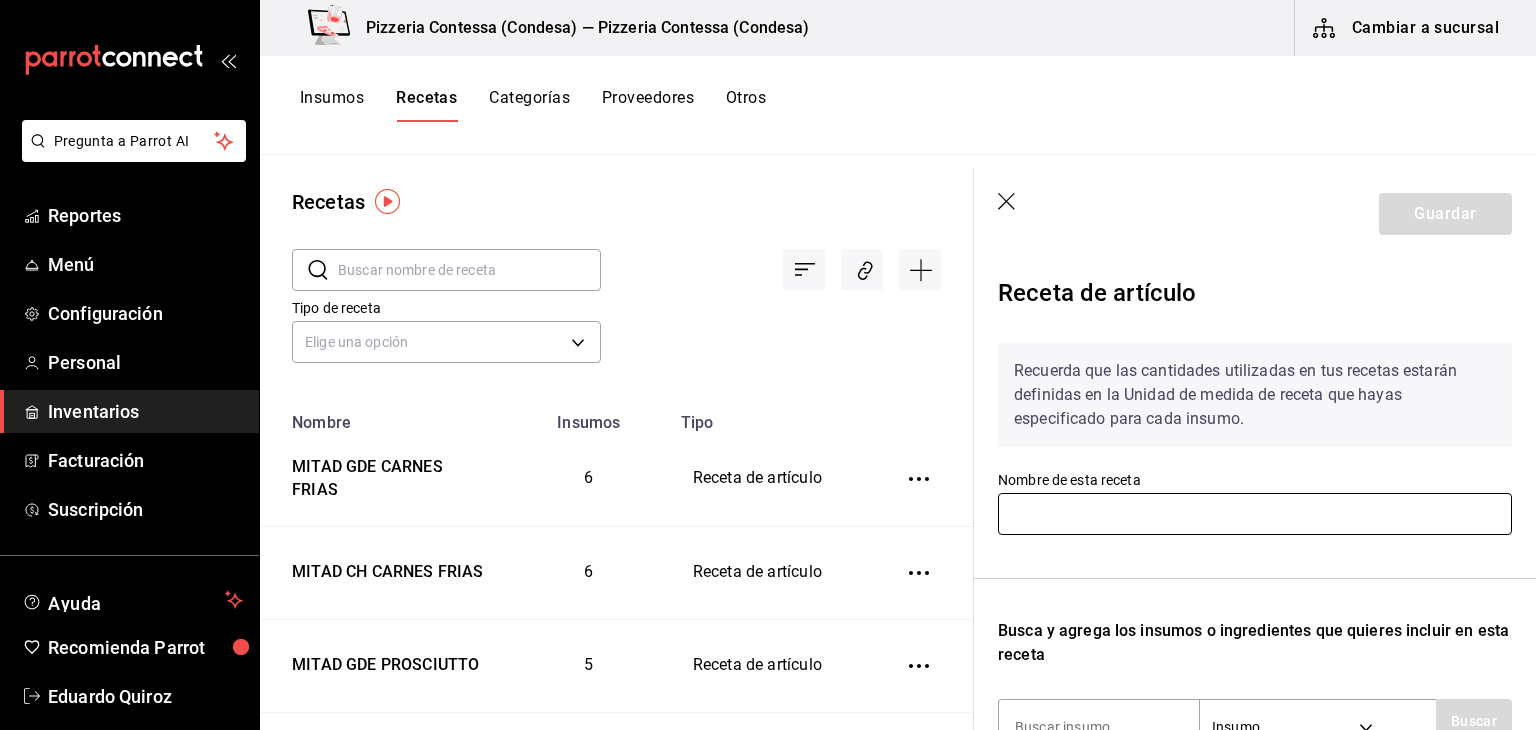 click at bounding box center (1255, 514) 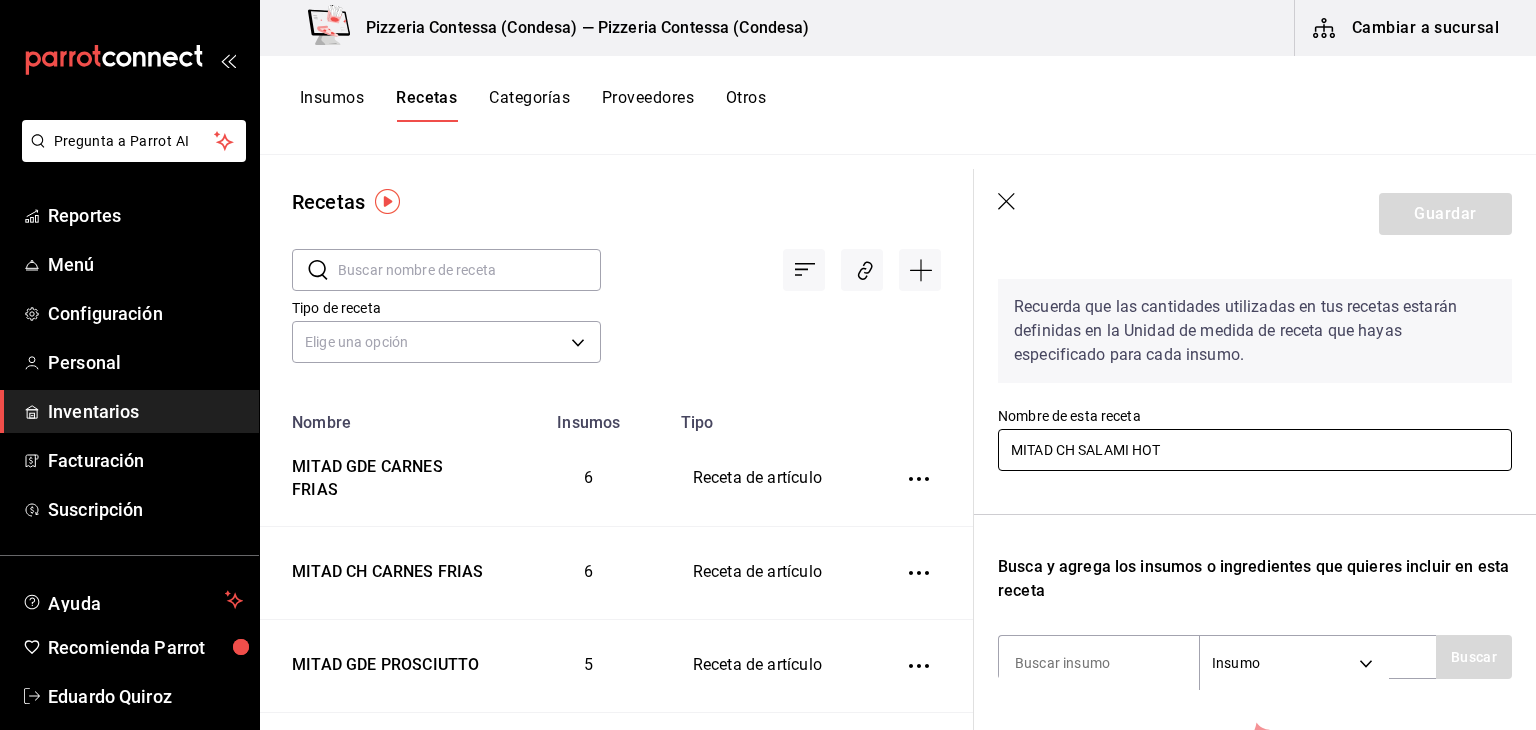 scroll, scrollTop: 340, scrollLeft: 0, axis: vertical 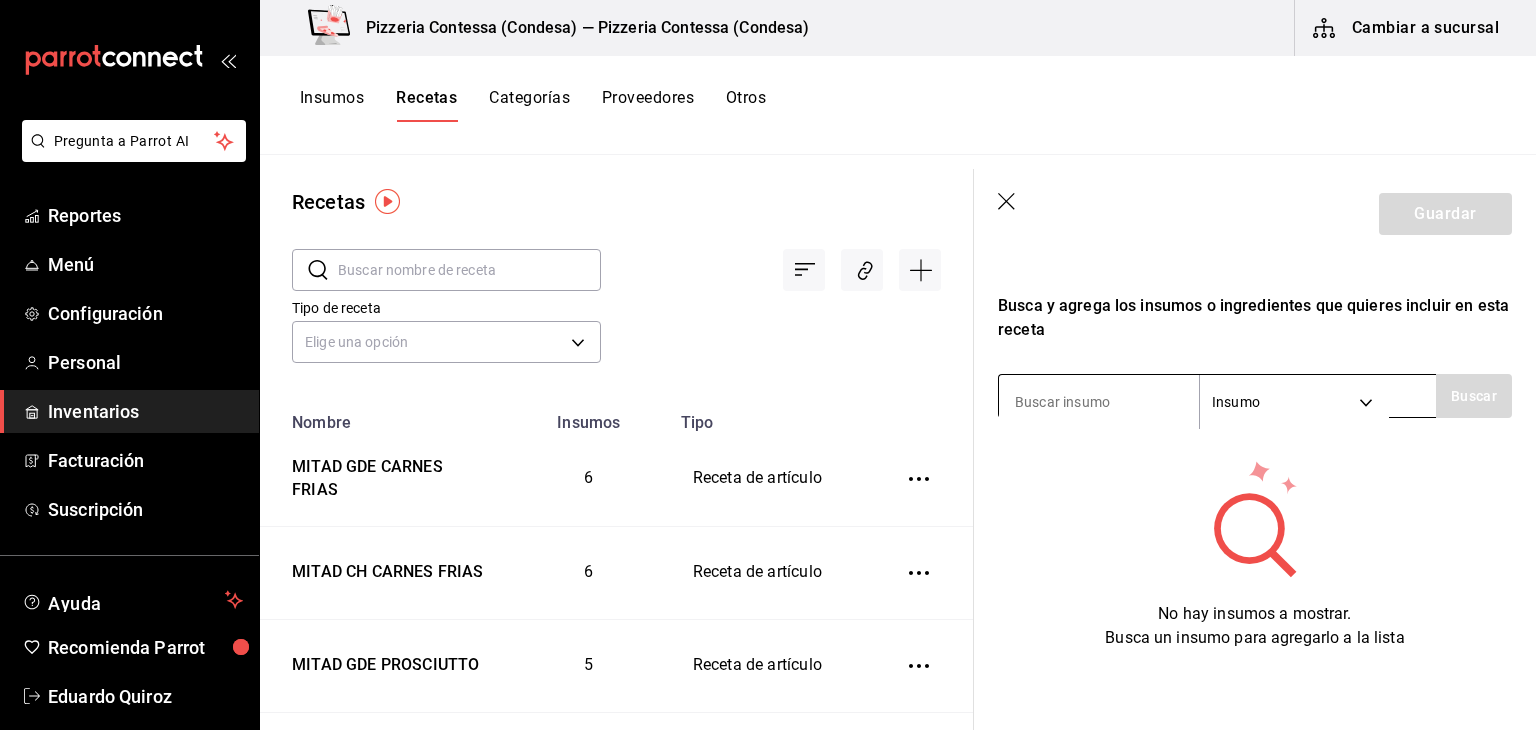 type on "MITAD CH SALAMI HOT" 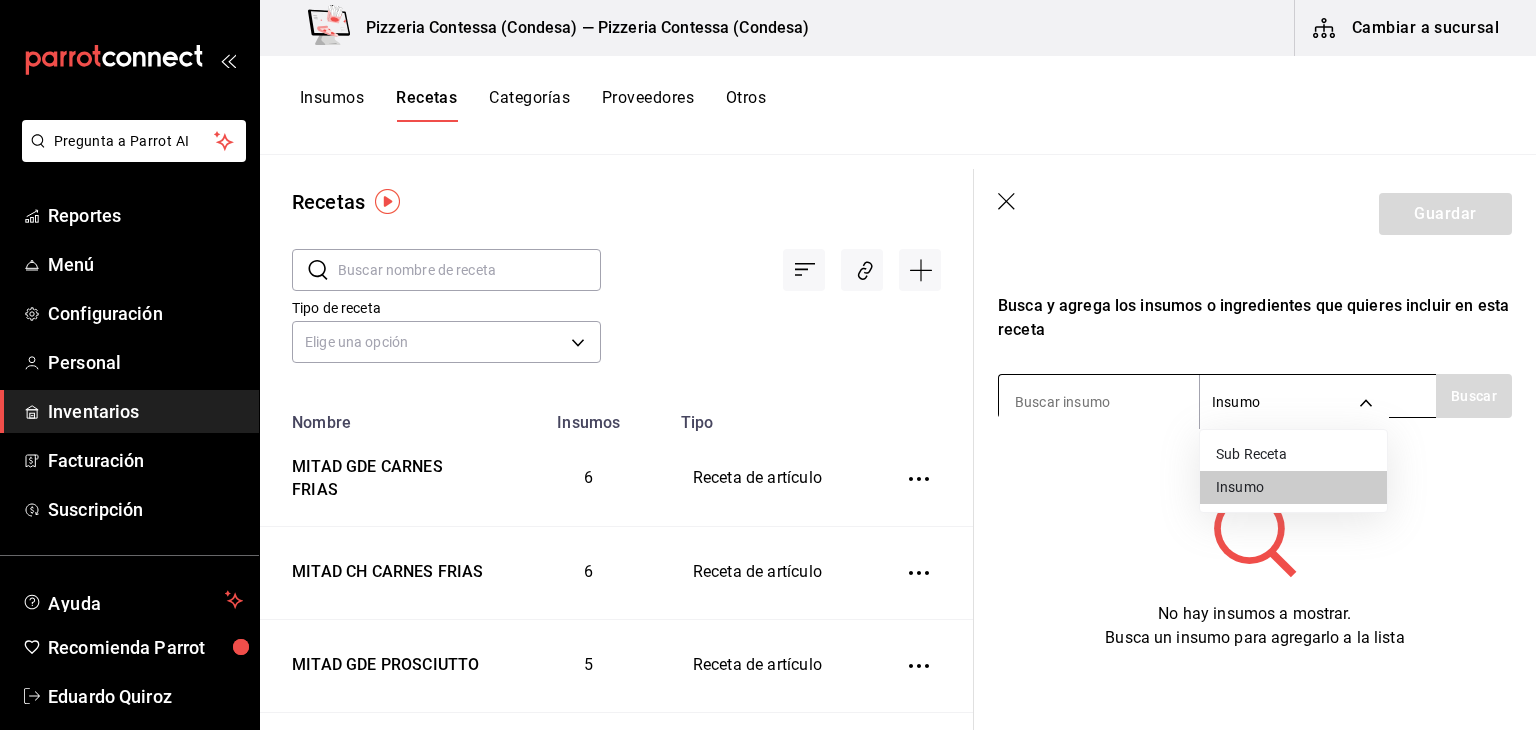 click on "Pregunta a Parrot AI Reportes   Menú   Configuración   Personal   Inventarios   Facturación   Suscripción   Ayuda Recomienda Parrot   Eduardo Quiroz   Sugerir nueva función   Pizzeria Contessa (Condesa) — Pizzeria Contessa (Condesa) Cambiar a sucursal Insumos Recetas Categorías Proveedores Otros Recetas ​ ​ Tipo de receta Elige una opción default Nombre Insumos Tipo MITAD GDE CARNES FRIAS 6 Receta de artículo MITAD CH CARNES FRIAS 6 Receta de artículo MITAD GDE PROSCIUTTO 5 Receta de artículo MITAD CH PROSCIUTTO 5 Receta de artículo MITAD GDE OAXACA 5 Receta de artículo MITAD CH OAXACA 5 Receta de artículo MITAD GDE CONTESSA 5 Receta de artículo MITAD CH CONTESSA 5 Receta de artículo MITAD GDE ALCACHOFA 6 Receta de artículo MITAD CH ALCACHOFA 6 Receta de artículo MITAD GDE VEGGIE 5 Receta de artículo MITAD CH VEGGIE 5 Receta de artículo MITAD GDE 4 QUESOS 4 Receta de artículo MITAD CH 4 QUESOS 4 Receta de artículo MITAD GDE FRUTAS 5 Receta de artículo MITAD CH FRUTAS 5 5 5 3 3 2 2" at bounding box center [768, 358] 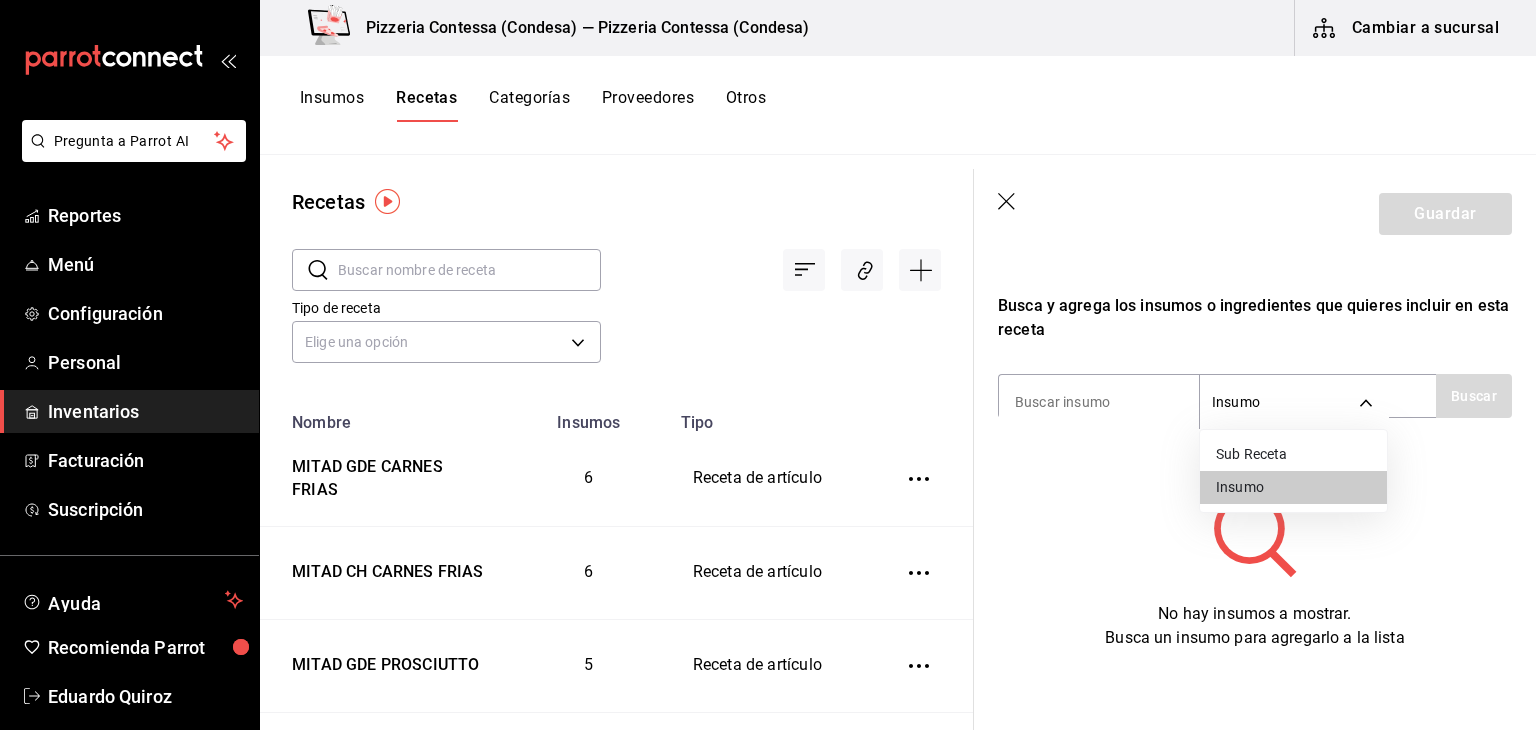 click on "Sub Receta" at bounding box center [1293, 454] 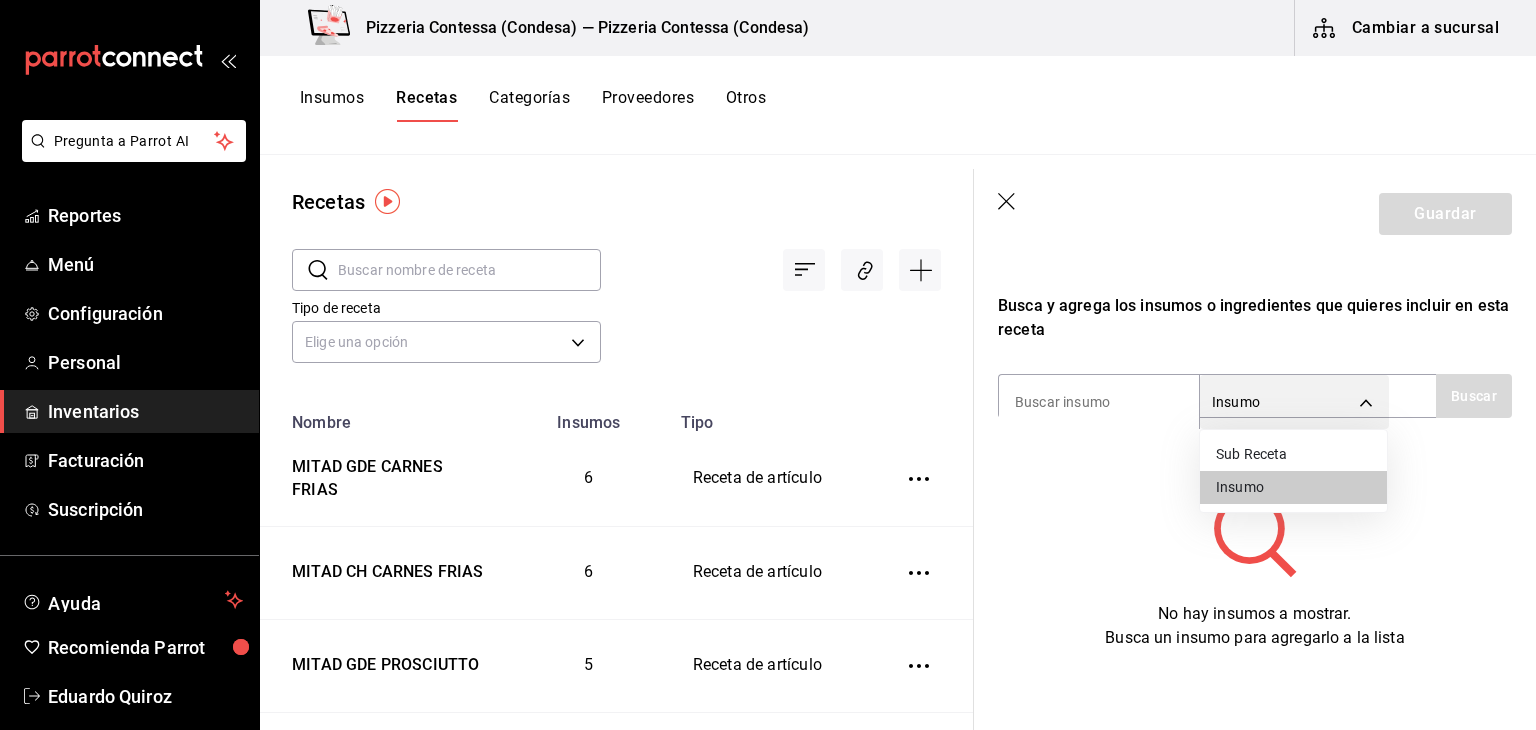 type on "SUBRECIPE" 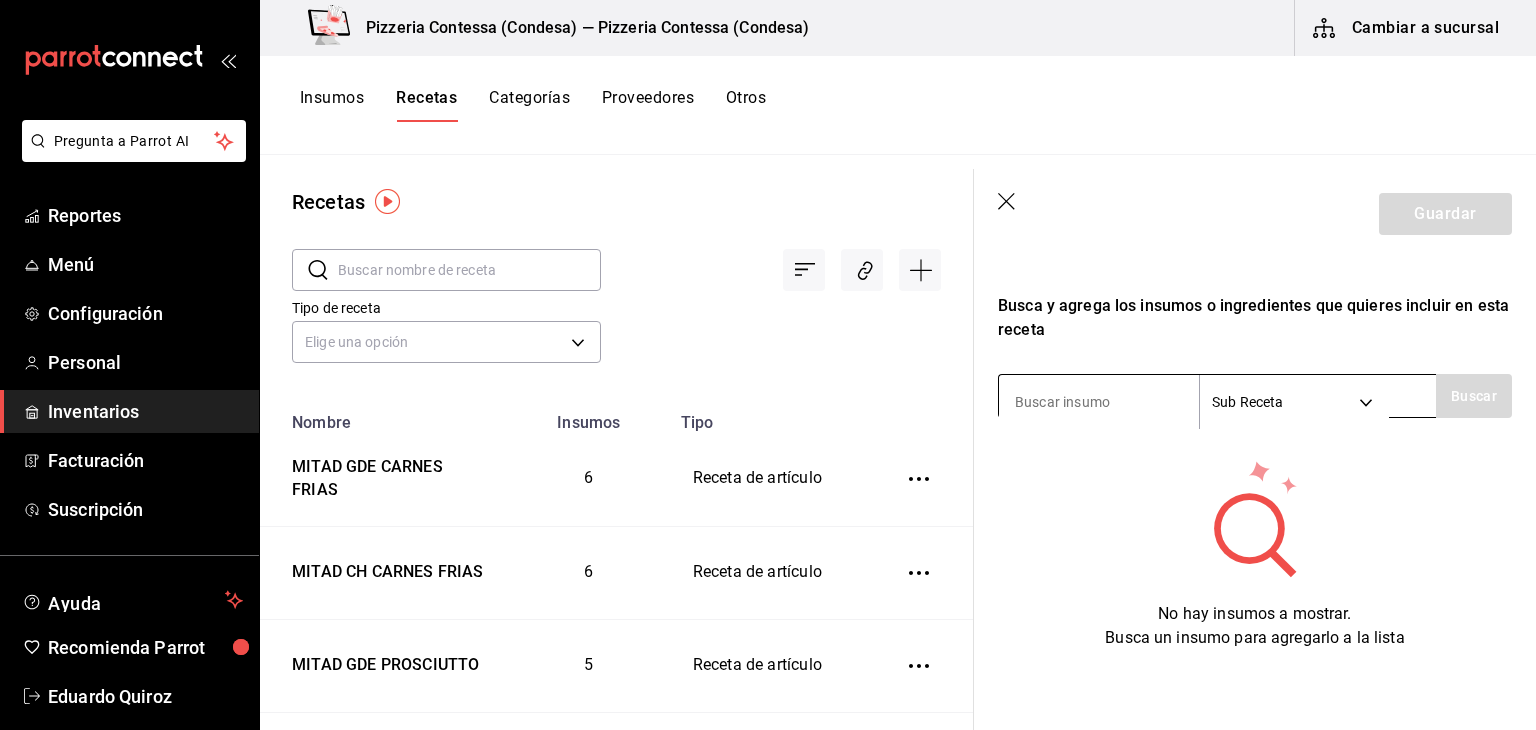 click at bounding box center [1099, 402] 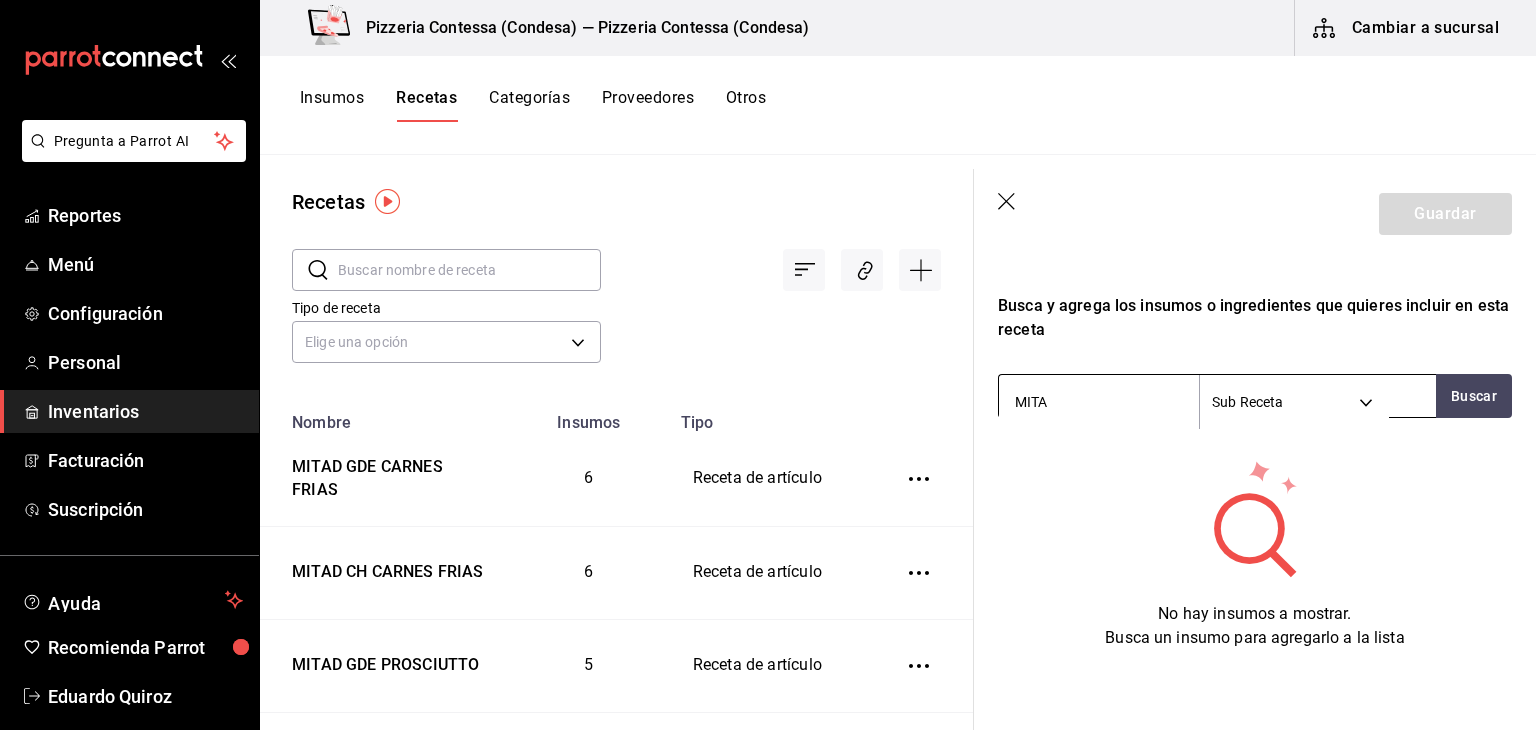 type on "MITAD" 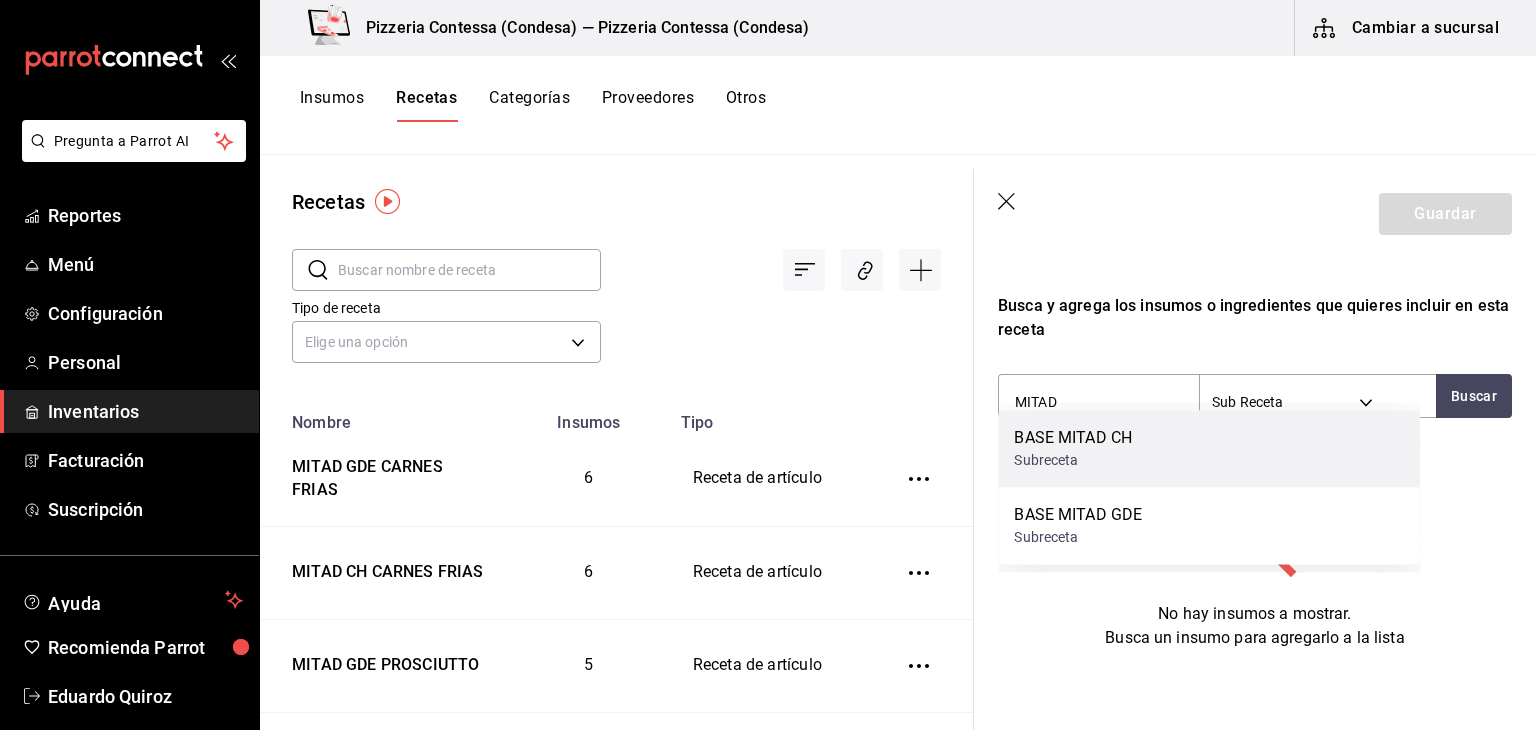 click on "Subreceta" at bounding box center [1073, 460] 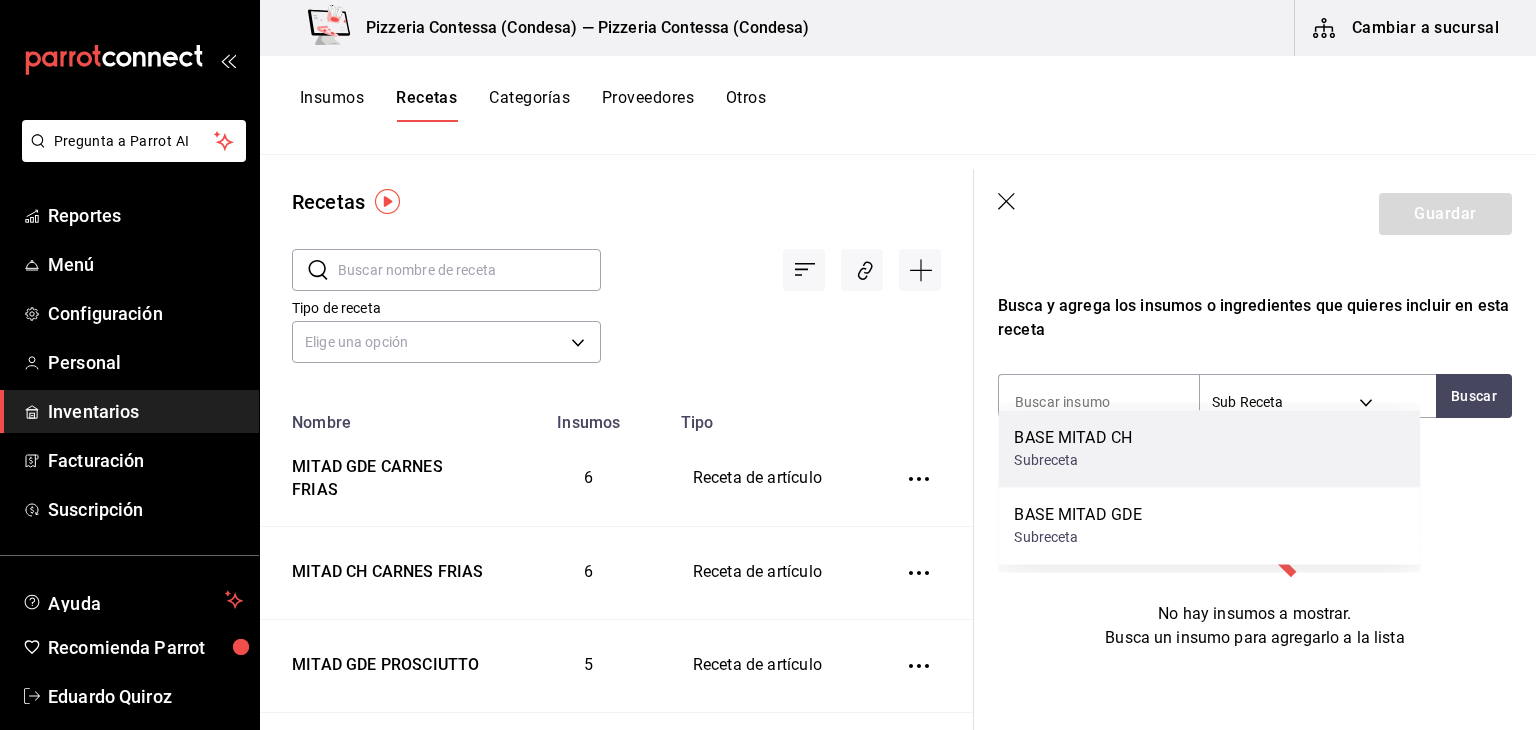 scroll, scrollTop: 309, scrollLeft: 0, axis: vertical 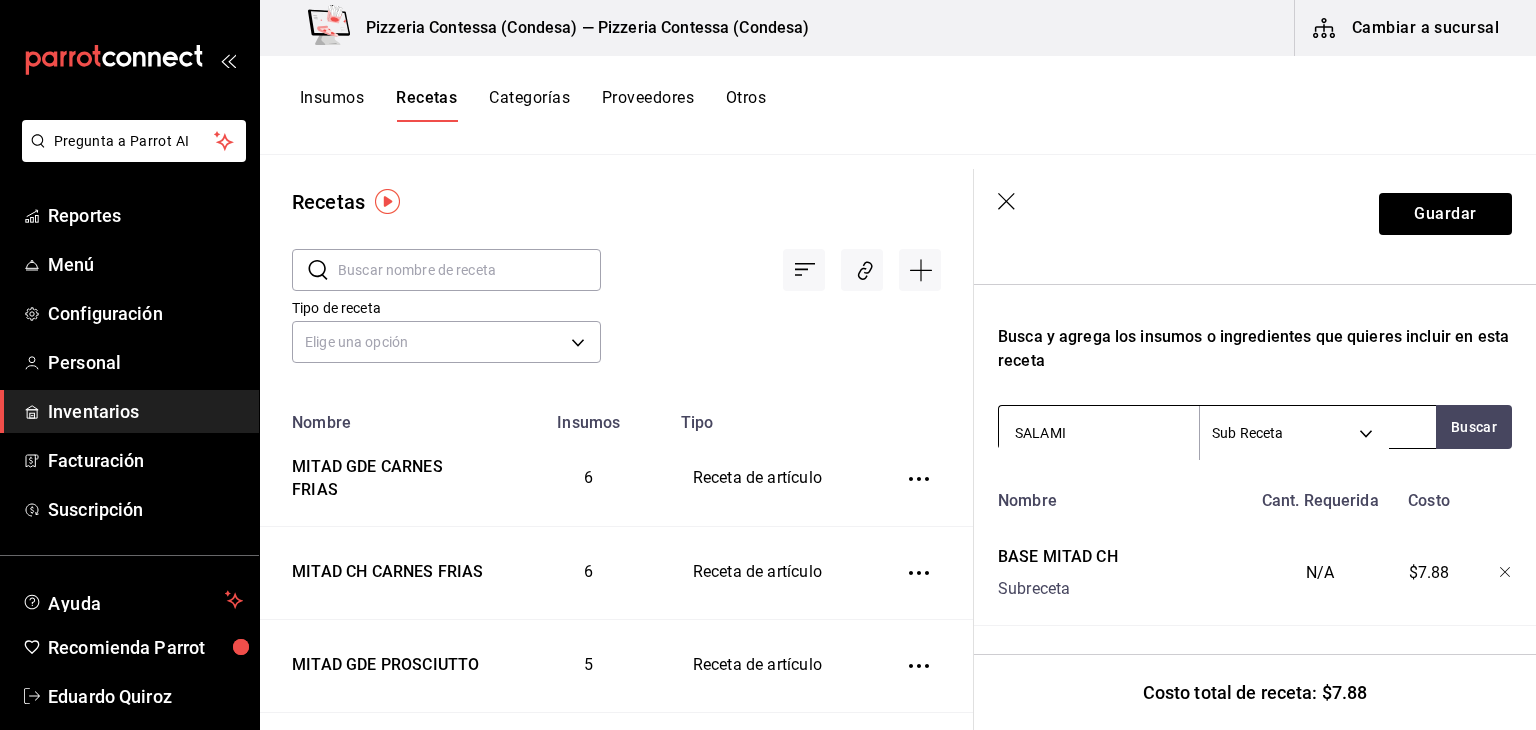 type on "SALAMI" 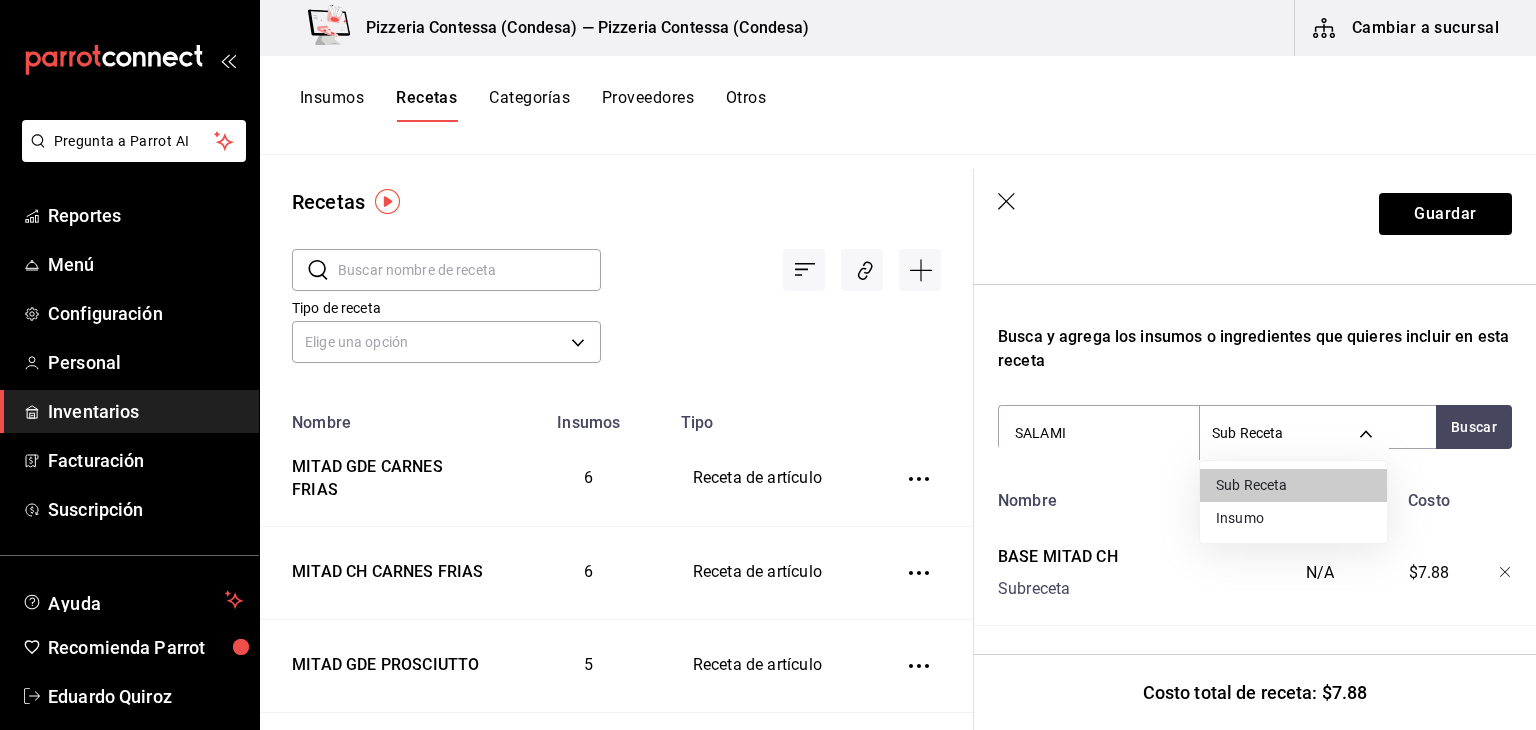 click on "Insumo" at bounding box center (1293, 518) 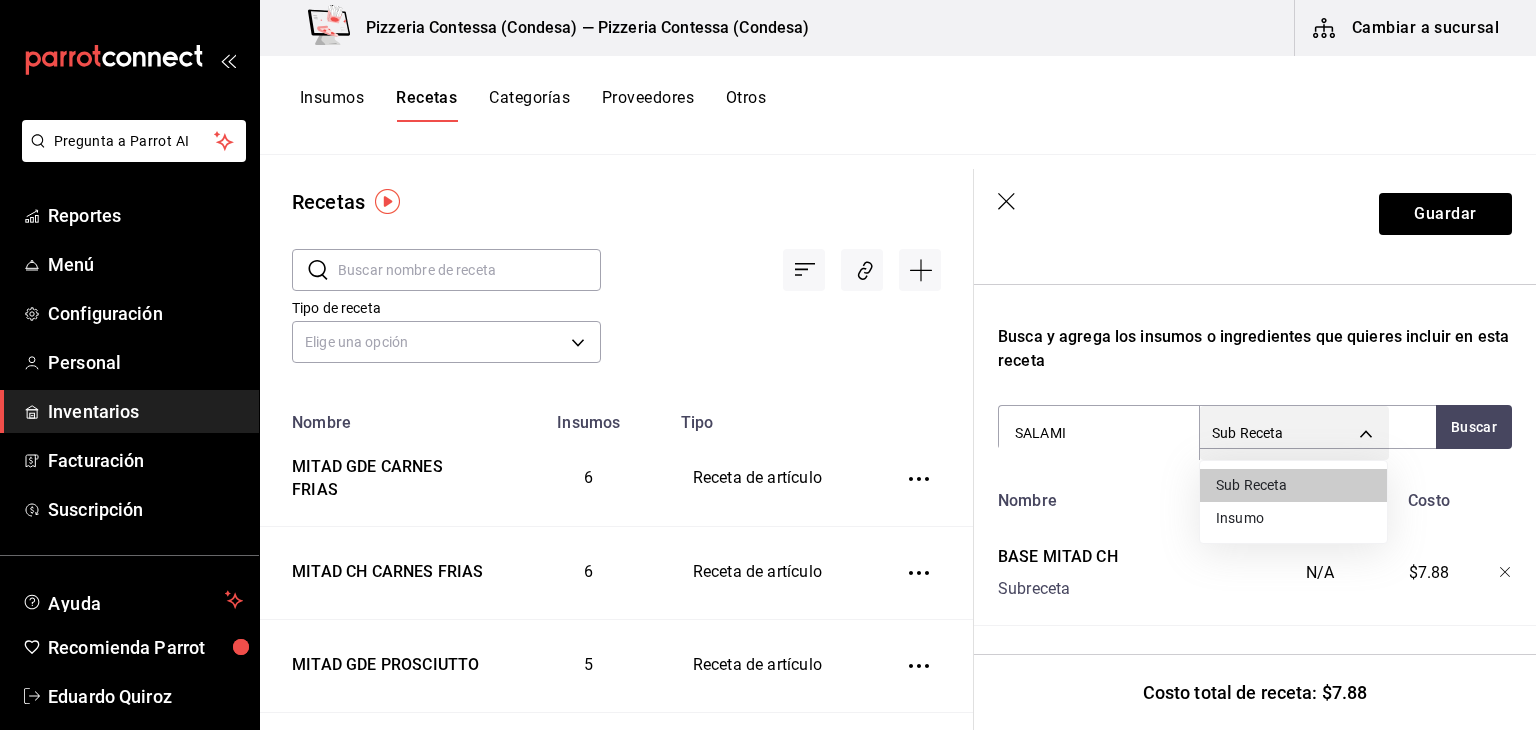 type on "SUPPLY" 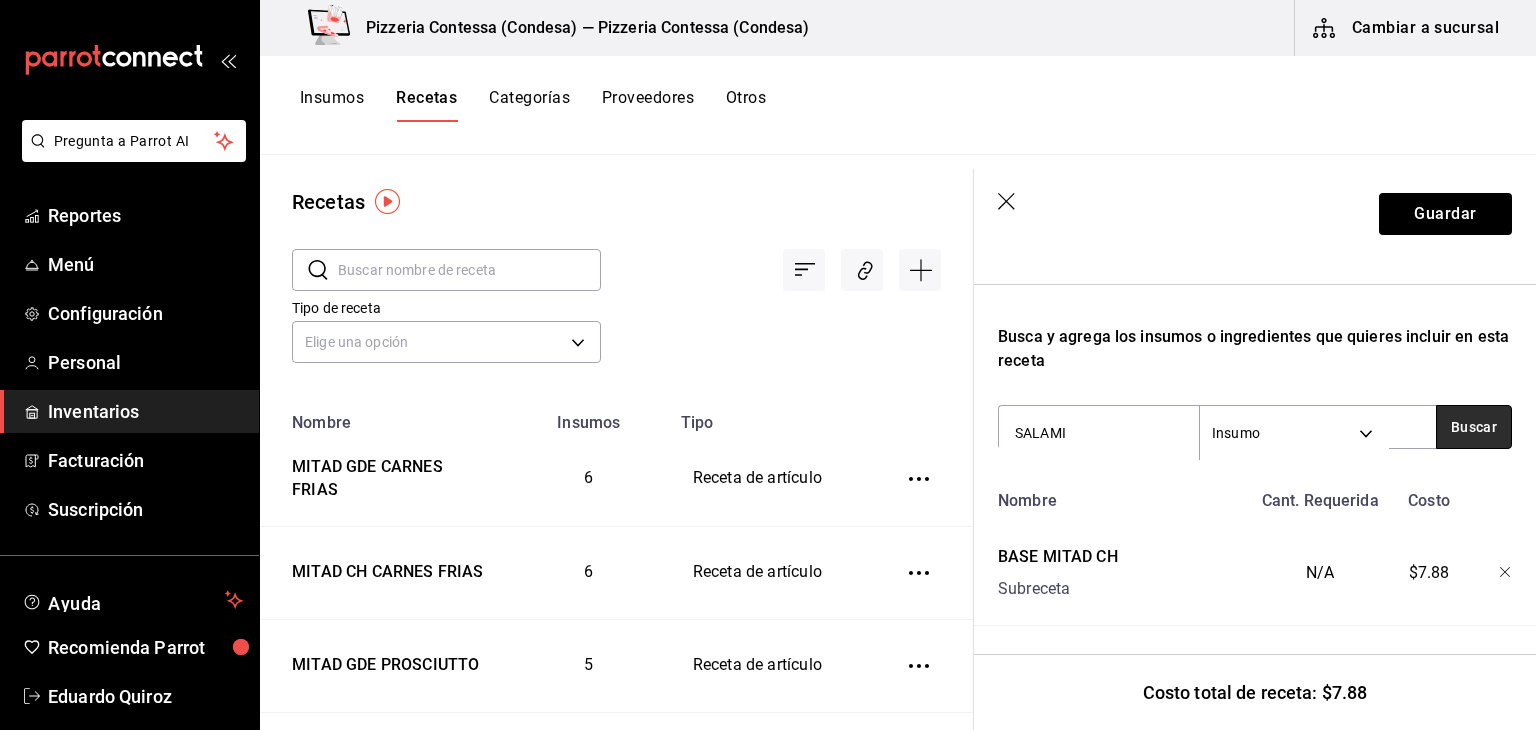 click on "Buscar" at bounding box center [1474, 427] 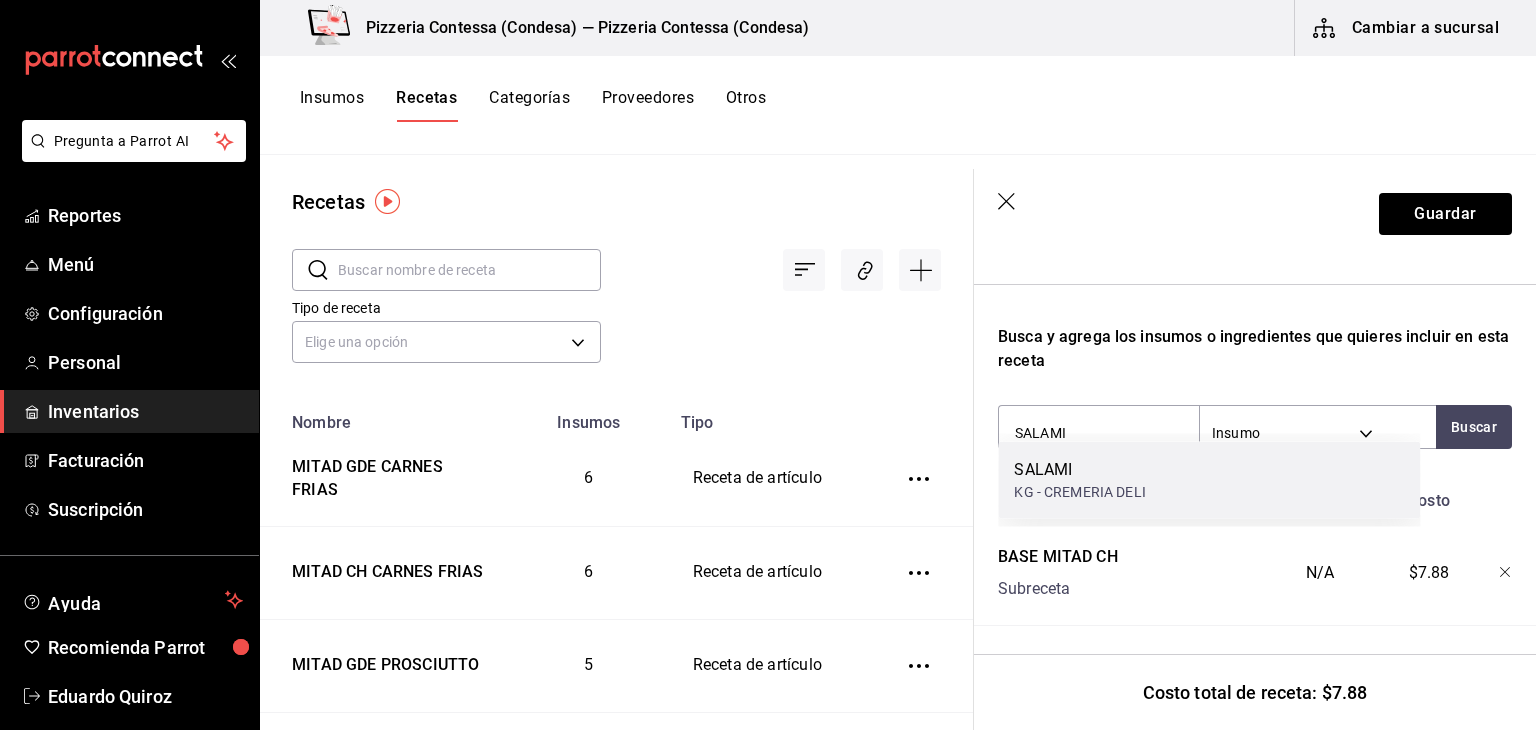 click on "SALAMI KG - CREMERIA DELI" at bounding box center (1209, 480) 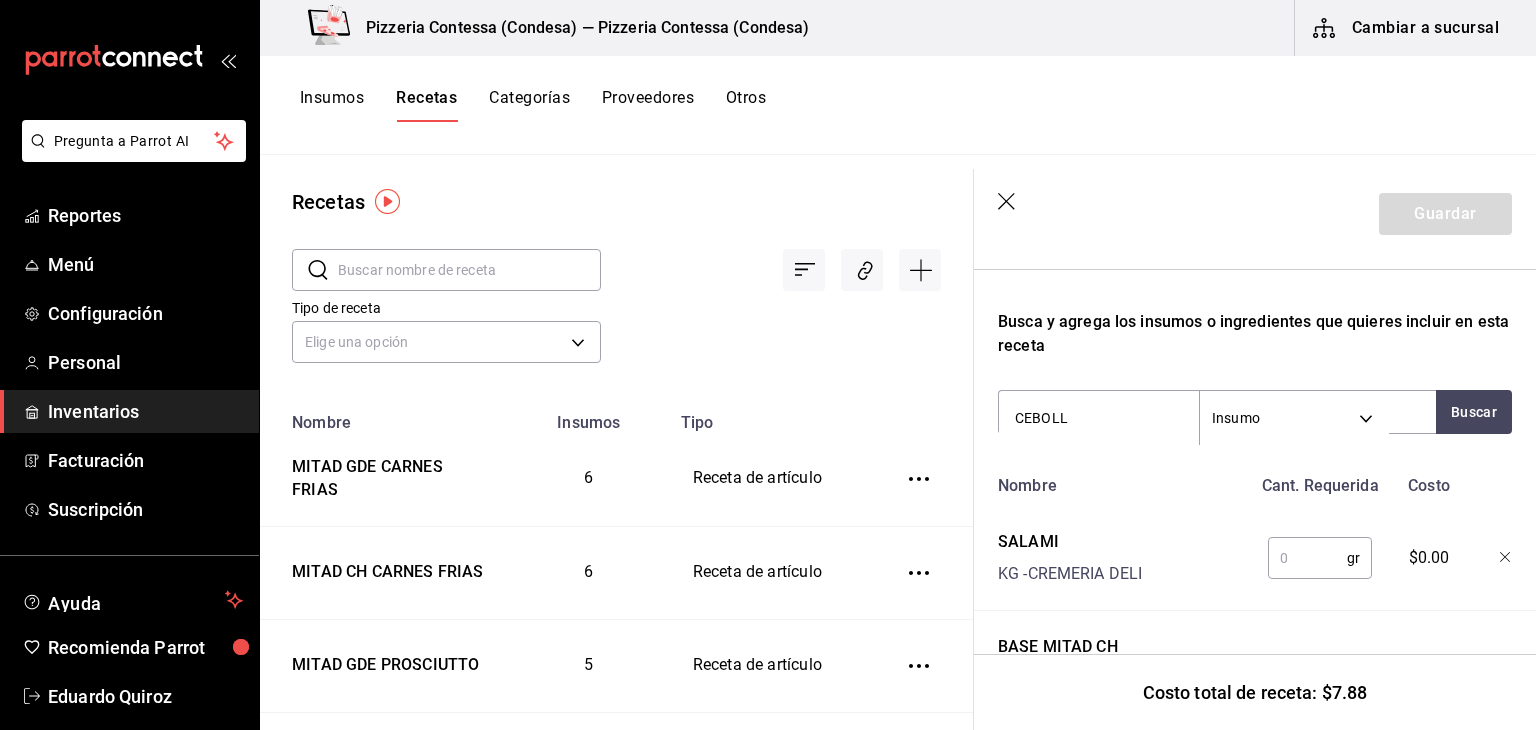 type on "CEBOLLA" 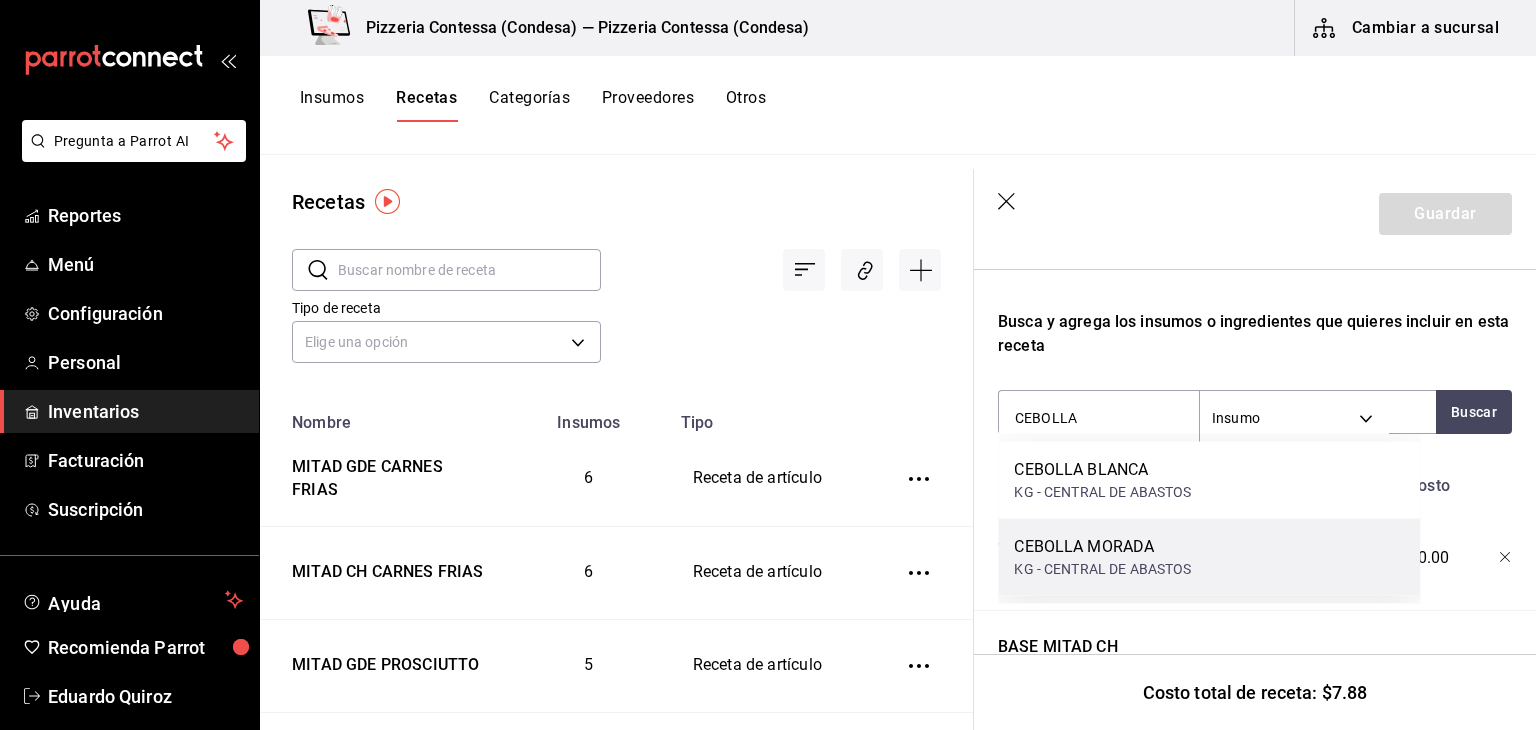 click on "CEBOLLA MORADA KG - CENTRAL DE ABASTOS" at bounding box center (1209, 557) 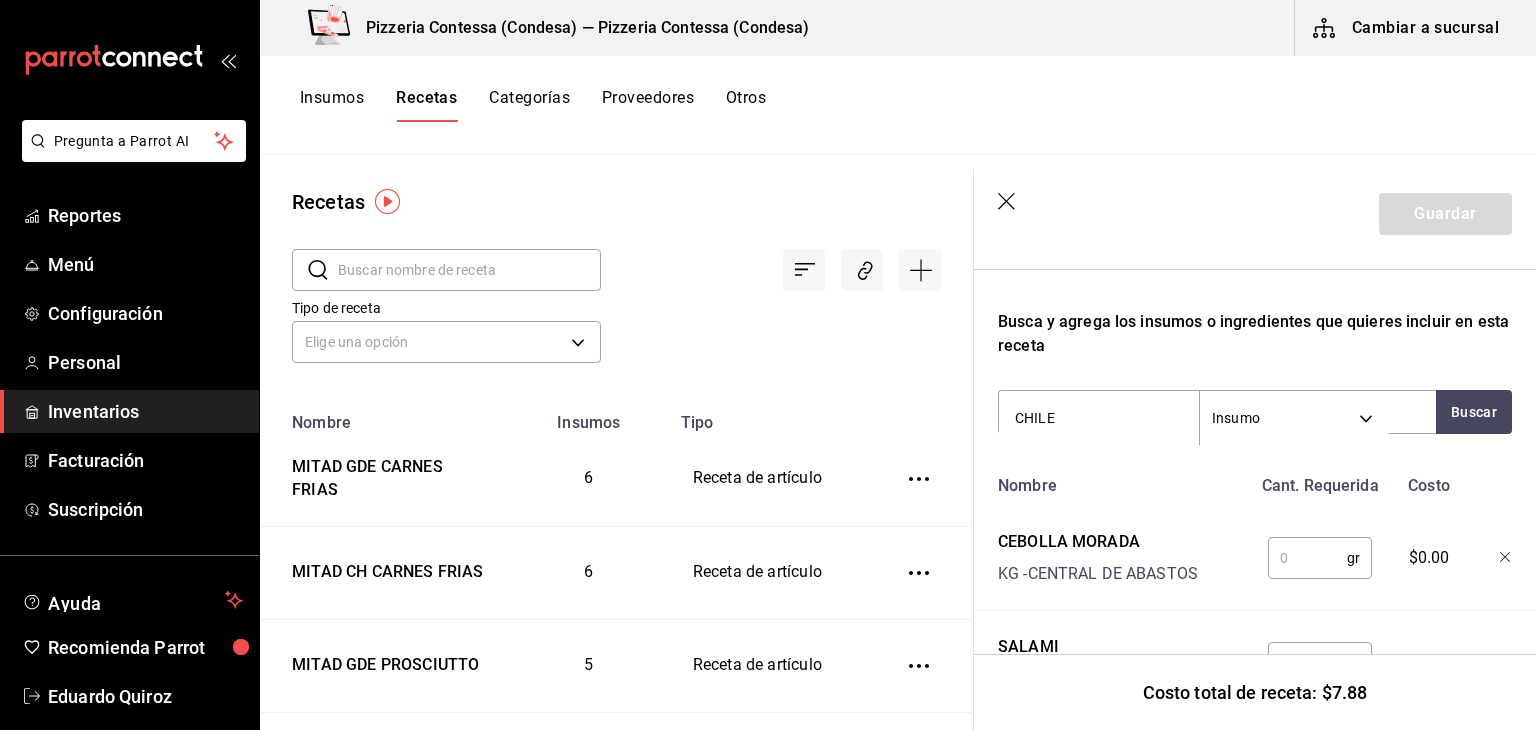 type on "CHILES" 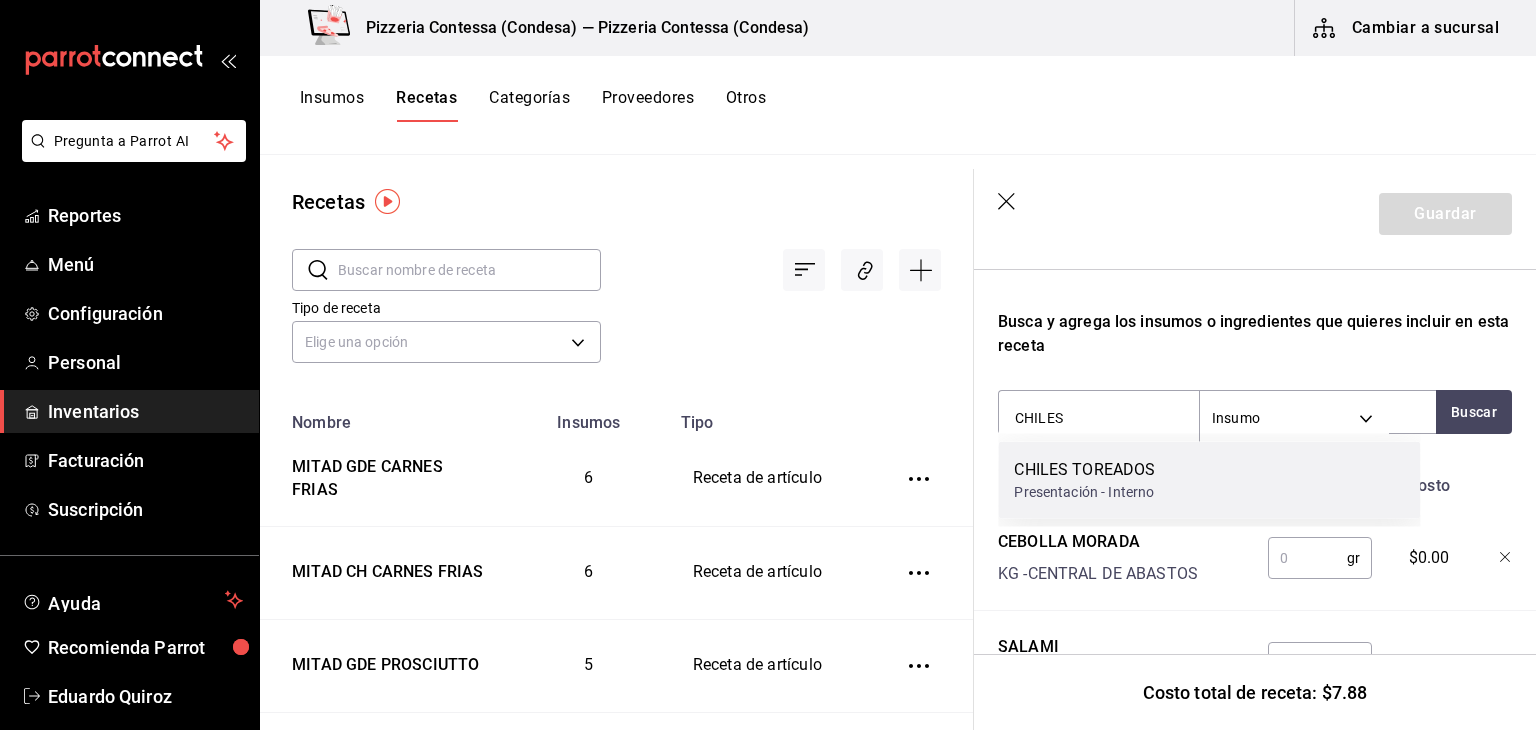 click on "CHILES TOREADOS Presentación - Interno" at bounding box center (1209, 480) 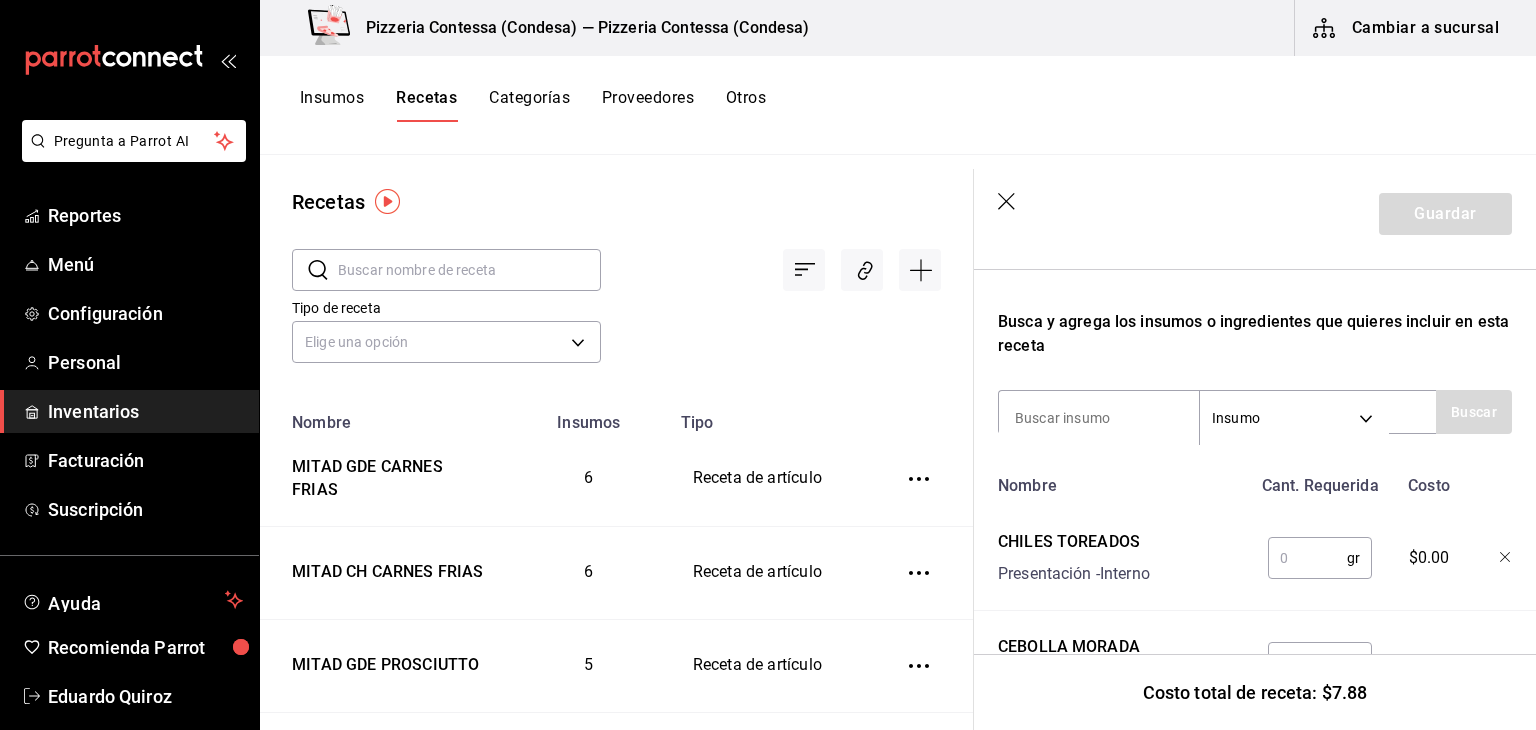 click at bounding box center [1307, 558] 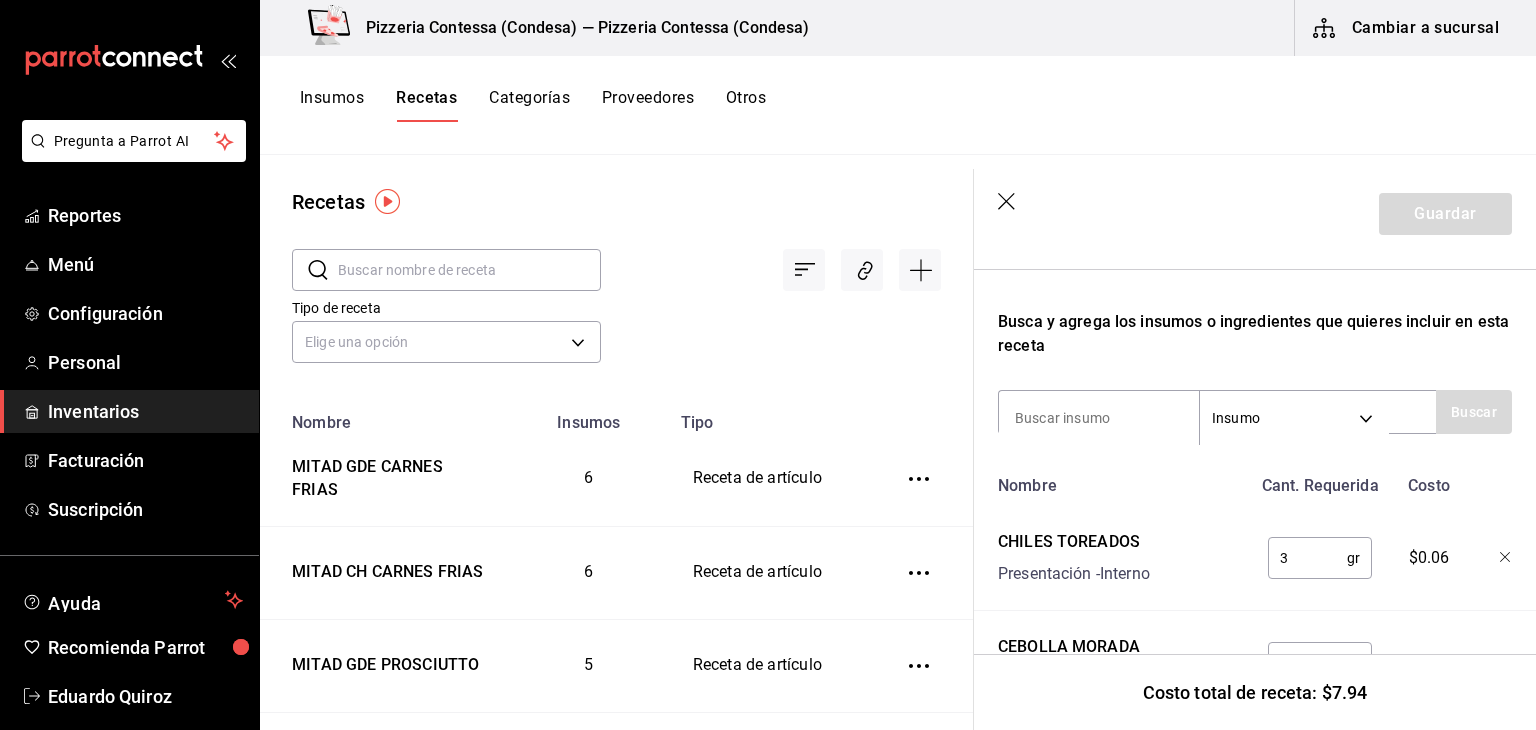 type on "3" 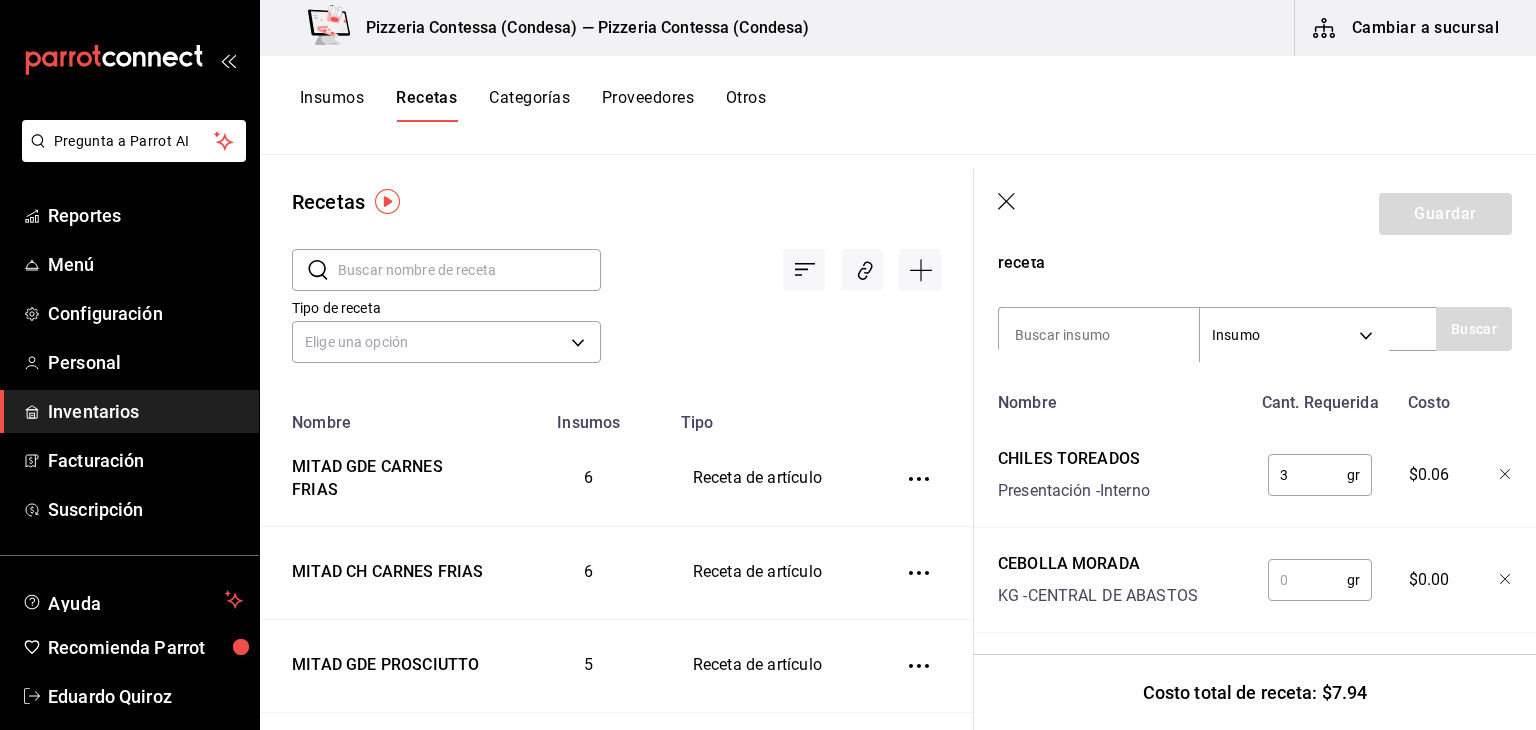 scroll, scrollTop: 393, scrollLeft: 0, axis: vertical 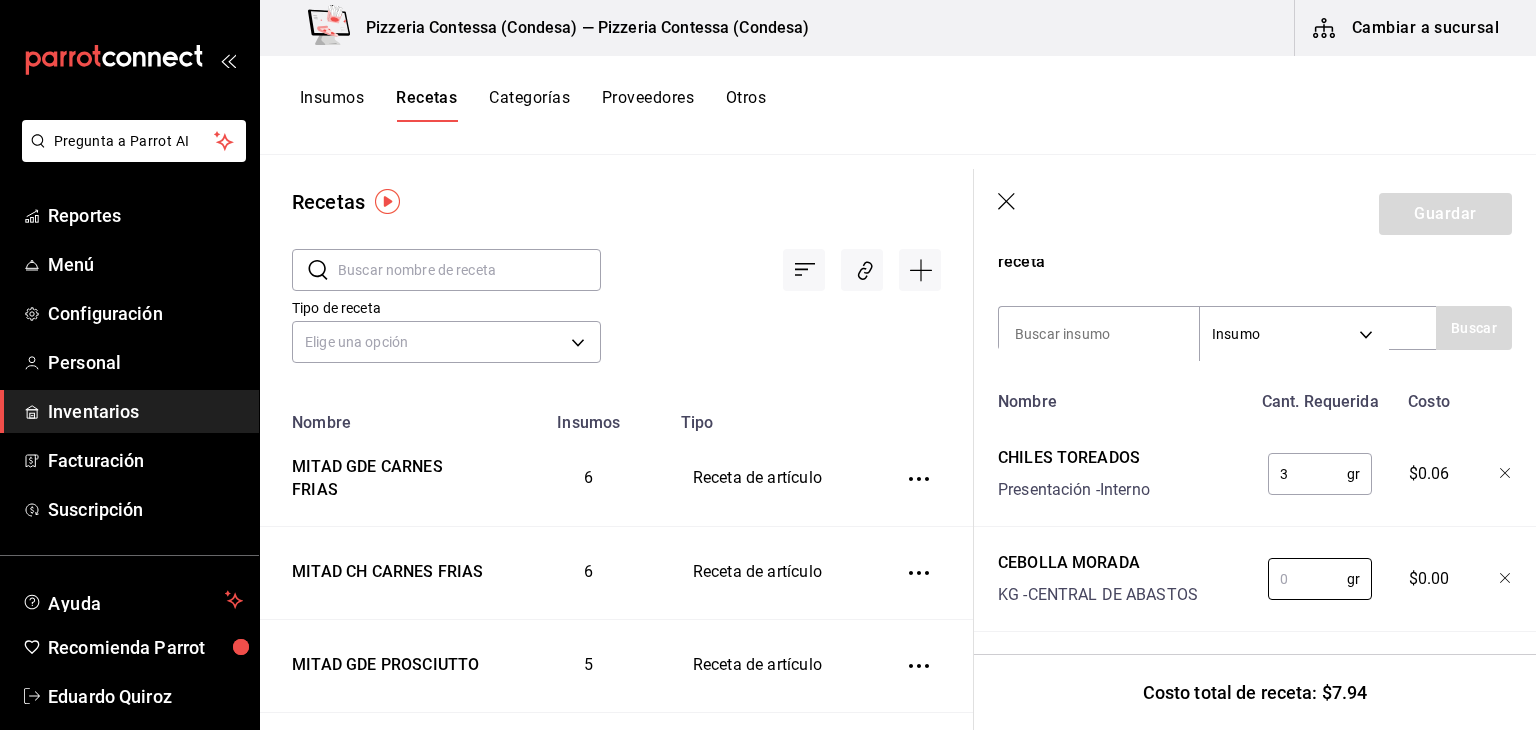 click at bounding box center (1307, 579) 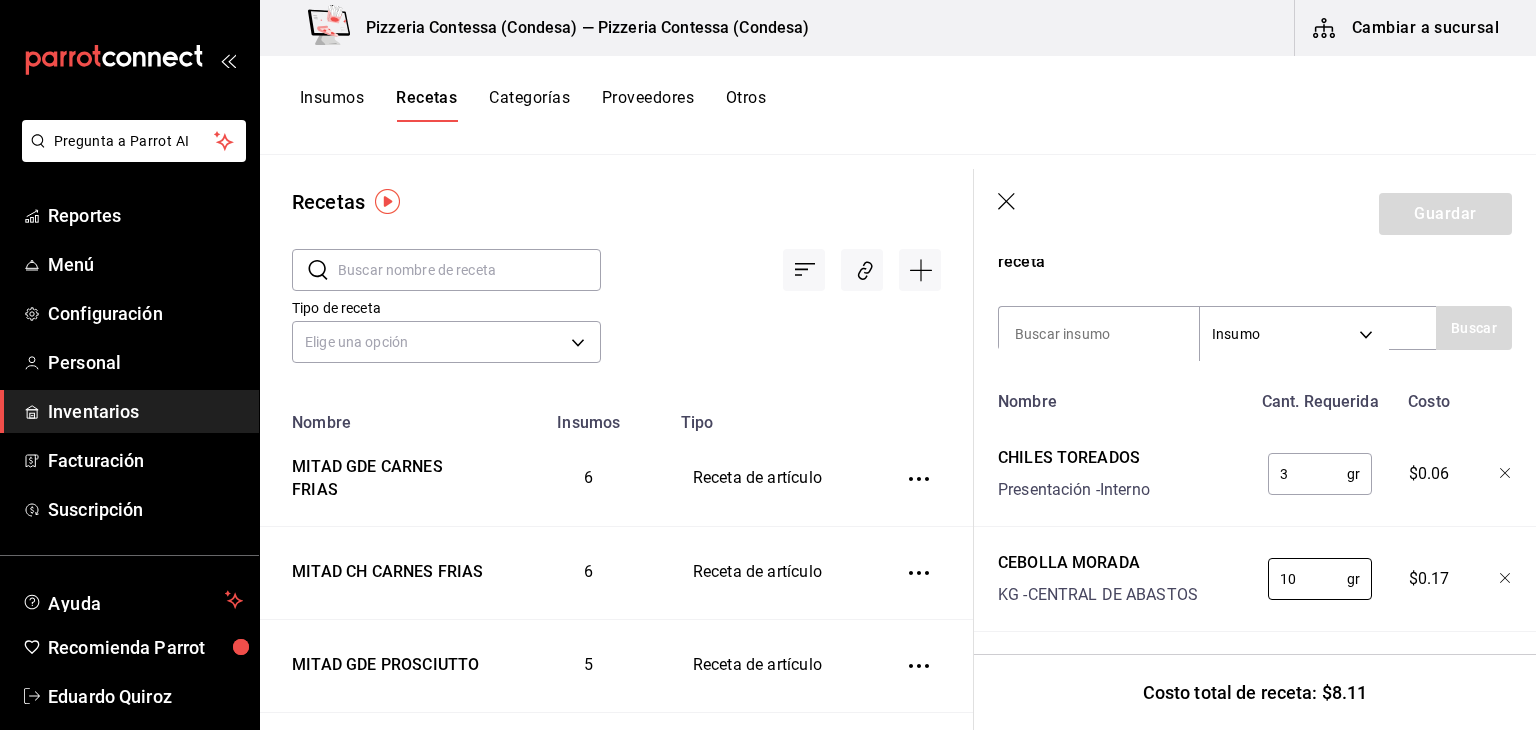 type on "10" 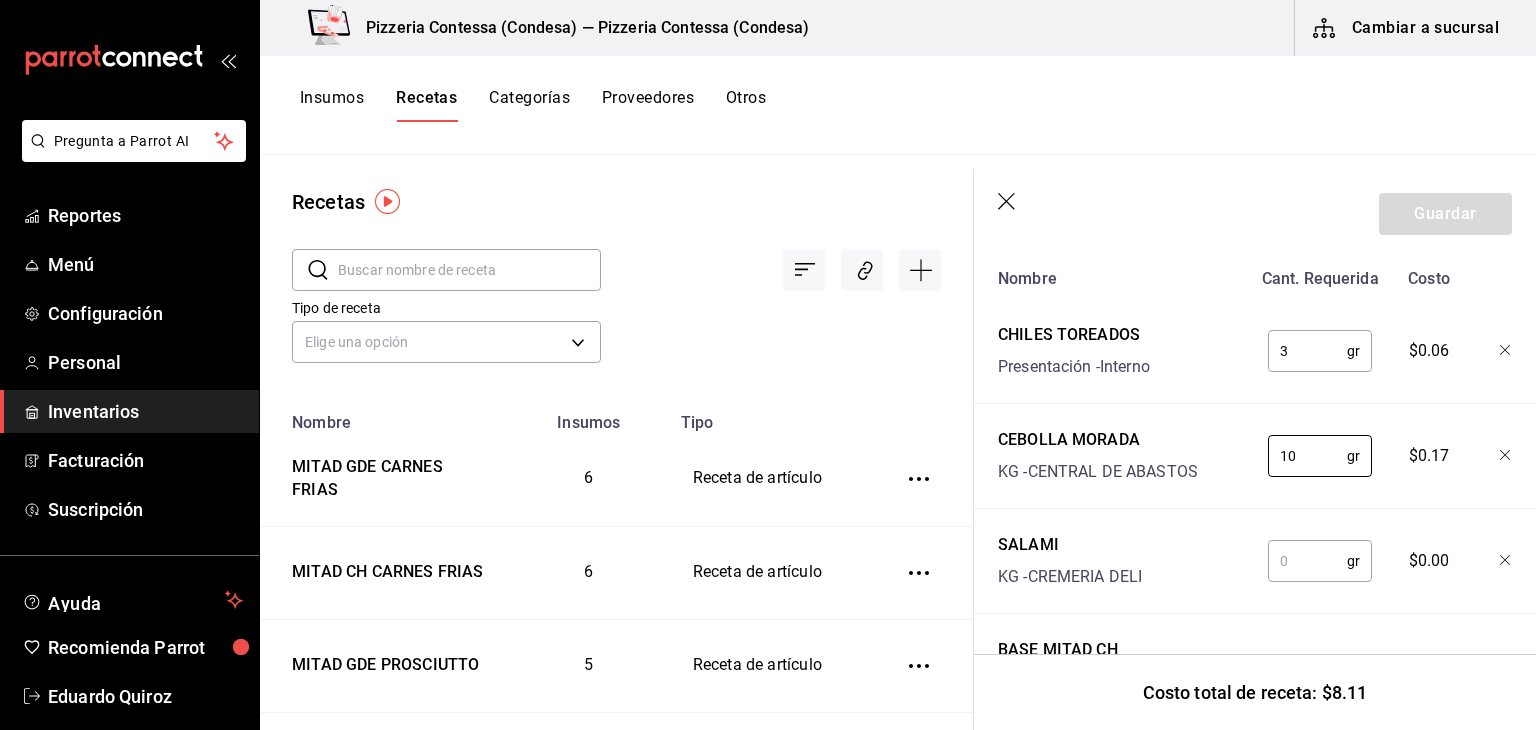 scroll, scrollTop: 516, scrollLeft: 0, axis: vertical 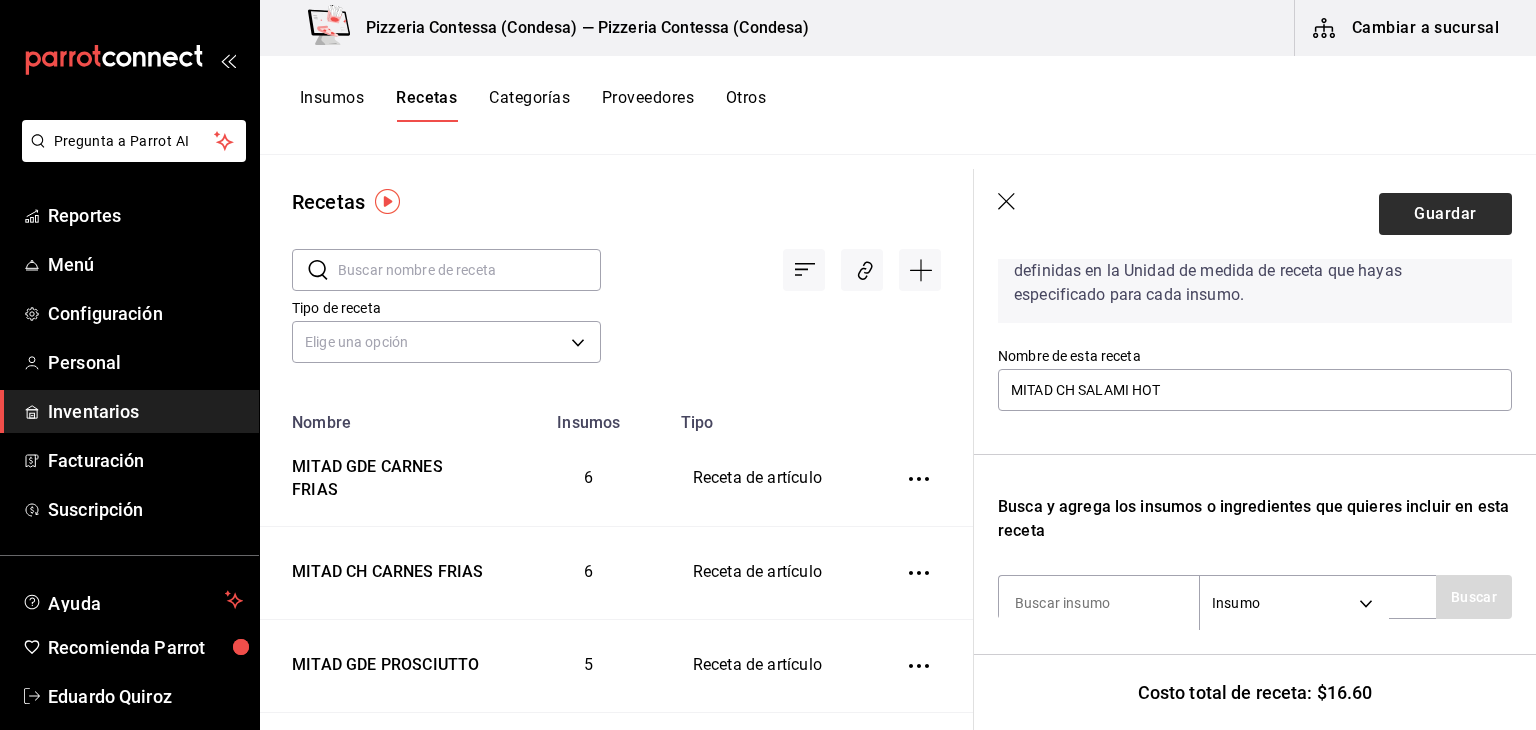 type on "30" 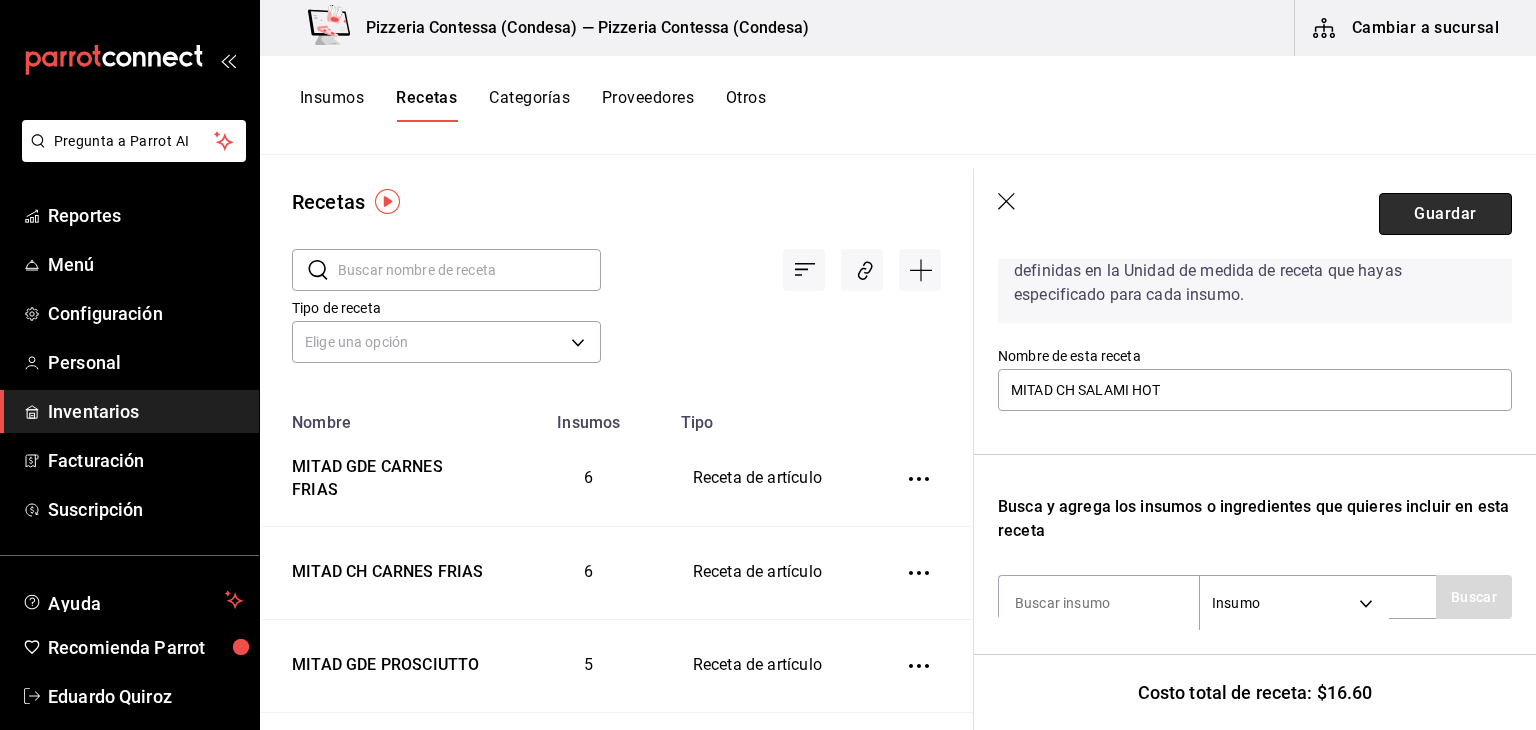 click on "Guardar" at bounding box center (1445, 214) 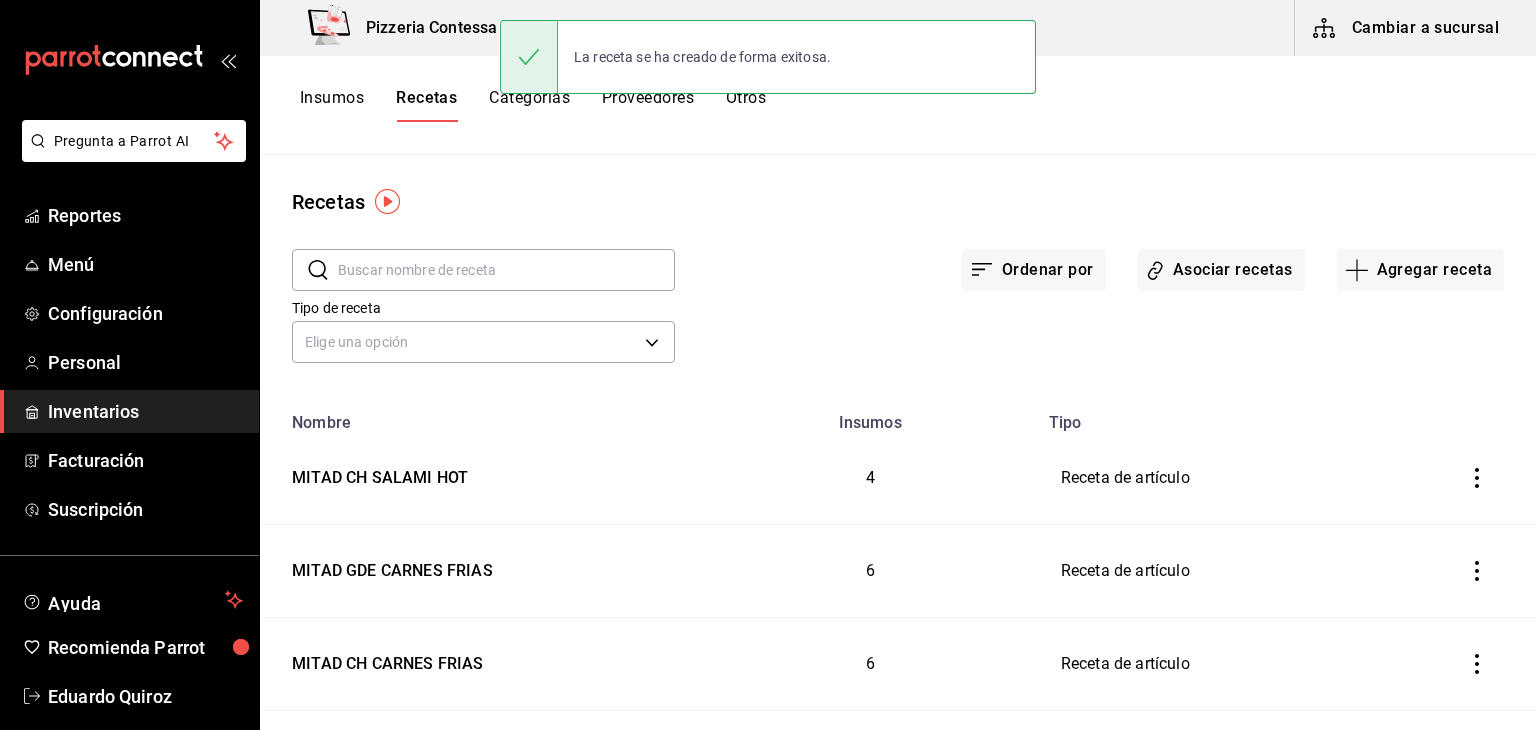 scroll, scrollTop: 0, scrollLeft: 0, axis: both 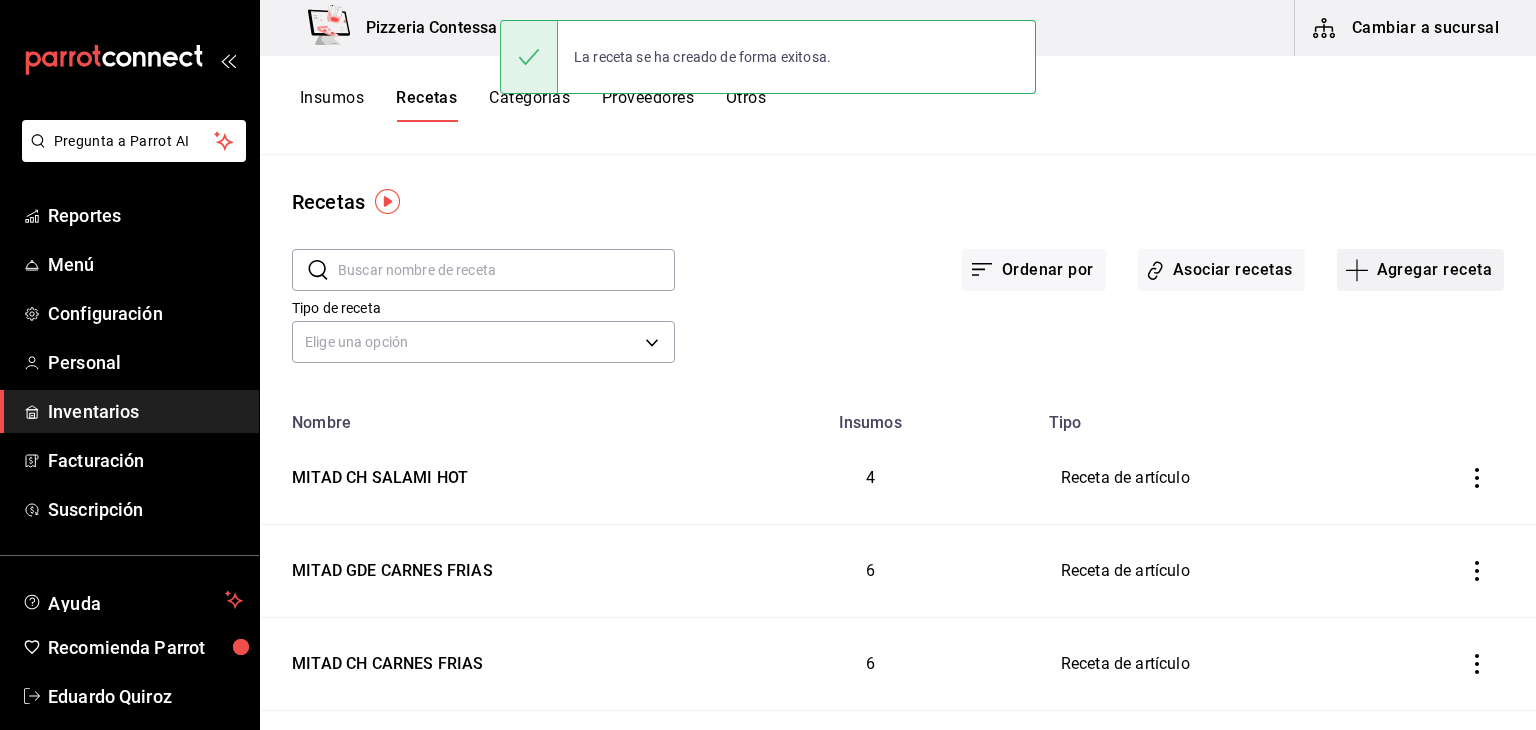 click on "Agregar receta" at bounding box center [1420, 270] 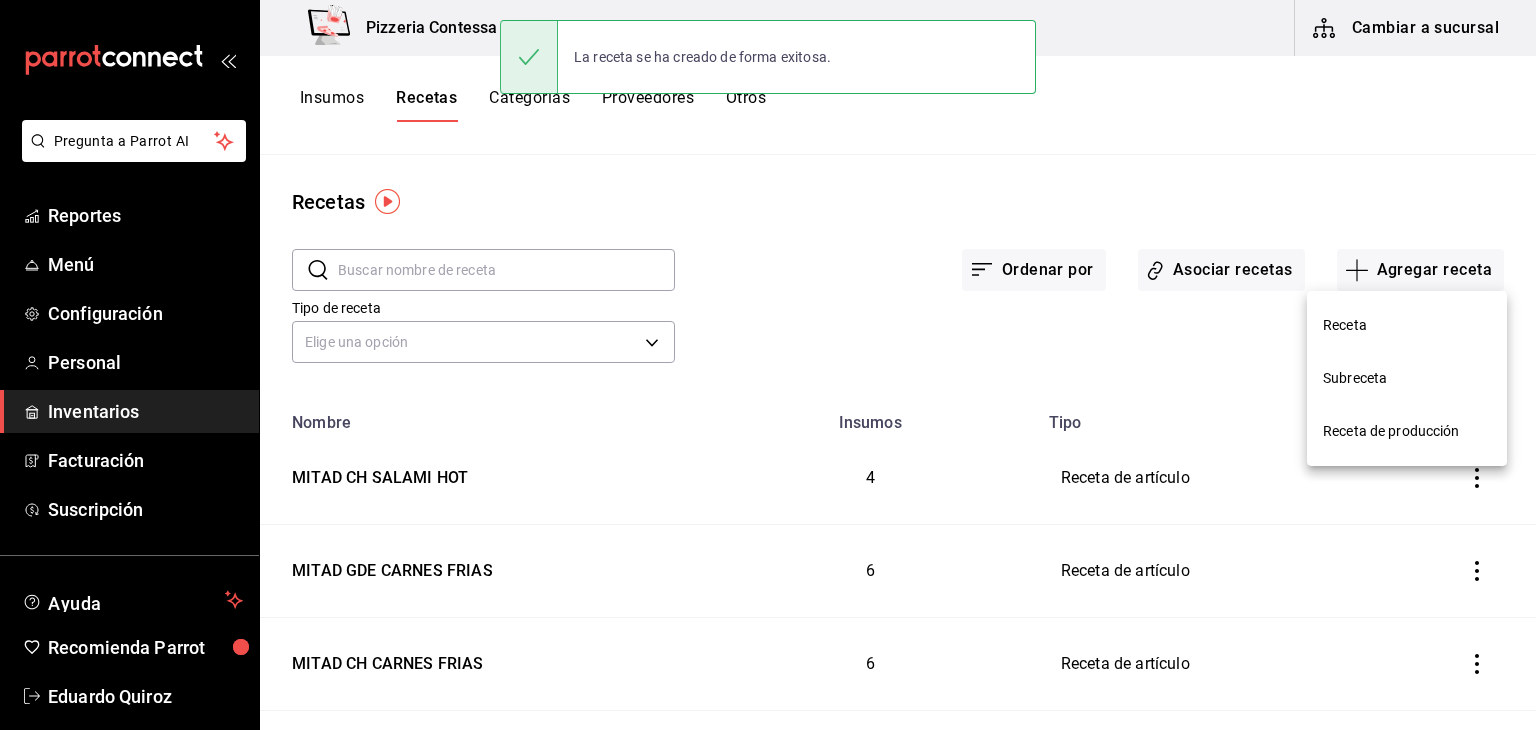 click on "Receta" at bounding box center (1407, 325) 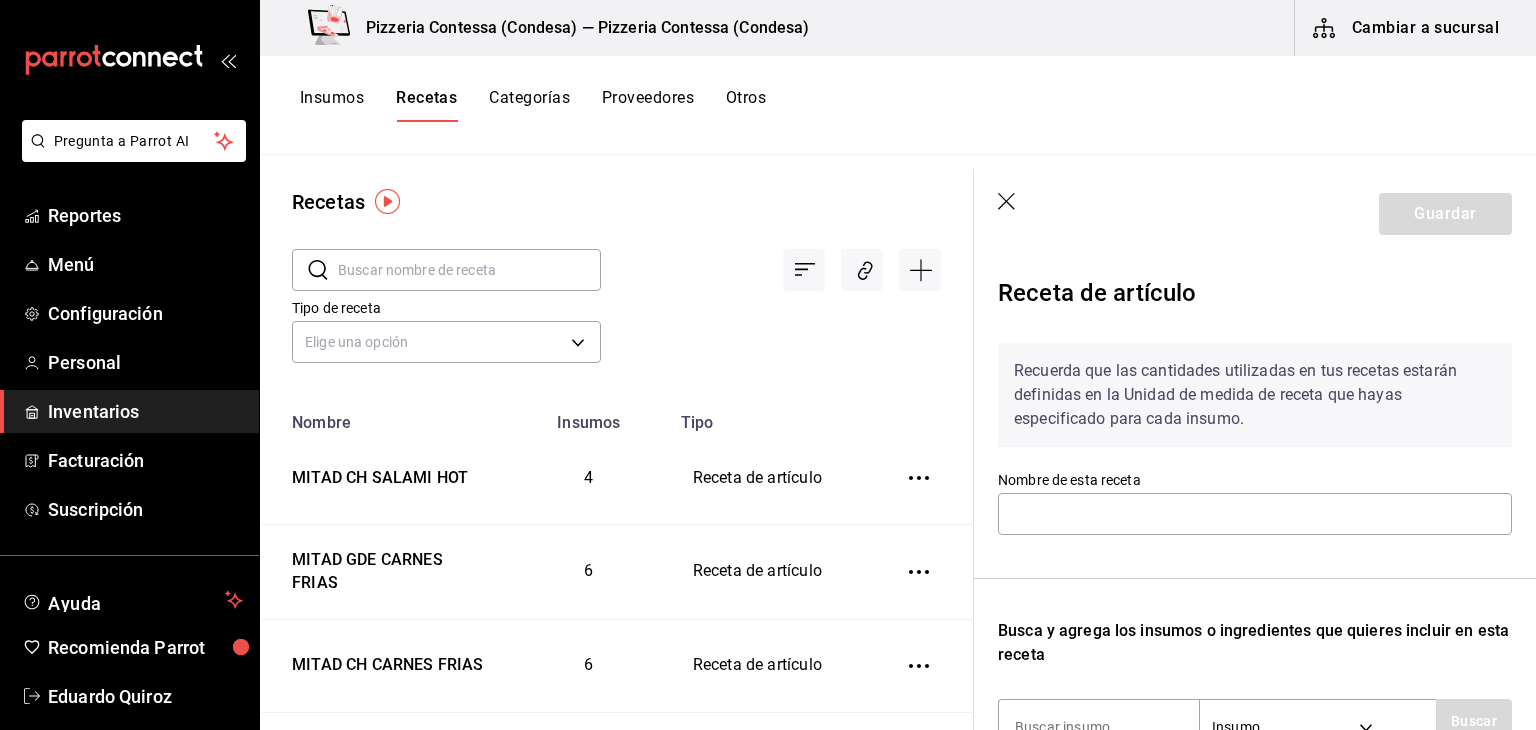 click on "Recuerda que las cantidades utilizadas en tus recetas estarán definidas en la Unidad de medida de receta que hayas especificado para cada insumo. Nombre de esta receta Busca y agrega los insumos o ingredientes que quieres incluir en esta receta Insumo SUPPLY Buscar No hay insumos a mostrar. Busca un insumo para agregarlo a la lista" at bounding box center [1255, 651] 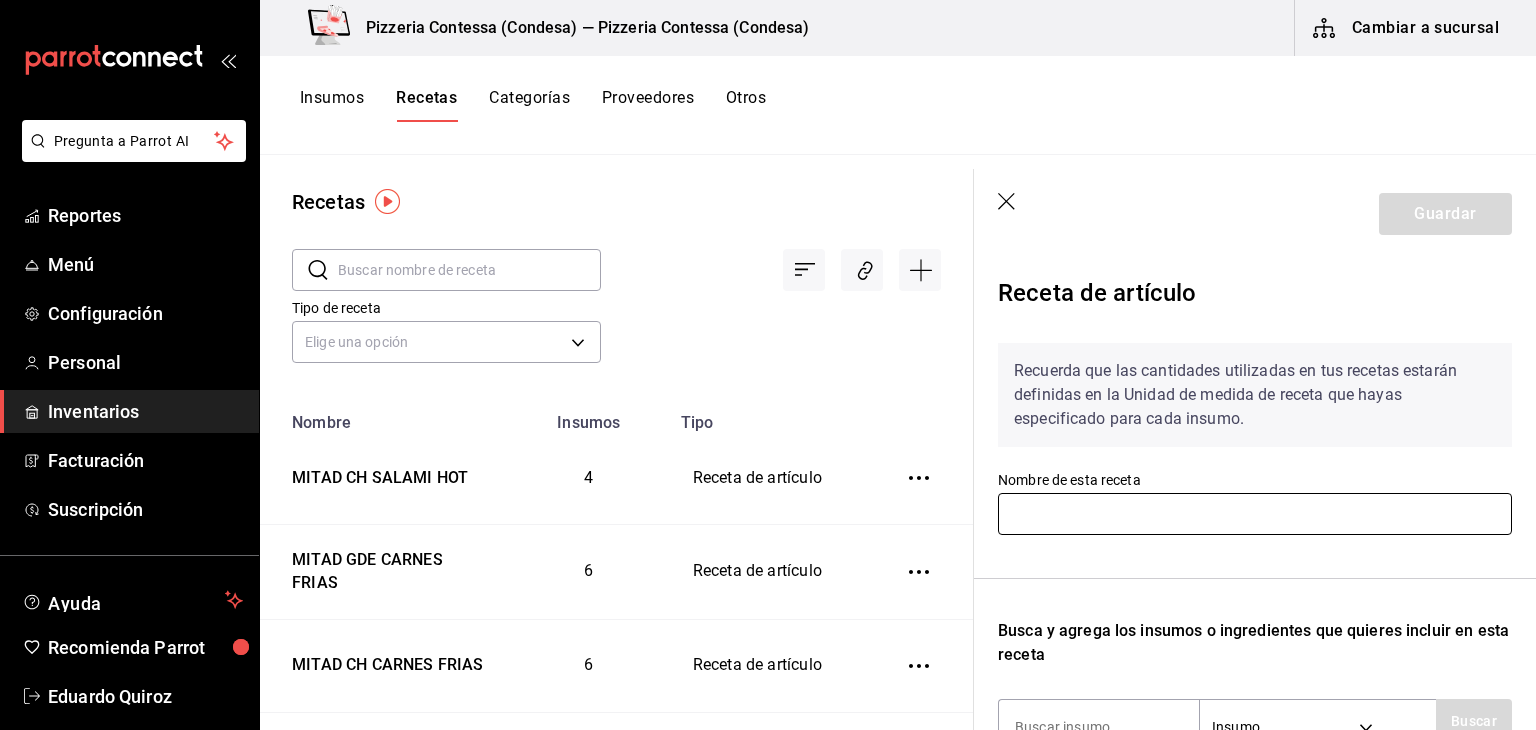click at bounding box center (1255, 514) 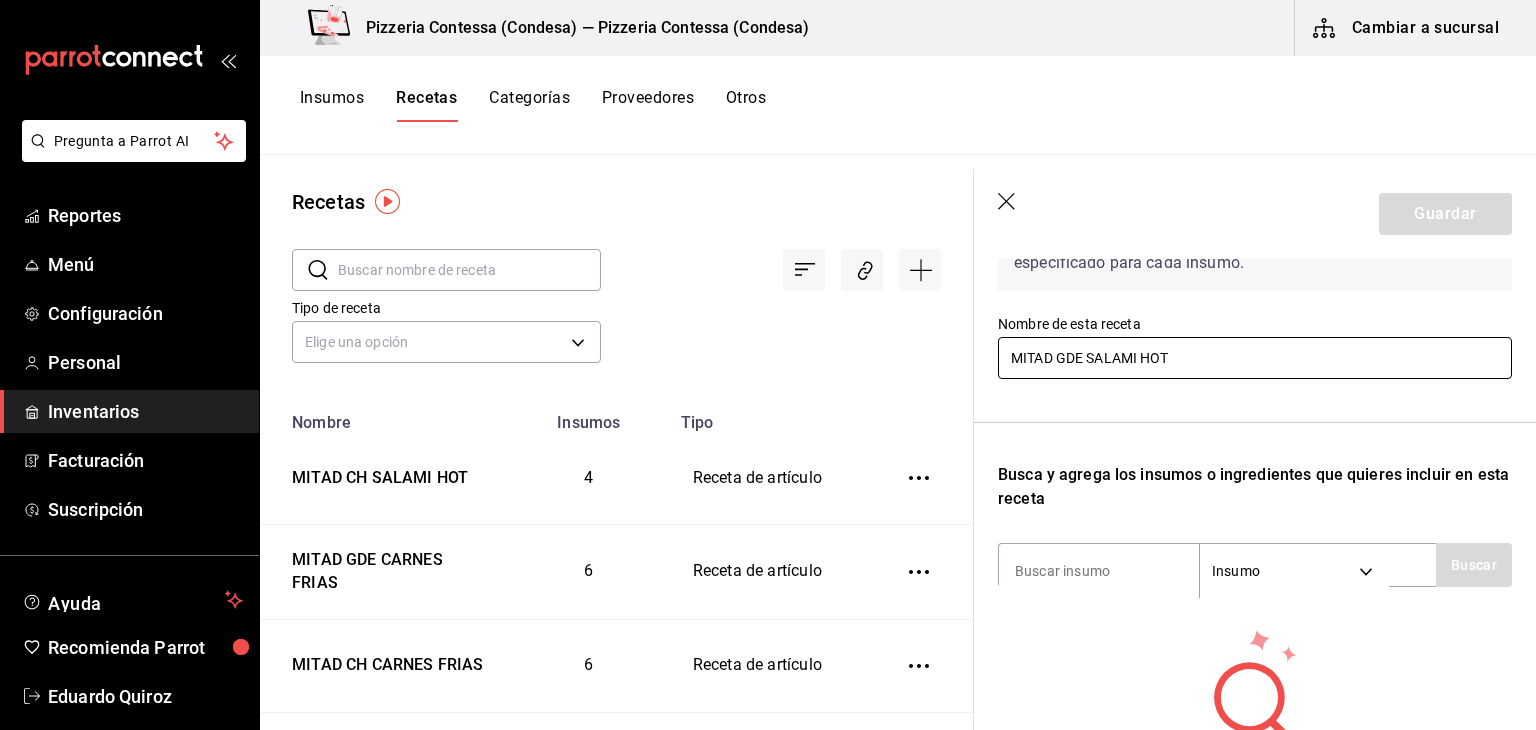 scroll, scrollTop: 160, scrollLeft: 0, axis: vertical 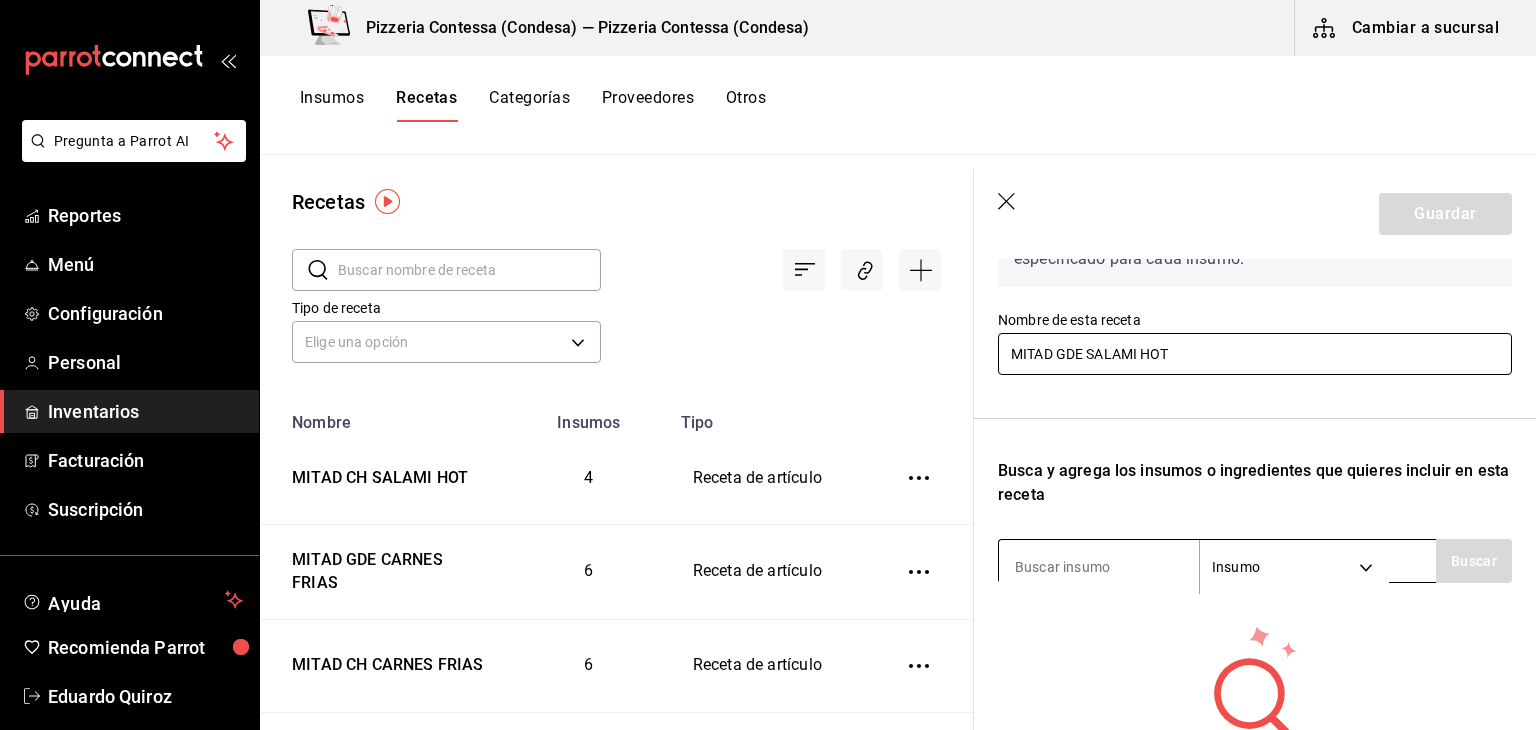 type on "MITAD GDE SALAMI HOT" 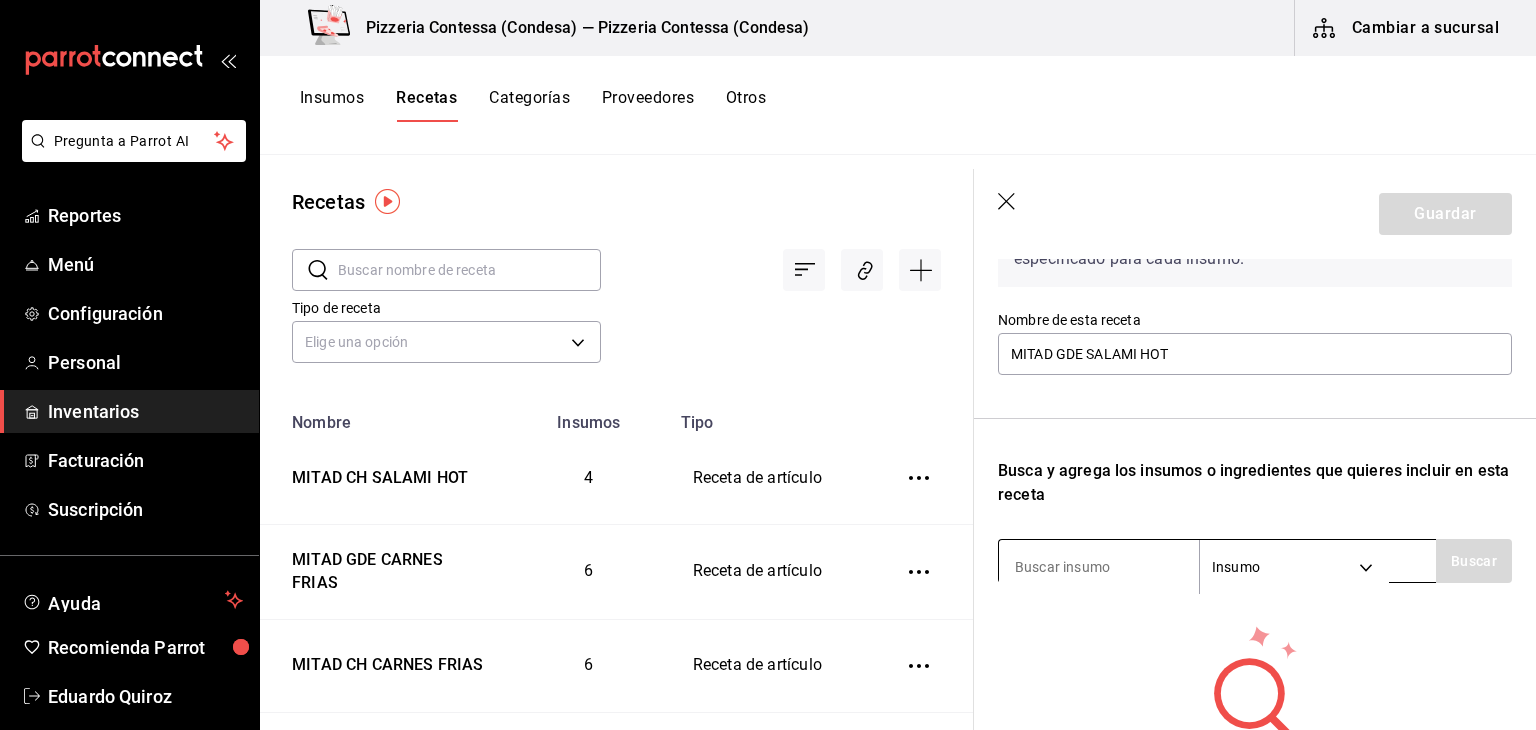 click on "Insumo SUPPLY" at bounding box center [1217, 561] 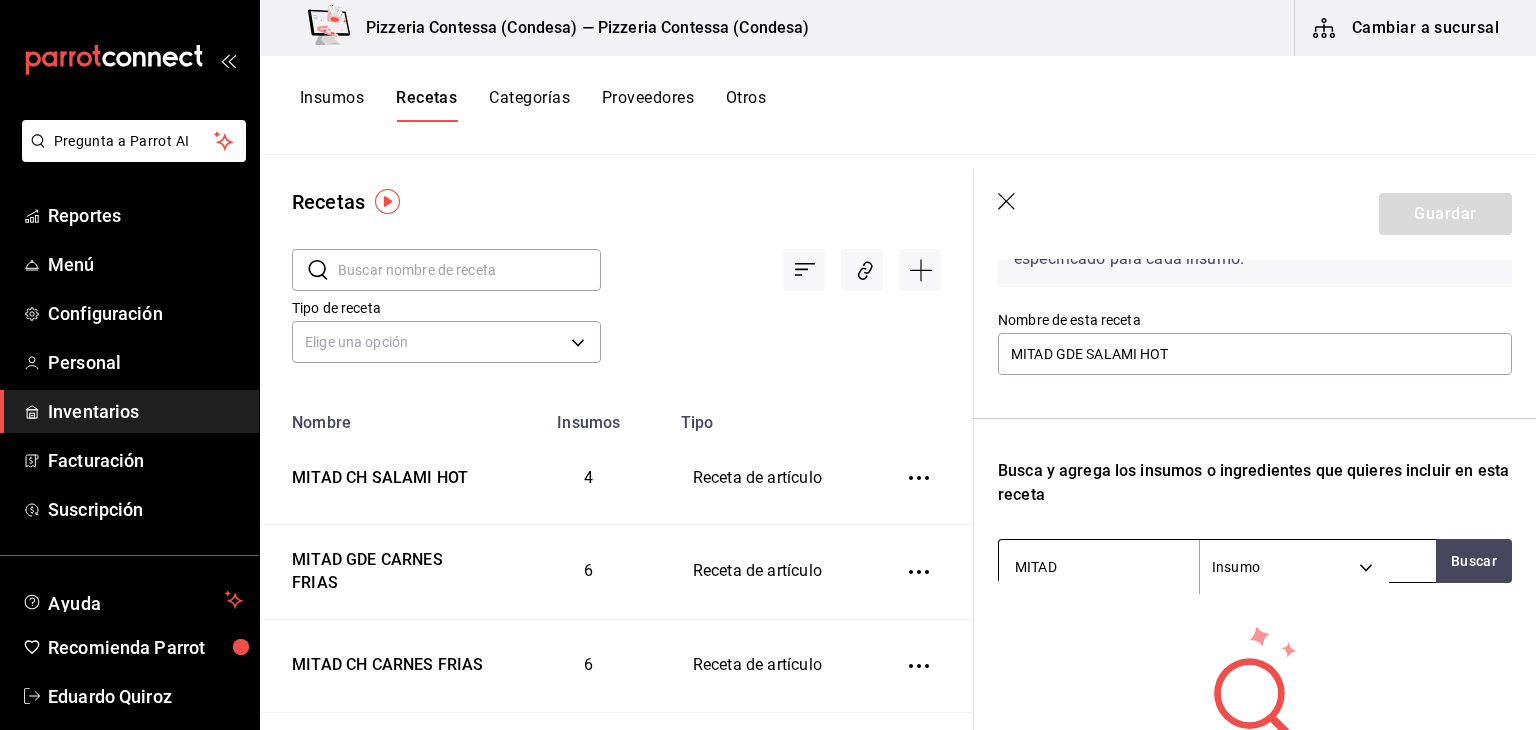 type on "MITAD" 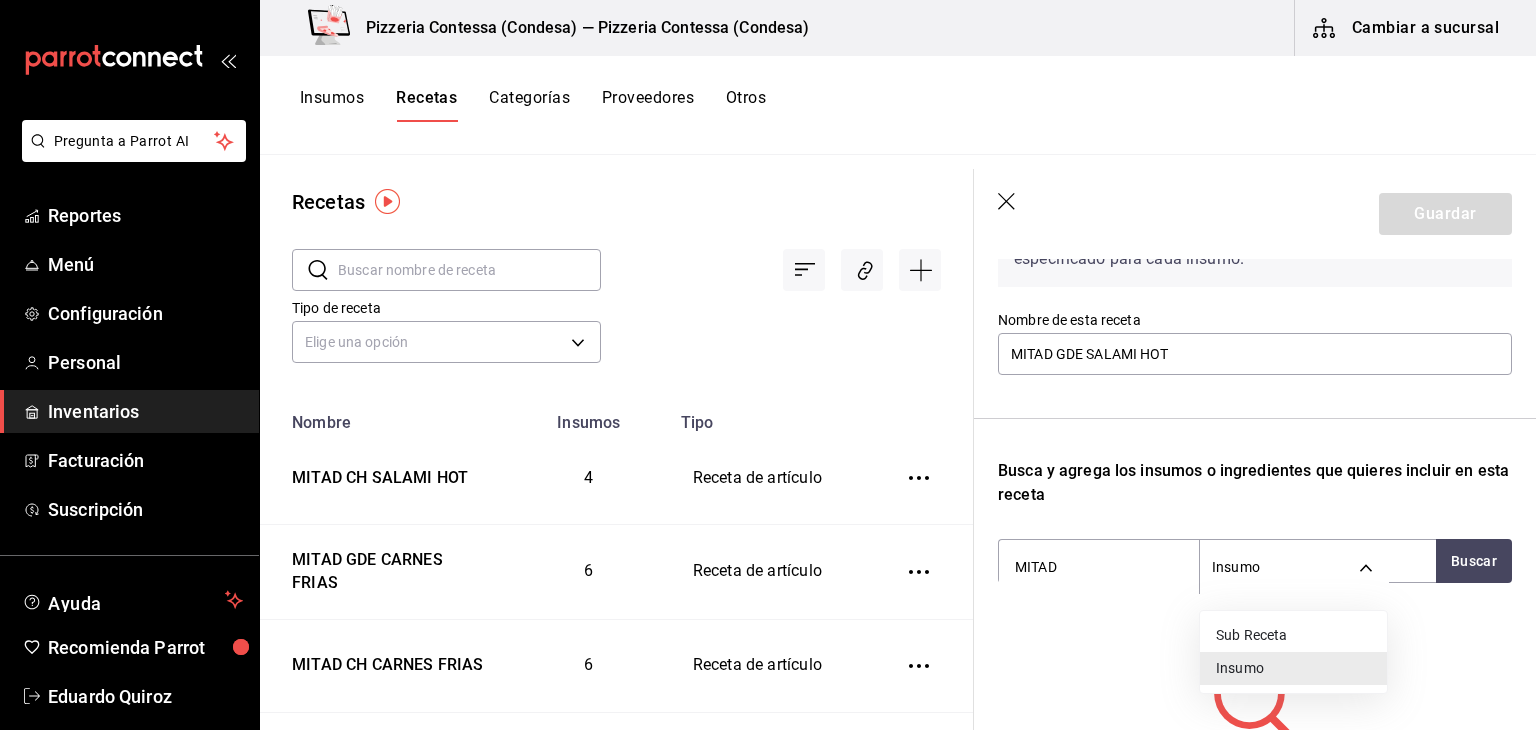 click on "Sub Receta" at bounding box center (1293, 635) 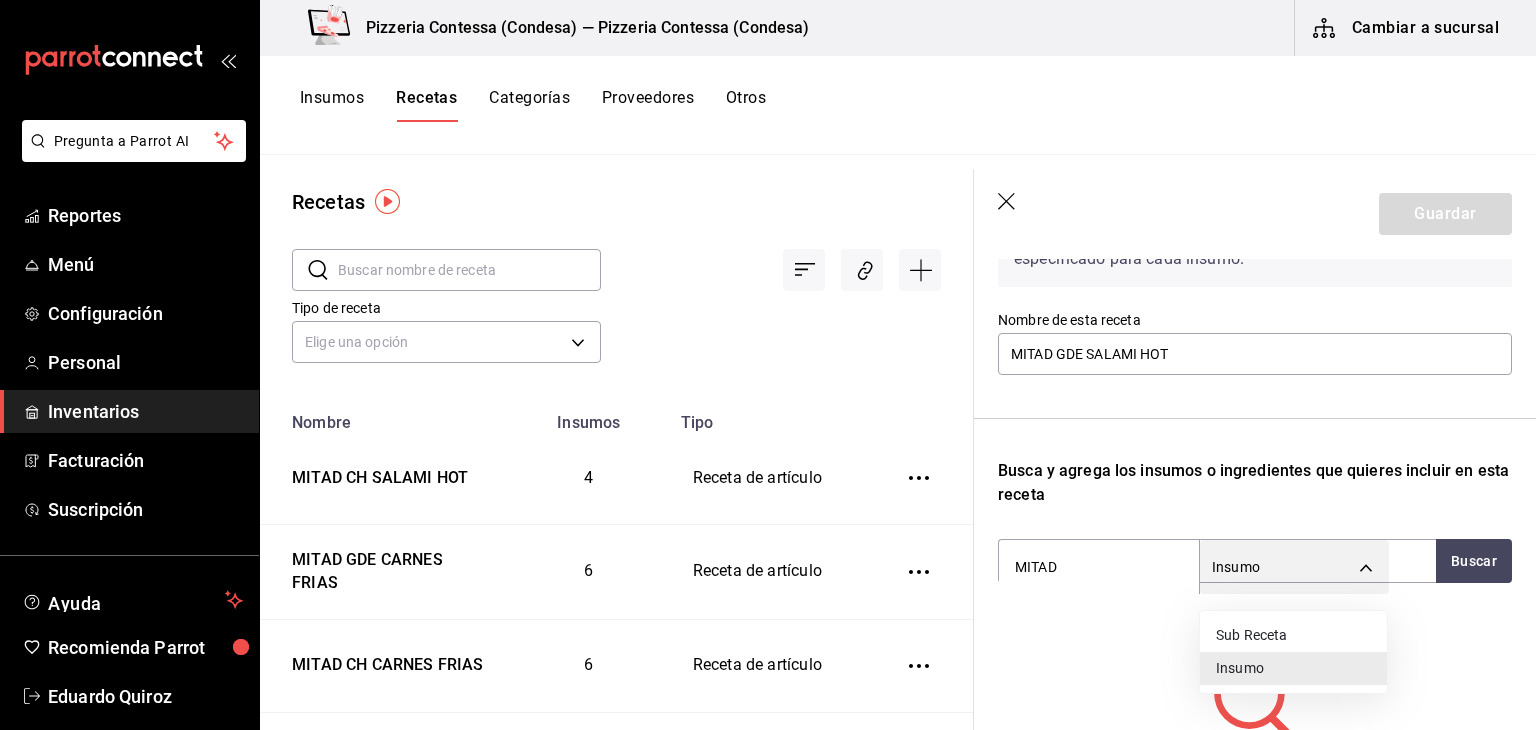 type on "SUBRECIPE" 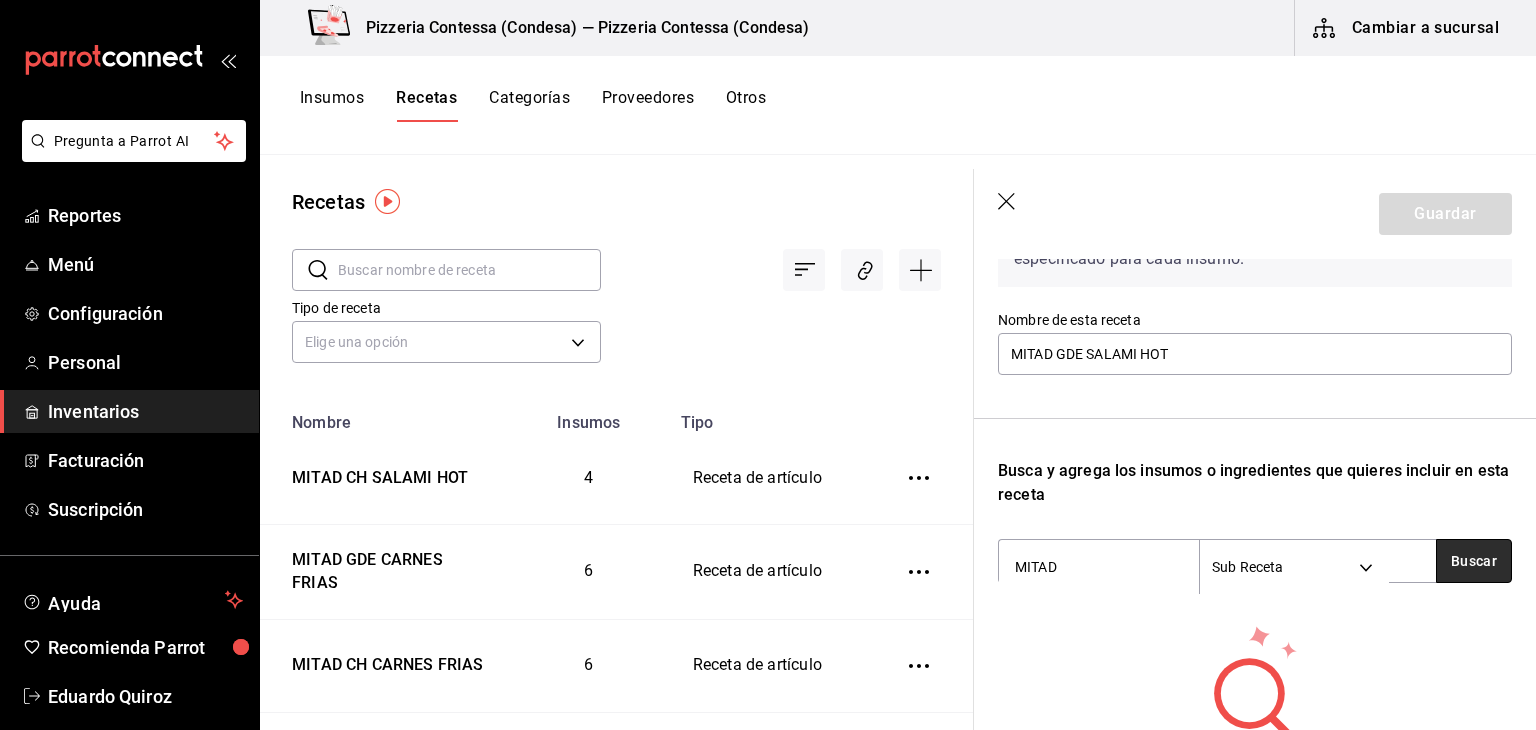 click on "Buscar" at bounding box center [1474, 561] 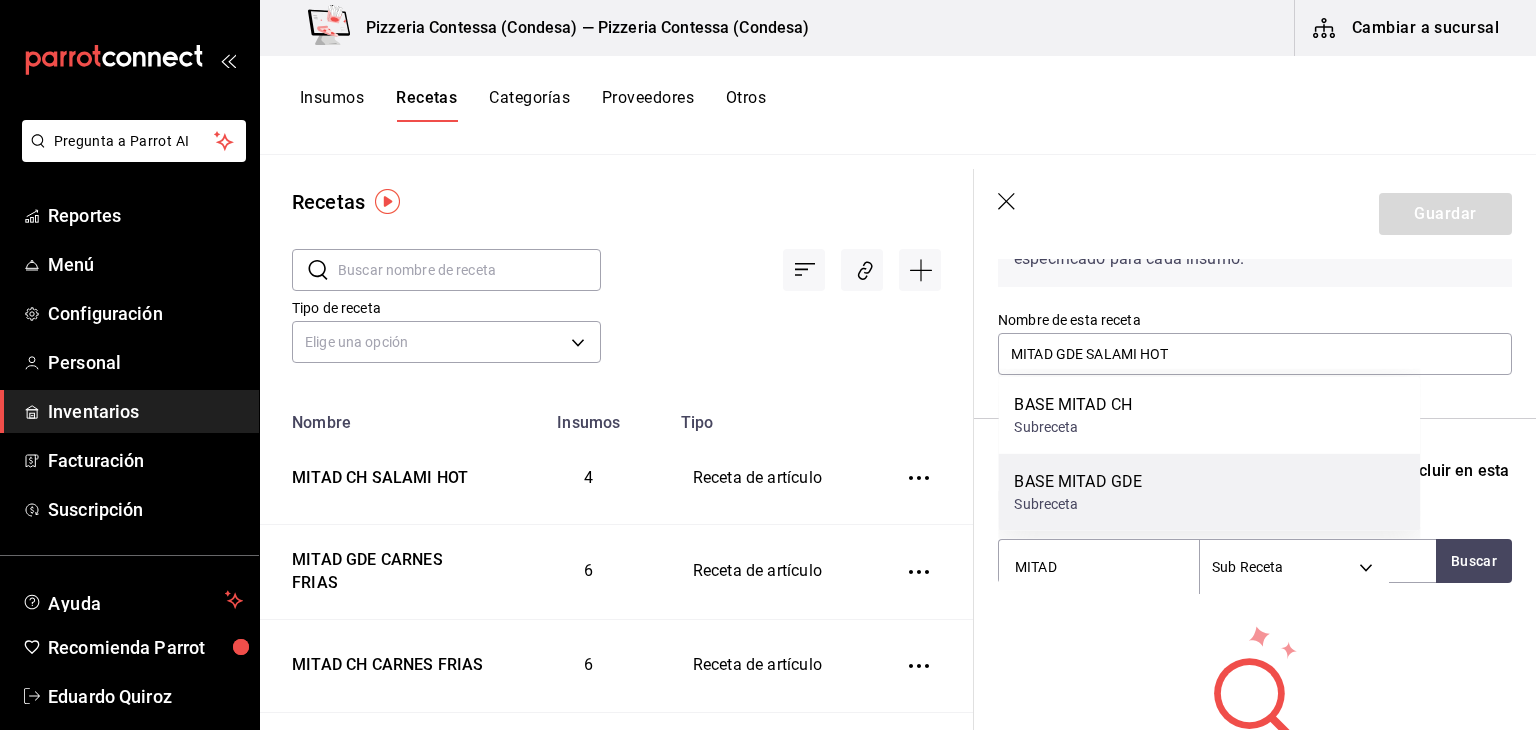 click on "BASE MITAD GDE Subreceta" at bounding box center (1209, 492) 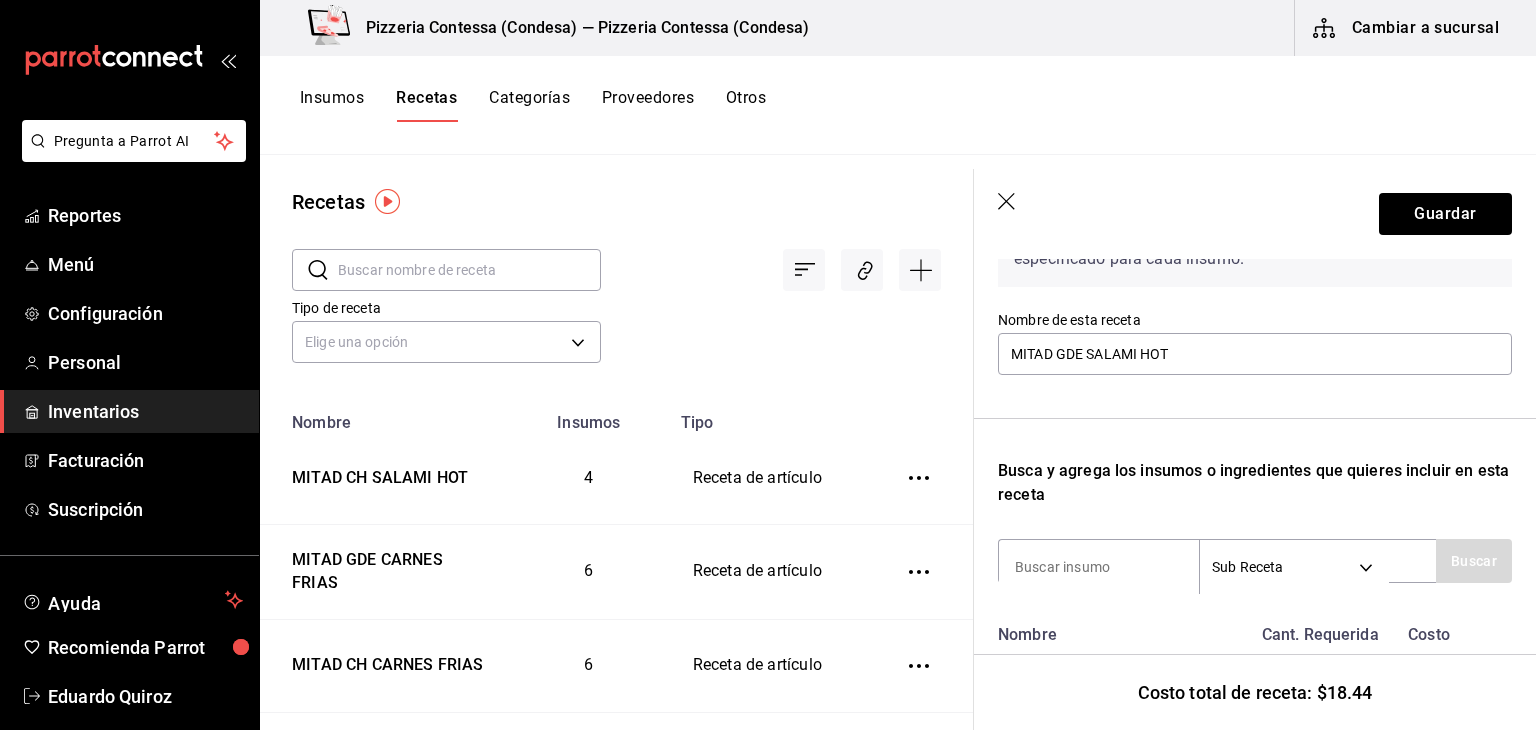 scroll, scrollTop: 309, scrollLeft: 0, axis: vertical 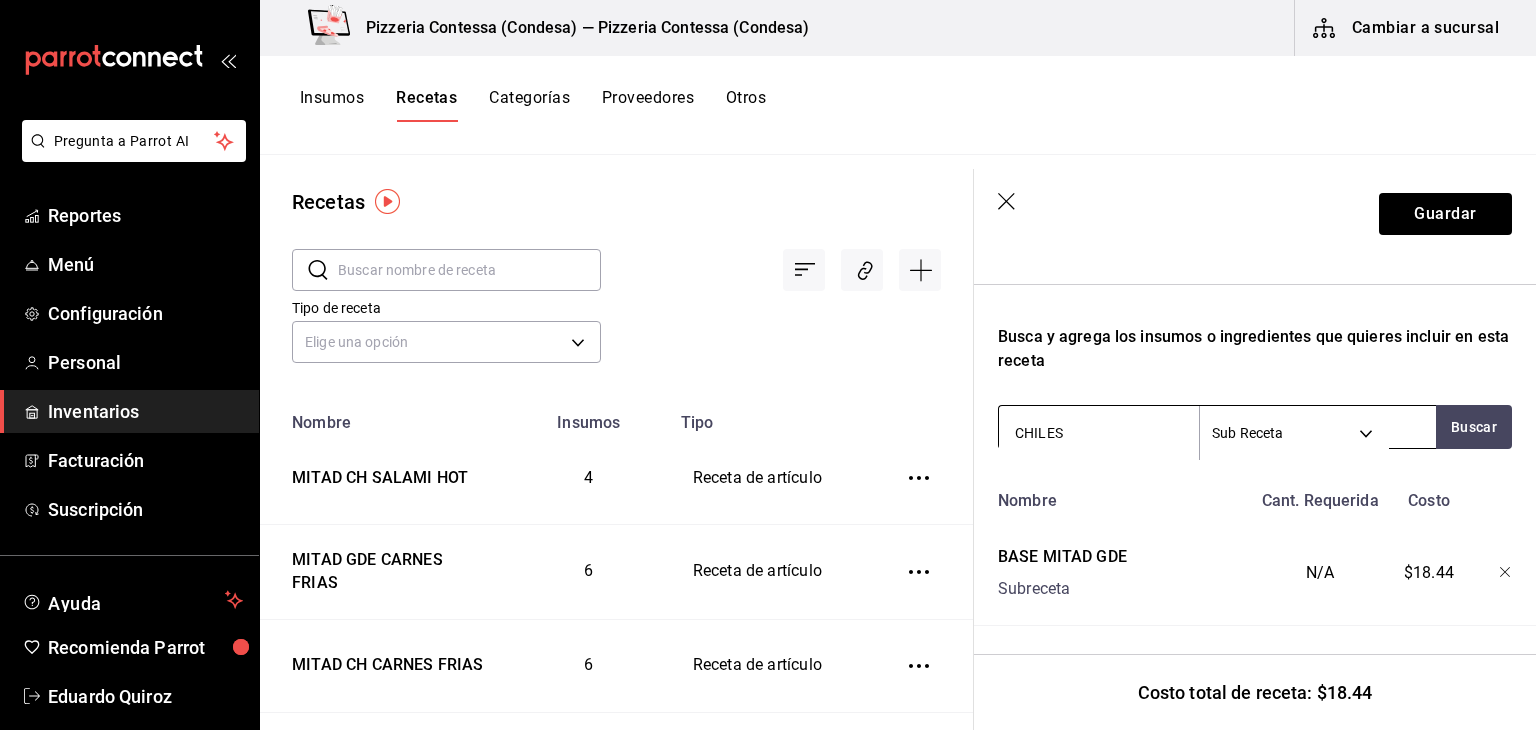 type on "CHILES" 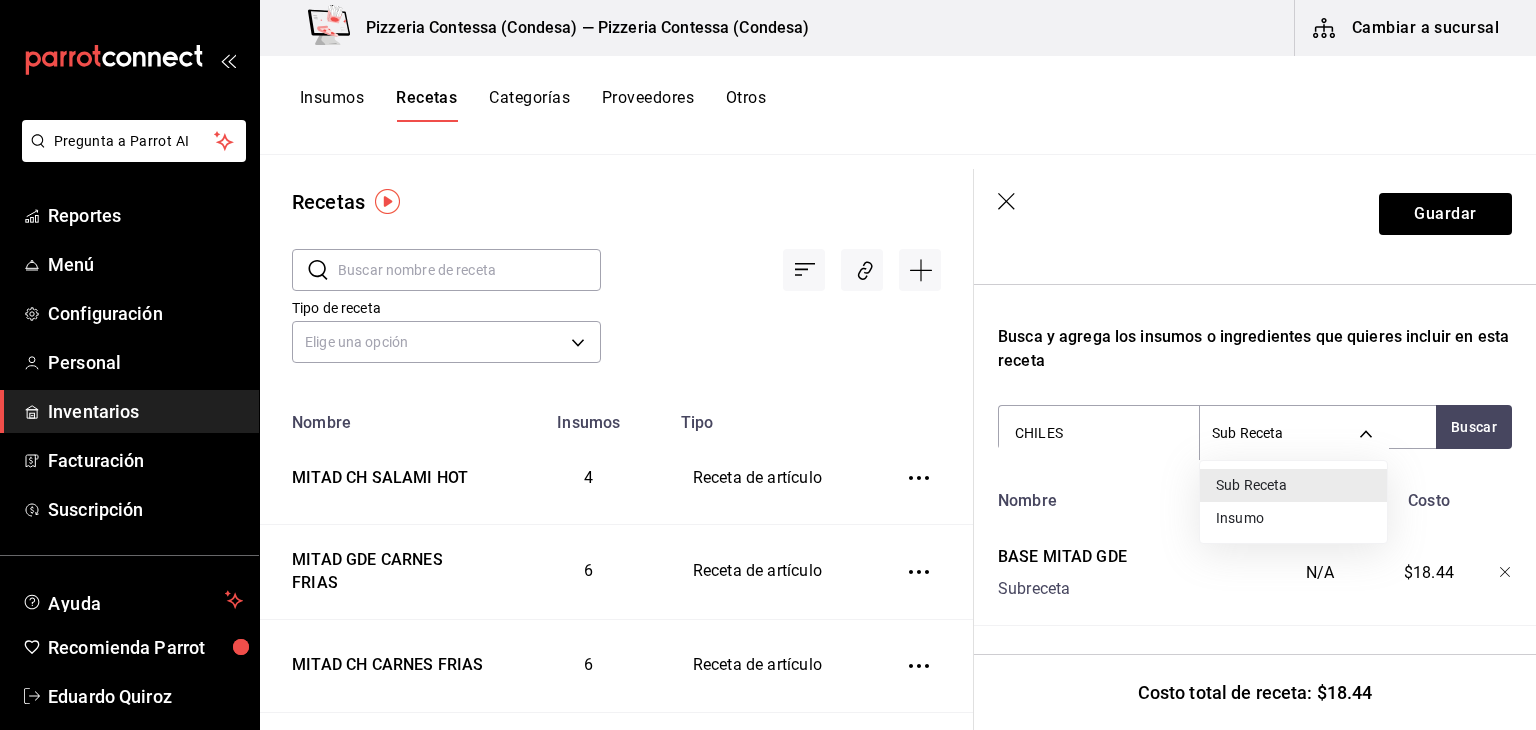 click on "Insumo" at bounding box center [1293, 518] 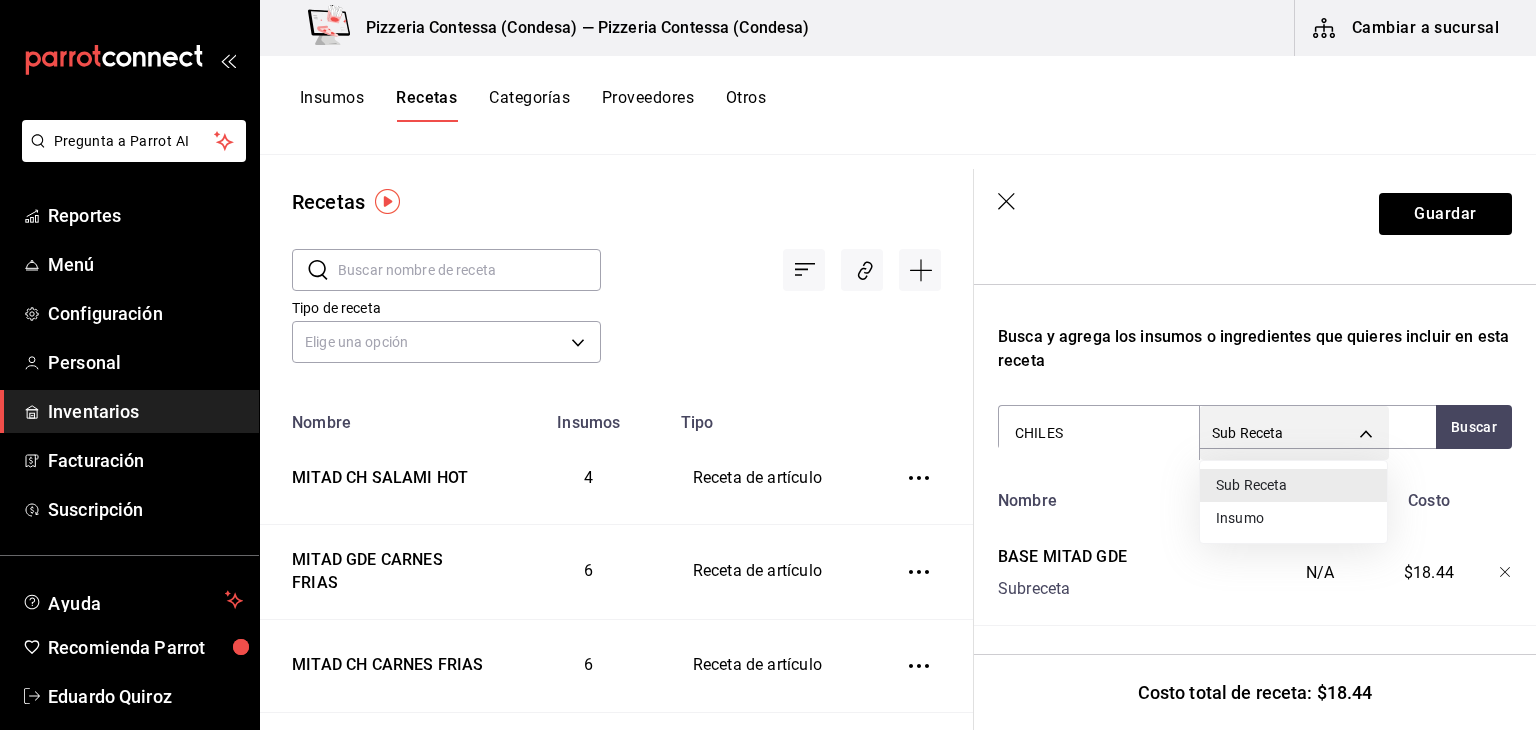 type on "SUPPLY" 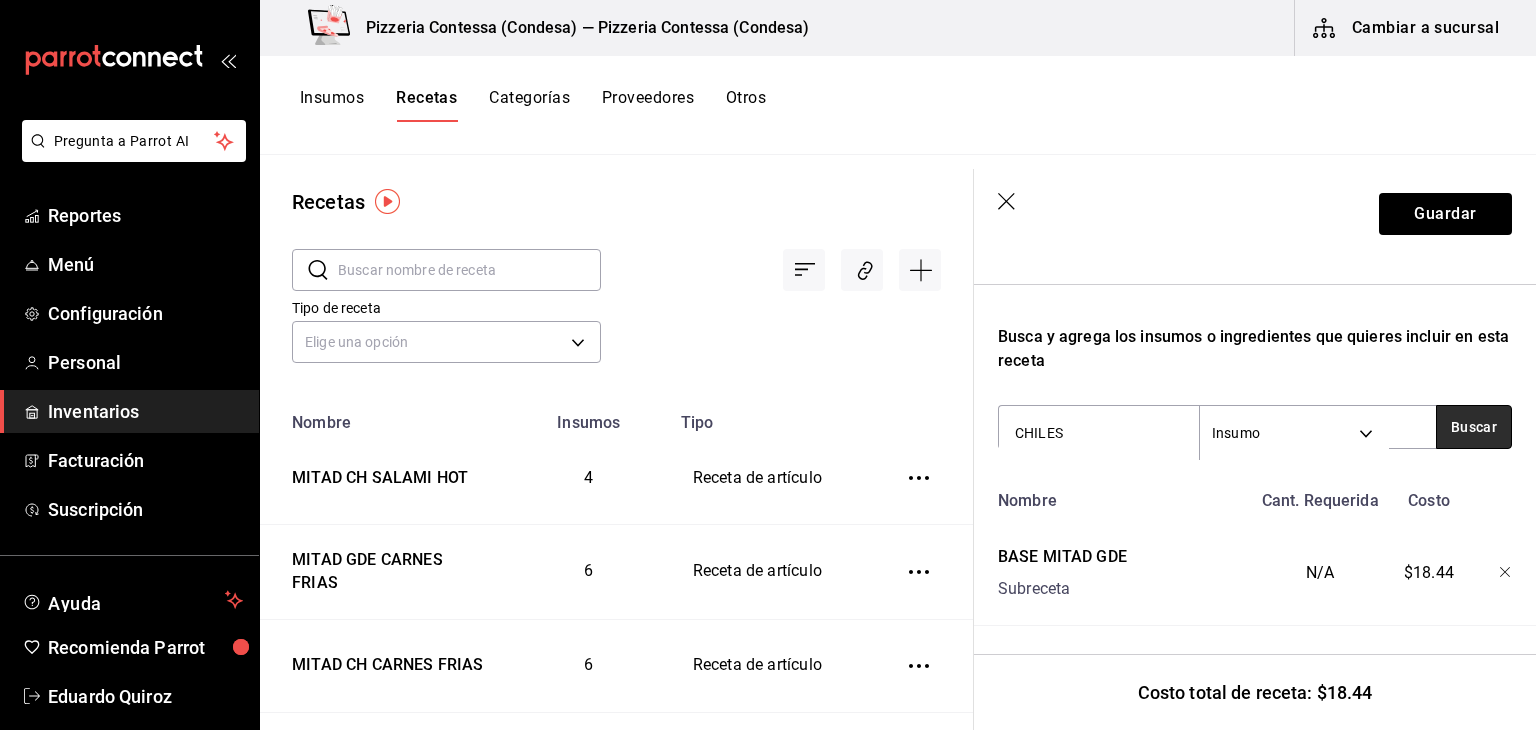 click on "Buscar" at bounding box center [1474, 427] 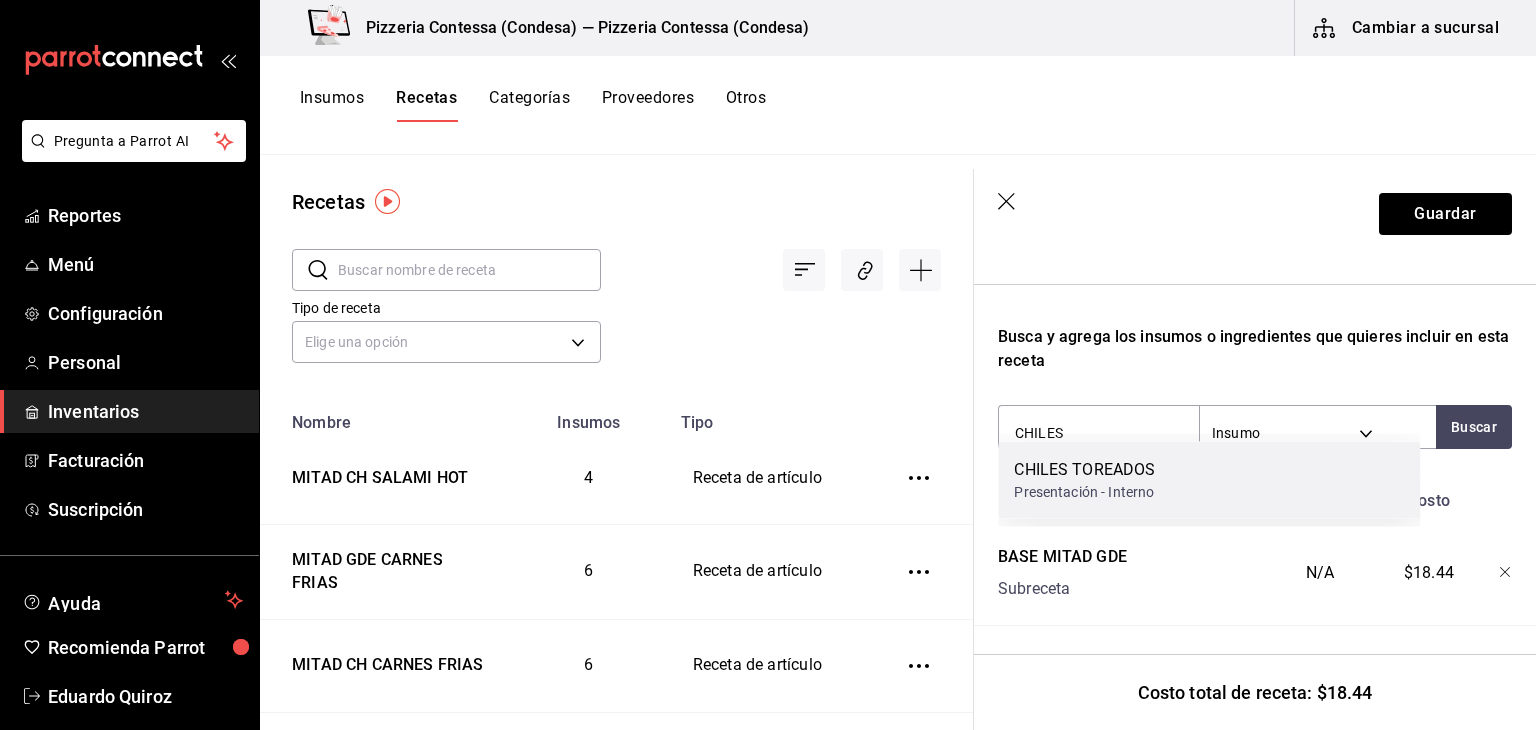click on "CHILES TOREADOS Presentación - Interno" at bounding box center [1209, 480] 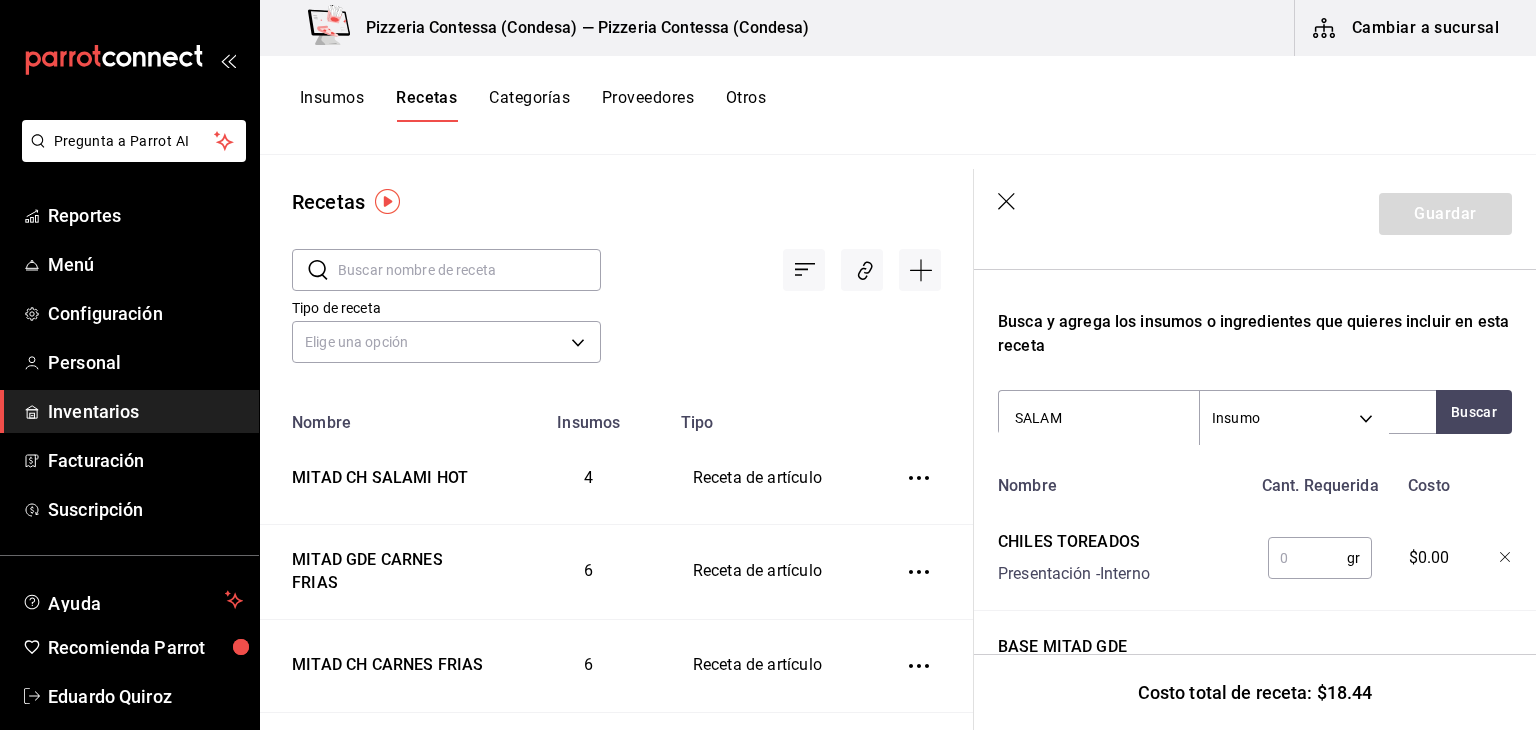 type on "SALAMI" 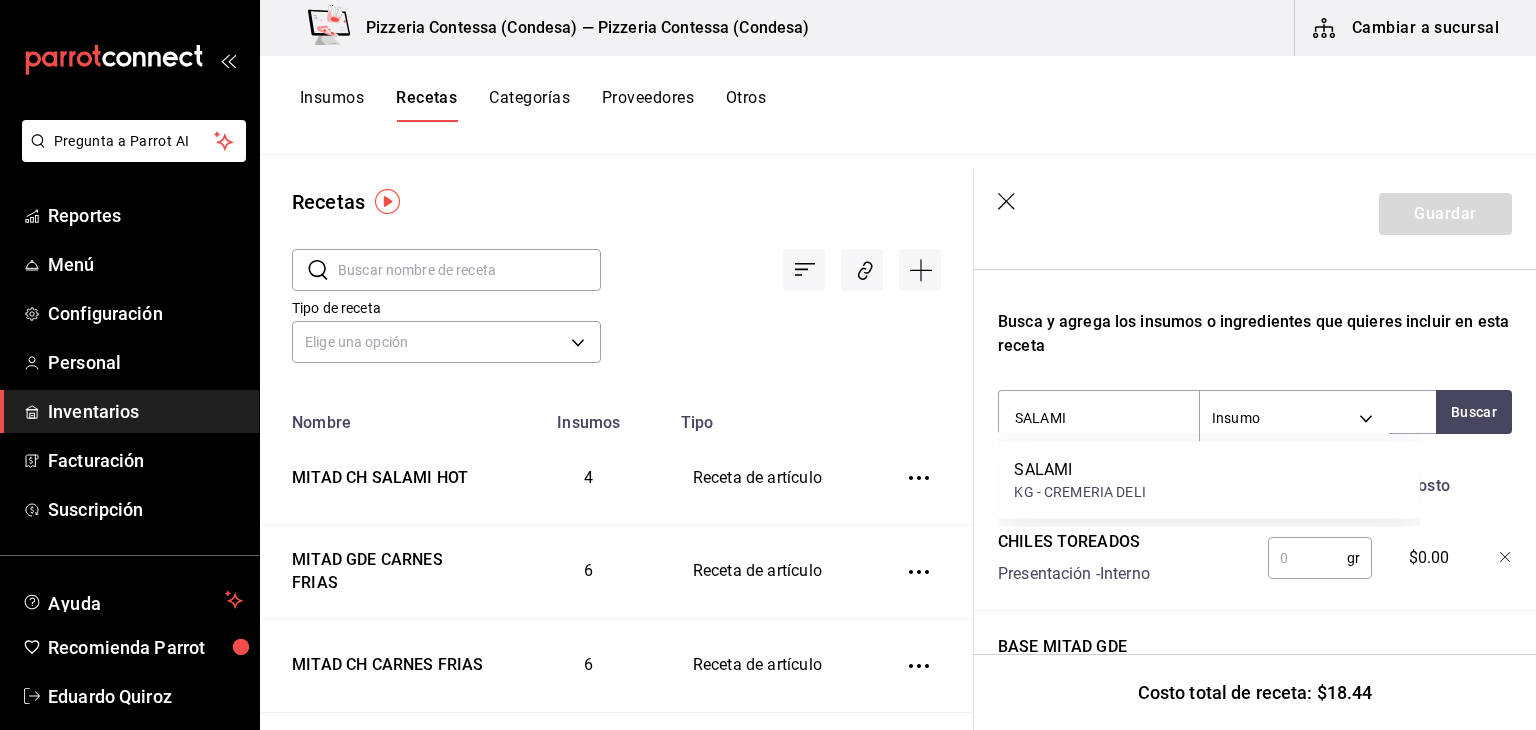 click on "SALAMI KG - CREMERIA DELI" at bounding box center (1209, 480) 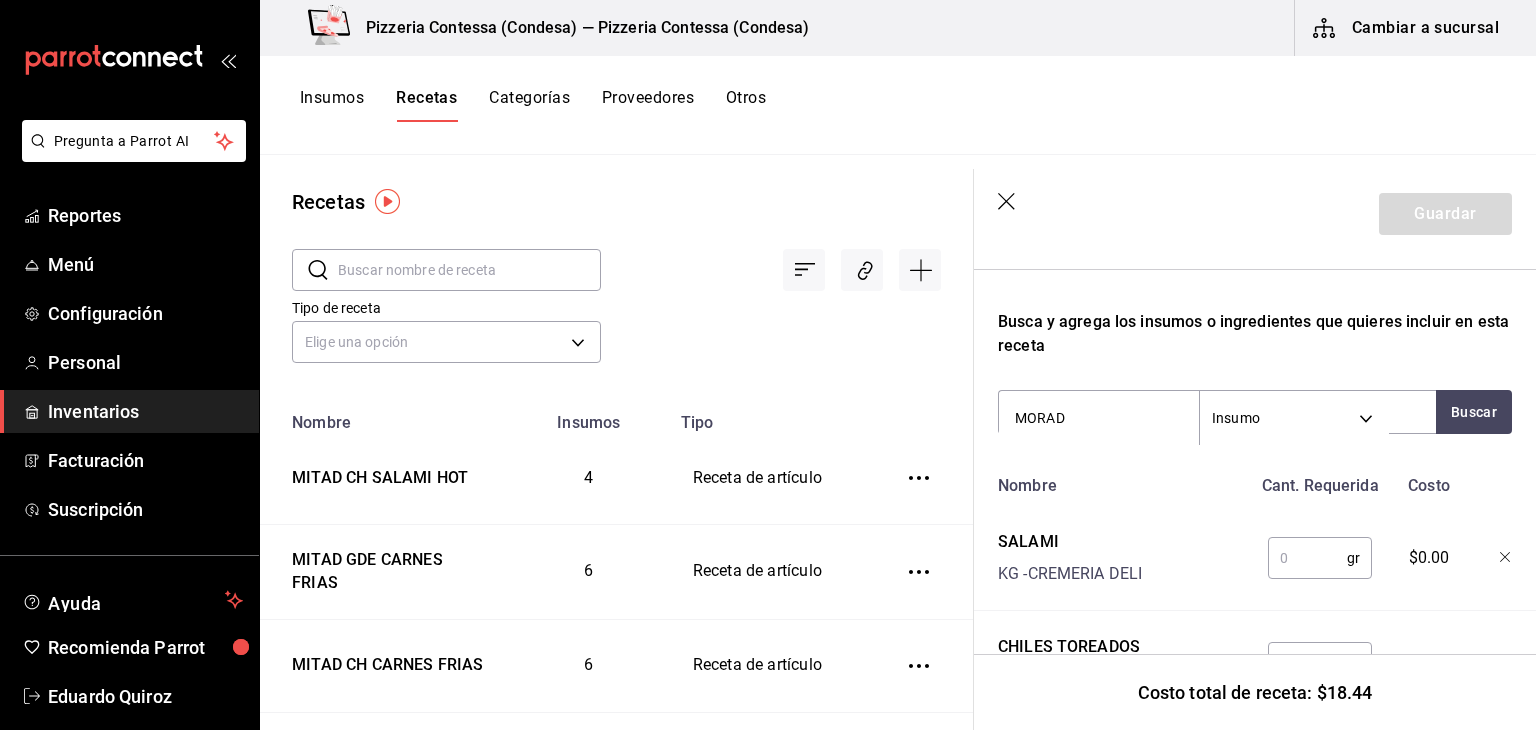type on "MORADA" 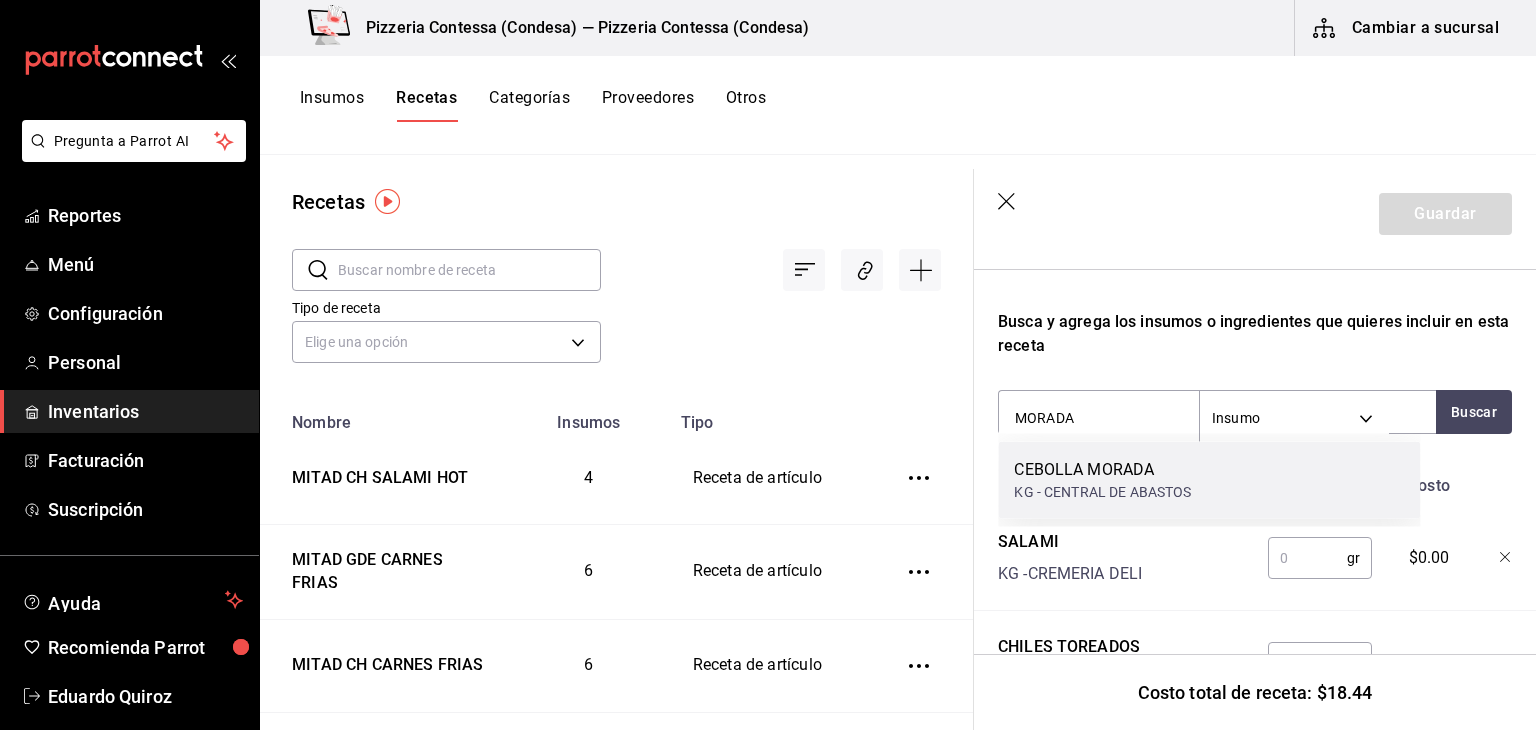 click on "CEBOLLA MORADA" at bounding box center [1102, 470] 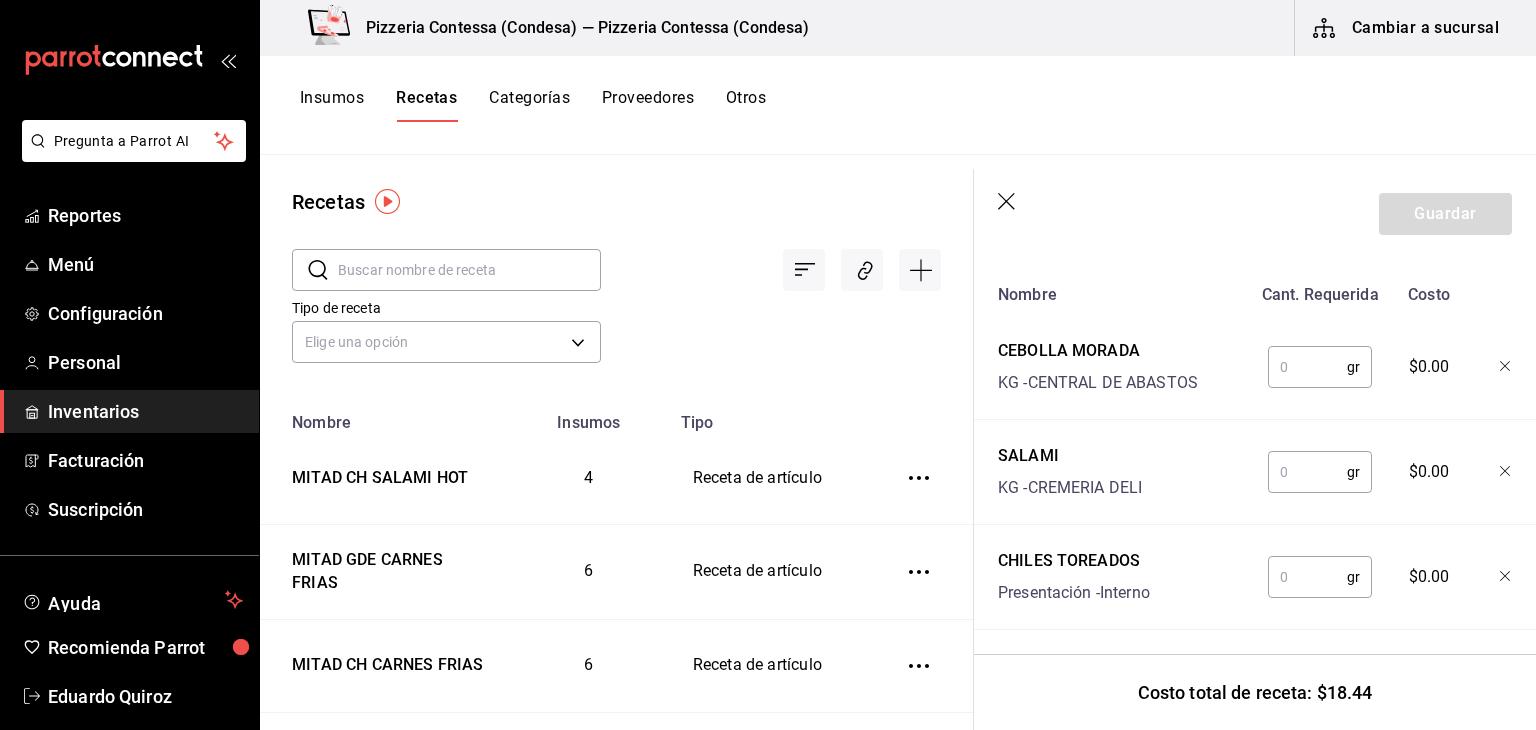scroll, scrollTop: 512, scrollLeft: 0, axis: vertical 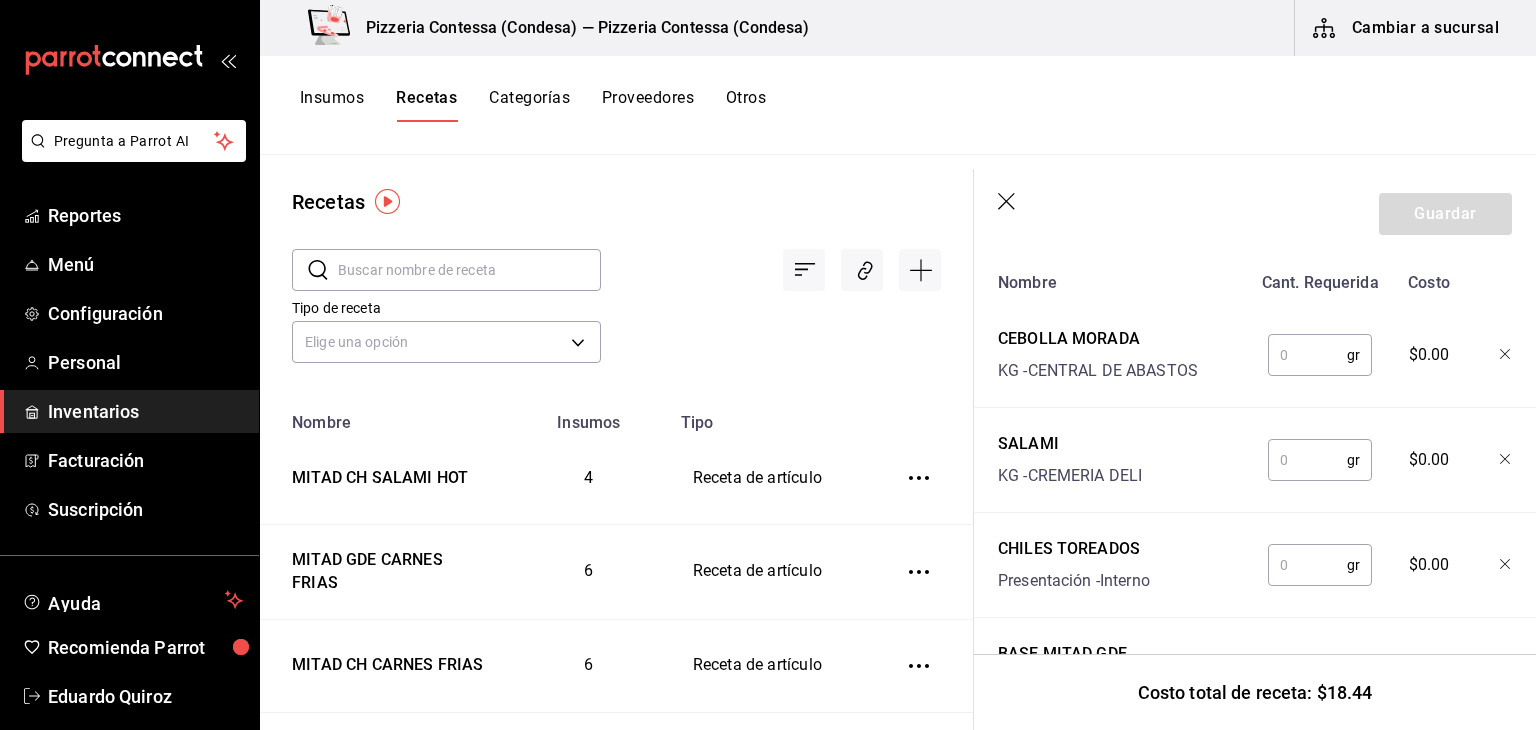 click at bounding box center (1307, 460) 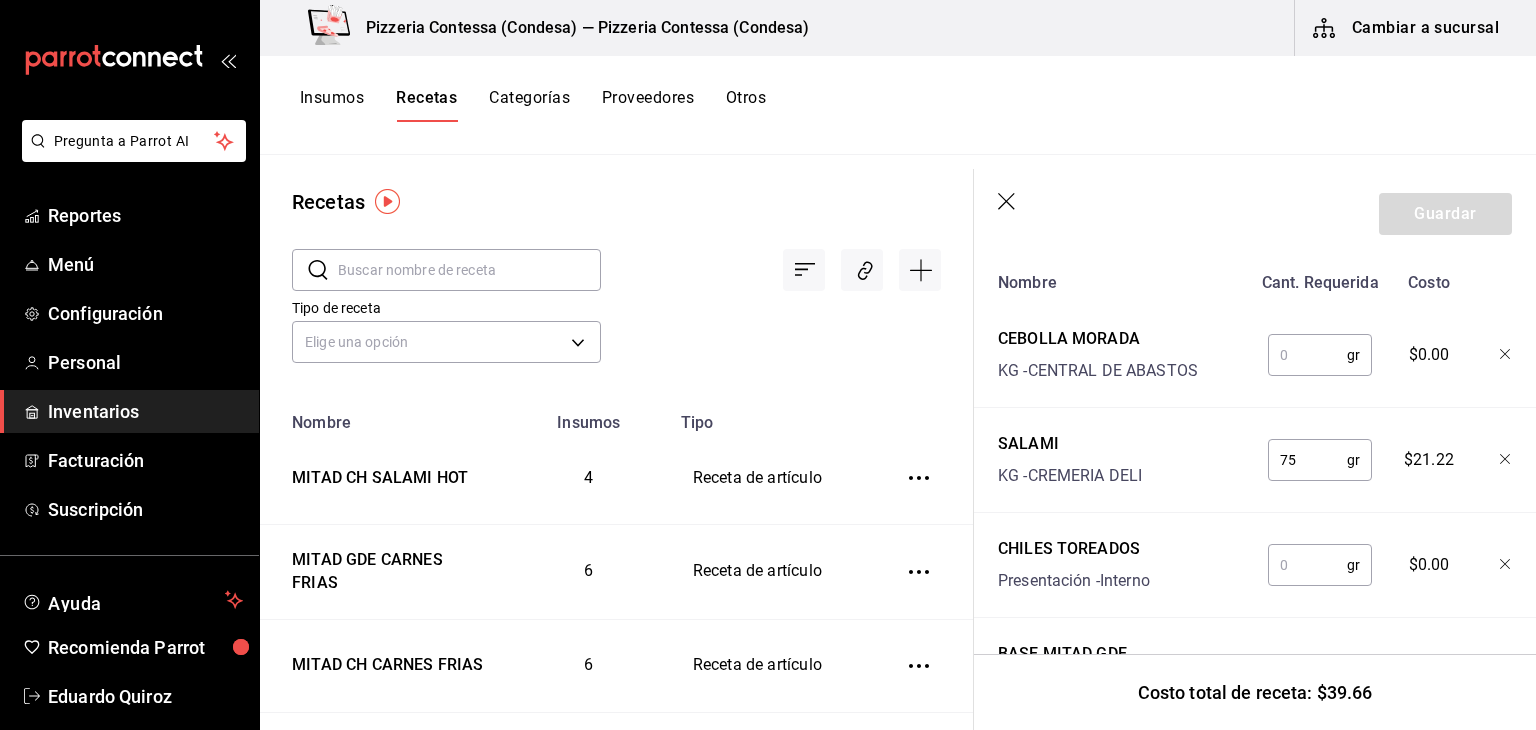 type on "75" 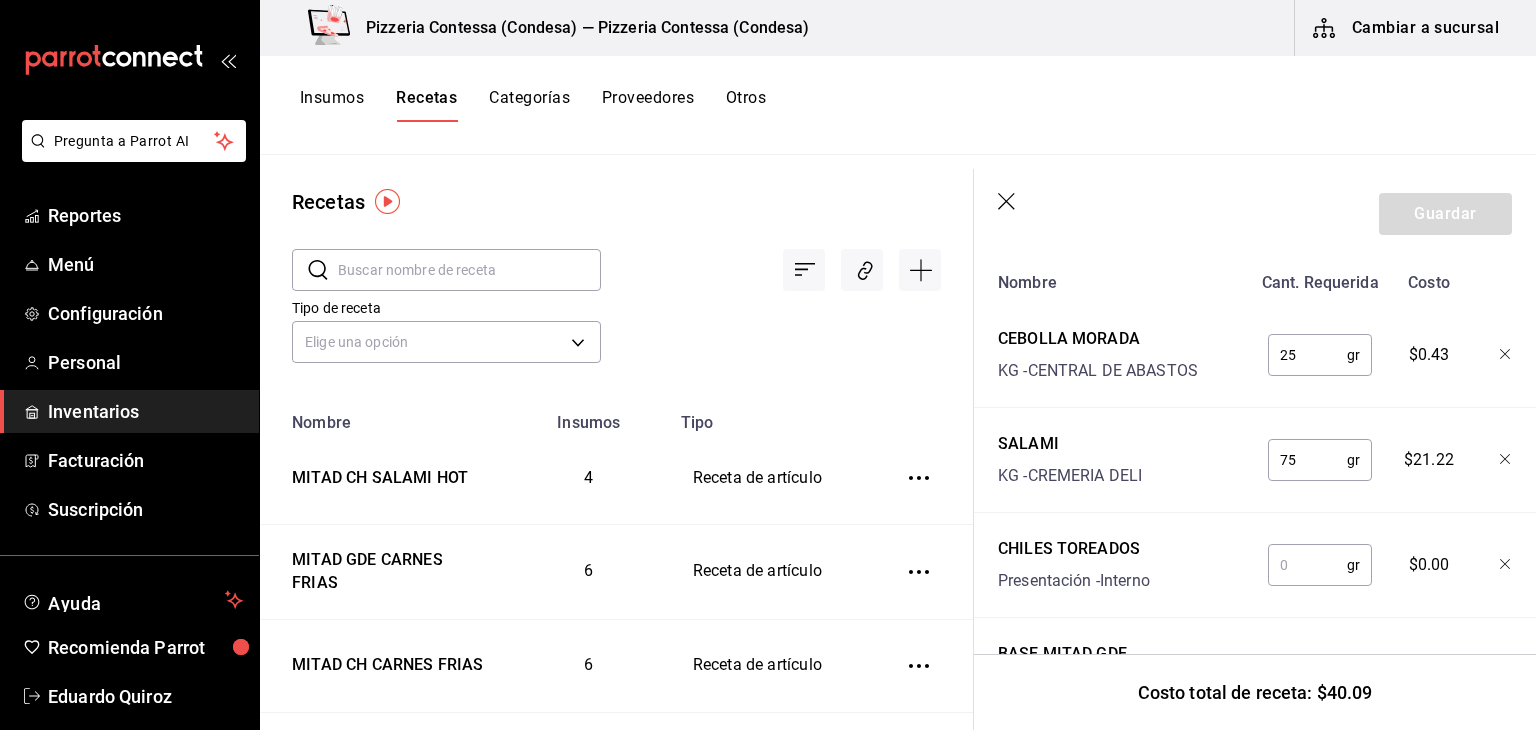type on "25" 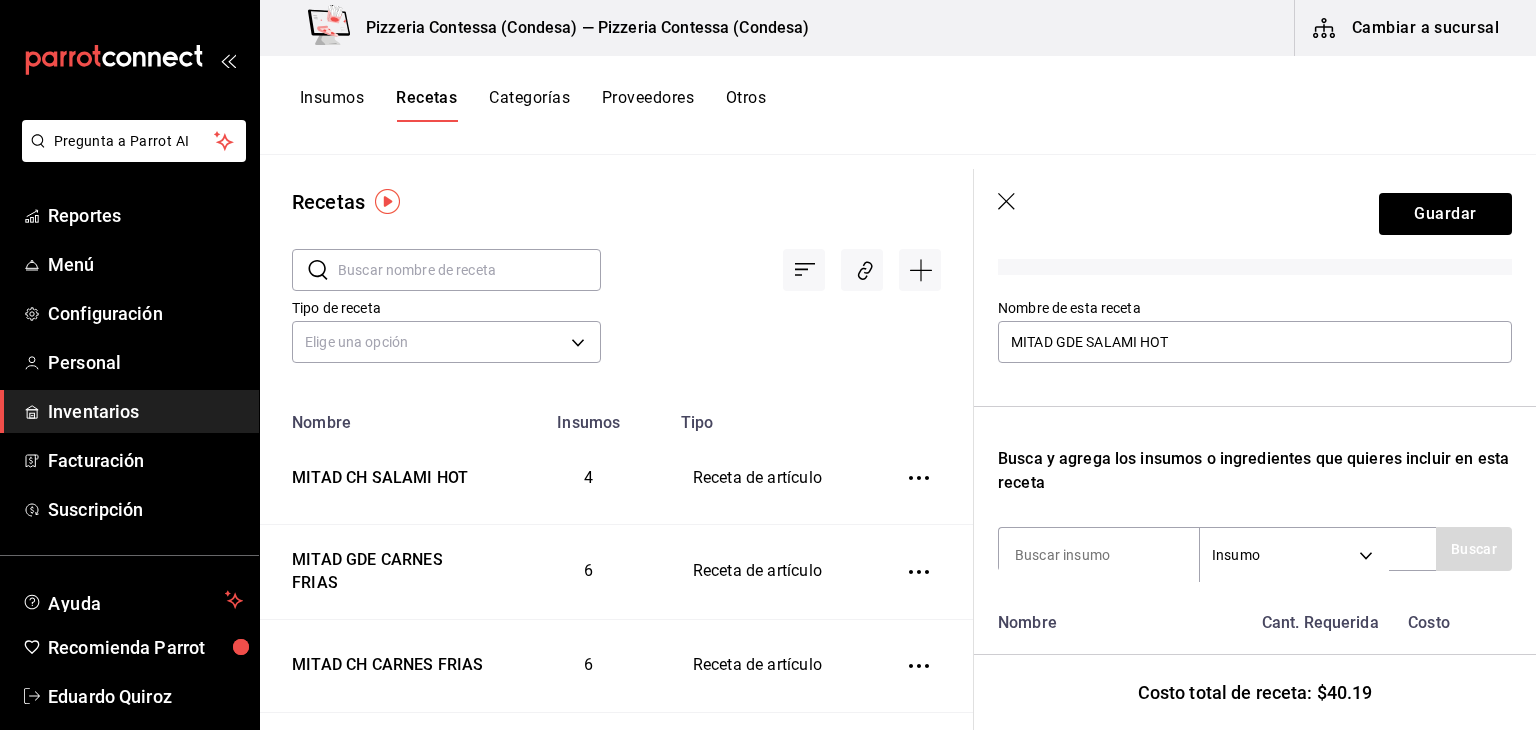 scroll, scrollTop: 24, scrollLeft: 0, axis: vertical 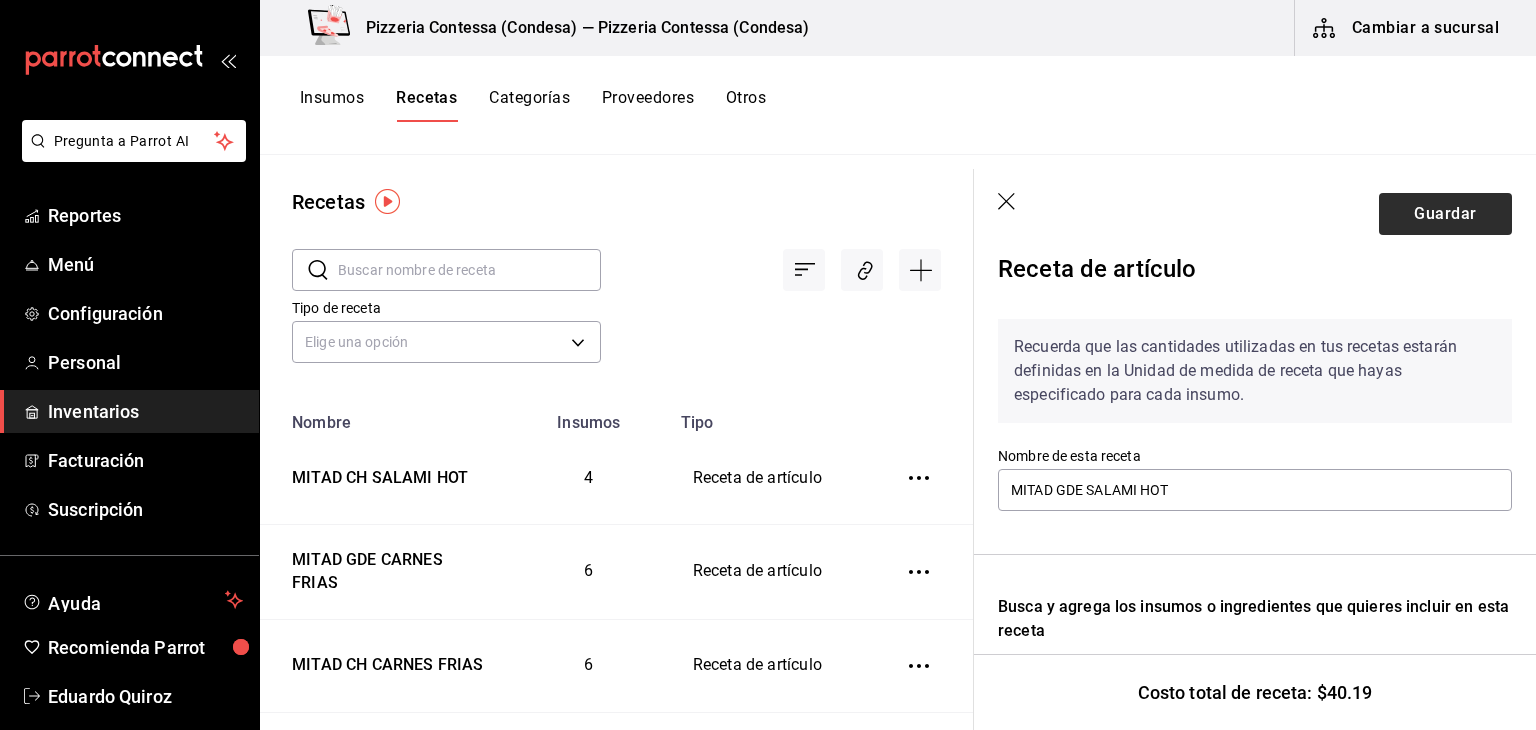 type on "5" 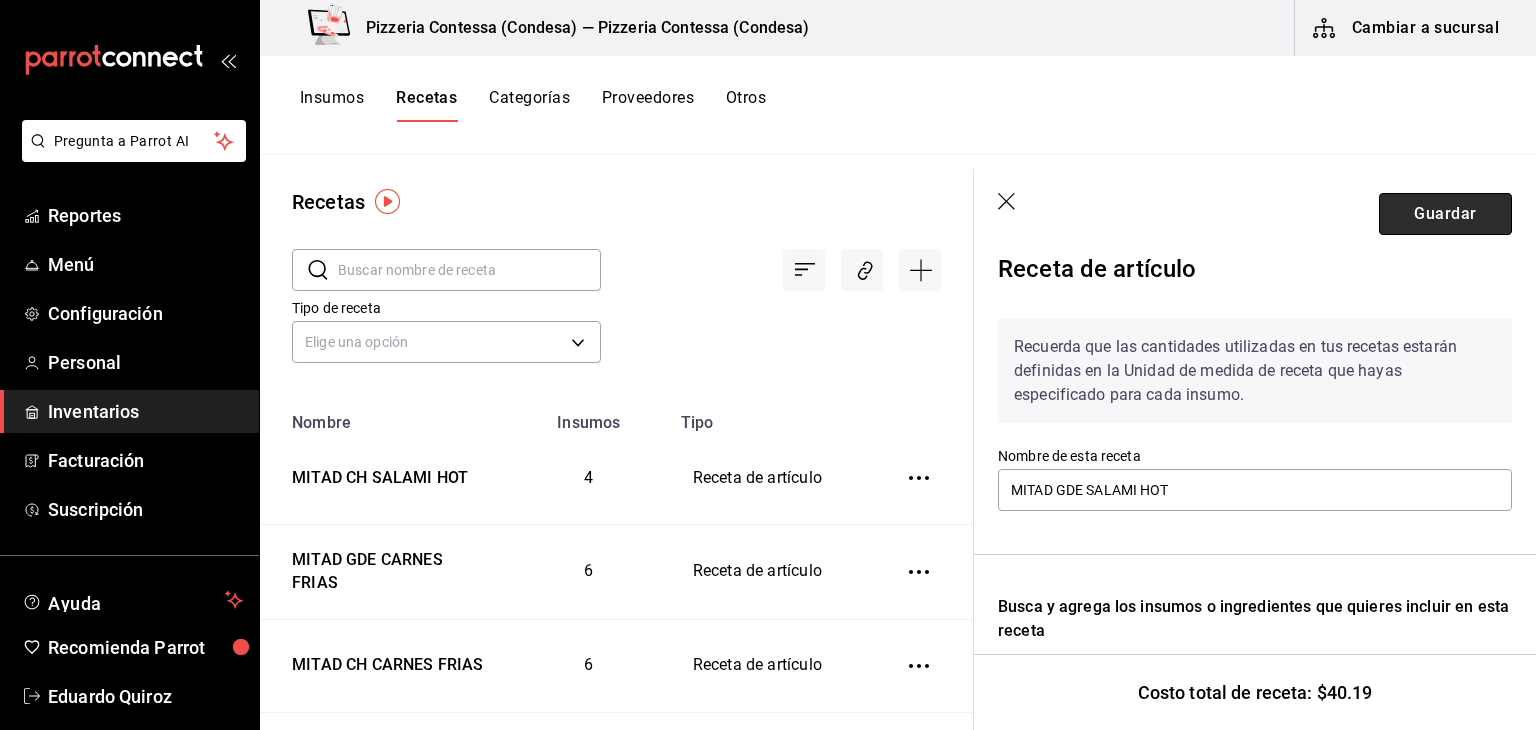 click on "Guardar" at bounding box center (1445, 214) 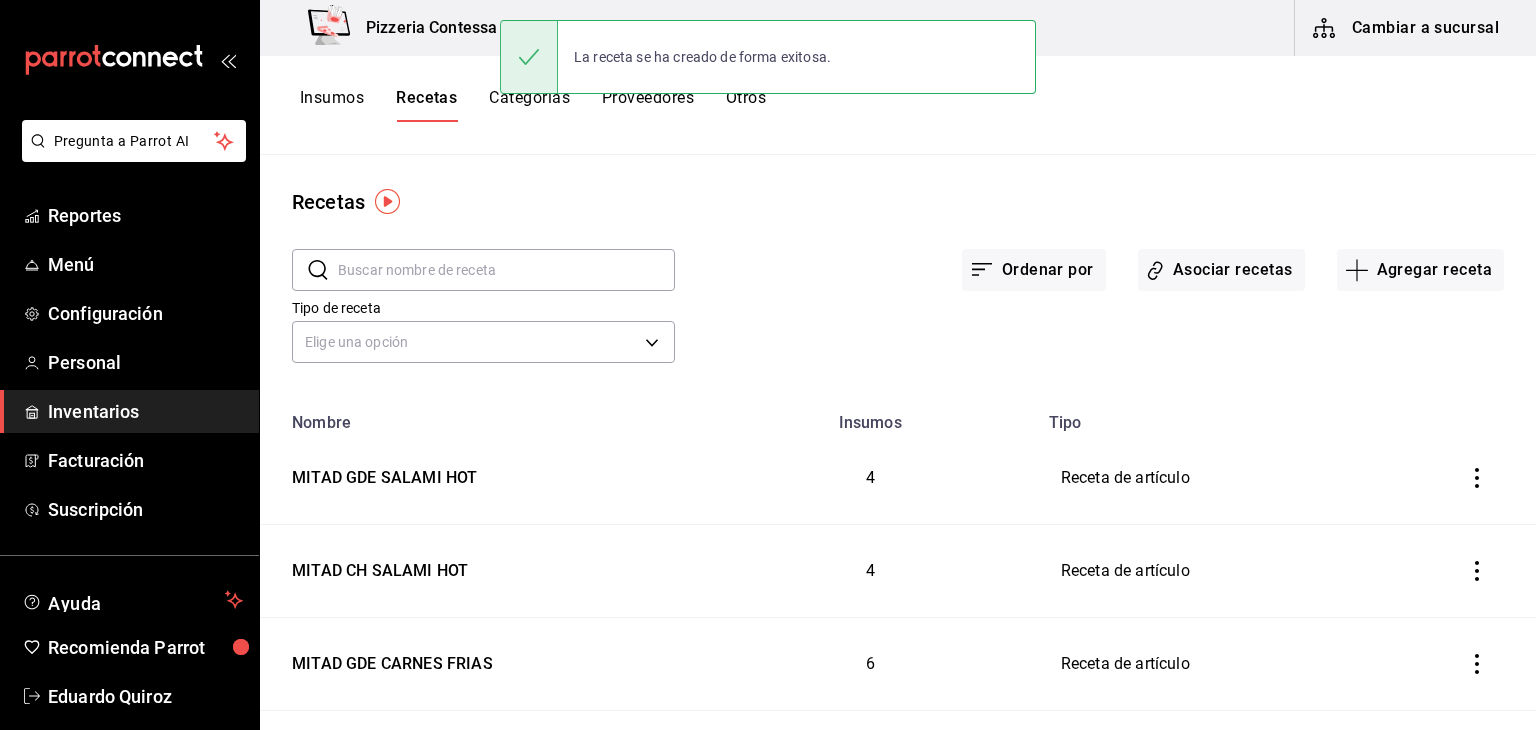 scroll, scrollTop: 0, scrollLeft: 0, axis: both 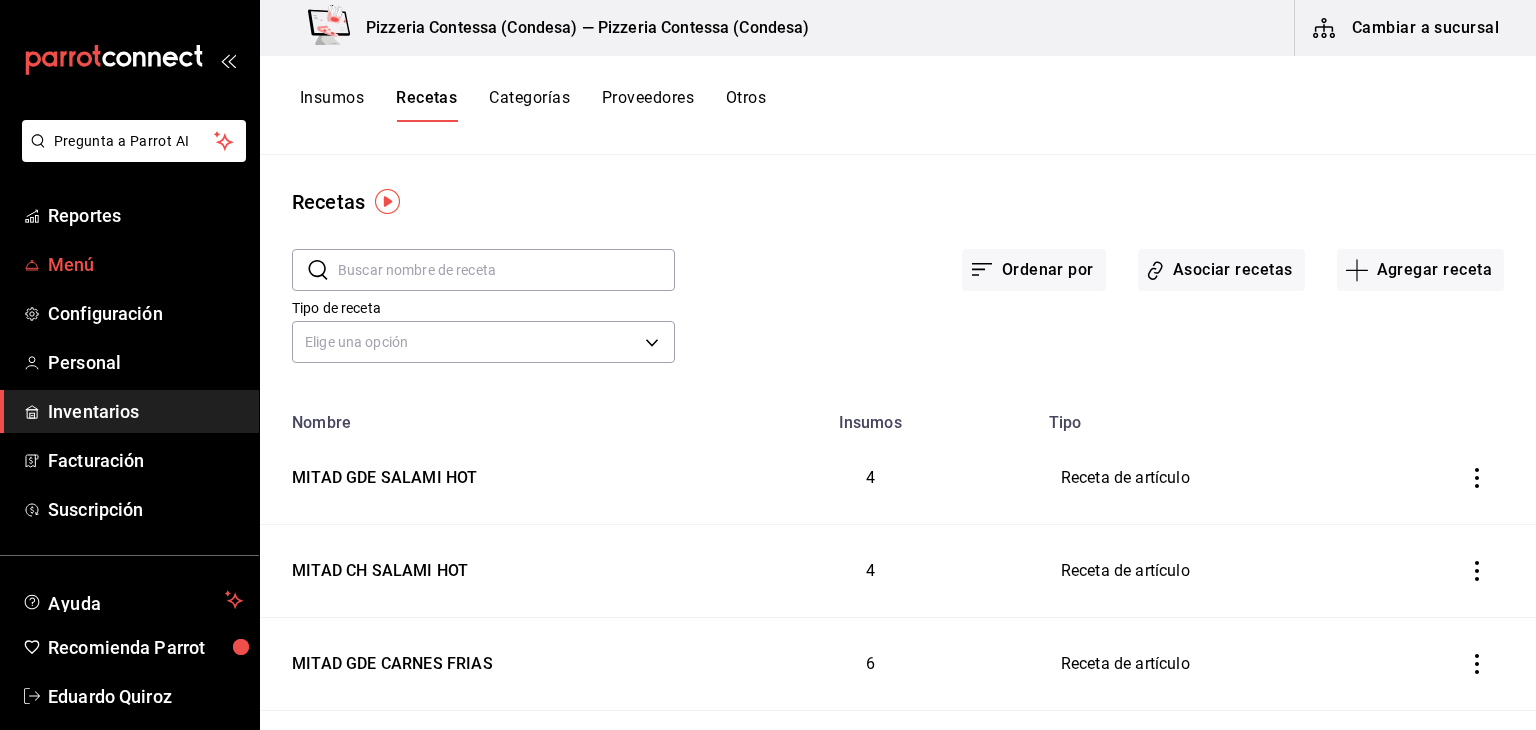 click on "Menú" at bounding box center (145, 264) 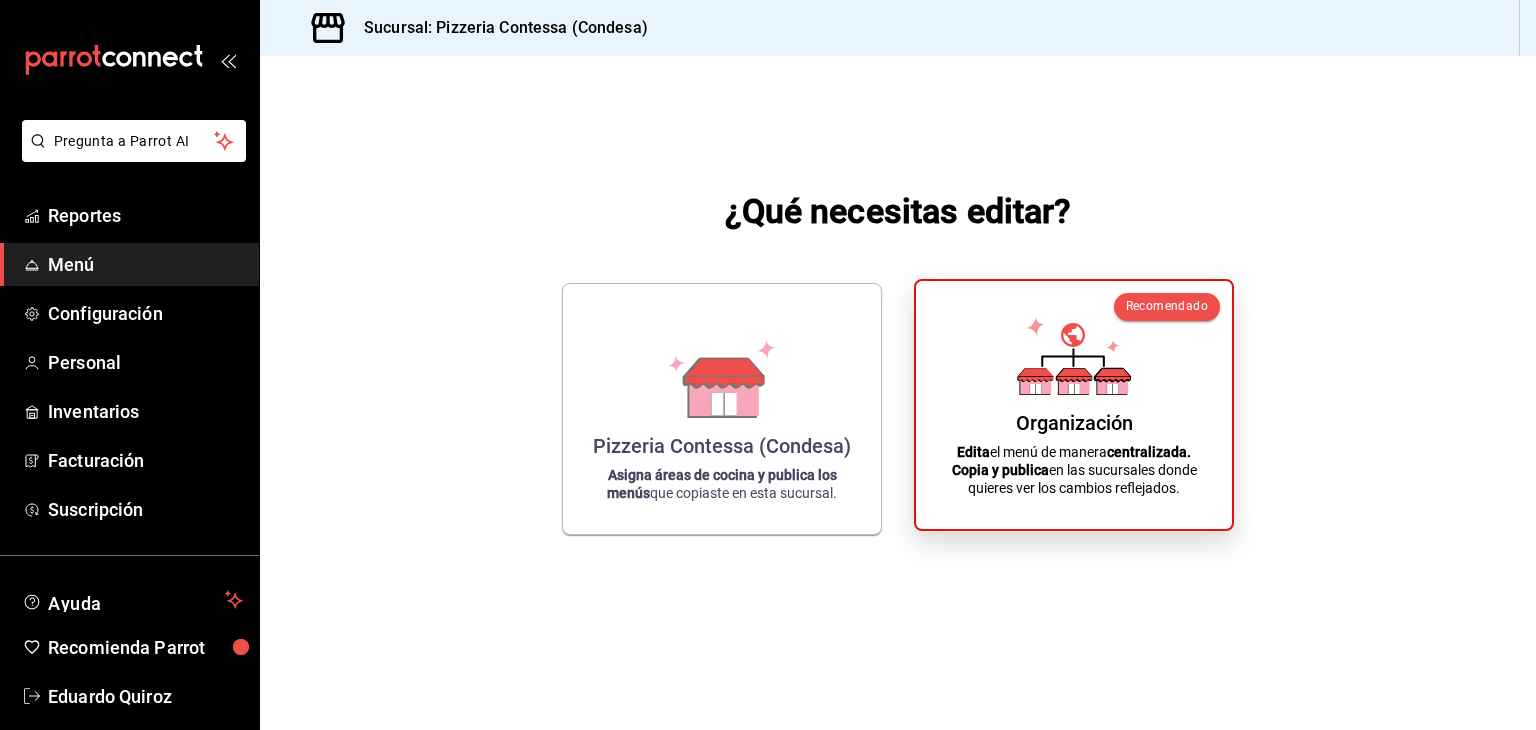 click on "Organización Edita  el menú de manera  centralizada.     Copia y publica  en las sucursales donde quieres ver los cambios reflejados." at bounding box center [1074, 405] 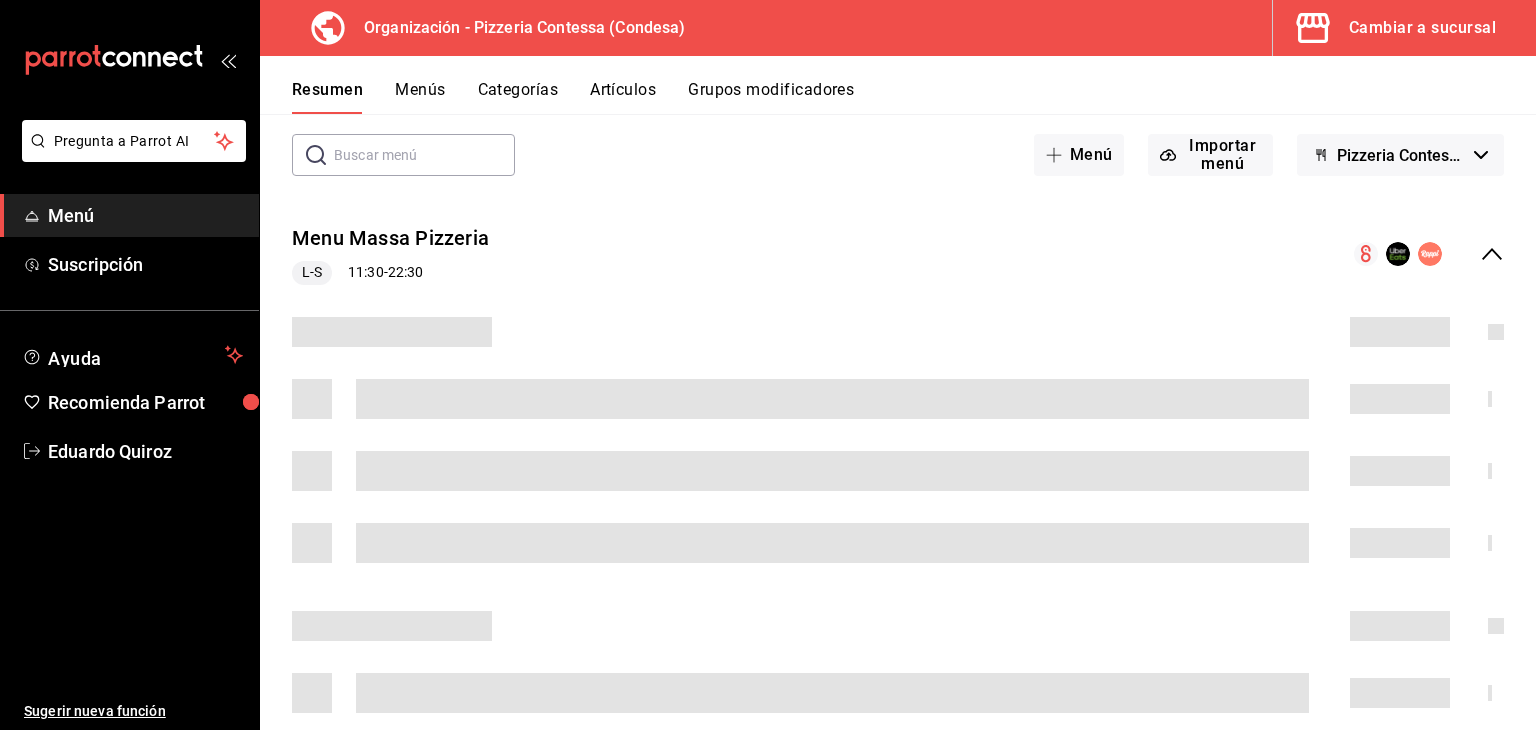 scroll, scrollTop: 100, scrollLeft: 0, axis: vertical 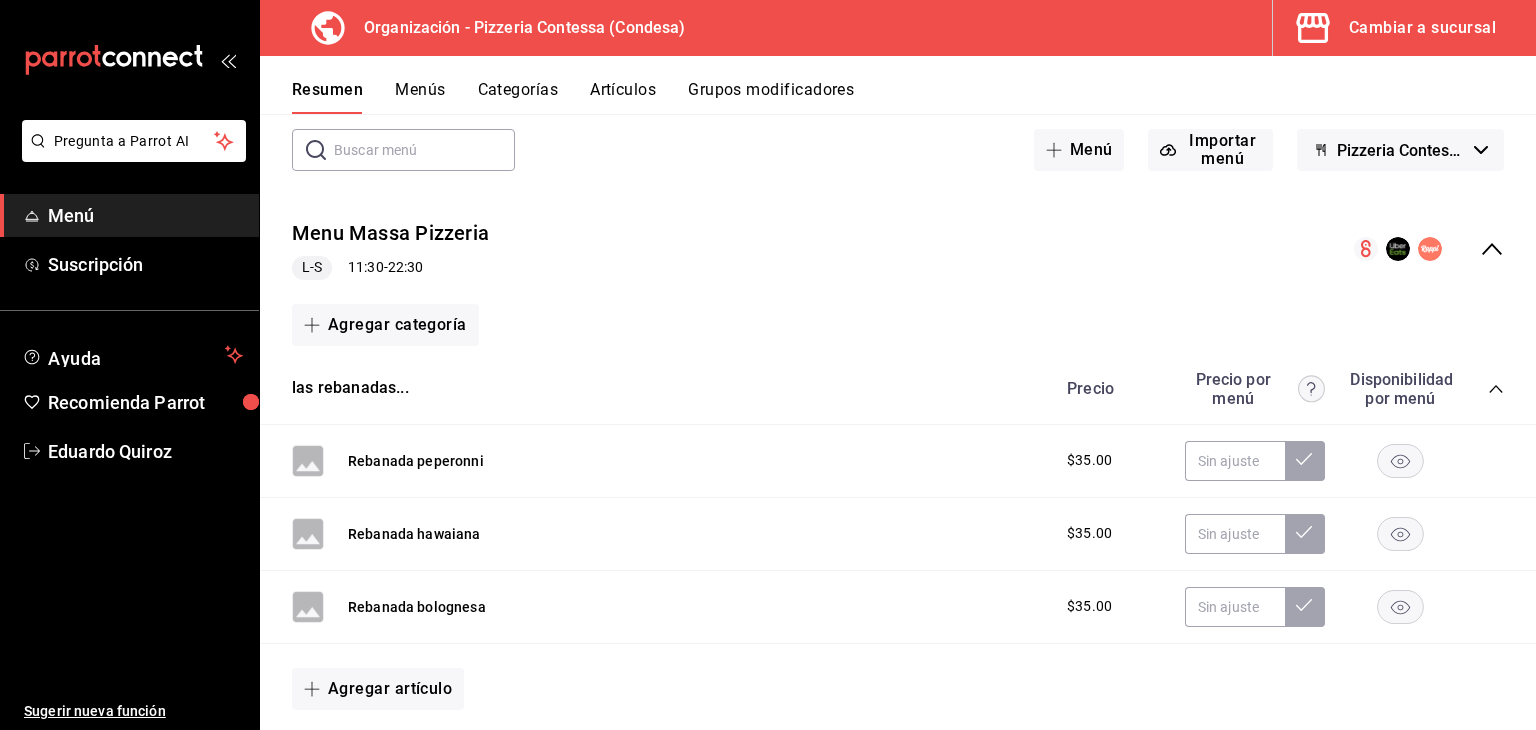 click on "Artículos" at bounding box center (623, 97) 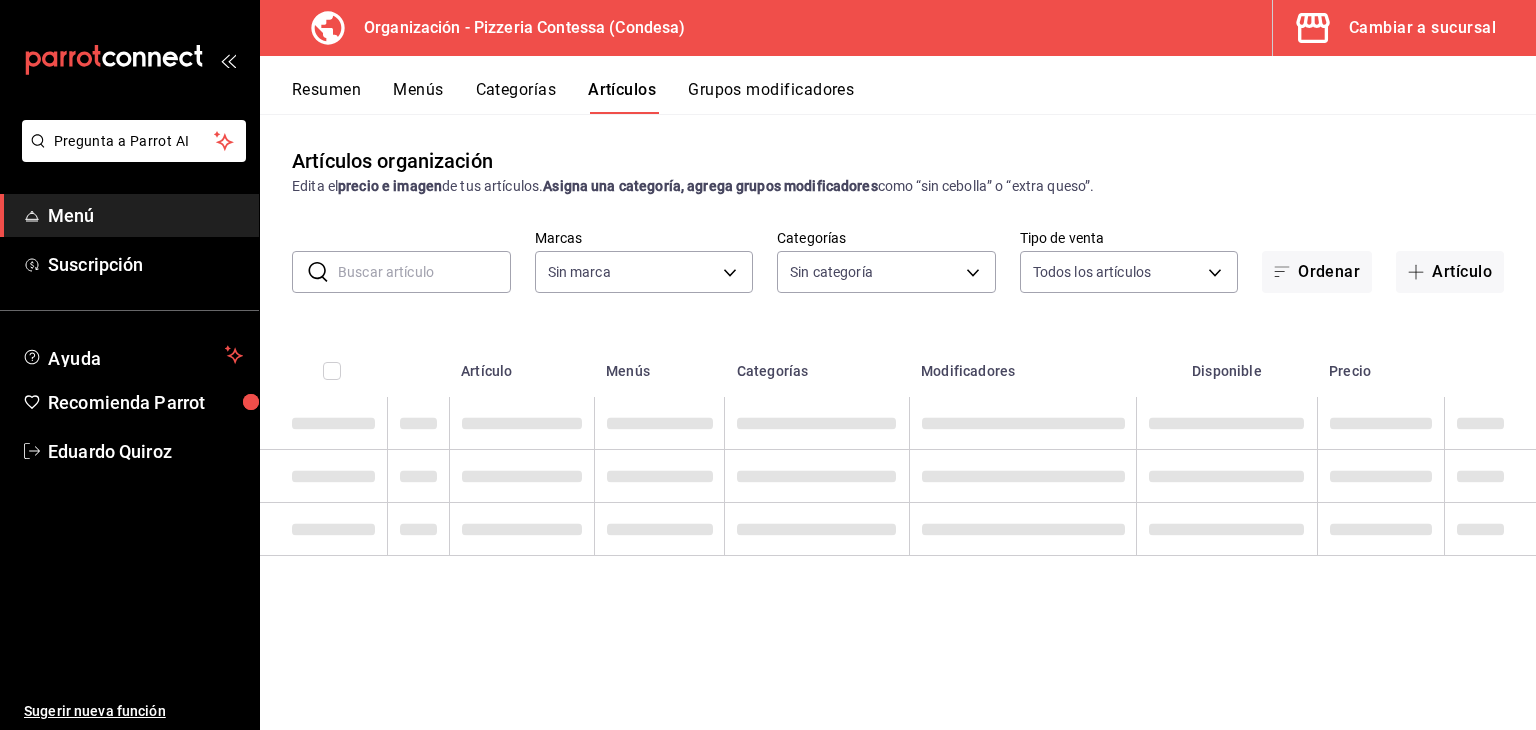 type on "ffd2d5b6-989f-41ef-afc5-5290e67978d8" 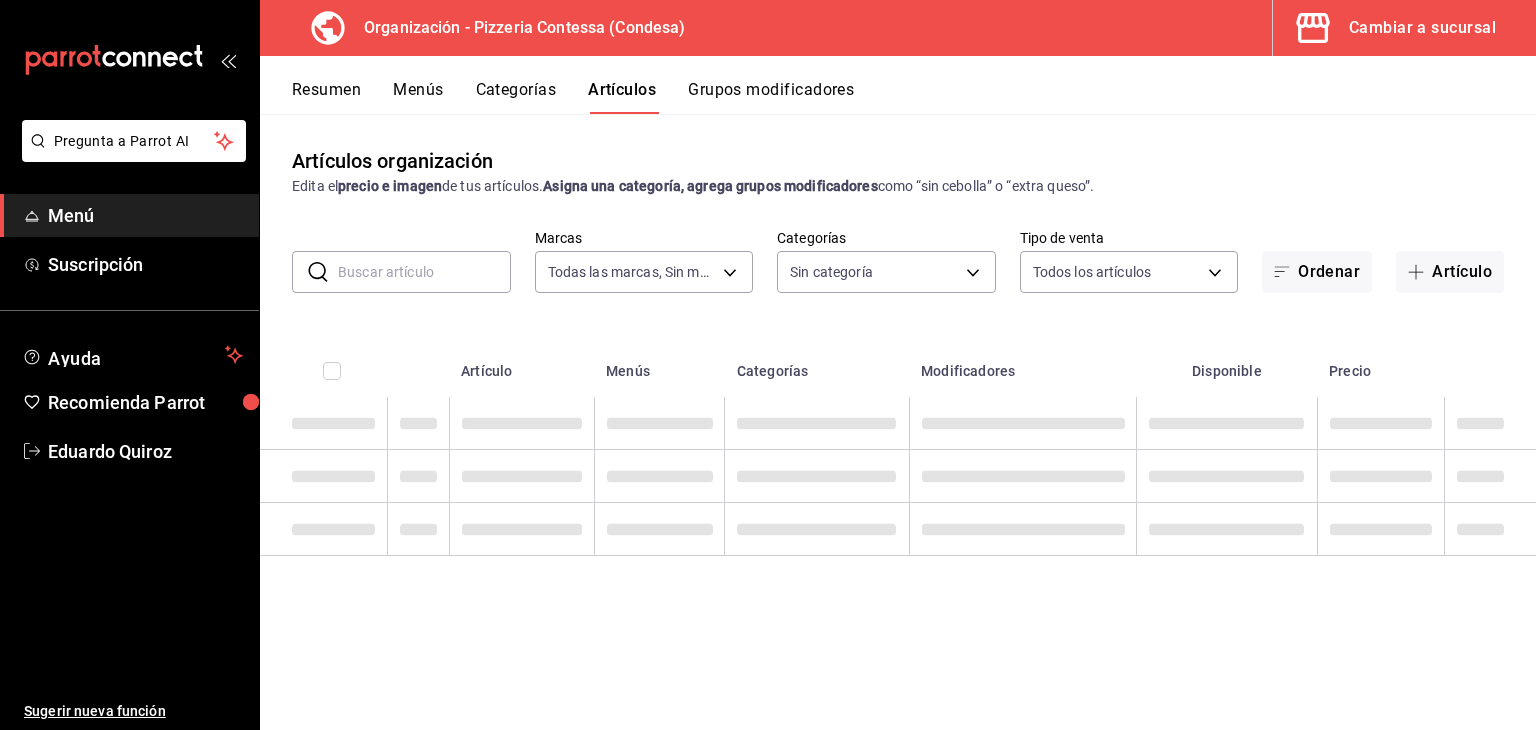type on "cd37cac2-c4c9-49a6-ae30-1d7a3cd4d3f2,cf877e83-9796-43f3-b994-a5e9562efdd4,bb0b1c16-f8b7-4da8-9d10-5addaf872379,6311a80c-1f67-4a66-89da-f50c66b758ca,b44dbd63-a331-4d81-83cd-3a8867acfc41,68a05afc-51e1-43d5-a706-86ca35d8873f,b3647eab-4677-4bfb-81e1-f18eaaddc35a,ba246a2e-3d57-42fa-bf0b-fee00fcabe1d" 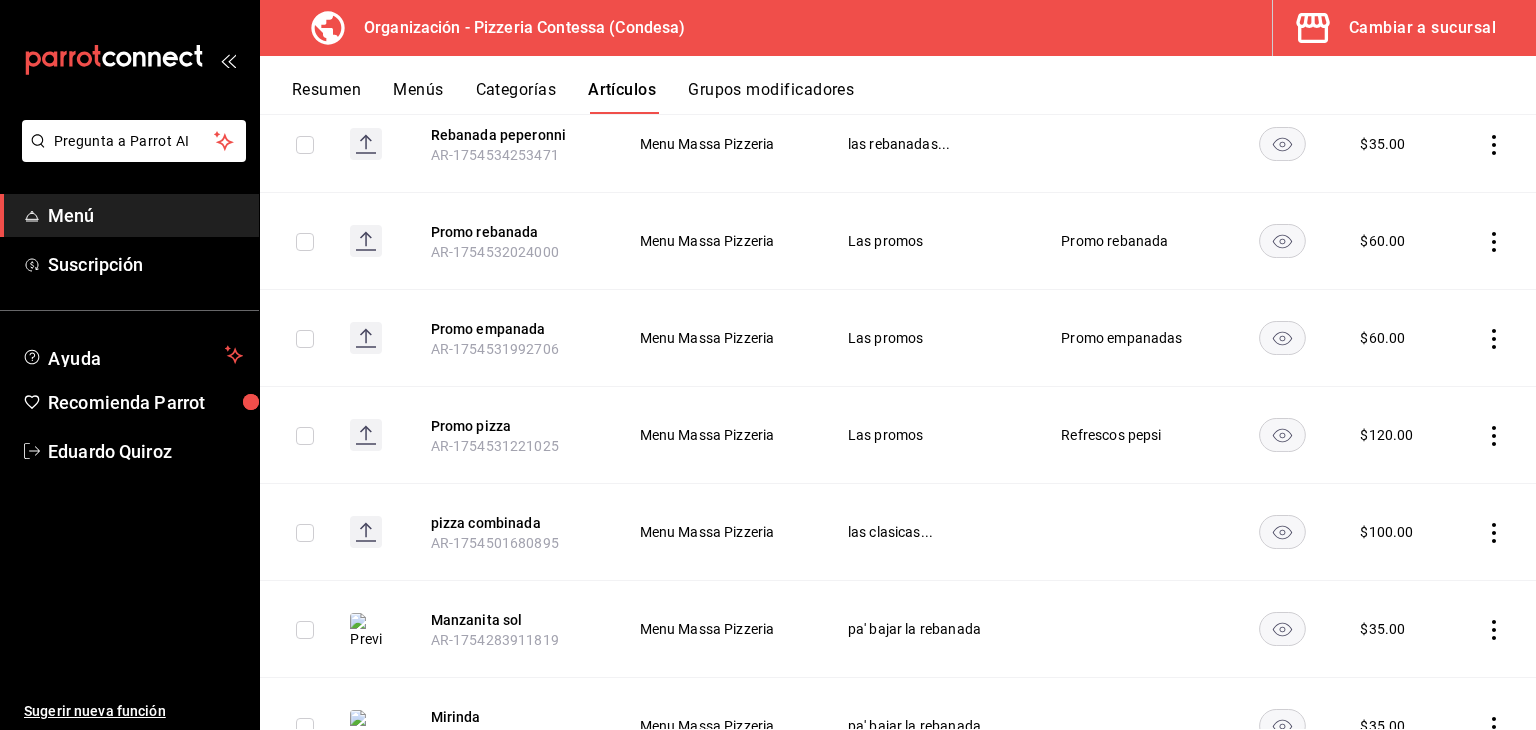 scroll, scrollTop: 500, scrollLeft: 0, axis: vertical 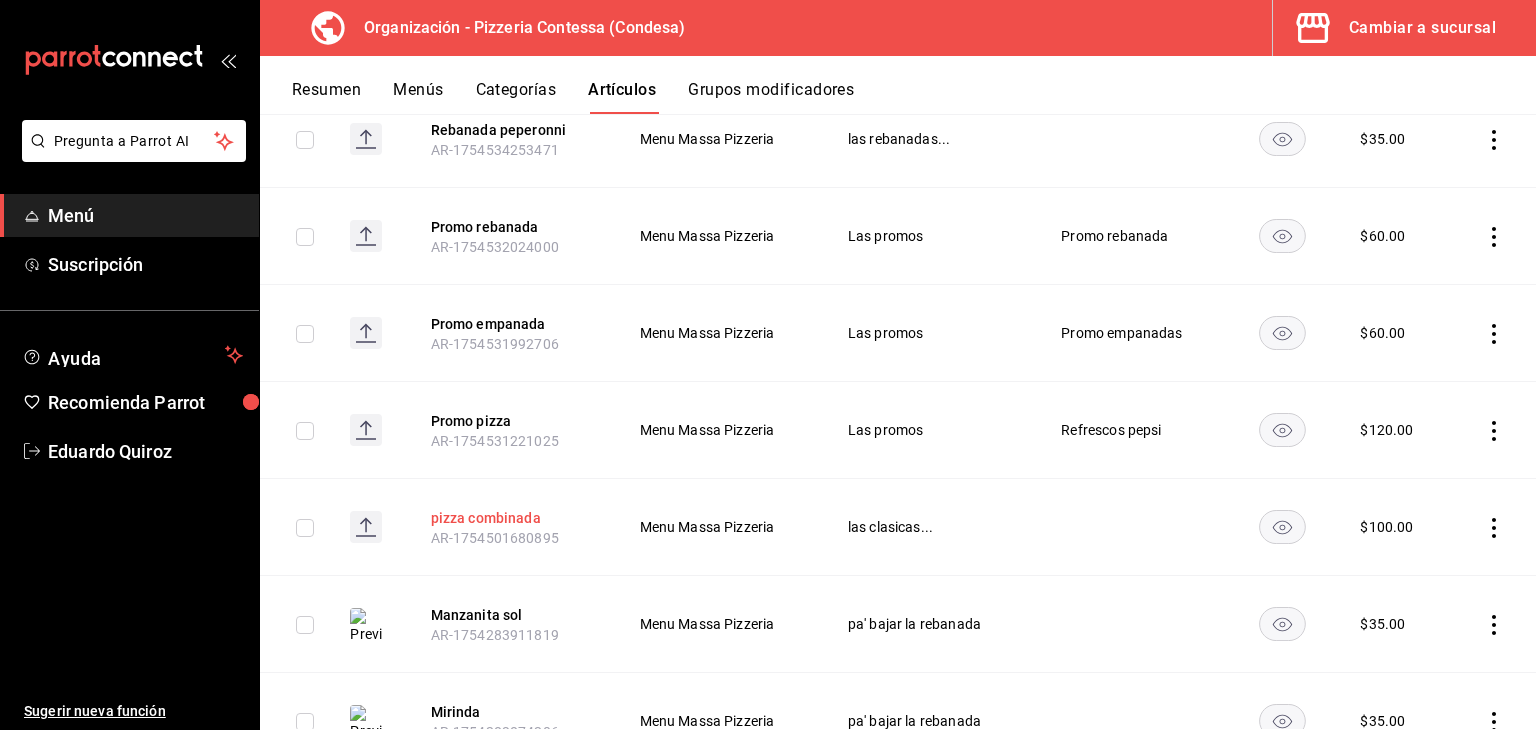 click on "pizza combinada" at bounding box center (511, 518) 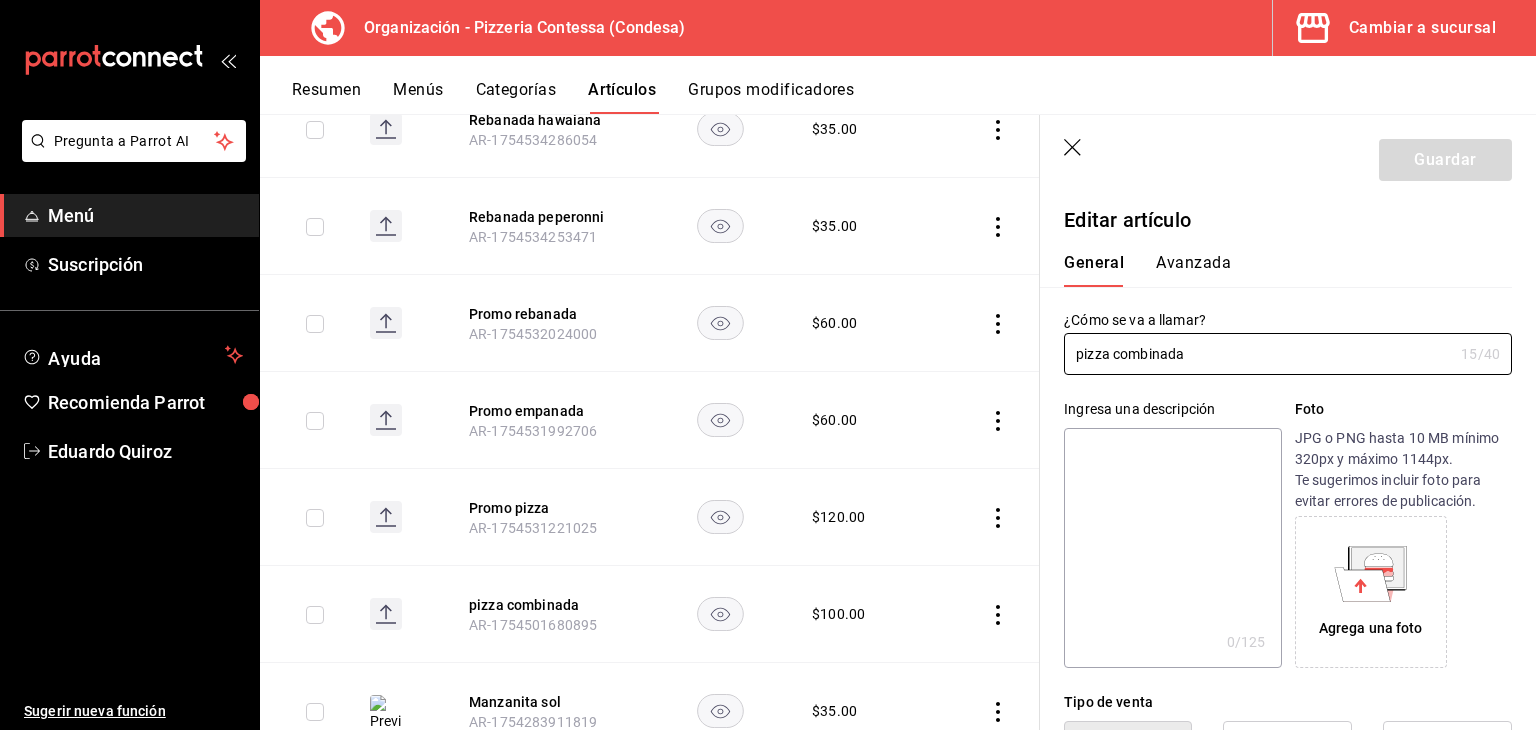 drag, startPoint x: 1228, startPoint y: 356, endPoint x: 929, endPoint y: 321, distance: 301.04153 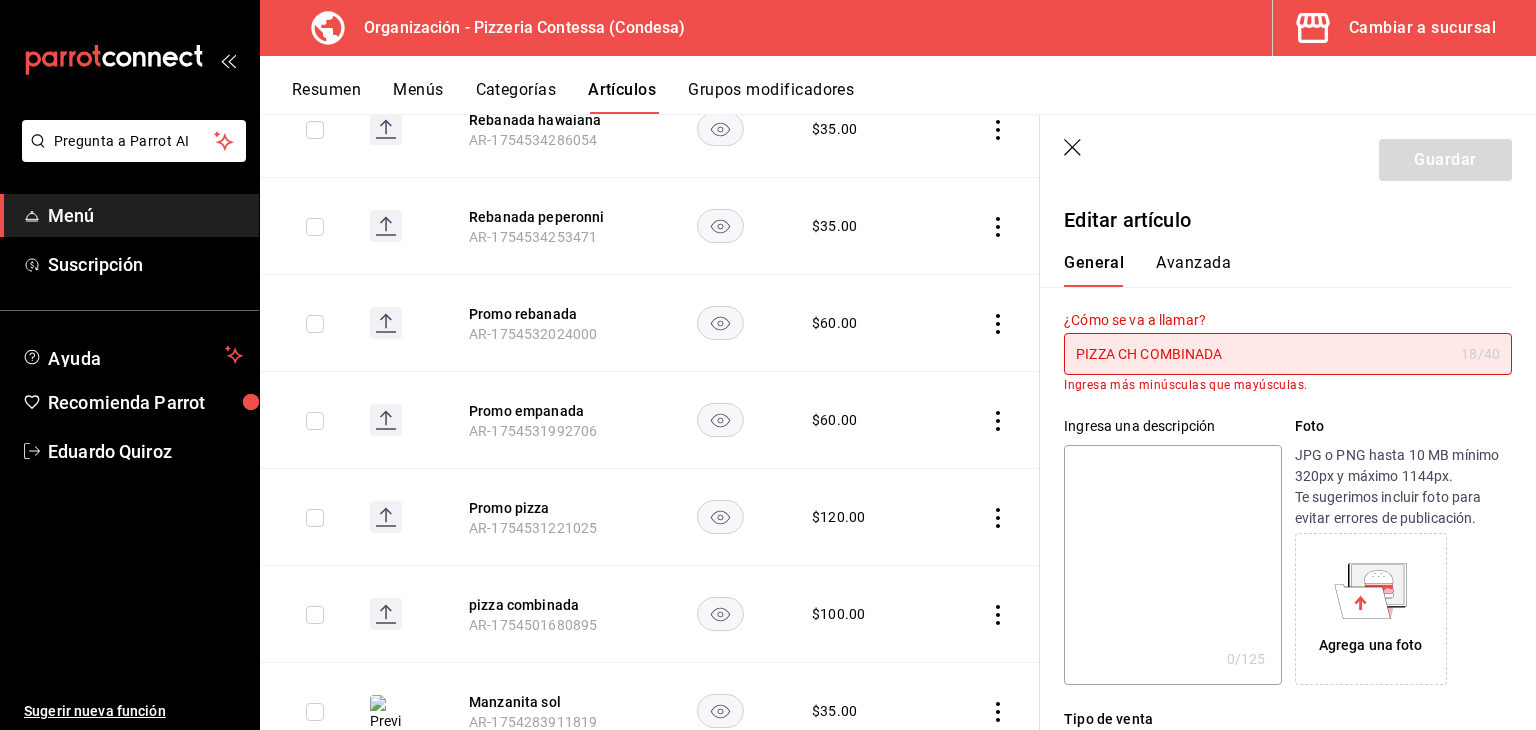 scroll, scrollTop: 0, scrollLeft: 0, axis: both 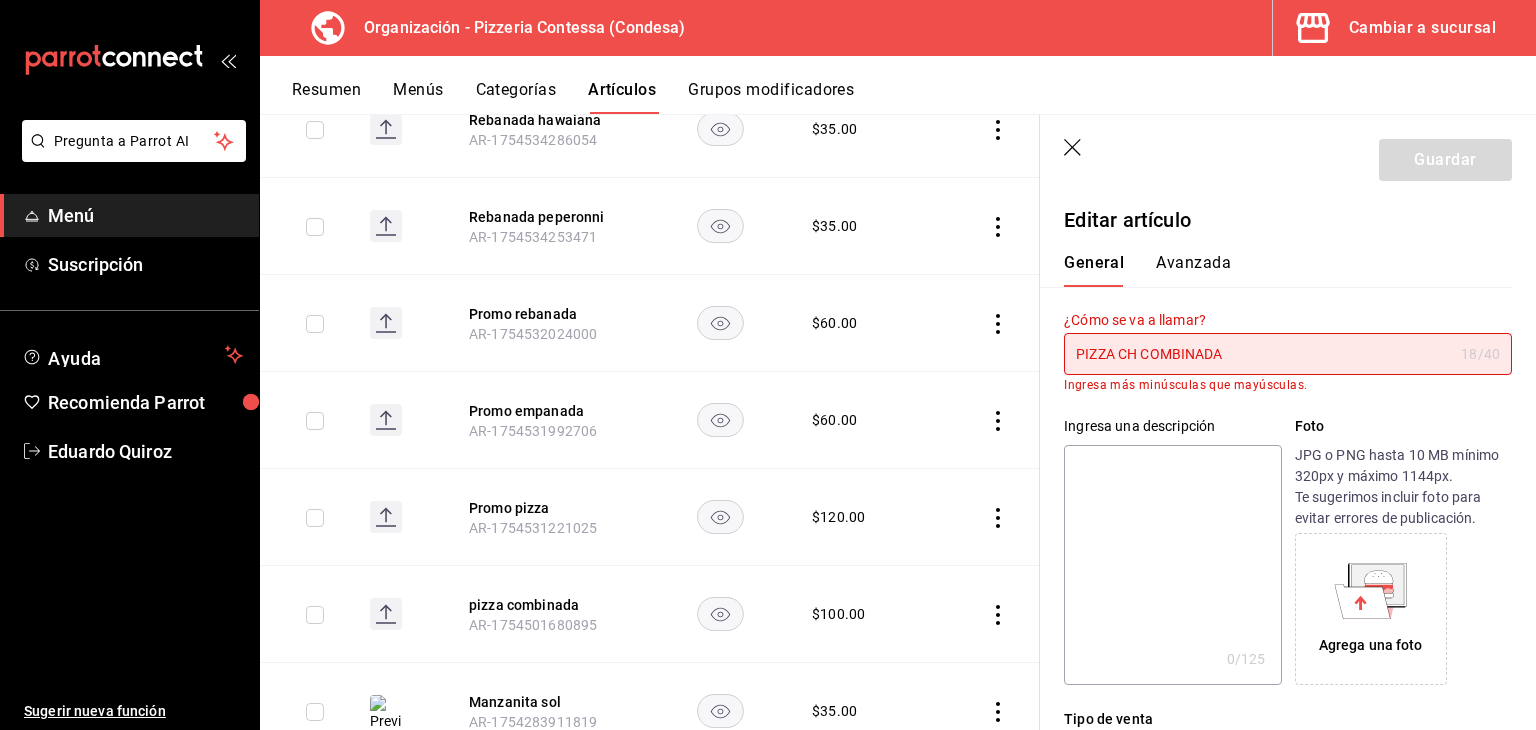 type on "p" 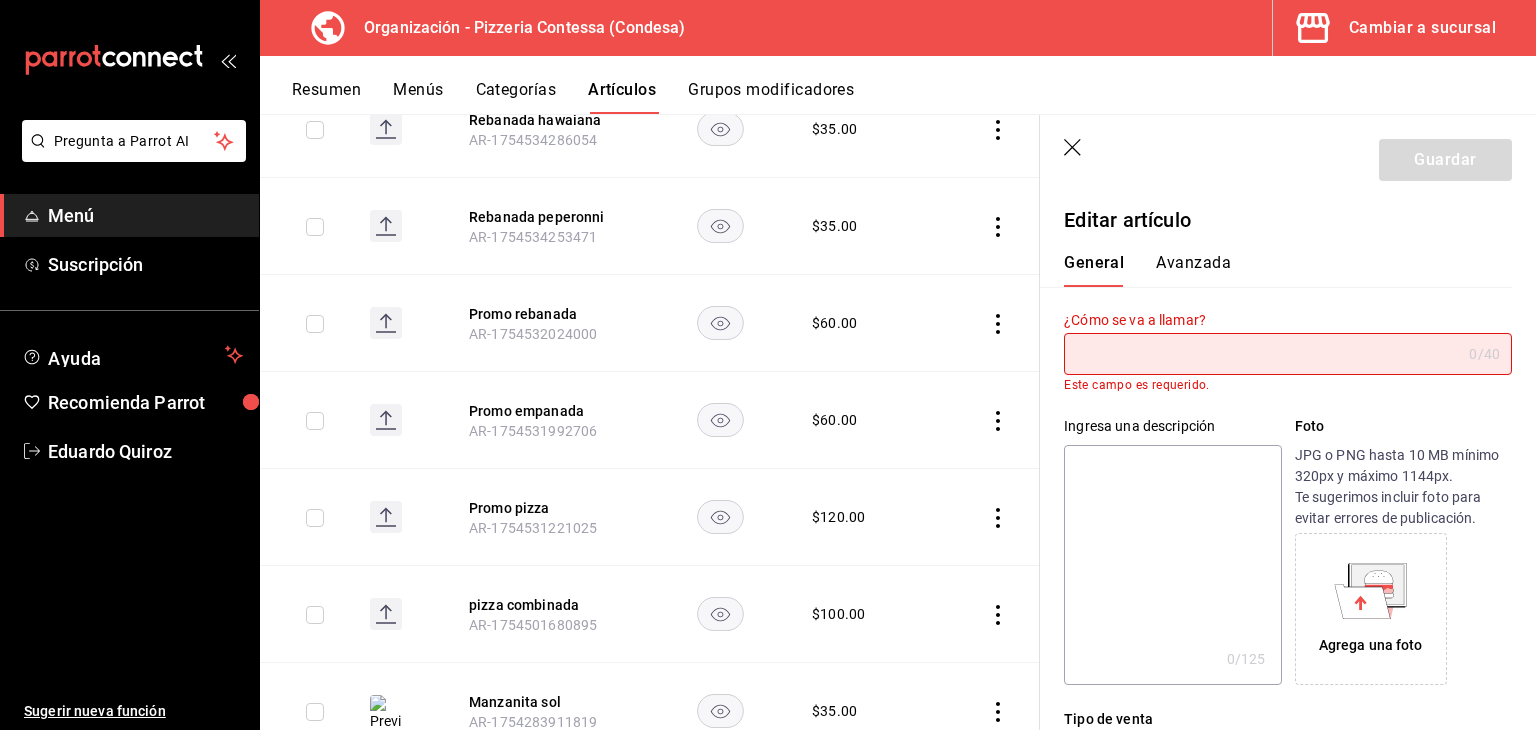 type on "p" 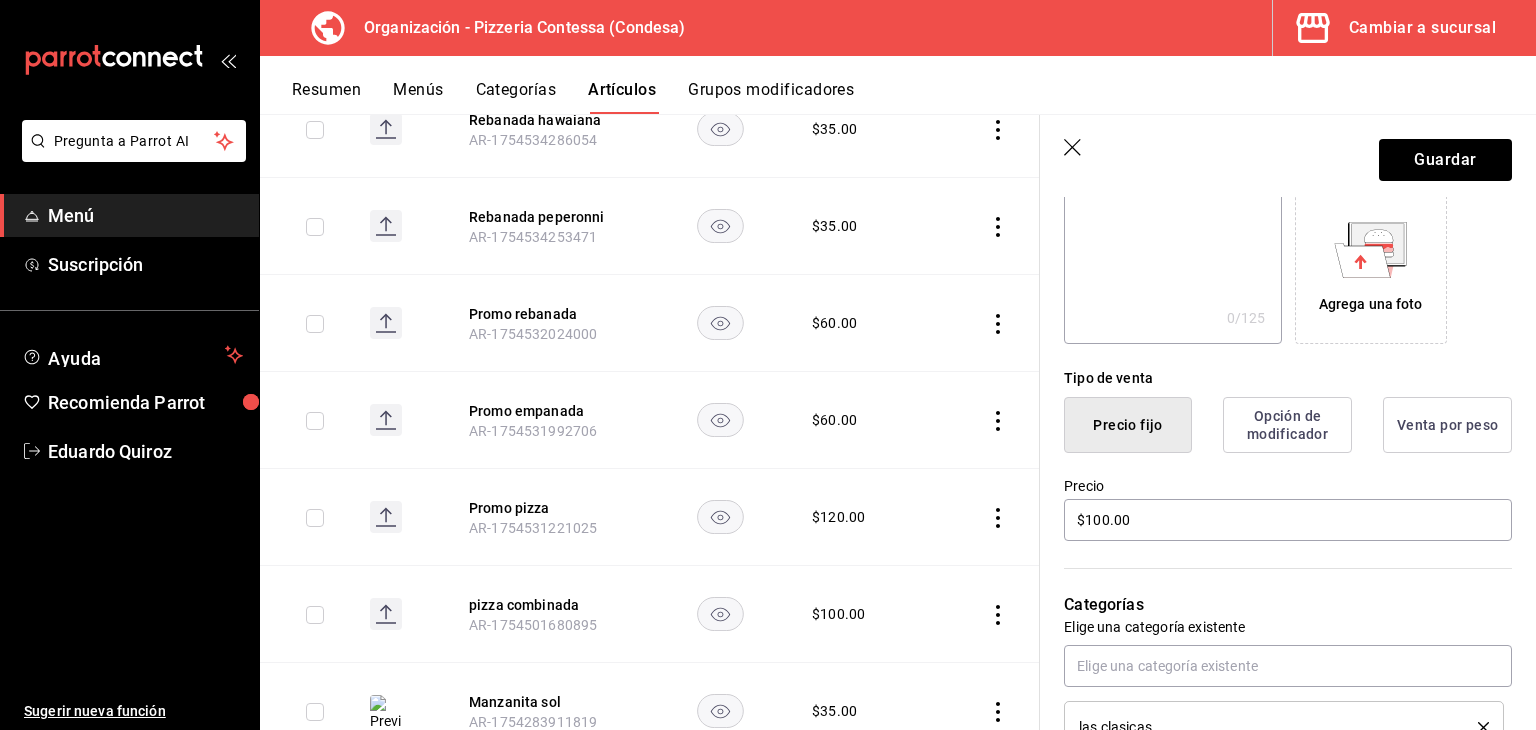 scroll, scrollTop: 400, scrollLeft: 0, axis: vertical 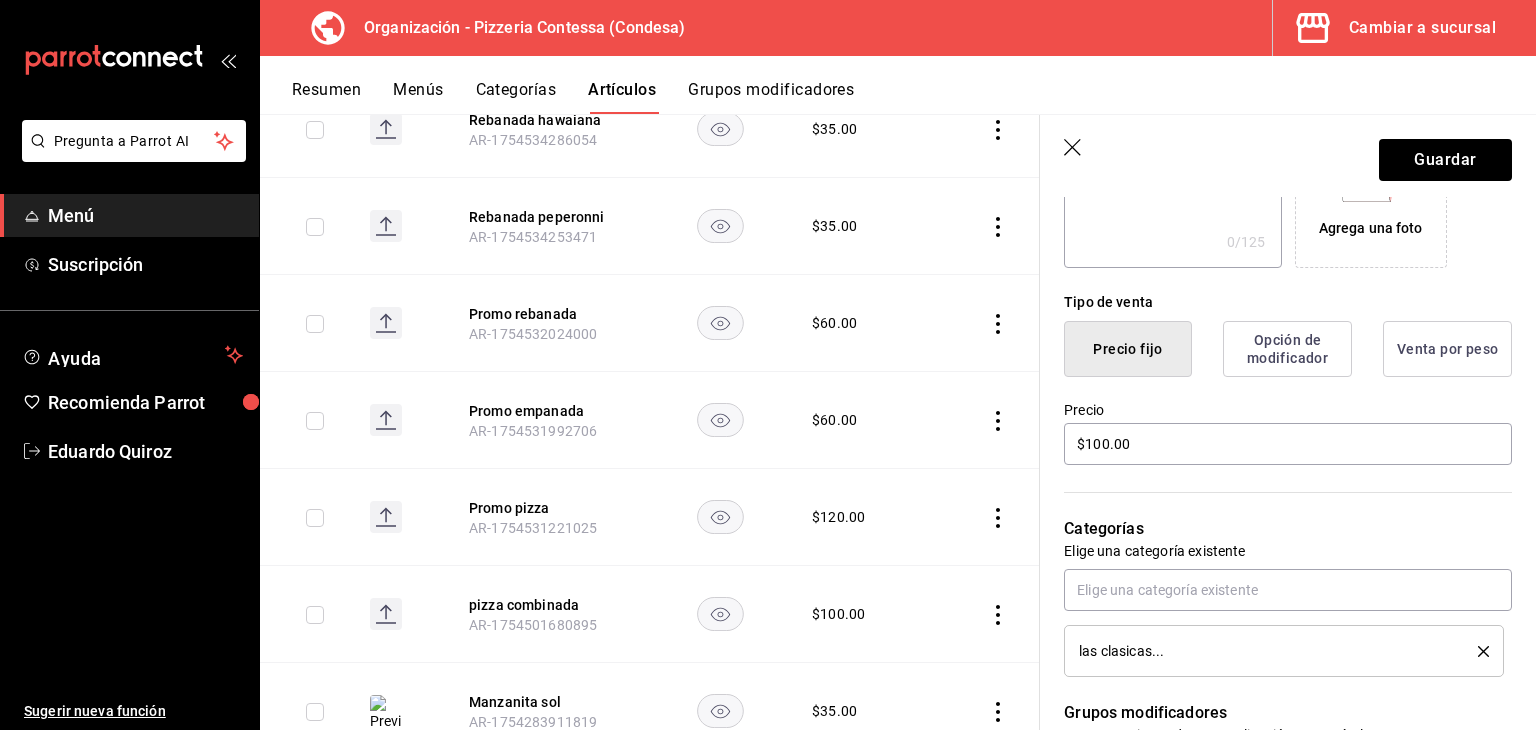 type on "Pizza ch combinada" 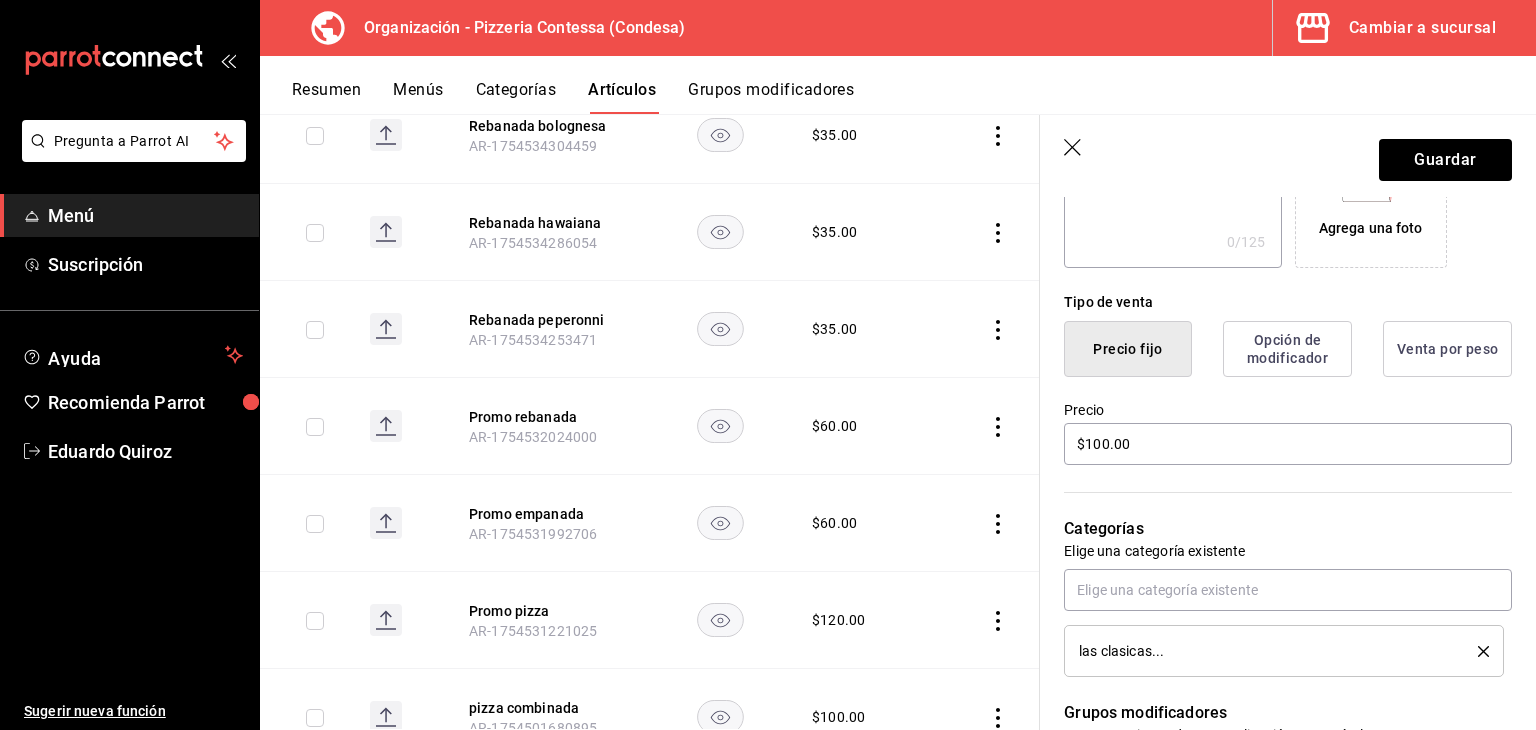 scroll, scrollTop: 400, scrollLeft: 0, axis: vertical 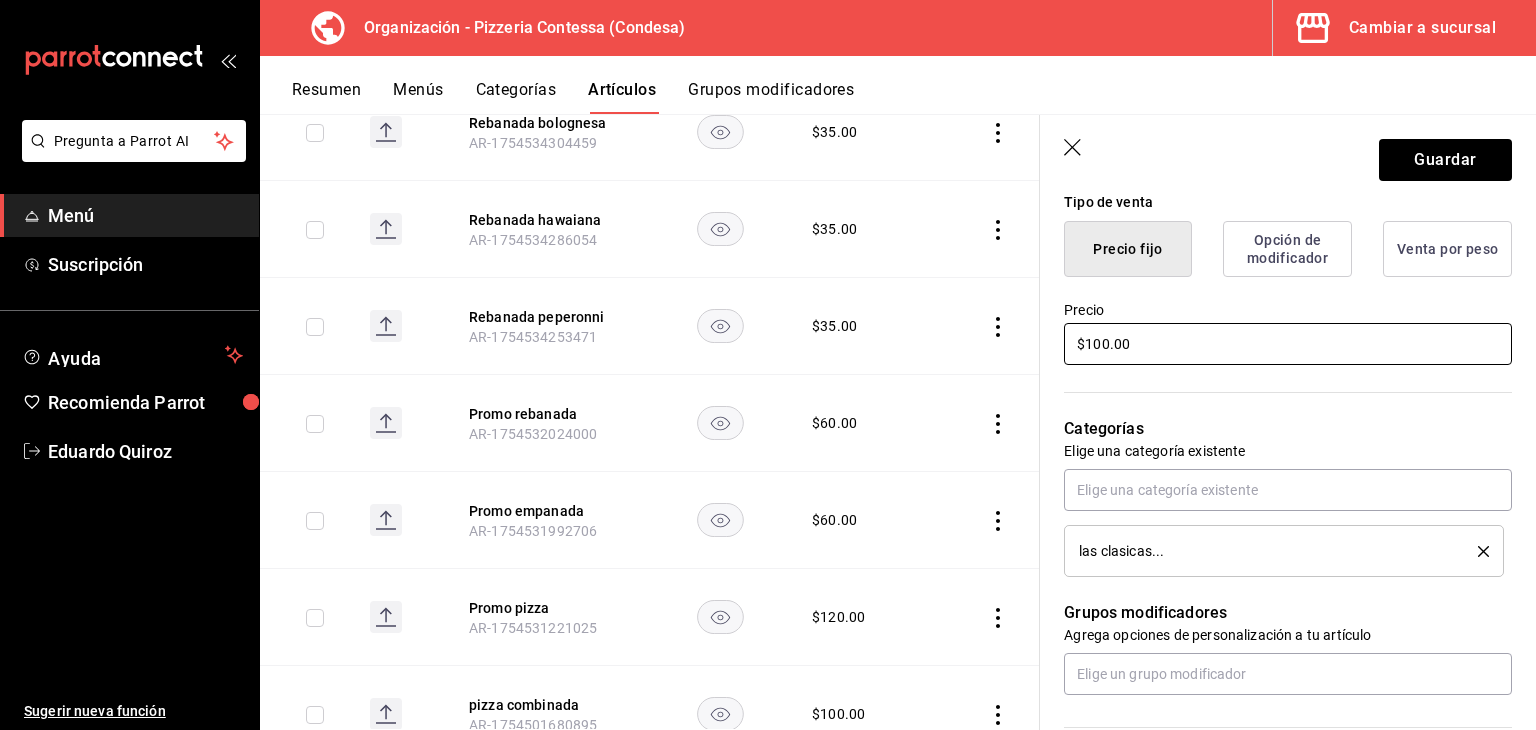 drag, startPoint x: 1130, startPoint y: 346, endPoint x: 1068, endPoint y: 346, distance: 62 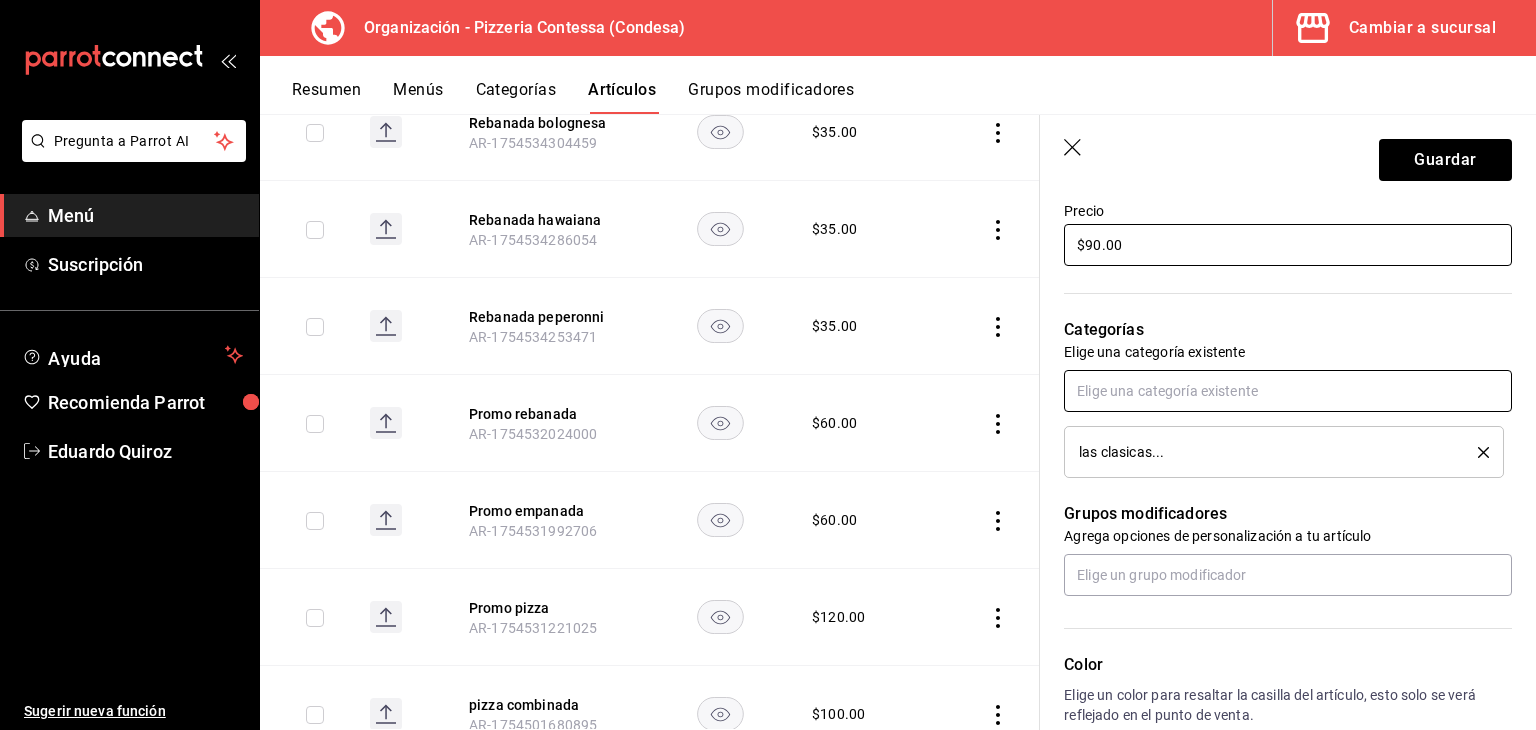 scroll, scrollTop: 600, scrollLeft: 0, axis: vertical 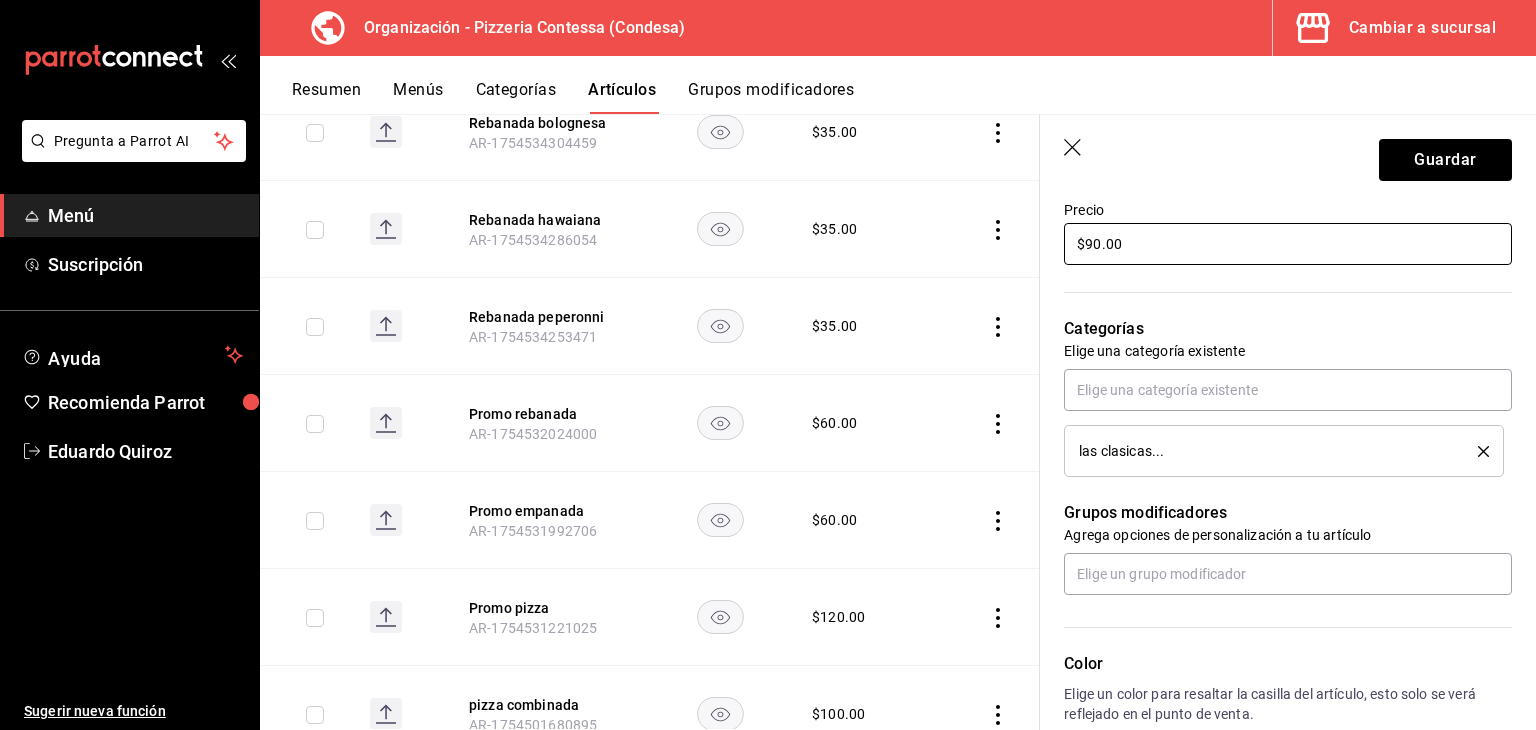 type on "$90.00" 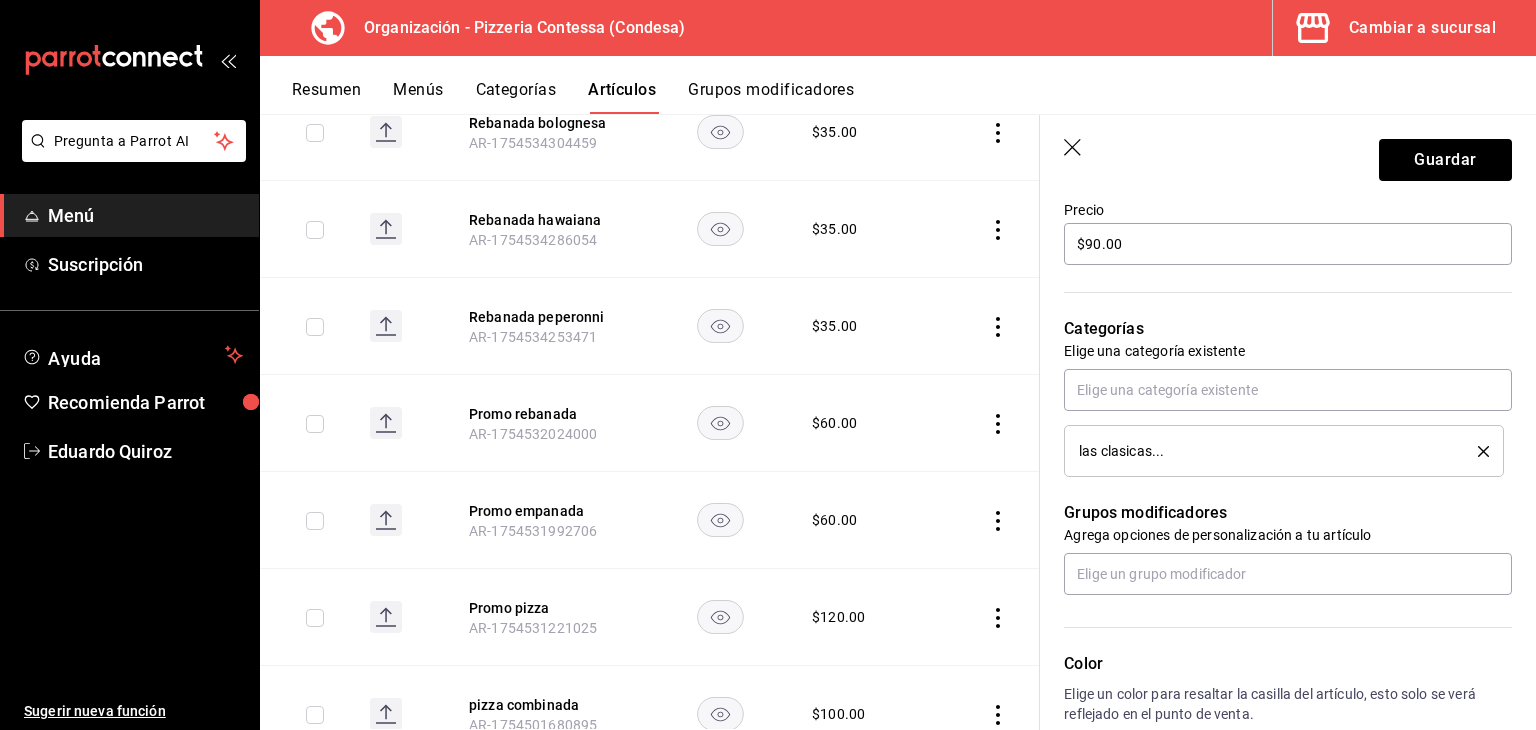click 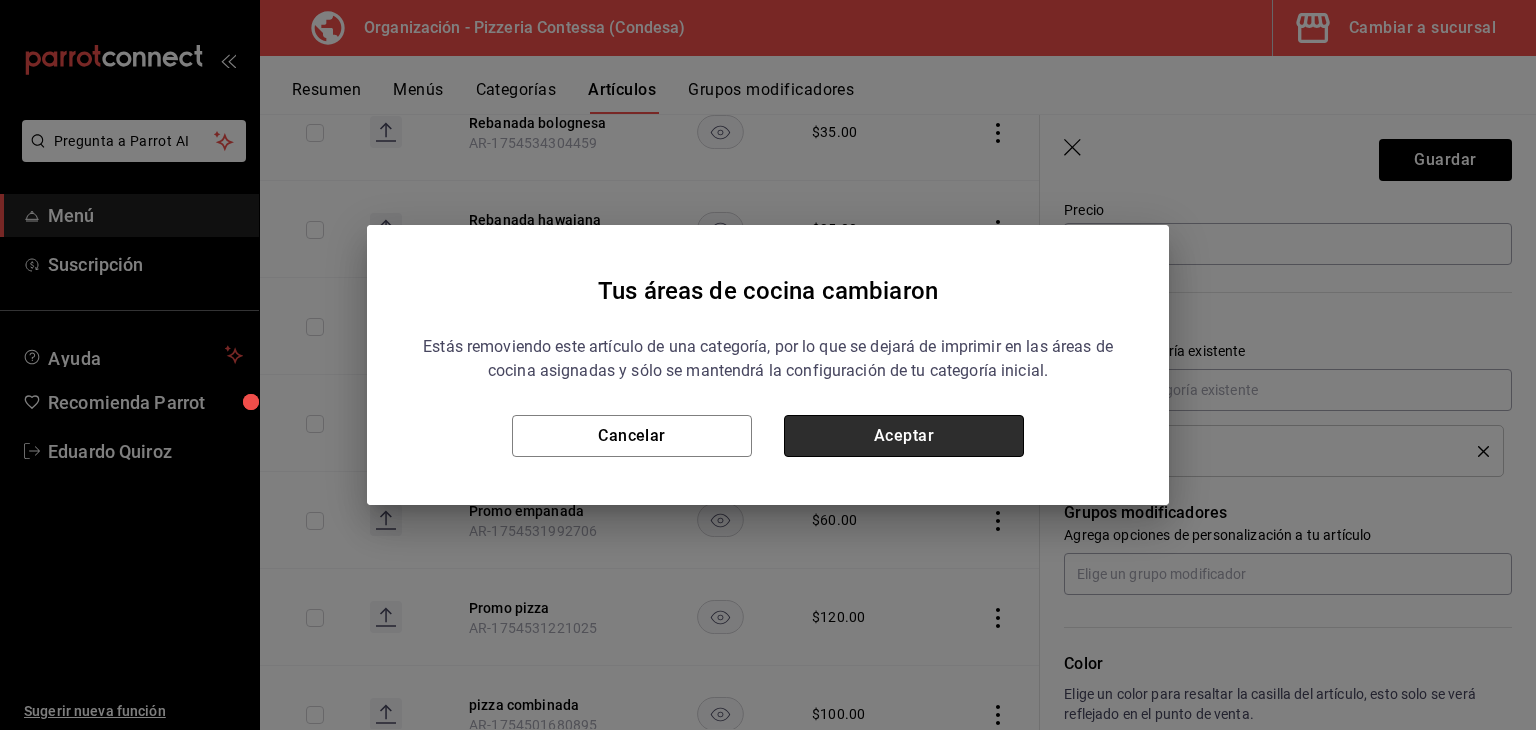 click on "Aceptar" at bounding box center (904, 436) 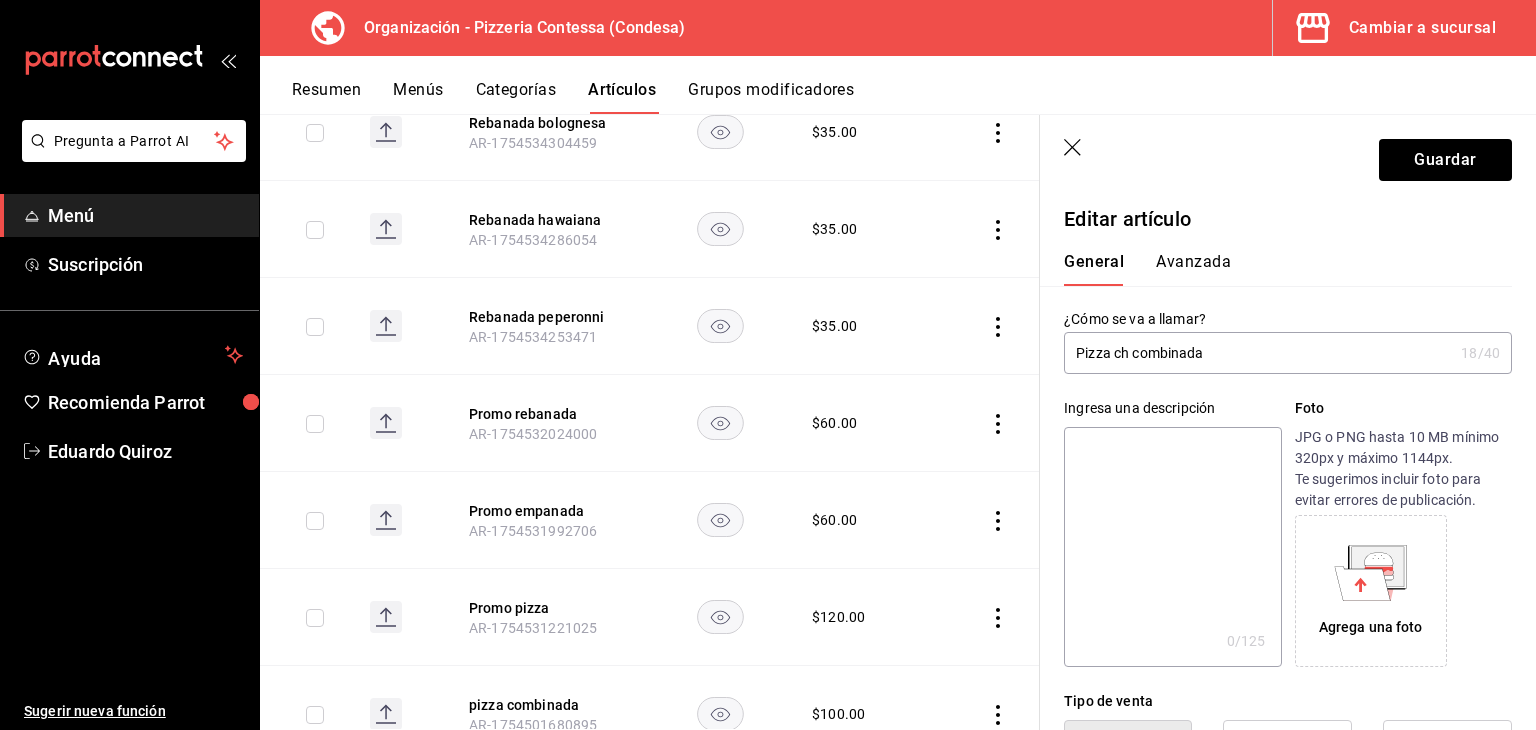 scroll, scrollTop: 0, scrollLeft: 0, axis: both 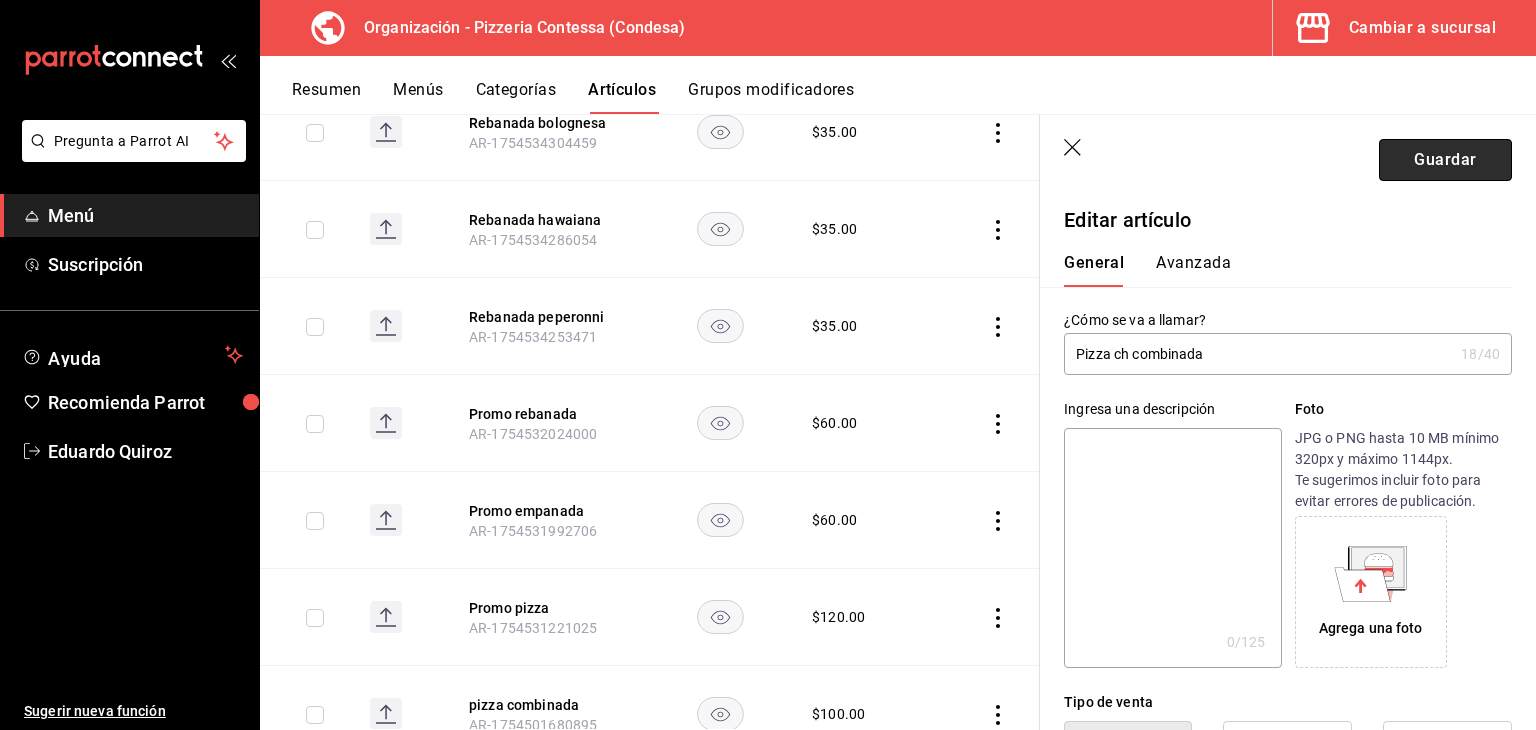click on "Guardar" at bounding box center [1445, 160] 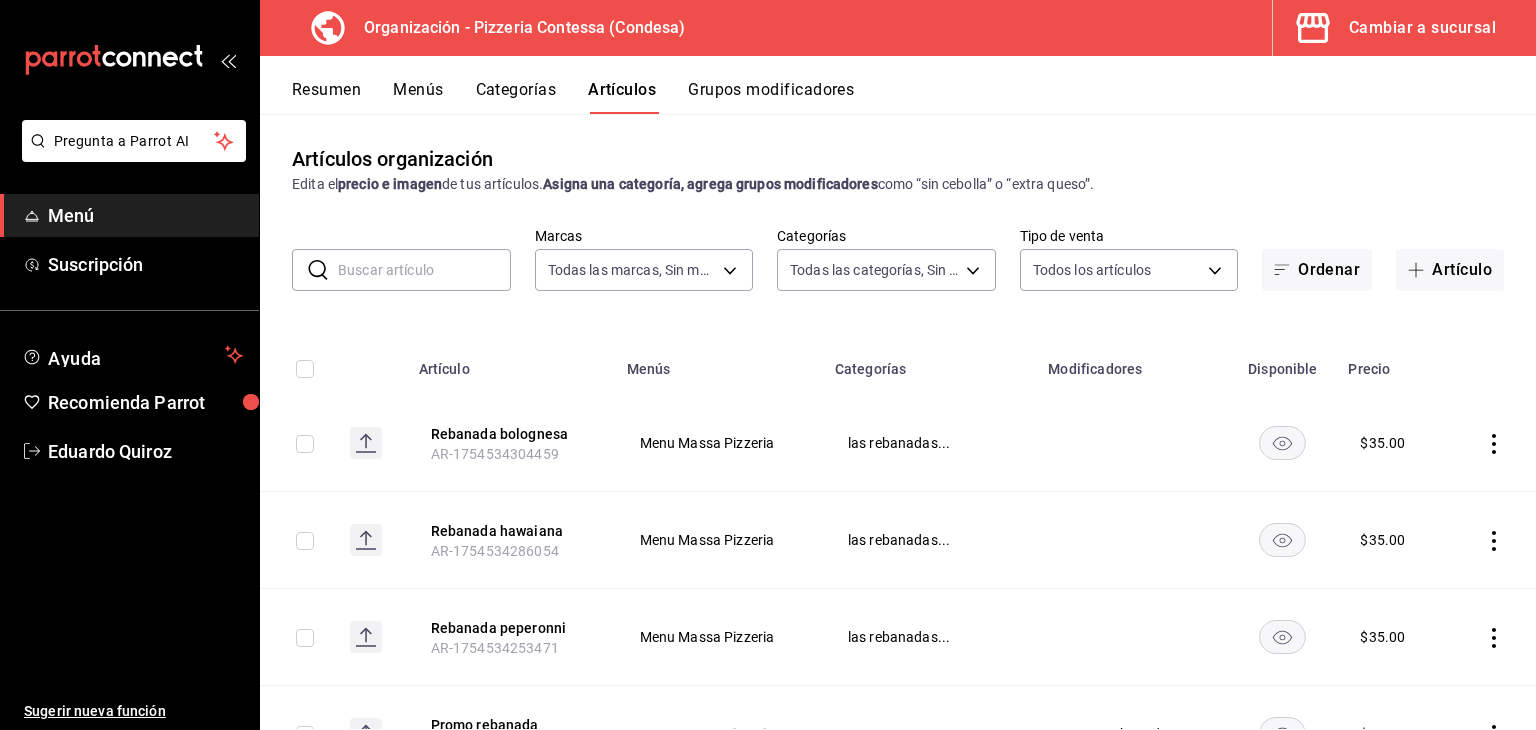 scroll, scrollTop: 0, scrollLeft: 0, axis: both 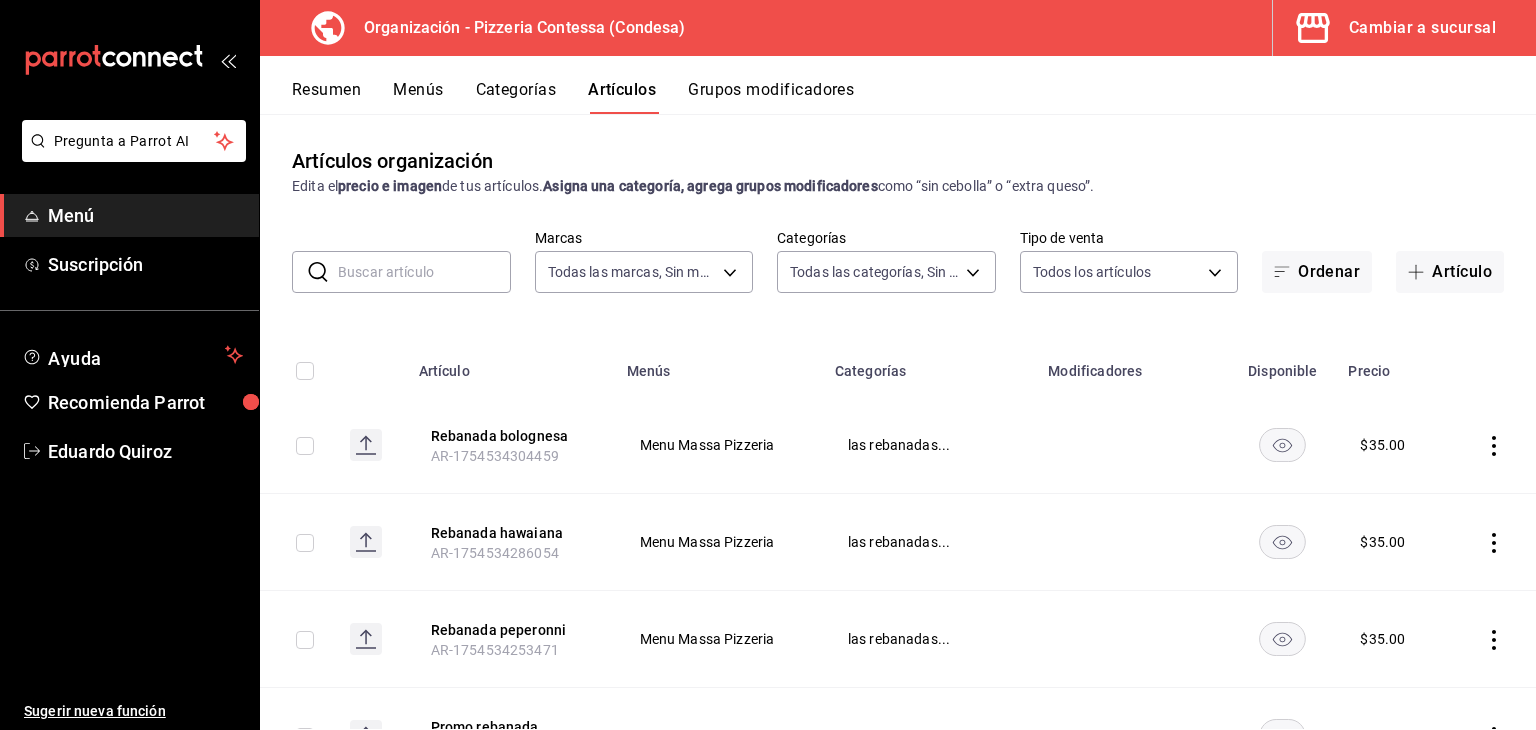 click at bounding box center (424, 272) 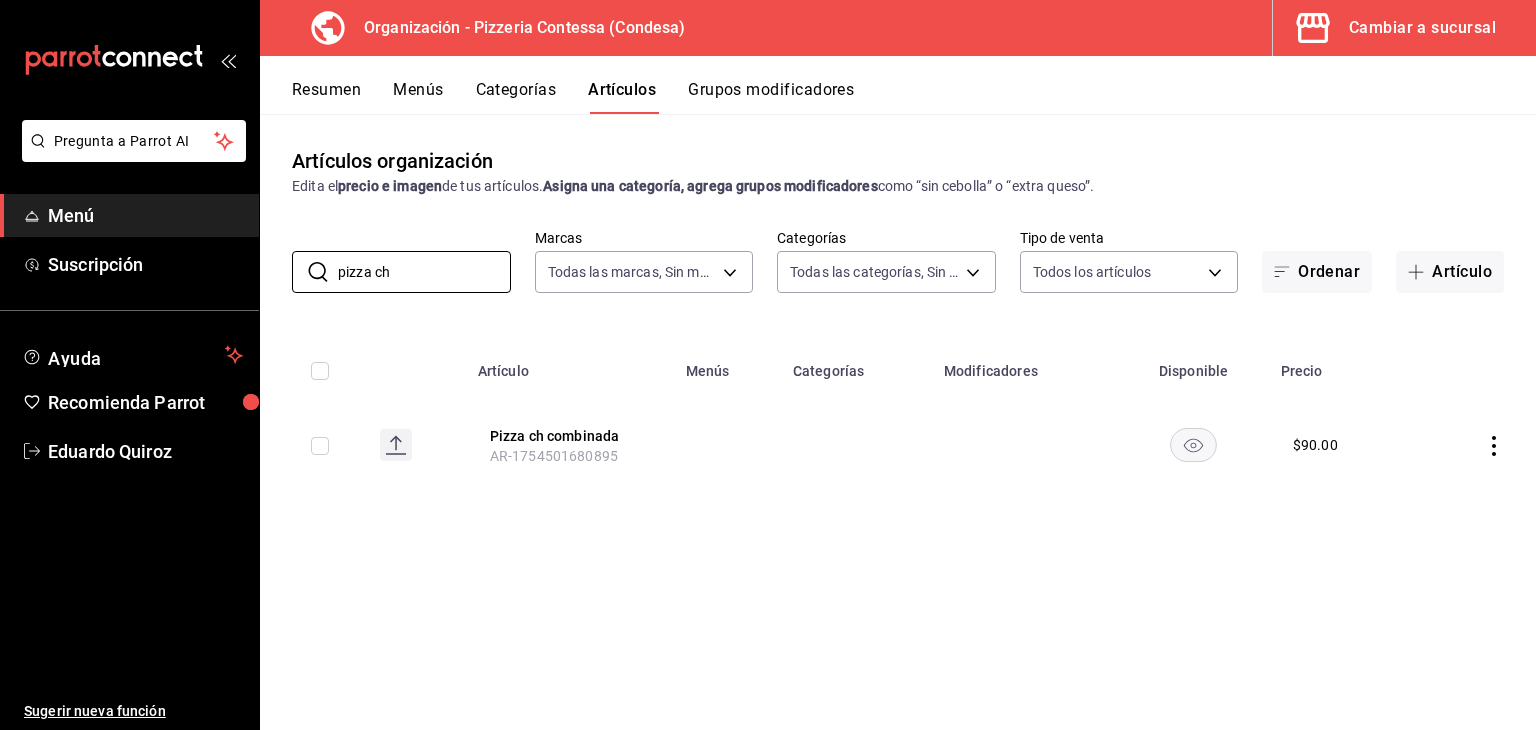 type on "pizza ch" 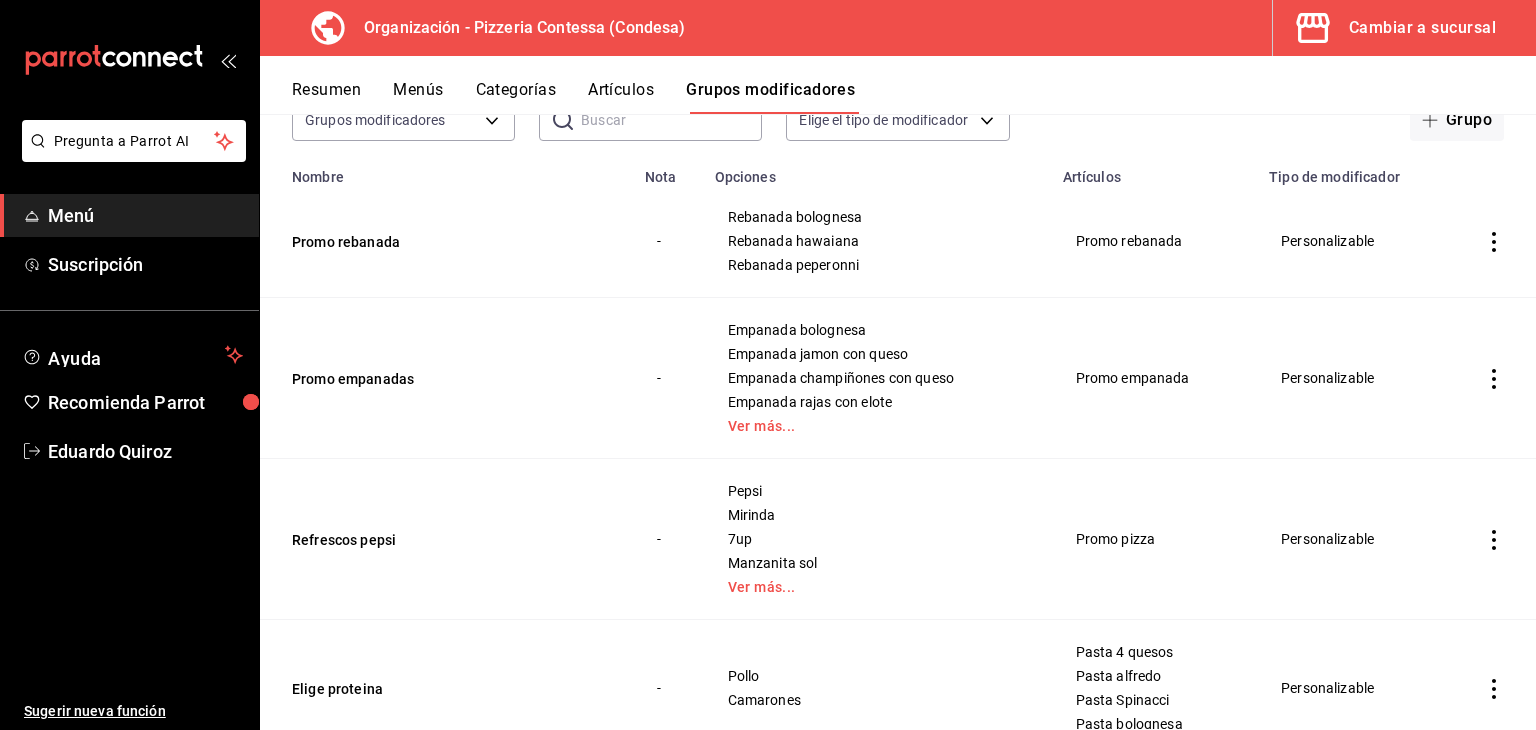scroll, scrollTop: 364, scrollLeft: 0, axis: vertical 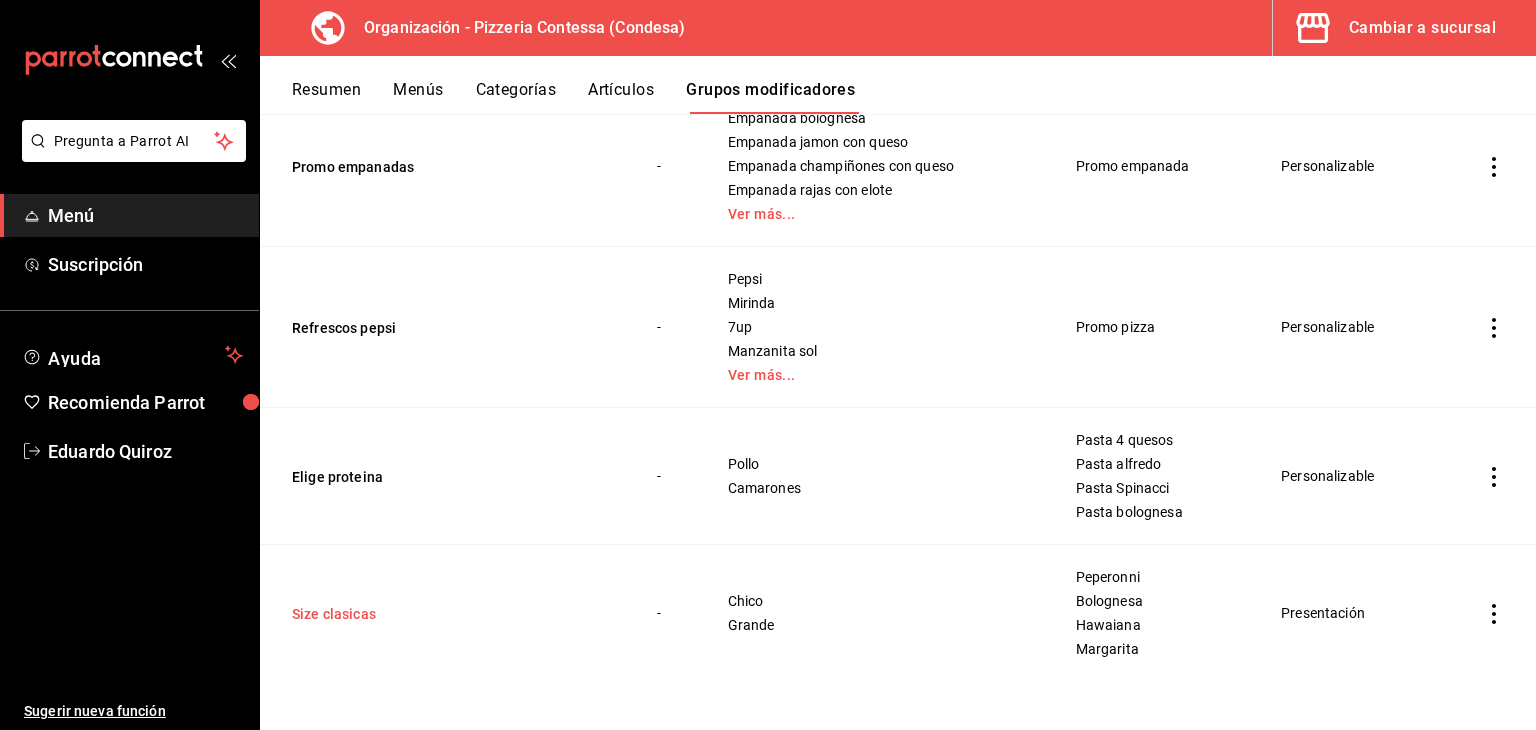 click on "Size clasicas" at bounding box center (412, 614) 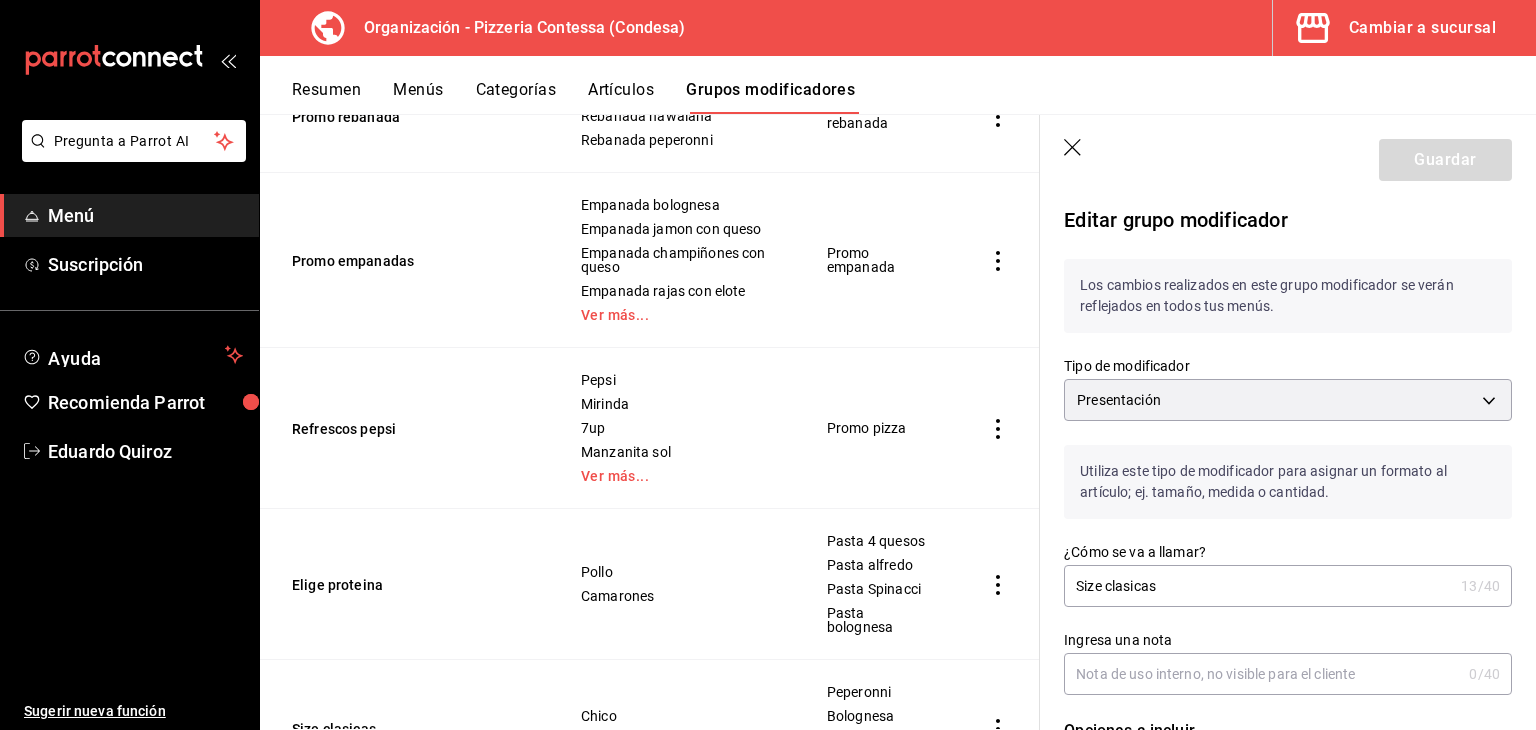 click 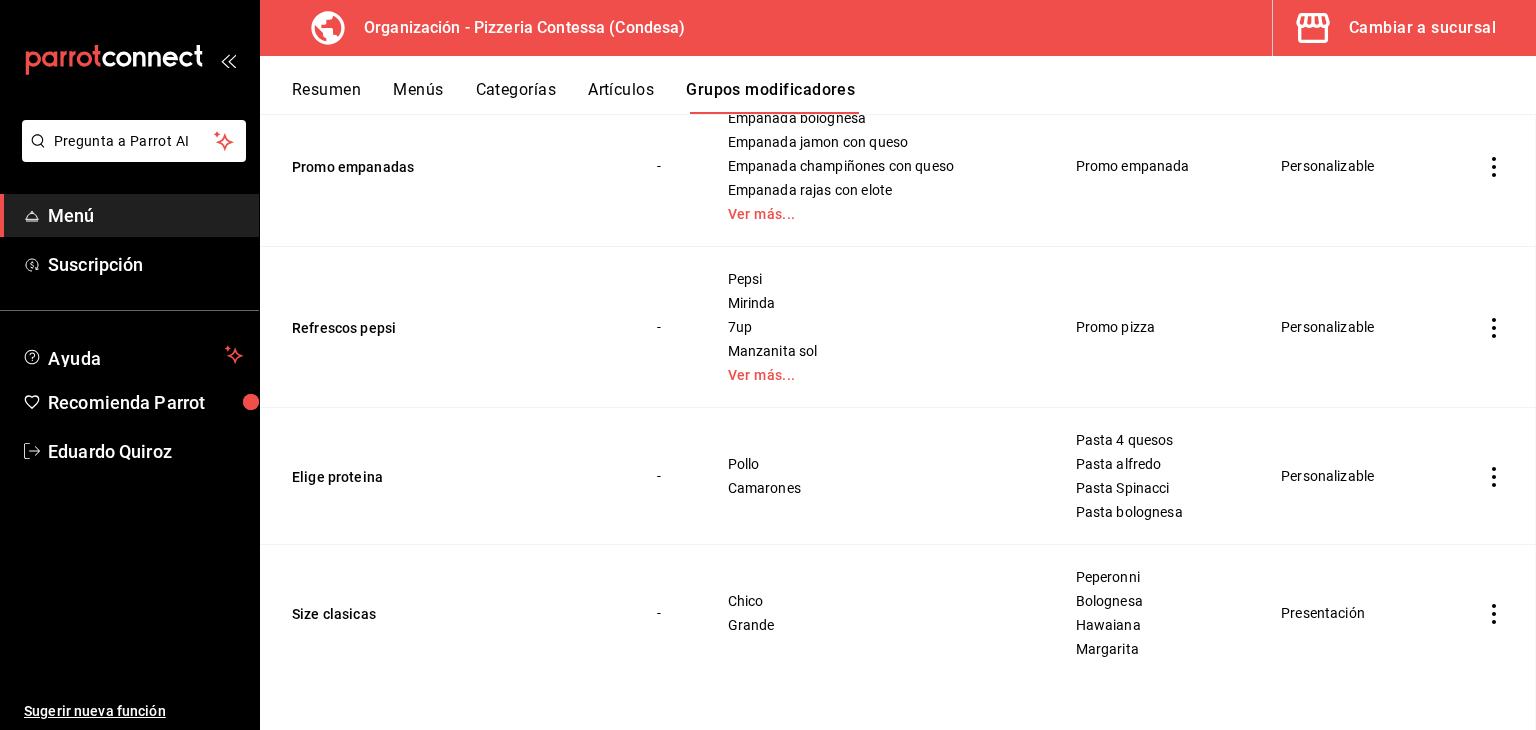 scroll, scrollTop: 0, scrollLeft: 0, axis: both 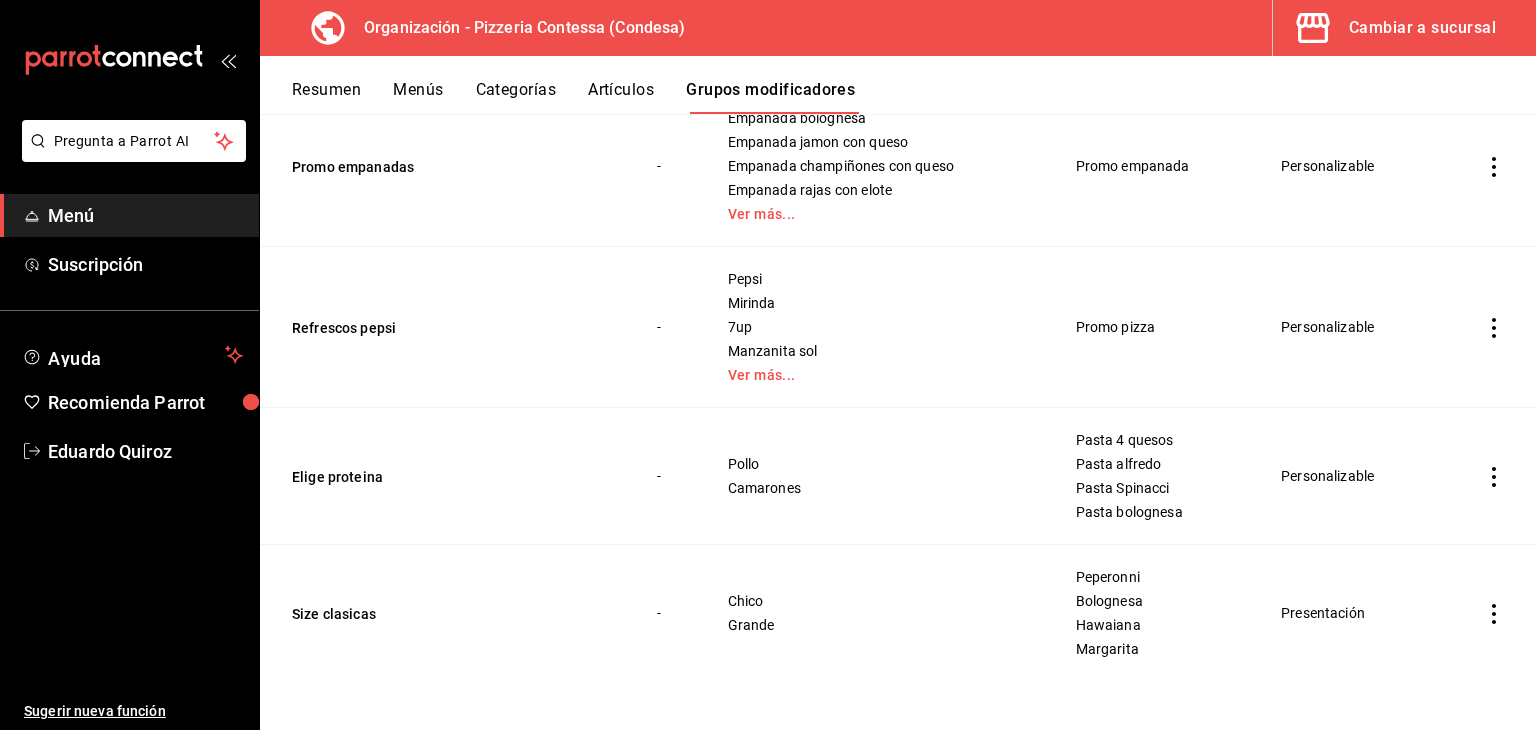 click 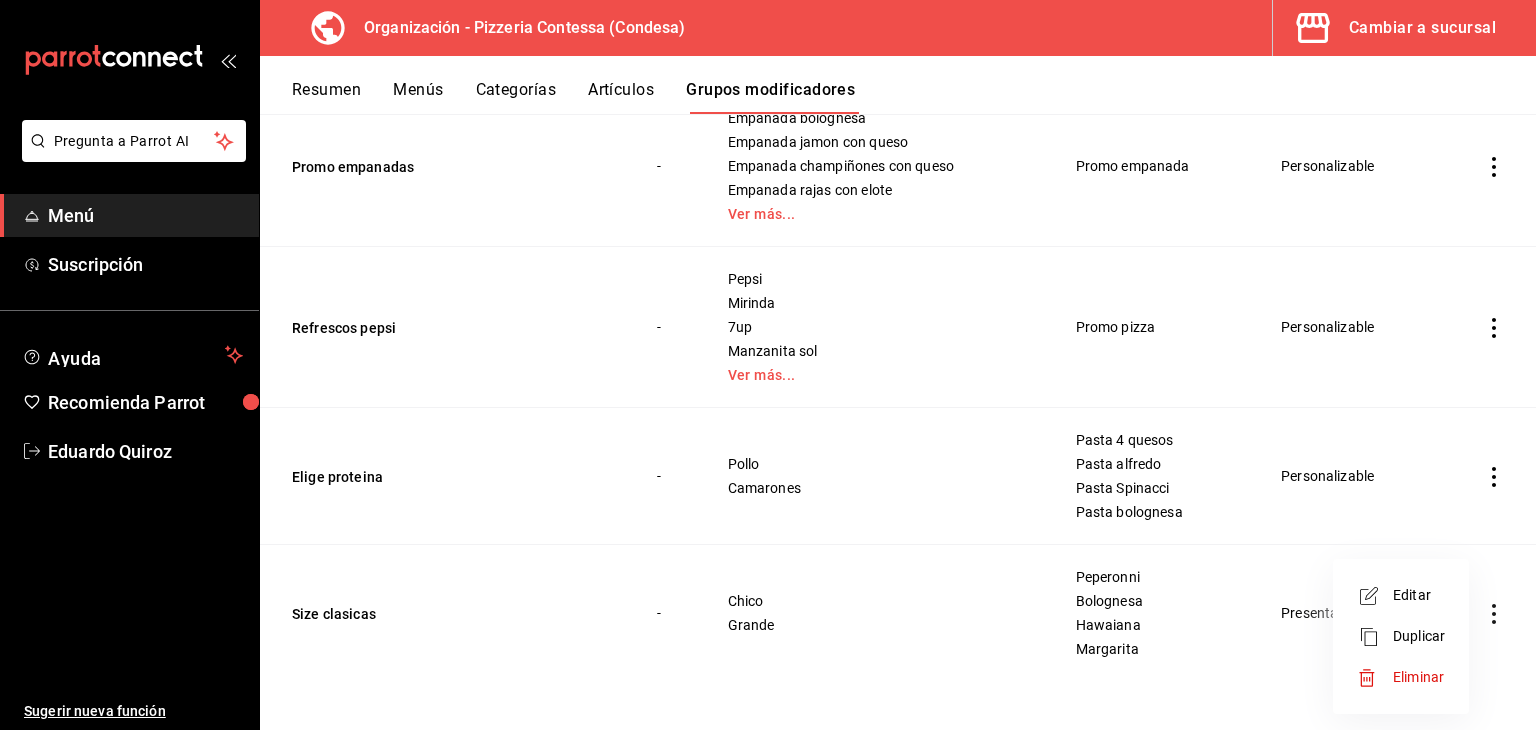 click on "Eliminar" at bounding box center (1418, 677) 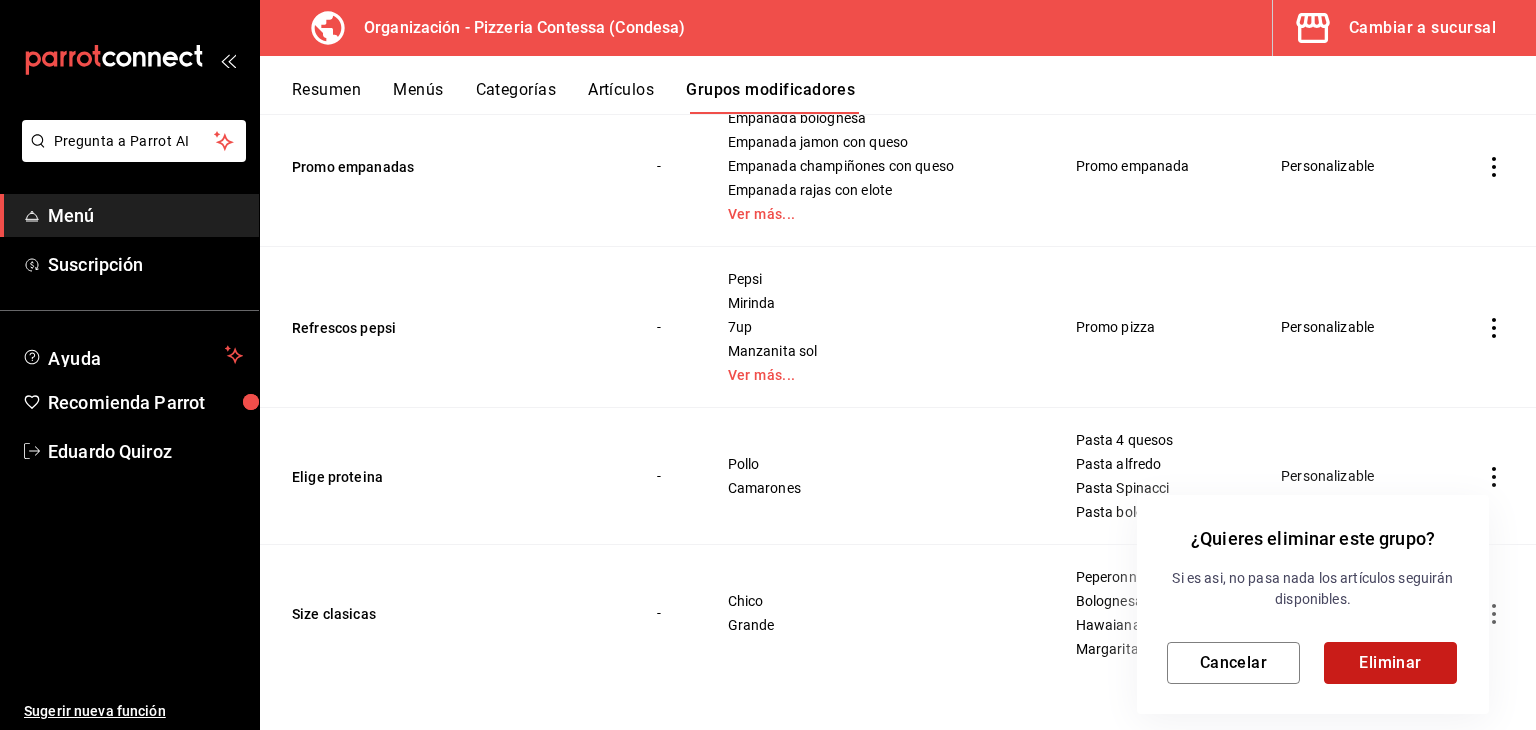 click on "Eliminar" at bounding box center (1390, 663) 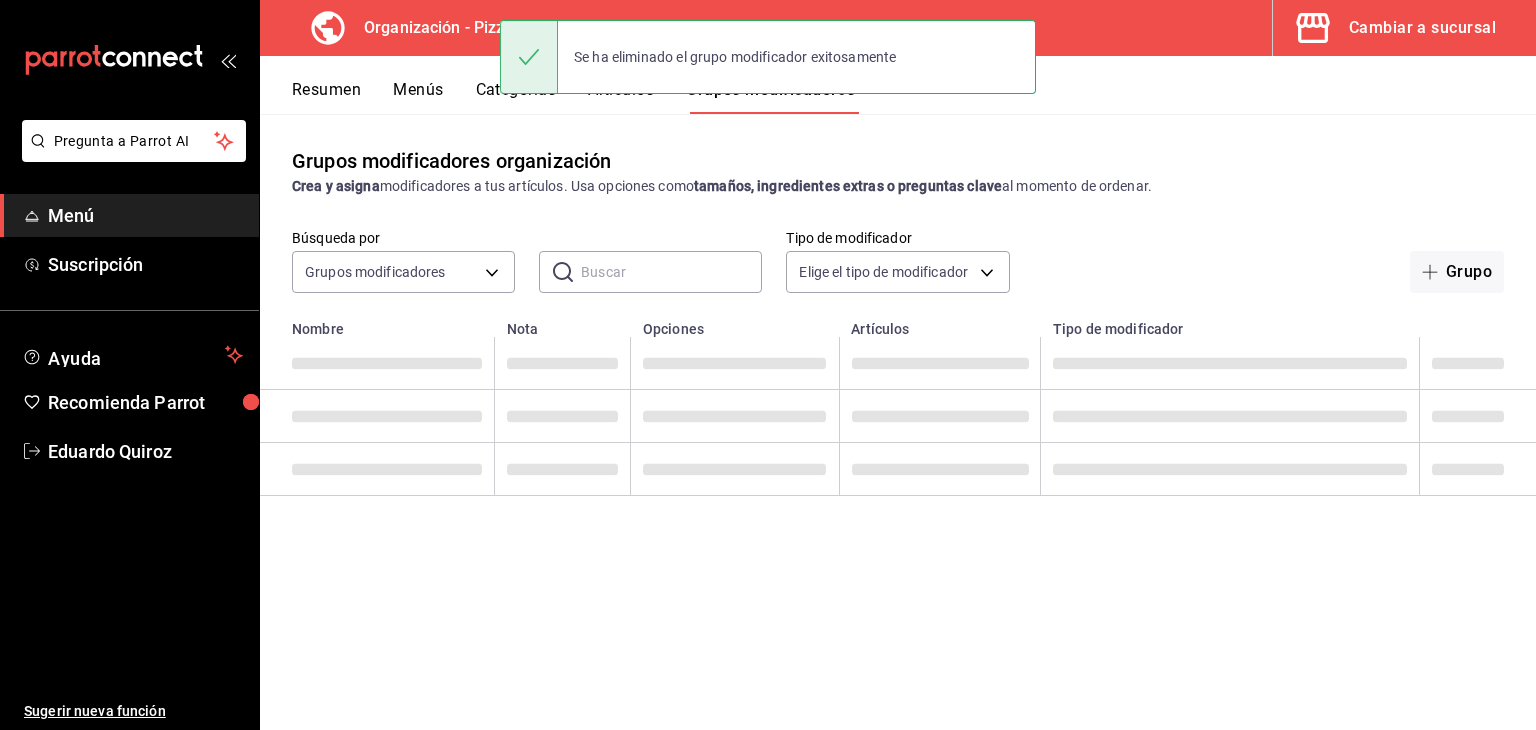 scroll, scrollTop: 0, scrollLeft: 0, axis: both 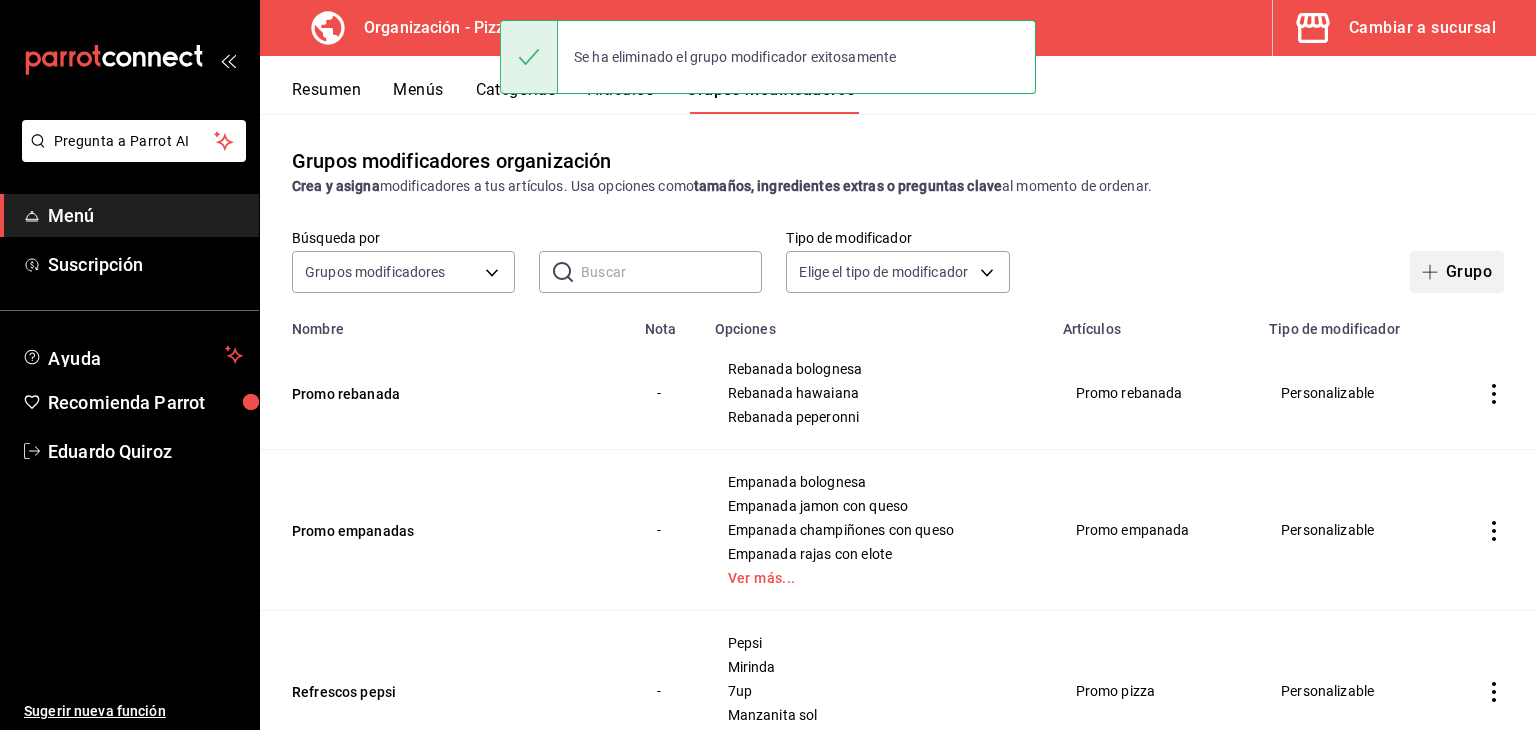 click on "Grupo" at bounding box center (1457, 272) 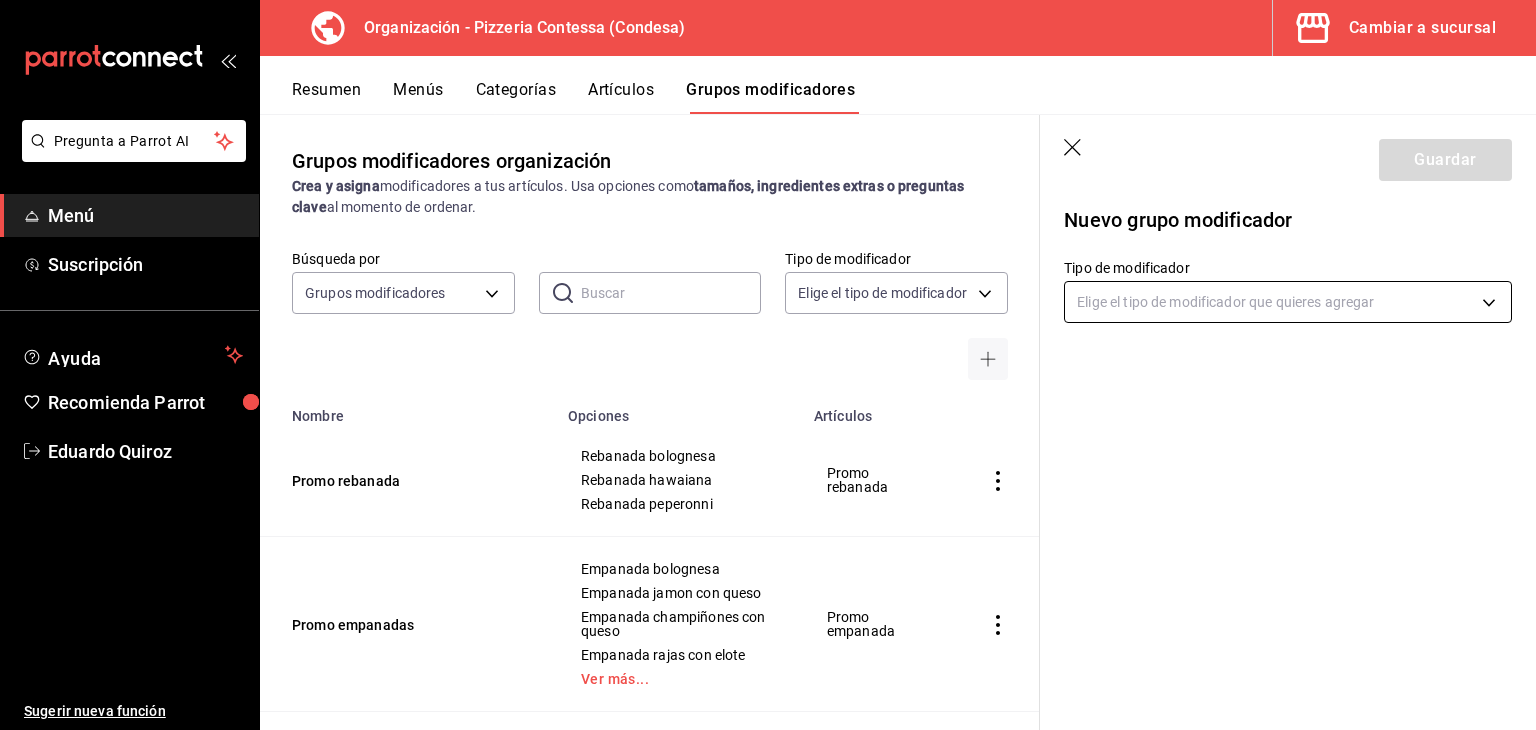 click on "Pregunta a Parrot AI Menú   Suscripción   Ayuda Recomienda Parrot   Eduardo Quiroz   Sugerir nueva función   Organización - Pizzeria Contessa (Condesa) Cambiar a sucursal Resumen Menús Categorías Artículos Grupos modificadores Grupos modificadores organización Crea y asigna  modificadores a tus artículos. Usa opciones como  tamaños, ingredientes extras o preguntas clave  al momento de ordenar. Búsqueda por Grupos modificadores GROUP ​ ​ Tipo de modificador Elige el tipo de modificador Nombre Opciones Artículos Promo rebanada Rebanada bolognesa Rebanada hawaiana Rebanada peperonni Promo rebanada Promo empanadas Empanada bolognesa Empanada jamon con queso Empanada champiñones con queso Empanada rajas con elote Ver más... Promo empanada Refrescos pepsi Pepsi Mirinda 7up Manzanita sol Ver más... Promo pizza Elige proteina Pollo Camarones Pasta 4 quesos Pasta alfredo Pasta Spinacci Pasta bolognesa Guardar Nuevo grupo modificador Tipo de modificador GANA 1 MES GRATIS EN TU SUSCRIPCIÓN AQUÍ" at bounding box center (768, 365) 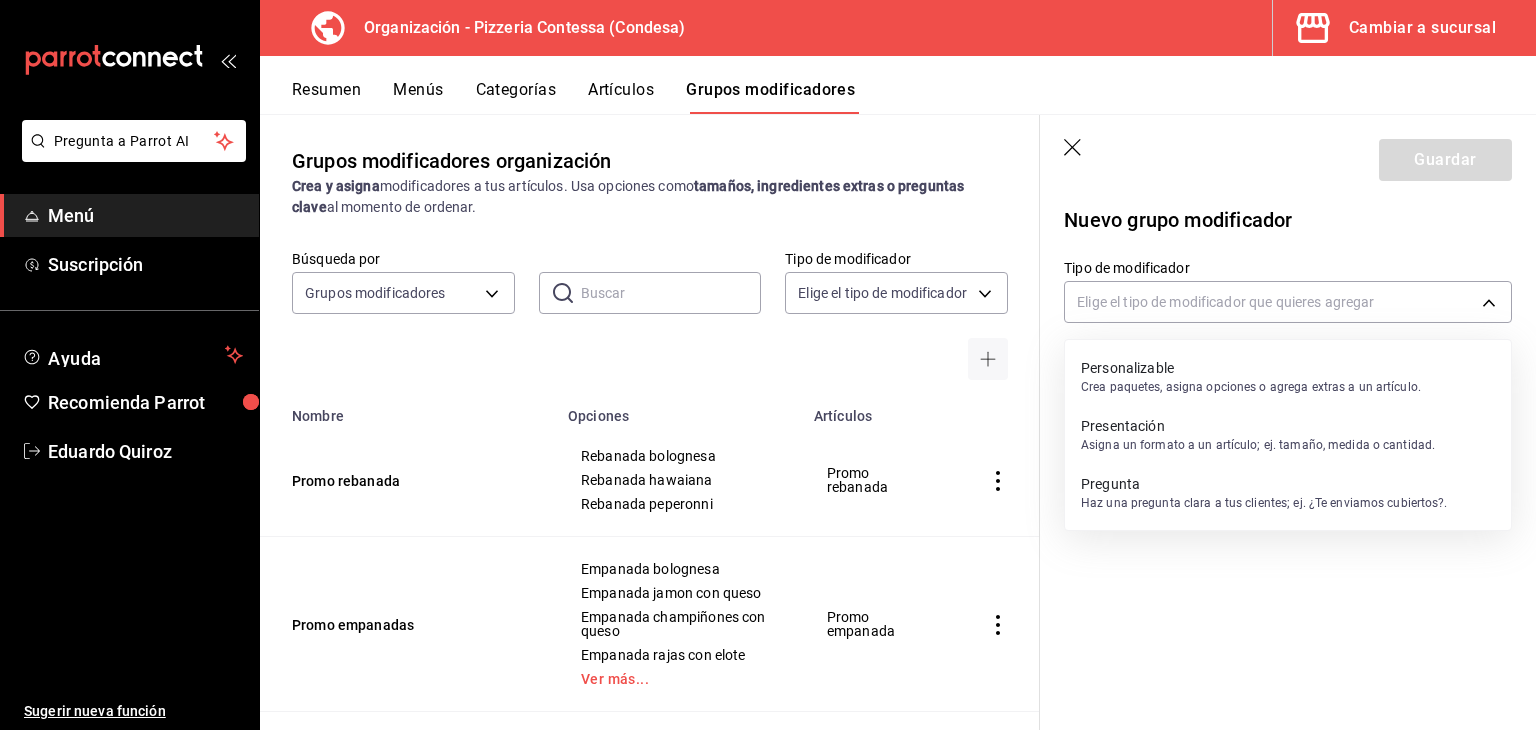 click on "Personalizable Crea paquetes, asigna opciones o agrega extras a un artículo." at bounding box center (1288, 377) 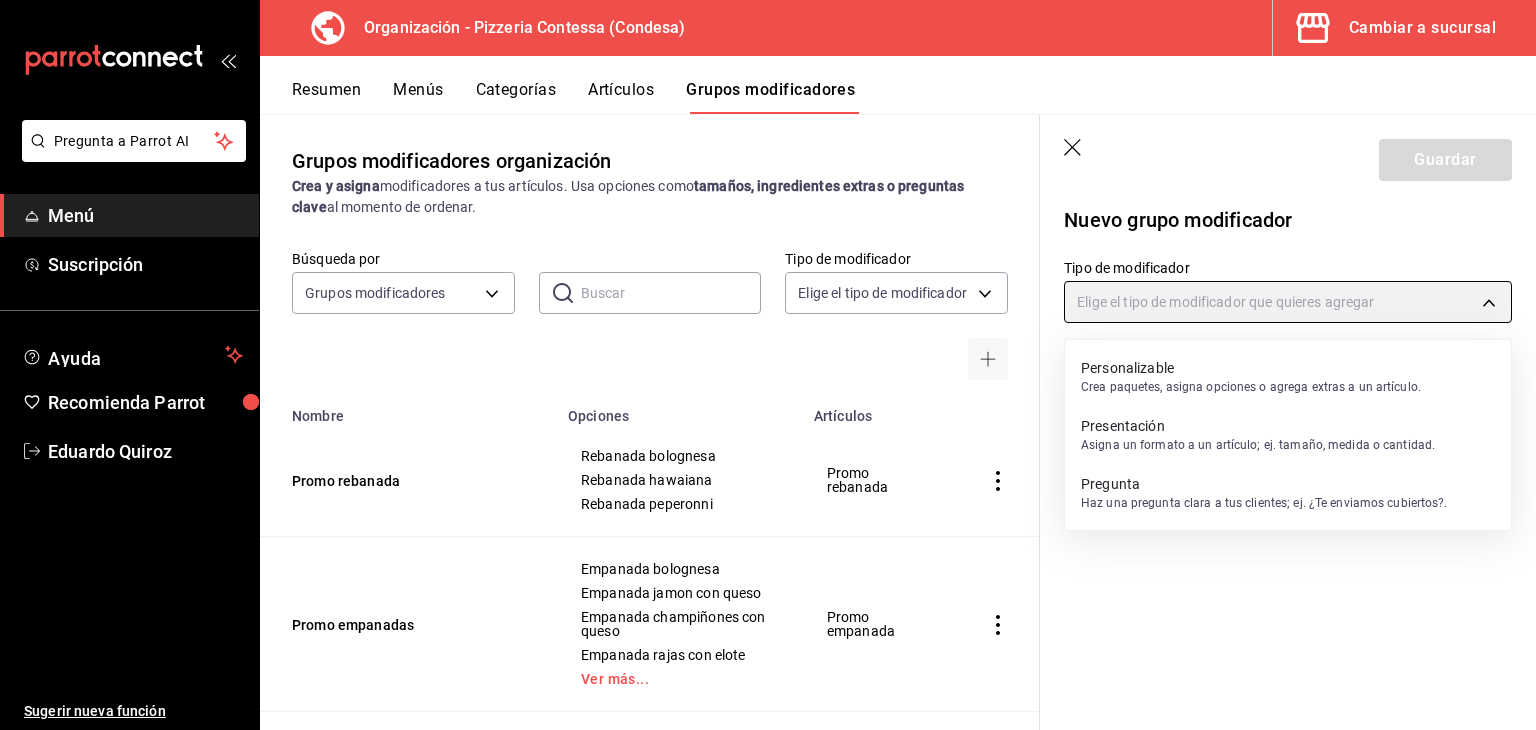 type on "CUSTOMIZABLE" 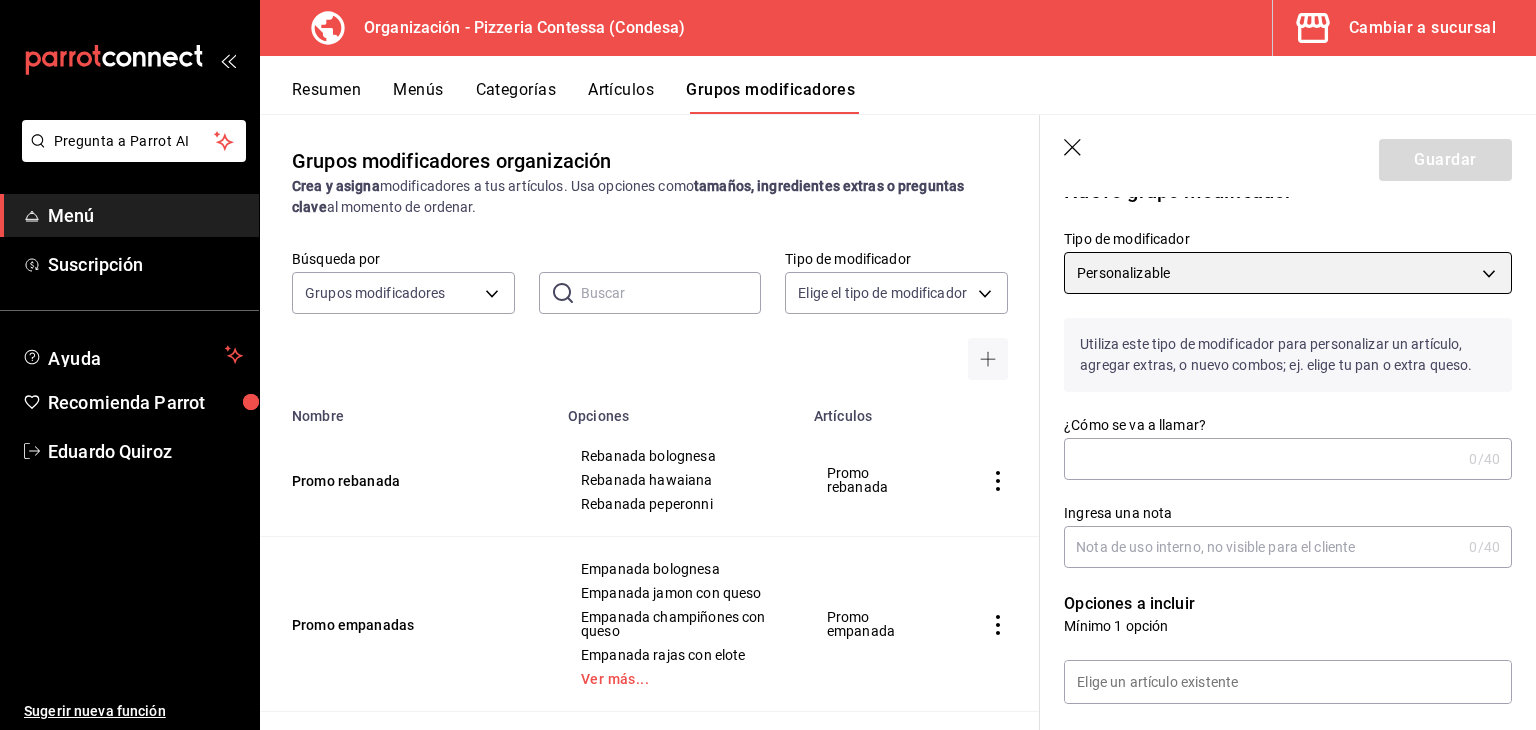 scroll, scrollTop: 100, scrollLeft: 0, axis: vertical 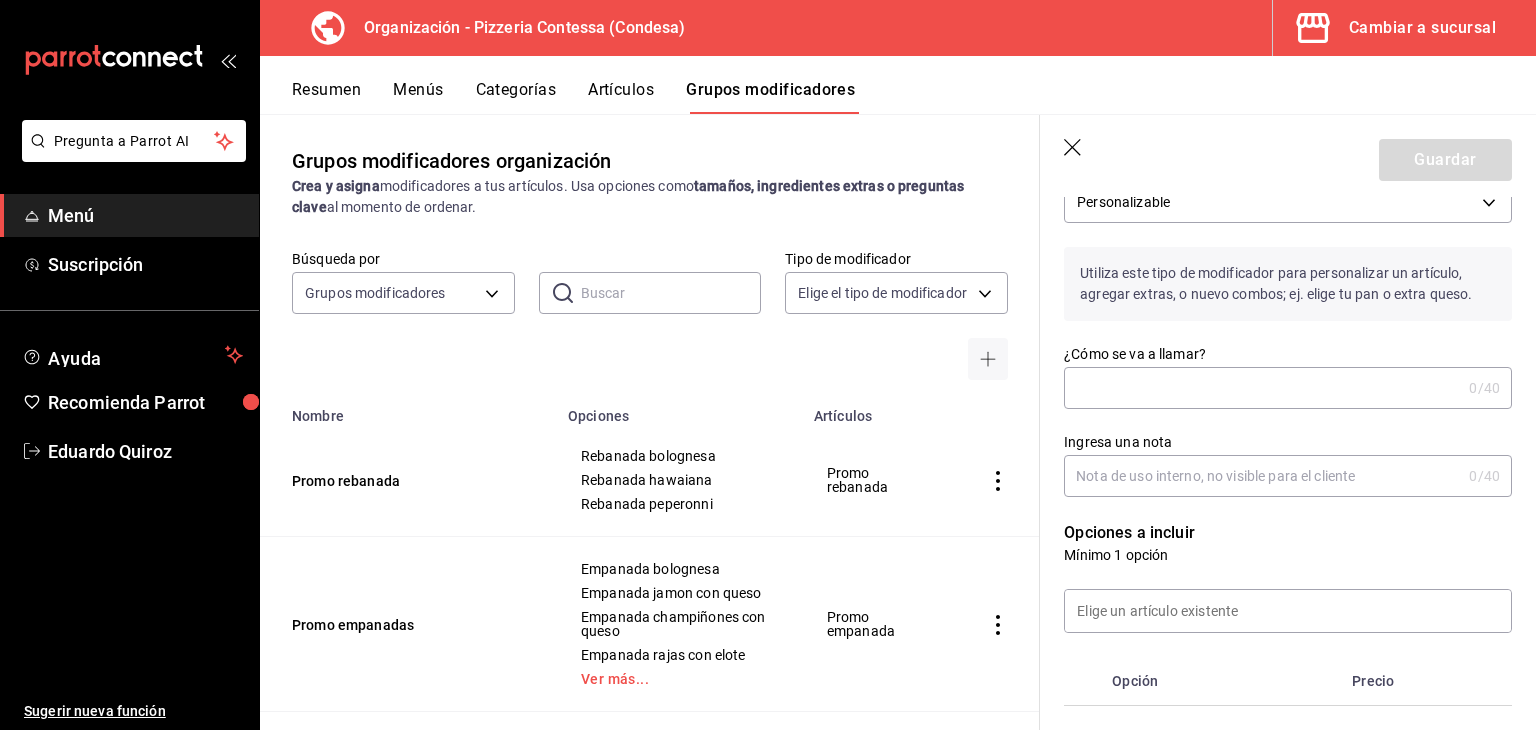 click on "¿Cómo se va a llamar?" at bounding box center [1262, 388] 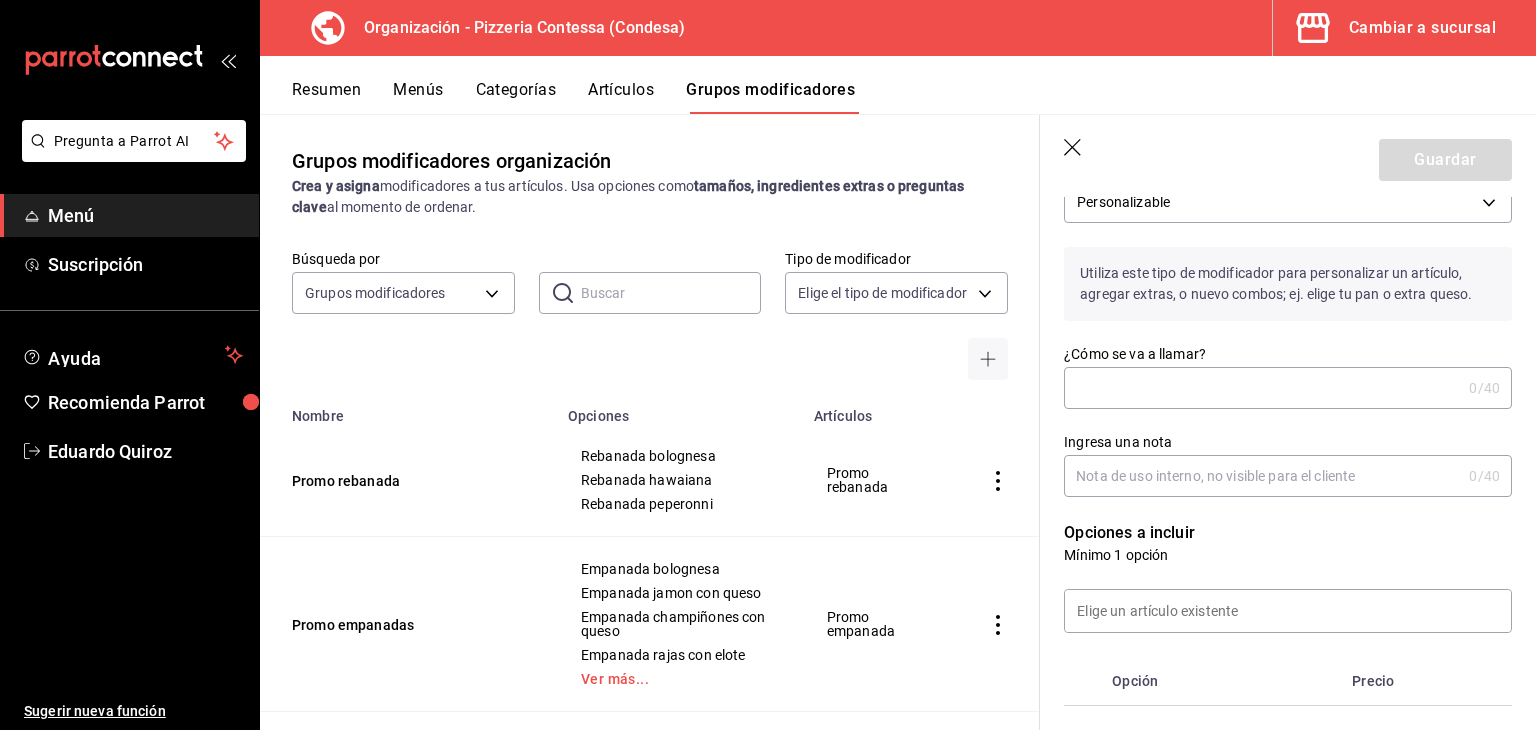 type on "P" 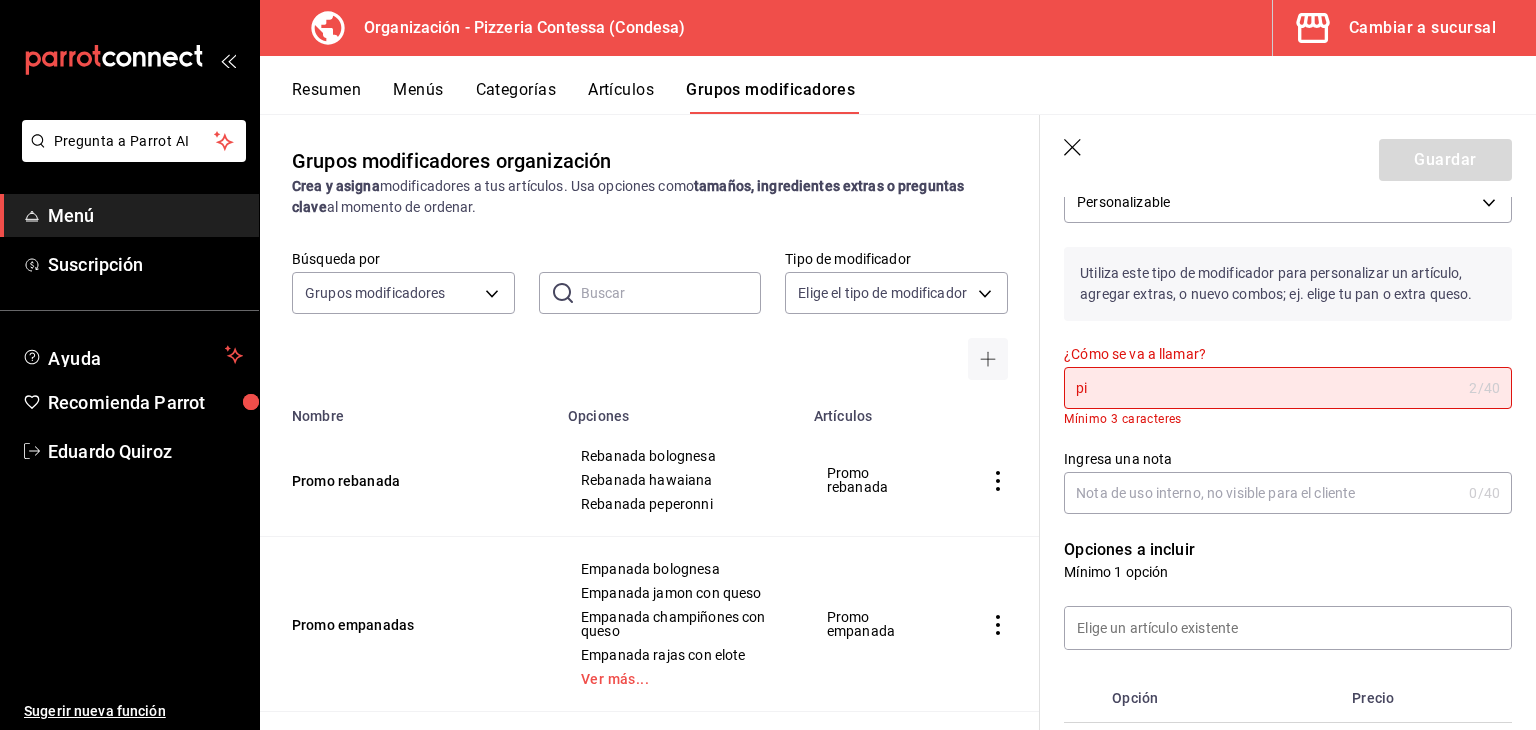 type on "p" 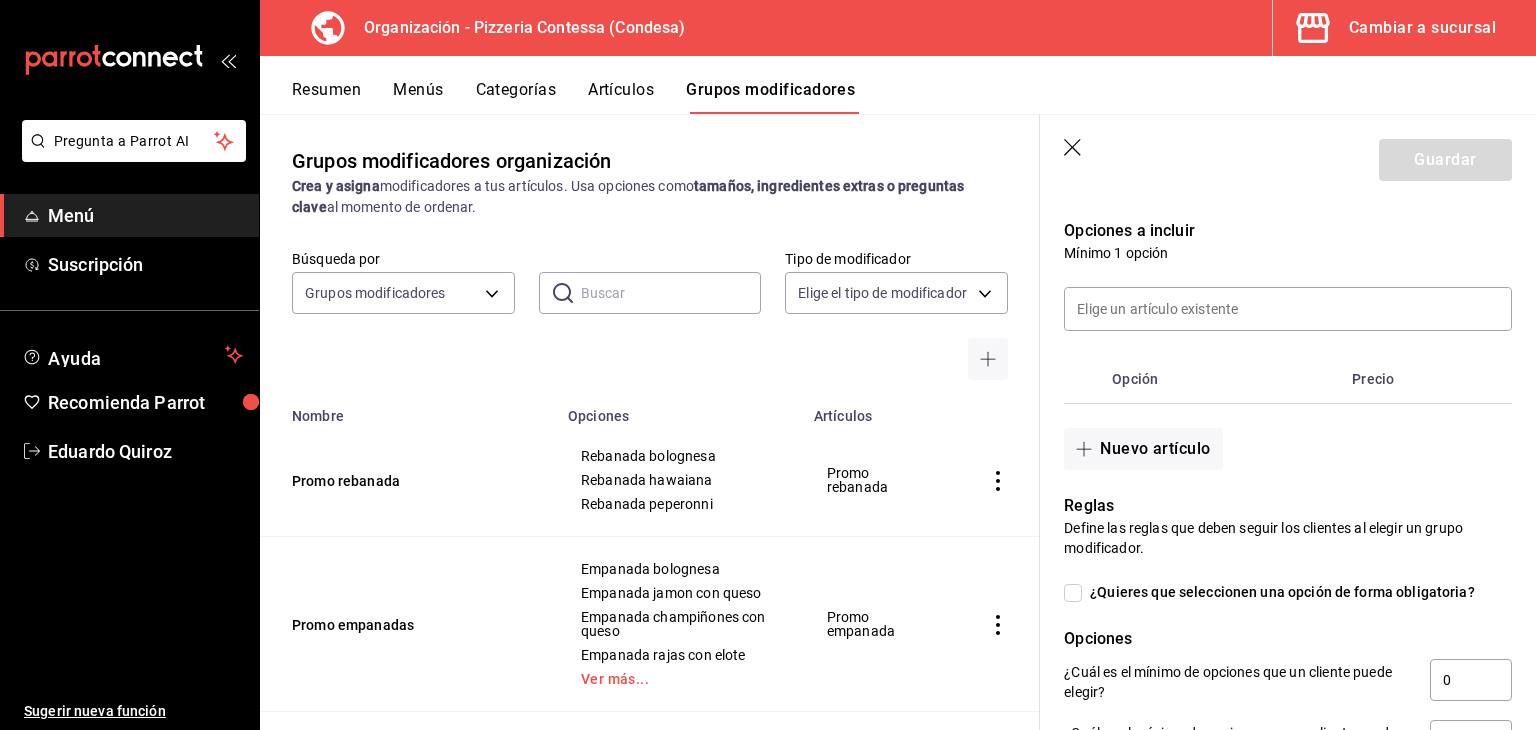 scroll, scrollTop: 400, scrollLeft: 0, axis: vertical 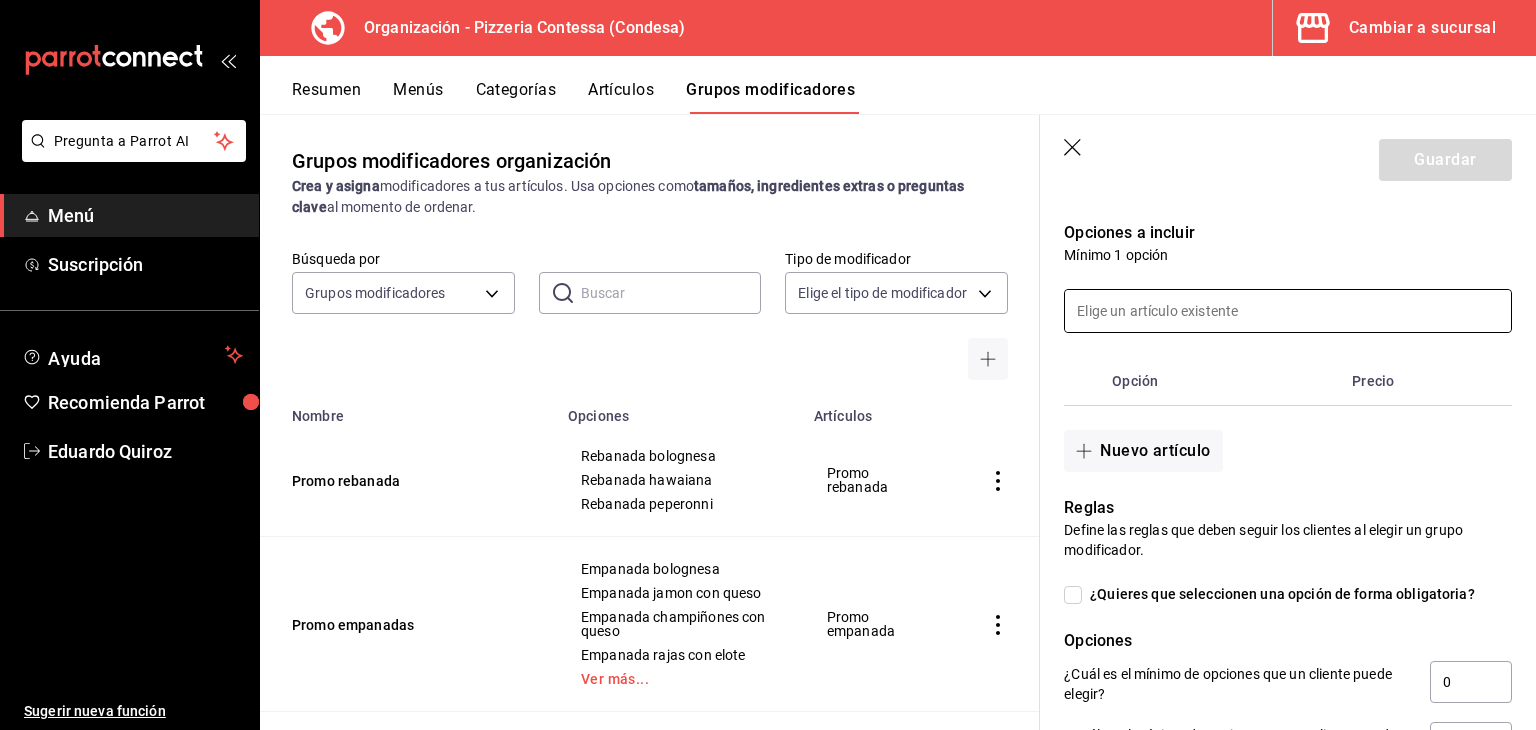 type on "Pizza ch combinada" 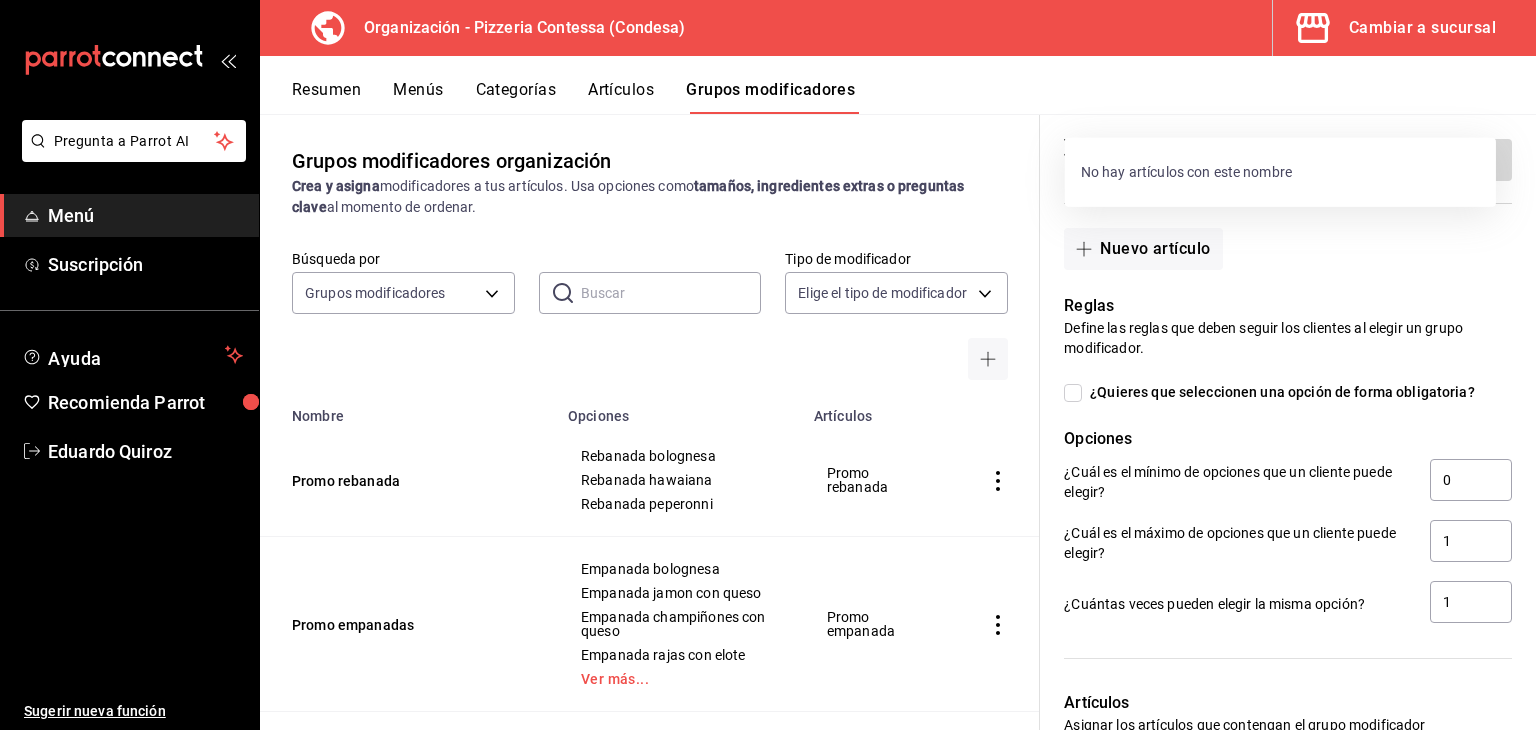 scroll, scrollTop: 600, scrollLeft: 0, axis: vertical 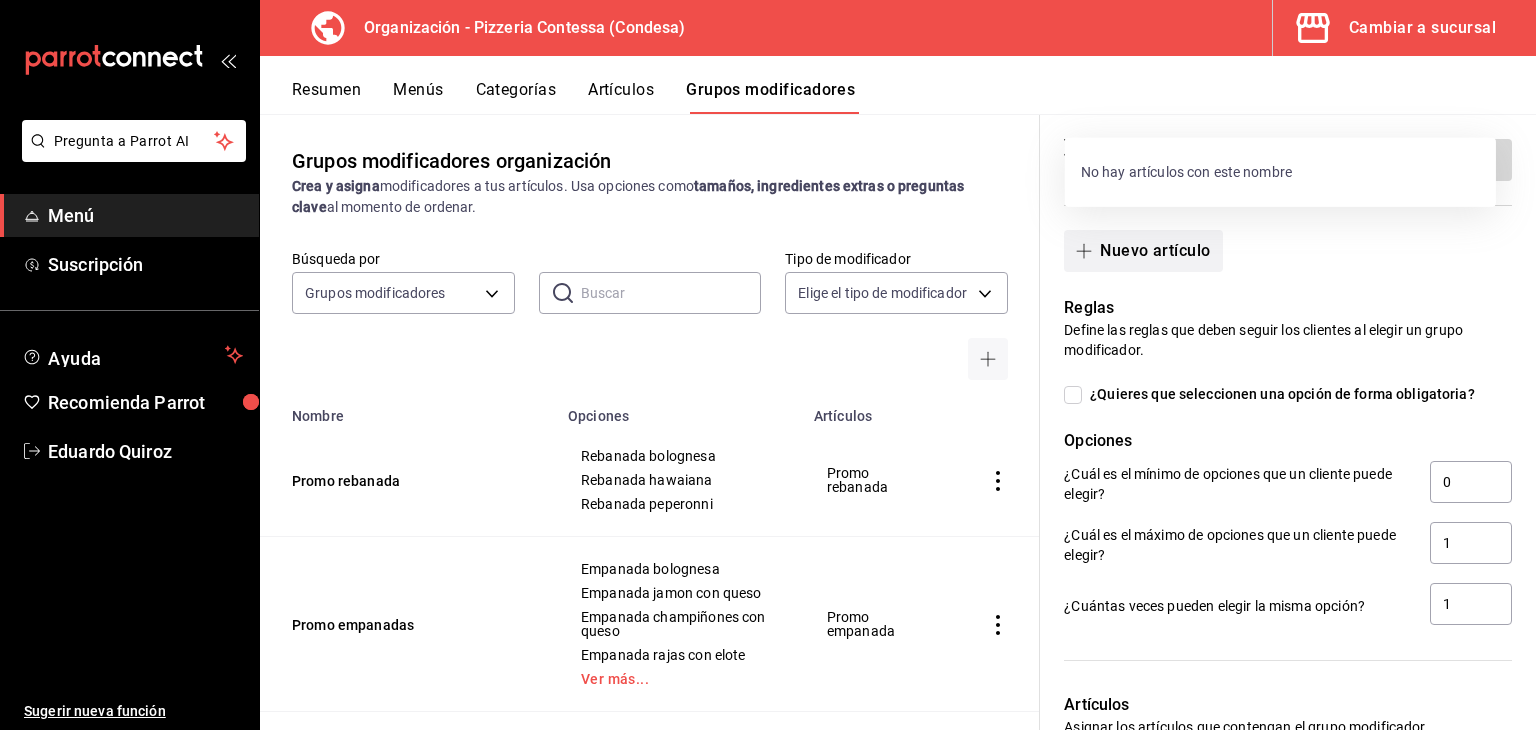 type on "mitad" 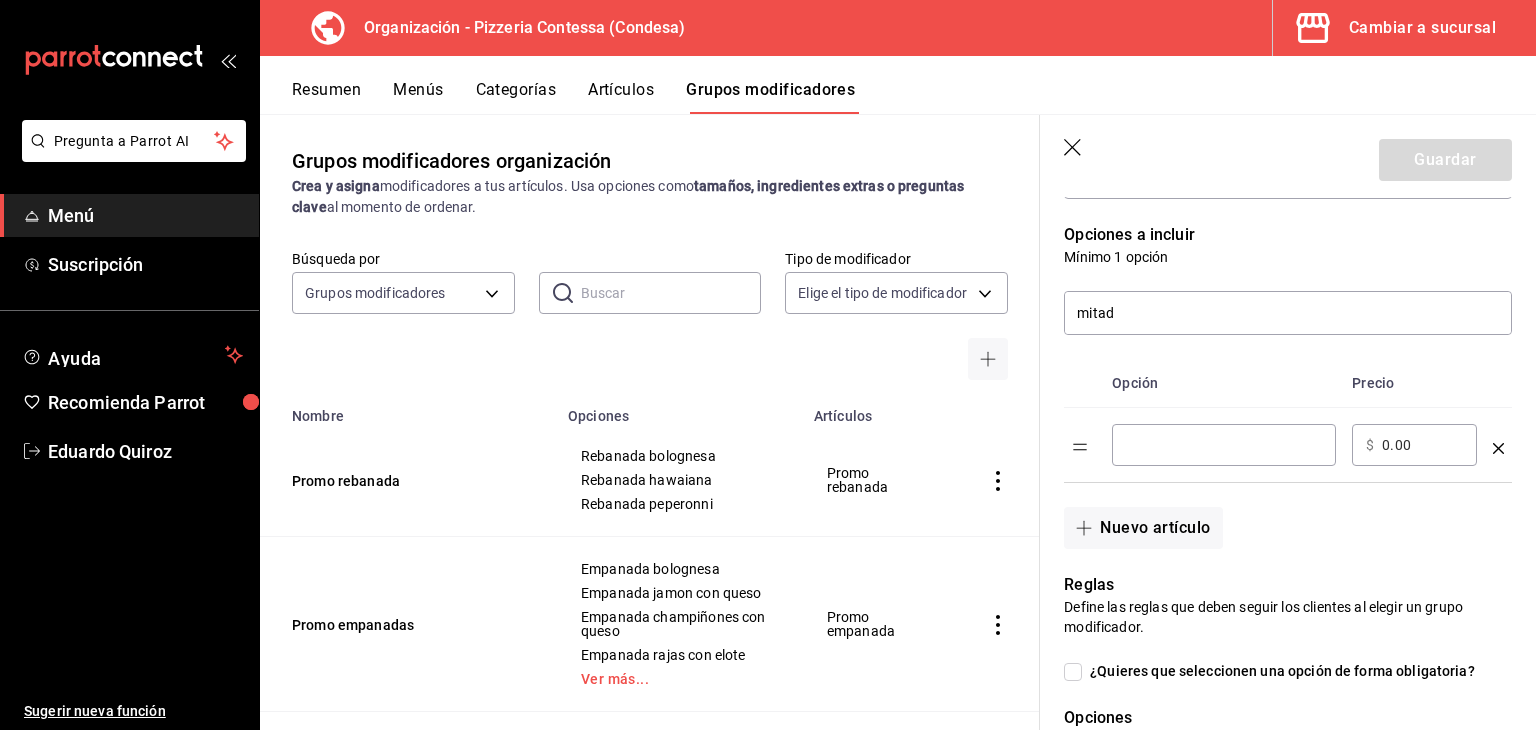 scroll, scrollTop: 400, scrollLeft: 0, axis: vertical 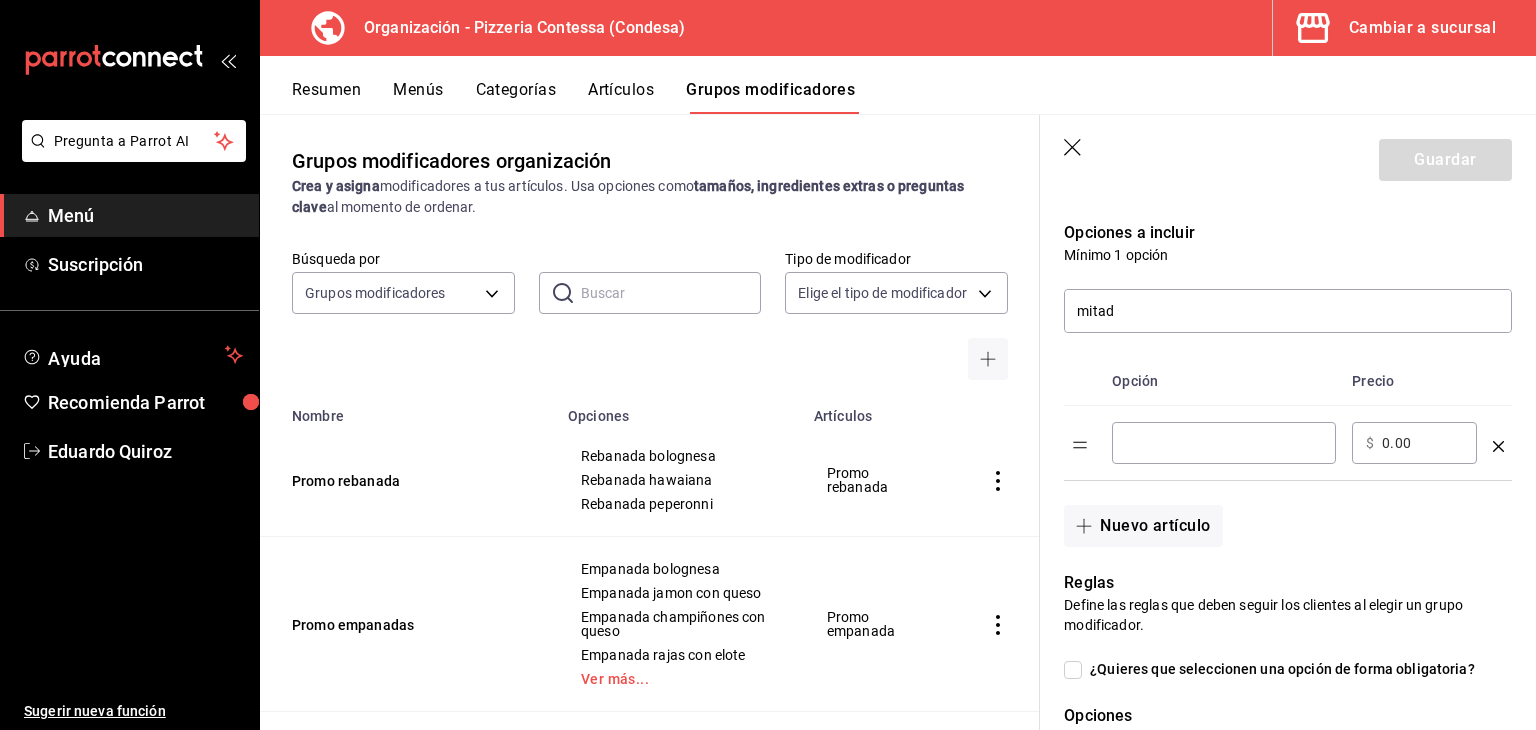 click on "​" at bounding box center [1224, 443] 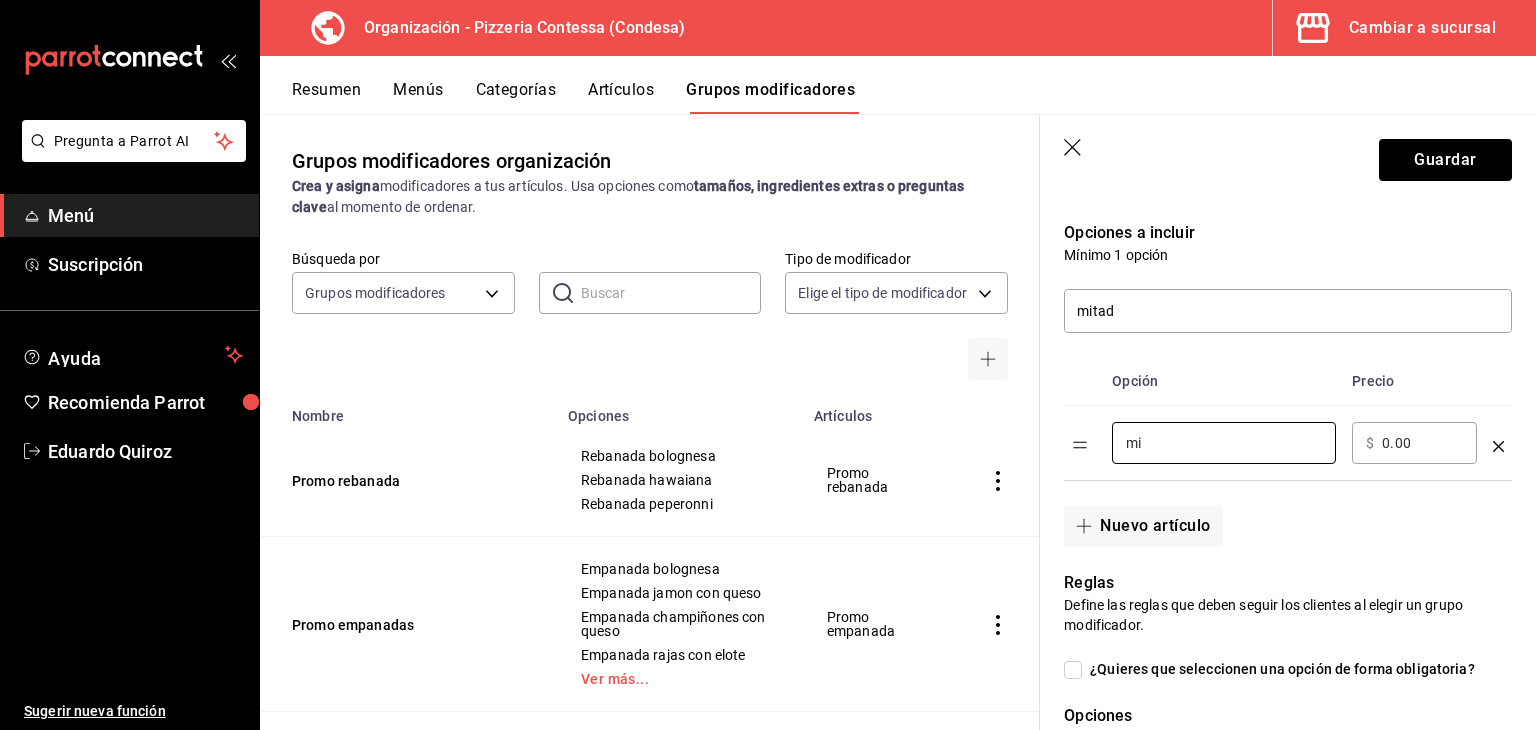 type on "m" 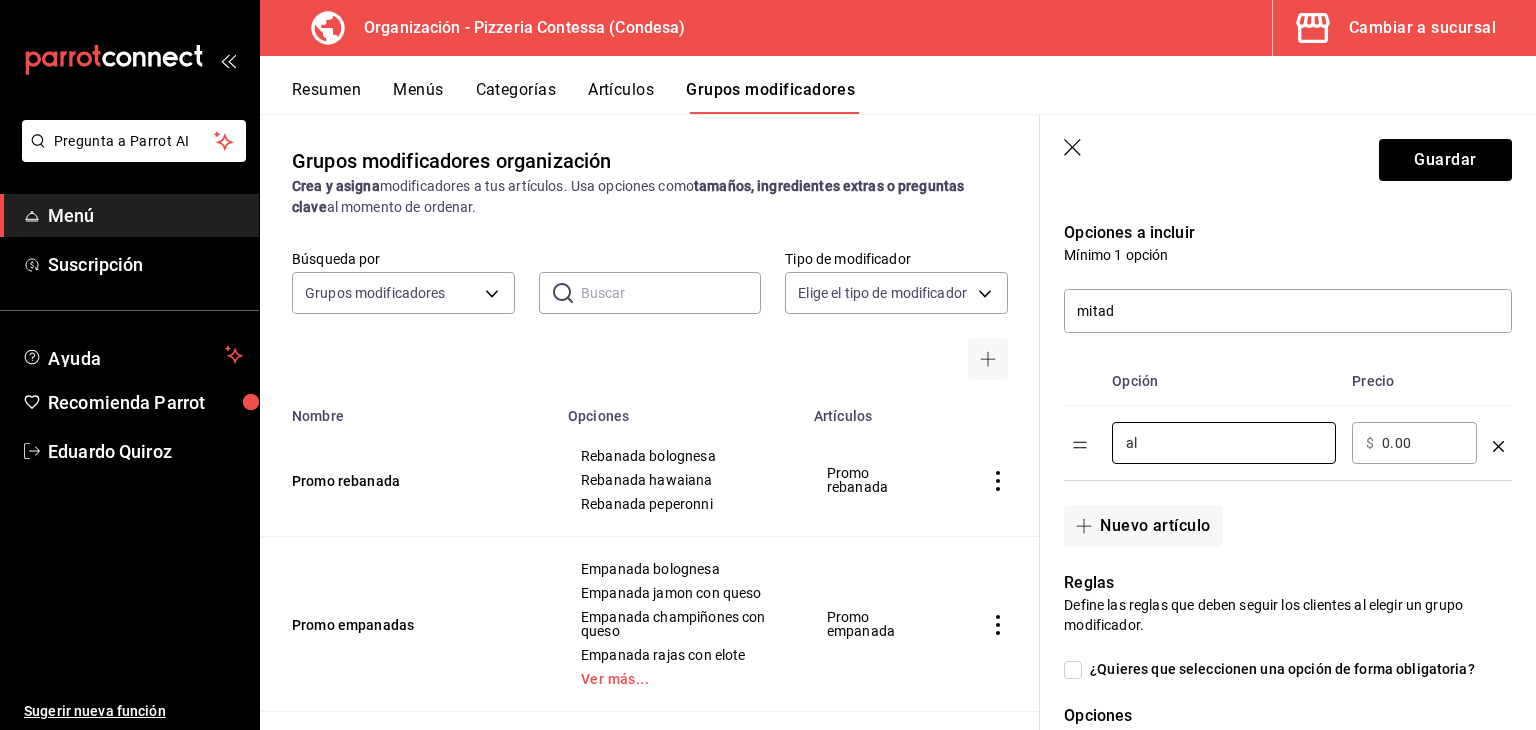 type on "a" 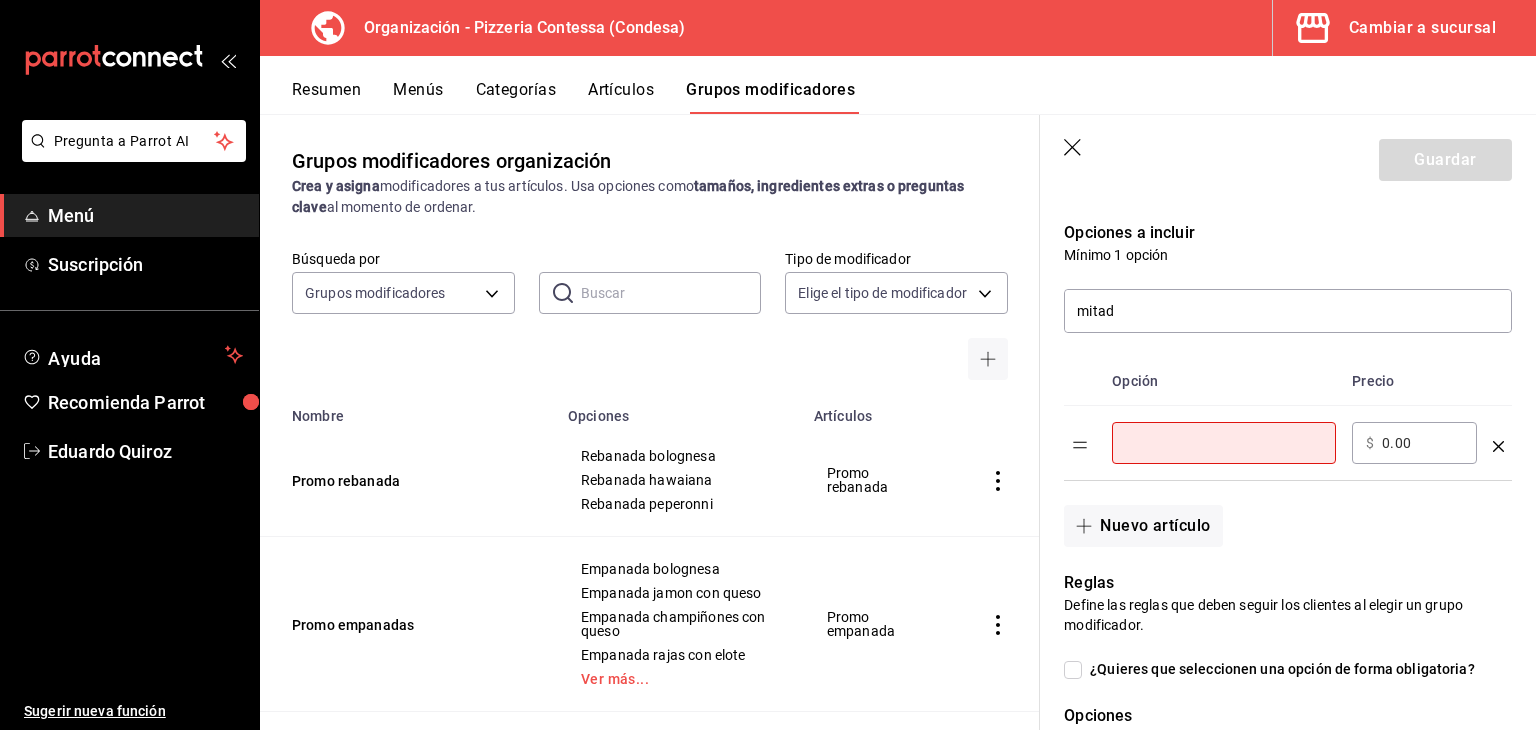 type 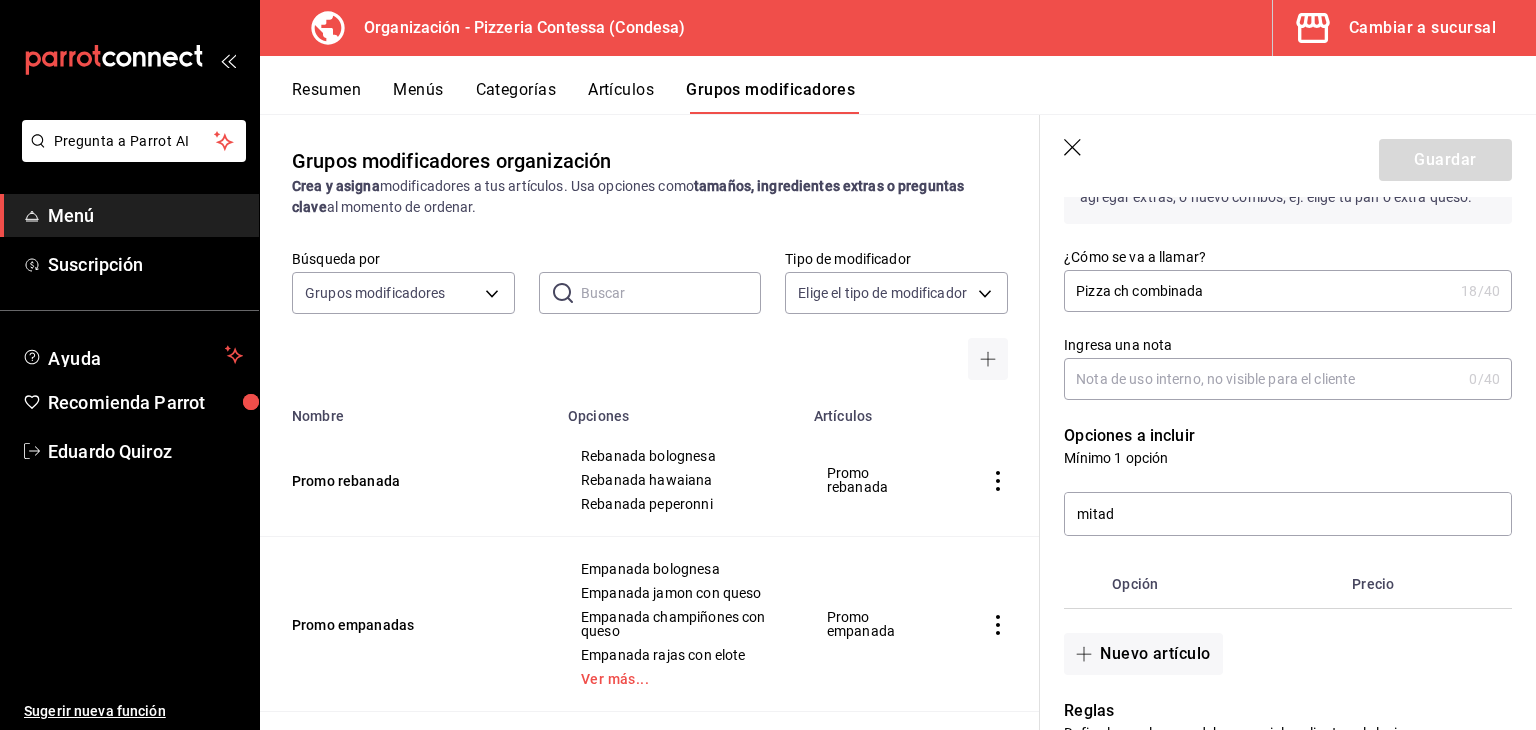scroll, scrollTop: 200, scrollLeft: 0, axis: vertical 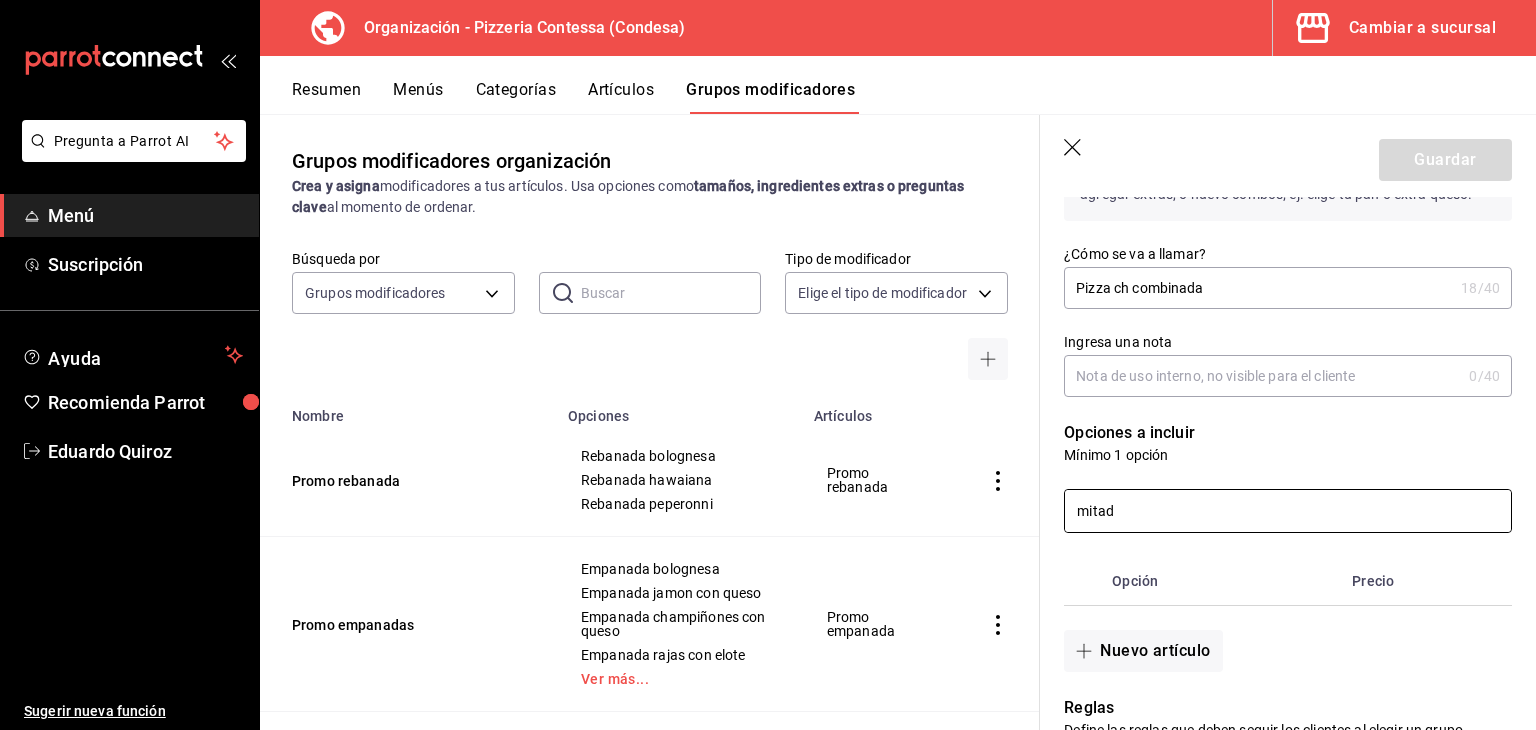 drag, startPoint x: 1111, startPoint y: 512, endPoint x: 1073, endPoint y: 512, distance: 38 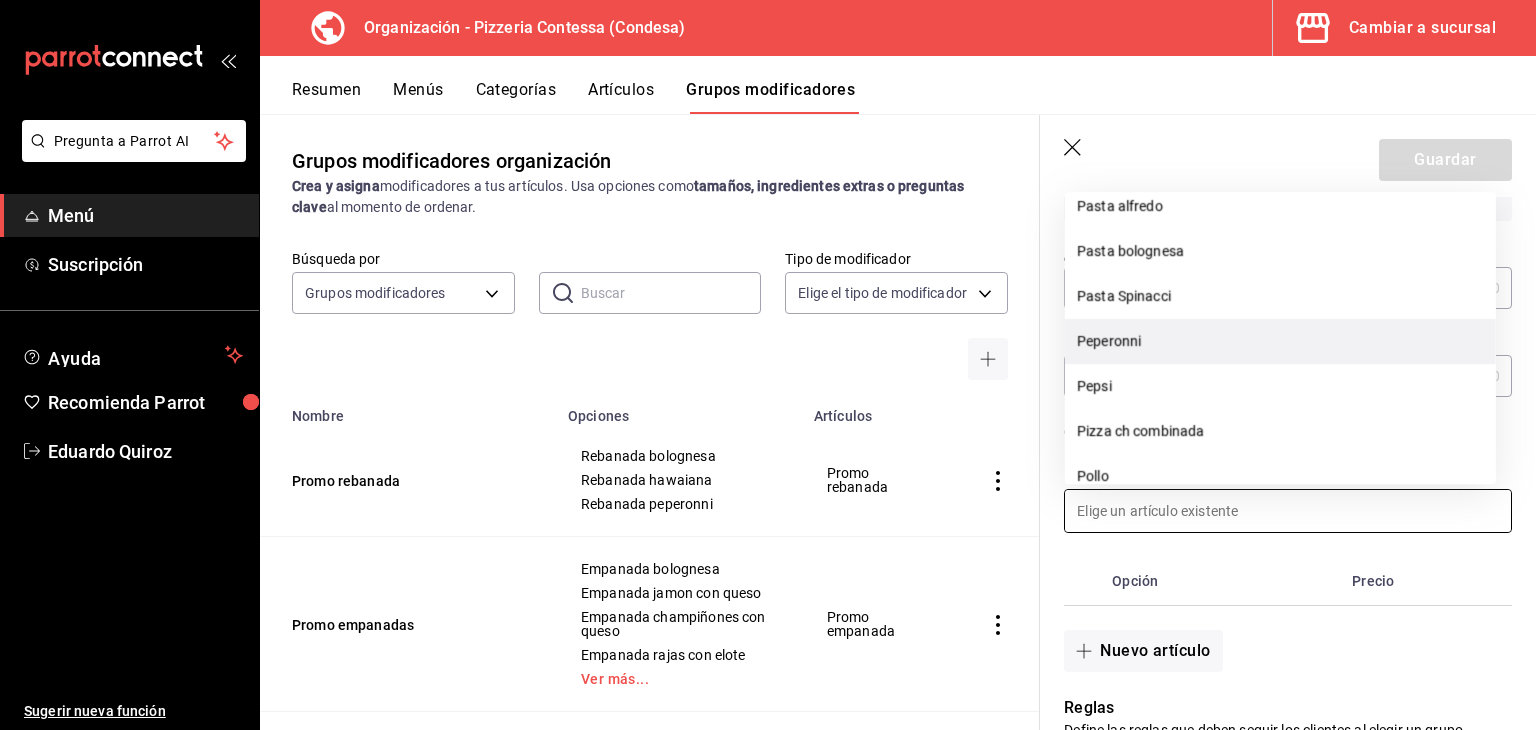 scroll, scrollTop: 829, scrollLeft: 0, axis: vertical 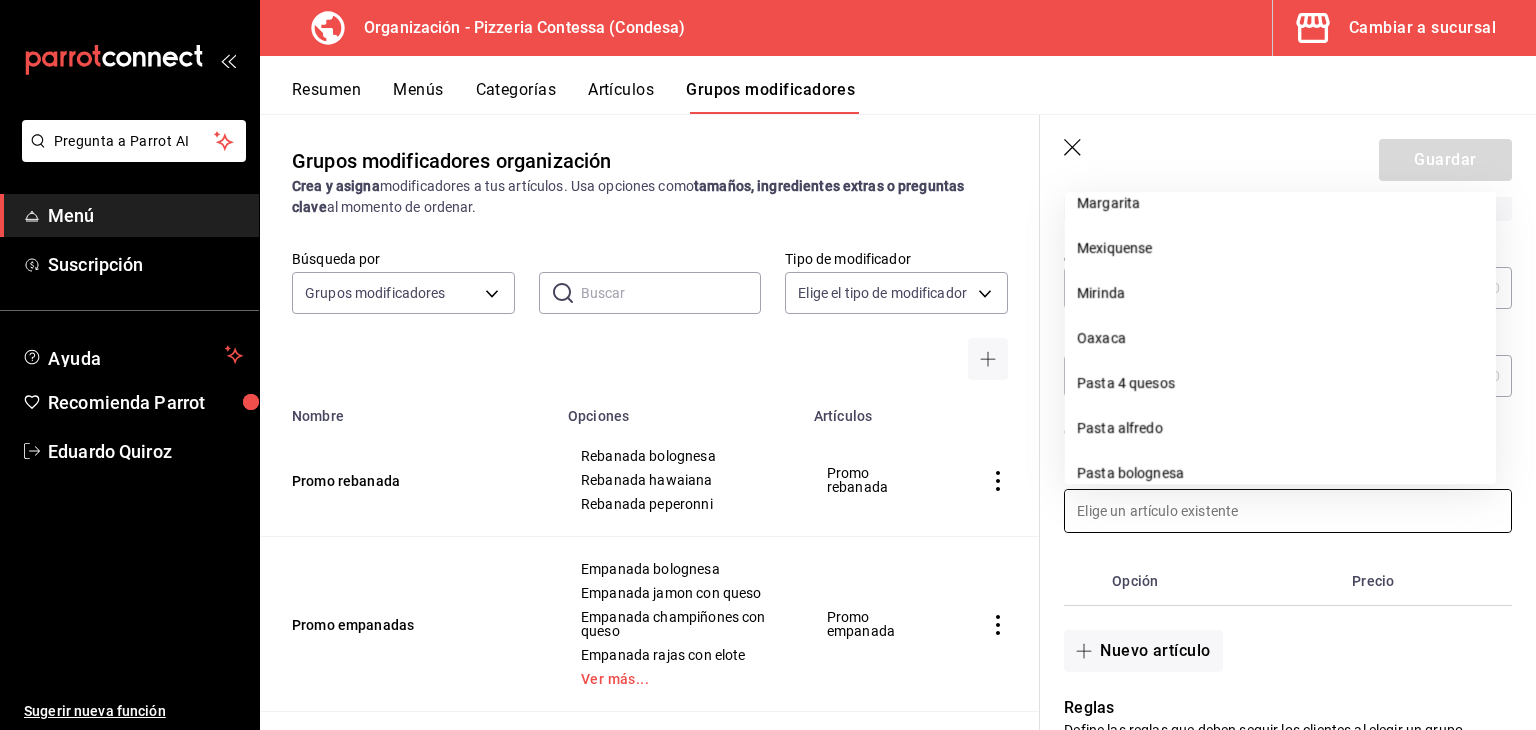 type 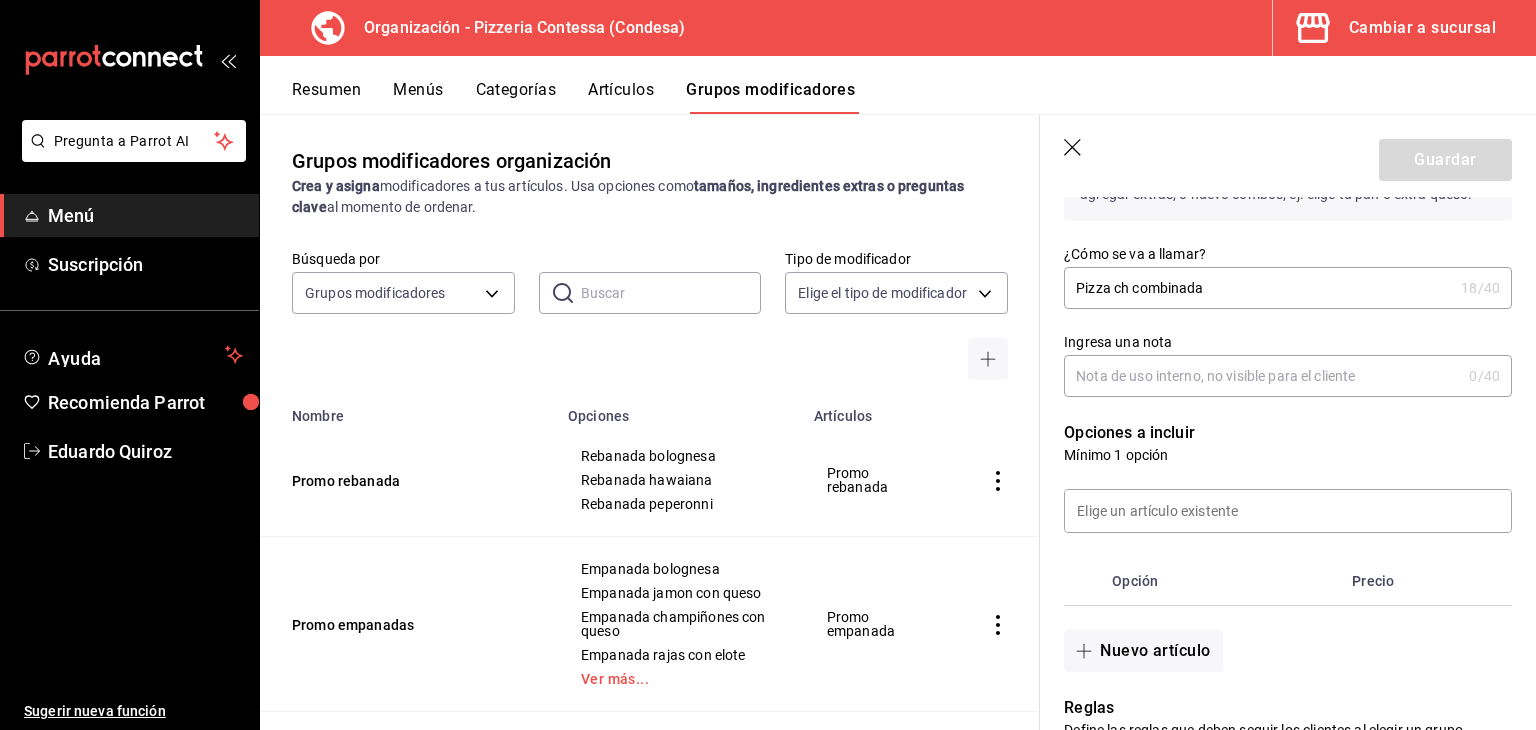 click on "Resumen Menús Categorías Artículos Grupos modificadores" at bounding box center [914, 97] 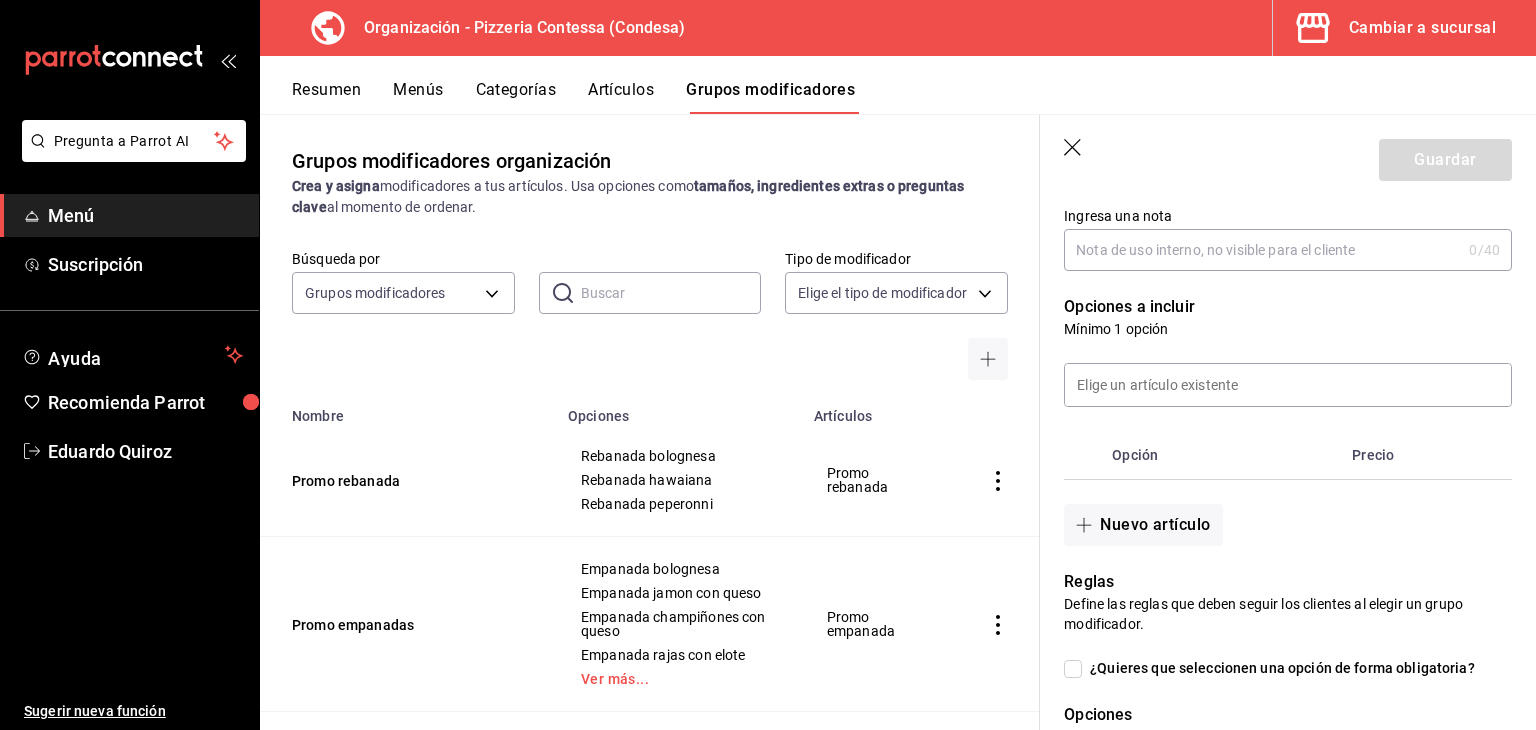 scroll, scrollTop: 300, scrollLeft: 0, axis: vertical 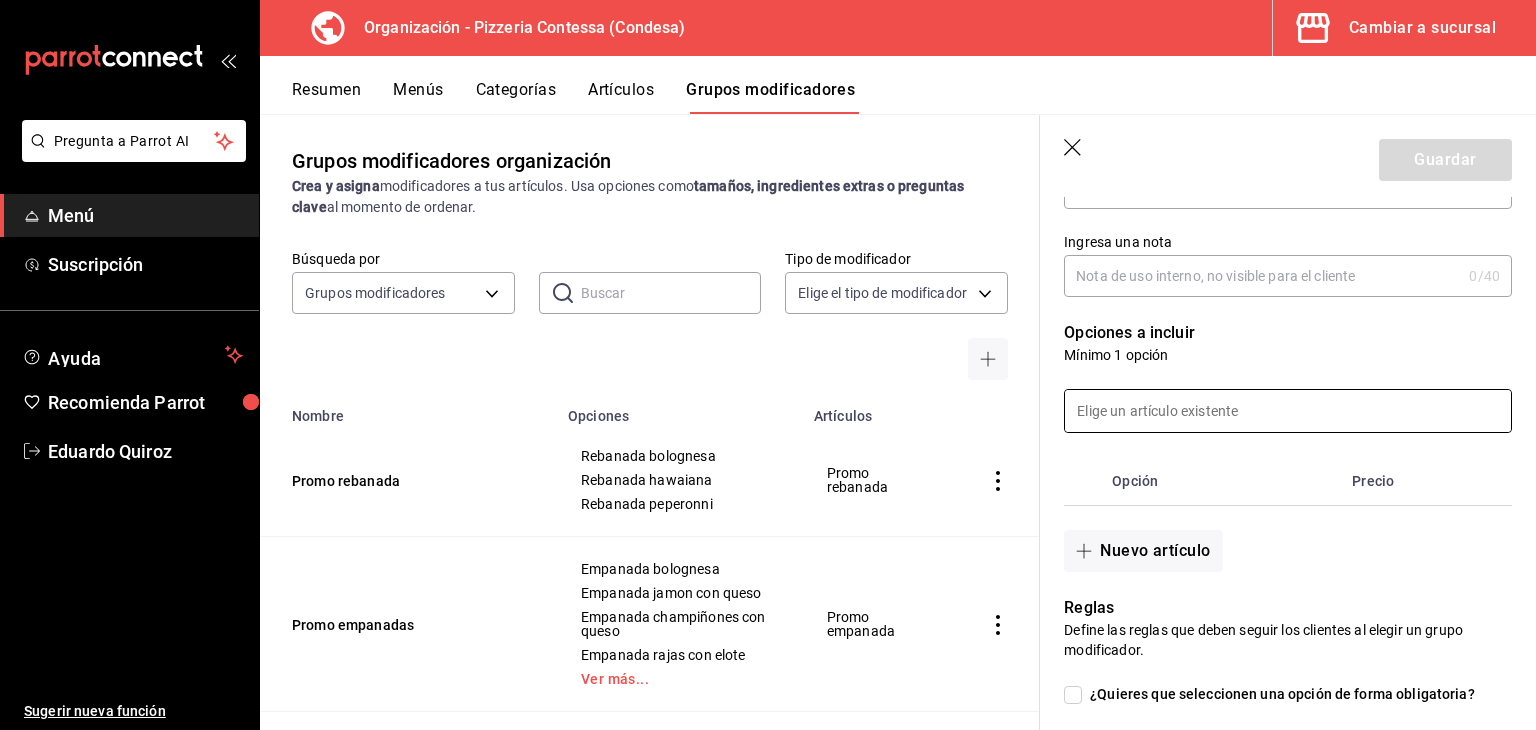 click at bounding box center [1288, 411] 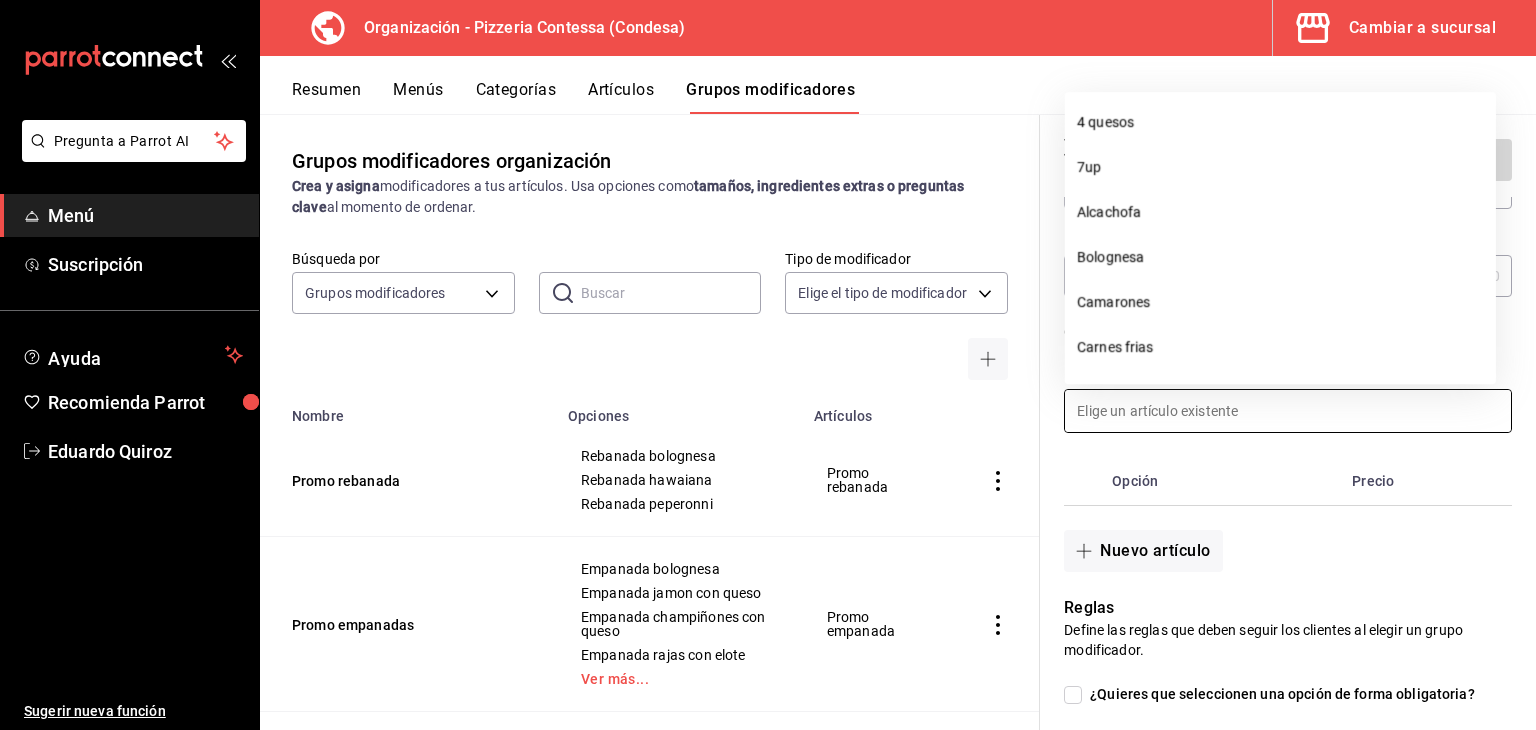 click on "Camarones" at bounding box center [1280, 302] 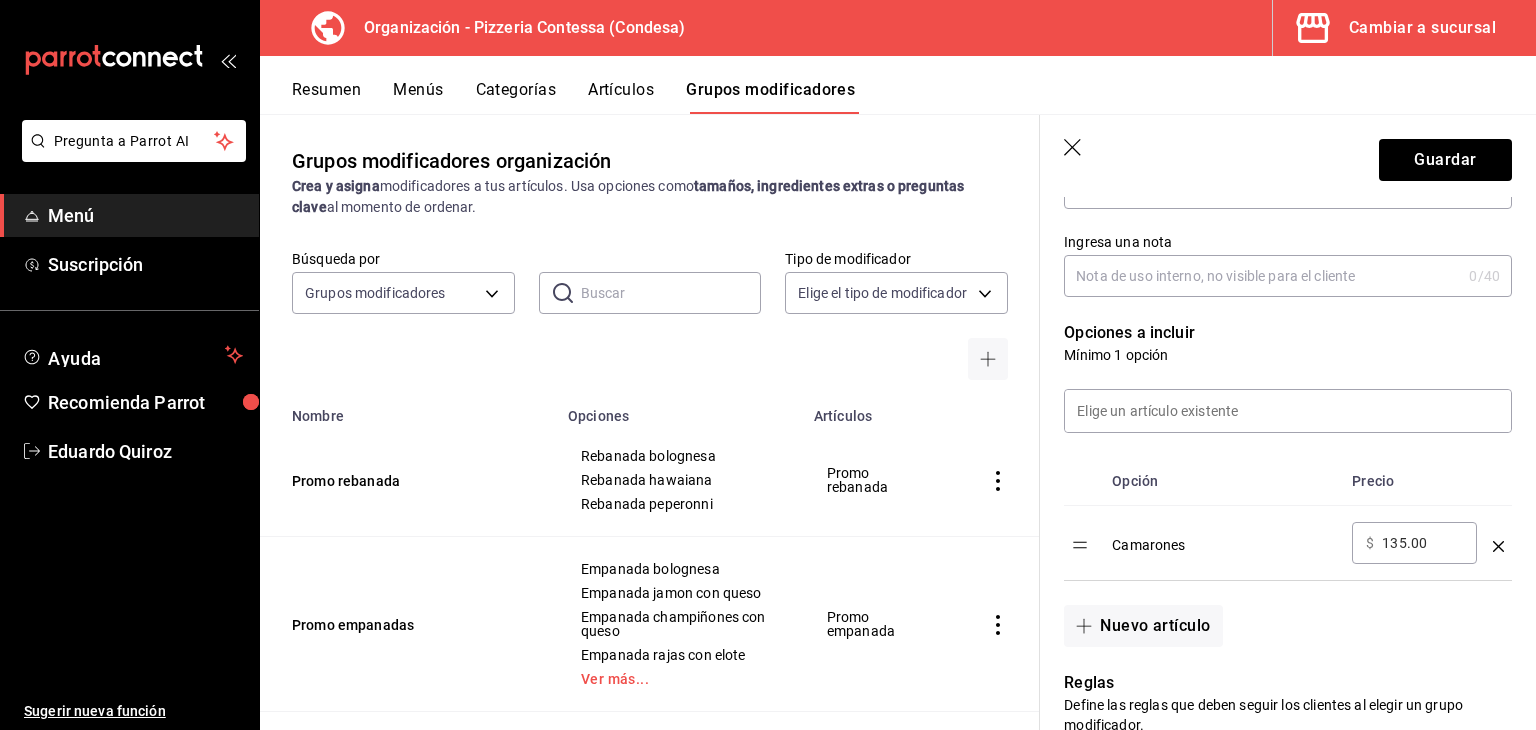 click 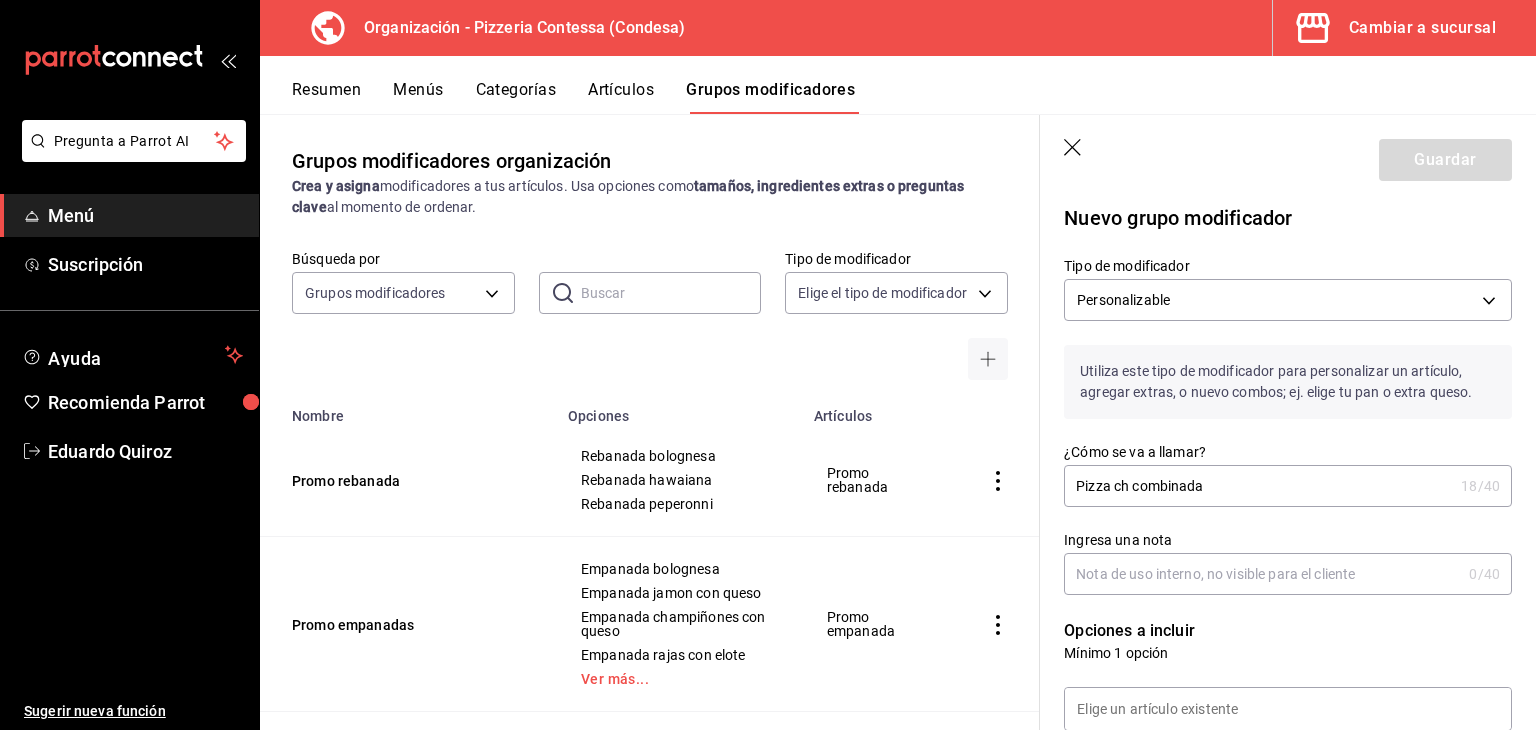 scroll, scrollTop: 0, scrollLeft: 0, axis: both 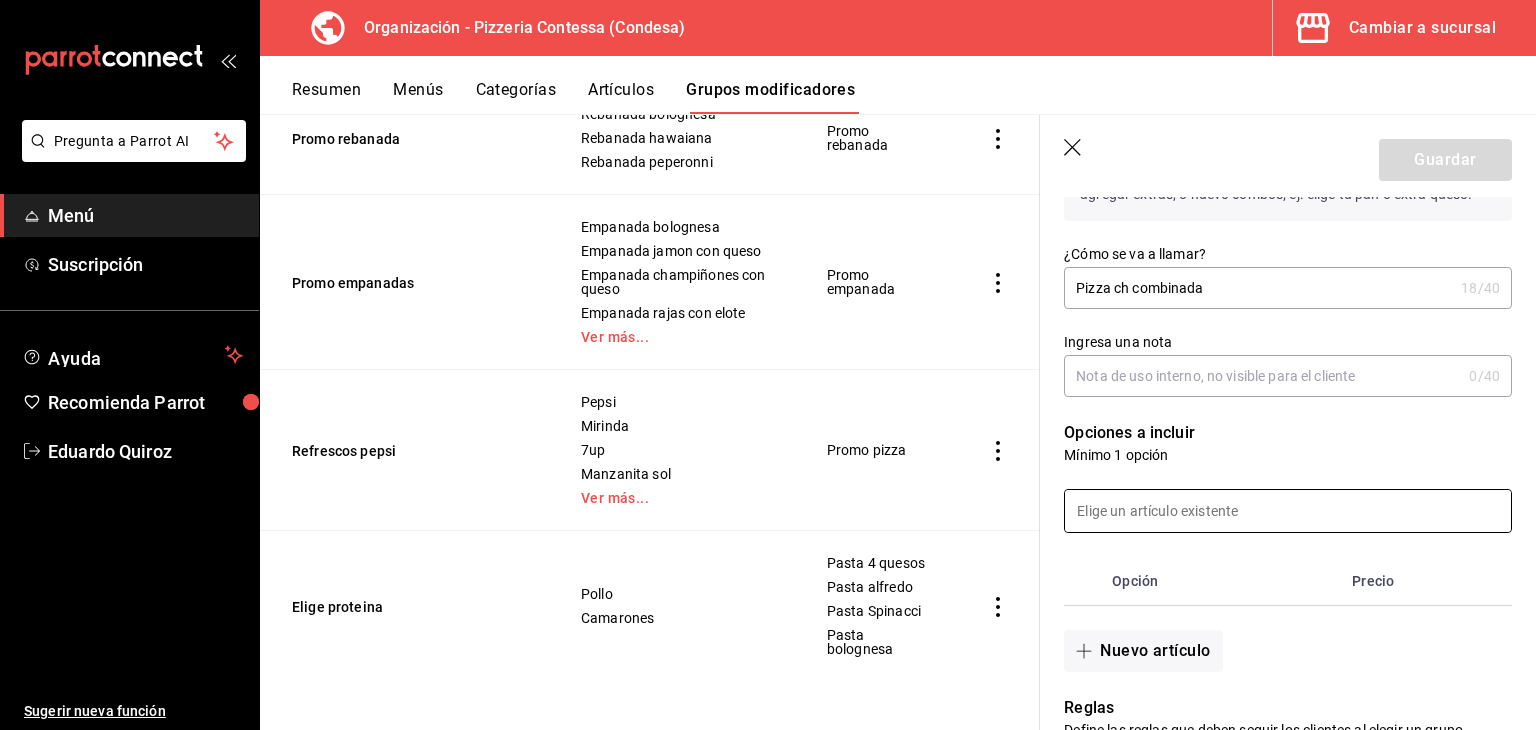 click at bounding box center [1288, 511] 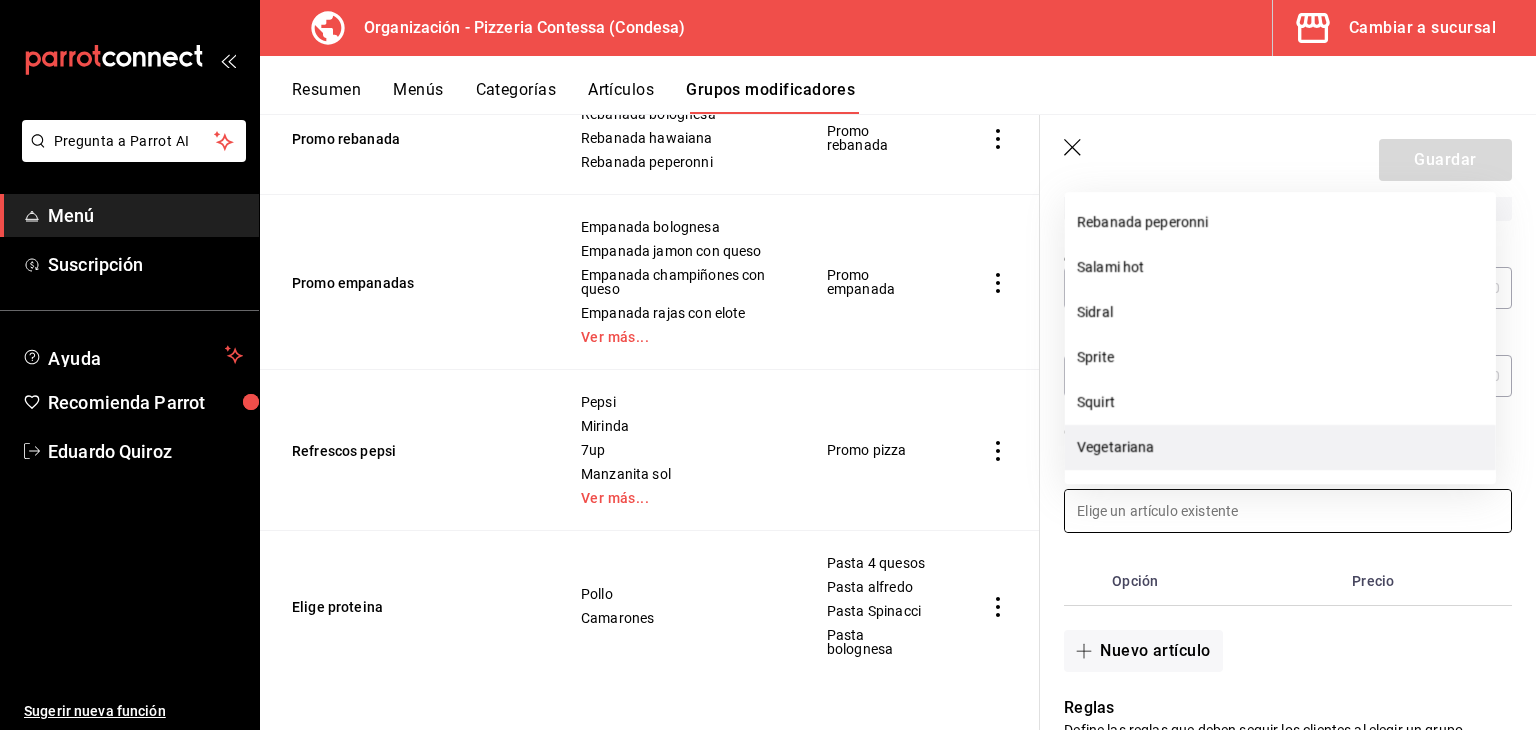 scroll, scrollTop: 1629, scrollLeft: 0, axis: vertical 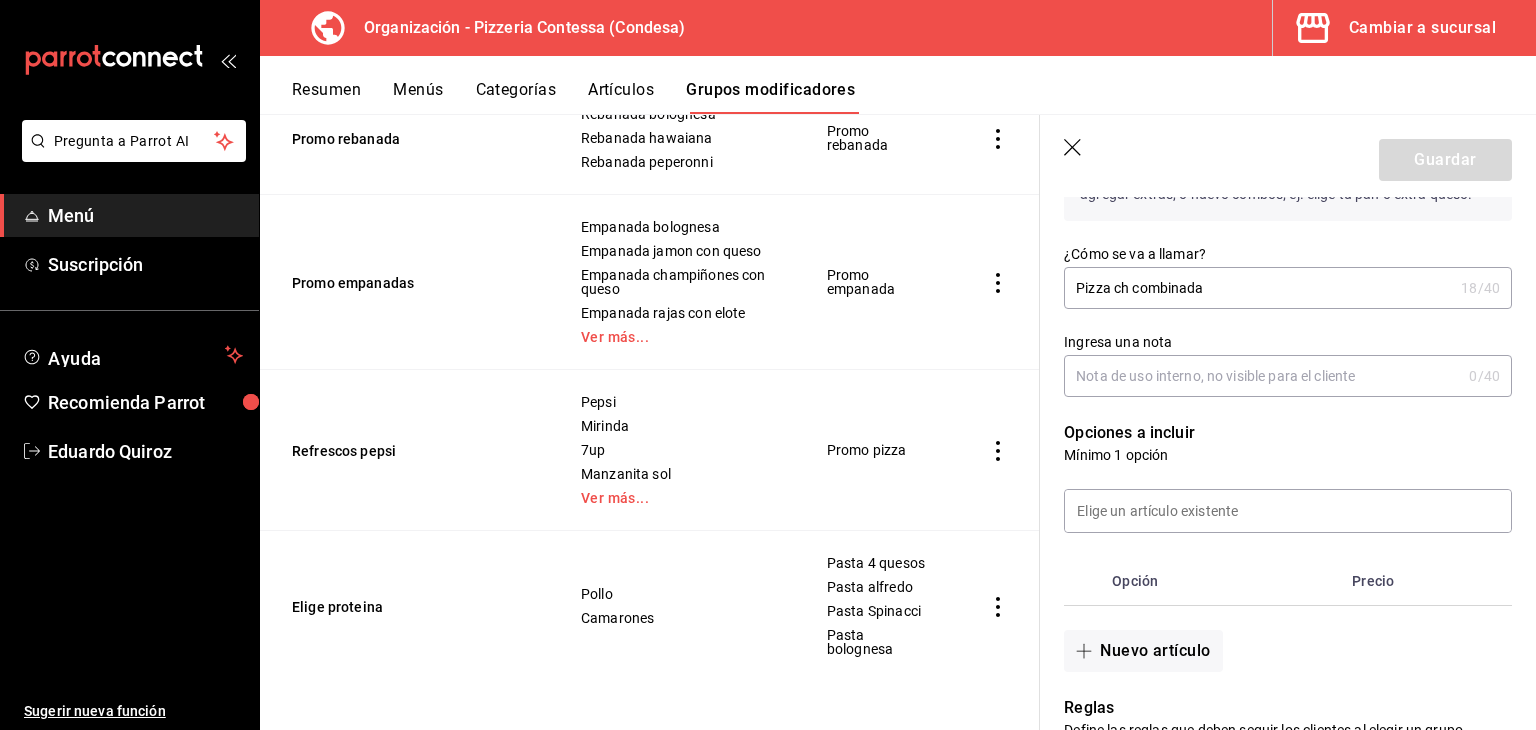 click on "Opción" at bounding box center (1224, 581) 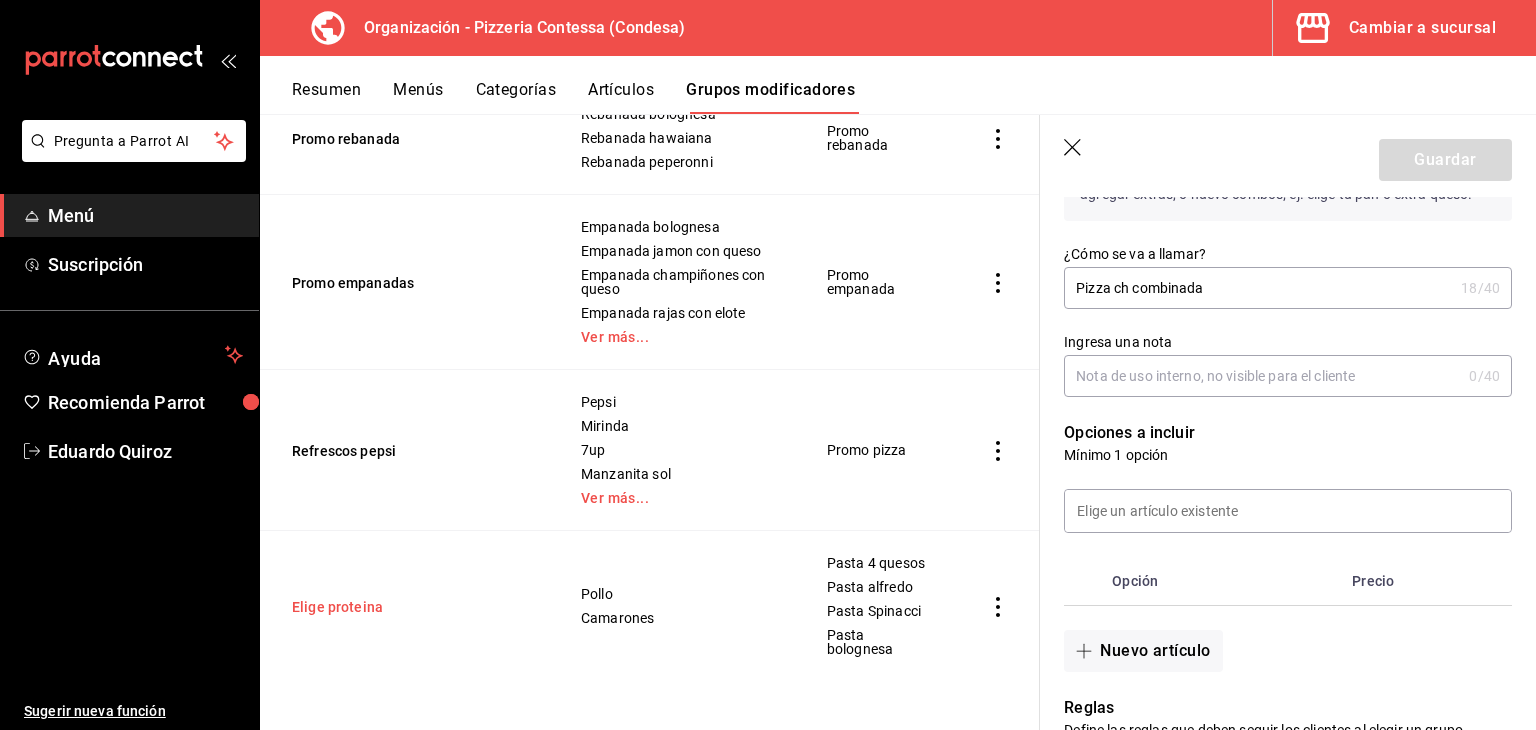 click on "Elige proteina" at bounding box center (412, 607) 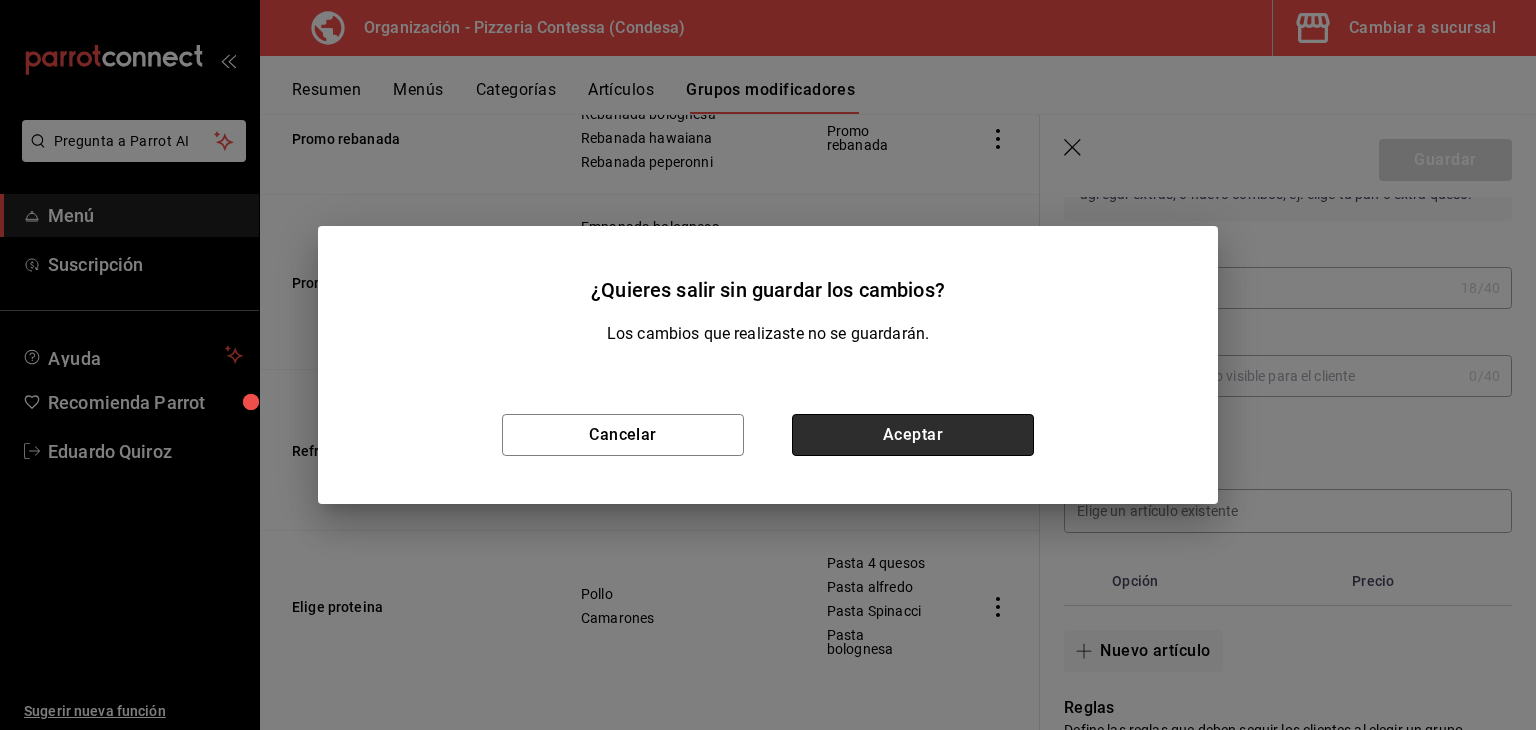 click on "Aceptar" at bounding box center (913, 435) 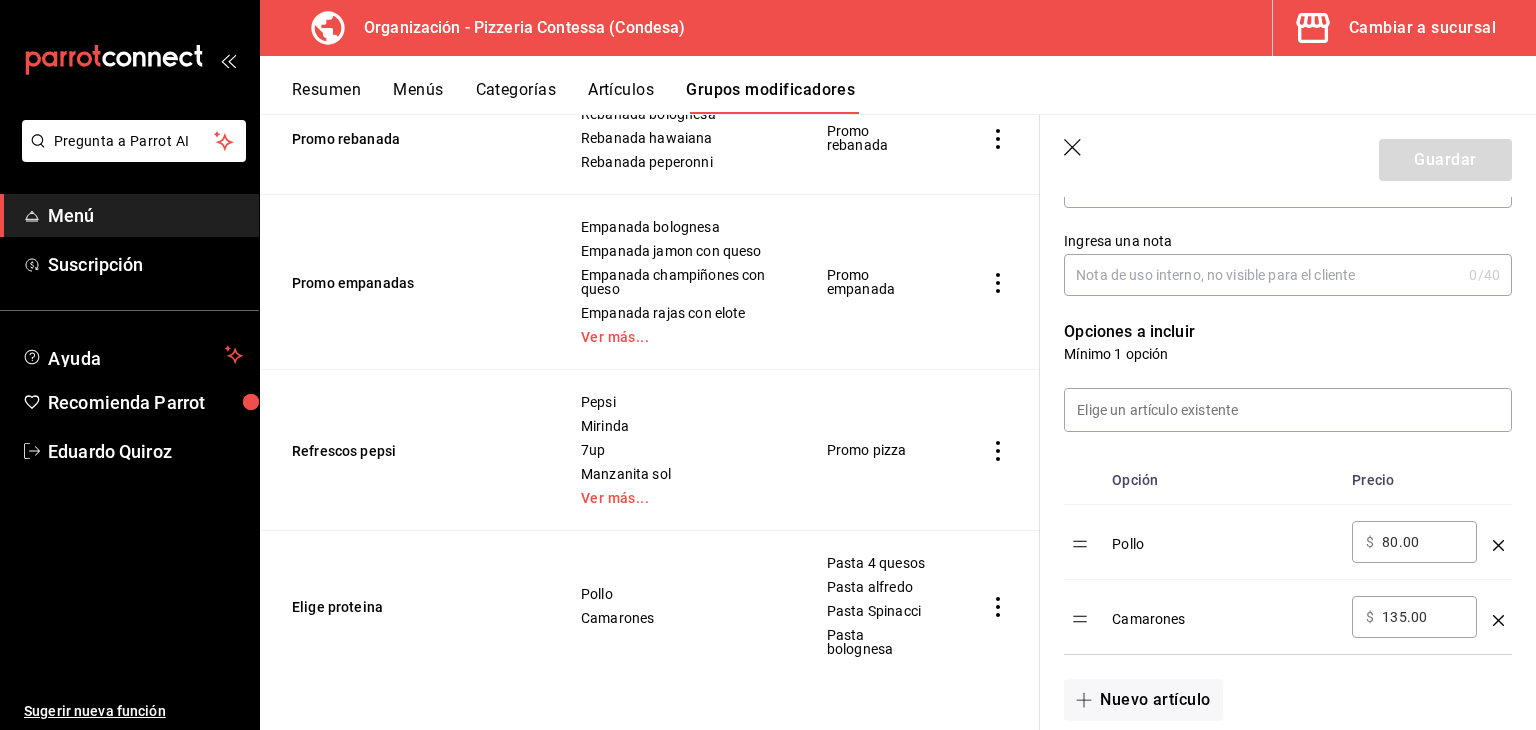 scroll, scrollTop: 400, scrollLeft: 0, axis: vertical 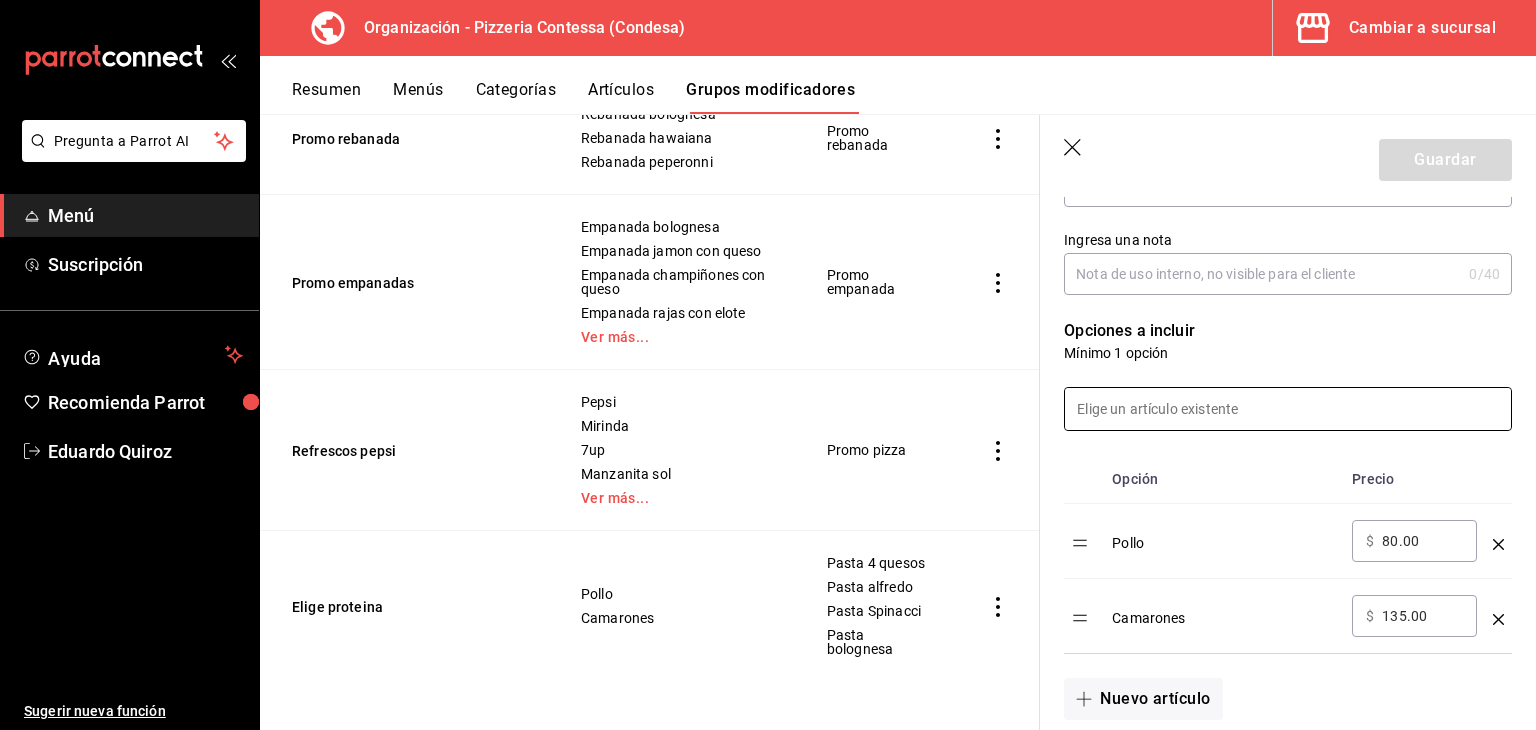 click at bounding box center [1288, 409] 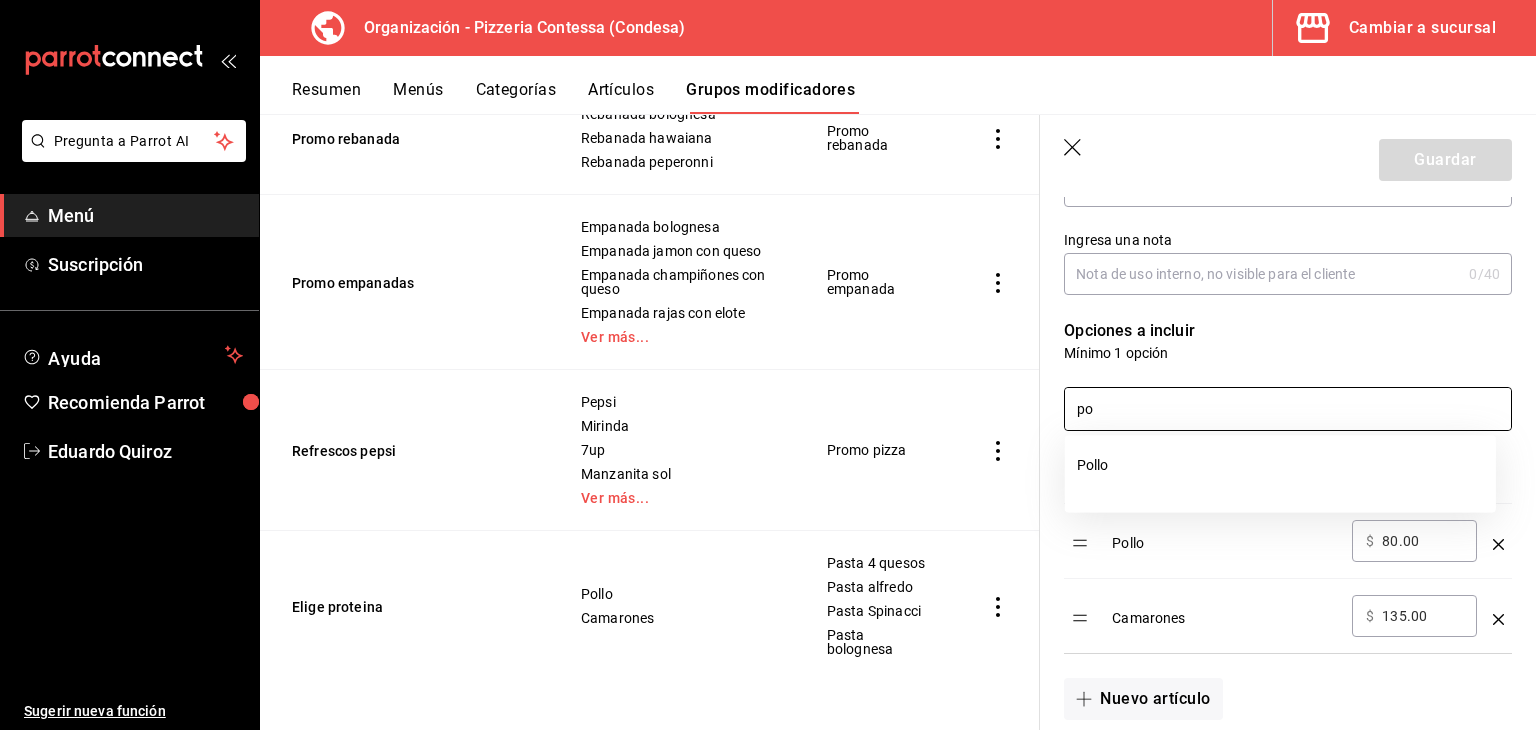 type on "po" 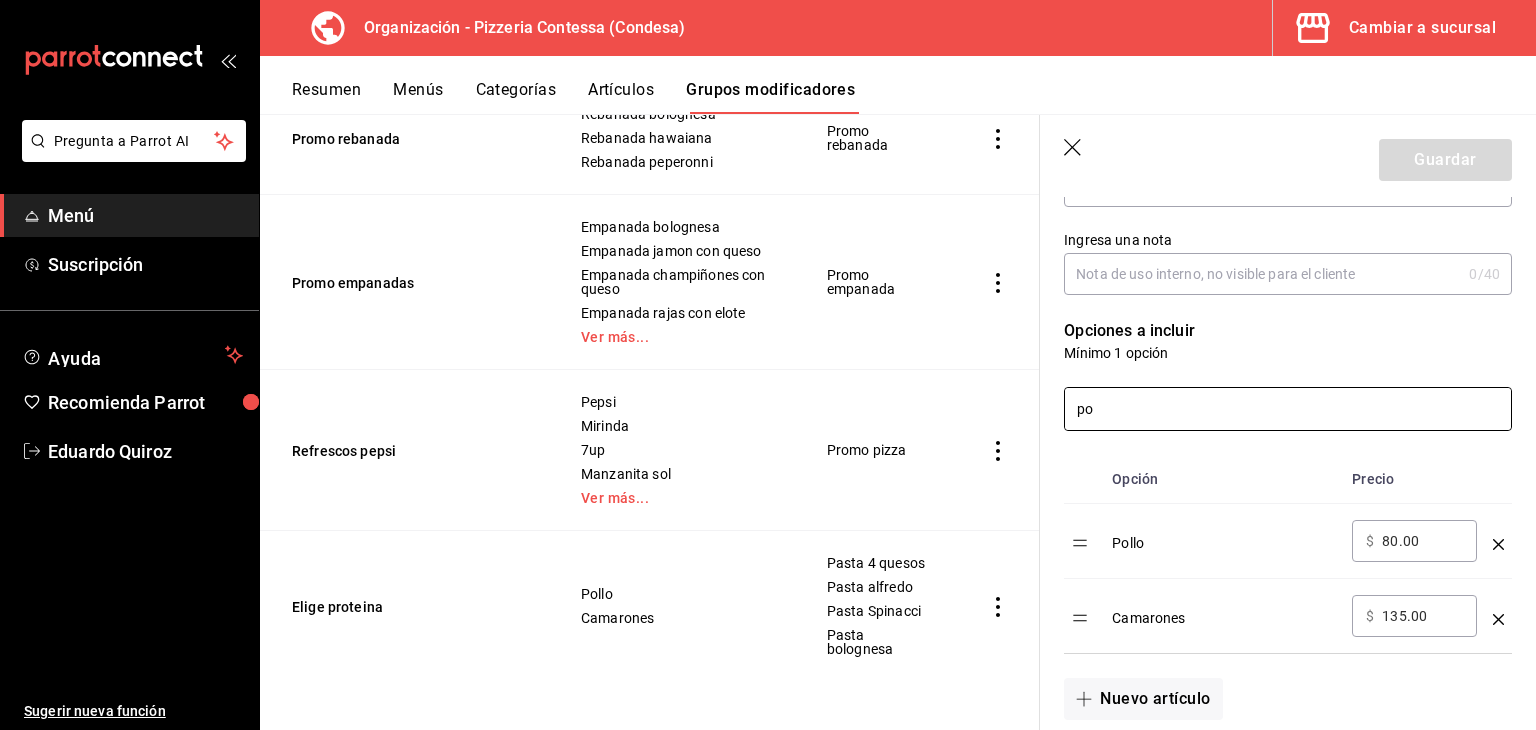 drag, startPoint x: 1176, startPoint y: 406, endPoint x: 1058, endPoint y: 413, distance: 118.20744 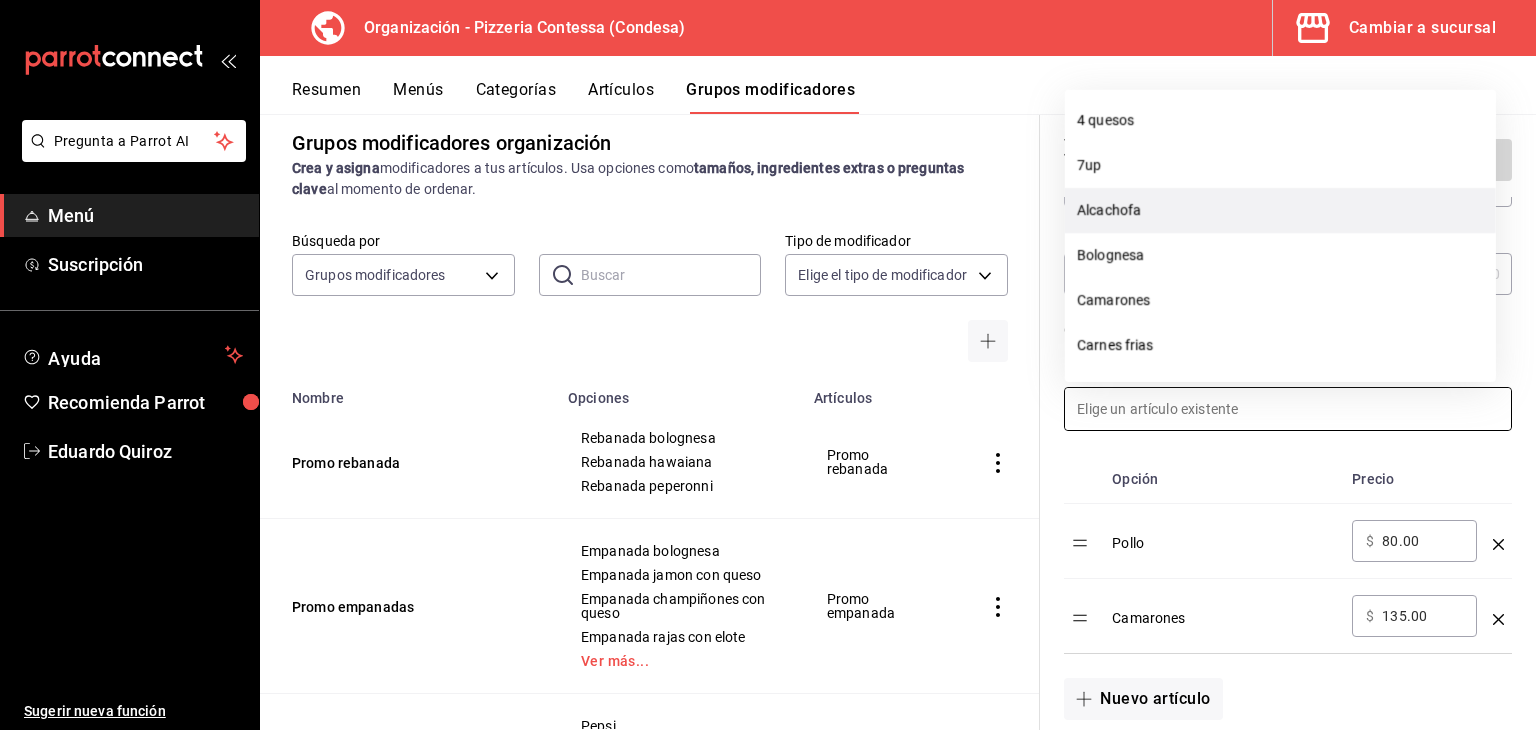 scroll, scrollTop: 0, scrollLeft: 0, axis: both 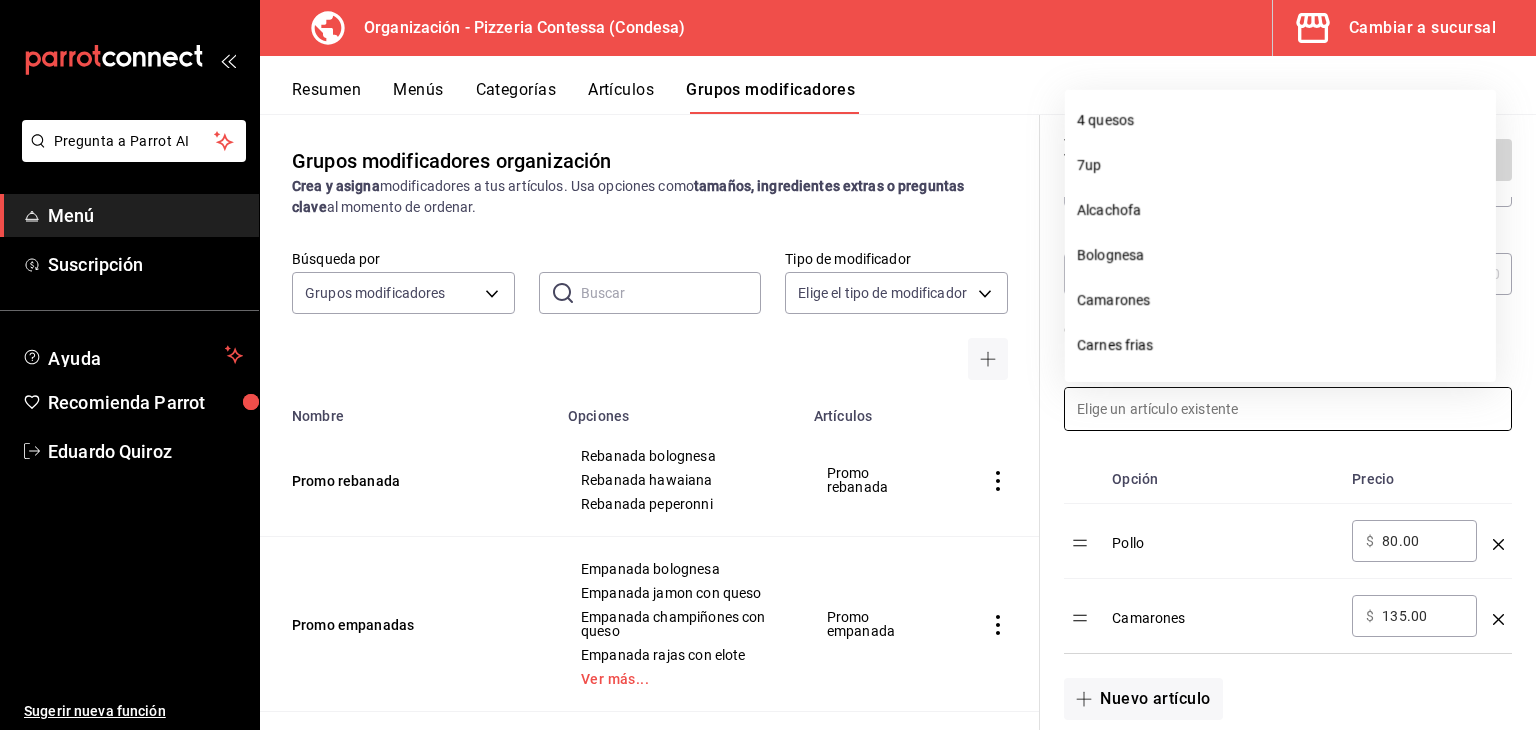 type 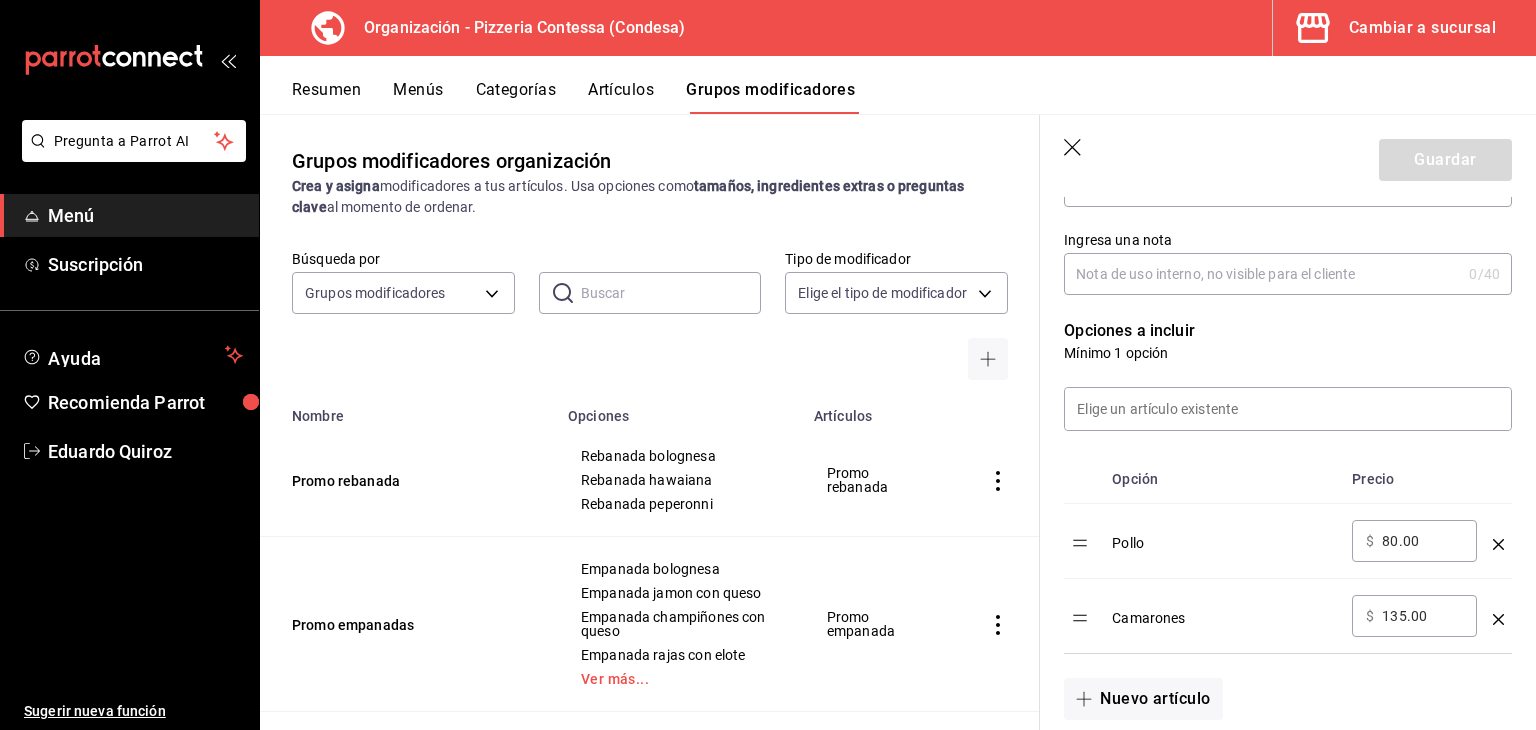 click on "Resumen Menús Categorías Artículos Grupos modificadores" at bounding box center [914, 97] 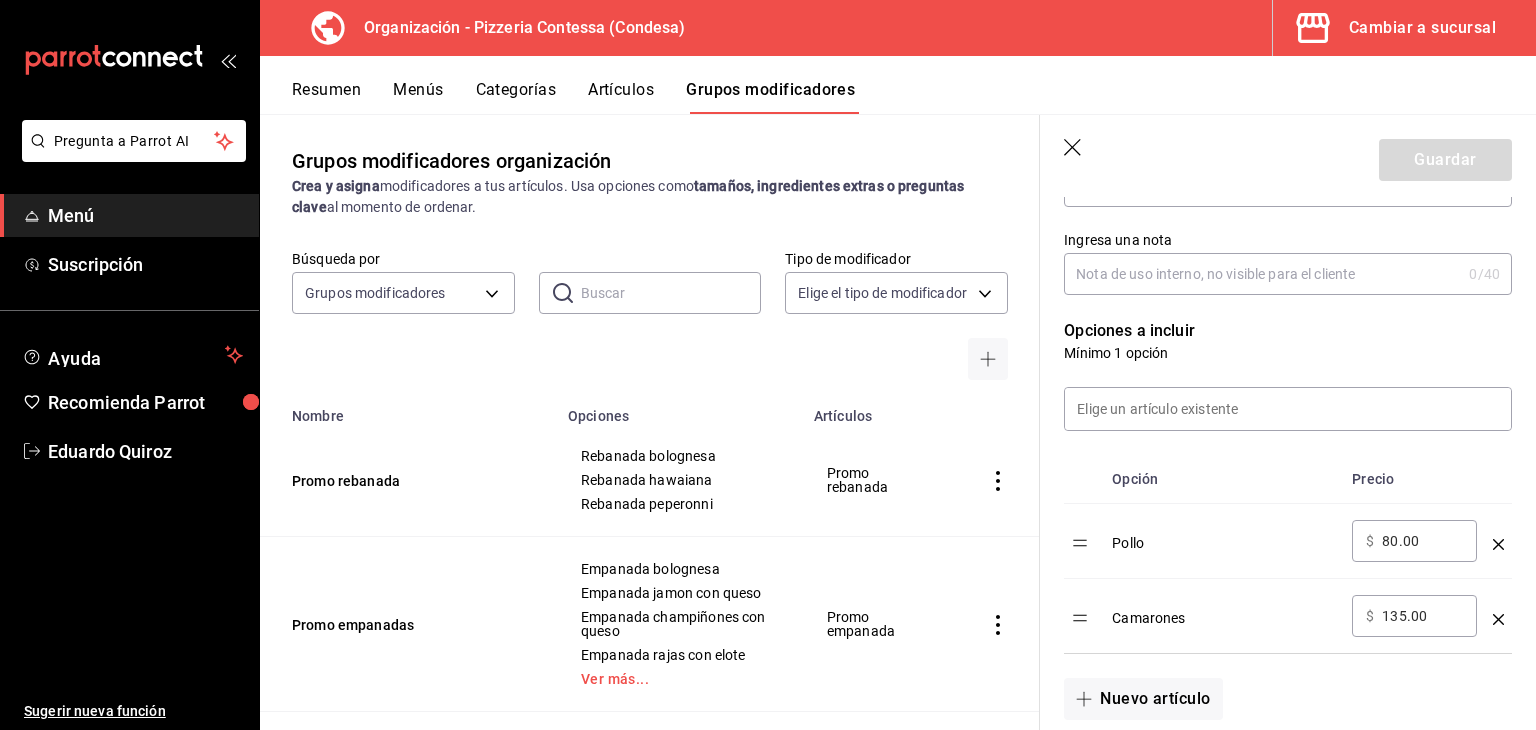click on "Cambiar a sucursal" at bounding box center (1422, 28) 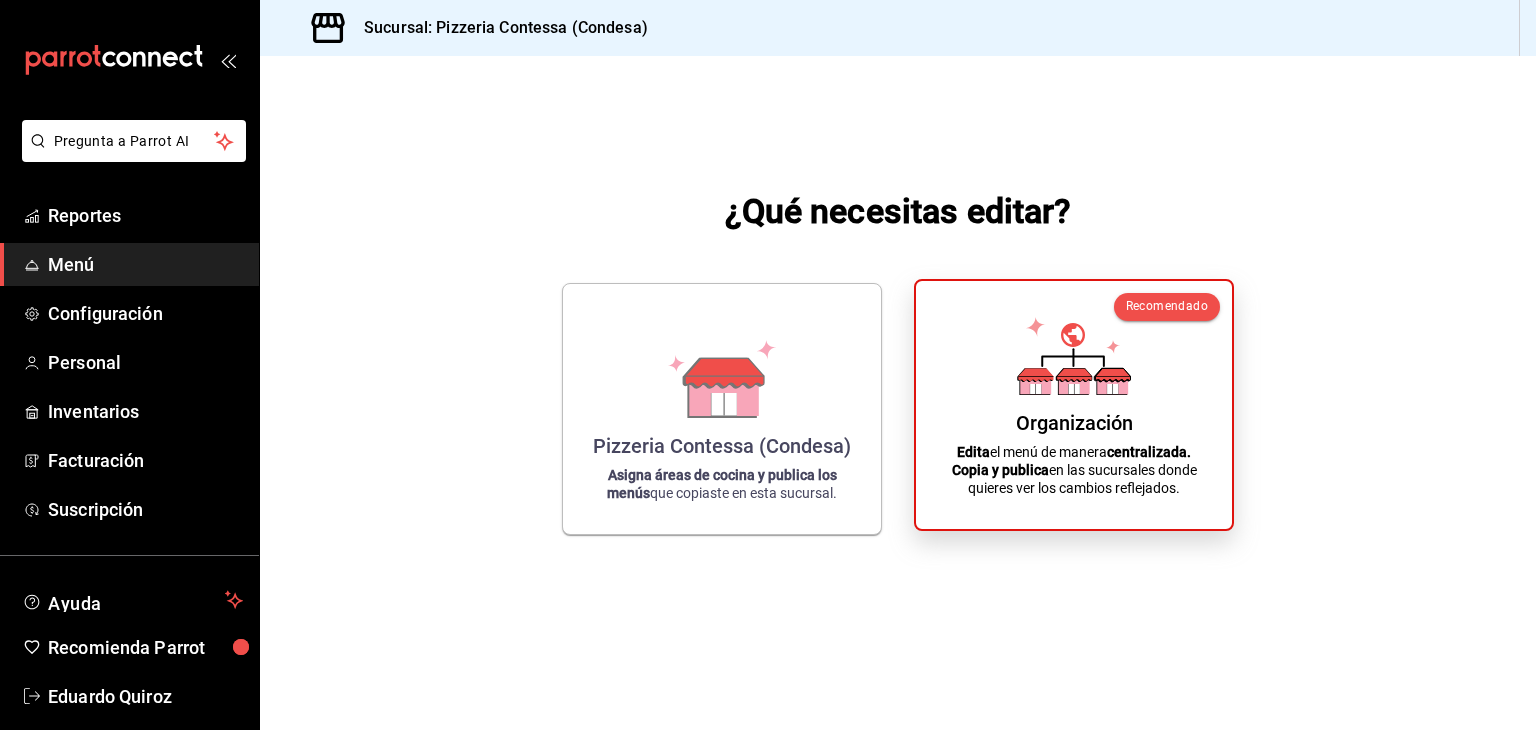 click 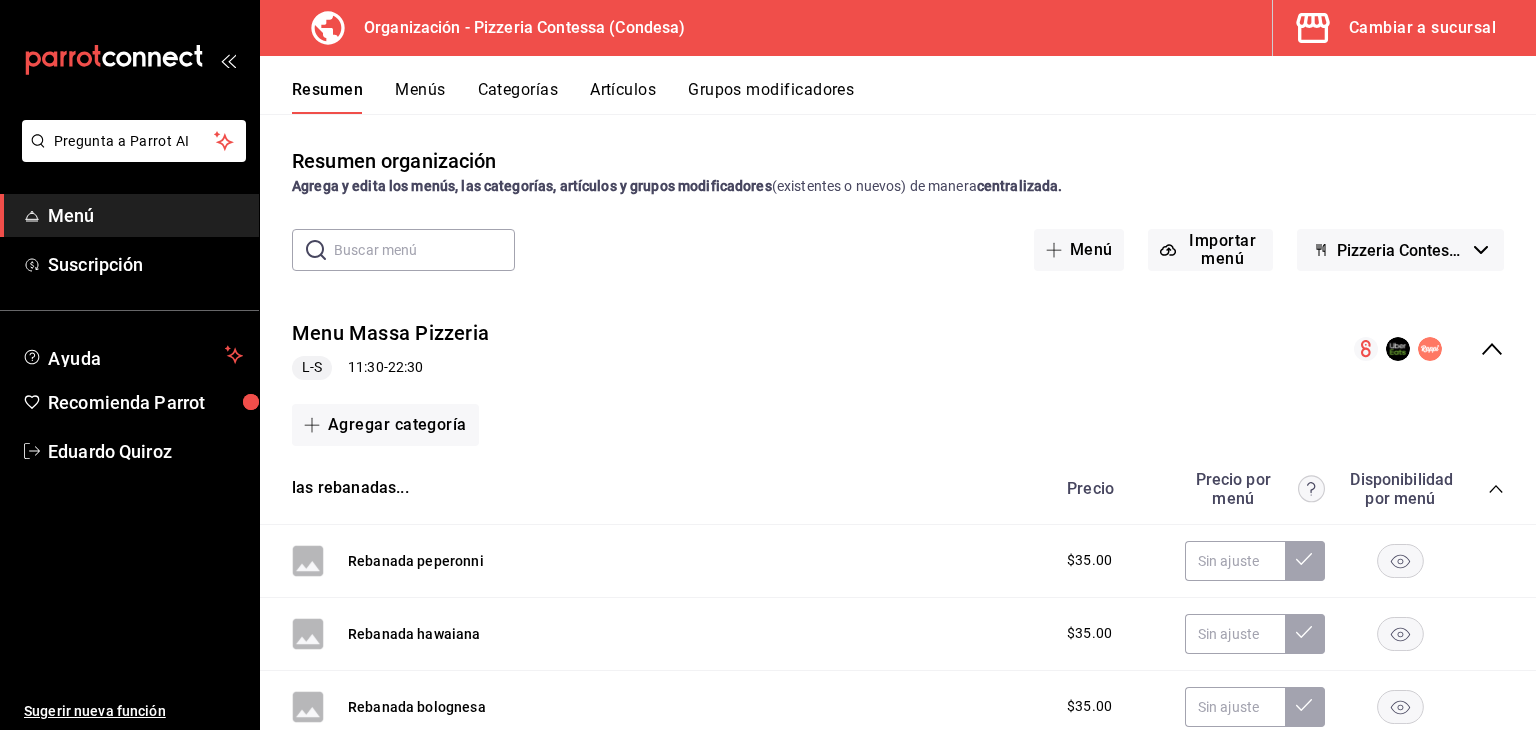 click on "Cambiar a sucursal" at bounding box center [1422, 28] 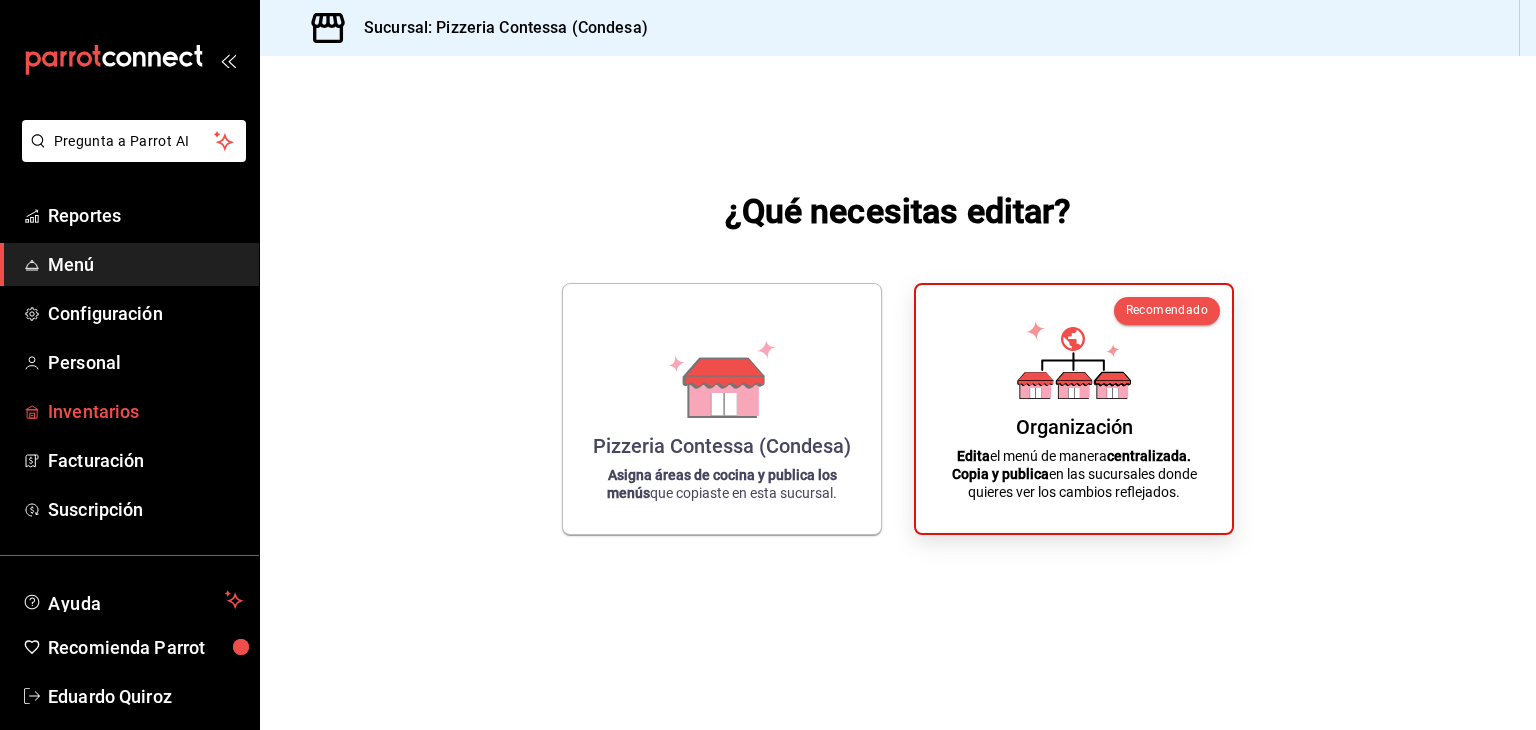 click on "Inventarios" at bounding box center [129, 411] 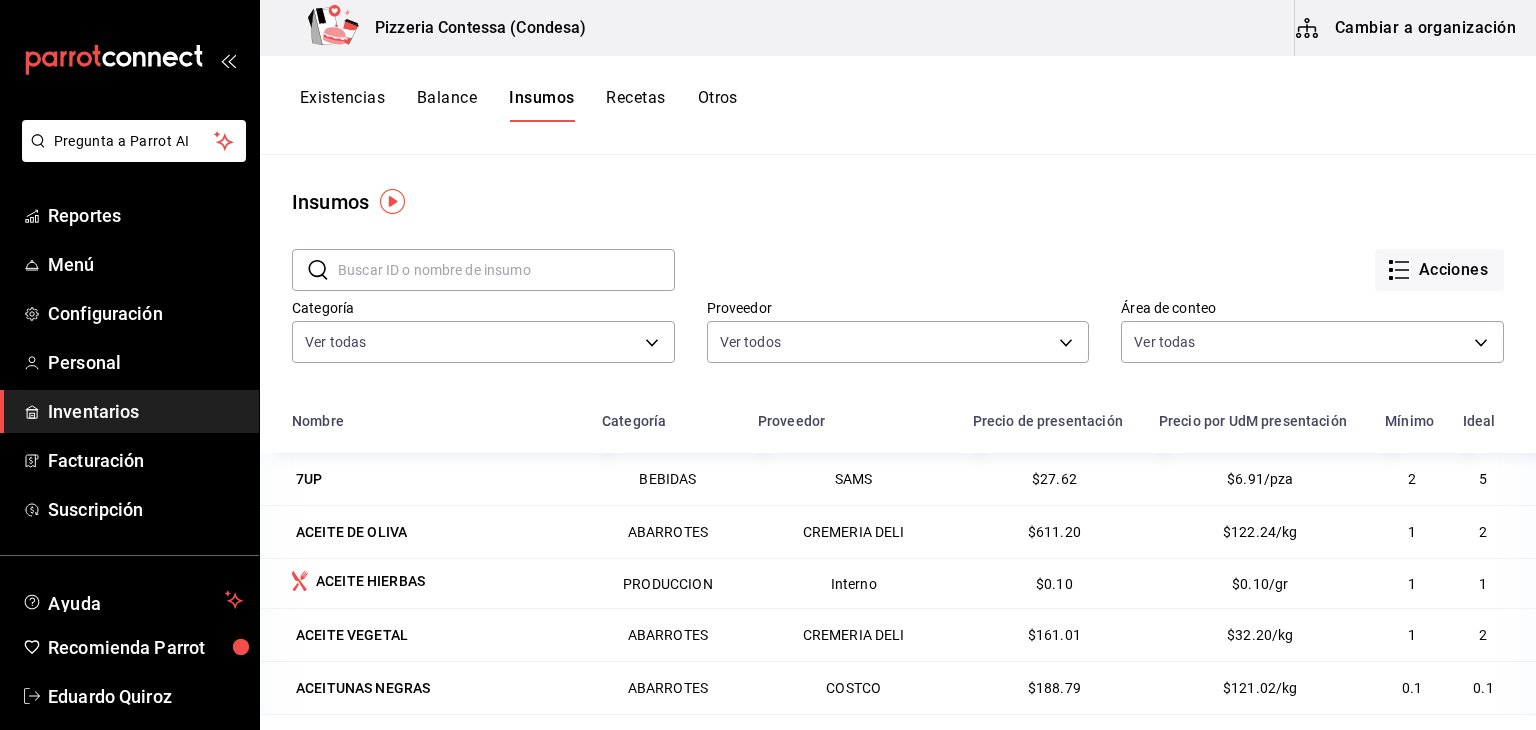 click on "Cambiar a organización" at bounding box center (1407, 28) 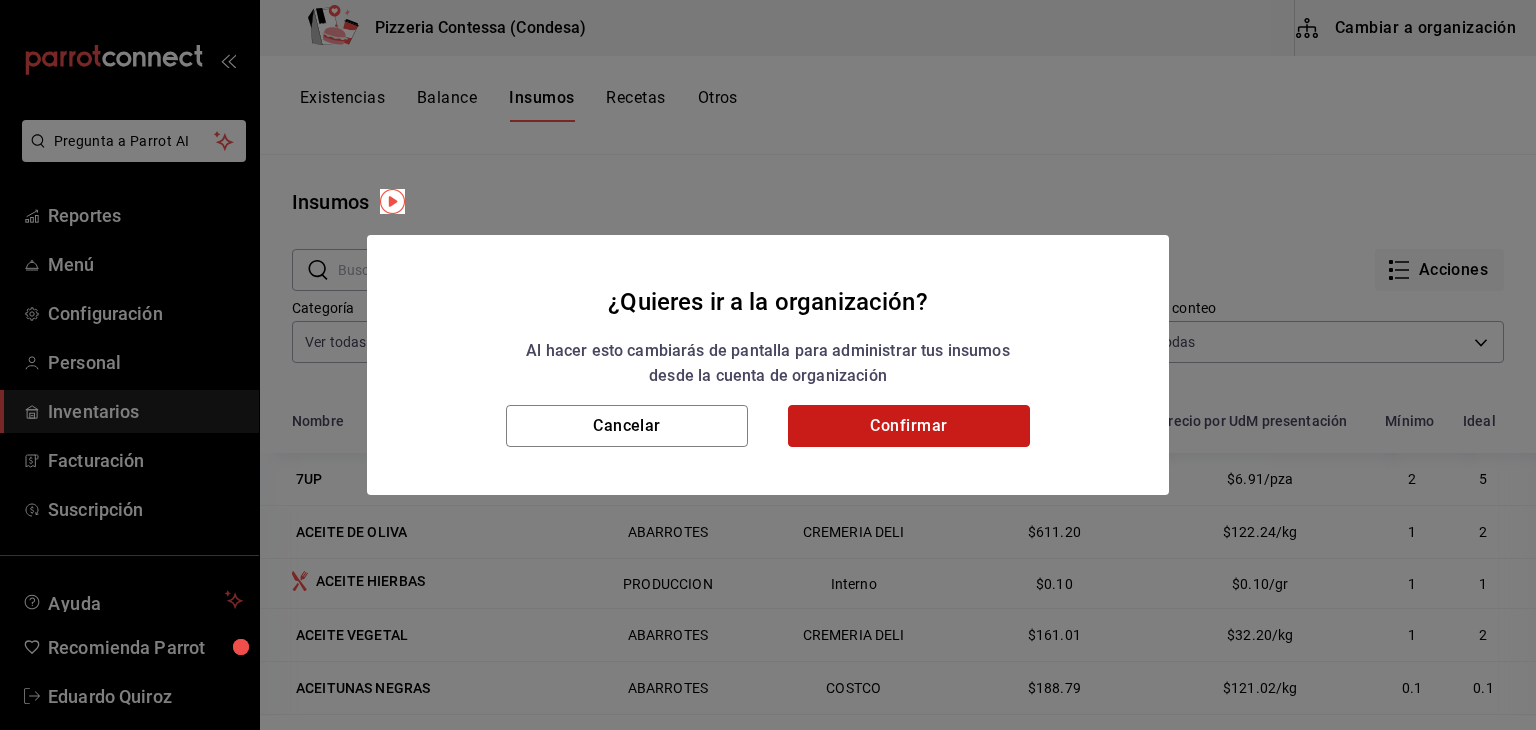 click on "Confirmar" at bounding box center [909, 426] 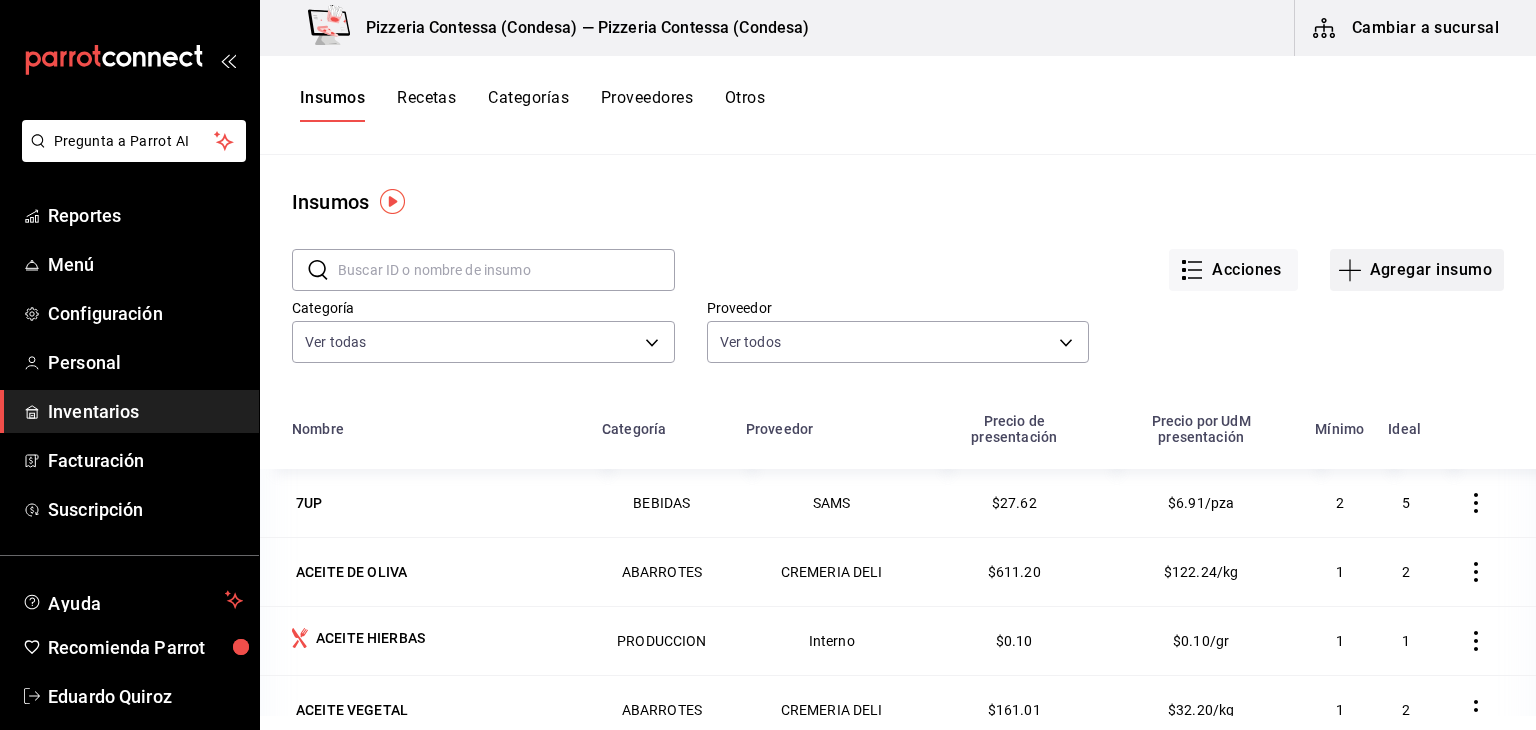 click on "Agregar insumo" at bounding box center (1417, 270) 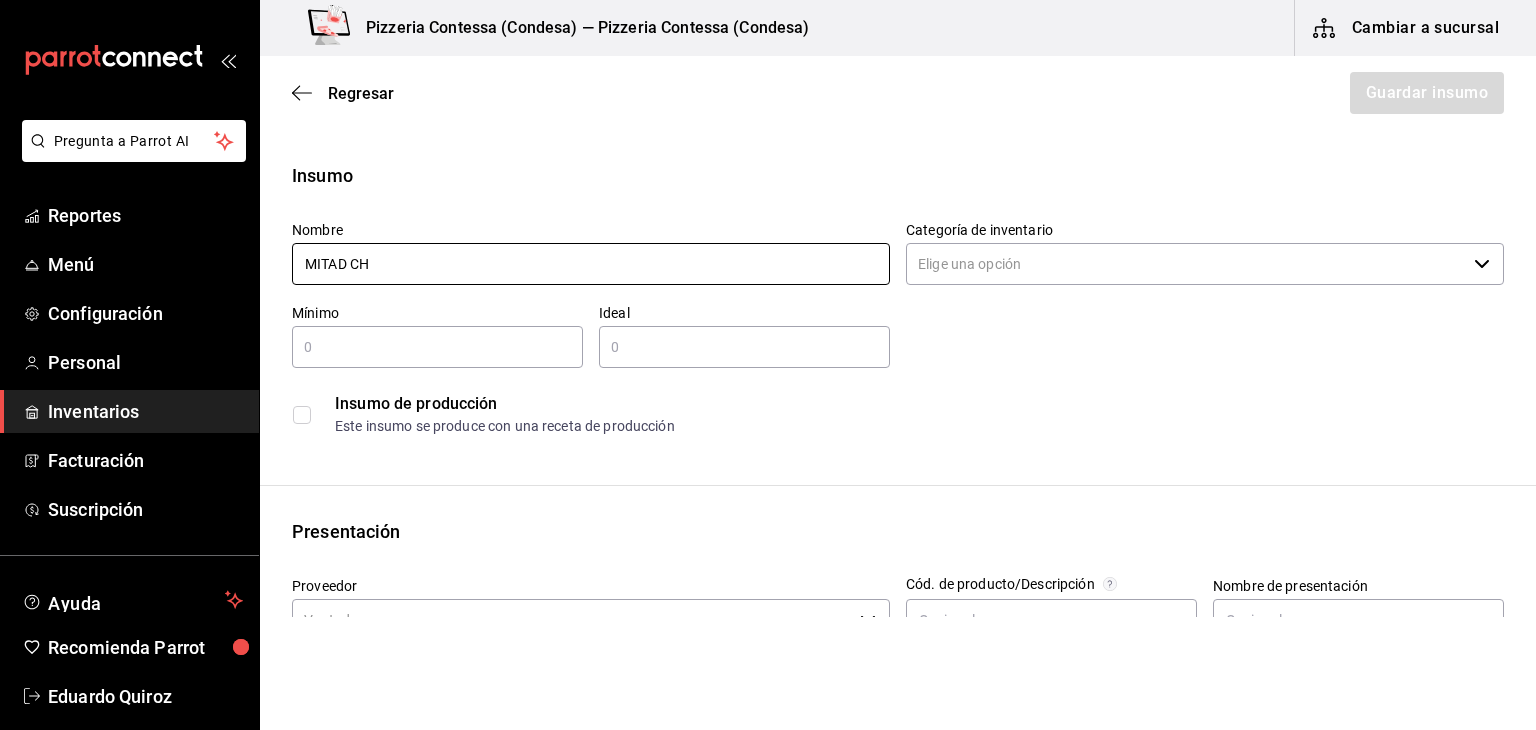 type on "MITAD CH" 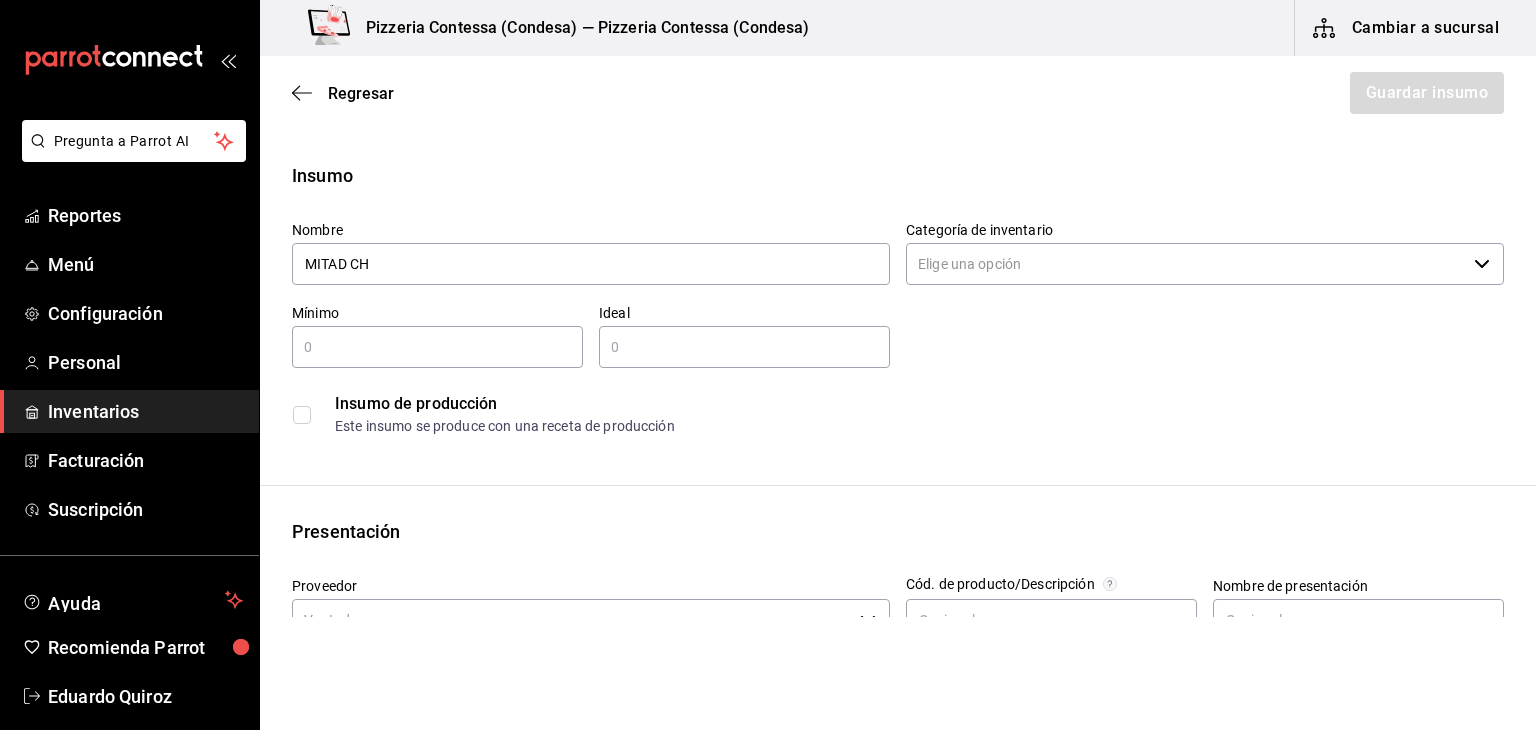 scroll, scrollTop: 0, scrollLeft: 0, axis: both 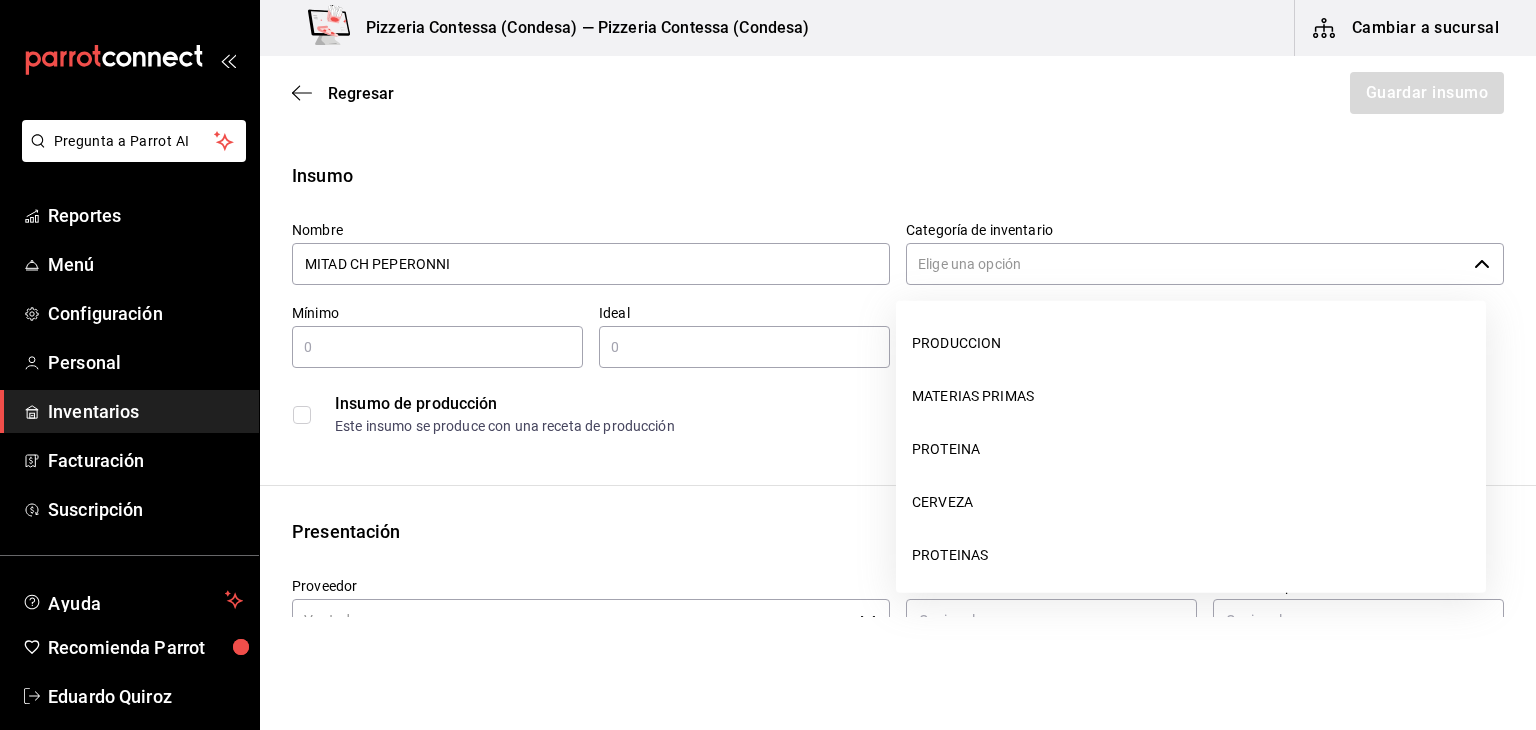 click on "Categoría de inventario" at bounding box center (1186, 264) 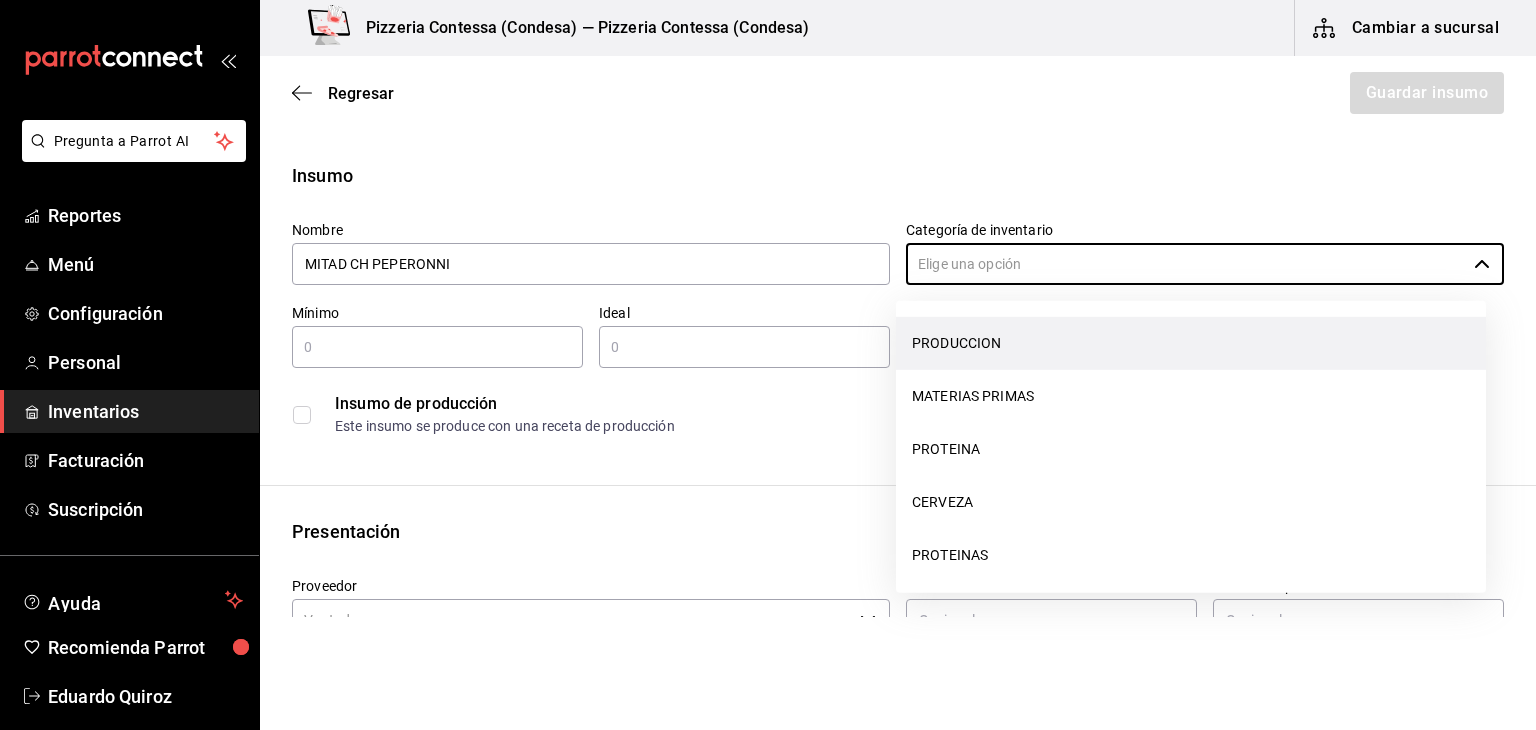 click on "PRODUCCION" at bounding box center [1191, 343] 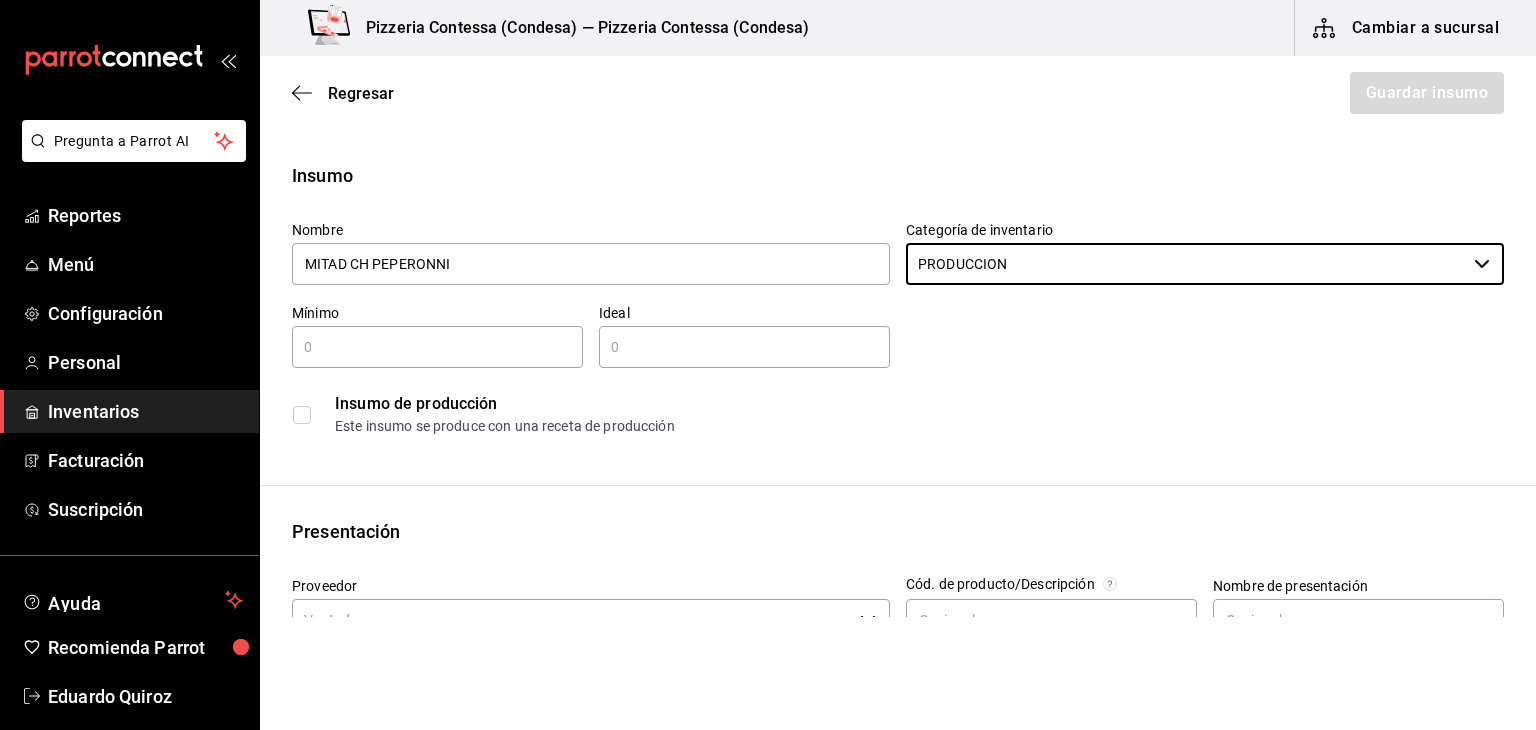 click at bounding box center [437, 347] 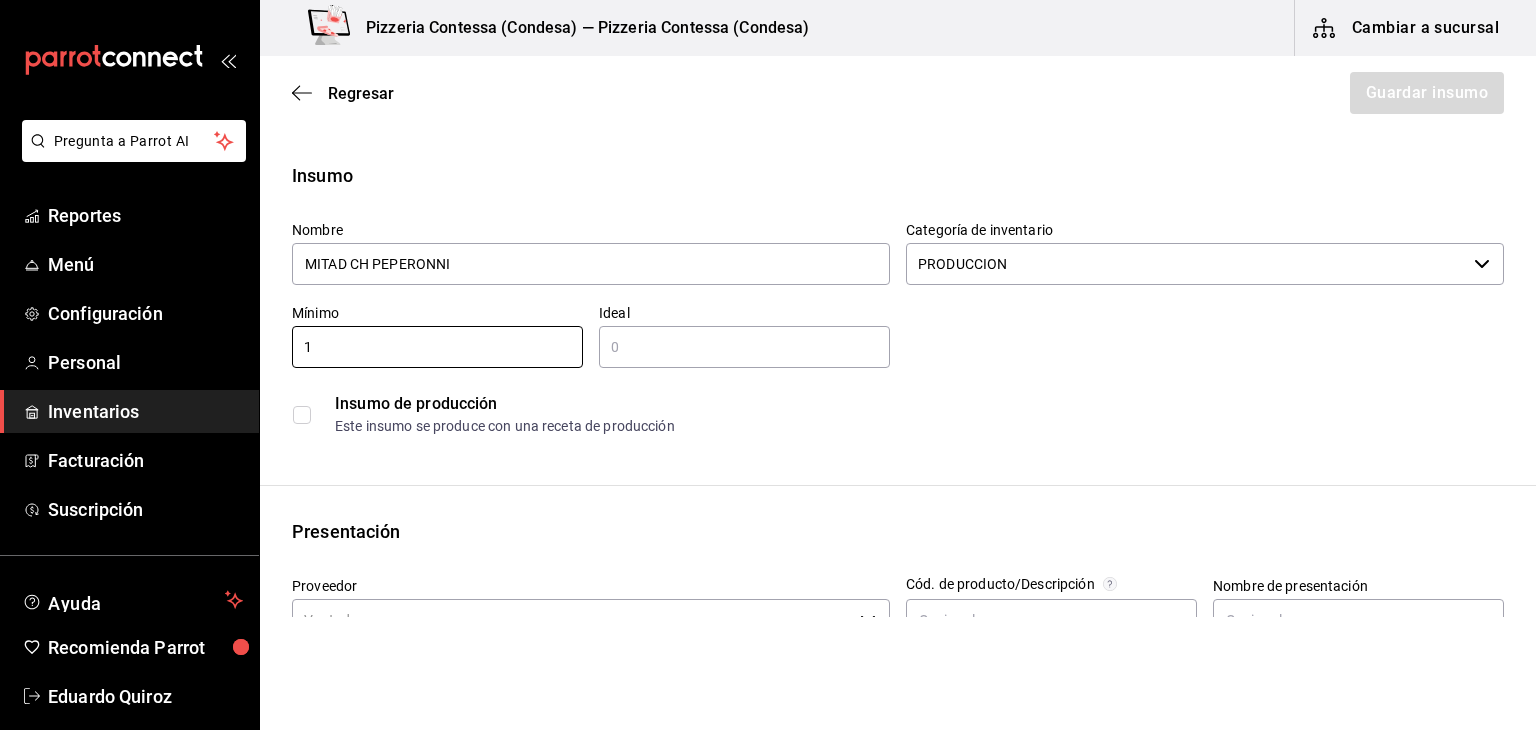 type on "1" 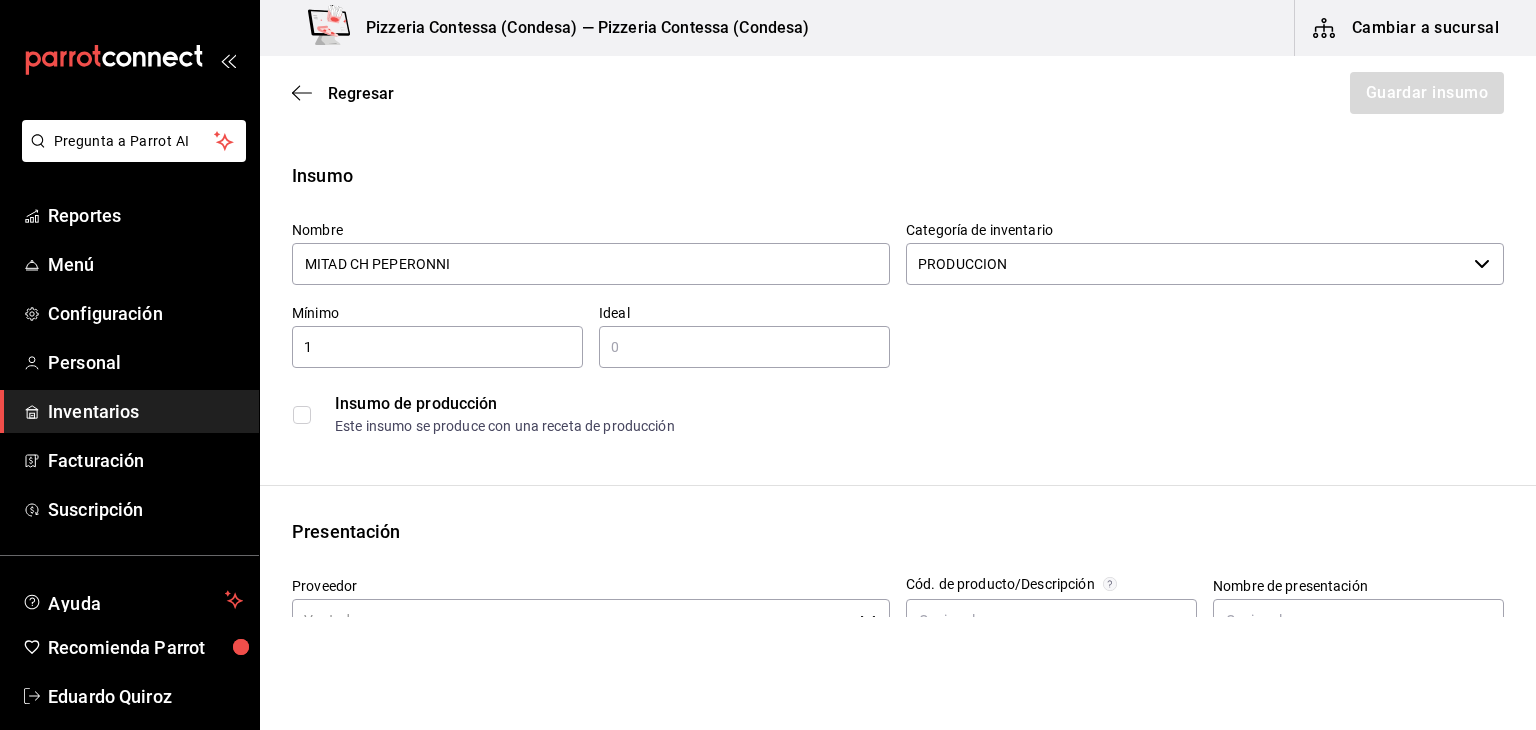 click on "​" at bounding box center [744, 347] 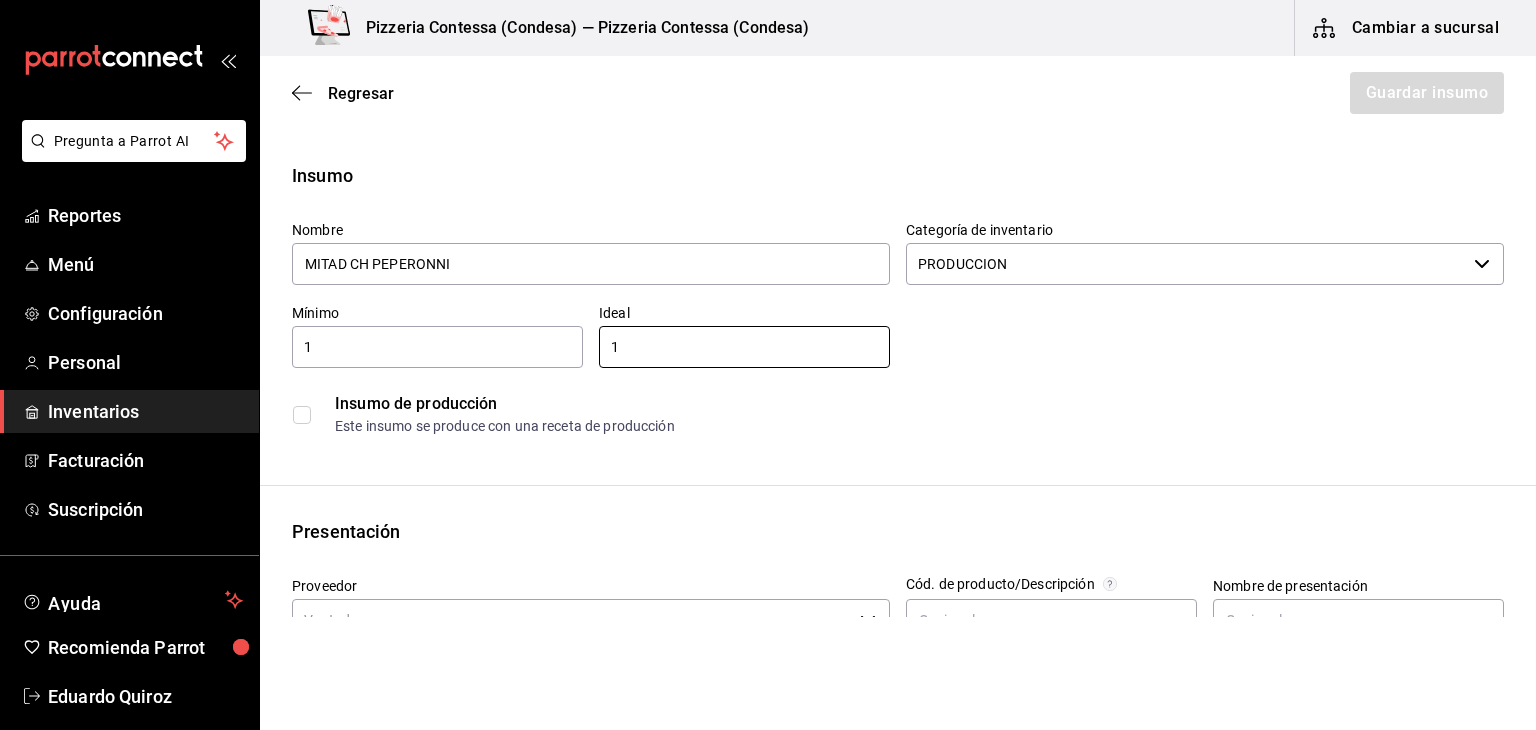 type on "1" 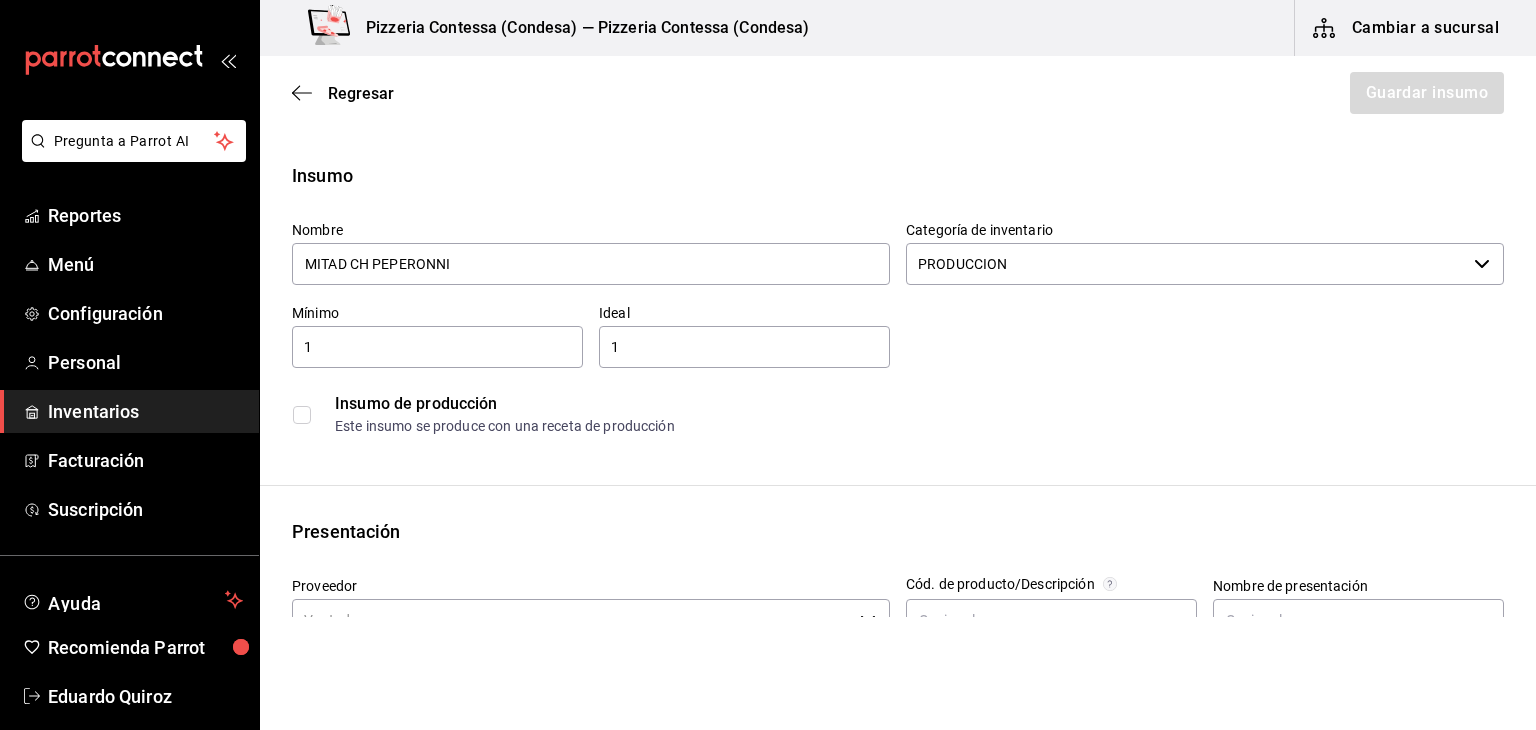 click at bounding box center (302, 415) 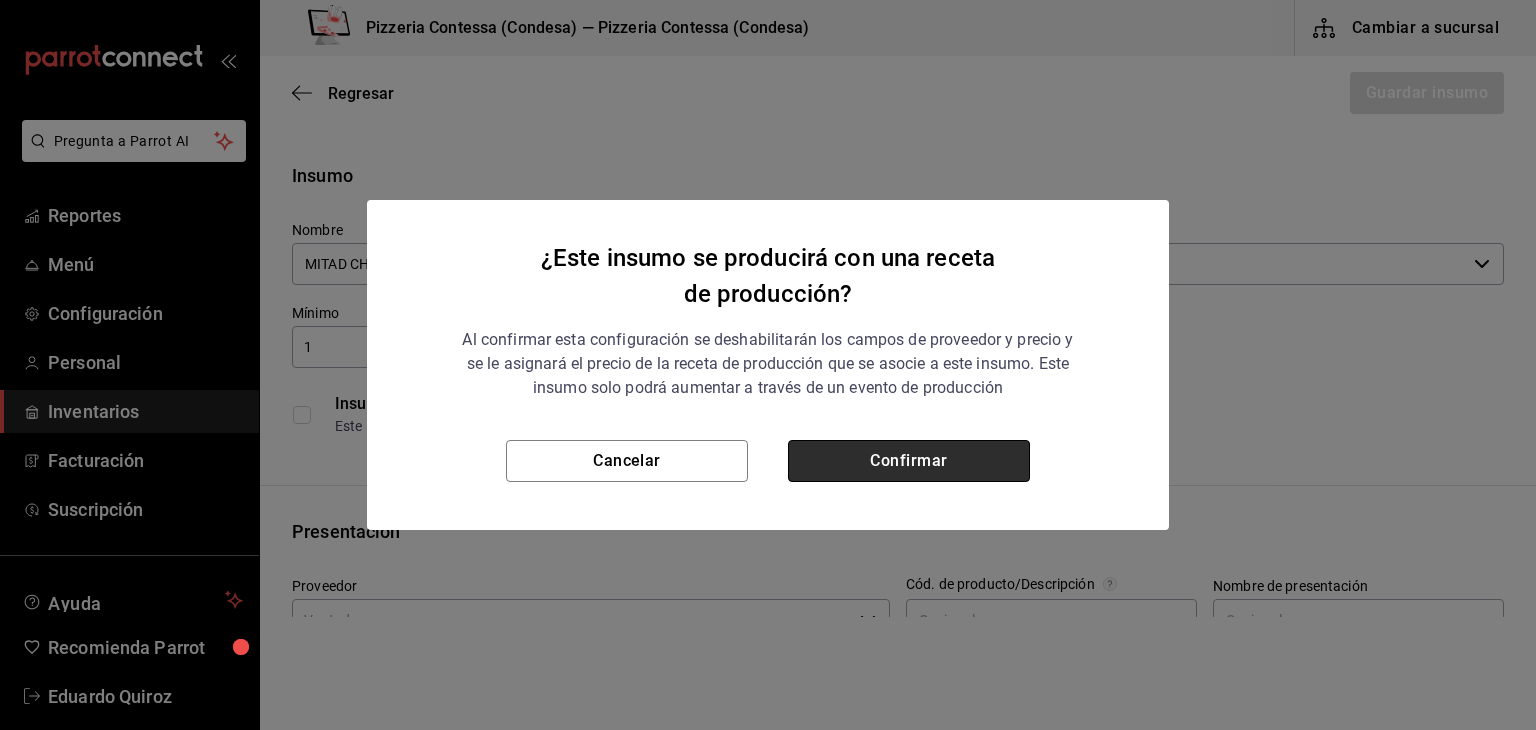 click on "Confirmar" at bounding box center [909, 461] 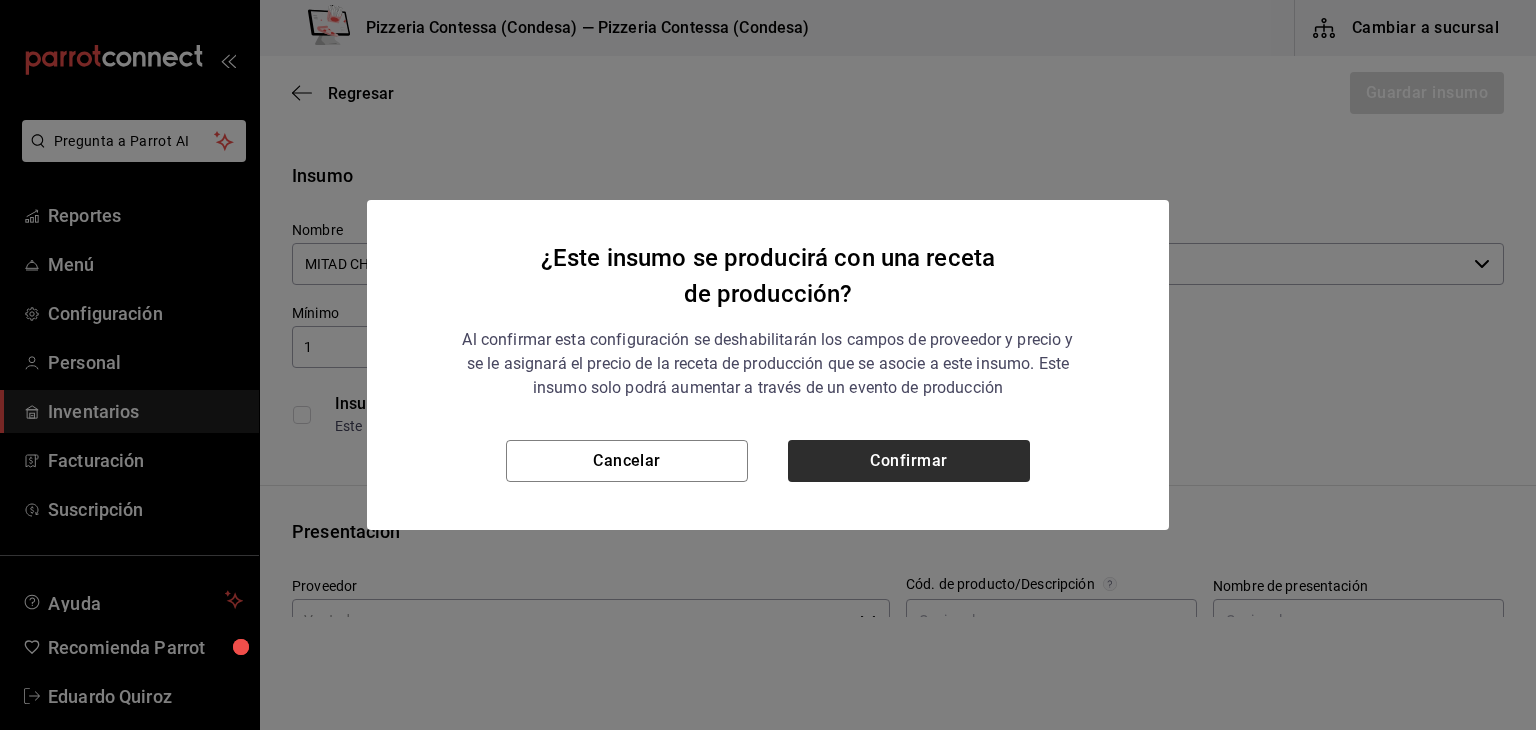 checkbox on "true" 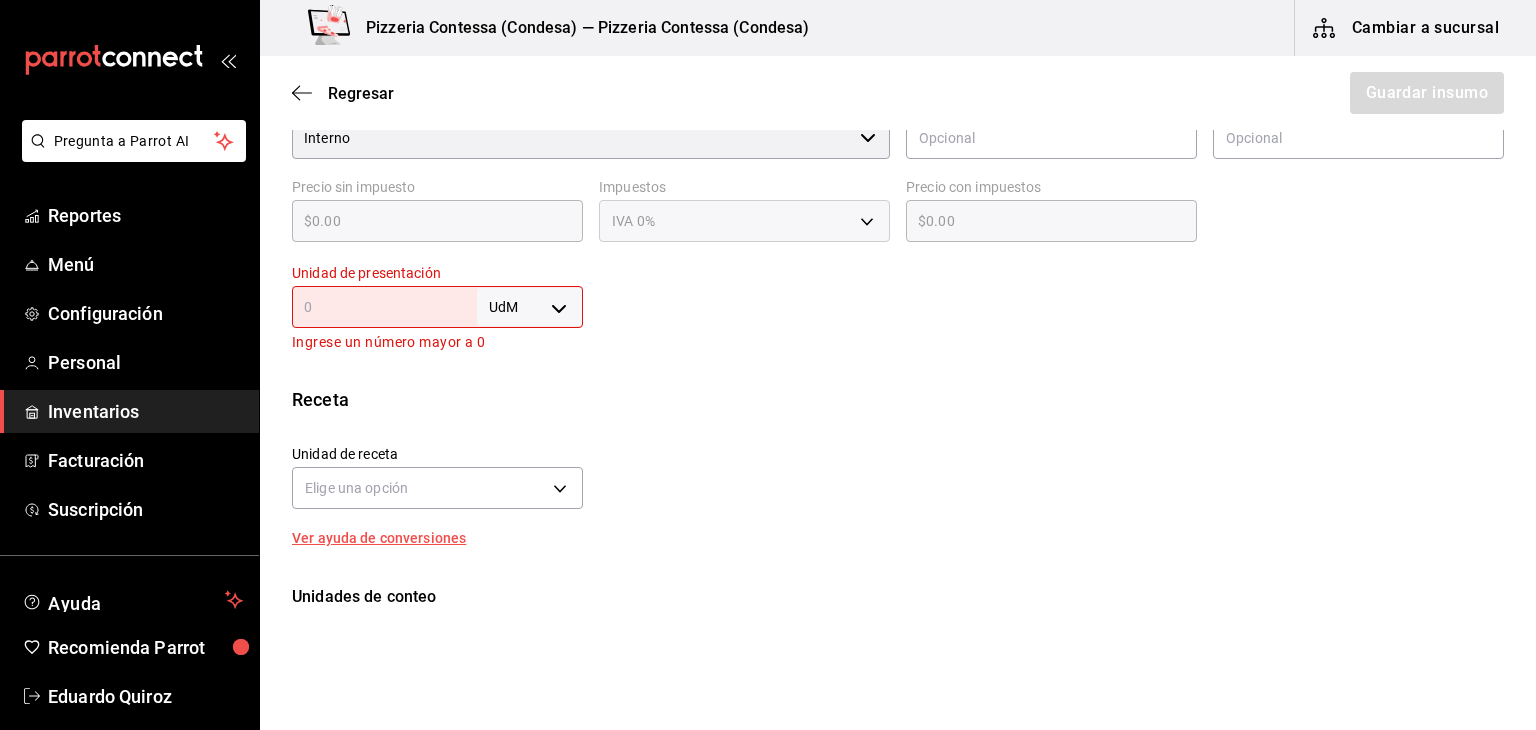 scroll, scrollTop: 483, scrollLeft: 0, axis: vertical 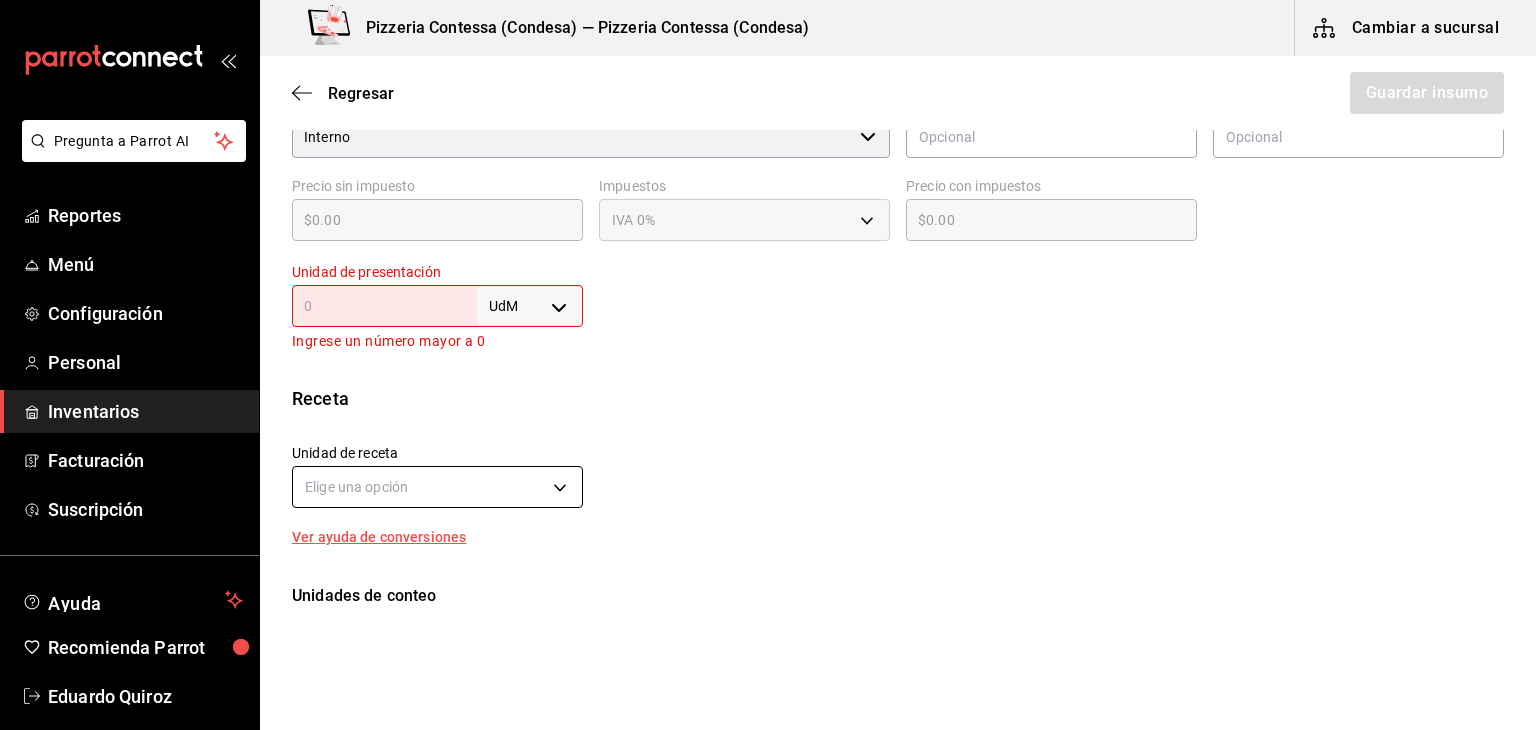 click on "Pregunta a Parrot AI Reportes   Menú   Configuración   Personal   Inventarios   Facturación   Suscripción   Ayuda Recomienda Parrot   Eduardo Quiroz   Sugerir nueva función   Pizzeria Contessa (Condesa) — Pizzeria Contessa (Condesa) Cambiar a sucursal Regresar Guardar insumo Insumo Nombre MITAD CH PEPERONNI Categoría de inventario PRODUCCION ​ Mínimo 1 ​ Ideal 1 ​ Insumo de producción Este insumo se produce con una receta de producción Presentación Proveedor Interno ​ Cód. de producto/Descripción Nombre de presentación Precio sin impuesto $0.00 ​ Impuestos IVA 0% Precio con impuestos $0.00 ​ Unidad de presentación UdM ​ Ingrese un número mayor a 0 Receta Unidad de receta Elige una opción Factor de conversión ​ Ver ayuda de conversiones Unidades de conteo GANA 1 MES GRATIS EN TU SUSCRIPCIÓN AQUÍ Ver video tutorial Ir a video Pregunta a Parrot AI Reportes   Menú   Configuración   Personal   Inventarios   Facturación   Suscripción   Ayuda Recomienda Parrot" at bounding box center [768, 308] 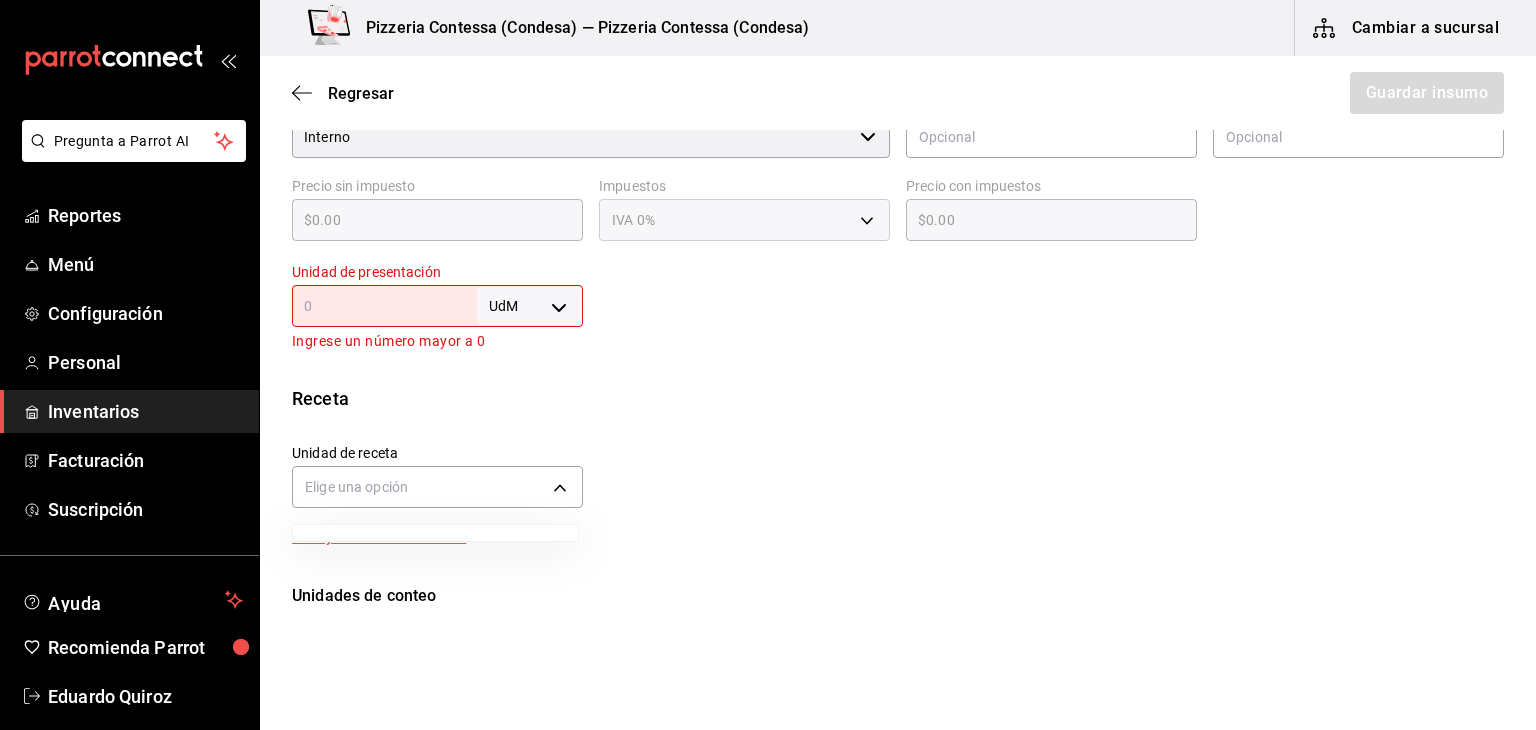 click at bounding box center (768, 365) 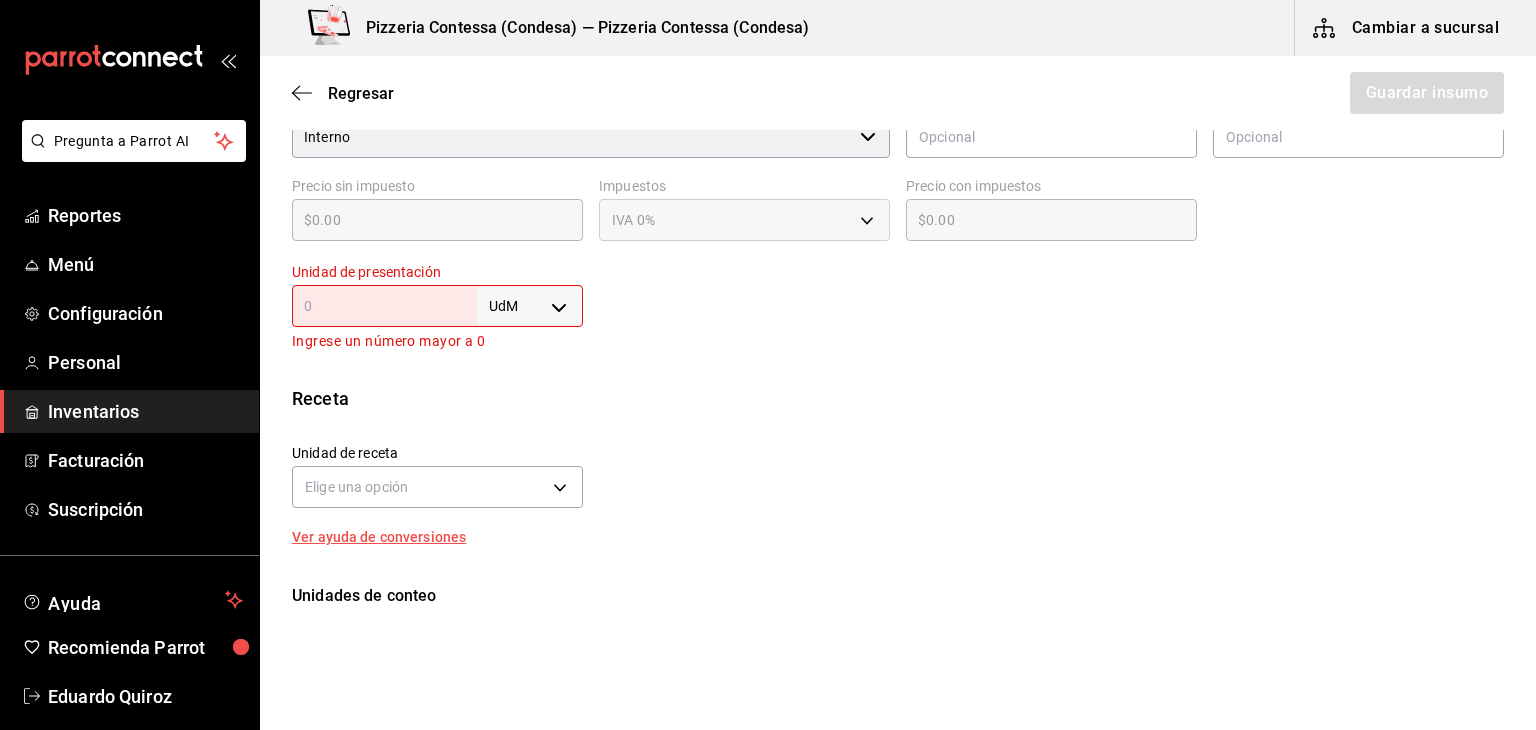click on "Pregunta a Parrot AI Reportes   Menú   Configuración   Personal   Inventarios   Facturación   Suscripción   Ayuda Recomienda Parrot   Eduardo Quiroz   Sugerir nueva función   Pizzeria Contessa (Condesa) — Pizzeria Contessa (Condesa) Cambiar a sucursal Regresar Guardar insumo Insumo Nombre MITAD CH PEPERONNI Categoría de inventario PRODUCCION ​ Mínimo 1 ​ Ideal 1 ​ Insumo de producción Este insumo se produce con una receta de producción Presentación Proveedor Interno ​ Cód. de producto/Descripción Nombre de presentación Precio sin impuesto $0.00 ​ Impuestos IVA 0% Precio con impuestos $0.00 ​ Unidad de presentación UdM ​ Ingrese un número mayor a 0 Receta Unidad de receta Elige una opción Factor de conversión ​ Ver ayuda de conversiones Unidades de conteo GANA 1 MES GRATIS EN TU SUSCRIPCIÓN AQUÍ Ver video tutorial Ir a video Pregunta a Parrot AI Reportes   Menú   Configuración   Personal   Inventarios   Facturación   Suscripción   Ayuda Recomienda Parrot" at bounding box center [768, 308] 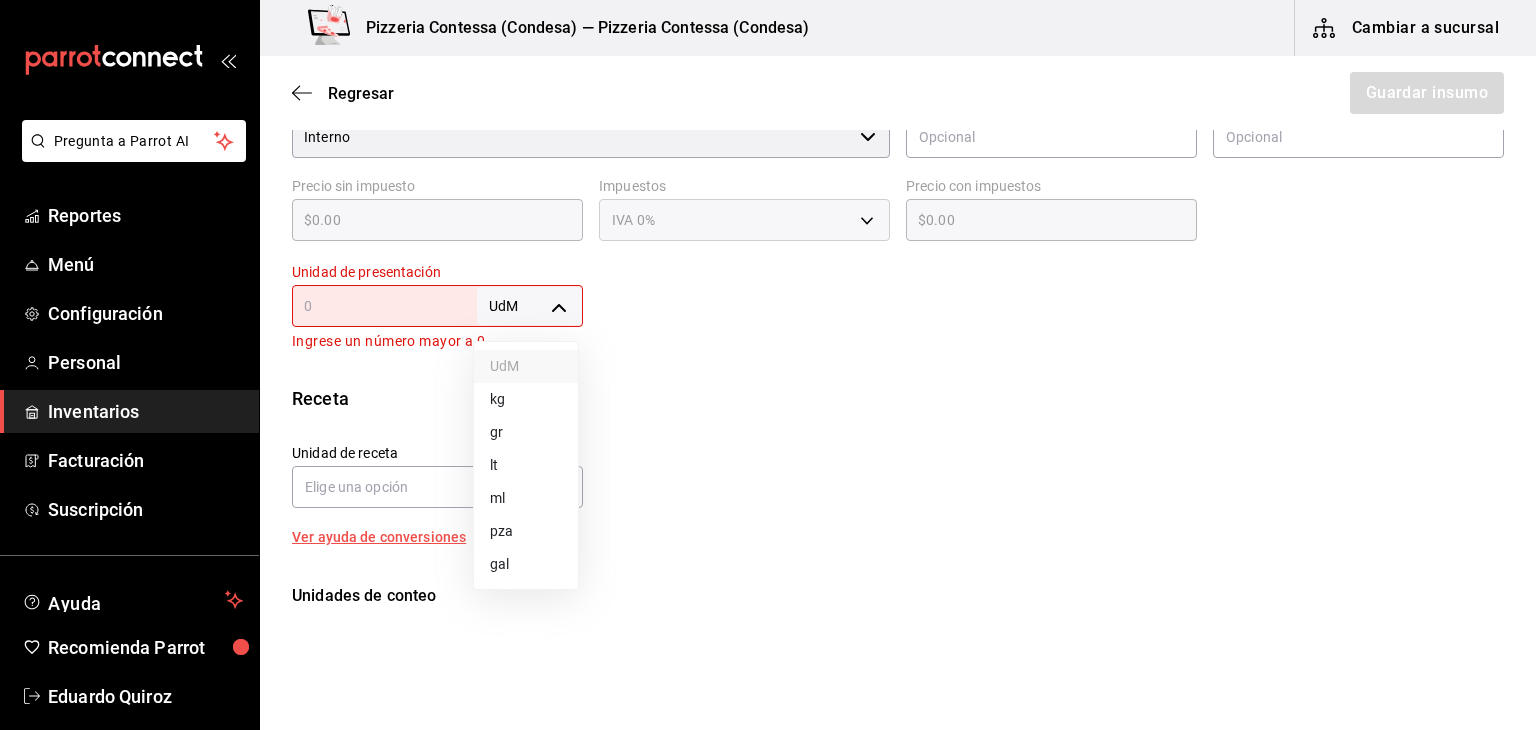 click on "pza" at bounding box center [526, 531] 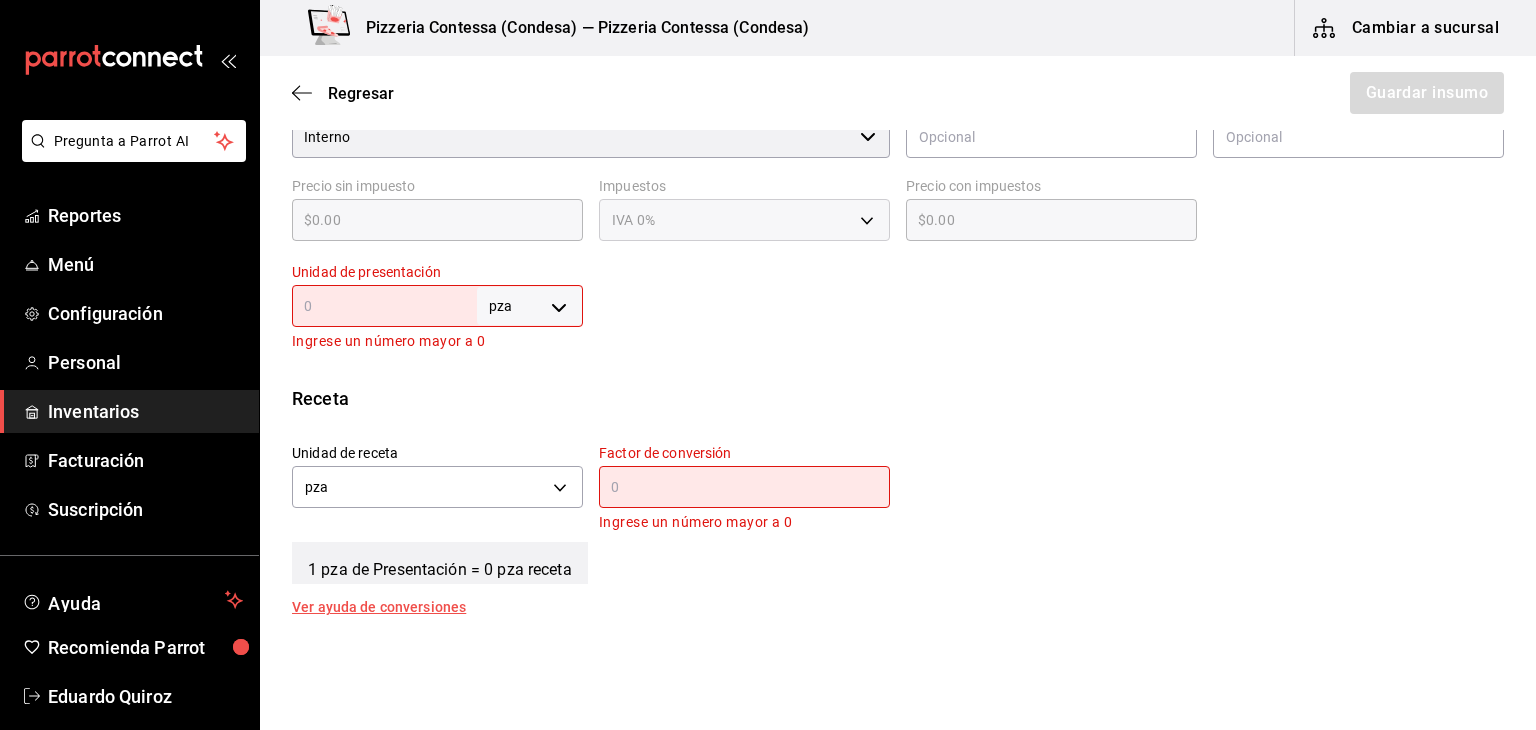 click on "pza UNIT ​" at bounding box center (437, 306) 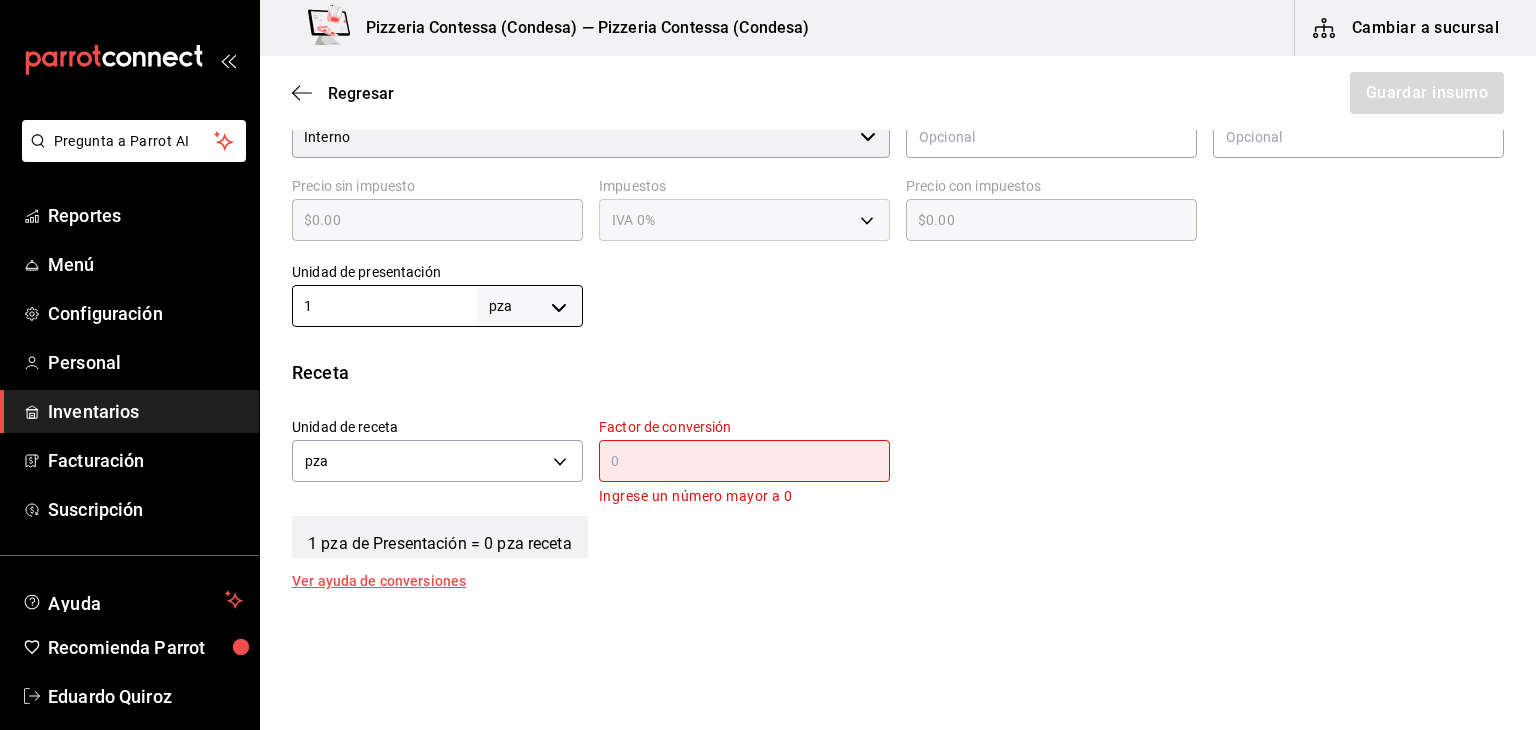 type on "1" 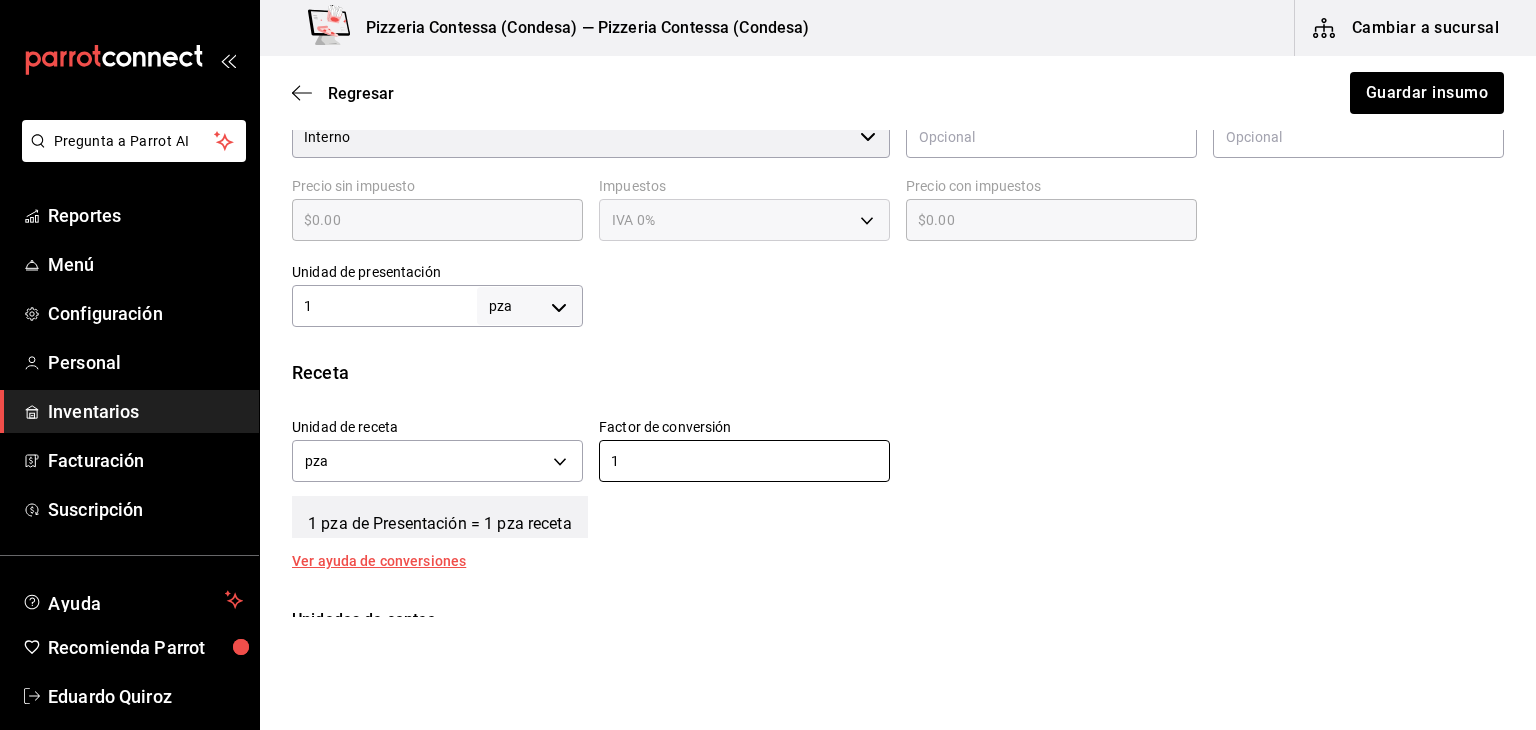 scroll, scrollTop: 650, scrollLeft: 0, axis: vertical 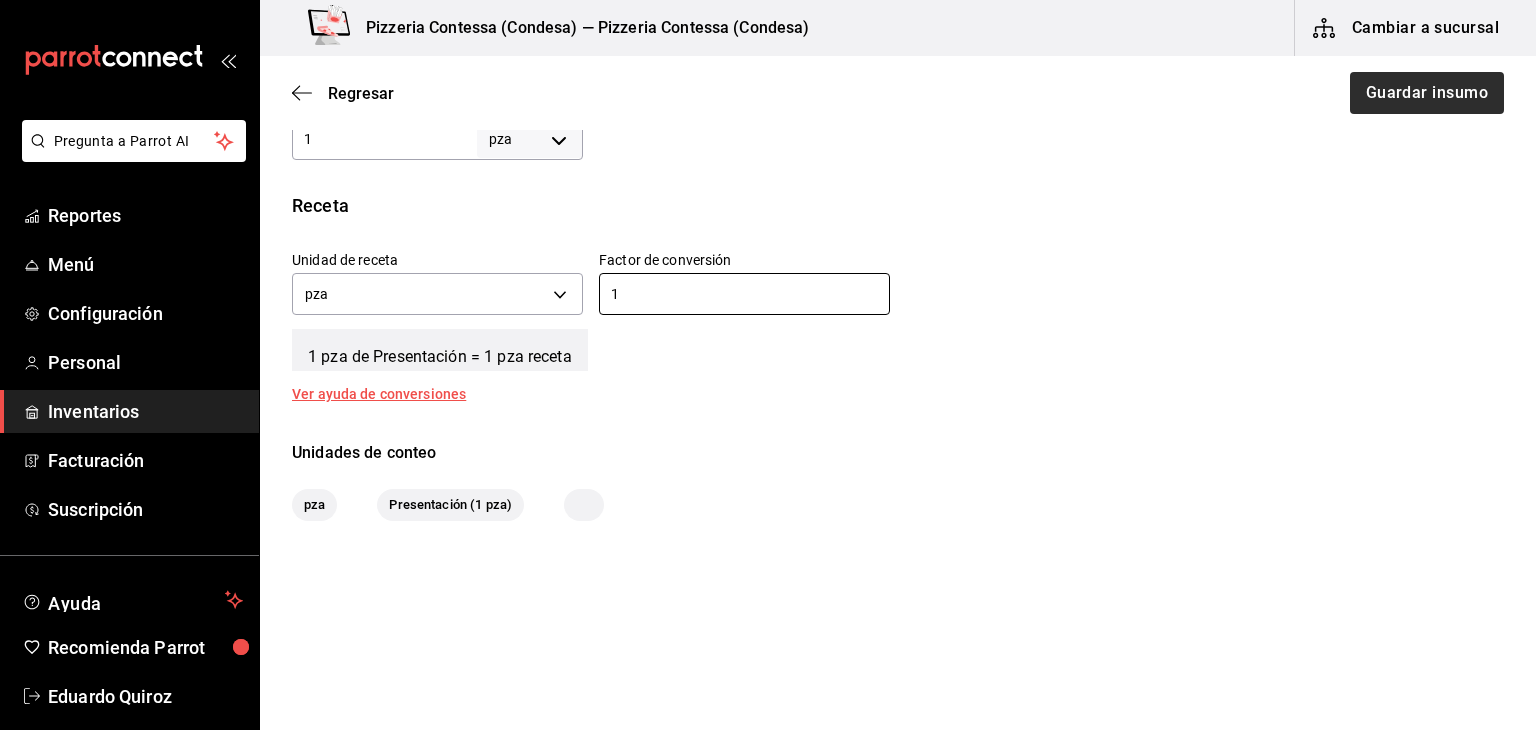 type on "1" 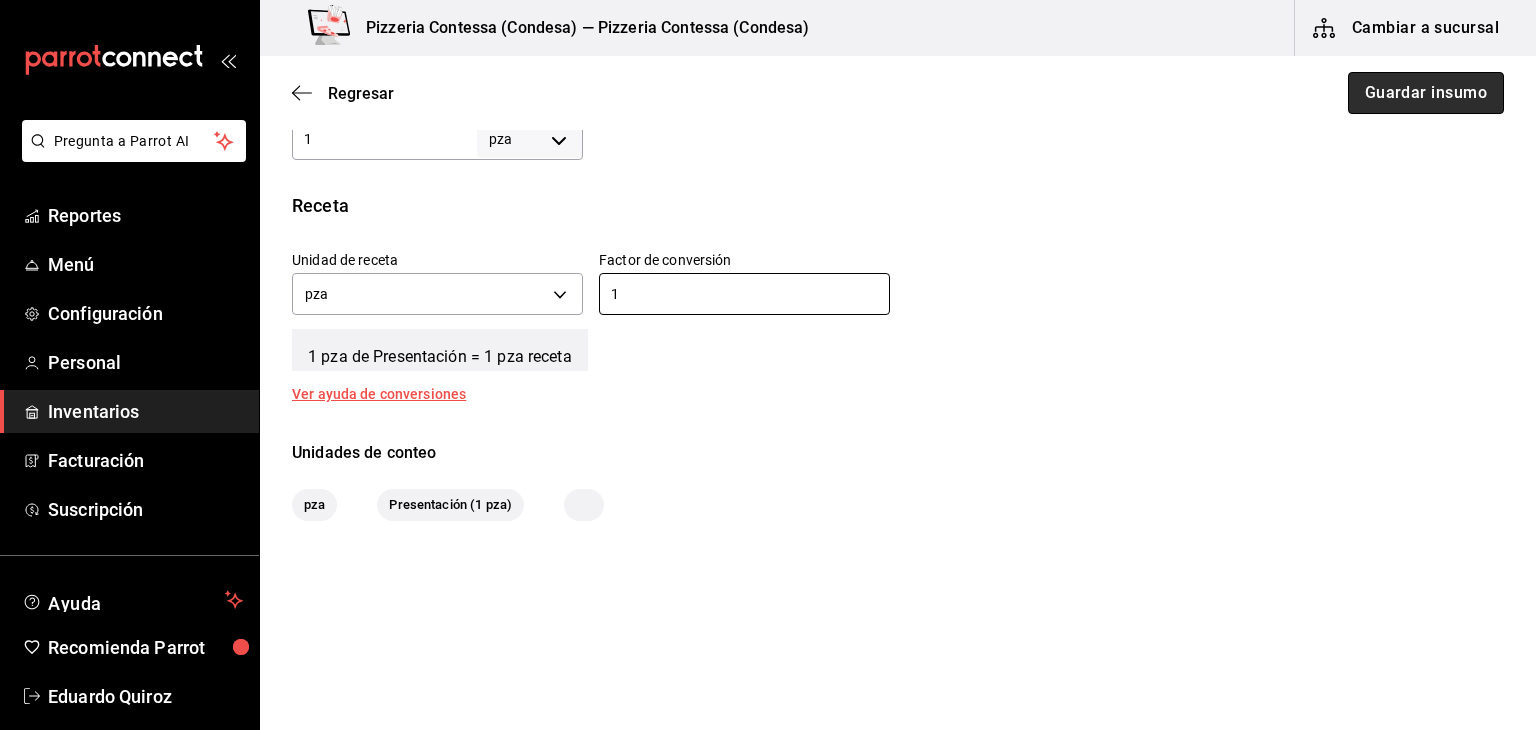 click on "Guardar insumo" at bounding box center (1426, 93) 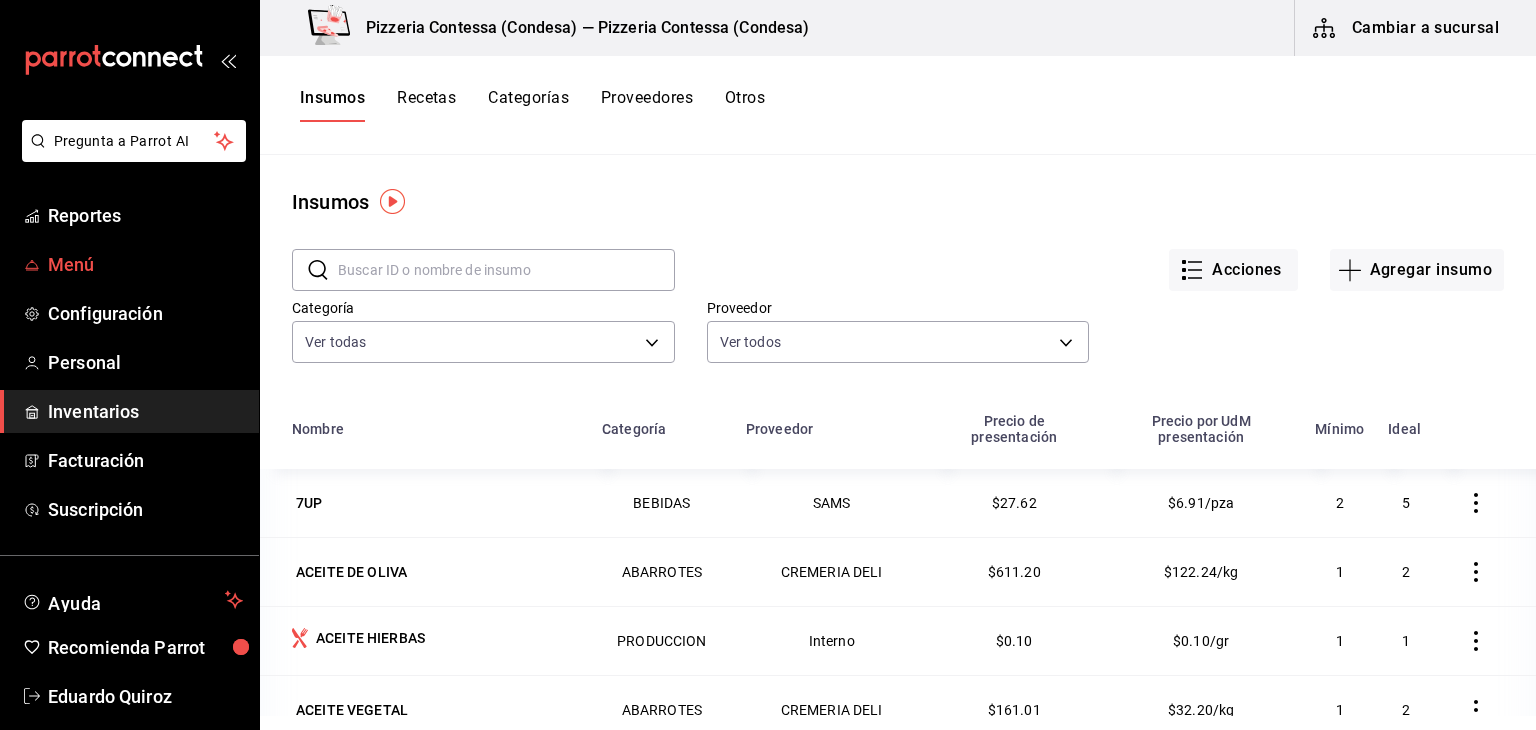 click on "Menú" at bounding box center [145, 264] 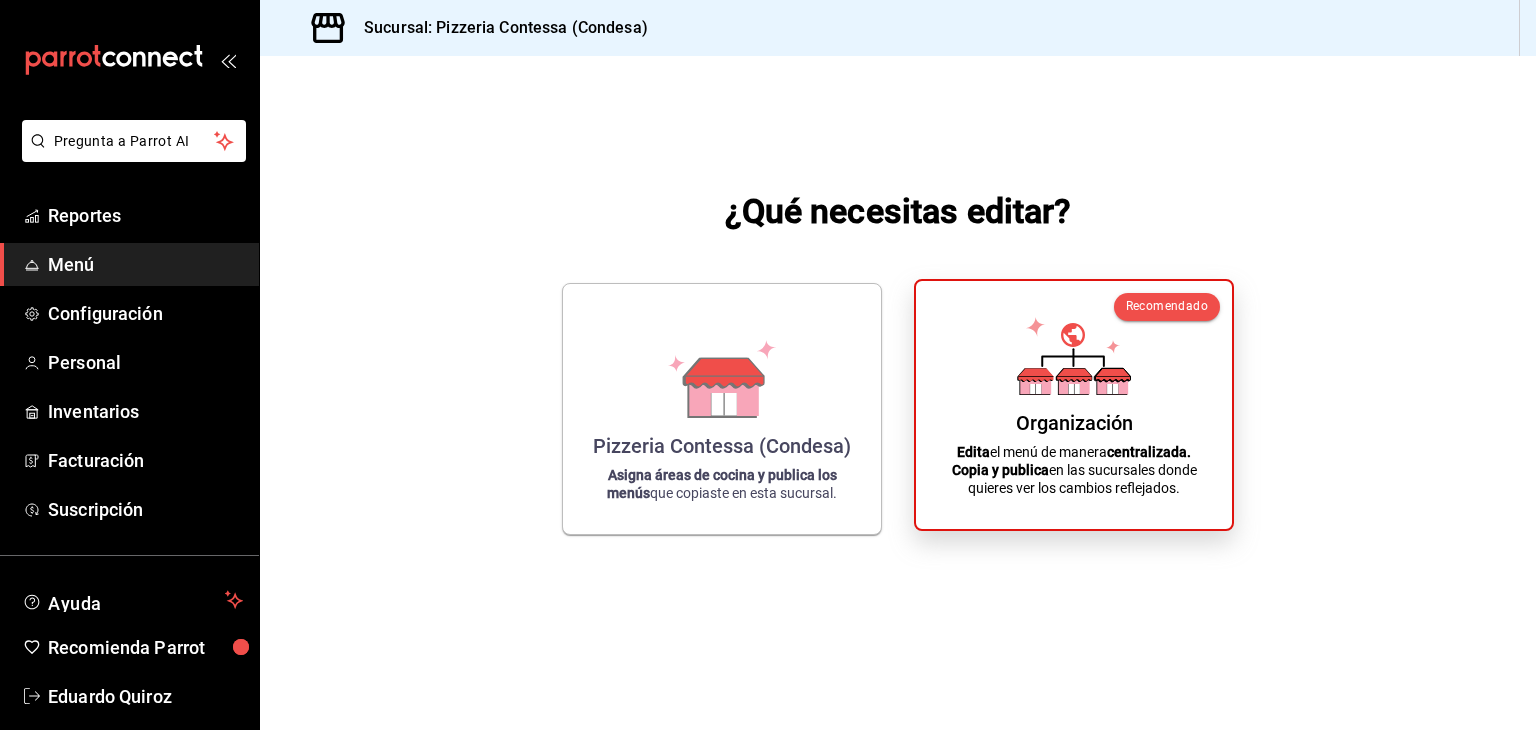 click 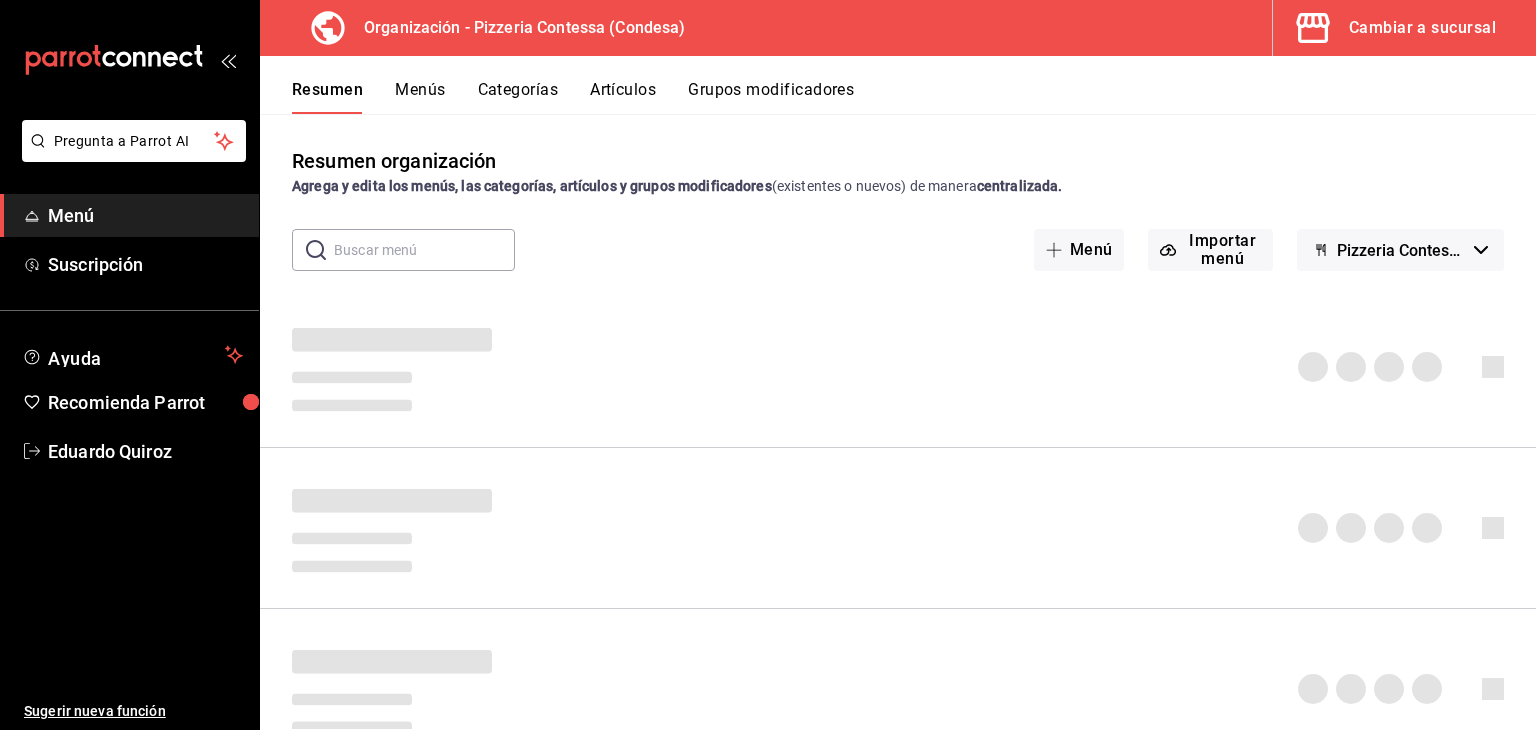 scroll, scrollTop: 0, scrollLeft: 0, axis: both 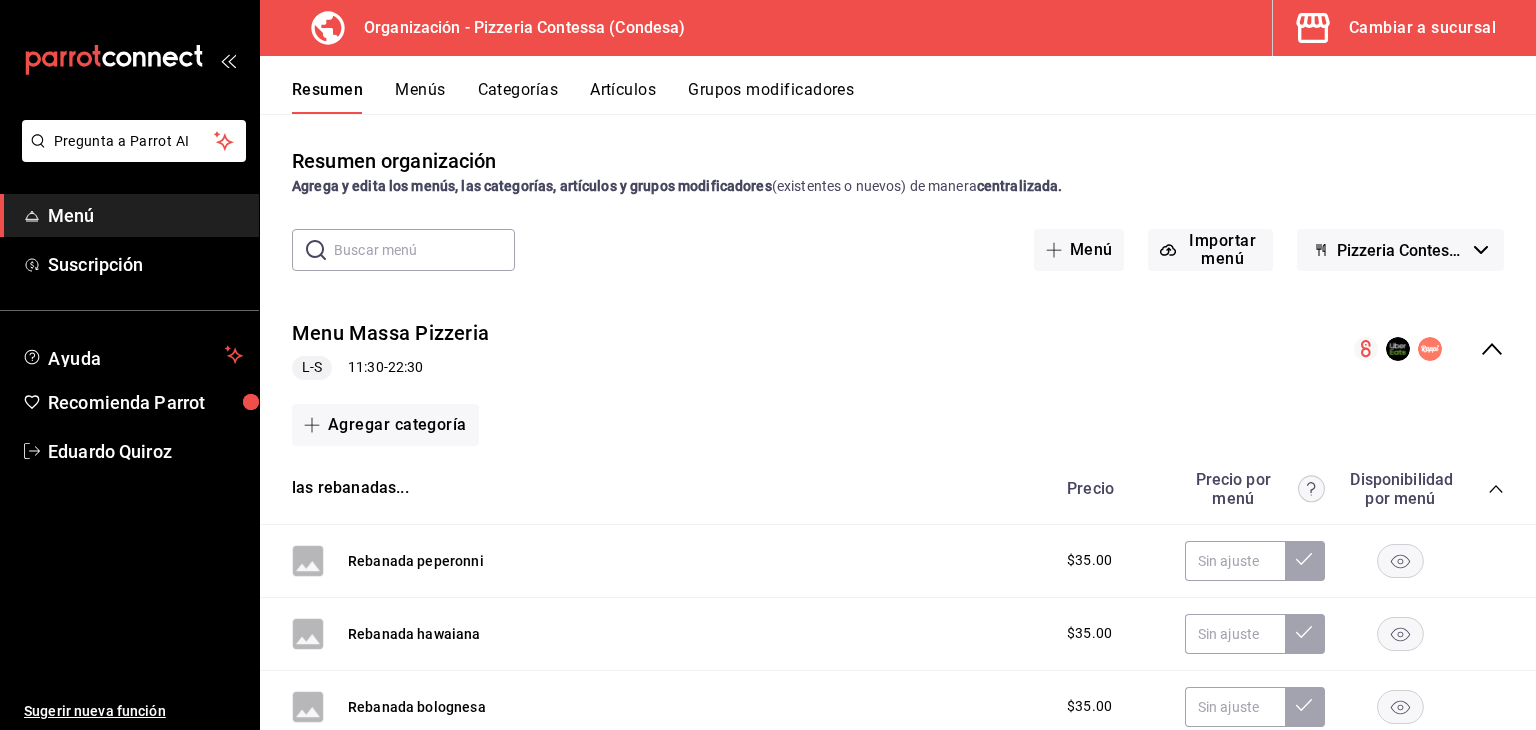 click on "Menús" at bounding box center [420, 97] 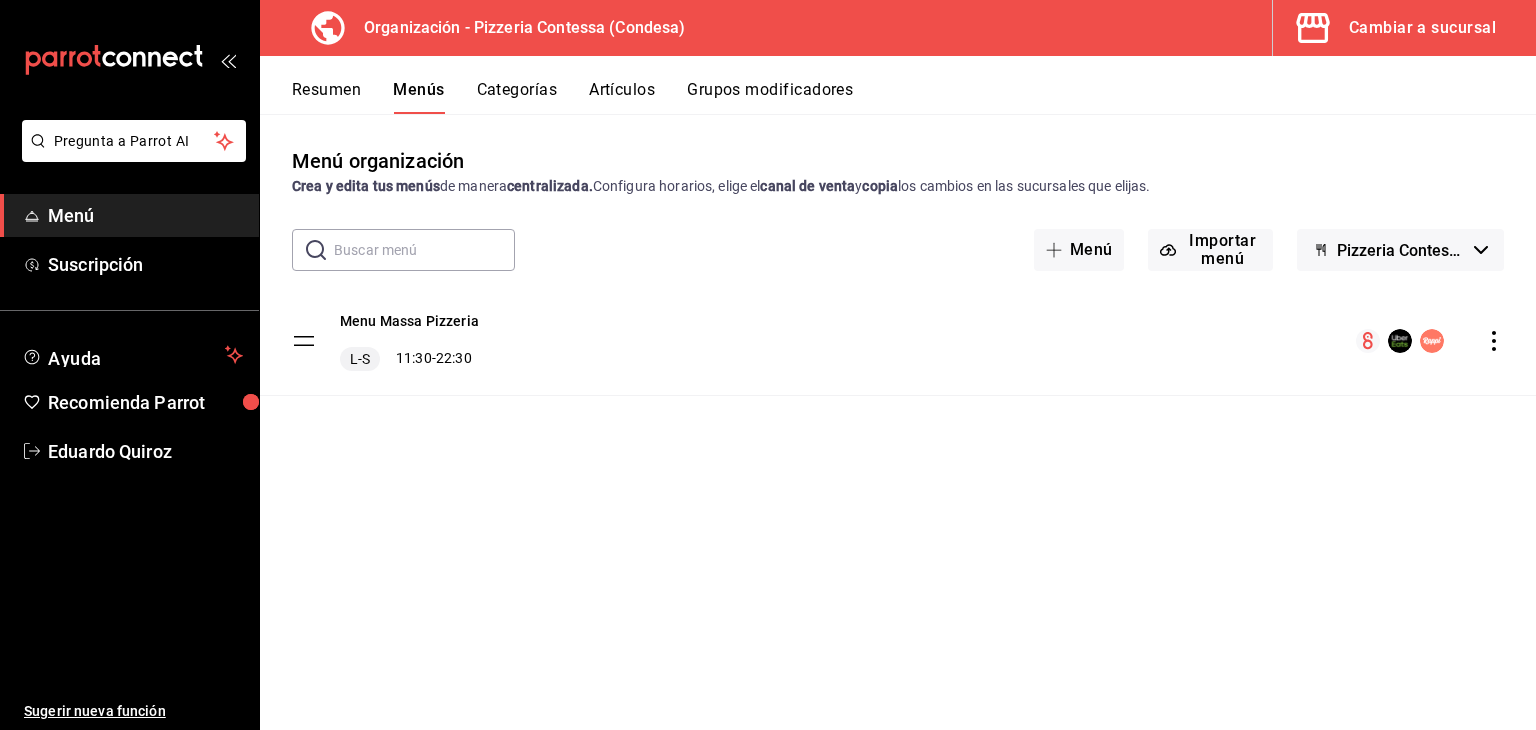 click on "Artículos" at bounding box center (622, 97) 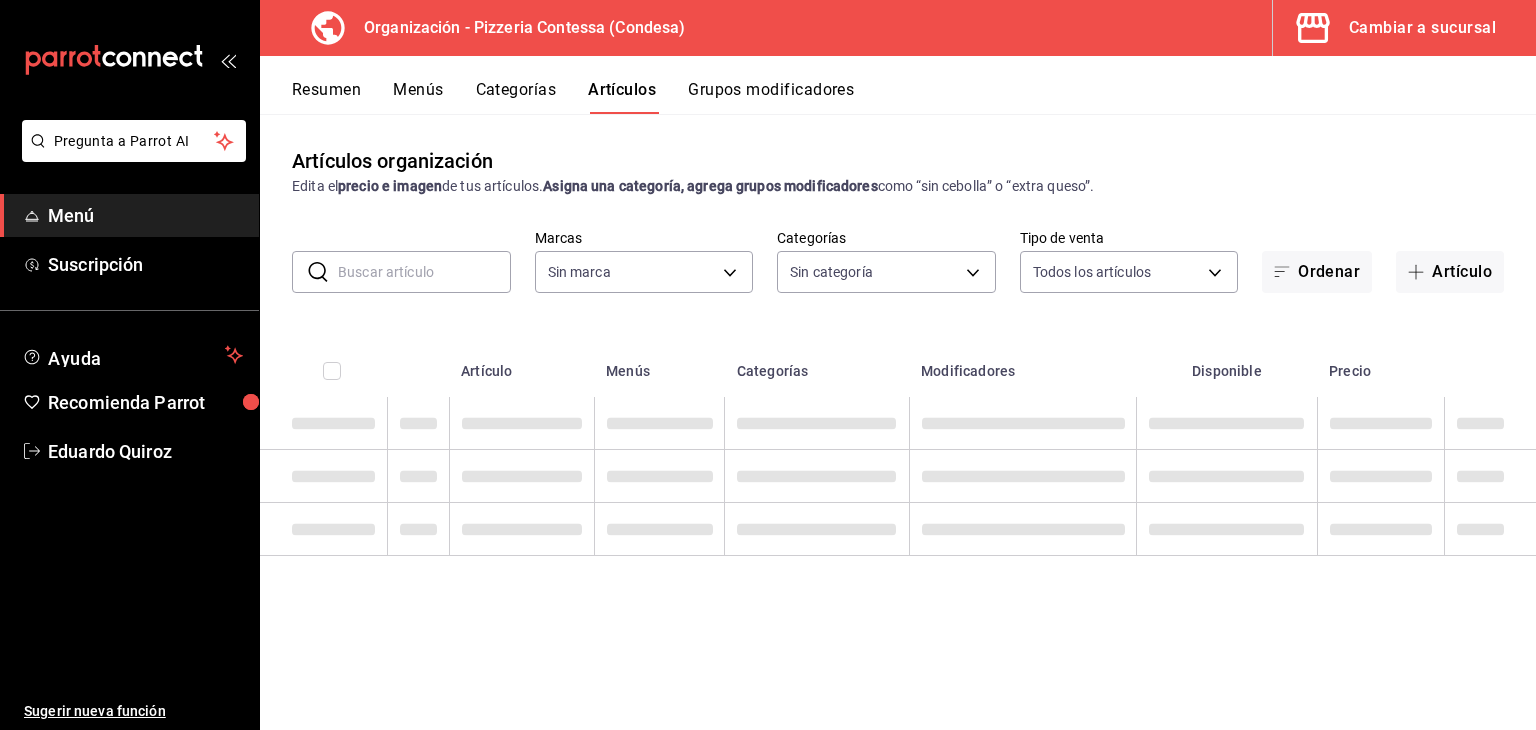 click on "Grupos modificadores" at bounding box center (771, 97) 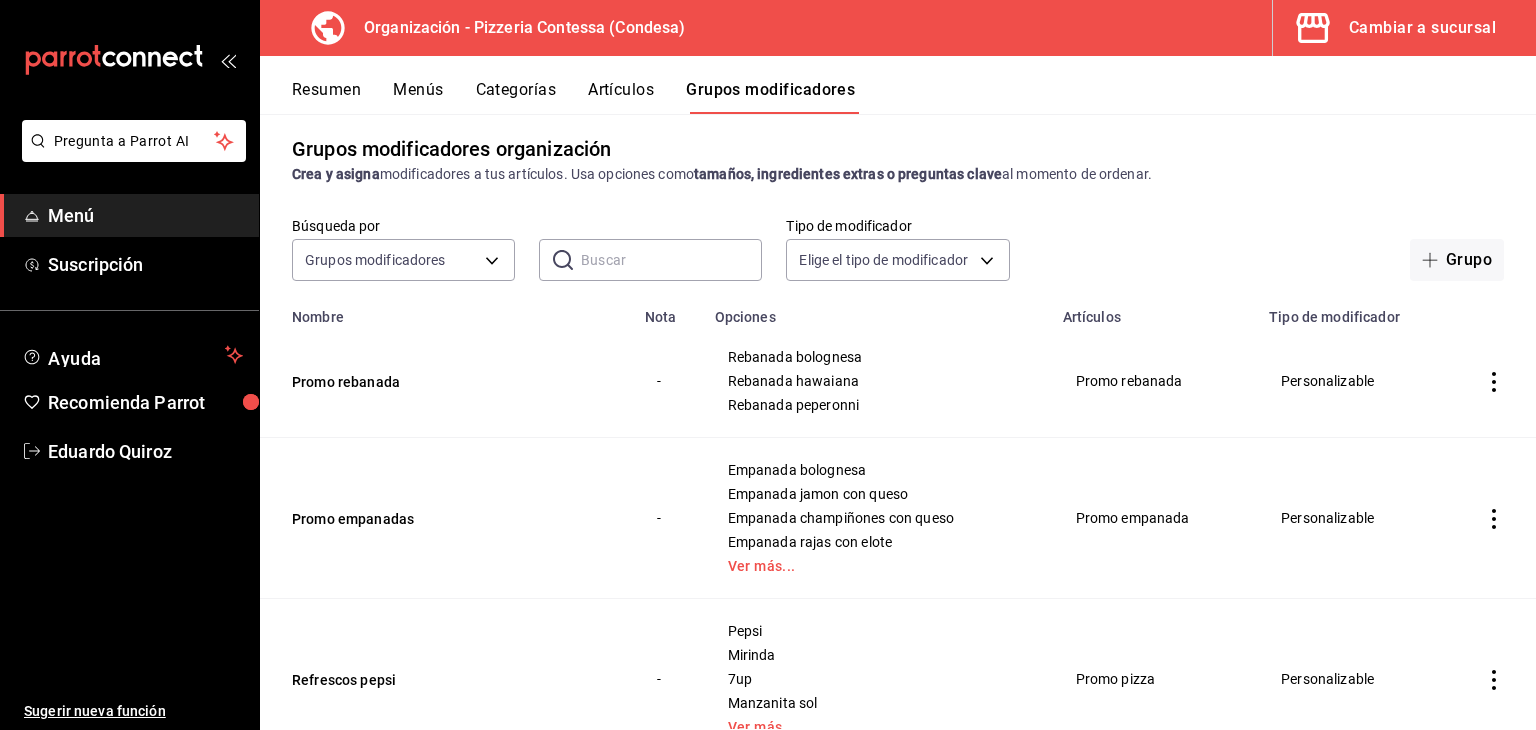 scroll, scrollTop: 0, scrollLeft: 0, axis: both 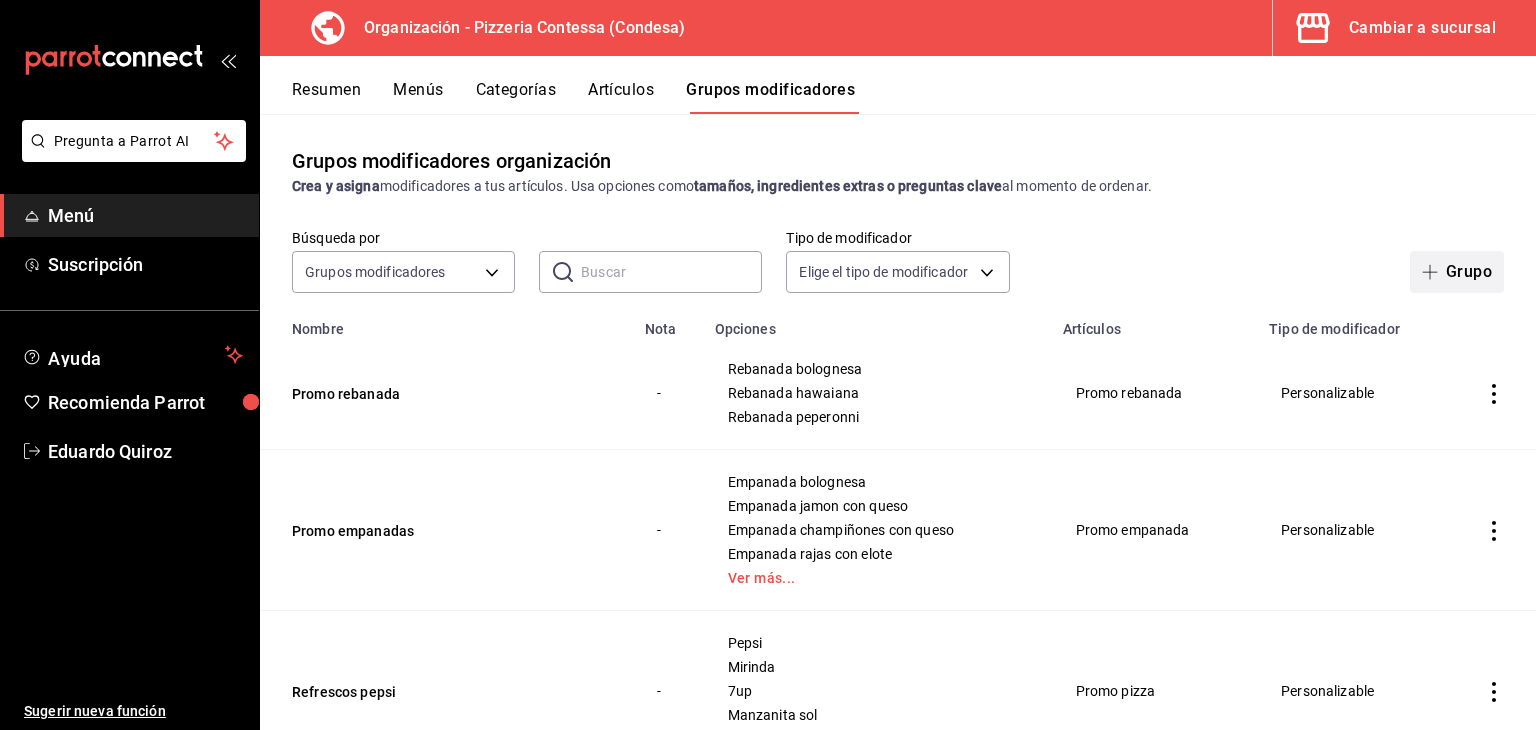 click 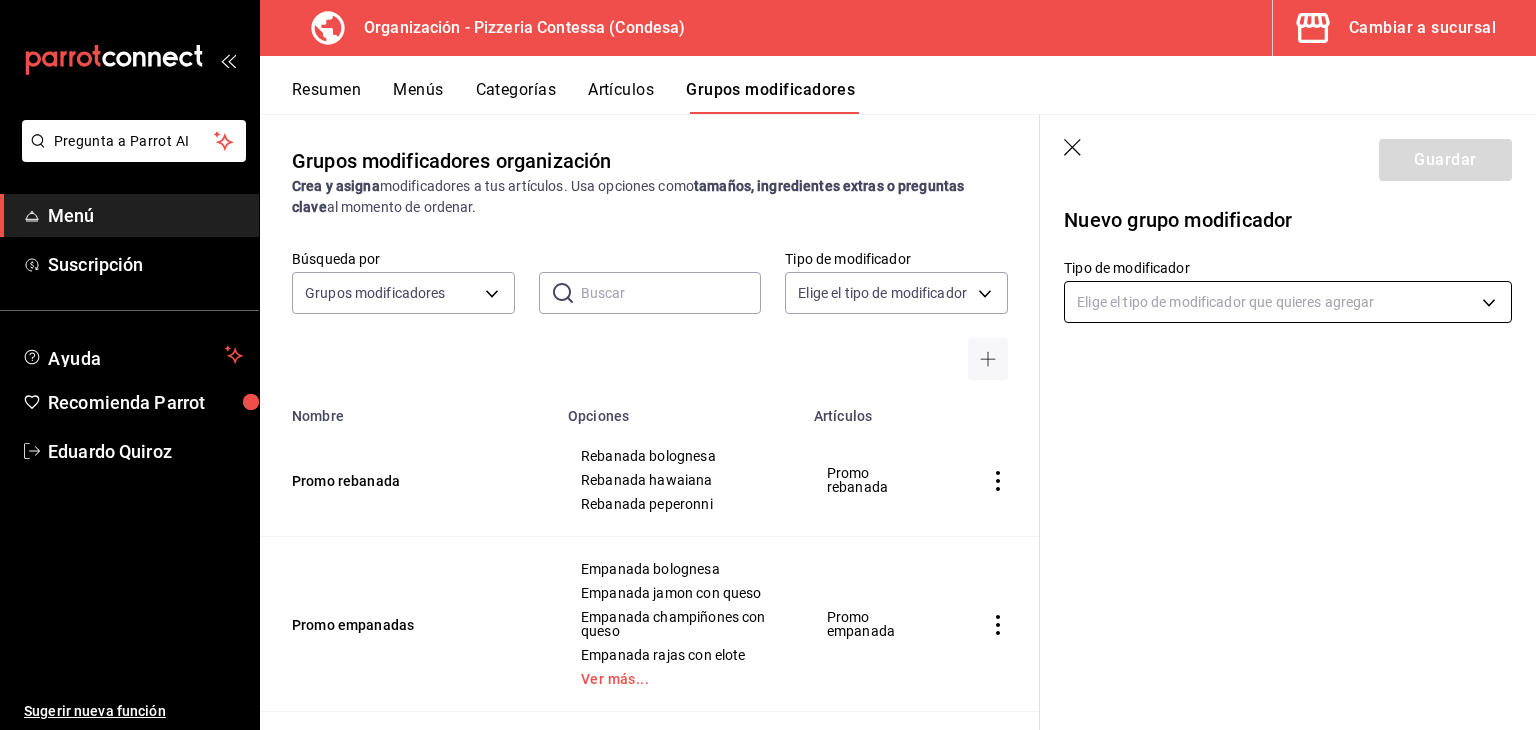 click on "Pregunta a Parrot AI Menú   Suscripción   Ayuda Recomienda Parrot   Eduardo Quiroz   Sugerir nueva función   Organización - Pizzeria Contessa (Condesa) Cambiar a sucursal Resumen Menús Categorías Artículos Grupos modificadores Grupos modificadores organización Crea y asigna  modificadores a tus artículos. Usa opciones como  tamaños, ingredientes extras o preguntas clave  al momento de ordenar. Búsqueda por Grupos modificadores GROUP ​ ​ Tipo de modificador Elige el tipo de modificador Nombre Opciones Artículos Promo rebanada Rebanada bolognesa Rebanada hawaiana Rebanada peperonni Promo rebanada Promo empanadas Empanada bolognesa Empanada jamon con queso Empanada champiñones con queso Empanada rajas con elote Ver más... Promo empanada Refrescos pepsi Pepsi Mirinda 7up Manzanita sol Ver más... Promo pizza Elige proteina Pollo Camarones Pasta 4 quesos Pasta alfredo Pasta Spinacci Pasta bolognesa Guardar Nuevo grupo modificador Tipo de modificador GANA 1 MES GRATIS EN TU SUSCRIPCIÓN AQUÍ" at bounding box center [768, 365] 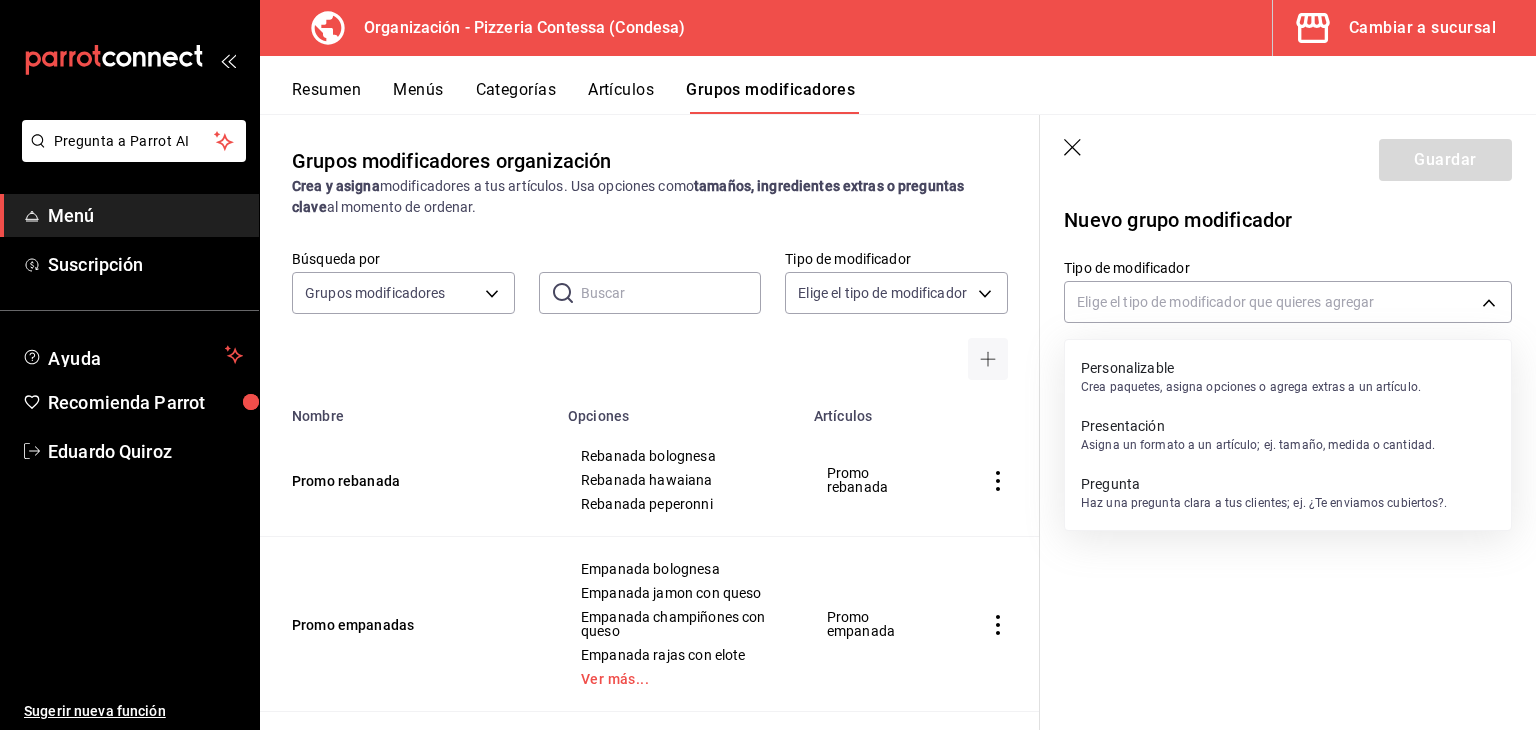 click on "Crea paquetes, asigna opciones o agrega extras a un artículo." at bounding box center (1251, 387) 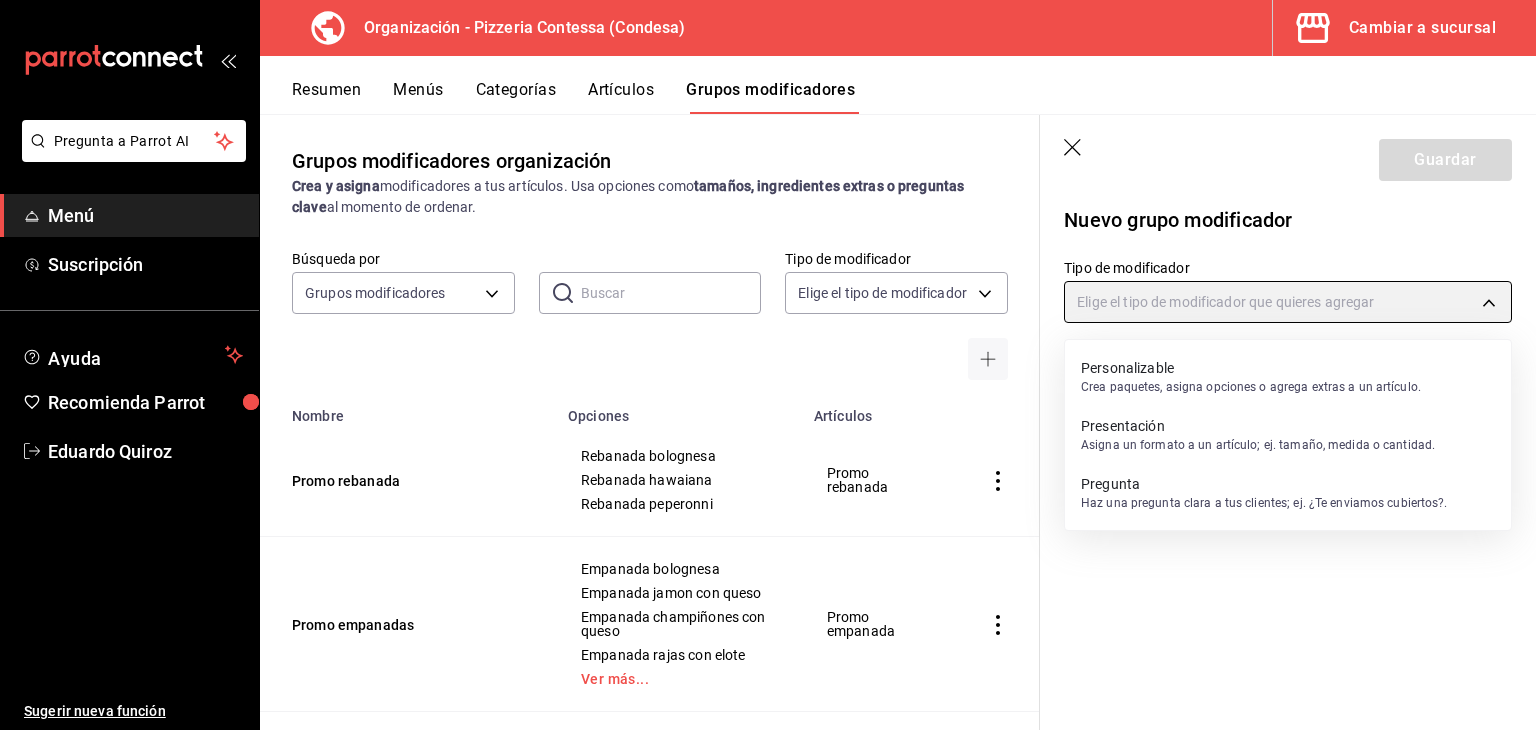 type on "CUSTOMIZABLE" 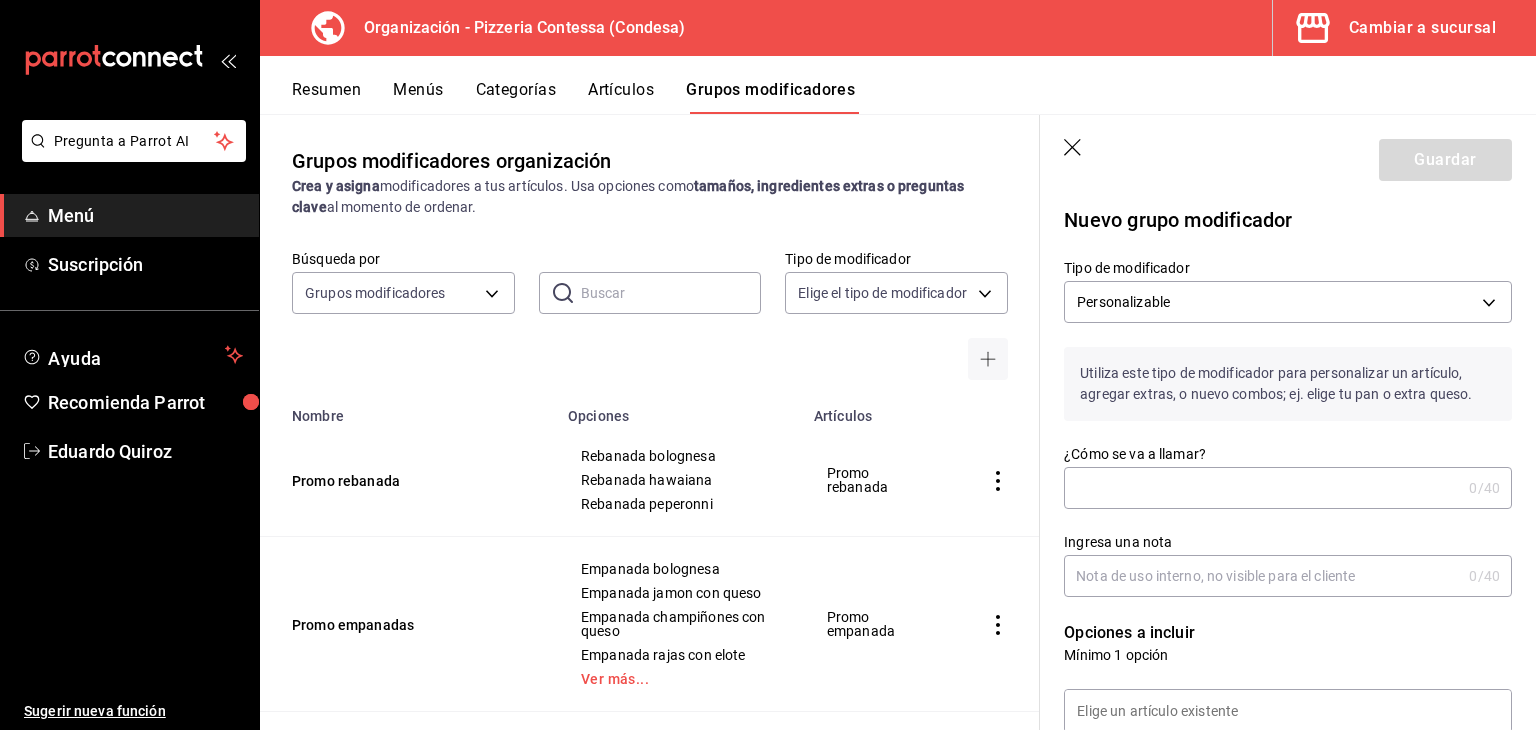 click on "¿Cómo se va a llamar?" at bounding box center [1262, 488] 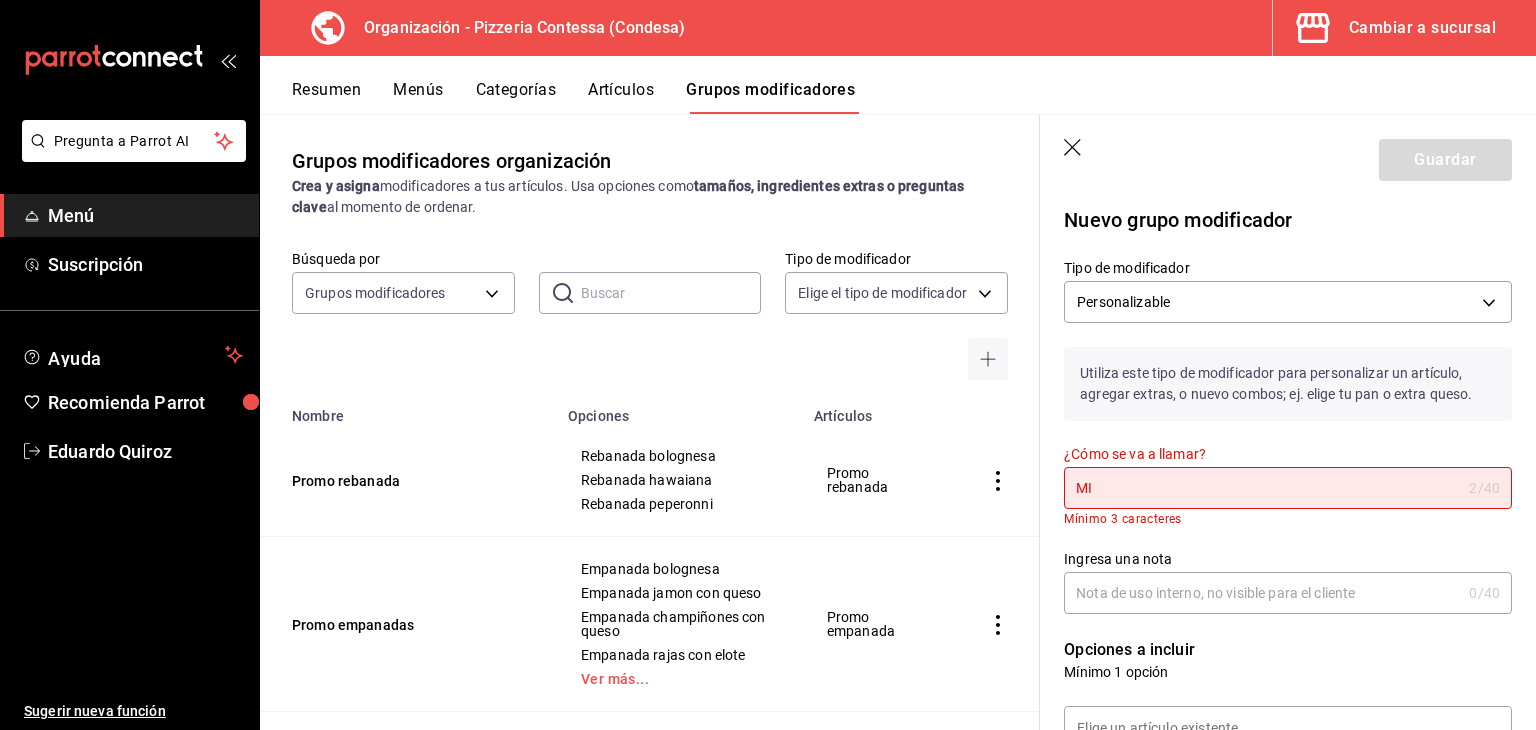 type on "M" 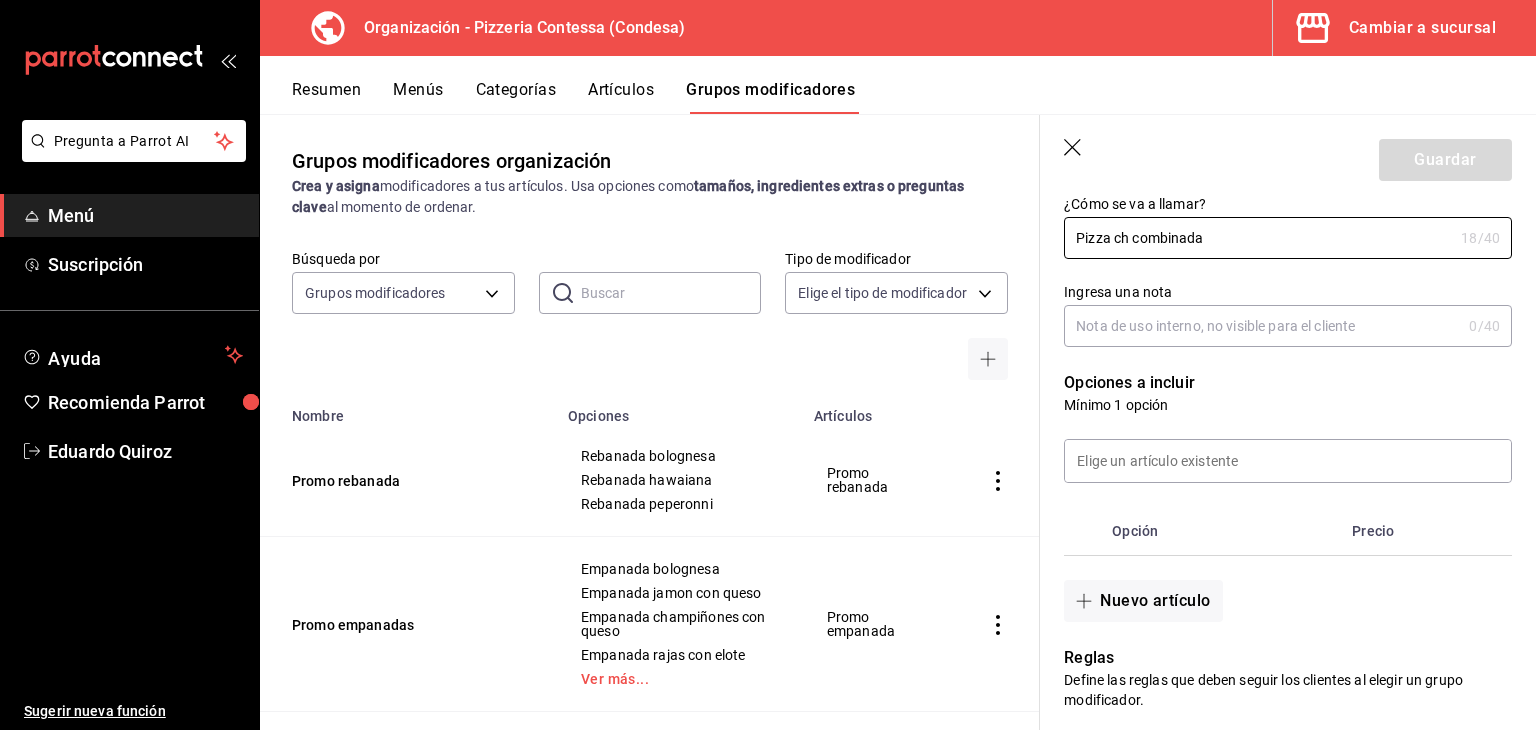 scroll, scrollTop: 300, scrollLeft: 0, axis: vertical 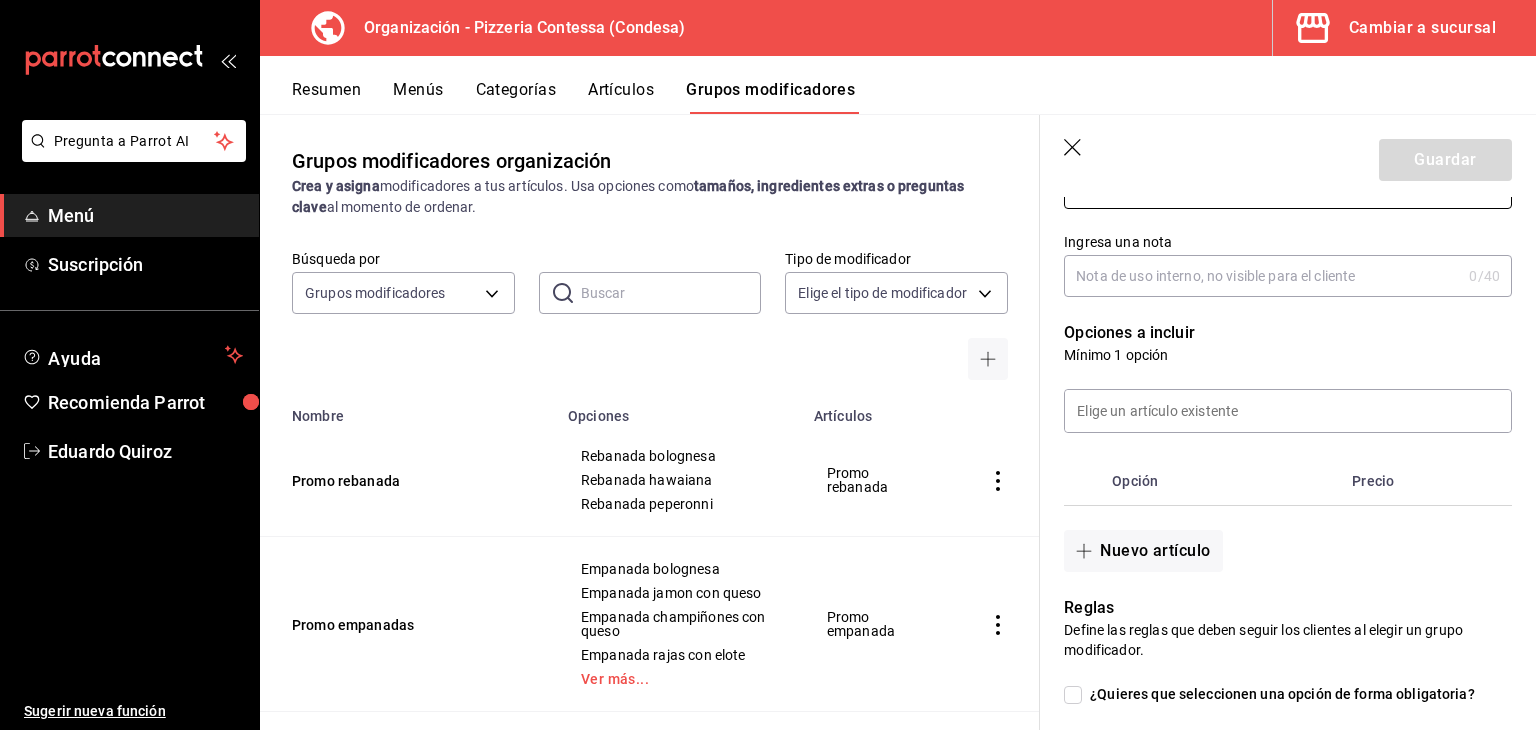 type on "Pizza ch combinada" 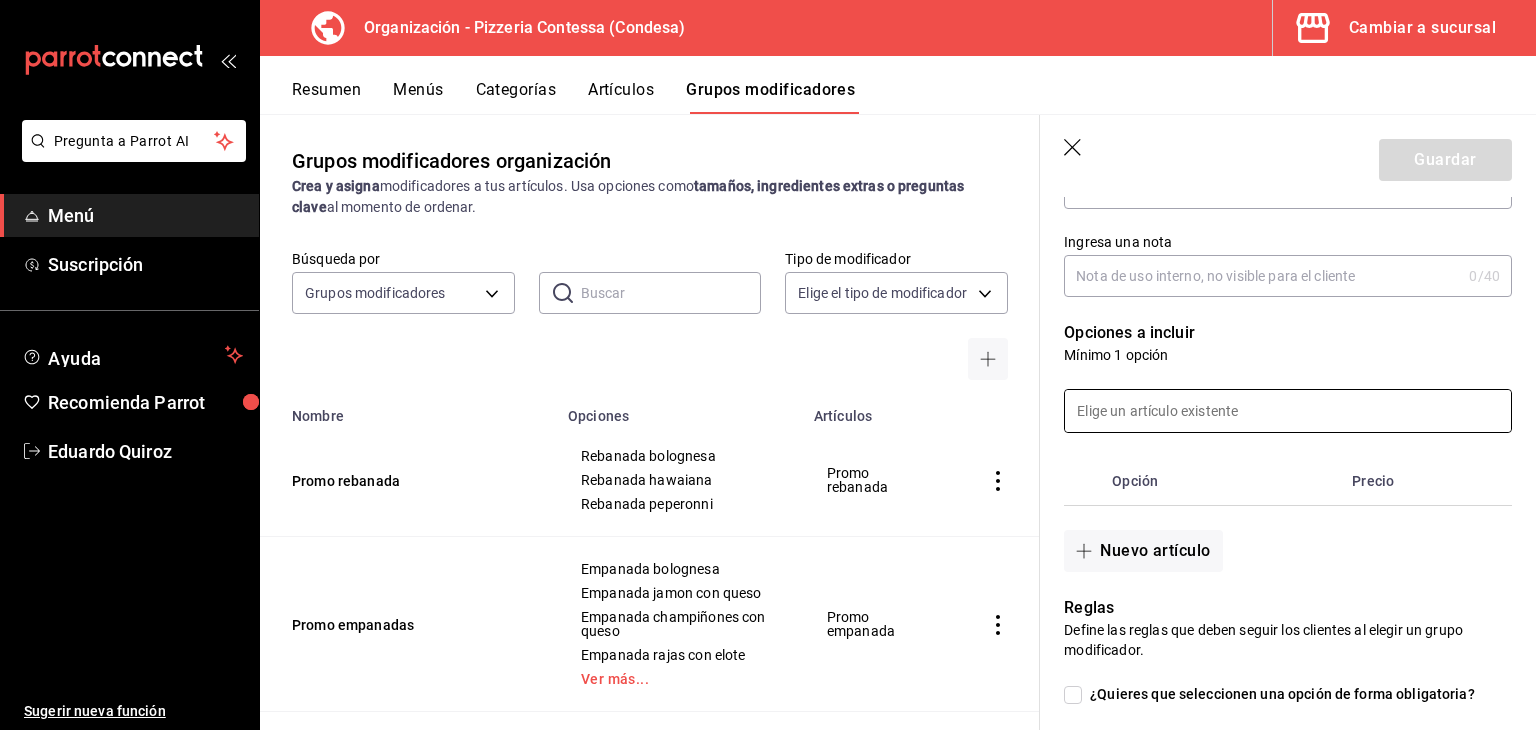 click at bounding box center [1288, 411] 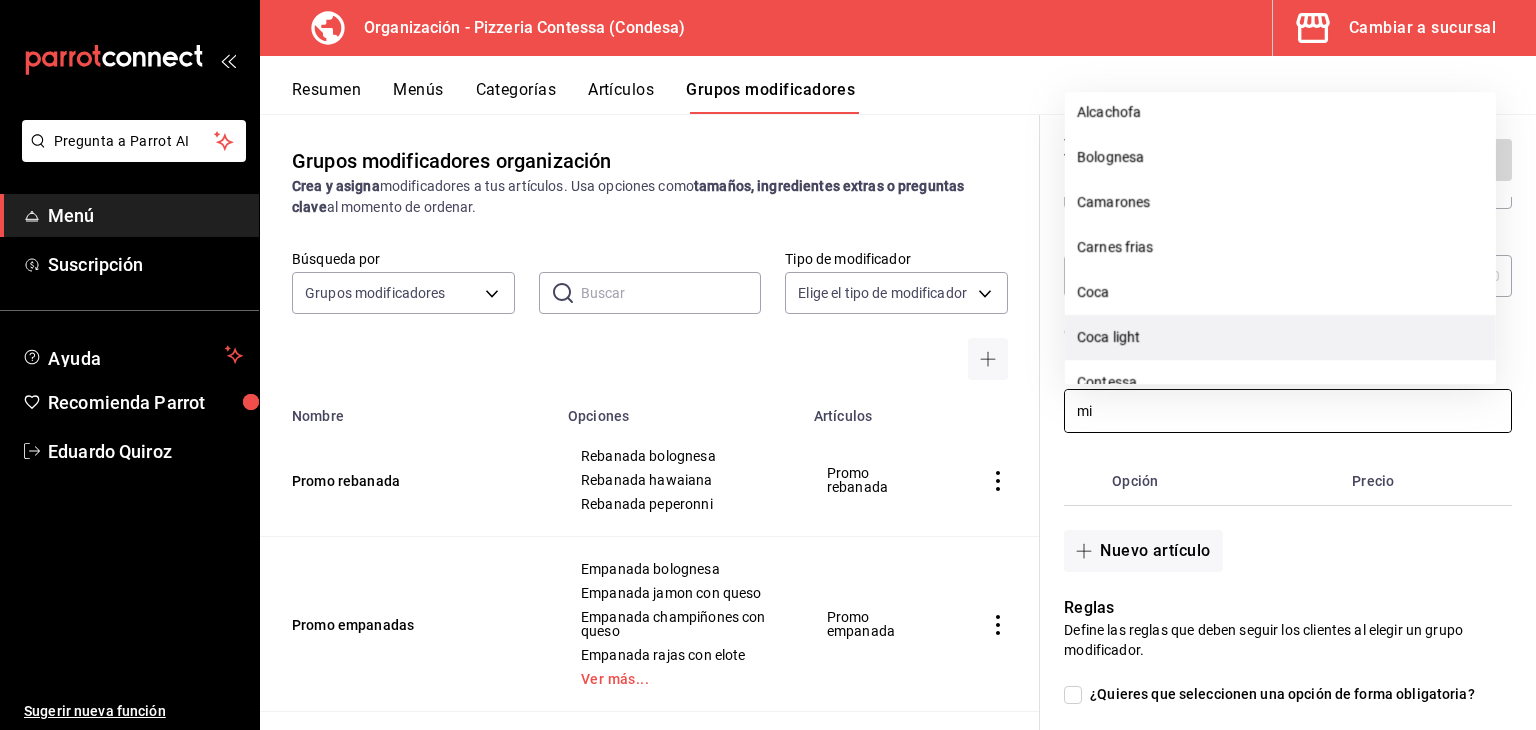 scroll, scrollTop: 0, scrollLeft: 0, axis: both 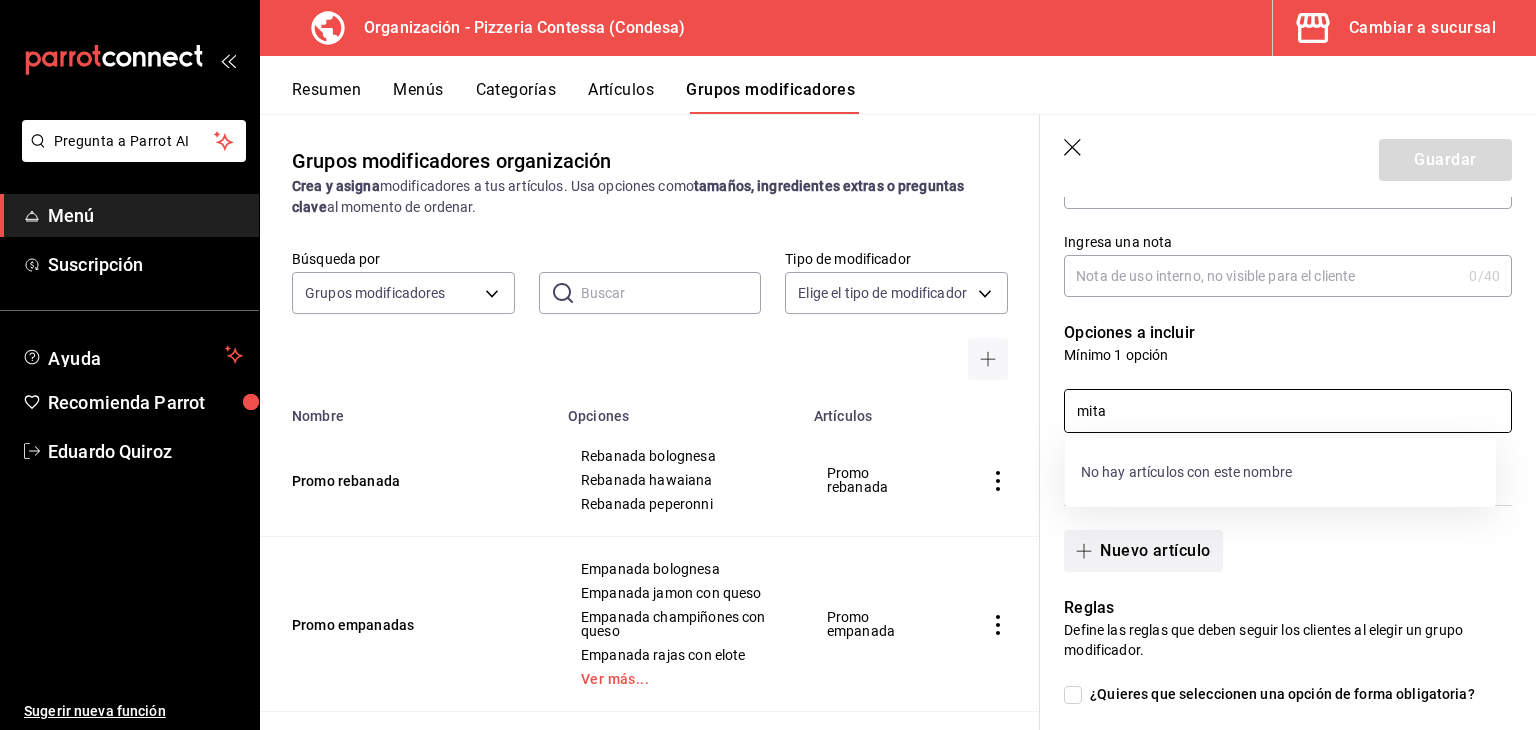 type on "mita" 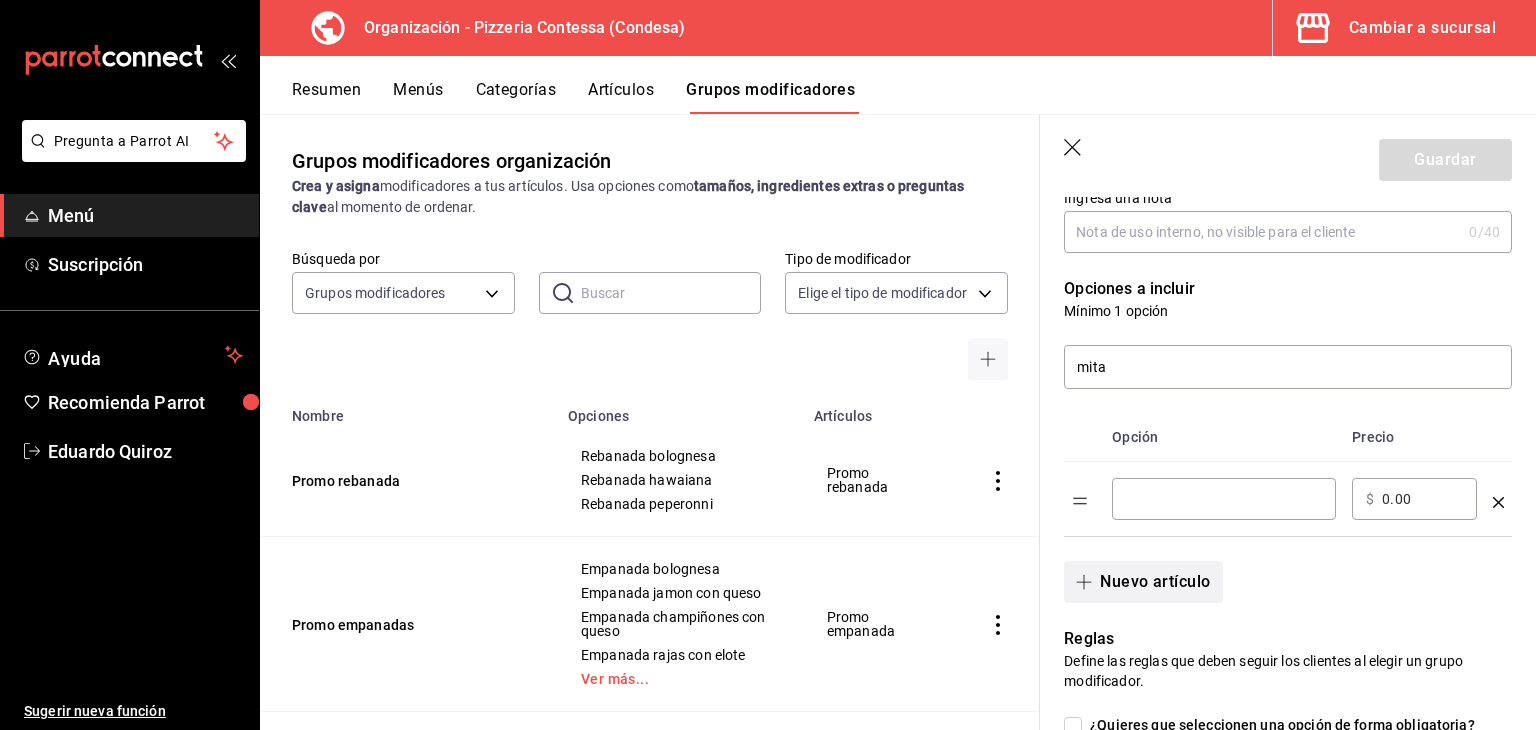 scroll, scrollTop: 400, scrollLeft: 0, axis: vertical 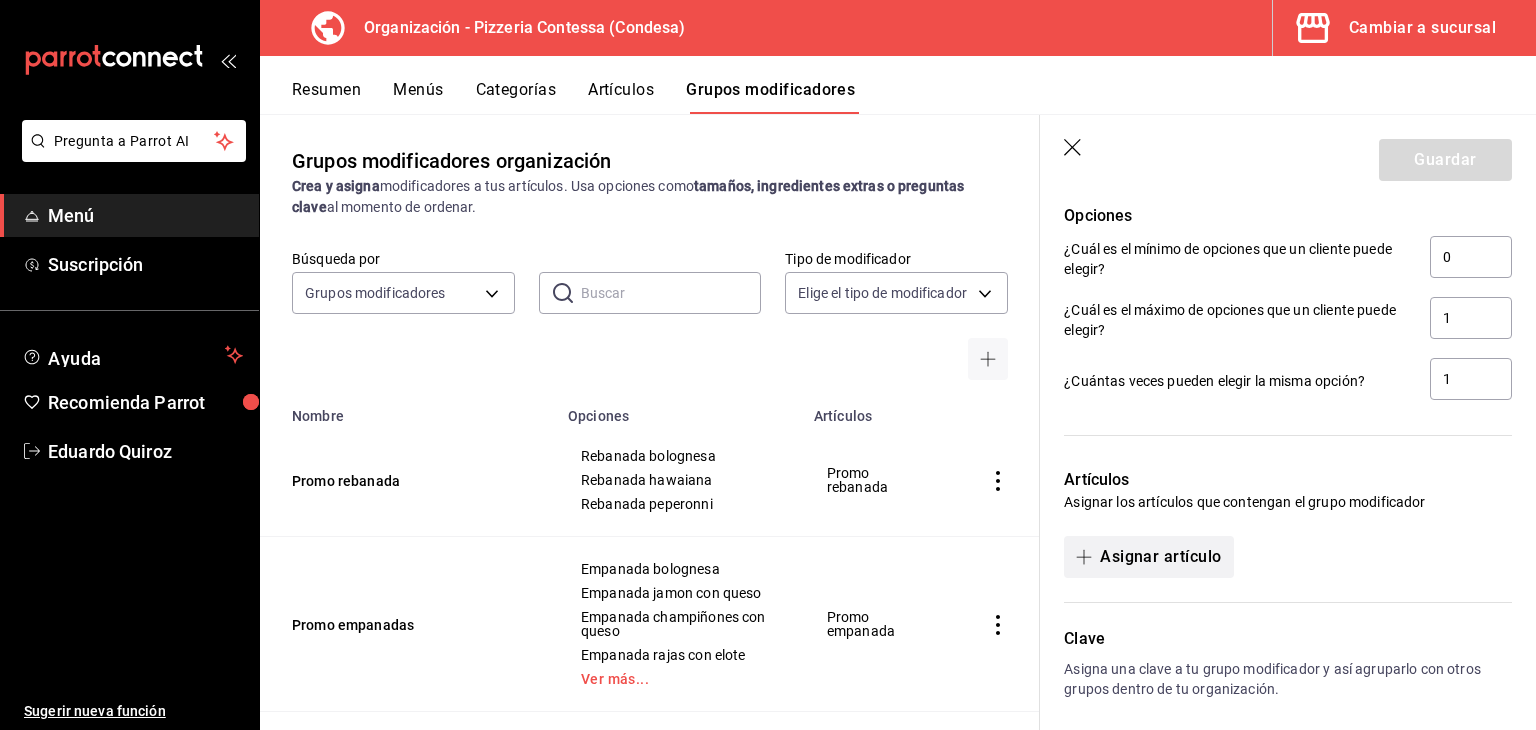 click on "Asignar artículo" at bounding box center (1148, 557) 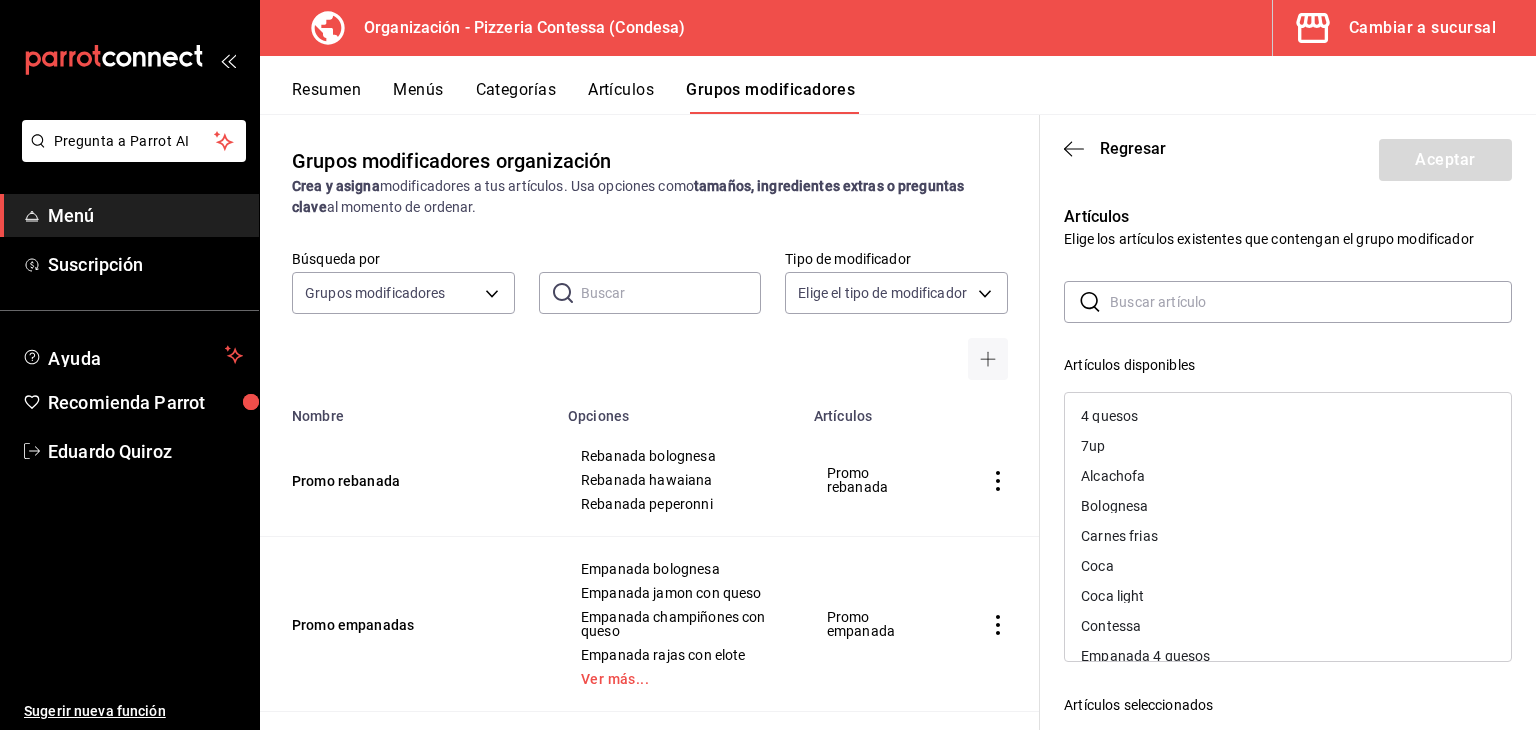 click at bounding box center (1311, 302) 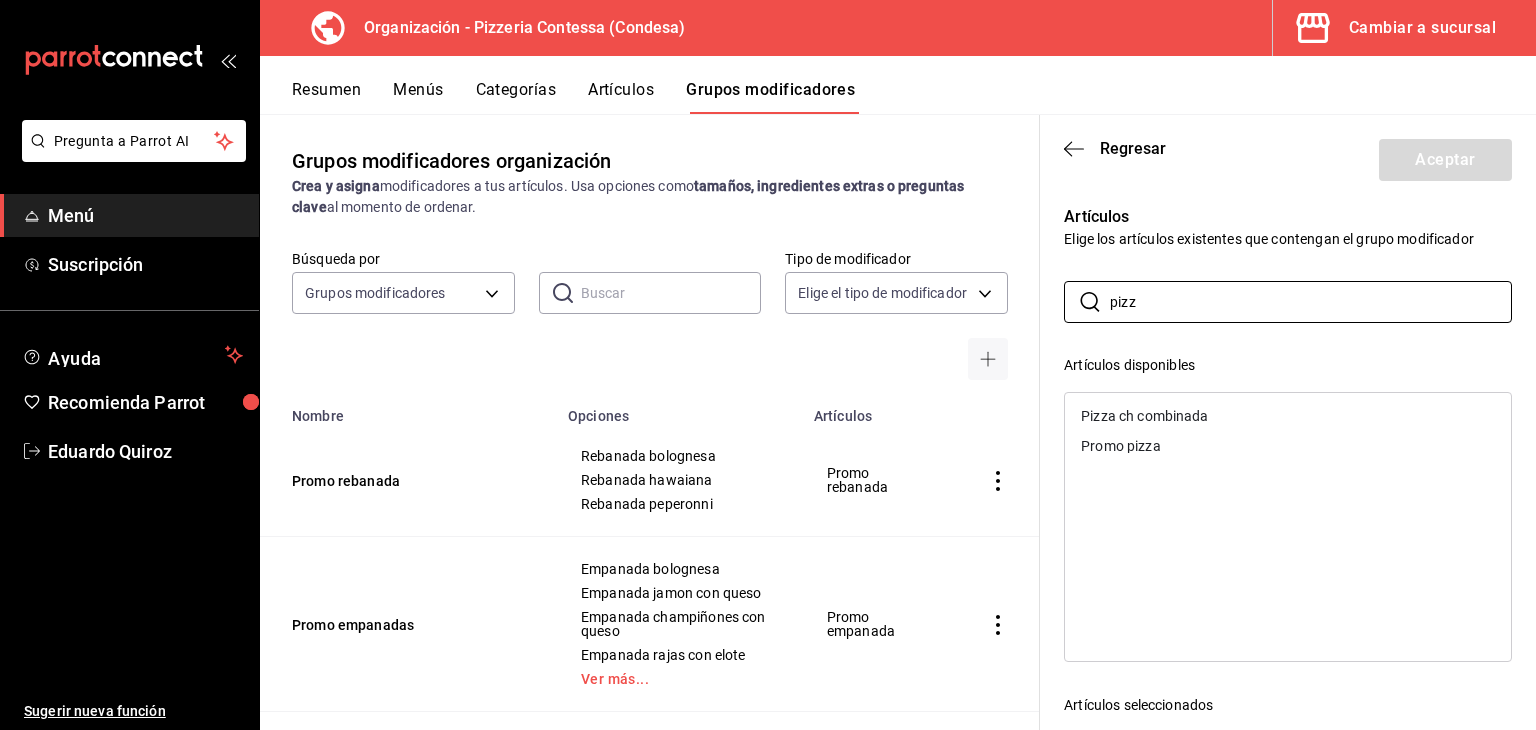 type on "pizz" 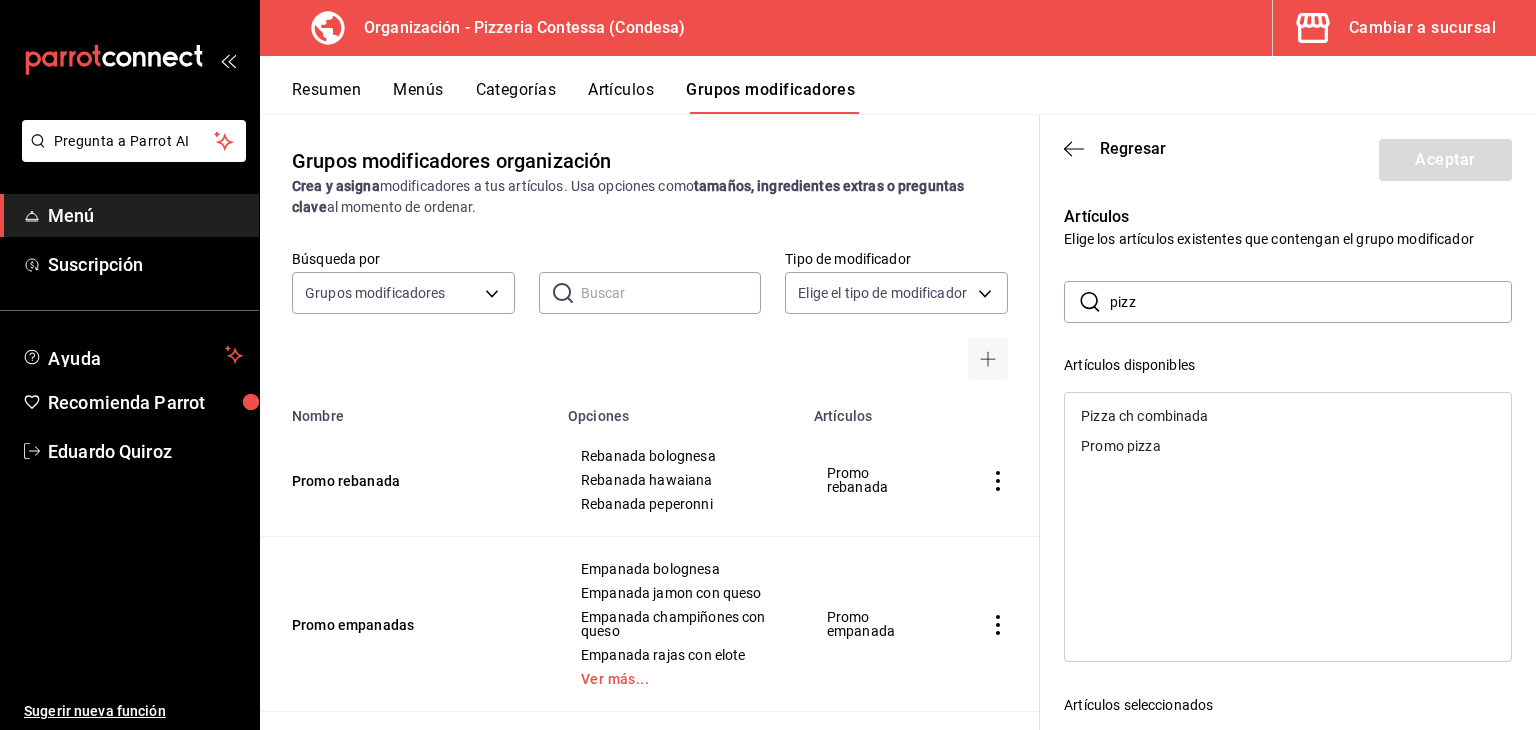 click on "Promo pizza" at bounding box center [1288, 446] 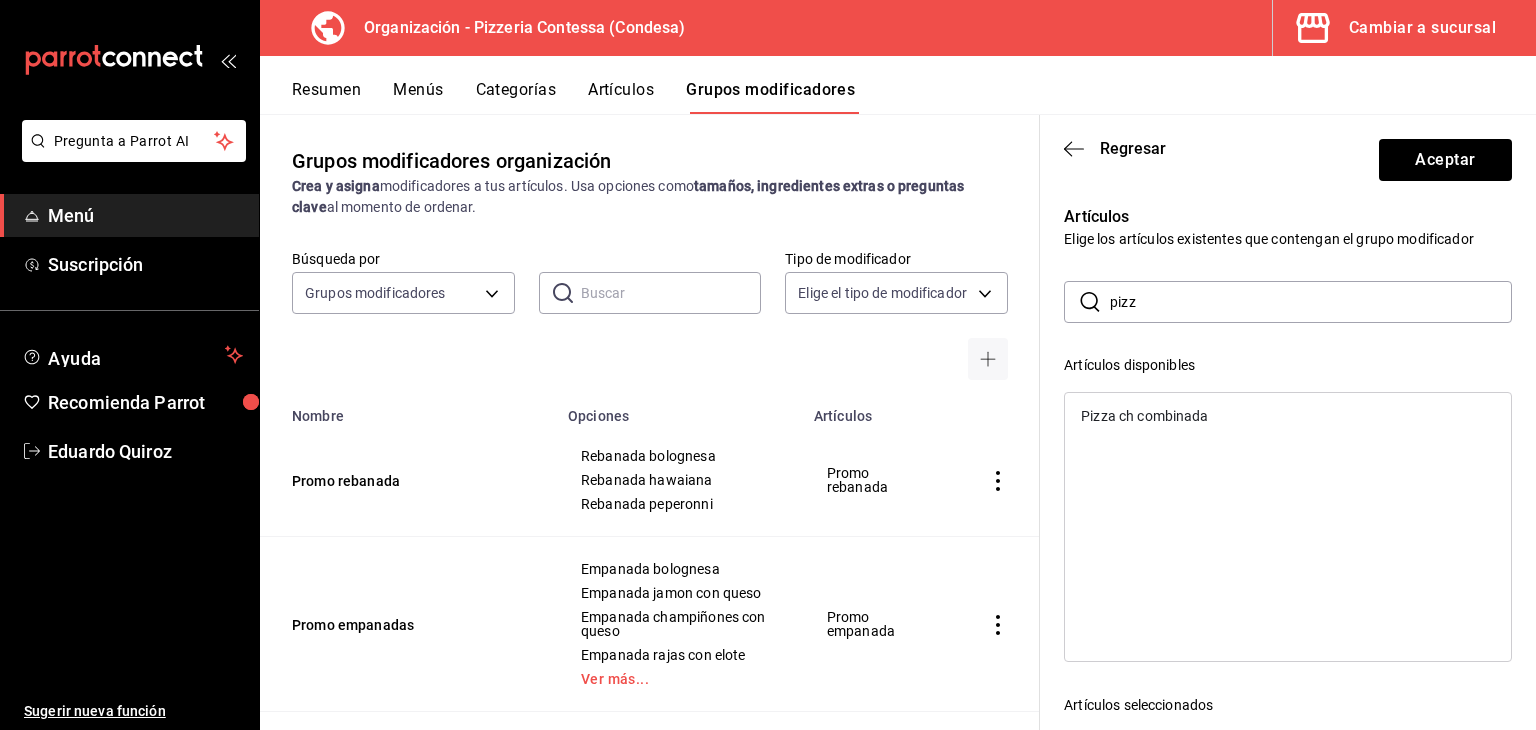 click on "Pizza ch combinada" at bounding box center [1144, 416] 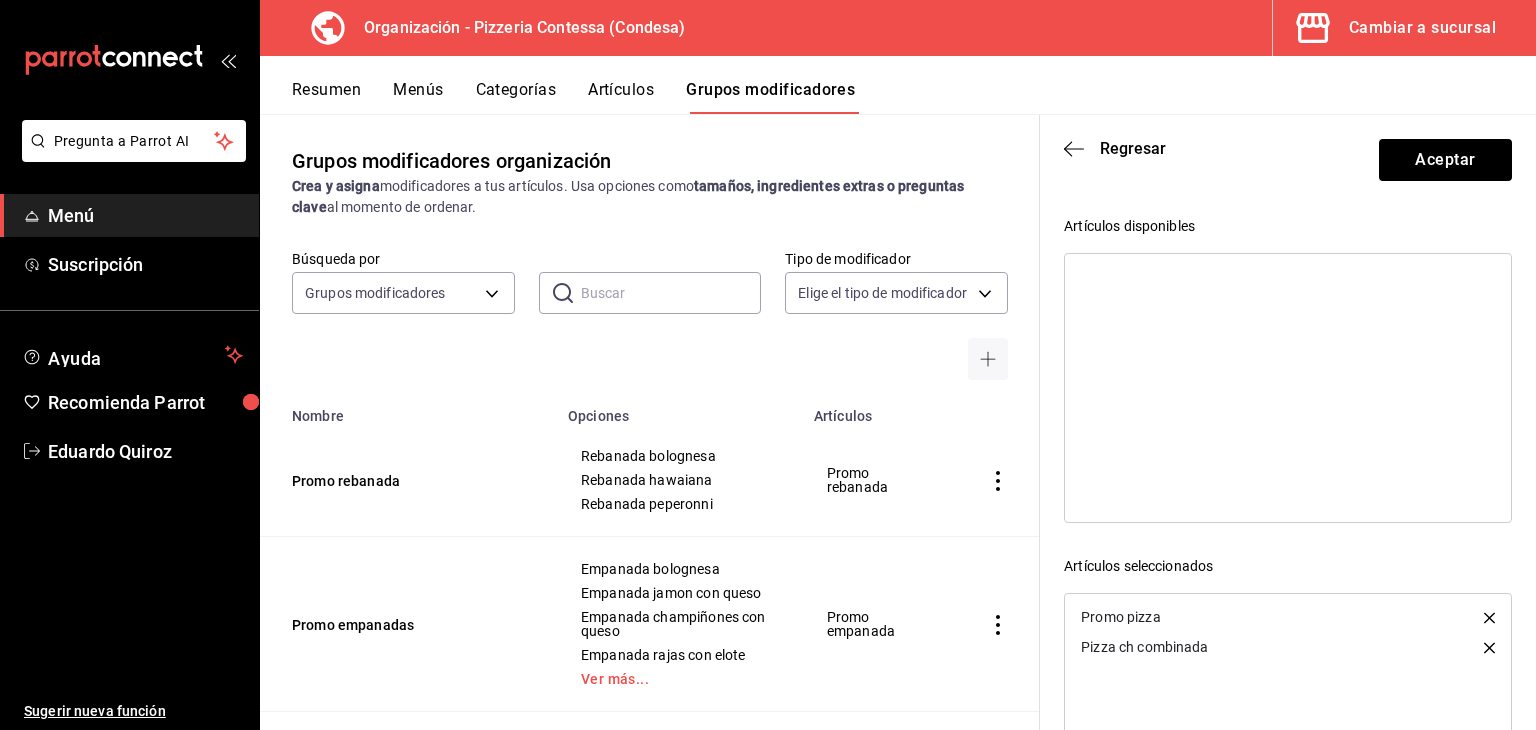 scroll, scrollTop: 142, scrollLeft: 0, axis: vertical 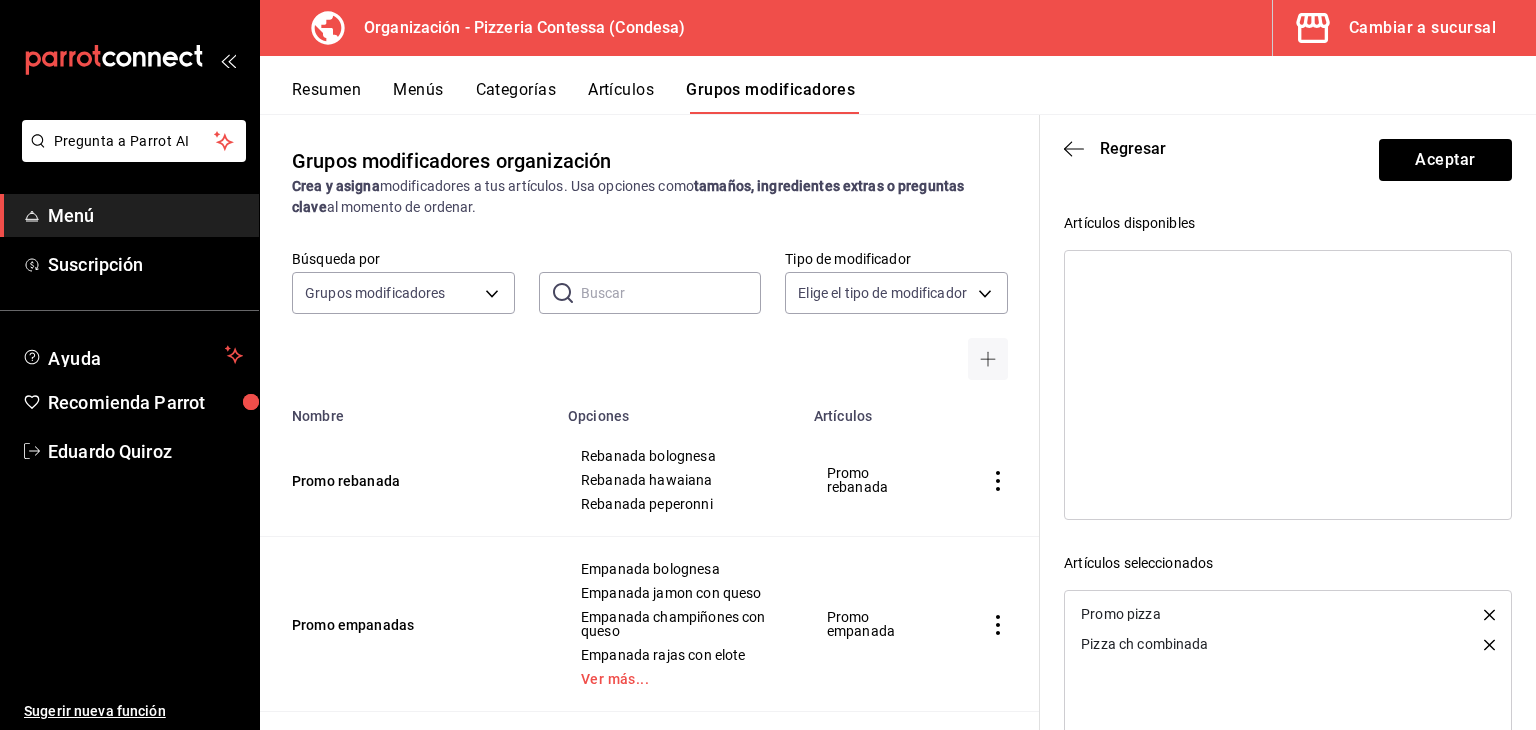 click on "Promo pizza" at bounding box center [1288, 614] 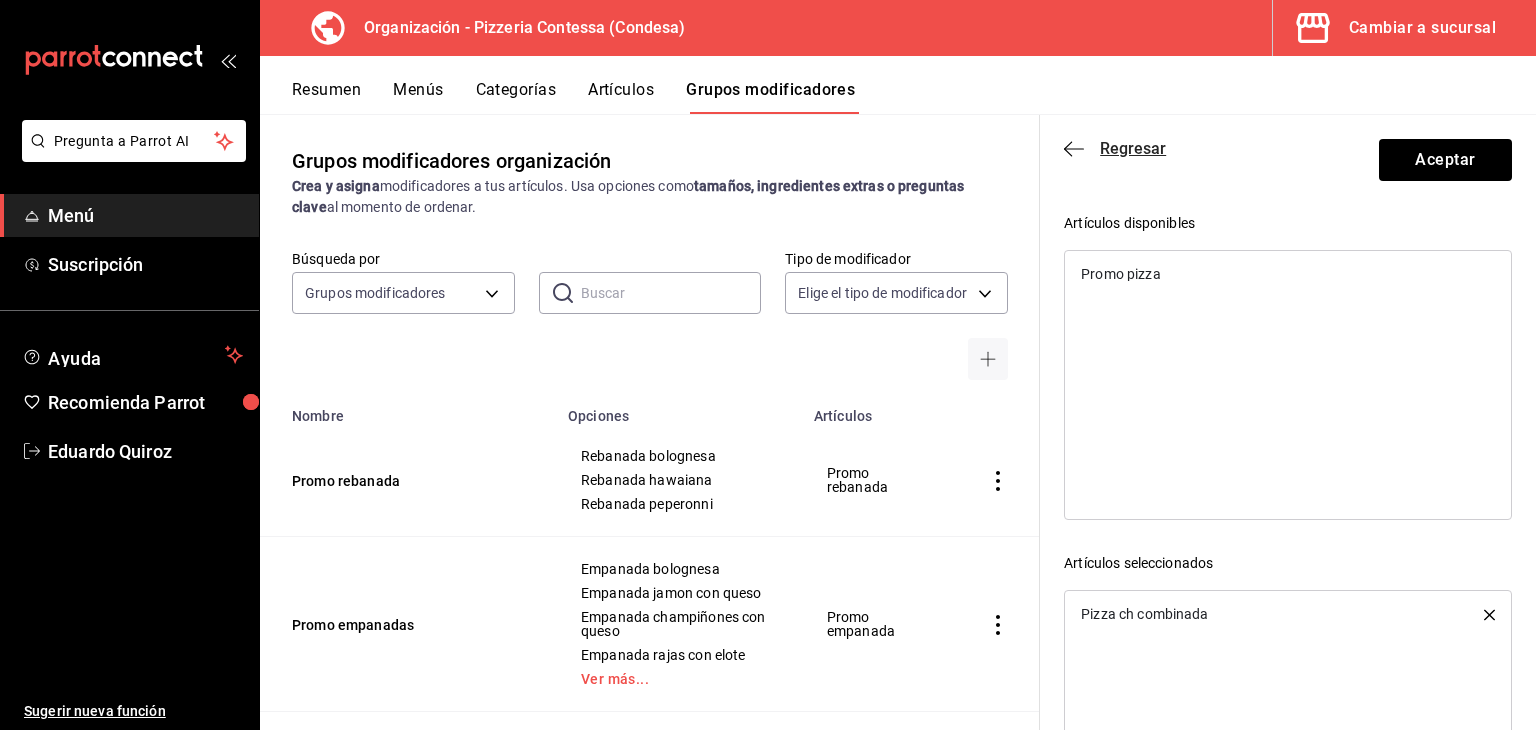 click 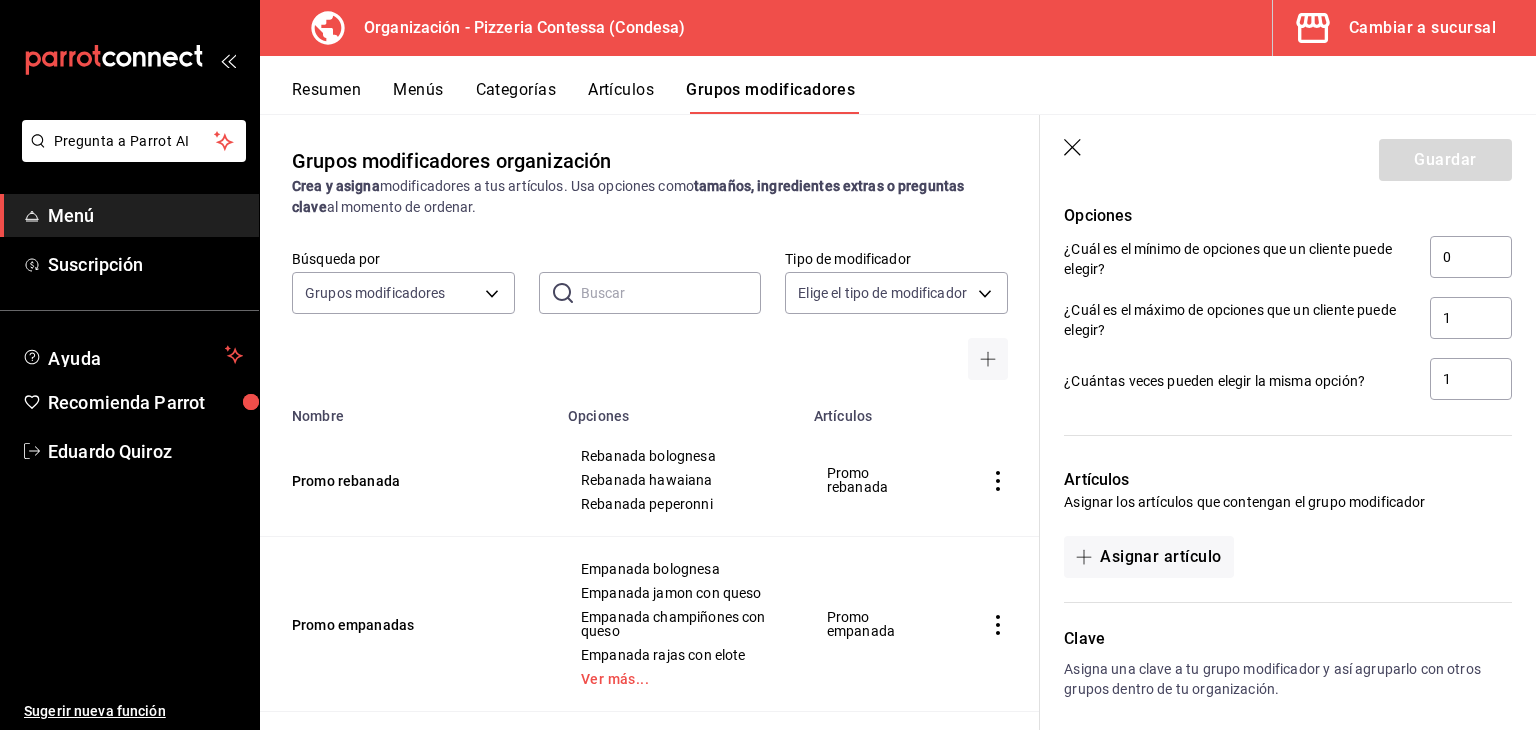 click 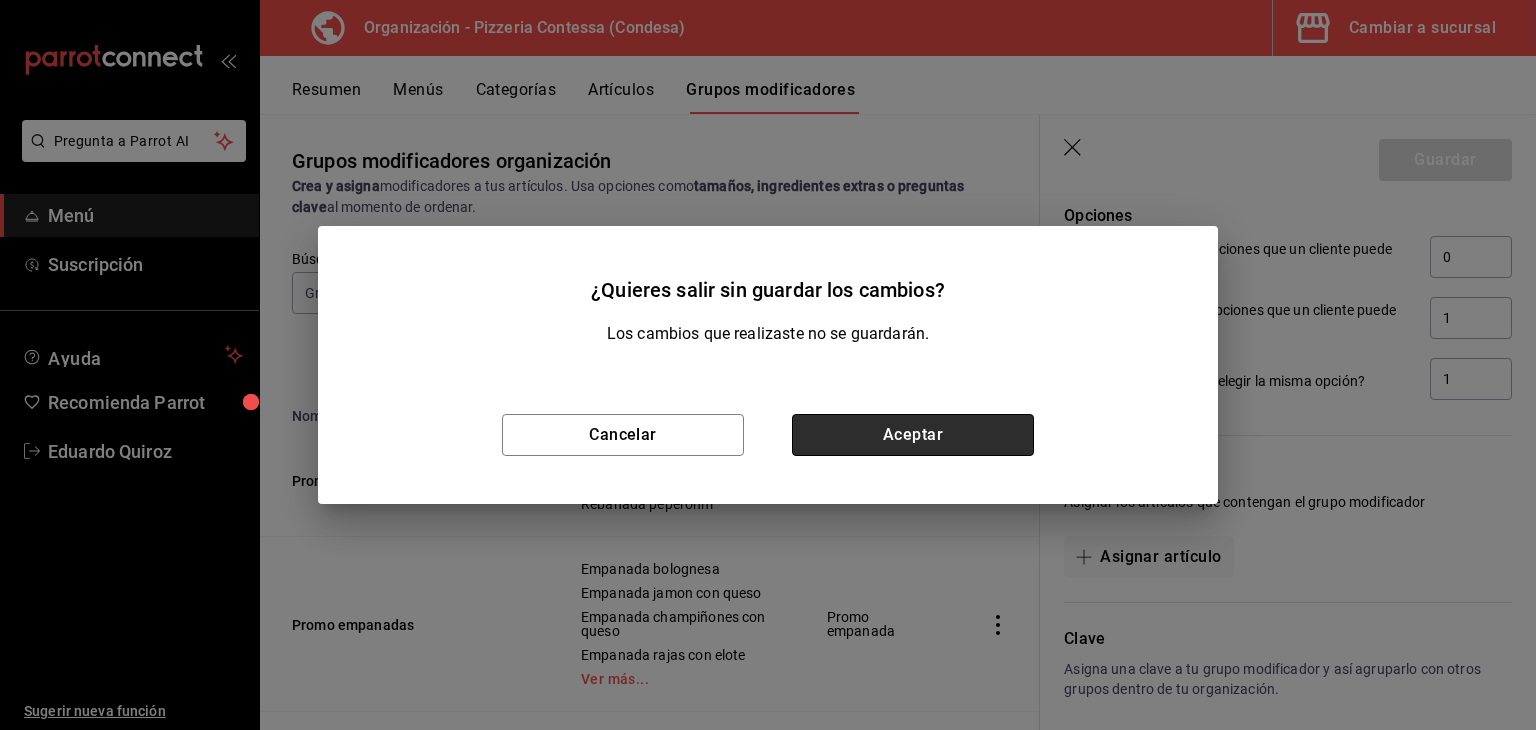 click on "Aceptar" at bounding box center (913, 435) 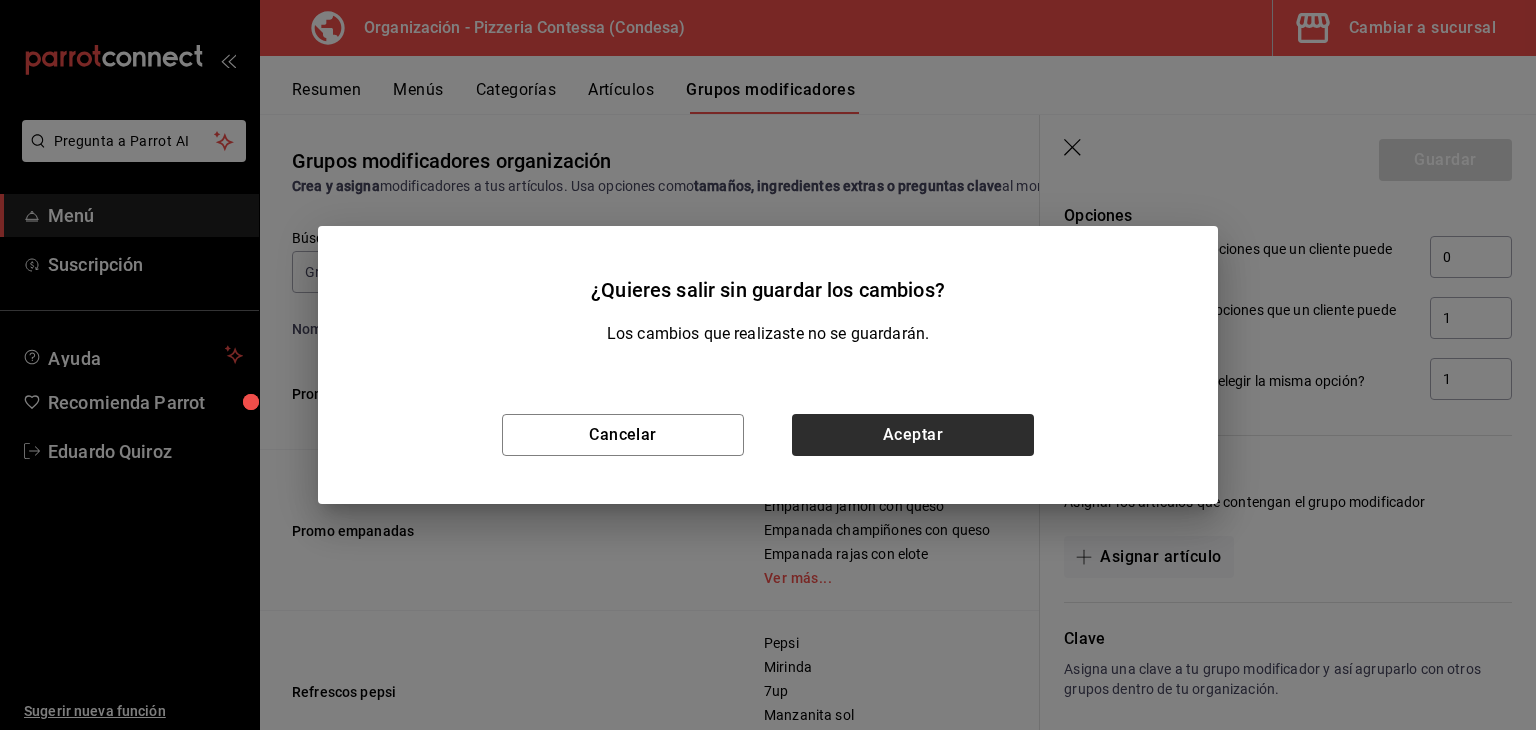 scroll, scrollTop: 0, scrollLeft: 0, axis: both 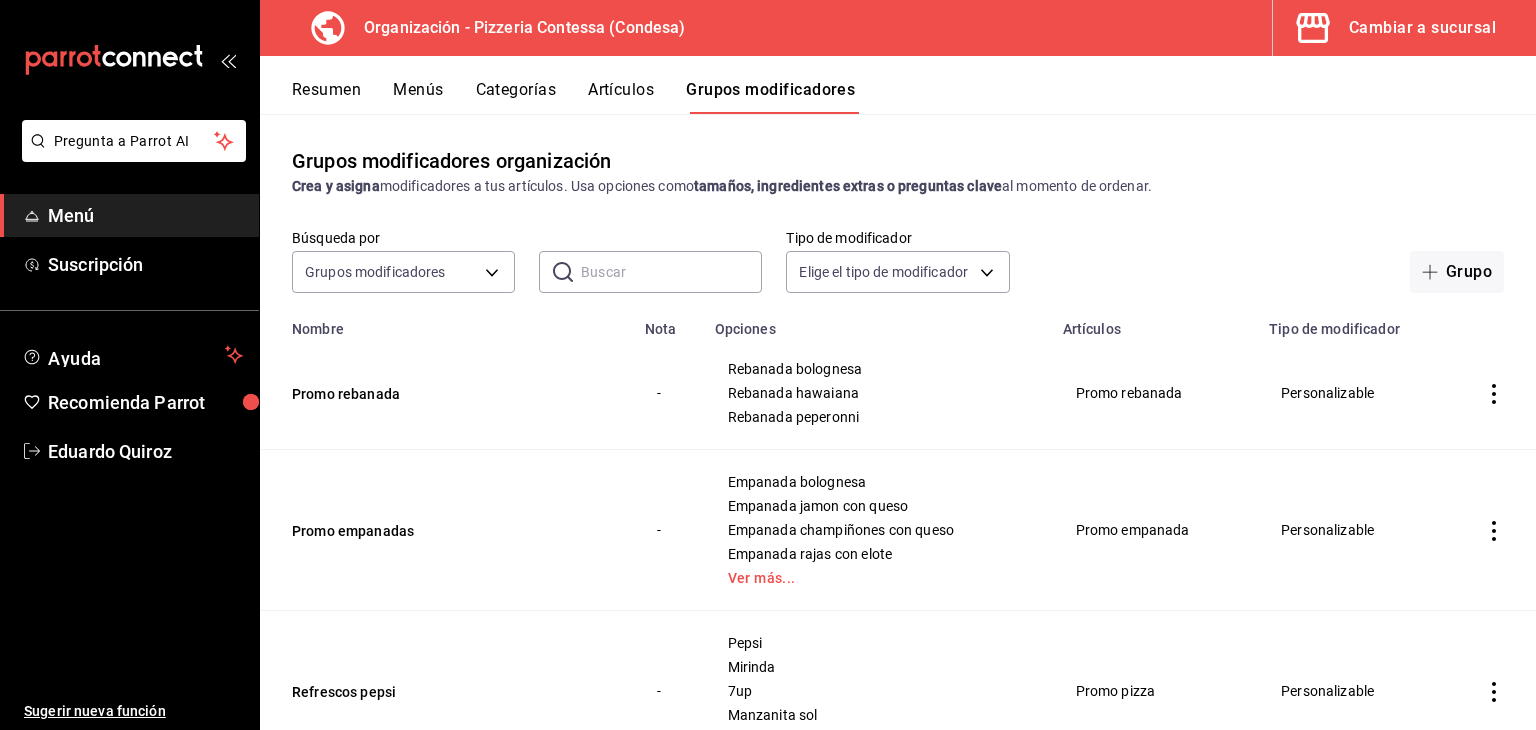 click on "Artículos" at bounding box center (621, 97) 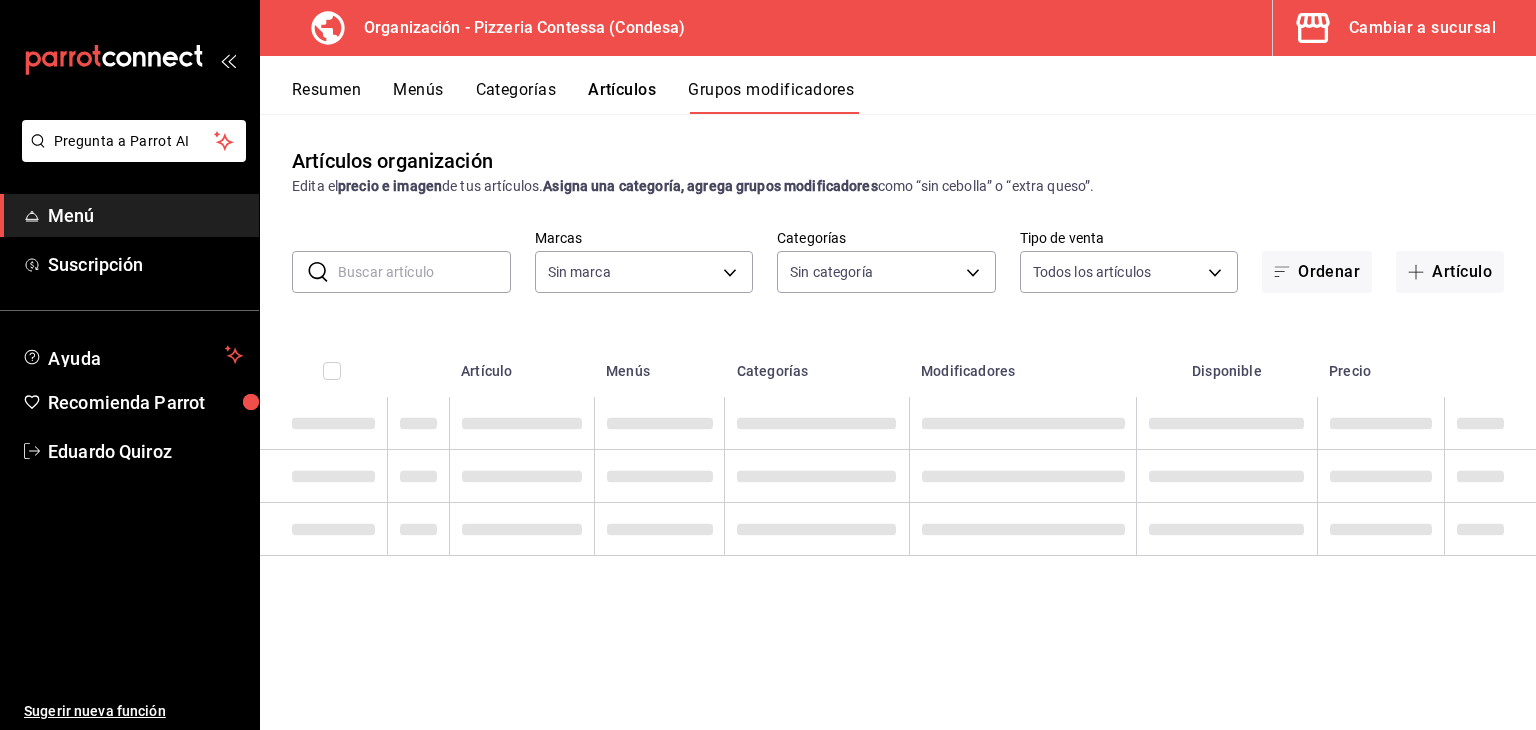 type on "ffd2d5b6-989f-41ef-afc5-5290e67978d8" 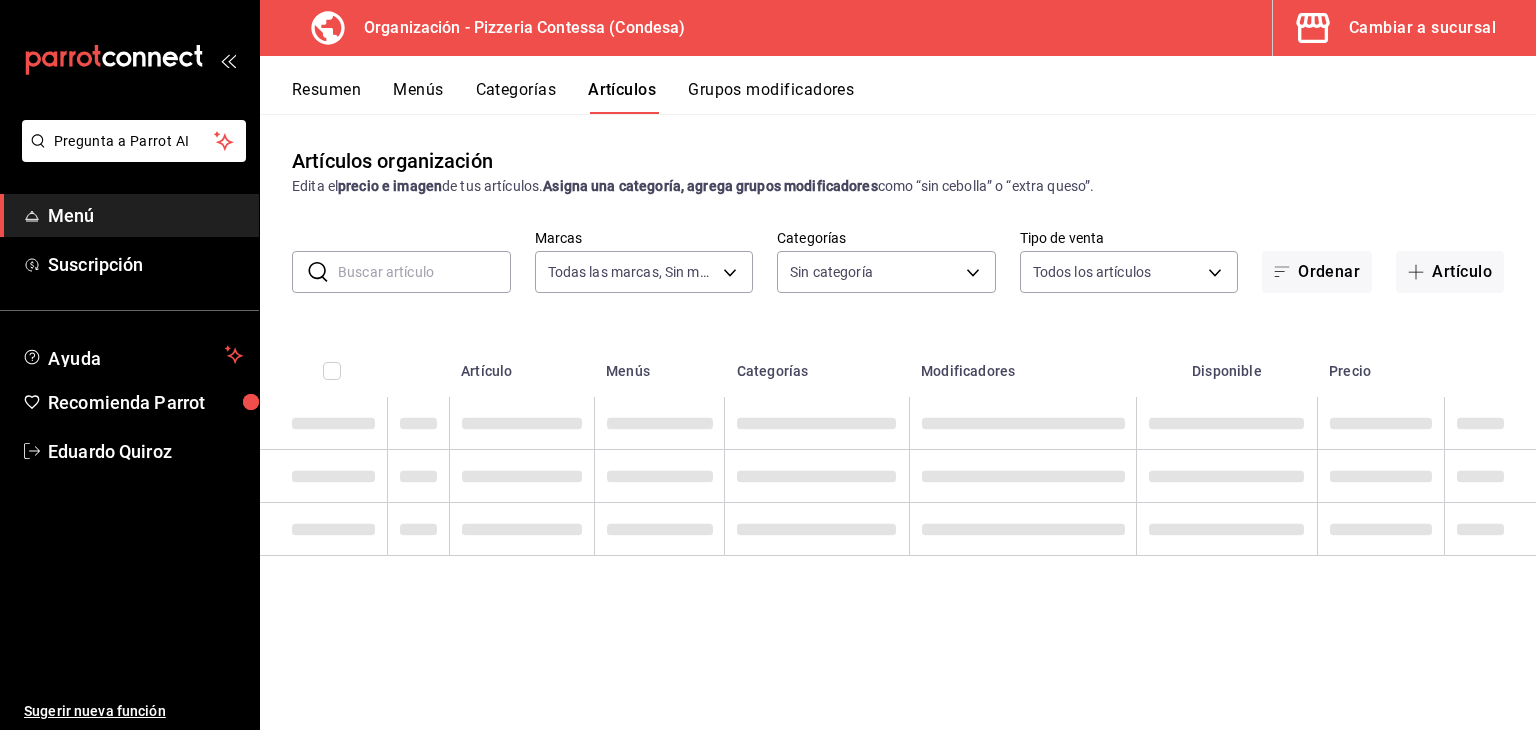 type on "ffd2d5b6-989f-41ef-afc5-5290e67978d8" 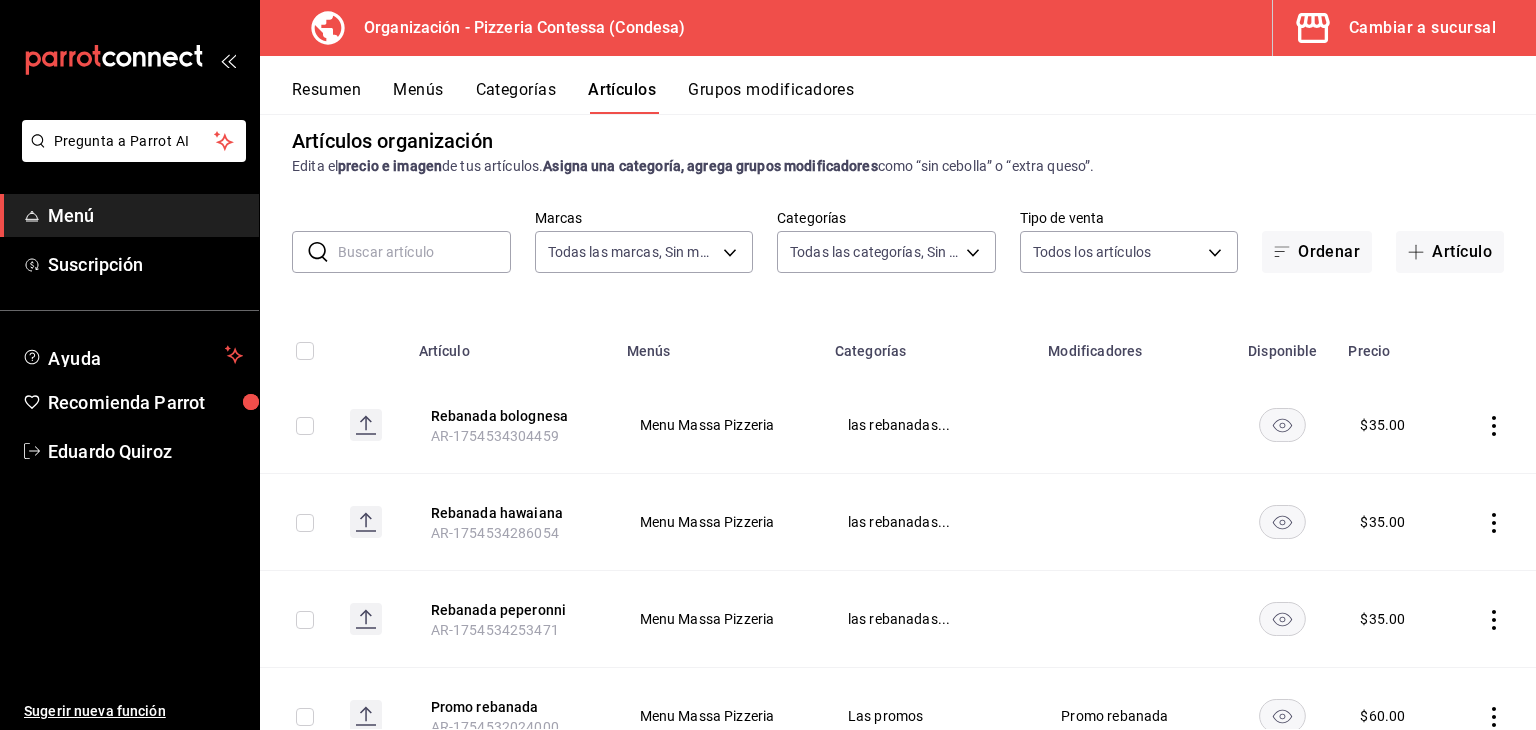 scroll, scrollTop: 0, scrollLeft: 0, axis: both 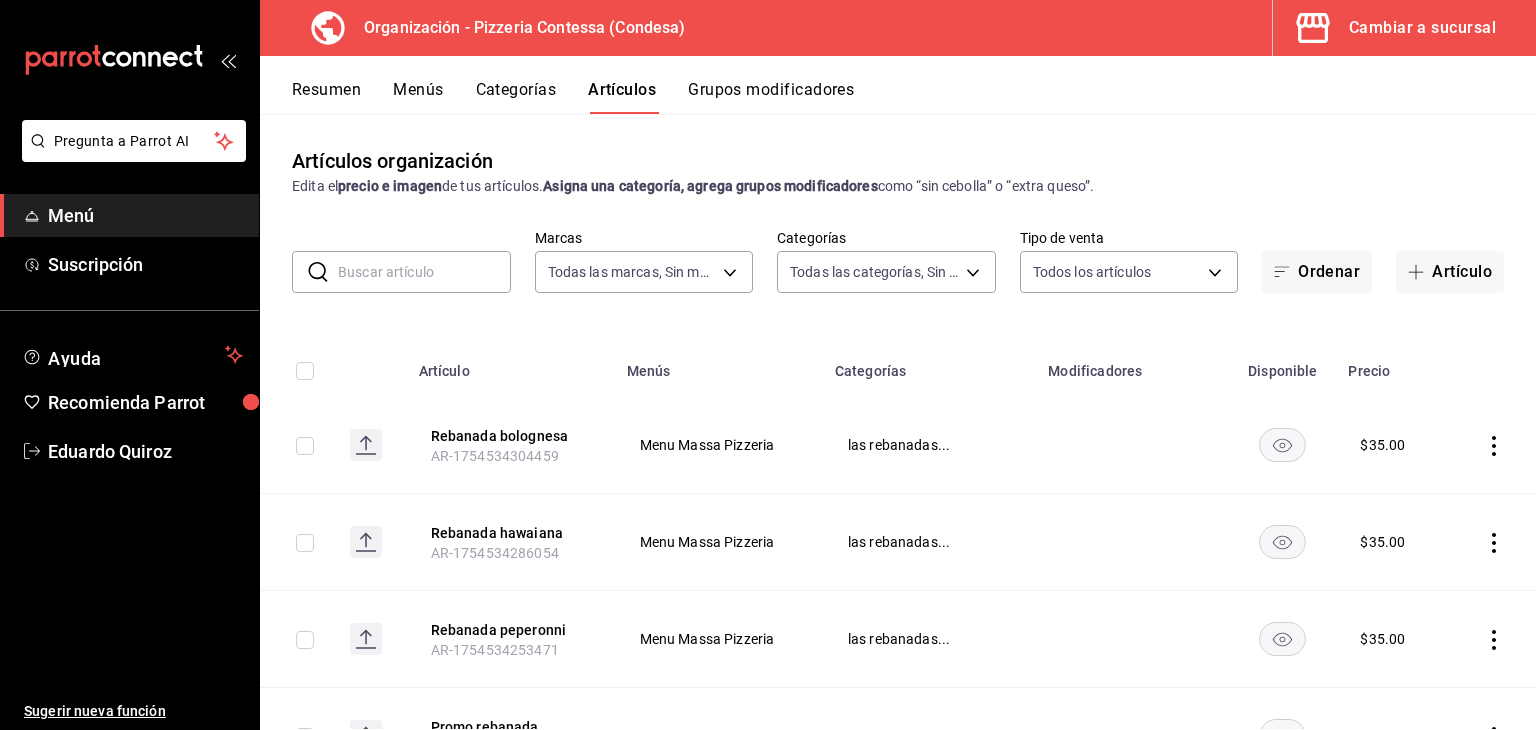click on "Categorías" at bounding box center (516, 97) 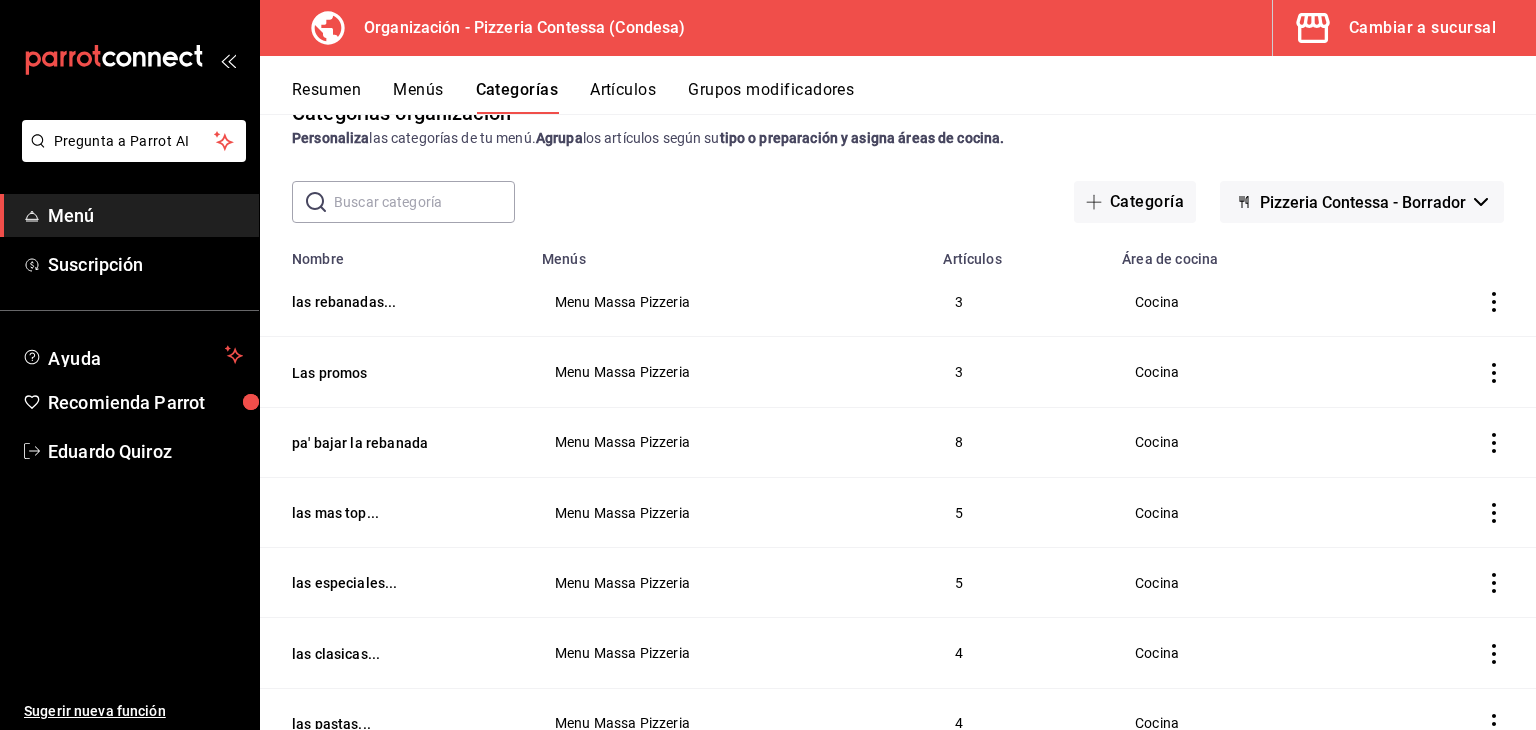 scroll, scrollTop: 0, scrollLeft: 0, axis: both 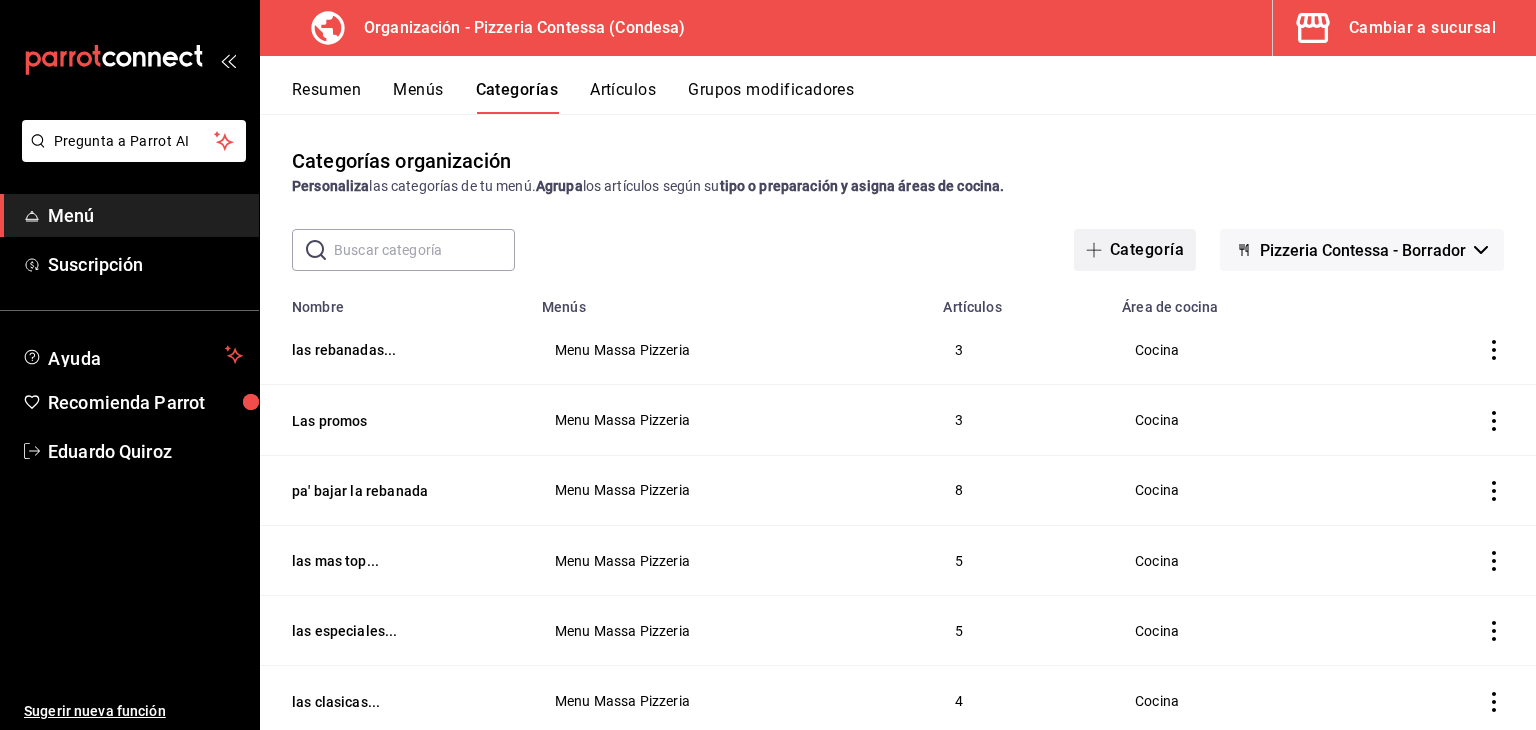click on "Categoría" at bounding box center [1135, 250] 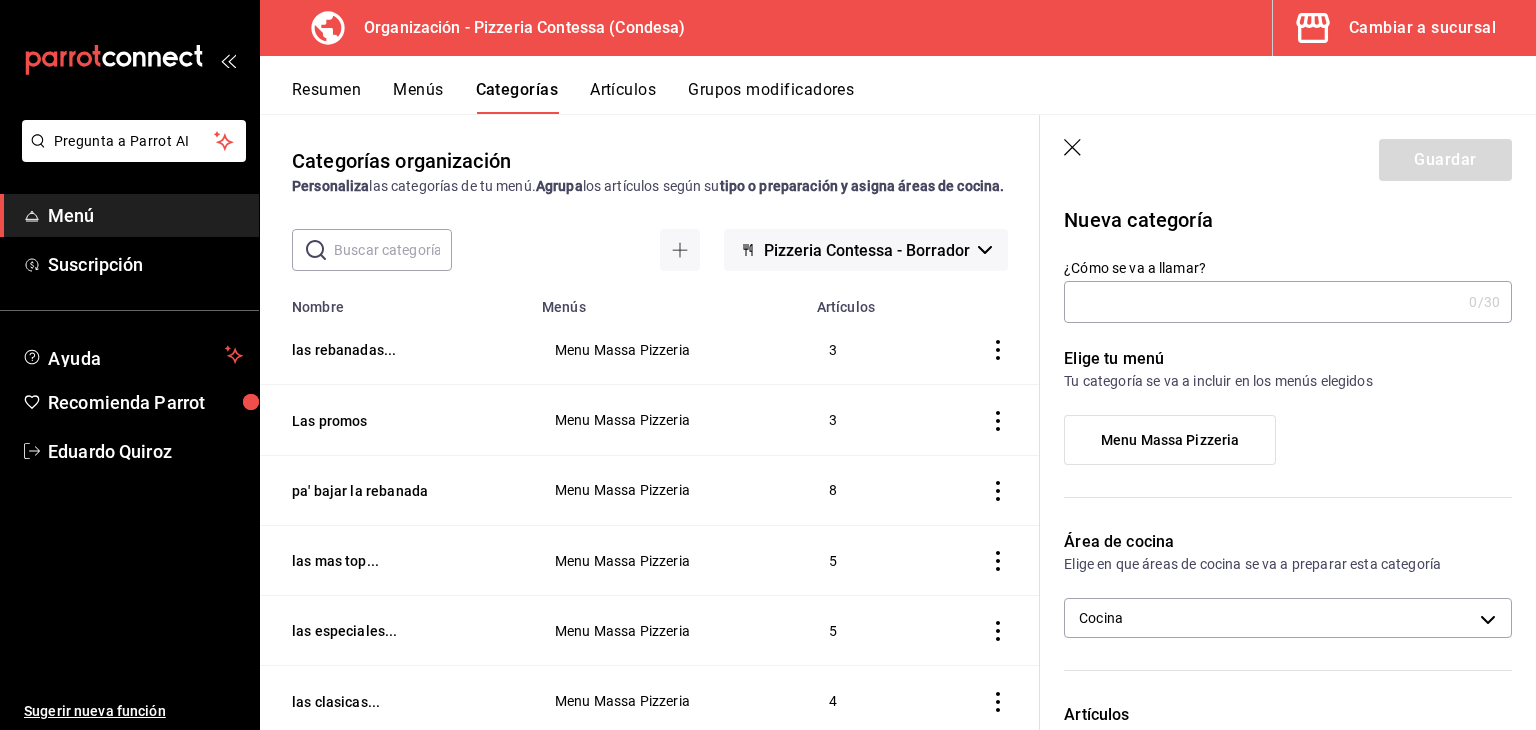 click on "¿Cómo se va a llamar?" at bounding box center [1262, 302] 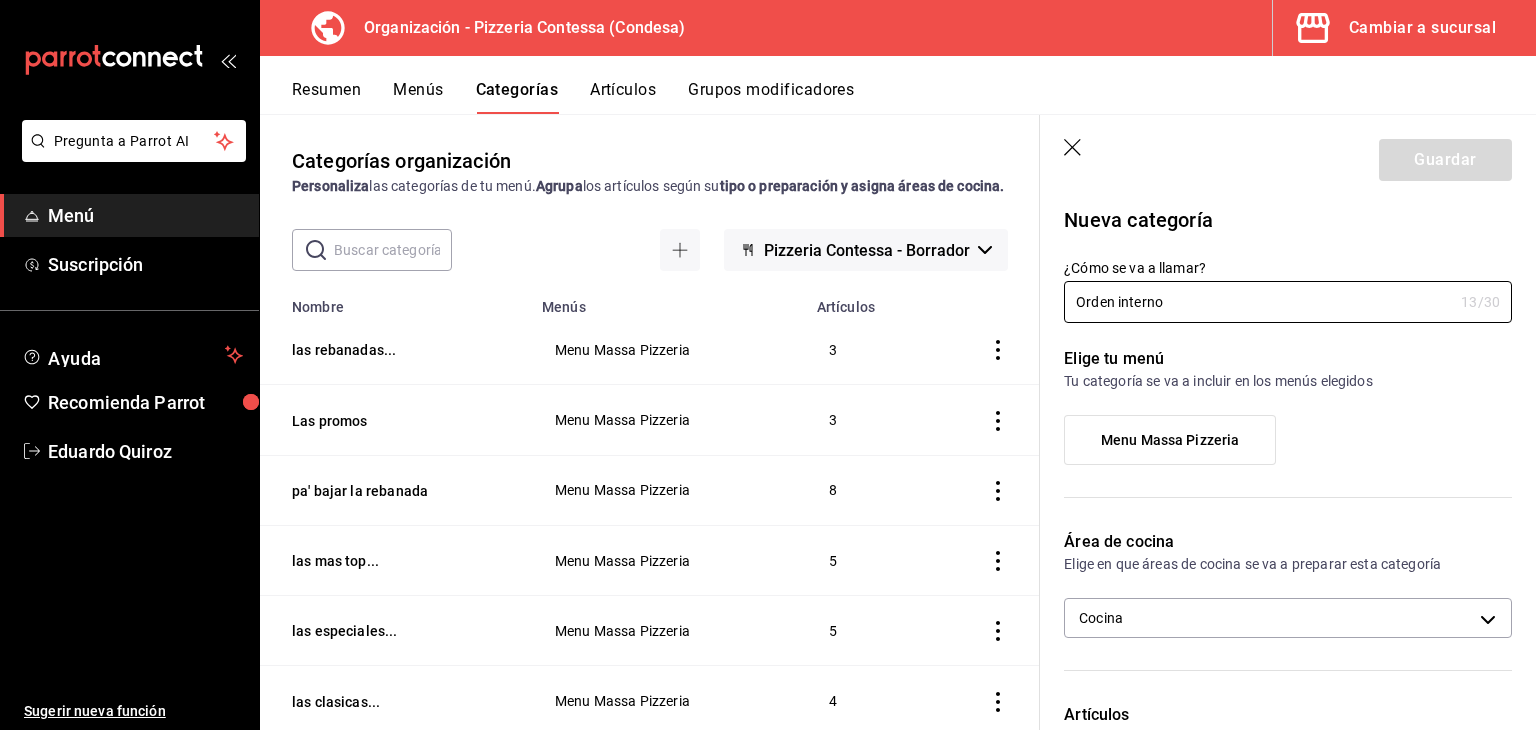 type on "Orden interno" 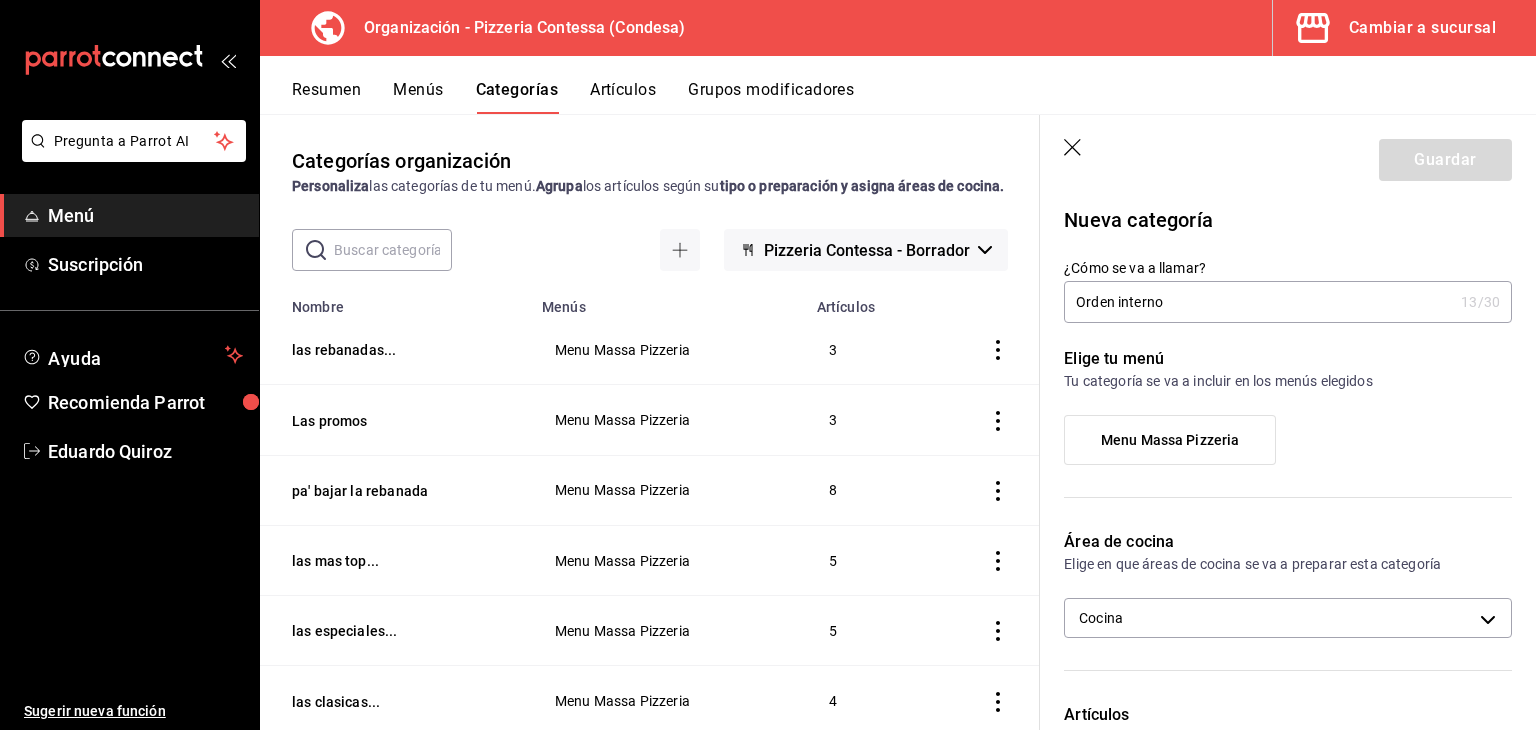 click on "Menu Massa Pizzeria" at bounding box center [1170, 440] 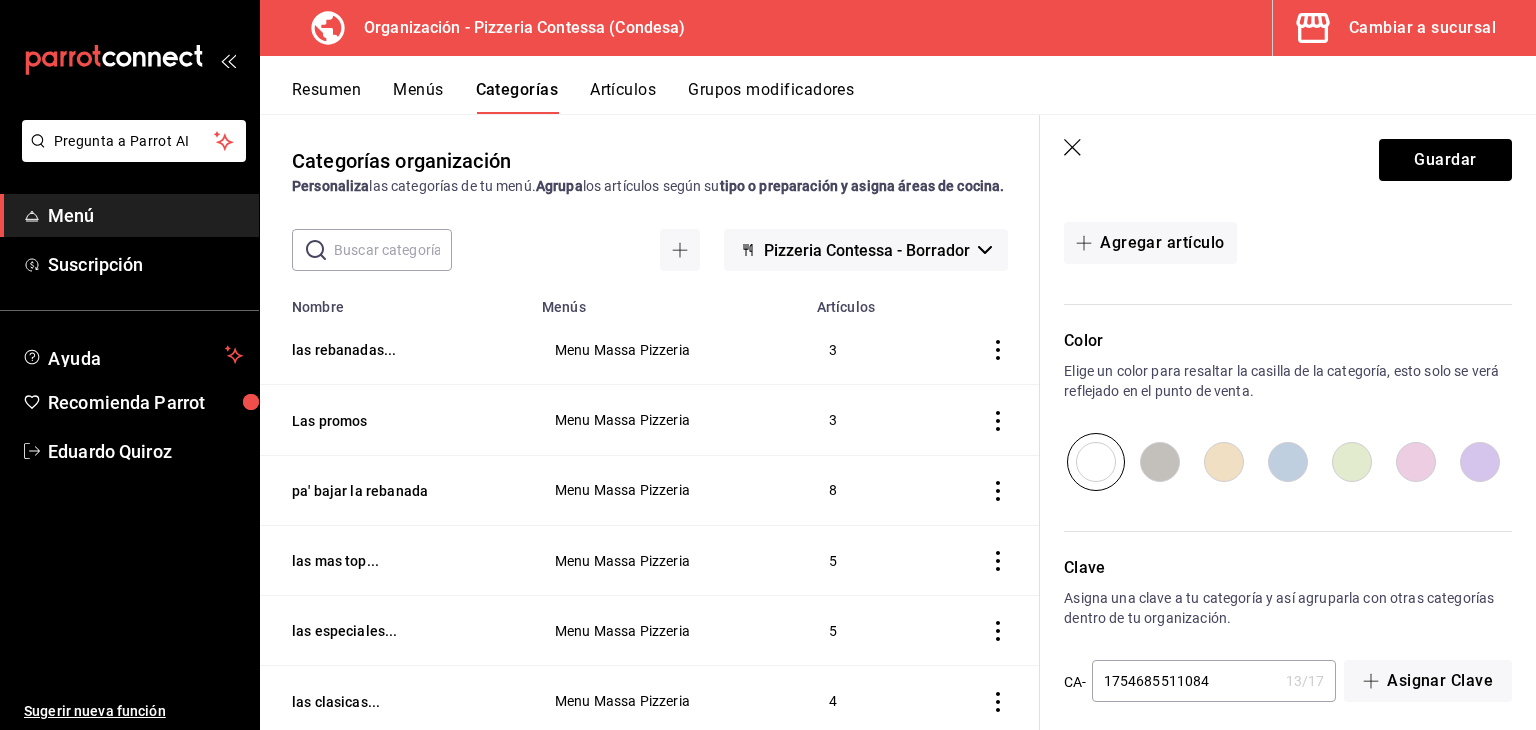 scroll, scrollTop: 582, scrollLeft: 0, axis: vertical 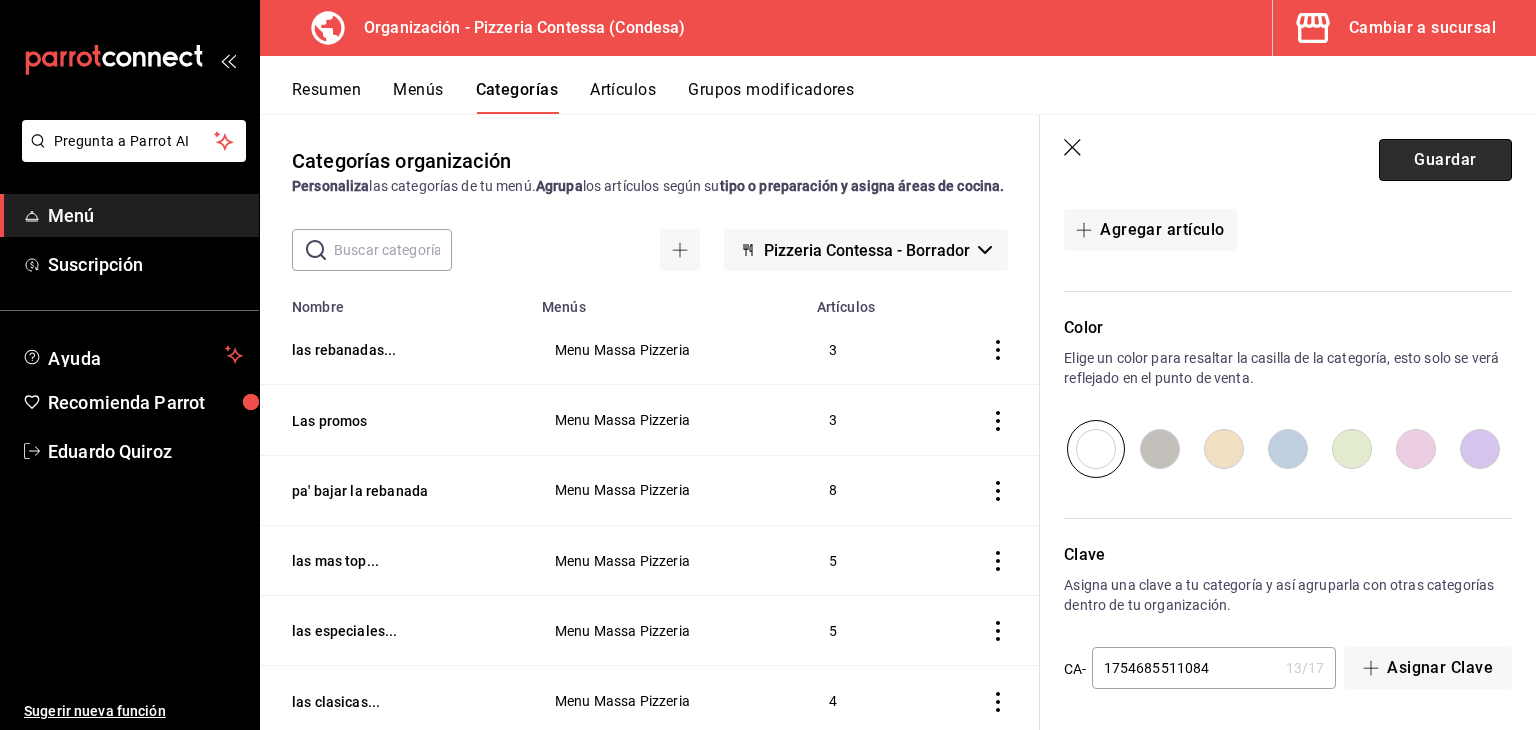 click on "Guardar" at bounding box center (1445, 160) 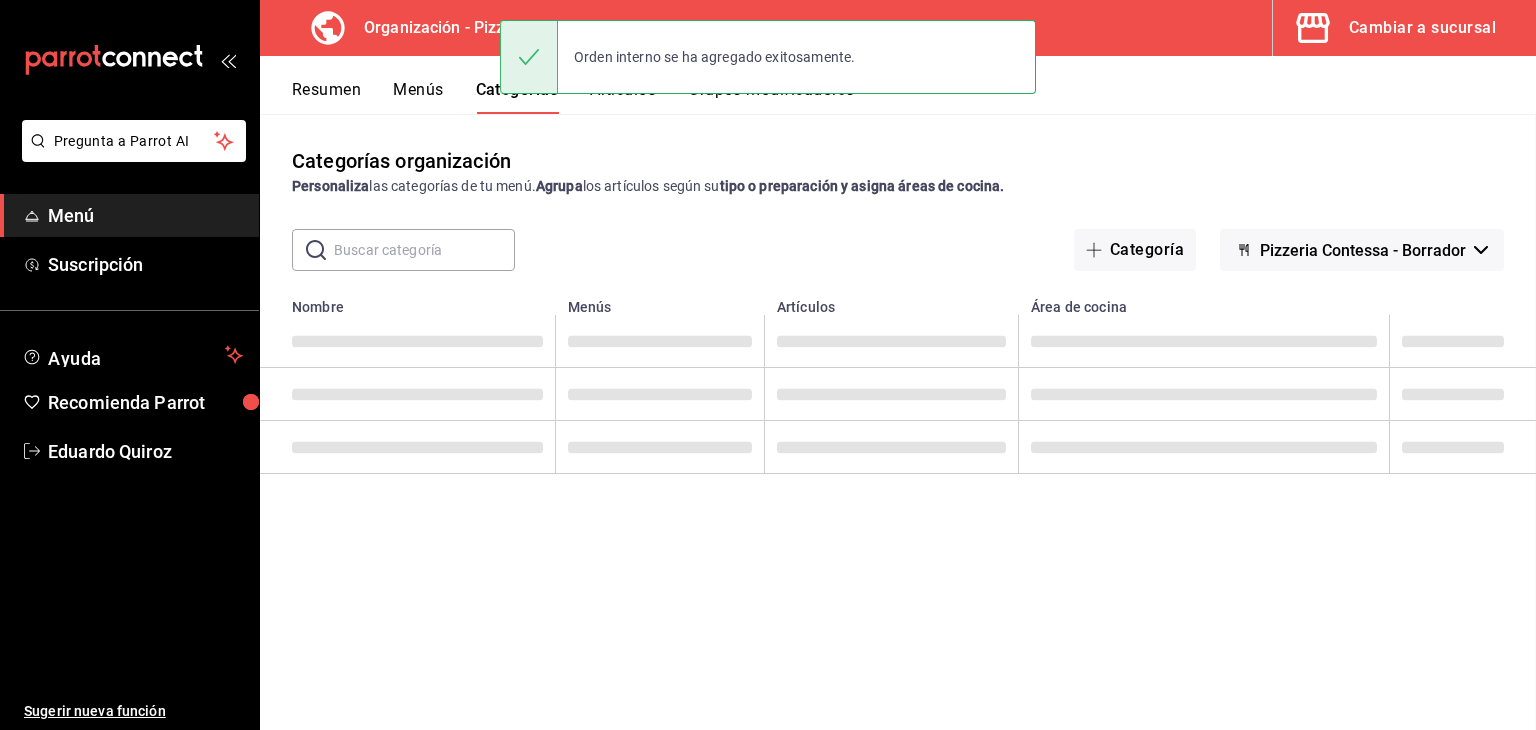 scroll, scrollTop: 0, scrollLeft: 0, axis: both 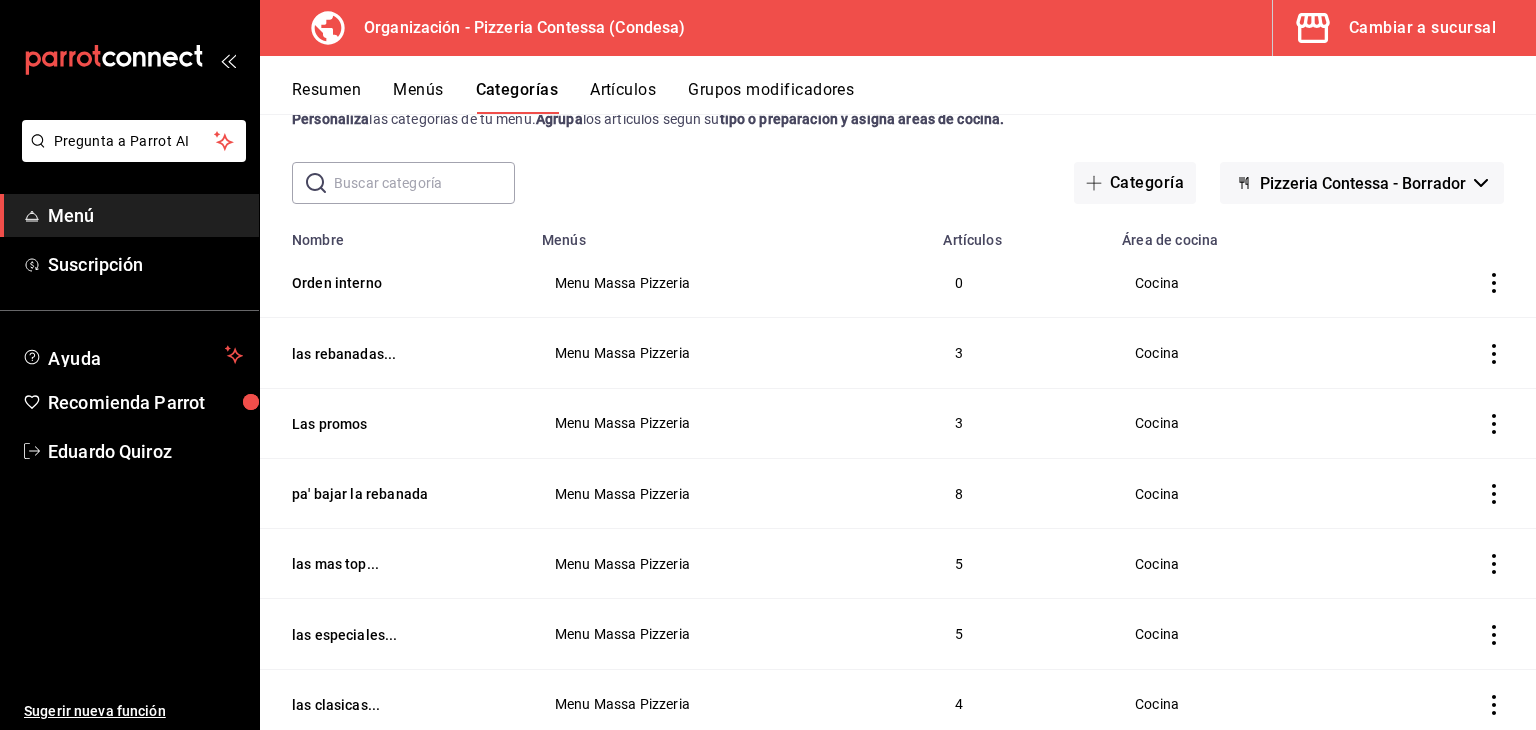click on "Artículos" at bounding box center [623, 97] 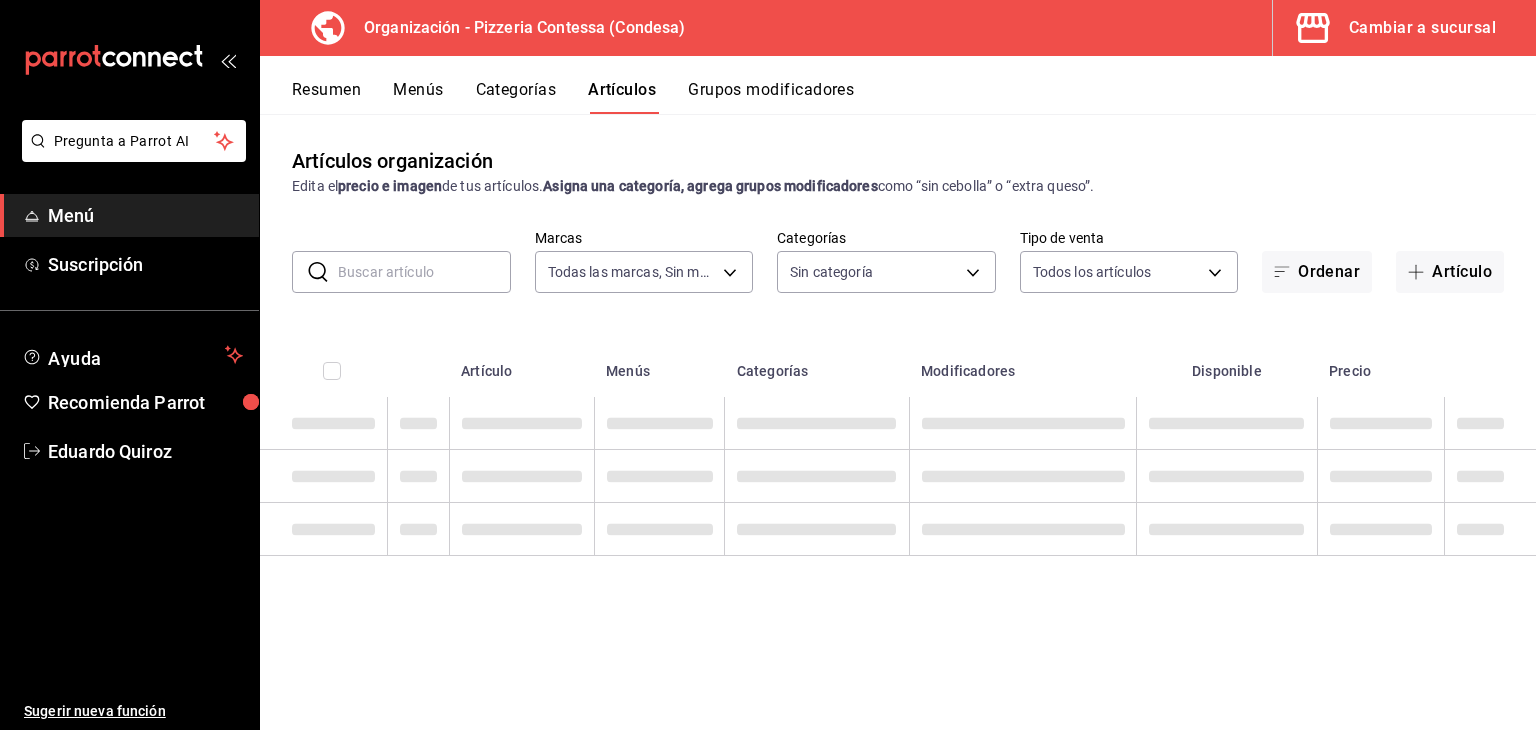 type on "ffd2d5b6-989f-41ef-afc5-5290e67978d8" 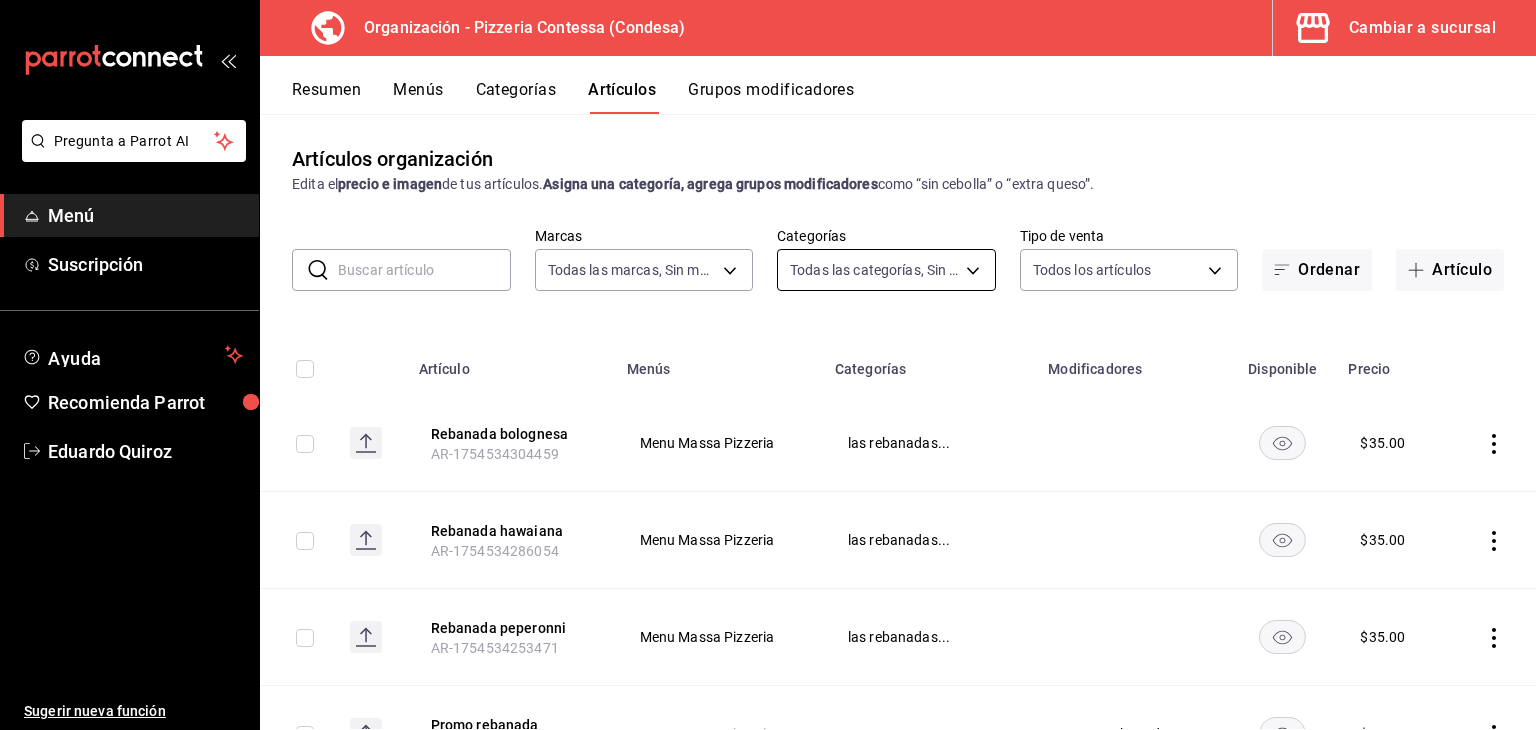 scroll, scrollTop: 0, scrollLeft: 0, axis: both 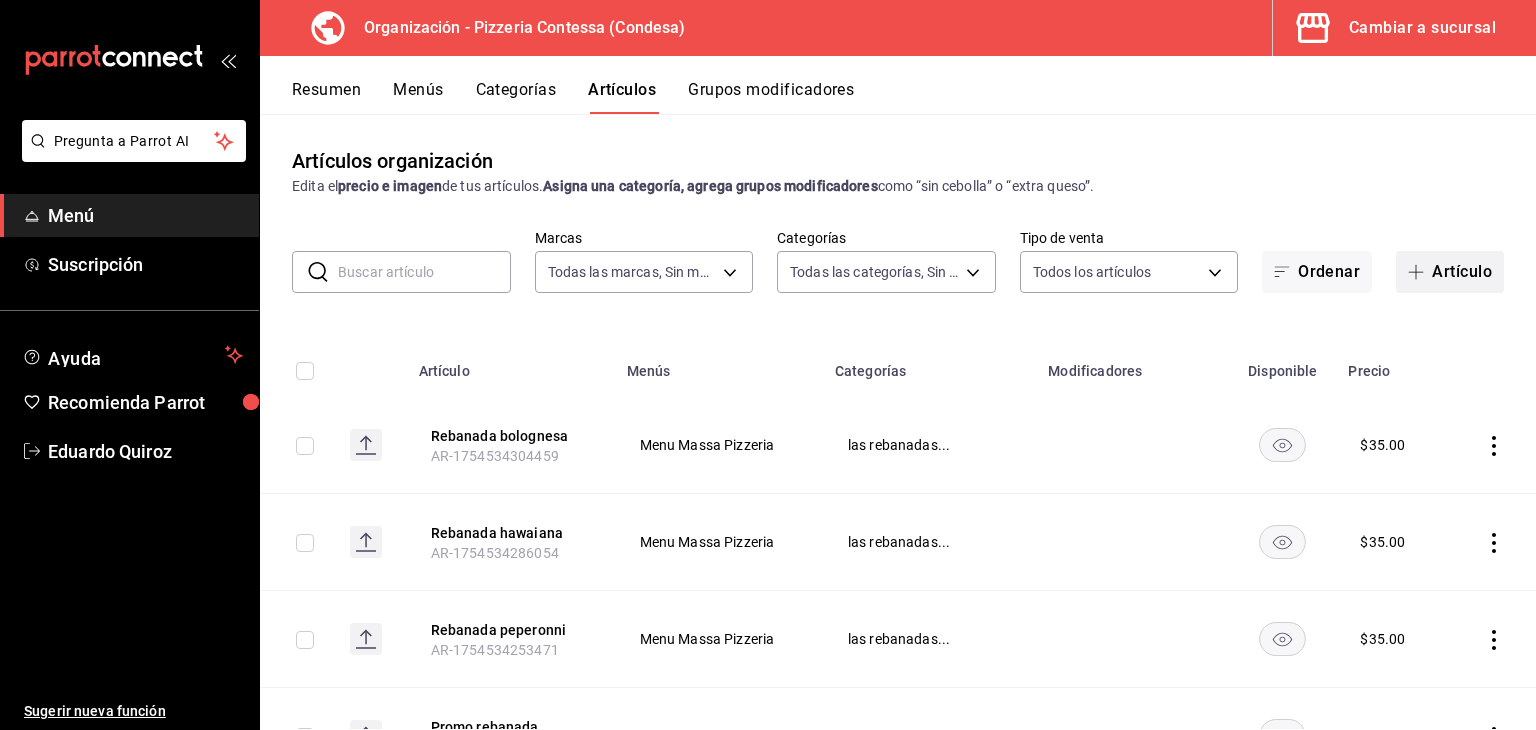 click on "Artículo" at bounding box center [1450, 272] 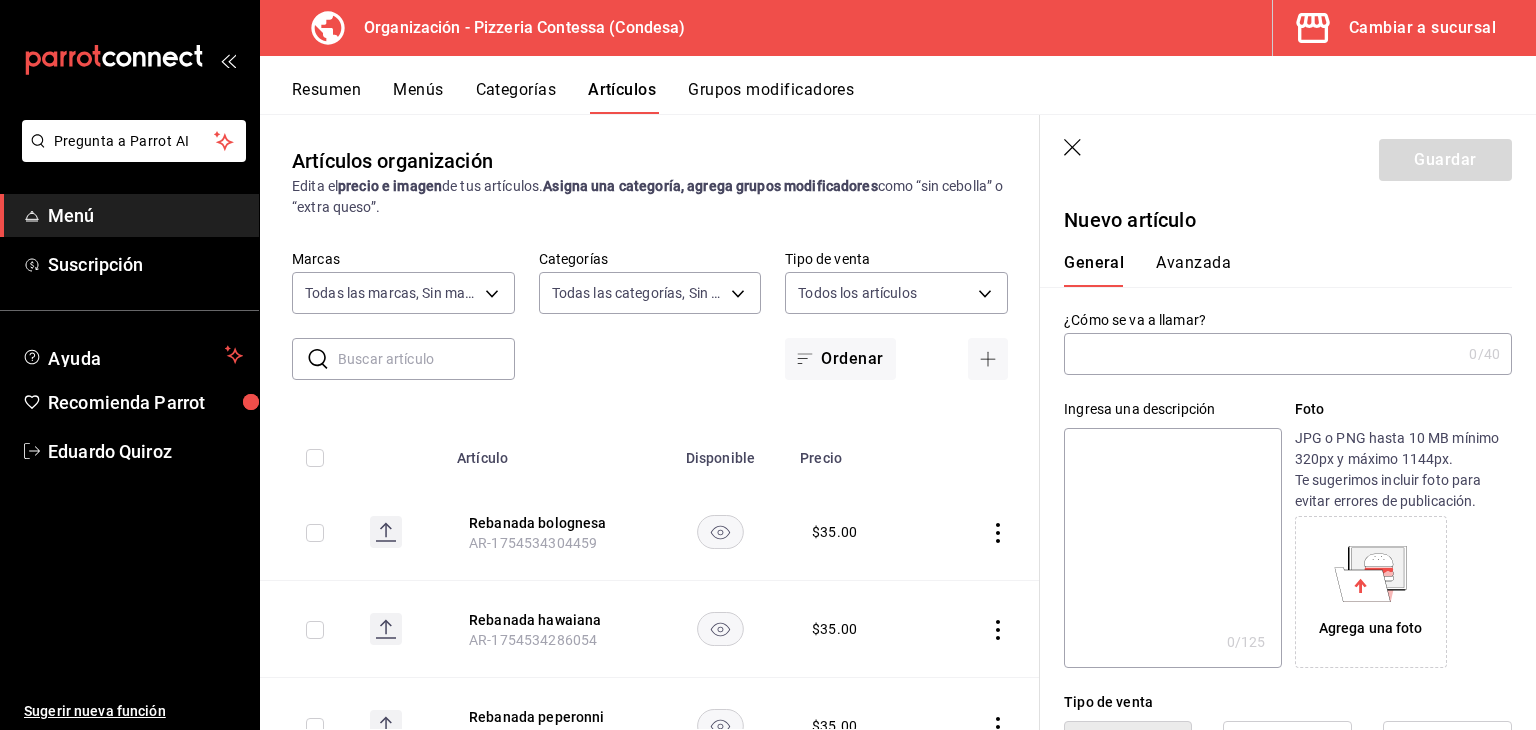 click at bounding box center [1262, 354] 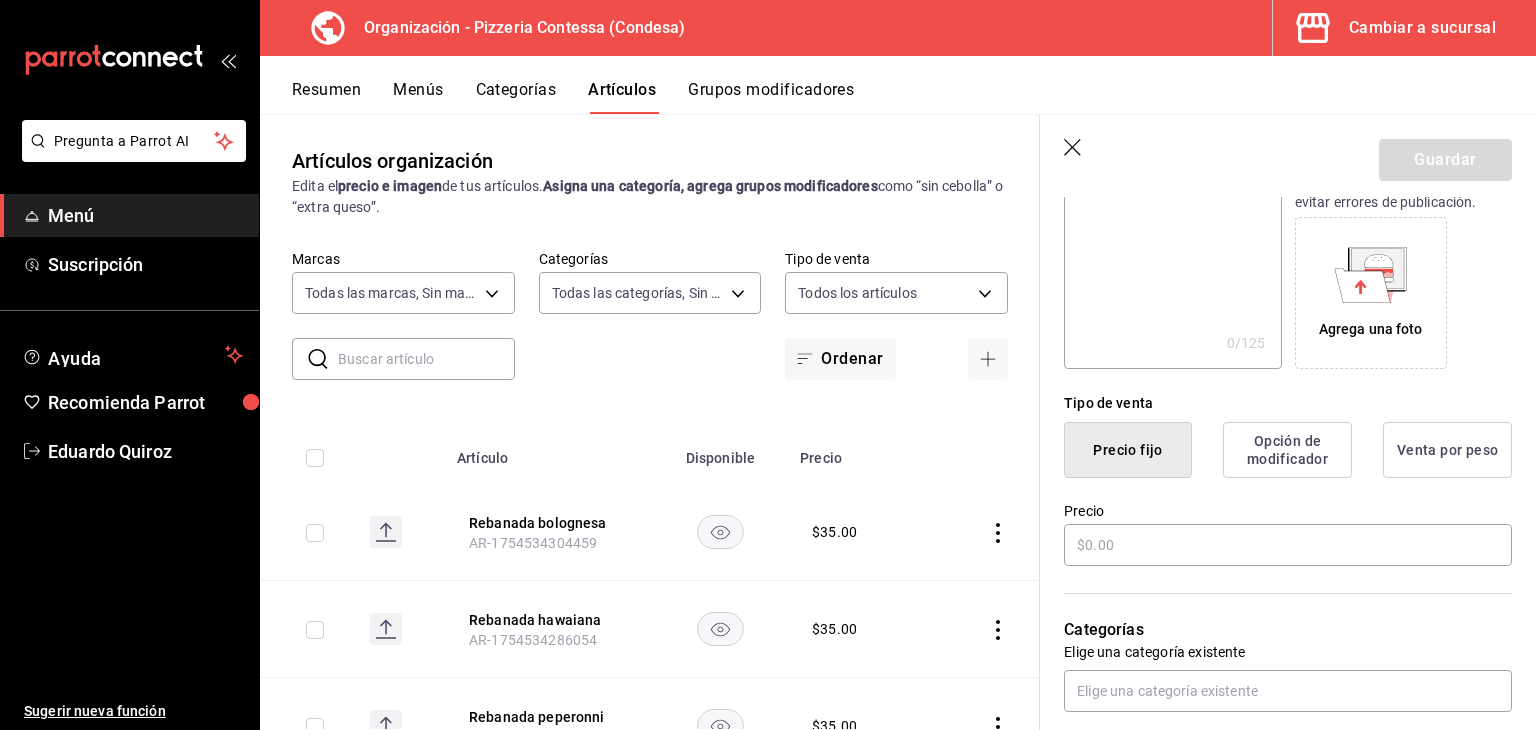 scroll, scrollTop: 300, scrollLeft: 0, axis: vertical 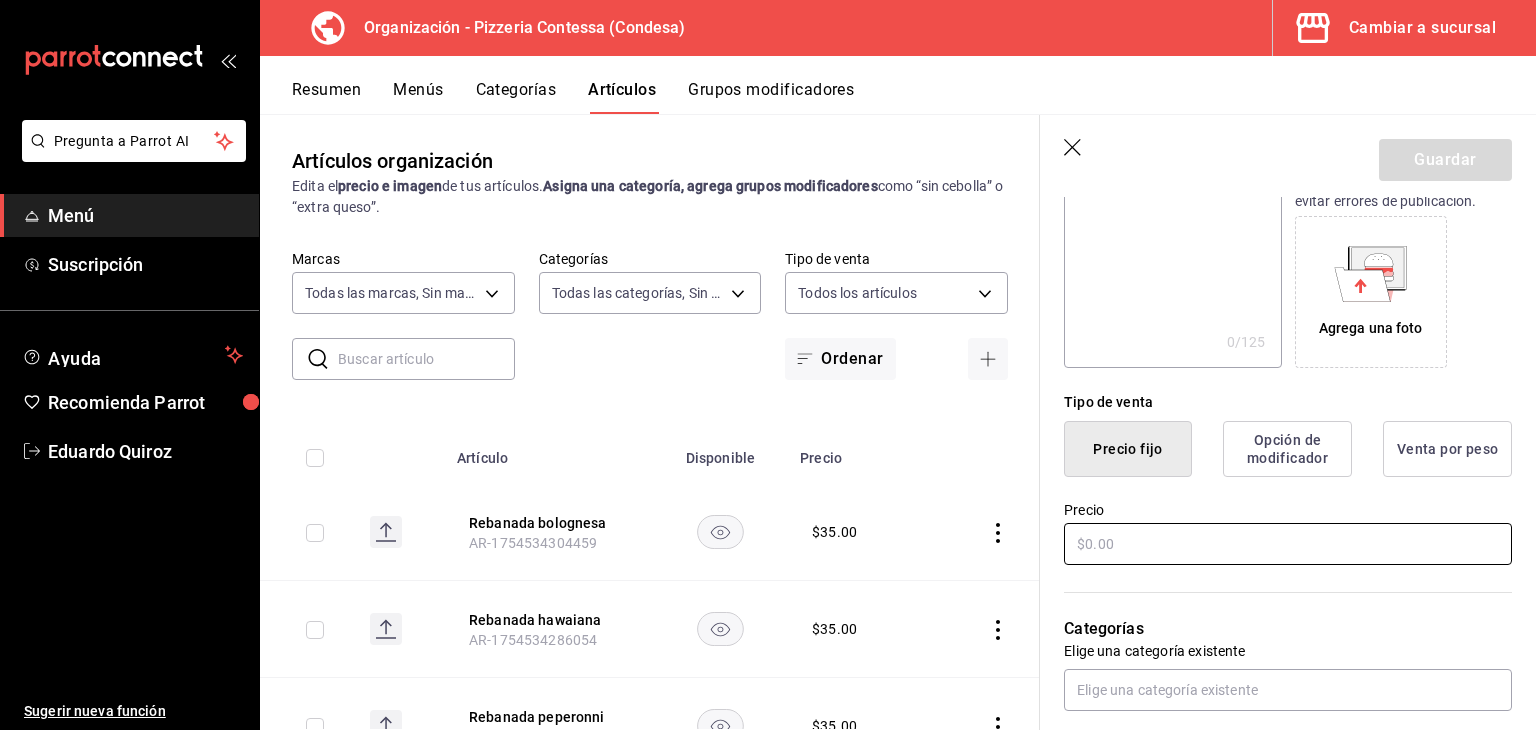 type on "Mitad ch peperonni" 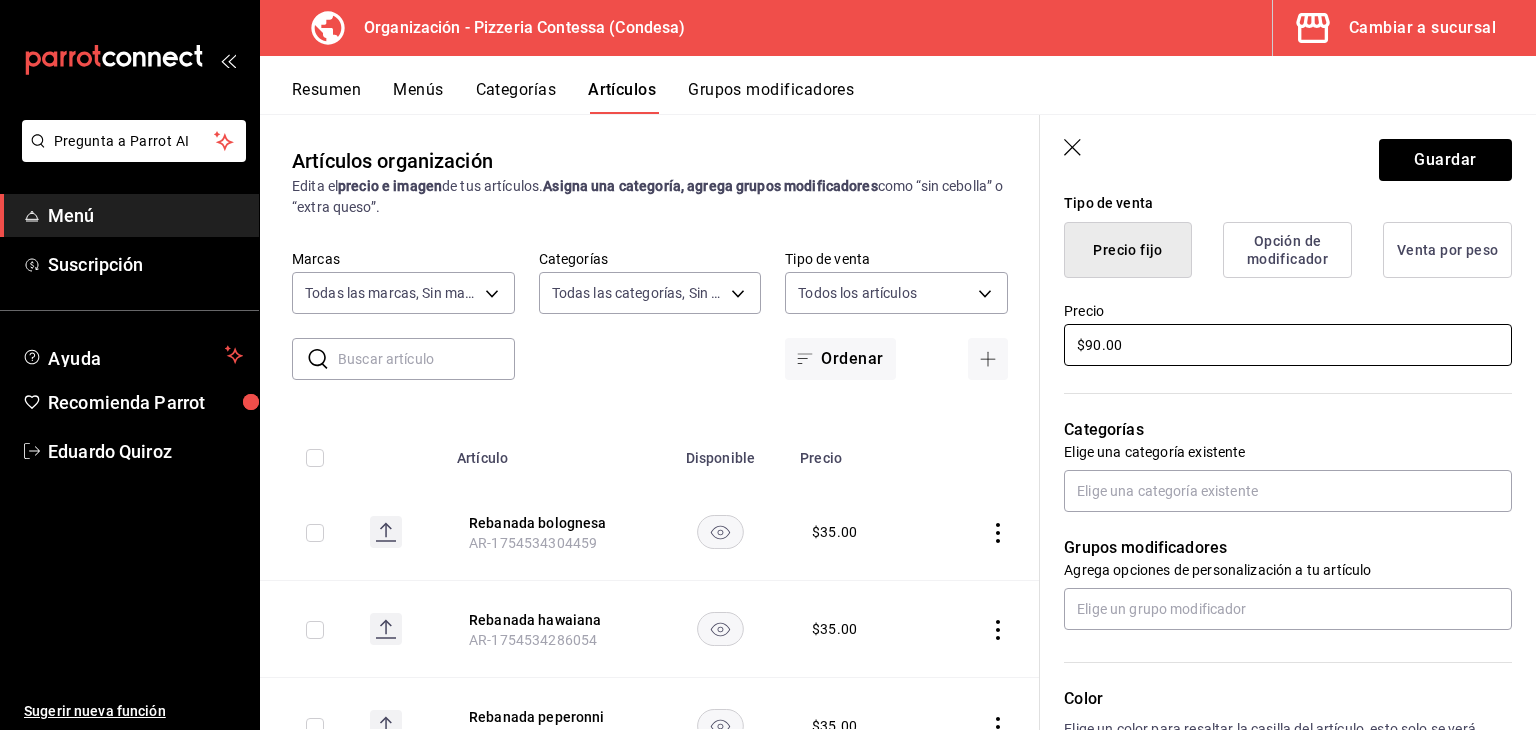 scroll, scrollTop: 600, scrollLeft: 0, axis: vertical 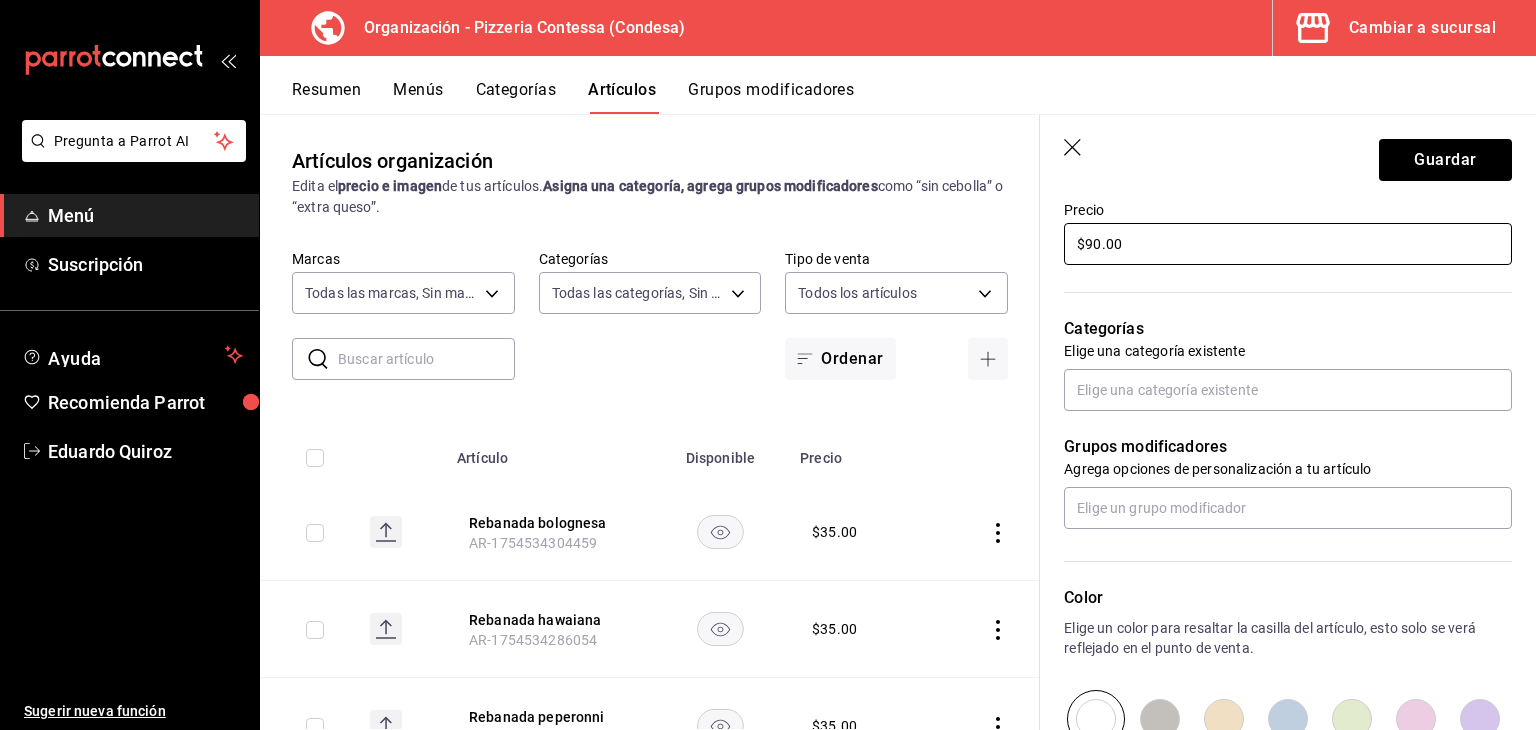type on "$90.00" 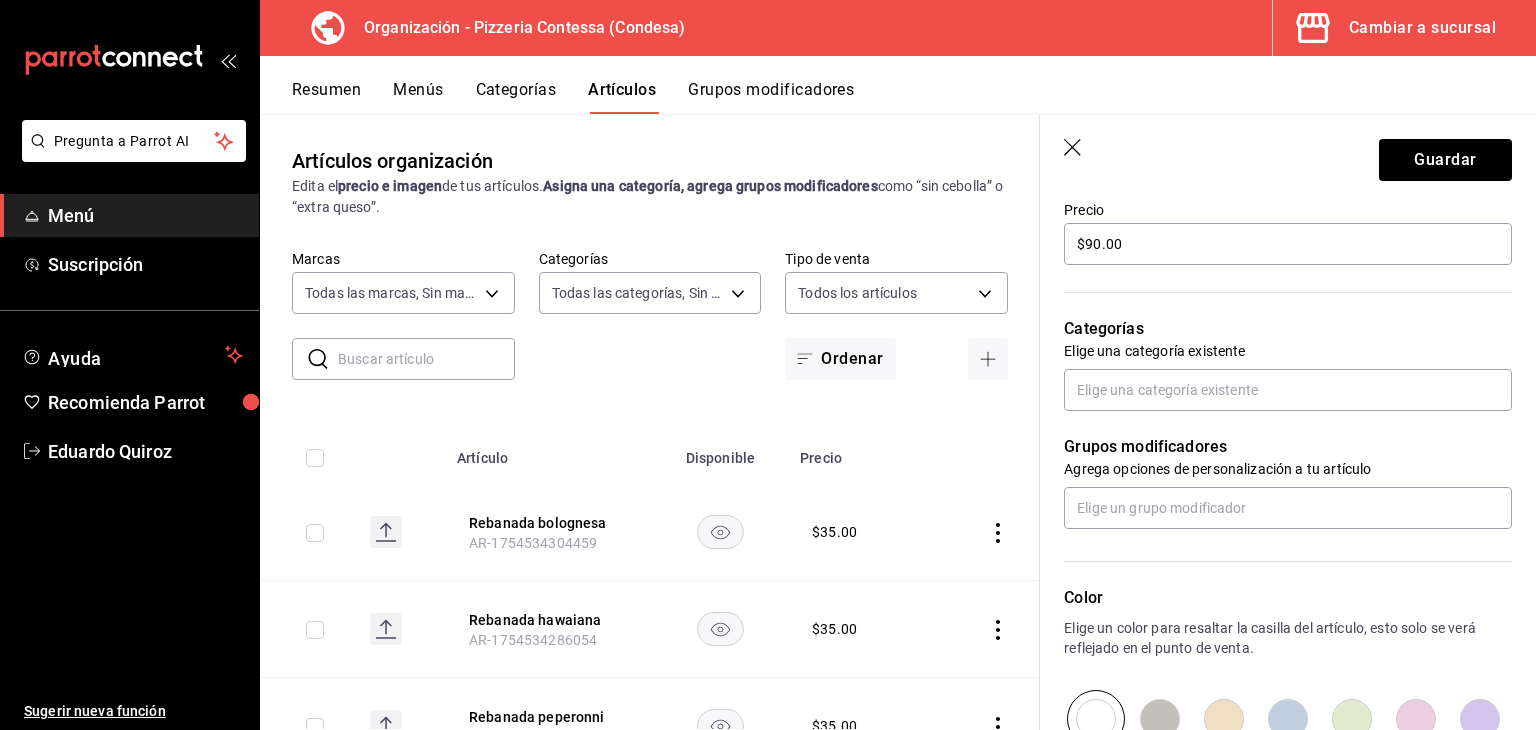 click on "Elige una categoría existente" at bounding box center (1288, 351) 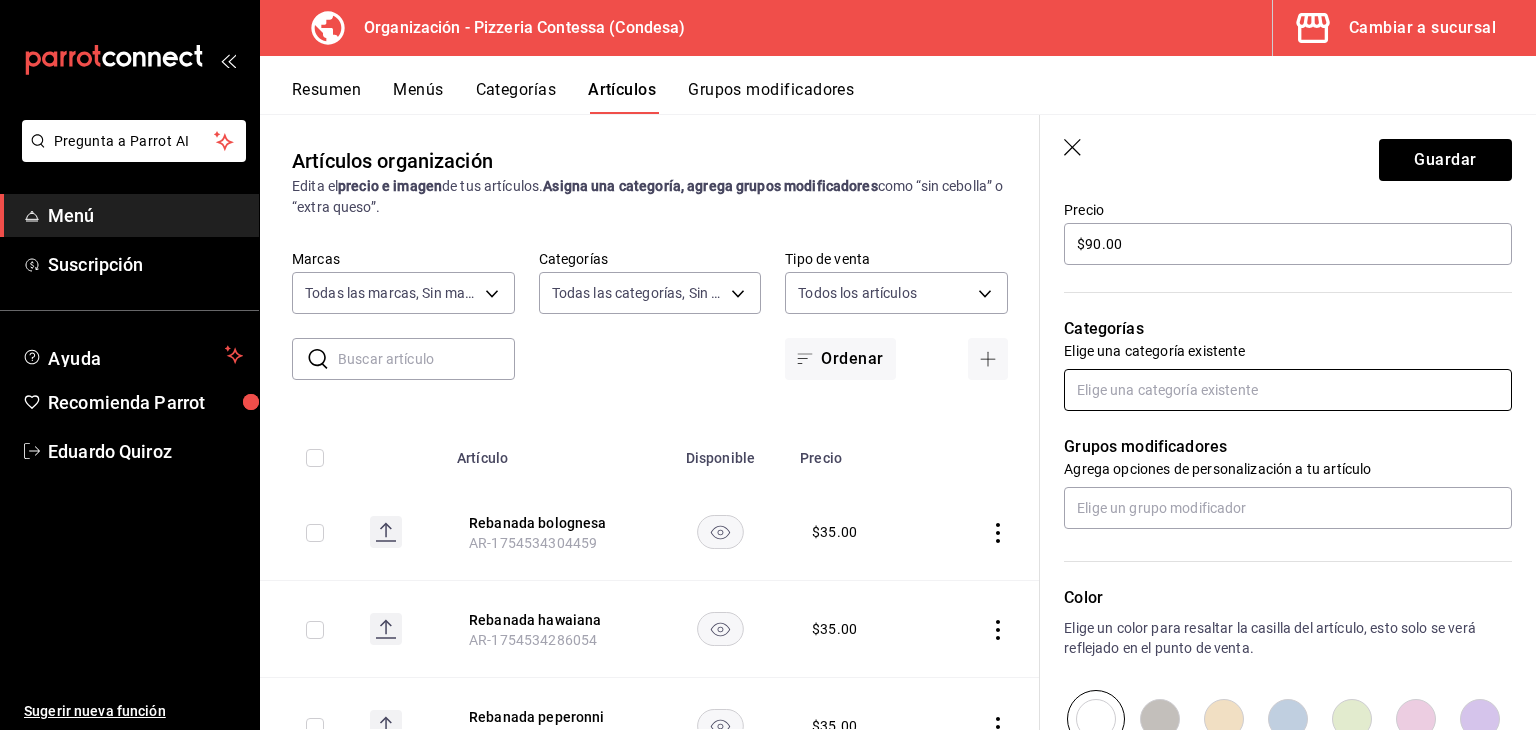 click at bounding box center [1288, 390] 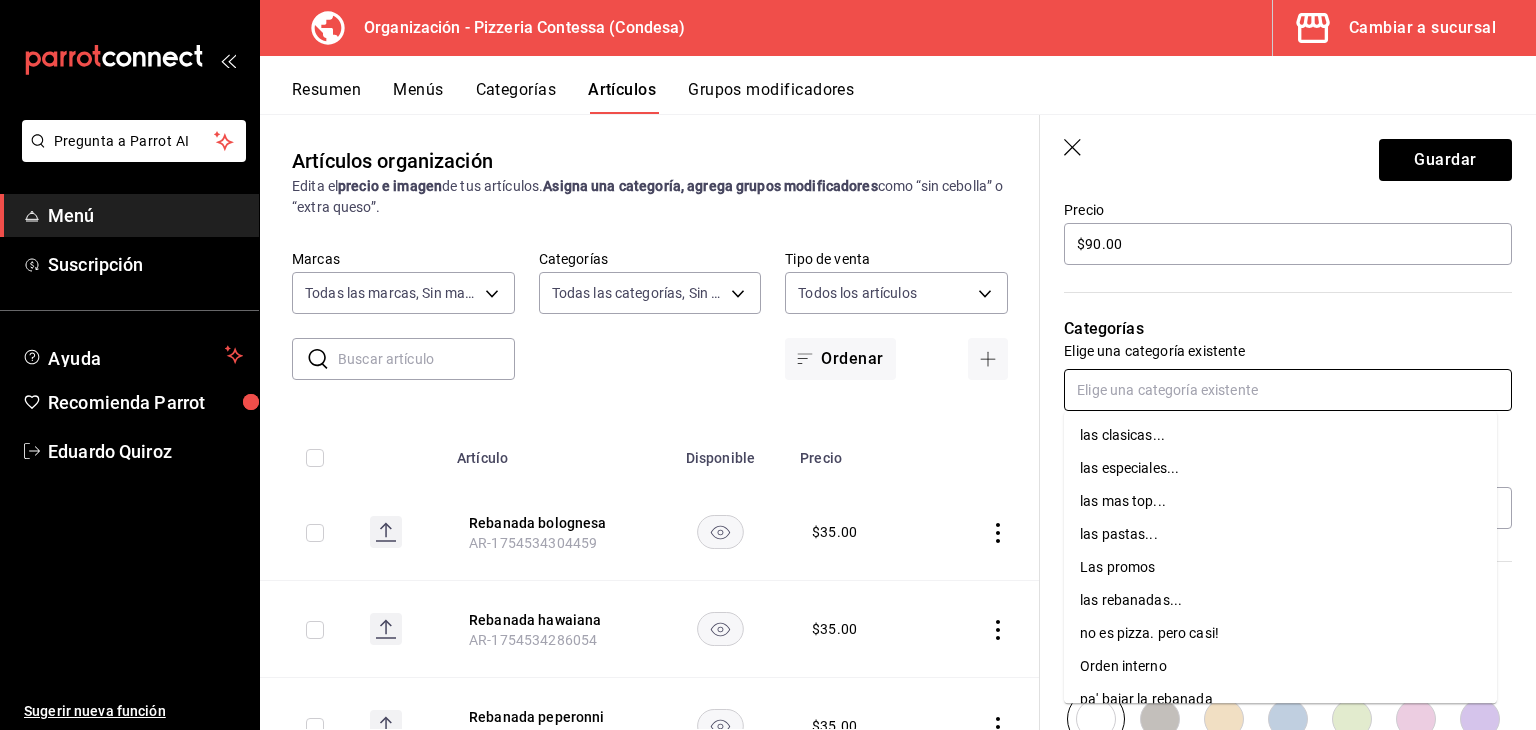 scroll, scrollTop: 20, scrollLeft: 0, axis: vertical 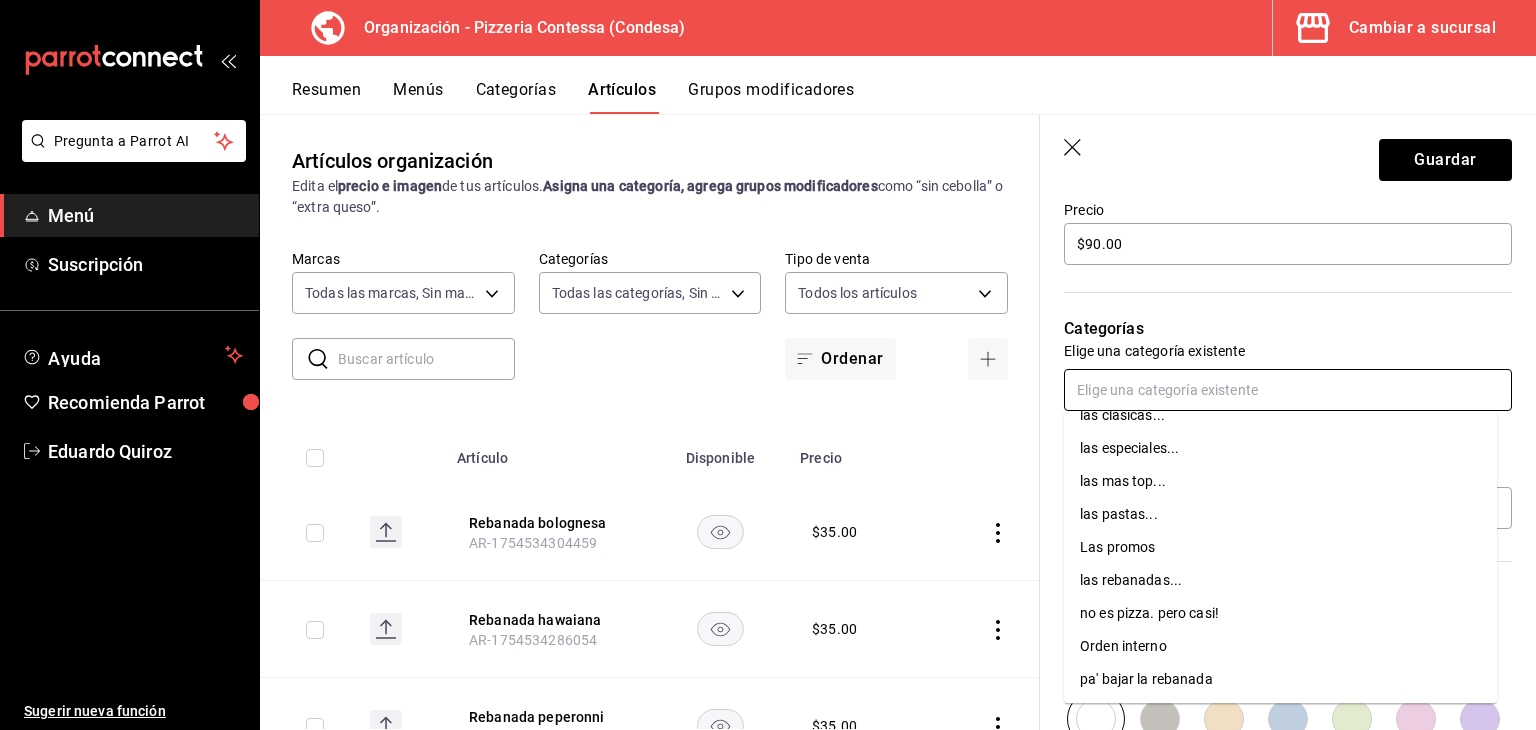 click on "Orden interno" at bounding box center (1280, 646) 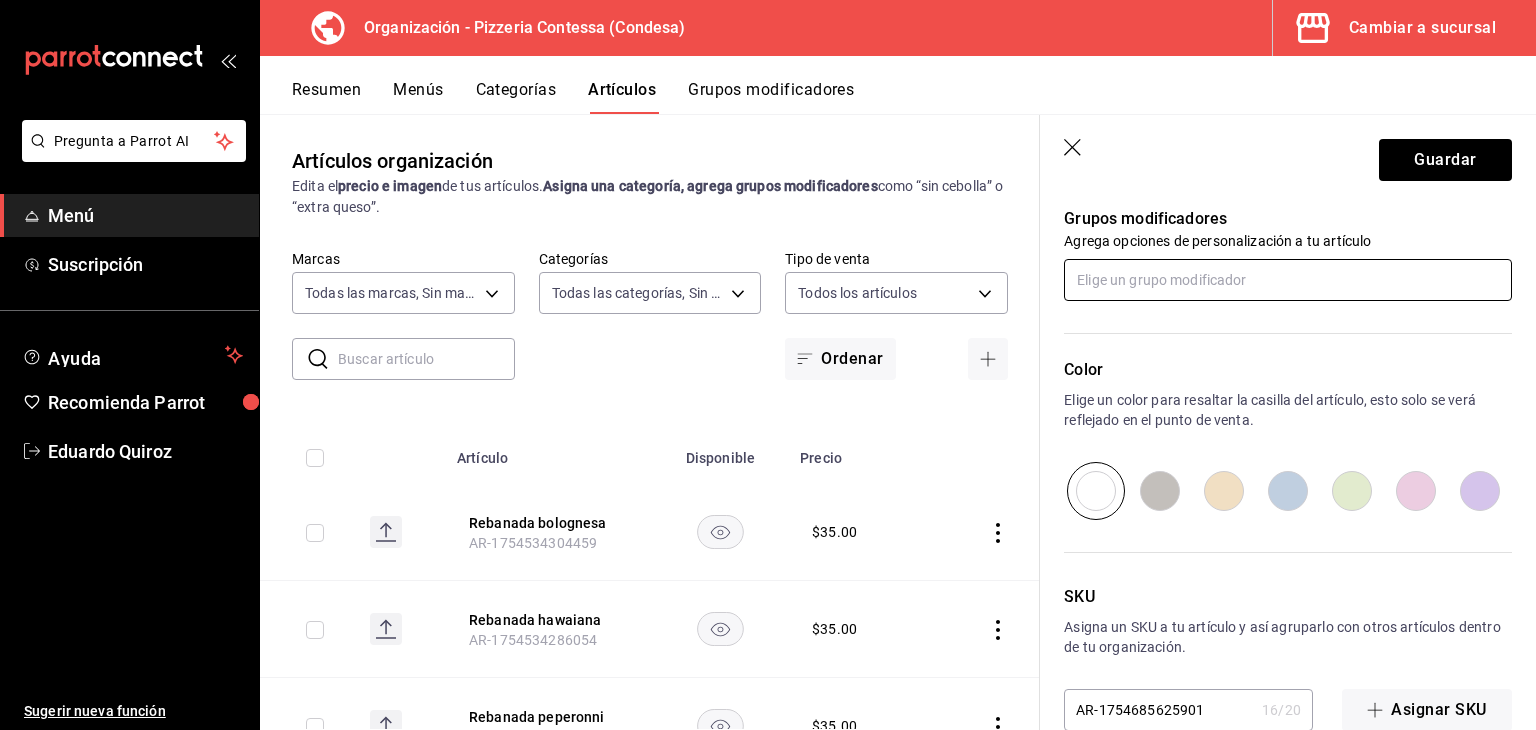 scroll, scrollTop: 934, scrollLeft: 0, axis: vertical 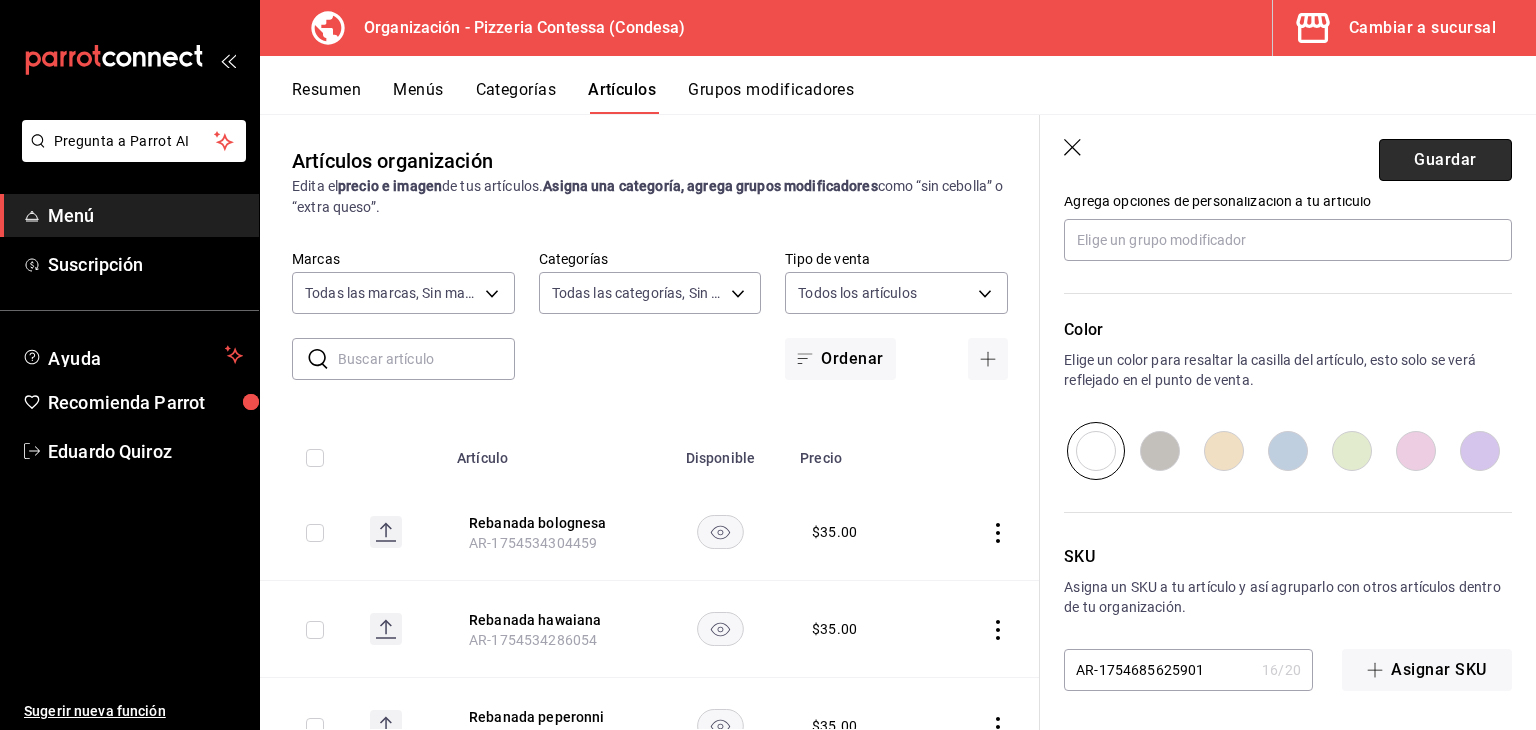 click on "Guardar" at bounding box center [1445, 160] 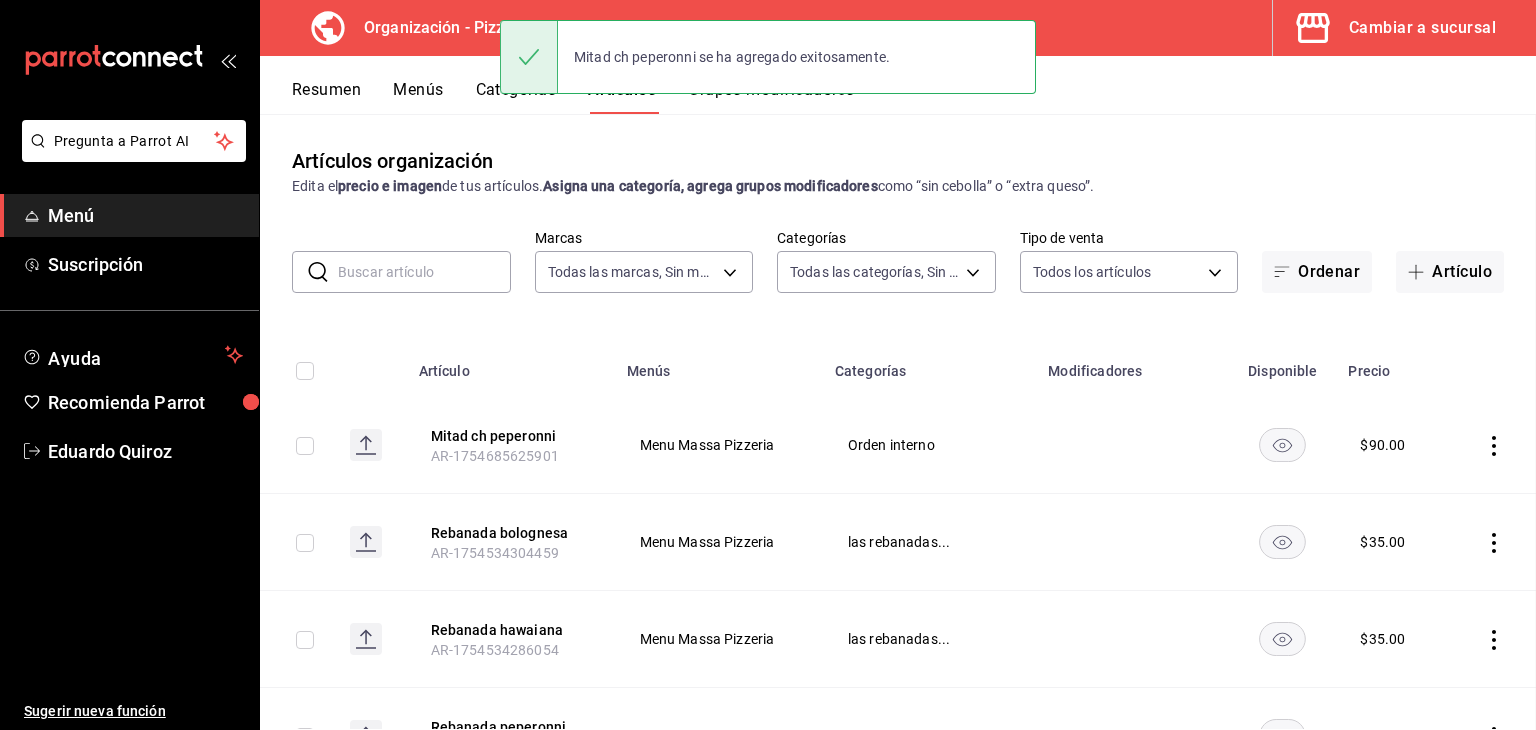 scroll, scrollTop: 0, scrollLeft: 0, axis: both 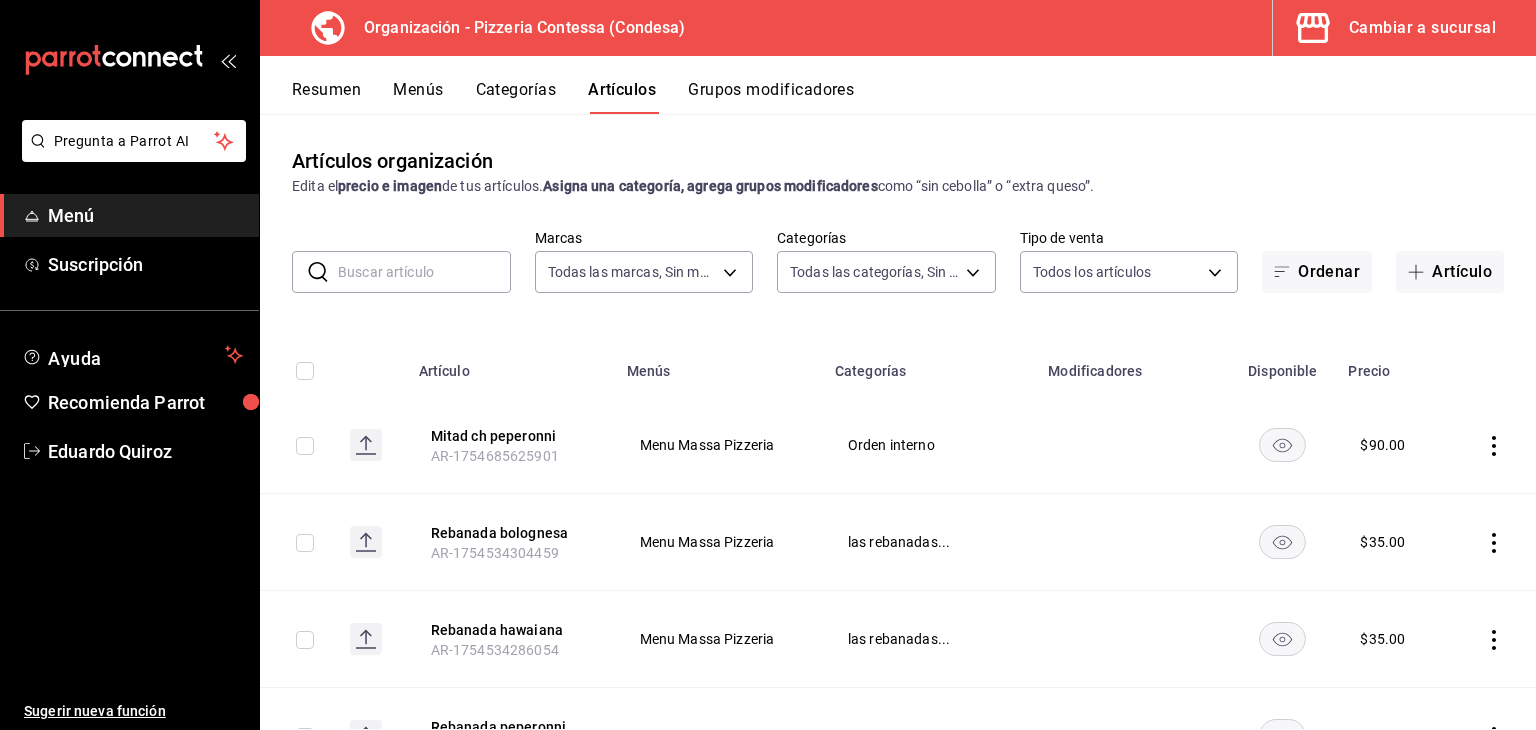 click on "Grupos modificadores" at bounding box center (771, 97) 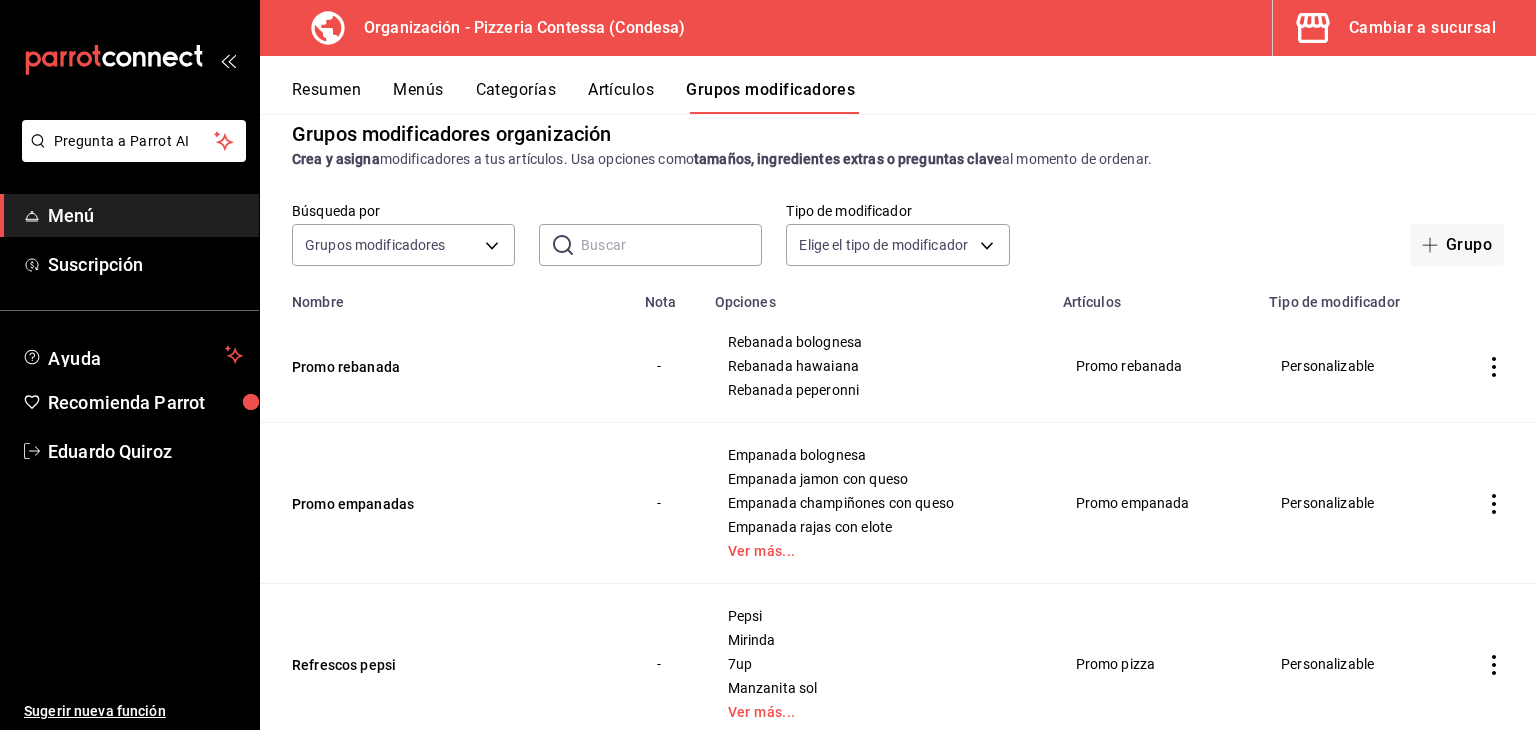 scroll, scrollTop: 0, scrollLeft: 0, axis: both 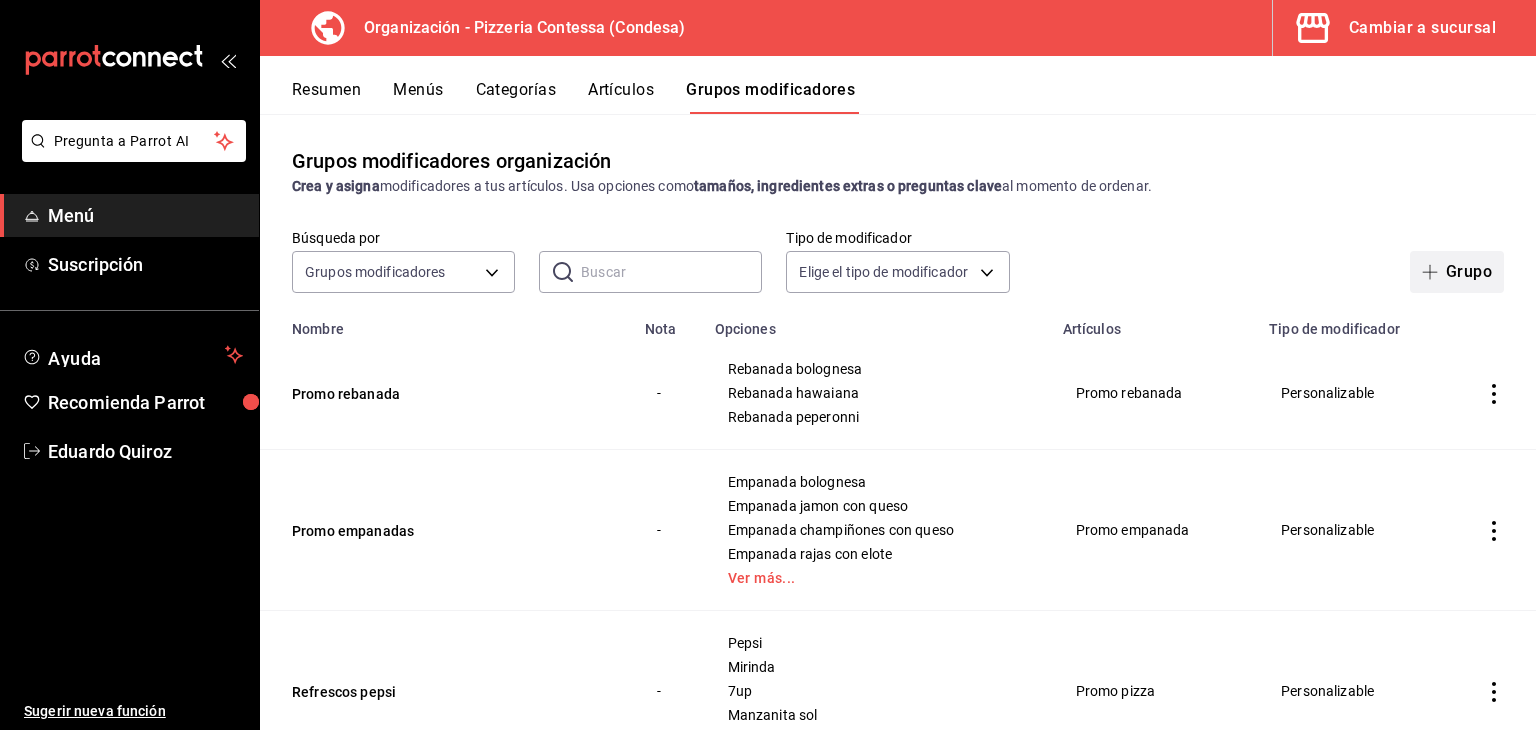 click 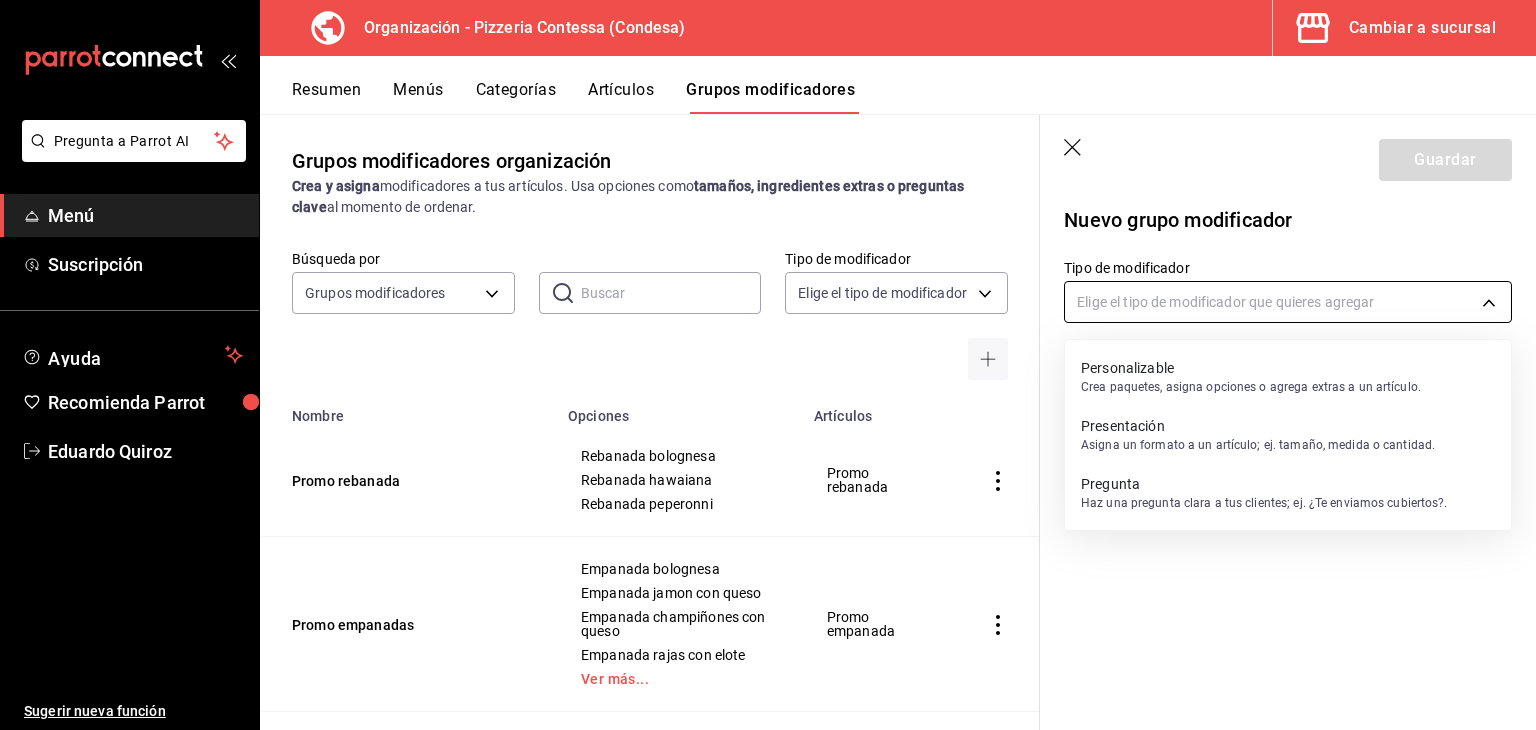 click on "Pregunta a Parrot AI Menú   Suscripción   Ayuda Recomienda Parrot   Eduardo Quiroz   Sugerir nueva función   Organización - Pizzeria Contessa (Condesa) Cambiar a sucursal Resumen Menús Categorías Artículos Grupos modificadores Grupos modificadores organización Crea y asigna  modificadores a tus artículos. Usa opciones como  tamaños, ingredientes extras o preguntas clave  al momento de ordenar. Búsqueda por Grupos modificadores GROUP ​ ​ Tipo de modificador Elige el tipo de modificador Nombre Opciones Artículos Promo rebanada Rebanada bolognesa Rebanada hawaiana Rebanada peperonni Promo rebanada Promo empanadas Empanada bolognesa Empanada jamon con queso Empanada champiñones con queso Empanada rajas con elote Ver más... Promo empanada Refrescos pepsi Pepsi Mirinda 7up Manzanita sol Ver más... Promo pizza Elige proteina Pollo Camarones Pasta 4 quesos Pasta alfredo Pasta Spinacci Pasta bolognesa Guardar Nuevo grupo modificador Tipo de modificador GANA 1 MES GRATIS EN TU SUSCRIPCIÓN AQUÍ" at bounding box center [768, 365] 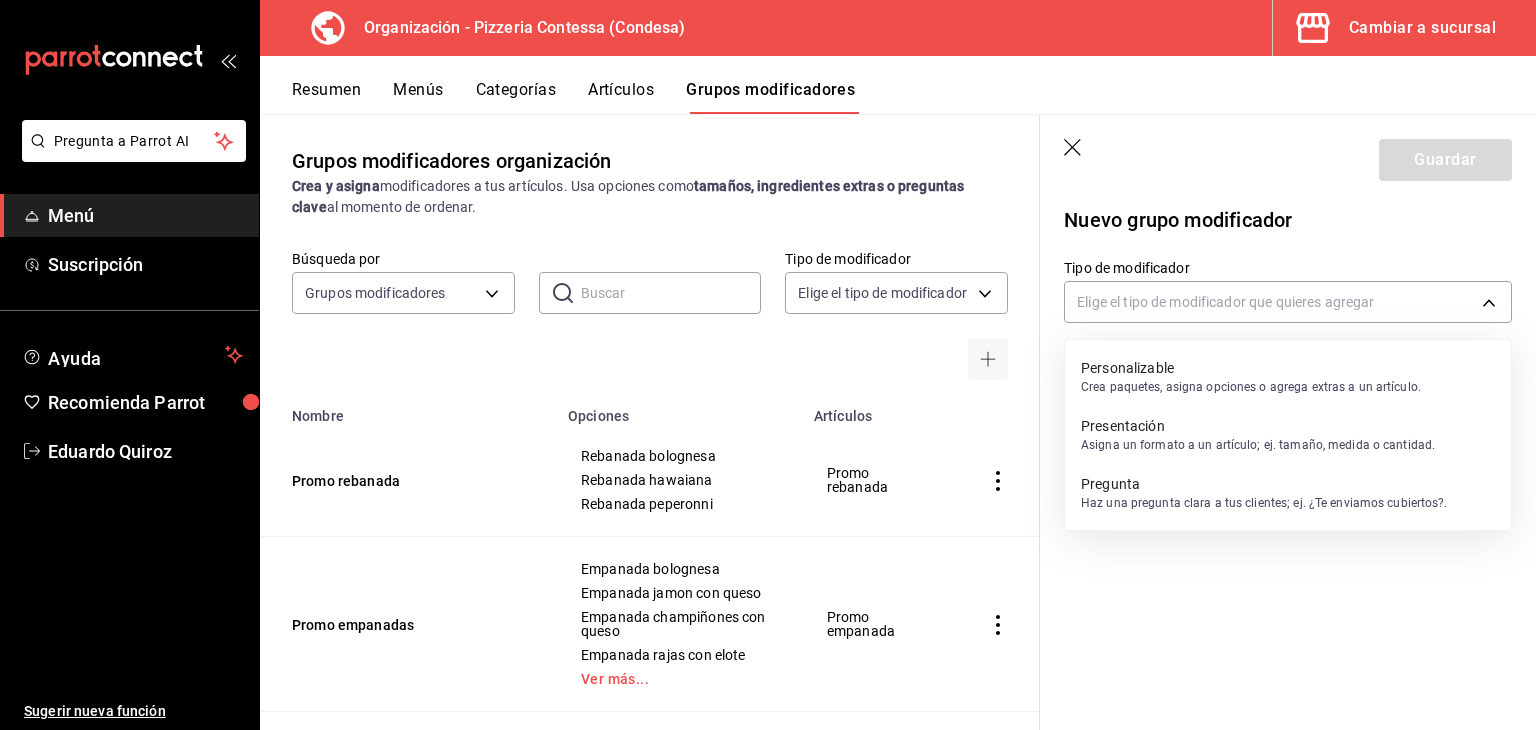 click on "Personalizable" at bounding box center (1251, 368) 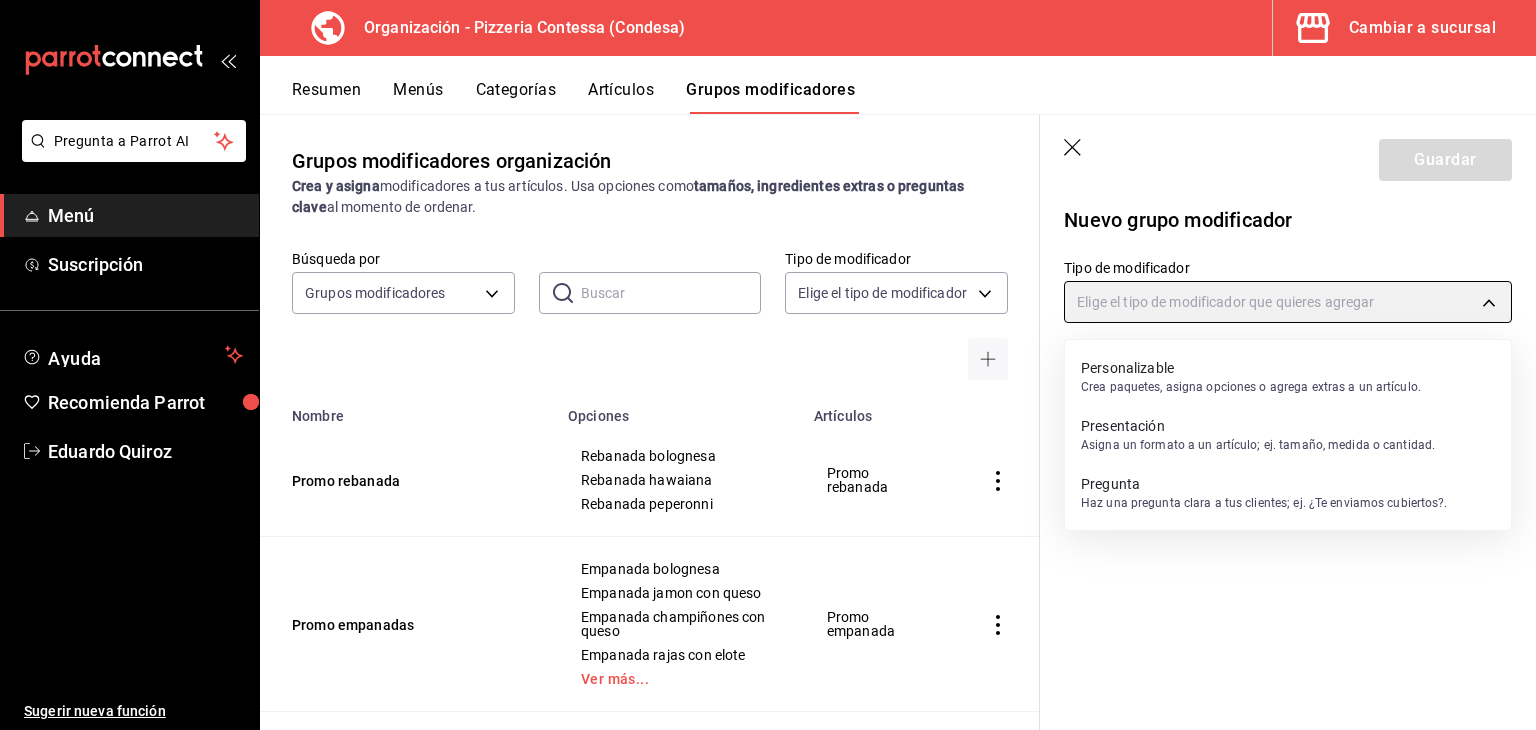 type on "CUSTOMIZABLE" 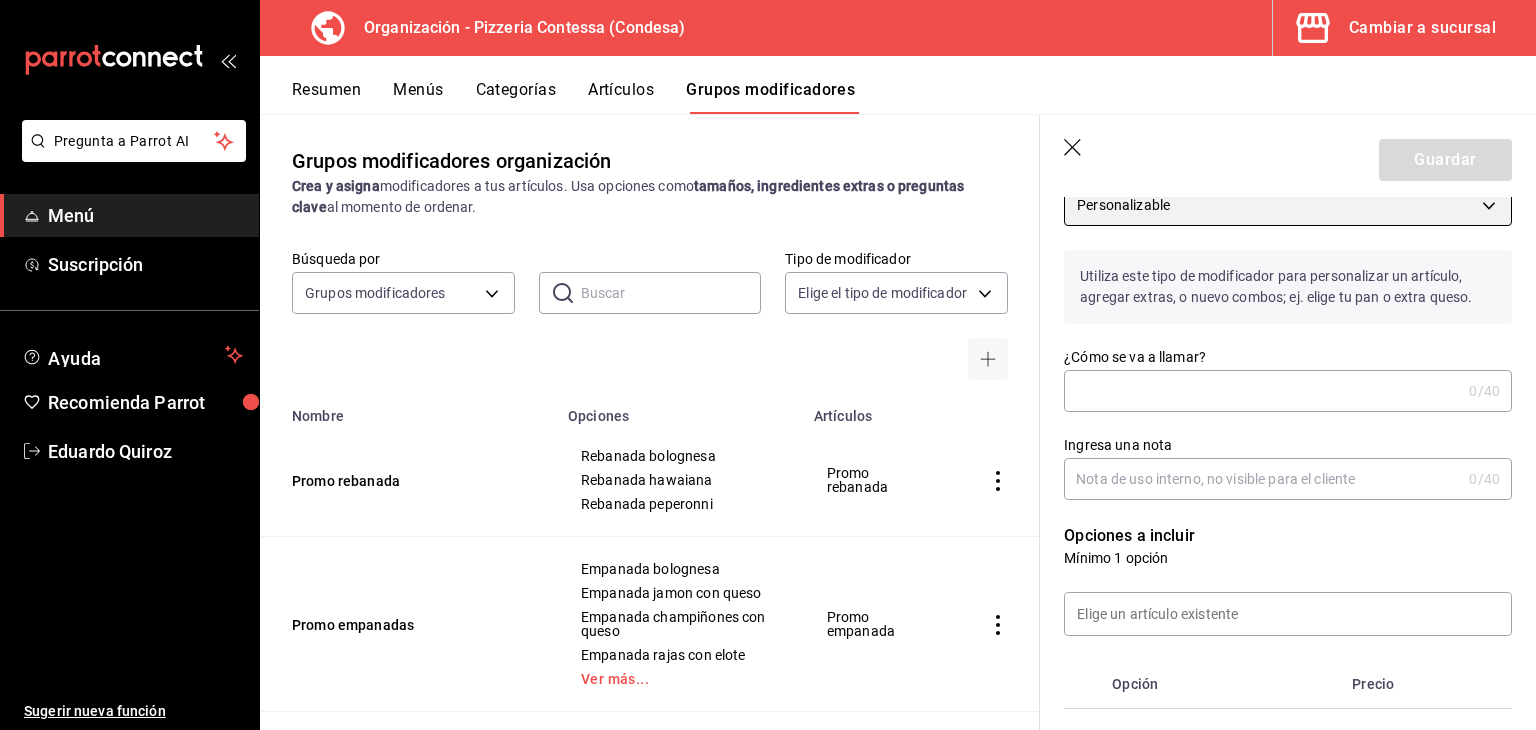 scroll, scrollTop: 100, scrollLeft: 0, axis: vertical 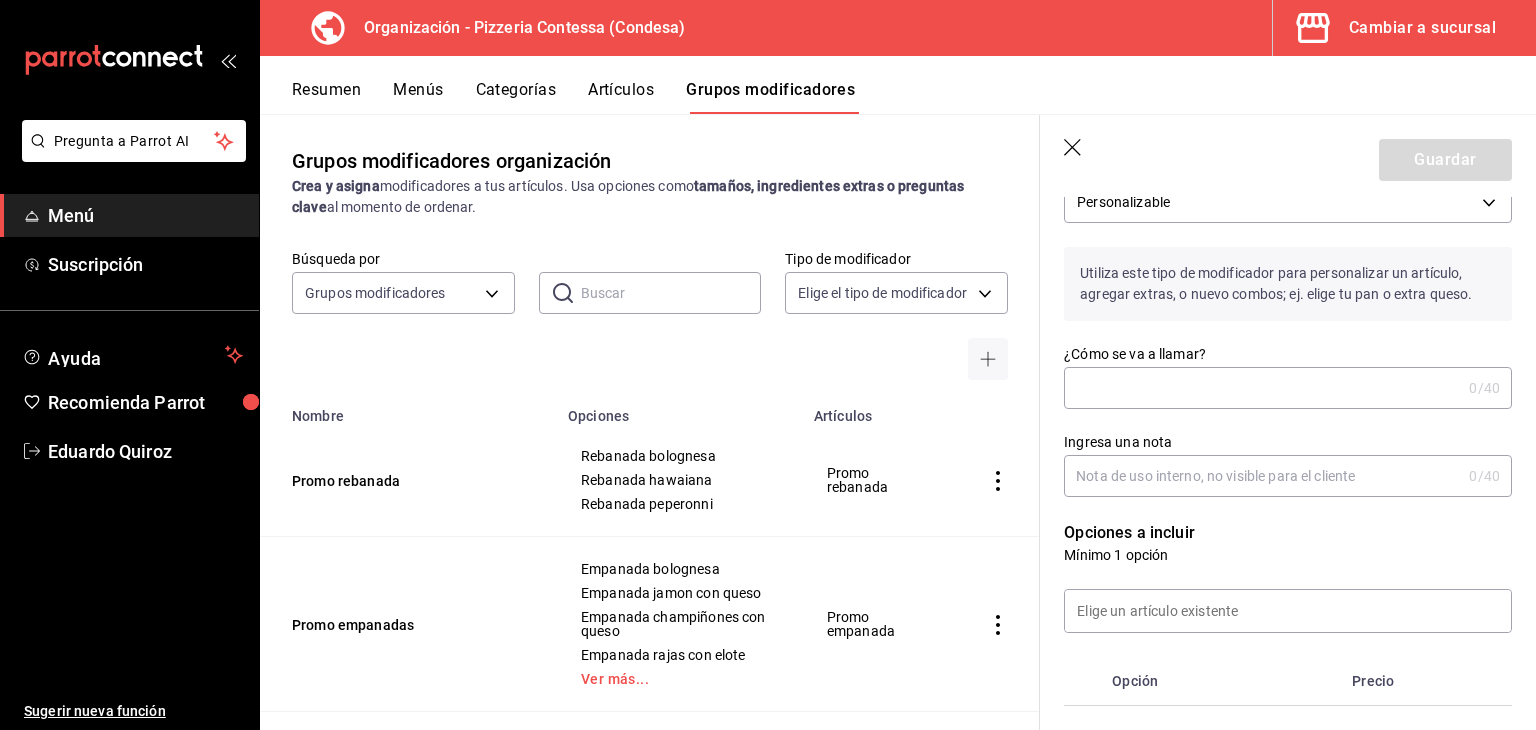 click on "¿Cómo se va a llamar?" at bounding box center (1262, 388) 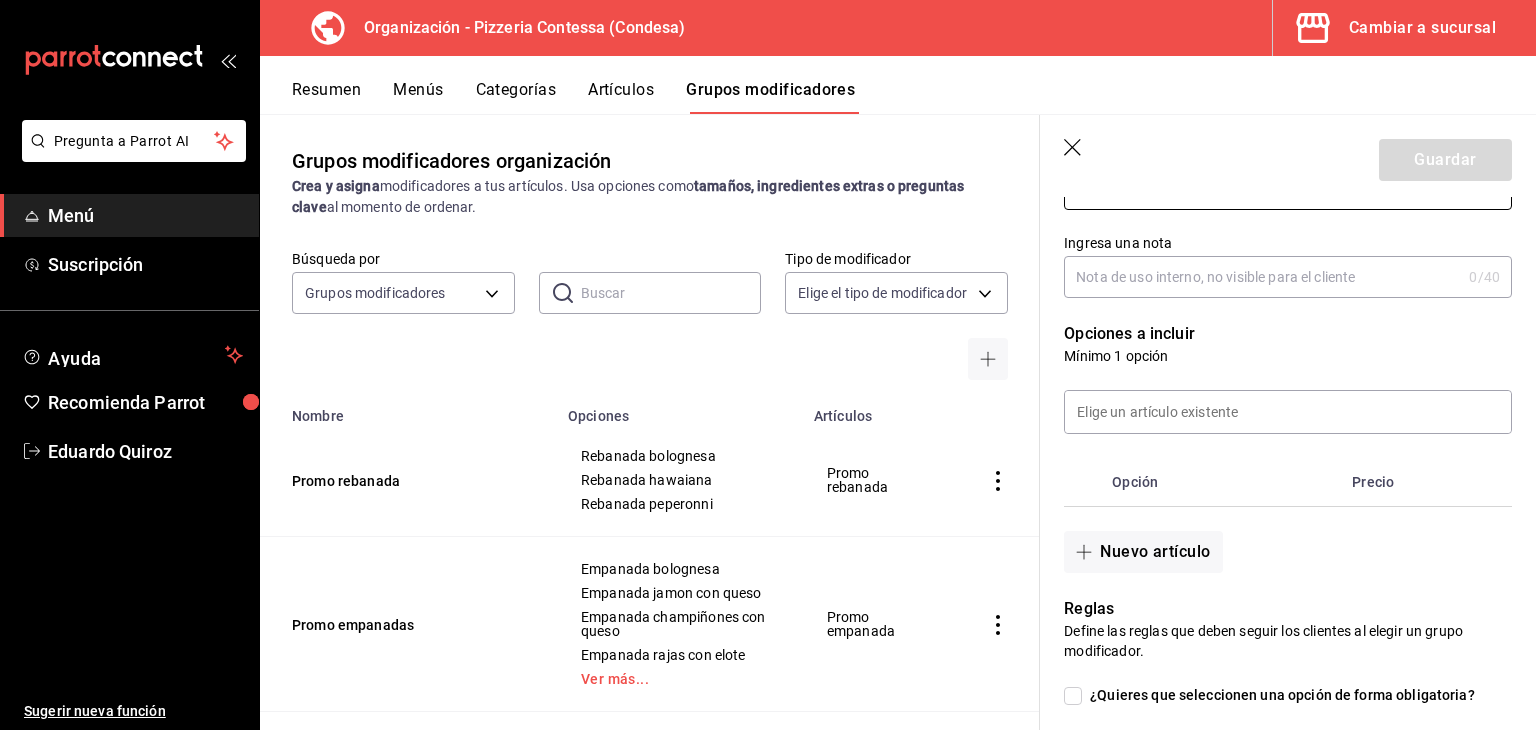 scroll, scrollTop: 300, scrollLeft: 0, axis: vertical 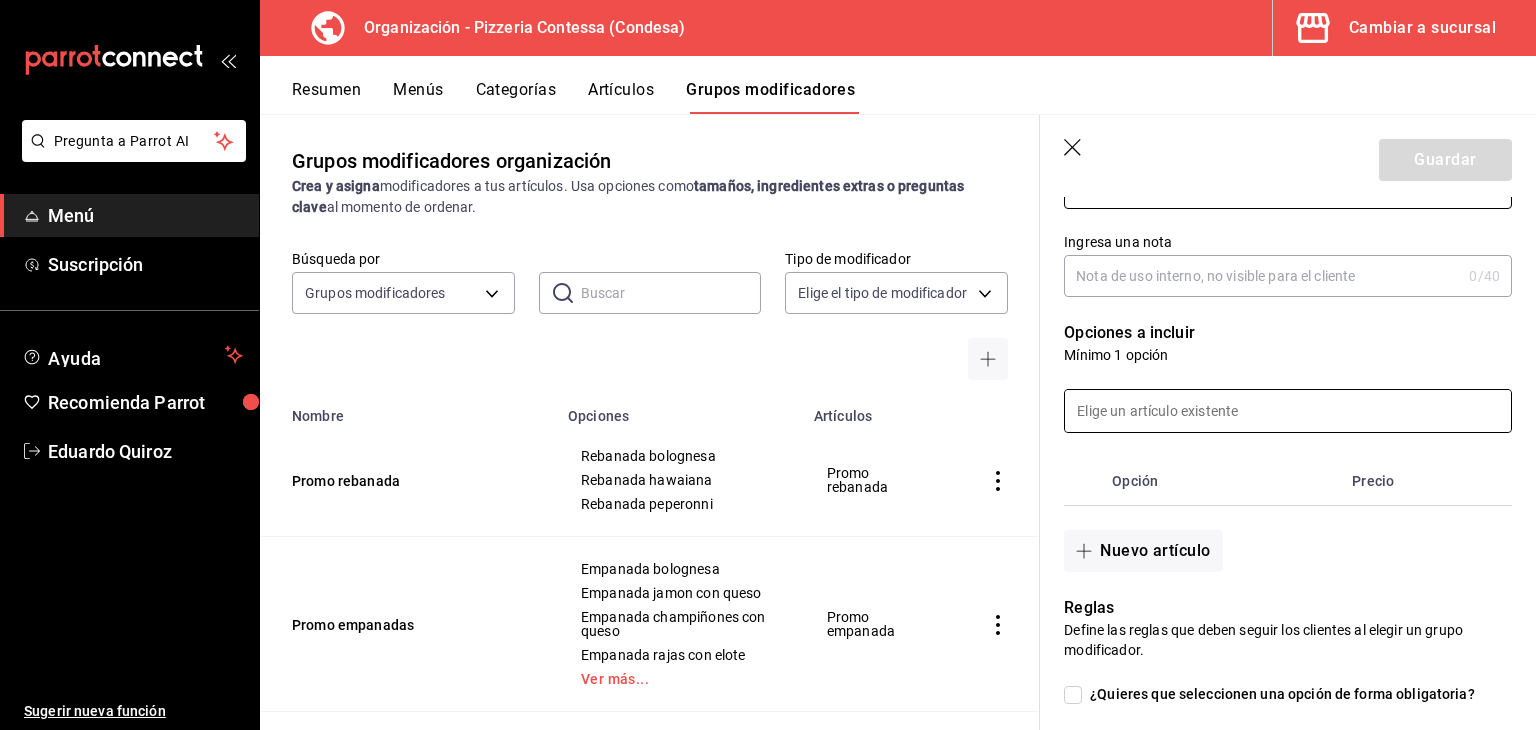type on "Pizza ch combinada" 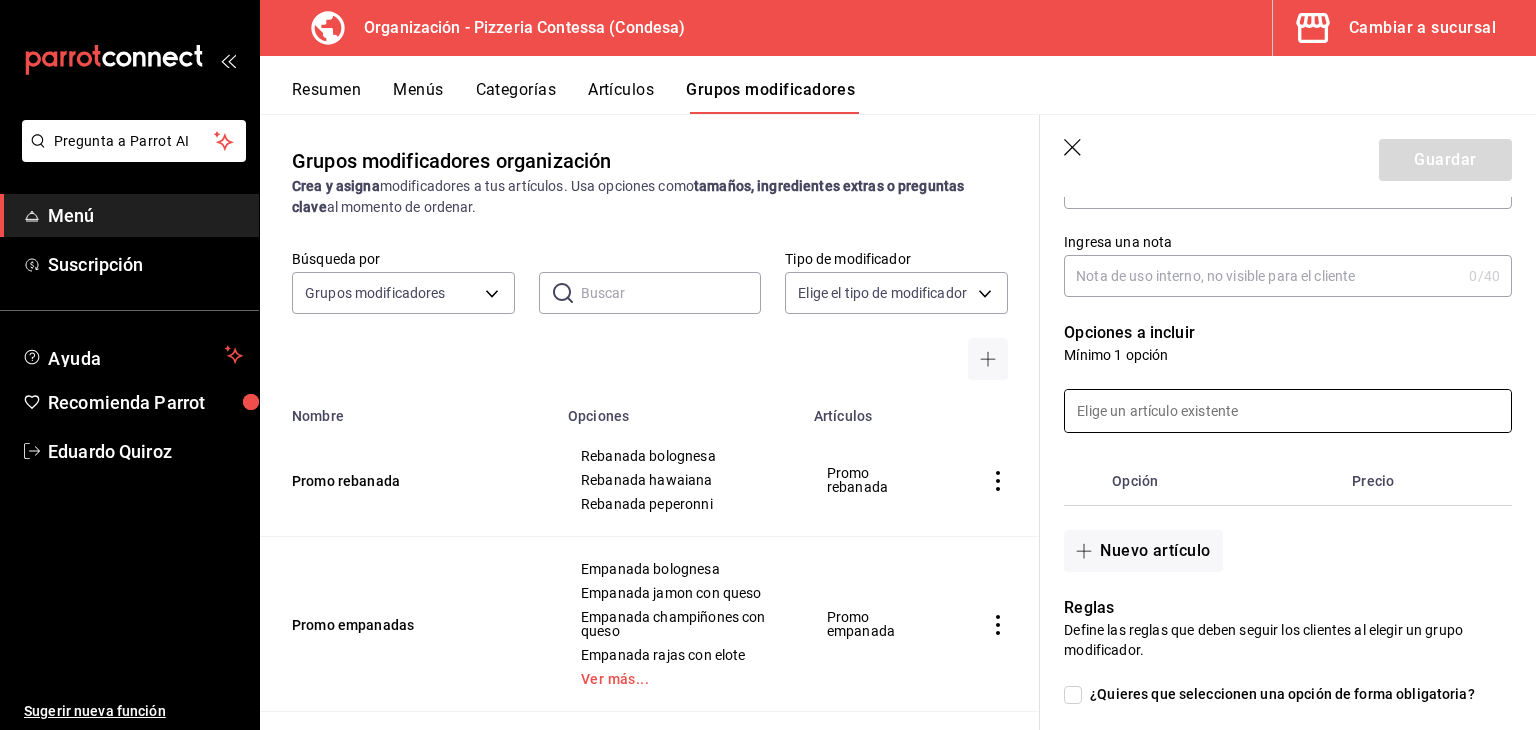 click at bounding box center (1288, 411) 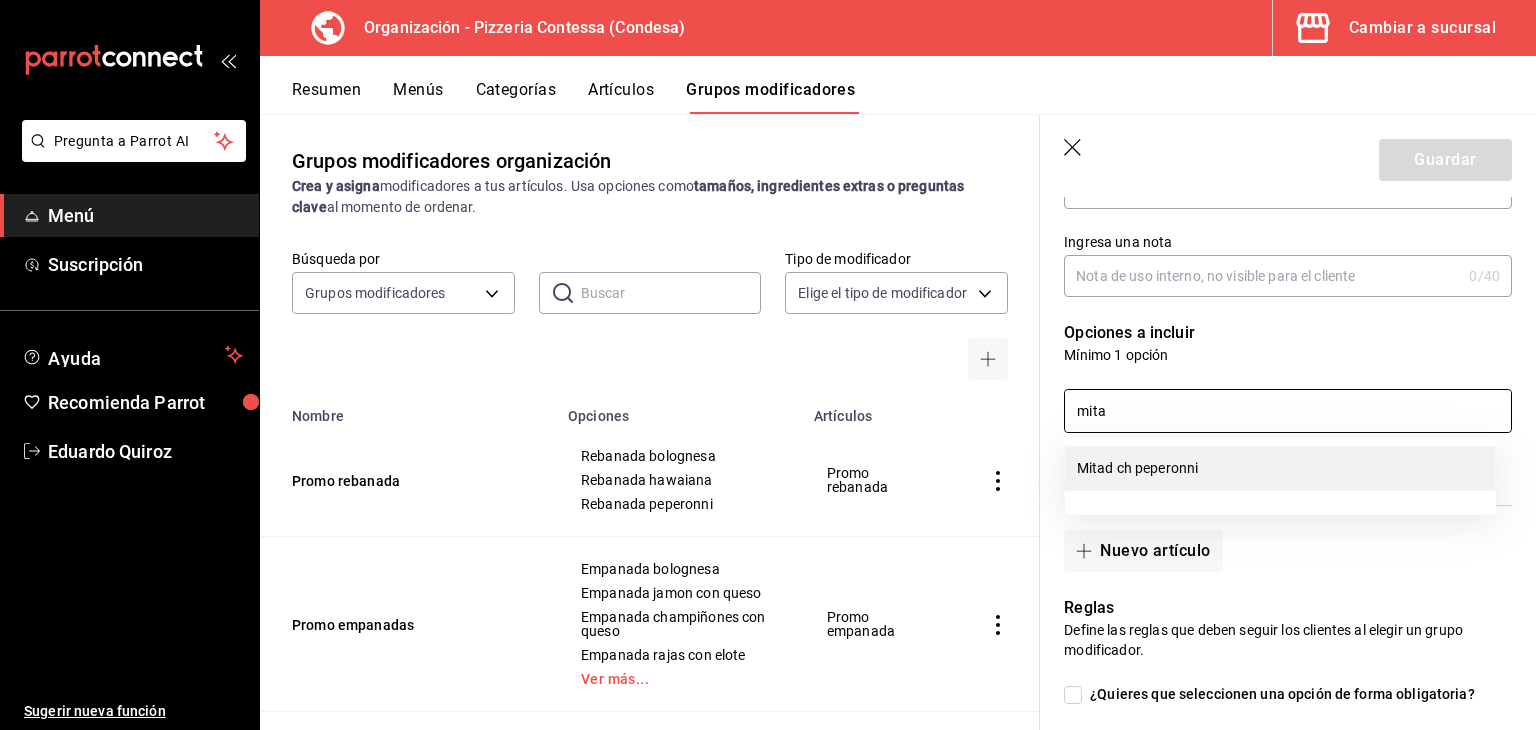 click on "Mitad ch peperonni" at bounding box center (1280, 468) 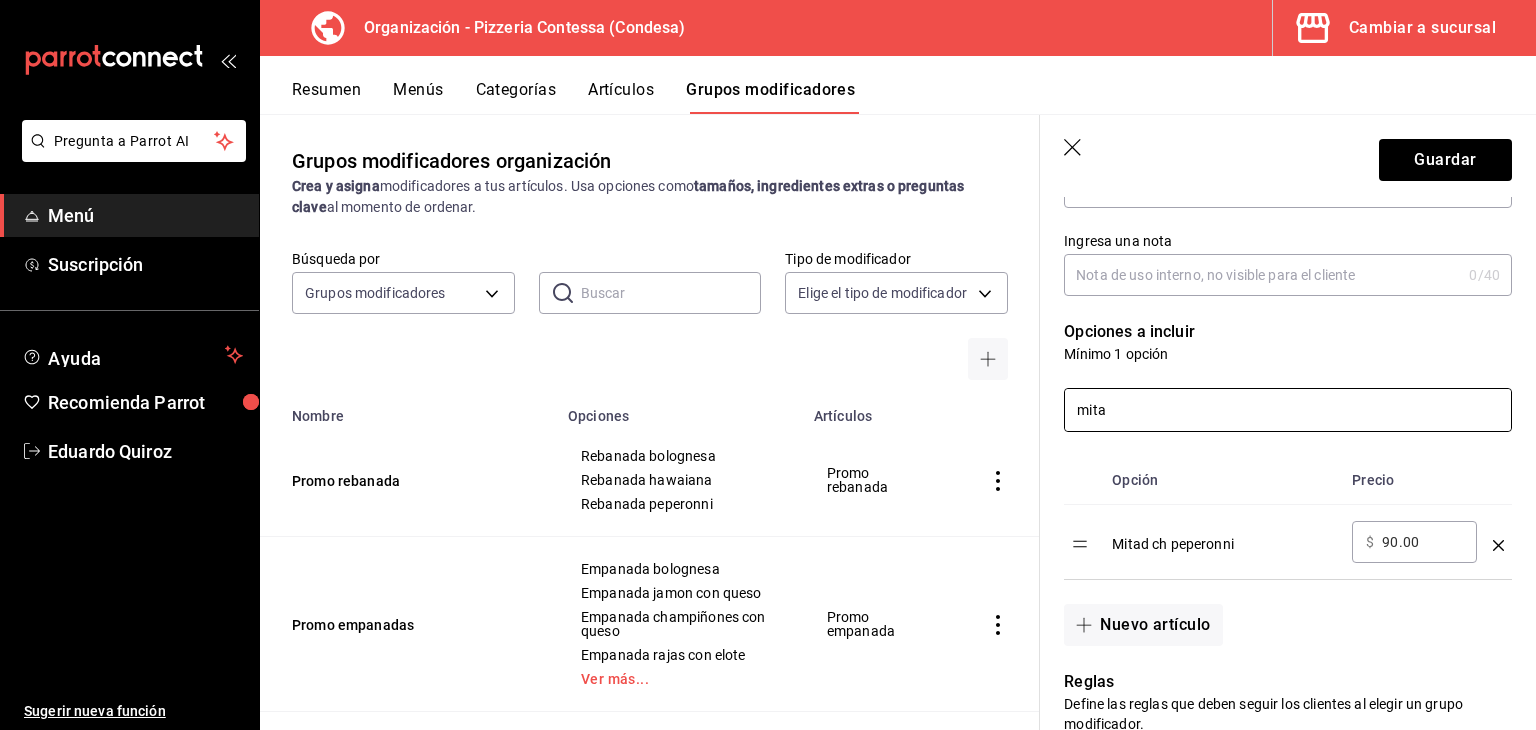 scroll, scrollTop: 300, scrollLeft: 0, axis: vertical 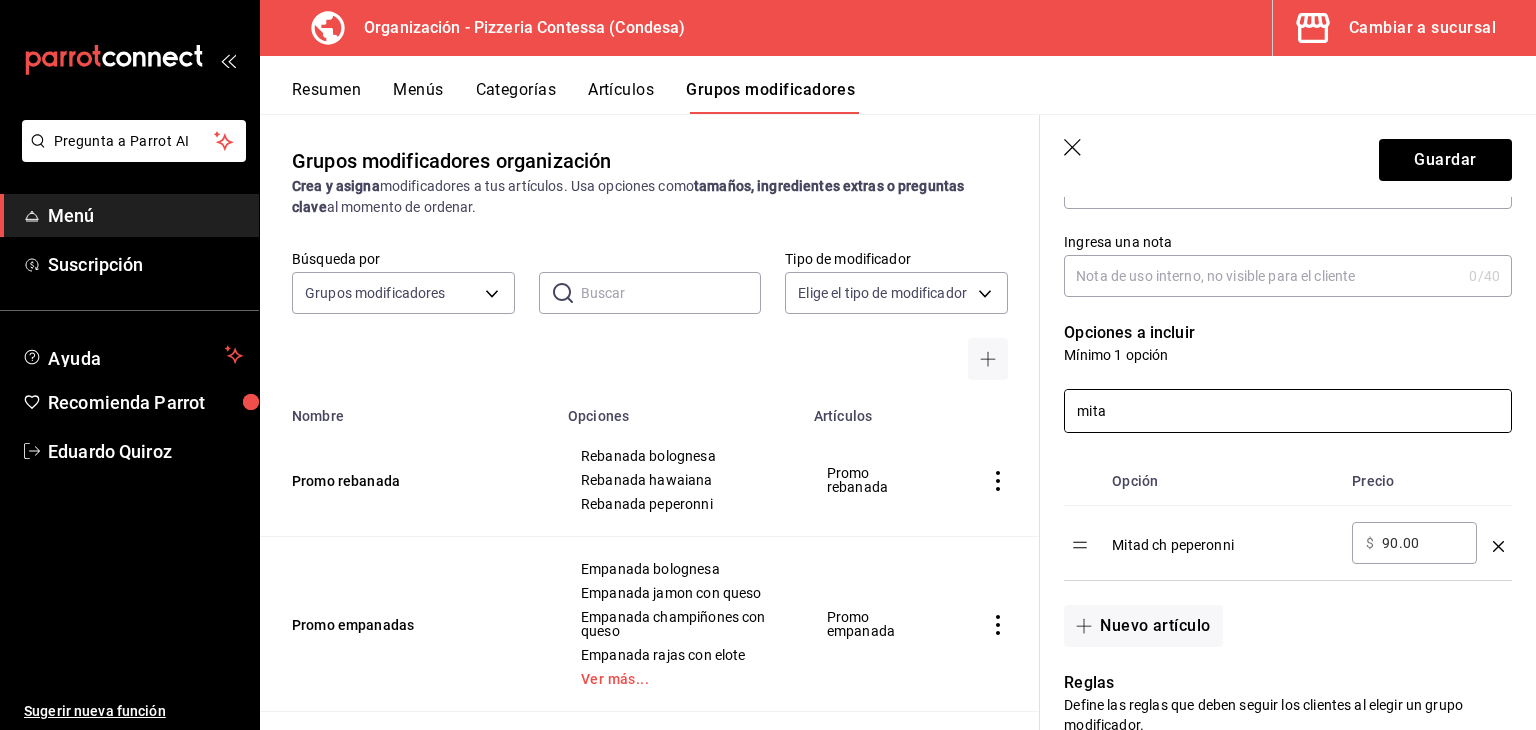 type on "mita" 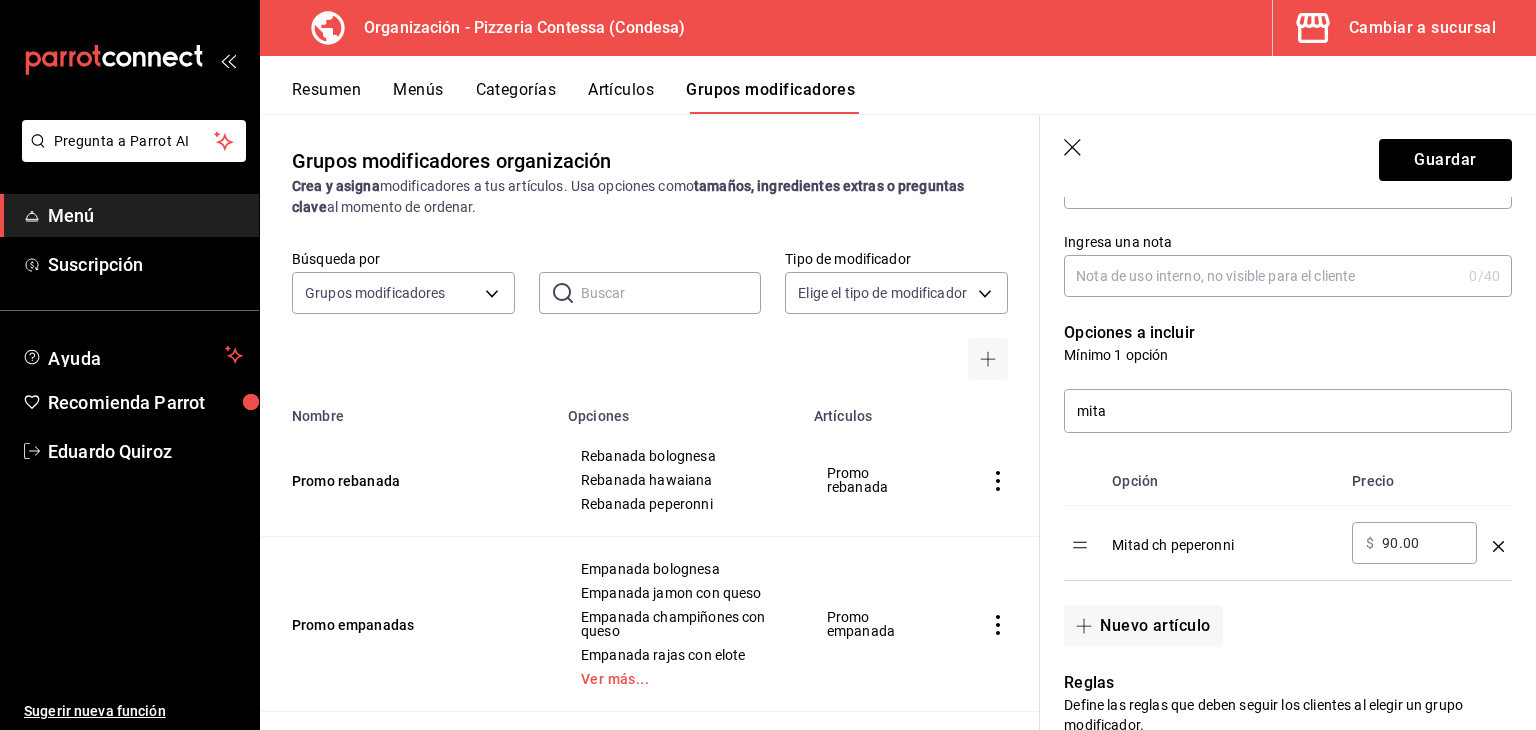drag, startPoint x: 1436, startPoint y: 544, endPoint x: 1364, endPoint y: 545, distance: 72.00694 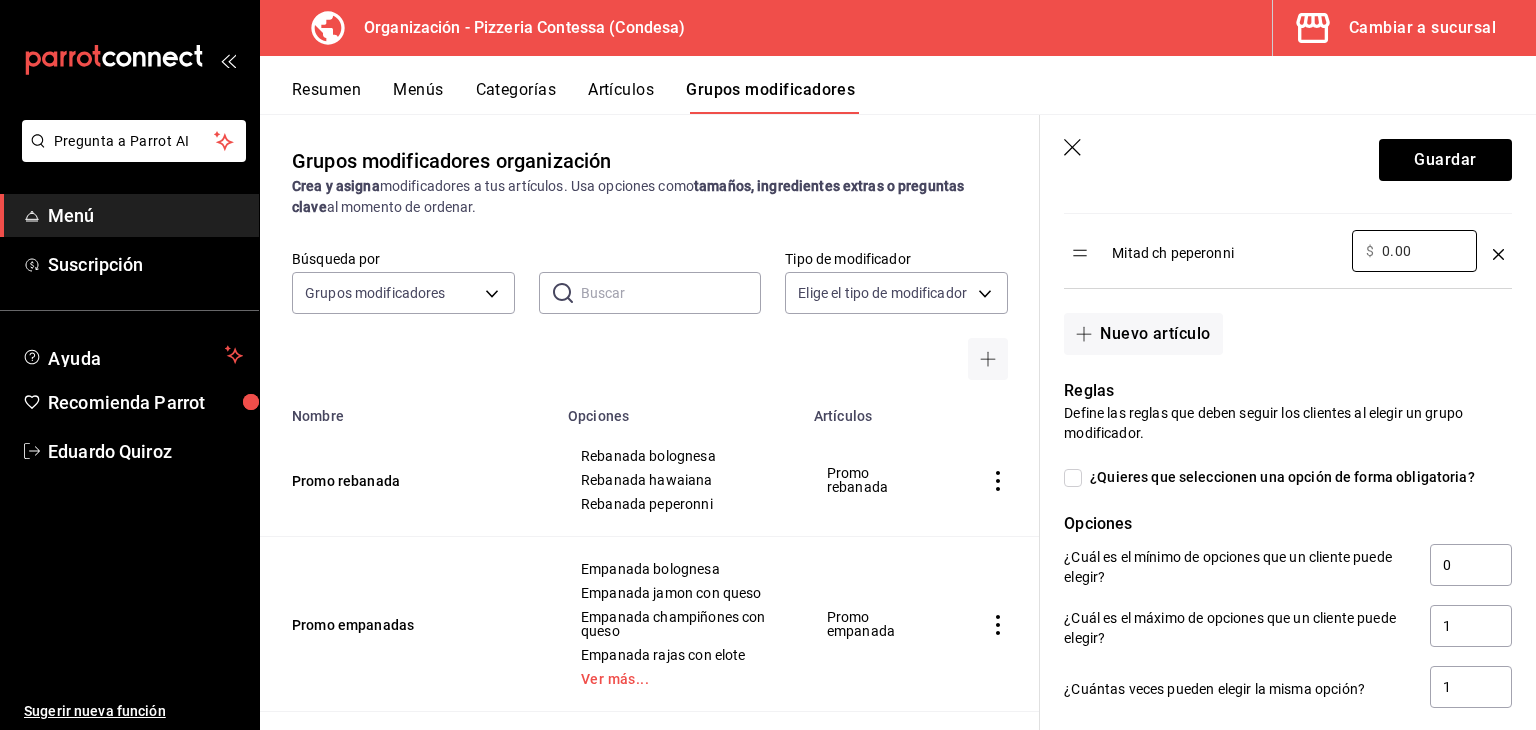 scroll, scrollTop: 600, scrollLeft: 0, axis: vertical 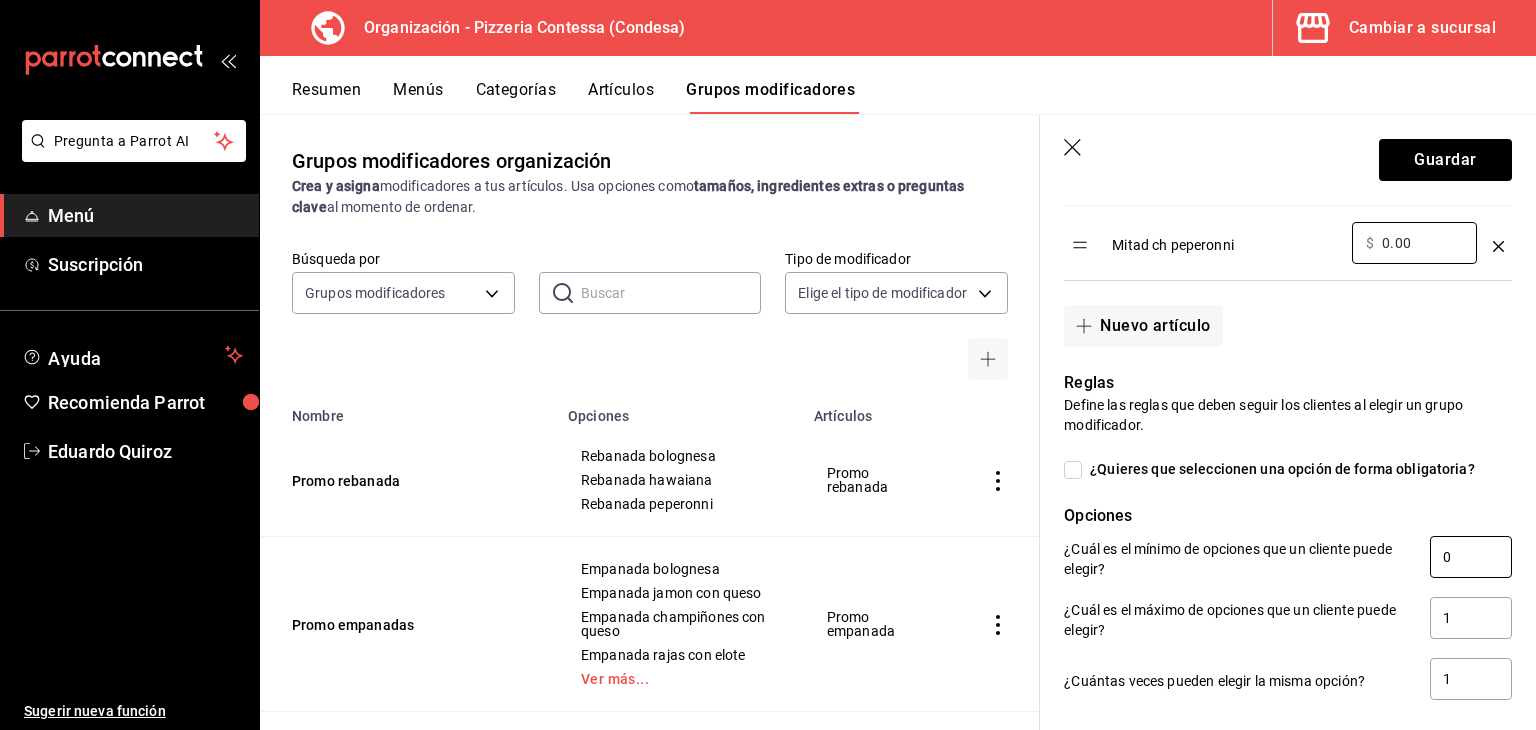 type on "0.00" 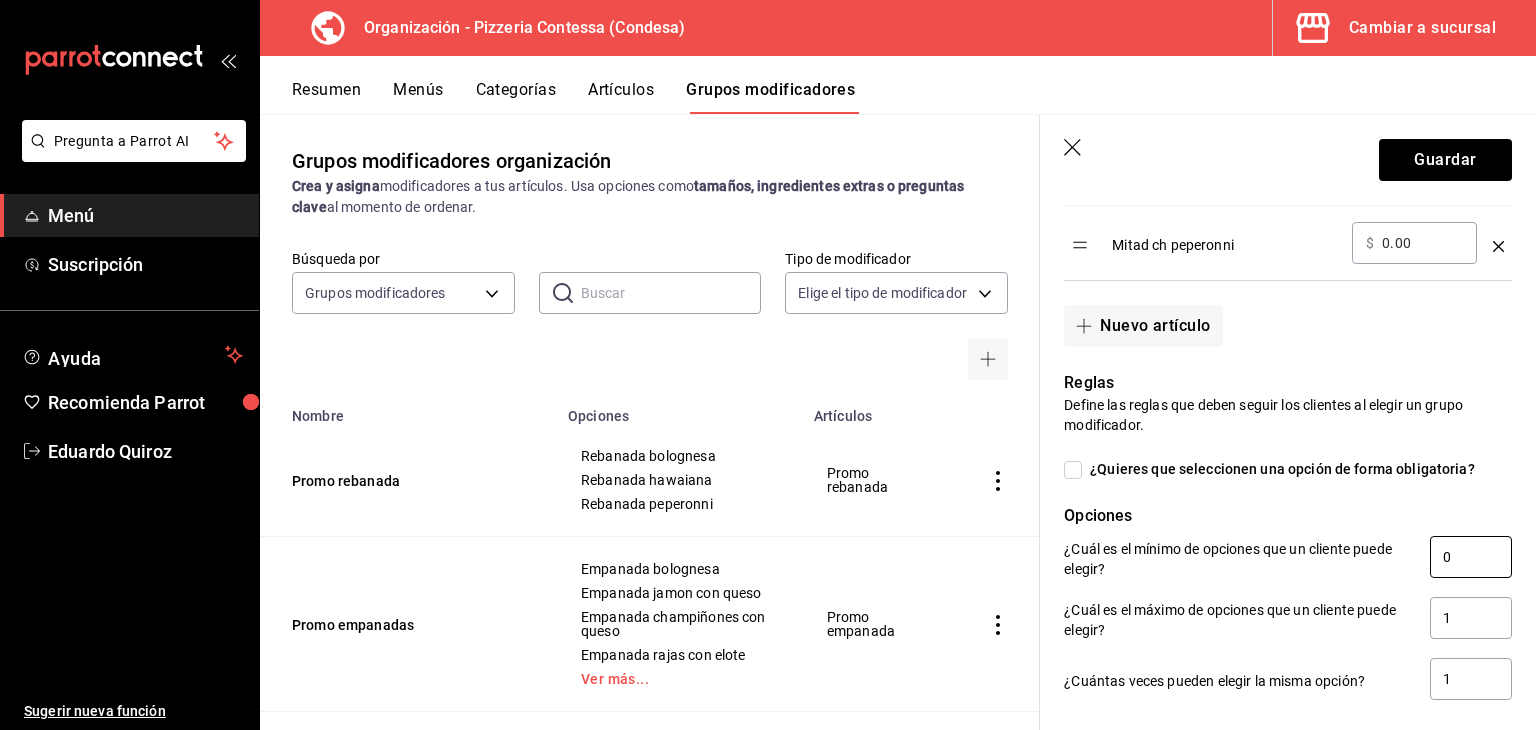 drag, startPoint x: 1444, startPoint y: 564, endPoint x: 1403, endPoint y: 565, distance: 41.01219 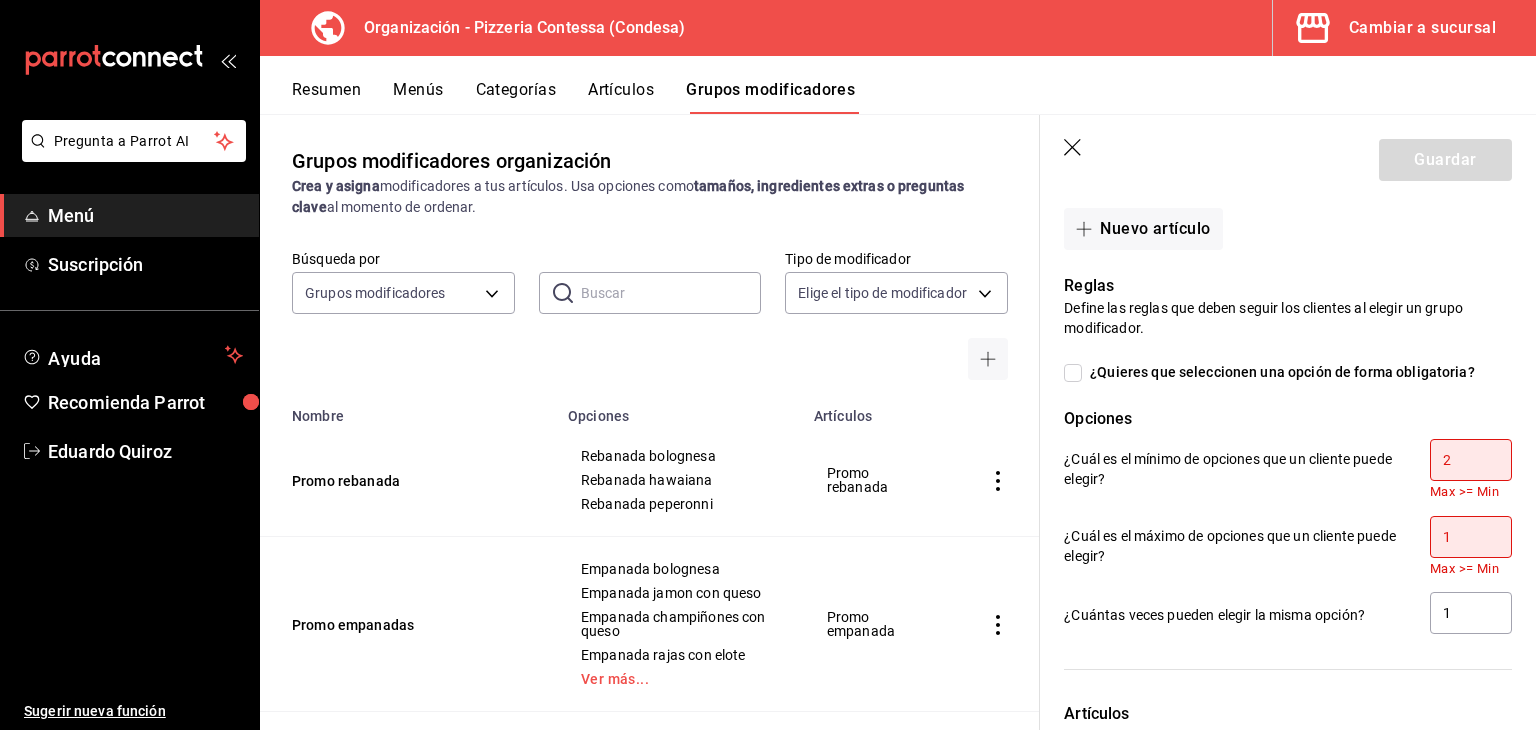 scroll, scrollTop: 700, scrollLeft: 0, axis: vertical 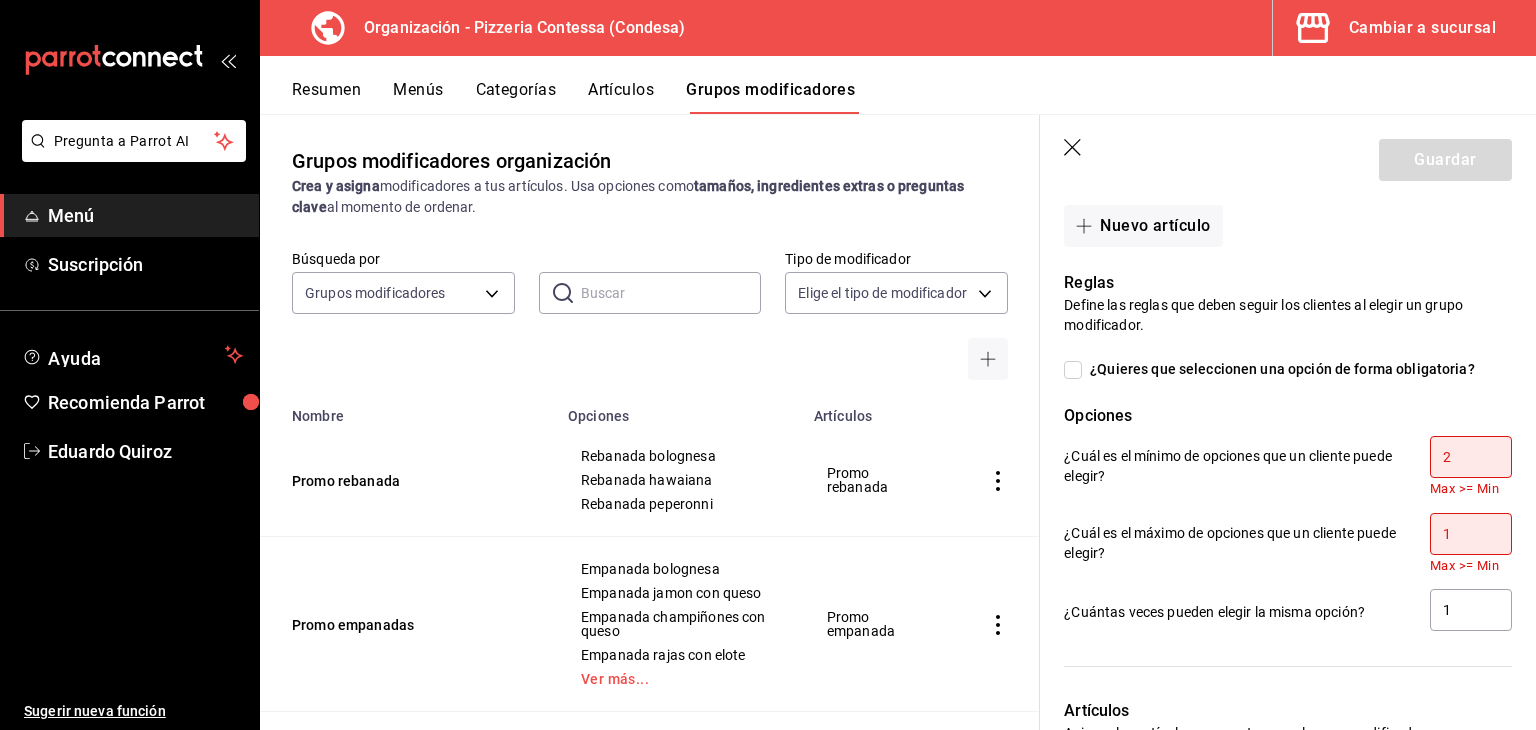 type on "2" 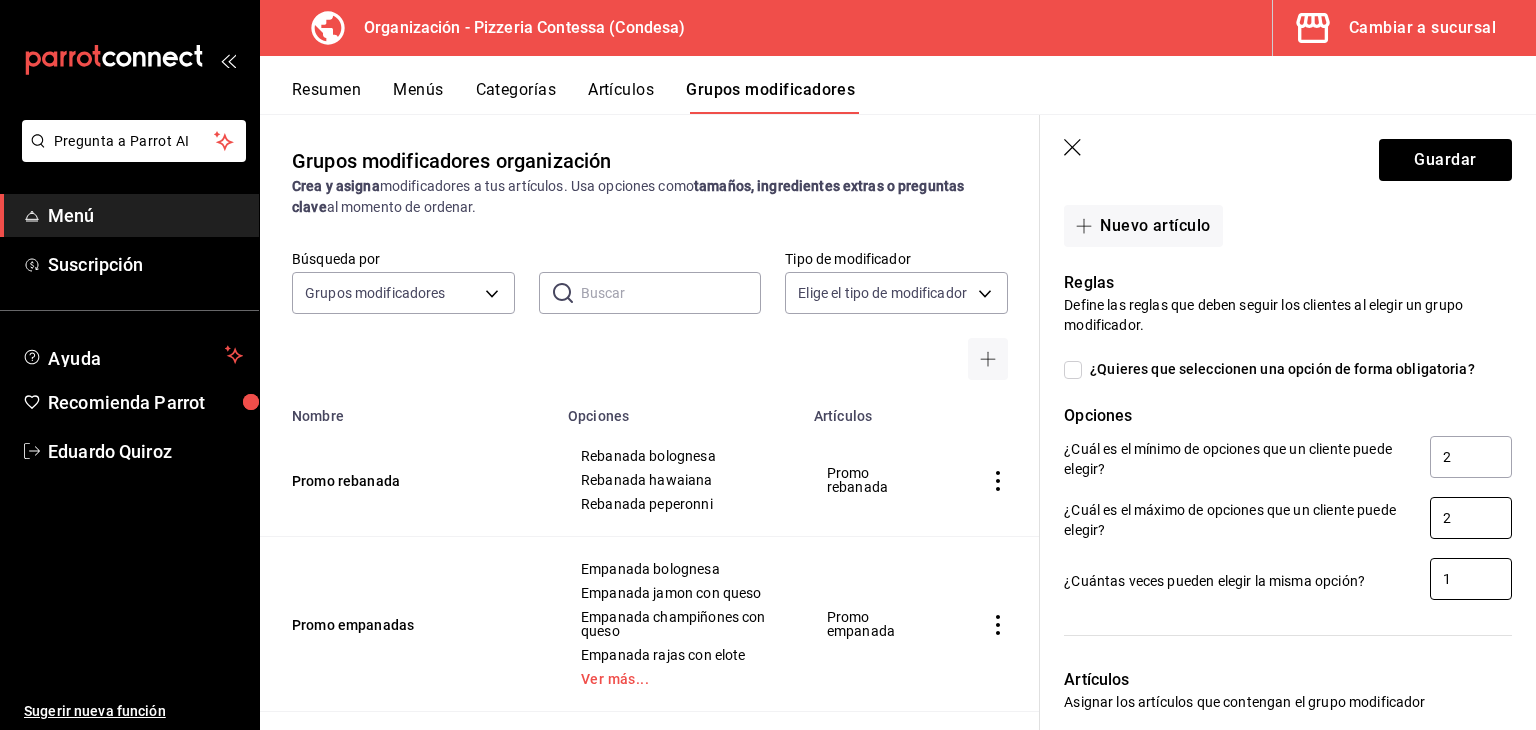 type on "2" 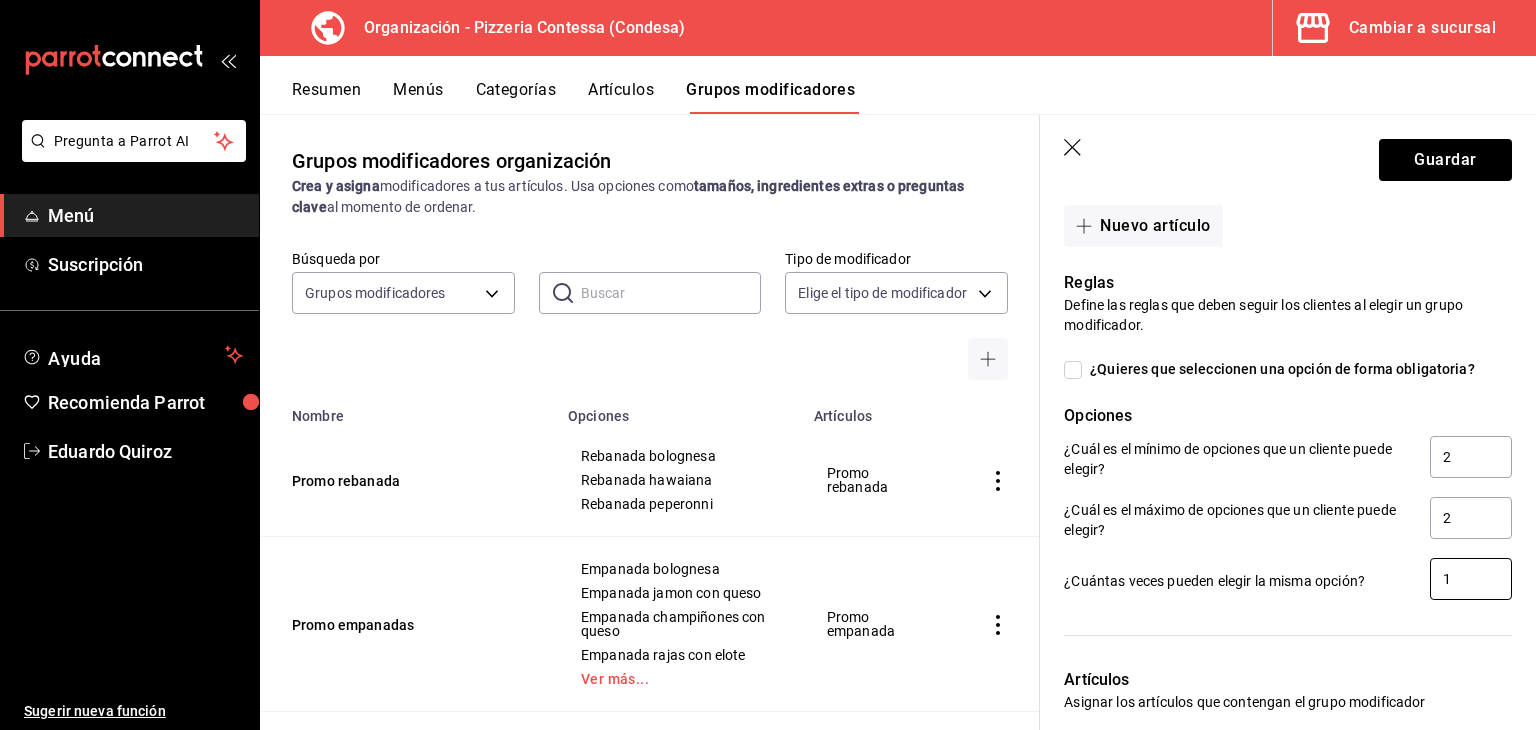 drag, startPoint x: 1440, startPoint y: 575, endPoint x: 1401, endPoint y: 582, distance: 39.623226 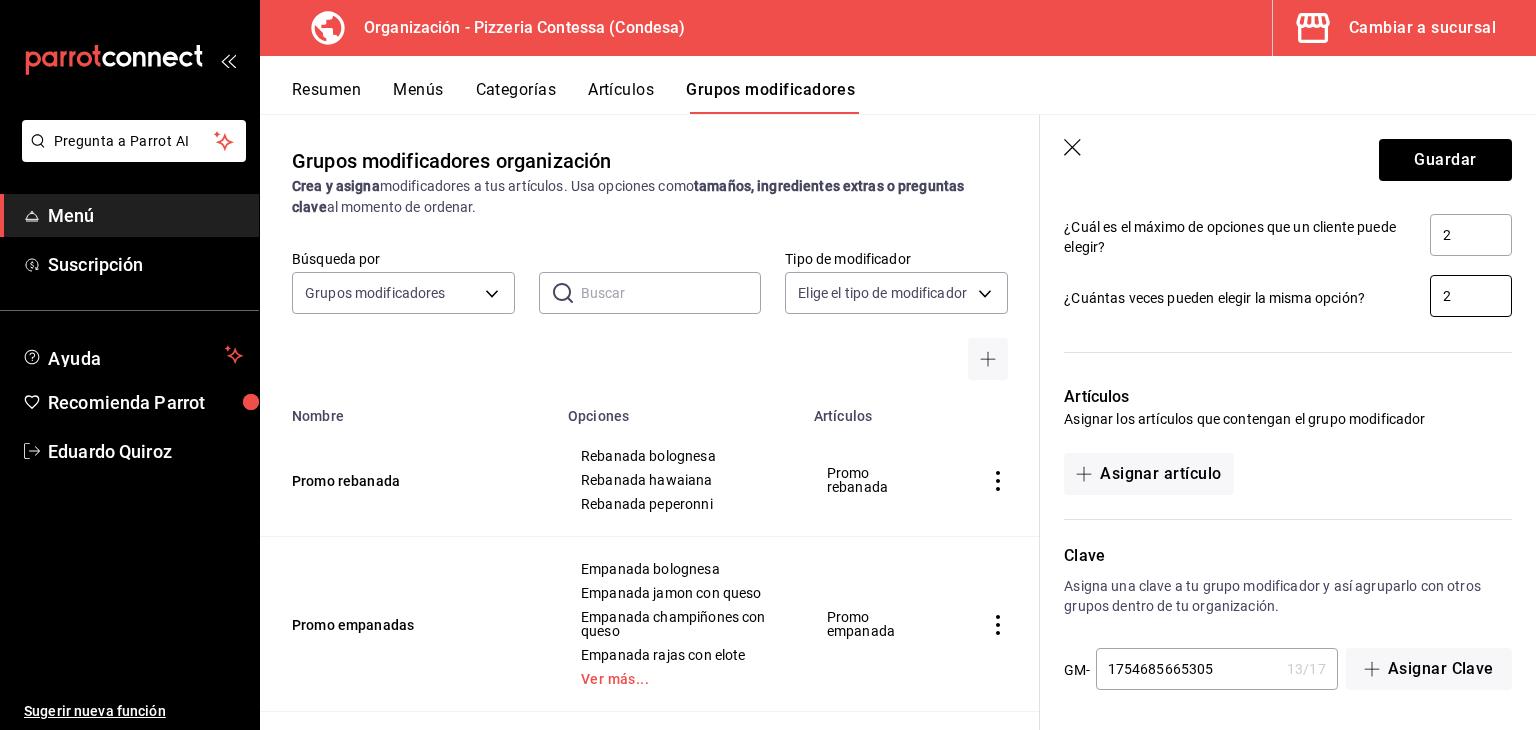 scroll, scrollTop: 984, scrollLeft: 0, axis: vertical 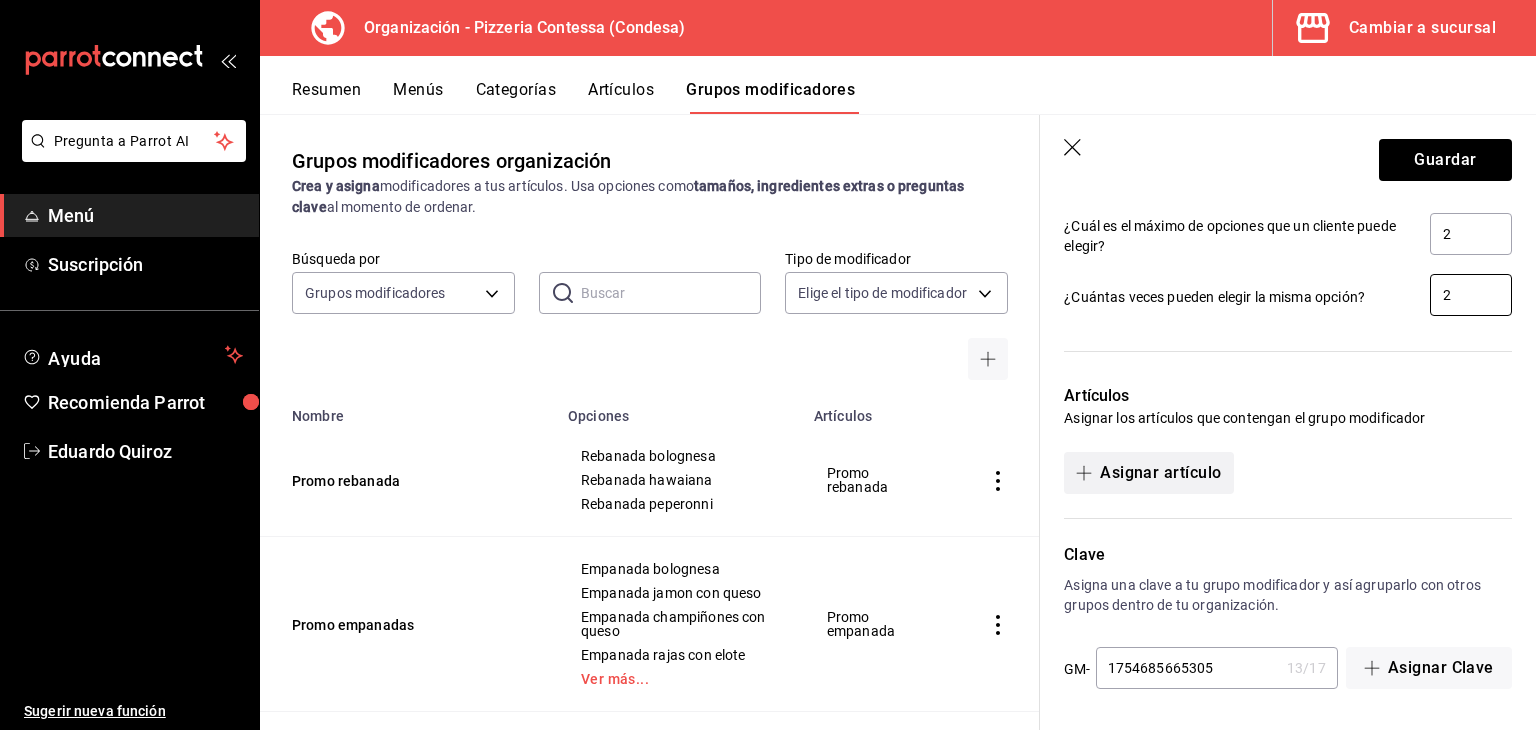 type on "2" 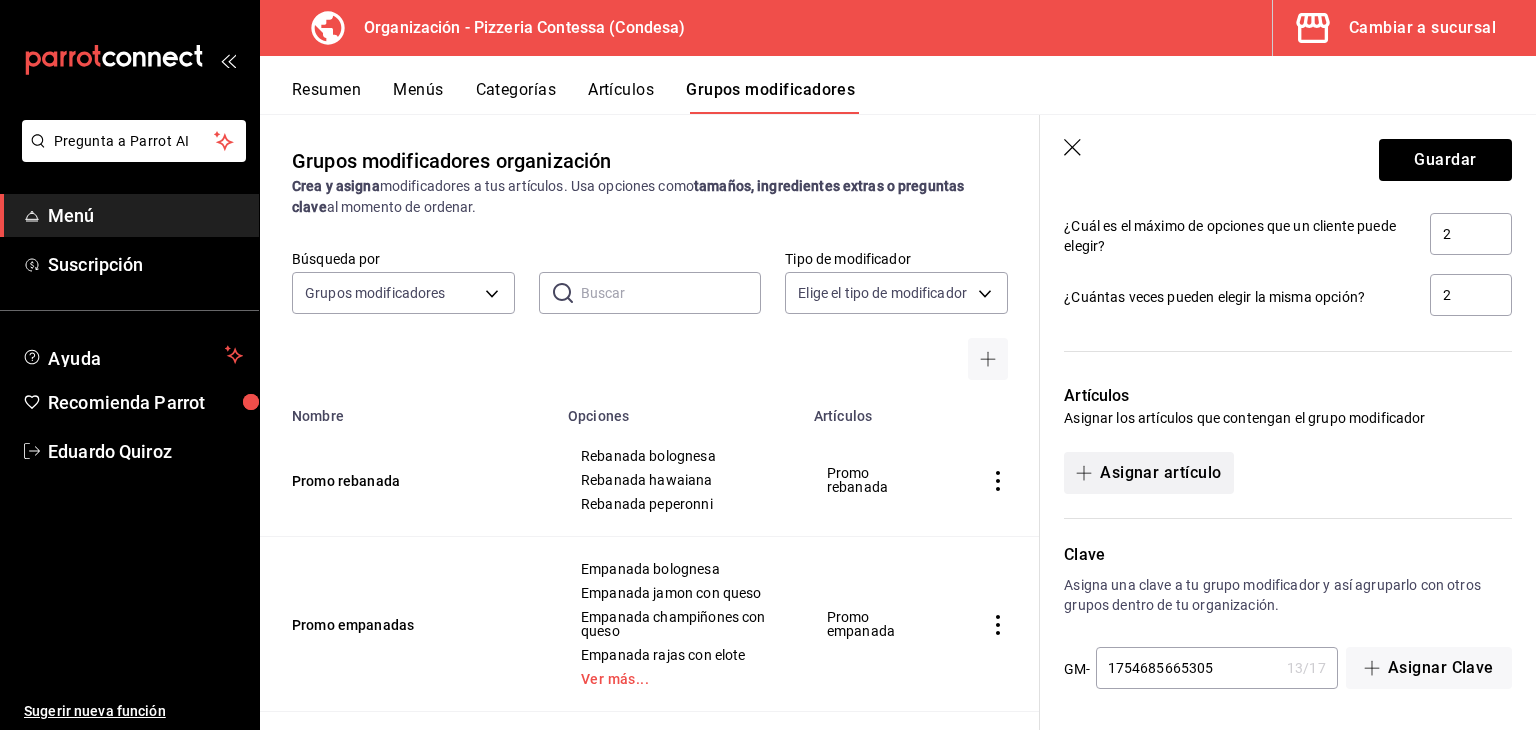 click on "Asignar artículo" at bounding box center (1148, 473) 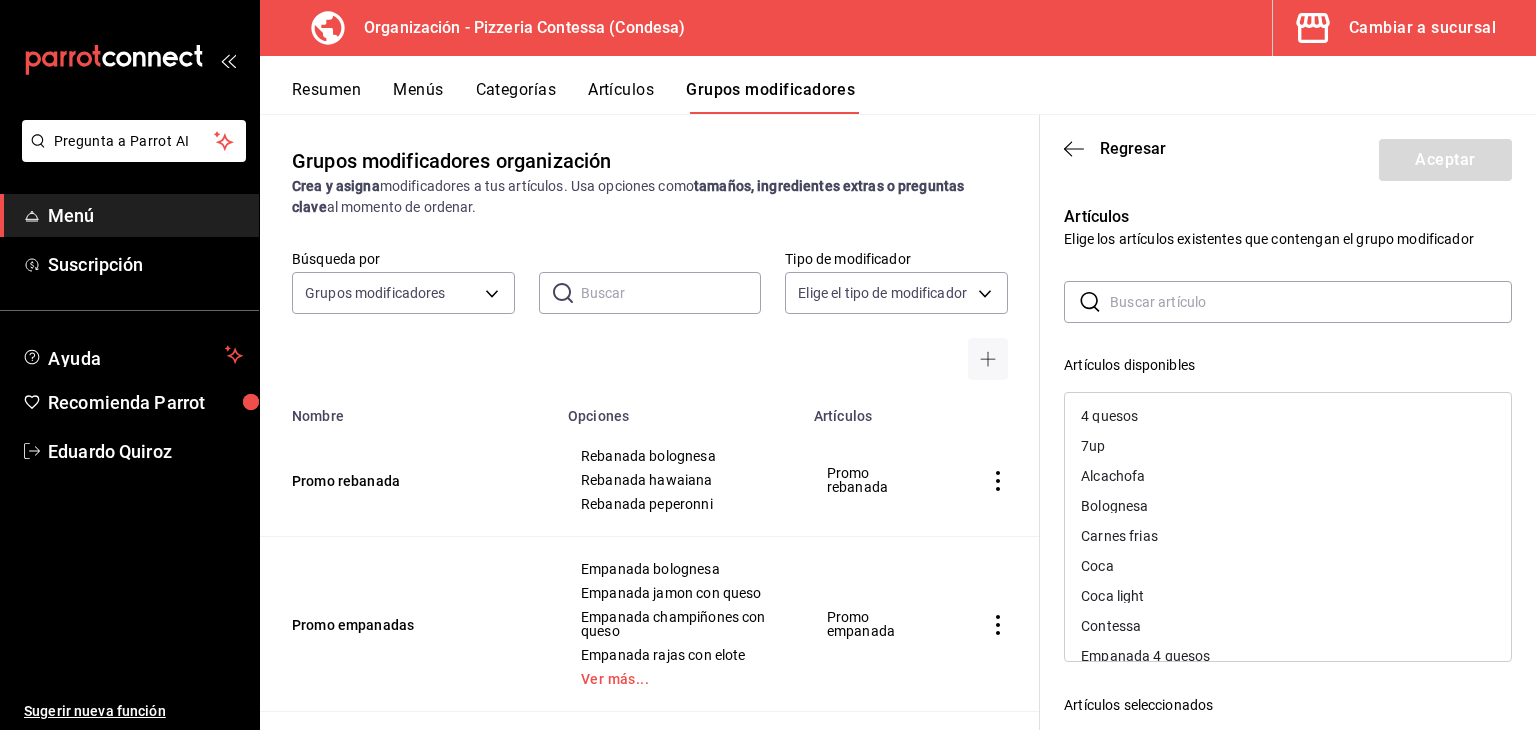 click at bounding box center [1311, 302] 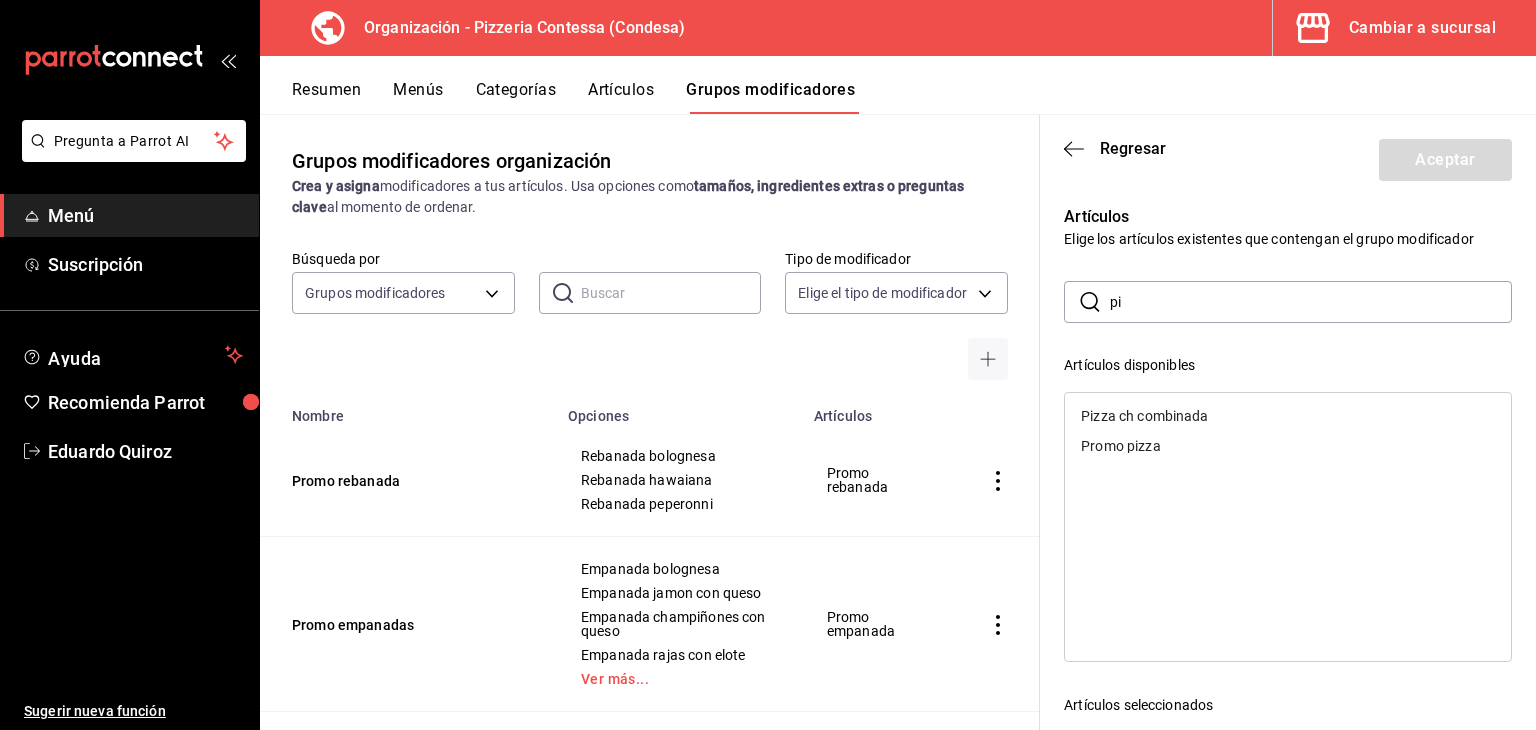 type on "p" 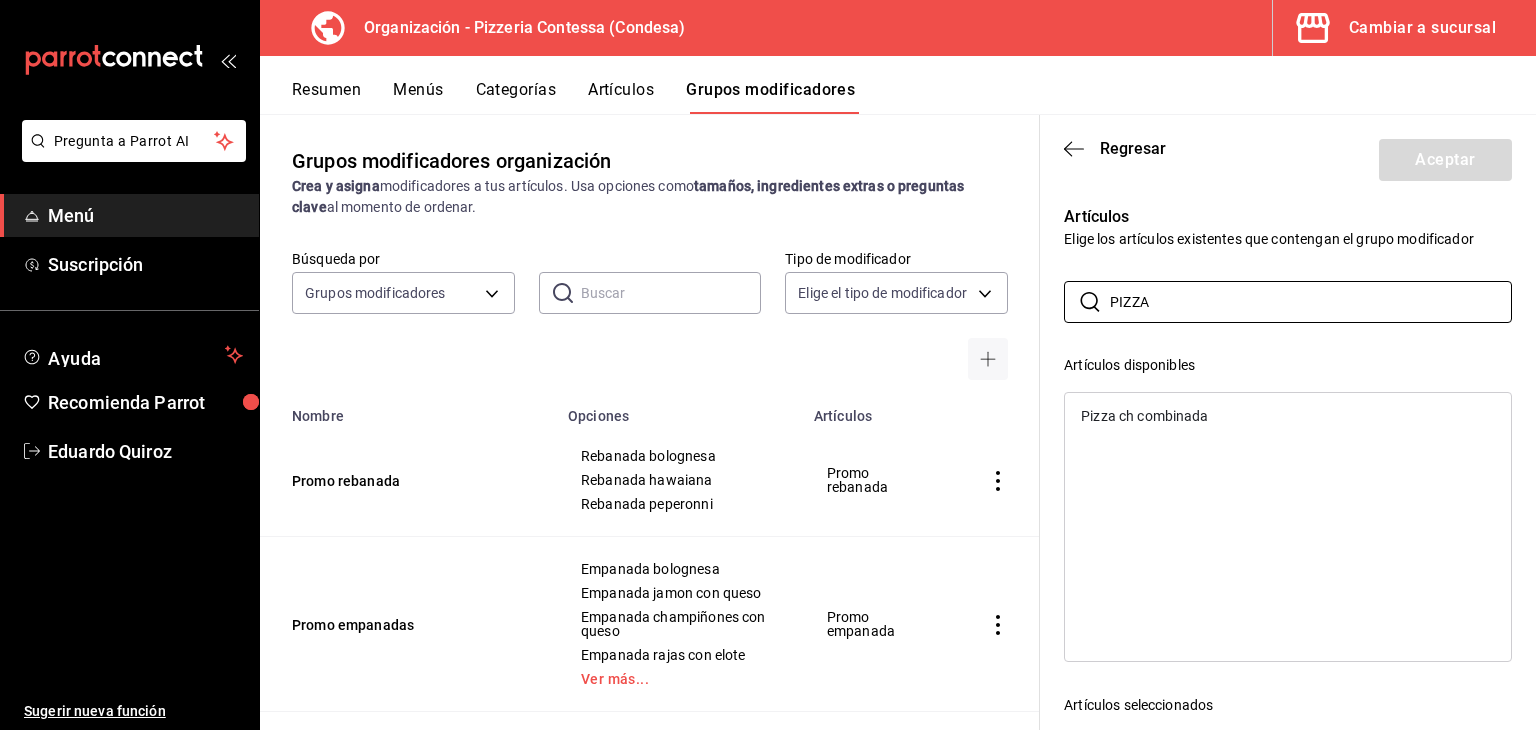 type on "PIZZA" 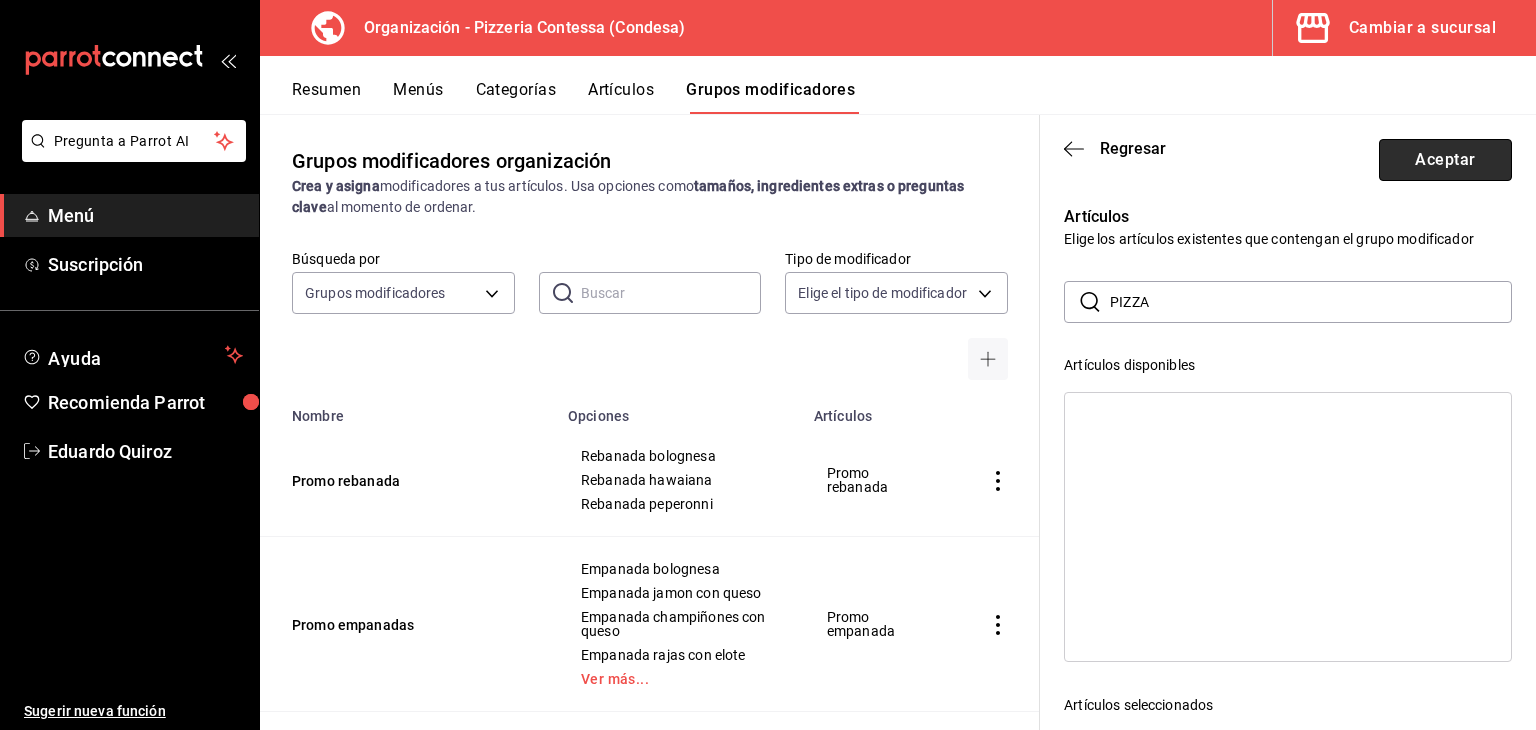 click on "Aceptar" at bounding box center [1445, 160] 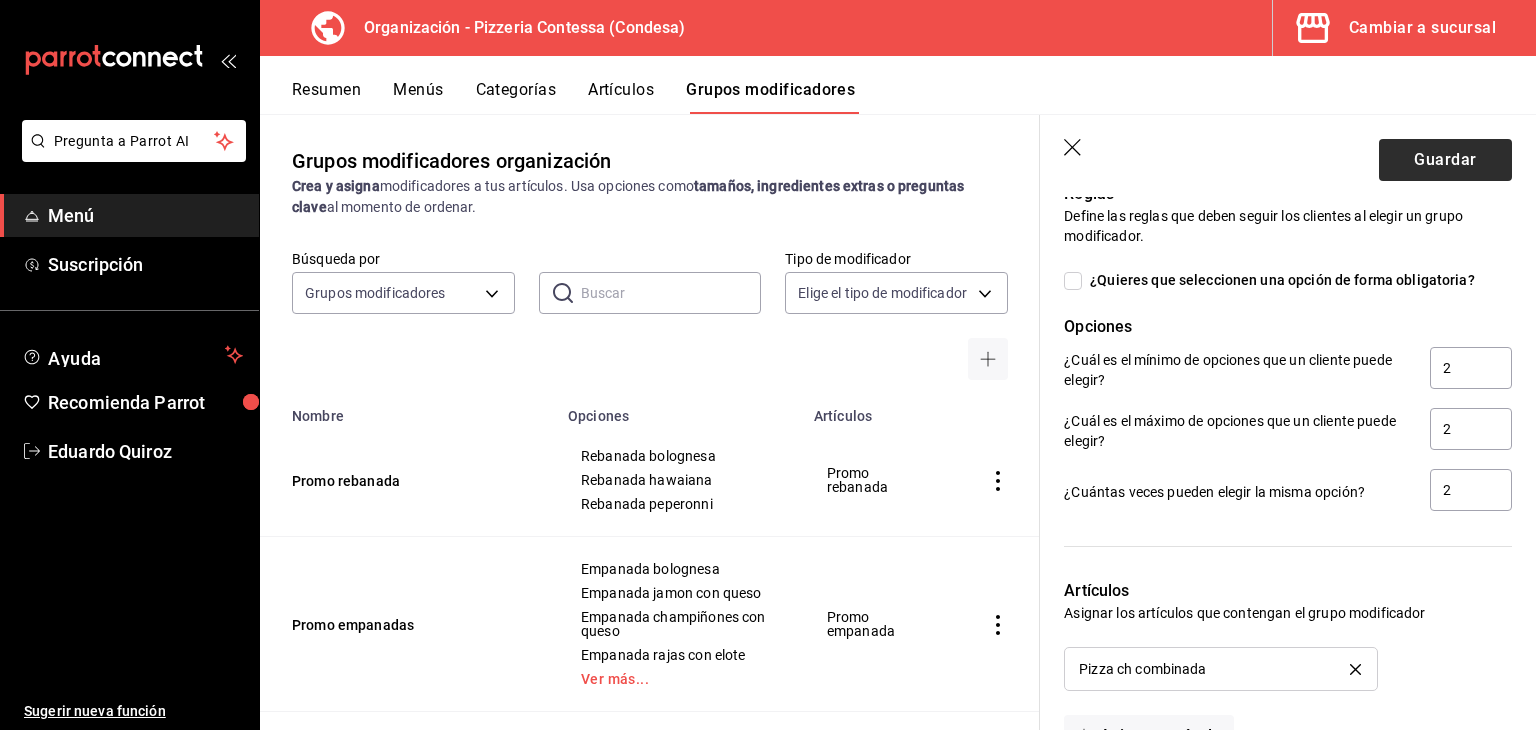 scroll, scrollTop: 752, scrollLeft: 0, axis: vertical 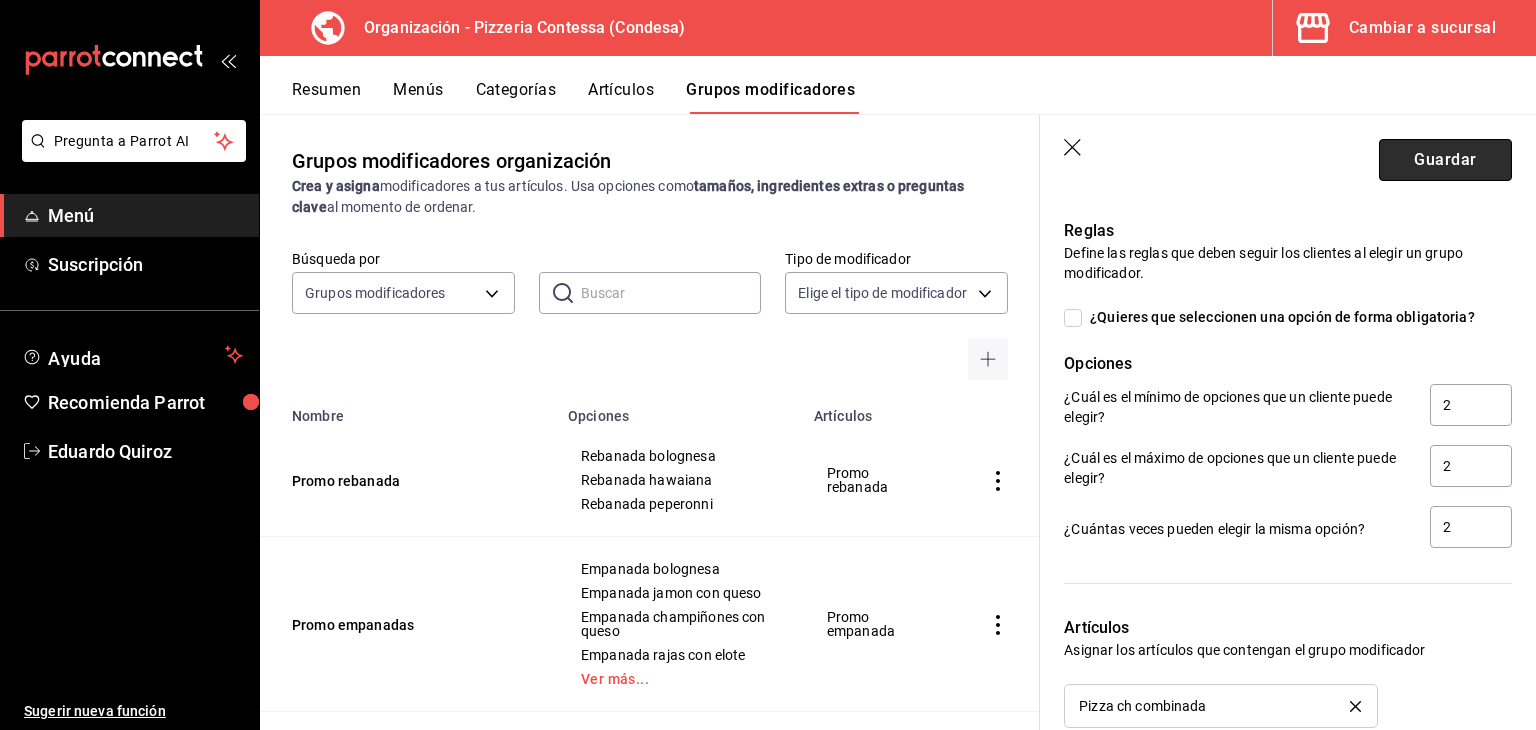 click on "Guardar" at bounding box center [1445, 160] 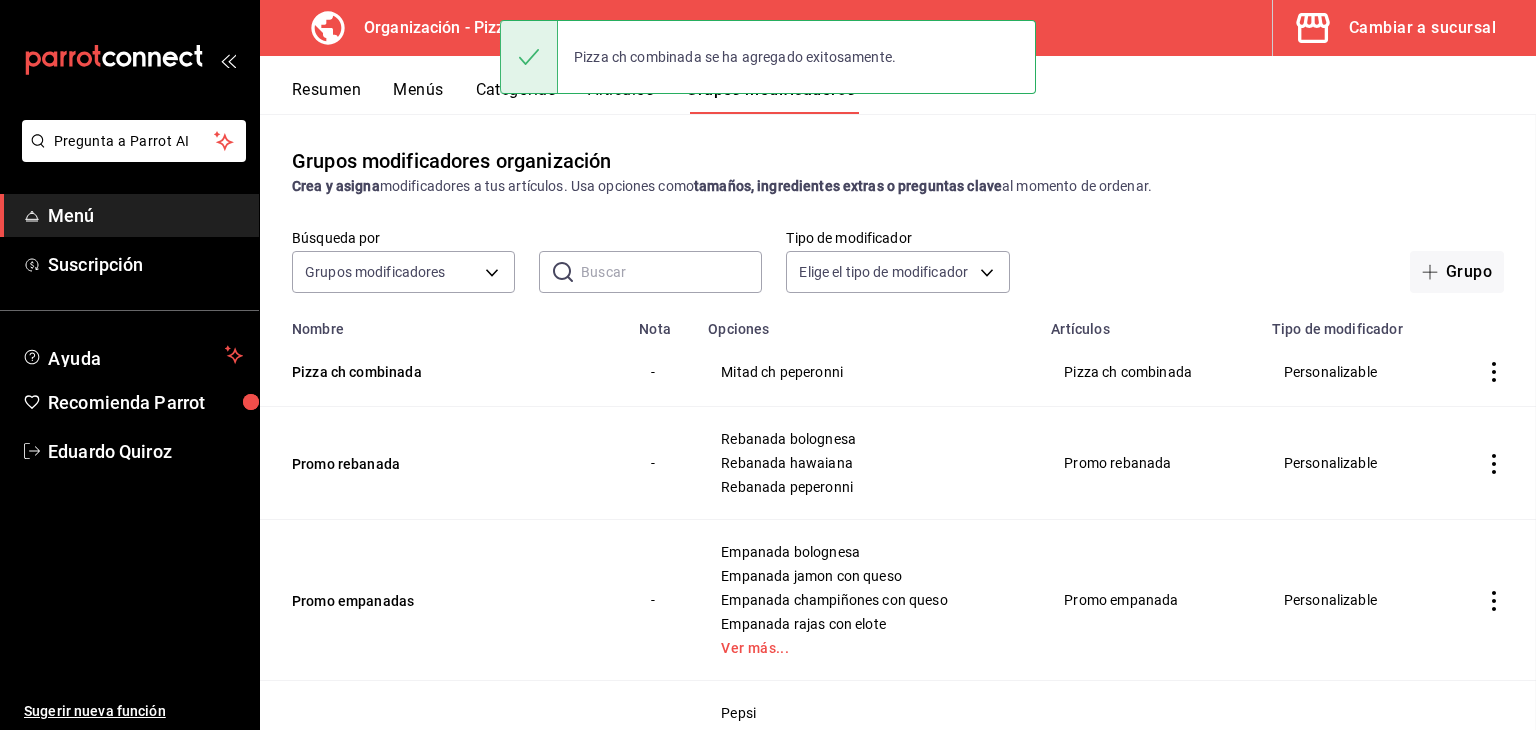 scroll, scrollTop: 0, scrollLeft: 0, axis: both 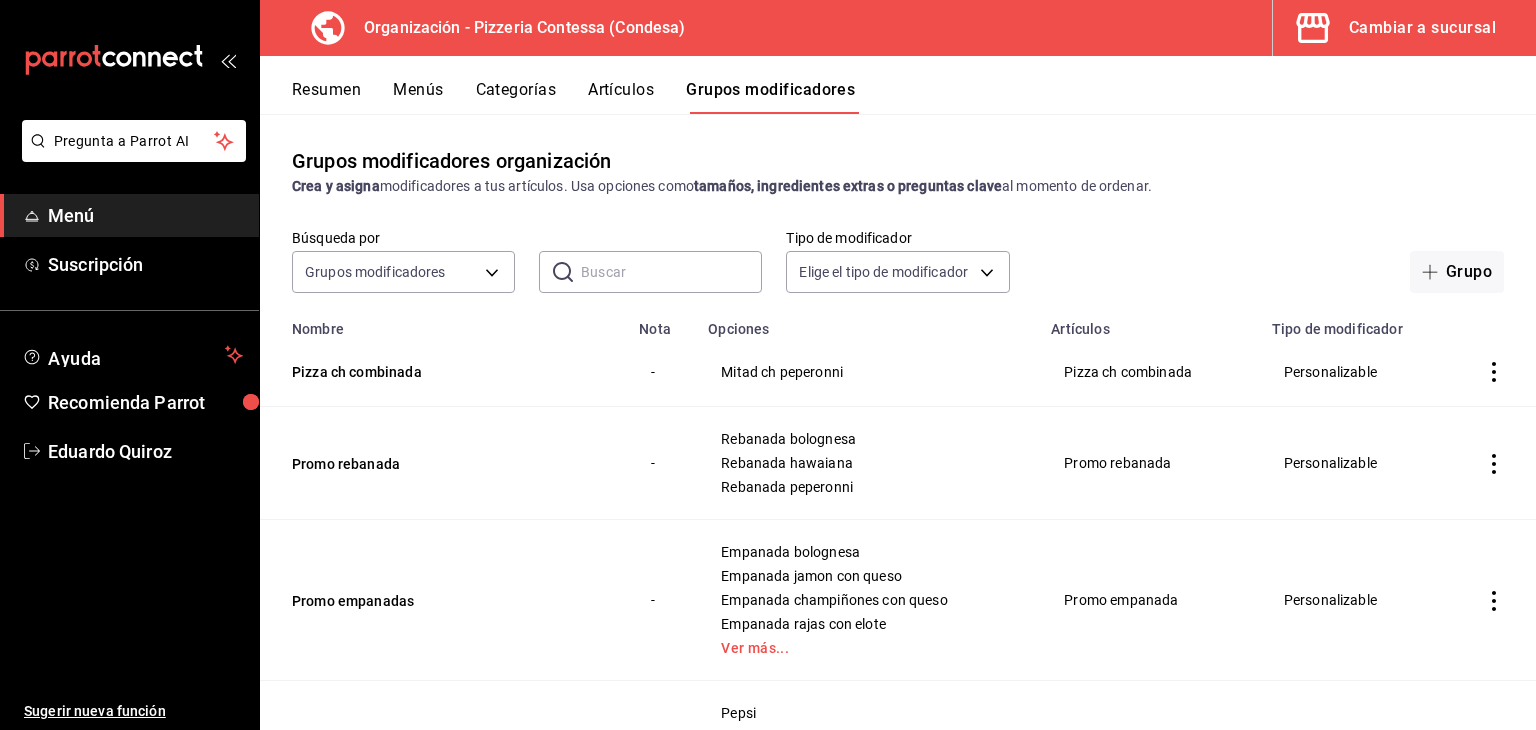 click on "Artículos" at bounding box center (621, 97) 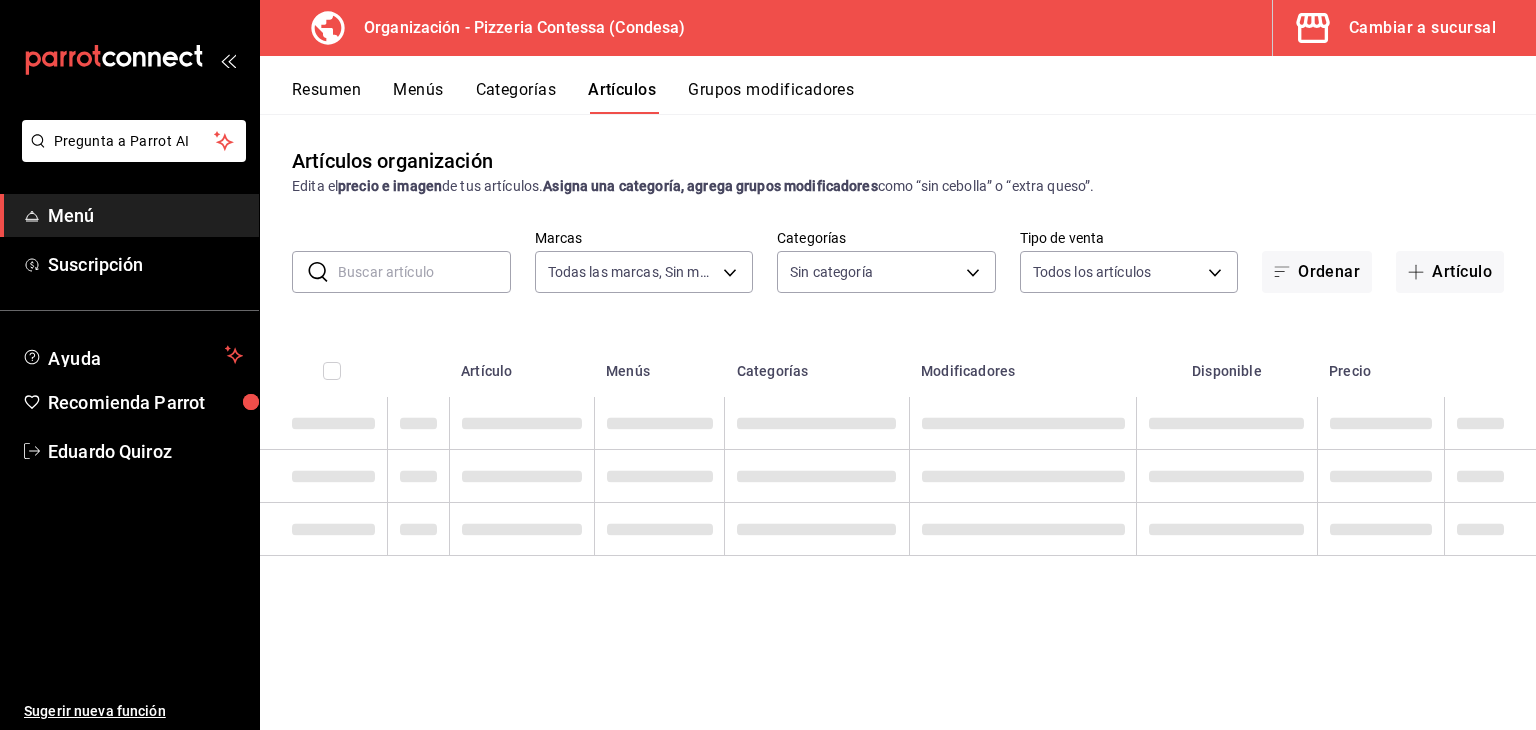 type on "ffd2d5b6-989f-41ef-afc5-5290e67978d8" 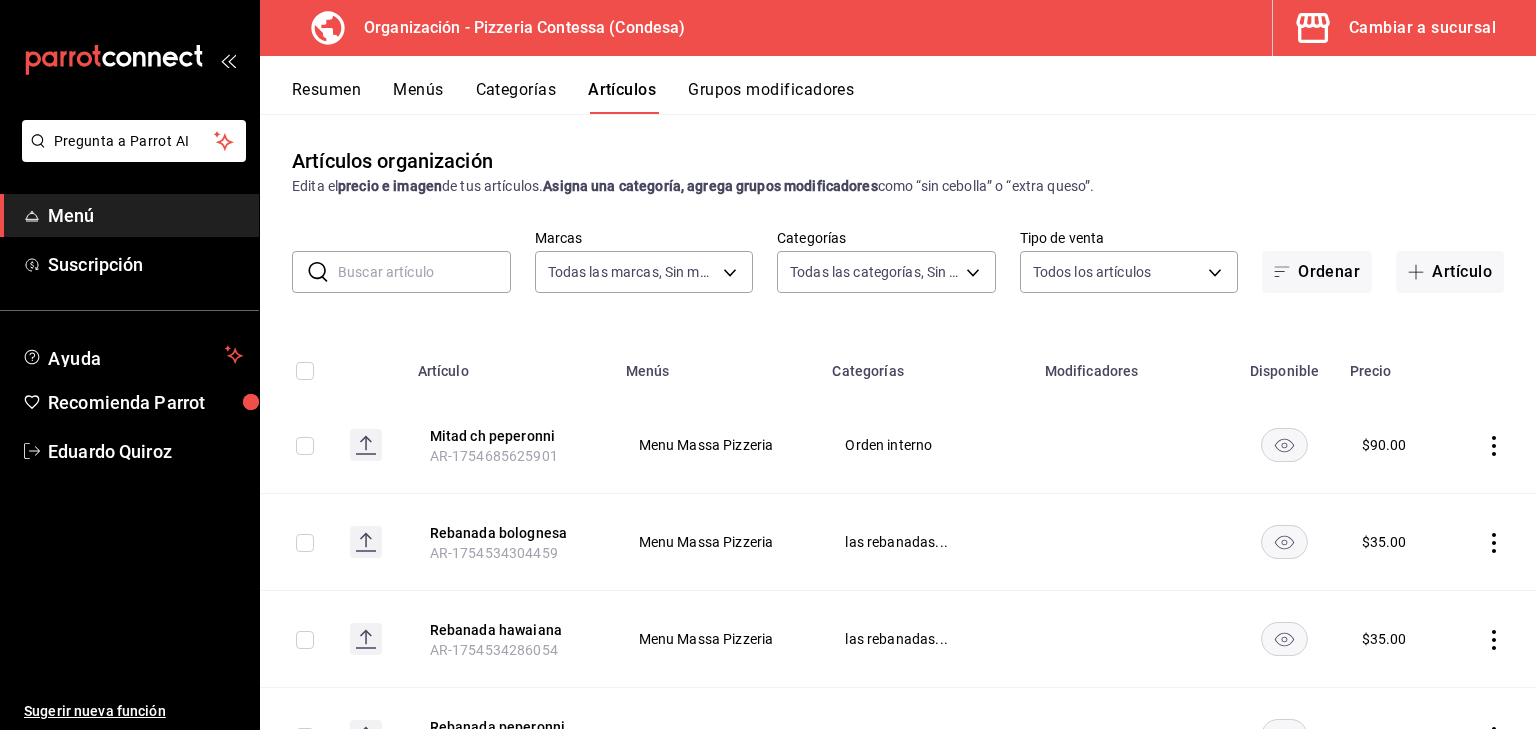 type on "9a5f5337-cc5f-4888-a4af-a93cb9ccf859,cd37cac2-c4c9-49a6-ae30-1d7a3cd4d3f2,cf877e83-9796-43f3-b994-a5e9562efdd4,bb0b1c16-f8b7-4da8-9d10-5addaf872379,6311a80c-1f67-4a66-89da-f50c66b758ca,b44dbd63-a331-4d81-83cd-3a8867acfc41,68a05afc-51e1-43d5-a706-86ca35d8873f,b3647eab-4677-4bfb-81e1-f18eaaddc35a,ba246a2e-3d57-42fa-bf0b-fee00fcabe1d" 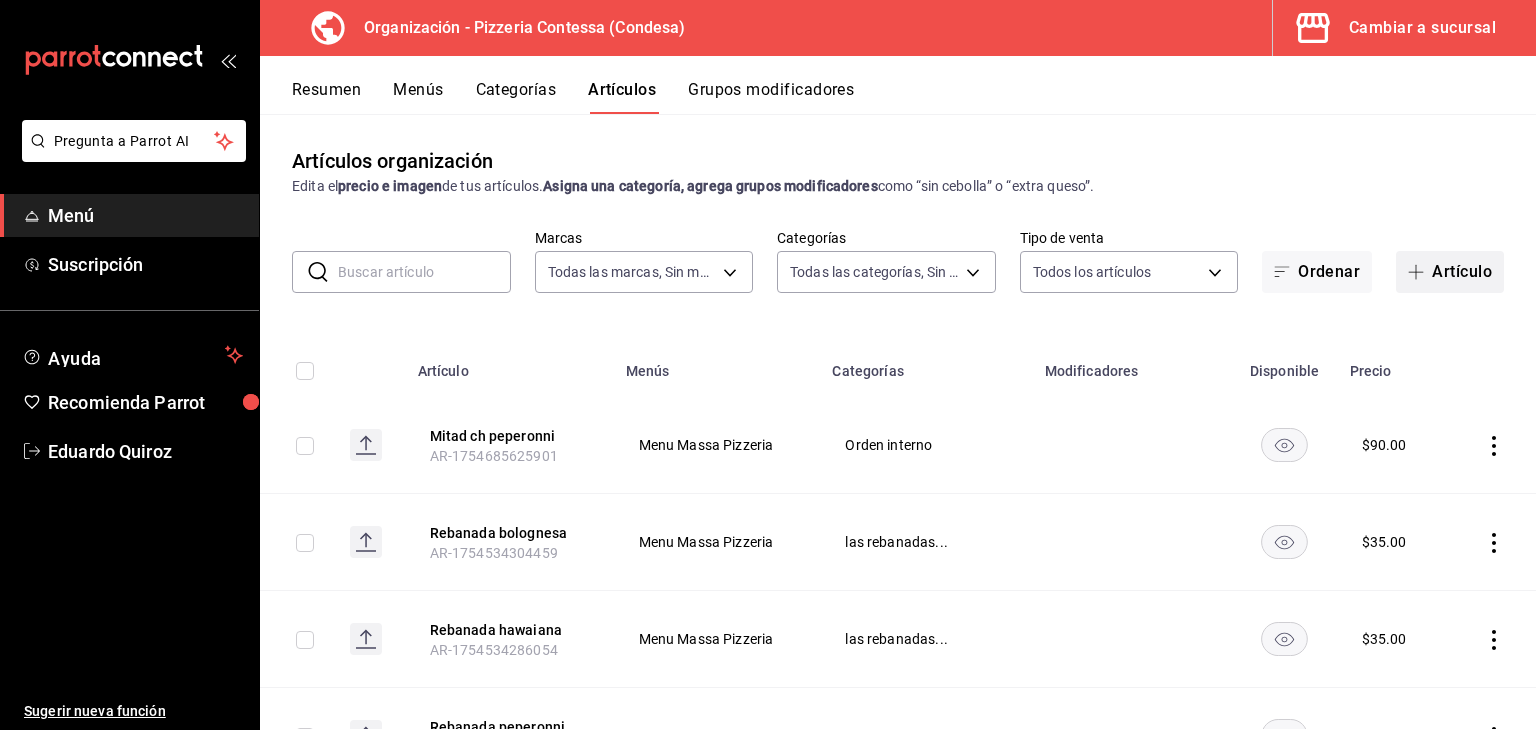 click on "Artículo" at bounding box center (1450, 272) 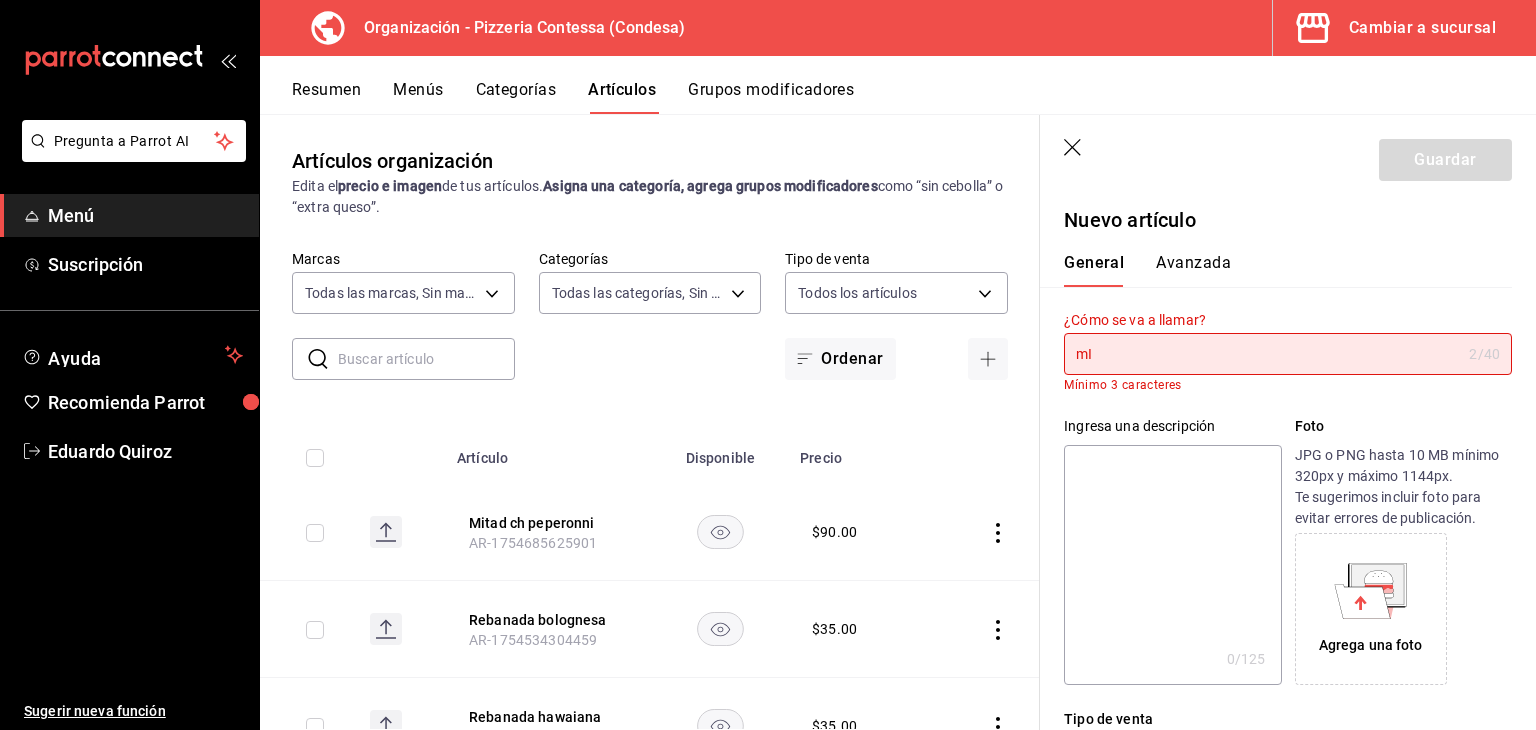 type on "m" 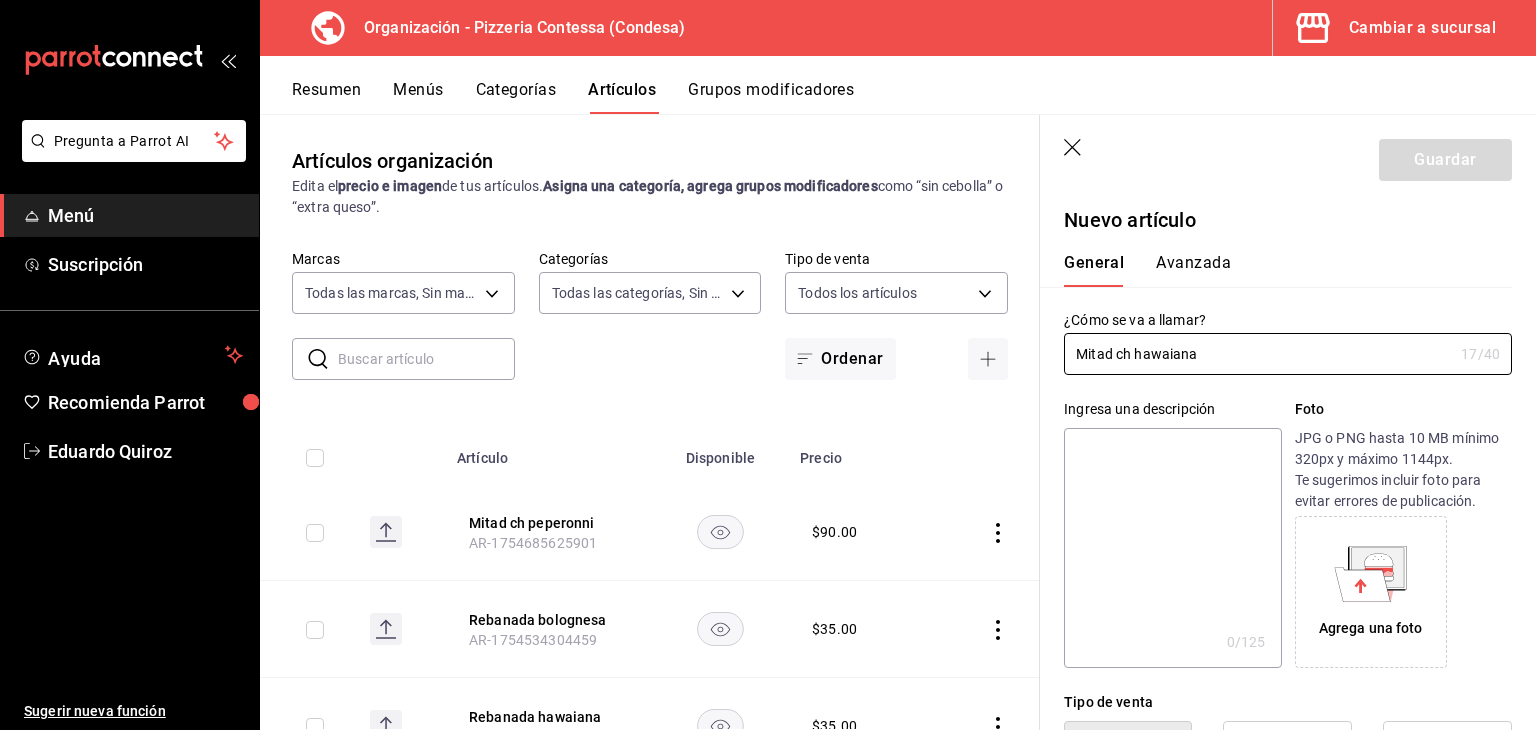 type on "Mitad ch hawaiana" 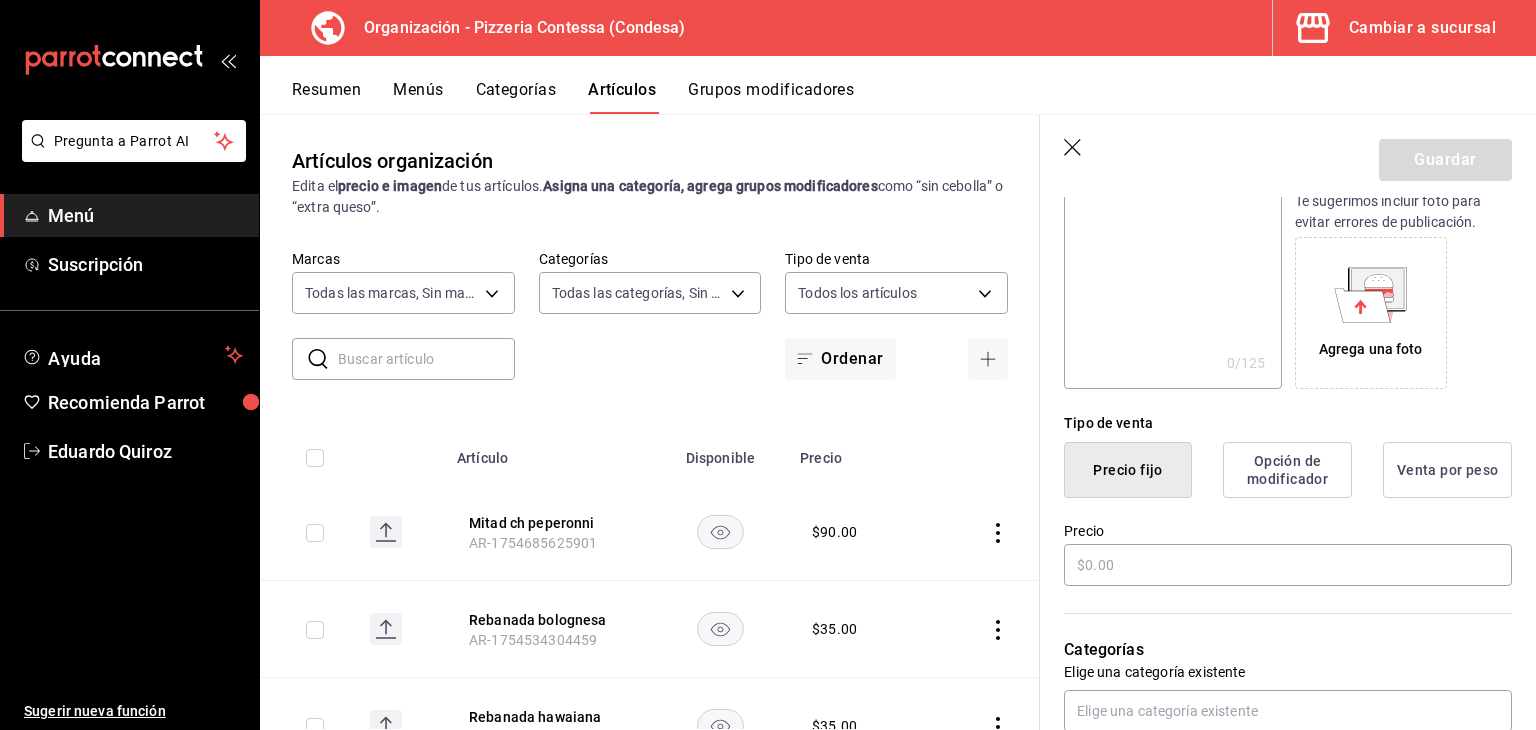 scroll, scrollTop: 300, scrollLeft: 0, axis: vertical 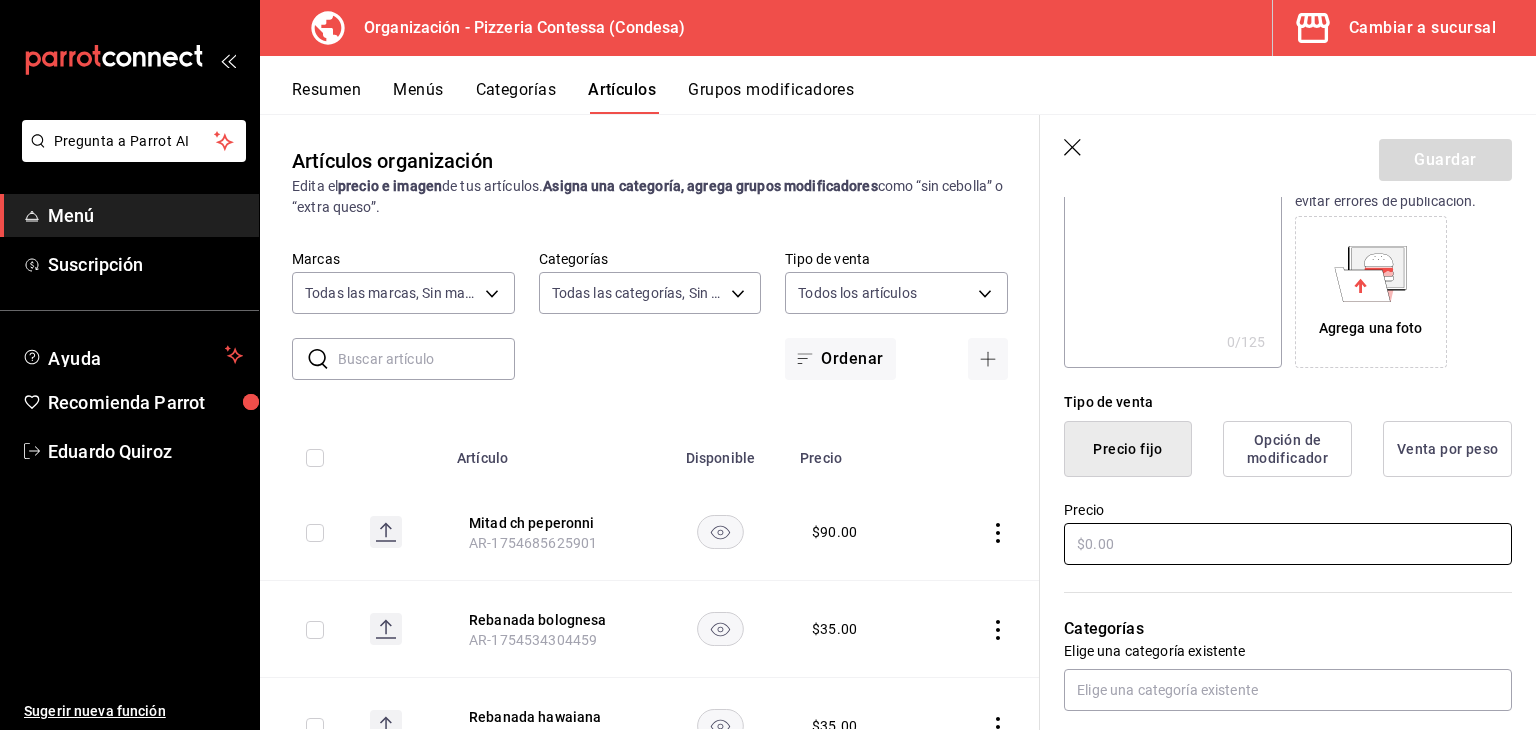 click at bounding box center [1288, 544] 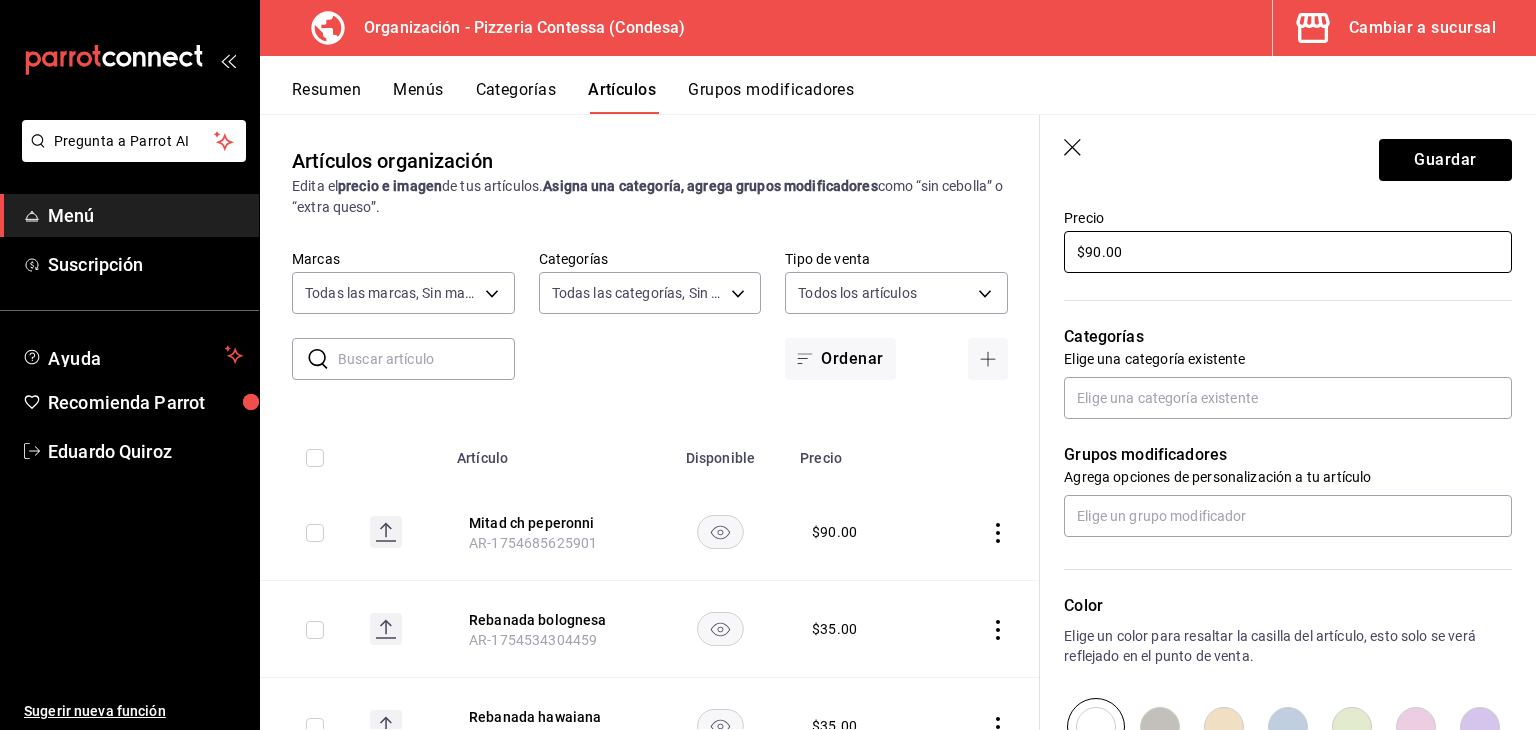 scroll, scrollTop: 600, scrollLeft: 0, axis: vertical 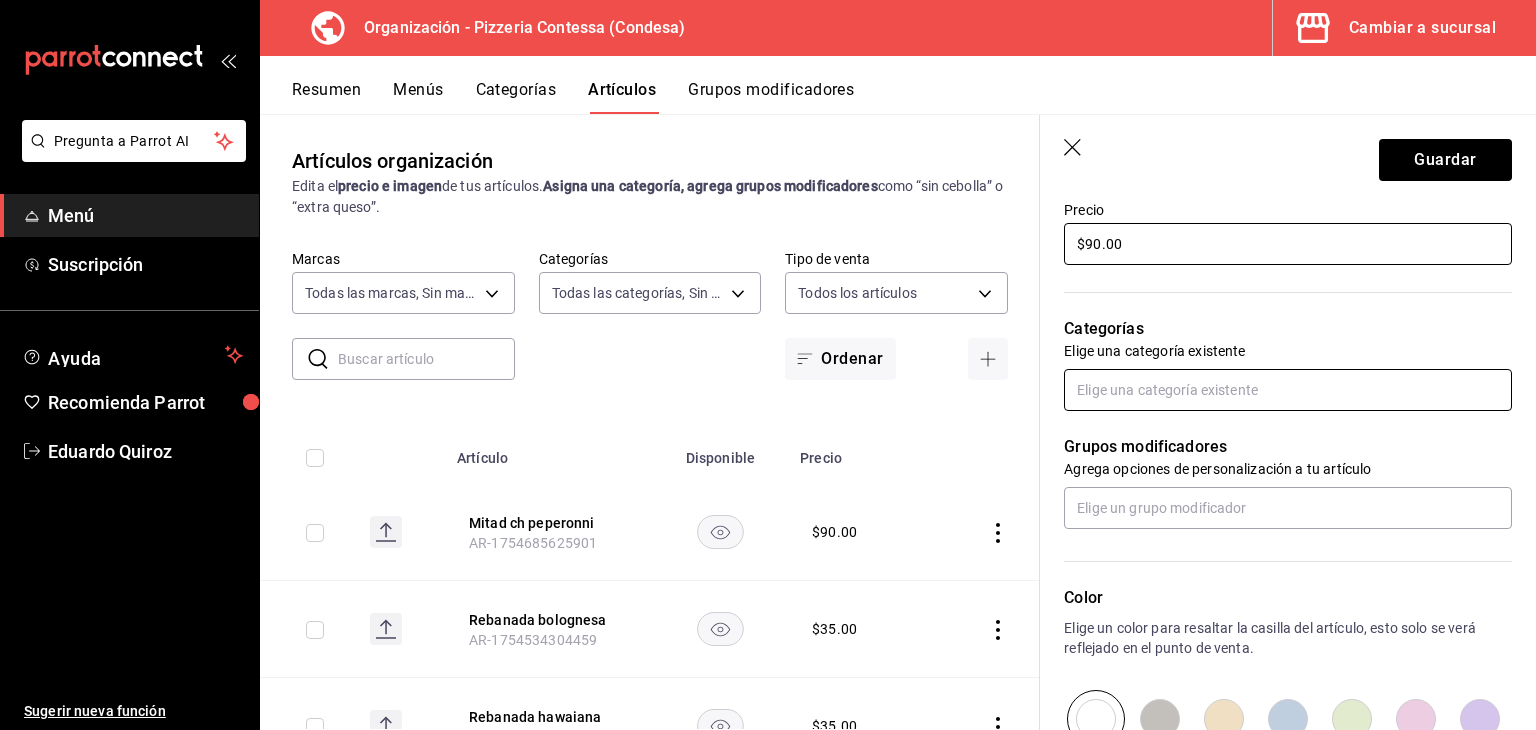 type on "$90.00" 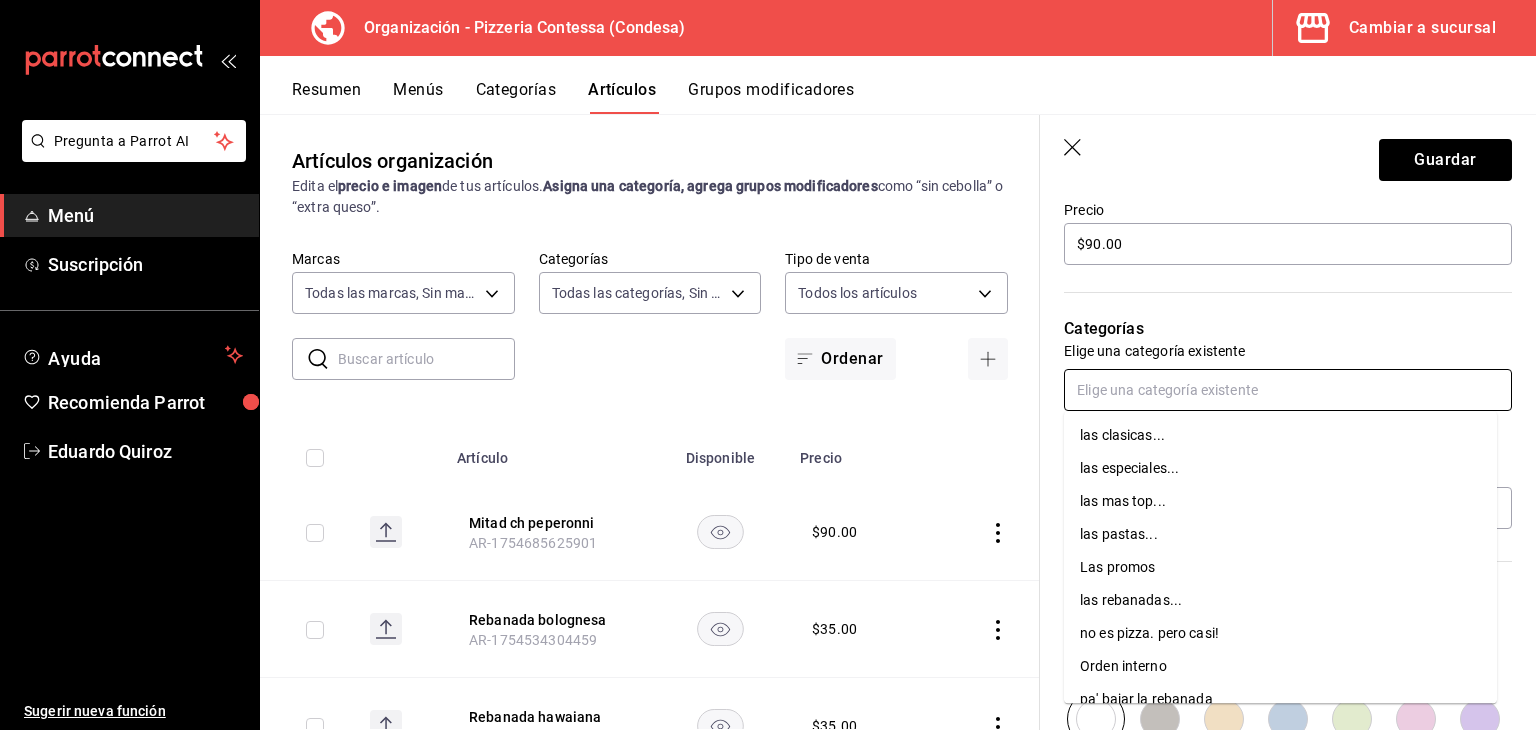click at bounding box center [1288, 390] 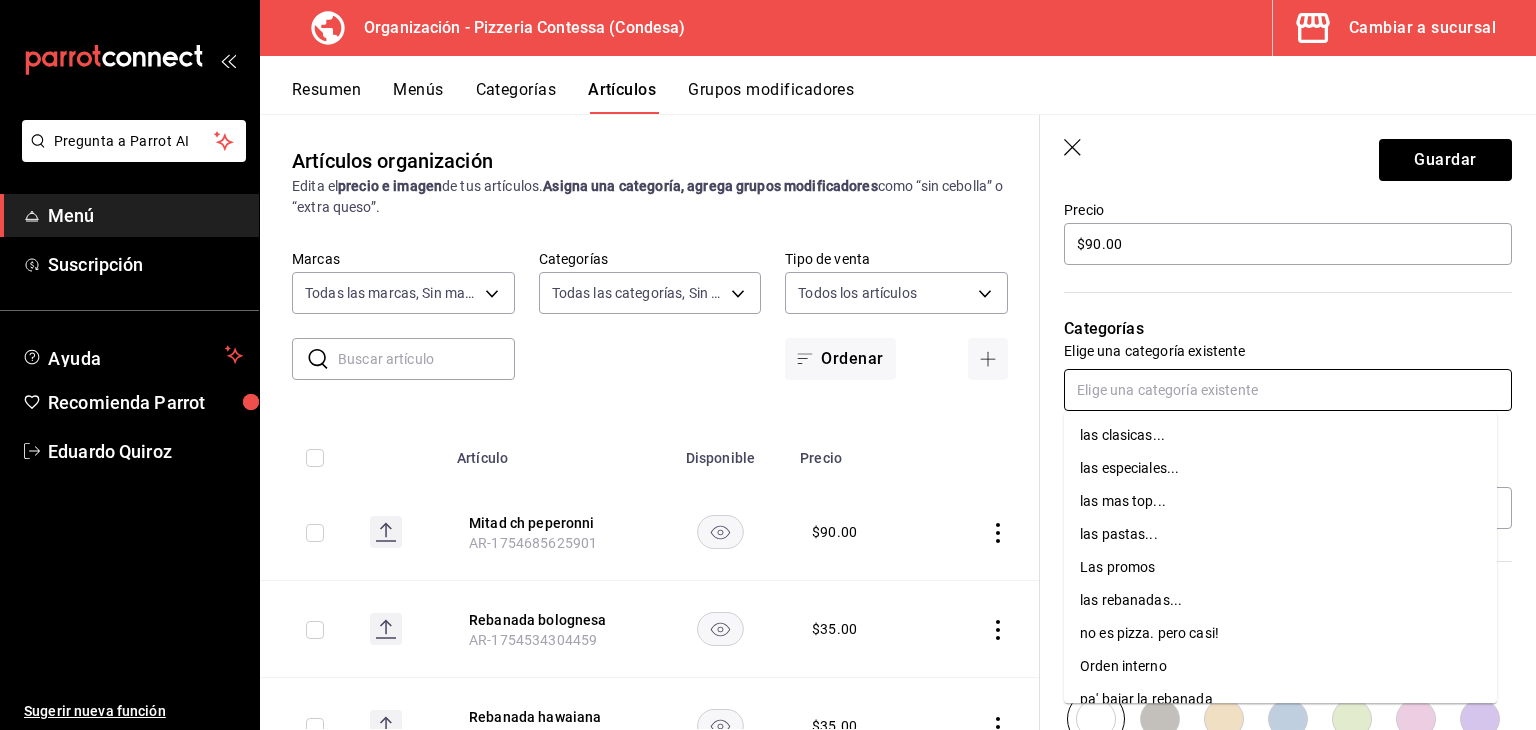 click on "Orden interno" at bounding box center (1280, 666) 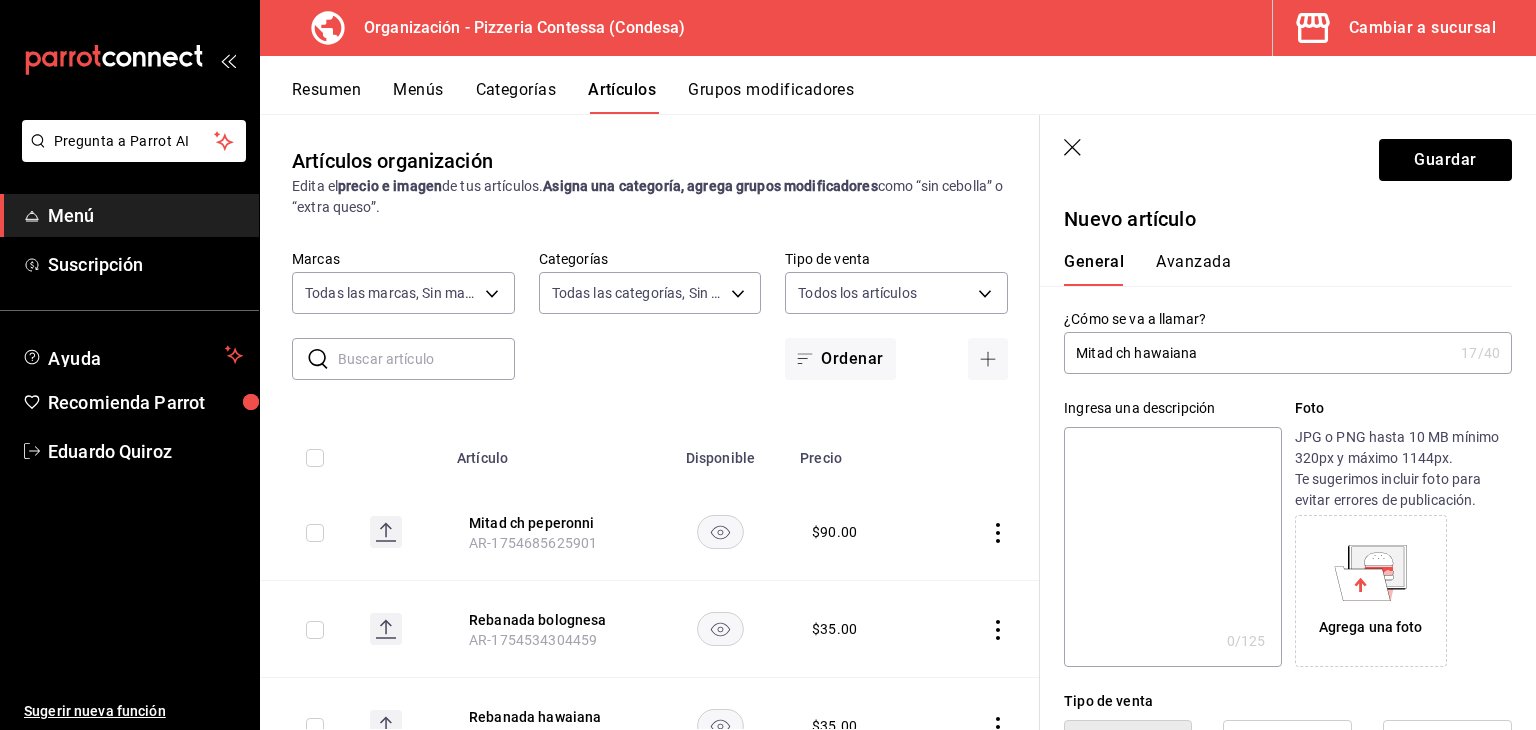 scroll, scrollTop: 0, scrollLeft: 0, axis: both 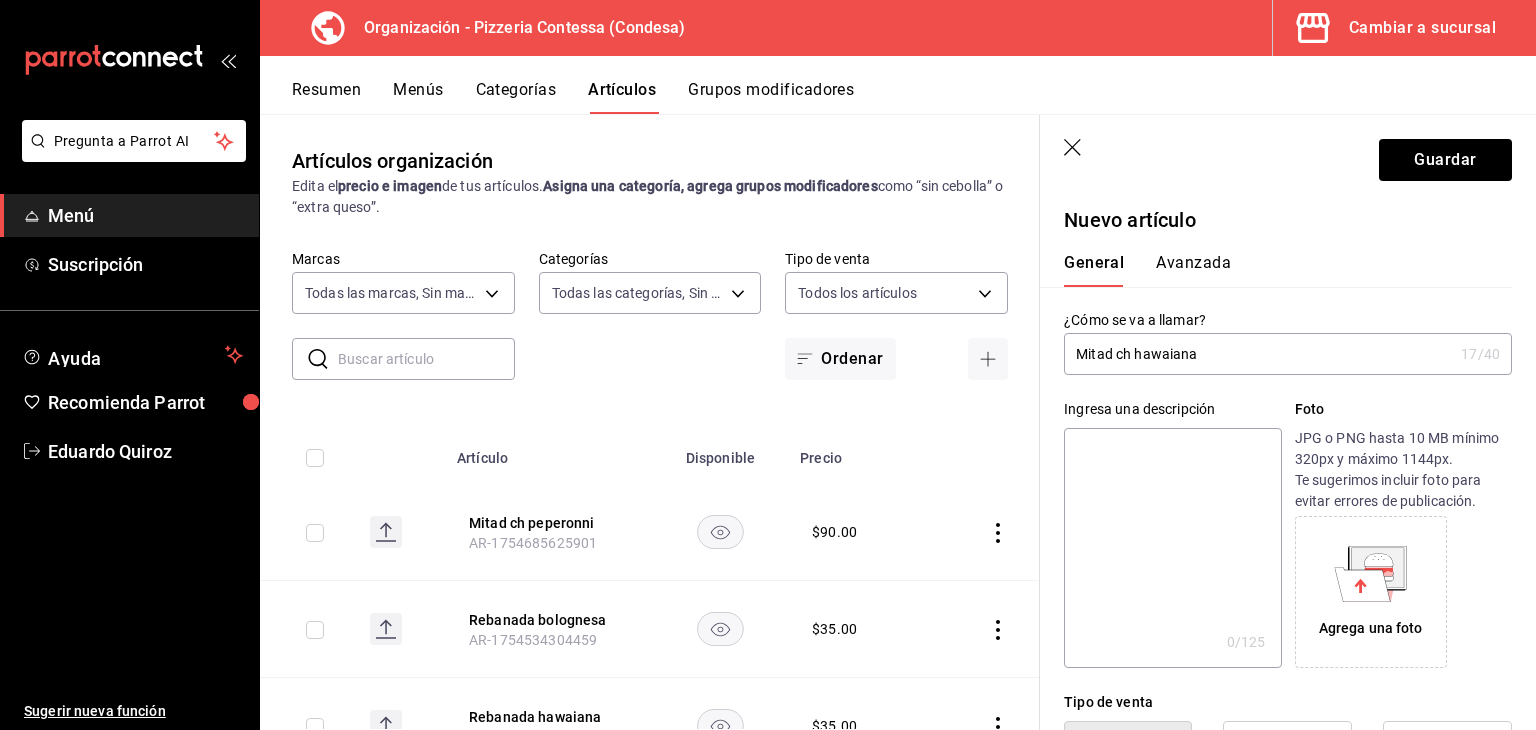 click on "General Avanzada" at bounding box center (1276, 261) 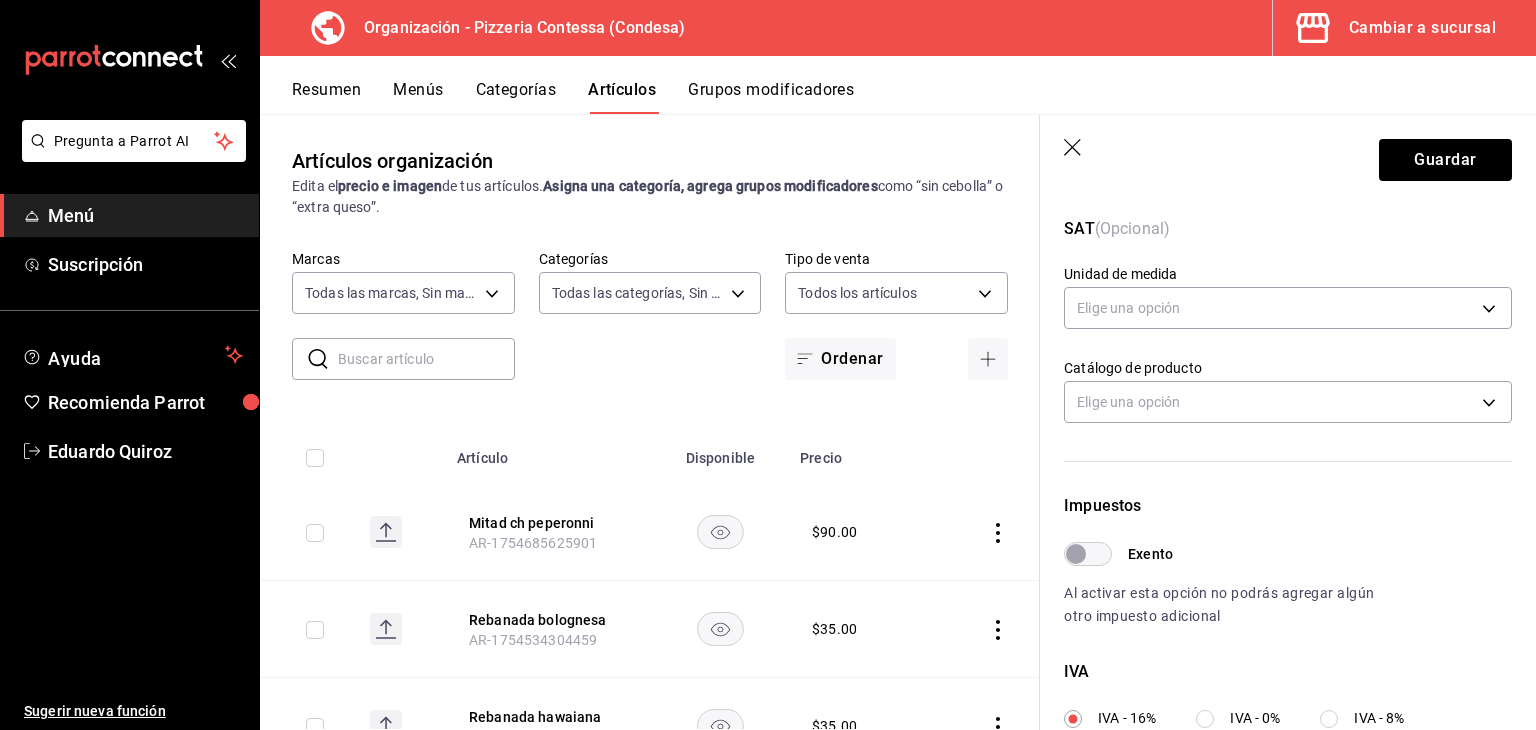 scroll, scrollTop: 82, scrollLeft: 0, axis: vertical 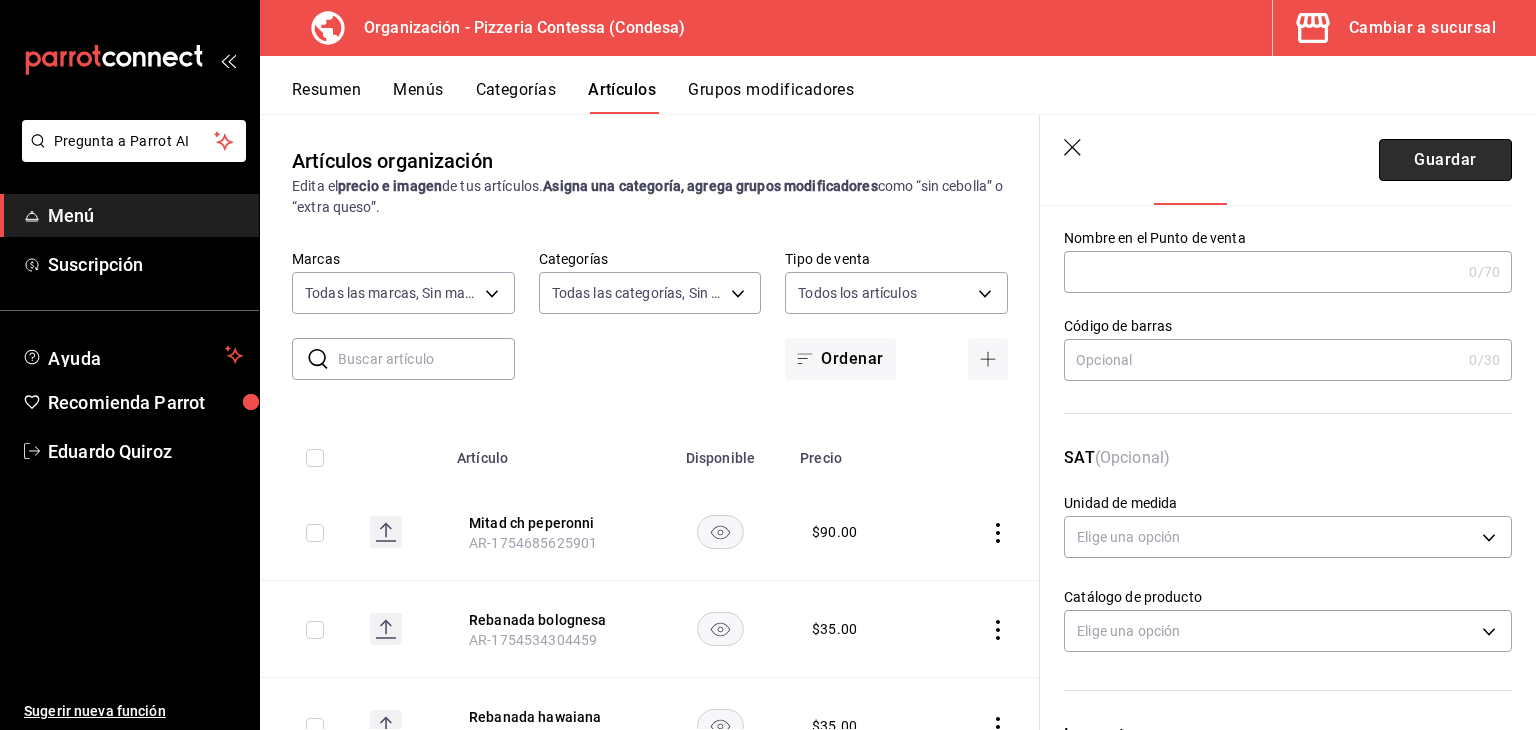click on "Guardar" at bounding box center (1445, 160) 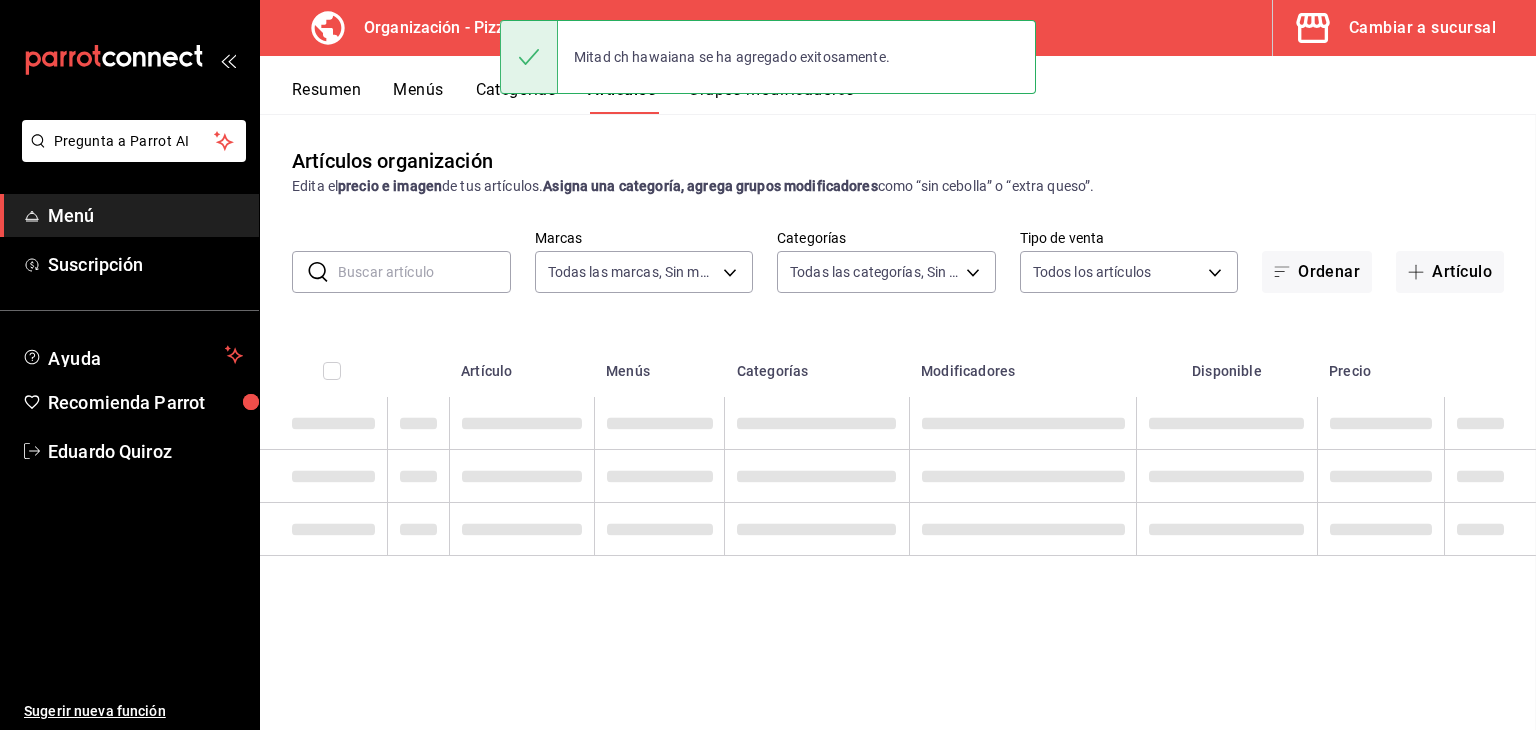 scroll, scrollTop: 0, scrollLeft: 0, axis: both 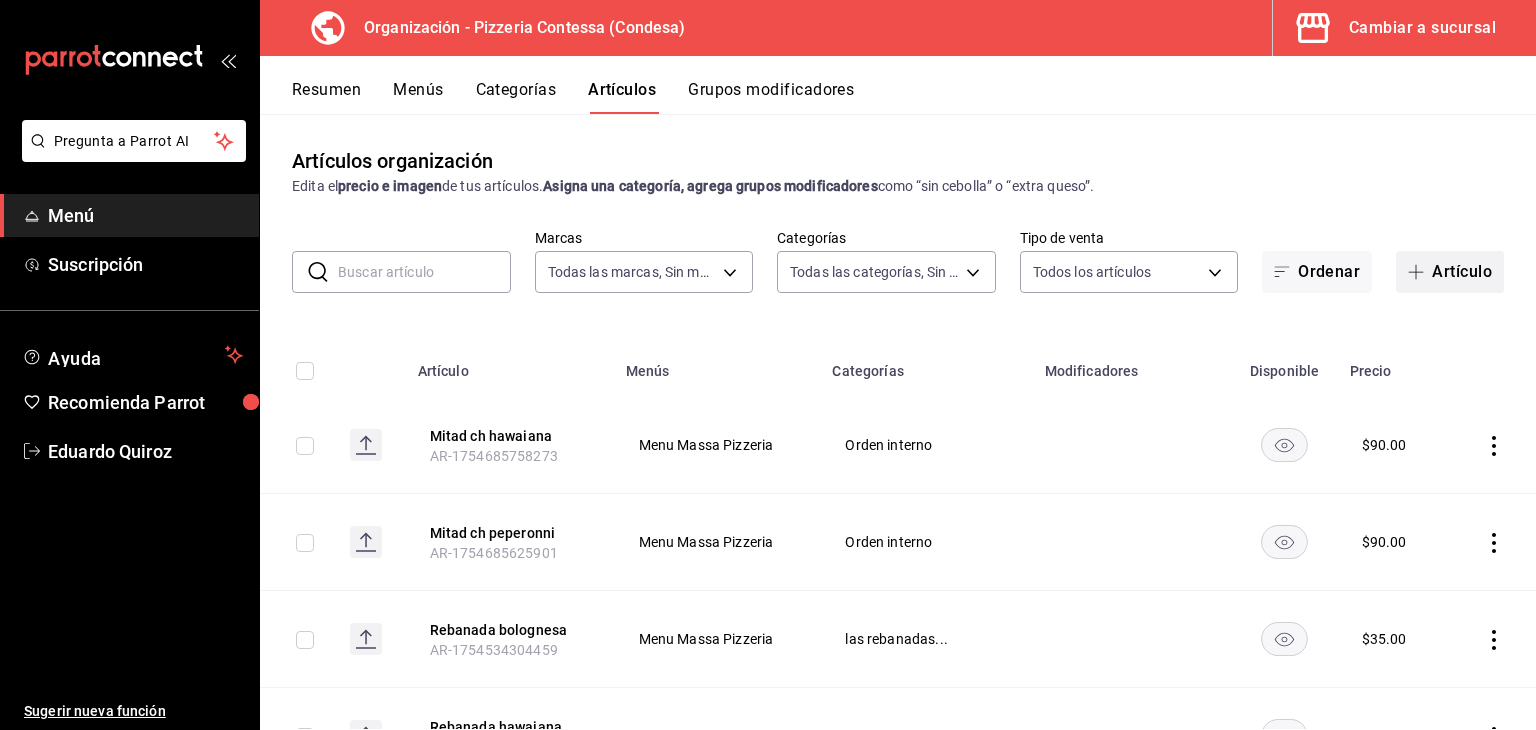 click on "Artículo" at bounding box center [1450, 272] 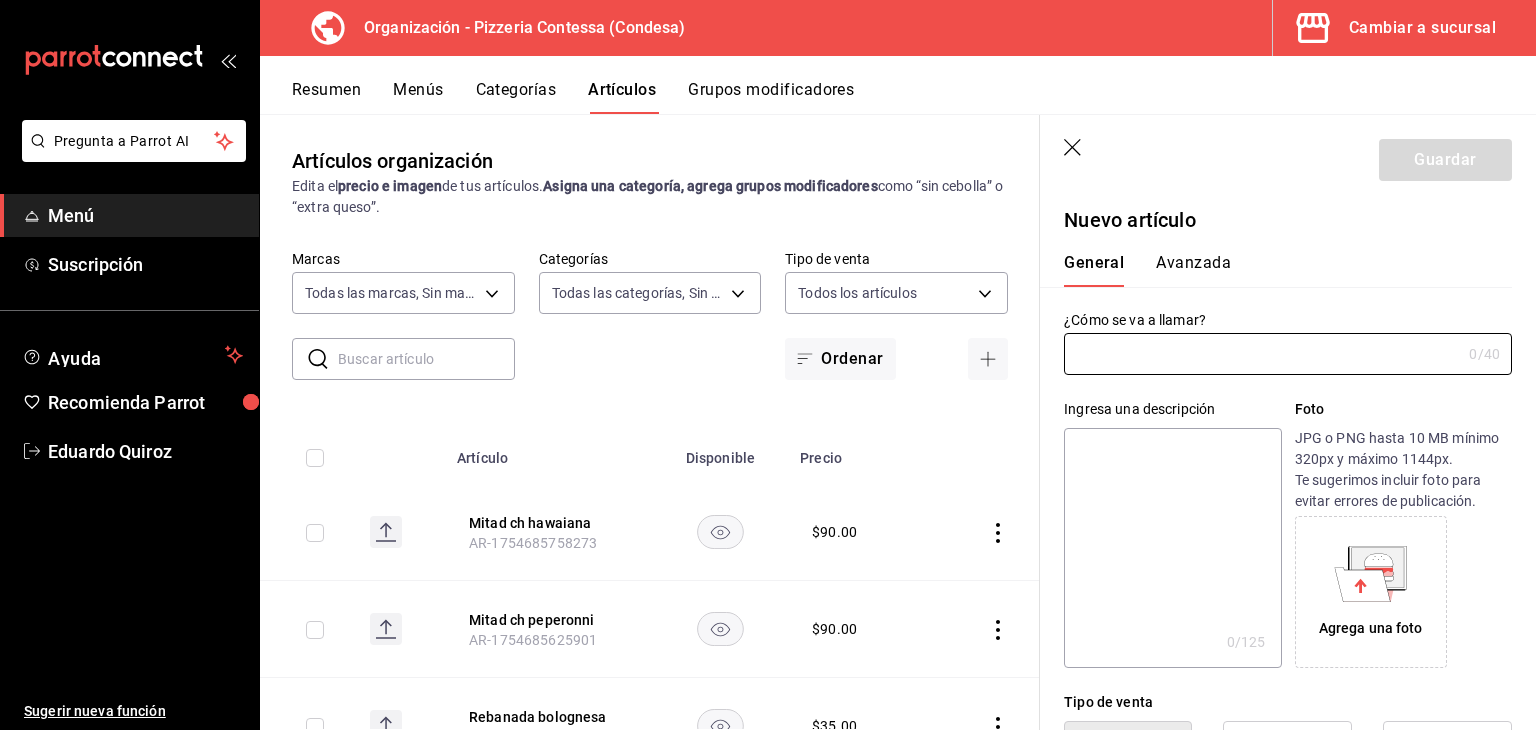 type on "AR-1754685904850" 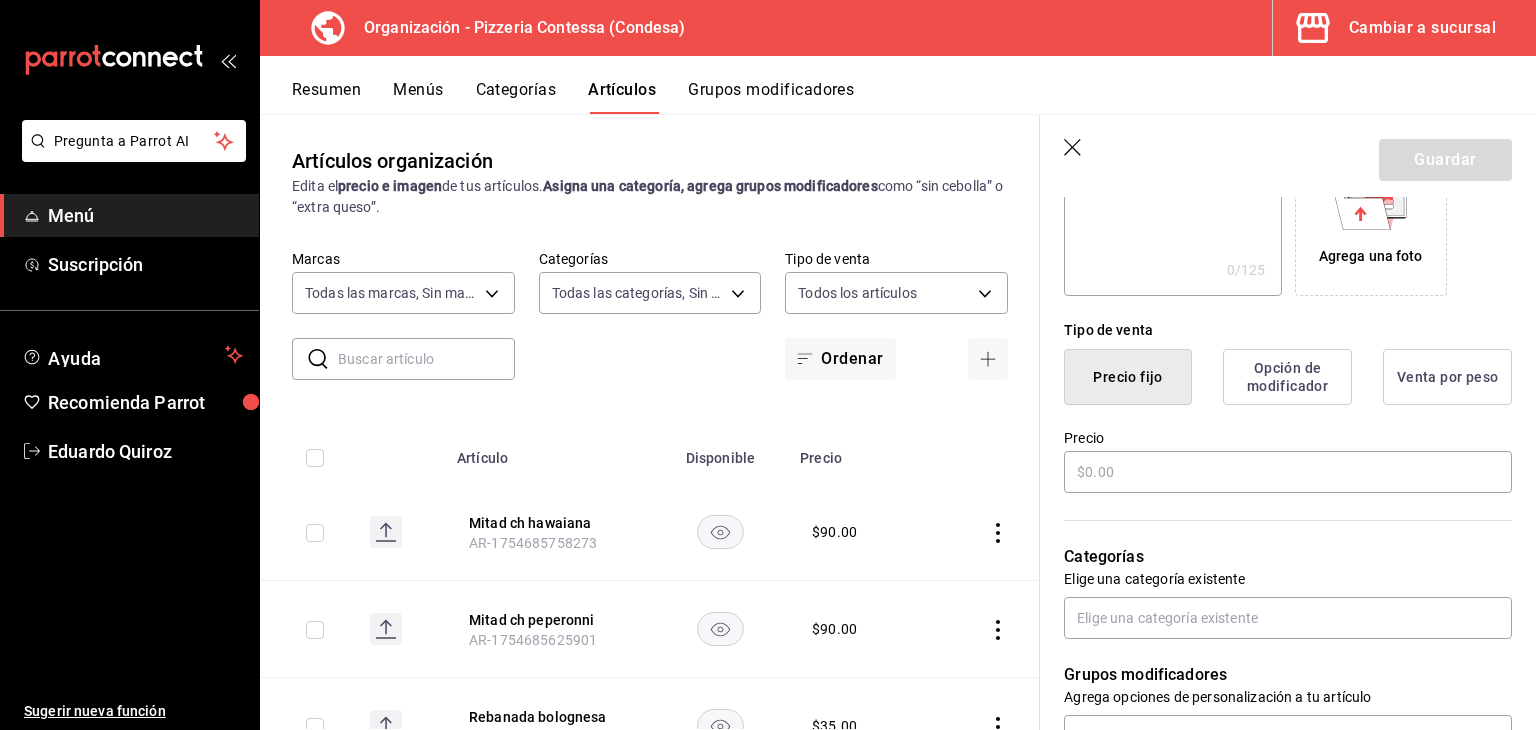 scroll, scrollTop: 400, scrollLeft: 0, axis: vertical 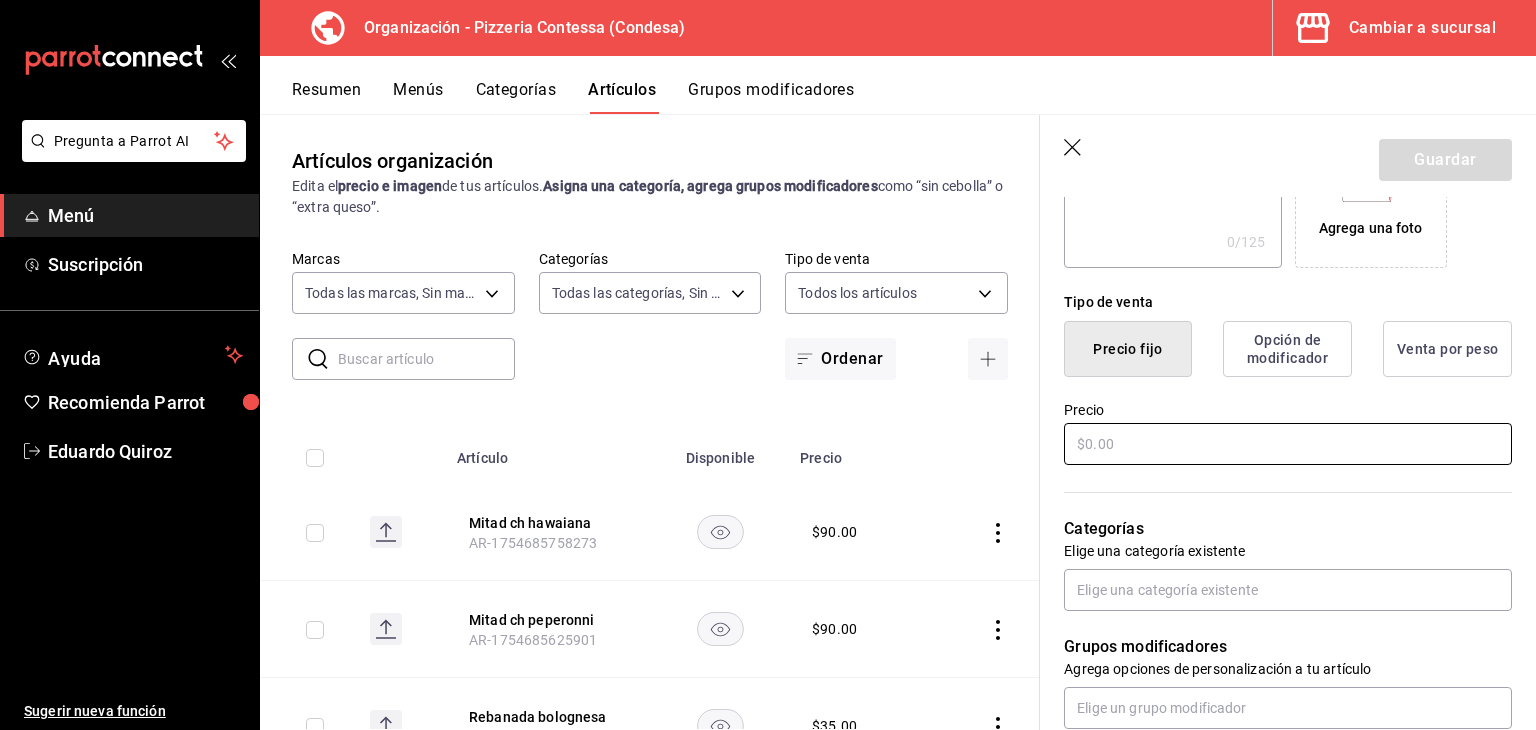 type on "Mitad ch peperonni" 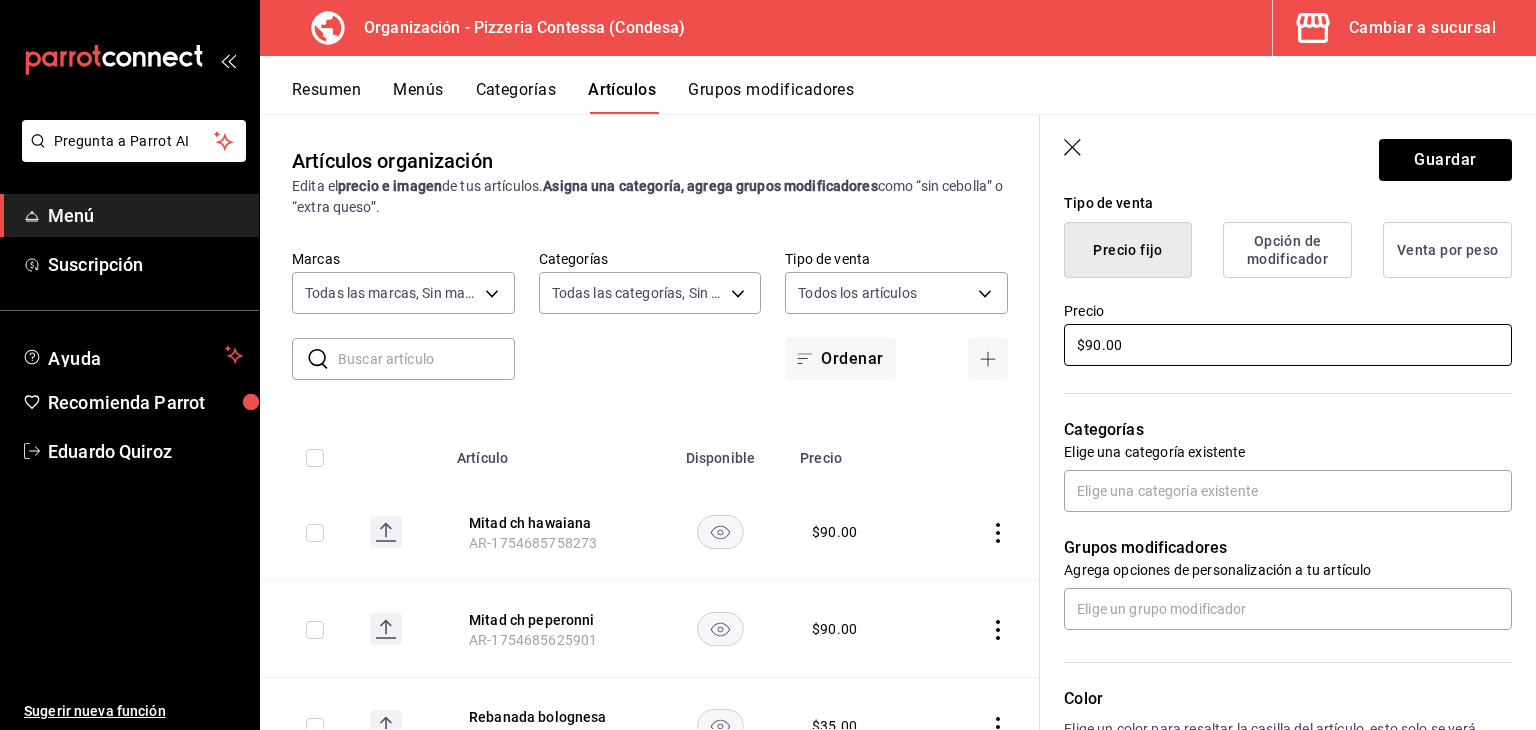 scroll, scrollTop: 500, scrollLeft: 0, axis: vertical 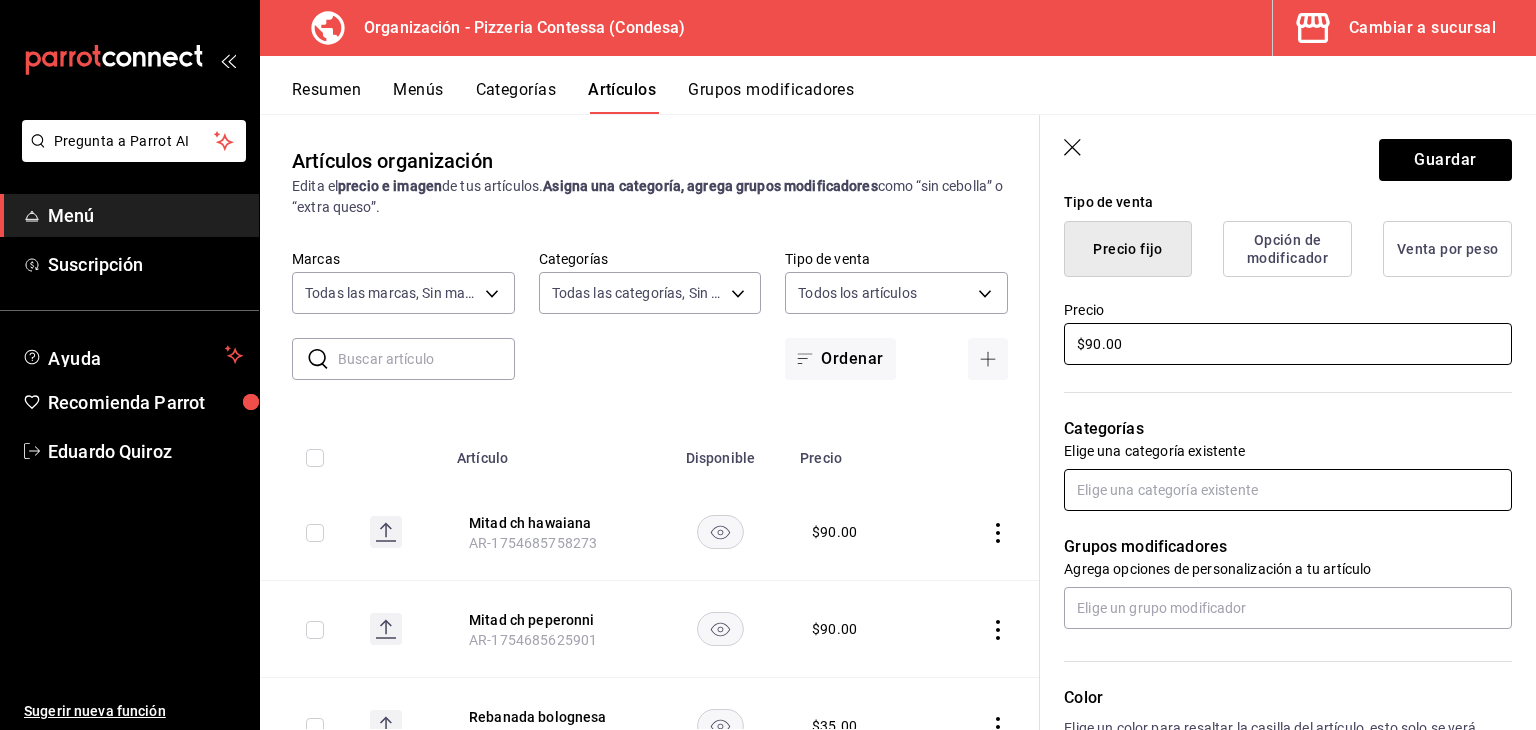 type on "$90.00" 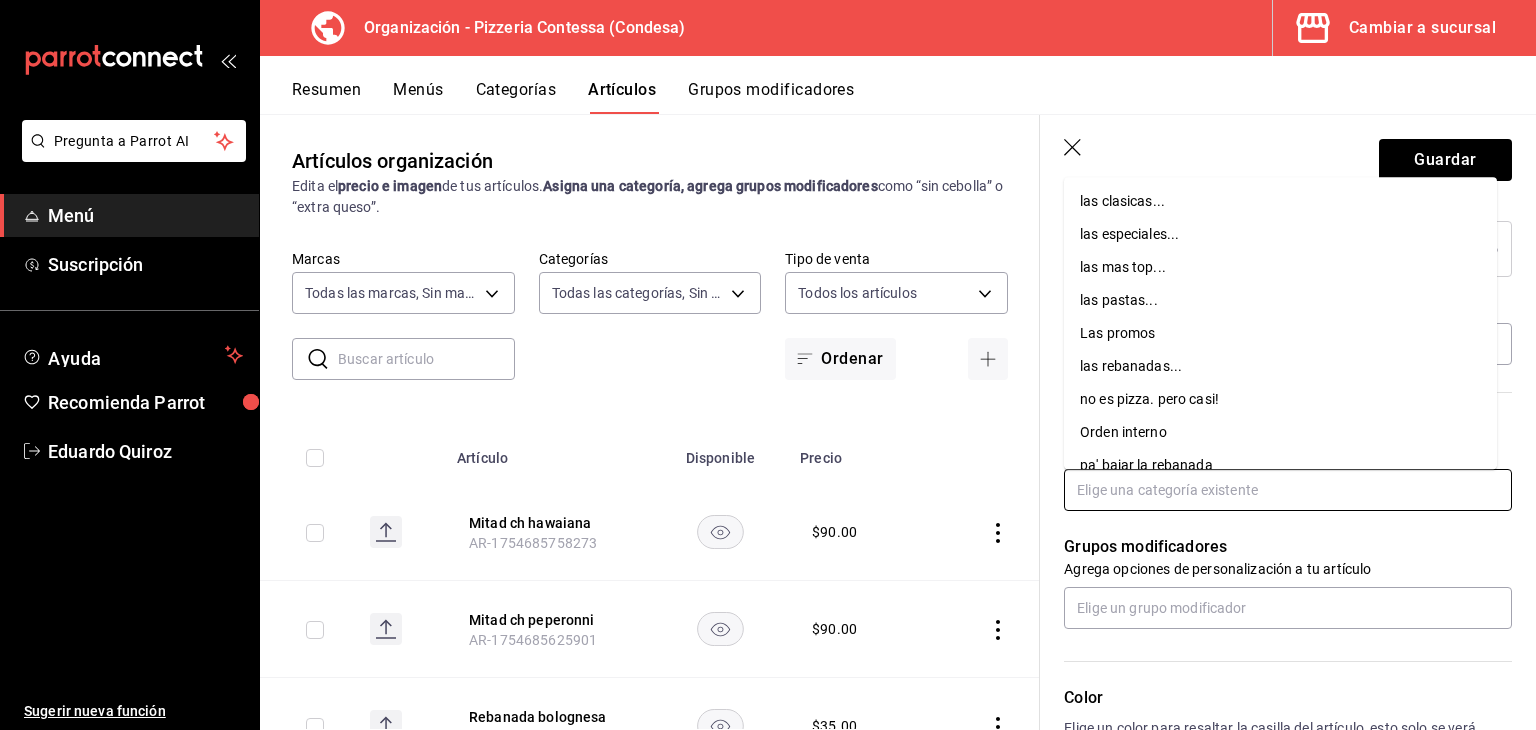 click at bounding box center (1288, 490) 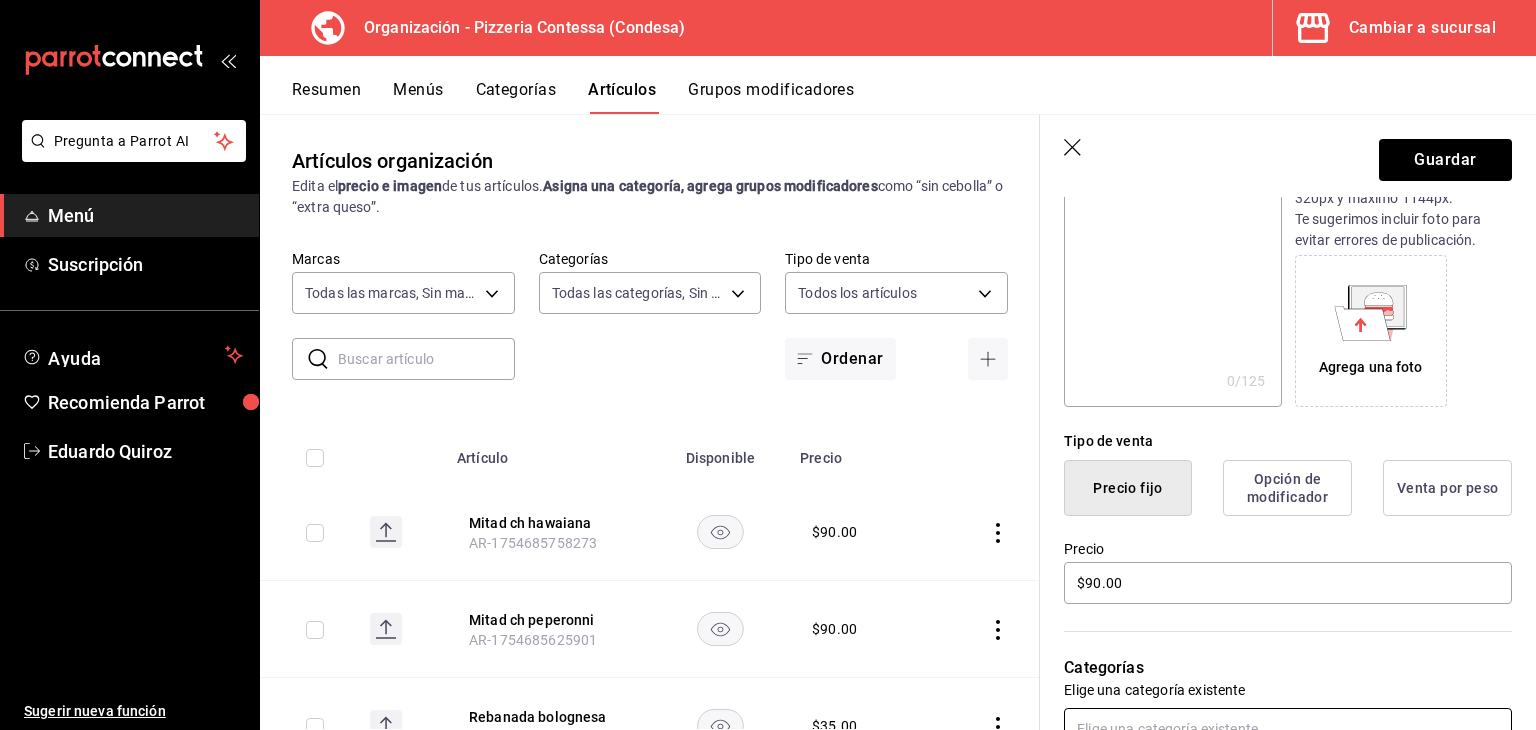 scroll, scrollTop: 234, scrollLeft: 0, axis: vertical 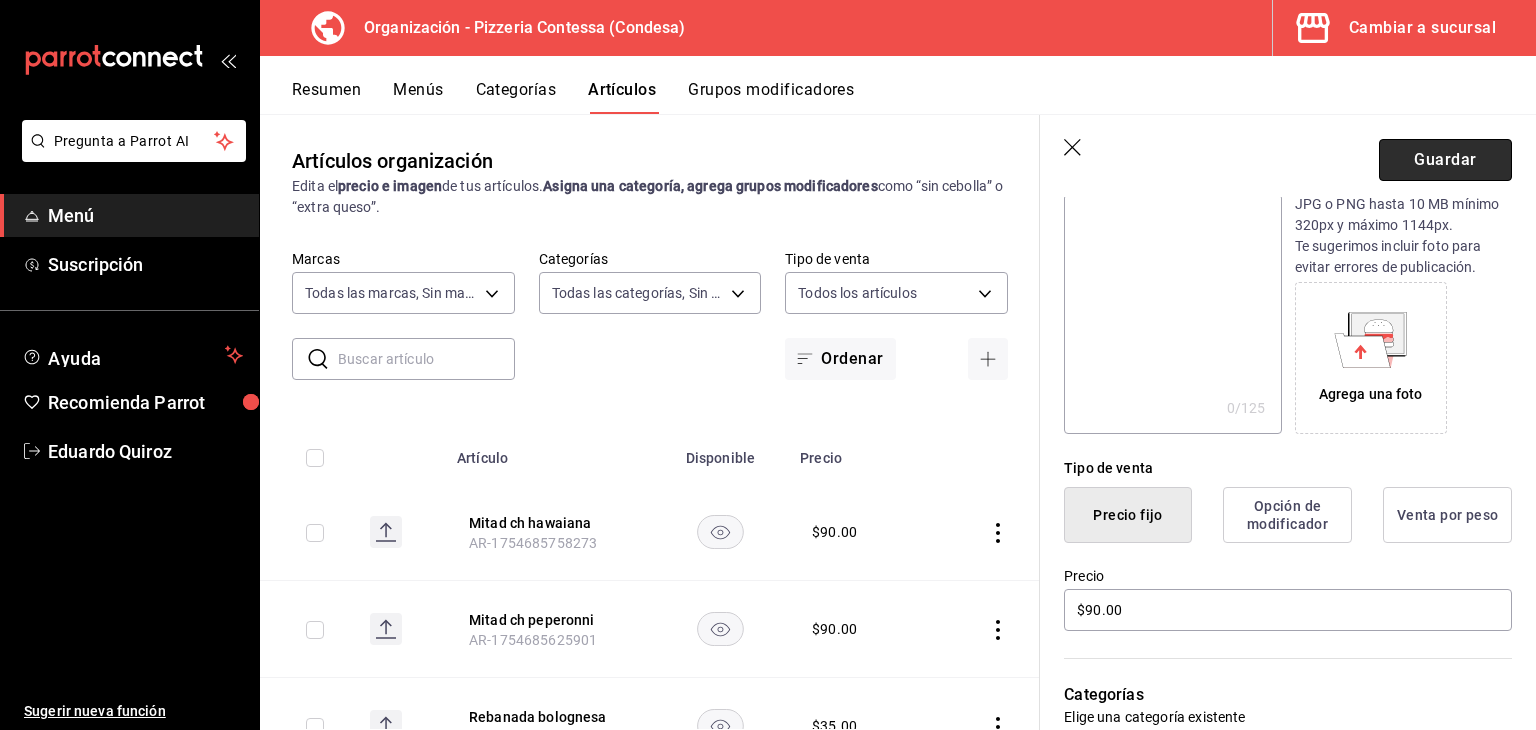 click on "Guardar" at bounding box center [1445, 160] 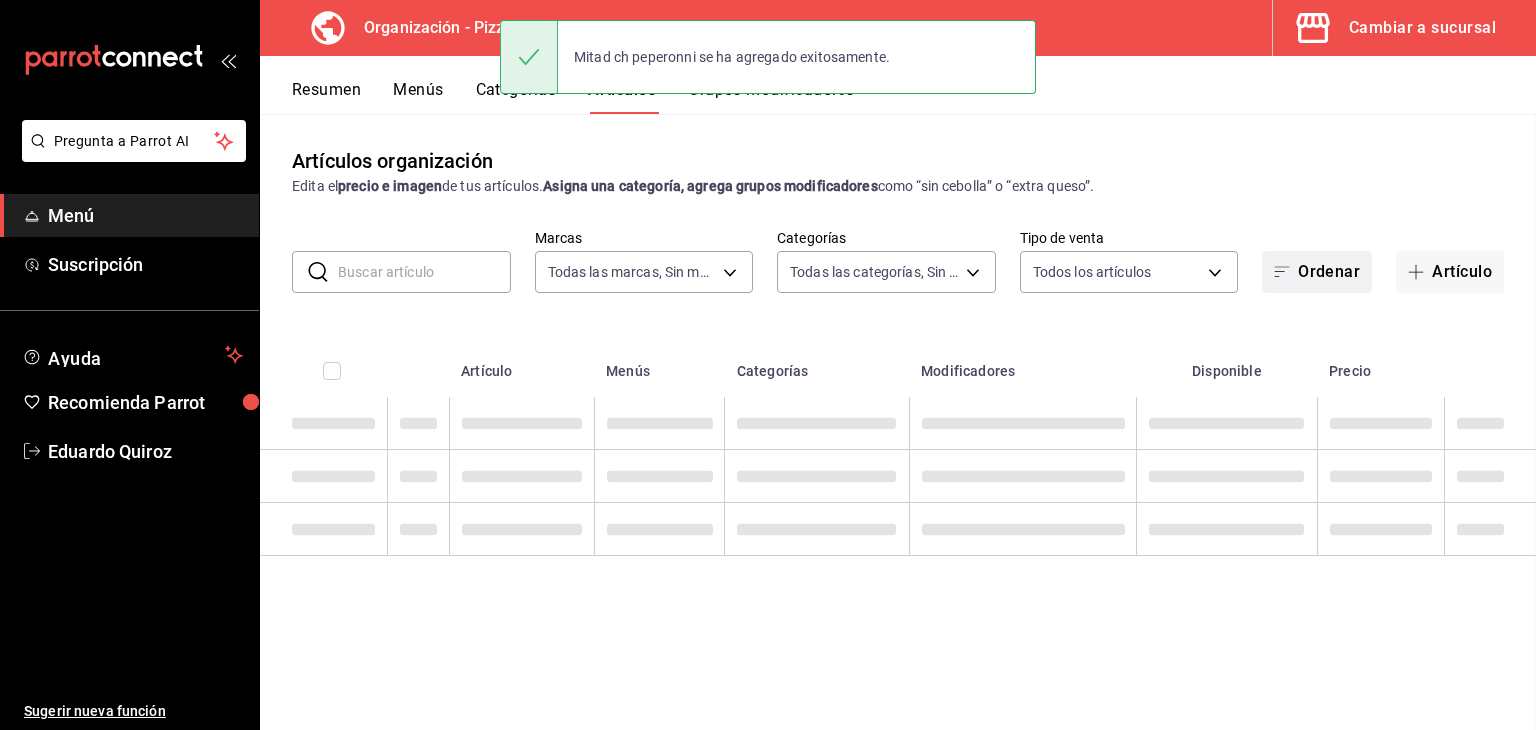 scroll, scrollTop: 0, scrollLeft: 0, axis: both 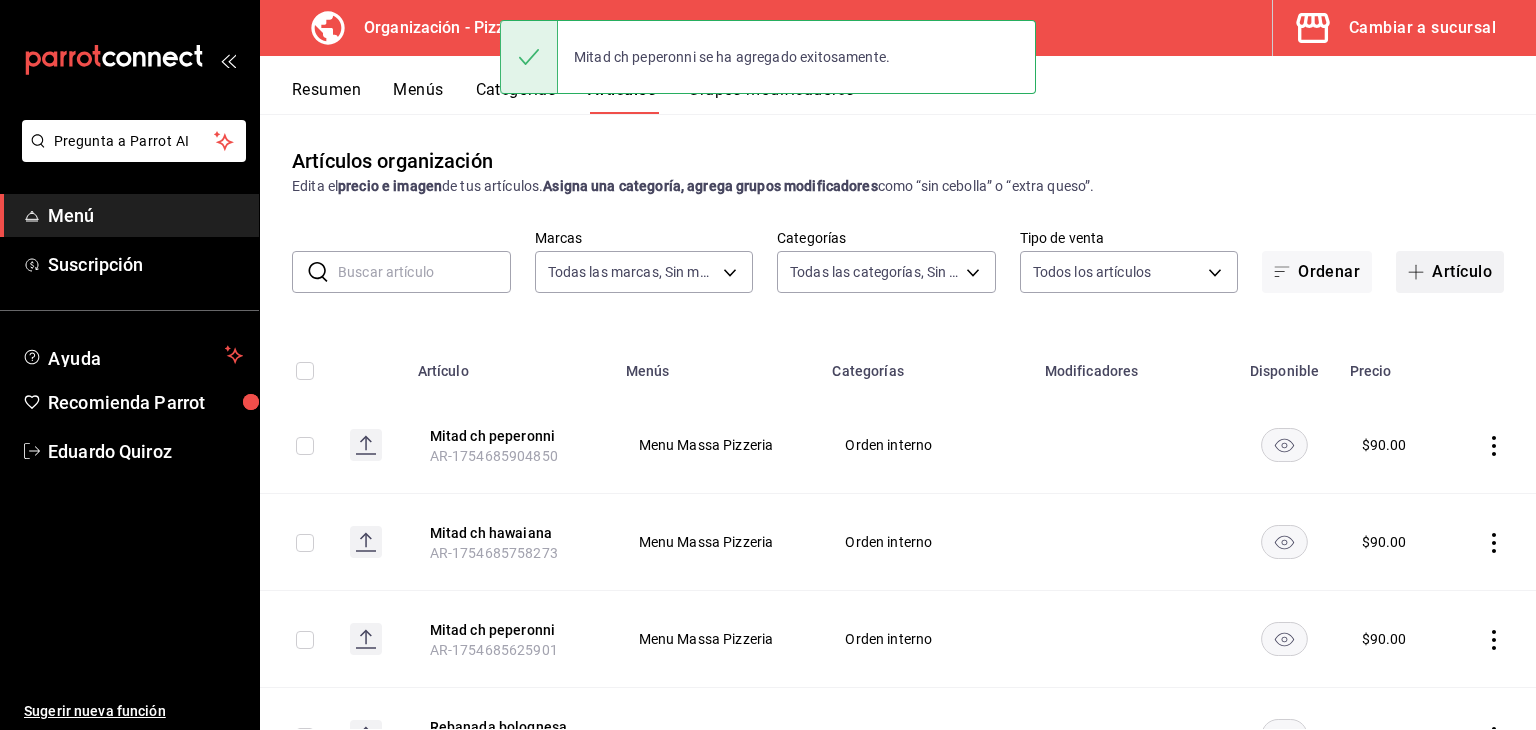 click on "Artículo" at bounding box center [1450, 272] 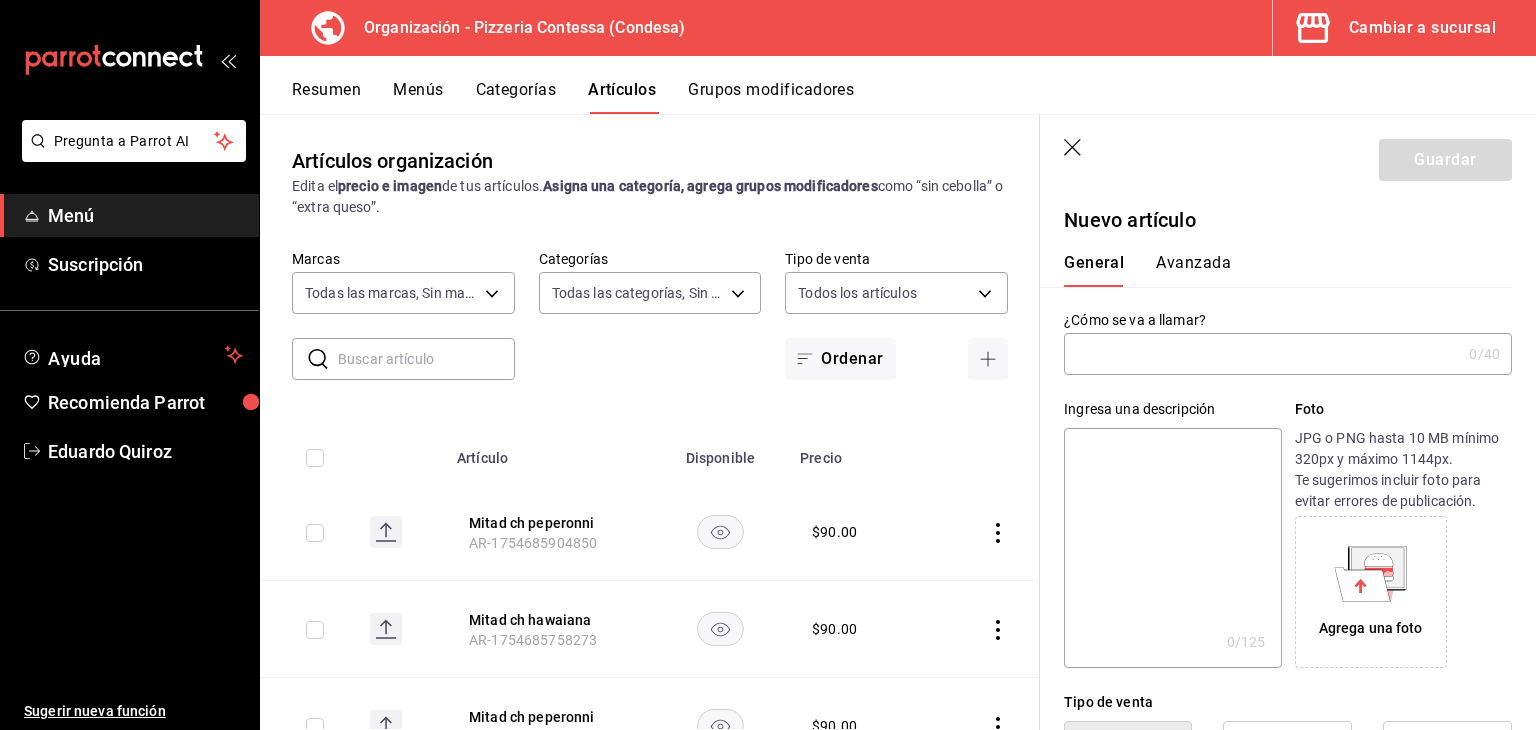 click at bounding box center (1262, 354) 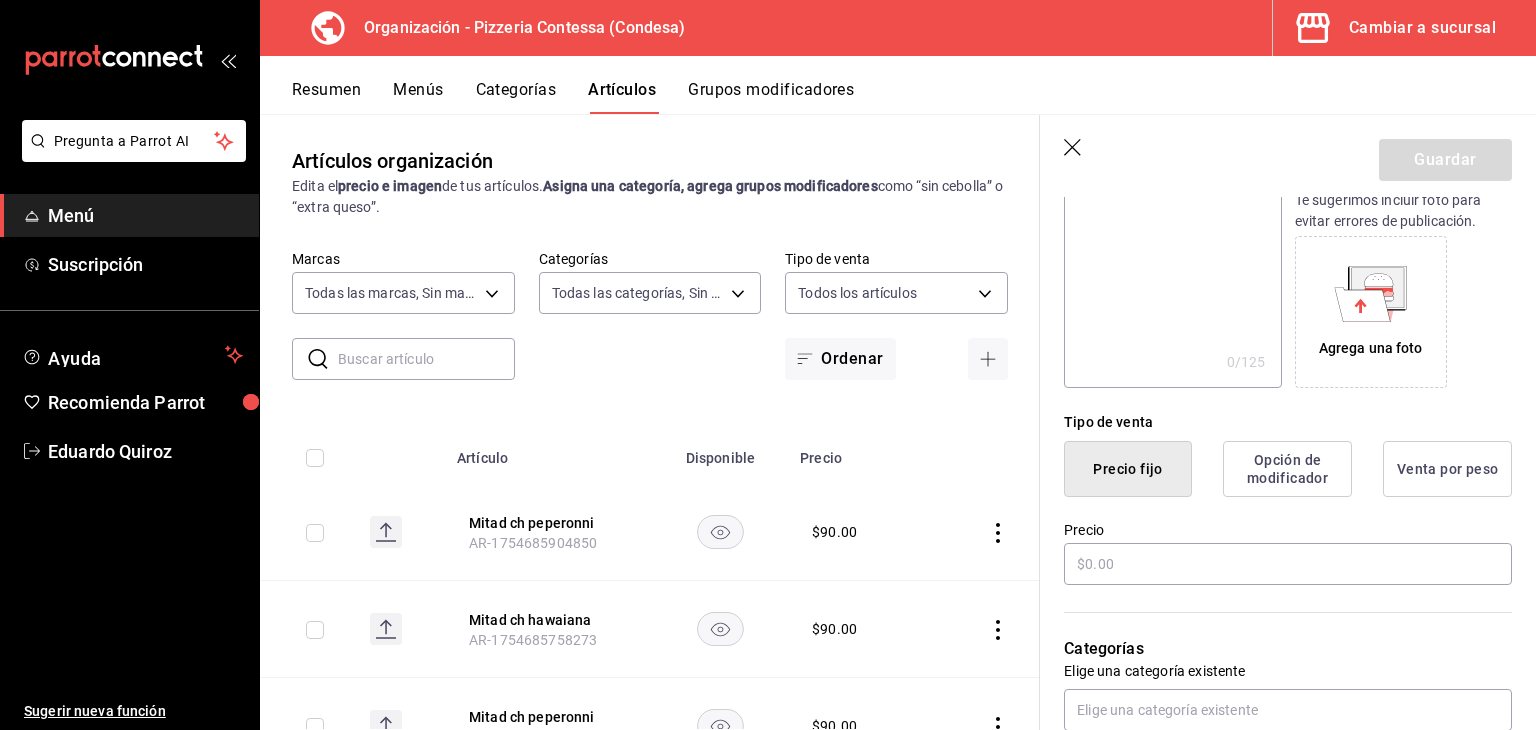 scroll, scrollTop: 500, scrollLeft: 0, axis: vertical 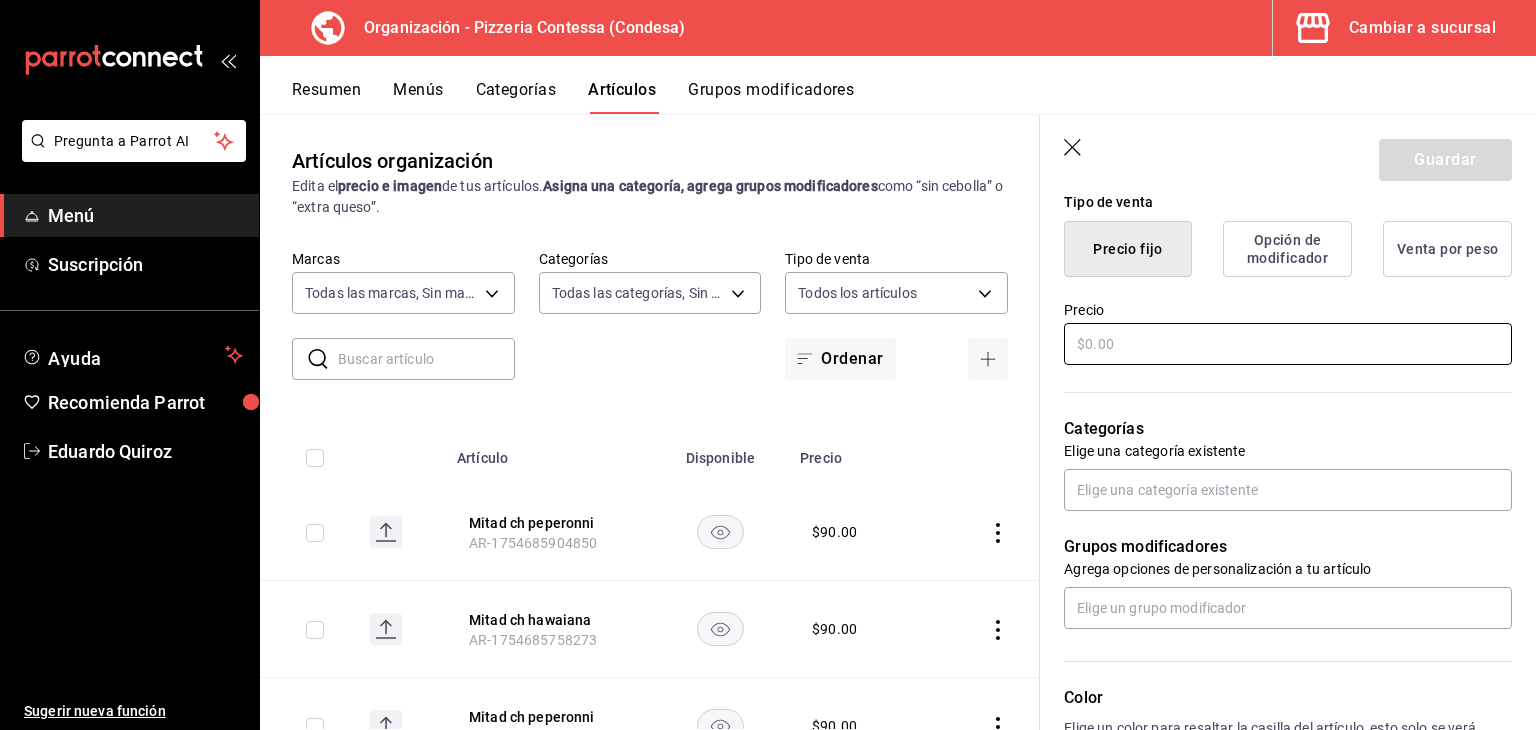 type on "Mitad ch margarita" 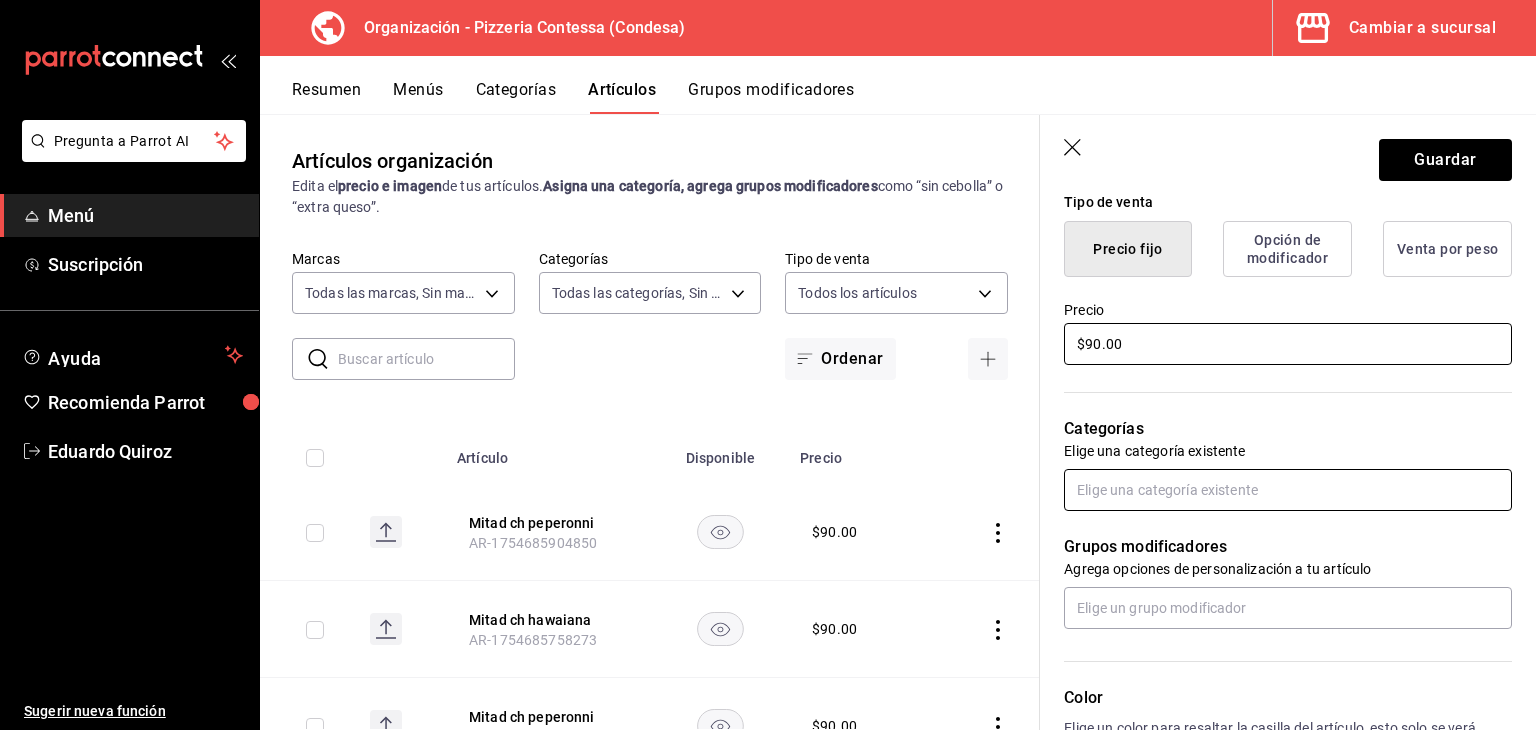 type on "$90.00" 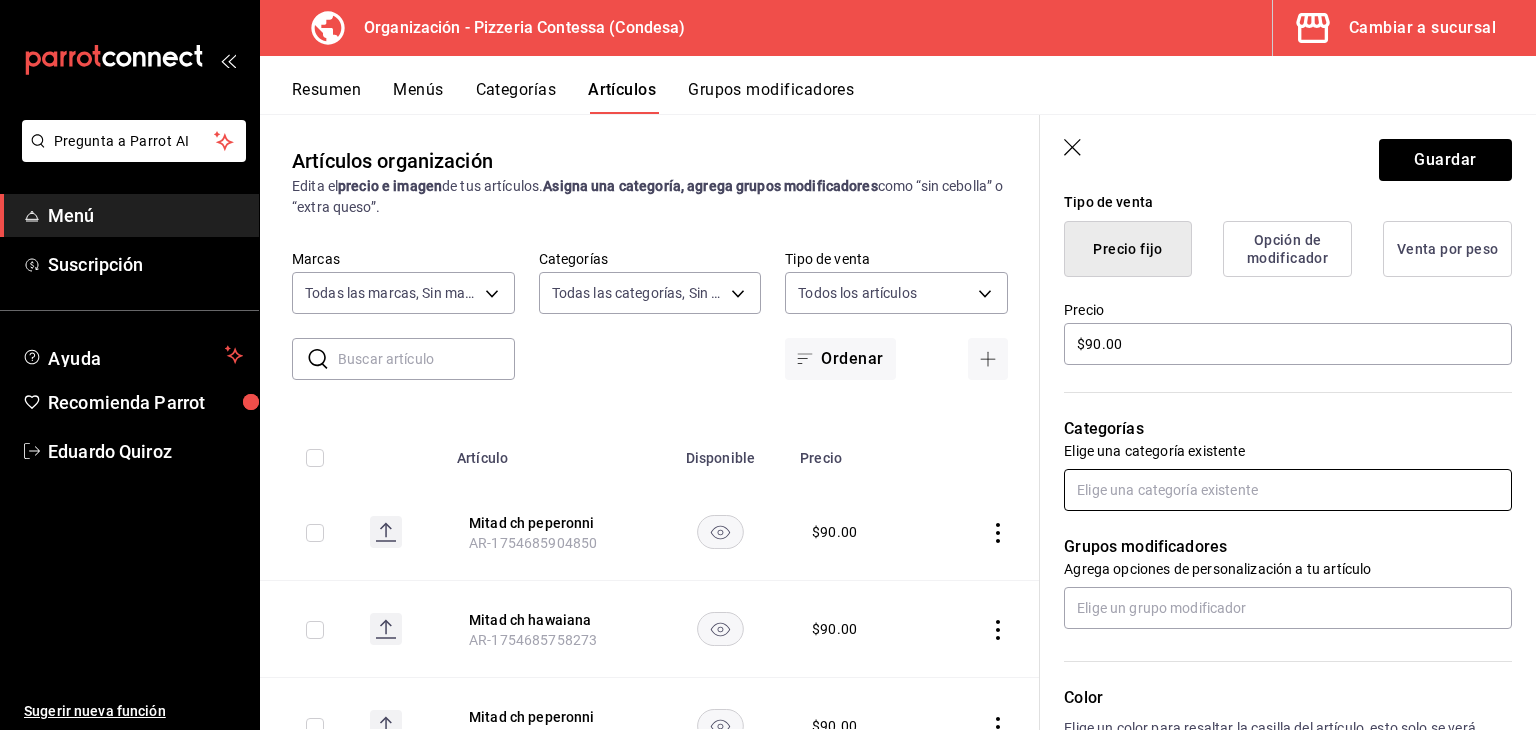 click at bounding box center (1288, 490) 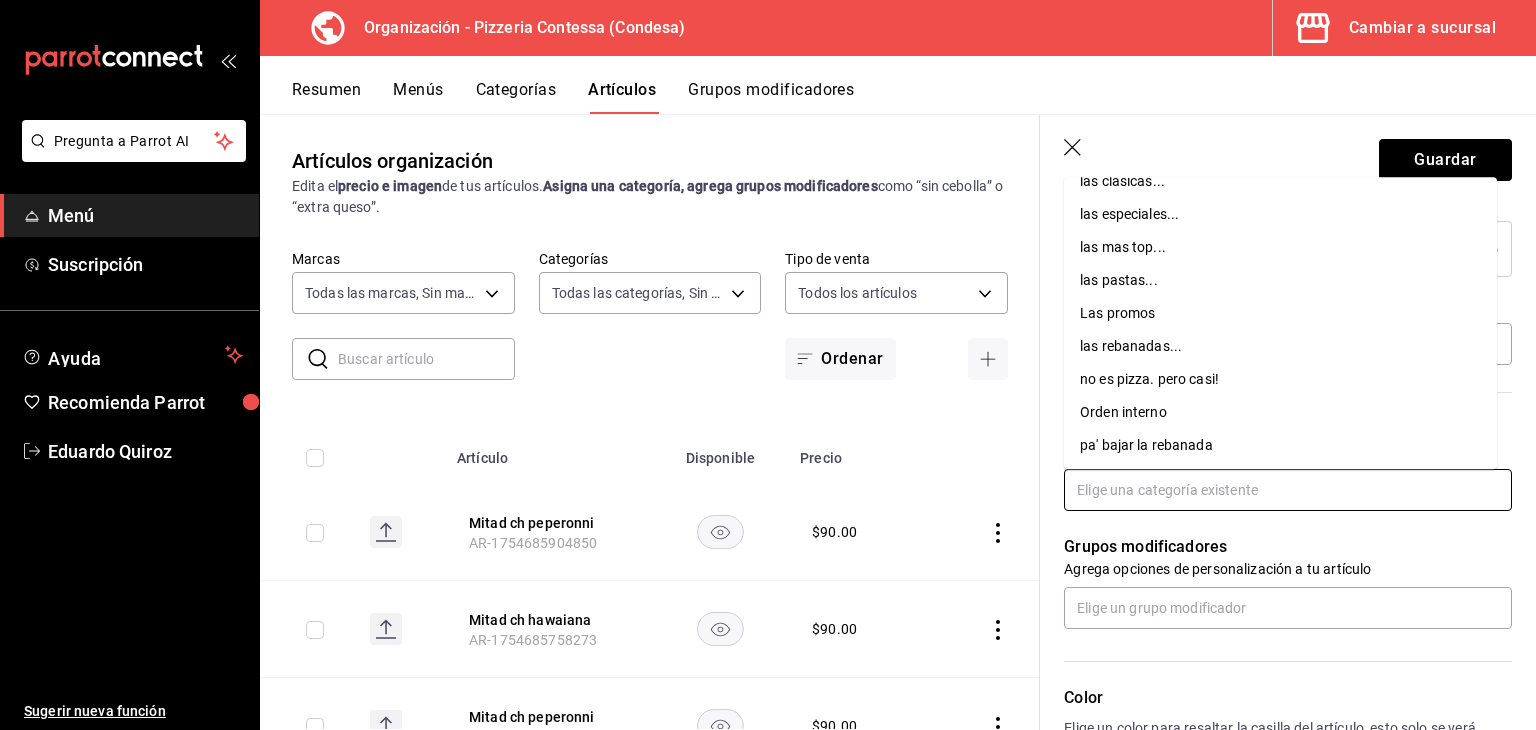 scroll, scrollTop: 20, scrollLeft: 0, axis: vertical 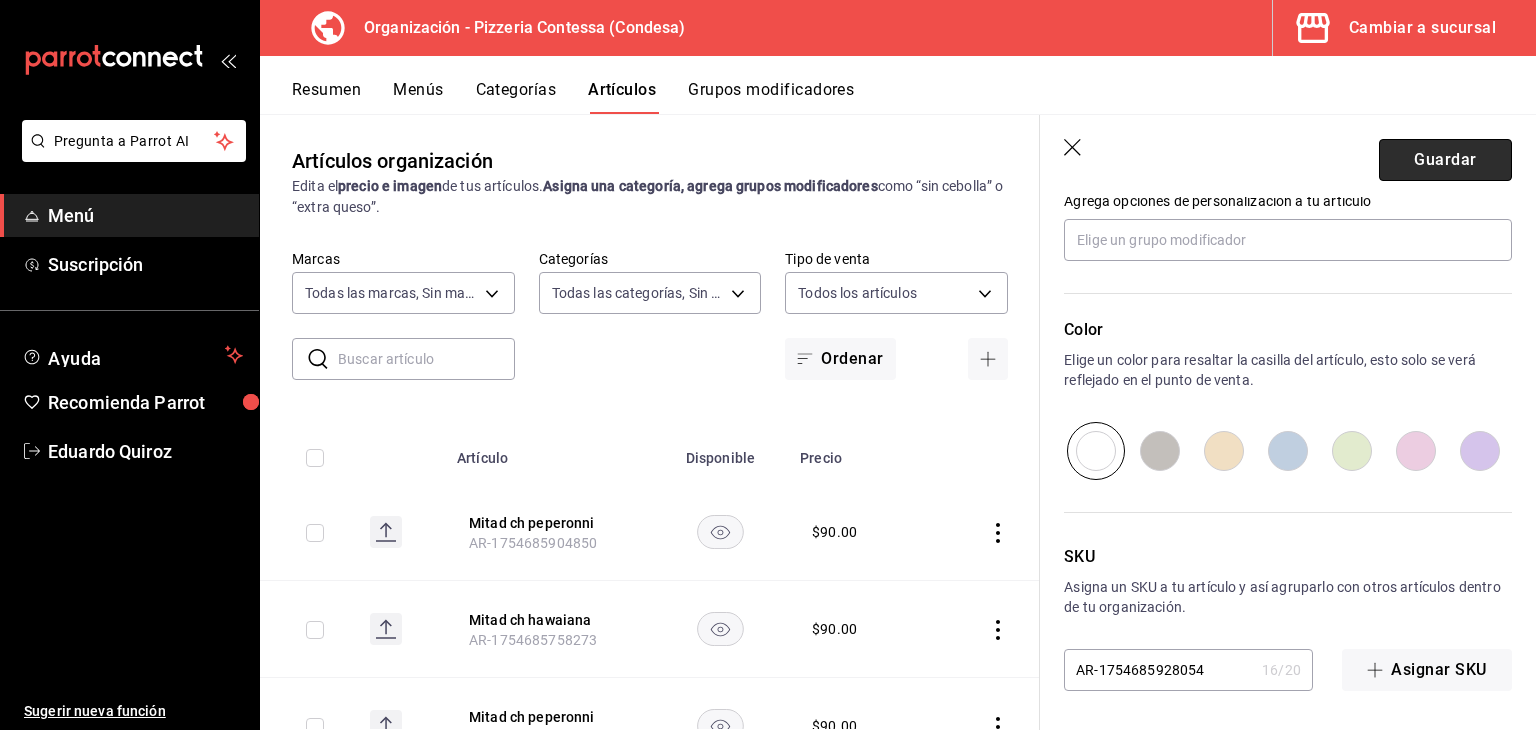 click on "Guardar" at bounding box center (1445, 160) 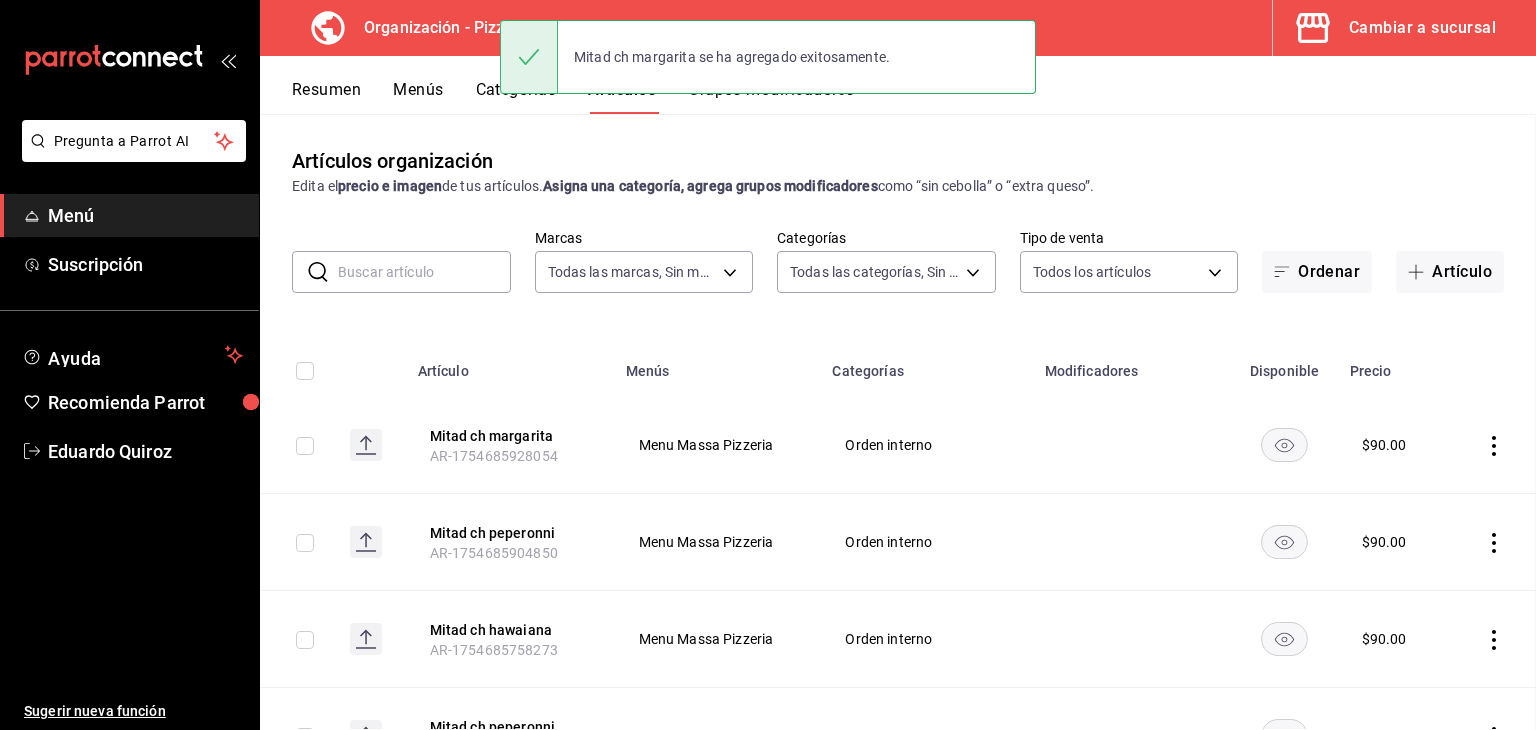 scroll, scrollTop: 0, scrollLeft: 0, axis: both 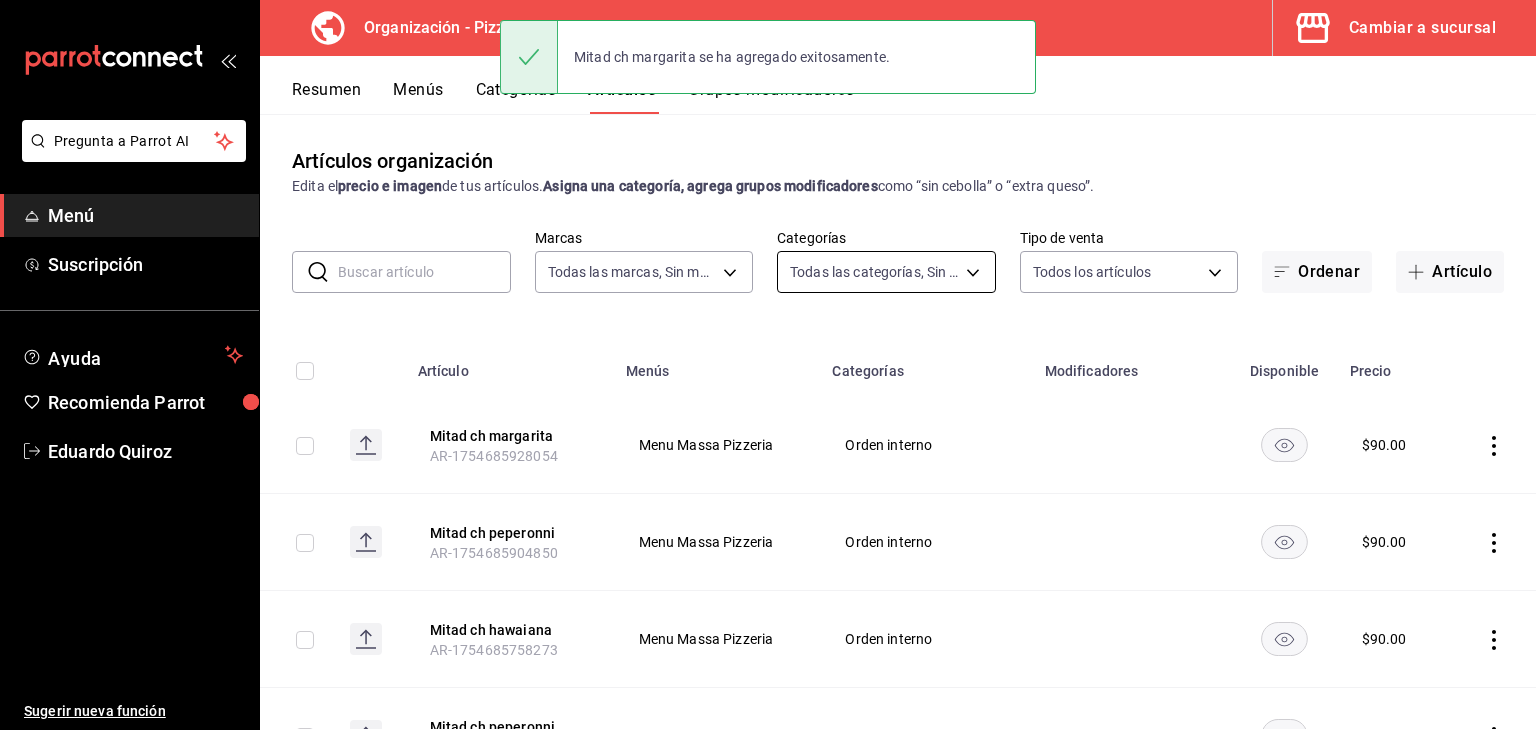 click on "Pregunta a Parrot AI Menú   Suscripción   Ayuda Recomienda Parrot   Eduardo Quiroz   Sugerir nueva función   Organización - Pizzeria Contessa (Condesa) Cambiar a sucursal Resumen Menús Categorías Artículos Grupos modificadores Artículos organización Edita el  precio e imagen  de tus artículos.  Asigna una categoría, agrega grupos modificadores  como “sin cebolla” o “extra queso”. ​ ​ Marcas Todas las marcas, Sin marca ffd2d5b6-989f-41ef-afc5-5290e67978d8 Categorías Todas las categorías, Sin categoría 9a5f5337-cc5f-4888-a4af-a93cb9ccf859,cd37cac2-c4c9-49a6-ae30-1d7a3cd4d3f2,cf877e83-9796-43f3-b994-a5e9562efdd4,bb0b1c16-f8b7-4da8-9d10-5addaf872379,6311a80c-1f67-4a66-89da-f50c66b758ca,b44dbd63-a331-4d81-83cd-3a8867acfc41,68a05afc-51e1-43d5-a706-86ca35d8873f,b3647eab-4677-4bfb-81e1-f18eaaddc35a,ba246a2e-3d57-42fa-bf0b-fee00fcabe1d Tipo de venta Todos los artículos ALL Ordenar Artículo Artículo Menús Categorías Modificadores Disponible Precio Mitad ch margarita AR-1754685928054 $ $ $" at bounding box center (768, 365) 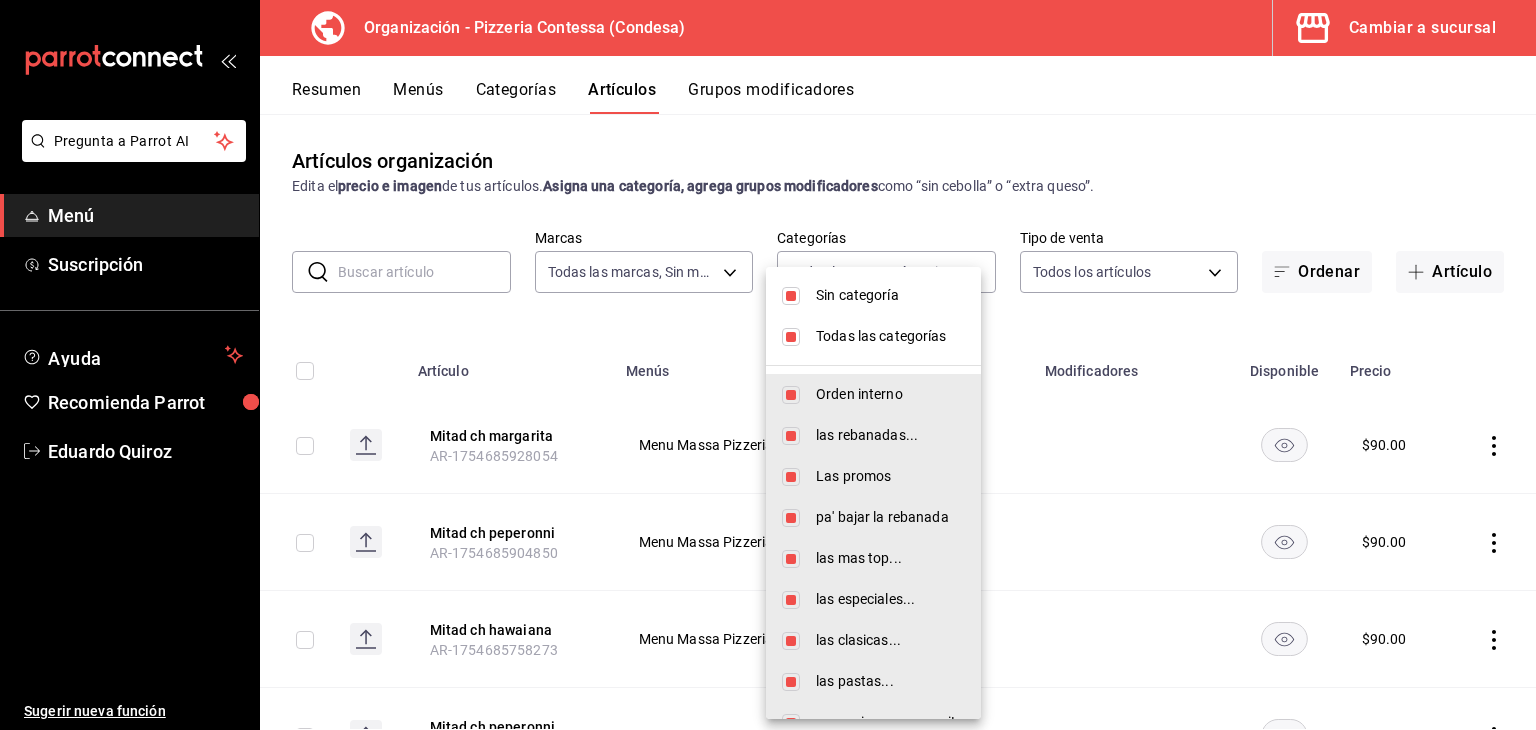 click on "Todas las categorías" at bounding box center (890, 336) 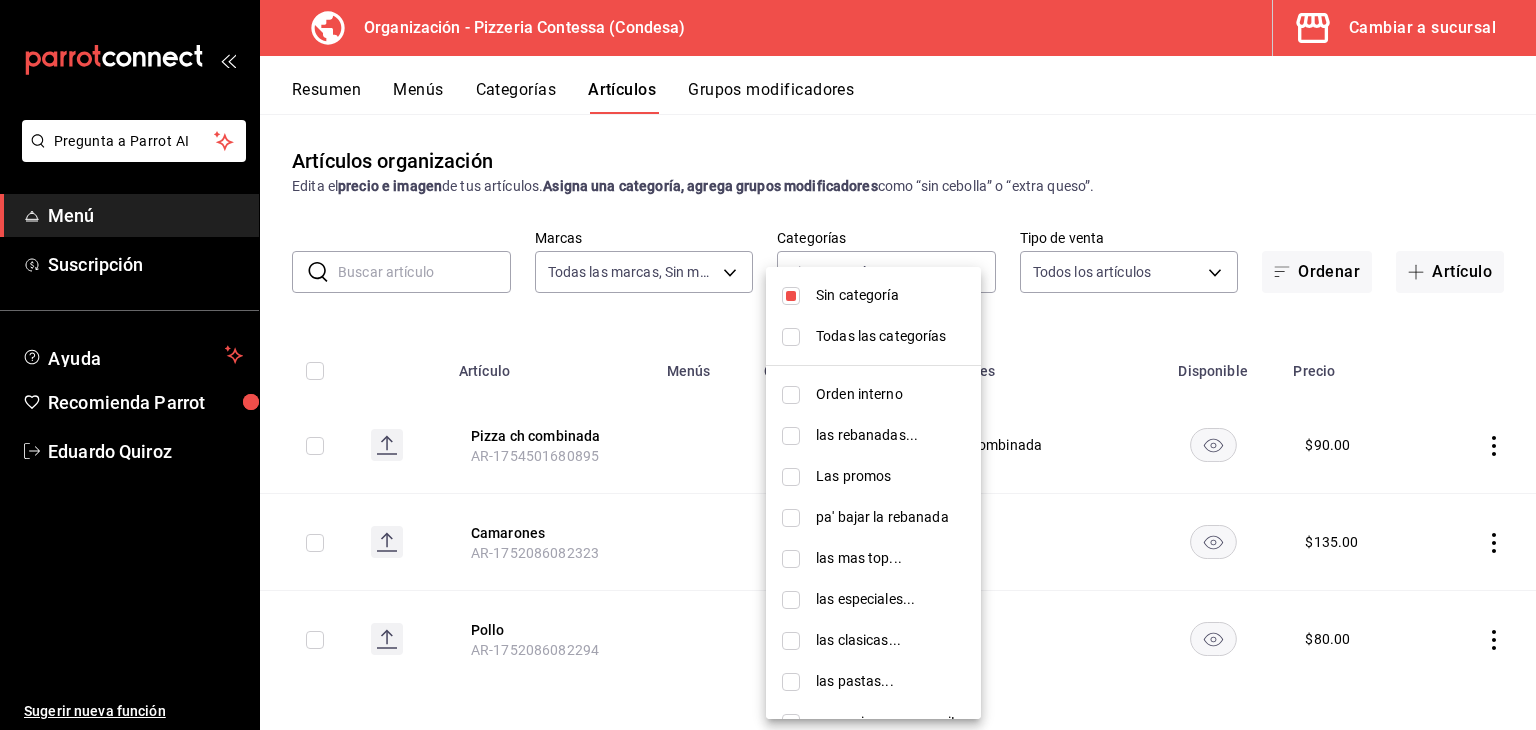 click on "Orden interno" at bounding box center (890, 394) 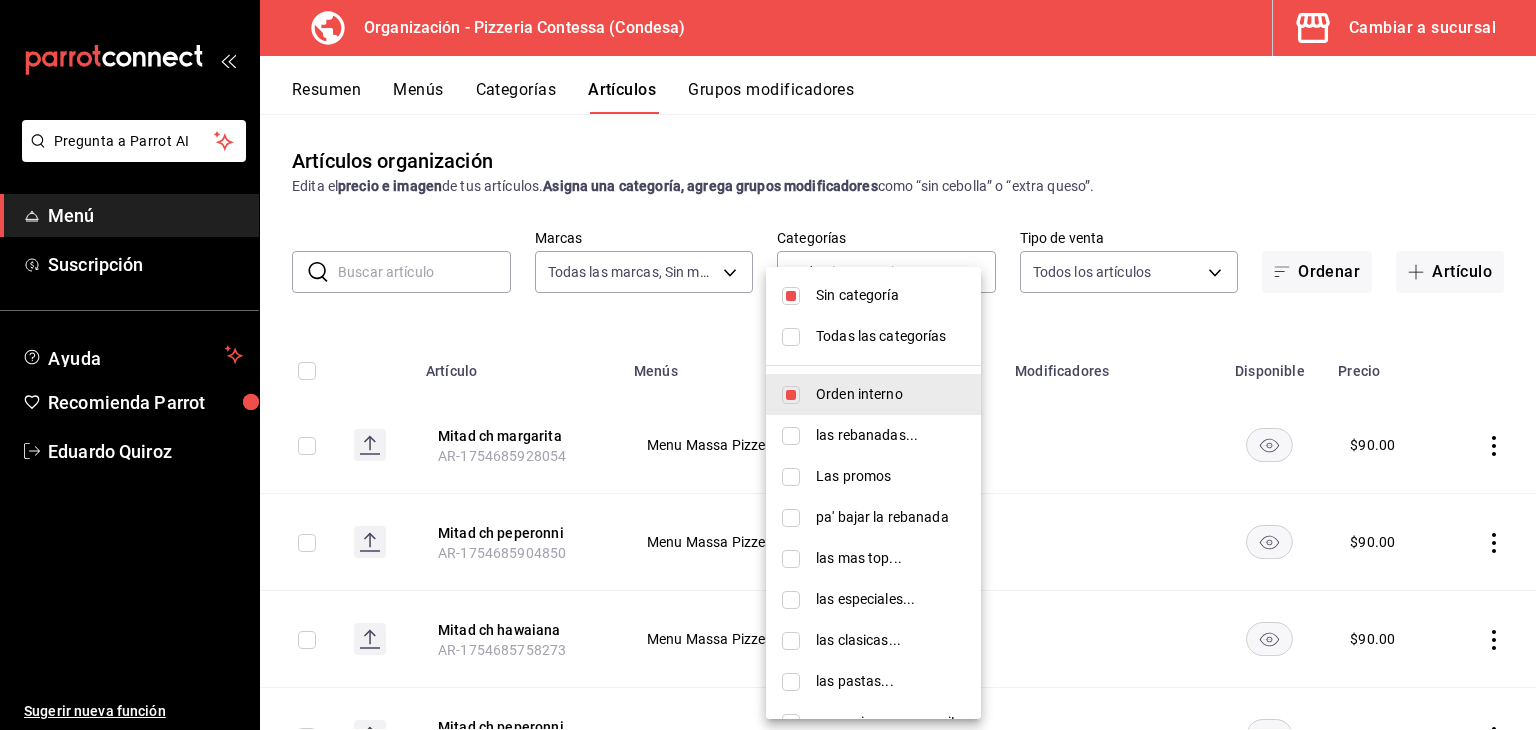 click at bounding box center [768, 365] 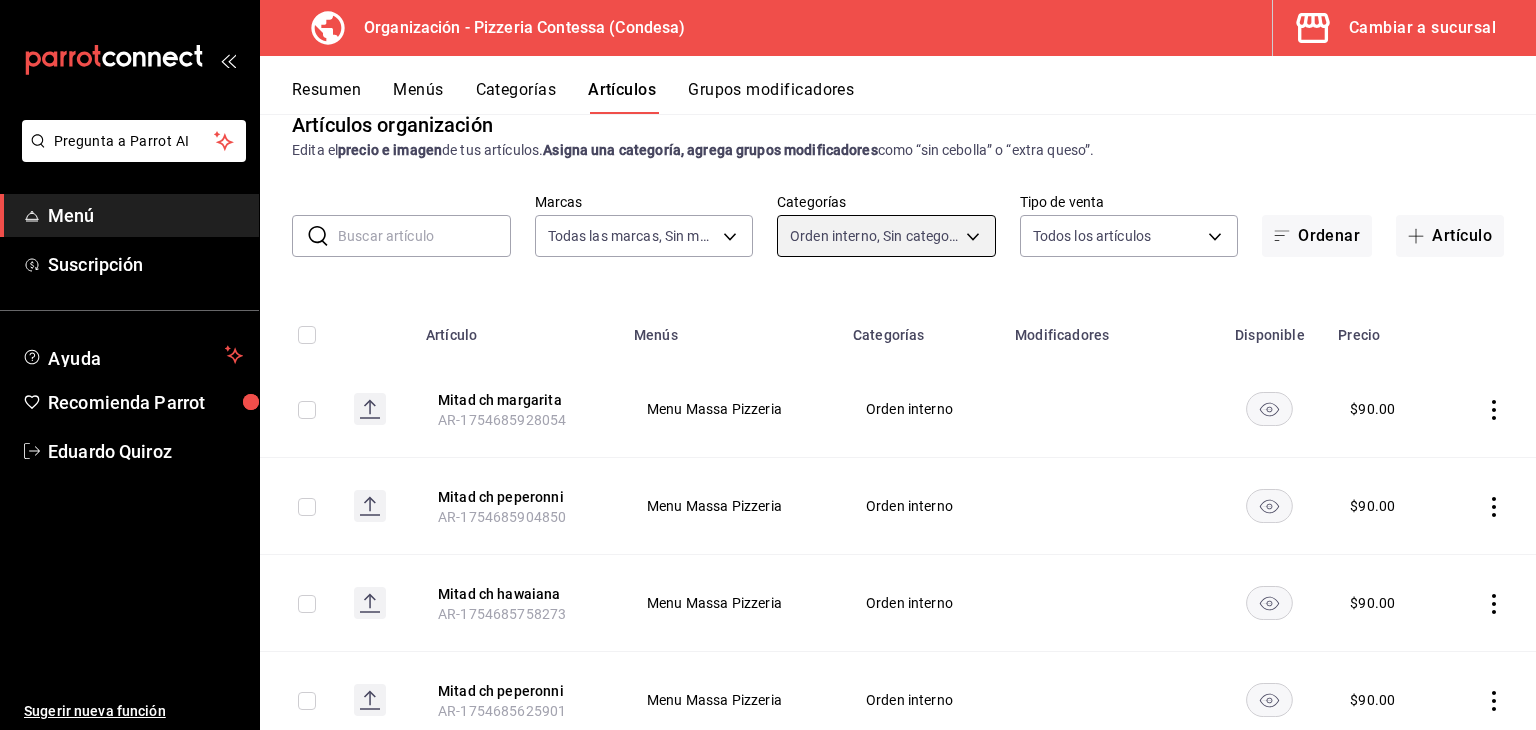 scroll, scrollTop: 0, scrollLeft: 0, axis: both 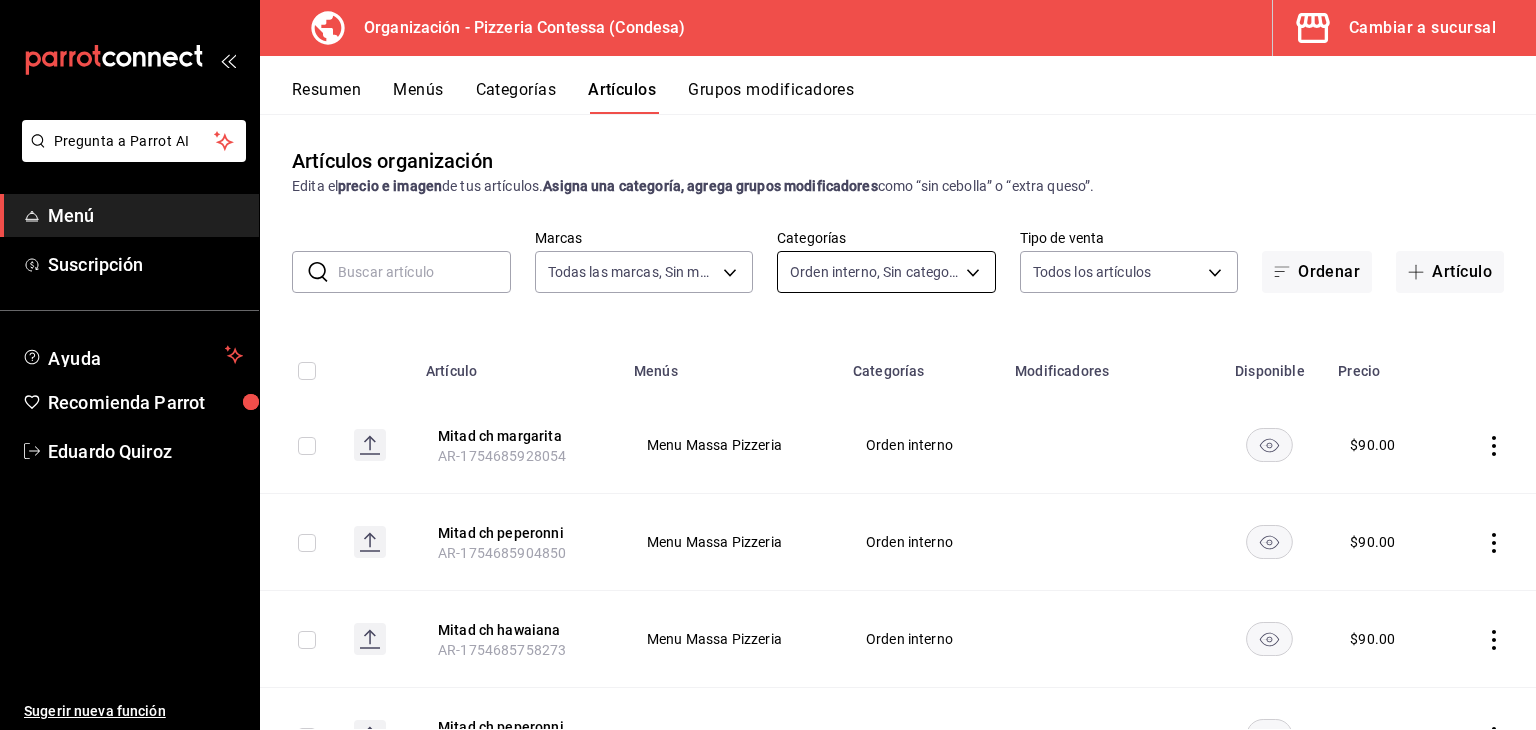 click on "Pregunta a Parrot AI Menú   Suscripción   Ayuda Recomienda Parrot   Eduardo Quiroz   Sugerir nueva función   Organización - Pizzeria Contessa (Condesa) Cambiar a sucursal Resumen Menús Categorías Artículos Grupos modificadores Artículos organización Edita el  precio e imagen  de tus artículos.  Asigna una categoría, agrega grupos modificadores  como “sin cebolla” o “extra queso”. ​ ​ Marcas Todas las marcas, Sin marca ffd2d5b6-989f-41ef-afc5-5290e67978d8 Categorías Orden interno, Sin categoría 9a5f5337-cc5f-4888-a4af-a93cb9ccf859 Tipo de venta Todos los artículos ALL Ordenar Artículo Artículo Menús Categorías Modificadores Disponible Precio Mitad ch margarita AR-1754685928054 Menu Massa Pizzeria Orden interno $ 90.00 Mitad ch peperonni AR-1754685904850 Menu Massa Pizzeria Orden interno $ 90.00 Mitad ch hawaiana AR-1754685758273 Menu Massa Pizzeria Orden interno $ 90.00 Mitad ch peperonni AR-1754685625901 Menu Massa Pizzeria Orden interno $ 90.00 Pizza ch combinada $ 90.00 $ Pollo" at bounding box center (768, 365) 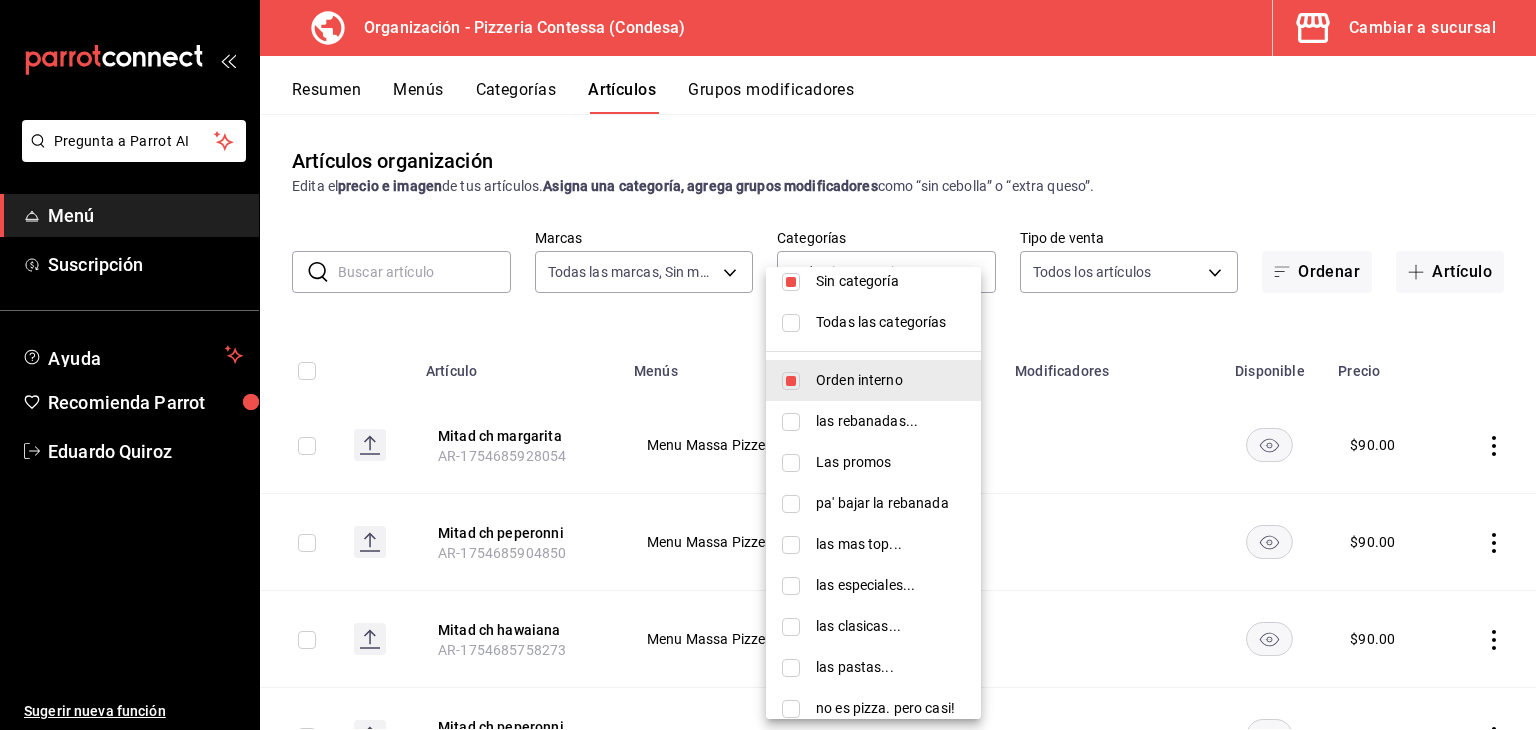 scroll, scrollTop: 32, scrollLeft: 0, axis: vertical 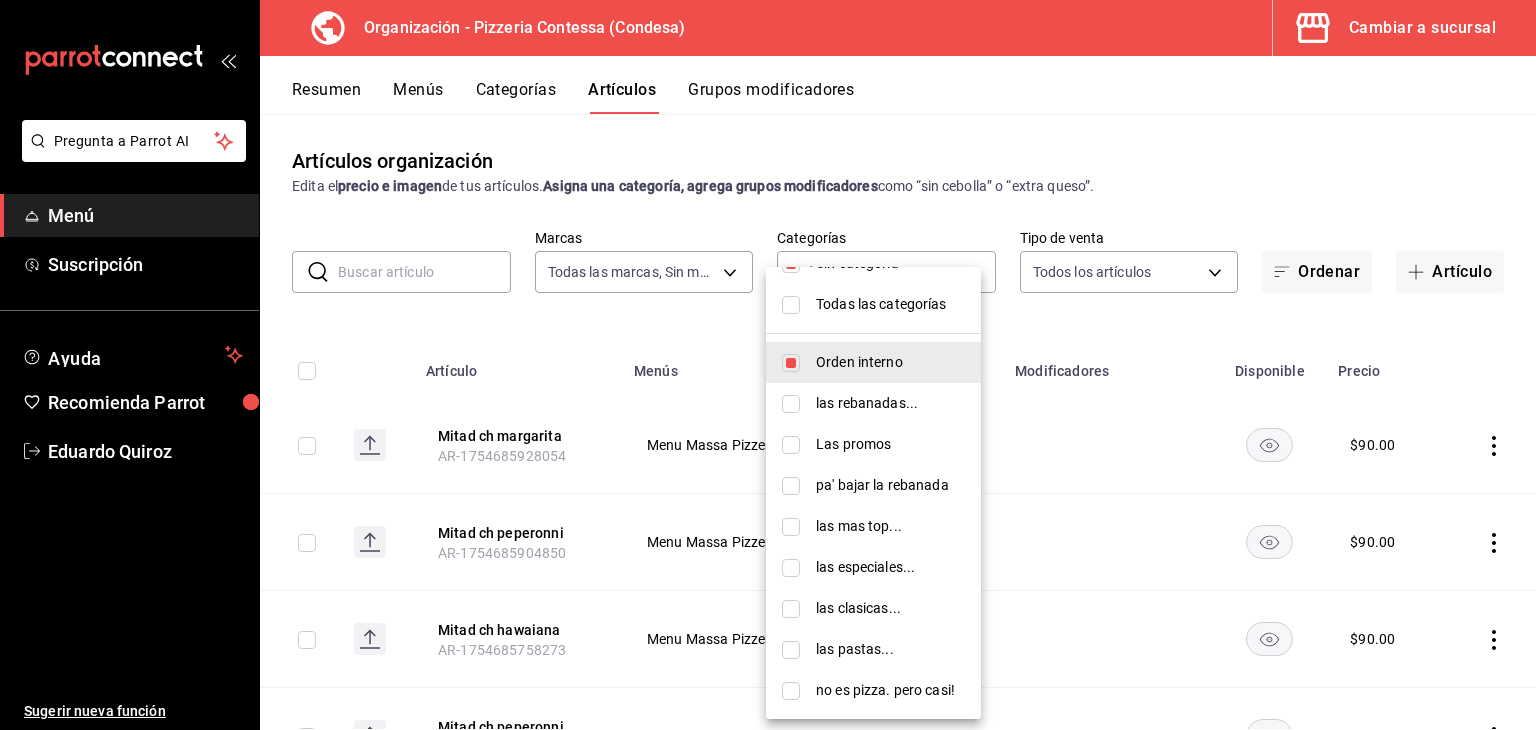 click at bounding box center [768, 365] 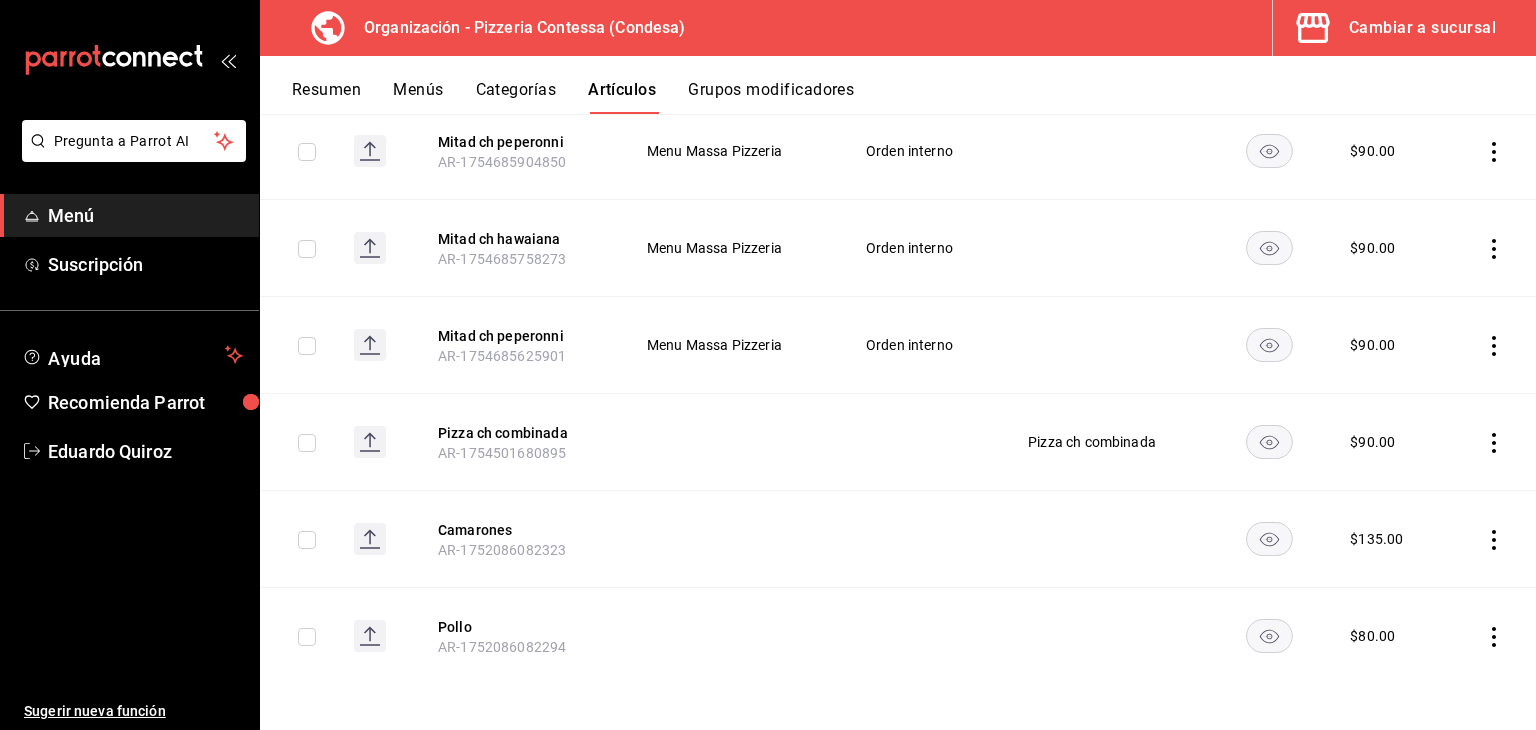 scroll, scrollTop: 392, scrollLeft: 0, axis: vertical 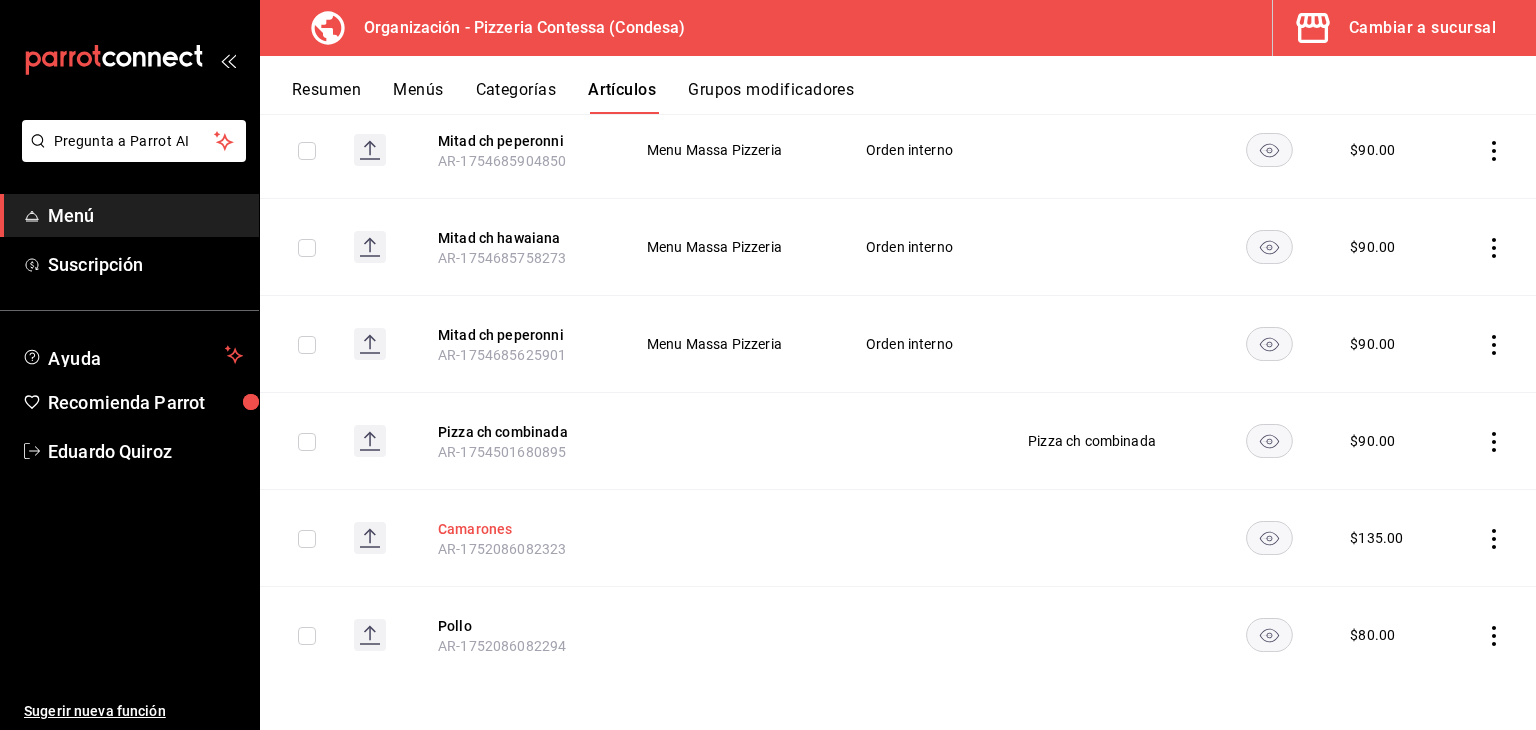 click on "Camarones" at bounding box center (518, 529) 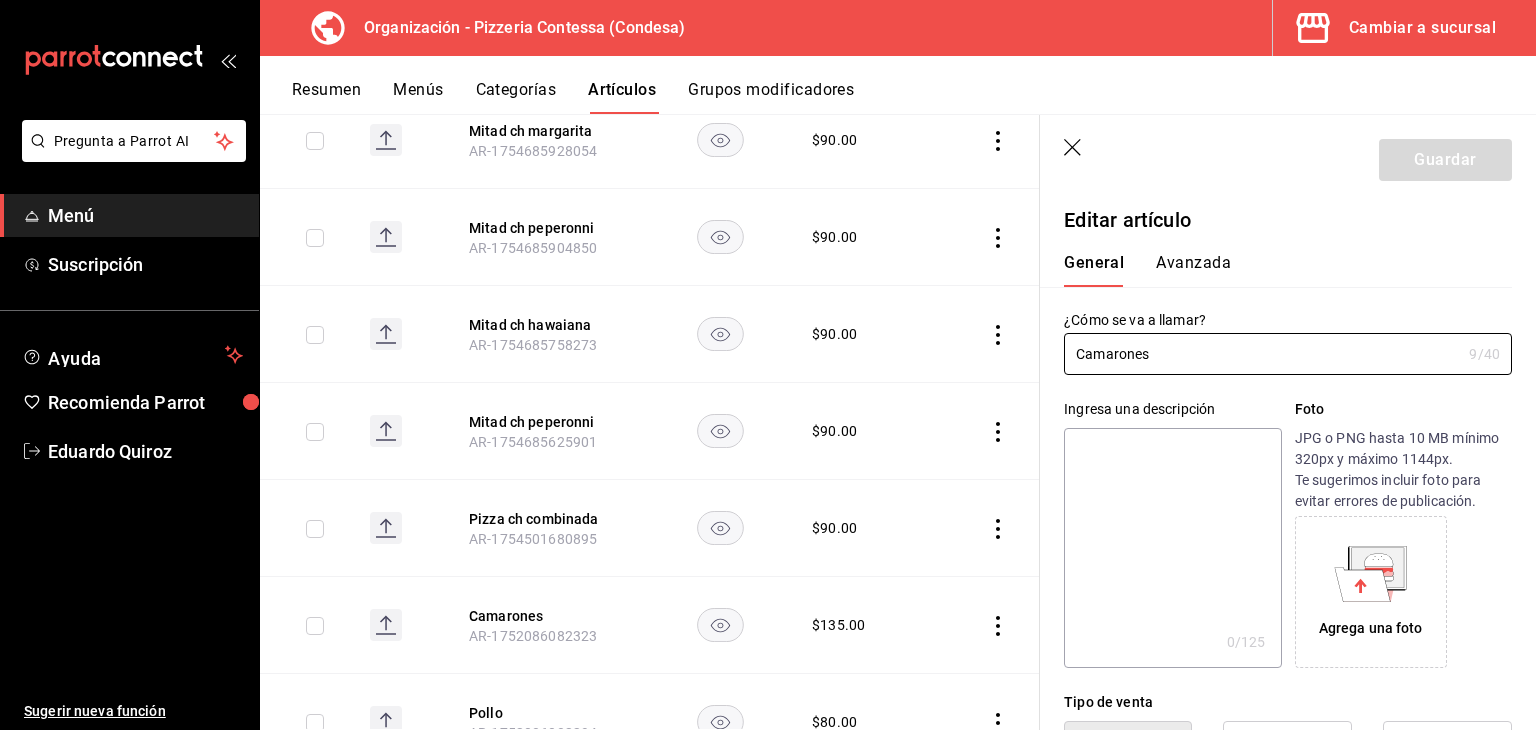 type on "$135.00" 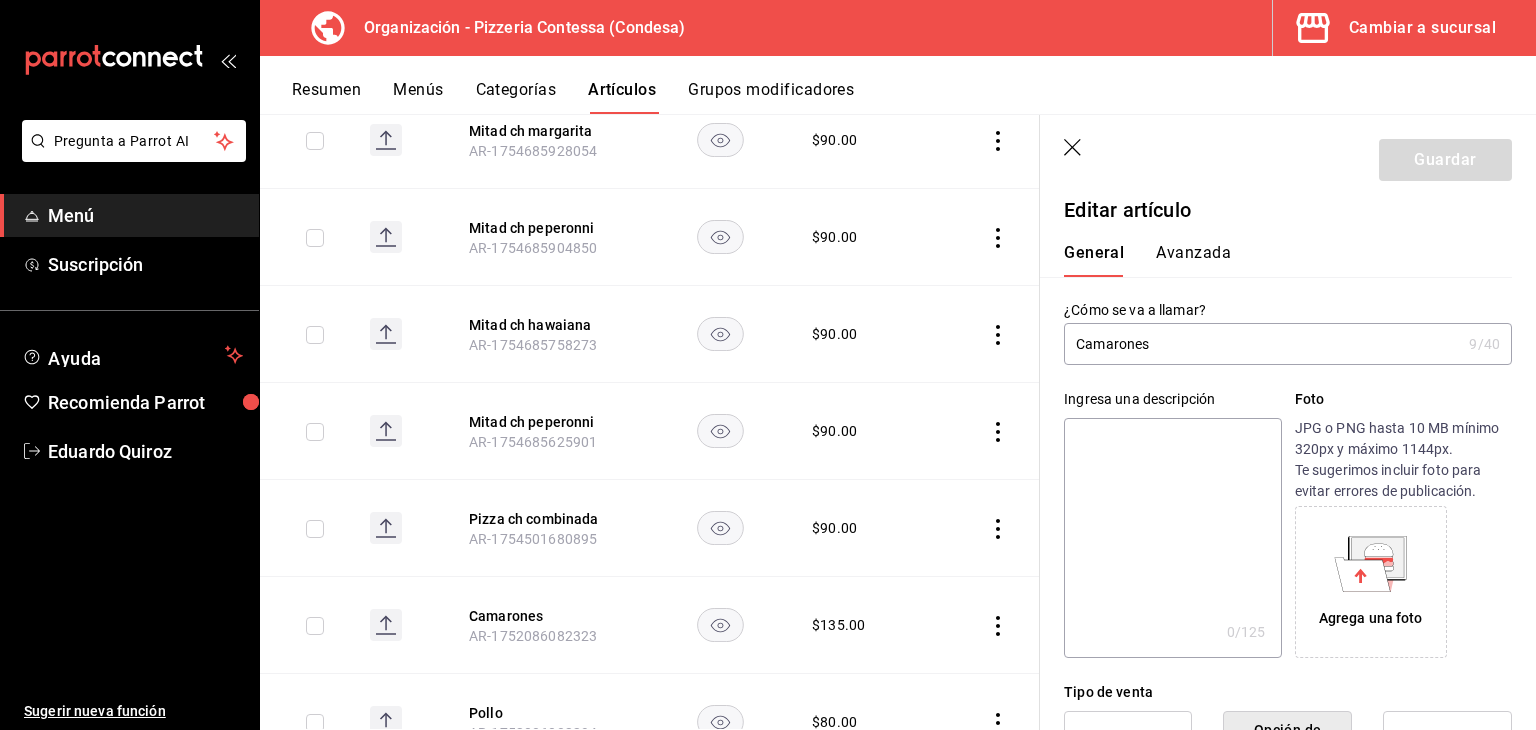 scroll, scrollTop: 8, scrollLeft: 0, axis: vertical 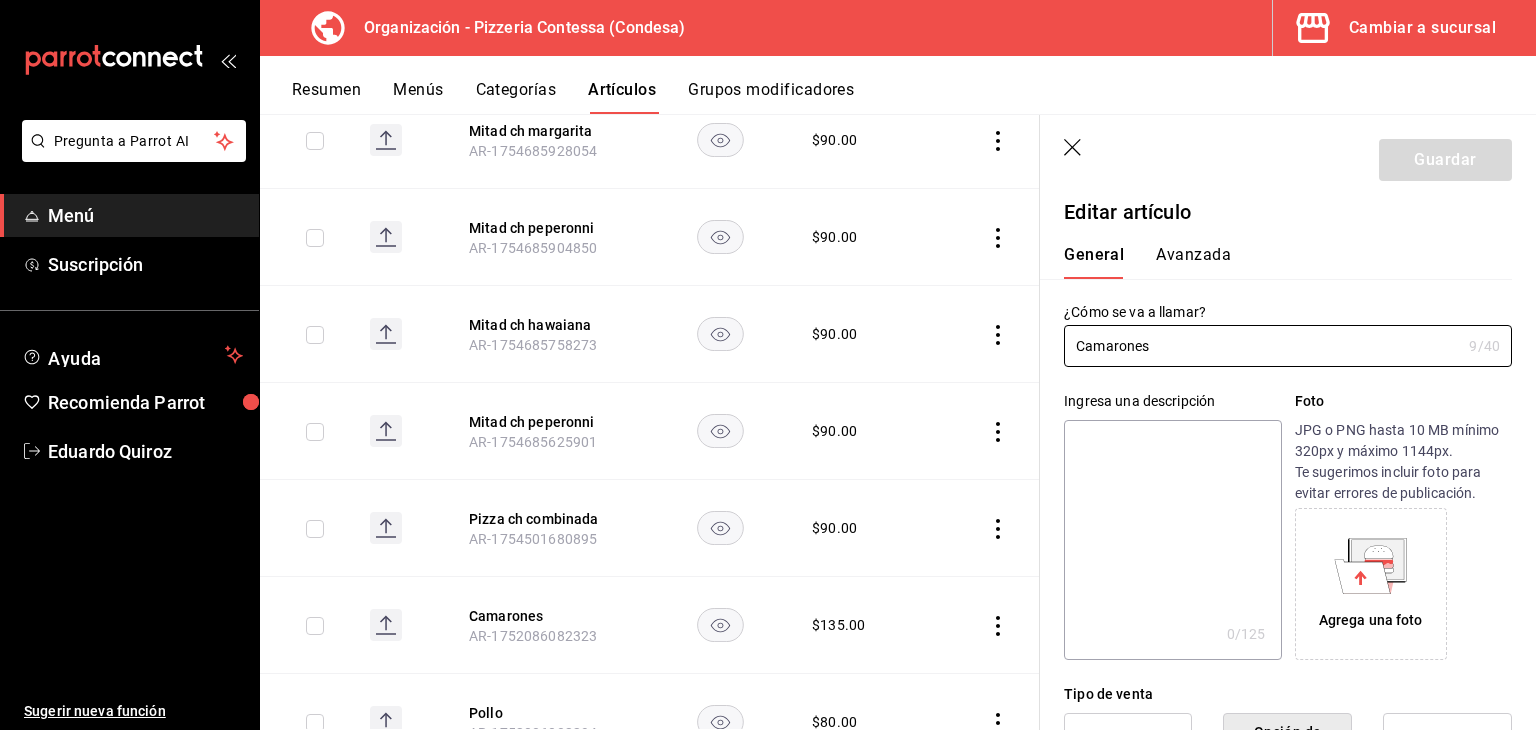 click on "Avanzada" at bounding box center [1193, 262] 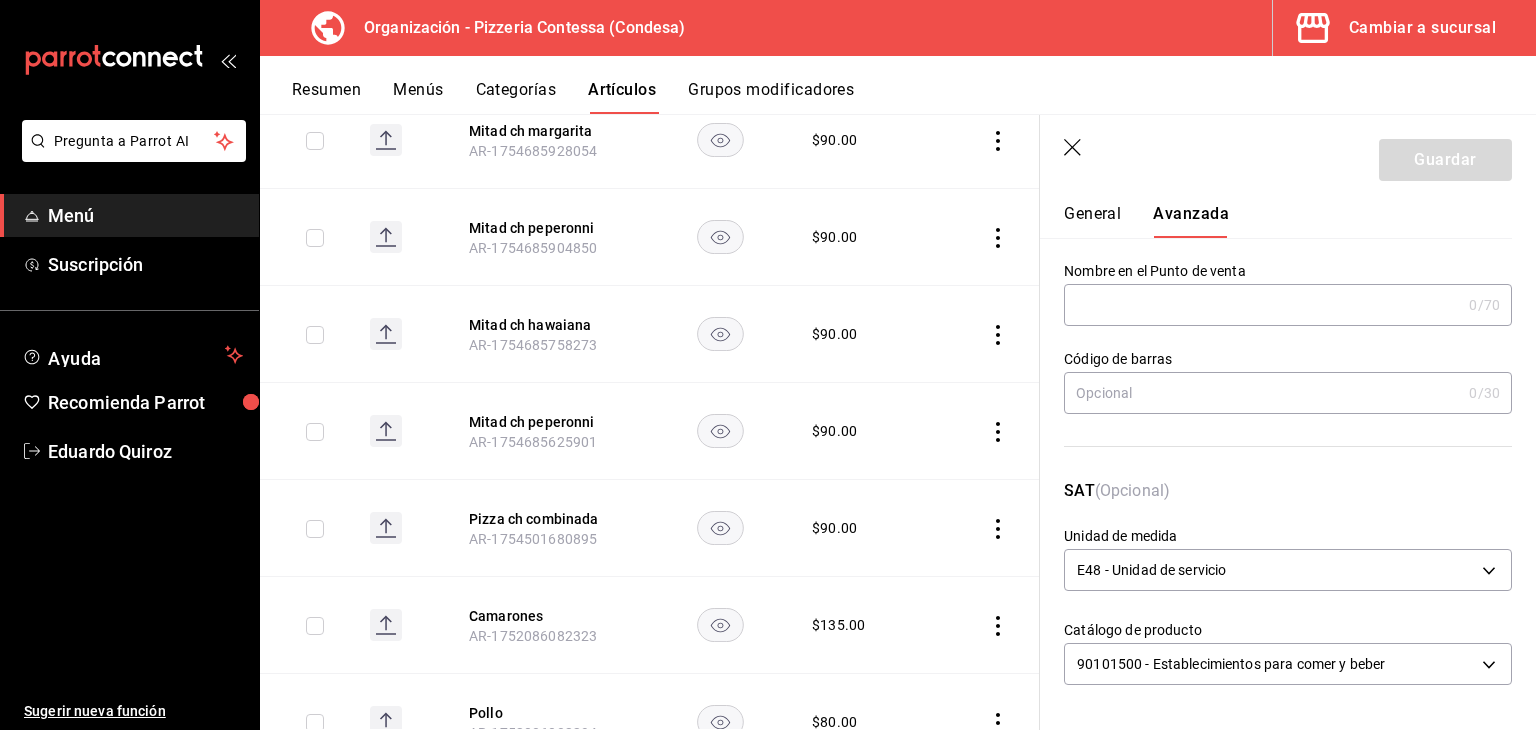 scroll, scrollTop: 50, scrollLeft: 0, axis: vertical 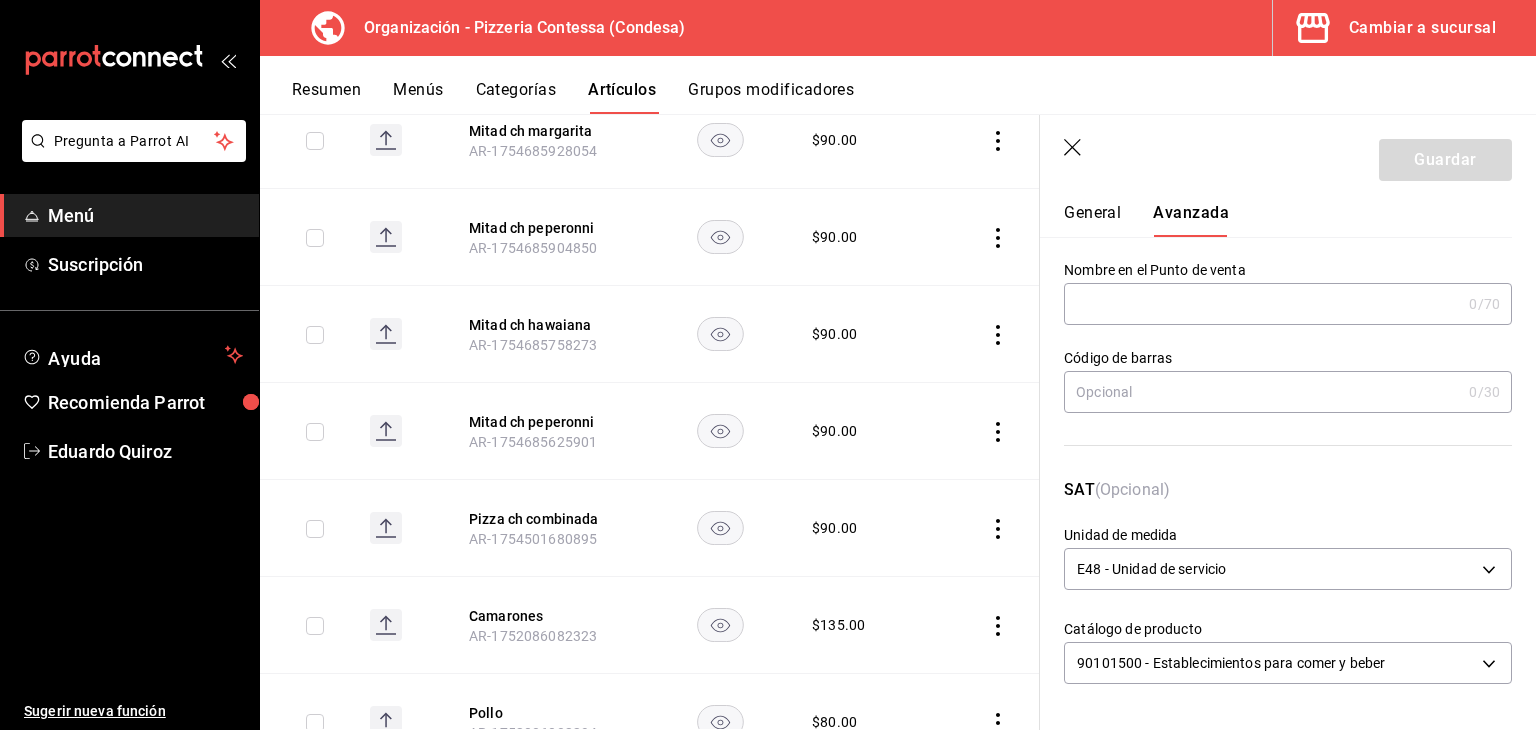 click on "General Avanzada" at bounding box center [1276, 220] 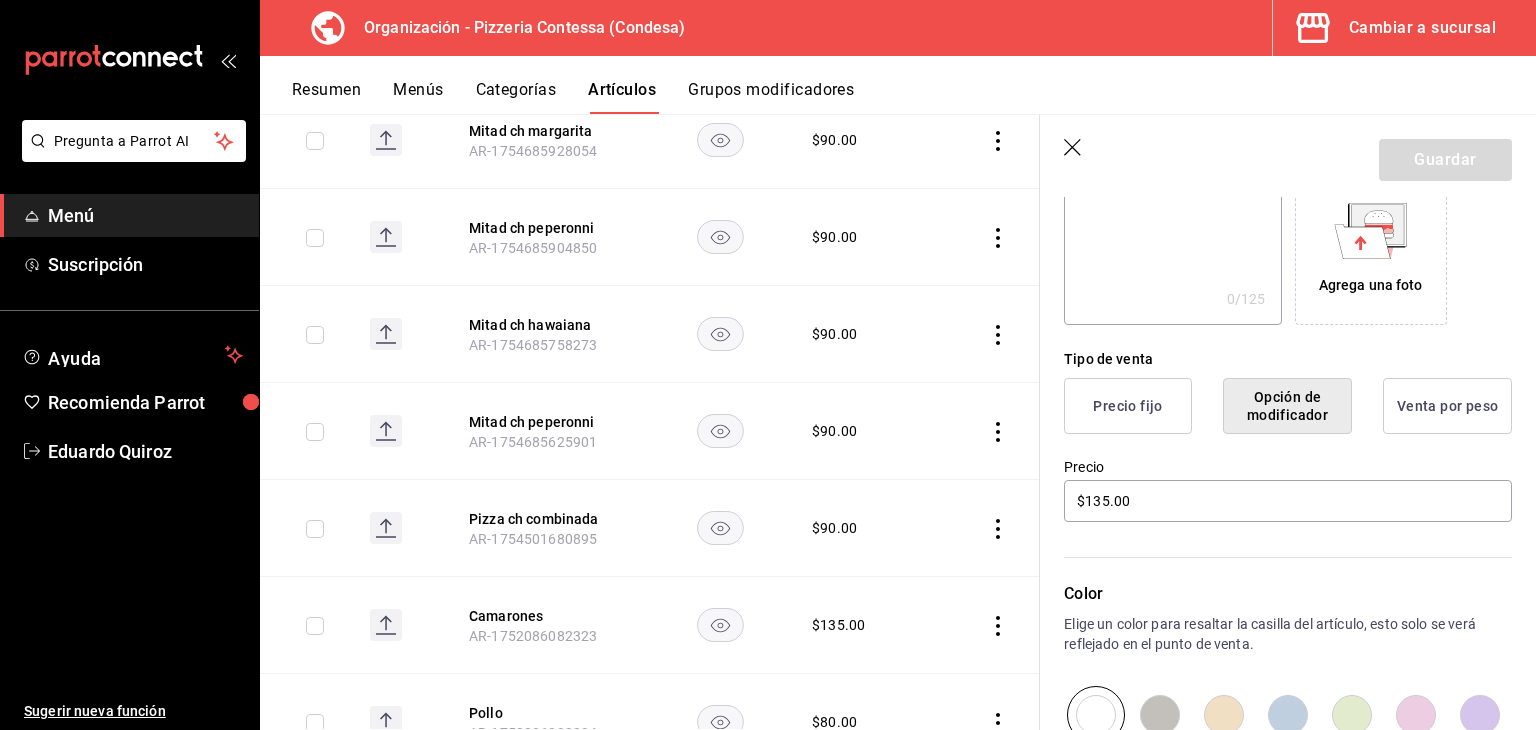scroll, scrollTop: 308, scrollLeft: 0, axis: vertical 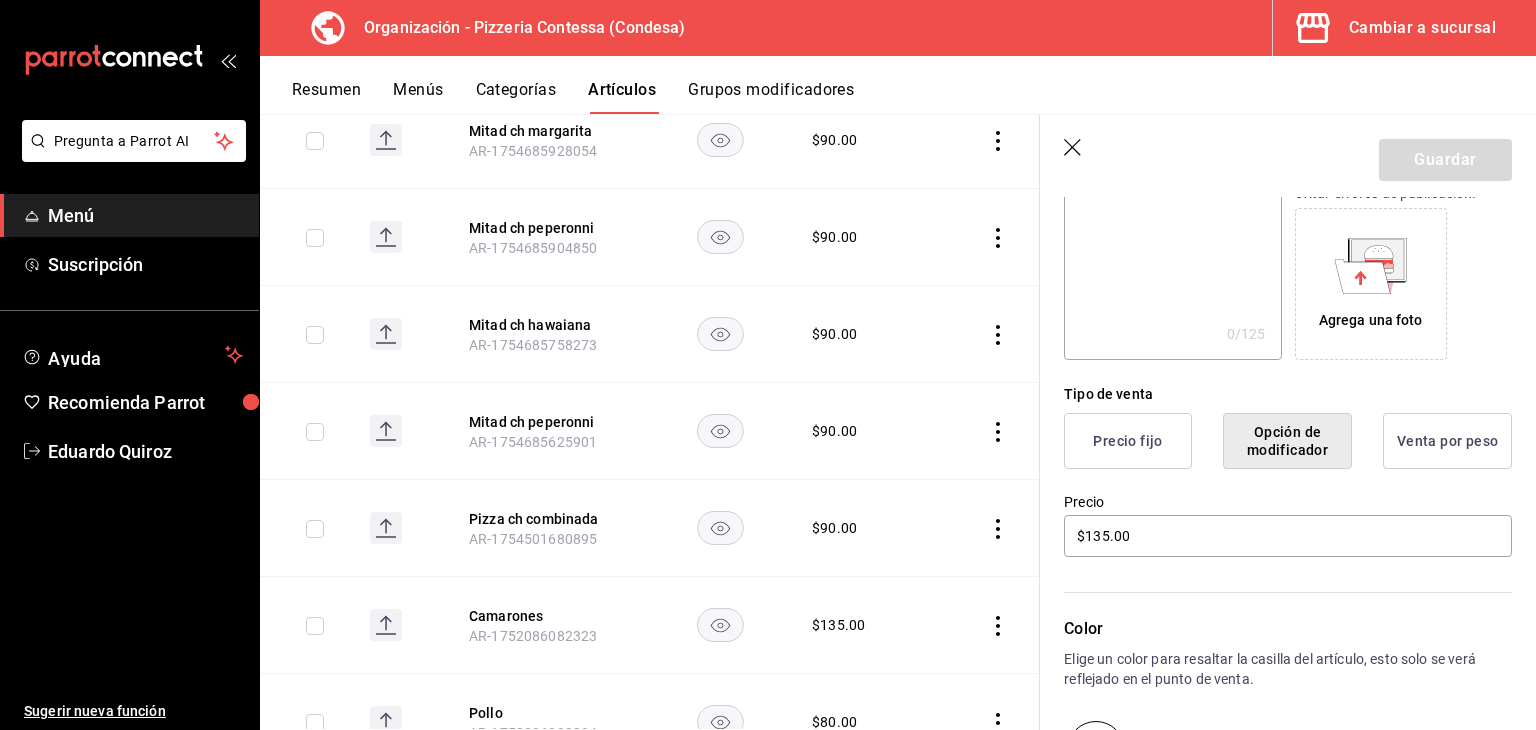 click on "Guardar" at bounding box center (1288, 156) 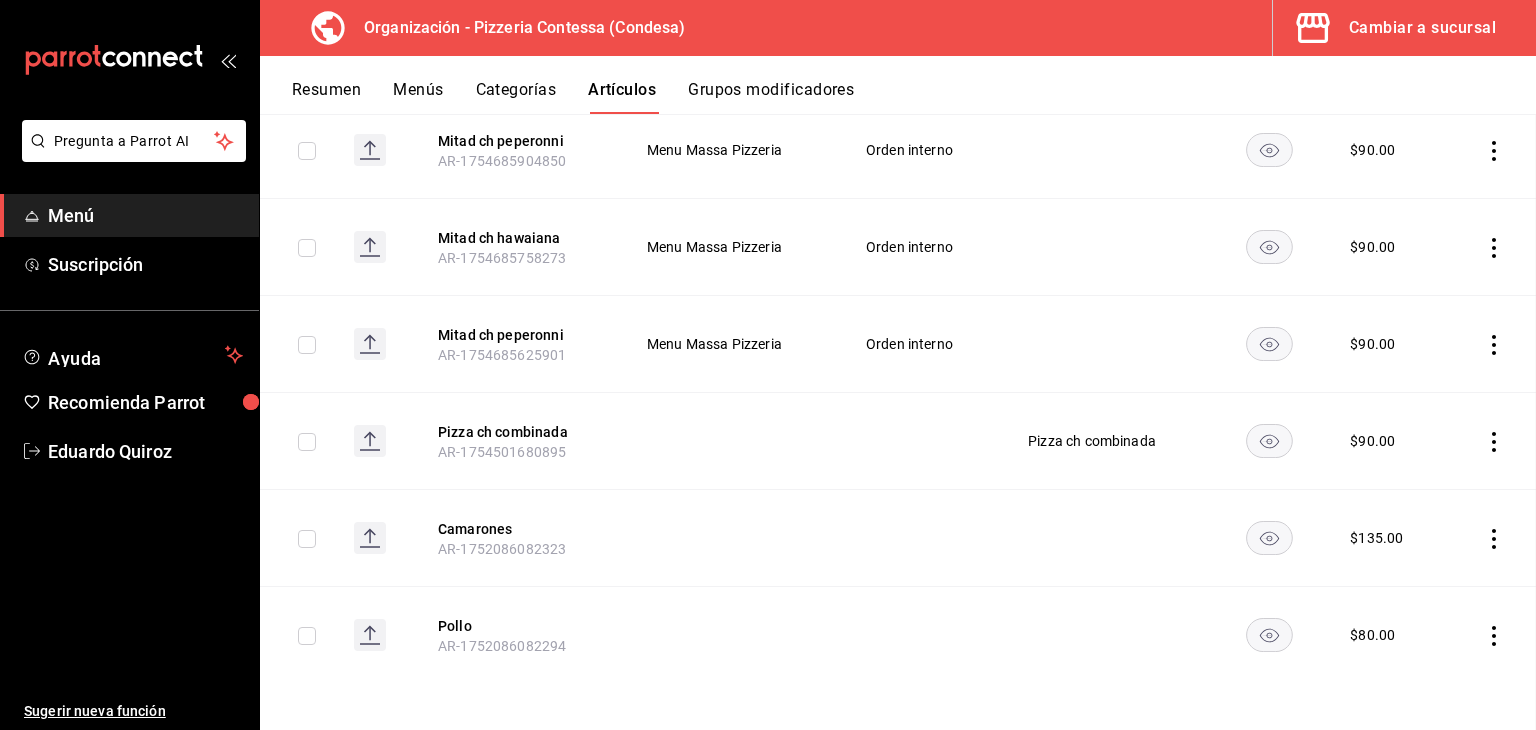 scroll, scrollTop: 326, scrollLeft: 0, axis: vertical 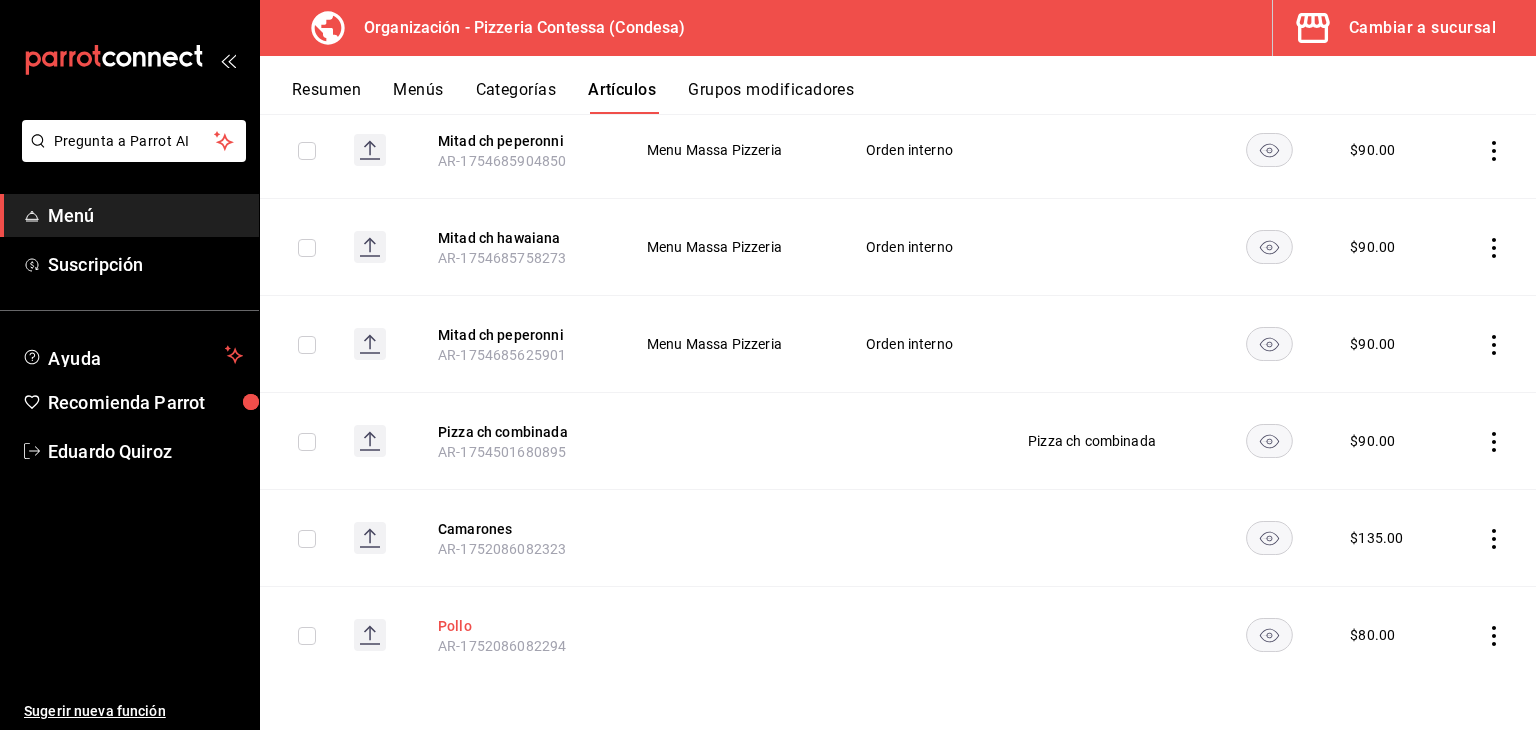 click on "Pollo" at bounding box center [518, 626] 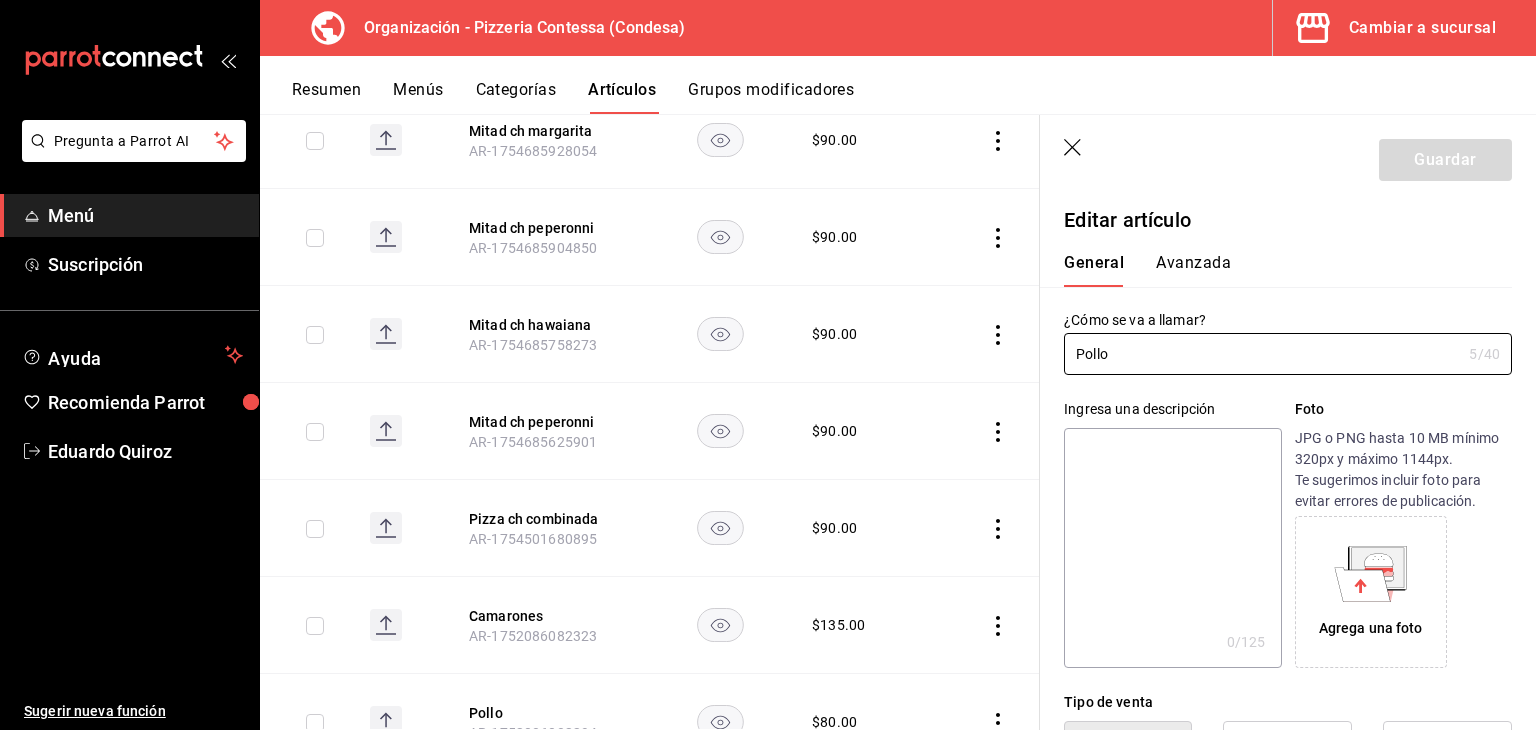 type on "$80.00" 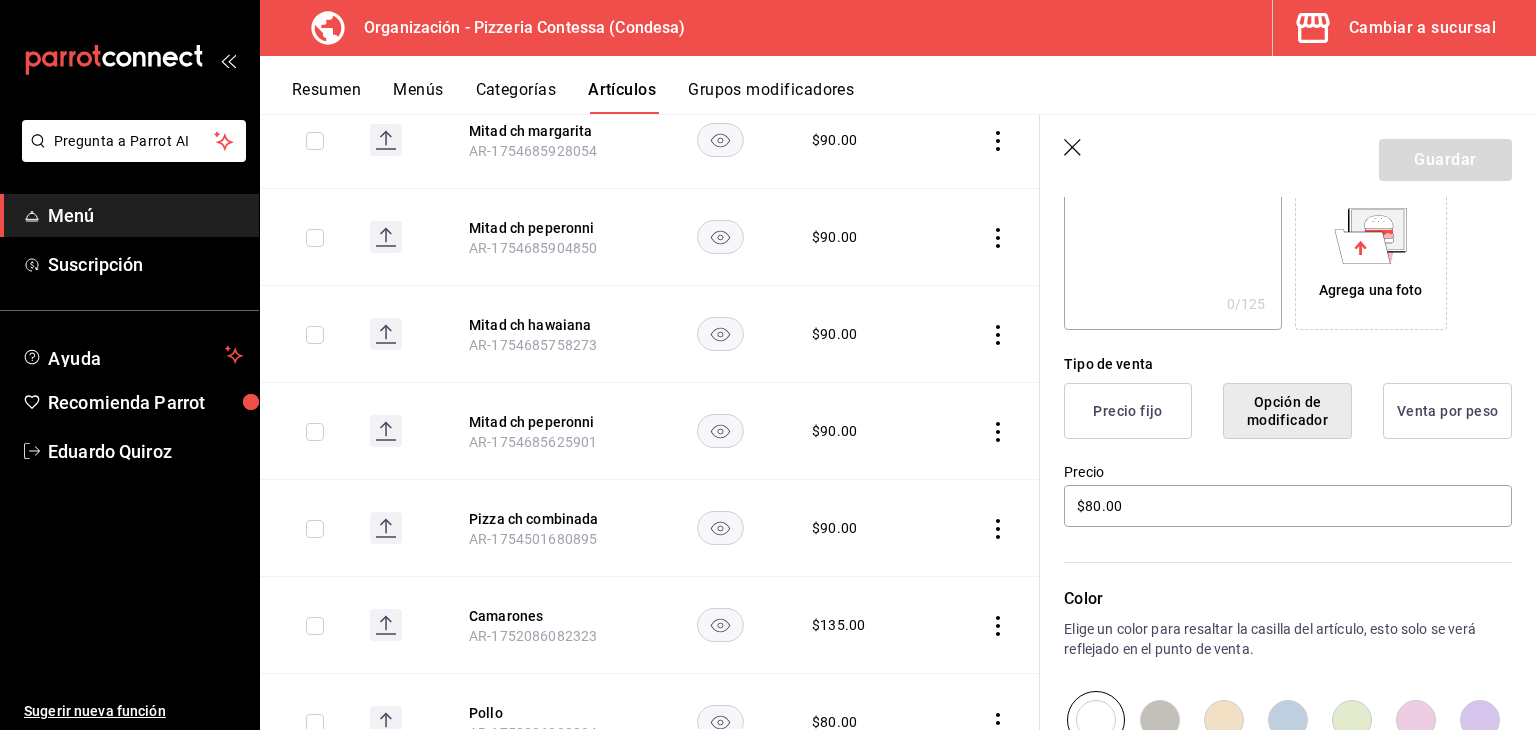 scroll, scrollTop: 400, scrollLeft: 0, axis: vertical 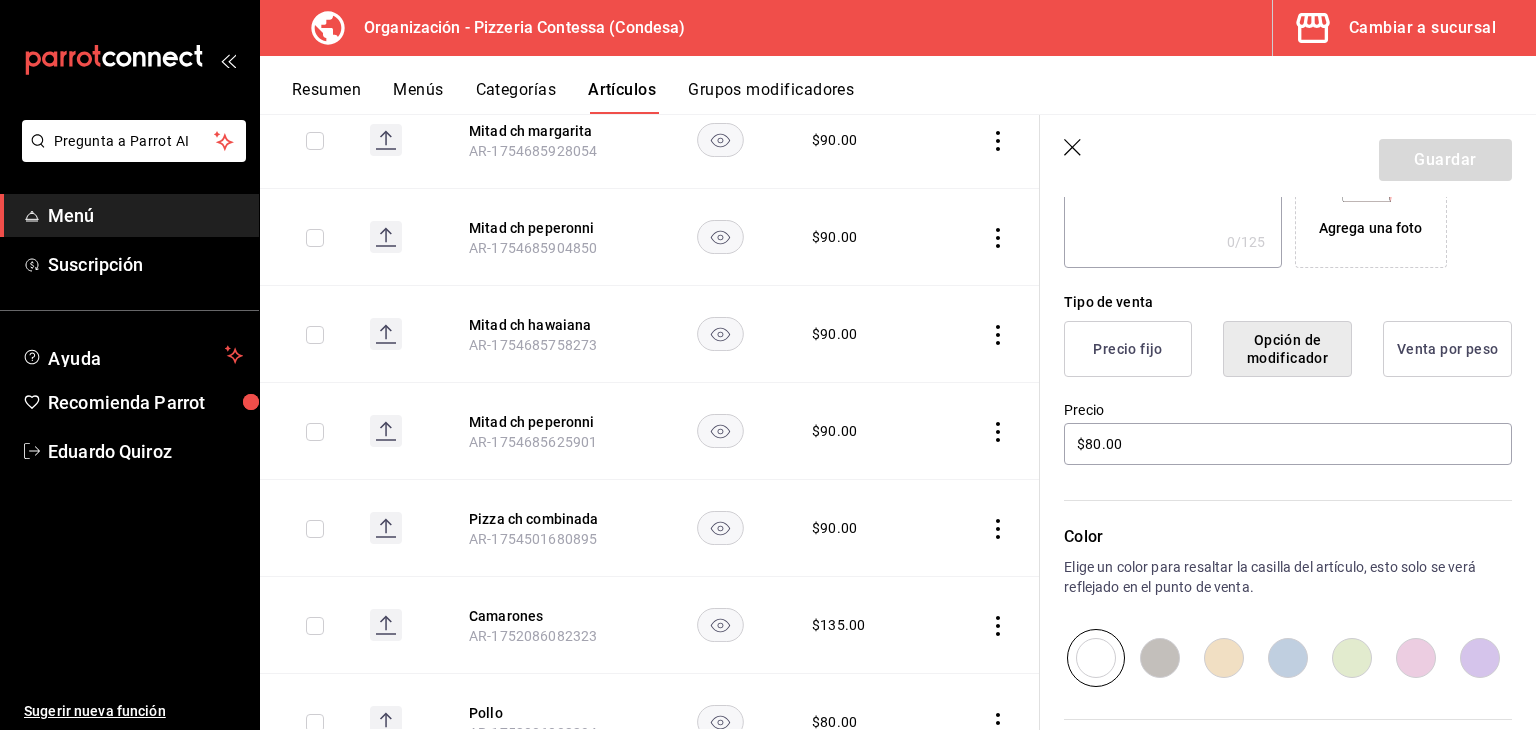 click on "Precio fijo" at bounding box center [1128, 349] 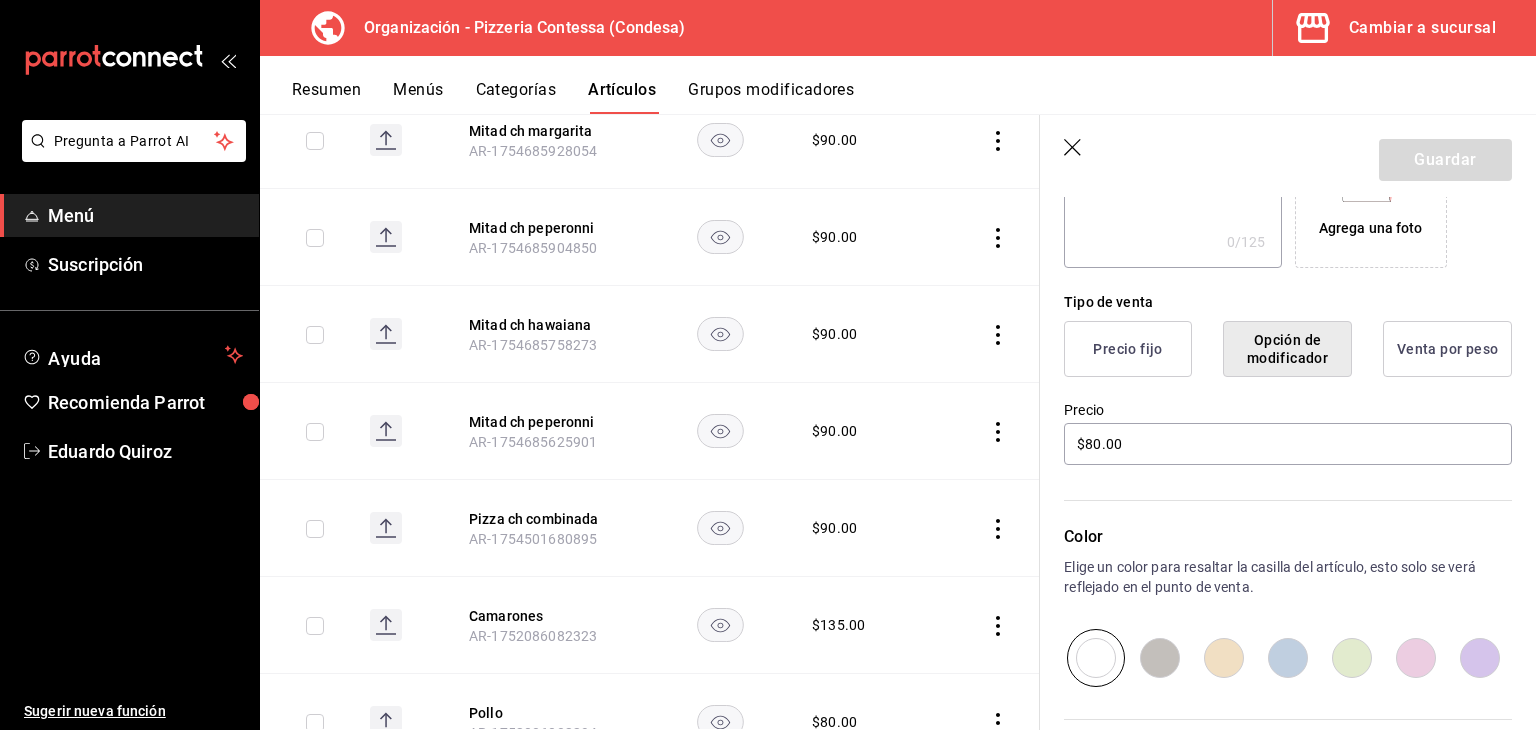 type on "1" 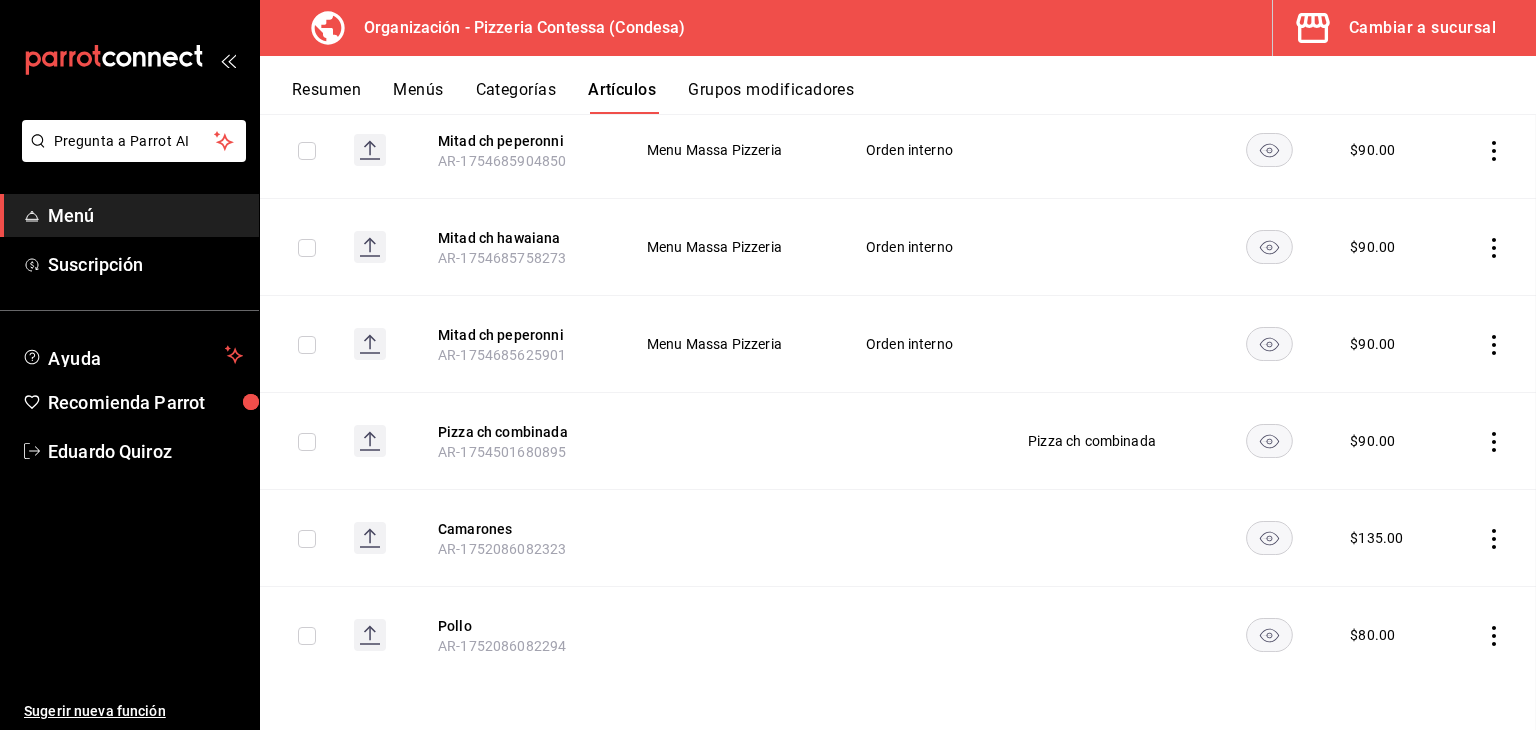 scroll, scrollTop: 326, scrollLeft: 0, axis: vertical 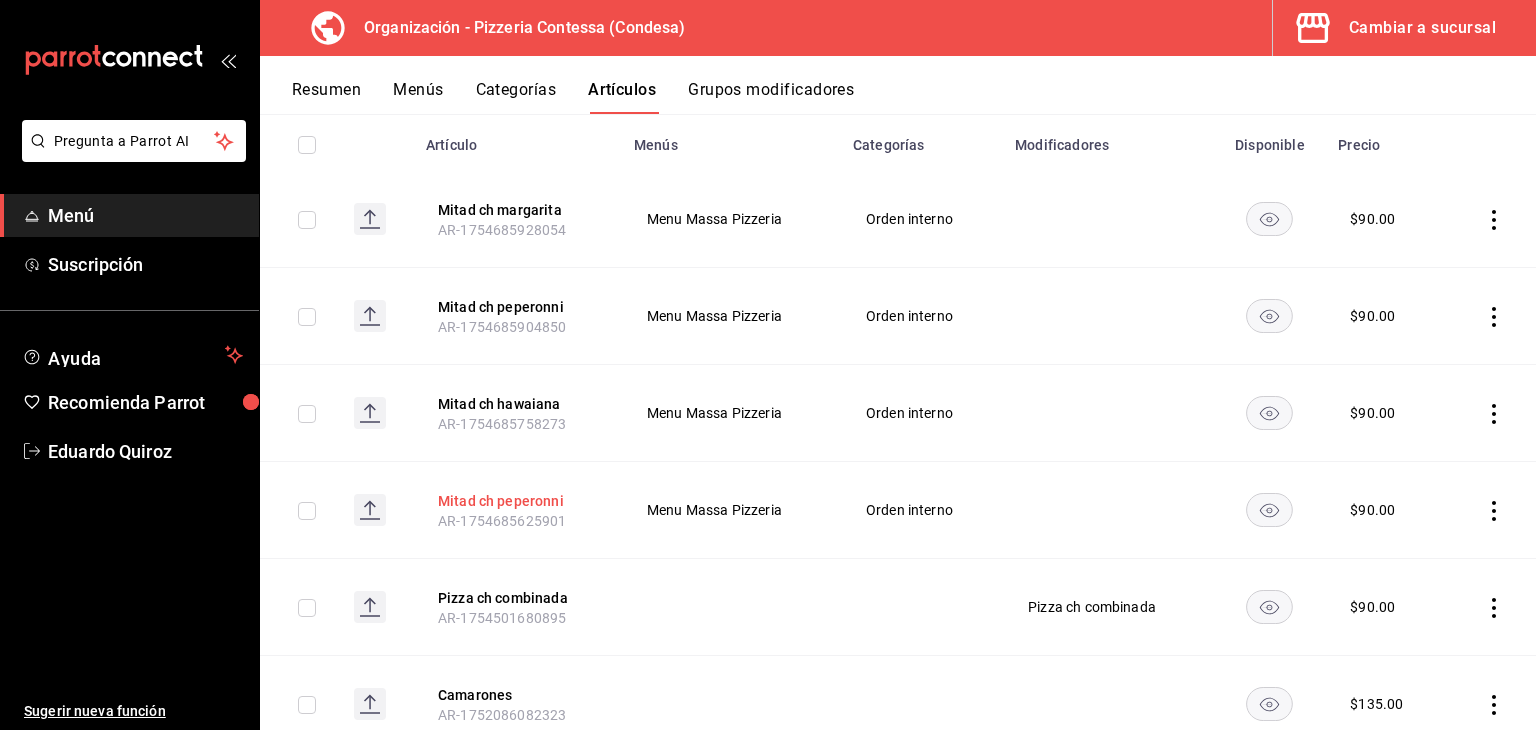 click on "Mitad ch peperonni" at bounding box center (518, 501) 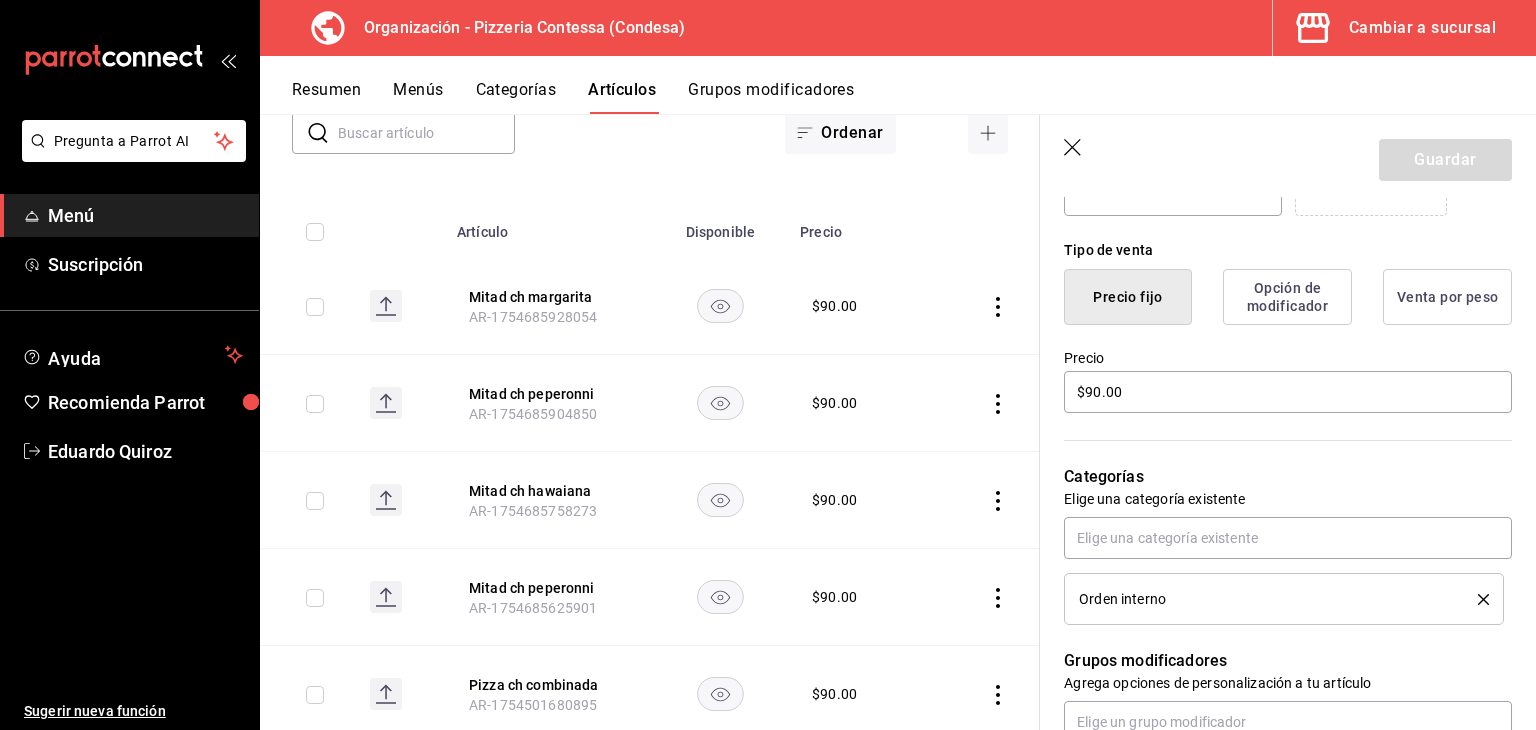 scroll, scrollTop: 500, scrollLeft: 0, axis: vertical 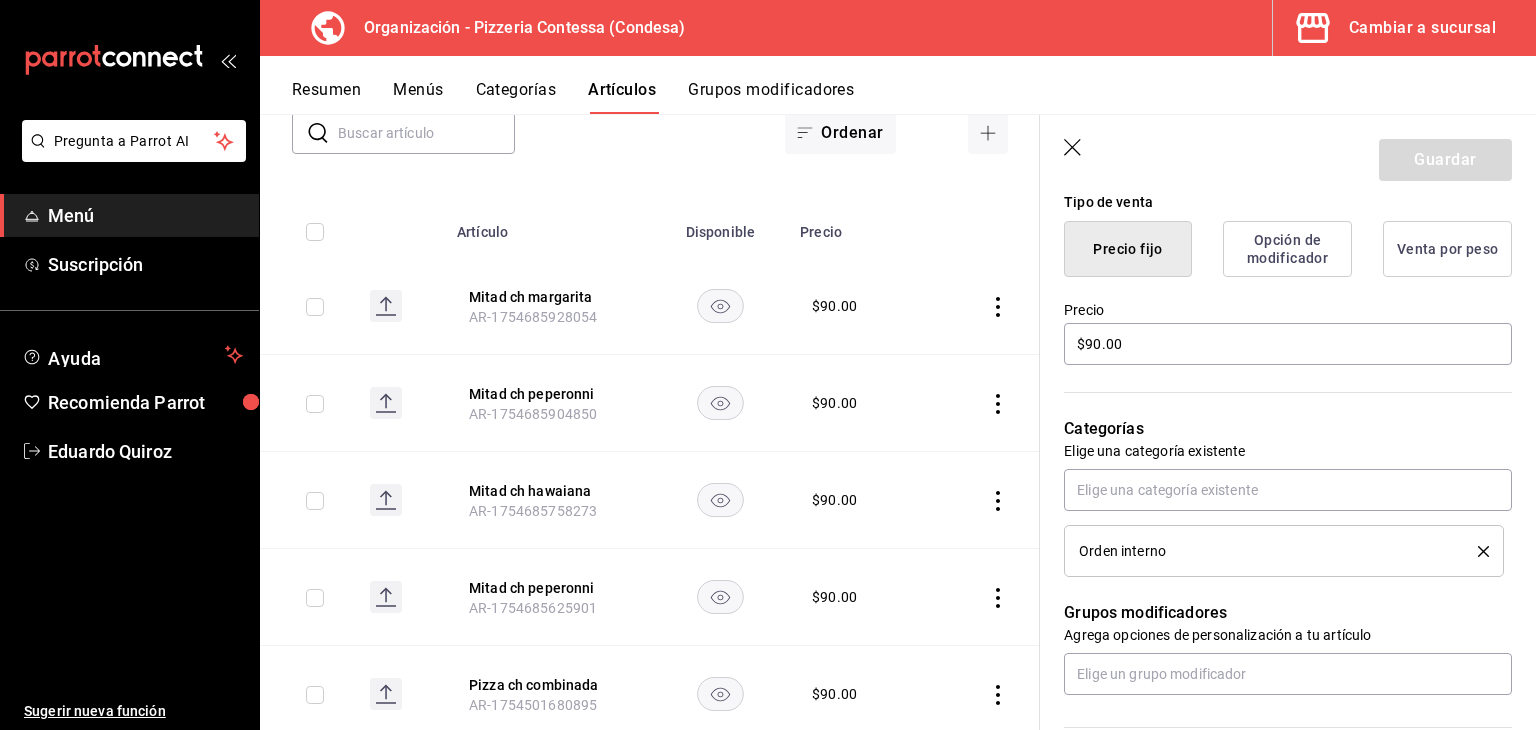 click on "Opción de modificador" at bounding box center (1287, 249) 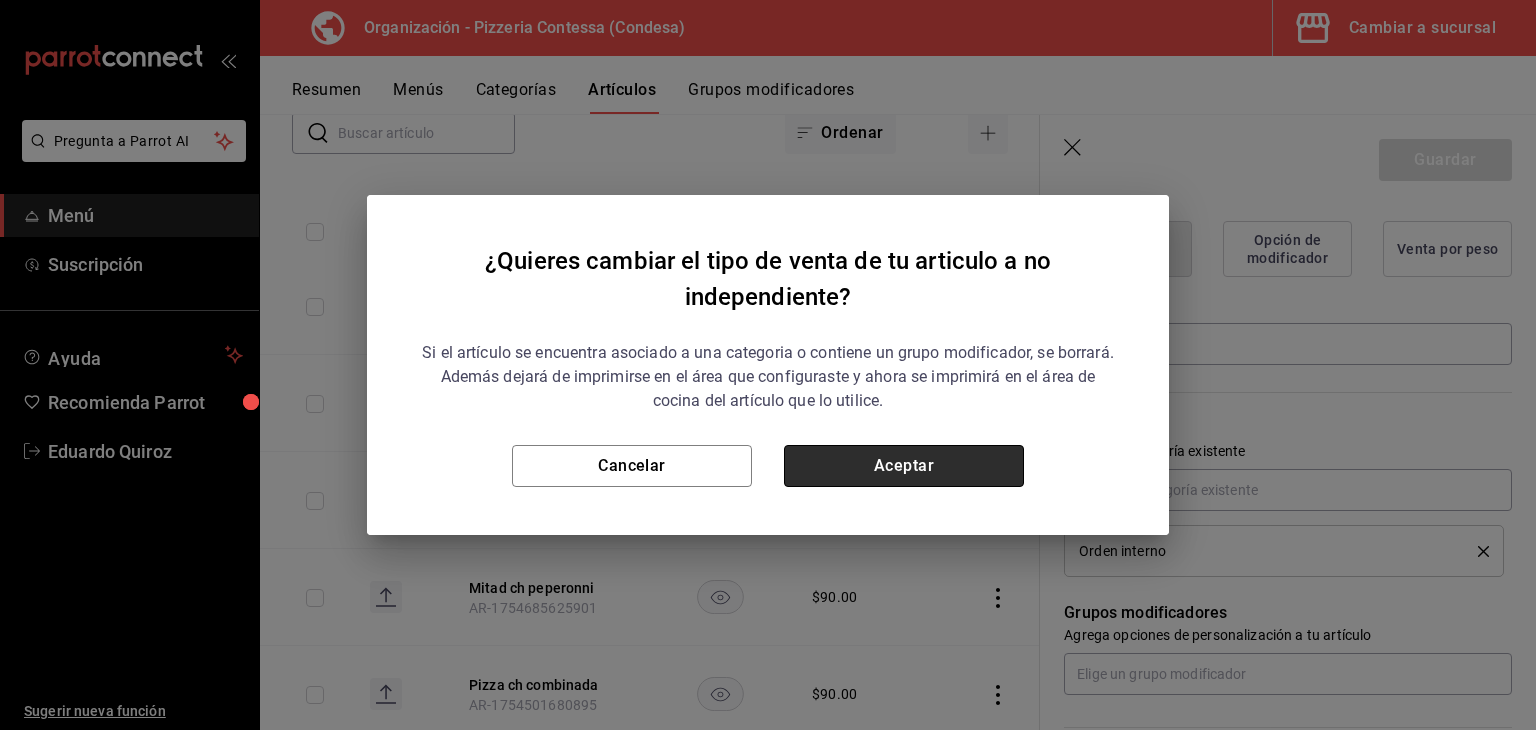 click on "Aceptar" at bounding box center [904, 466] 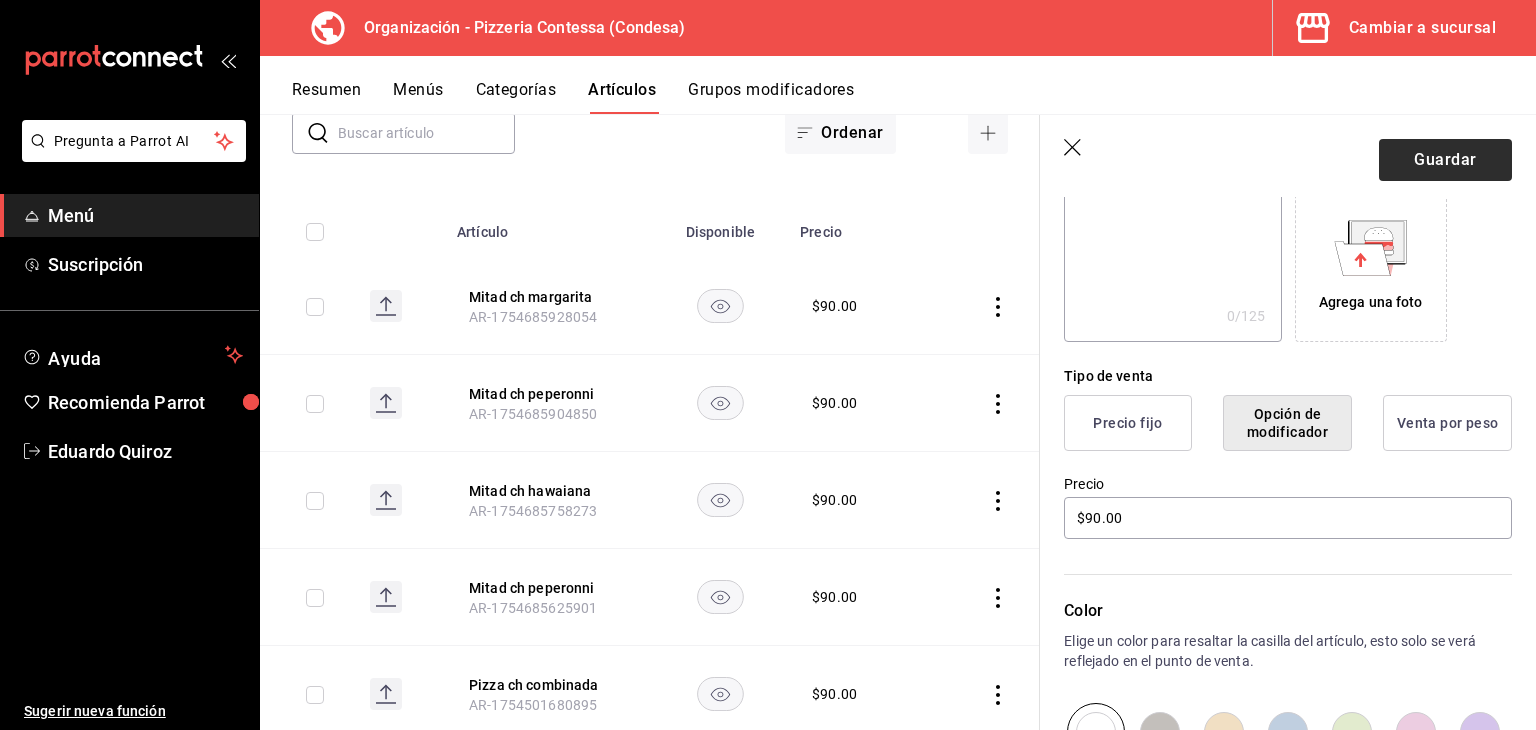 scroll, scrollTop: 308, scrollLeft: 0, axis: vertical 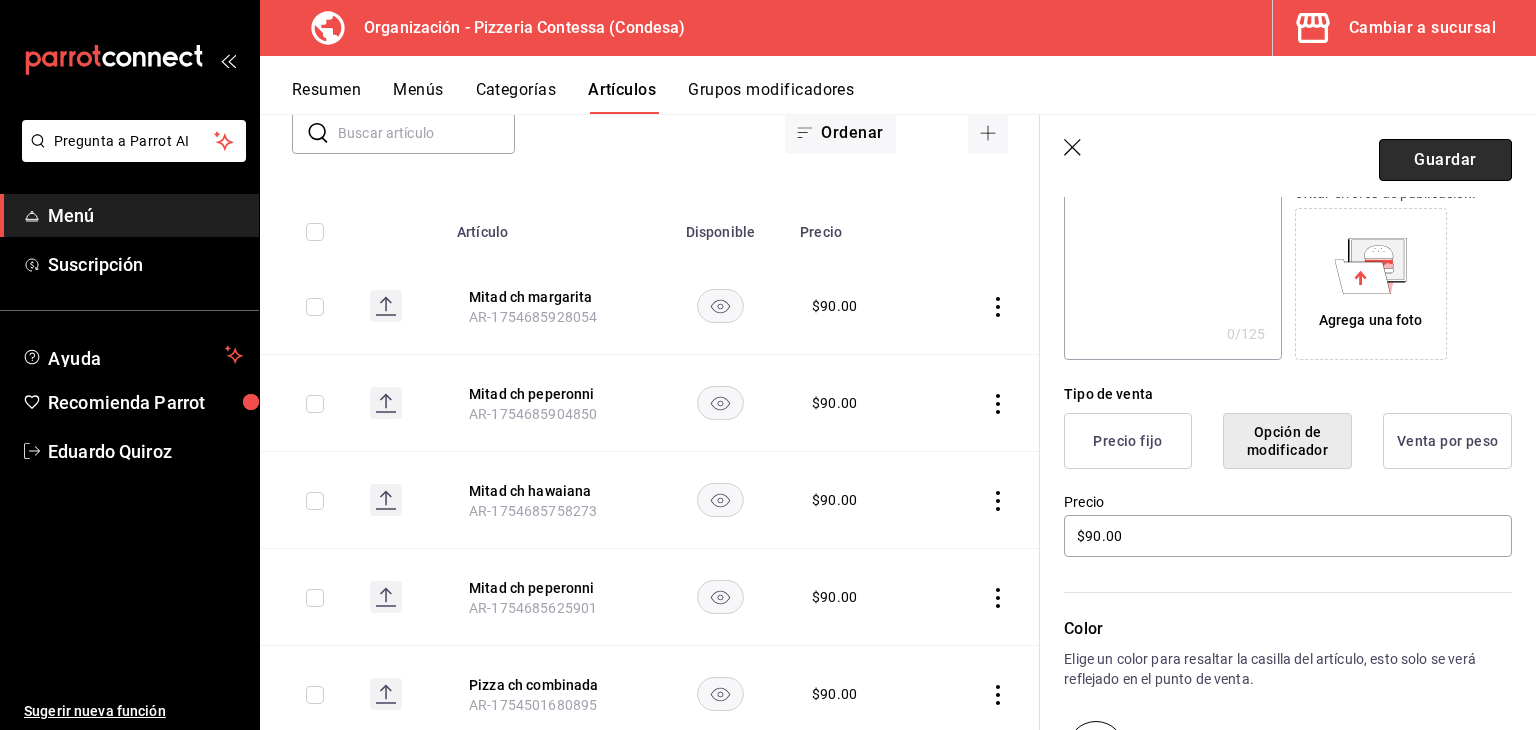 click on "Guardar" at bounding box center (1445, 160) 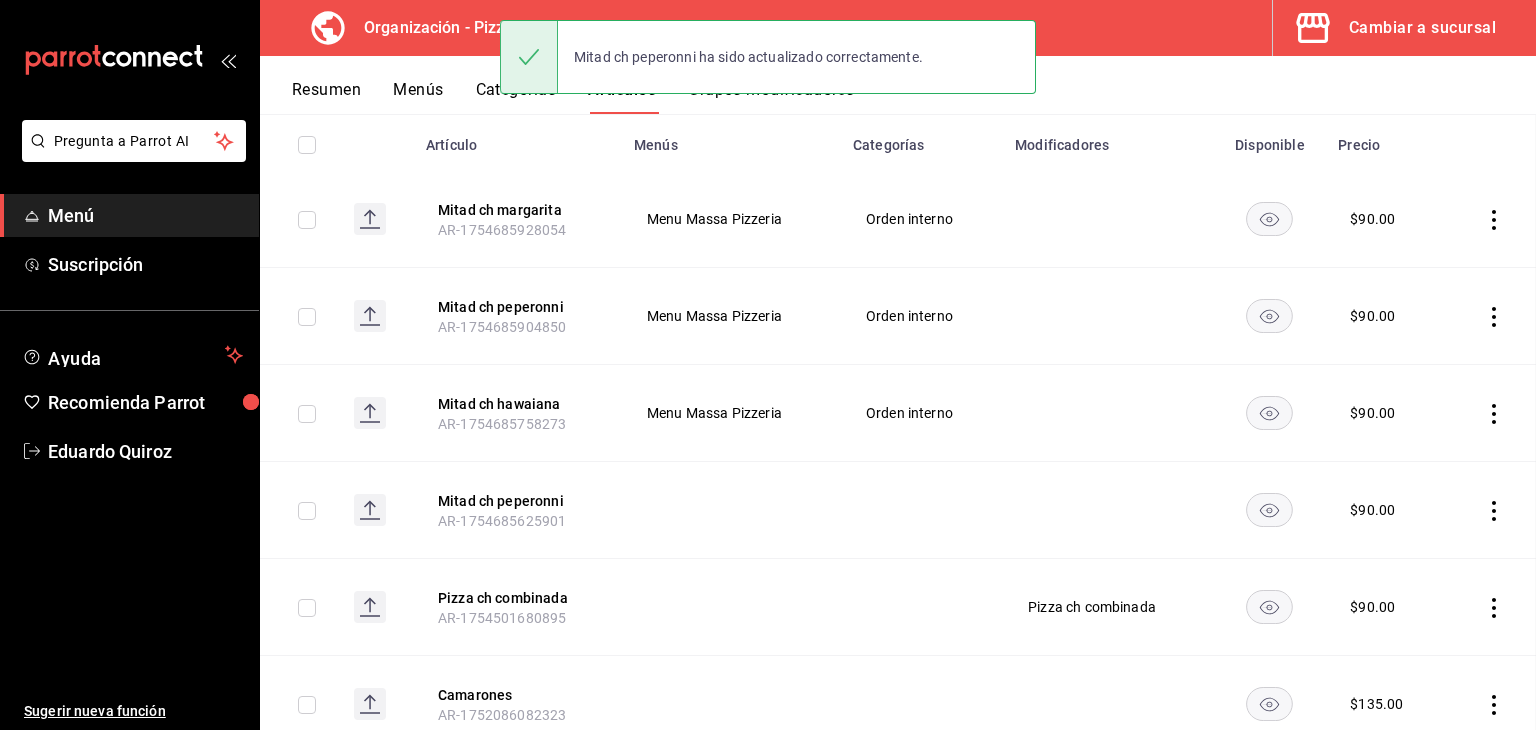 scroll, scrollTop: 0, scrollLeft: 0, axis: both 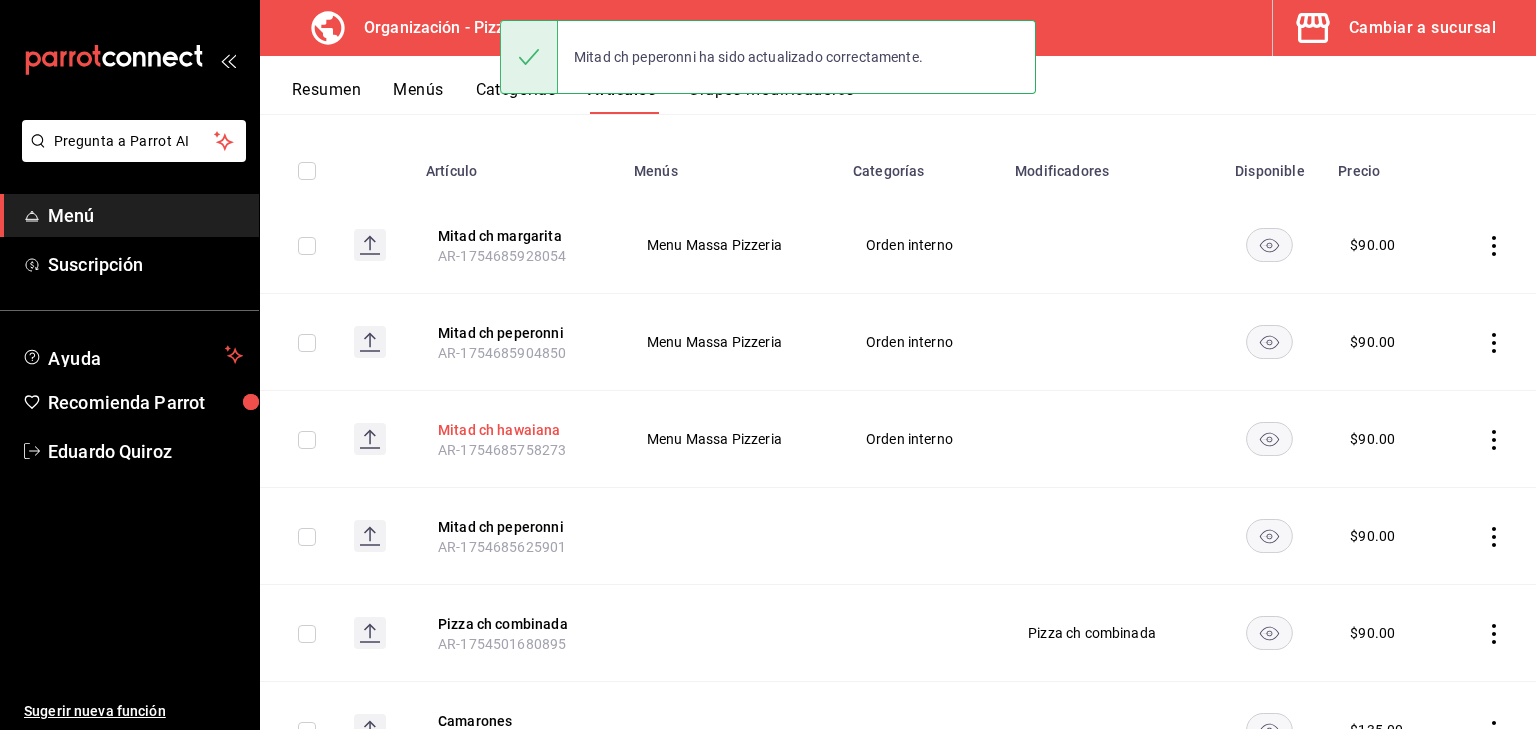 click on "Mitad ch hawaiana" at bounding box center (518, 430) 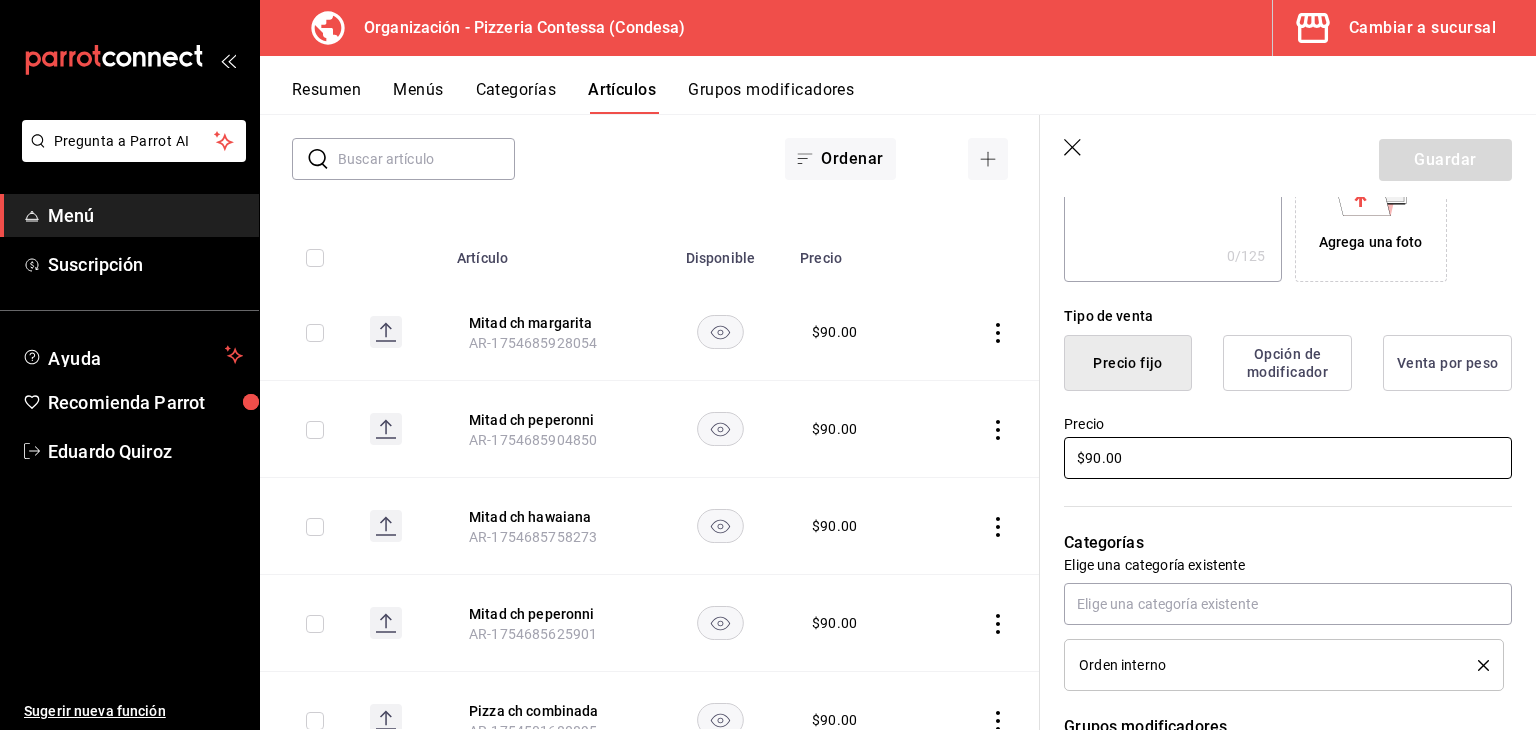 scroll, scrollTop: 400, scrollLeft: 0, axis: vertical 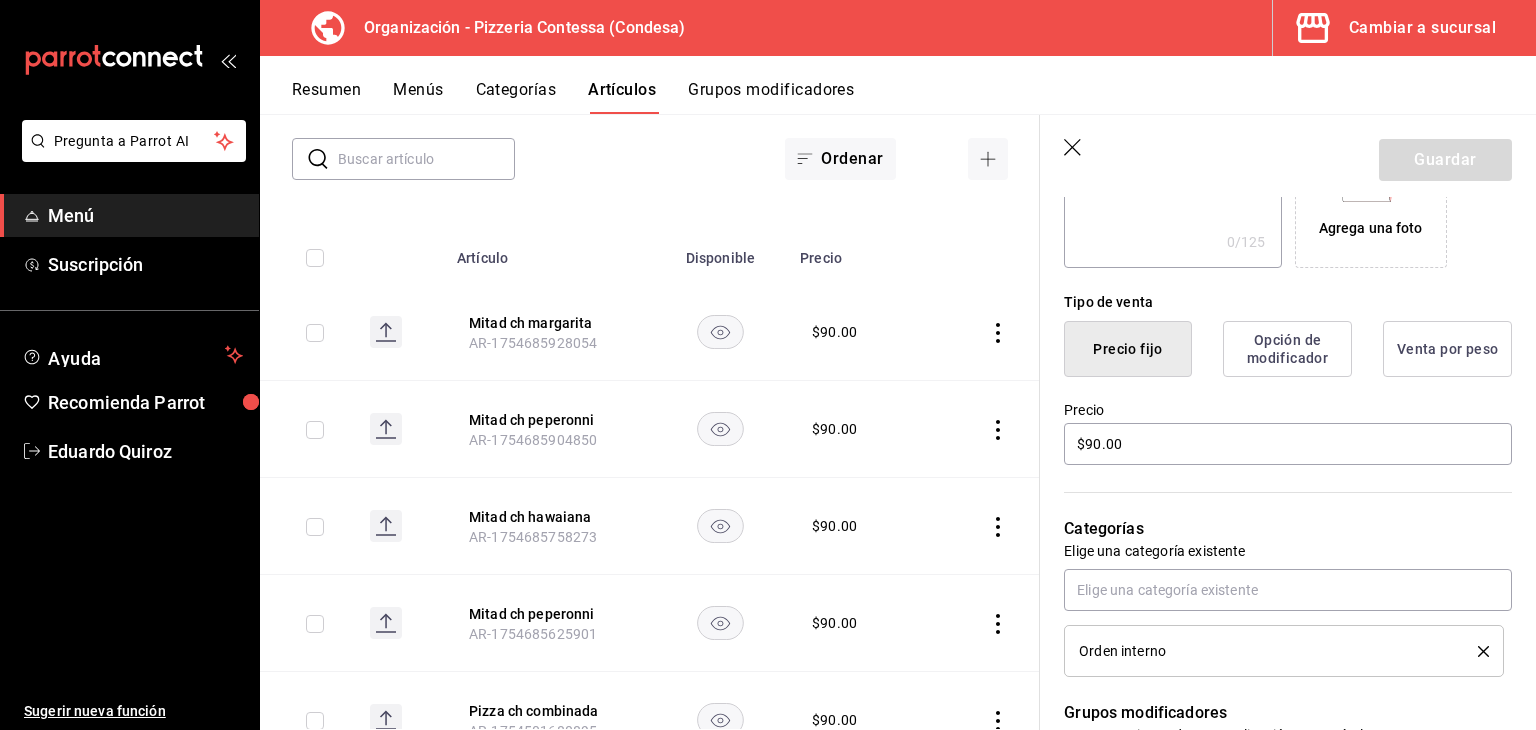 click on "Opción de modificador" at bounding box center [1287, 349] 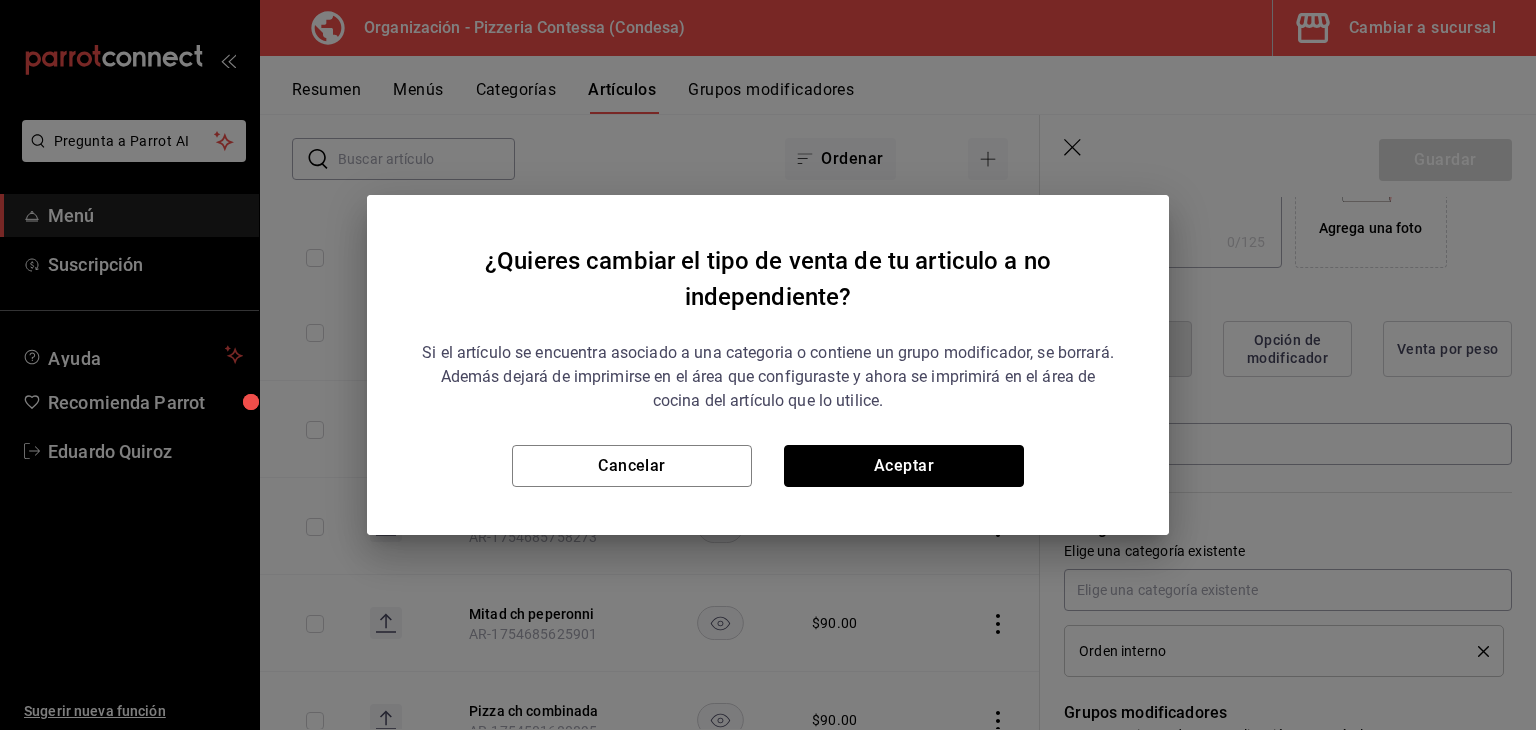 click on "Aceptar" at bounding box center [904, 466] 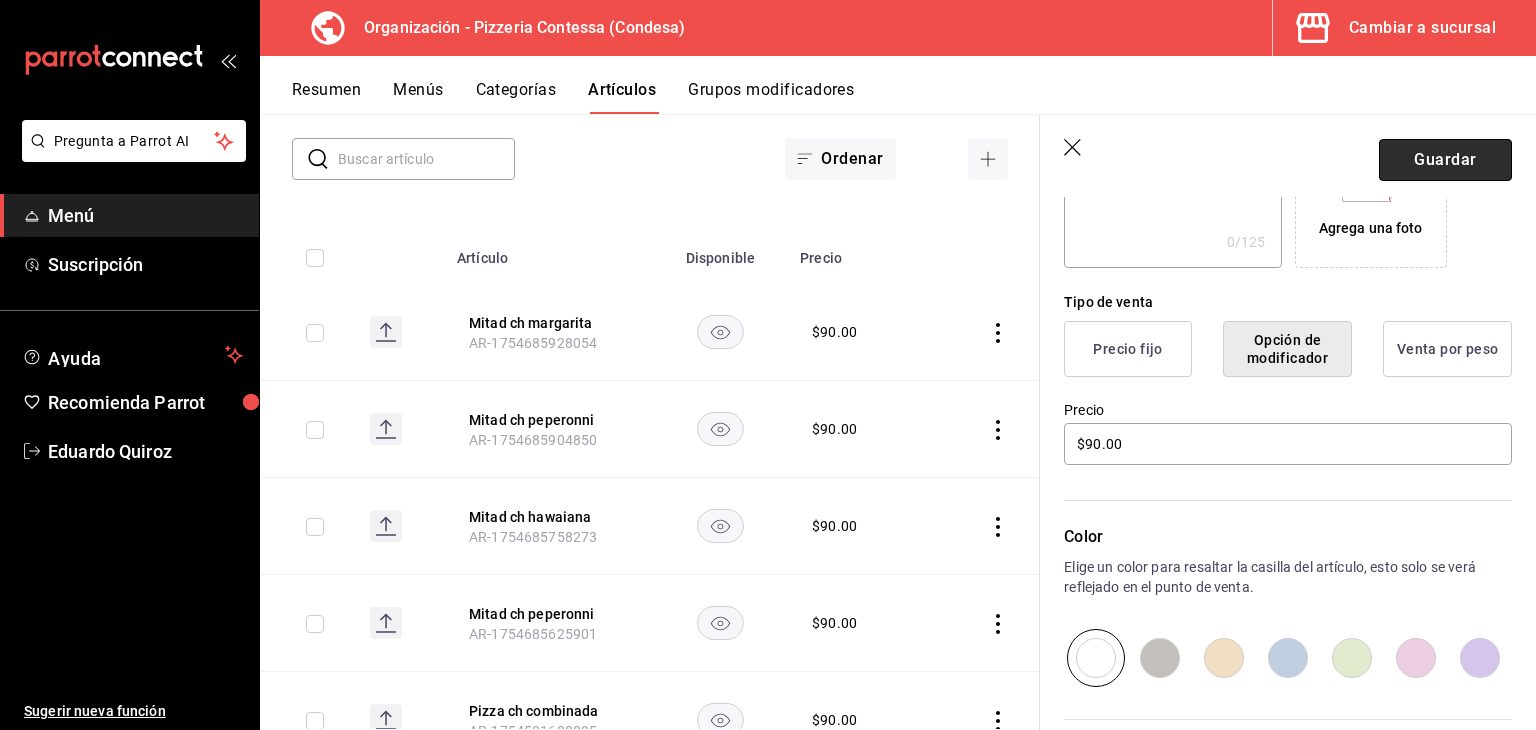 click on "Guardar" at bounding box center [1445, 160] 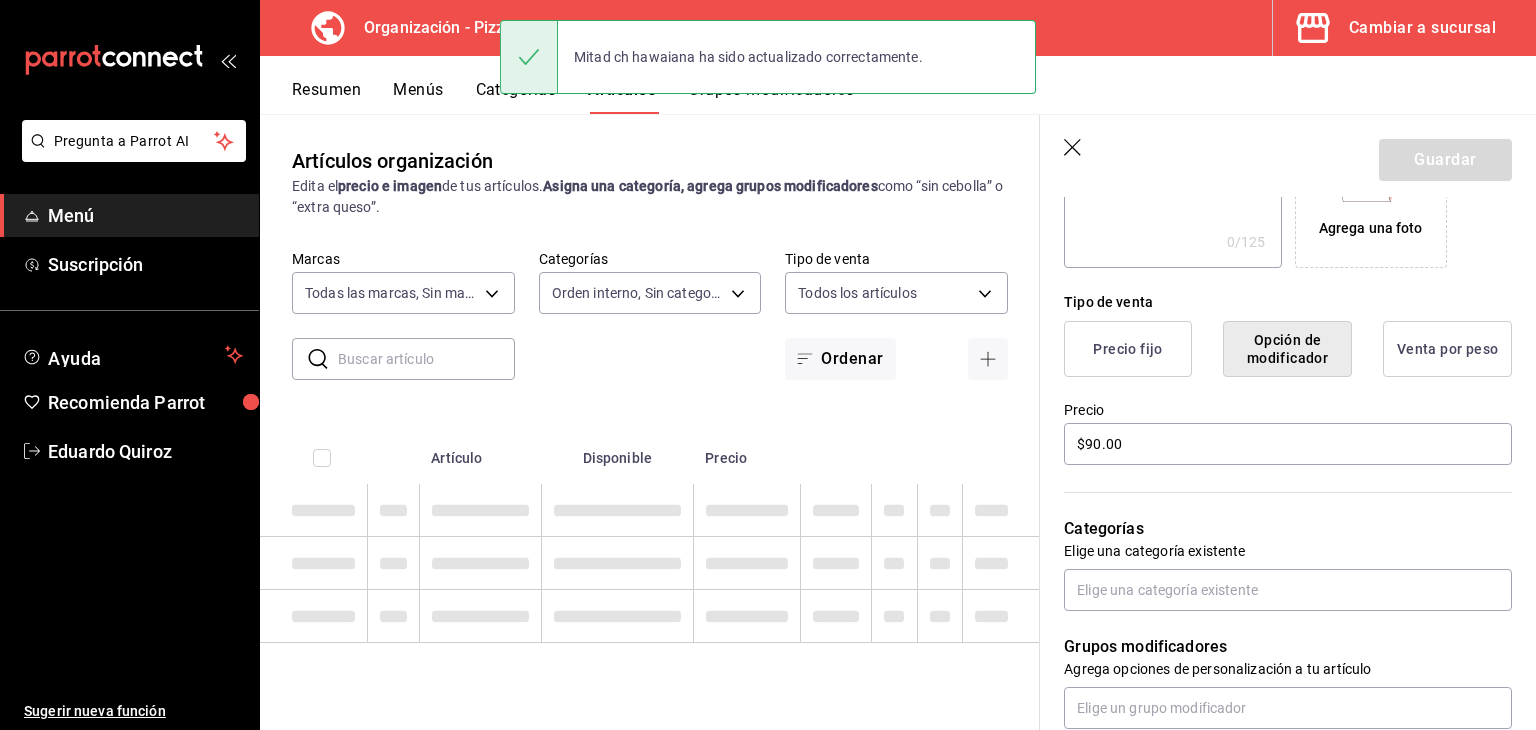 scroll, scrollTop: 0, scrollLeft: 0, axis: both 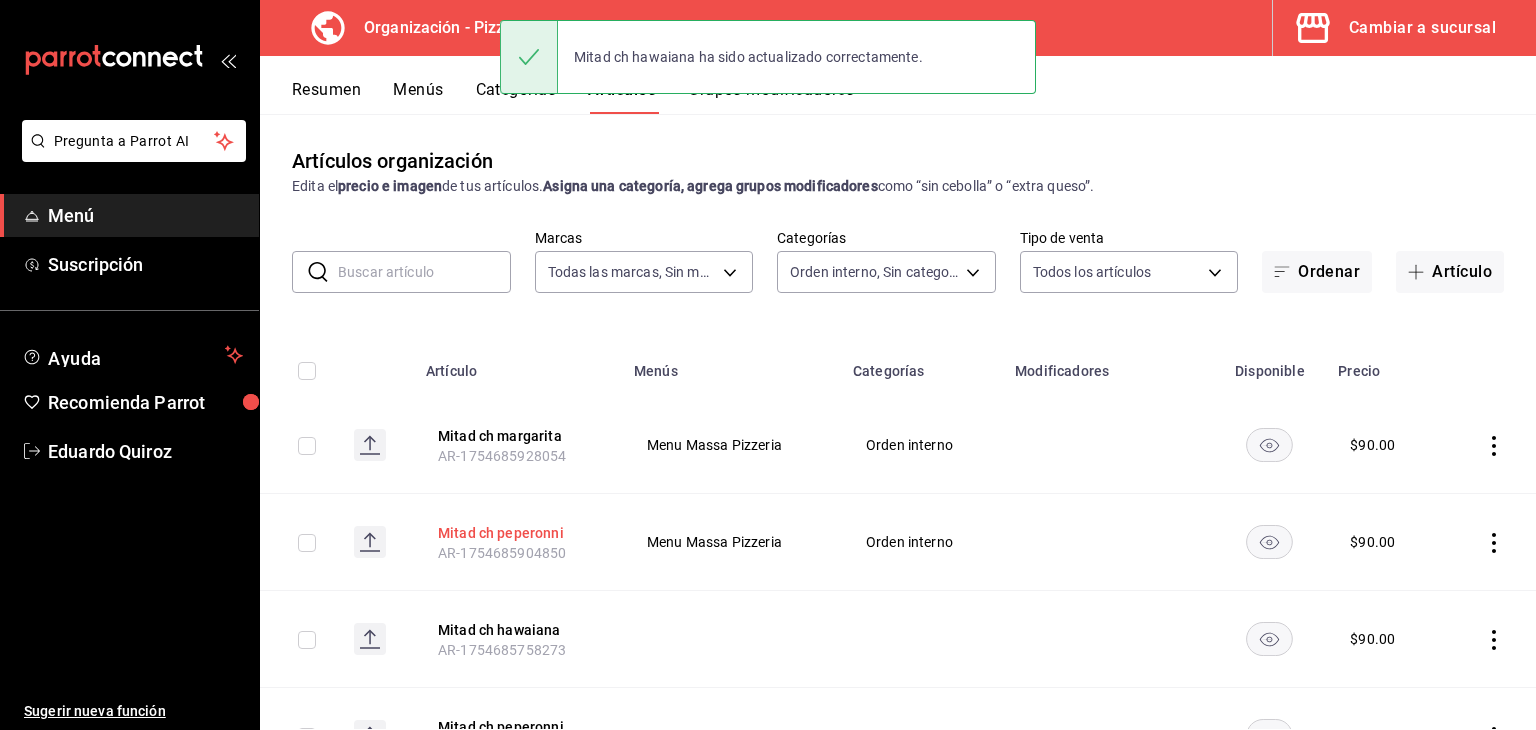 click on "Mitad ch peperonni" at bounding box center (518, 533) 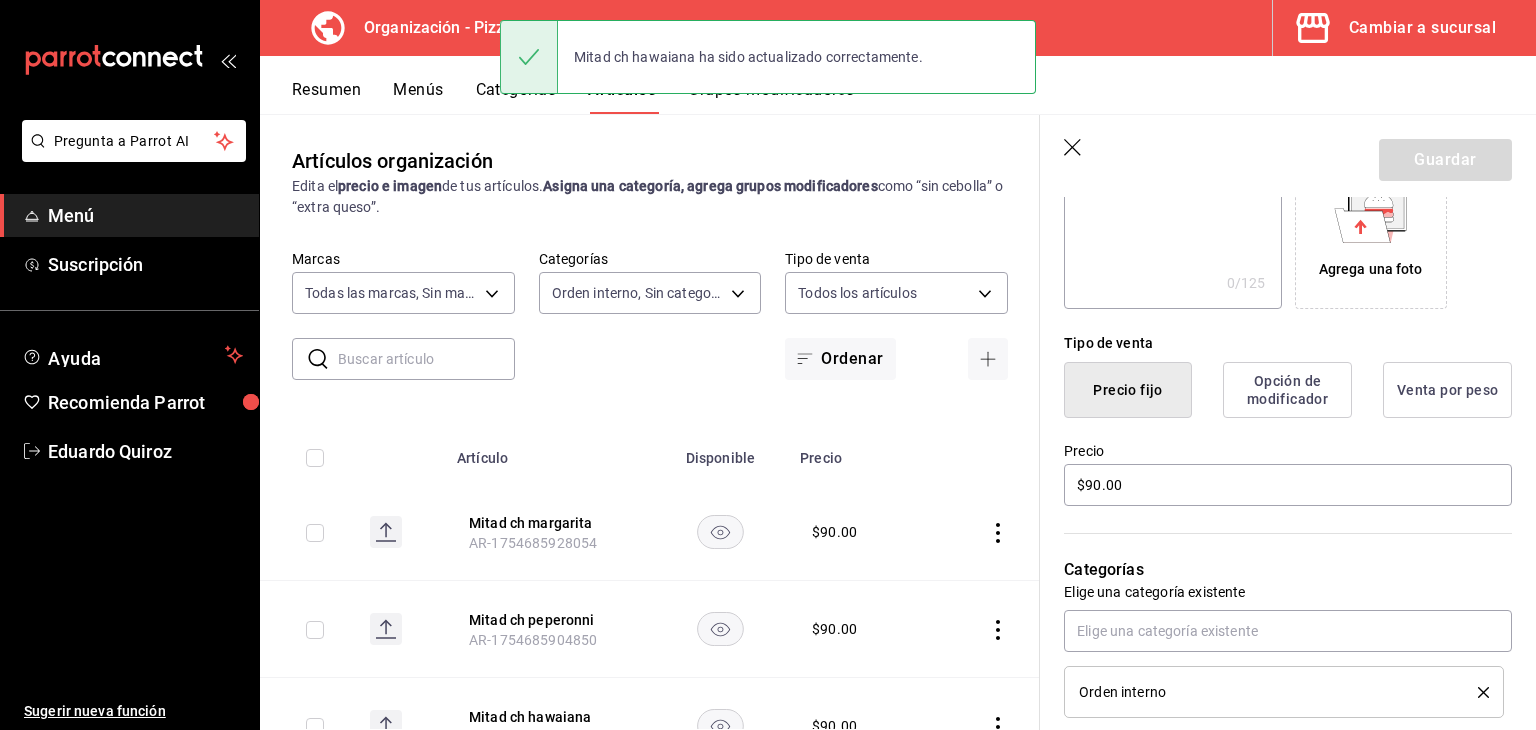 scroll, scrollTop: 400, scrollLeft: 0, axis: vertical 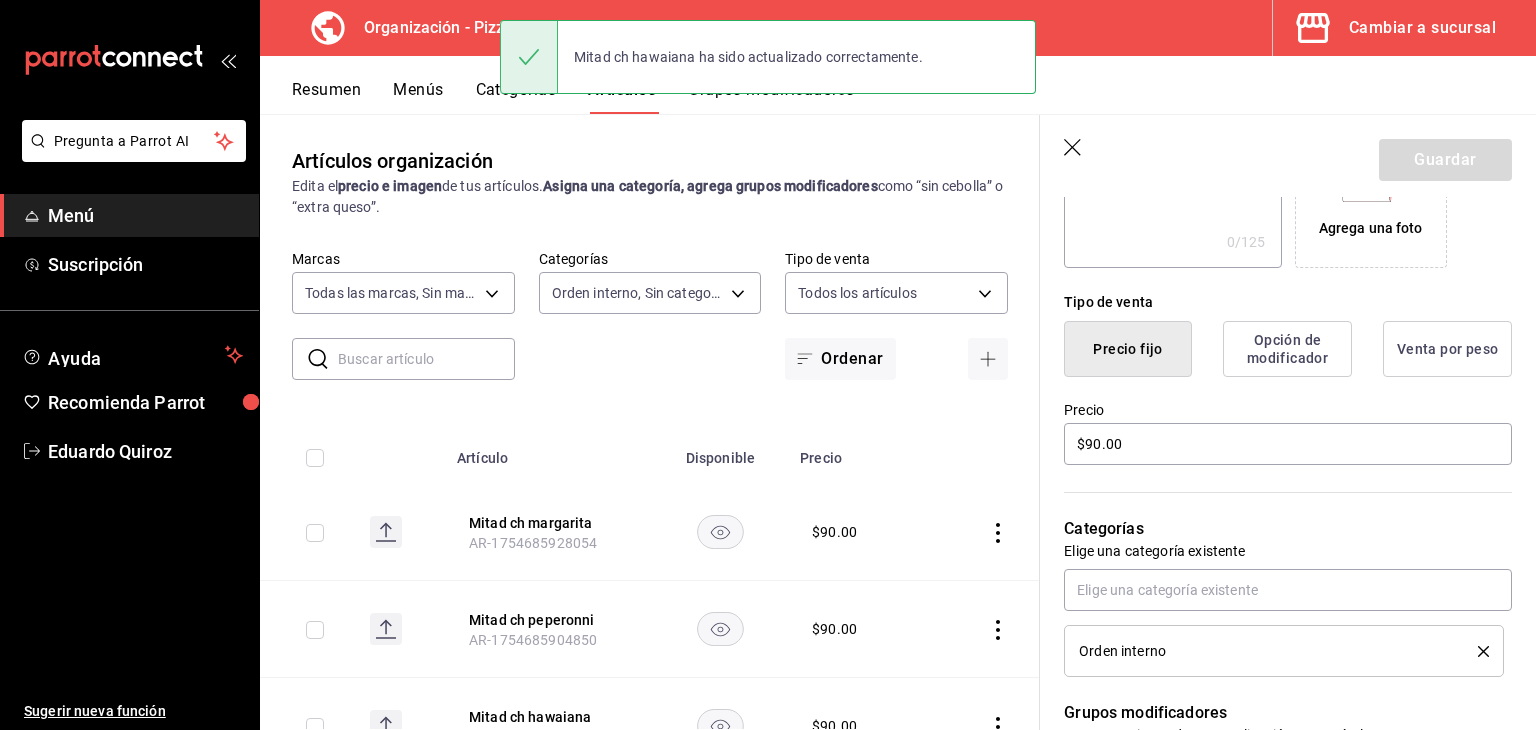 click on "Opción de modificador" at bounding box center (1287, 349) 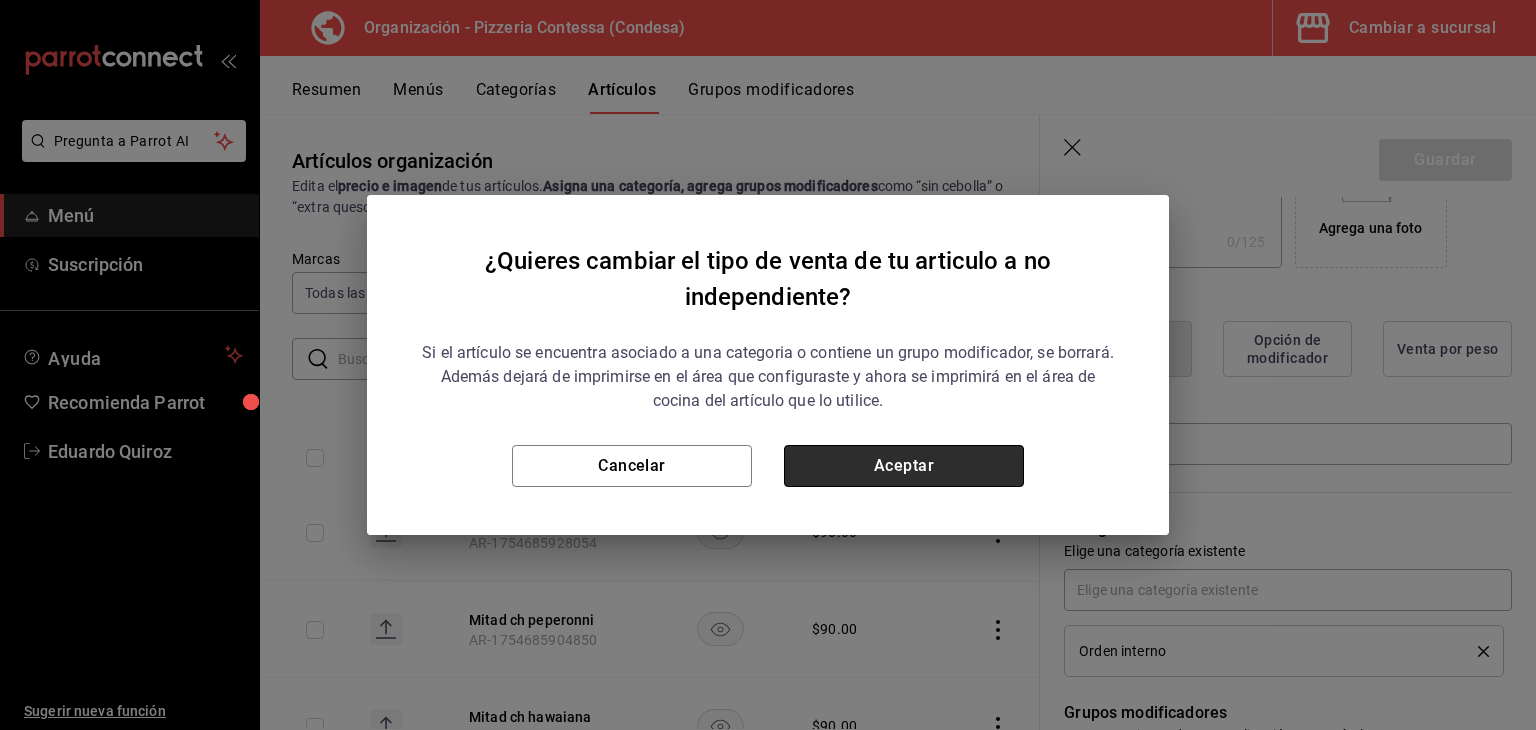 click on "Aceptar" at bounding box center (904, 466) 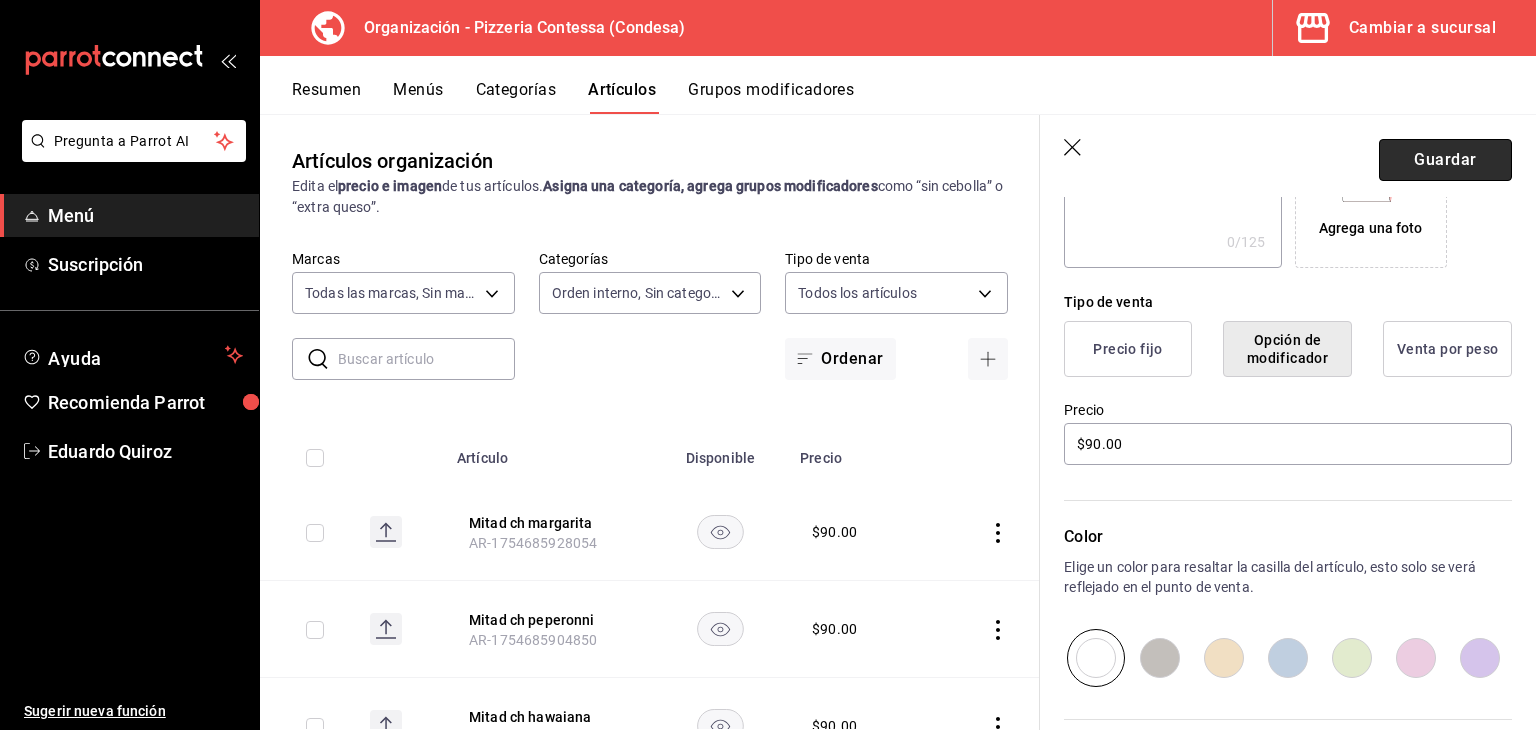 click on "Guardar" at bounding box center (1445, 160) 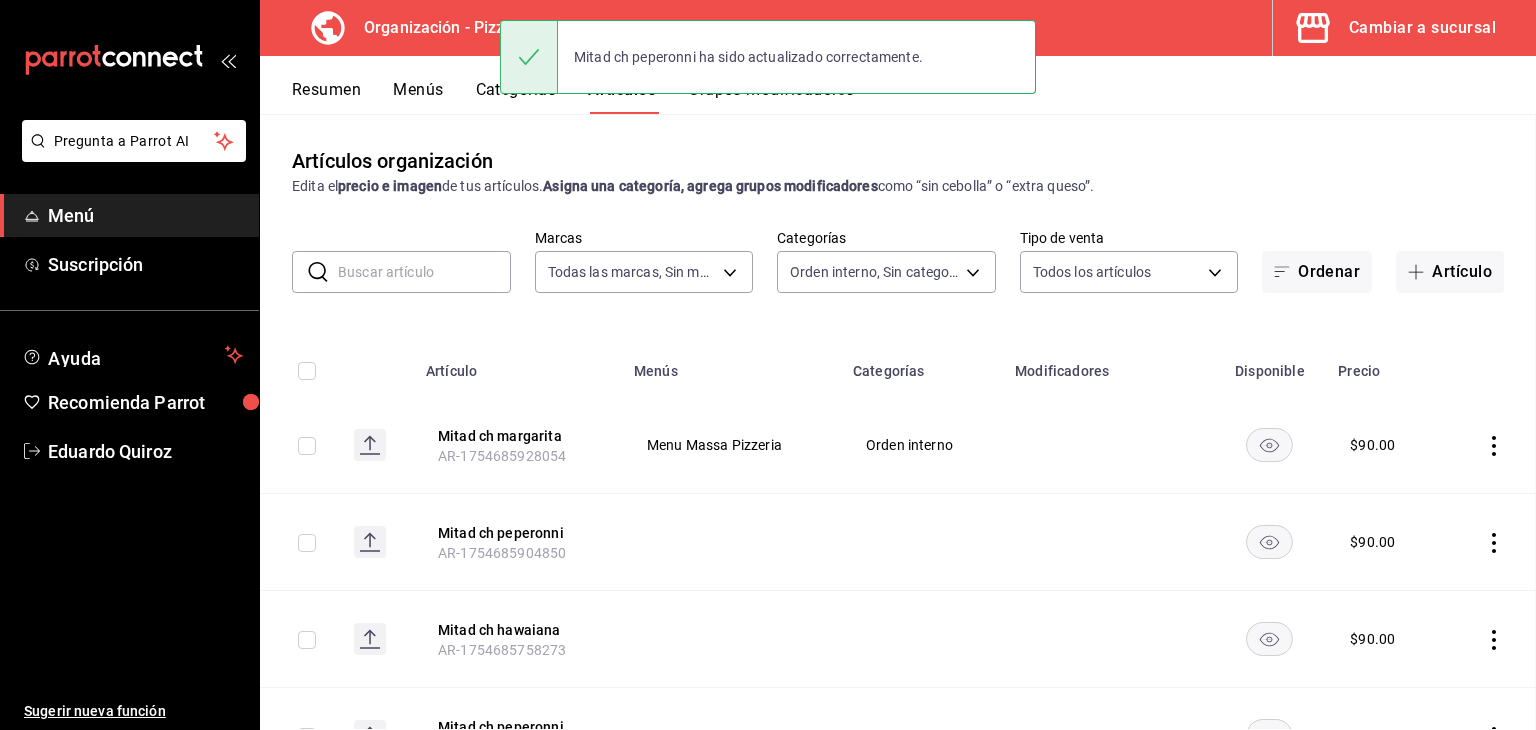scroll, scrollTop: 0, scrollLeft: 0, axis: both 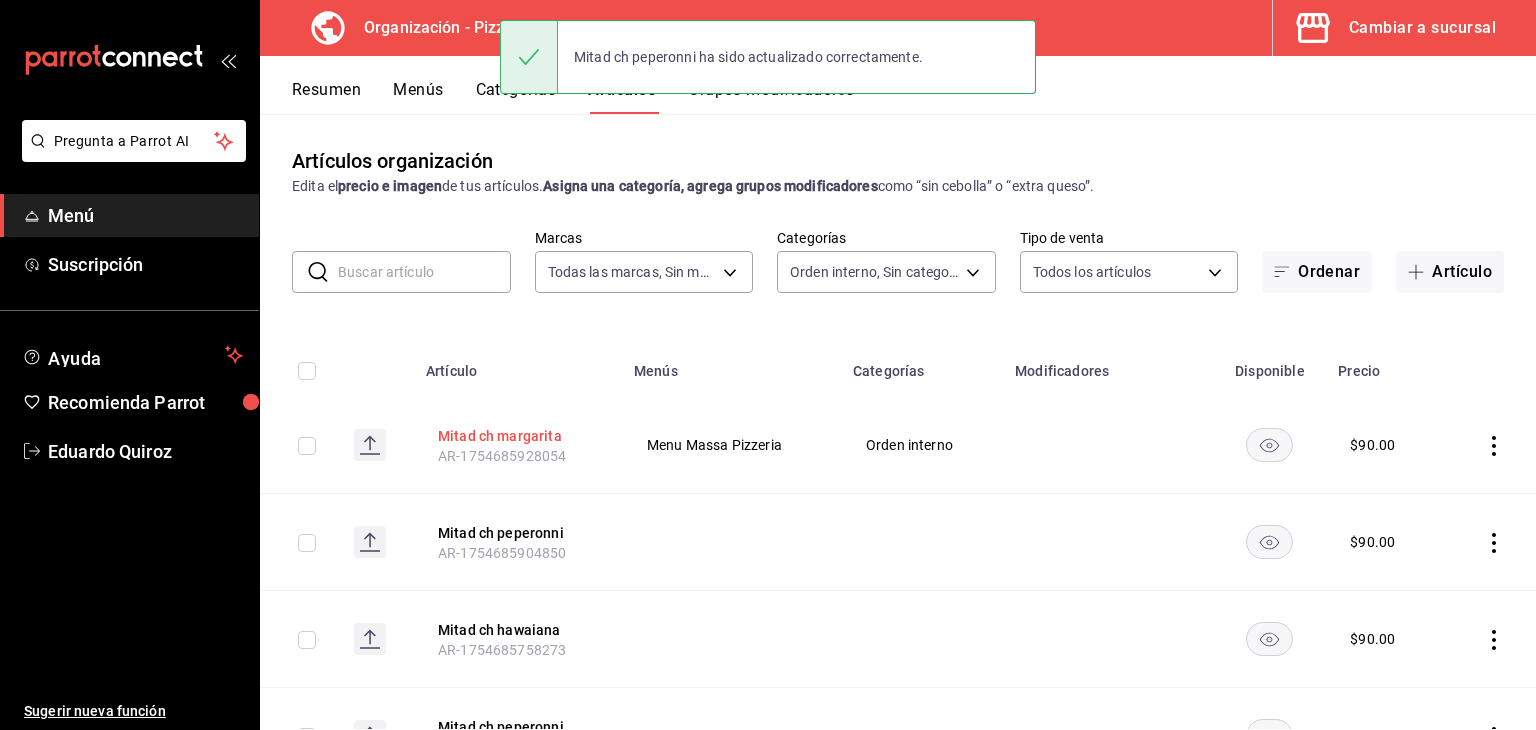 click on "Mitad ch margarita" at bounding box center [518, 436] 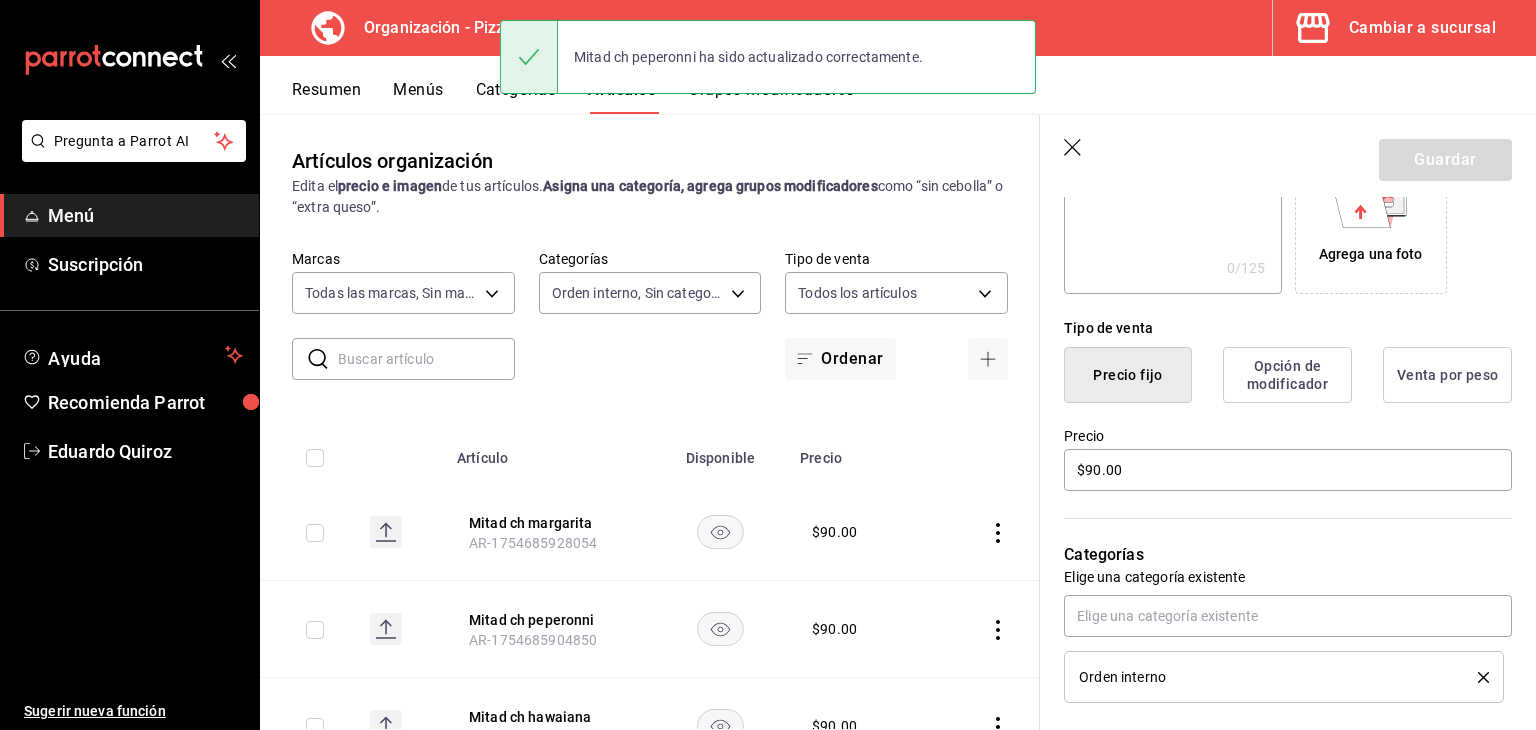 scroll, scrollTop: 500, scrollLeft: 0, axis: vertical 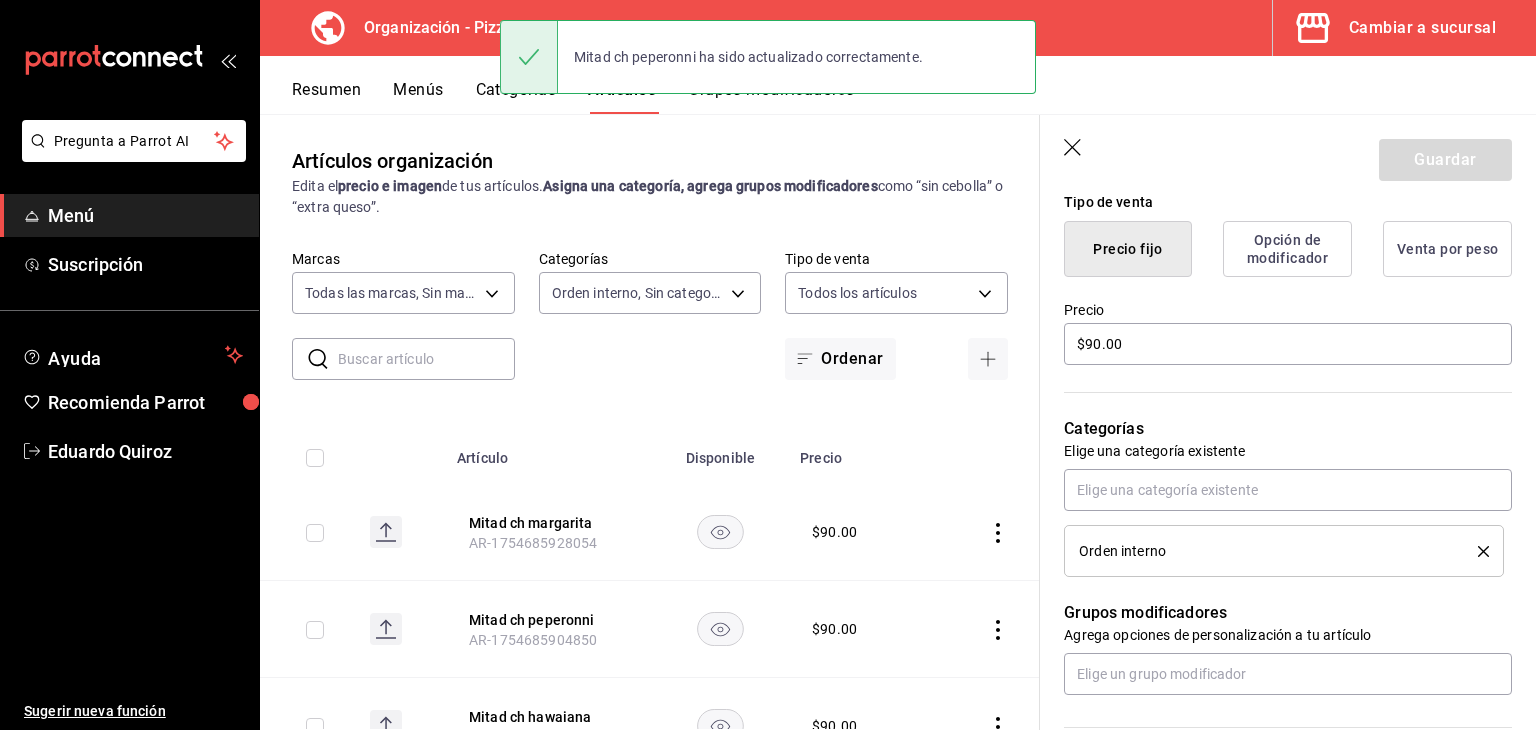 click on "Opción de modificador" at bounding box center [1287, 249] 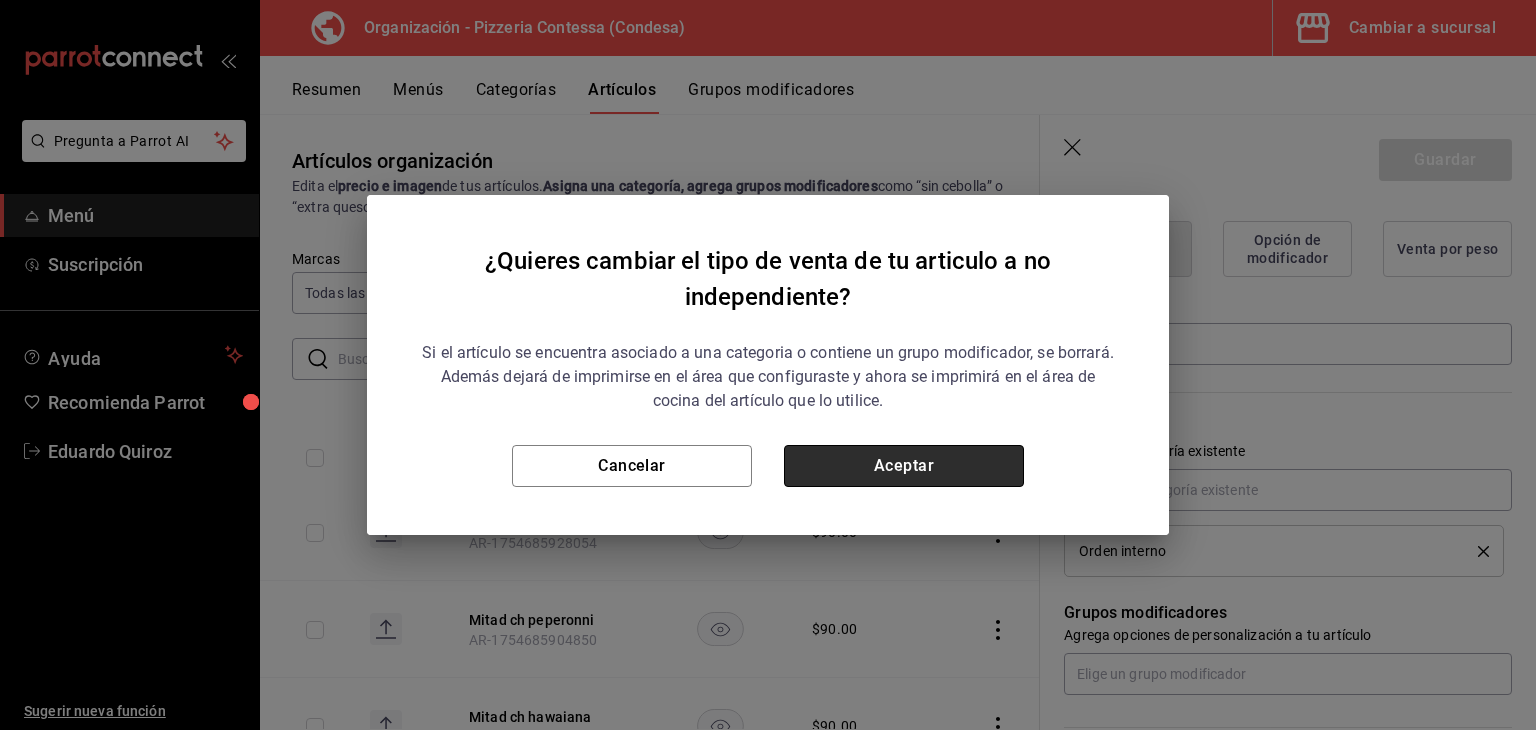 click on "Aceptar" at bounding box center [904, 466] 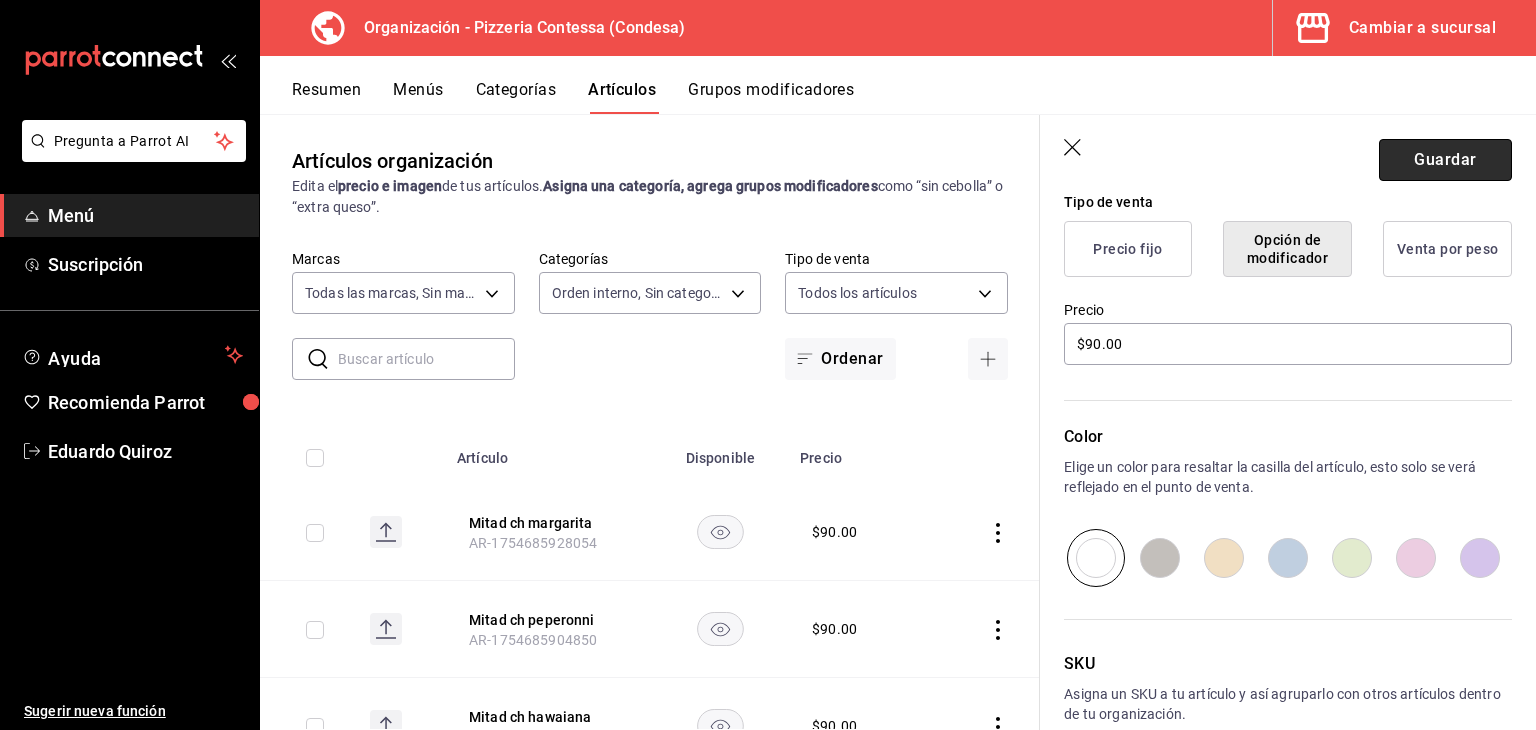 click on "Guardar" at bounding box center (1445, 160) 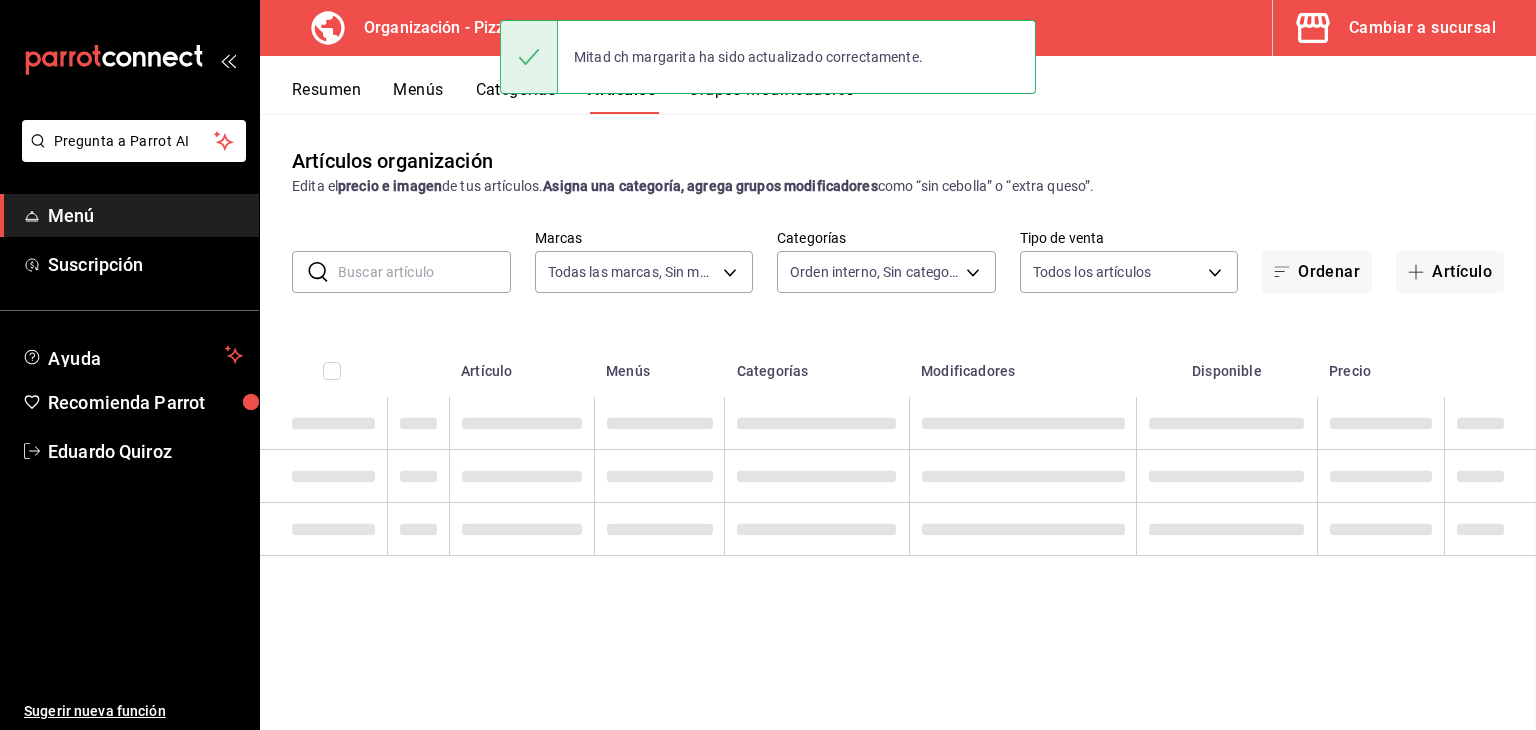 scroll, scrollTop: 0, scrollLeft: 0, axis: both 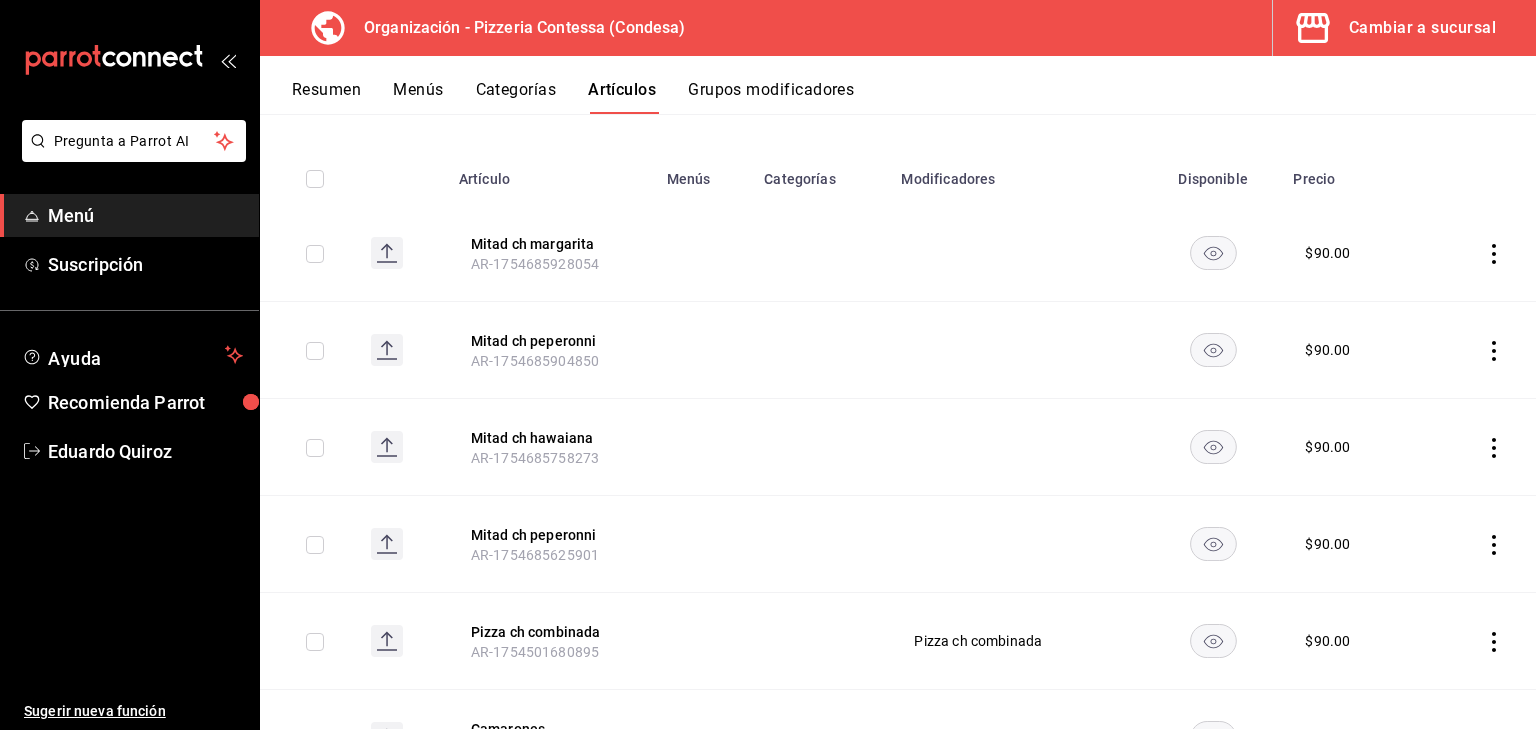 click on "Grupos modificadores" at bounding box center [771, 97] 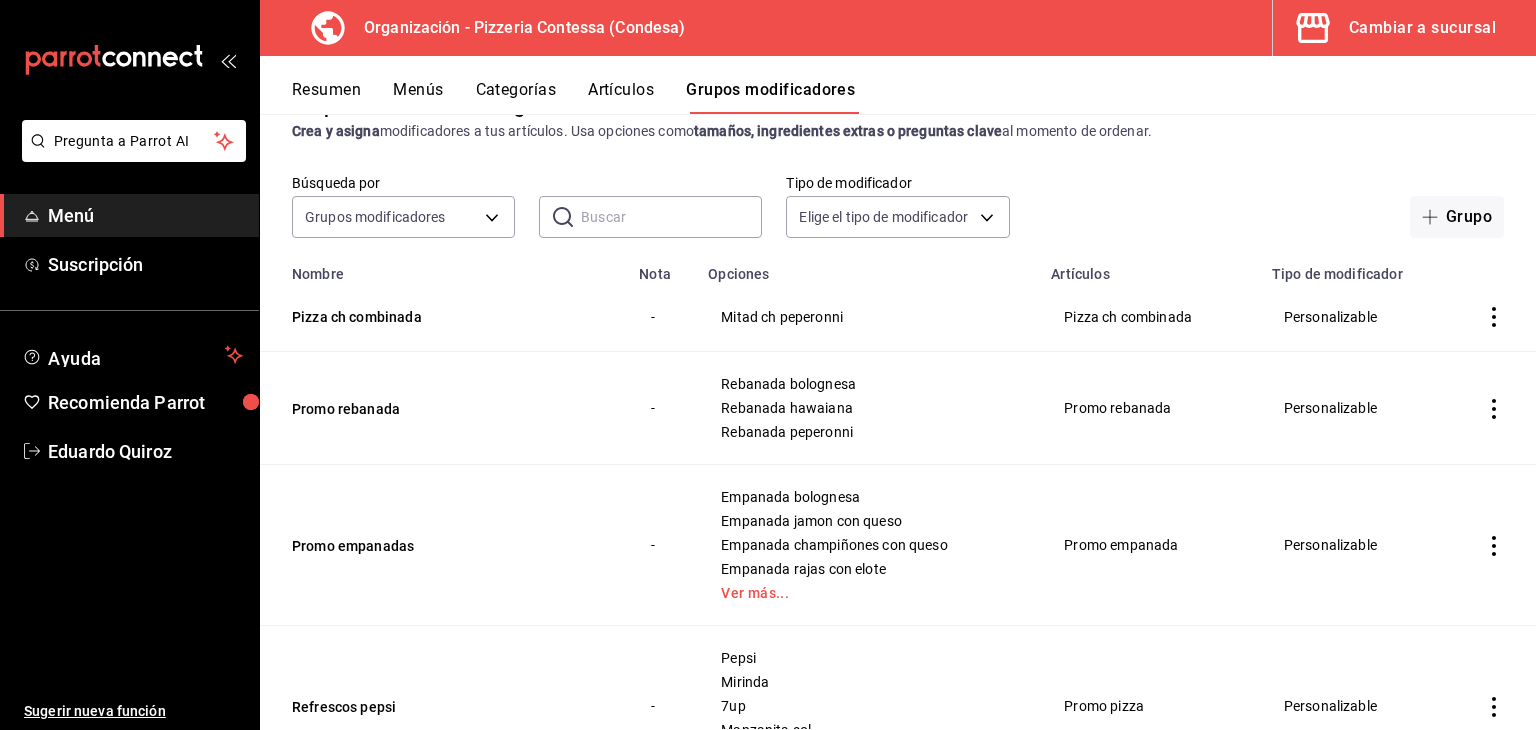 scroll, scrollTop: 0, scrollLeft: 0, axis: both 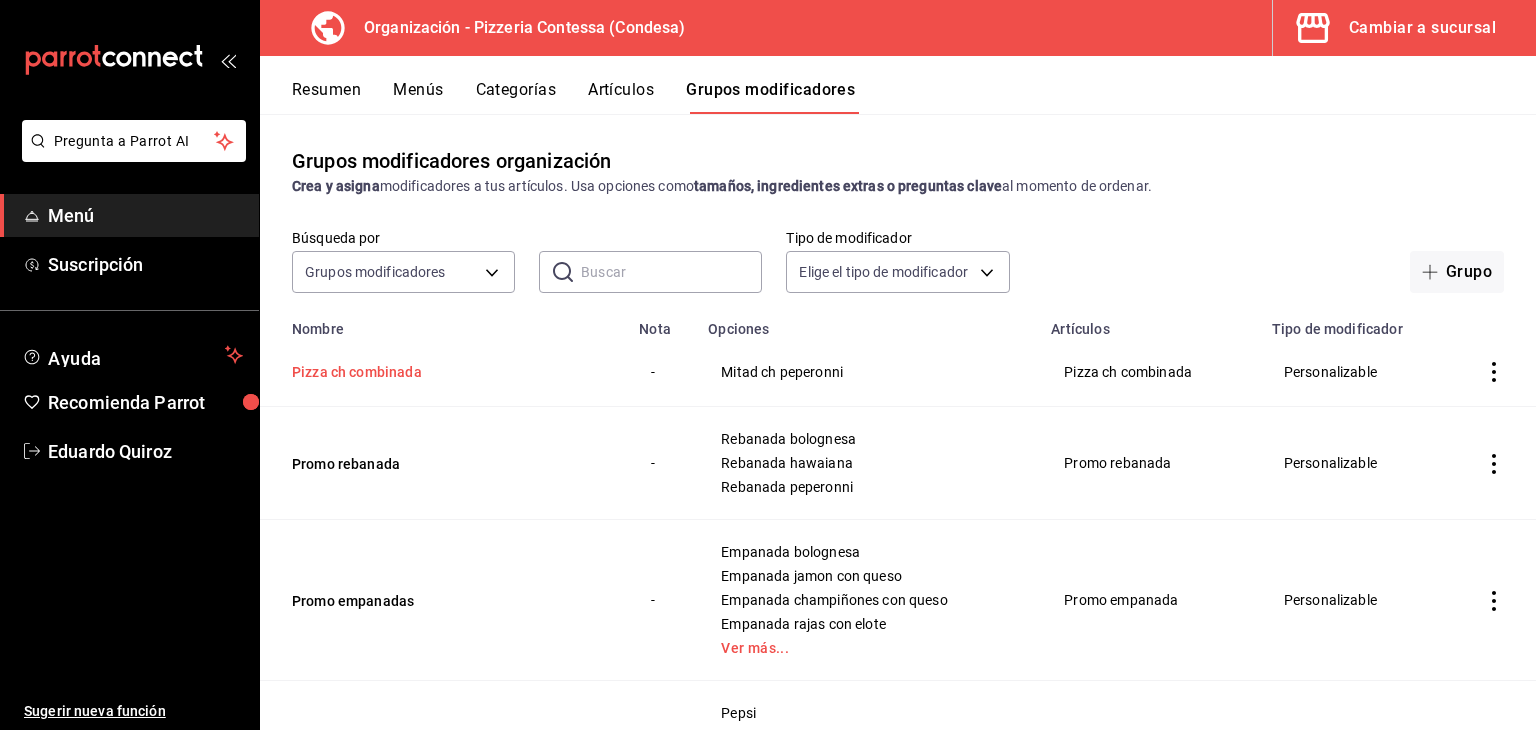 click on "Pizza ch combinada" at bounding box center (412, 372) 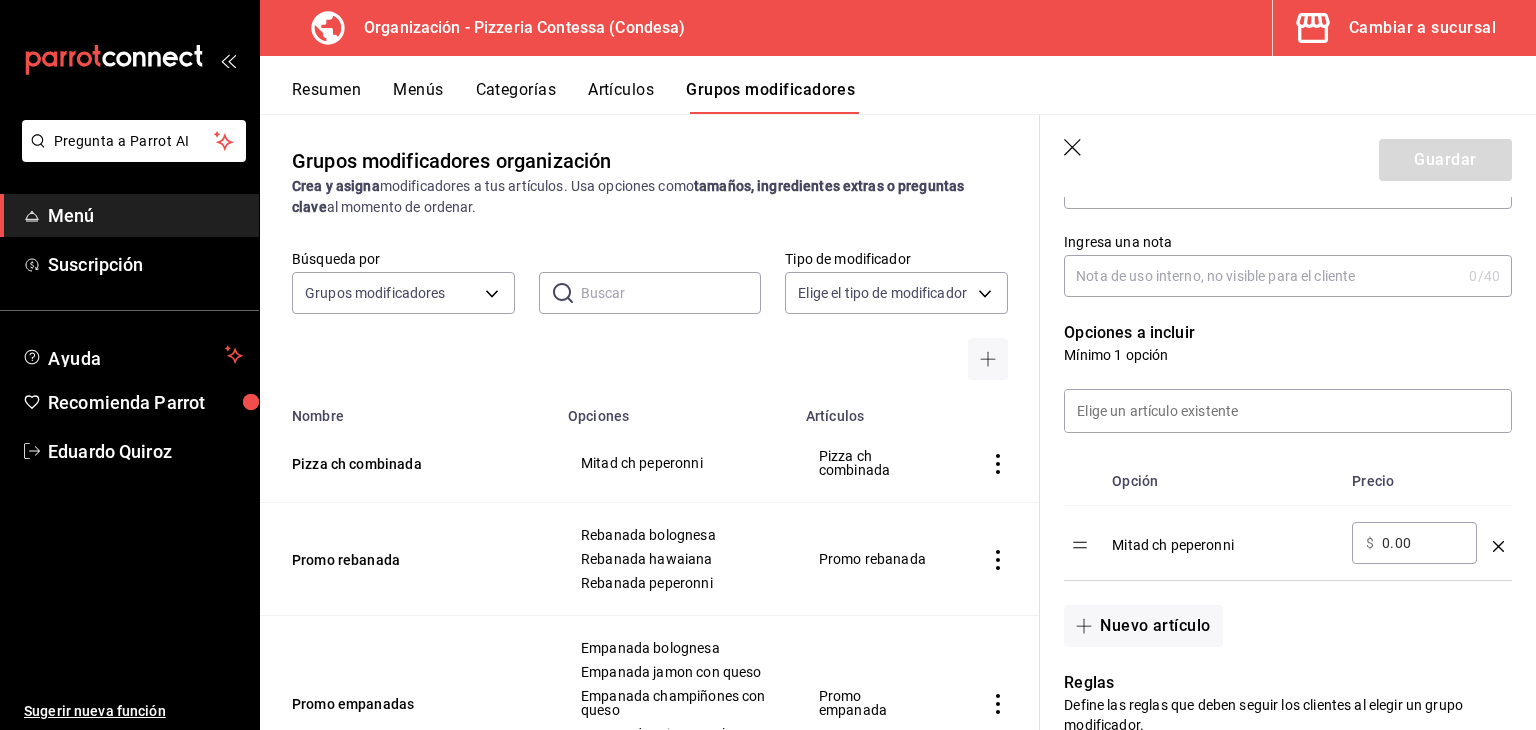 scroll, scrollTop: 400, scrollLeft: 0, axis: vertical 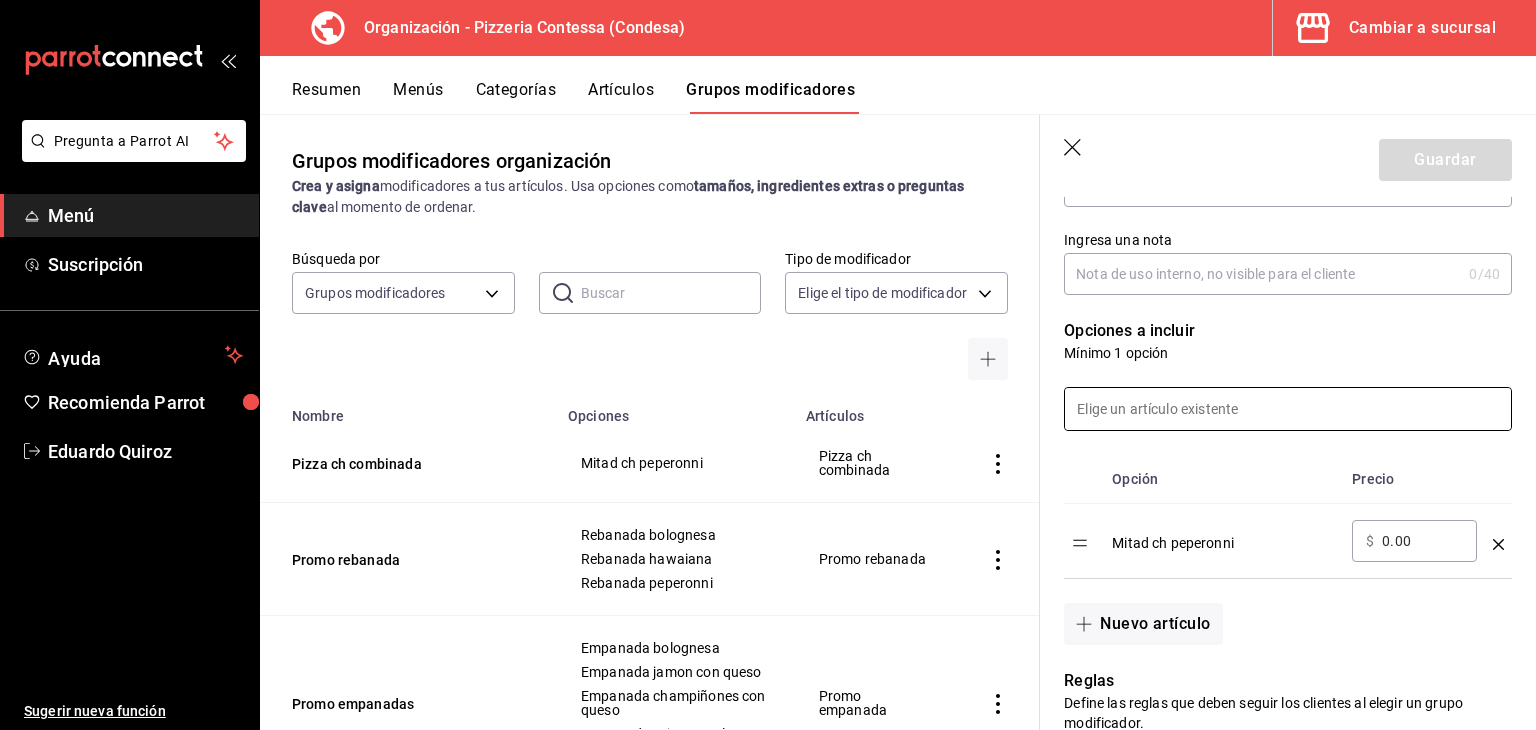 click at bounding box center [1288, 409] 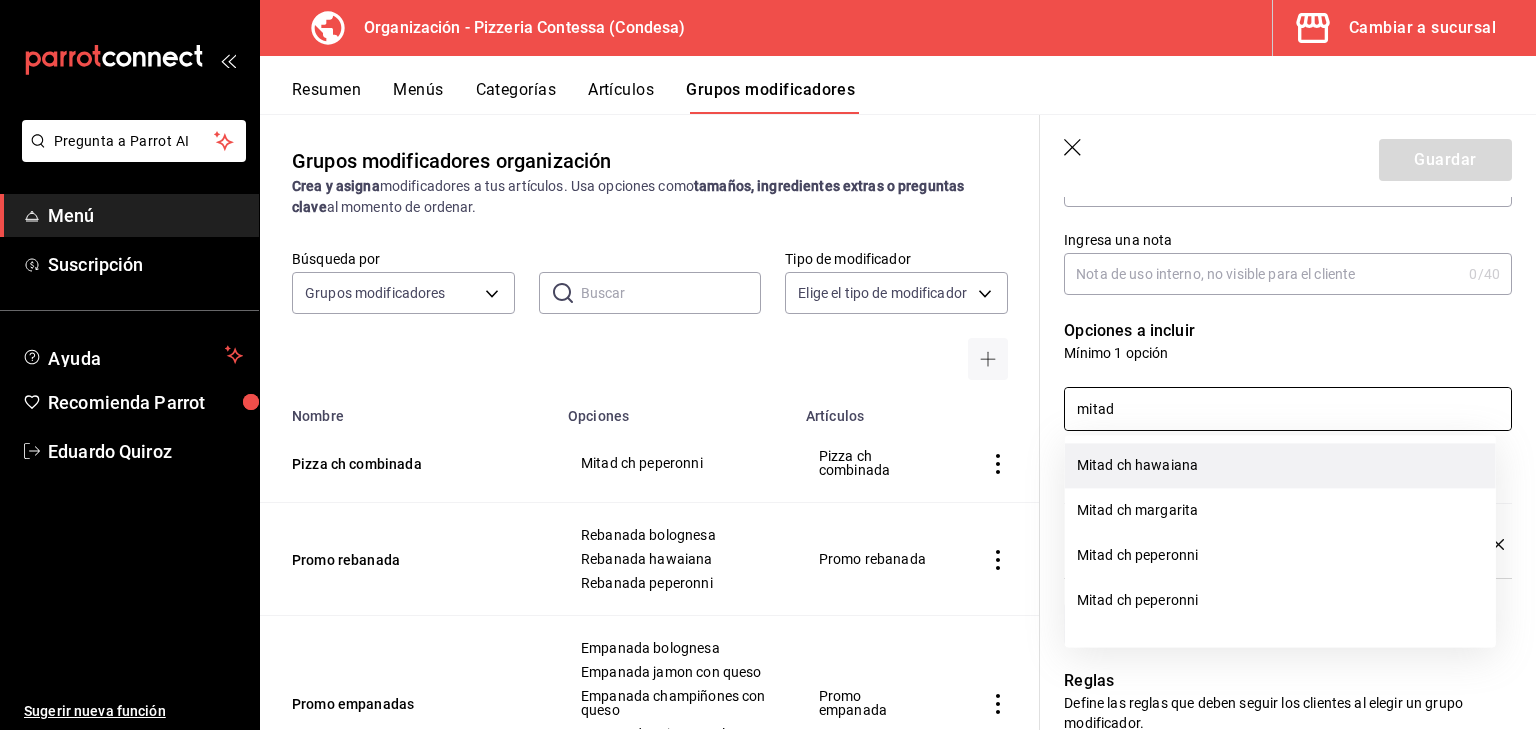 click on "Mitad ch hawaiana" at bounding box center [1280, 465] 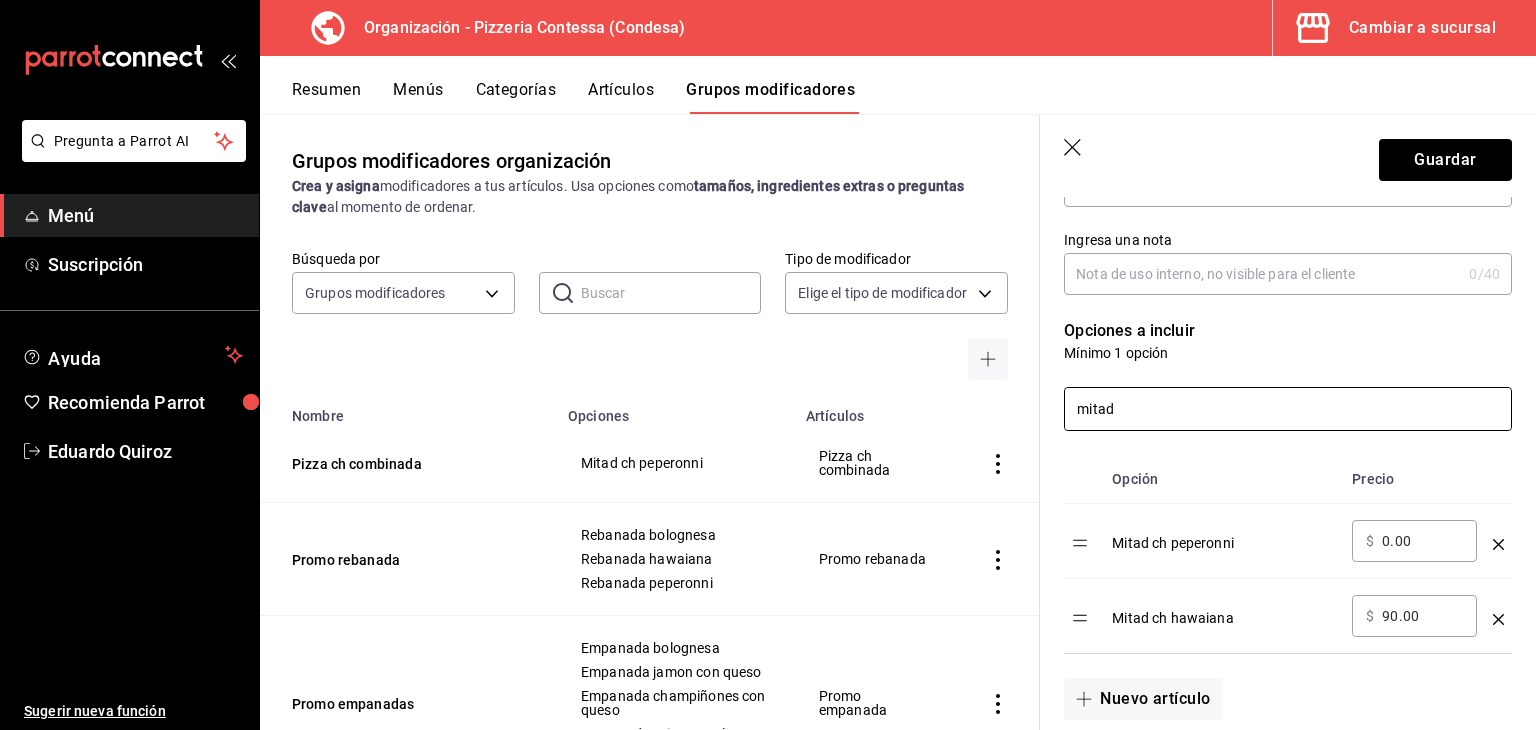 type on "mitad" 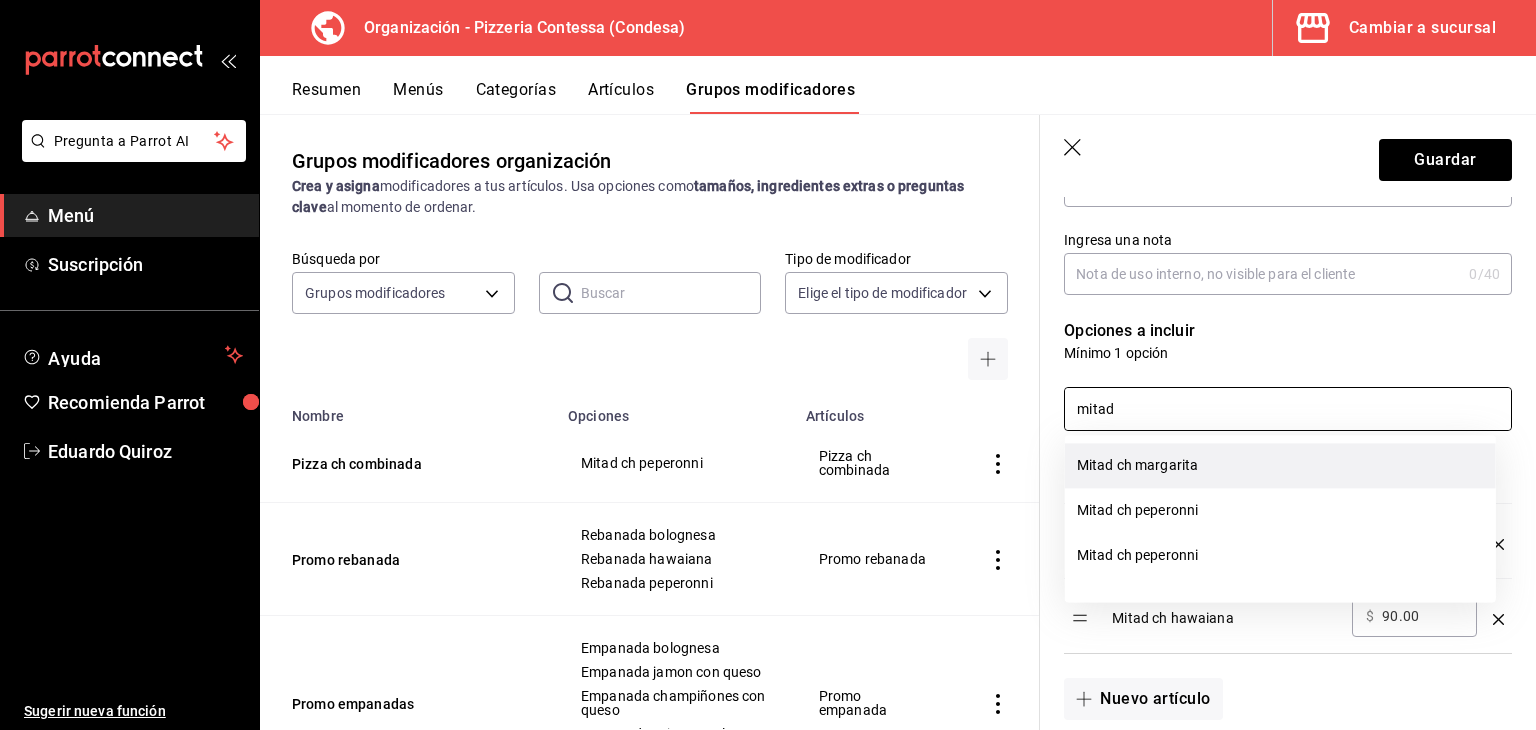 click on "Mitad ch margarita" at bounding box center (1280, 465) 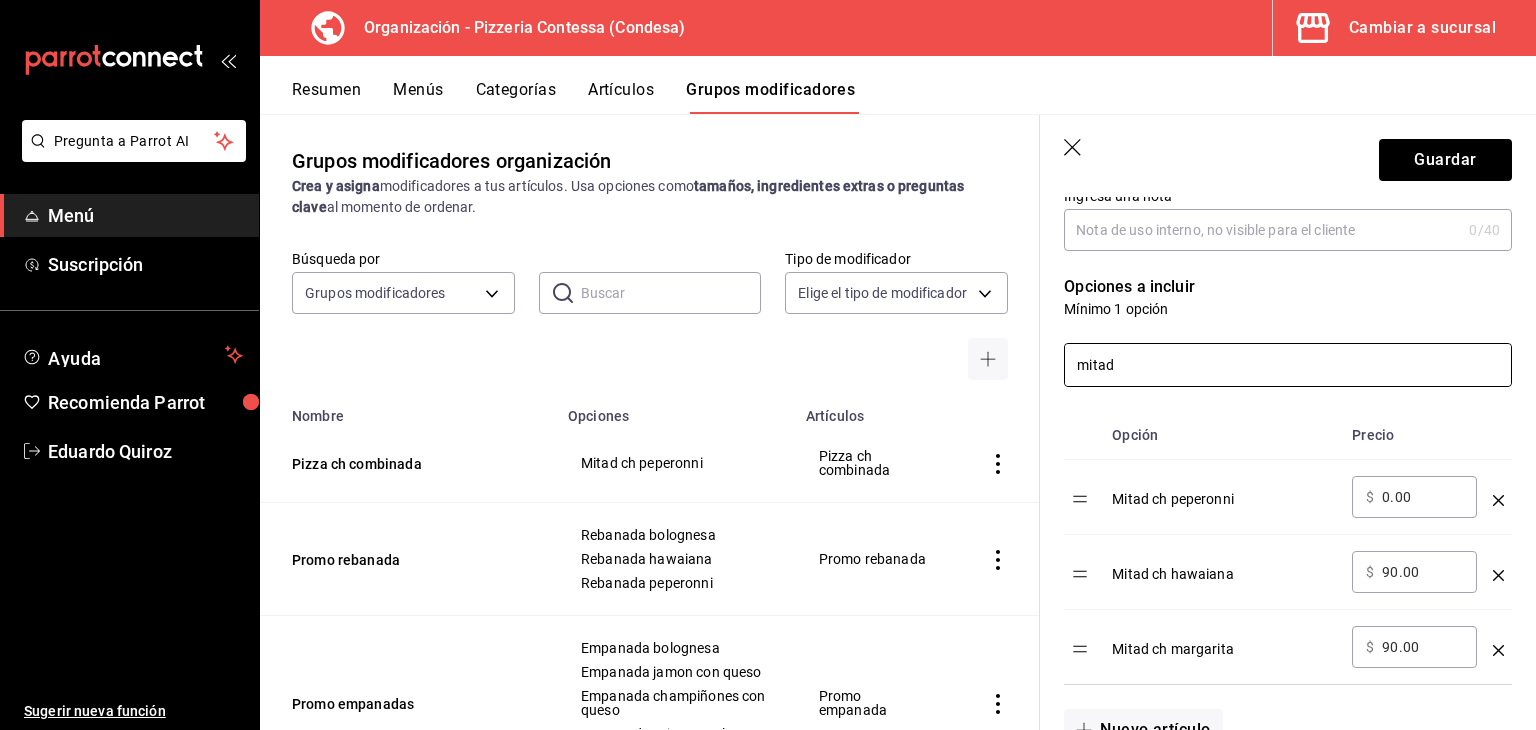 scroll, scrollTop: 500, scrollLeft: 0, axis: vertical 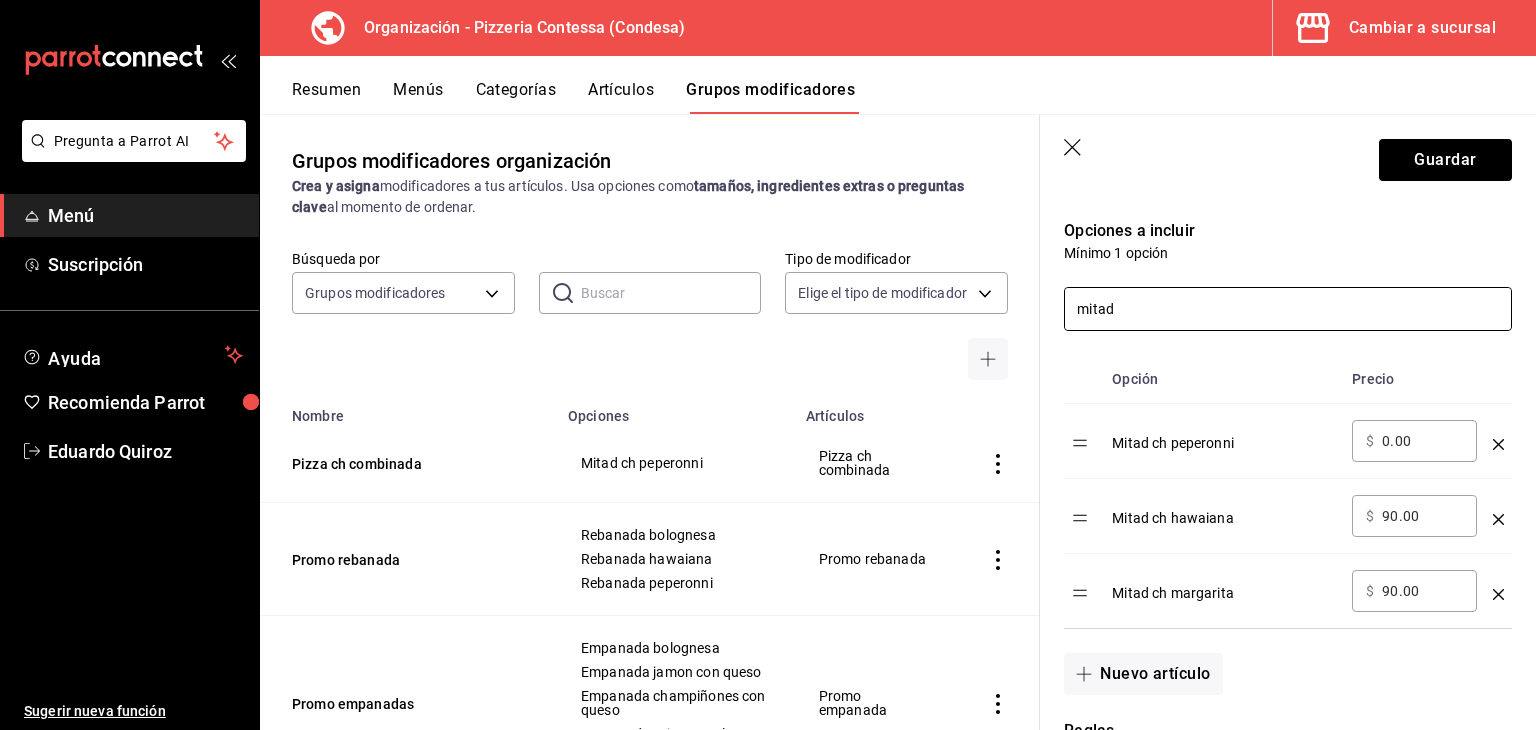 click on "mitad" at bounding box center [1288, 309] 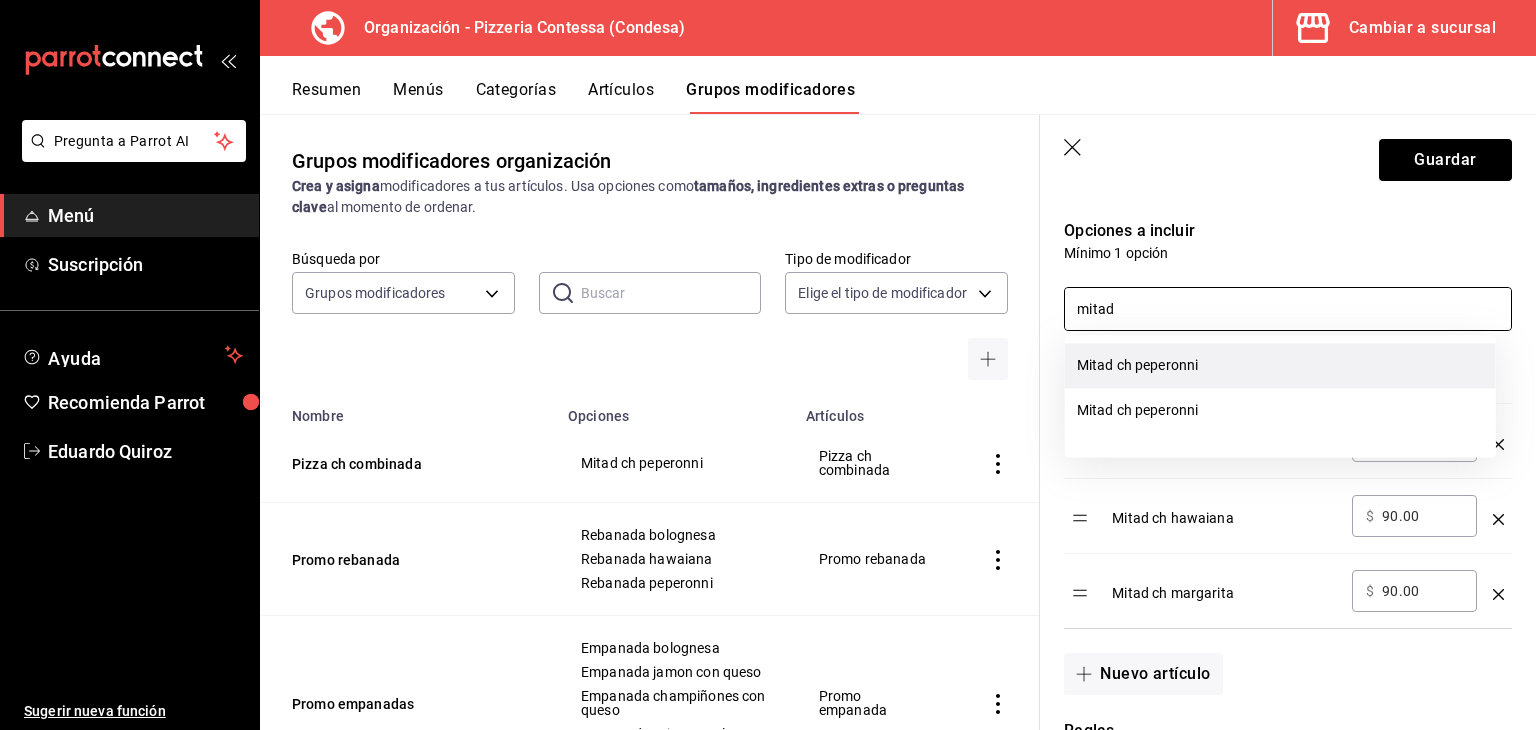 click on "Mitad ch peperonni" at bounding box center [1280, 365] 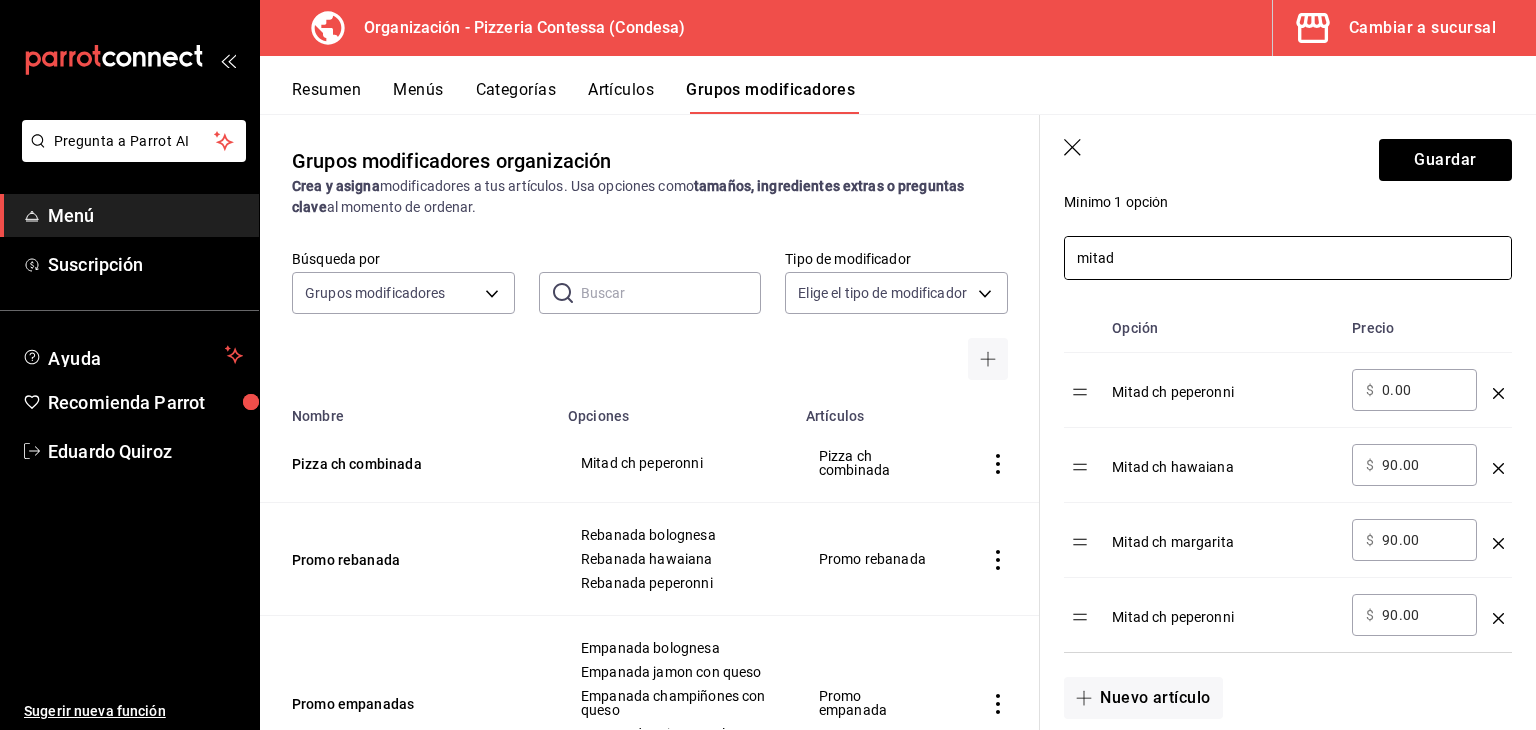 scroll, scrollTop: 600, scrollLeft: 0, axis: vertical 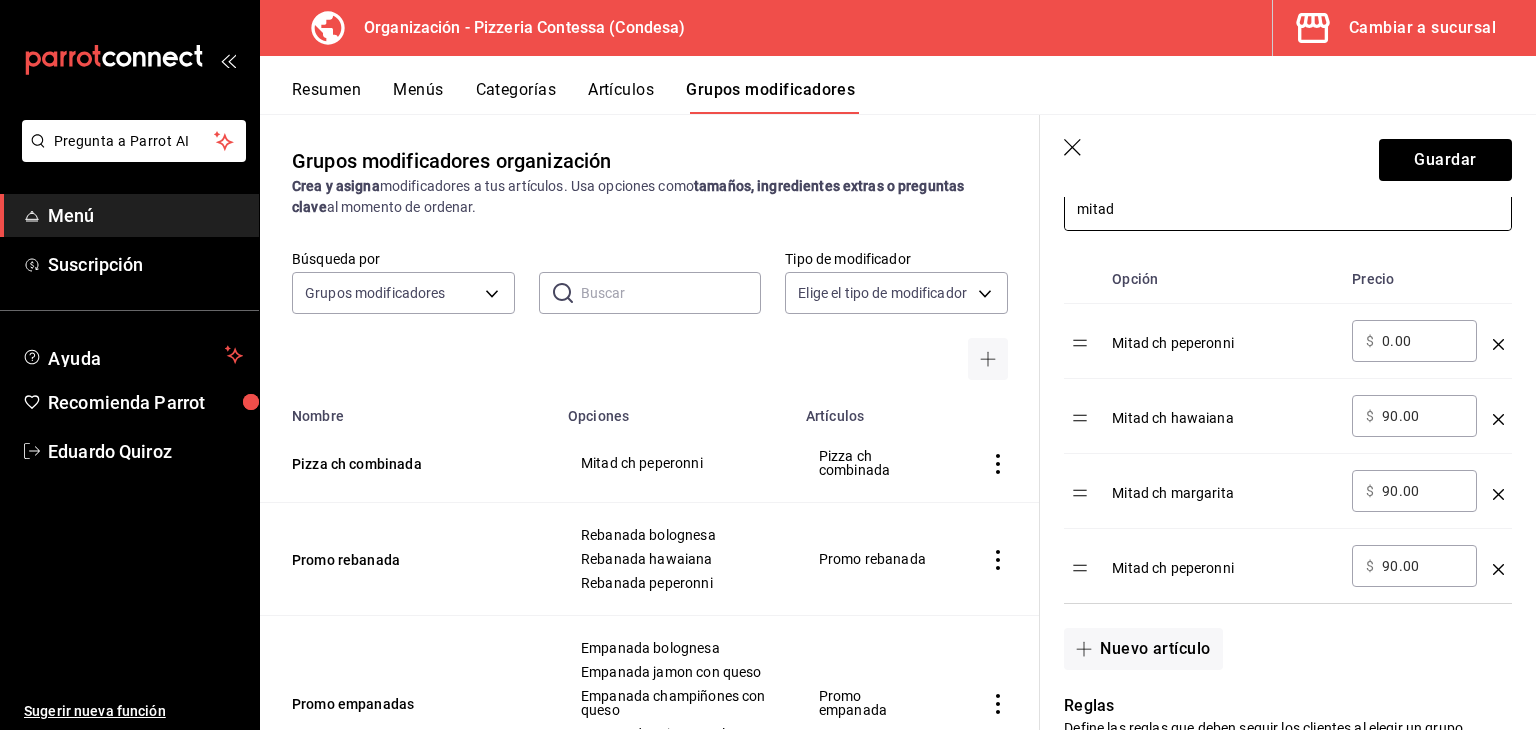 drag, startPoint x: 1435, startPoint y: 422, endPoint x: 1374, endPoint y: 420, distance: 61.03278 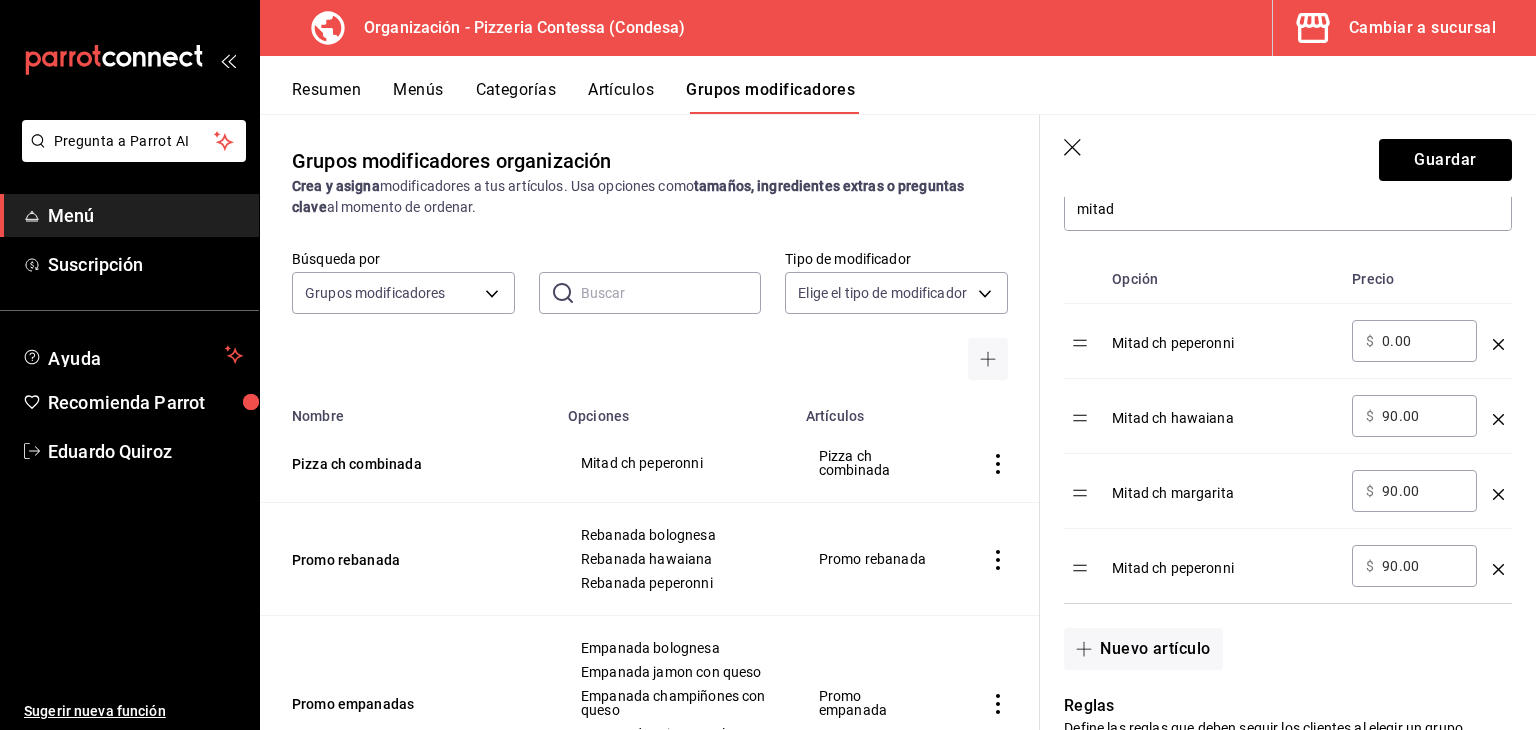 click on "90.00" at bounding box center (1422, 416) 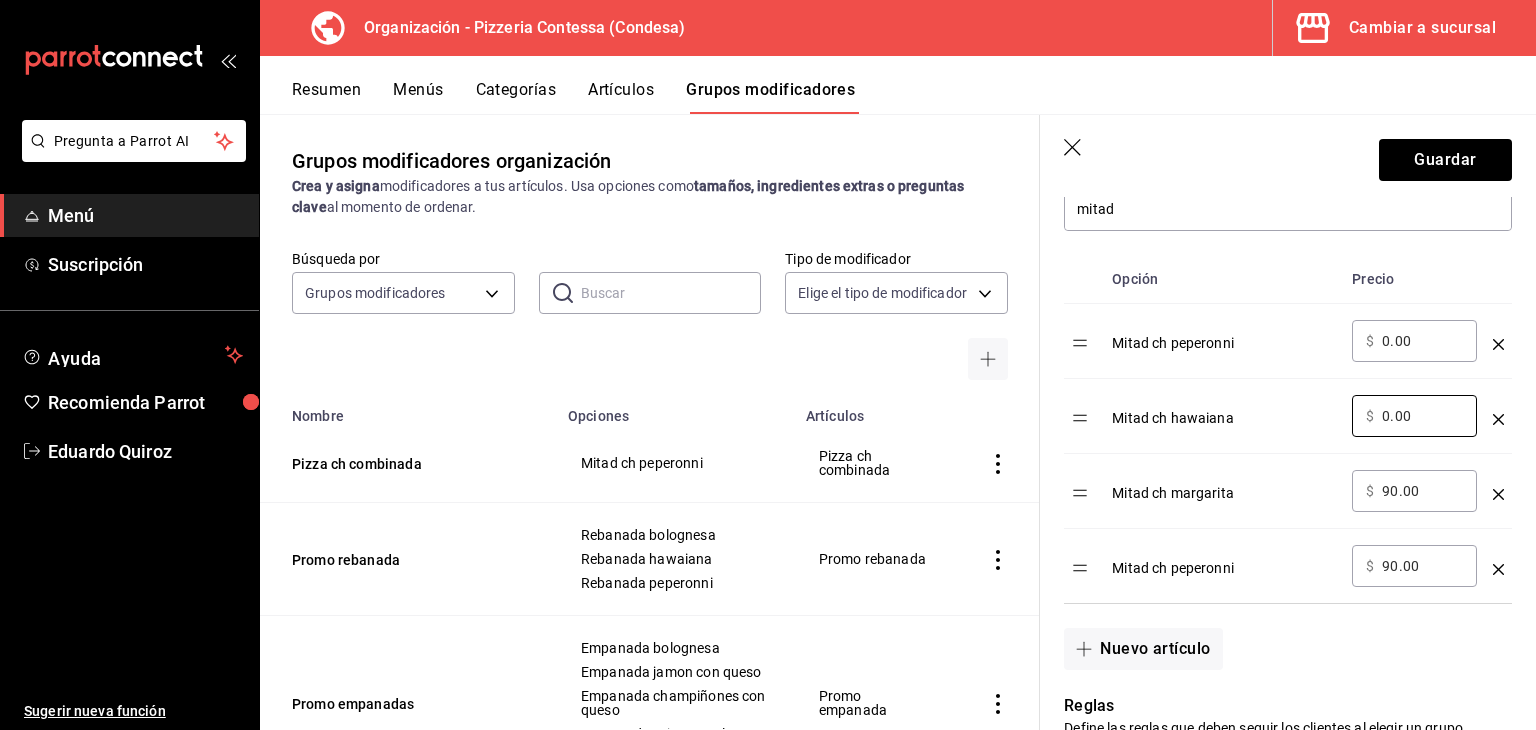 type on "0.00" 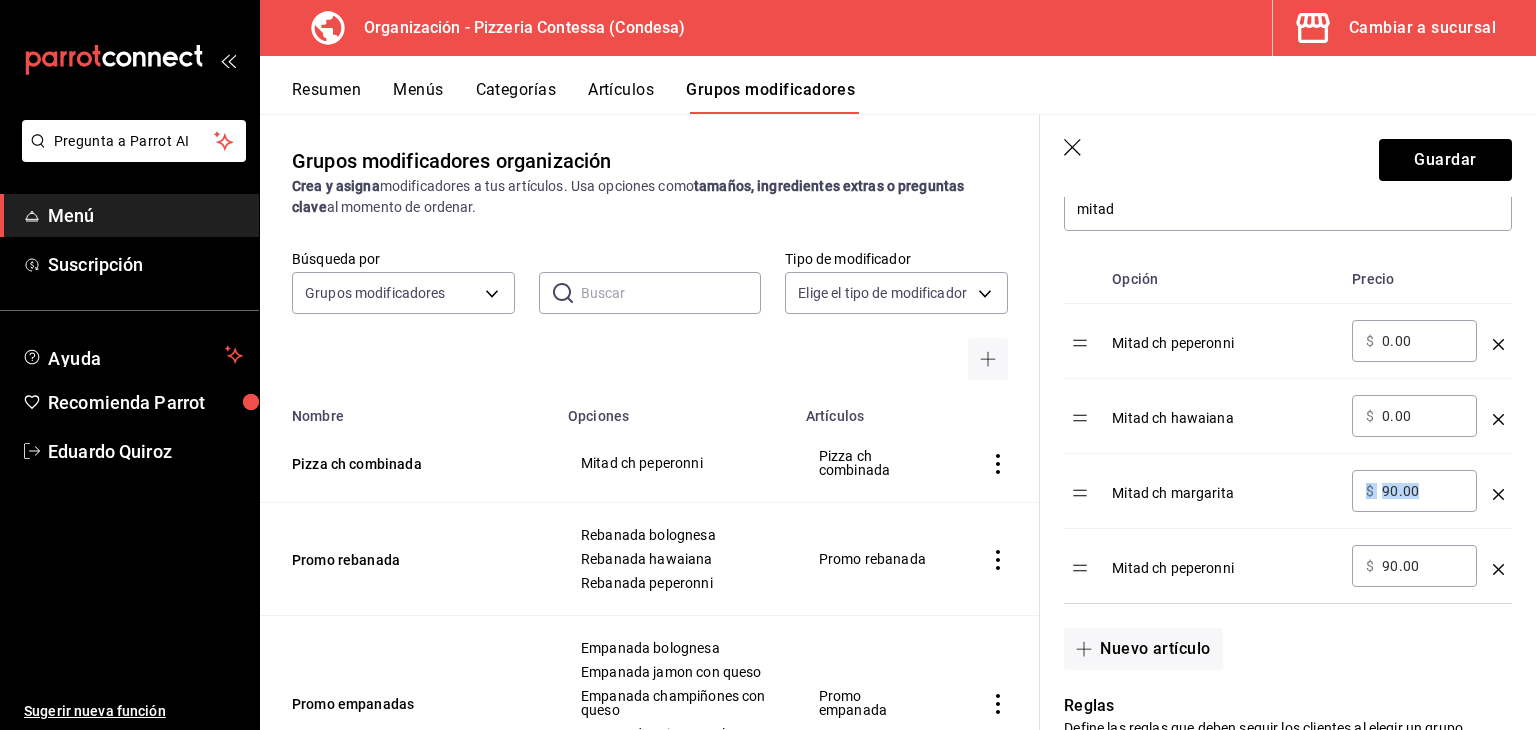 drag, startPoint x: 1423, startPoint y: 477, endPoint x: 1376, endPoint y: 479, distance: 47.042534 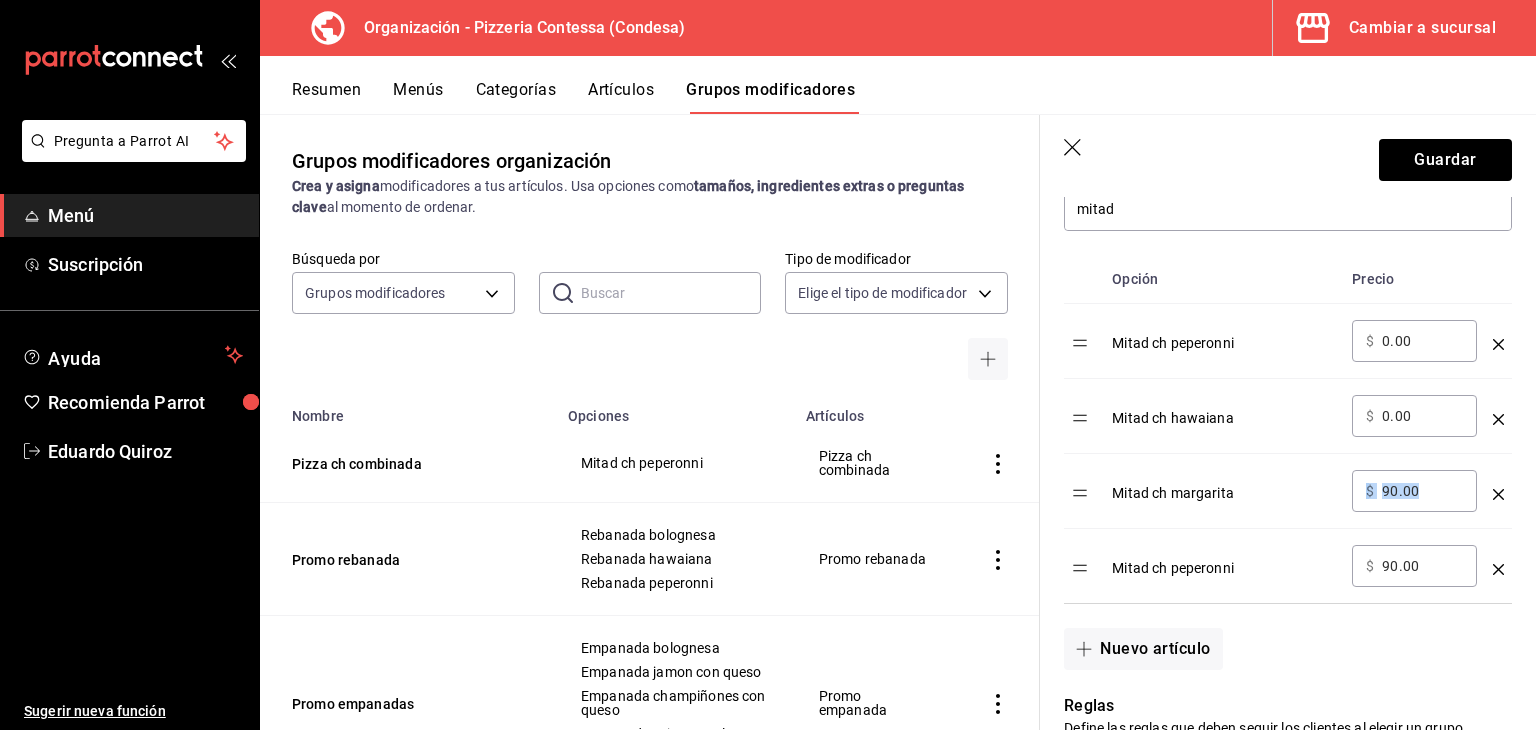 click on "90.00" at bounding box center (1422, 491) 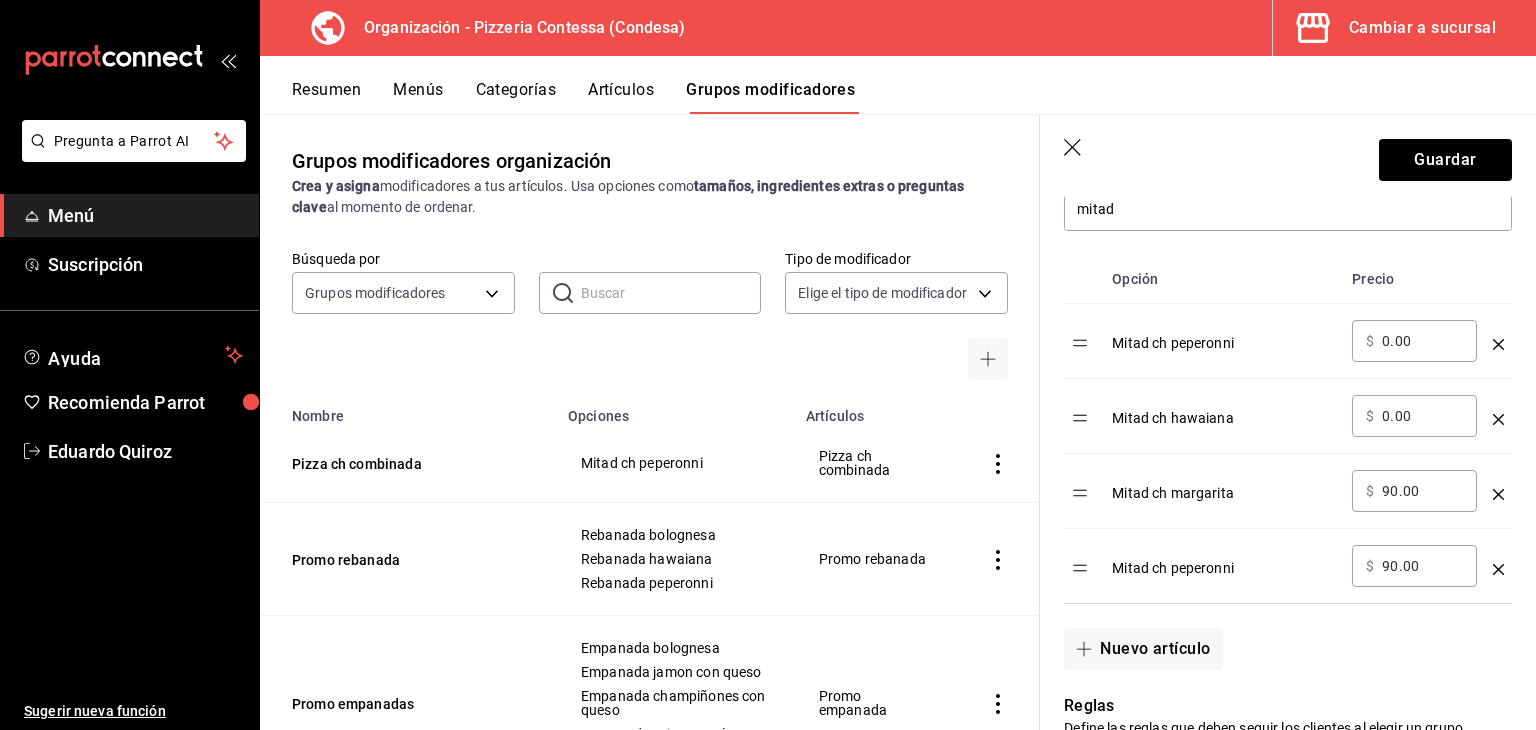 drag, startPoint x: 1430, startPoint y: 489, endPoint x: 1392, endPoint y: 489, distance: 38 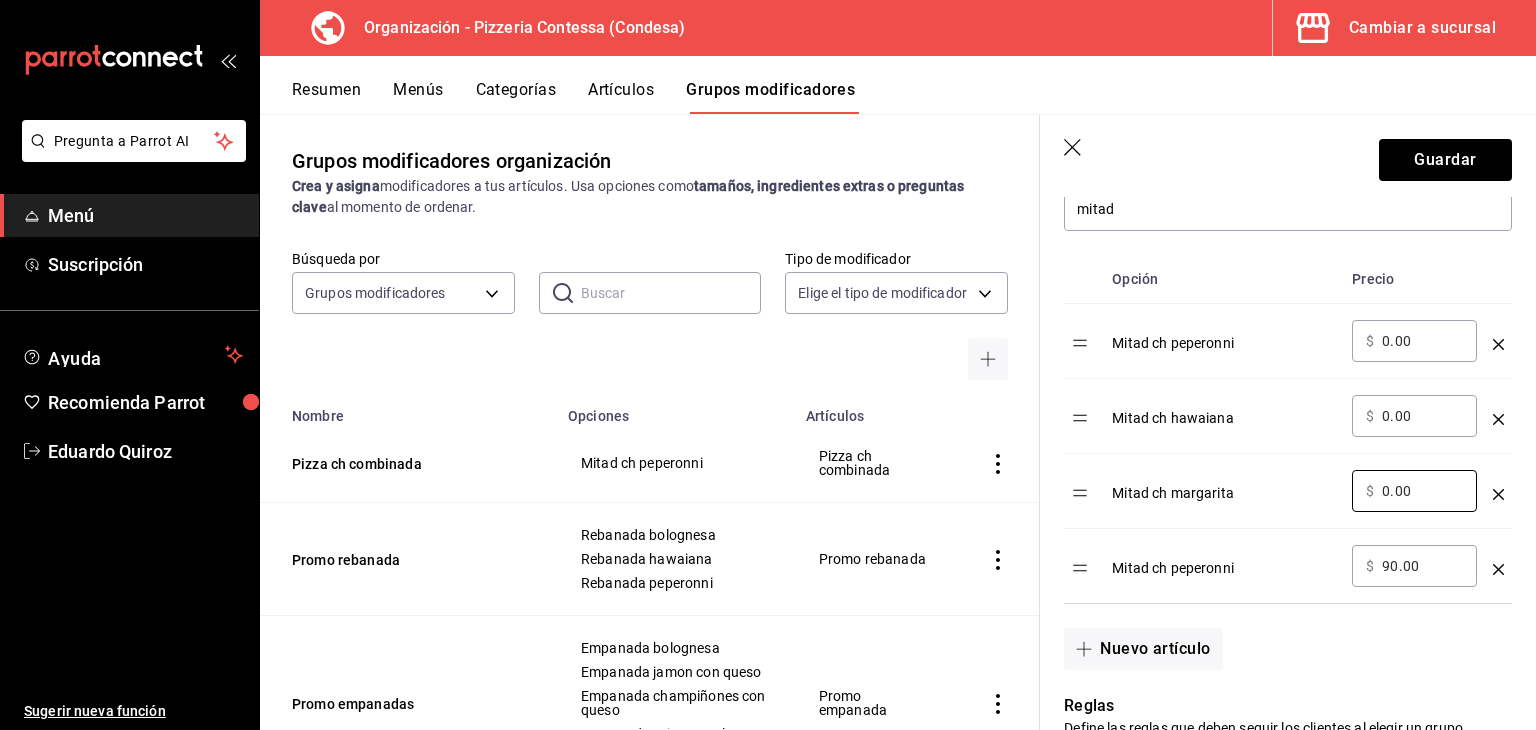 type on "0.00" 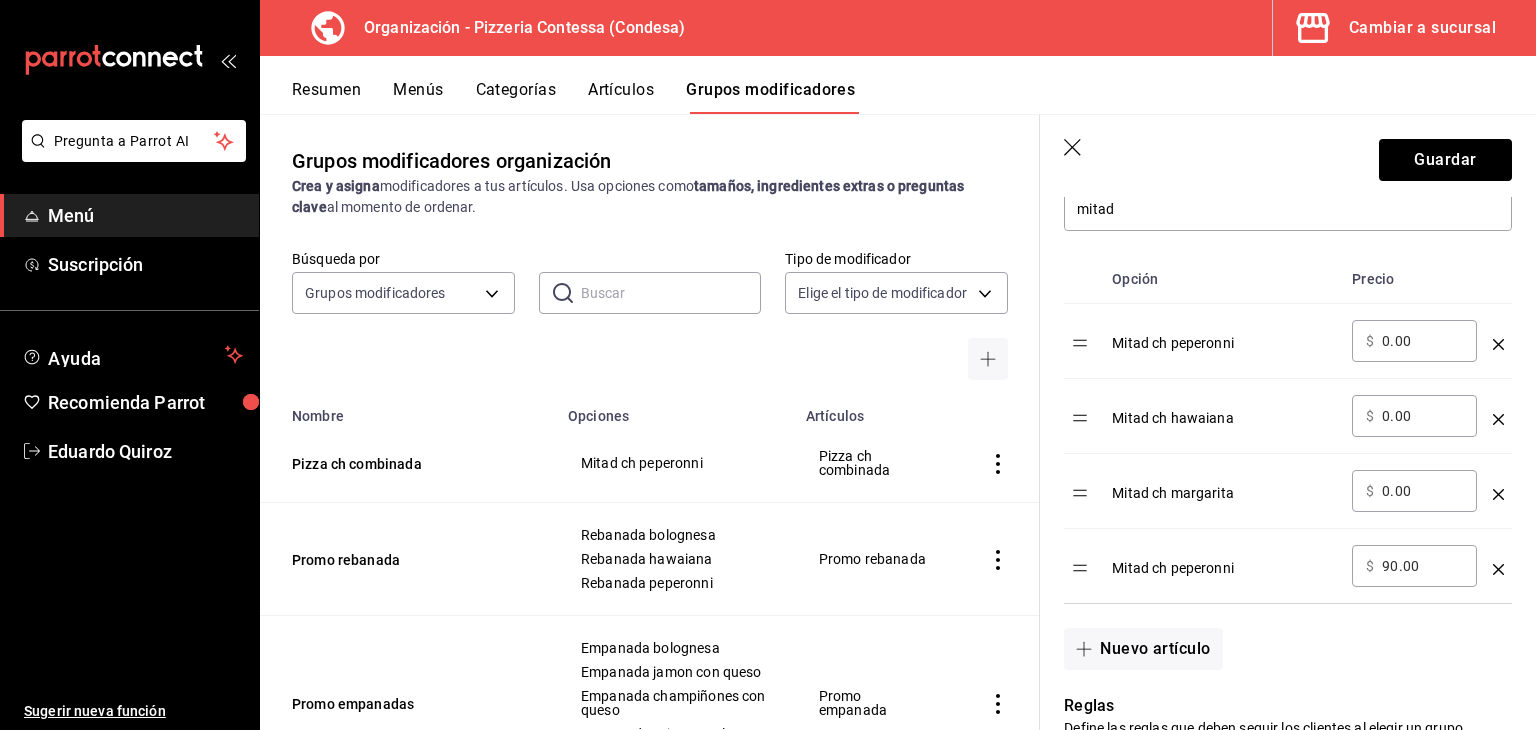 drag, startPoint x: 1430, startPoint y: 565, endPoint x: 1372, endPoint y: 560, distance: 58.21512 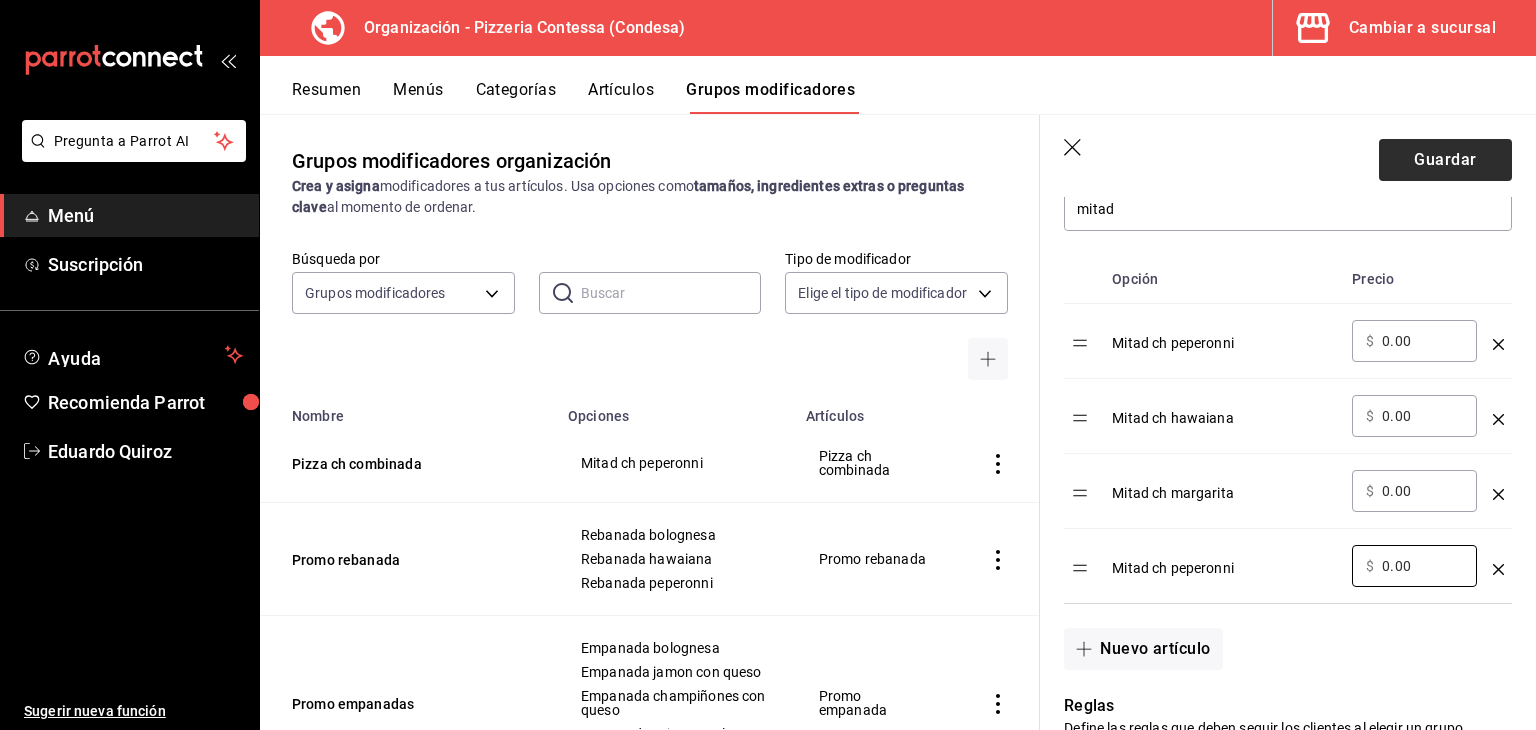 type on "0.00" 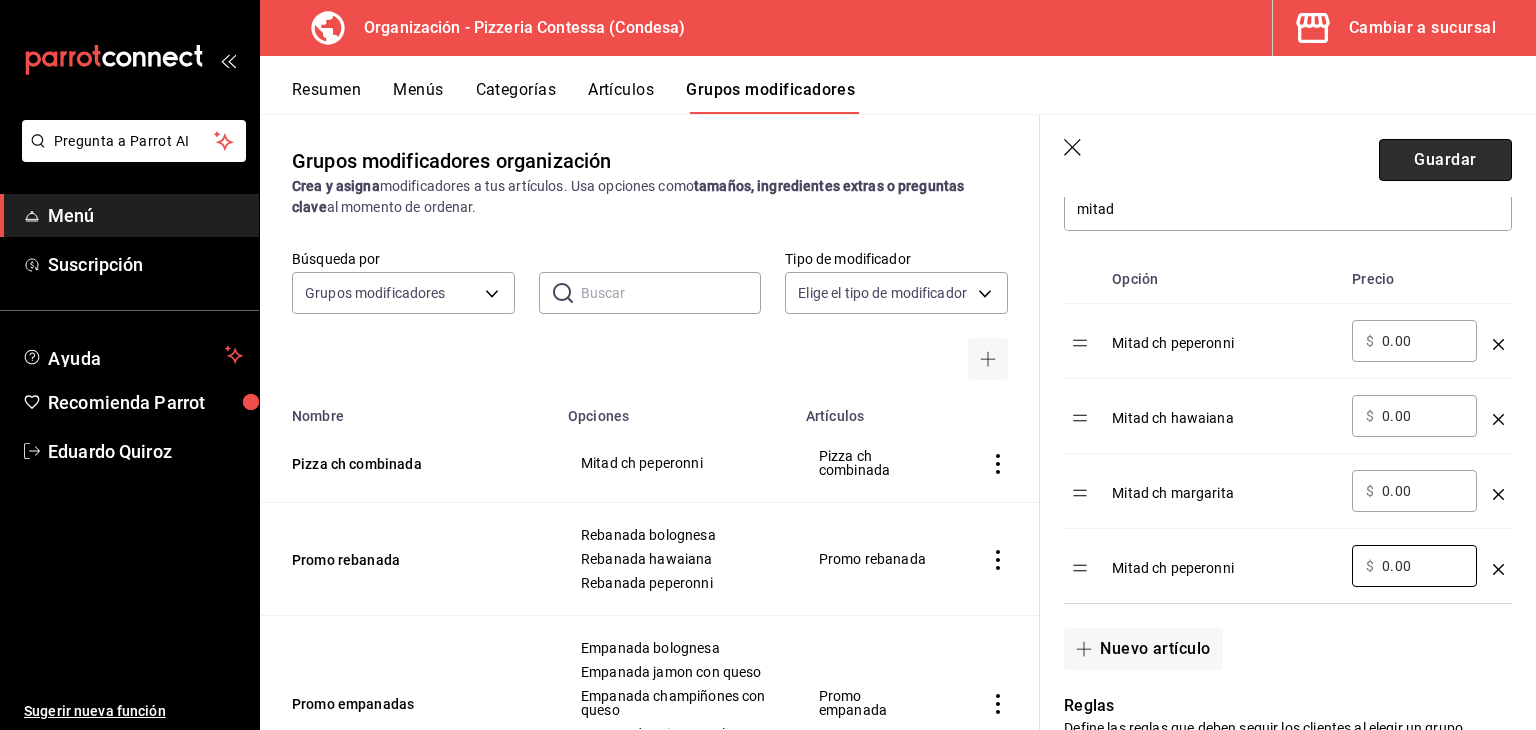 click on "Guardar" at bounding box center [1445, 160] 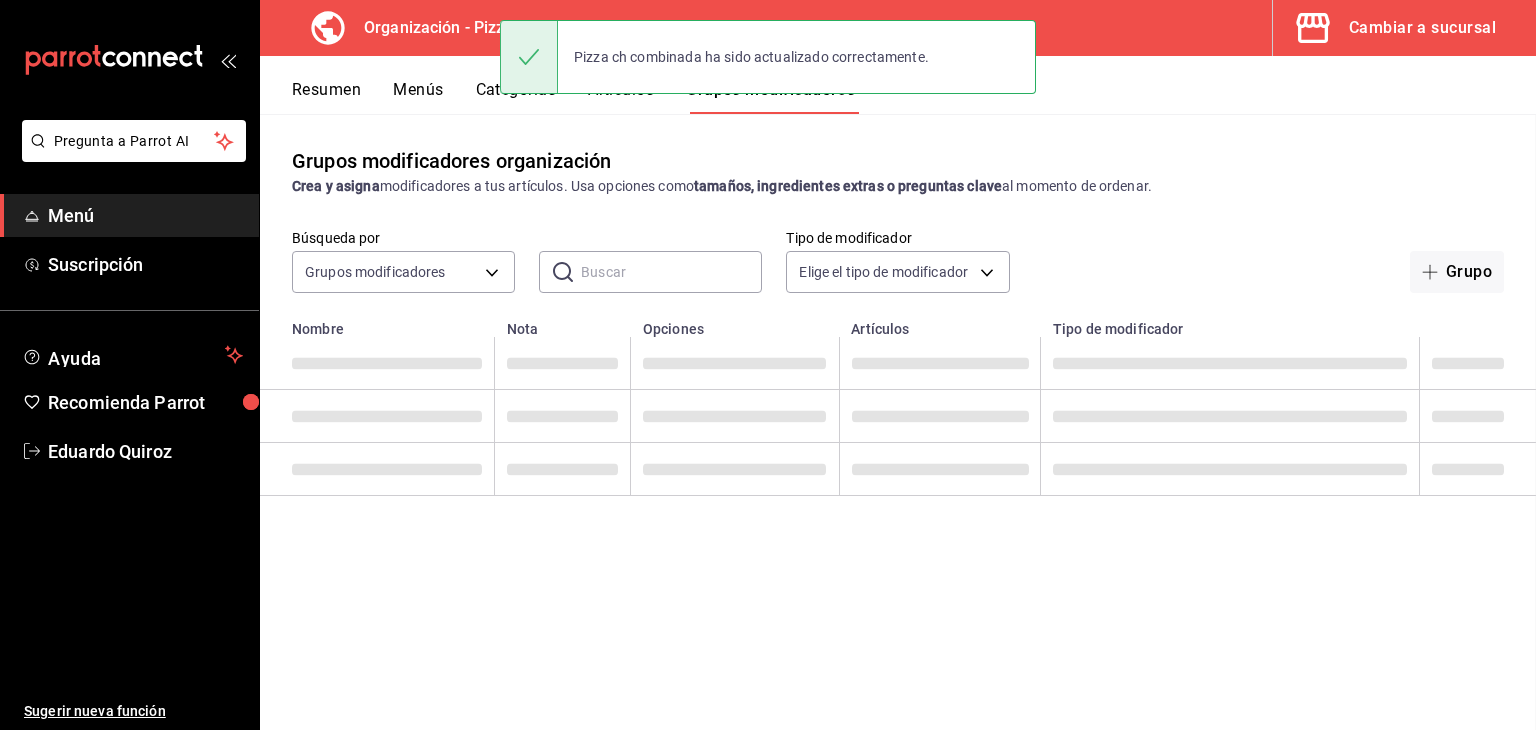 scroll, scrollTop: 0, scrollLeft: 0, axis: both 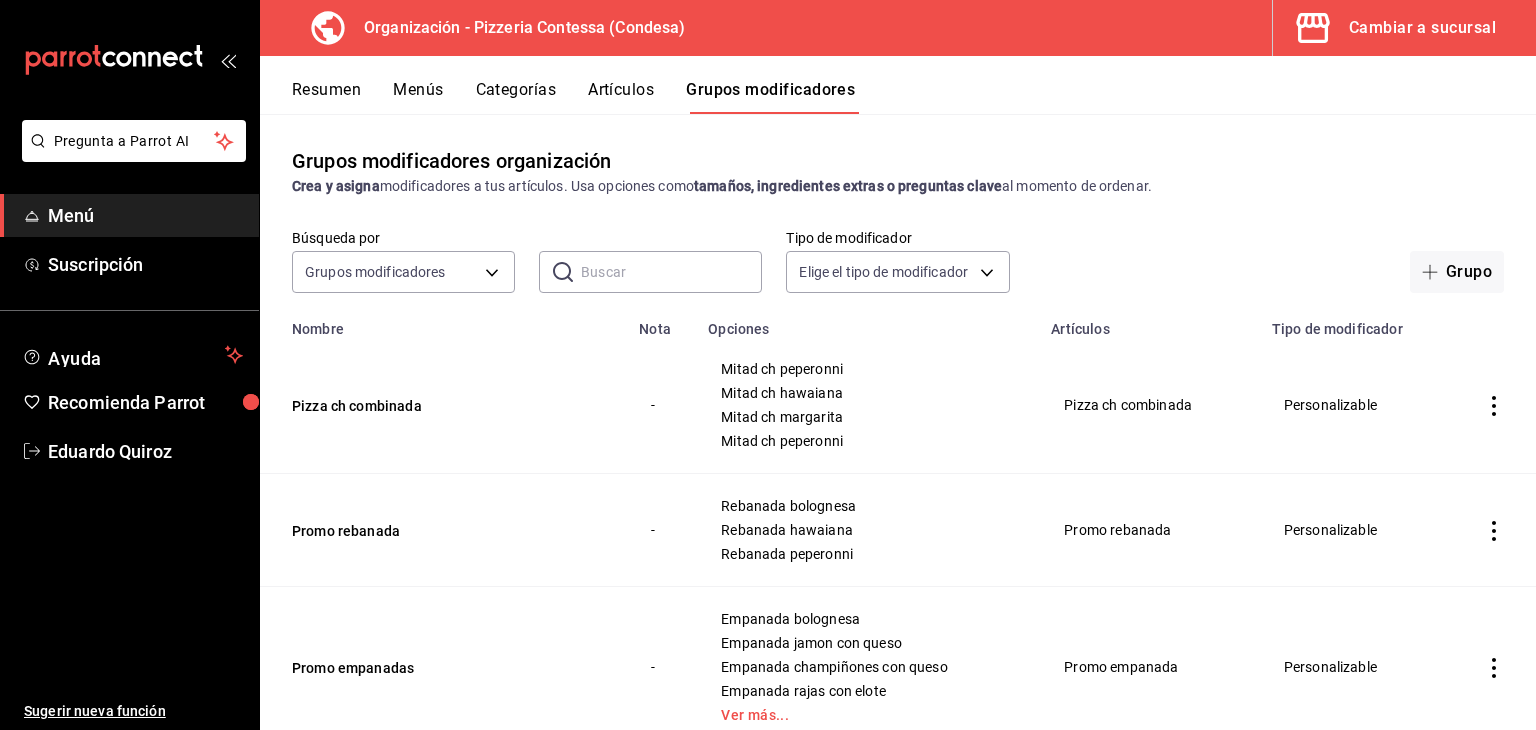 click on "Artículos" at bounding box center (621, 97) 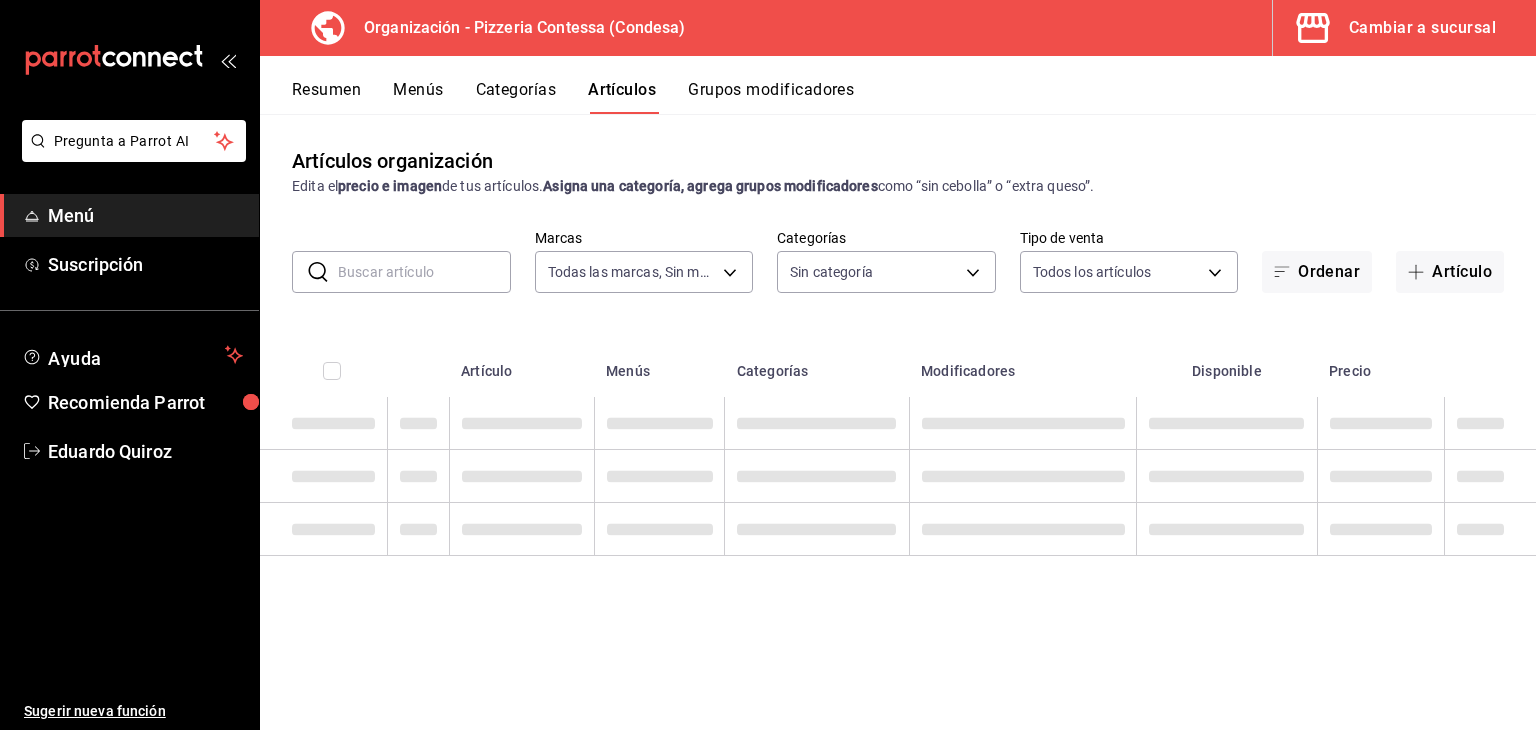 type on "ffd2d5b6-989f-41ef-afc5-5290e67978d8" 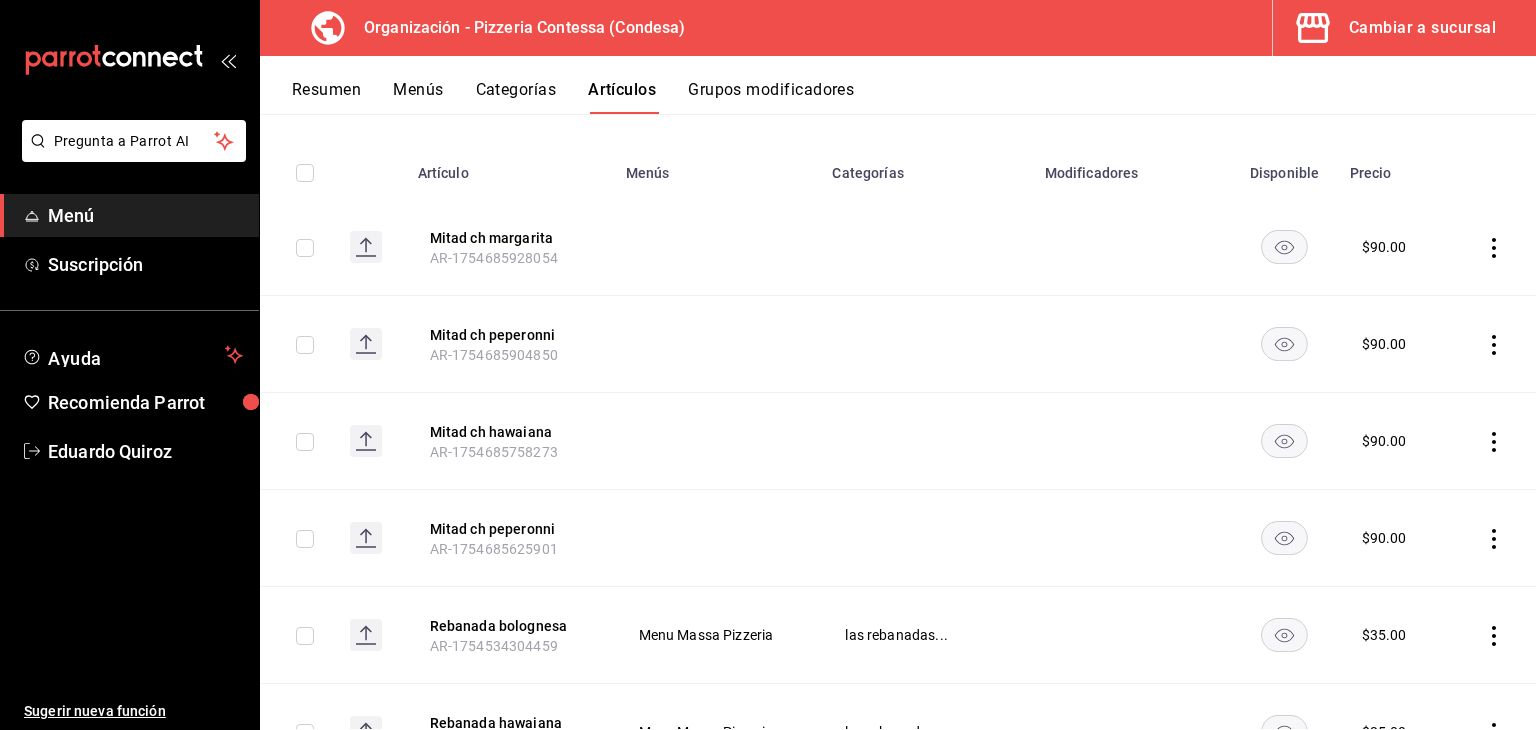 scroll, scrollTop: 200, scrollLeft: 0, axis: vertical 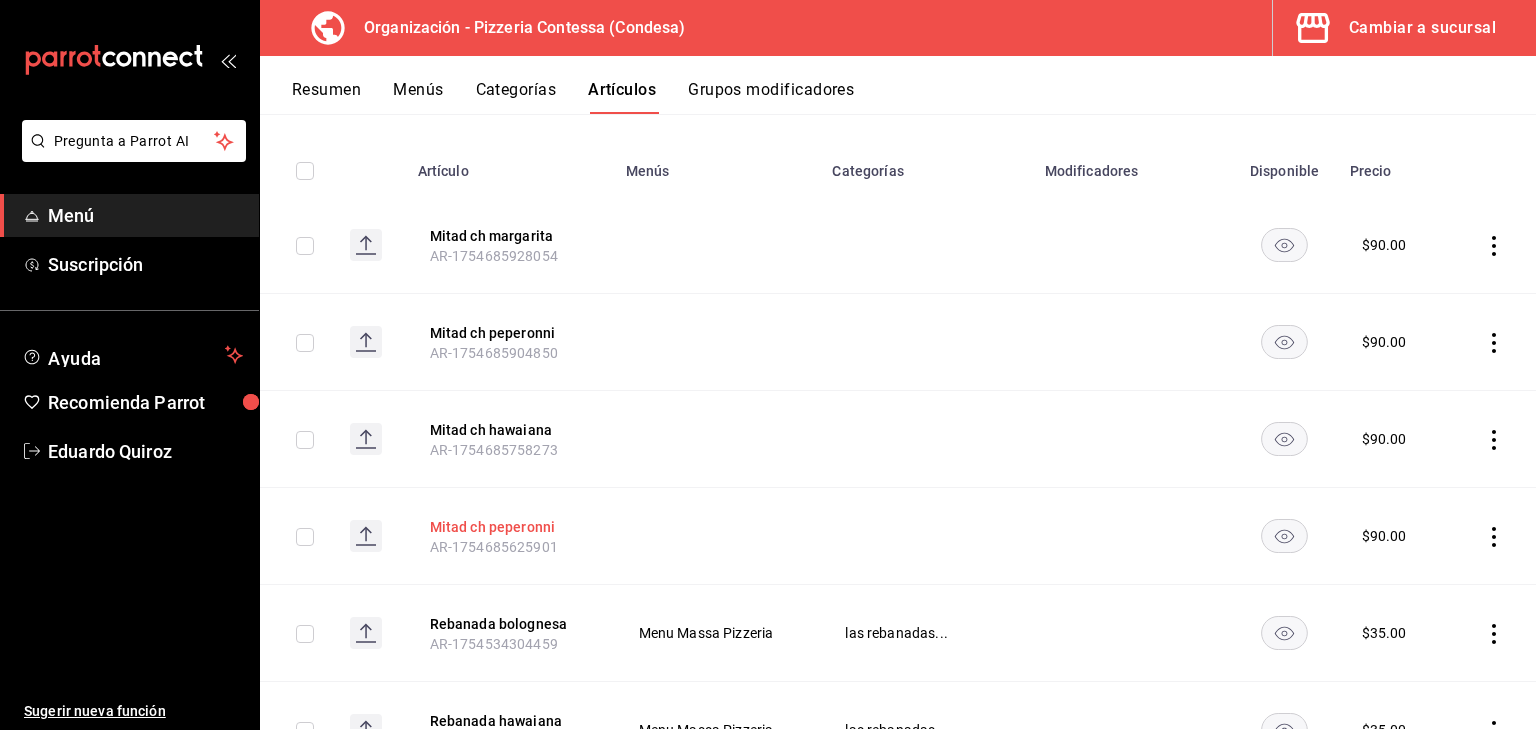 click on "Mitad ch peperonni" at bounding box center [510, 527] 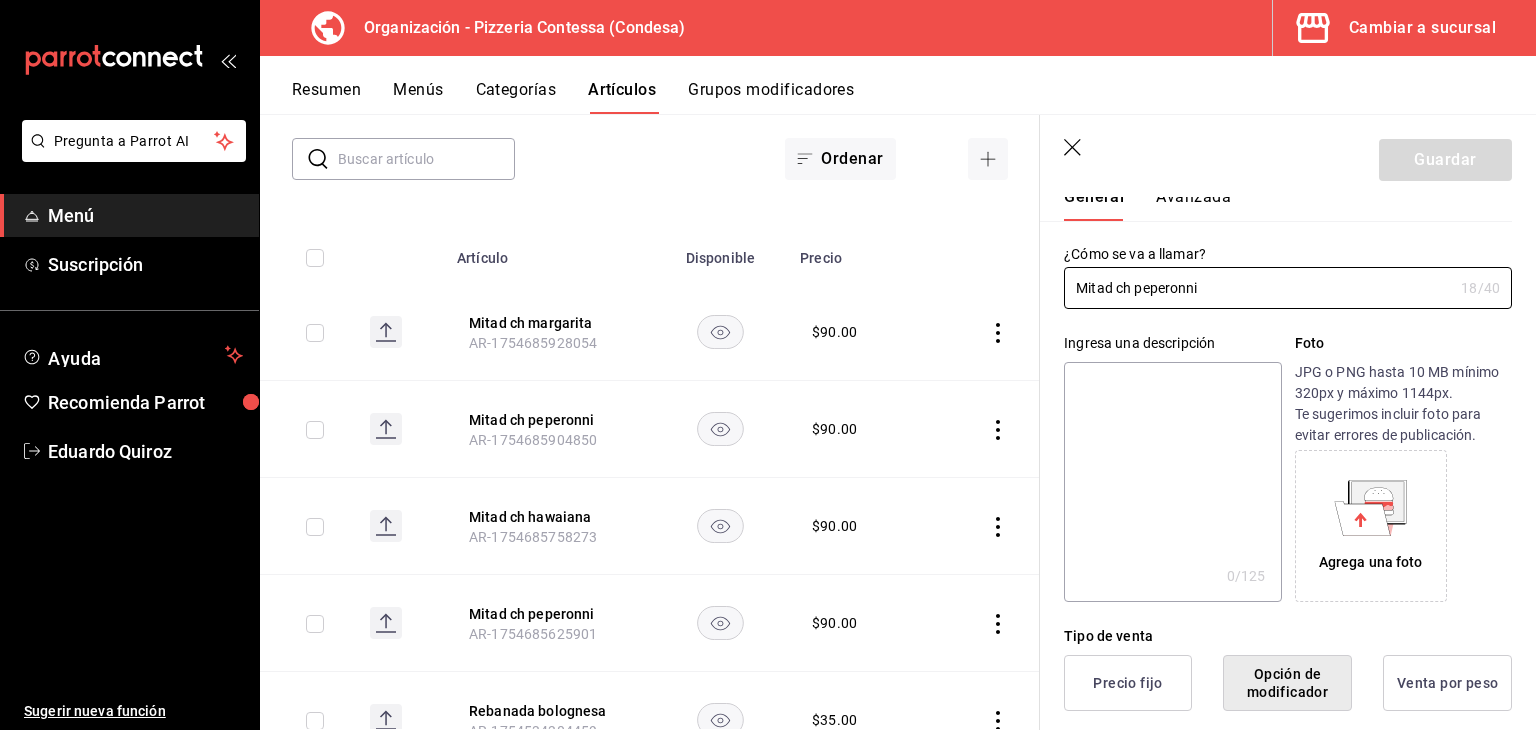 scroll, scrollTop: 0, scrollLeft: 0, axis: both 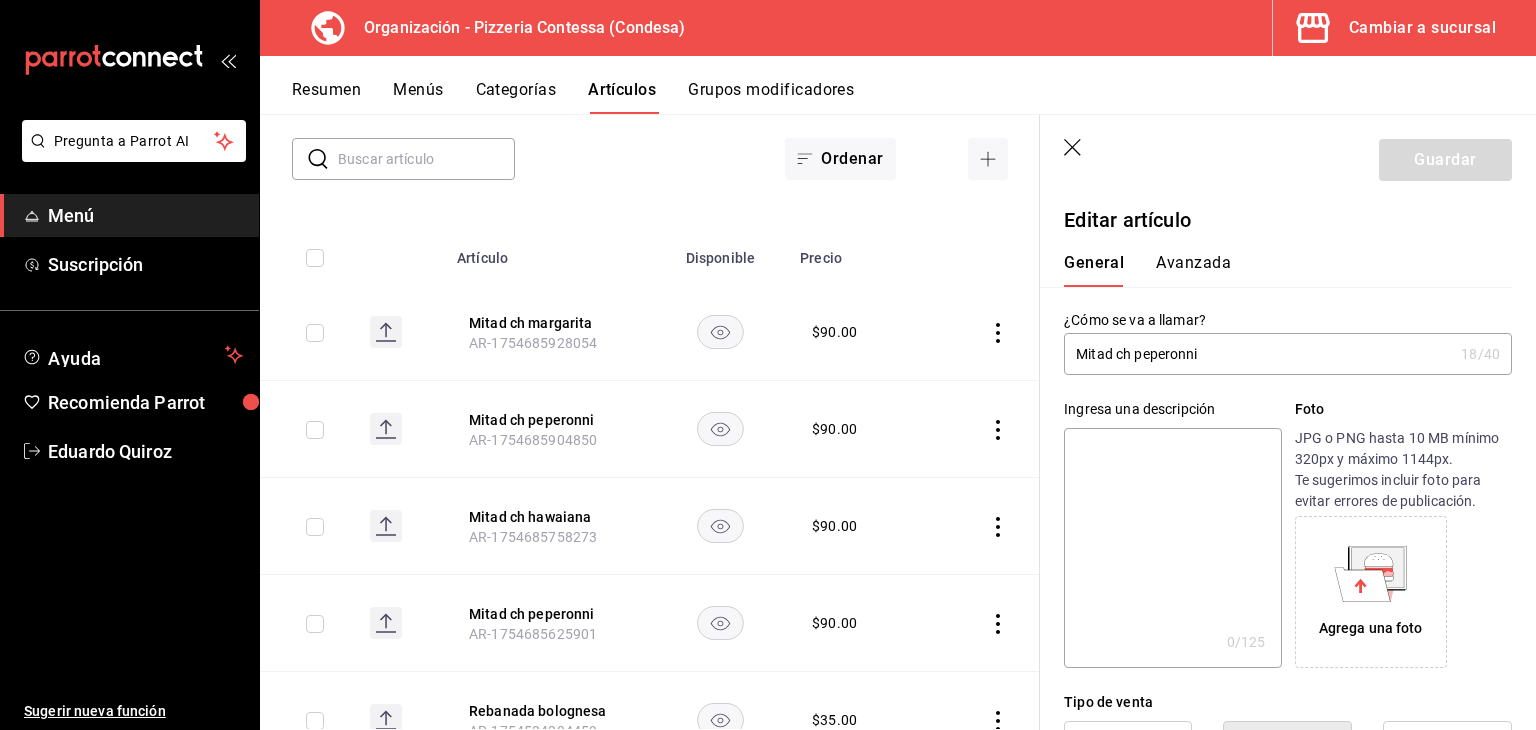 click at bounding box center (307, 526) 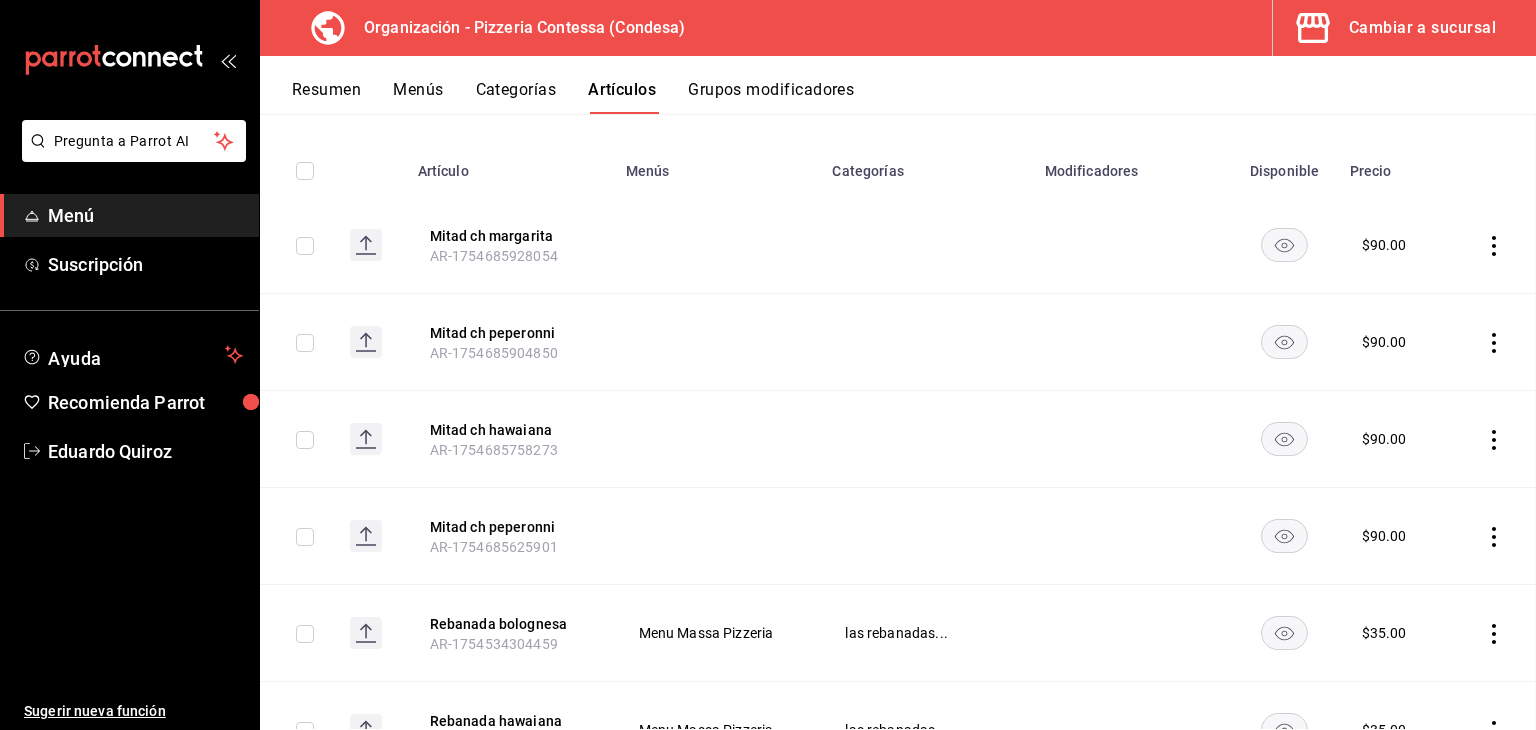 scroll, scrollTop: 134, scrollLeft: 0, axis: vertical 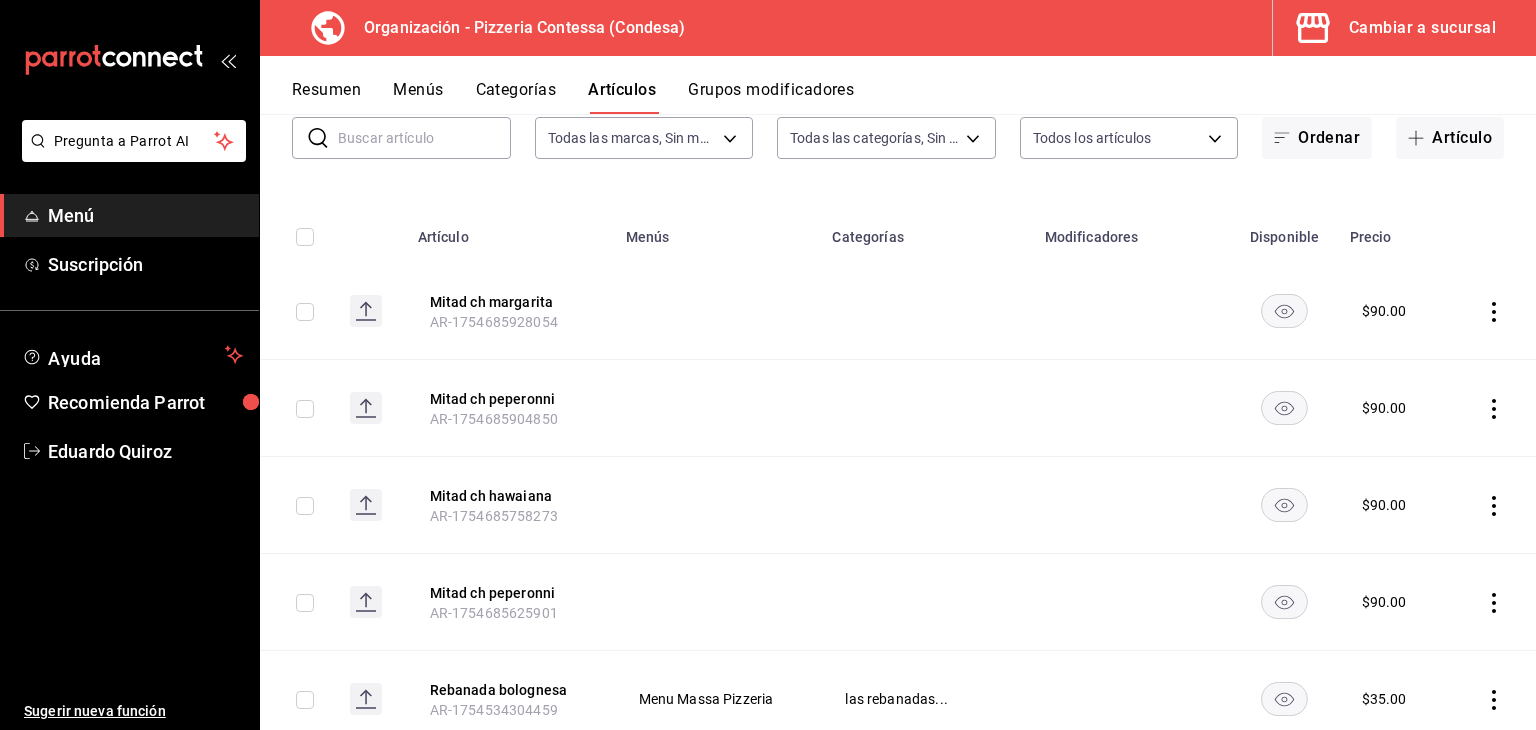 click 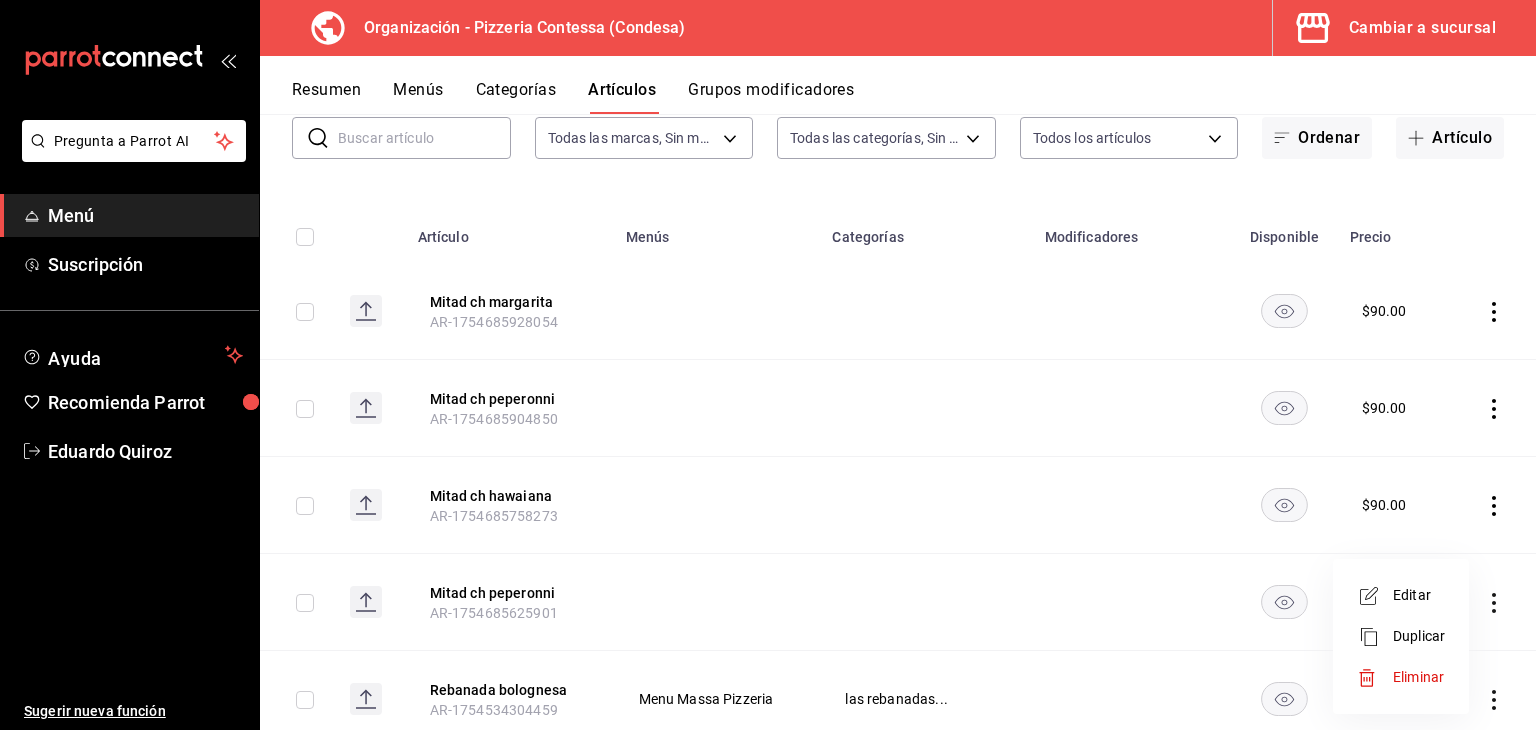 click on "Eliminar" at bounding box center (1401, 677) 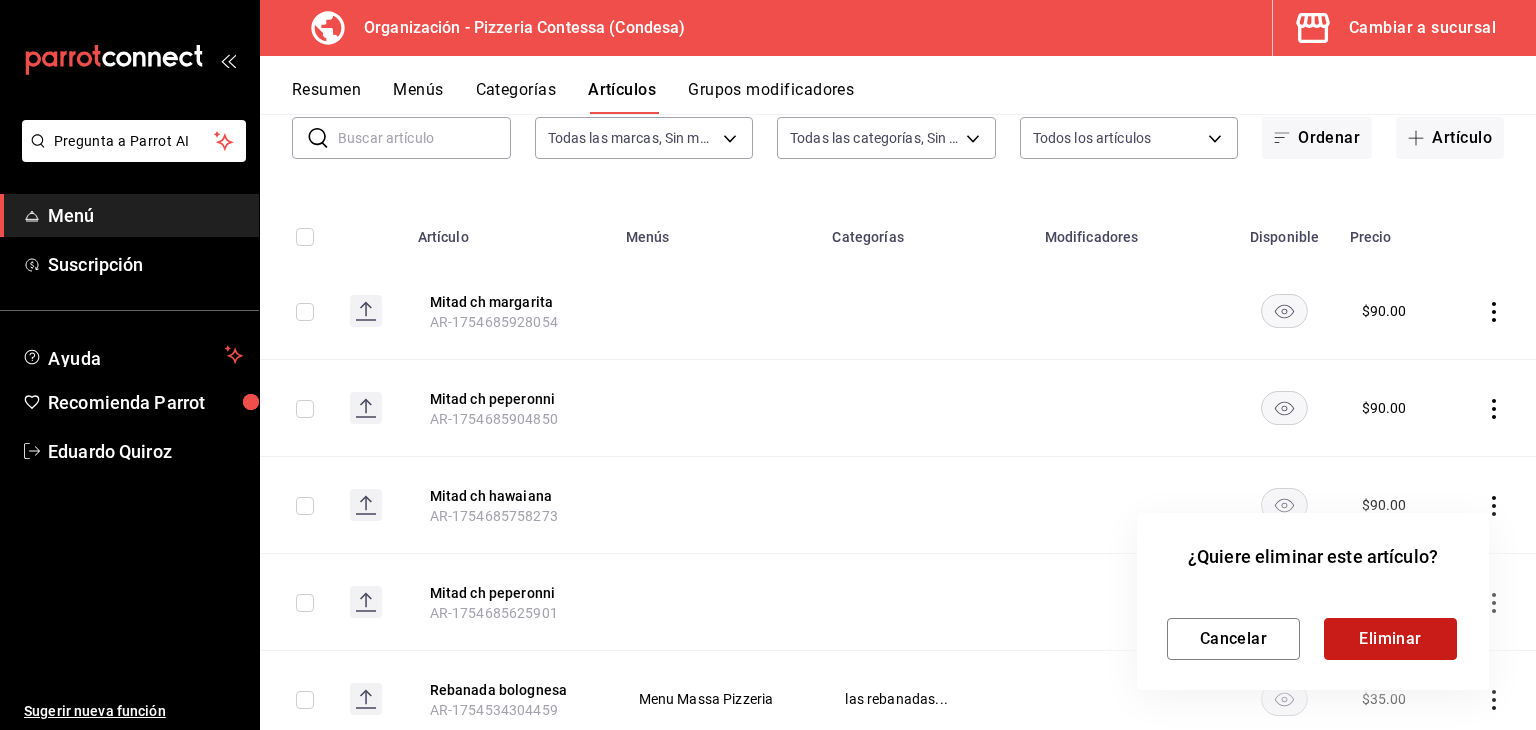 click on "Eliminar" at bounding box center (1390, 639) 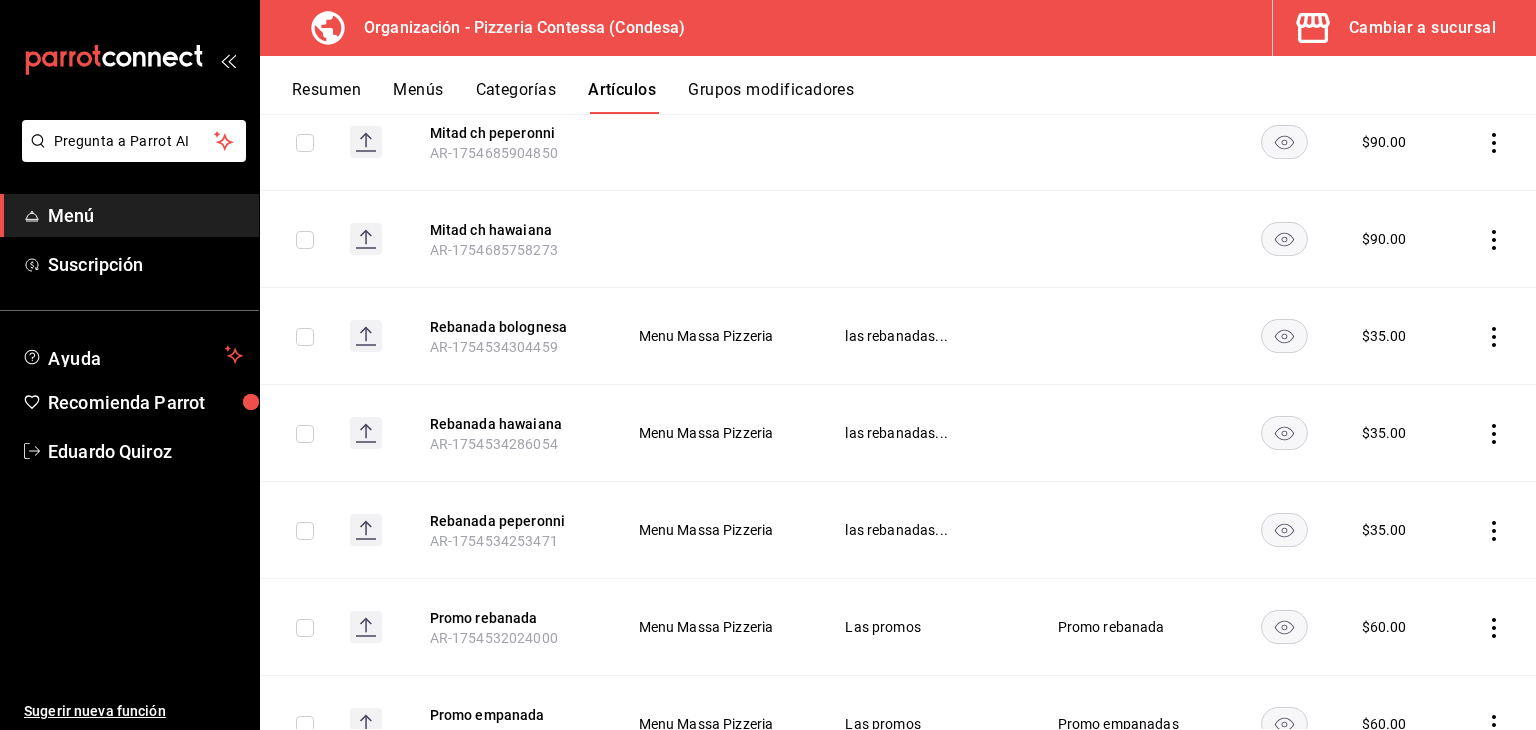 scroll, scrollTop: 0, scrollLeft: 0, axis: both 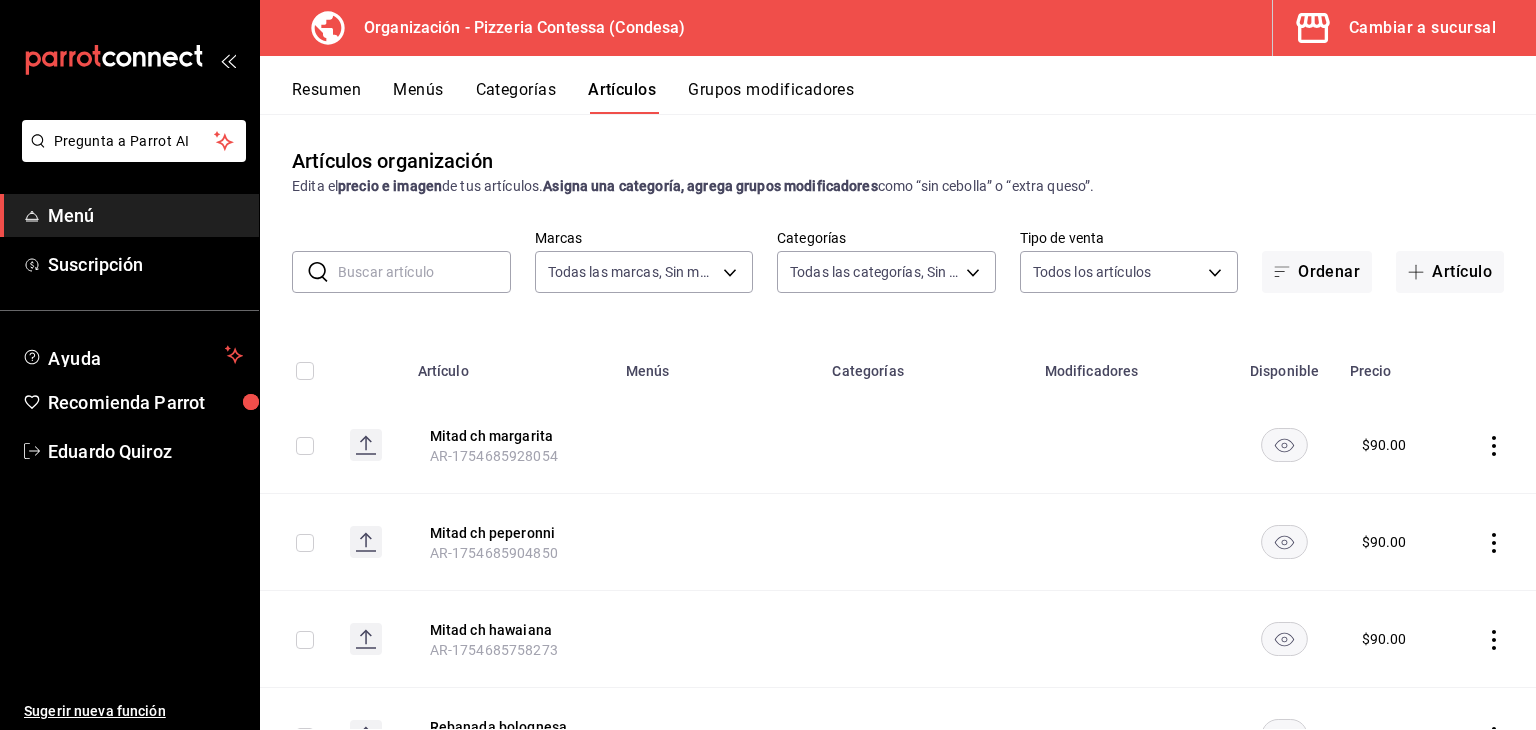 click at bounding box center [424, 272] 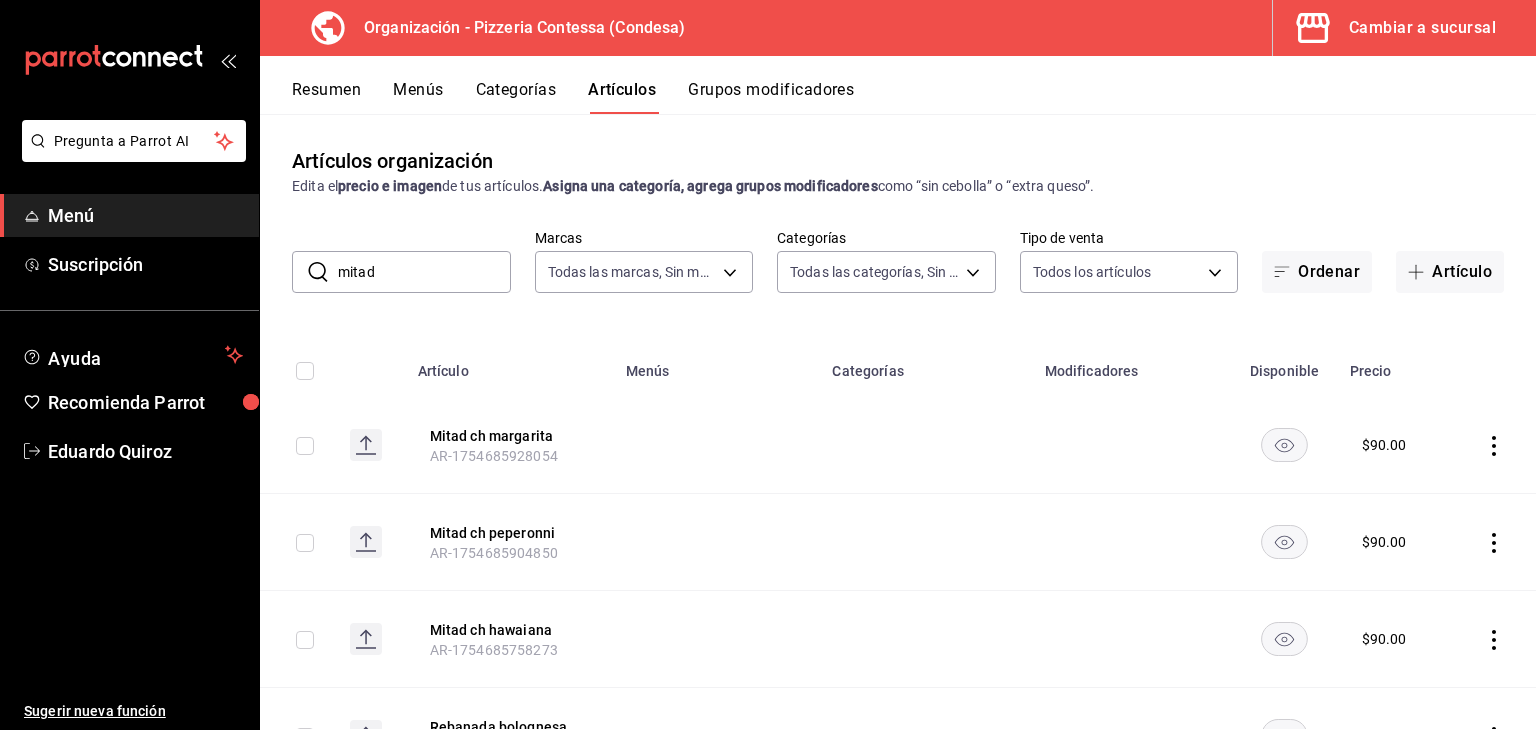 type on "mitad" 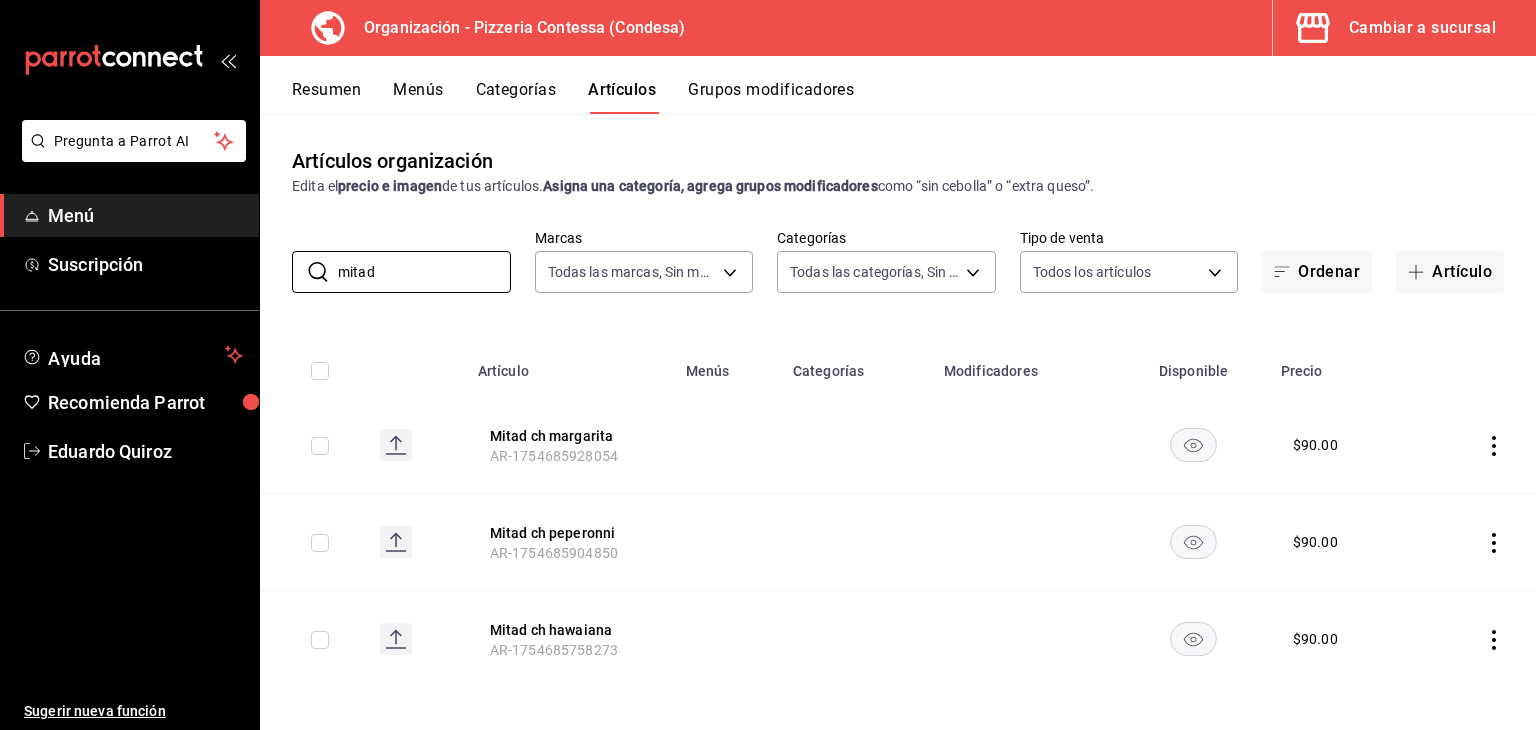 scroll, scrollTop: 5, scrollLeft: 0, axis: vertical 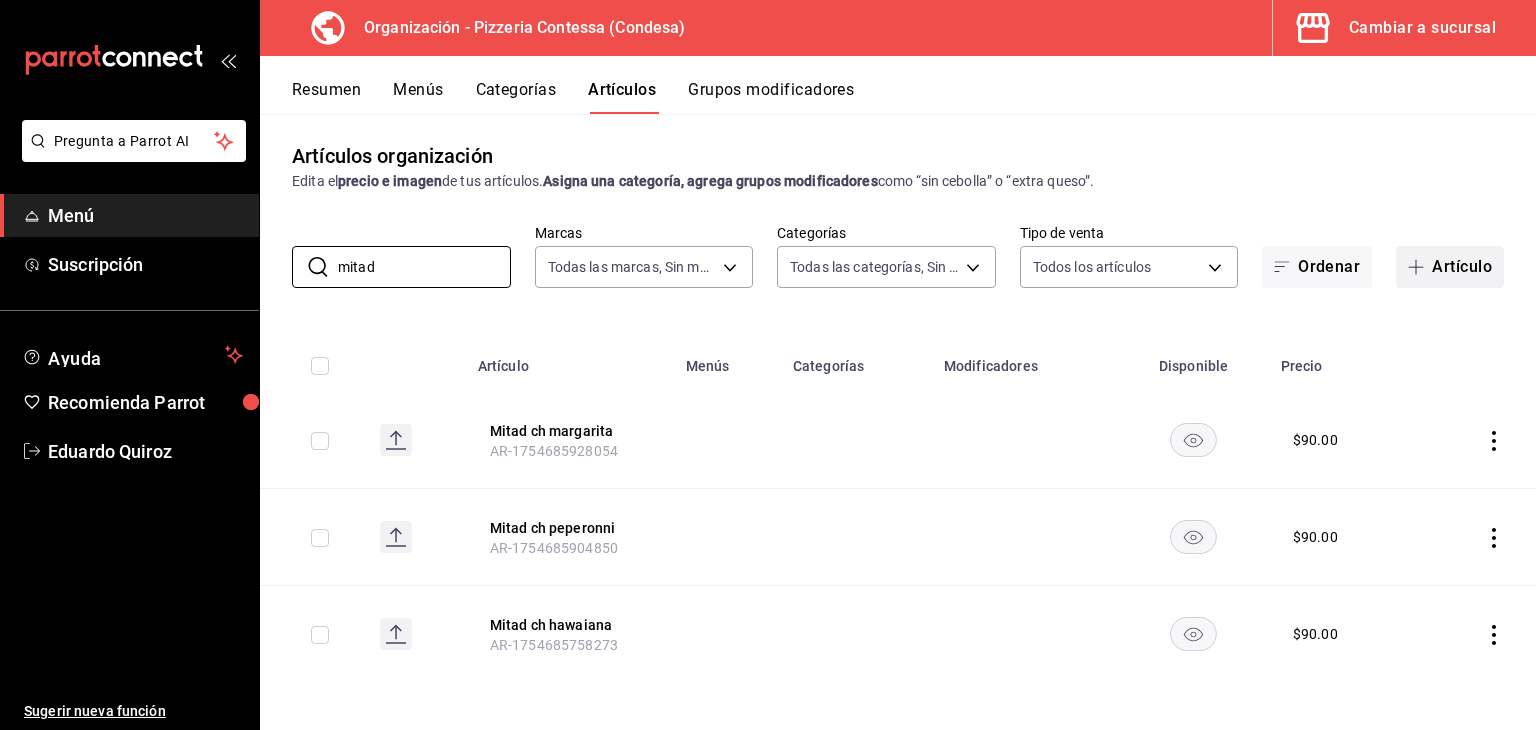 click on "Artículo" at bounding box center [1450, 267] 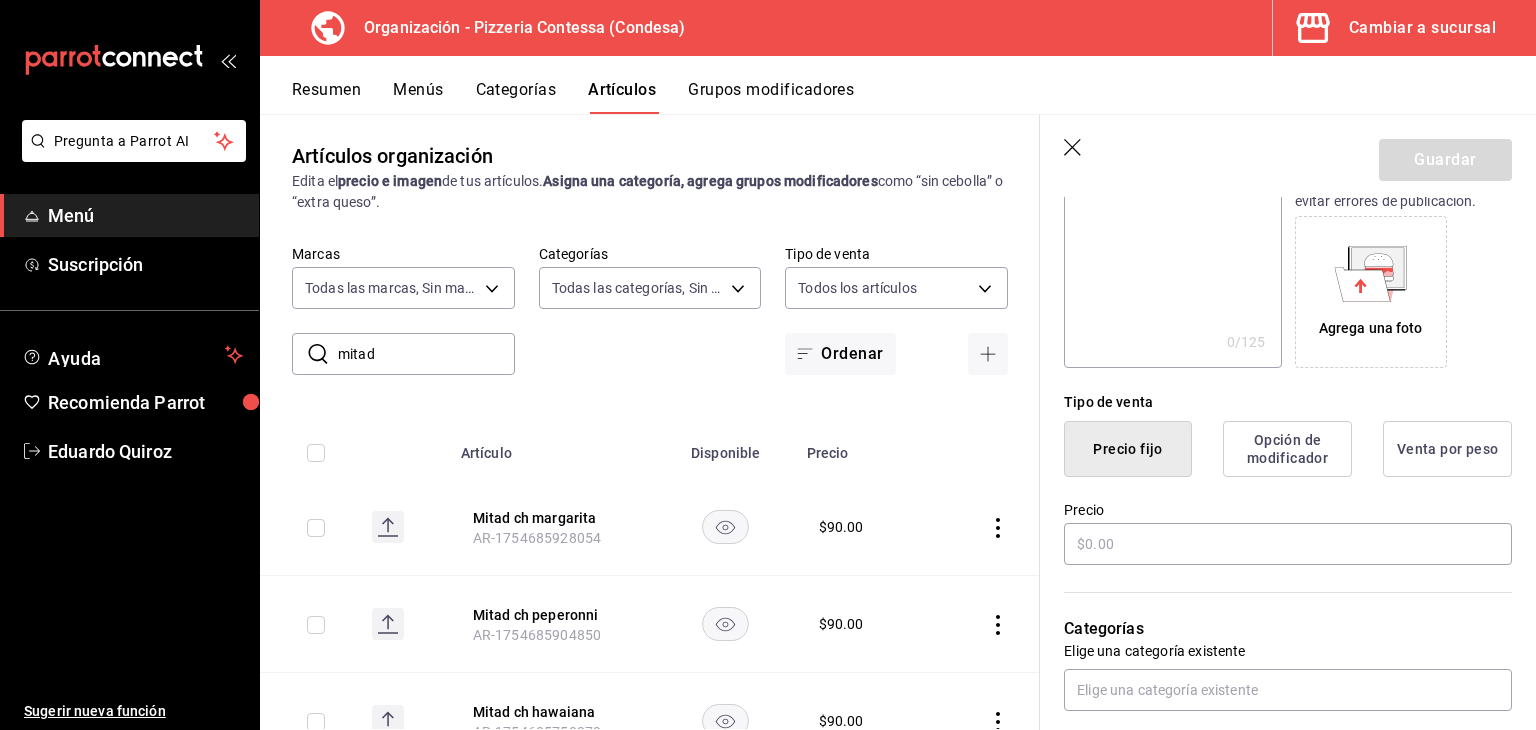 type on "Mitad ch bolognesa" 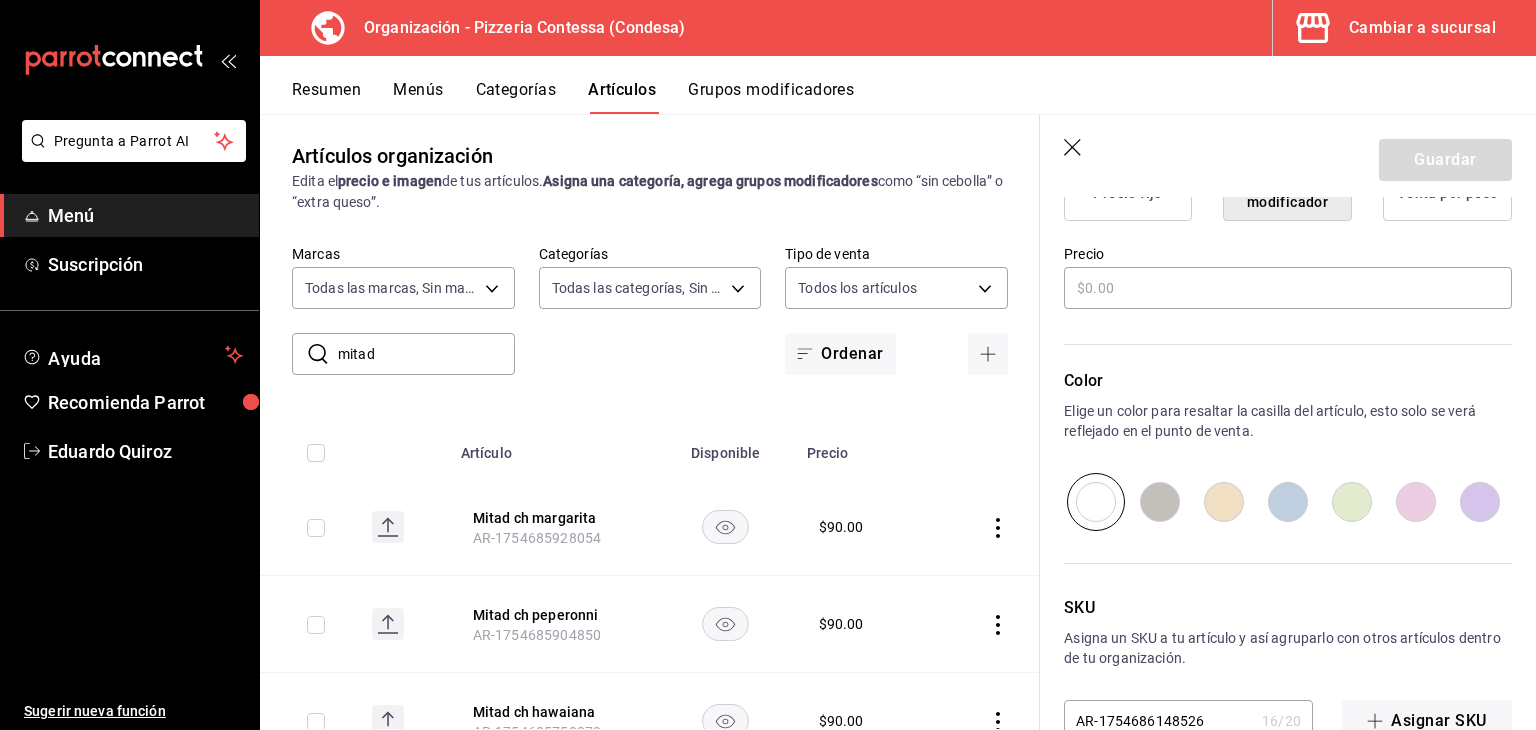 scroll, scrollTop: 600, scrollLeft: 0, axis: vertical 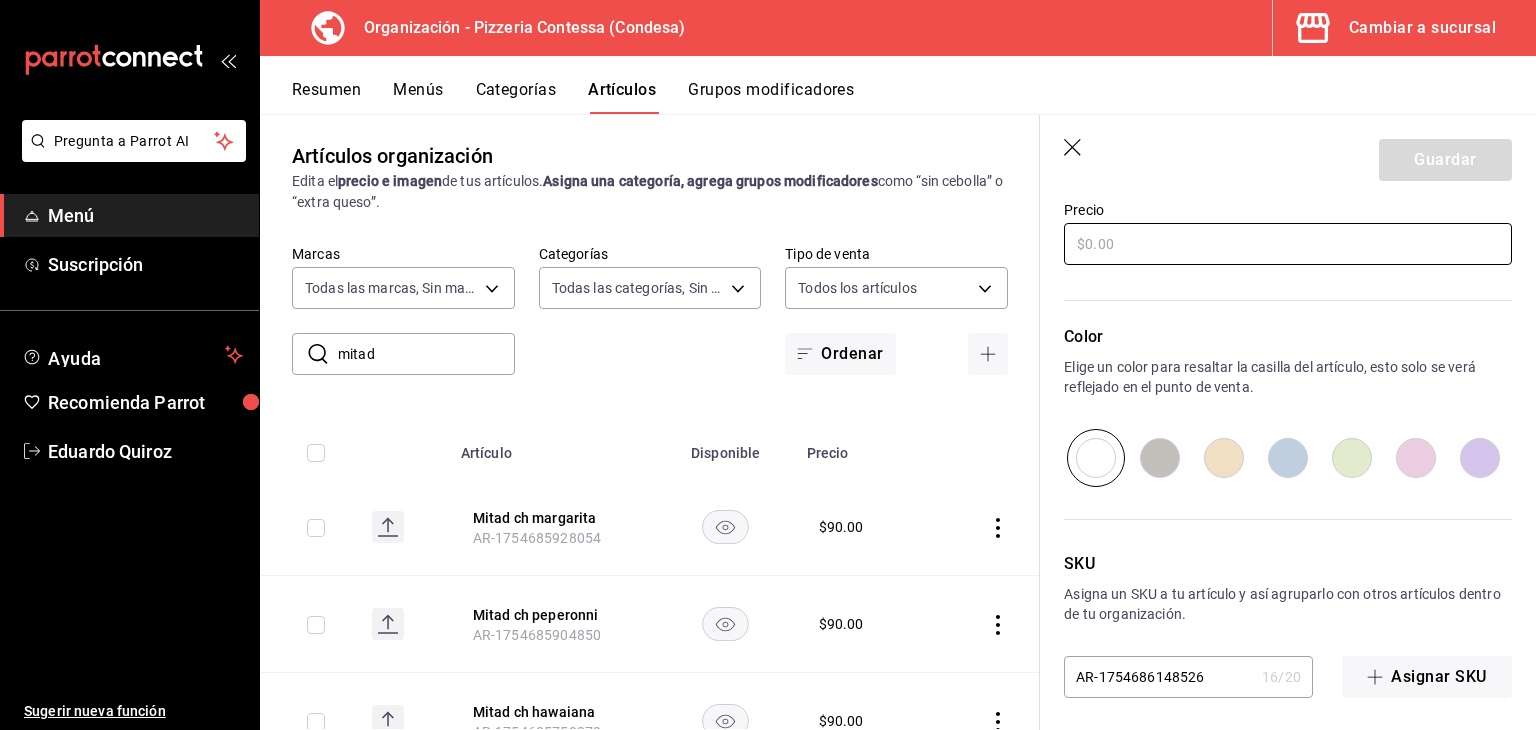 click at bounding box center [1288, 244] 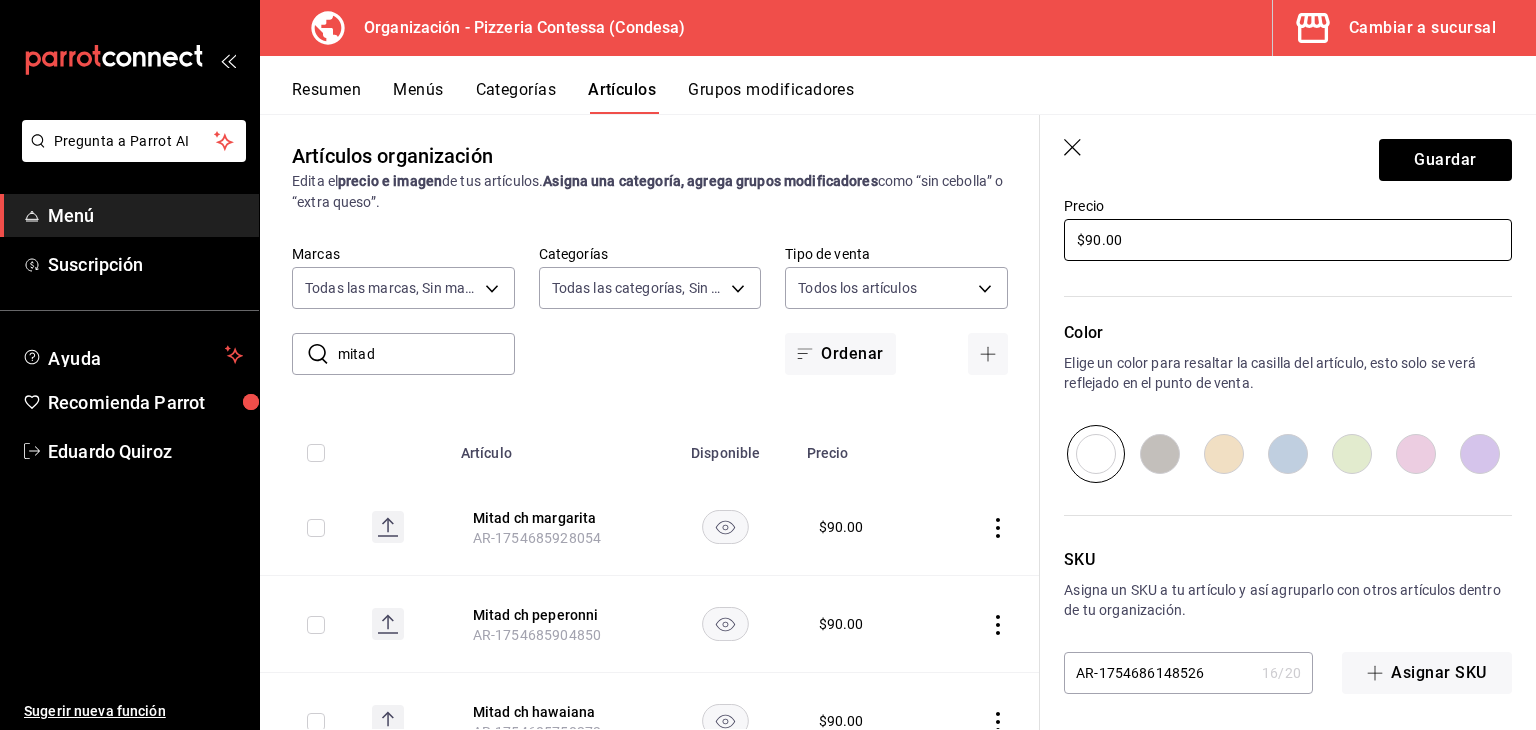 scroll, scrollTop: 608, scrollLeft: 0, axis: vertical 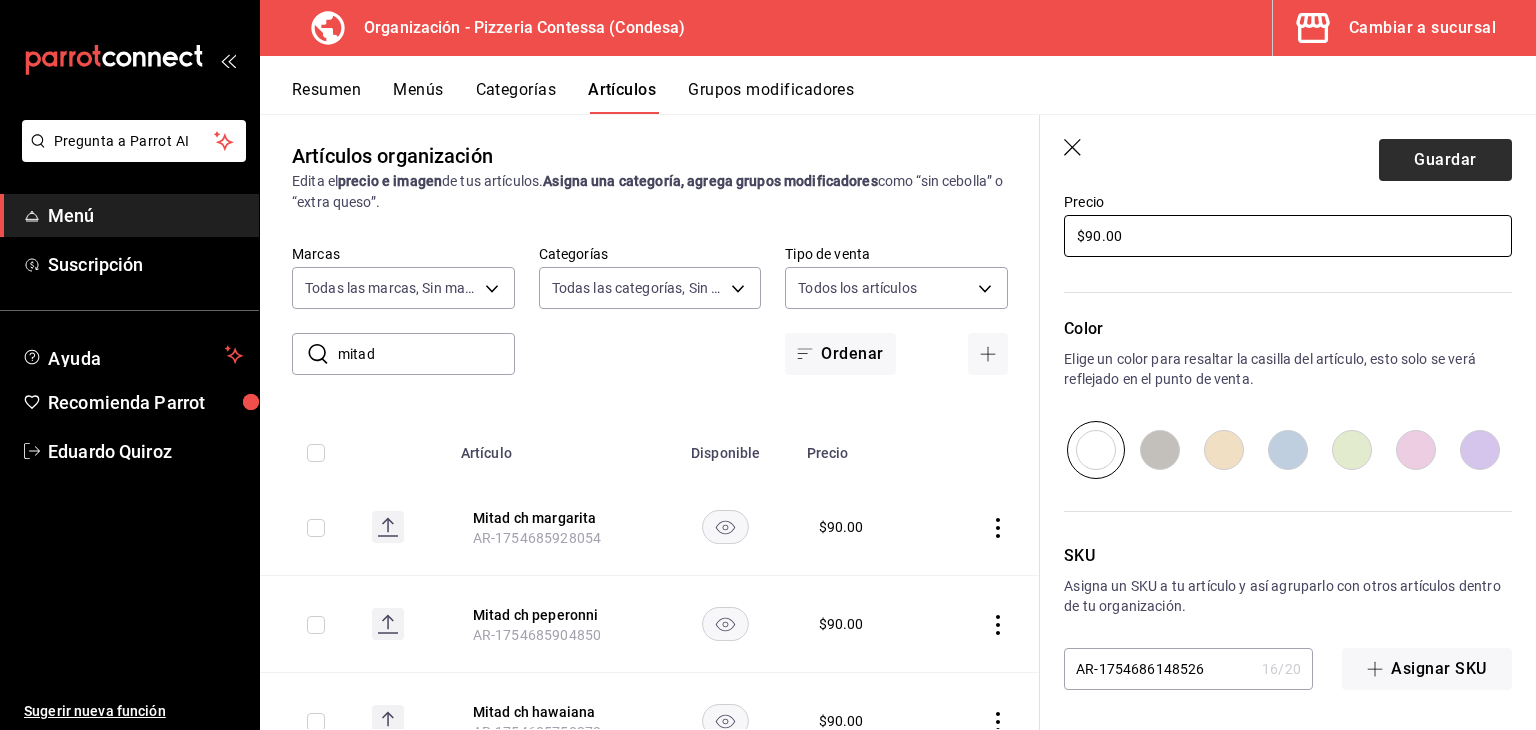 type on "$90.00" 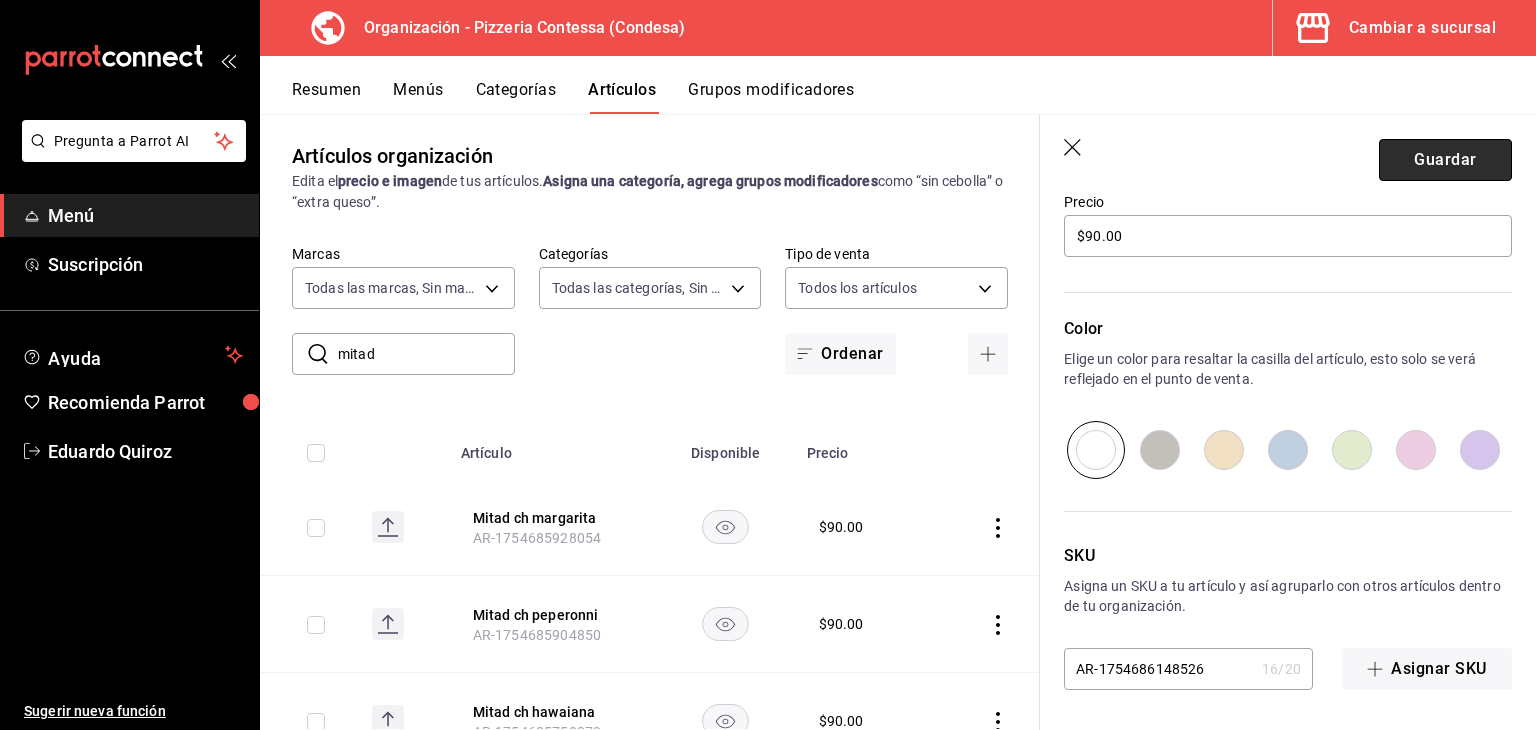 click on "Guardar" at bounding box center [1445, 160] 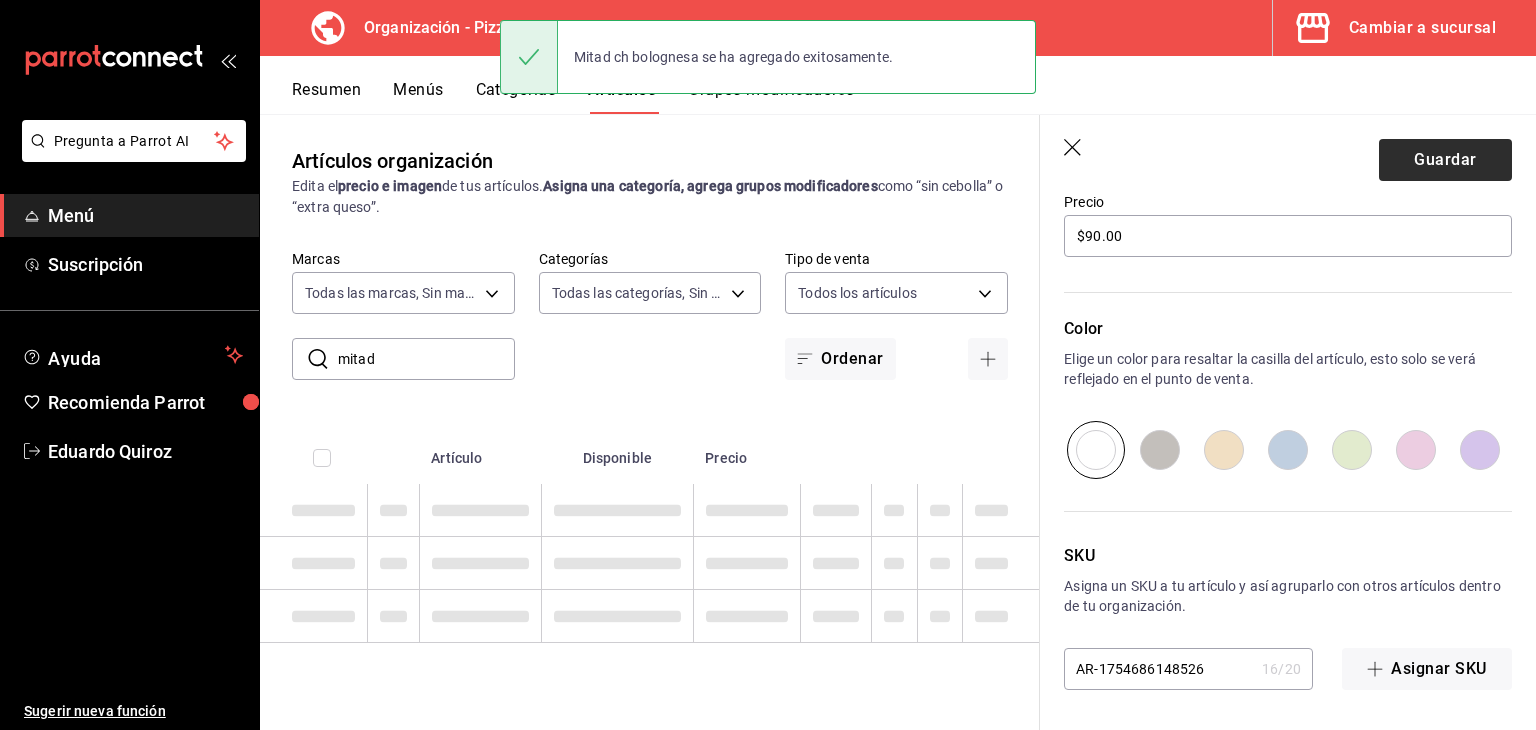 scroll, scrollTop: 0, scrollLeft: 0, axis: both 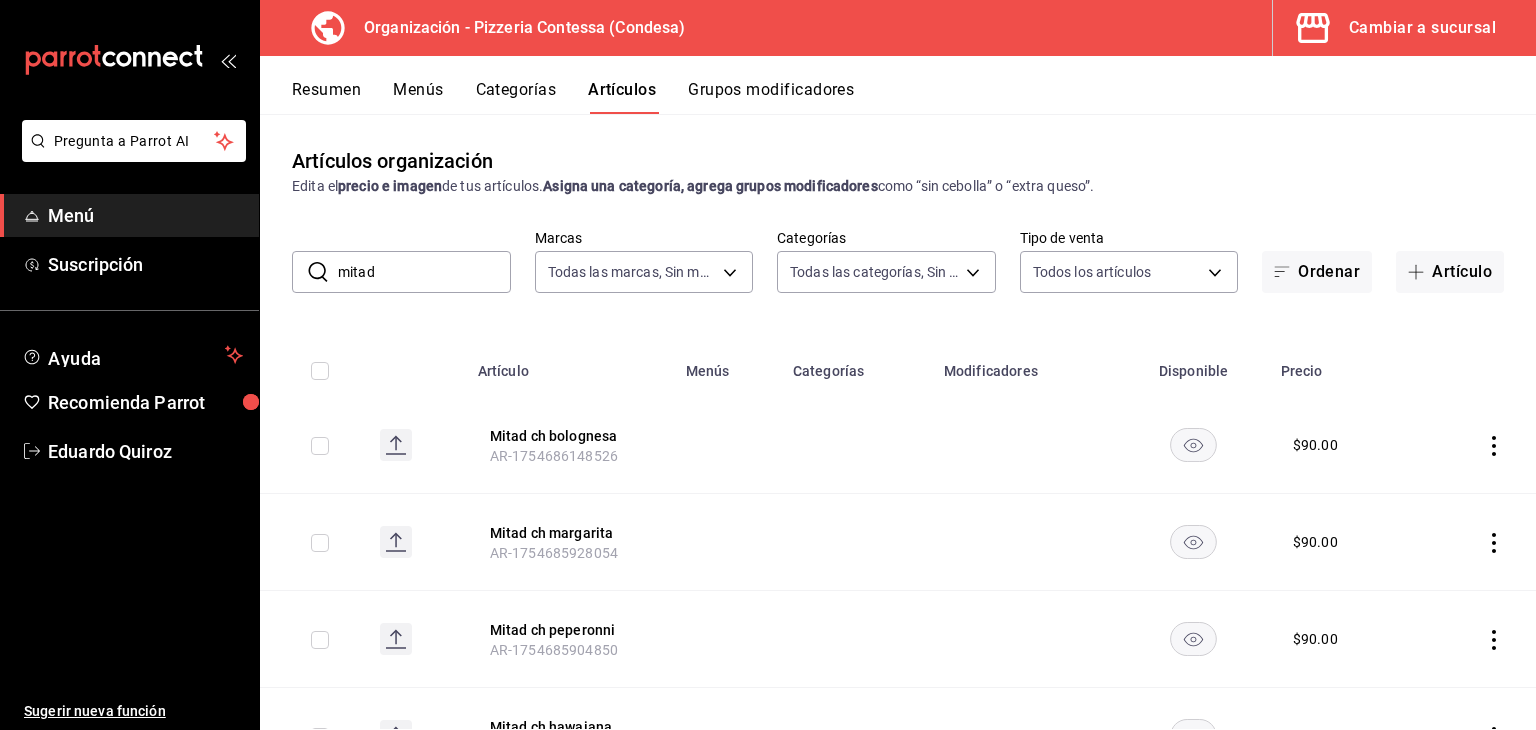click on "Grupos modificadores" at bounding box center (771, 97) 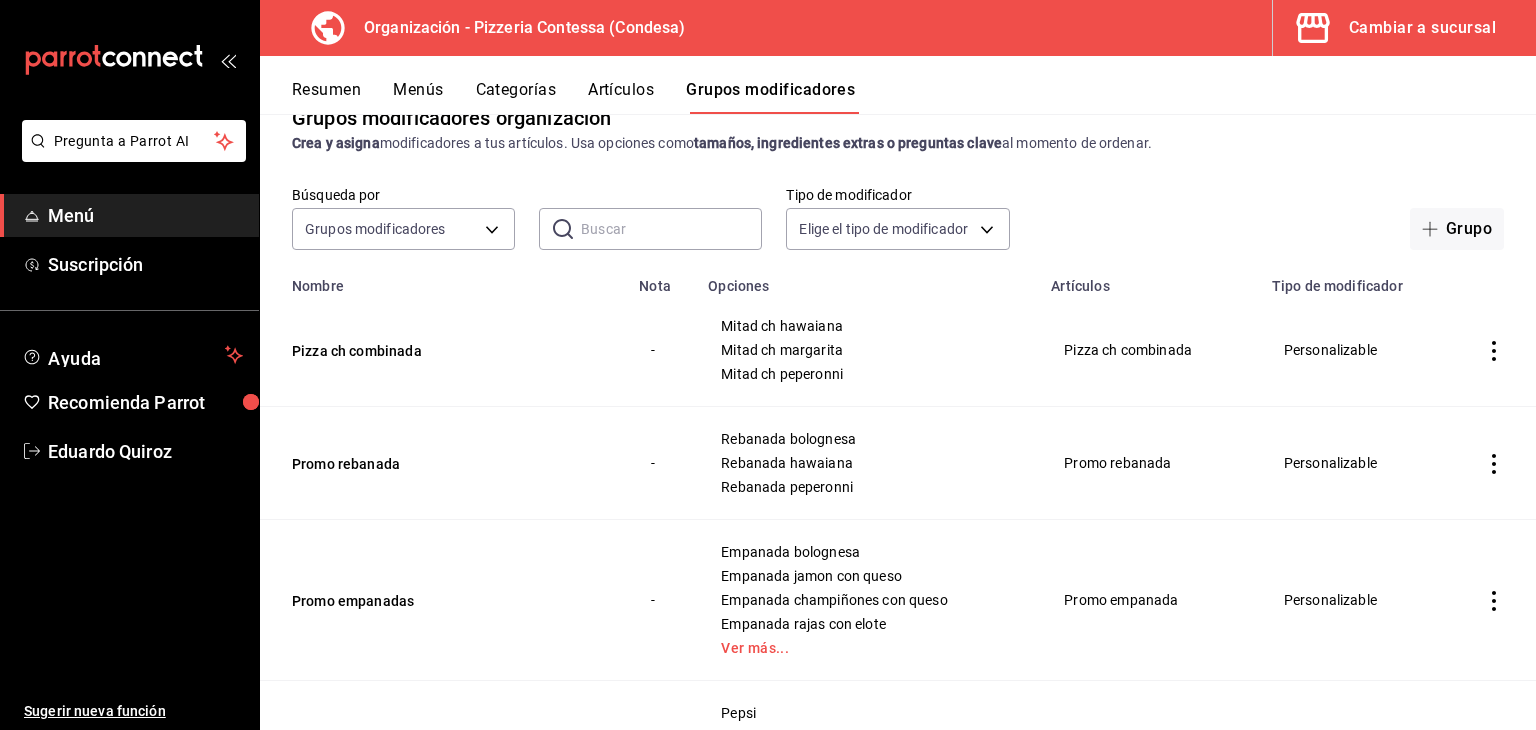 scroll, scrollTop: 100, scrollLeft: 0, axis: vertical 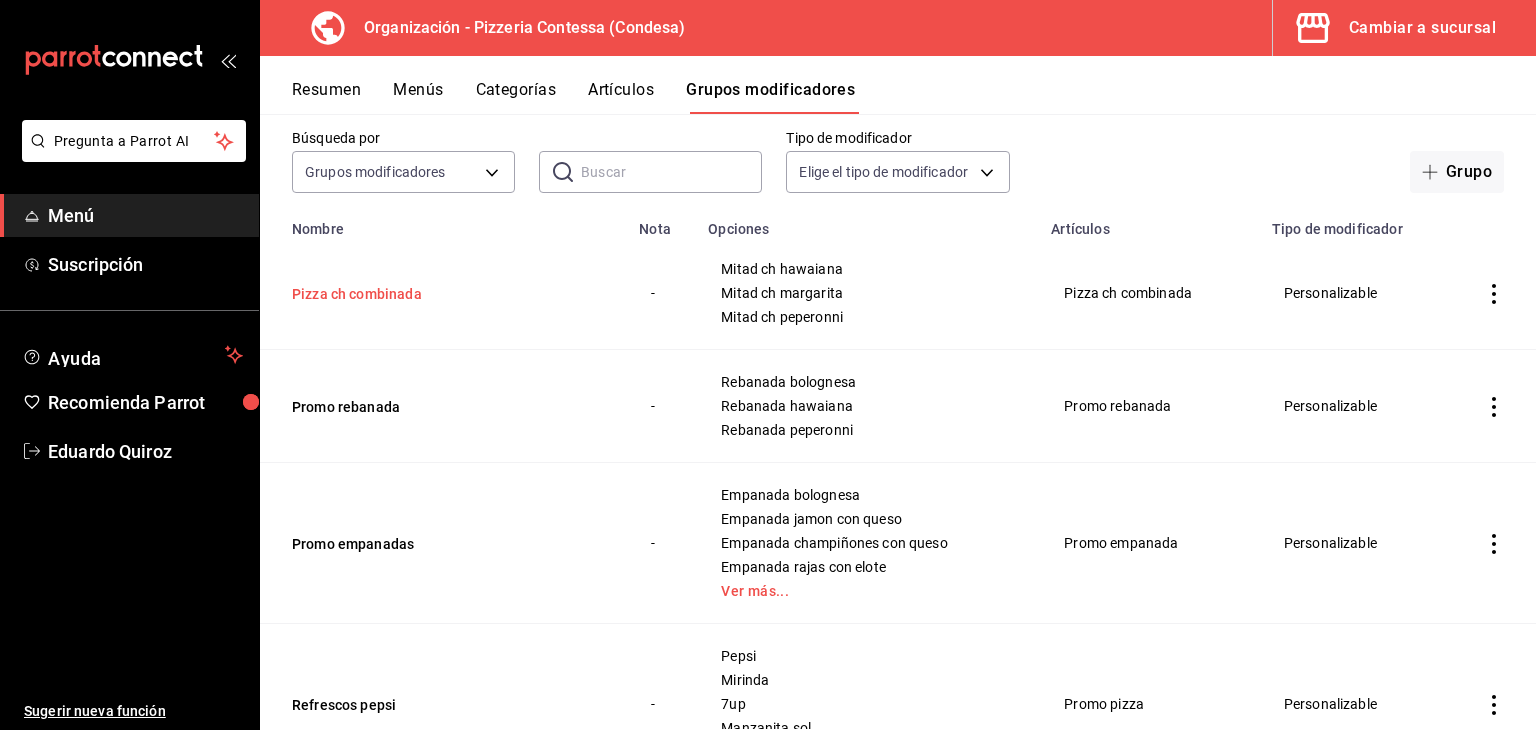 click on "Pizza ch combinada" at bounding box center (412, 294) 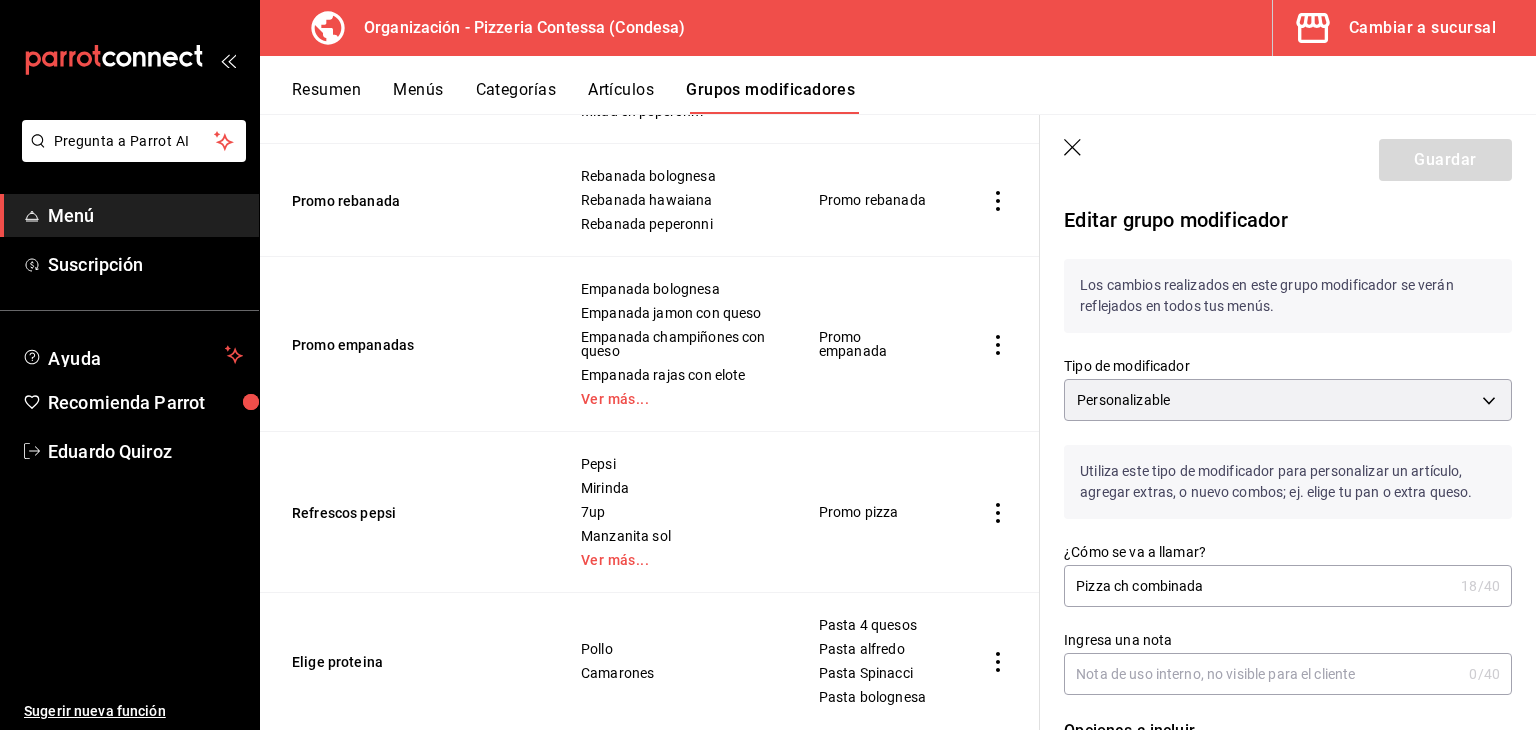 scroll, scrollTop: 400, scrollLeft: 0, axis: vertical 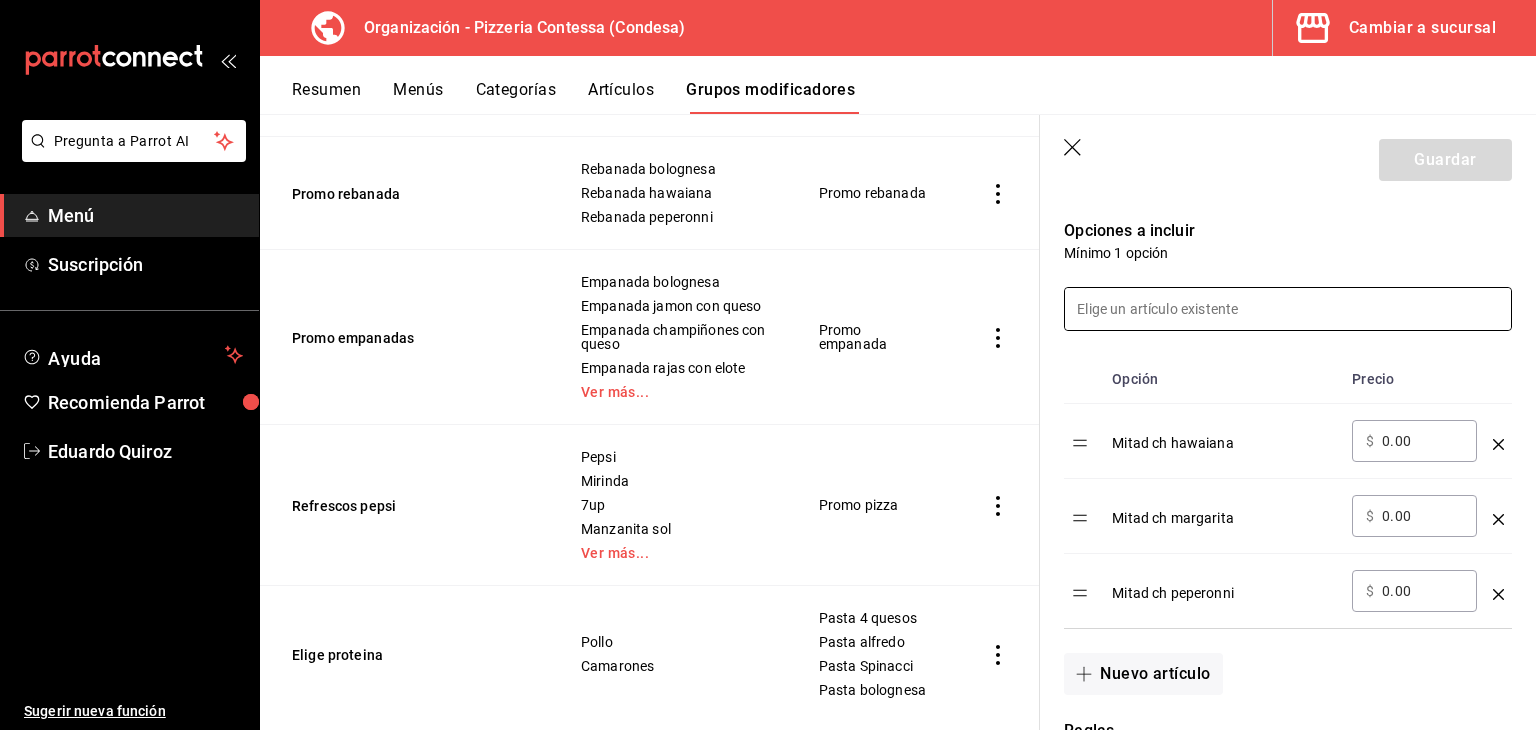 click at bounding box center (1288, 309) 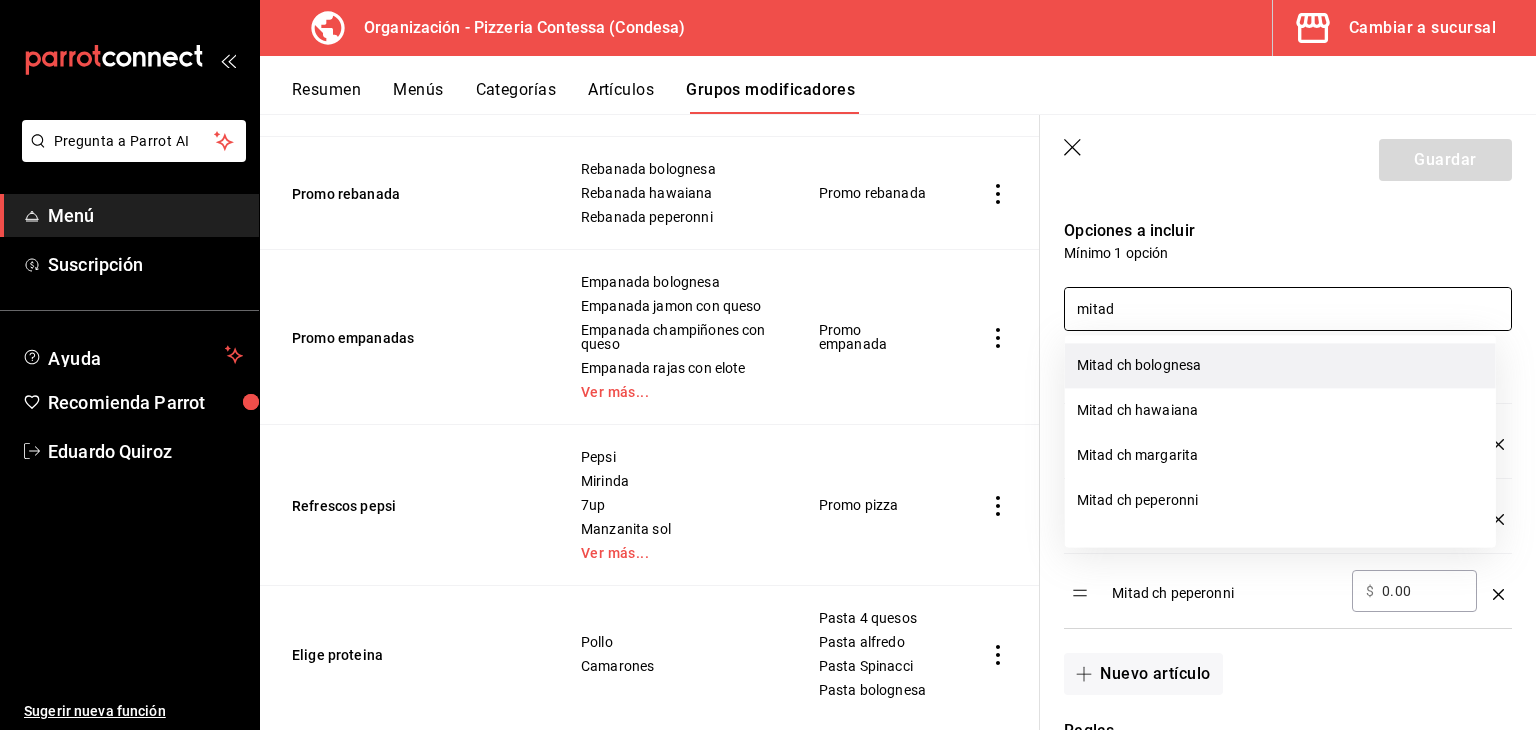 click on "Mitad ch bolognesa" at bounding box center (1280, 365) 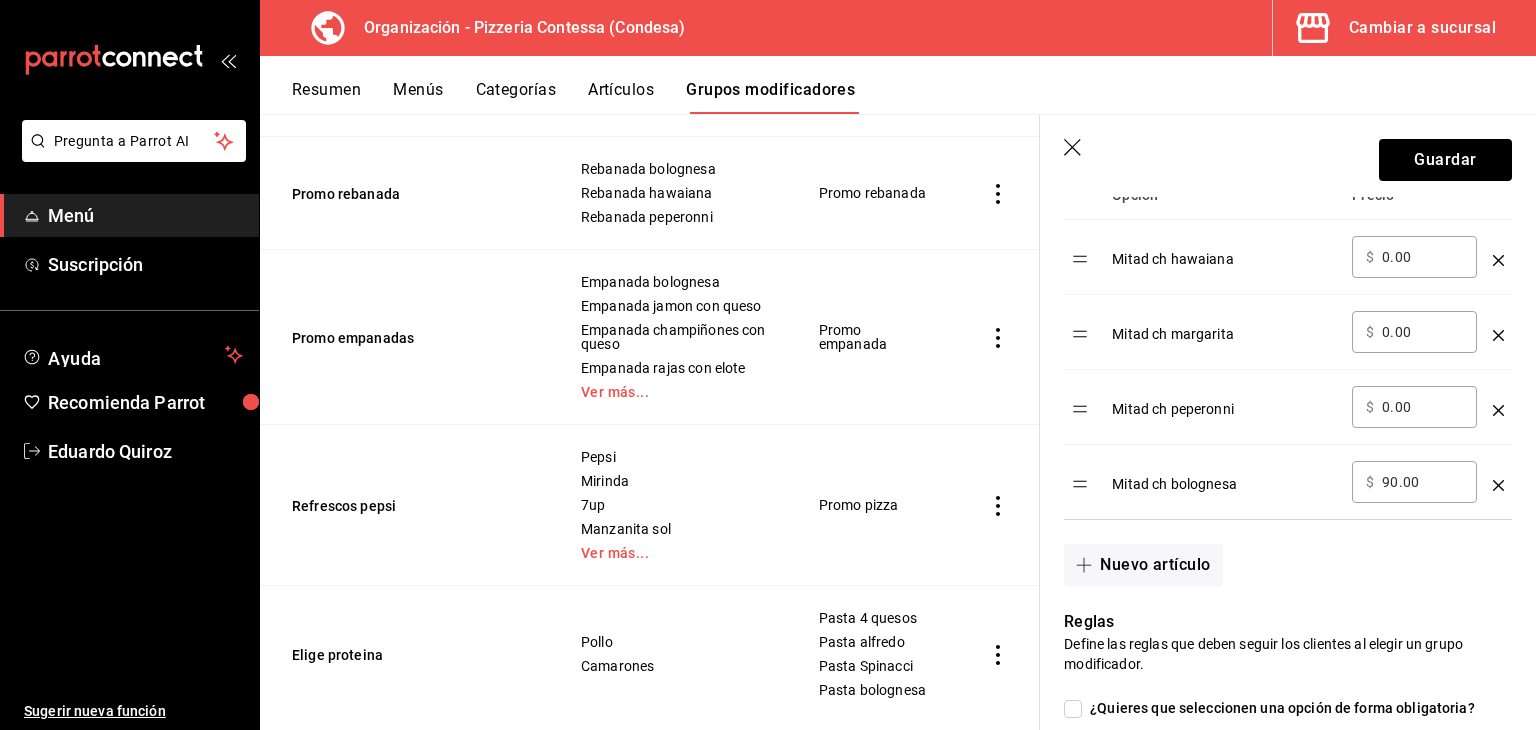 scroll, scrollTop: 700, scrollLeft: 0, axis: vertical 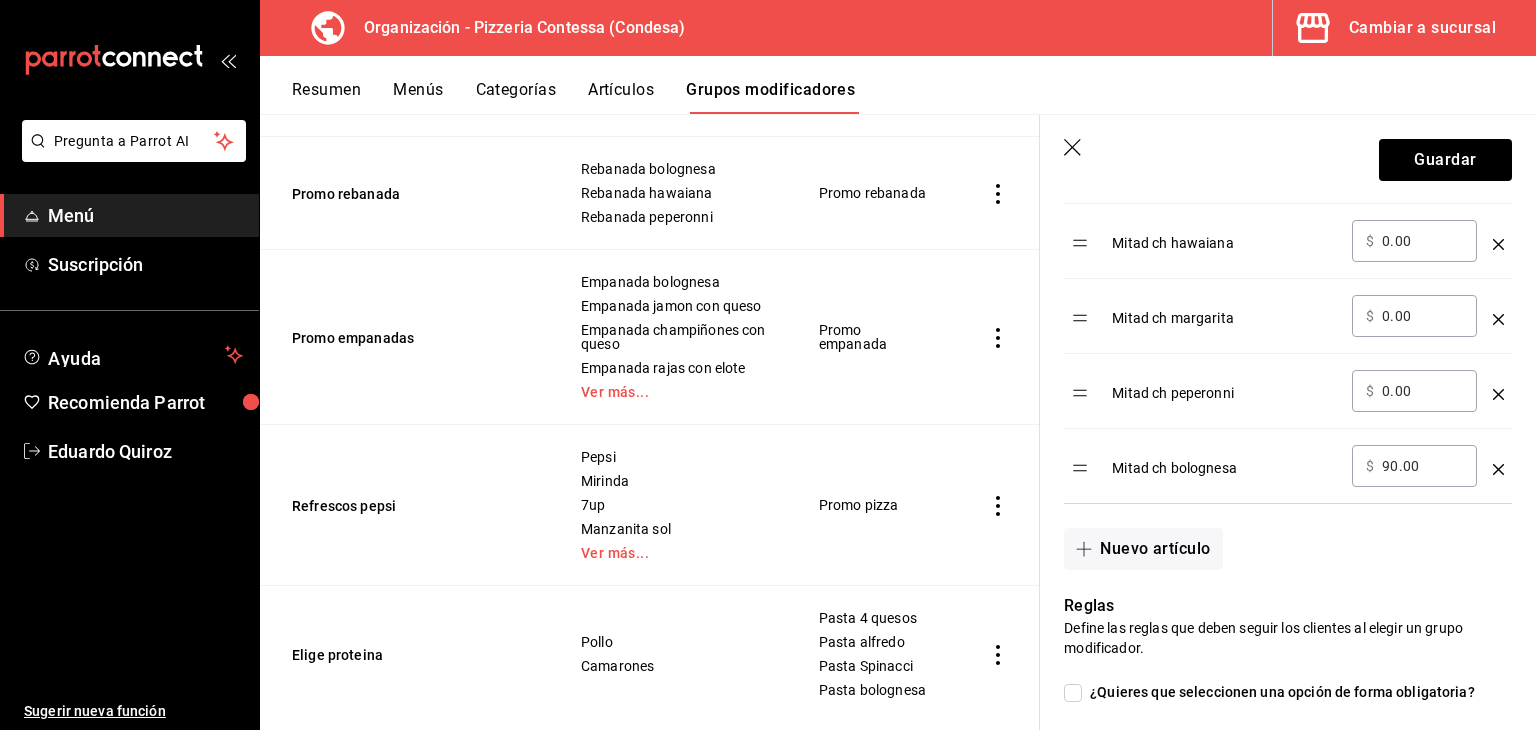 type on "mitad" 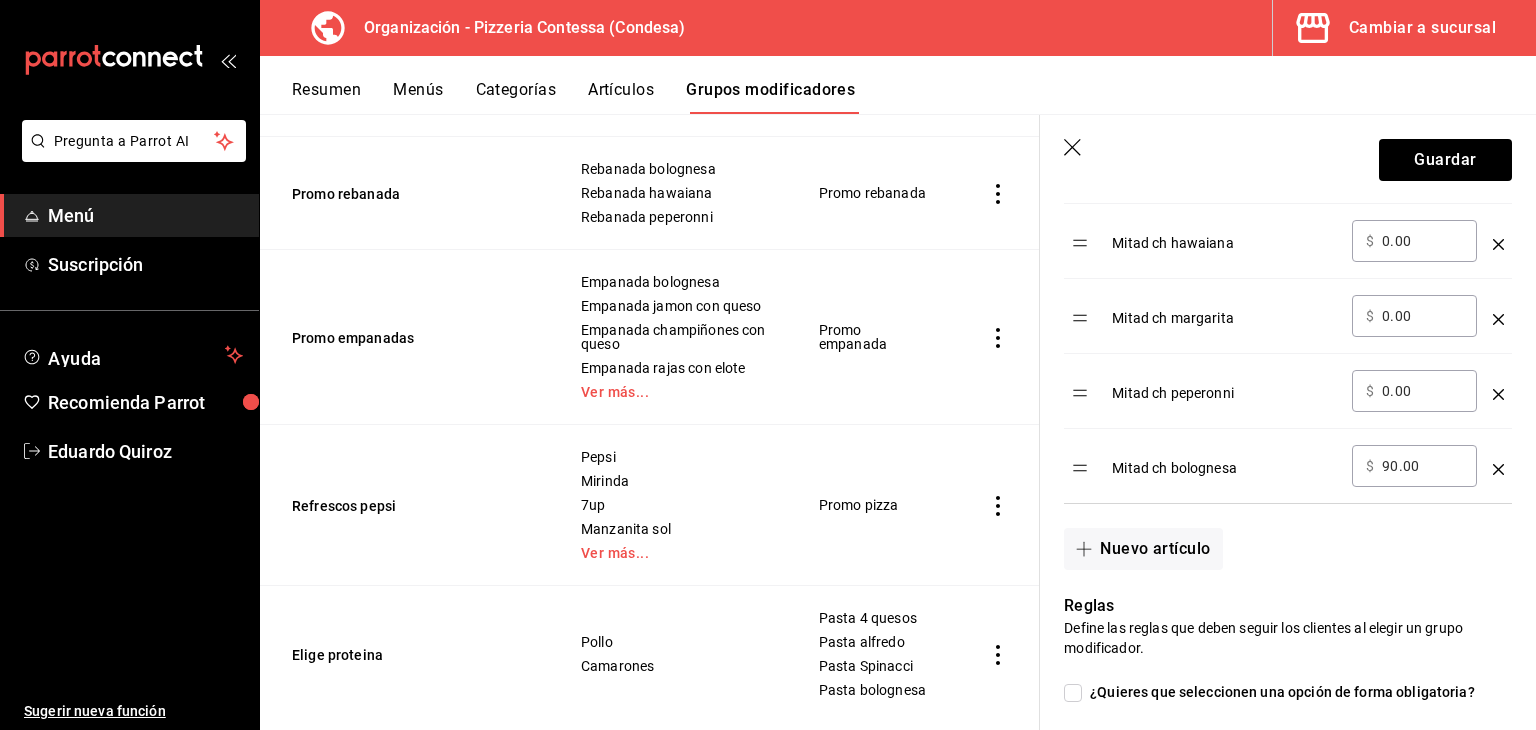 drag, startPoint x: 1444, startPoint y: 463, endPoint x: 1374, endPoint y: 463, distance: 70 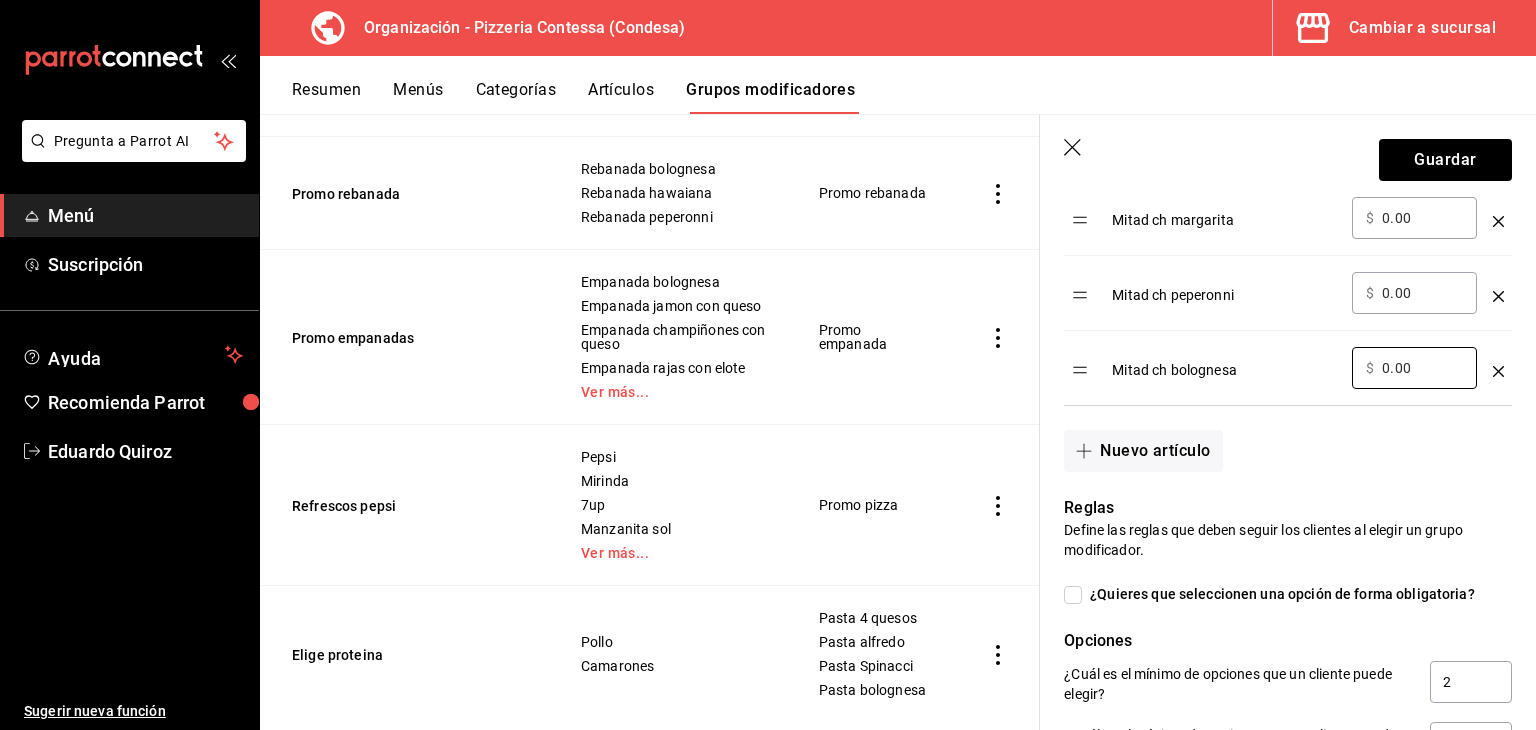 scroll, scrollTop: 800, scrollLeft: 0, axis: vertical 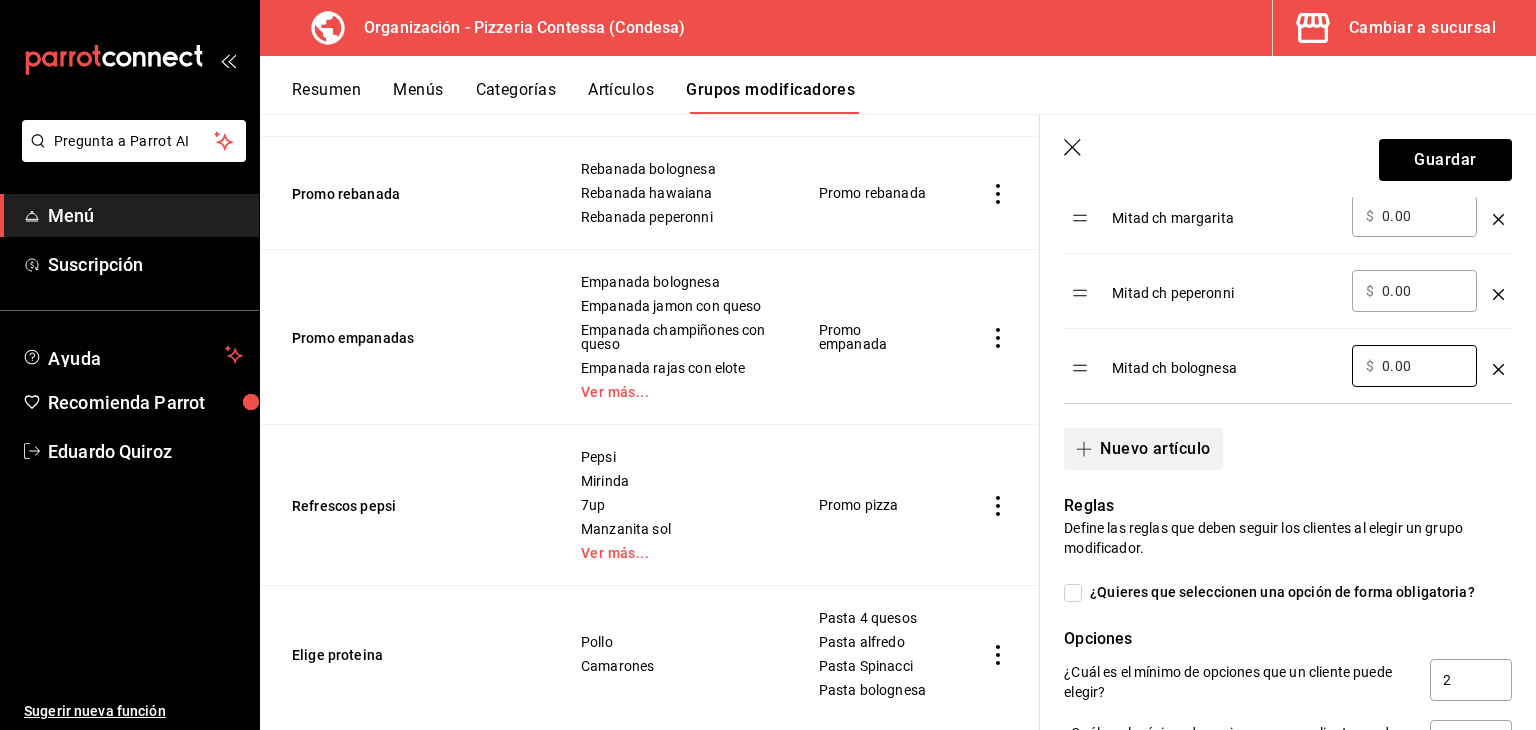 type on "0.00" 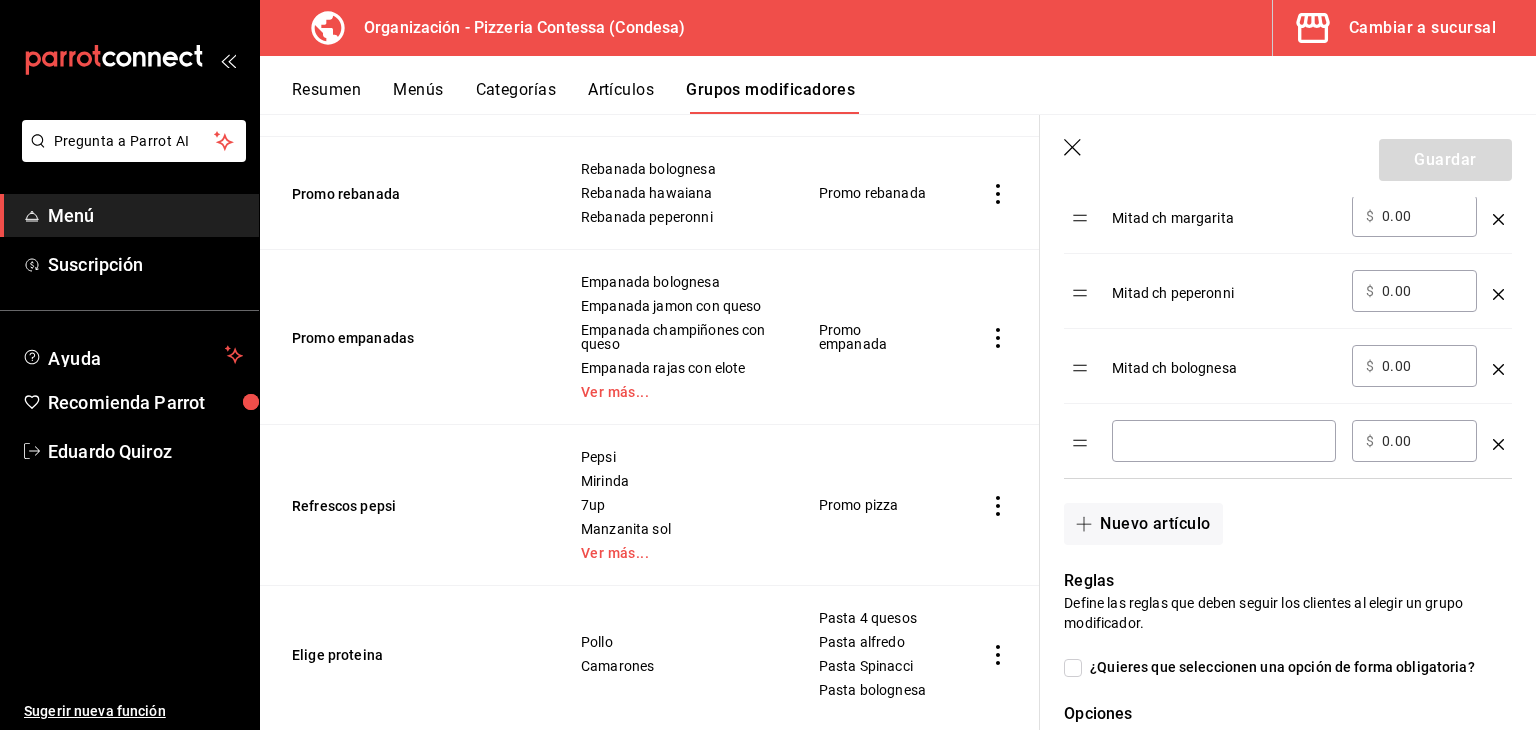 click 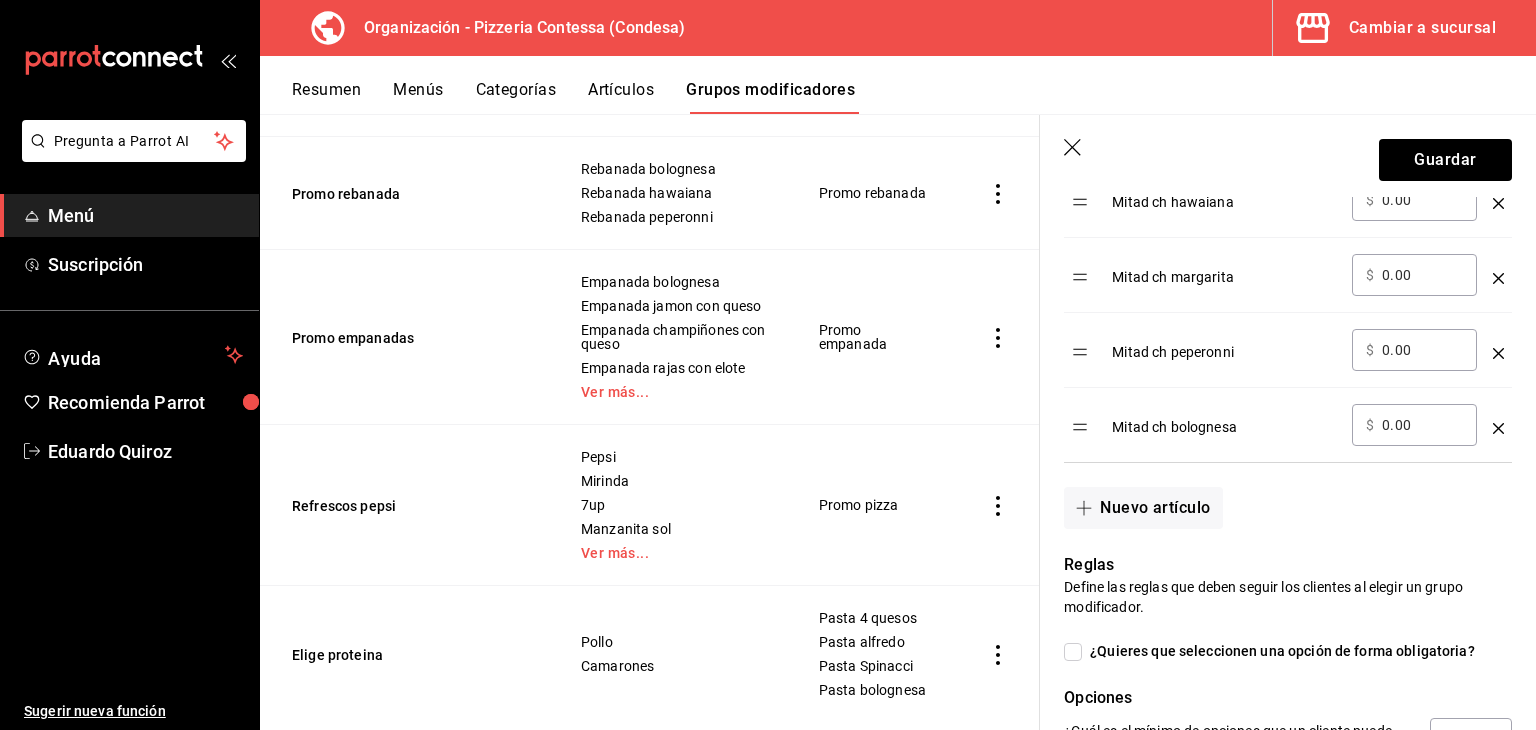 scroll, scrollTop: 500, scrollLeft: 0, axis: vertical 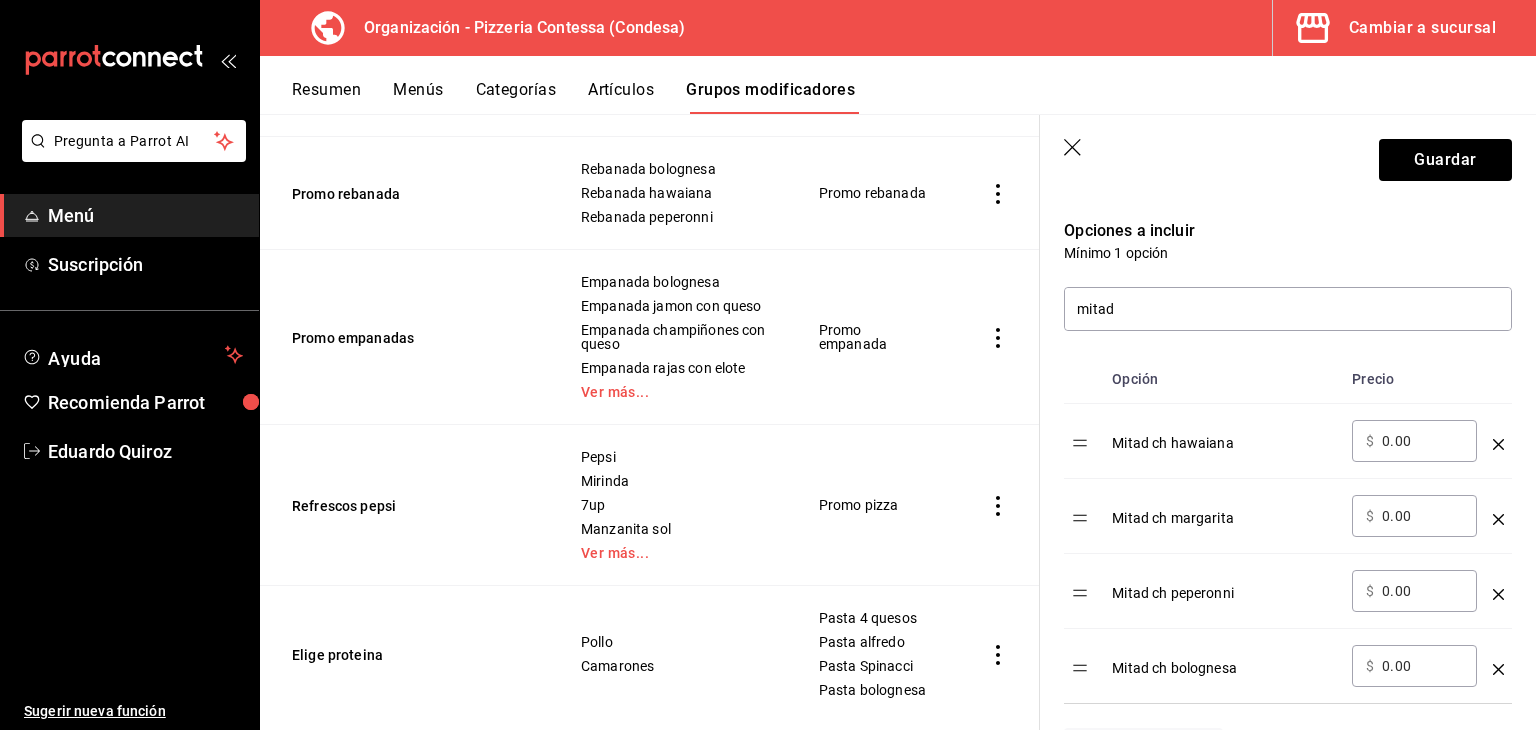 drag, startPoint x: 1160, startPoint y: 314, endPoint x: 1025, endPoint y: 312, distance: 135.01482 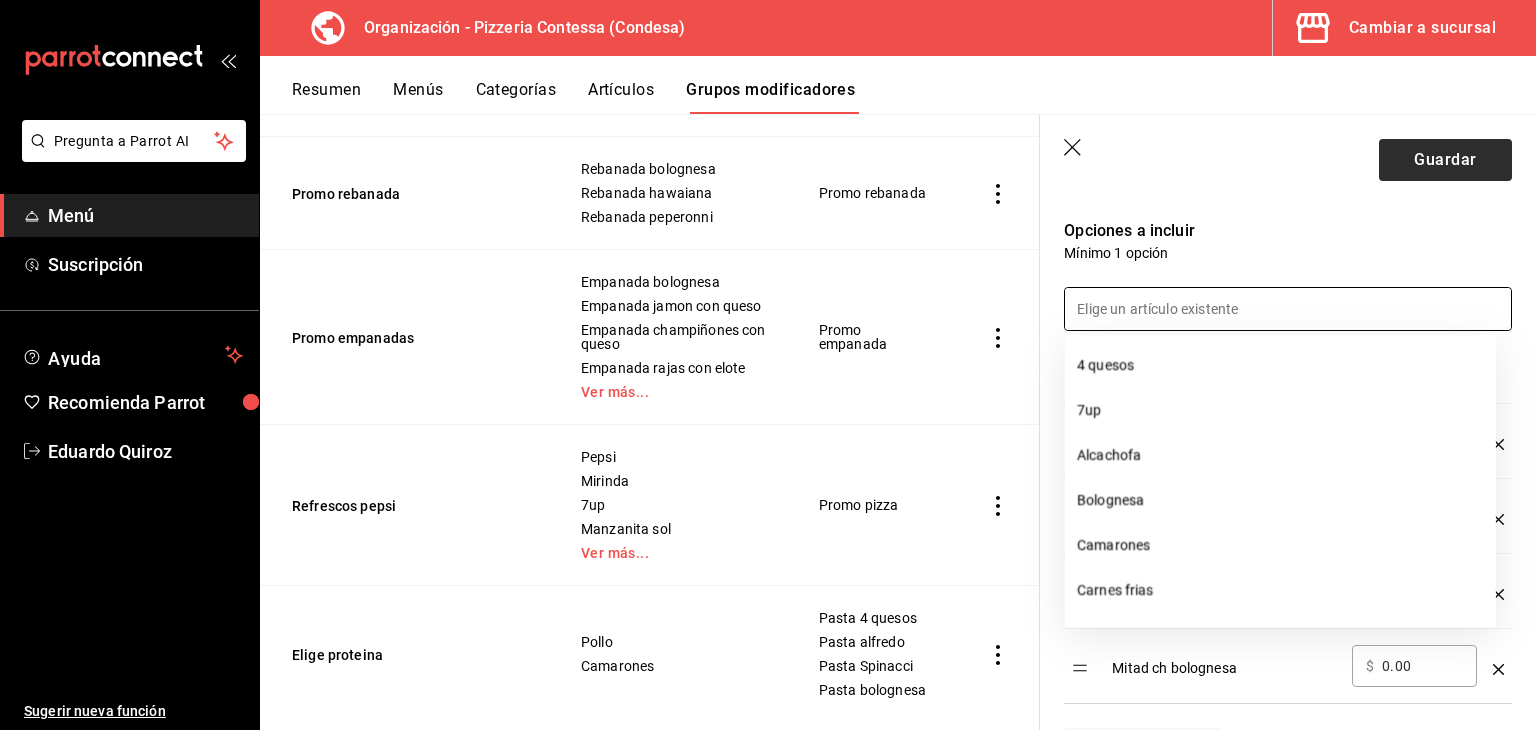 type 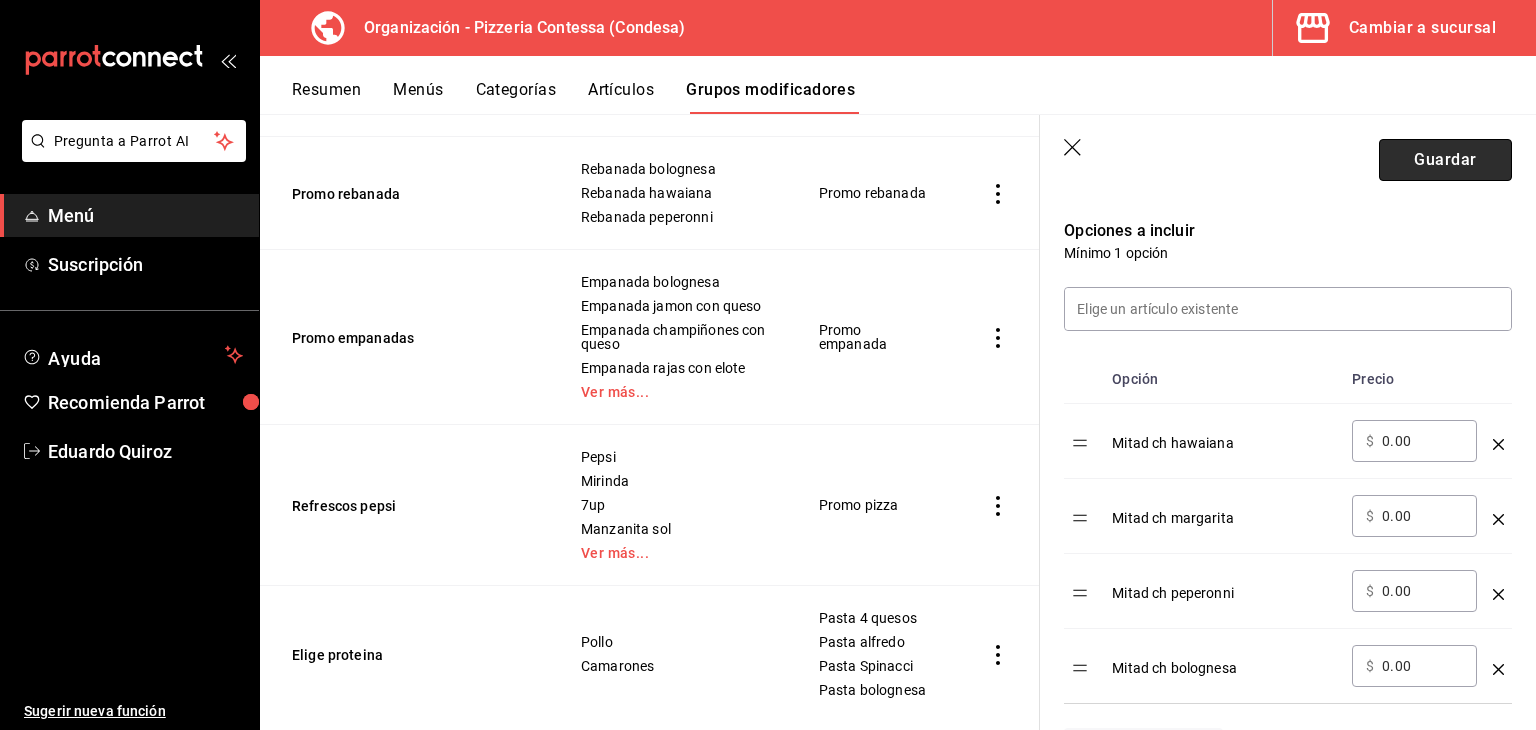 click on "Guardar" at bounding box center (1445, 160) 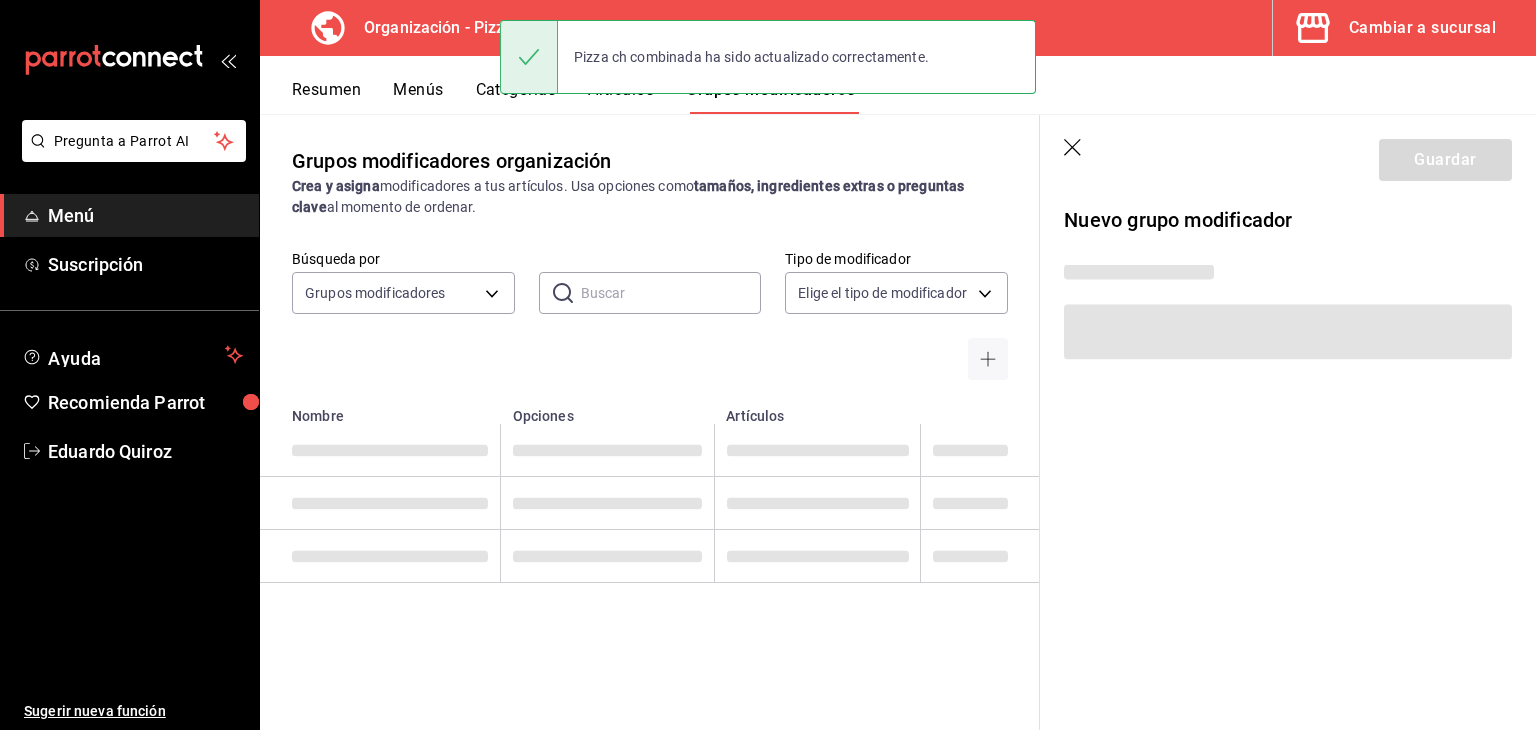 scroll, scrollTop: 0, scrollLeft: 0, axis: both 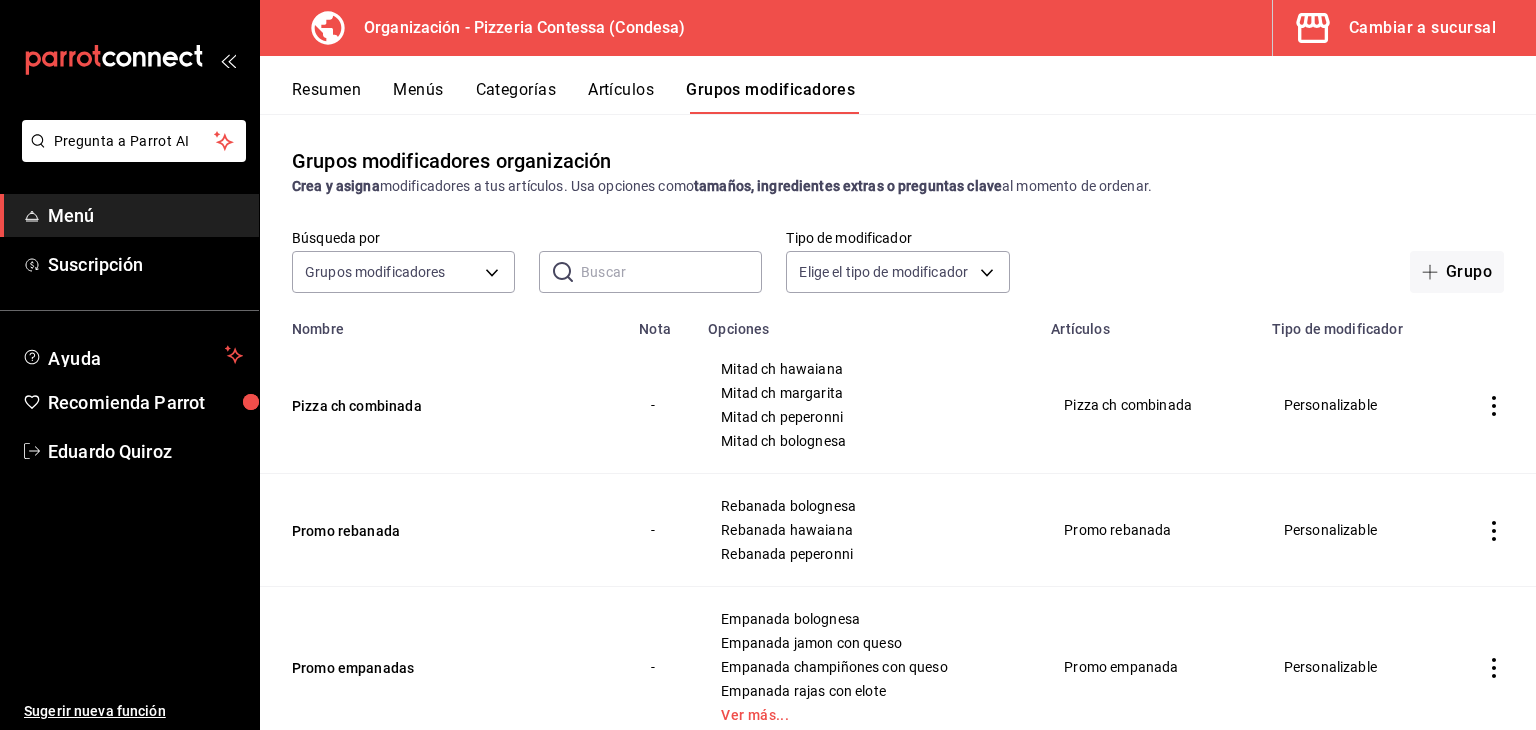 click on "Artículos" at bounding box center [621, 97] 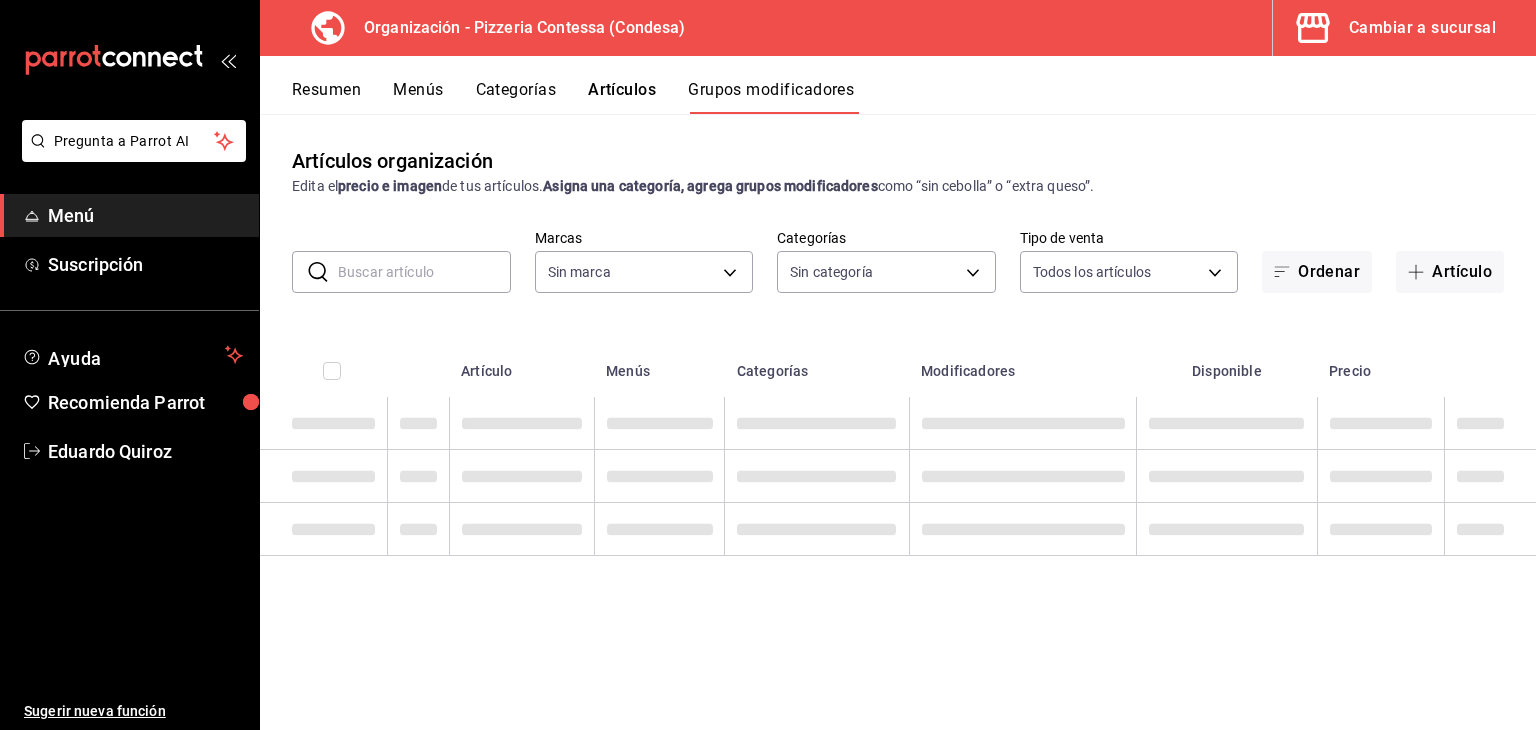 type on "ffd2d5b6-989f-41ef-afc5-5290e67978d8" 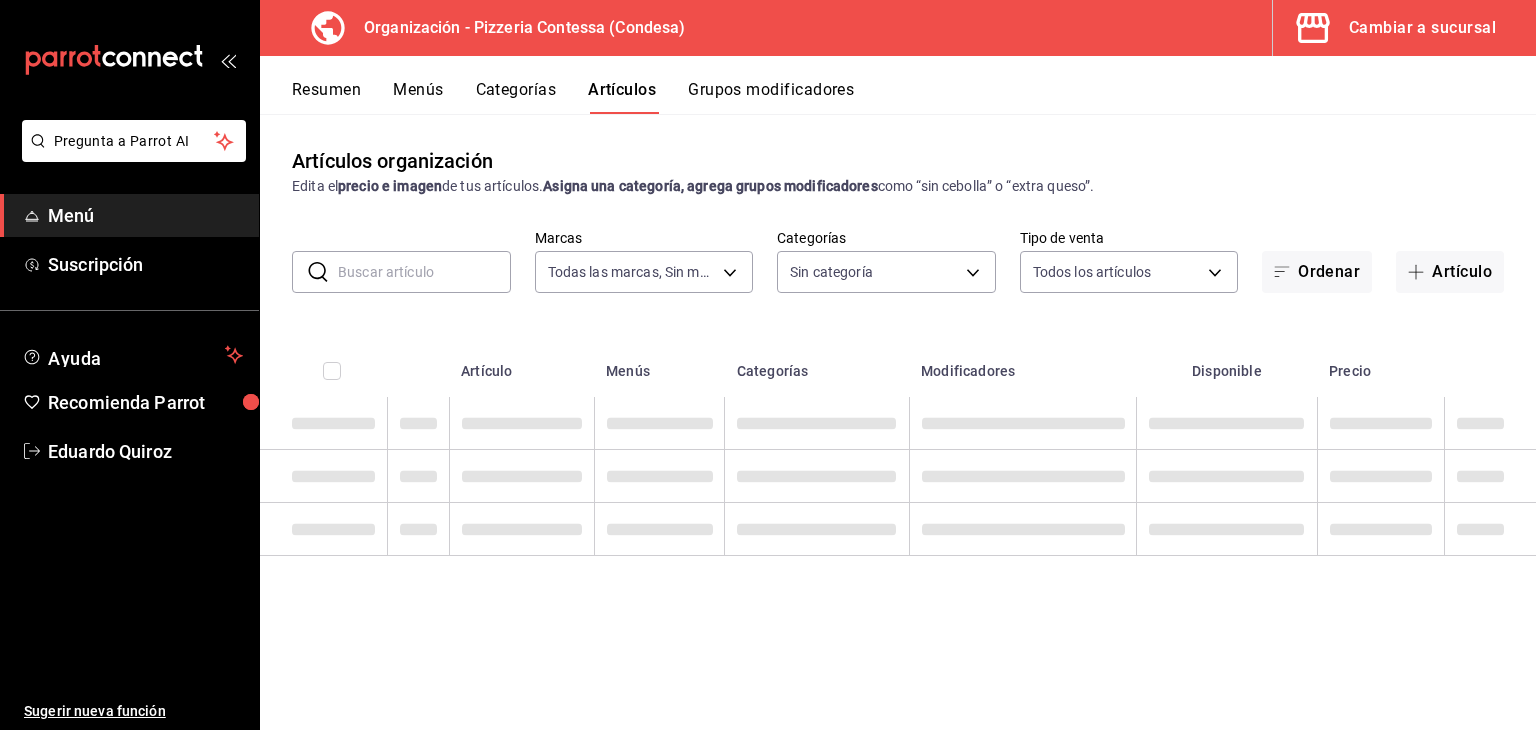 type on "ffd2d5b6-989f-41ef-afc5-5290e67978d8" 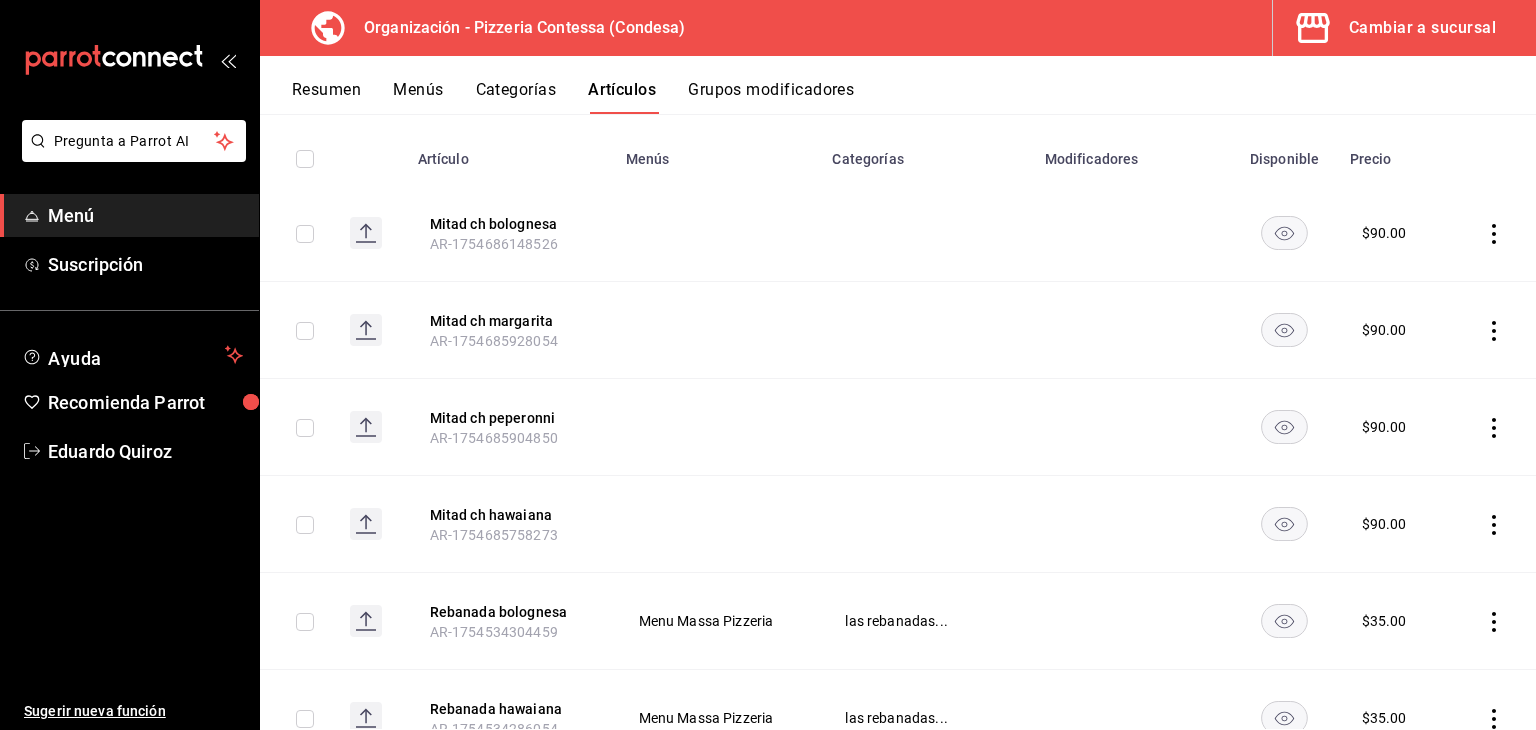 scroll, scrollTop: 200, scrollLeft: 0, axis: vertical 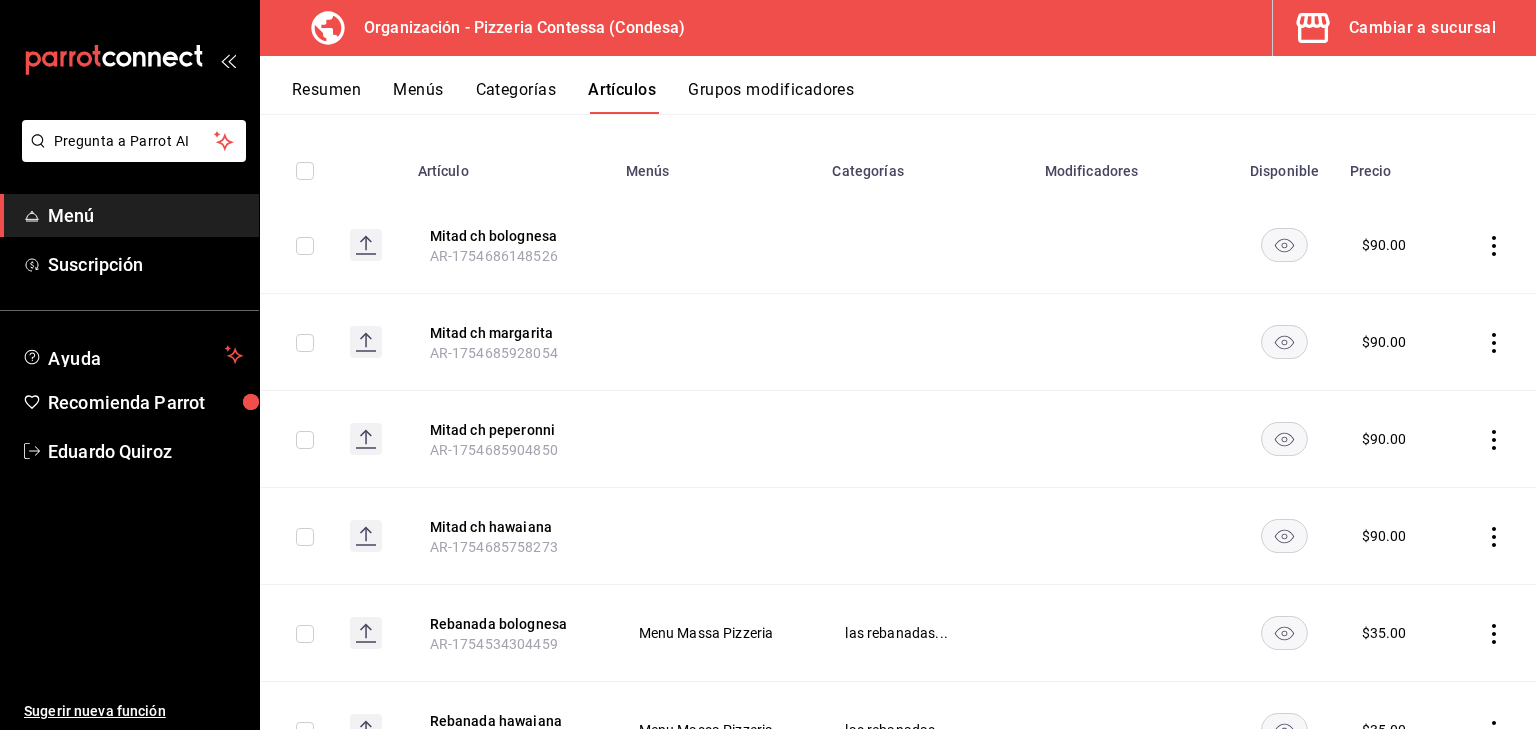 click on "Artículos" at bounding box center (622, 97) 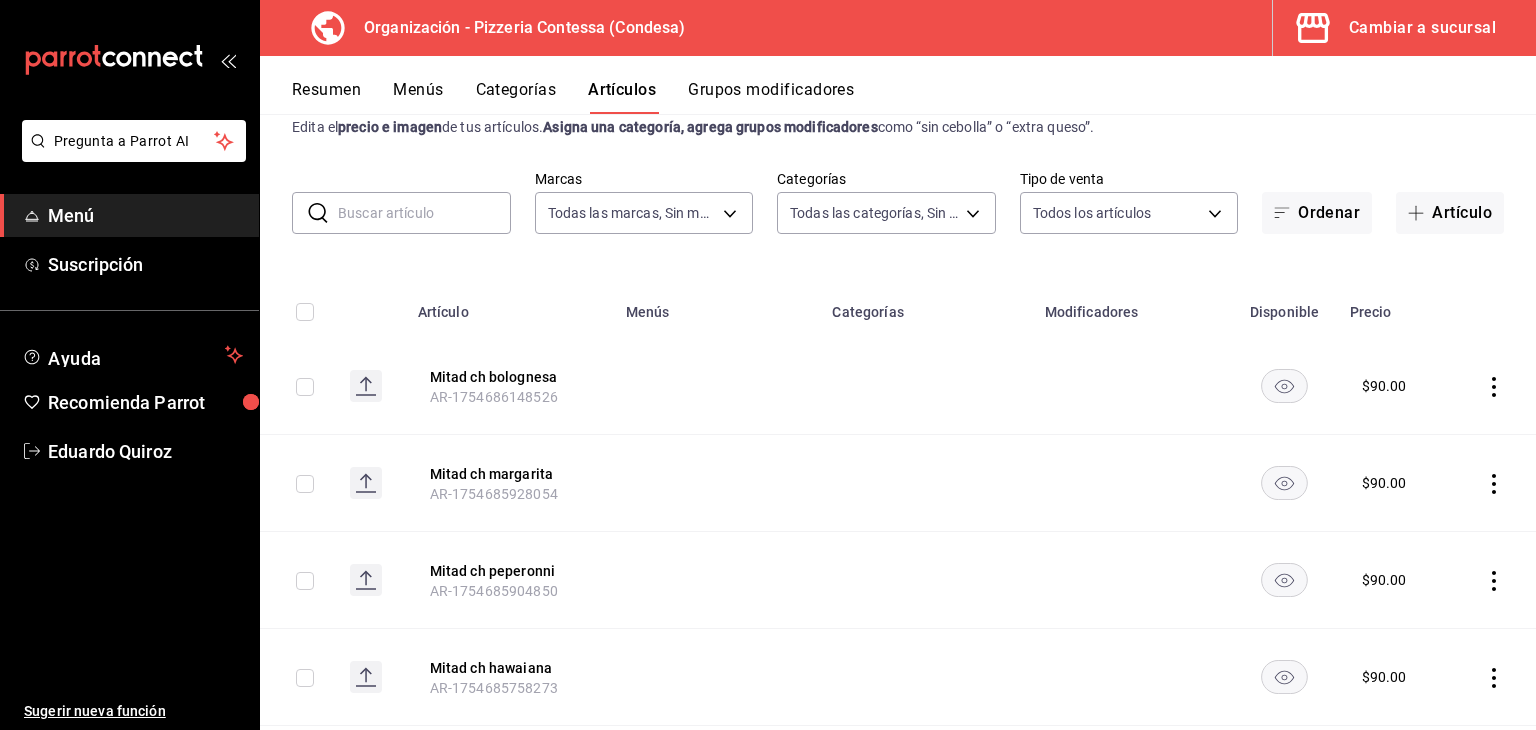 scroll, scrollTop: 0, scrollLeft: 0, axis: both 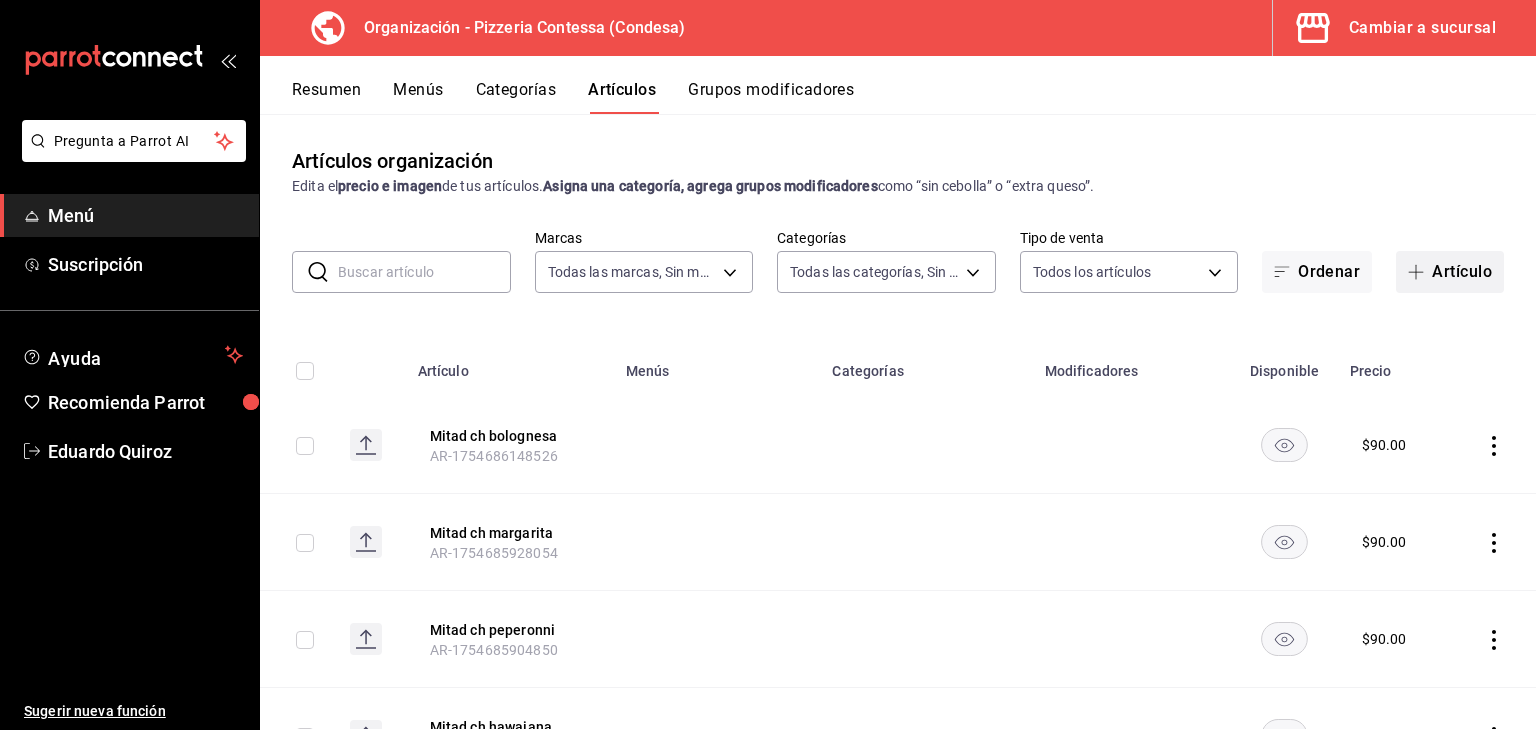 click 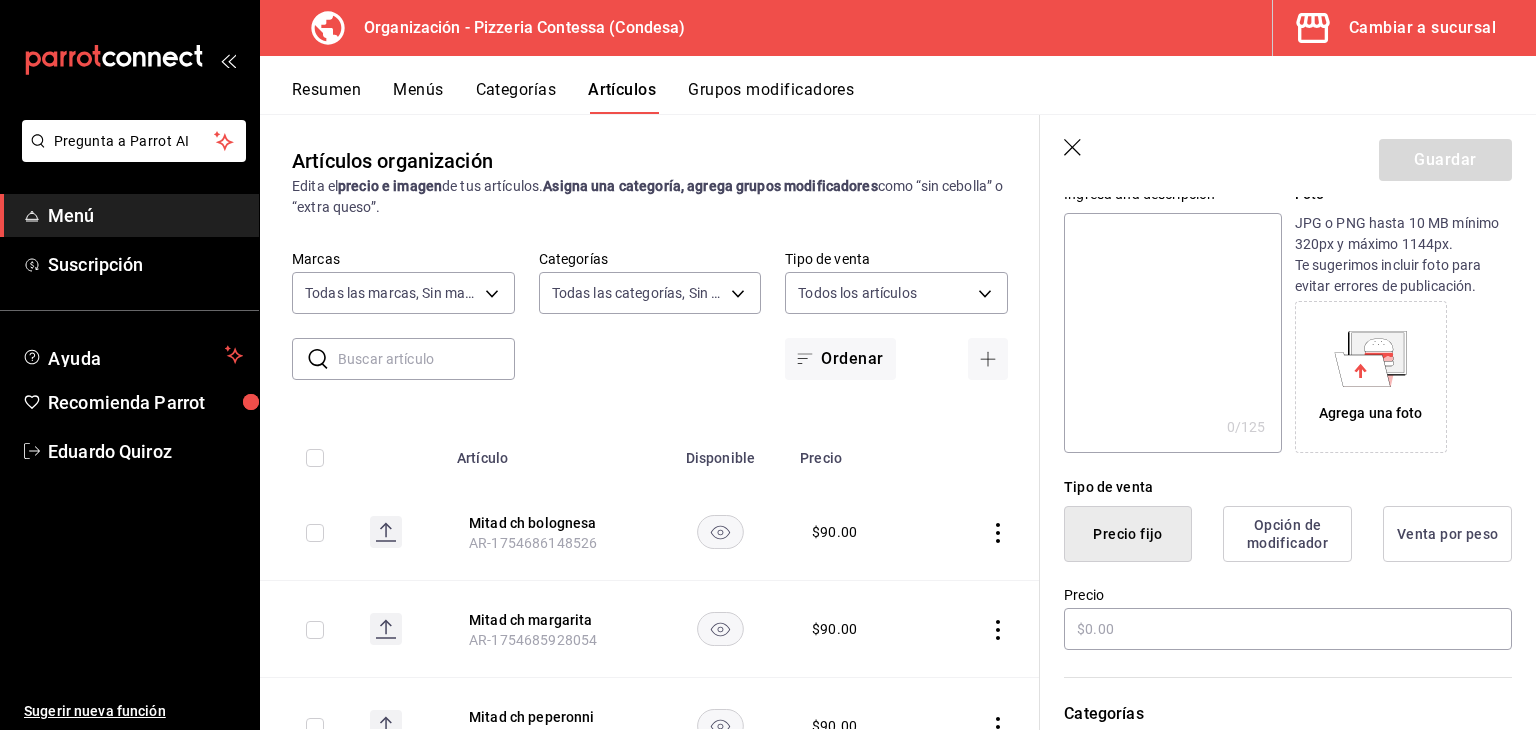 scroll, scrollTop: 216, scrollLeft: 0, axis: vertical 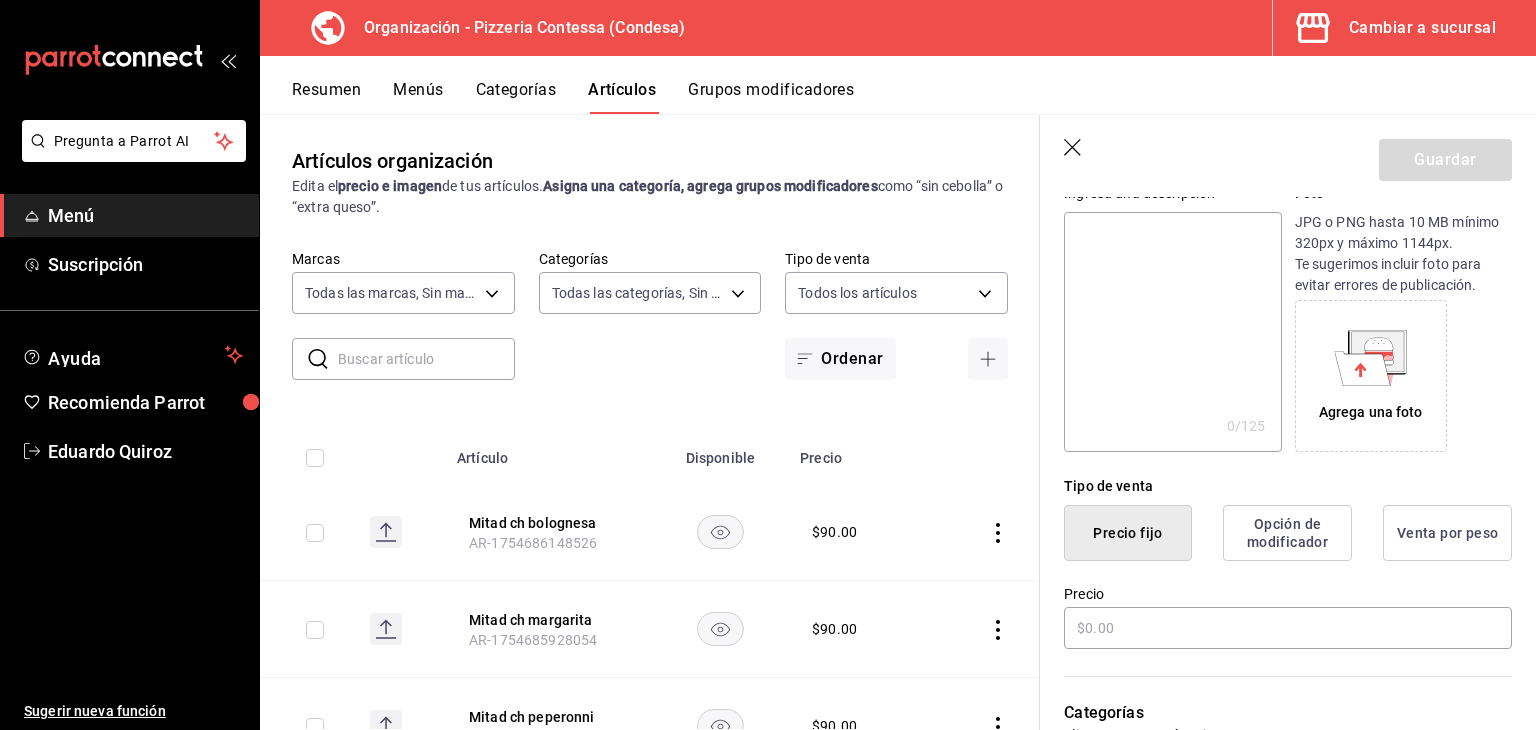 type on "Mitad ch alcachofa" 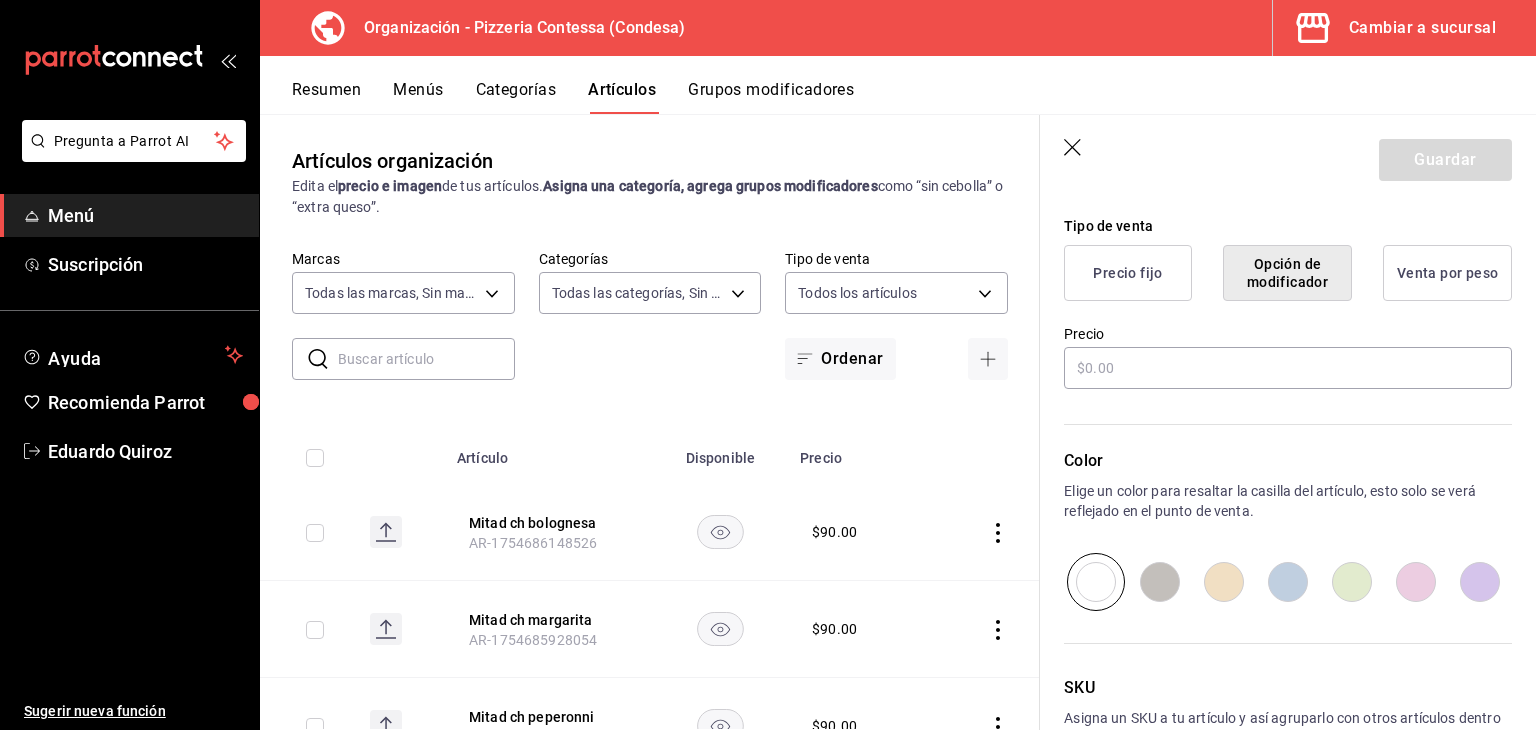 scroll, scrollTop: 608, scrollLeft: 0, axis: vertical 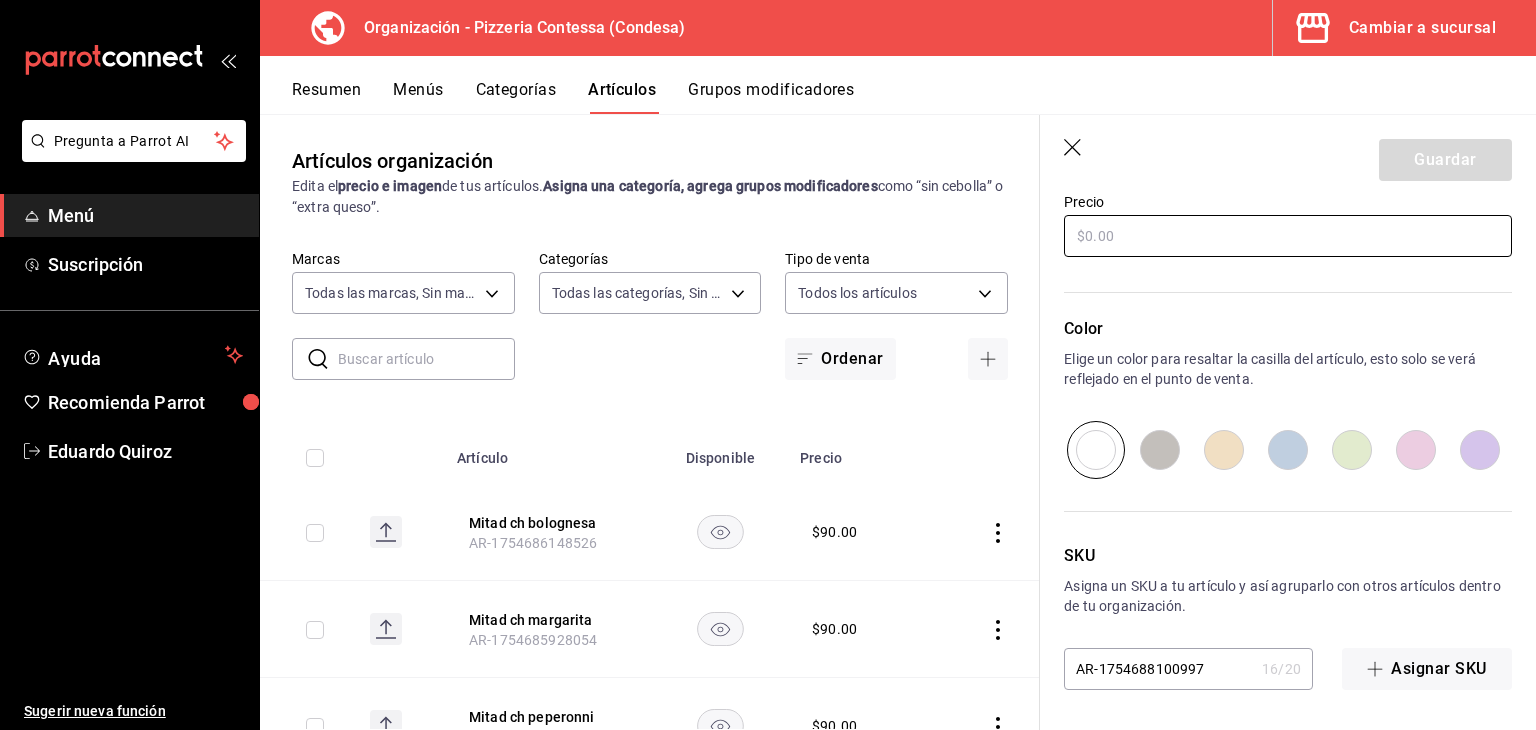 type on "0" 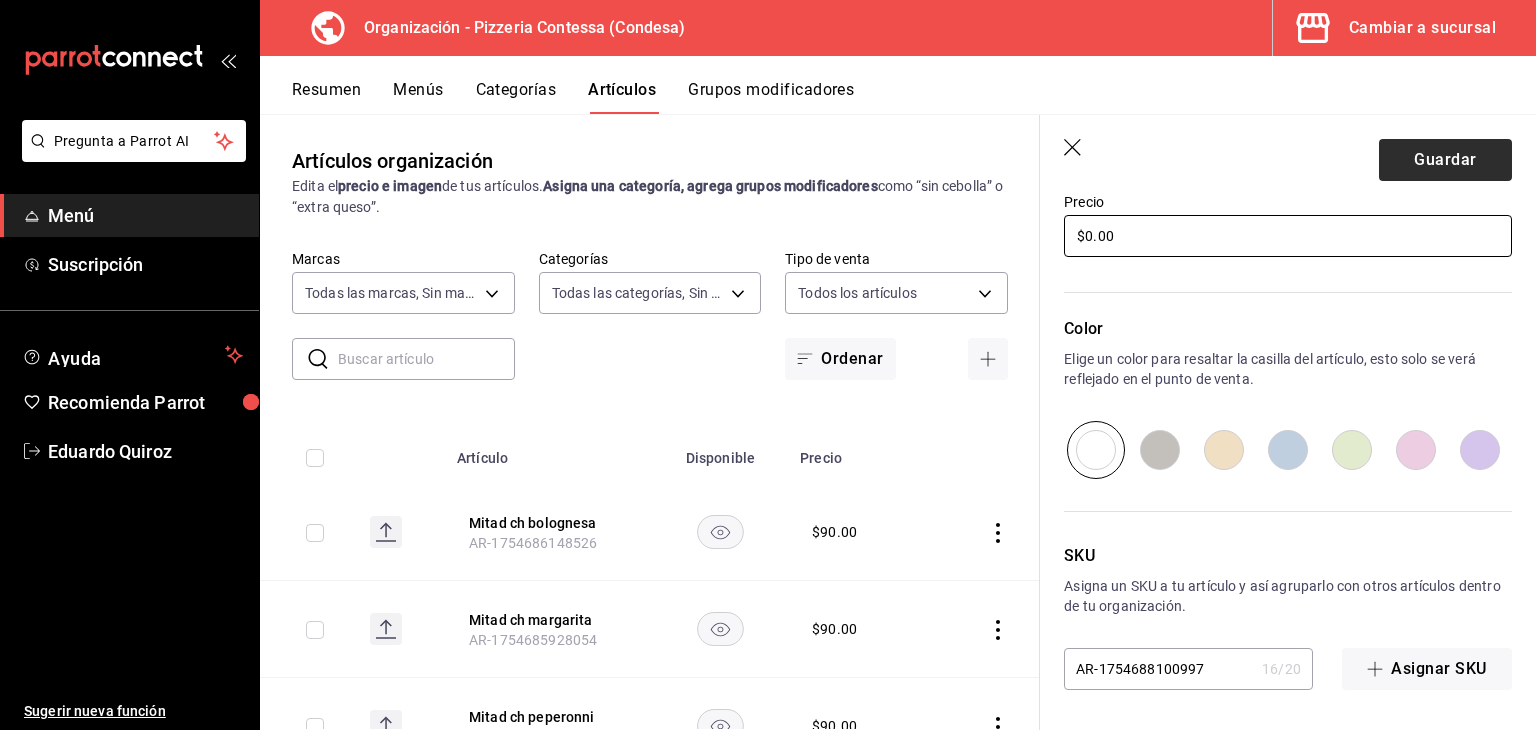 type on "$0.00" 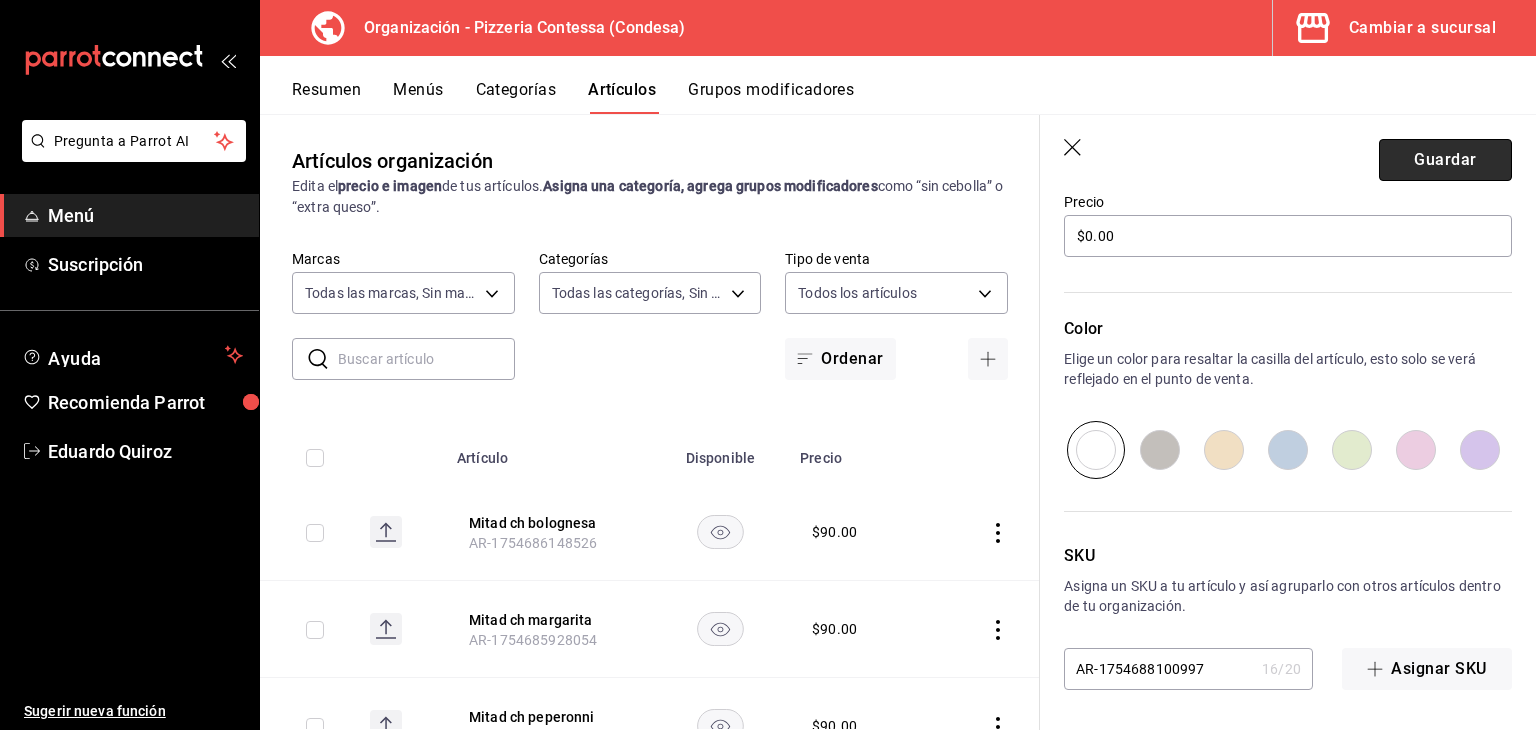 click on "Guardar" at bounding box center [1445, 160] 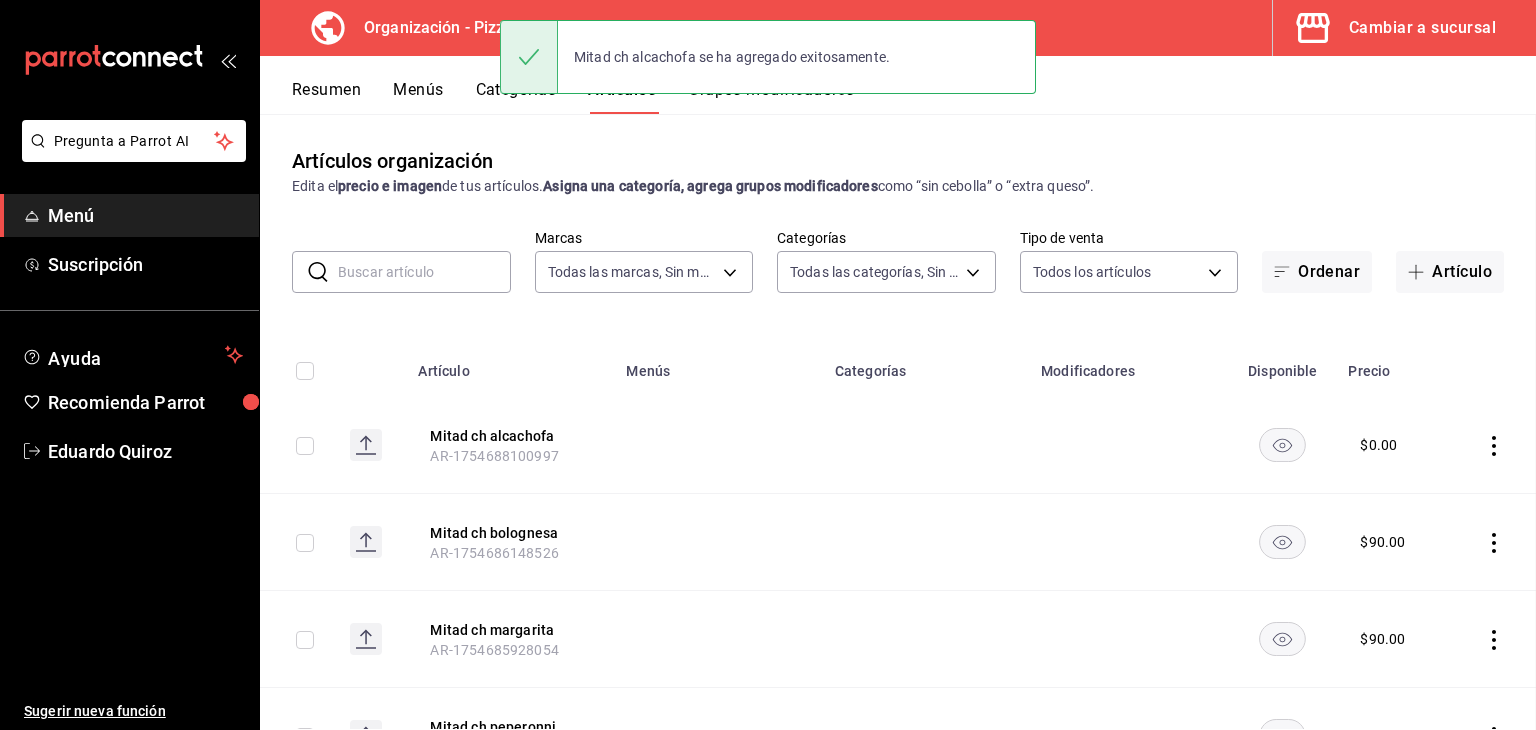 scroll, scrollTop: 0, scrollLeft: 0, axis: both 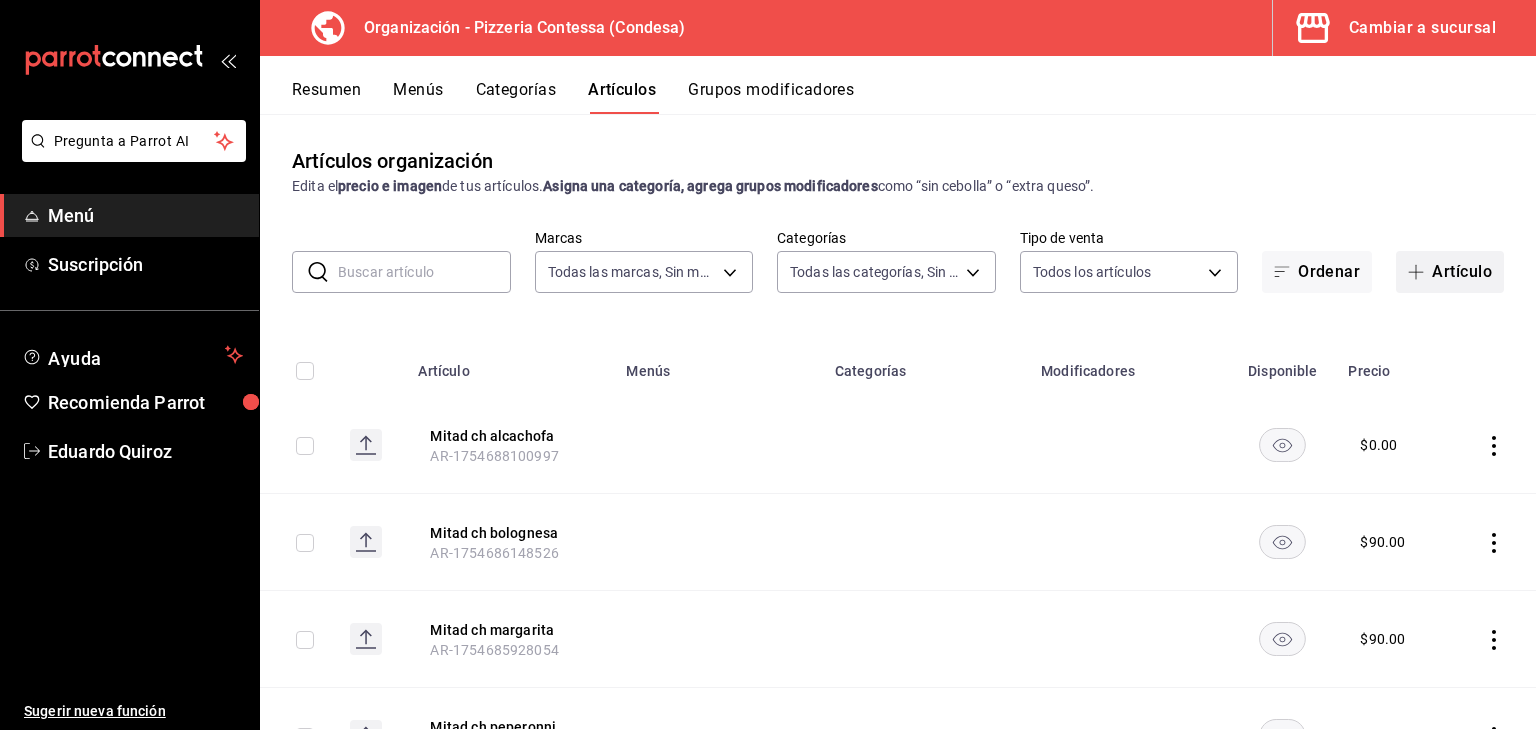 click on "Artículo" at bounding box center (1450, 272) 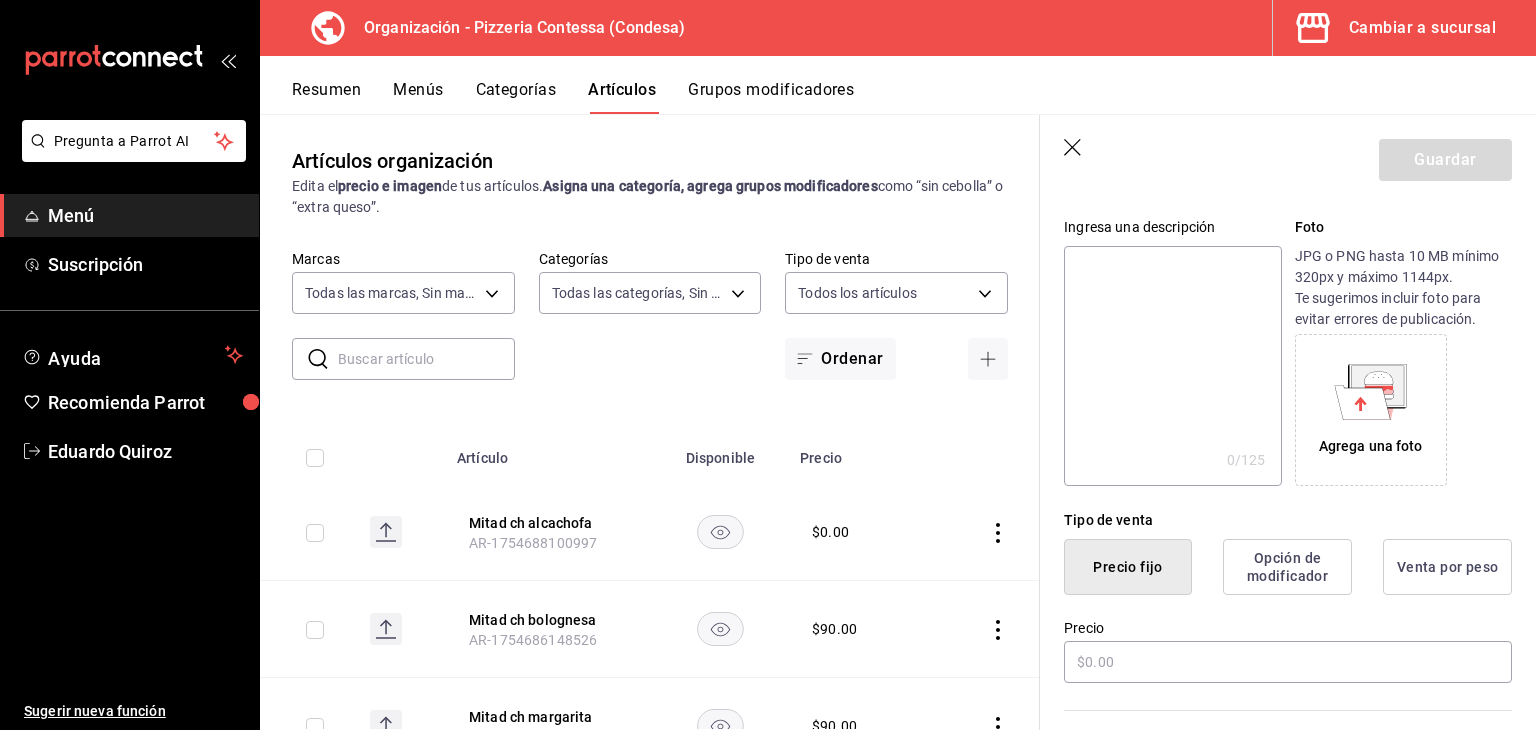 scroll, scrollTop: 183, scrollLeft: 0, axis: vertical 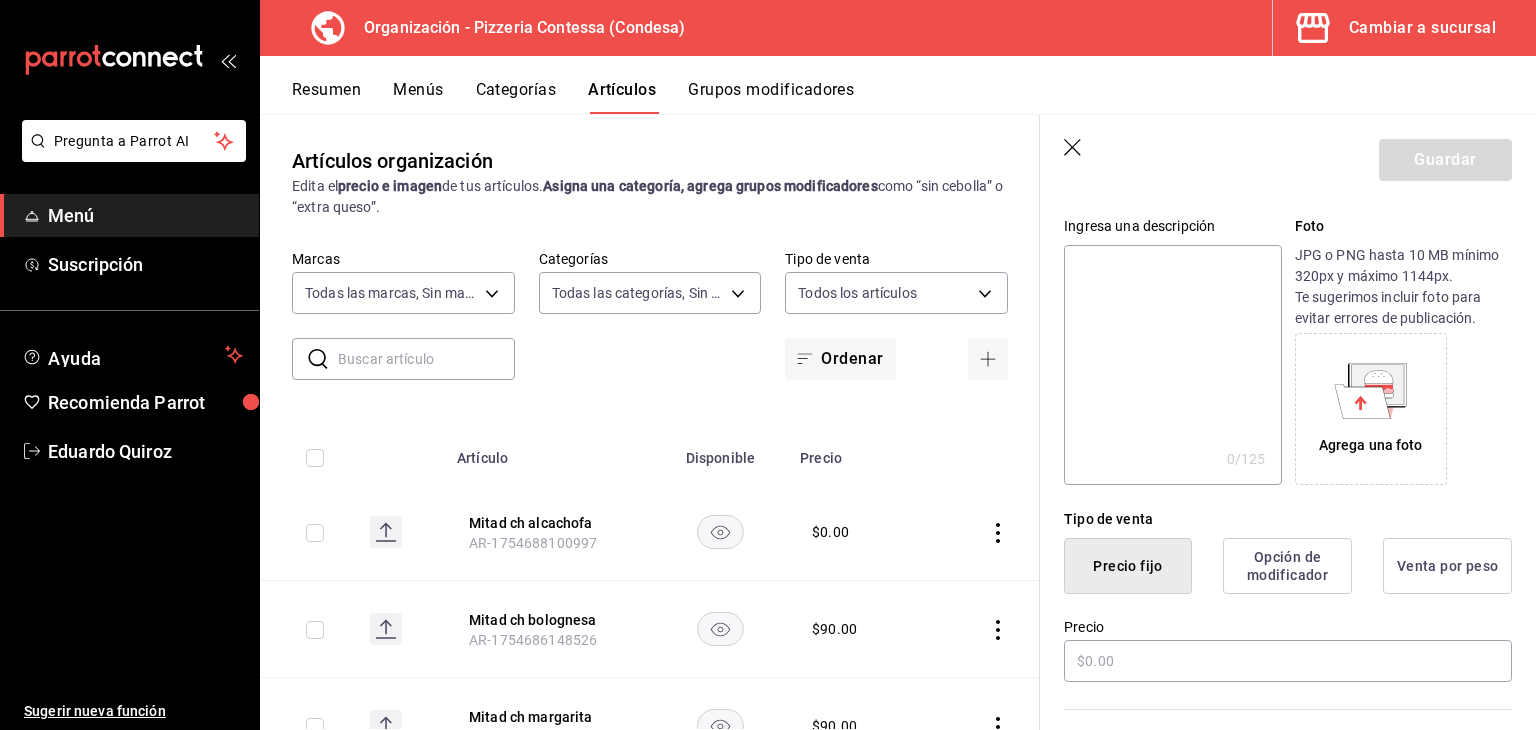 type on "Mitad veggie" 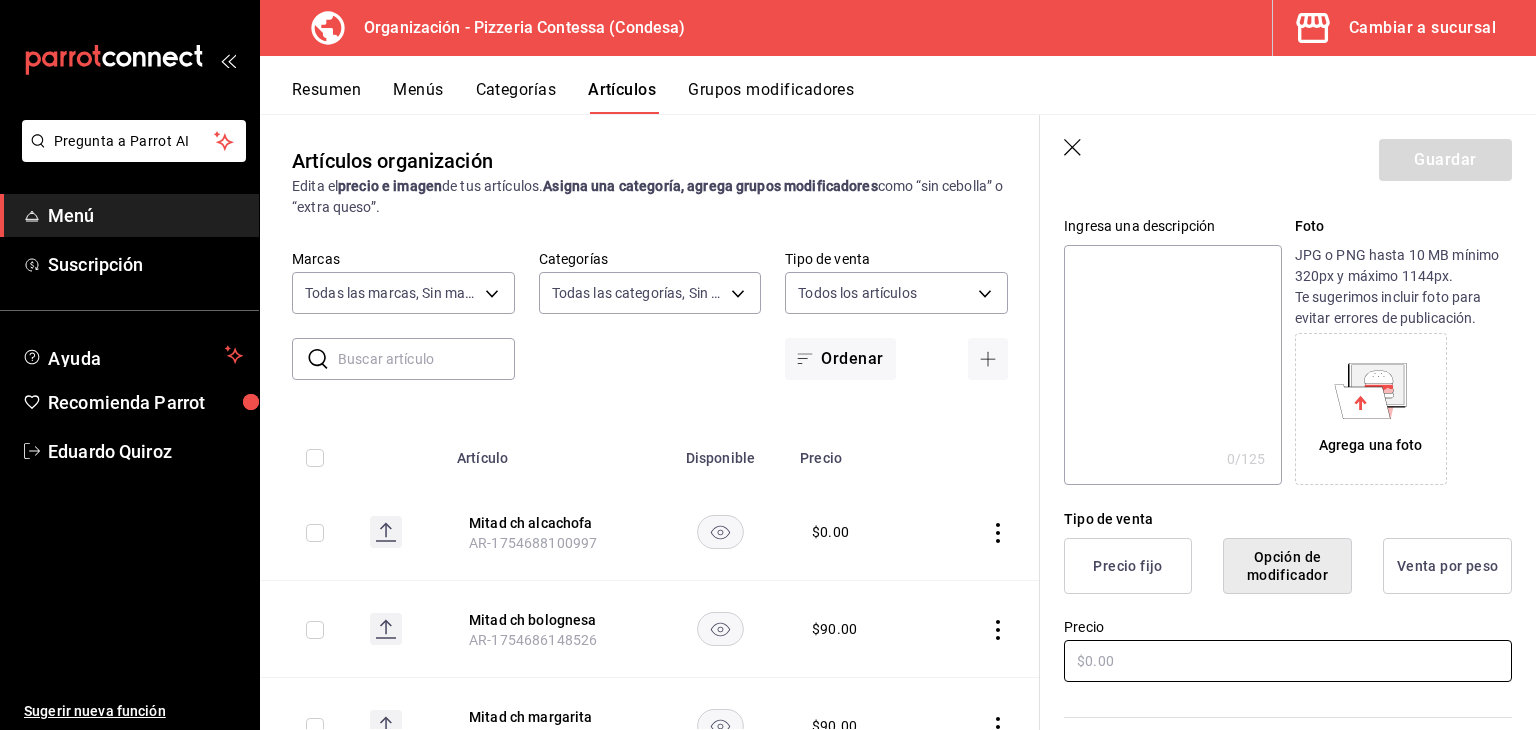 click at bounding box center [1288, 661] 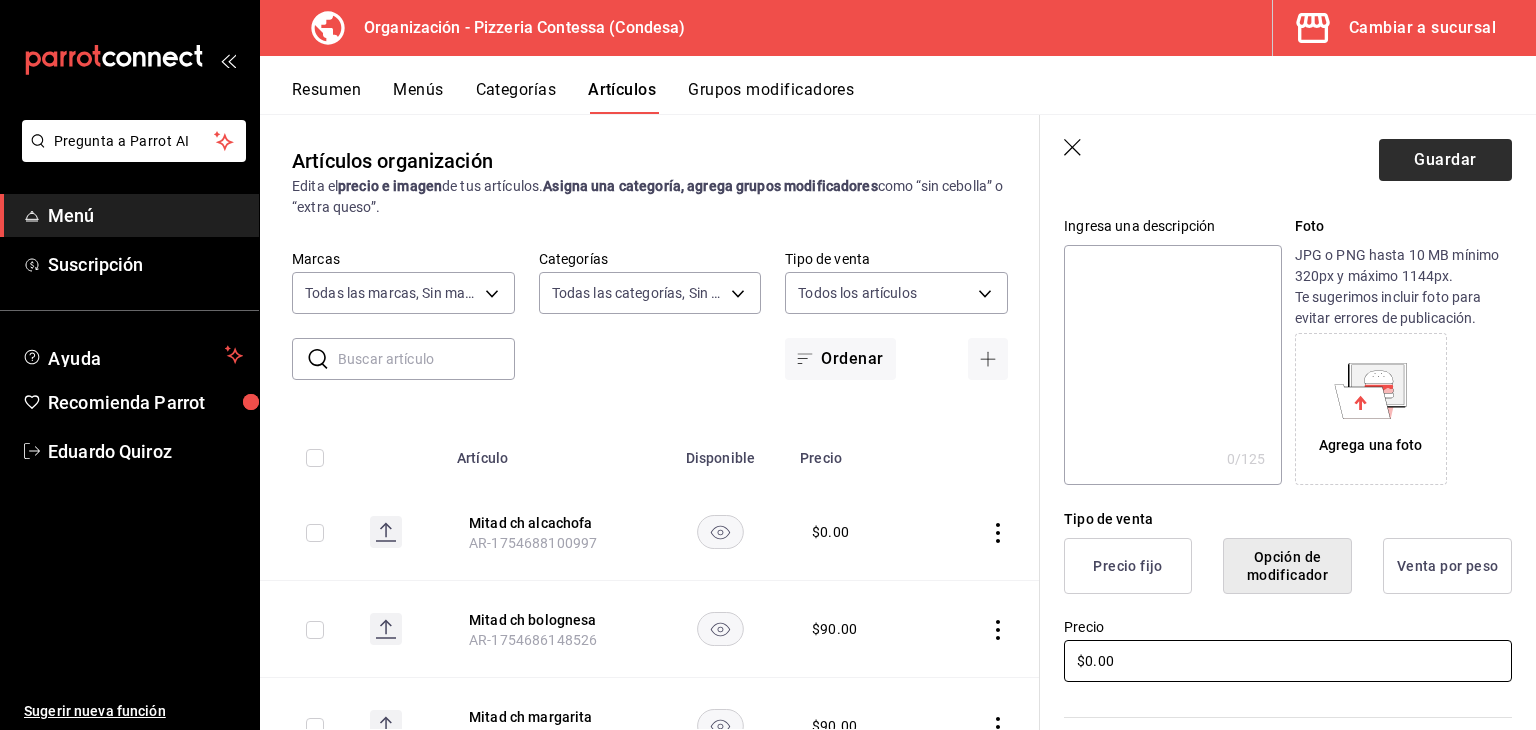 type on "$0.00" 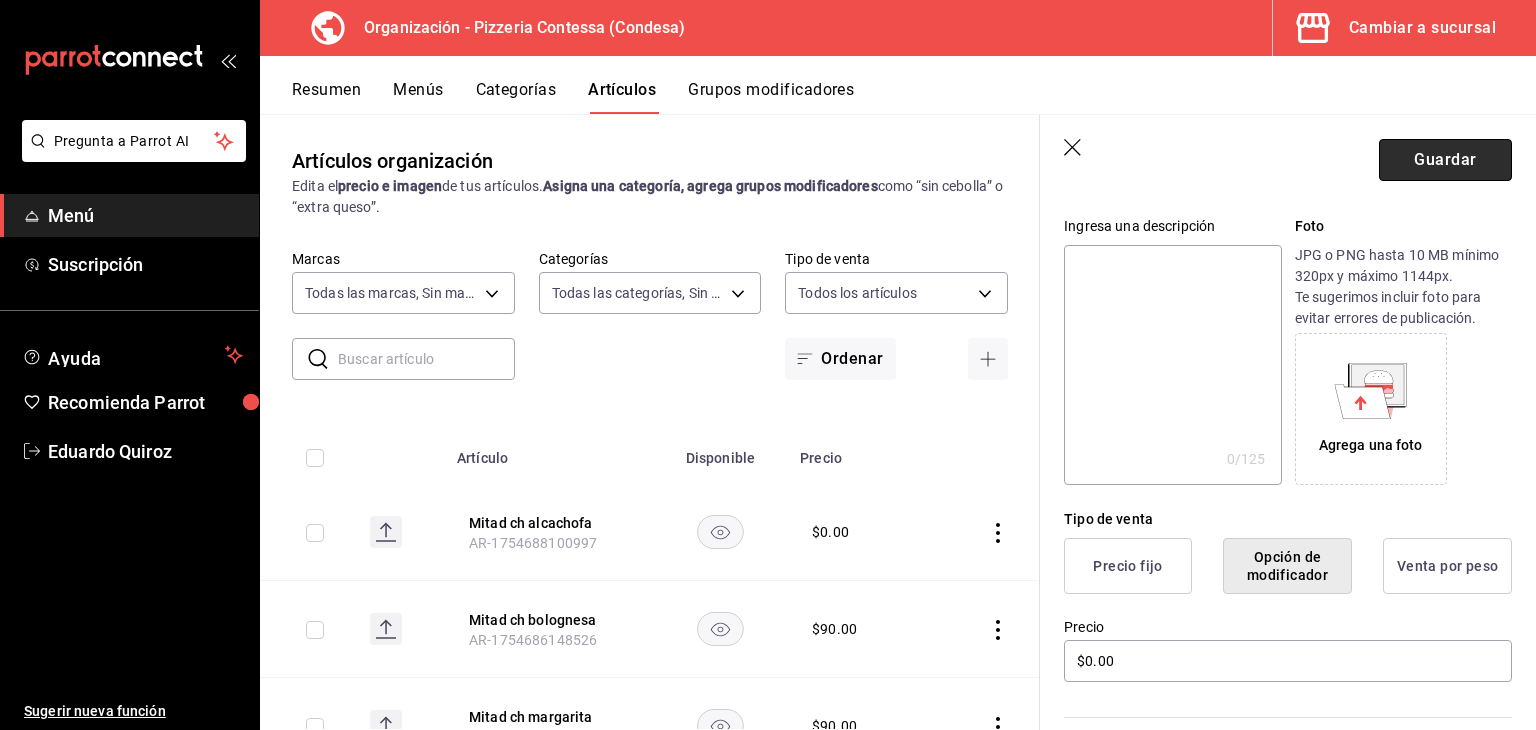 click on "Guardar" at bounding box center [1445, 160] 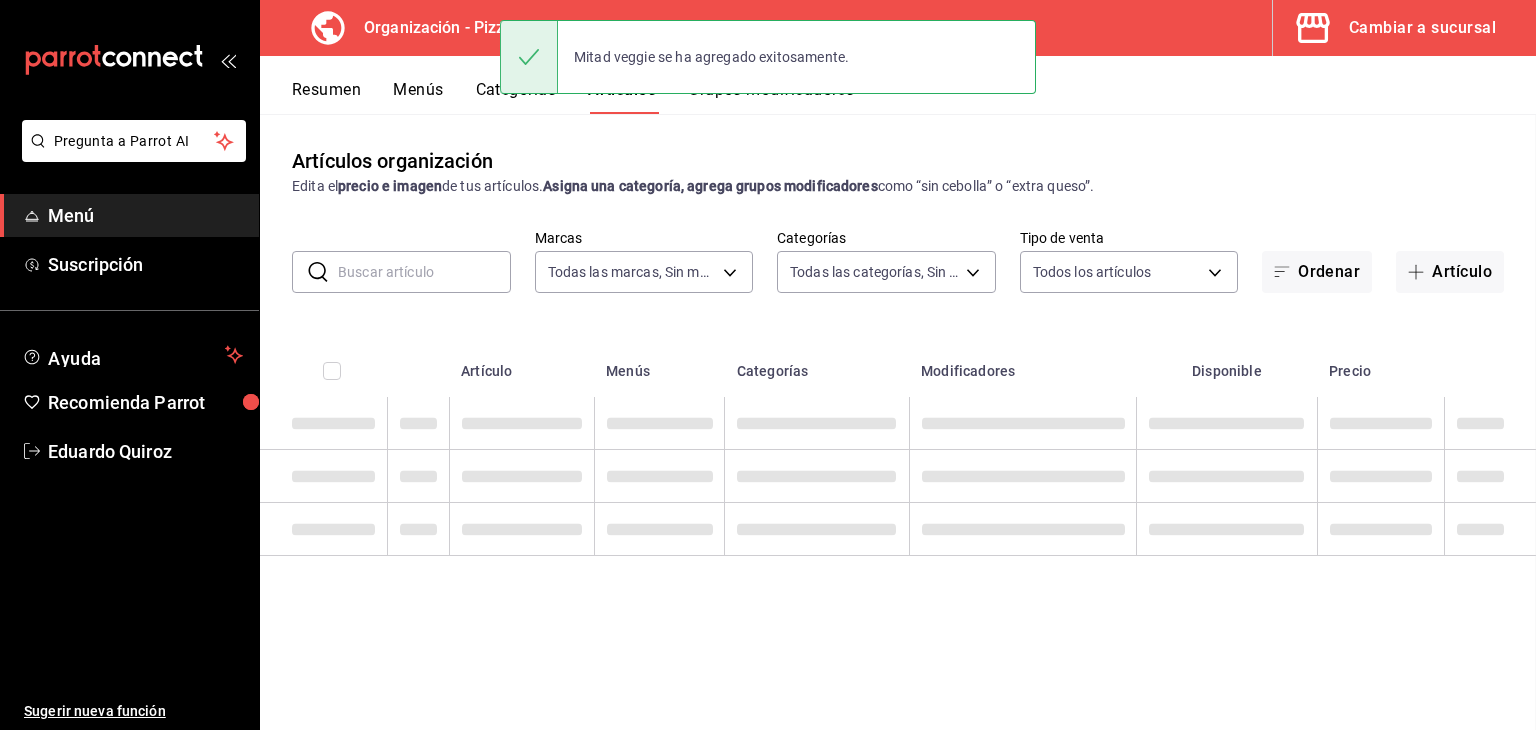 scroll, scrollTop: 0, scrollLeft: 0, axis: both 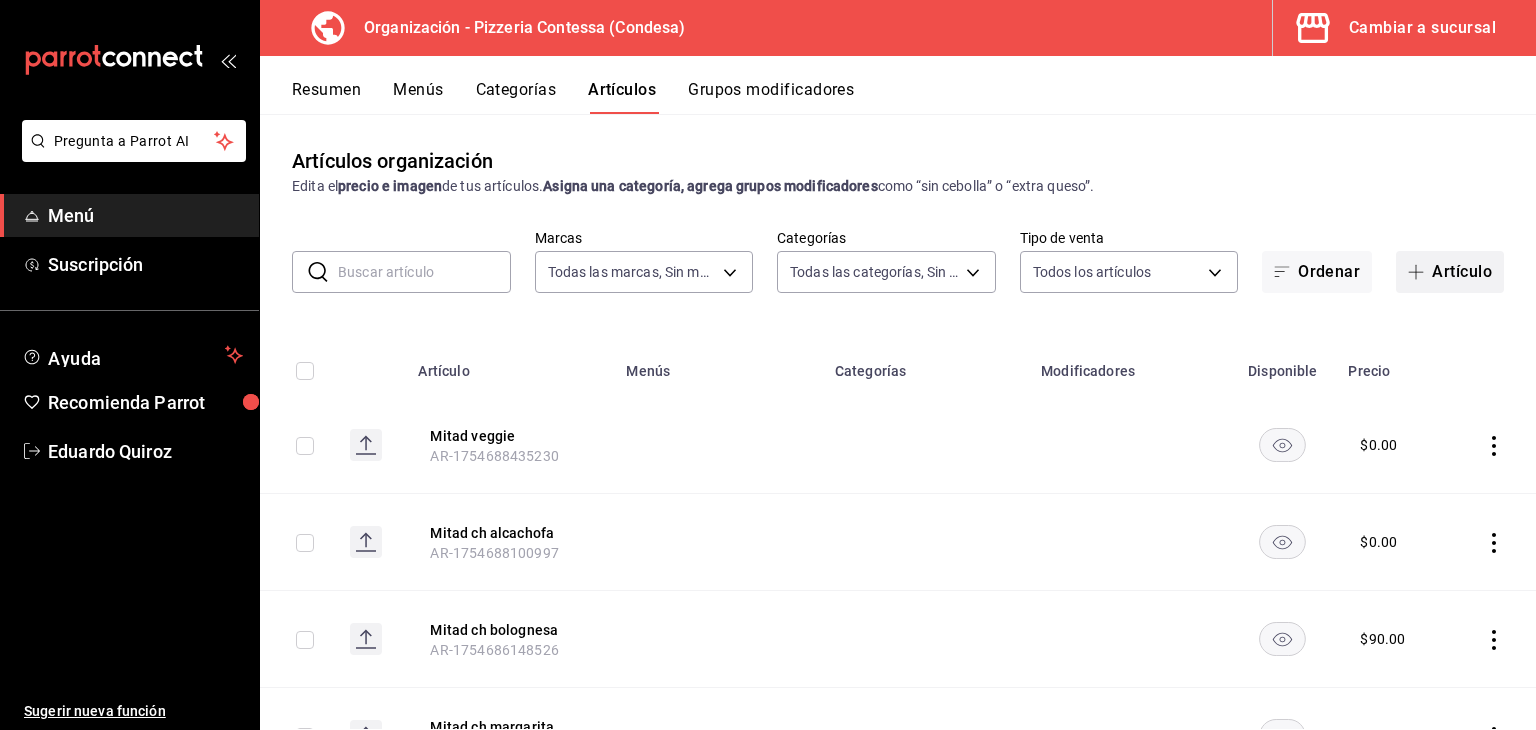 click 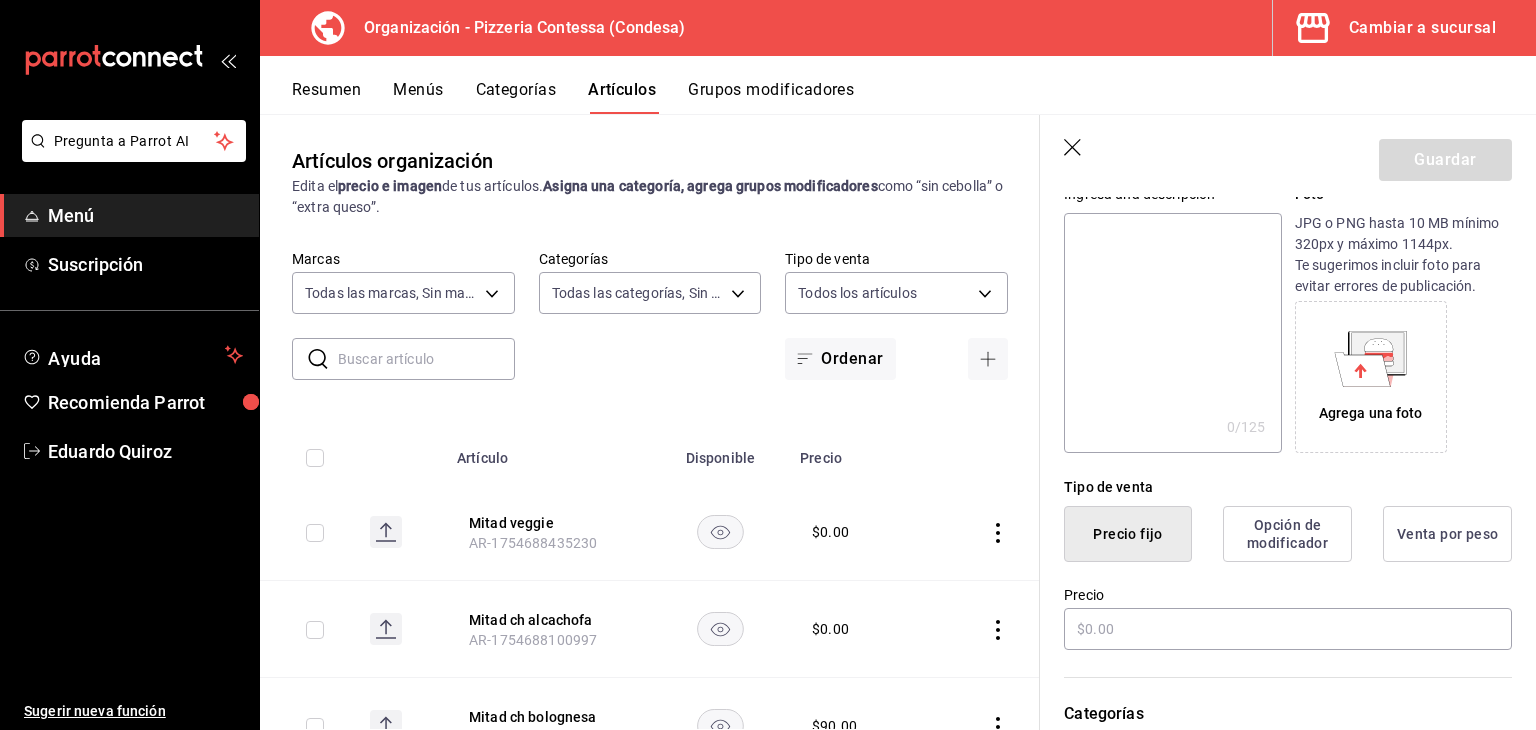 scroll, scrollTop: 220, scrollLeft: 0, axis: vertical 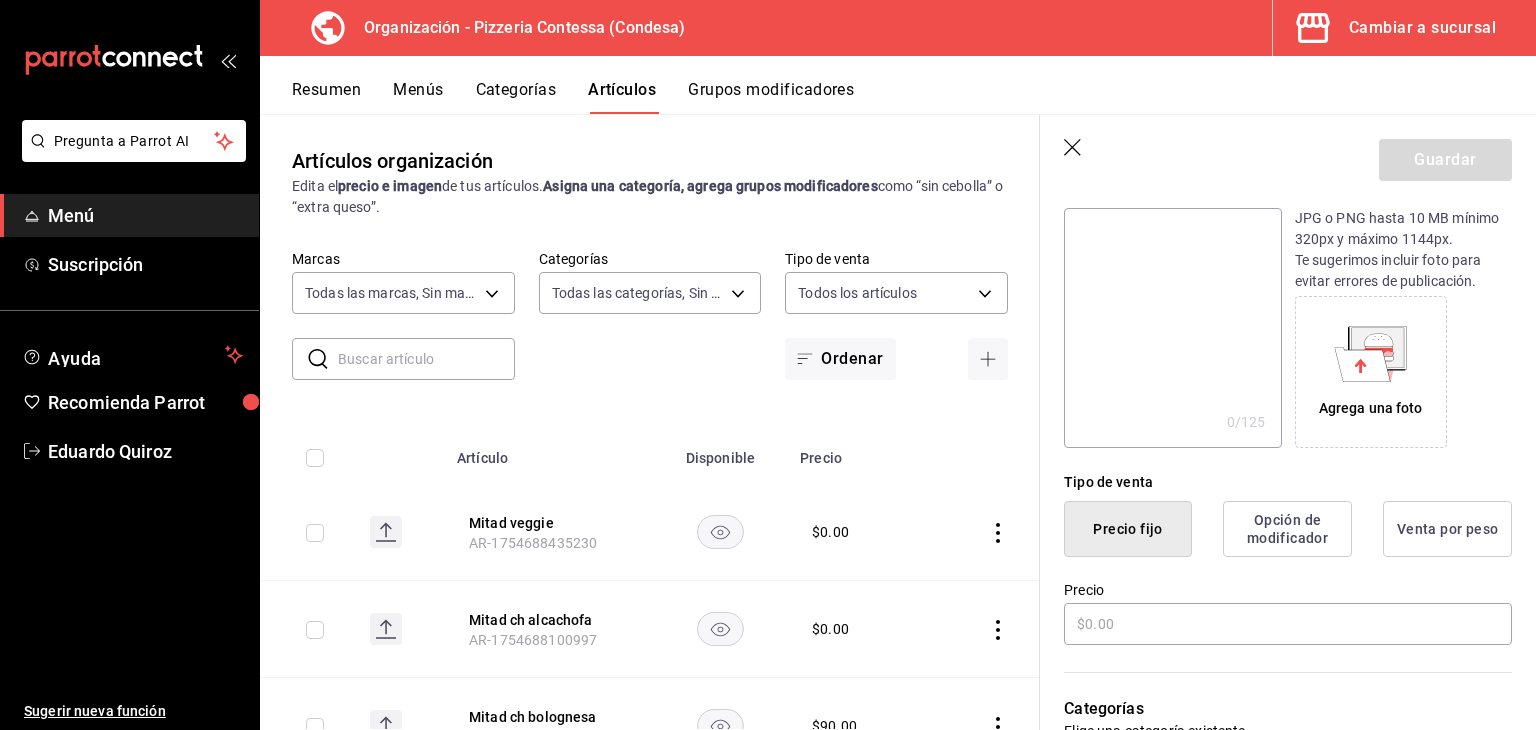 type on "Mitad ch 4 quesos" 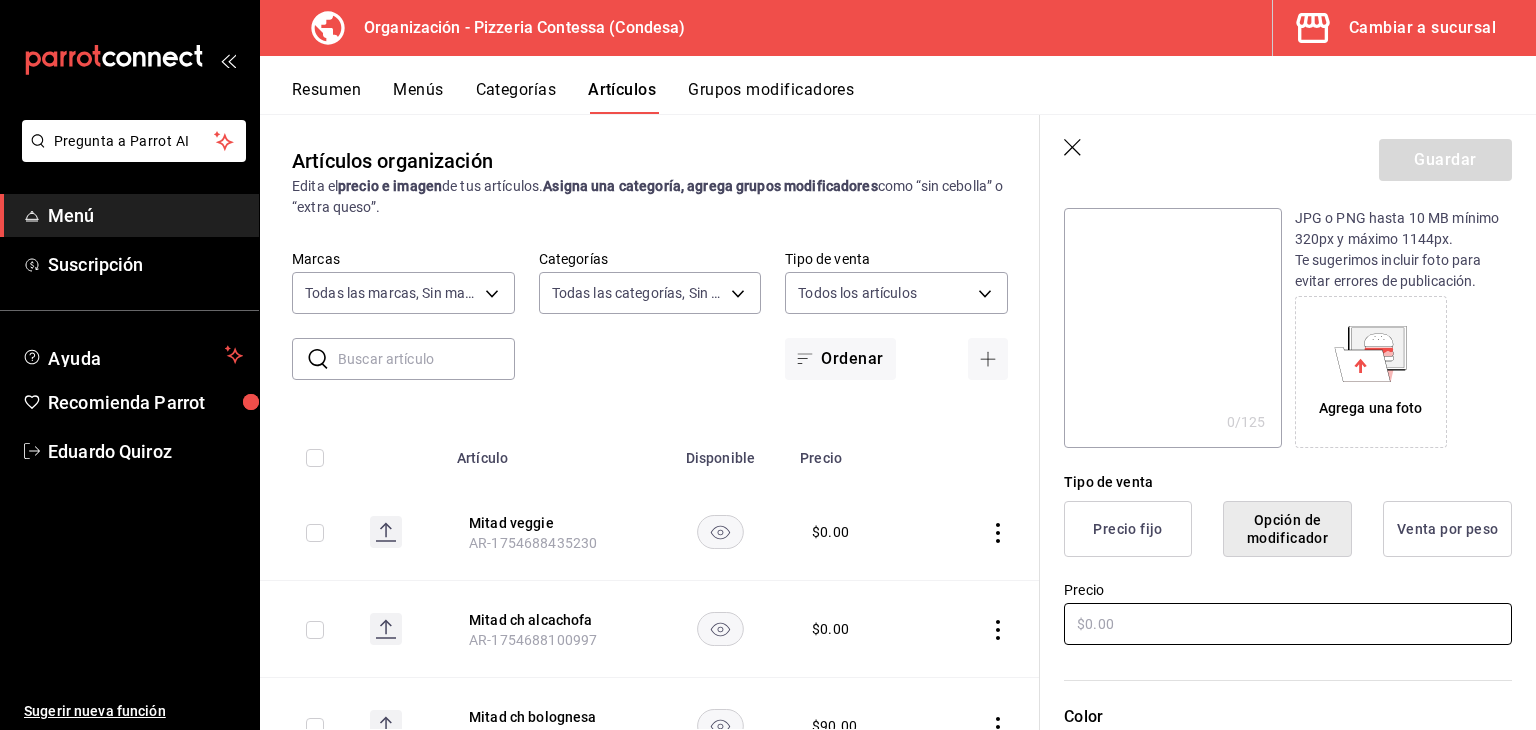 click at bounding box center [1288, 624] 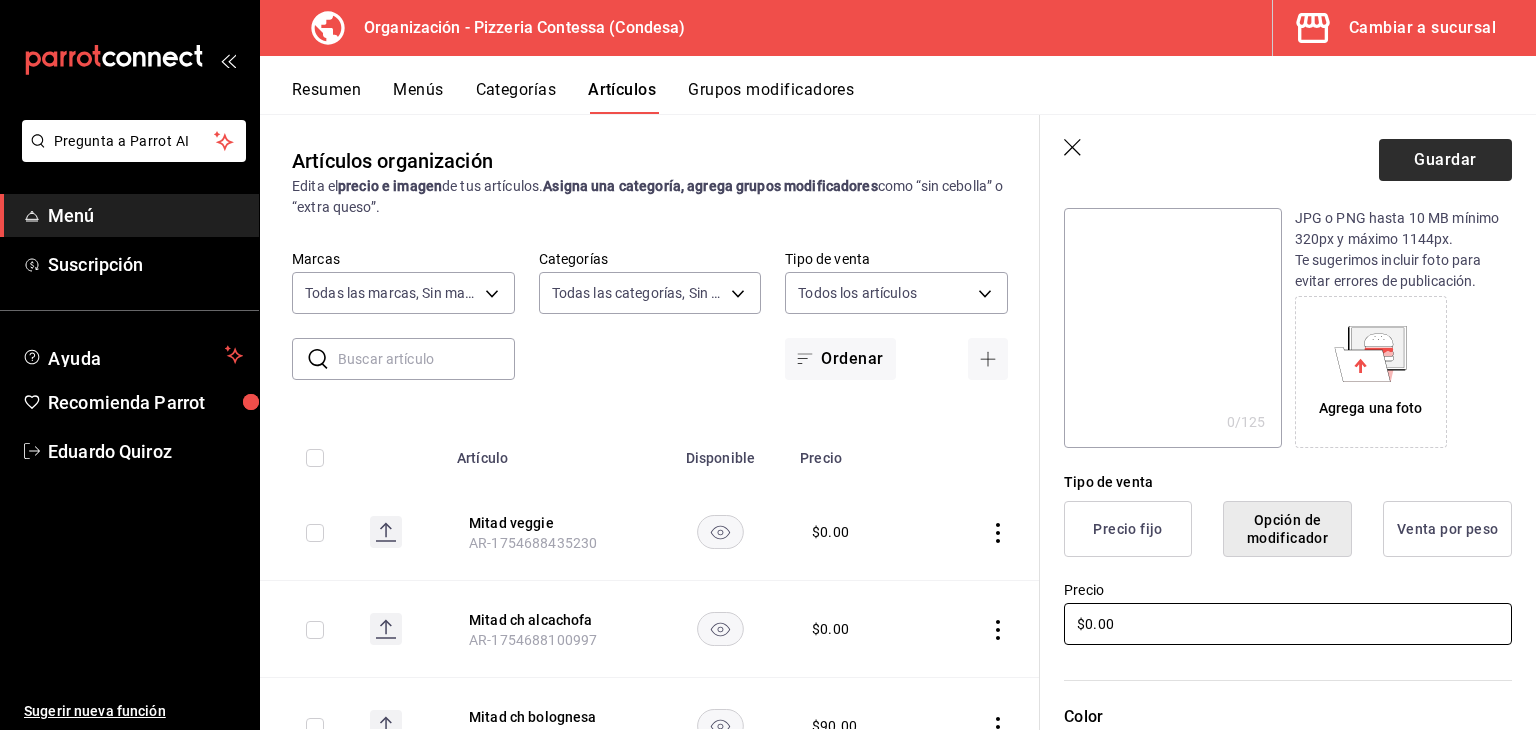 type on "$0.00" 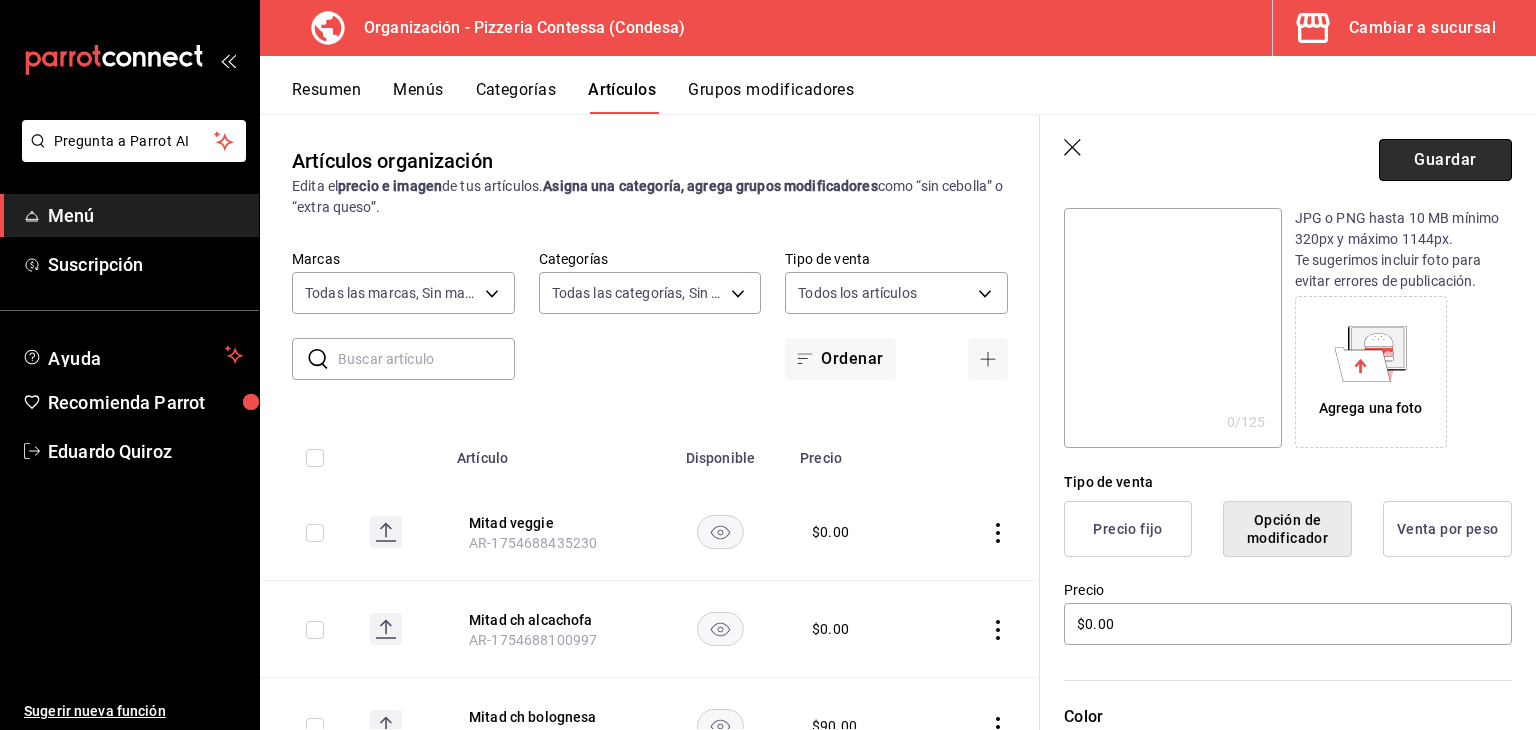 click on "Guardar" at bounding box center (1445, 160) 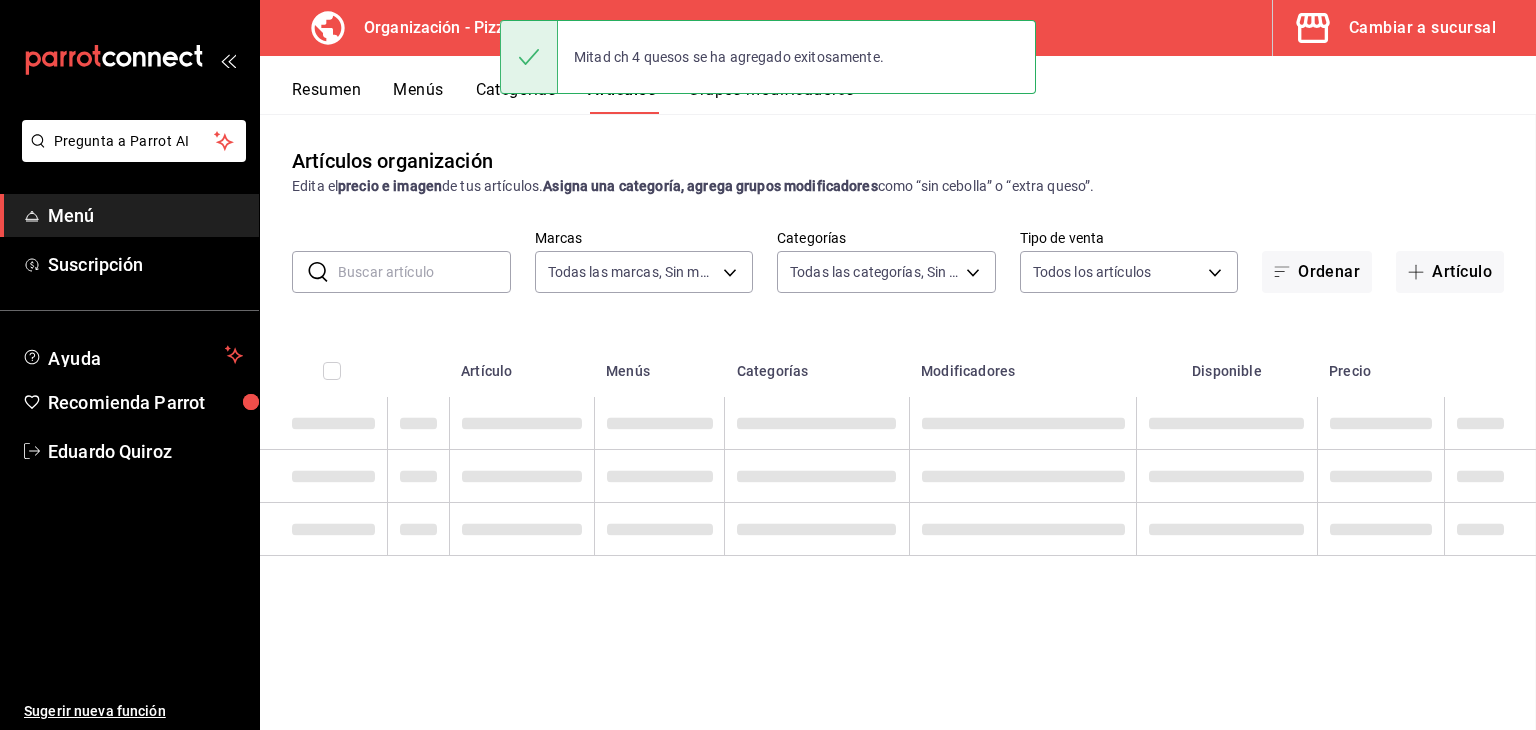 scroll, scrollTop: 0, scrollLeft: 0, axis: both 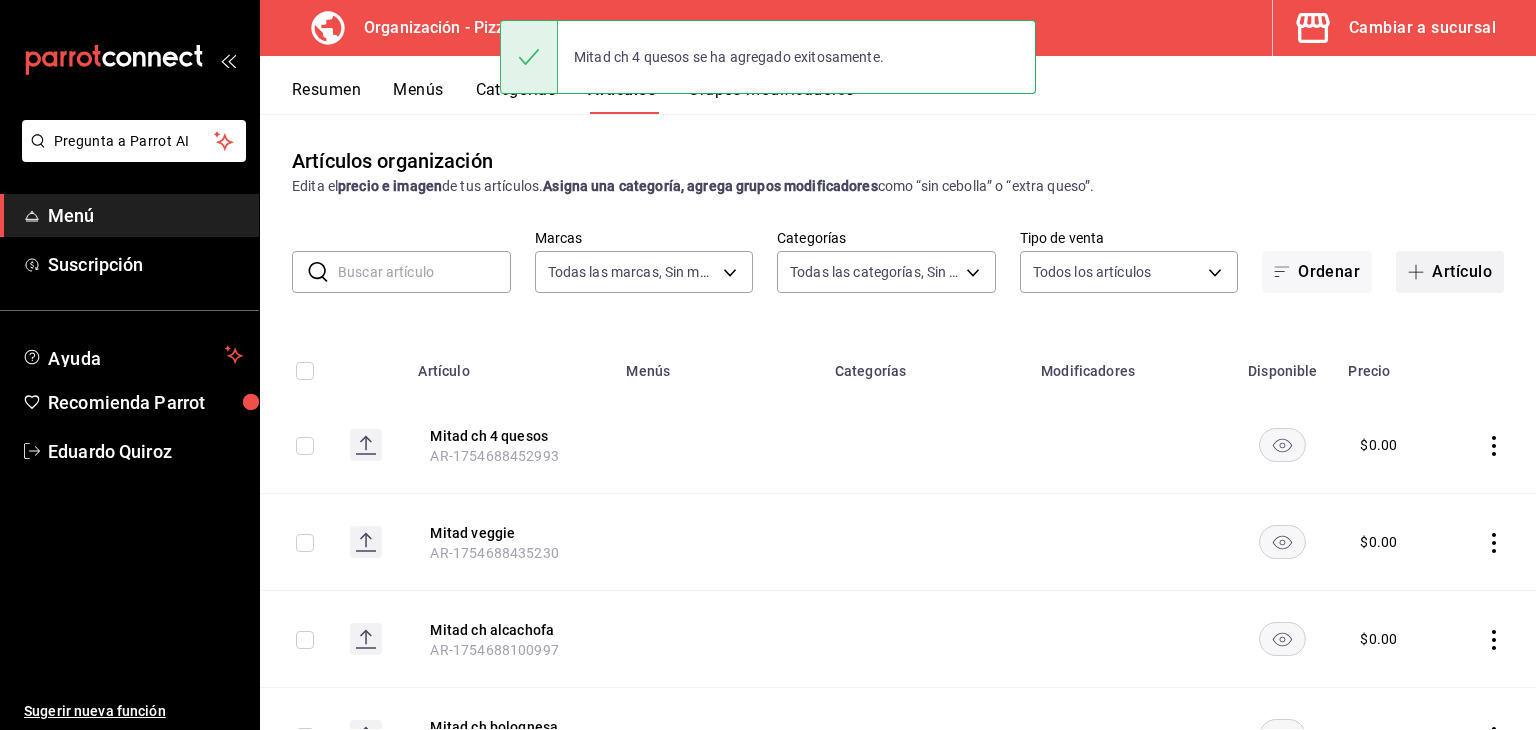 click on "Artículo" at bounding box center [1450, 272] 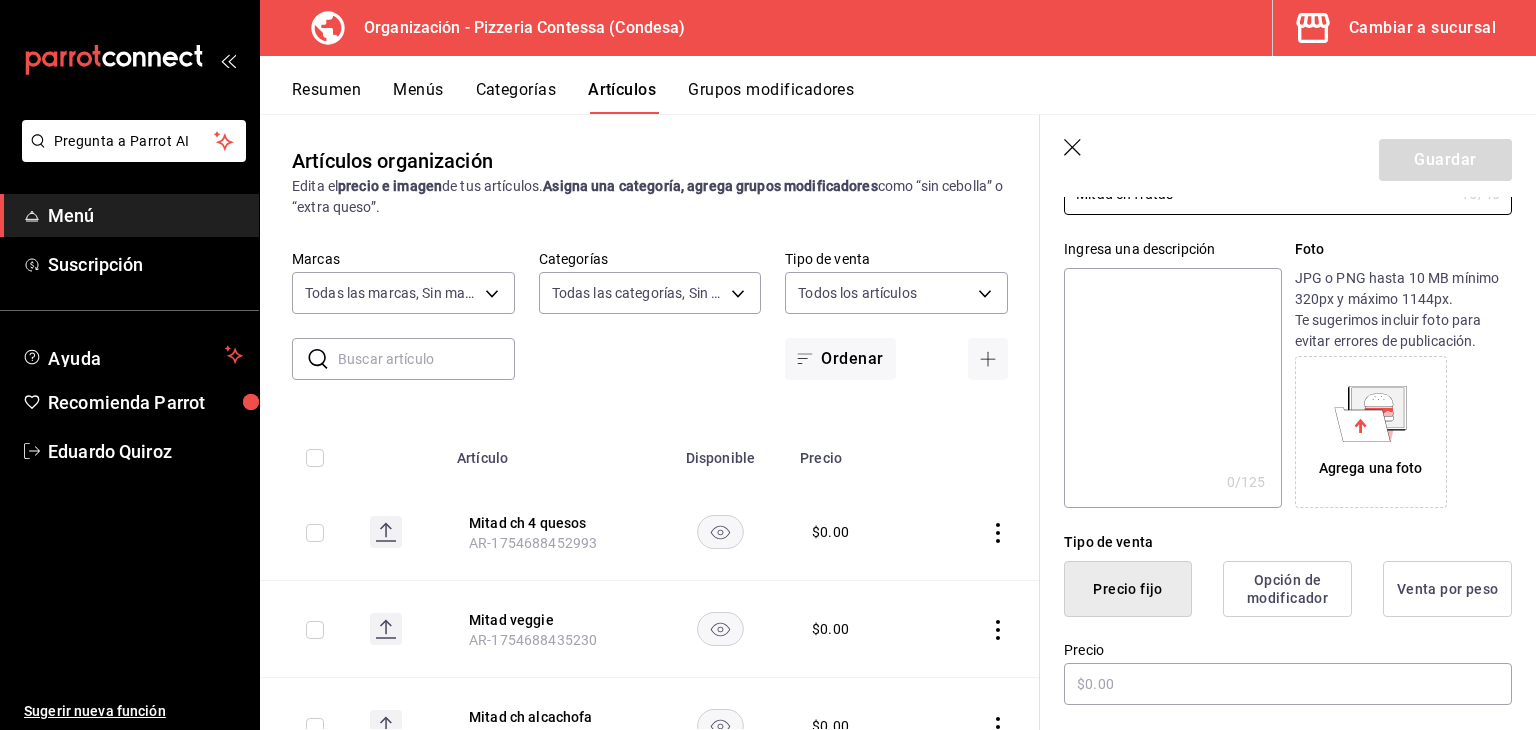 scroll, scrollTop: 164, scrollLeft: 0, axis: vertical 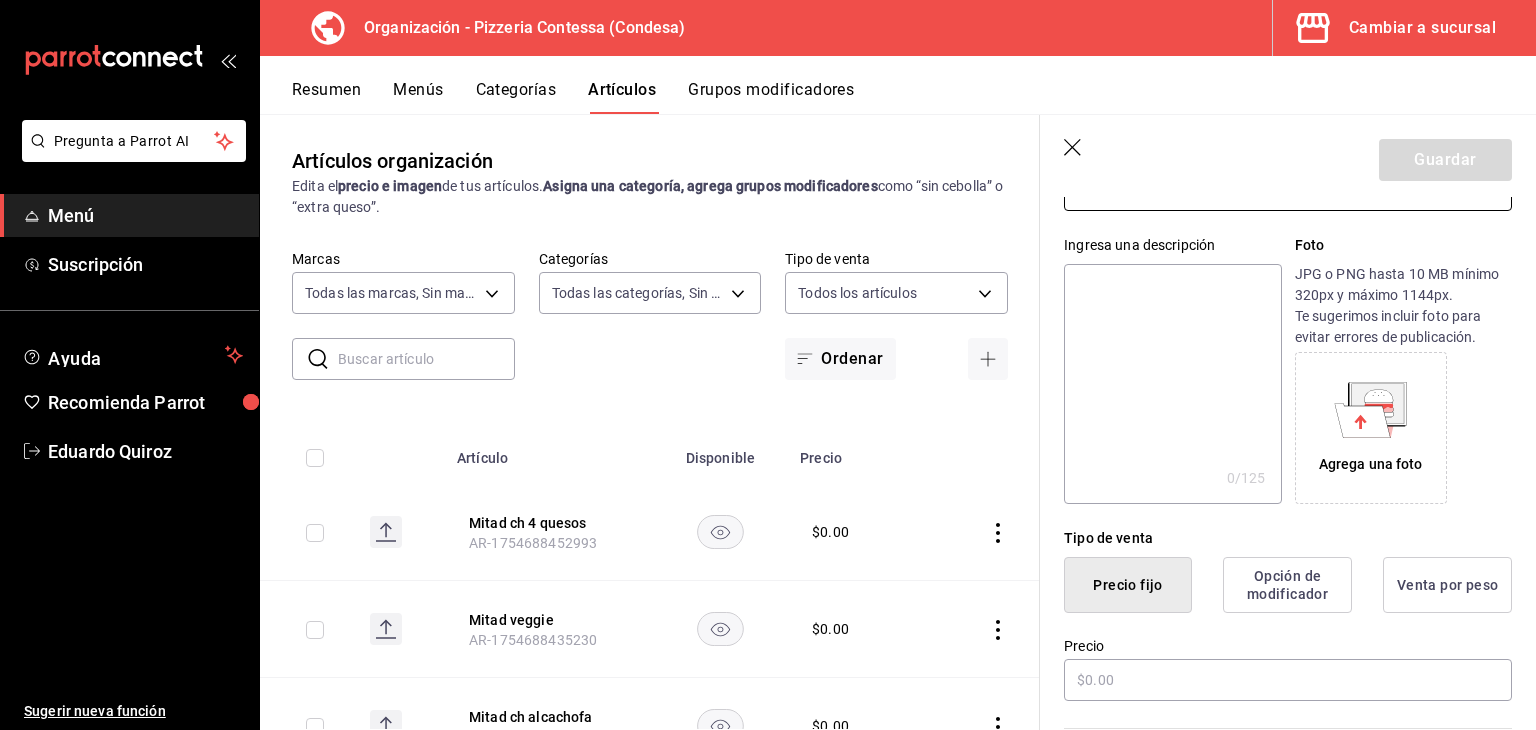 type on "Mitad ch frutas" 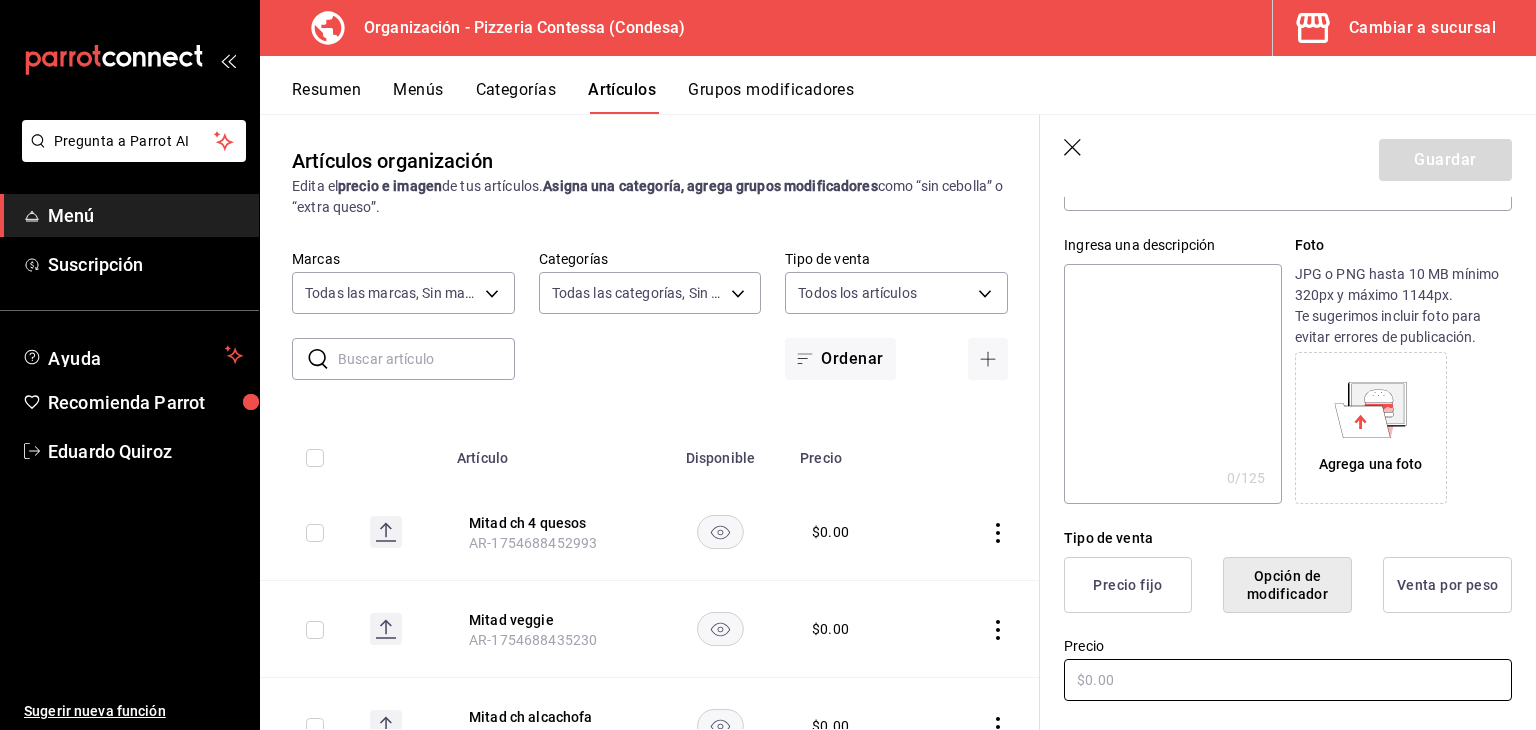 click at bounding box center (1288, 680) 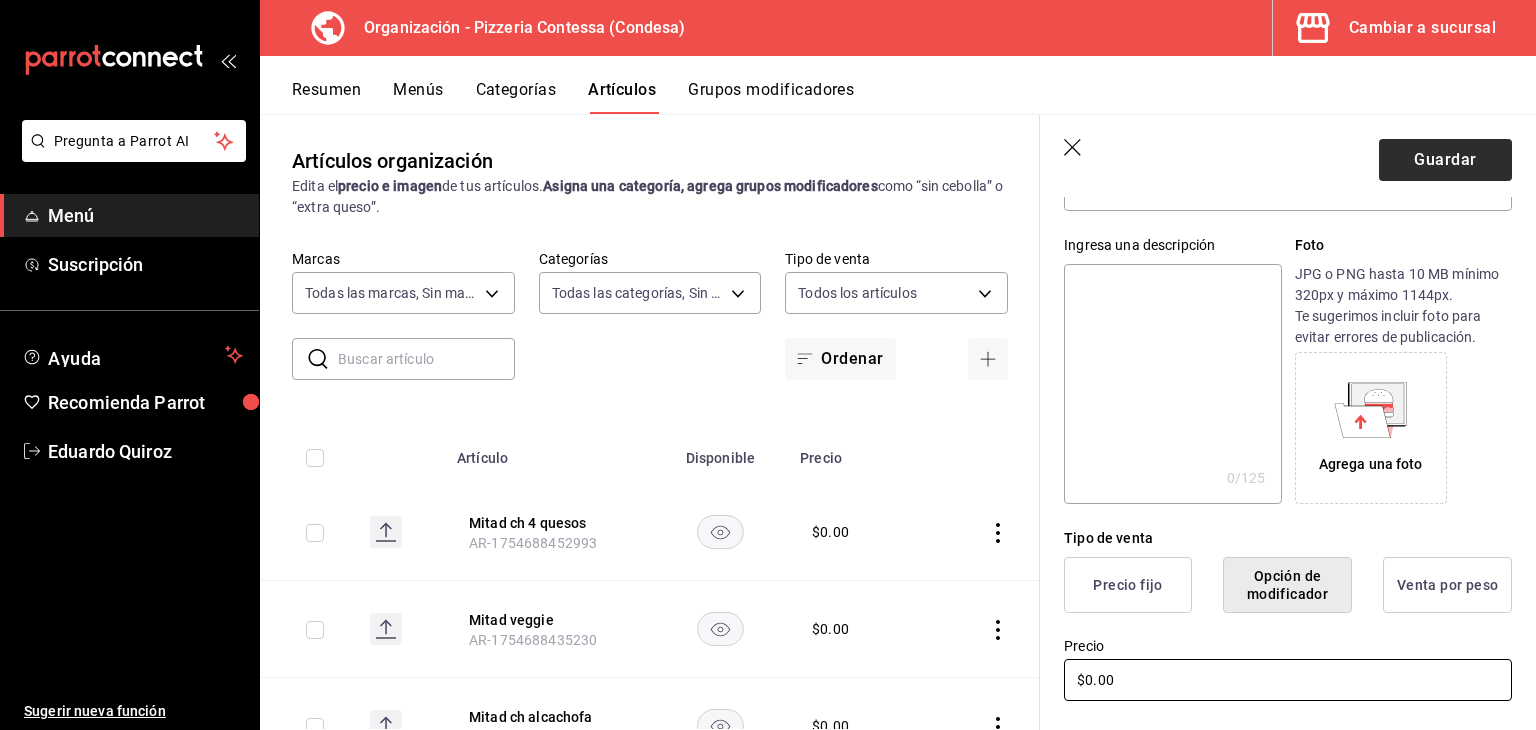 type on "$0.00" 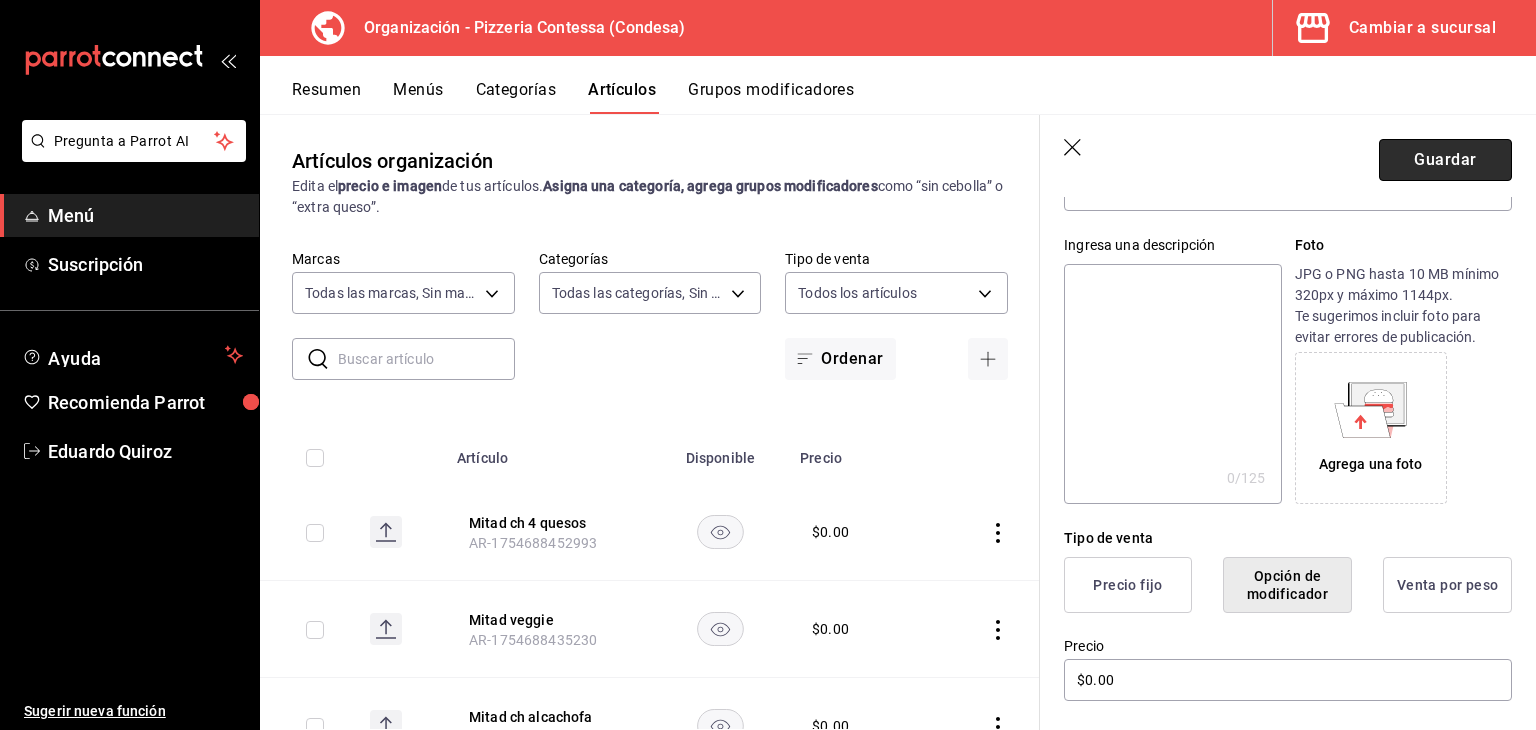 click on "Guardar" at bounding box center (1445, 160) 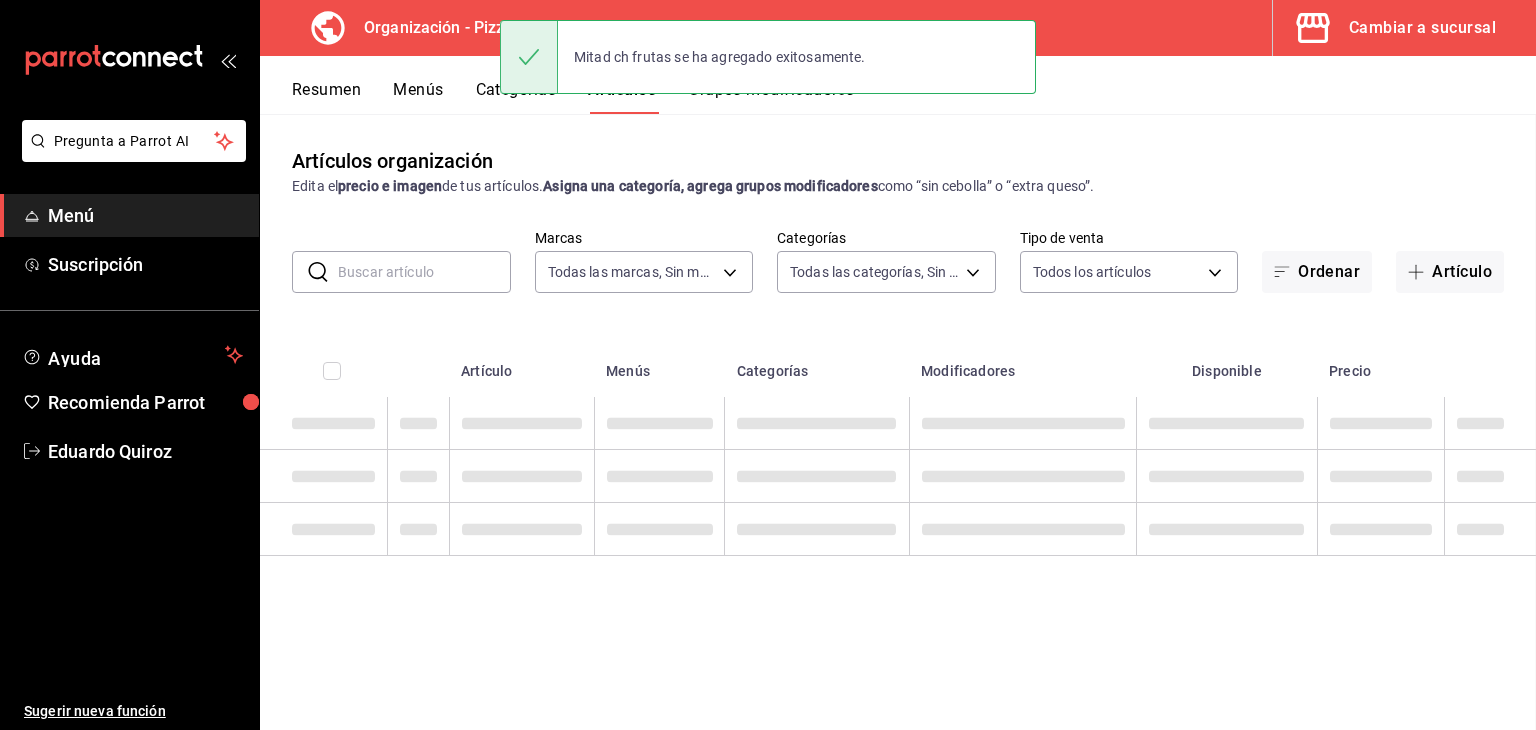 scroll, scrollTop: 0, scrollLeft: 0, axis: both 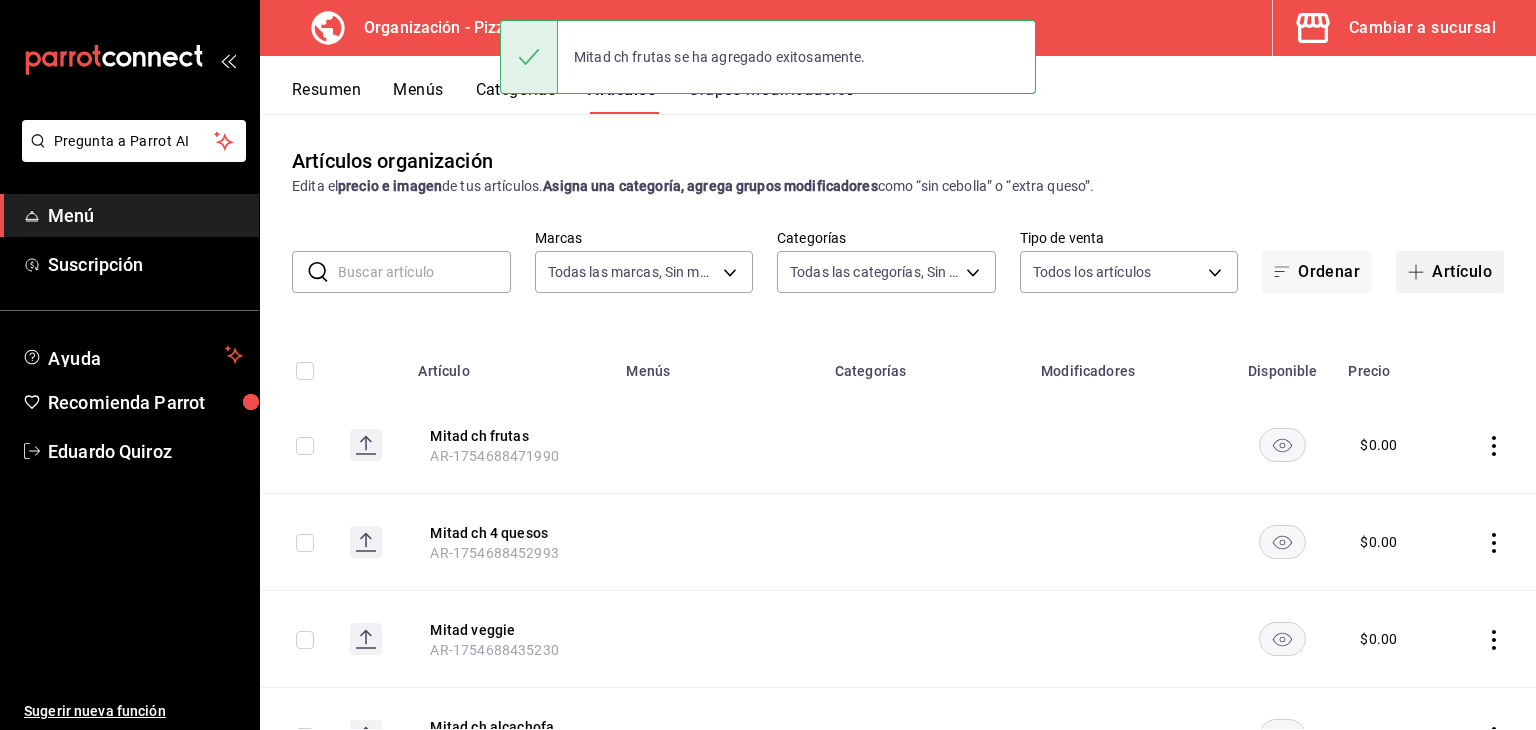 click on "Artículo" at bounding box center [1450, 272] 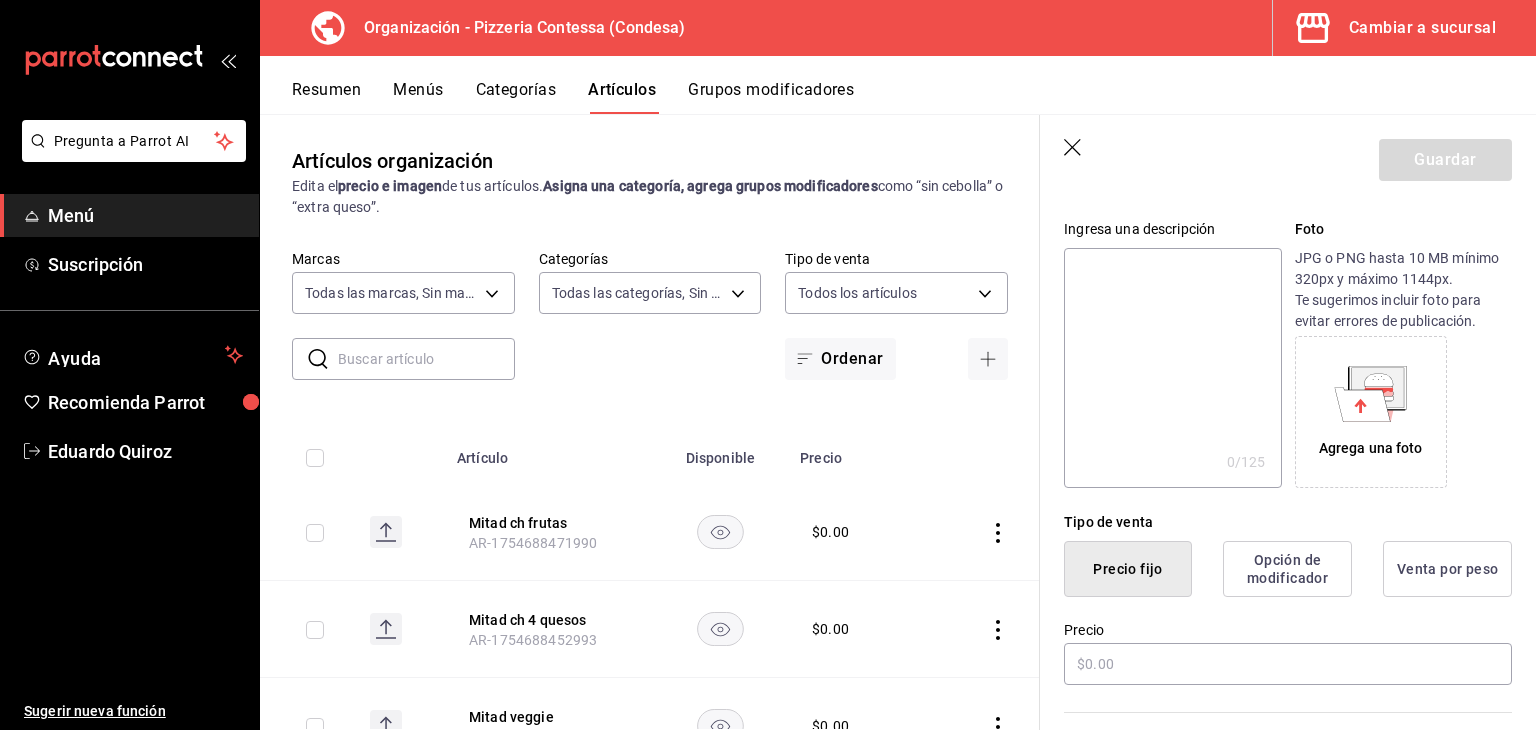 scroll, scrollTop: 184, scrollLeft: 0, axis: vertical 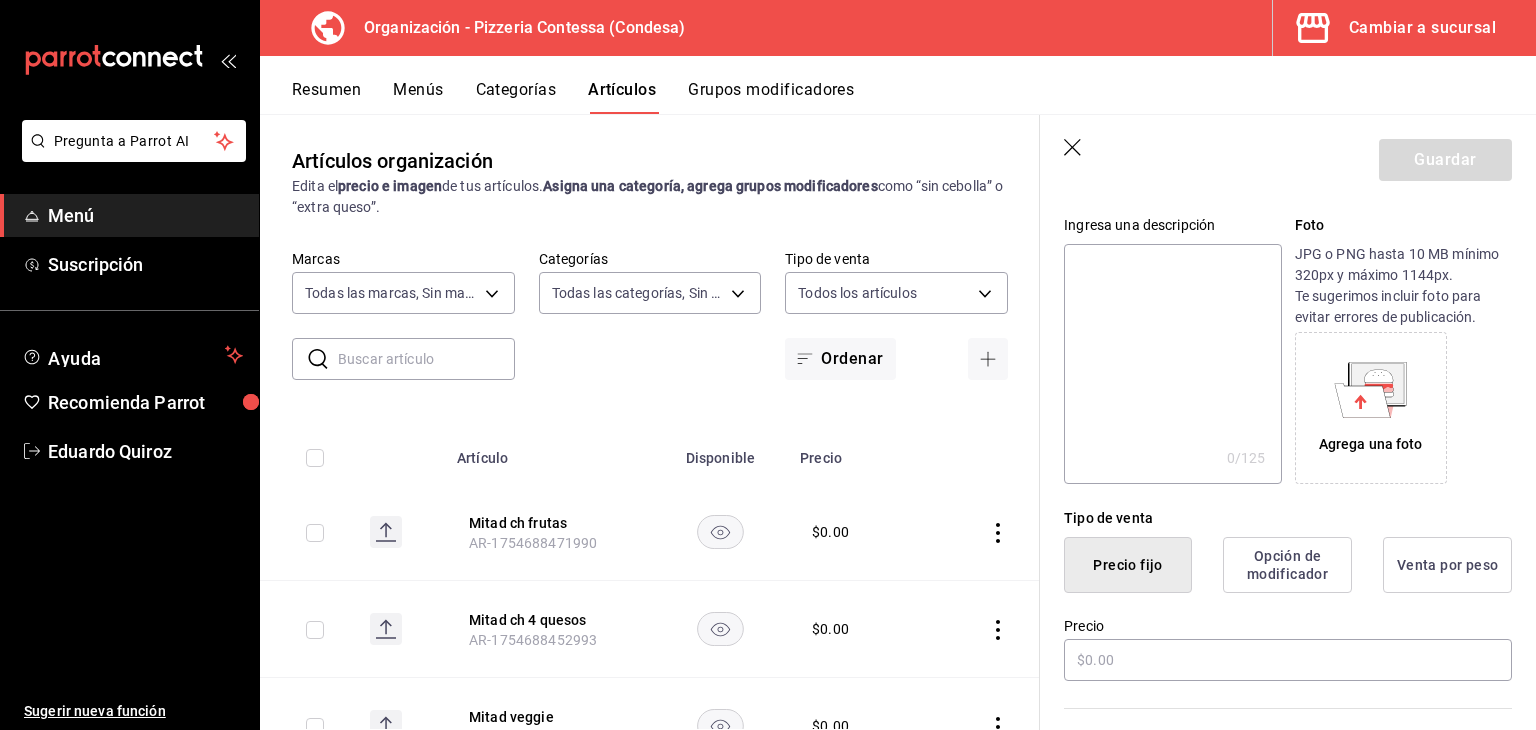 type on "Mitad ch frutas" 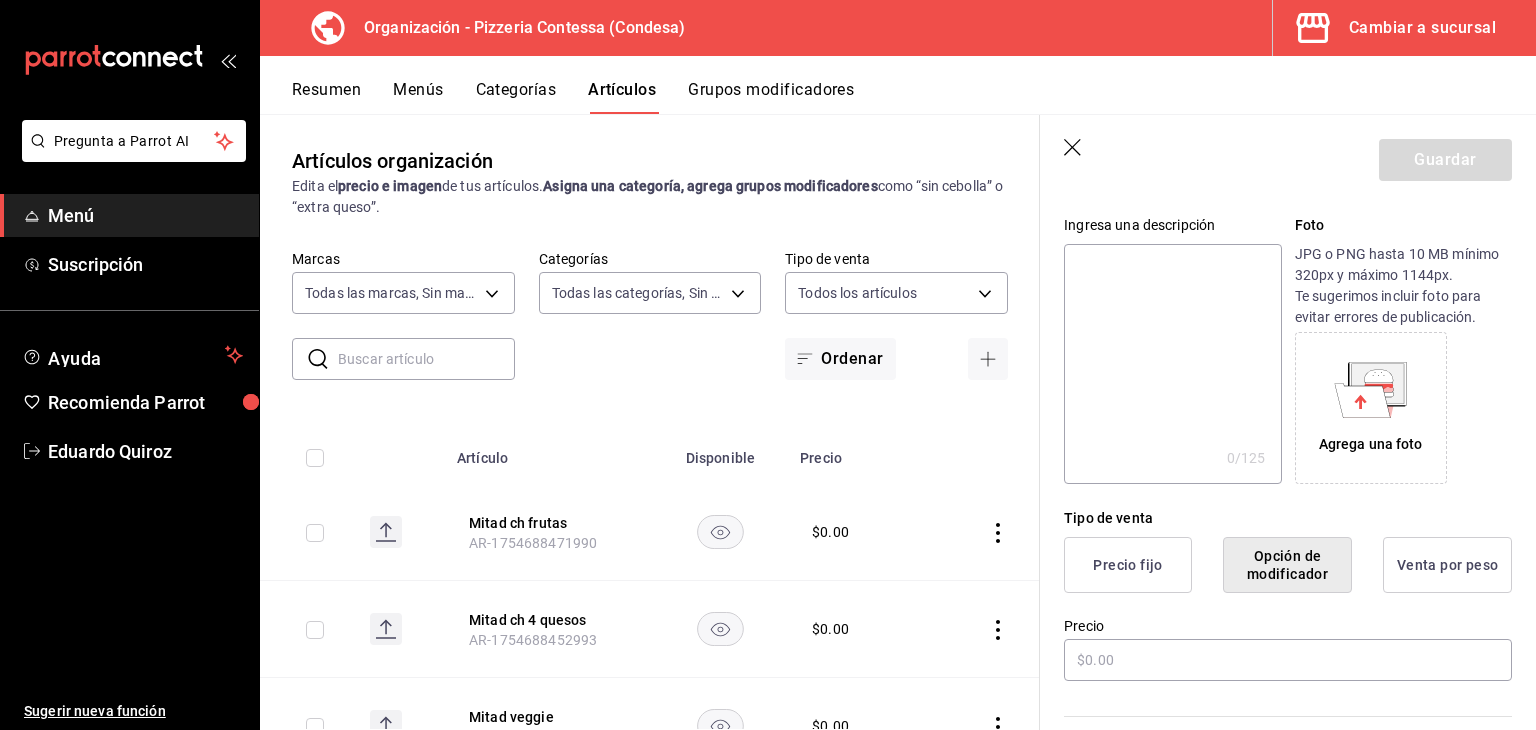 click on "Color Elige un color para resaltar la casilla del artículo, esto solo se verá reflejado en el punto de venta." at bounding box center (1276, 793) 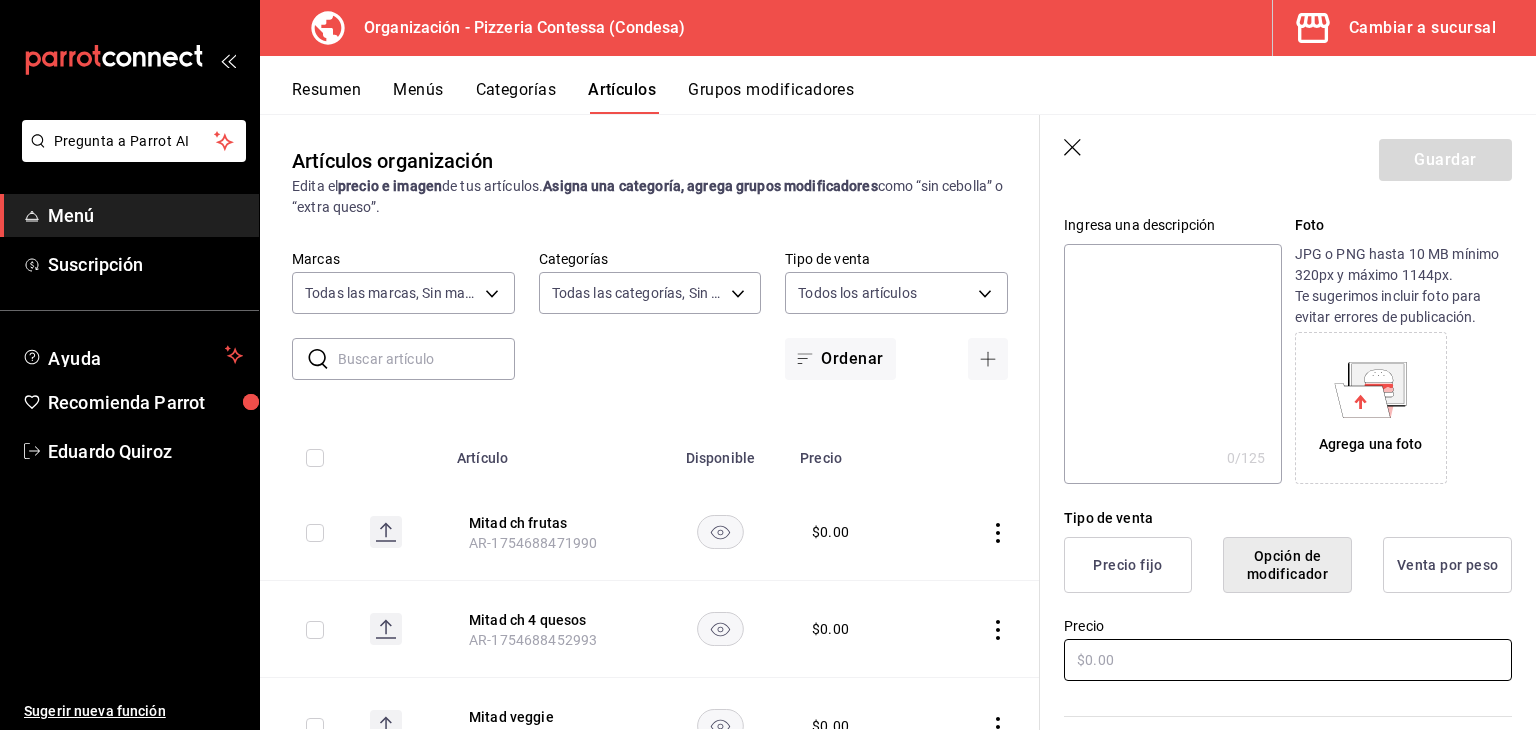 click at bounding box center (1288, 660) 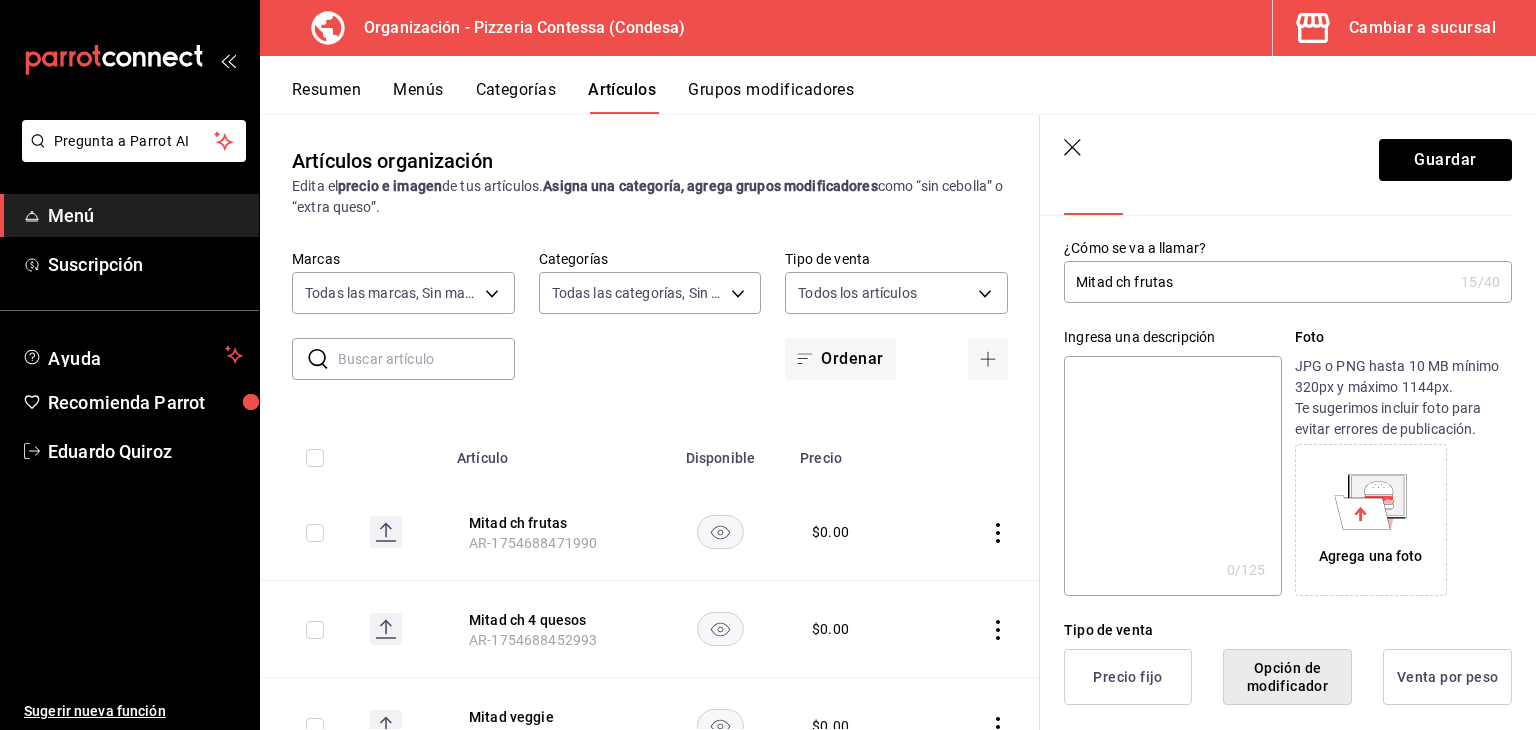 scroll, scrollTop: 51, scrollLeft: 0, axis: vertical 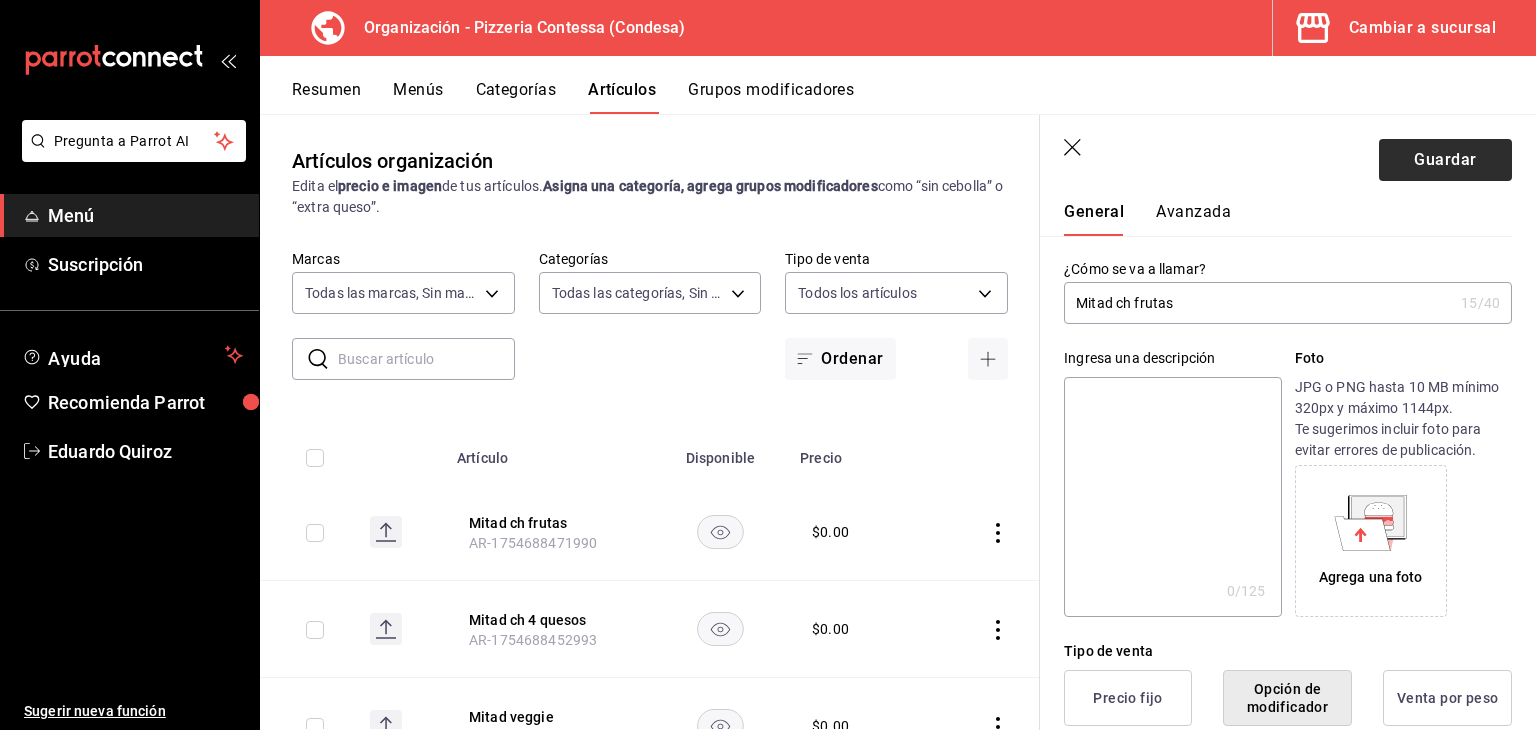 type on "$0.00" 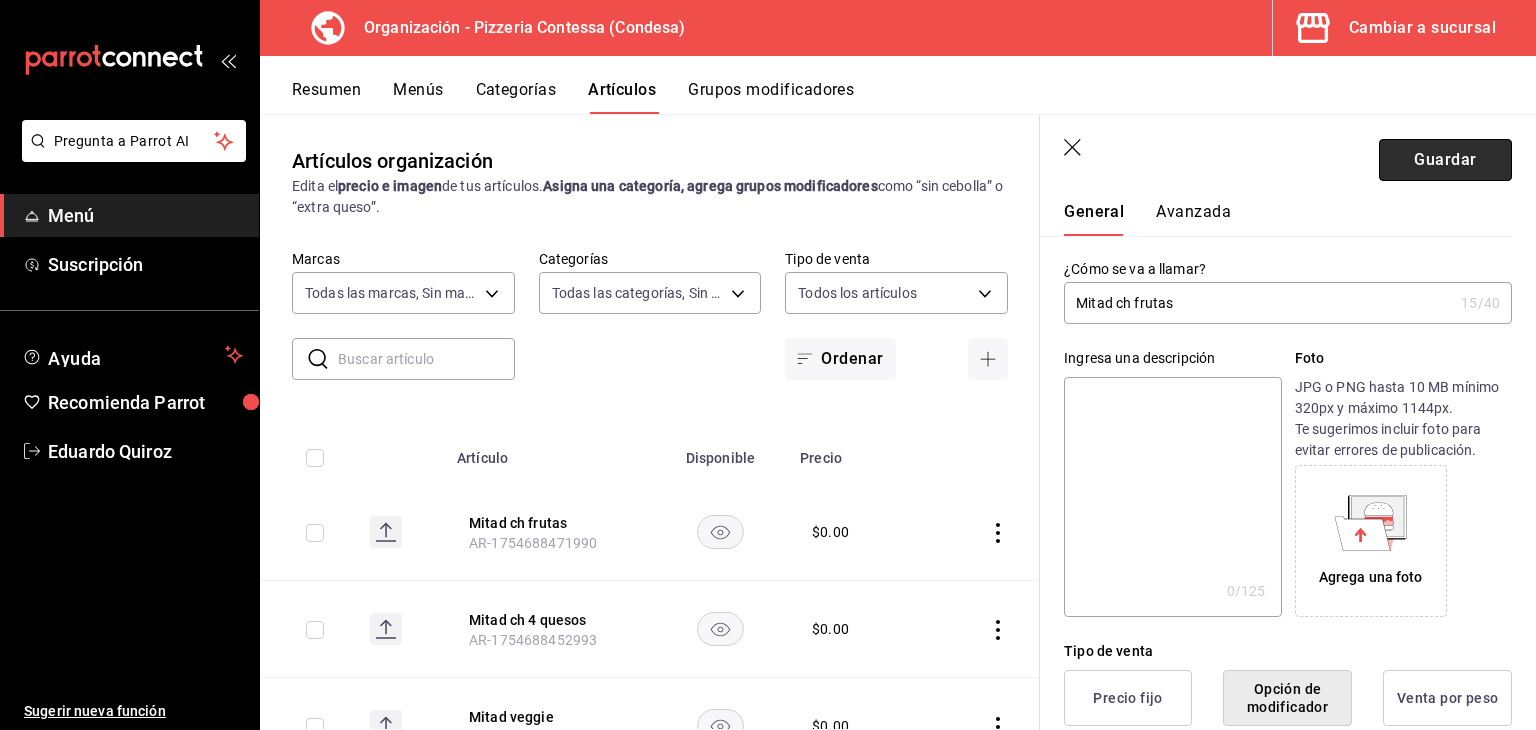 click on "Guardar" at bounding box center [1445, 160] 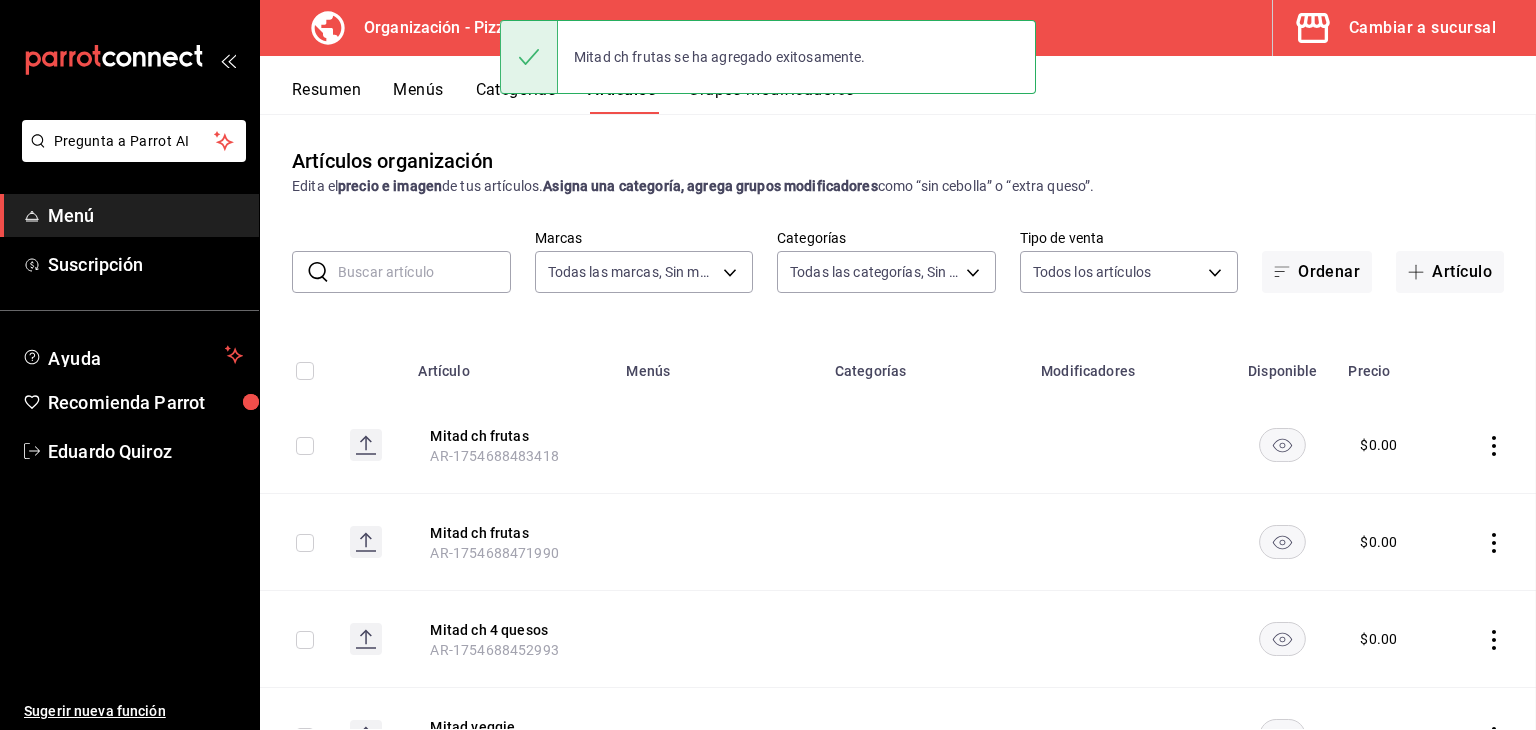 scroll, scrollTop: 0, scrollLeft: 0, axis: both 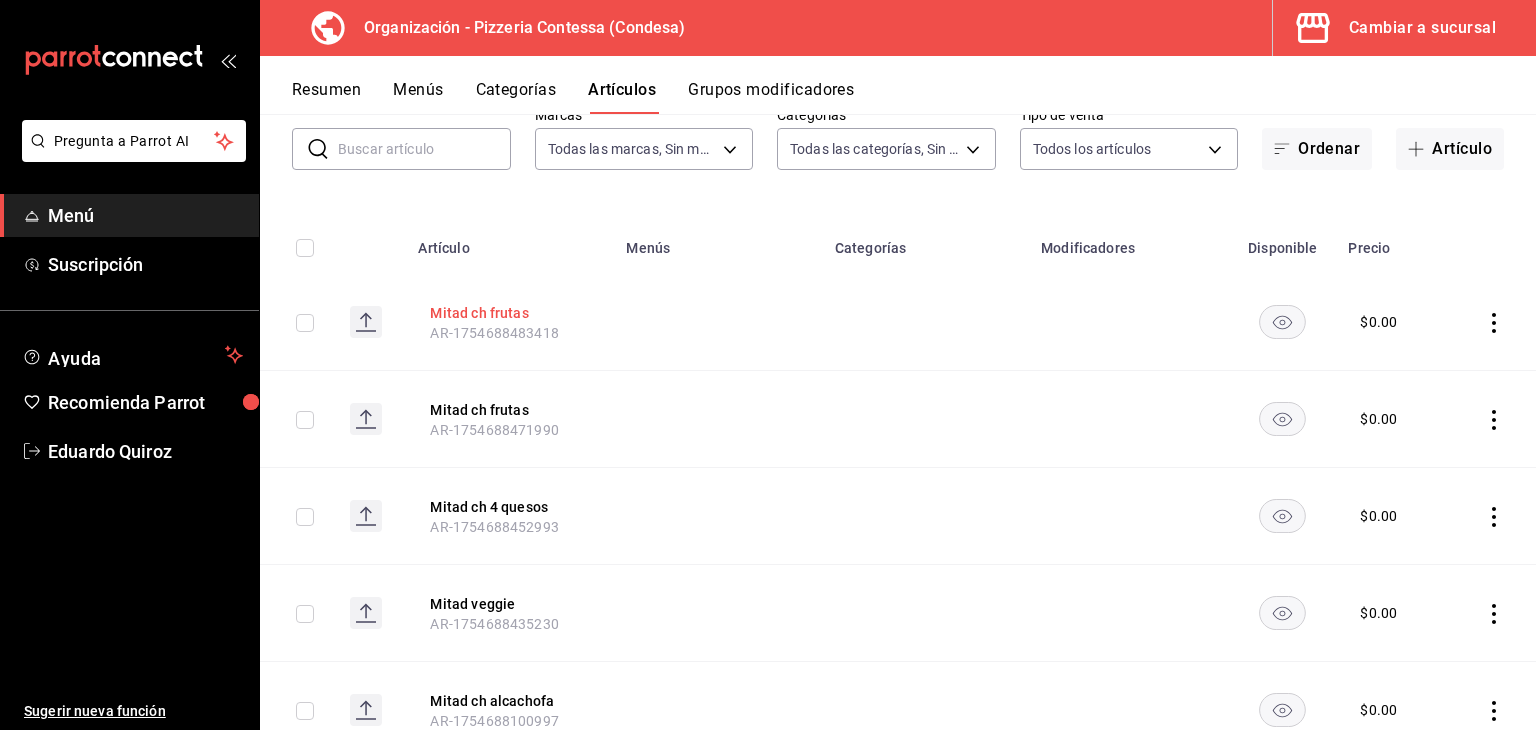 click on "Mitad ch frutas" at bounding box center (510, 313) 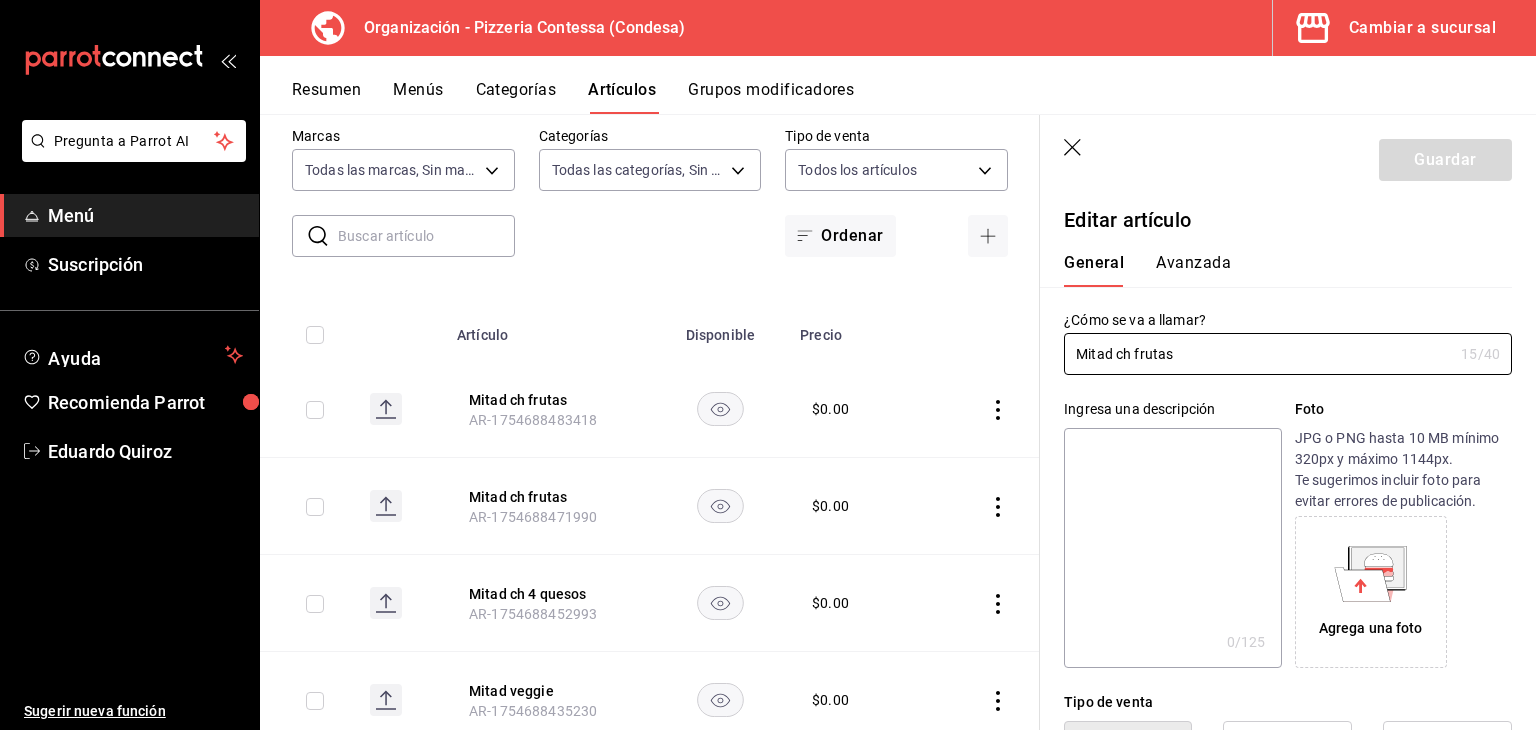 type on "$0.00" 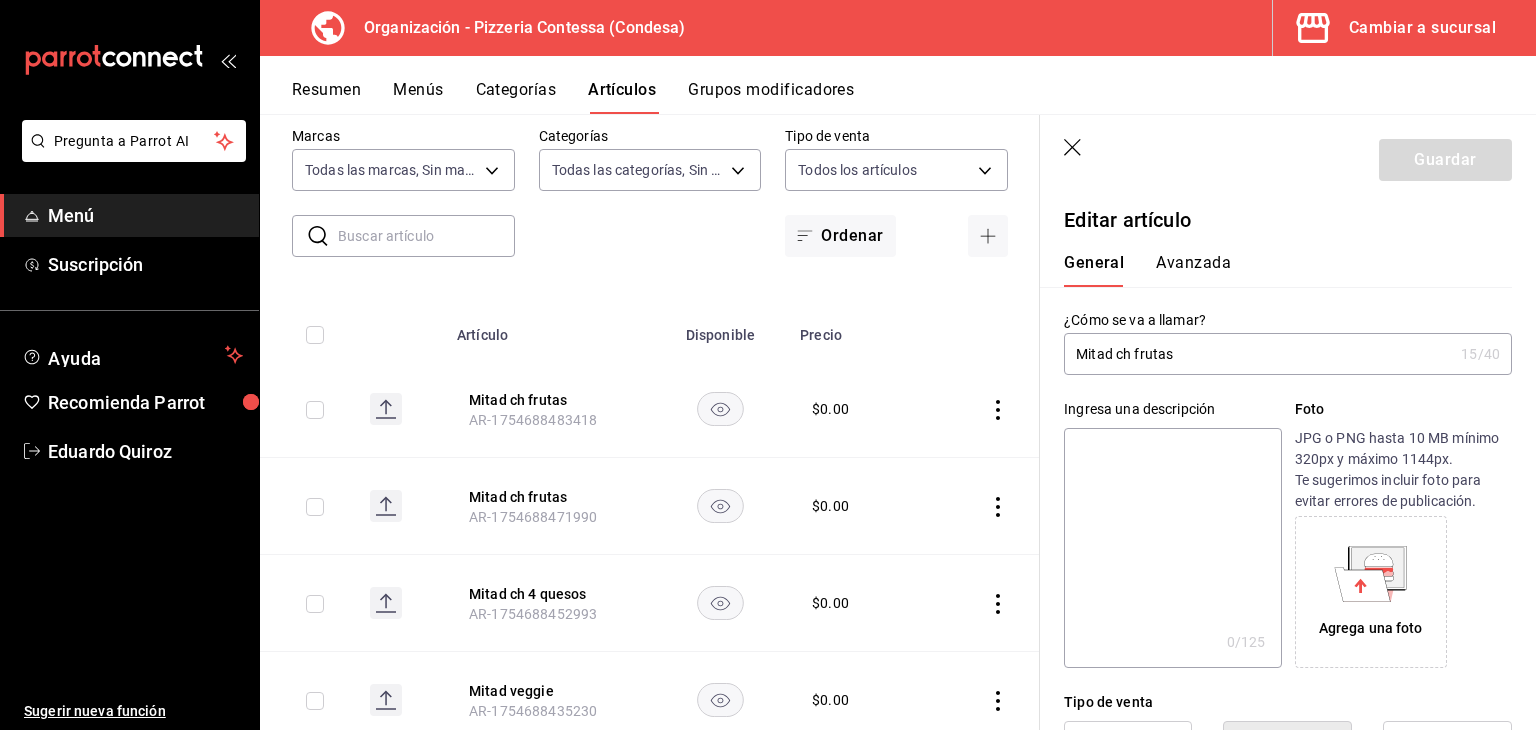 drag, startPoint x: 1136, startPoint y: 353, endPoint x: 1396, endPoint y: 355, distance: 260.0077 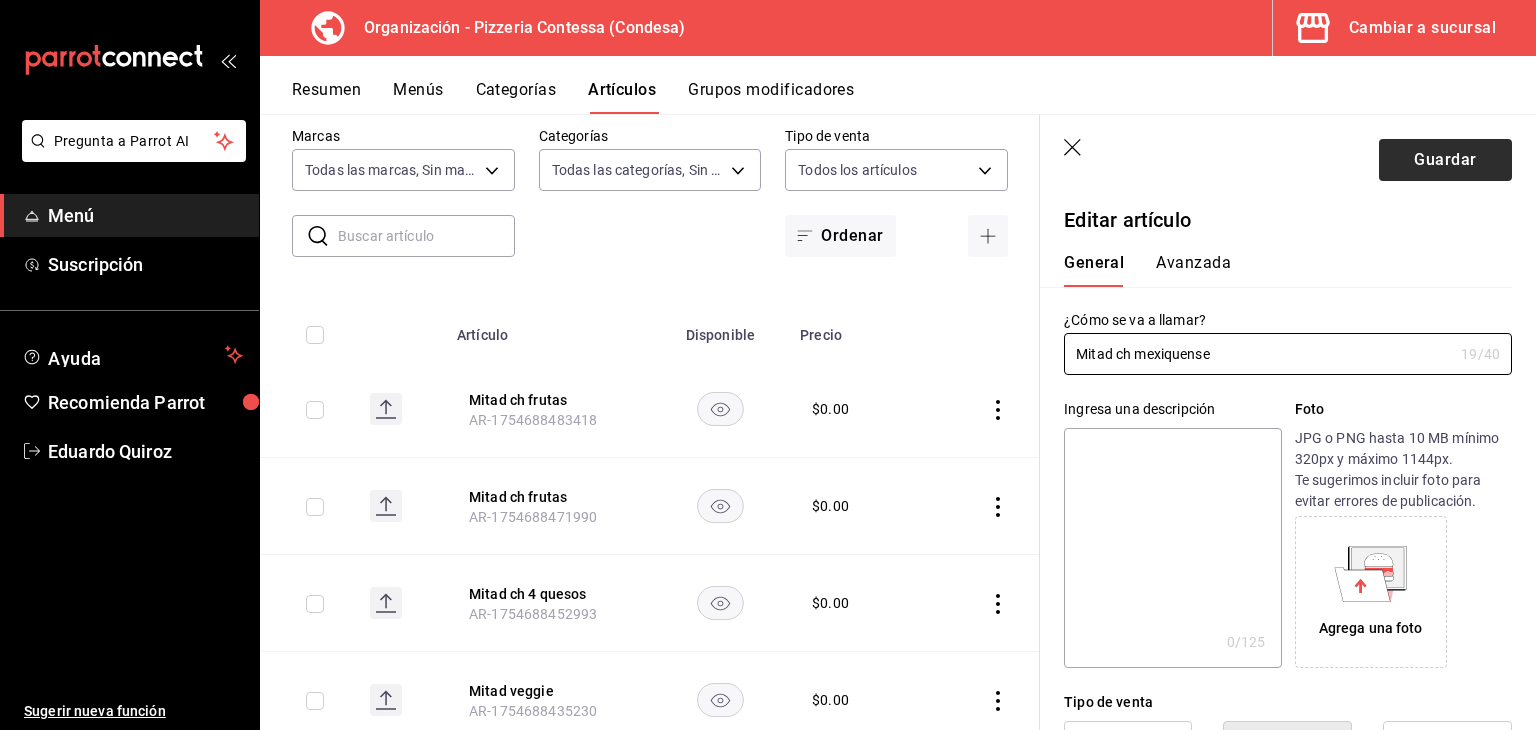 type on "Mitad ch mexiquense" 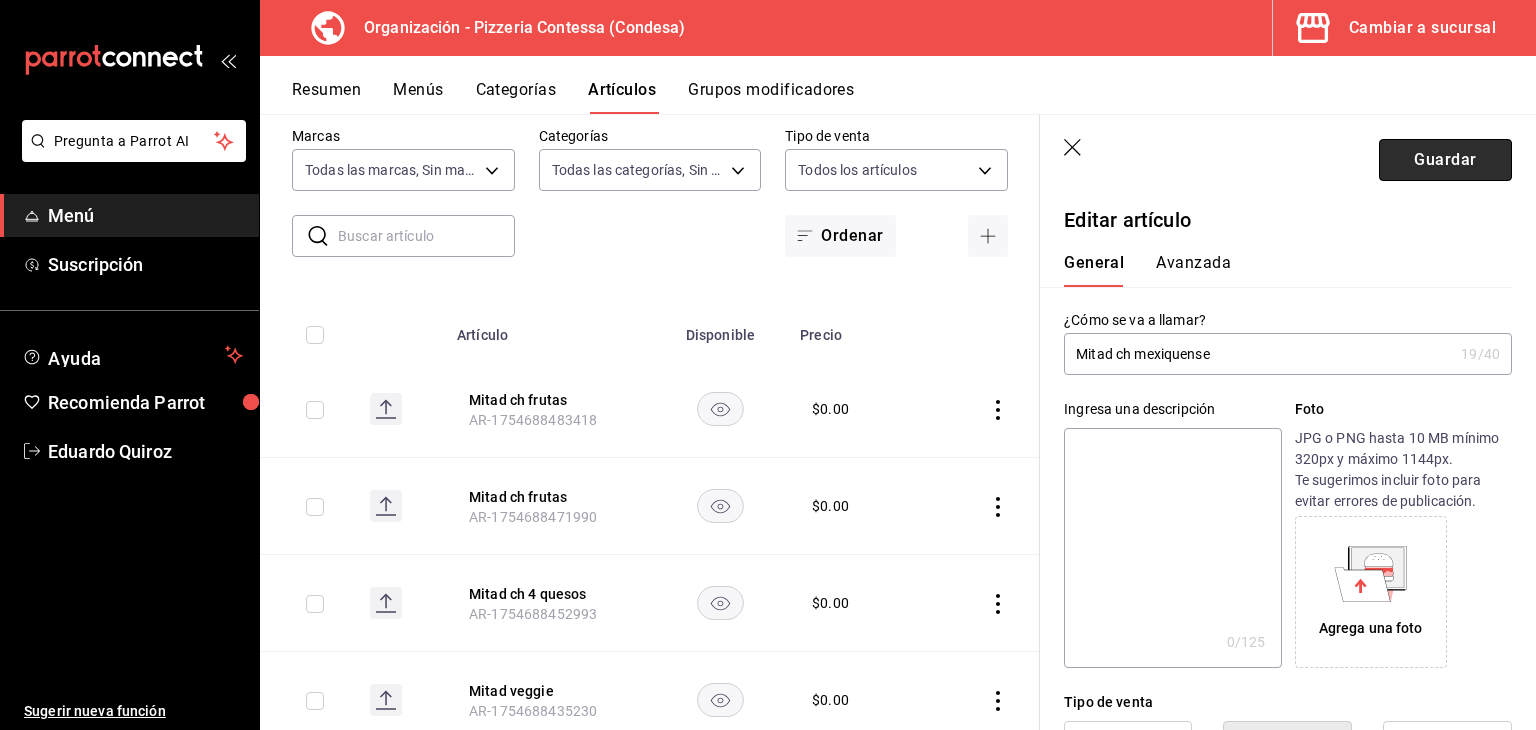 click on "Guardar" at bounding box center [1445, 160] 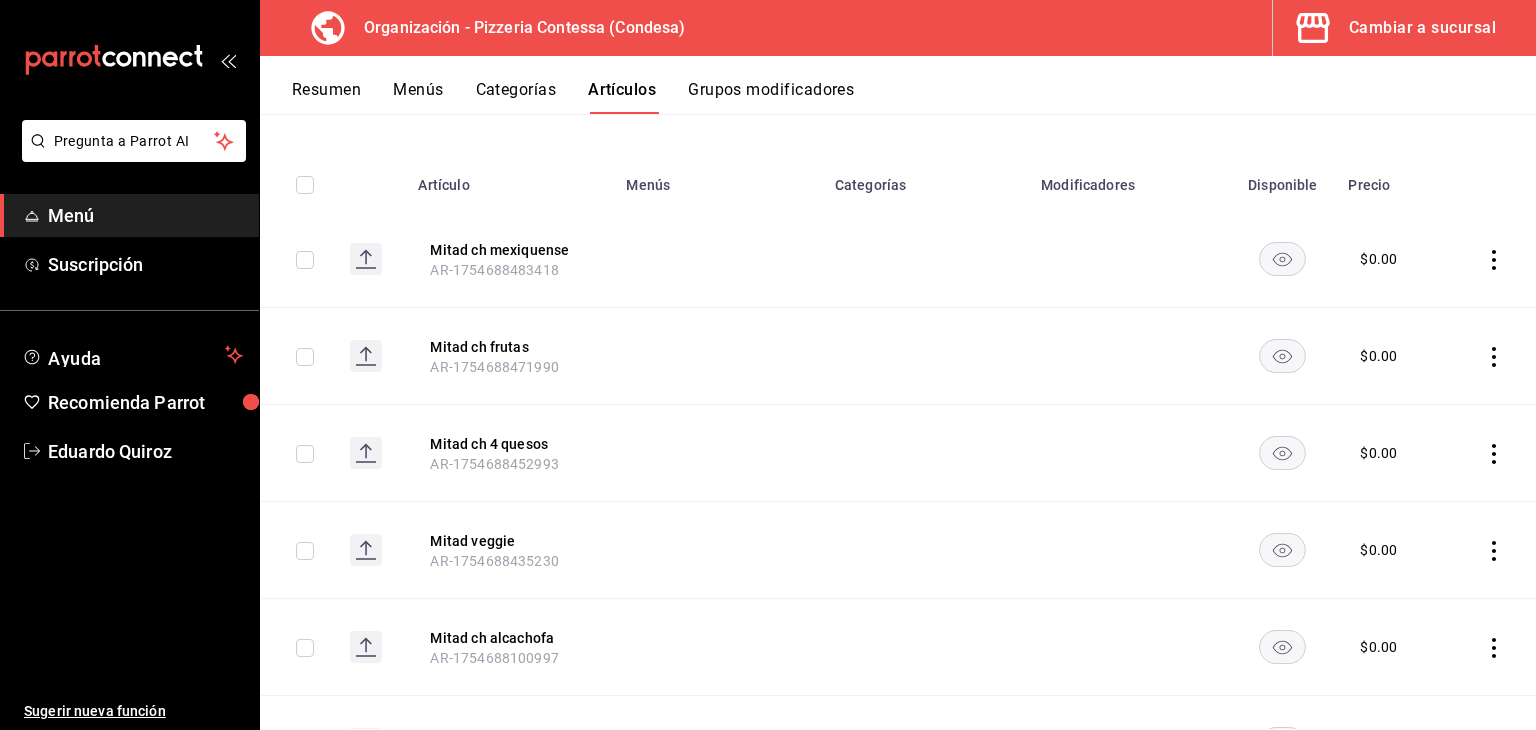 scroll, scrollTop: 0, scrollLeft: 0, axis: both 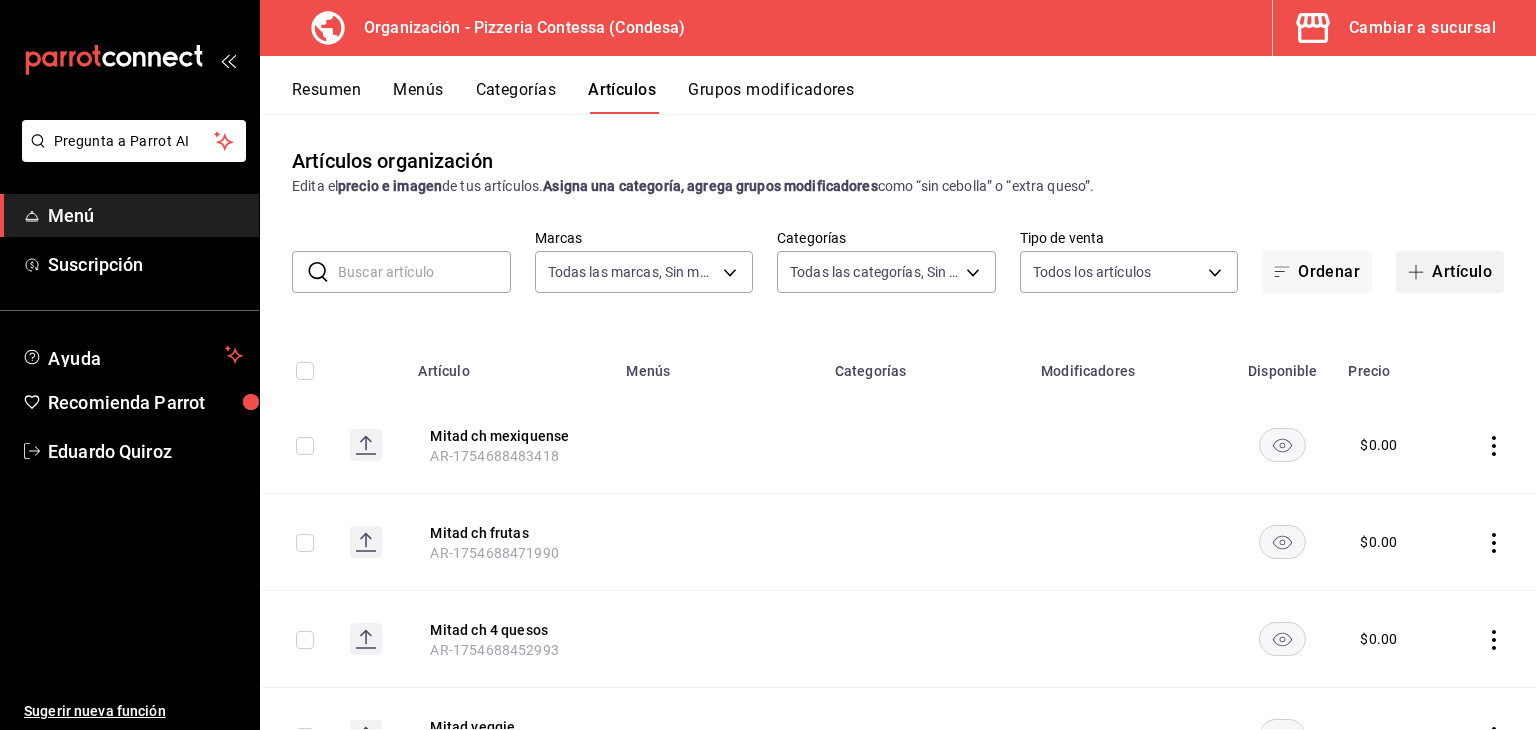 click at bounding box center [1420, 272] 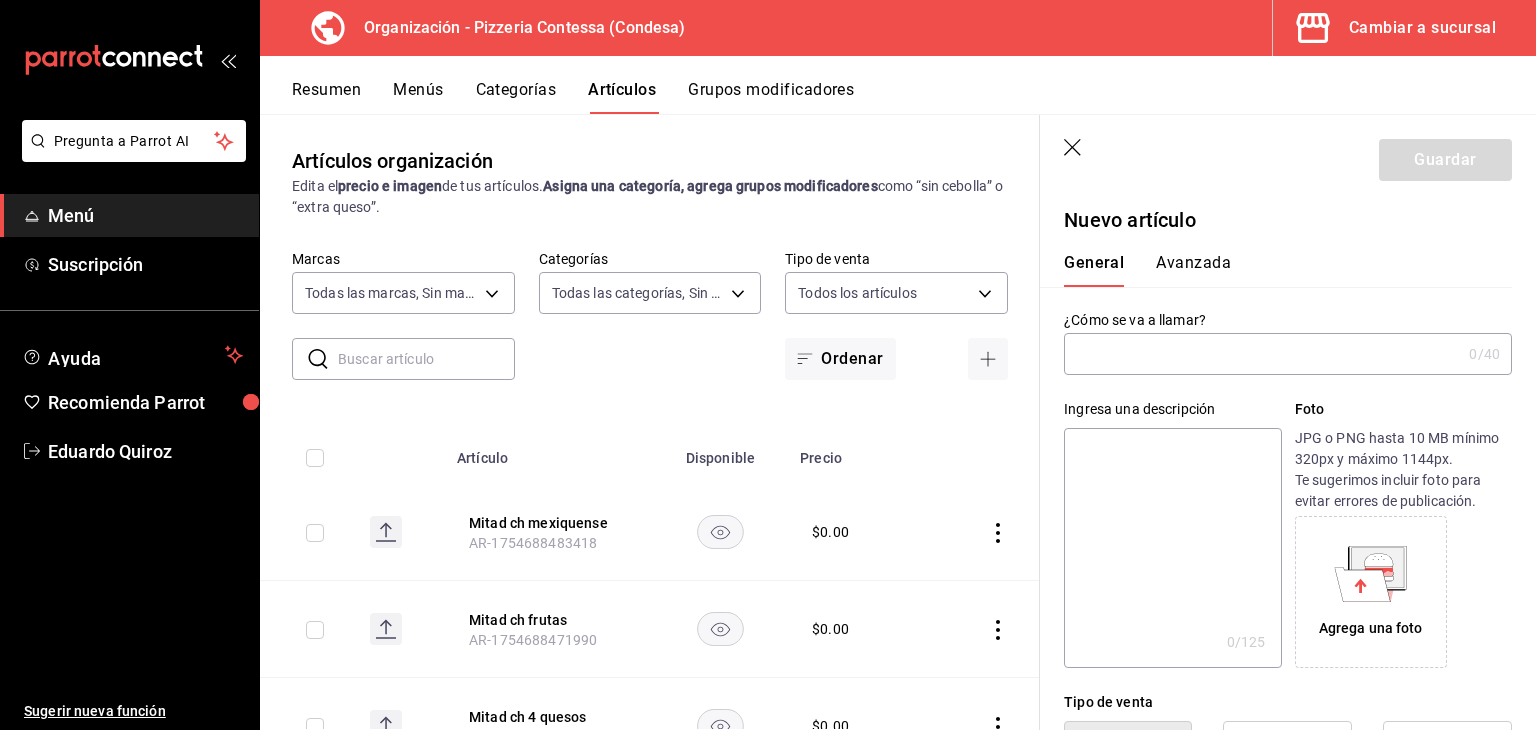 type on "AR-1754688520425" 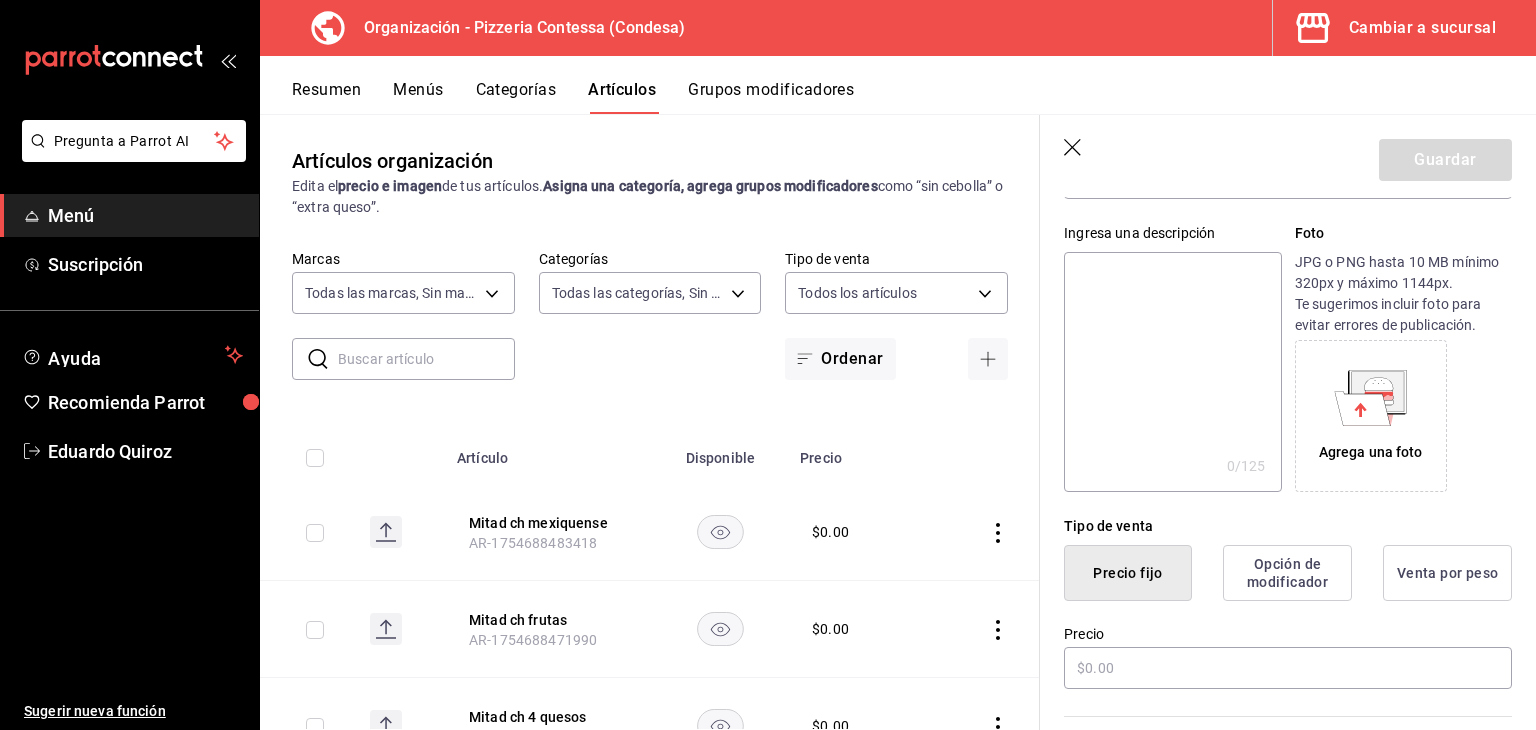 scroll, scrollTop: 180, scrollLeft: 0, axis: vertical 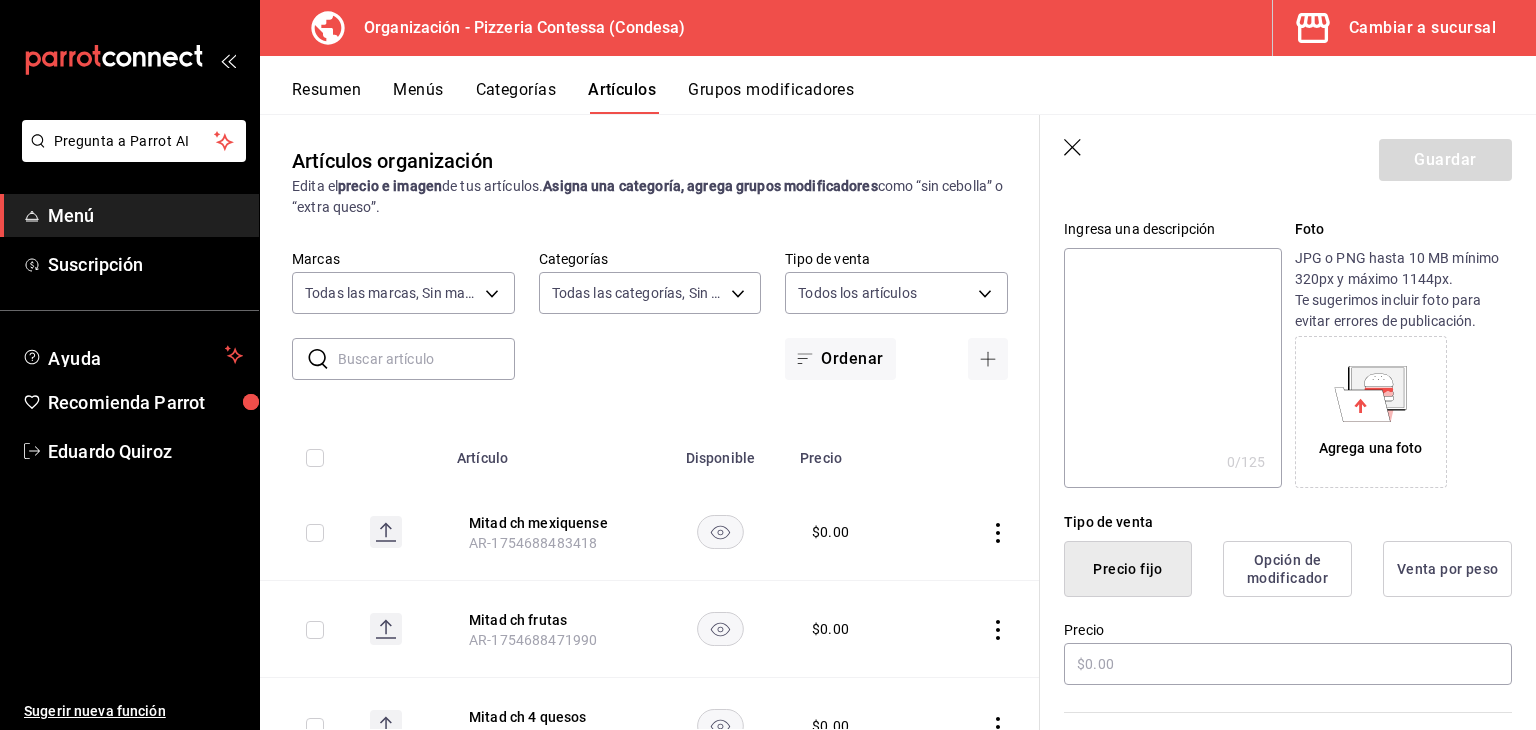 type on "Mitad ch contessa" 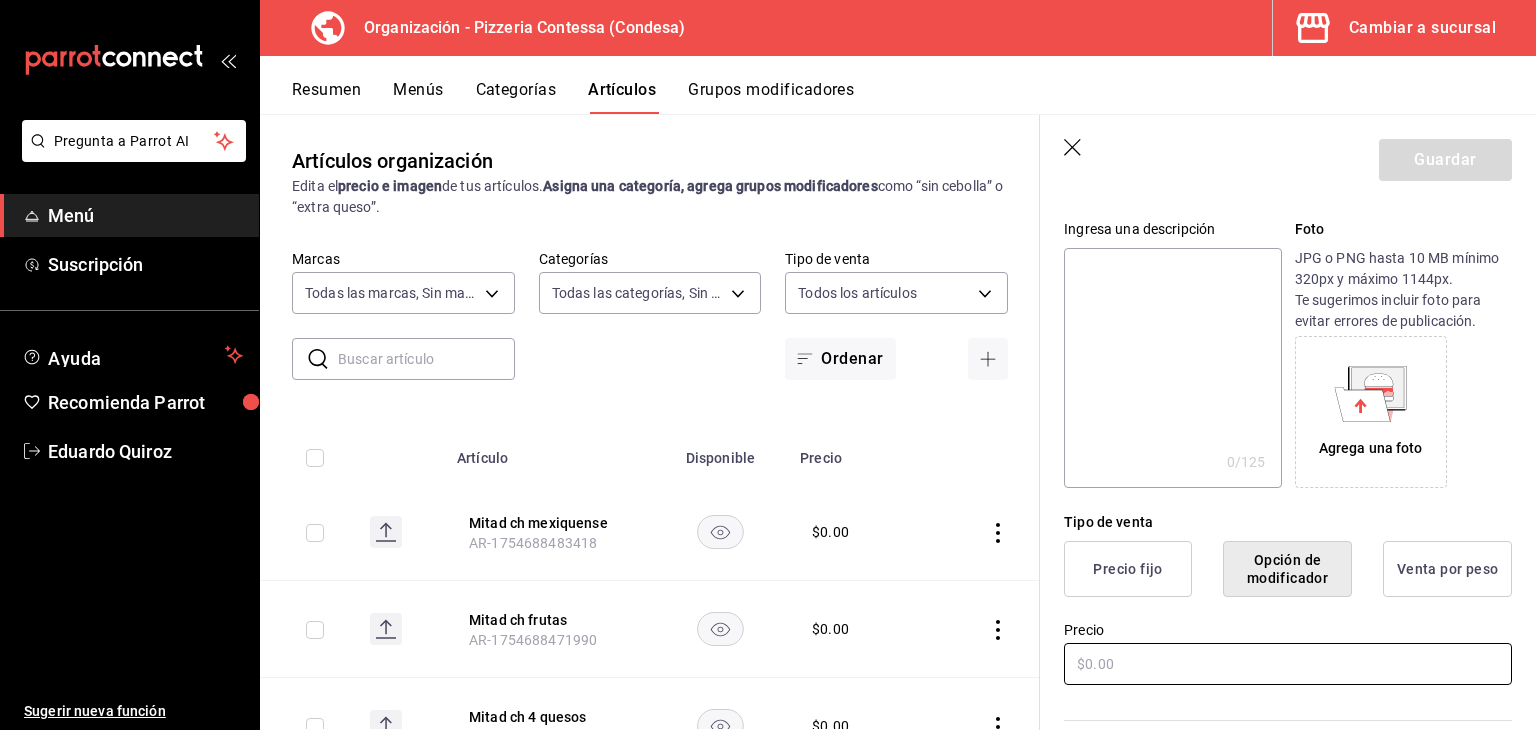 click at bounding box center [1288, 664] 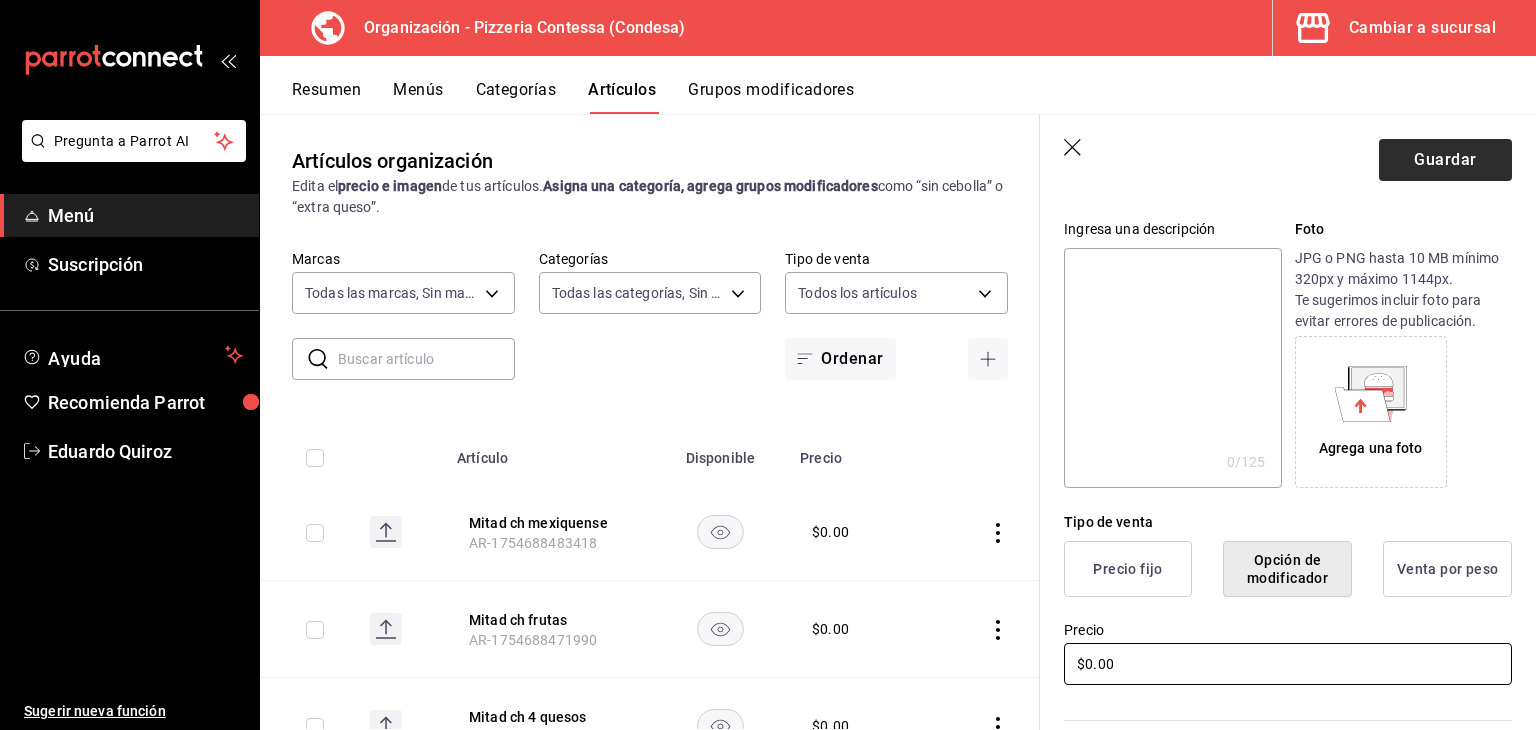 type on "$0.00" 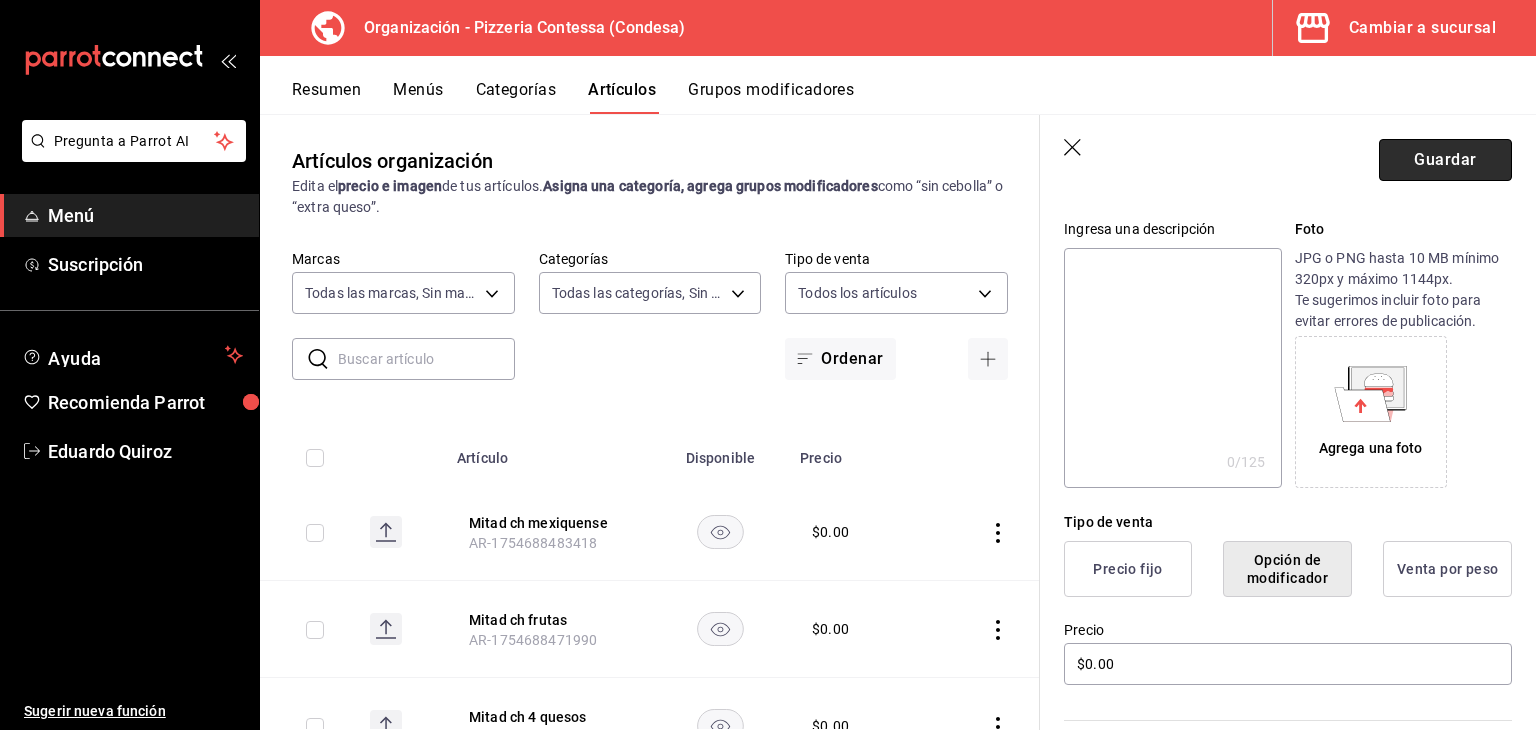 click on "Guardar" at bounding box center [1445, 160] 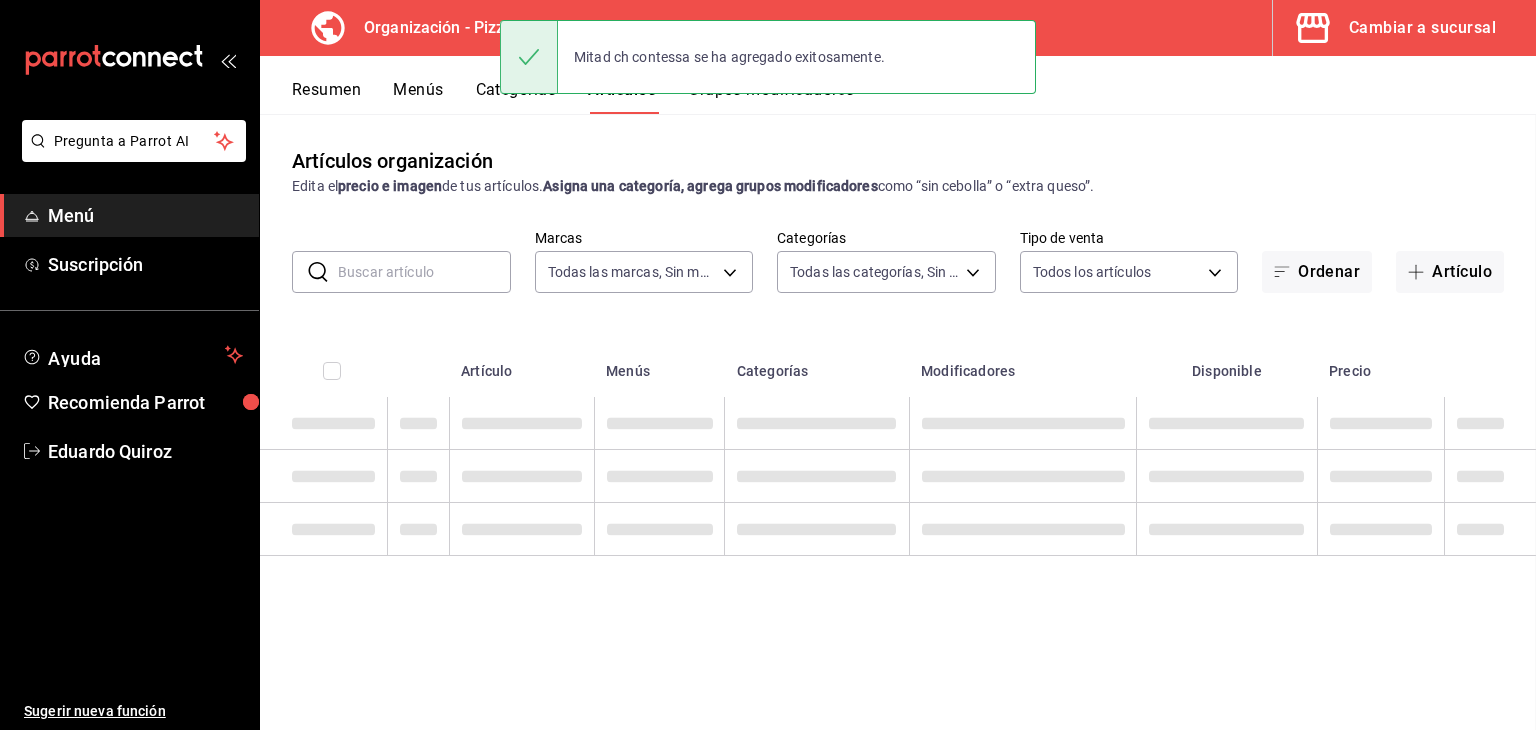scroll, scrollTop: 0, scrollLeft: 0, axis: both 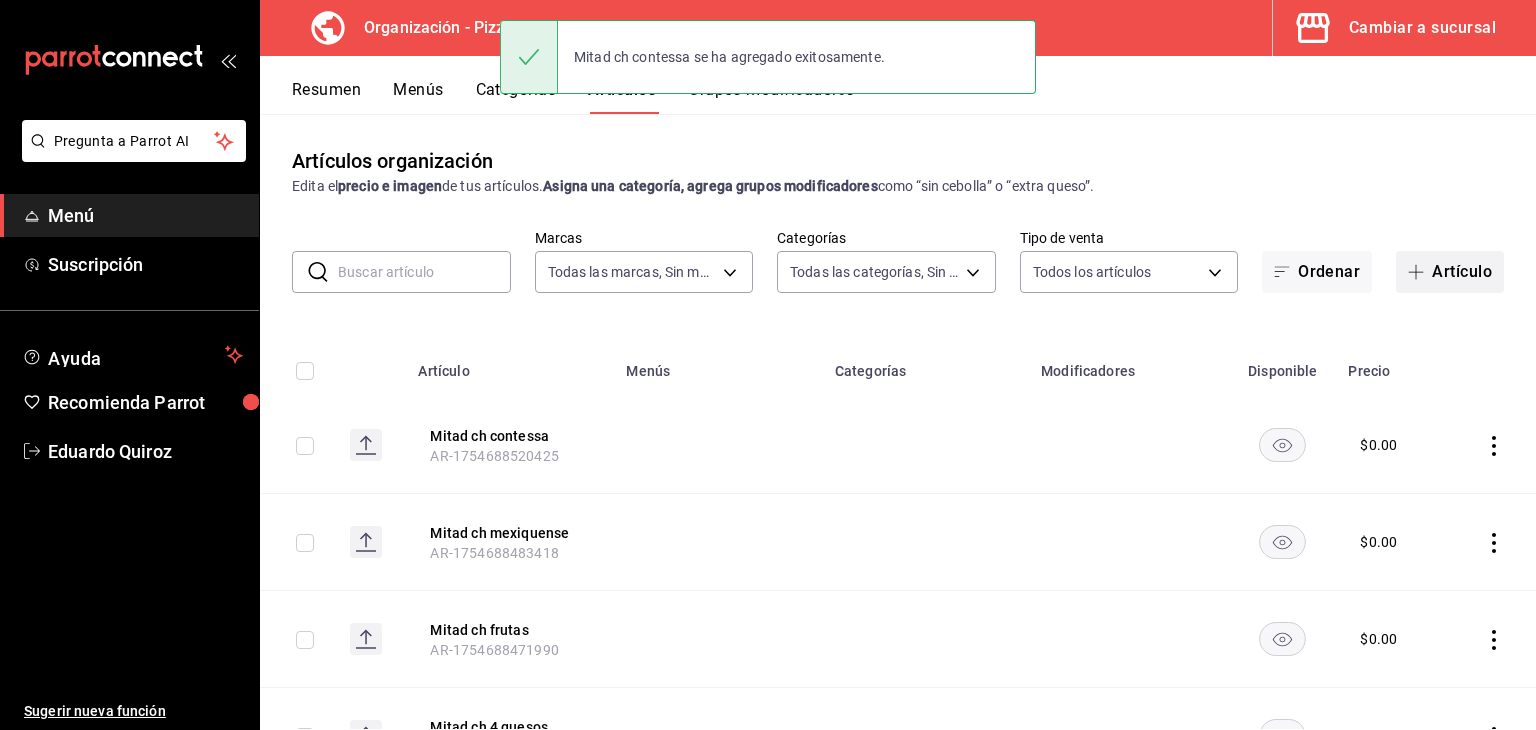 click on "Artículo" at bounding box center (1450, 272) 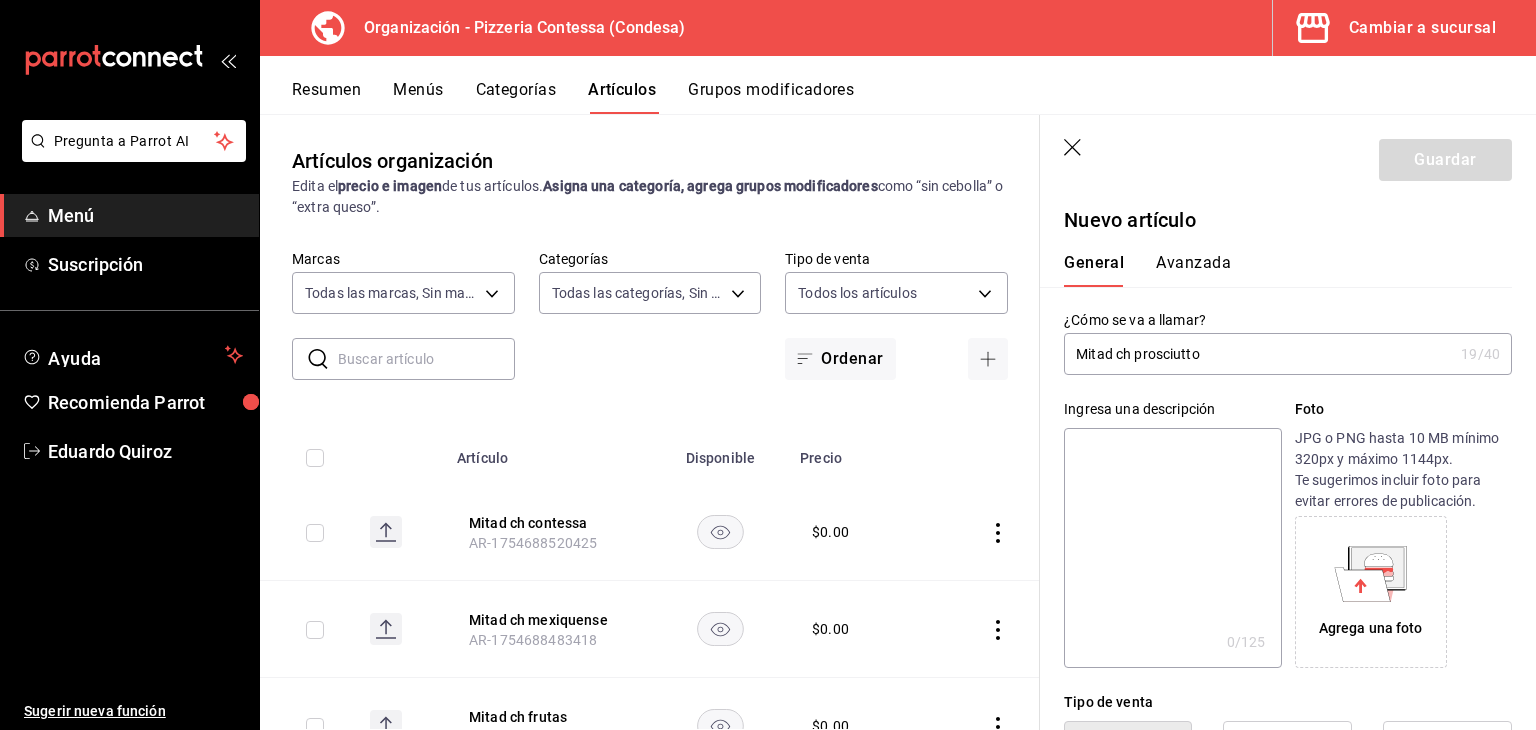 scroll, scrollTop: 202, scrollLeft: 0, axis: vertical 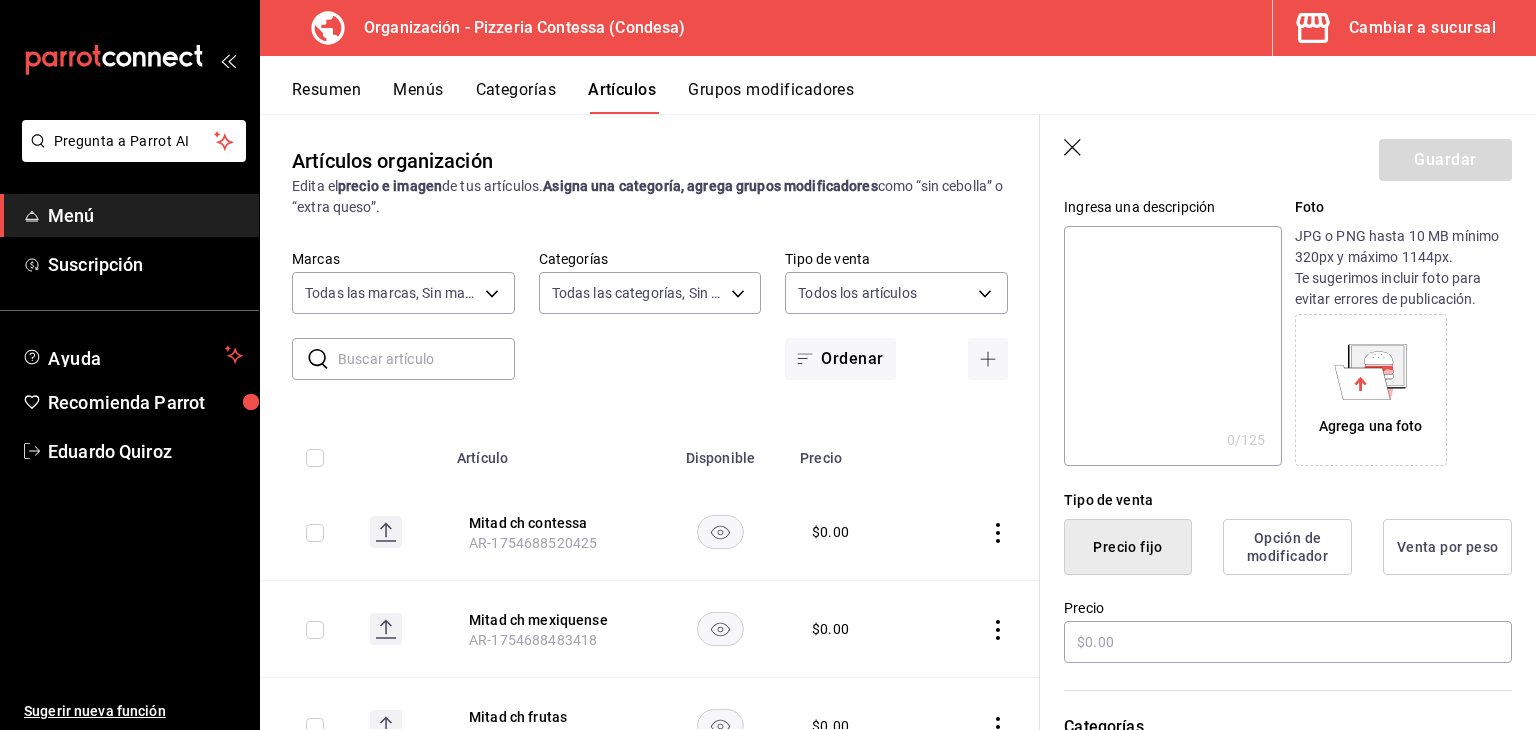 type on "Mitad ch prosciutto" 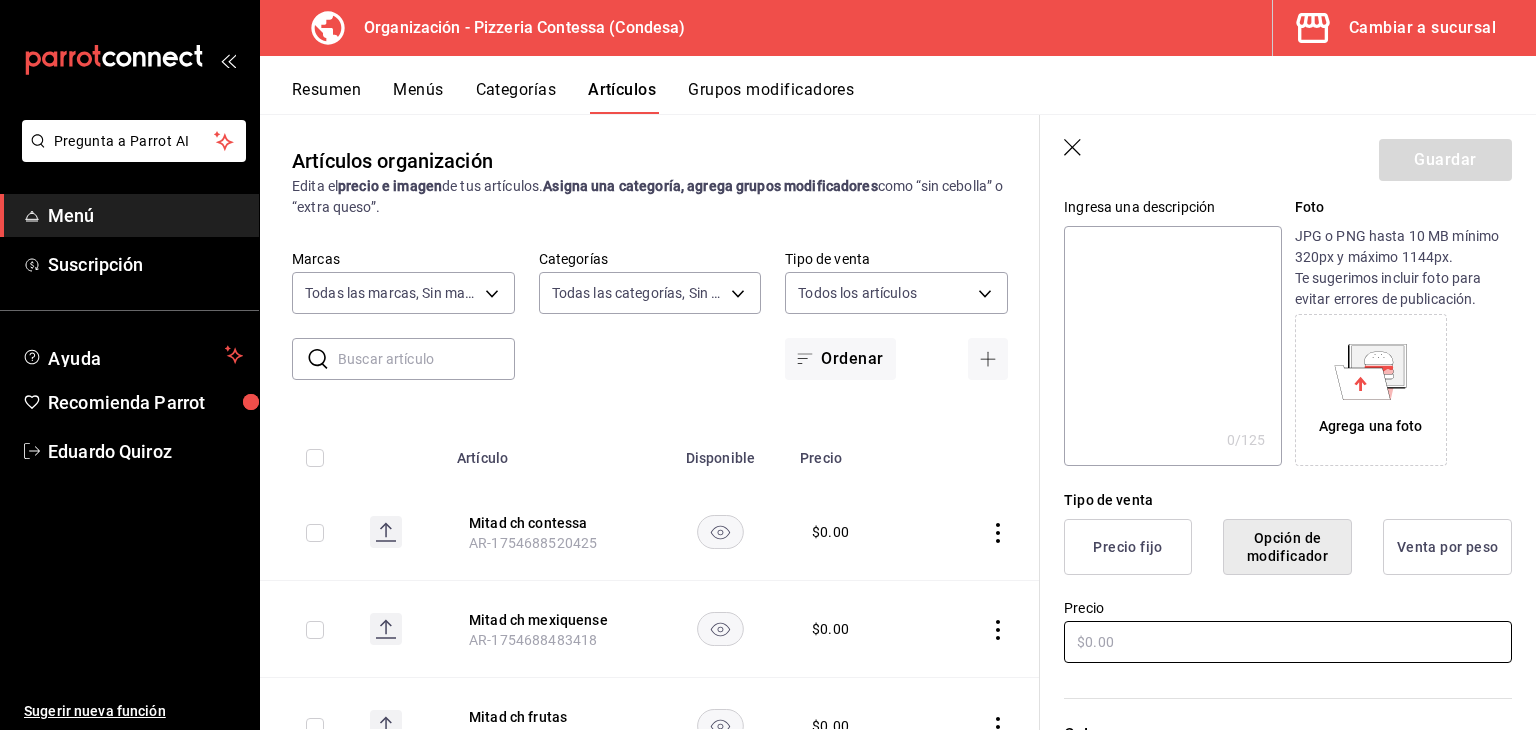 click at bounding box center (1288, 642) 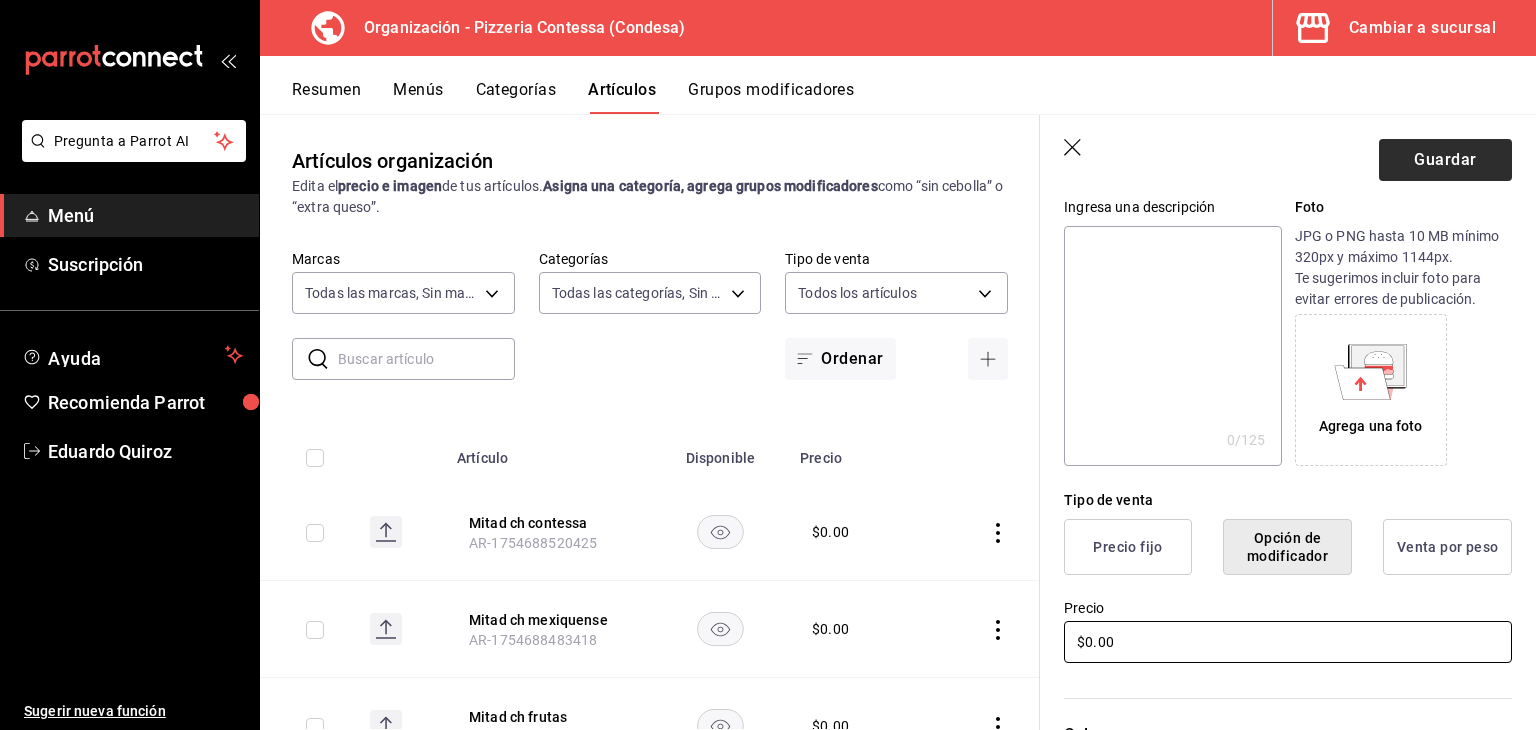 type on "$0.00" 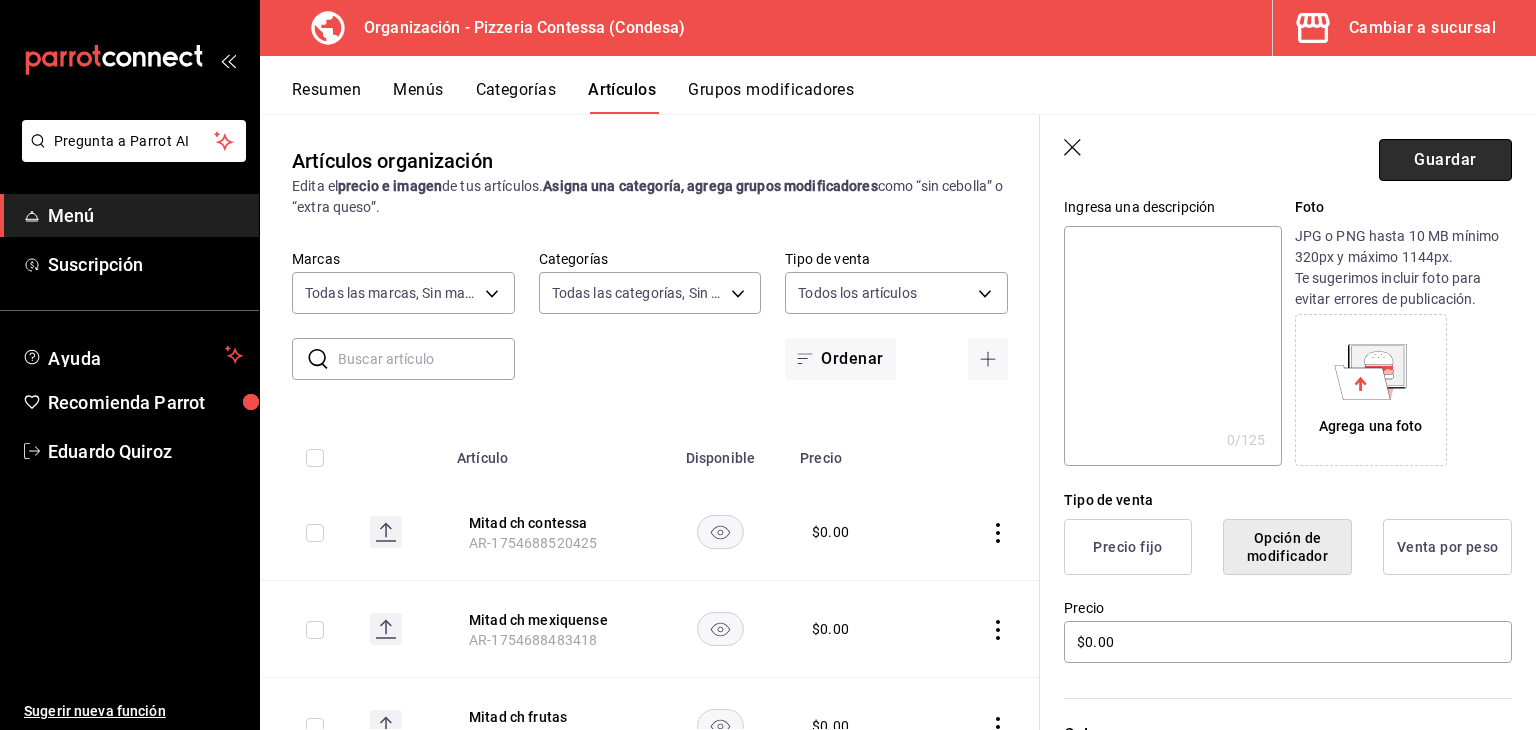 click on "Guardar" at bounding box center [1445, 160] 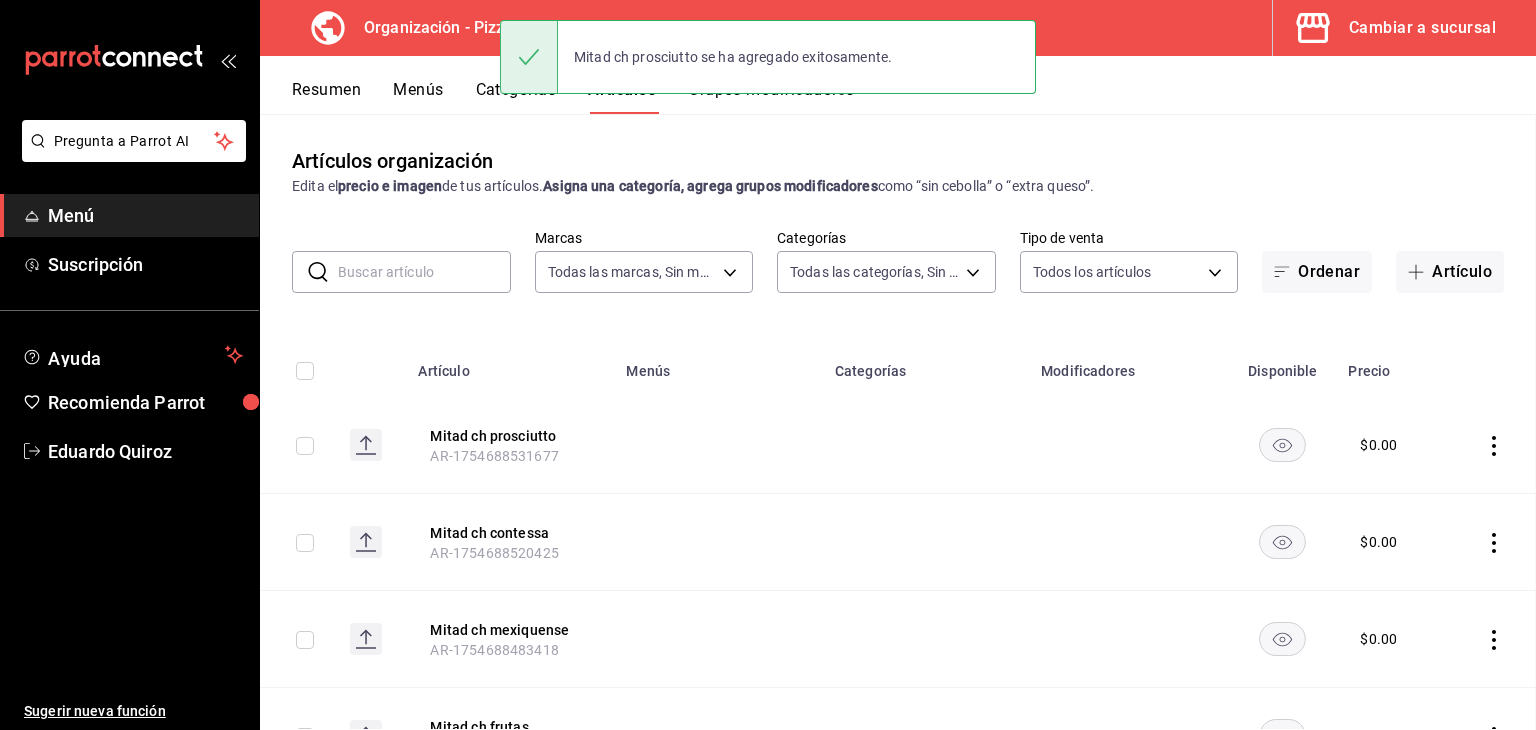 scroll, scrollTop: 0, scrollLeft: 0, axis: both 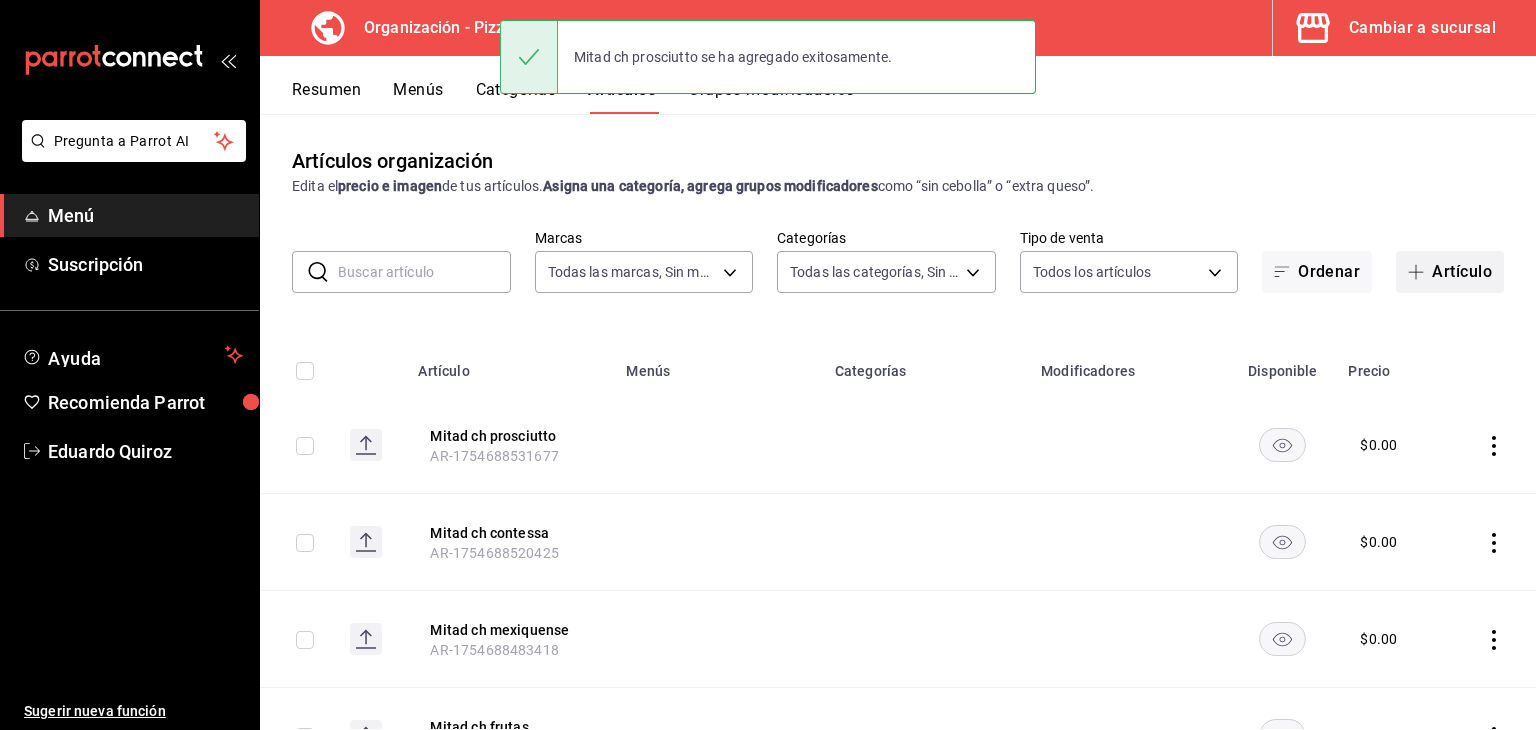 click 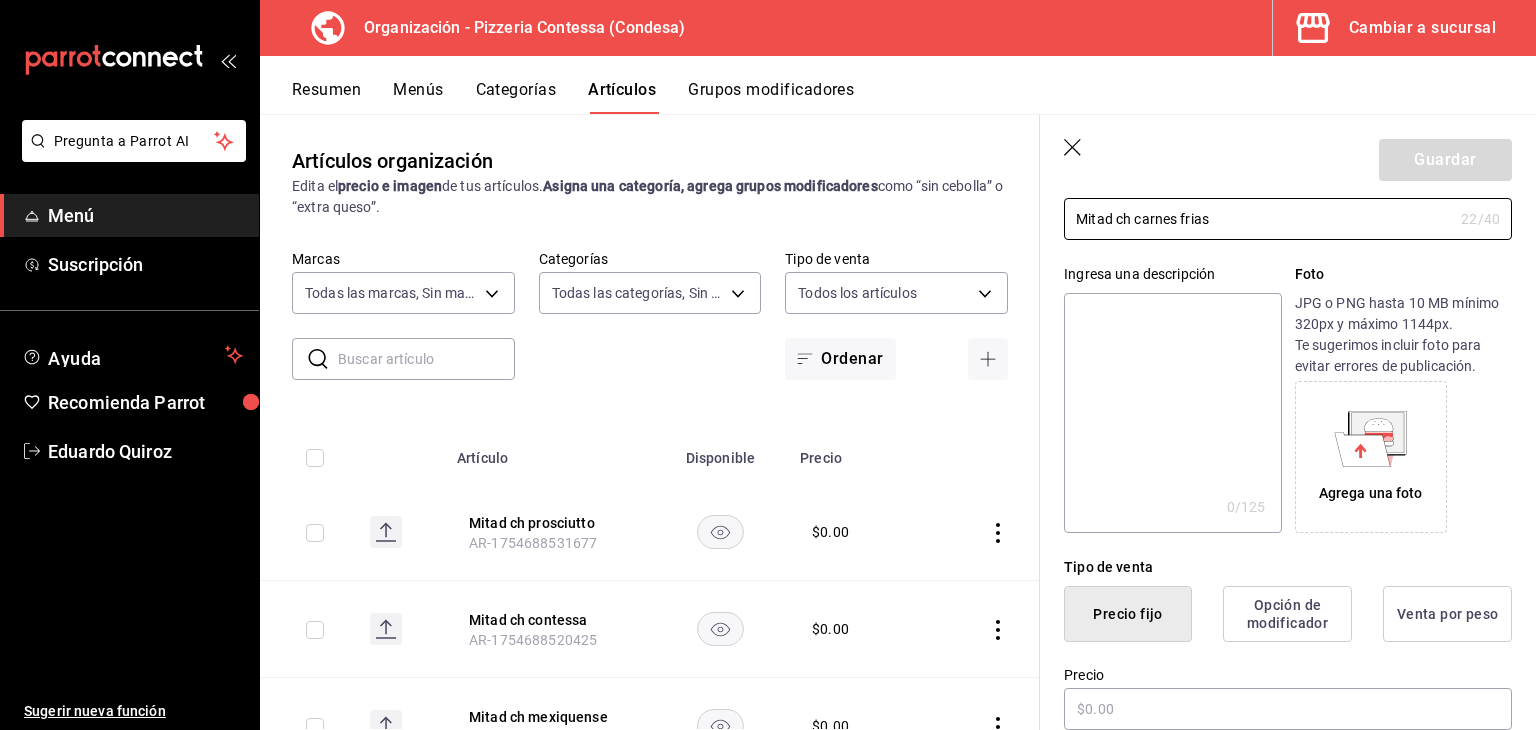 scroll, scrollTop: 136, scrollLeft: 0, axis: vertical 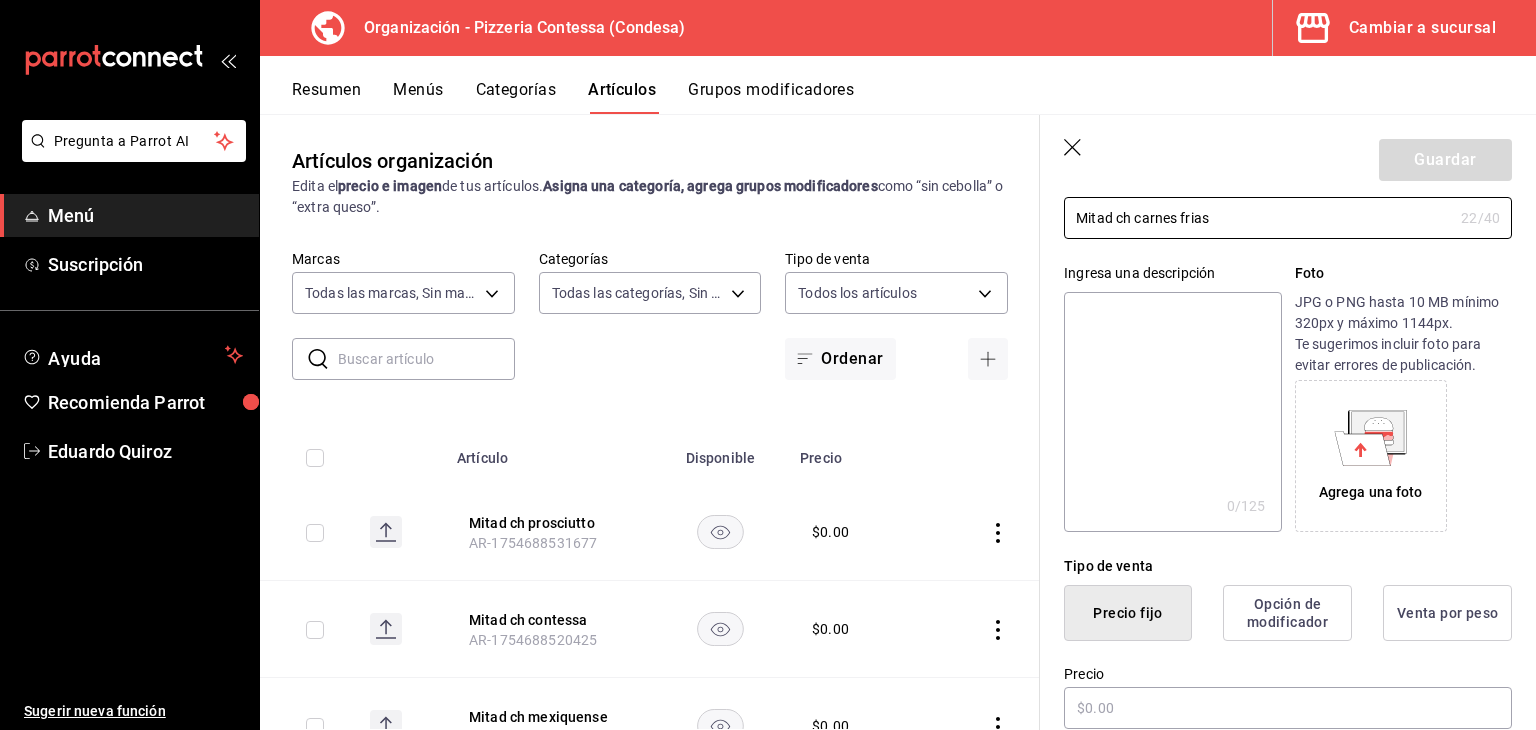 type on "Mitad ch carnes frias" 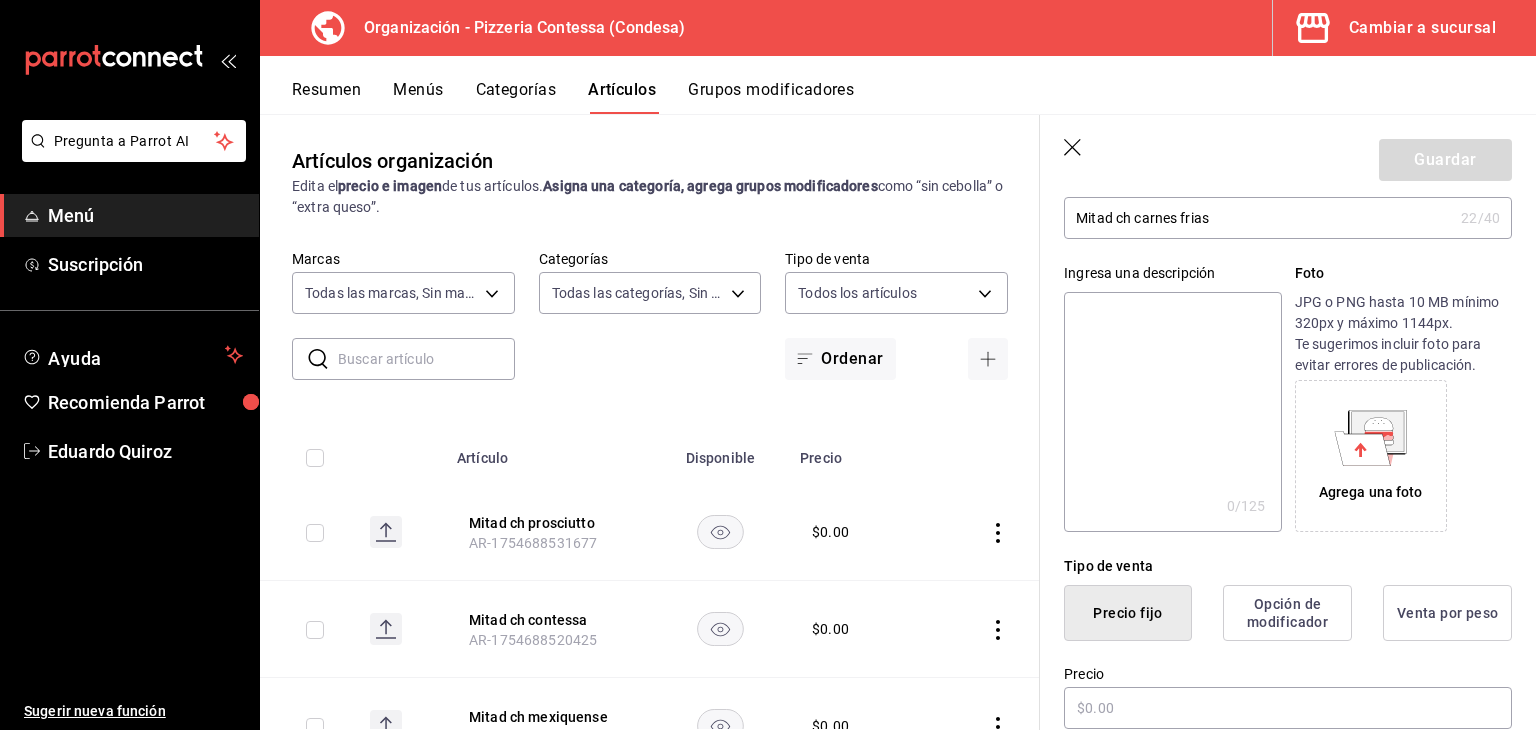click on "Opción de modificador" at bounding box center (1287, 613) 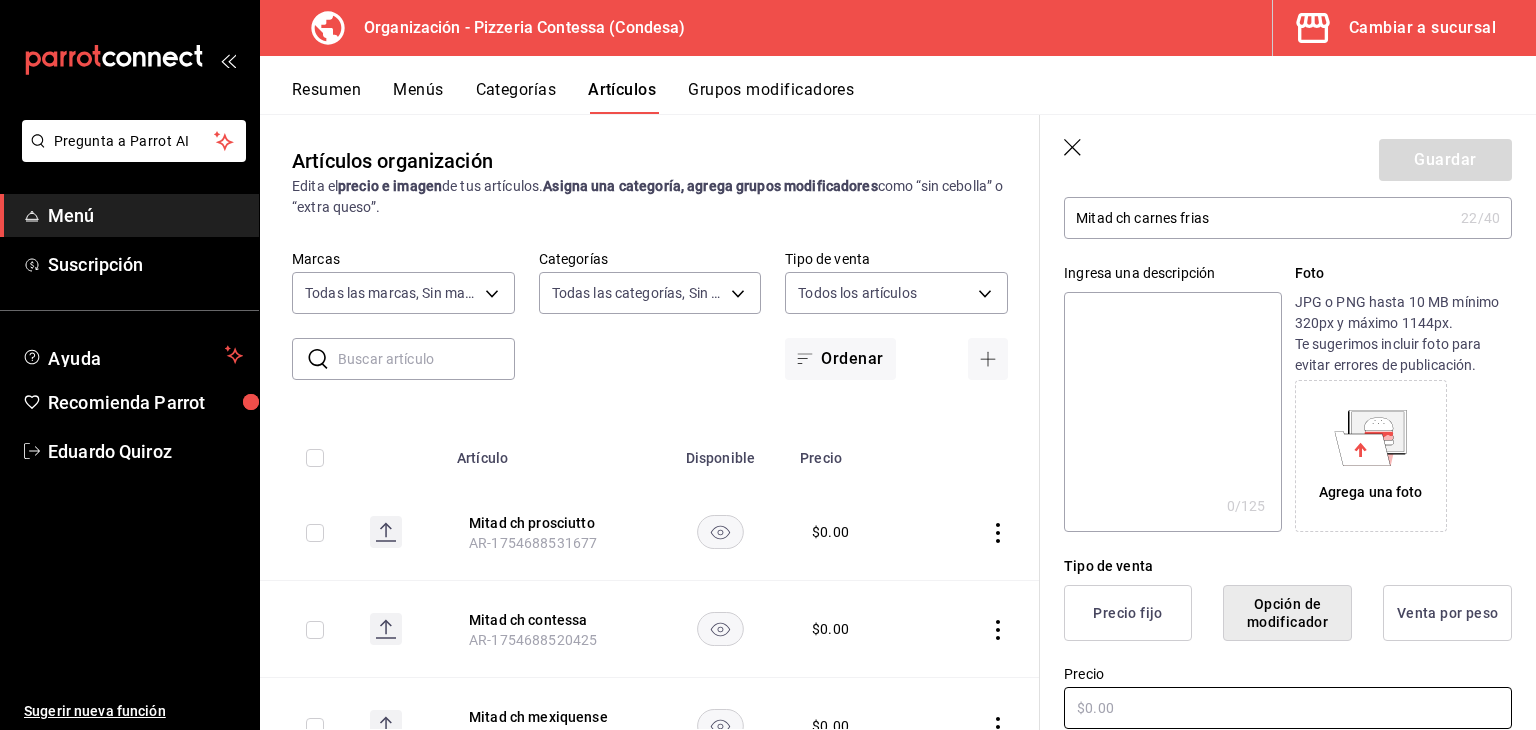 click at bounding box center (1288, 708) 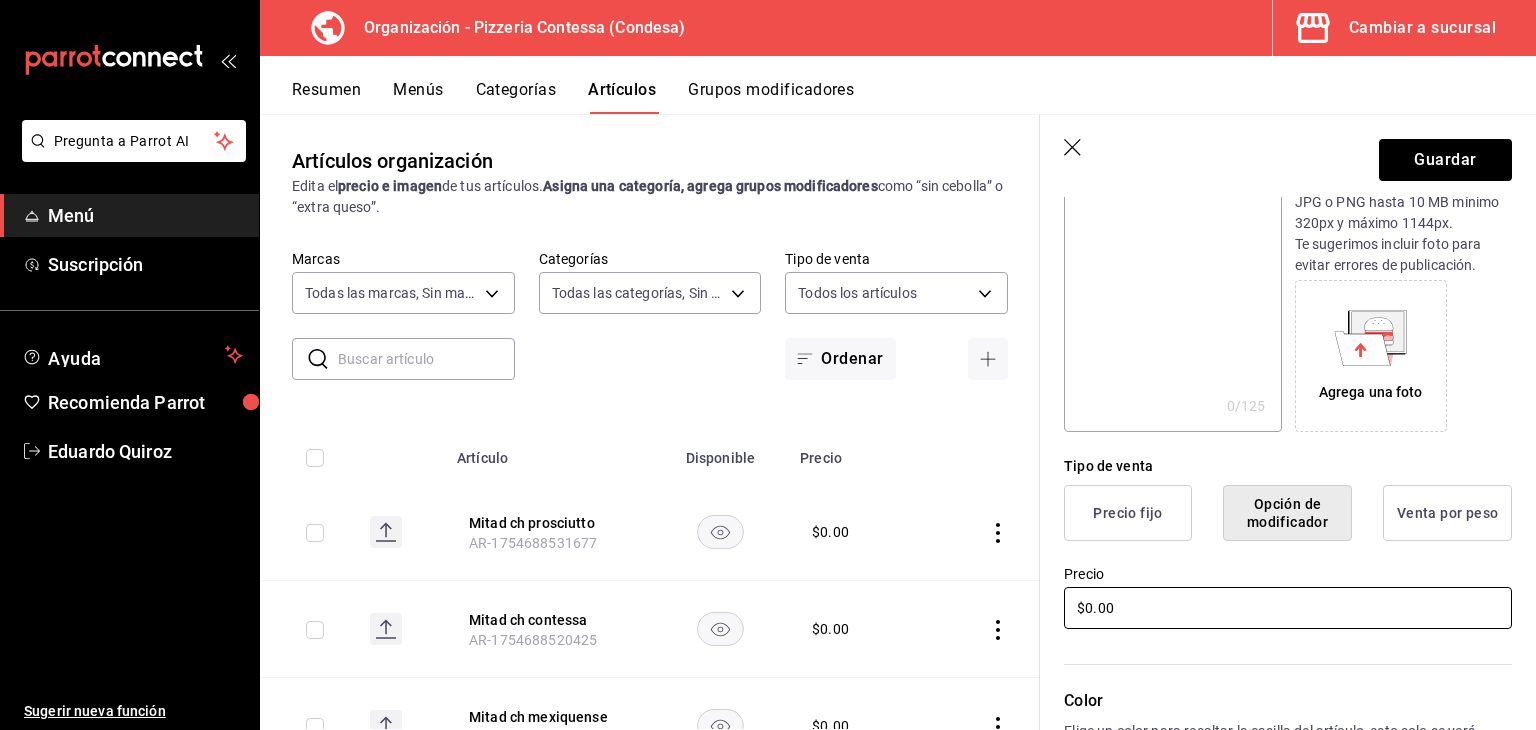 scroll, scrollTop: 284, scrollLeft: 0, axis: vertical 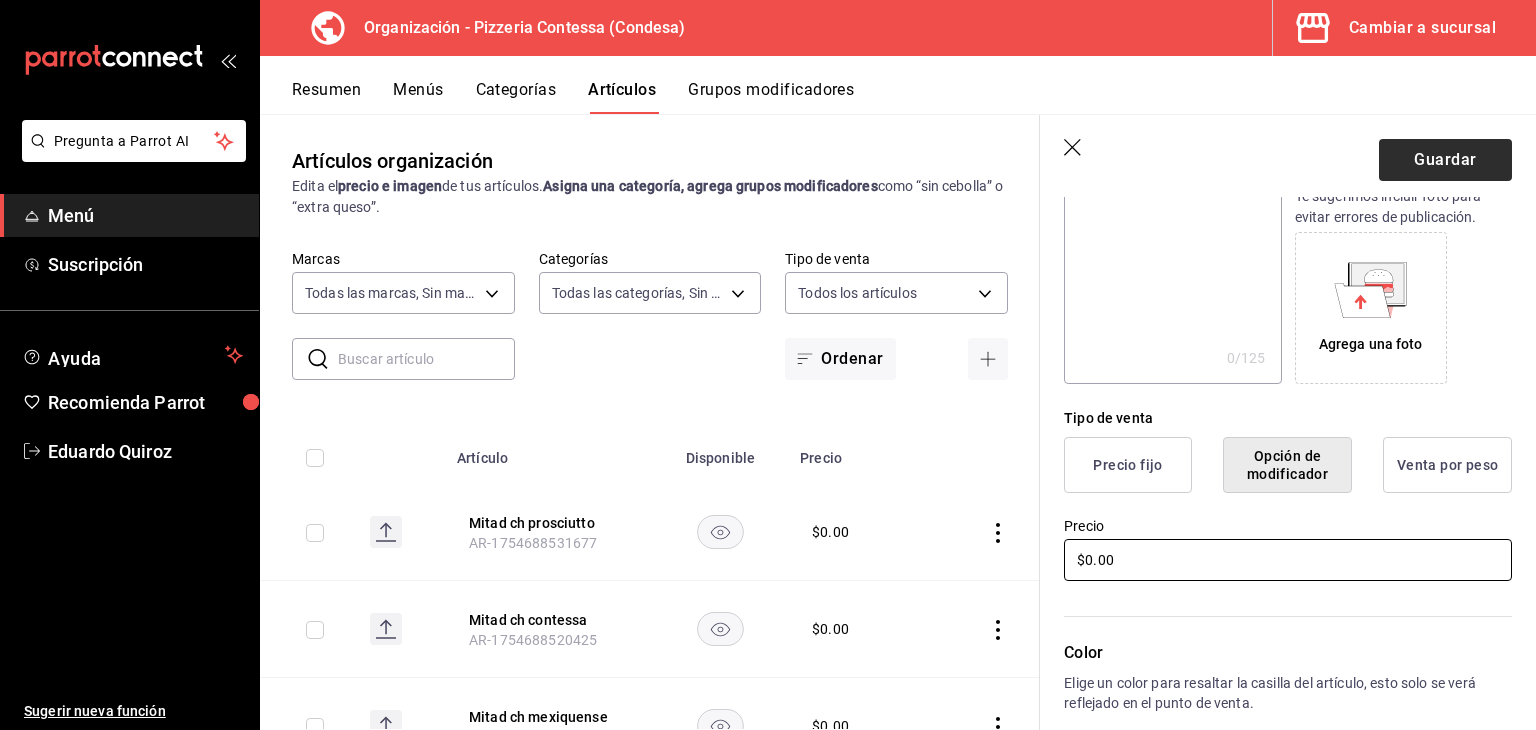 type on "$0.00" 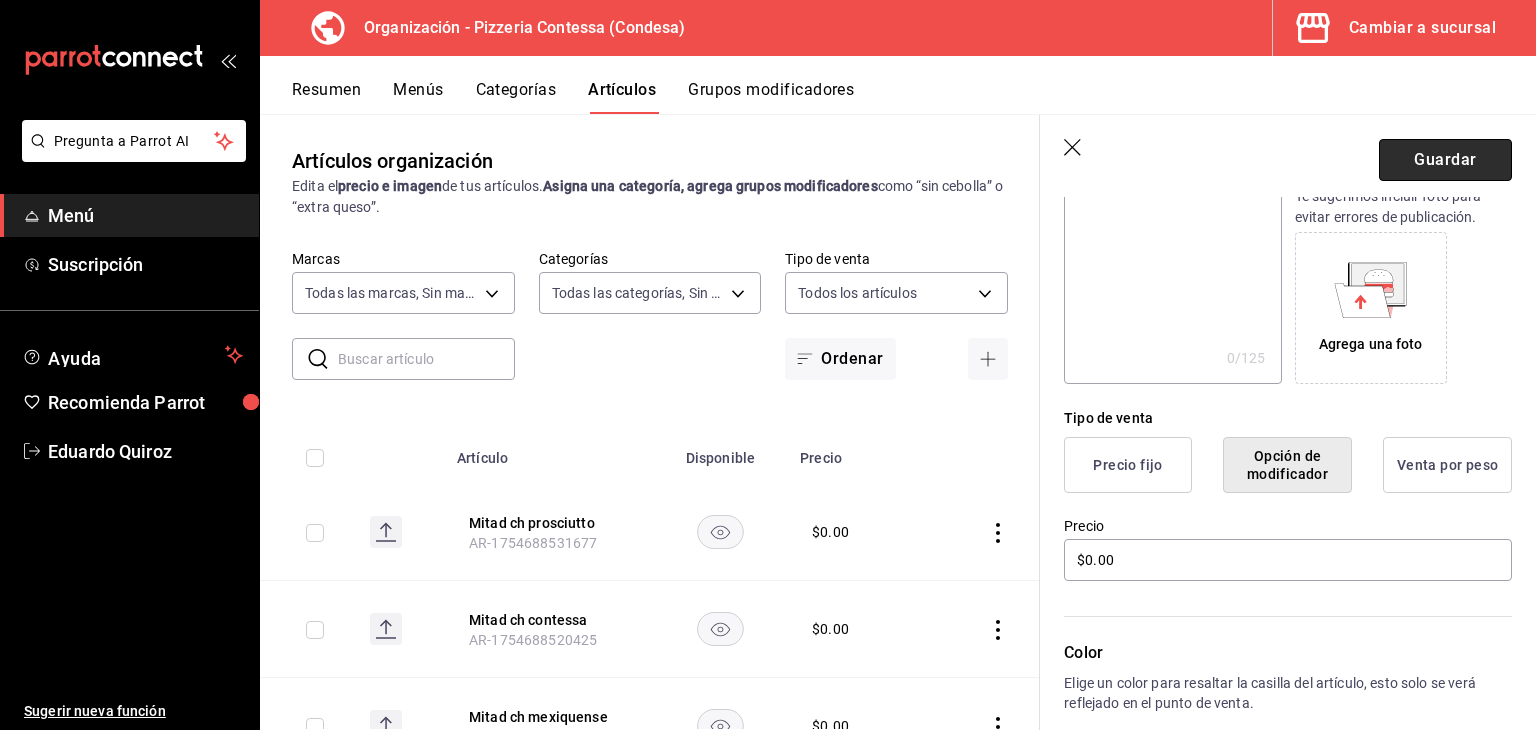 click on "Guardar" at bounding box center [1445, 160] 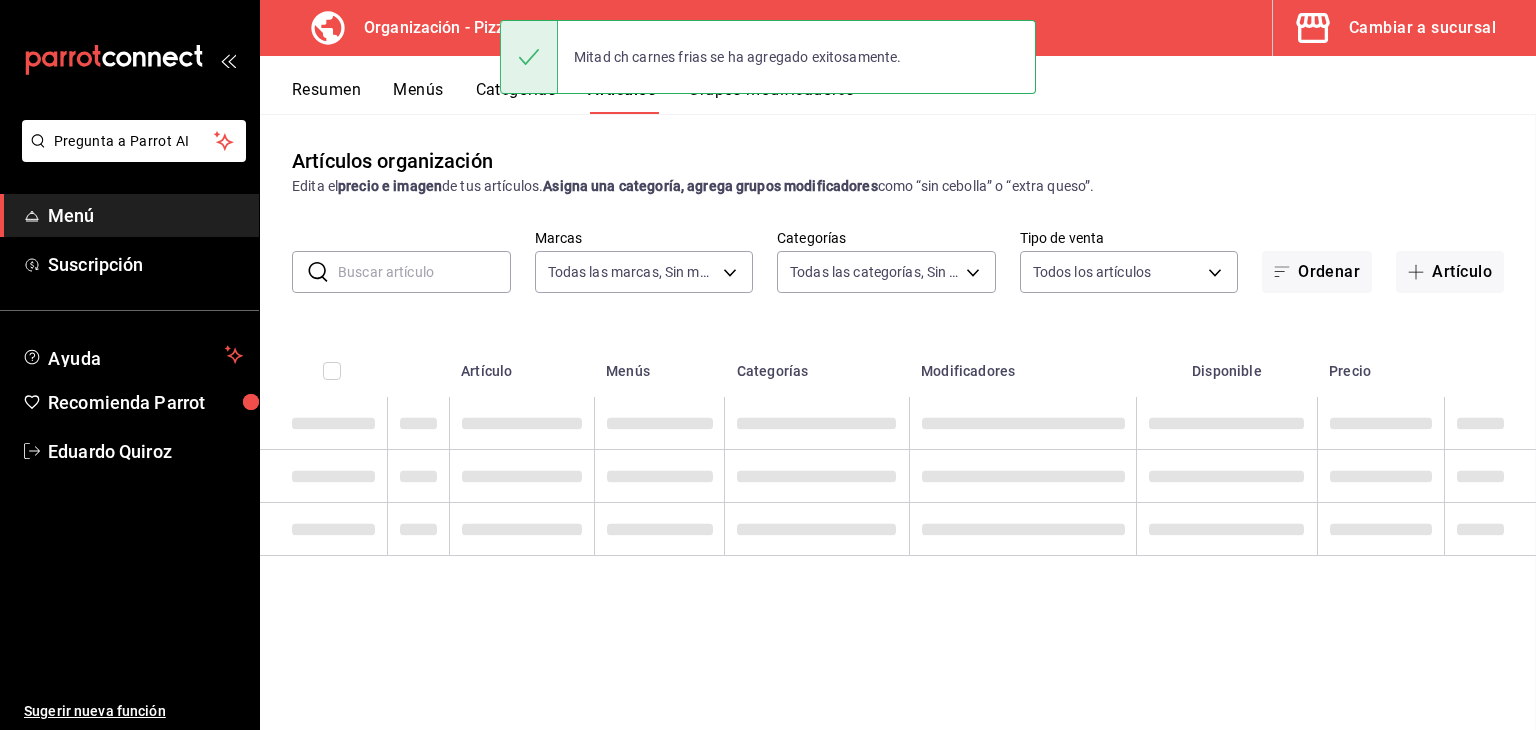 scroll, scrollTop: 0, scrollLeft: 0, axis: both 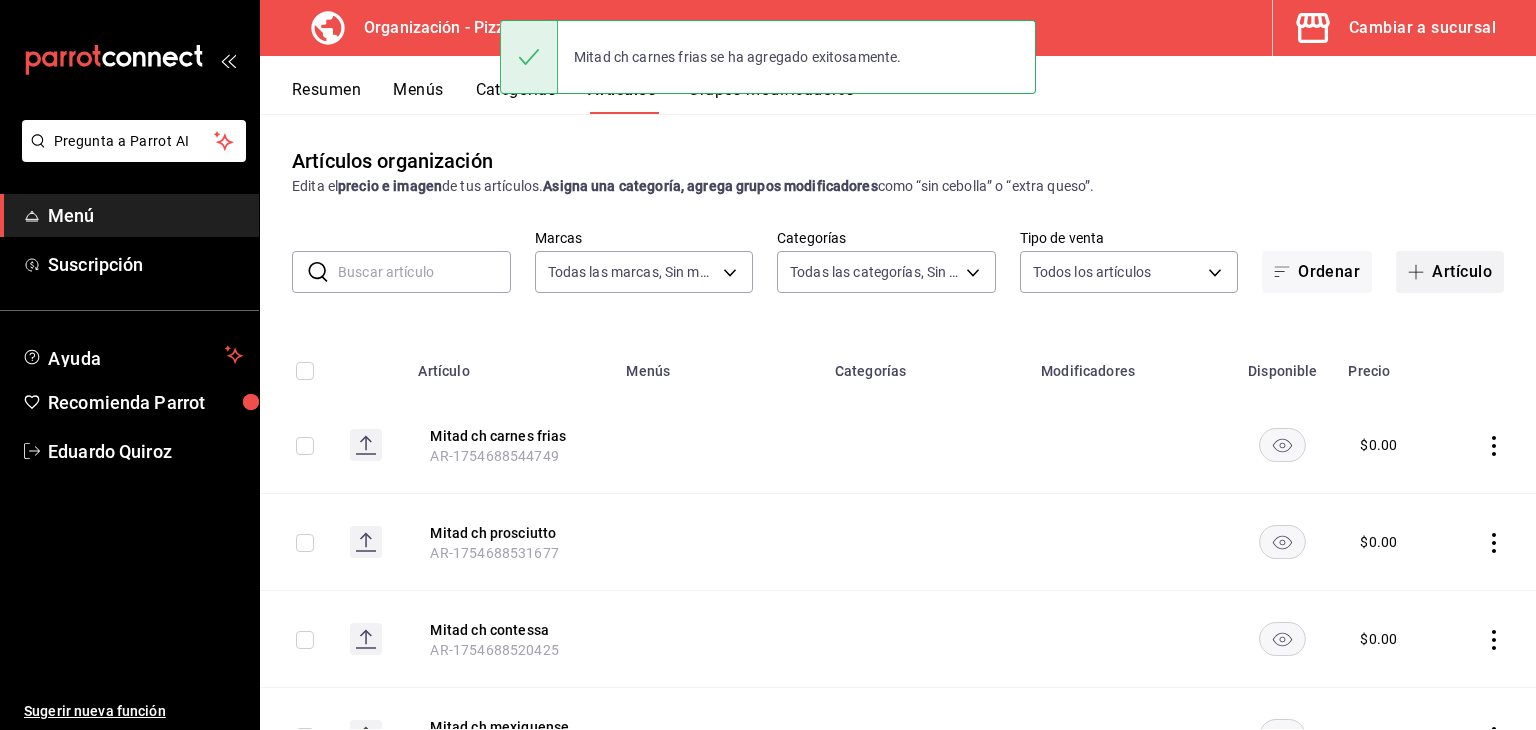 click on "Artículo" at bounding box center (1450, 272) 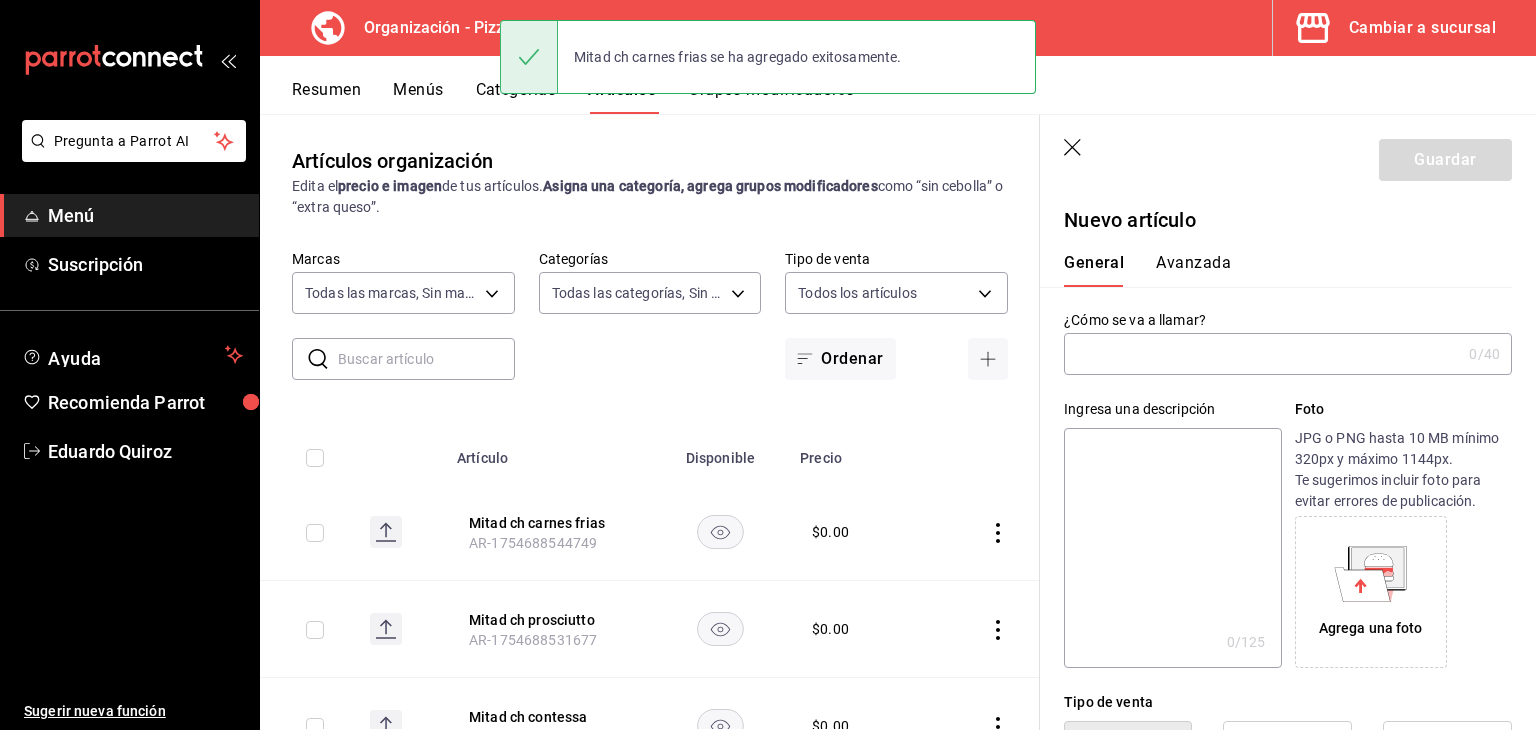 click at bounding box center (1262, 354) 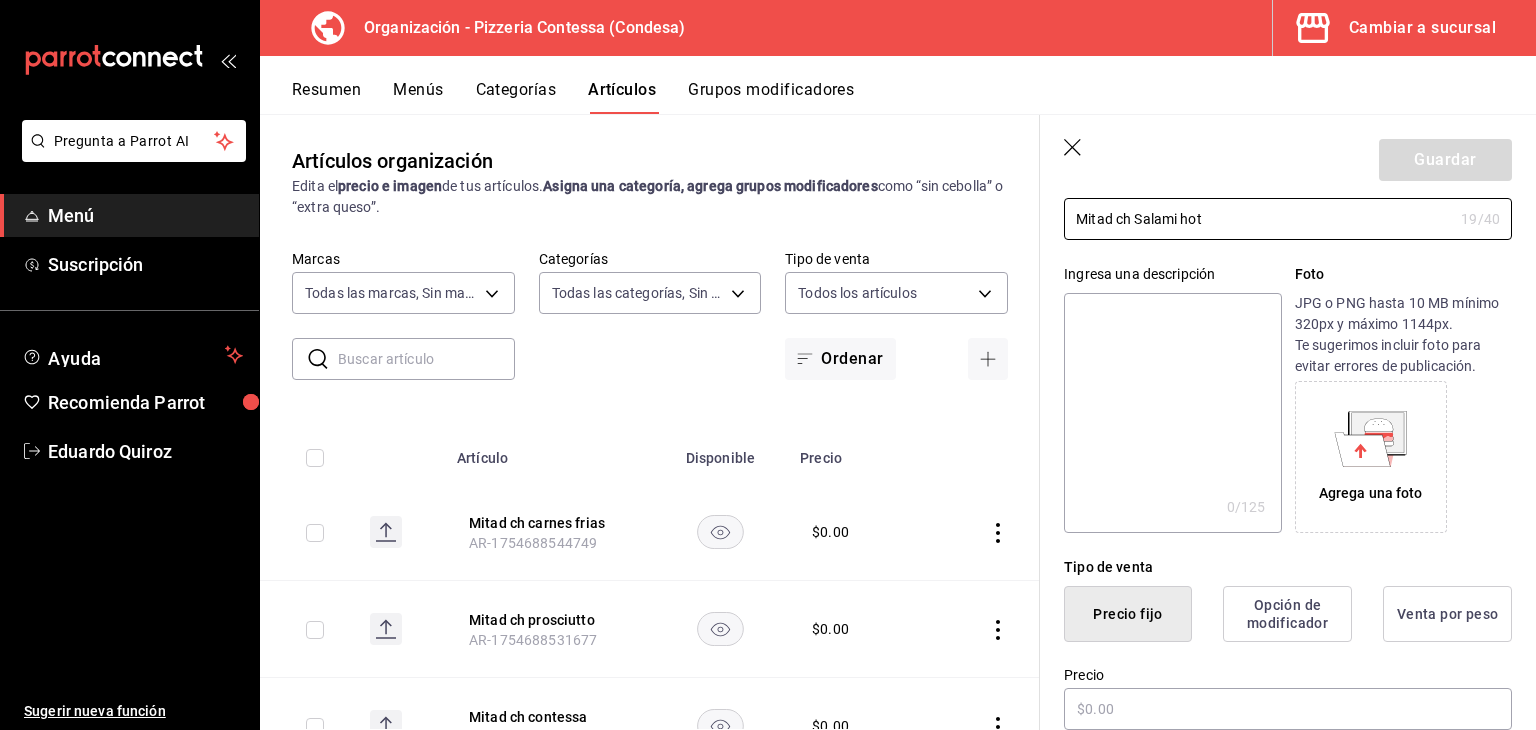 scroll, scrollTop: 123, scrollLeft: 0, axis: vertical 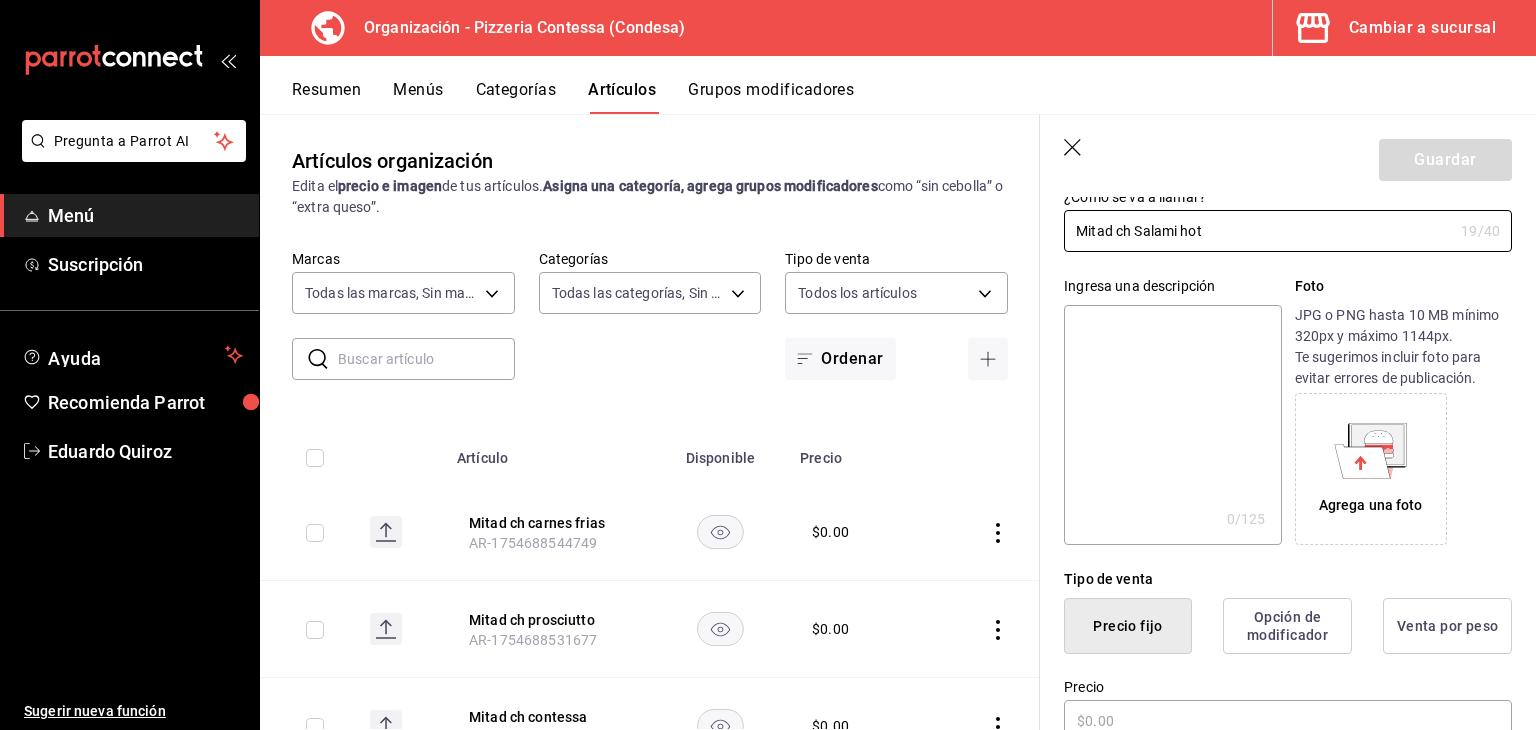 type on "Mitad ch Salami hot" 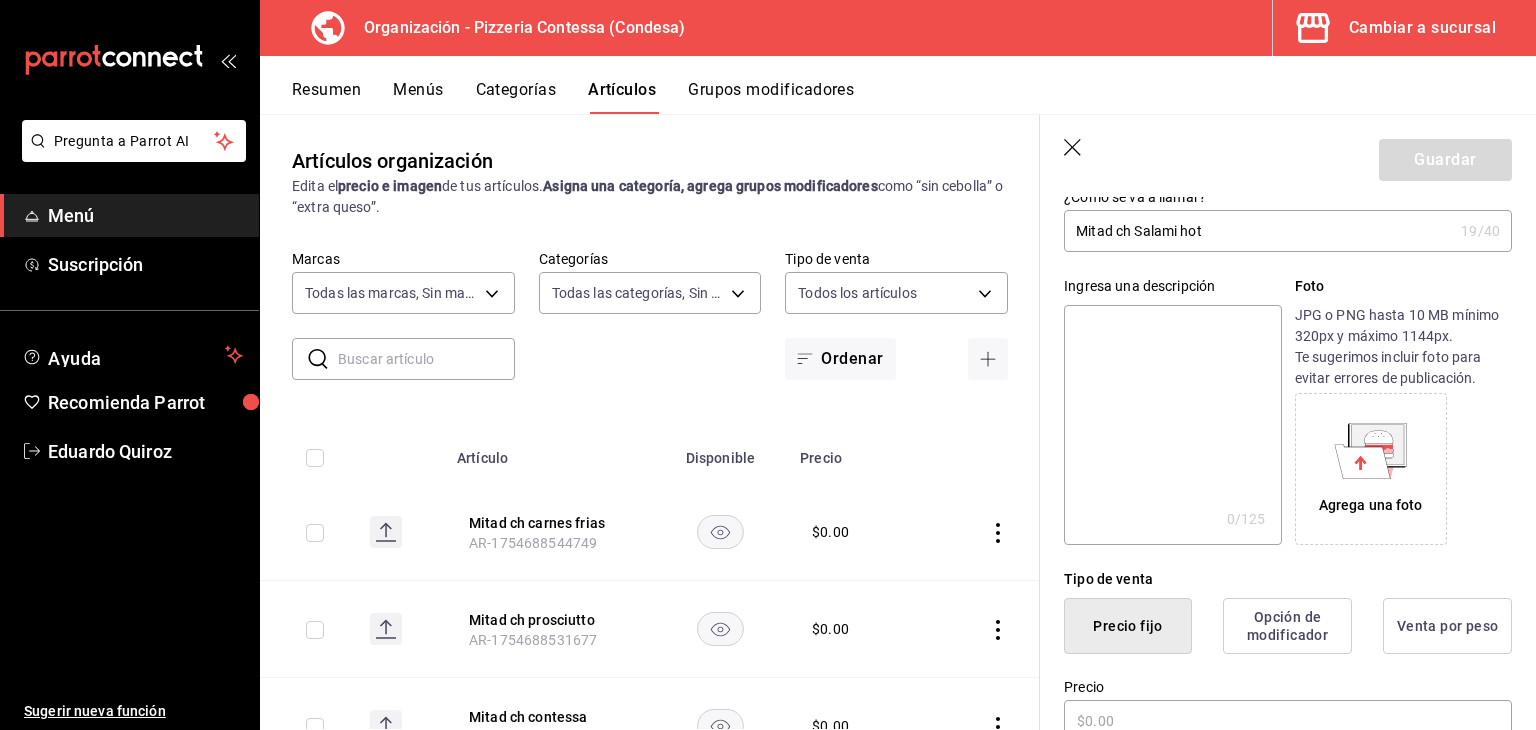 click on "Opción de modificador" at bounding box center [1287, 626] 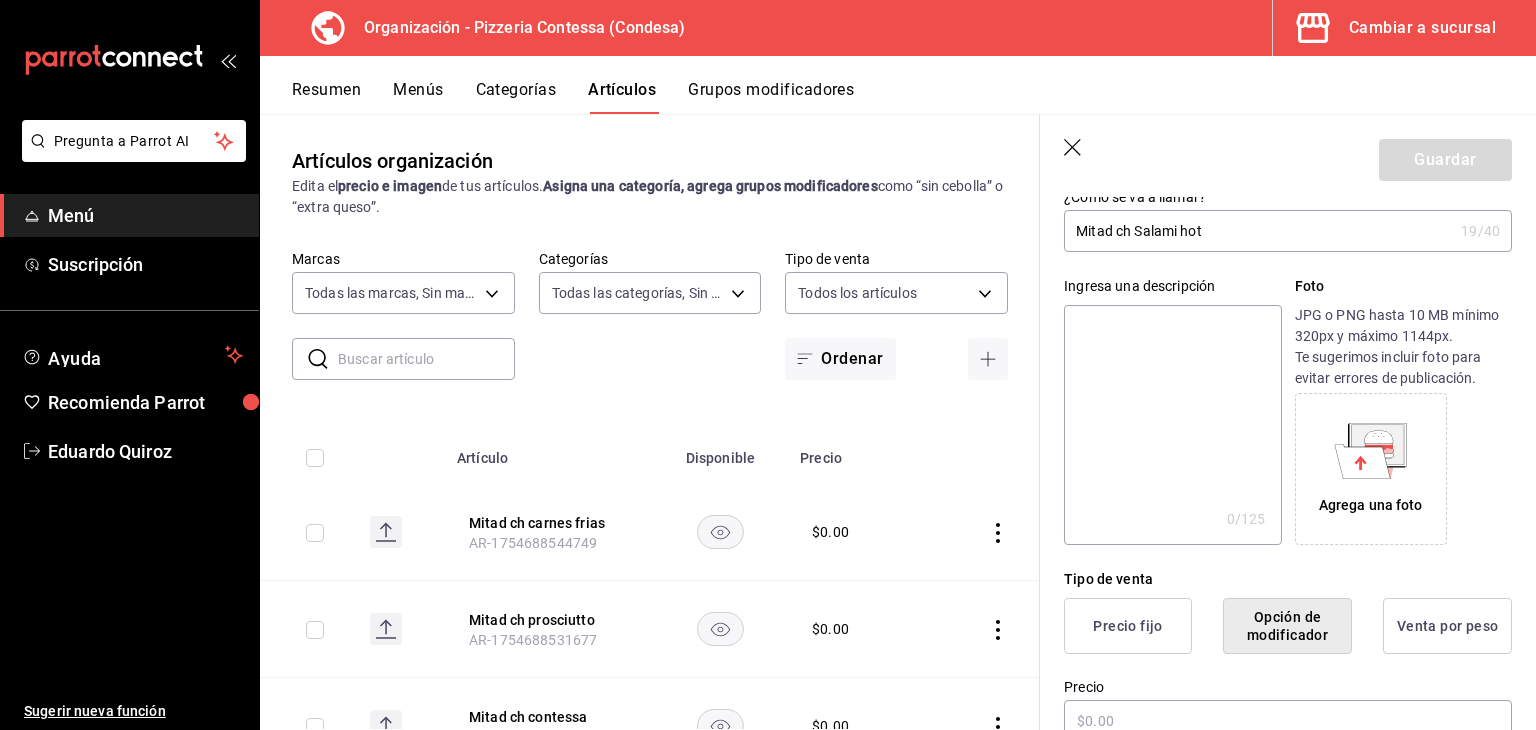 scroll, scrollTop: 356, scrollLeft: 0, axis: vertical 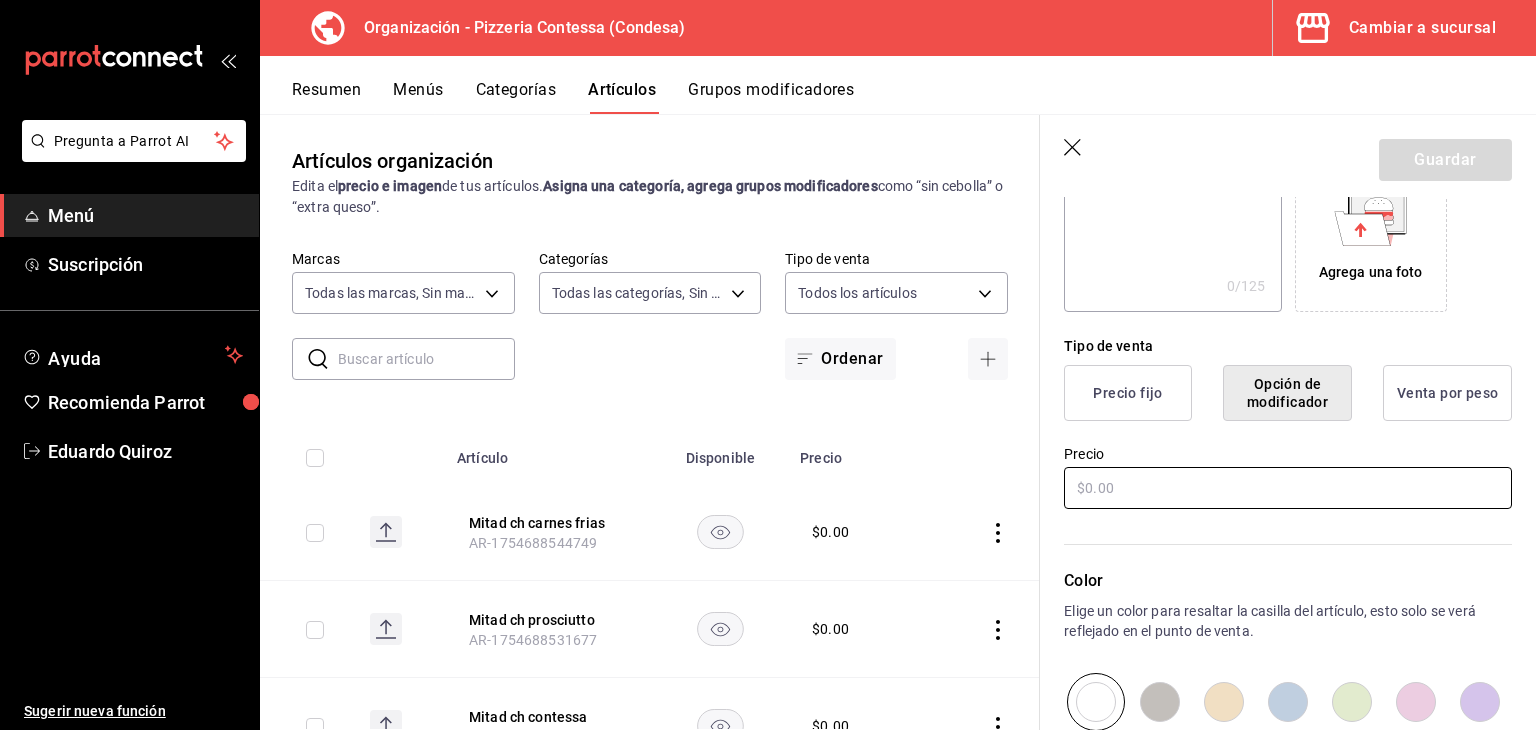 click at bounding box center [1288, 488] 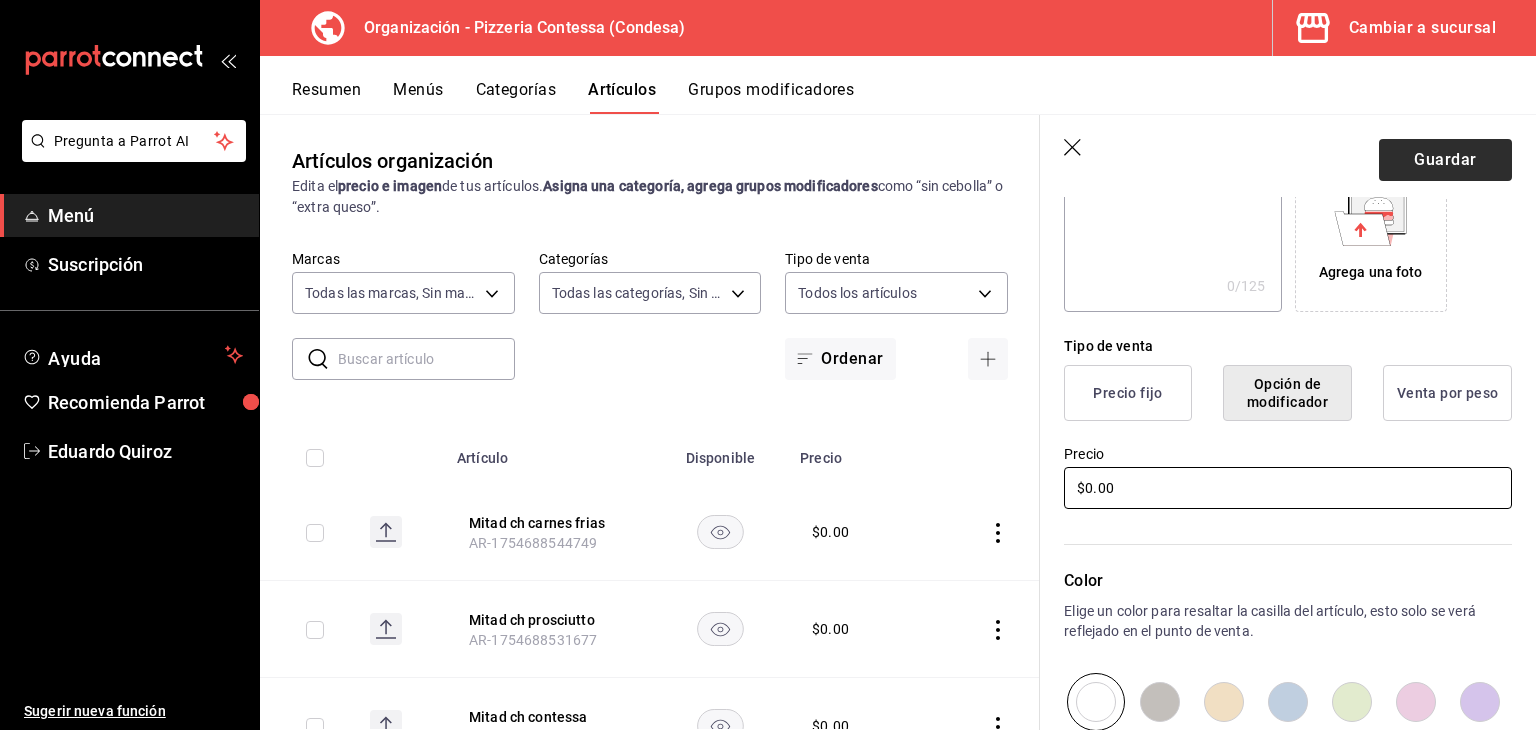 type on "$0.00" 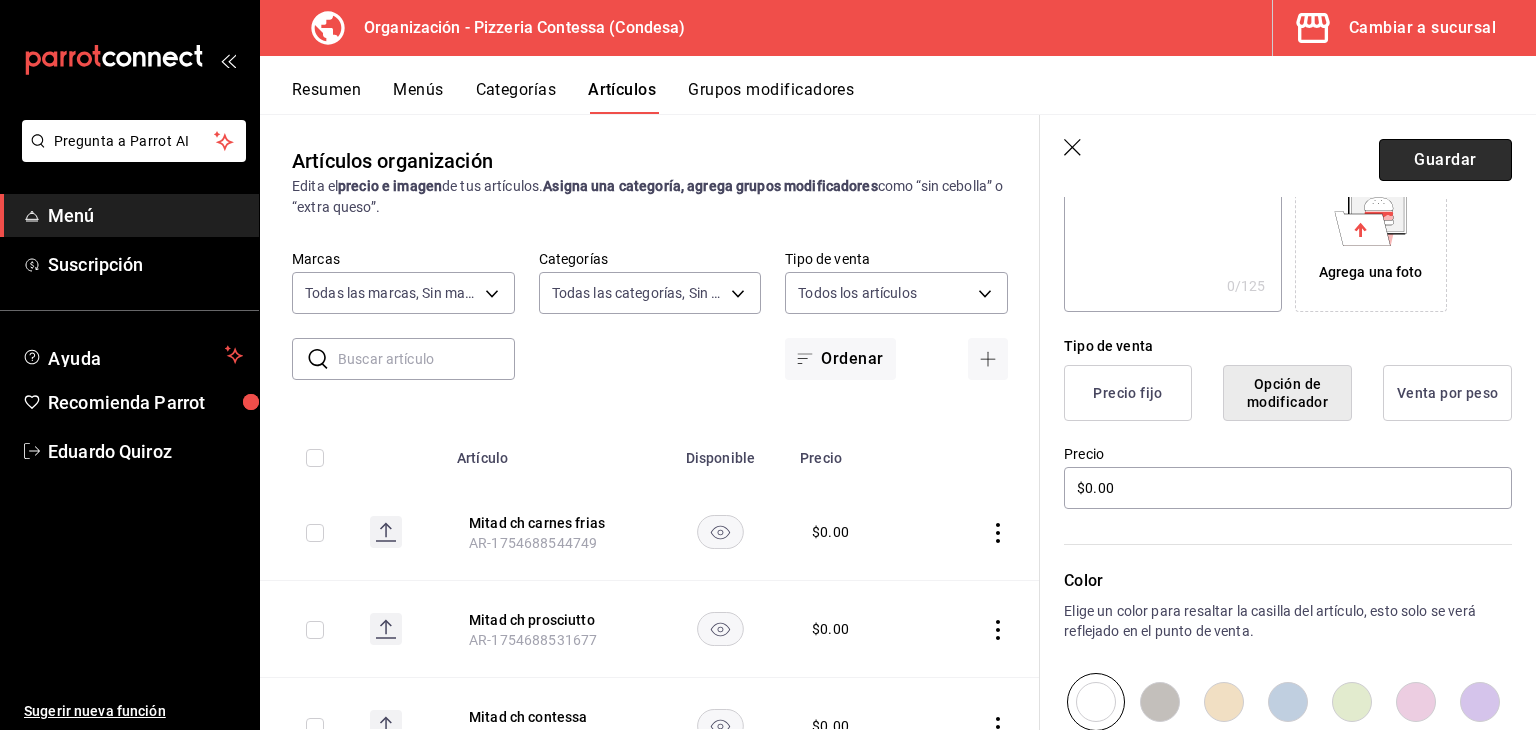 click on "Guardar" at bounding box center (1445, 160) 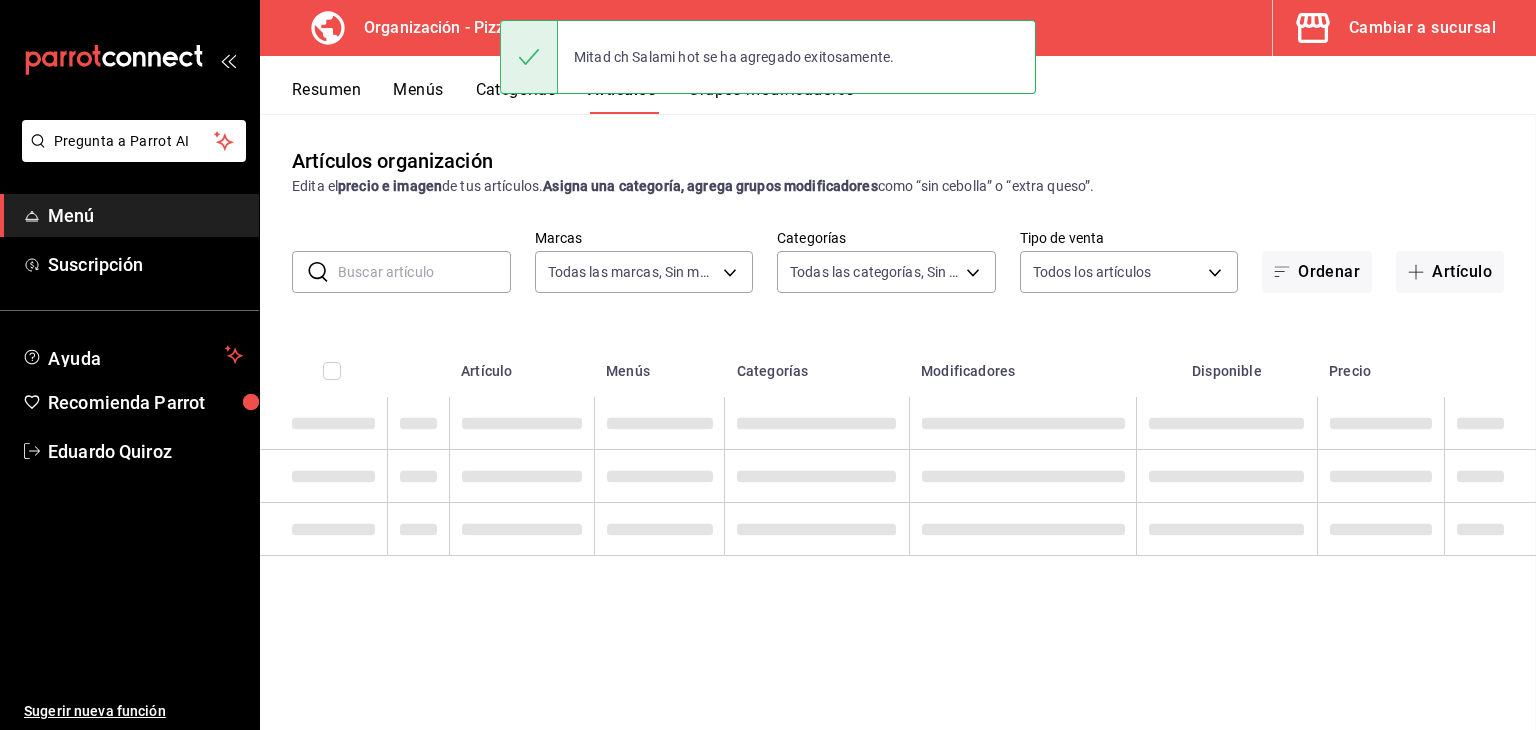 scroll, scrollTop: 0, scrollLeft: 0, axis: both 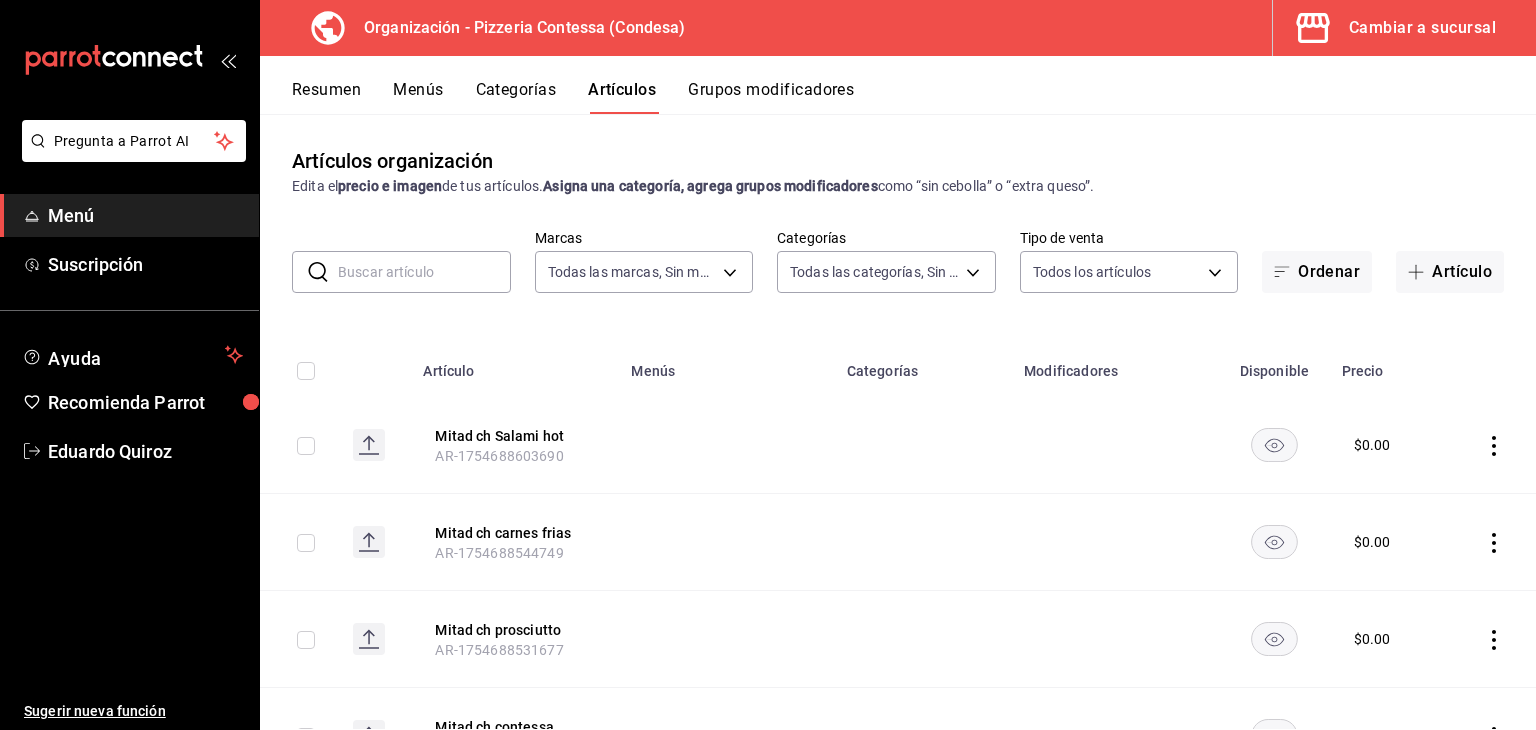 click on "Grupos modificadores" at bounding box center [771, 97] 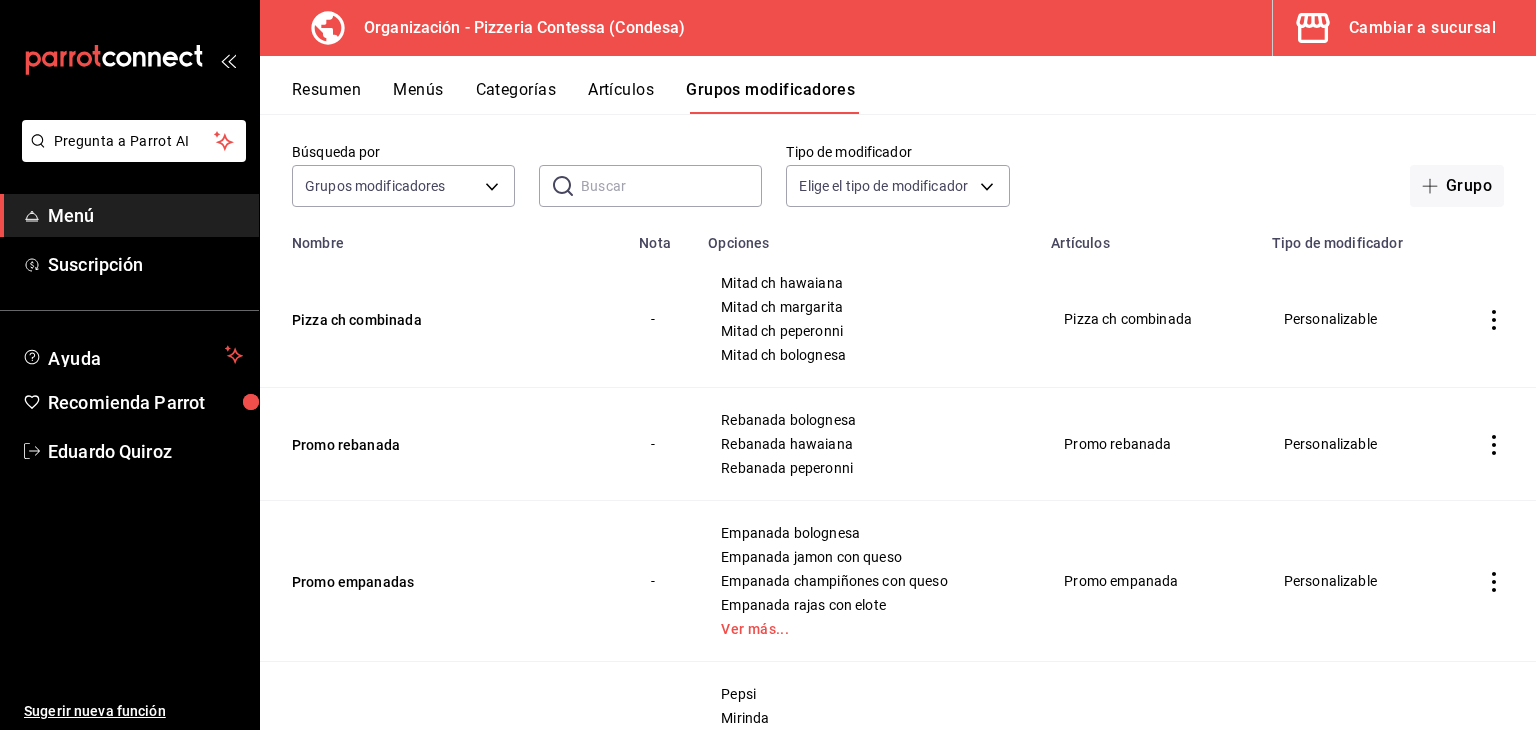 scroll, scrollTop: 88, scrollLeft: 0, axis: vertical 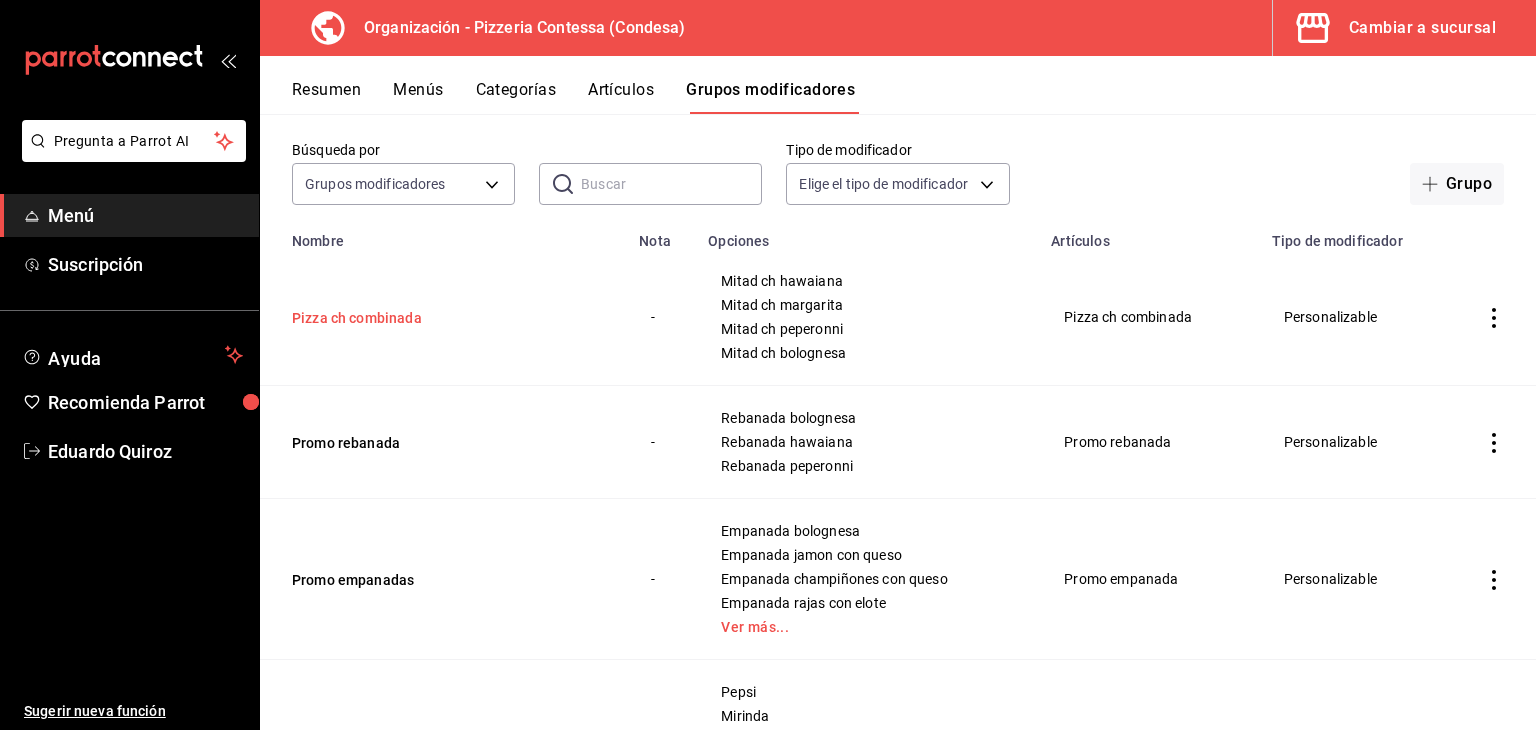 click on "Pizza ch combinada" at bounding box center (412, 318) 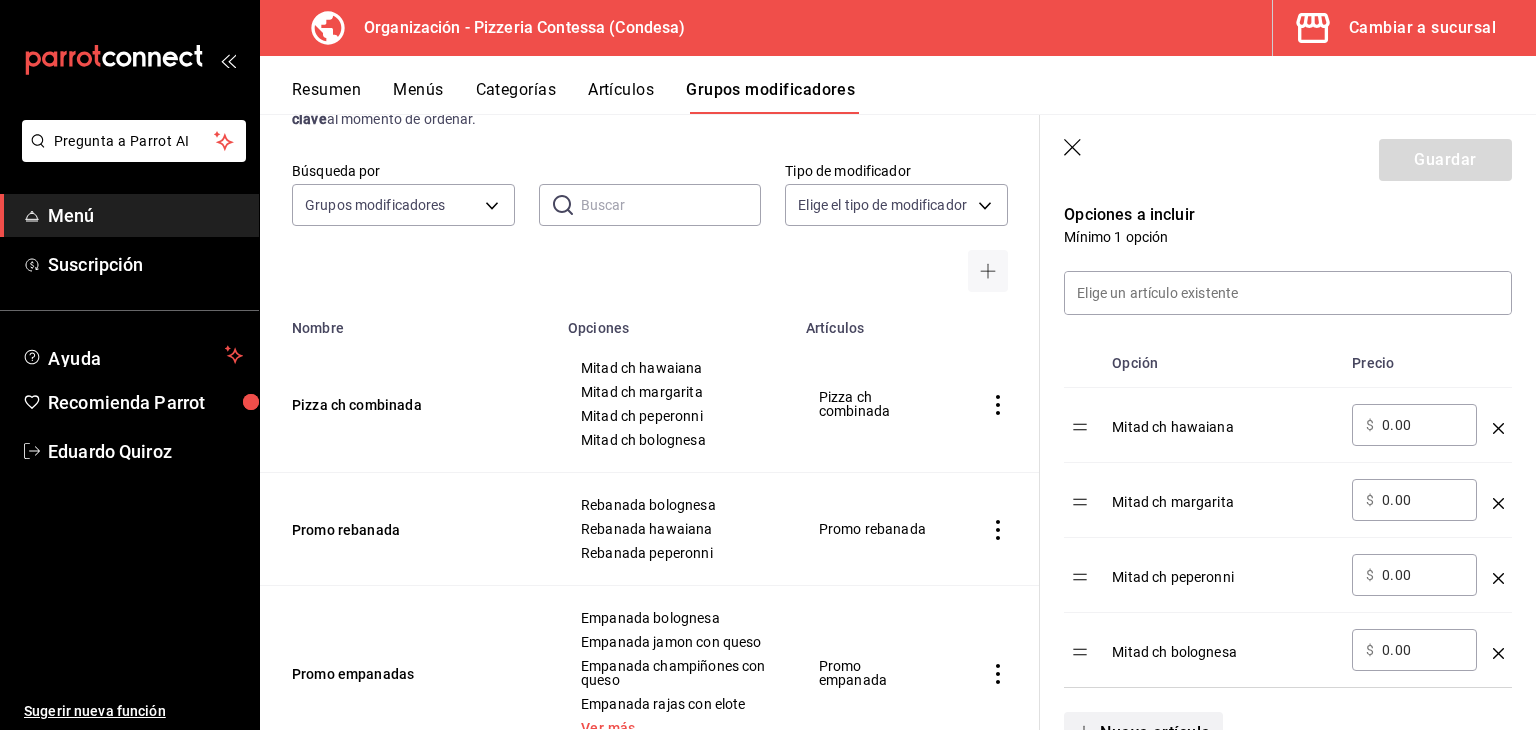 scroll, scrollTop: 515, scrollLeft: 0, axis: vertical 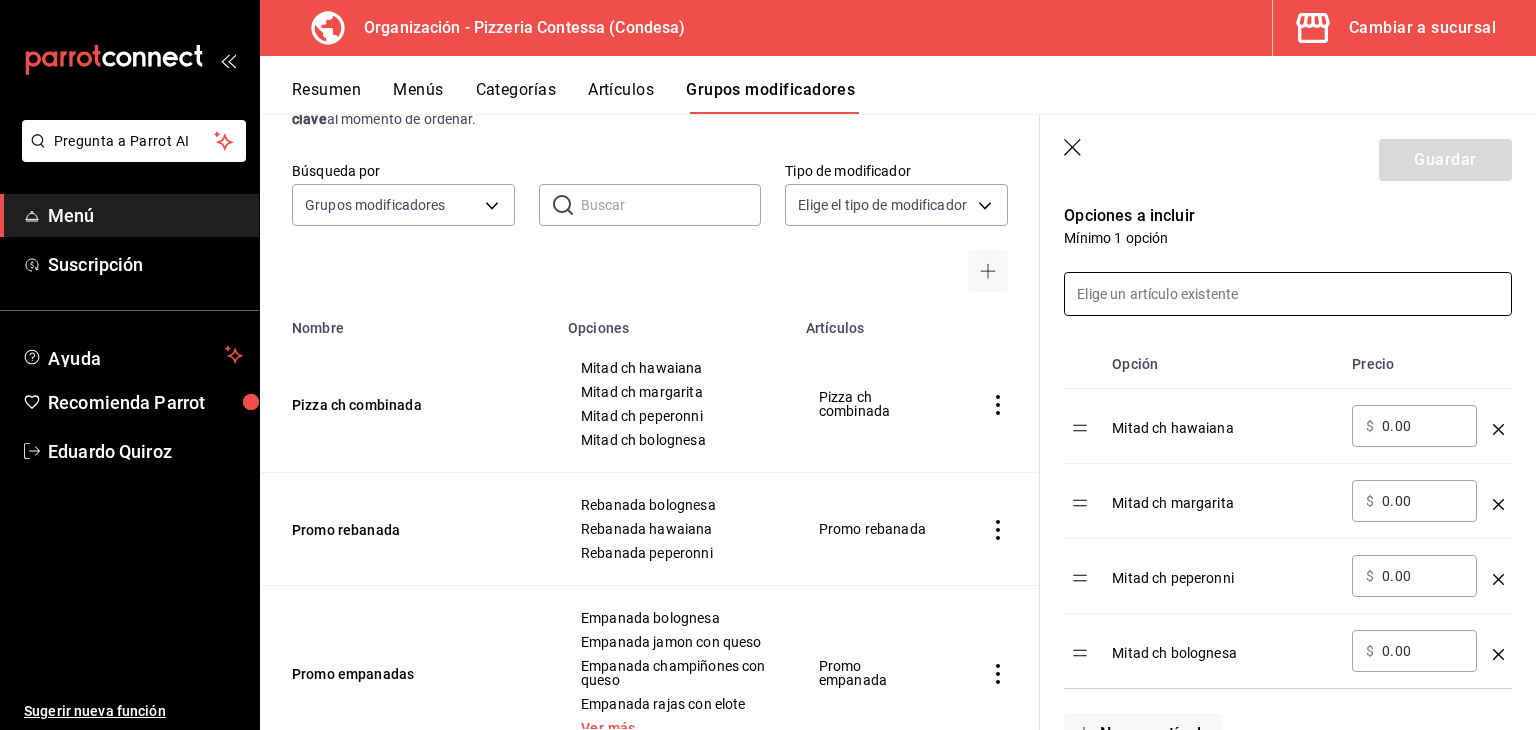 click at bounding box center [1288, 294] 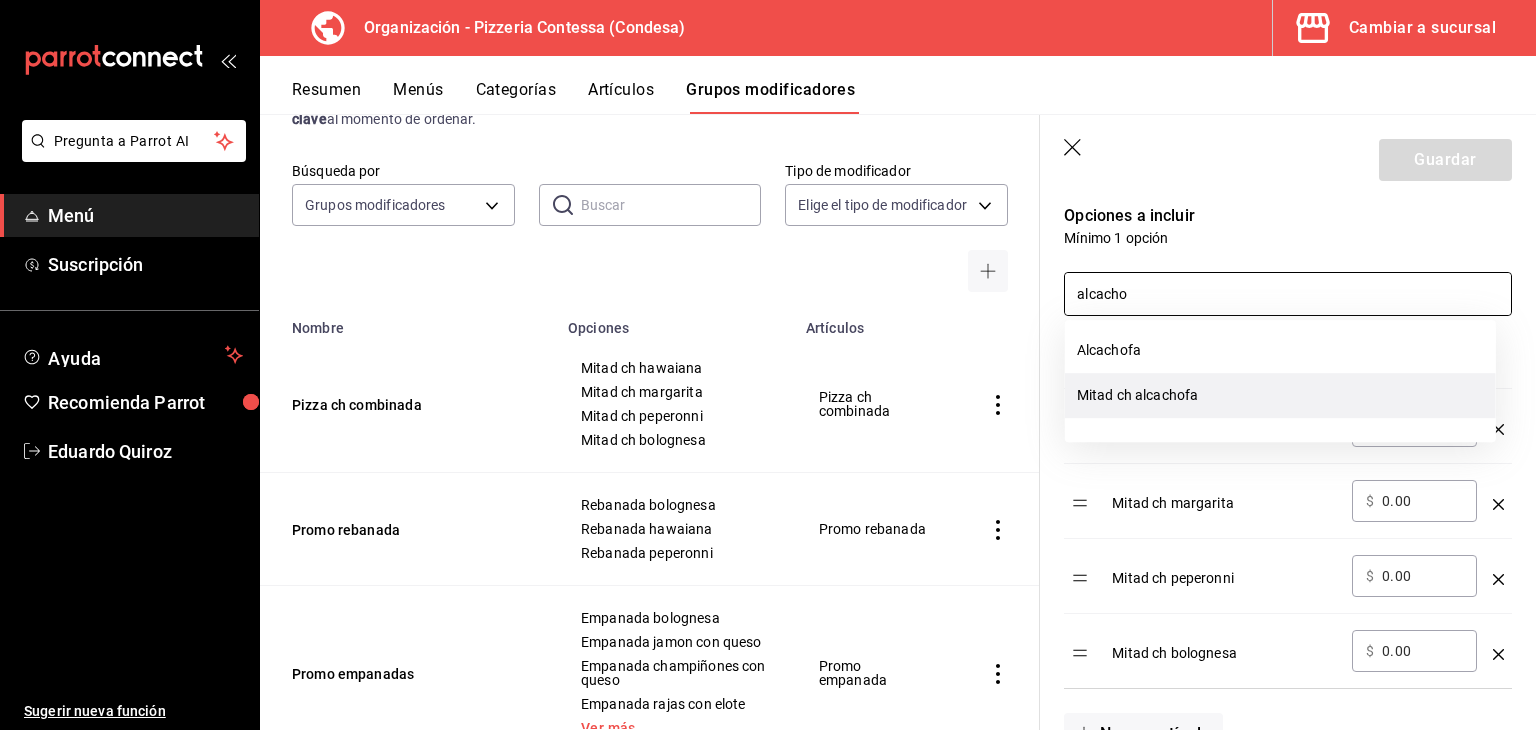 click on "Mitad ch alcachofa" at bounding box center [1280, 395] 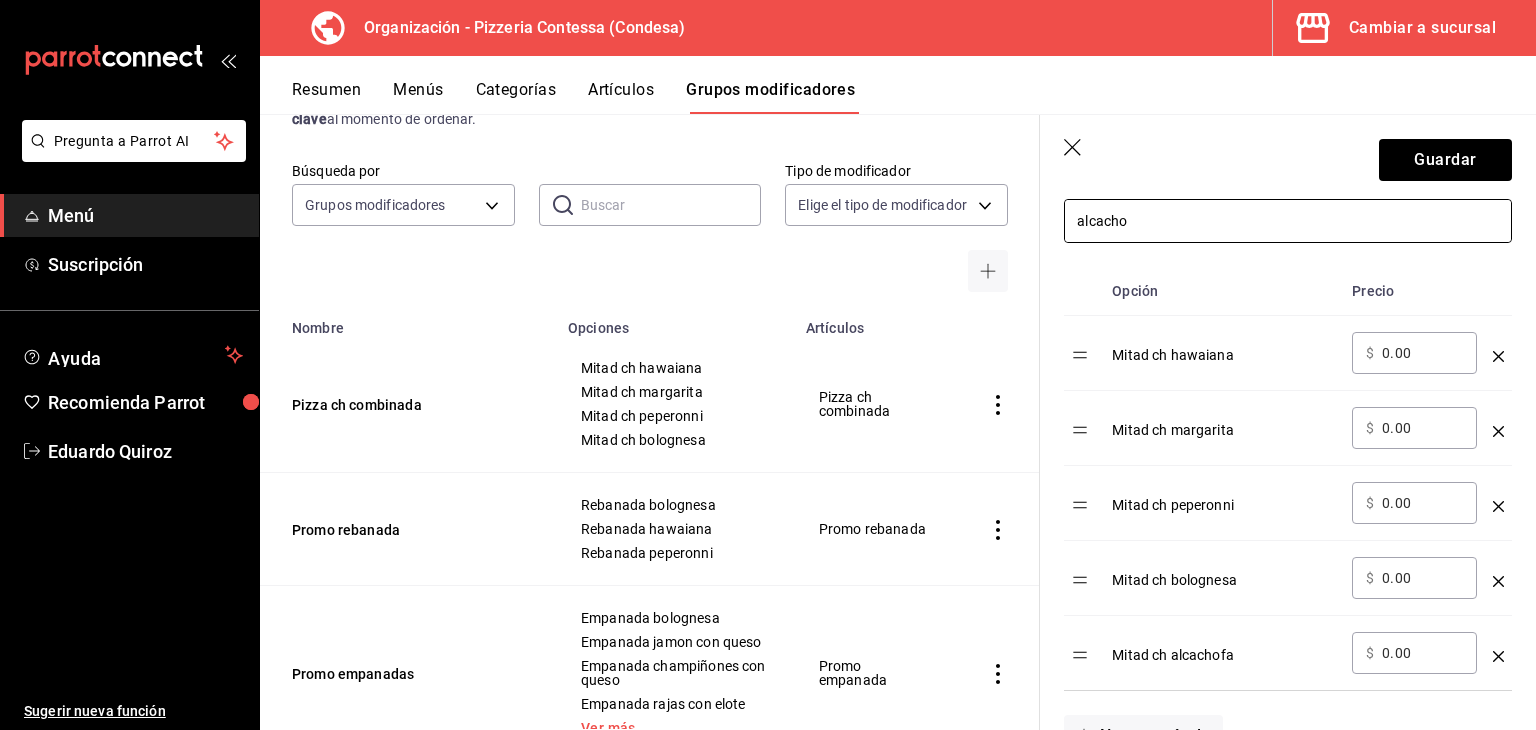 scroll, scrollTop: 587, scrollLeft: 0, axis: vertical 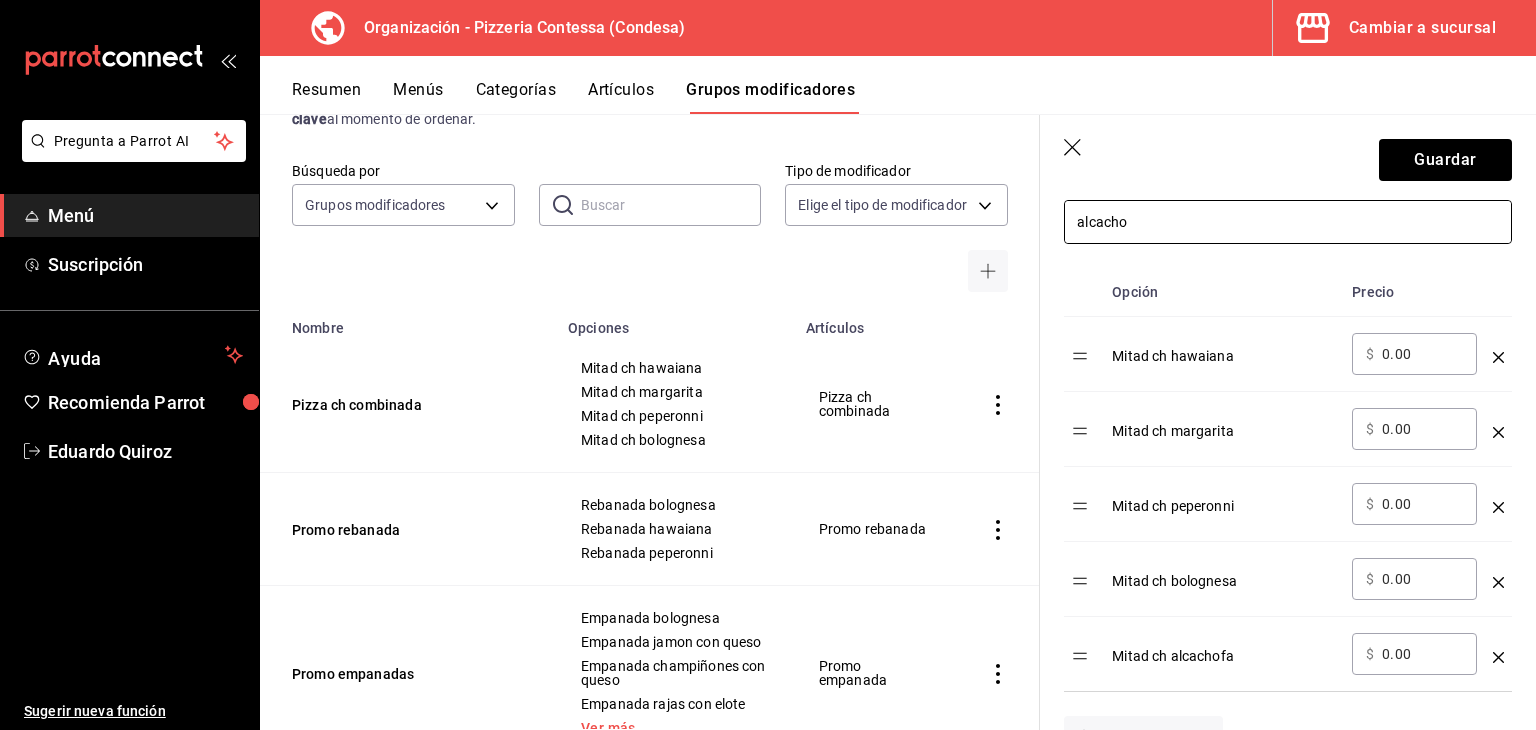 drag, startPoint x: 1140, startPoint y: 219, endPoint x: 1002, endPoint y: 199, distance: 139.44174 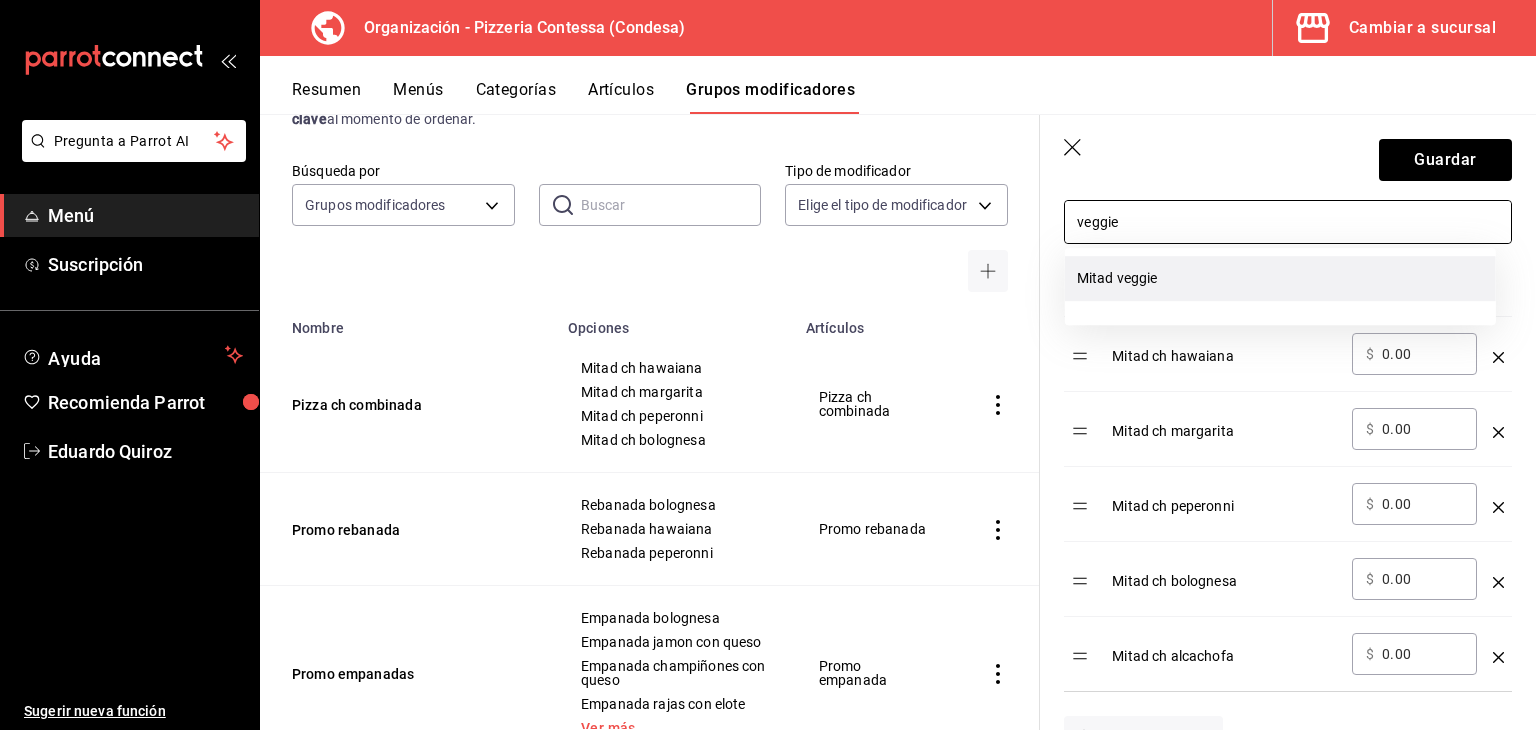 click on "Mitad veggie" at bounding box center [1280, 278] 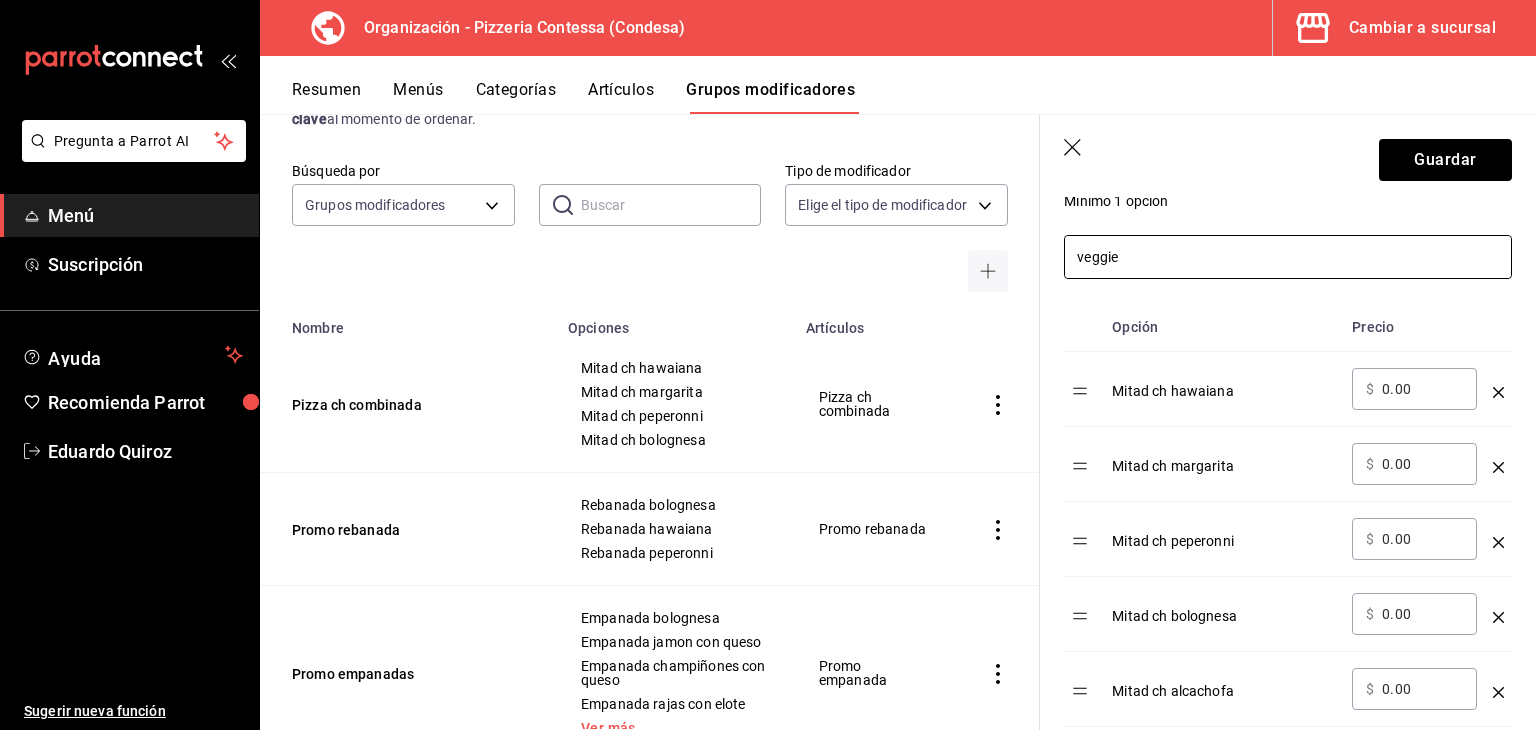 scroll, scrollTop: 546, scrollLeft: 0, axis: vertical 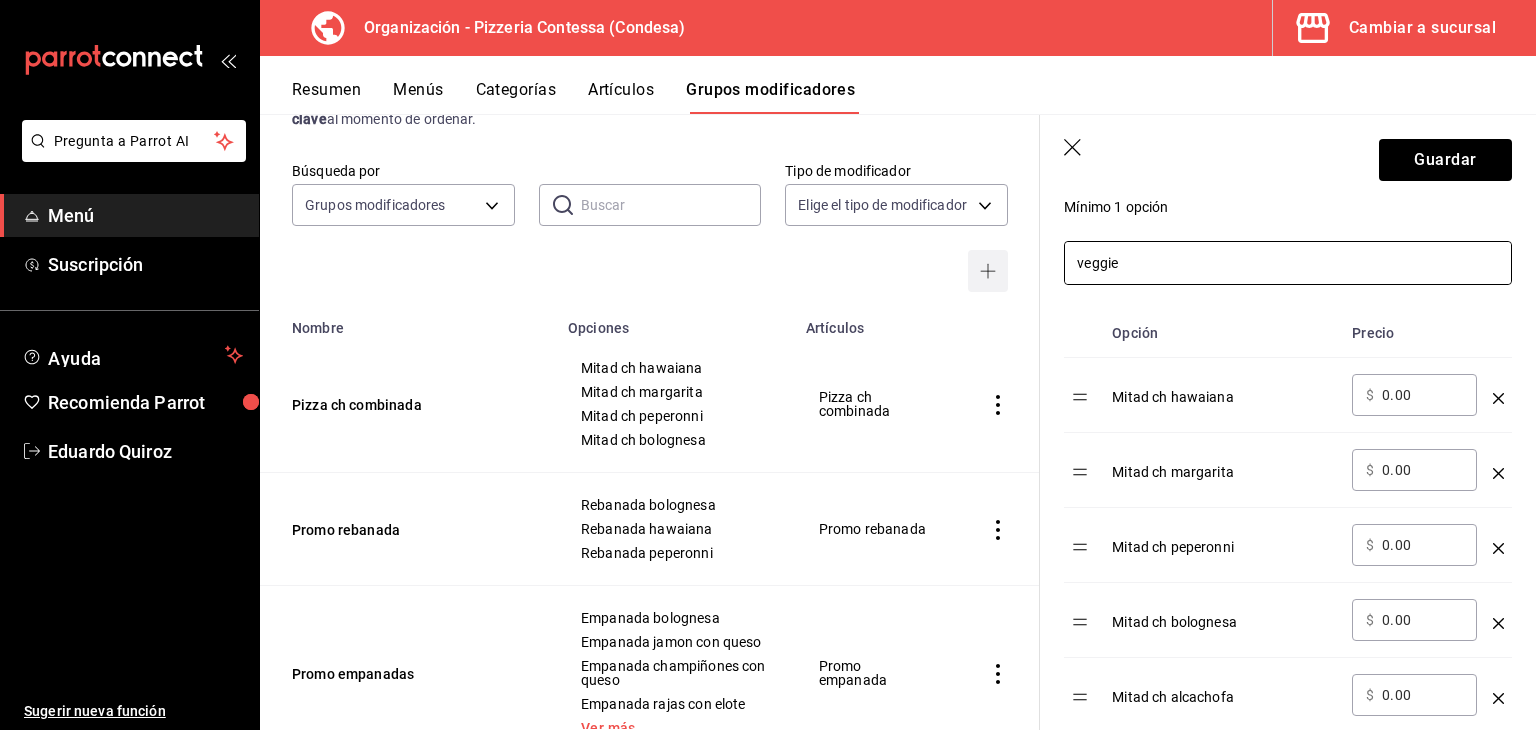 drag, startPoint x: 1114, startPoint y: 261, endPoint x: 990, endPoint y: 252, distance: 124.32619 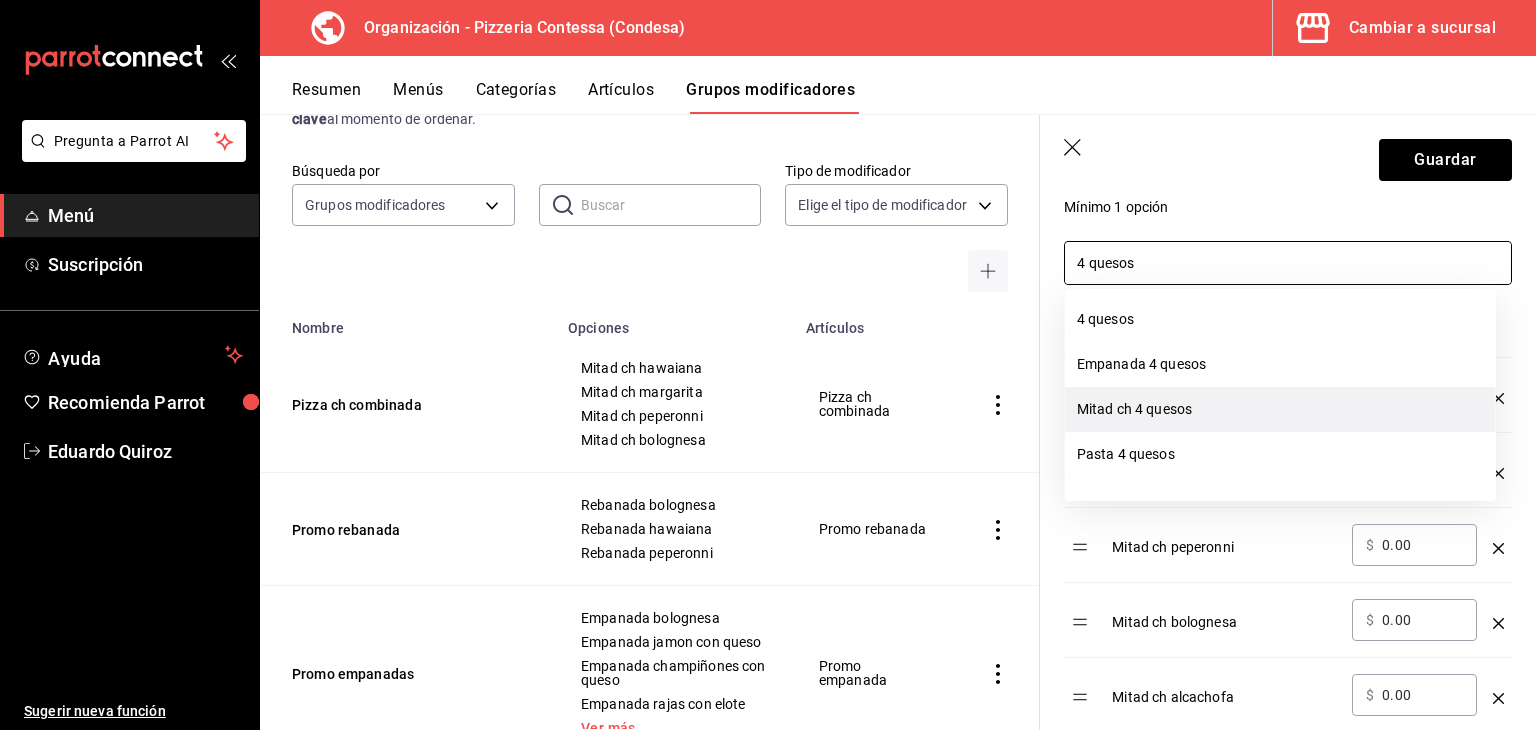 click on "Mitad ch 4 quesos" at bounding box center [1280, 409] 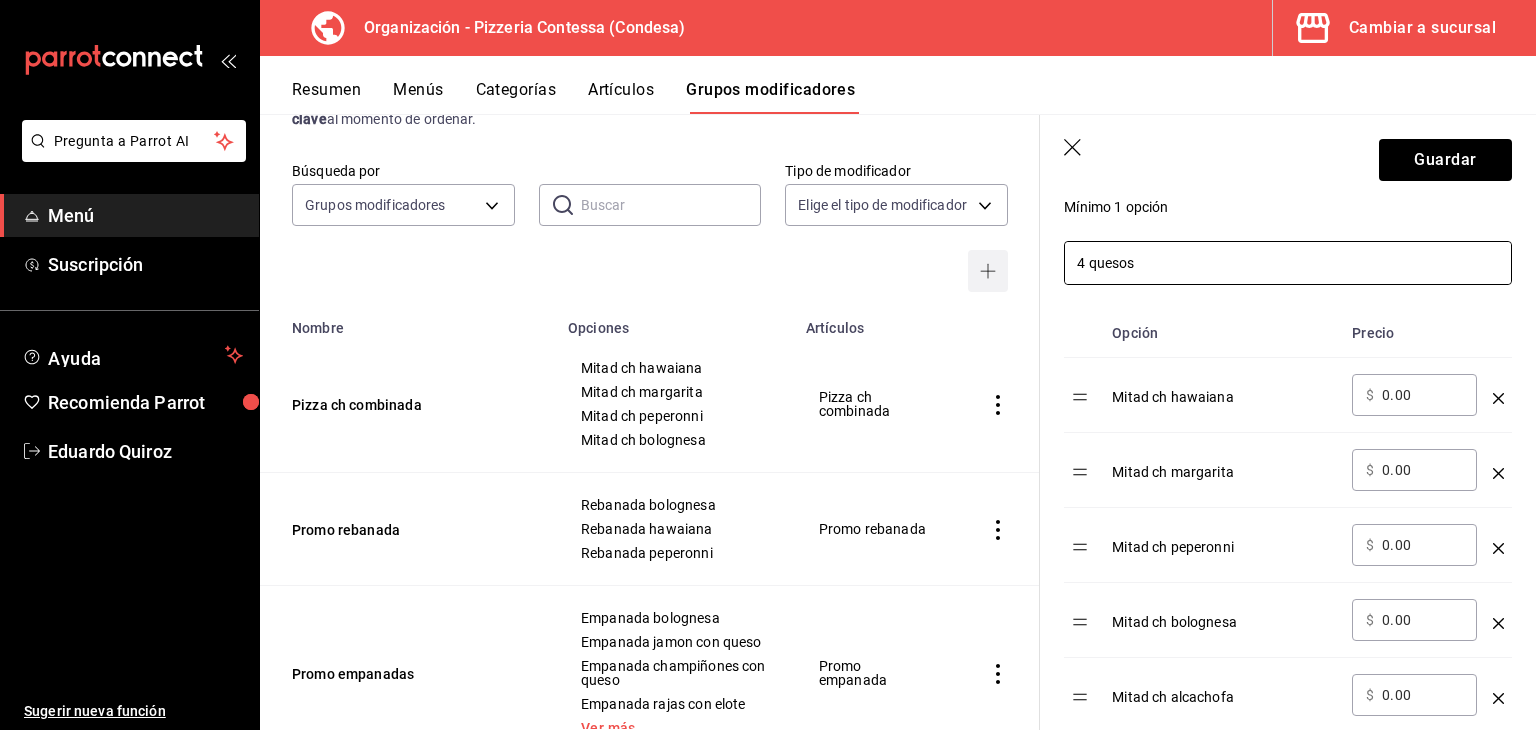 drag, startPoint x: 1169, startPoint y: 266, endPoint x: 984, endPoint y: 266, distance: 185 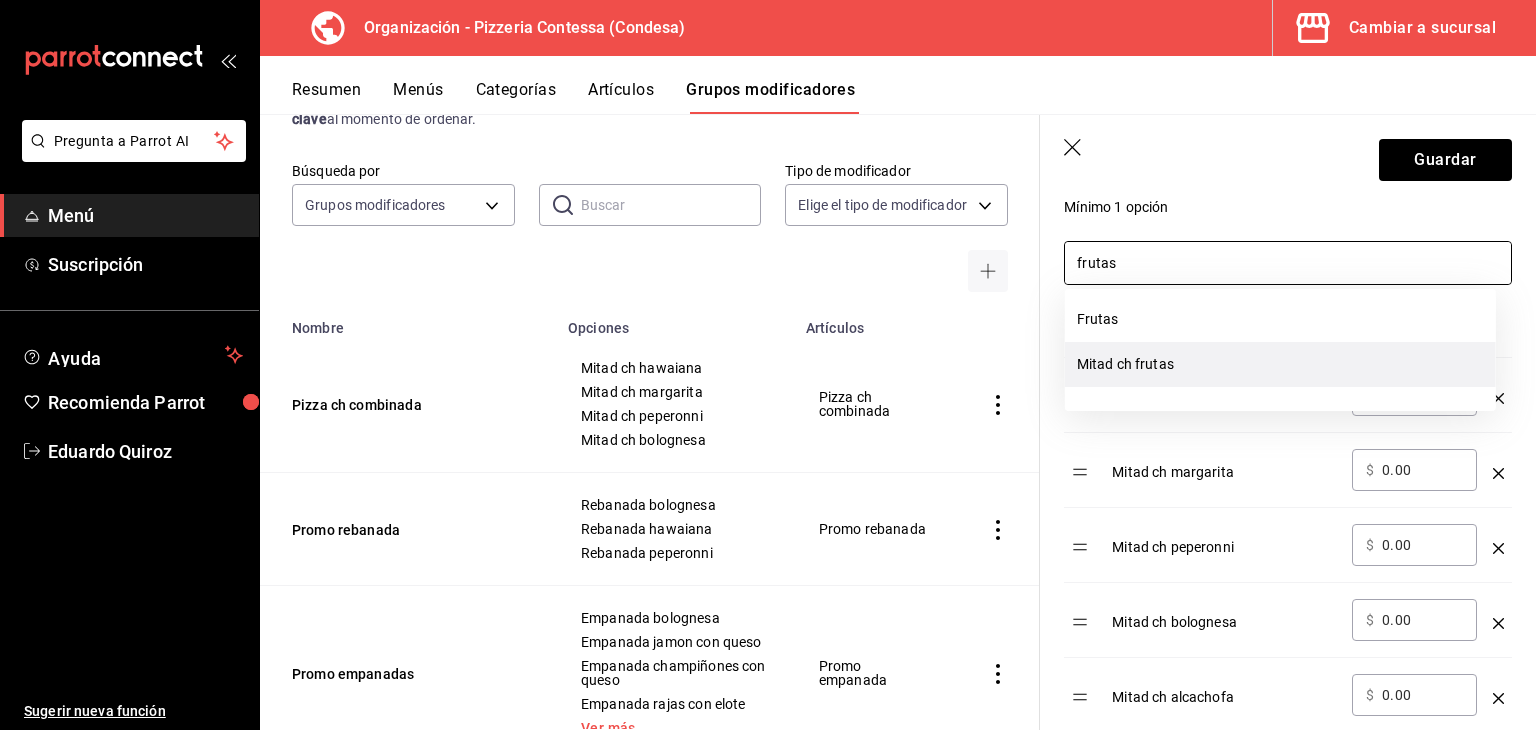 click on "Mitad ch frutas" at bounding box center [1280, 364] 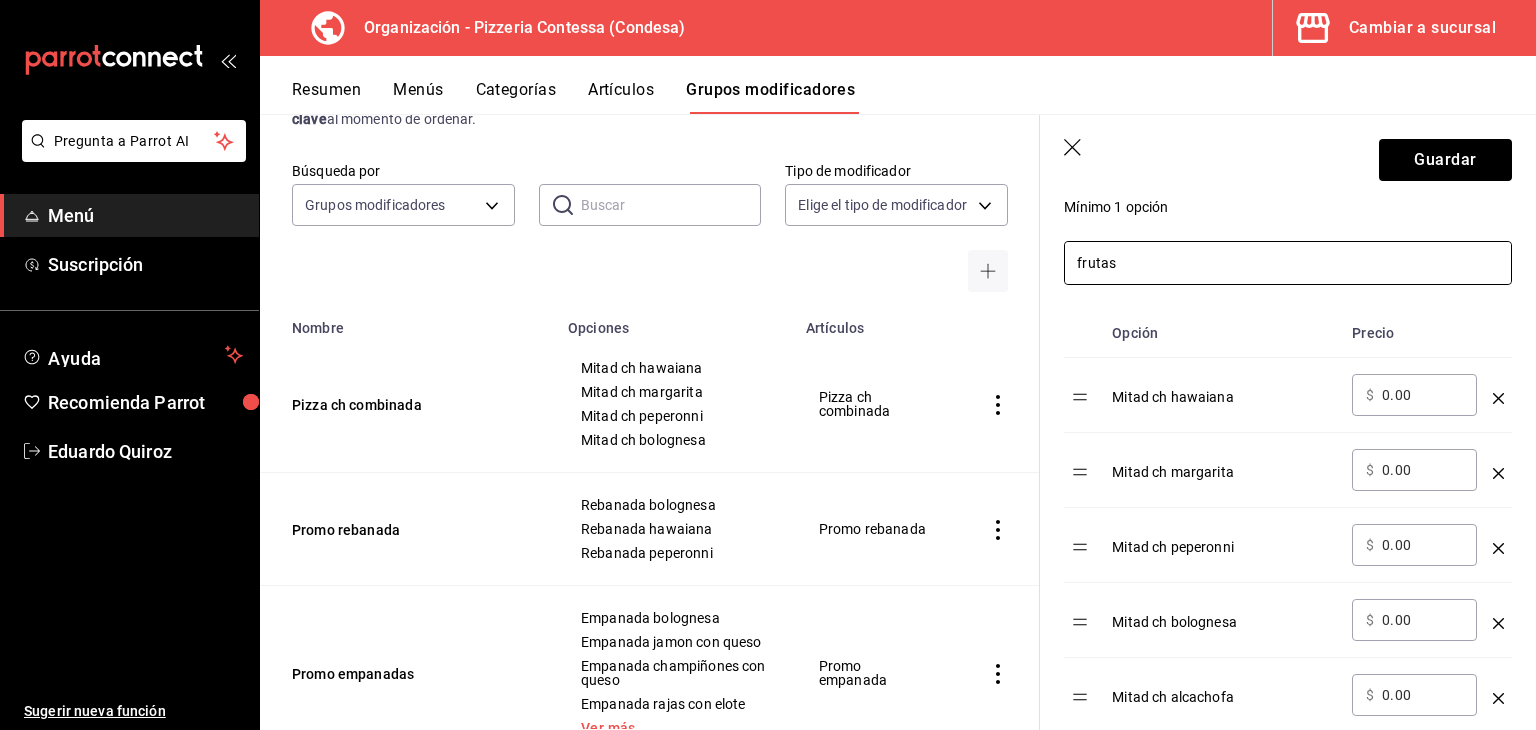 drag, startPoint x: 1122, startPoint y: 257, endPoint x: 1020, endPoint y: 255, distance: 102.01961 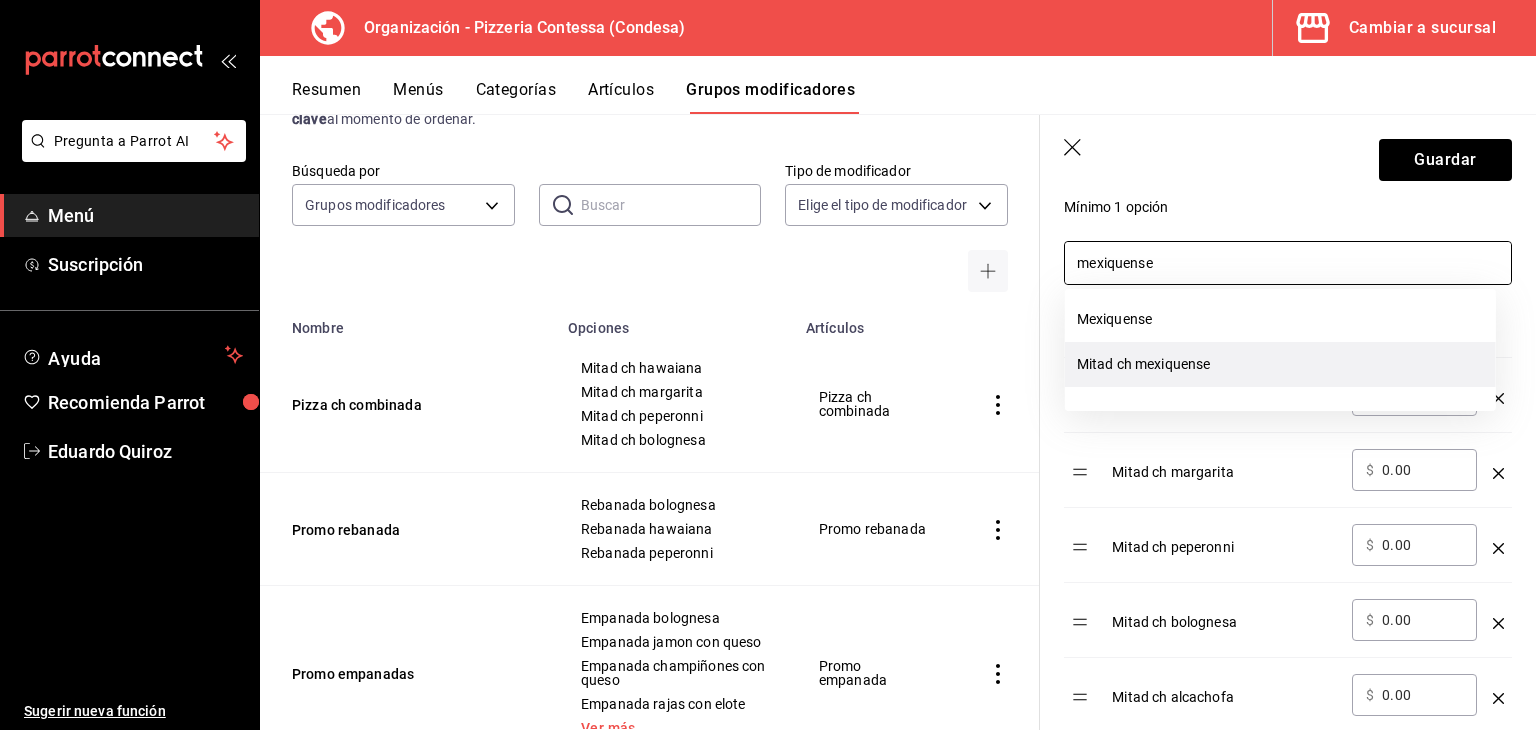 click on "Mitad ch mexiquense" at bounding box center [1280, 364] 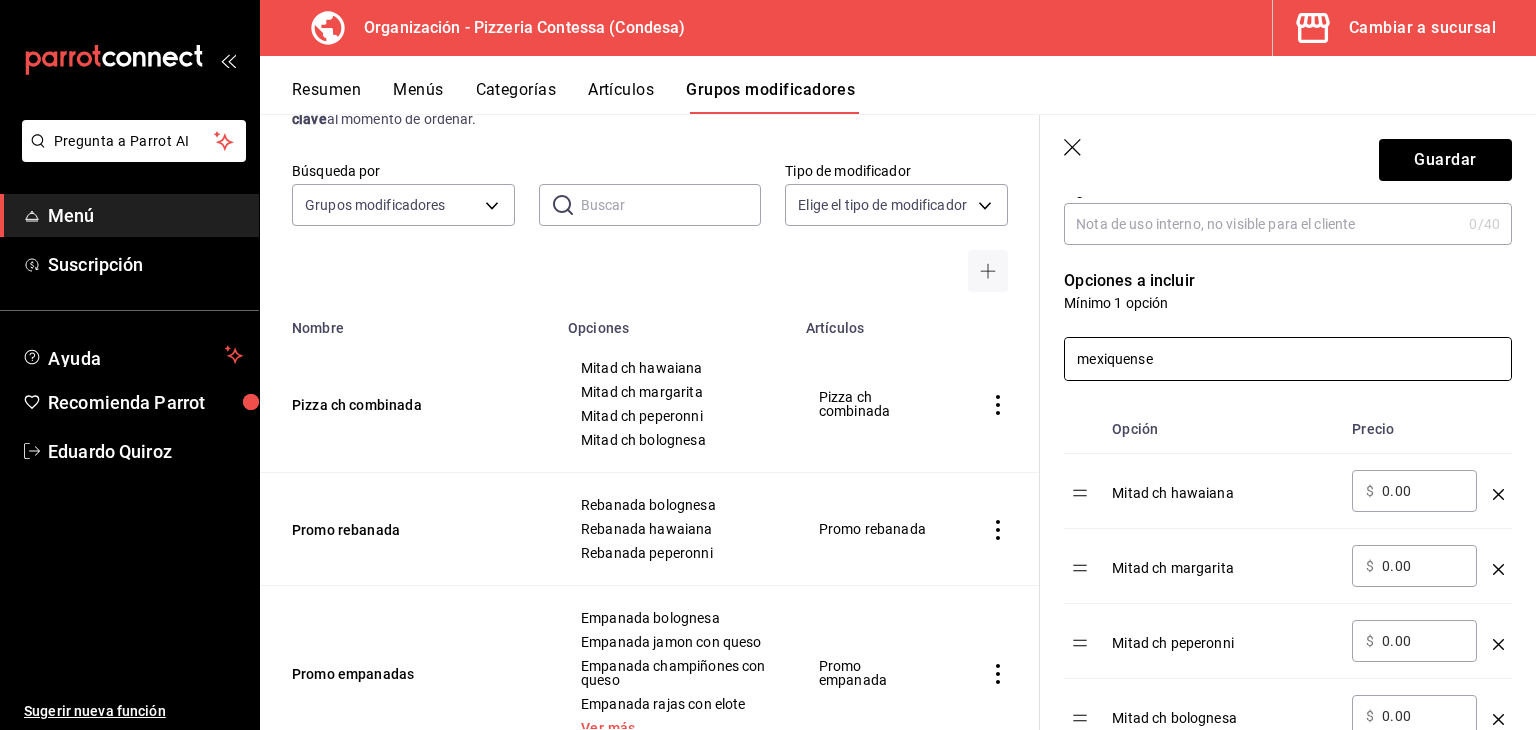 scroll, scrollTop: 448, scrollLeft: 0, axis: vertical 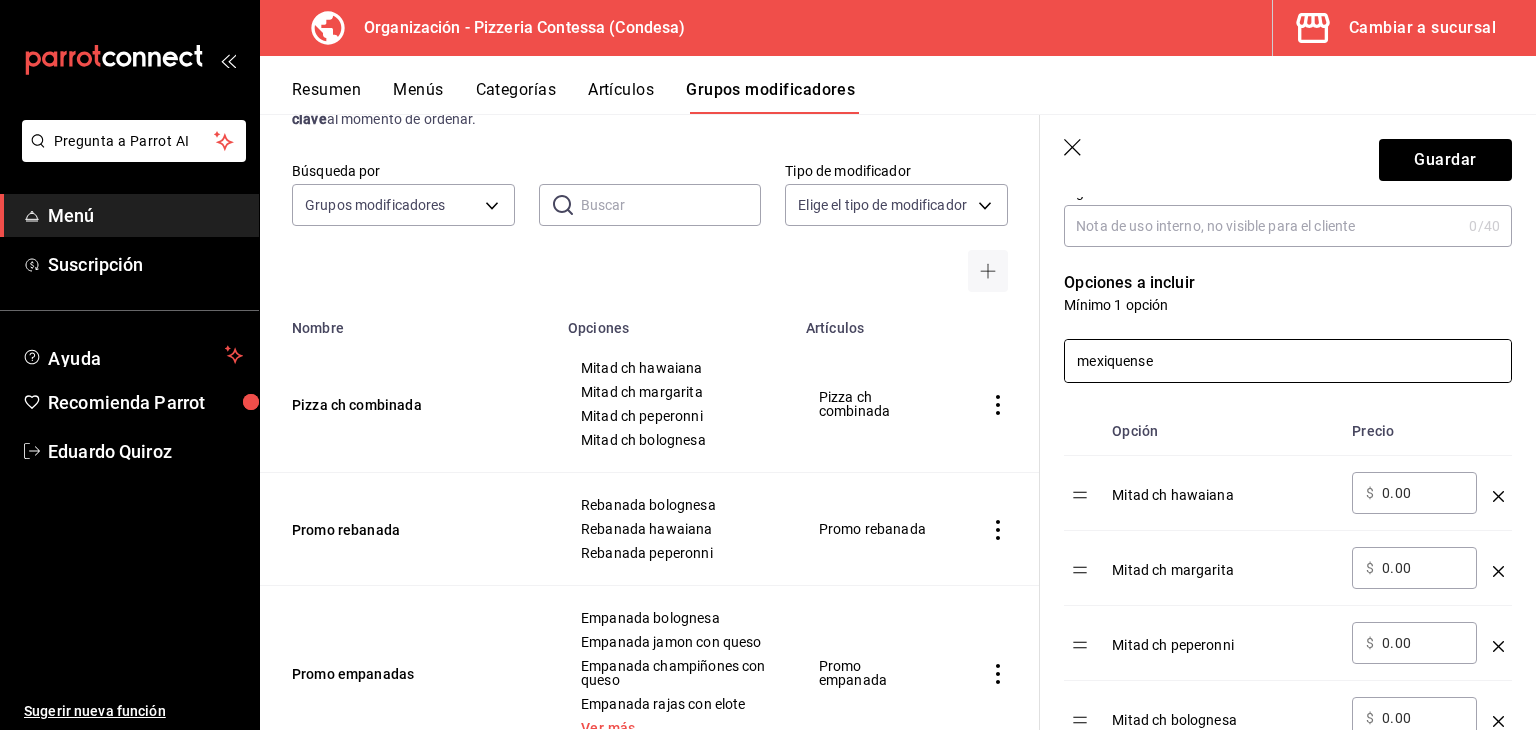 drag, startPoint x: 1178, startPoint y: 361, endPoint x: 1069, endPoint y: 378, distance: 110.317726 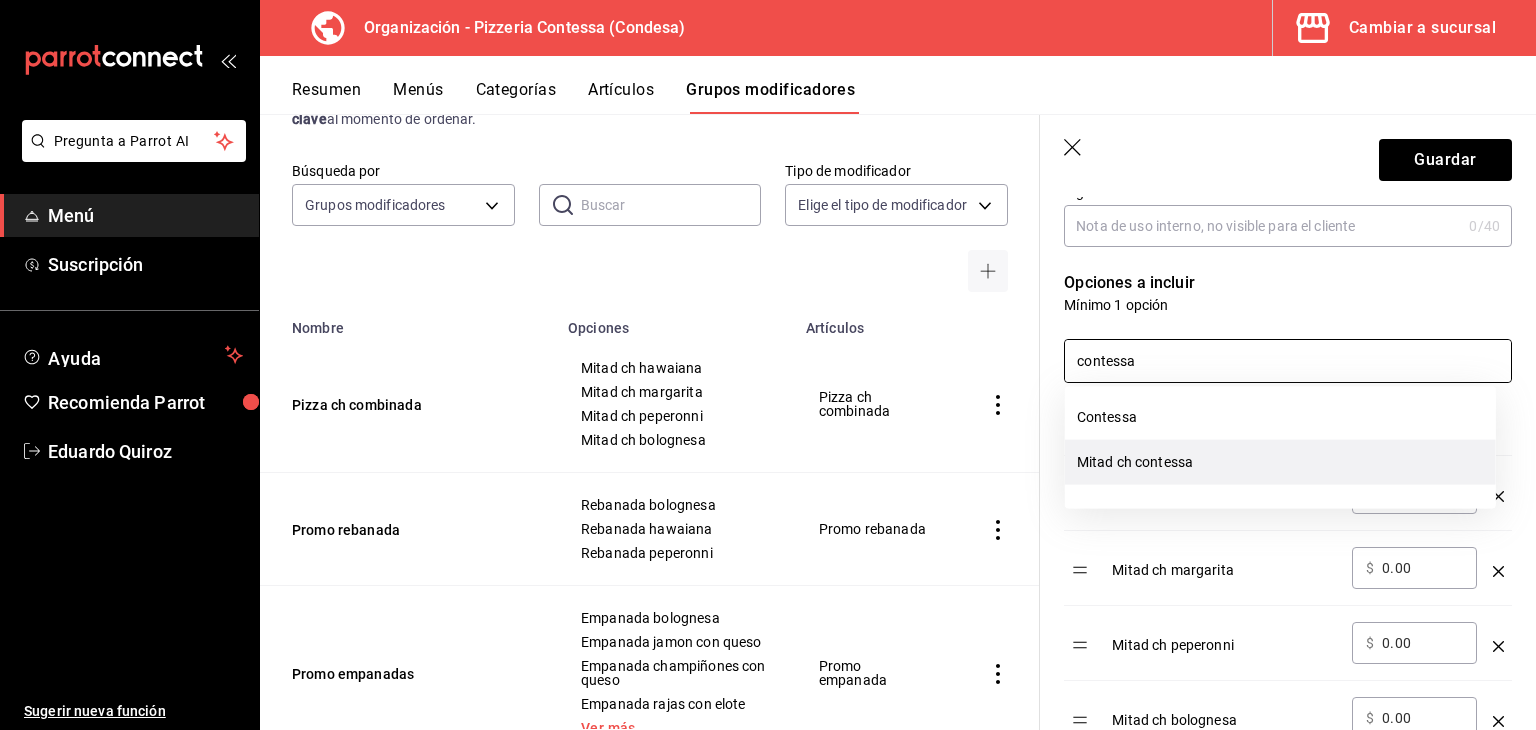click on "Mitad ch contessa" at bounding box center (1280, 462) 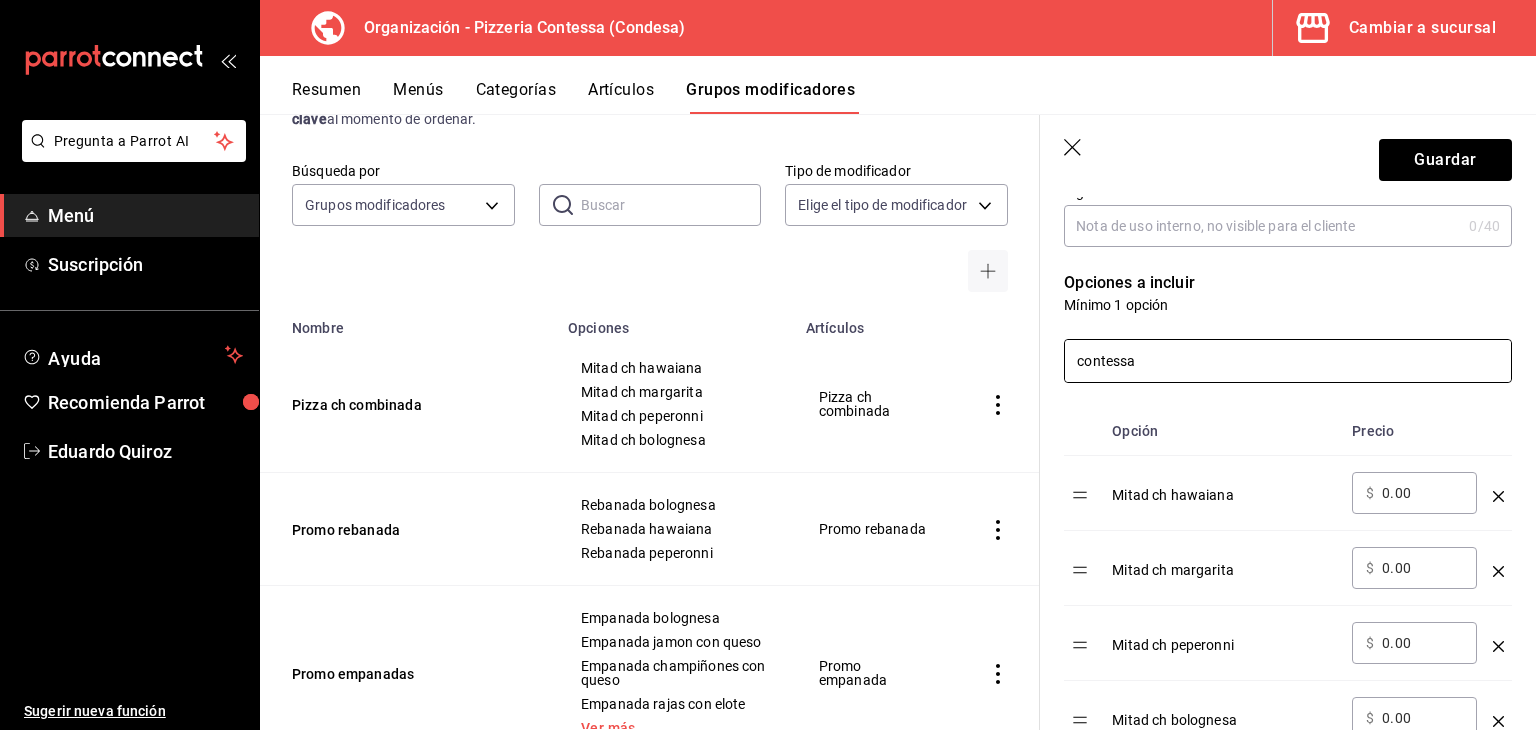 drag, startPoint x: 1164, startPoint y: 371, endPoint x: 1008, endPoint y: 361, distance: 156.32019 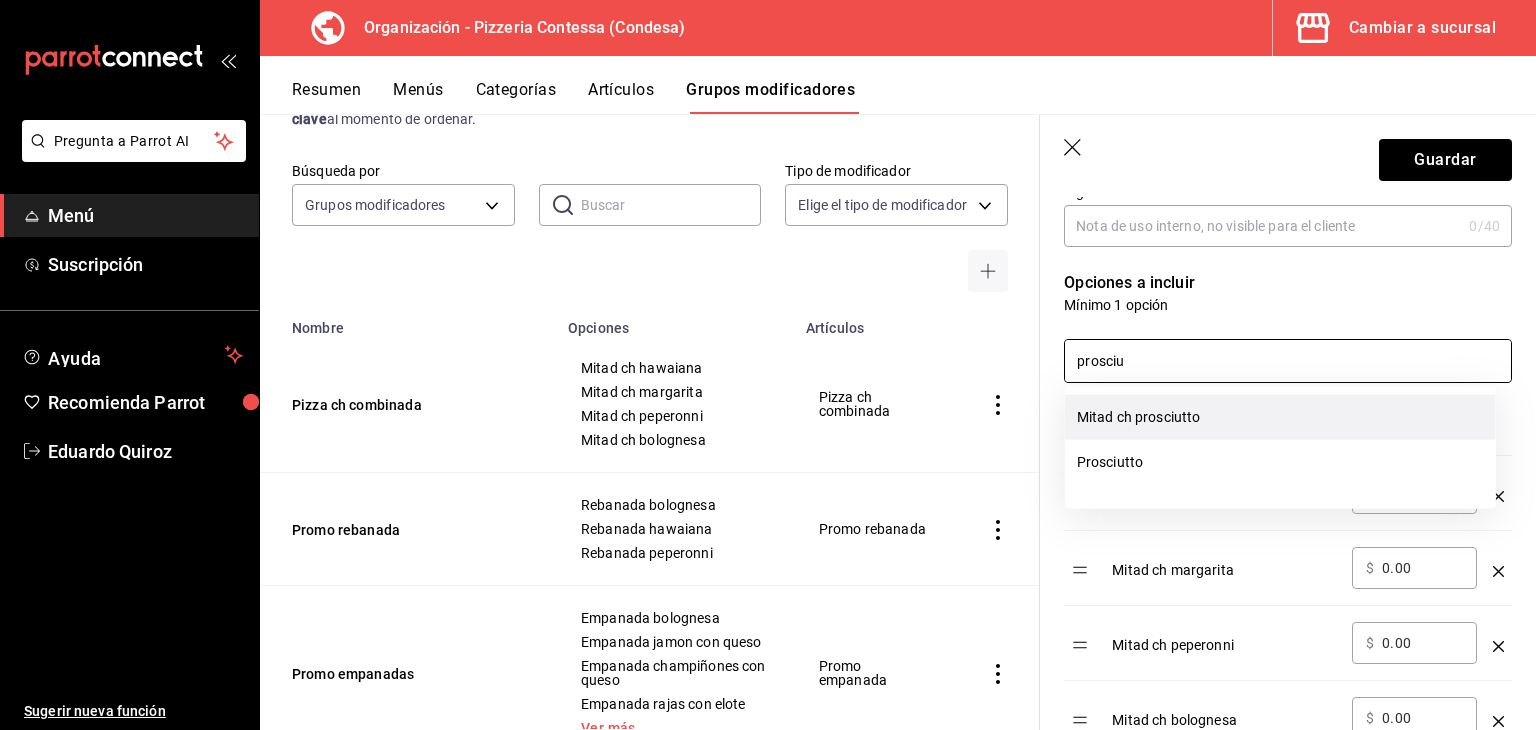 click on "Mitad ch prosciutto" at bounding box center [1280, 417] 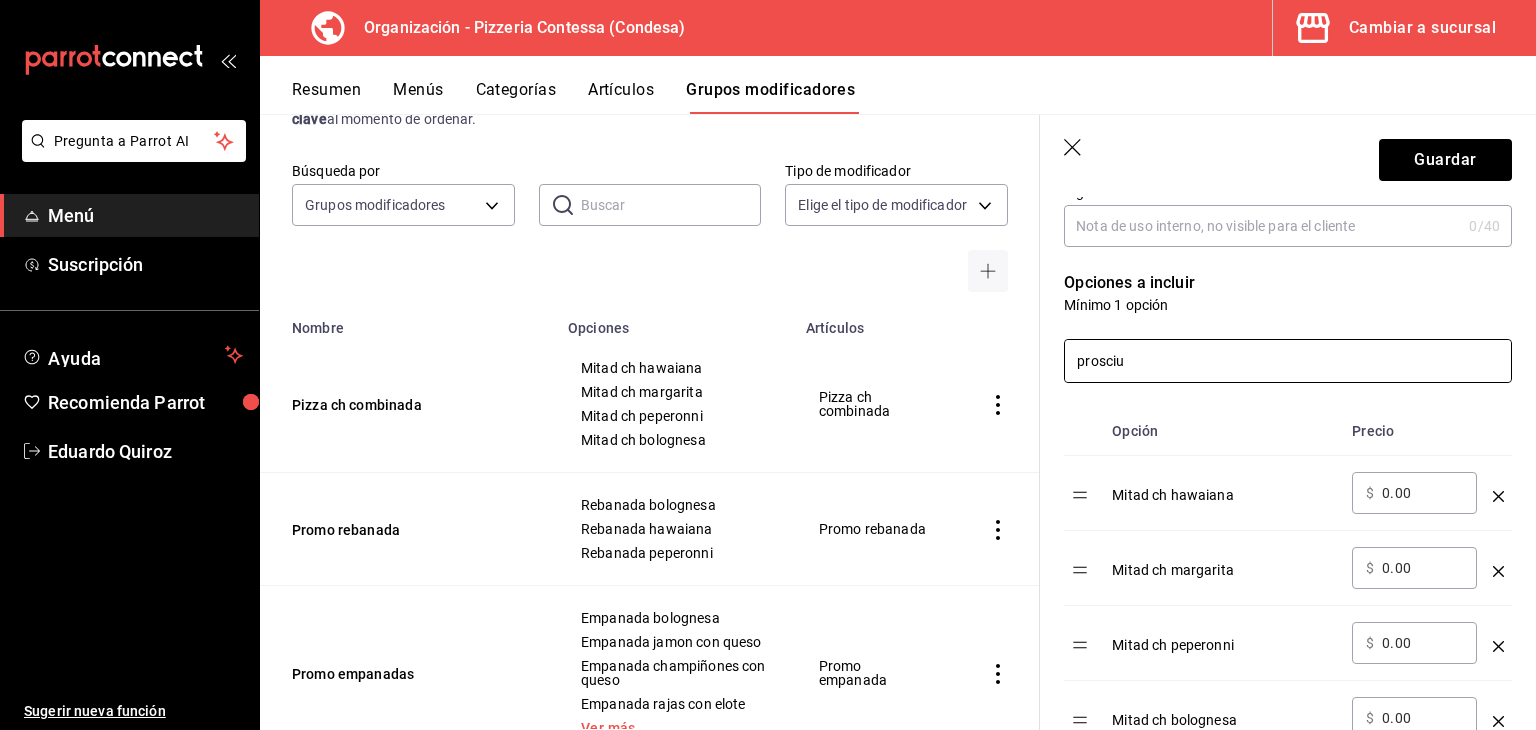 drag, startPoint x: 1074, startPoint y: 354, endPoint x: 1053, endPoint y: 356, distance: 21.095022 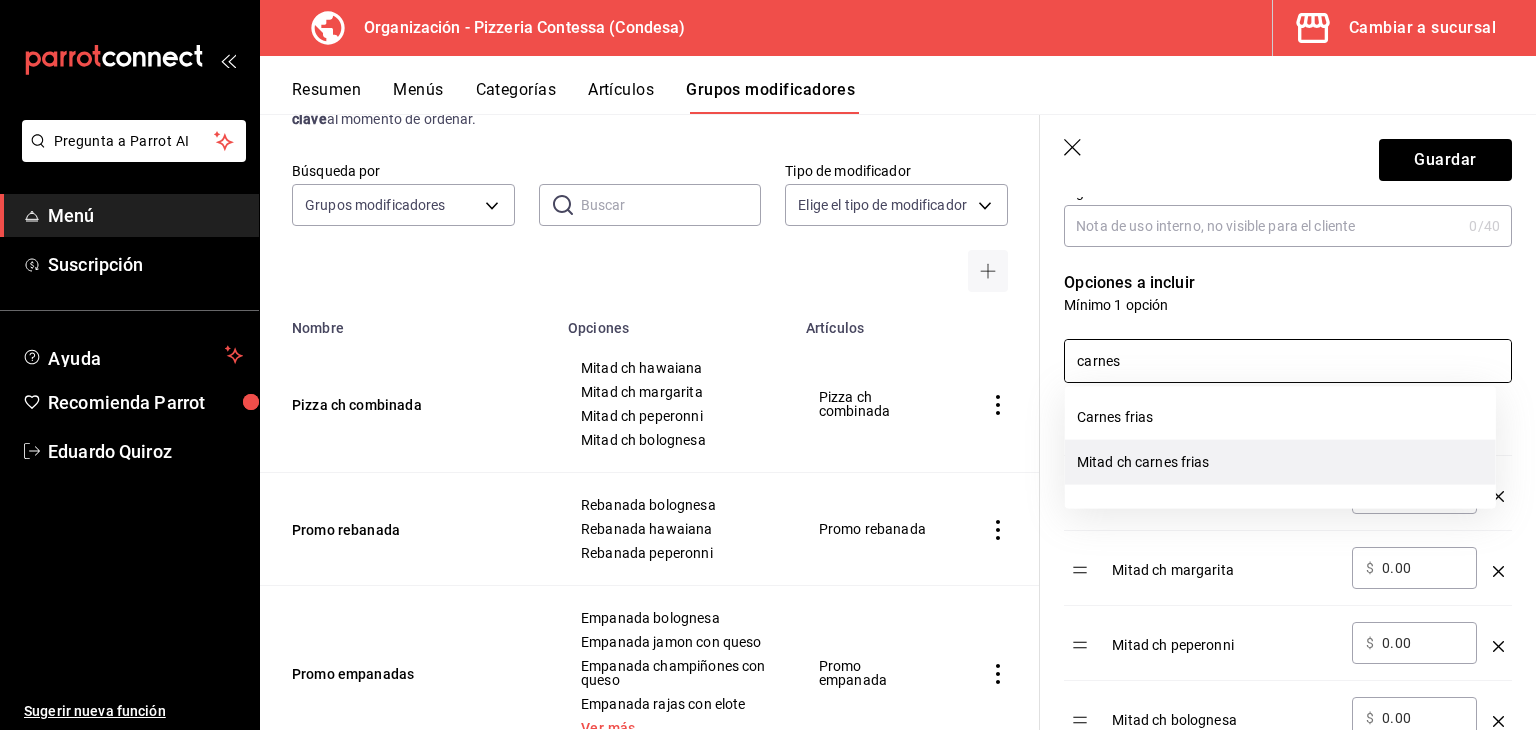 click on "Mitad ch carnes frias" at bounding box center [1280, 462] 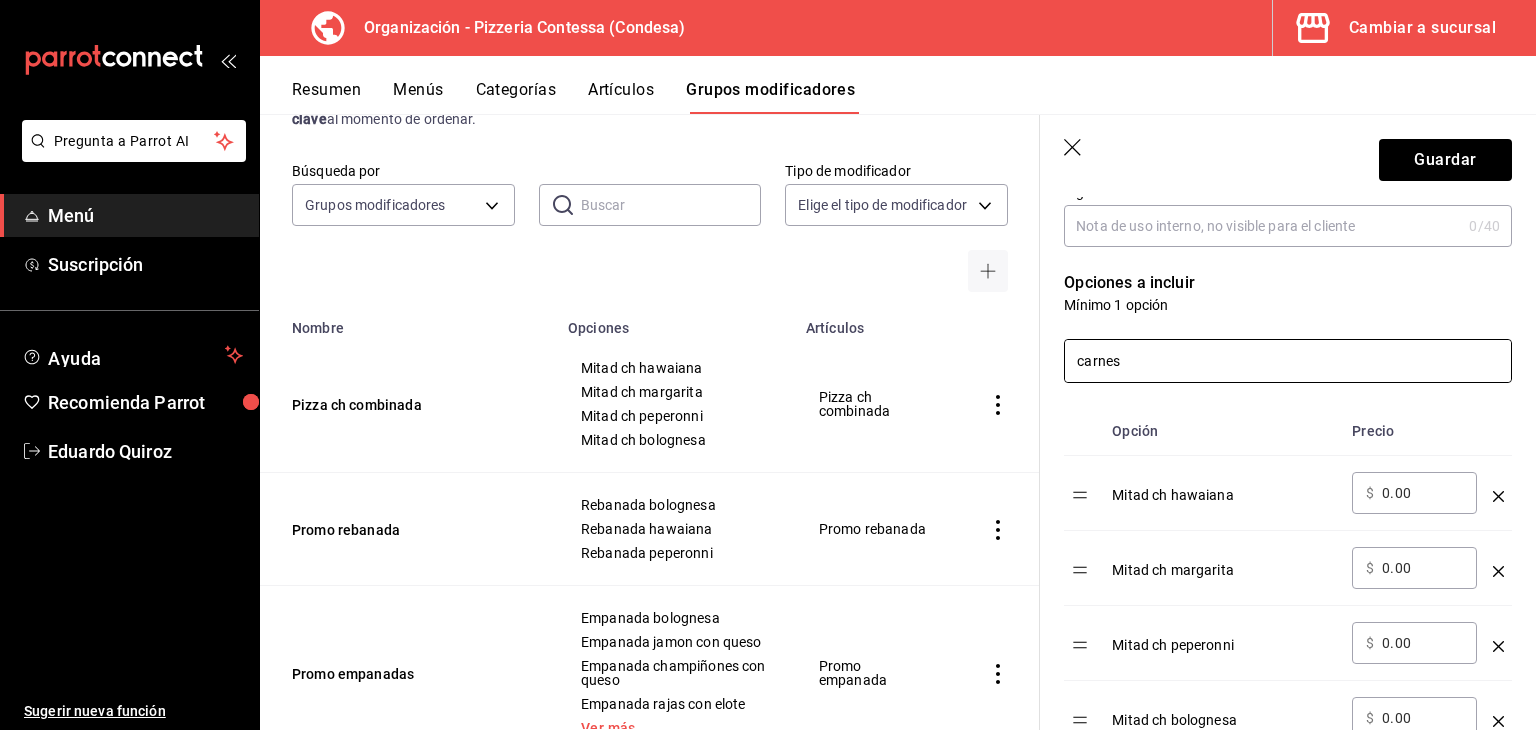 drag, startPoint x: 1136, startPoint y: 369, endPoint x: 1056, endPoint y: 359, distance: 80.622574 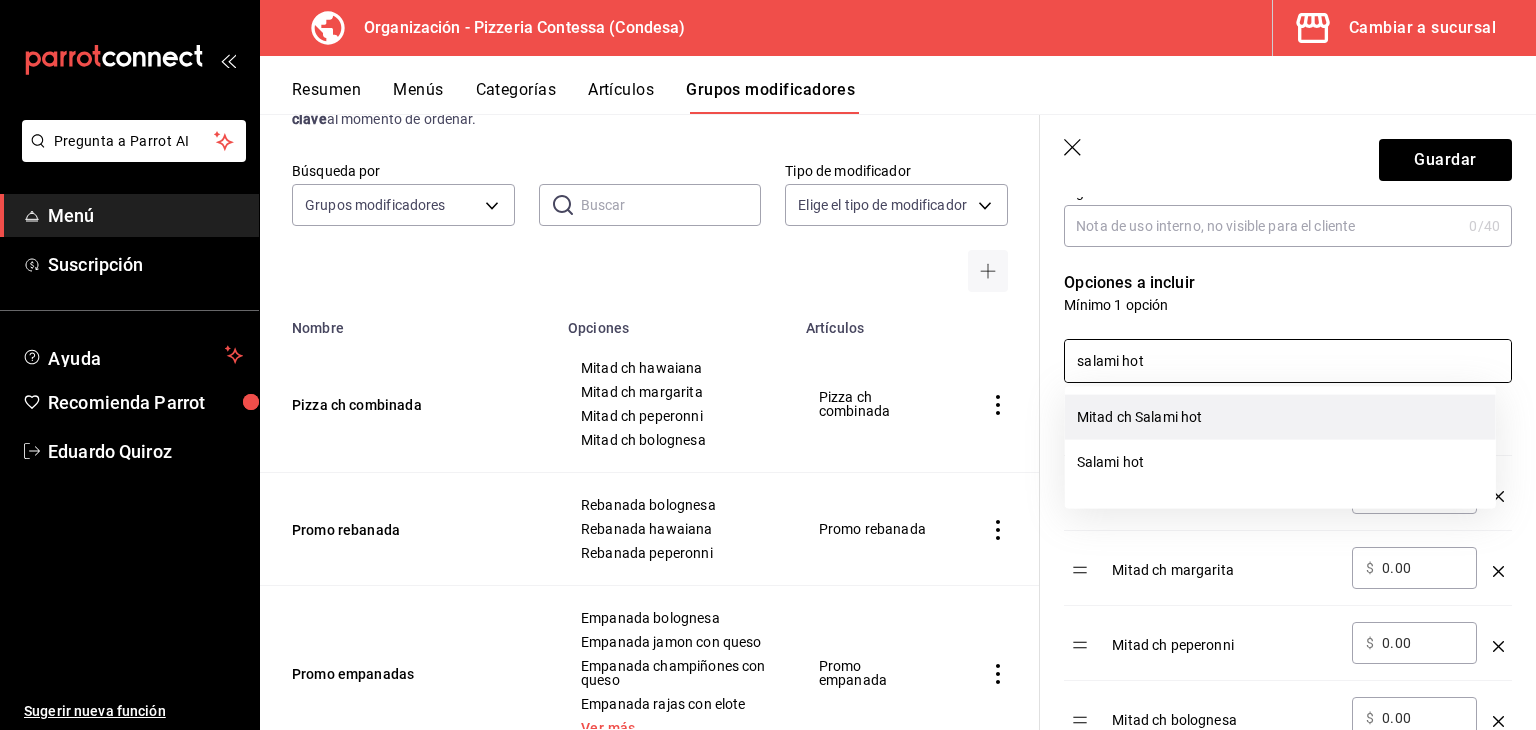 click on "Mitad ch Salami hot" at bounding box center (1280, 417) 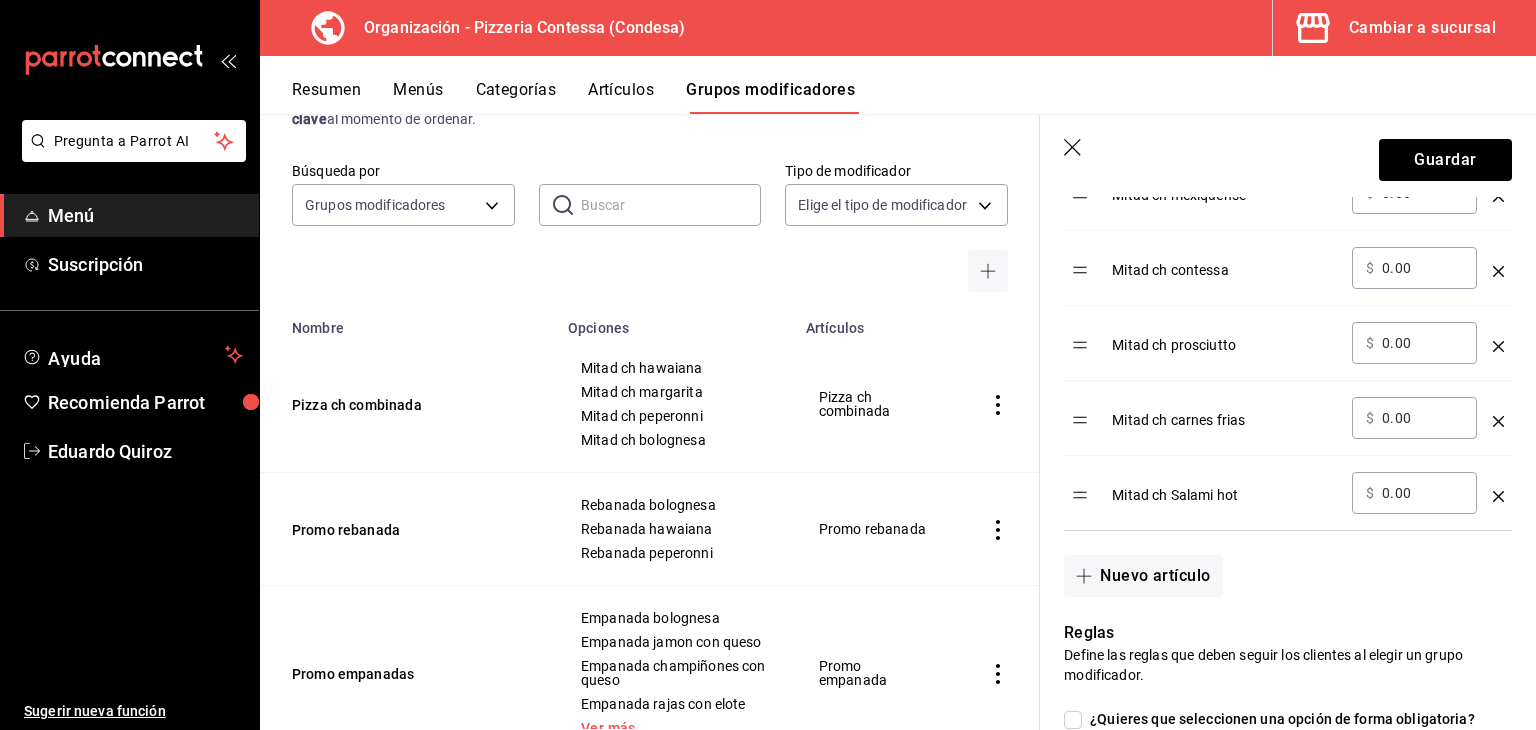 scroll, scrollTop: 1350, scrollLeft: 0, axis: vertical 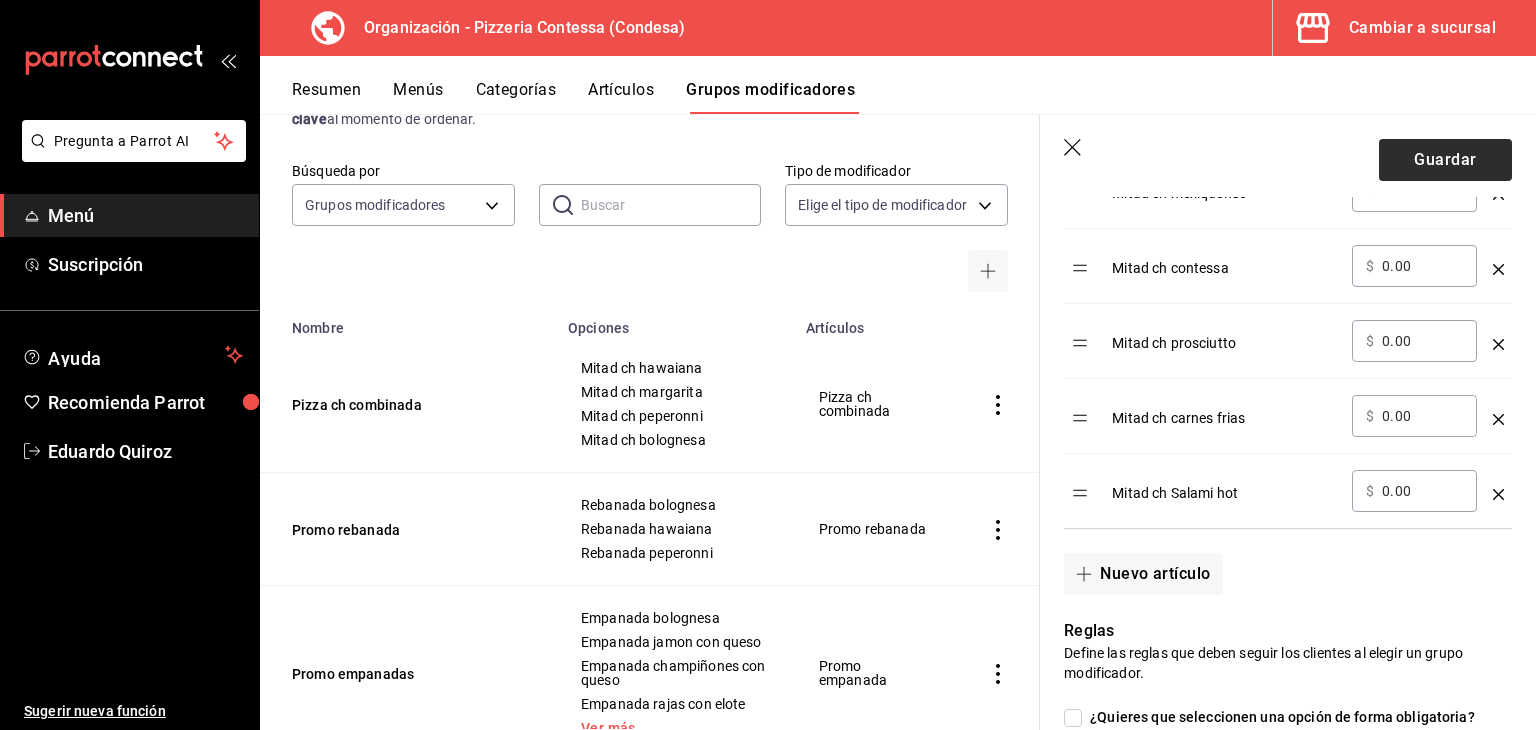type on "salami hot" 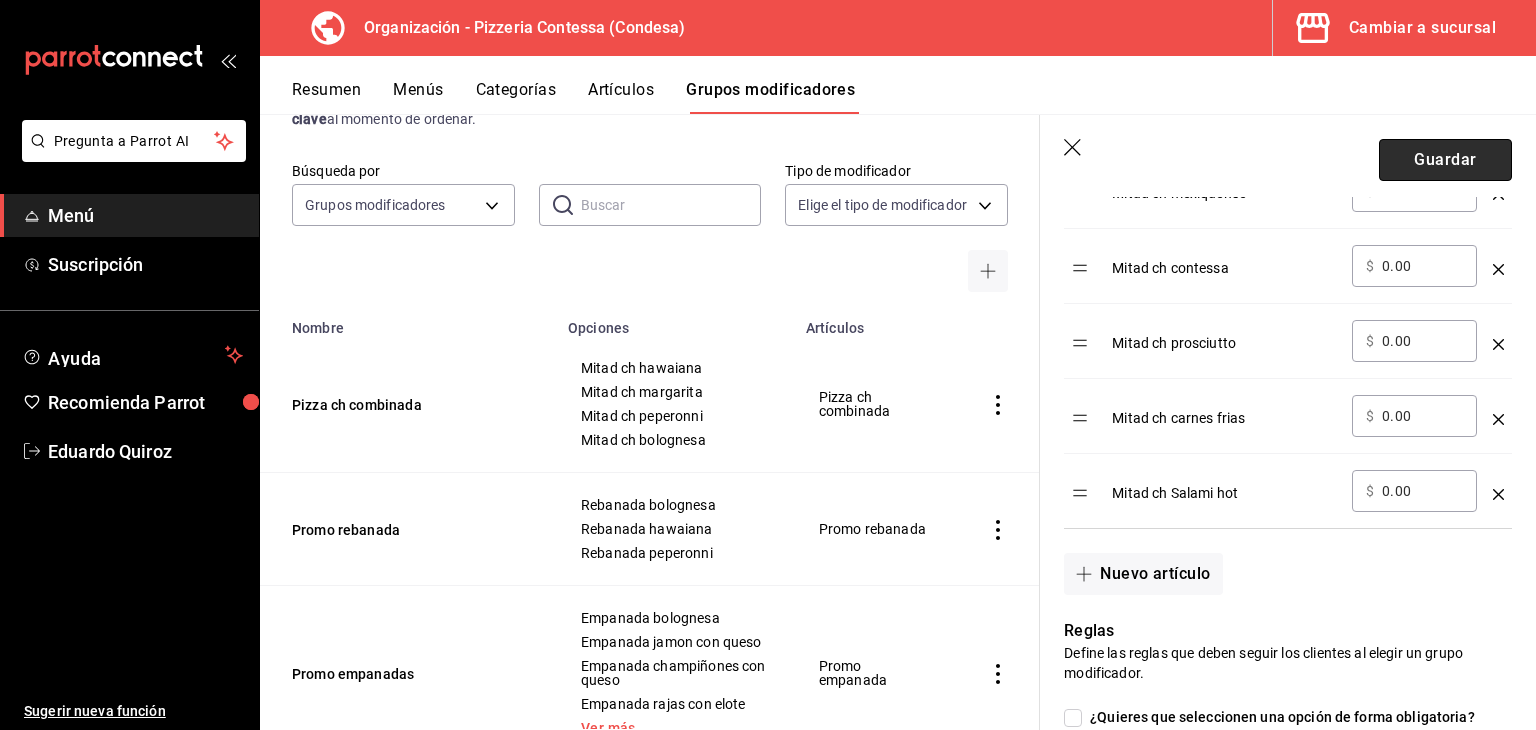 click on "Guardar" at bounding box center (1445, 160) 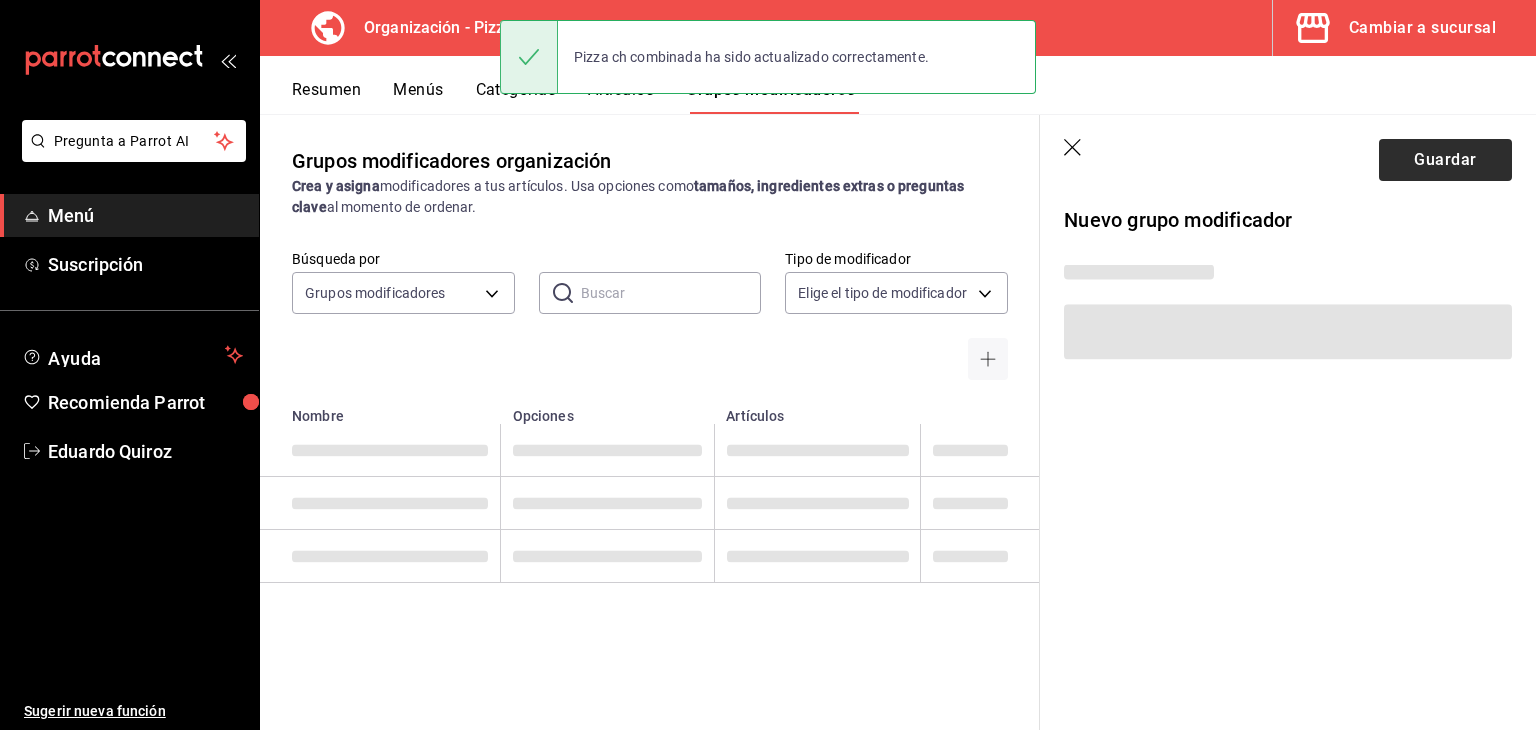 scroll, scrollTop: 0, scrollLeft: 0, axis: both 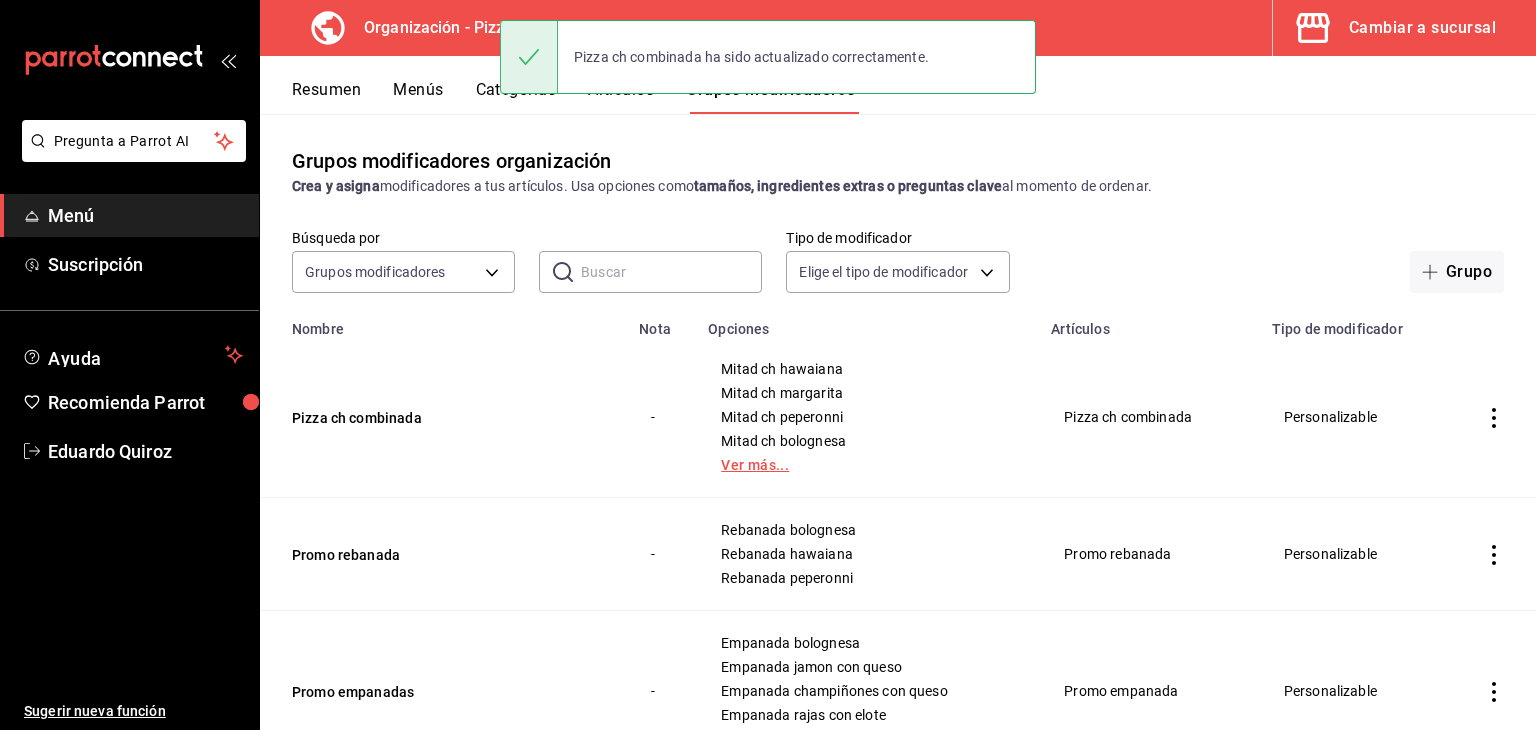 click on "Ver más..." at bounding box center [867, 465] 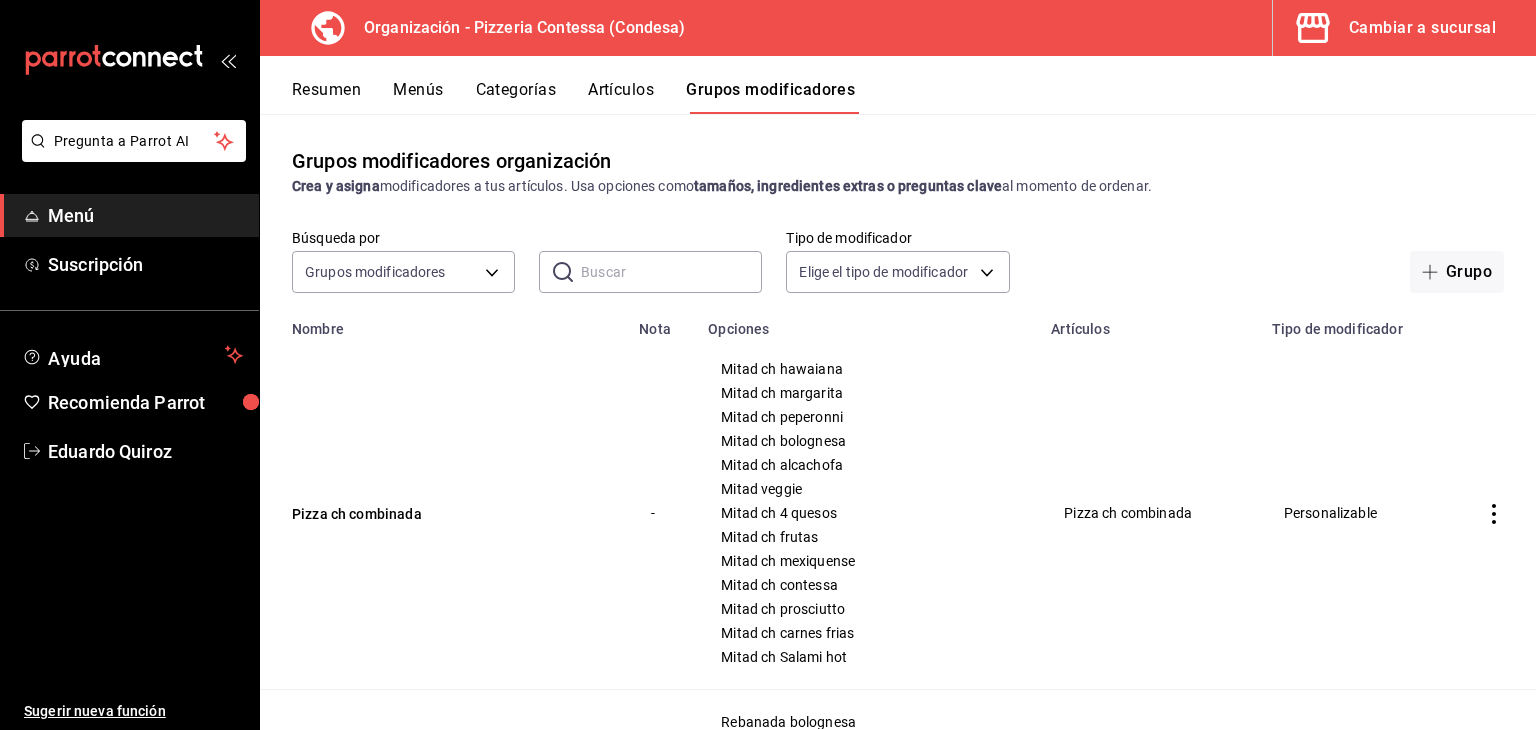 scroll, scrollTop: 24, scrollLeft: 0, axis: vertical 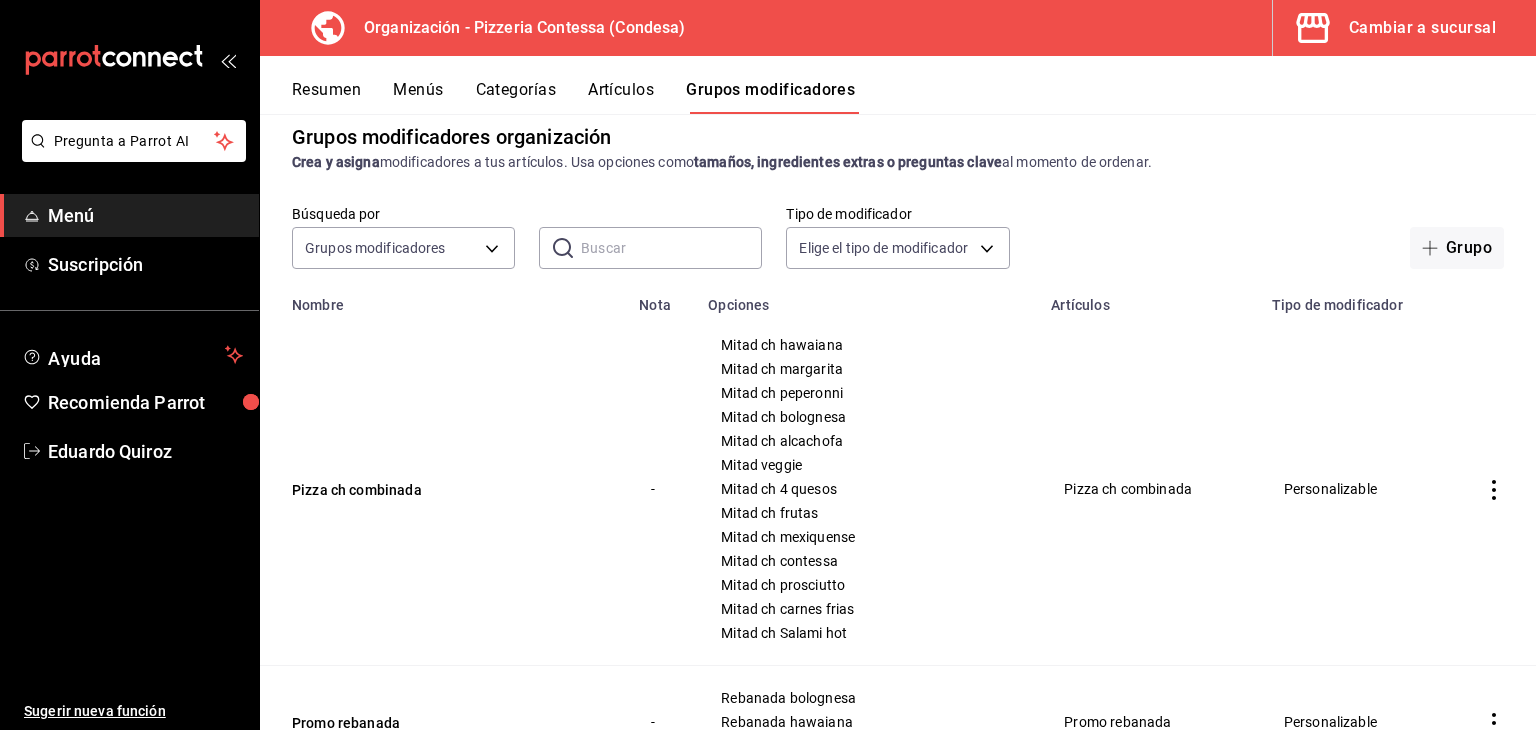 click on "Cambiar a sucursal" at bounding box center (1396, 28) 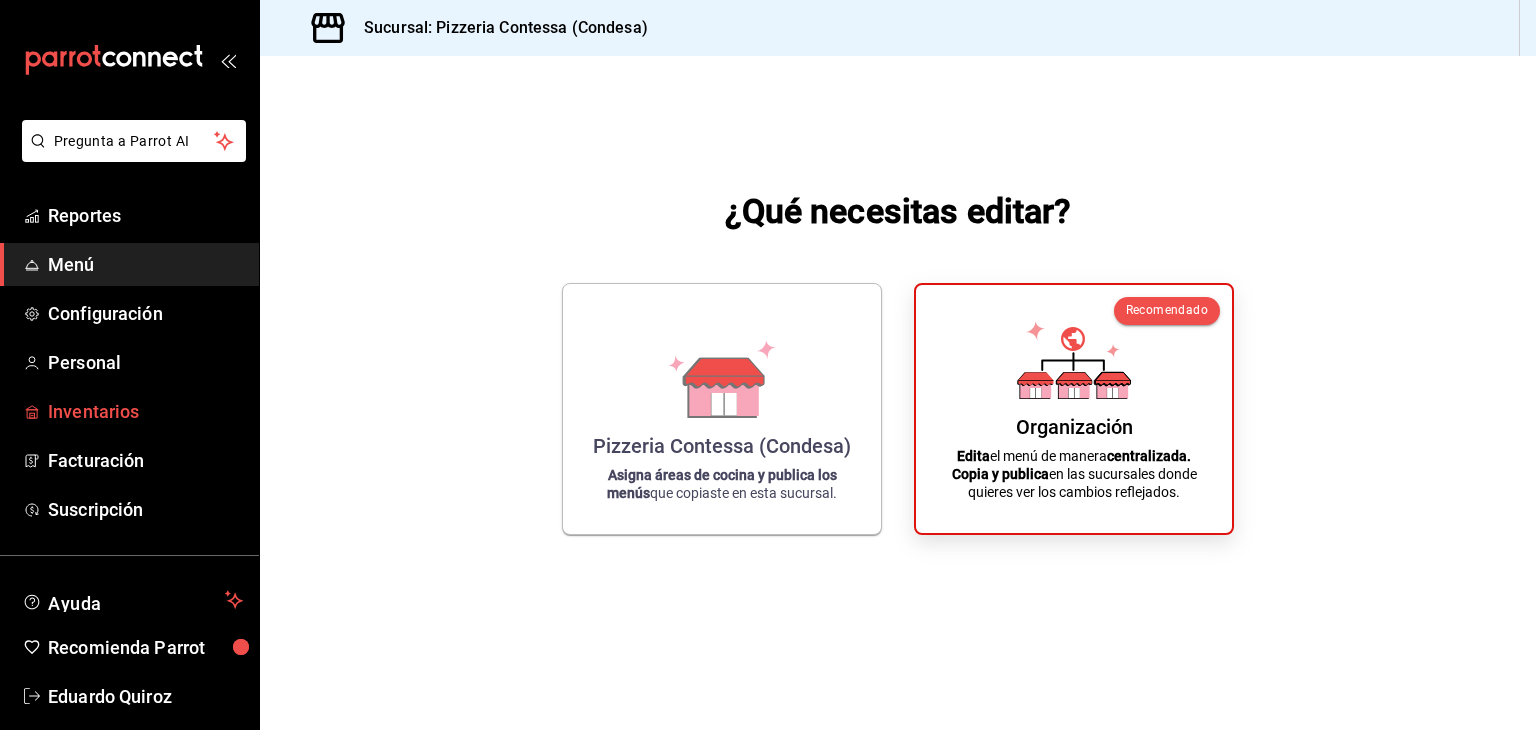 click on "Inventarios" at bounding box center [145, 411] 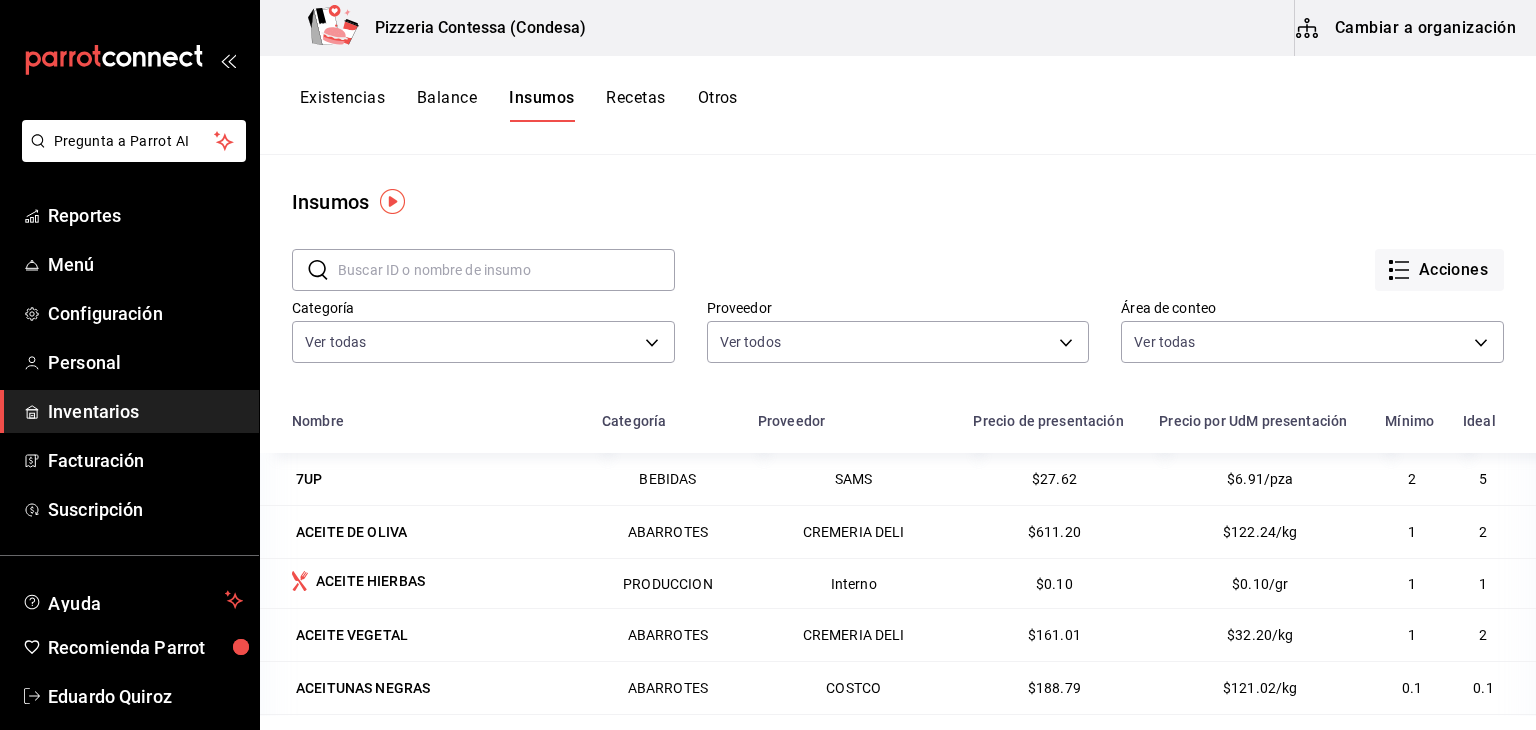 click on "Recetas" at bounding box center [635, 105] 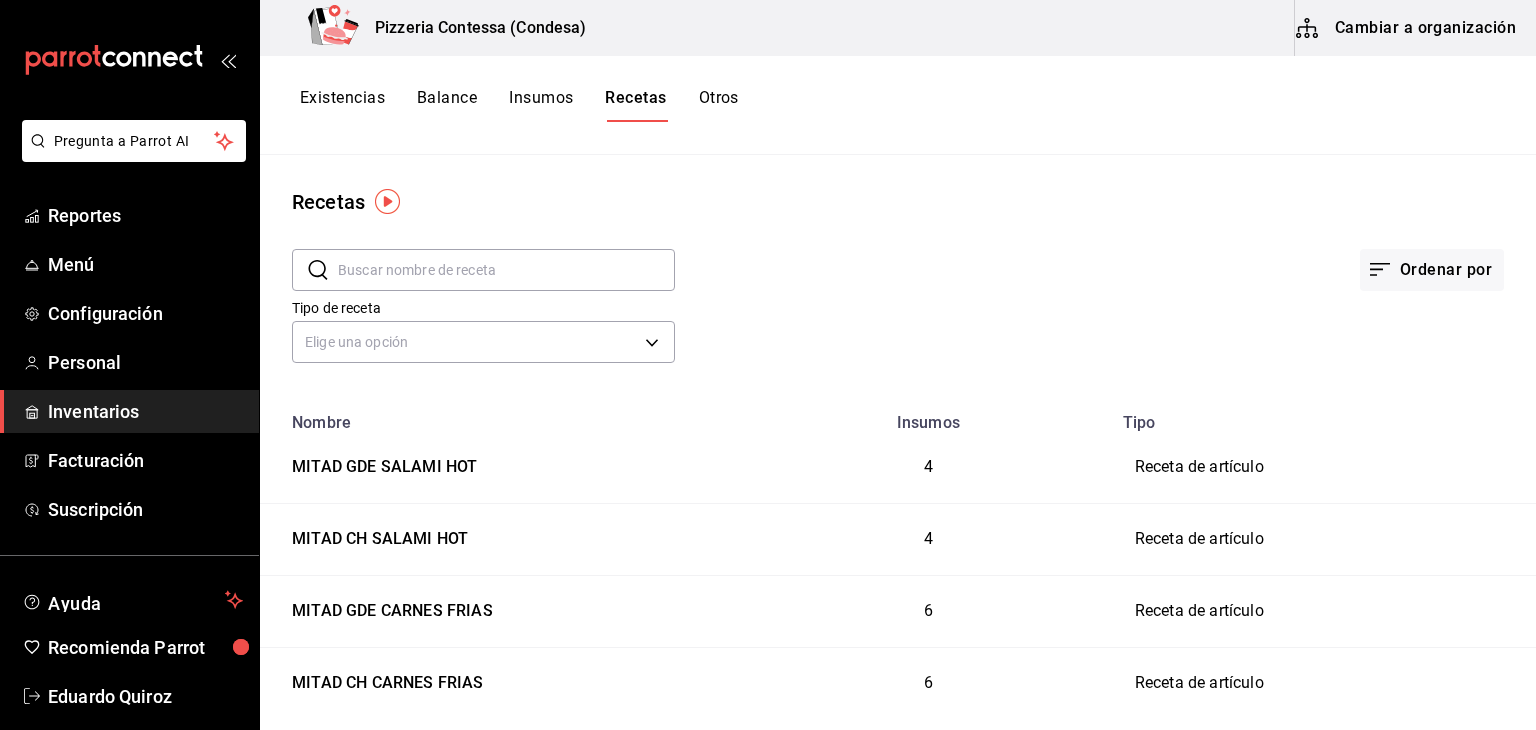 click on "Cambiar a organización" at bounding box center (1407, 28) 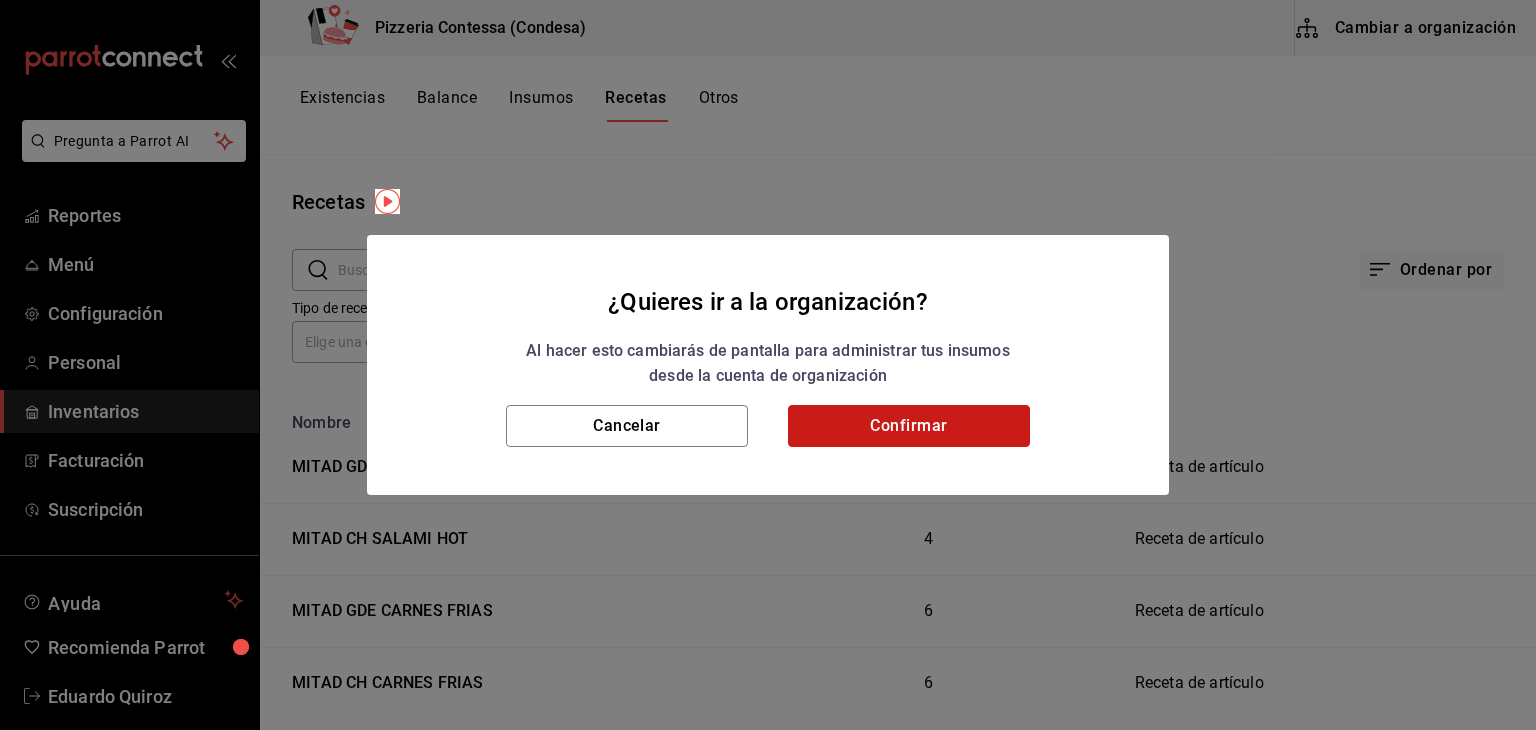 click on "Confirmar" at bounding box center (909, 426) 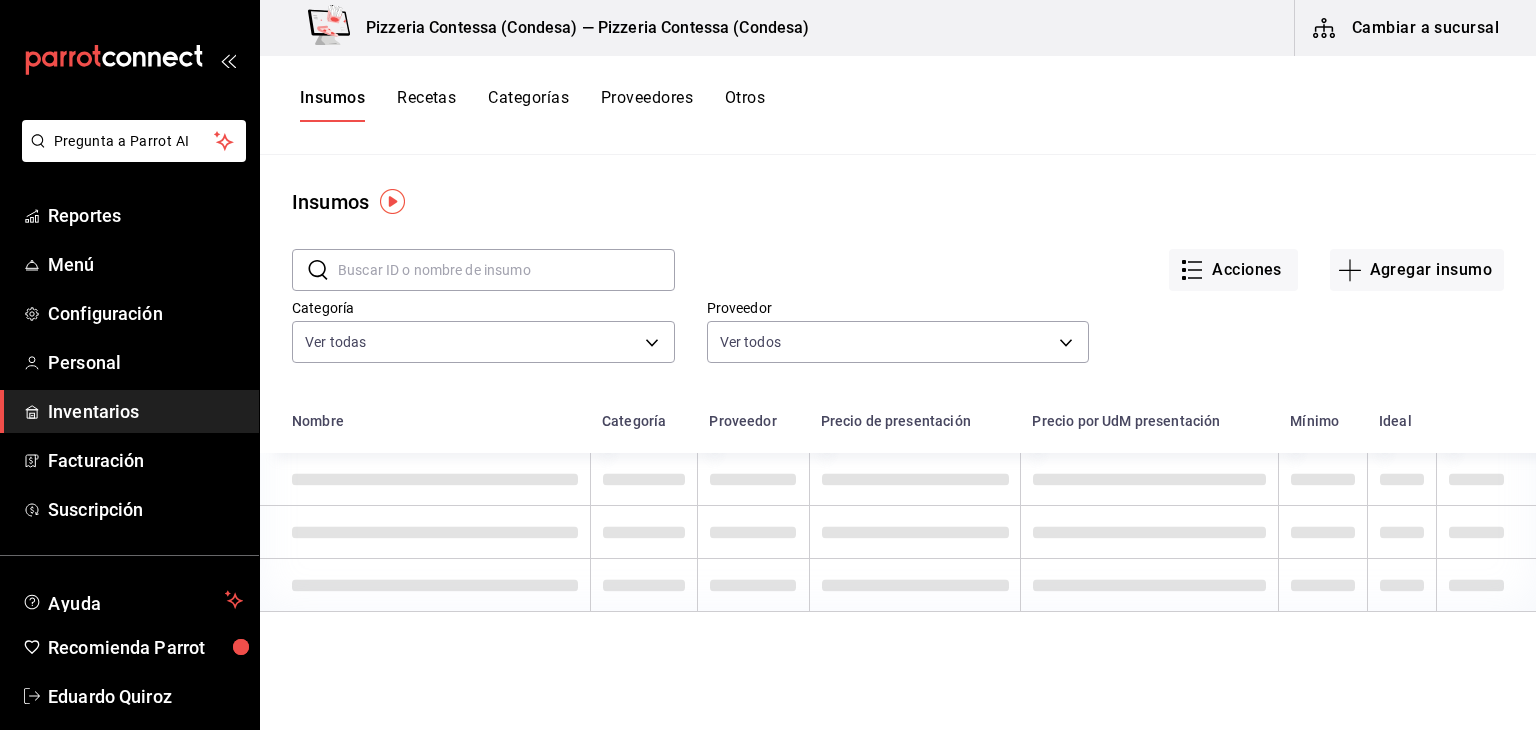 click on "Insumos Recetas Categorías Proveedores Otros" at bounding box center (532, 105) 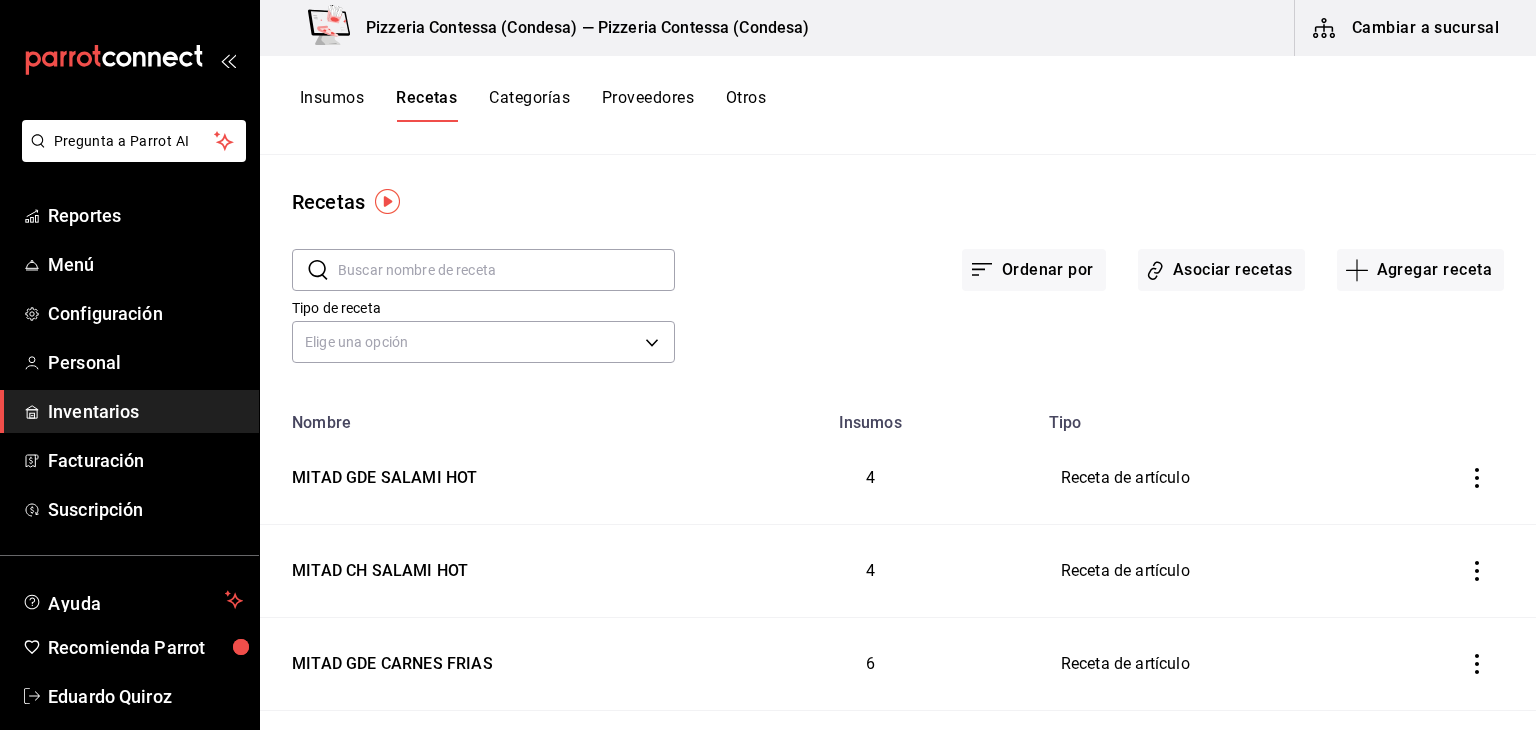 scroll, scrollTop: 0, scrollLeft: 0, axis: both 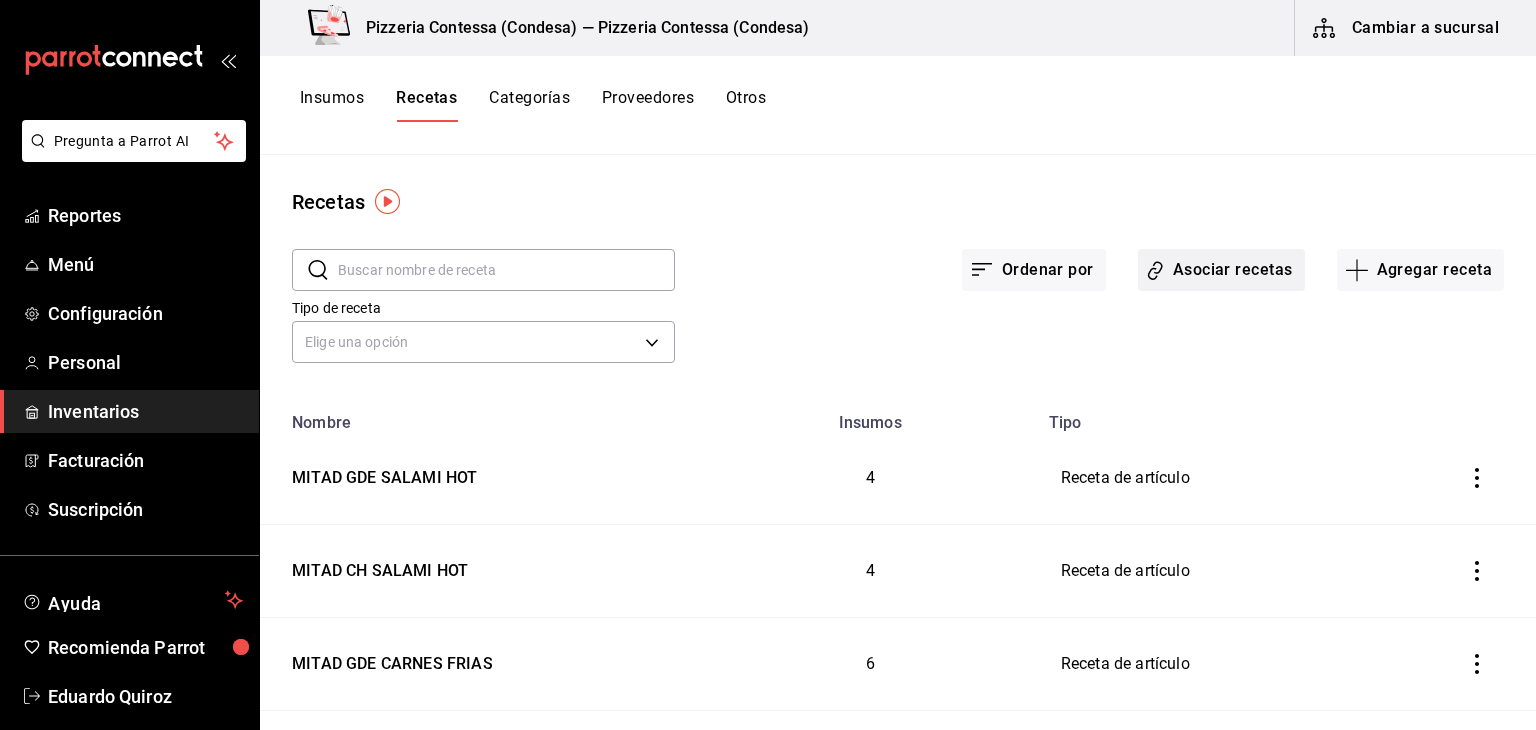 click on "Asociar recetas" at bounding box center [1221, 270] 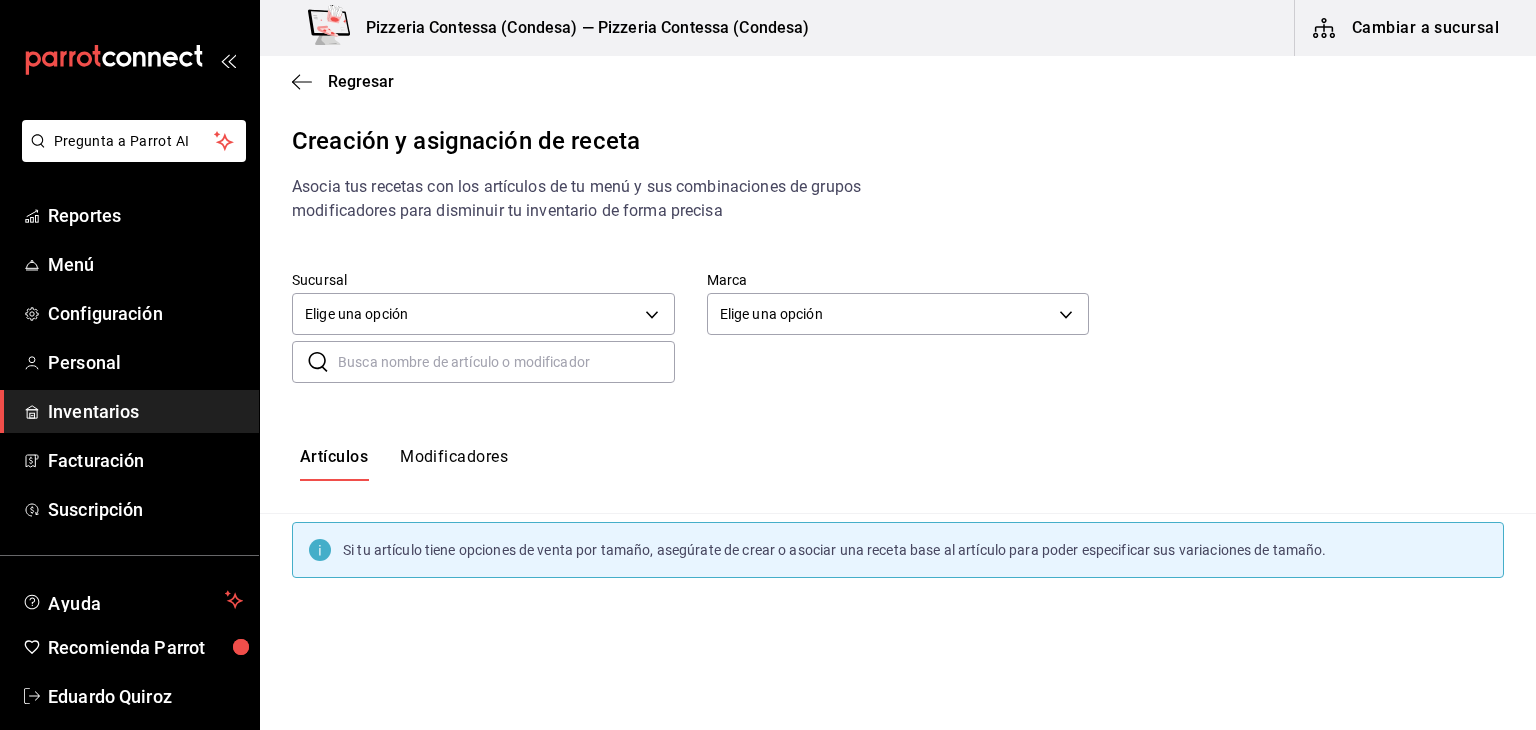 scroll, scrollTop: 100, scrollLeft: 0, axis: vertical 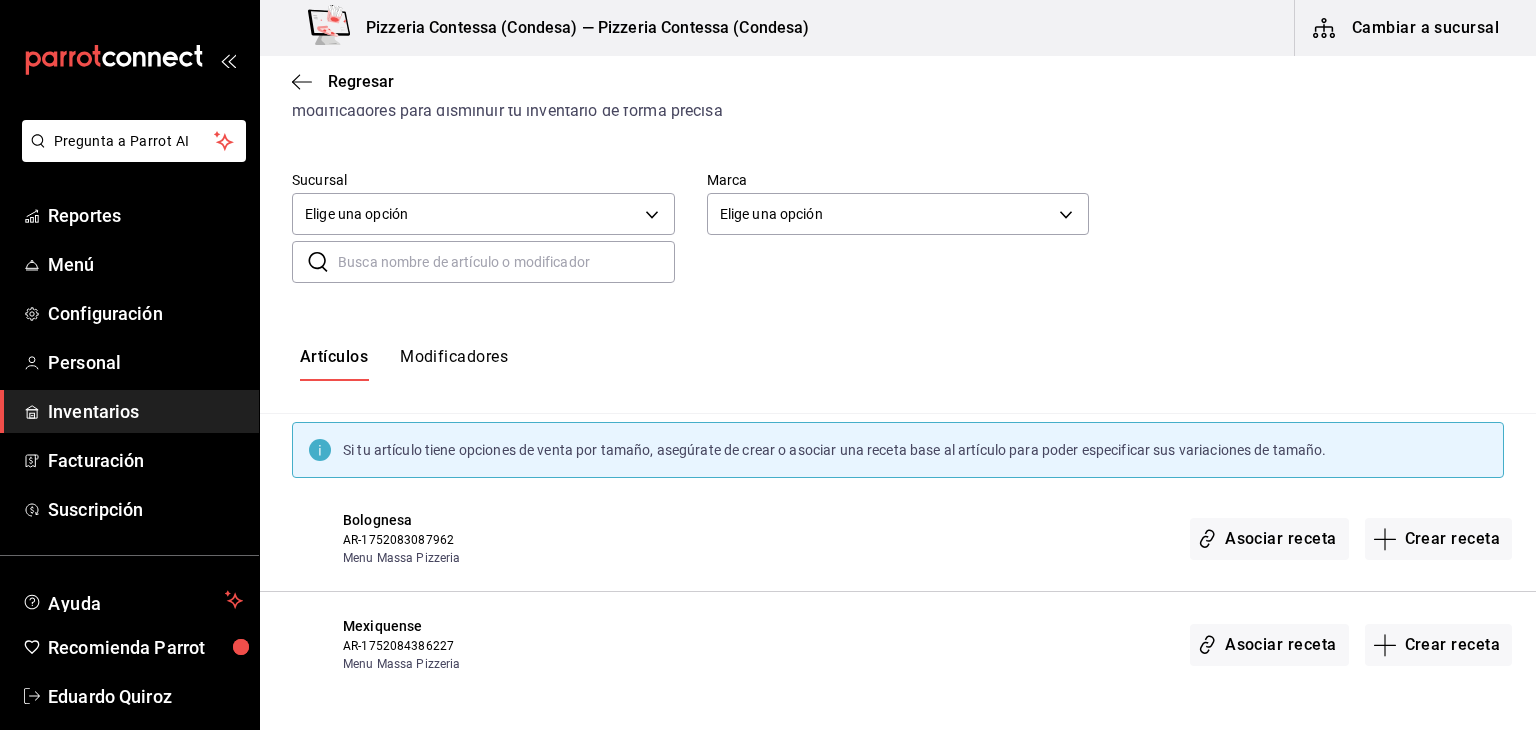 click on "Modificadores" at bounding box center [454, 364] 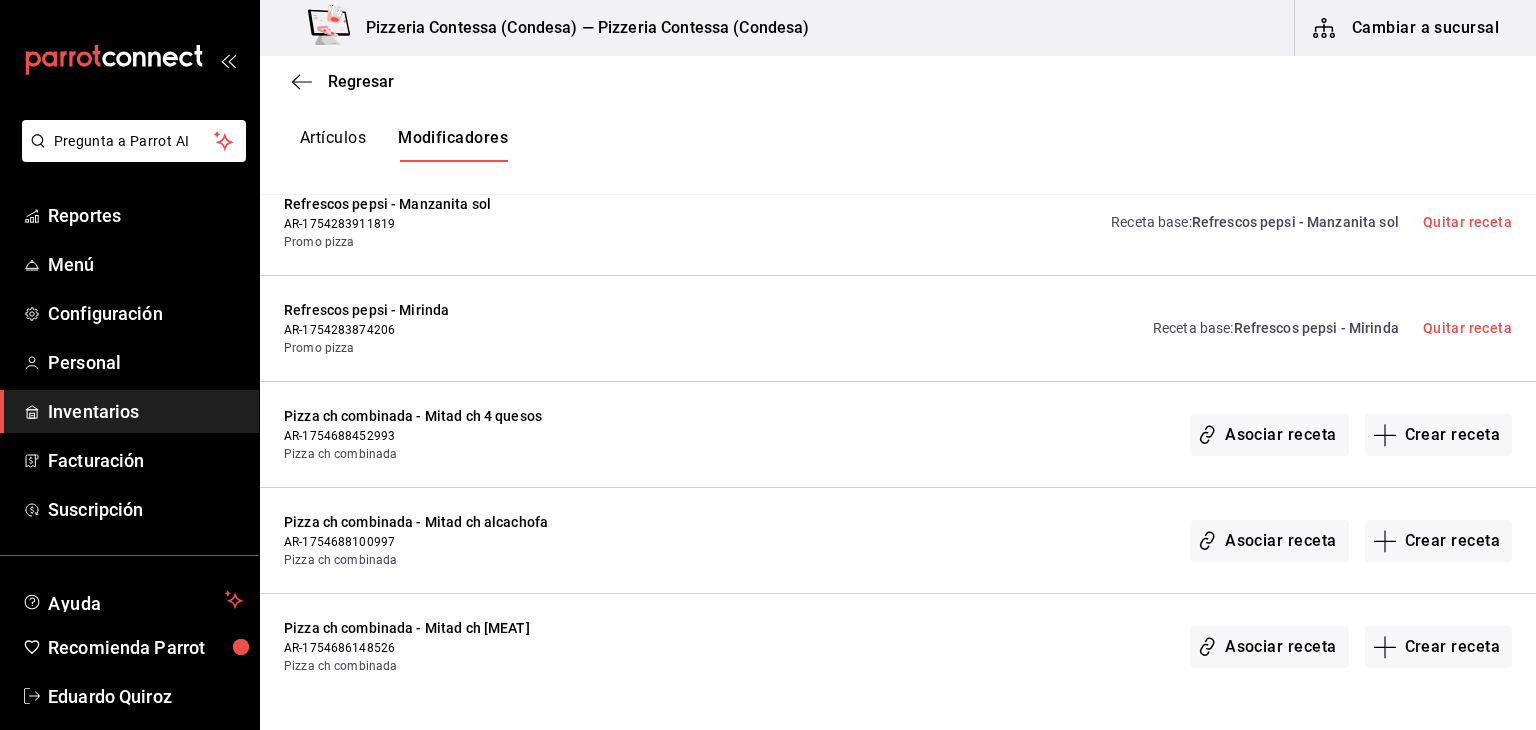 scroll, scrollTop: 1200, scrollLeft: 0, axis: vertical 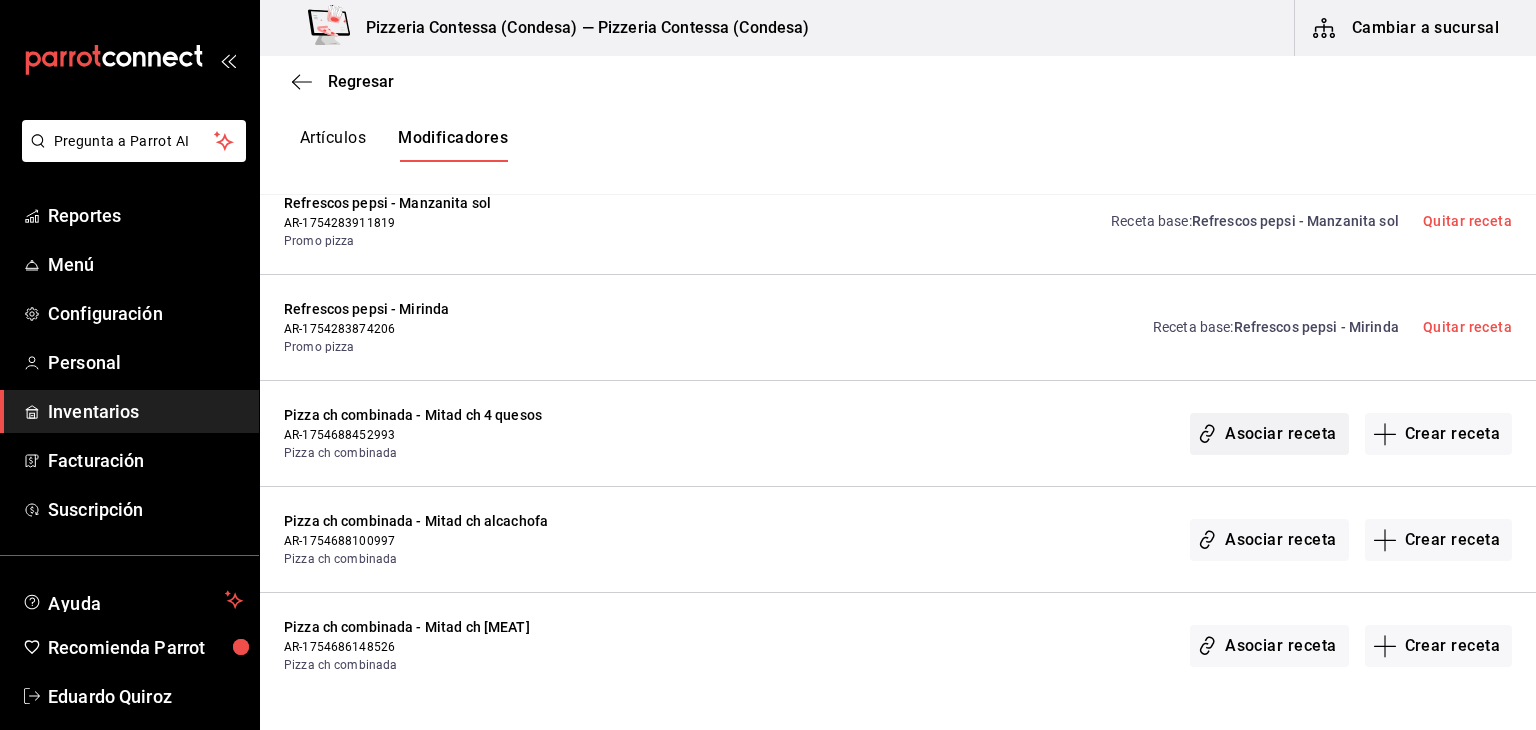 click on "Asociar receta" at bounding box center [1269, 434] 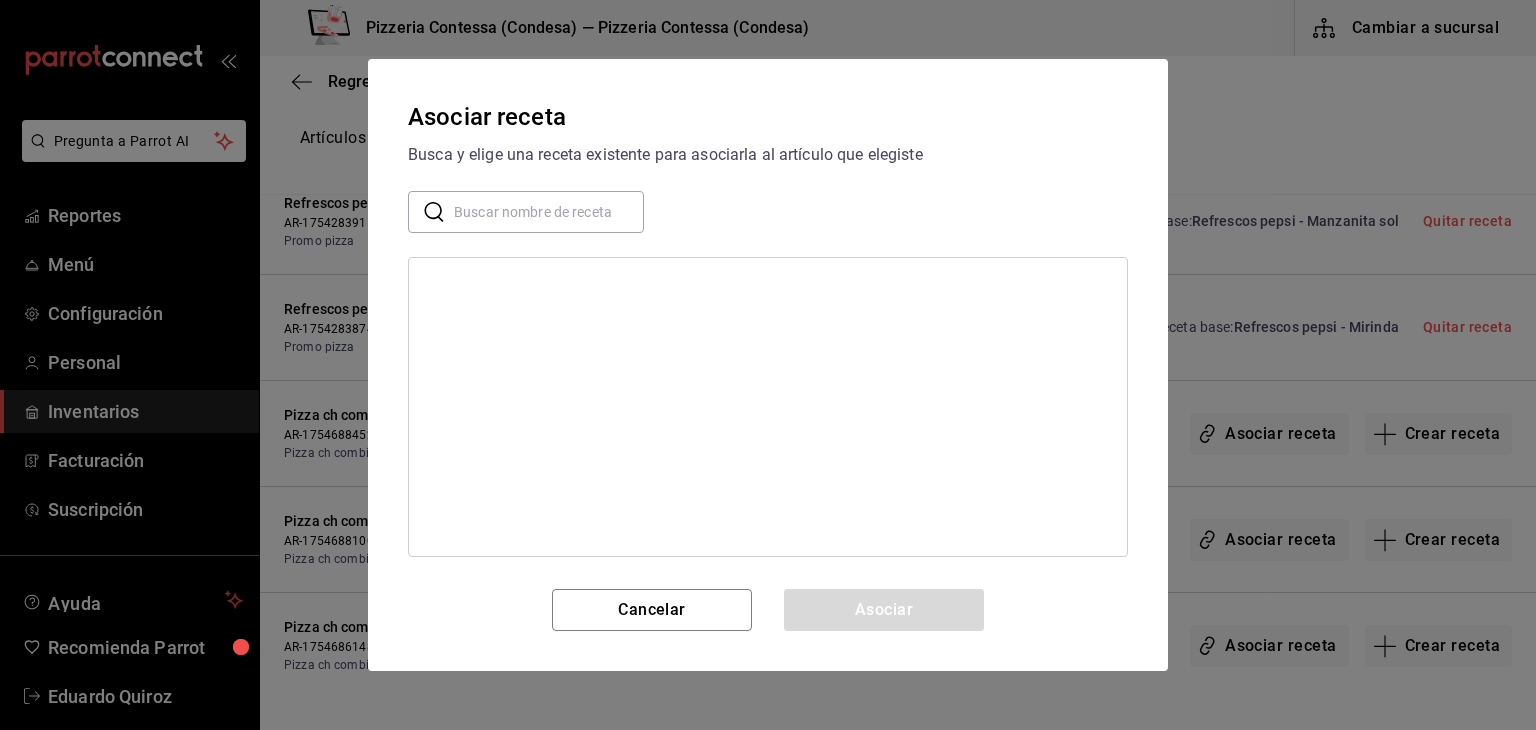 click at bounding box center [549, 212] 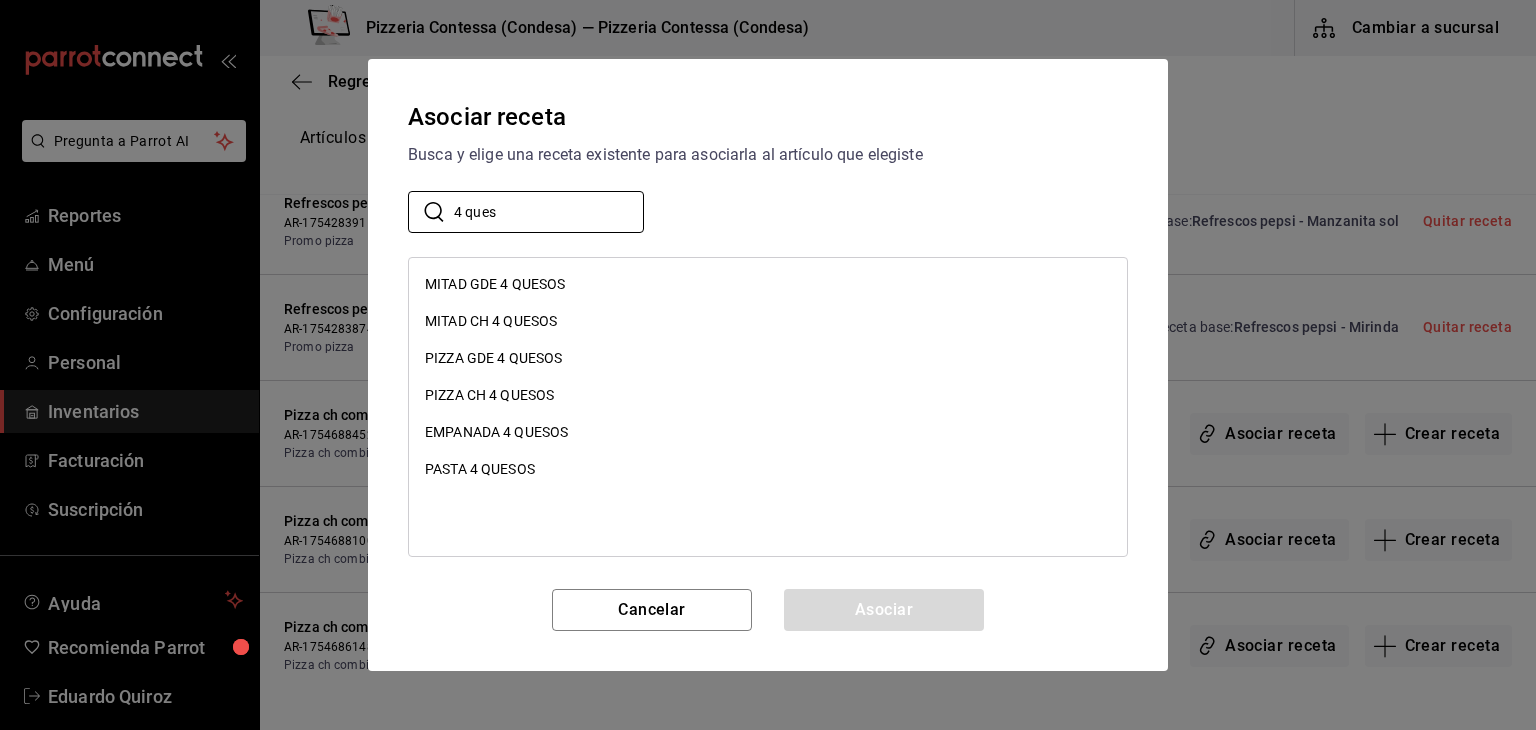 type on "4 ques" 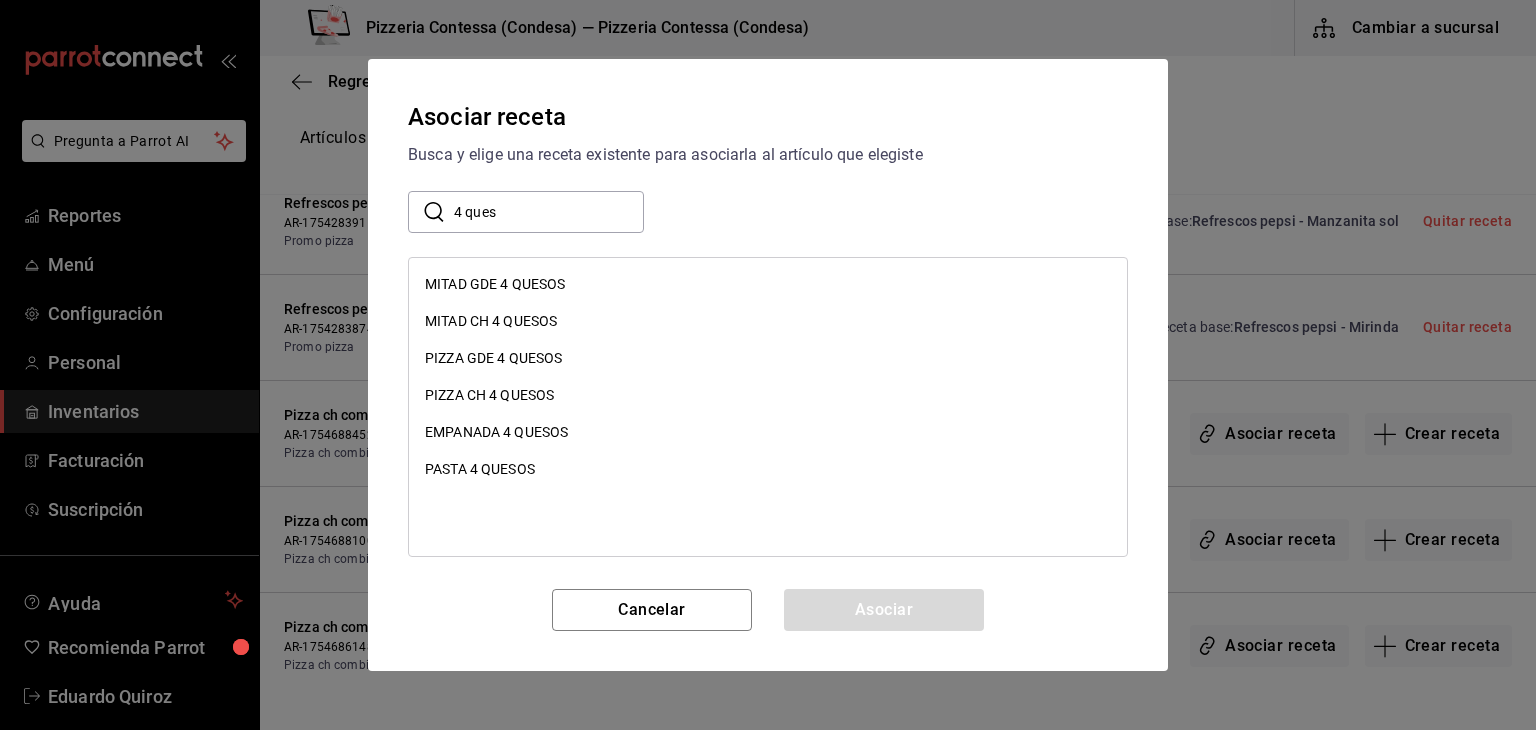 click on "MITAD CH 4 QUESOS" at bounding box center (491, 321) 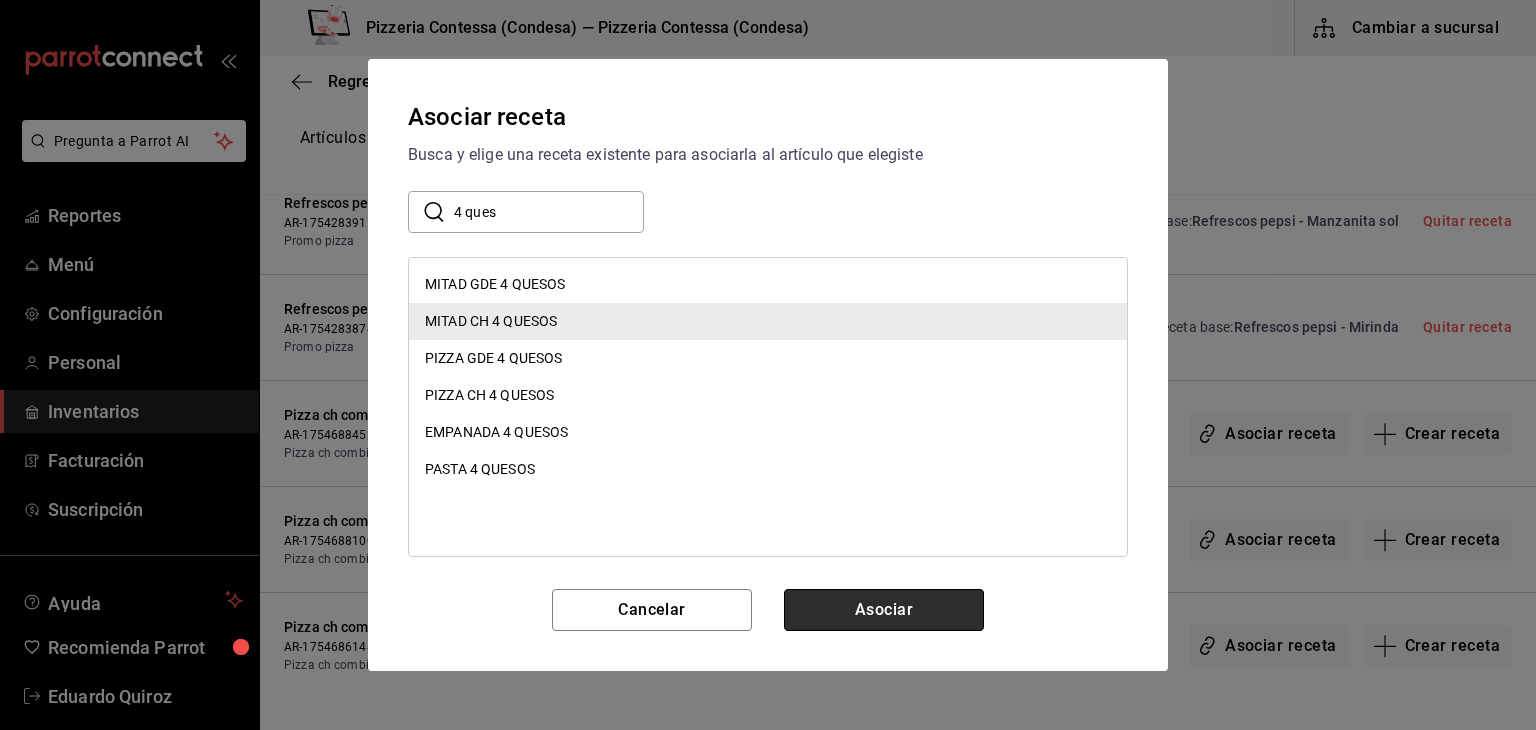 click on "Asociar" at bounding box center [884, 610] 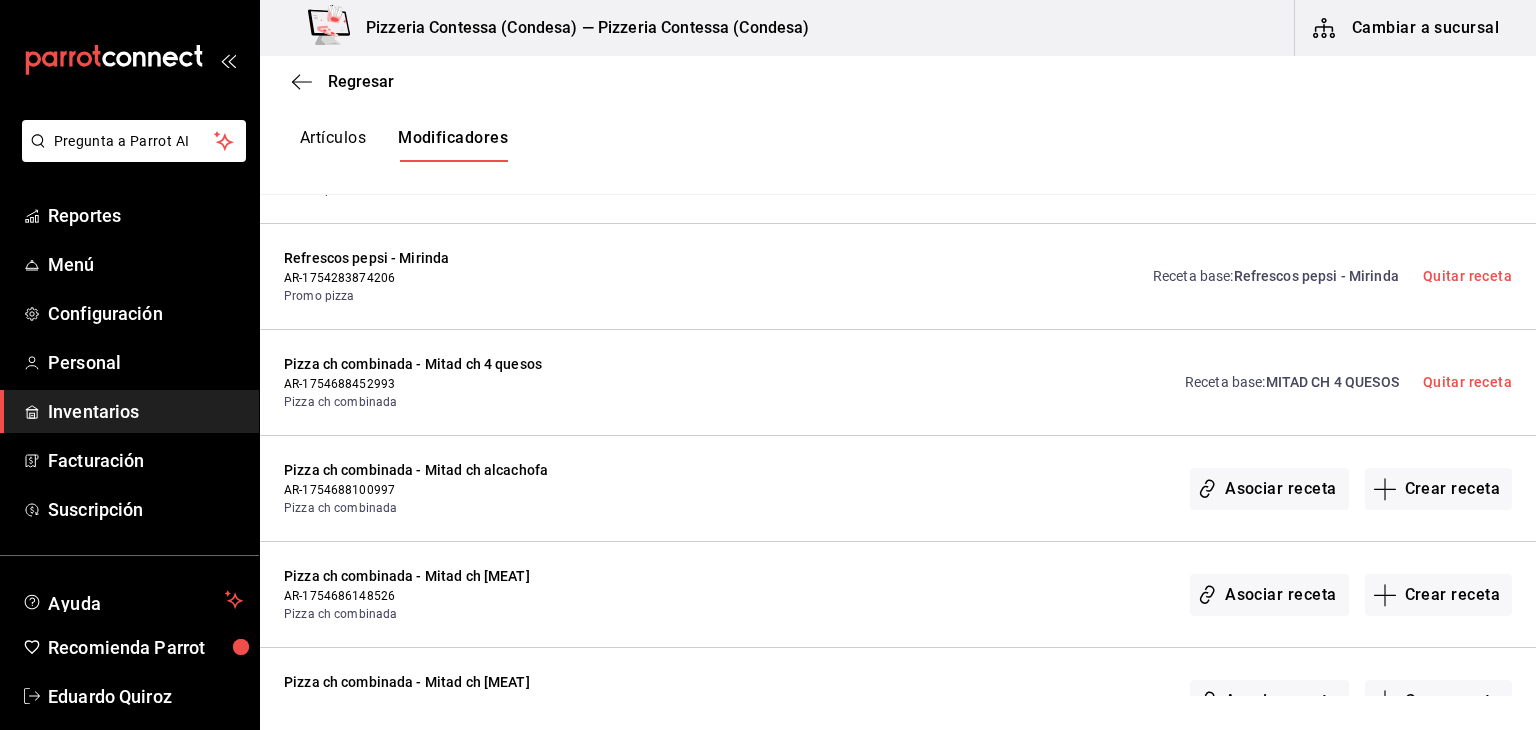 scroll, scrollTop: 1256, scrollLeft: 0, axis: vertical 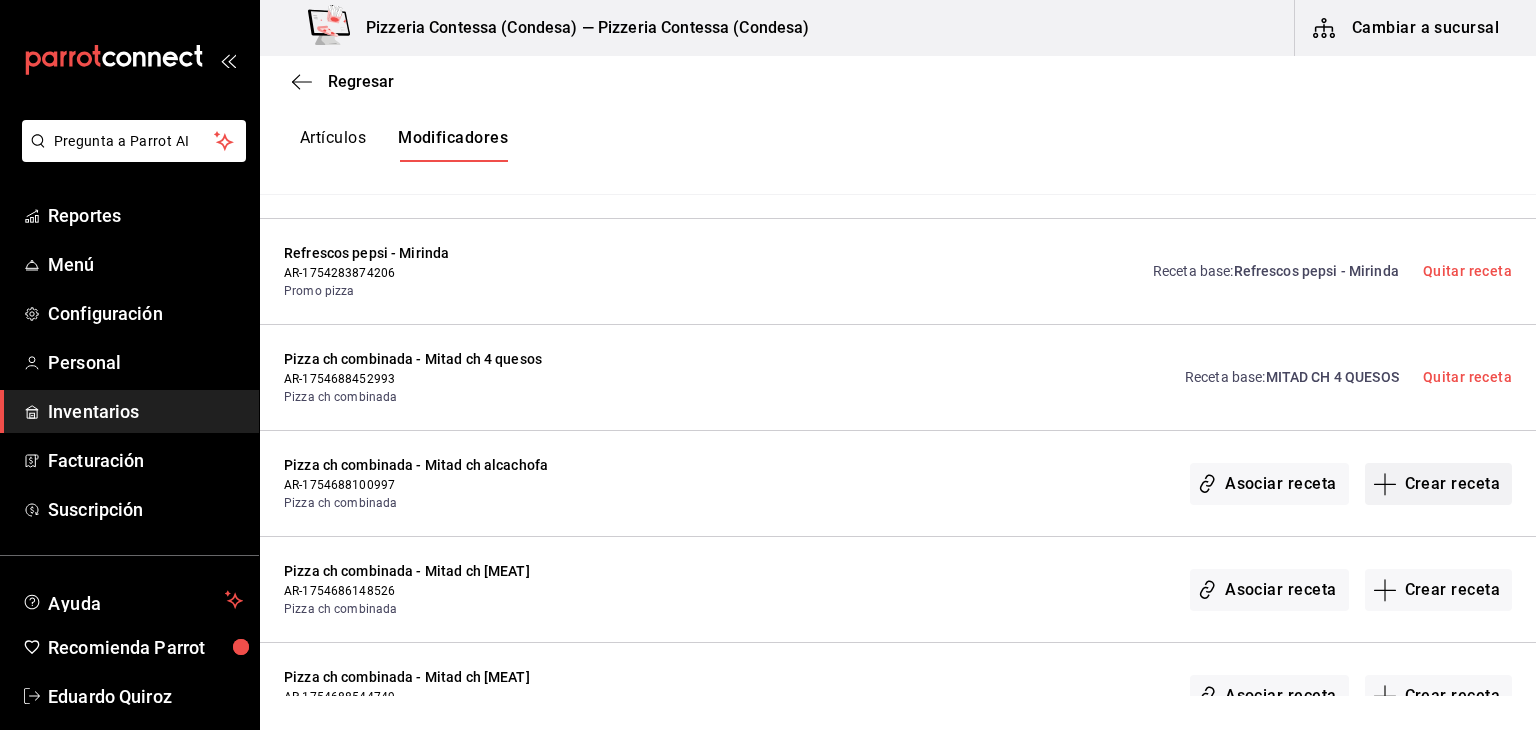 click on "Crear receta" at bounding box center (1439, 484) 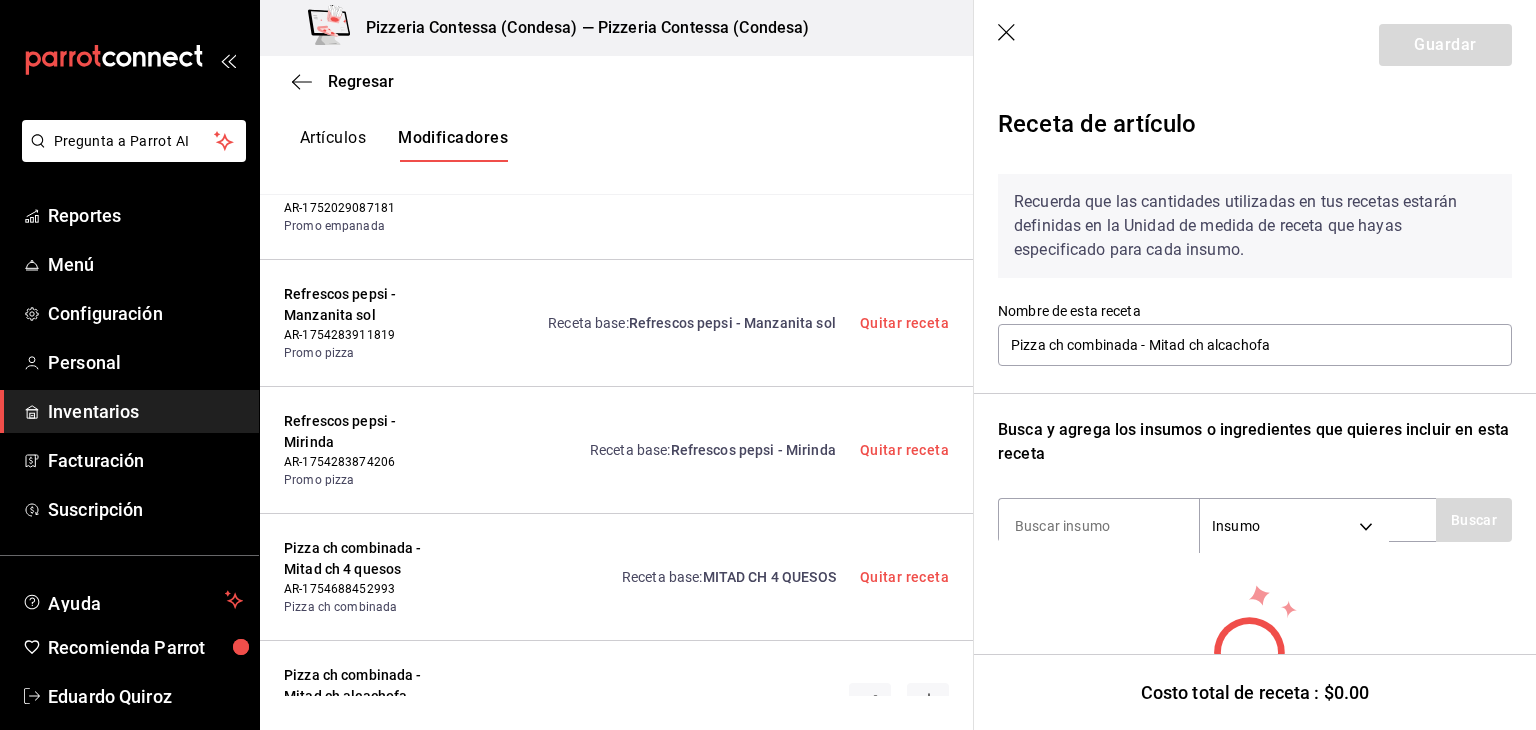 click 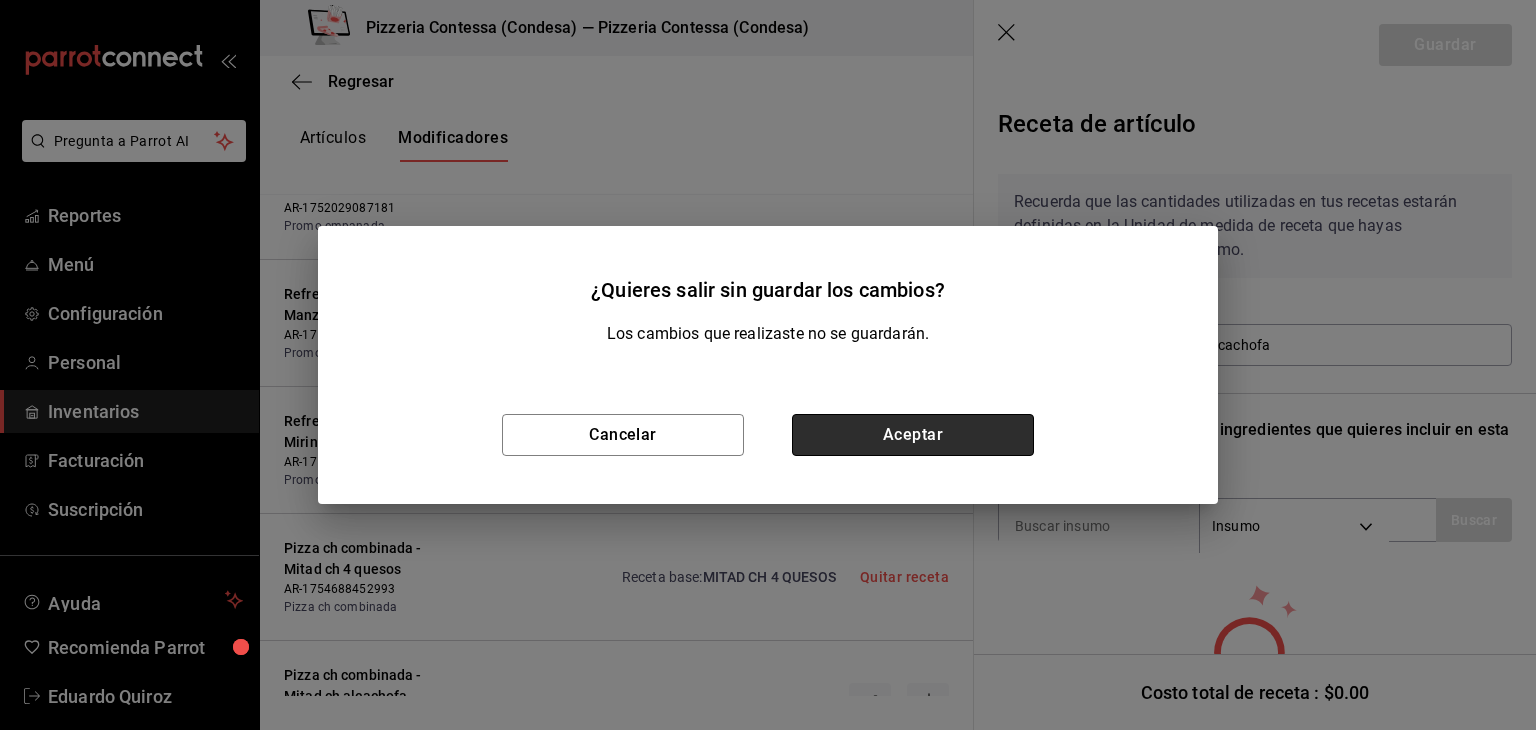 click on "Aceptar" at bounding box center [913, 435] 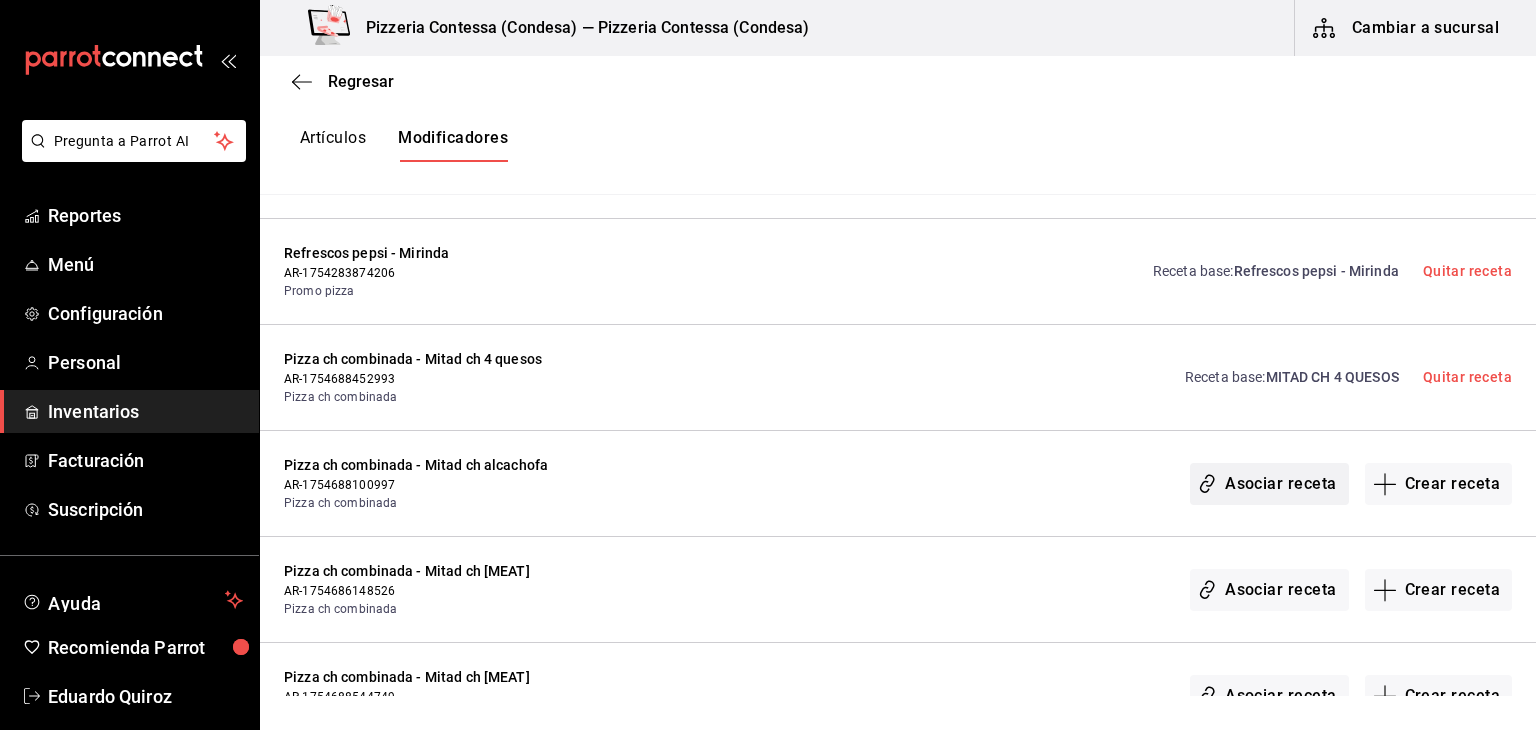click on "Asociar receta" at bounding box center (1269, 484) 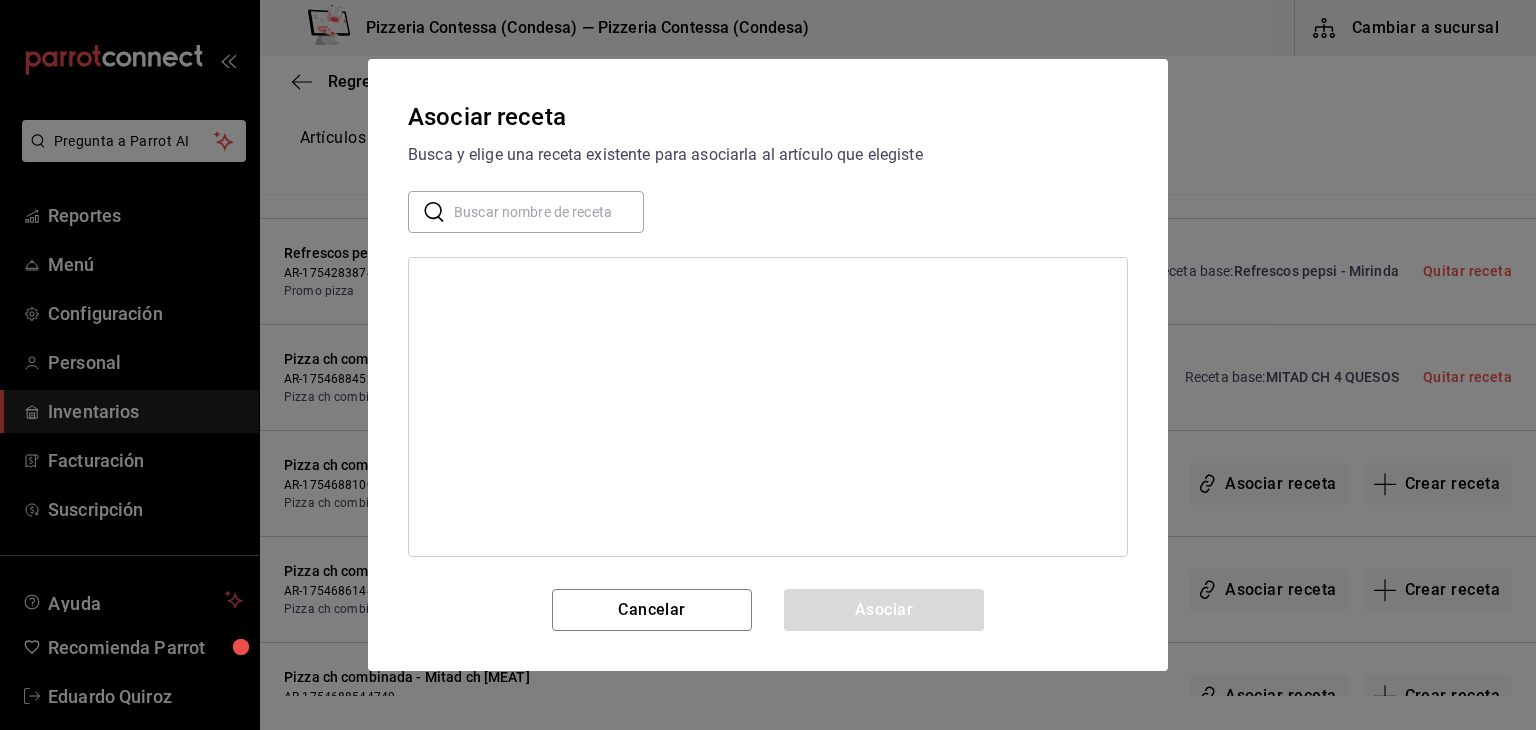 click at bounding box center [549, 212] 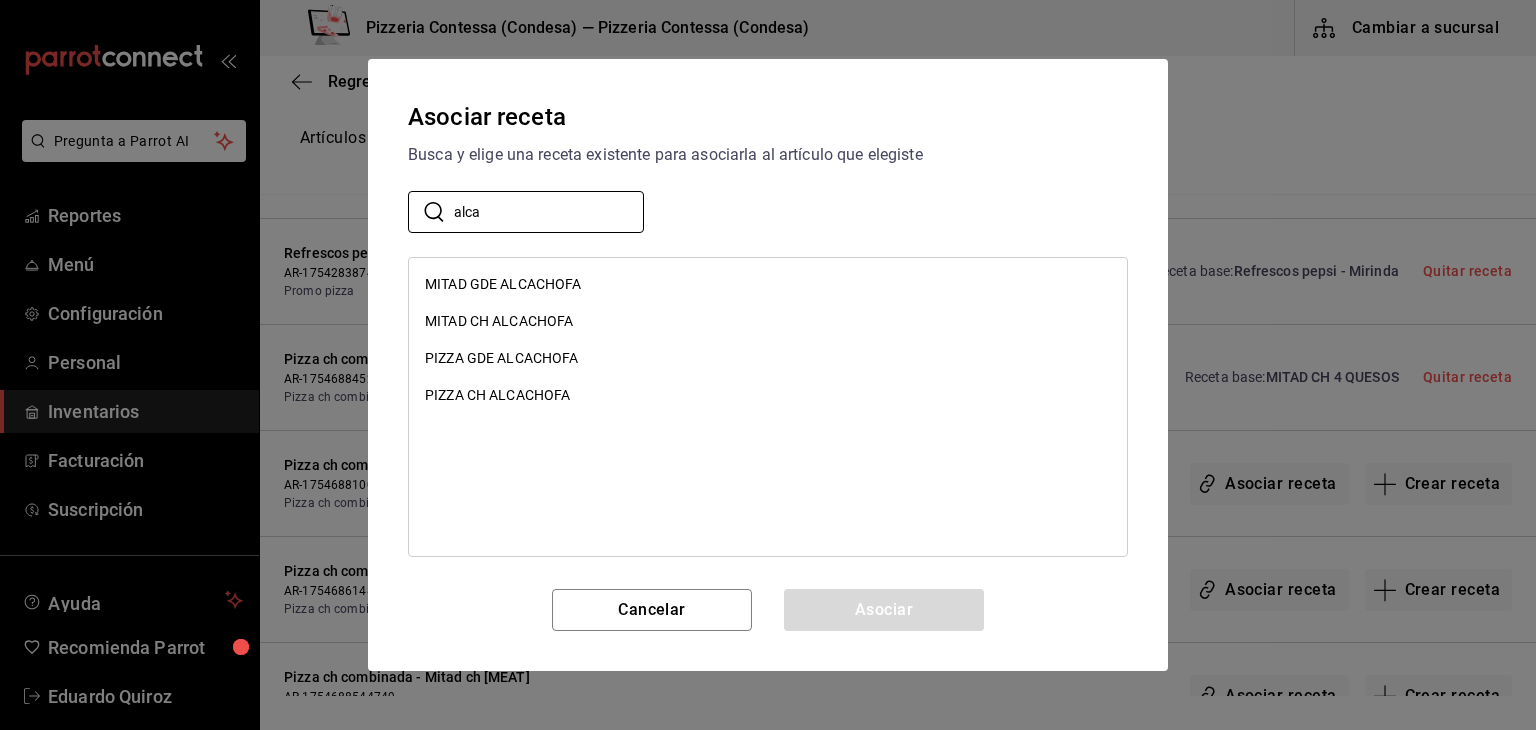 type on "alca" 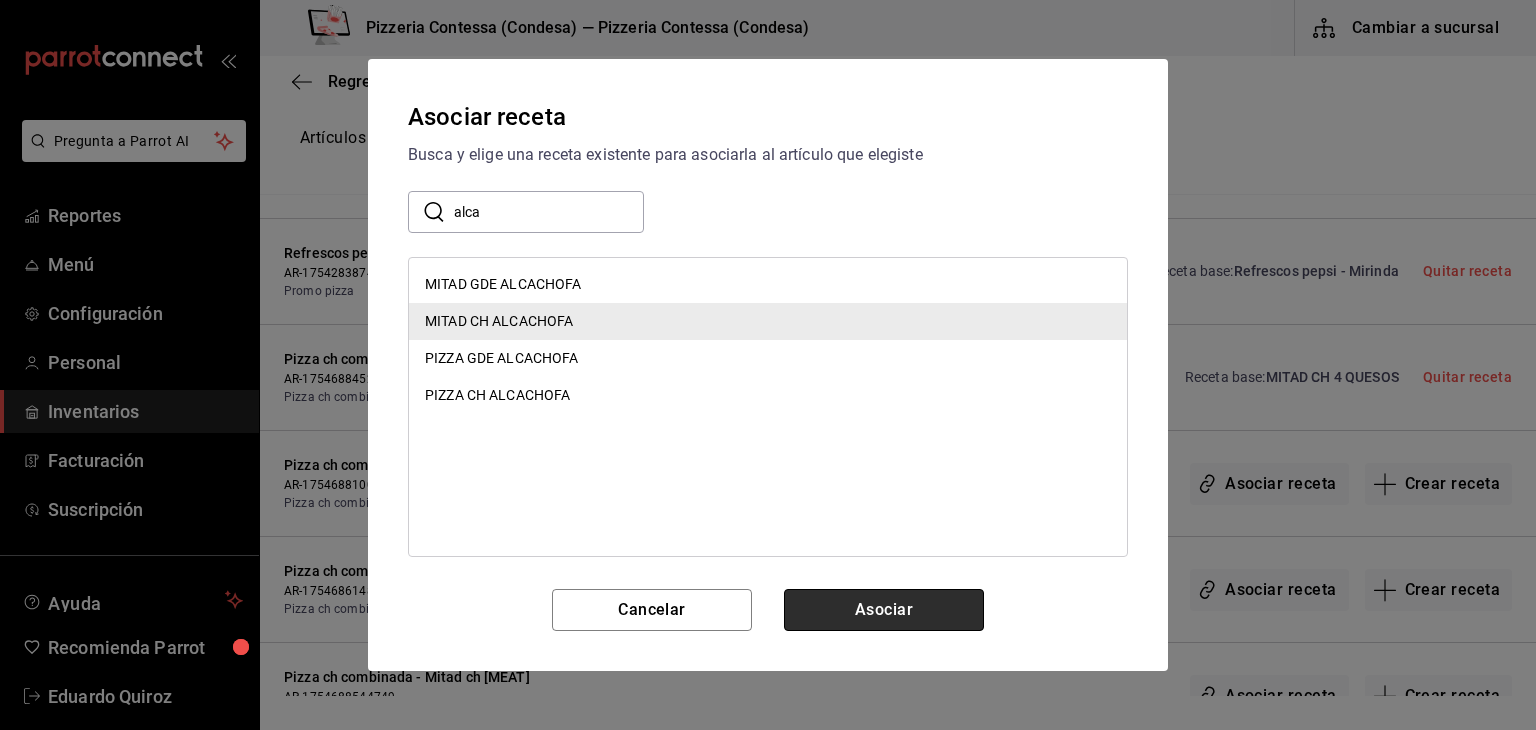 click on "Asociar" at bounding box center (884, 610) 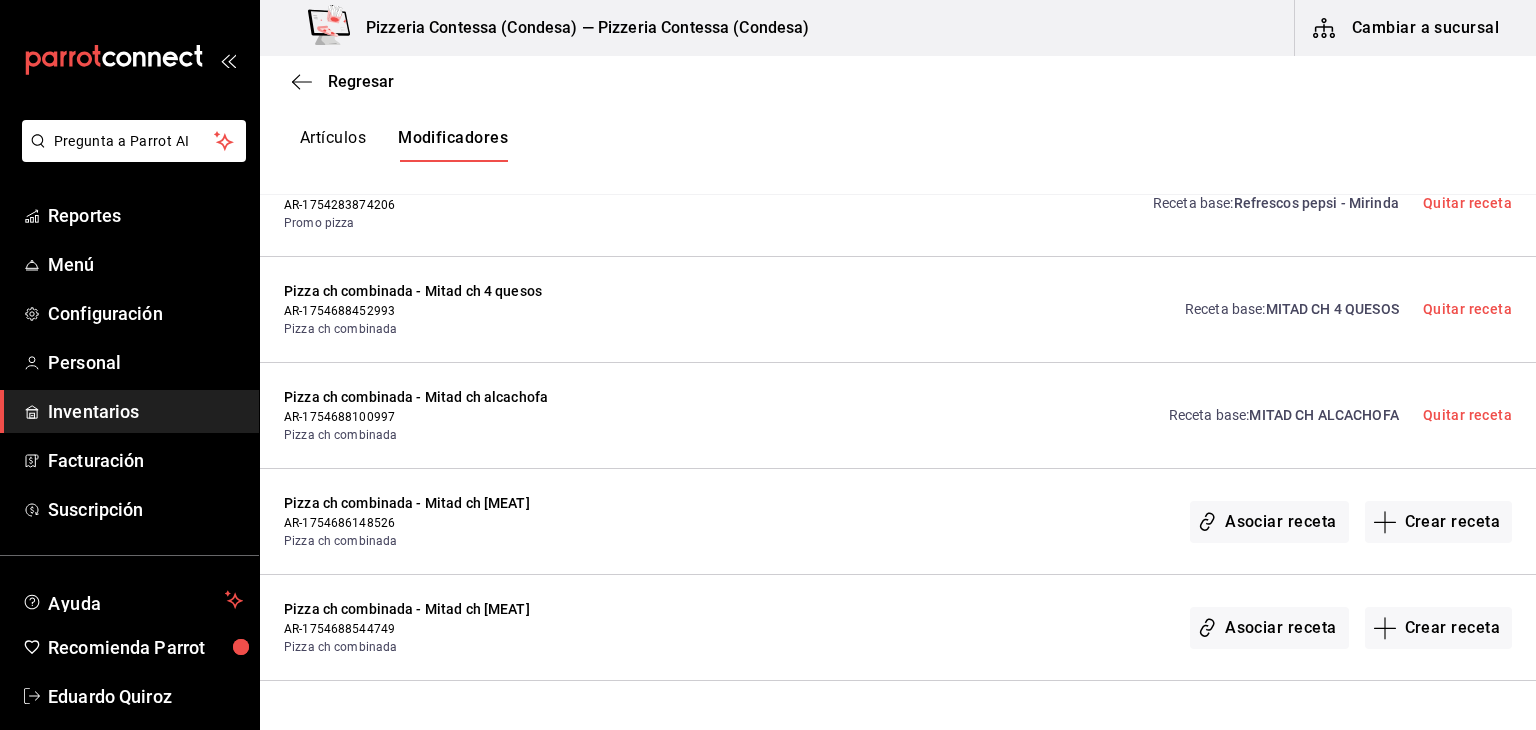 scroll, scrollTop: 1326, scrollLeft: 0, axis: vertical 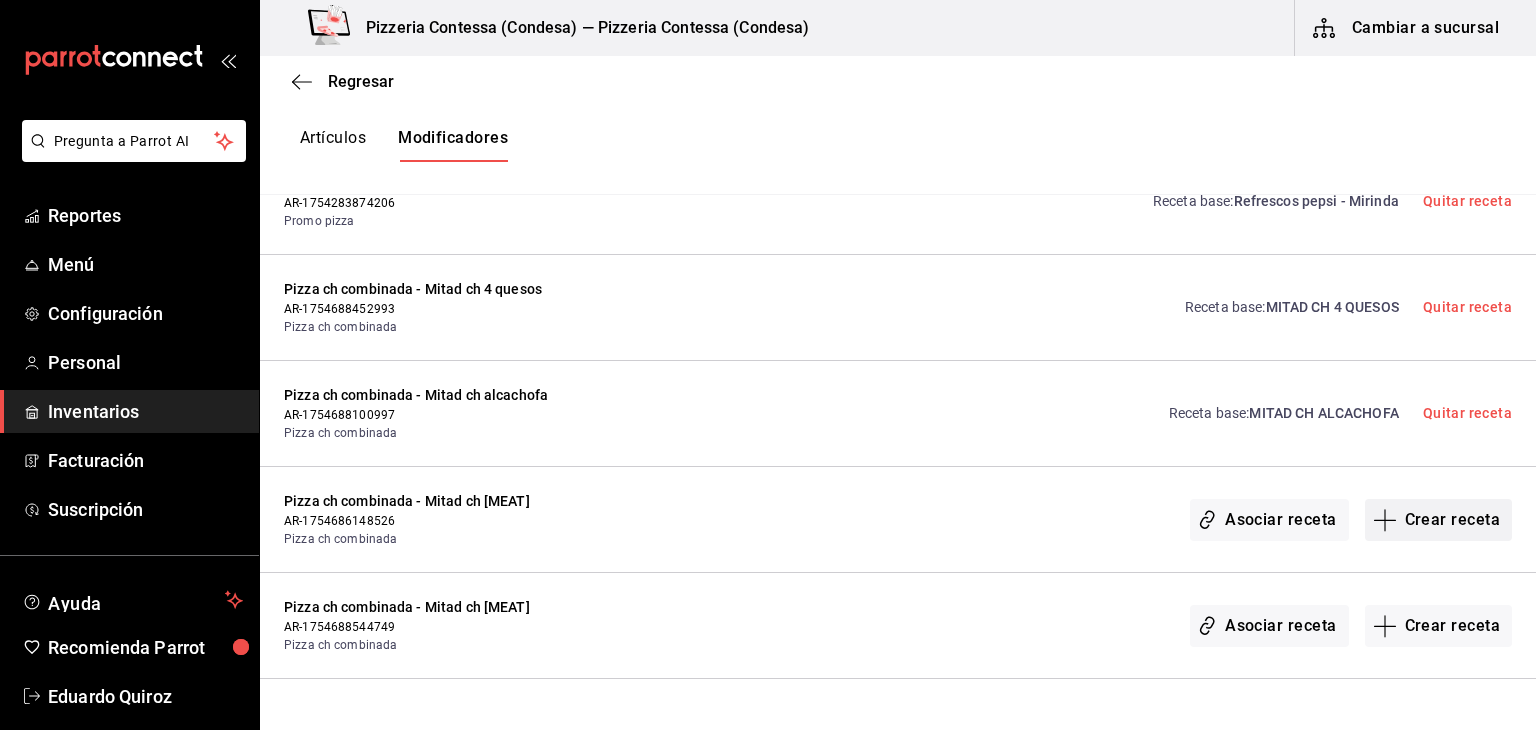 click on "Crear receta" at bounding box center [1439, 520] 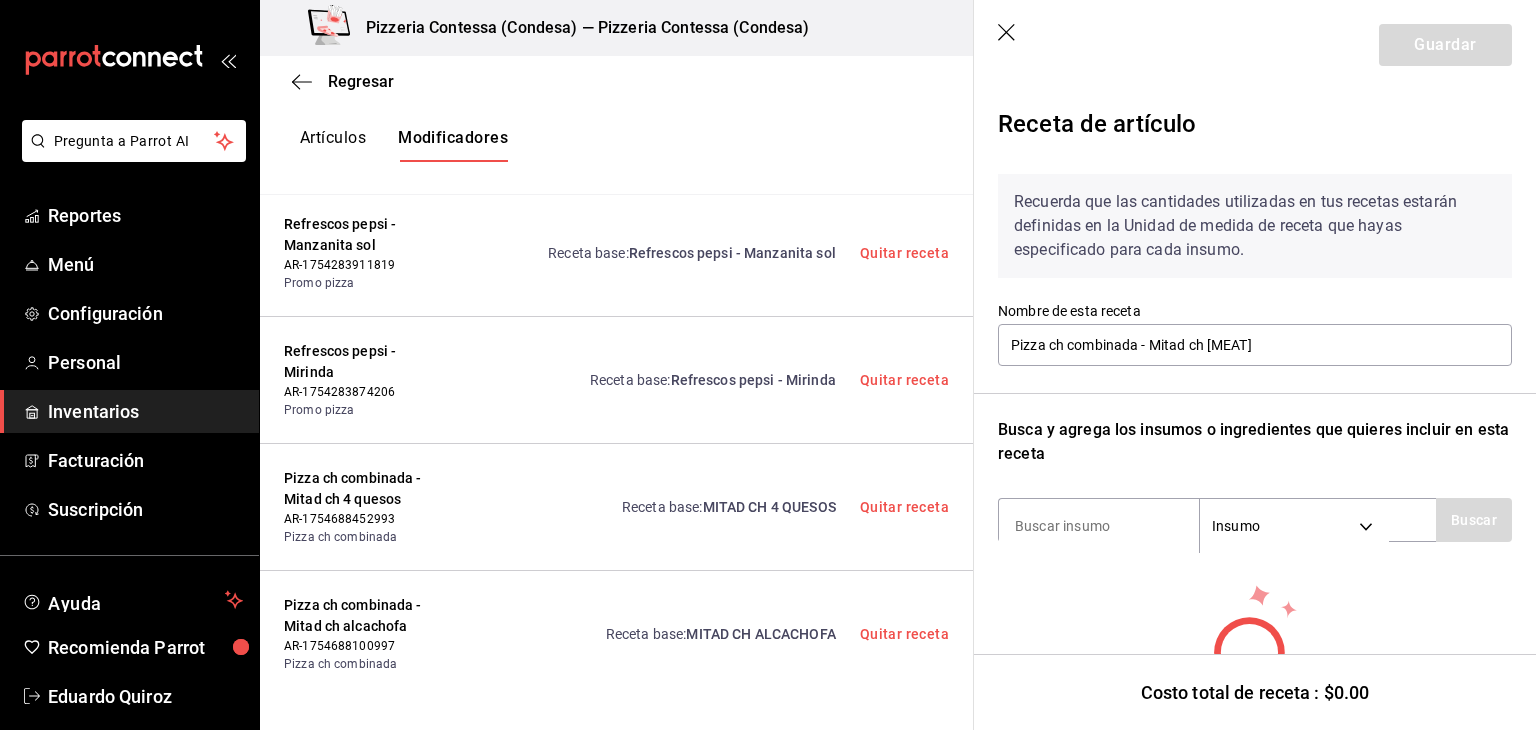 click 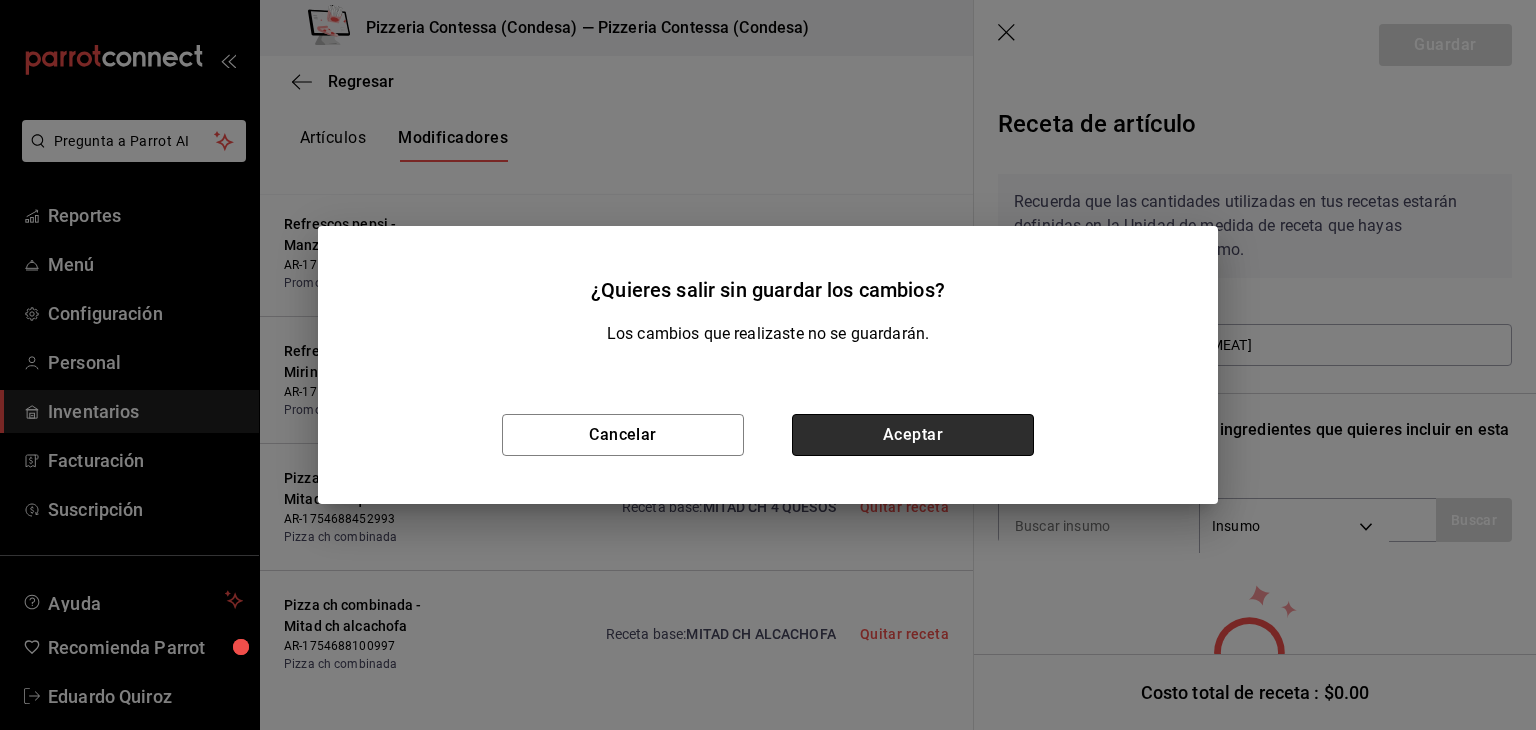click on "Aceptar" at bounding box center (913, 435) 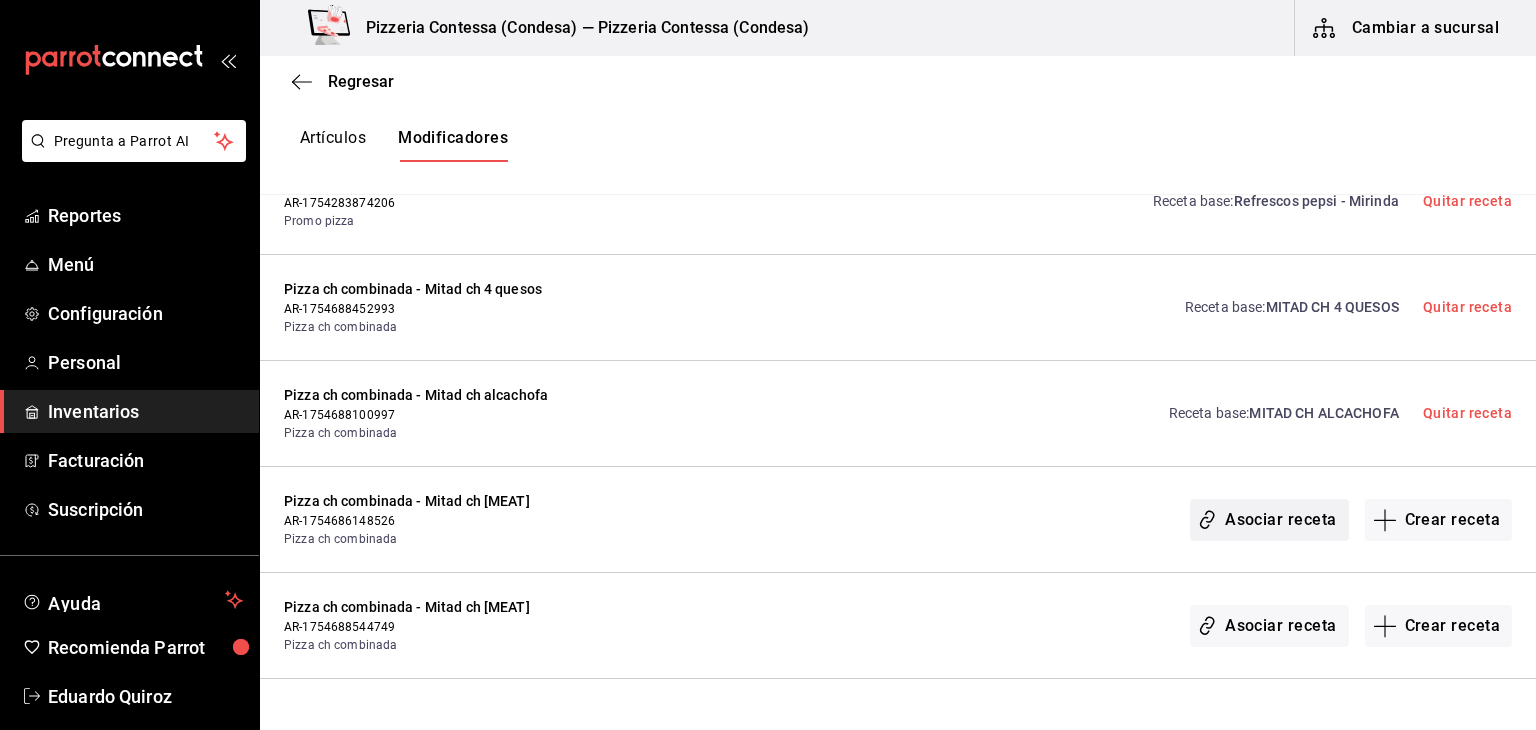 click on "Asociar receta" at bounding box center [1269, 520] 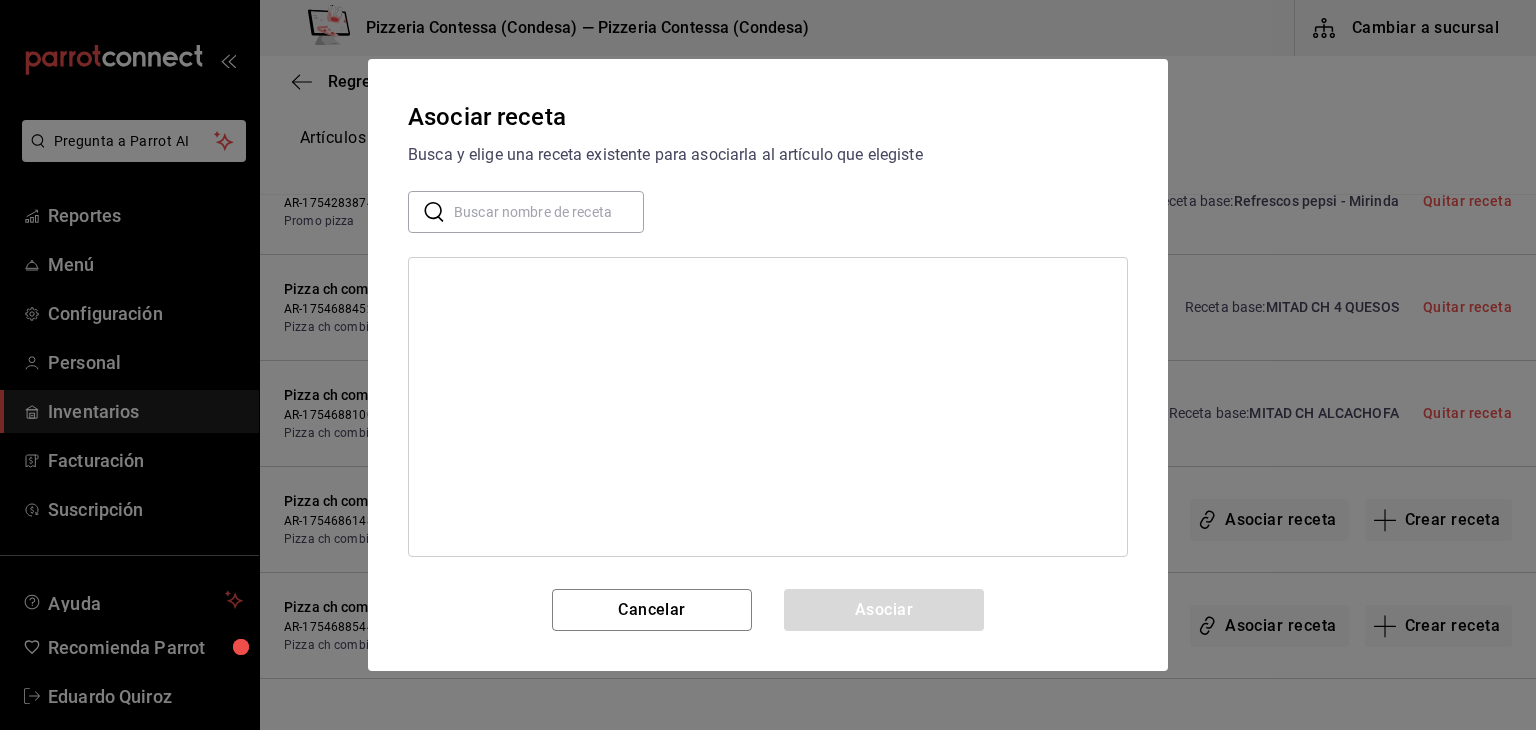 click at bounding box center [549, 212] 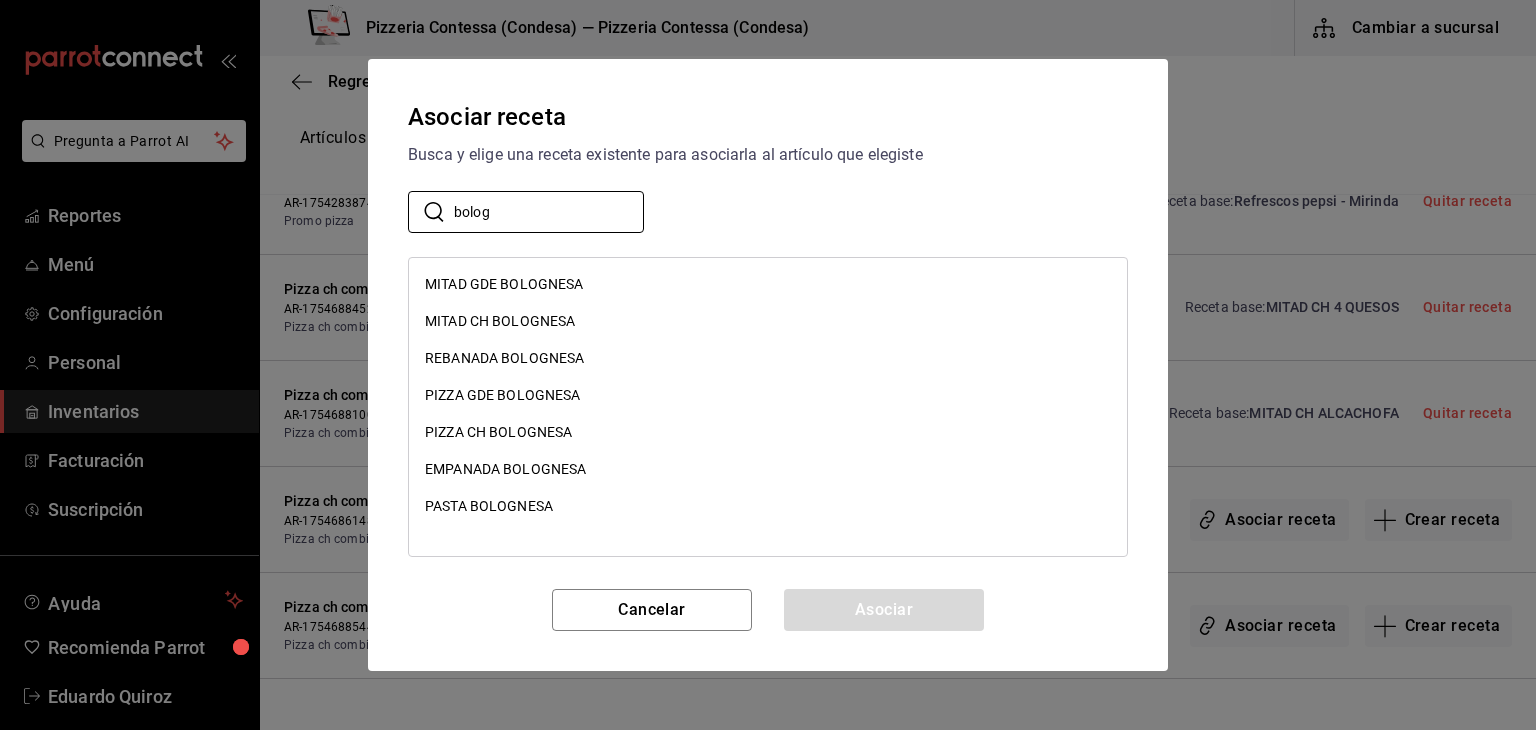 type on "bolog" 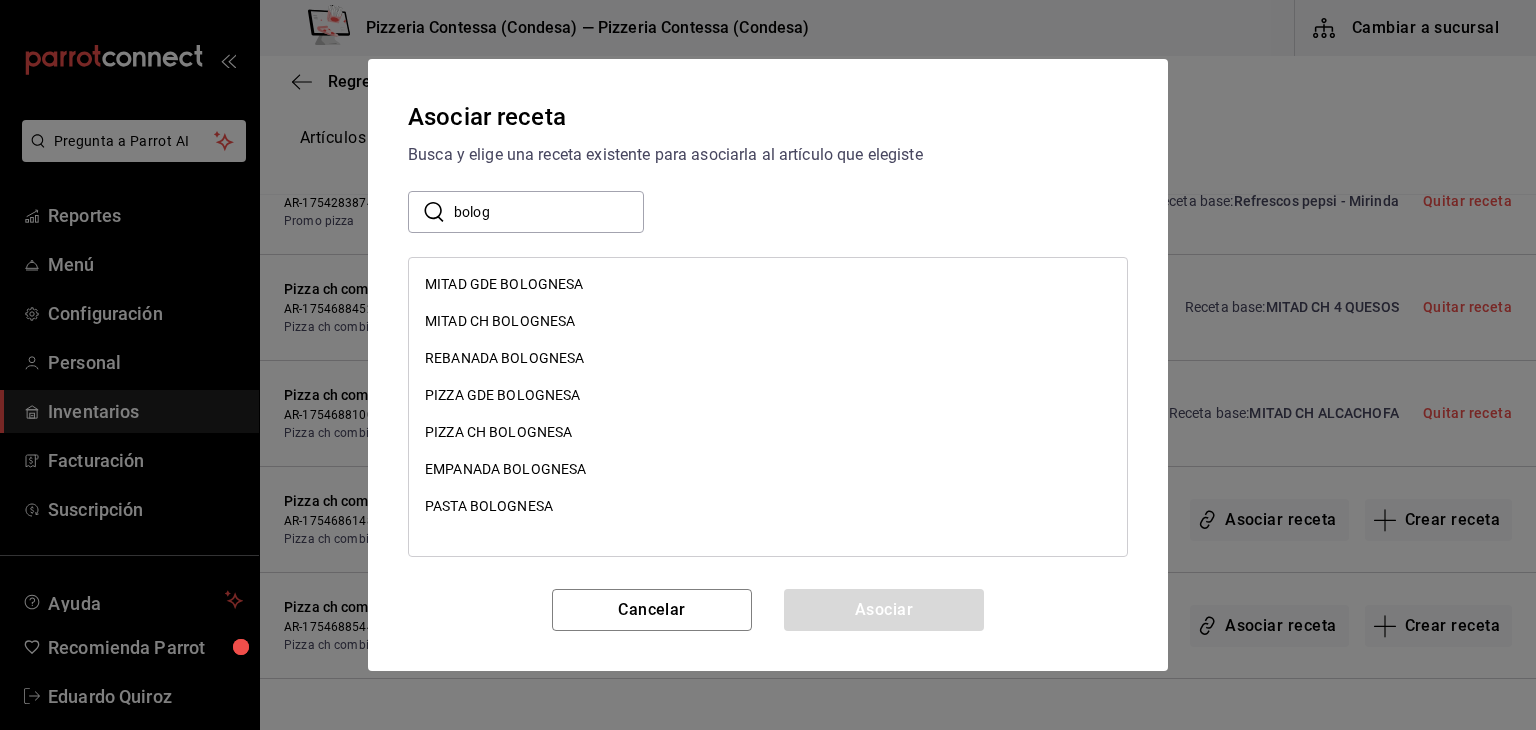 click on "MITAD CH BOLOGNESA" at bounding box center [500, 321] 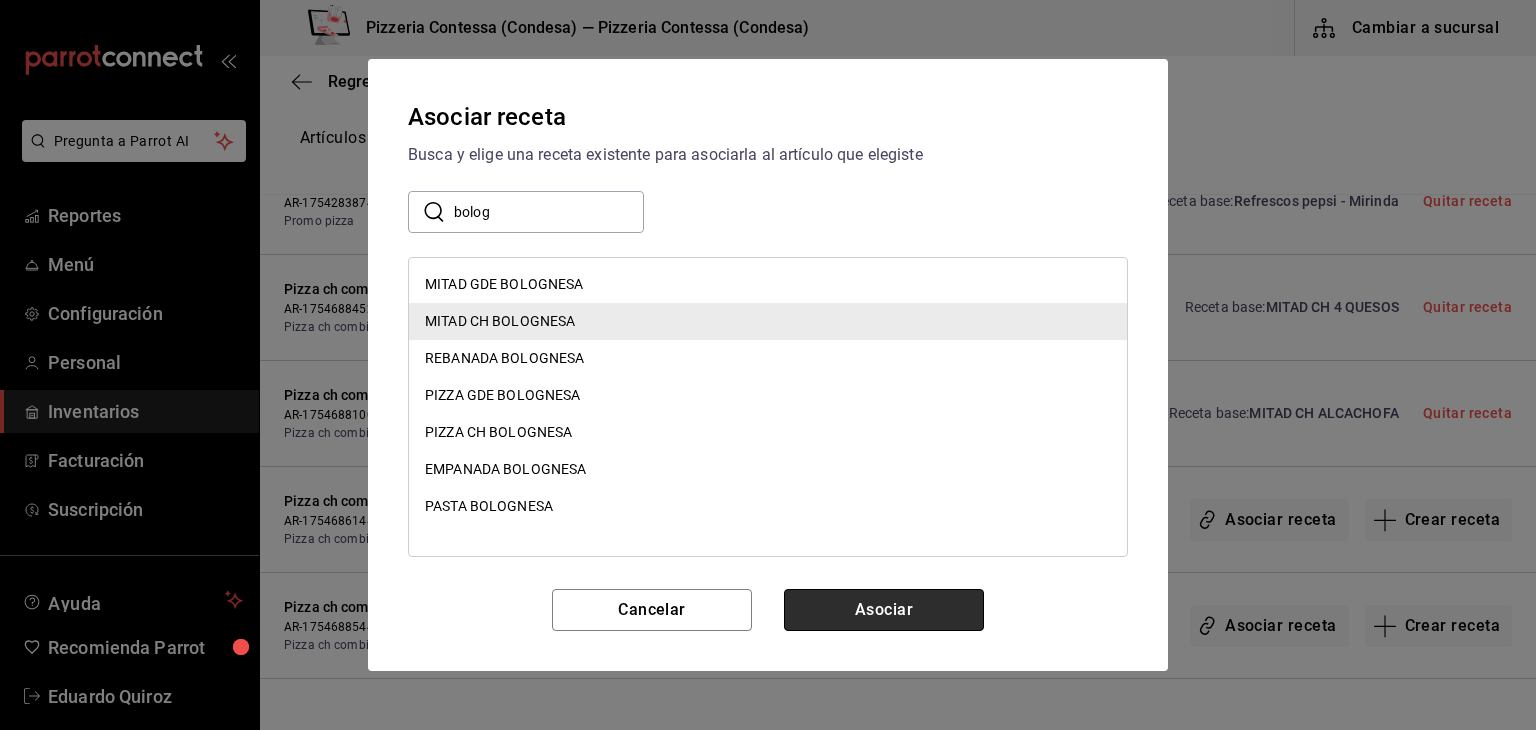 click on "Asociar" at bounding box center (884, 610) 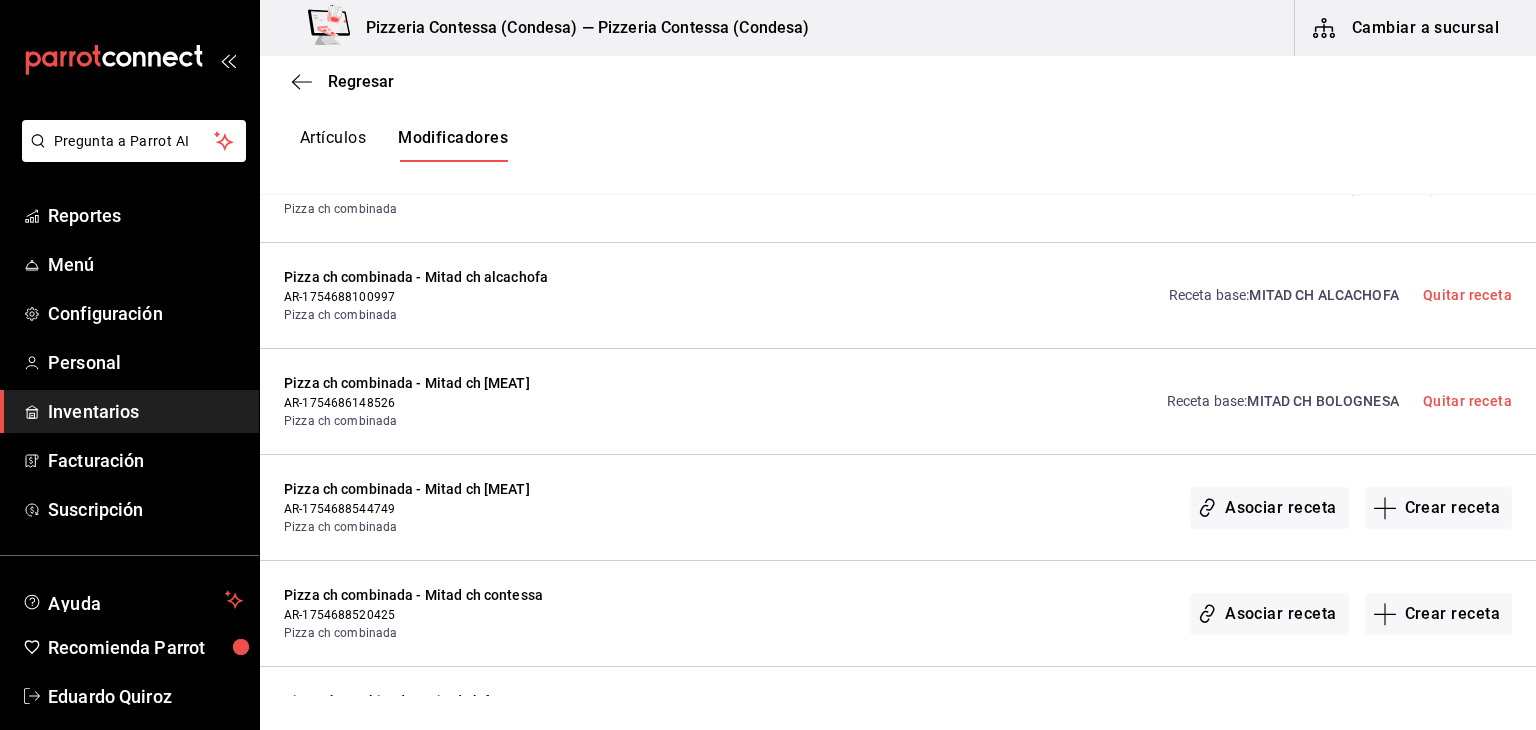 scroll, scrollTop: 1444, scrollLeft: 0, axis: vertical 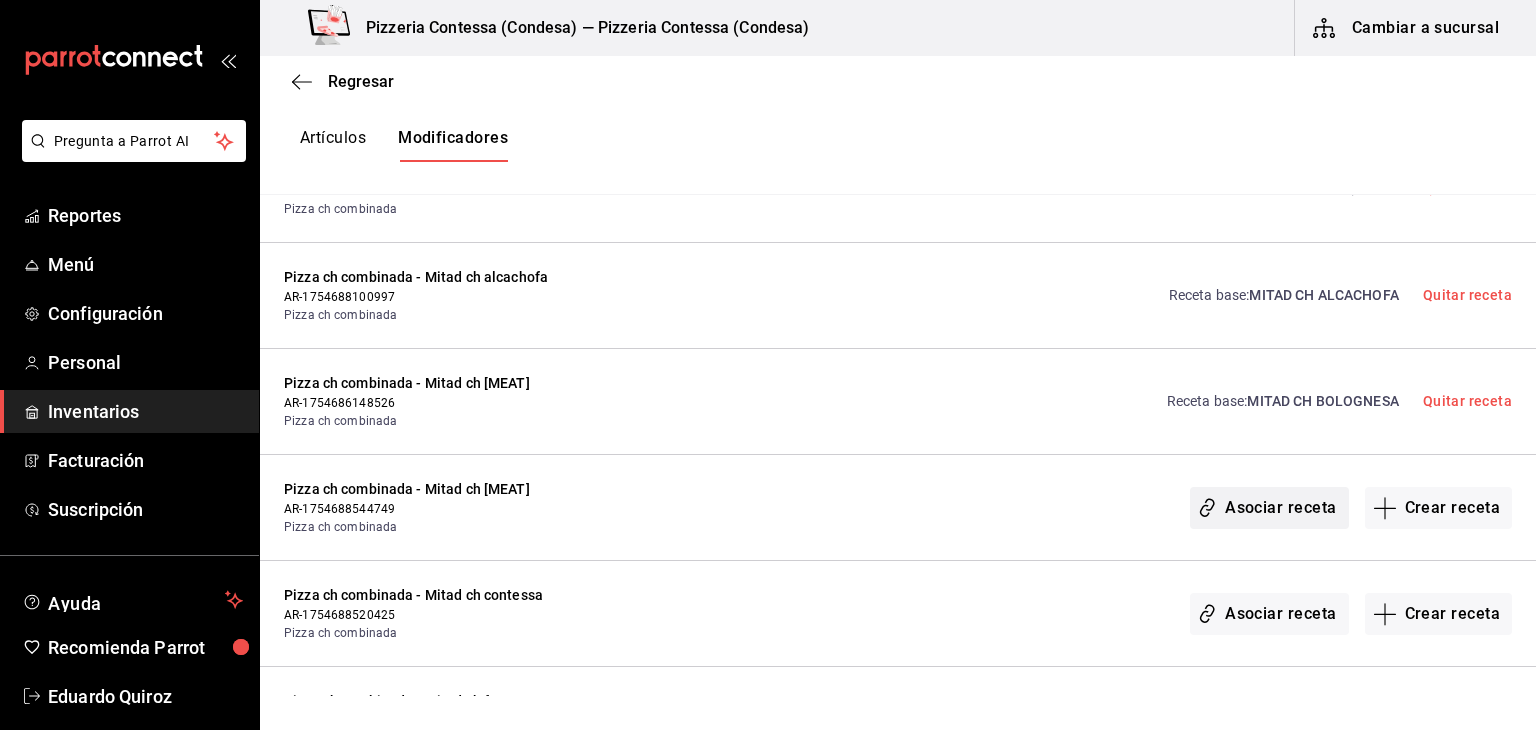 click on "Asociar receta" at bounding box center (1269, 508) 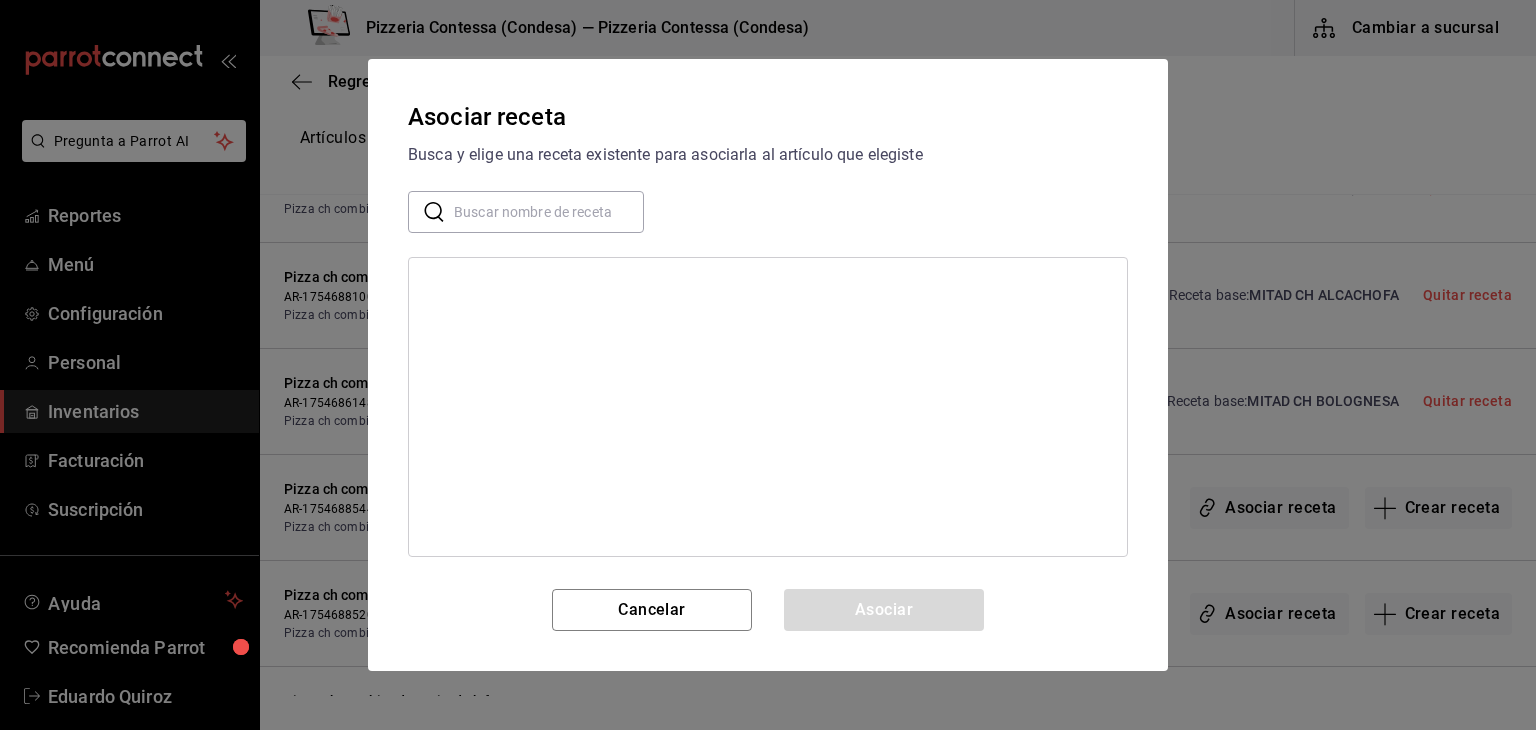 click at bounding box center [549, 212] 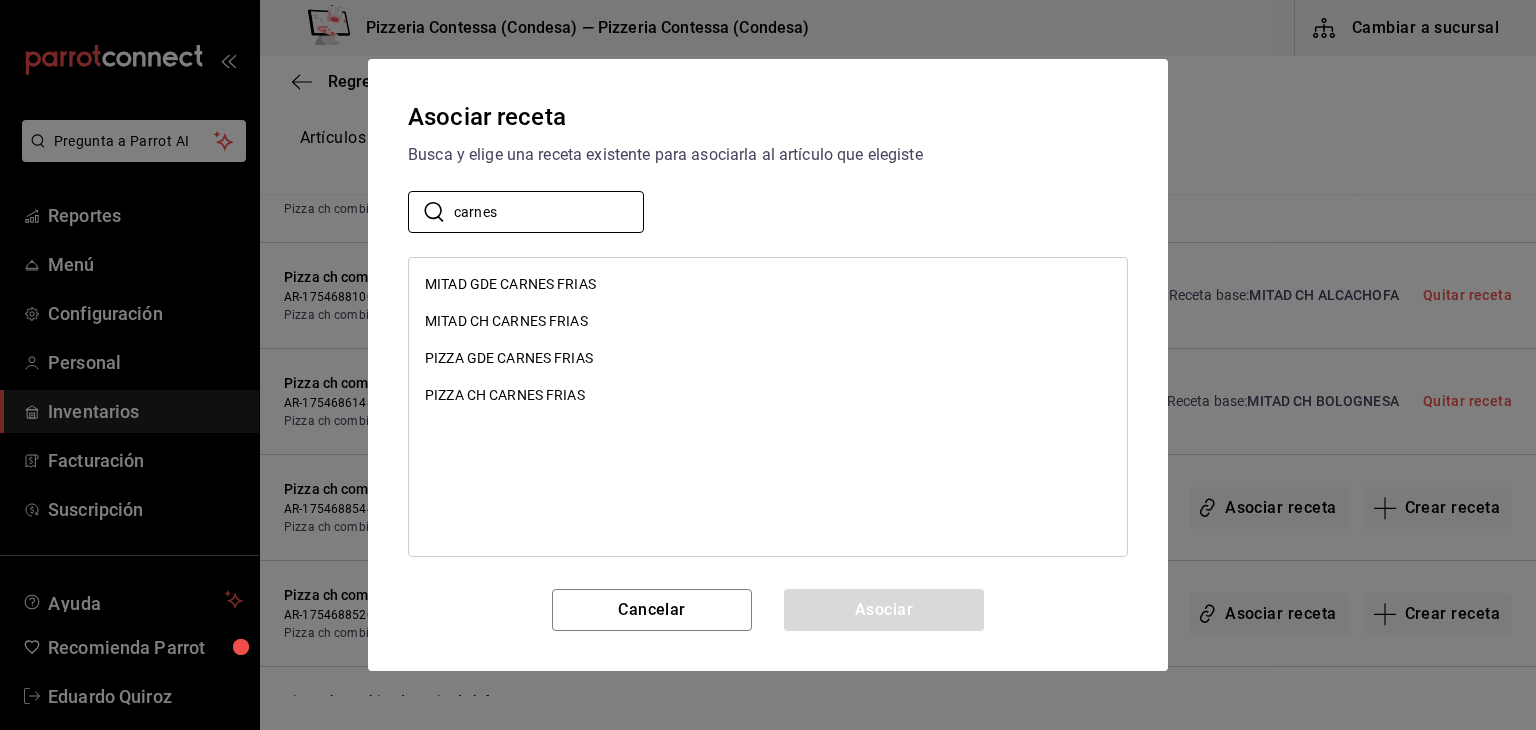 type on "carnes" 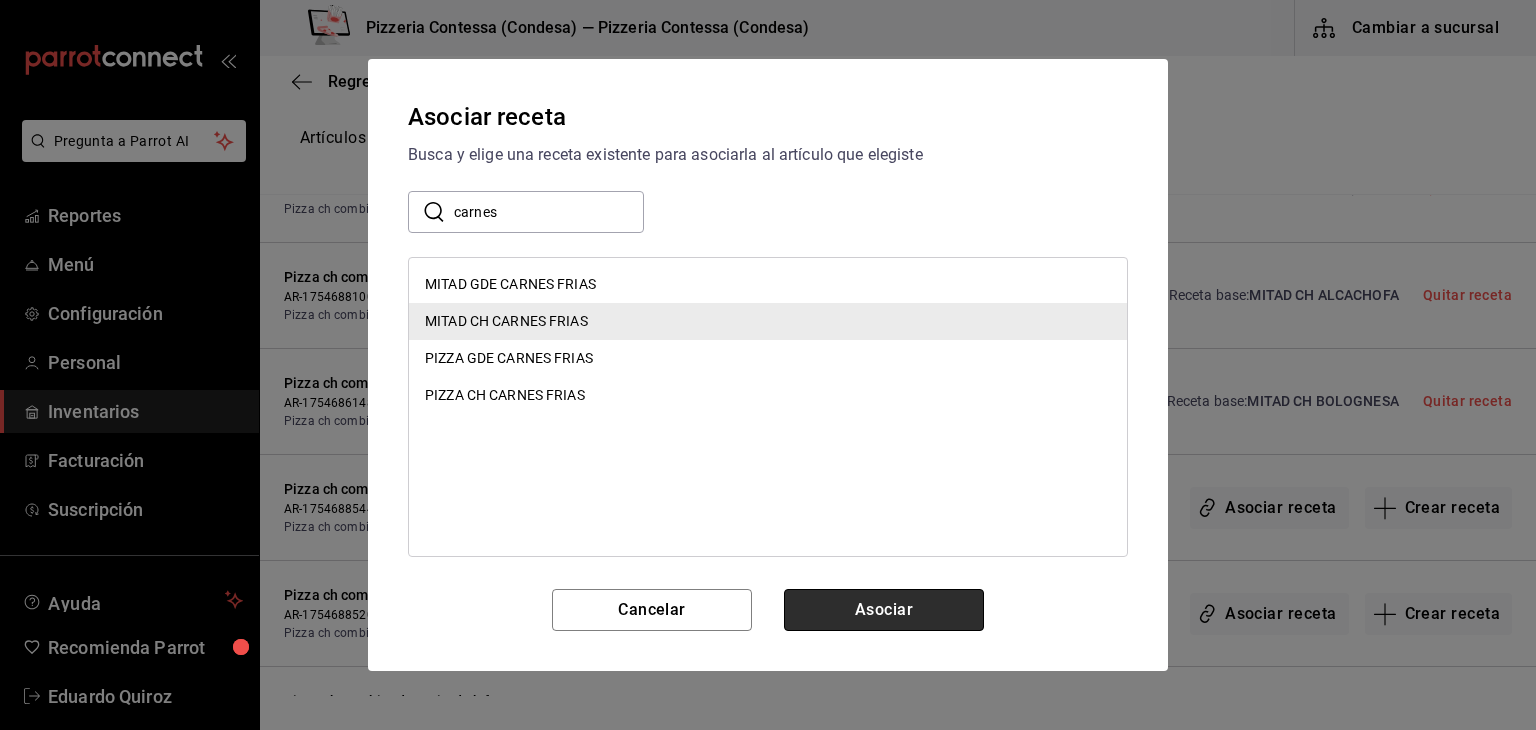 click on "Asociar" at bounding box center (884, 610) 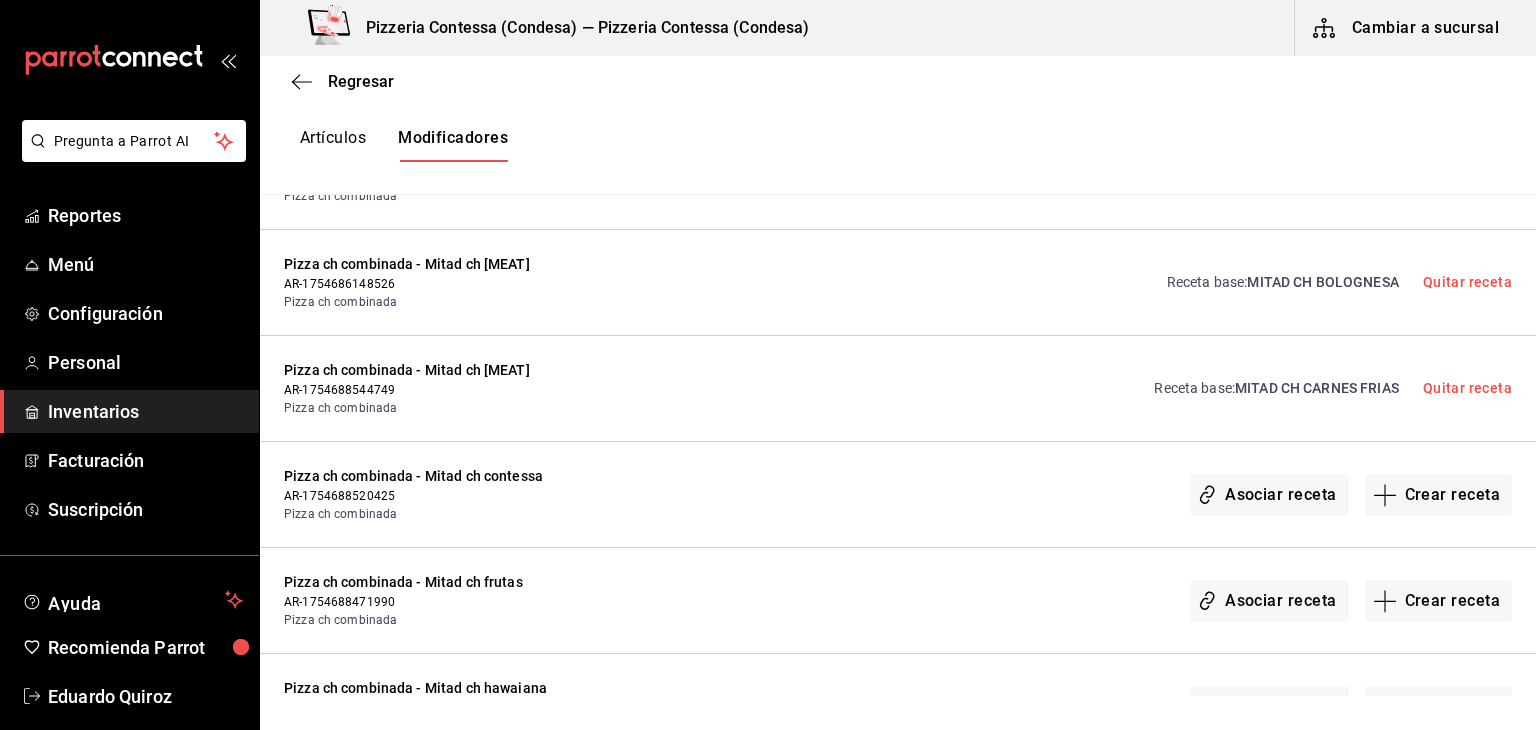 scroll, scrollTop: 1568, scrollLeft: 0, axis: vertical 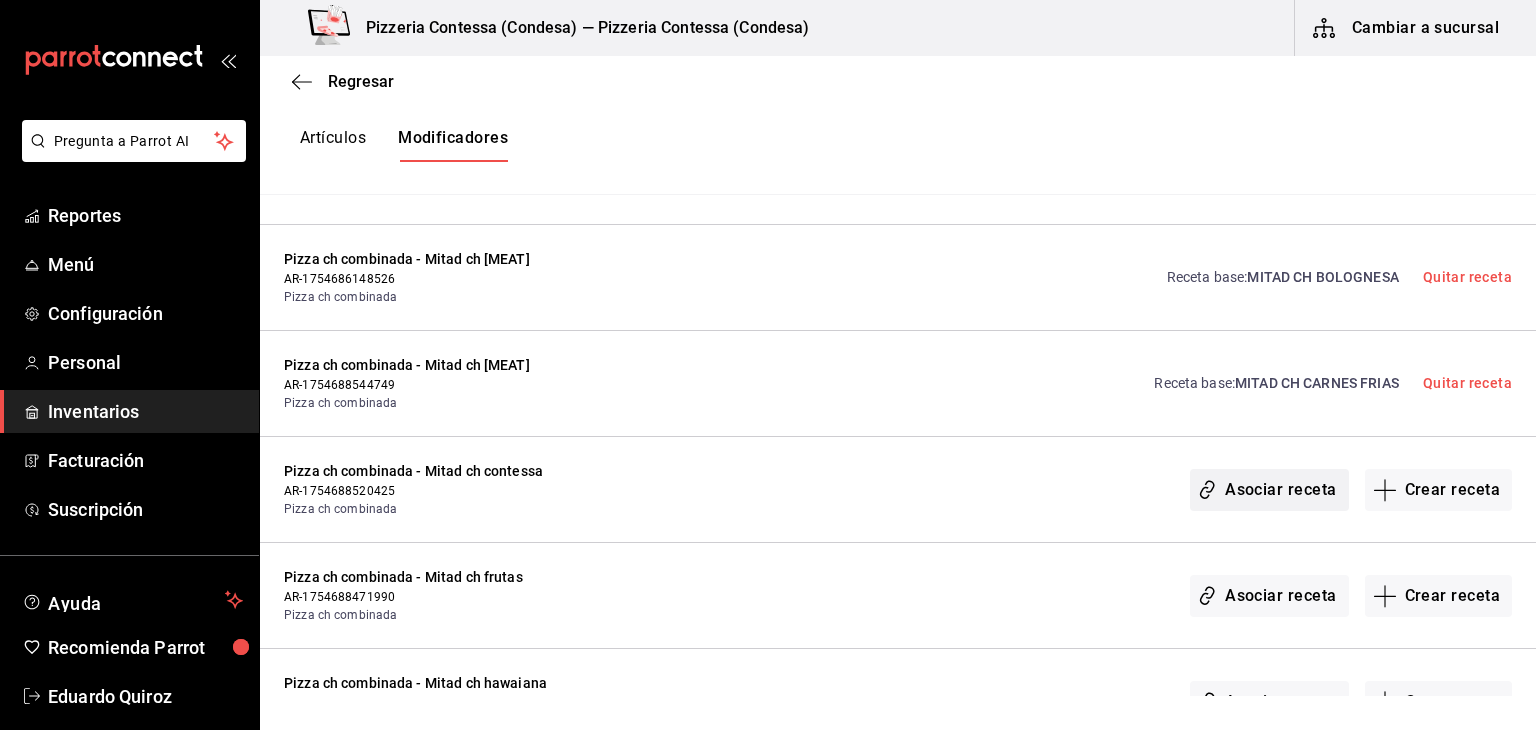 click on "Asociar receta" at bounding box center [1269, 490] 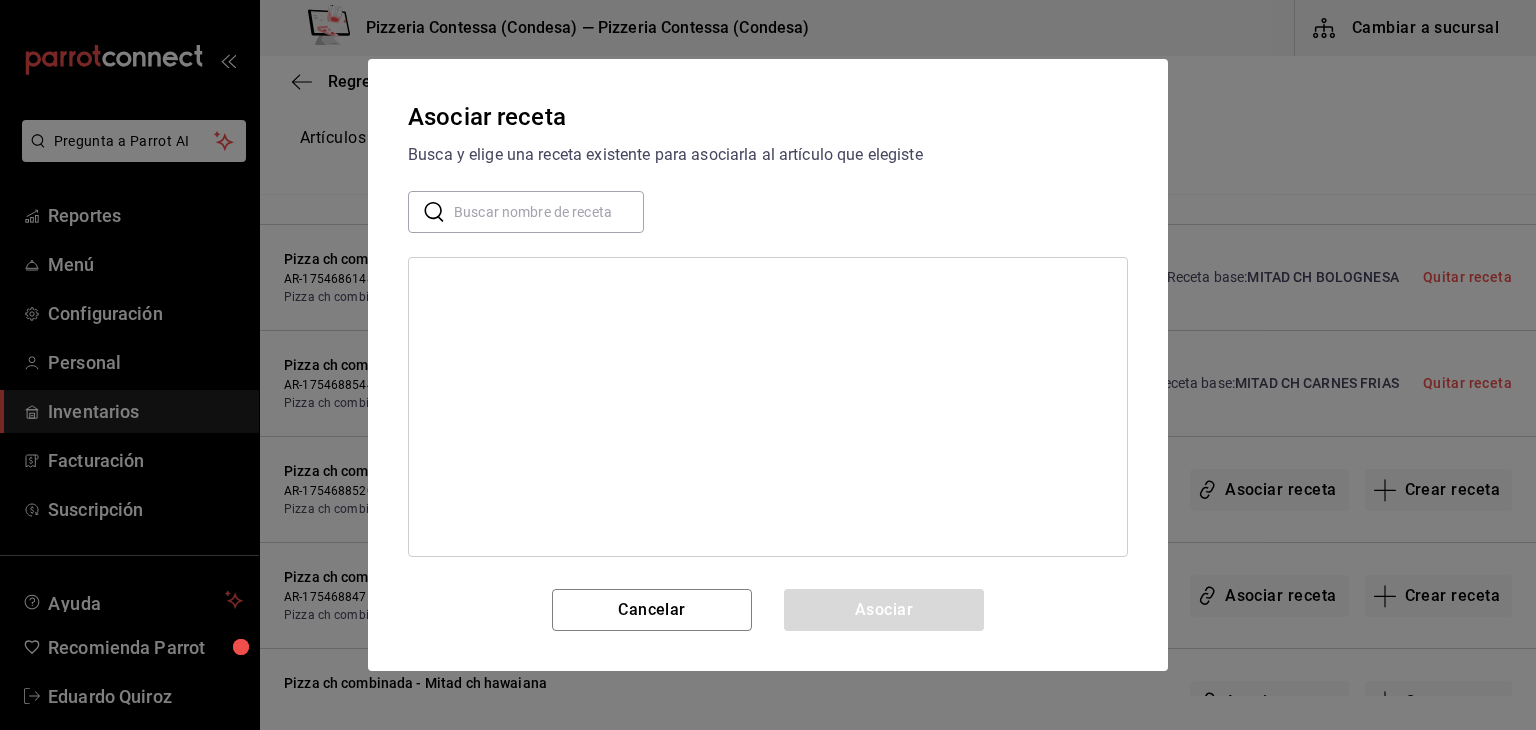 click on "Asociar receta Busca y elige una receta existente para asociarla al artículo que elegiste ​ ​ Cancelar Asociar" at bounding box center [768, 365] 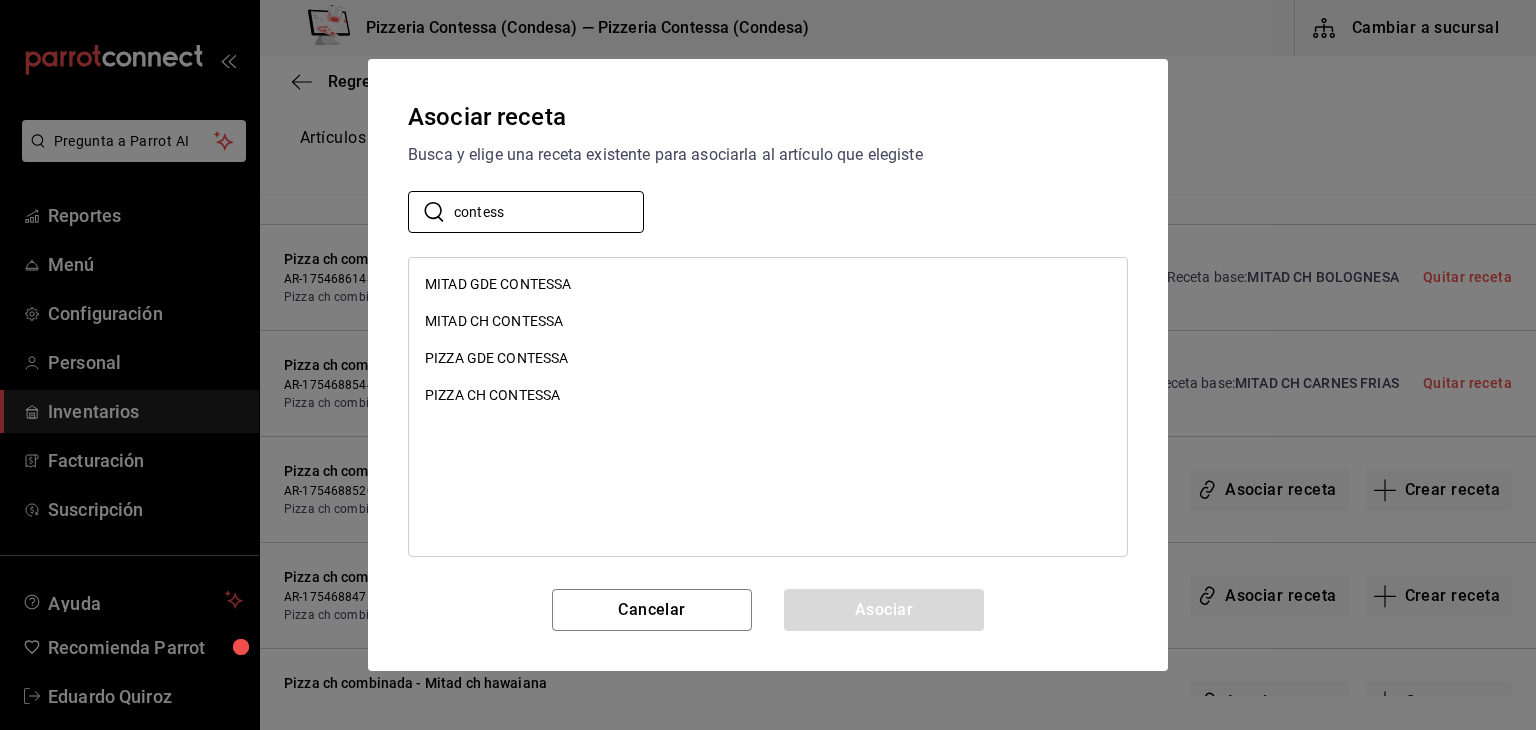type on "contess" 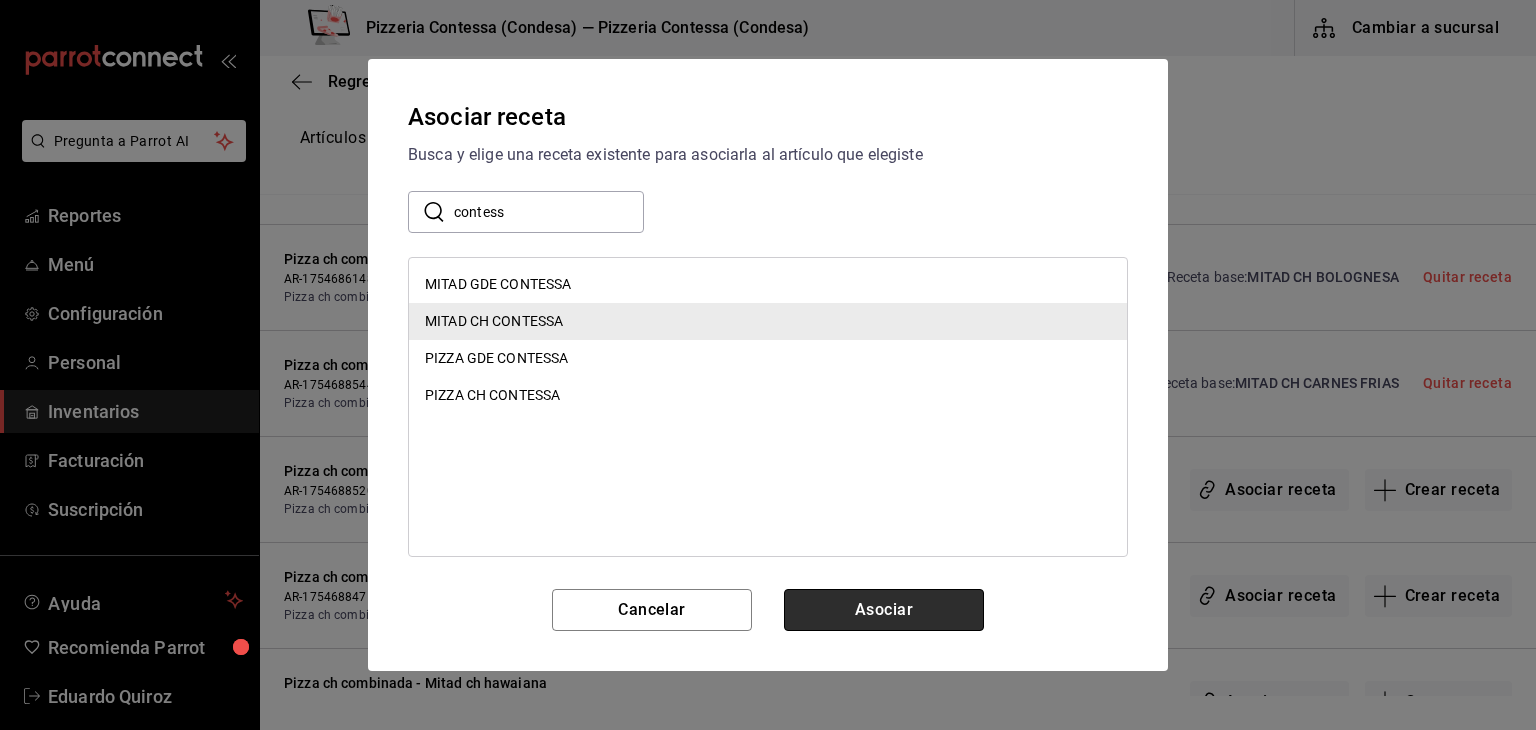 click on "Asociar" at bounding box center (884, 610) 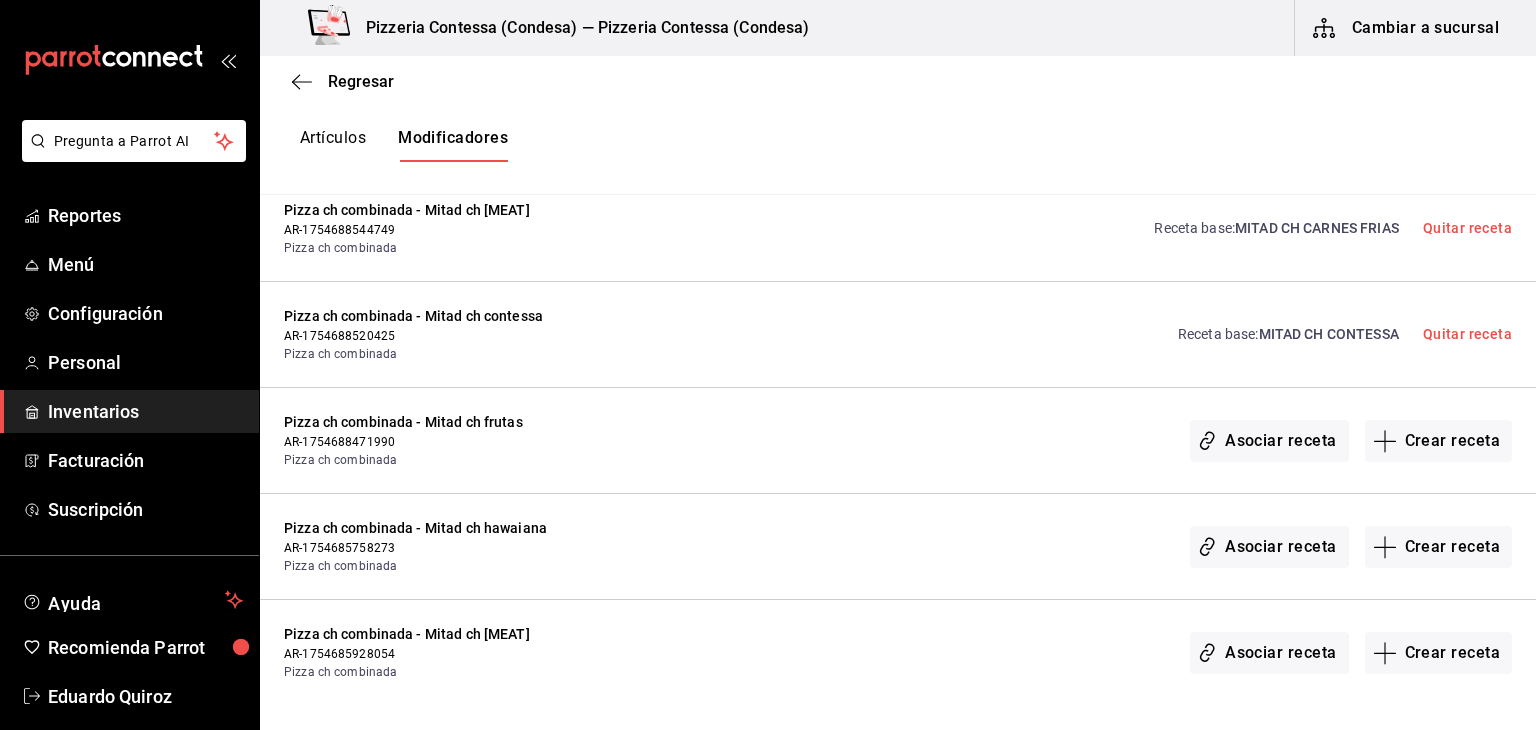 scroll, scrollTop: 1726, scrollLeft: 0, axis: vertical 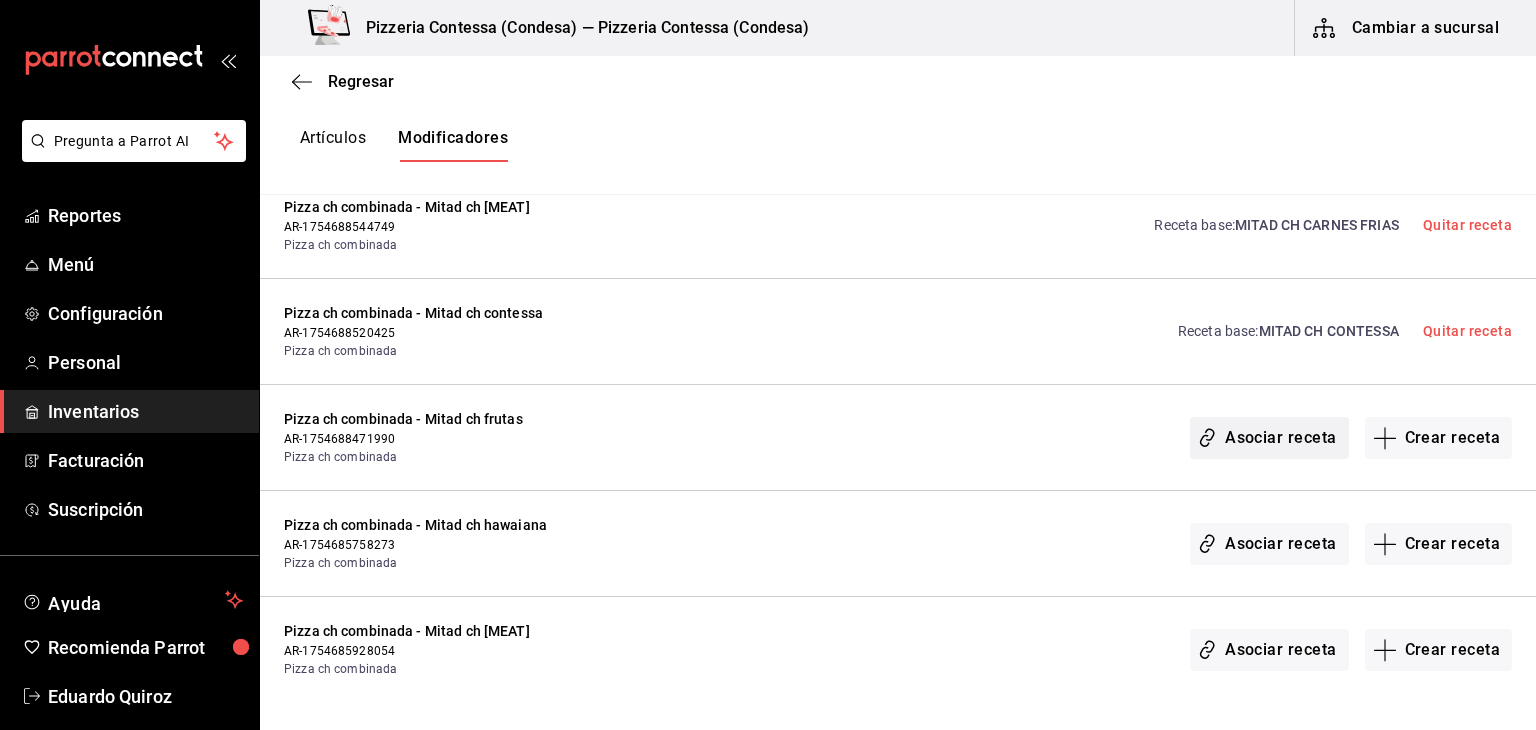 click on "Asociar receta" at bounding box center [1269, 438] 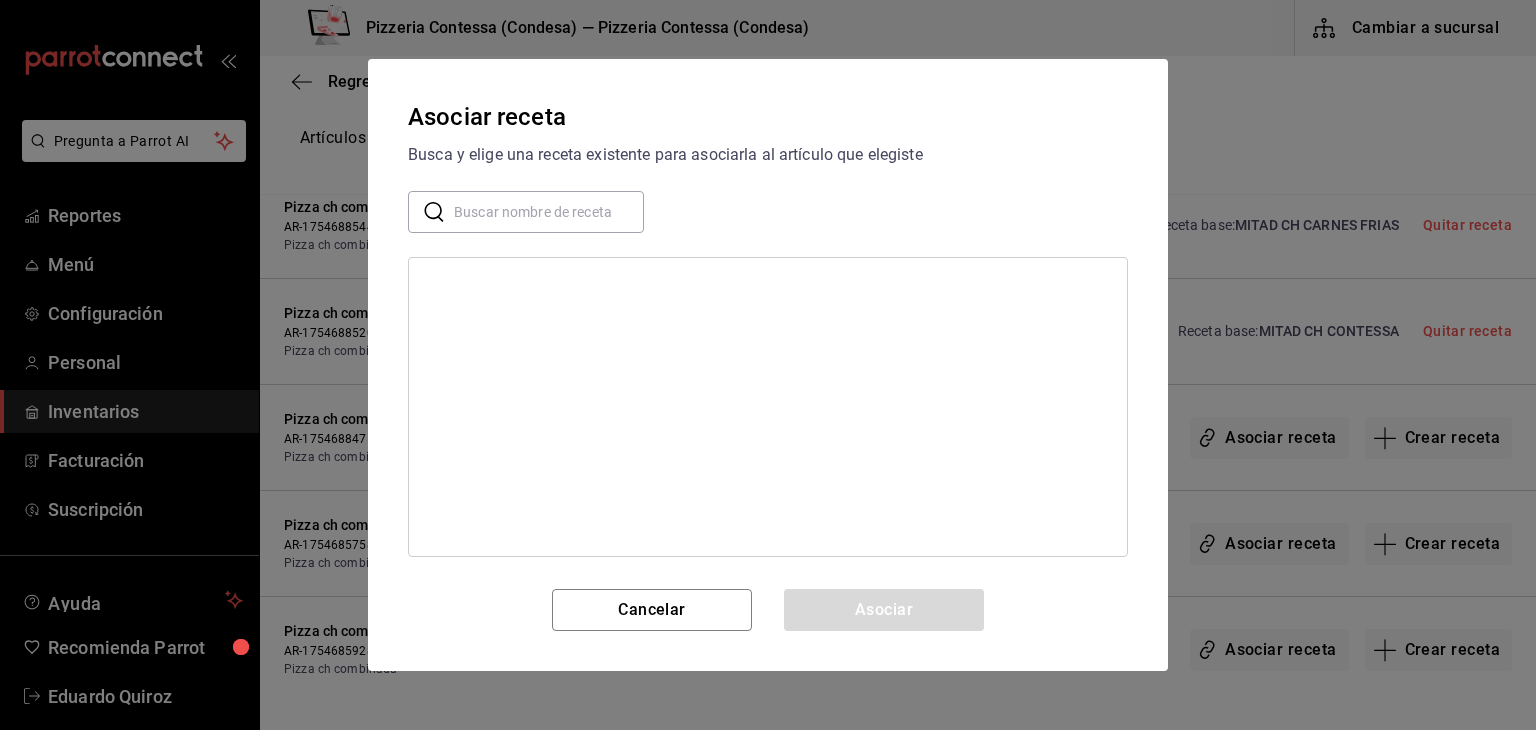 click at bounding box center (549, 212) 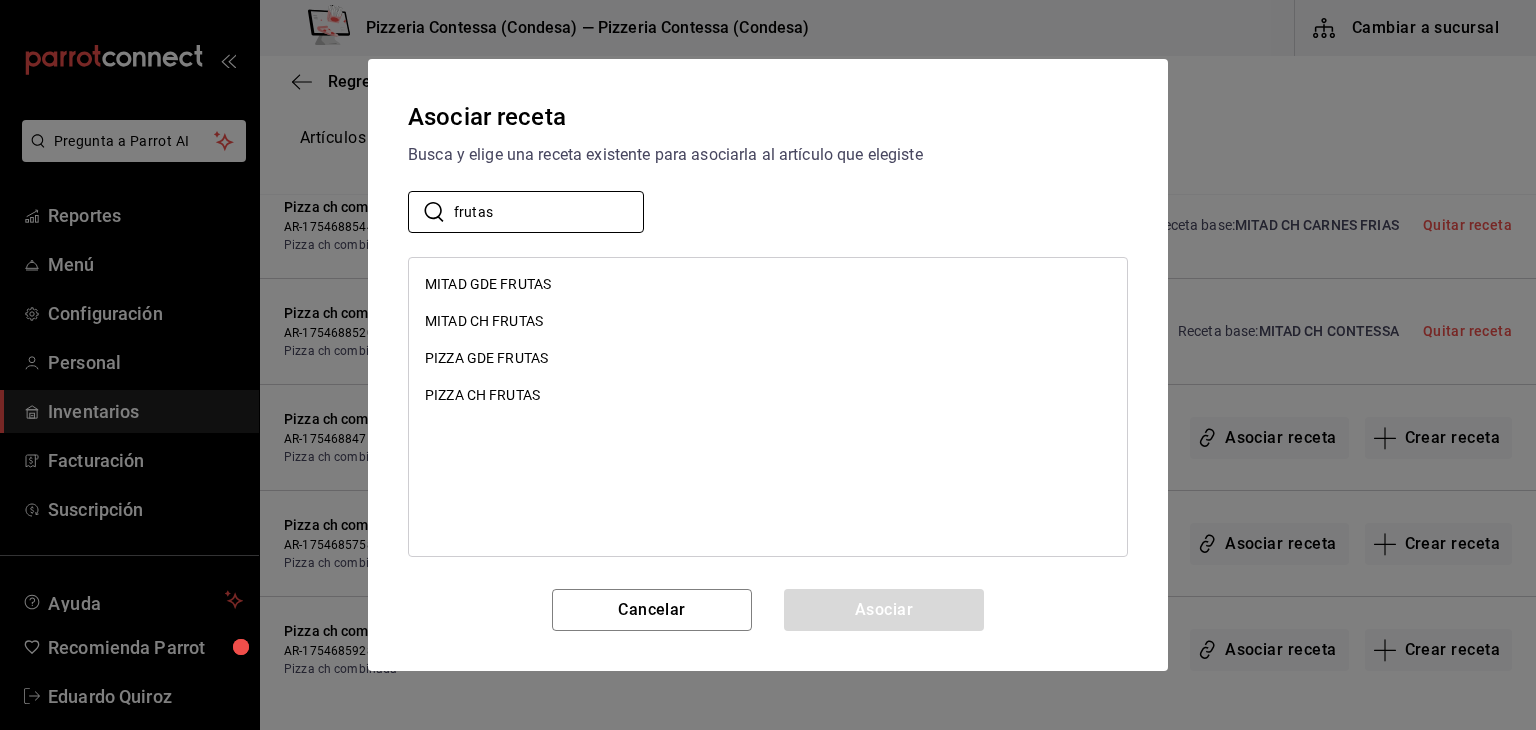 type on "frutas" 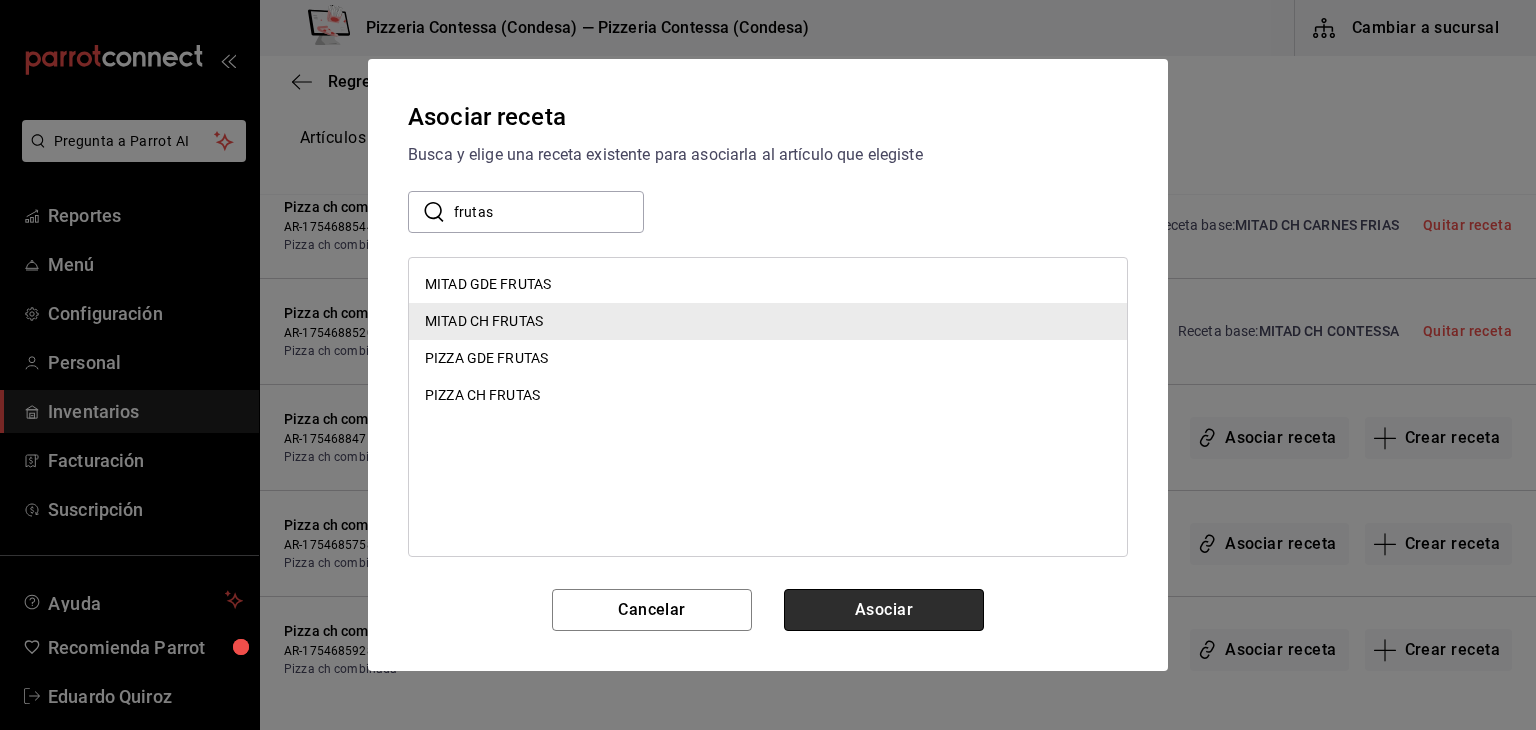 click on "Asociar" at bounding box center (884, 610) 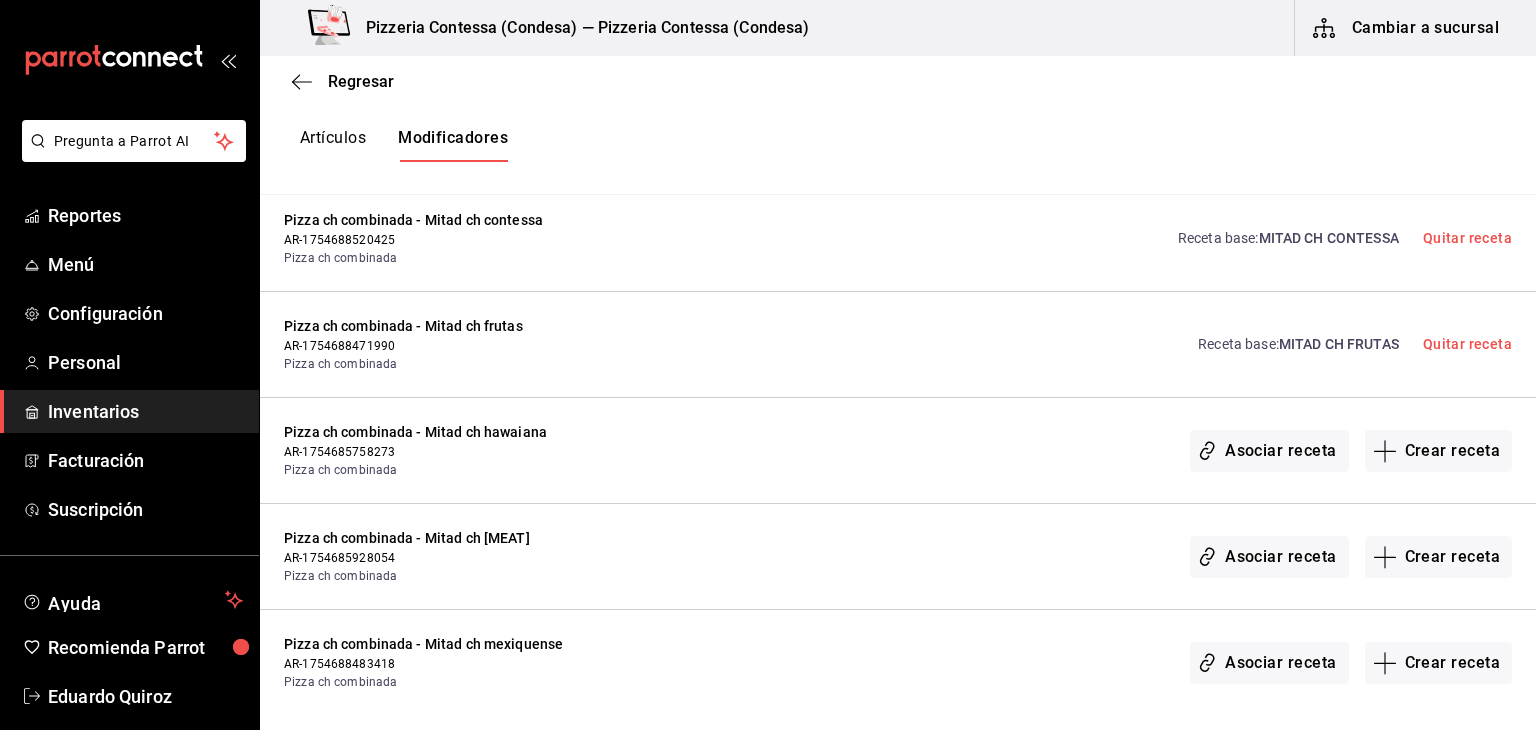 scroll, scrollTop: 1830, scrollLeft: 0, axis: vertical 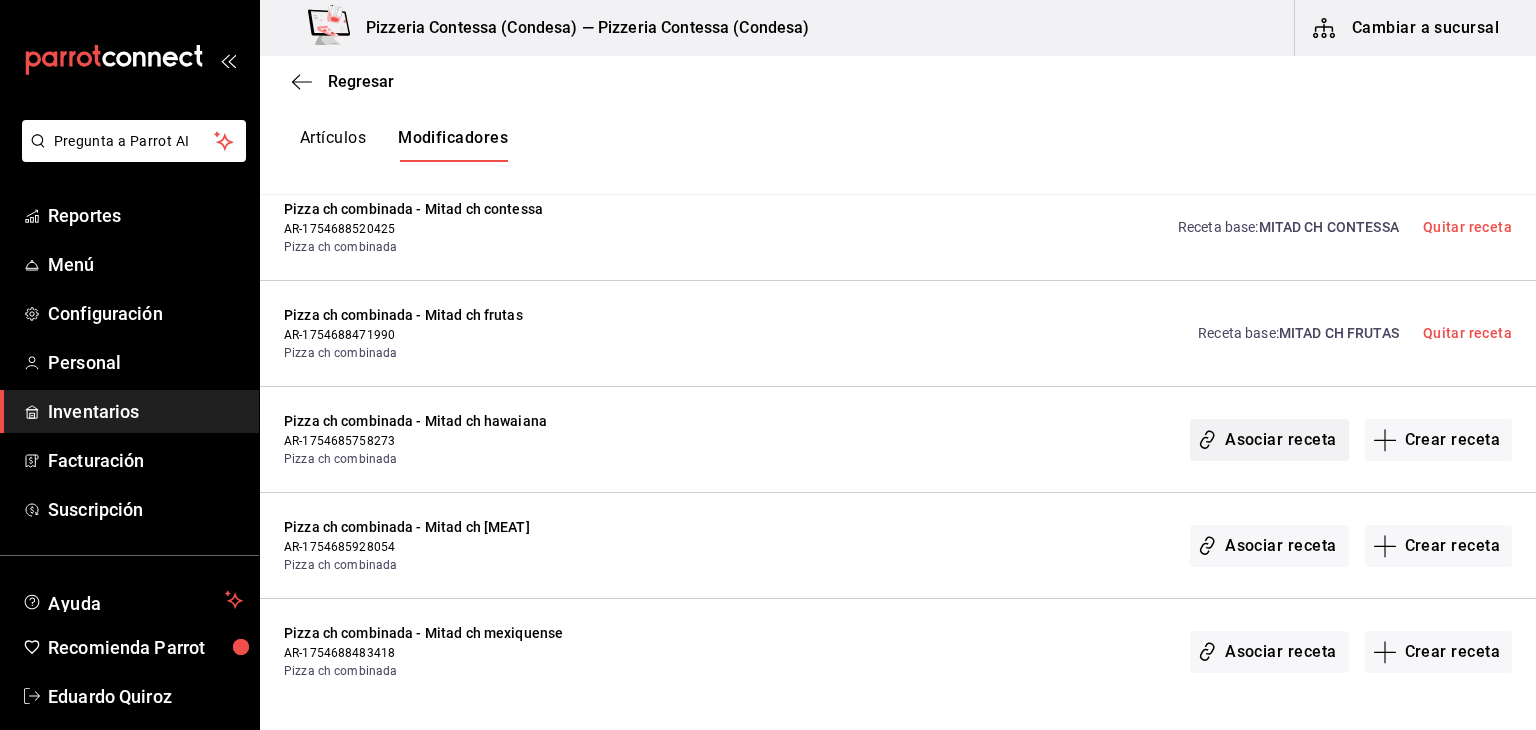 click on "Asociar receta" at bounding box center (1269, 440) 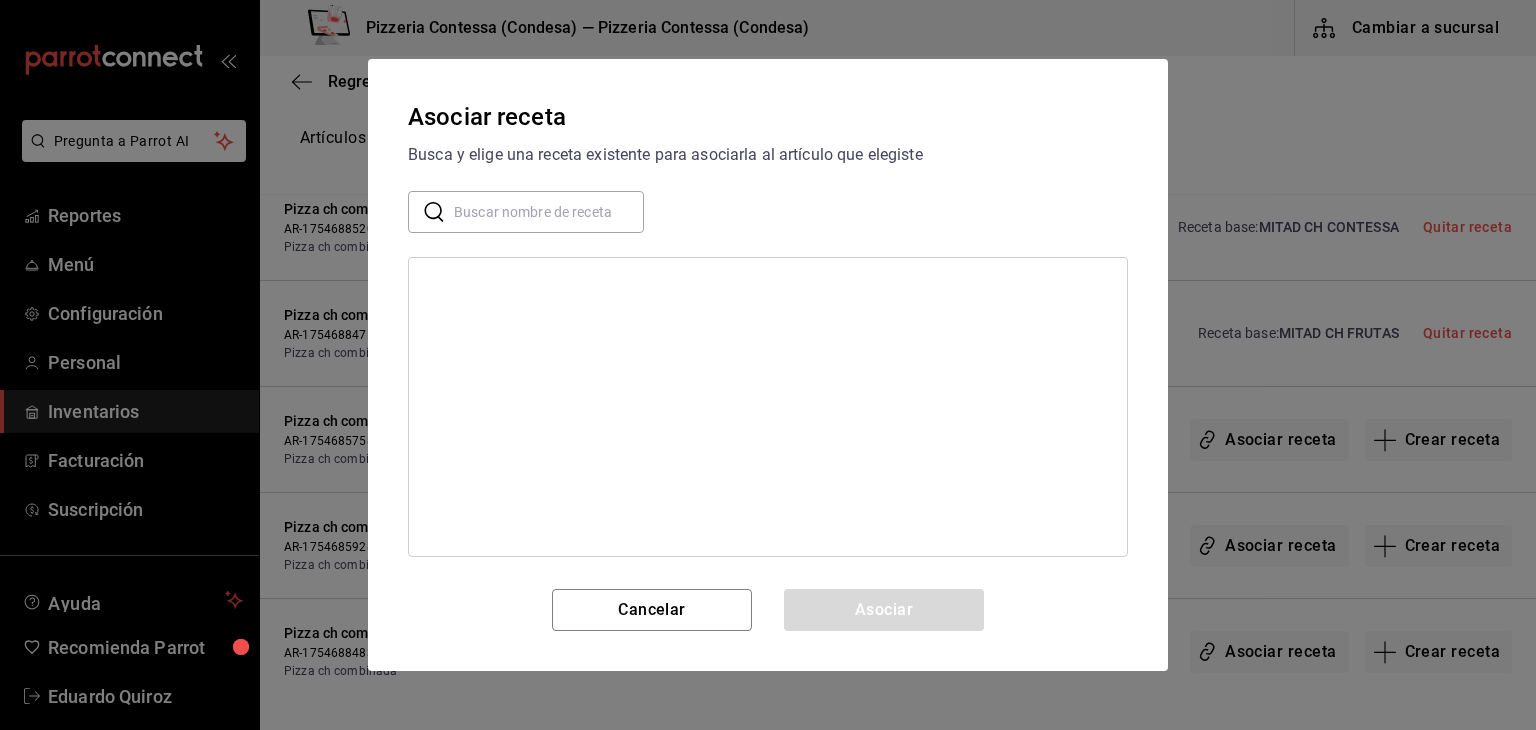 click at bounding box center (549, 212) 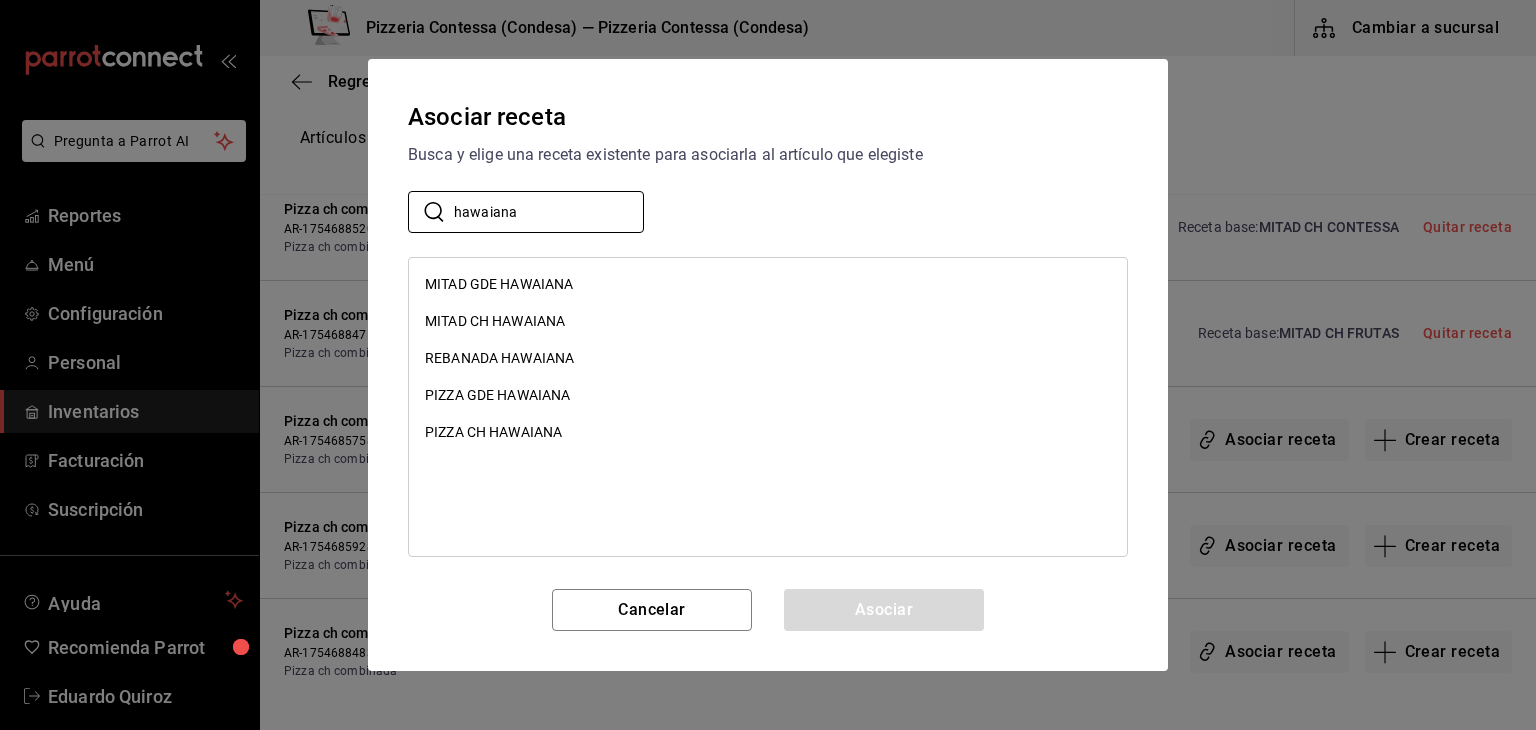 type on "hawaiana" 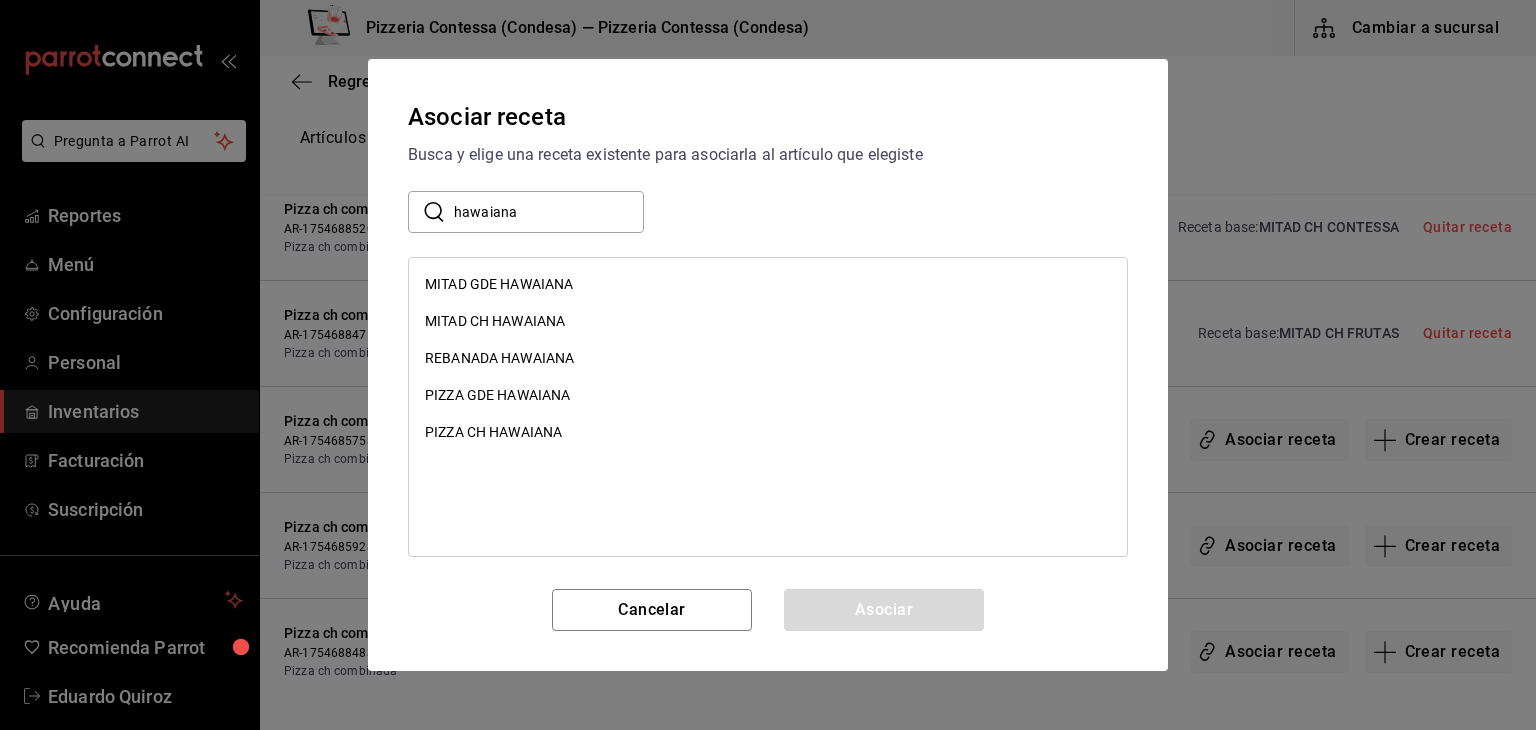 click on "MITAD CH HAWAIANA" at bounding box center (495, 321) 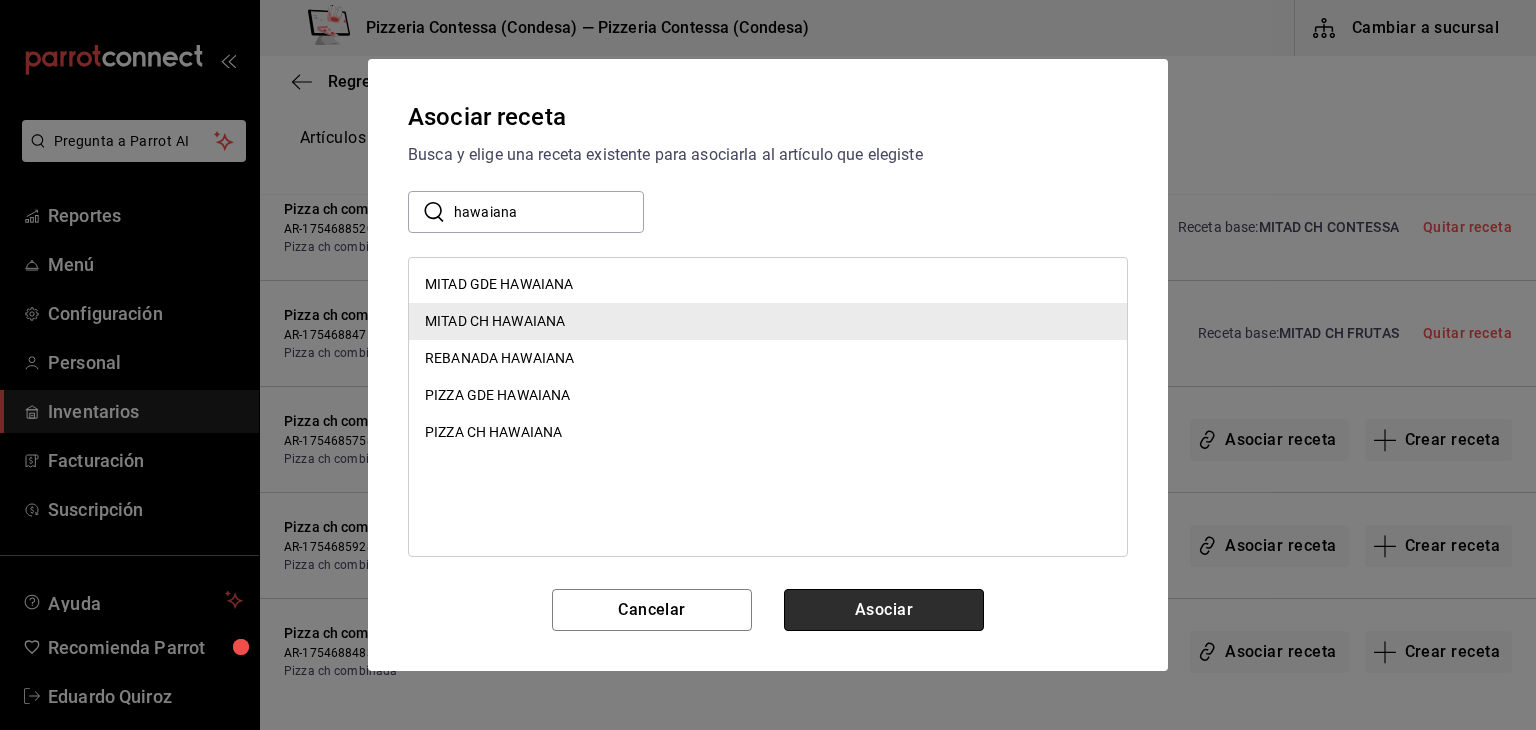 click on "Asociar" at bounding box center (884, 610) 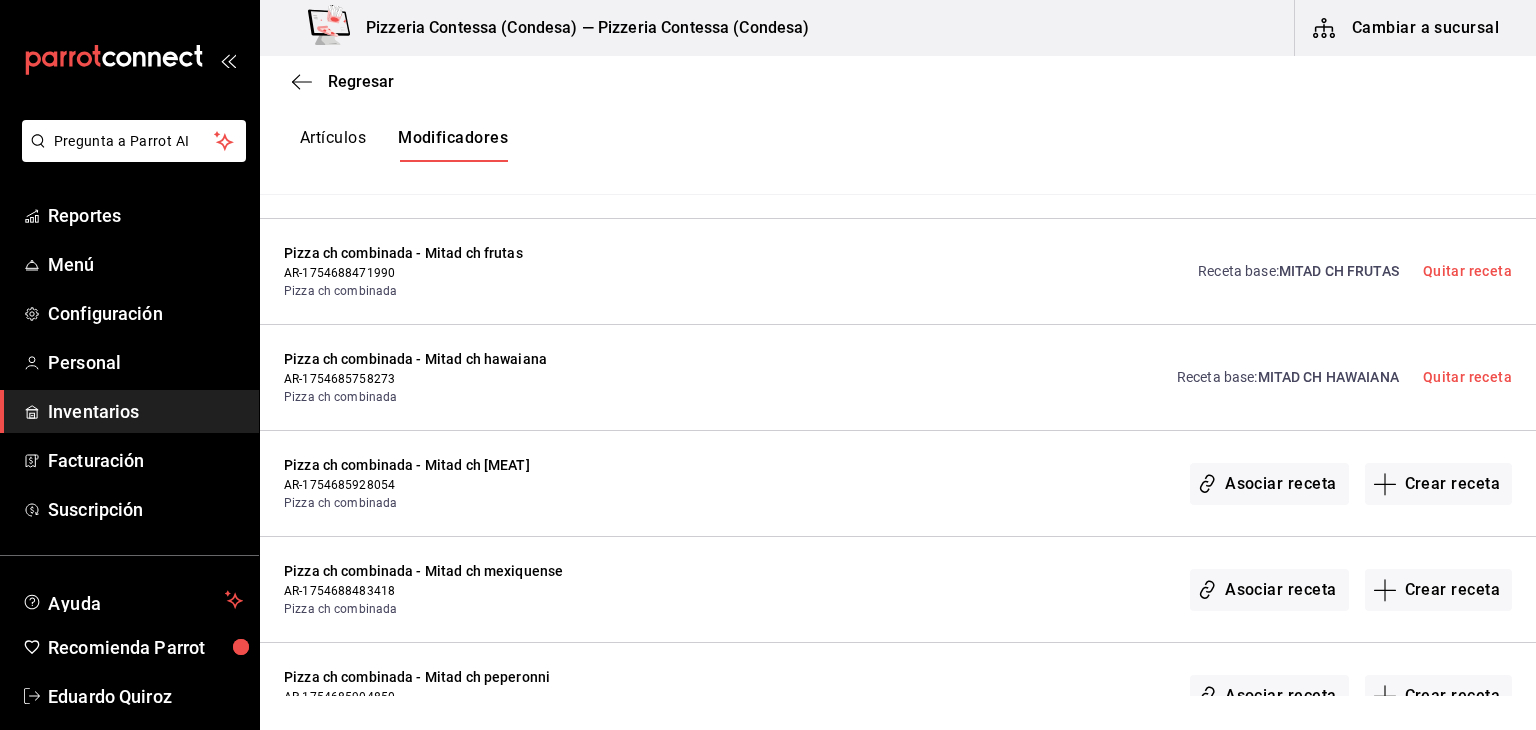 scroll, scrollTop: 1892, scrollLeft: 0, axis: vertical 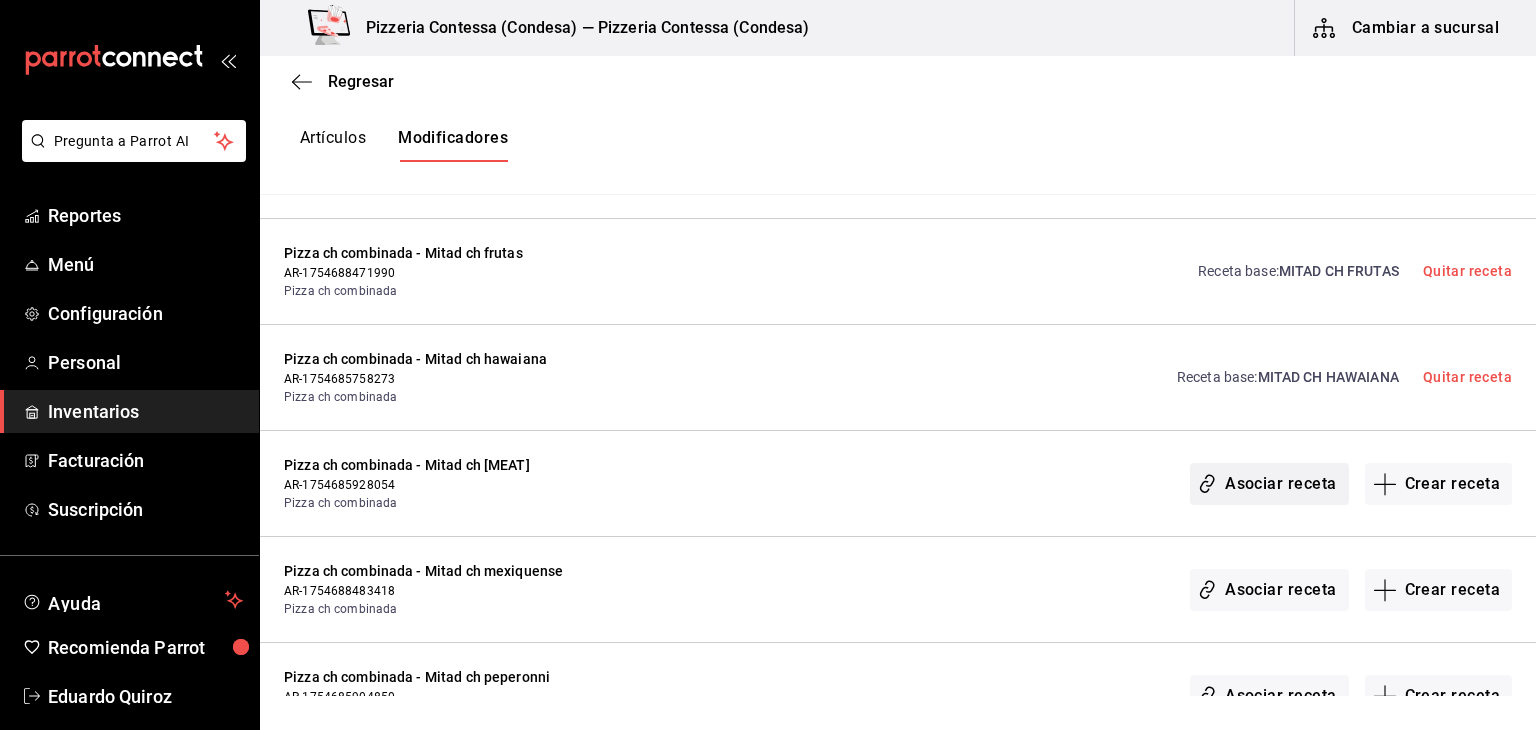 click on "Asociar receta" at bounding box center [1269, 484] 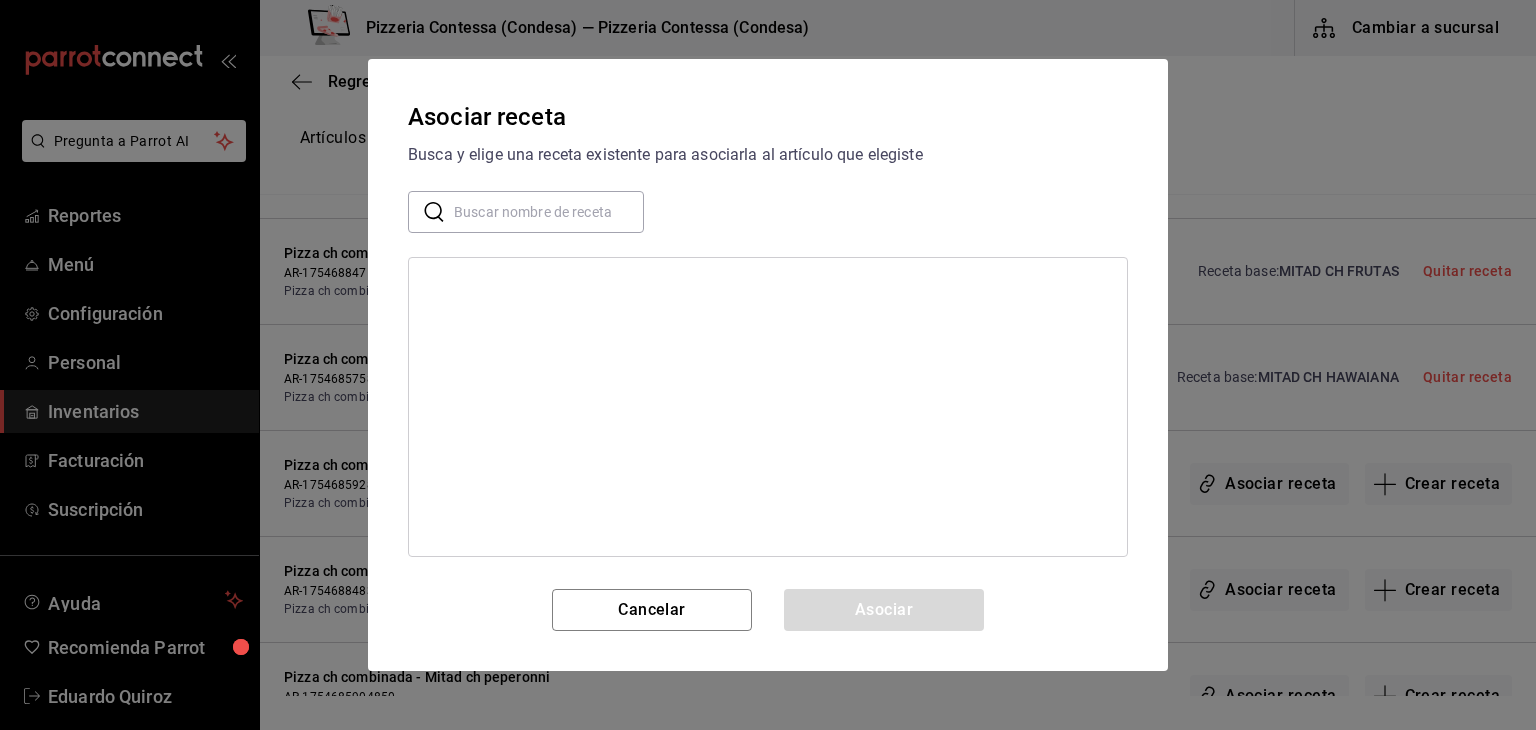 click at bounding box center (549, 212) 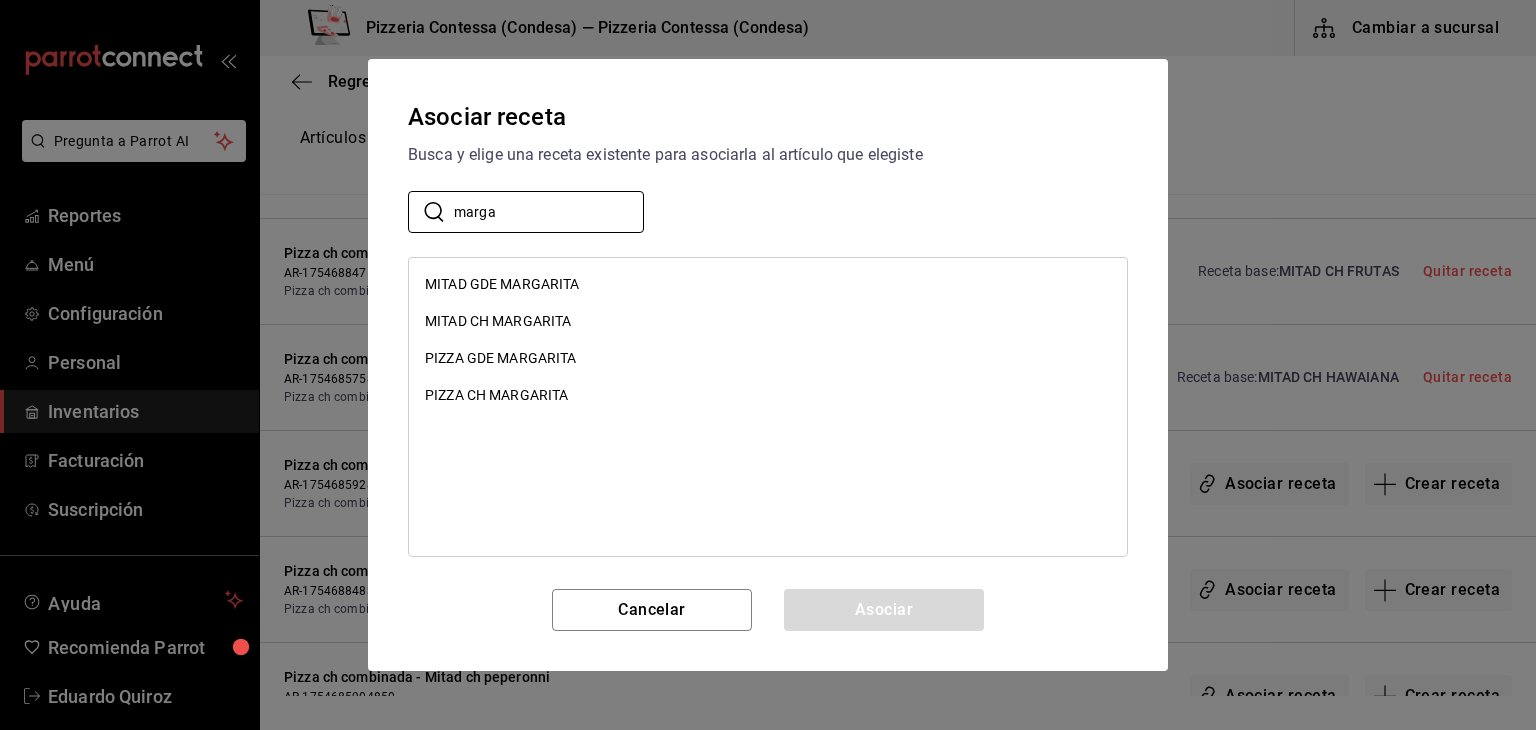 type on "marga" 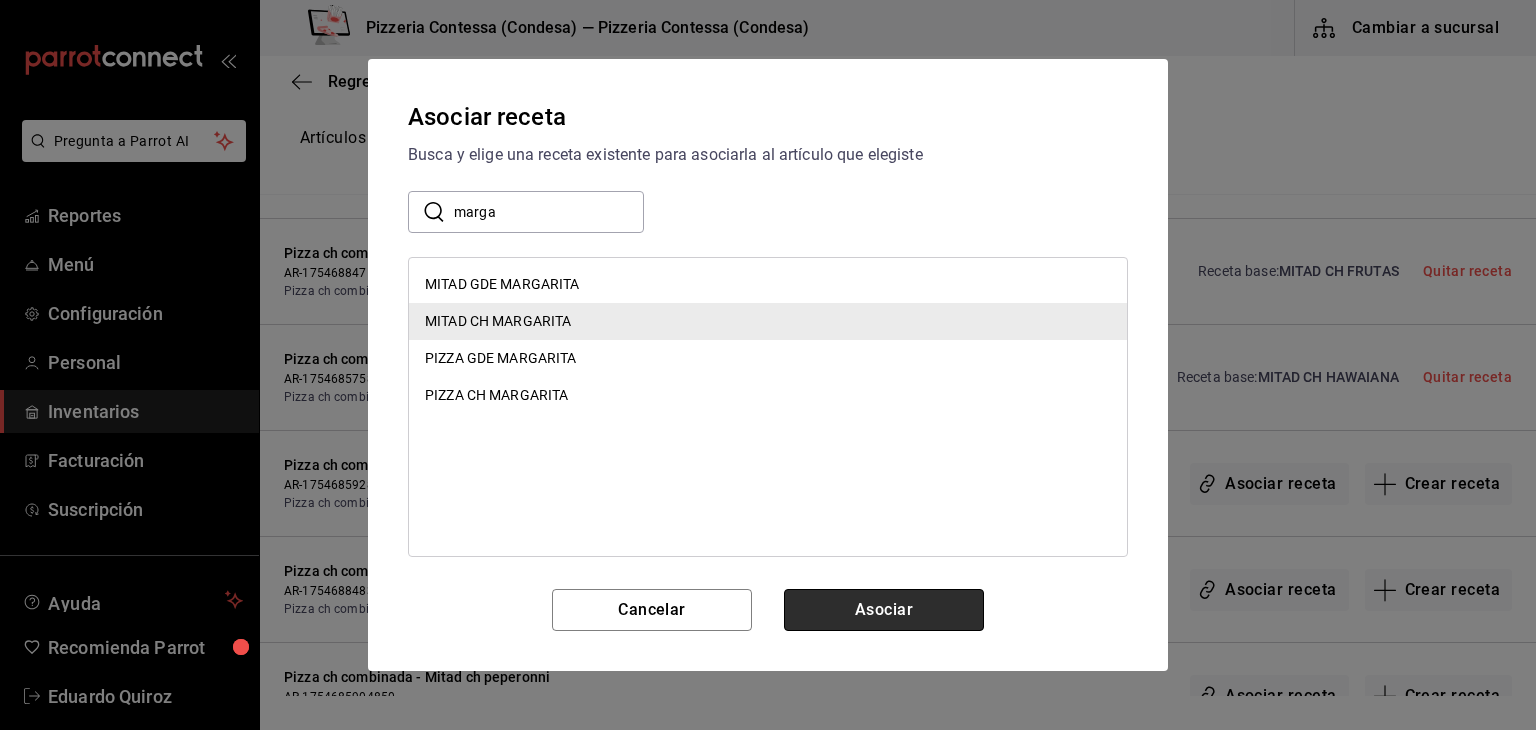 click on "Asociar" at bounding box center (884, 610) 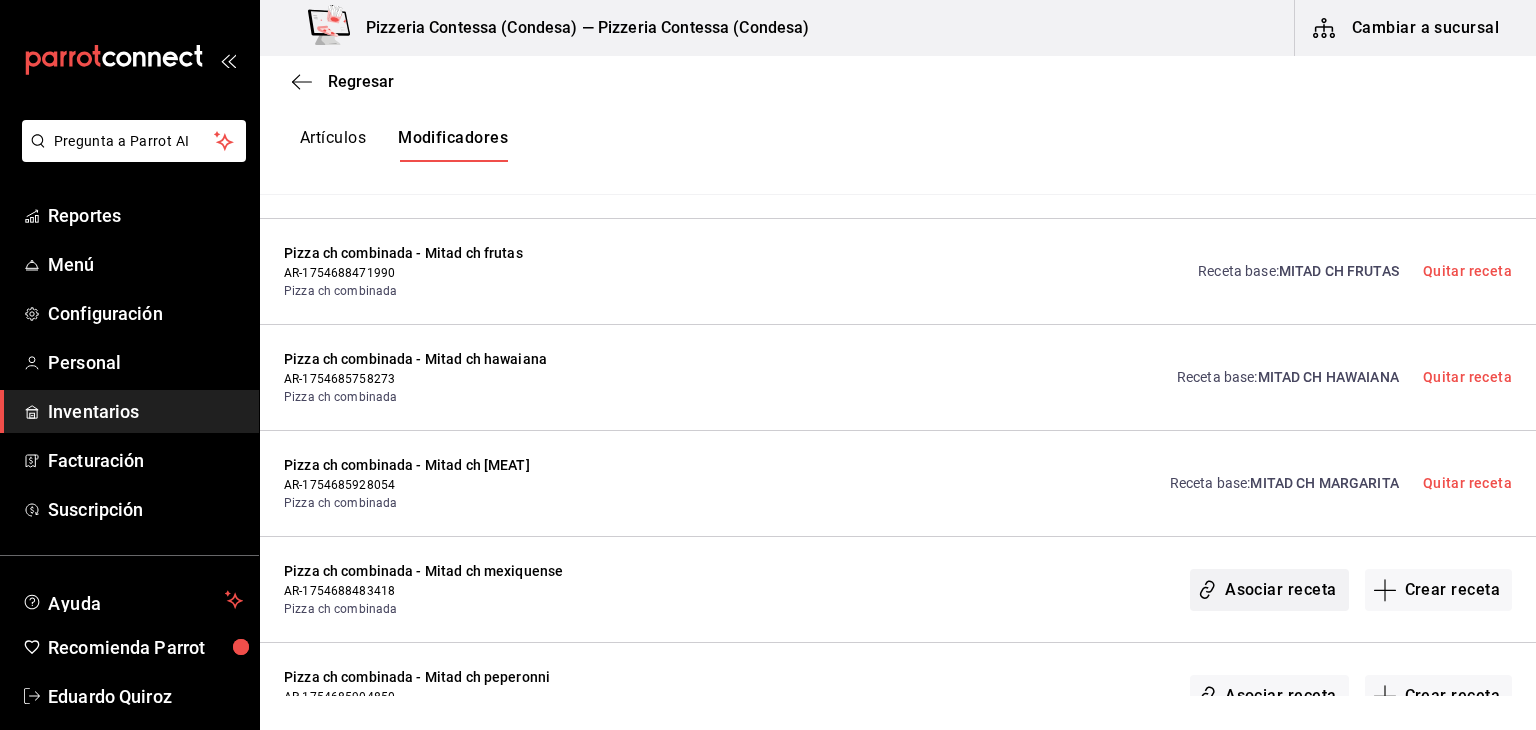 click 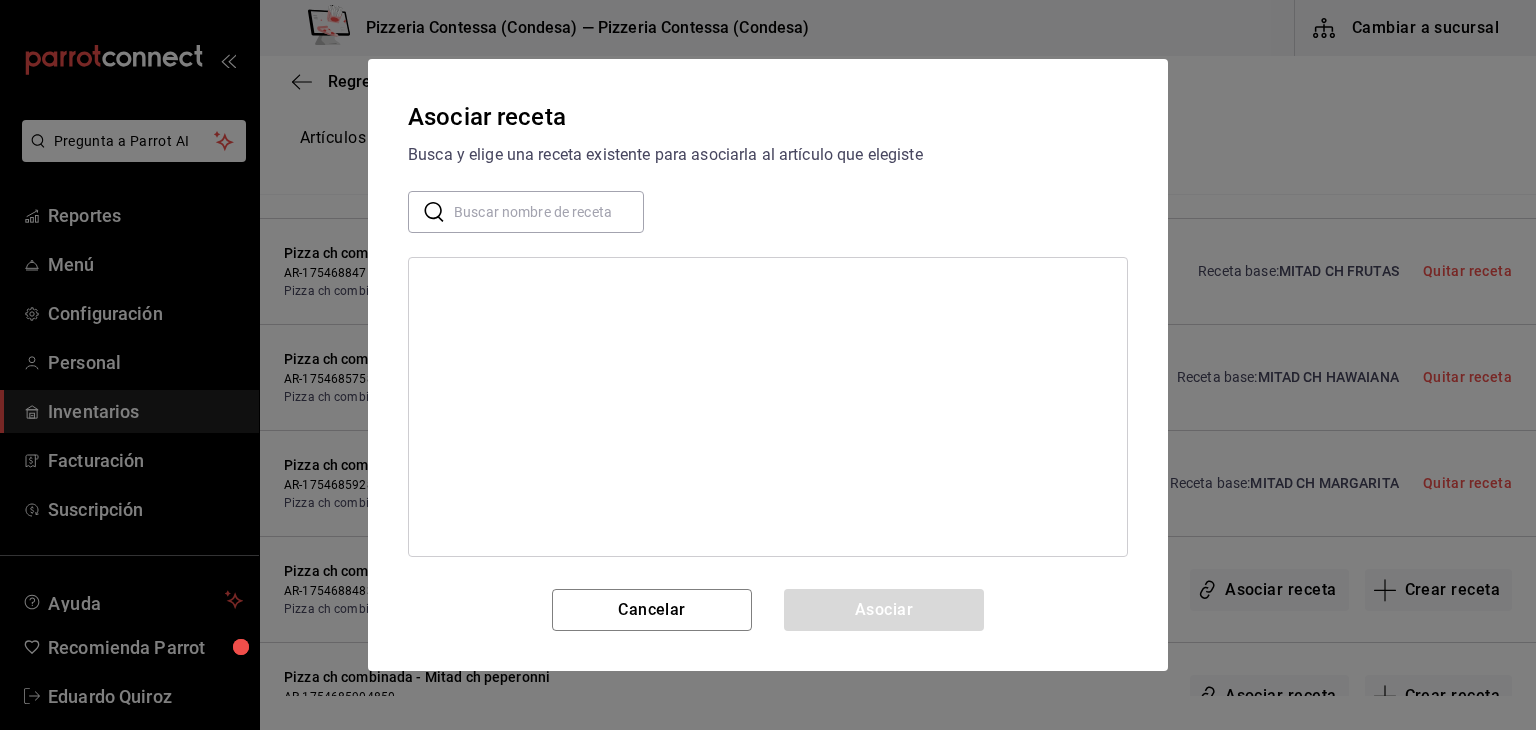 click at bounding box center (549, 212) 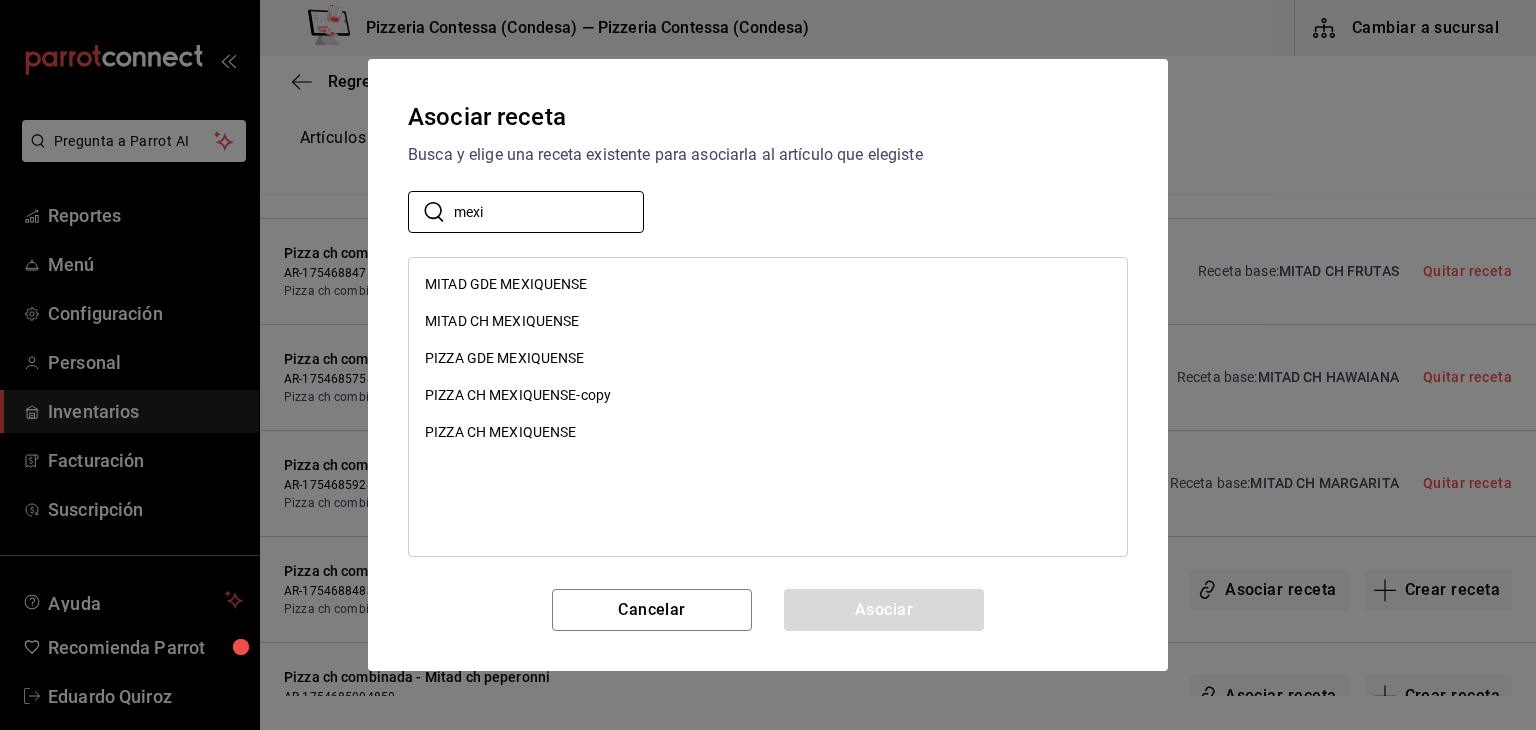type on "mexi" 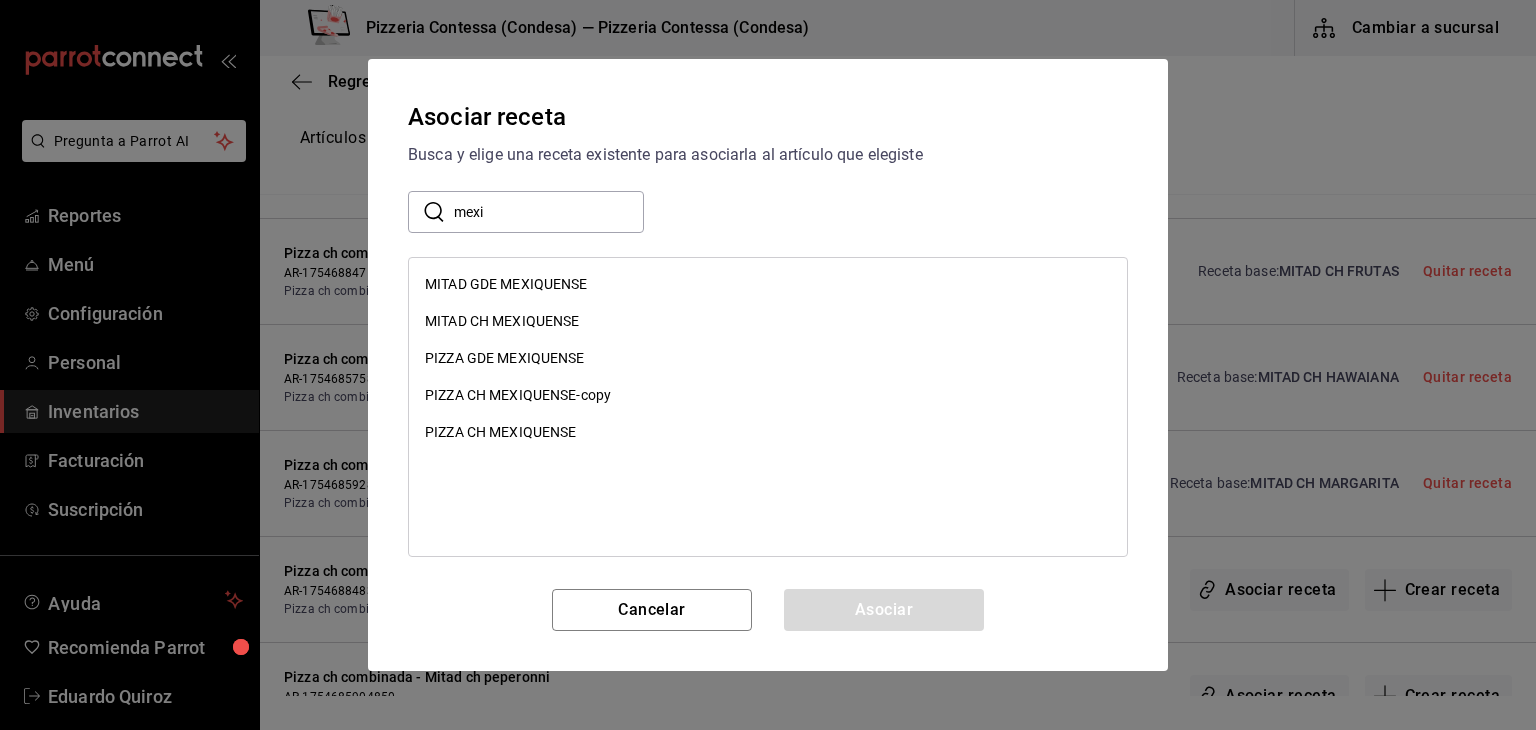 click on "MITAD CH MEXIQUENSE" at bounding box center (502, 321) 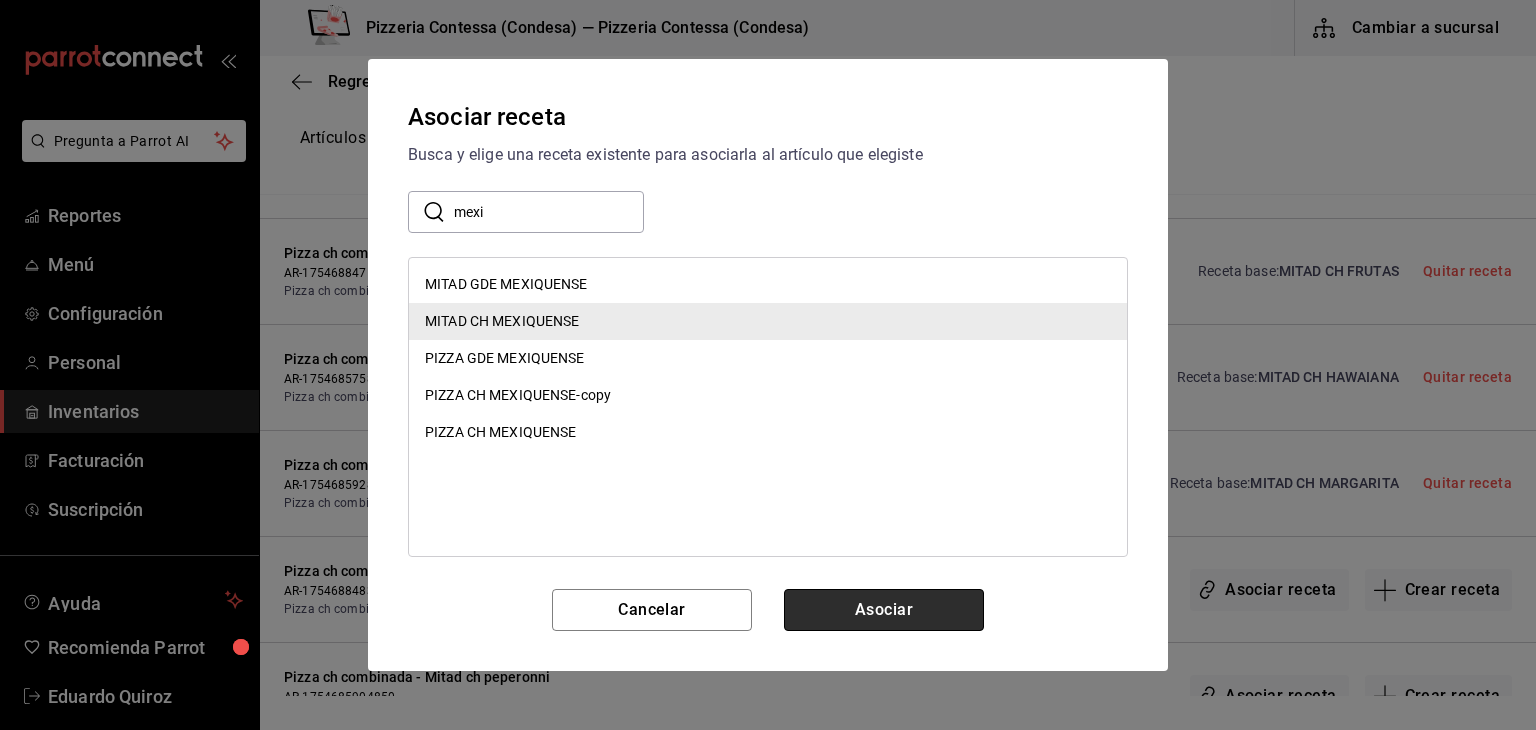 click on "Asociar" at bounding box center [884, 610] 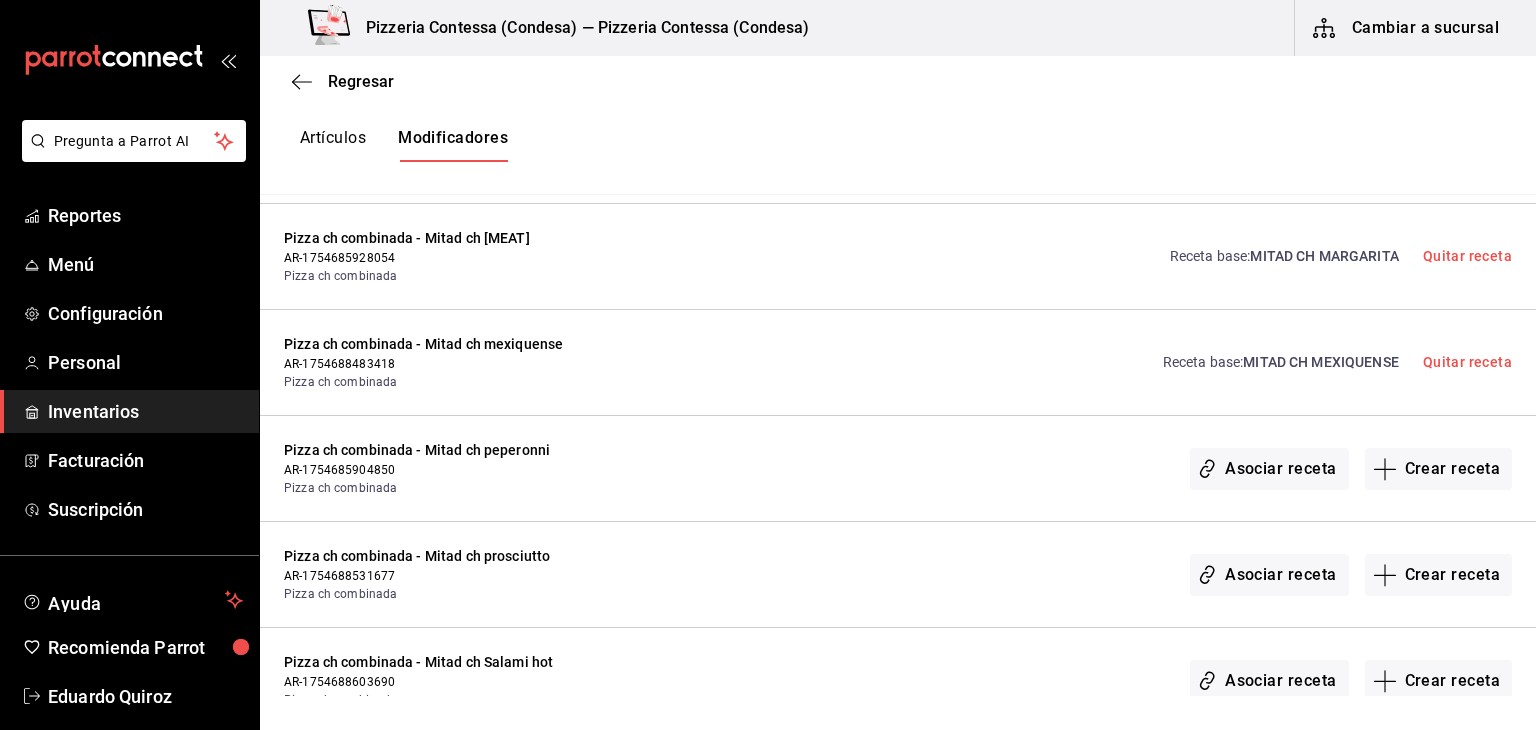 scroll, scrollTop: 2131, scrollLeft: 0, axis: vertical 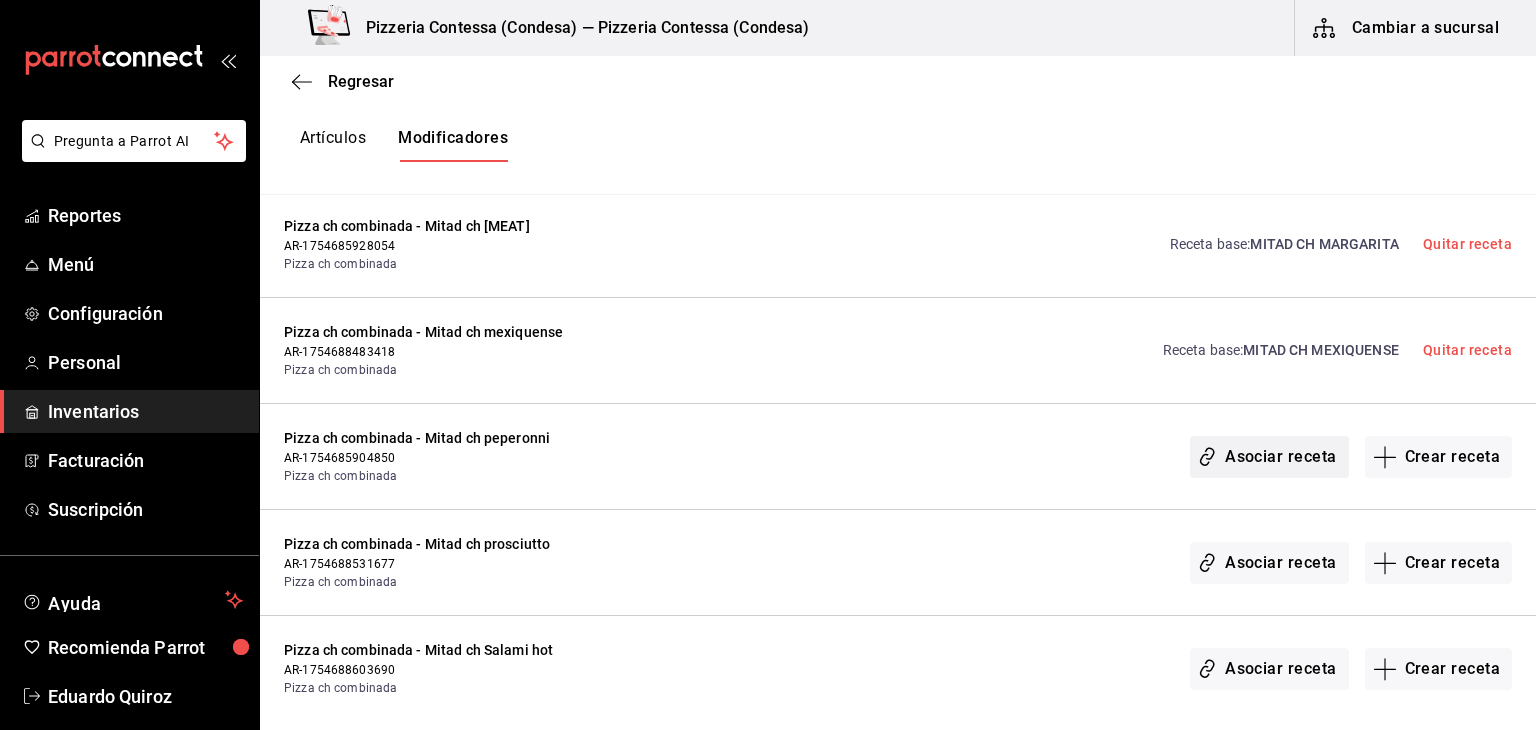 click on "Asociar receta" at bounding box center [1269, 457] 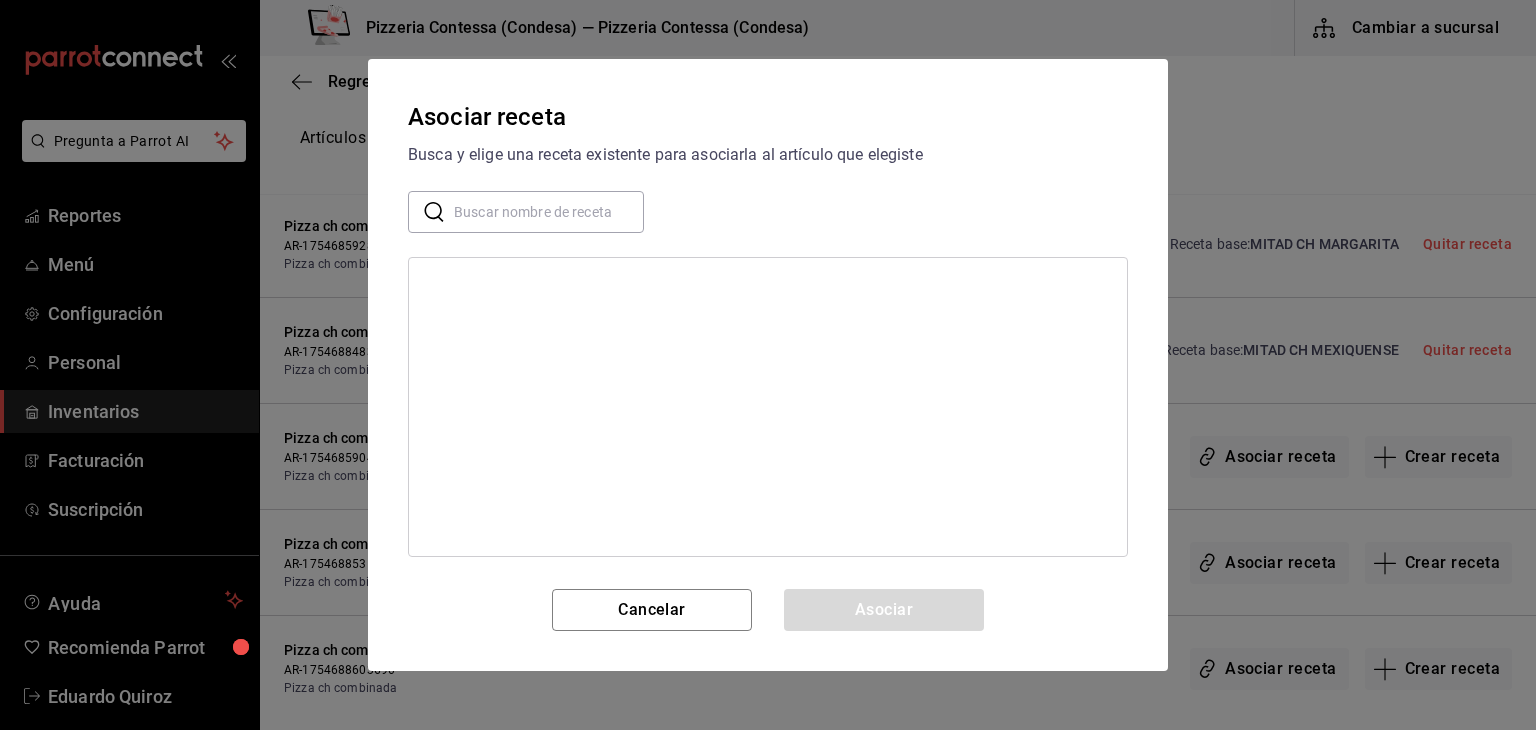 click at bounding box center [549, 212] 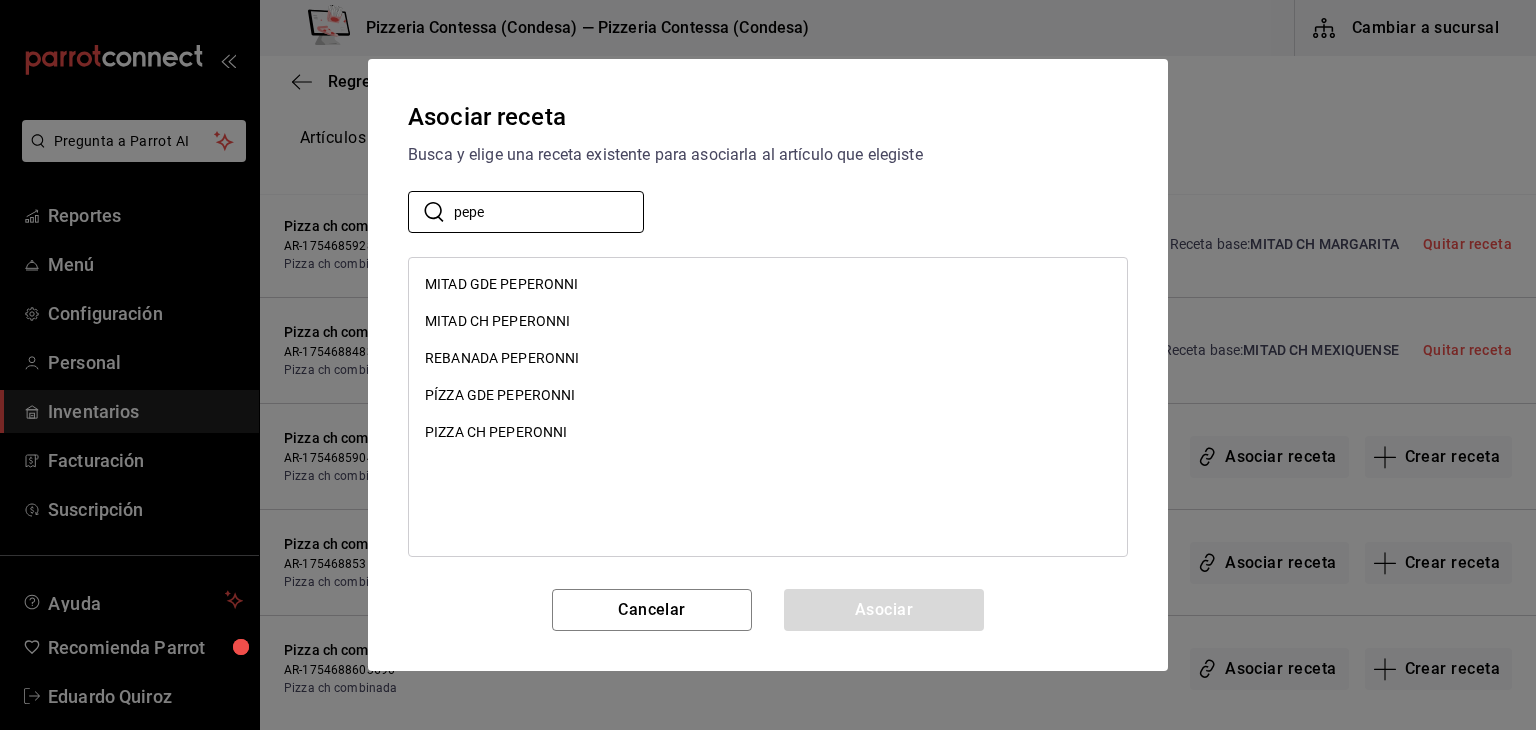 type on "pepe" 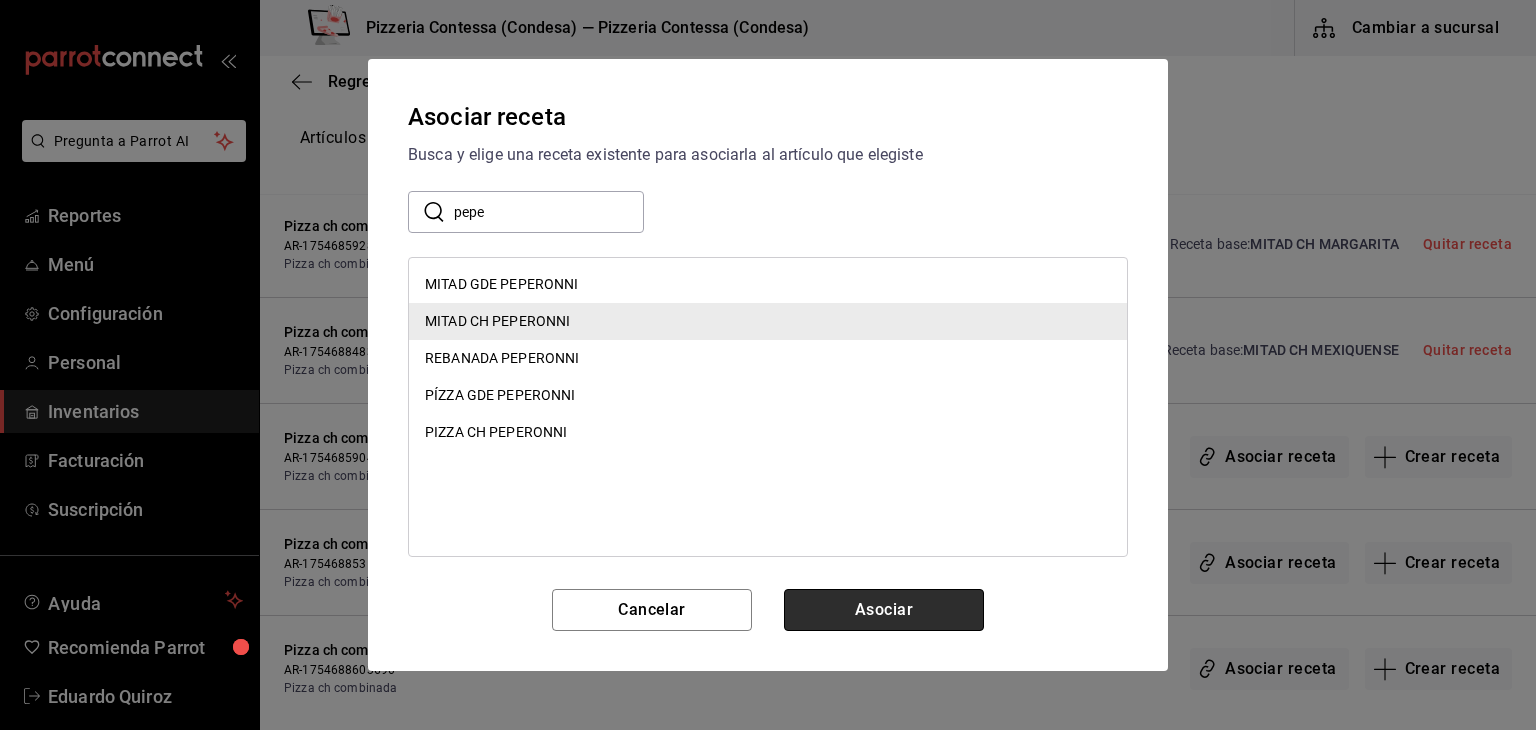 click on "Asociar" at bounding box center [884, 610] 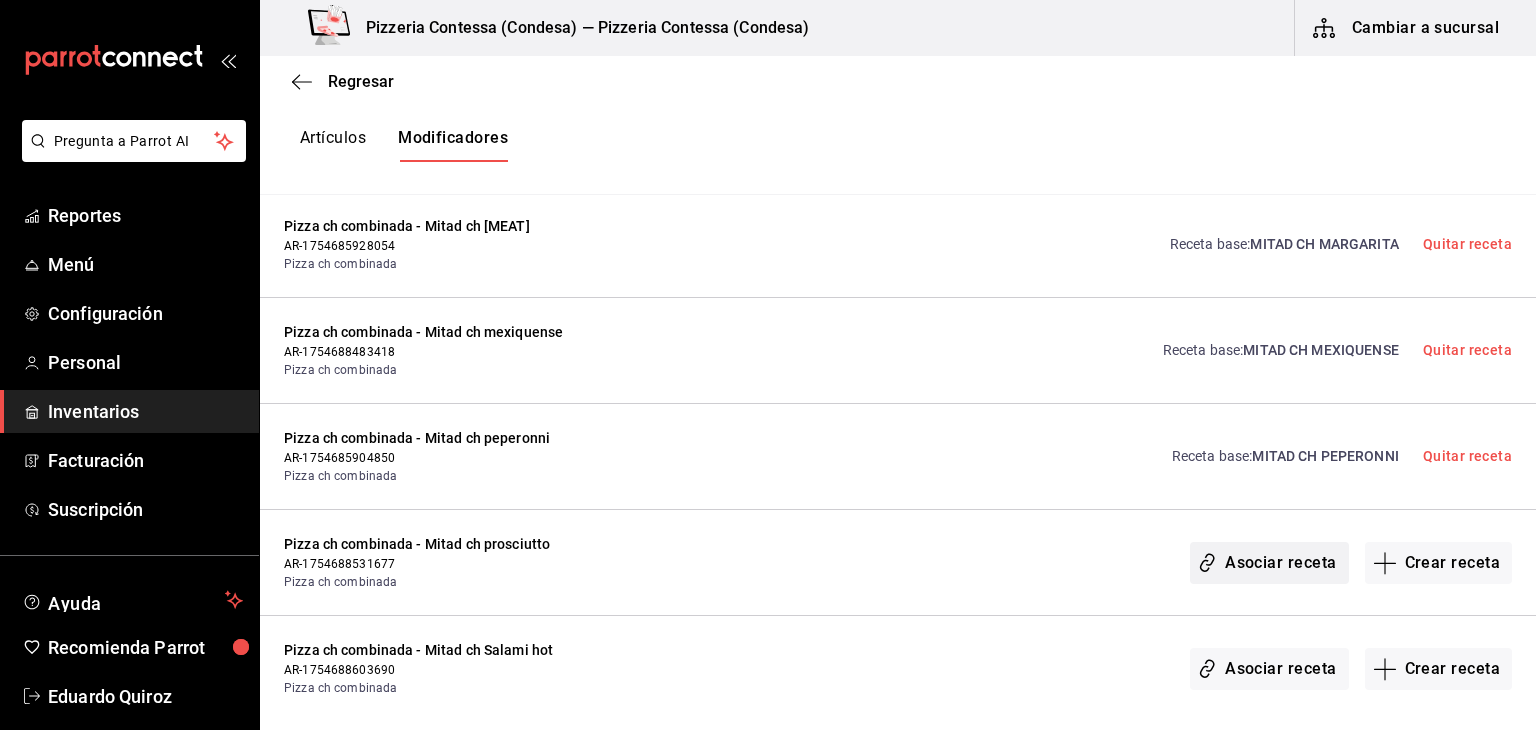 click on "Asociar receta" at bounding box center (1269, 563) 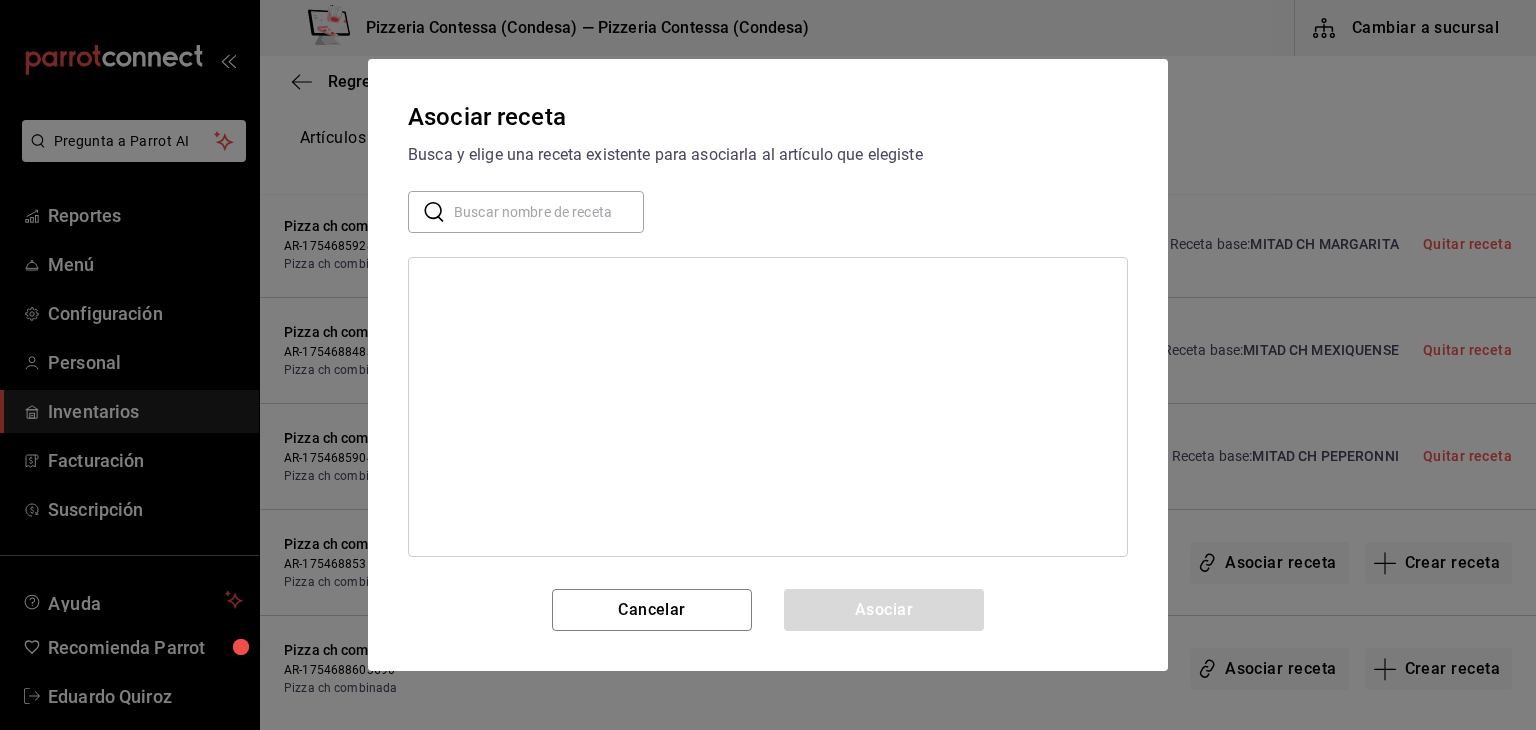 click at bounding box center (549, 212) 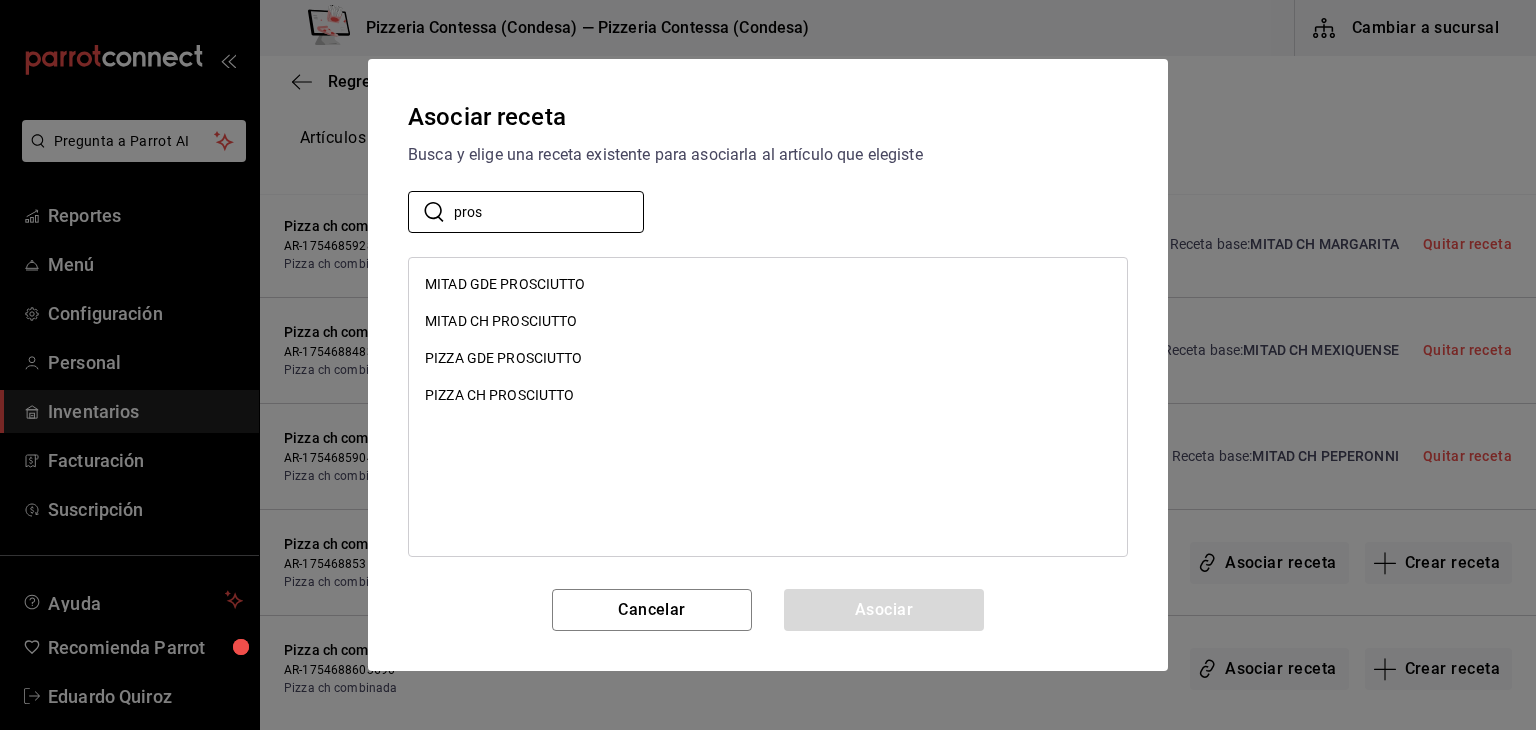 type on "pros" 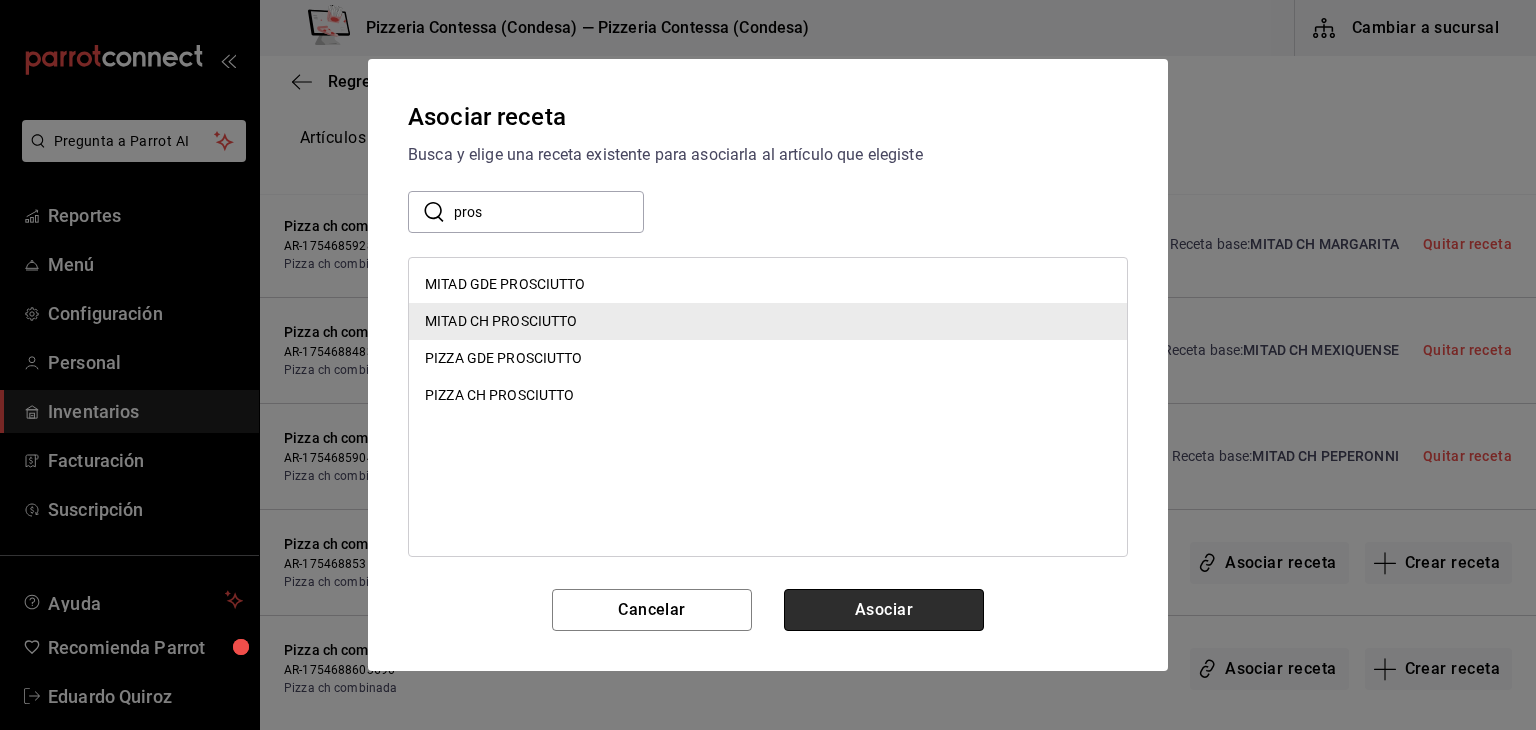 click on "Asociar" at bounding box center [884, 610] 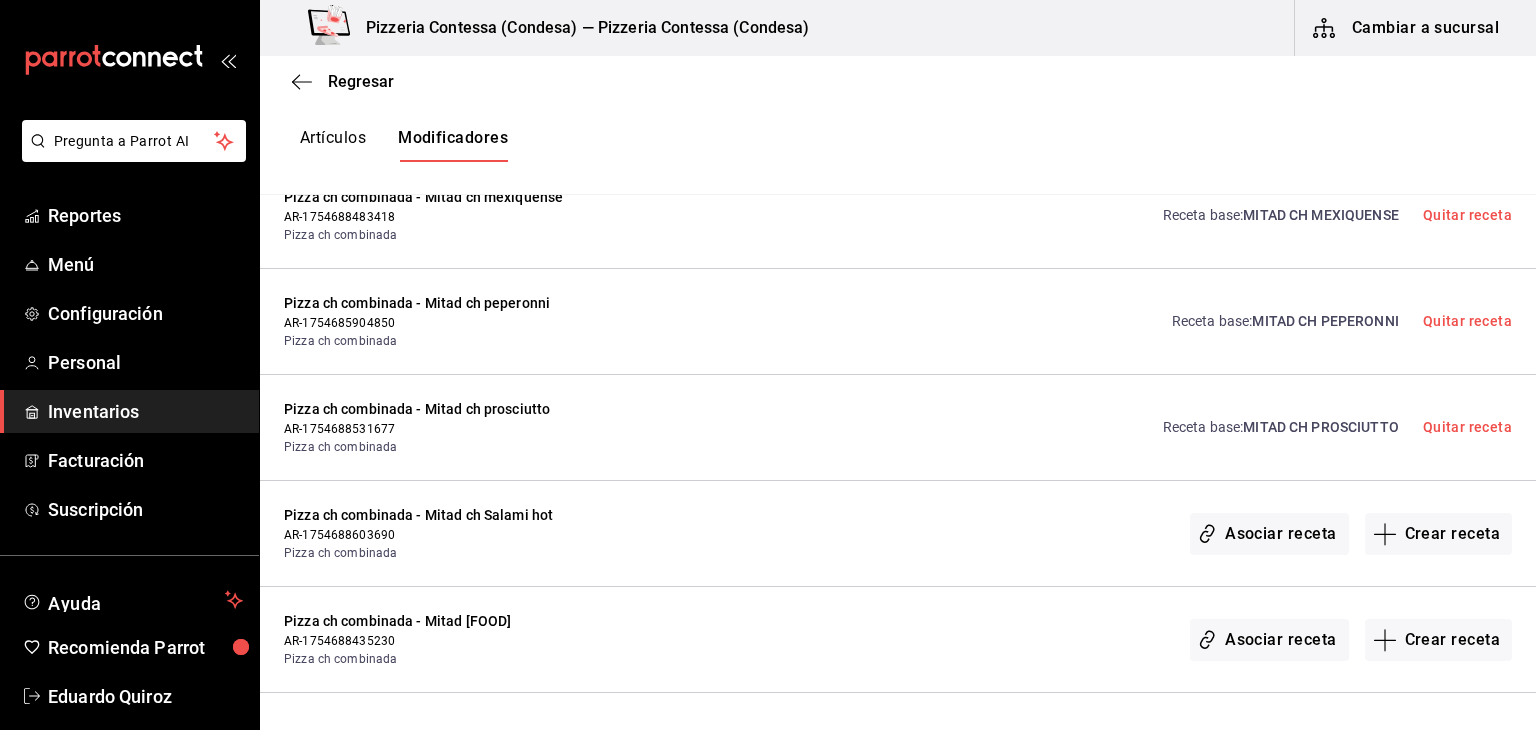 scroll, scrollTop: 2268, scrollLeft: 0, axis: vertical 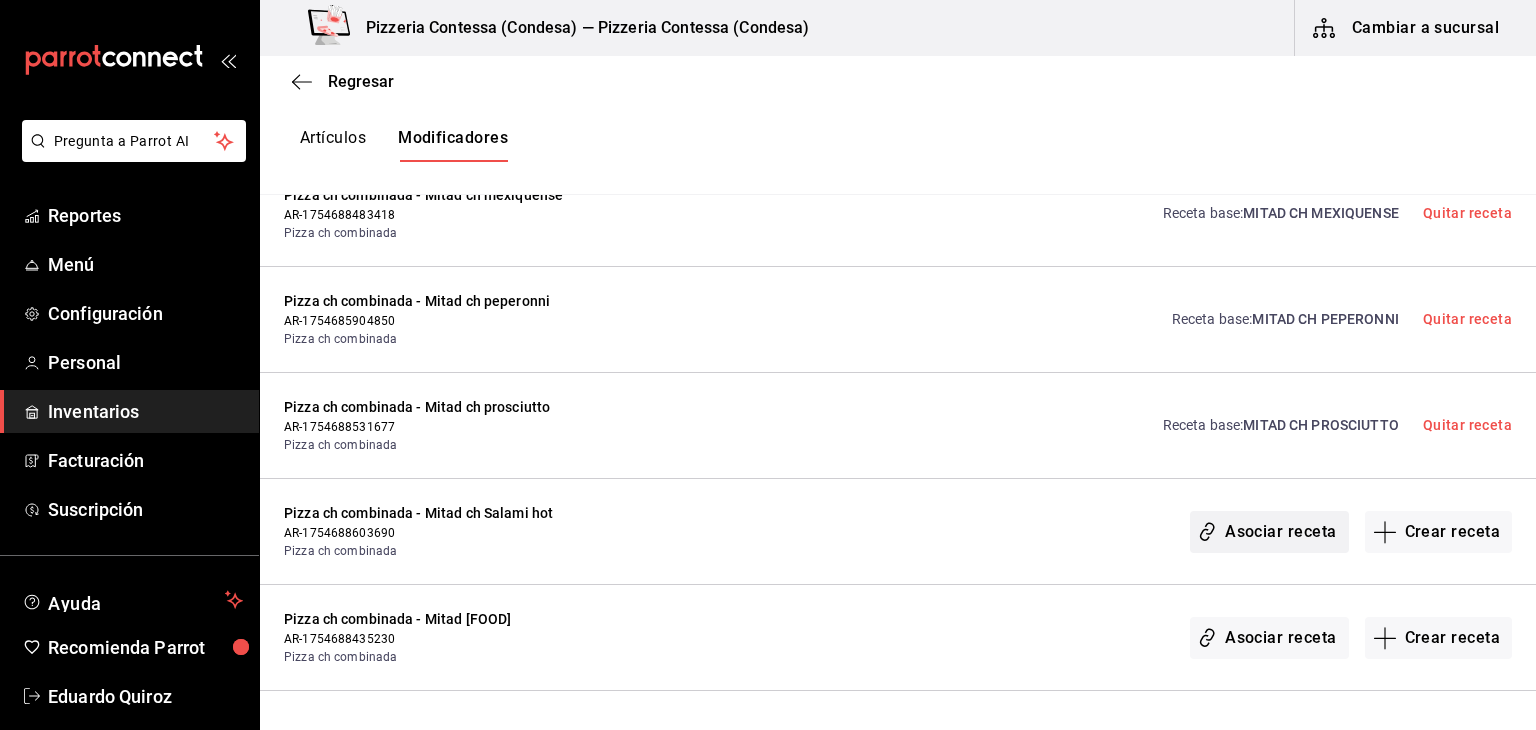 click on "Asociar receta" at bounding box center [1269, 532] 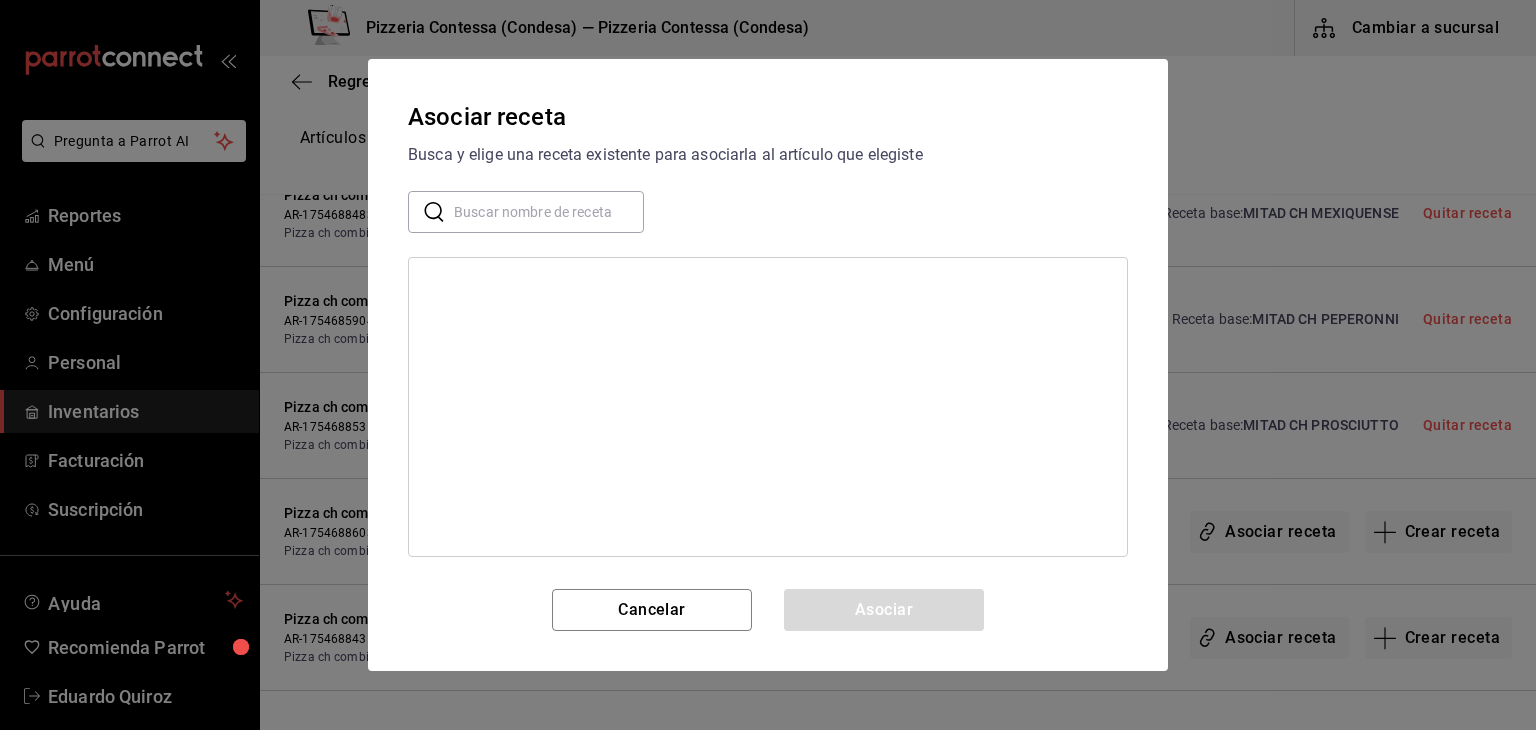 click at bounding box center (549, 212) 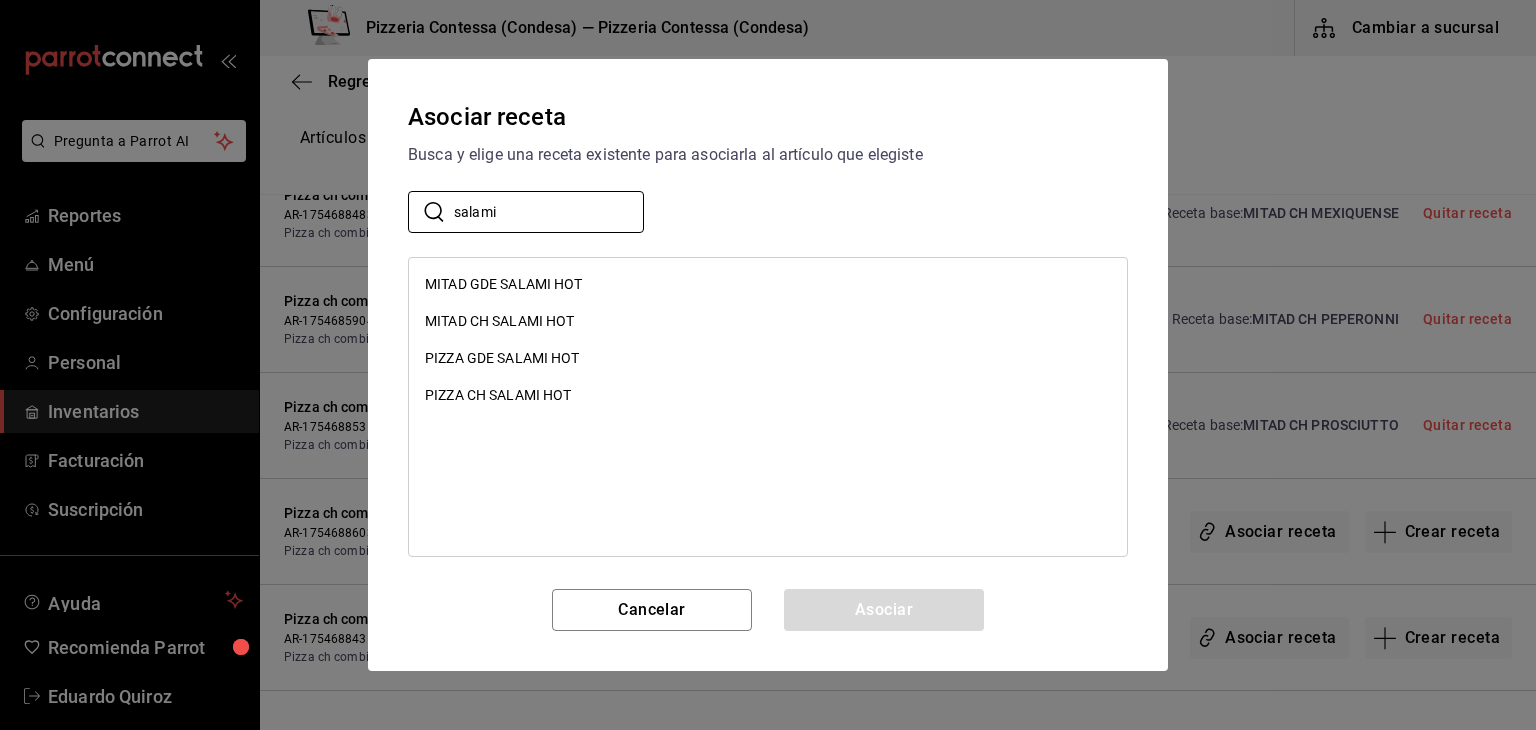 type on "salami" 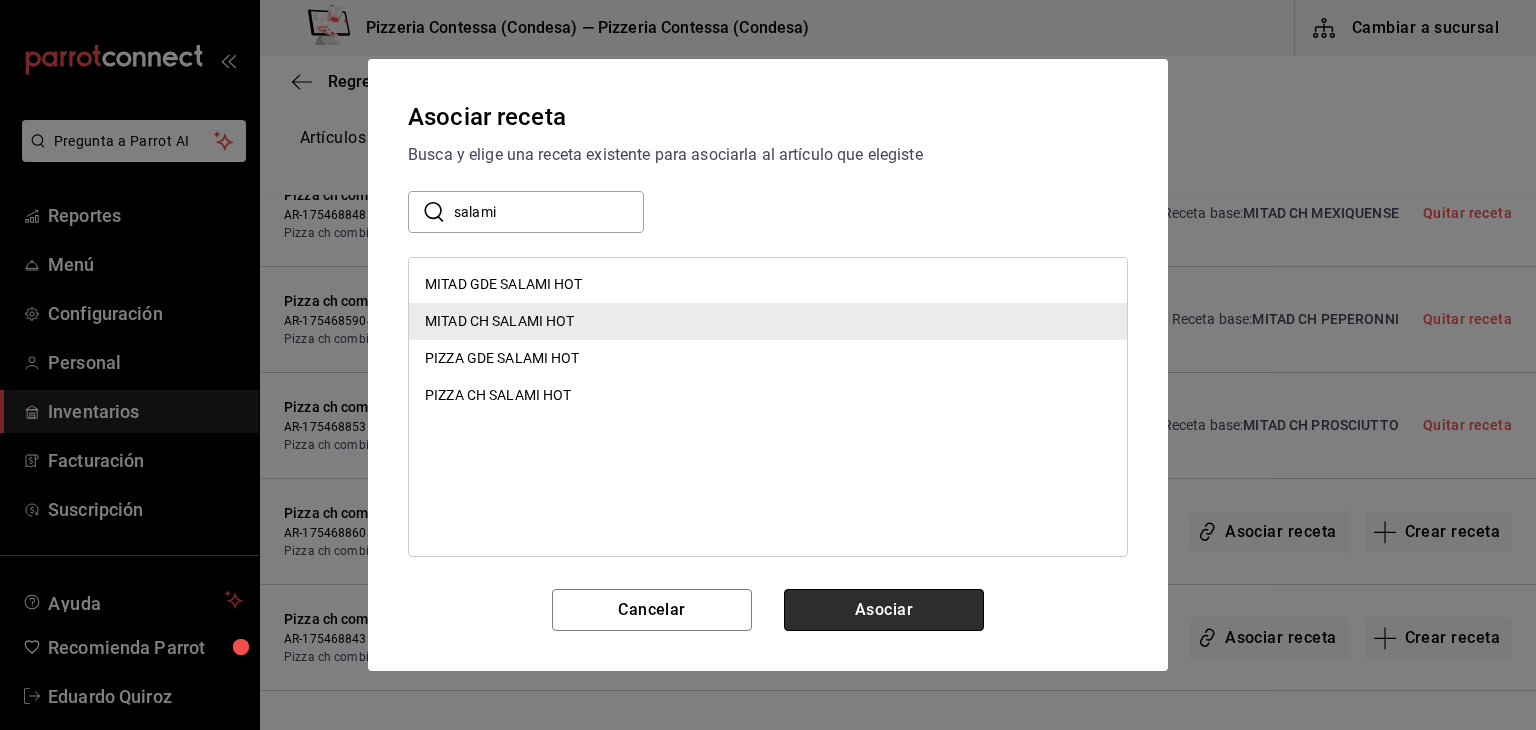 click on "Asociar" at bounding box center [884, 610] 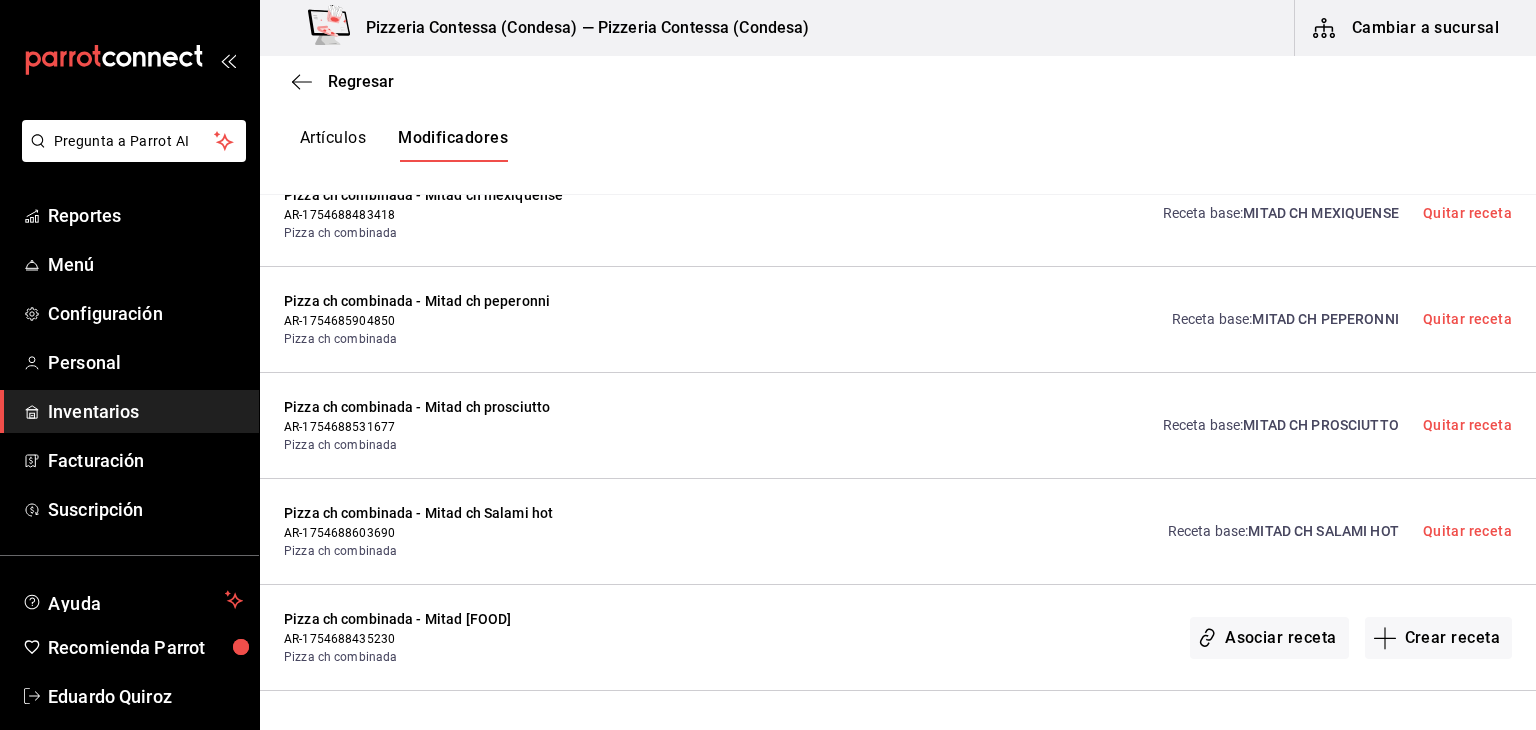 scroll, scrollTop: 2494, scrollLeft: 0, axis: vertical 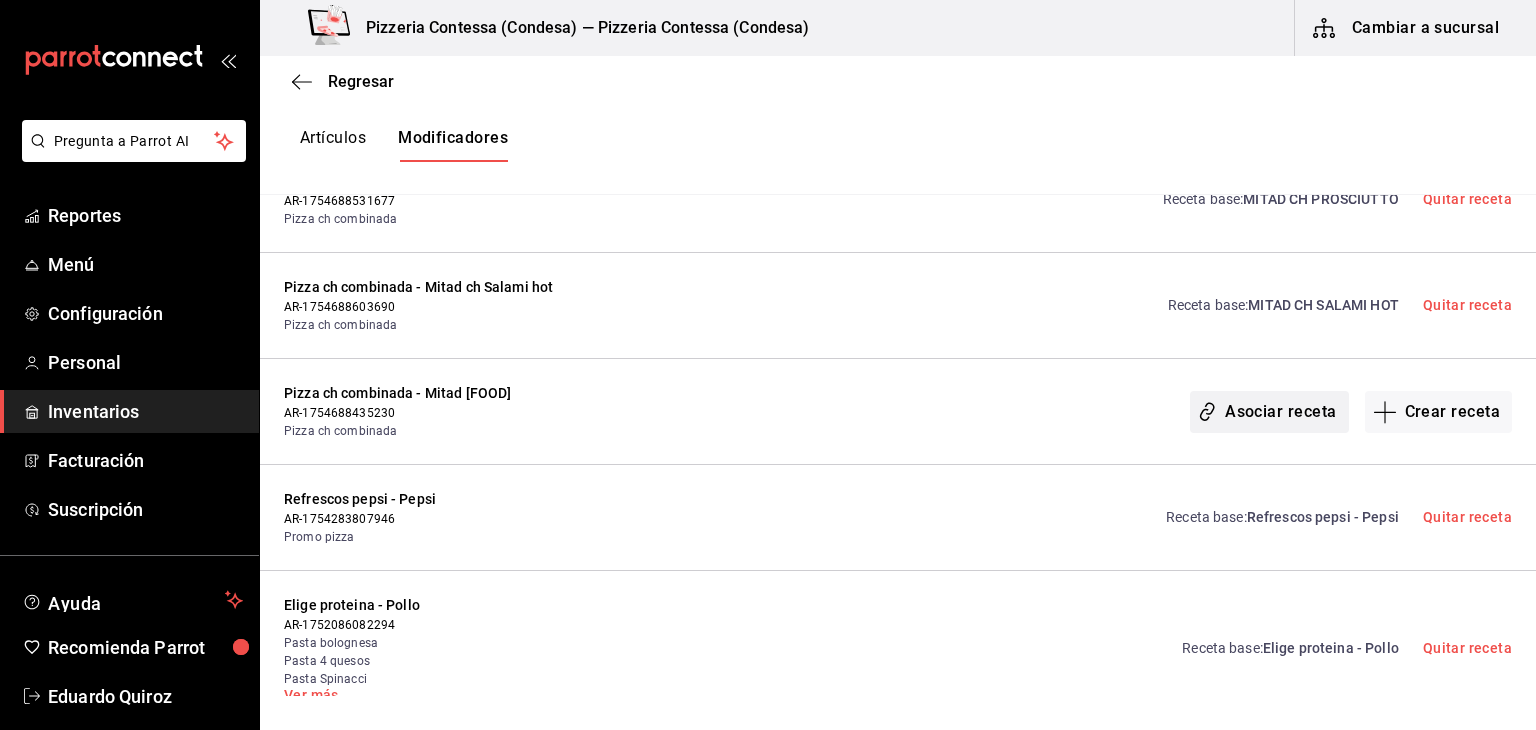 click on "Asociar receta" at bounding box center [1269, 412] 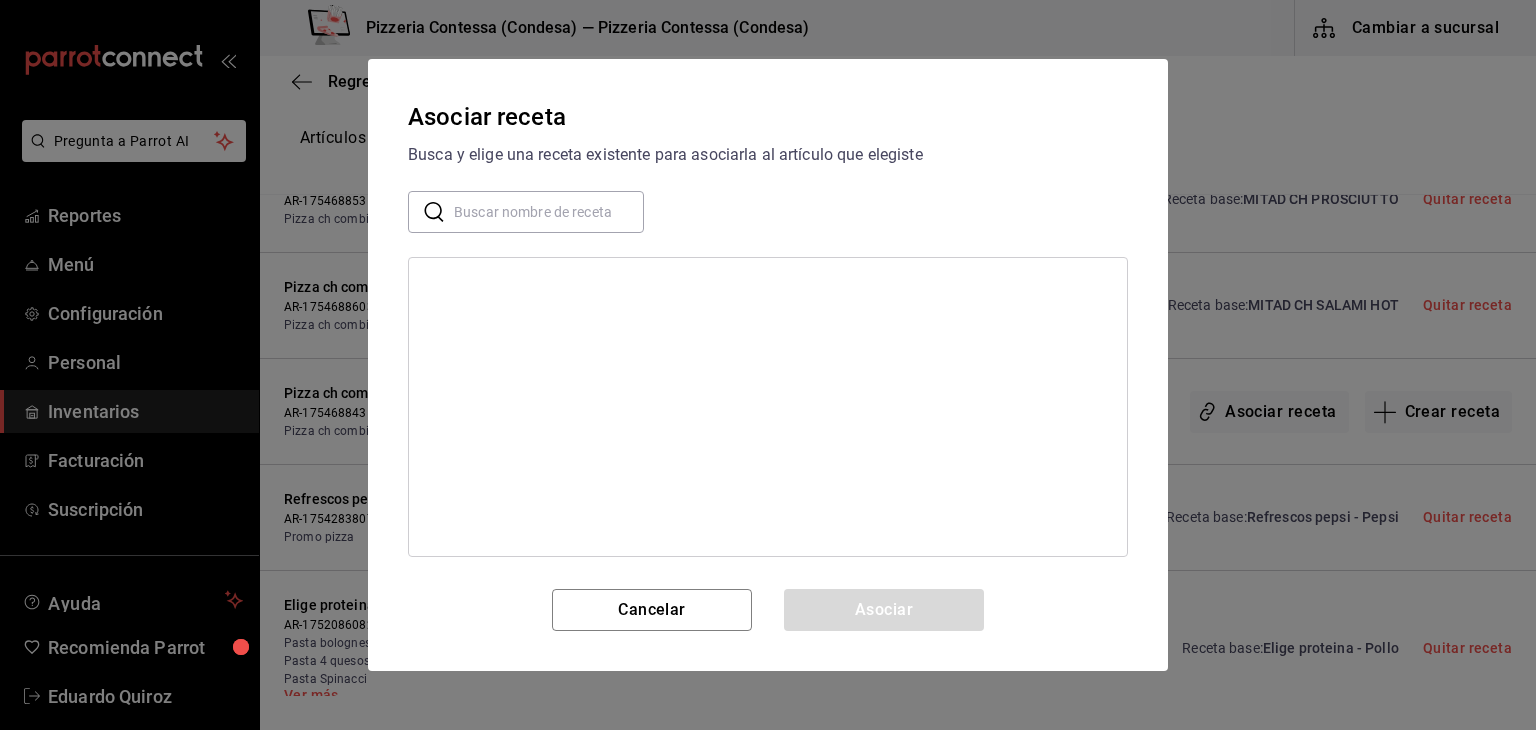 click at bounding box center [549, 212] 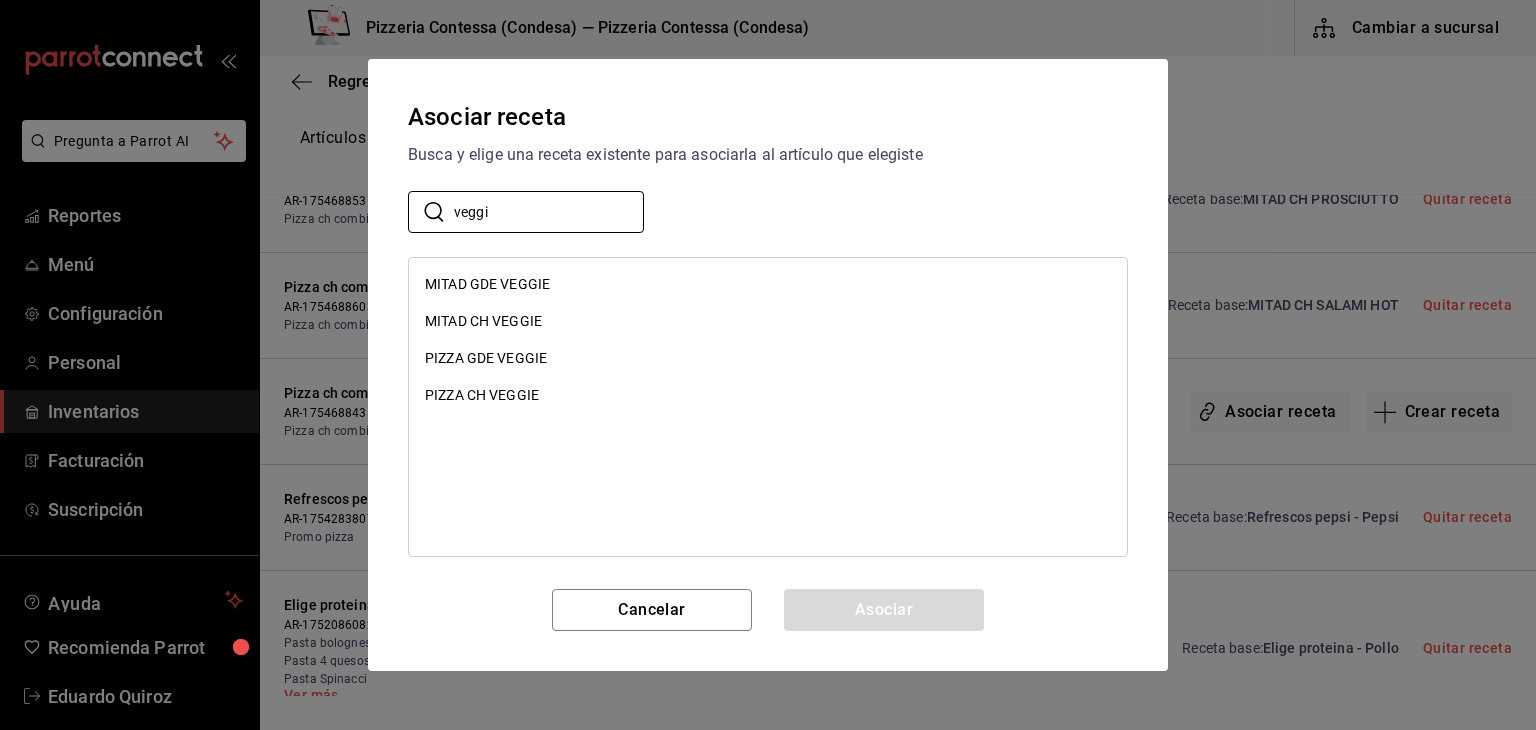 type on "veggi" 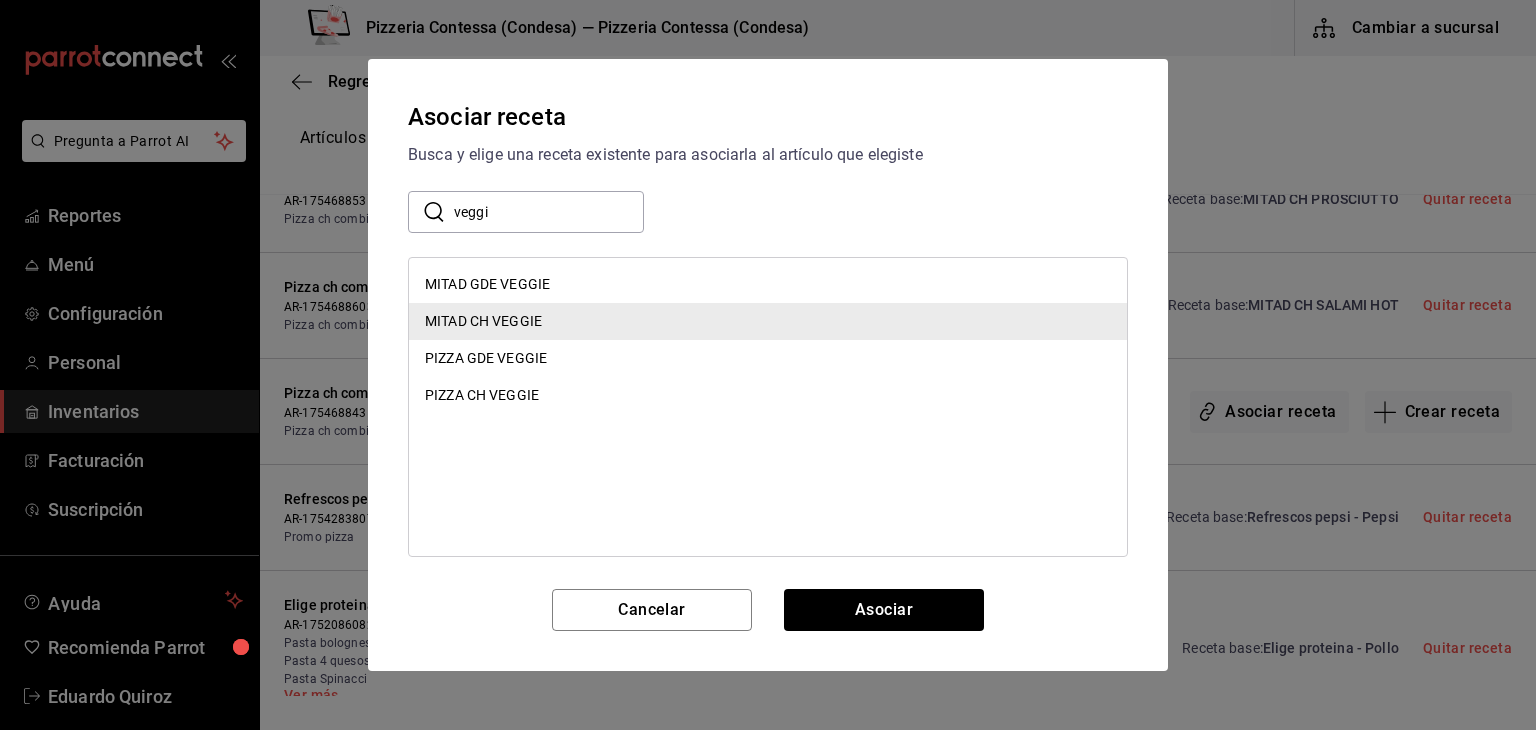 click on "Asociar receta Busca y elige una receta existente para asociarla al artículo que elegiste ​ veggi ​ MITAD GDE VEGGIE MITAD CH VEGGIE PIZZA GDE VEGGIE PIZZA CH VEGGIE Cancelar Asociar" at bounding box center (768, 365) 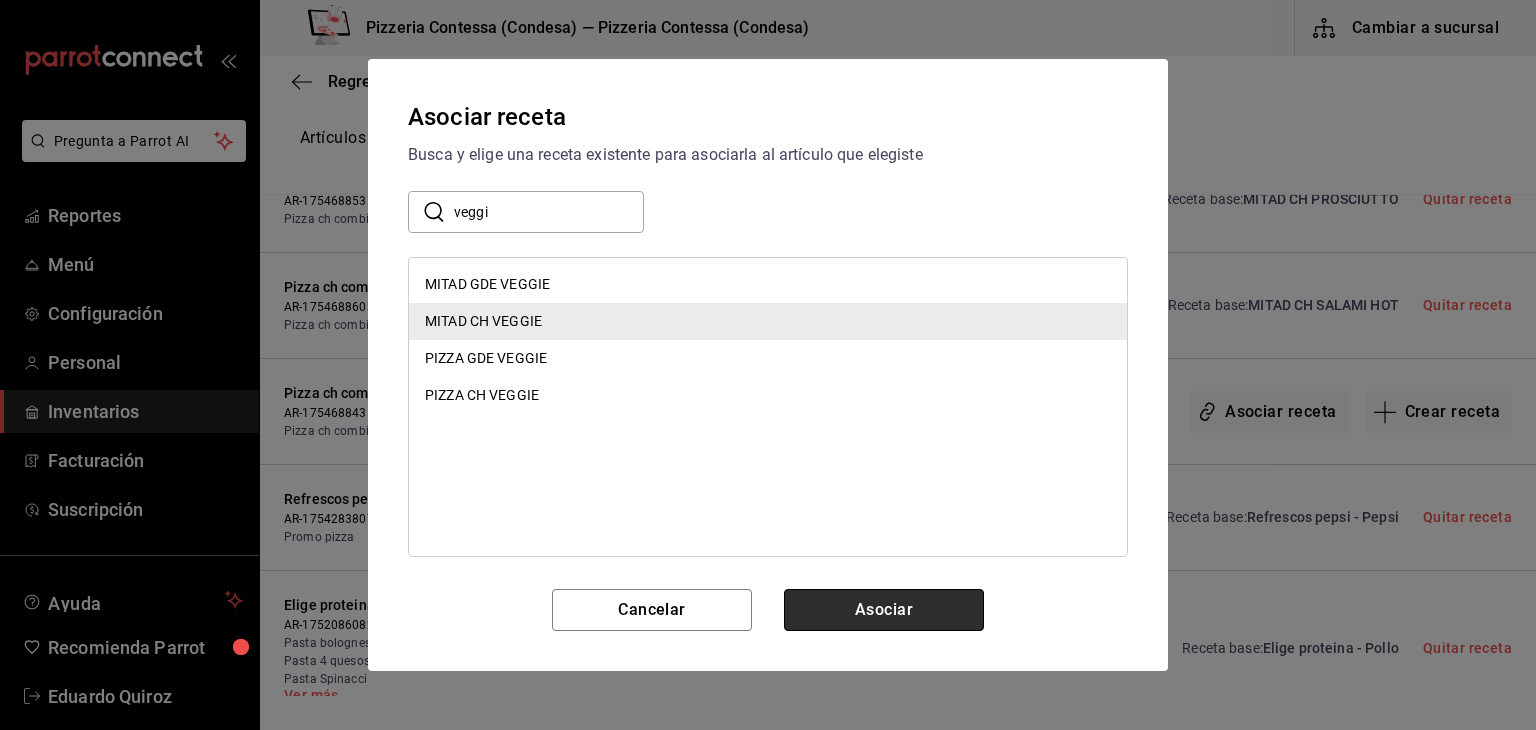 click on "Asociar" at bounding box center (884, 610) 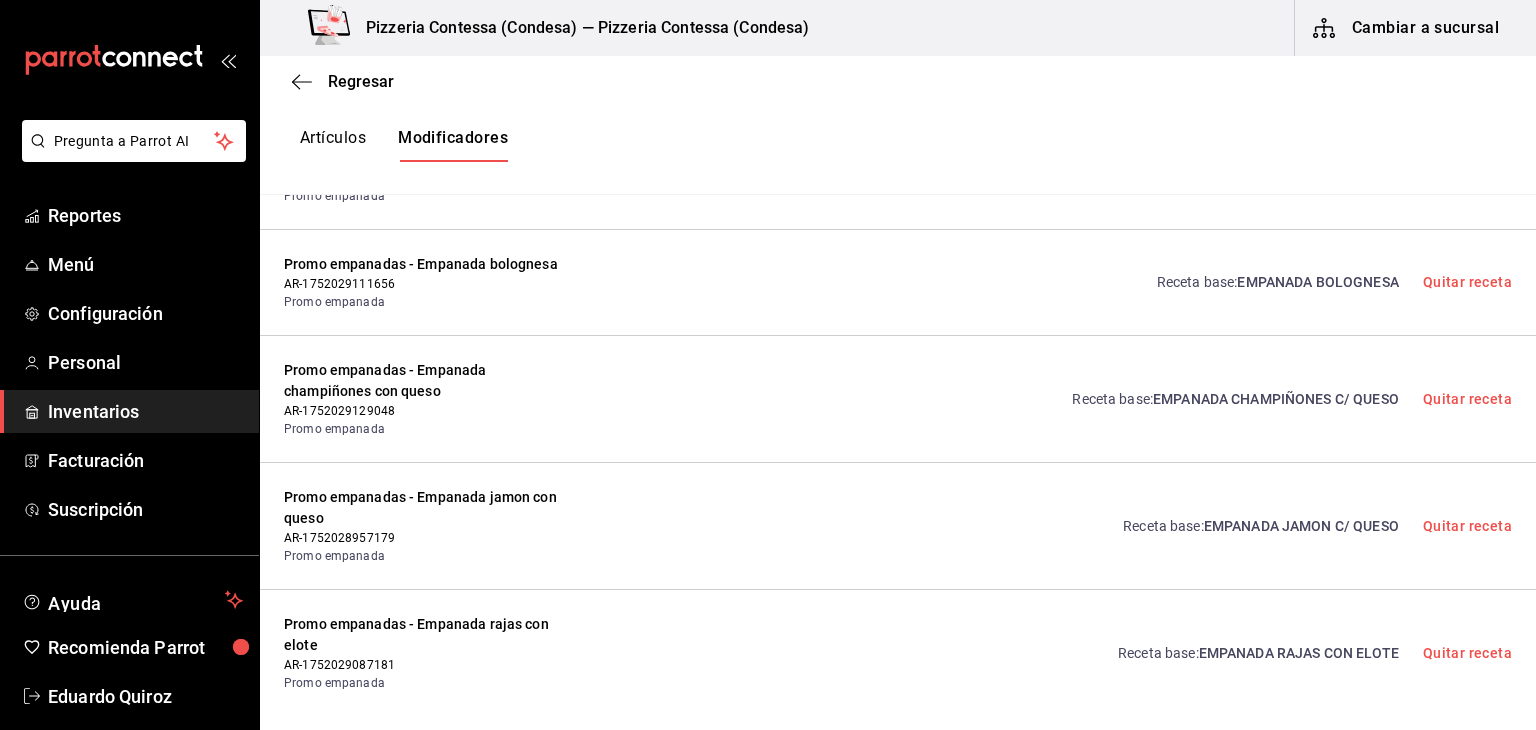 scroll, scrollTop: 641, scrollLeft: 0, axis: vertical 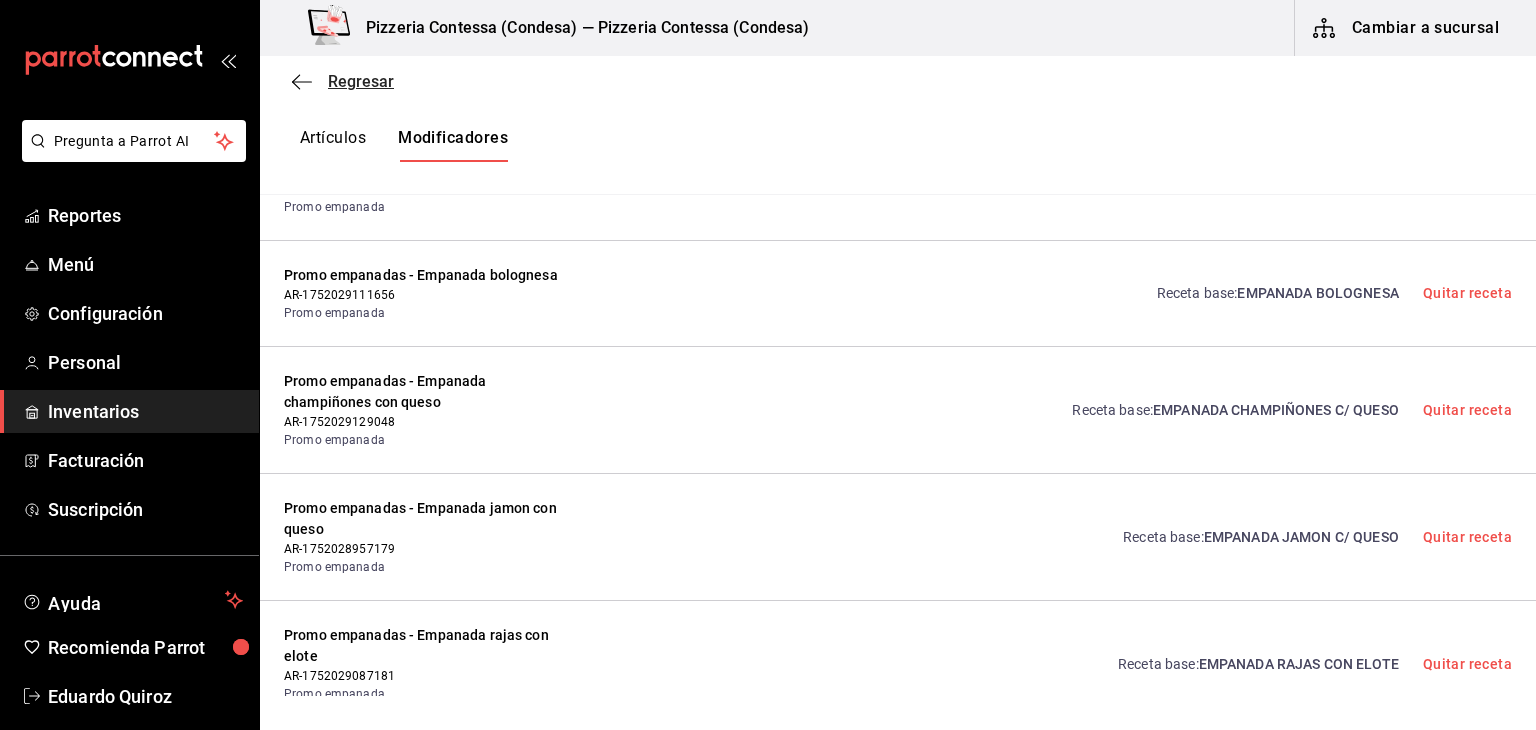 click on "Regresar" at bounding box center [361, 81] 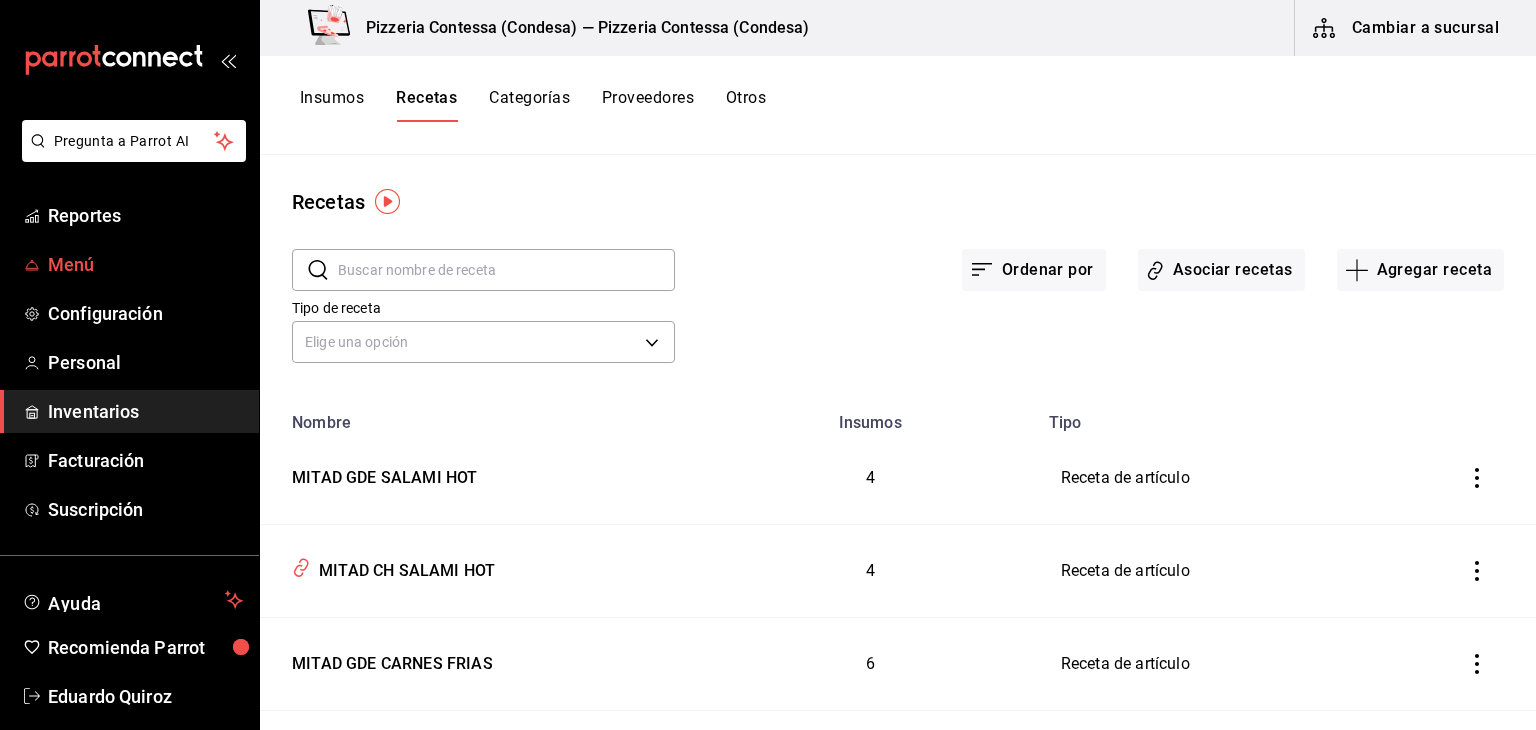 click on "Menú" at bounding box center [145, 264] 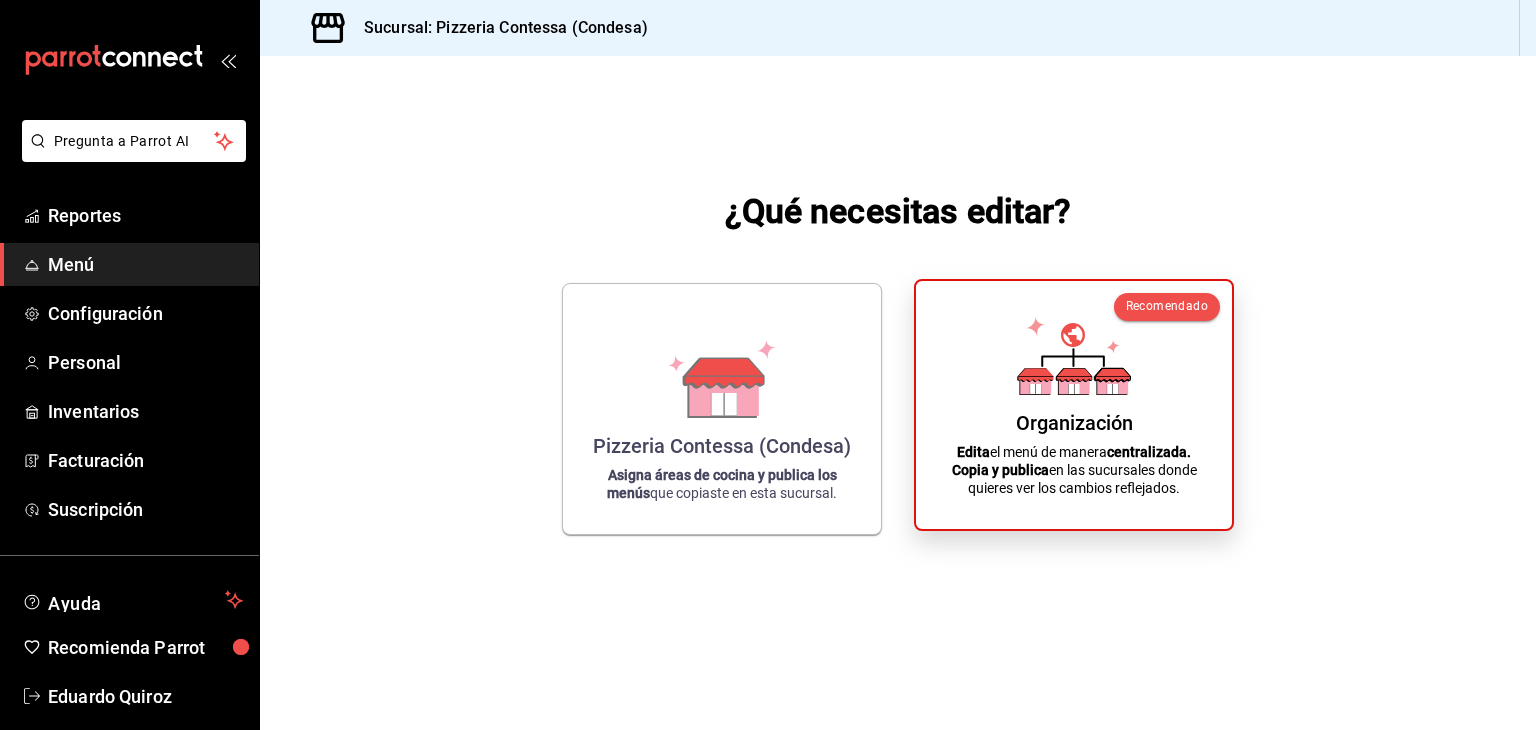 click on "Organización Edita  el menú de manera  centralizada.     Copia y publica  en las sucursales donde quieres ver los cambios reflejados." at bounding box center [1074, 405] 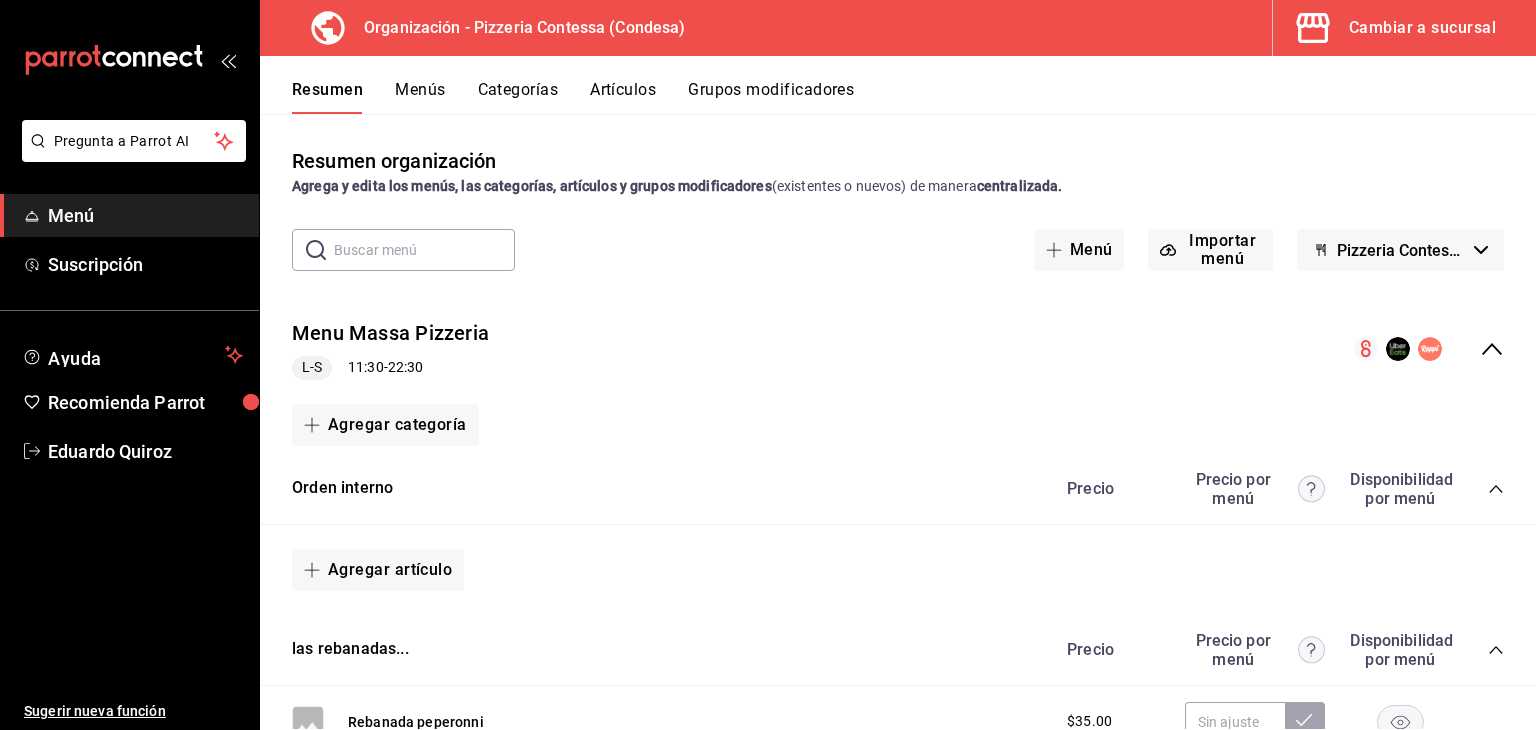 click on "Artículos" at bounding box center (623, 97) 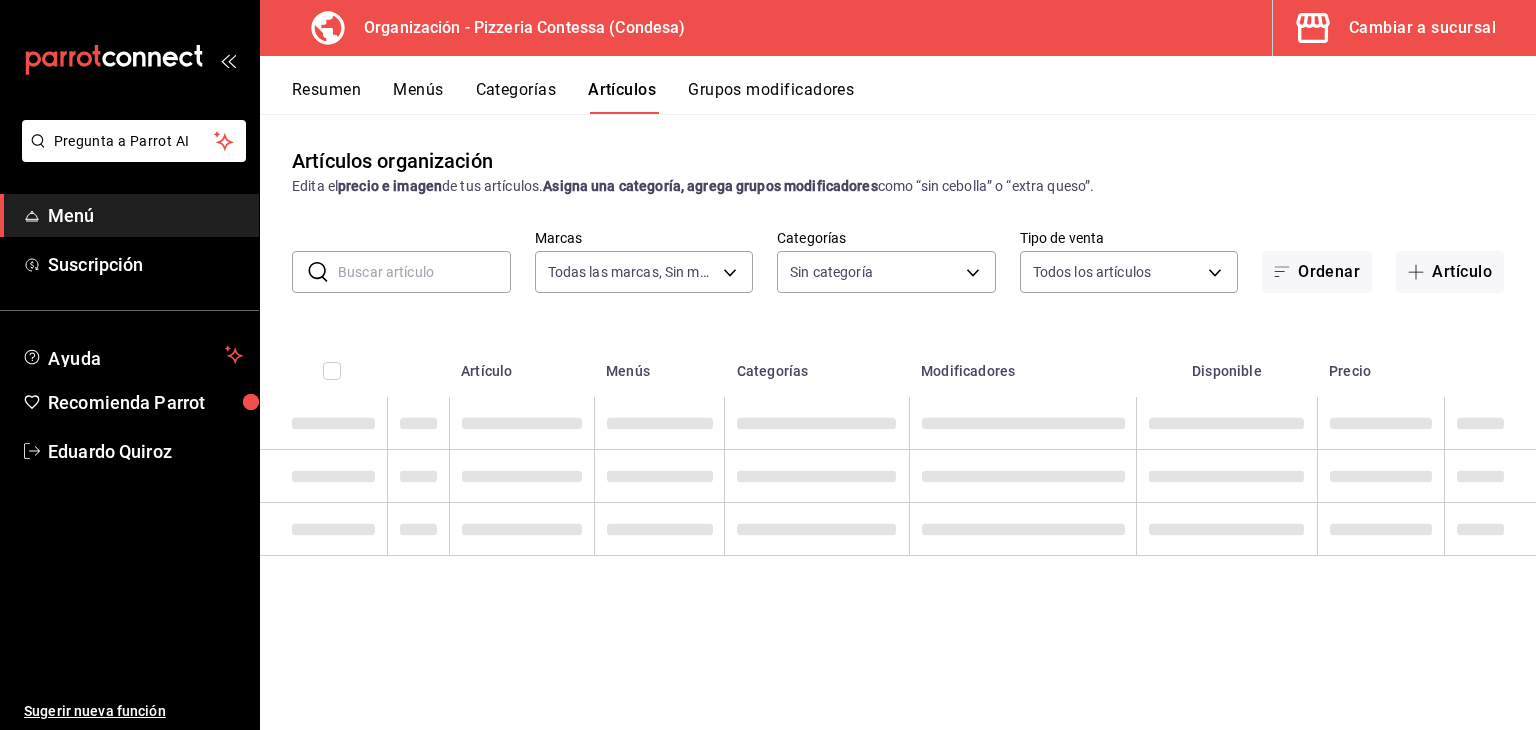 type on "ffd2d5b6-989f-41ef-afc5-5290e67978d8" 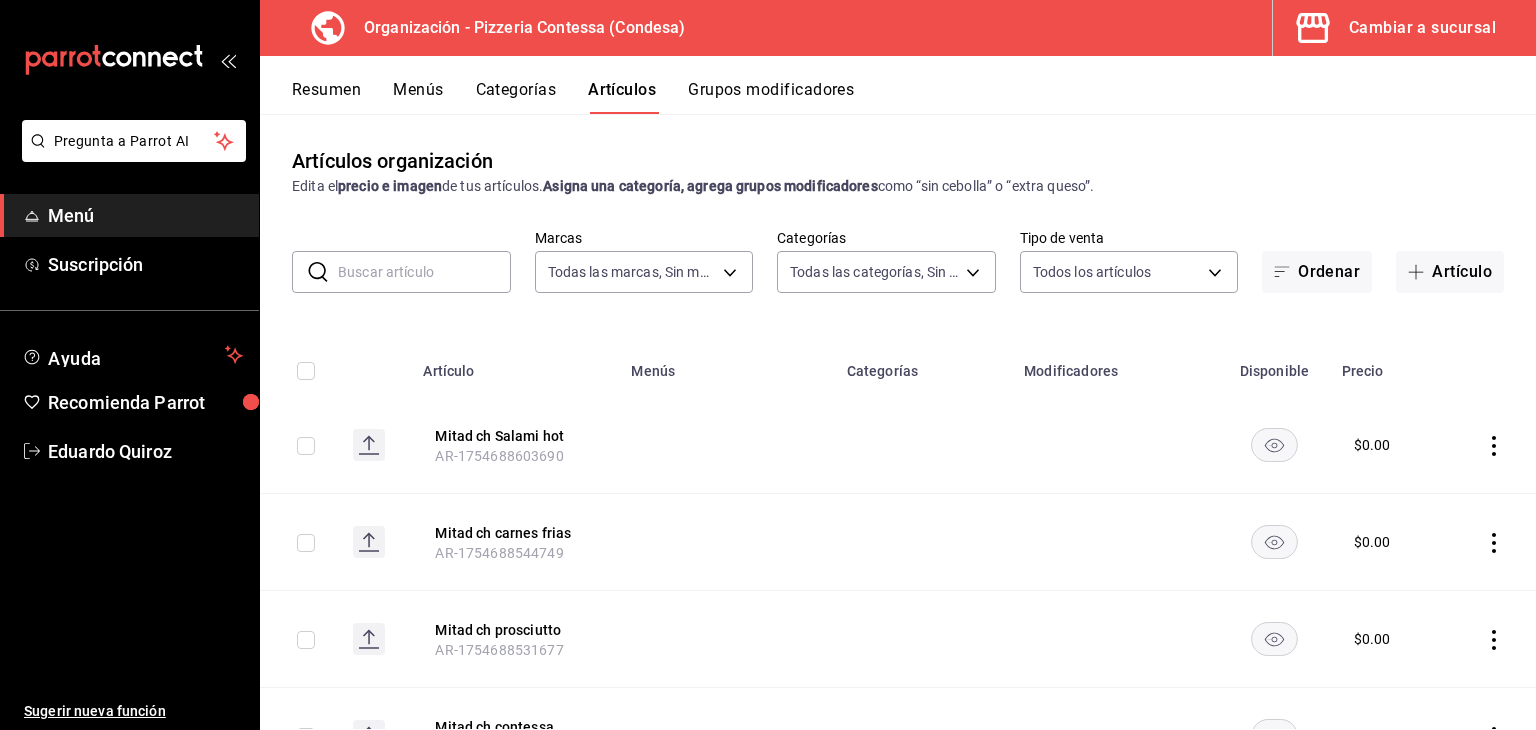 click at bounding box center (424, 272) 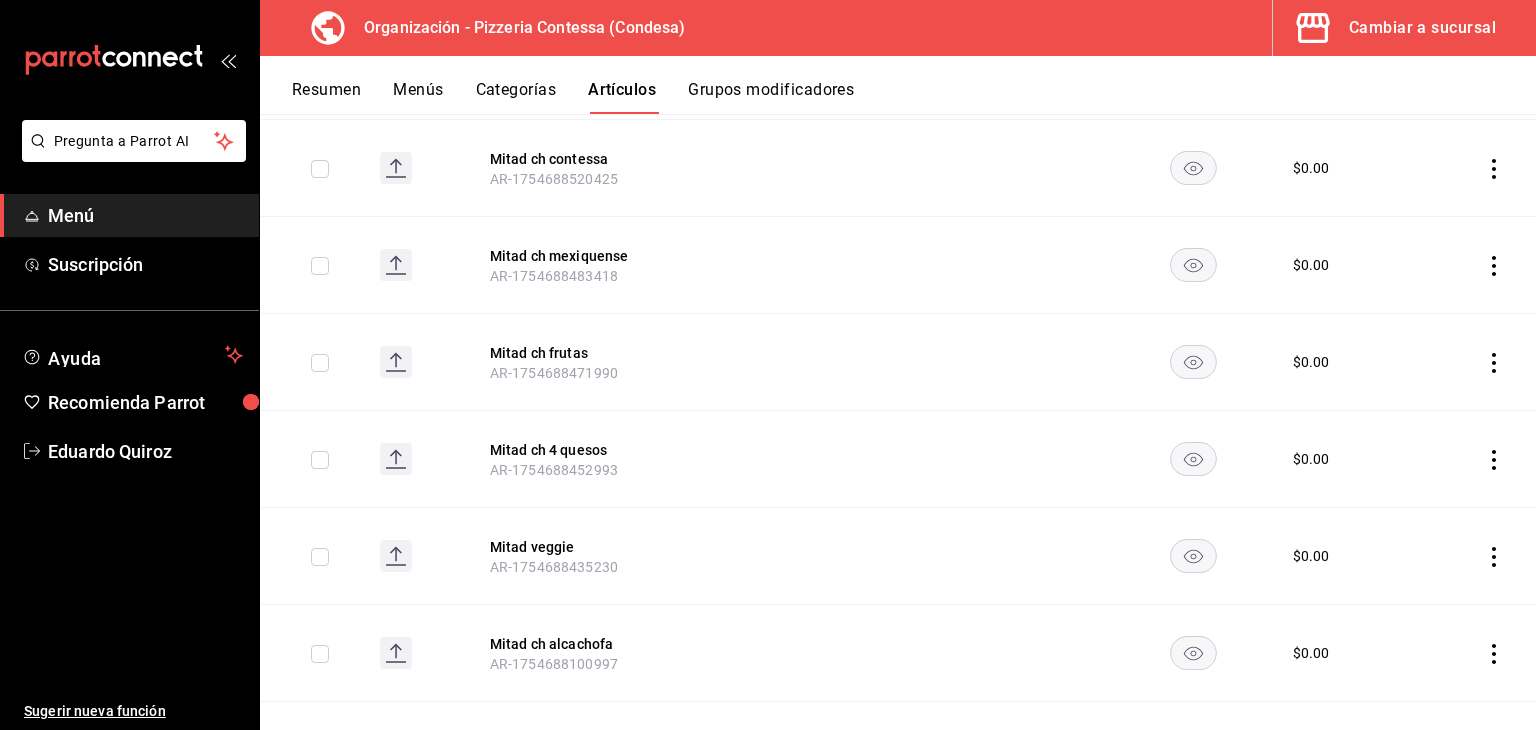 scroll, scrollTop: 564, scrollLeft: 0, axis: vertical 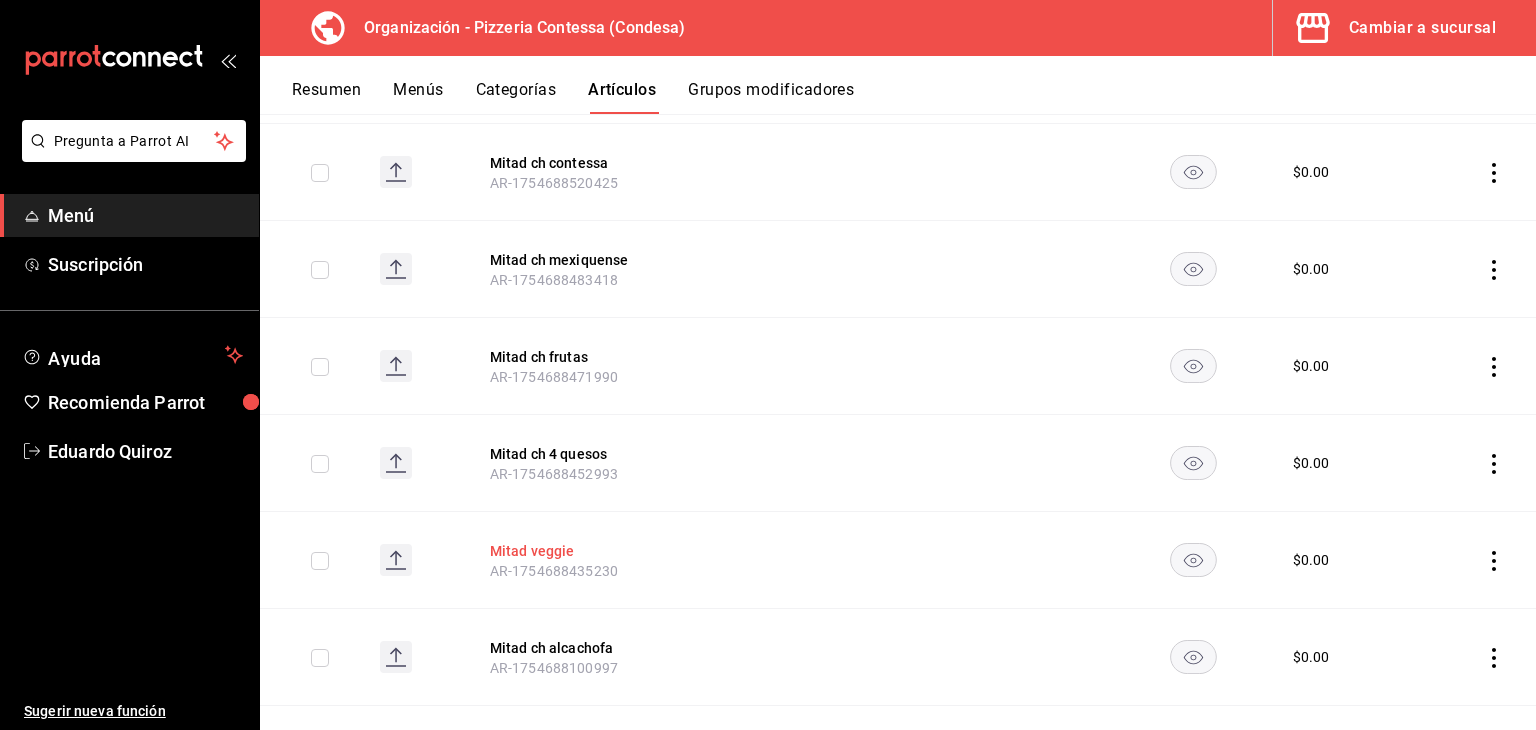 type on "mitad" 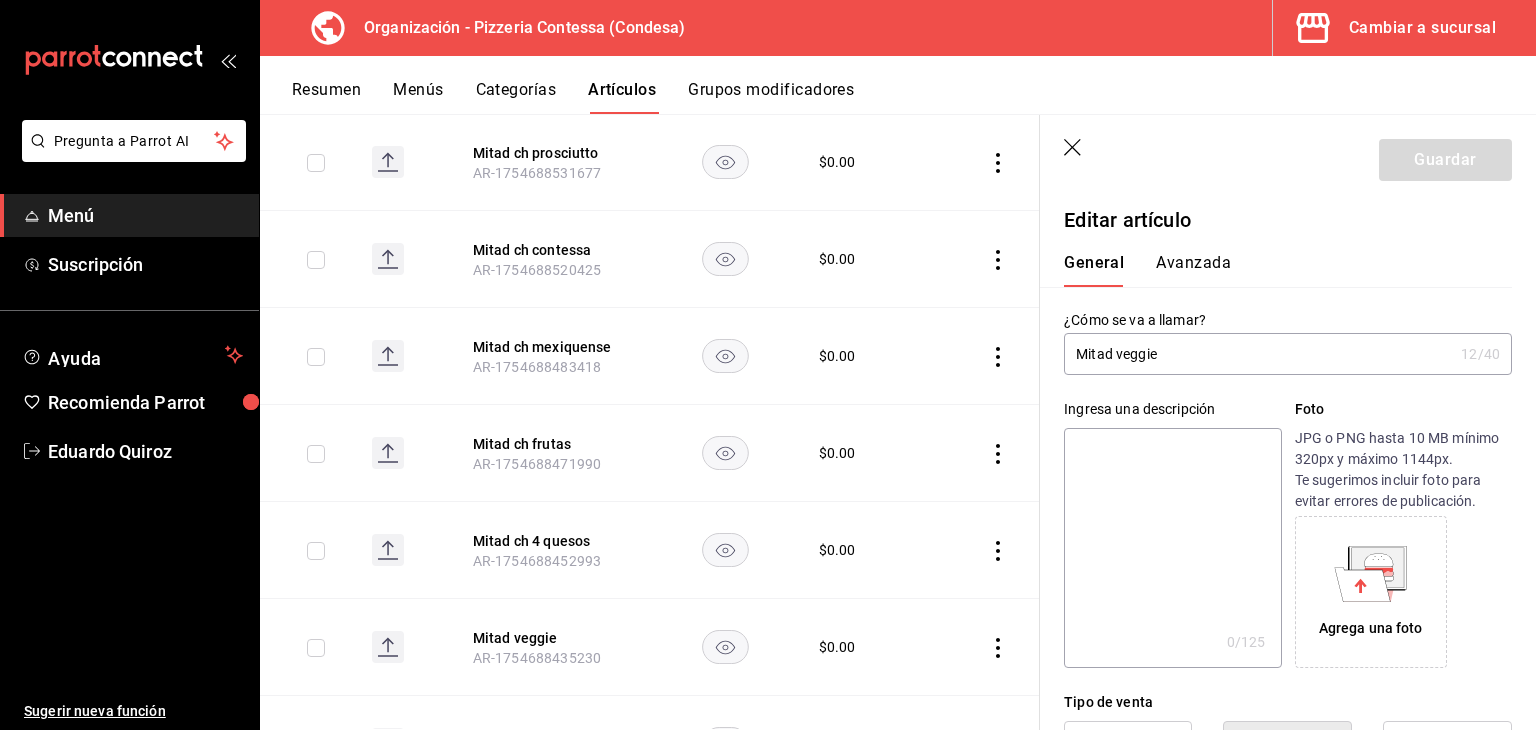 click on "Mitad veggie" at bounding box center [1258, 354] 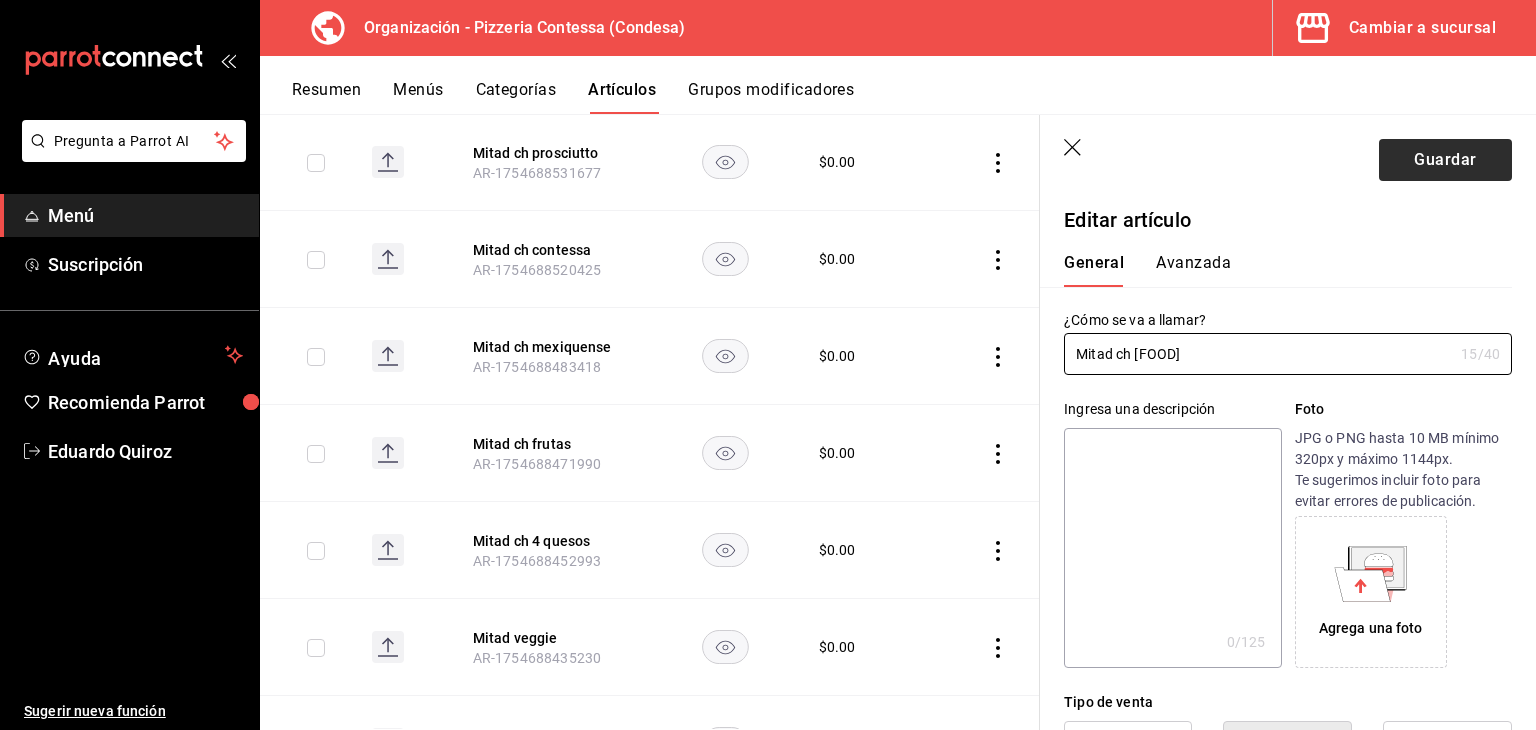 type on "Mitad ch veggie" 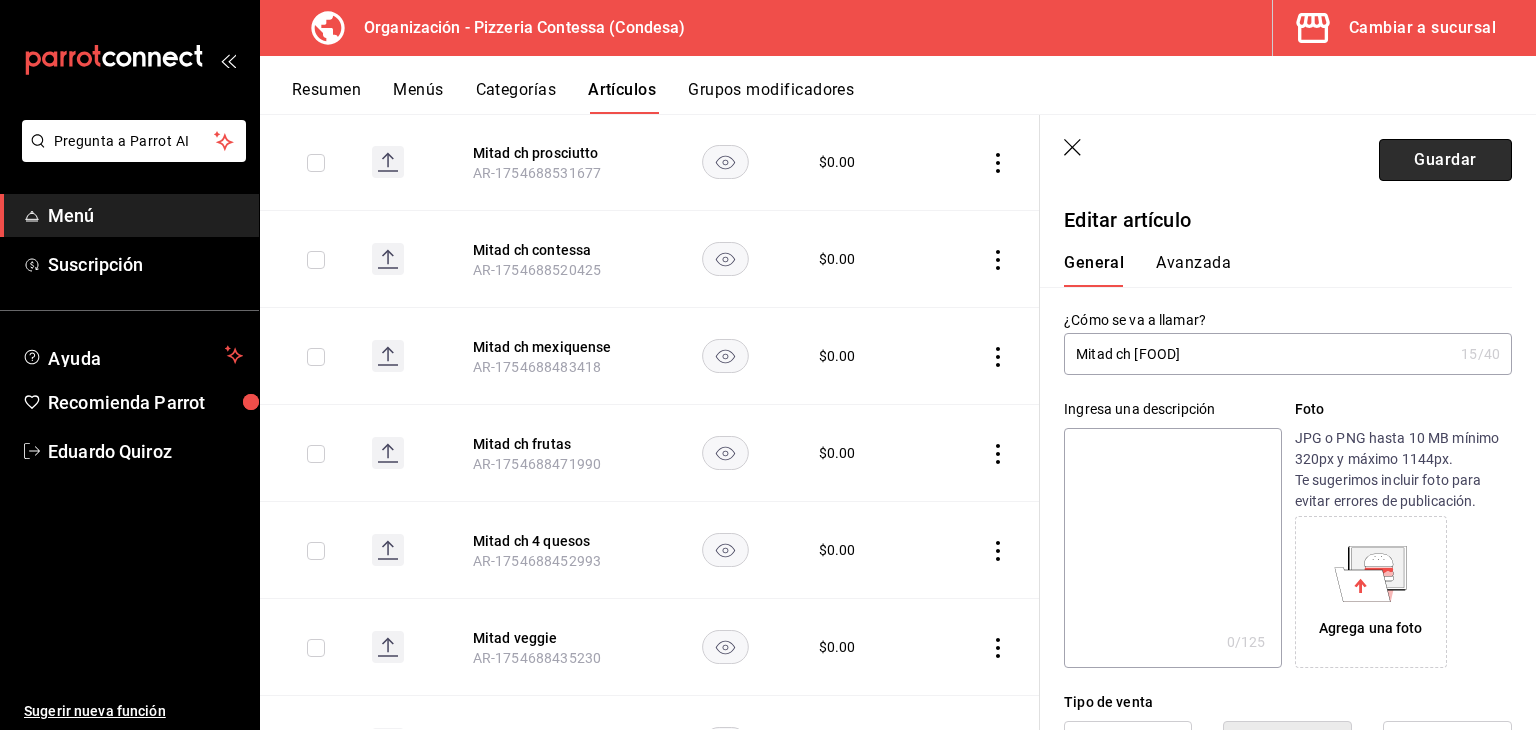 click on "Guardar" at bounding box center (1445, 160) 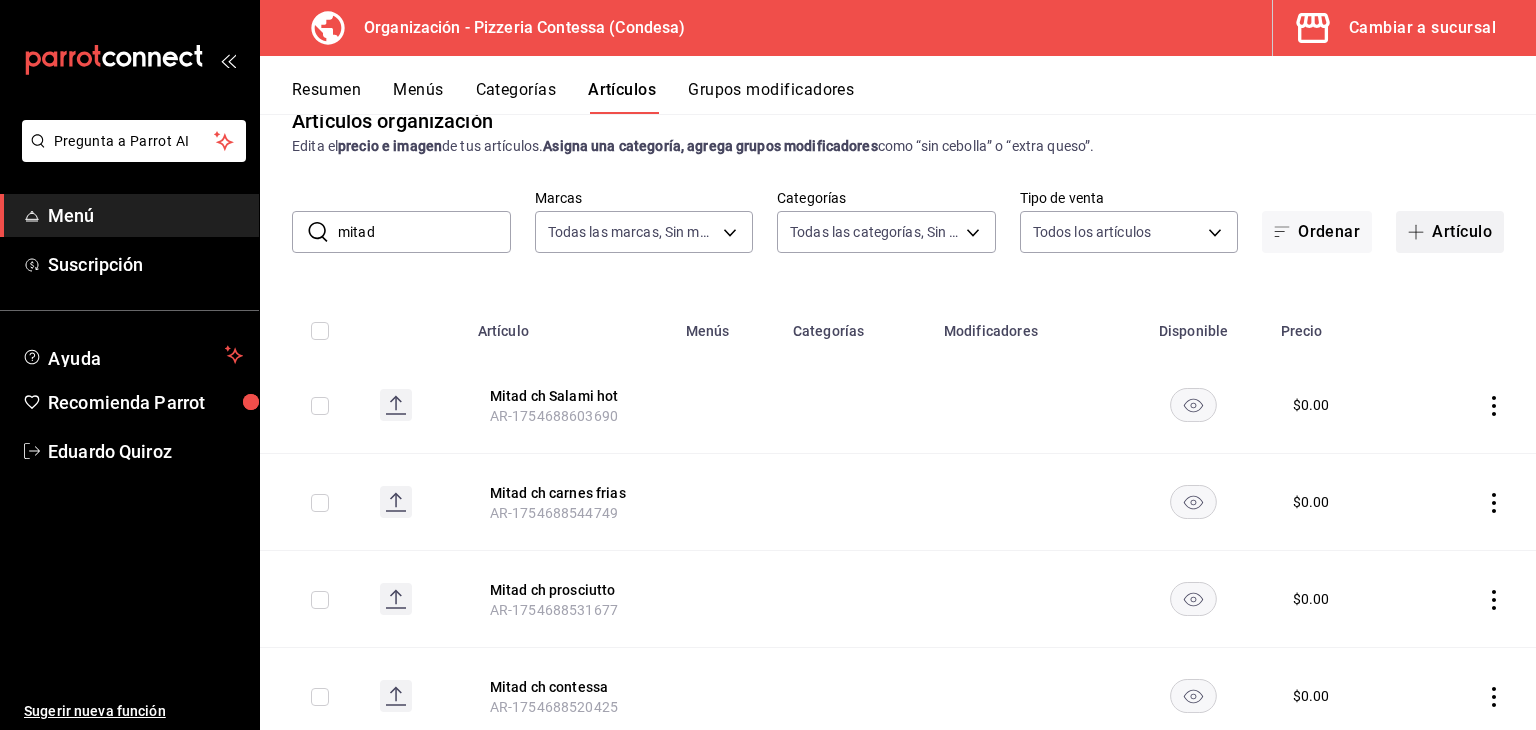 scroll, scrollTop: 39, scrollLeft: 0, axis: vertical 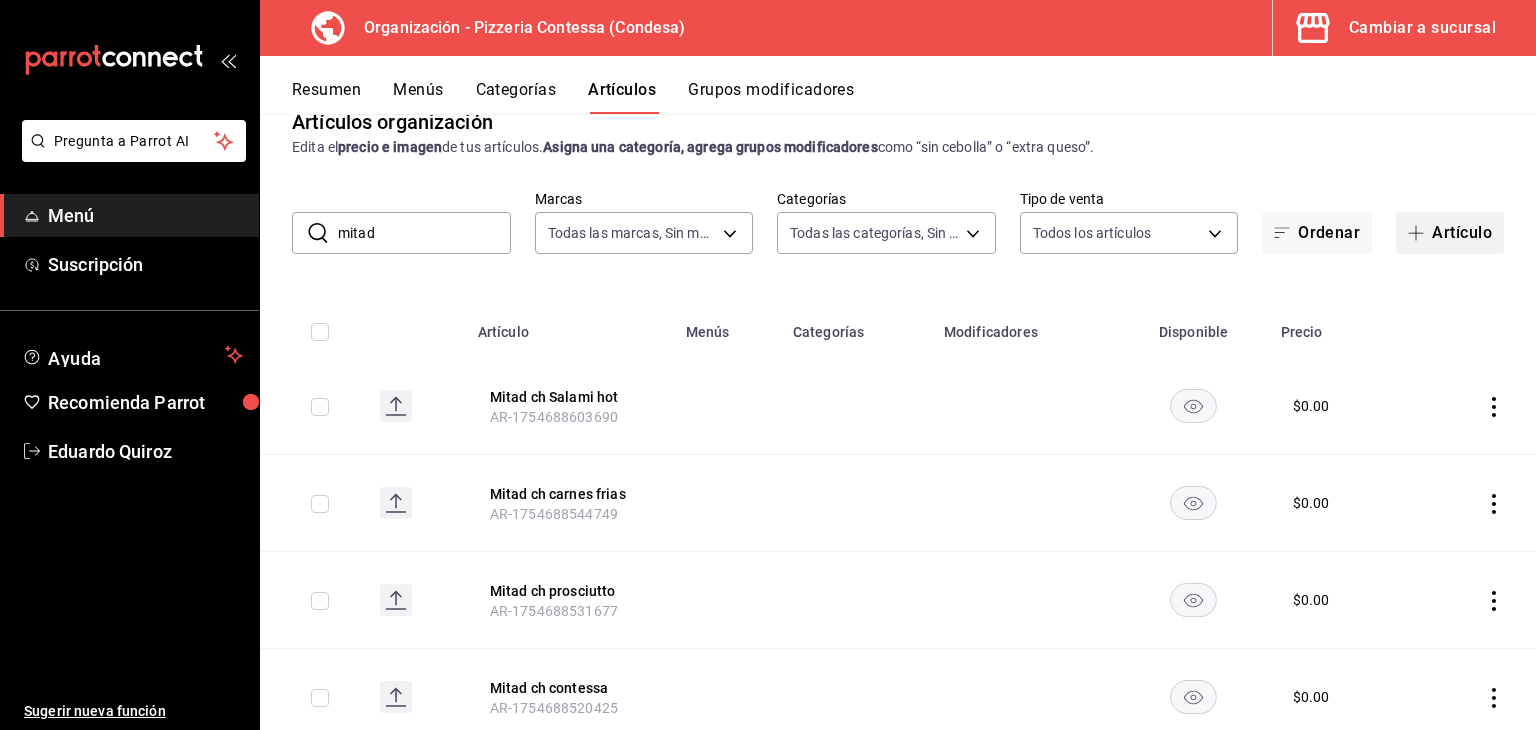 click on "Artículo" at bounding box center (1450, 233) 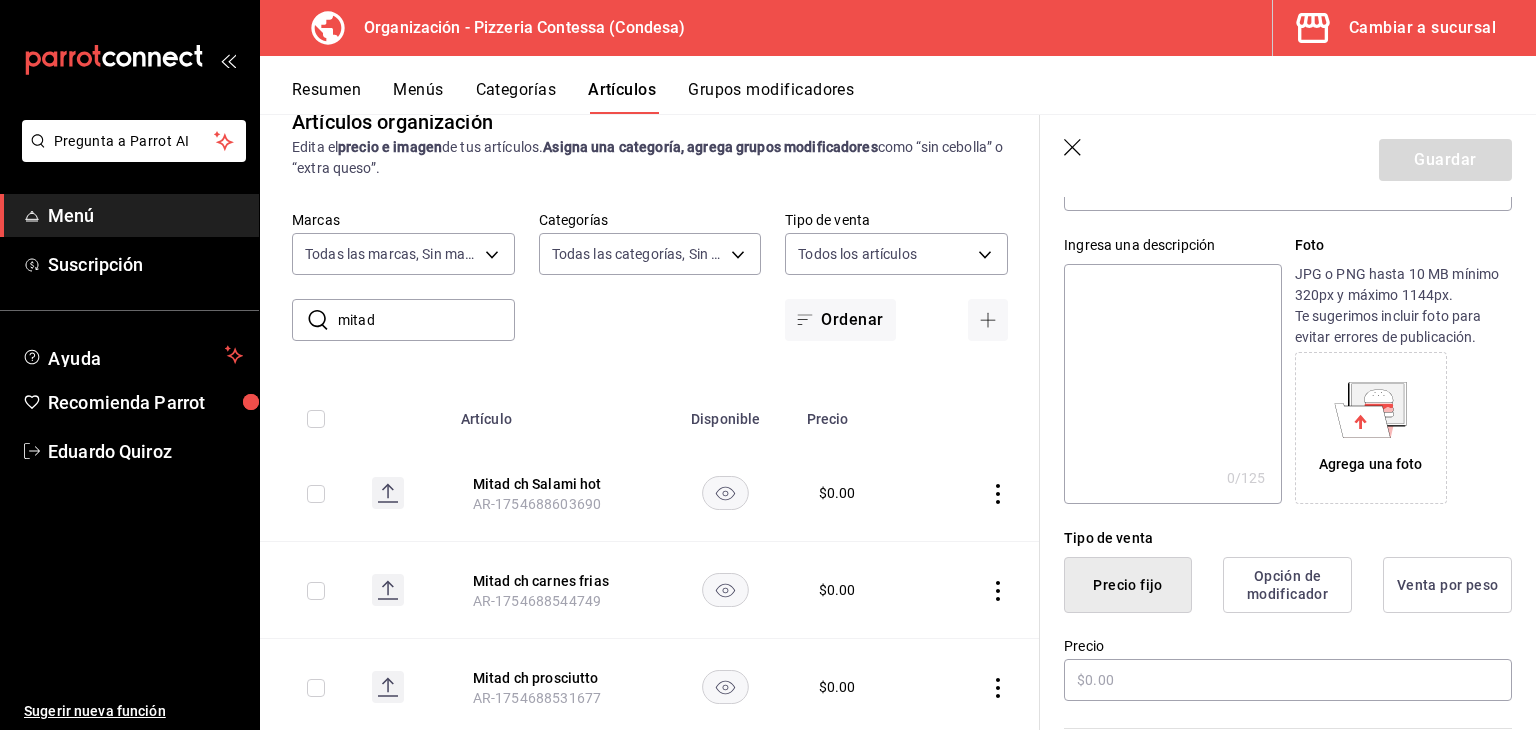 scroll, scrollTop: 182, scrollLeft: 0, axis: vertical 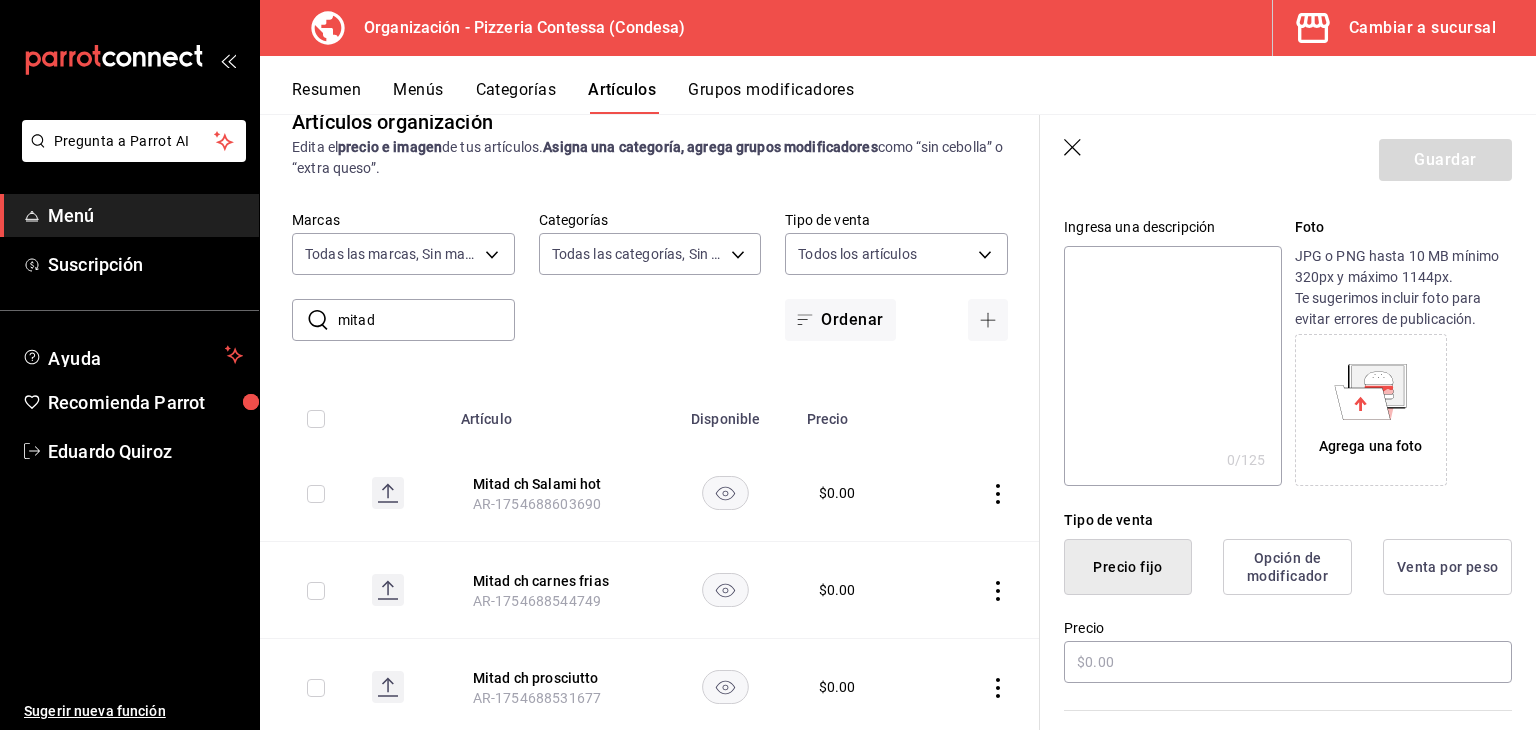 type on "Mitad ch oaxaca" 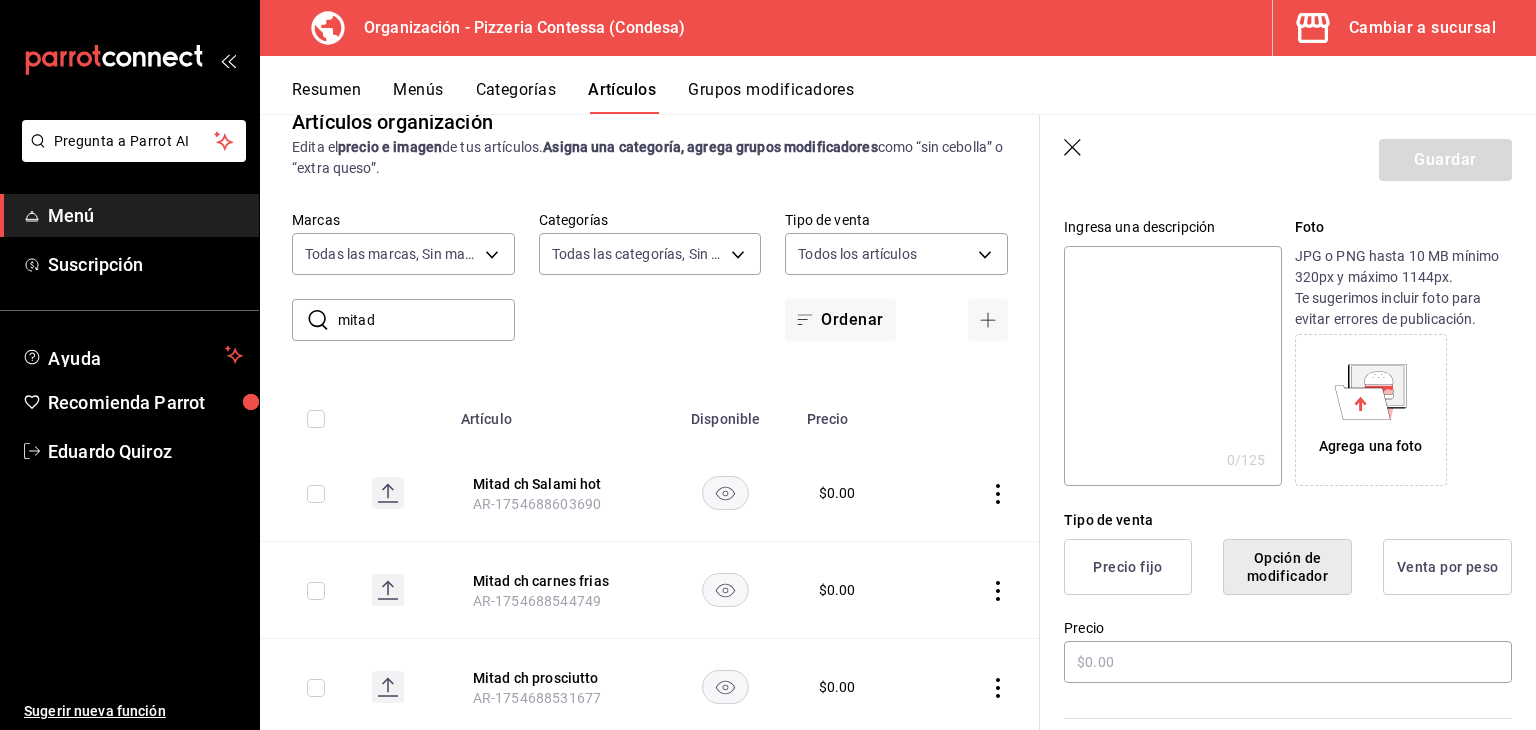 click on "Color Elige un color para resaltar la casilla del artículo, esto solo se verá reflejado en el punto de venta." at bounding box center (1276, 795) 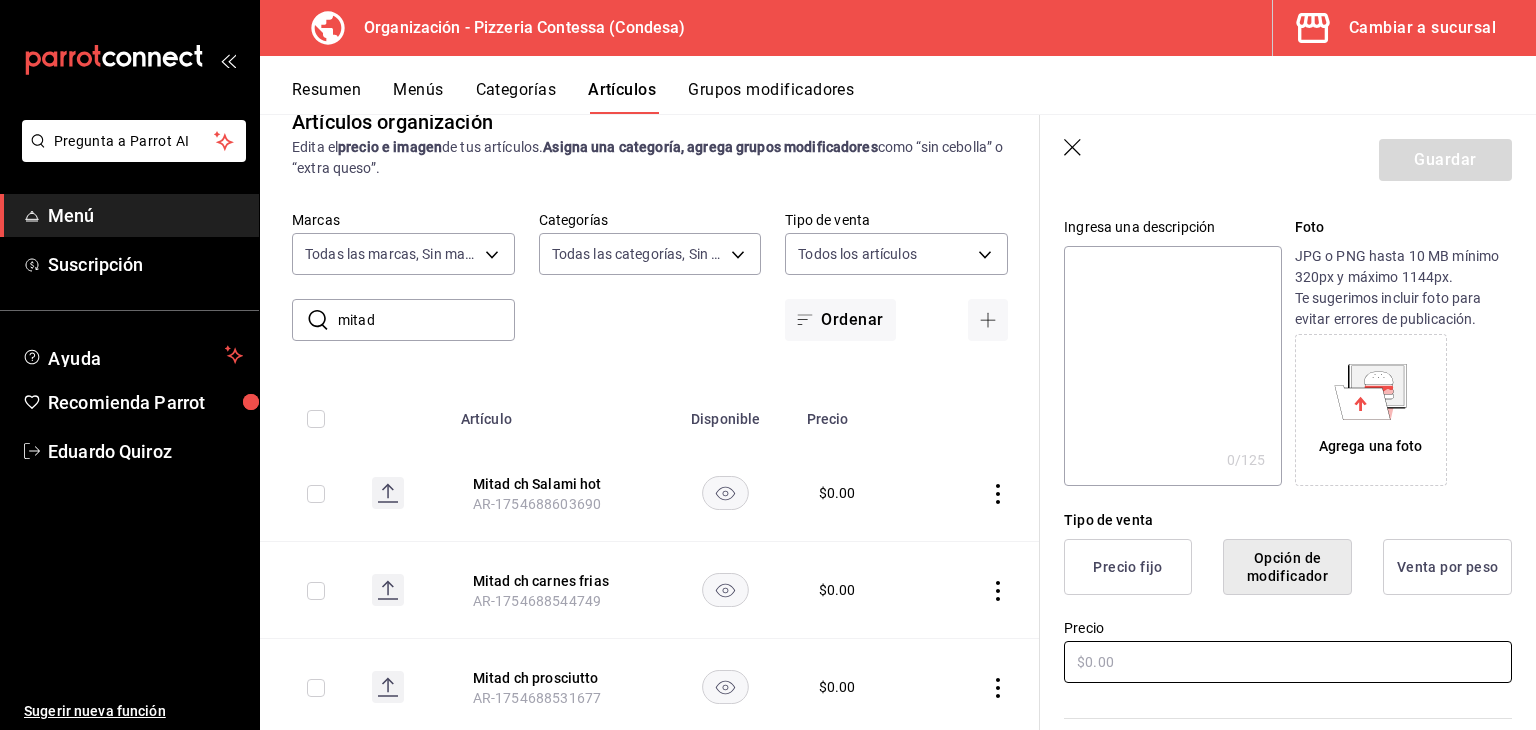 click at bounding box center [1288, 662] 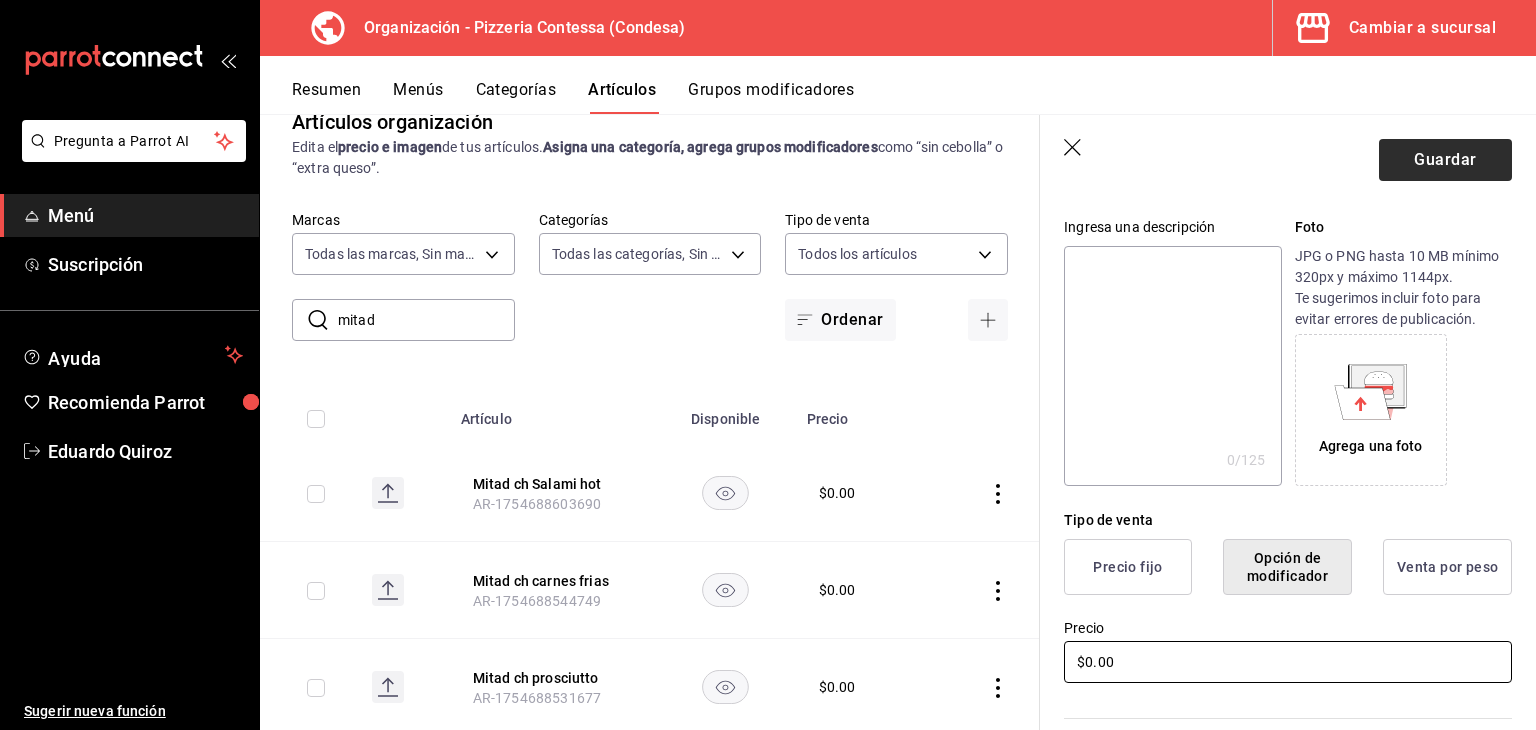 type on "$0.00" 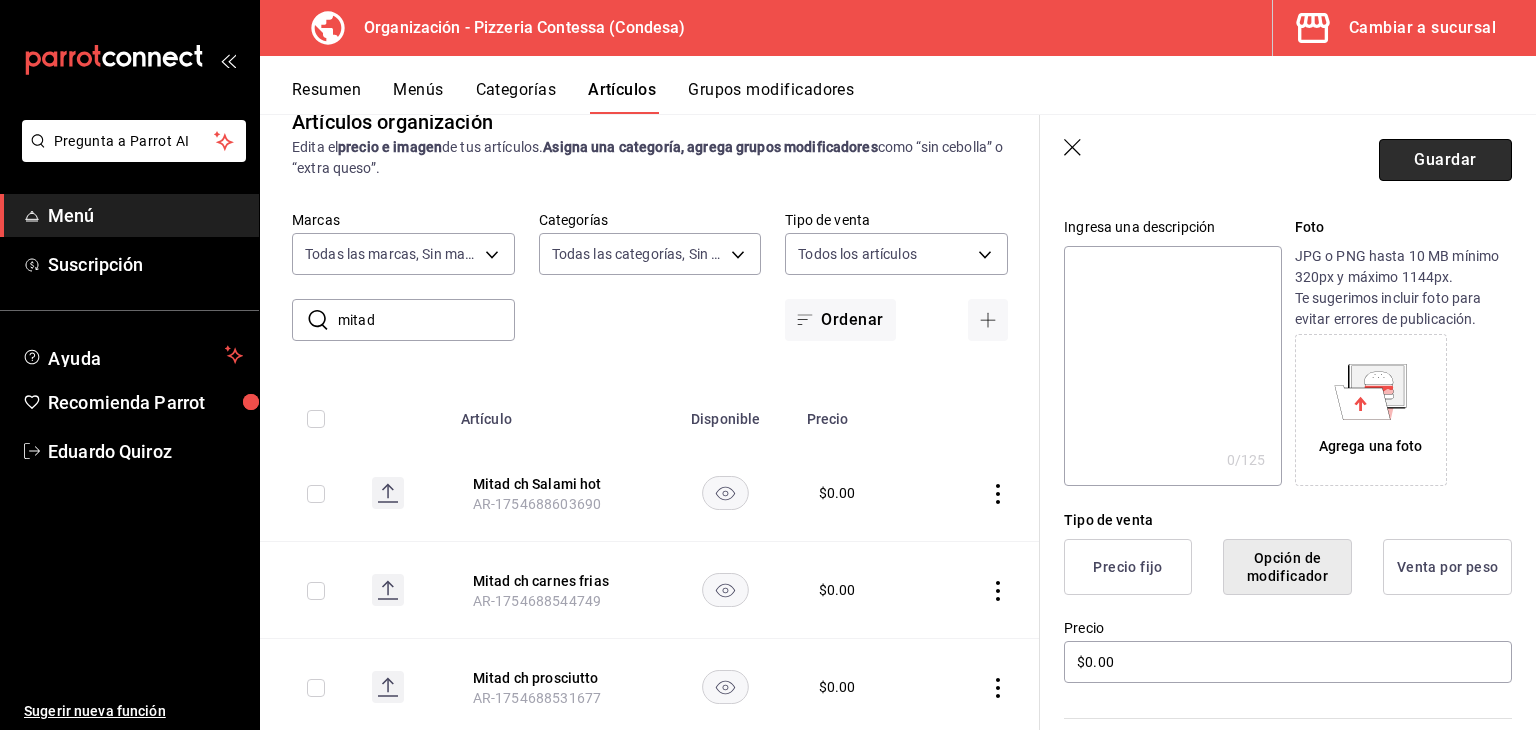 click on "Guardar" at bounding box center [1445, 160] 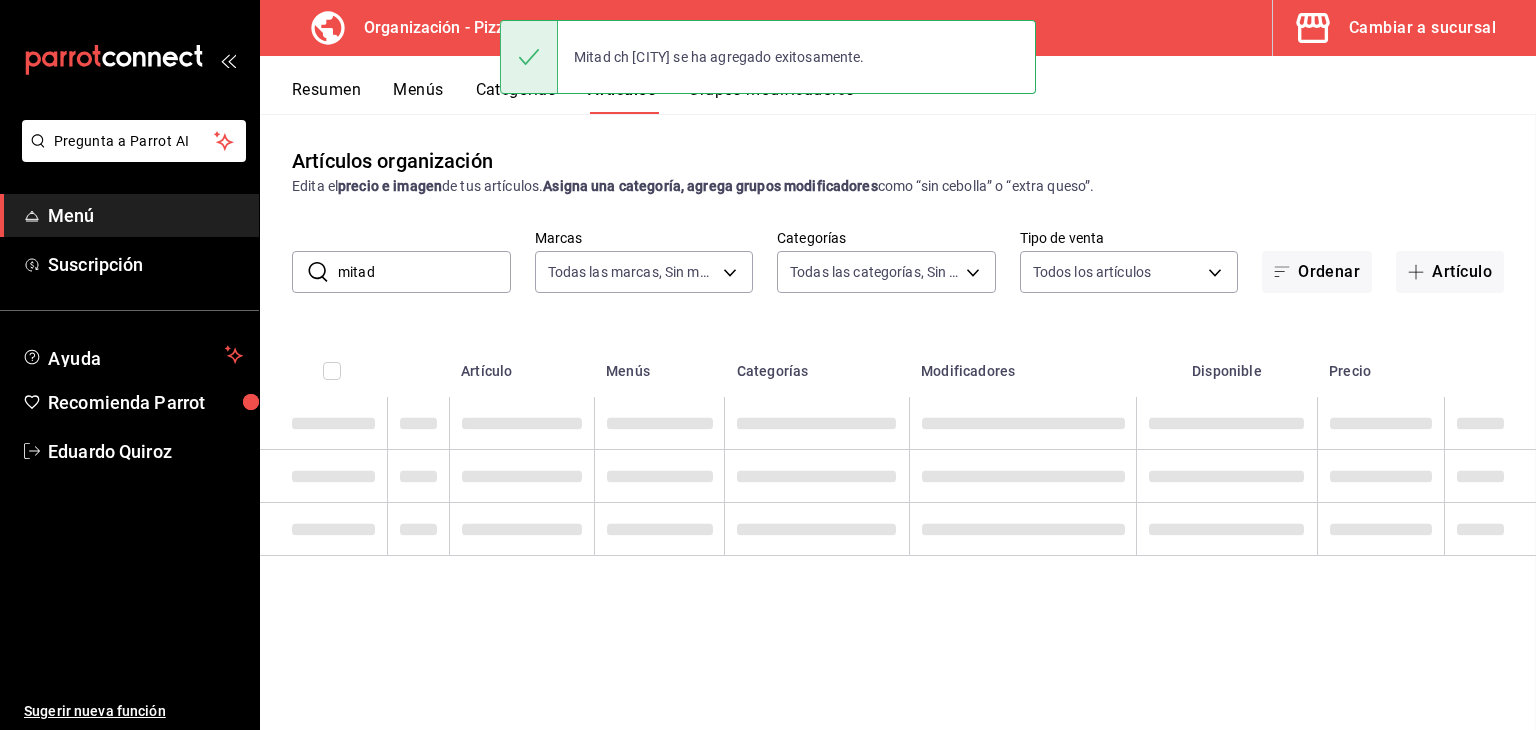 scroll, scrollTop: 0, scrollLeft: 0, axis: both 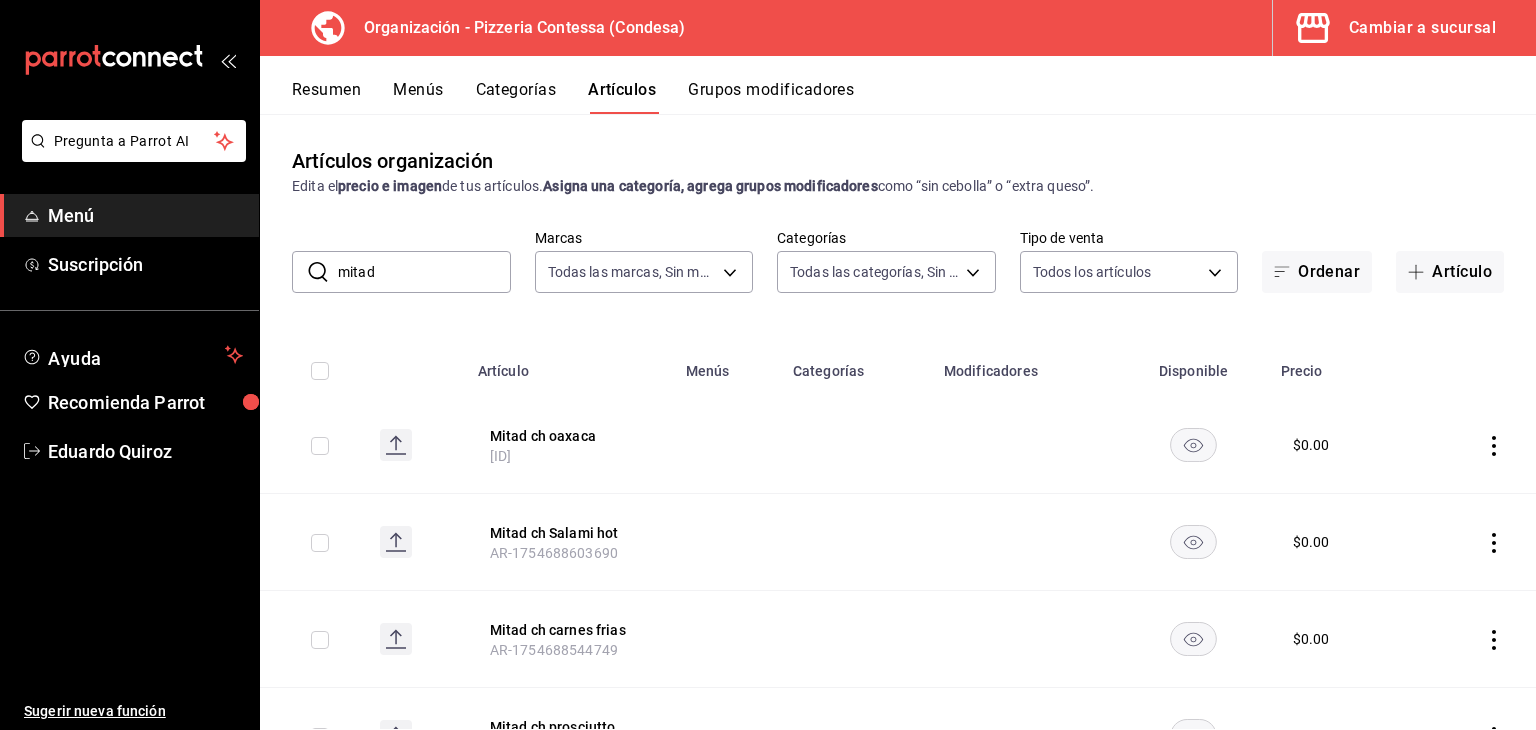 click on "Grupos modificadores" at bounding box center (771, 97) 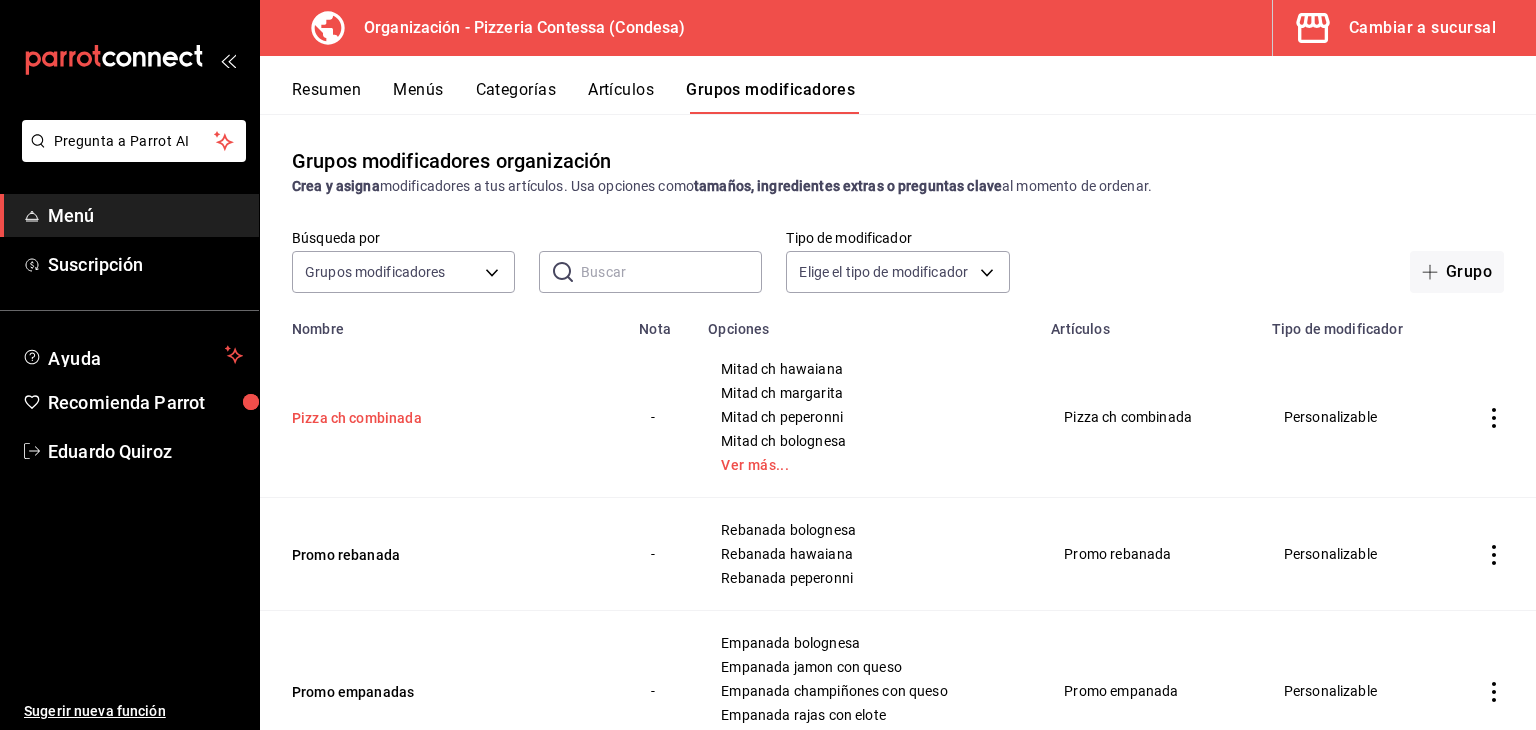 click on "Pizza ch combinada" at bounding box center [412, 418] 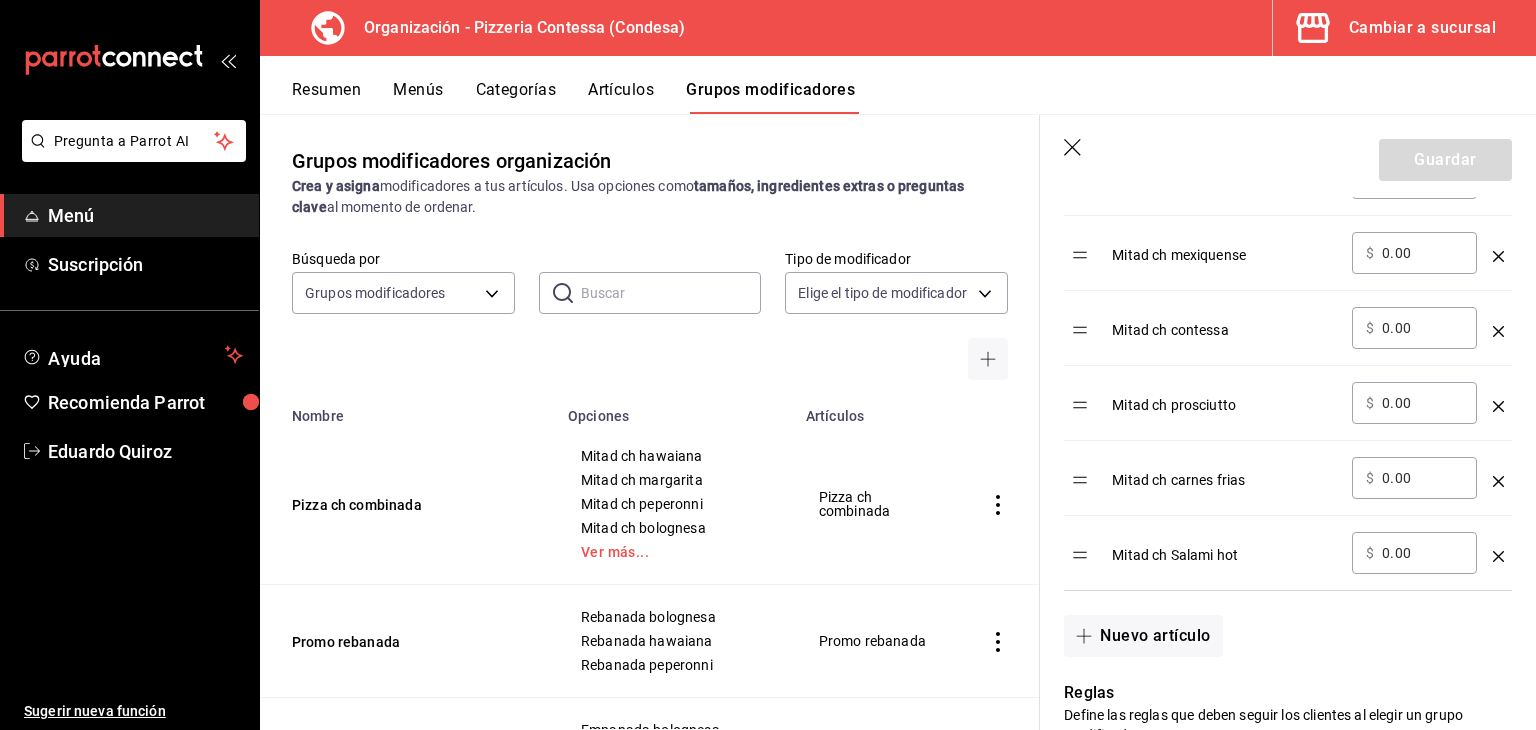 scroll, scrollTop: 1292, scrollLeft: 0, axis: vertical 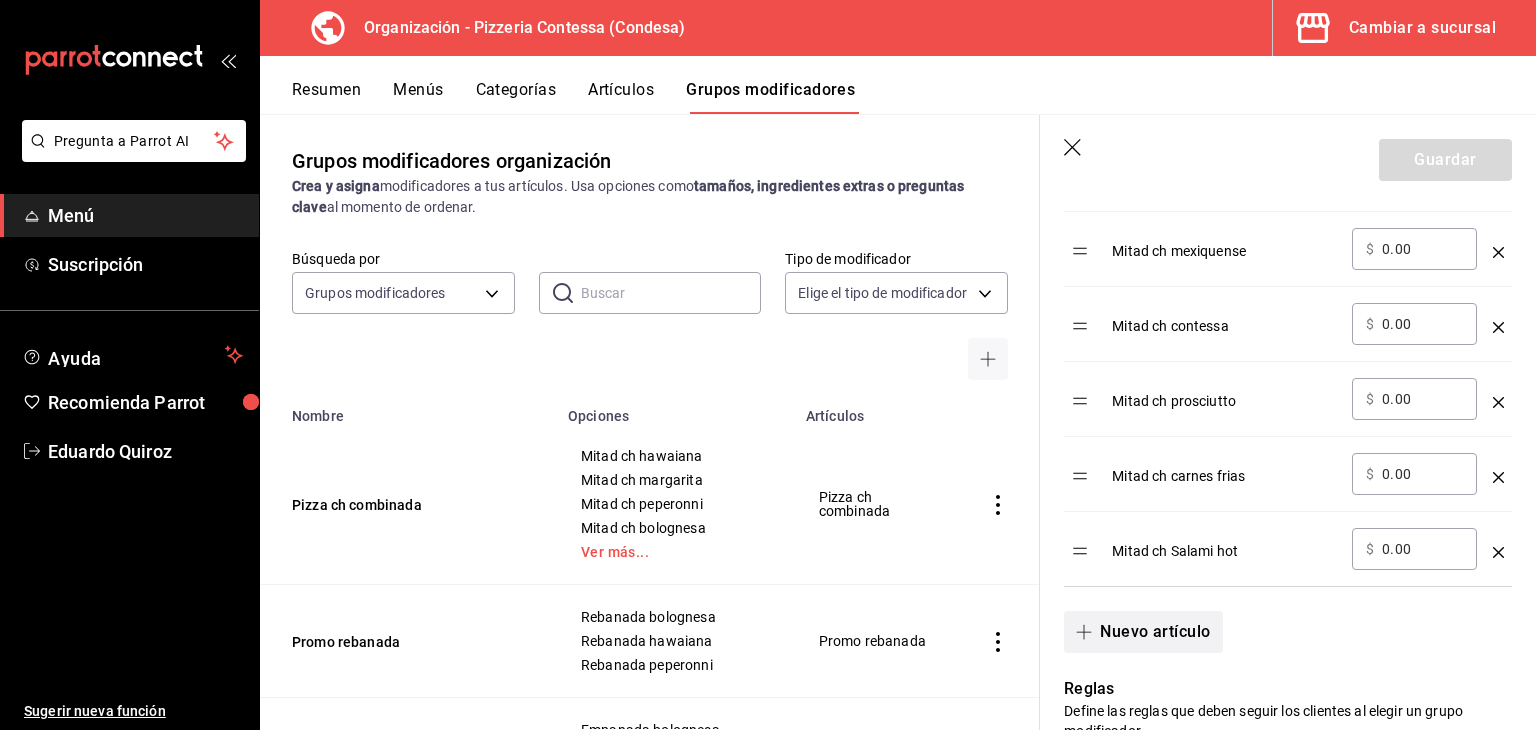 click on "Nuevo artículo" at bounding box center [1143, 632] 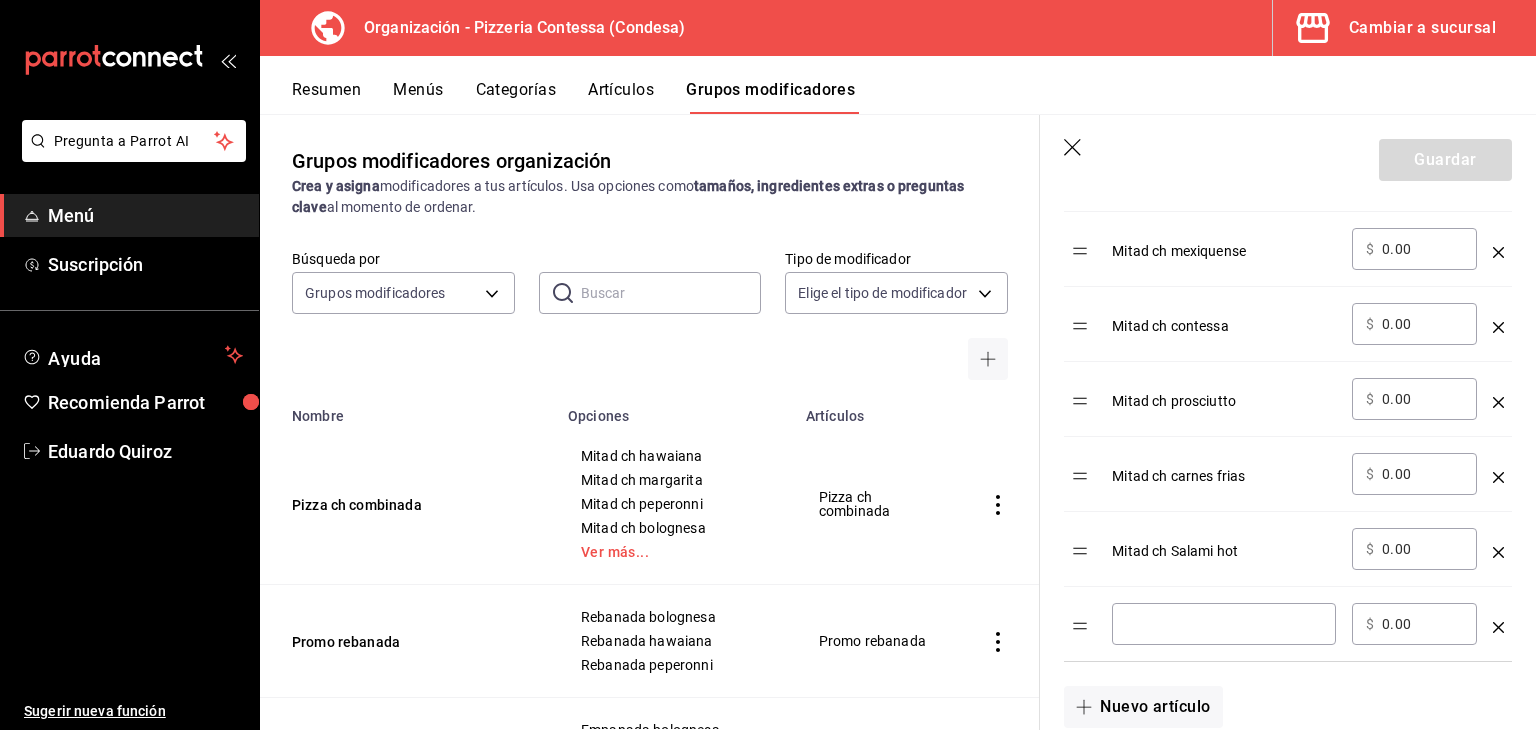 click at bounding box center [1224, 624] 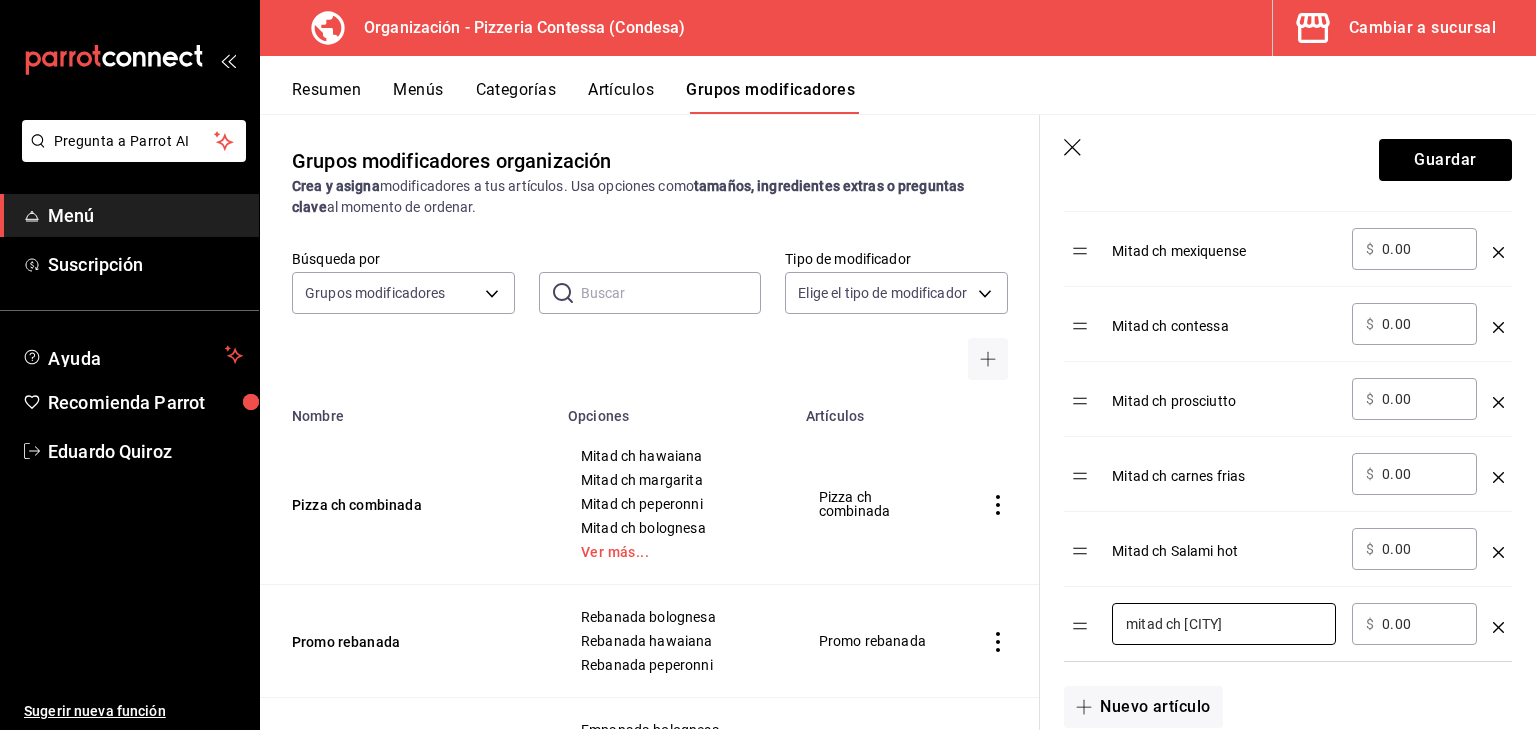 type on "mitad ch oaxa" 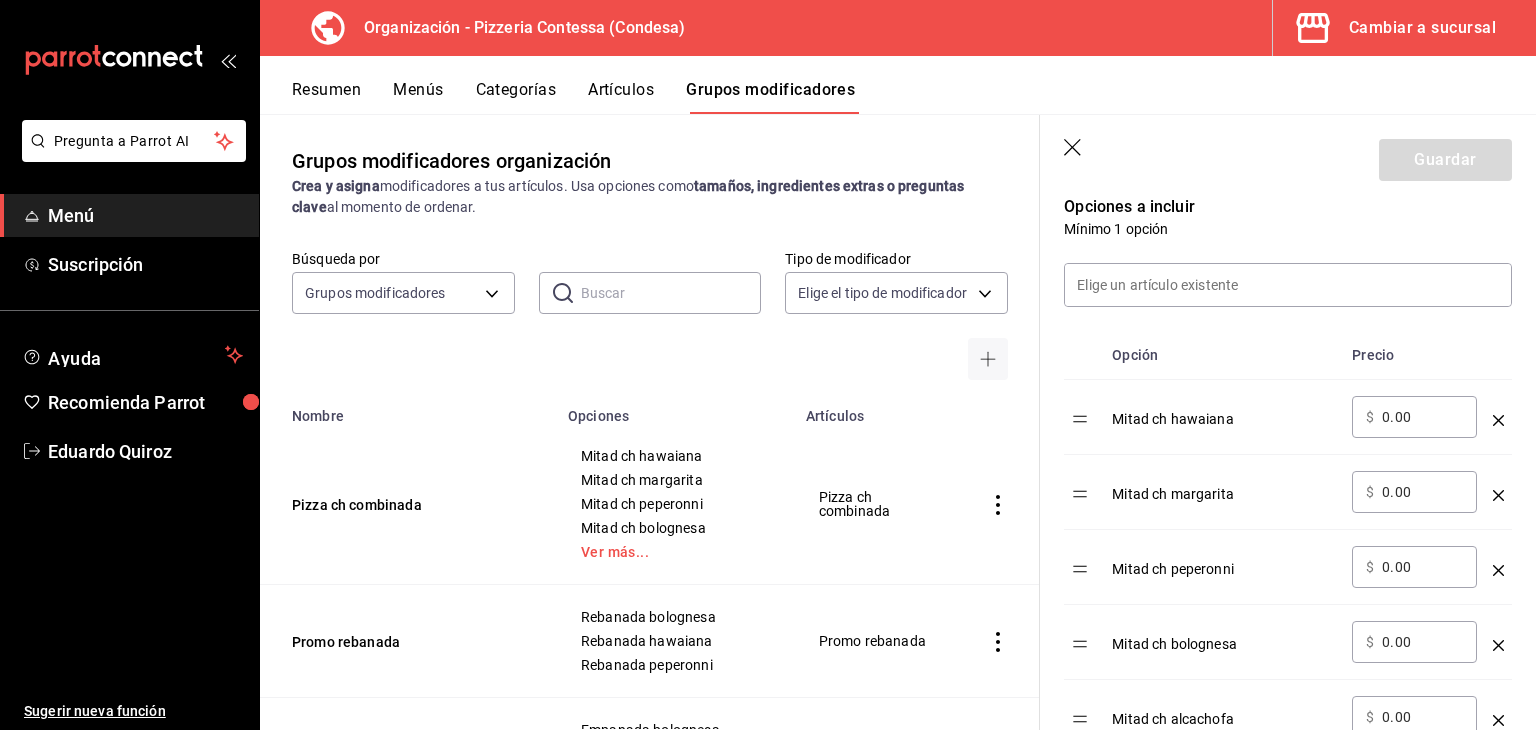 scroll, scrollTop: 458, scrollLeft: 0, axis: vertical 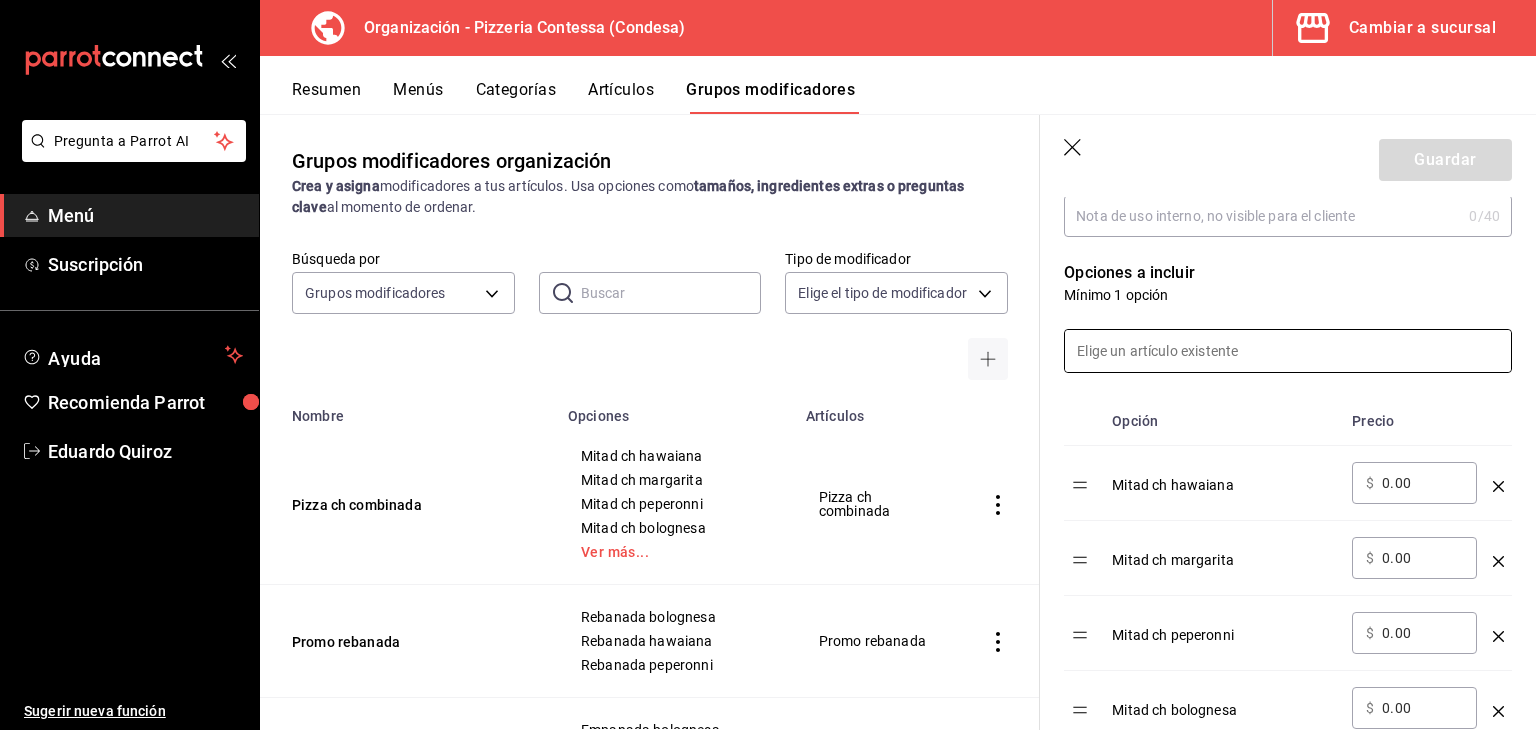 click at bounding box center (1288, 351) 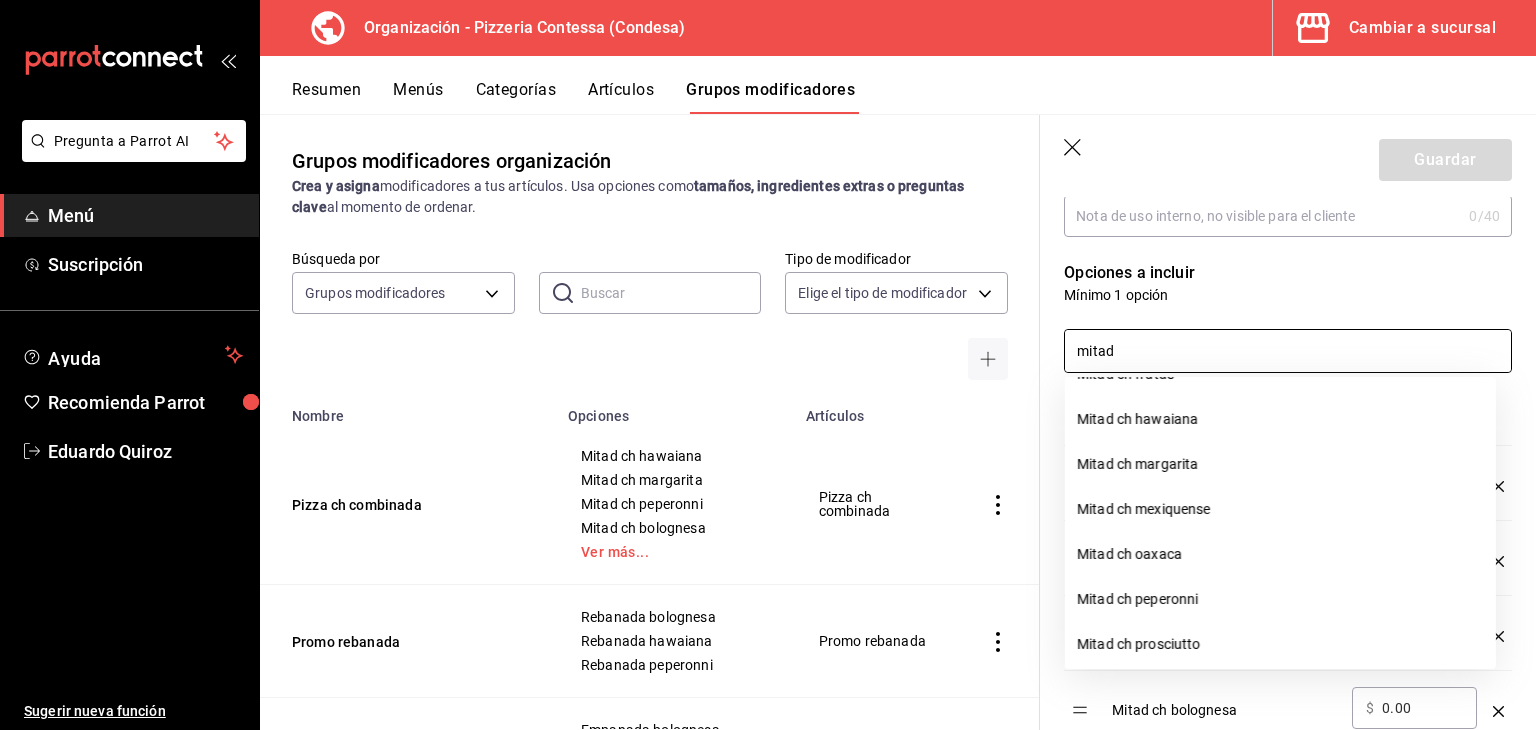 scroll, scrollTop: 370, scrollLeft: 0, axis: vertical 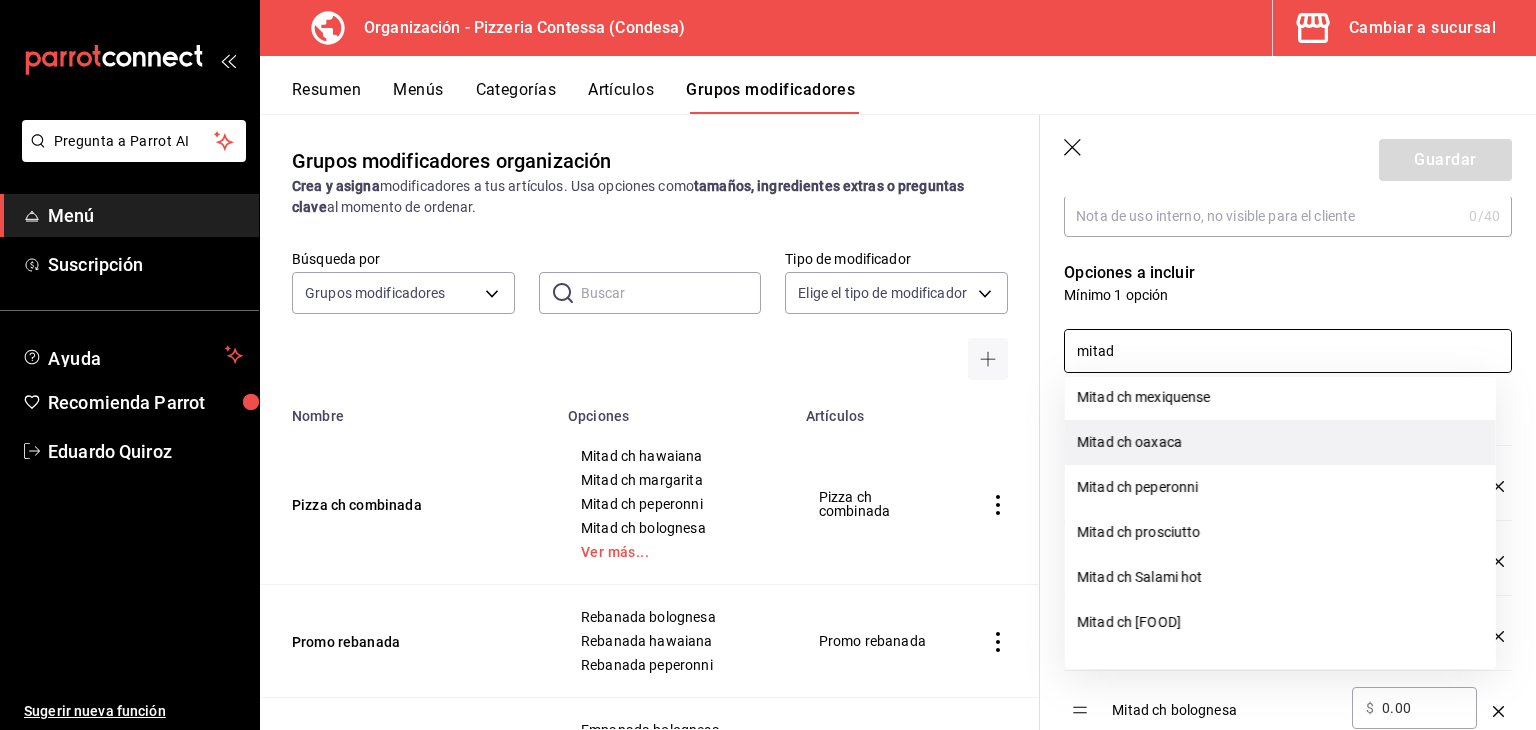 click on "Mitad ch oaxaca" at bounding box center (1280, 442) 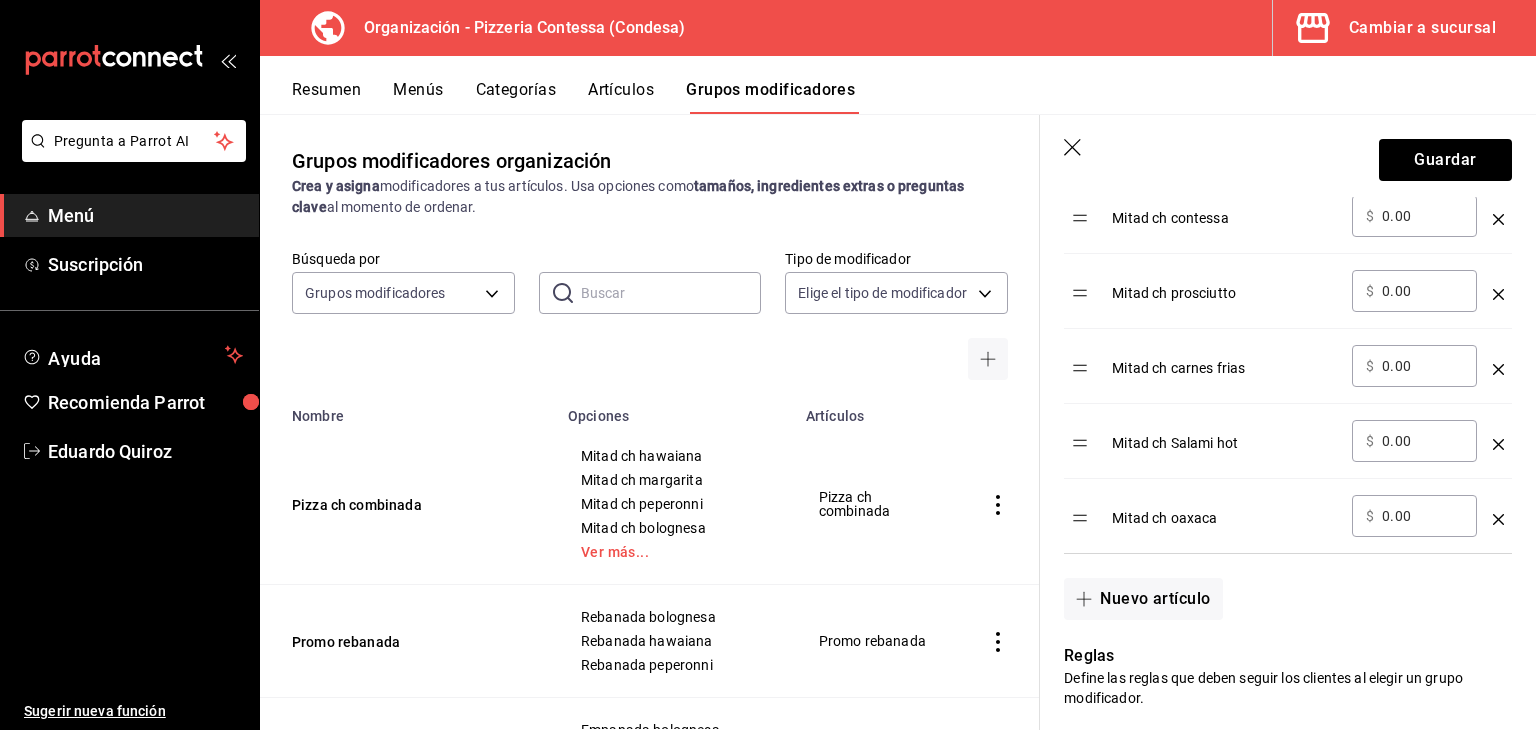 scroll, scrollTop: 1402, scrollLeft: 0, axis: vertical 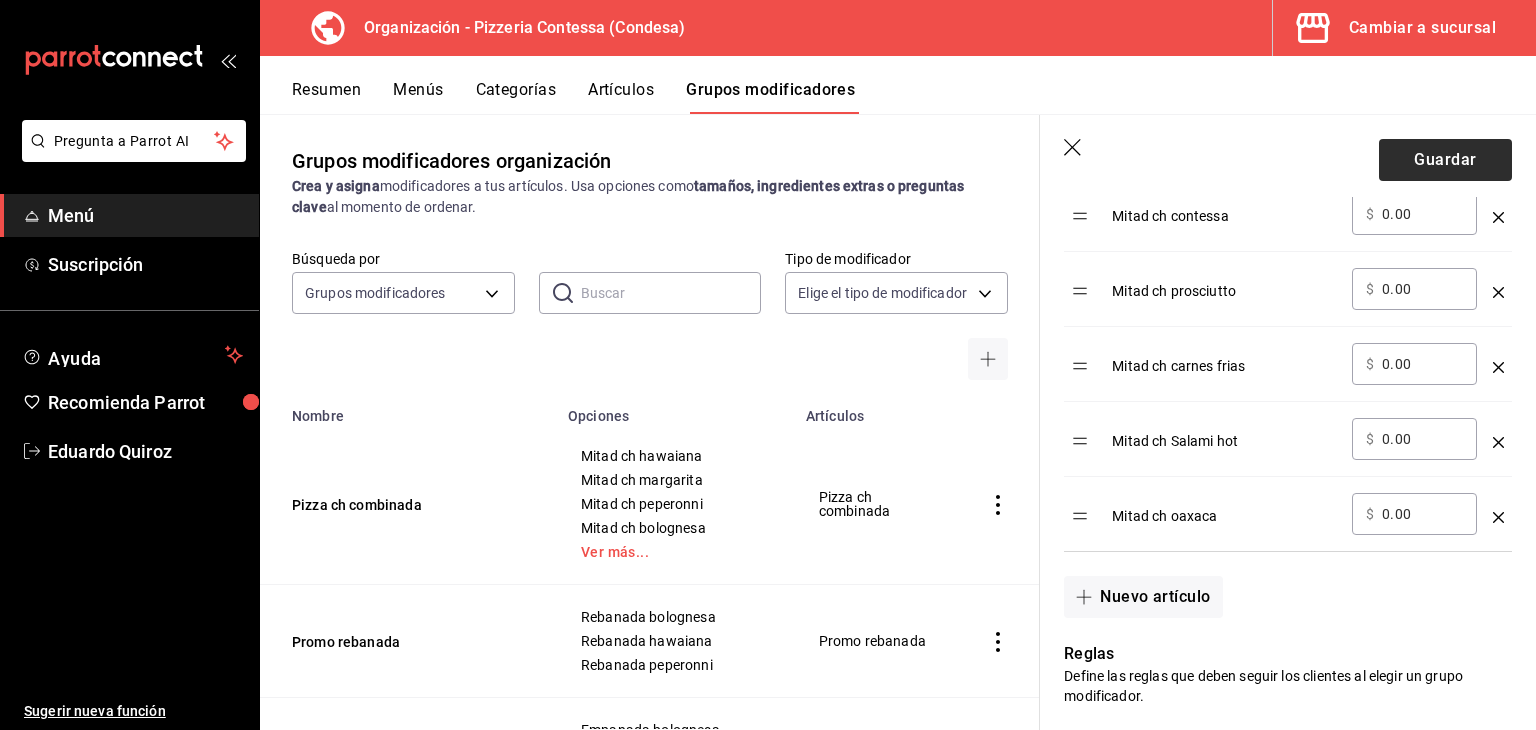 type on "mitad" 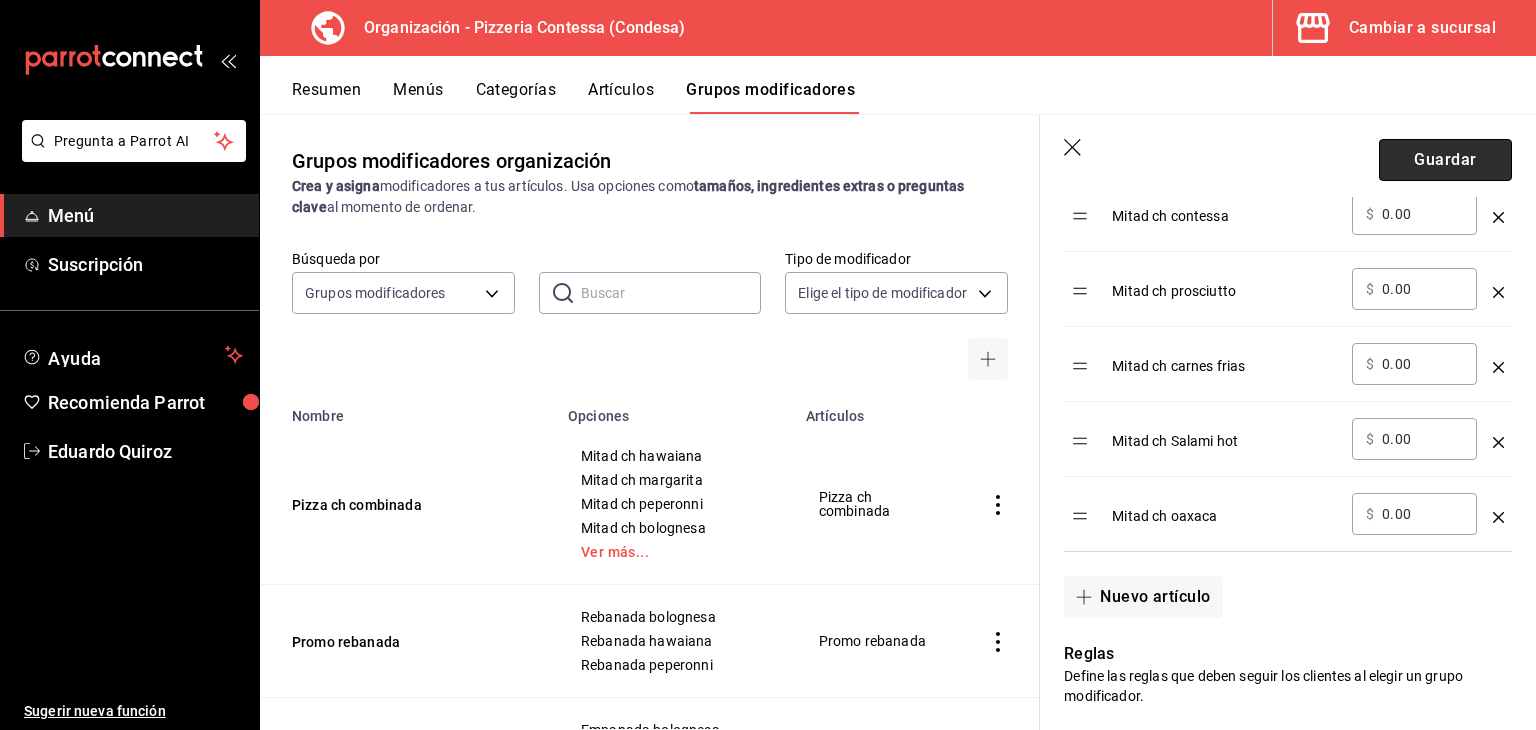 click on "Guardar" at bounding box center (1445, 160) 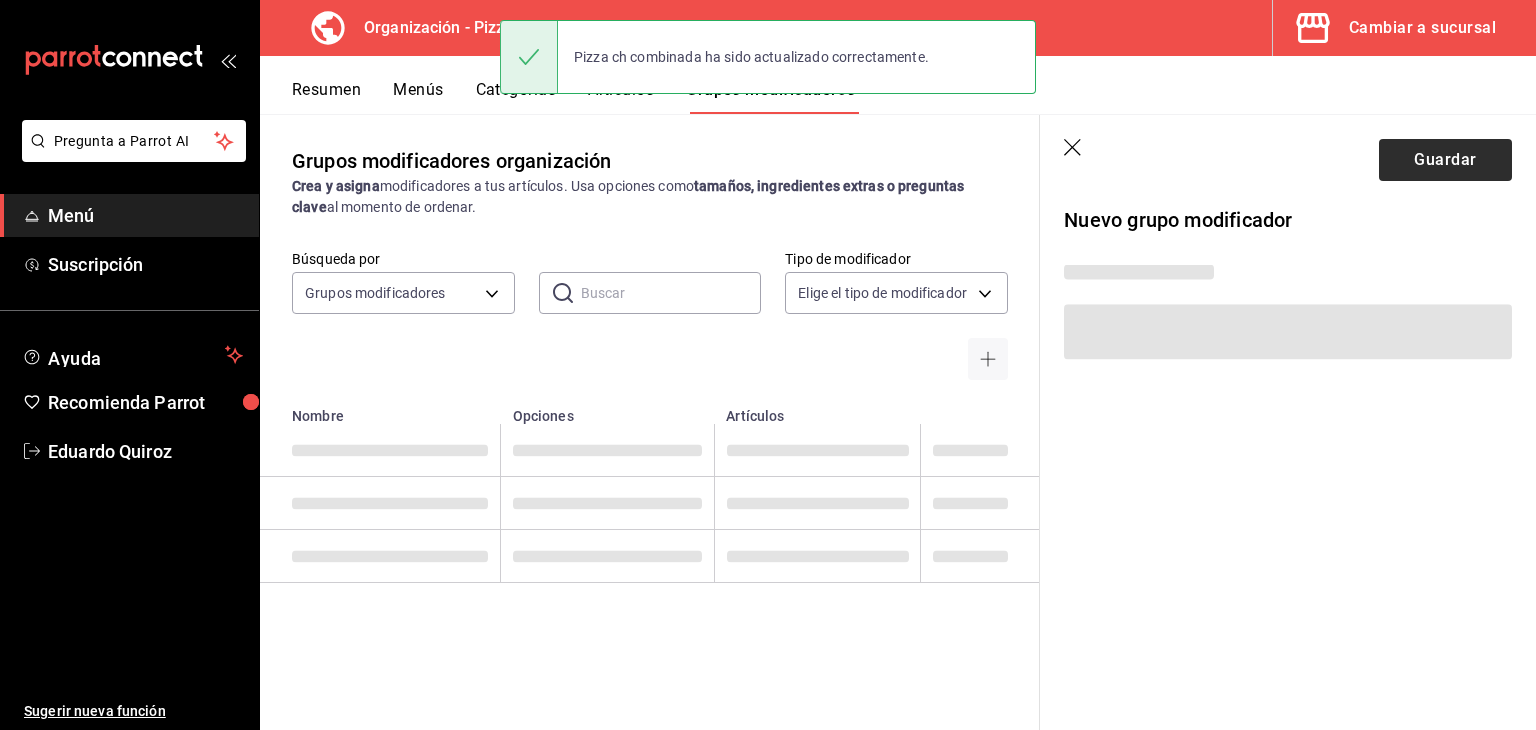 scroll, scrollTop: 0, scrollLeft: 0, axis: both 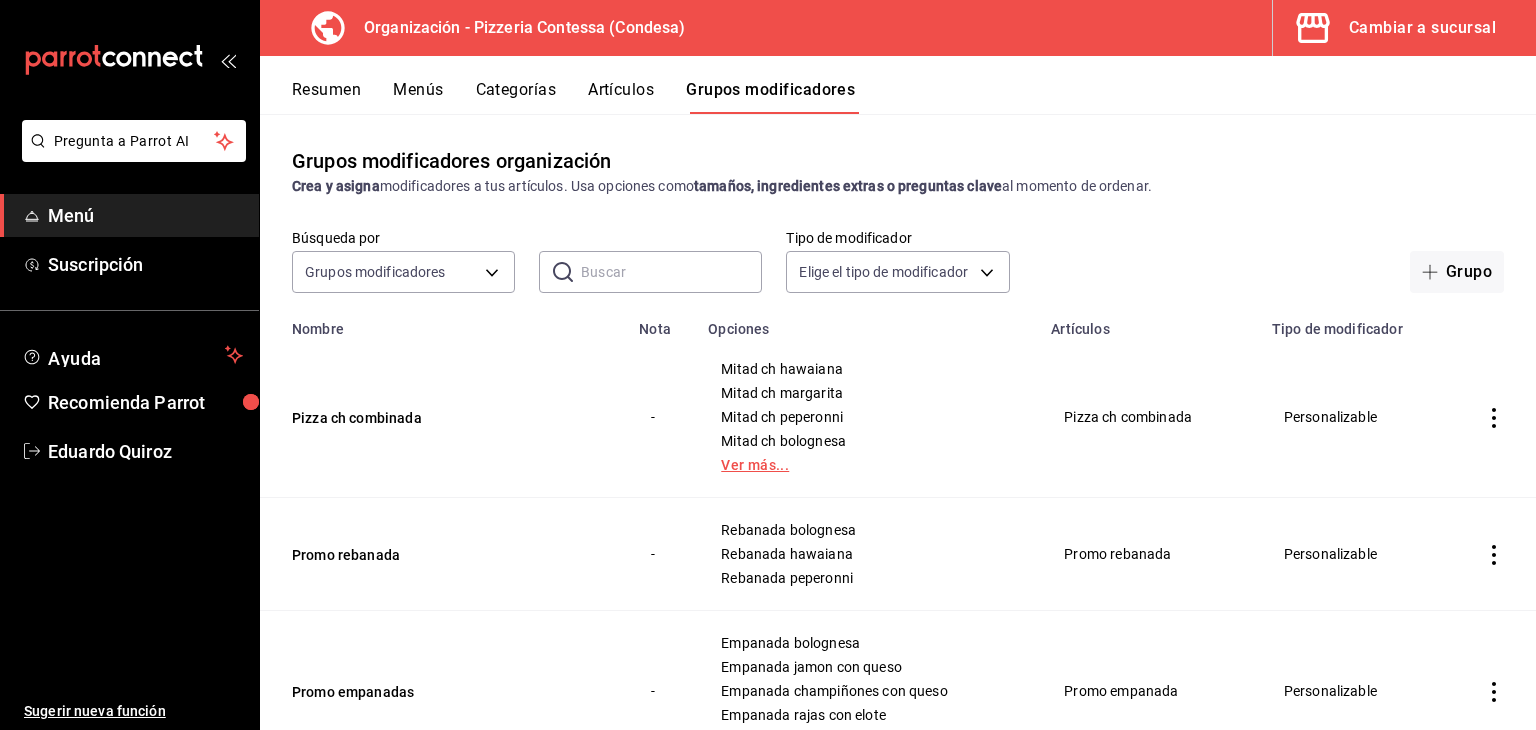 click on "Ver más..." at bounding box center (867, 465) 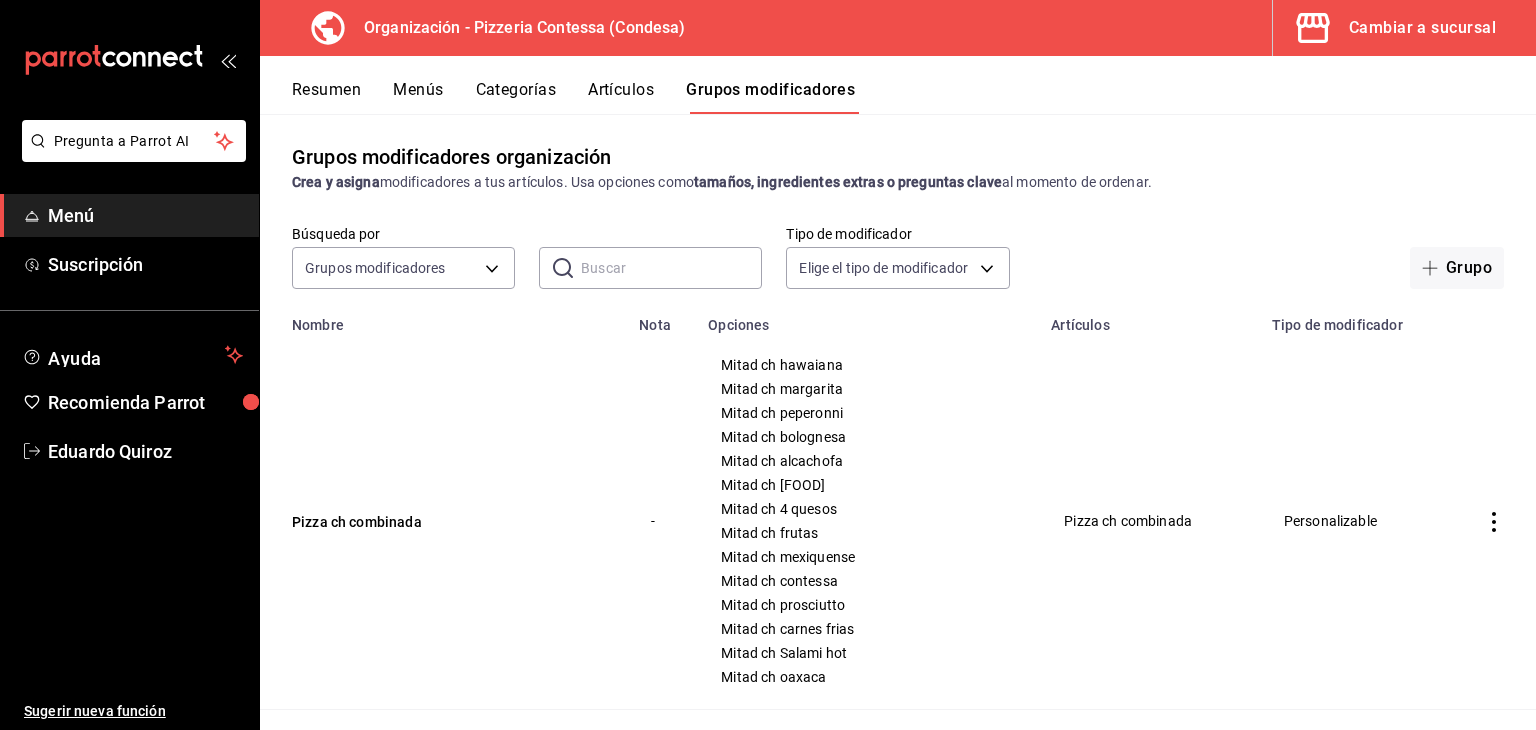scroll, scrollTop: 0, scrollLeft: 0, axis: both 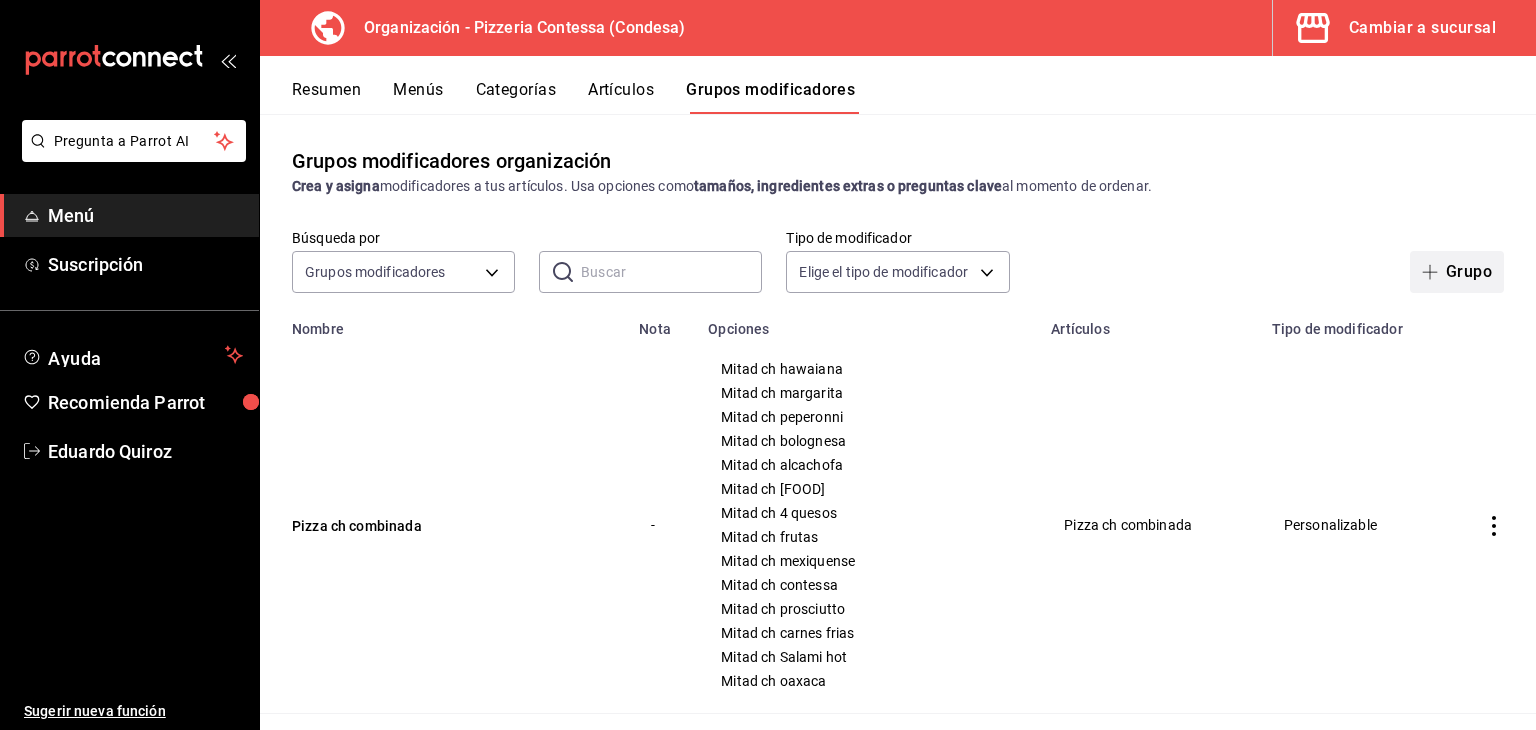 click on "Grupo" at bounding box center [1457, 272] 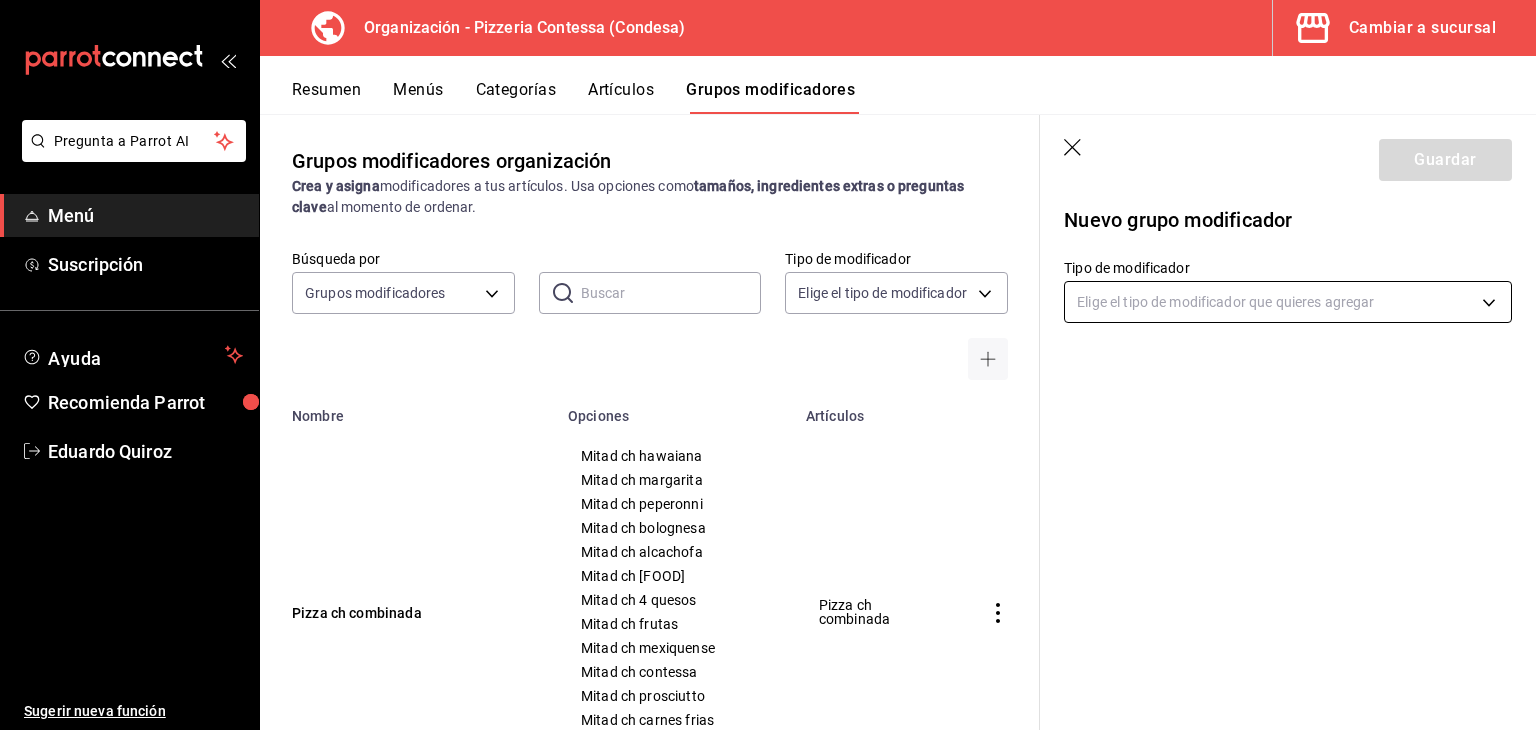 click on "Pregunta a Parrot AI Menú   Suscripción   Ayuda Recomienda Parrot   Eduardo Quiroz   Sugerir nueva función   Organización - Pizzeria Contessa (Condesa) Cambiar a sucursal Resumen Menús Categorías Artículos Grupos modificadores Grupos modificadores organización Crea y asigna  modificadores a tus artículos. Usa opciones como  tamaños, ingredientes extras o preguntas clave  al momento de ordenar. Búsqueda por Grupos modificadores GROUP ​ ​ Tipo de modificador Elige el tipo de modificador Nombre Opciones Artículos Pizza ch combinada Mitad ch hawaiana Mitad ch margarita Mitad ch peperonni Mitad ch bolognesa Mitad ch alcachofa Mitad ch veggie Mitad ch 4 quesos Mitad ch frutas Mitad ch mexiquense Mitad ch contessa Mitad ch prosciutto Mitad ch carnes frias Mitad ch Salami hot Mitad ch oaxaca Pizza ch combinada Promo rebanada Rebanada bolognesa Rebanada hawaiana Rebanada peperonni Promo rebanada Promo empanadas Empanada bolognesa Empanada jamon con queso Empanada champiñones con queso Ver más... 7up" at bounding box center [768, 365] 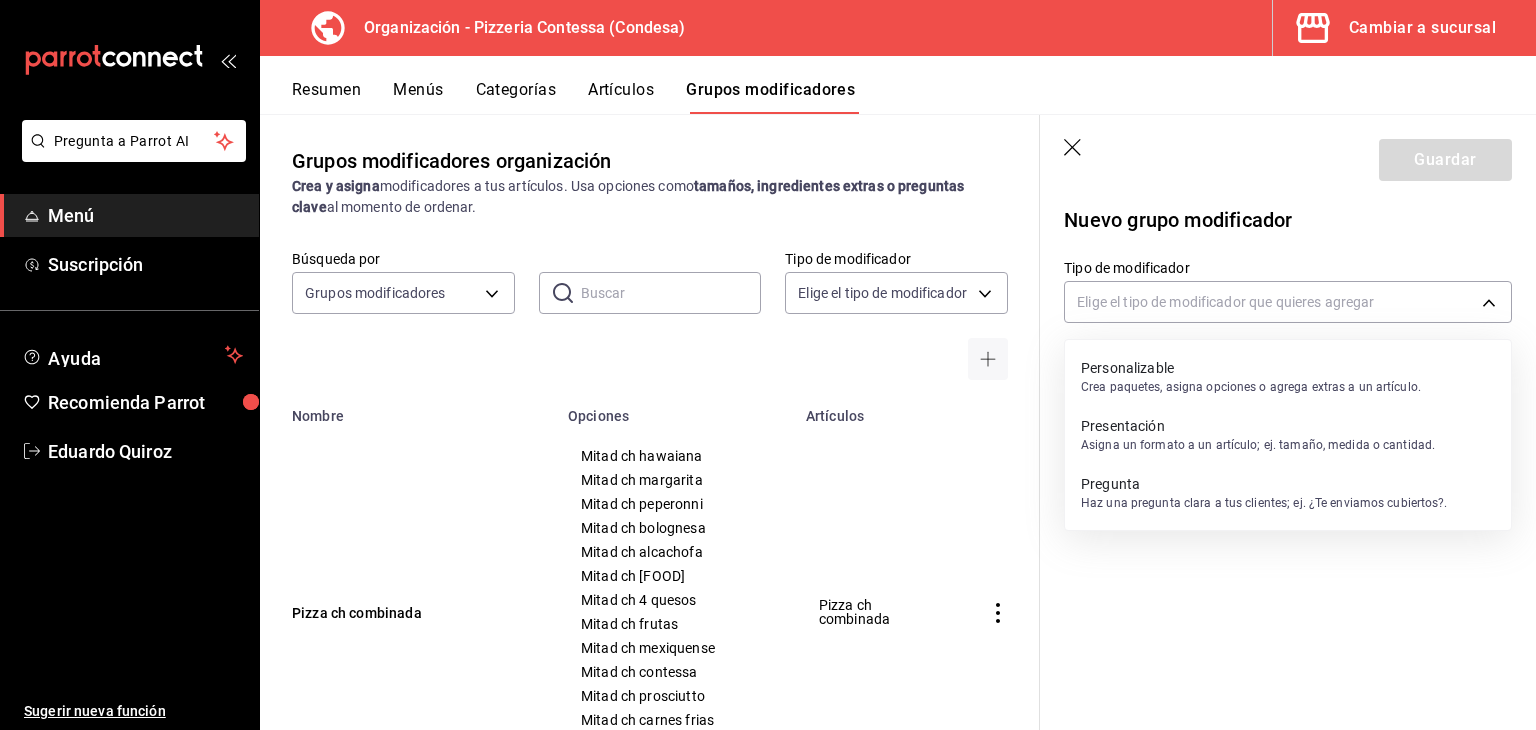 click on "Personalizable" at bounding box center (1251, 368) 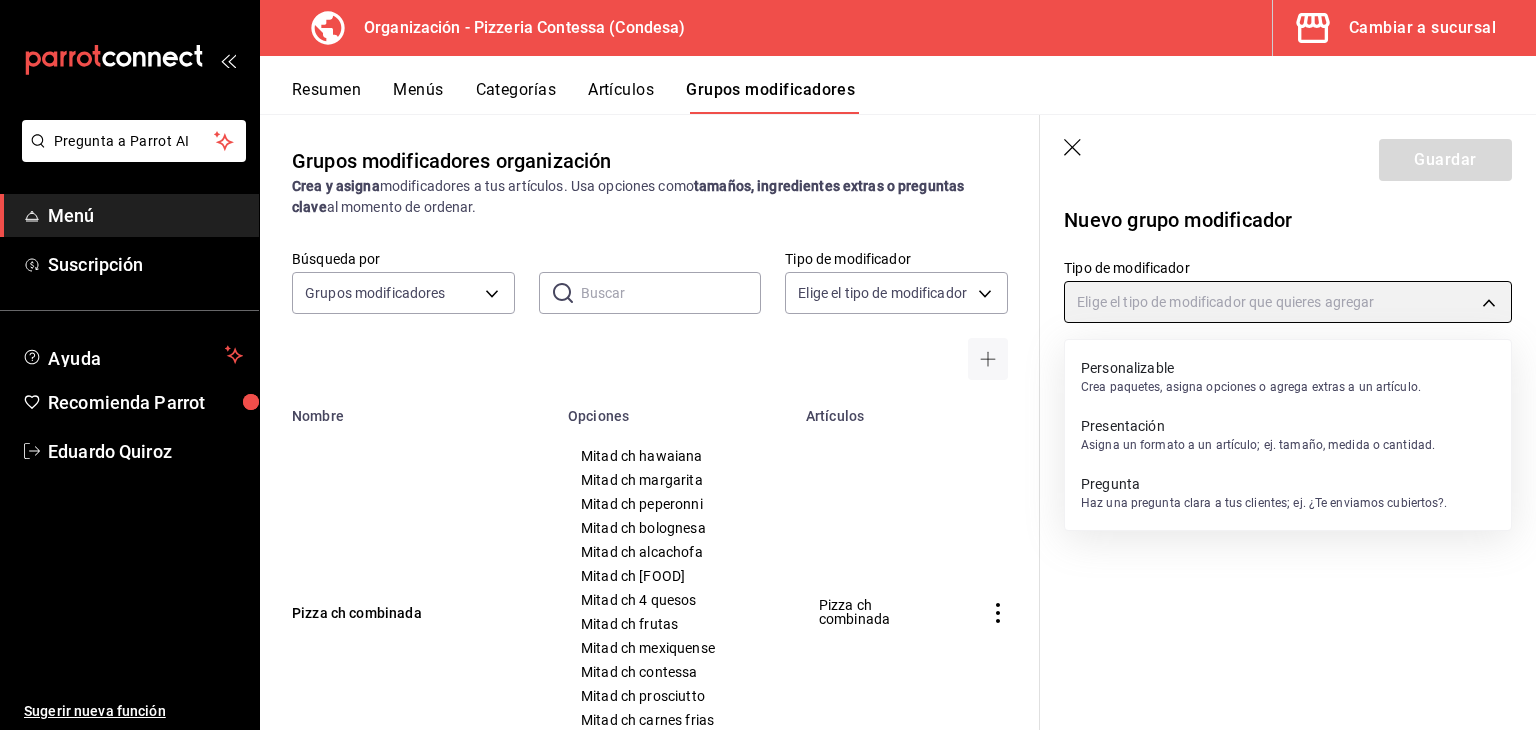 type on "CUSTOMIZABLE" 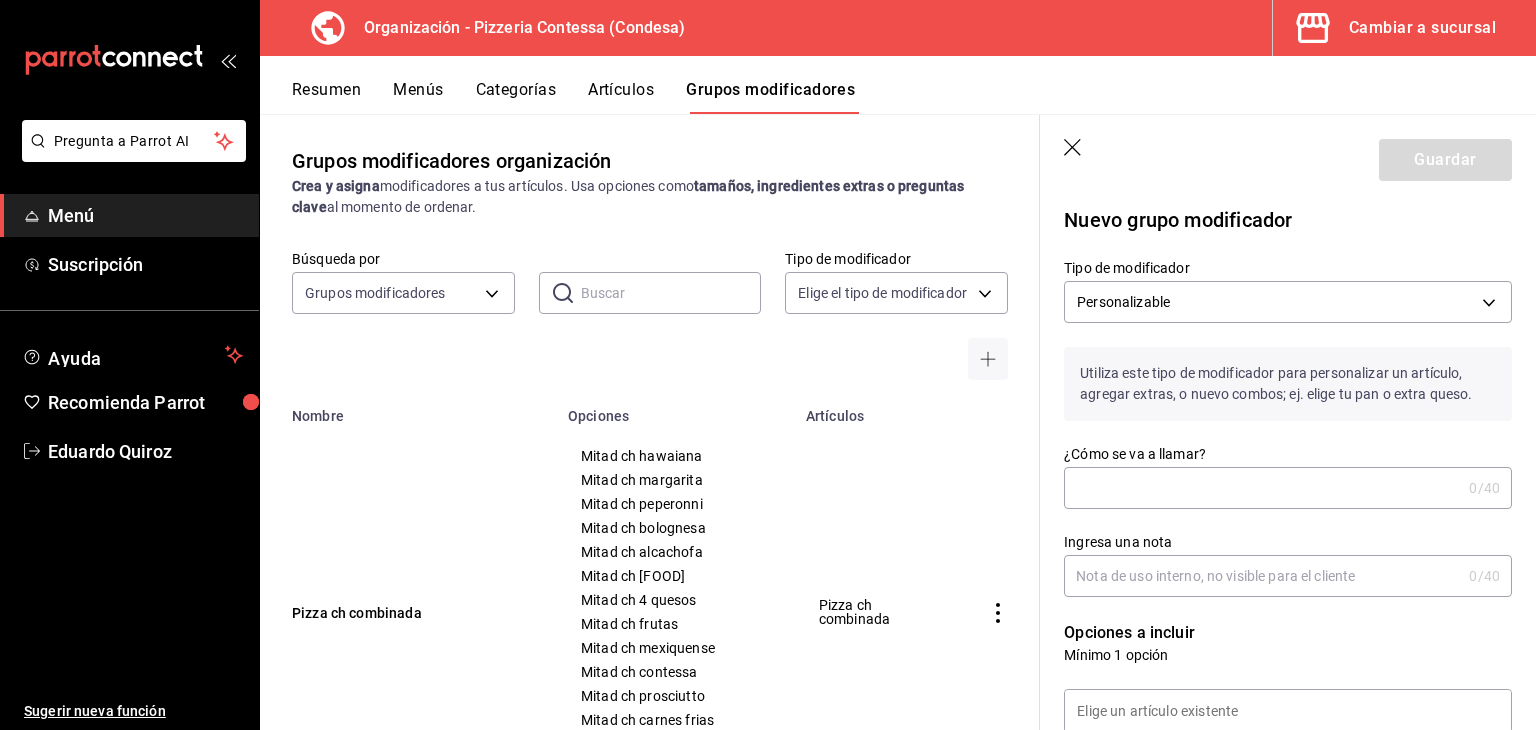 click on "¿Cómo se va a llamar?" at bounding box center [1262, 488] 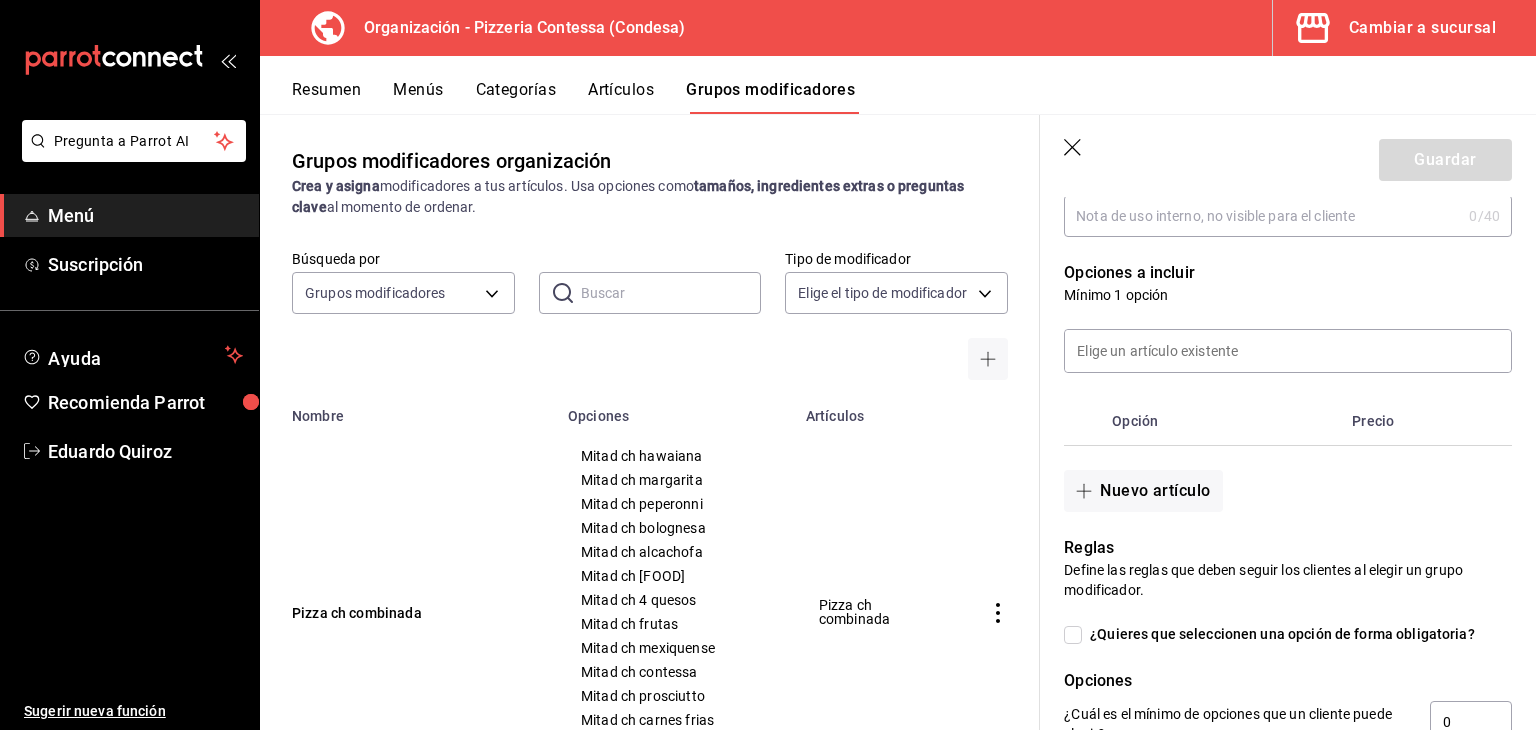 scroll, scrollTop: 359, scrollLeft: 0, axis: vertical 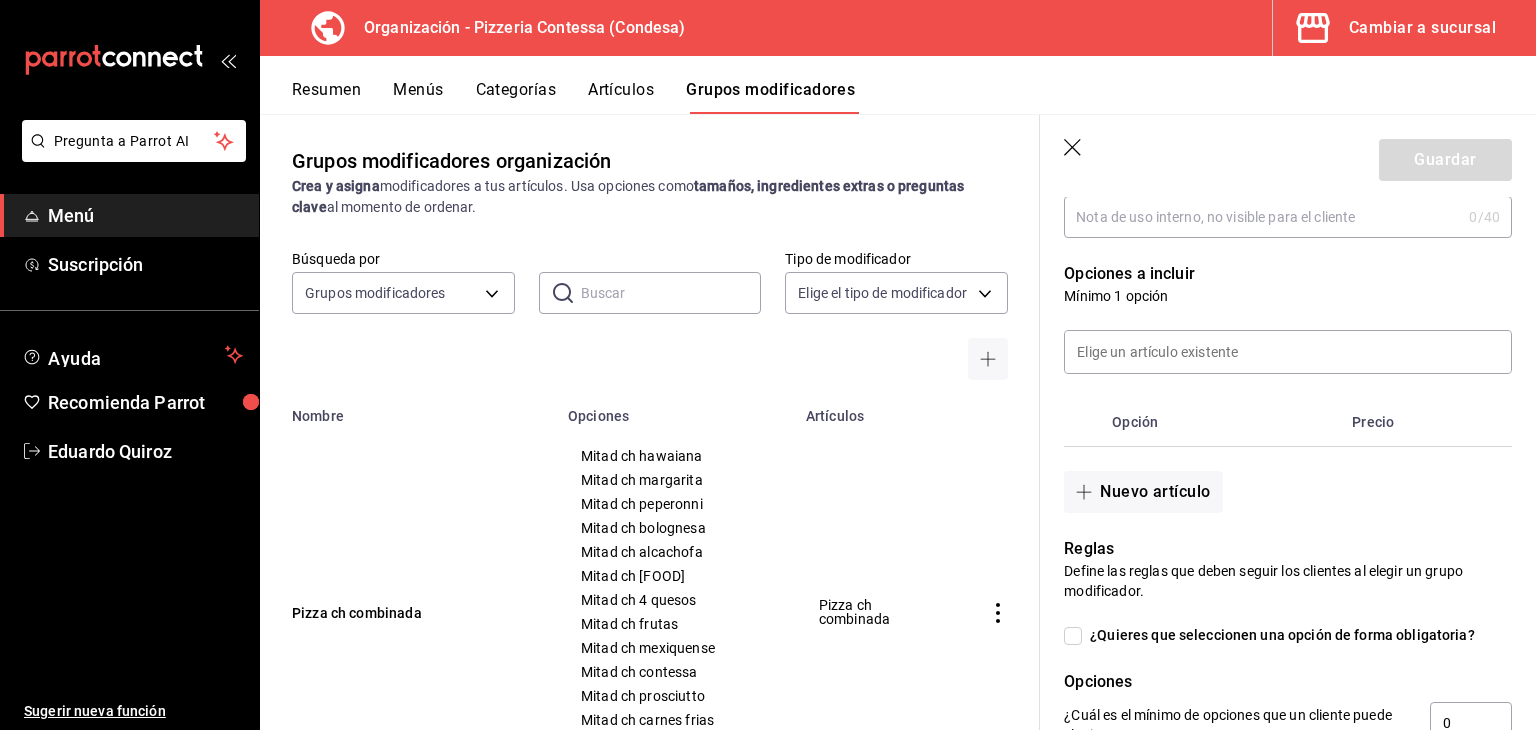 type on "Pizza gde combinada" 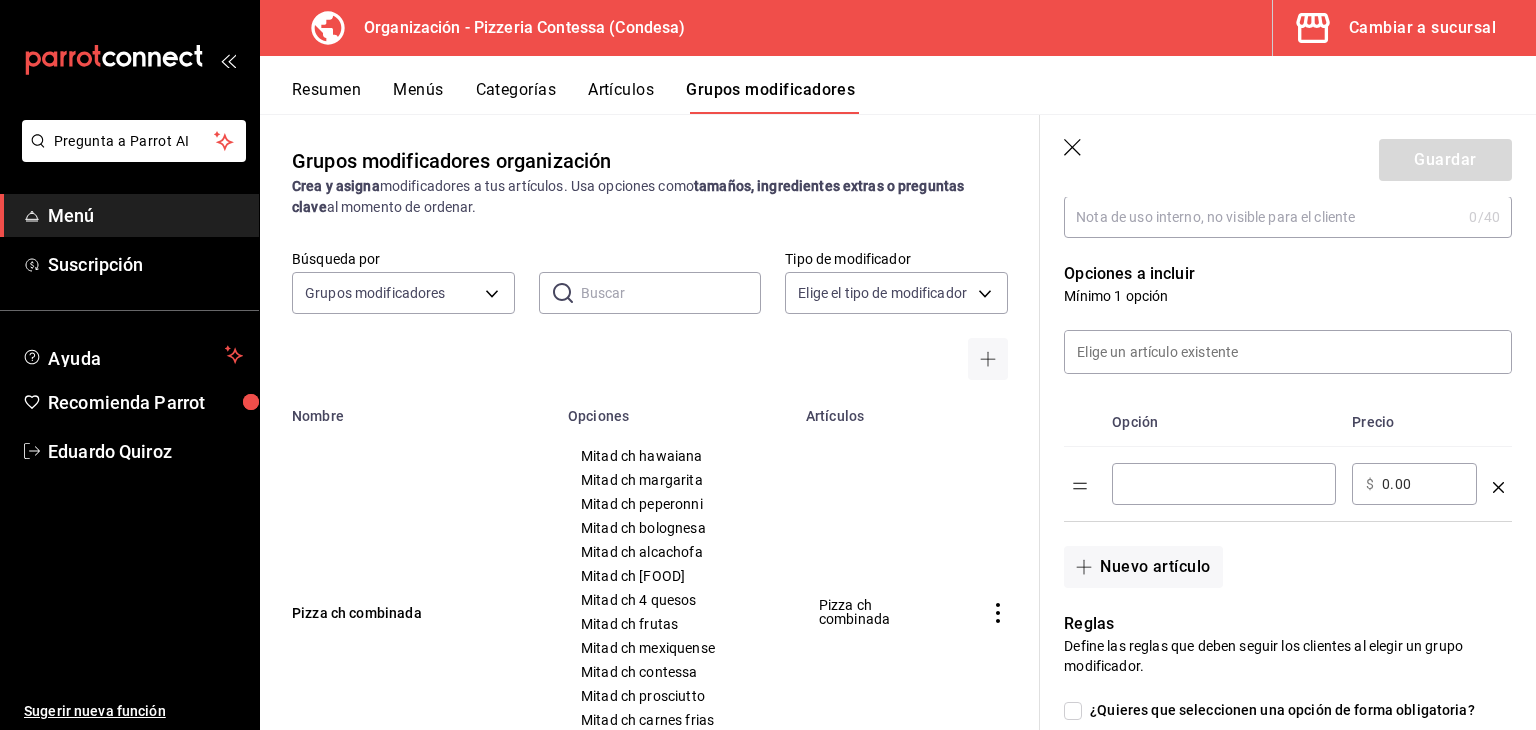 click 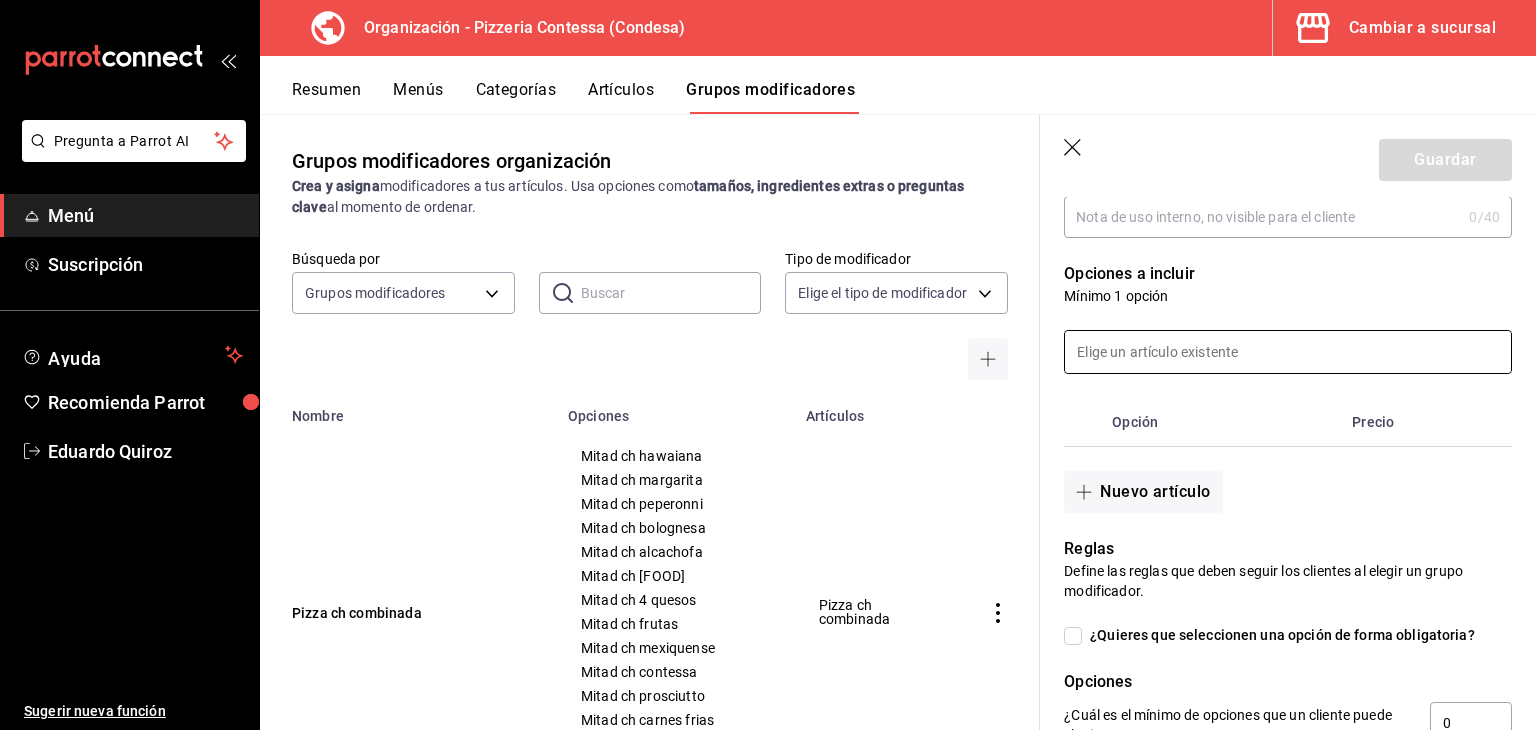 click at bounding box center [1288, 352] 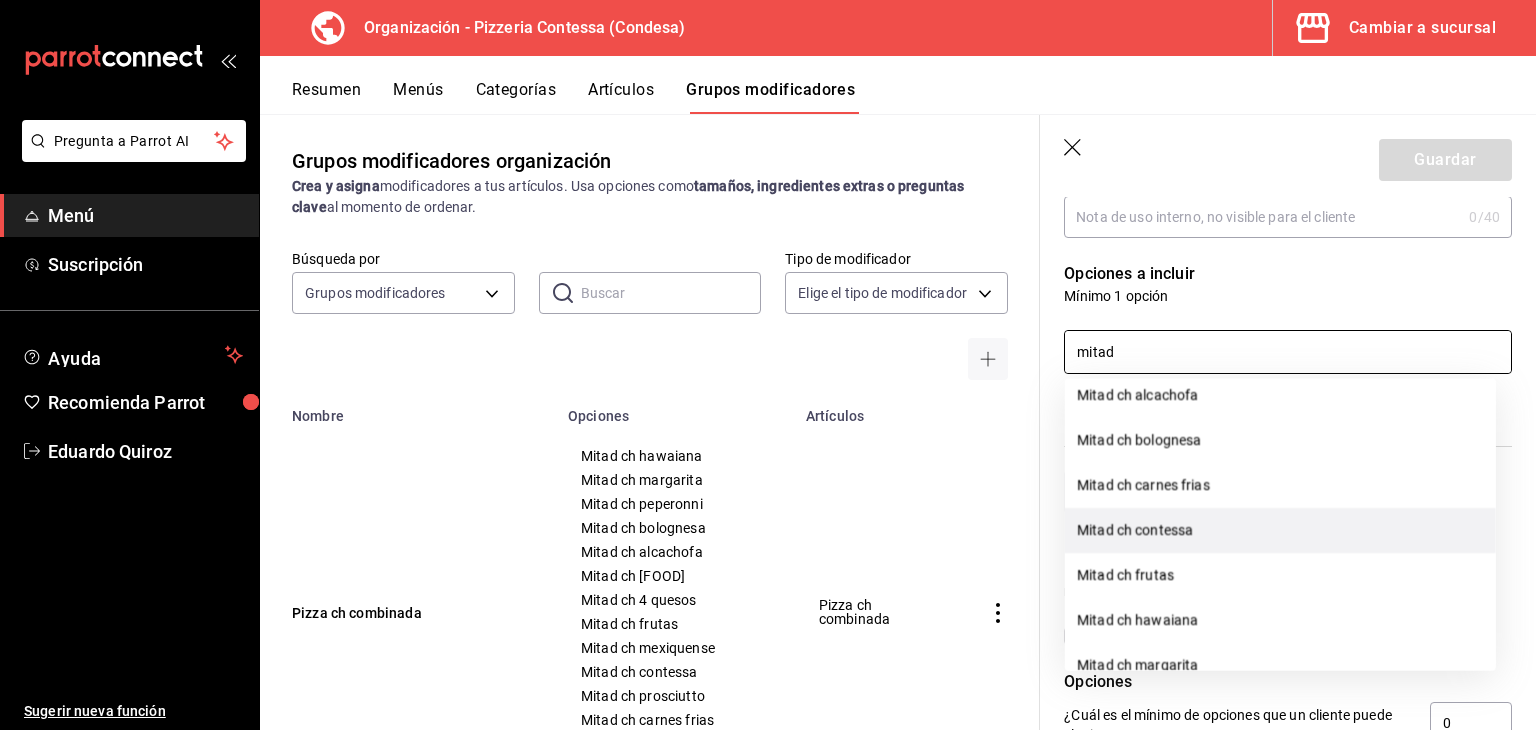 scroll, scrollTop: 0, scrollLeft: 0, axis: both 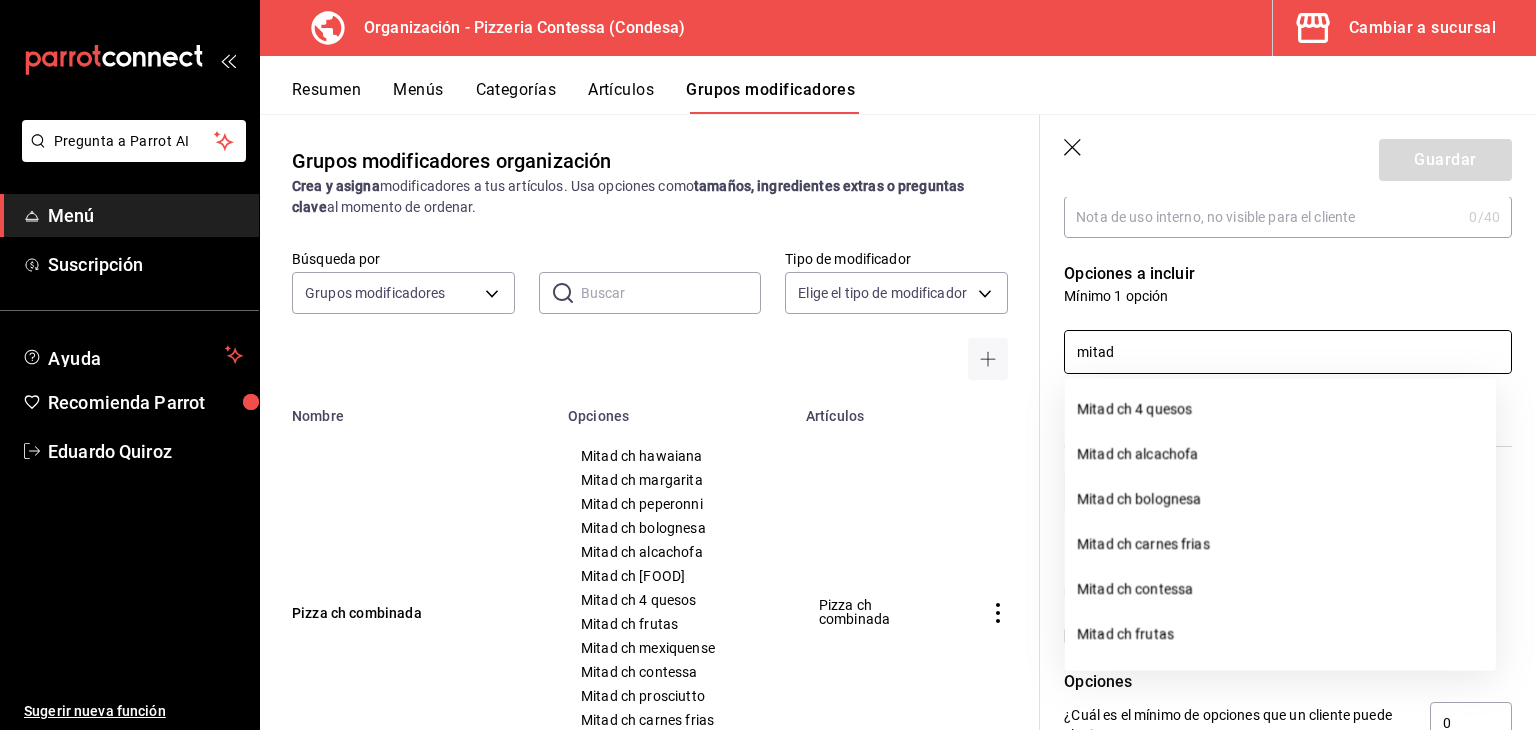 type on "mitad" 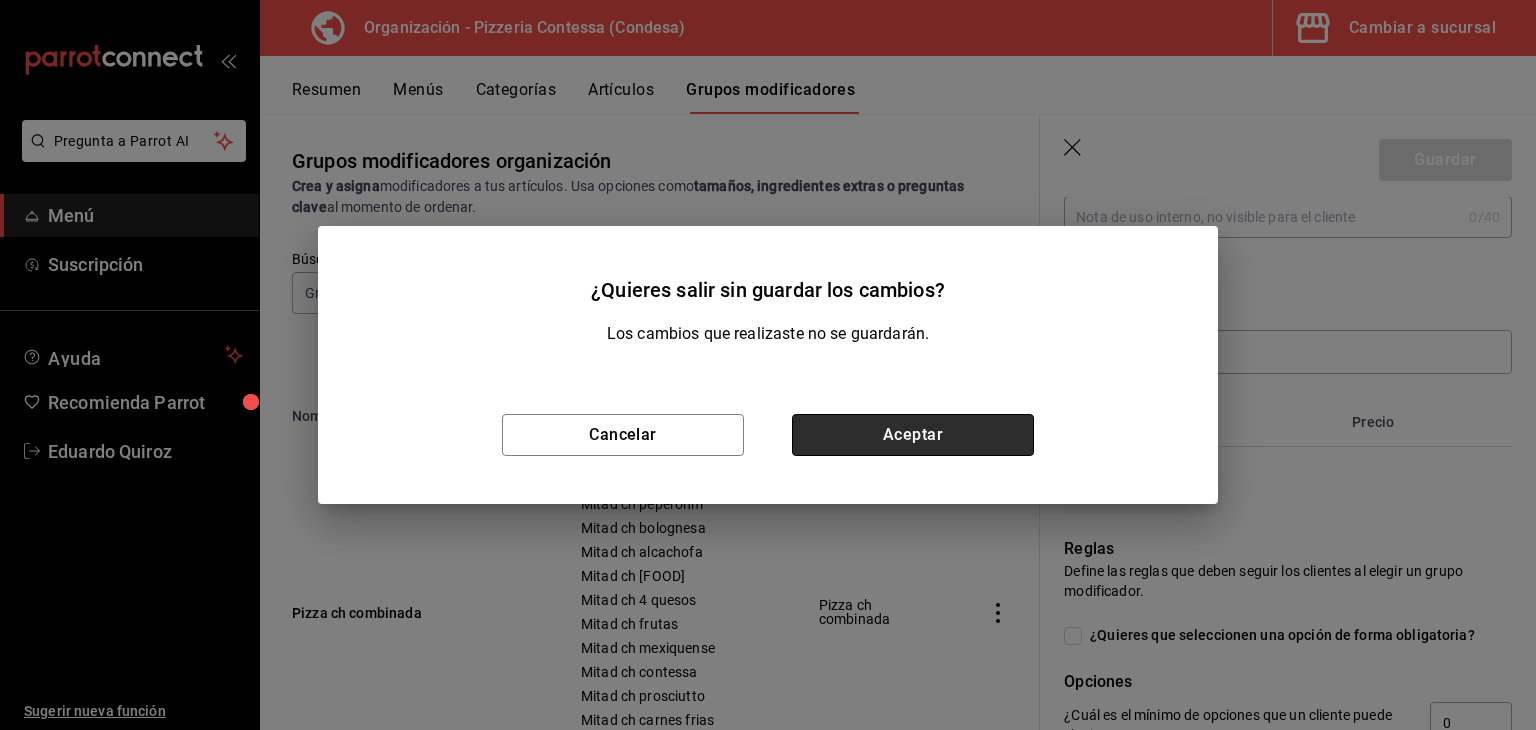 click on "Aceptar" at bounding box center (913, 435) 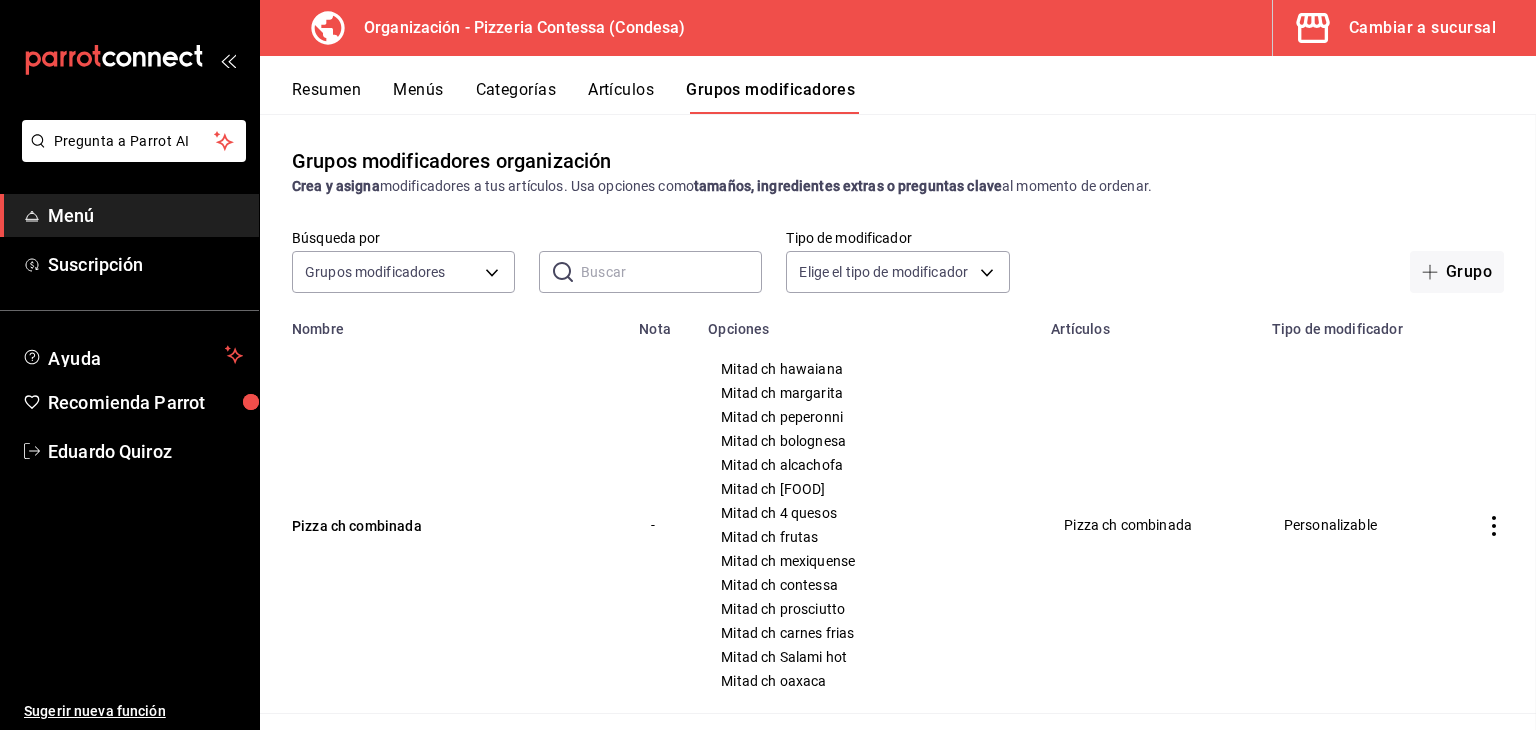 scroll, scrollTop: 0, scrollLeft: 0, axis: both 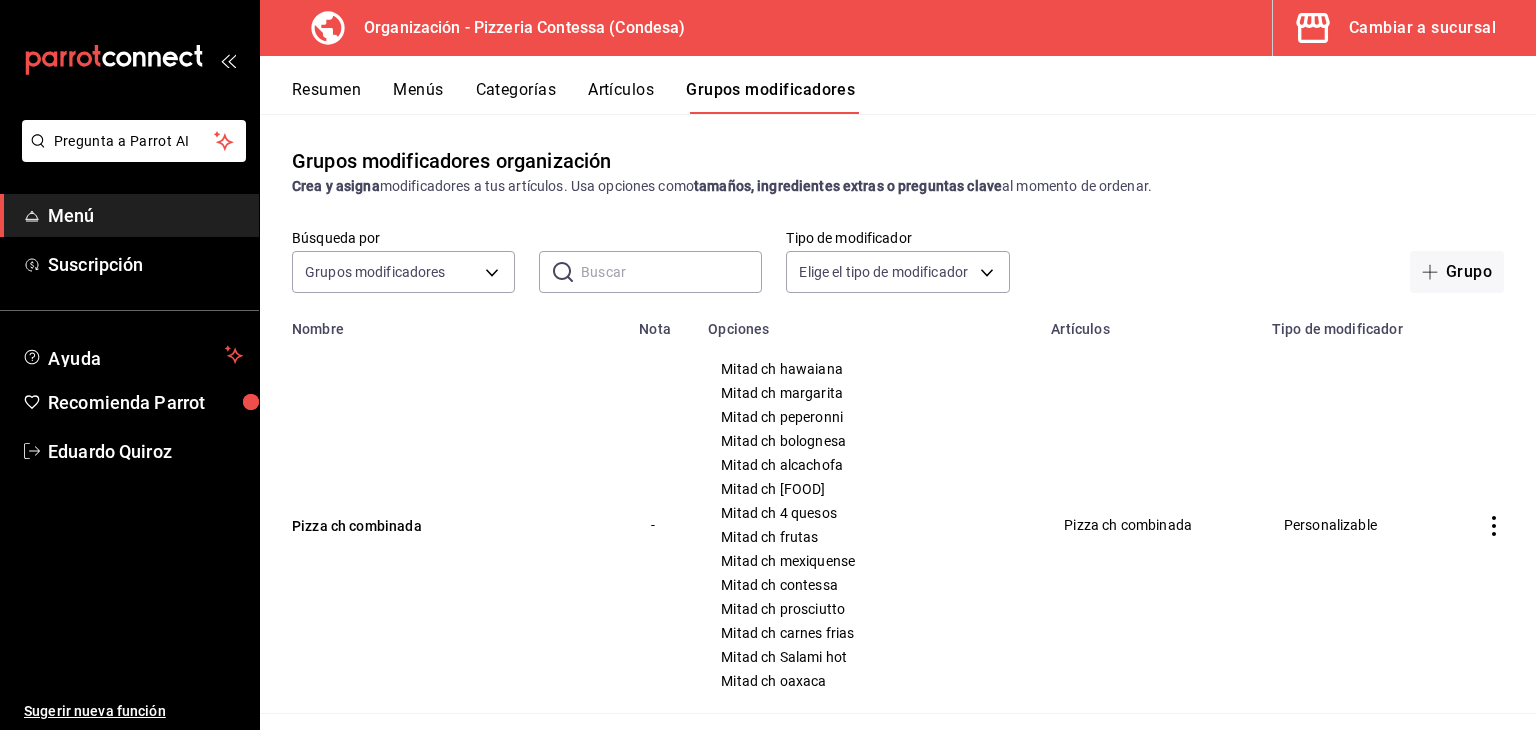 click on "Resumen Menús Categorías Artículos Grupos modificadores" at bounding box center [898, 85] 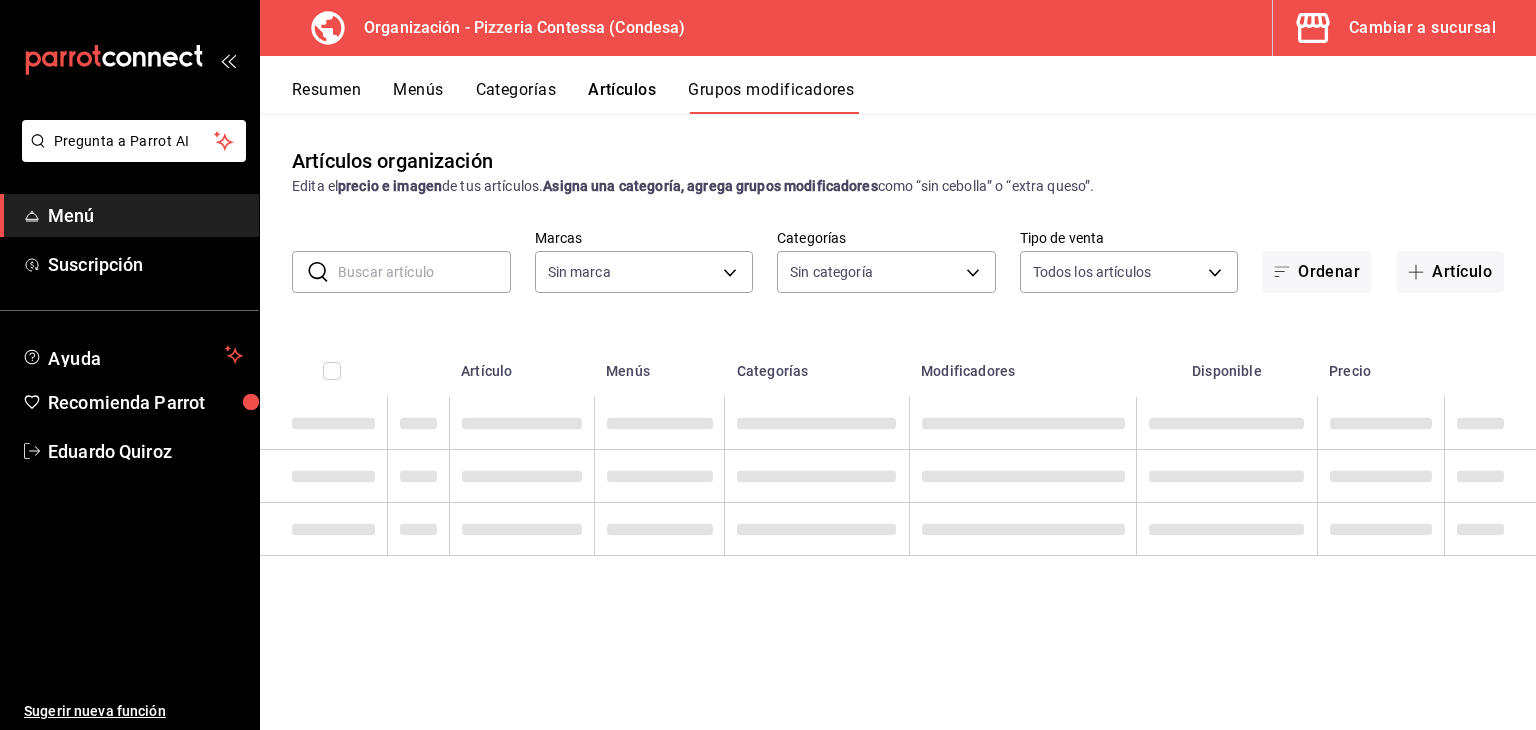 type on "ffd2d5b6-989f-41ef-afc5-5290e67978d8" 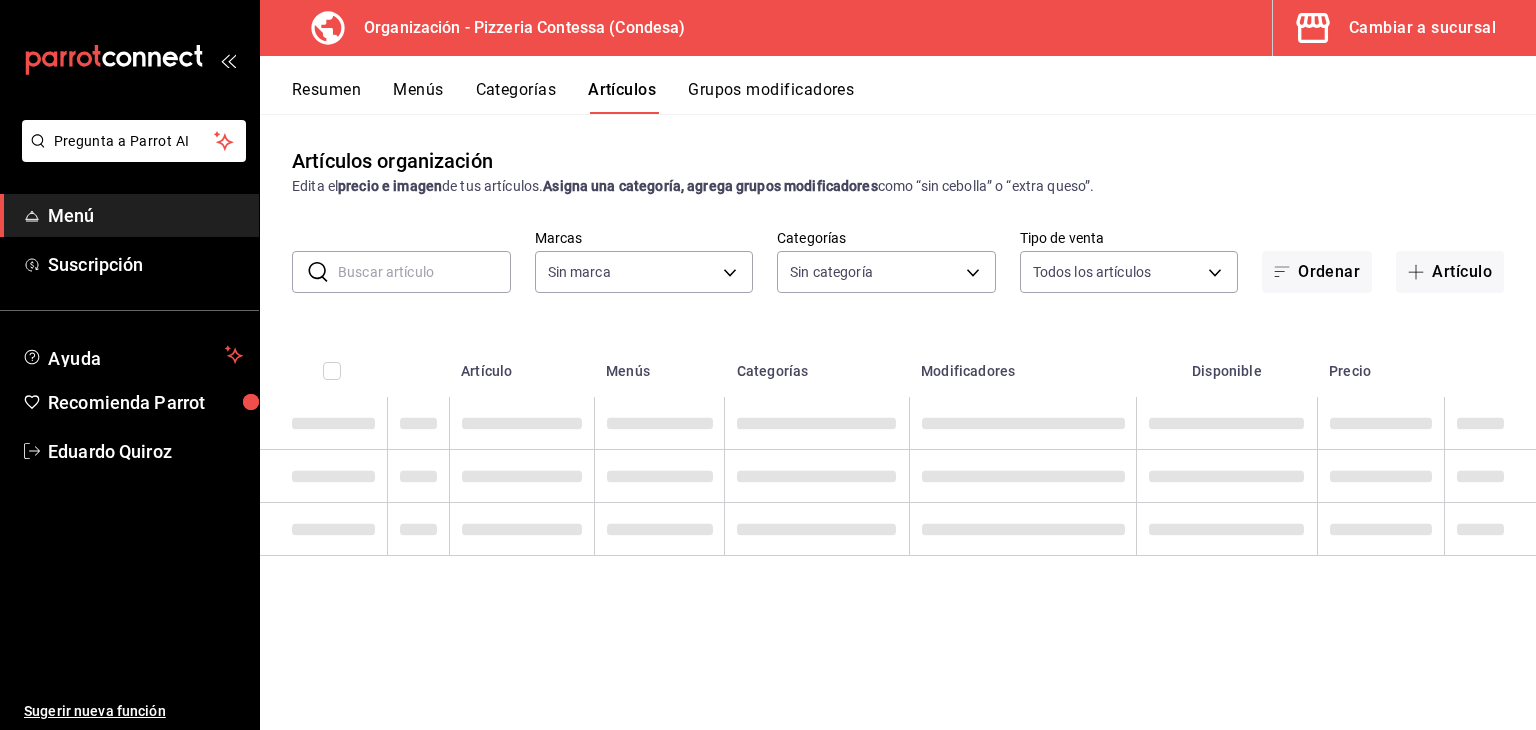 type on "ffd2d5b6-989f-41ef-afc5-5290e67978d8" 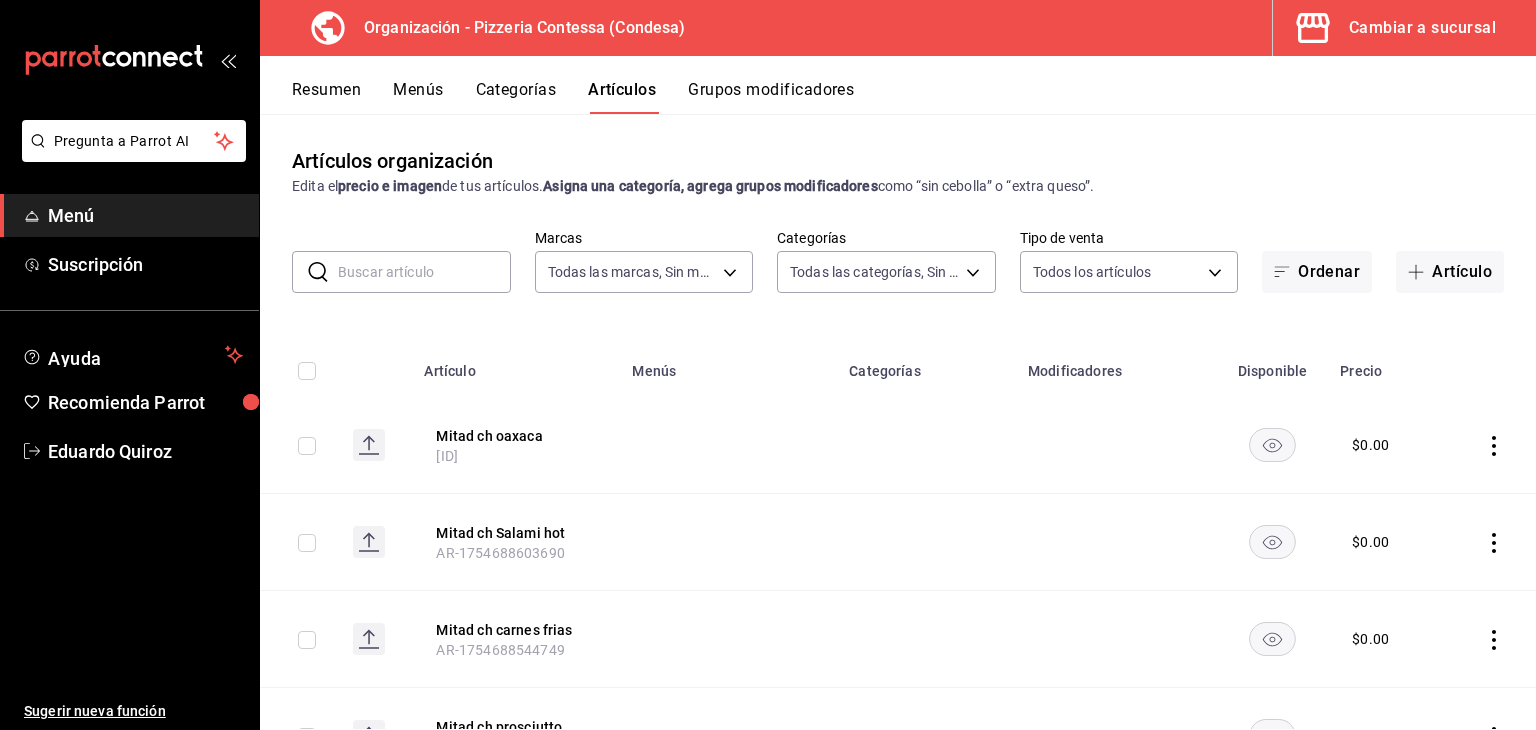 type on "9a5f5337-cc5f-4888-a4af-a93cb9ccf859,cd37cac2-c4c9-49a6-ae30-1d7a3cd4d3f2,cf877e83-9796-43f3-b994-a5e9562efdd4,bb0b1c16-f8b7-4da8-9d10-5addaf872379,6311a80c-1f67-4a66-89da-f50c66b758ca,b44dbd63-a331-4d81-83cd-3a8867acfc41,68a05afc-51e1-43d5-a706-86ca35d8873f,b3647eab-4677-4bfb-81e1-f18eaaddc35a,ba246a2e-3d57-42fa-bf0b-fee00fcabe1d" 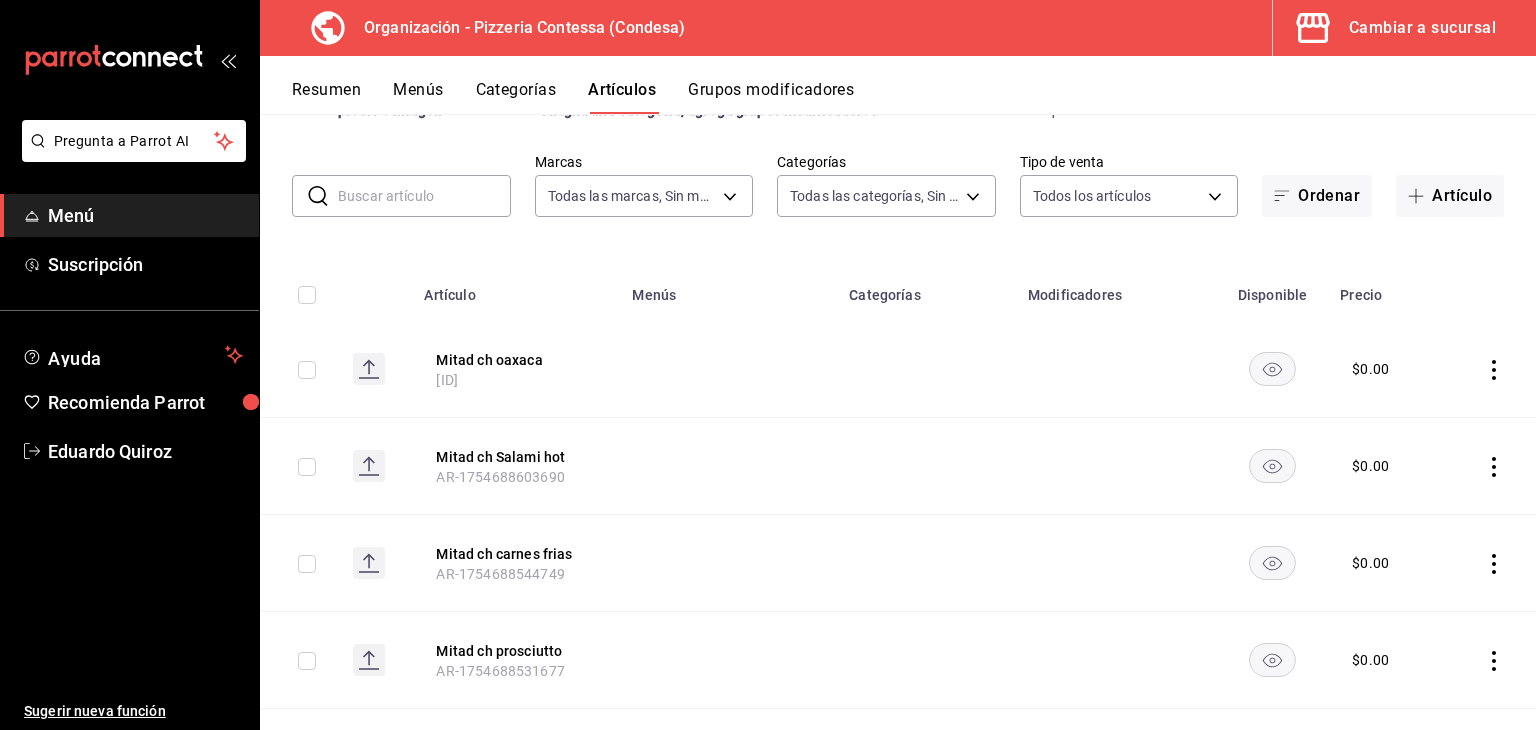 scroll, scrollTop: 0, scrollLeft: 0, axis: both 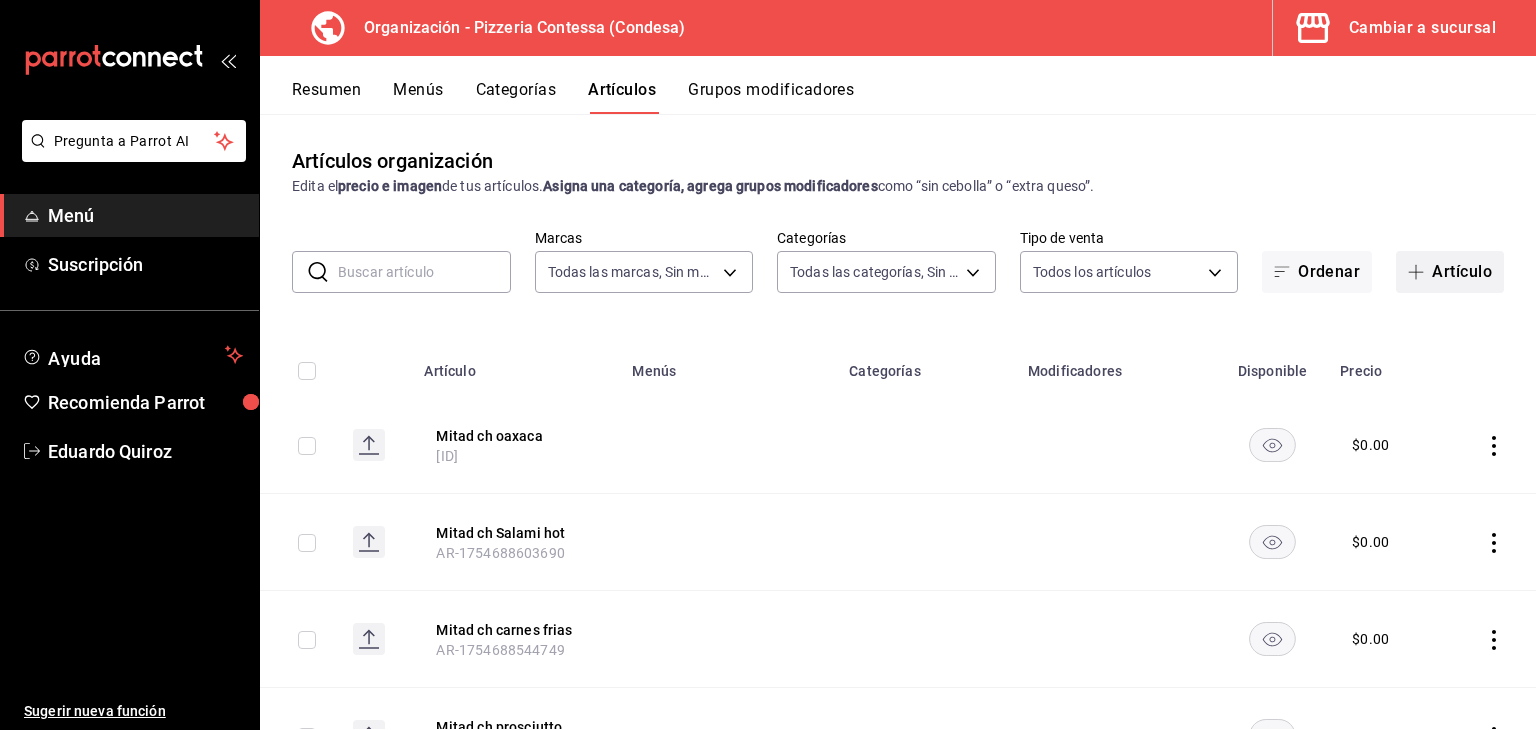 click on "Artículo" at bounding box center (1450, 272) 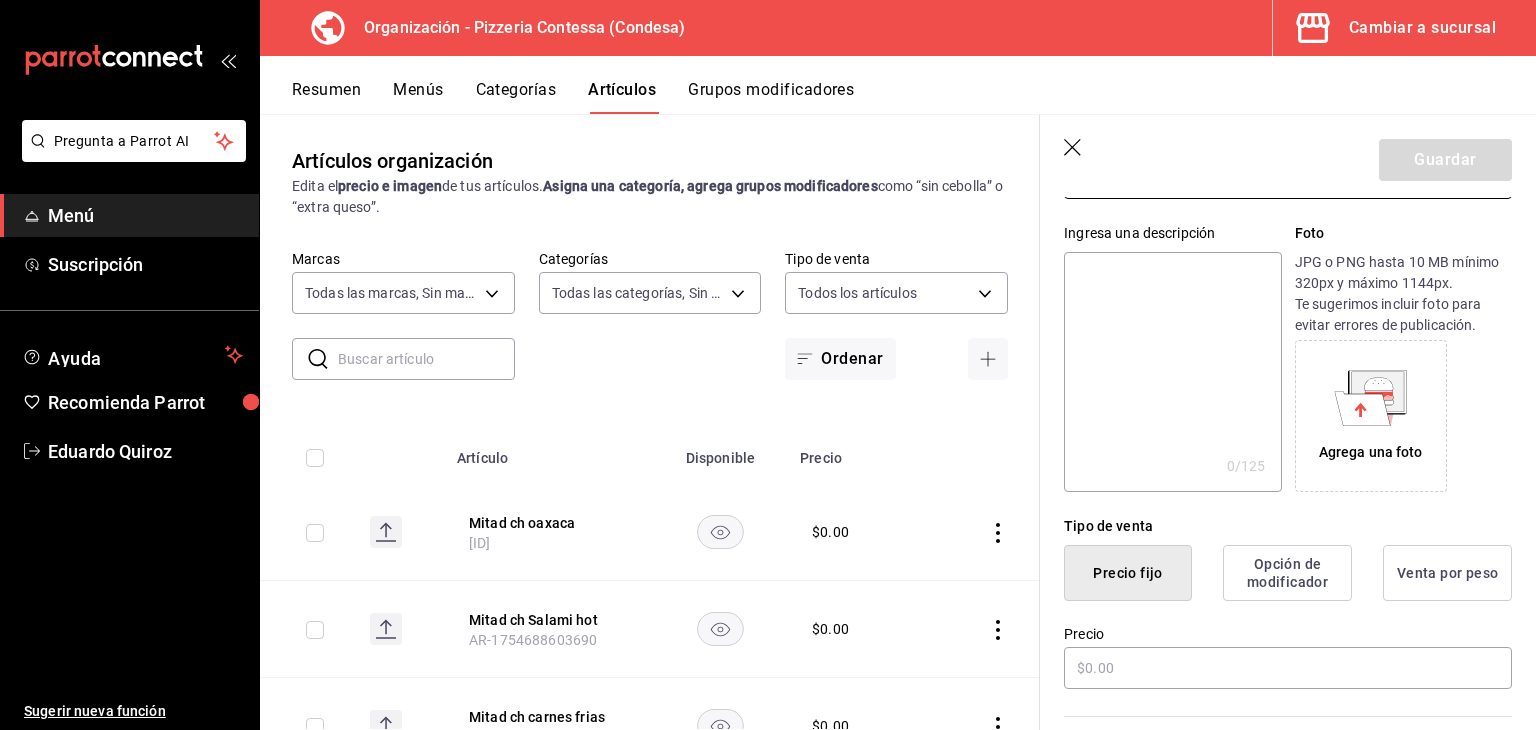 scroll, scrollTop: 187, scrollLeft: 0, axis: vertical 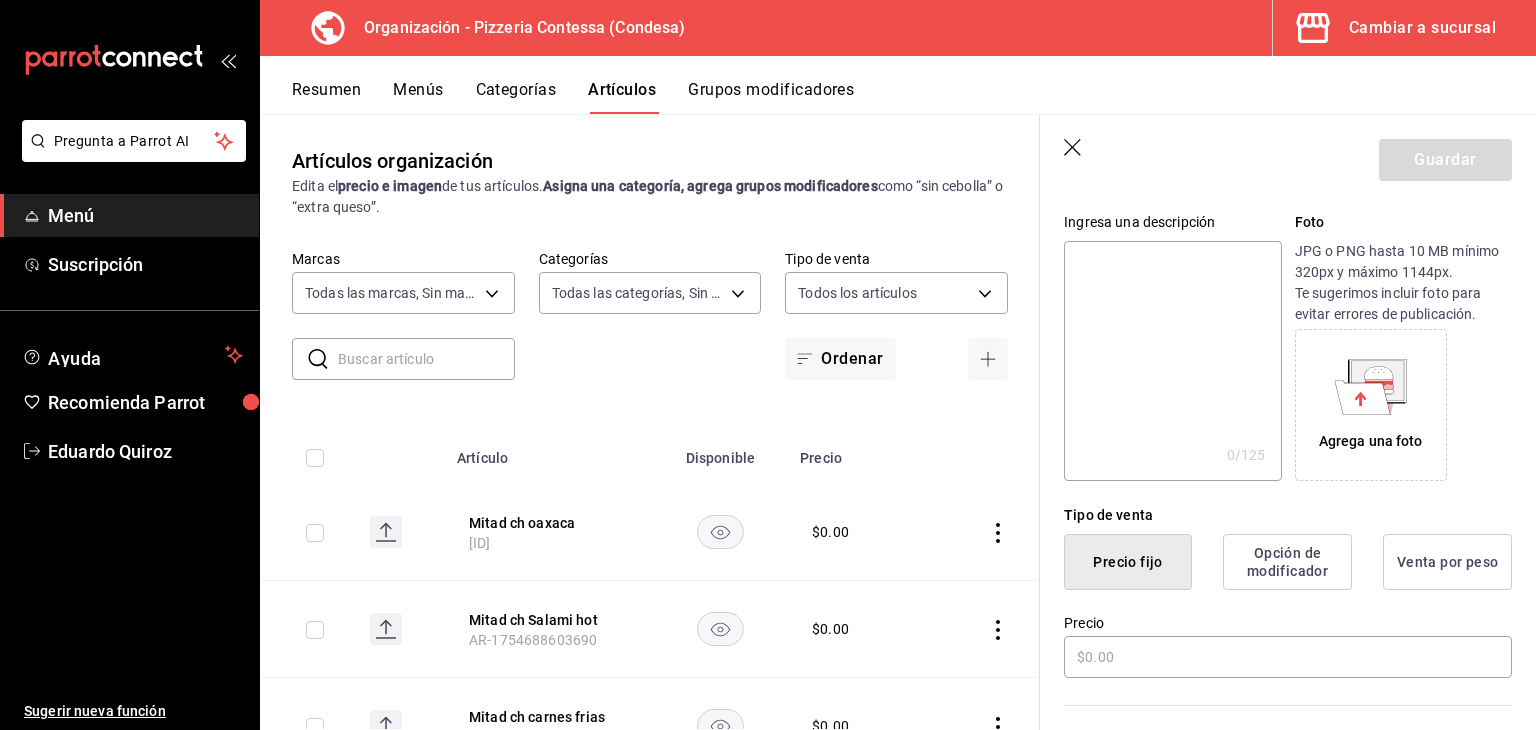 type on "Mitad gde hawaiana" 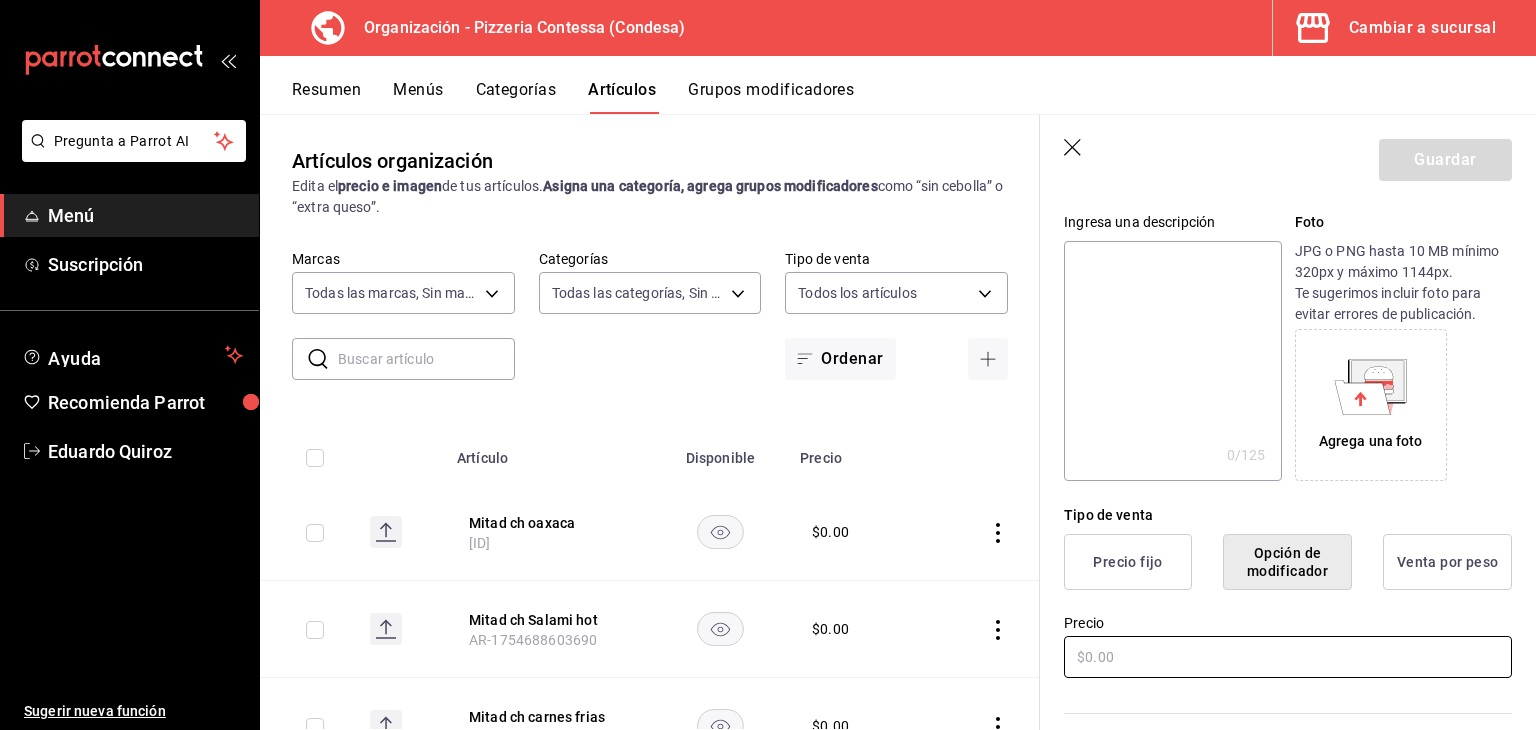 click at bounding box center [1288, 657] 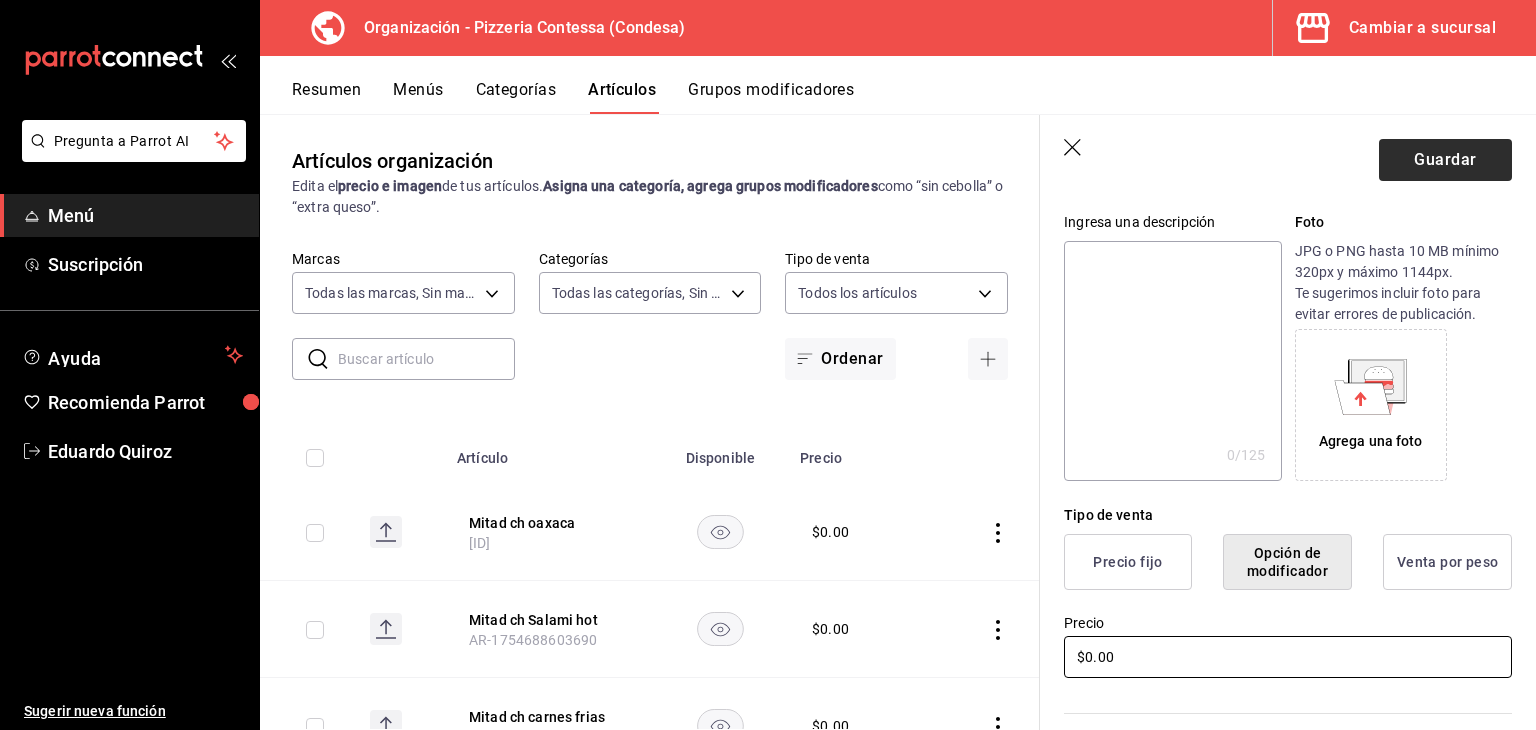 type on "$0.00" 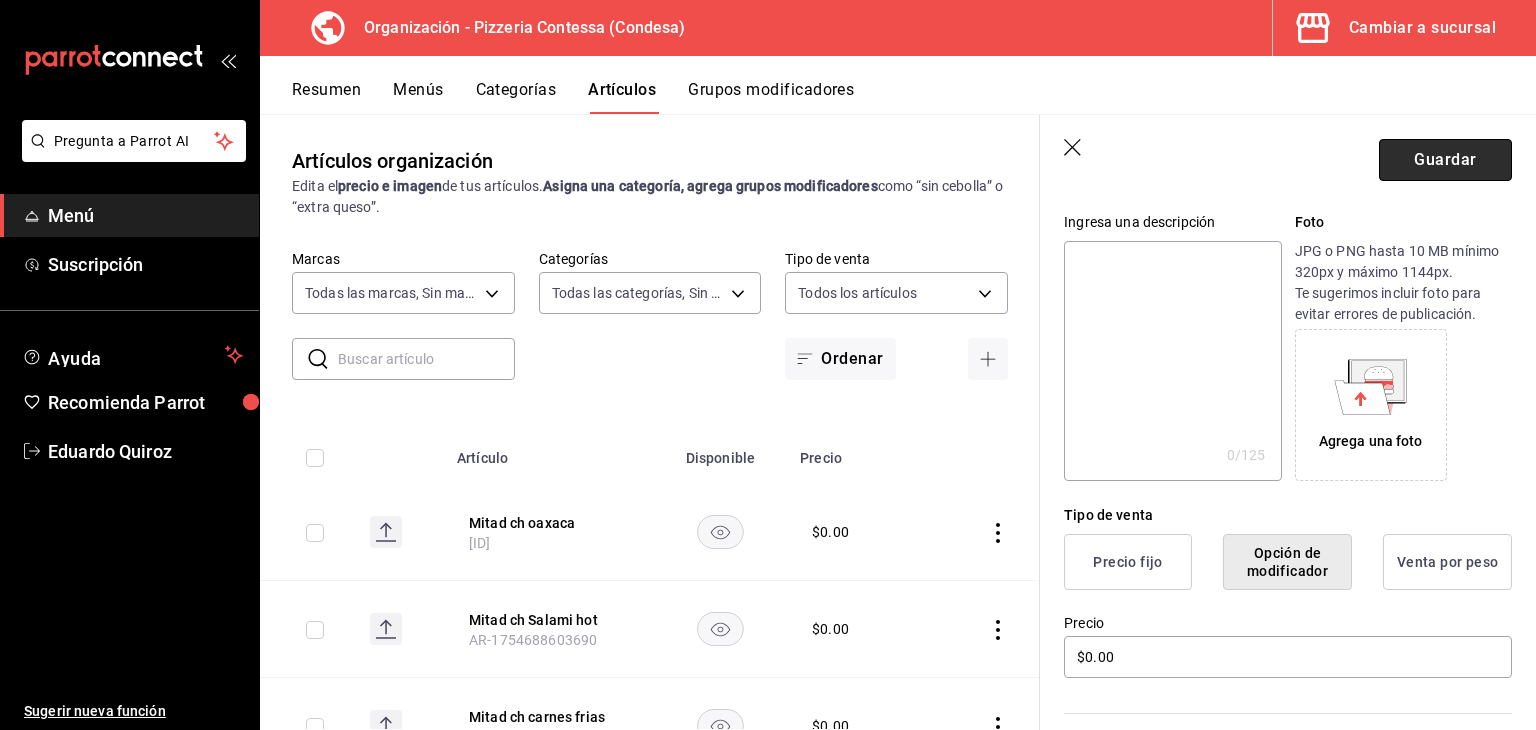 click on "Guardar" at bounding box center (1445, 160) 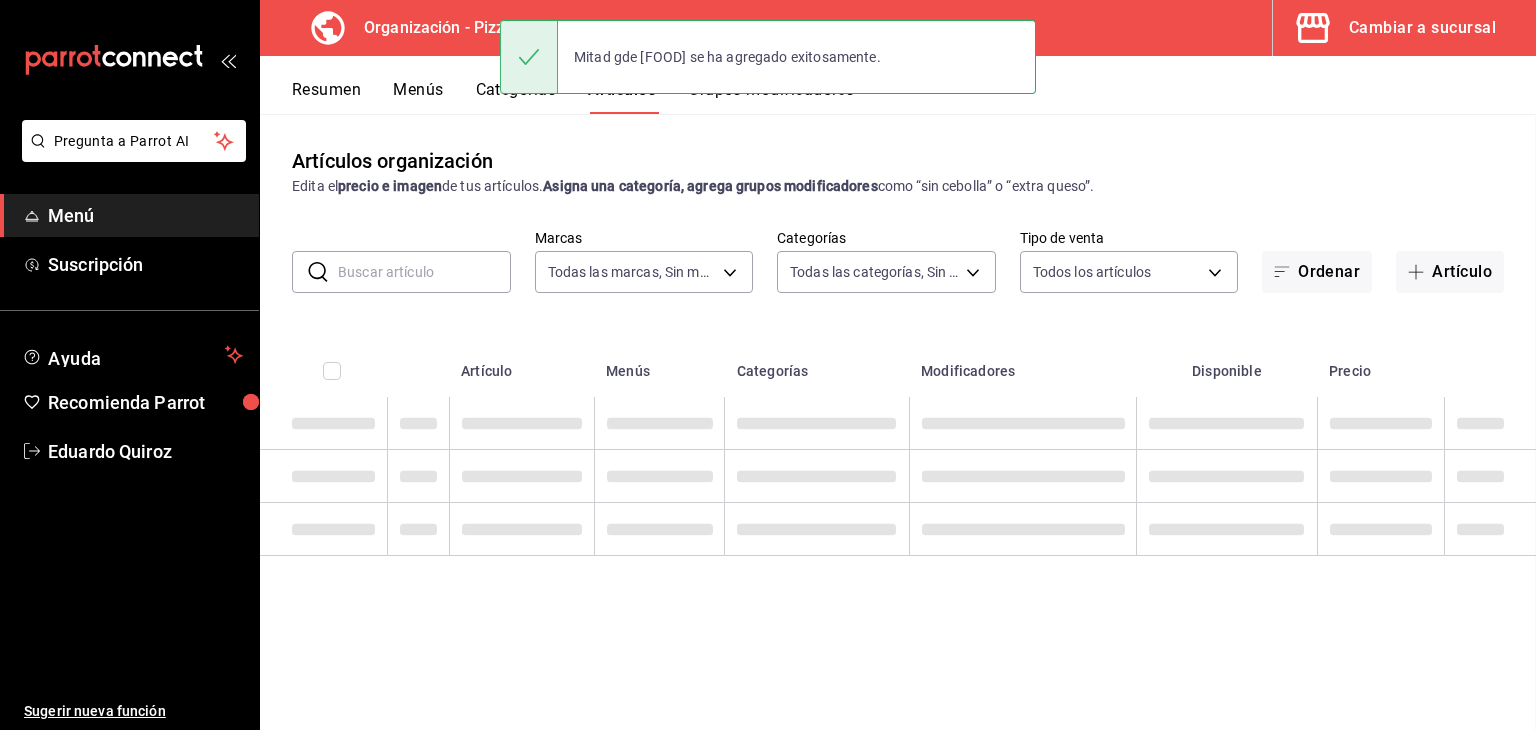 scroll, scrollTop: 0, scrollLeft: 0, axis: both 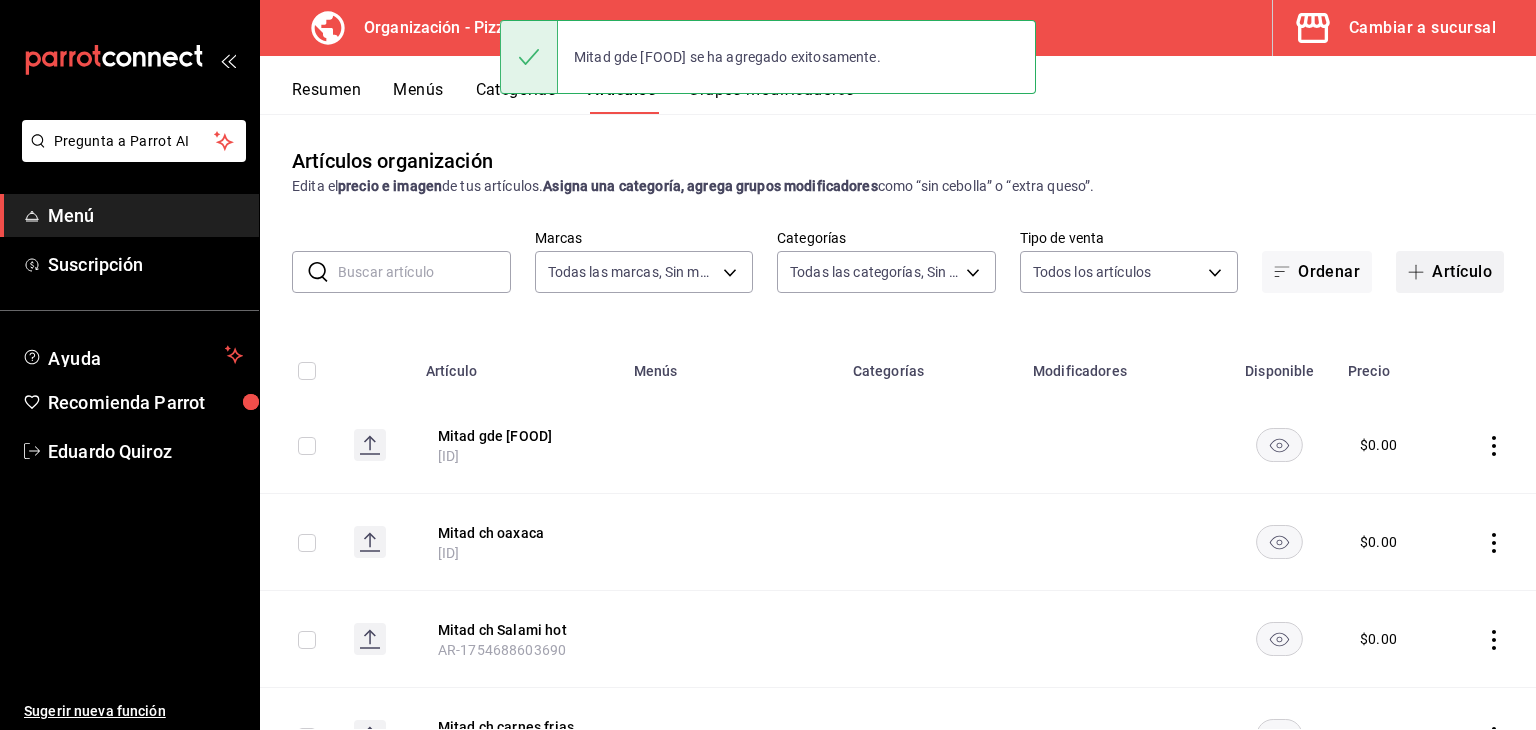 click at bounding box center [1420, 272] 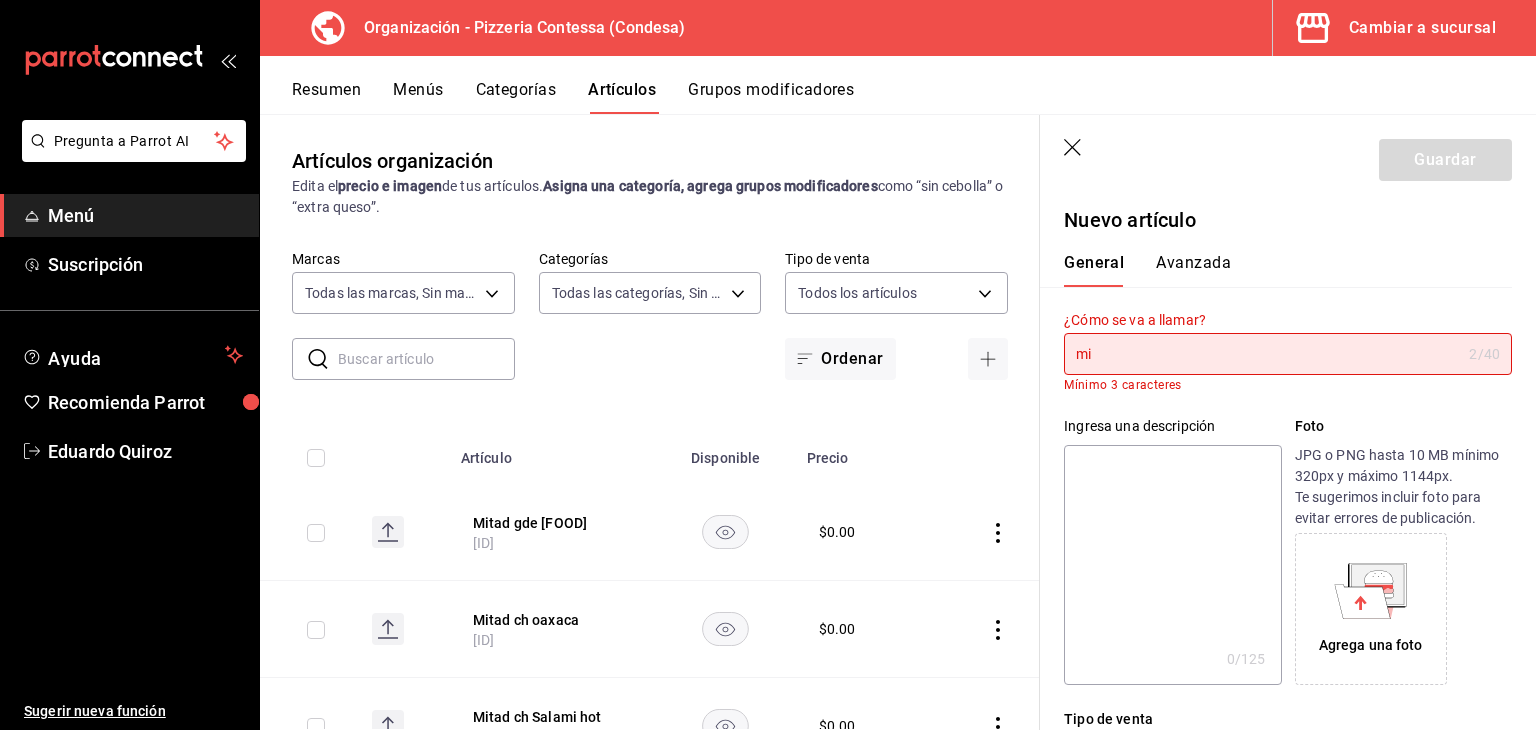type on "m" 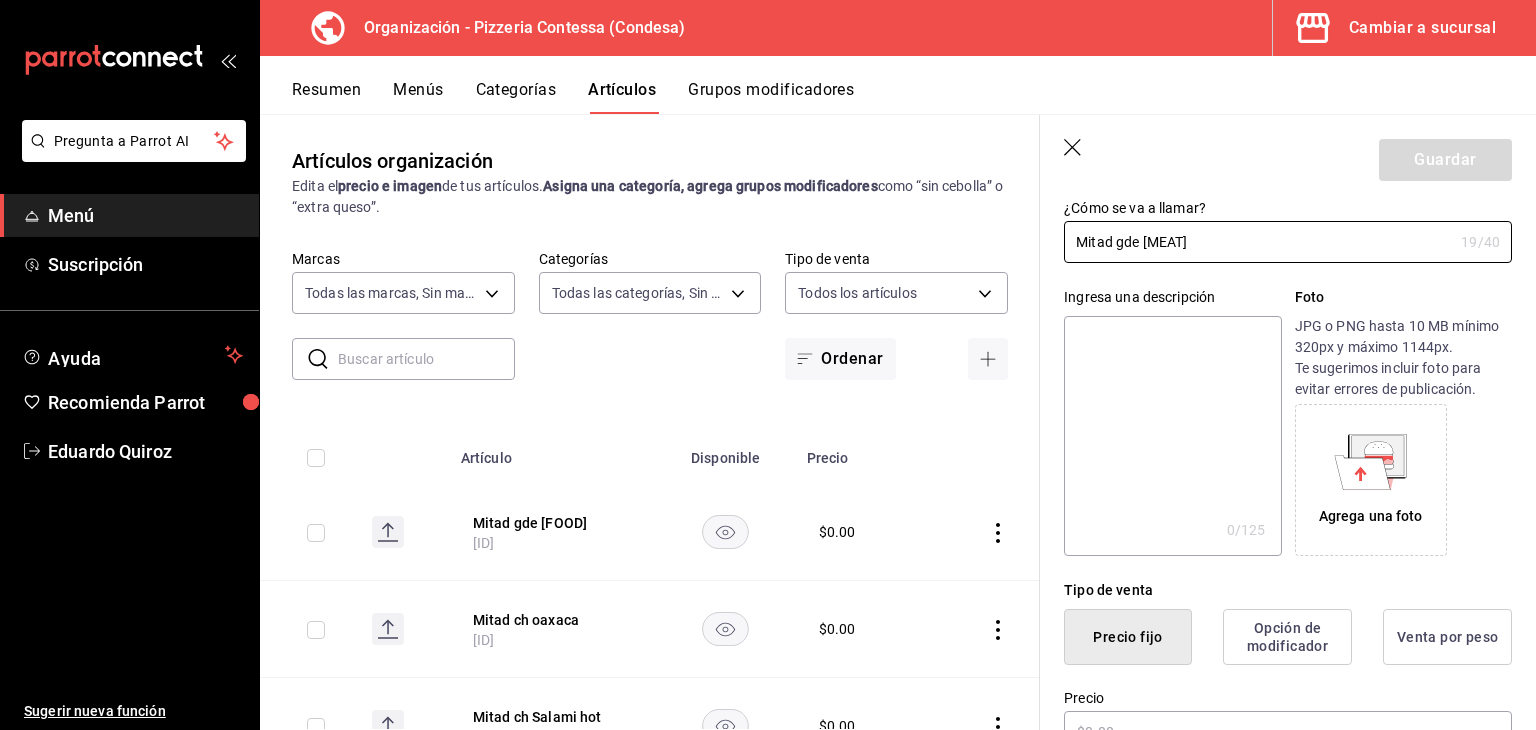 type on "Mitad gde margarita" 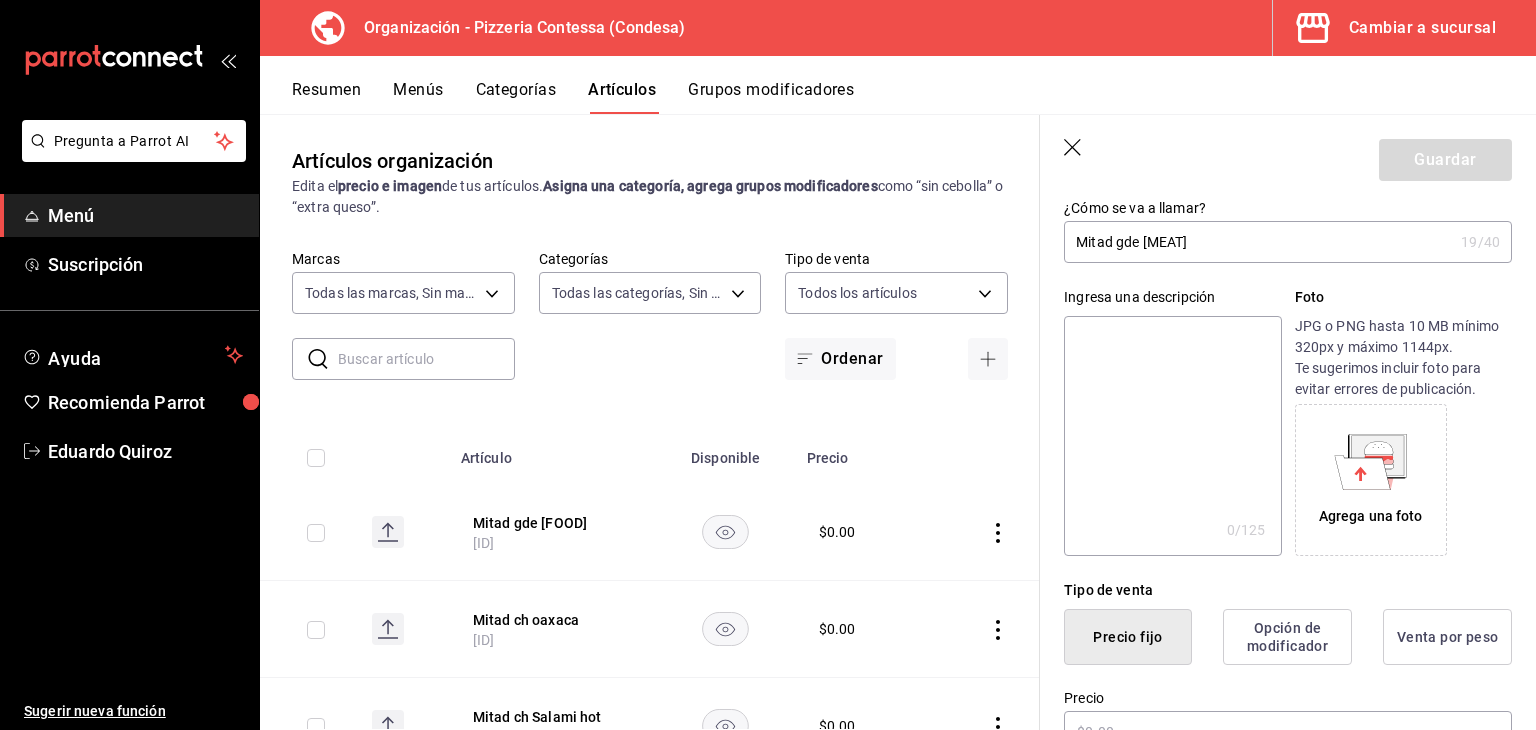 click on "Opción de modificador" at bounding box center [1287, 637] 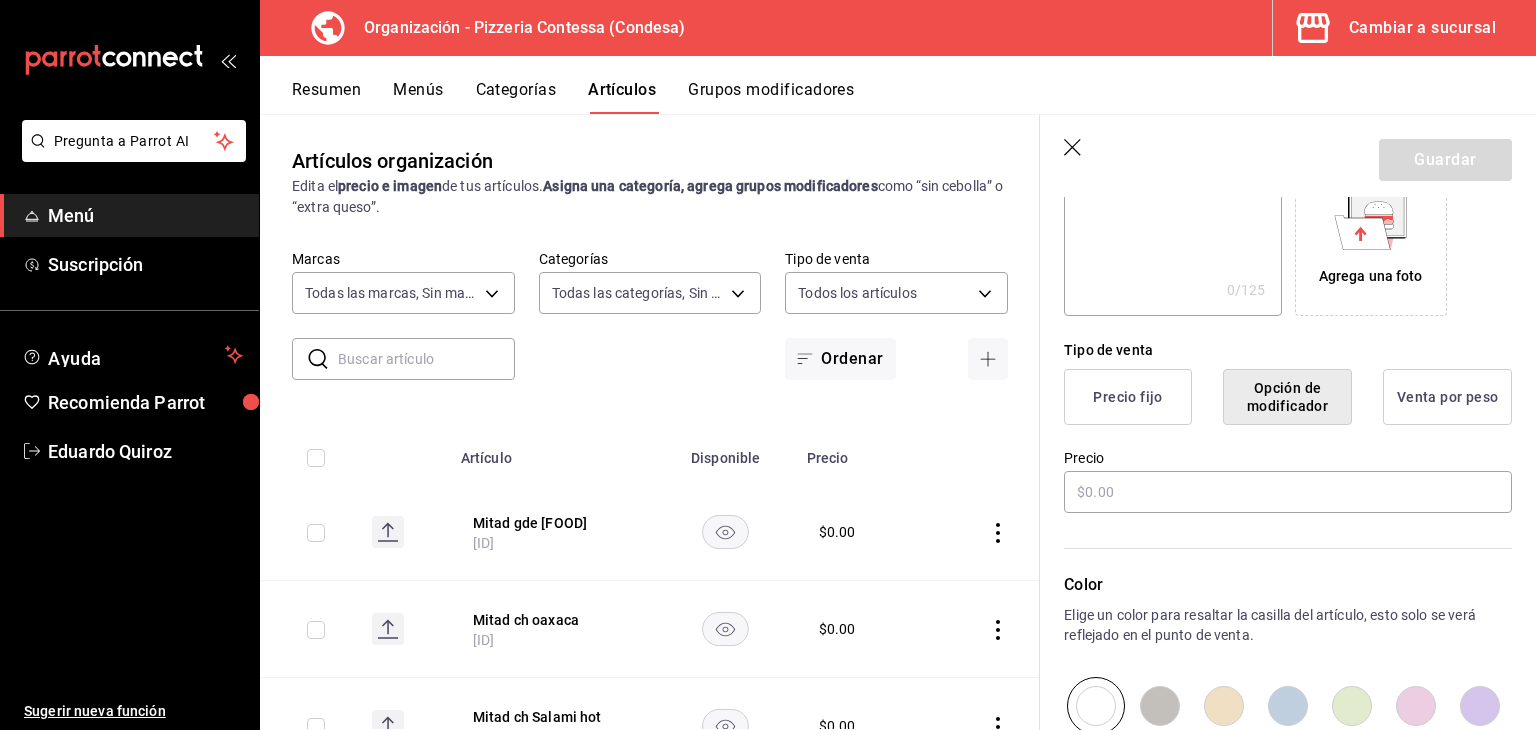 scroll, scrollTop: 374, scrollLeft: 0, axis: vertical 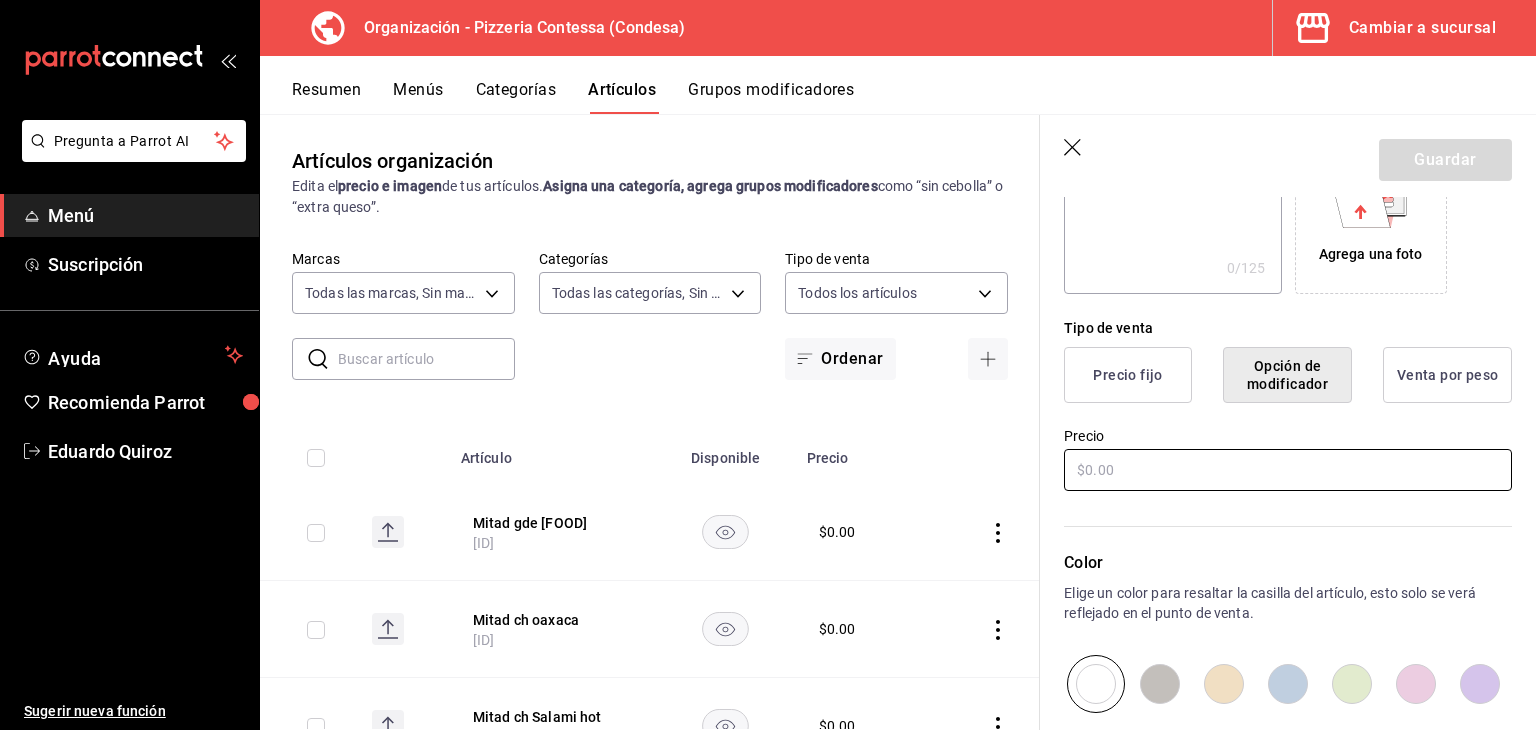 click at bounding box center (1288, 470) 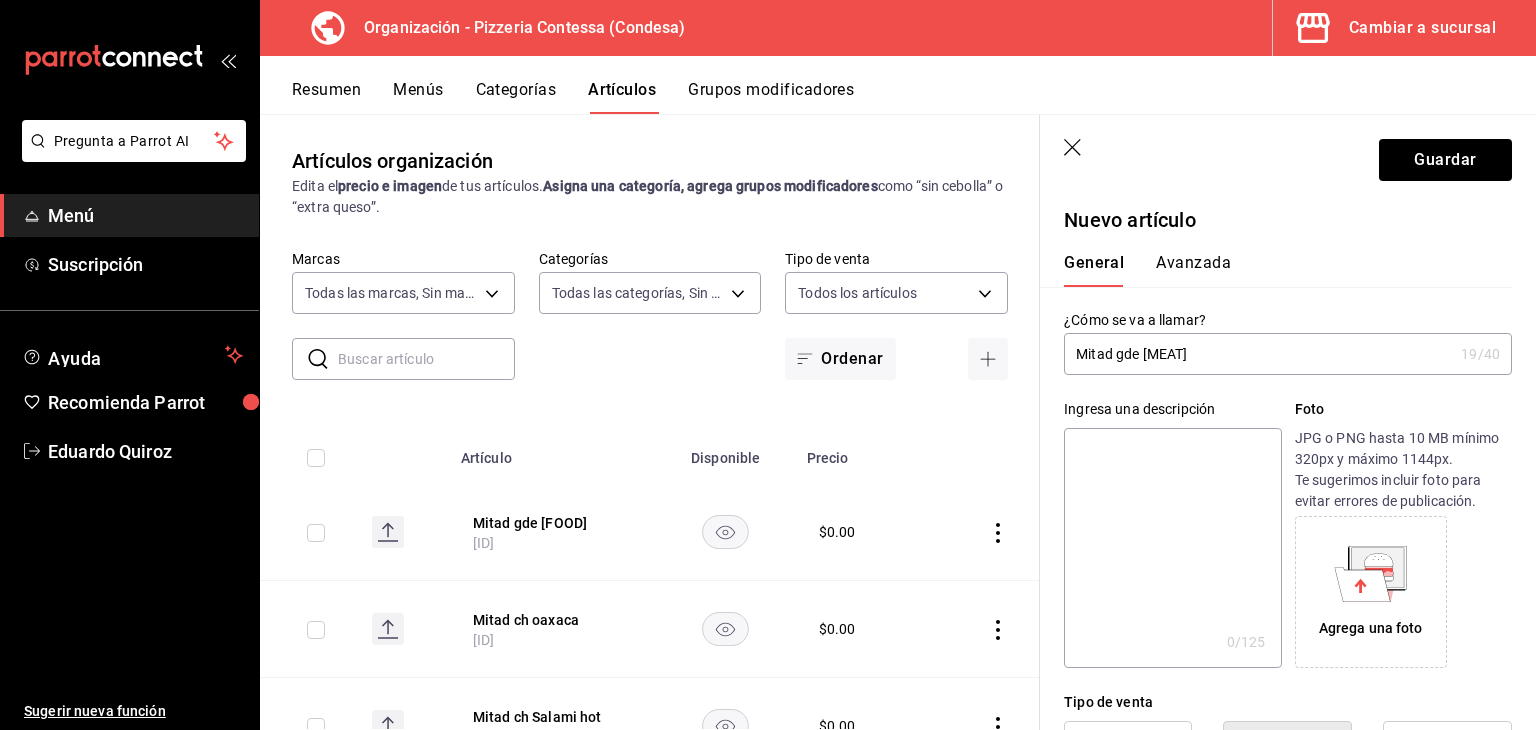 scroll, scrollTop: 0, scrollLeft: 0, axis: both 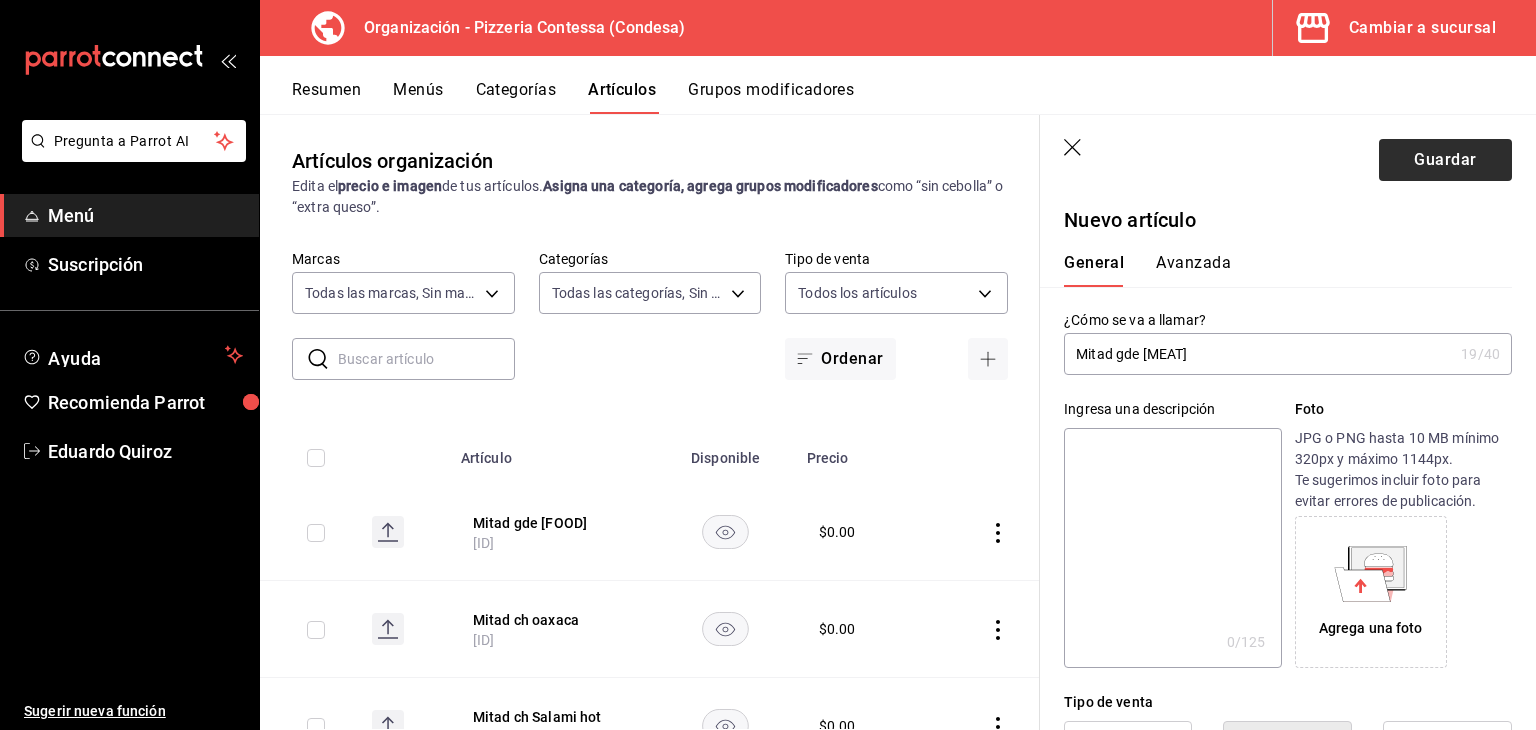 type on "$0.00" 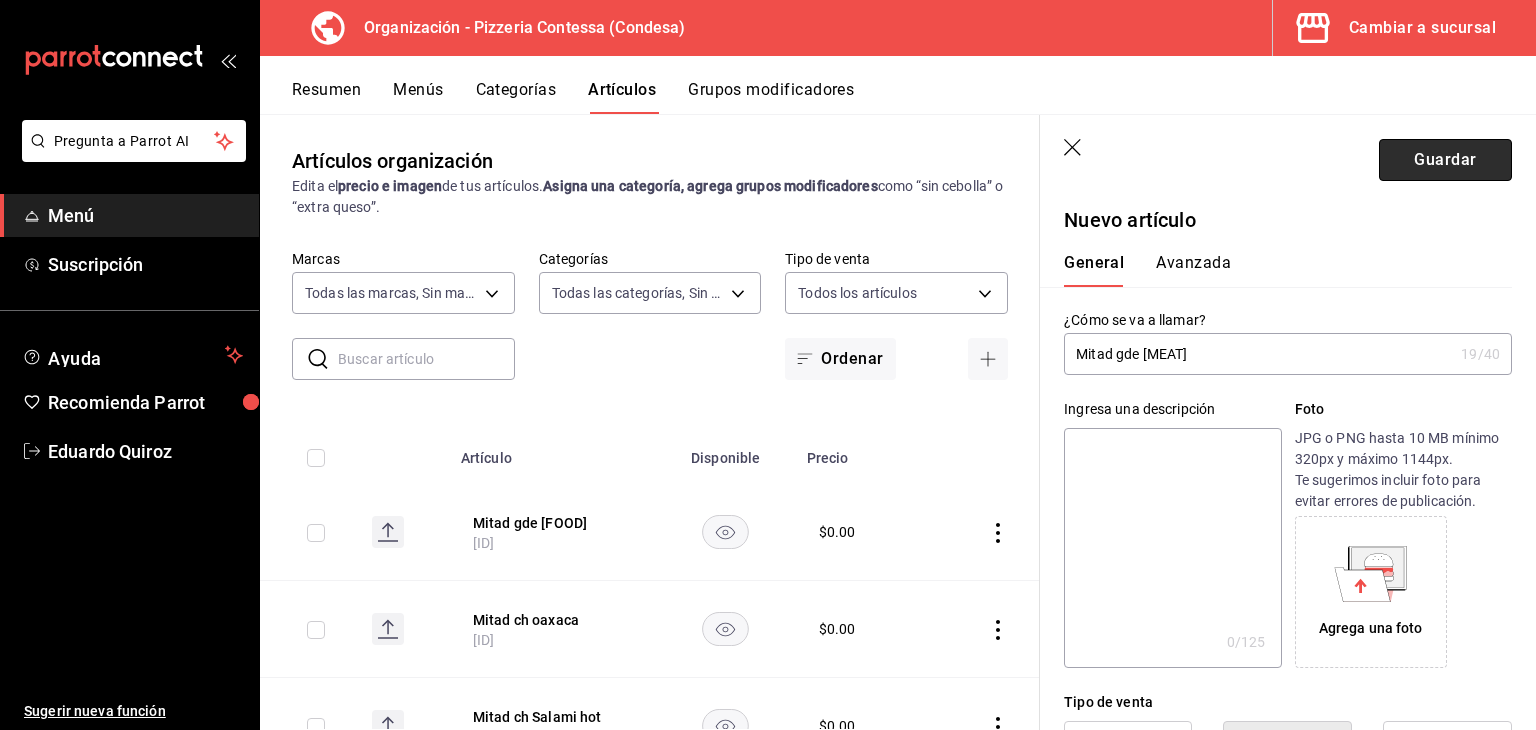 click on "Guardar" at bounding box center (1445, 160) 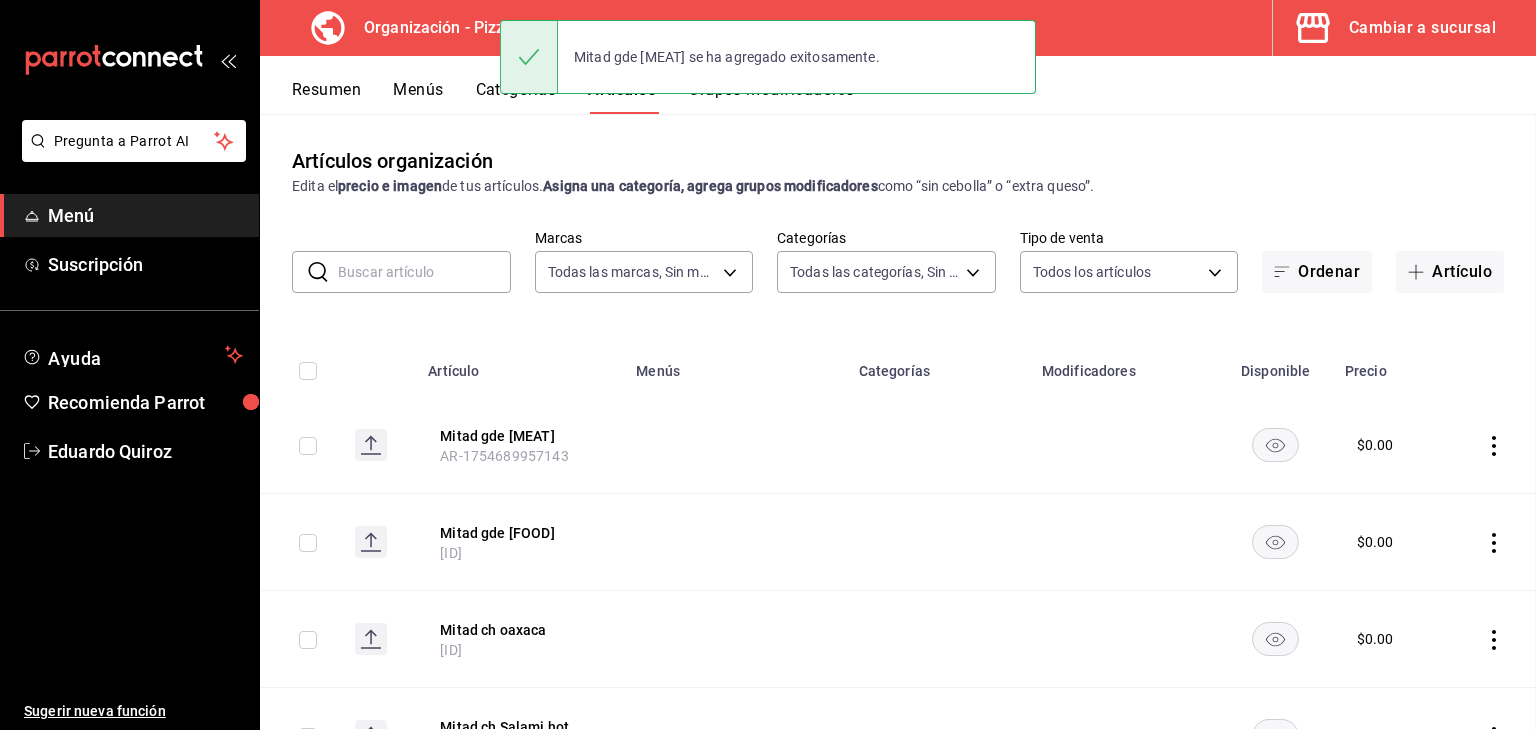 scroll, scrollTop: 0, scrollLeft: 0, axis: both 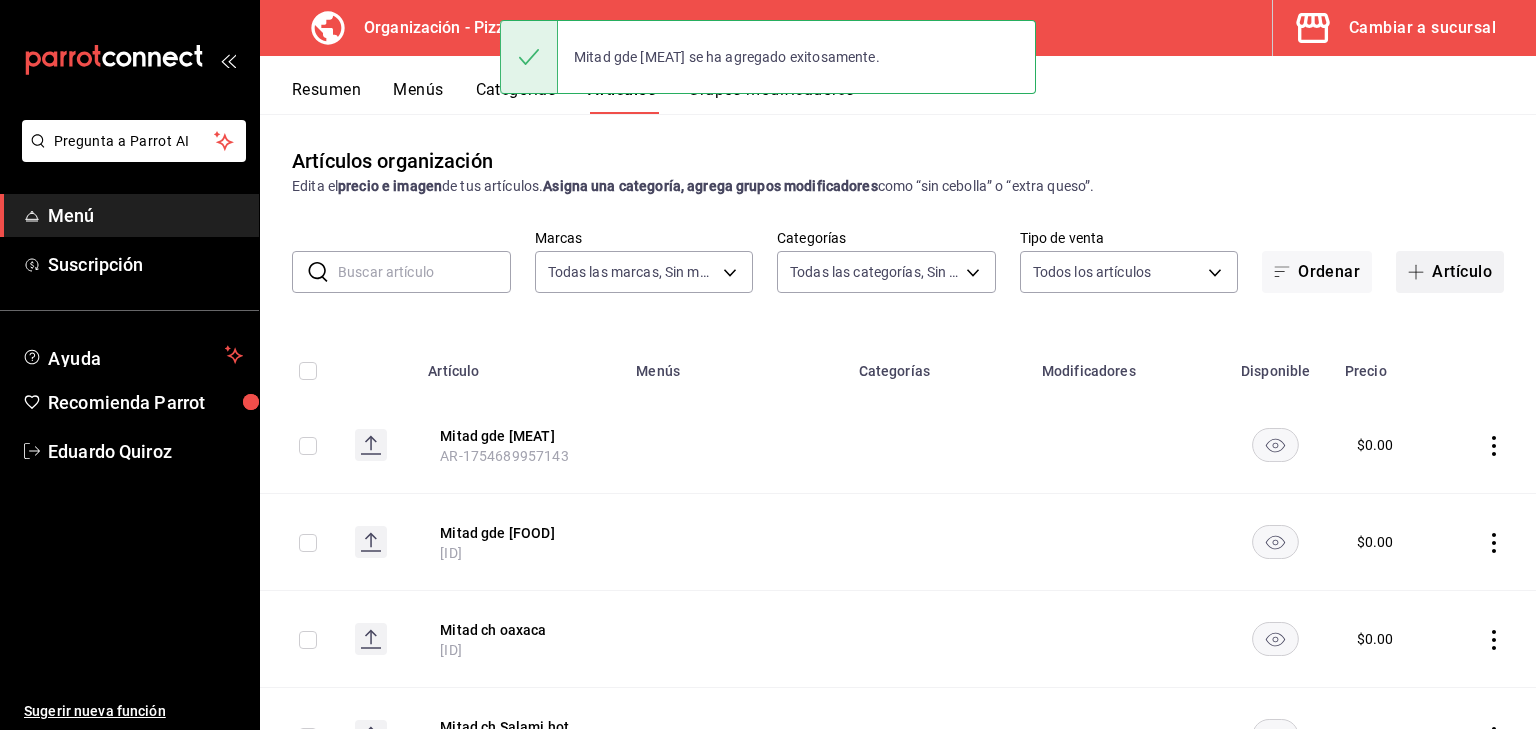 click on "Artículo" at bounding box center [1450, 272] 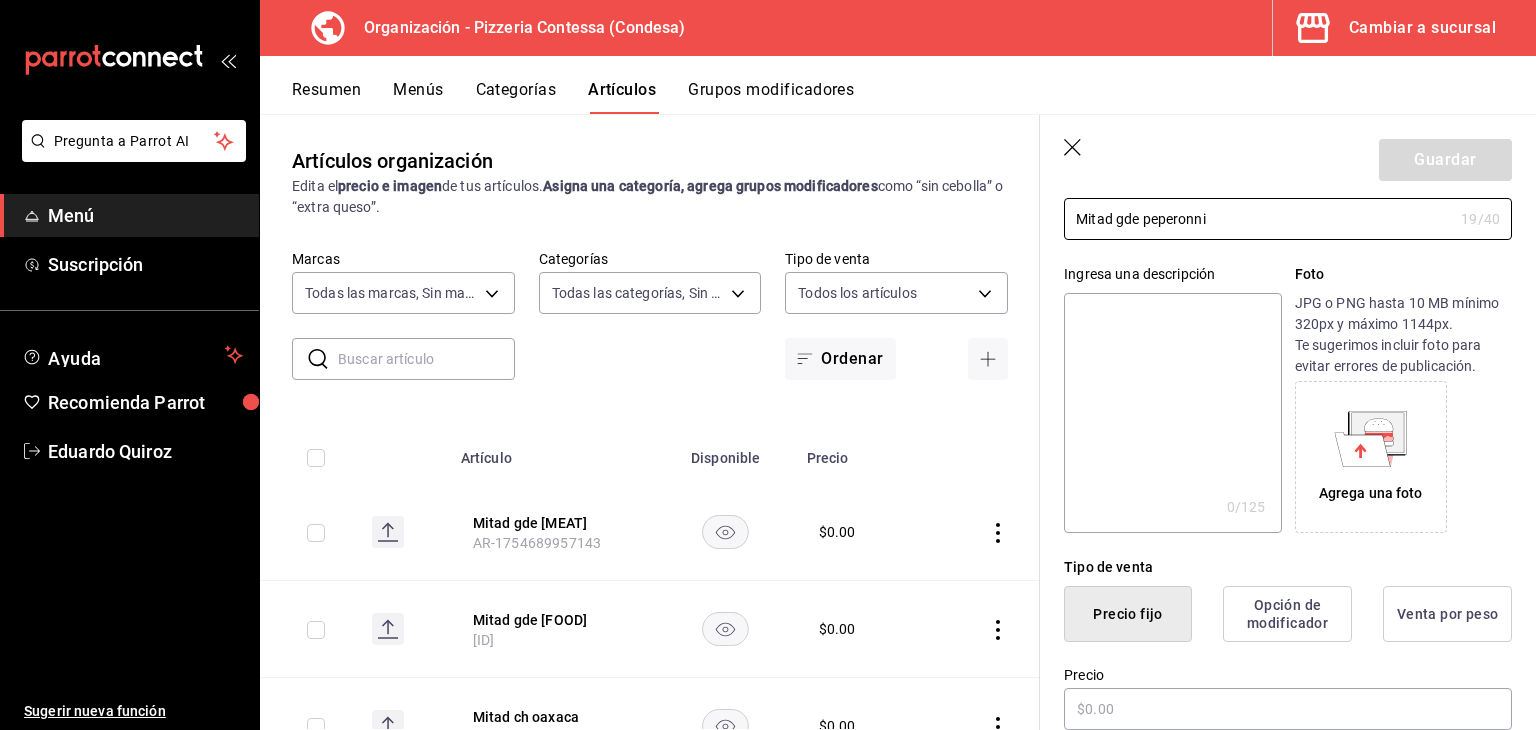 scroll, scrollTop: 146, scrollLeft: 0, axis: vertical 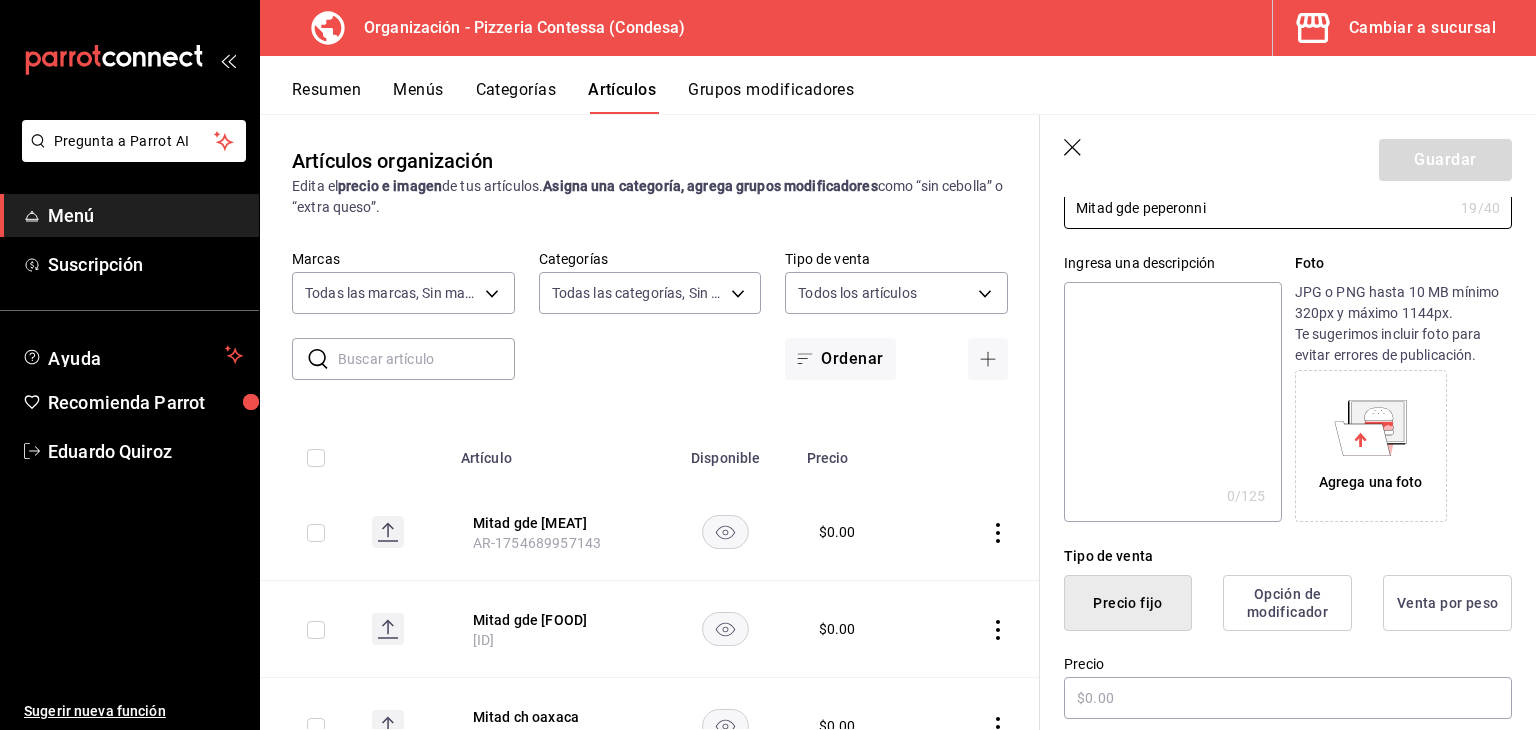 type on "Mitad gde peperonni" 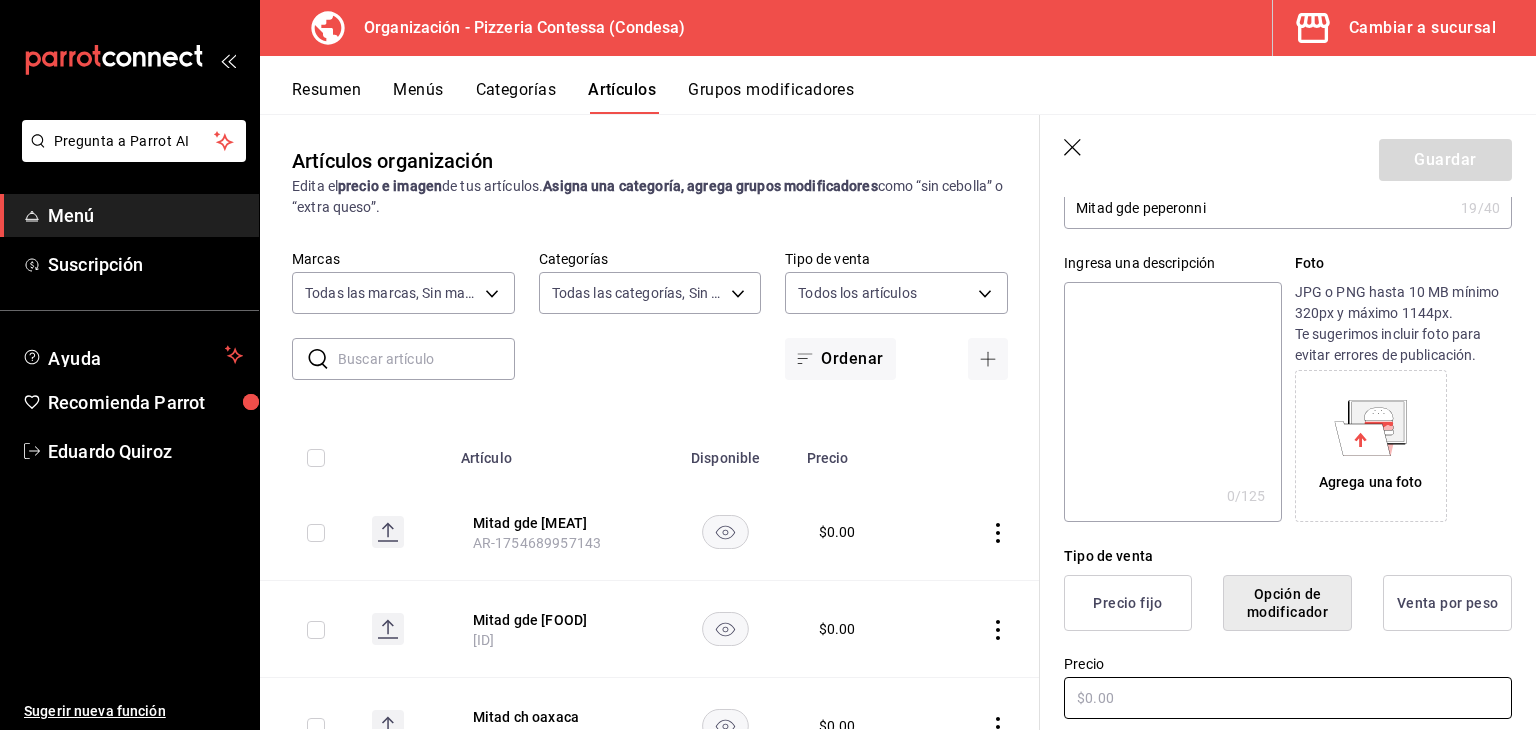 click at bounding box center (1288, 698) 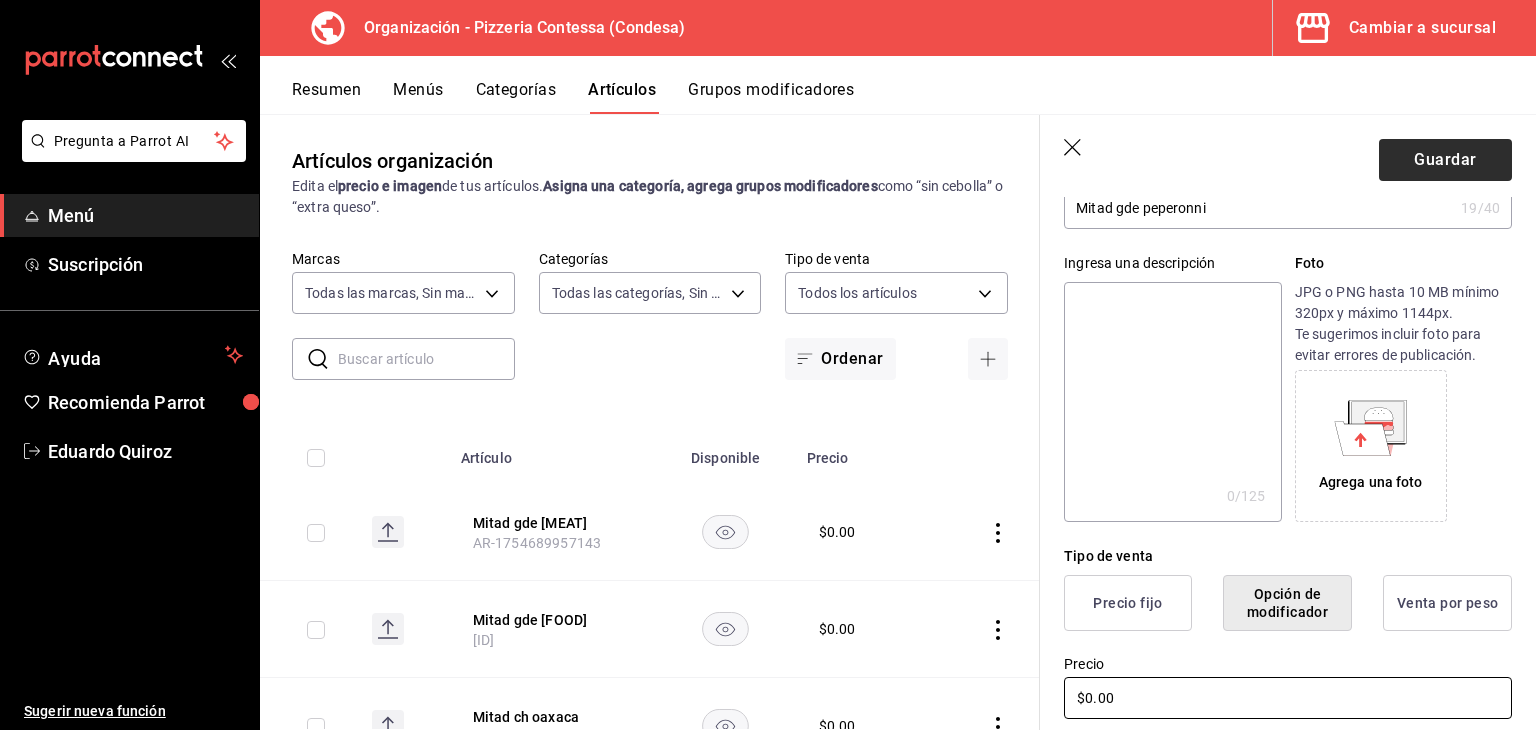 type on "$0.00" 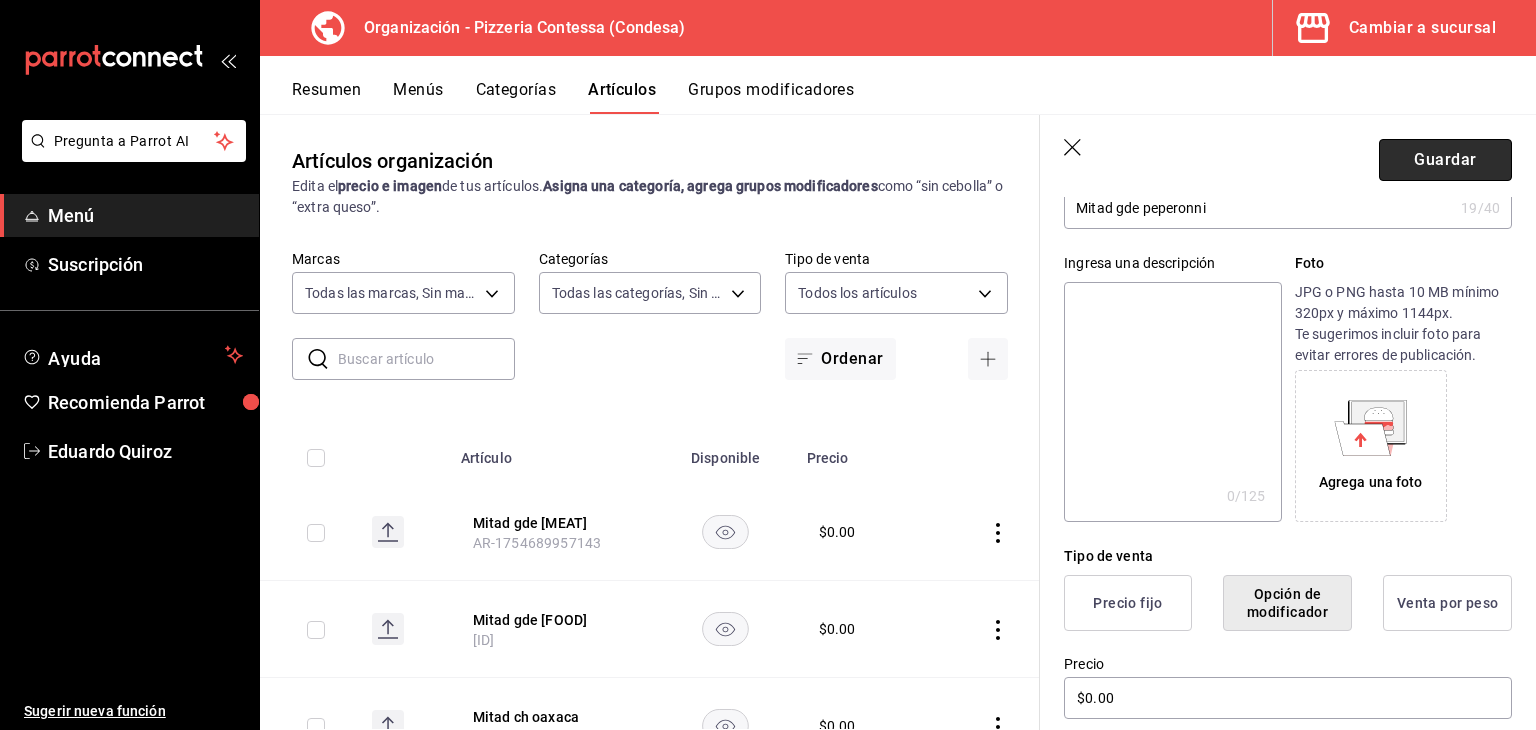 click on "Guardar" at bounding box center (1445, 160) 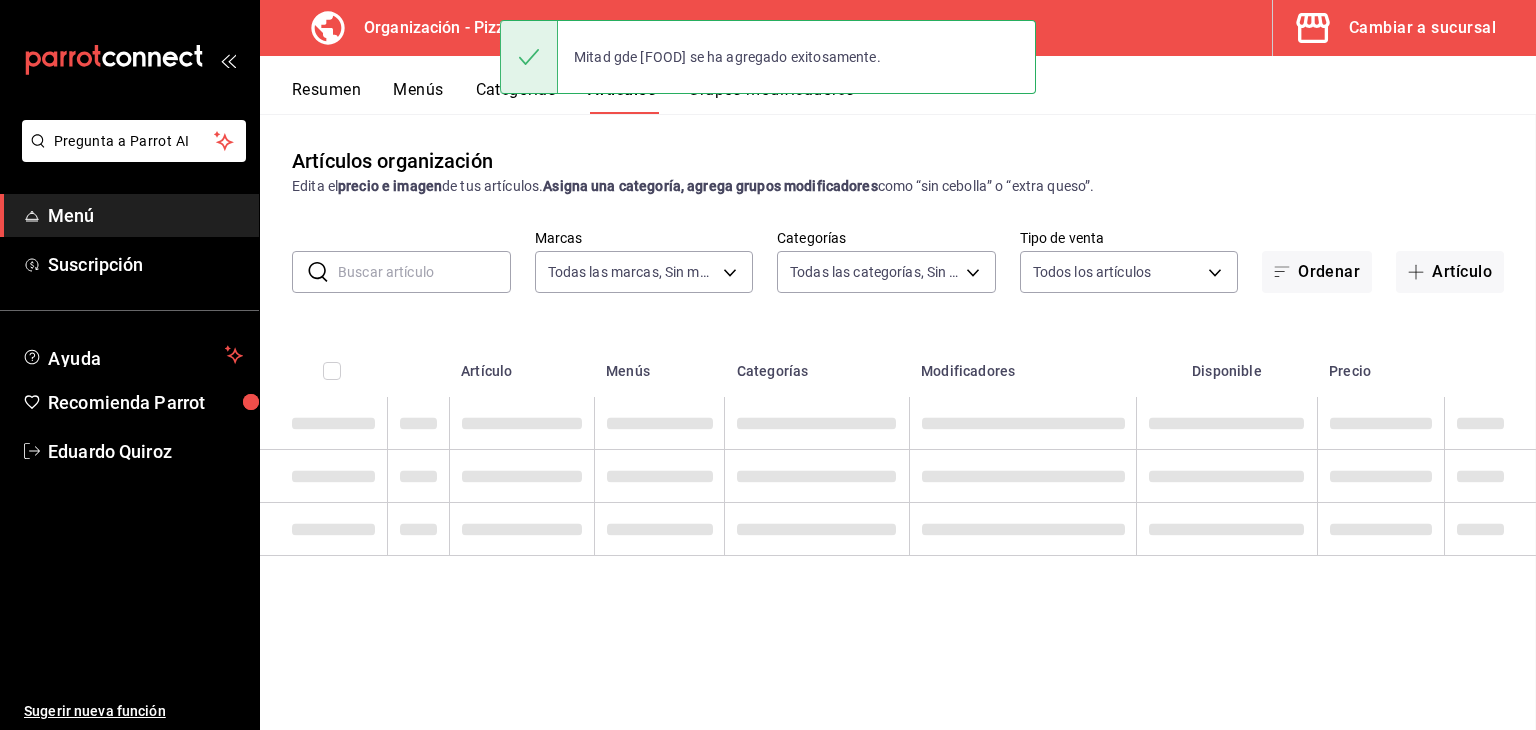 scroll, scrollTop: 0, scrollLeft: 0, axis: both 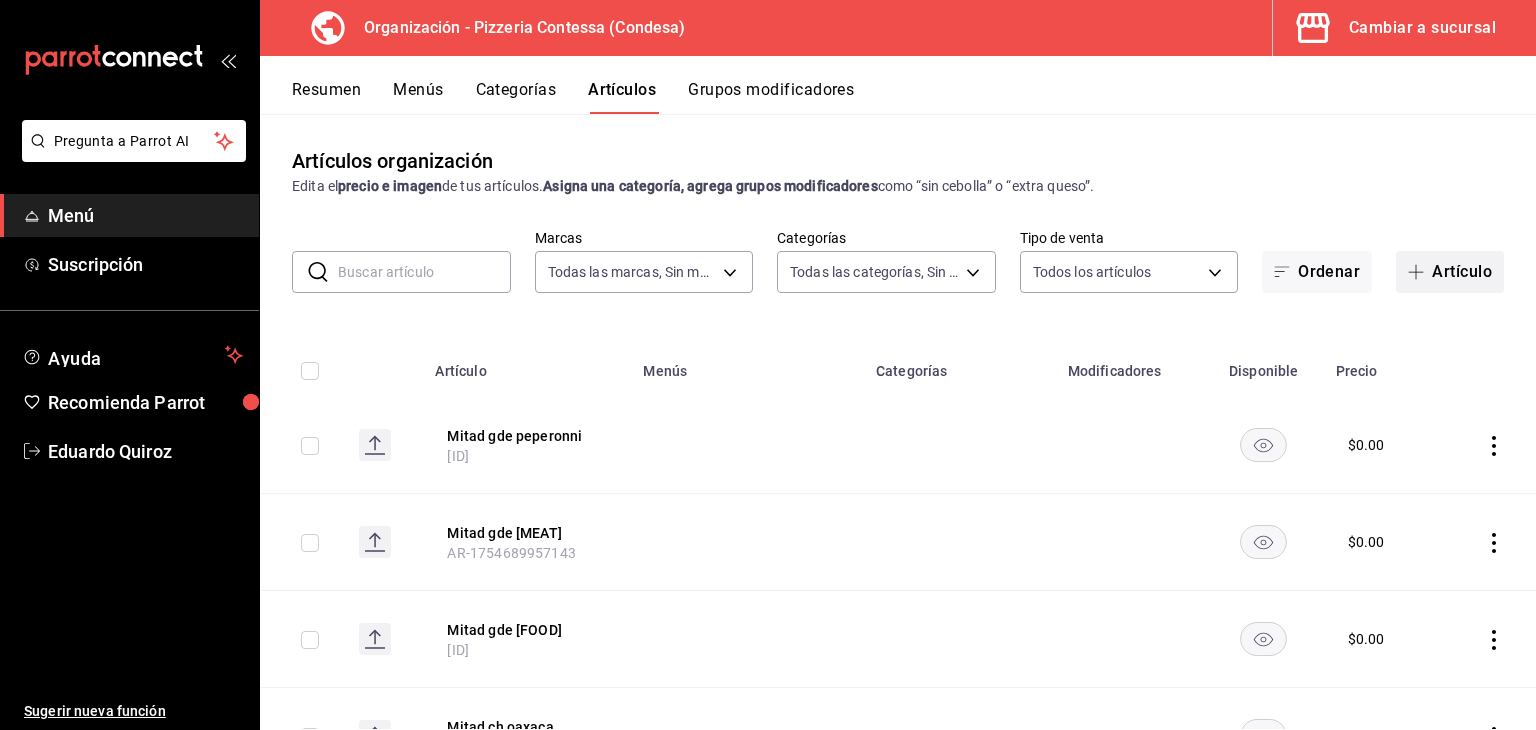 click on "Artículo" at bounding box center (1450, 272) 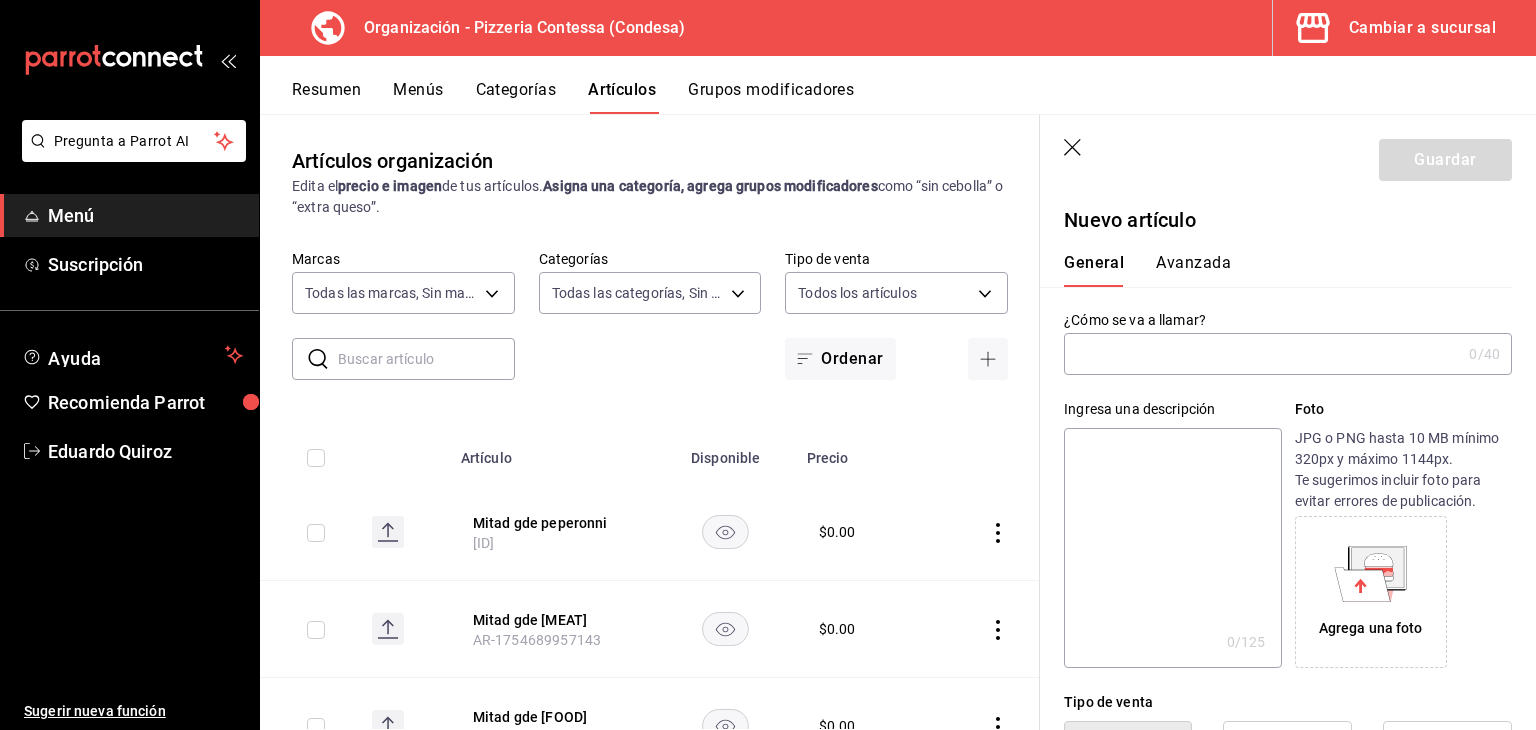 click at bounding box center [1262, 354] 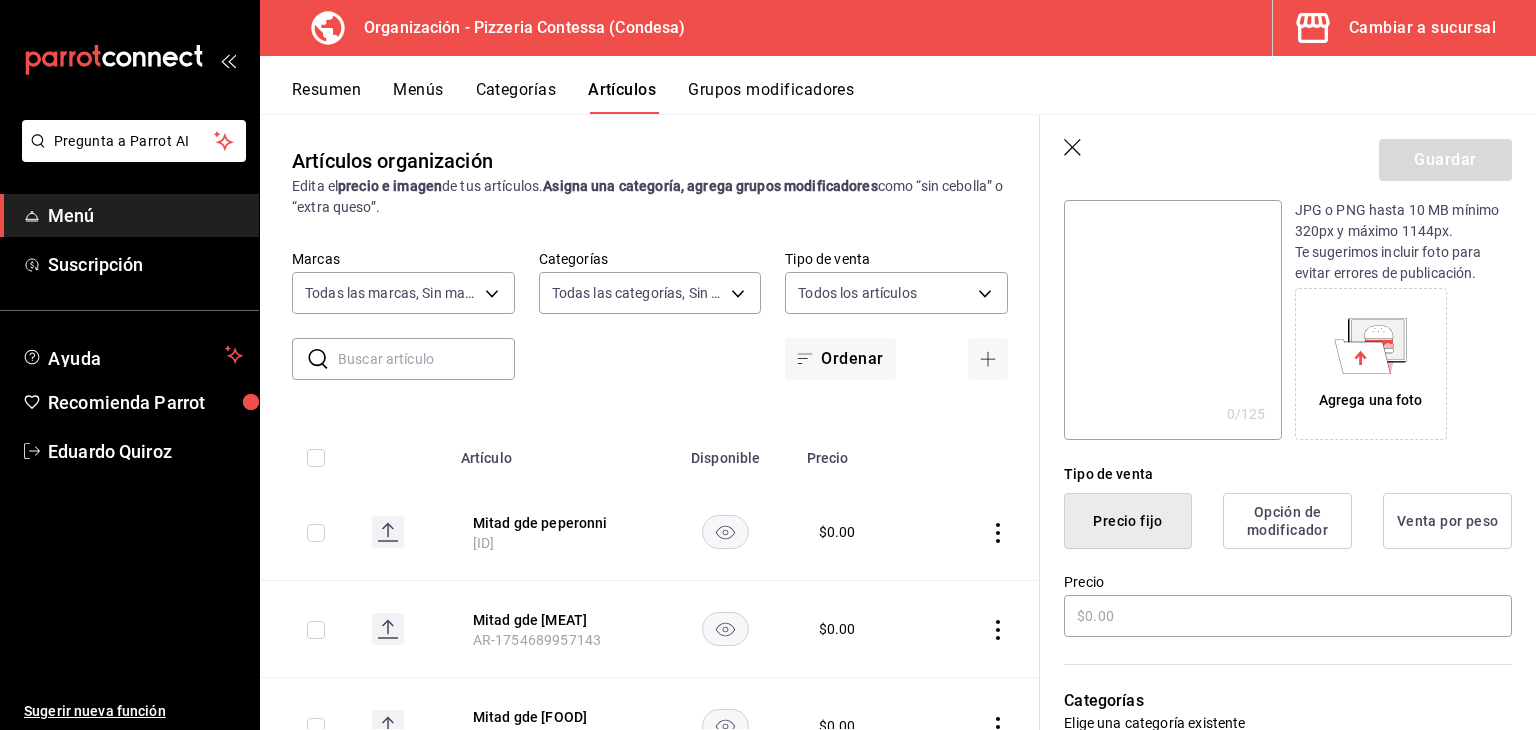 scroll, scrollTop: 284, scrollLeft: 0, axis: vertical 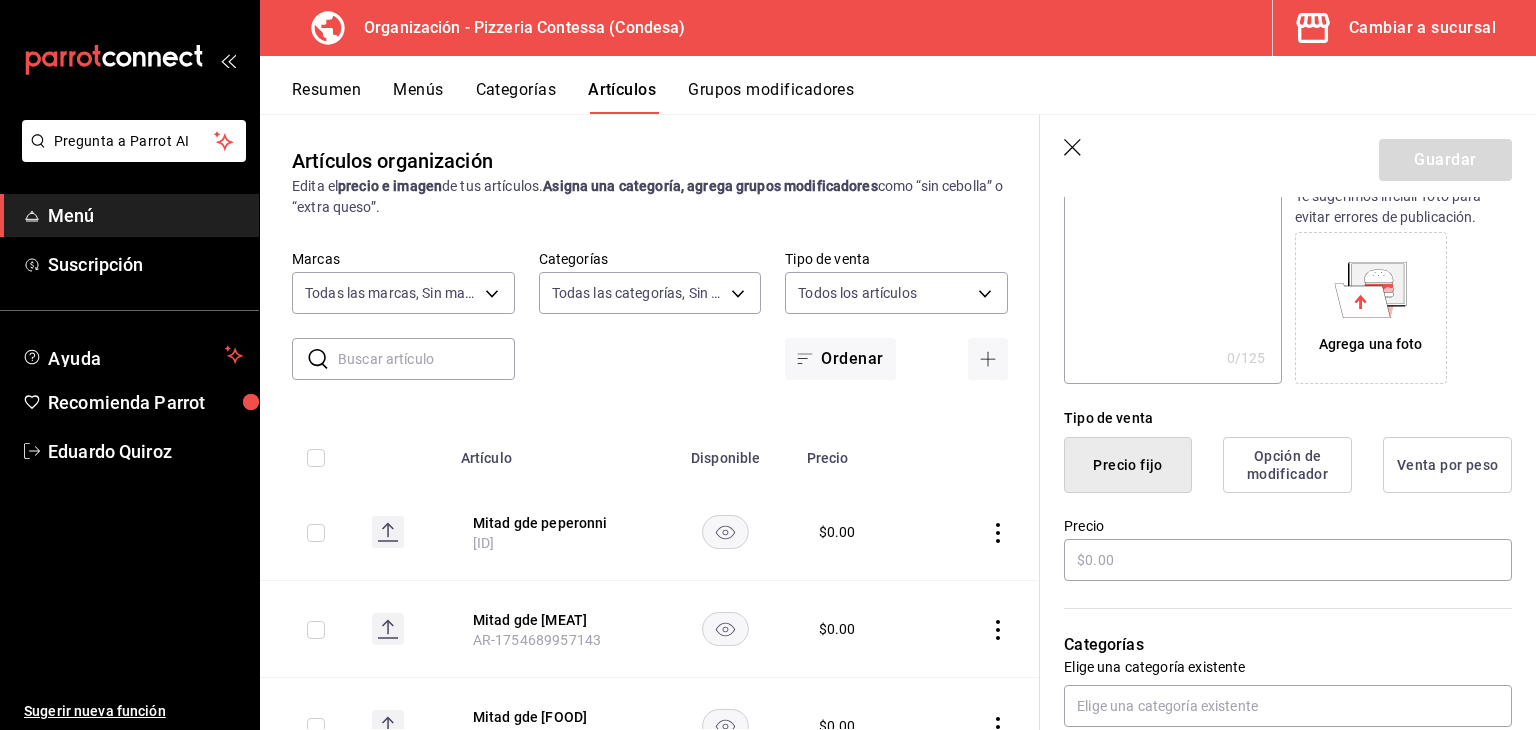 type on "Mitad gde bolognesa" 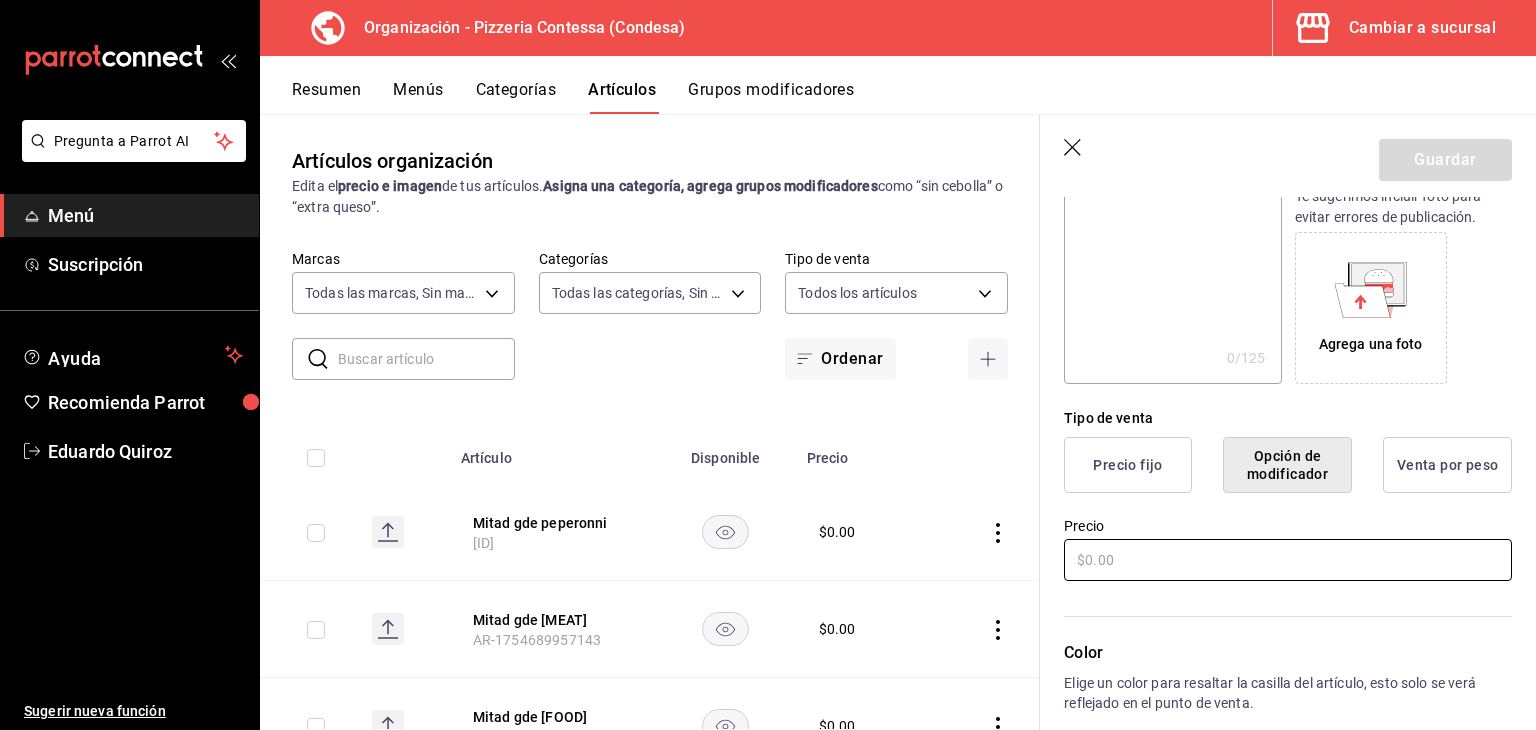 click at bounding box center (1288, 560) 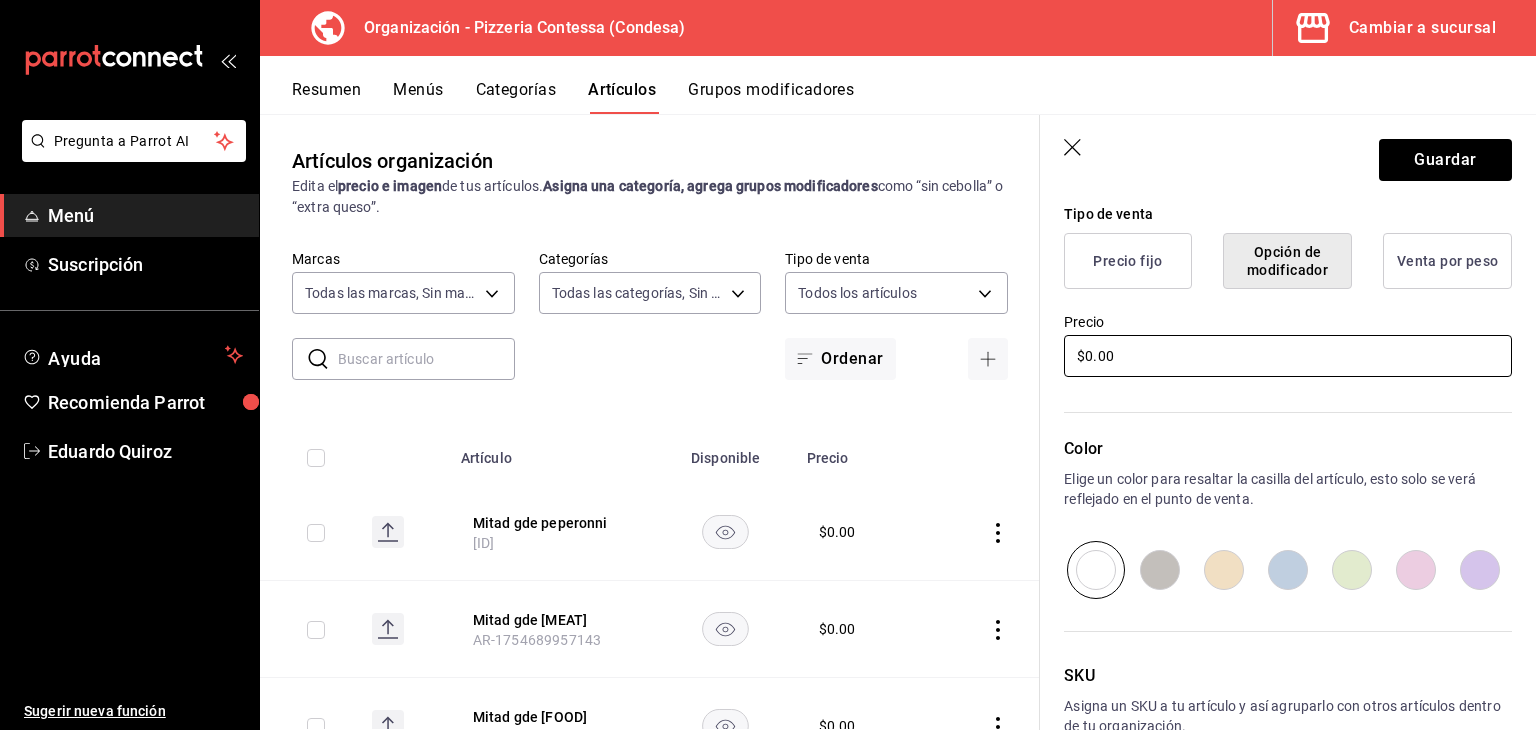 scroll, scrollTop: 608, scrollLeft: 0, axis: vertical 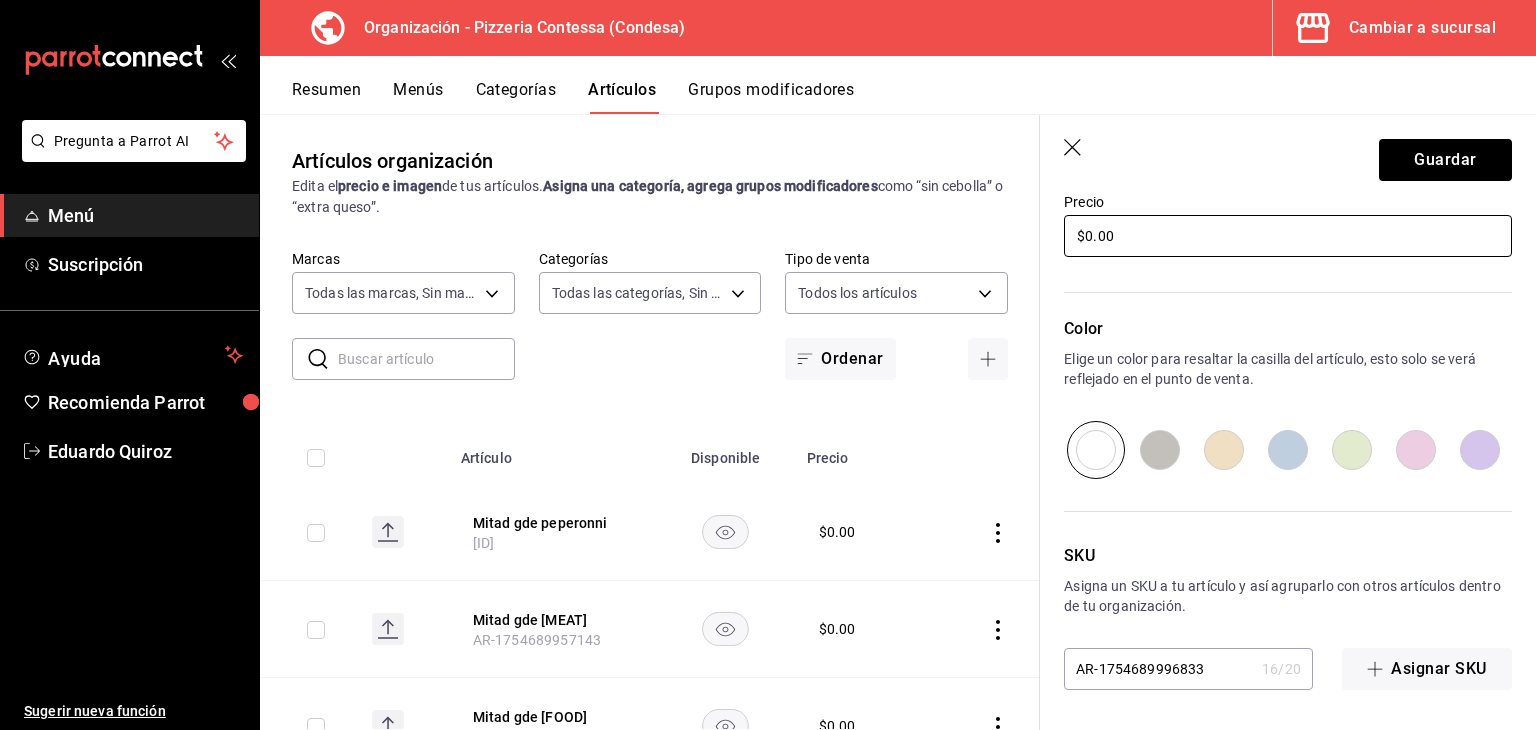 type on "$0.00" 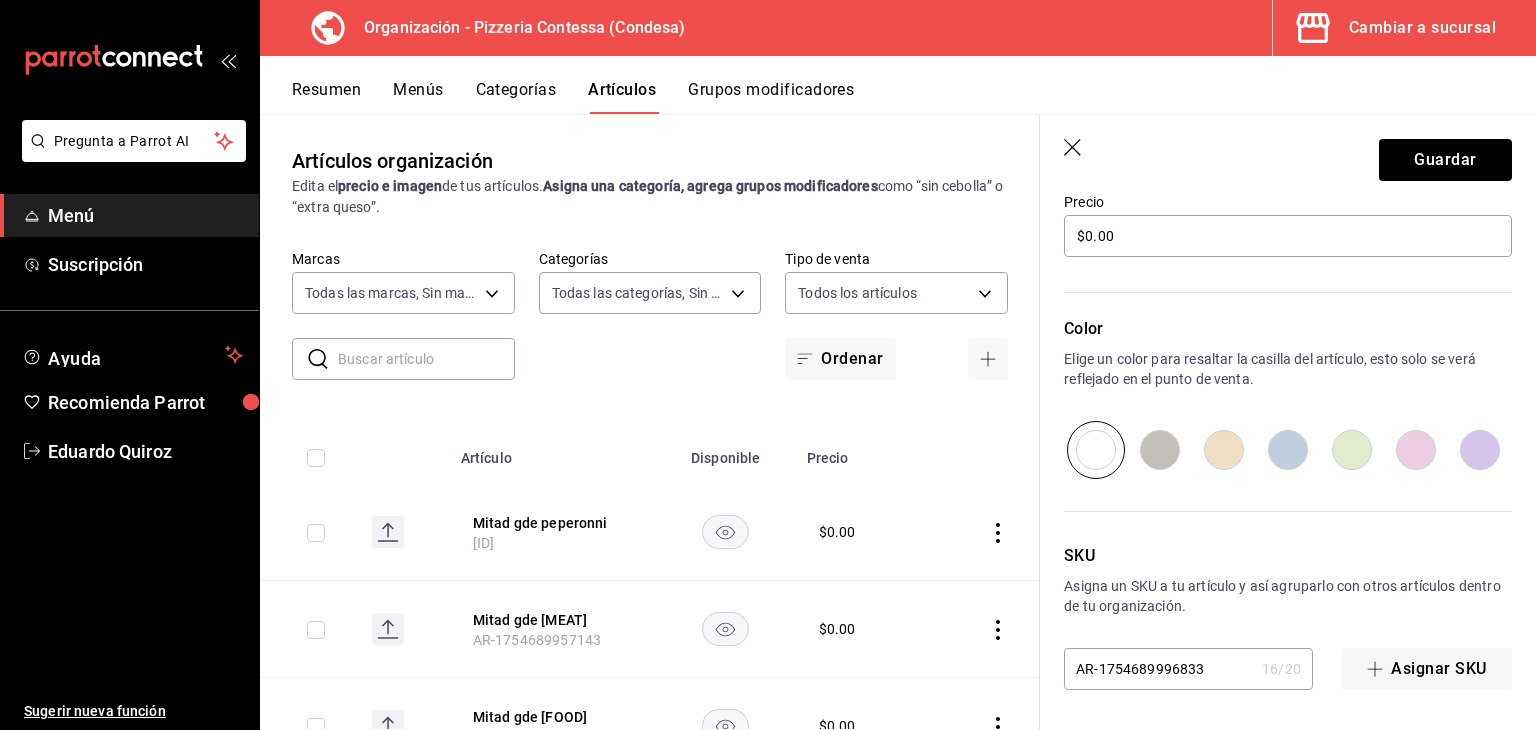 click on "Guardar" at bounding box center [1288, 156] 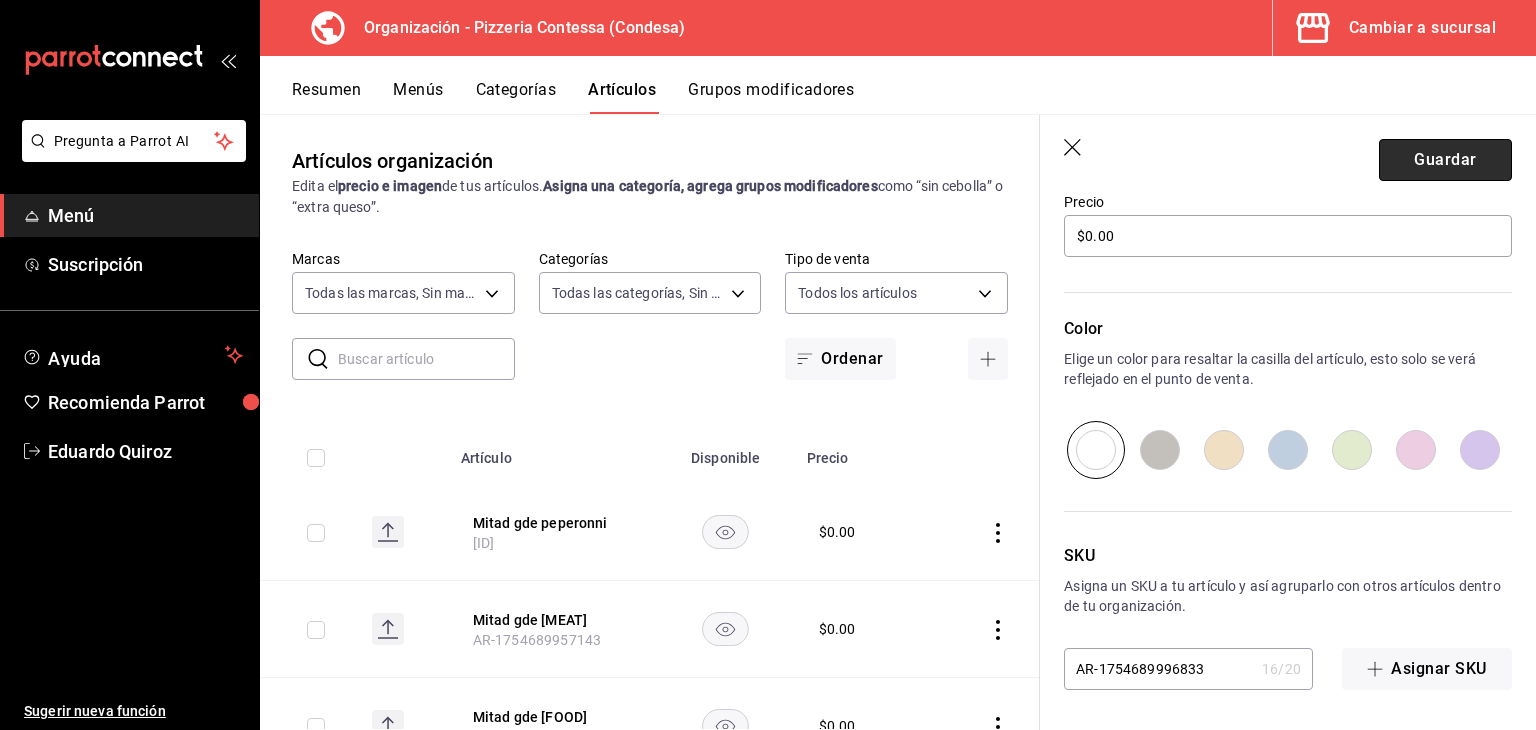 click on "Guardar" at bounding box center (1445, 160) 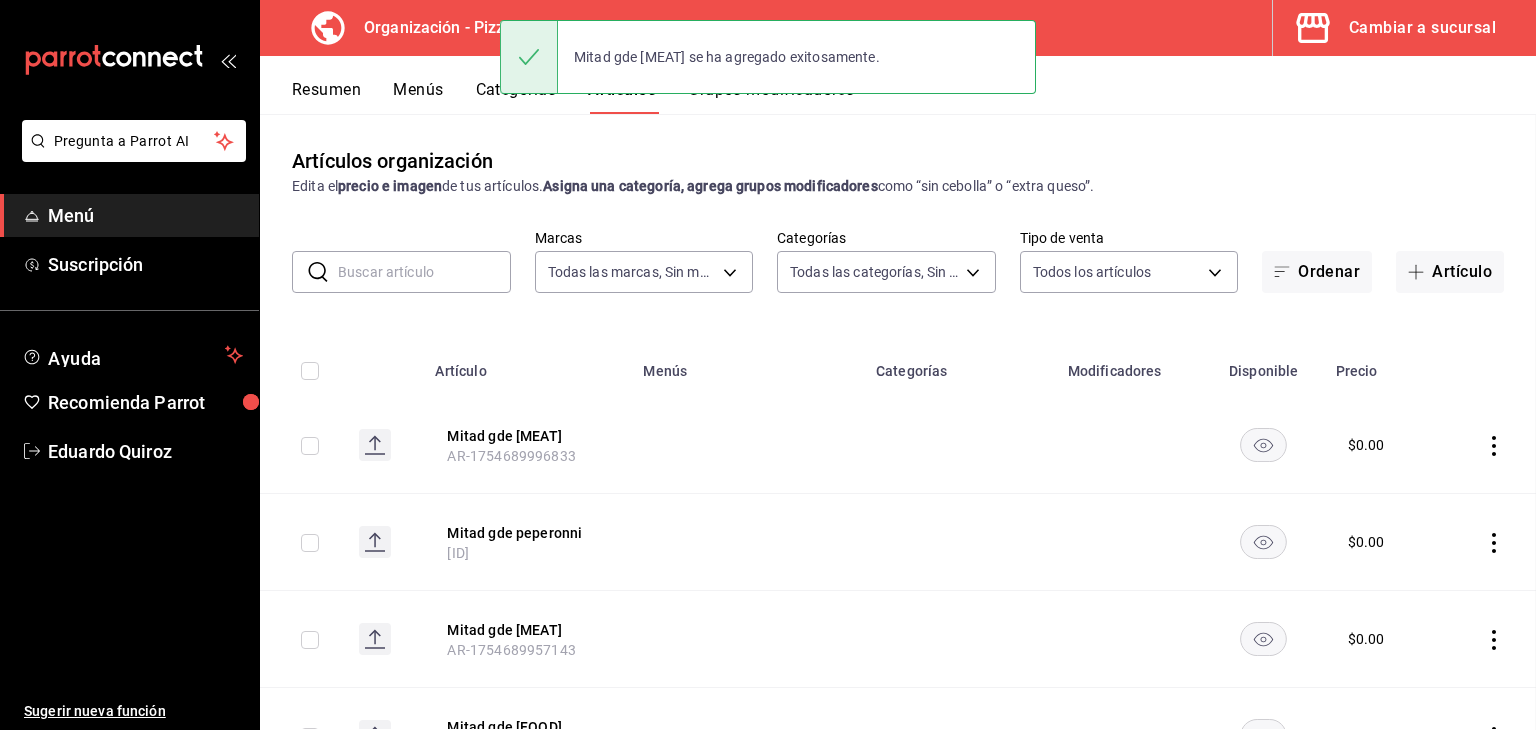 scroll, scrollTop: 0, scrollLeft: 0, axis: both 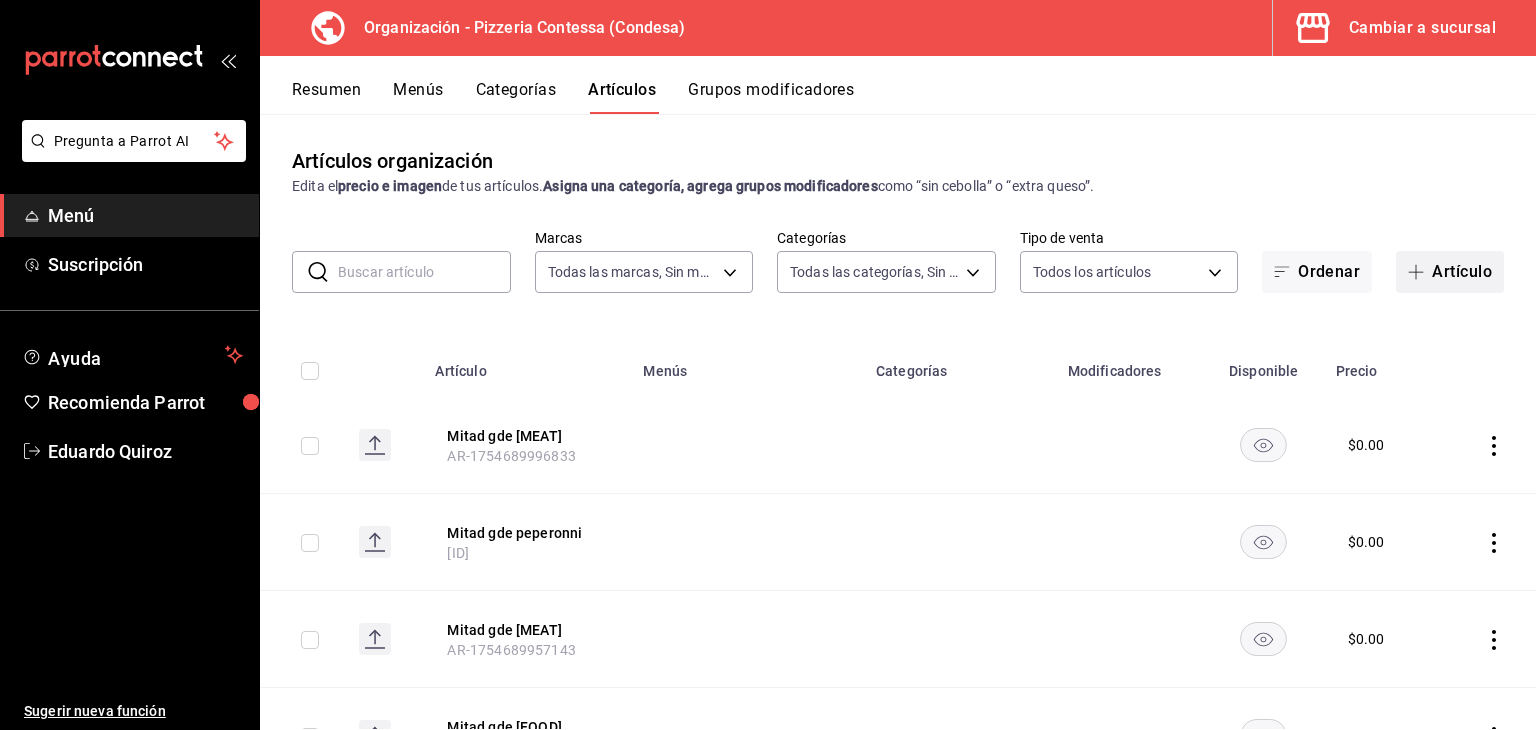 click 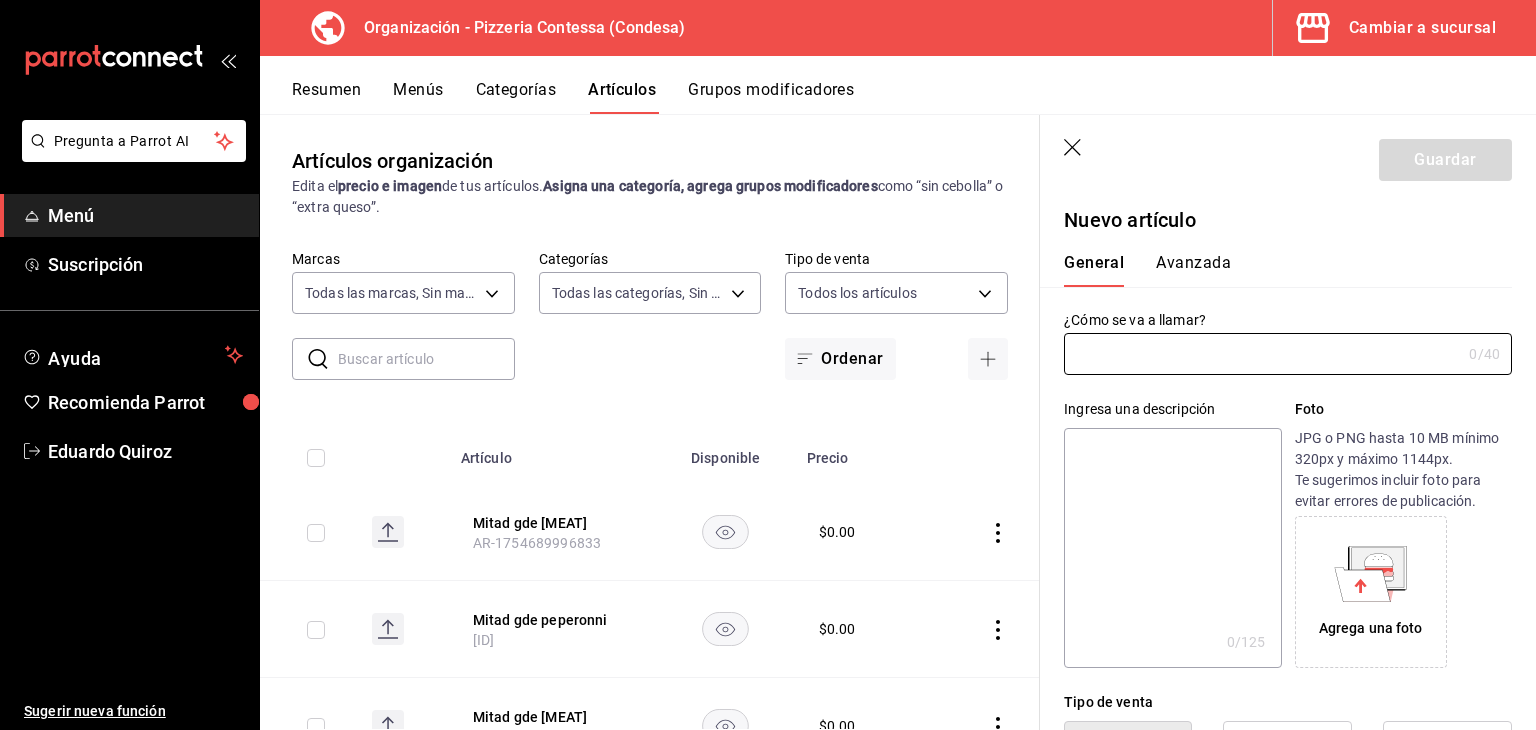 type on "AR-1754690037134" 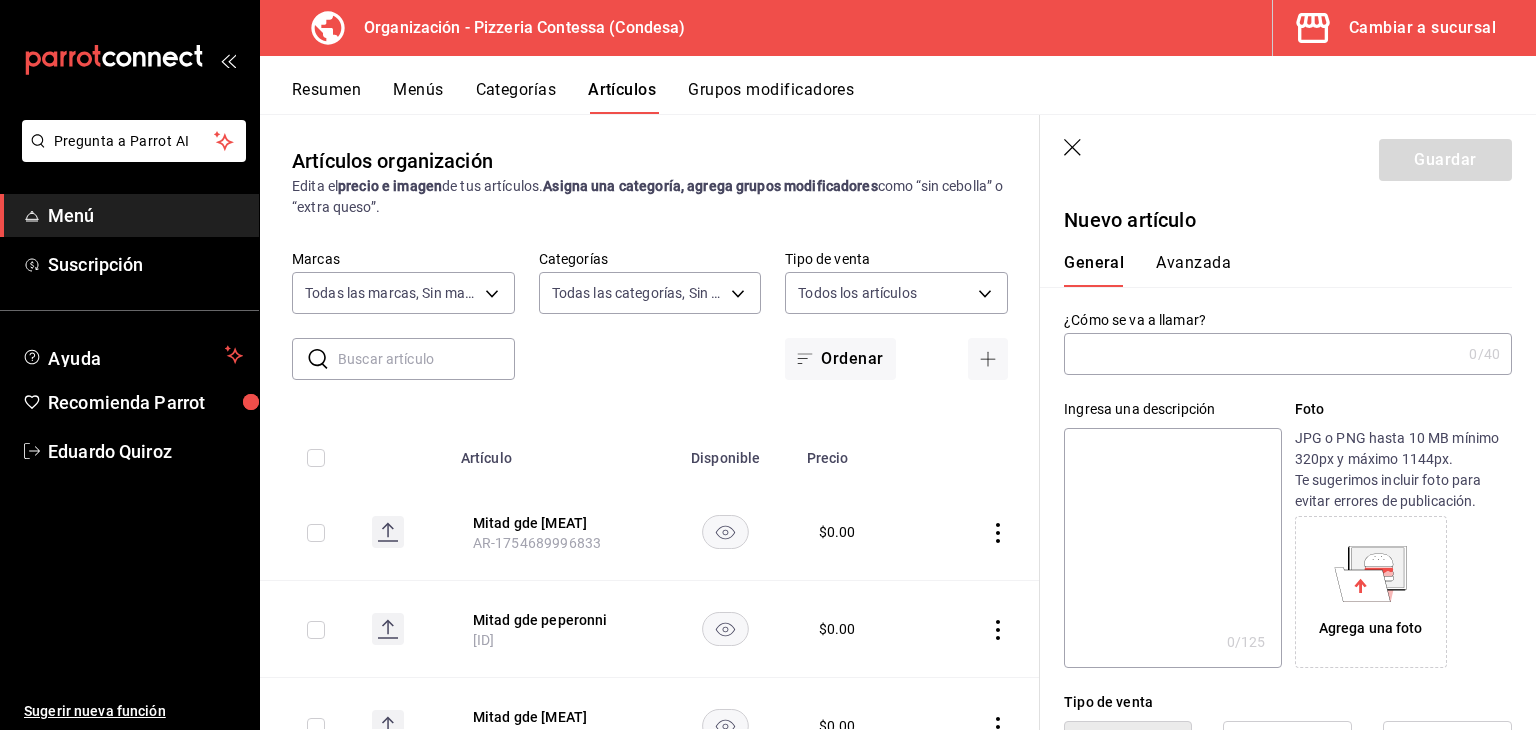 click at bounding box center [1262, 354] 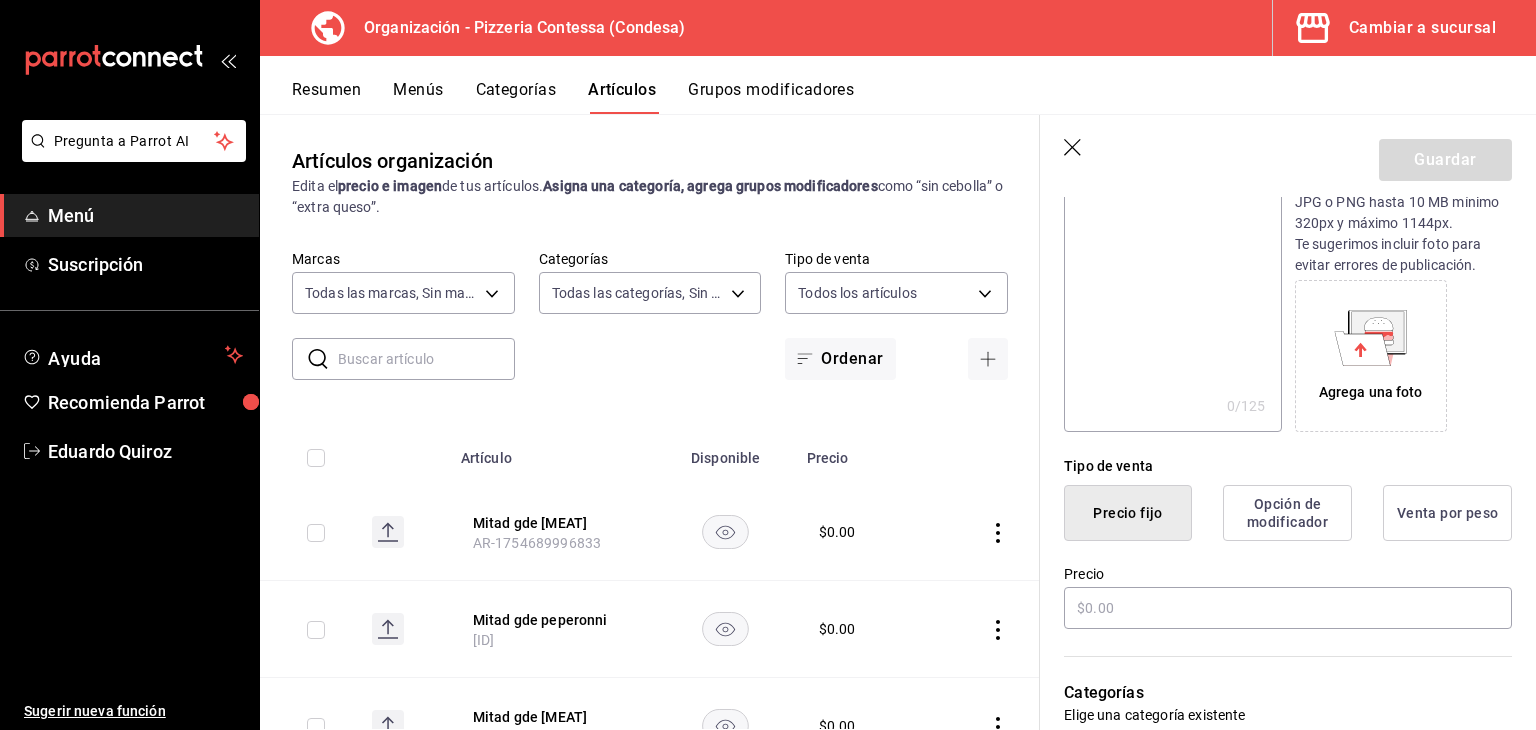 scroll, scrollTop: 244, scrollLeft: 0, axis: vertical 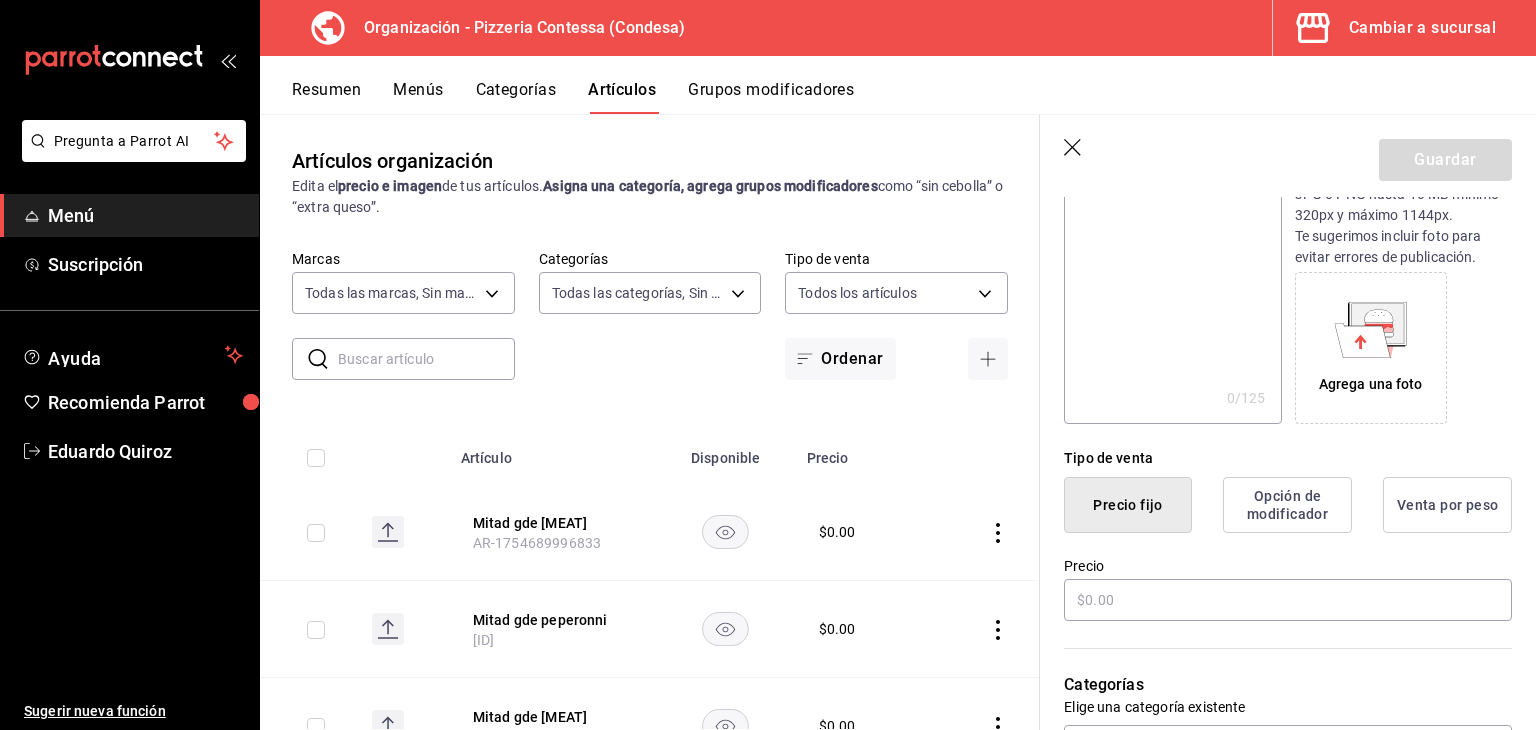 type on "Mitad gde alcachofa" 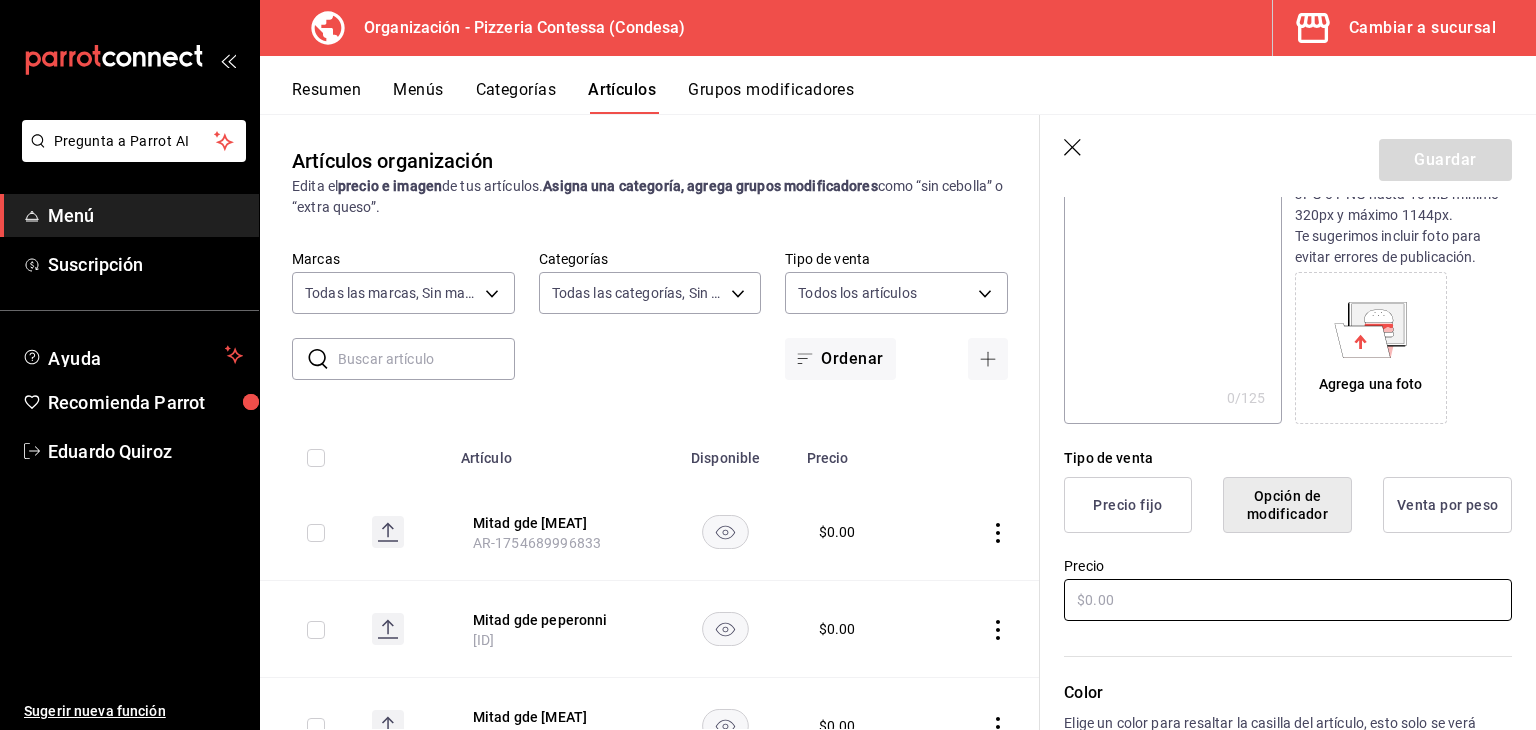 click at bounding box center [1288, 600] 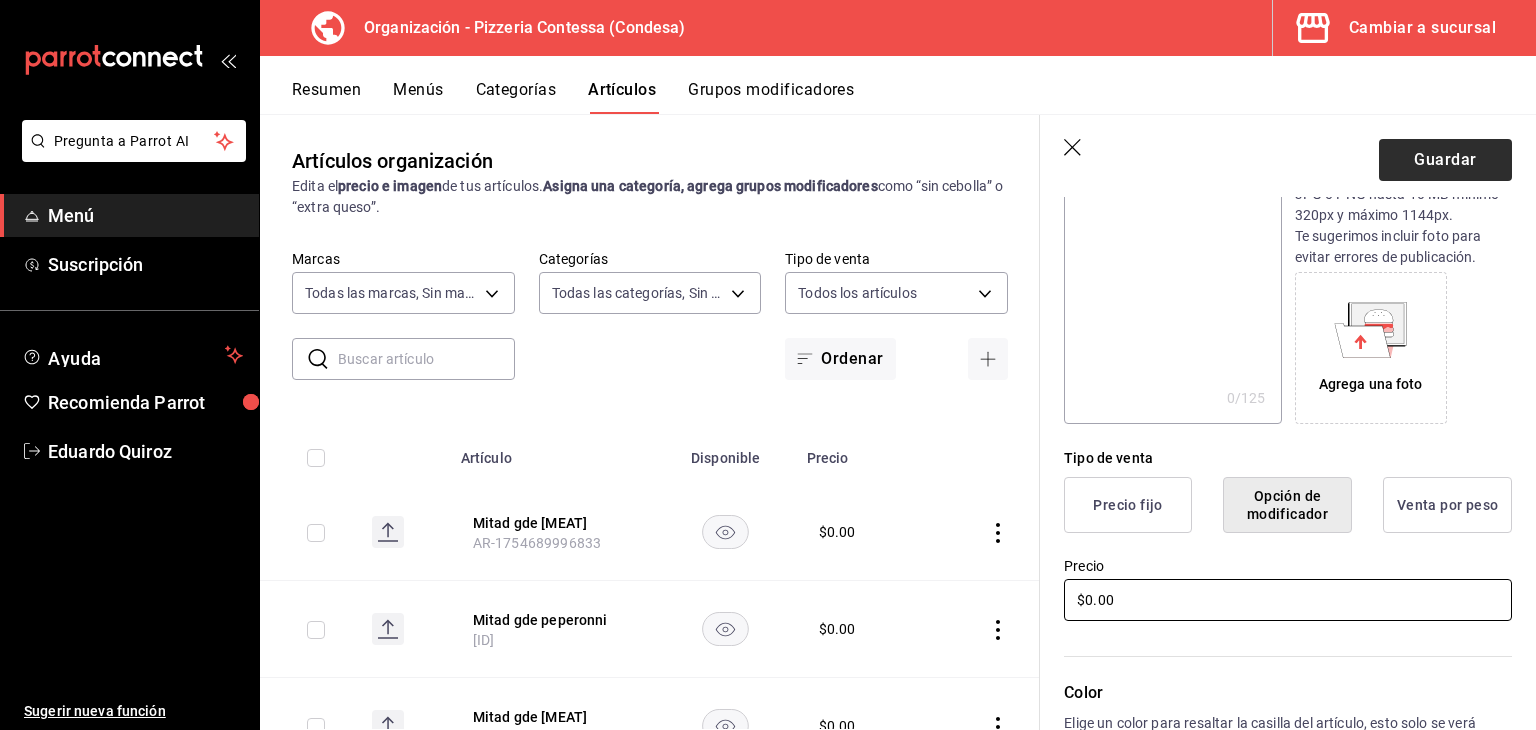 type on "$0.00" 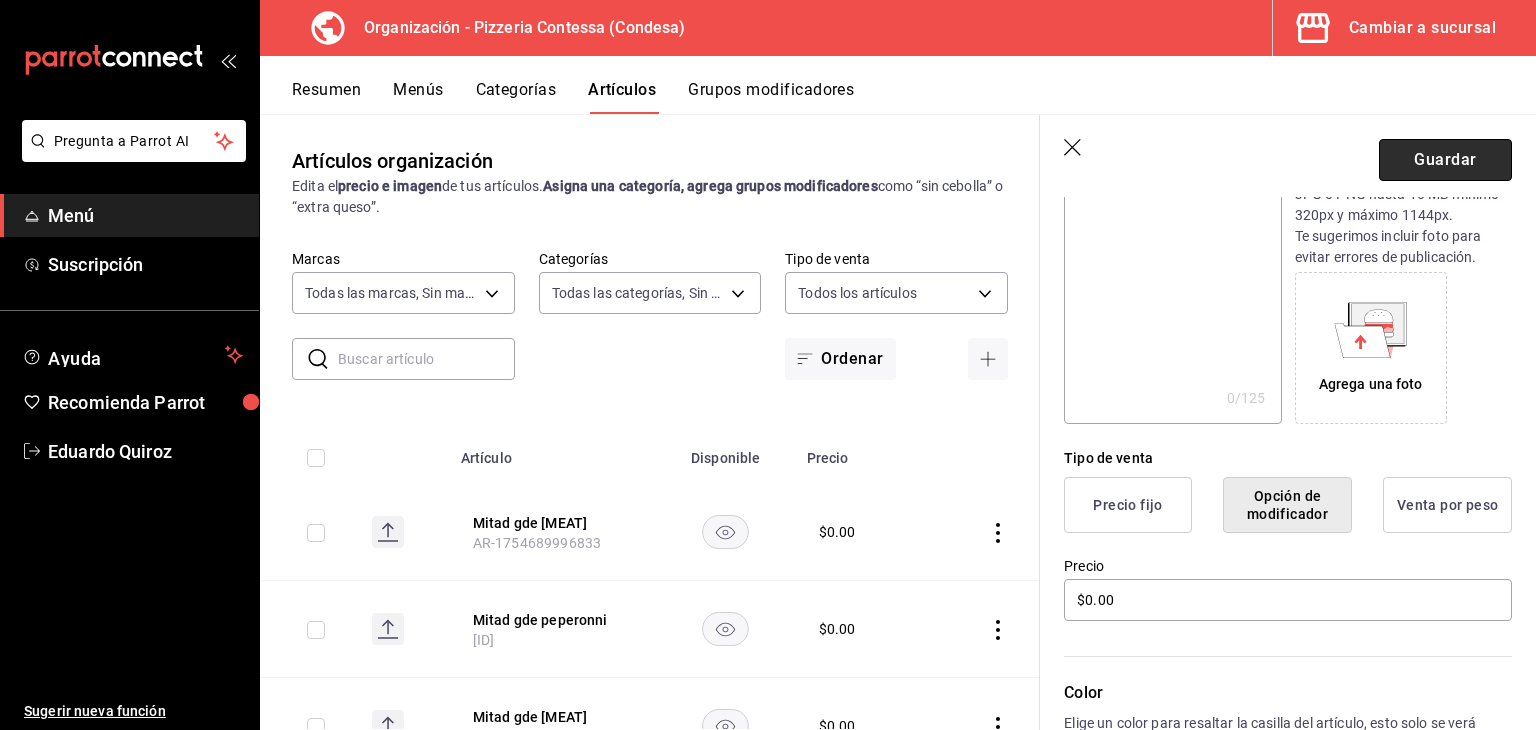 click on "Guardar" at bounding box center [1445, 160] 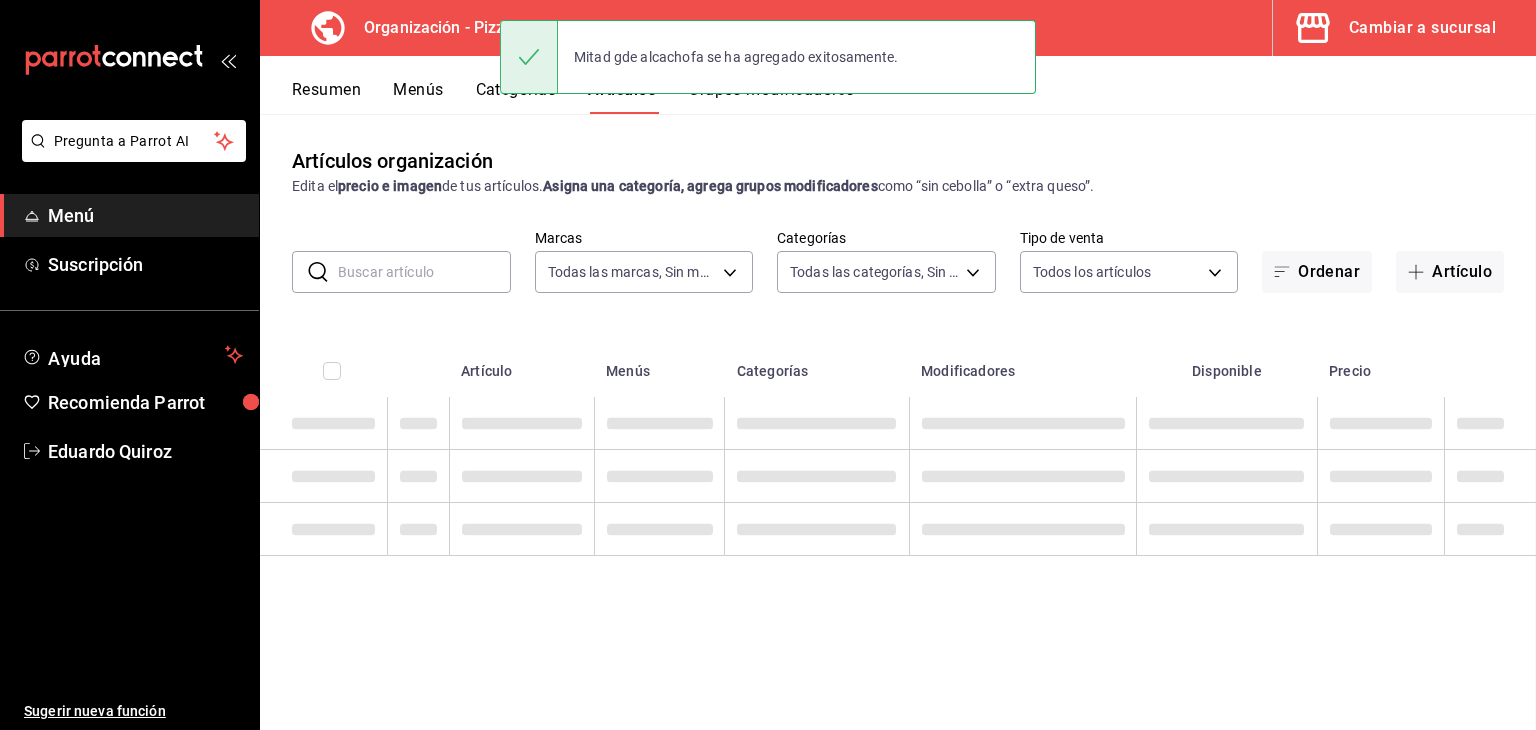 scroll, scrollTop: 0, scrollLeft: 0, axis: both 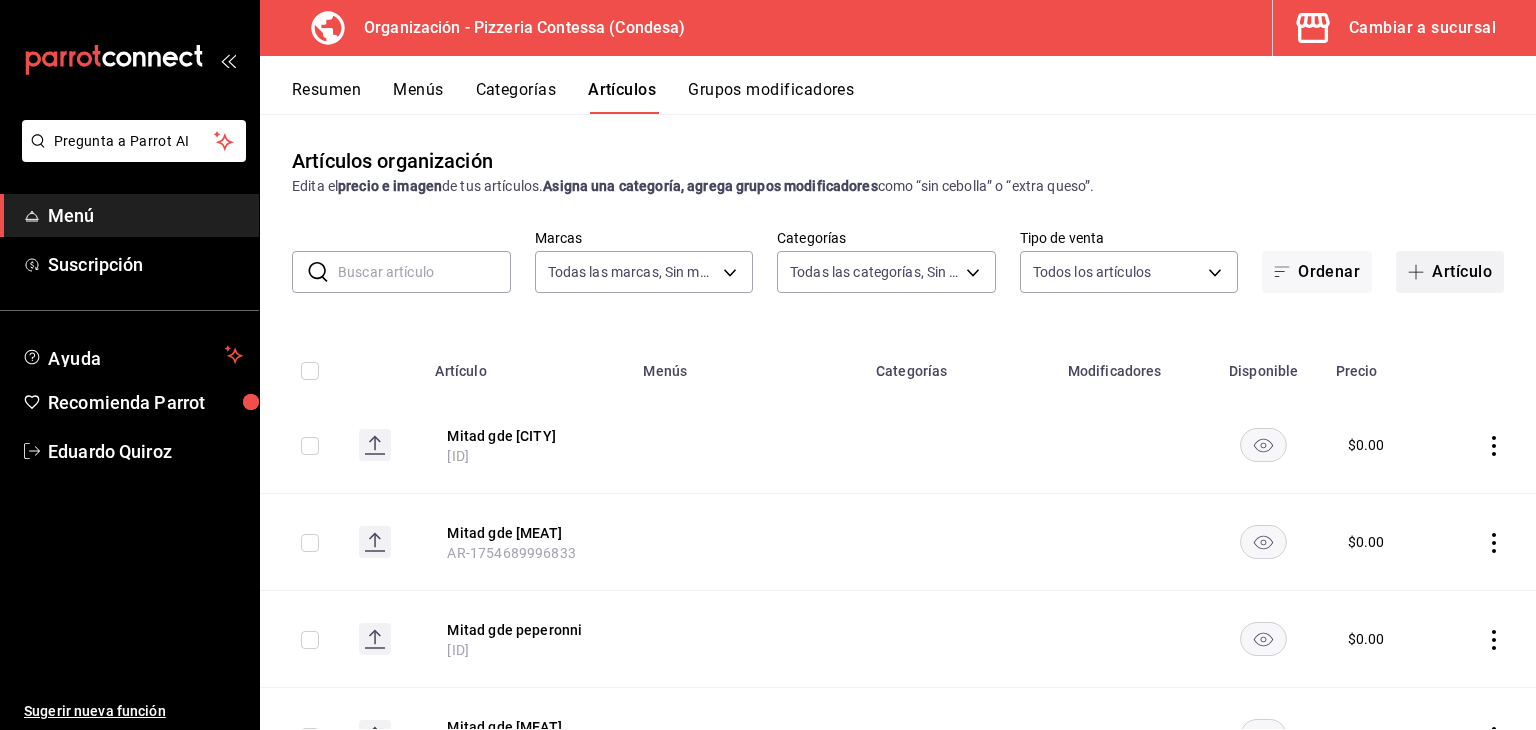 click on "Artículo" at bounding box center [1450, 272] 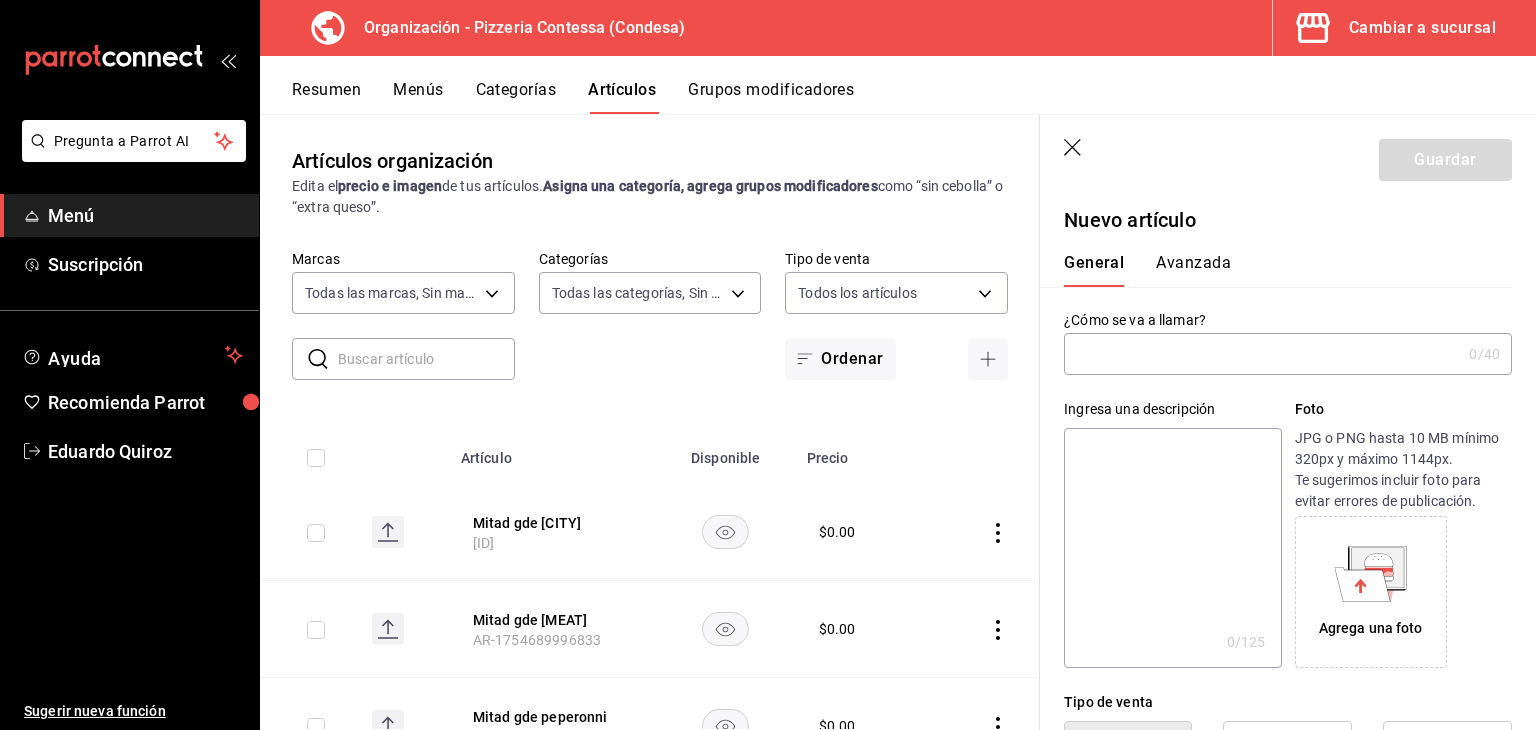 type on "AR-1754690104638" 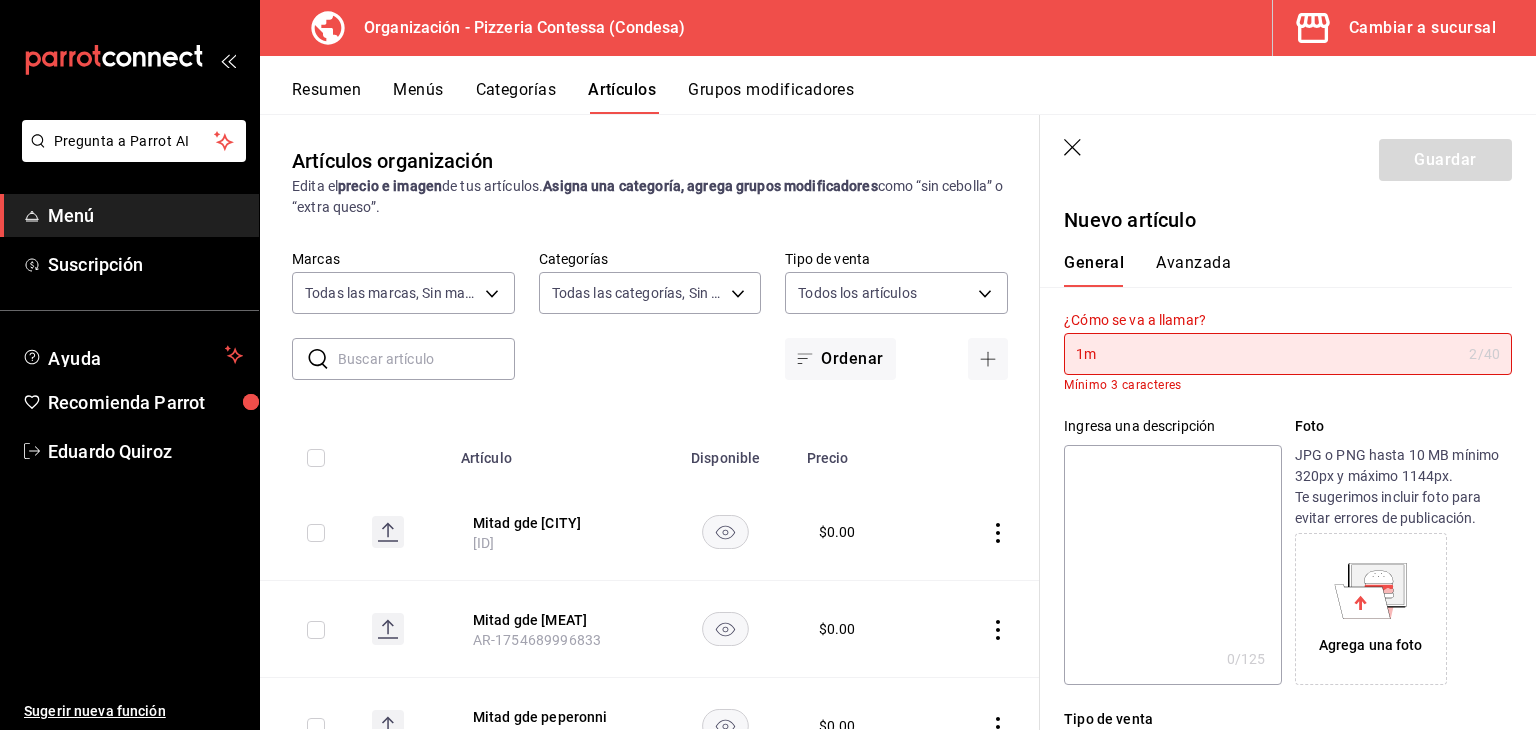 type on "1" 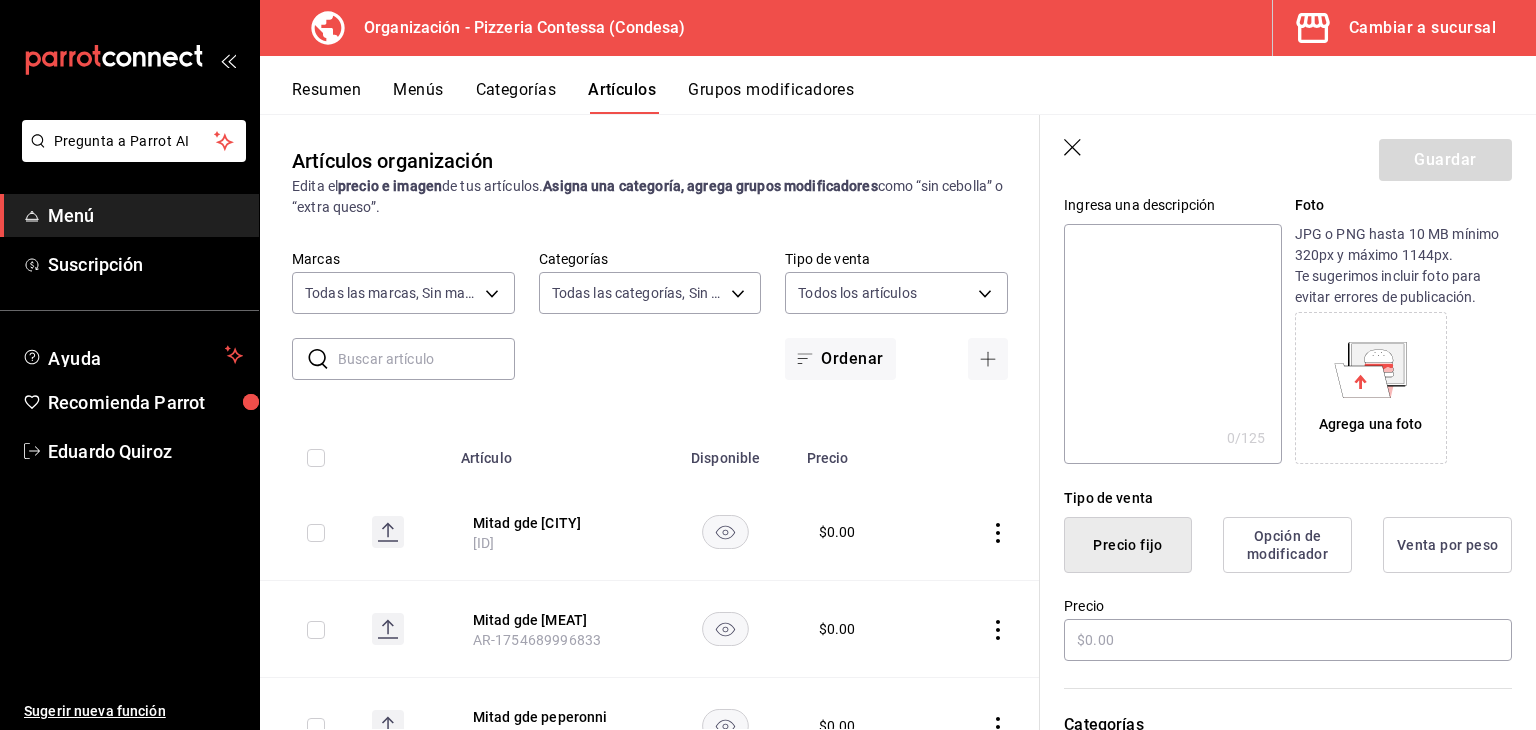 scroll, scrollTop: 219, scrollLeft: 0, axis: vertical 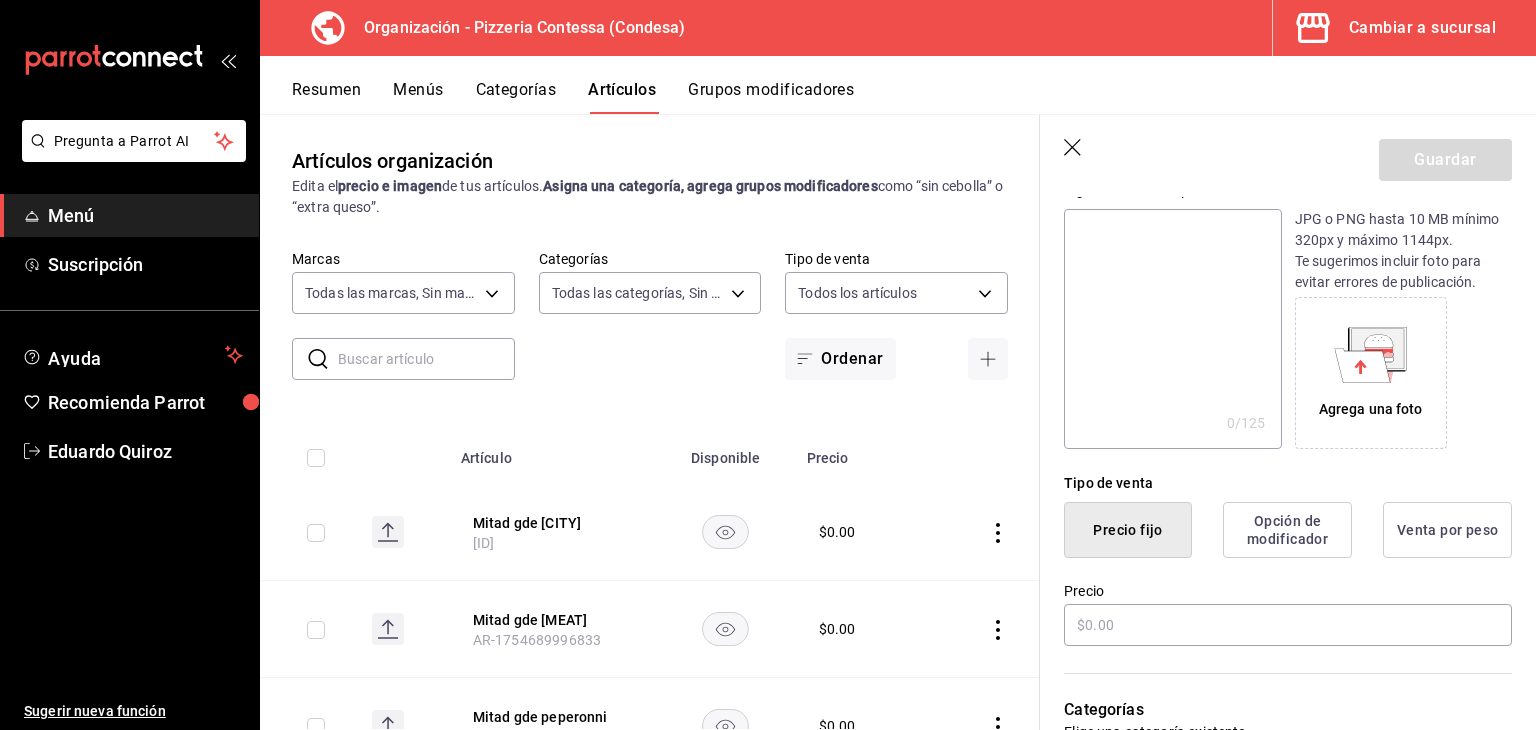 type on "Mitad gde veggie" 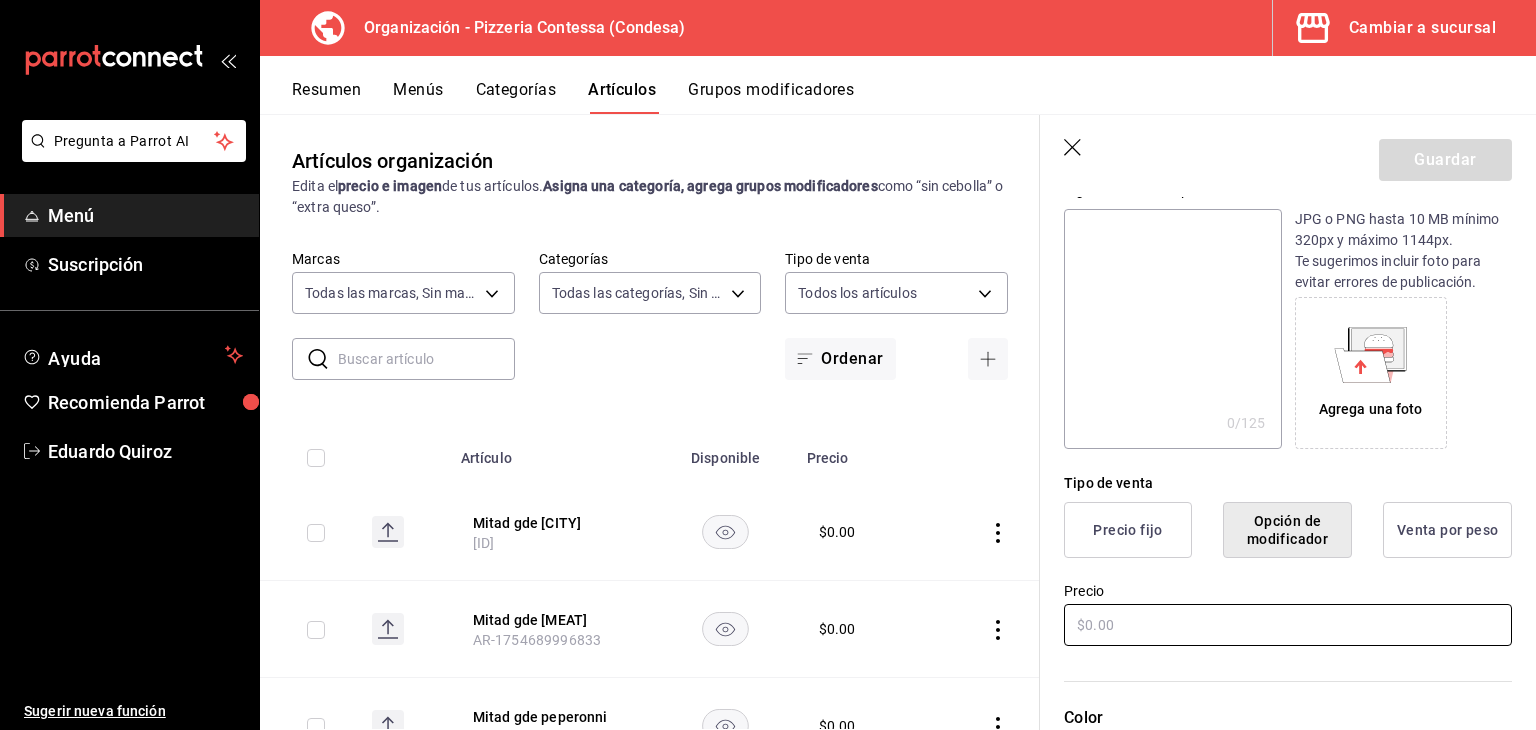 click at bounding box center [1288, 625] 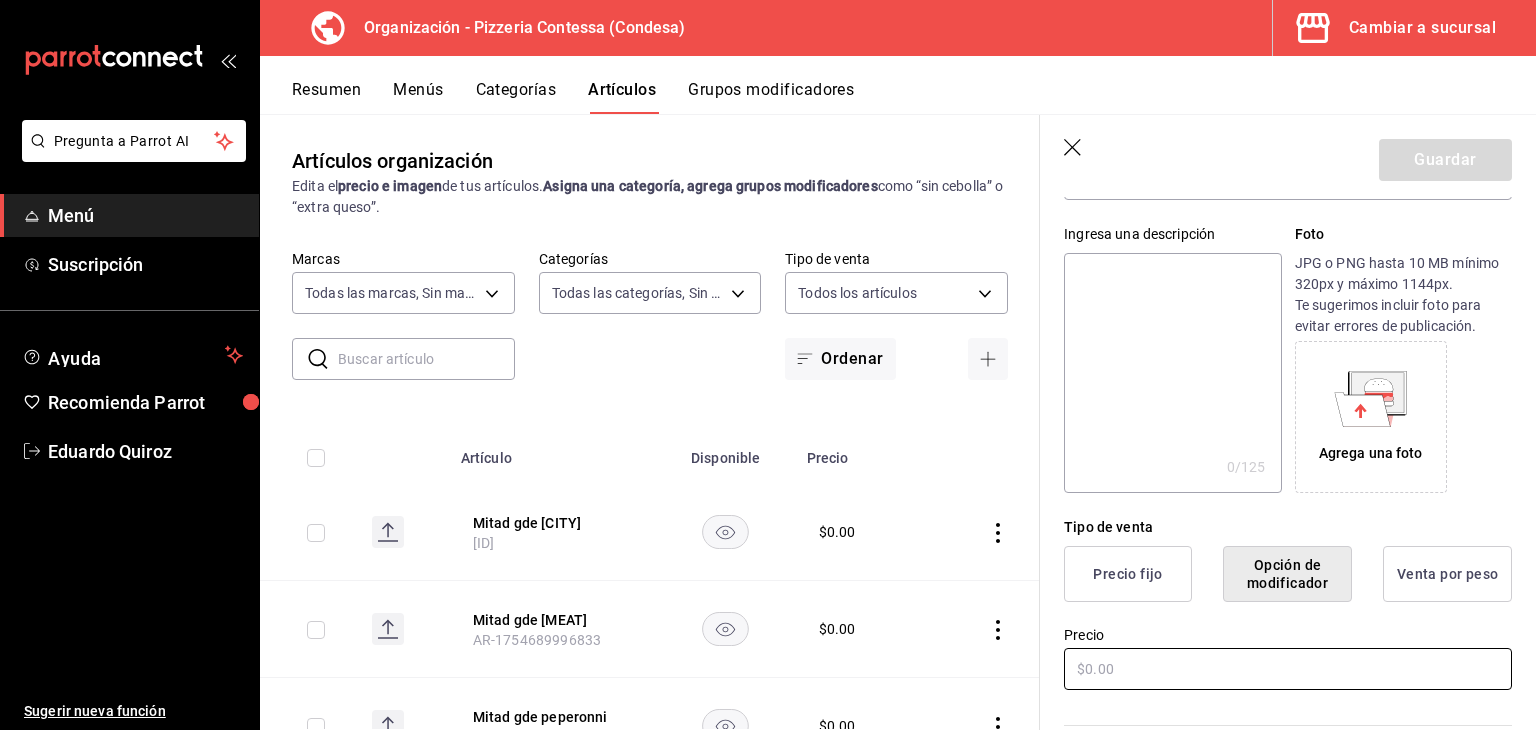 scroll, scrollTop: 176, scrollLeft: 0, axis: vertical 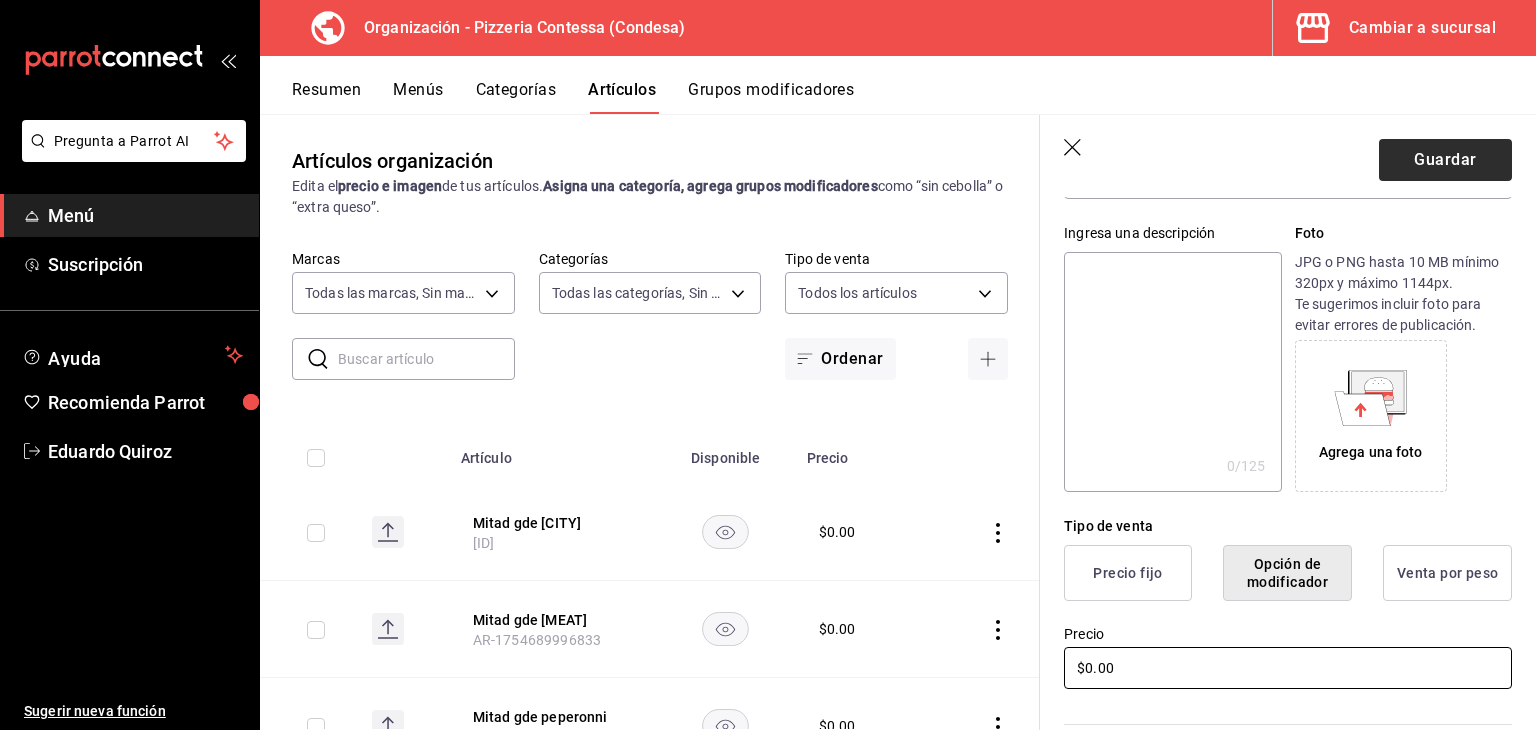 type on "$0.00" 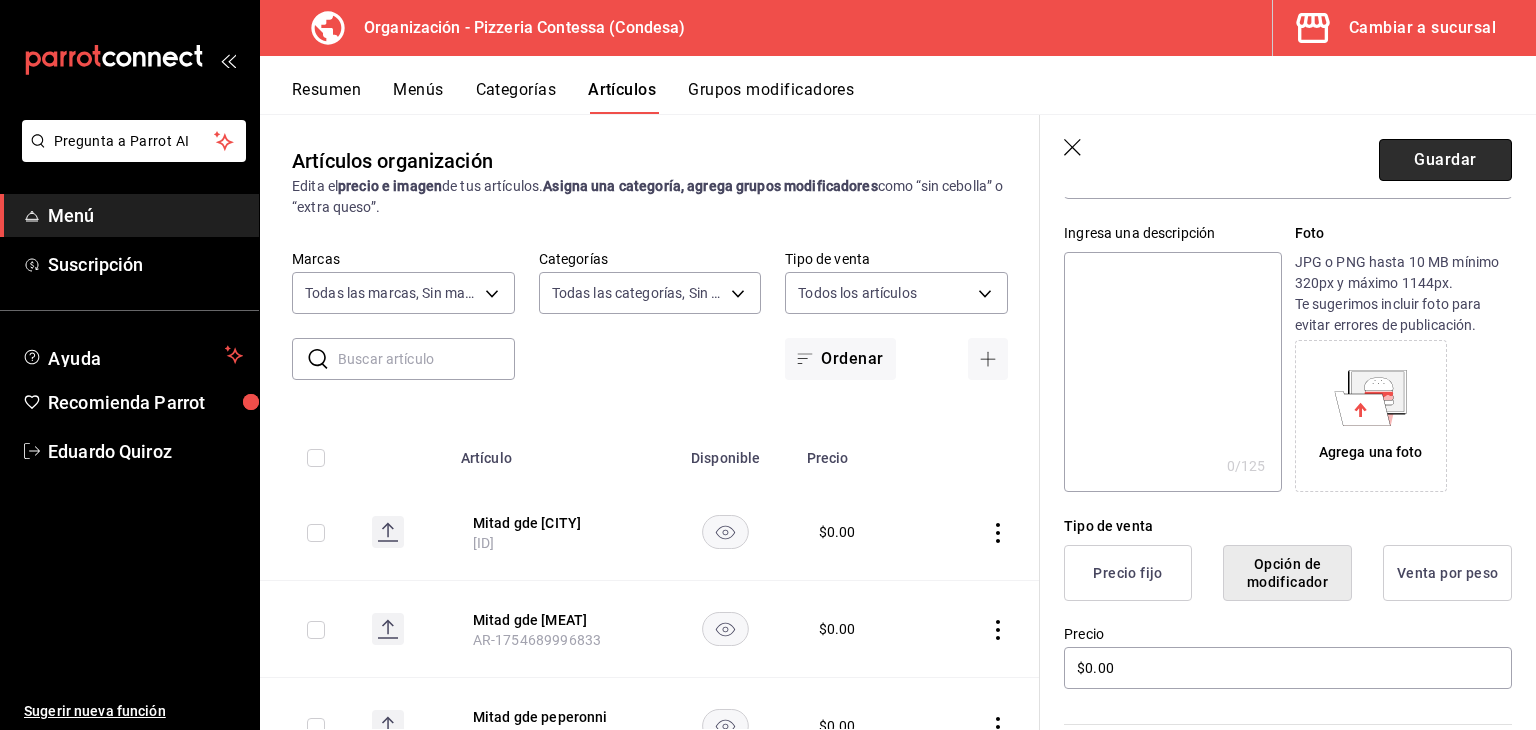 click on "Guardar" at bounding box center [1445, 160] 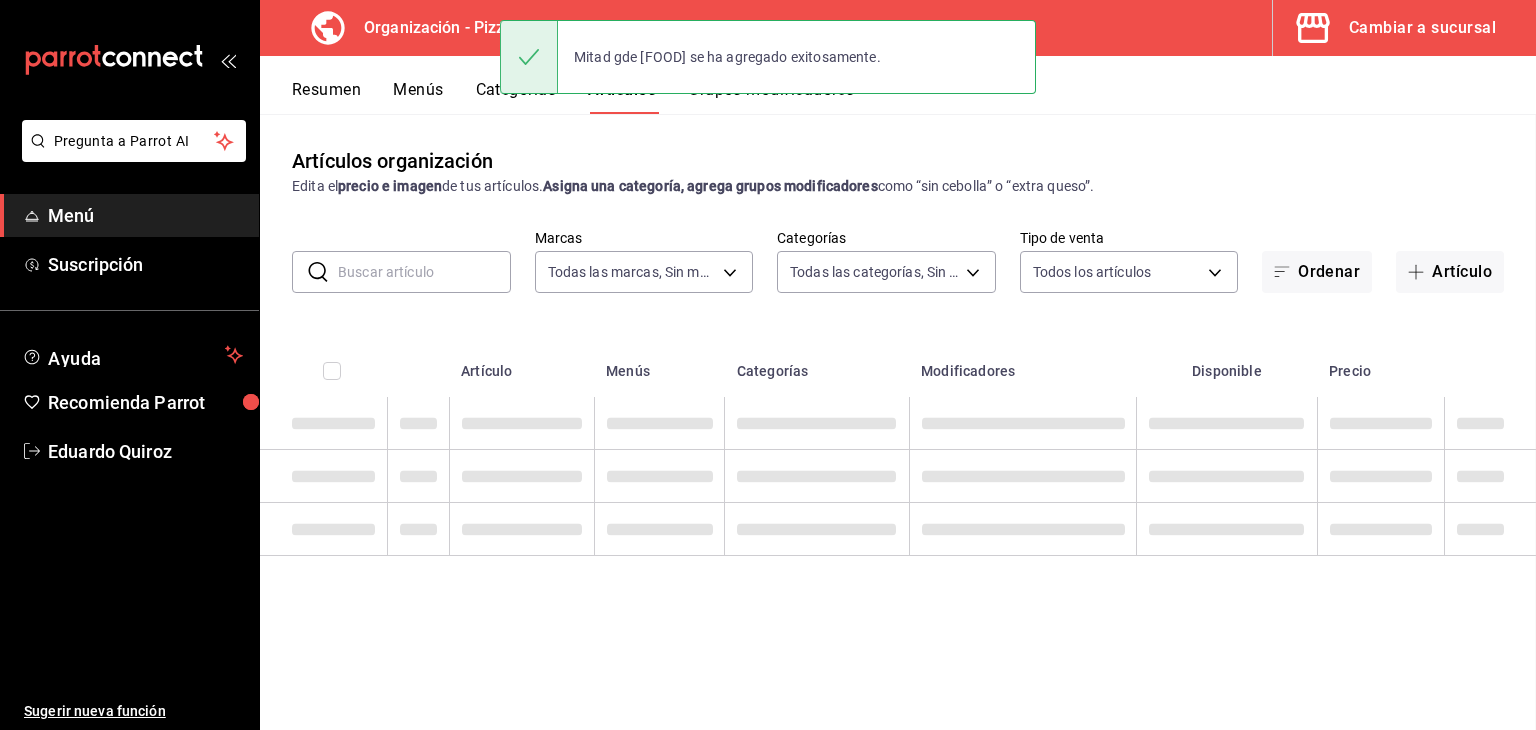 scroll, scrollTop: 0, scrollLeft: 0, axis: both 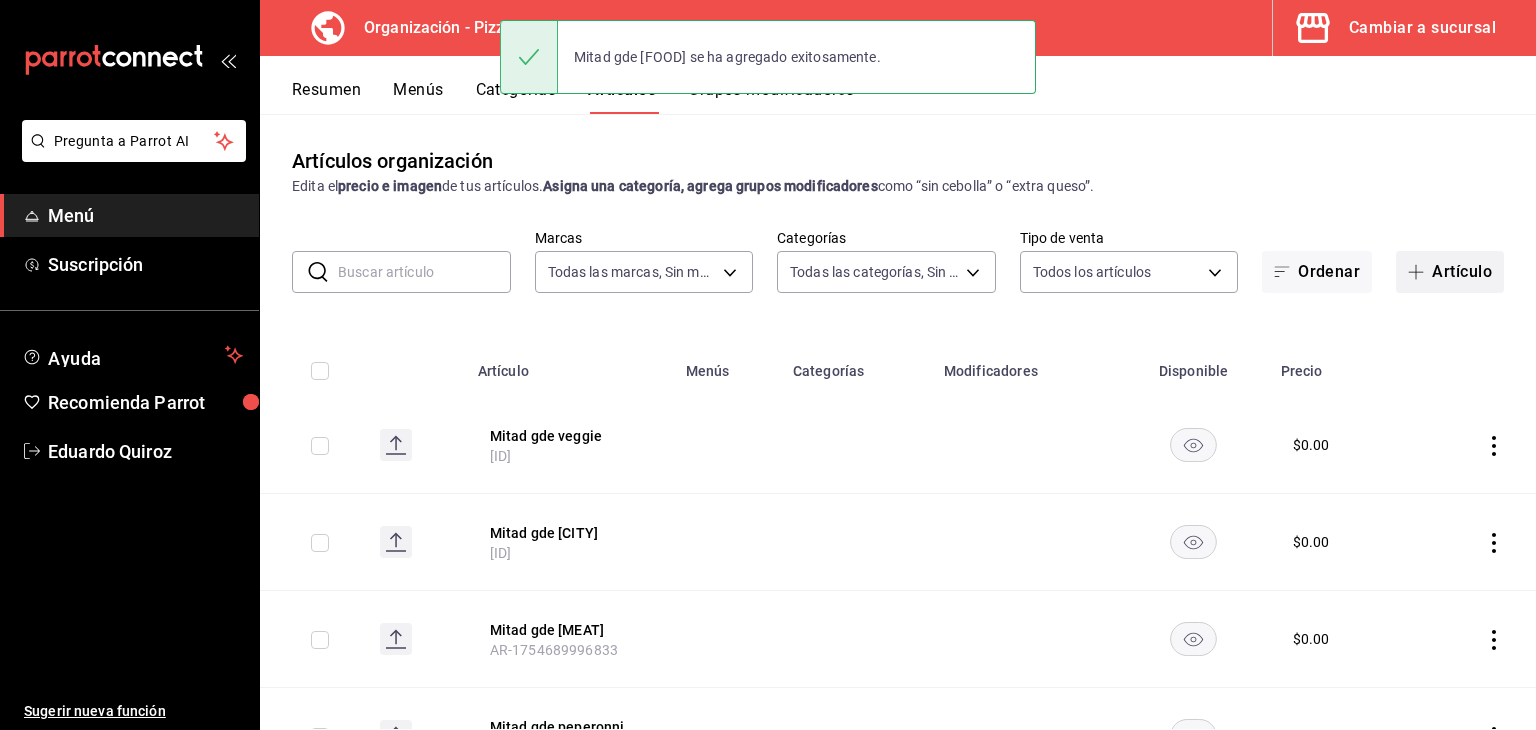 click on "Artículo" at bounding box center [1450, 272] 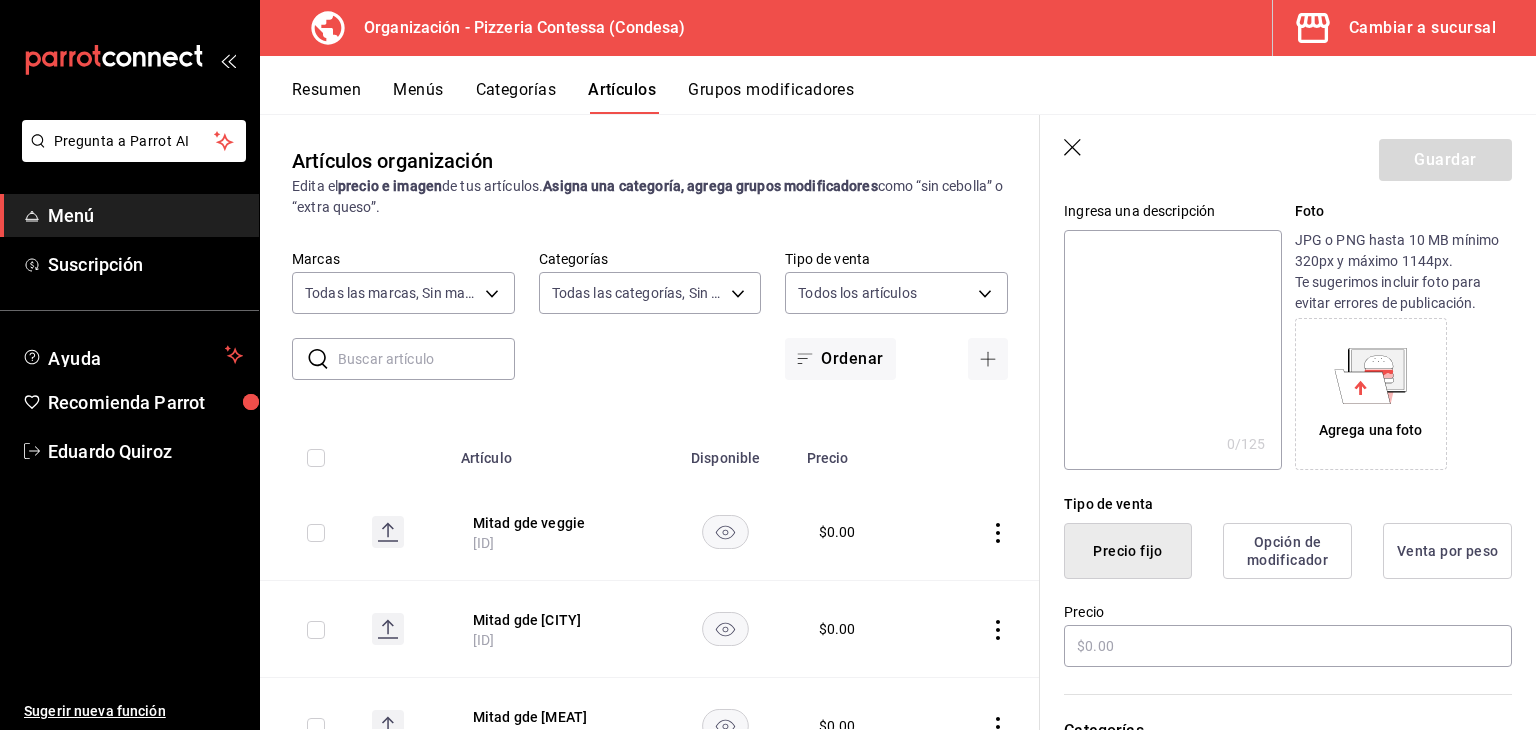 scroll, scrollTop: 200, scrollLeft: 0, axis: vertical 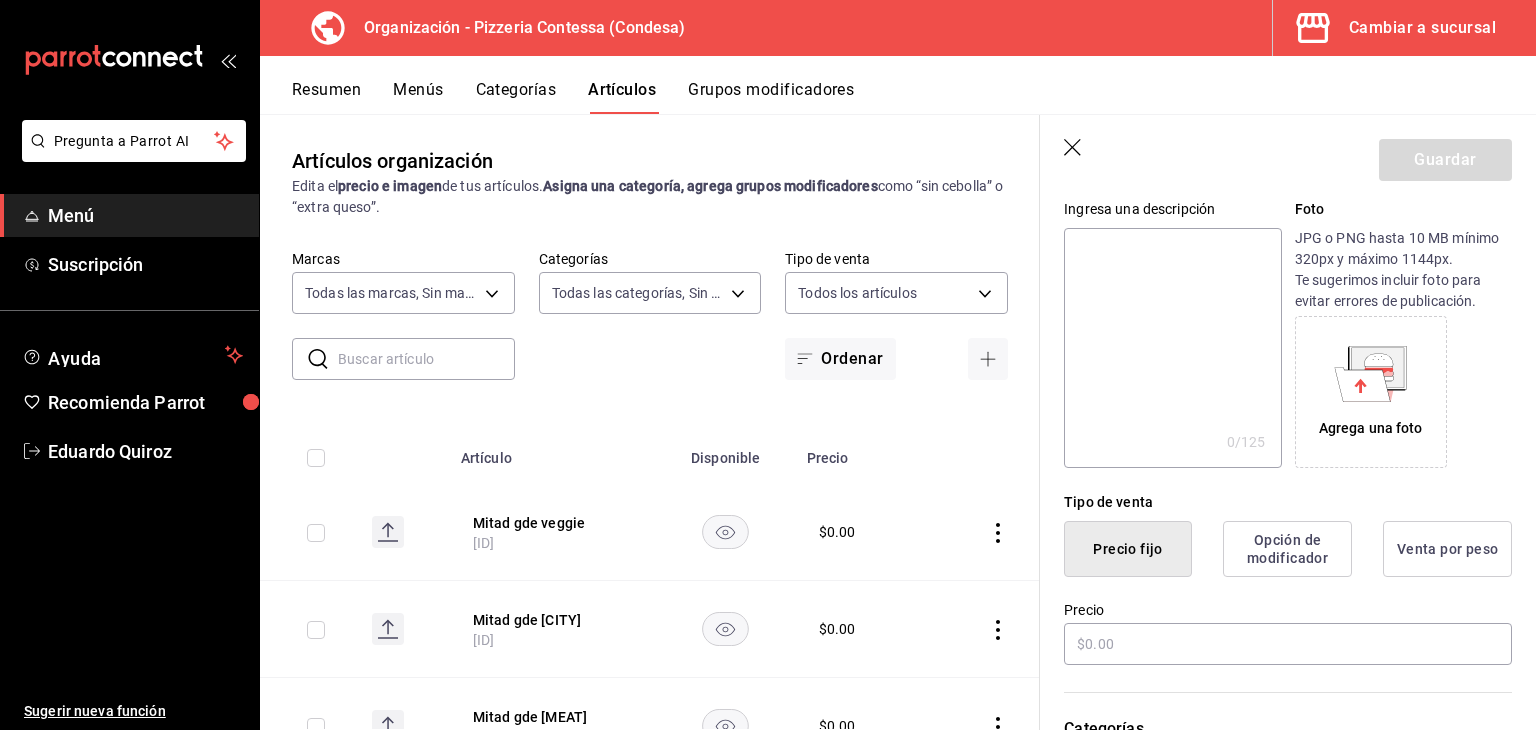 type on "Mitad gde 4 quesos" 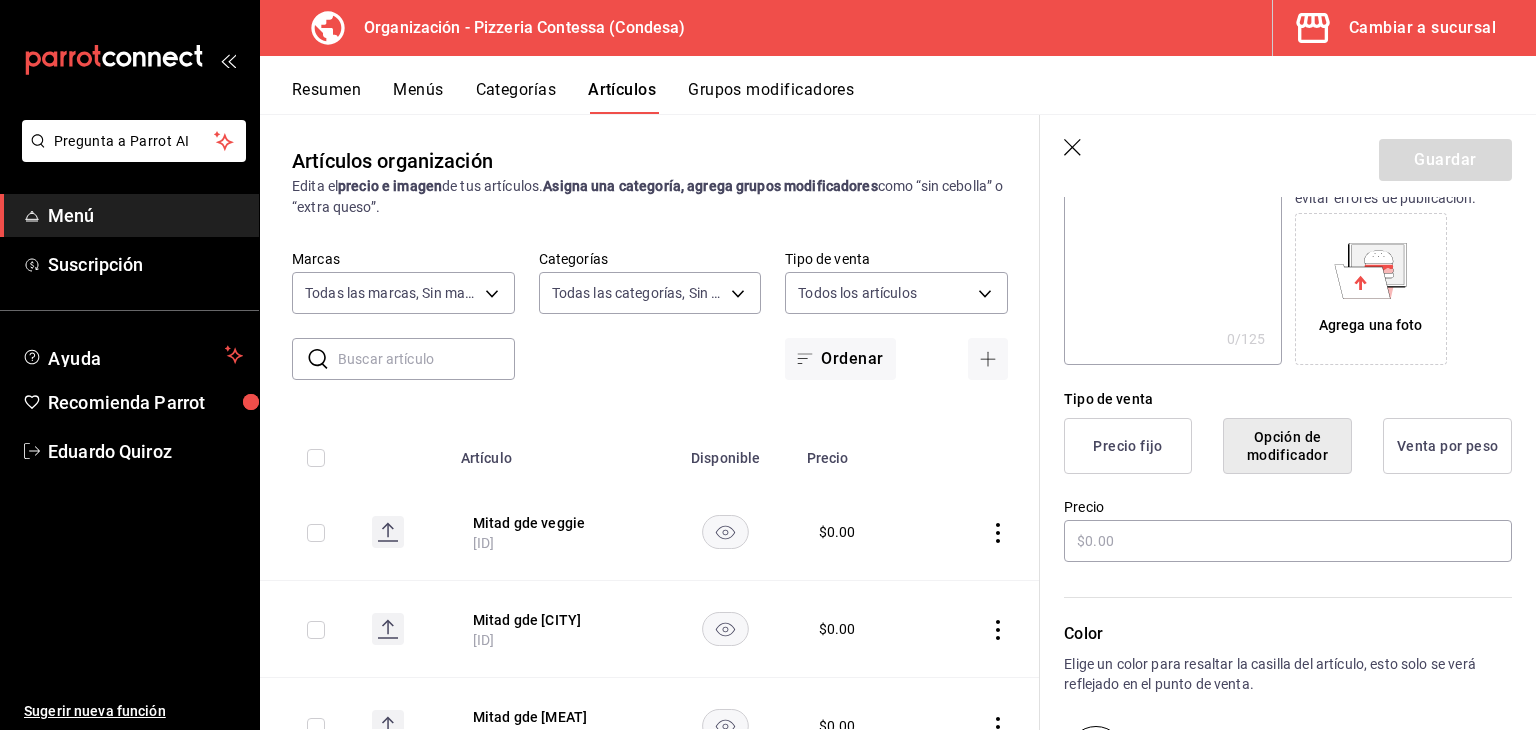 scroll, scrollTop: 307, scrollLeft: 0, axis: vertical 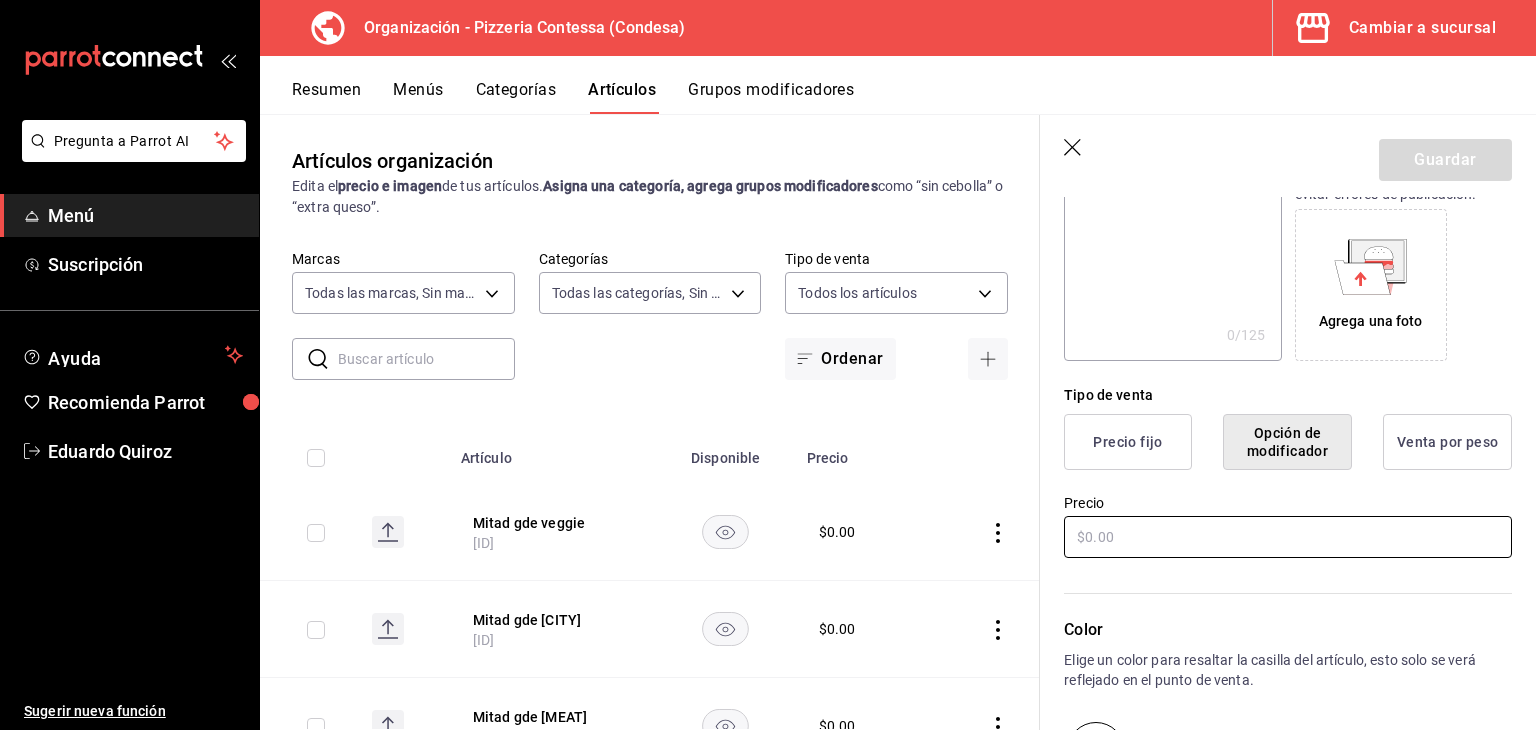 click at bounding box center (1288, 537) 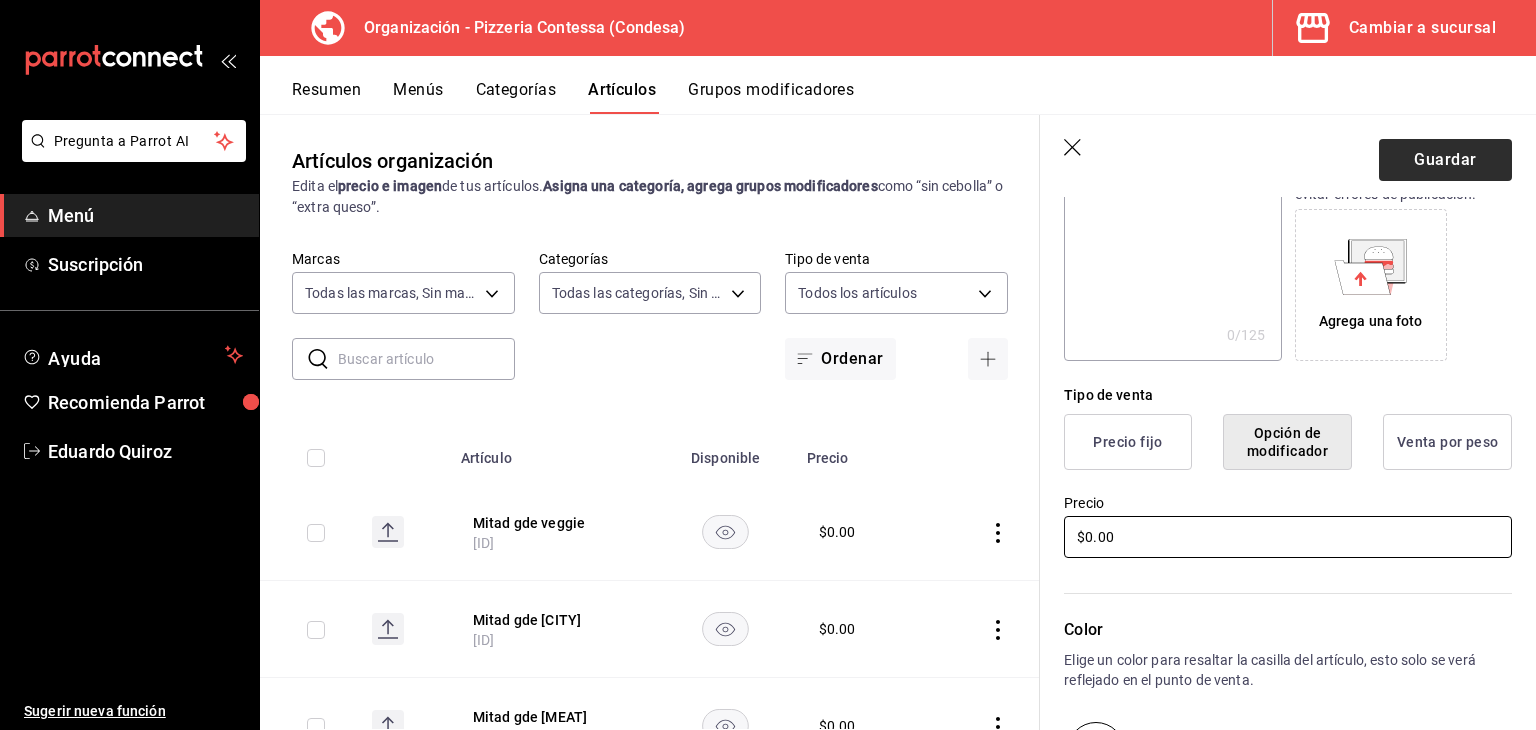 type on "$0.00" 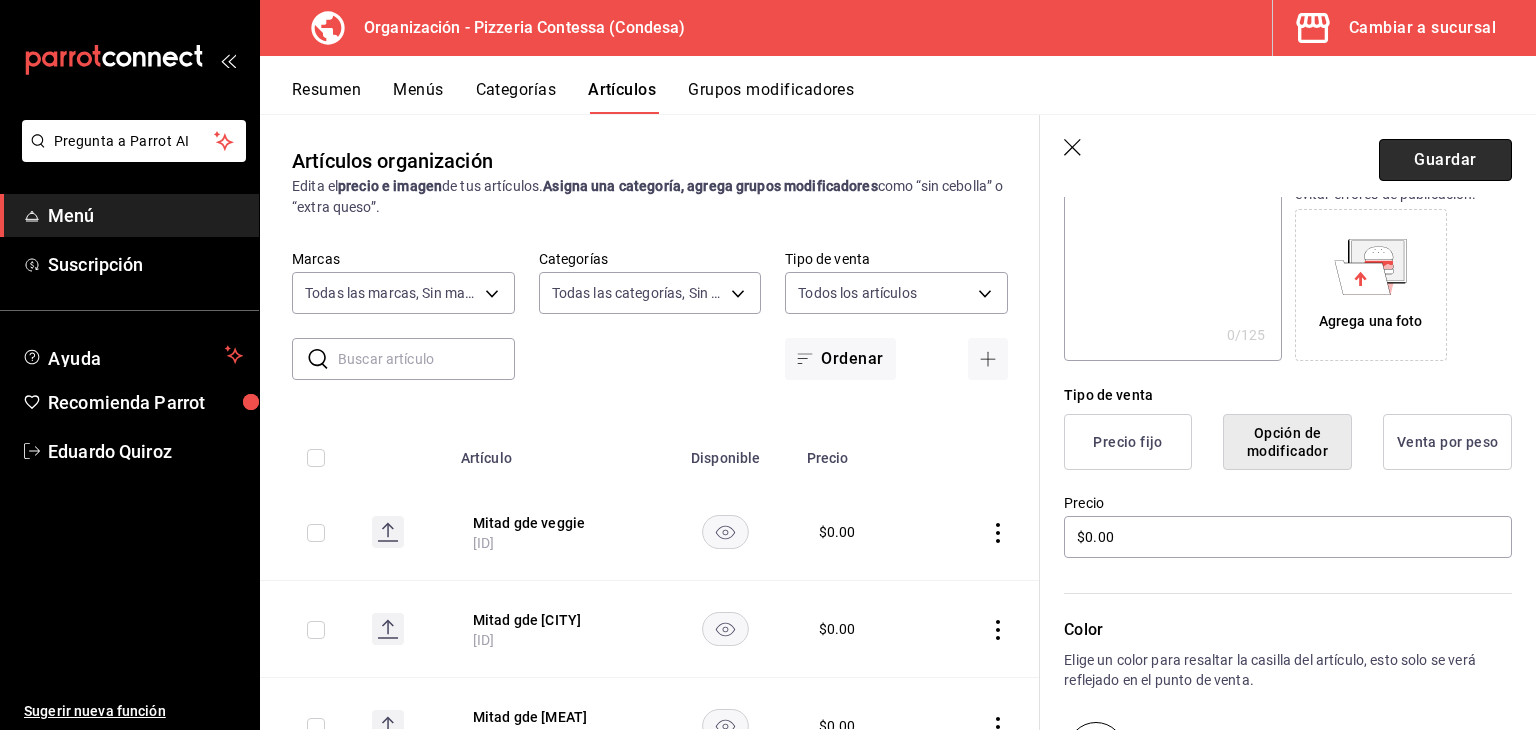 click on "Guardar" at bounding box center [1445, 160] 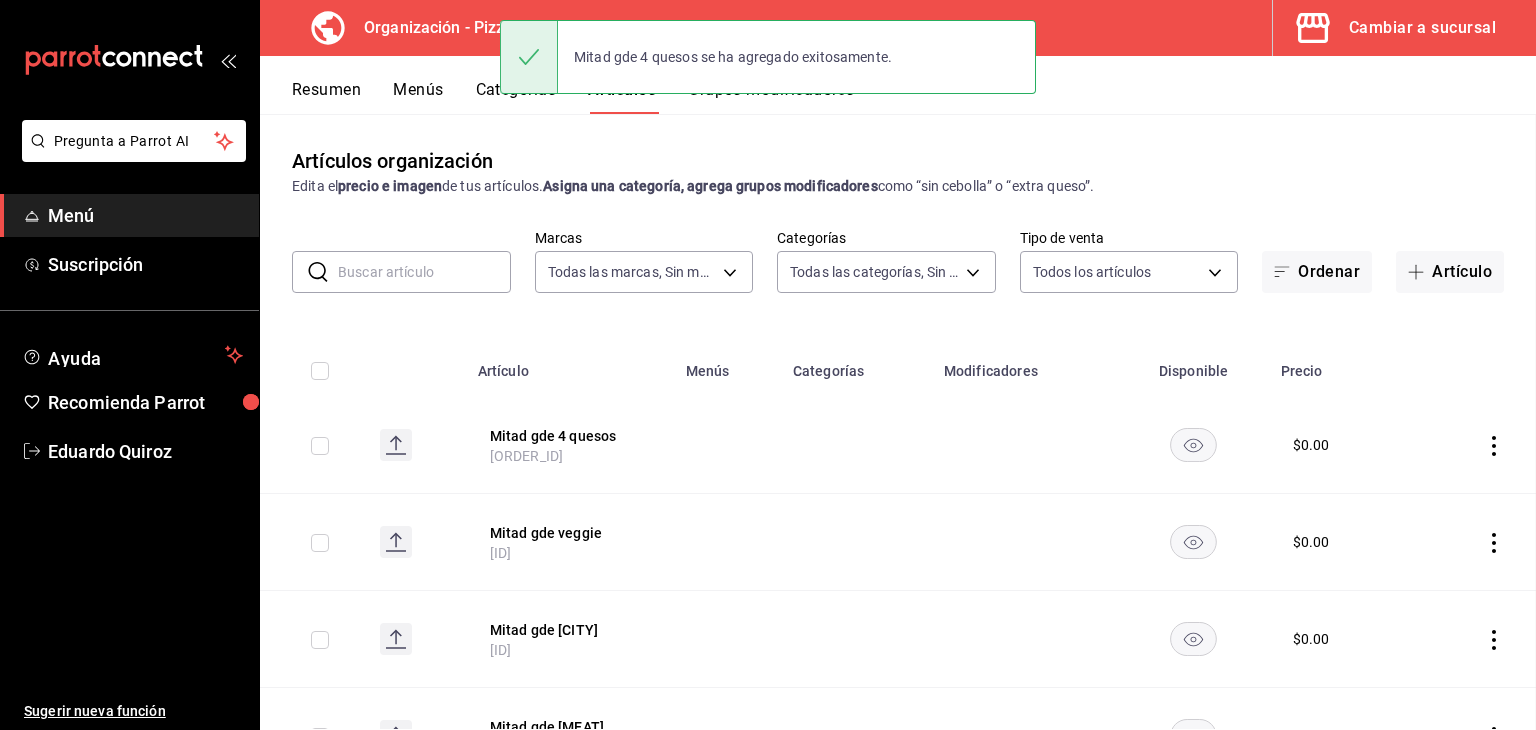 scroll, scrollTop: 0, scrollLeft: 0, axis: both 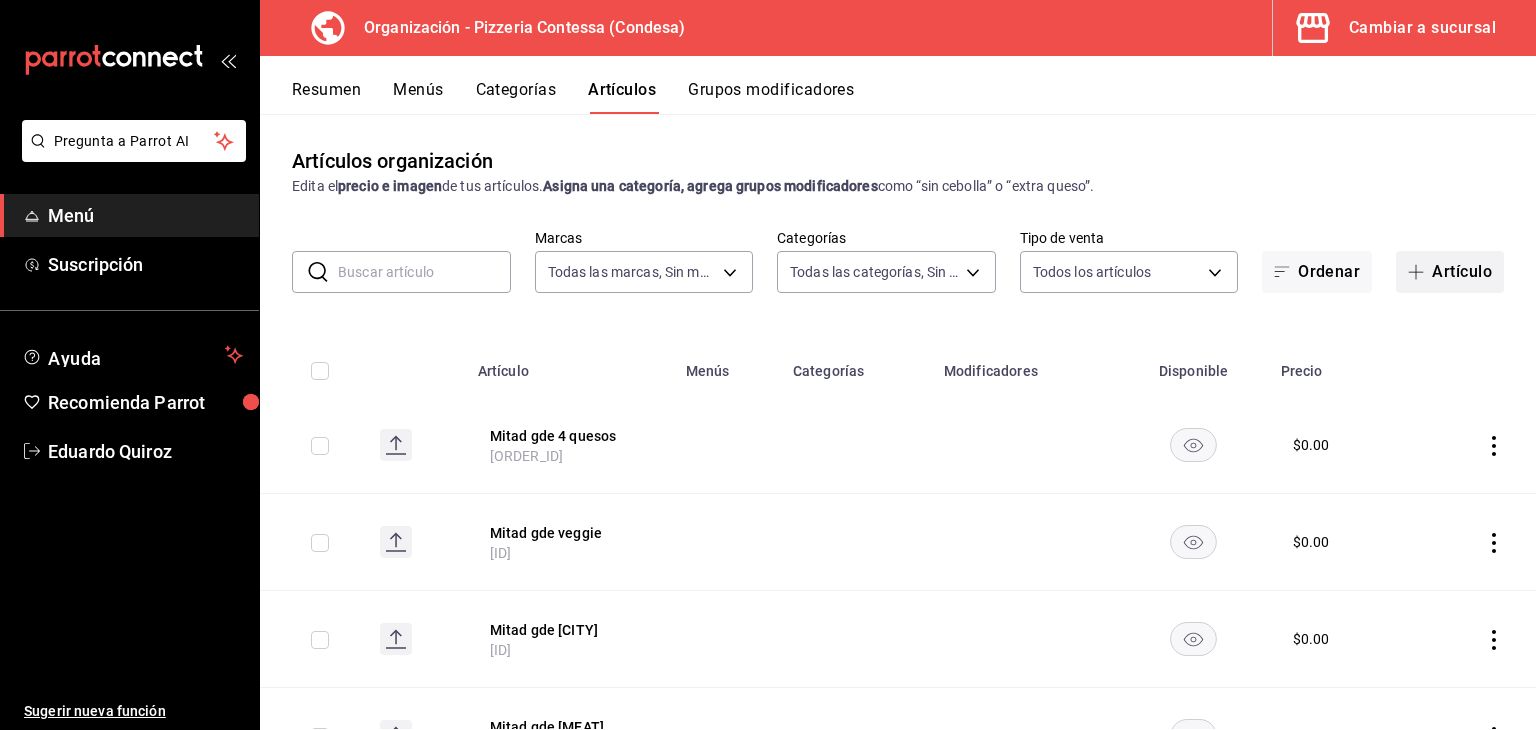 click on "Artículo" at bounding box center [1450, 272] 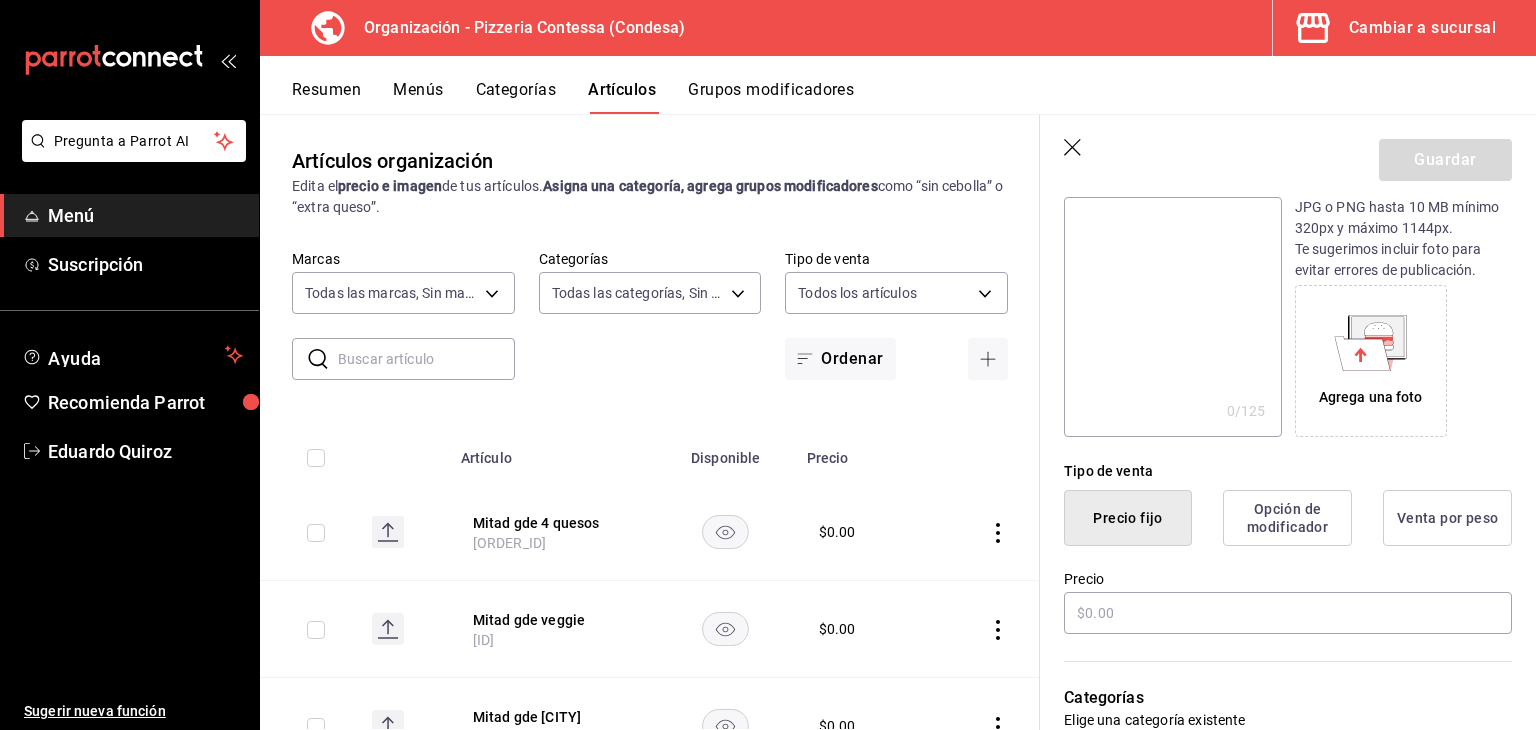 scroll, scrollTop: 240, scrollLeft: 0, axis: vertical 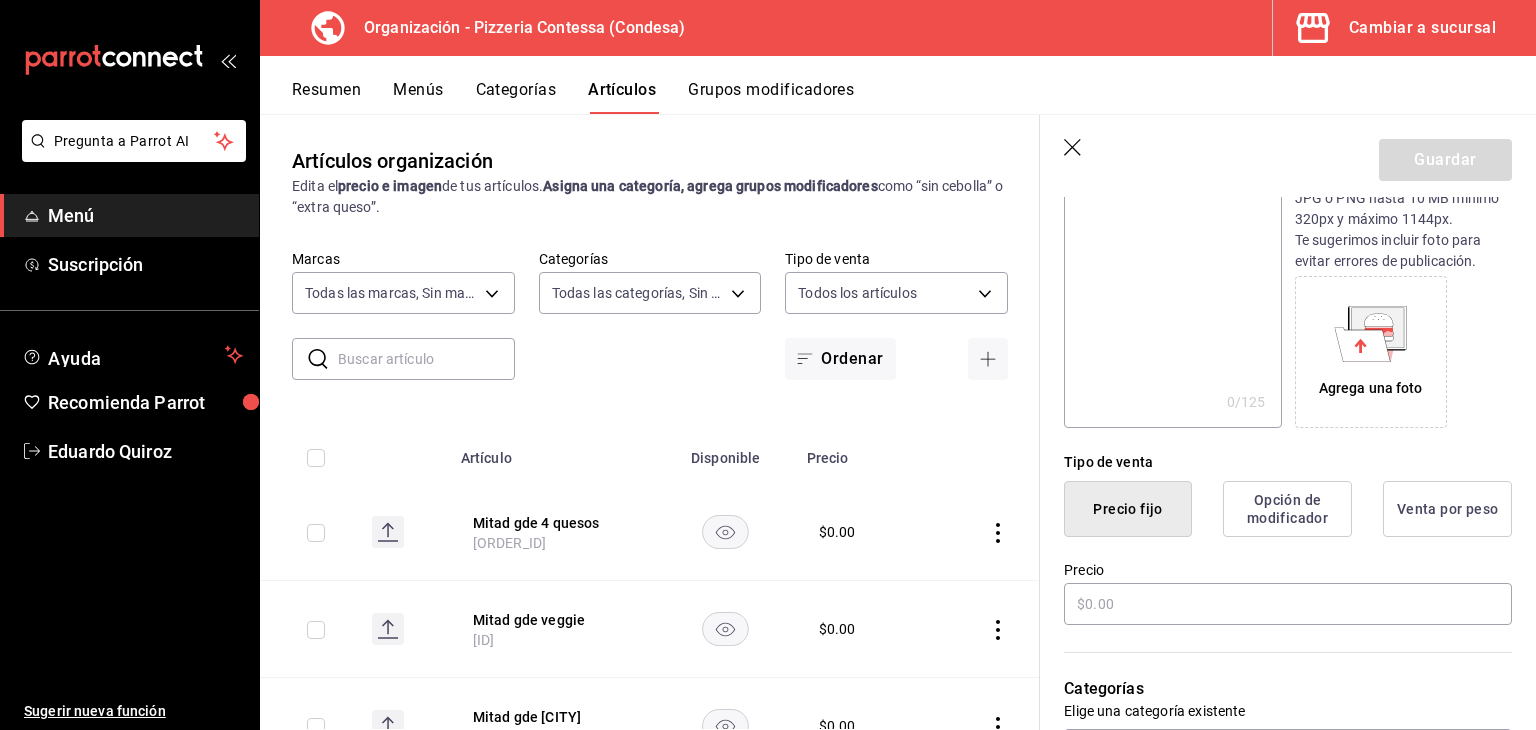 type on "Mitad gde 4 quesos" 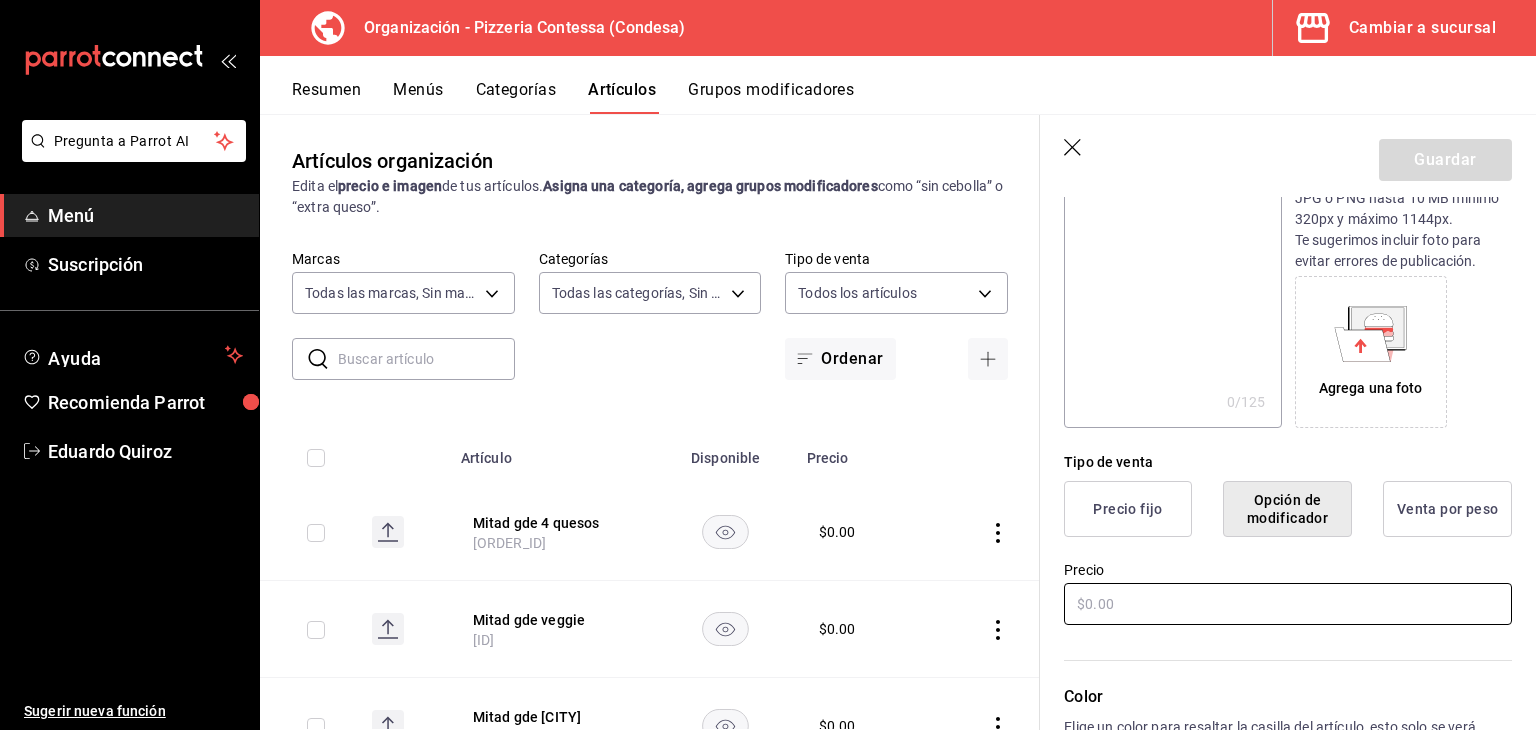 click at bounding box center [1288, 604] 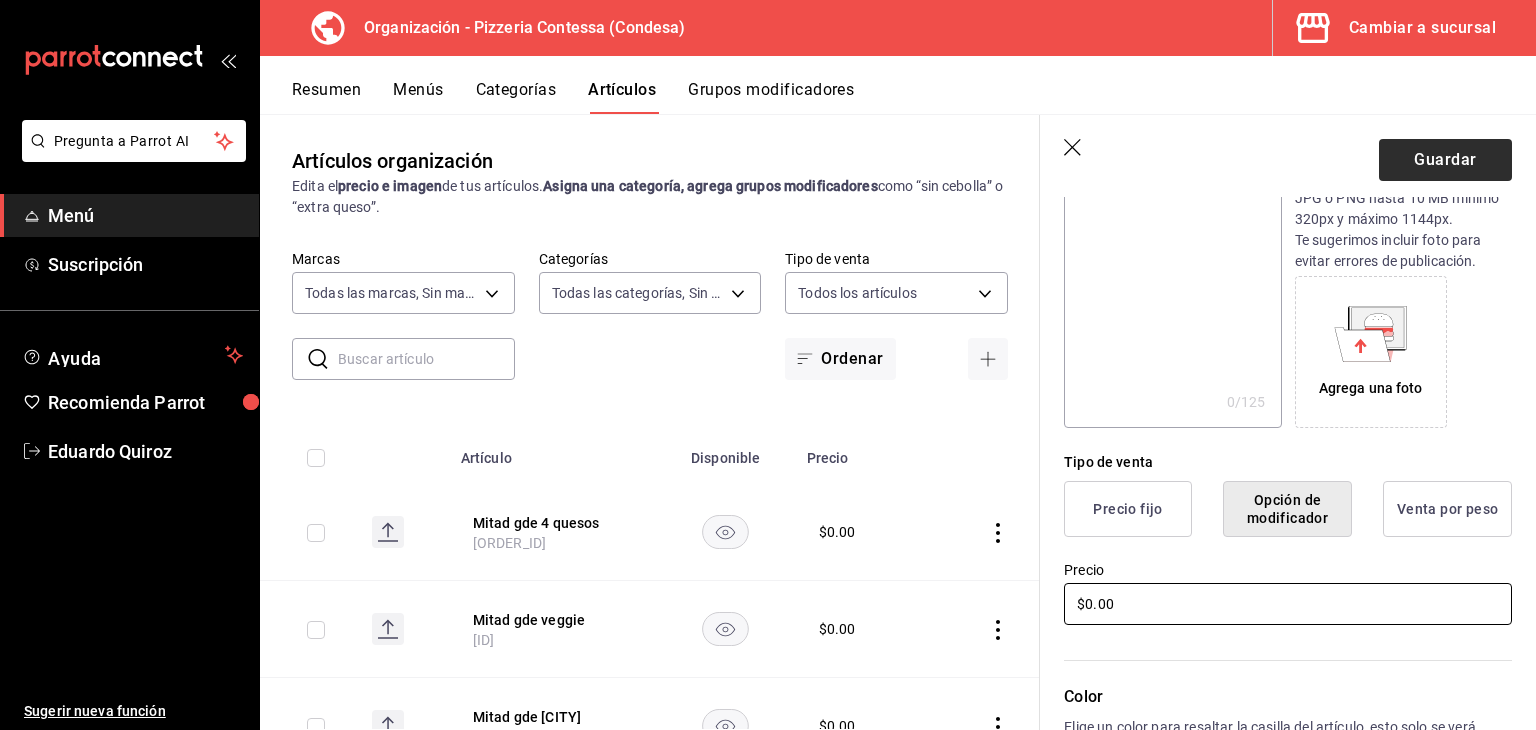 type on "$0.00" 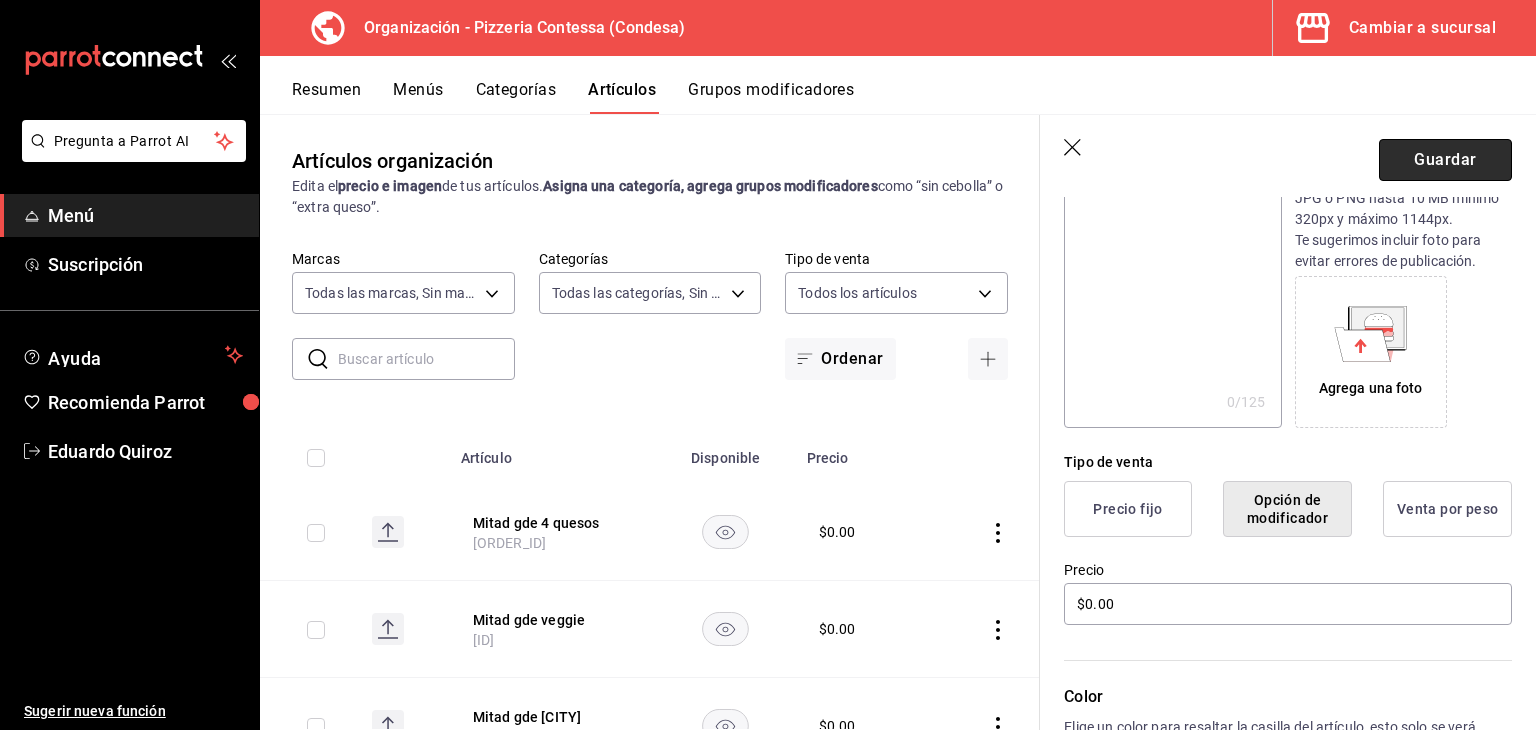 click on "Guardar" at bounding box center (1445, 160) 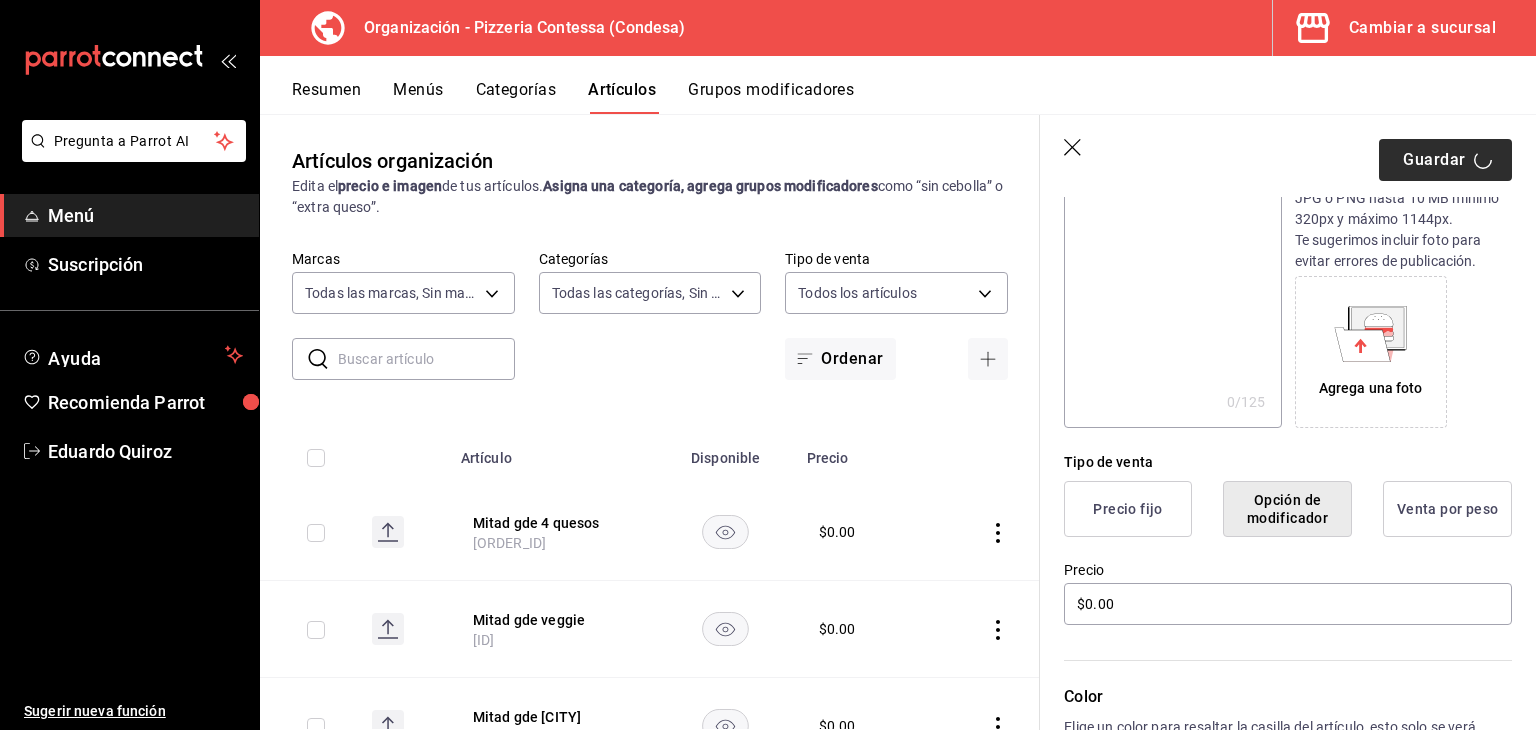 click on "Guardar" at bounding box center [1445, 160] 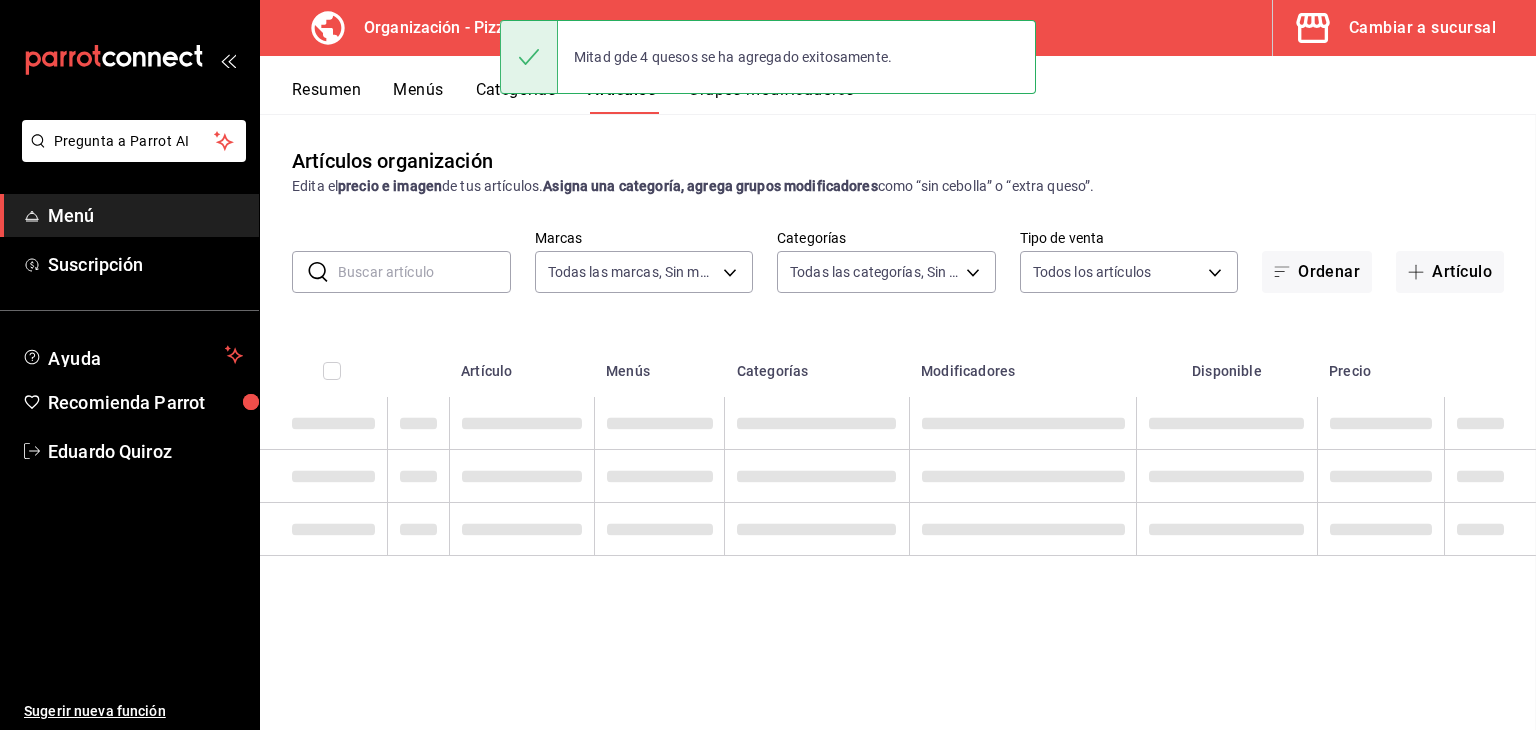 scroll, scrollTop: 0, scrollLeft: 0, axis: both 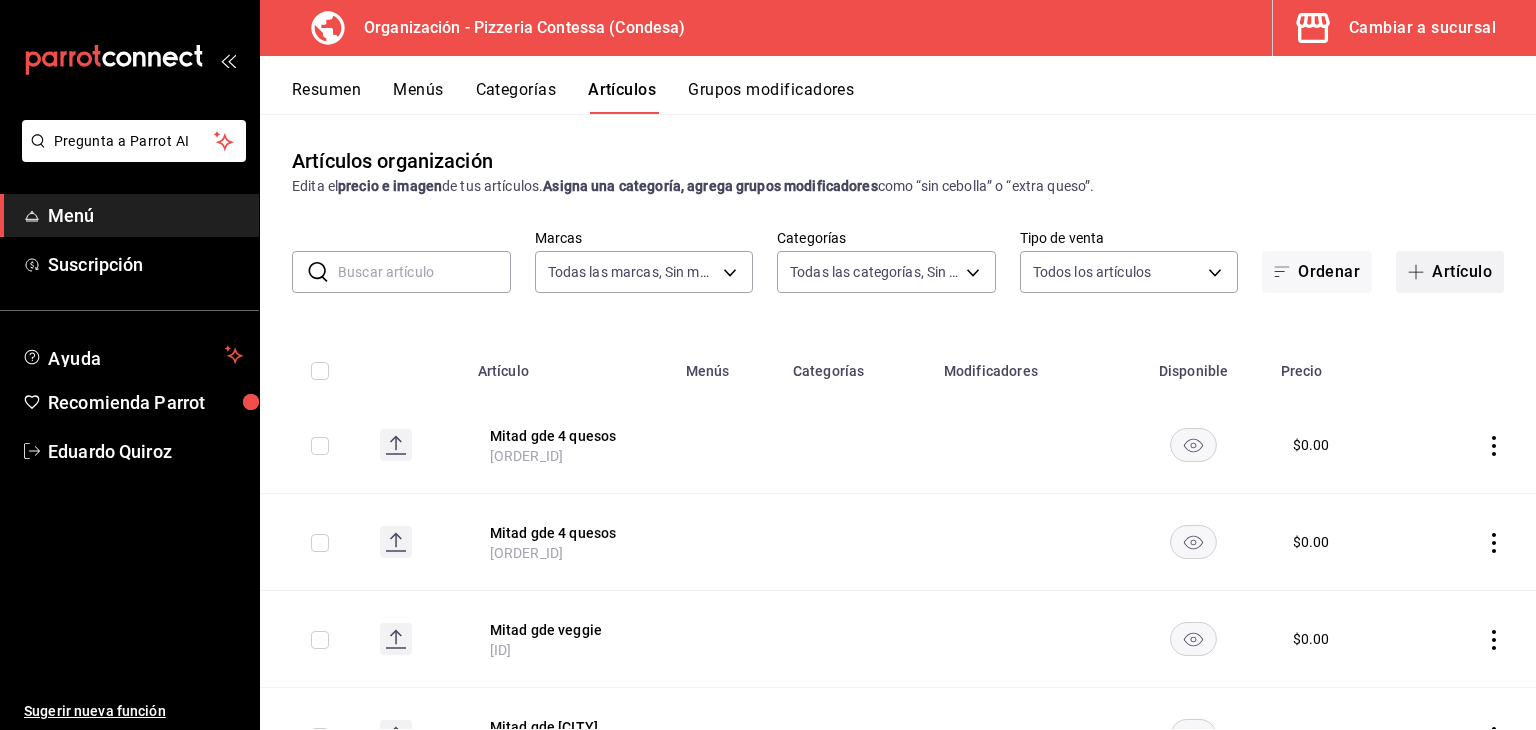 click on "Artículo" at bounding box center (1450, 272) 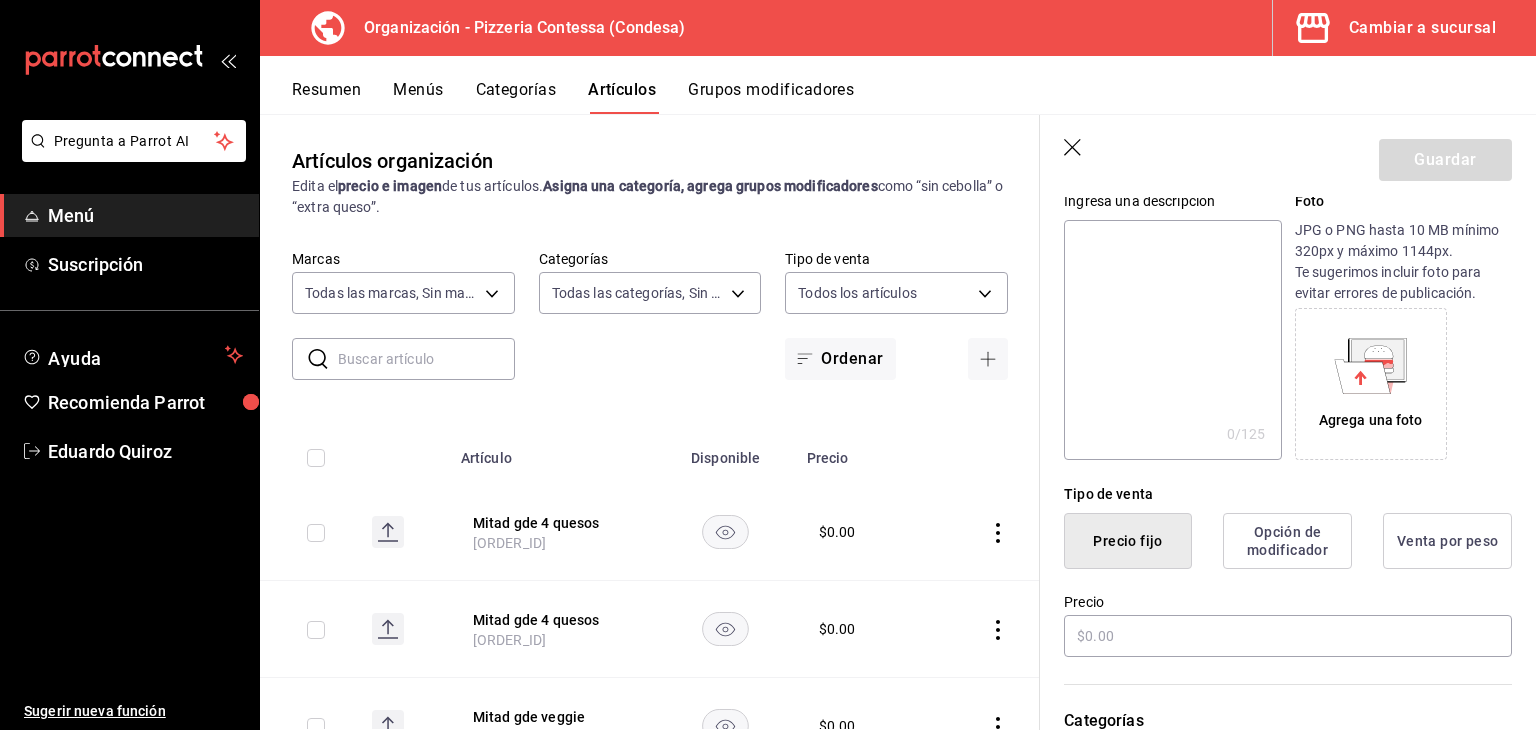 scroll, scrollTop: 216, scrollLeft: 0, axis: vertical 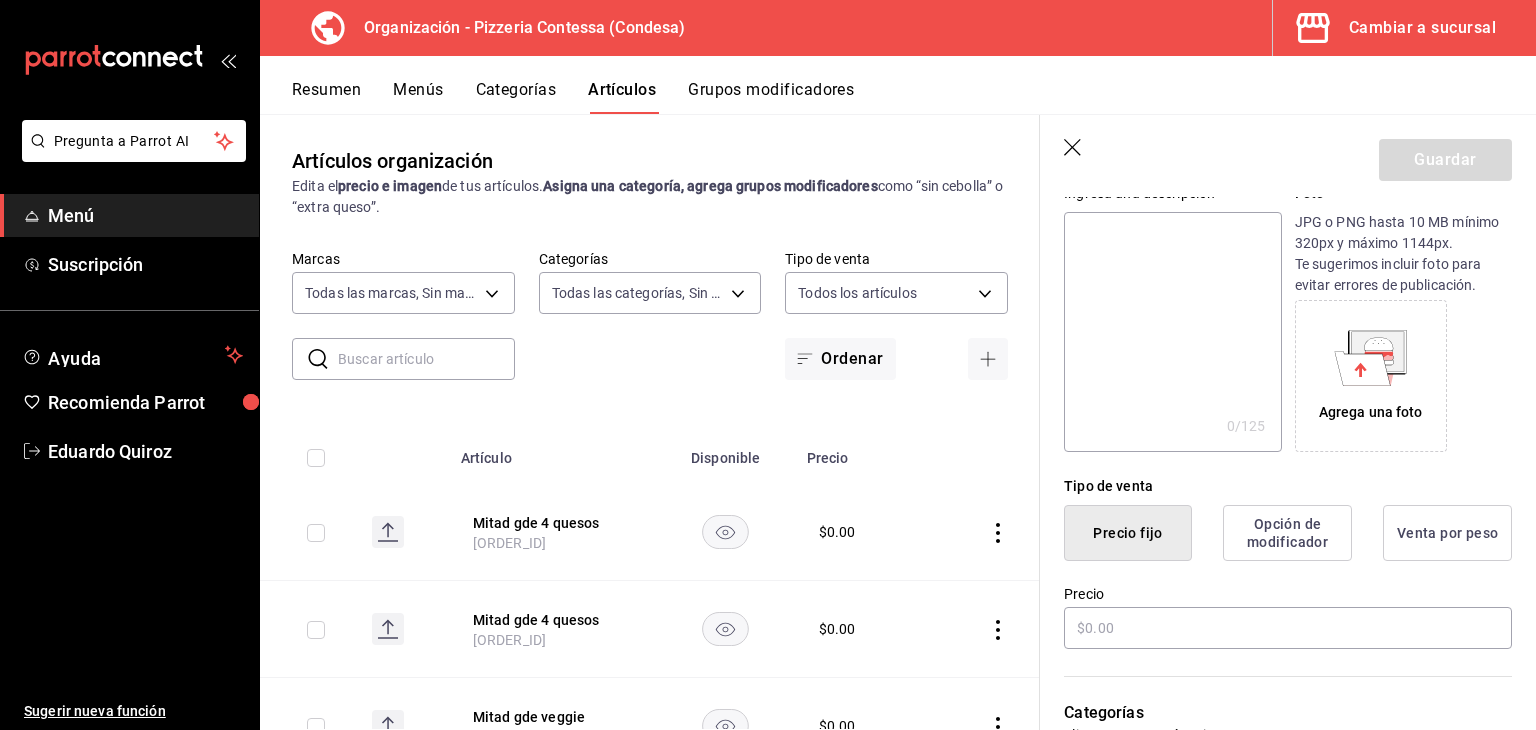 type on "Mitad gde frutas" 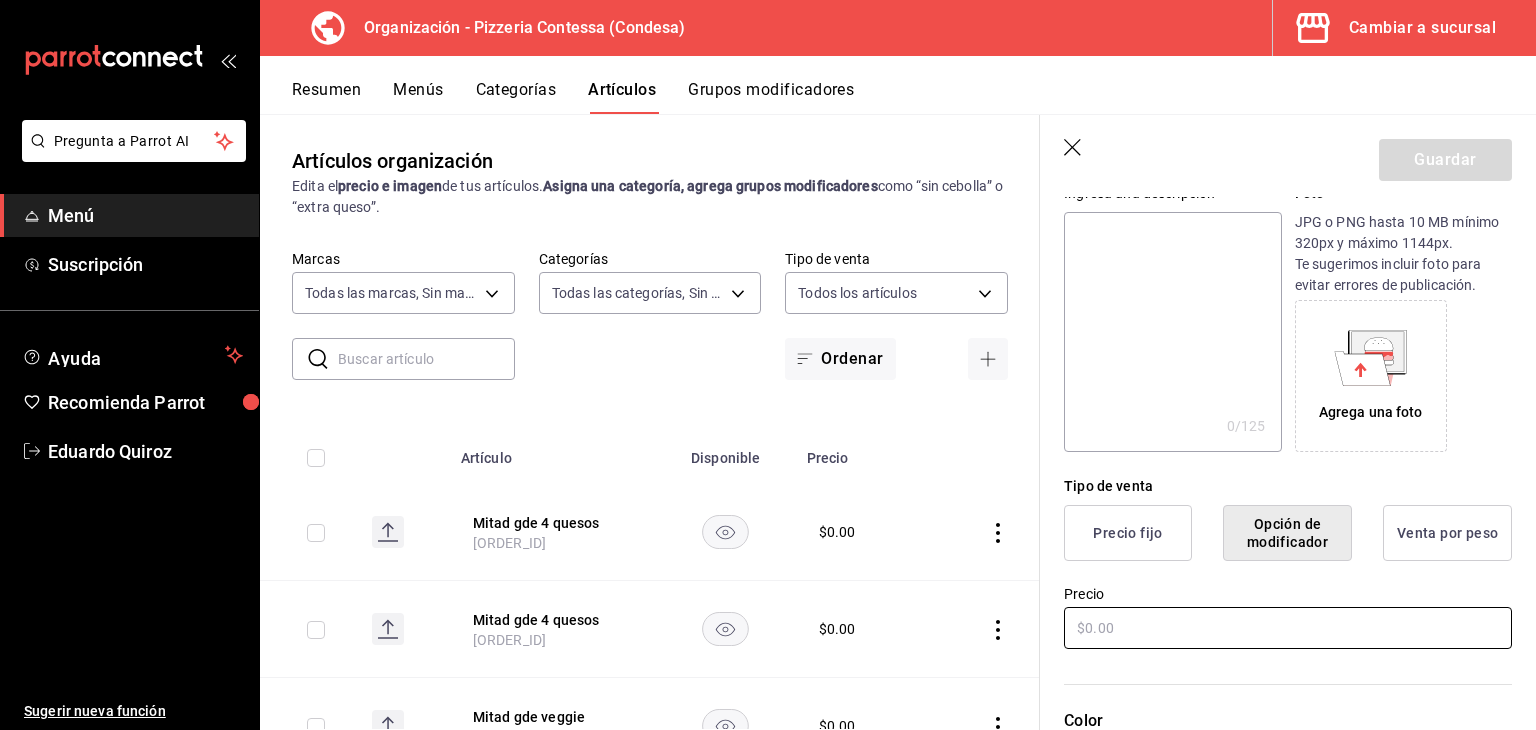 click at bounding box center (1288, 628) 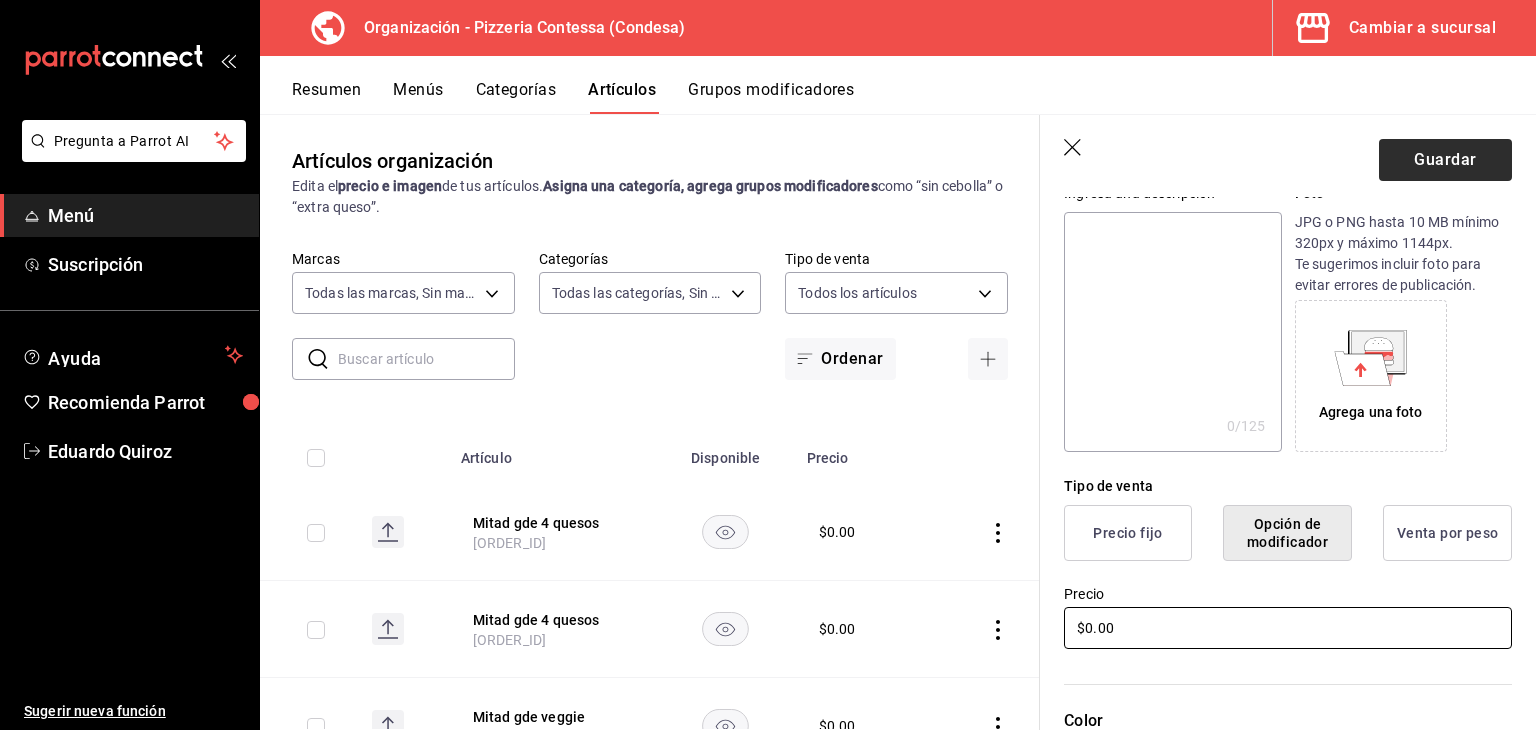 type on "$0.00" 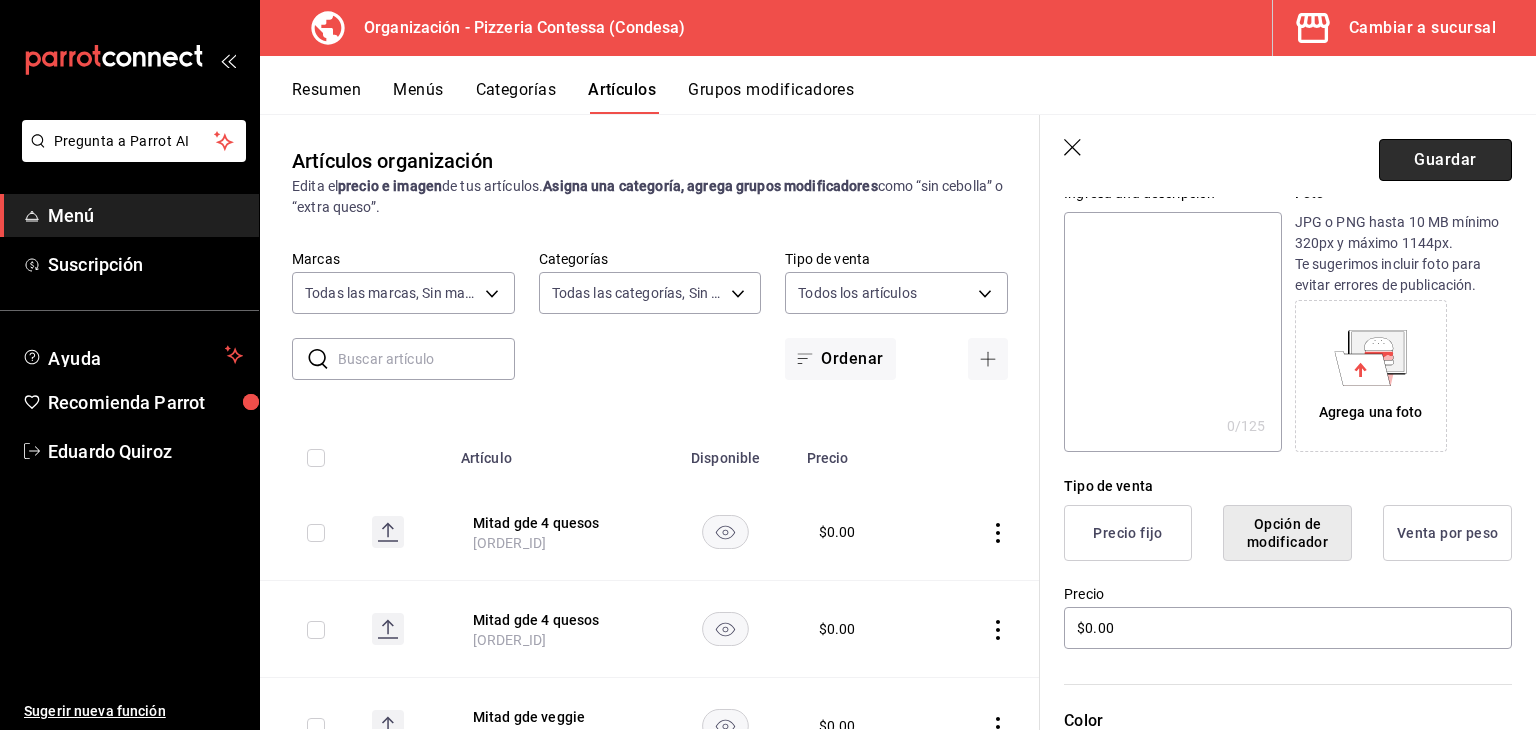 click on "Guardar" at bounding box center [1445, 160] 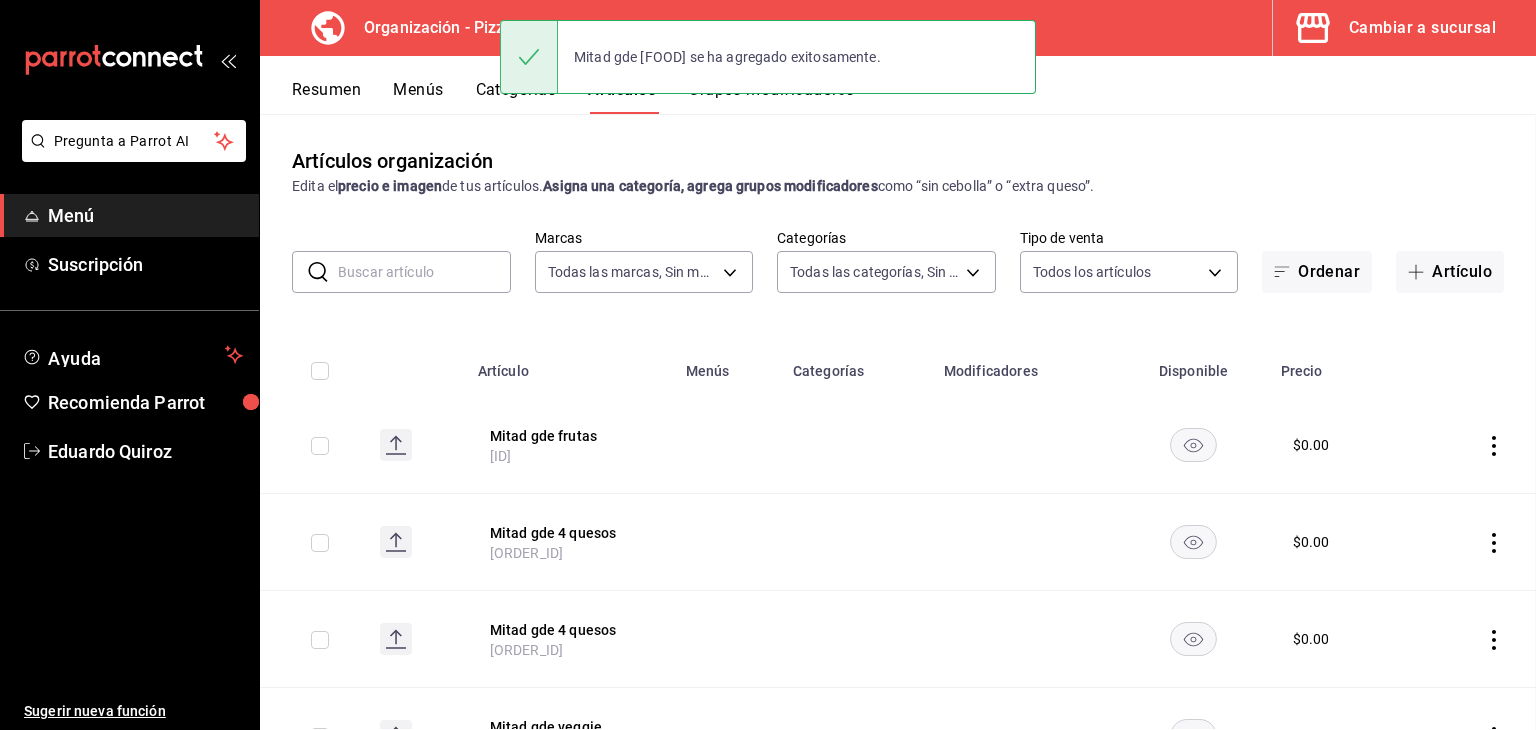 scroll, scrollTop: 0, scrollLeft: 0, axis: both 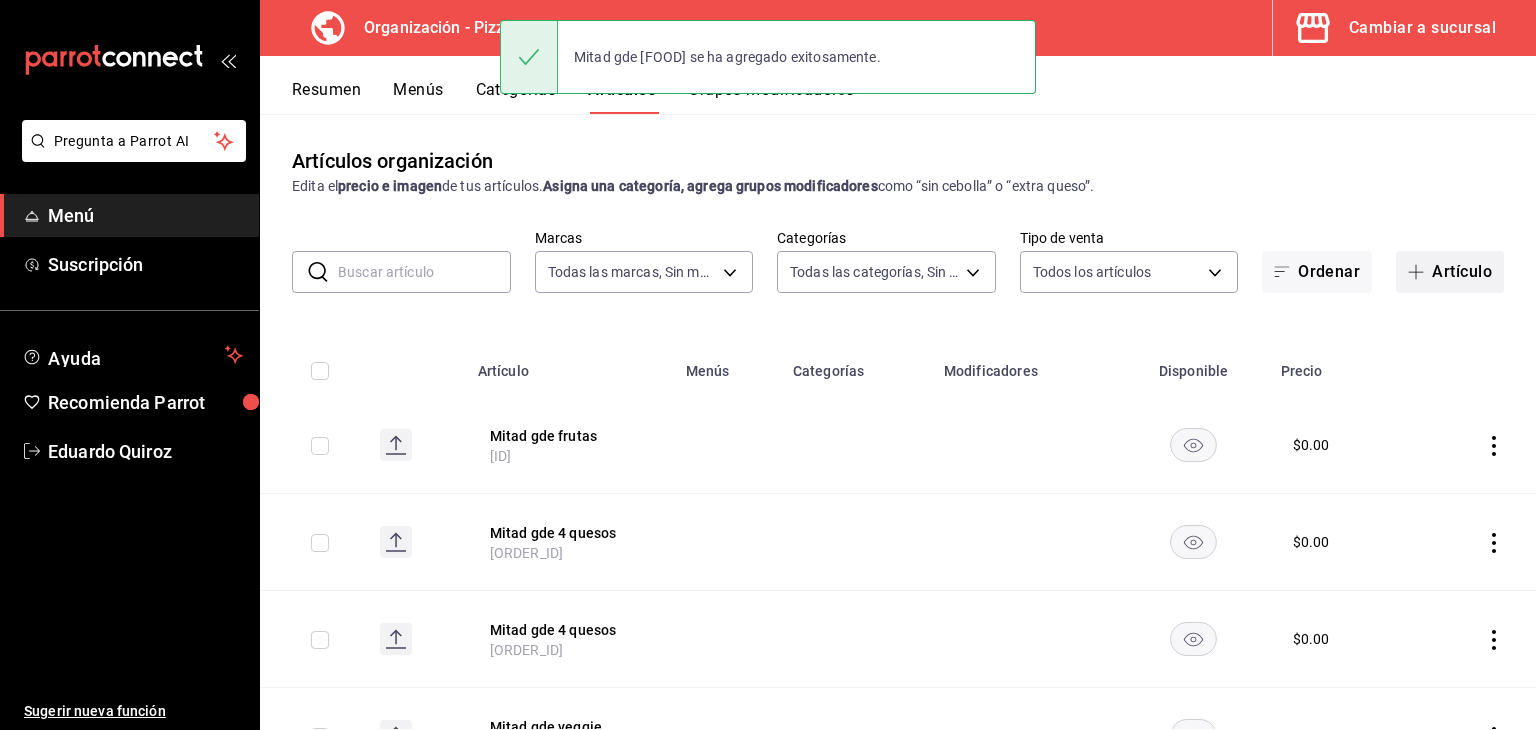 click on "Artículo" at bounding box center (1450, 272) 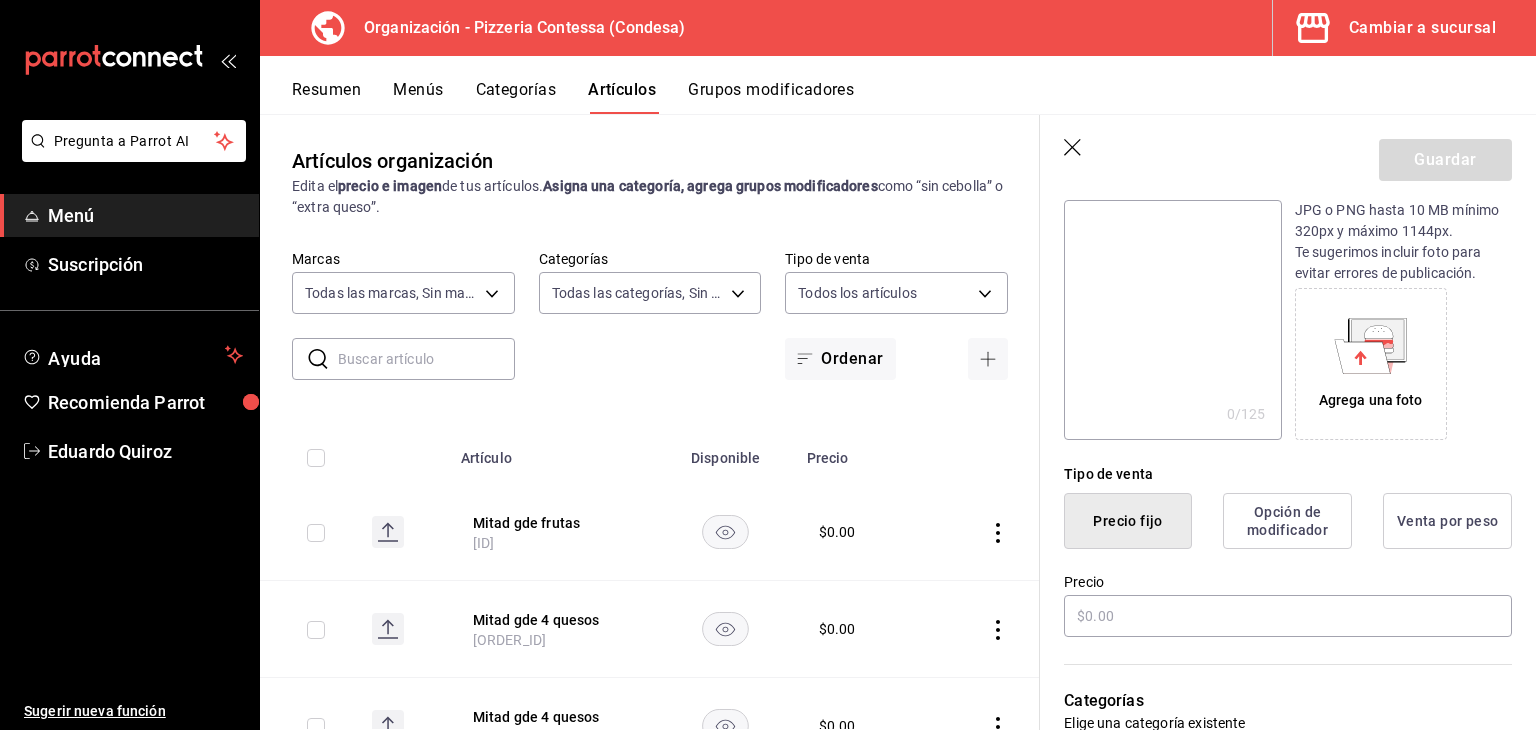 scroll, scrollTop: 232, scrollLeft: 0, axis: vertical 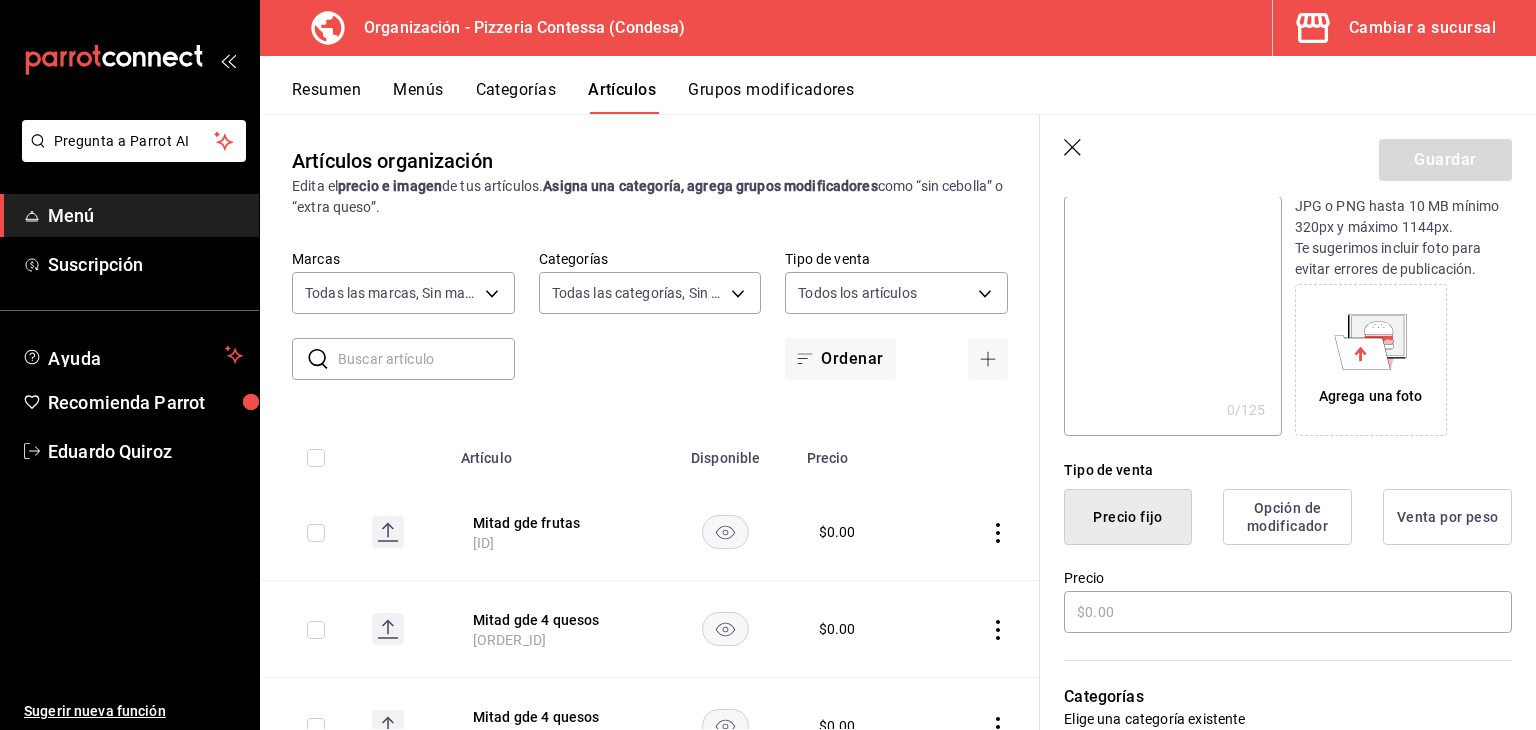 type on "Mitad gde mexiquense" 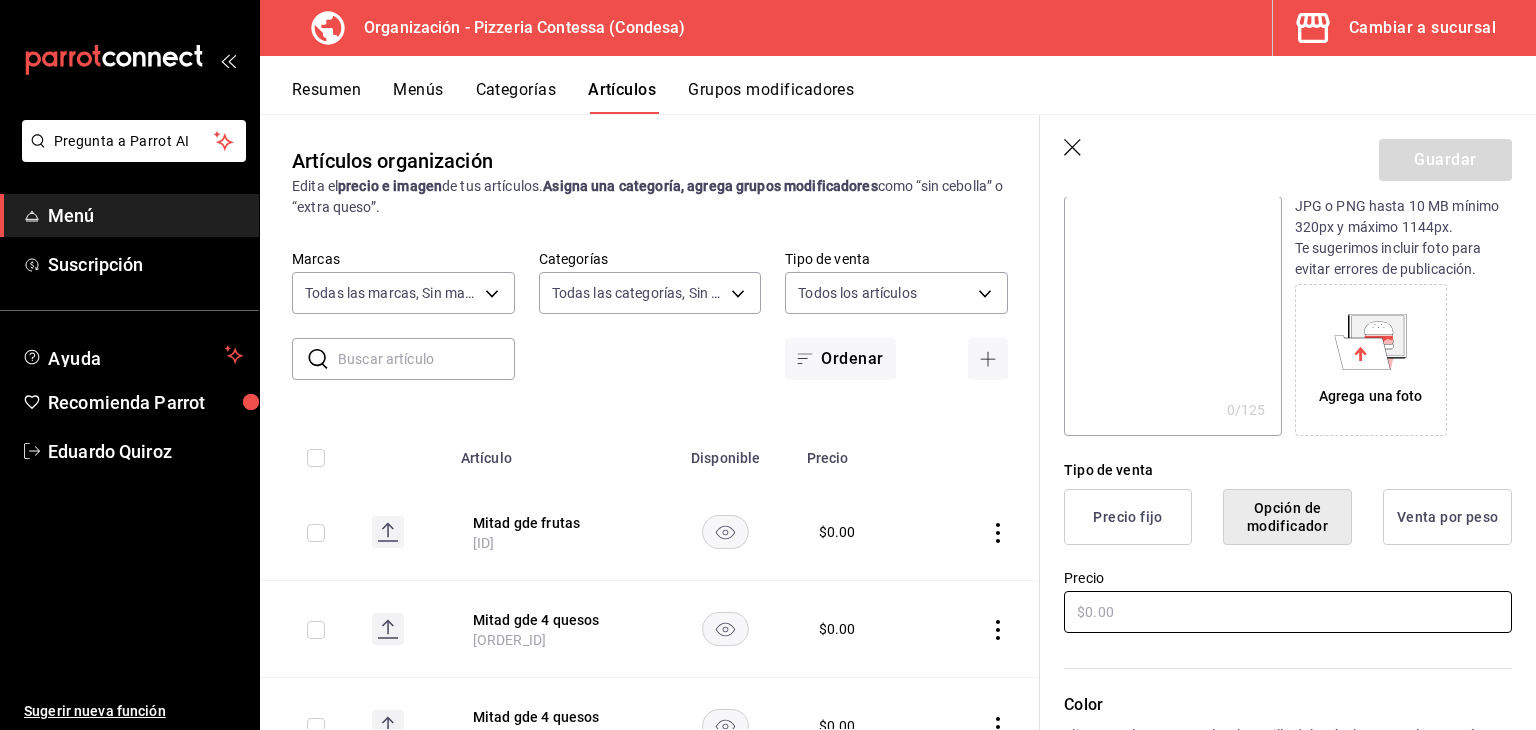 click at bounding box center (1288, 612) 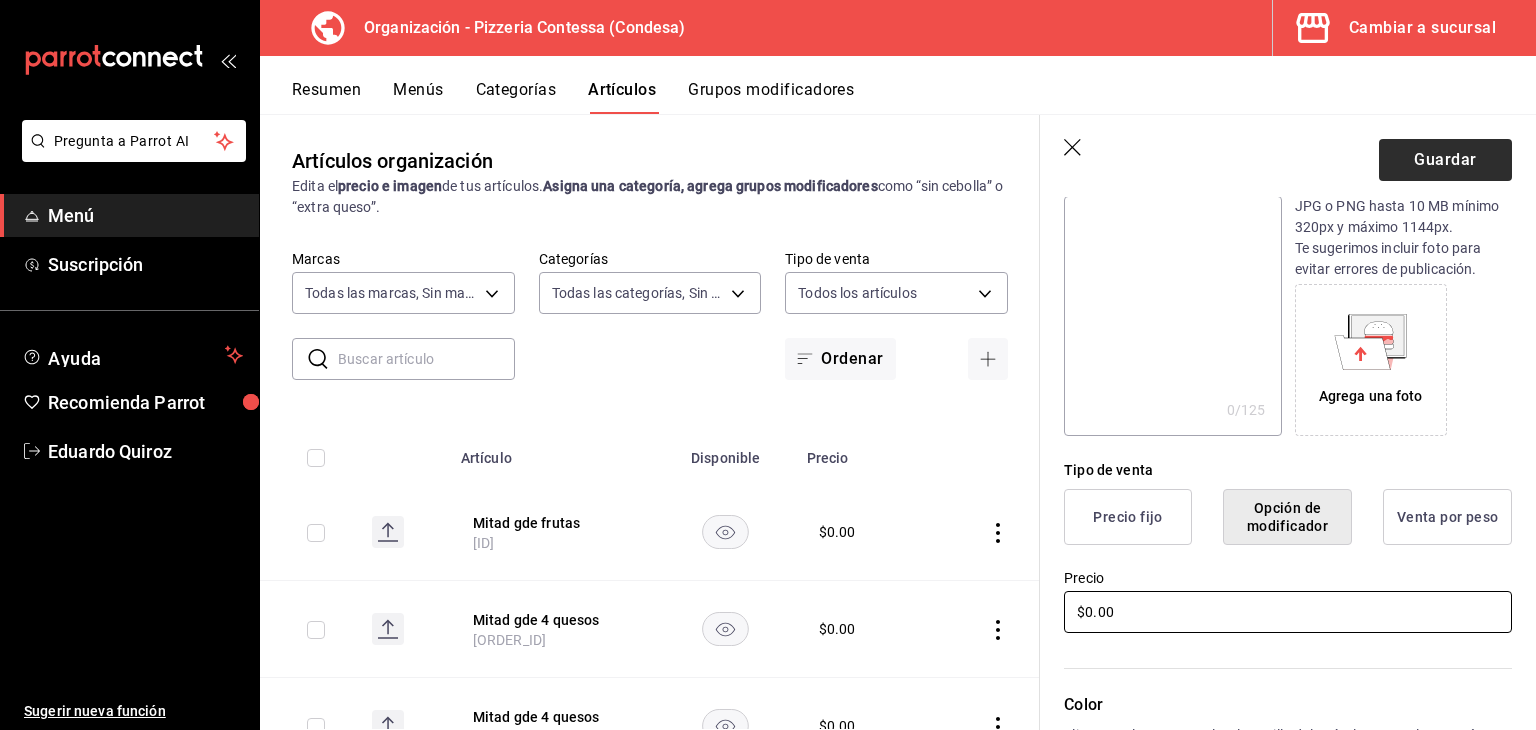 type on "$0.00" 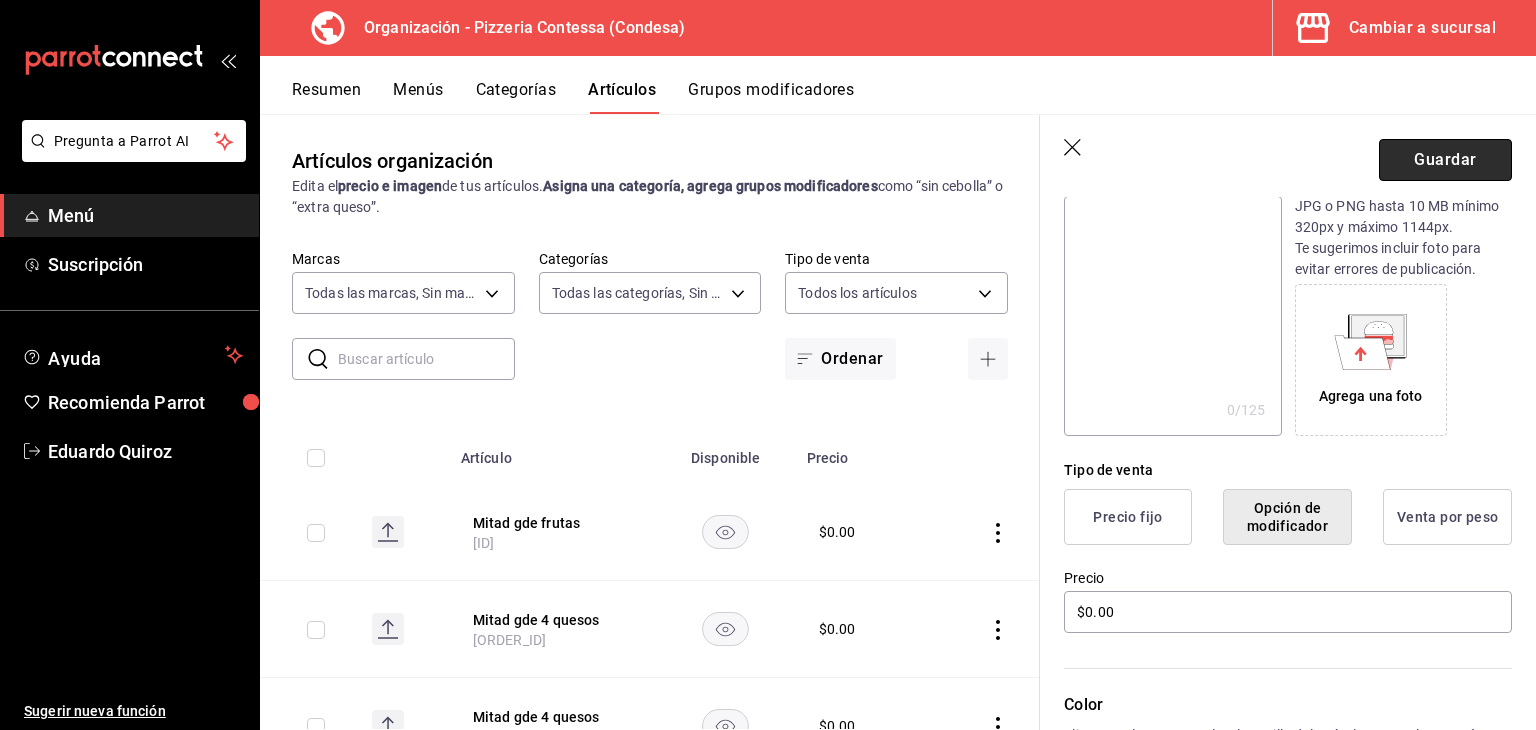 click on "Guardar" at bounding box center [1445, 160] 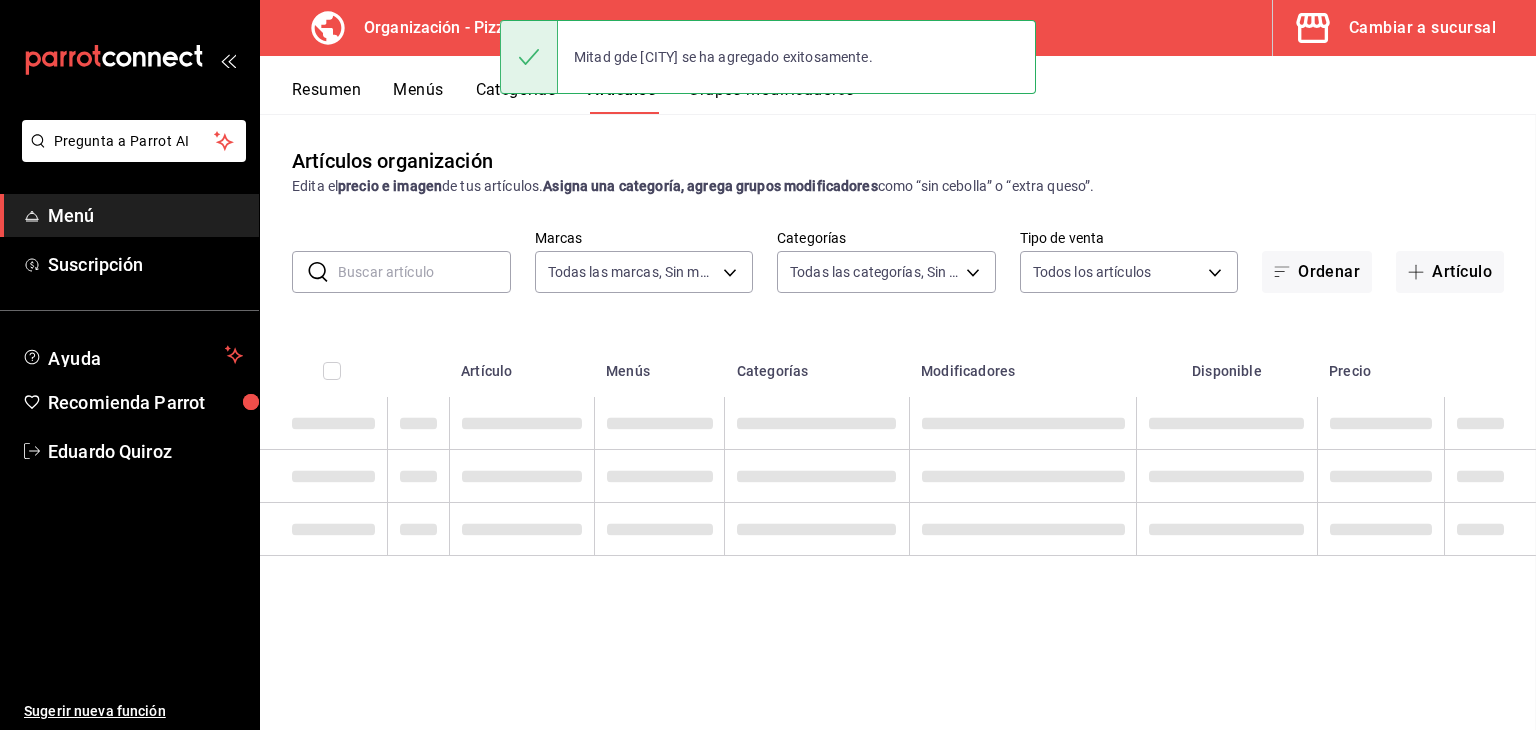 scroll, scrollTop: 0, scrollLeft: 0, axis: both 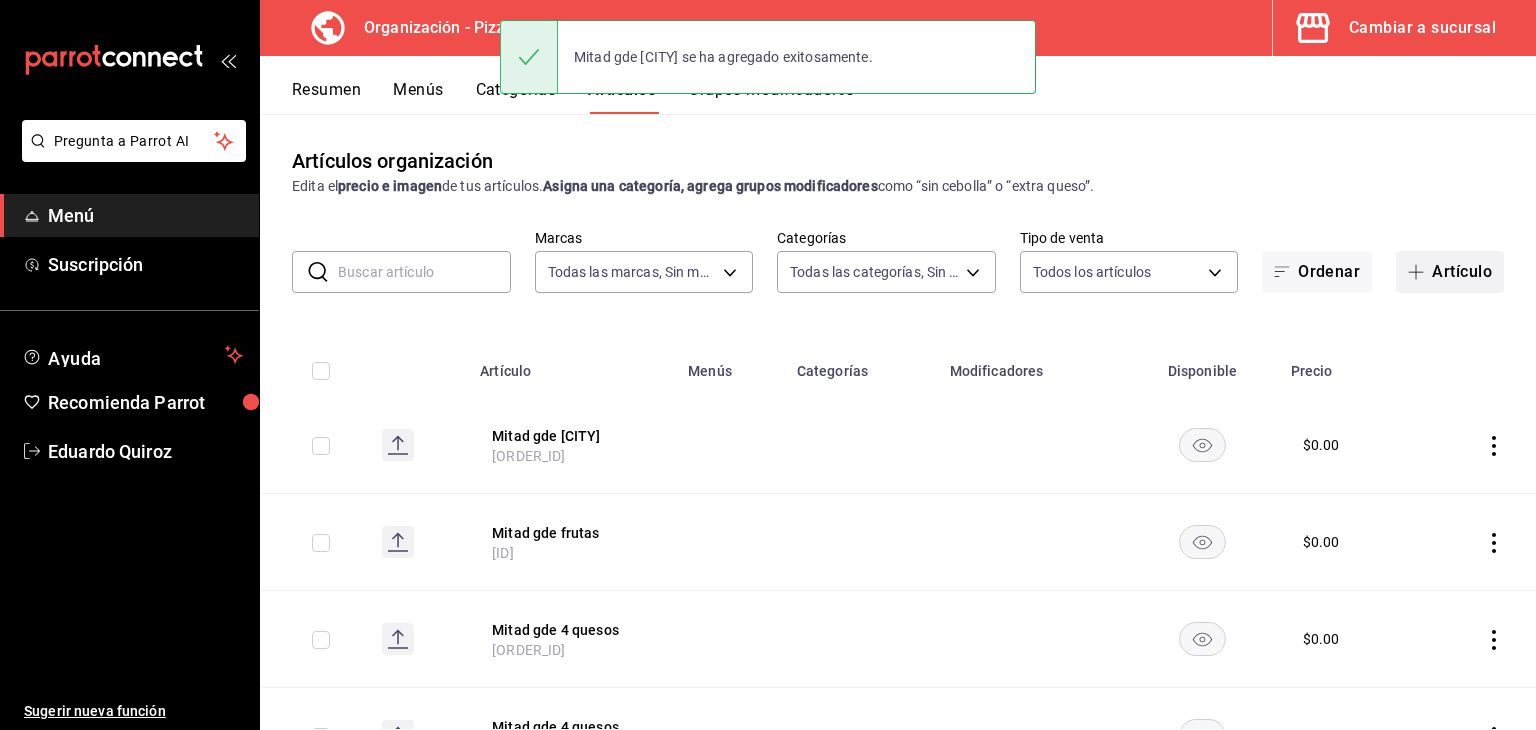 click on "Artículo" at bounding box center (1450, 272) 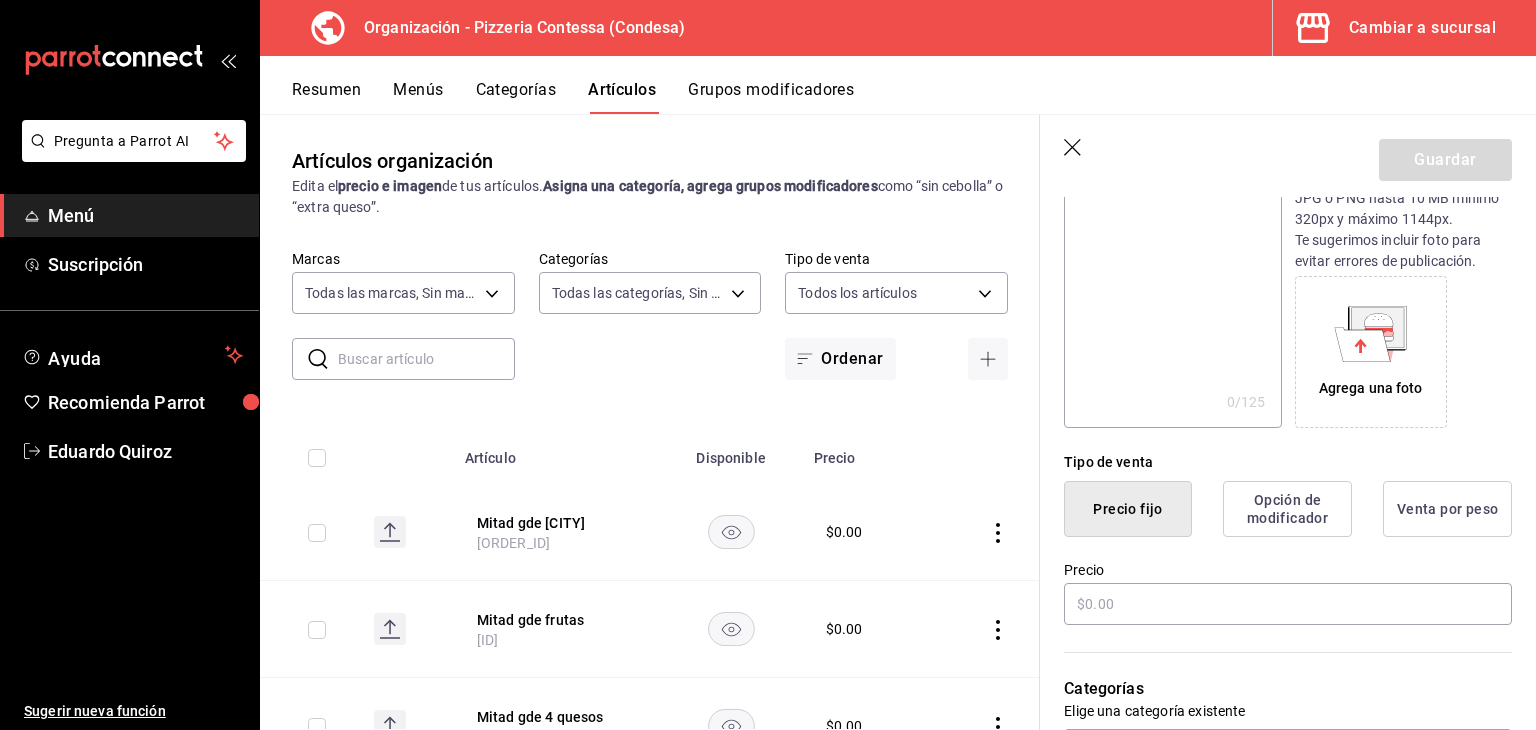scroll, scrollTop: 248, scrollLeft: 0, axis: vertical 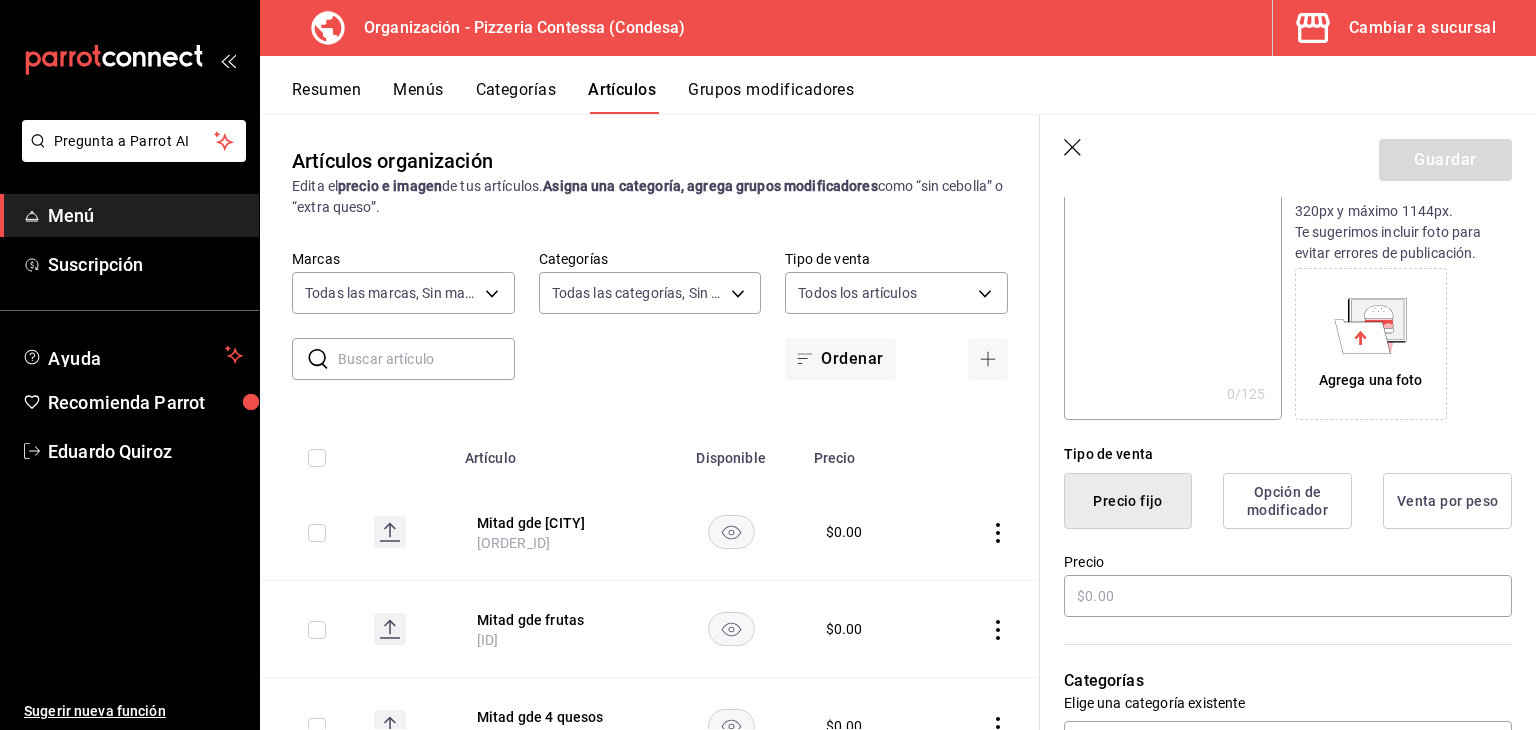 type on "Mitad gde contessa" 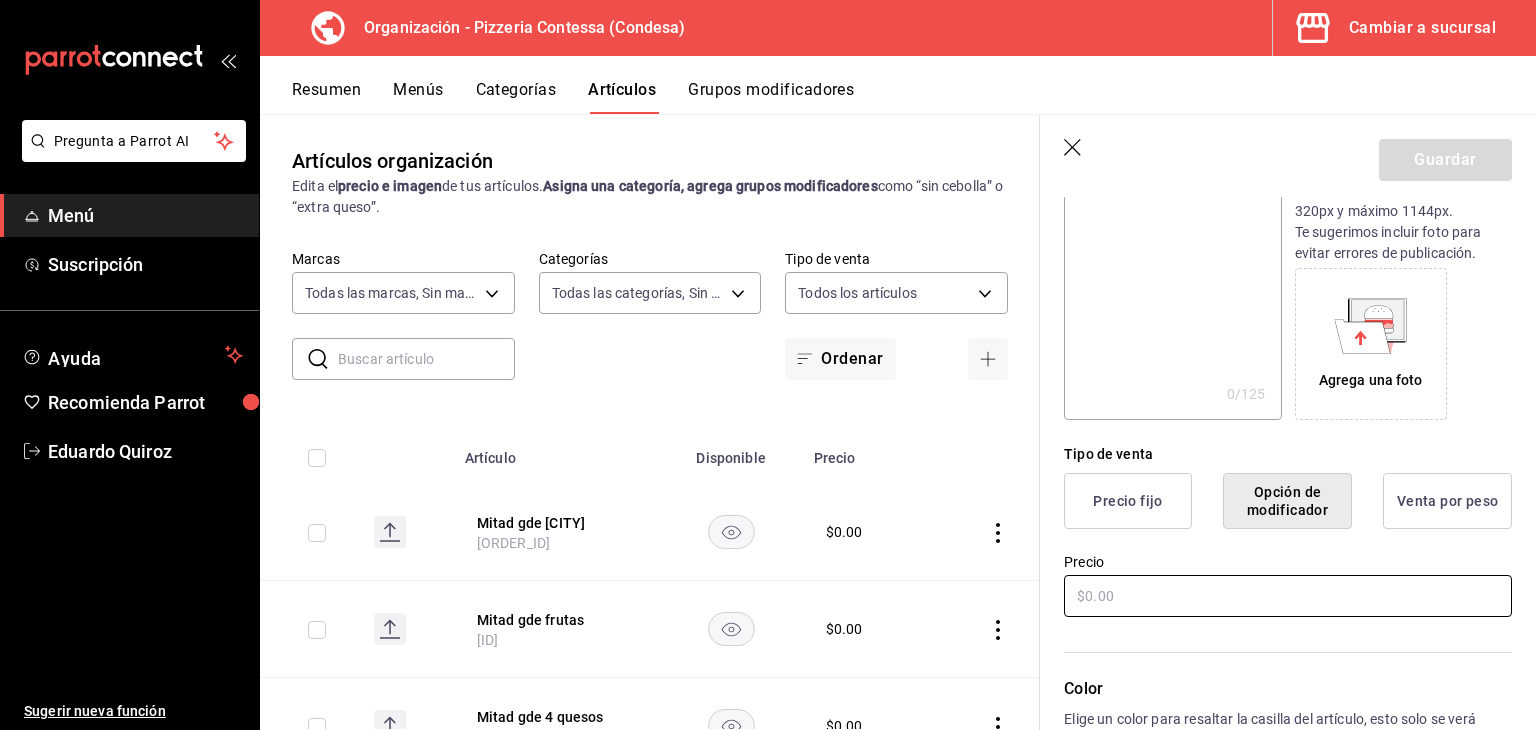 click at bounding box center [1288, 596] 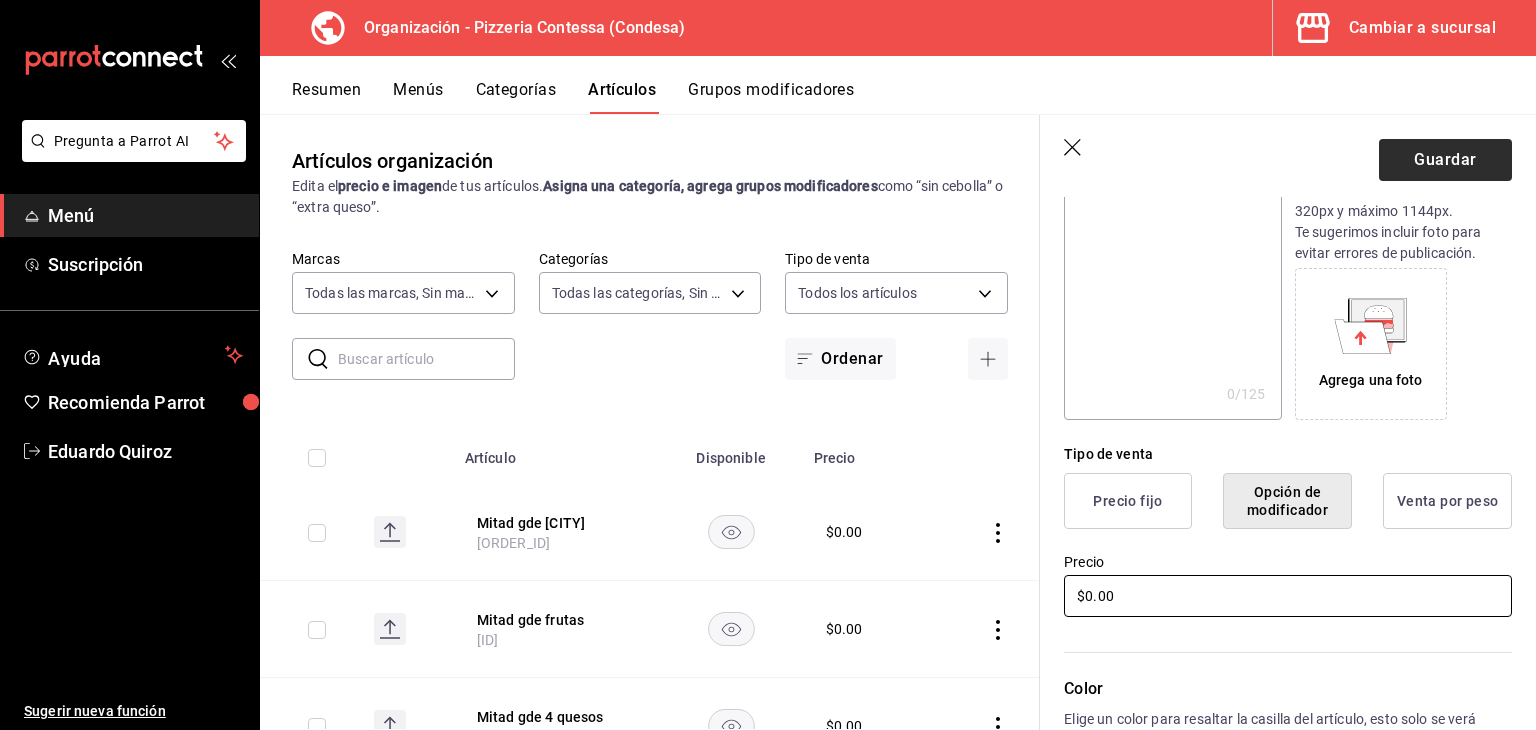 type on "$0.00" 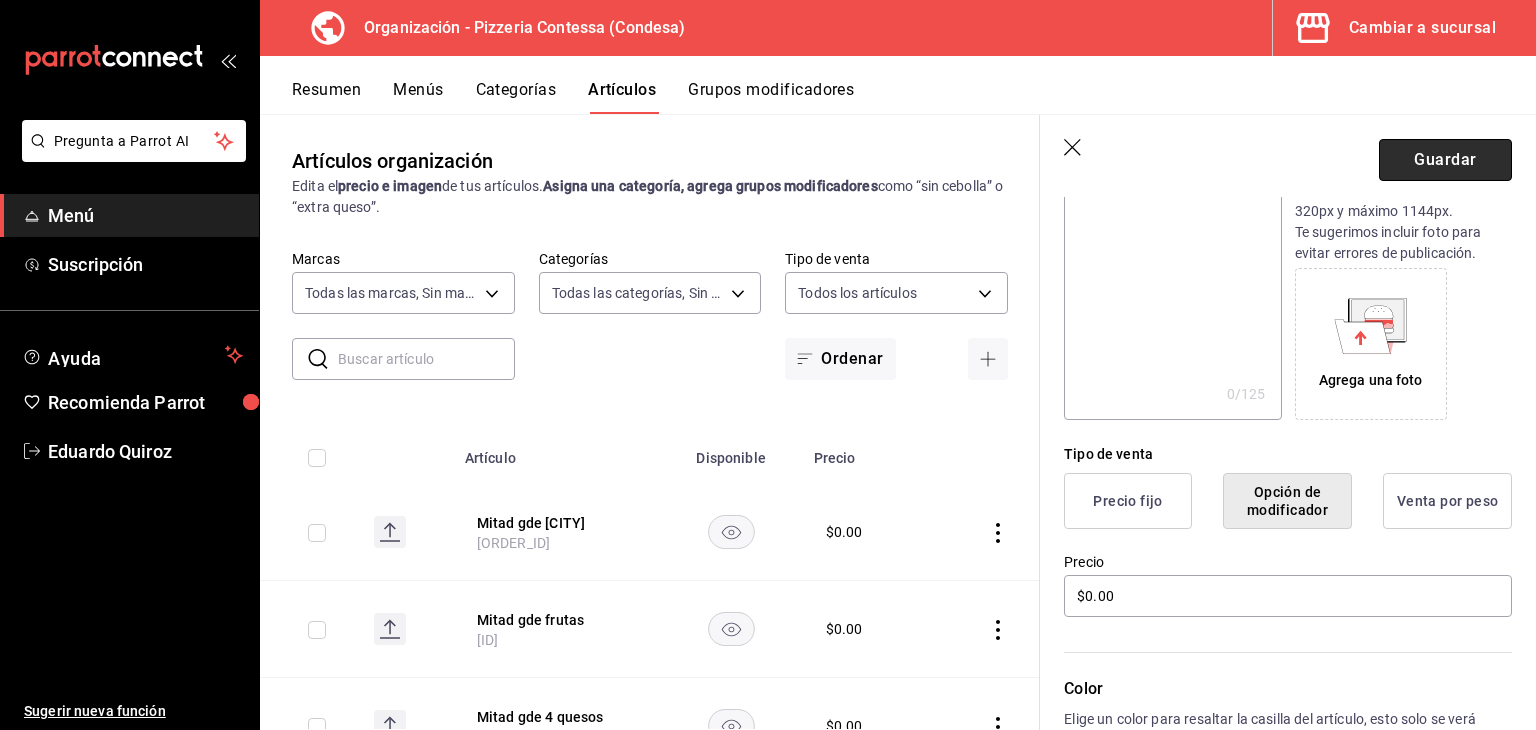 click on "Guardar" at bounding box center (1445, 160) 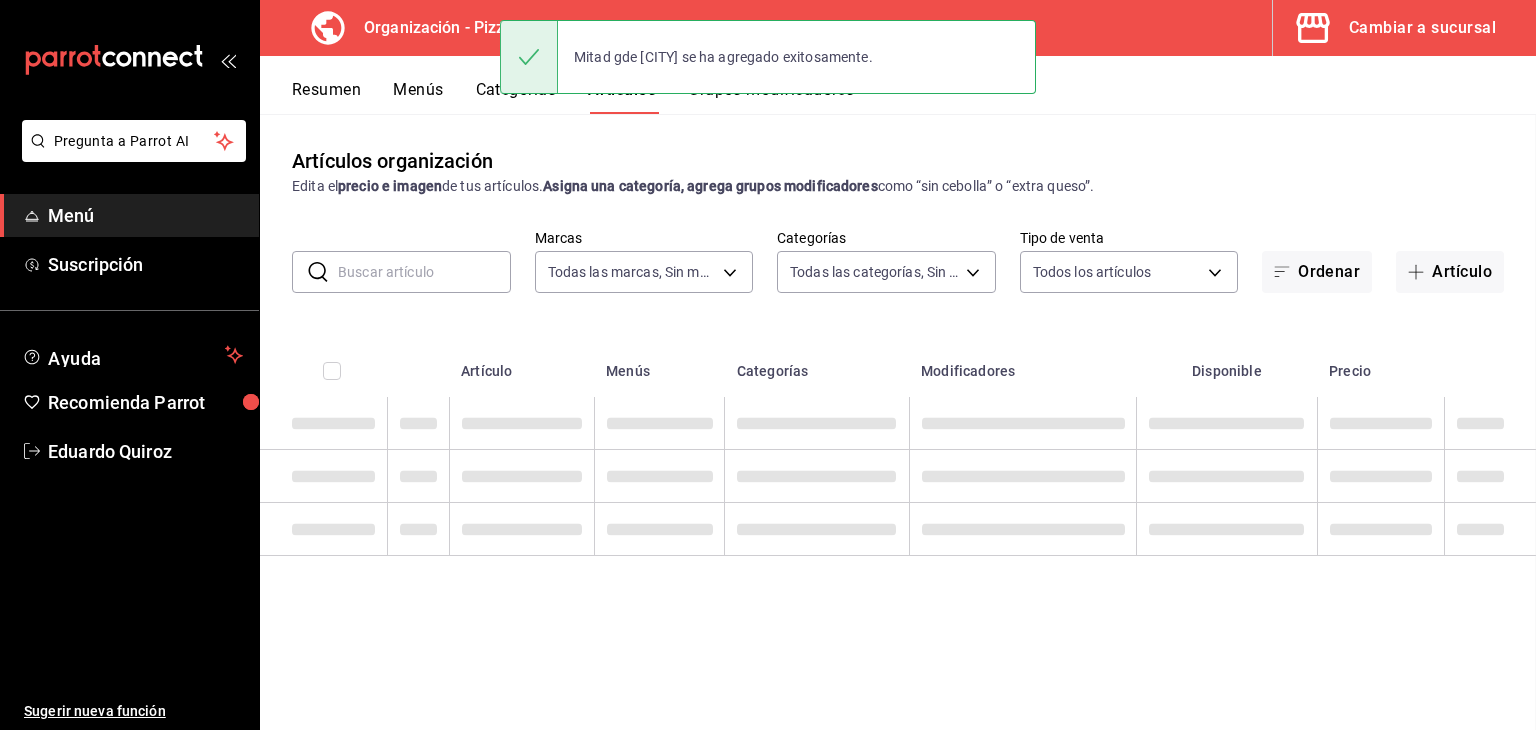 scroll, scrollTop: 0, scrollLeft: 0, axis: both 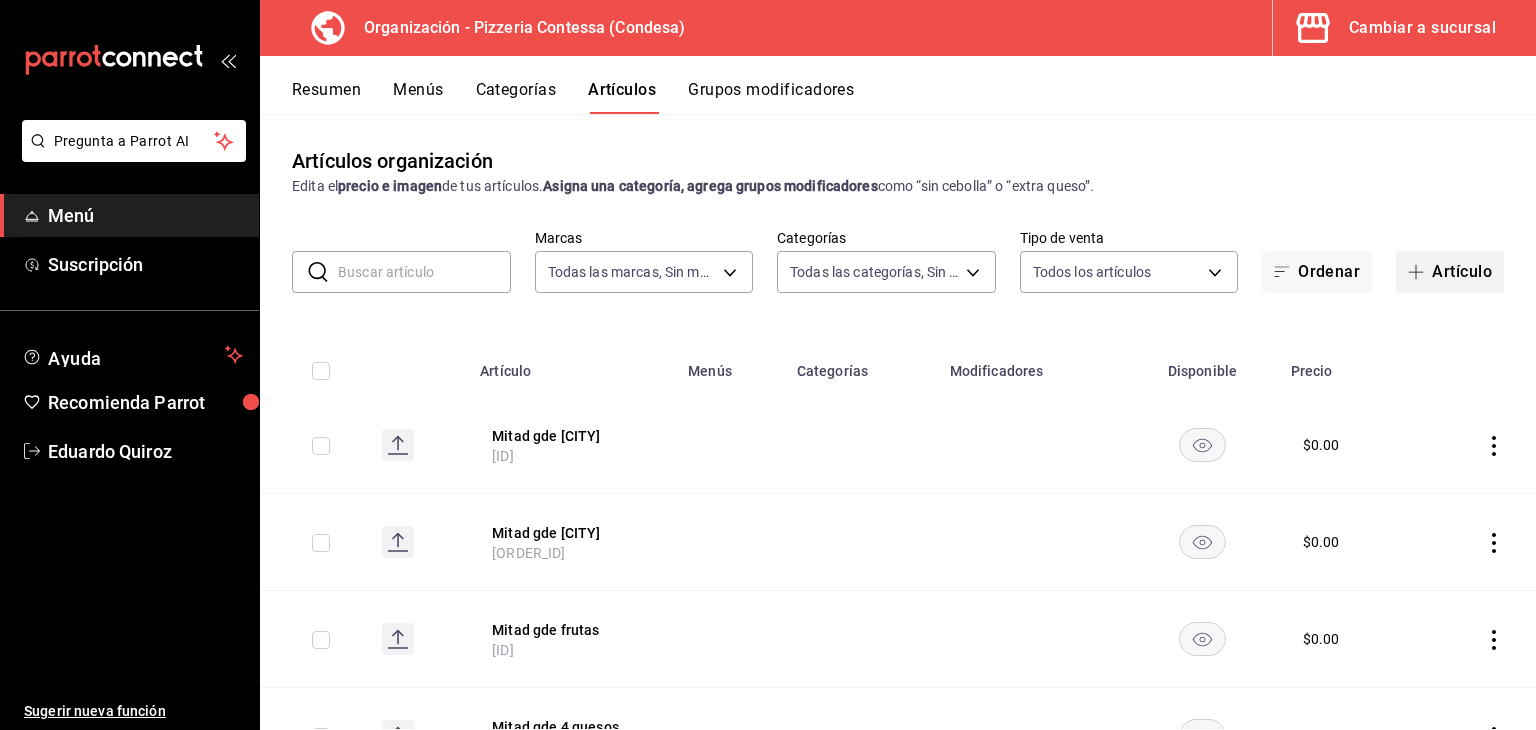 click on "Artículo" at bounding box center [1450, 272] 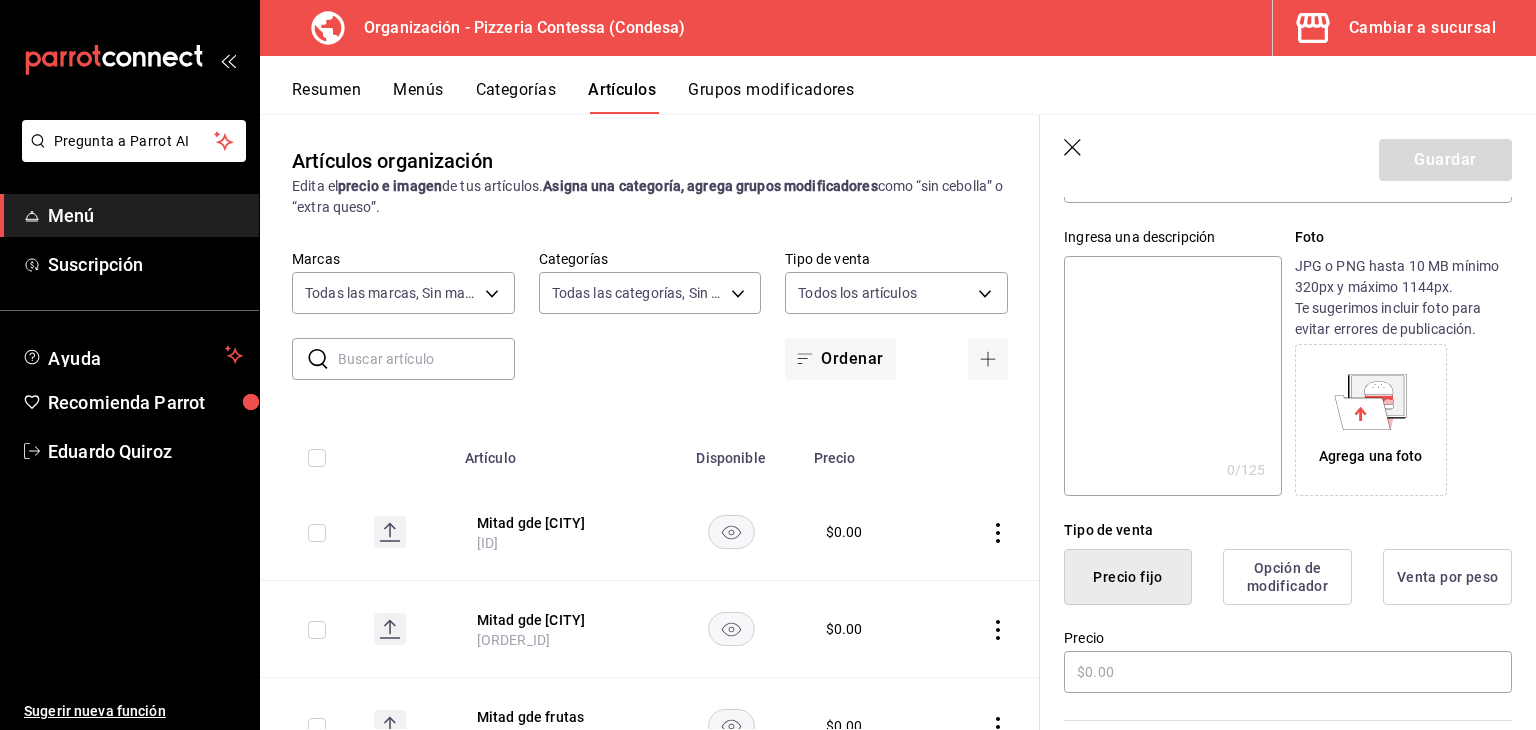 scroll, scrollTop: 200, scrollLeft: 0, axis: vertical 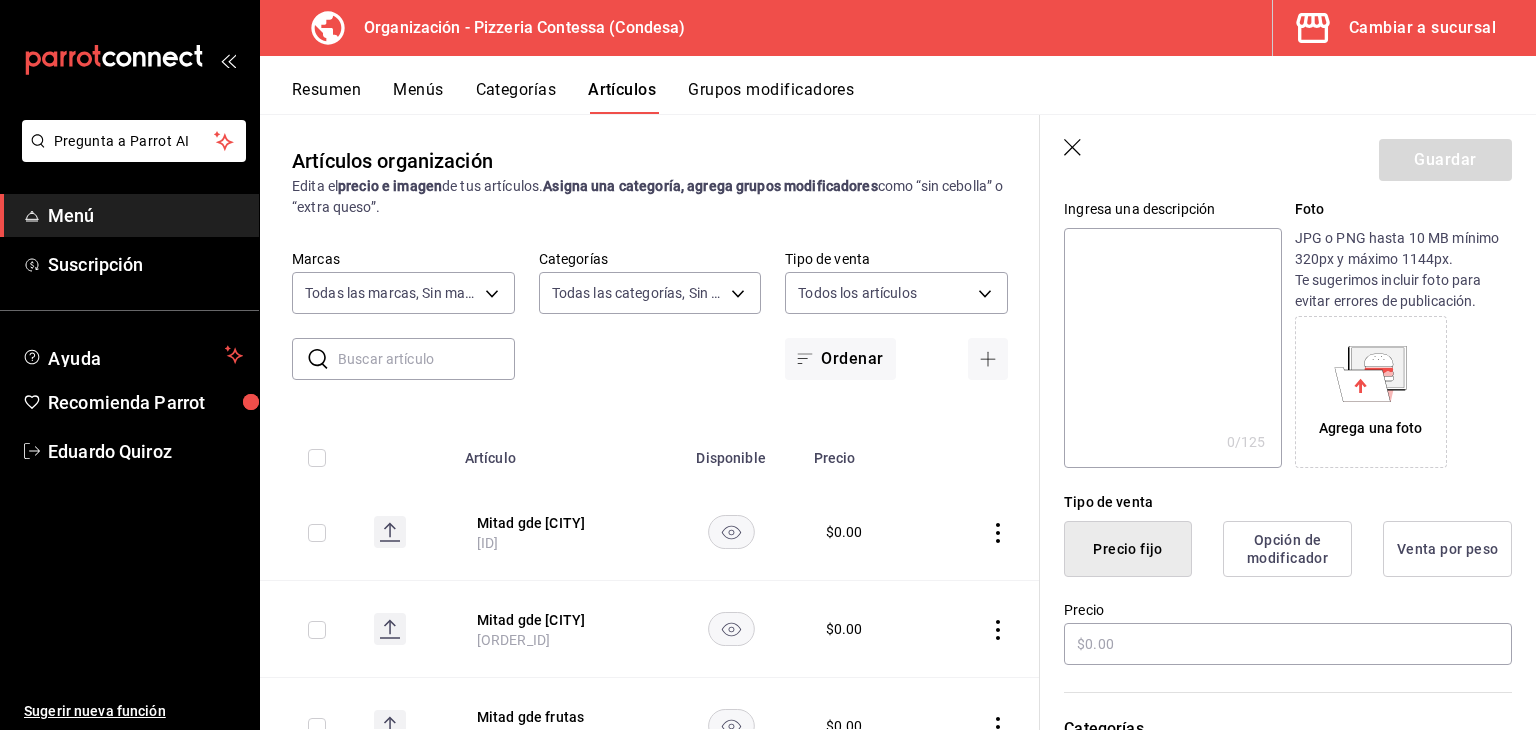 type on "Mitad gde prosciutto" 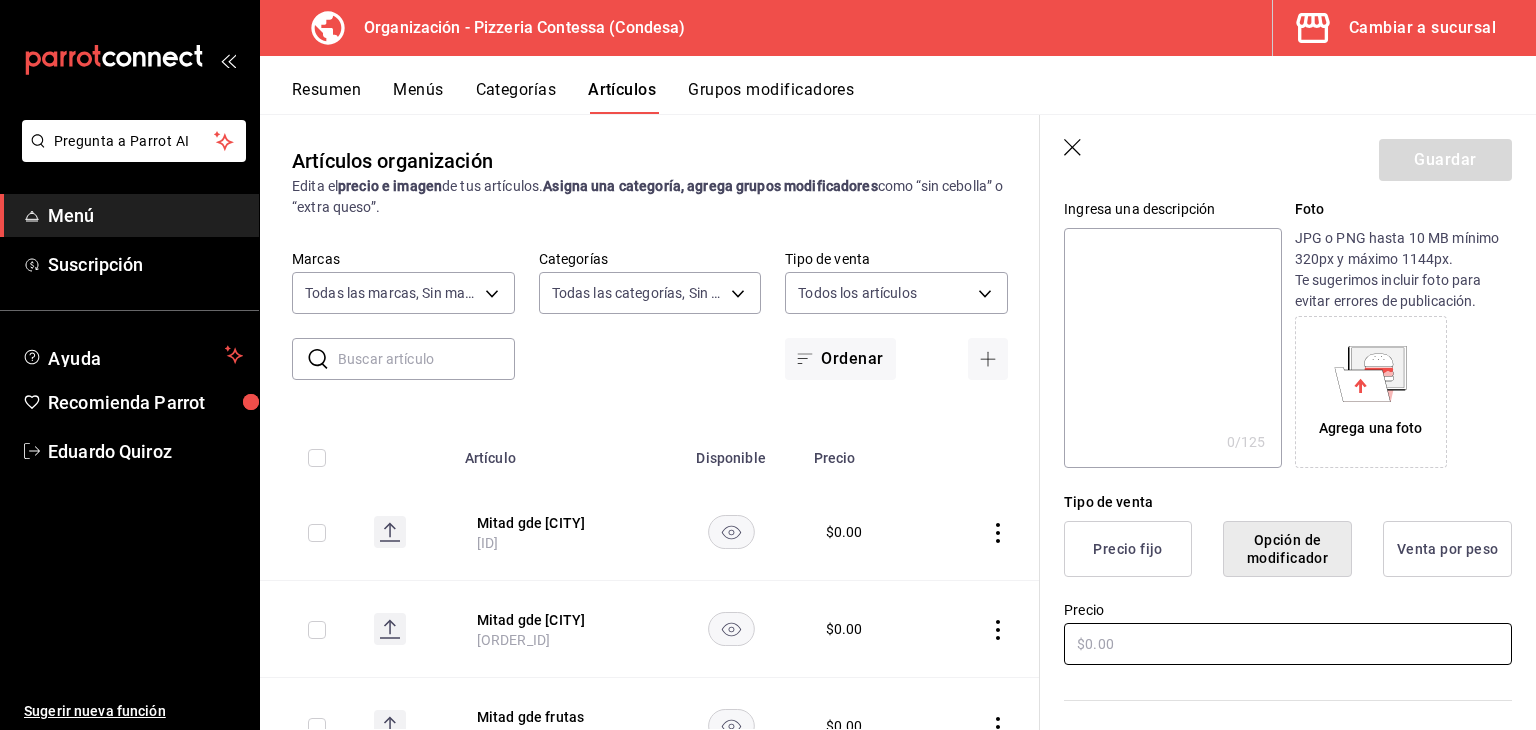 click at bounding box center (1288, 644) 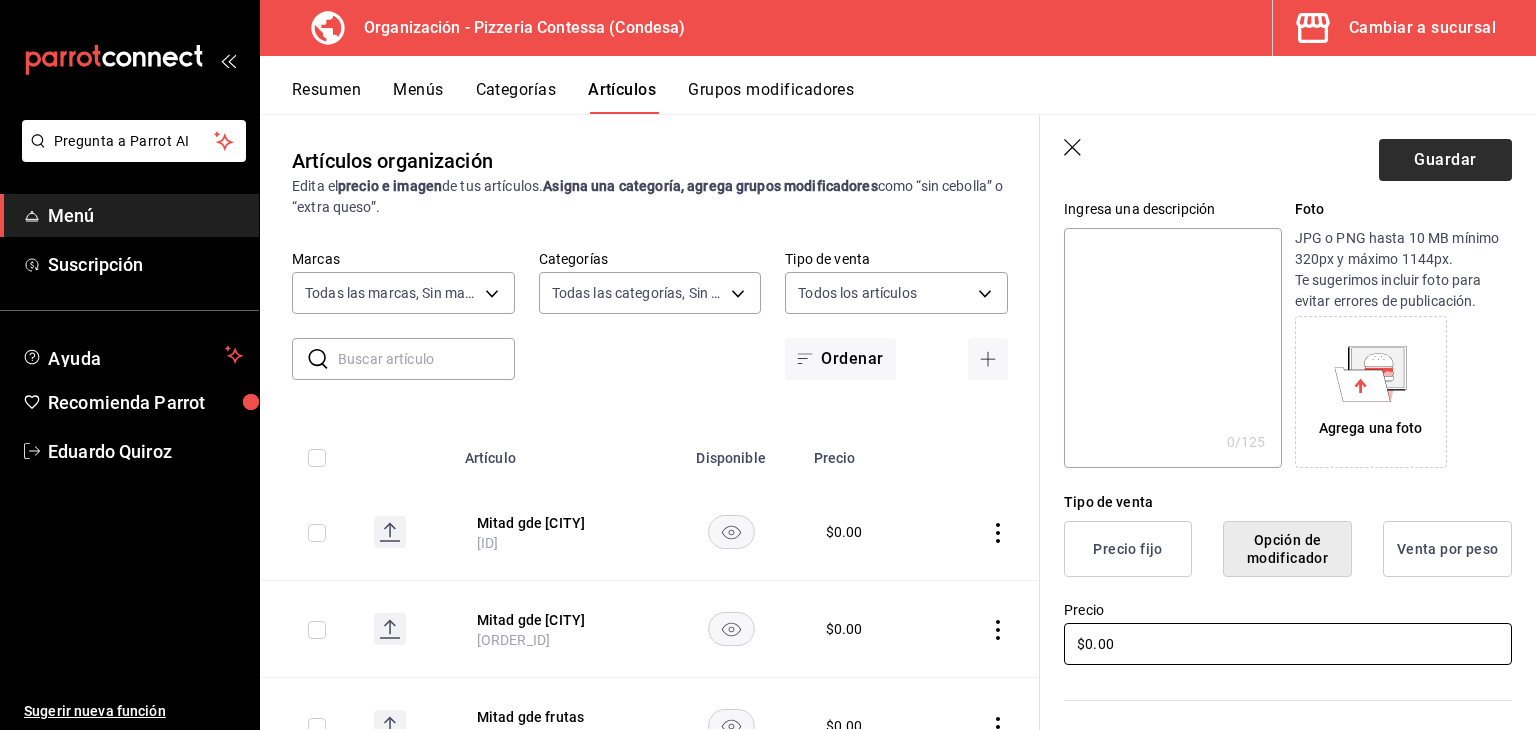 type on "$0.00" 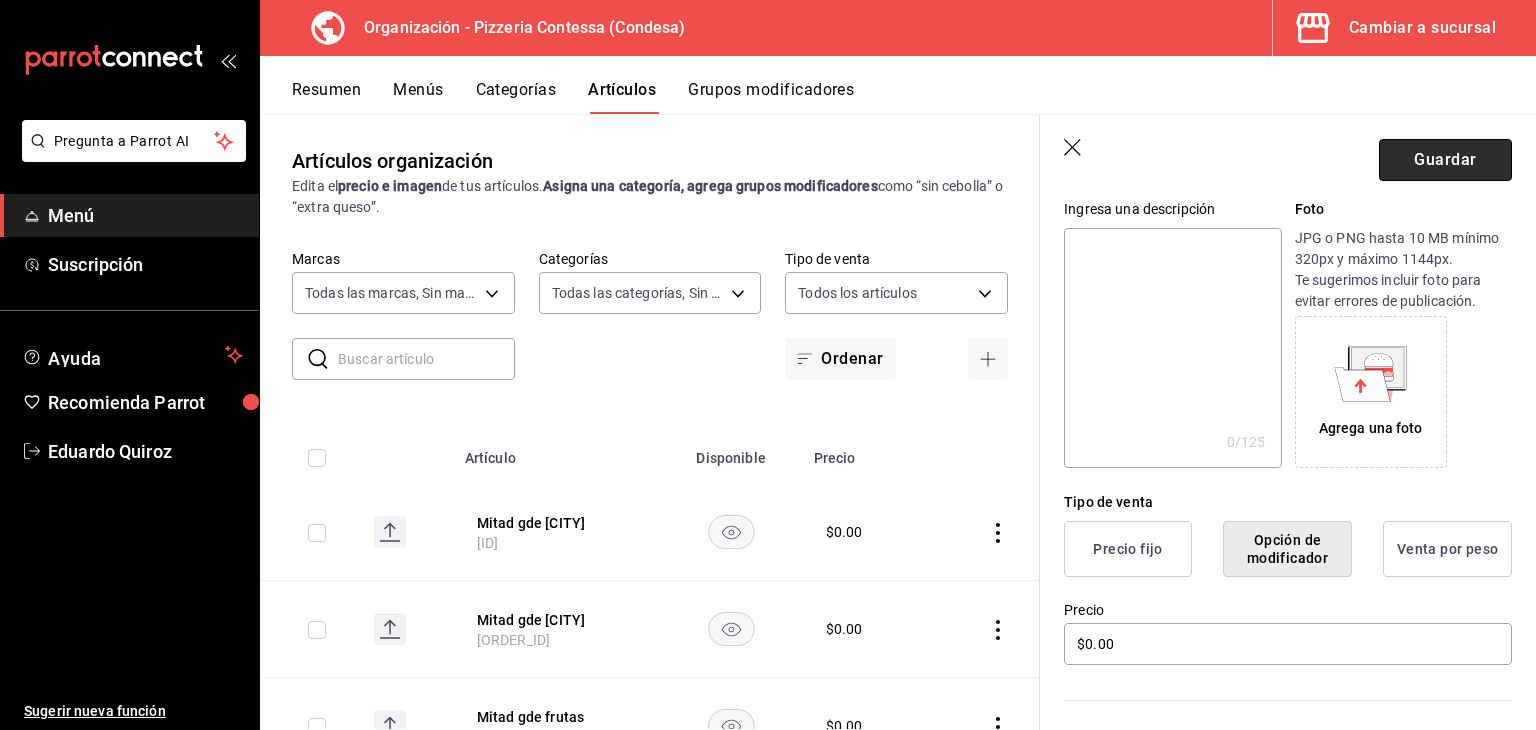 click on "Guardar" at bounding box center [1445, 160] 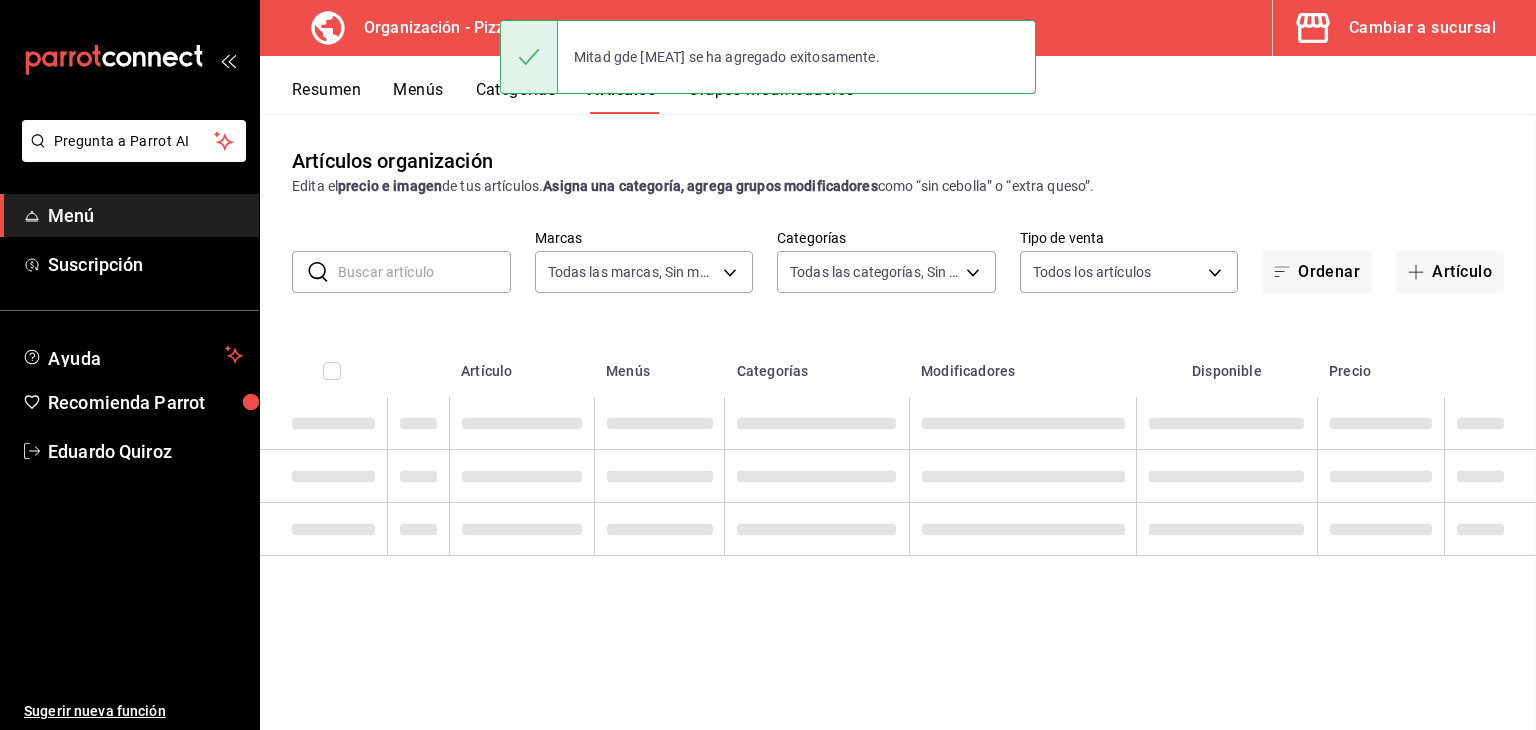 scroll, scrollTop: 0, scrollLeft: 0, axis: both 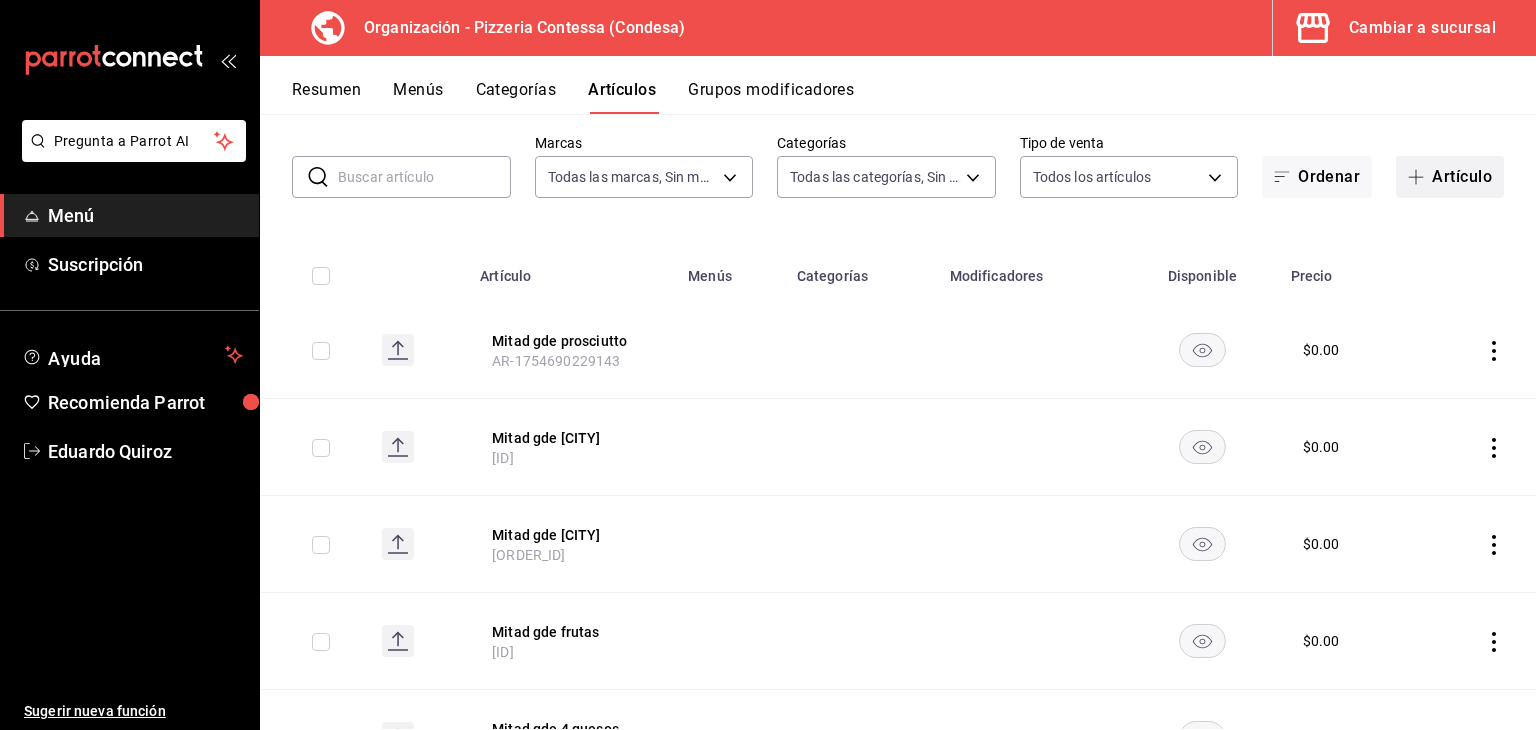 click 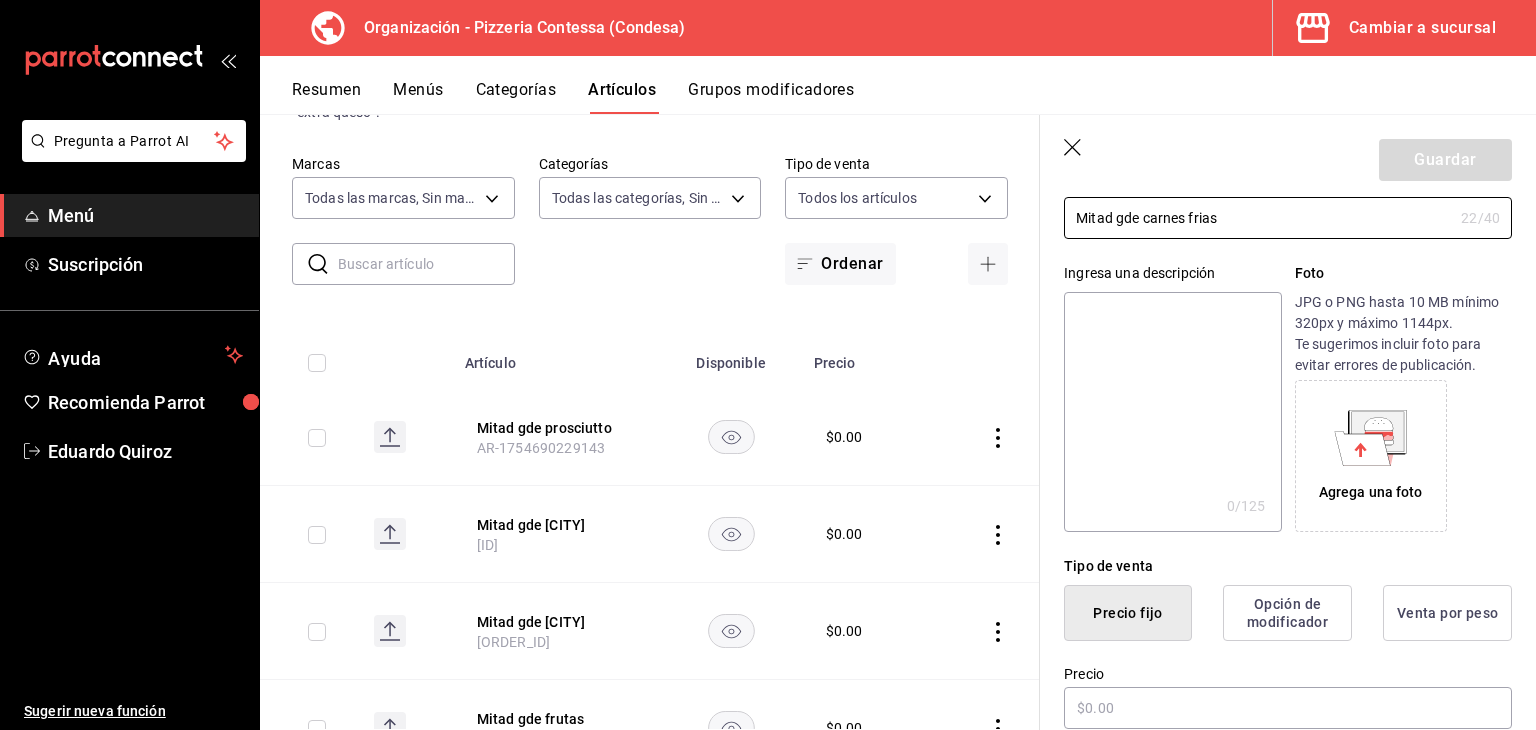 scroll, scrollTop: 138, scrollLeft: 0, axis: vertical 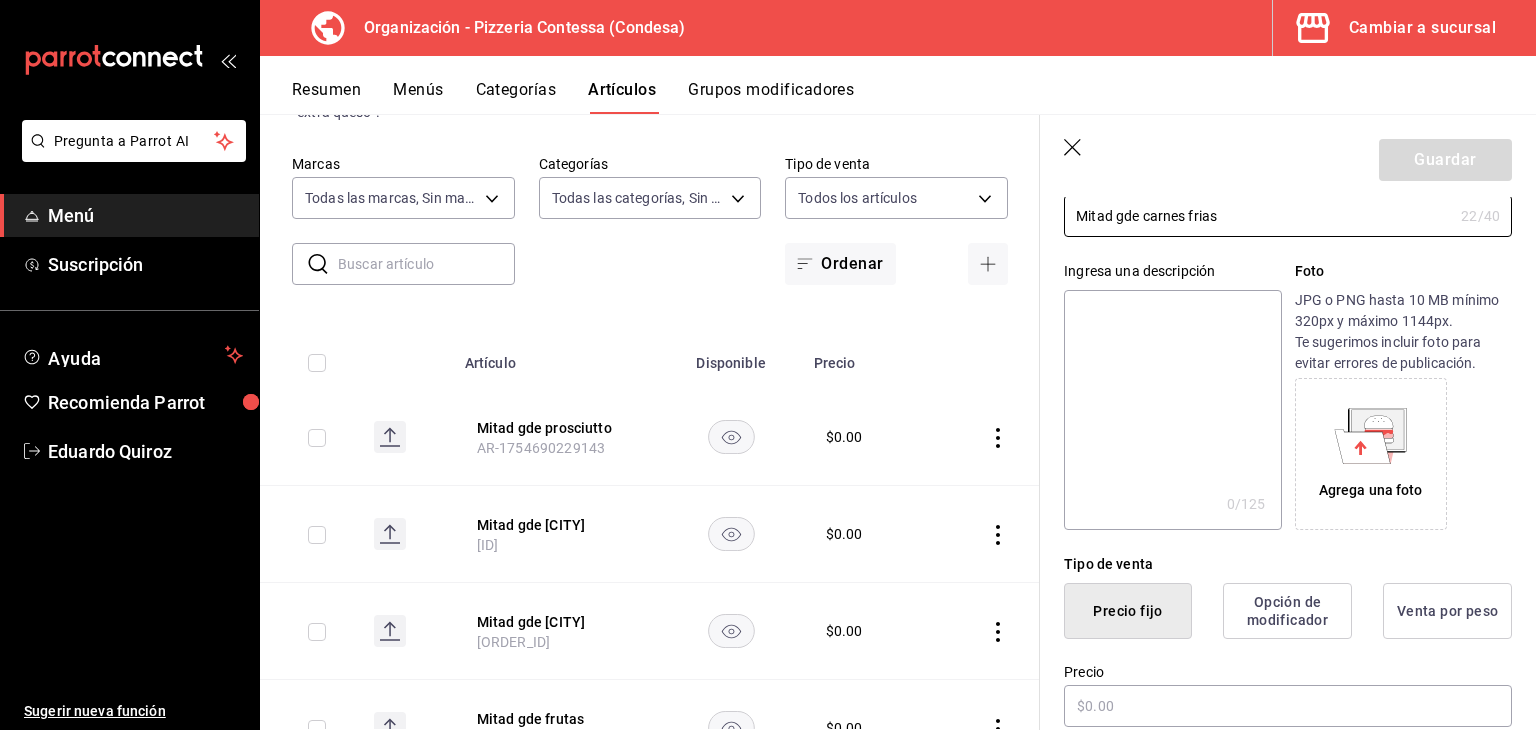 type on "Mitad gde carnes frias" 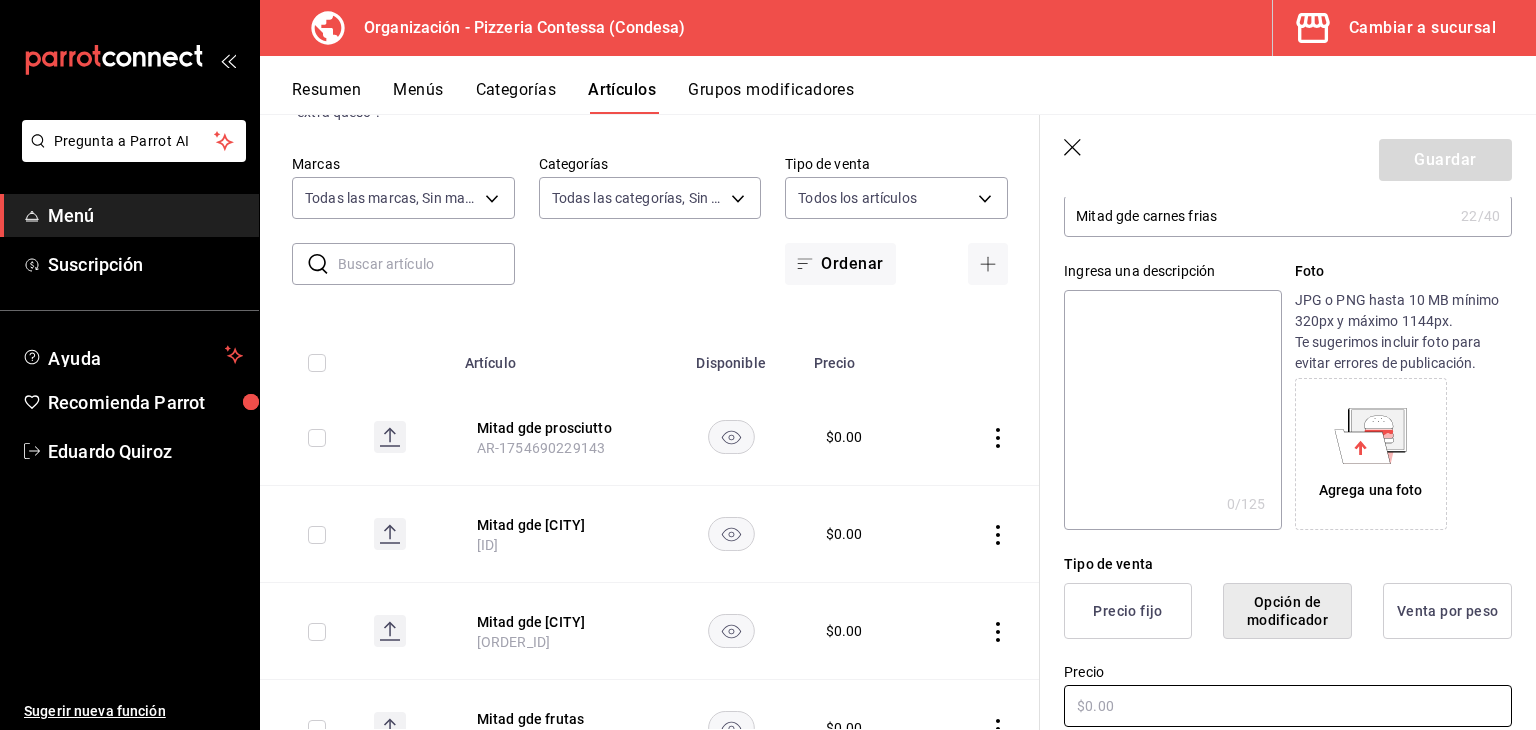click at bounding box center [1288, 706] 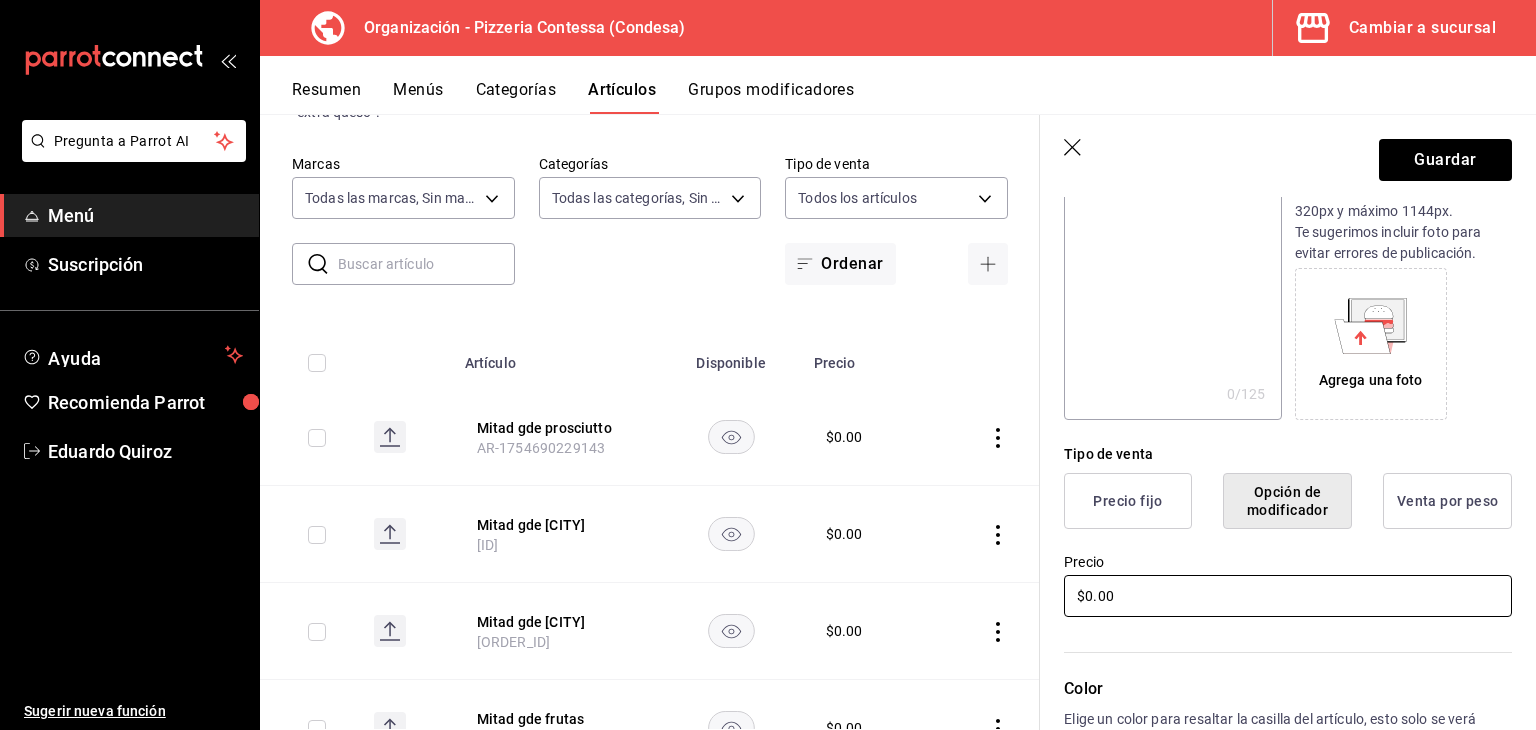 scroll, scrollTop: 320, scrollLeft: 0, axis: vertical 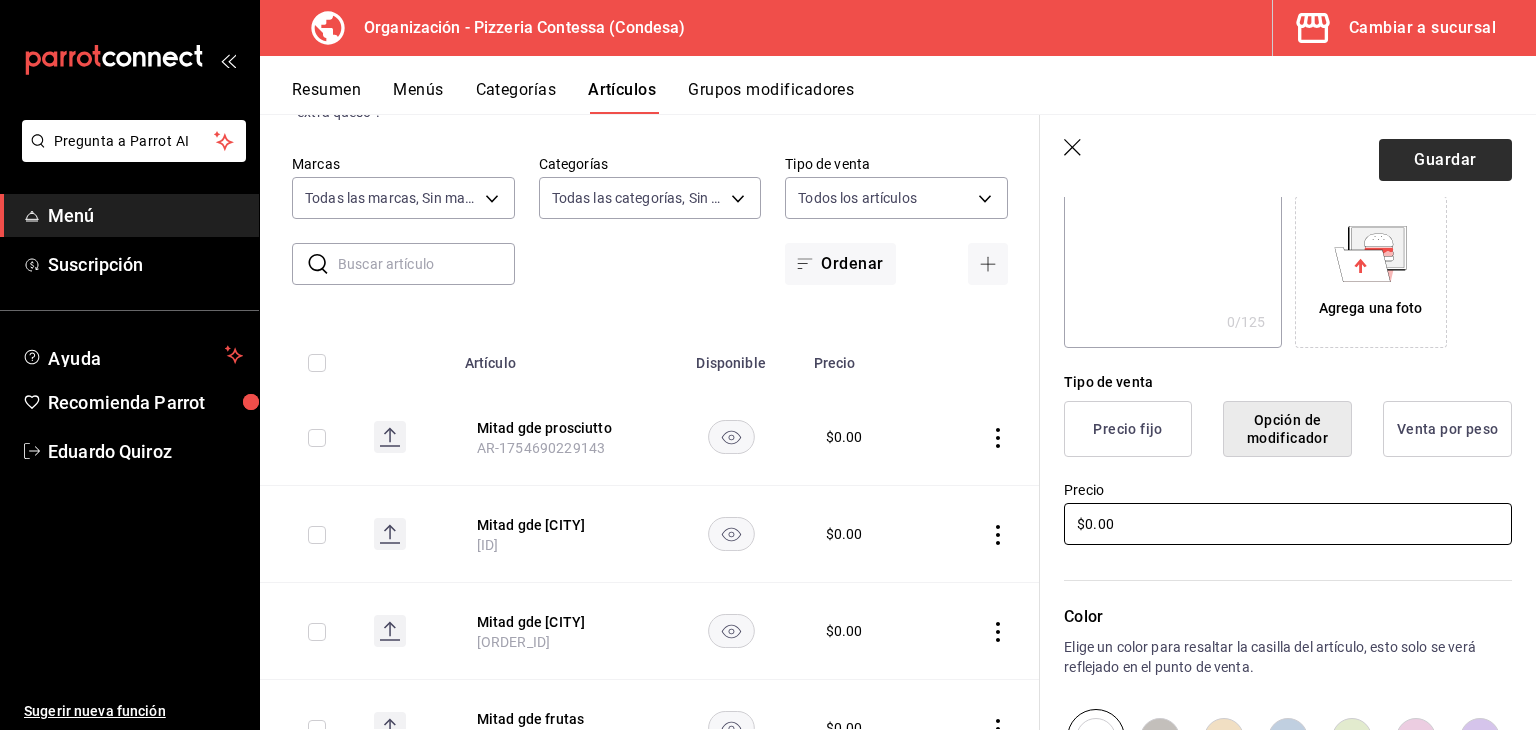 type on "$0.00" 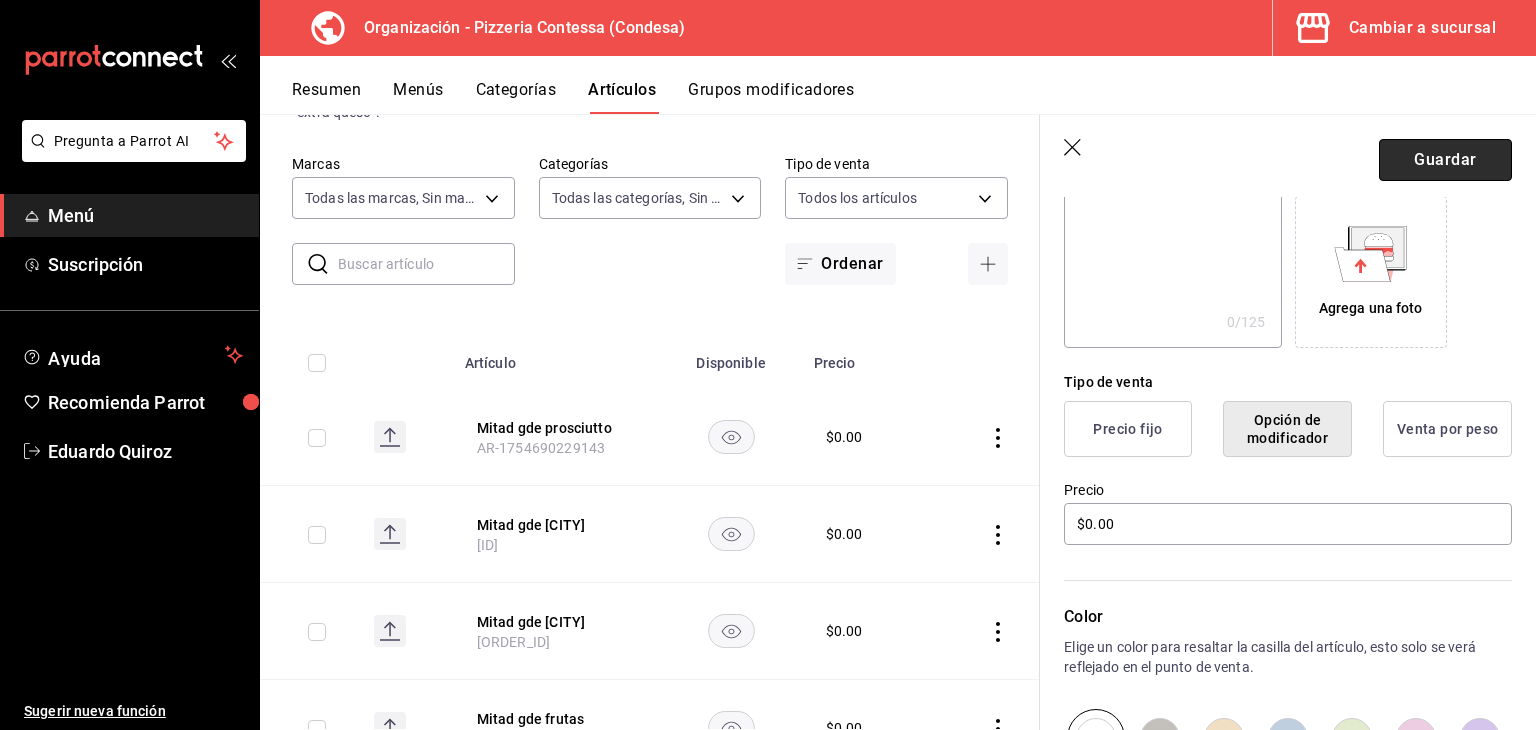 click on "Guardar" at bounding box center [1445, 160] 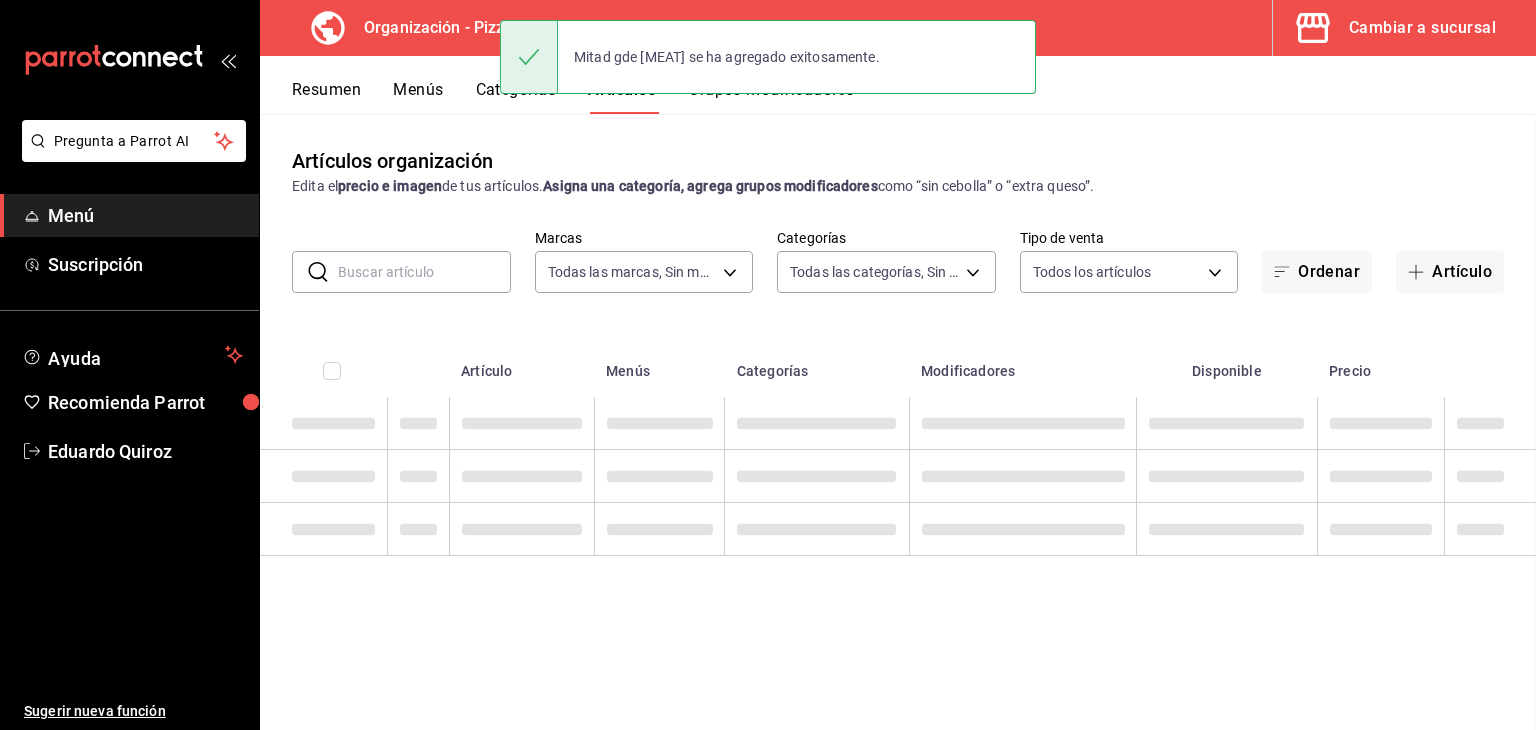 scroll, scrollTop: 0, scrollLeft: 0, axis: both 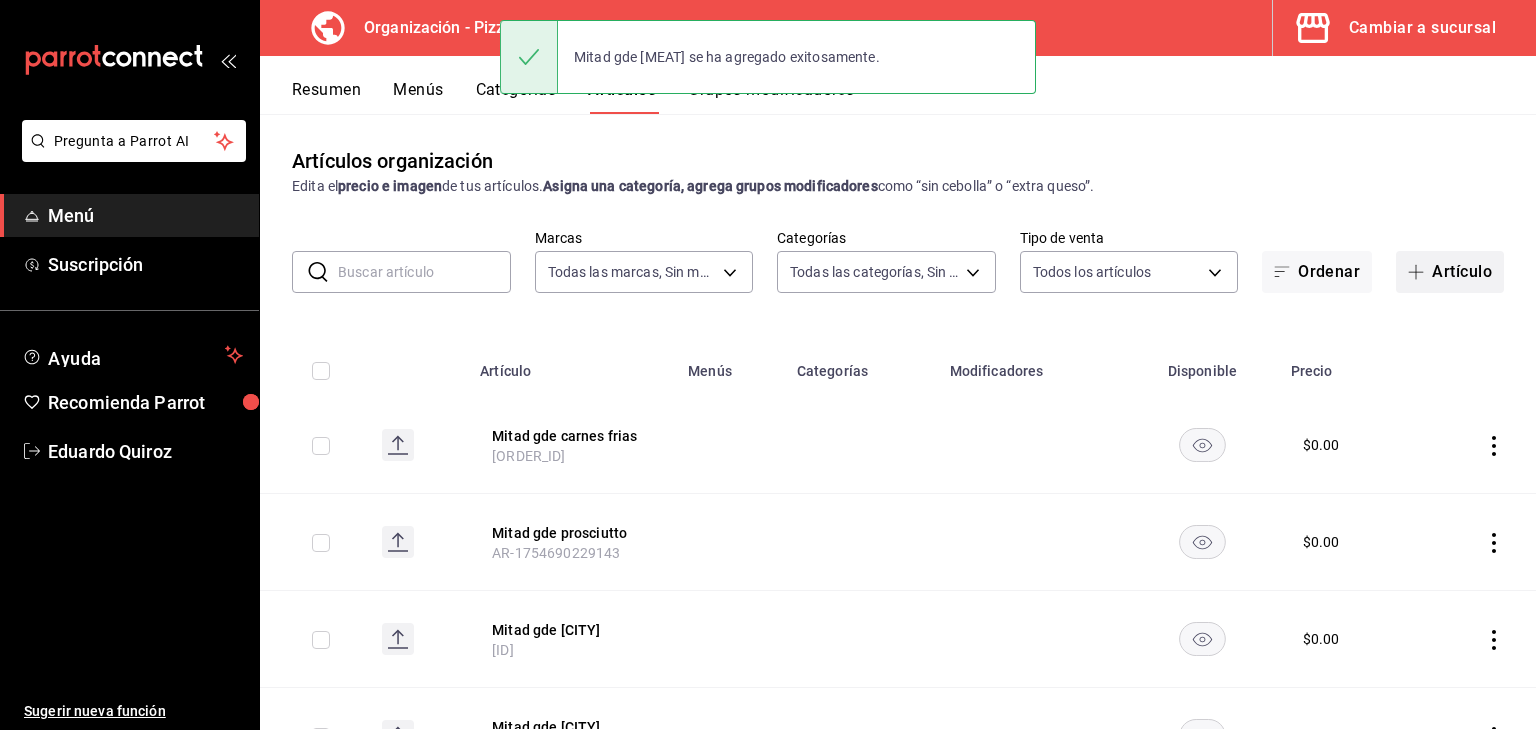 click on "Artículo" at bounding box center (1450, 272) 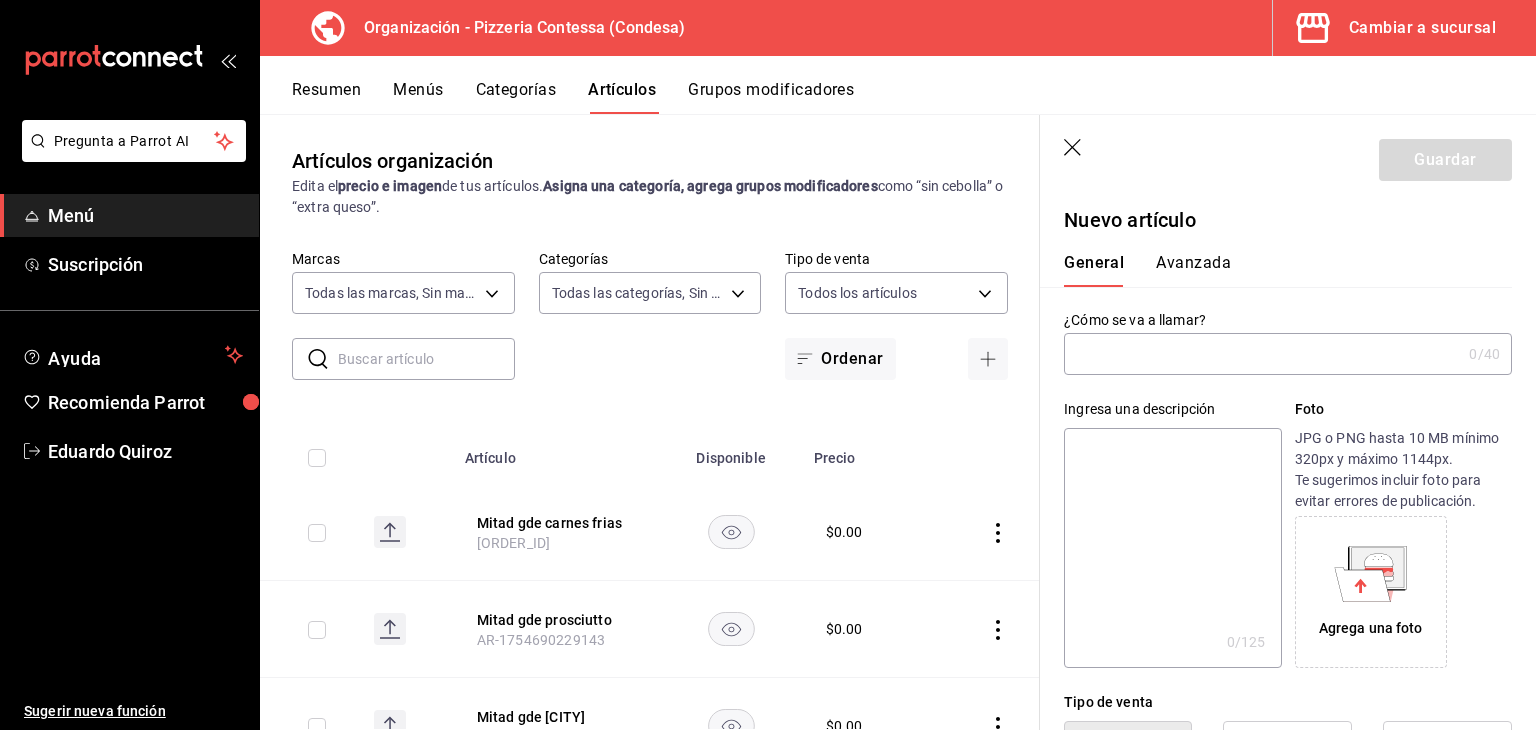 click at bounding box center [1262, 354] 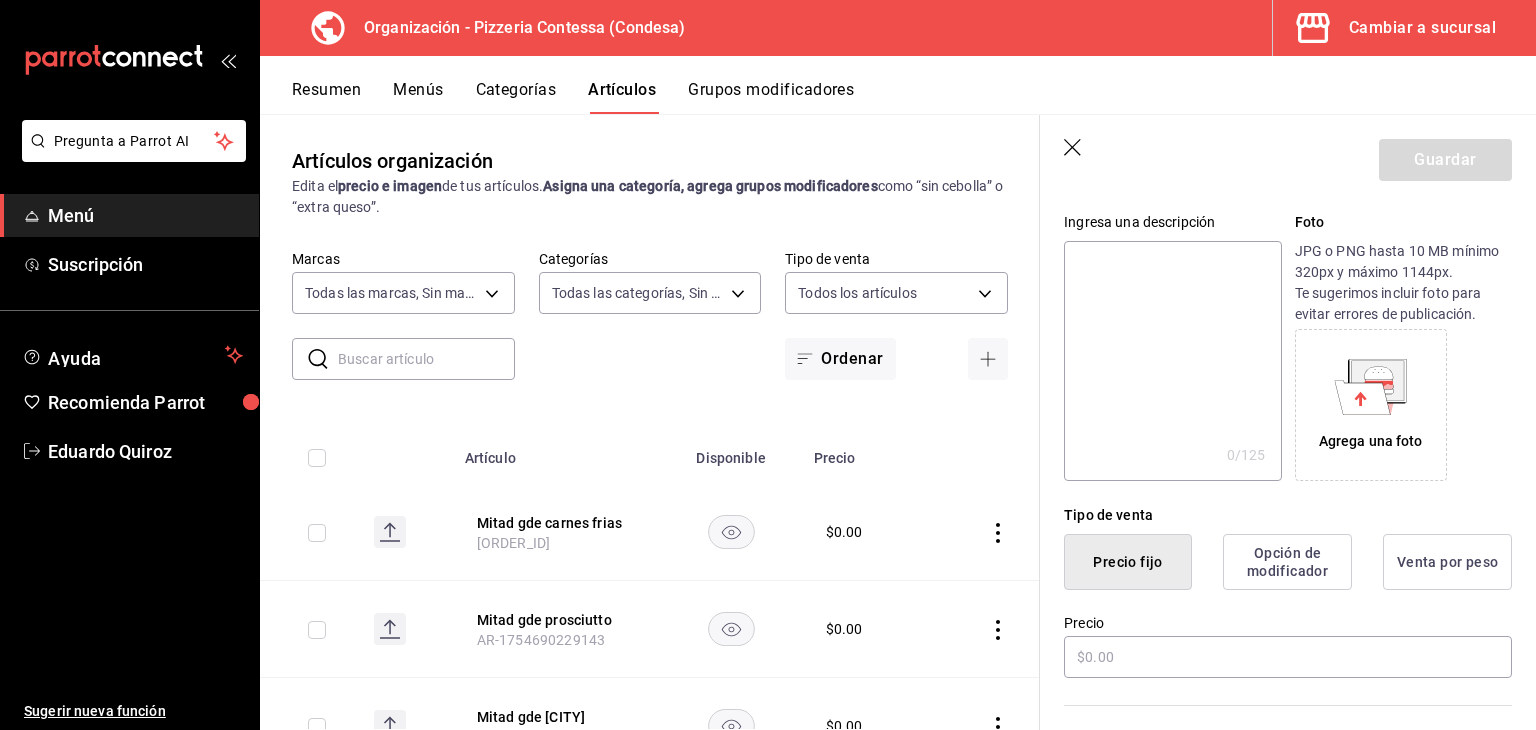 scroll, scrollTop: 188, scrollLeft: 0, axis: vertical 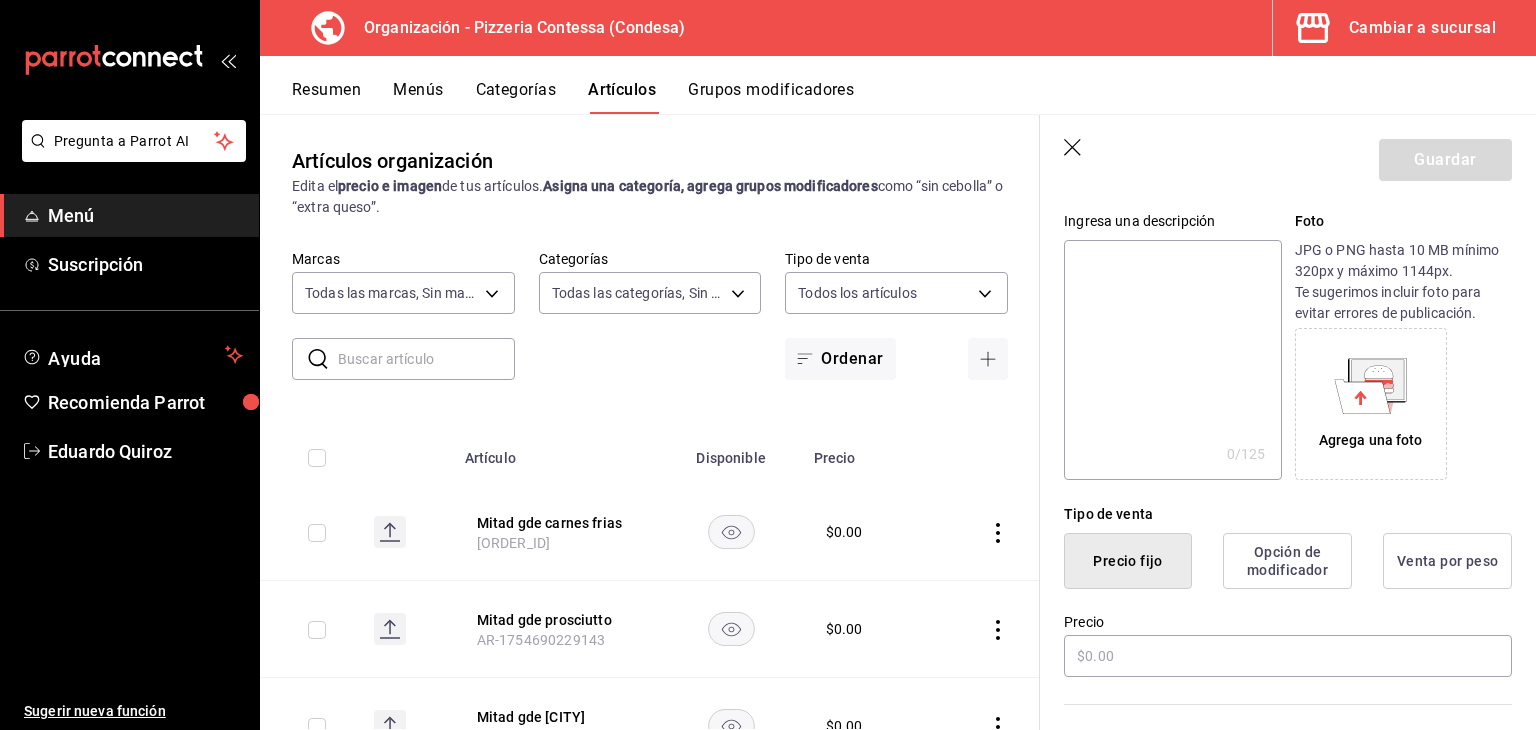 type on "Mitad gde salami hot" 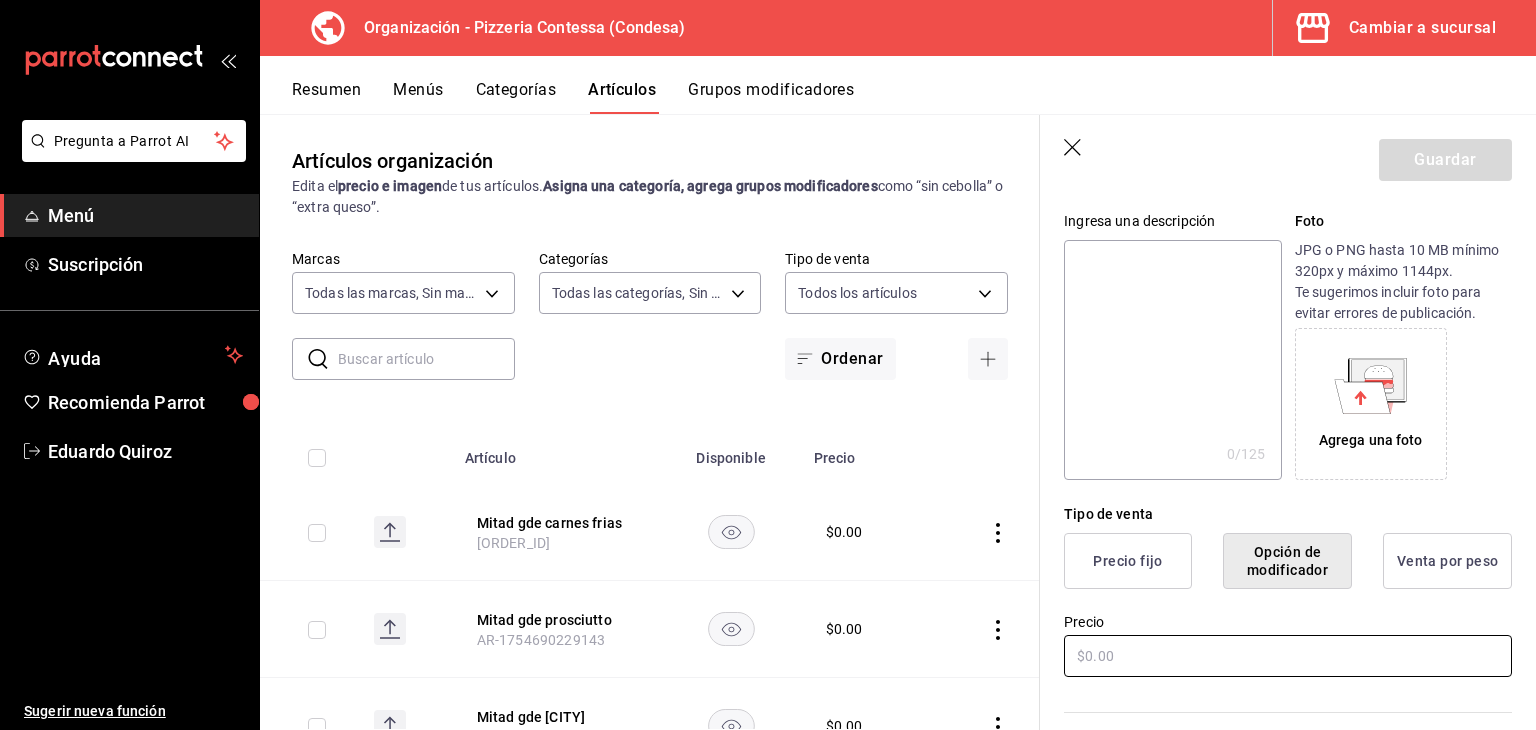 click at bounding box center (1288, 656) 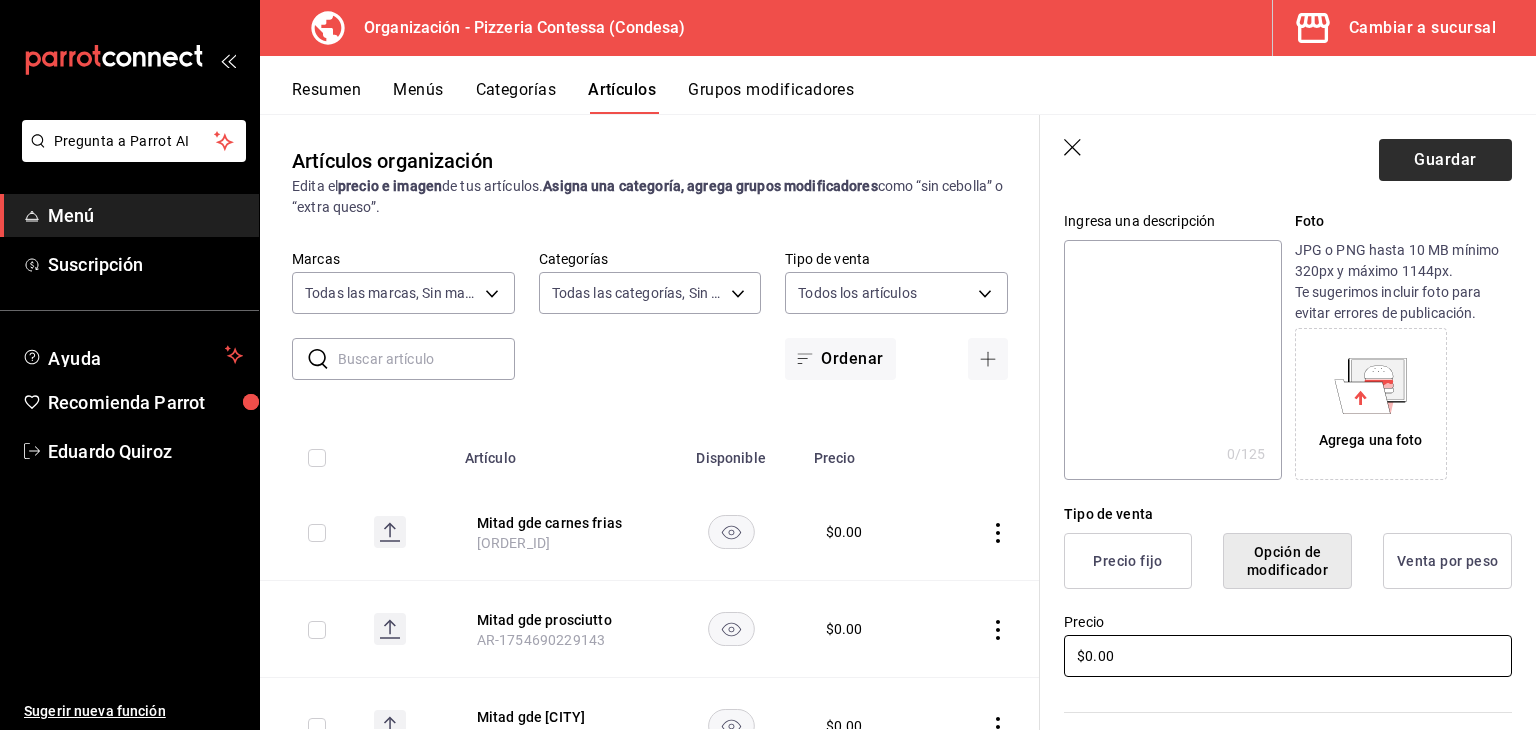 type on "$0.00" 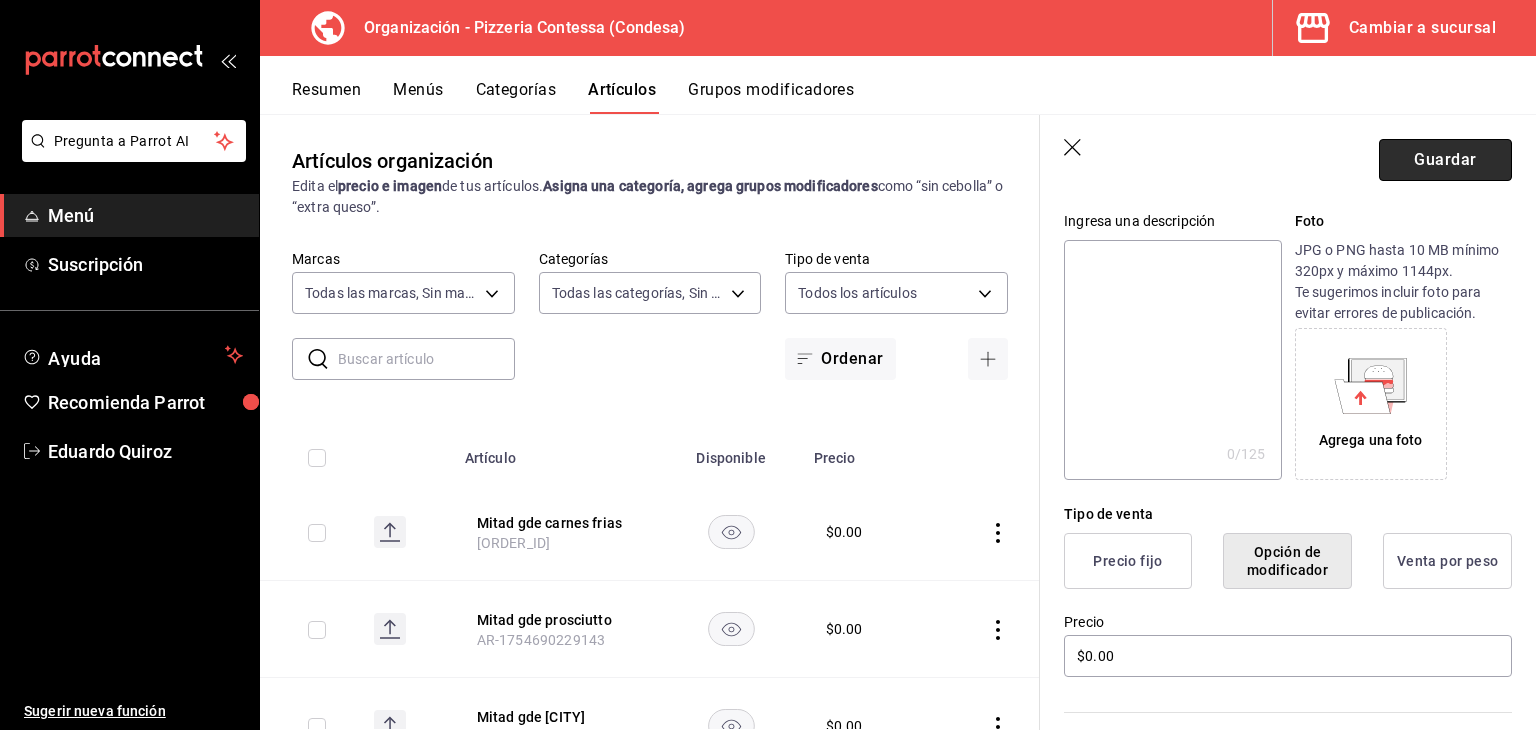 click on "Guardar" at bounding box center [1445, 160] 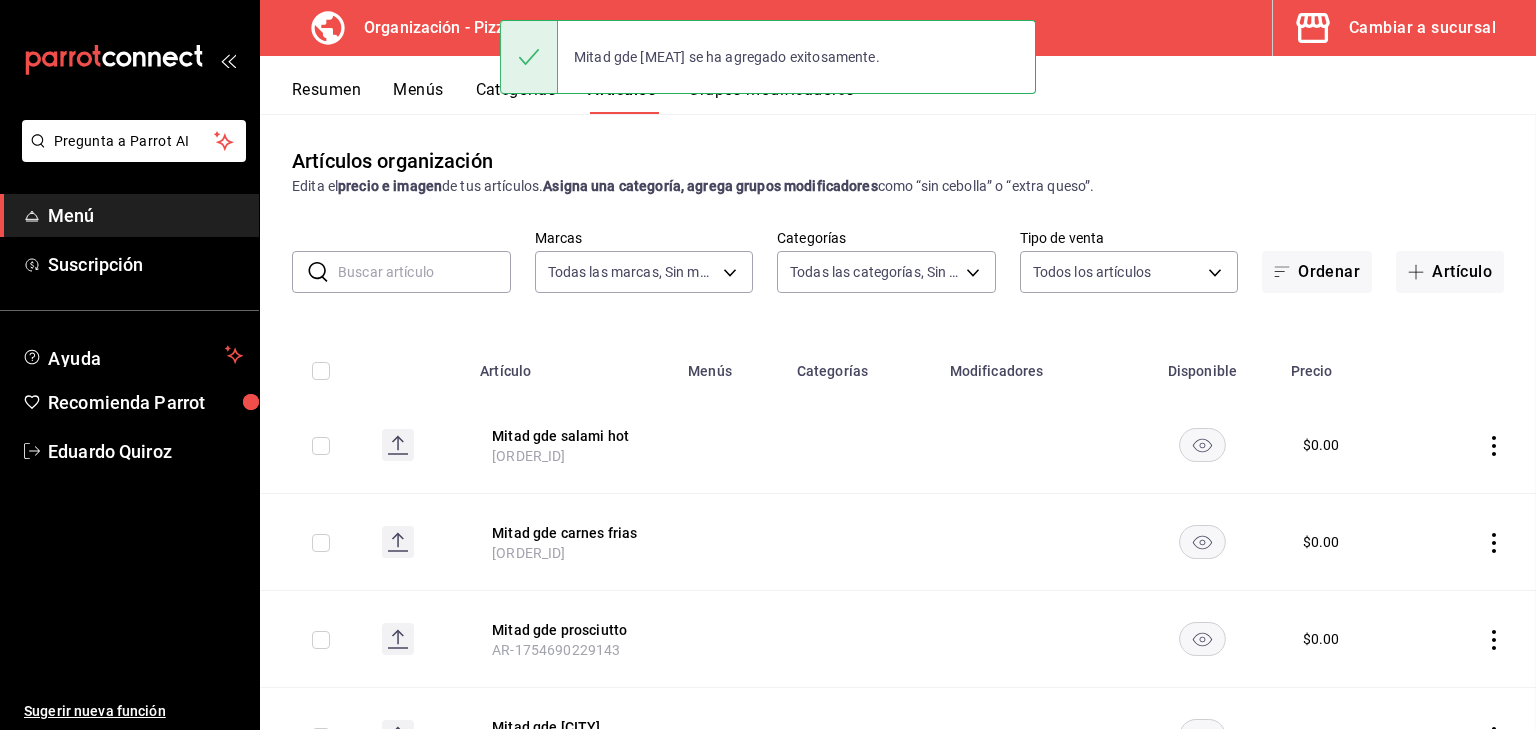 scroll, scrollTop: 0, scrollLeft: 0, axis: both 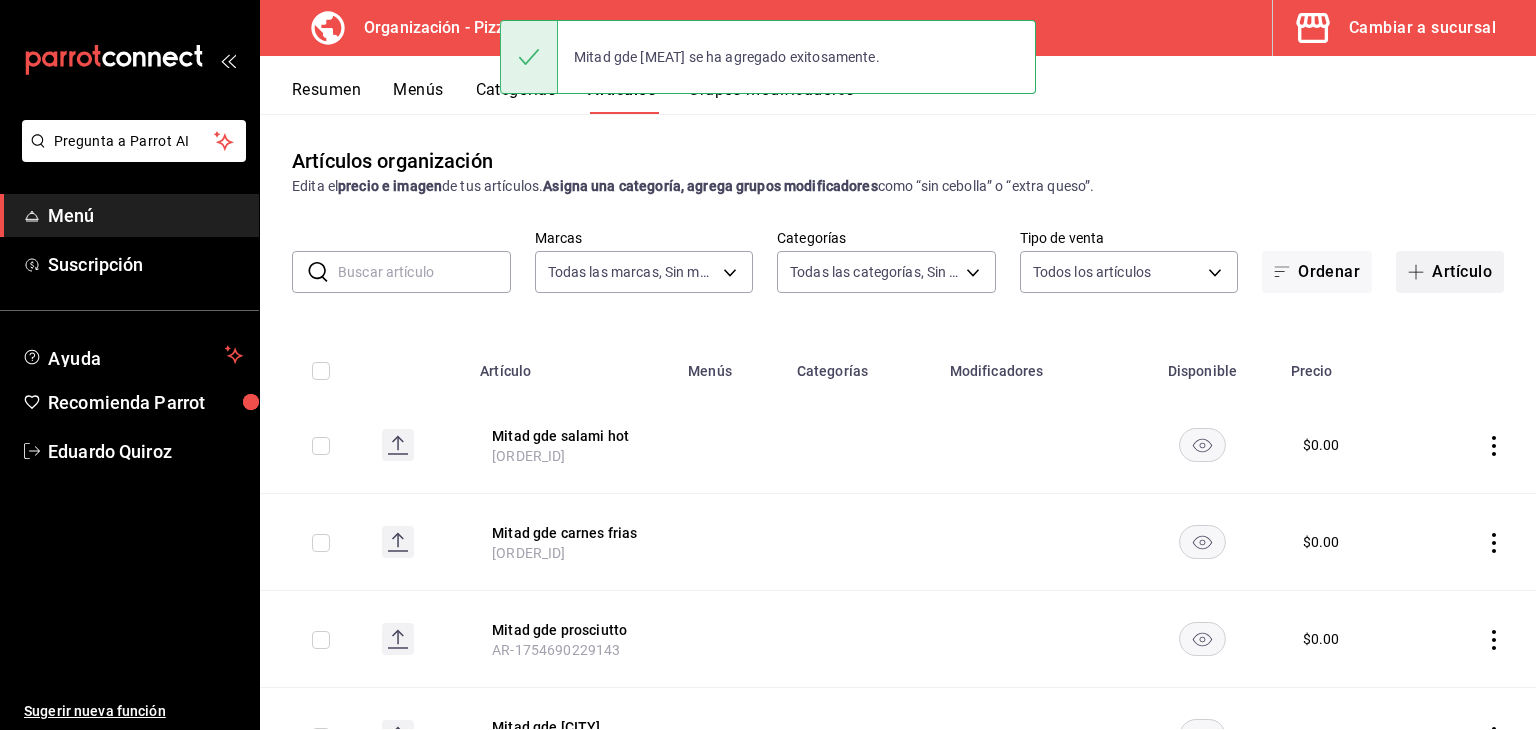 click on "Artículo" at bounding box center [1450, 272] 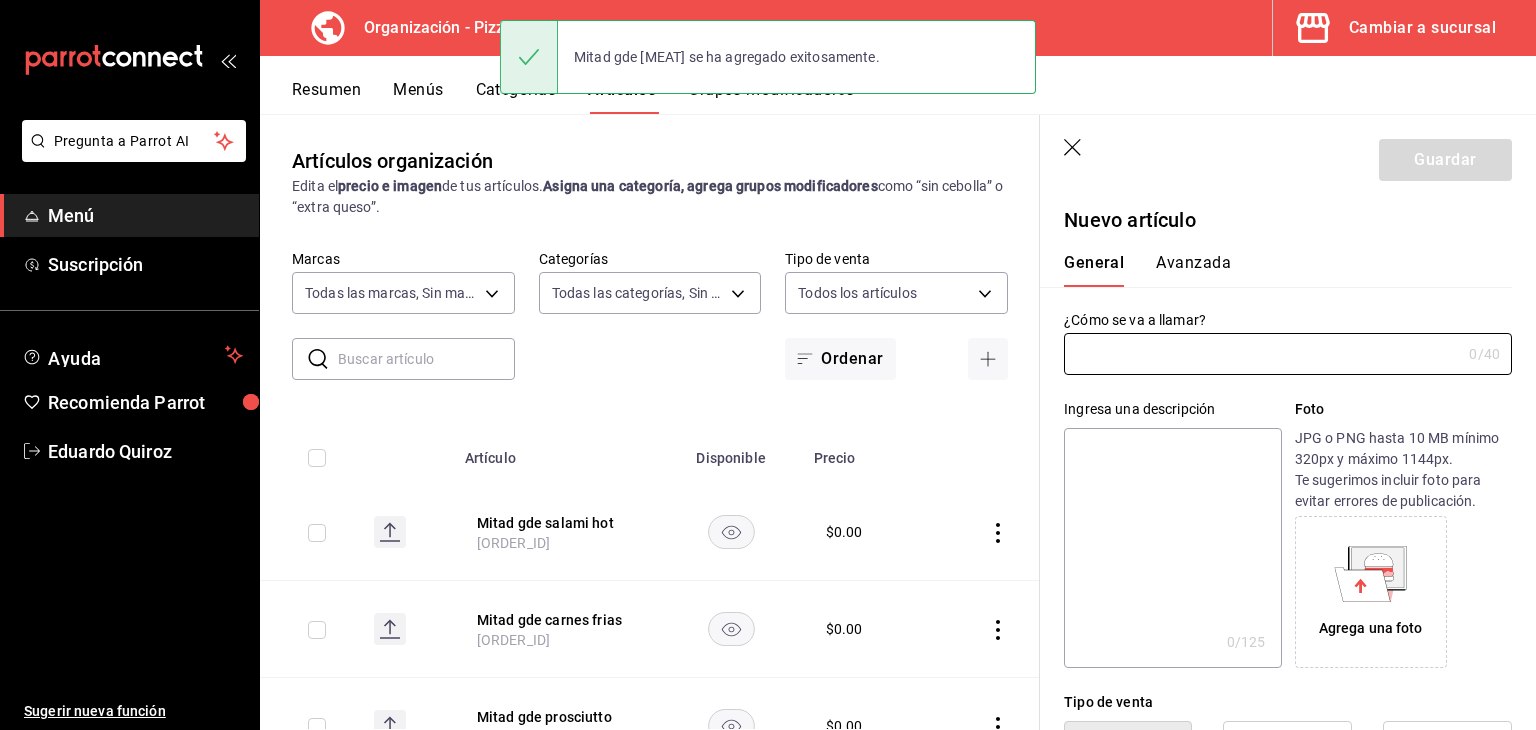 type on "AR-1754690274645" 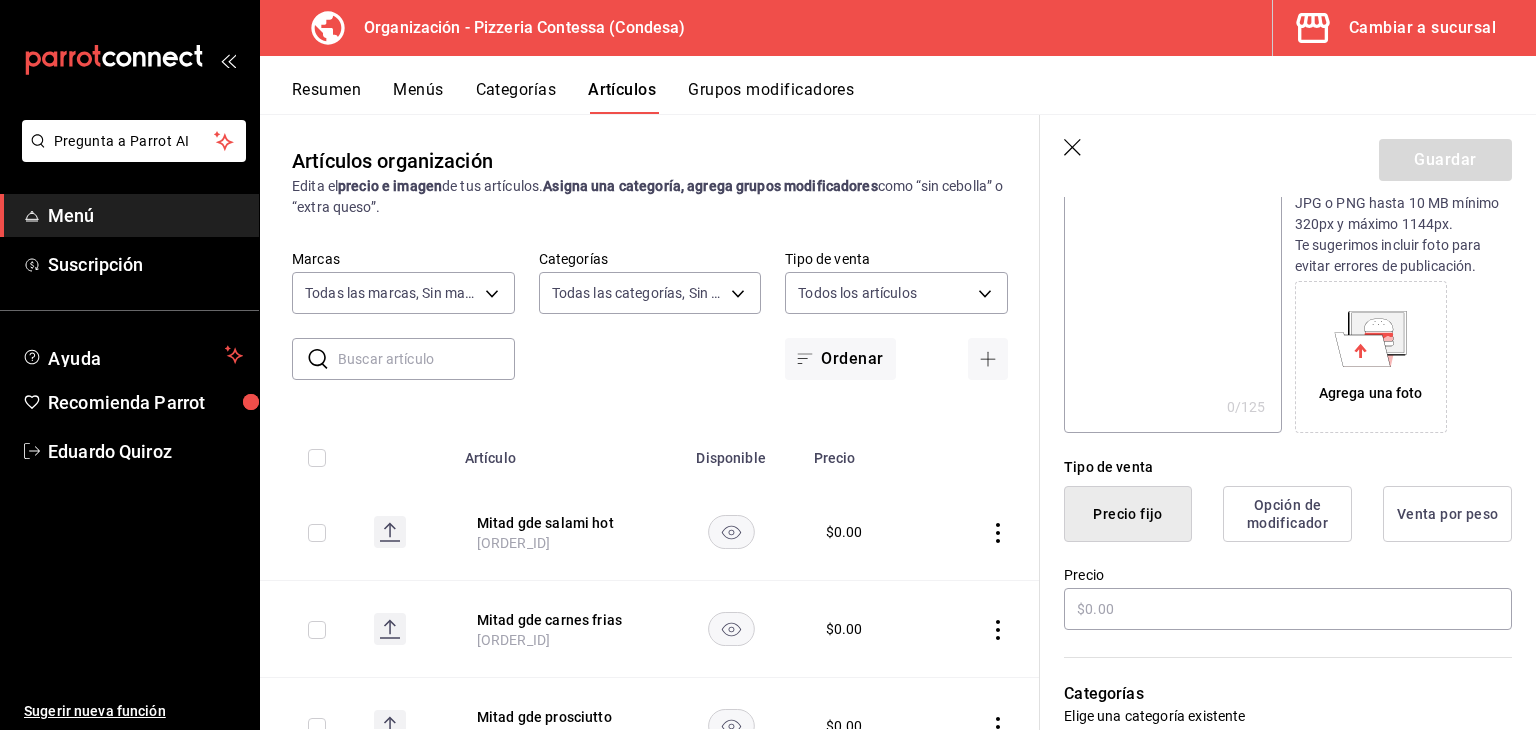 scroll, scrollTop: 250, scrollLeft: 0, axis: vertical 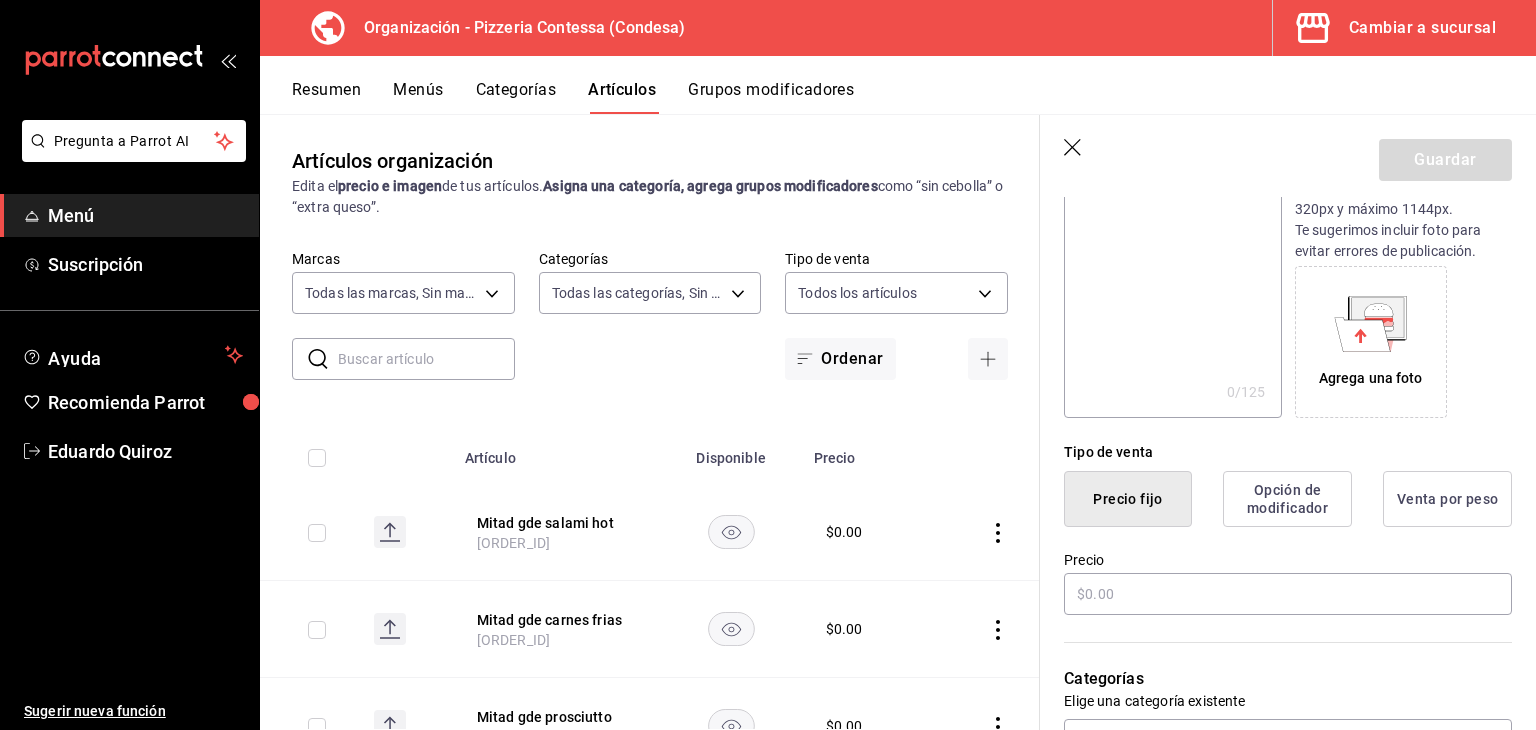 type on "Mitad gde oaxaca" 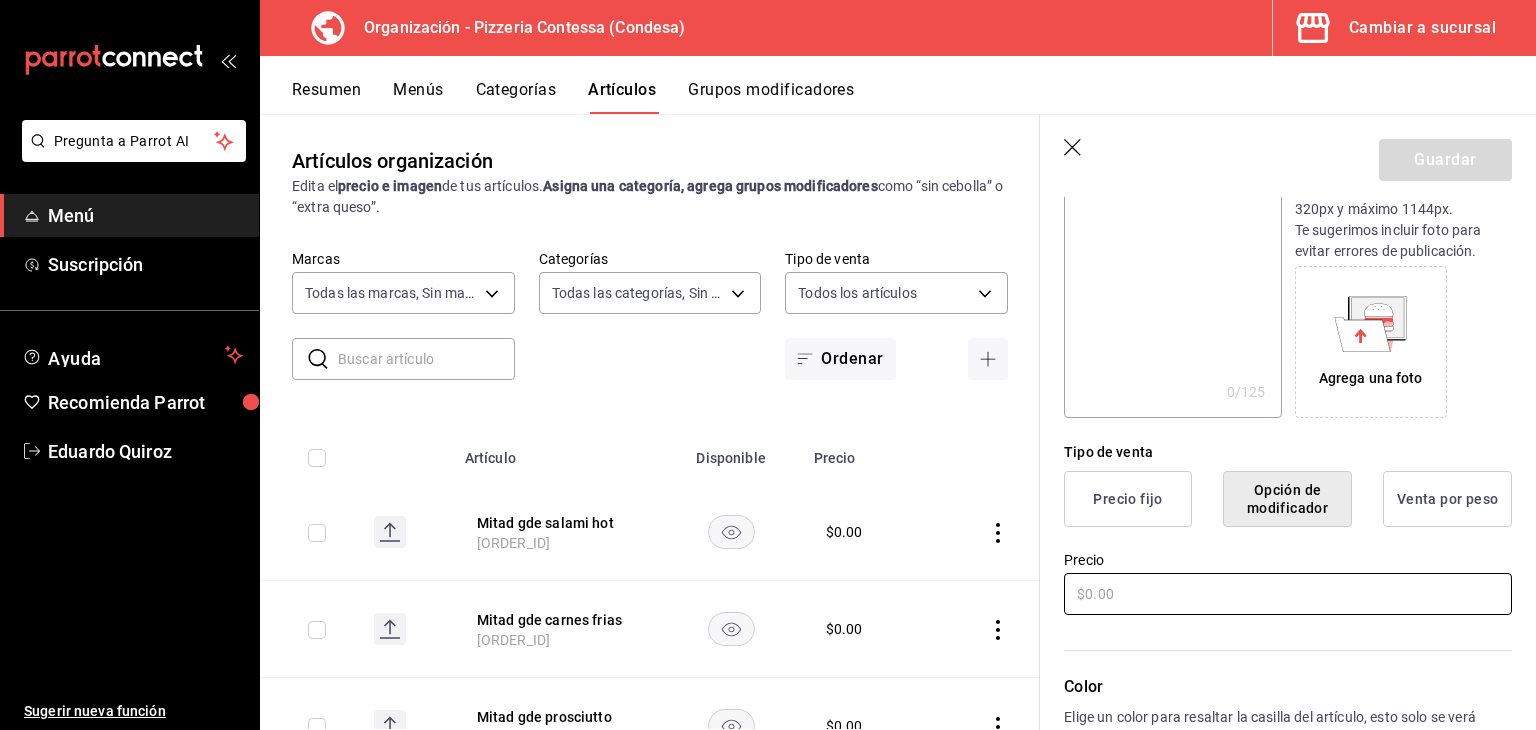 click at bounding box center [1288, 594] 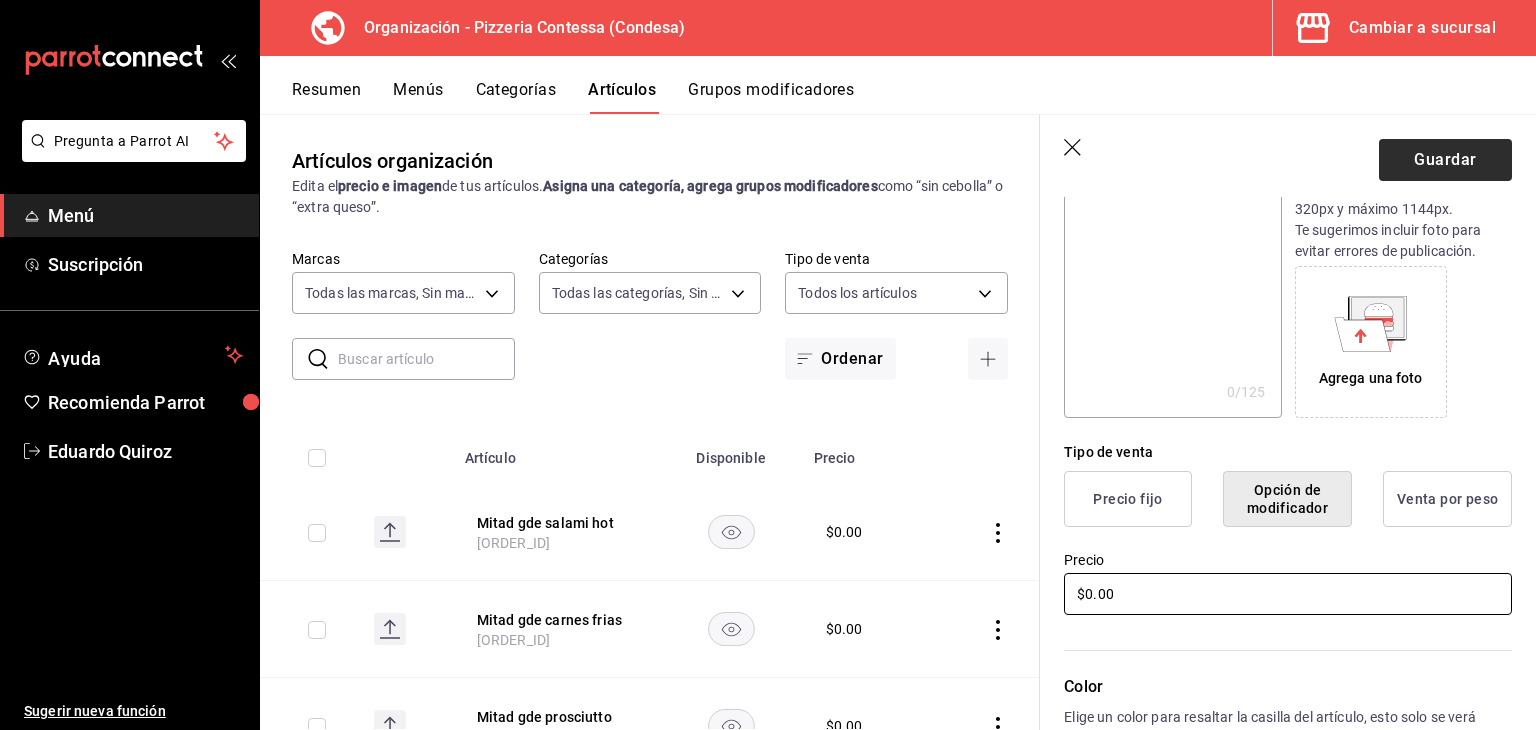 type on "$0.00" 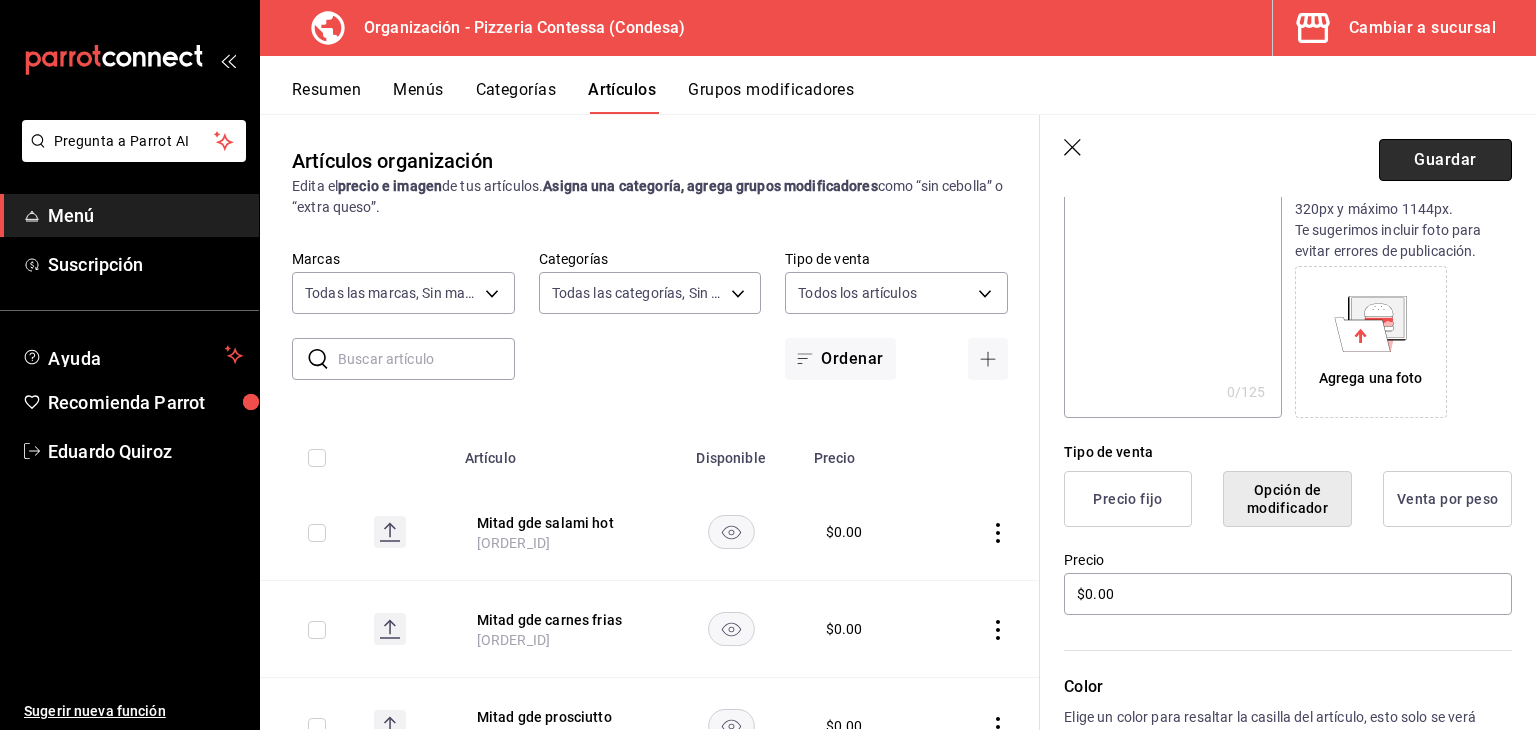 click on "Guardar" at bounding box center [1445, 160] 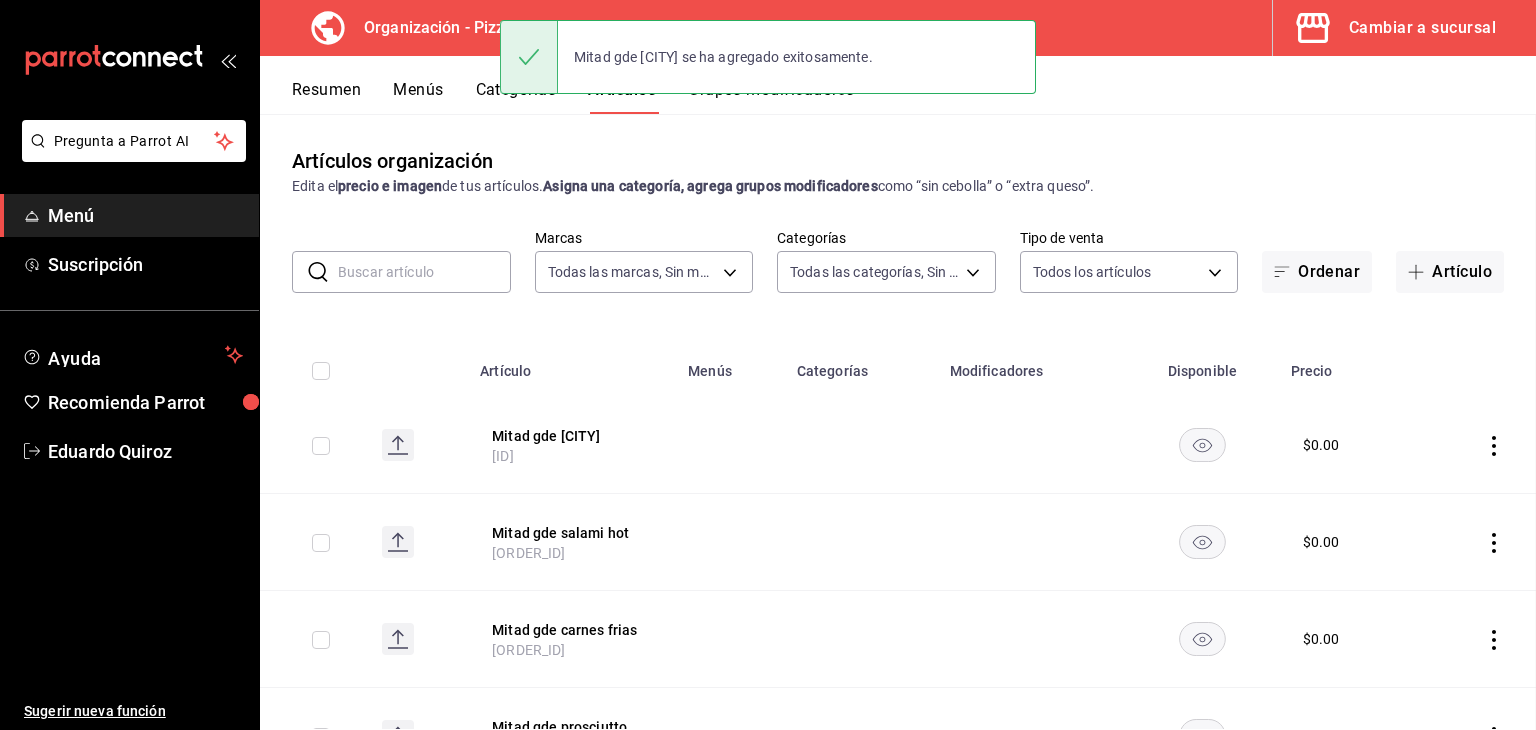 scroll, scrollTop: 0, scrollLeft: 0, axis: both 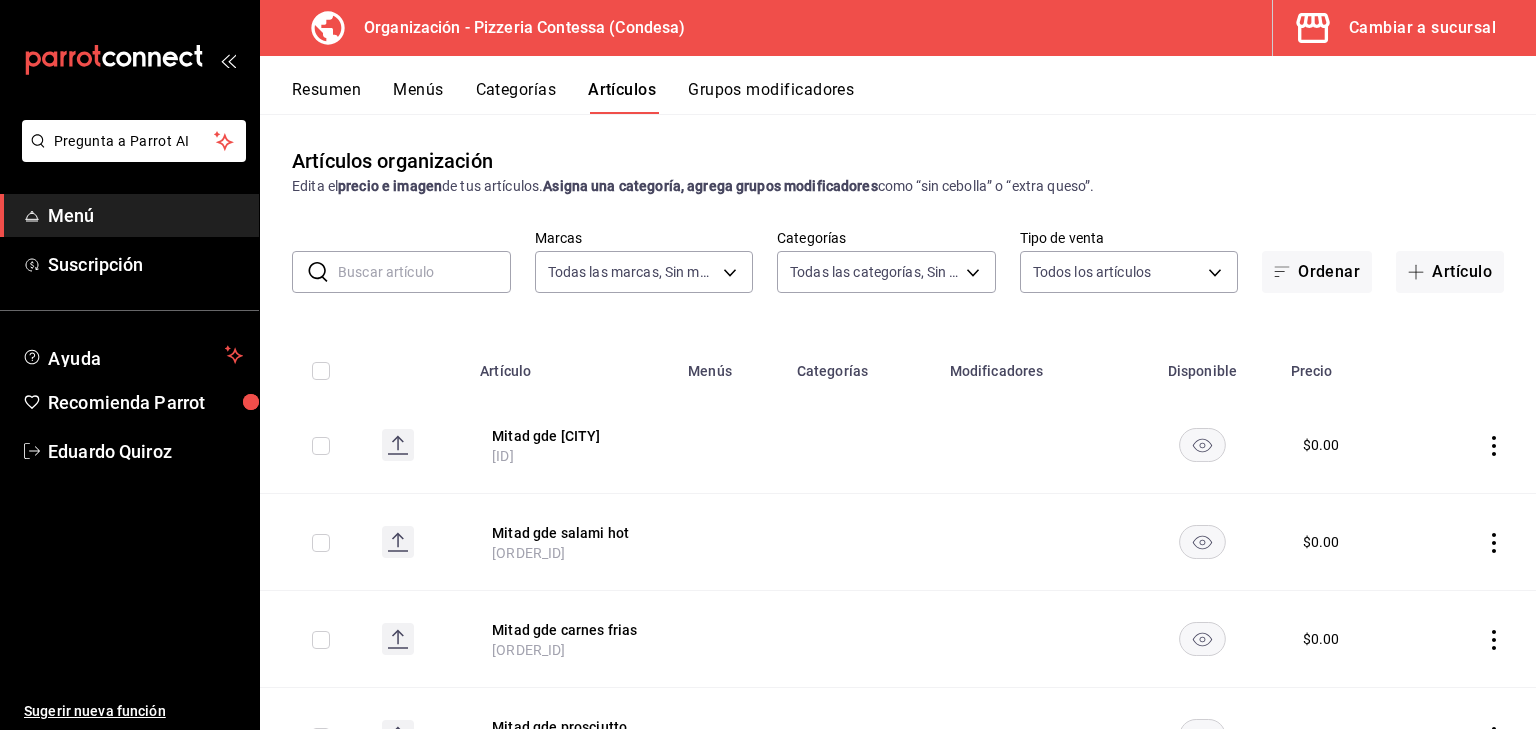 click on "Grupos modificadores" at bounding box center (771, 97) 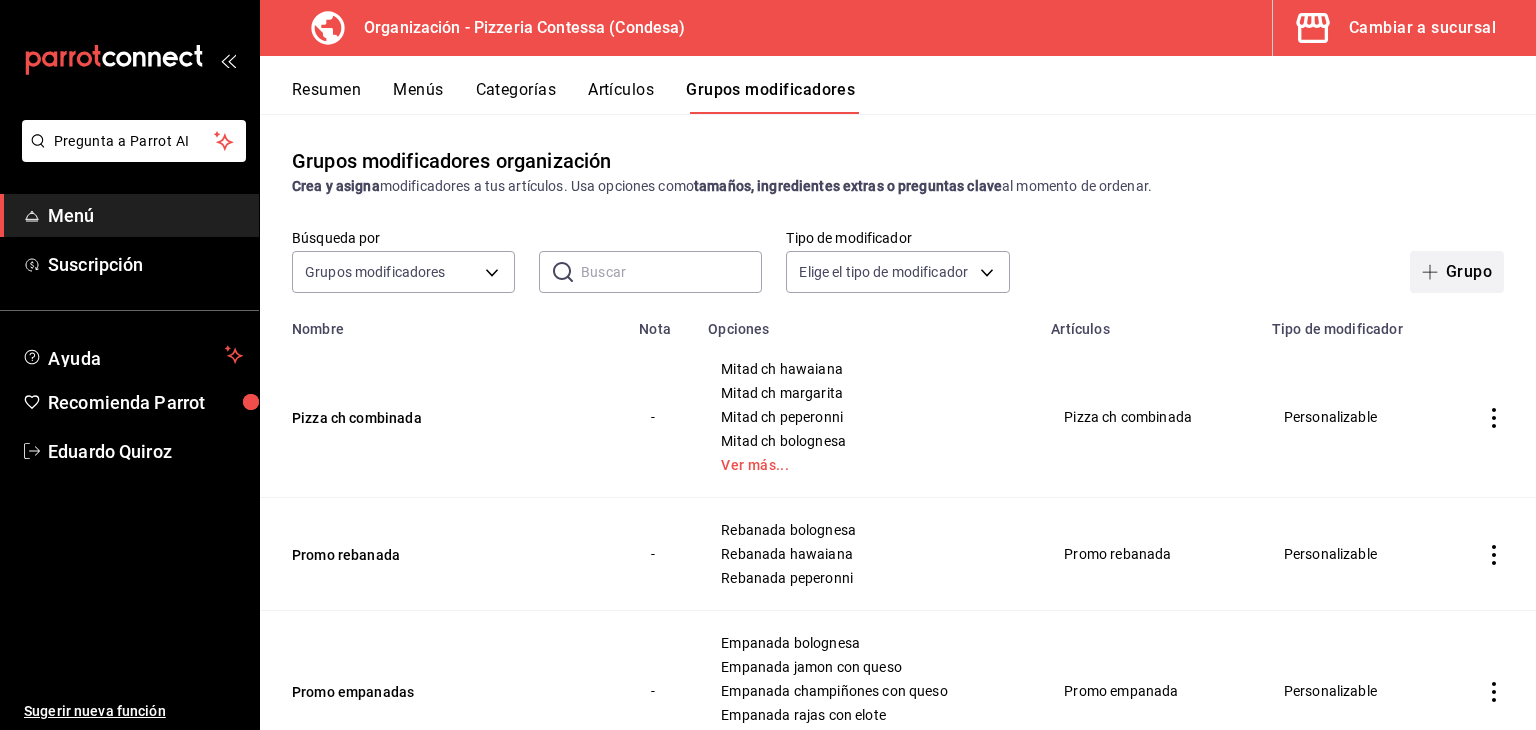 click on "Grupo" at bounding box center (1457, 272) 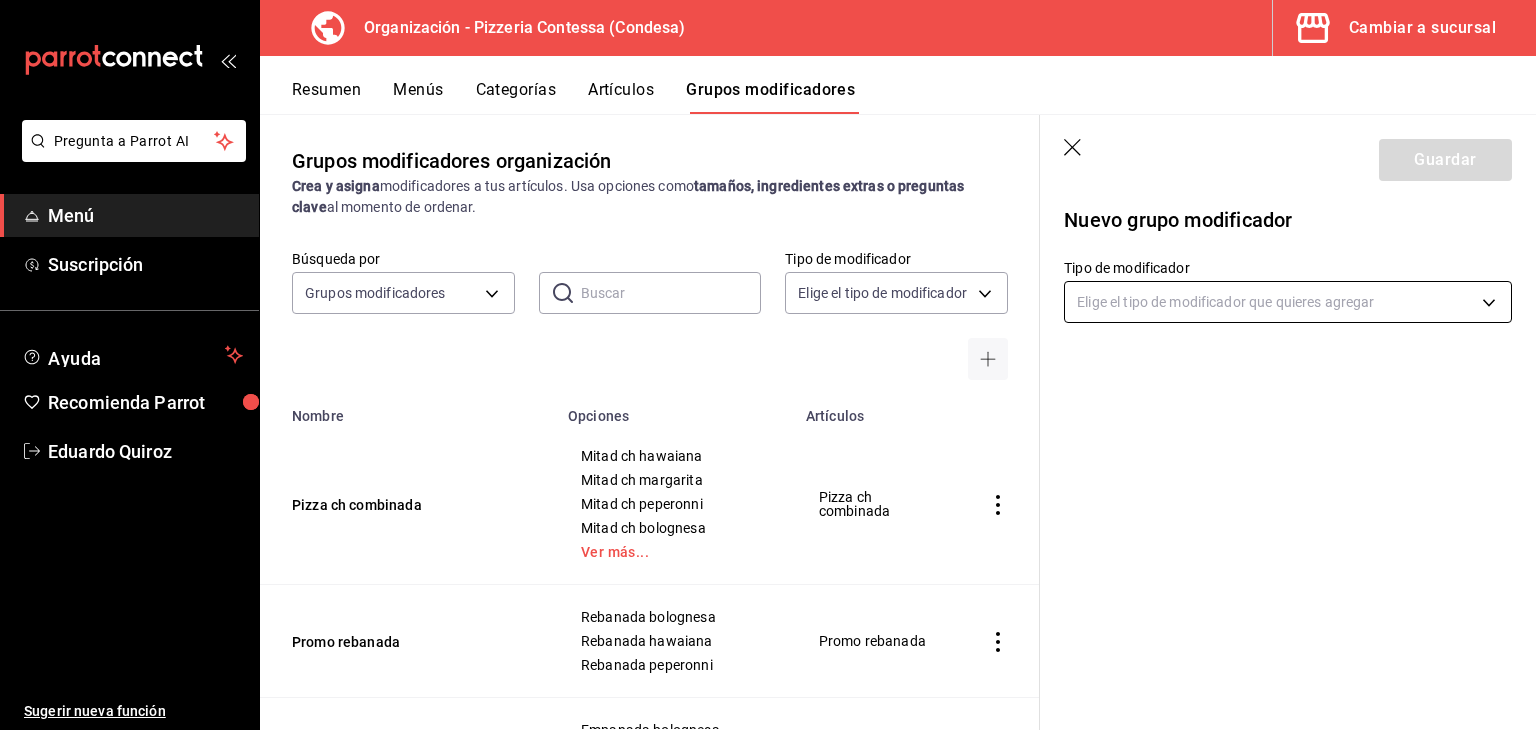 click on "Pregunta a Parrot AI Menú   Suscripción   Ayuda Recomienda Parrot   Eduardo Quiroz   Sugerir nueva función   Organización - Pizzeria Contessa (Condesa) Cambiar a sucursal Resumen Menús Categorías Artículos Grupos modificadores Grupos modificadores organización Crea y asigna  modificadores a tus artículos. Usa opciones como  tamaños, ingredientes extras o preguntas clave  al momento de ordenar. Búsqueda por Grupos modificadores GROUP ​ ​ Tipo de modificador Elige el tipo de modificador Nombre Opciones Artículos Pizza ch combinada Mitad ch hawaiana Mitad ch margarita Mitad ch peperonni Mitad ch bolognesa Ver más... Pizza ch combinada Promo rebanada Rebanada bolognesa Rebanada hawaiana Rebanada peperonni Promo rebanada Promo empanadas Empanada bolognesa Empanada jamon con queso Empanada champiñones con queso Empanada rajas con elote Ver más... Promo empanada Refrescos pepsi Pepsi Mirinda 7up Manzanita sol Ver más... Promo pizza Elige proteina Pollo Camarones Pasta 4 quesos Pasta alfredo Menú" at bounding box center (768, 365) 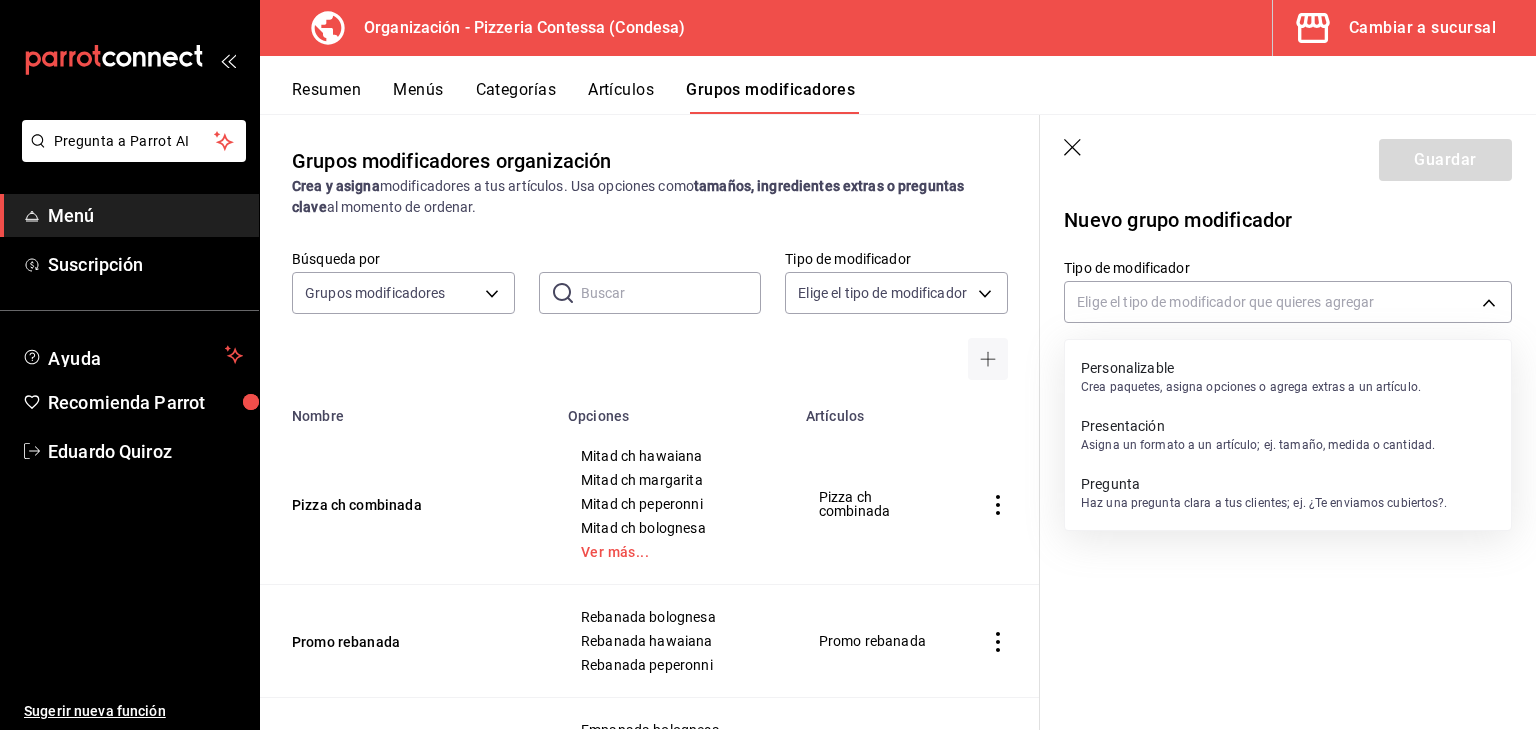 click on "Personalizable" at bounding box center (1251, 368) 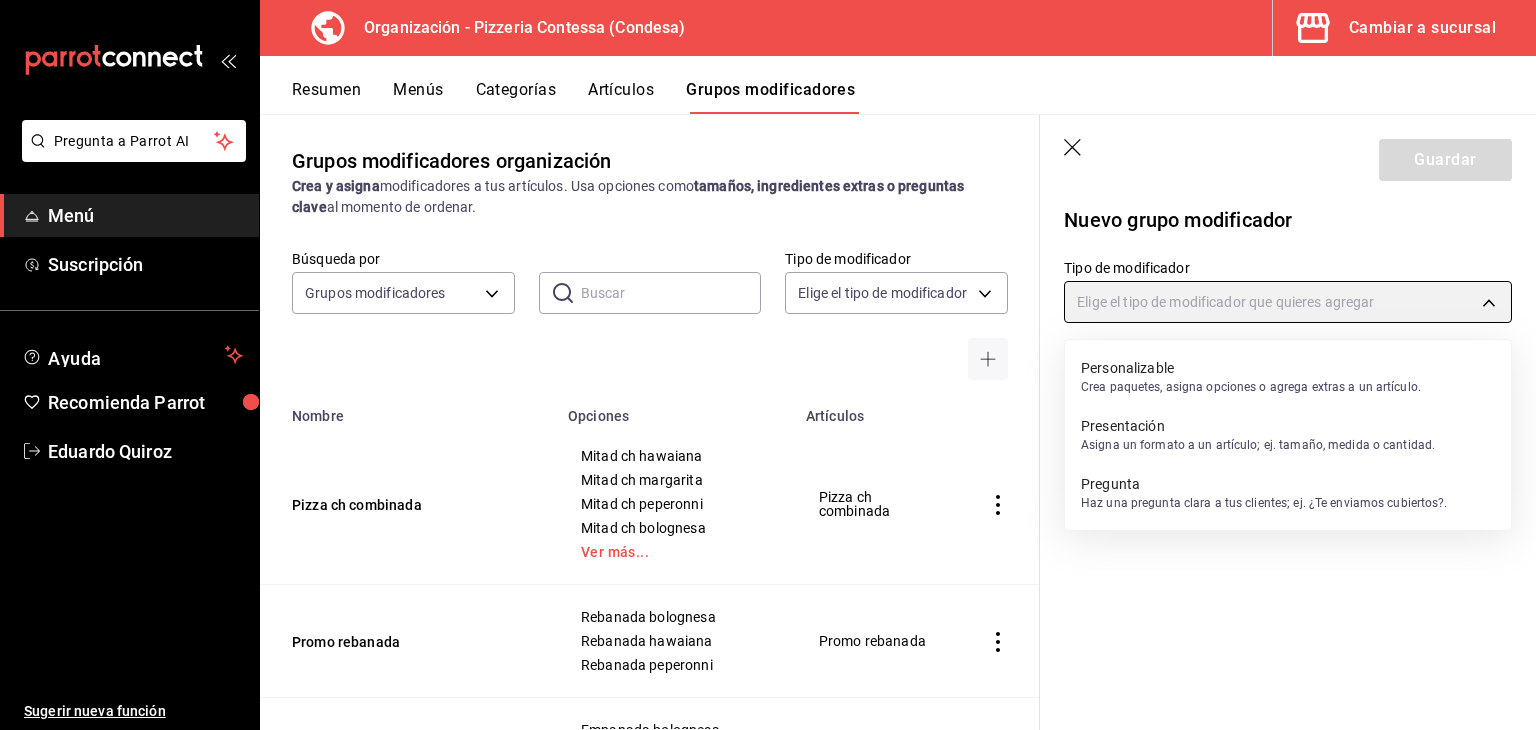 type on "CUSTOMIZABLE" 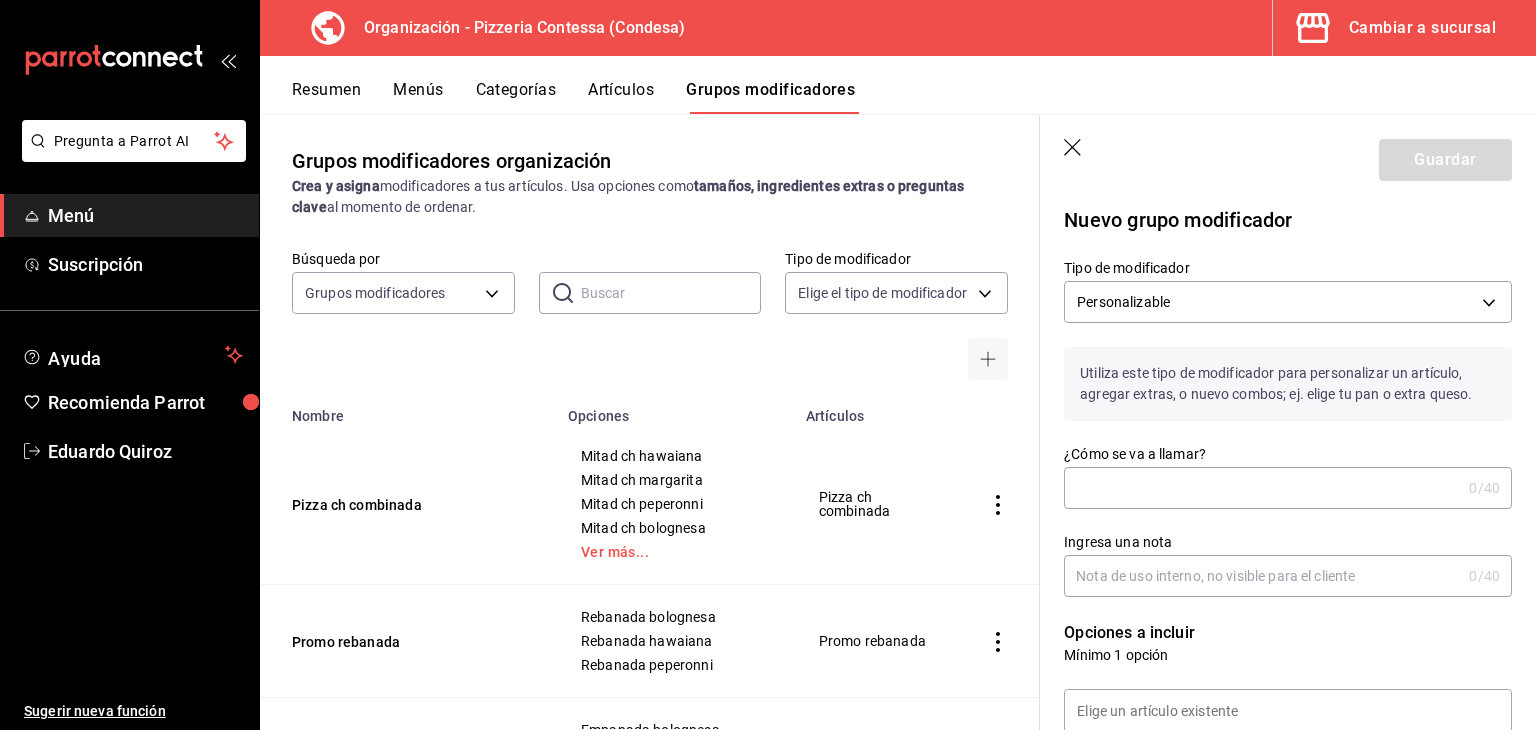 click on "¿Cómo se va a llamar?" at bounding box center (1262, 488) 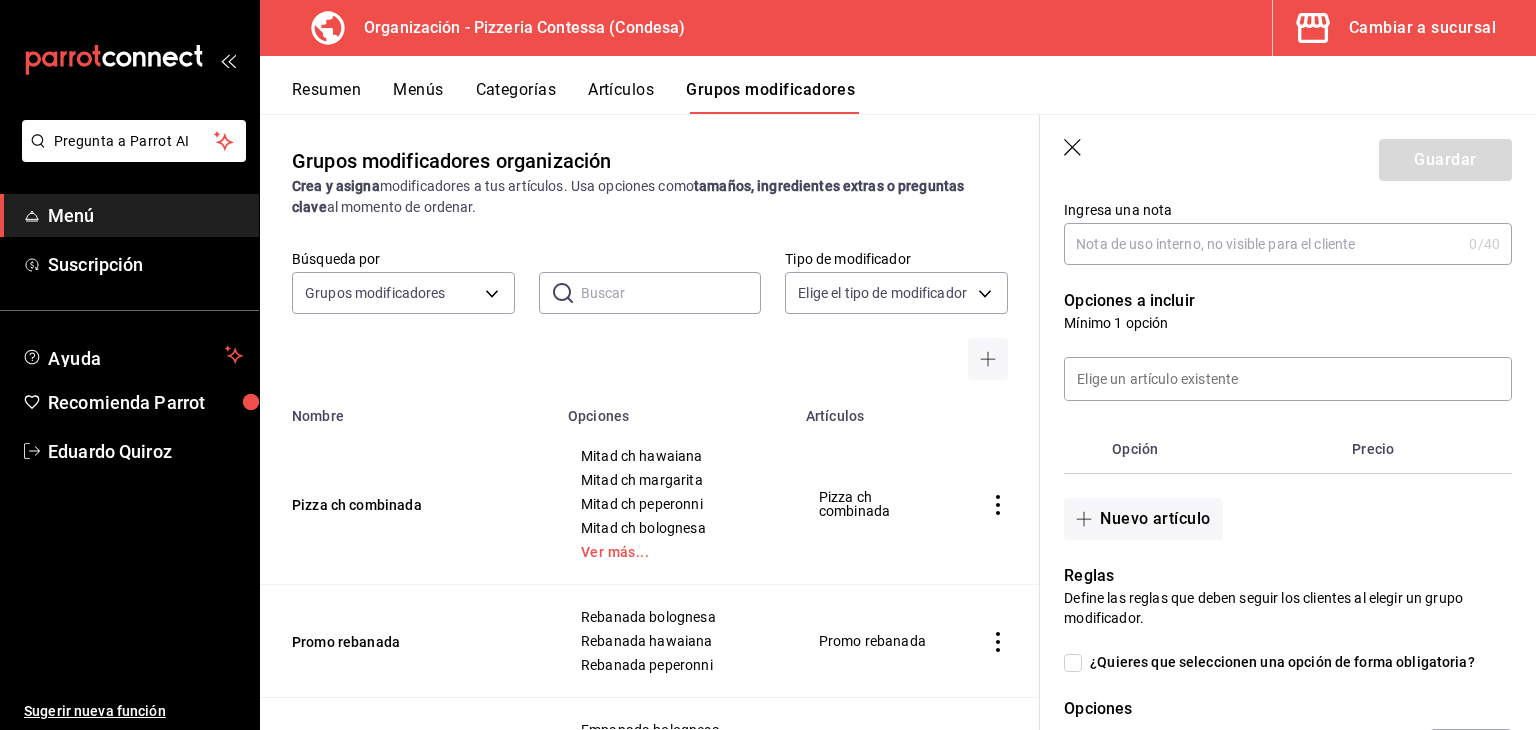 scroll, scrollTop: 332, scrollLeft: 0, axis: vertical 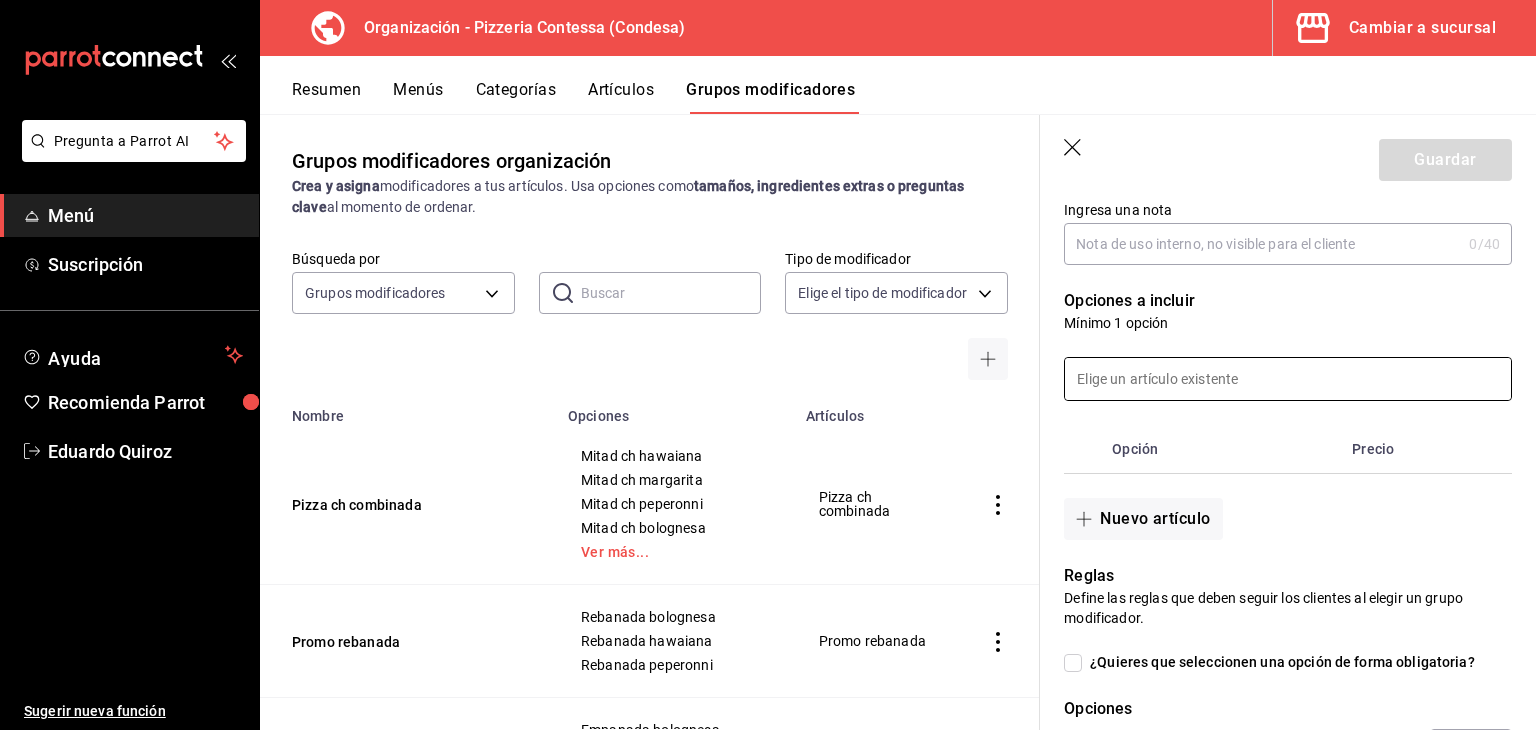 type on "Pizza GDE combinada" 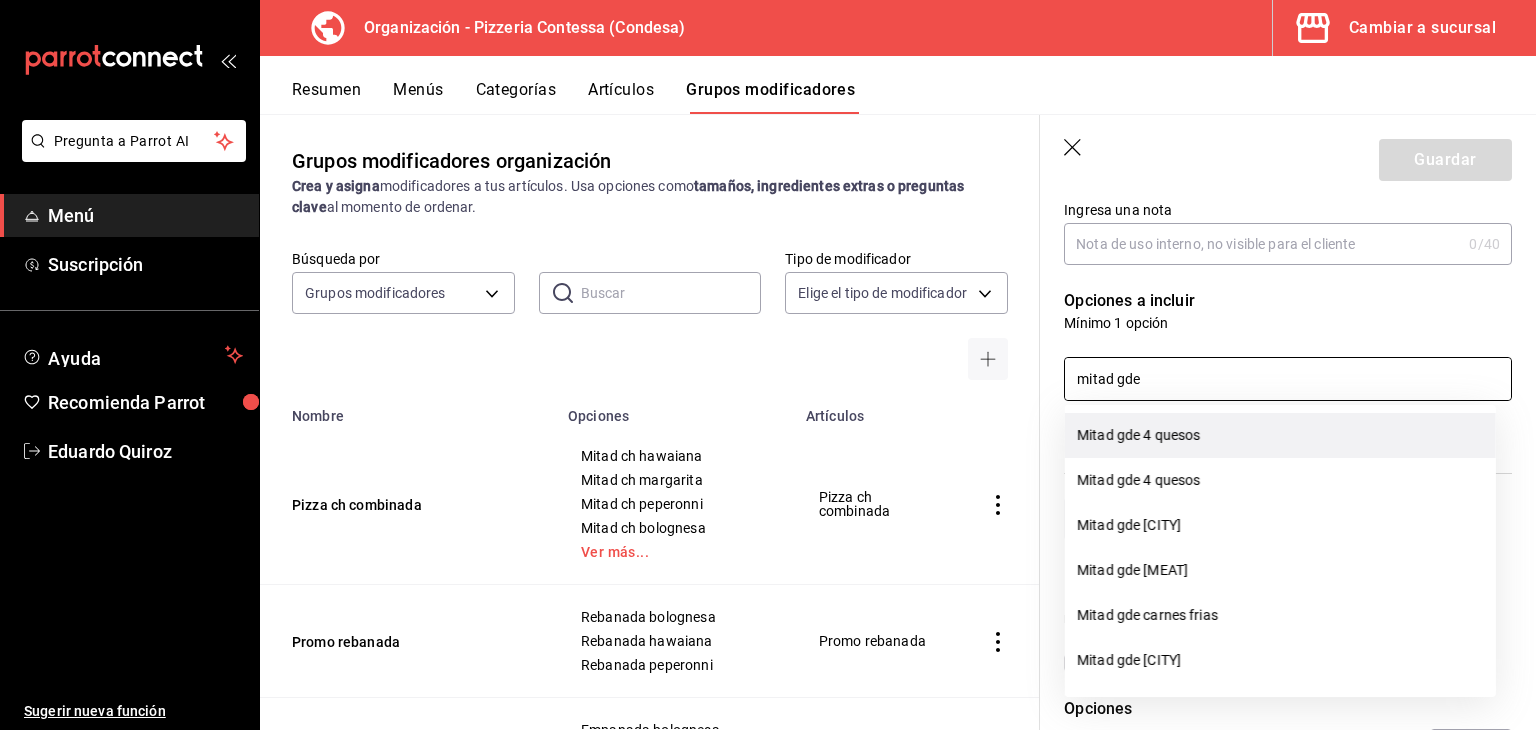 click on "Mitad gde 4 quesos" at bounding box center [1280, 435] 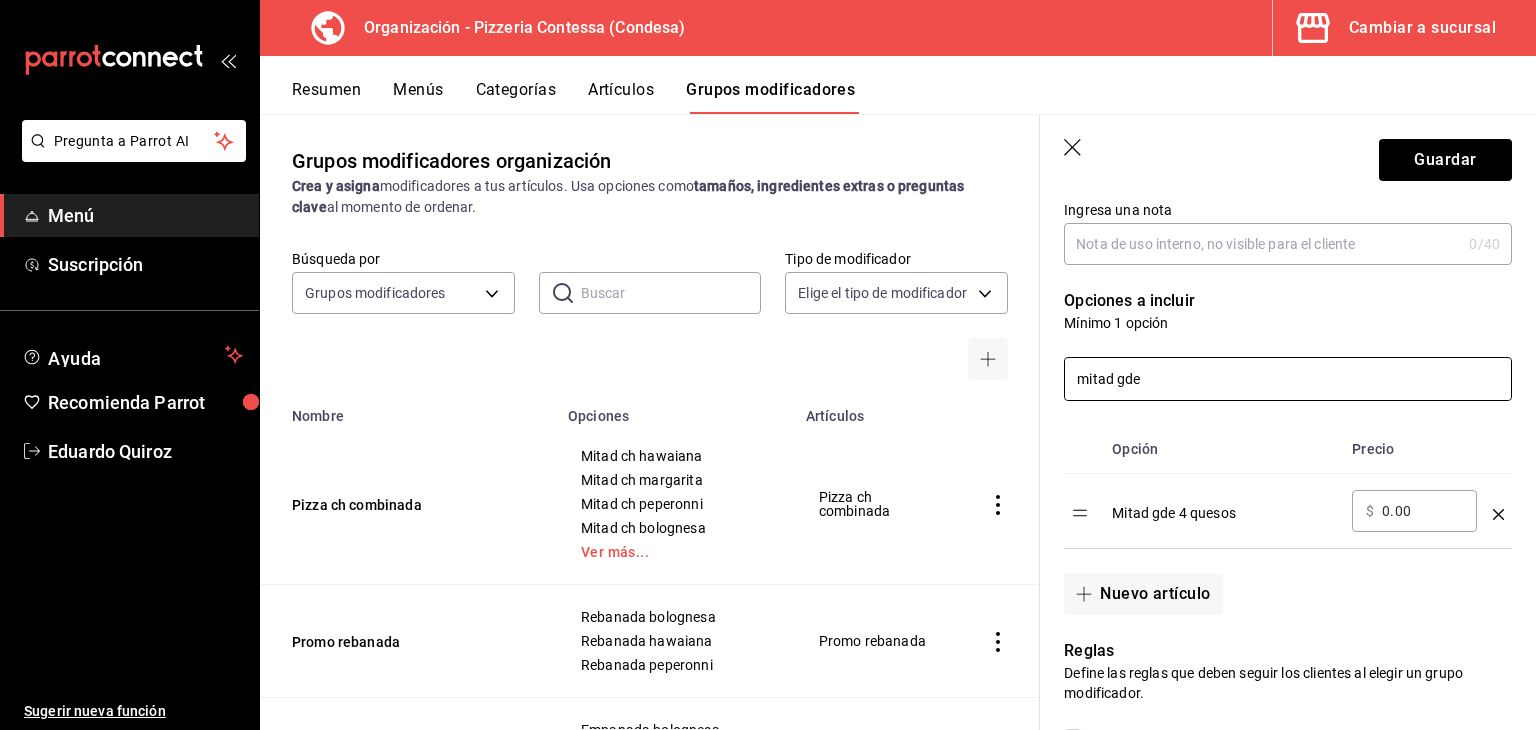 click on "mitad gde" at bounding box center [1288, 379] 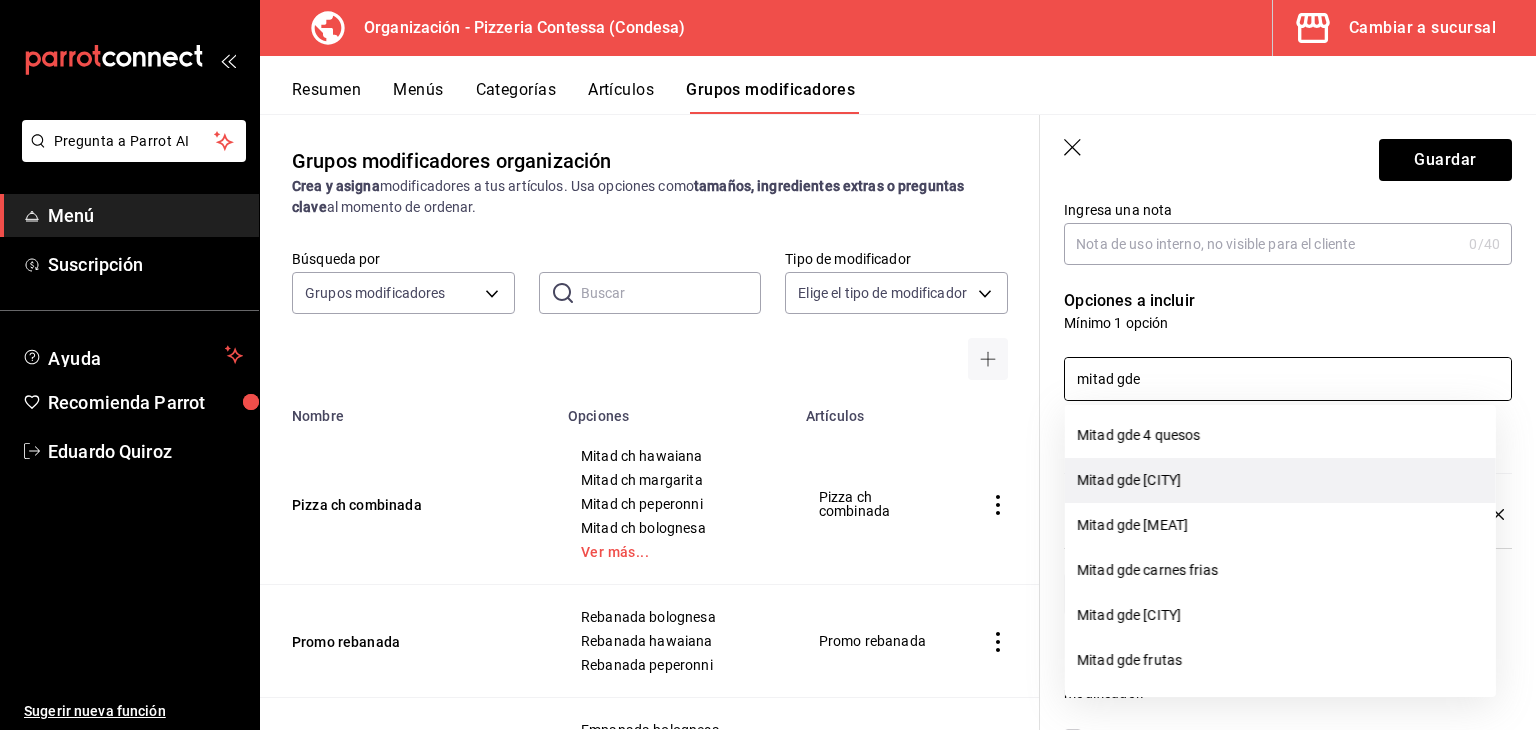 click on "Mitad gde alcachofa" at bounding box center [1280, 480] 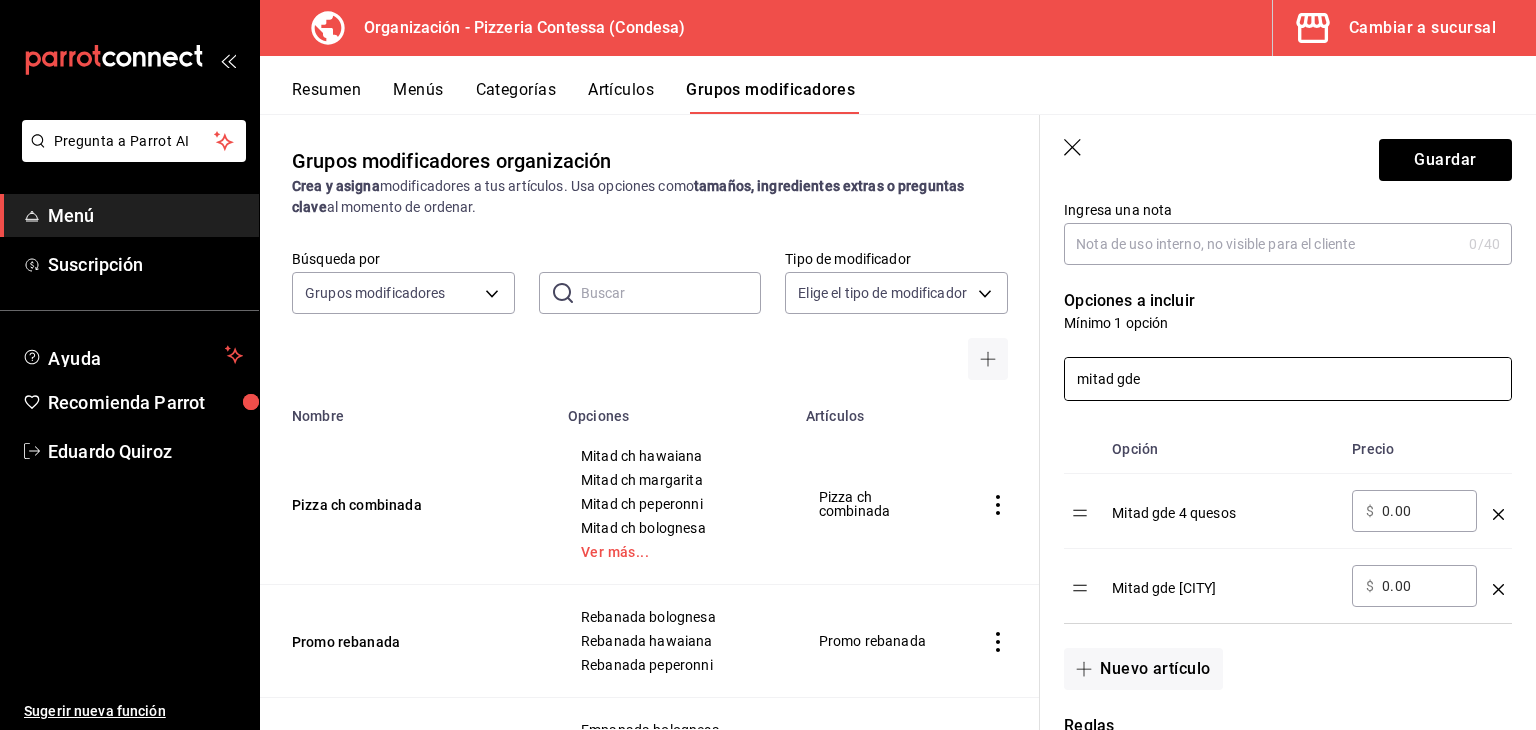 click on "mitad gde" at bounding box center (1288, 379) 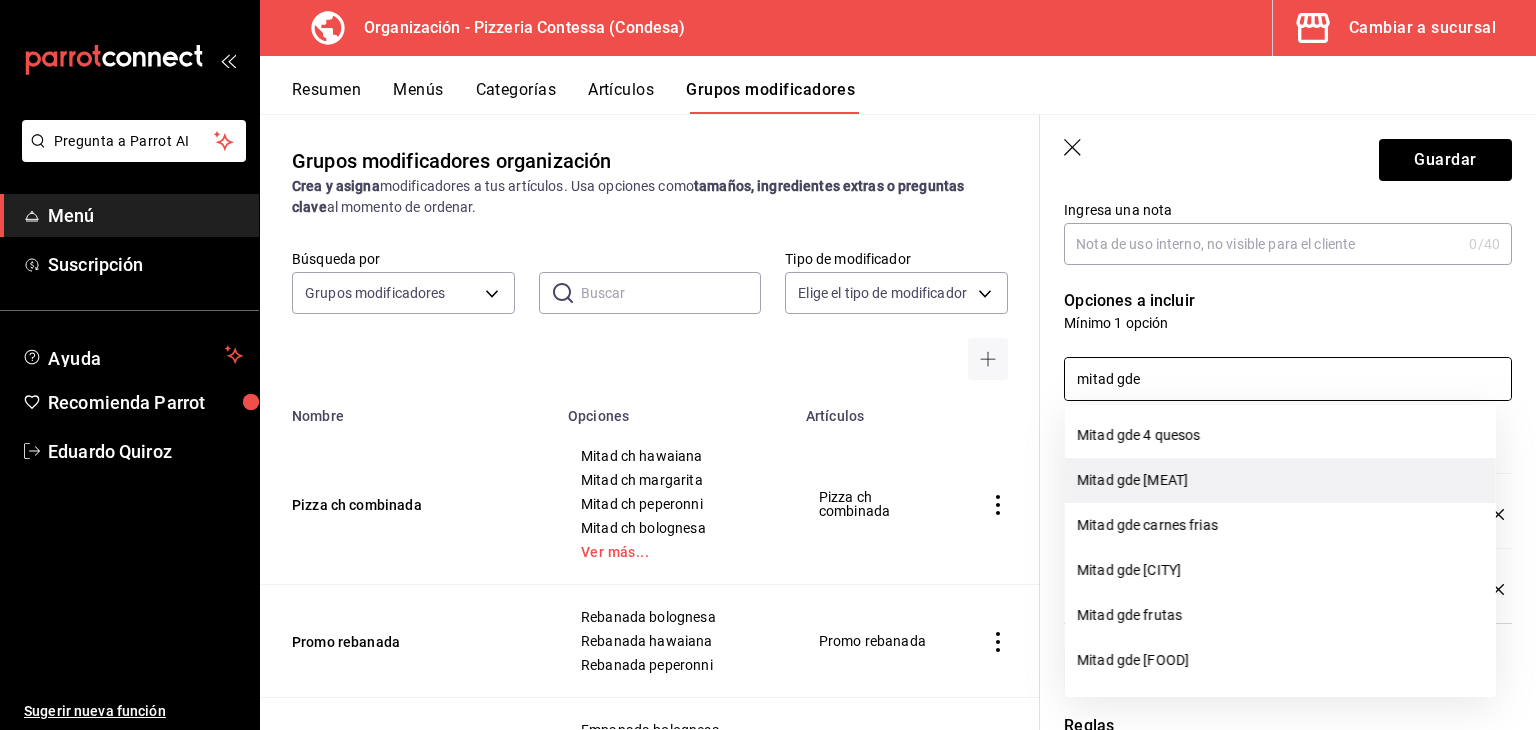 click on "Mitad gde bolognesa" at bounding box center (1280, 480) 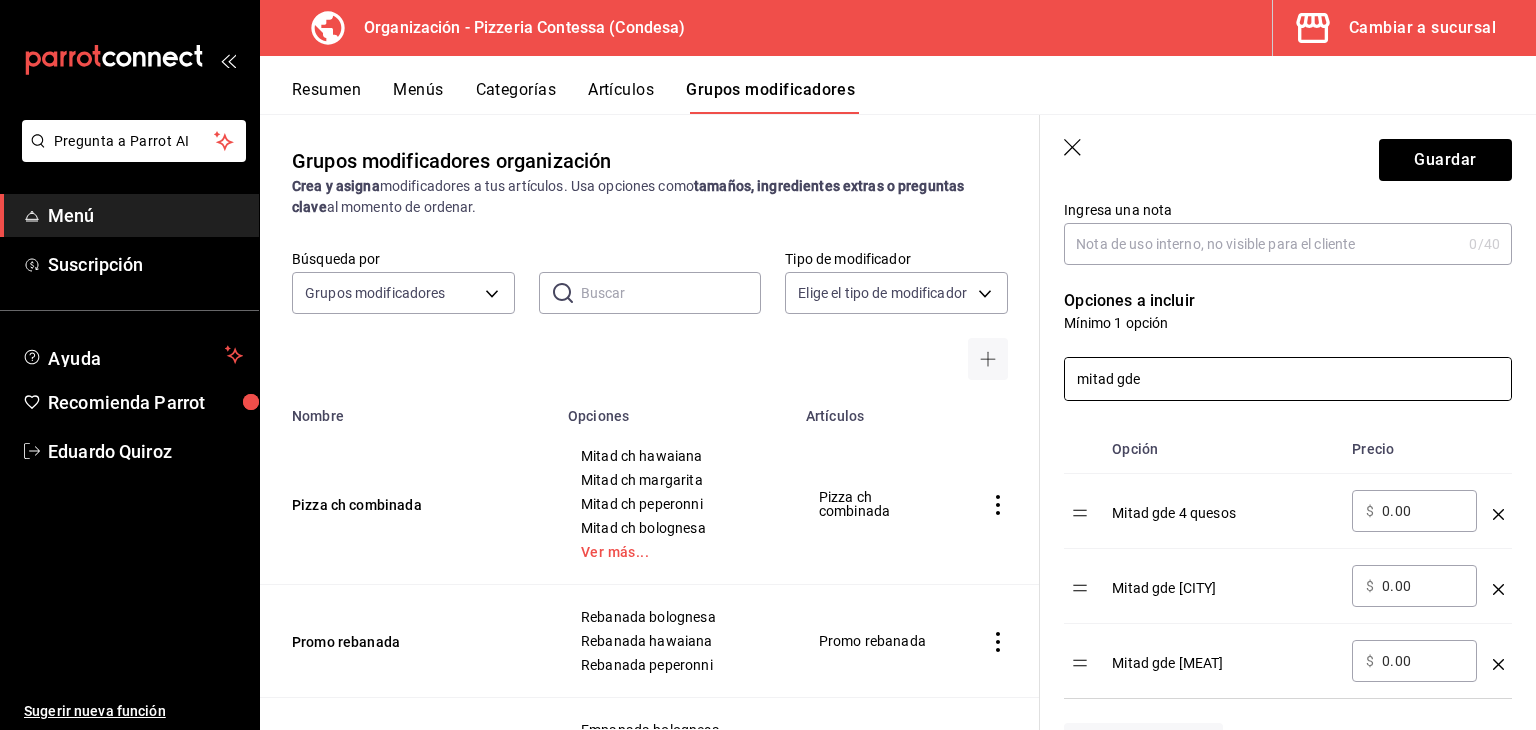 click on "mitad gde" at bounding box center (1288, 379) 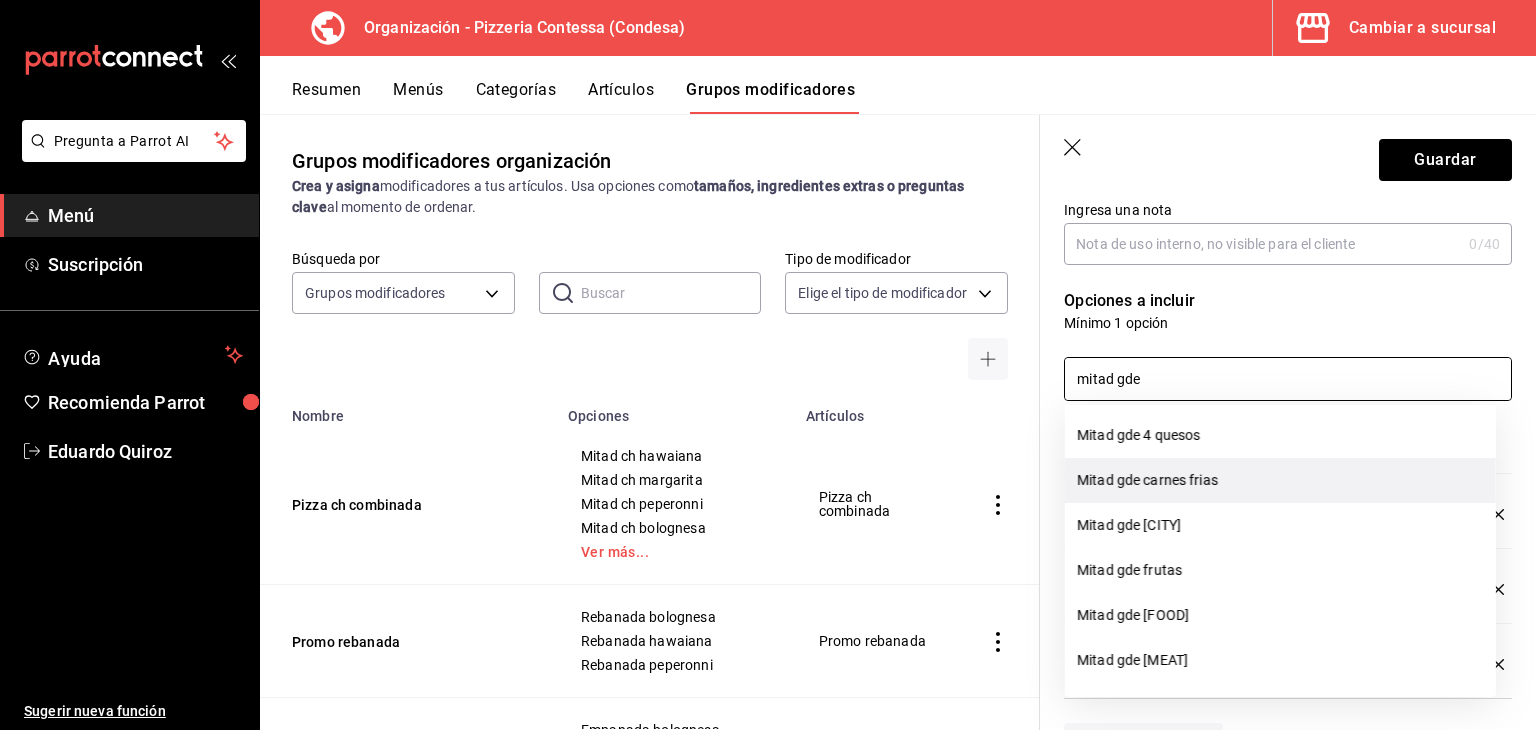 click on "Mitad gde carnes frias" at bounding box center (1280, 480) 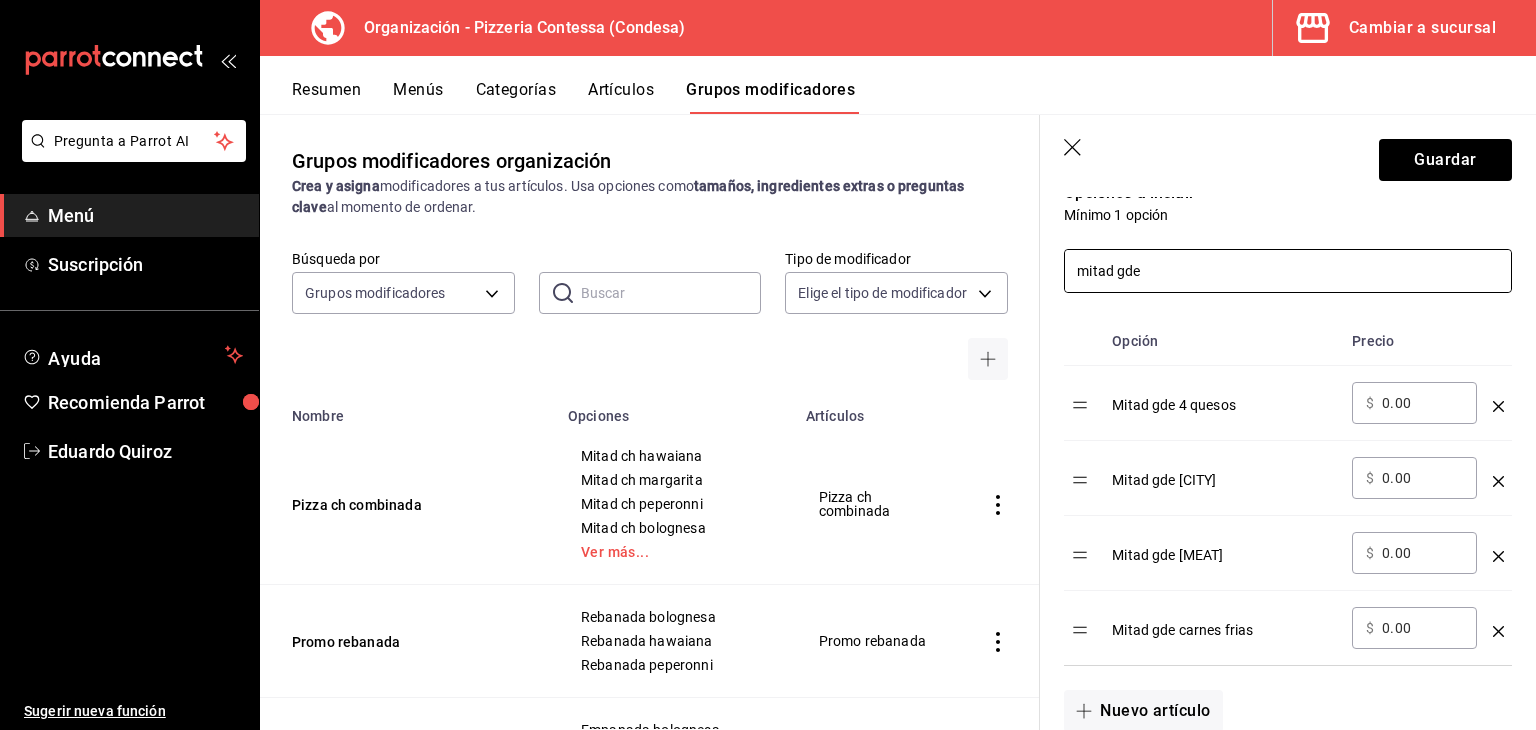 scroll, scrollTop: 446, scrollLeft: 0, axis: vertical 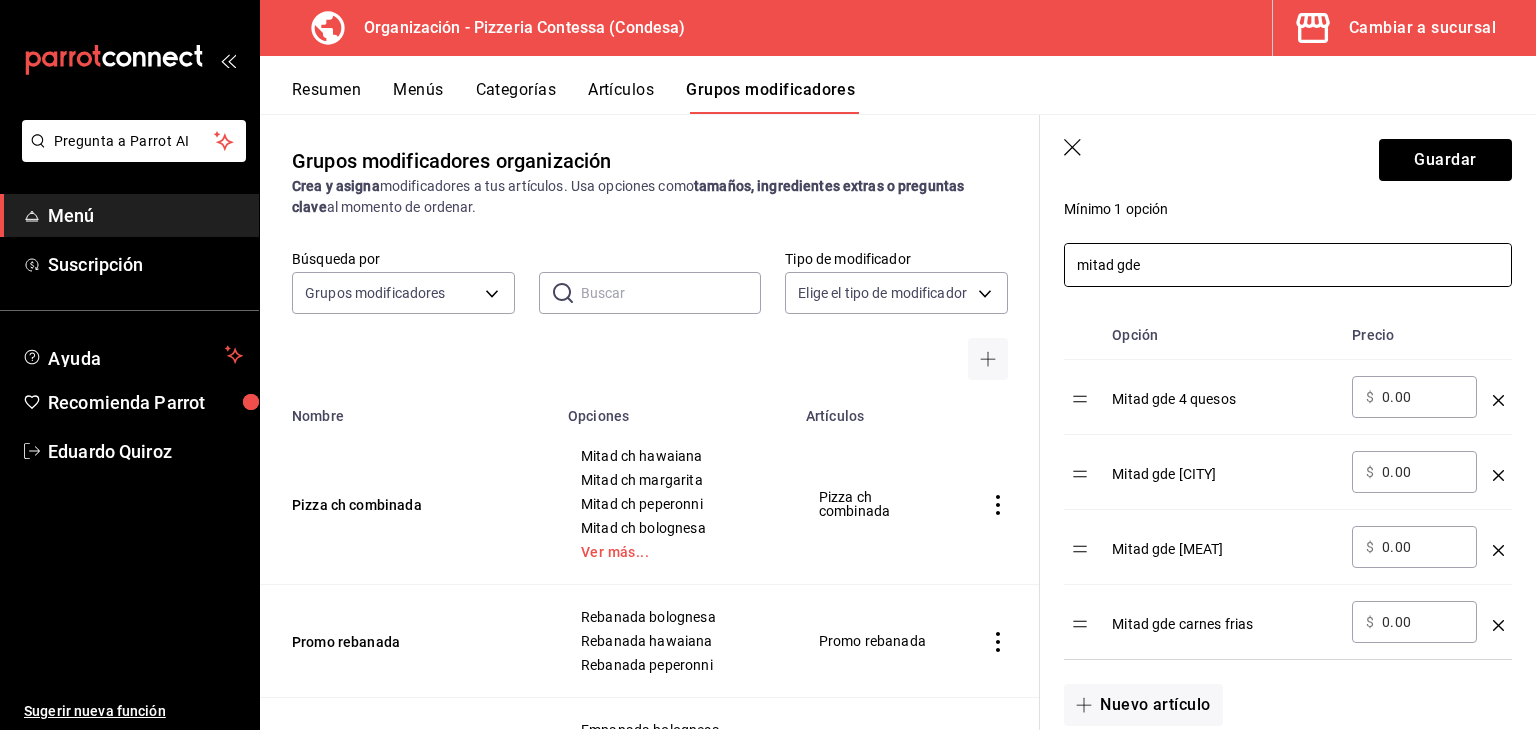 click 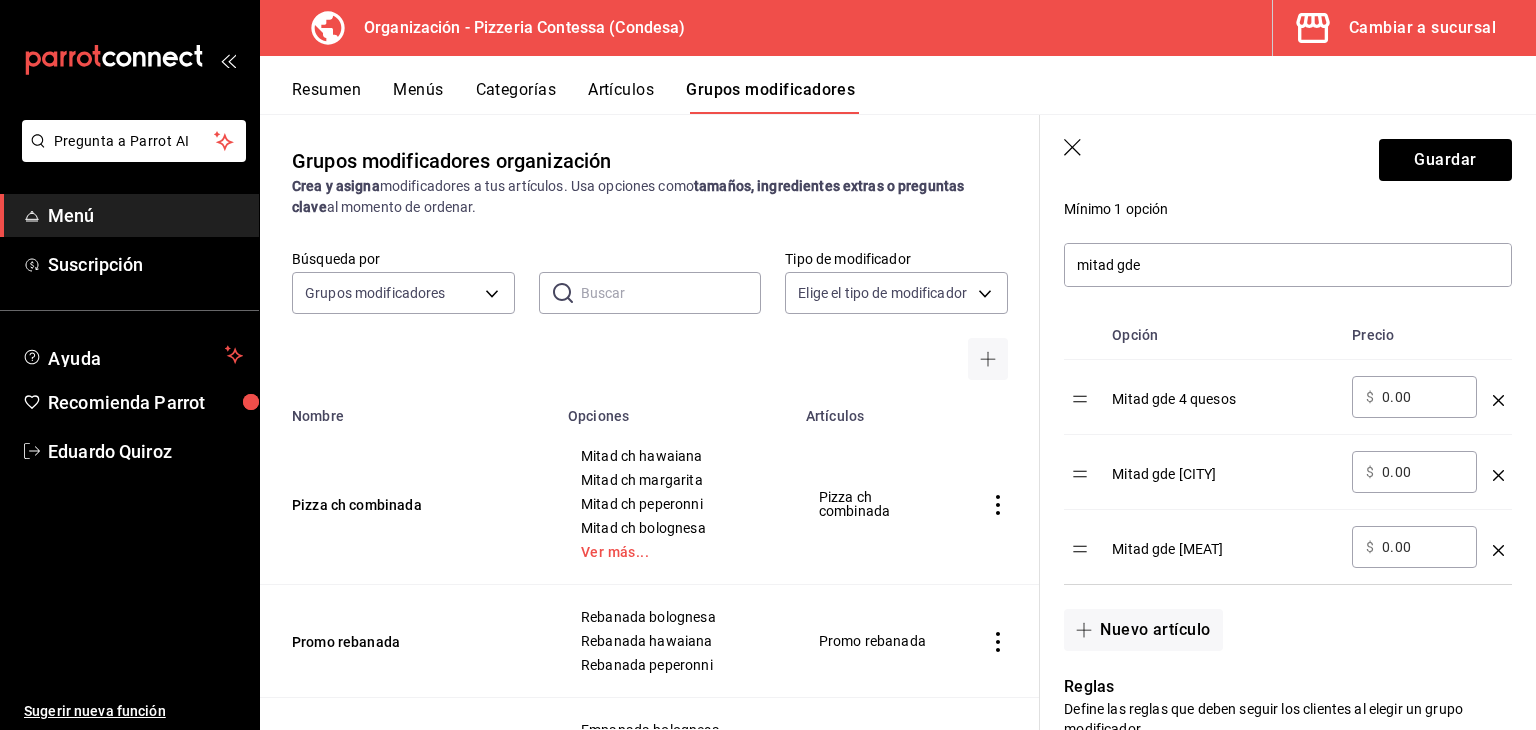 click 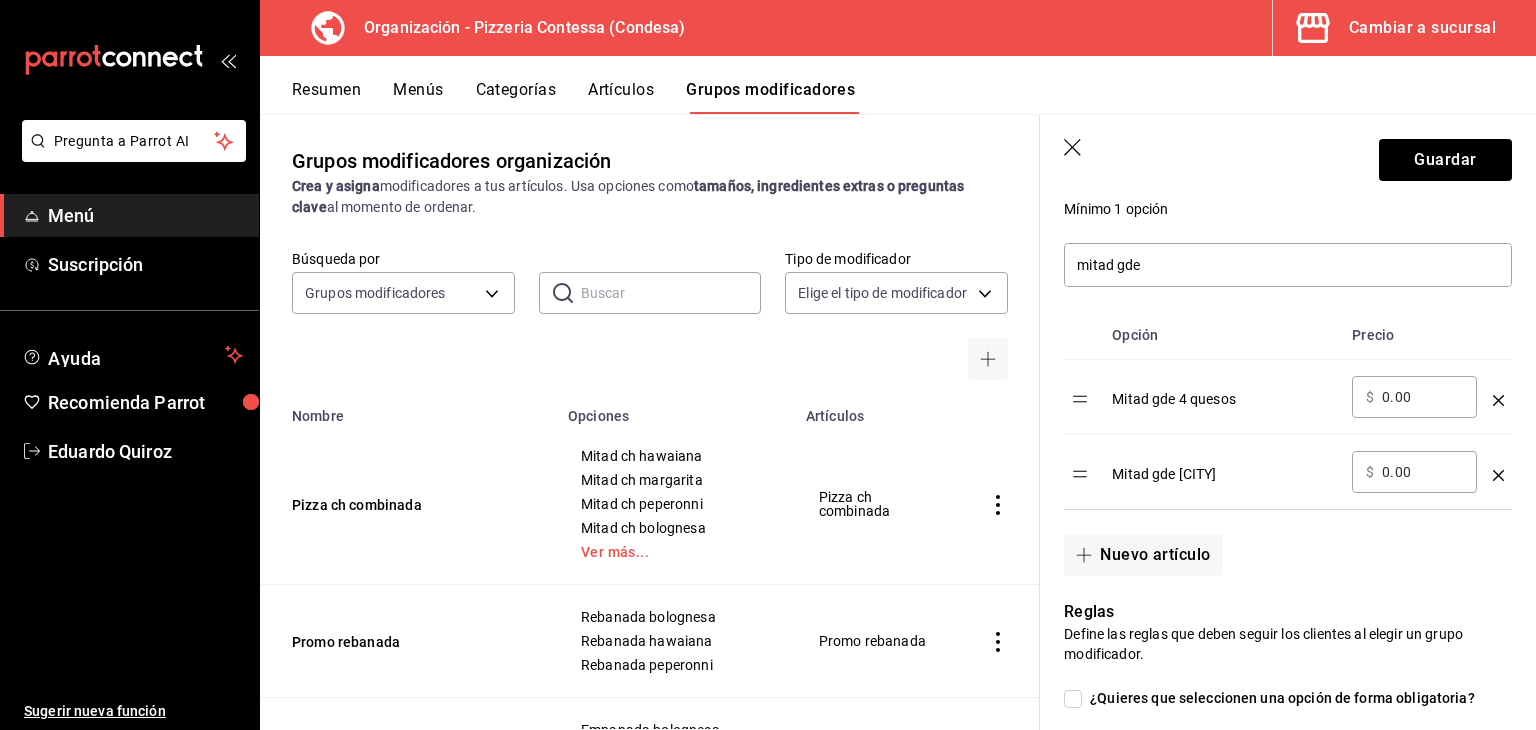 click 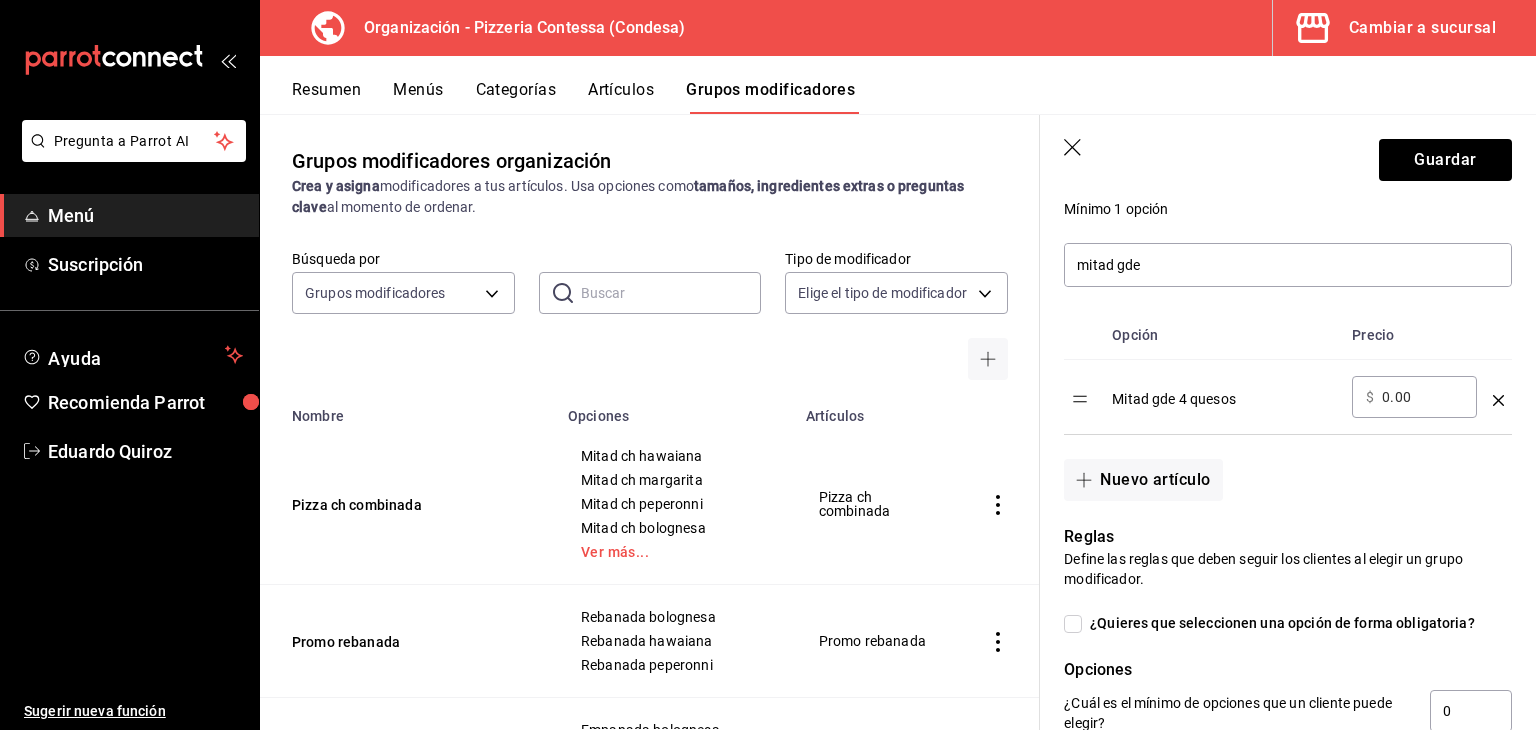 click at bounding box center (1498, 392) 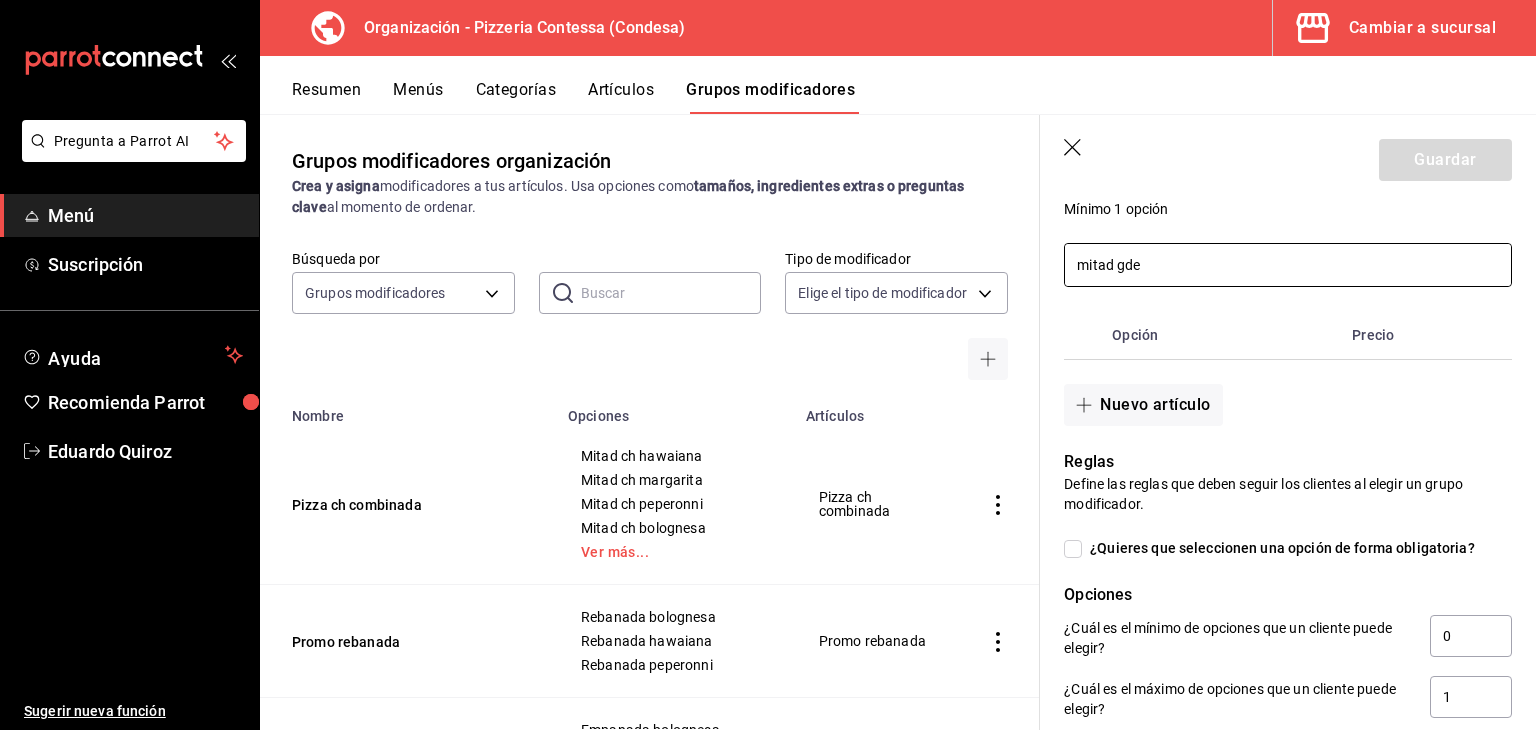 click on "mitad gde" at bounding box center (1288, 265) 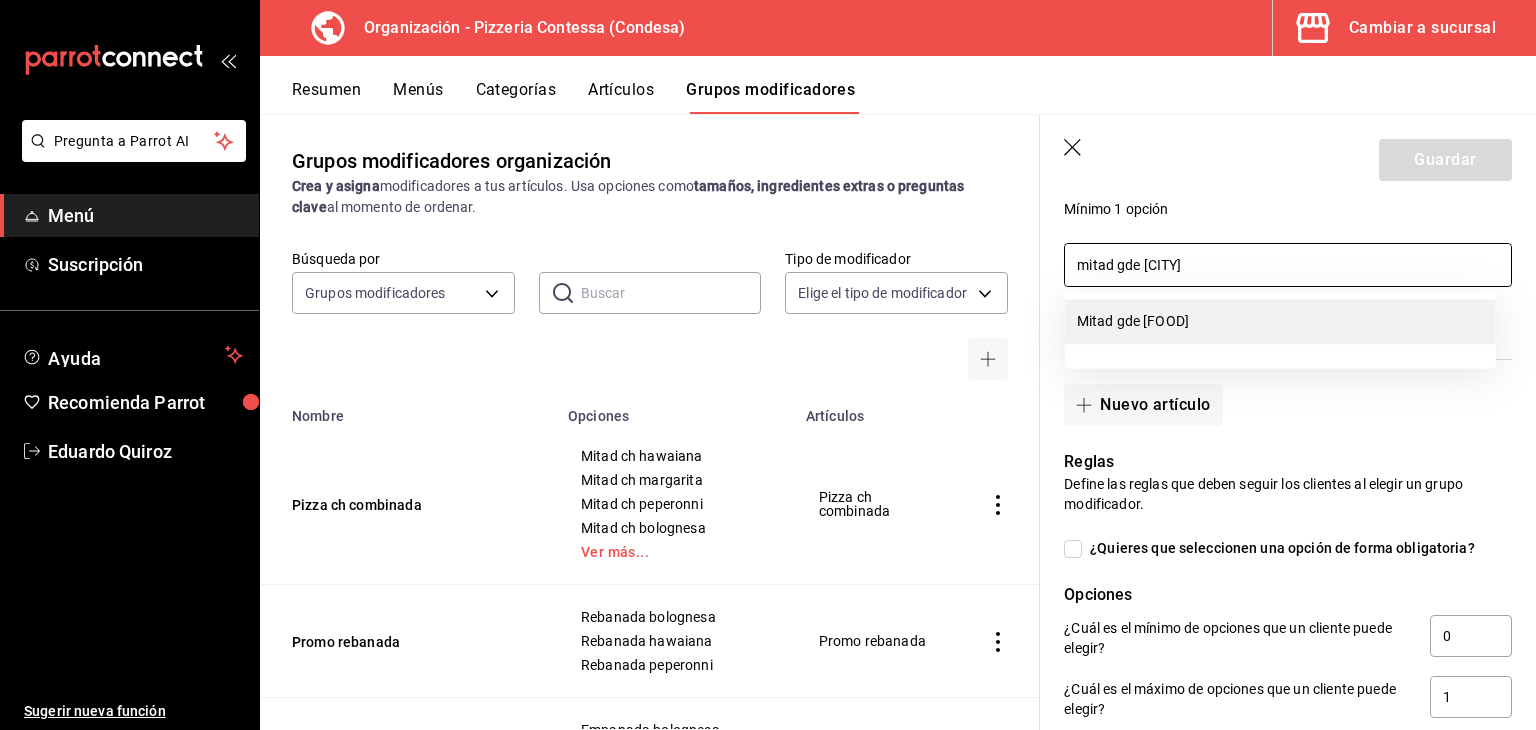click on "Mitad gde hawaiana" at bounding box center (1280, 321) 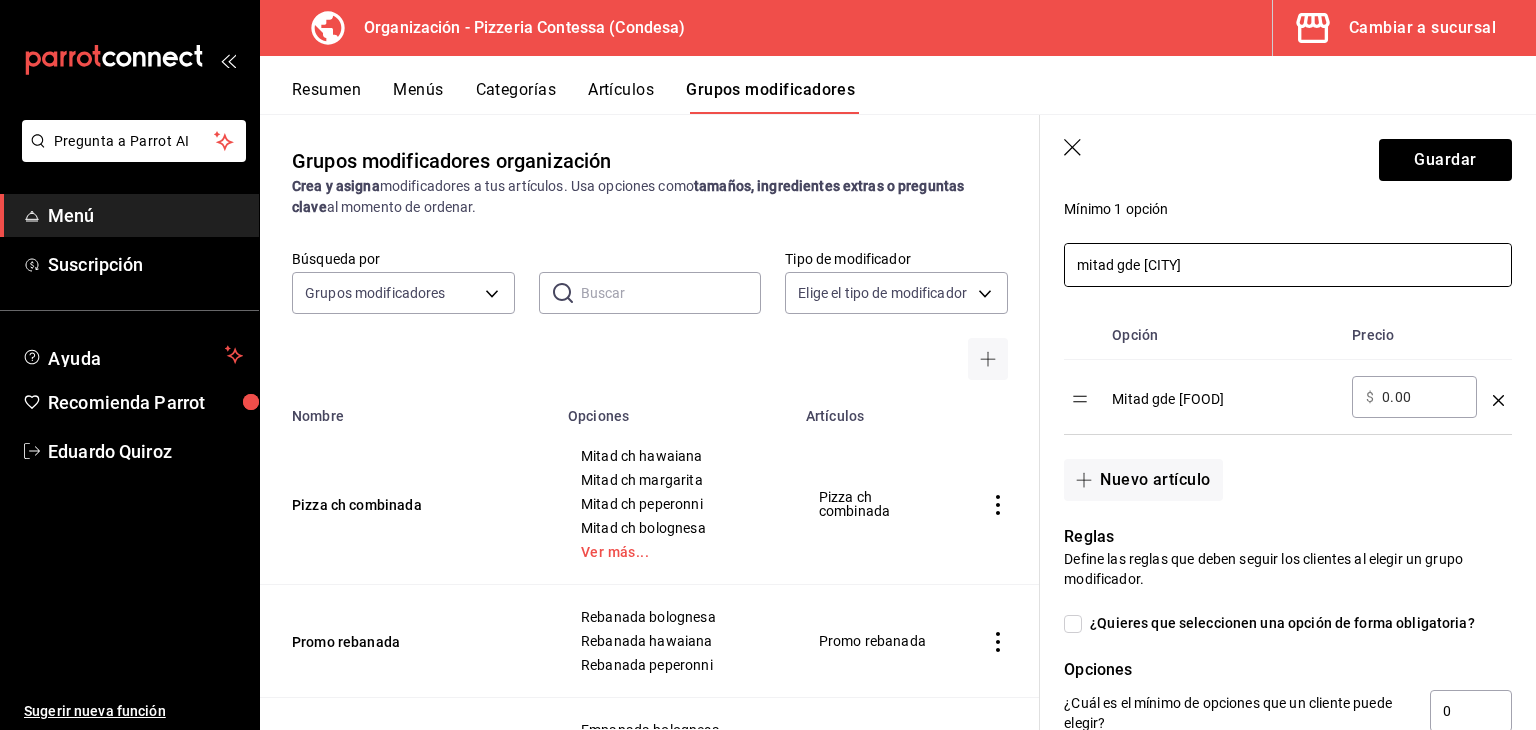 click on "mitad gde ha" at bounding box center [1288, 265] 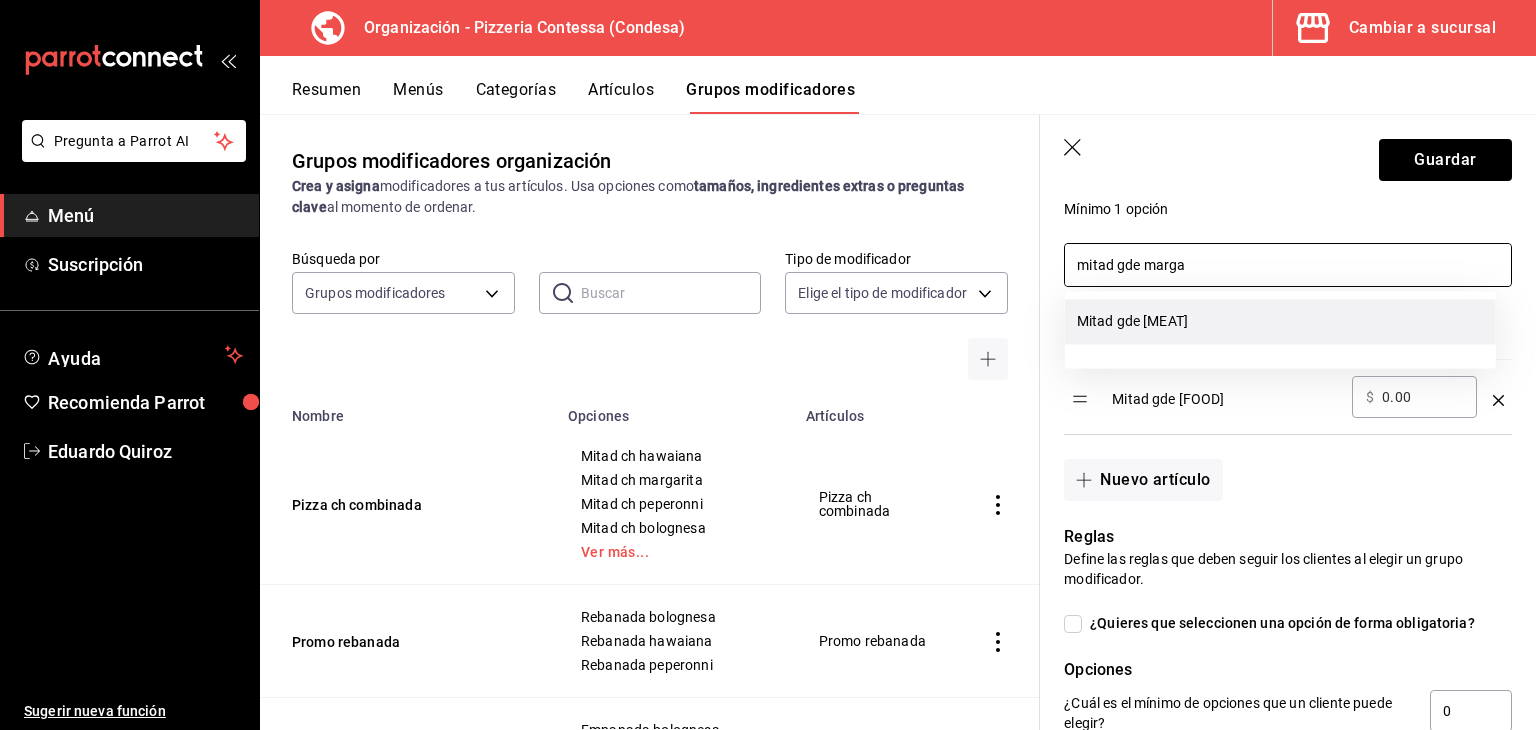 click on "Mitad gde margarita" at bounding box center [1280, 321] 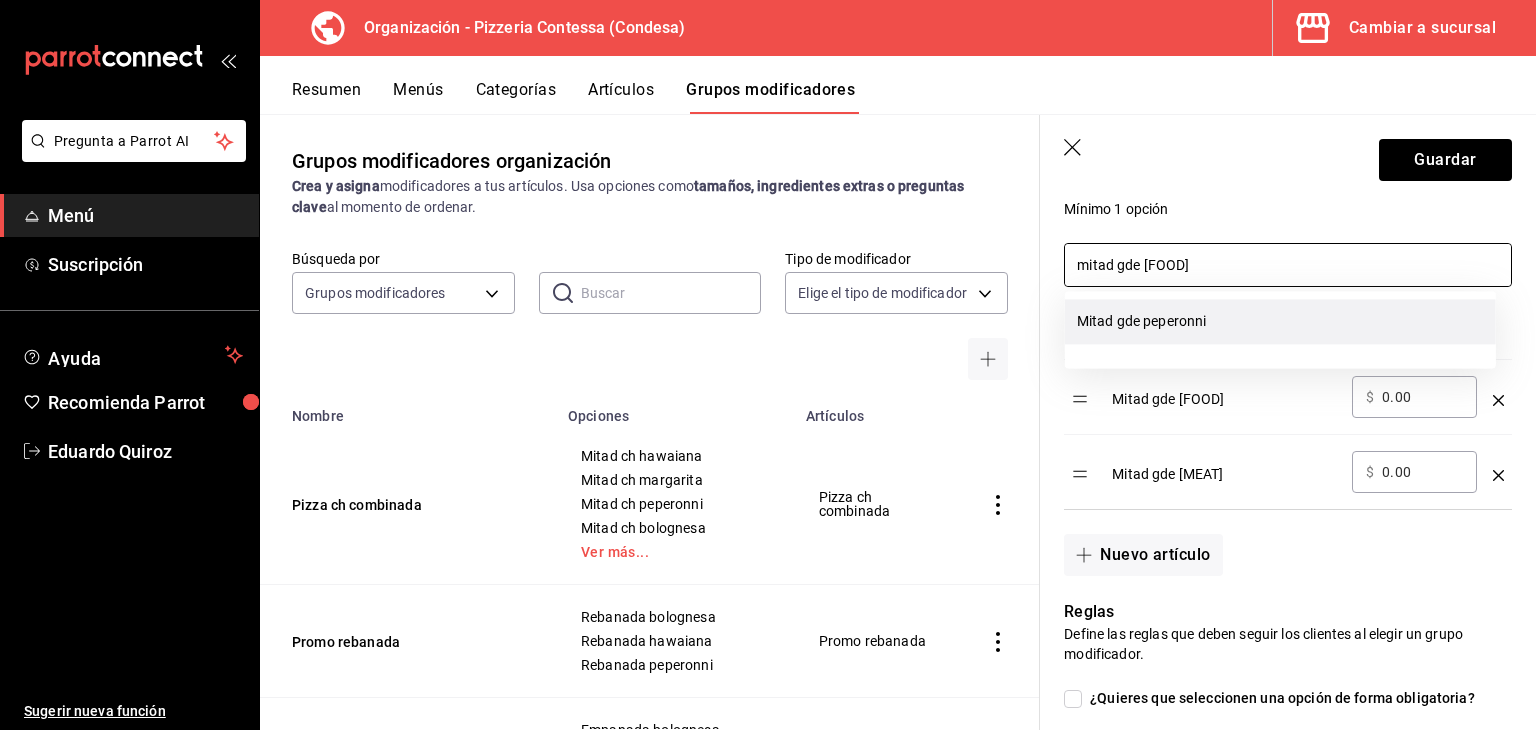 click on "Mitad gde peperonni" at bounding box center [1280, 321] 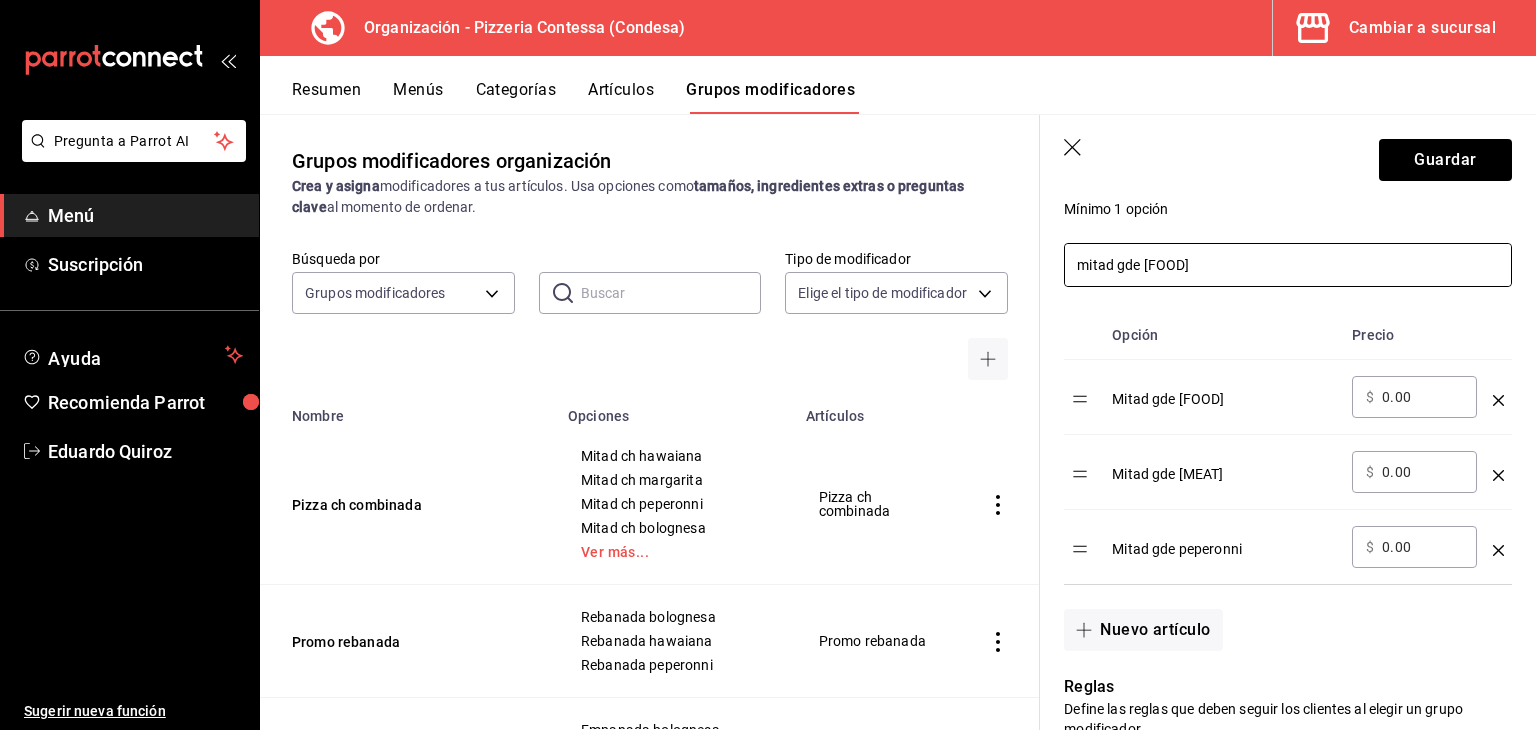 click on "mitad gde pep" at bounding box center [1288, 265] 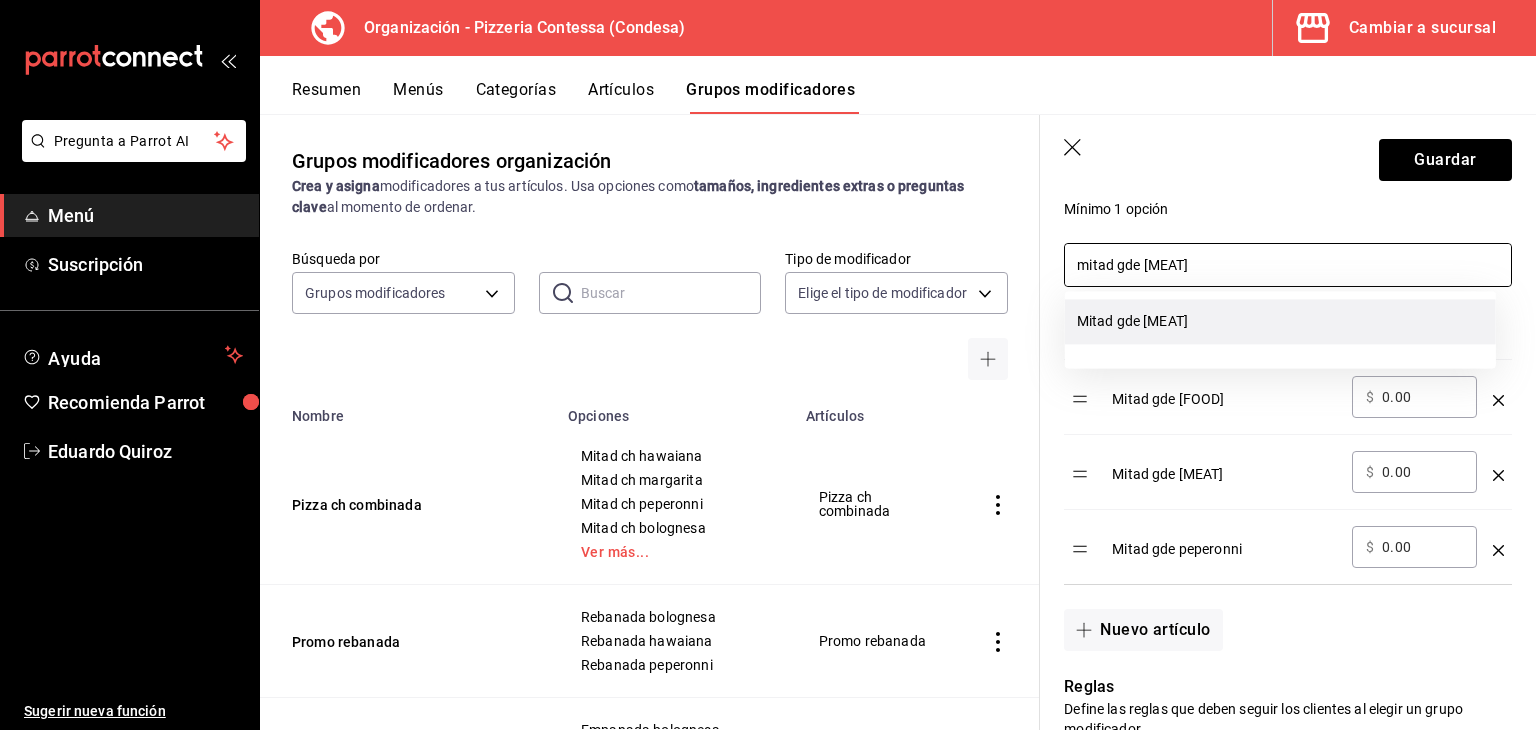 click on "Mitad gde bolognesa" at bounding box center (1280, 321) 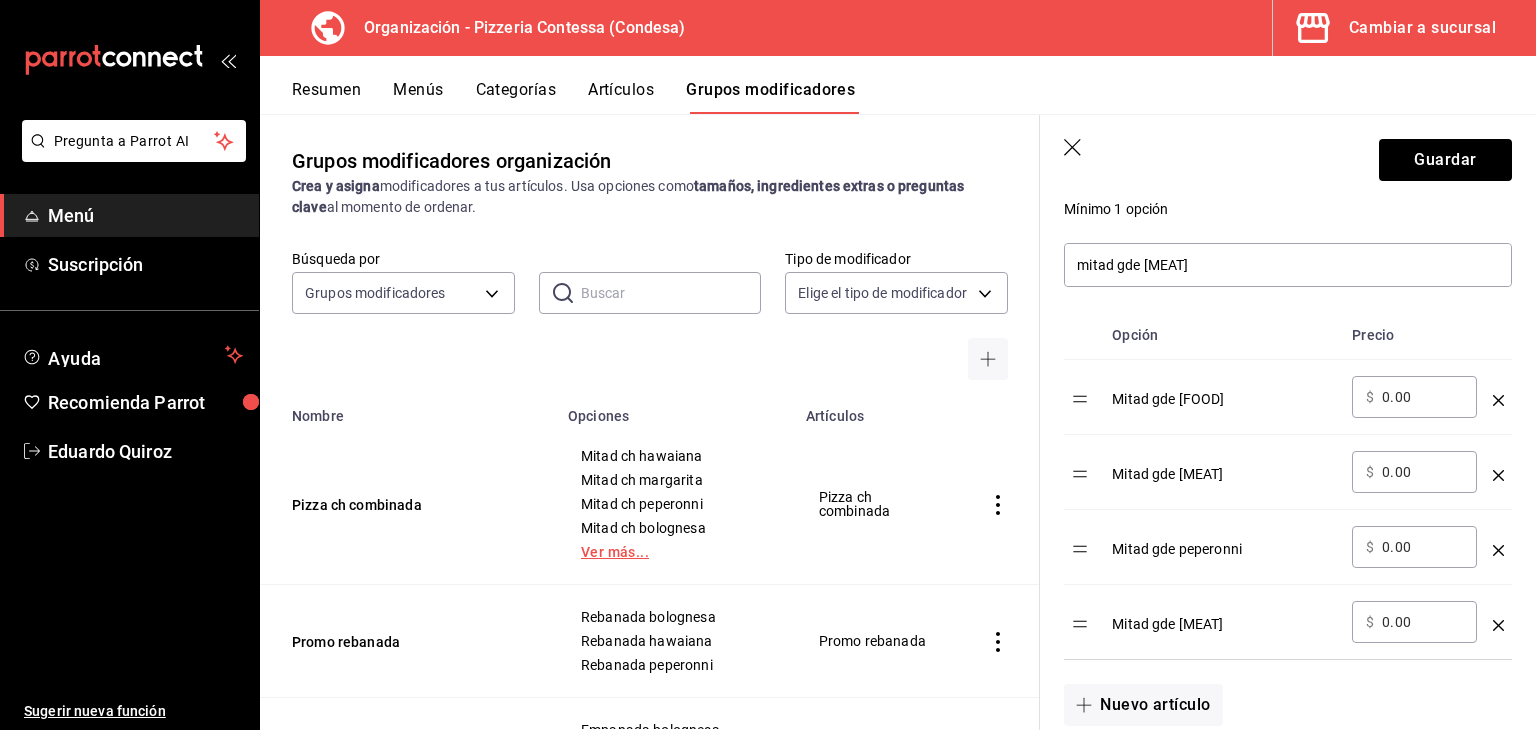click on "Ver más..." at bounding box center (675, 552) 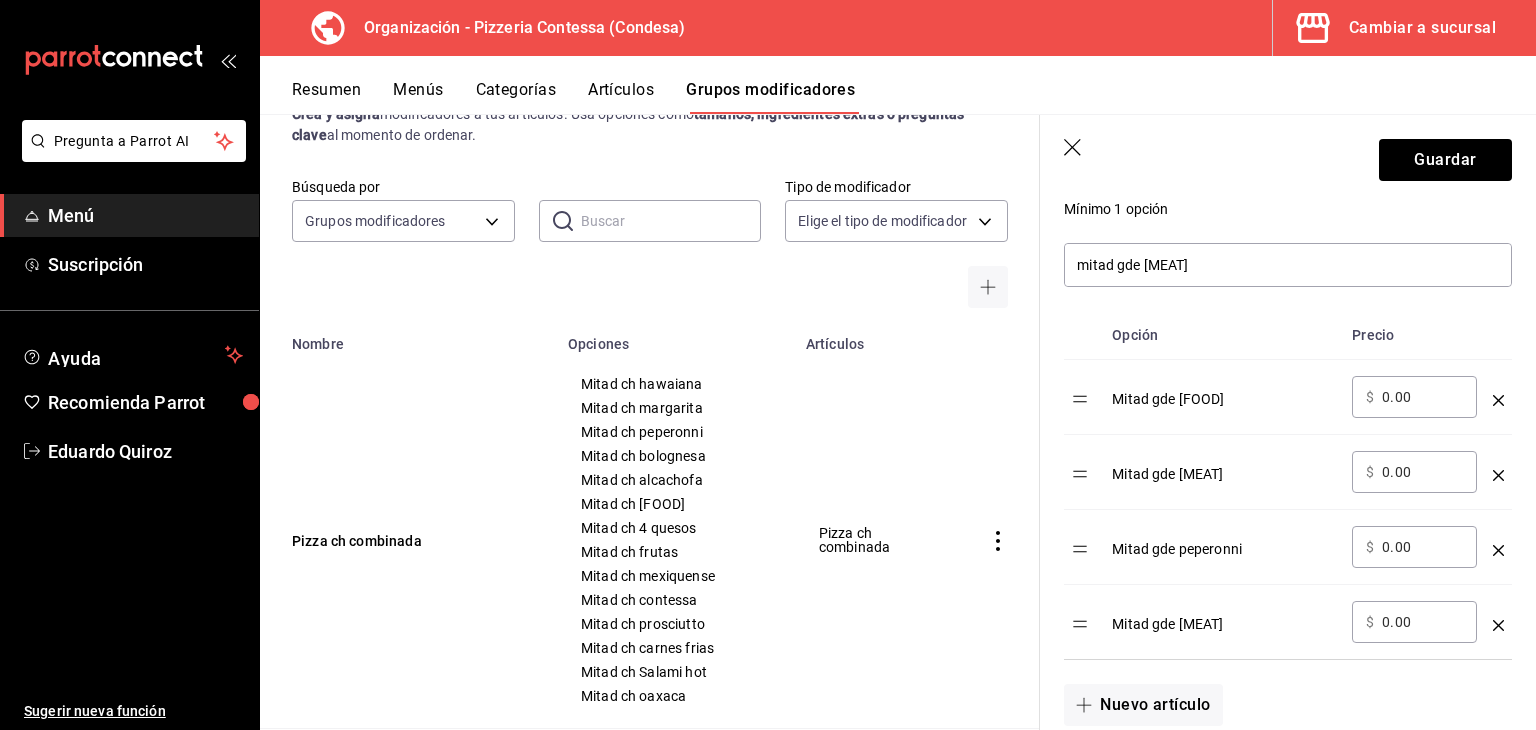 scroll, scrollTop: 86, scrollLeft: 0, axis: vertical 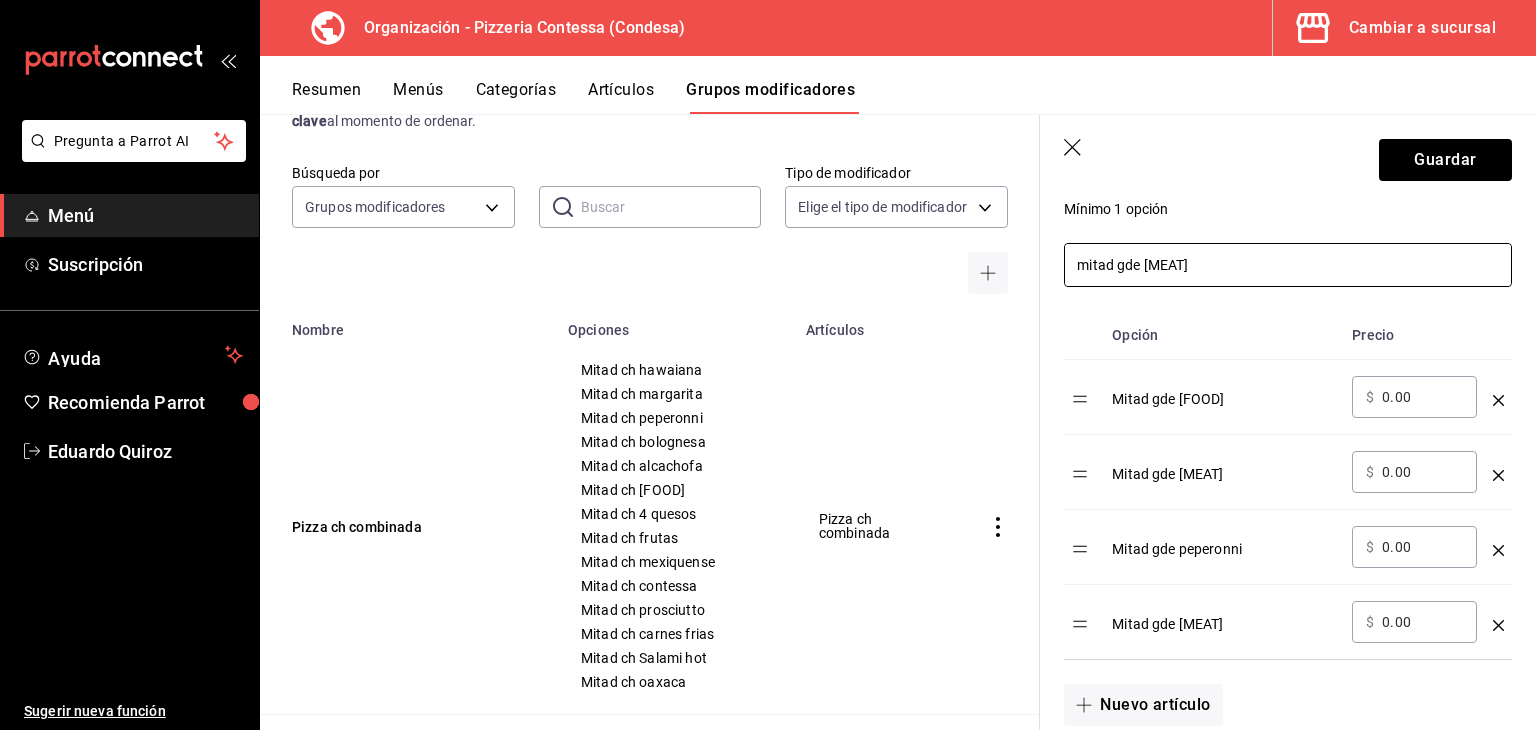 drag, startPoint x: 1146, startPoint y: 259, endPoint x: 1306, endPoint y: 265, distance: 160.11246 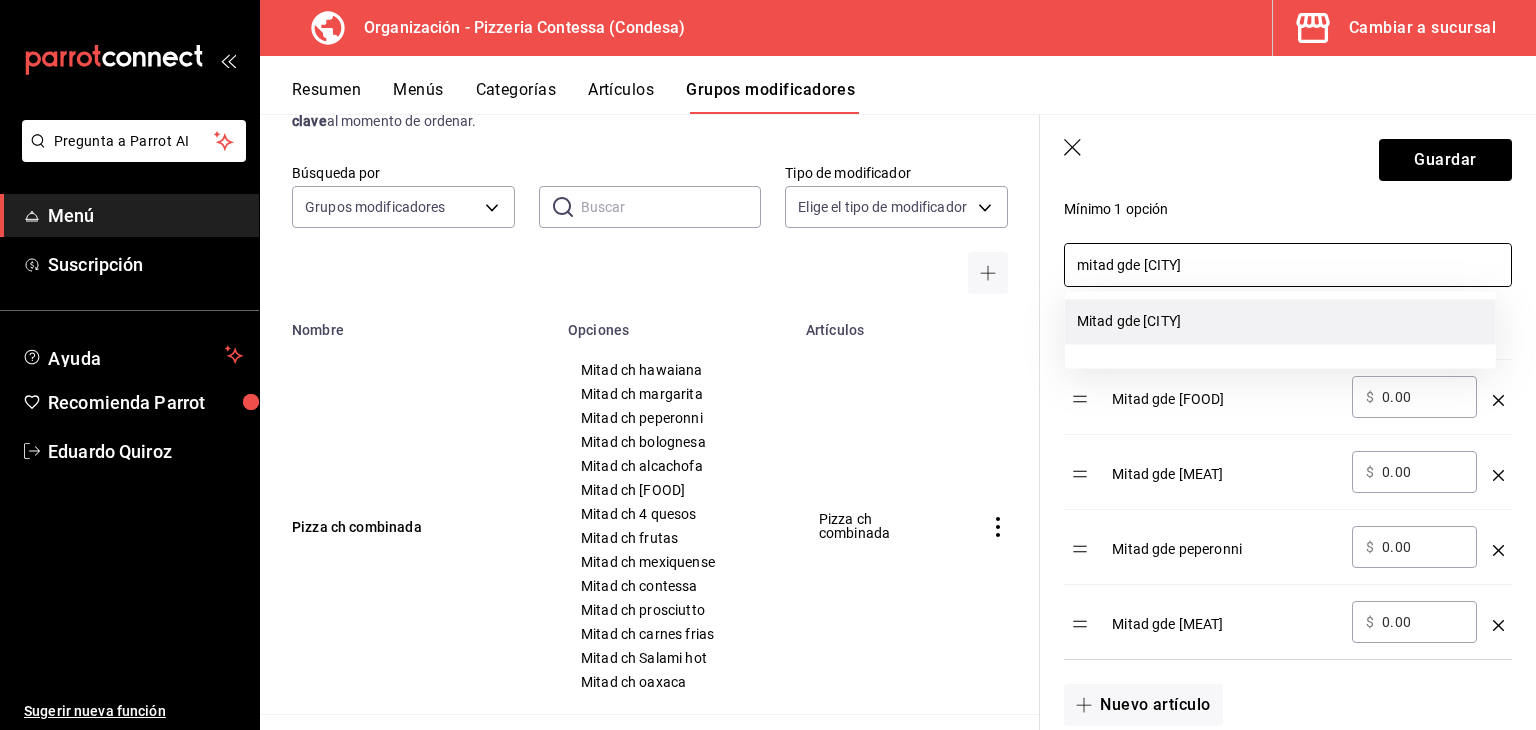 click on "Mitad gde alcachofa" at bounding box center (1280, 321) 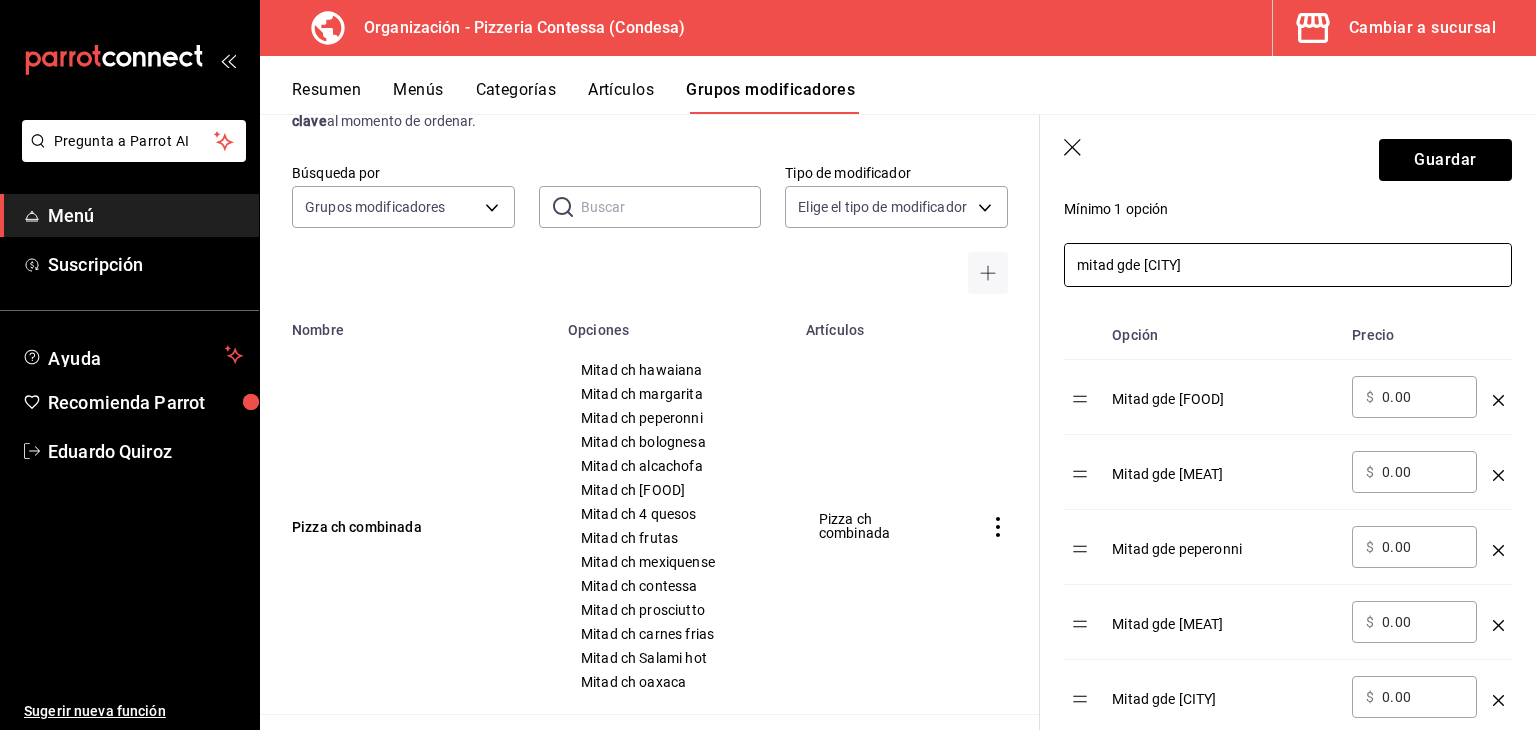 drag, startPoint x: 1144, startPoint y: 261, endPoint x: 1212, endPoint y: 266, distance: 68.18358 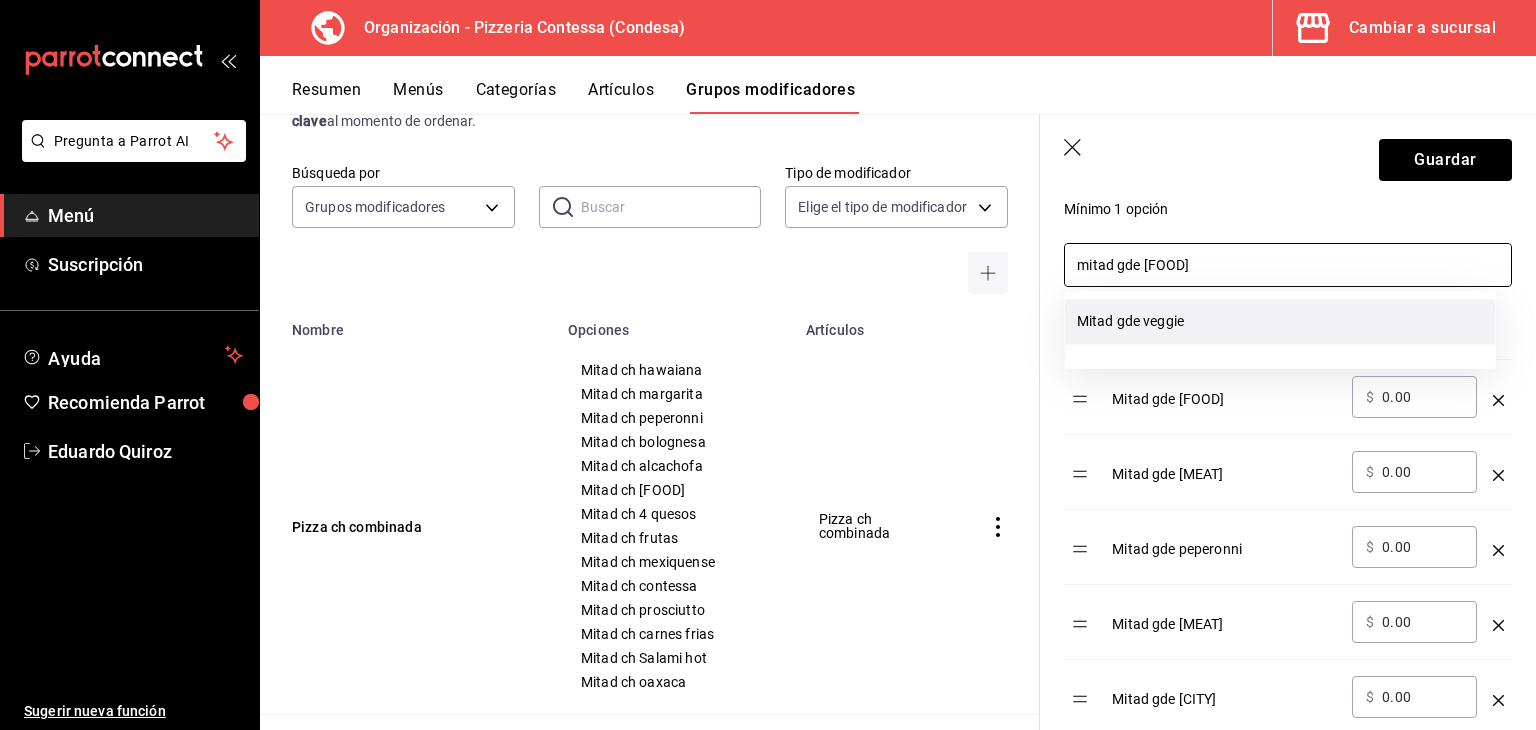 click on "Mitad gde veggie" at bounding box center (1280, 321) 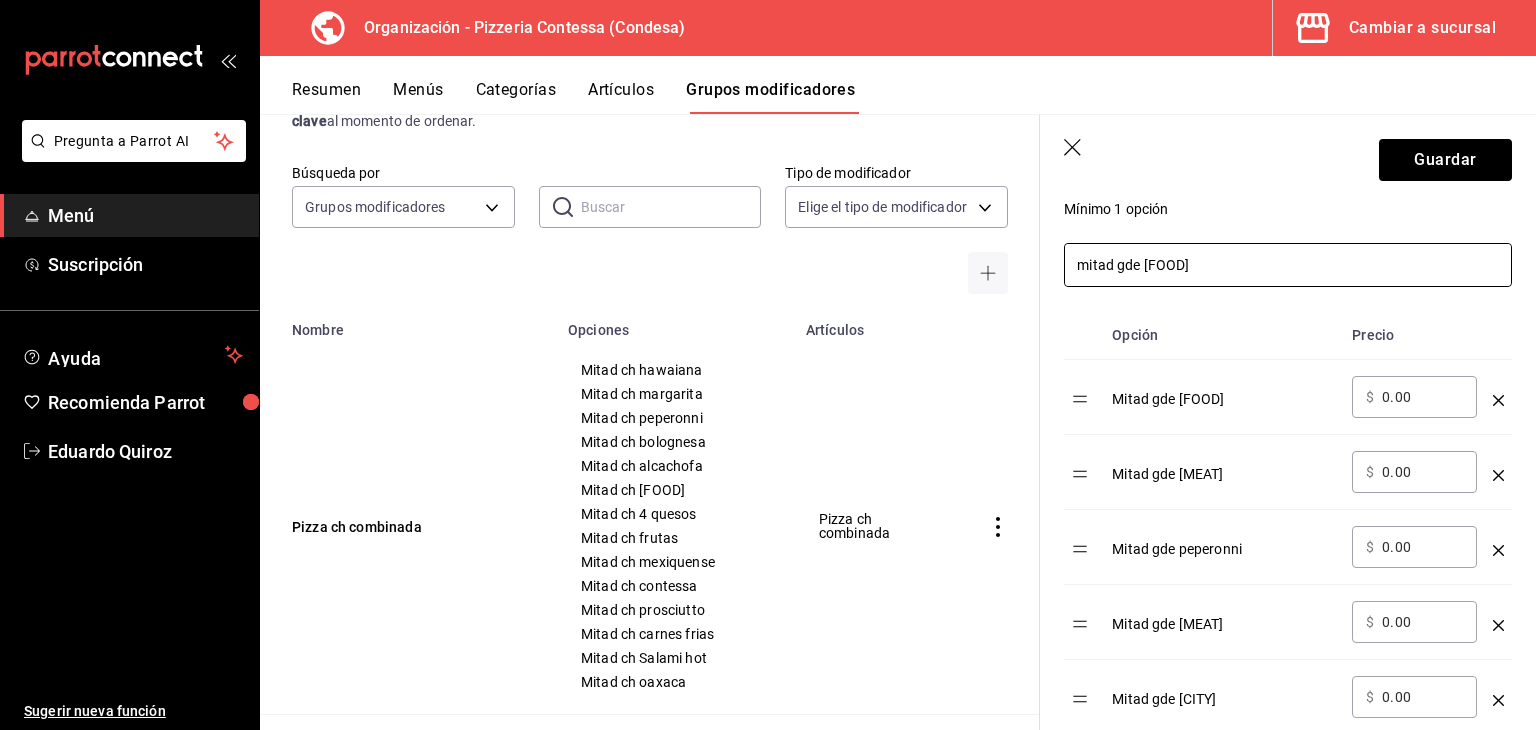 drag, startPoint x: 1149, startPoint y: 261, endPoint x: 1268, endPoint y: 259, distance: 119.01681 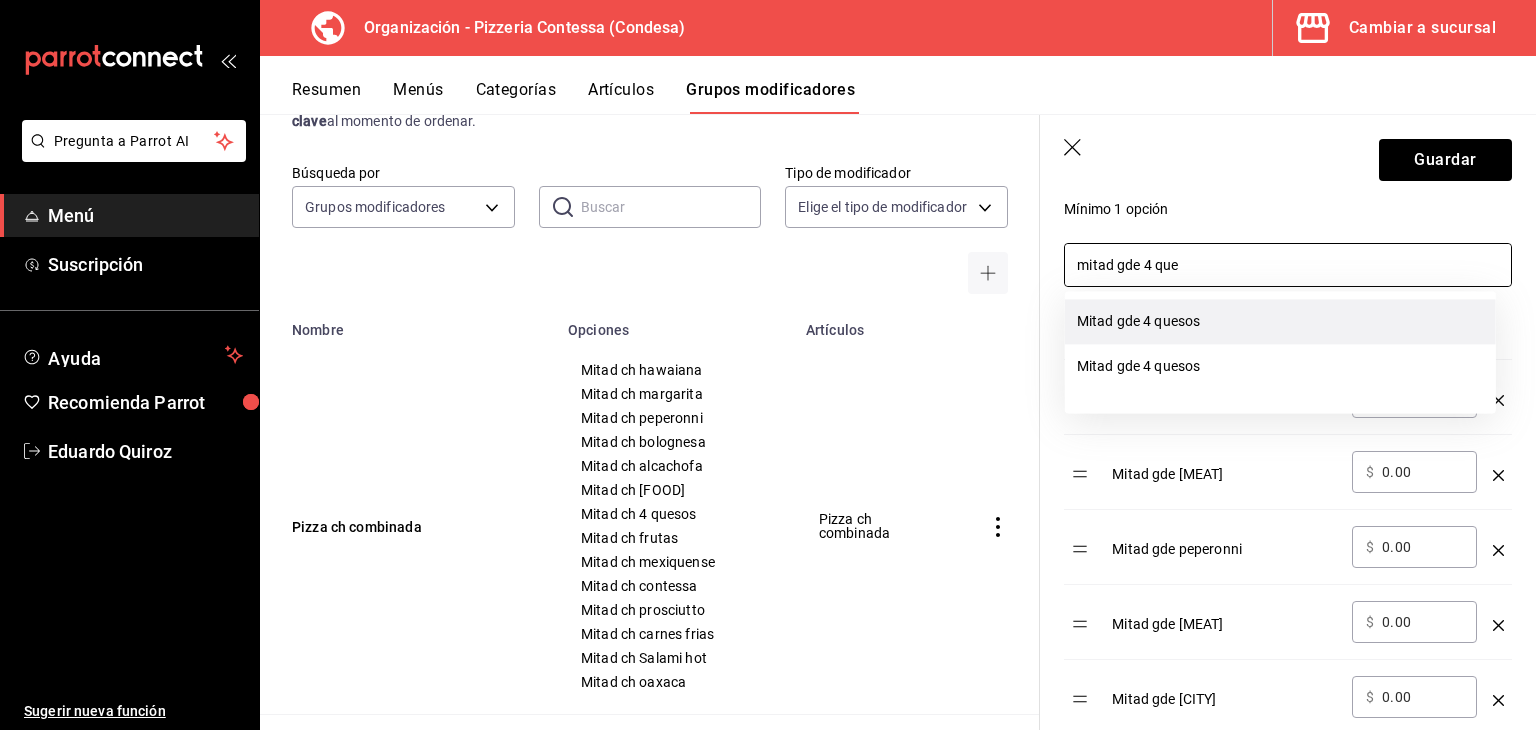 click on "Mitad gde 4 quesos" at bounding box center (1280, 321) 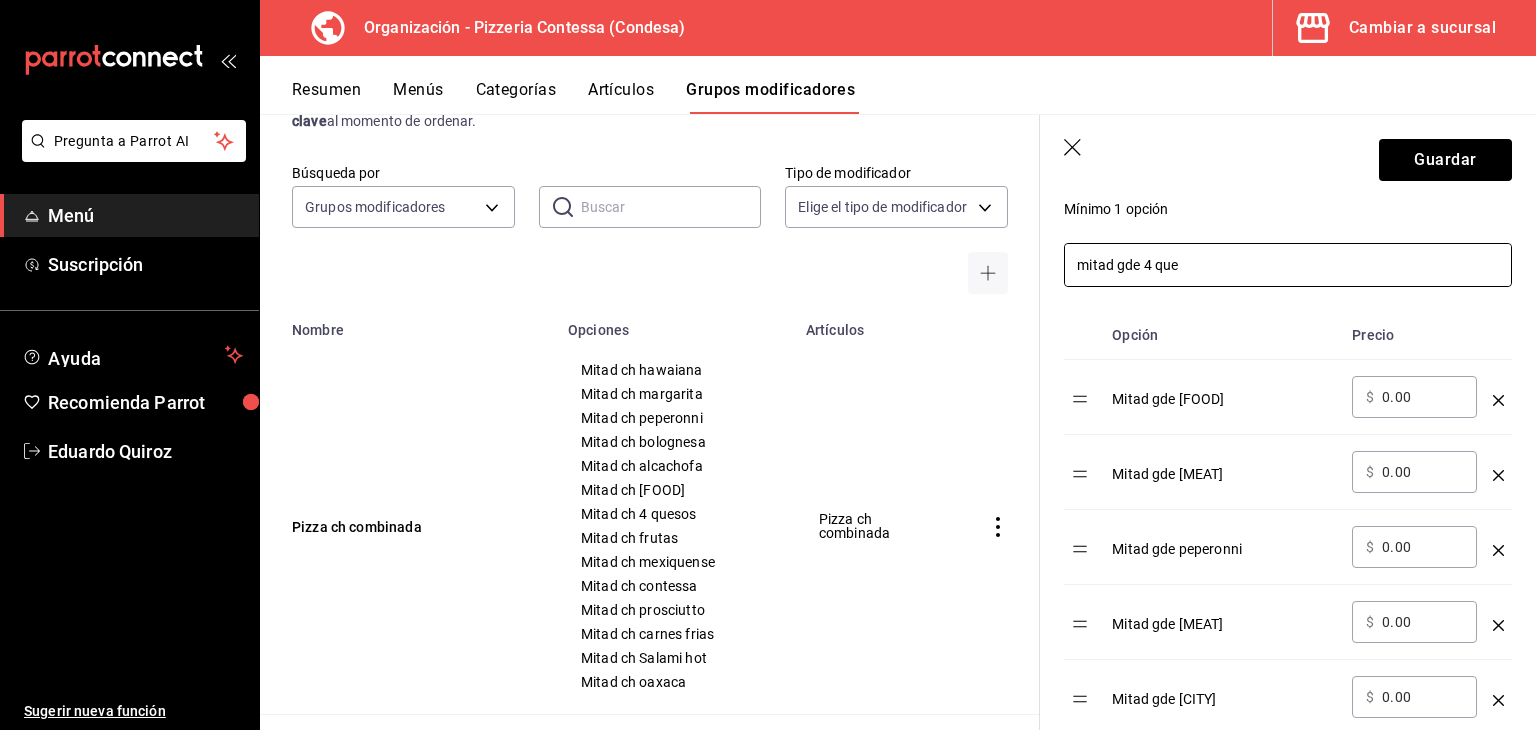 click on "Mitad gde hawaiana" at bounding box center (1224, 397) 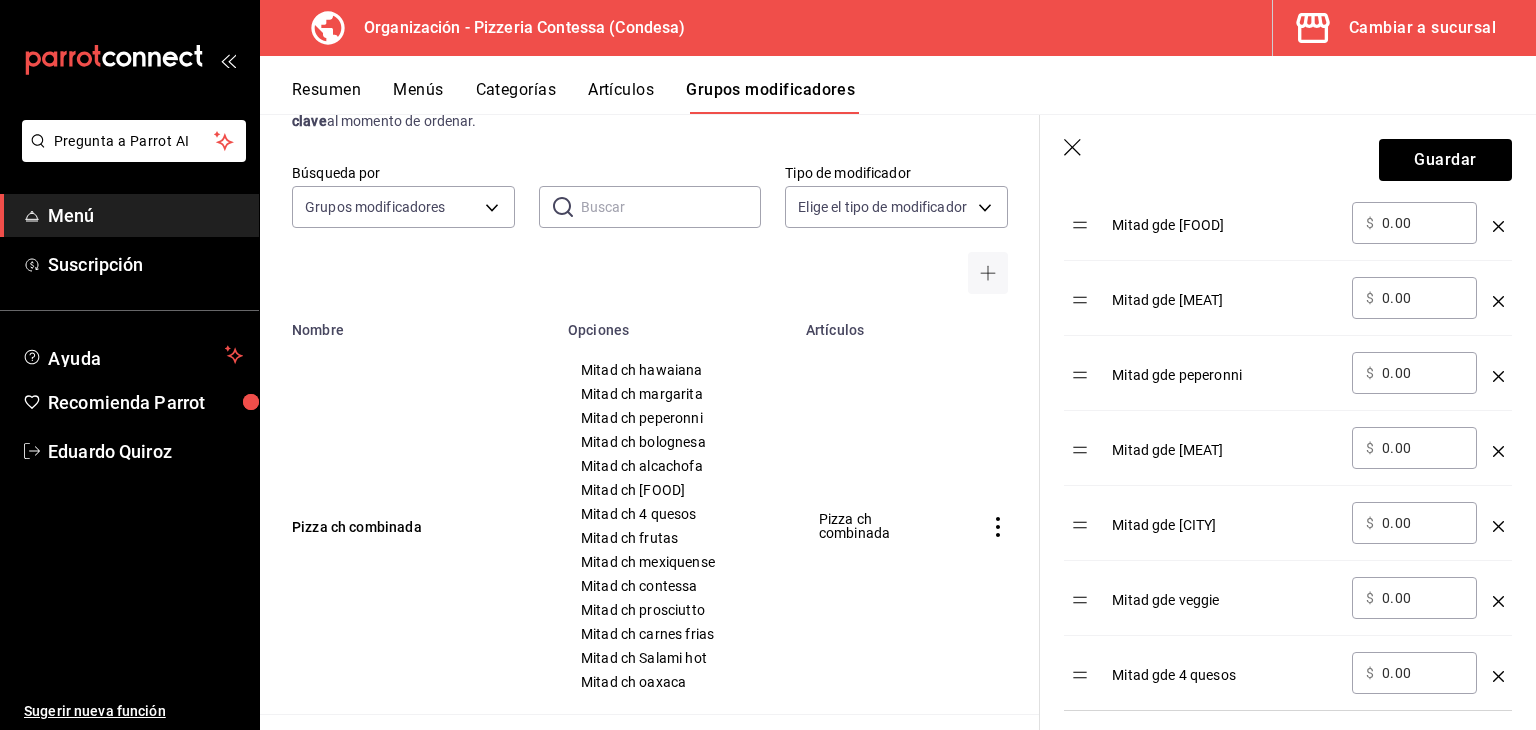 scroll, scrollTop: 622, scrollLeft: 0, axis: vertical 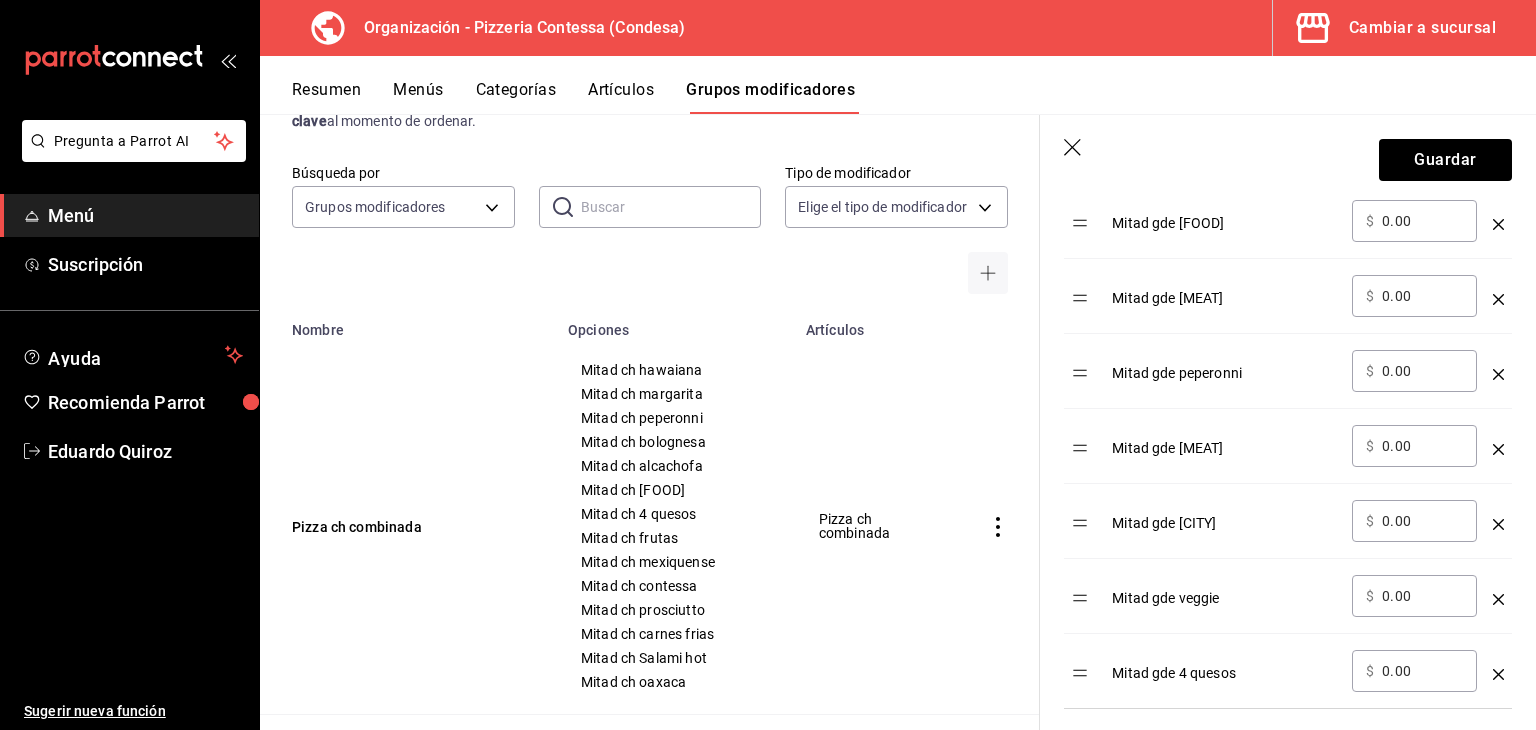 click on "Mitad gde peperonni" at bounding box center (1224, 371) 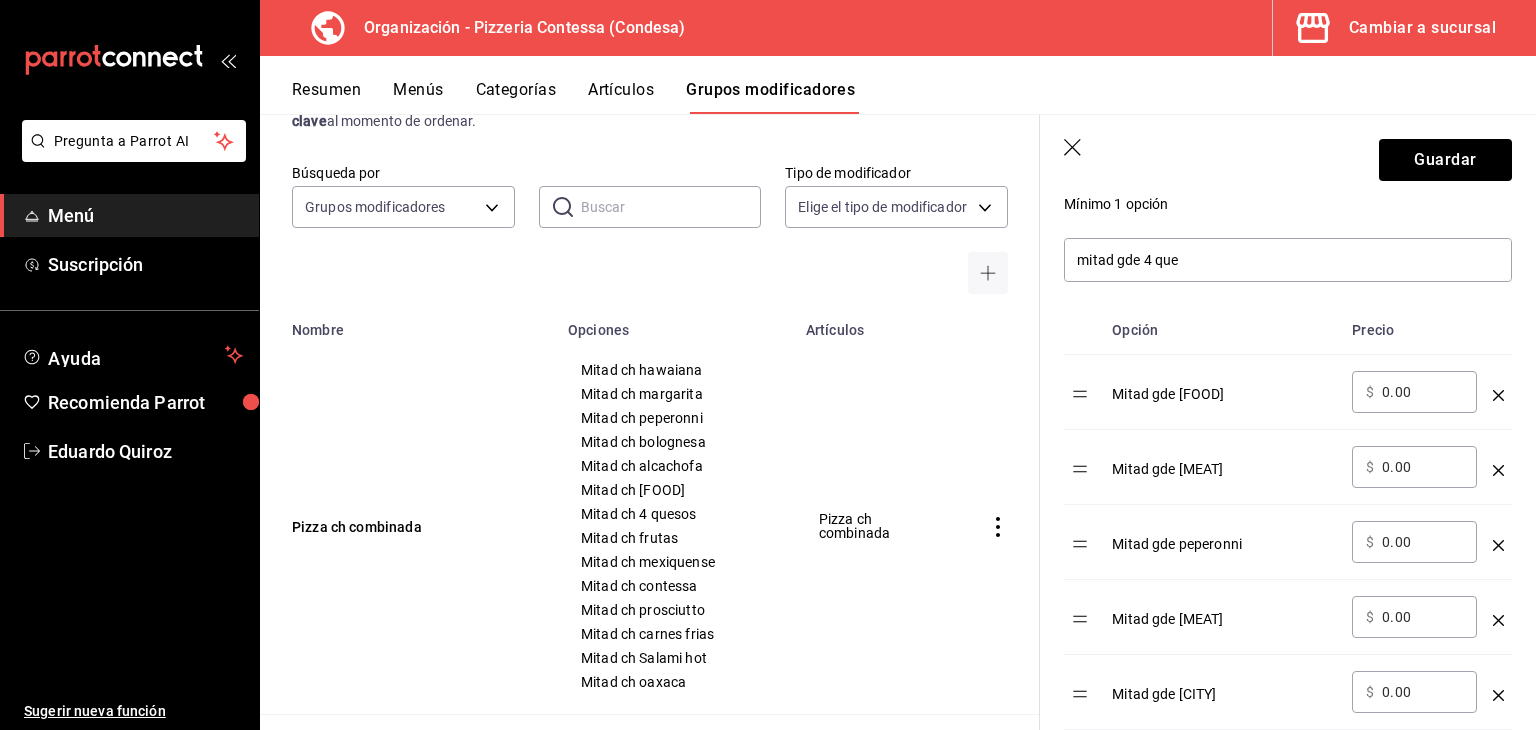 scroll, scrollTop: 450, scrollLeft: 0, axis: vertical 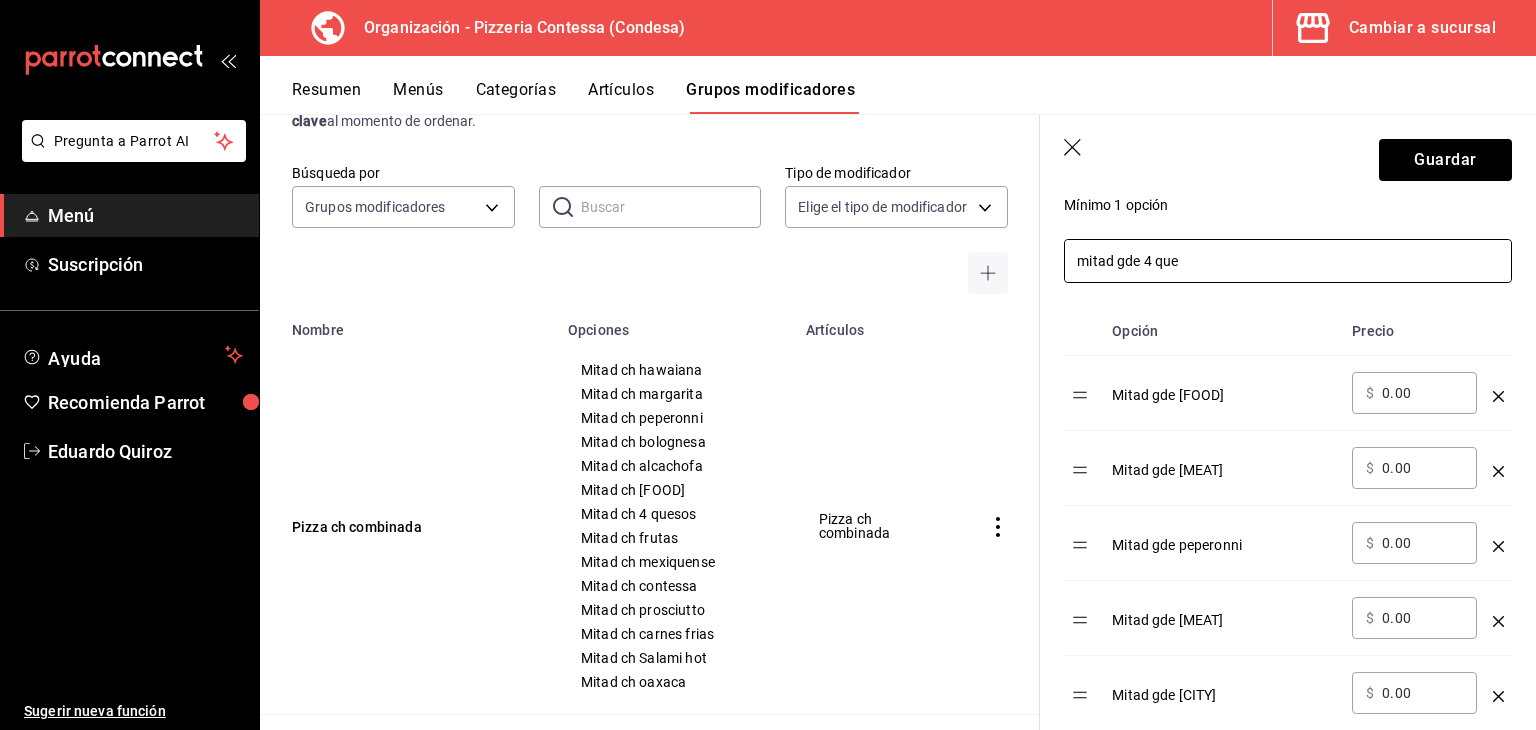 drag, startPoint x: 1148, startPoint y: 261, endPoint x: 1327, endPoint y: 285, distance: 180.60178 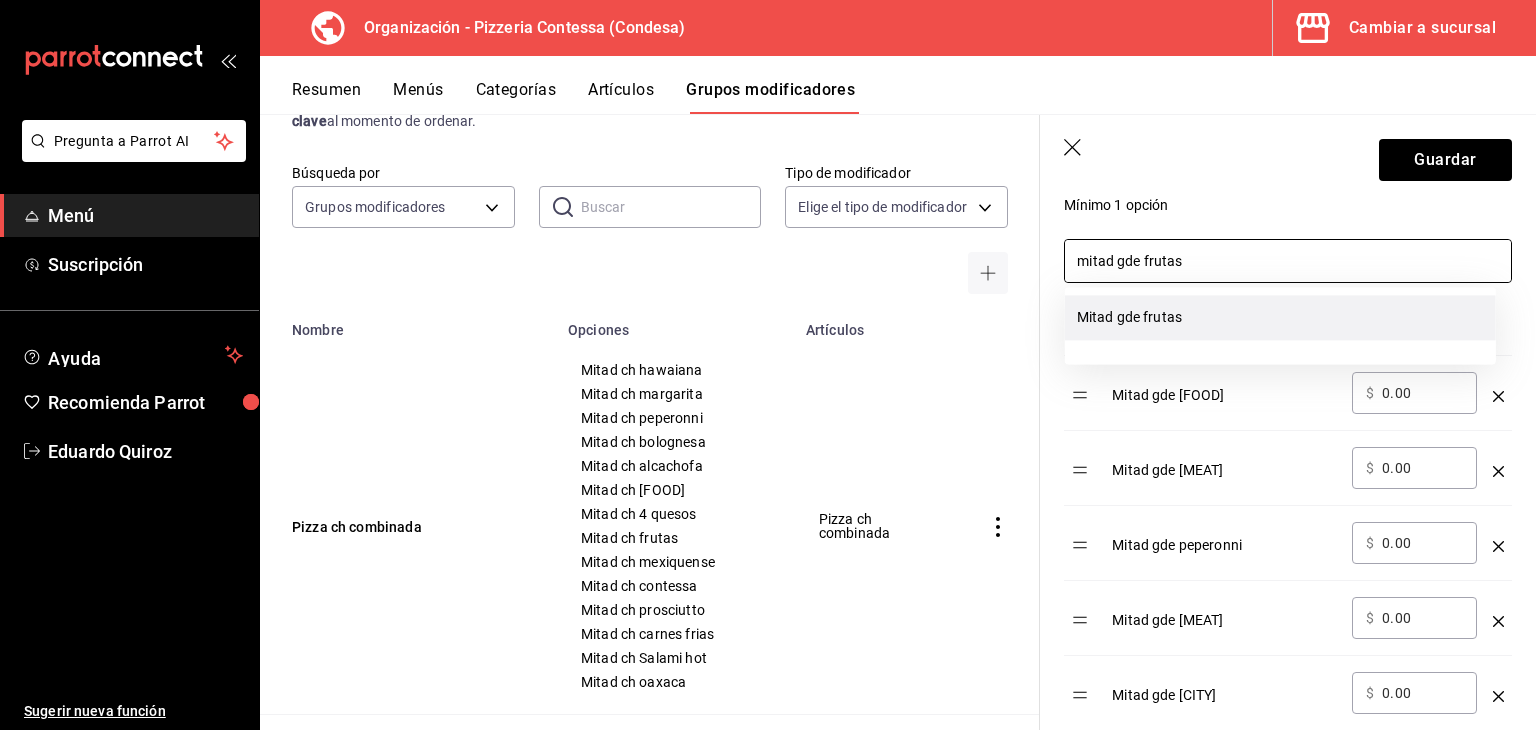 click on "Mitad gde frutas" at bounding box center (1280, 317) 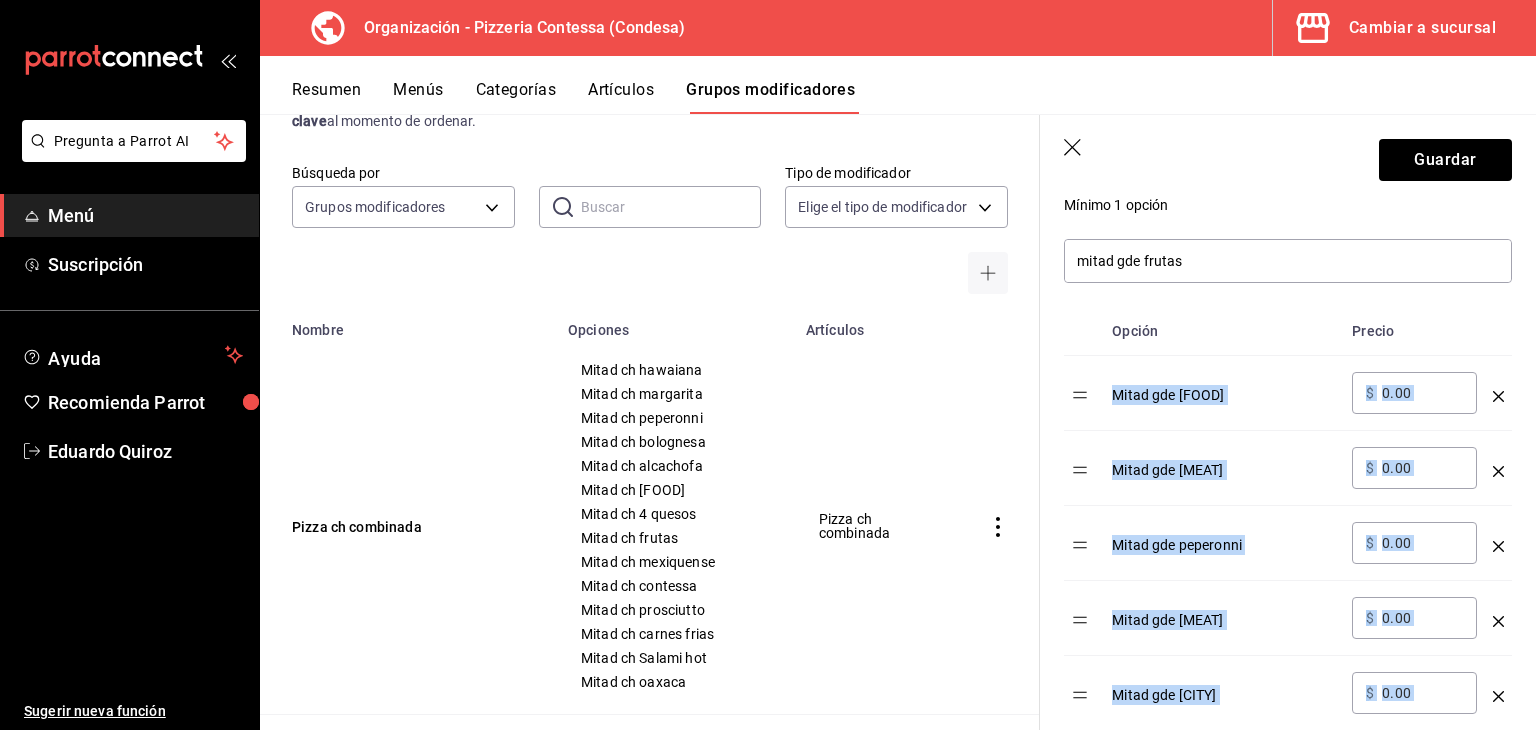 click on "Opción Precio Mitad gde hawaiana ​ $ 0.00 ​ Mitad gde margarita ​ $ 0.00 ​ Mitad gde peperonni ​ $ 0.00 ​ Mitad gde bolognesa ​ $ 0.00 ​ Mitad gde alcachofa ​ $ 0.00 ​ Mitad gde veggie ​ $ 0.00 ​ Mitad gde 4 quesos ​ $ 0.00 ​ Mitad gde frutas ​ $ 0.00 ​" at bounding box center (1276, 619) 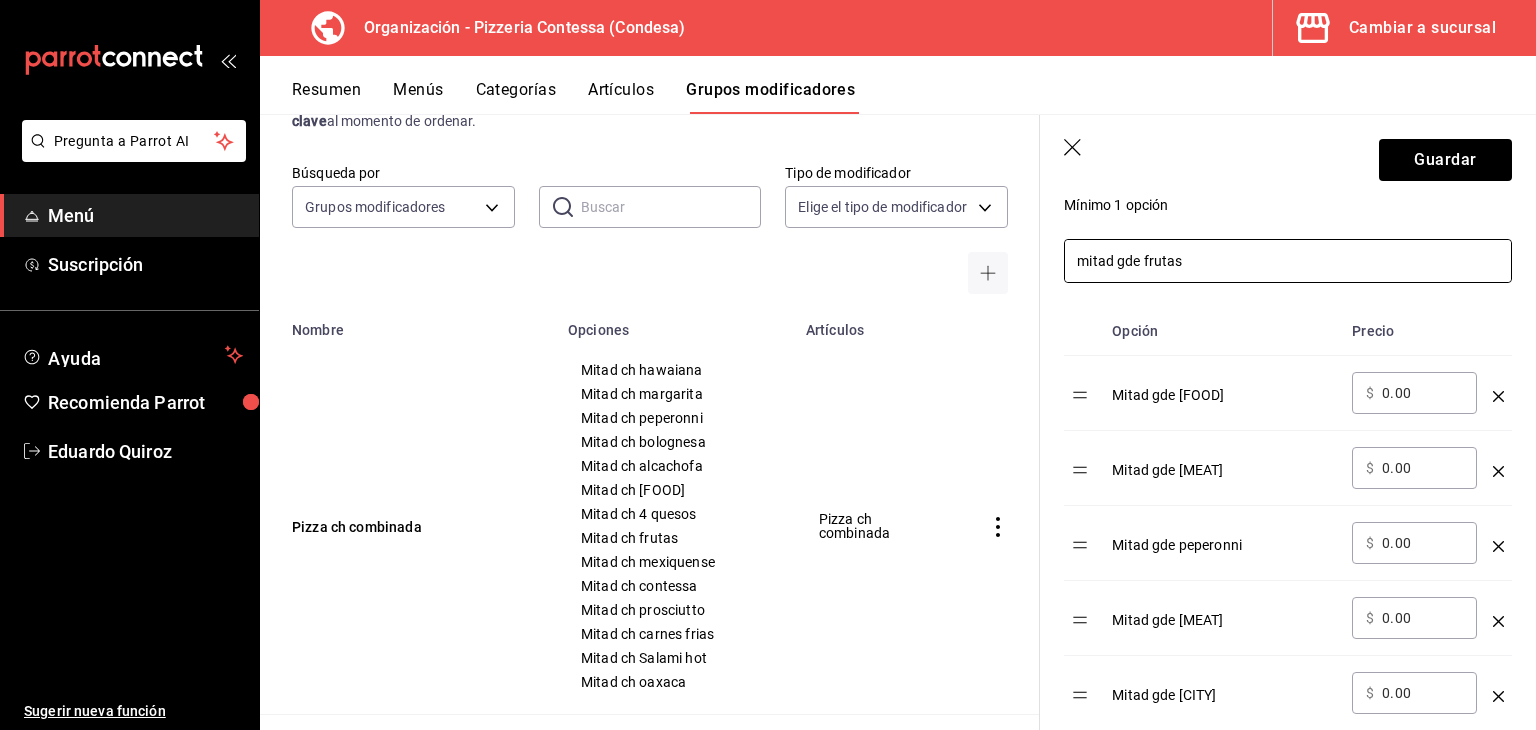 drag, startPoint x: 1145, startPoint y: 257, endPoint x: 1224, endPoint y: 265, distance: 79.40403 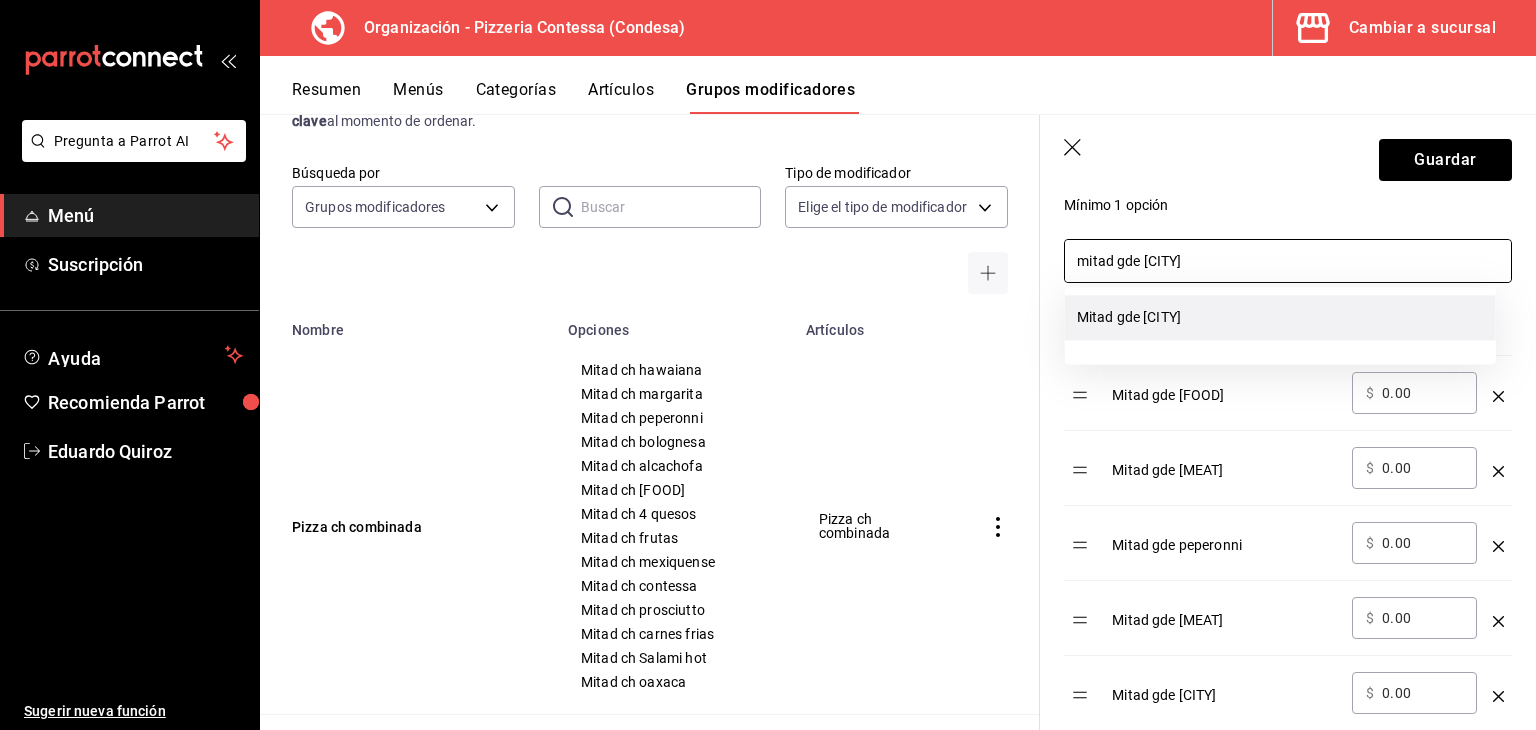 click on "Mitad gde mexiquense" at bounding box center [1280, 317] 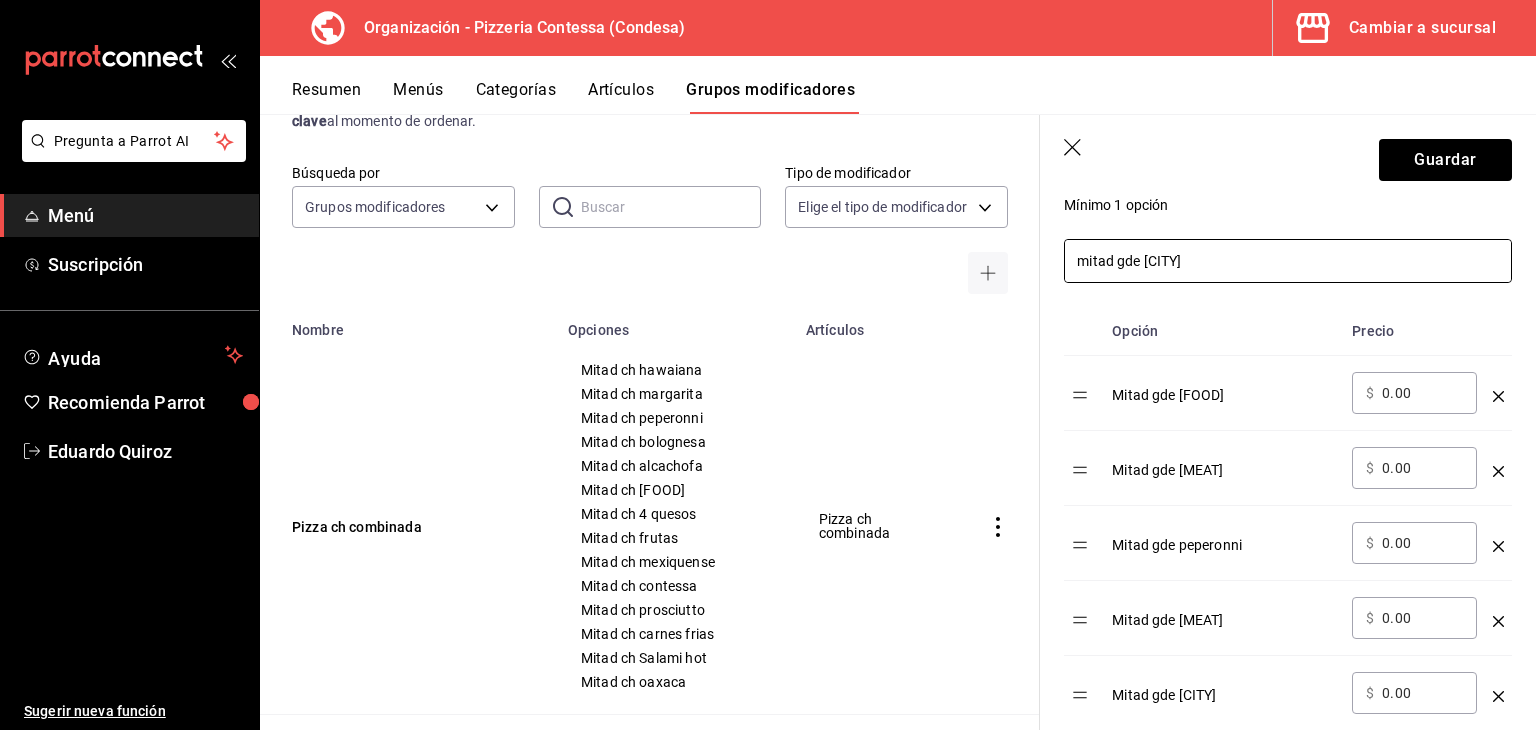 drag, startPoint x: 1144, startPoint y: 259, endPoint x: 1348, endPoint y: 261, distance: 204.0098 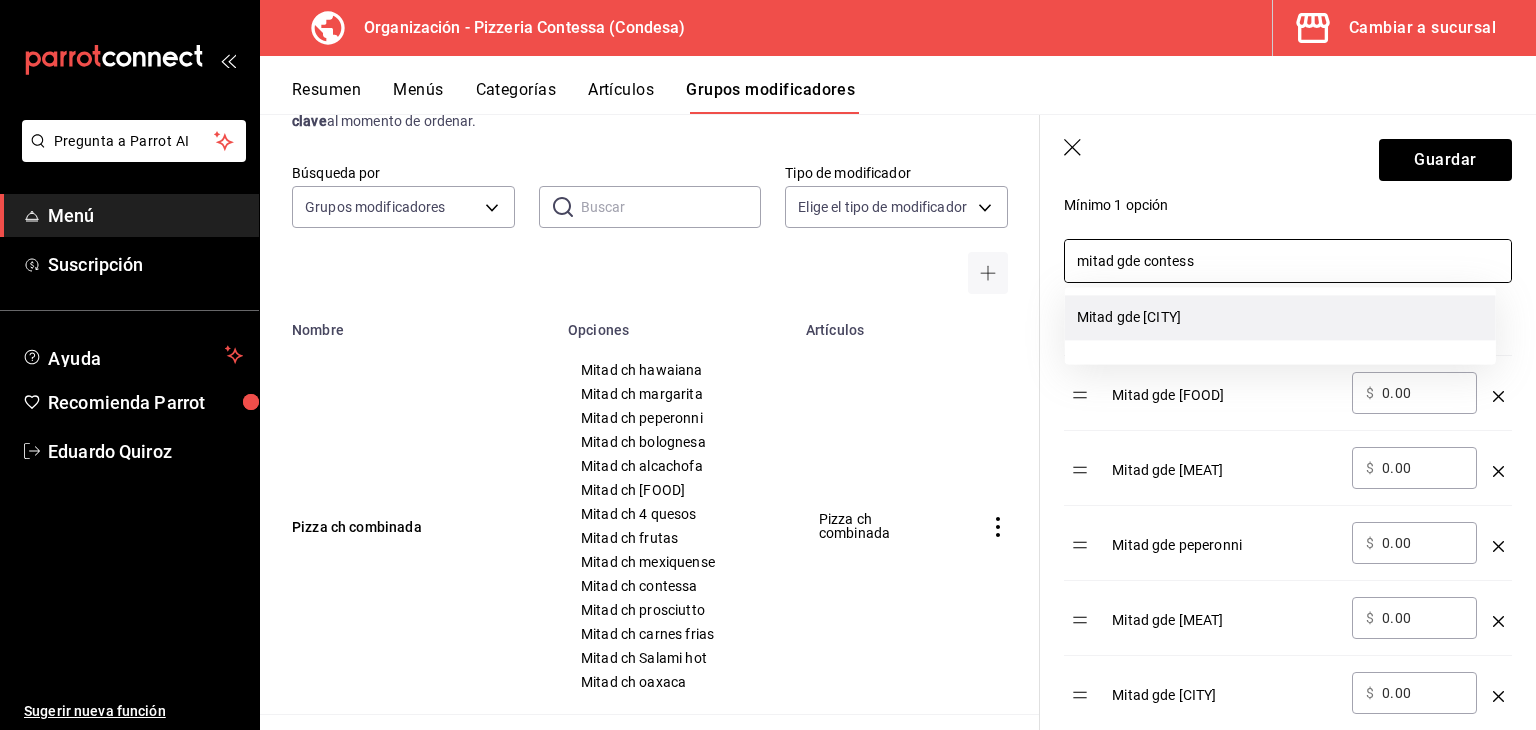 click on "Mitad gde contessa" at bounding box center (1280, 317) 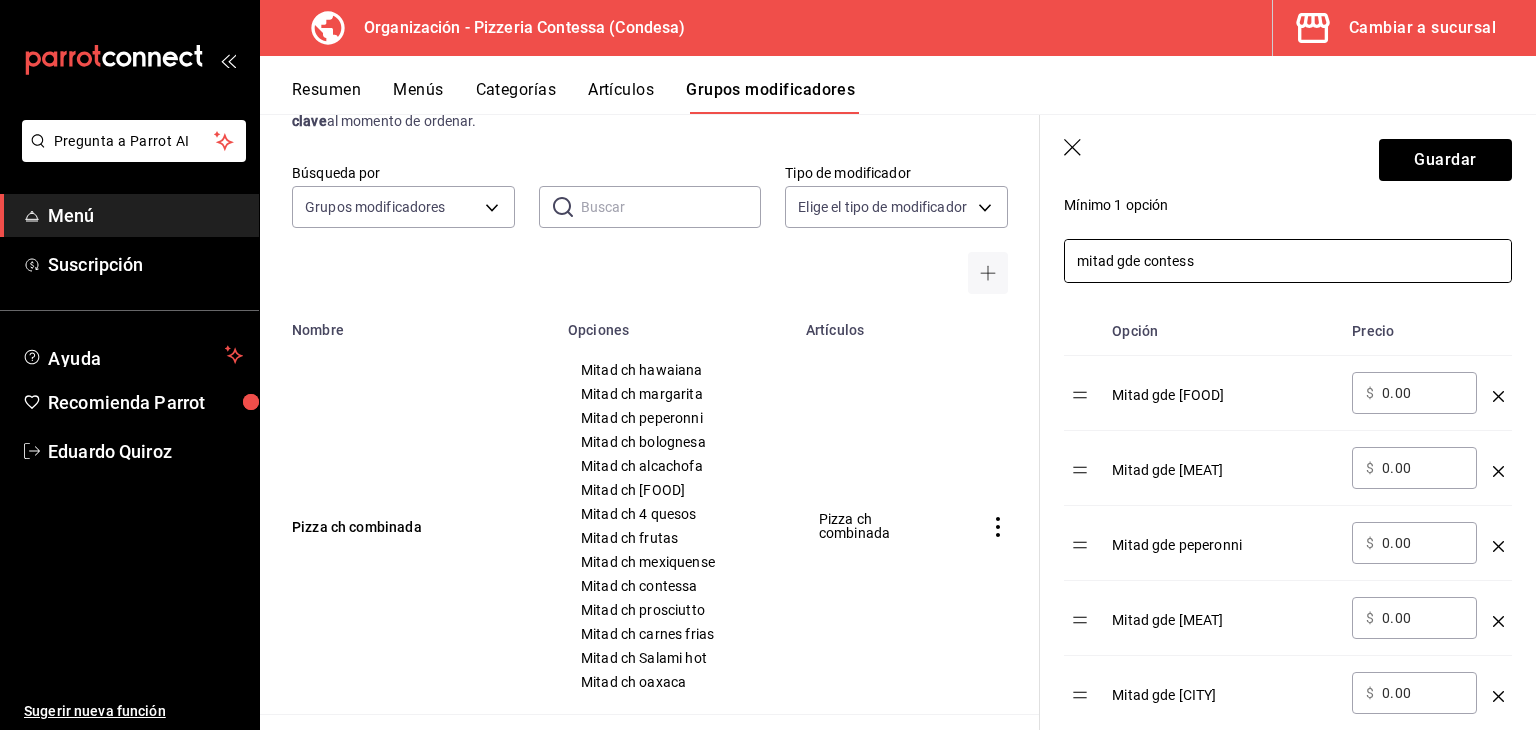 drag, startPoint x: 1142, startPoint y: 260, endPoint x: 1323, endPoint y: 281, distance: 182.21416 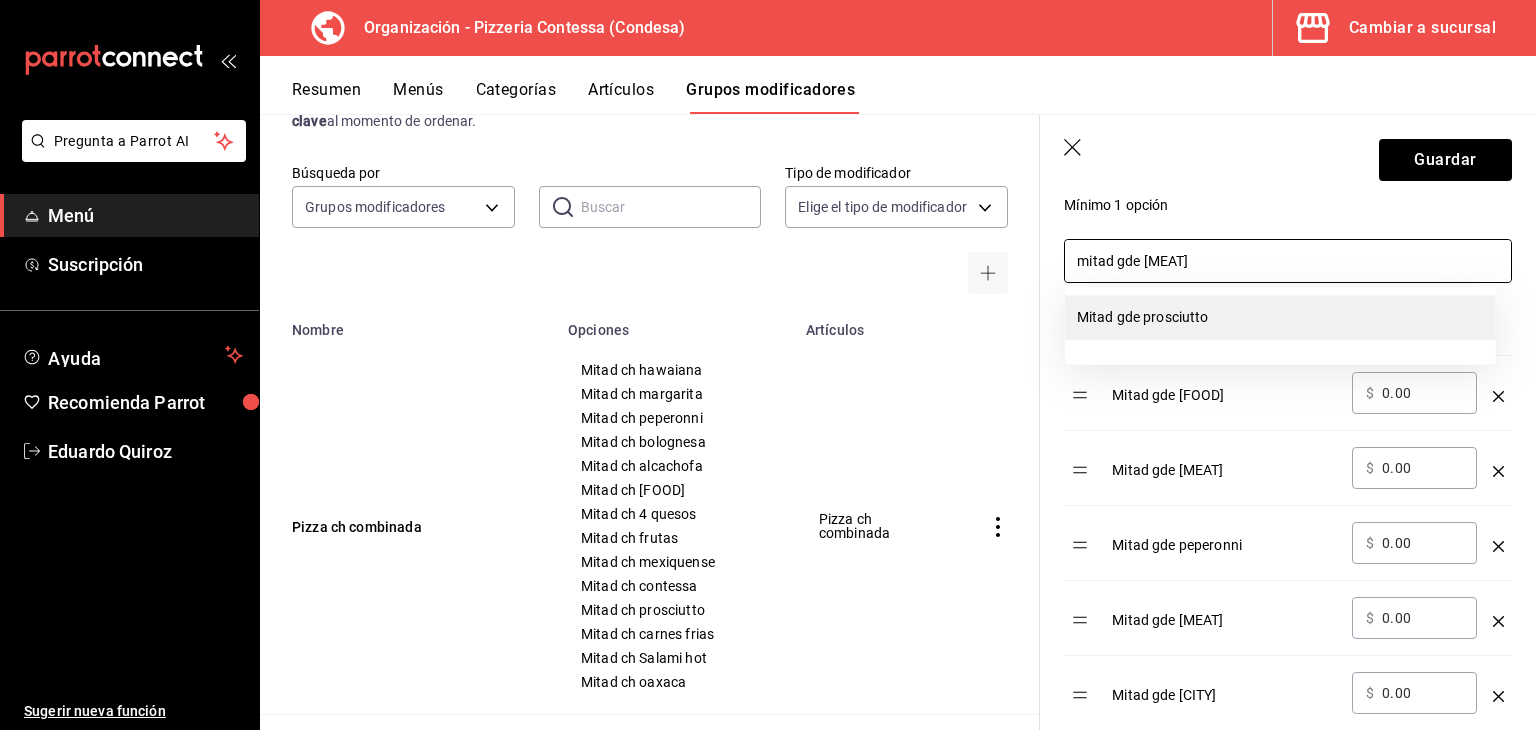 click on "Mitad gde prosciutto" at bounding box center (1280, 317) 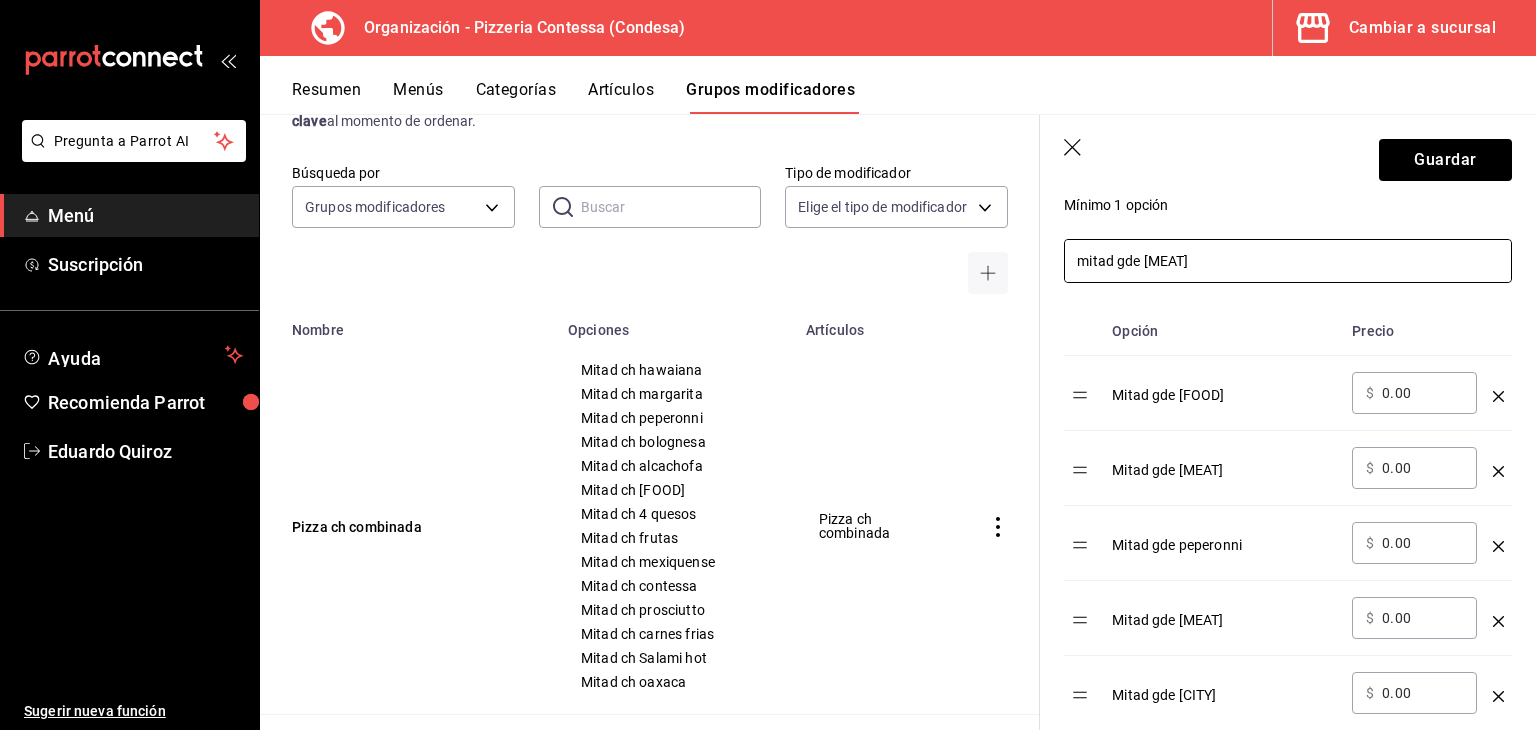drag, startPoint x: 1145, startPoint y: 261, endPoint x: 1274, endPoint y: 252, distance: 129.31357 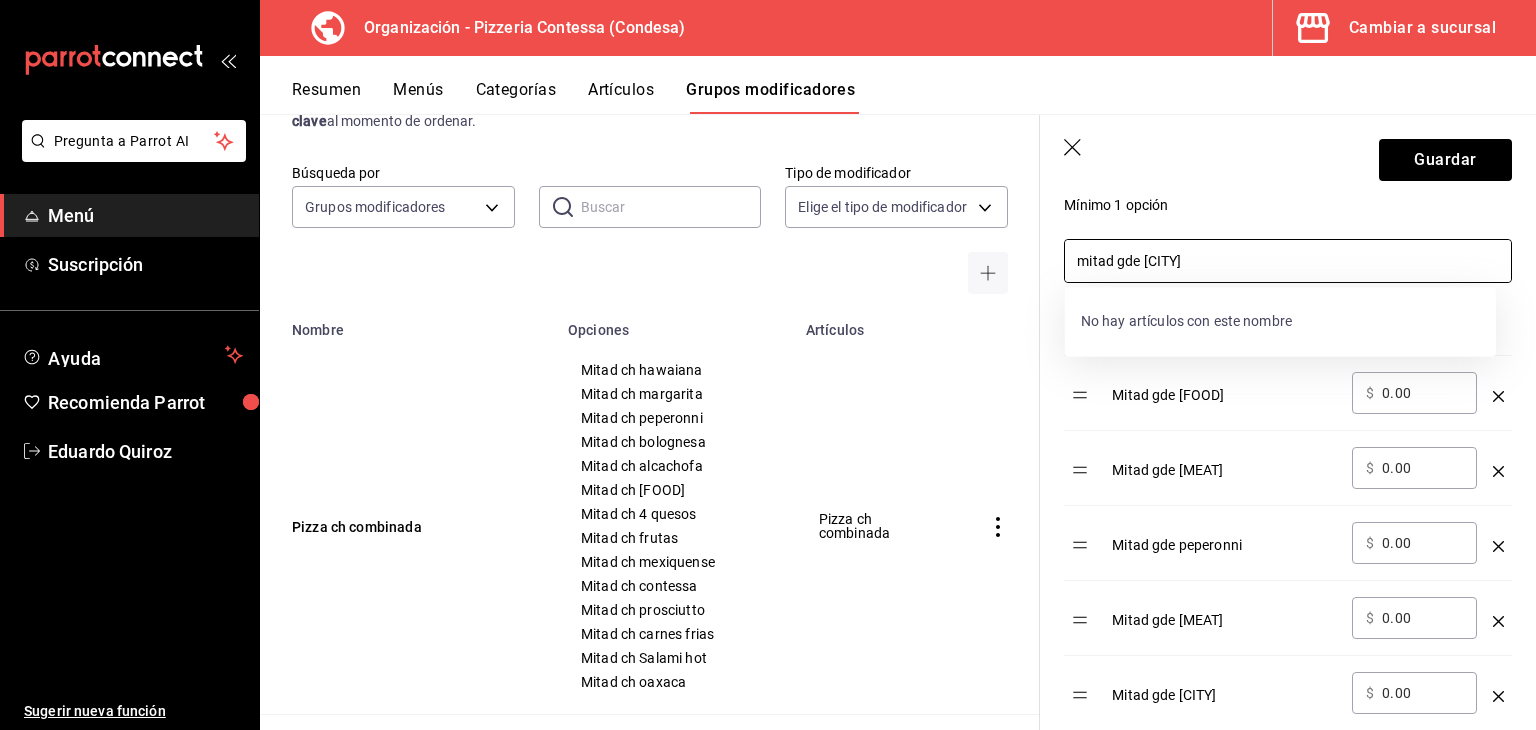 click on "mitad gde c" at bounding box center (1288, 261) 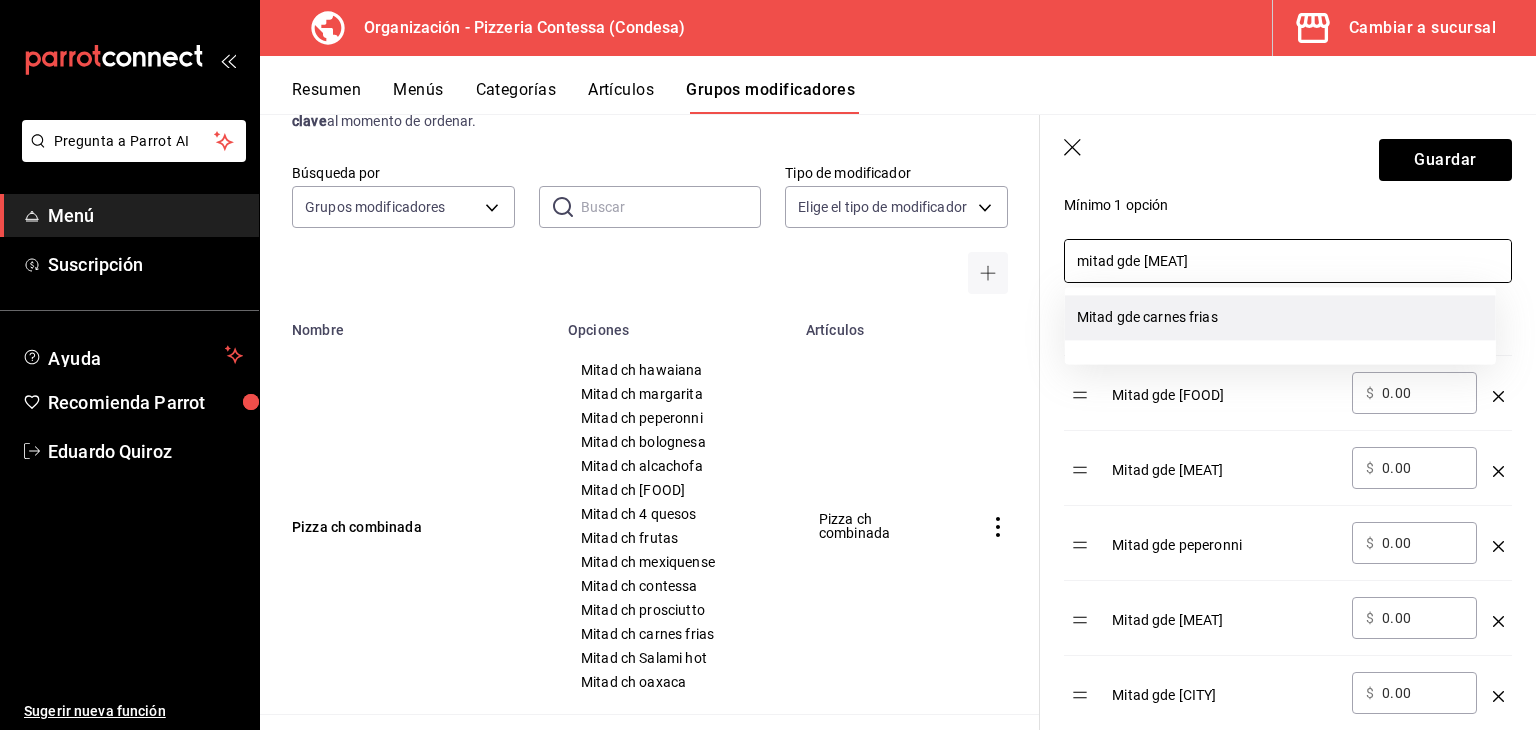 click on "Mitad gde carnes frias" at bounding box center (1280, 317) 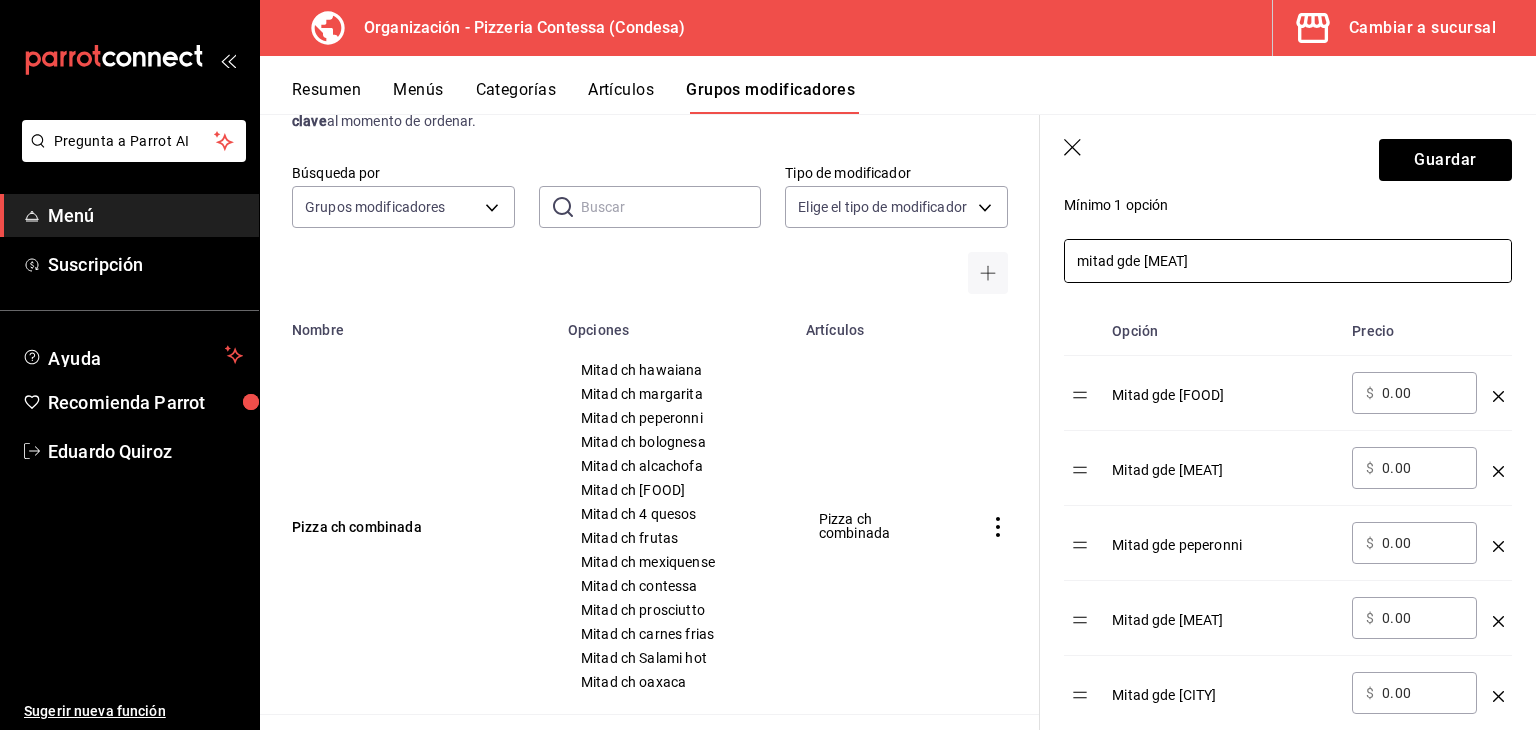 drag, startPoint x: 1144, startPoint y: 260, endPoint x: 1332, endPoint y: 257, distance: 188.02394 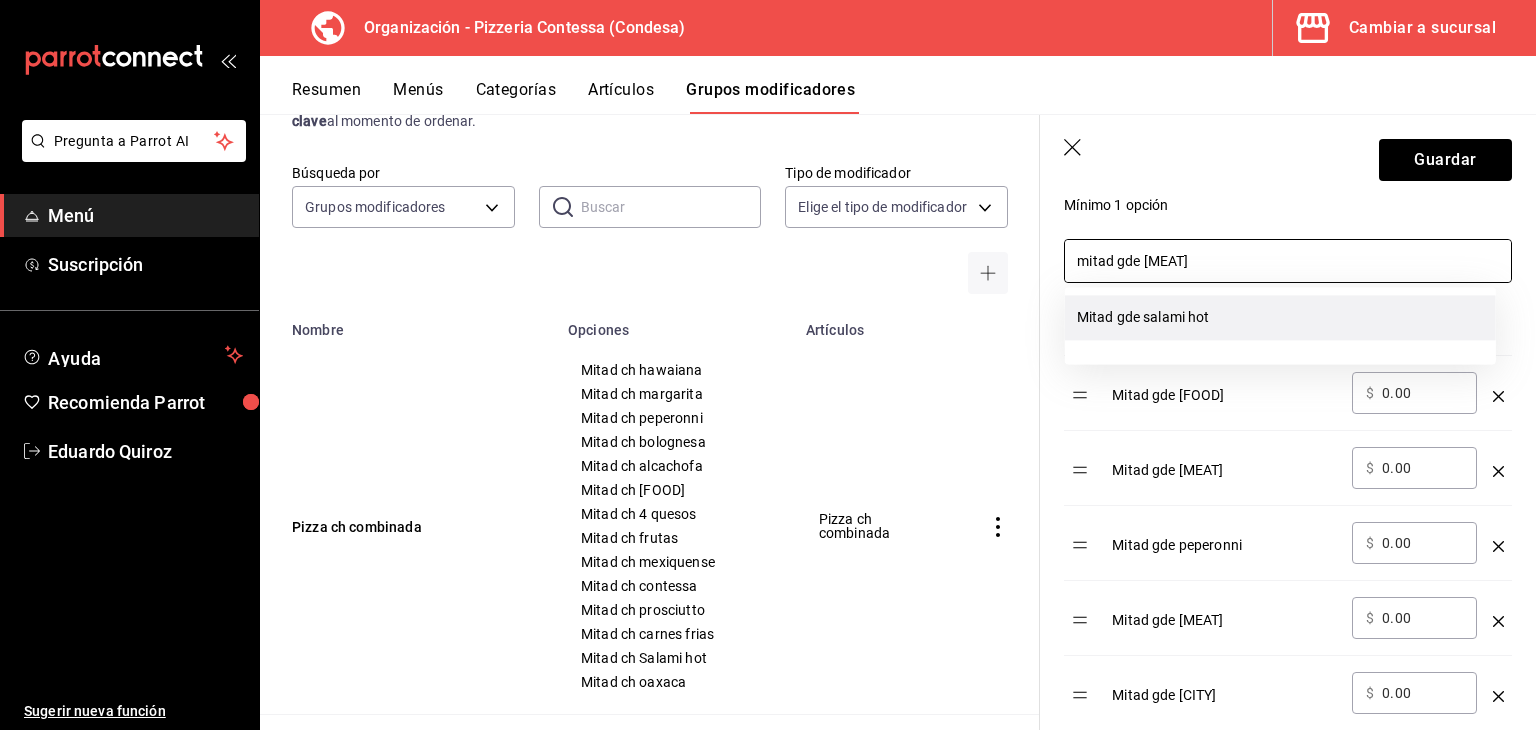 click on "Mitad gde salami hot" at bounding box center [1280, 317] 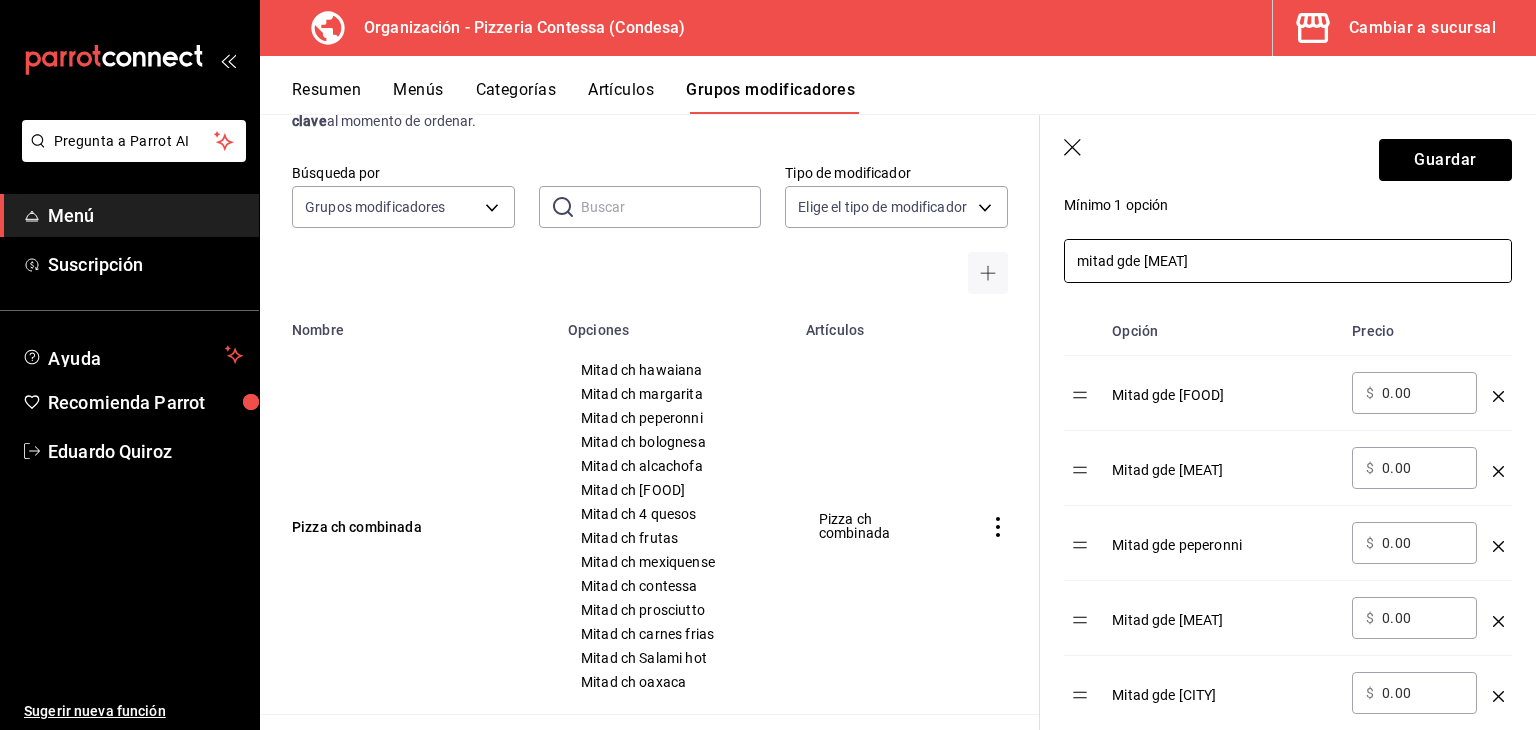 drag, startPoint x: 1144, startPoint y: 261, endPoint x: 1230, endPoint y: 279, distance: 87.86353 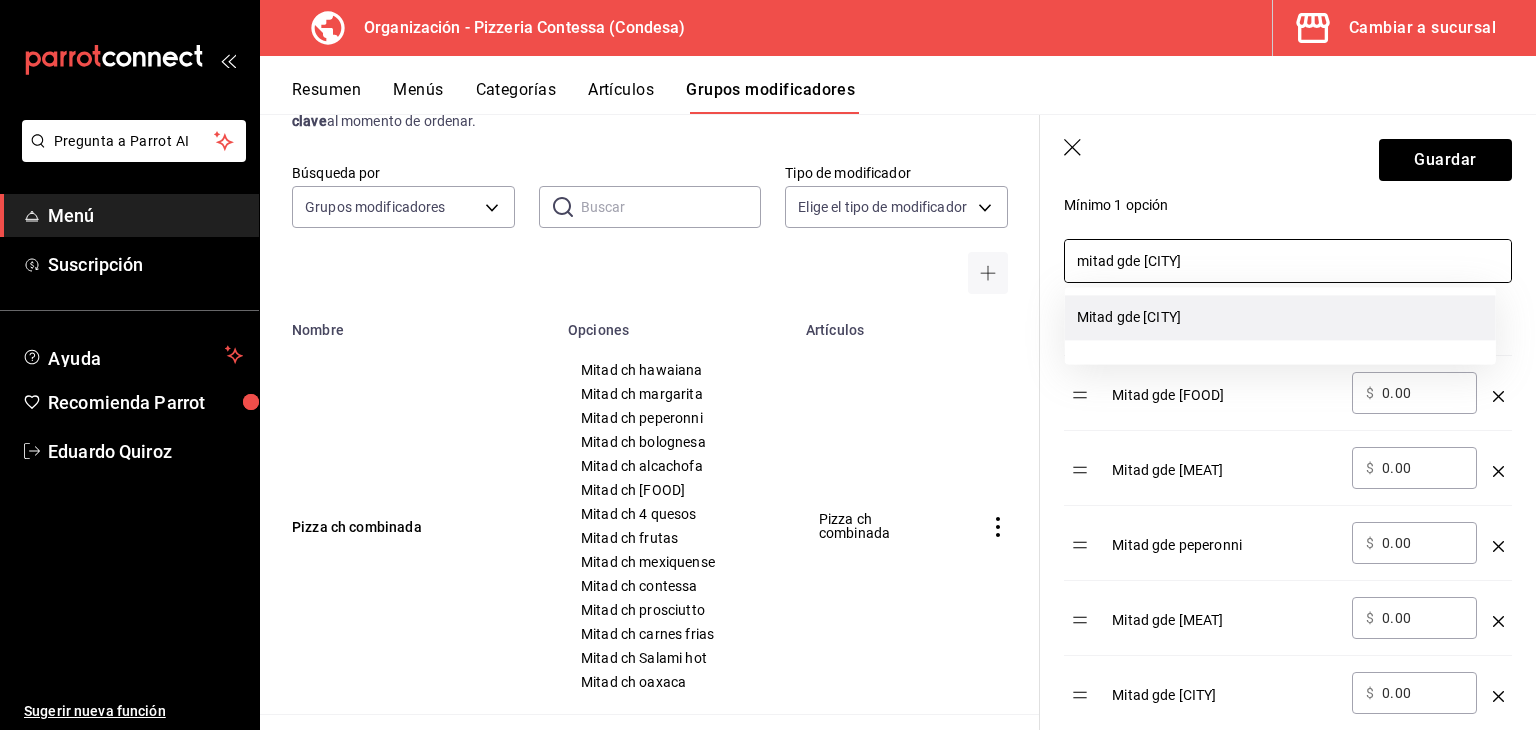 click on "Mitad gde oaxaca" at bounding box center [1280, 317] 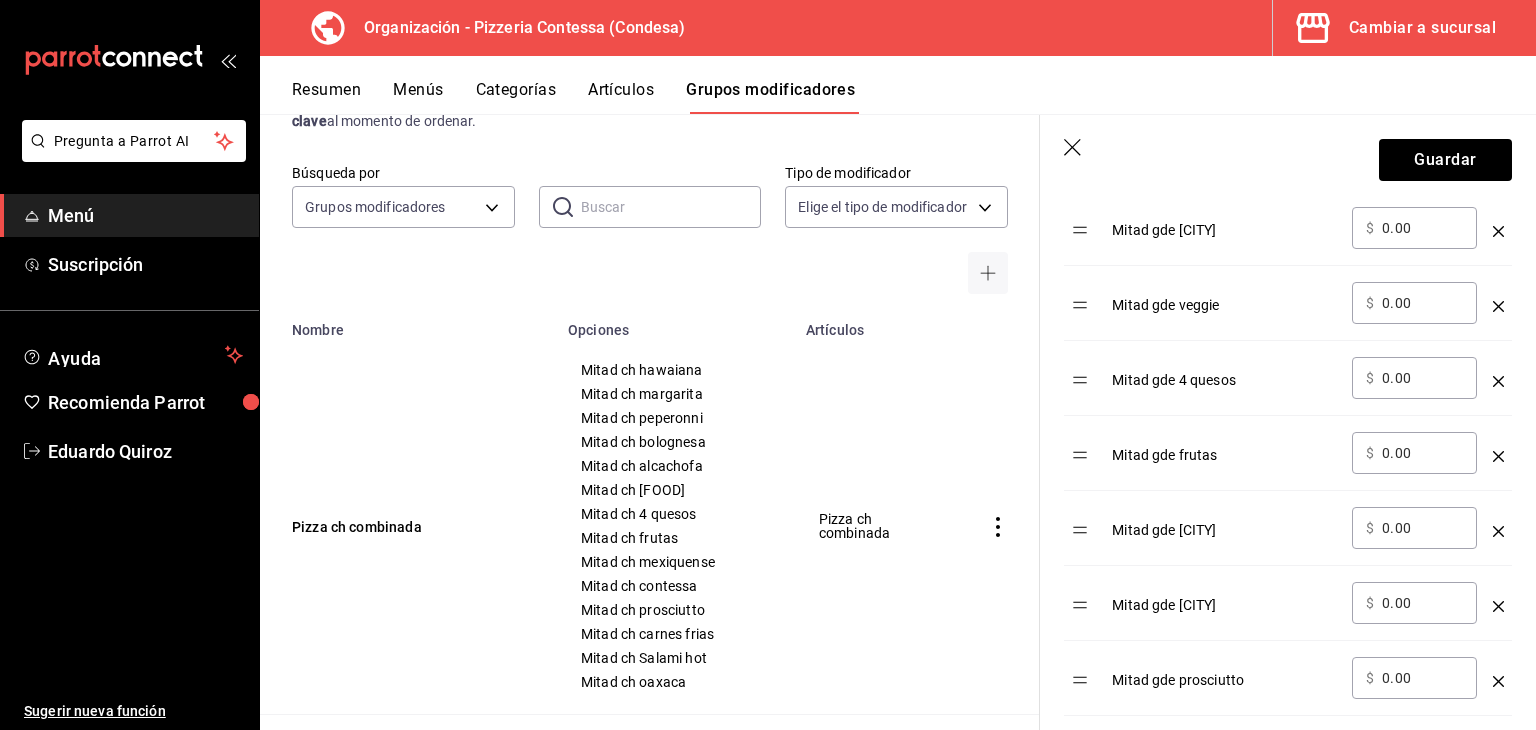 scroll, scrollTop: 912, scrollLeft: 0, axis: vertical 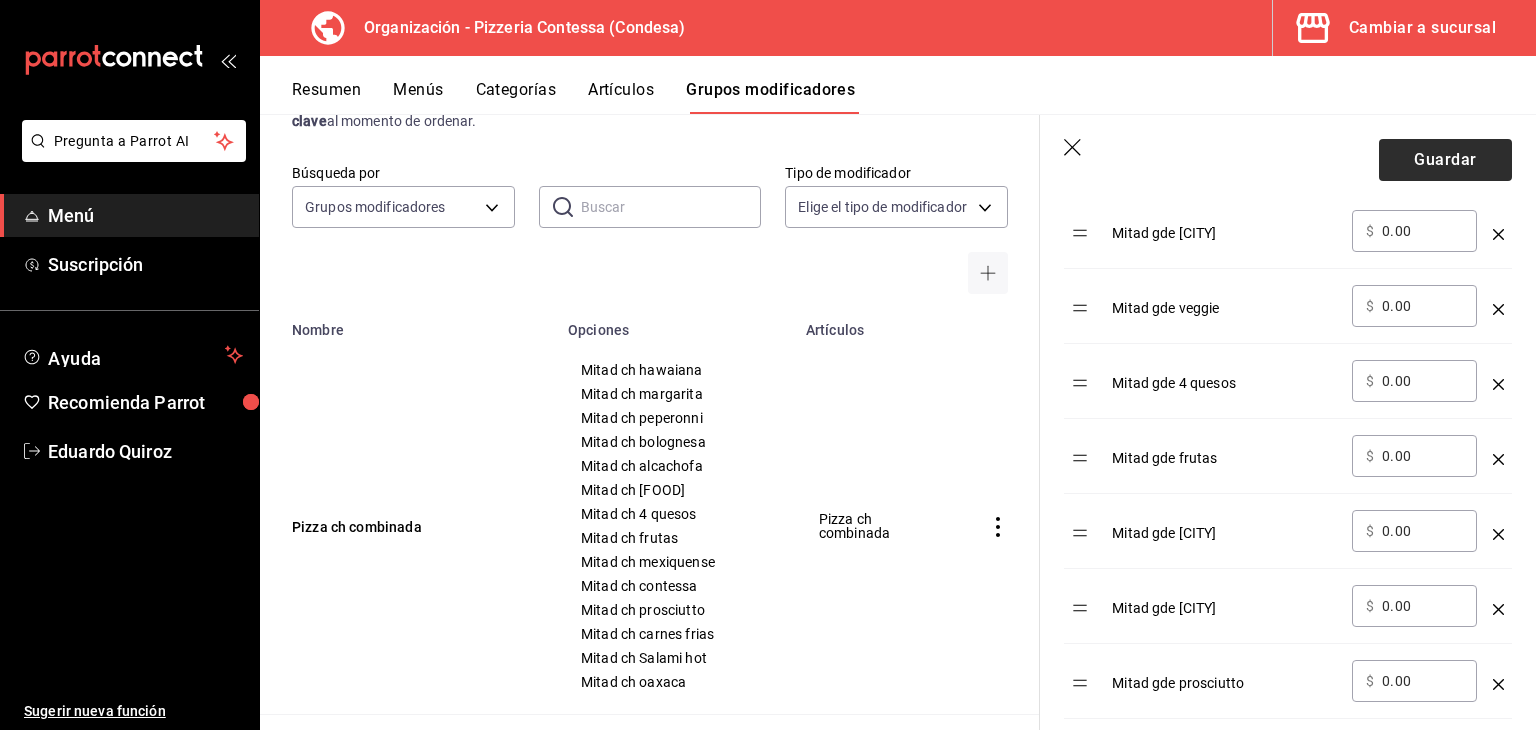 type on "mitad gde oaxaca" 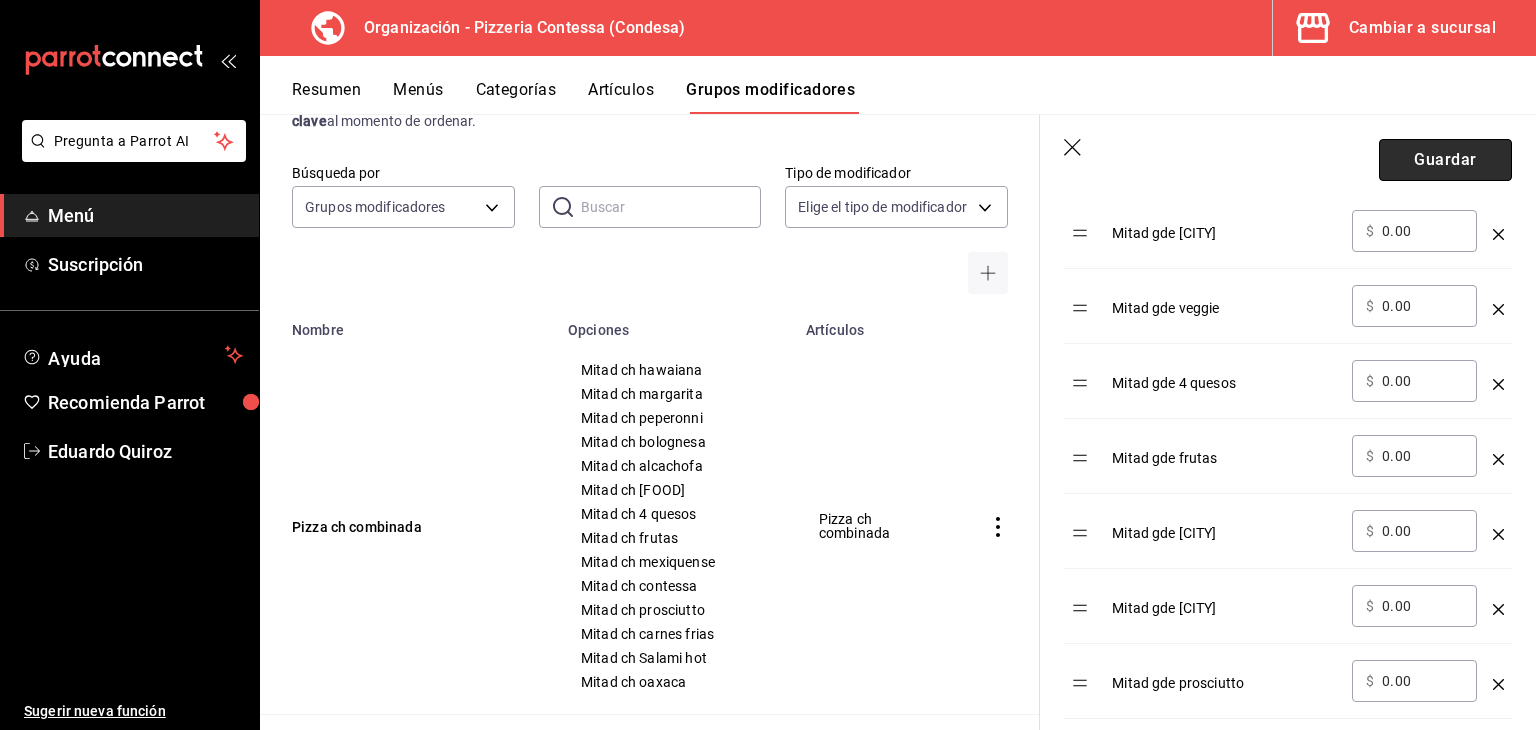 click on "Guardar" at bounding box center [1445, 160] 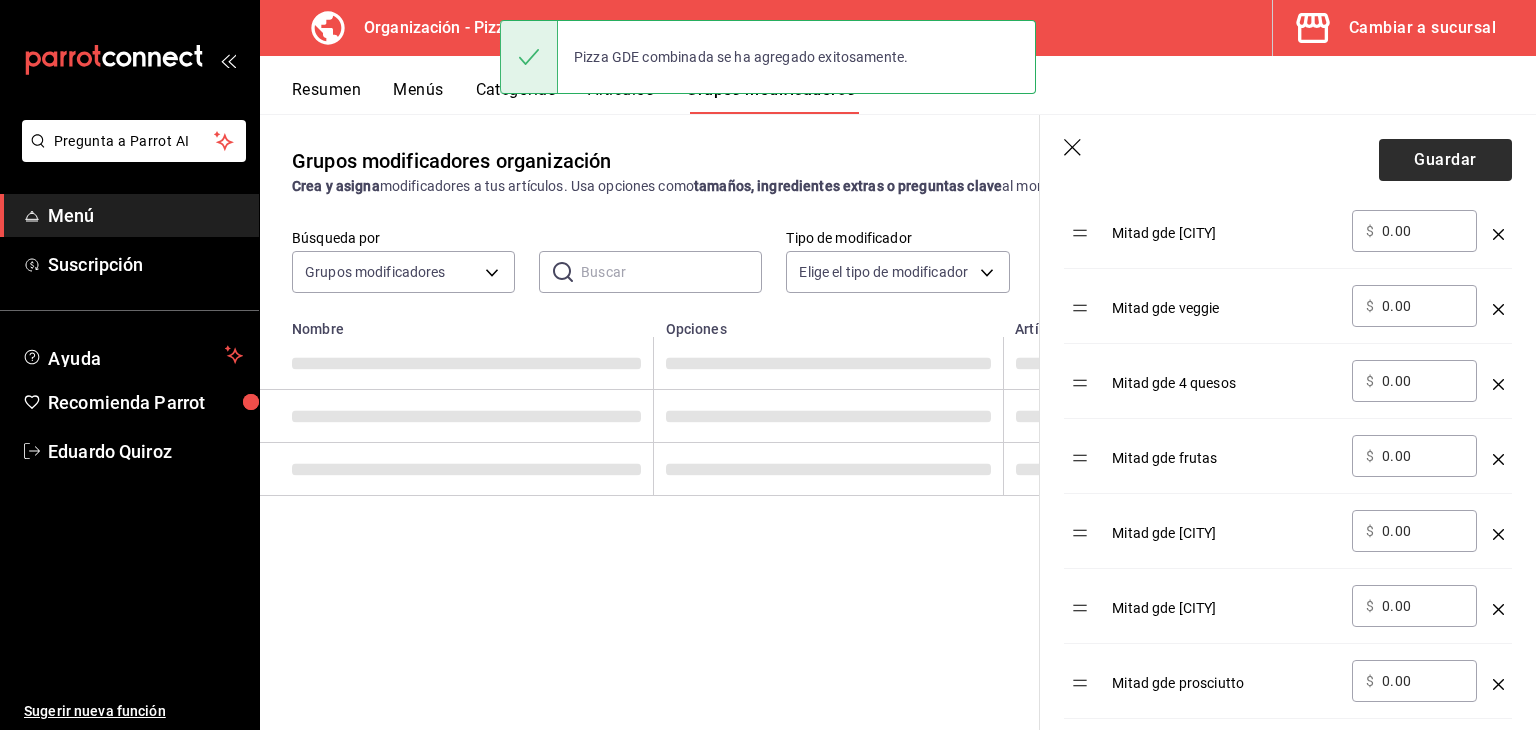 scroll, scrollTop: 0, scrollLeft: 0, axis: both 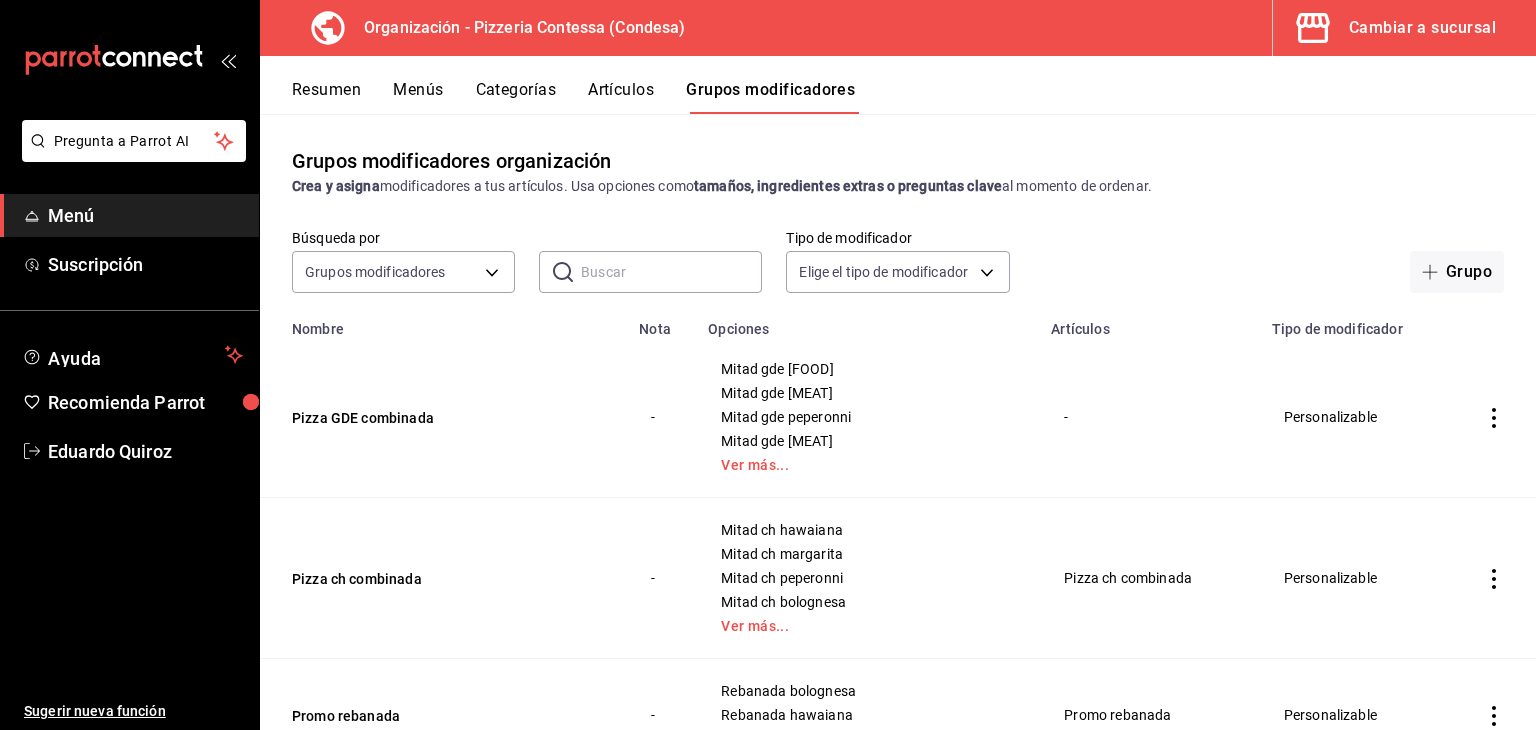 click on "Artículos" at bounding box center [621, 97] 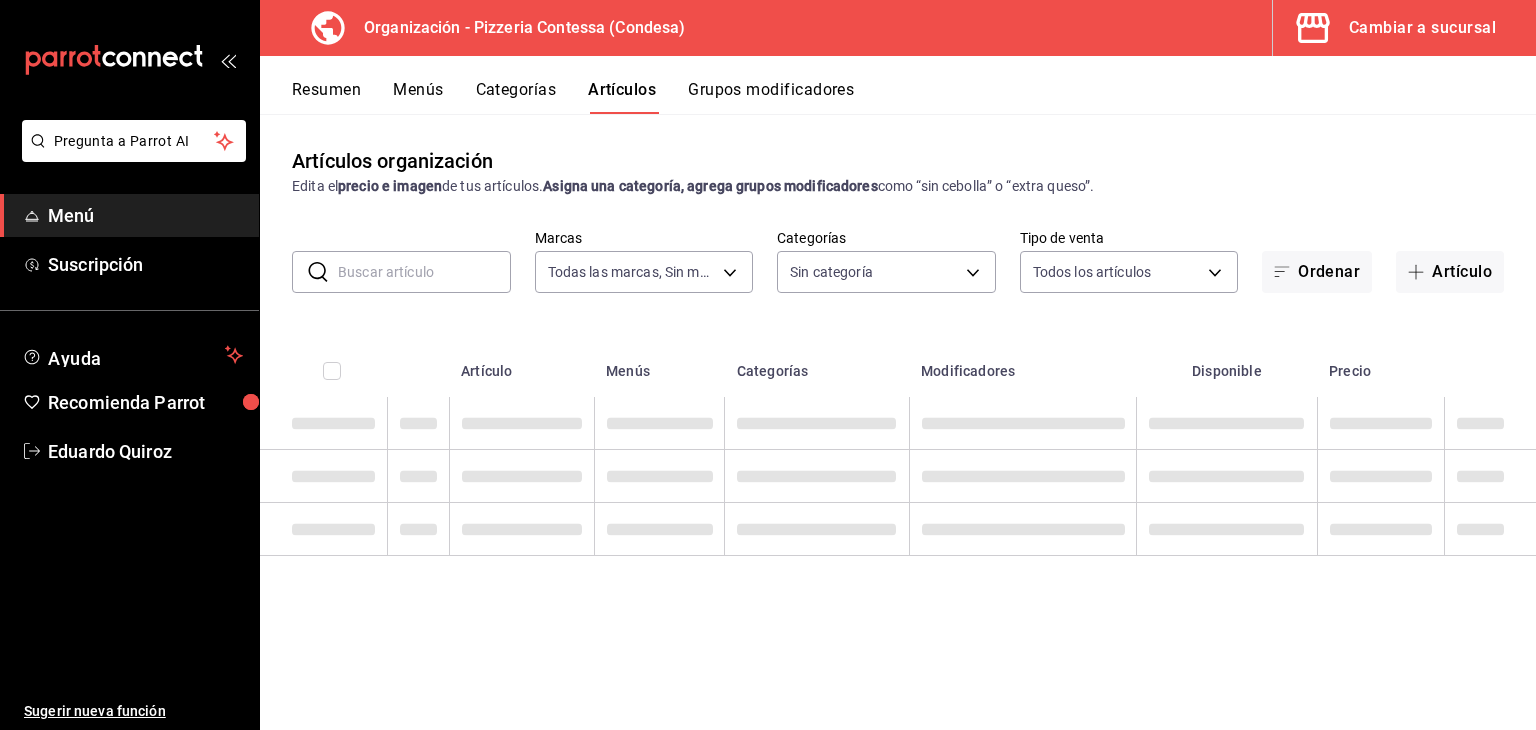 type on "ffd2d5b6-989f-41ef-afc5-5290e67978d8" 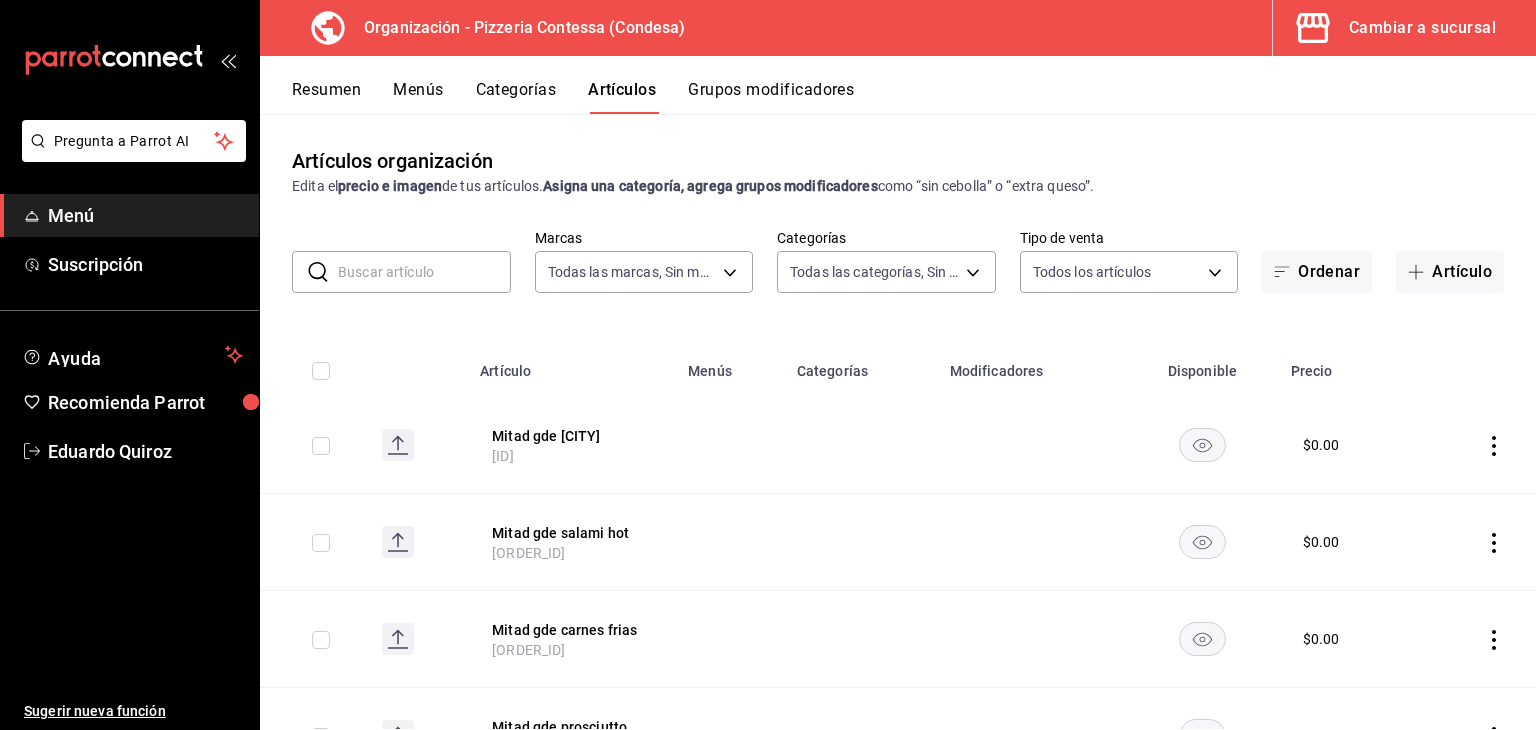 type on "9a5f5337-cc5f-4888-a4af-a93cb9ccf859,cd37cac2-c4c9-49a6-ae30-1d7a3cd4d3f2,cf877e83-9796-43f3-b994-a5e9562efdd4,bb0b1c16-f8b7-4da8-9d10-5addaf872379,6311a80c-1f67-4a66-89da-f50c66b758ca,b44dbd63-a331-4d81-83cd-3a8867acfc41,68a05afc-51e1-43d5-a706-86ca35d8873f,b3647eab-4677-4bfb-81e1-f18eaaddc35a,ba246a2e-3d57-42fa-bf0b-fee00fcabe1d" 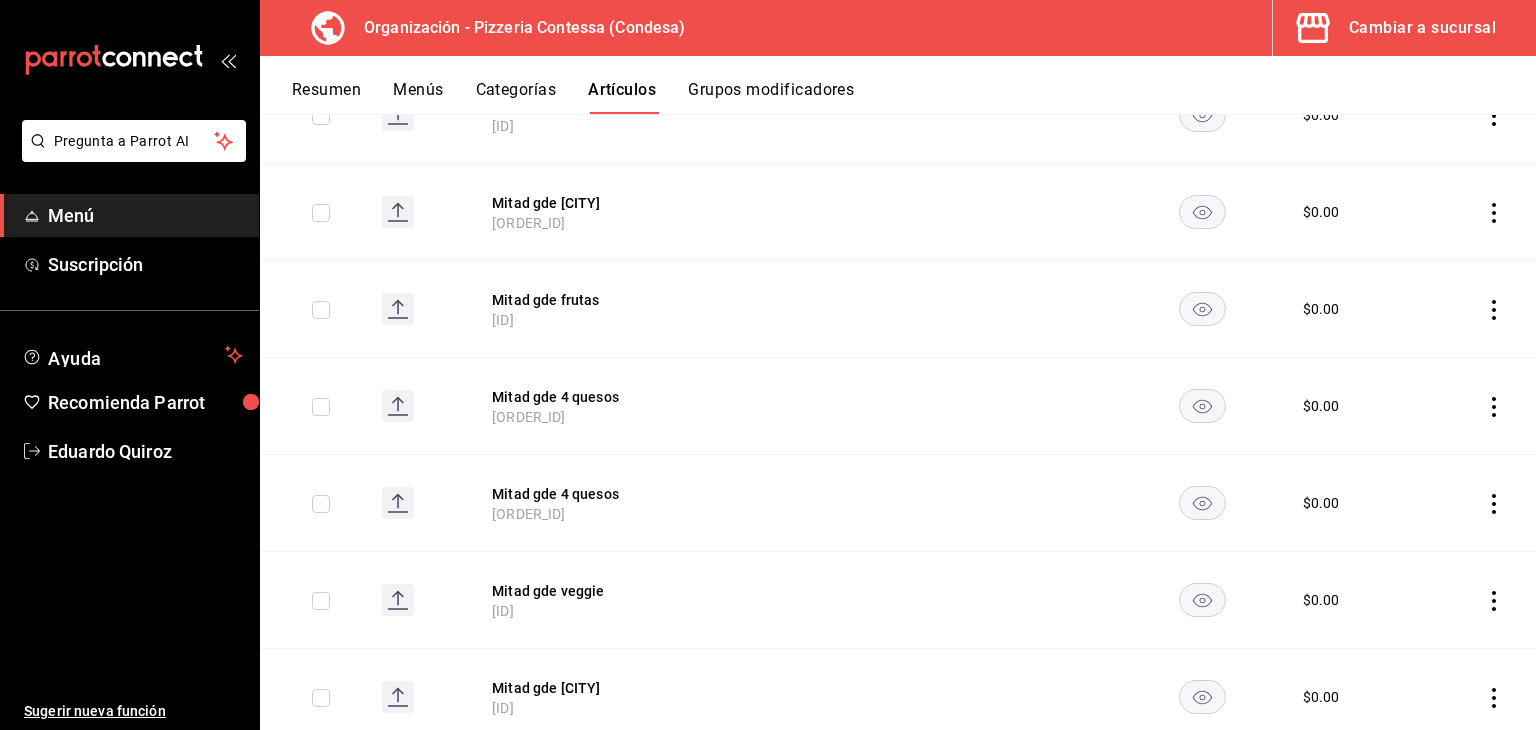 scroll, scrollTop: 722, scrollLeft: 0, axis: vertical 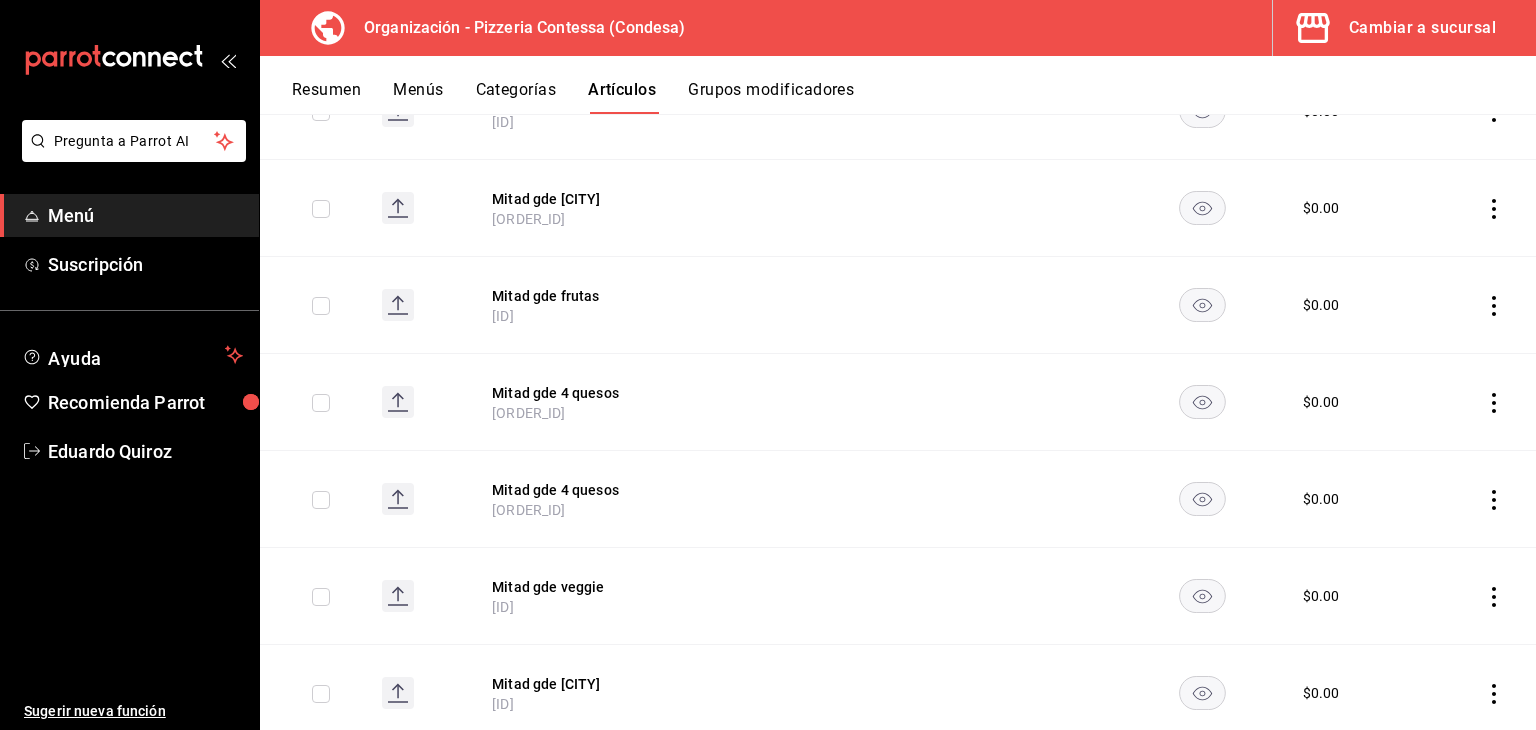 click 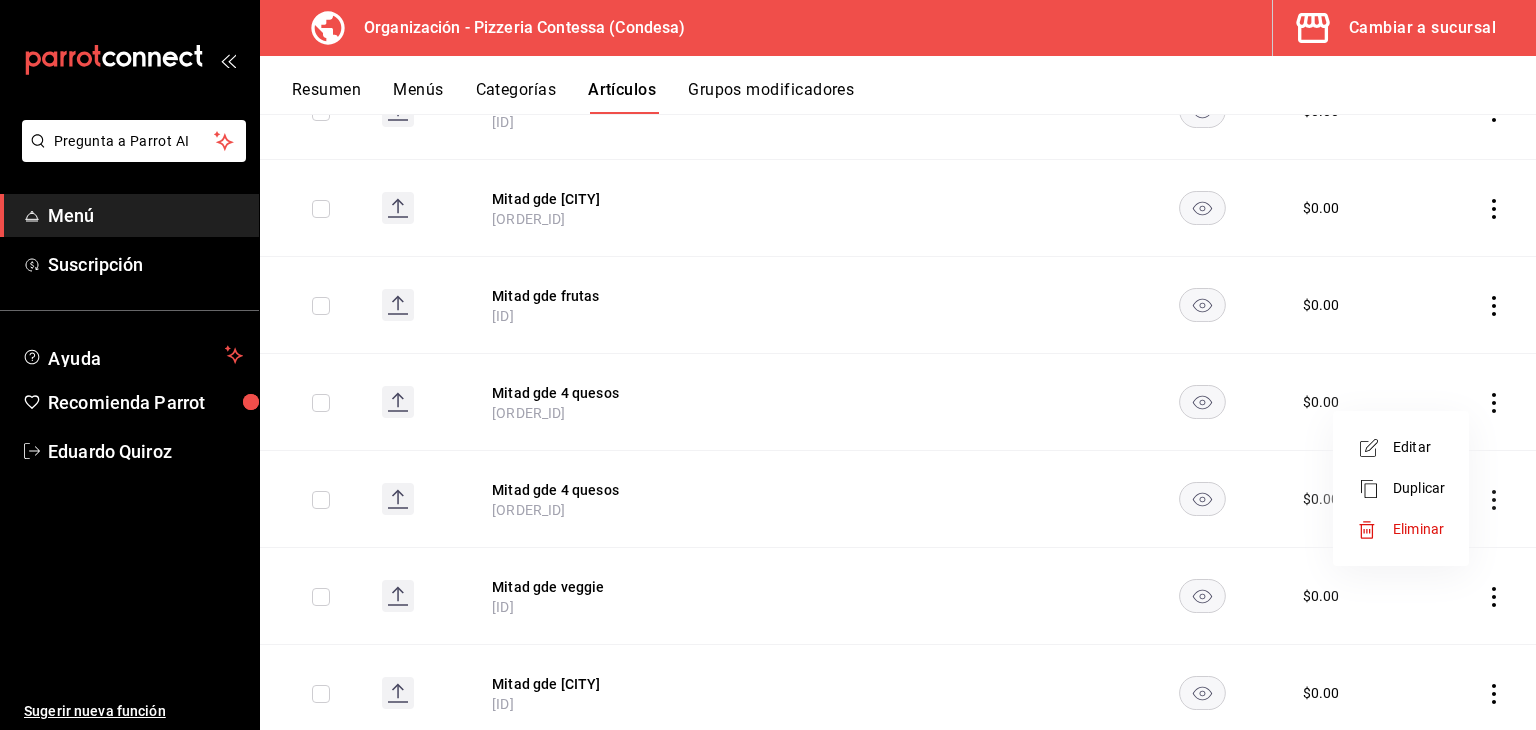 click at bounding box center [1375, 530] 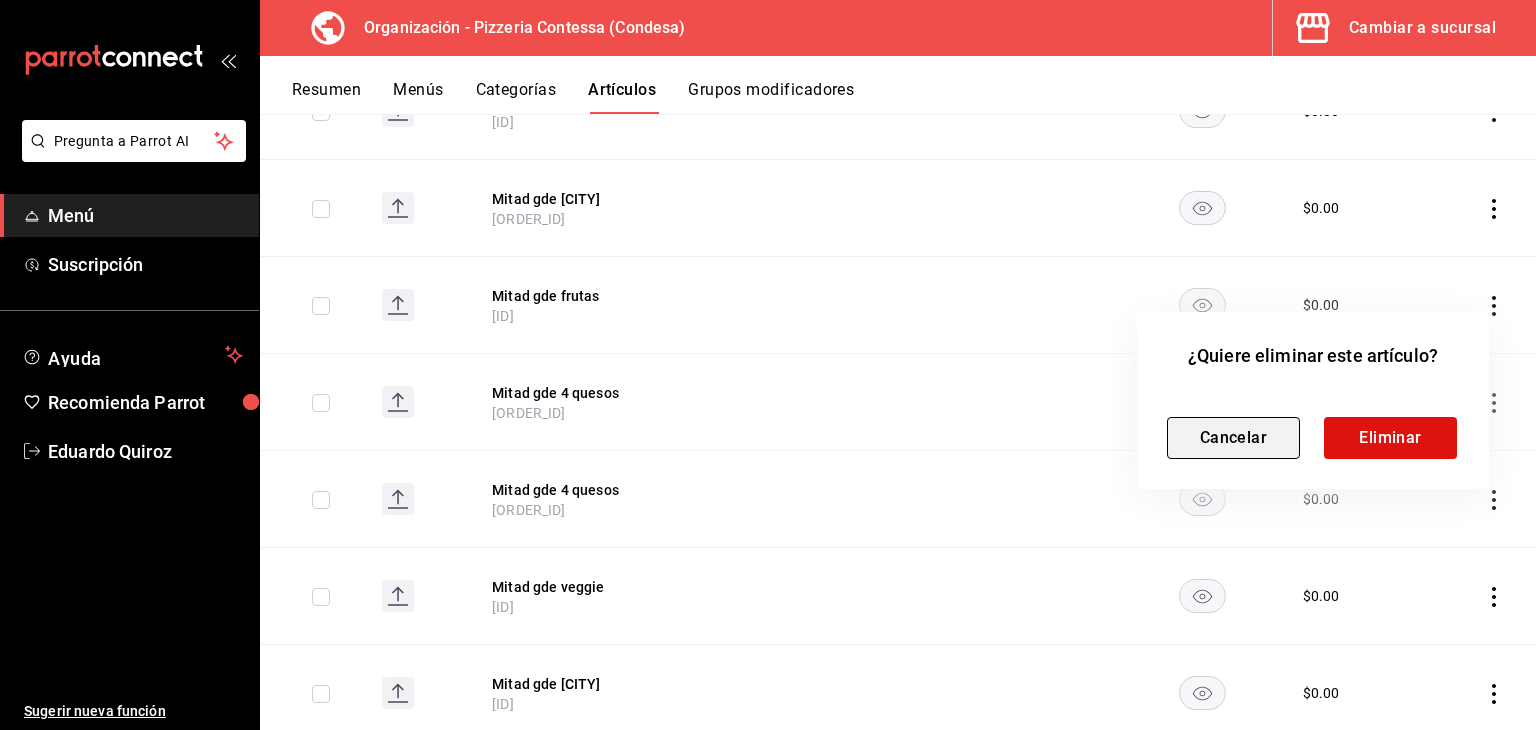 click on "Cancelar" at bounding box center [1233, 438] 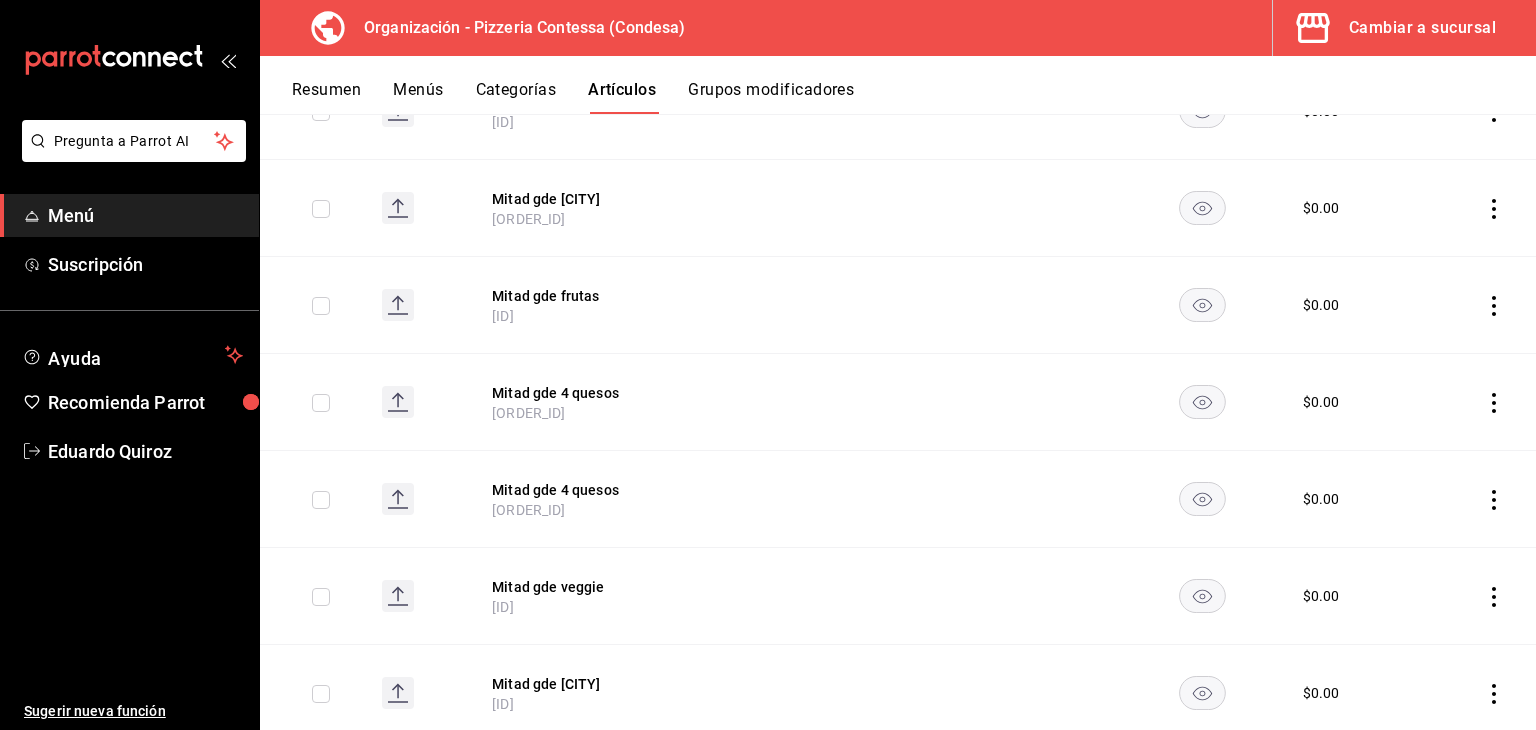 click 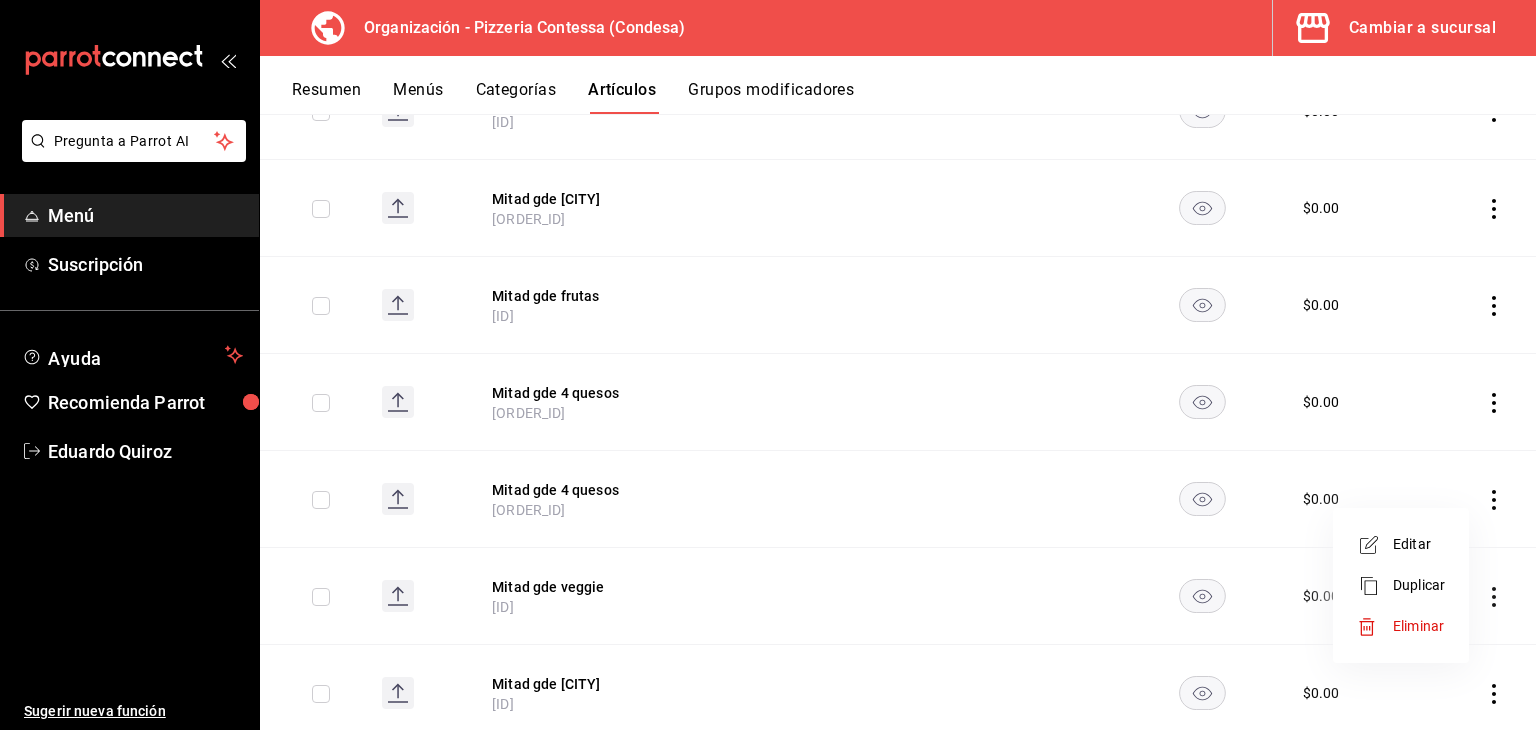 click on "Eliminar" at bounding box center [1418, 626] 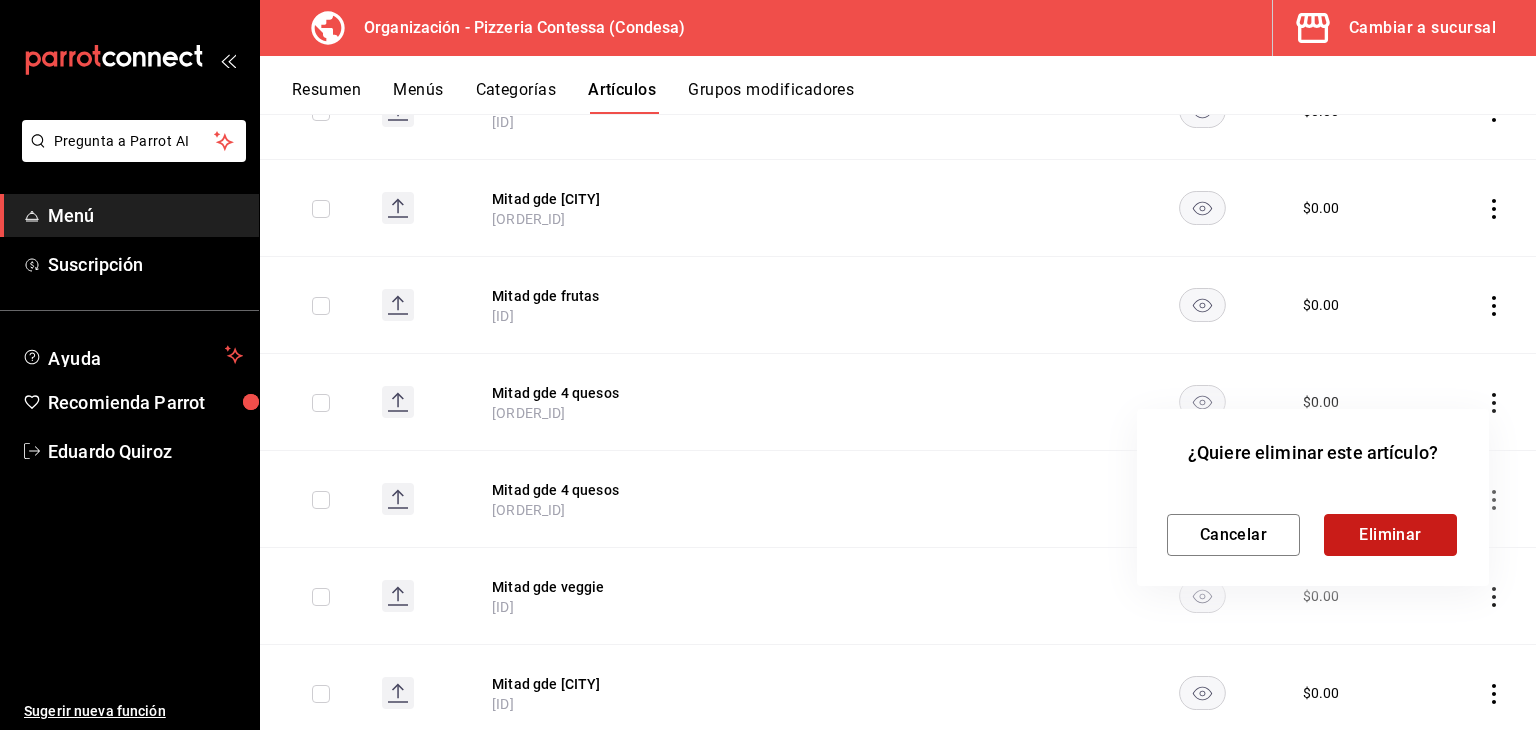 click on "Eliminar" at bounding box center [1390, 535] 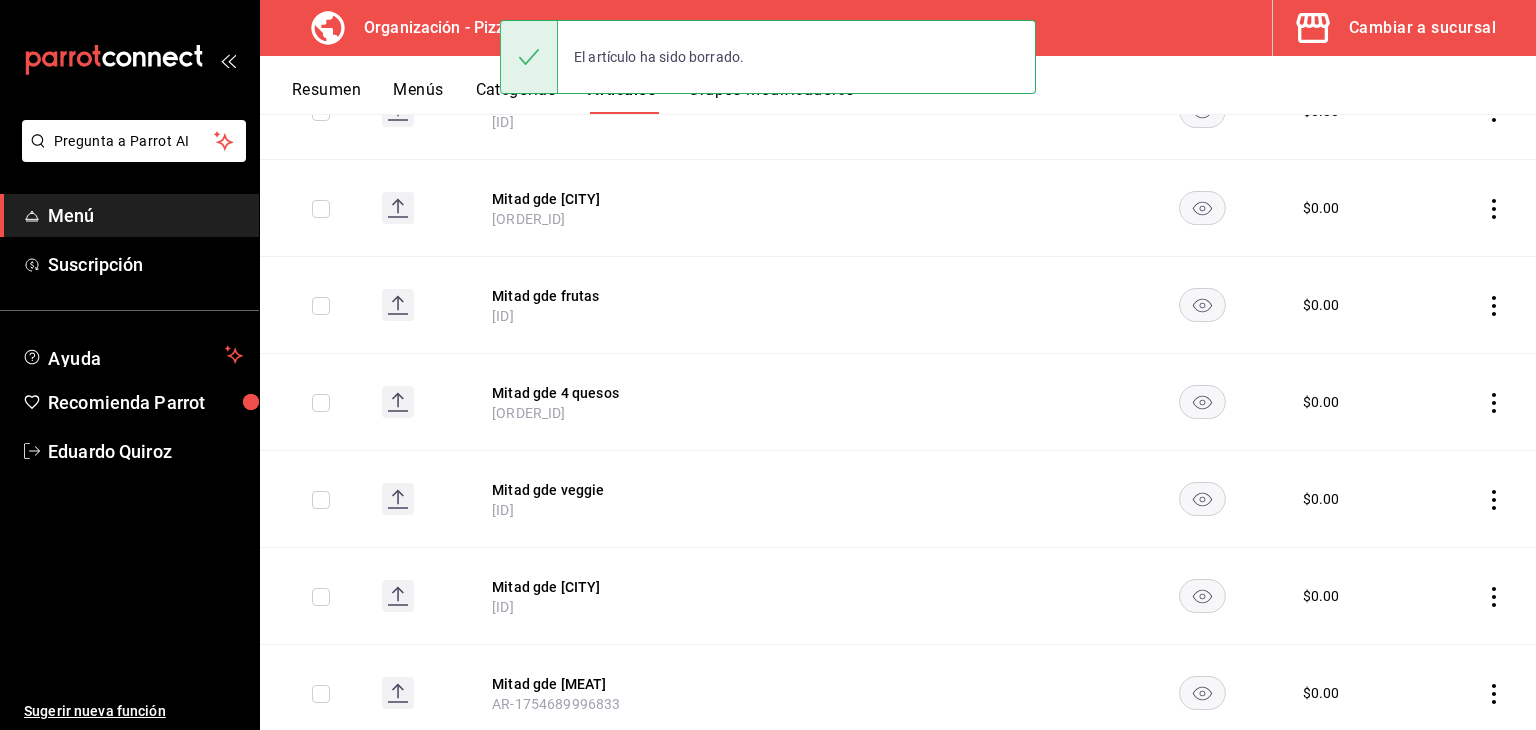click at bounding box center [1202, 499] 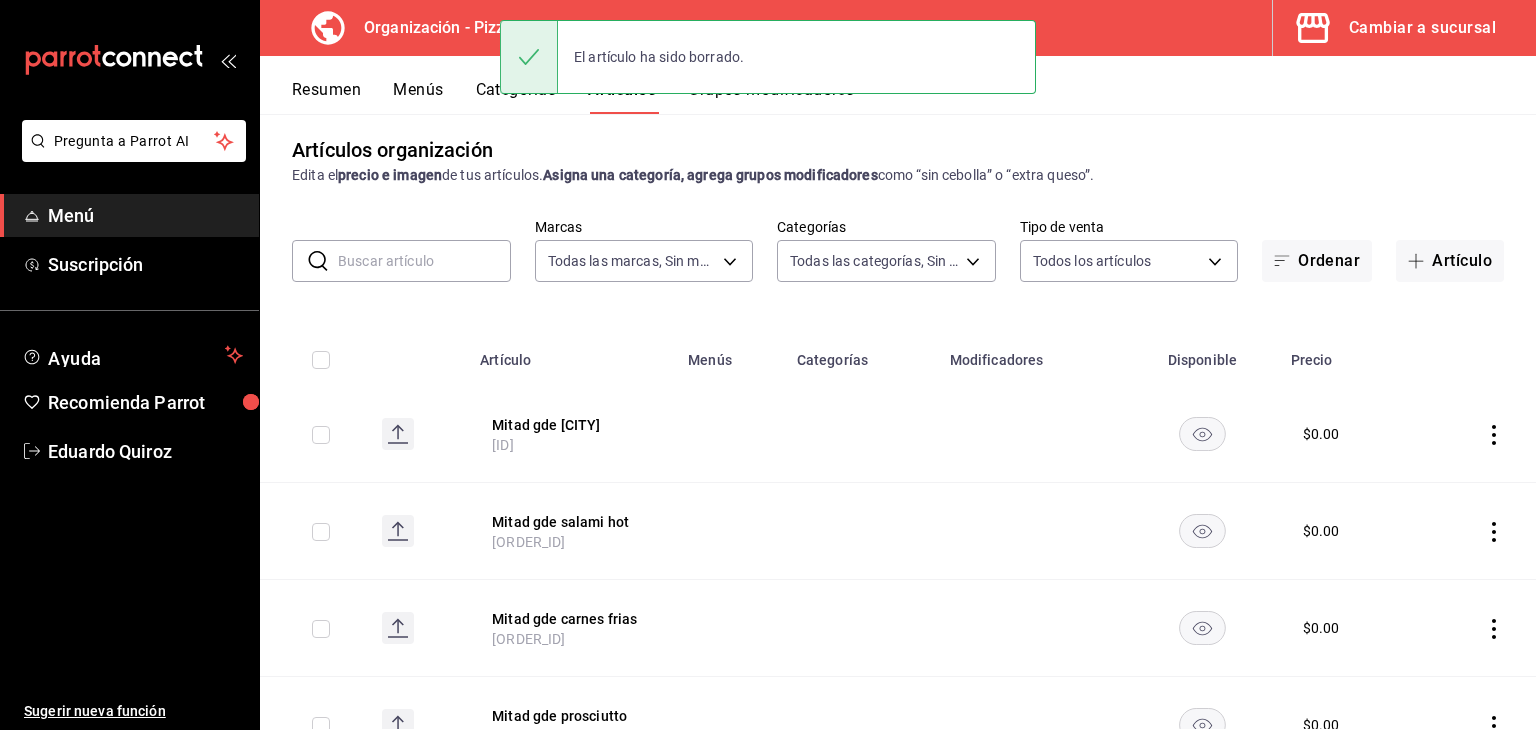 scroll, scrollTop: 0, scrollLeft: 0, axis: both 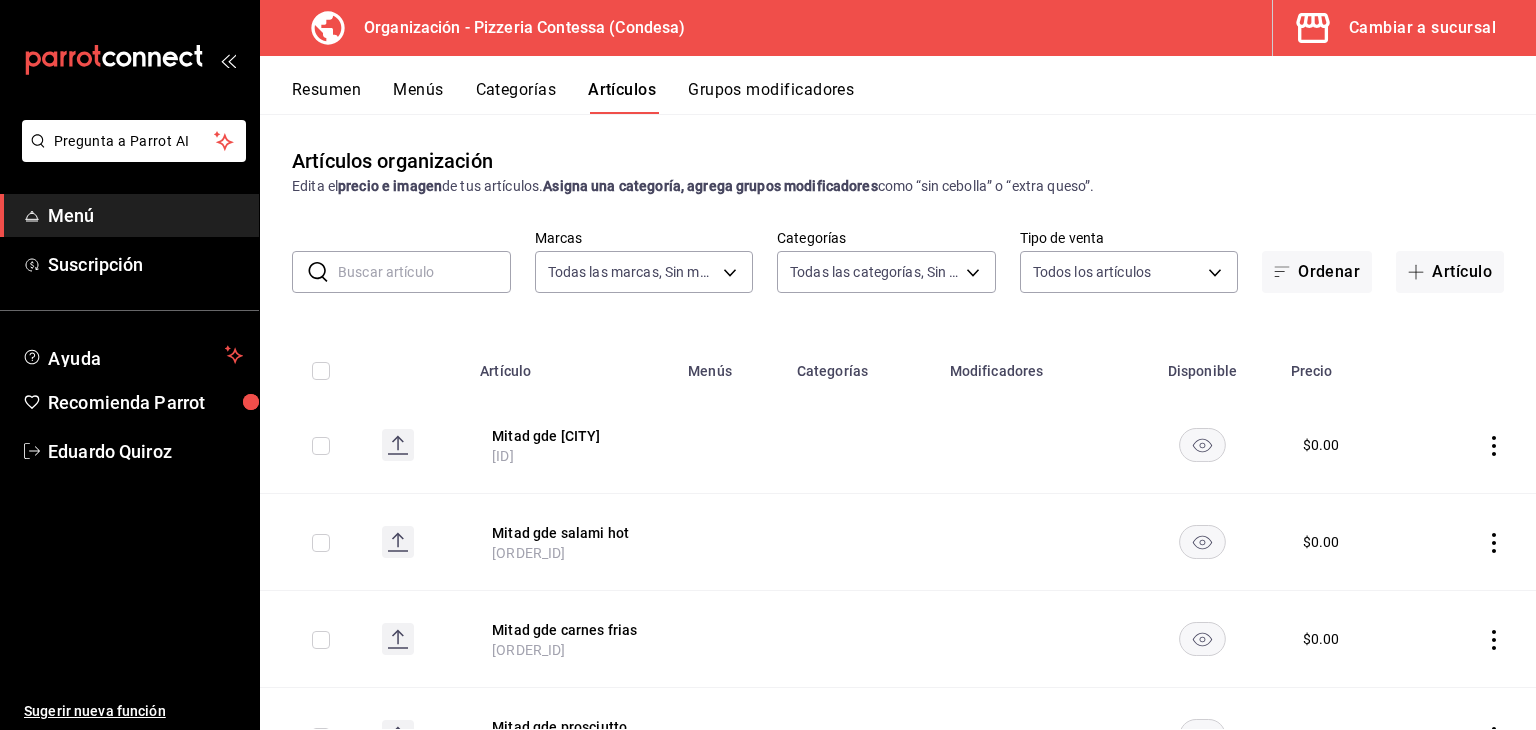 click on "Grupos modificadores" at bounding box center (771, 97) 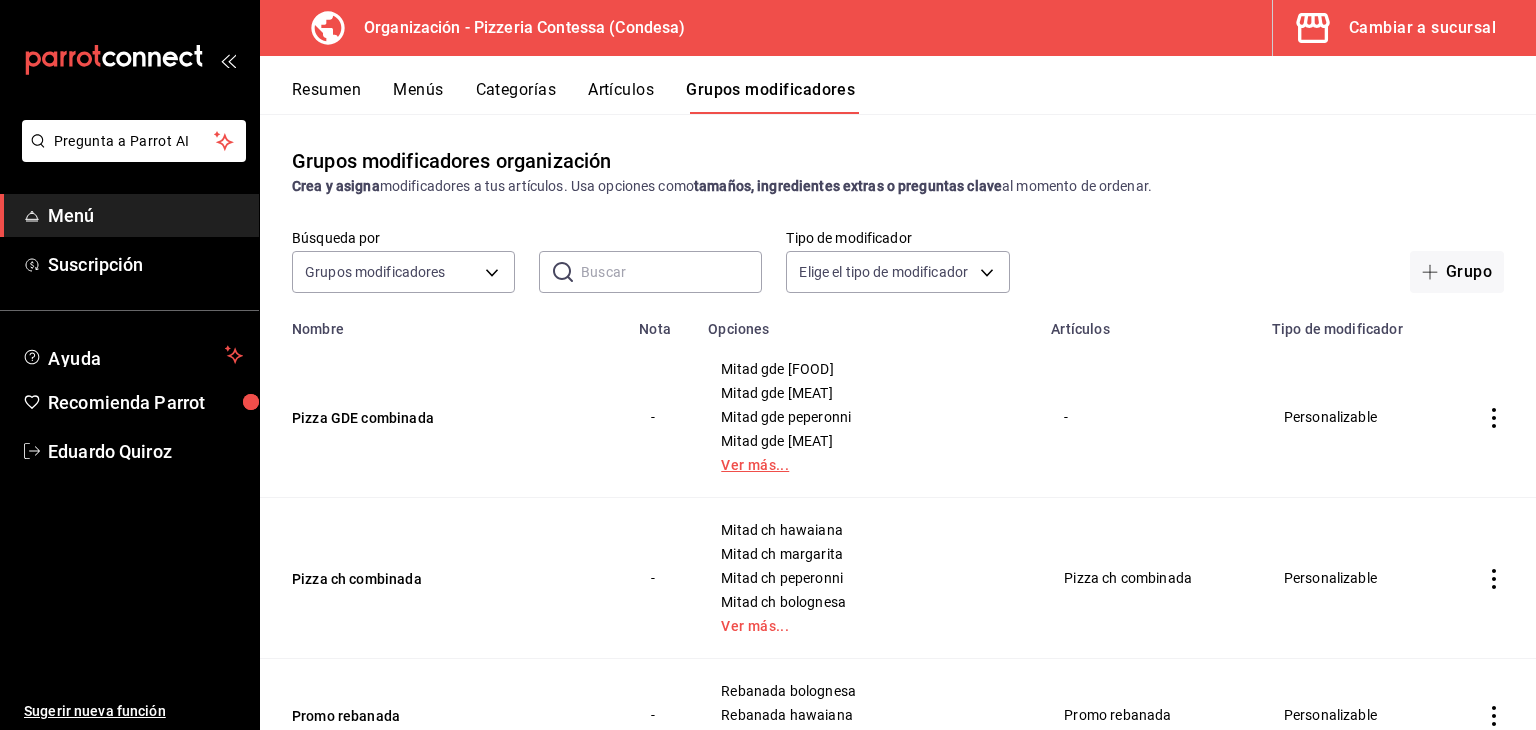 click on "Ver más..." at bounding box center [867, 465] 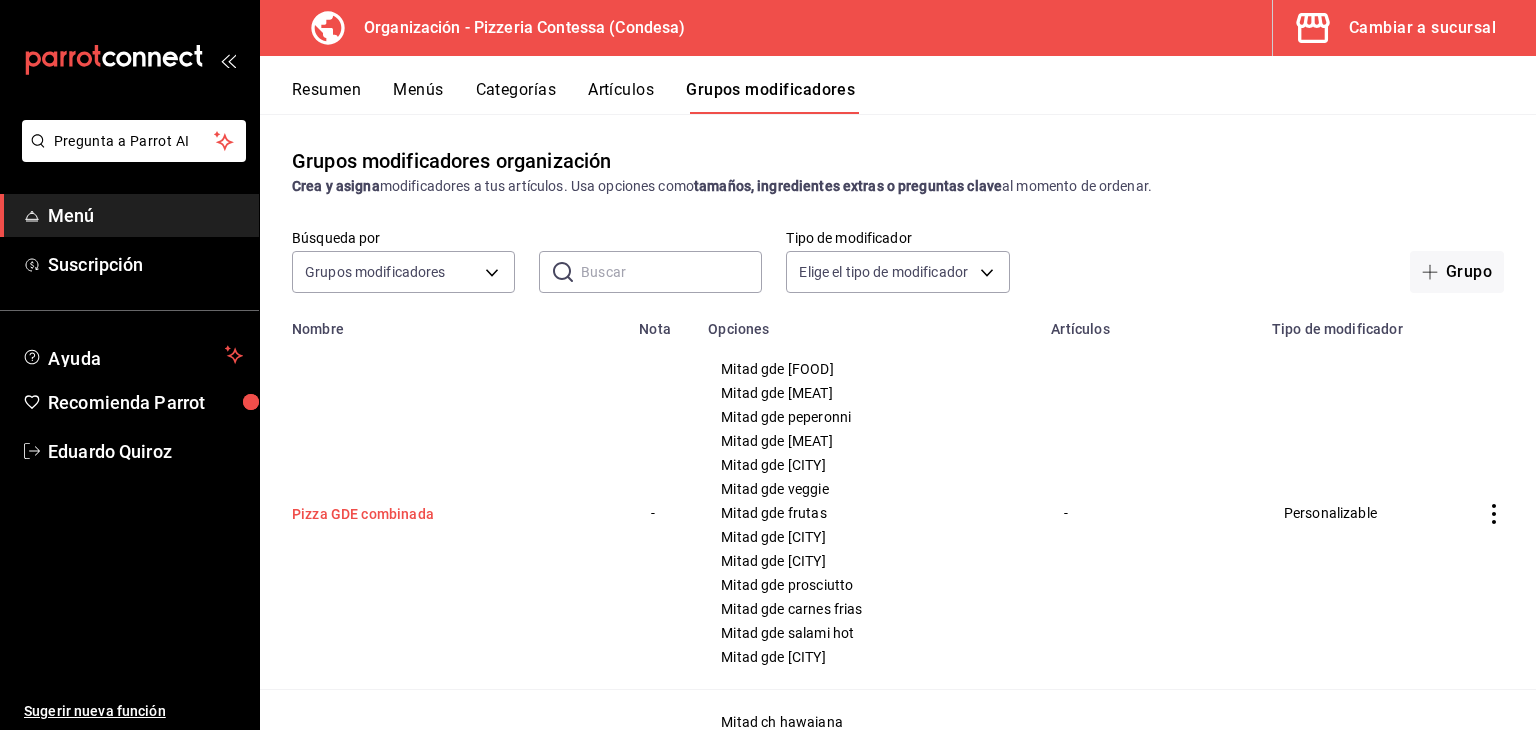 click on "Pizza GDE combinada" at bounding box center [412, 514] 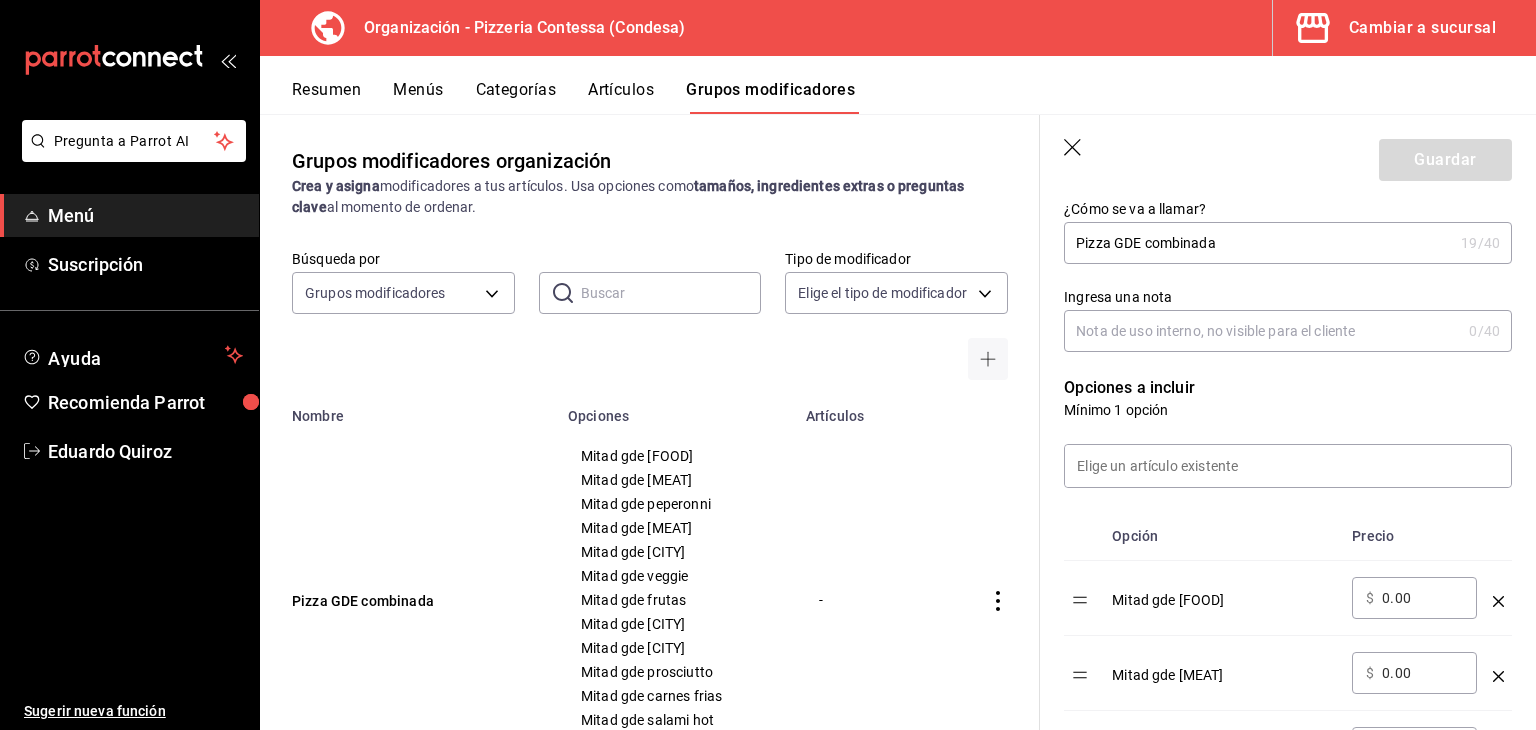 scroll, scrollTop: 344, scrollLeft: 0, axis: vertical 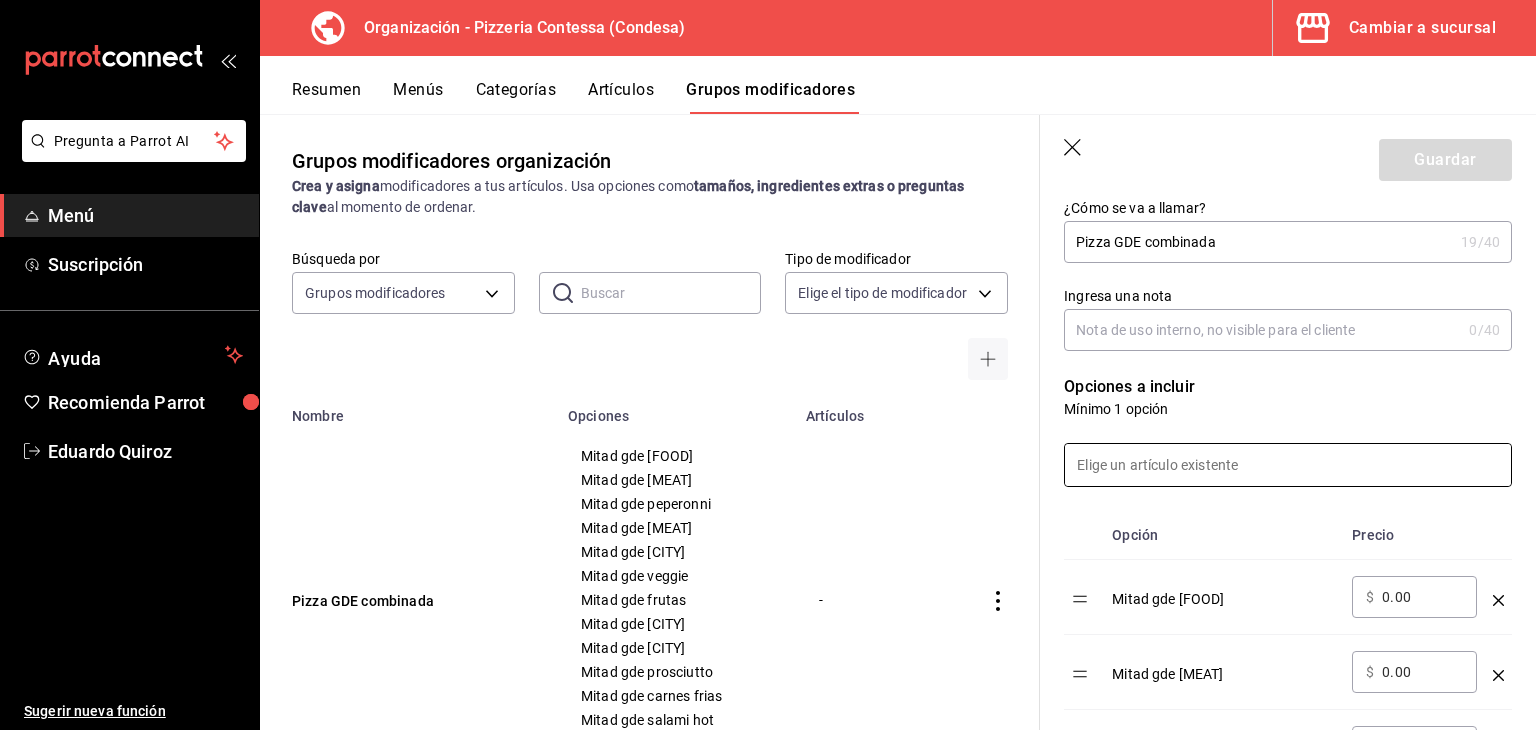 click at bounding box center (1288, 465) 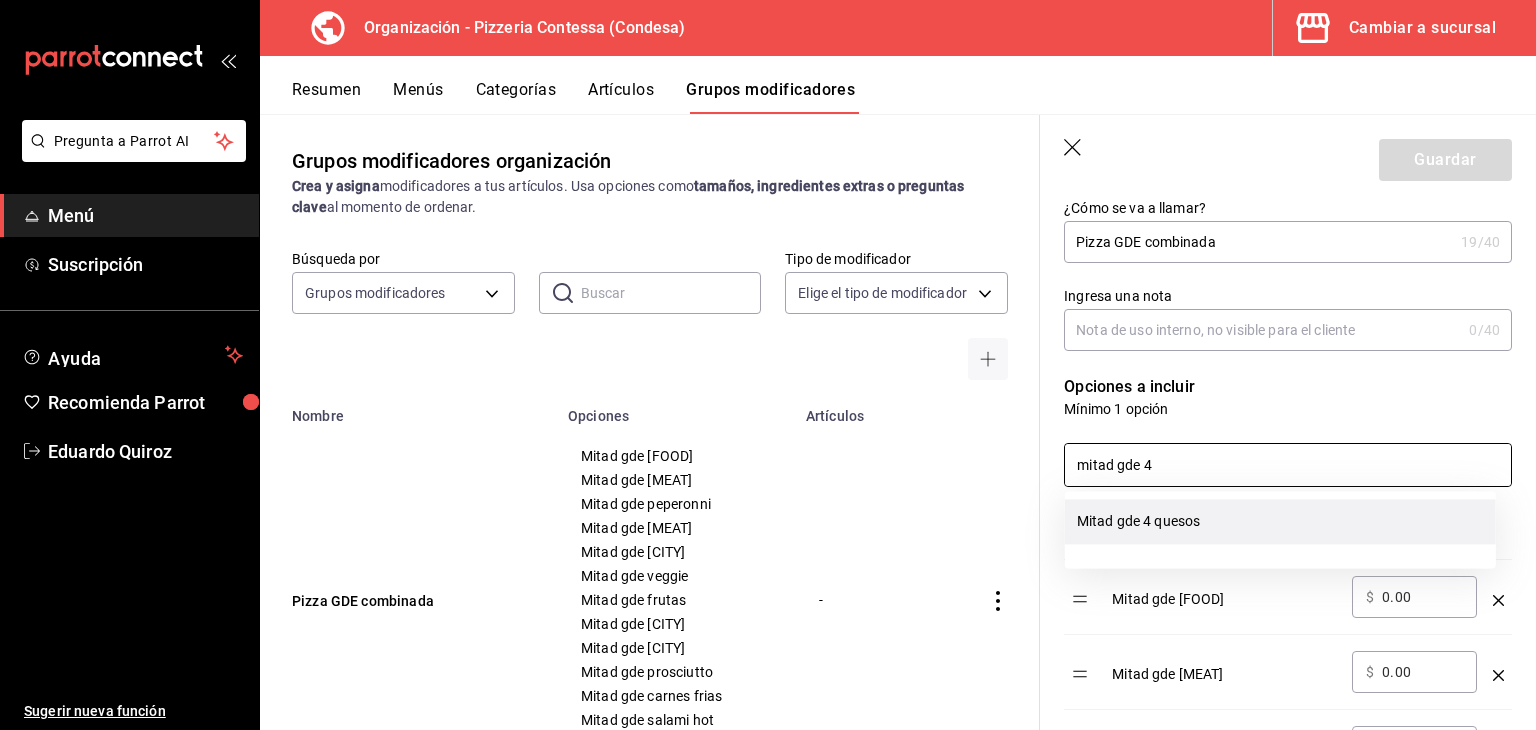 click on "Mitad gde 4 quesos" at bounding box center [1280, 521] 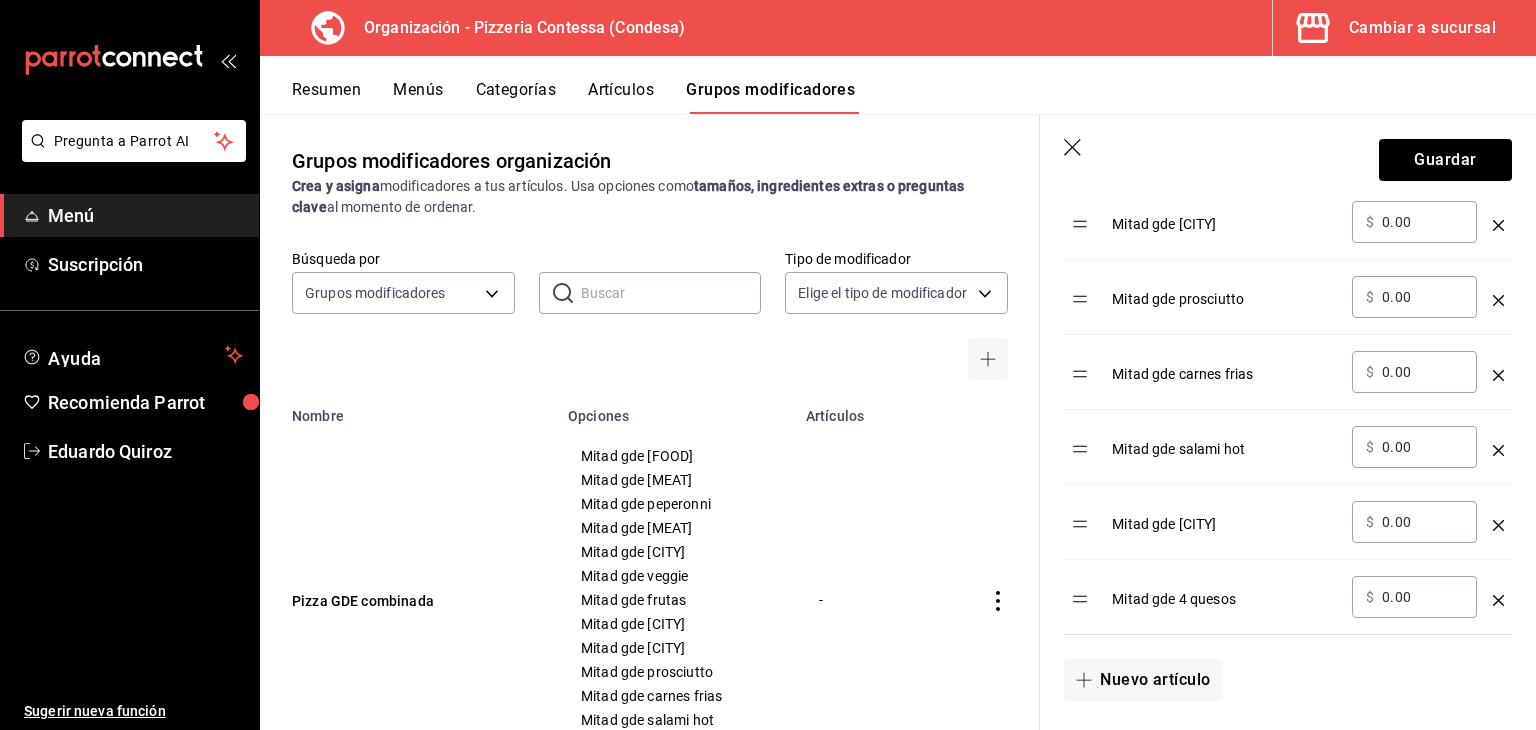 scroll, scrollTop: 1340, scrollLeft: 0, axis: vertical 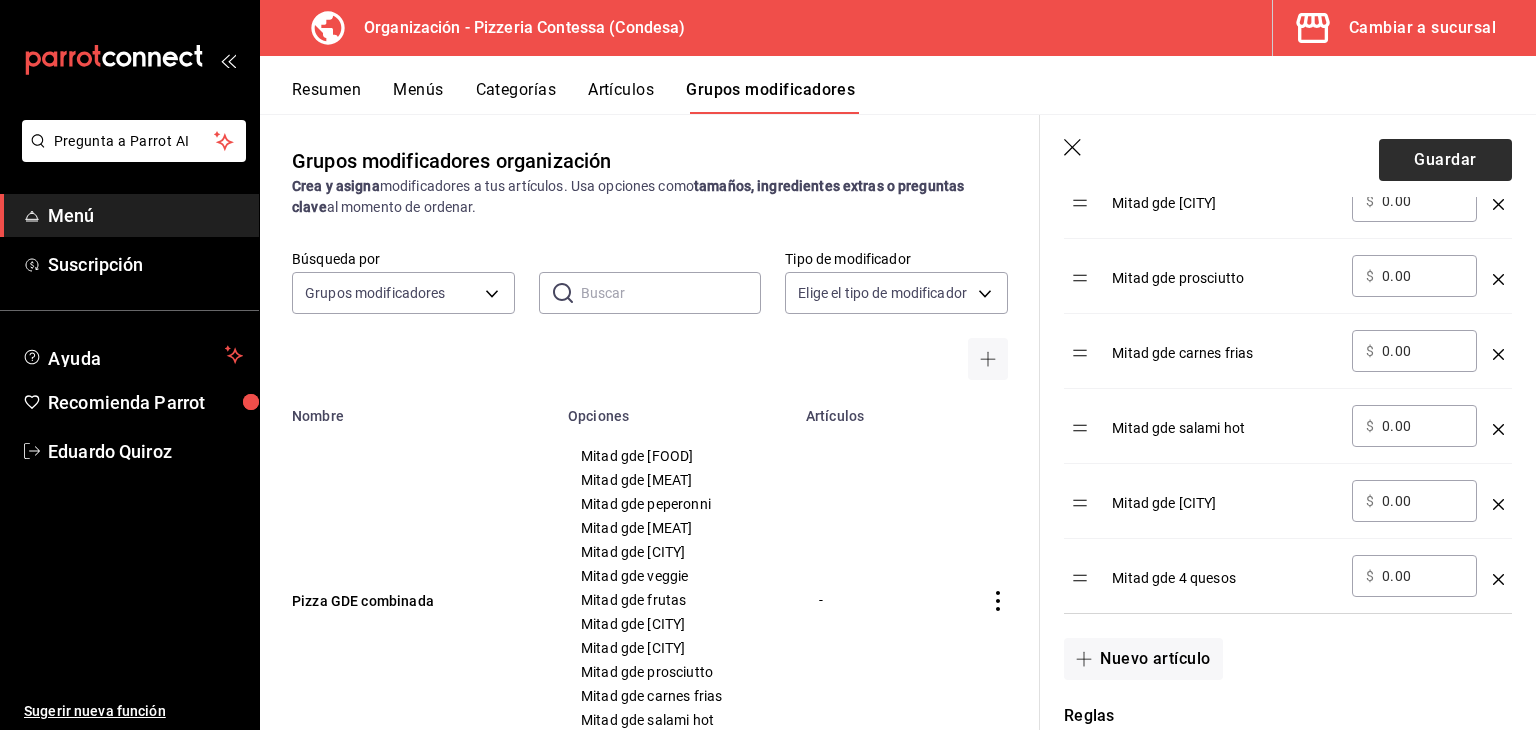type on "mitad gde 4" 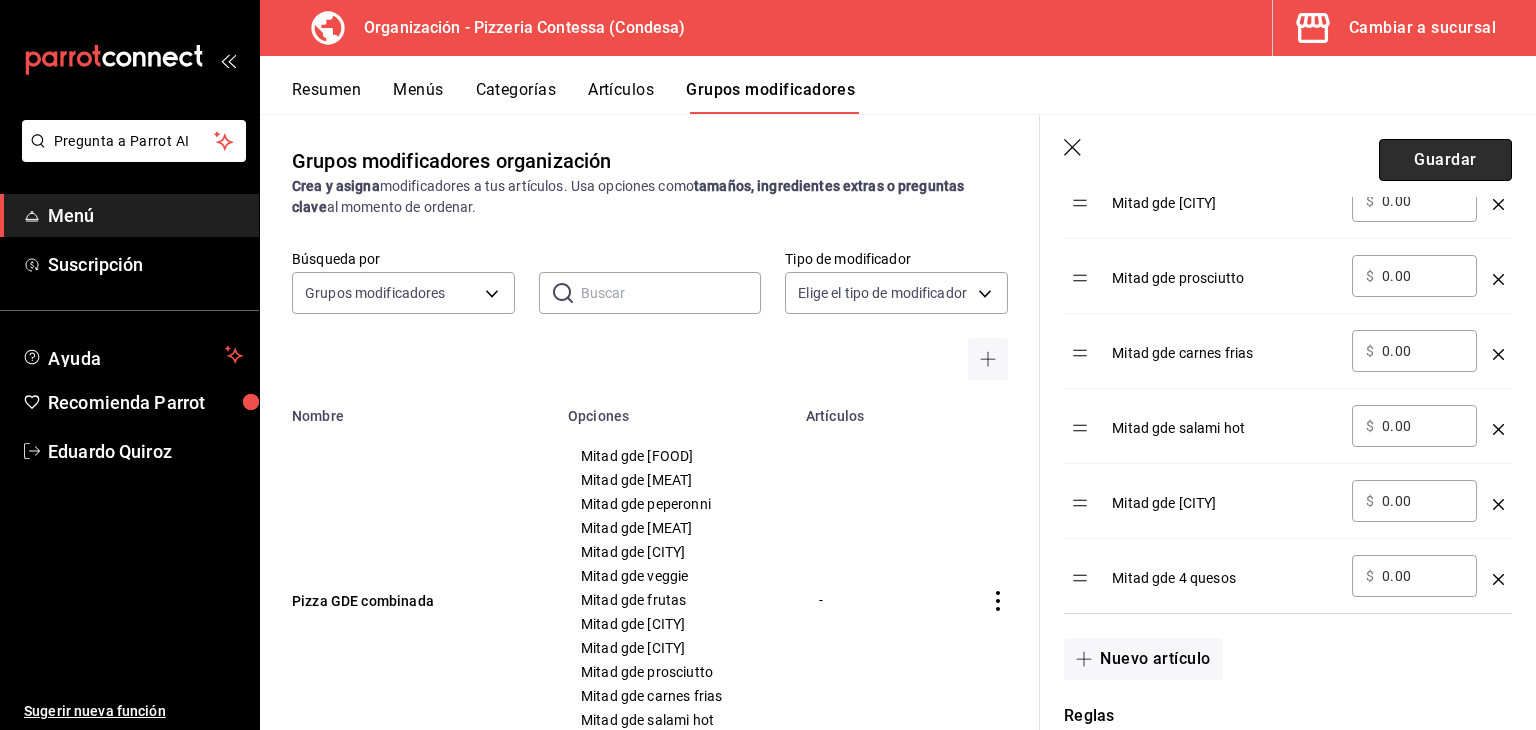 click on "Guardar" at bounding box center [1445, 160] 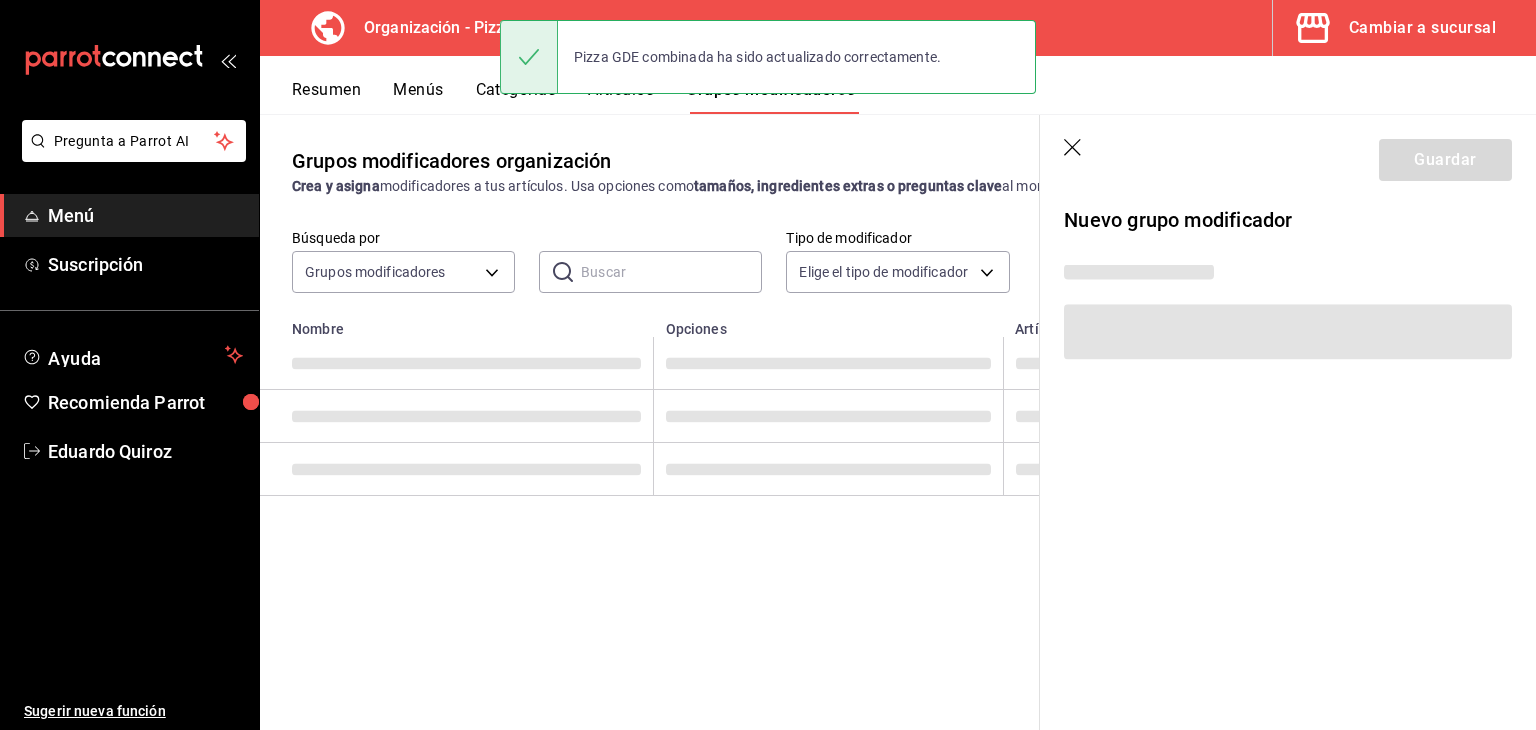 scroll, scrollTop: 0, scrollLeft: 0, axis: both 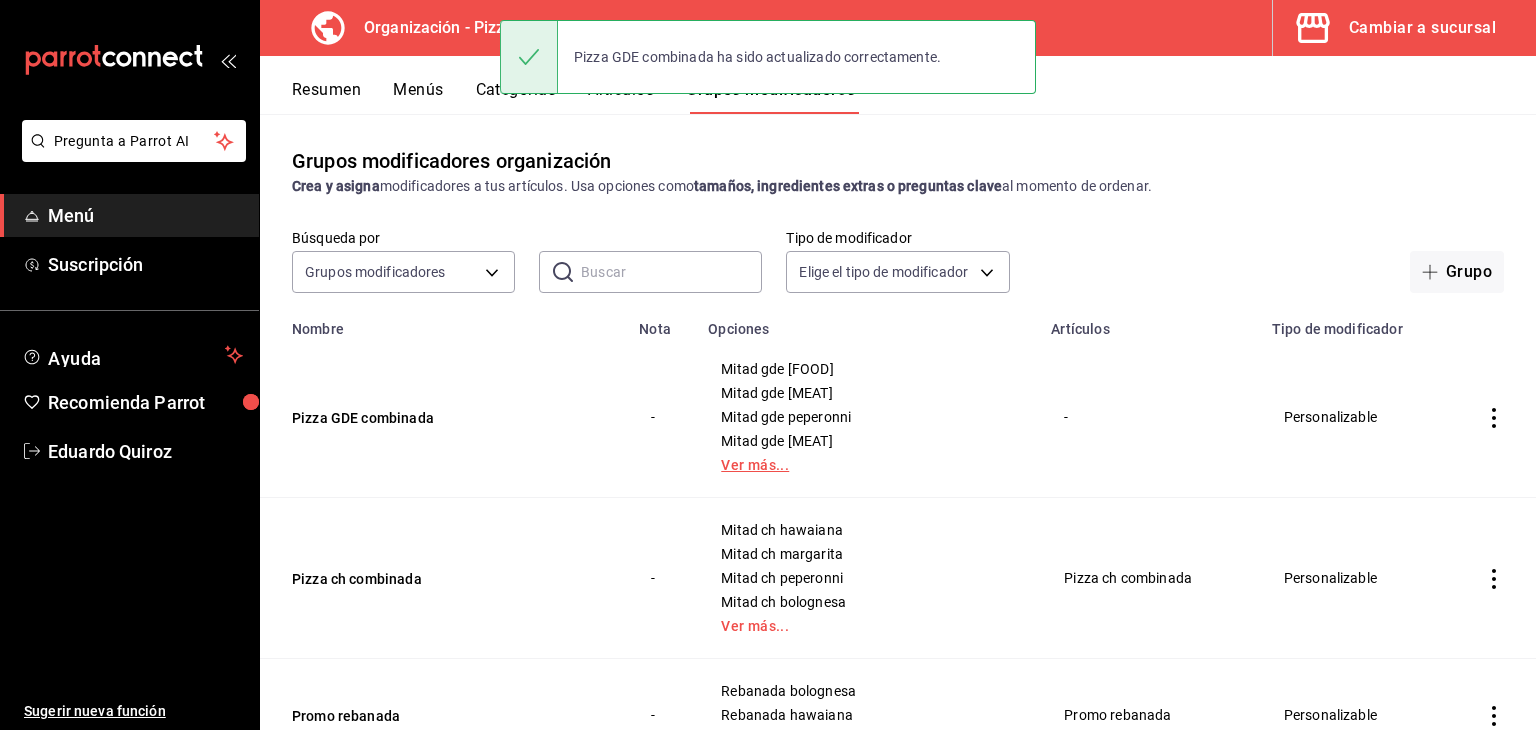 click on "Ver más..." at bounding box center (867, 465) 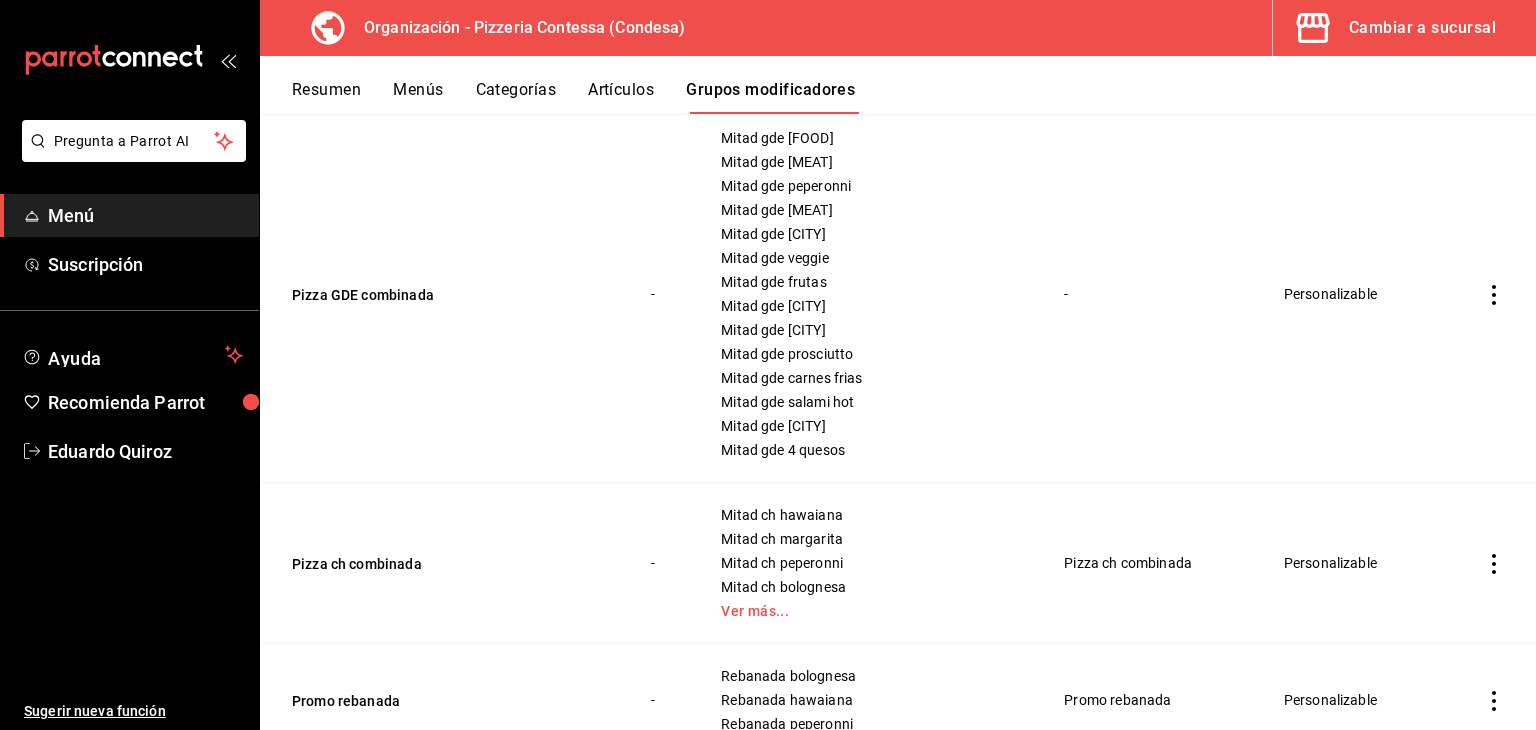 scroll, scrollTop: 266, scrollLeft: 0, axis: vertical 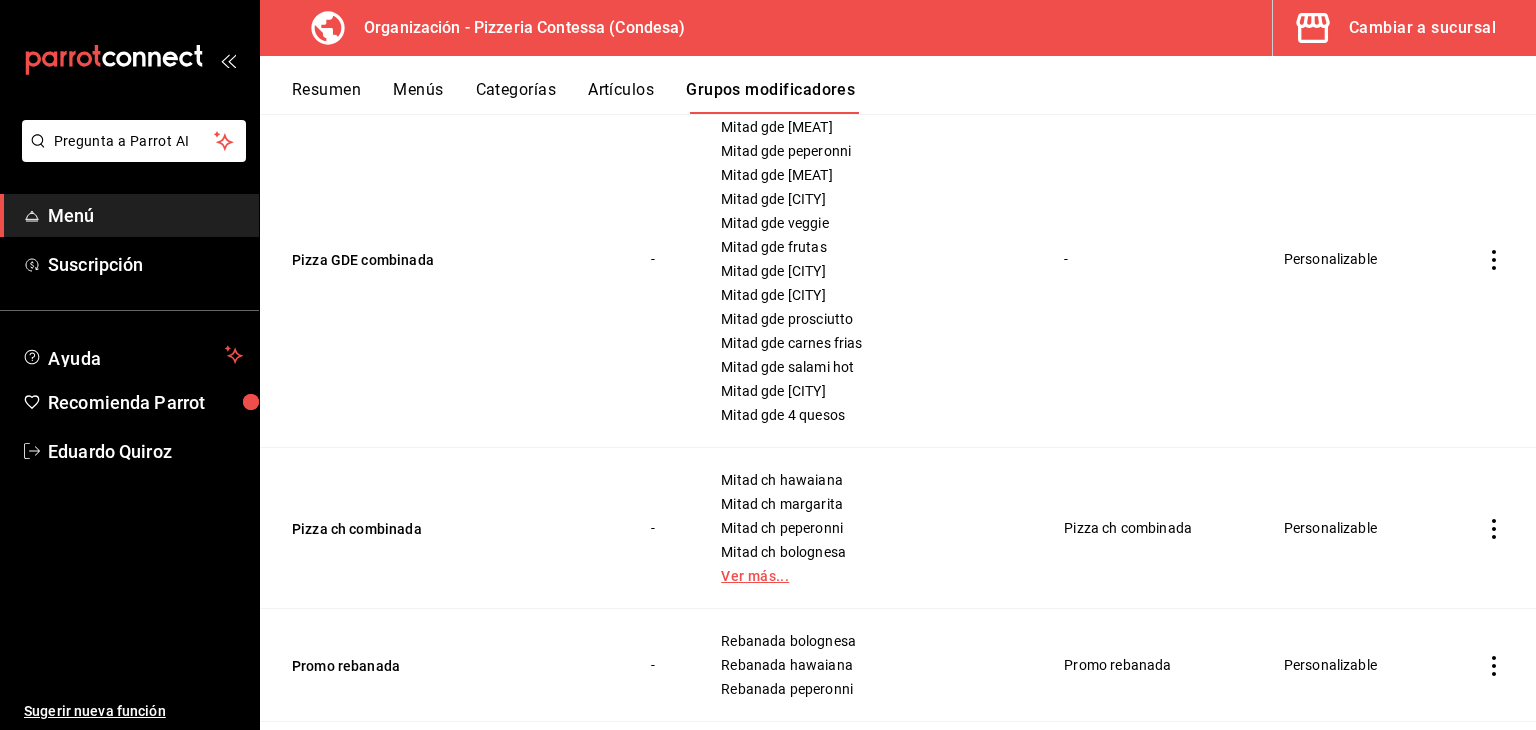 click on "Ver más..." at bounding box center [867, 576] 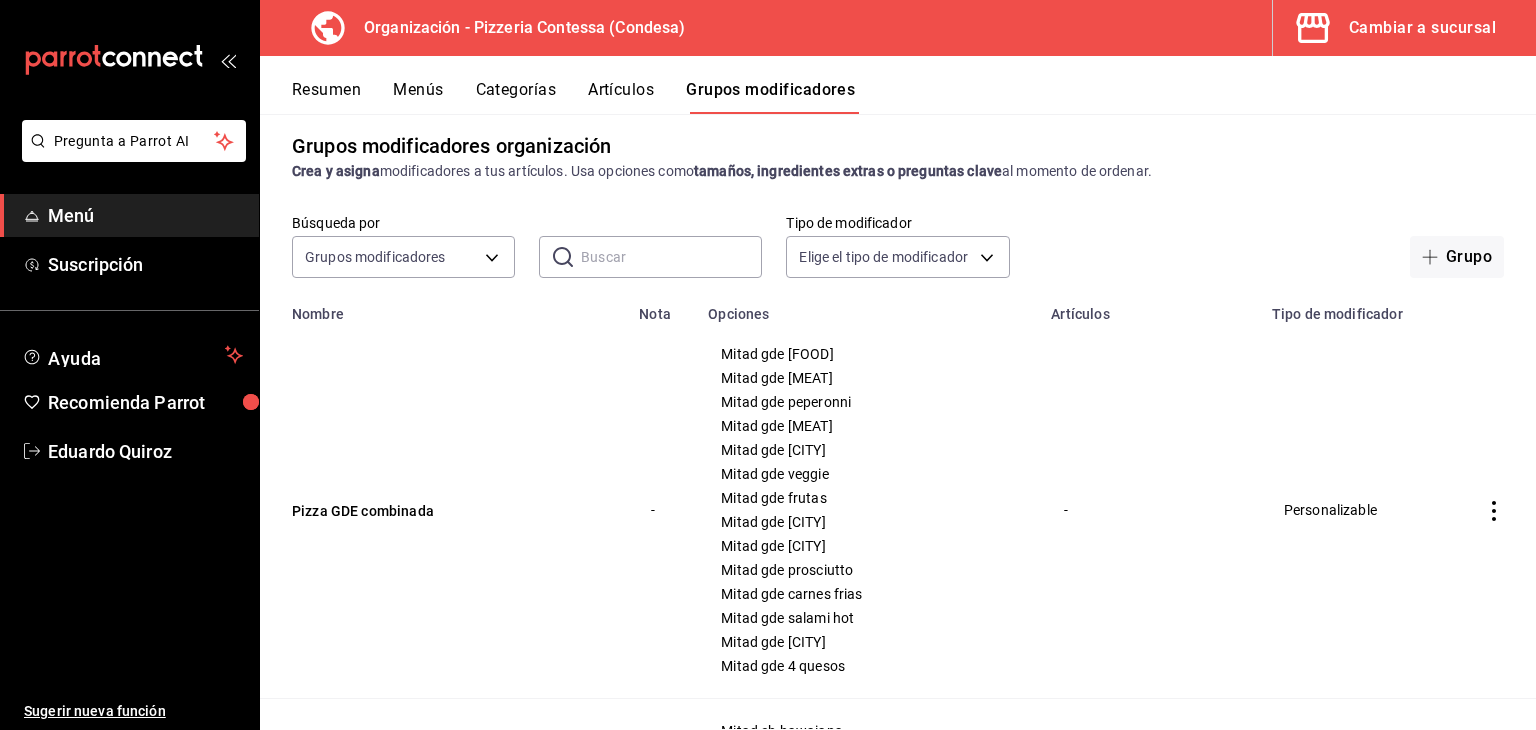 scroll, scrollTop: 0, scrollLeft: 0, axis: both 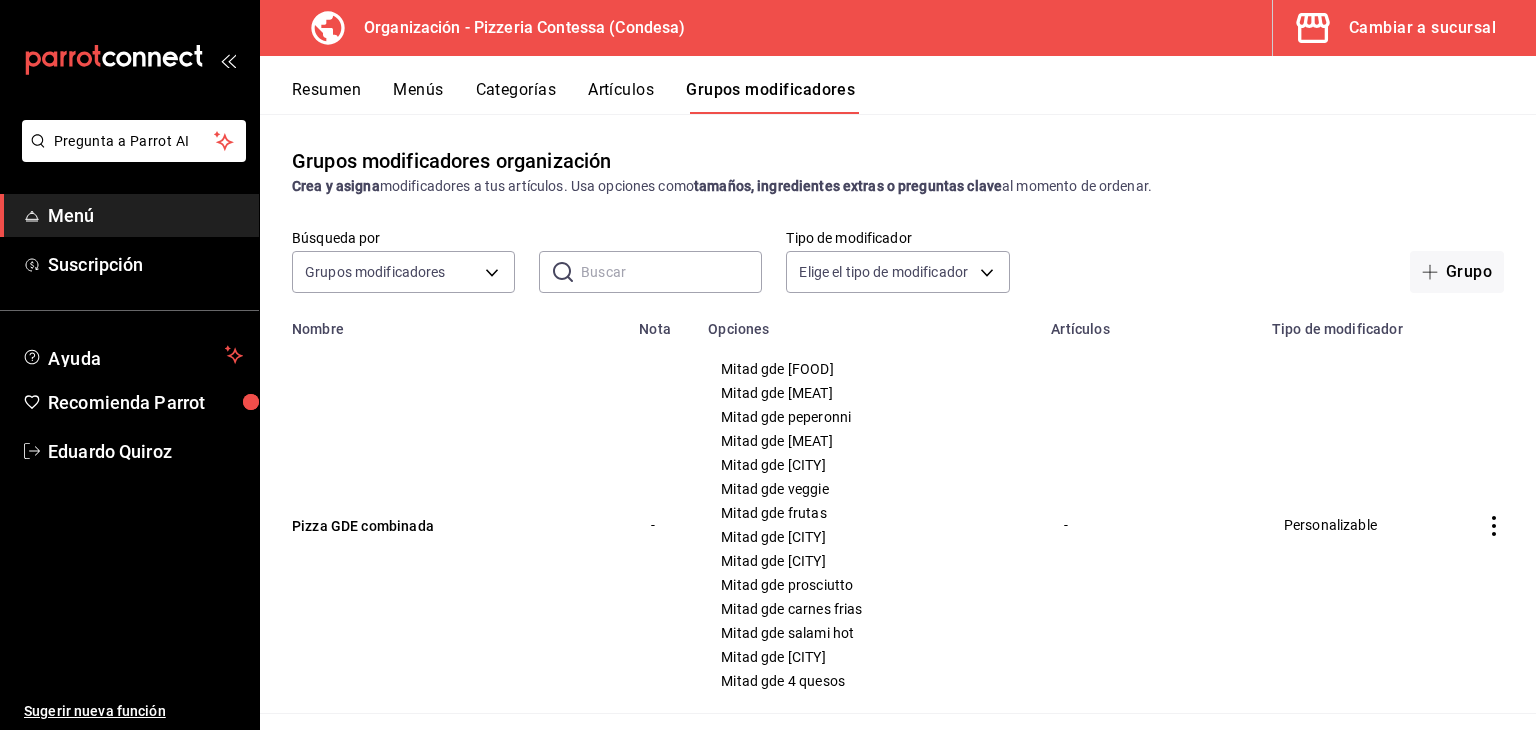 click 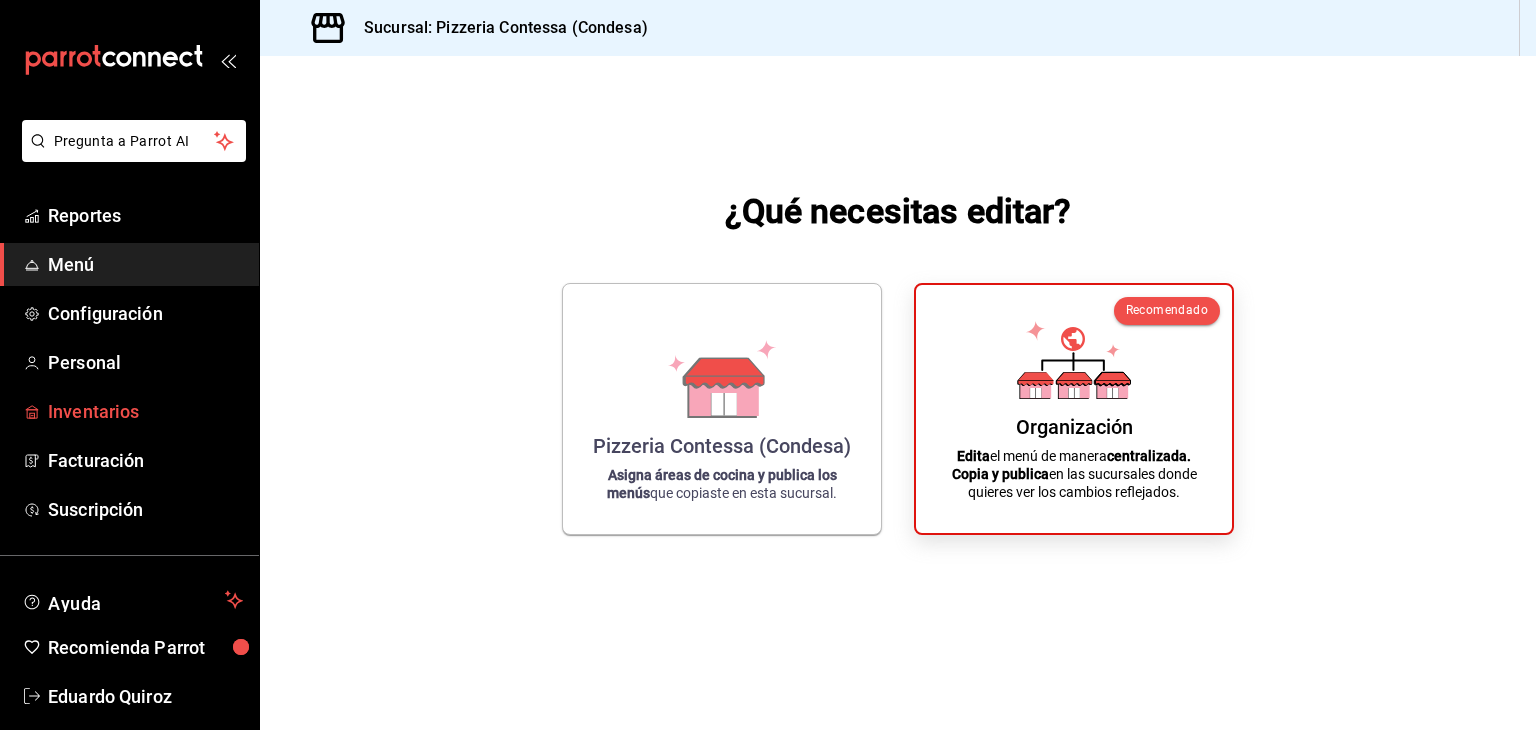 click on "Inventarios" at bounding box center (145, 411) 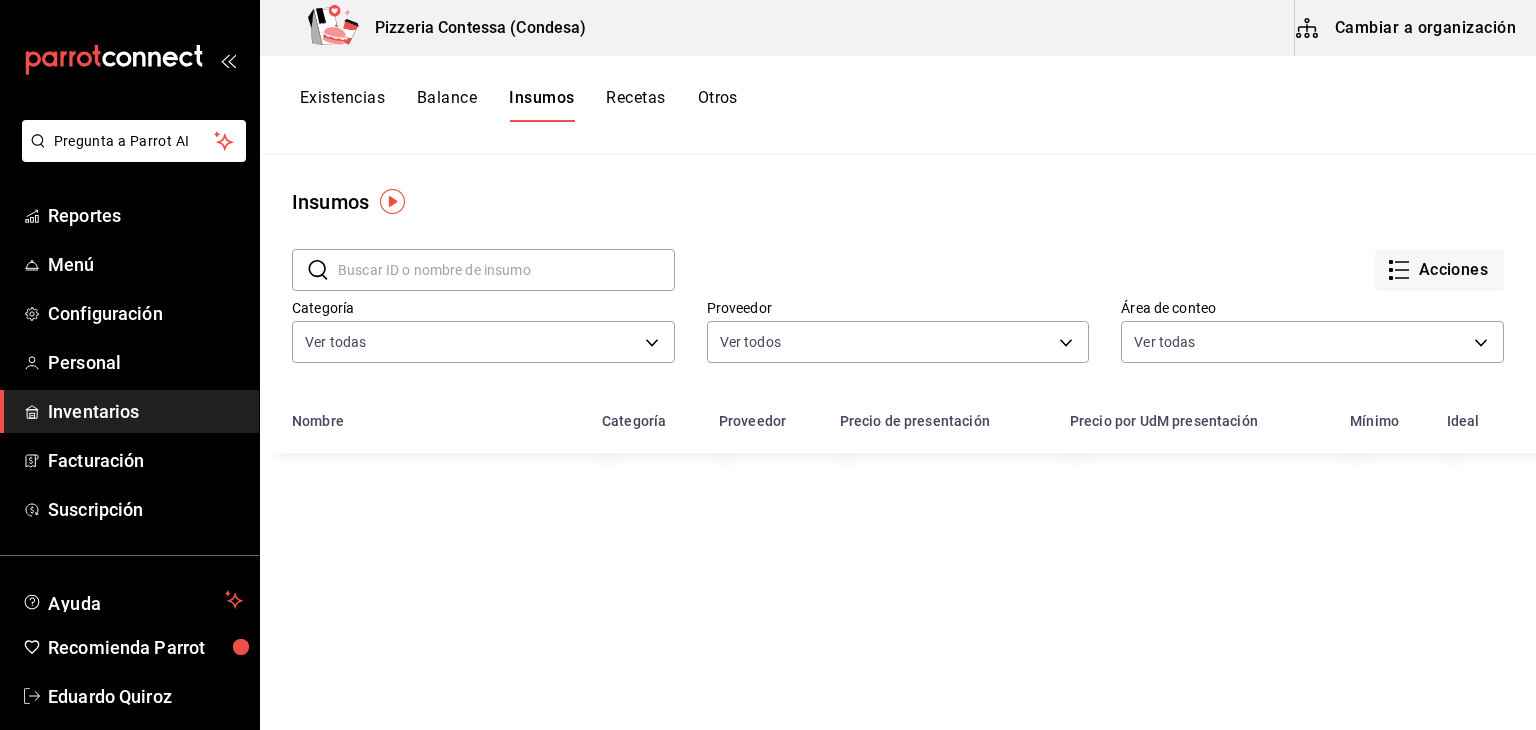 click on "Recetas" at bounding box center (635, 105) 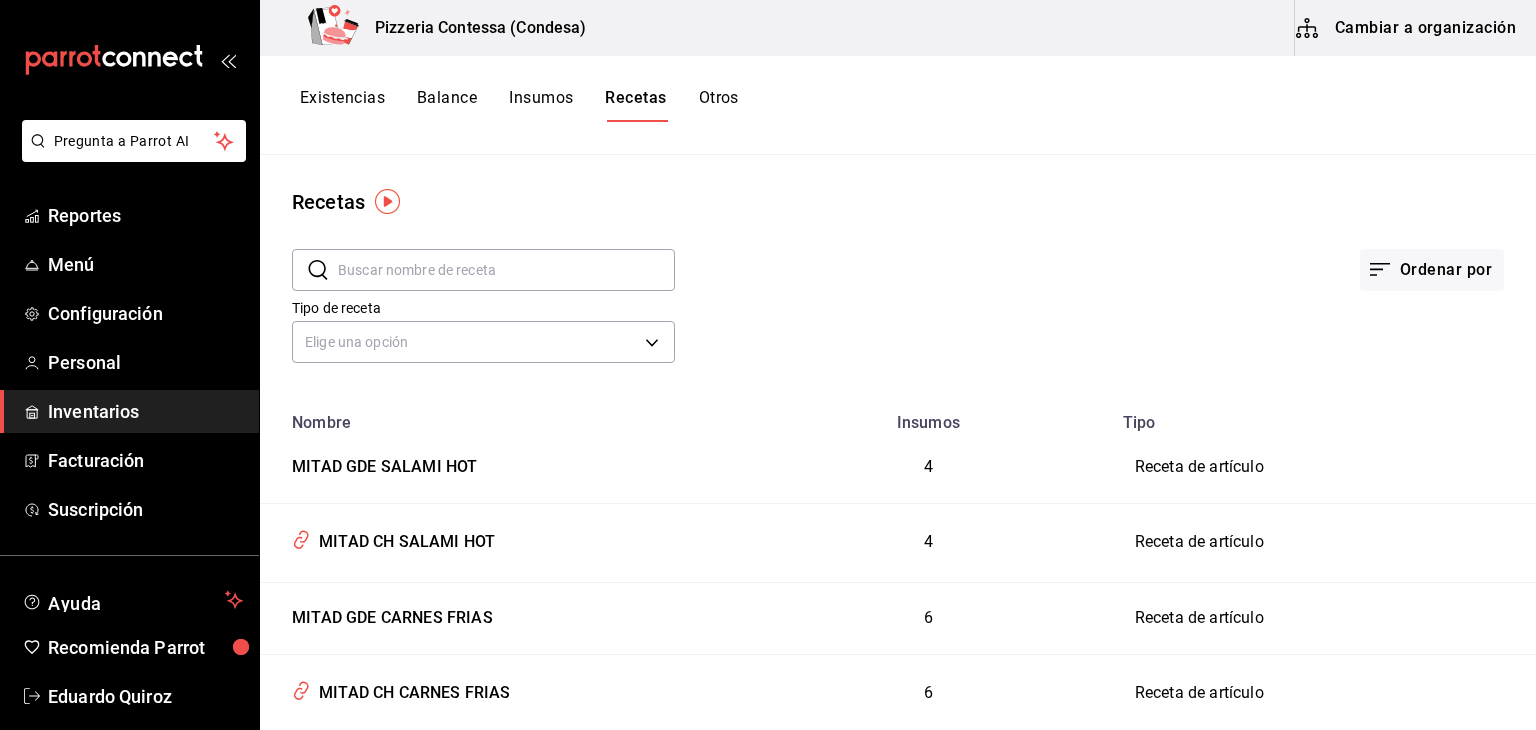 click on "Cambiar a organización" at bounding box center [1407, 28] 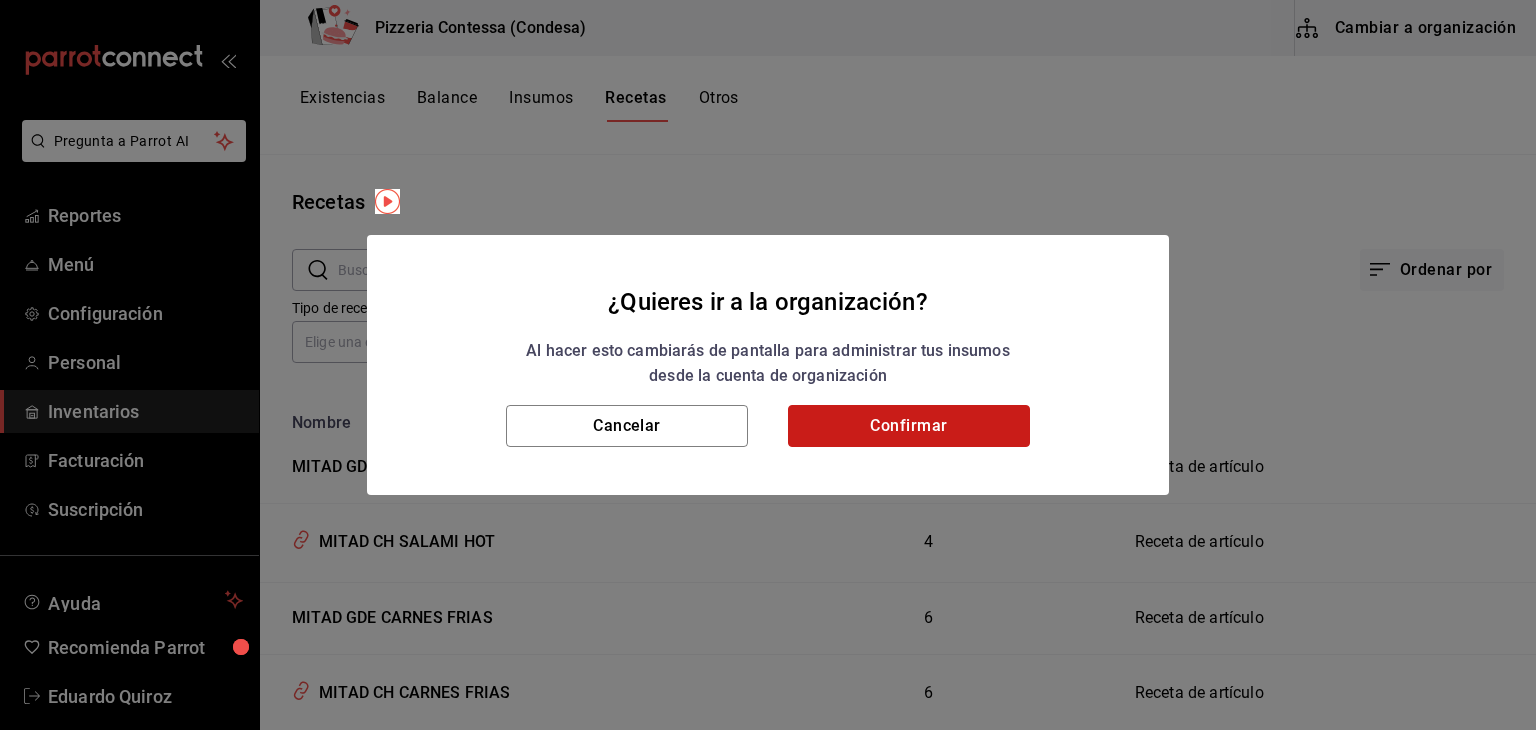 click on "Confirmar" at bounding box center (909, 426) 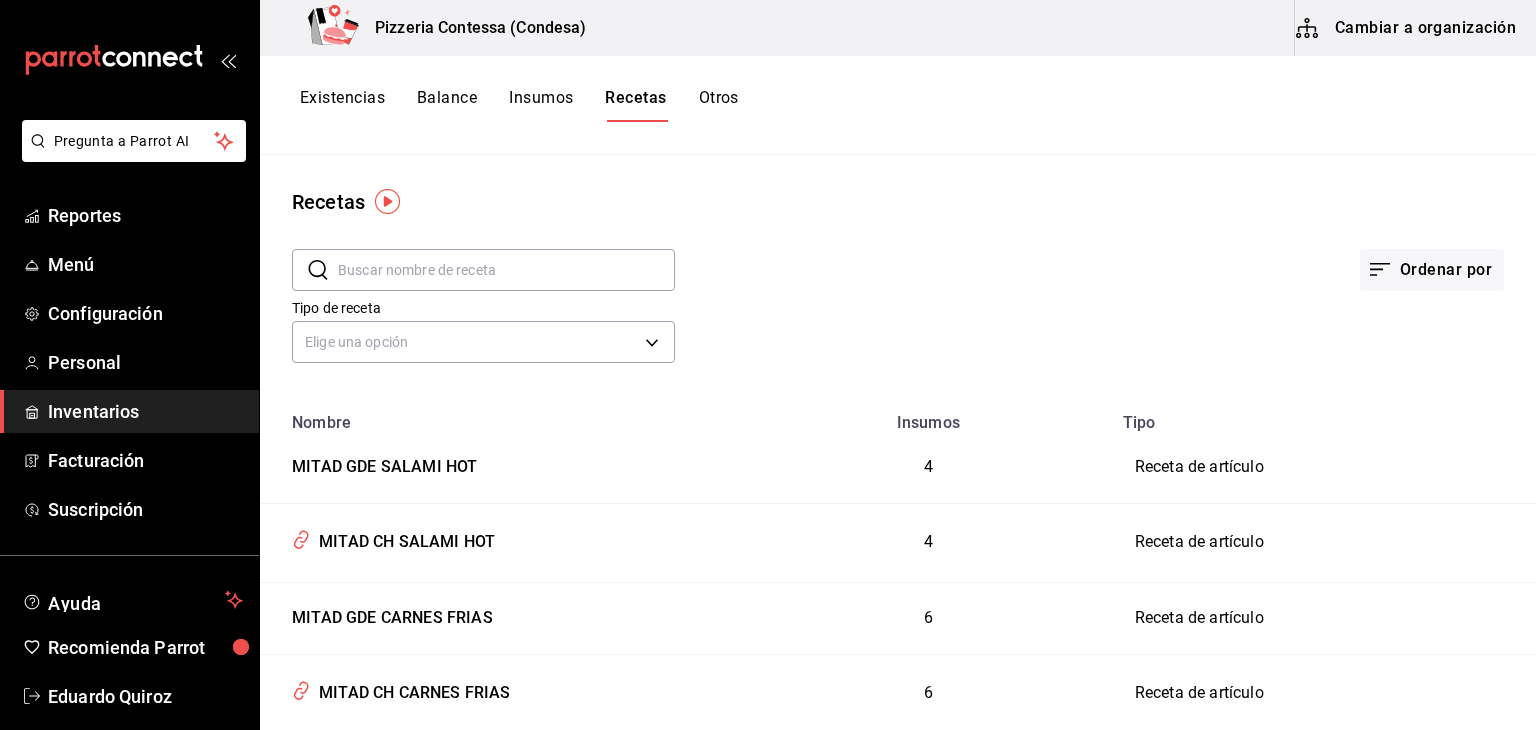 click on "¿Quieres ir a la organización? Al hacer esto cambiarás de pantalla para administrar tus insumos desde la cuenta de organización Cancelar Confirmar" at bounding box center [768, 365] 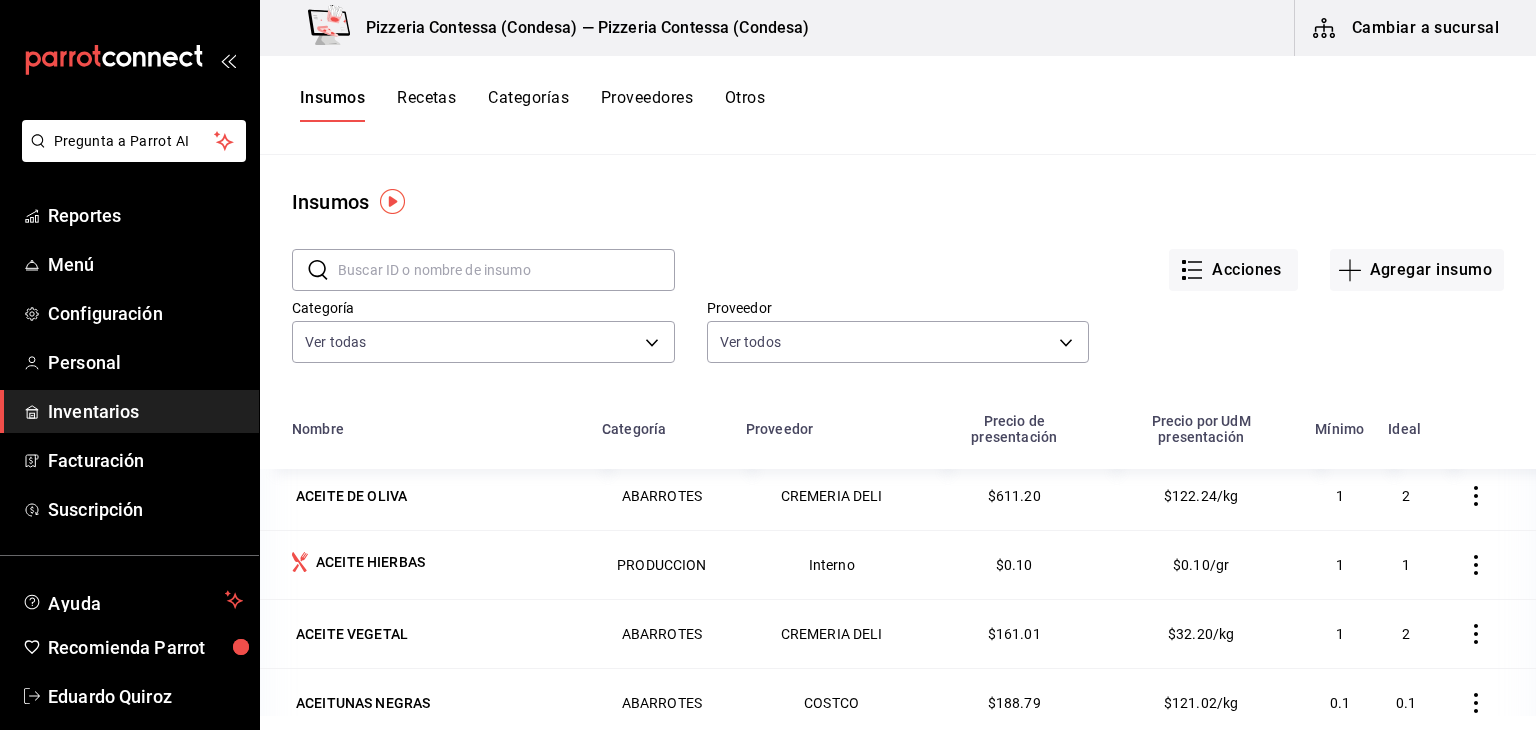 scroll, scrollTop: 0, scrollLeft: 0, axis: both 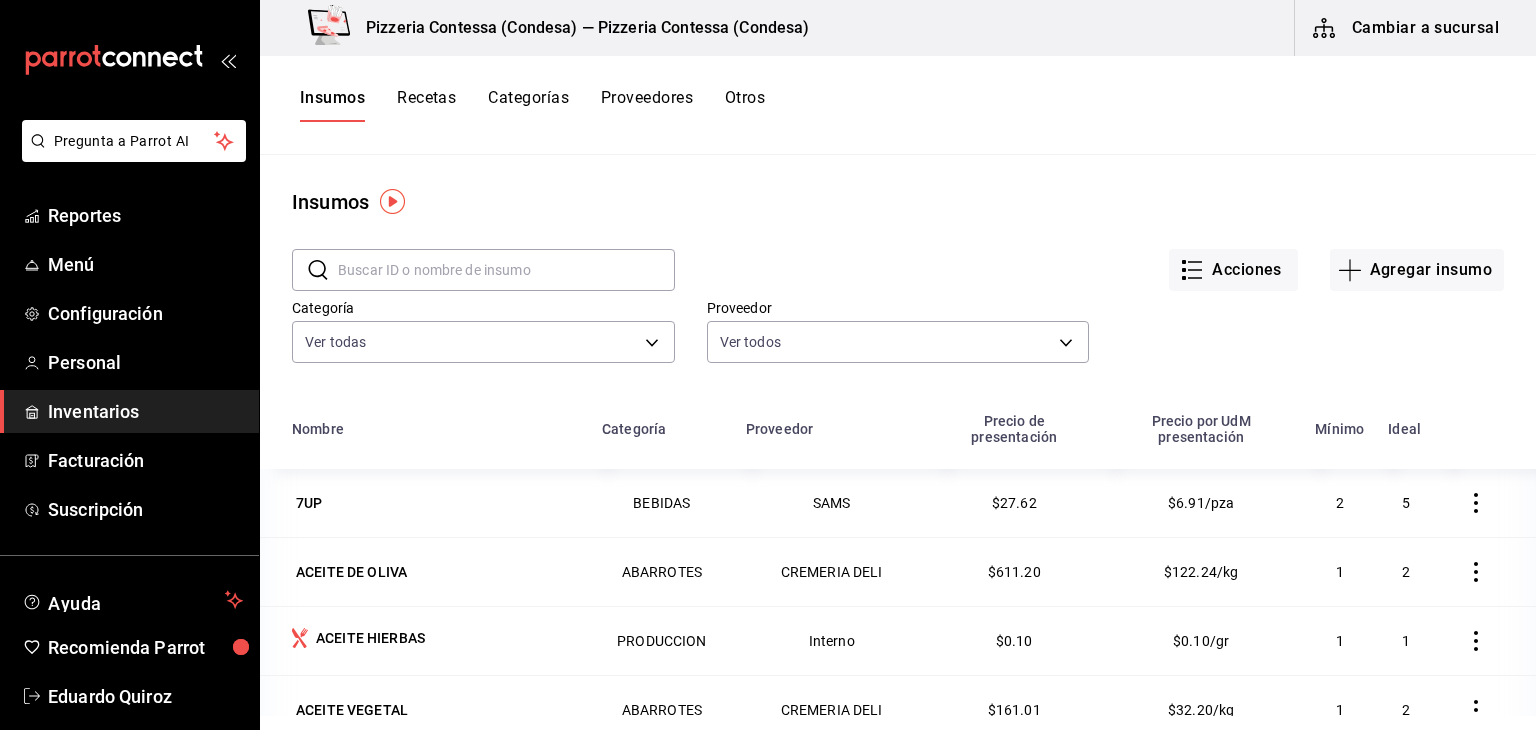 click on "Insumos Recetas Categorías Proveedores Otros" at bounding box center (898, 105) 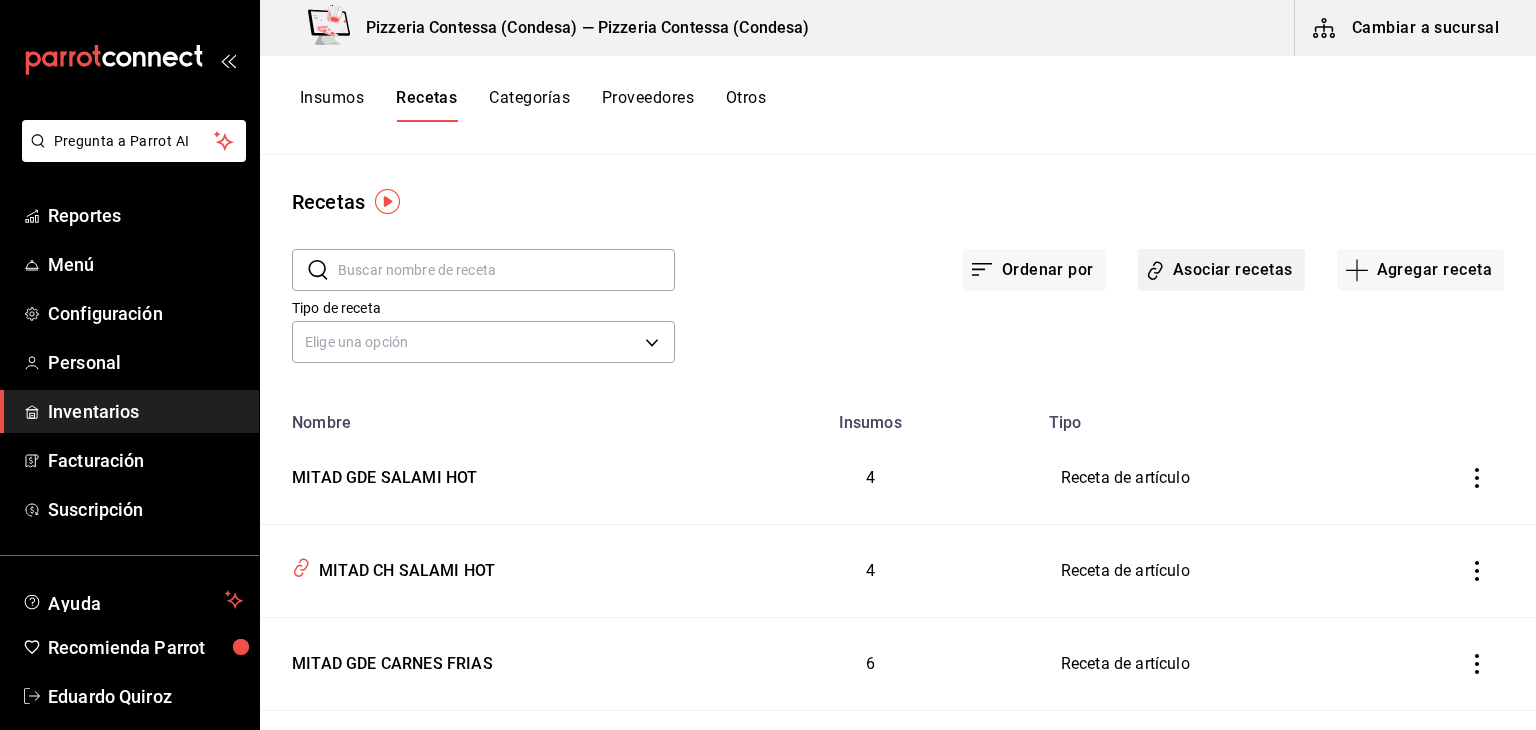 click on "Asociar recetas" at bounding box center [1221, 270] 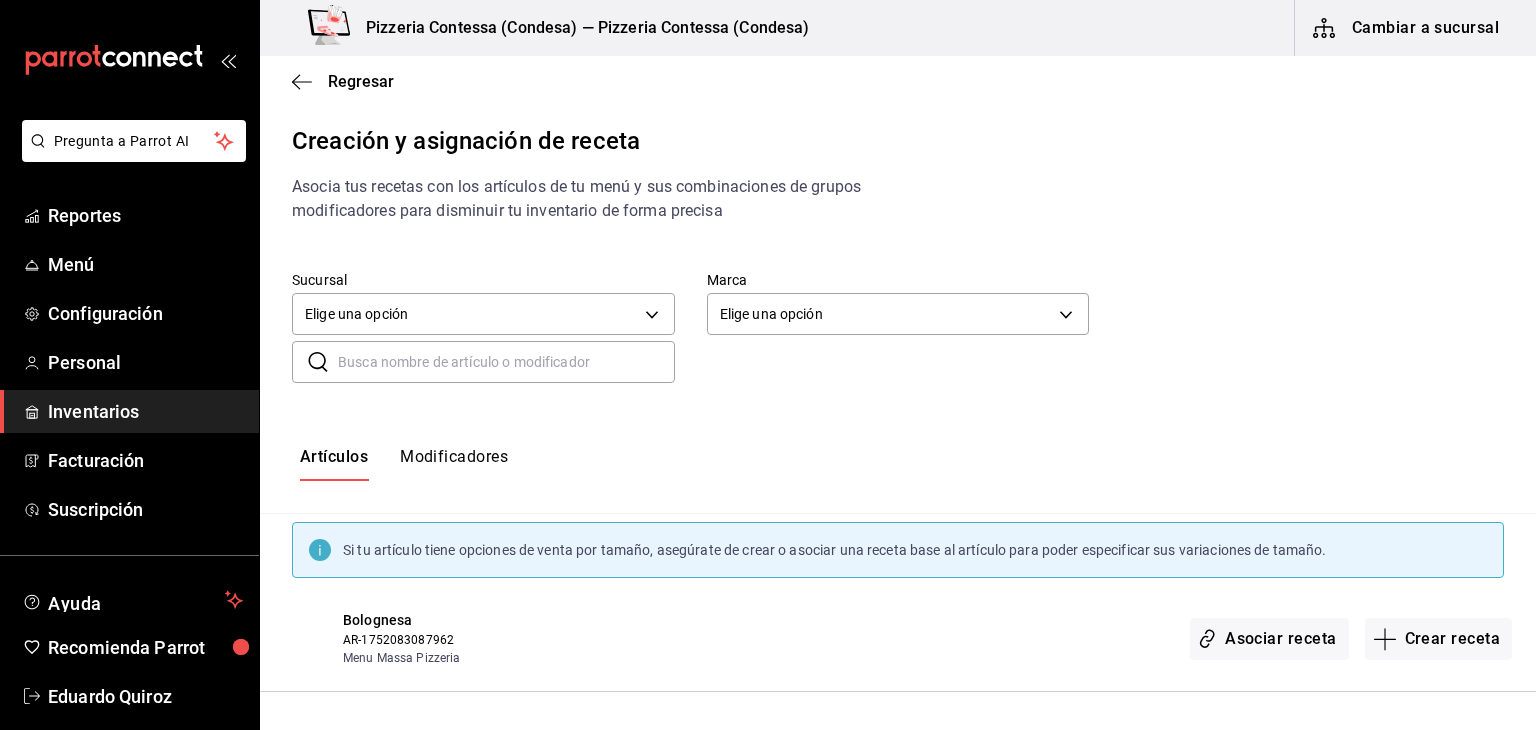 click on "Modificadores" at bounding box center [454, 464] 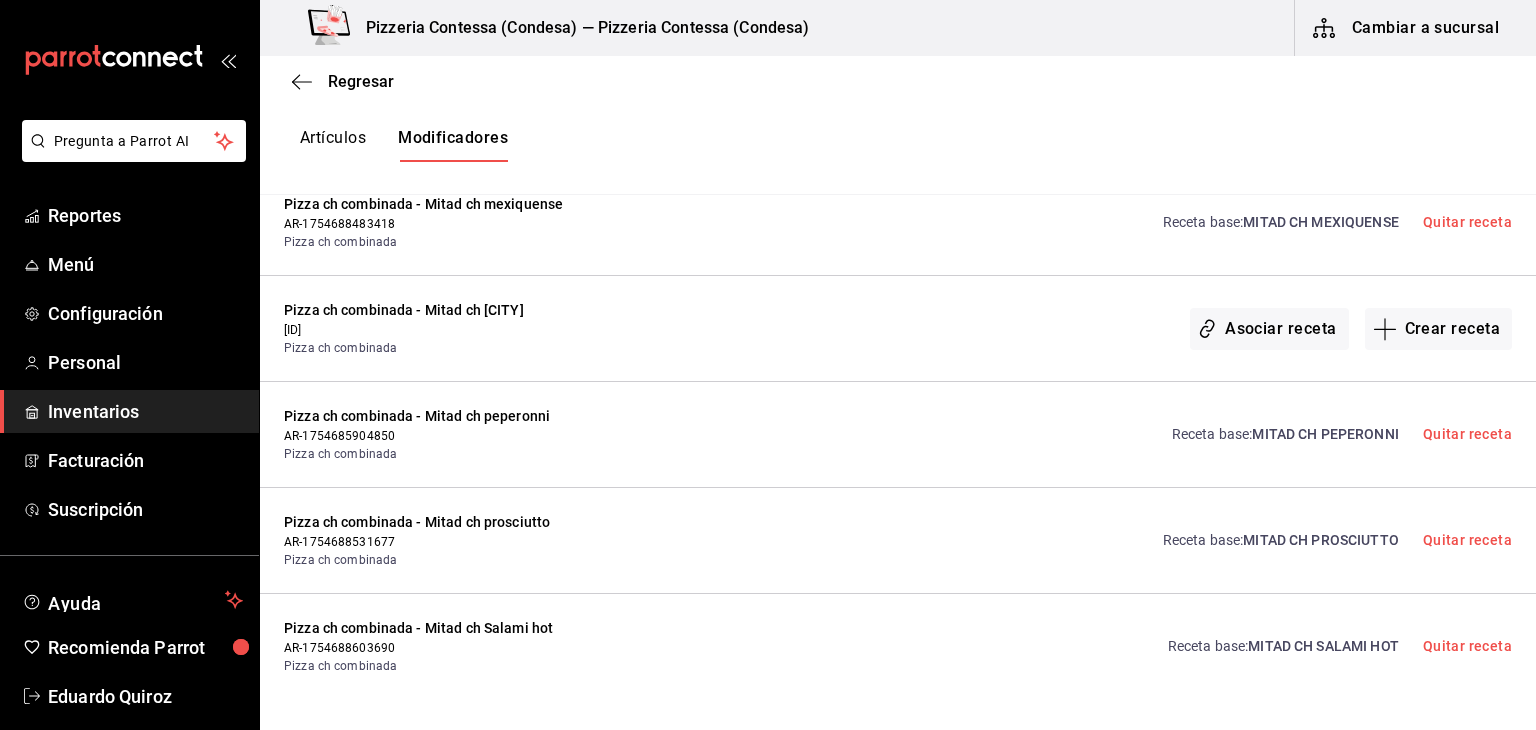 scroll, scrollTop: 2267, scrollLeft: 0, axis: vertical 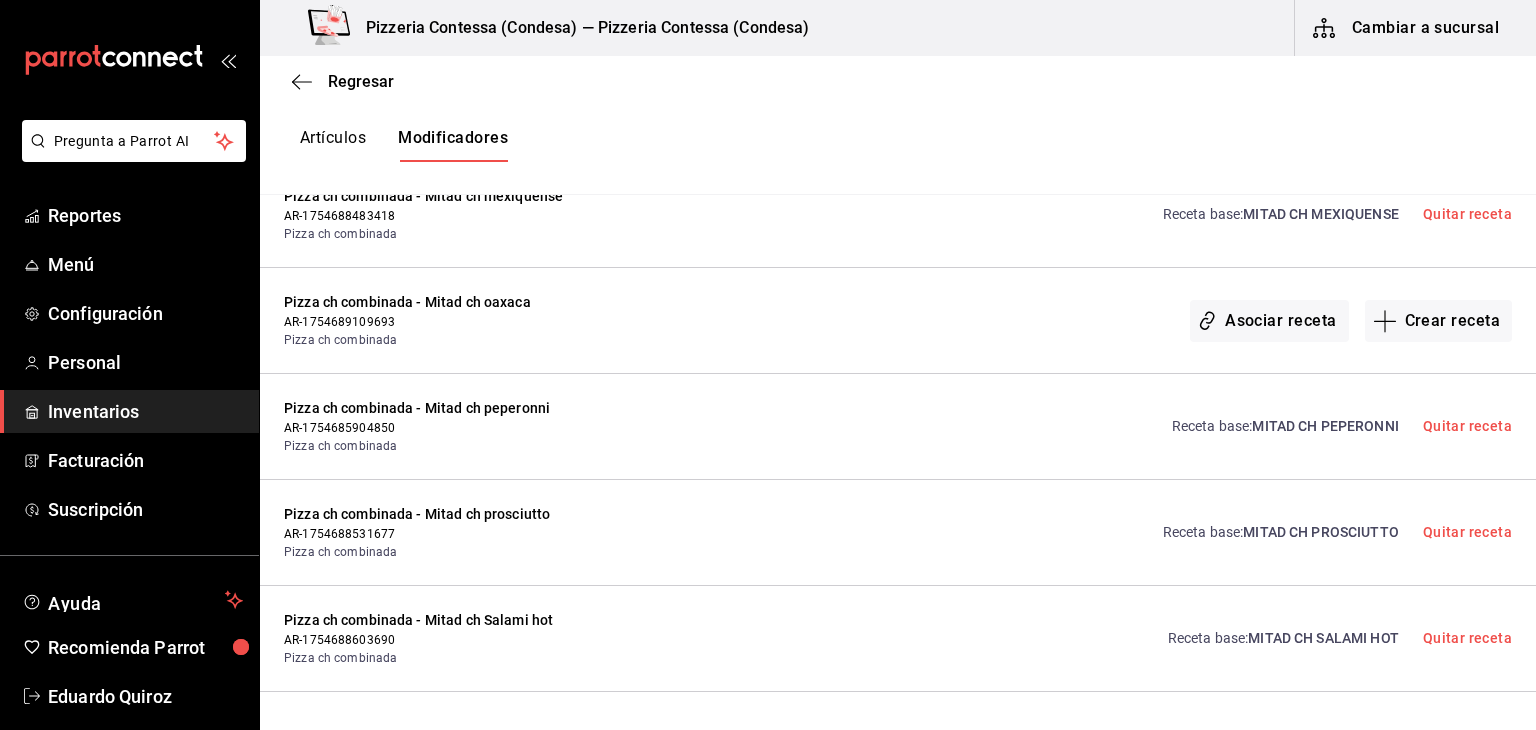 drag, startPoint x: 0, startPoint y: 0, endPoint x: 965, endPoint y: 476, distance: 1076.0116 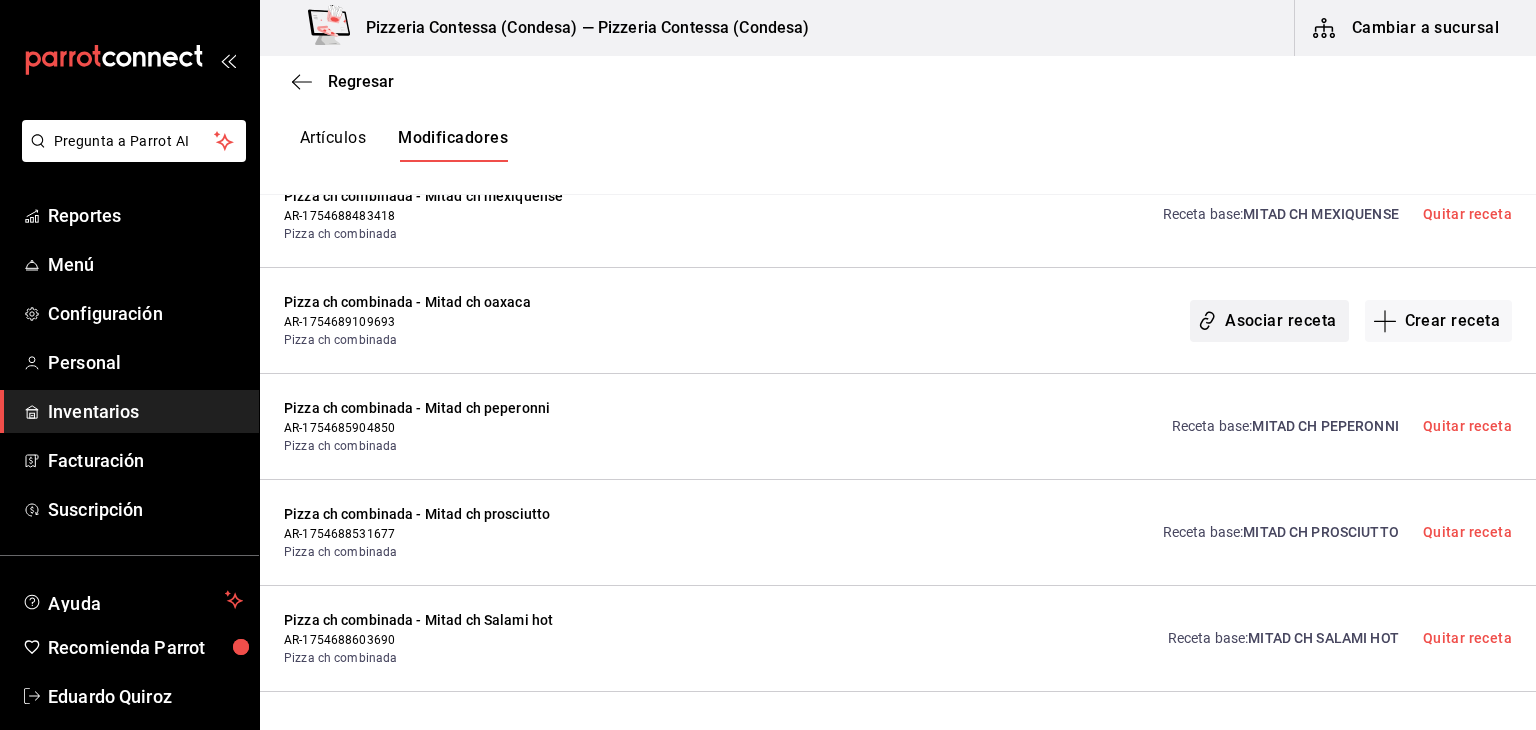 click on "Asociar receta" at bounding box center [1269, 321] 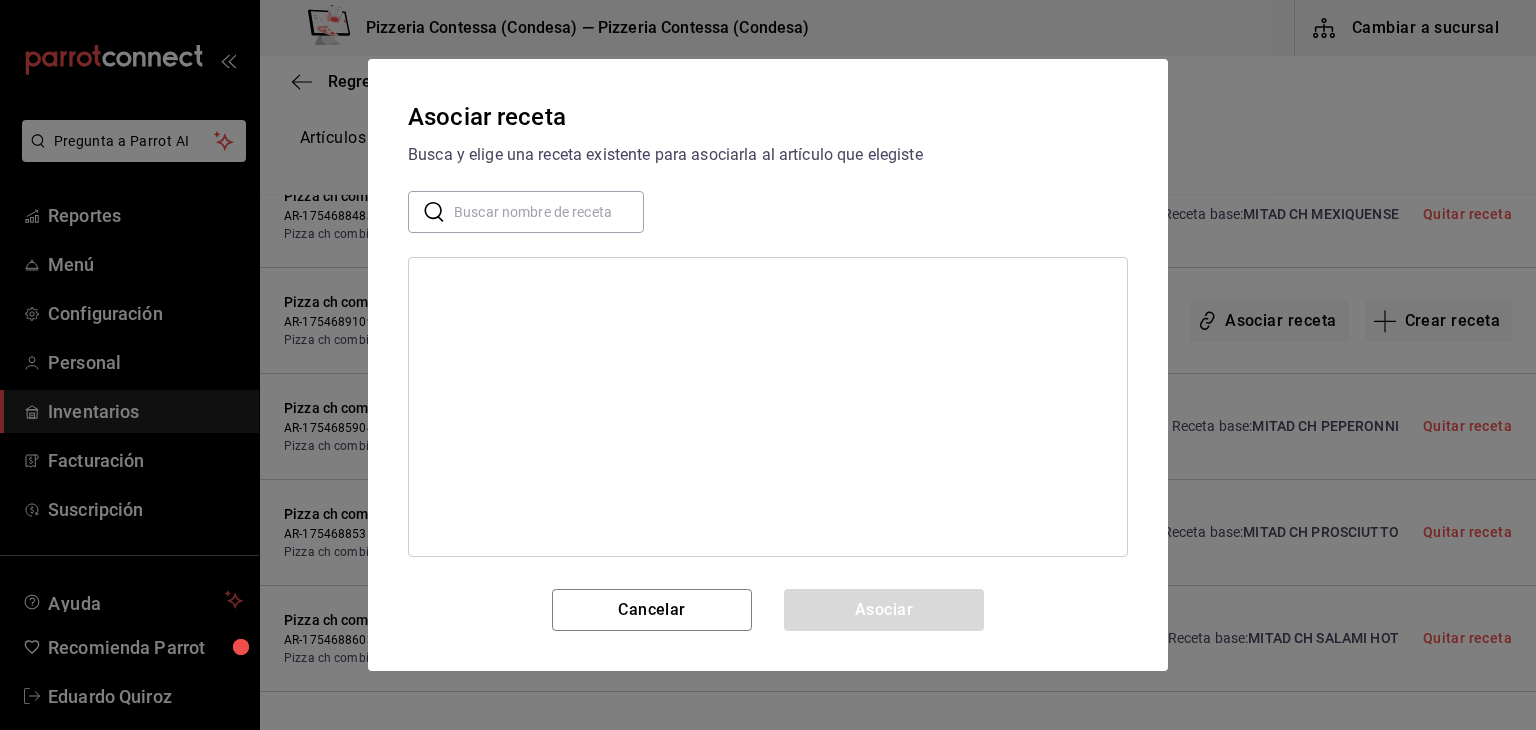 click at bounding box center [549, 212] 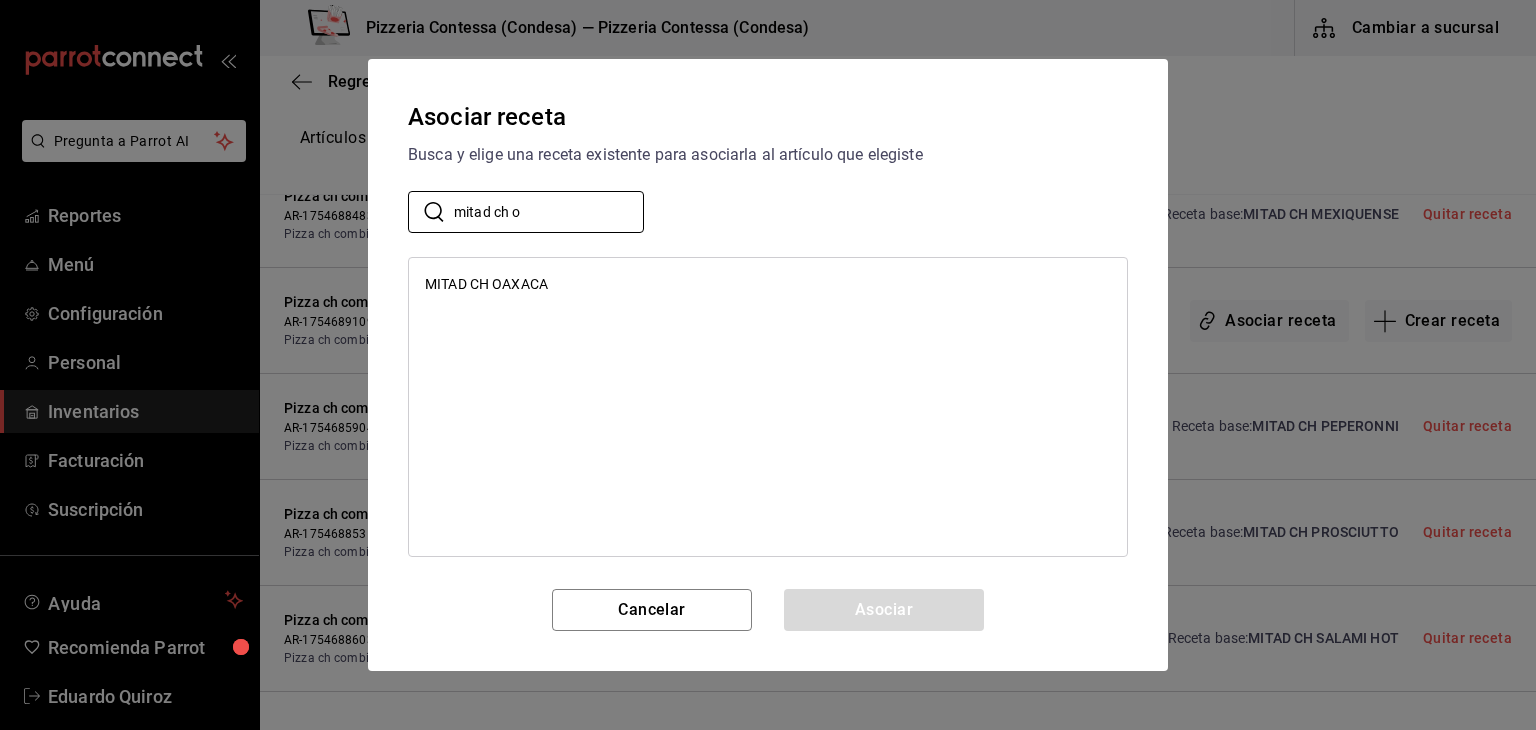 type on "mitad ch o" 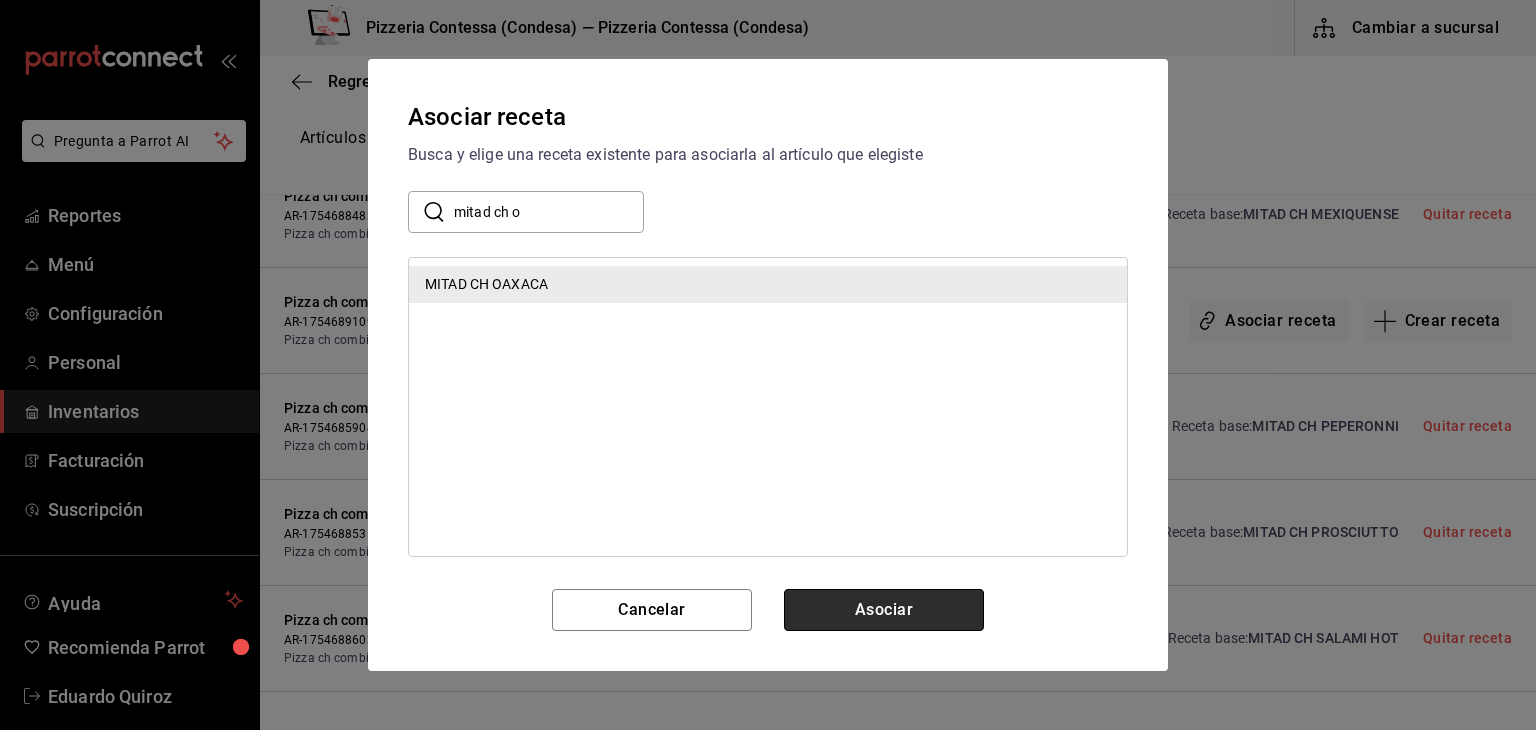 click on "Asociar" at bounding box center [884, 610] 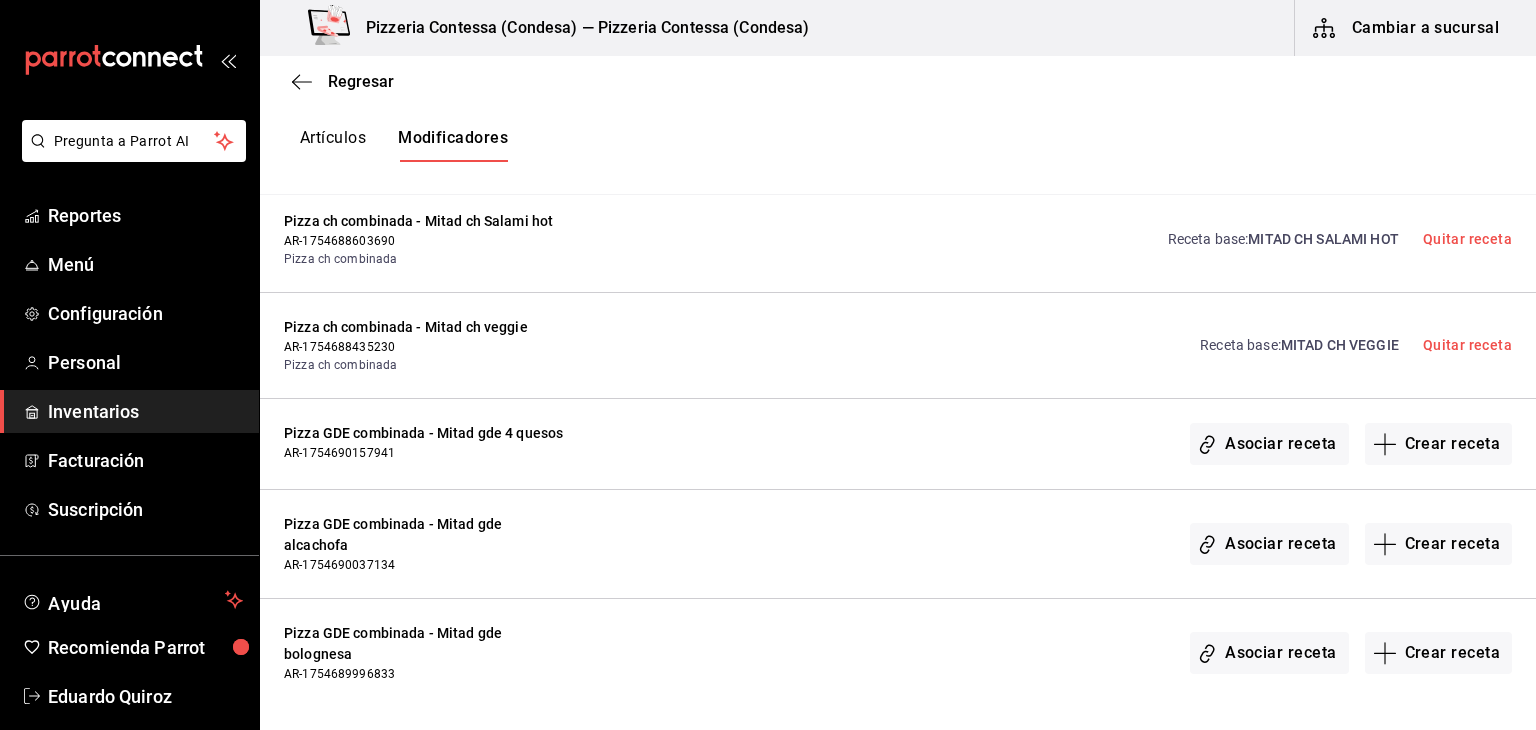 scroll, scrollTop: 2667, scrollLeft: 0, axis: vertical 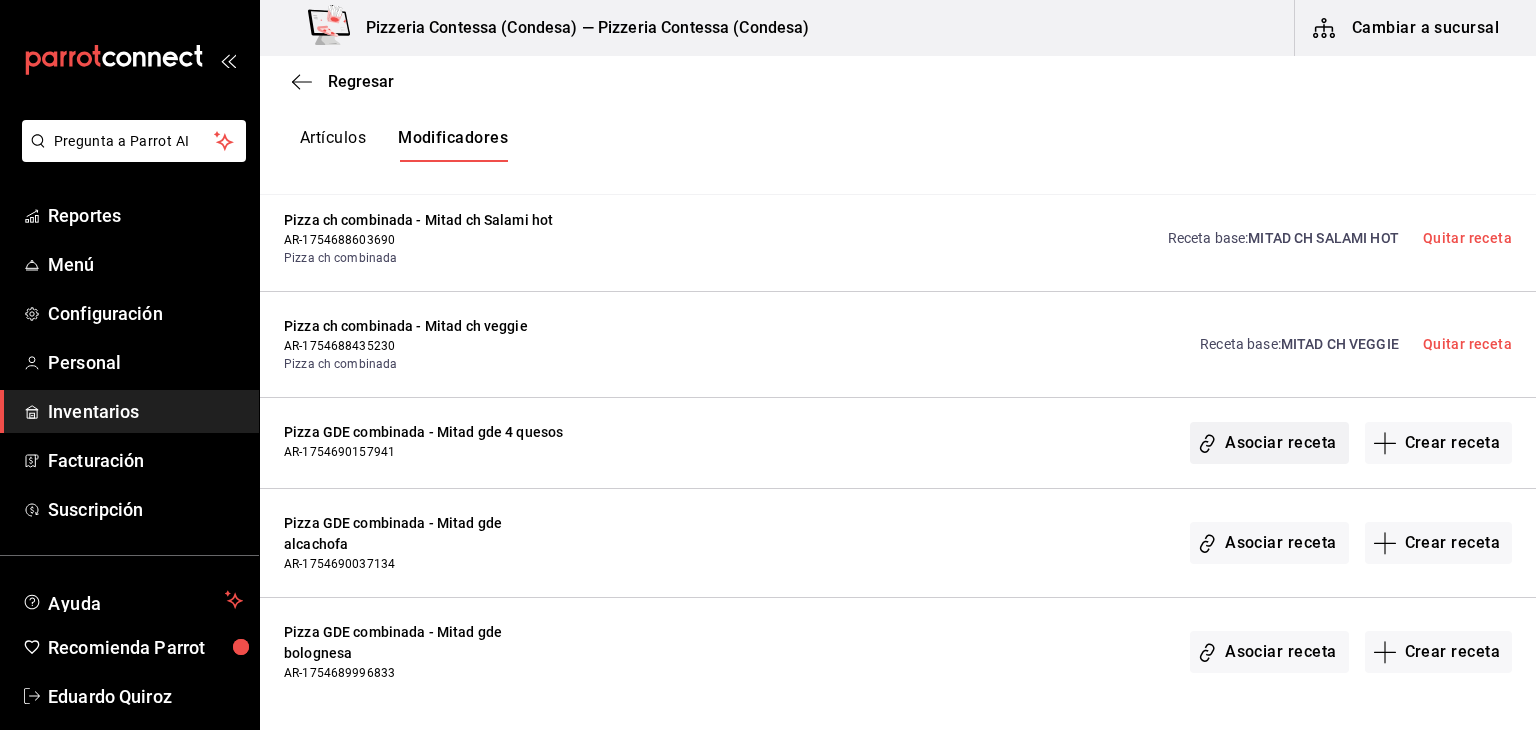 click on "Asociar receta" at bounding box center (1269, 443) 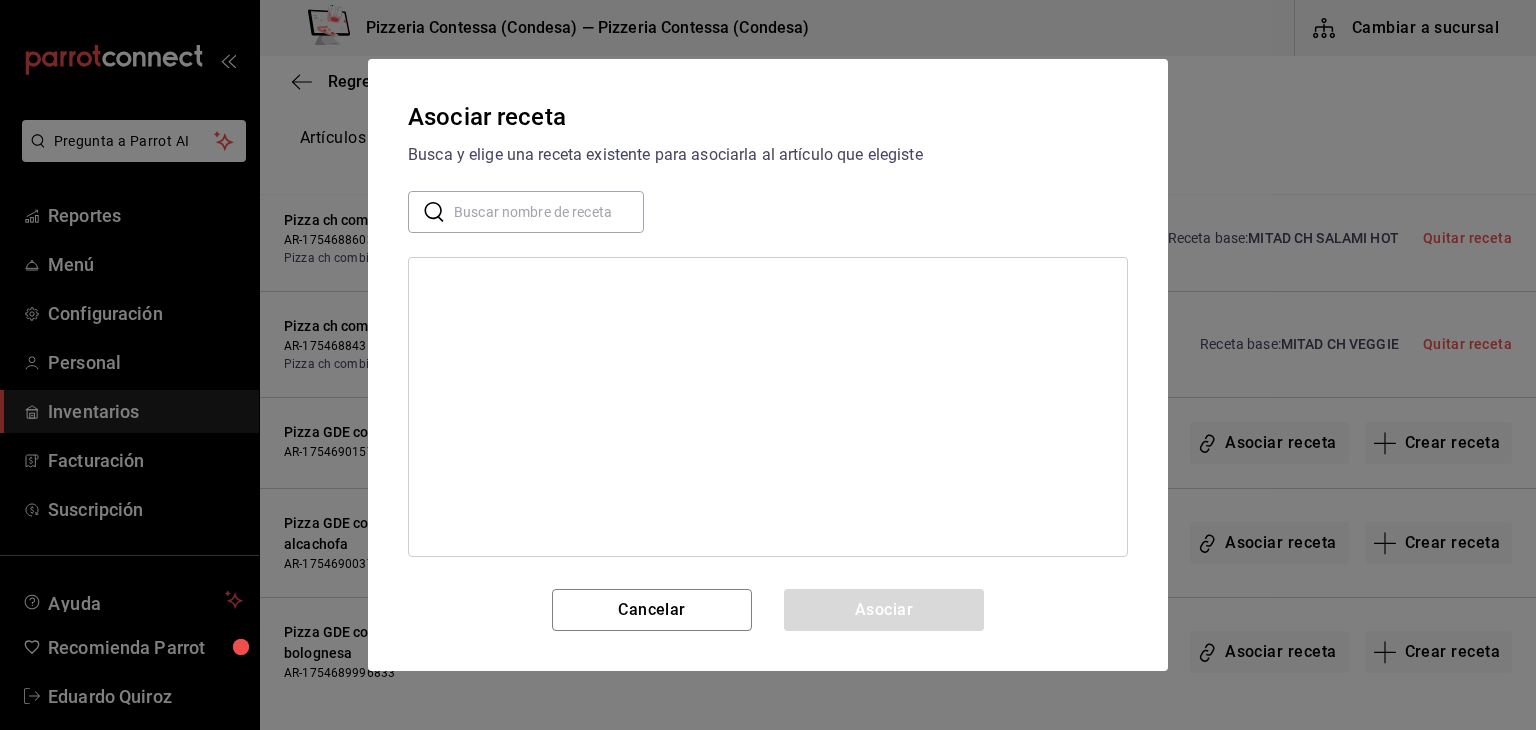click at bounding box center [549, 212] 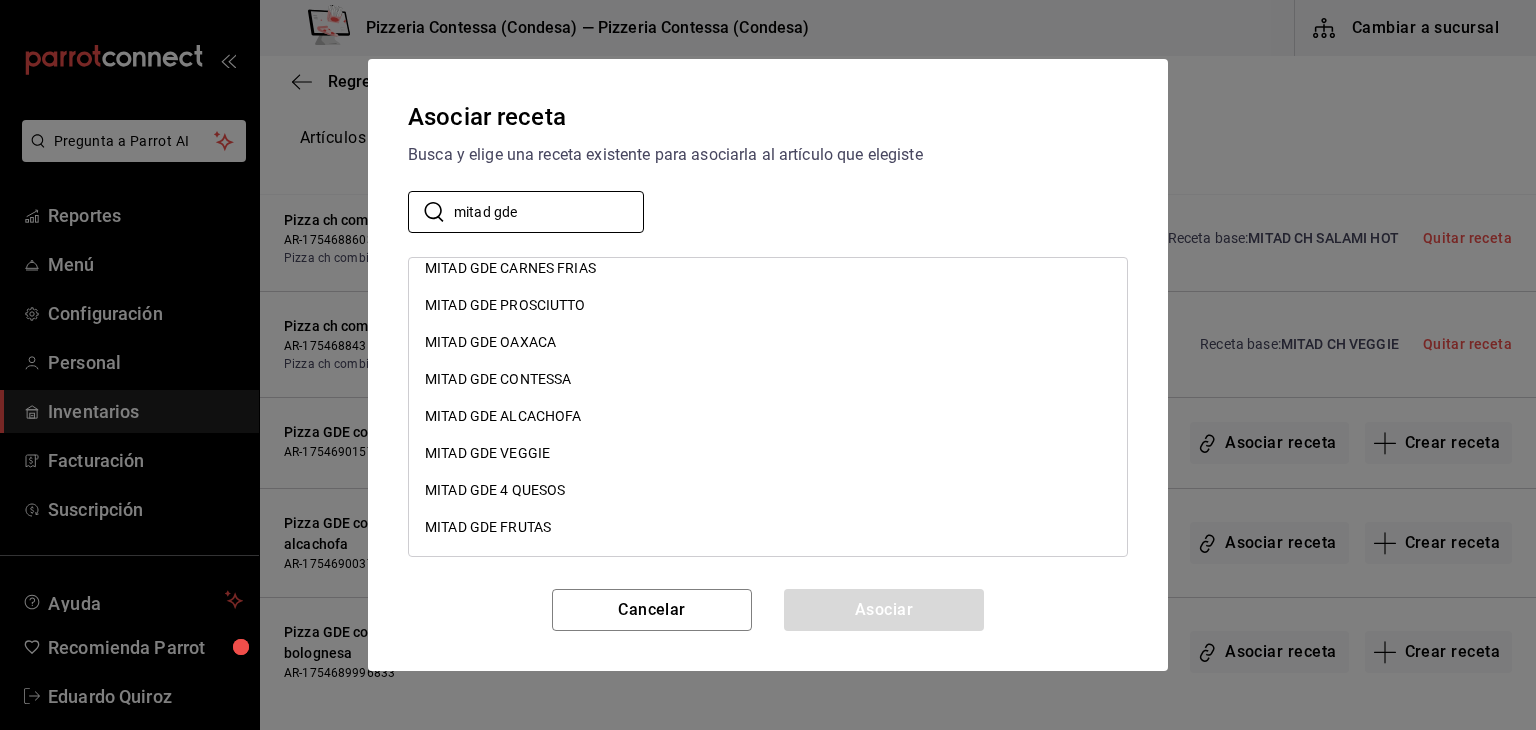 scroll, scrollTop: 100, scrollLeft: 0, axis: vertical 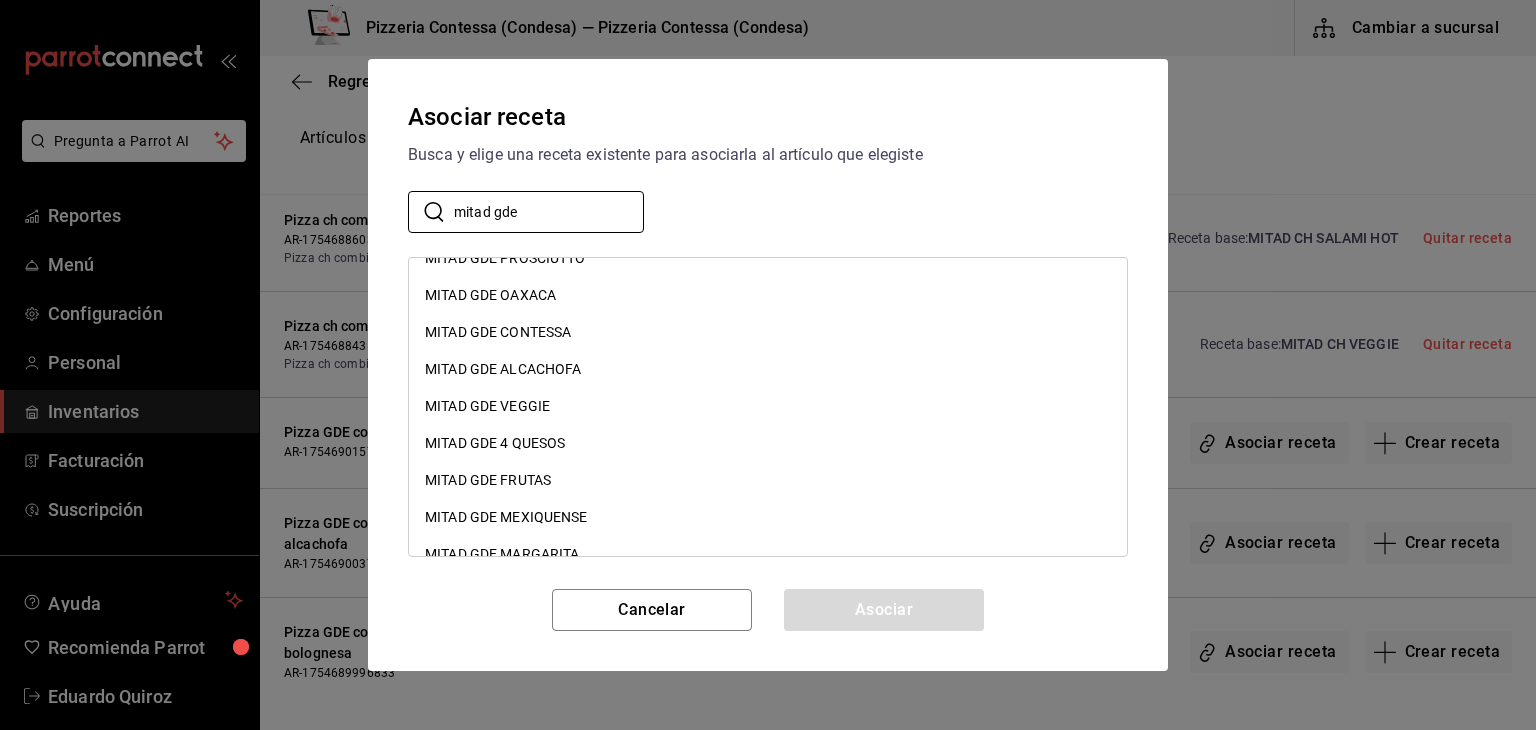 type on "mitad gde" 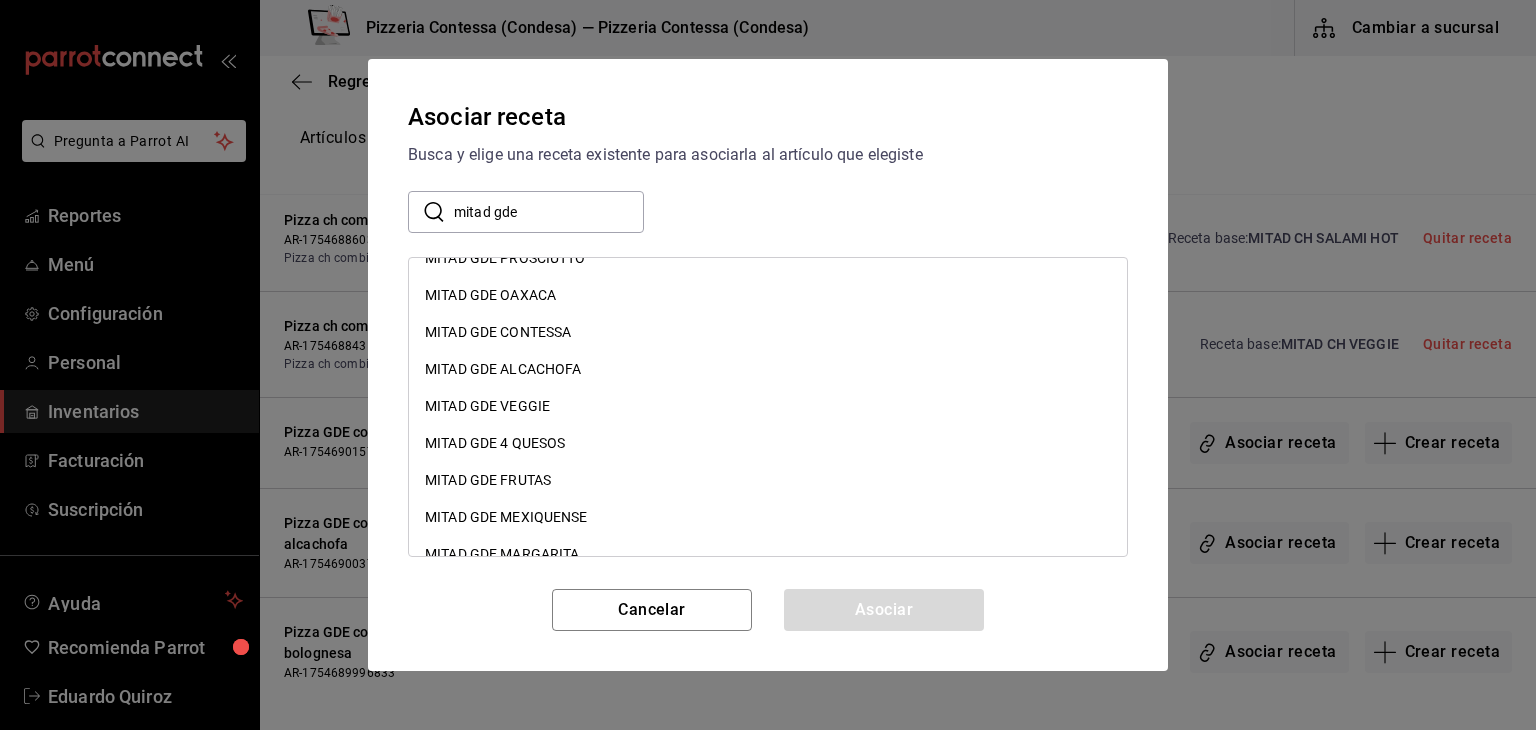 click on "MITAD GDE 4 QUESOS" at bounding box center [768, 443] 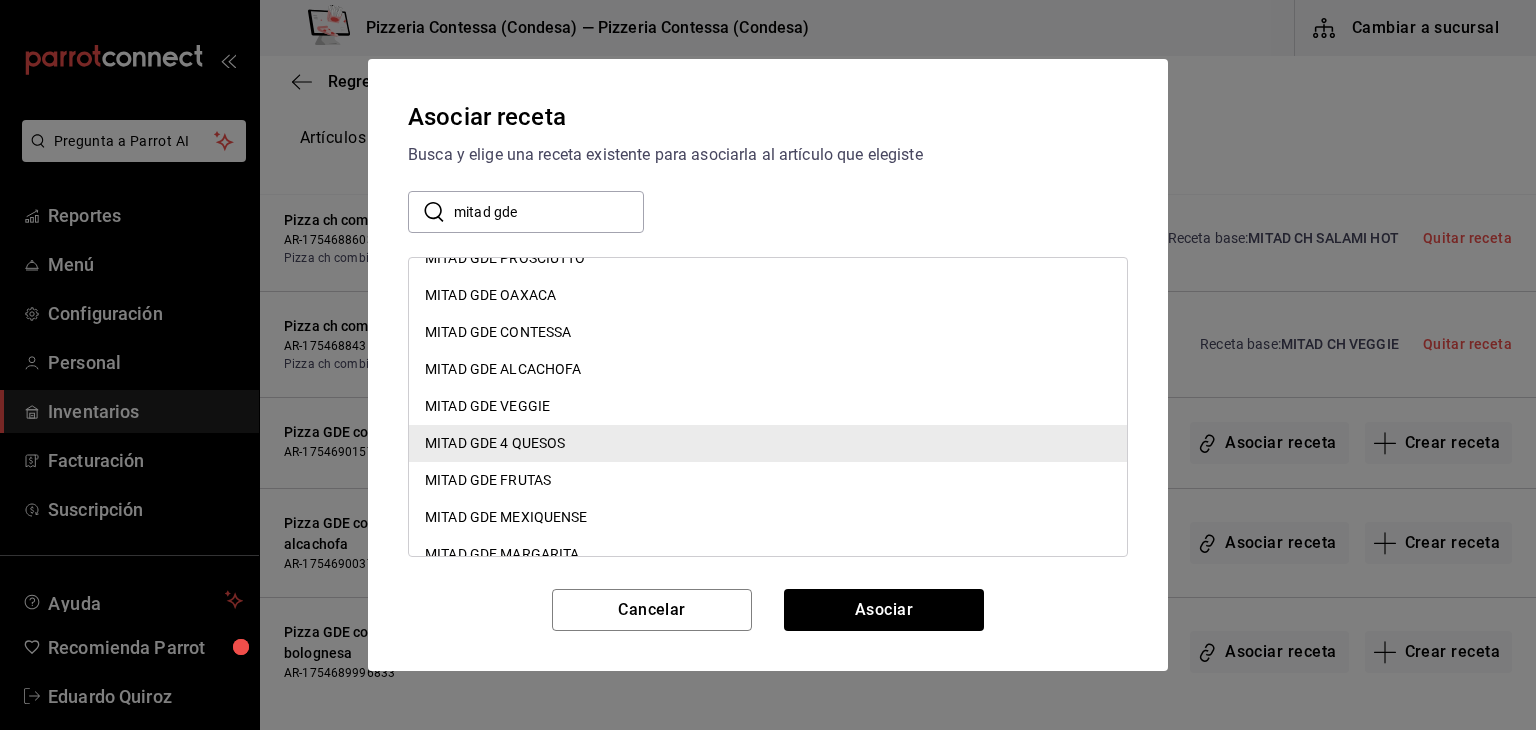 click on "Asociar receta Busca y elige una receta existente para asociarla al artículo que elegiste ​ mitad gde ​ MITAD GDE SALAMI HOT MITAD GDE CARNES FRIAS MITAD GDE PROSCIUTTO MITAD GDE OAXACA MITAD GDE CONTESSA MITAD GDE ALCACHOFA MITAD GDE VEGGIE MITAD GDE 4 QUESOS MITAD GDE FRUTAS MITAD GDE MEXIQUENSE MITAD GDE MARGARITA MITAD GDE BOLOGNESA MITAD GDE HAWAIANA MITAD GDE PEPERONNI Cancelar Asociar" at bounding box center (768, 365) 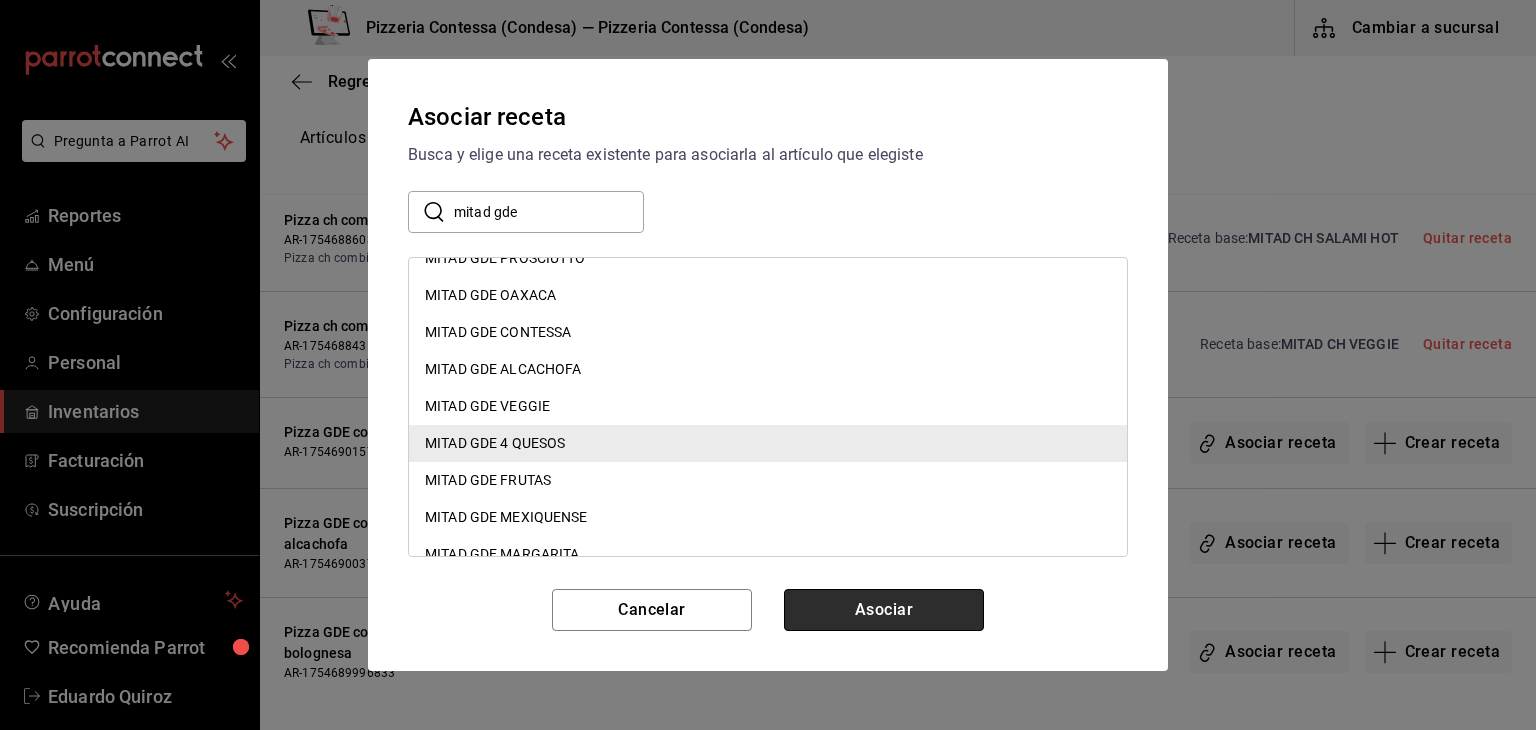 click on "Asociar" at bounding box center [884, 610] 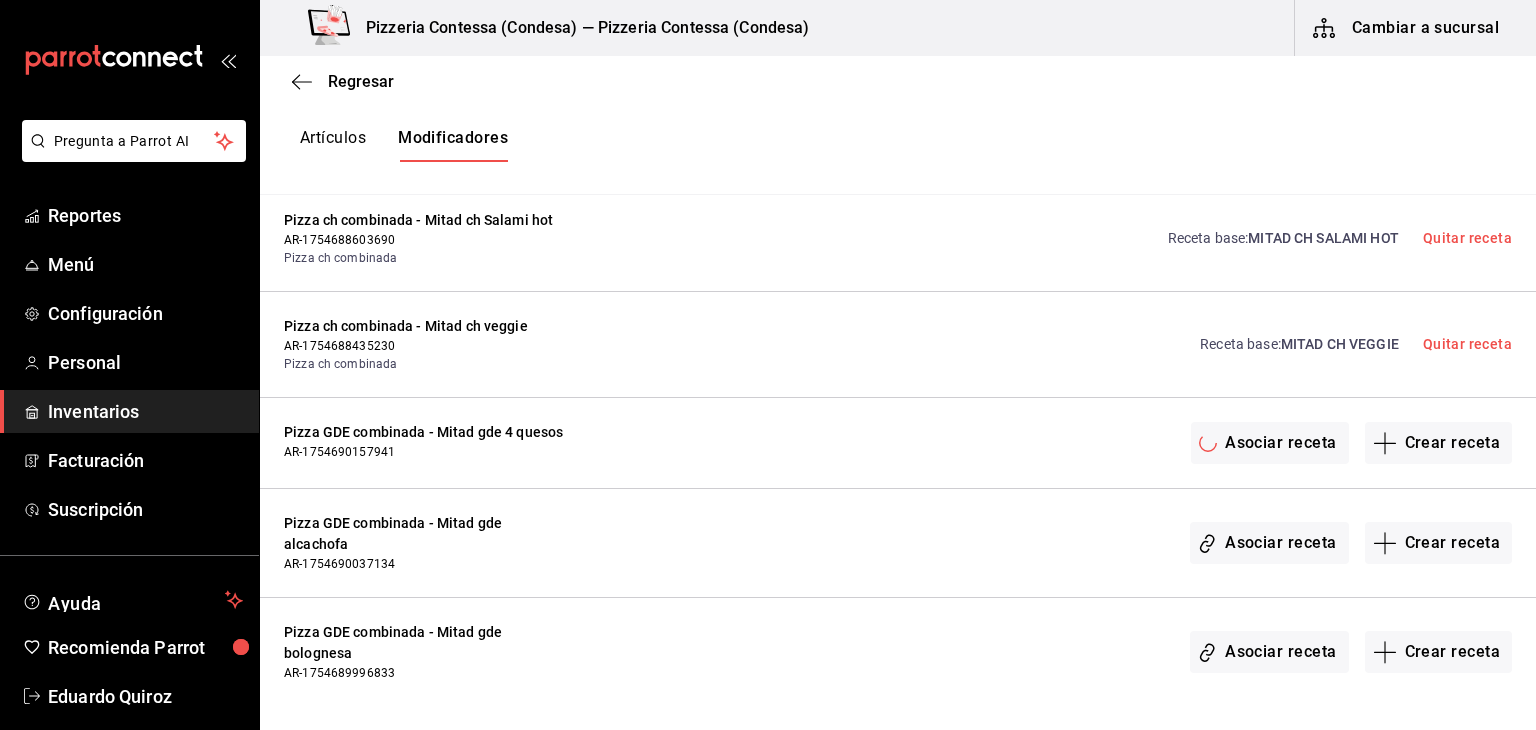 scroll, scrollTop: 0, scrollLeft: 0, axis: both 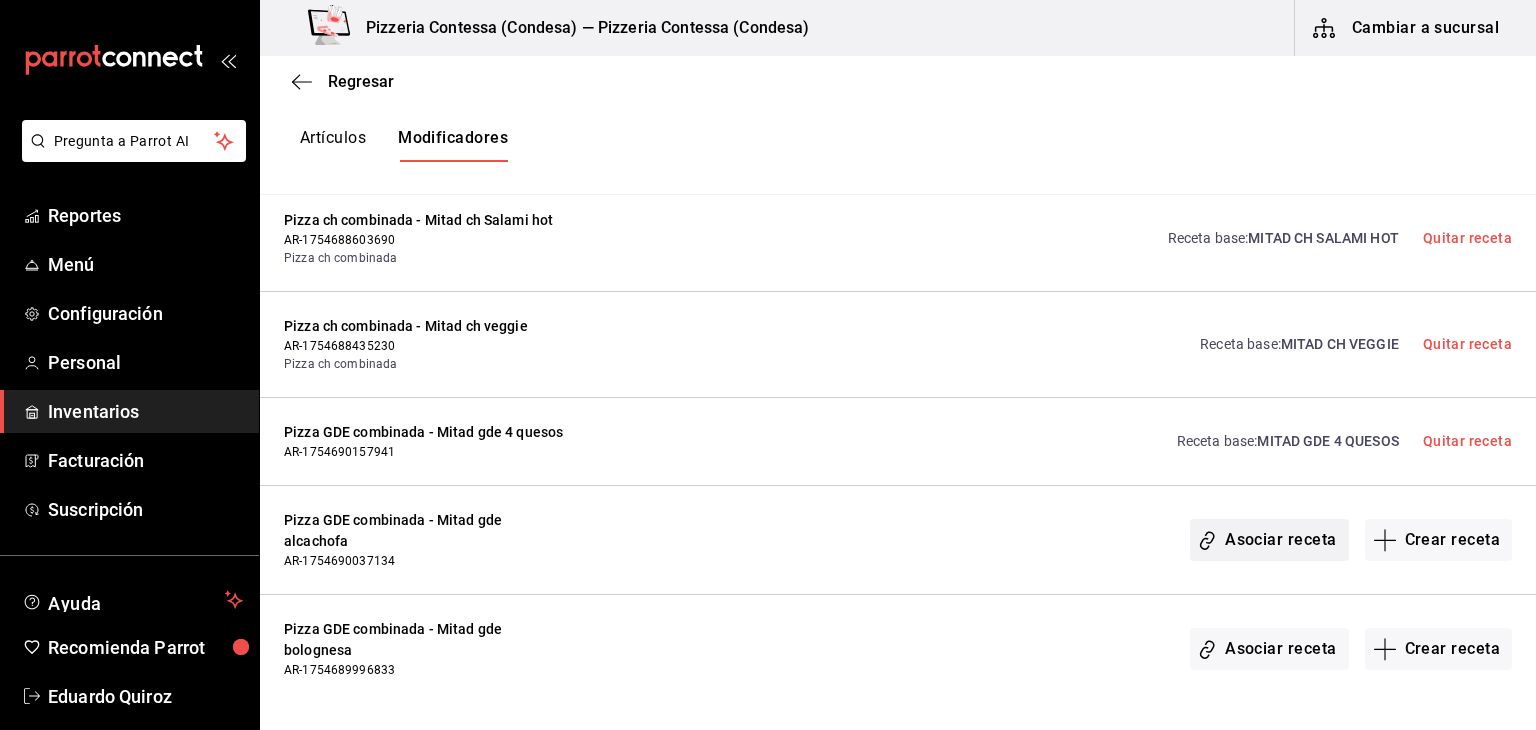 click on "Asociar receta" at bounding box center [1269, 540] 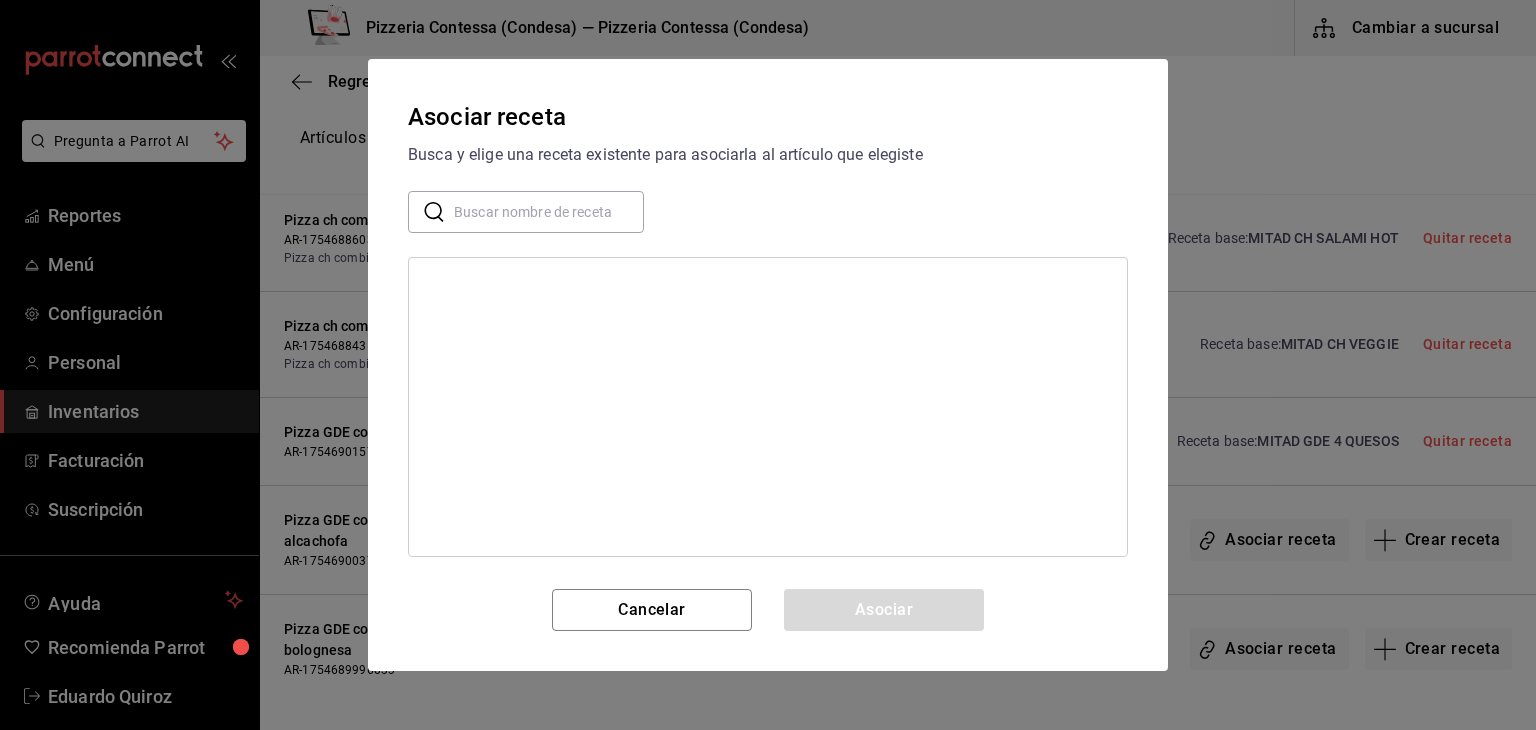 click at bounding box center [549, 212] 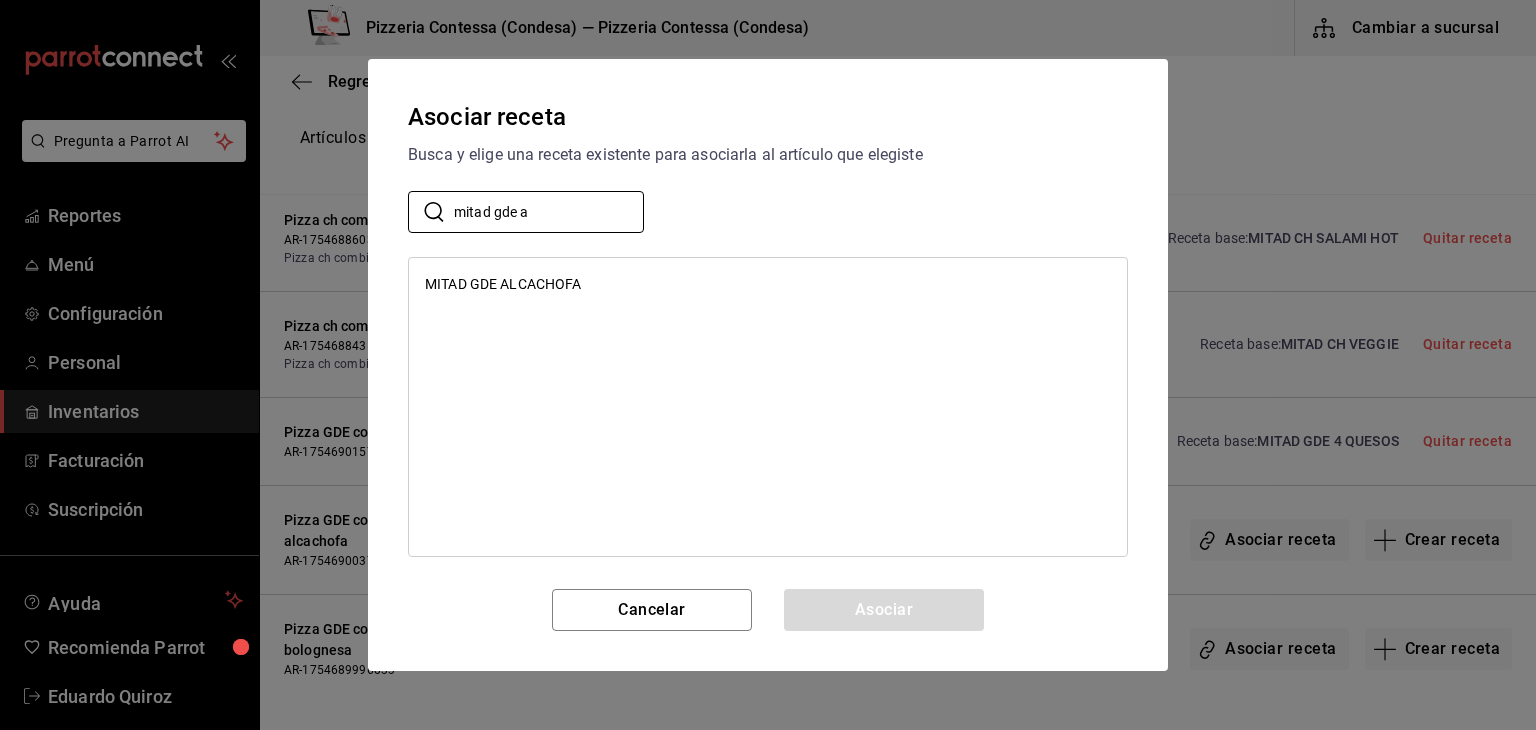type on "mitad gde a" 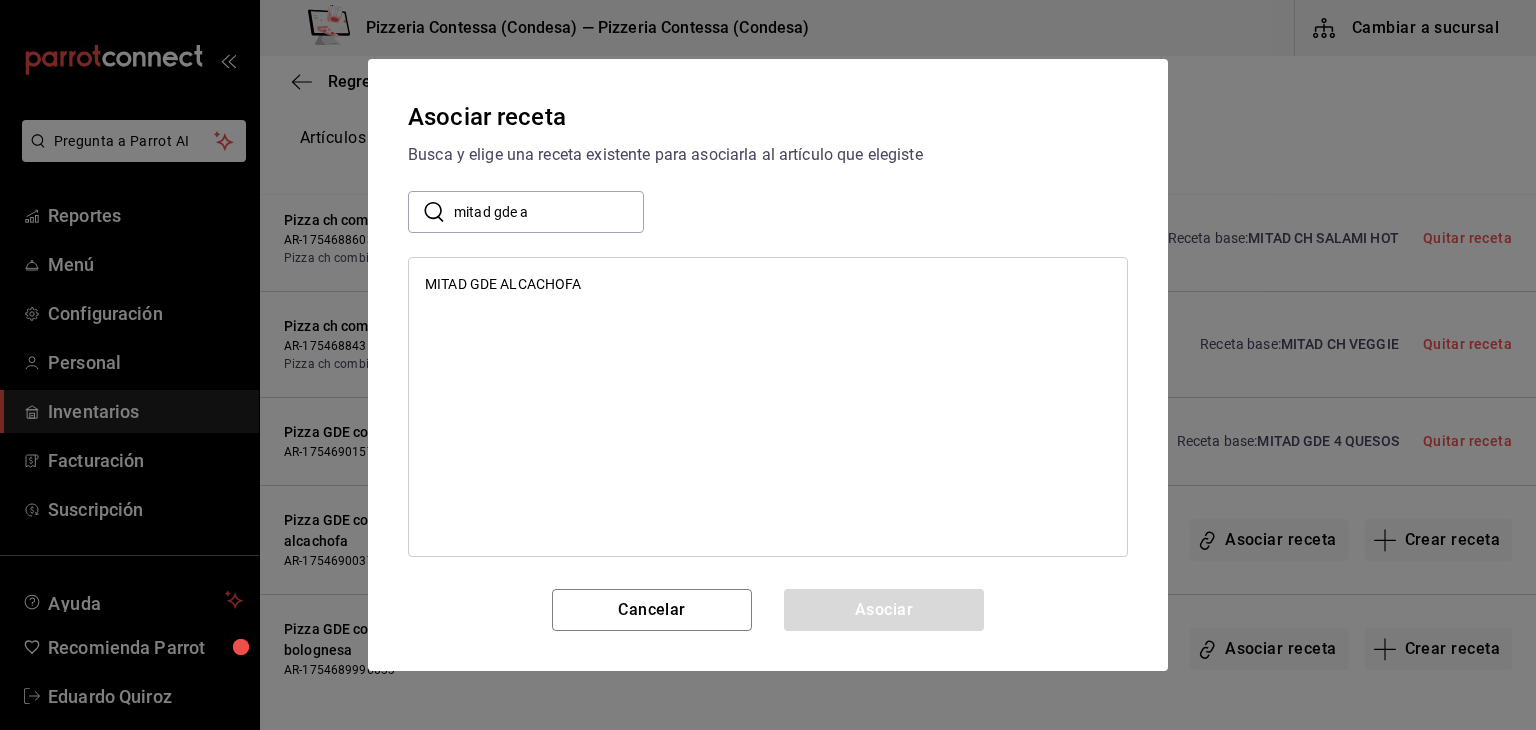 click on "MITAD GDE ALCACHOFA" at bounding box center [768, 284] 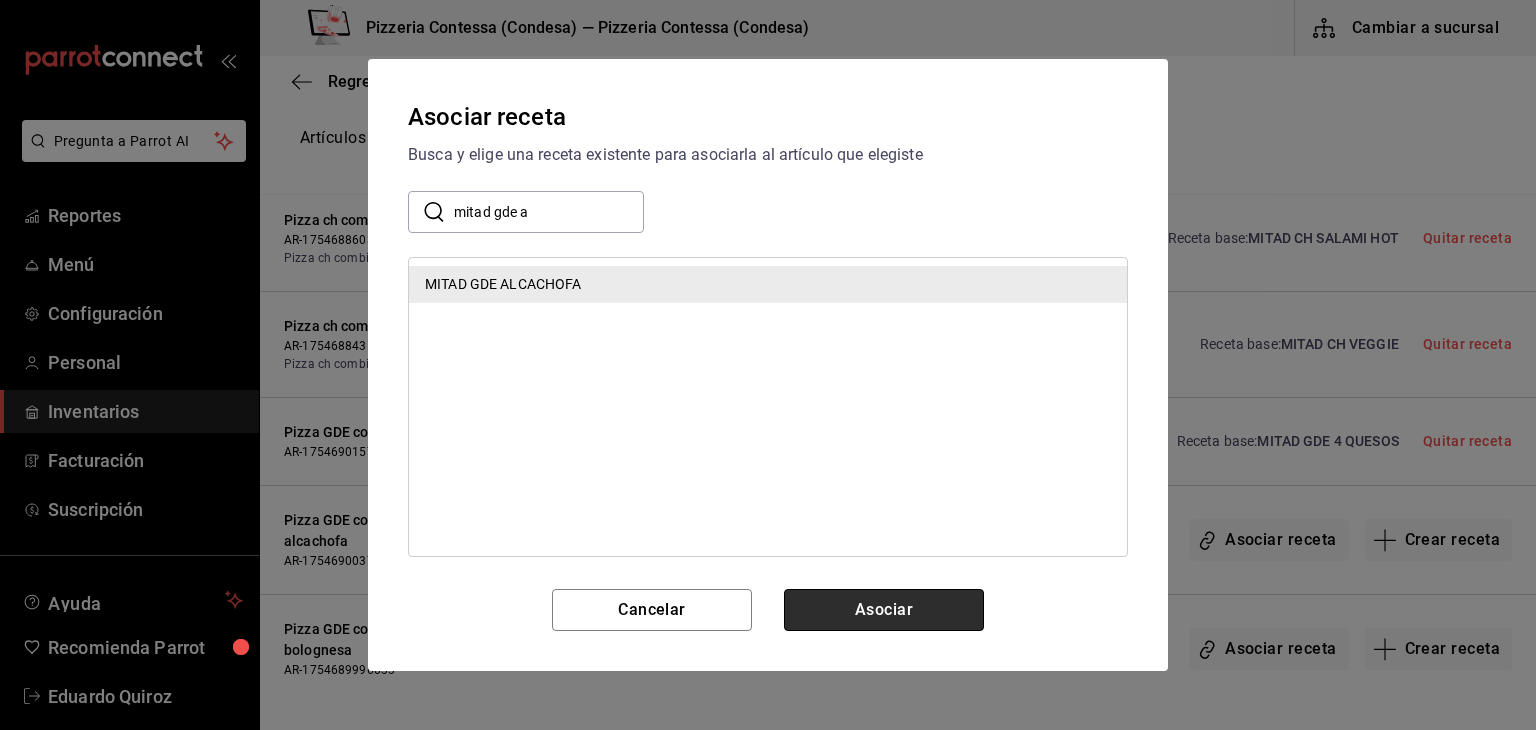 click on "Asociar" at bounding box center [884, 610] 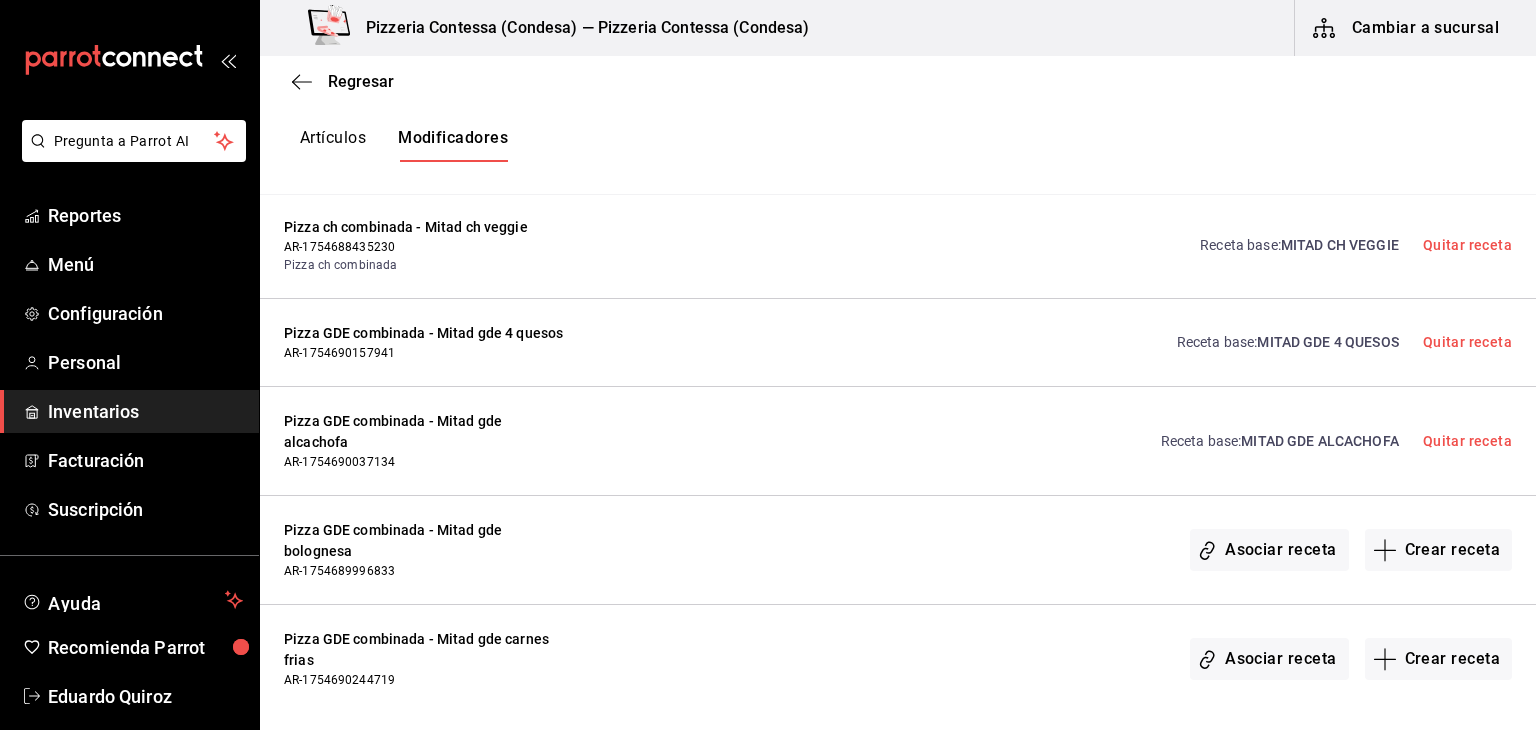scroll, scrollTop: 2767, scrollLeft: 0, axis: vertical 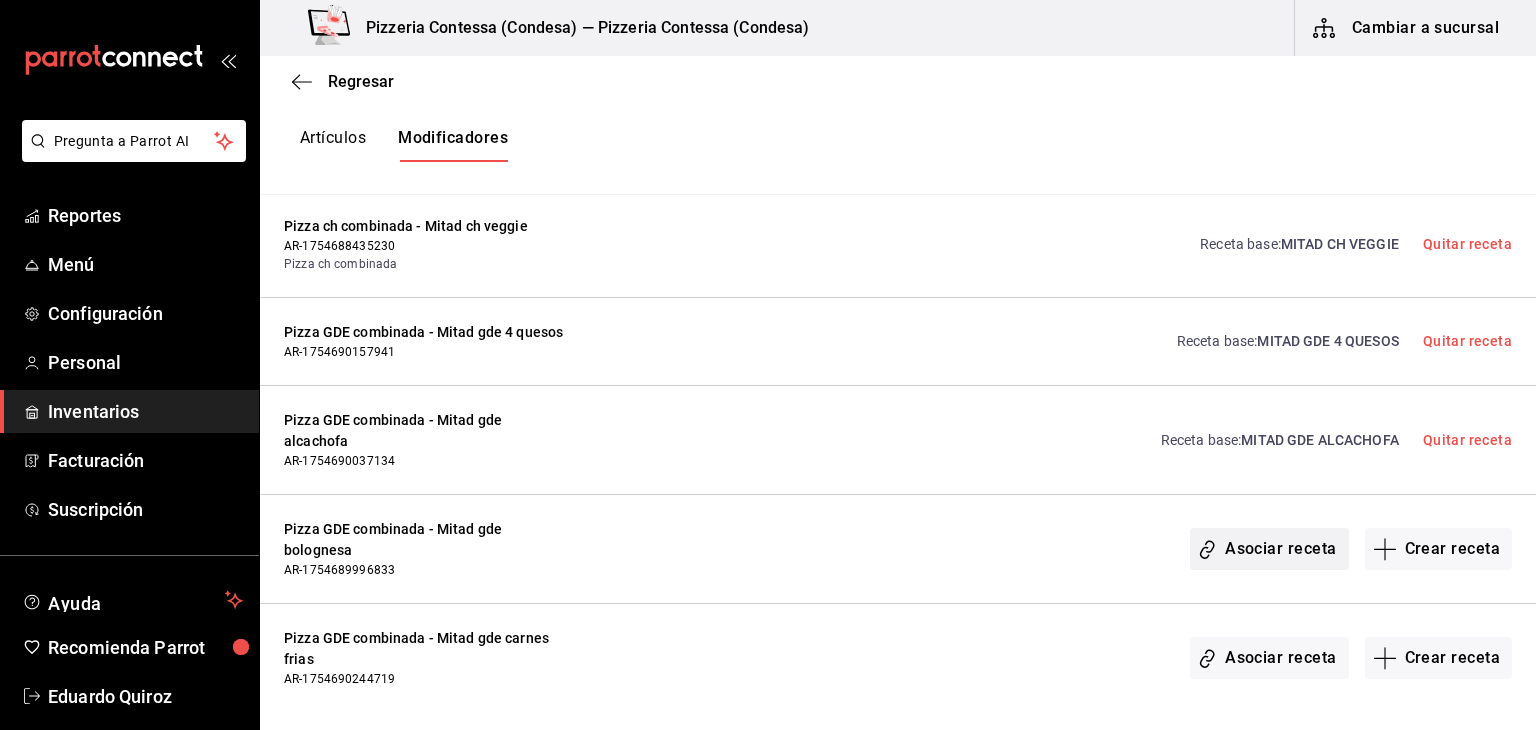 click on "Asociar receta" at bounding box center (1269, 549) 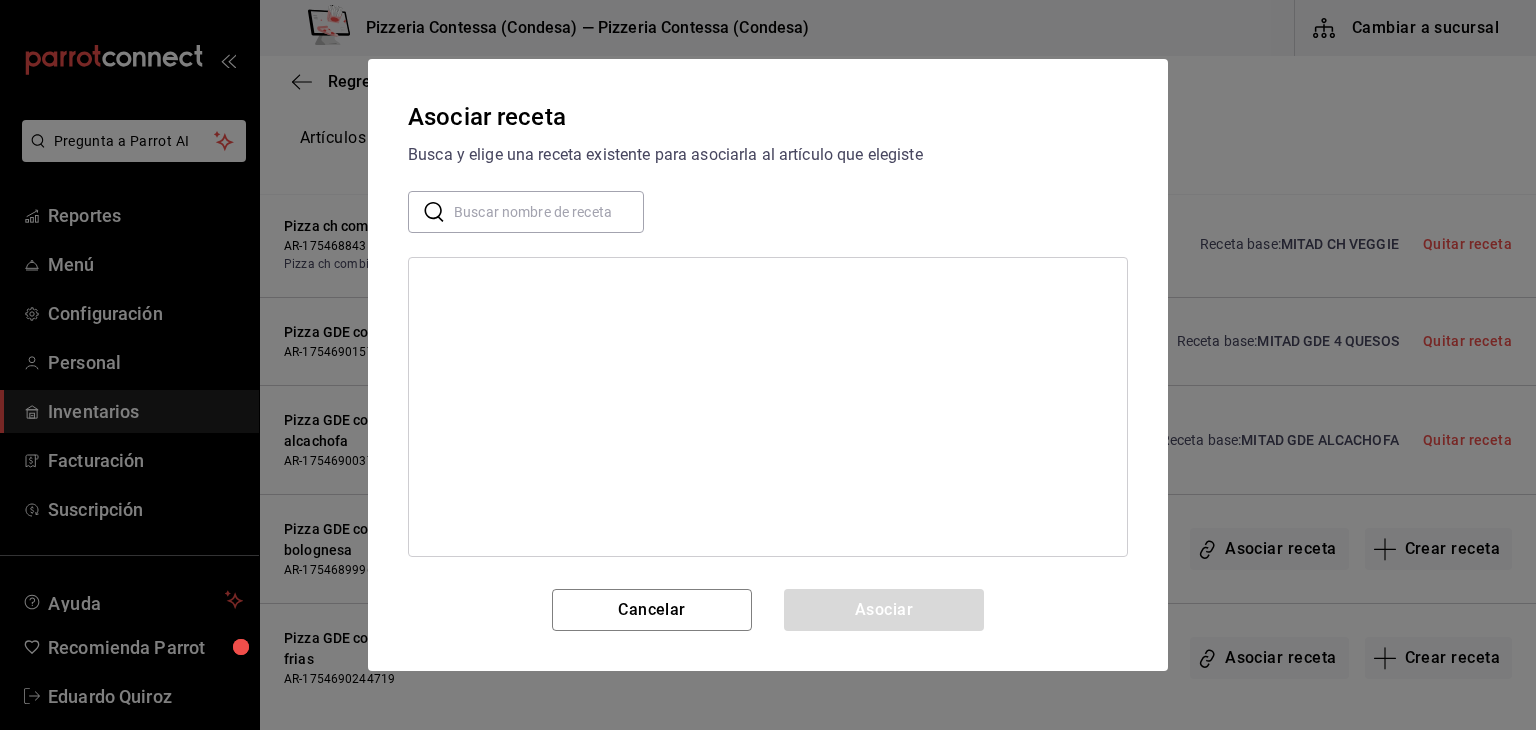 click at bounding box center (549, 212) 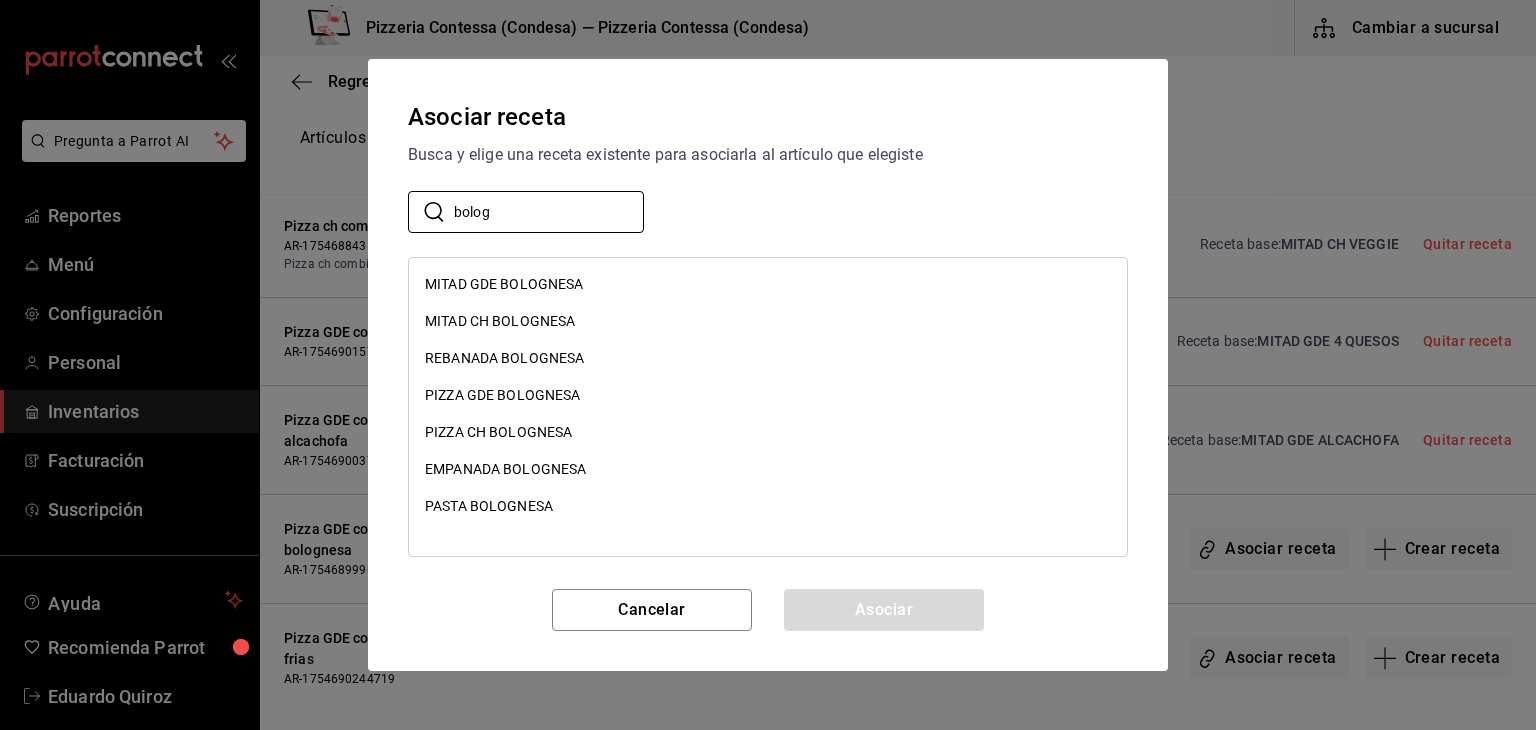 type on "bolog" 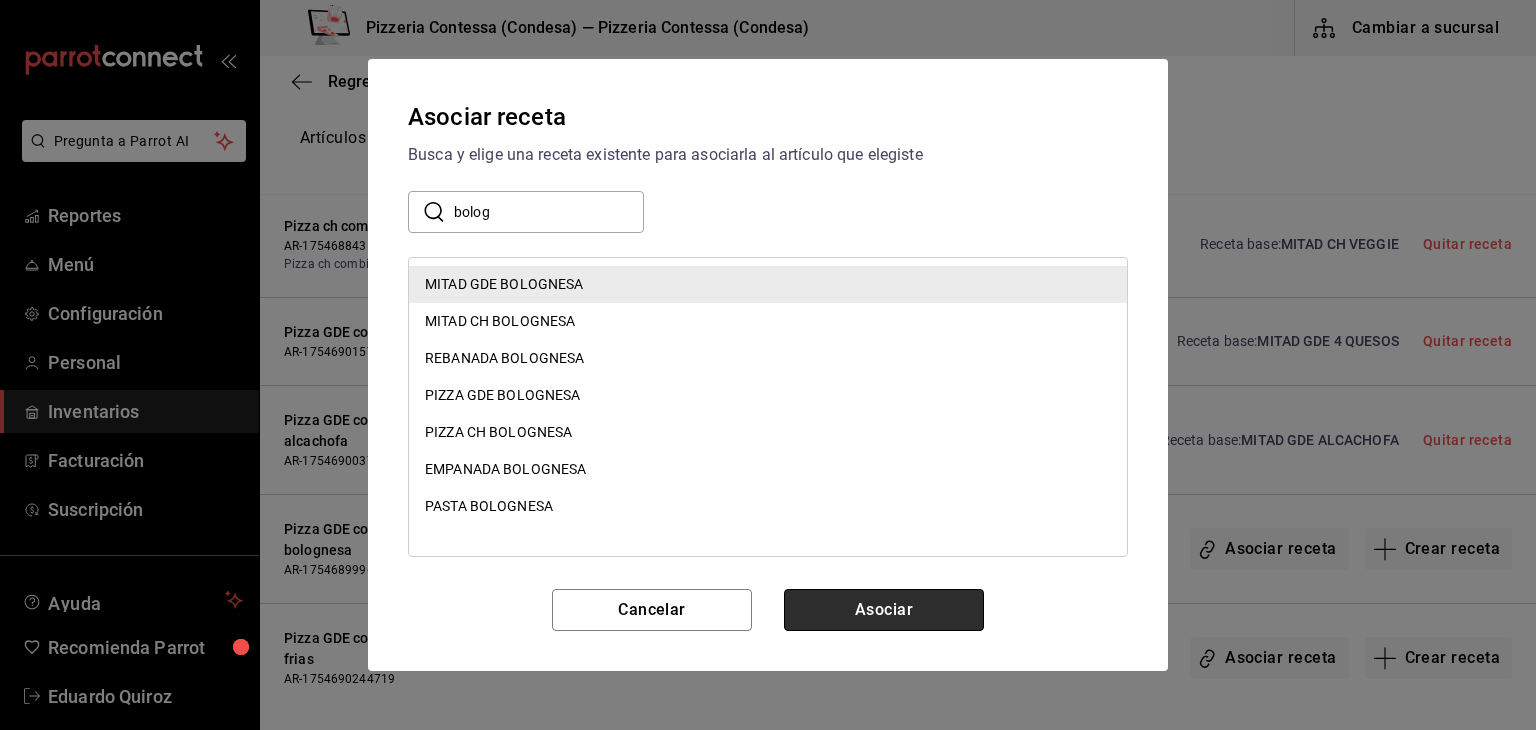 click on "Asociar" at bounding box center (884, 610) 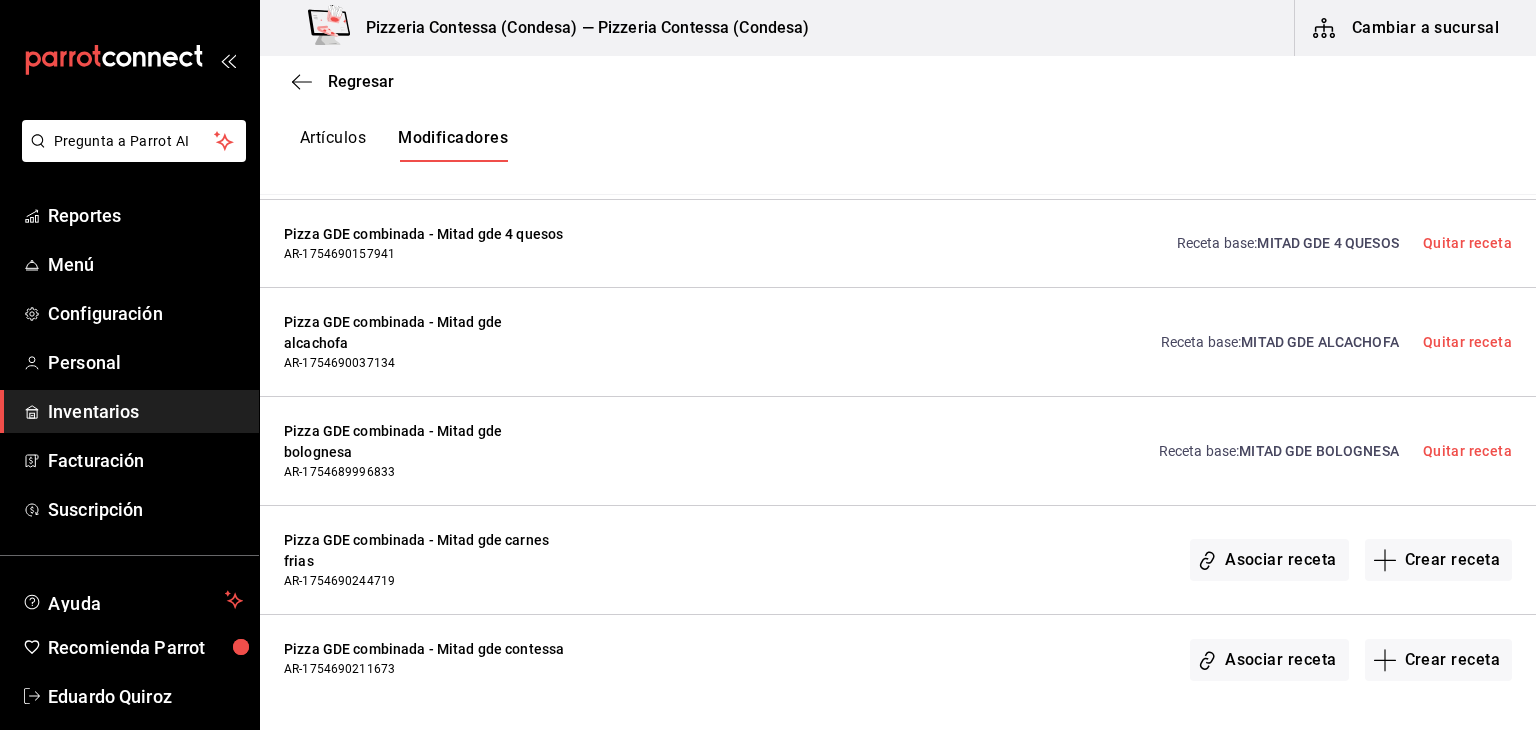 scroll, scrollTop: 2867, scrollLeft: 0, axis: vertical 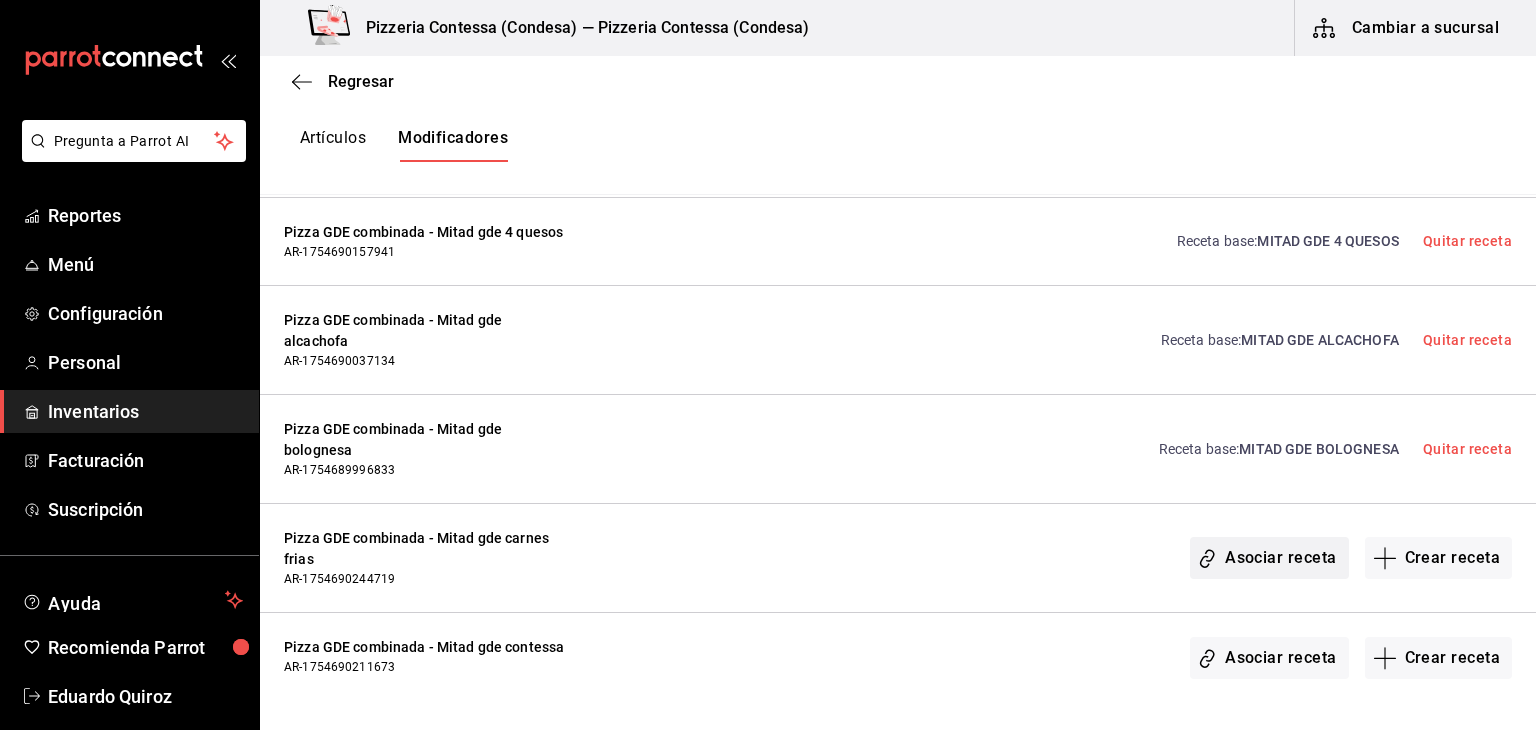 click on "Asociar receta" at bounding box center (1269, 558) 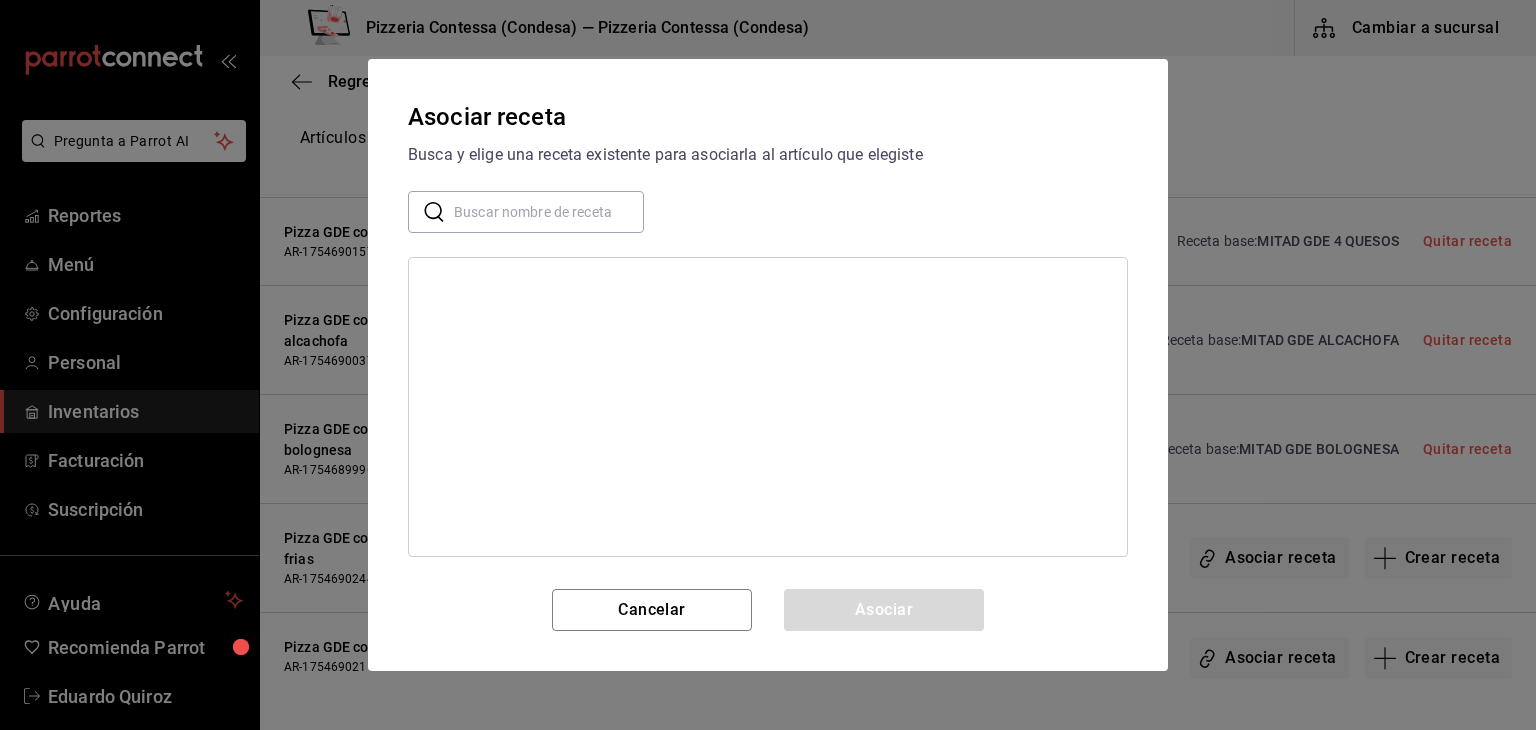 click at bounding box center (549, 212) 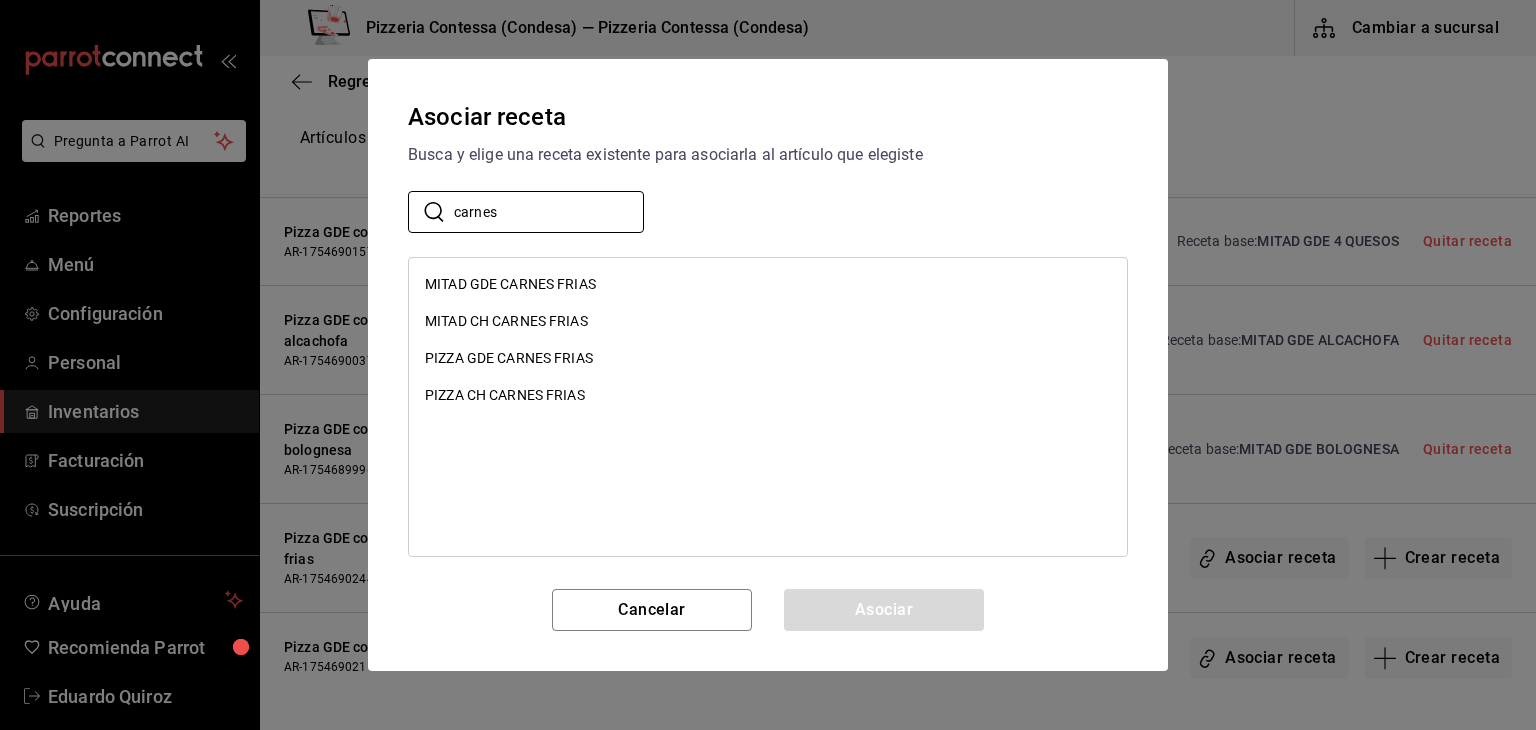 type on "carnes" 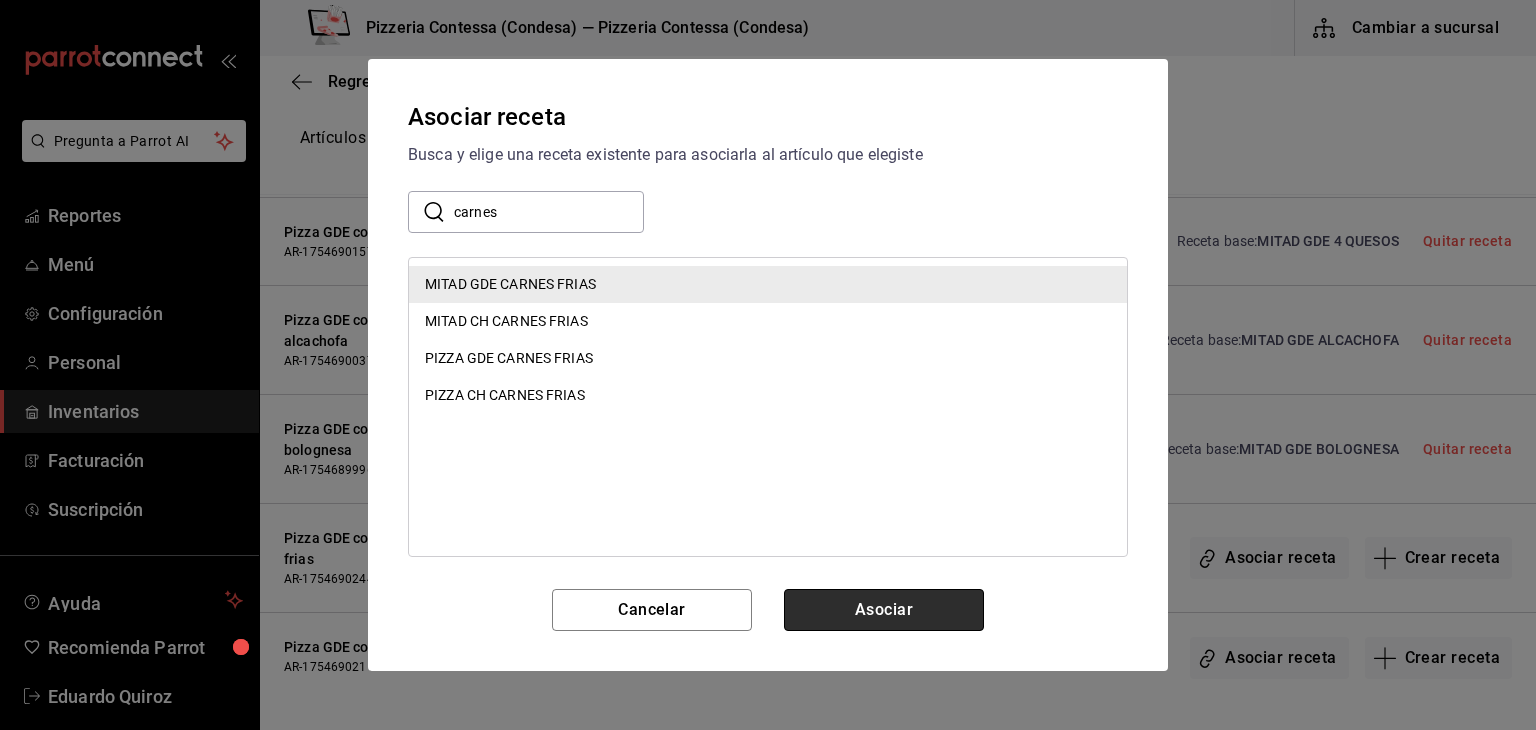 click on "Asociar" at bounding box center [884, 610] 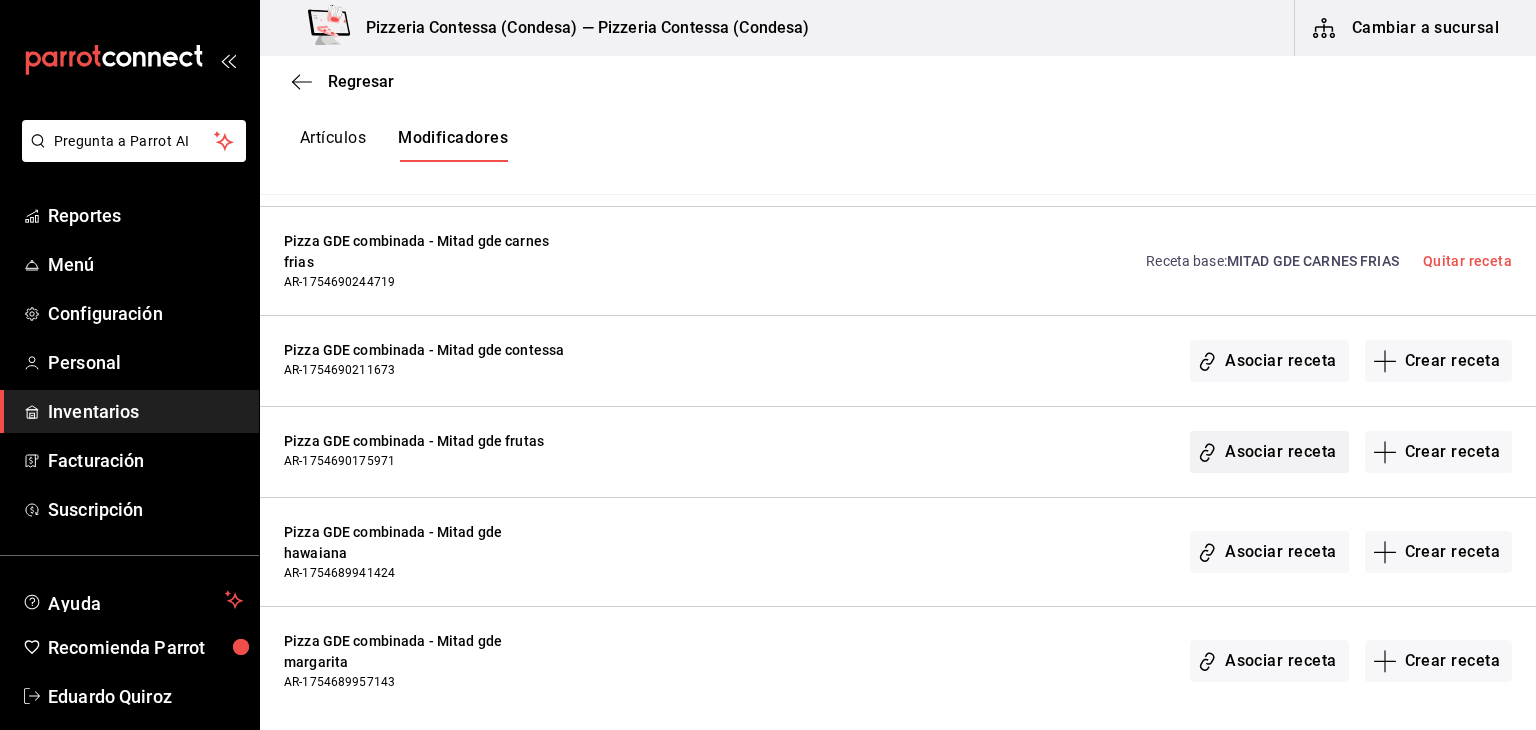 scroll, scrollTop: 3167, scrollLeft: 0, axis: vertical 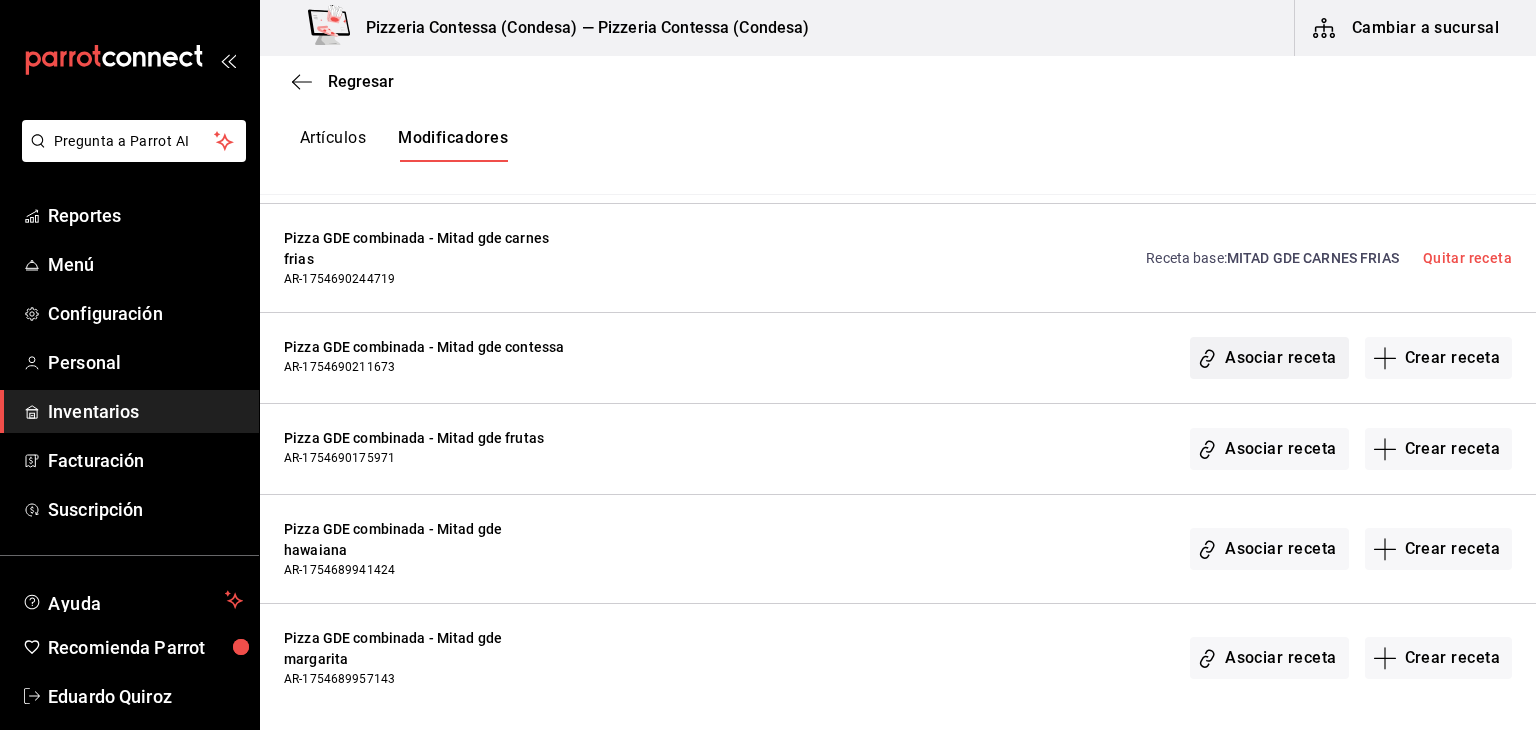 click on "Asociar receta" at bounding box center (1269, 358) 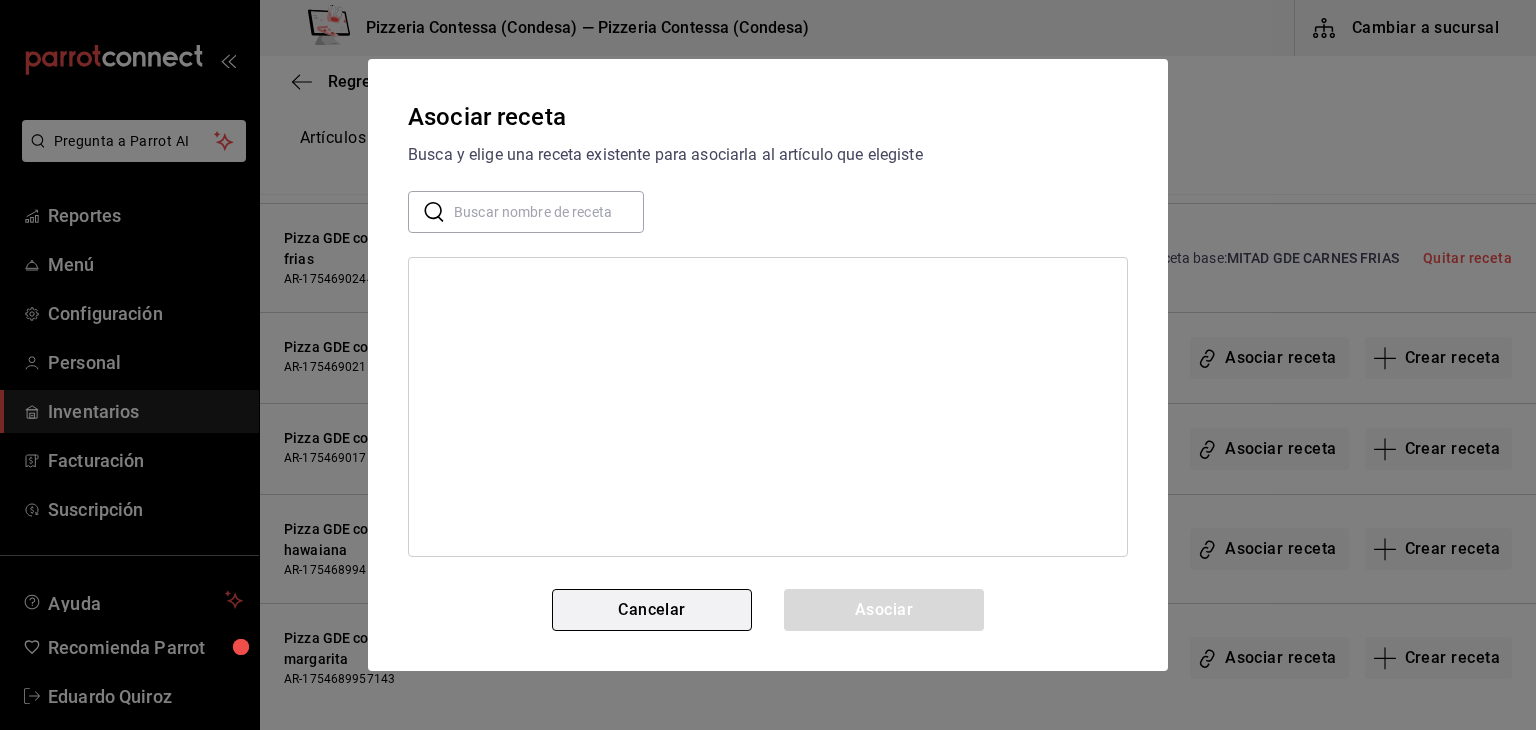 click on "Cancelar" at bounding box center [652, 610] 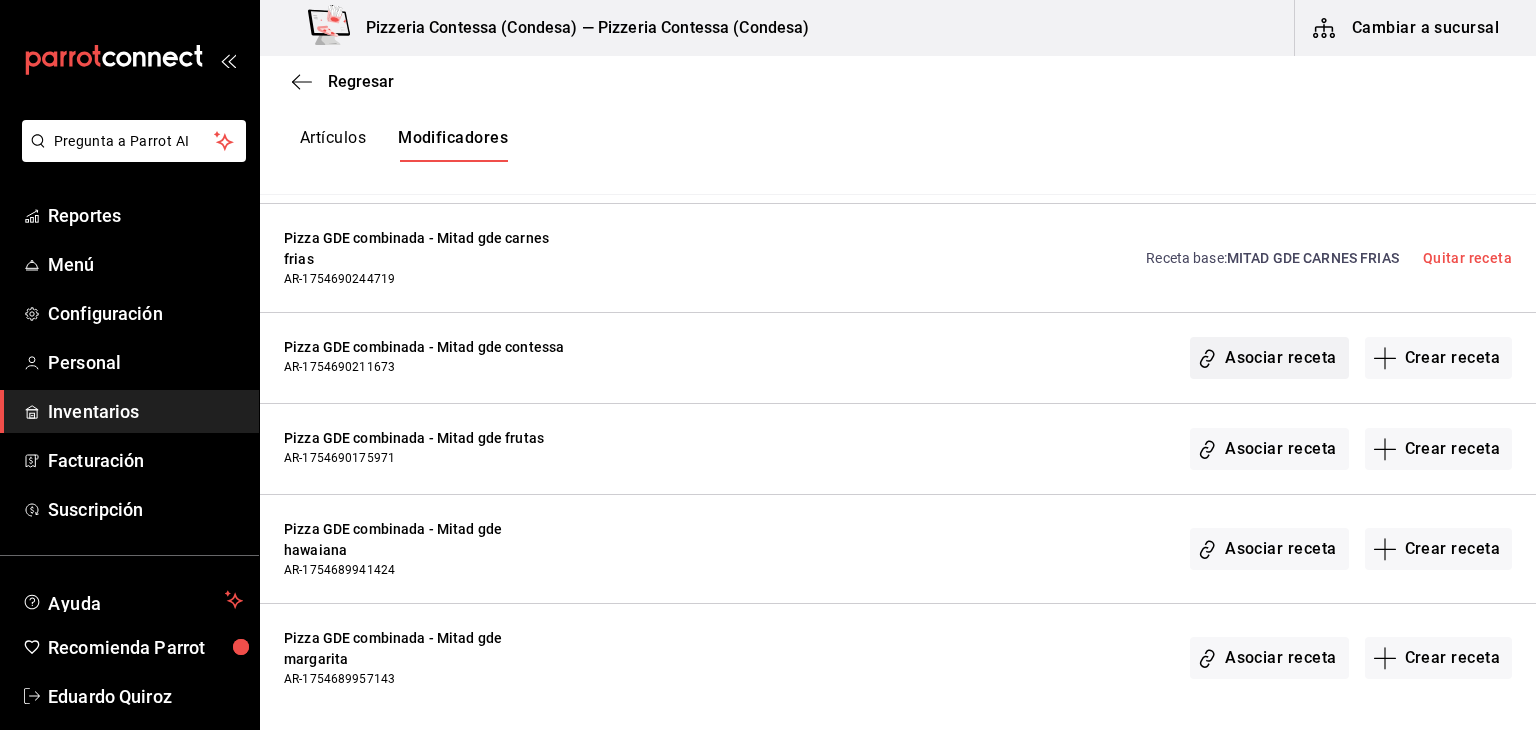 click on "Asociar receta" at bounding box center [1269, 358] 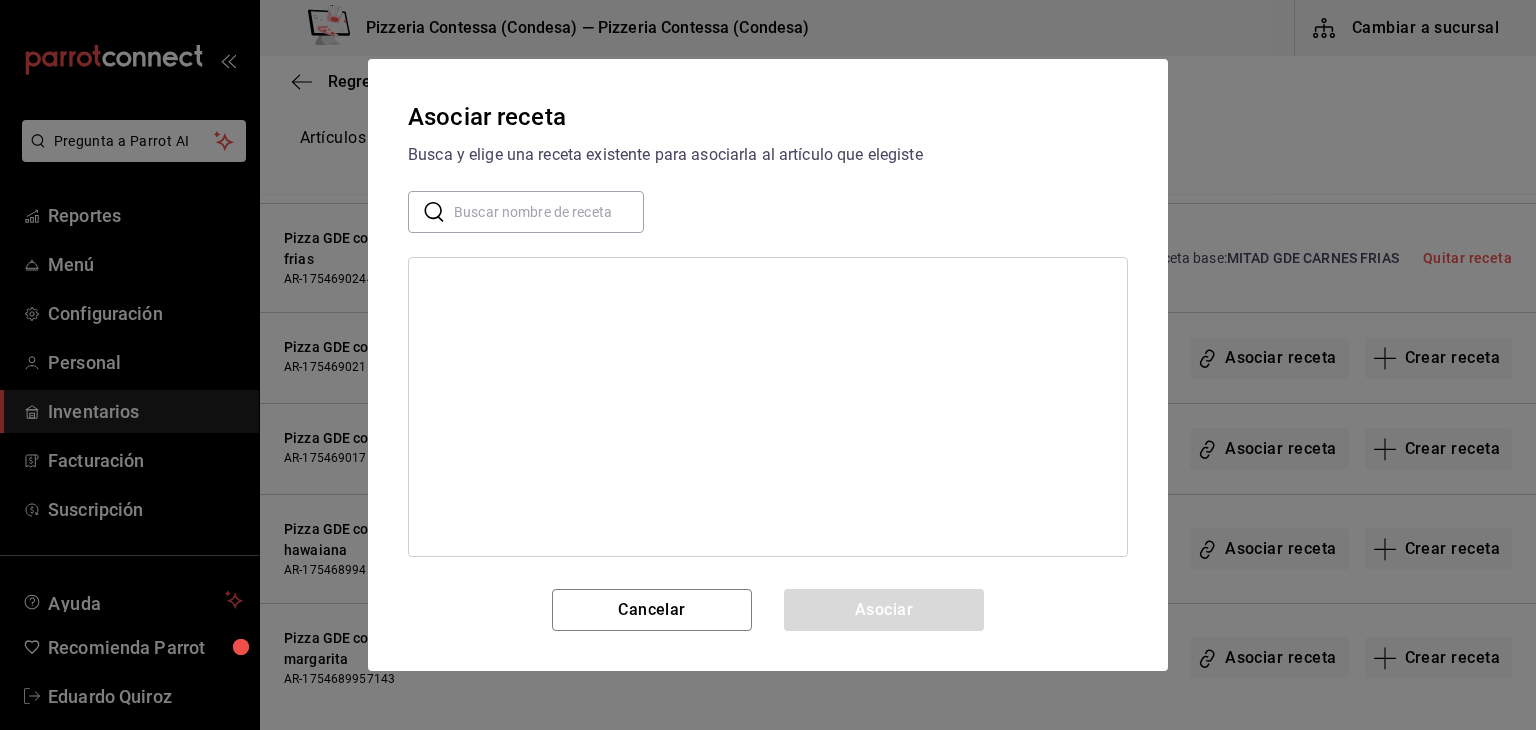 click at bounding box center (549, 212) 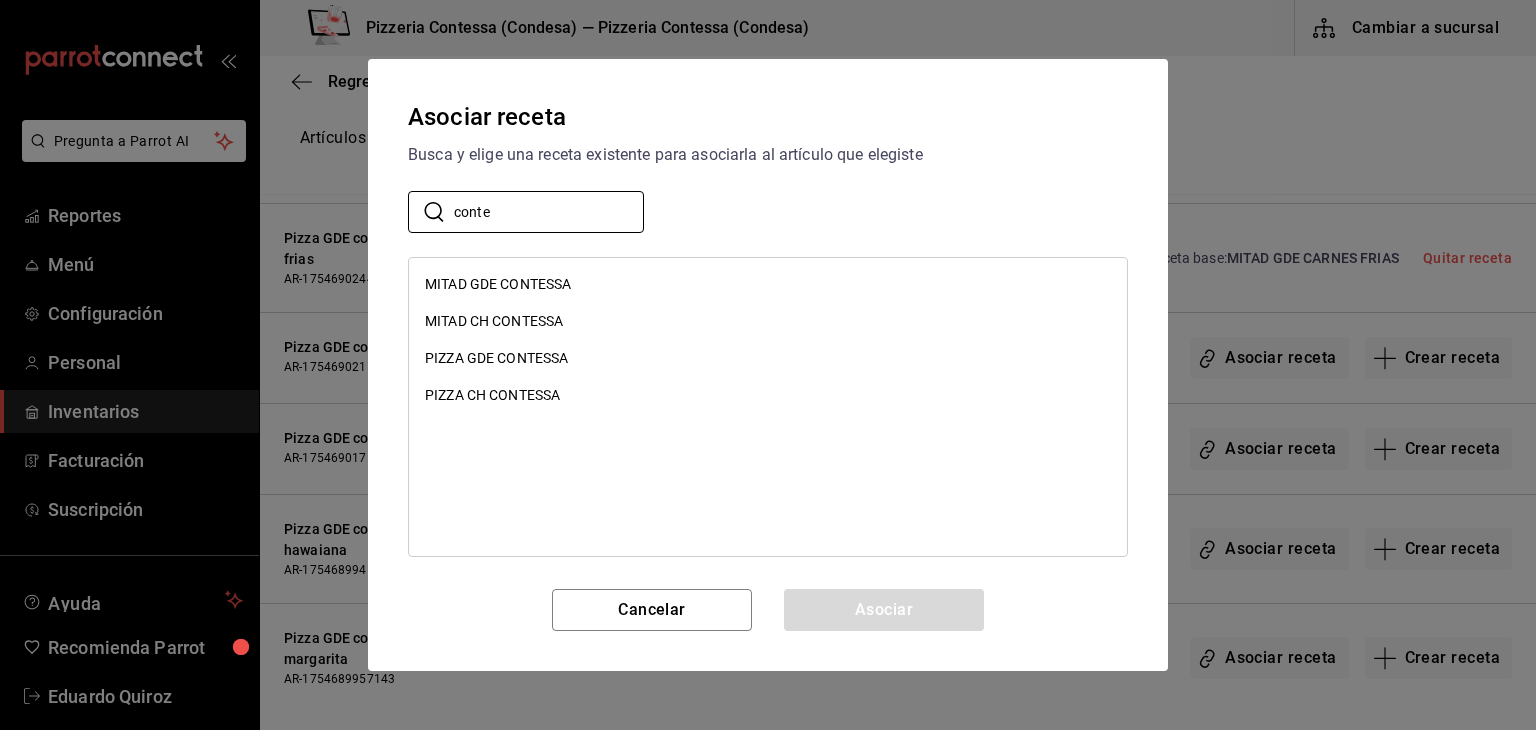 type on "conte" 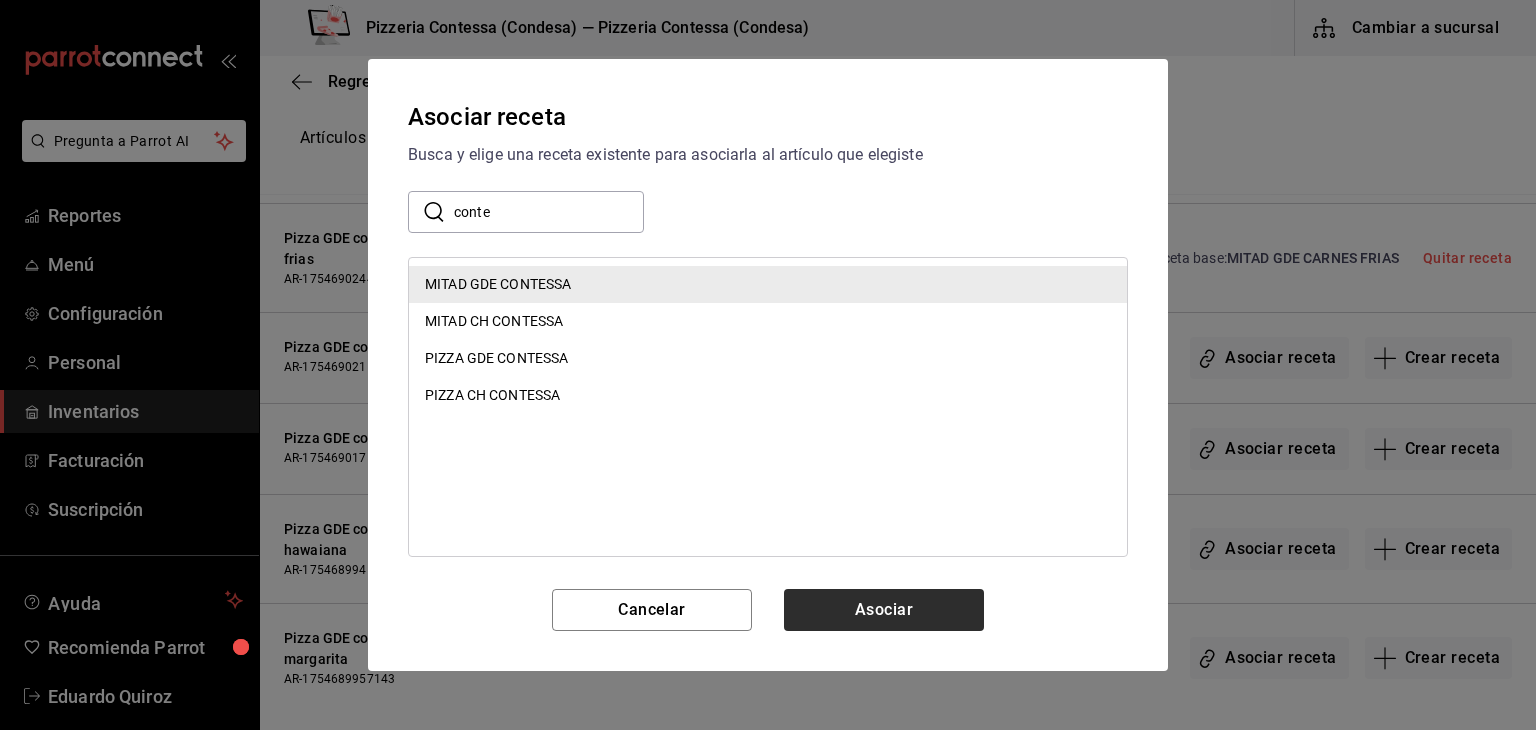 drag, startPoint x: 883, startPoint y: 640, endPoint x: 882, endPoint y: 629, distance: 11.045361 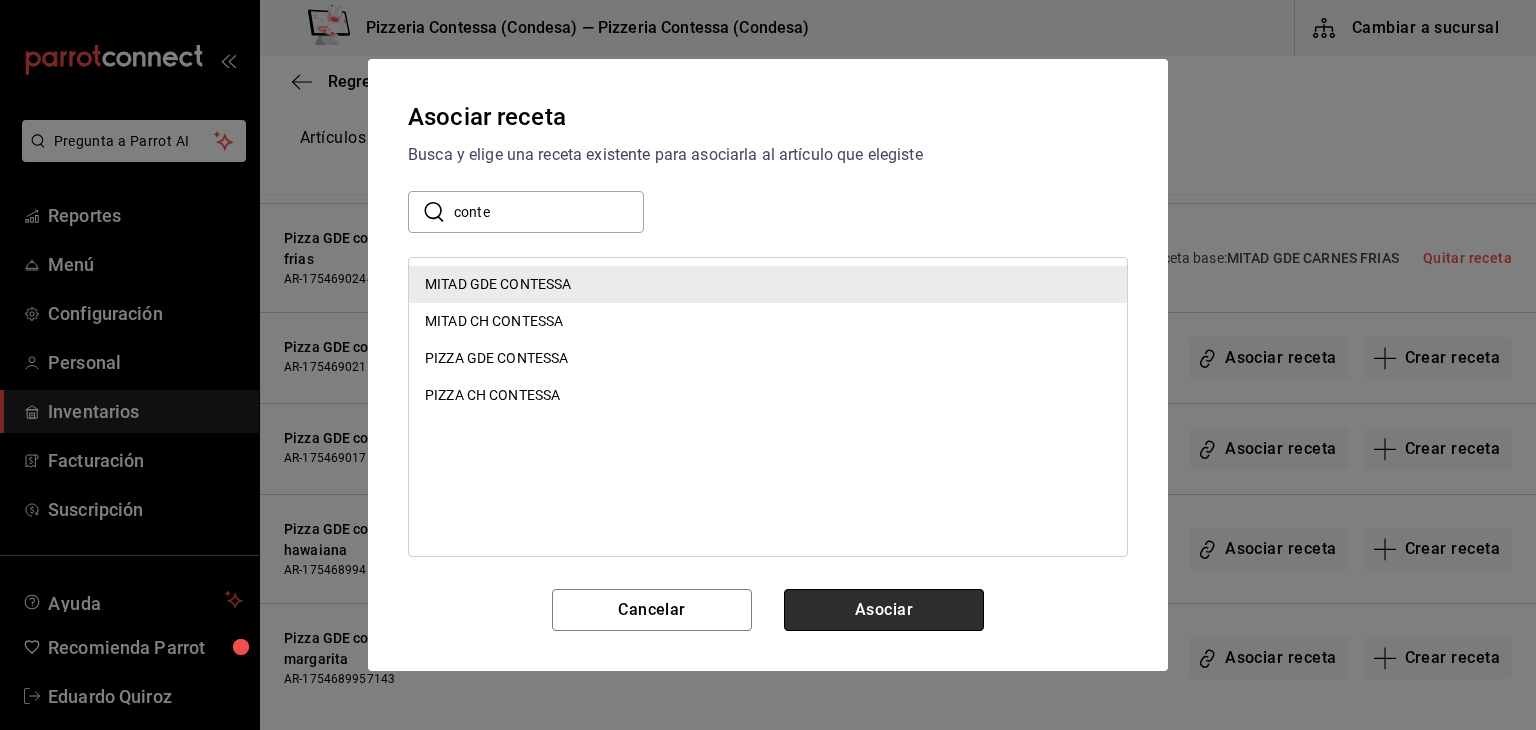 click on "Asociar" at bounding box center [884, 610] 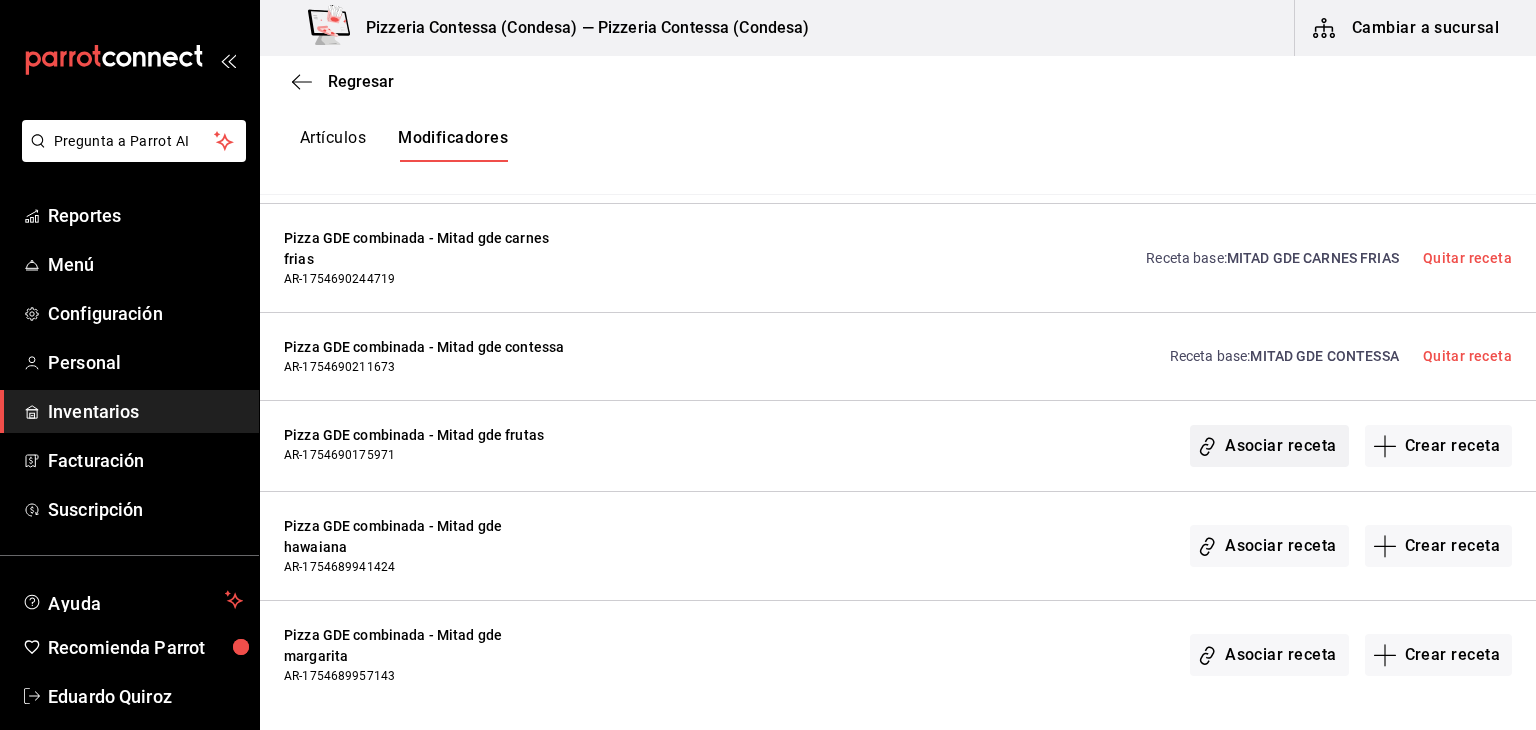 click on "Asociar receta" at bounding box center [1269, 446] 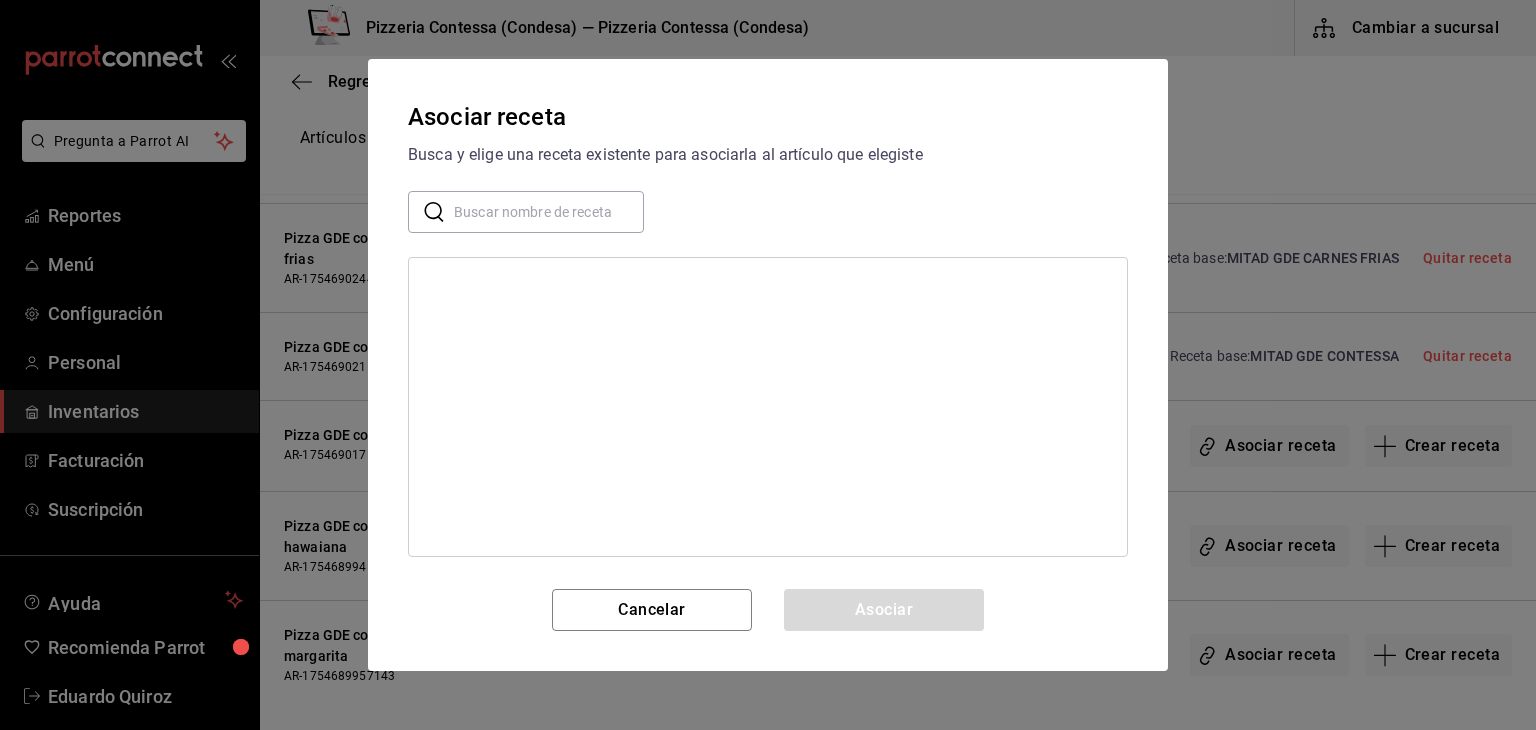 click at bounding box center (549, 212) 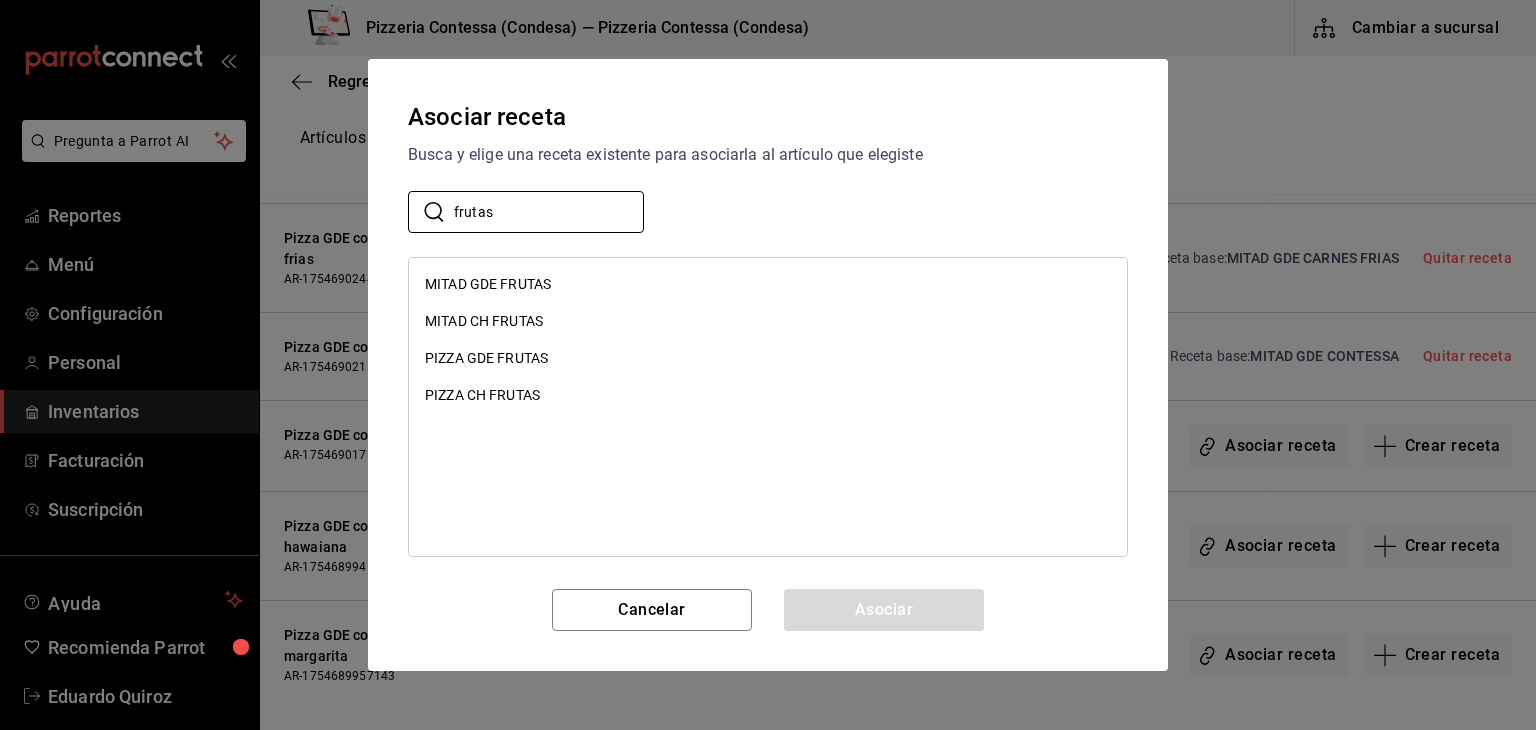 type on "frutas" 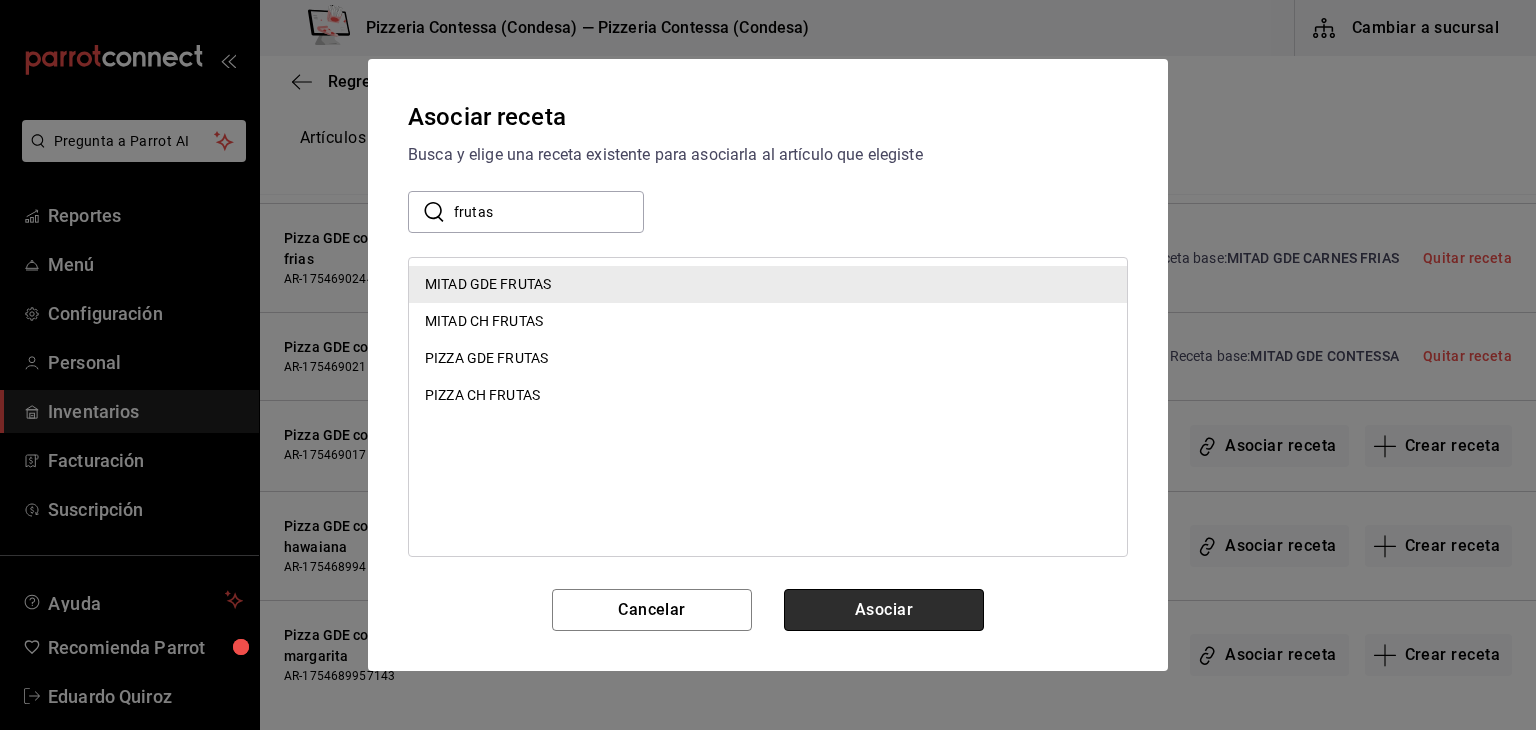 click on "Asociar" at bounding box center [884, 610] 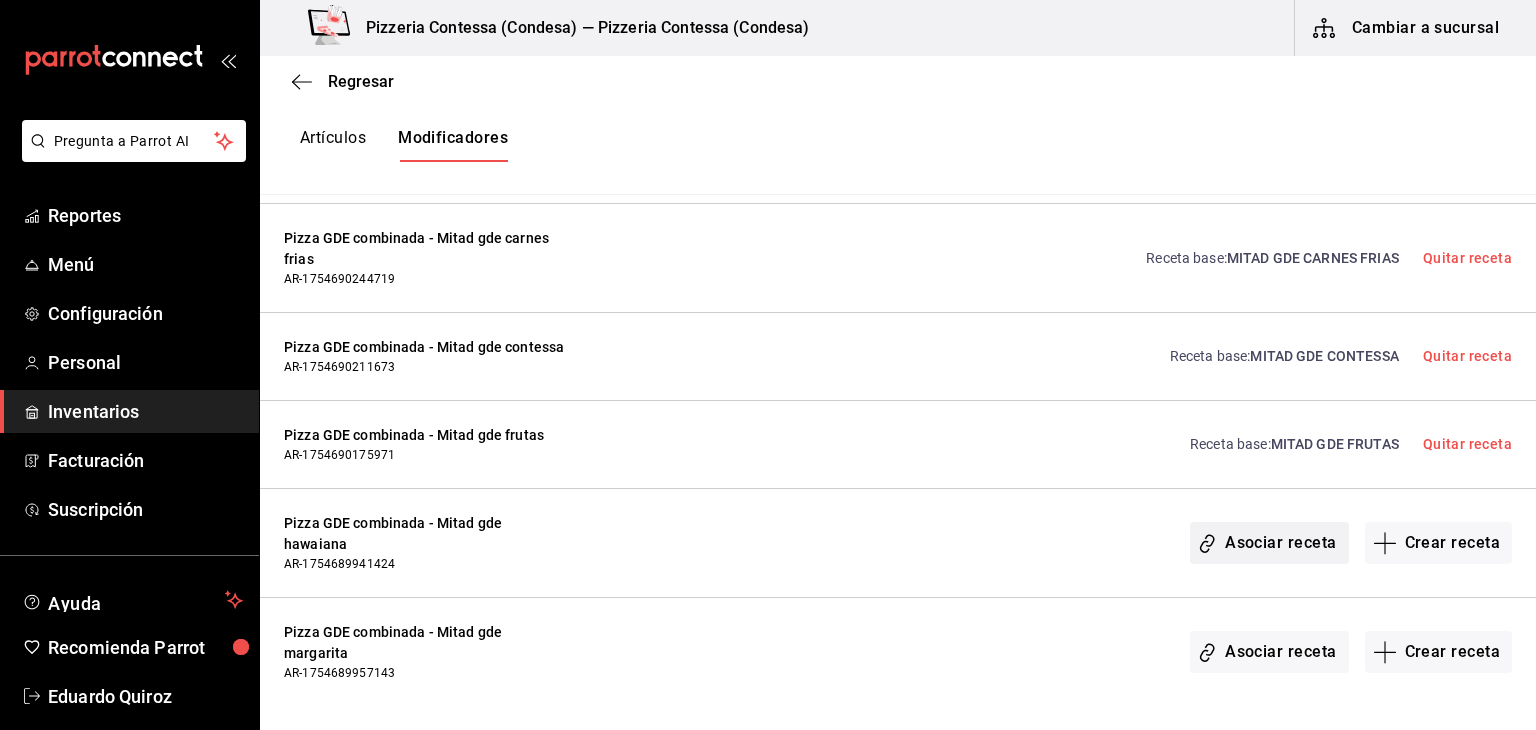 click on "Asociar receta" at bounding box center (1269, 543) 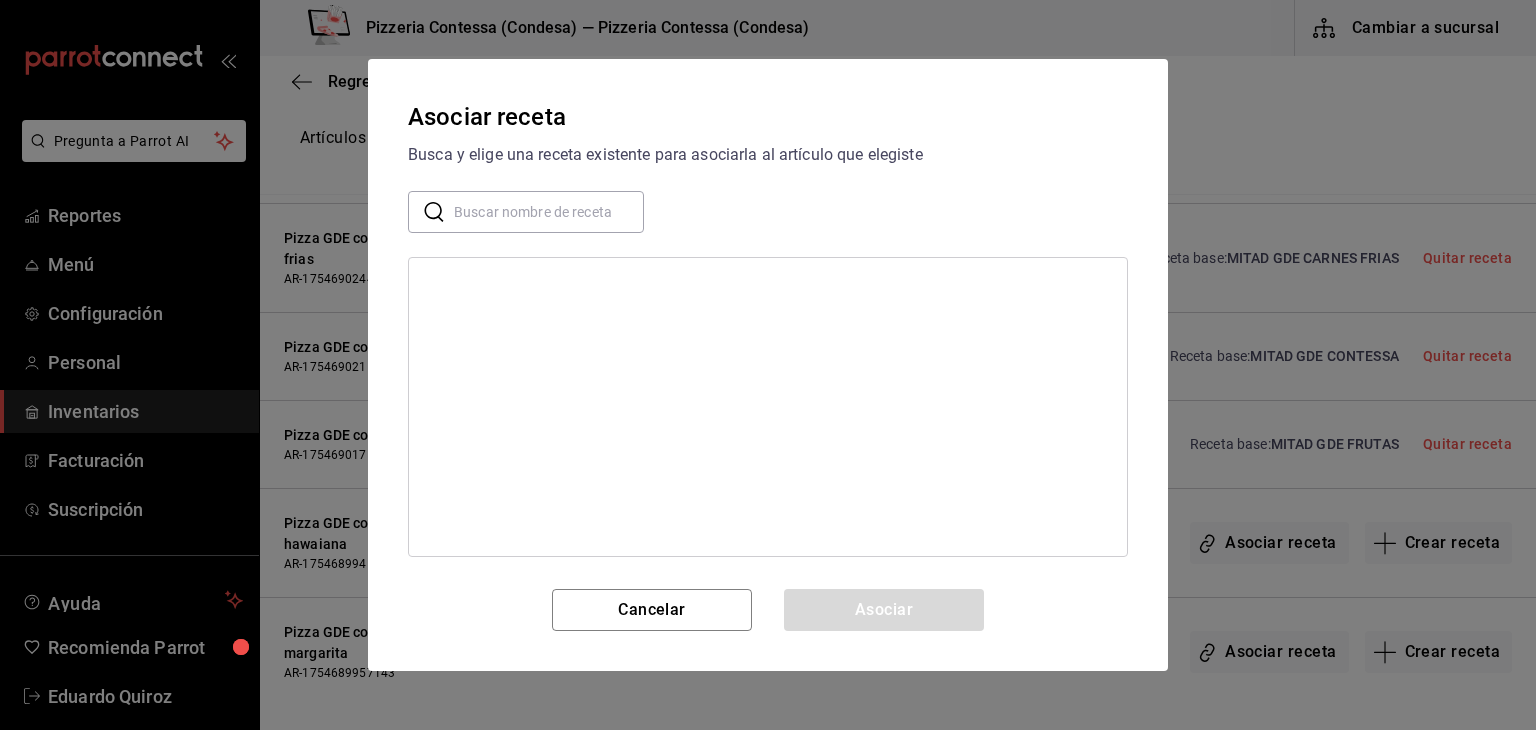 click at bounding box center [549, 212] 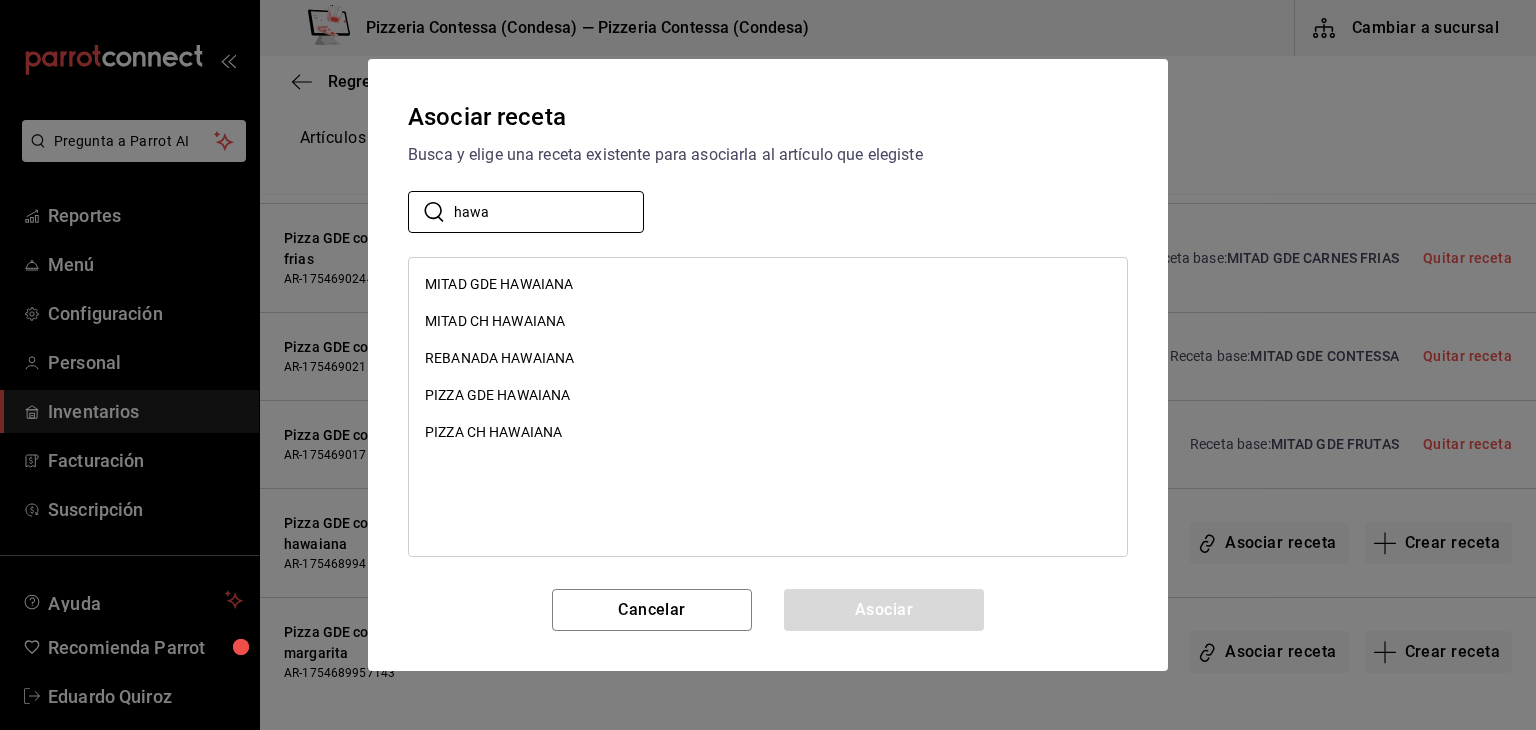 type on "hawa" 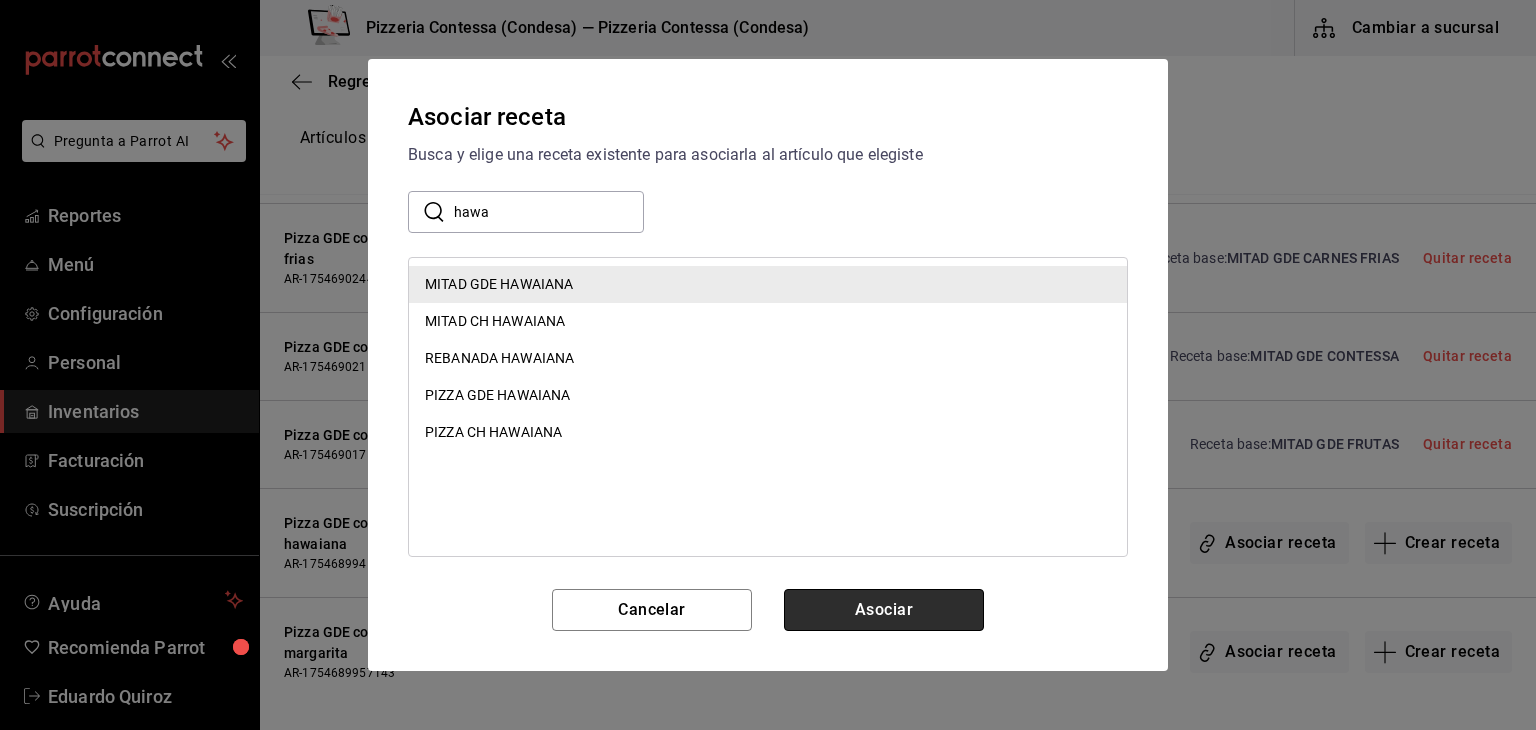 click on "Asociar" at bounding box center [884, 610] 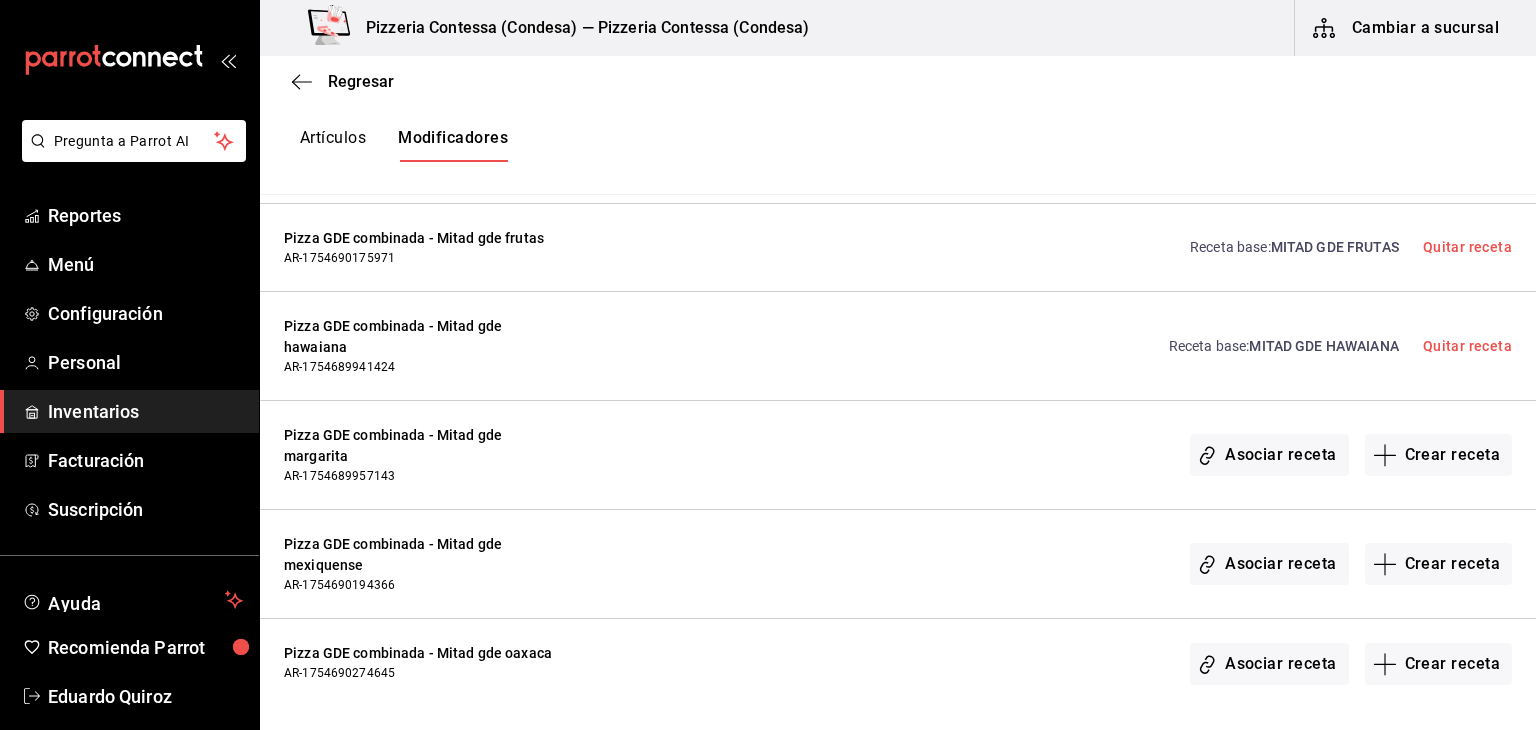 scroll, scrollTop: 3367, scrollLeft: 0, axis: vertical 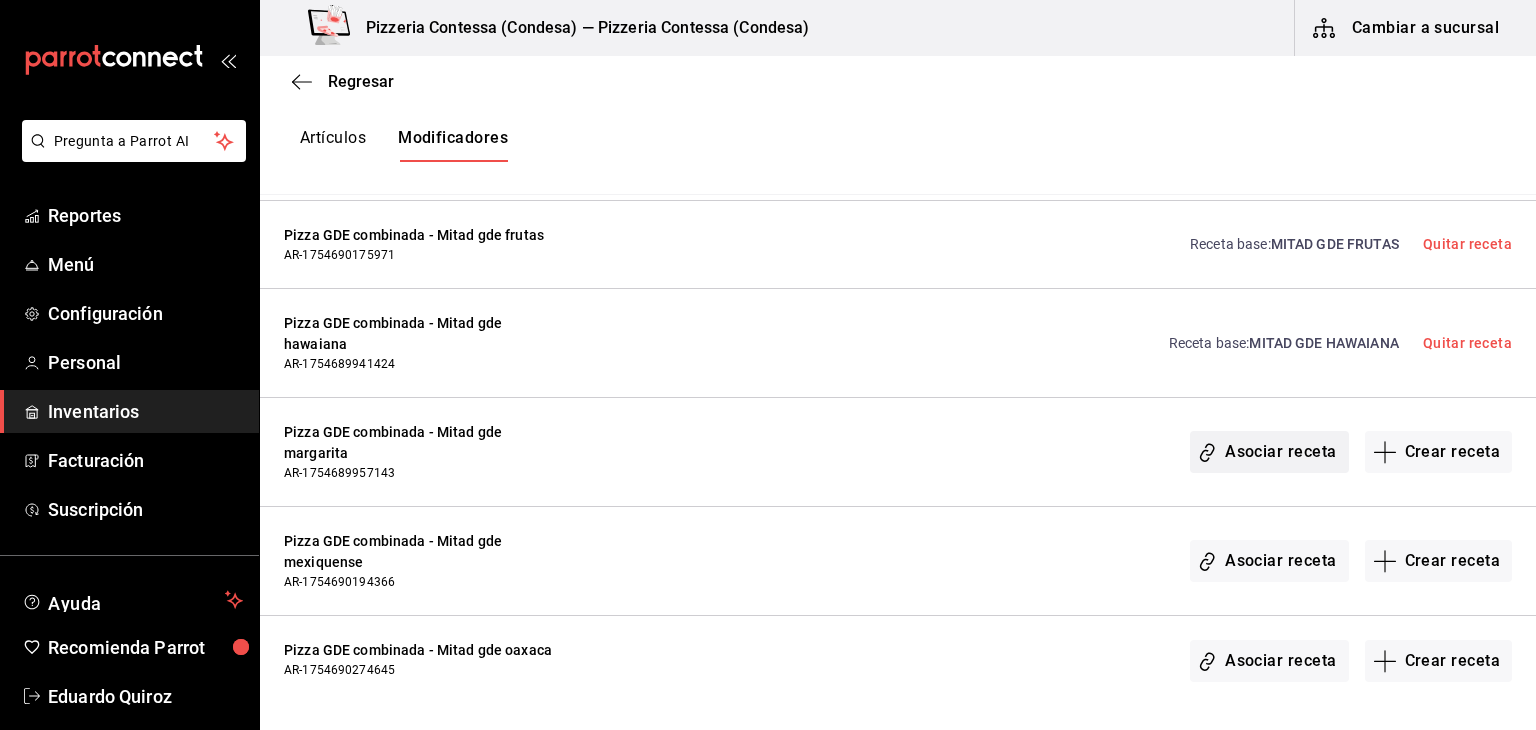 click on "Asociar receta" at bounding box center [1269, 452] 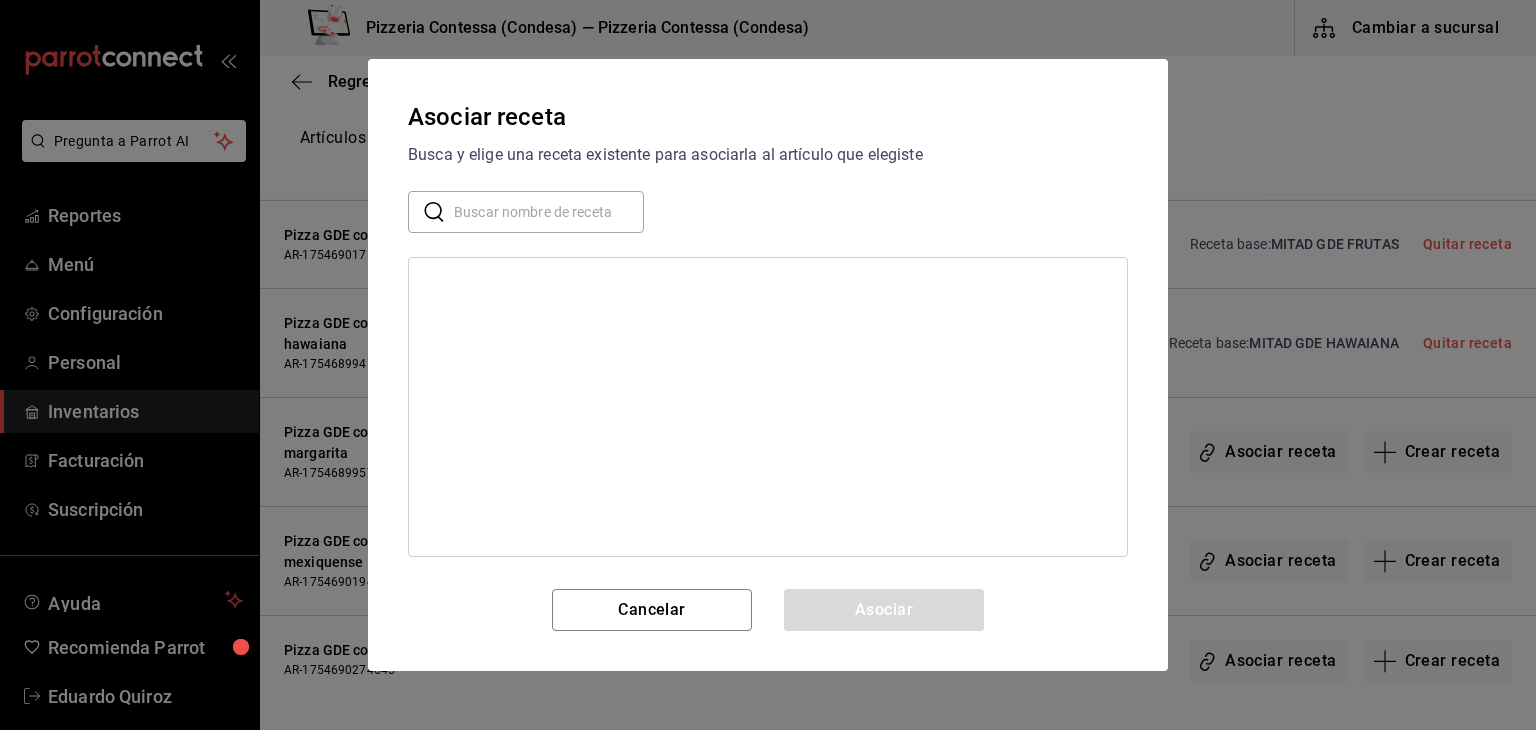 click at bounding box center (549, 212) 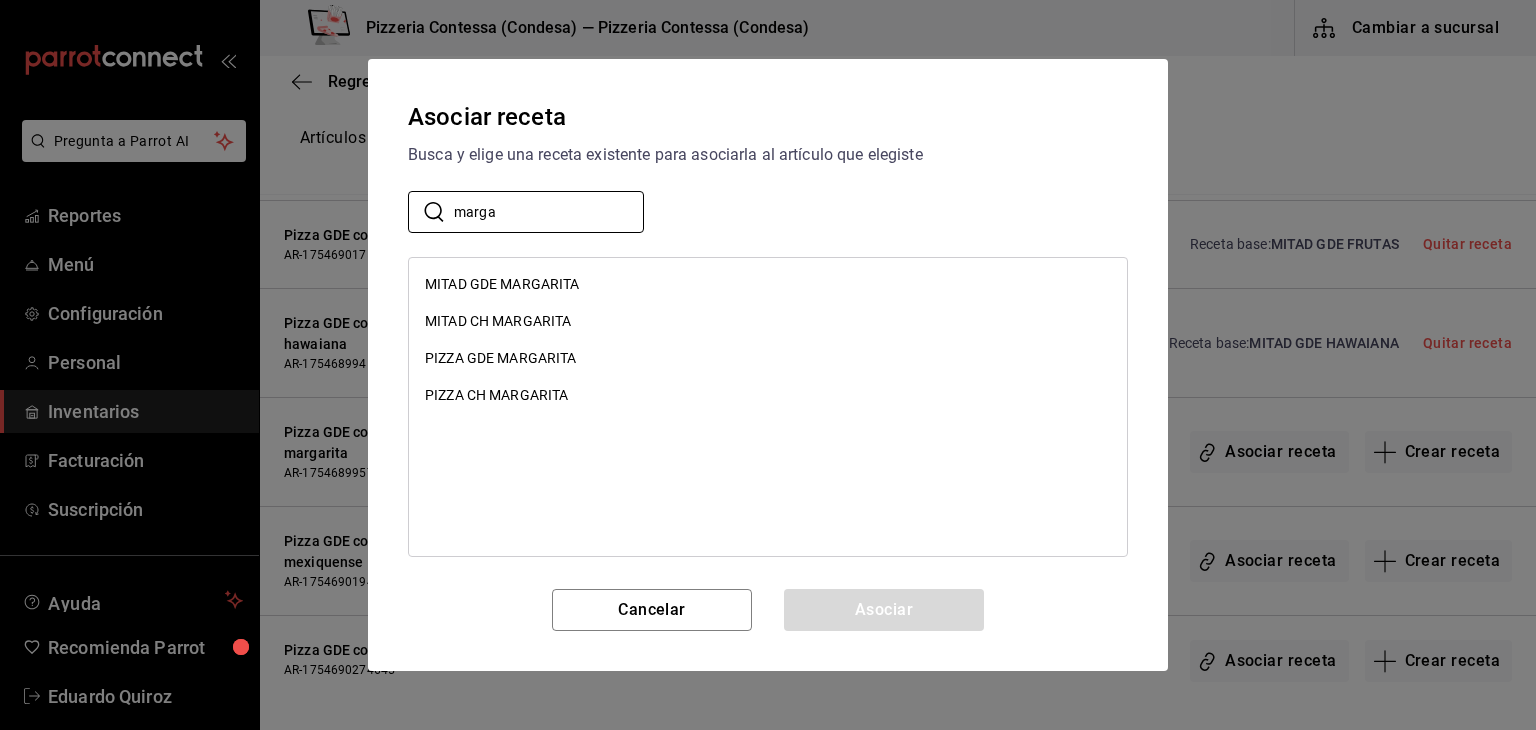 type on "marga" 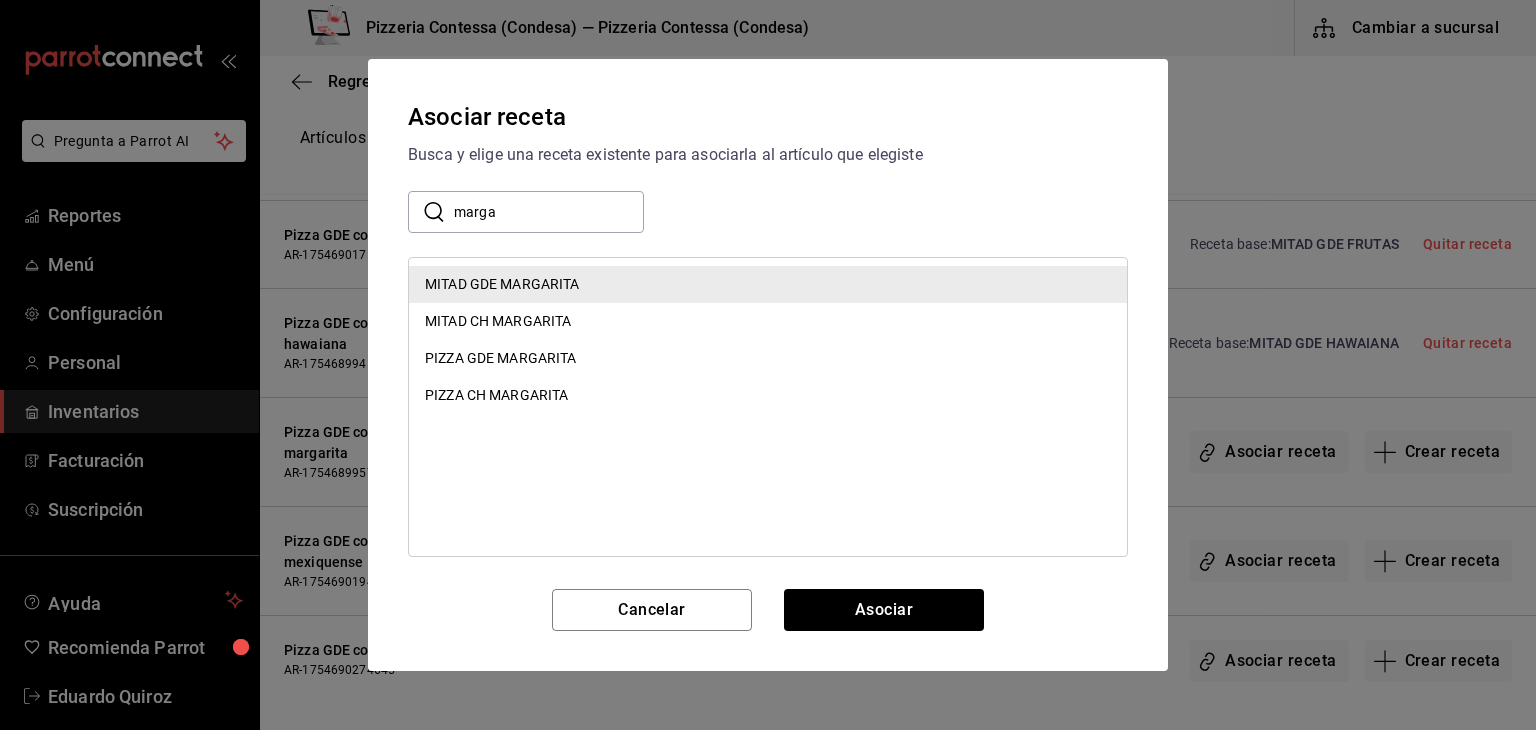 click on "Asociar receta Busca y elige una receta existente para asociarla al artículo que elegiste ​ marga ​ MITAD GDE MARGARITA MITAD CH MARGARITA PIZZA GDE MARGARITA PIZZA CH MARGARITA Cancelar Asociar" at bounding box center (768, 365) 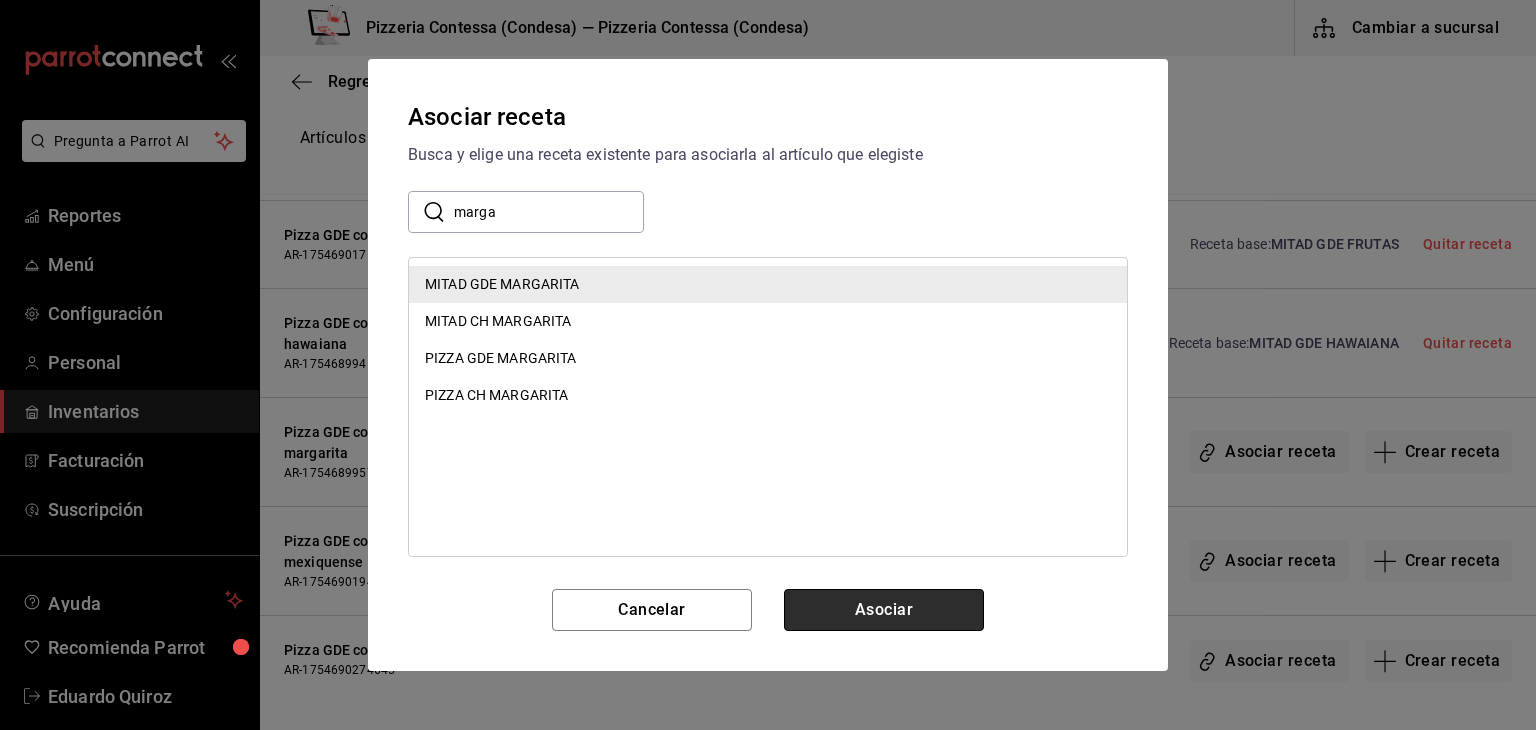 click on "Asociar" at bounding box center (884, 610) 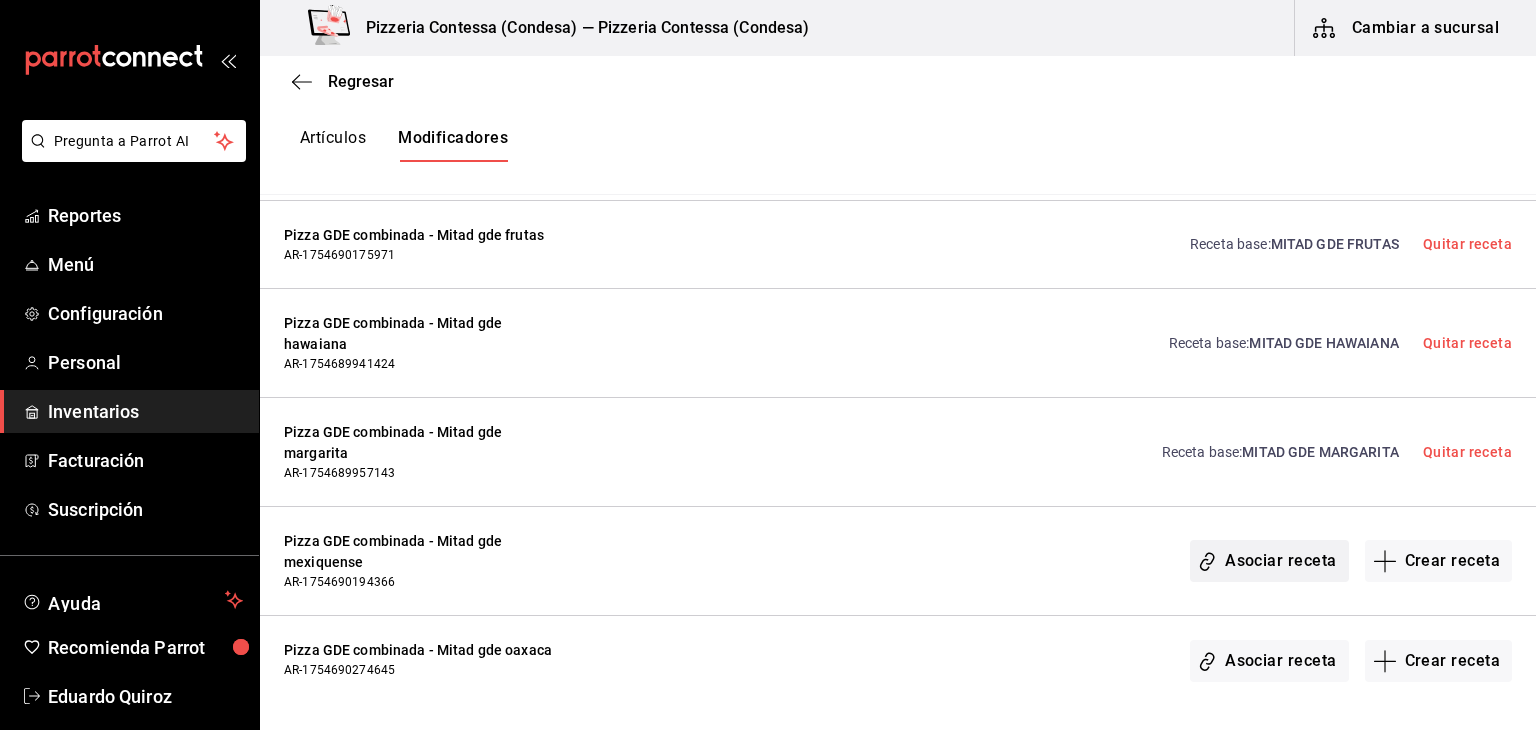 click on "Asociar receta" at bounding box center (1269, 561) 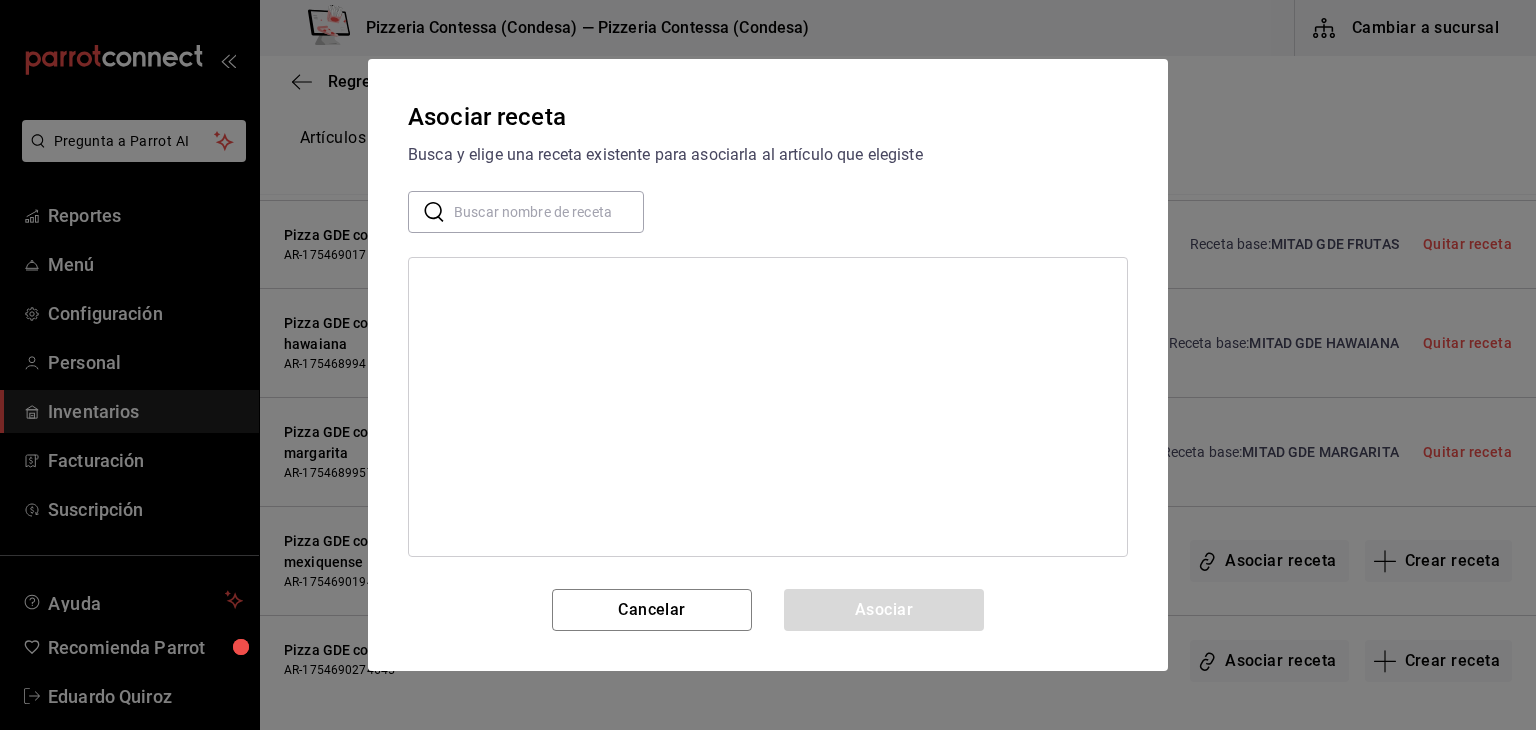 click at bounding box center [549, 212] 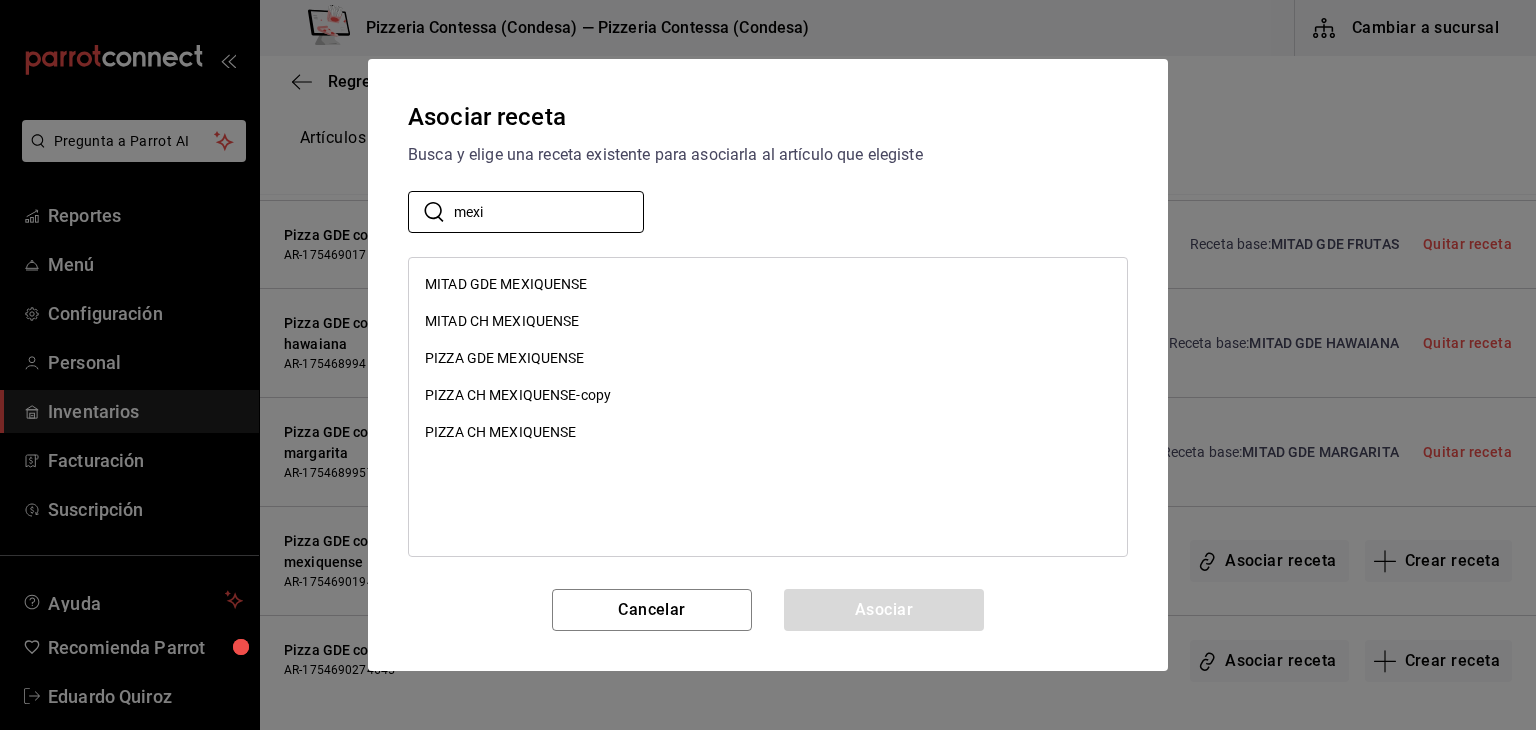 type on "mexi" 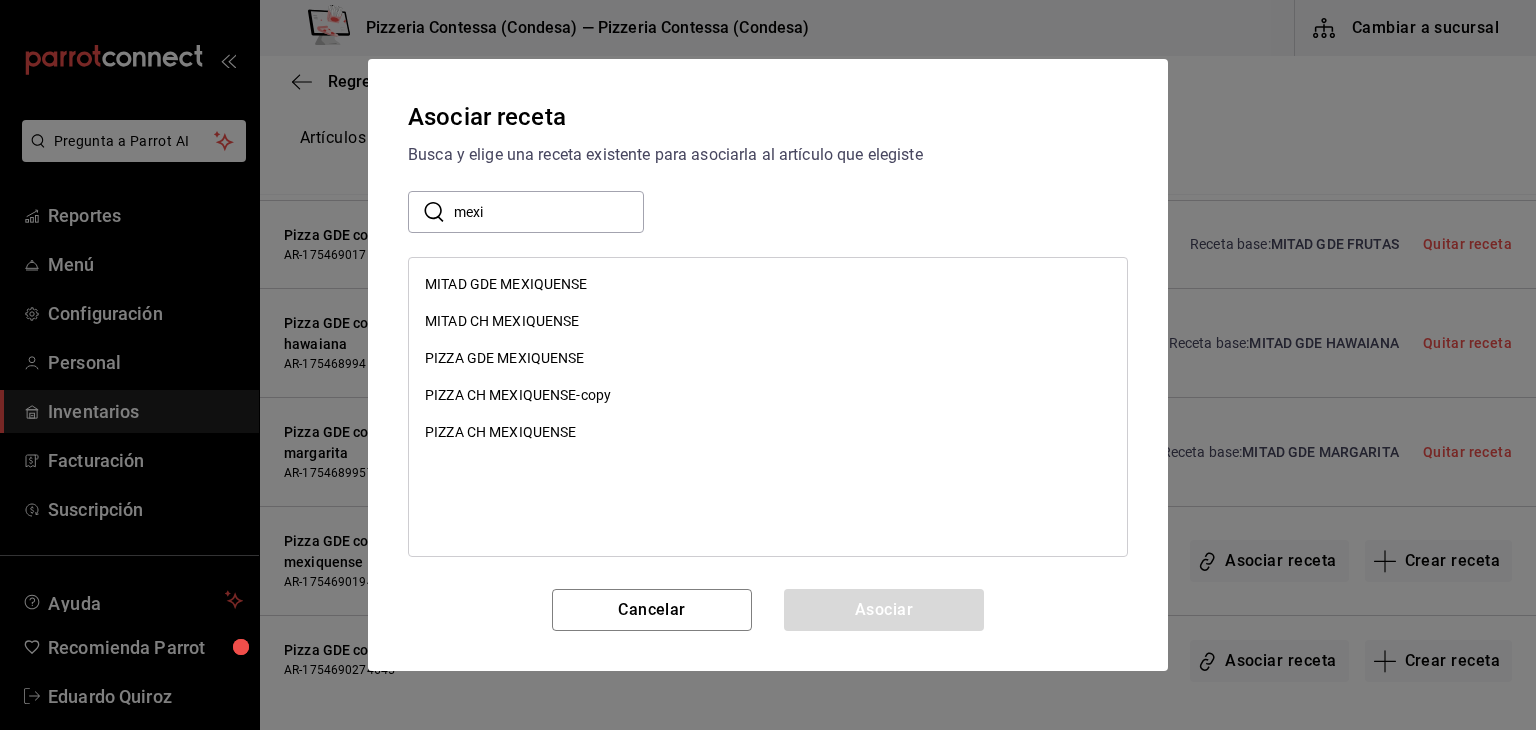 click on "MITAD GDE MEXIQUENSE" at bounding box center [506, 284] 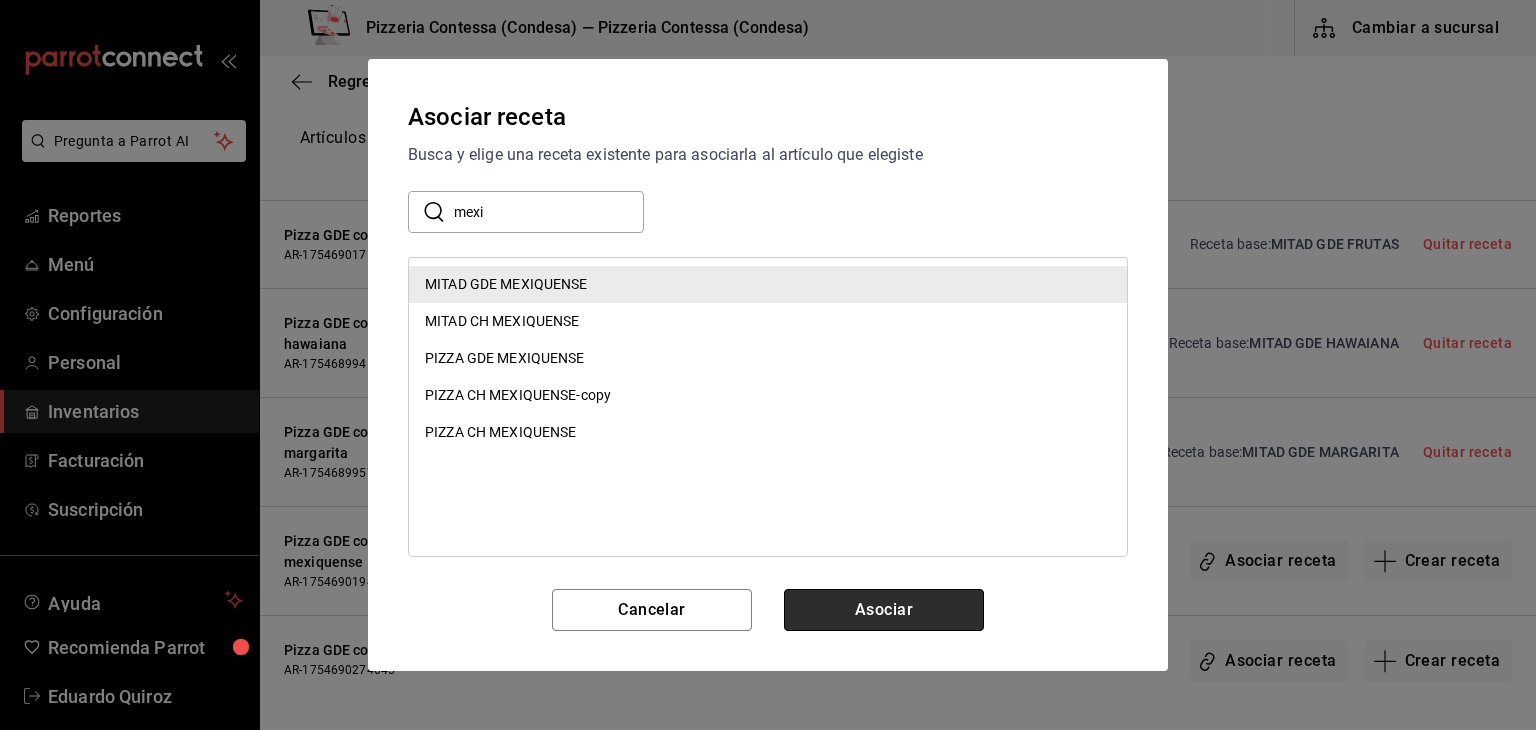 click on "Asociar" at bounding box center (884, 610) 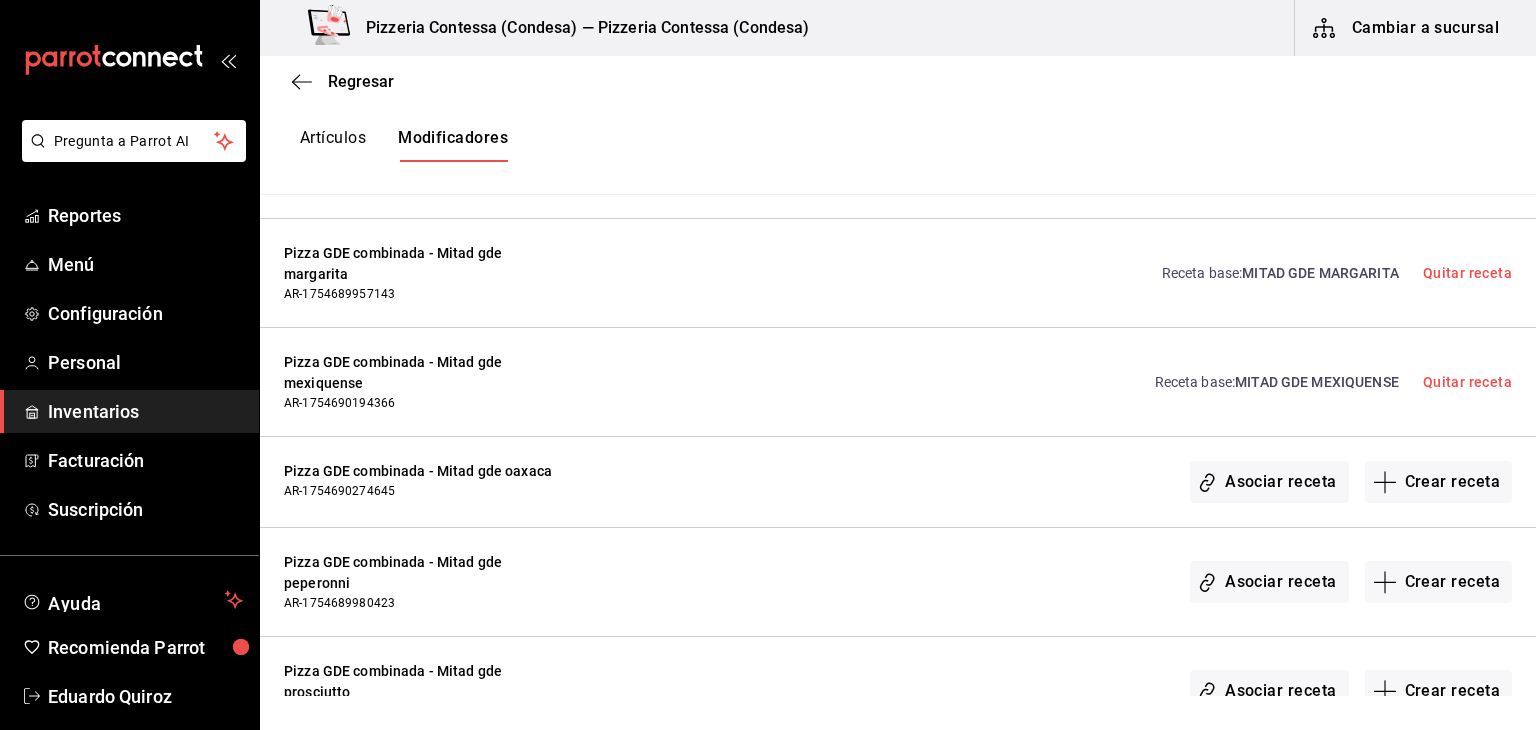 scroll, scrollTop: 3567, scrollLeft: 0, axis: vertical 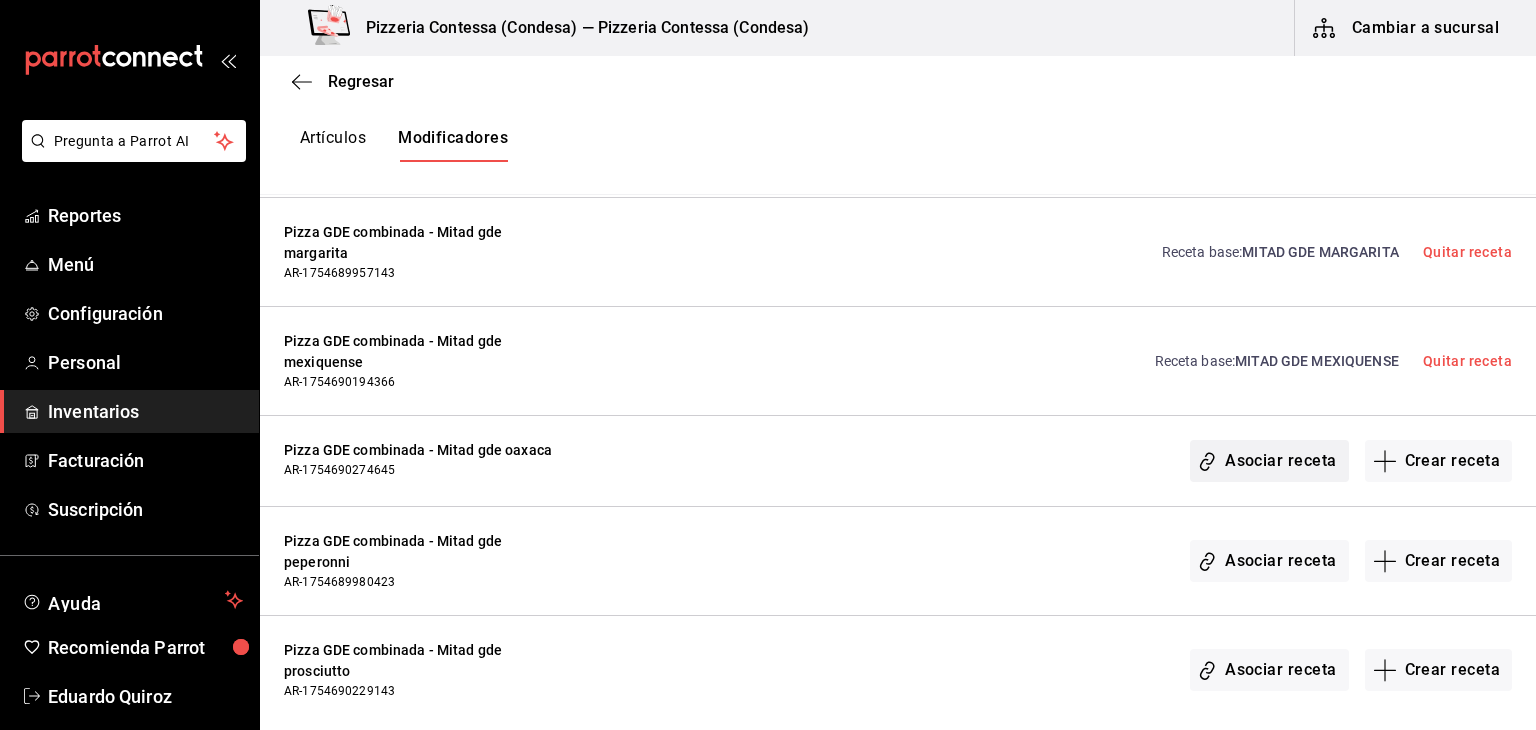 click on "Asociar receta" at bounding box center [1269, 461] 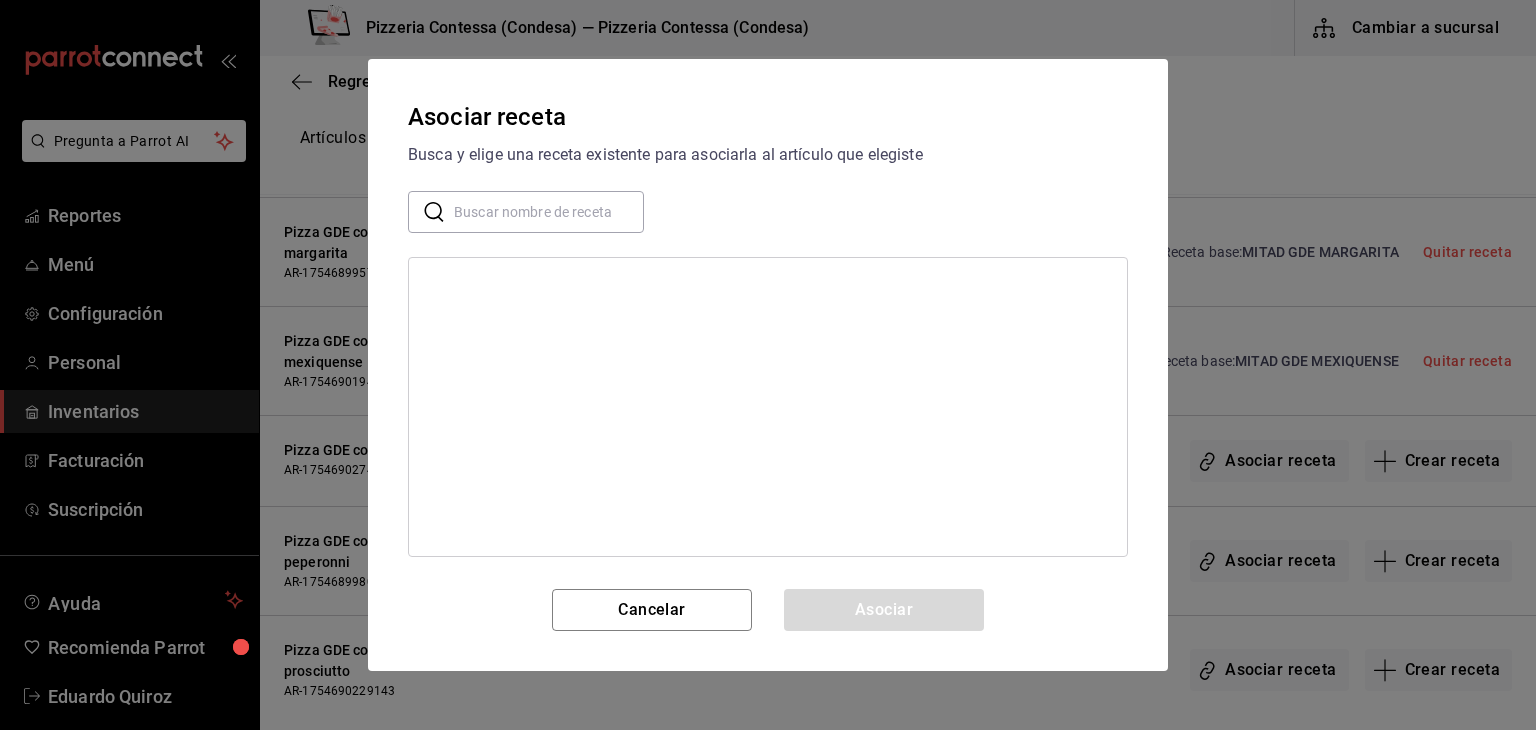 click at bounding box center [549, 212] 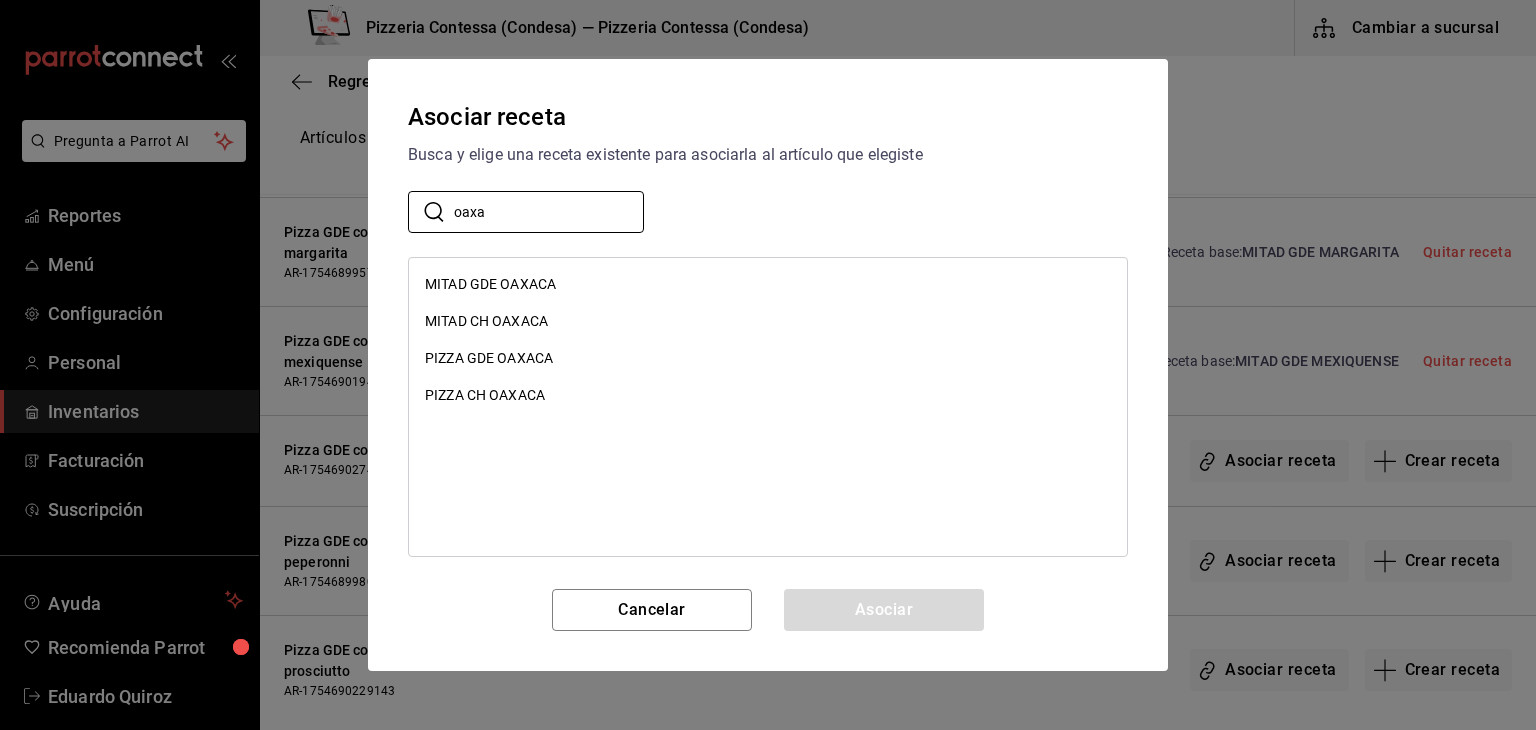 type on "oaxa" 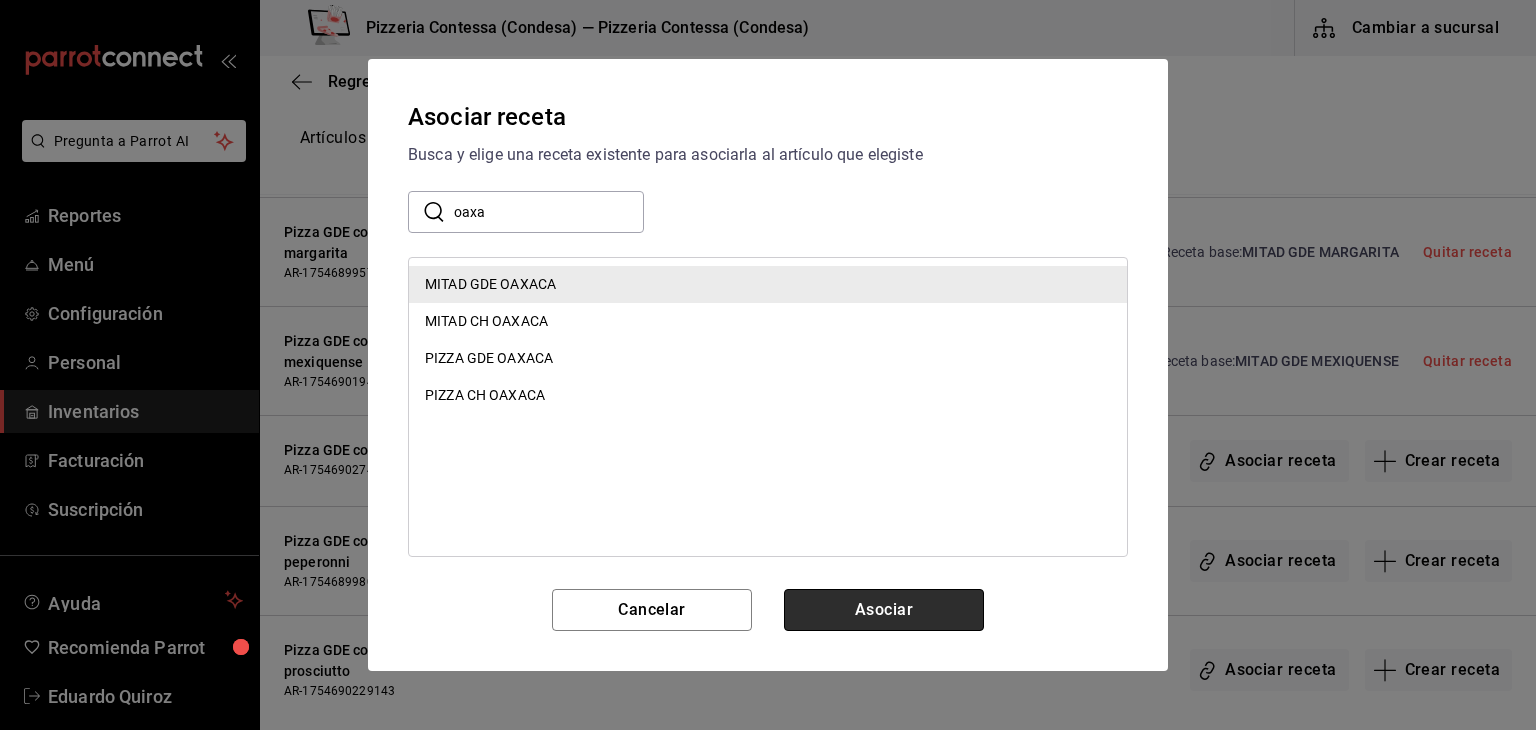 click on "Asociar" at bounding box center [884, 610] 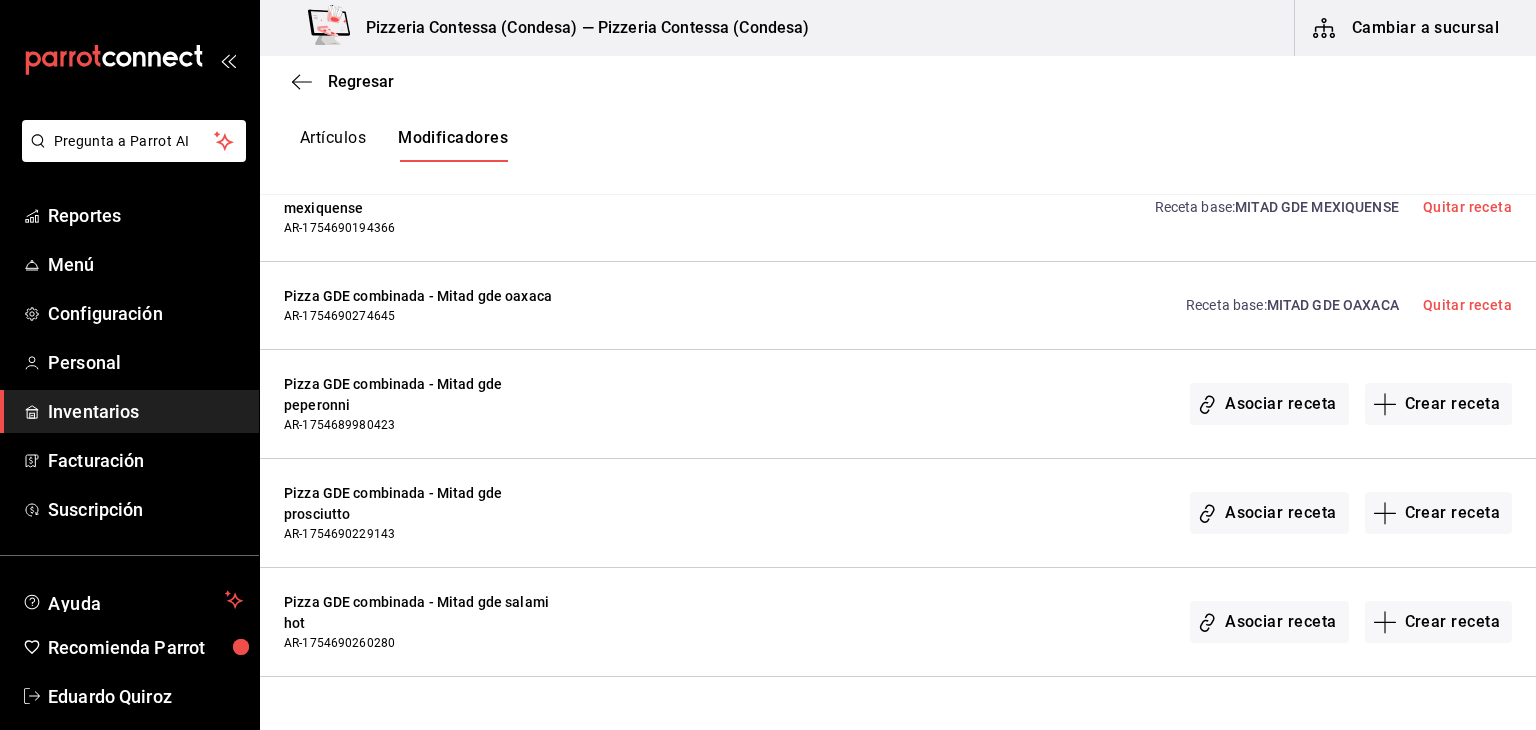 scroll, scrollTop: 3767, scrollLeft: 0, axis: vertical 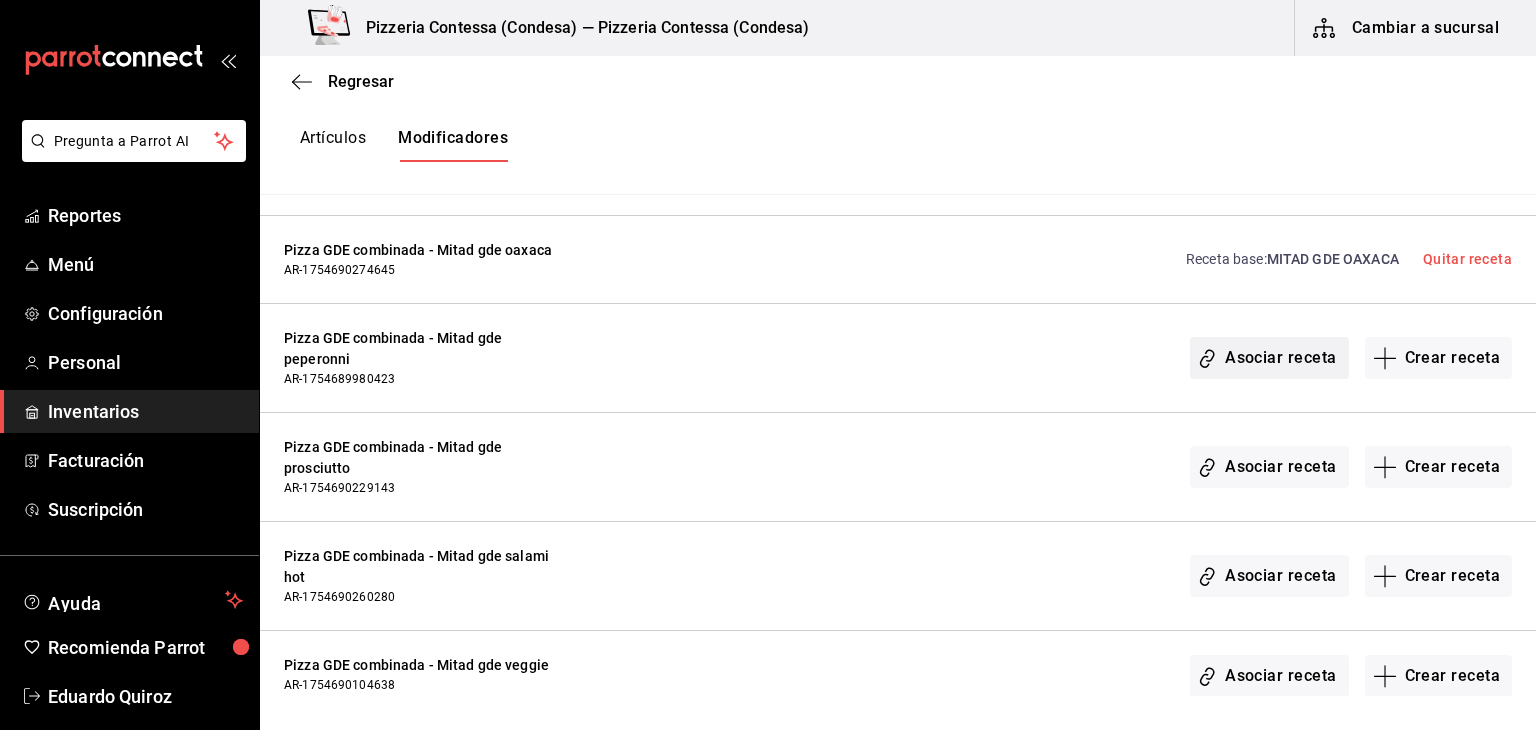 click on "Asociar receta" at bounding box center [1269, 358] 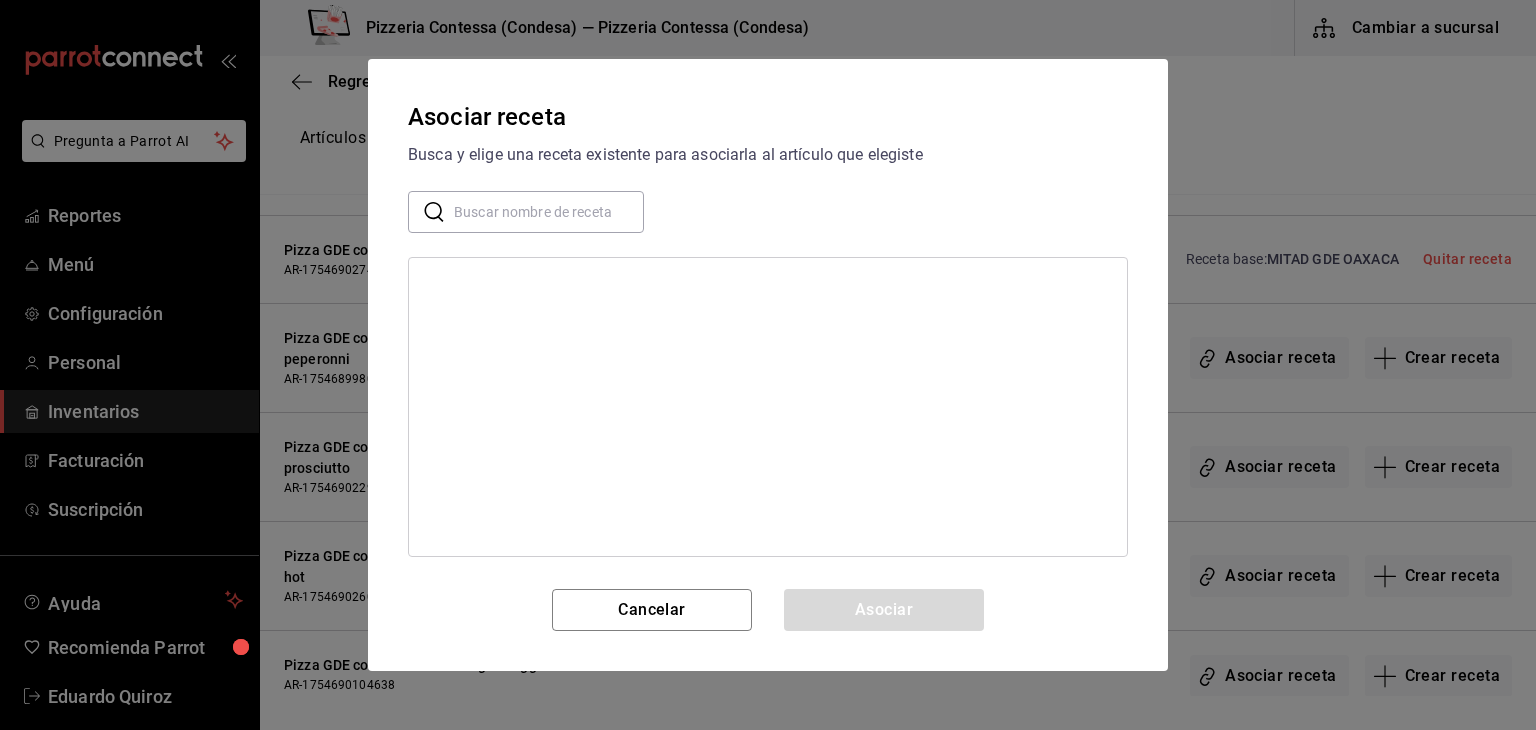 click at bounding box center [549, 212] 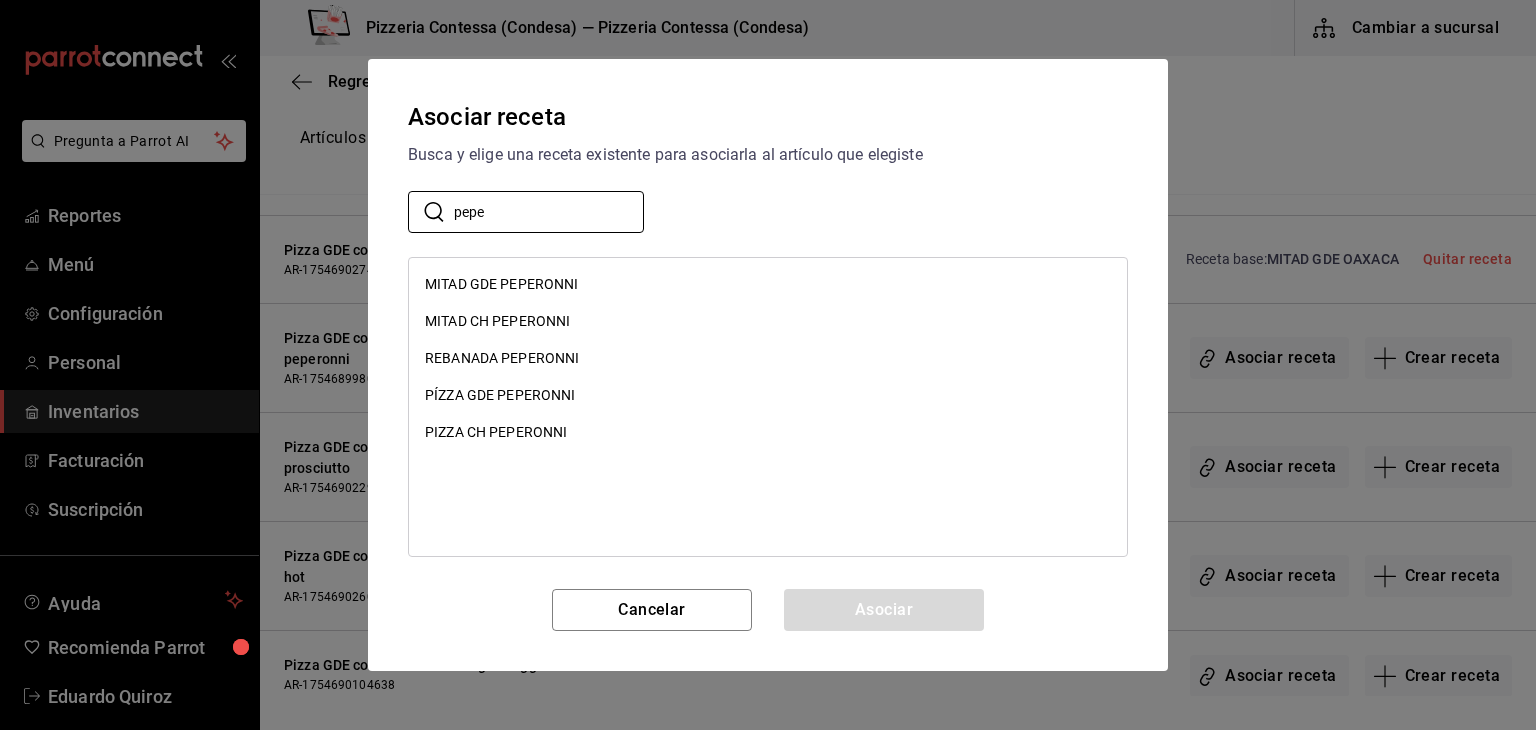 type on "pepe" 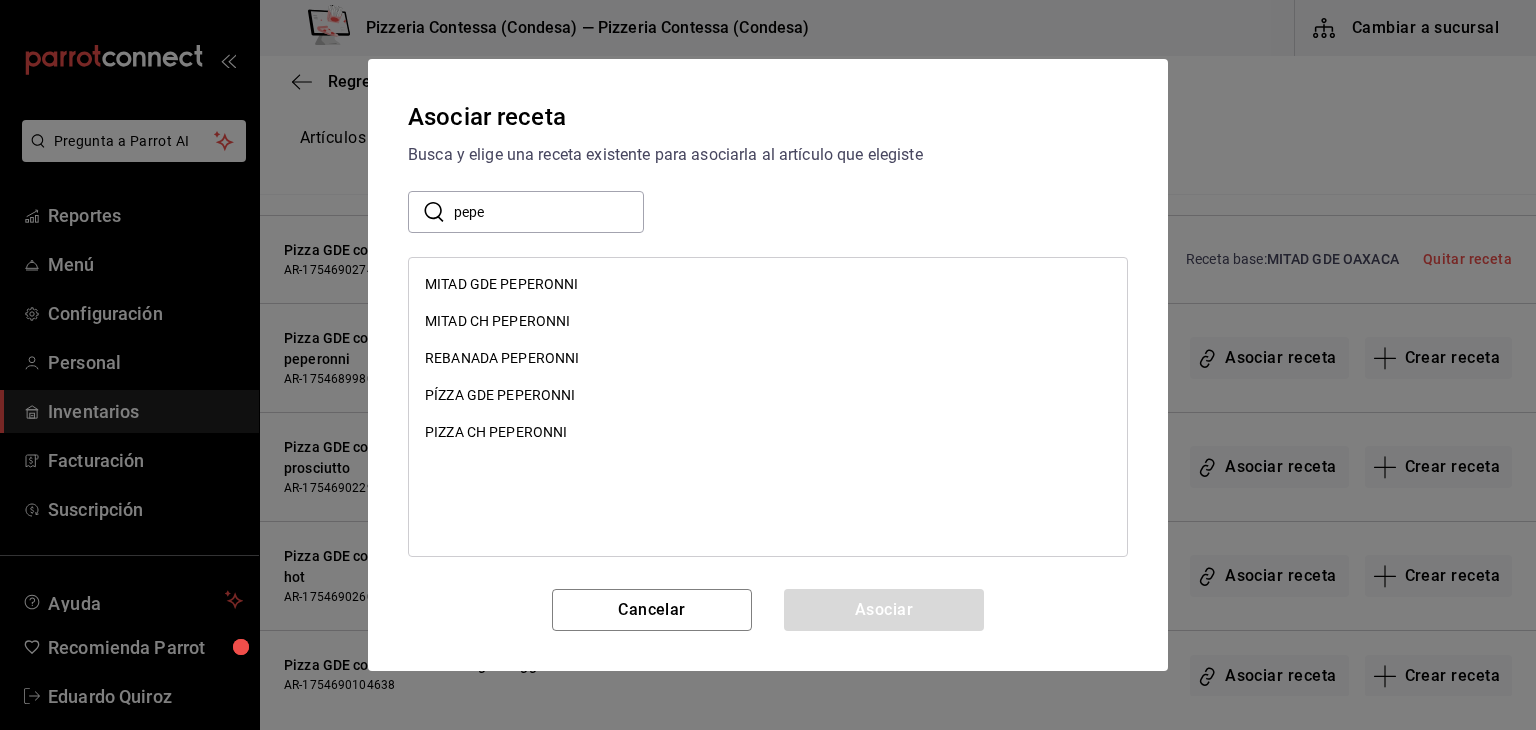 click on "MITAD GDE PEPERONNI" at bounding box center [502, 284] 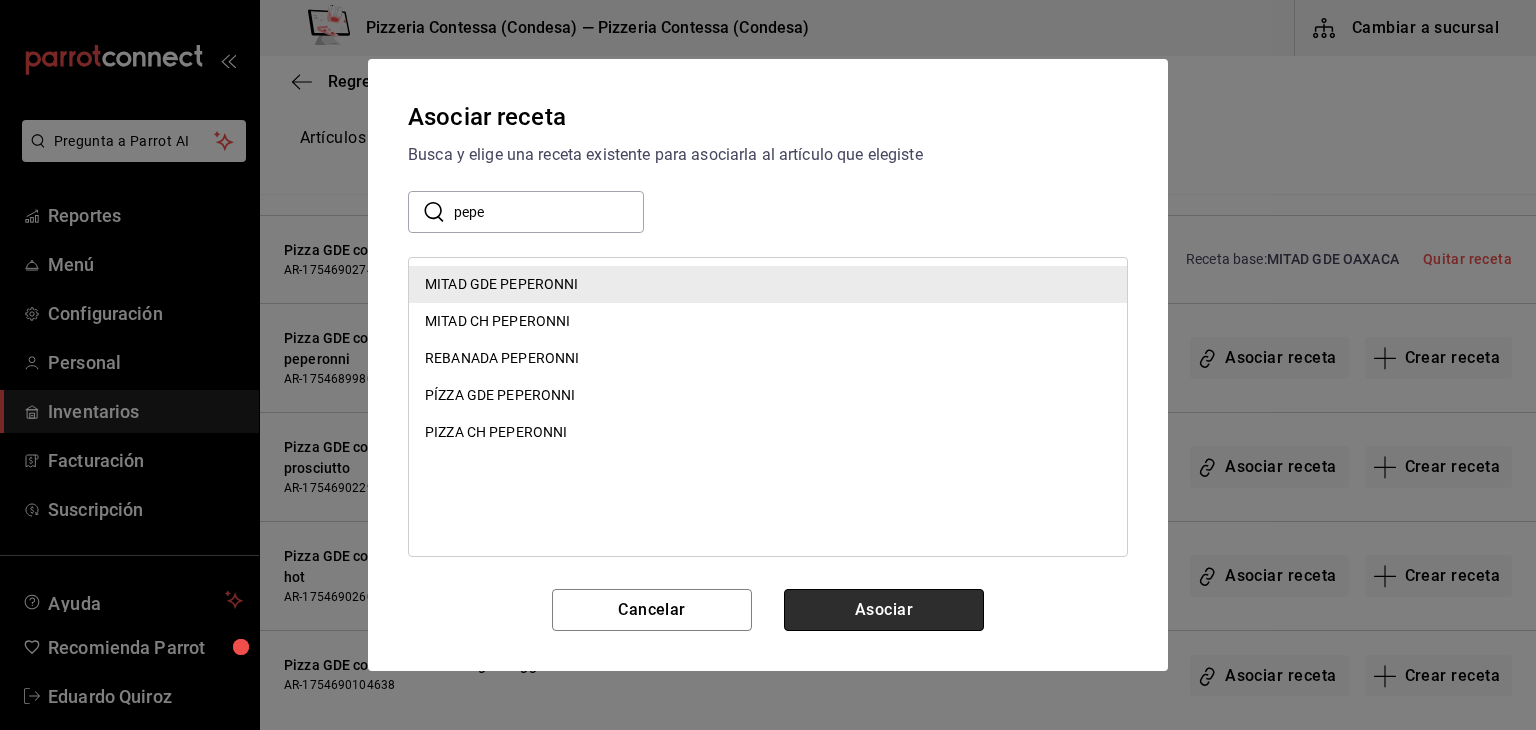 click on "Asociar" at bounding box center (884, 610) 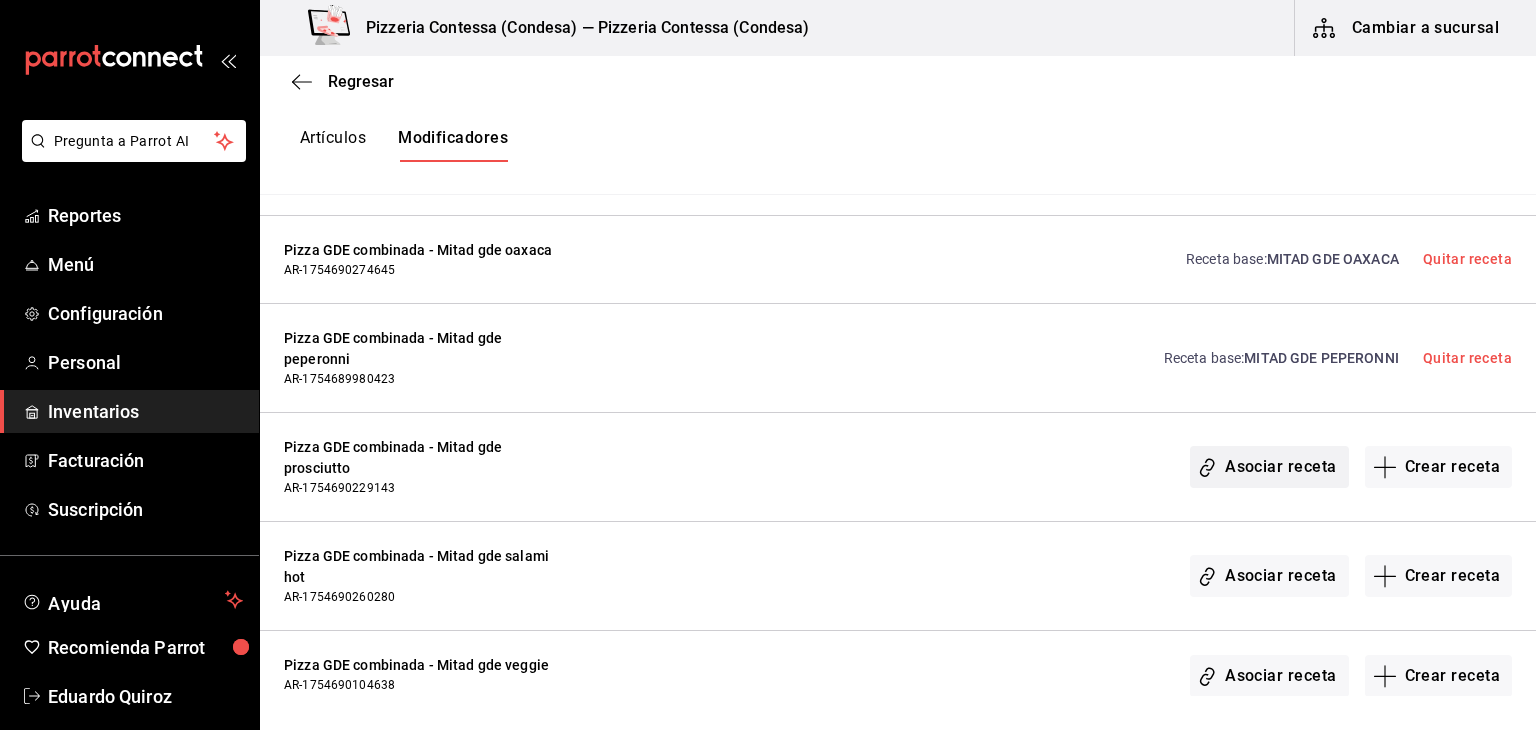click on "Asociar receta" at bounding box center (1269, 467) 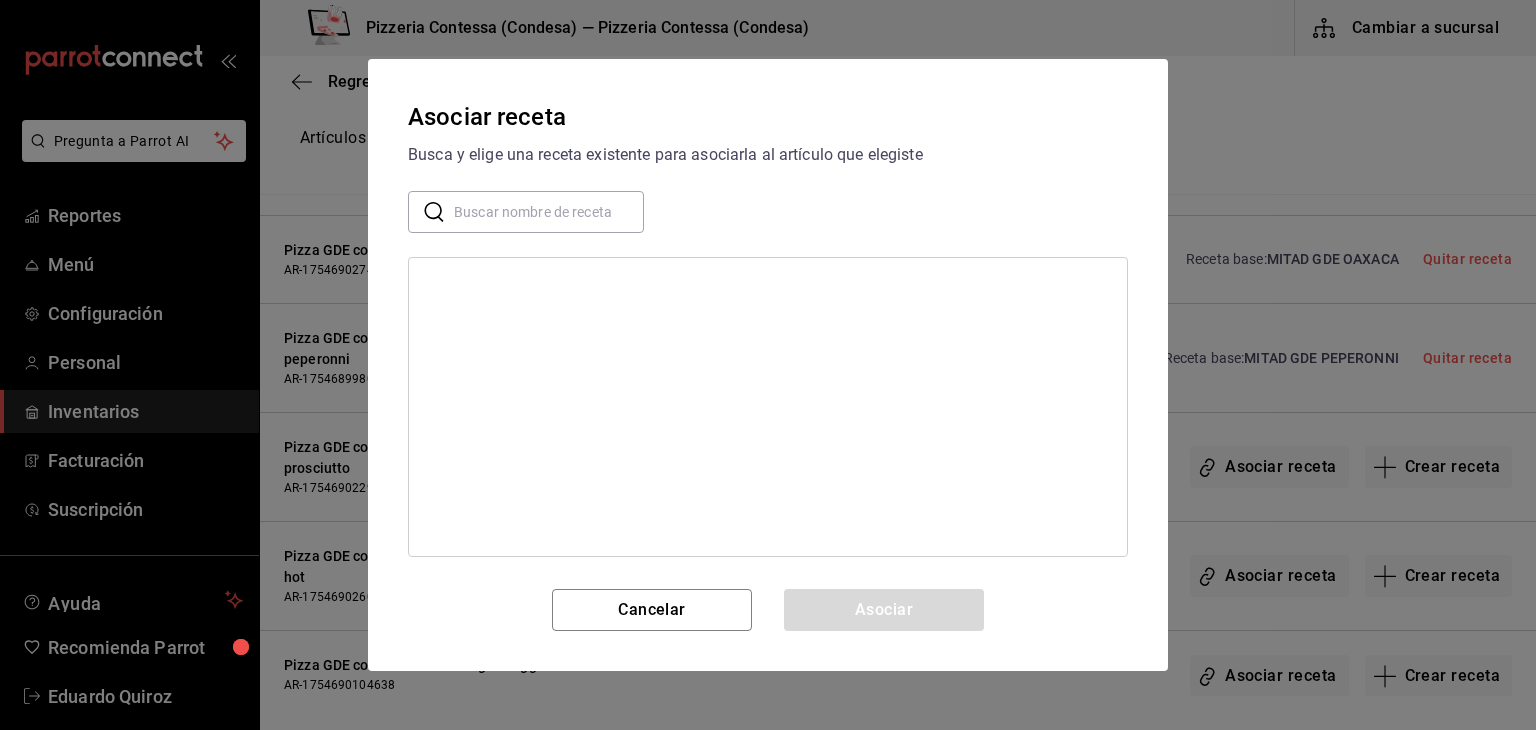 click at bounding box center (549, 212) 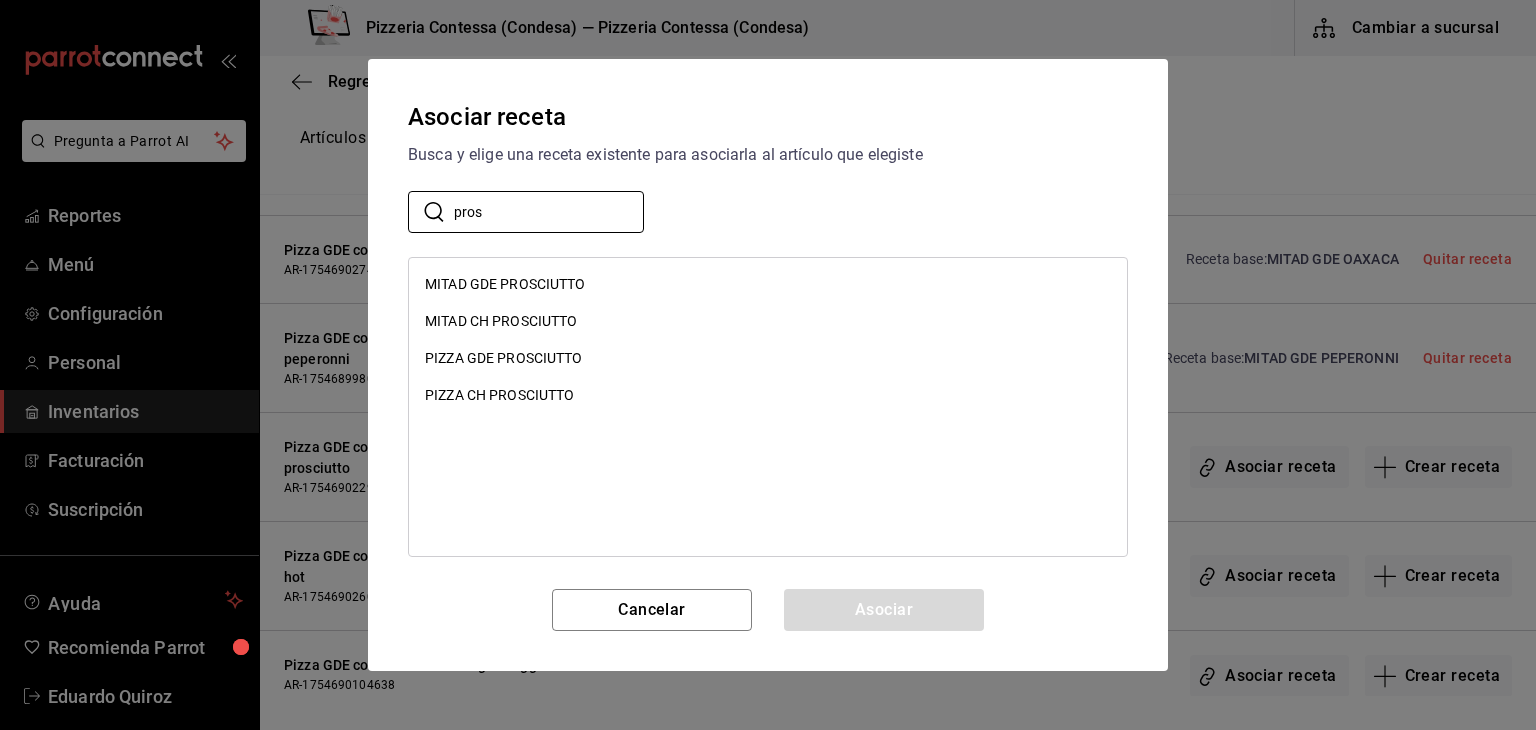 type on "pros" 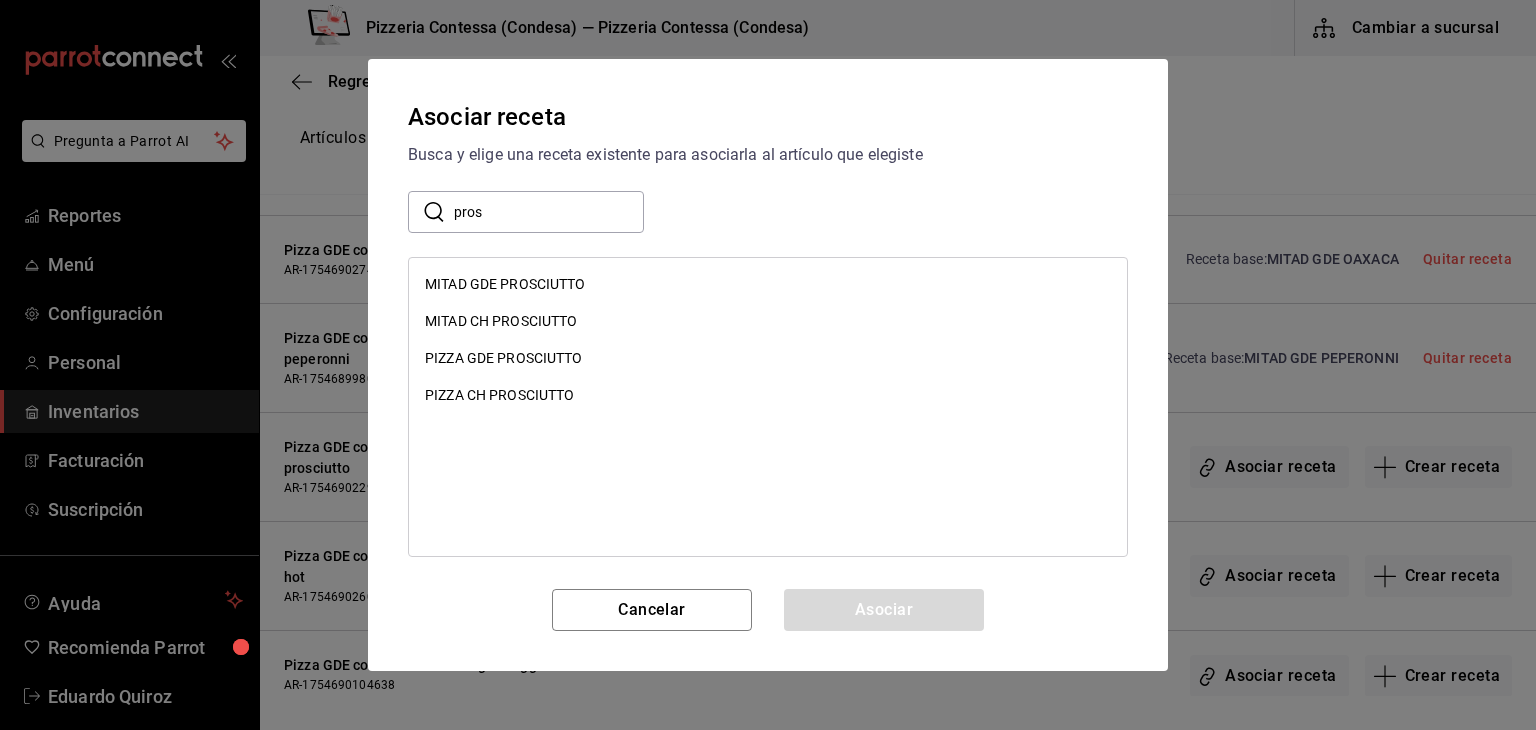 click on "MITAD GDE PROSCIUTTO" at bounding box center (505, 284) 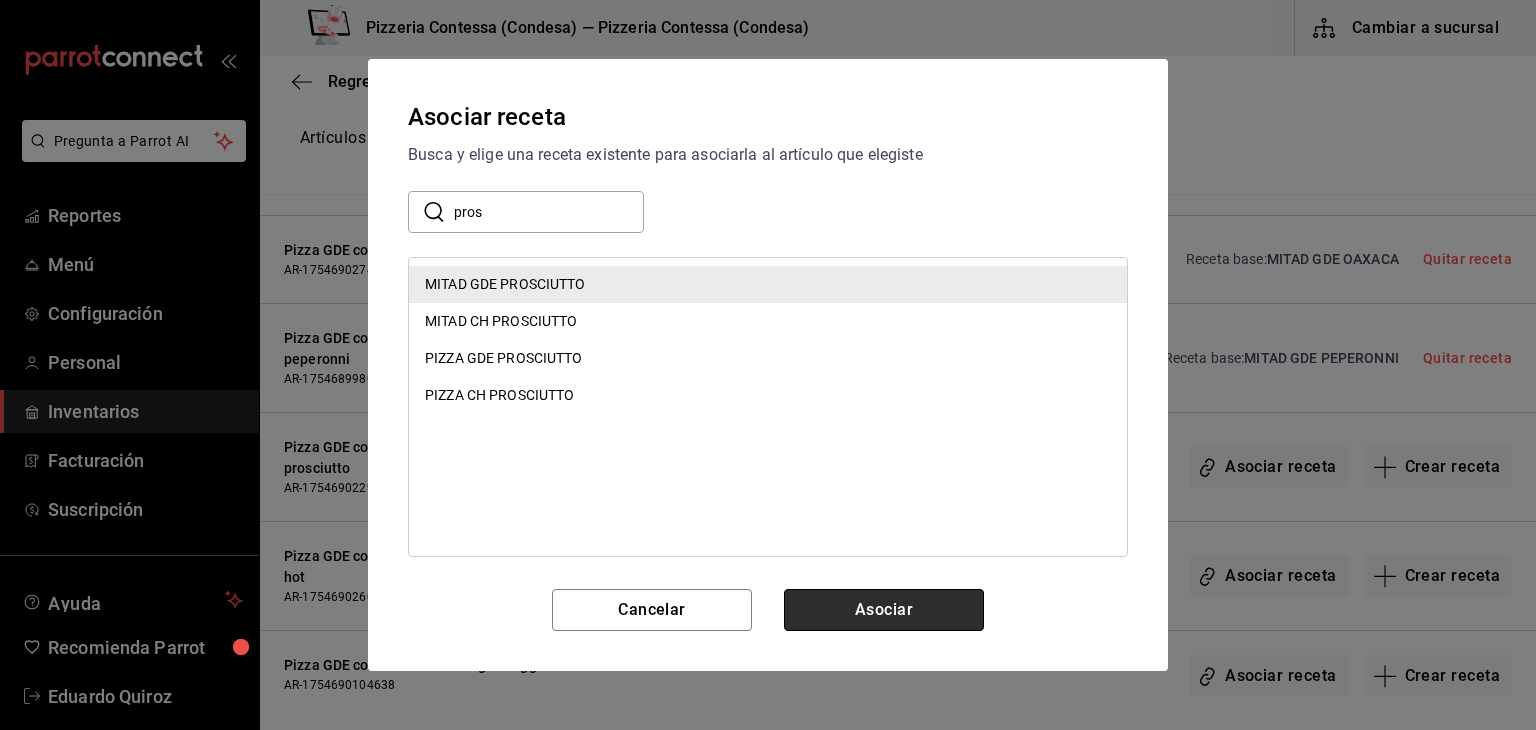click on "Asociar" at bounding box center [884, 610] 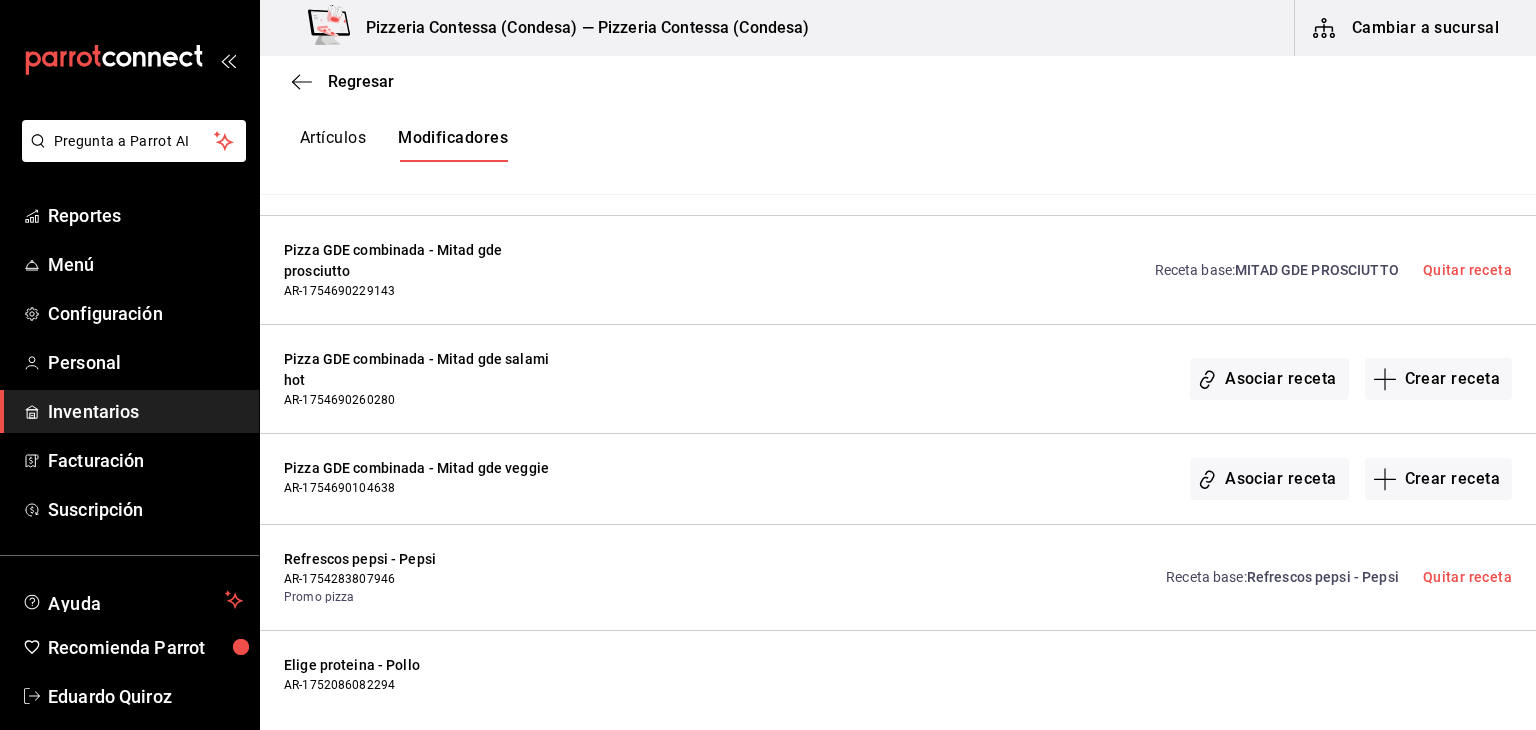 scroll, scrollTop: 3967, scrollLeft: 0, axis: vertical 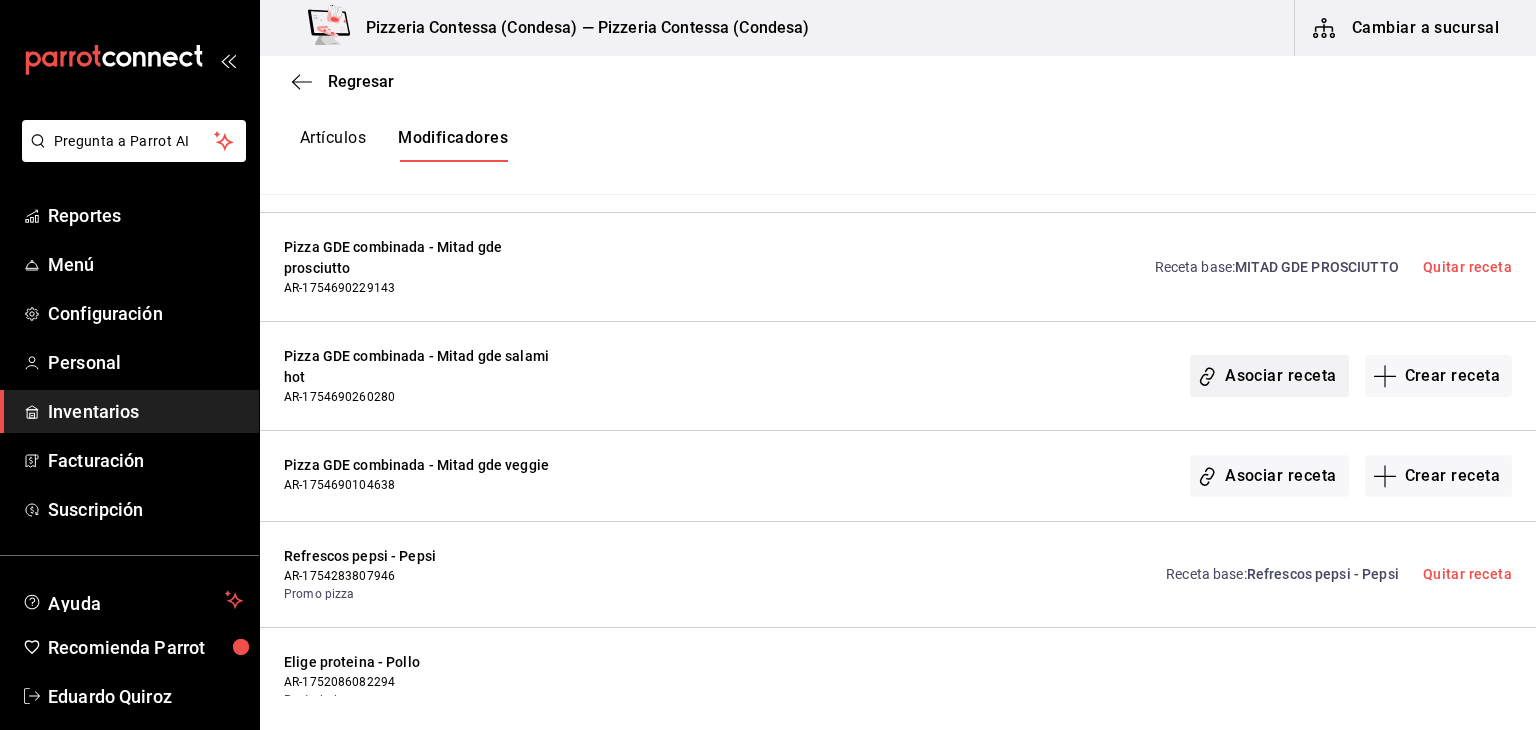 click on "Asociar receta" at bounding box center (1269, 376) 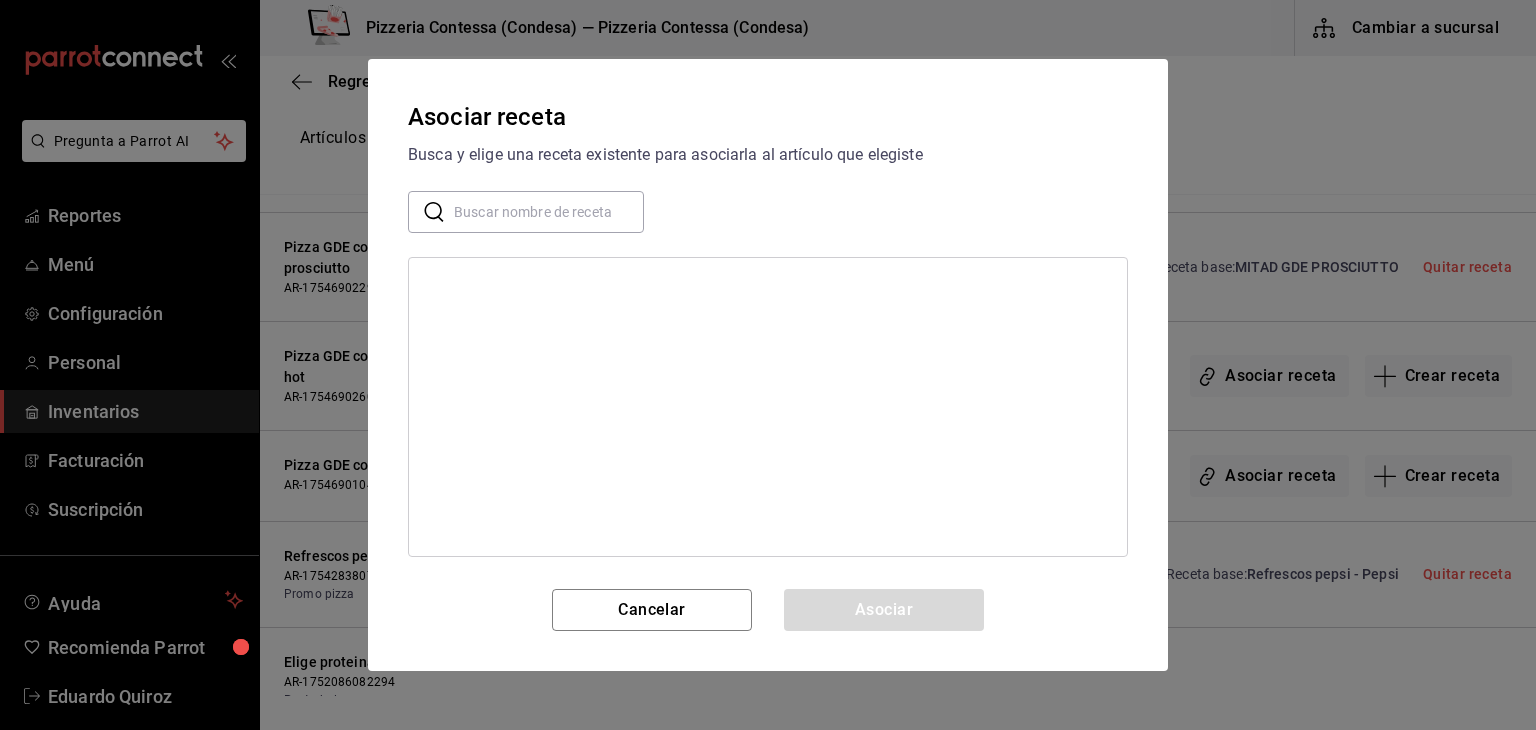 click at bounding box center [549, 212] 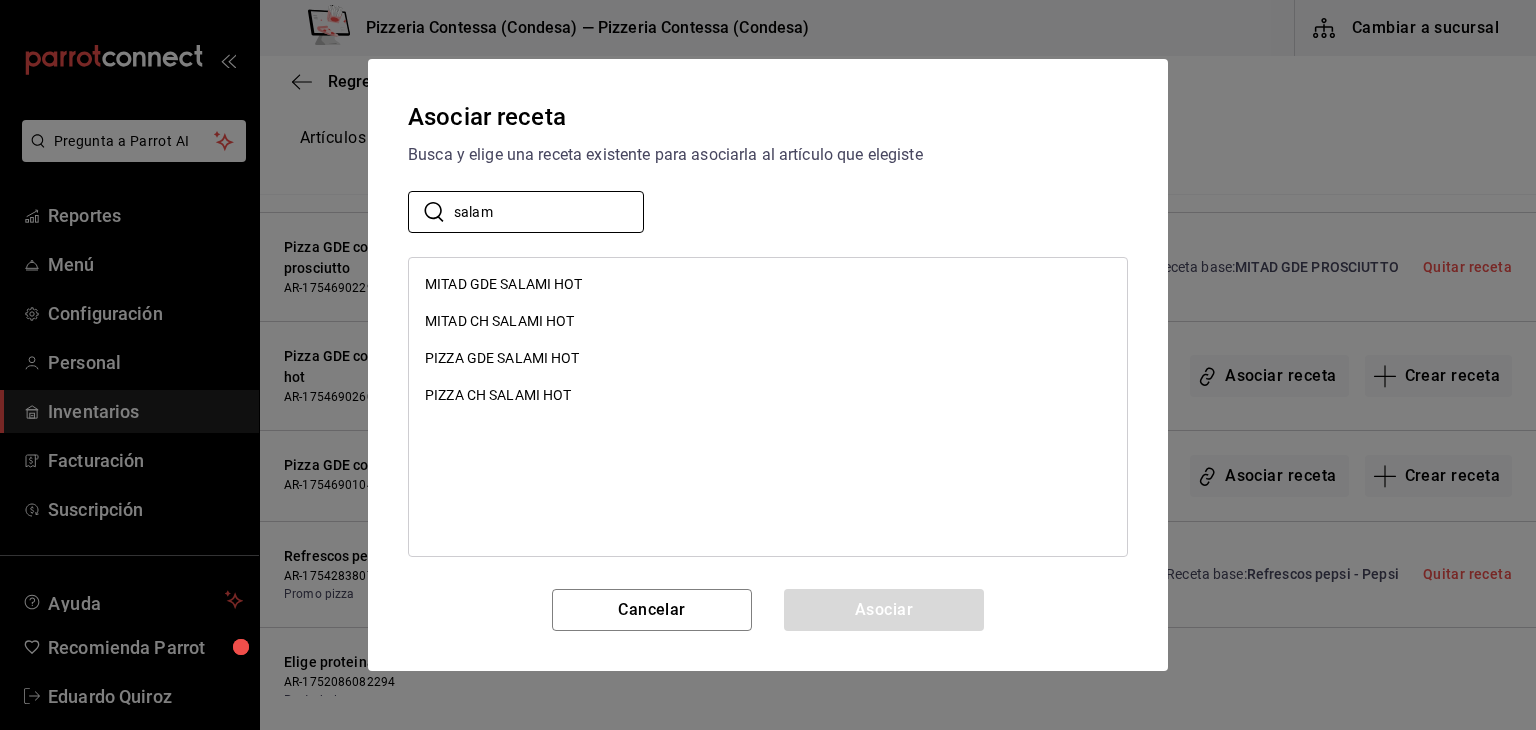 type on "salam" 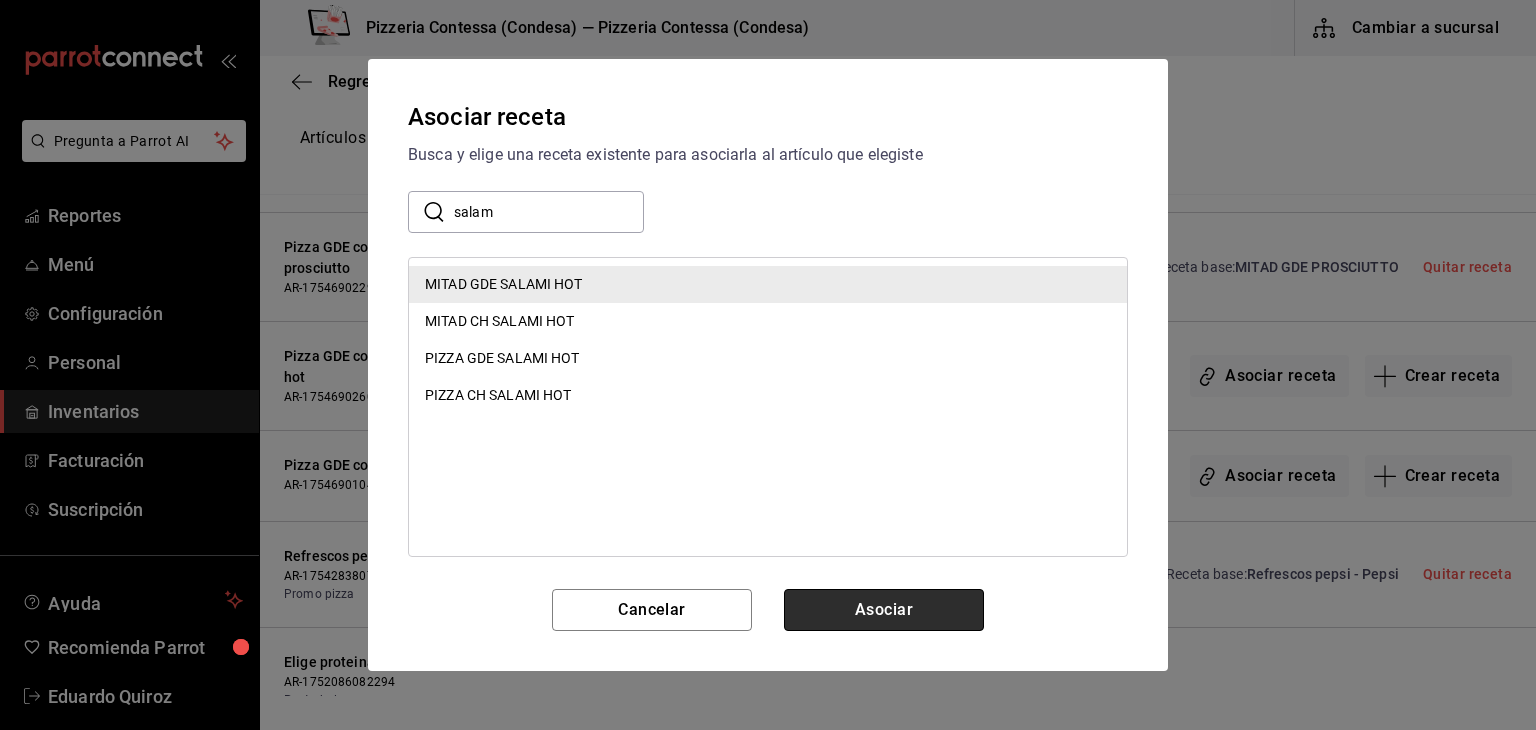 click on "Asociar" at bounding box center (884, 610) 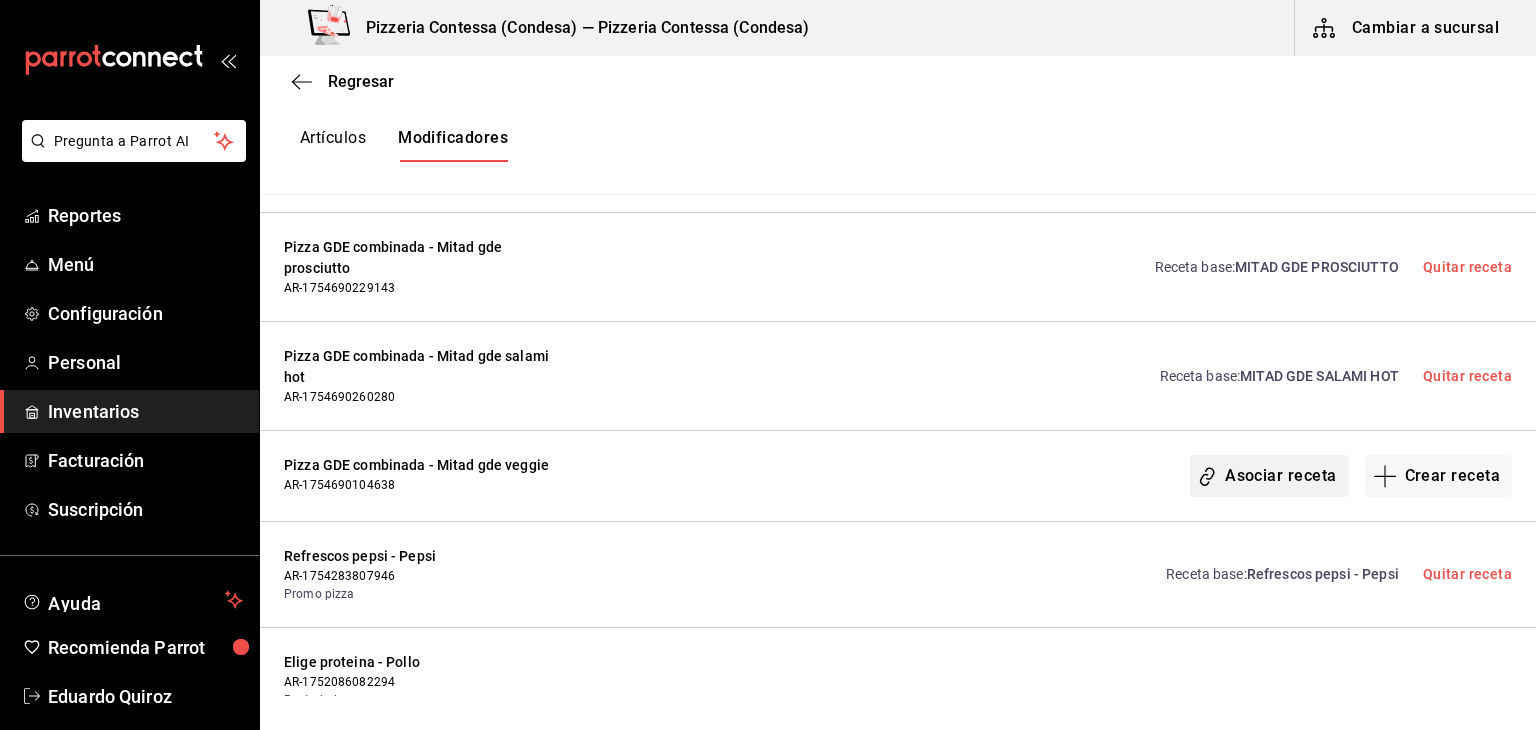 click on "Asociar receta" at bounding box center [1269, 476] 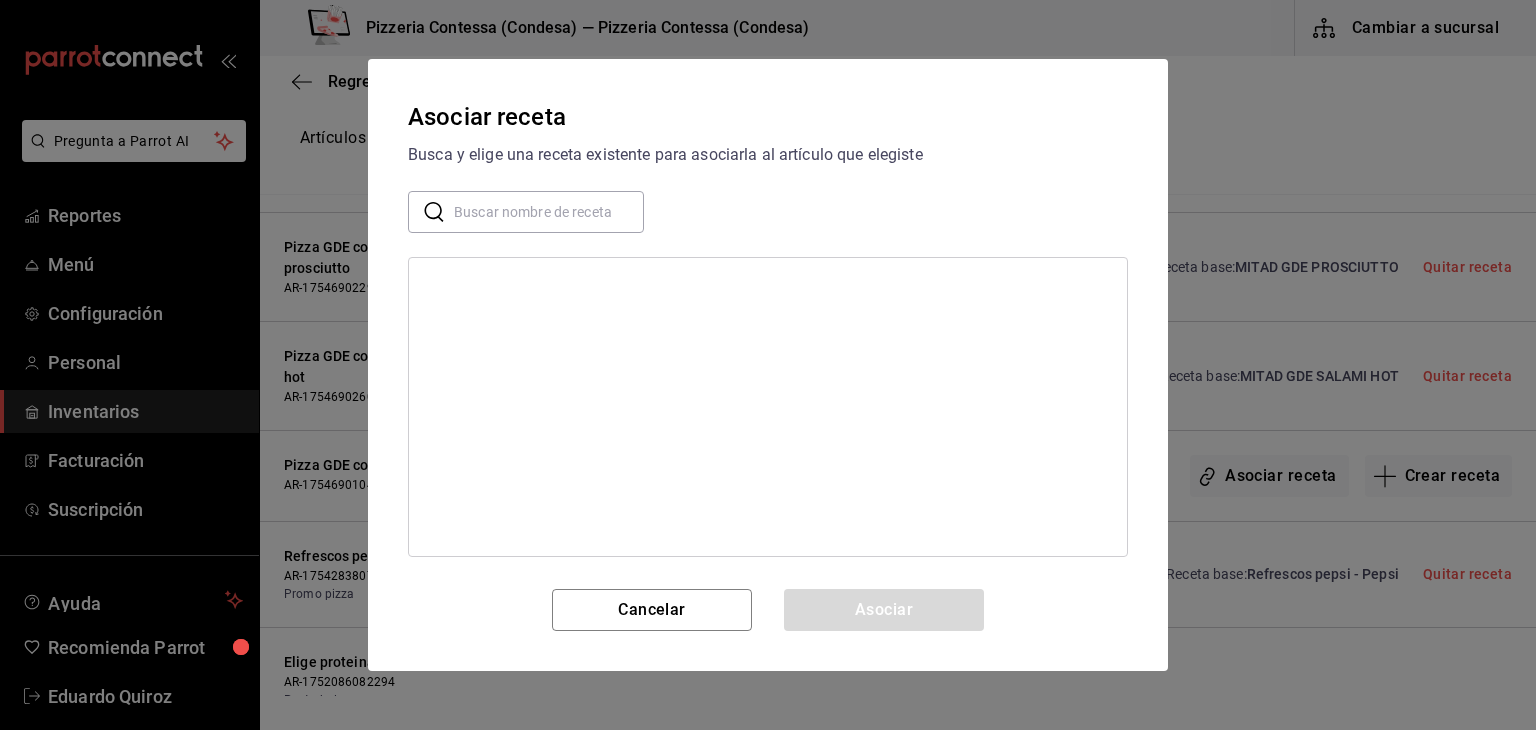click at bounding box center (549, 212) 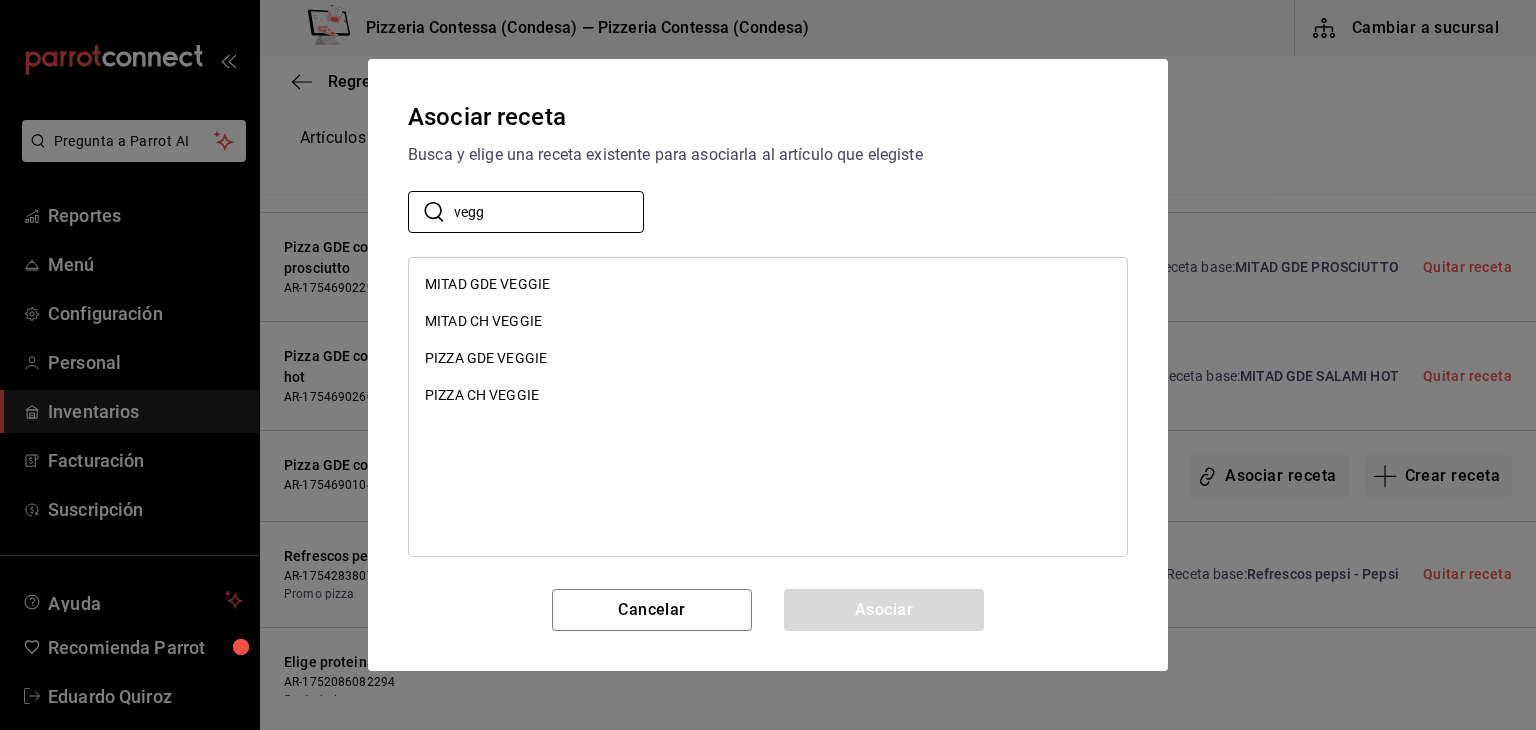 type on "vegg" 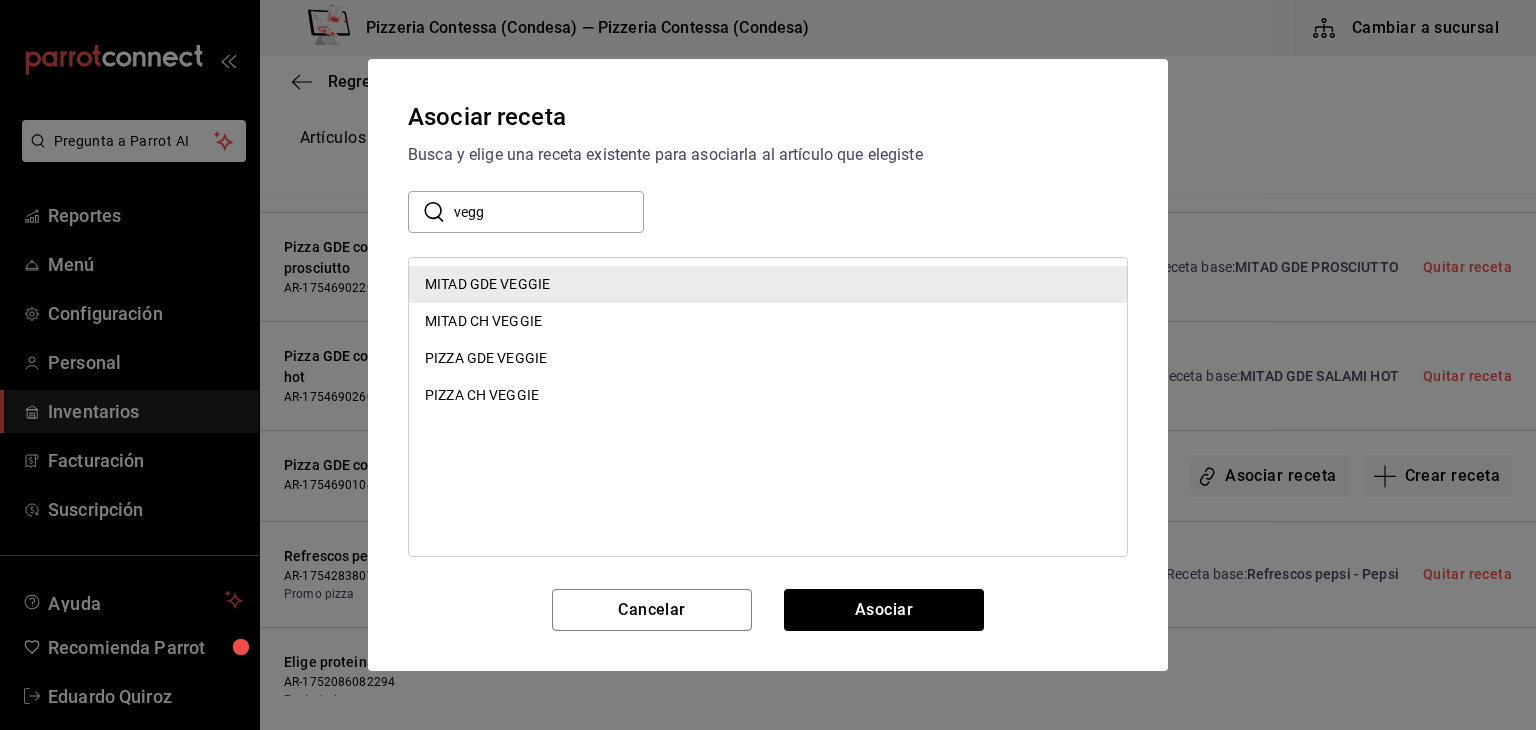 click on "Asociar receta Busca y elige una receta existente para asociarla al artículo que elegiste ​ vegg ​ MITAD GDE VEGGIE MITAD CH VEGGIE PIZZA GDE VEGGIE PIZZA CH VEGGIE Cancelar Asociar" at bounding box center [768, 365] 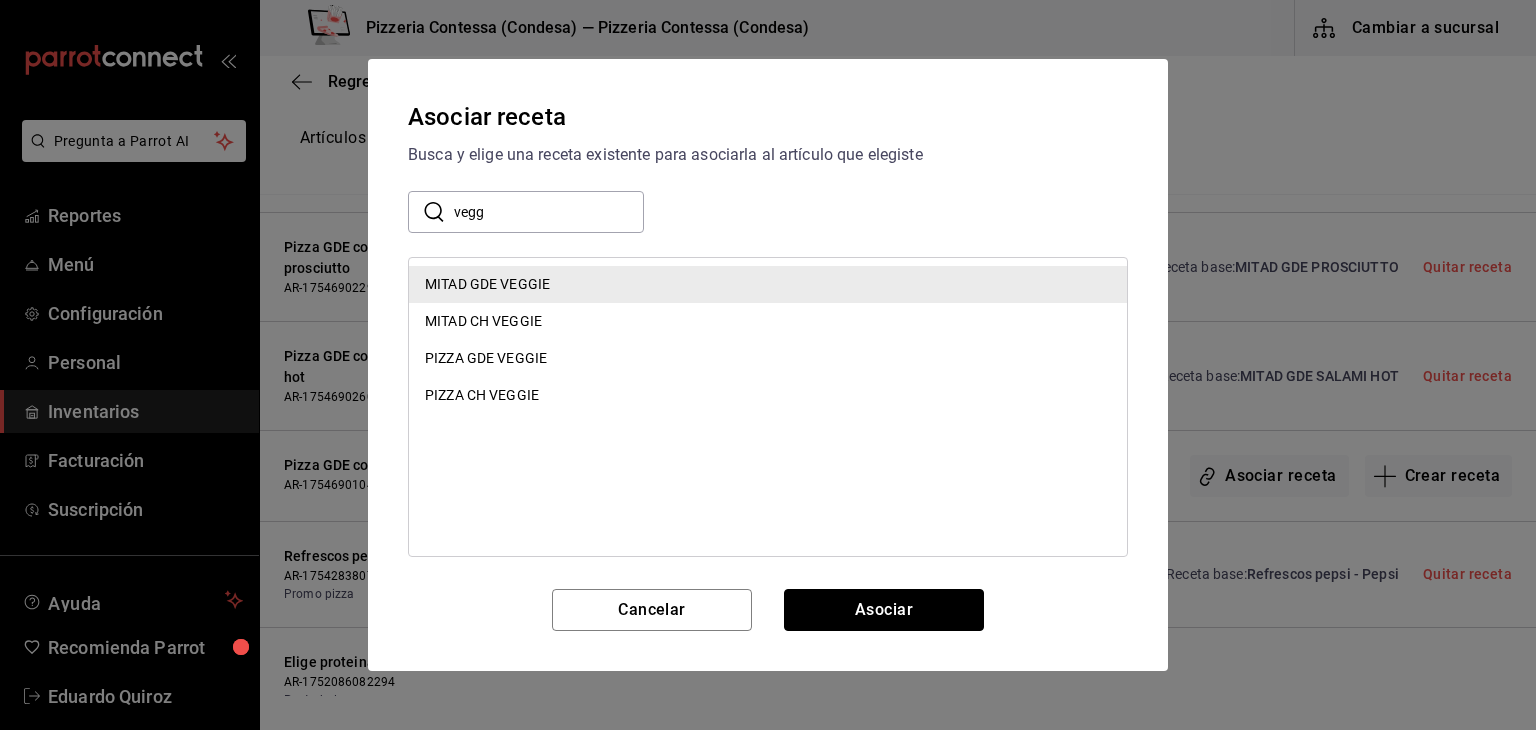 click on "Asociar" at bounding box center (884, 610) 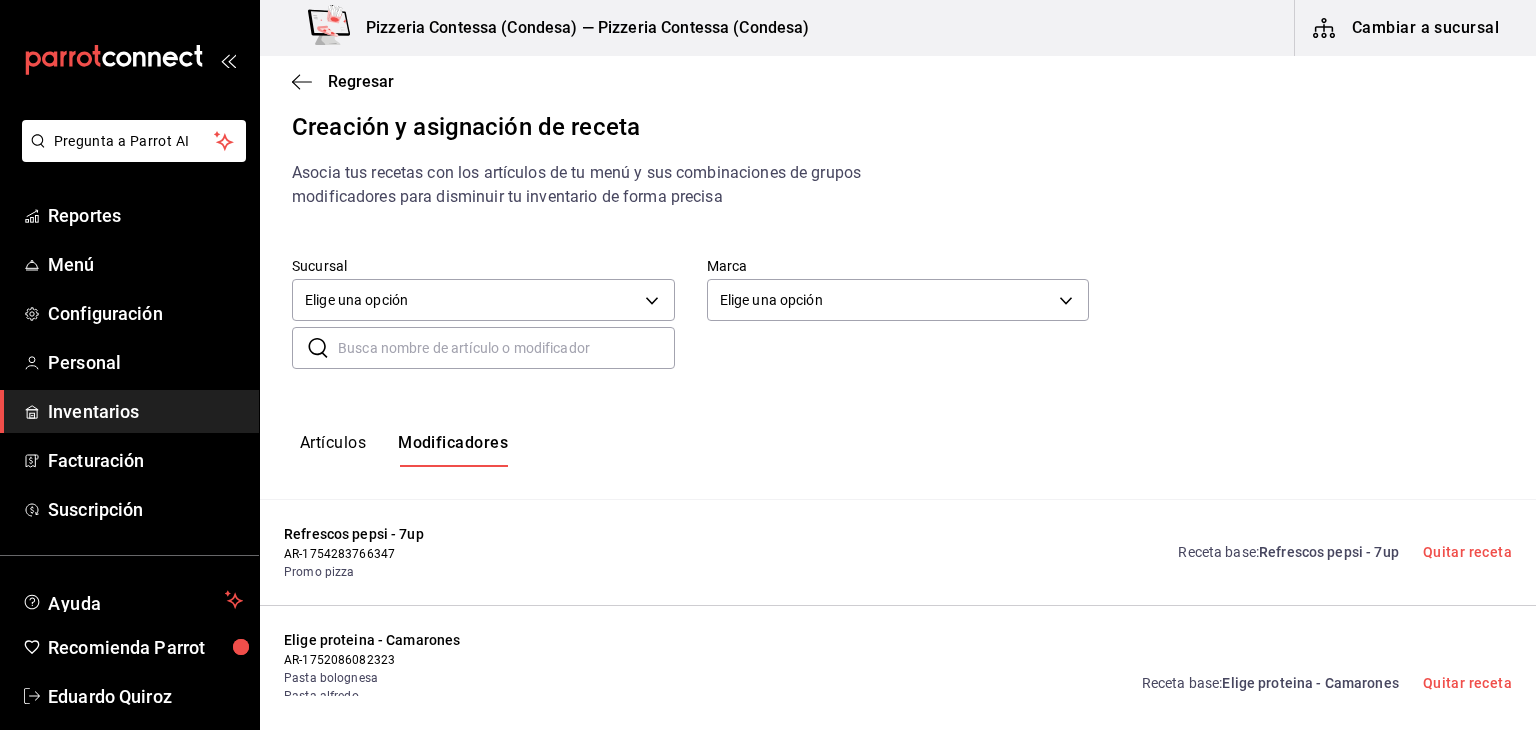 scroll, scrollTop: 0, scrollLeft: 0, axis: both 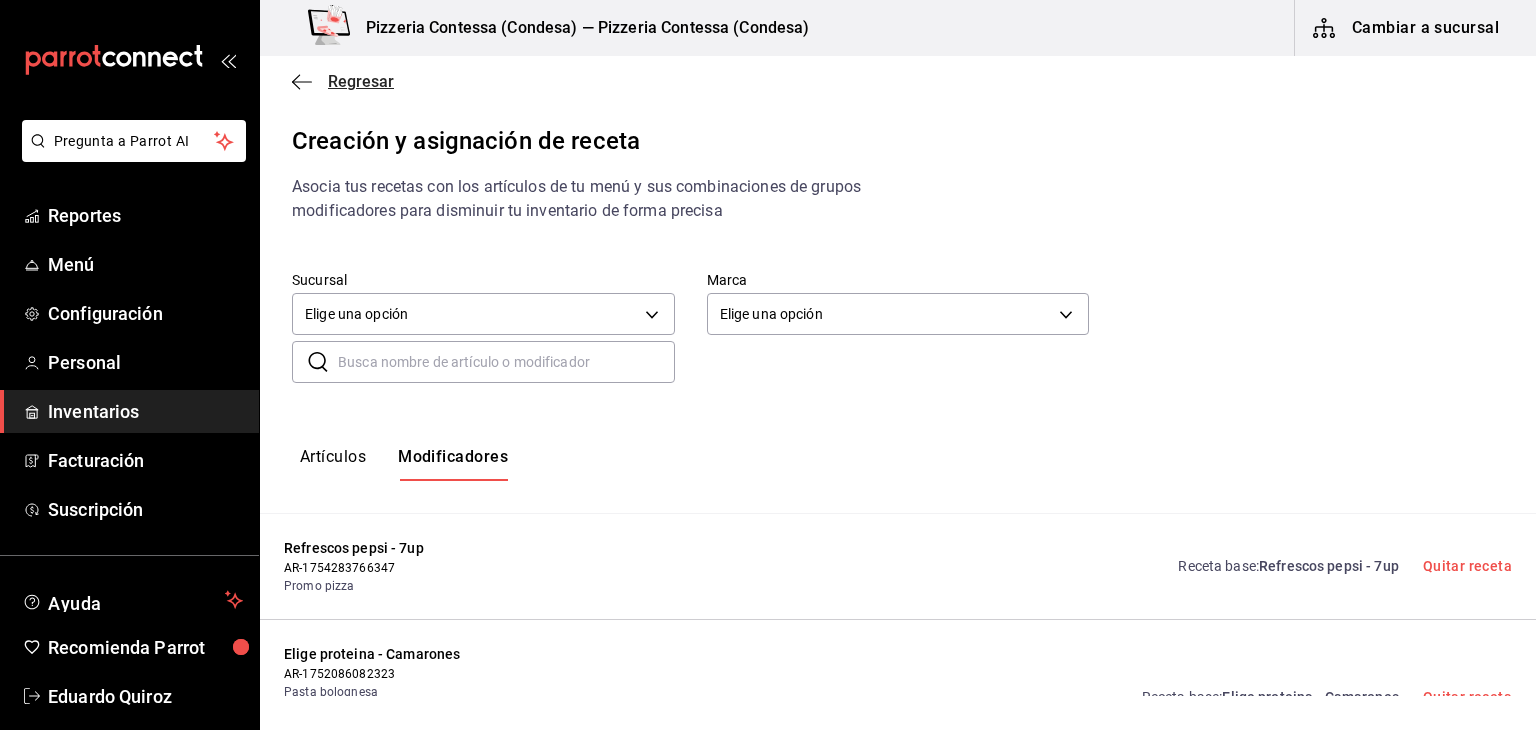 click 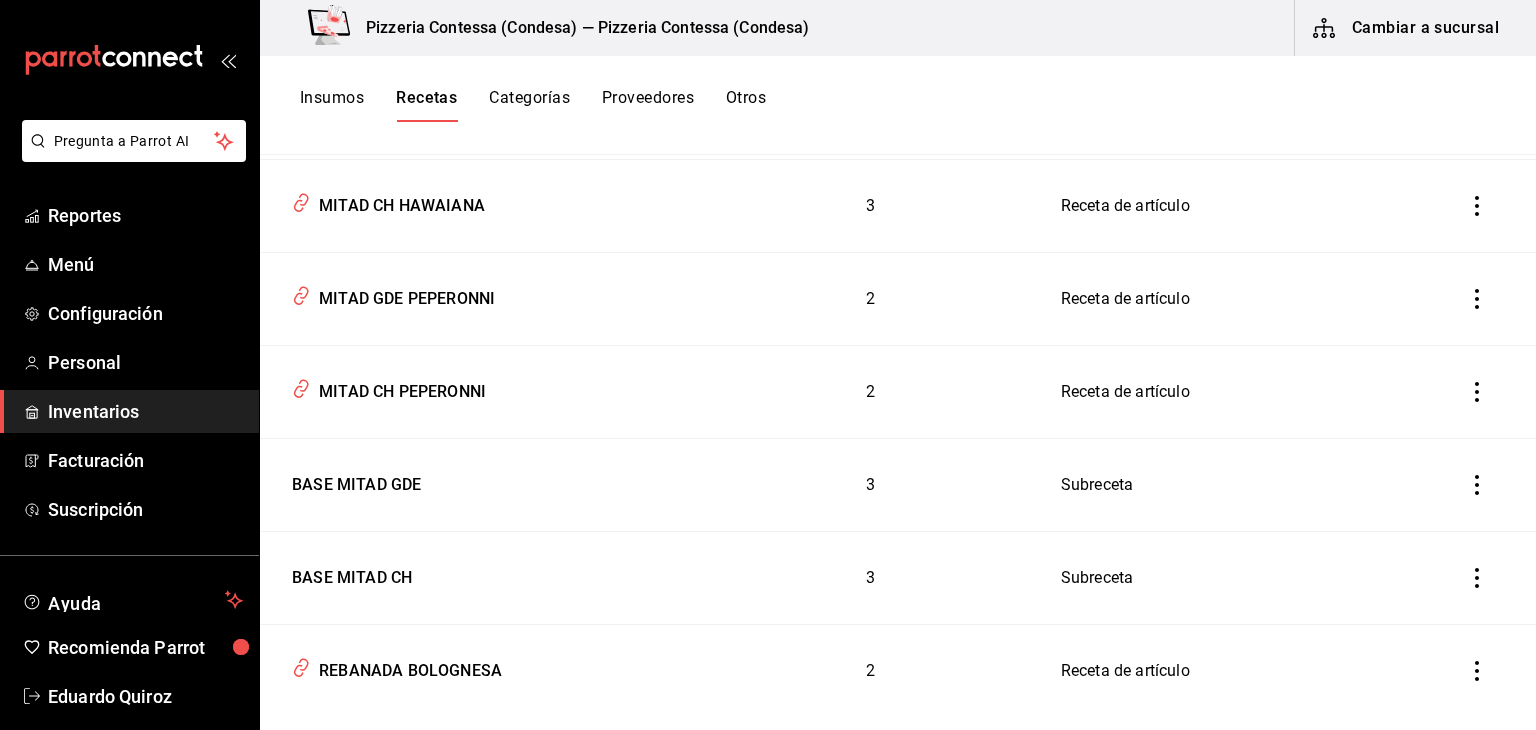 scroll, scrollTop: 2600, scrollLeft: 0, axis: vertical 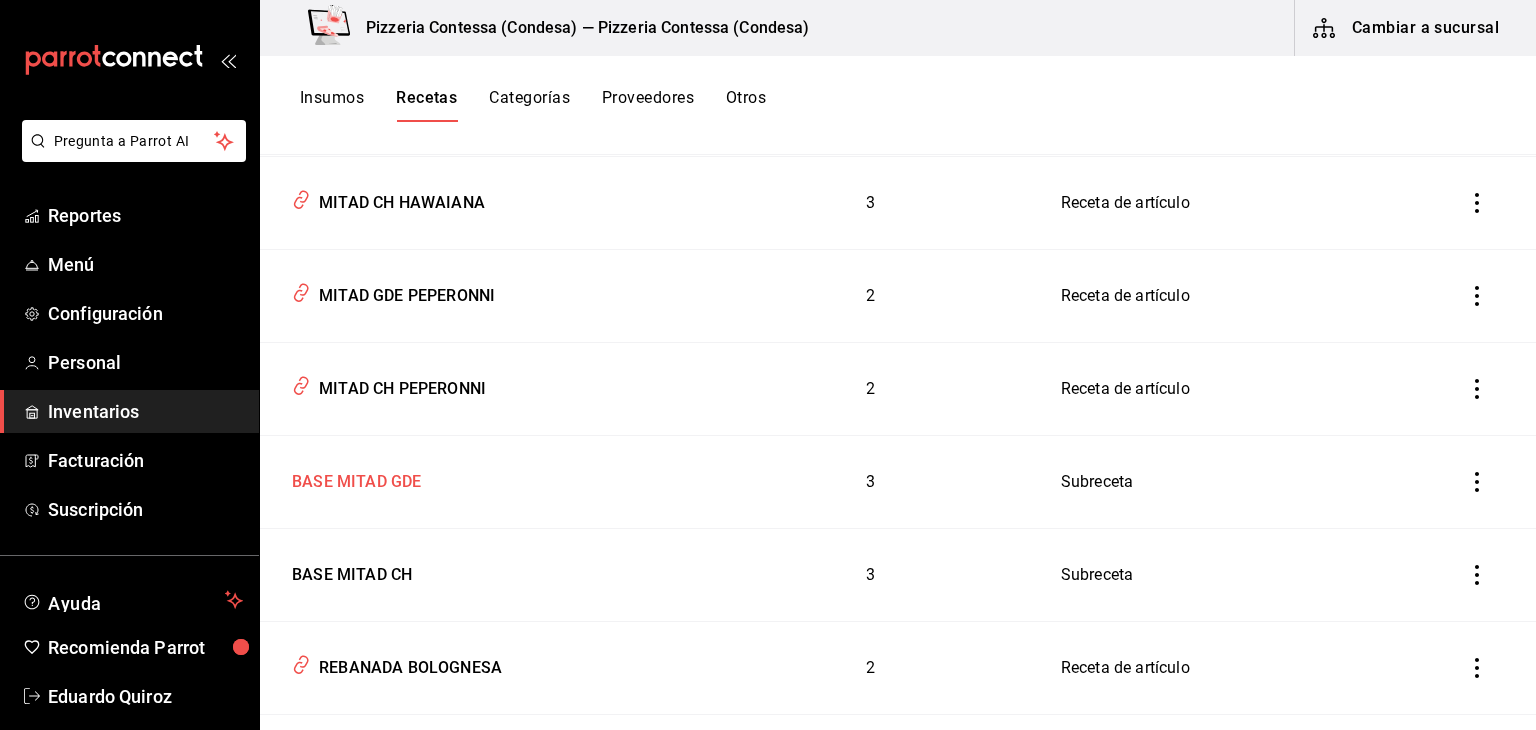 click on "BASE MITAD GDE" at bounding box center (352, 478) 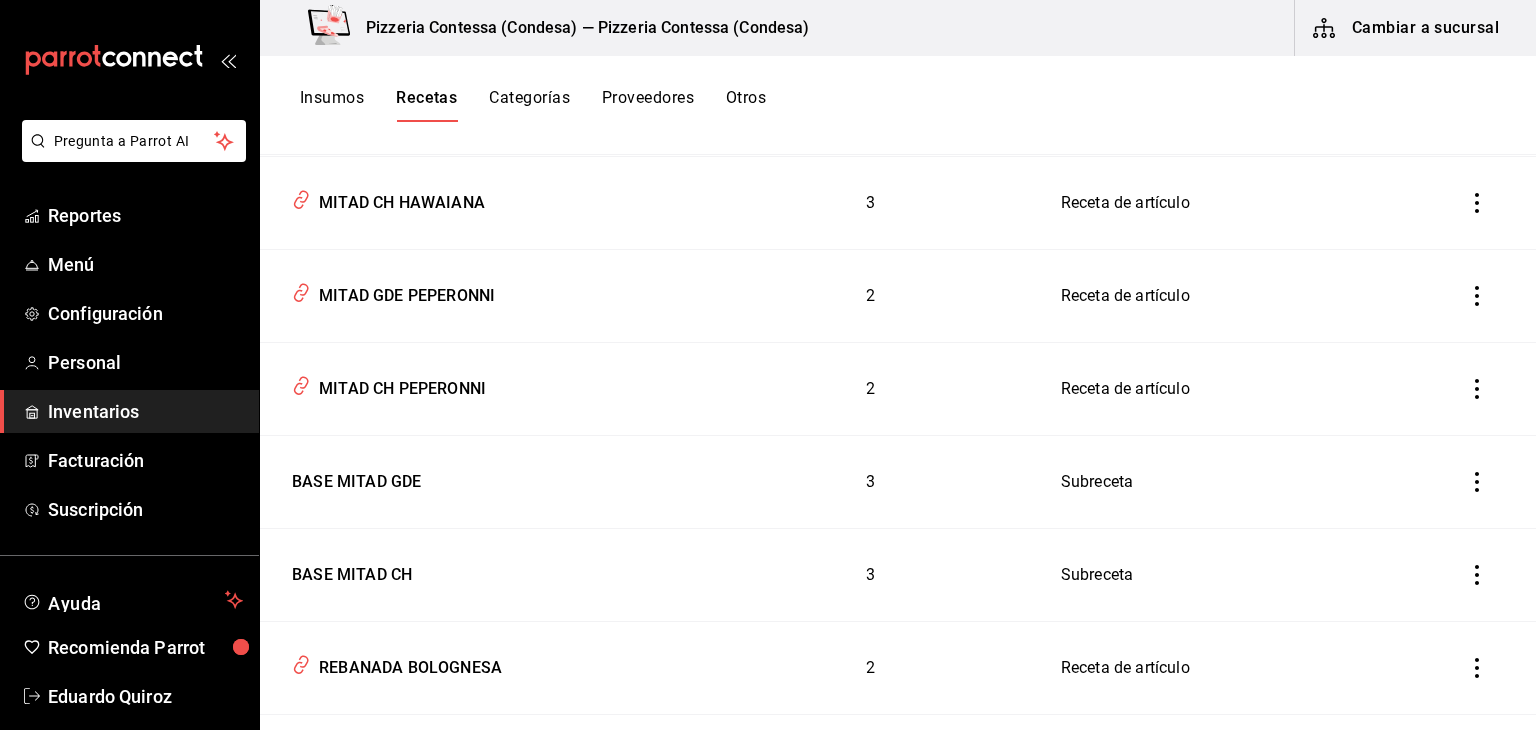 type on "BASE MITAD GDE" 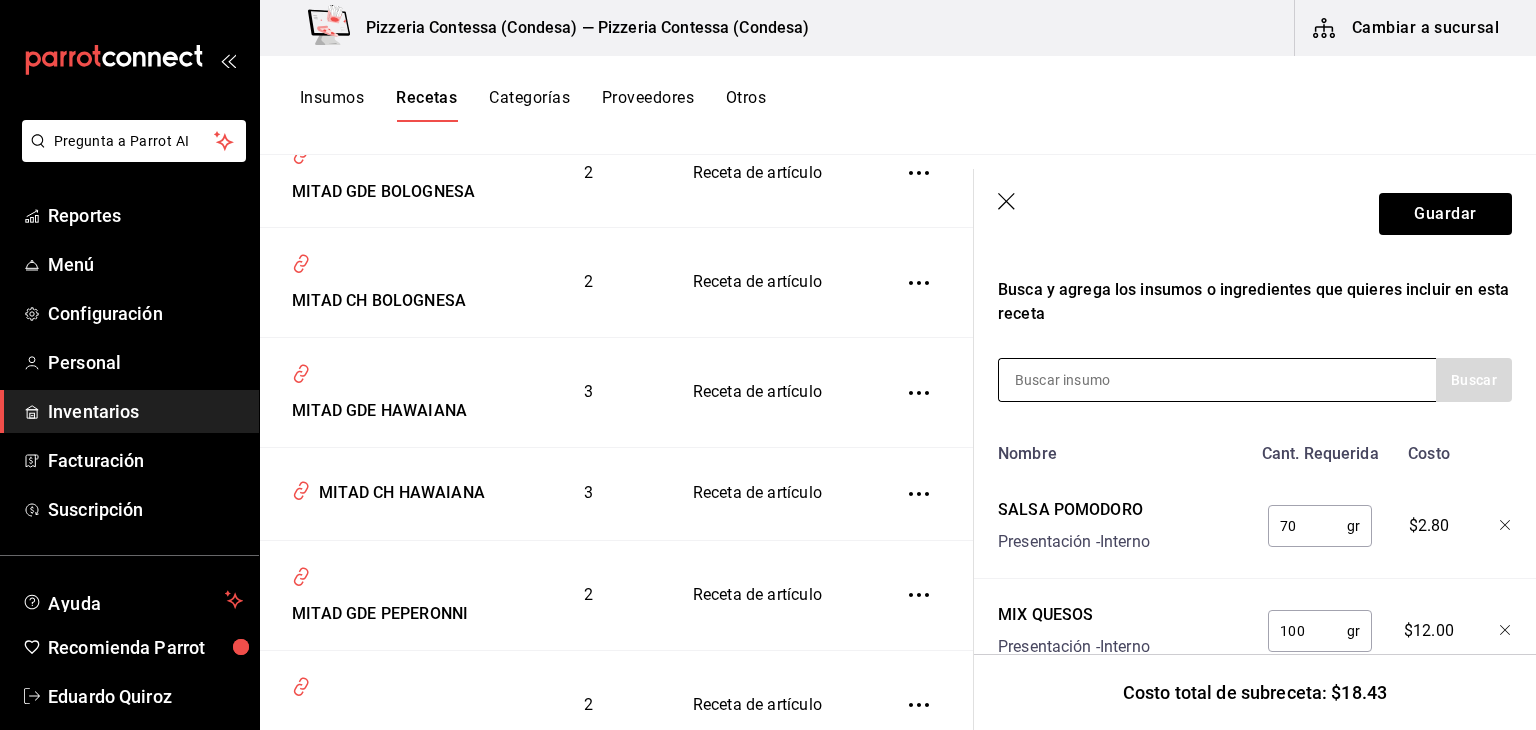scroll, scrollTop: 344, scrollLeft: 0, axis: vertical 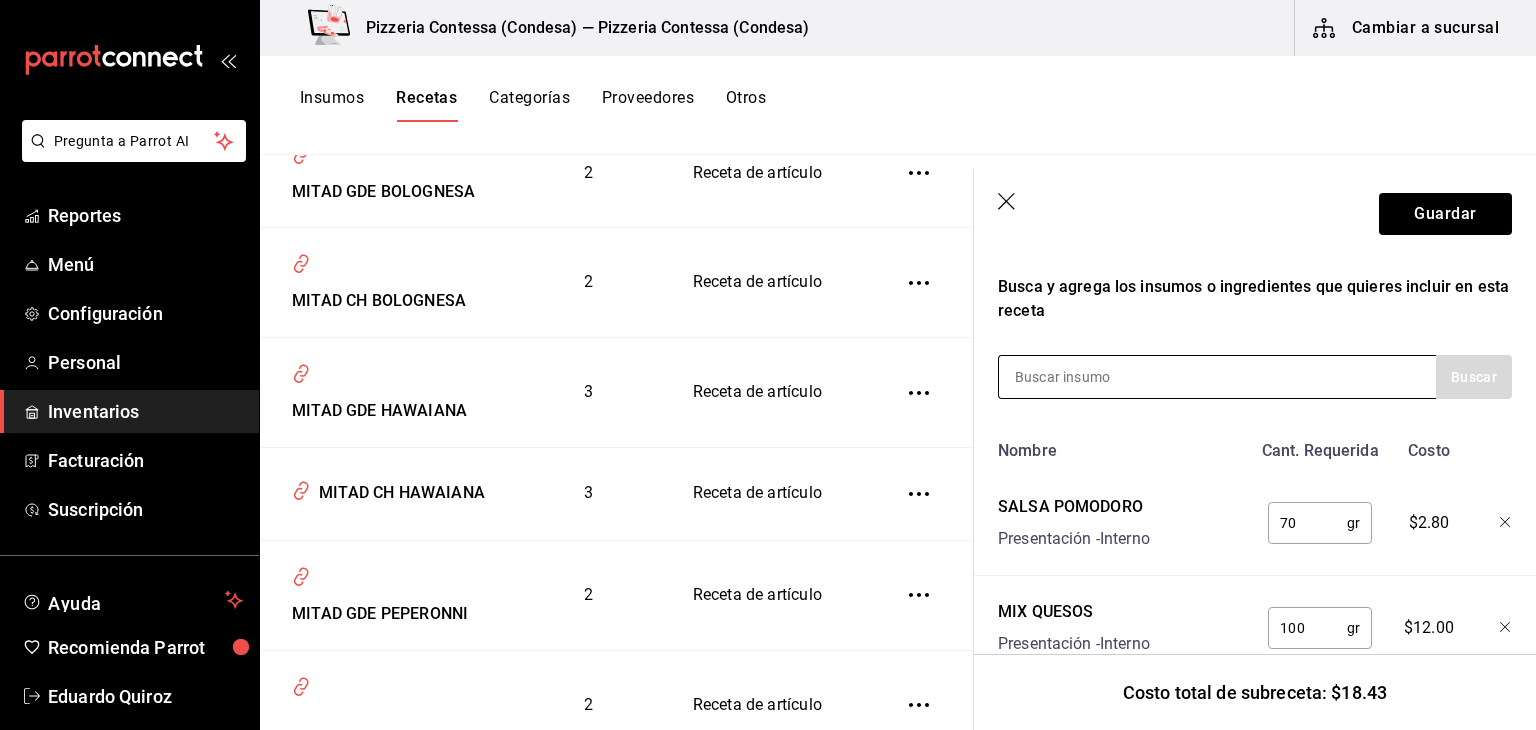 click at bounding box center [1217, 377] 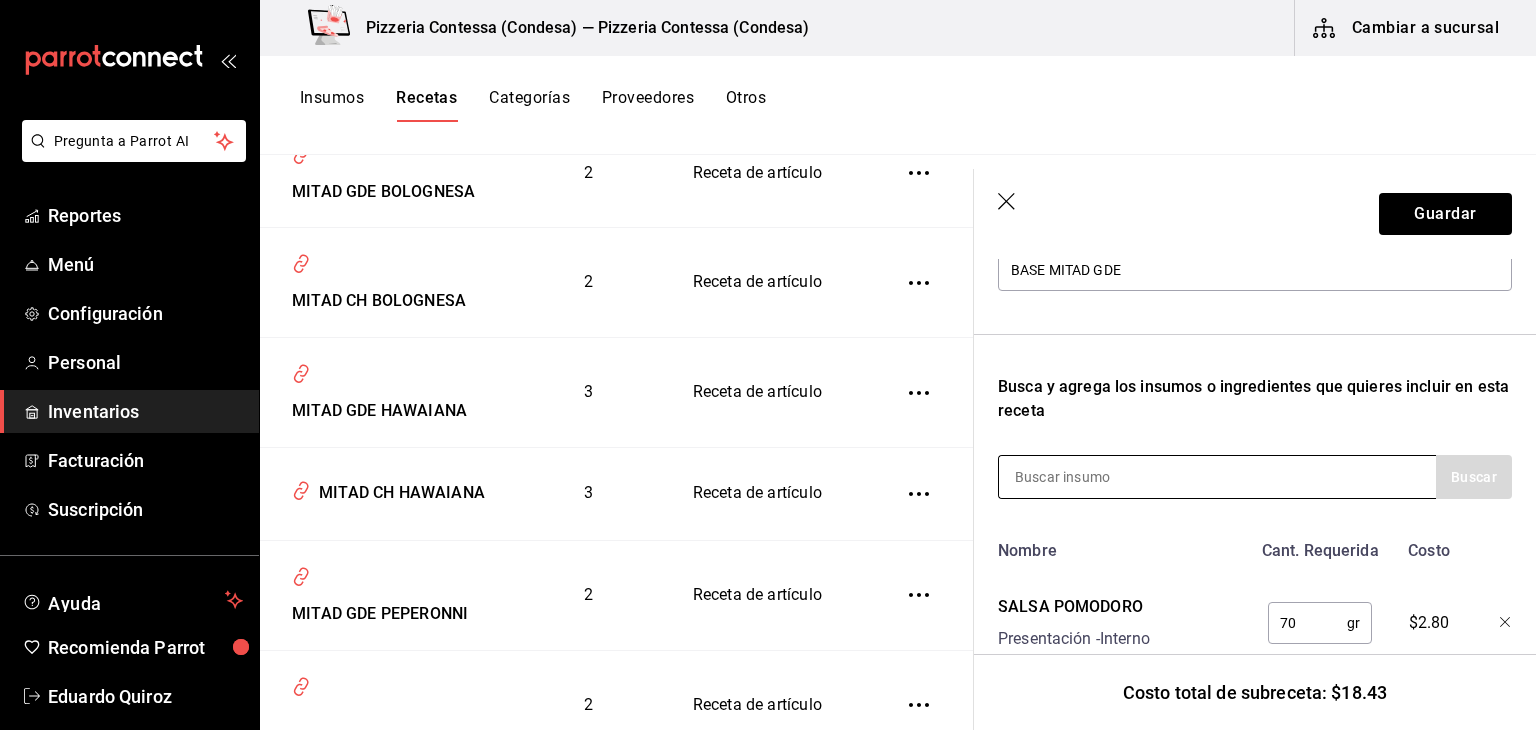 click on "Busca y agrega los insumos o ingredientes que quieres incluir en esta receta" at bounding box center (1255, 399) 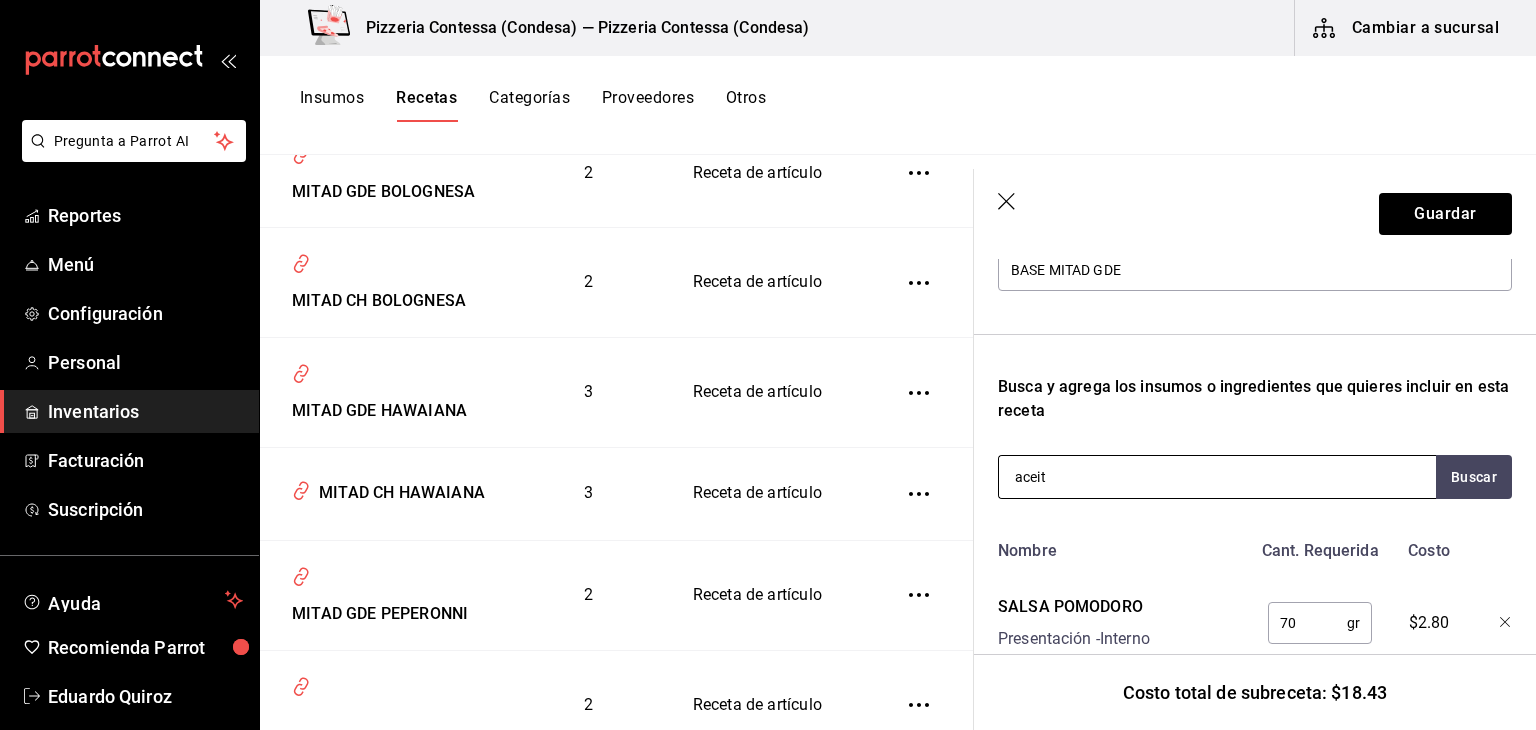 type on "aceite" 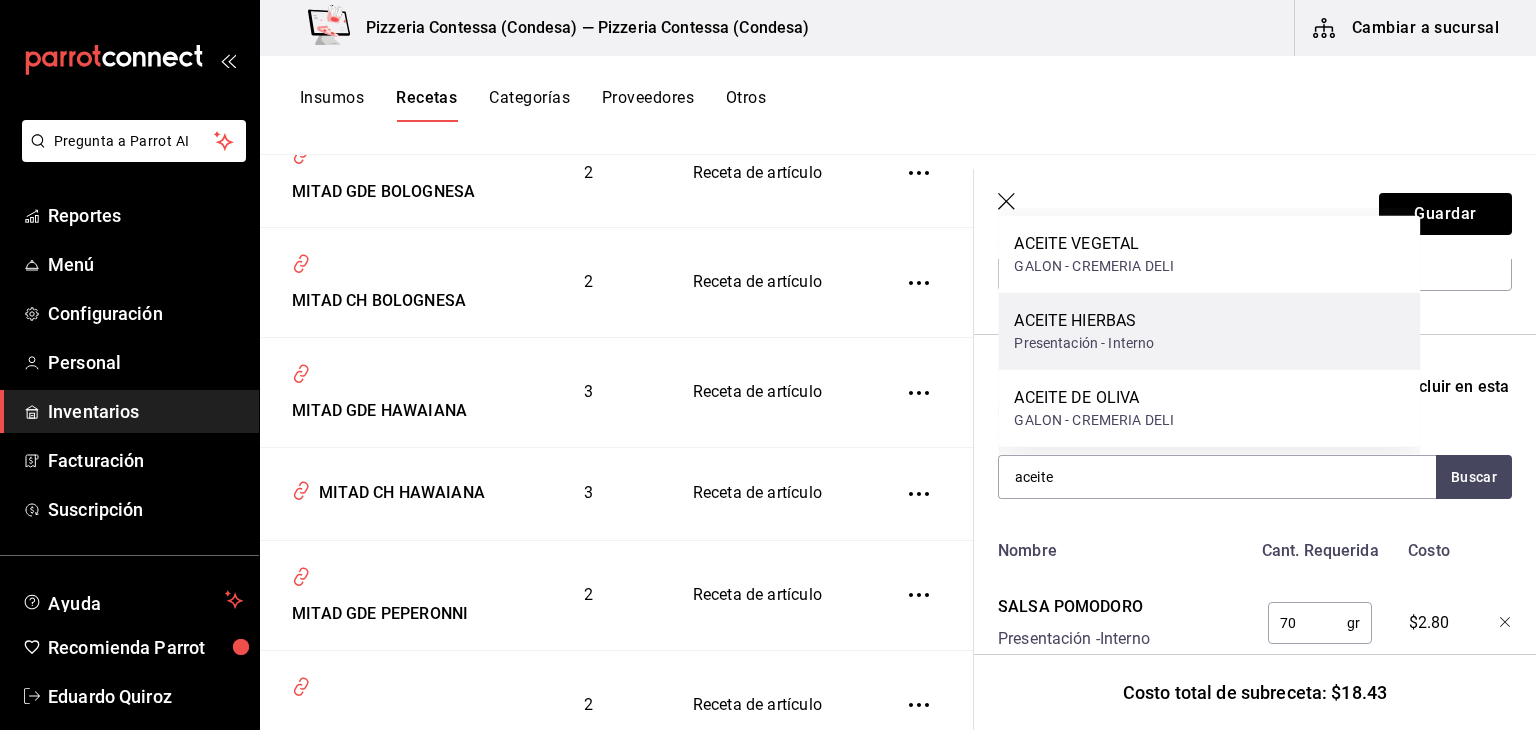 click on "Presentación - Interno" at bounding box center [1084, 343] 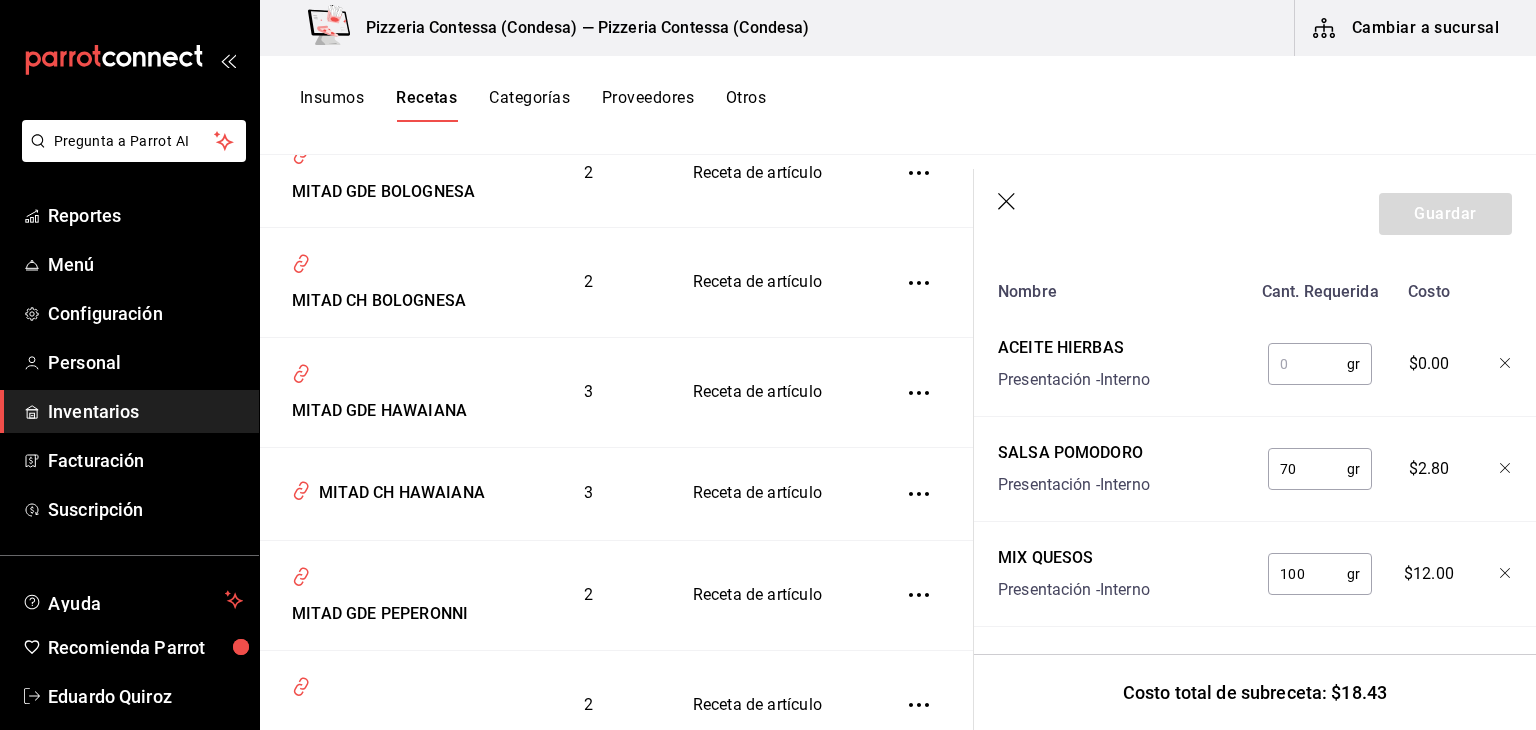 scroll, scrollTop: 544, scrollLeft: 0, axis: vertical 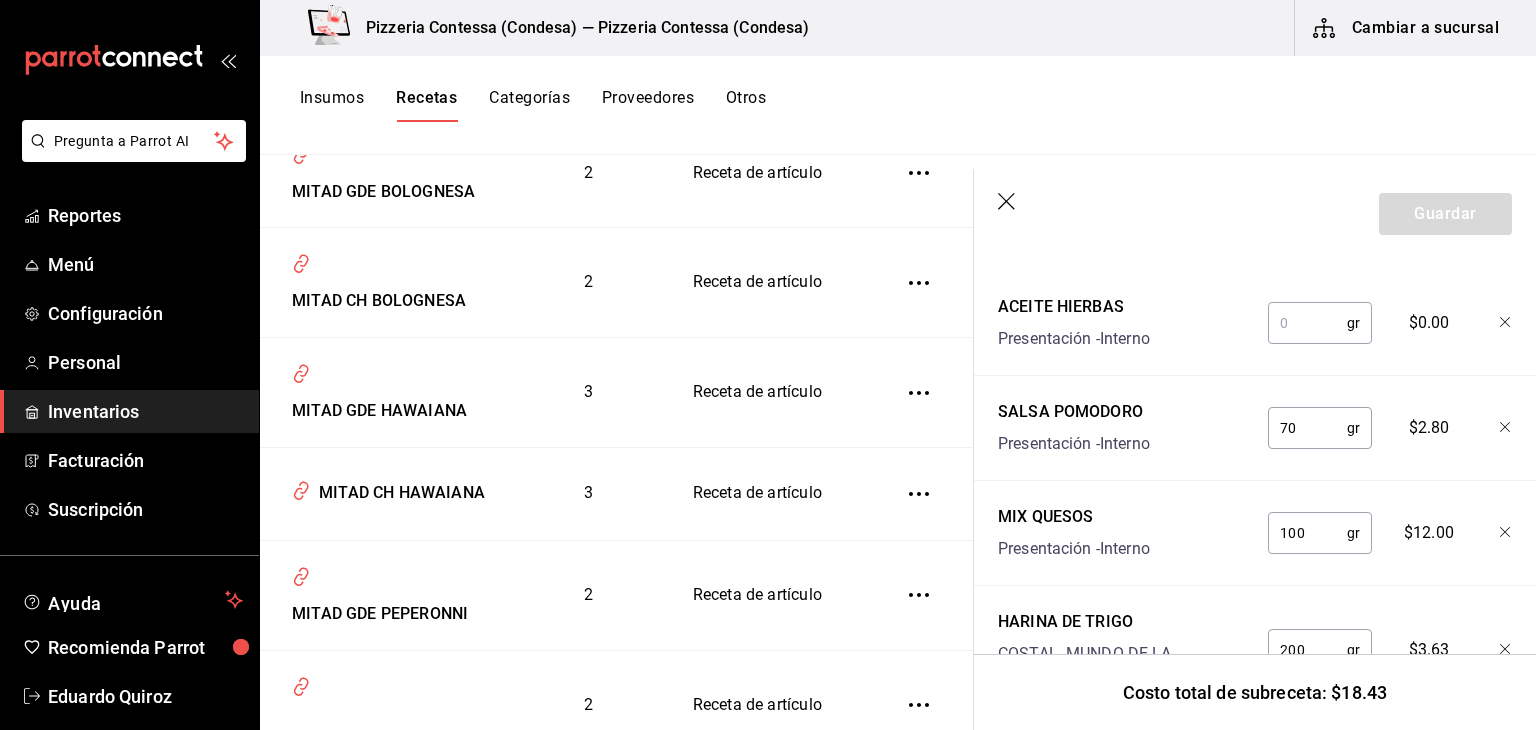 click at bounding box center [1307, 323] 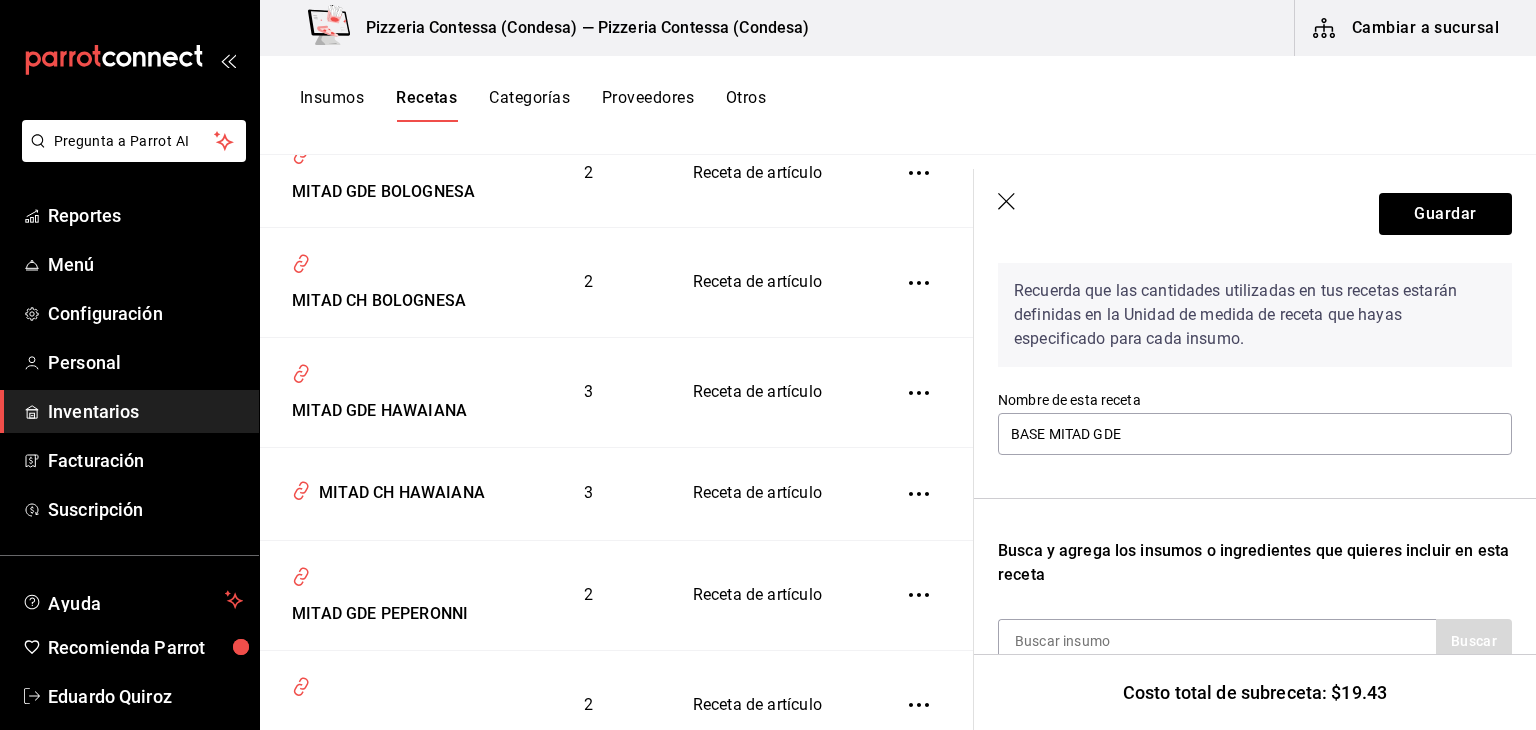 scroll, scrollTop: 0, scrollLeft: 0, axis: both 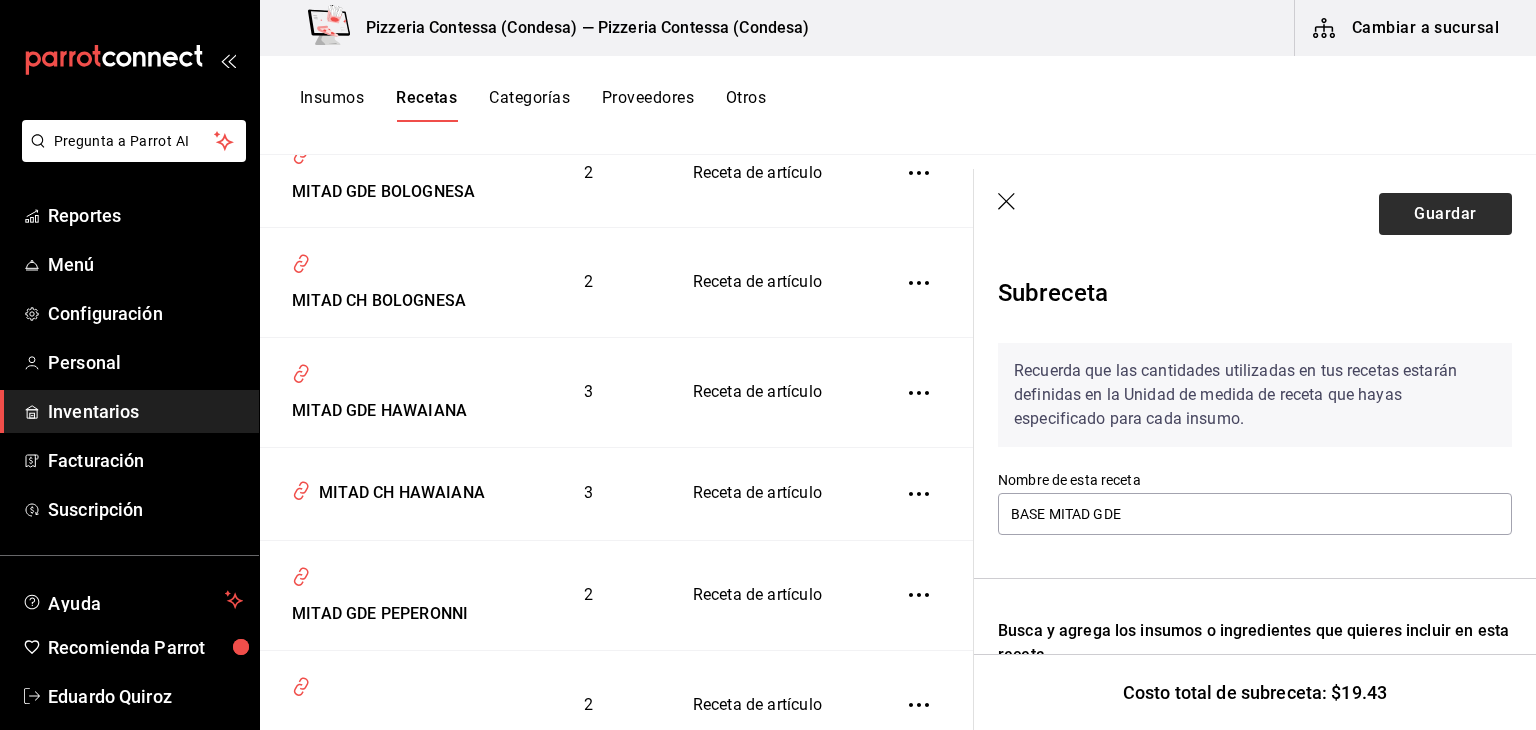 type on "10" 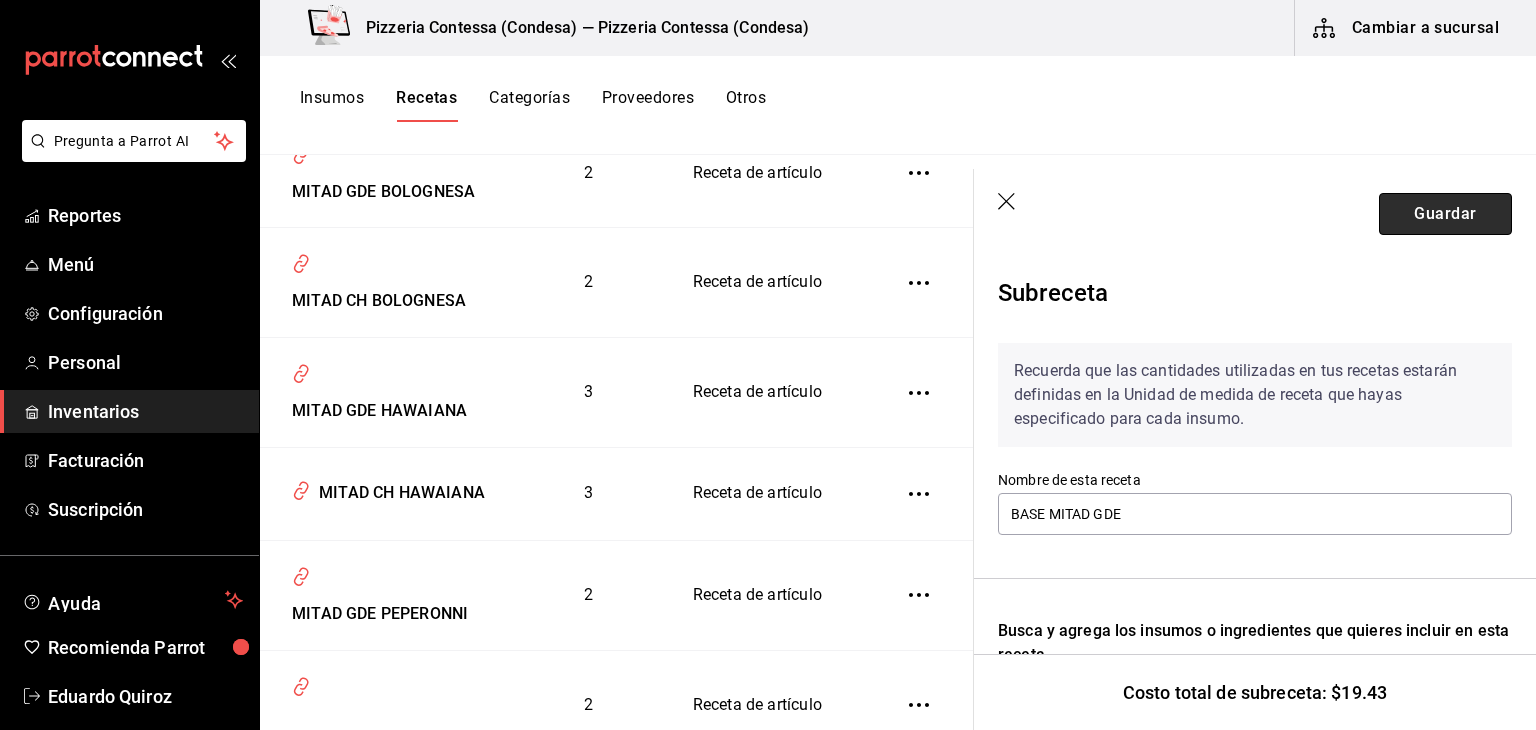 click on "Guardar" at bounding box center [1445, 214] 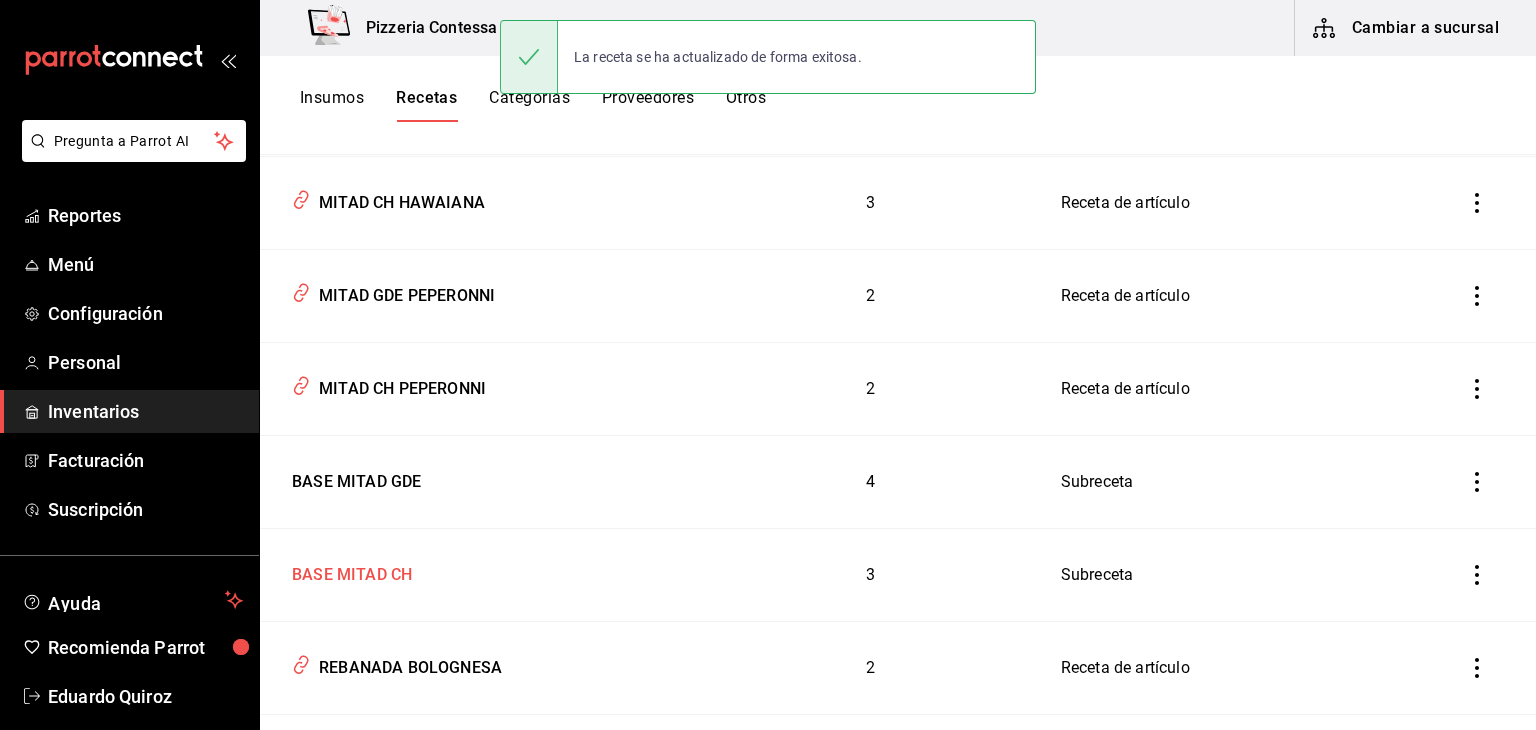 click on "BASE MITAD CH" at bounding box center (482, 571) 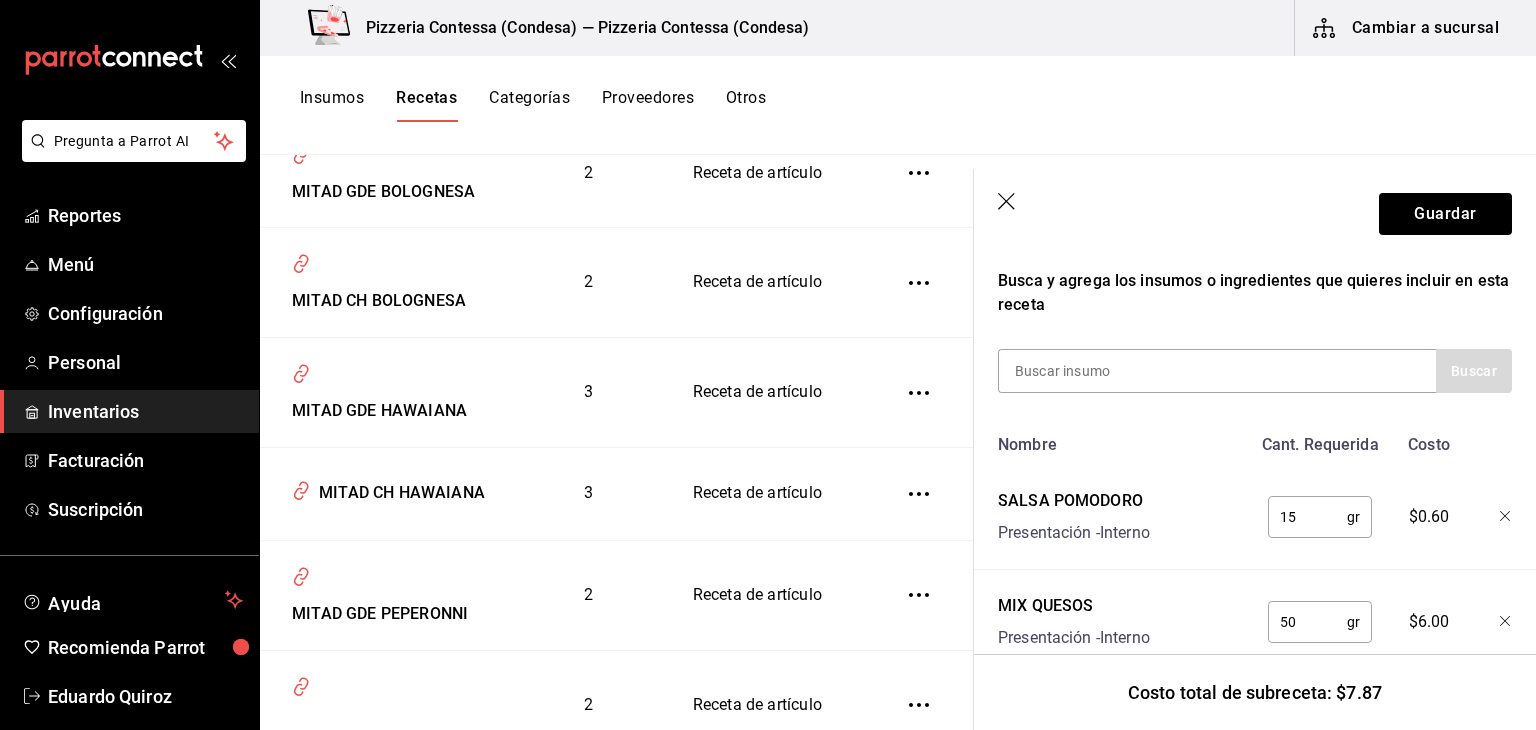 scroll, scrollTop: 344, scrollLeft: 0, axis: vertical 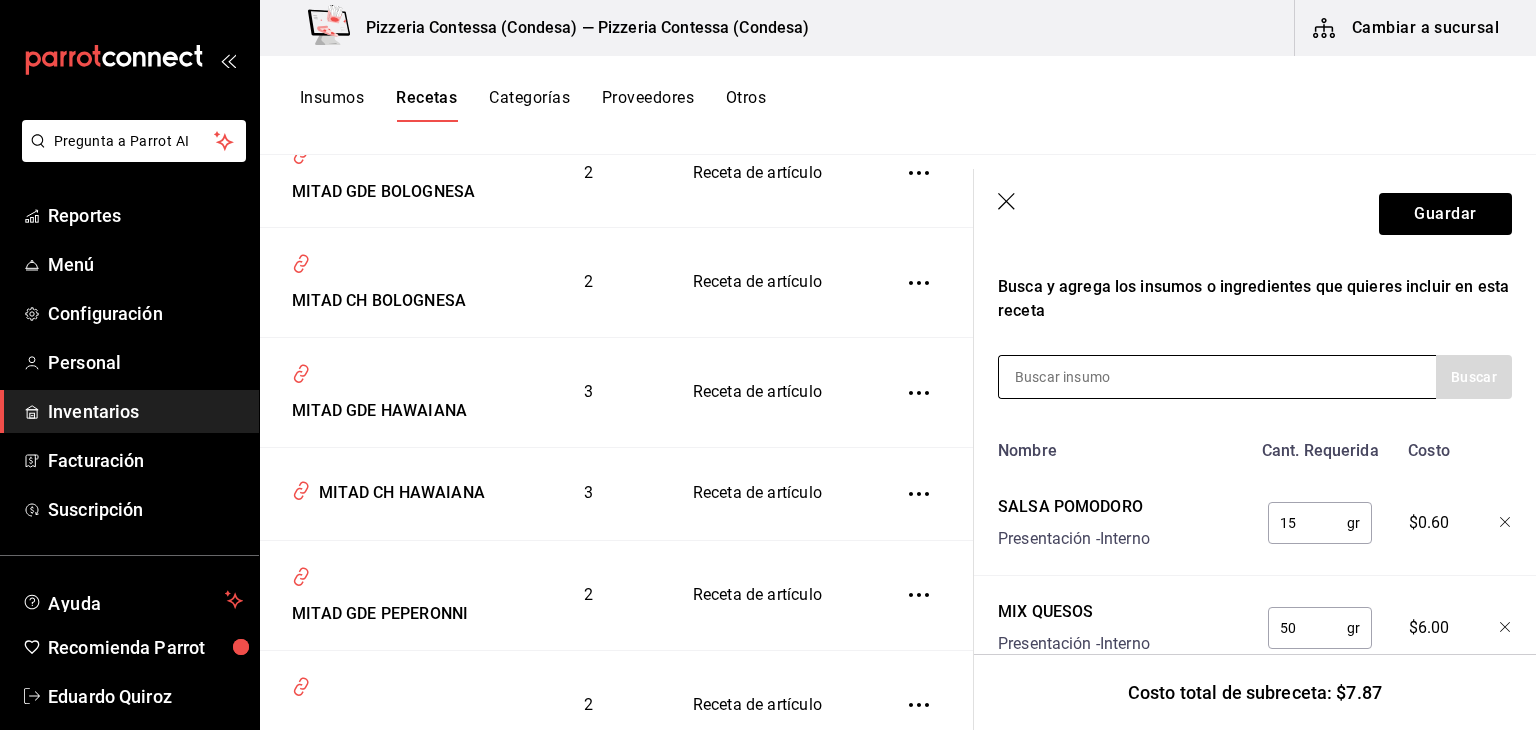 click at bounding box center [1099, 377] 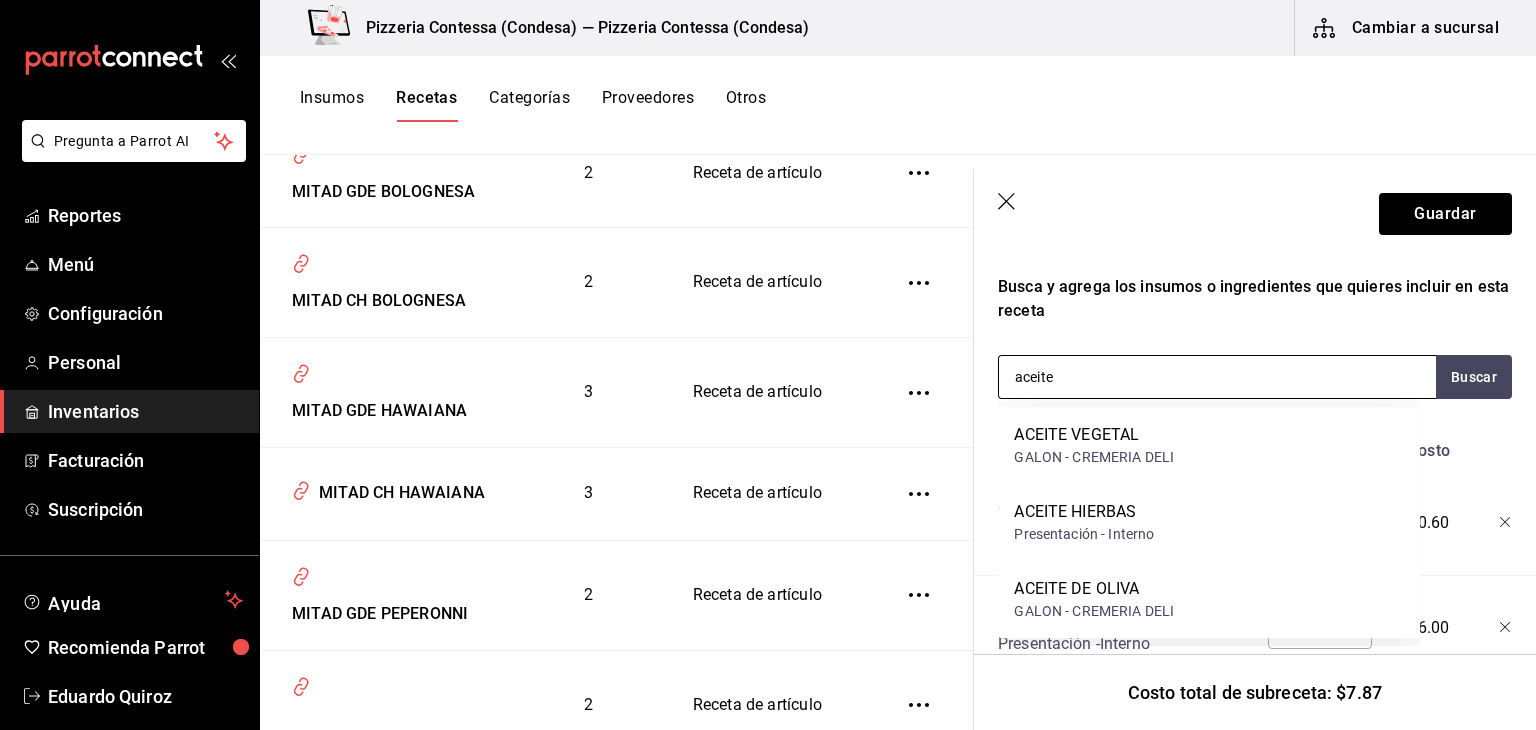 type on "aceite" 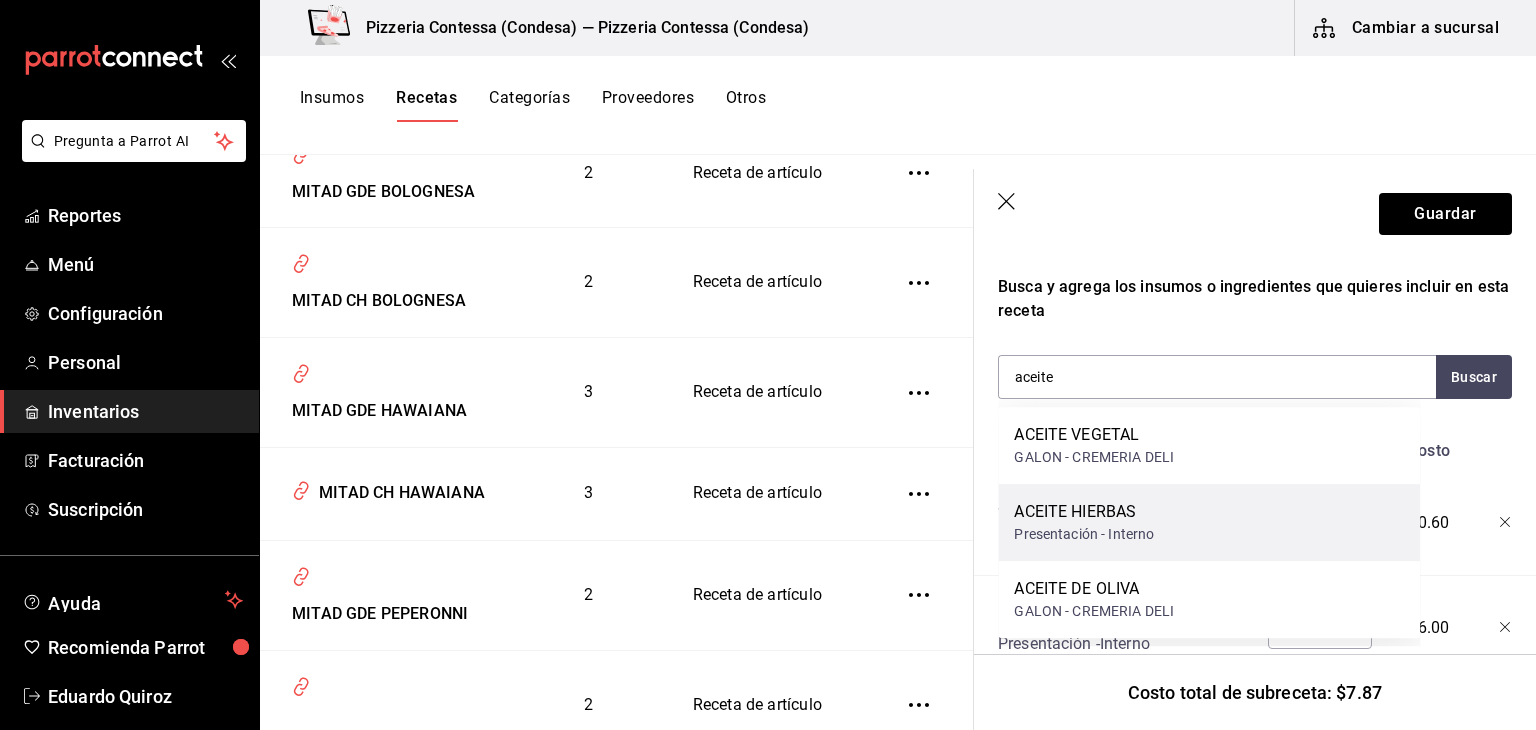 click on "ACEITE HIERBAS Presentación - Interno" at bounding box center (1209, 522) 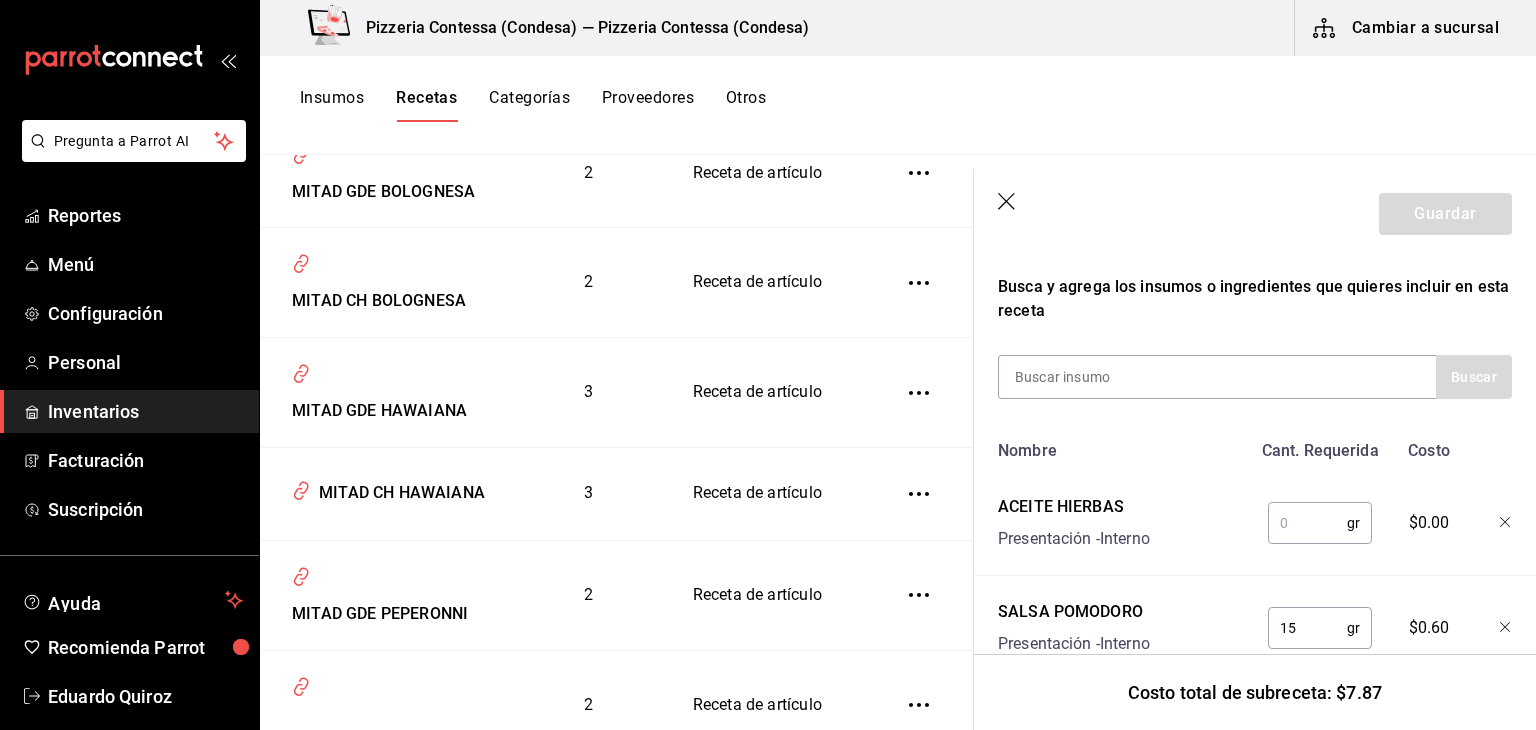 click at bounding box center [1307, 523] 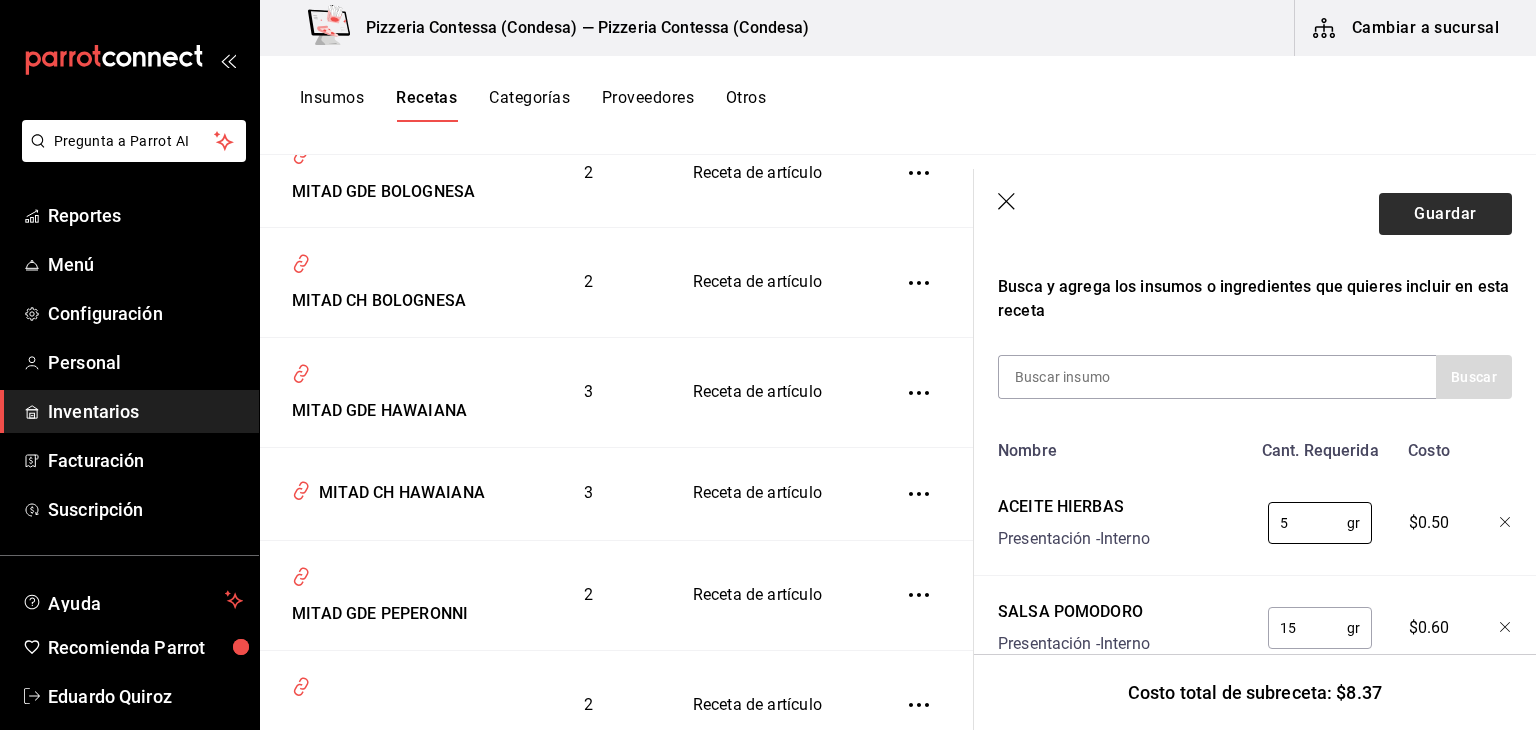 type on "5" 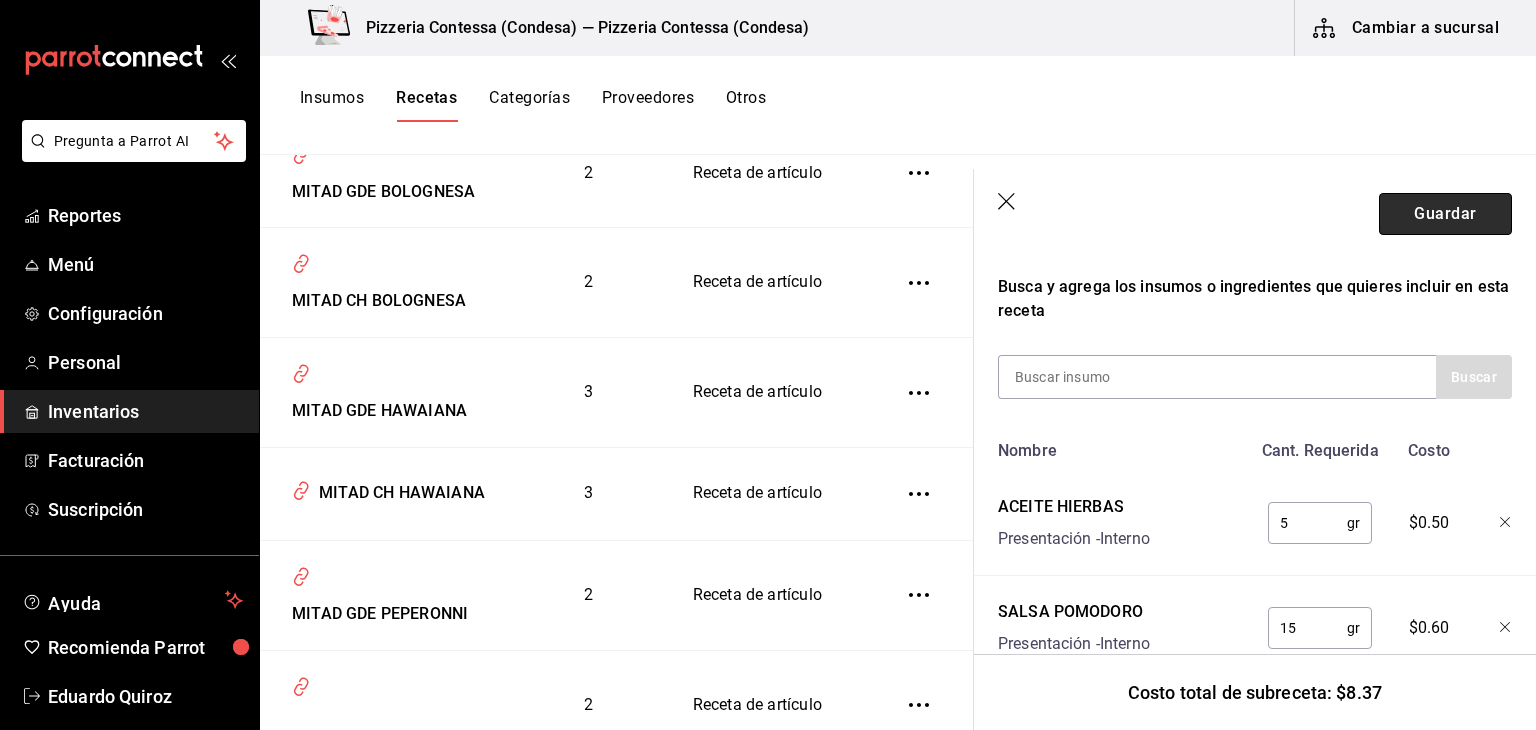 click on "Guardar" at bounding box center (1445, 214) 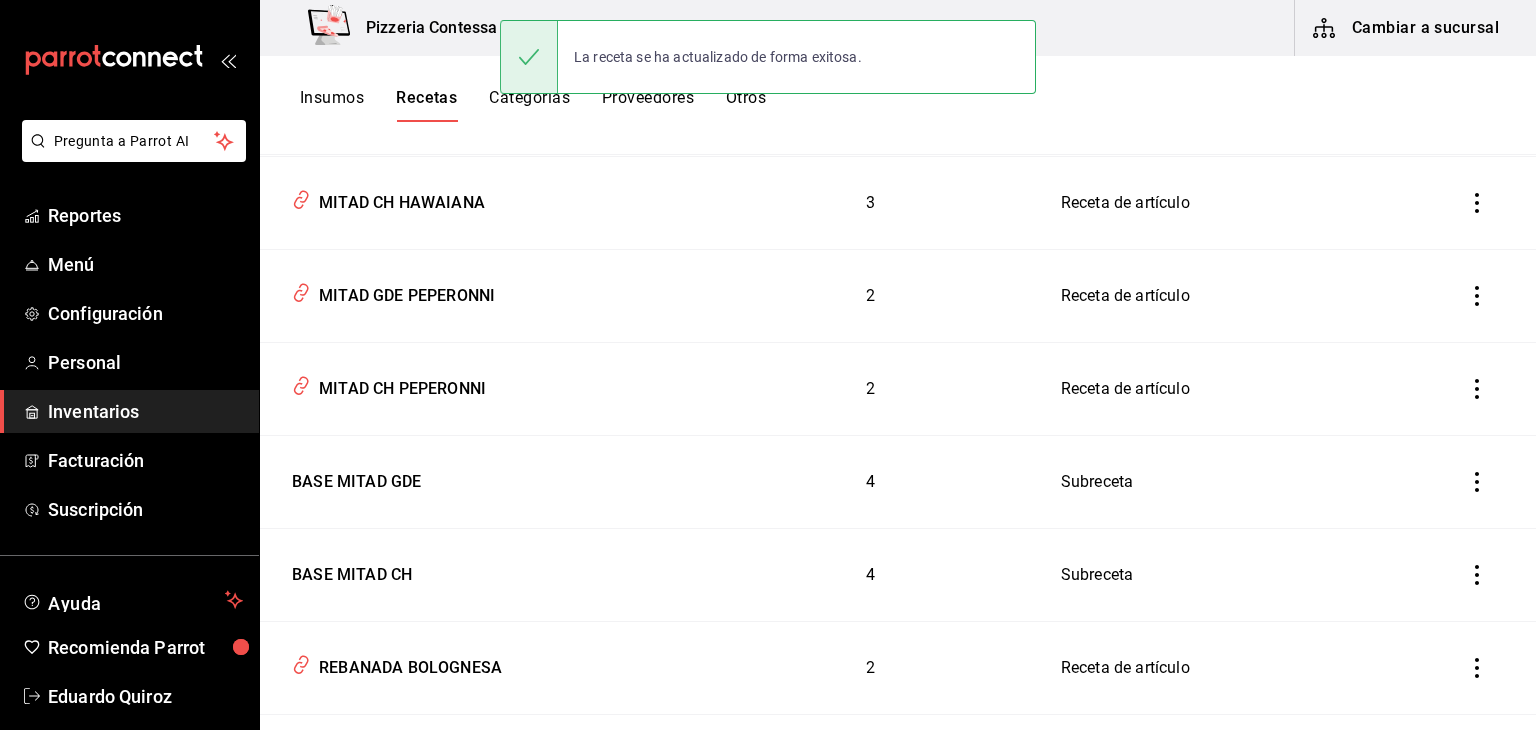 scroll, scrollTop: 0, scrollLeft: 0, axis: both 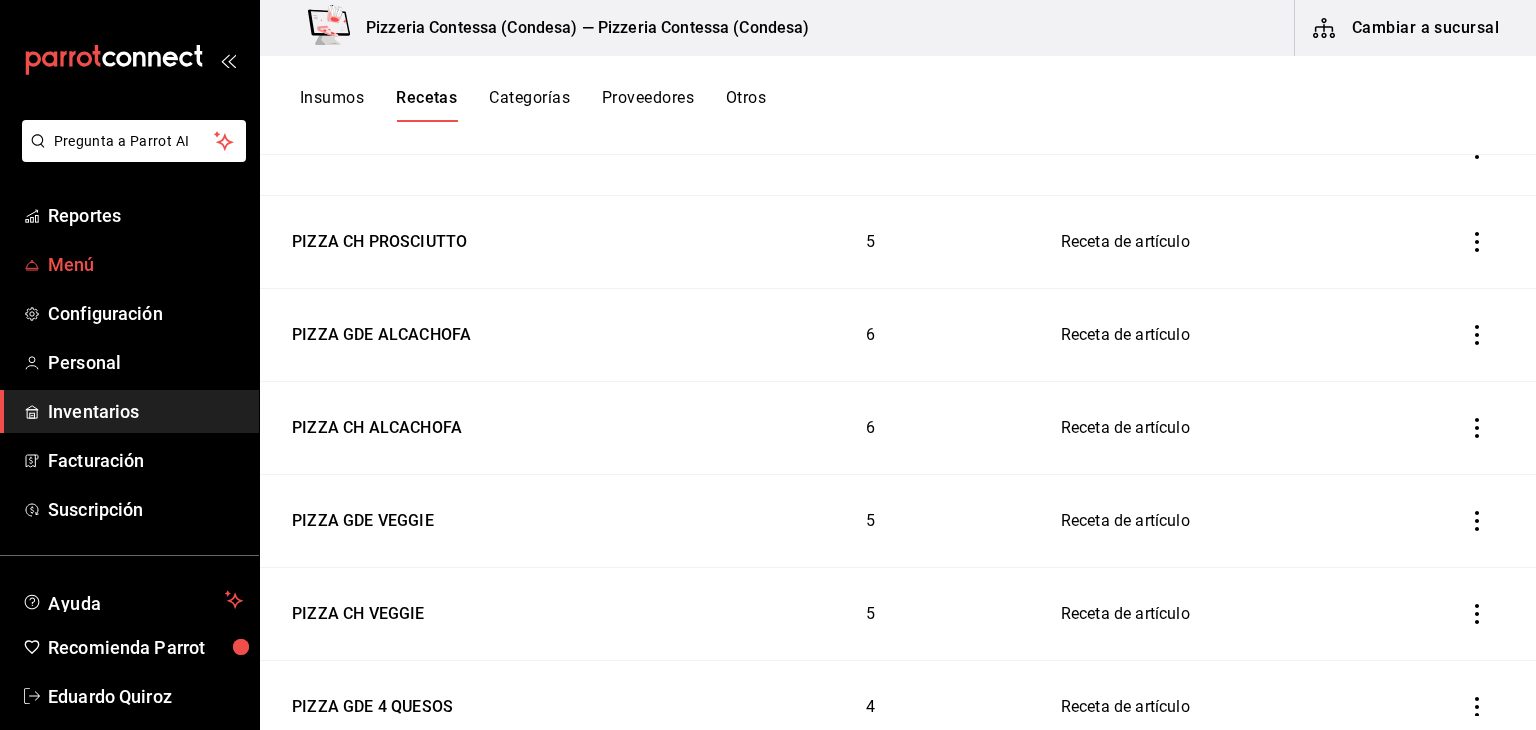 click on "Menú" at bounding box center [145, 264] 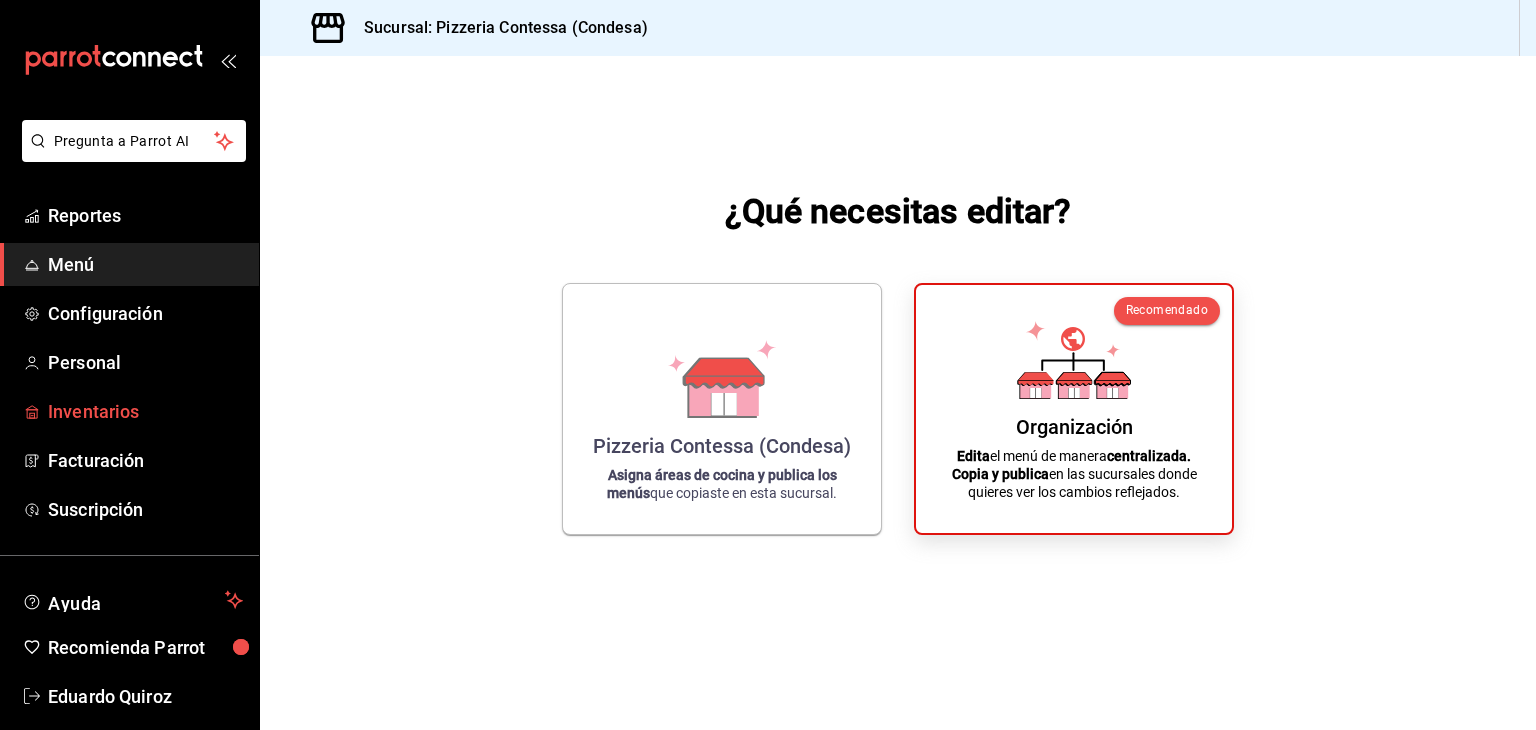 click on "Inventarios" at bounding box center (145, 411) 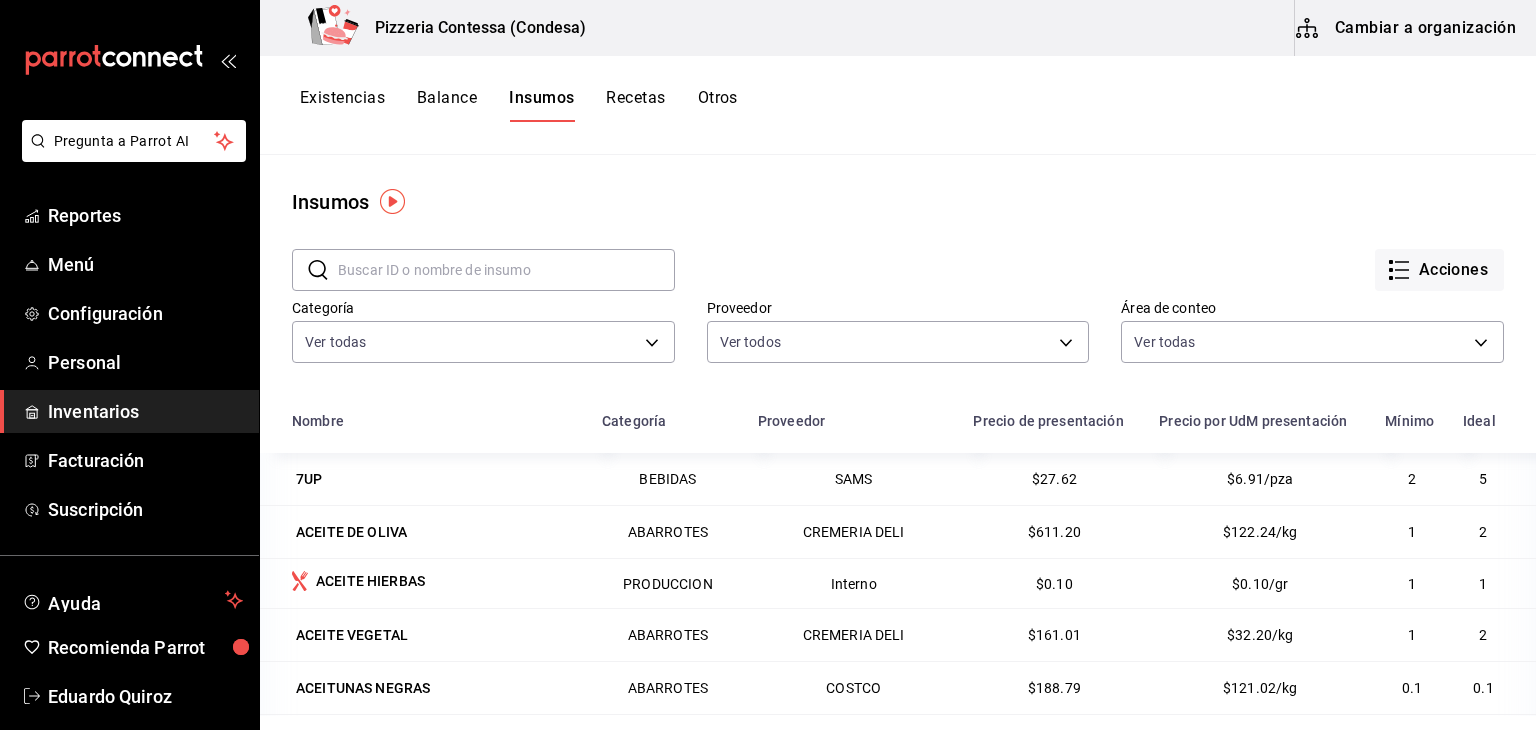 click on "Recetas" at bounding box center (635, 105) 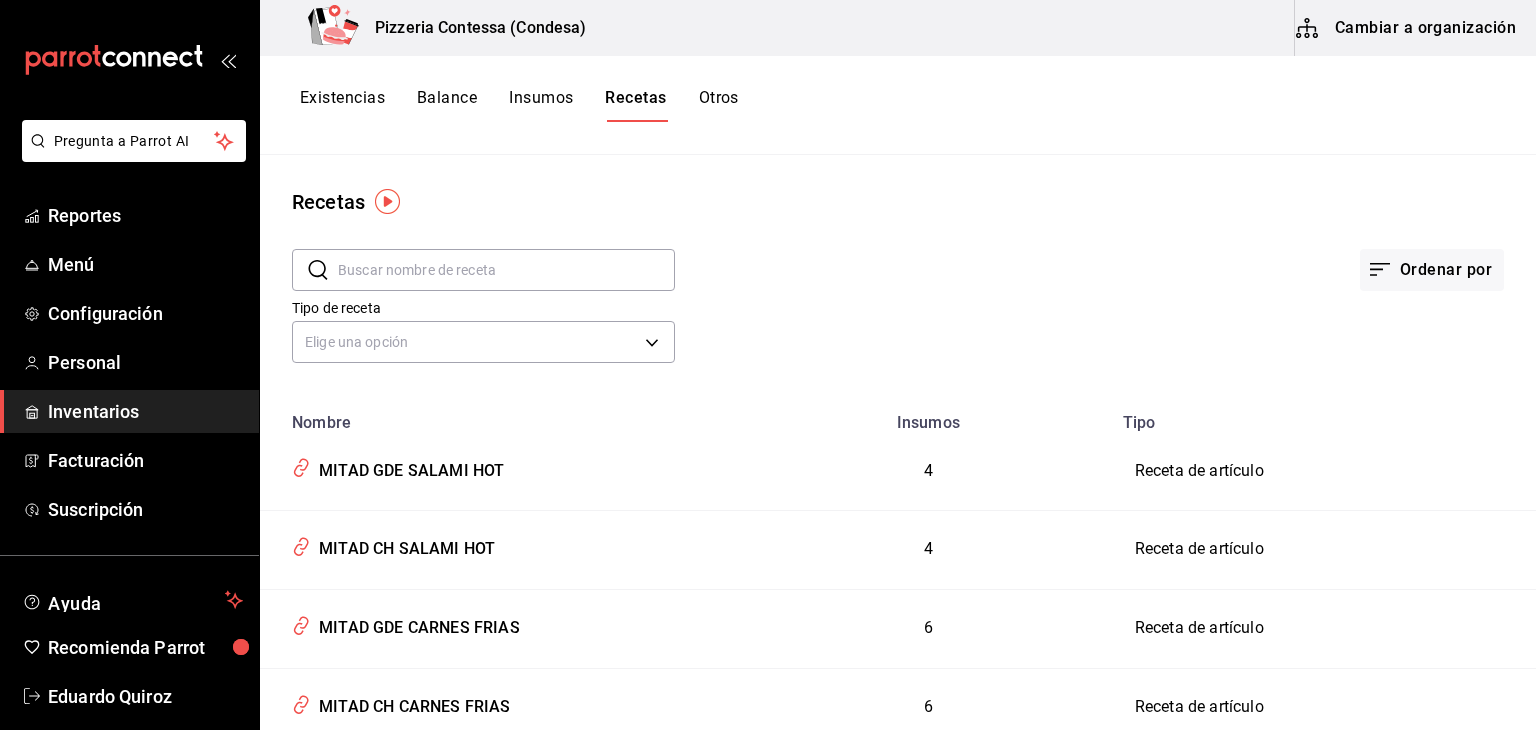 click on "Cambiar a organización" at bounding box center (1407, 28) 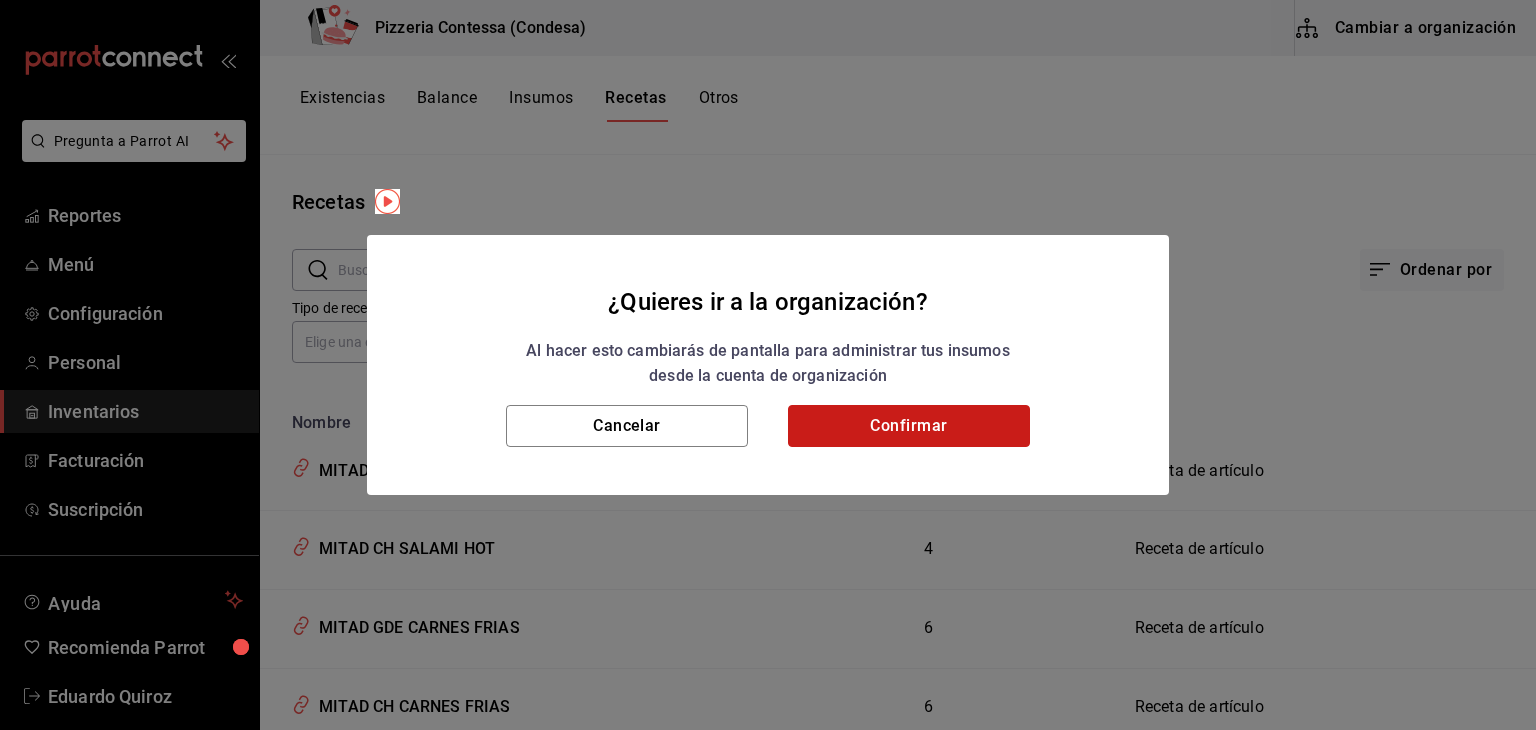 click on "Confirmar" at bounding box center (909, 426) 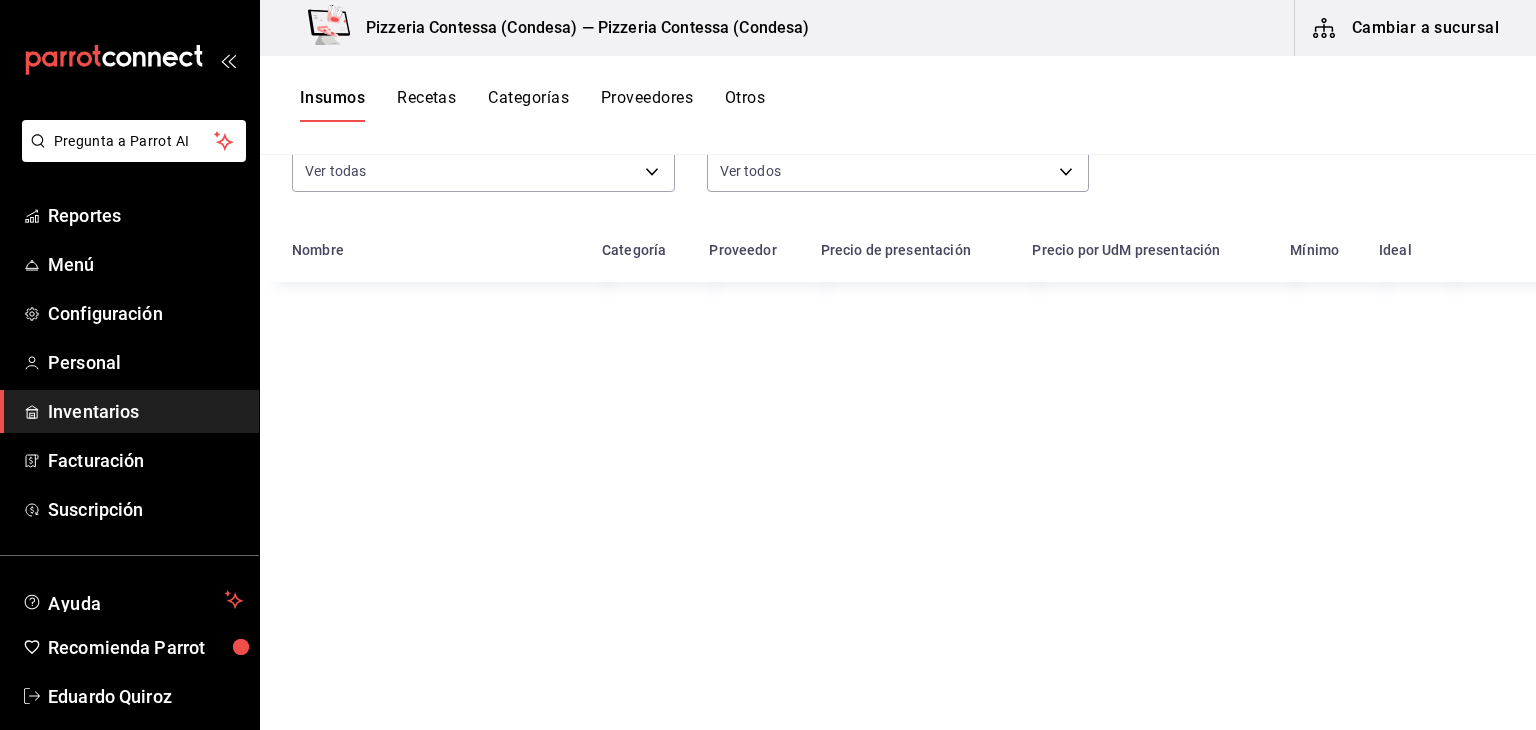 scroll, scrollTop: 0, scrollLeft: 0, axis: both 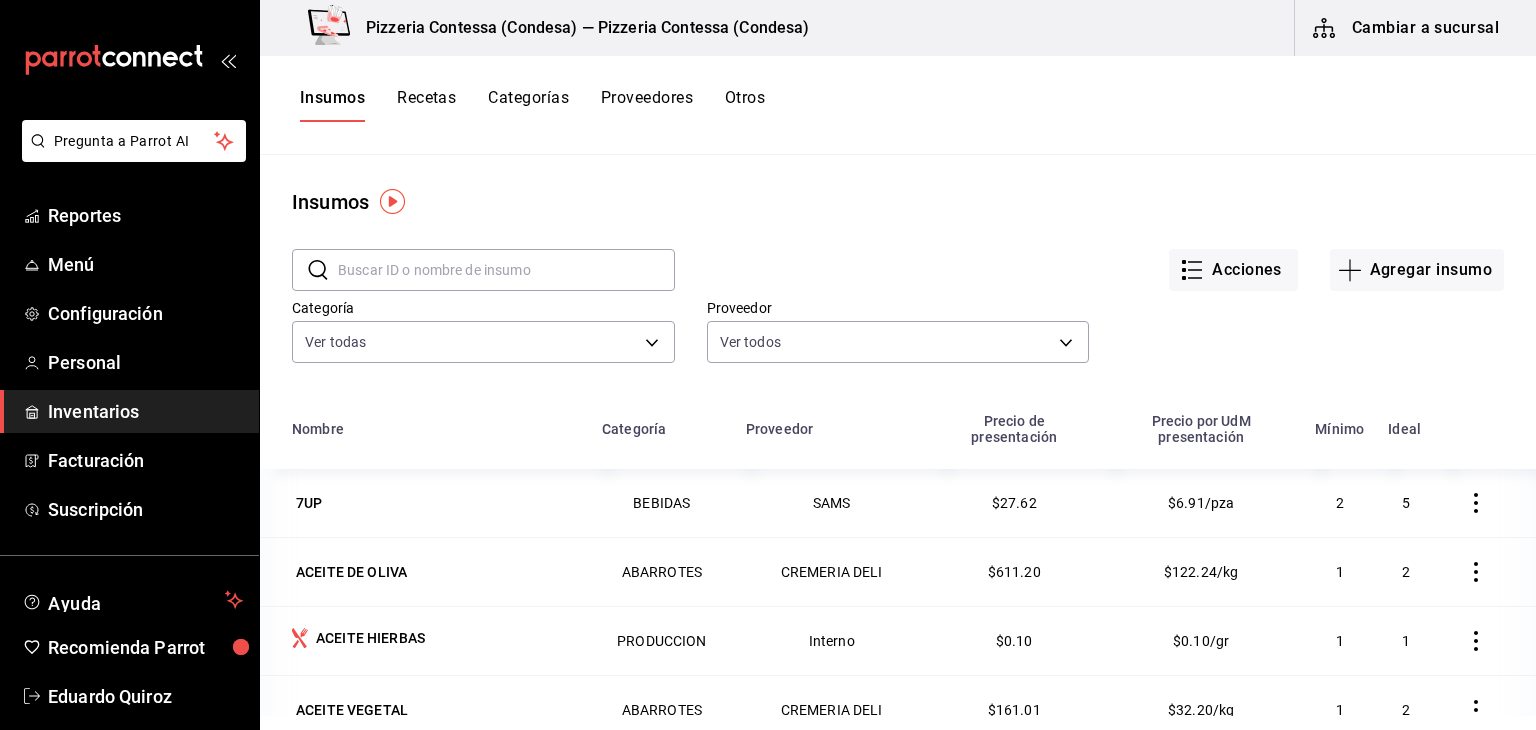 click on "Recetas" at bounding box center (426, 105) 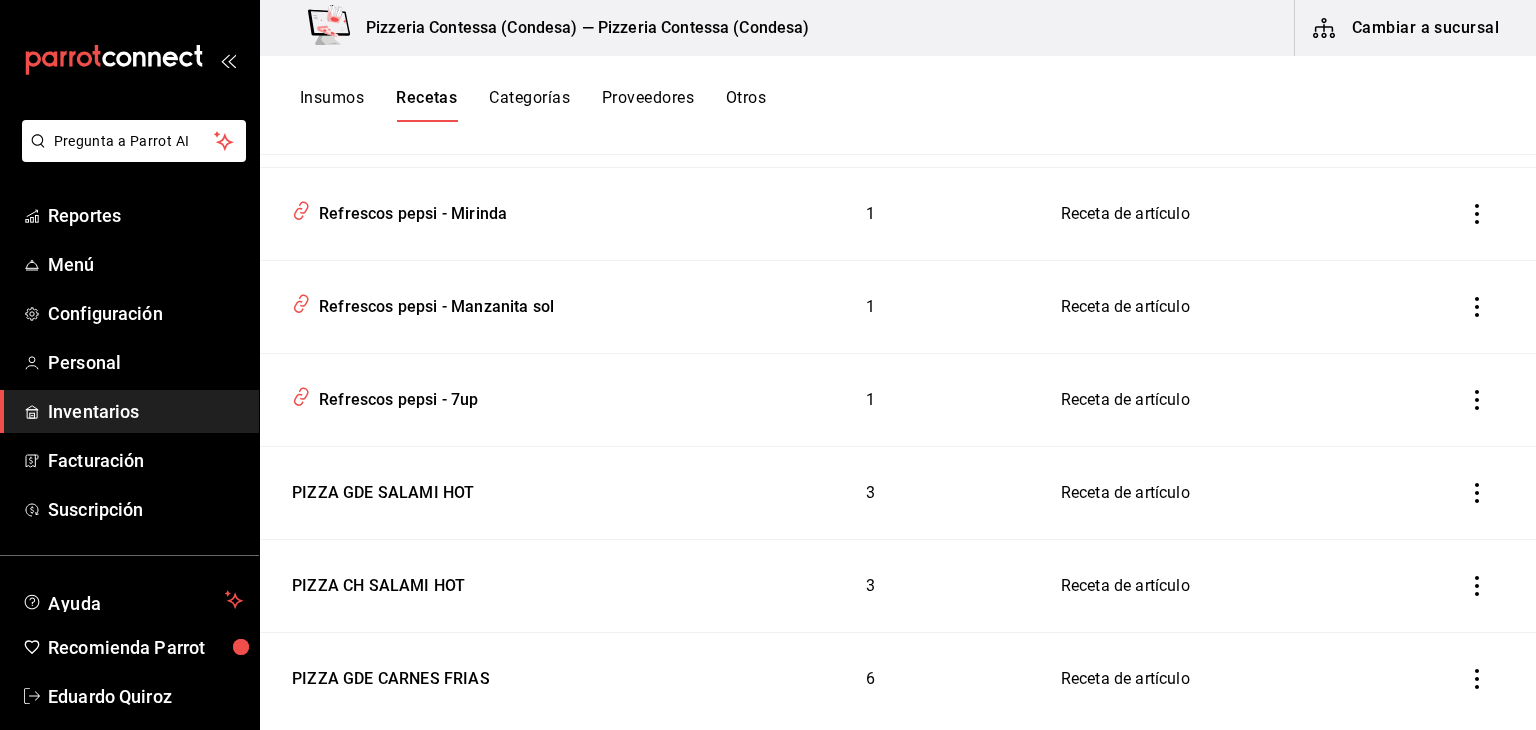 scroll, scrollTop: 3700, scrollLeft: 0, axis: vertical 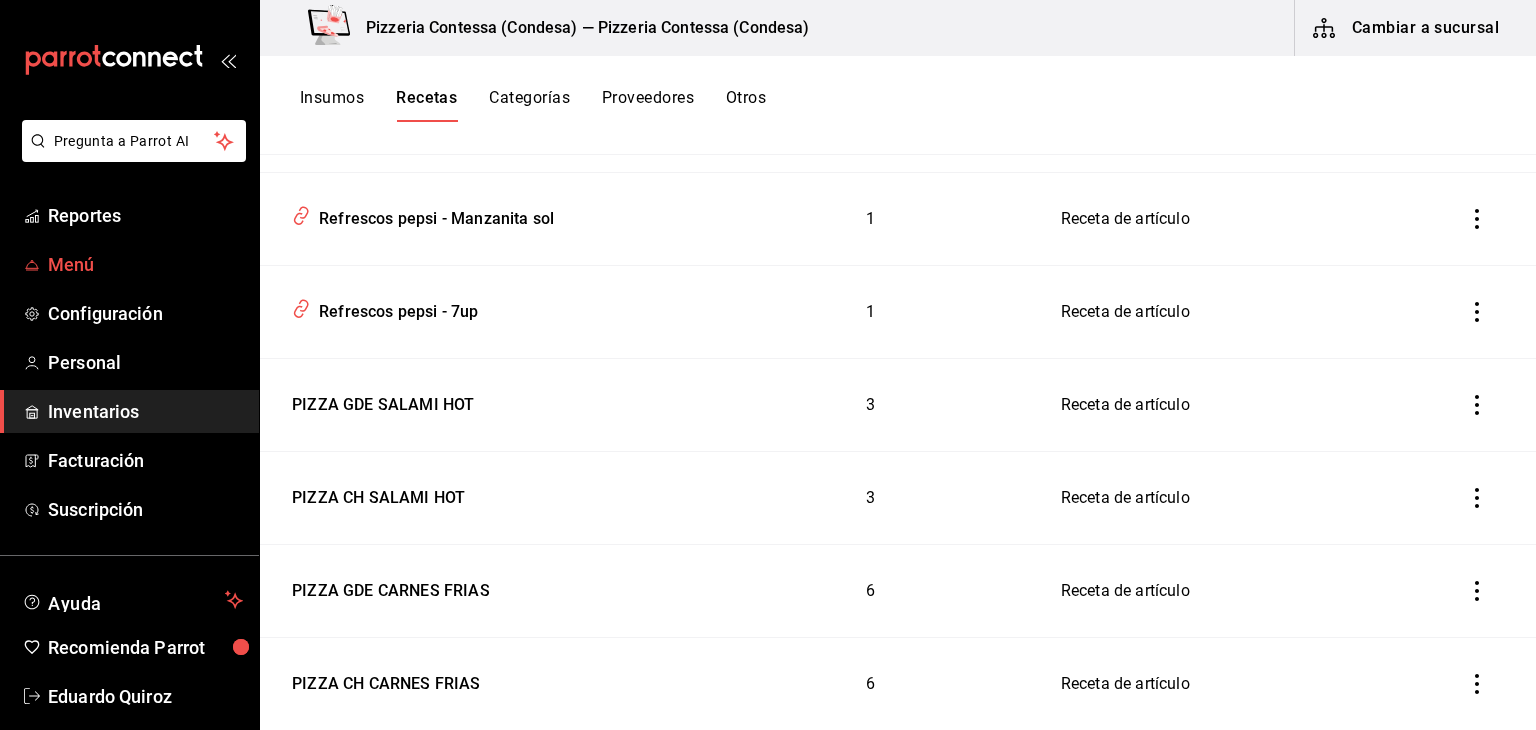 click on "Menú" at bounding box center [145, 264] 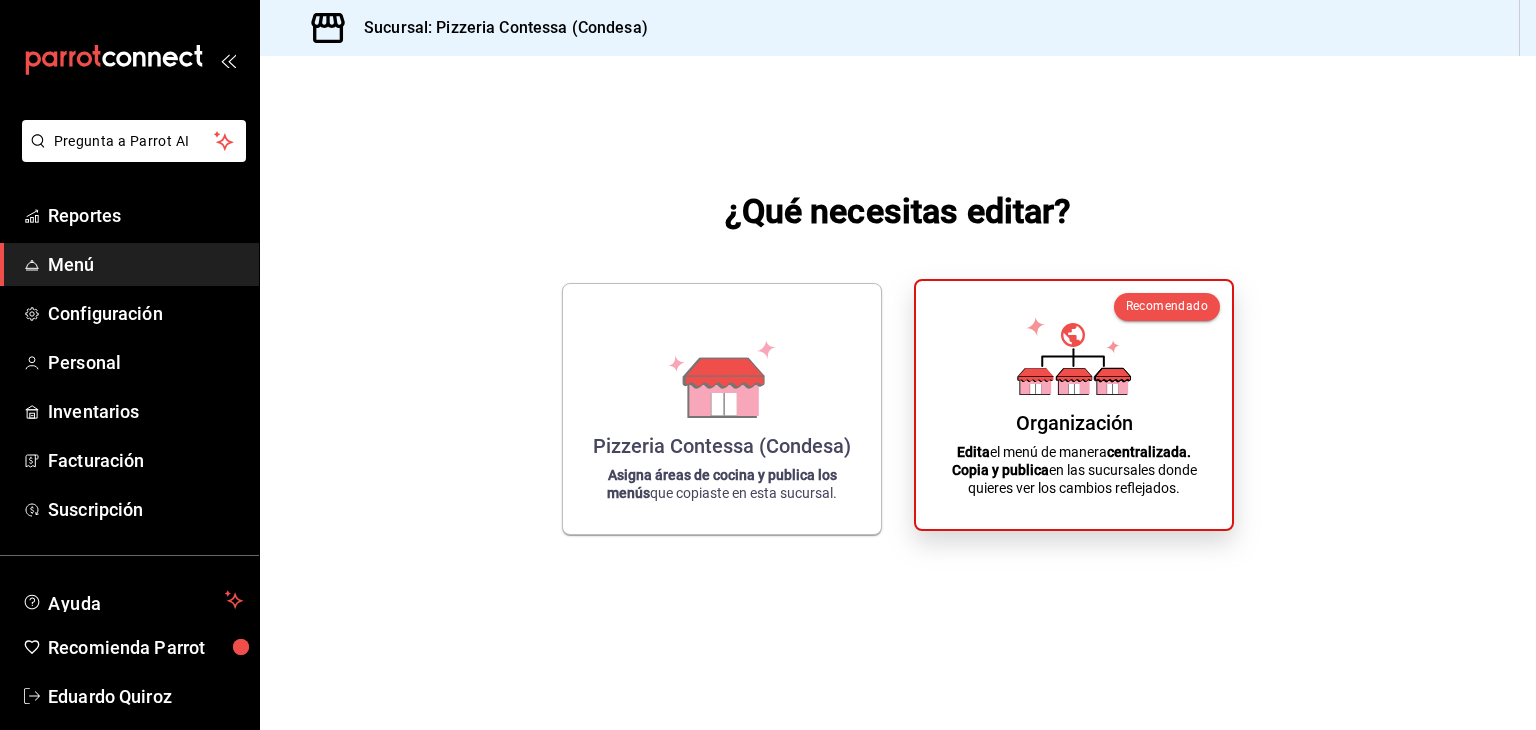 click on "Organización Edita  el menú de manera  centralizada.     Copia y publica  en las sucursales donde quieres ver los cambios reflejados." at bounding box center [1074, 405] 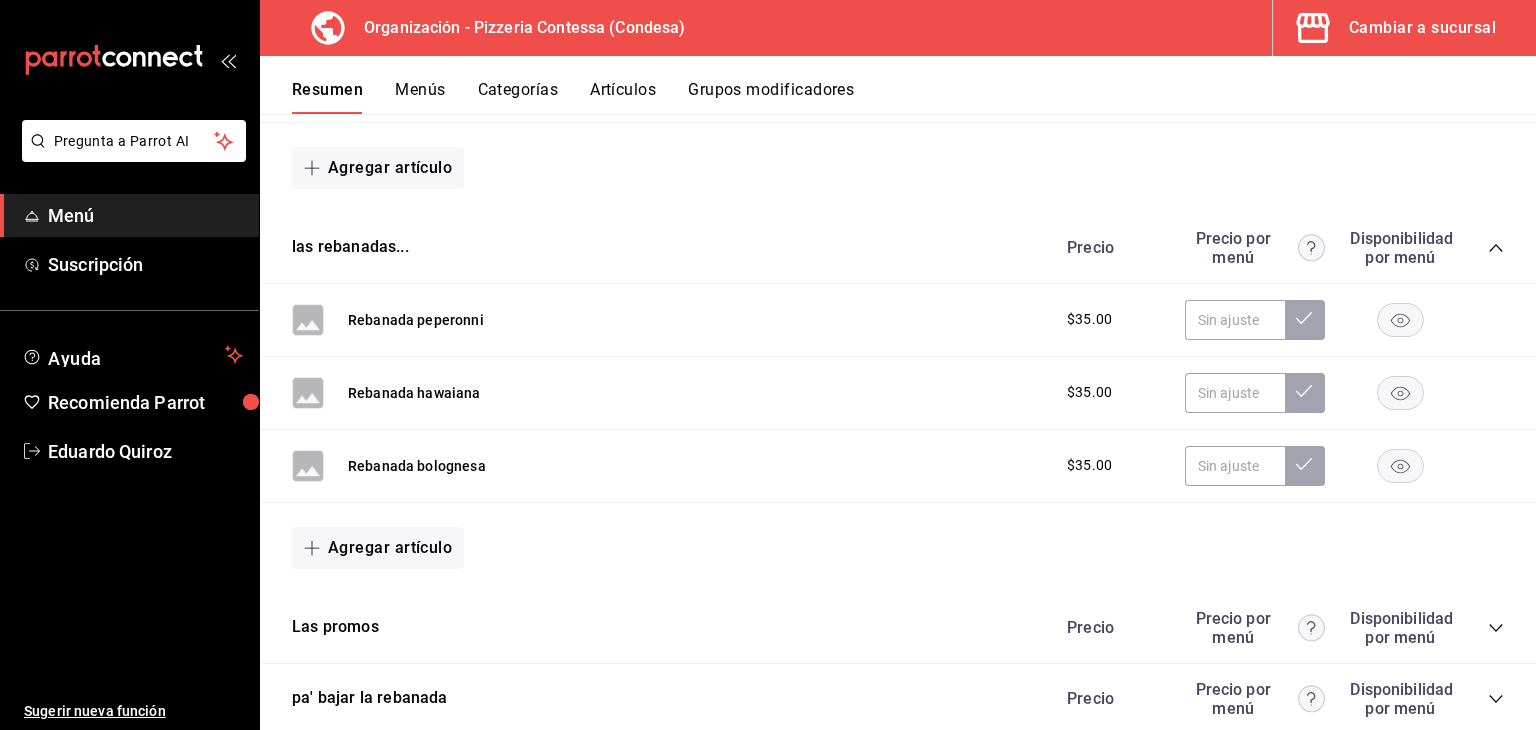 scroll, scrollTop: 400, scrollLeft: 0, axis: vertical 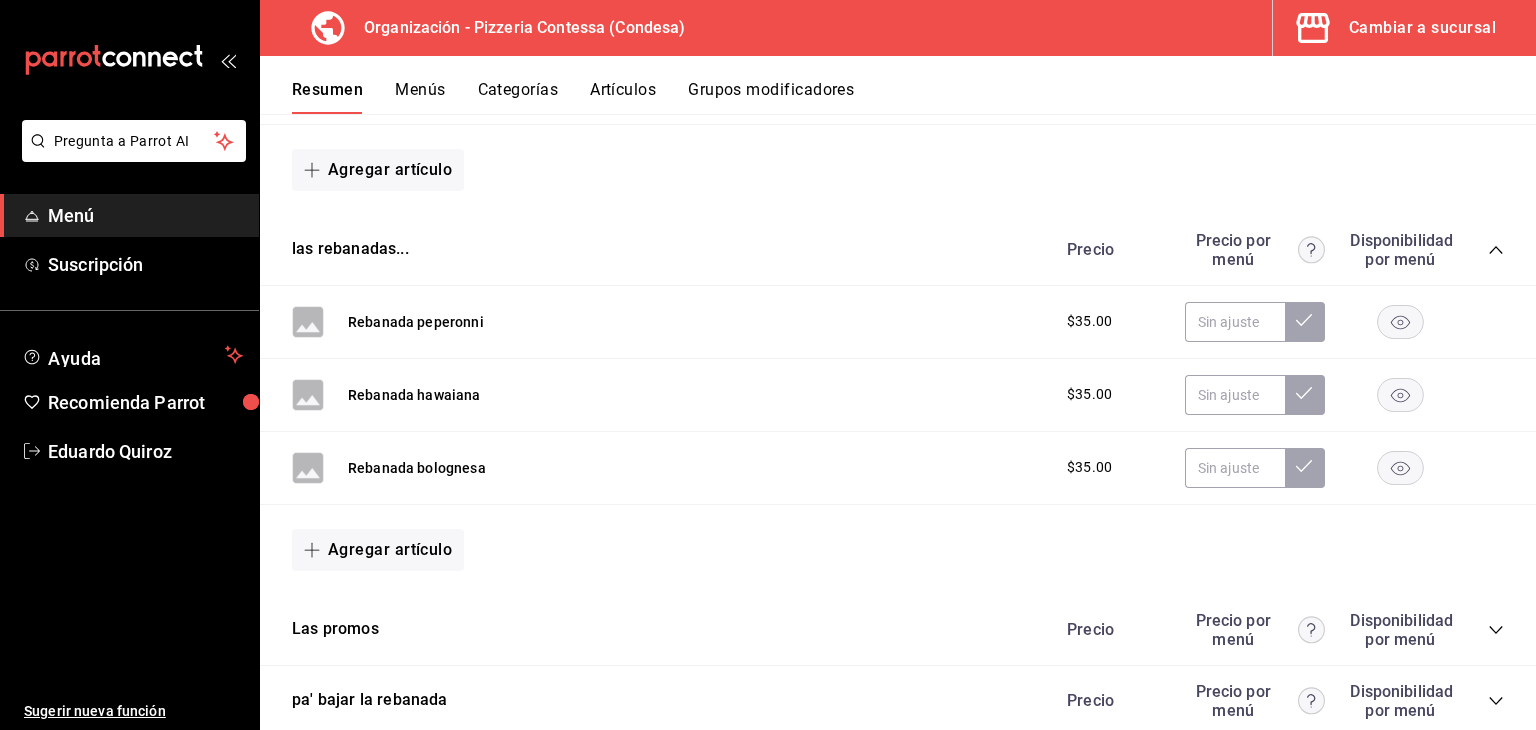 click on "Menús" at bounding box center (420, 97) 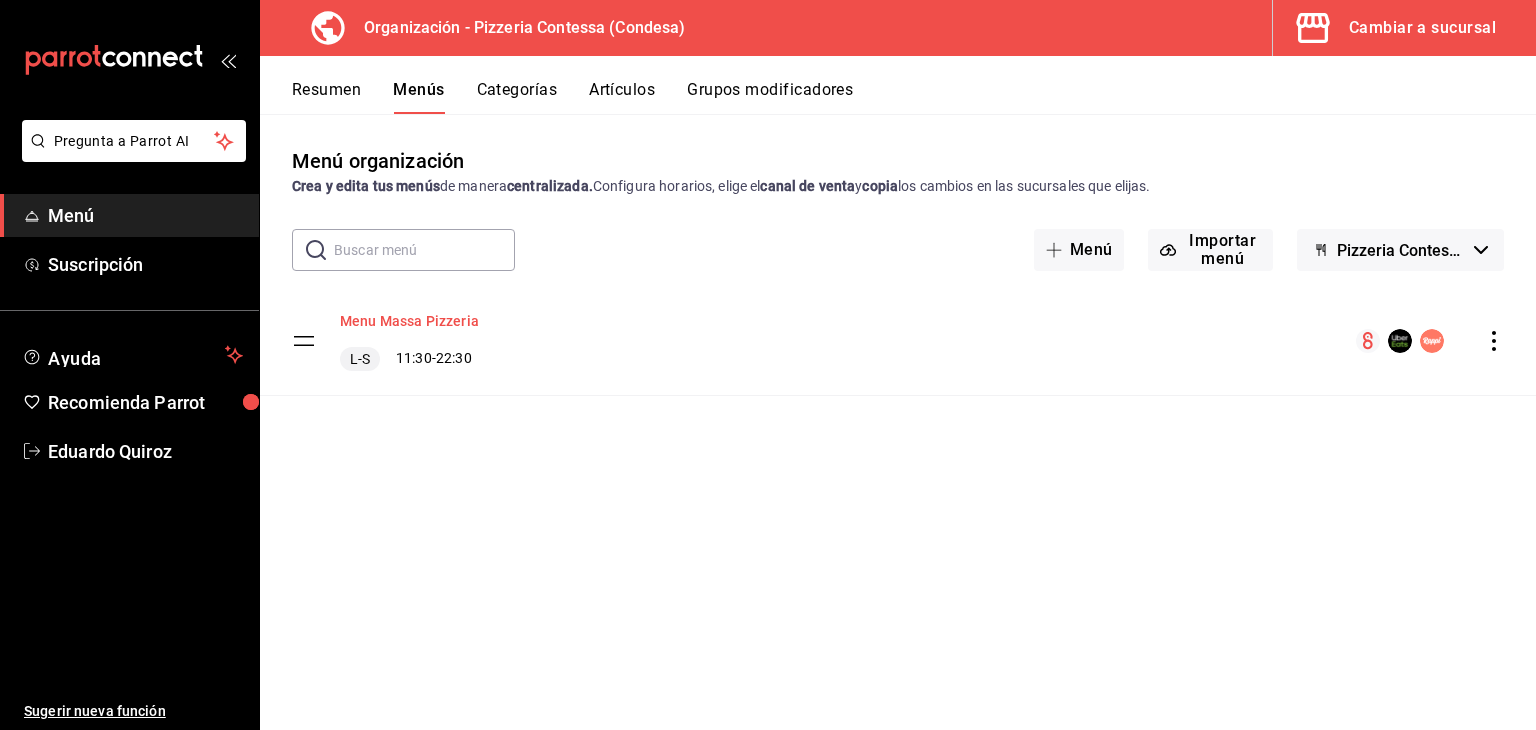 click on "Menu Massa Pizzeria" at bounding box center (409, 321) 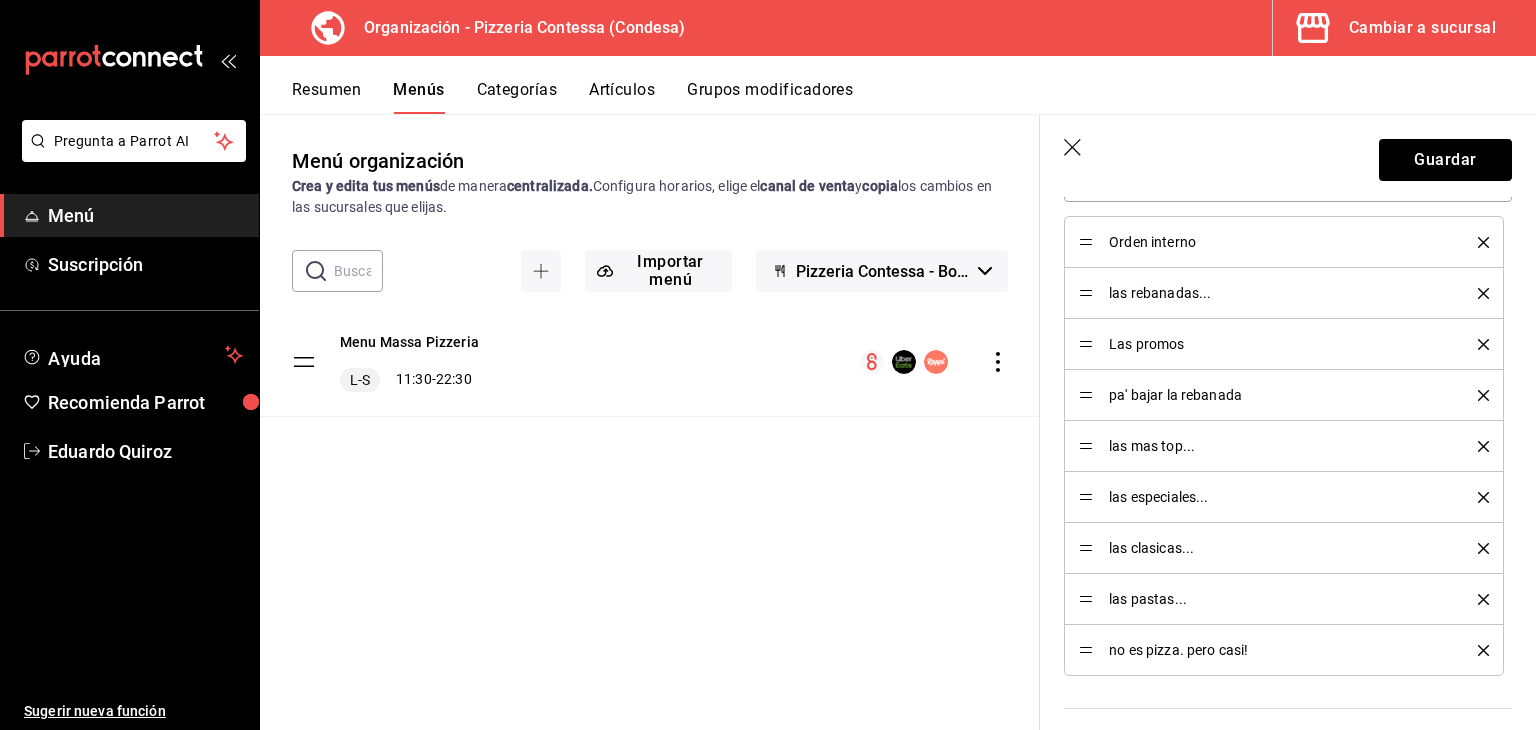 scroll, scrollTop: 500, scrollLeft: 0, axis: vertical 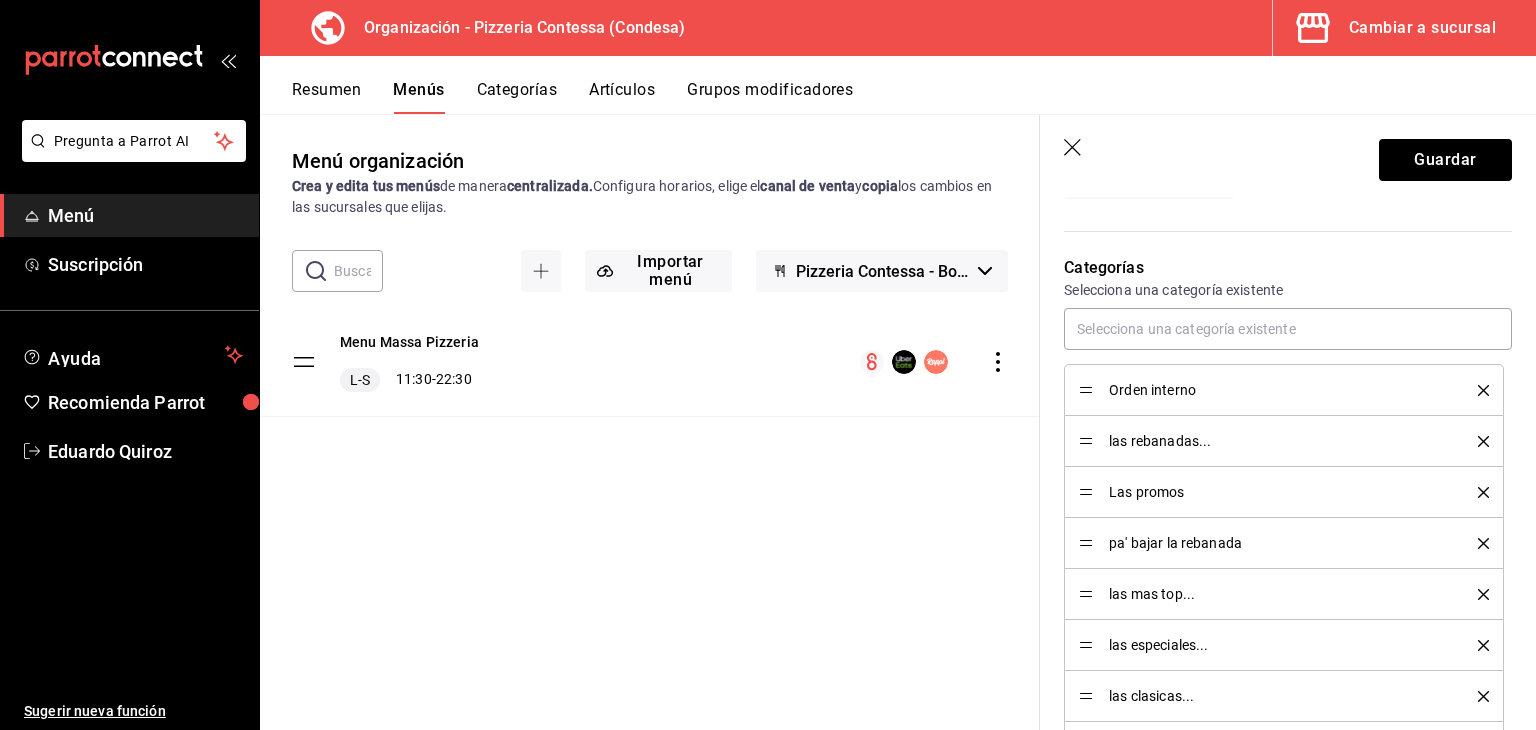 click at bounding box center [1476, 390] 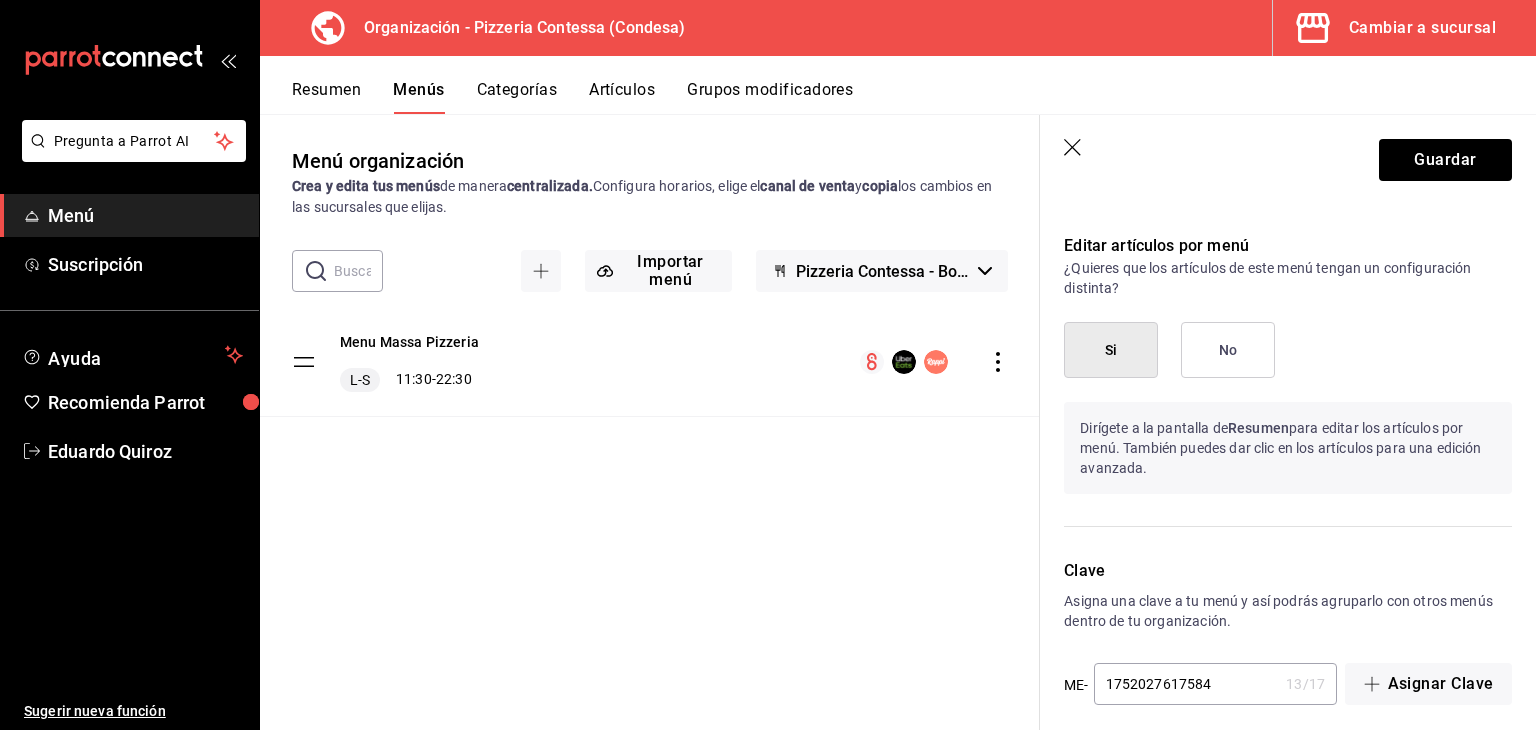 scroll, scrollTop: 1413, scrollLeft: 0, axis: vertical 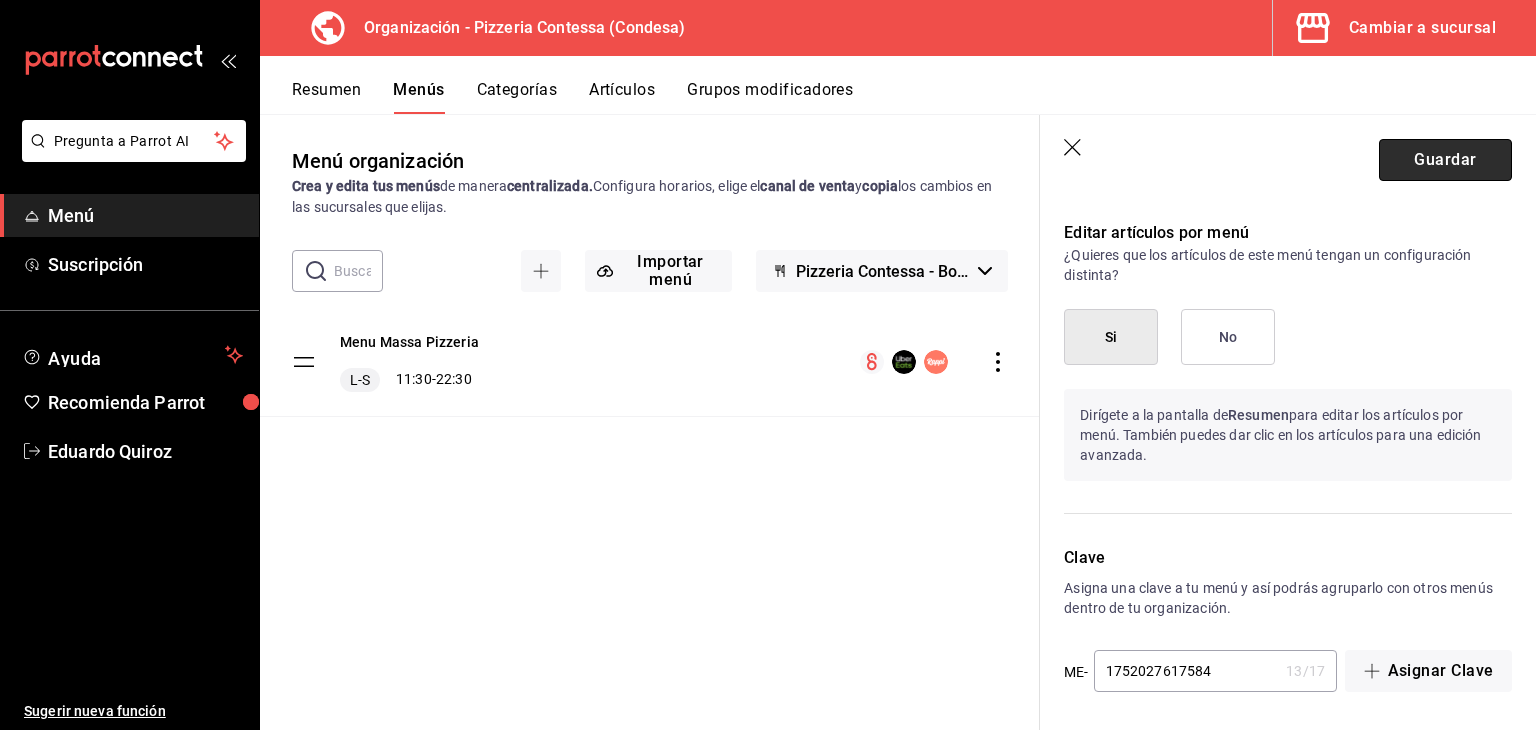click on "Guardar" at bounding box center (1445, 160) 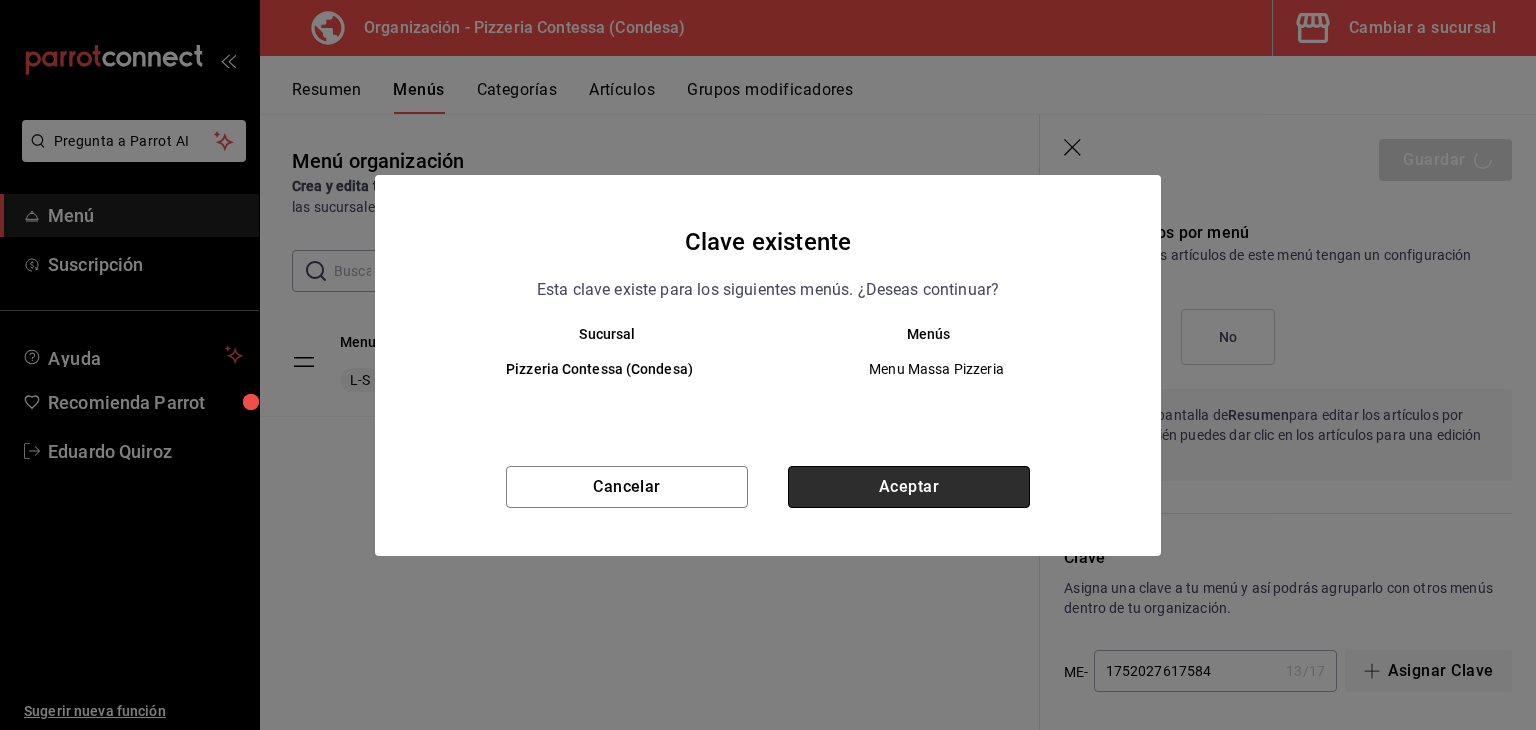 click on "Aceptar" at bounding box center [909, 487] 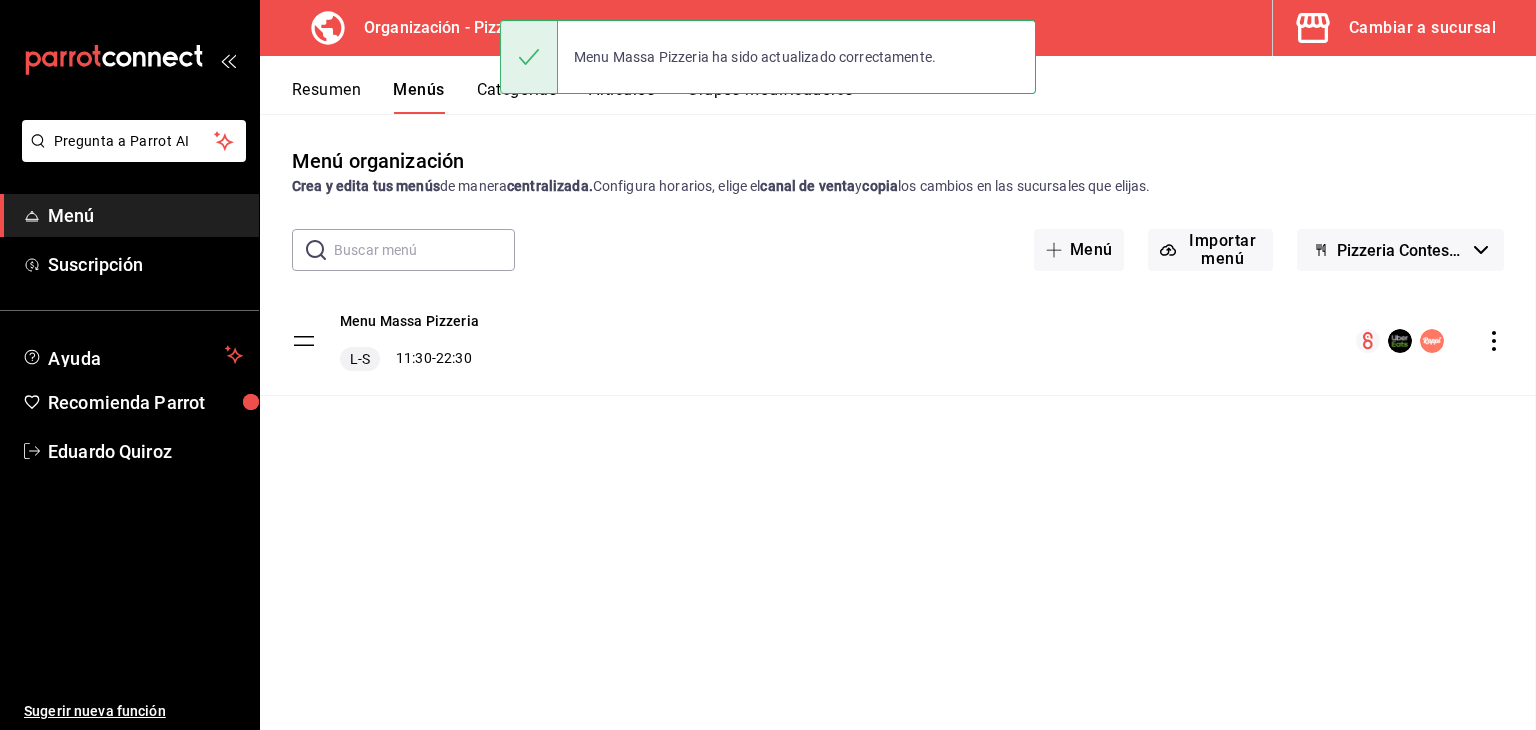 scroll, scrollTop: 0, scrollLeft: 0, axis: both 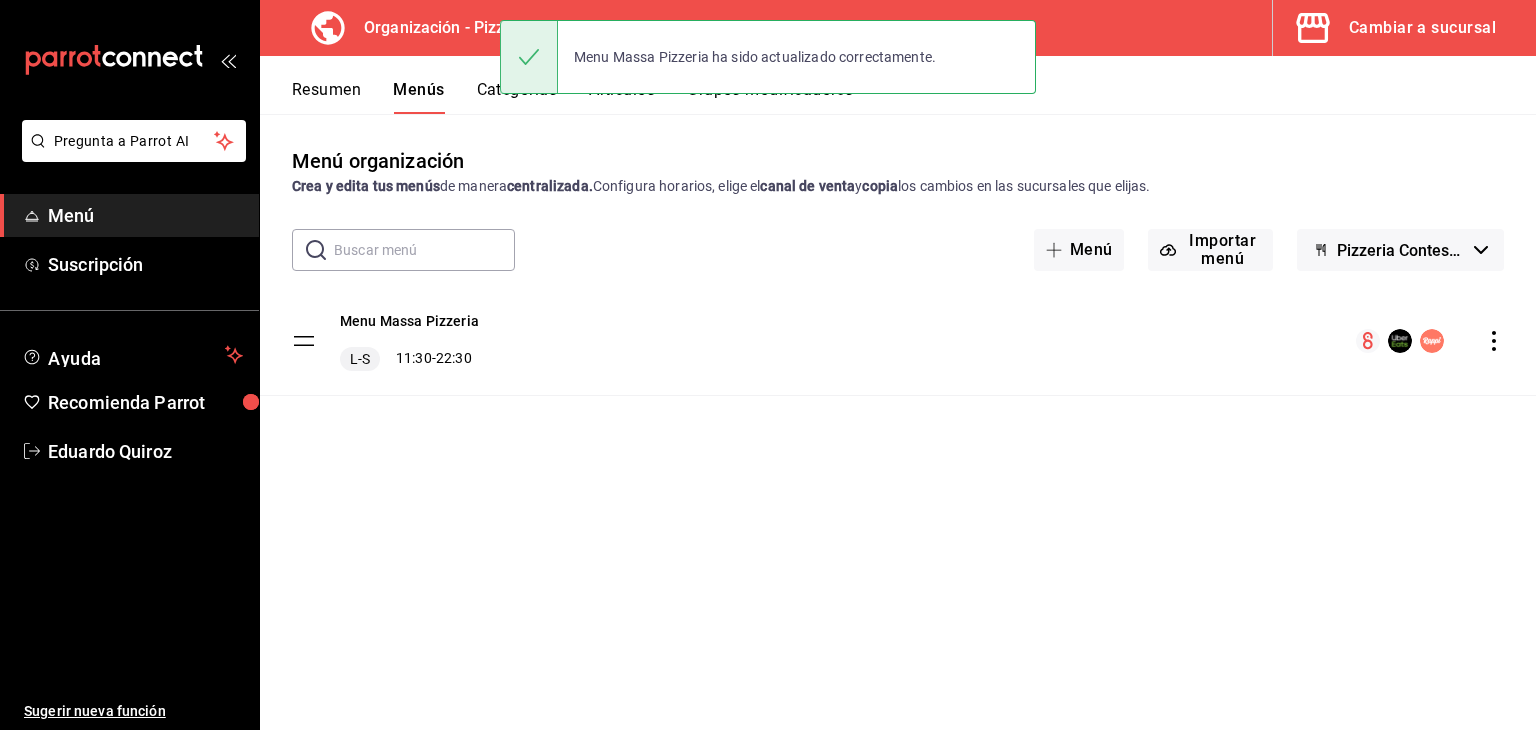 click on "Menu Massa Pizzeria ha sido actualizado correctamente." at bounding box center (768, 57) 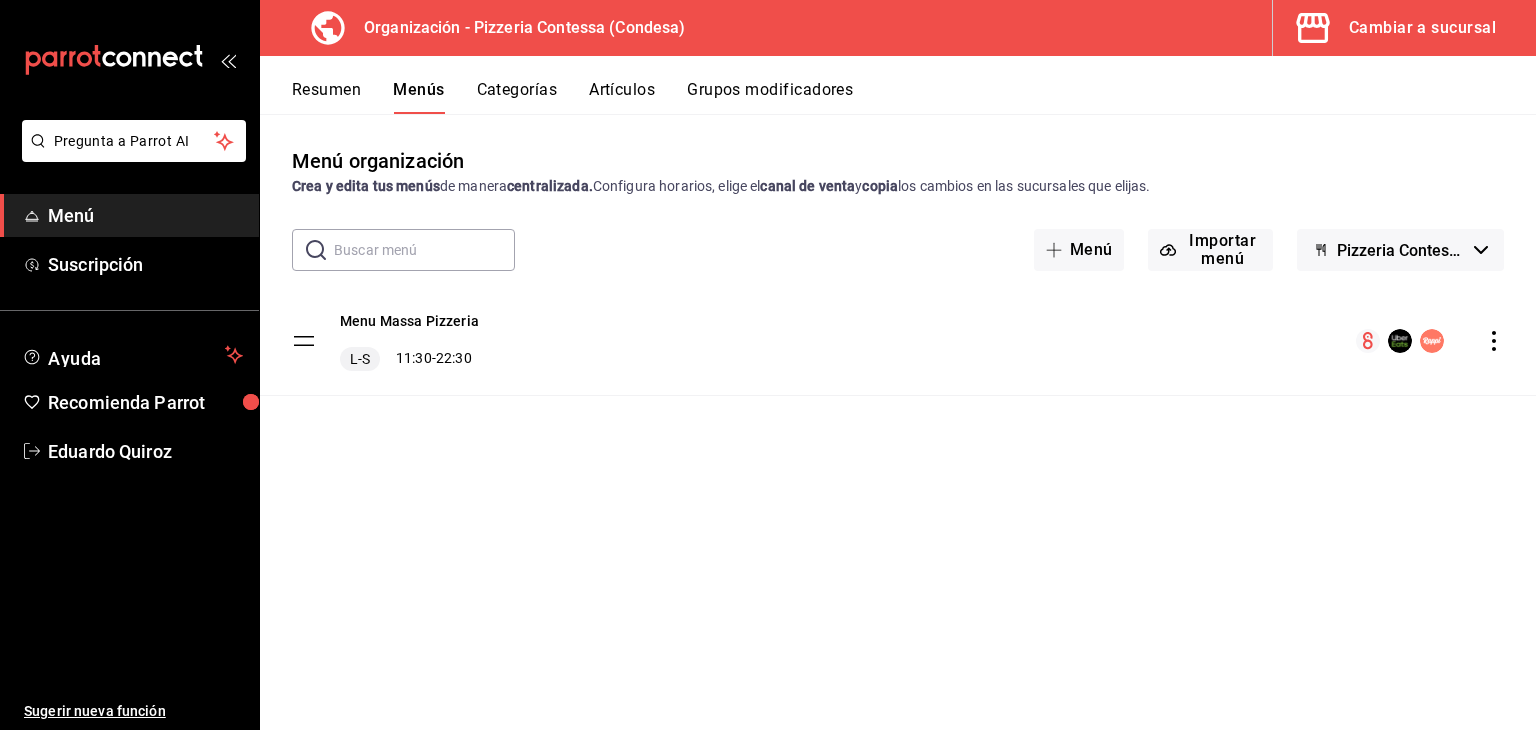 click on "Pregunta a Parrot AI Menú   Suscripción   Ayuda Recomienda Parrot   [PERSON]   Sugerir nueva función   Organización - Pizzeria Contessa (Condesa) Cambiar a sucursal Resumen Menús Categorías Artículos Grupos modificadores Menú organización Crea y edita tus menús  de manera  centralizada.  Configura horarios, elige el  canal de venta  y  copia  los cambios en las sucursales que elijas. ​ ​ Menú Importar menú Pizzeria Contessa - Borrador Menu Massa Pizzeria L-S 11:30  -  22:30 Guardar Menu Massa Pizzeria ha sido actualizado correctamente." at bounding box center [768, 365] 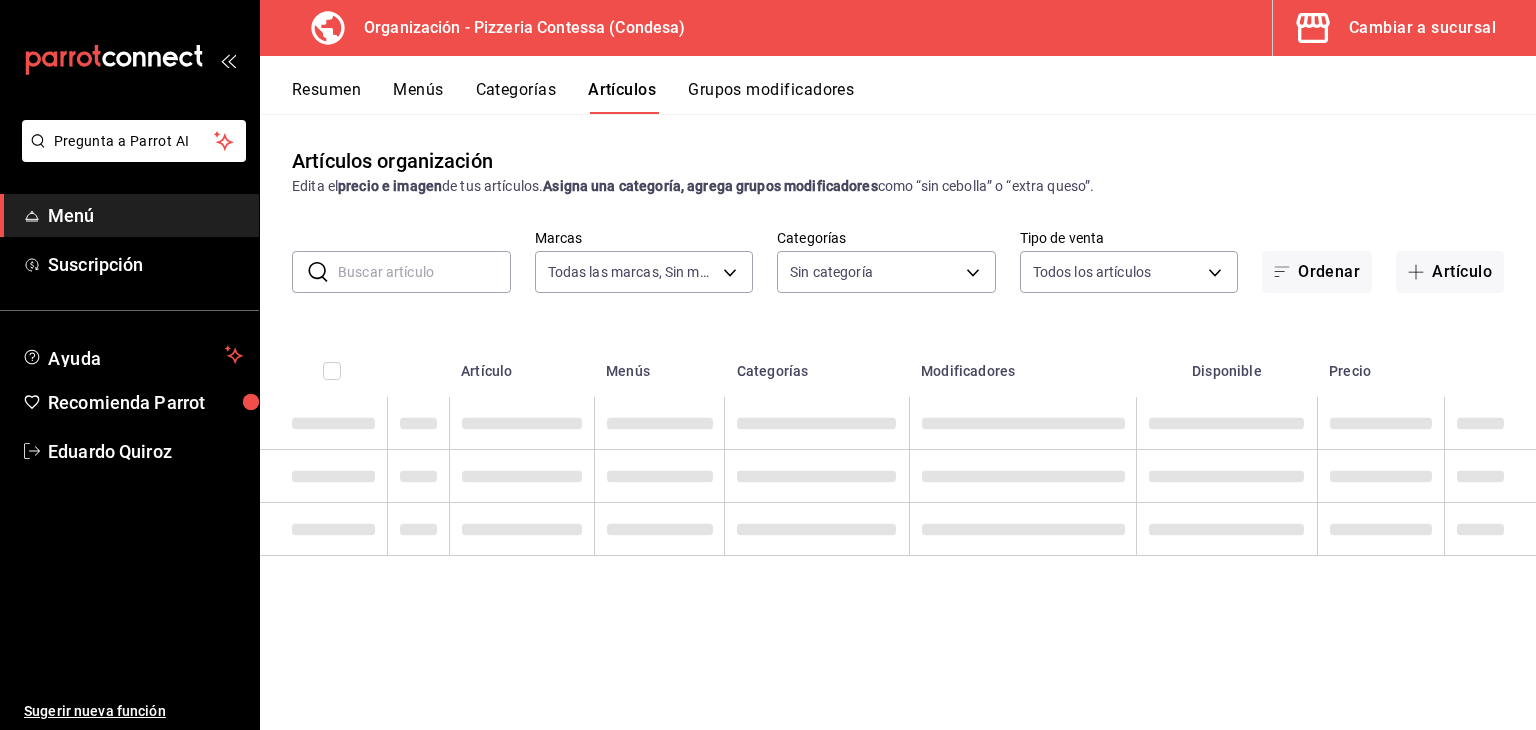 type on "ffd2d5b6-989f-41ef-afc5-5290e67978d8" 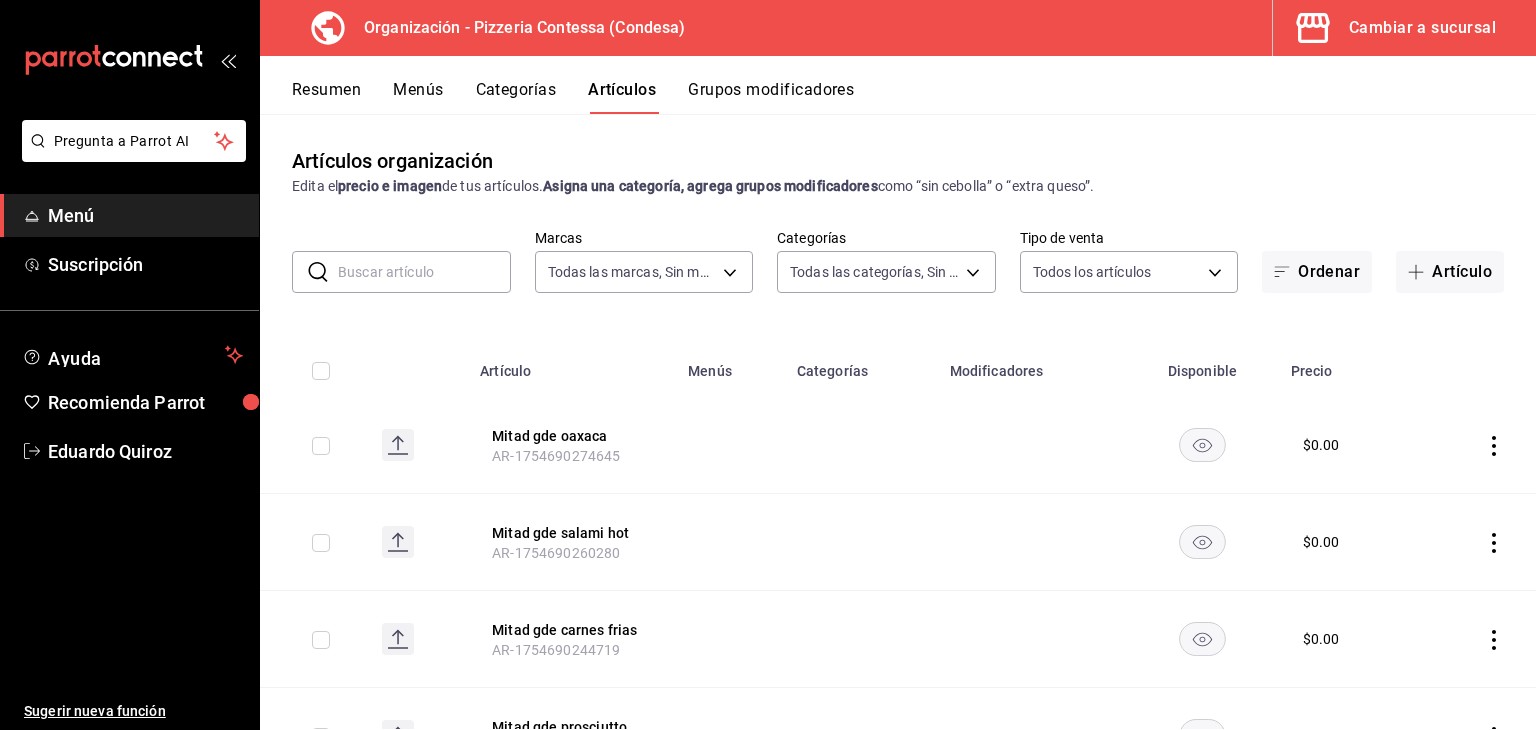 type on "9a5f5337-cc5f-4888-a4af-a93cb9ccf859,cd37cac2-c4c9-49a6-ae30-1d7a3cd4d3f2,cf877e83-9796-43f3-b994-a5e9562efdd4,bb0b1c16-f8b7-4da8-9d10-5addaf872379,6311a80c-1f67-4a66-89da-f50c66b758ca,b44dbd63-a331-4d81-83cd-3a8867acfc41,68a05afc-51e1-43d5-a706-86ca35d8873f,b3647eab-4677-4bfb-81e1-f18eaaddc35a,ba246a2e-3d57-42fa-bf0b-fee00fcabe1d" 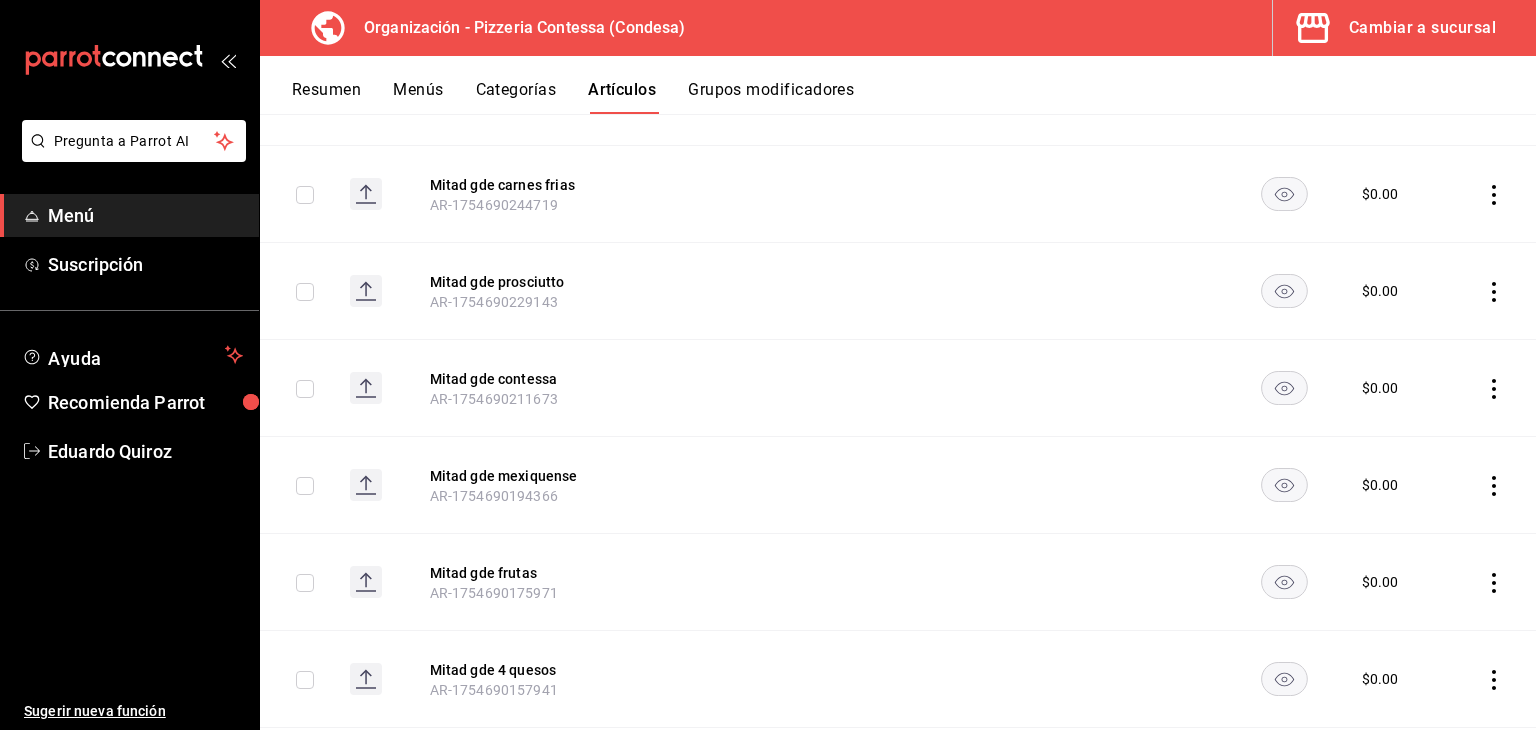 scroll, scrollTop: 0, scrollLeft: 0, axis: both 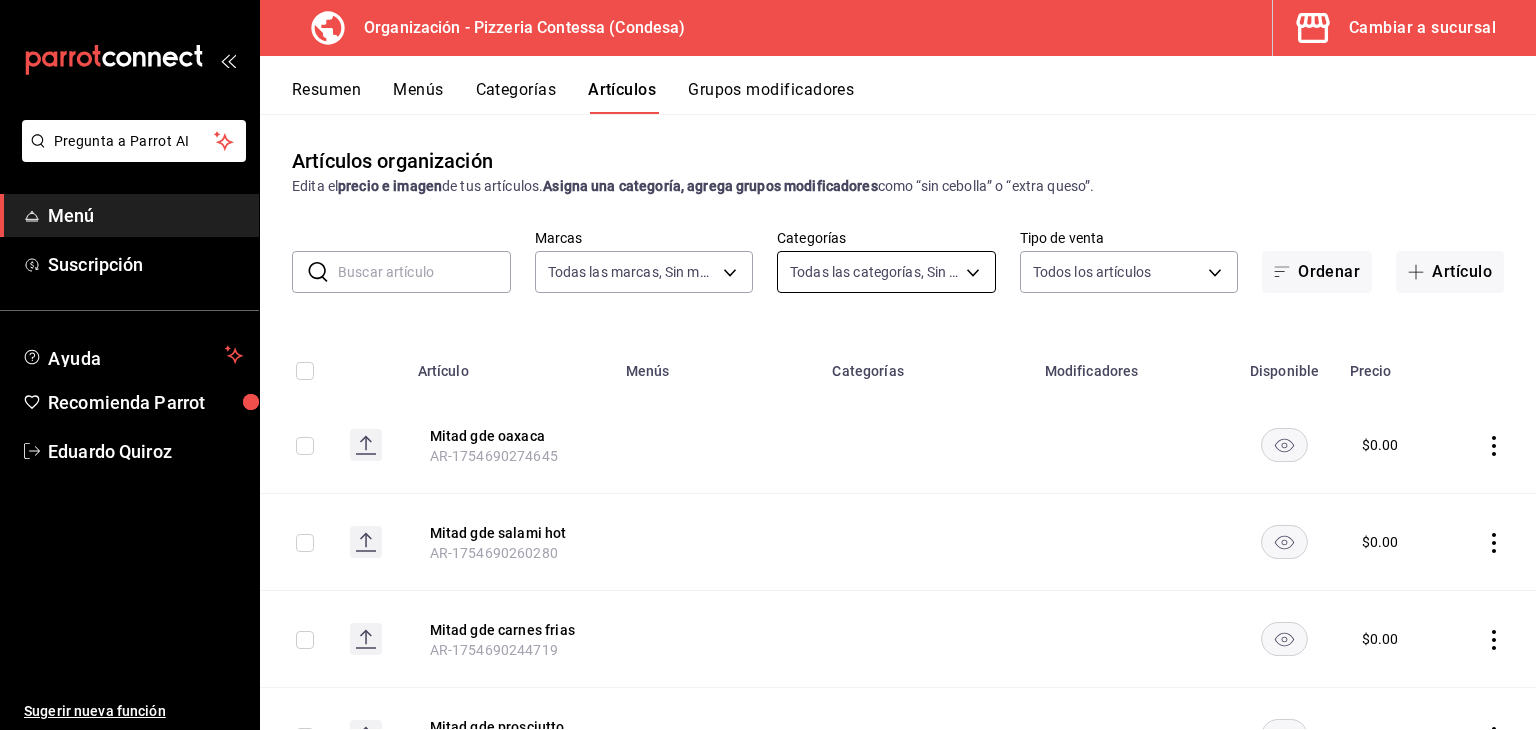 click on "Pregunta a Parrot AI Menú   Suscripción   Ayuda Recomienda Parrot   [PERSON]   Sugerir nueva función   Organización - Pizzeria Contessa (Condesa) Cambiar a sucursal Resumen Menús Categorías Artículos Grupos modificadores Artículos organización Edita el  precio e imagen  de tus artículos.  Asigna una categoría, agrega grupos modificadores  como “sin cebolla” o “extra queso”. ​ ​ Marcas Todas las marcas, Sin marca [UUID] Categorías Todas las categorías, Sin categoría [UUID],[UUID],[UUID],[UUID],[UUID],[UUID],[UUID],[UUID],[UUID],[UUID] Tipo de venta Todos los artículos ALL Ordenar Artículo Artículo Menús Categorías Modificadores Disponible Precio Mitad gde oaxaca AR-[NUMBER] $ 0.00" at bounding box center (768, 365) 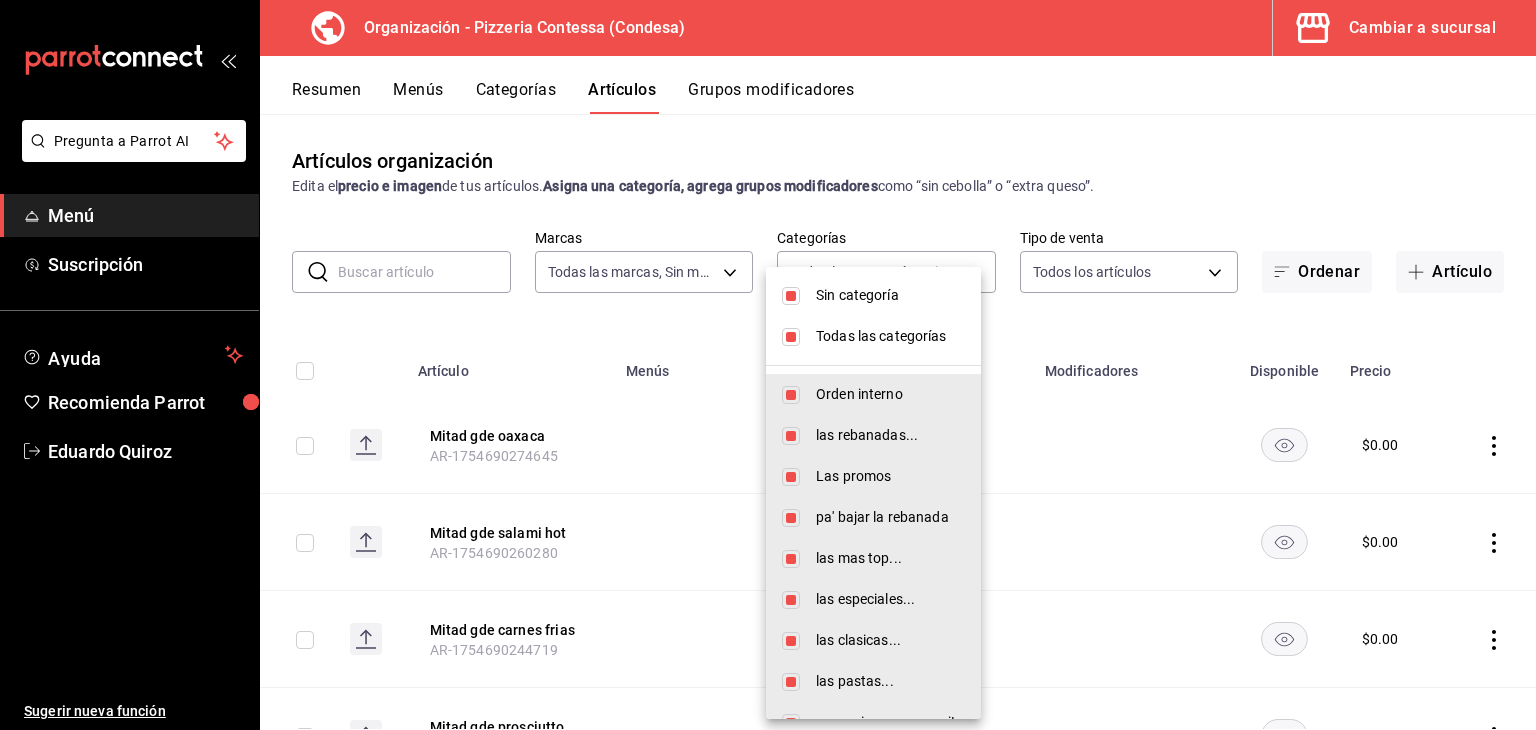 click on "Todas las categorías" at bounding box center (890, 336) 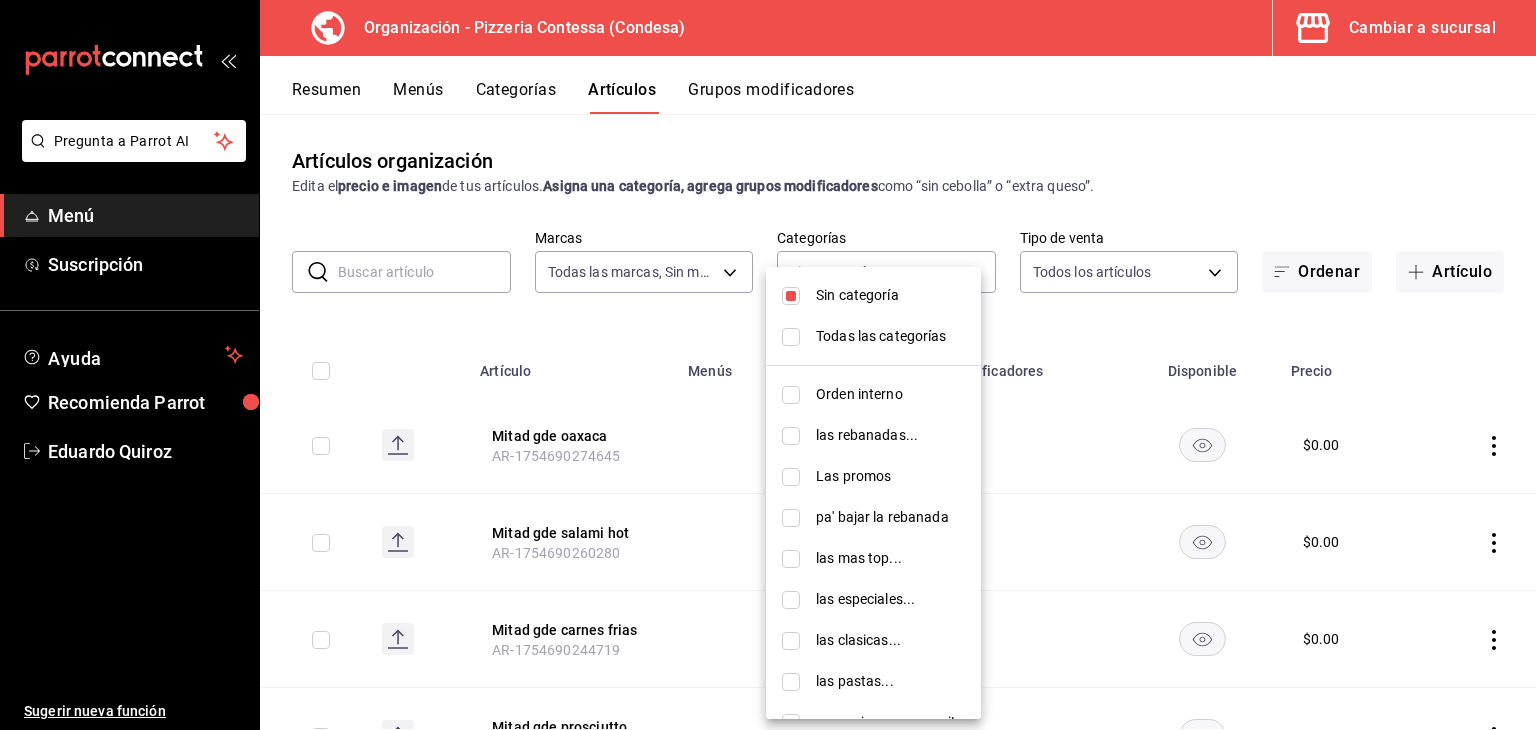 click on "Sin categoría" at bounding box center [890, 295] 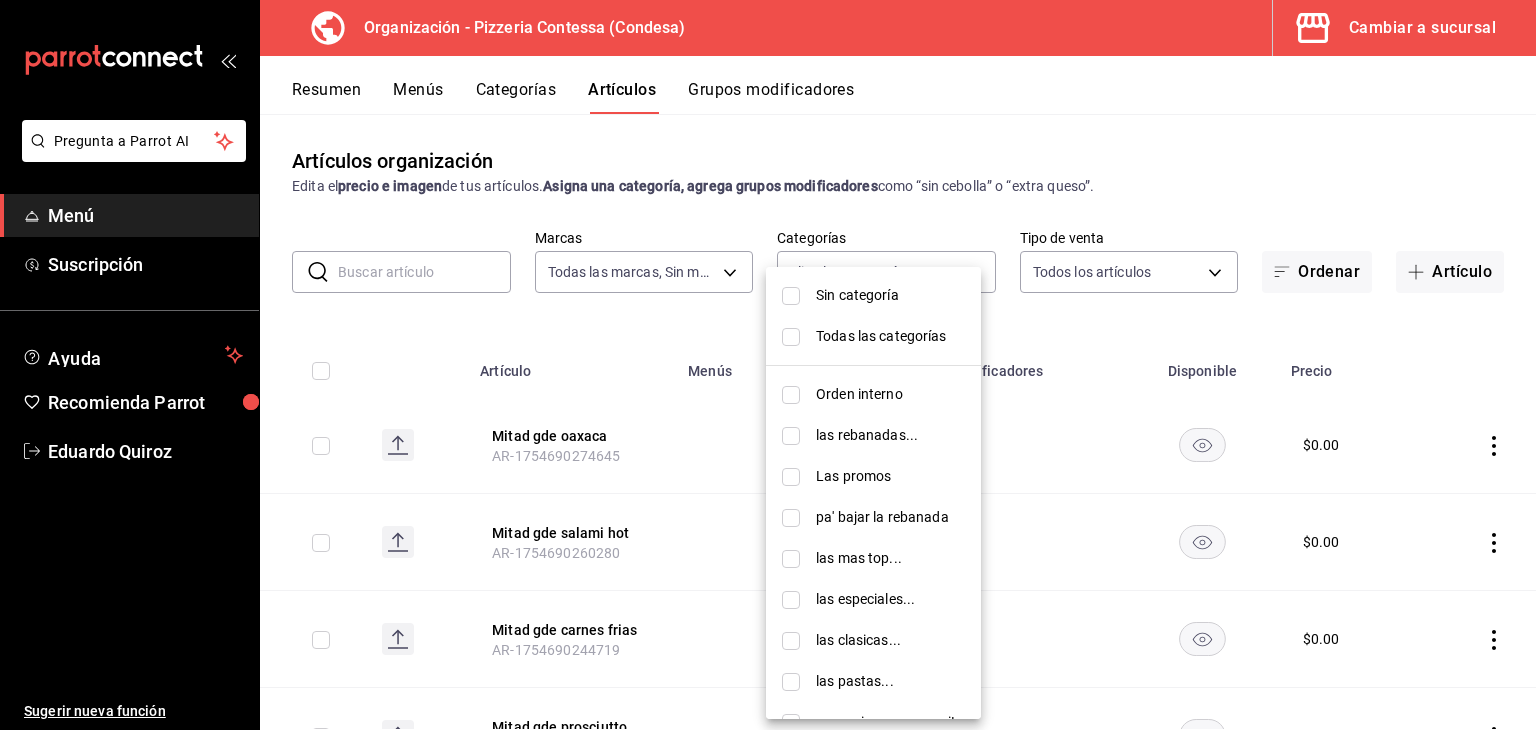 click on "las clasicas..." at bounding box center (890, 640) 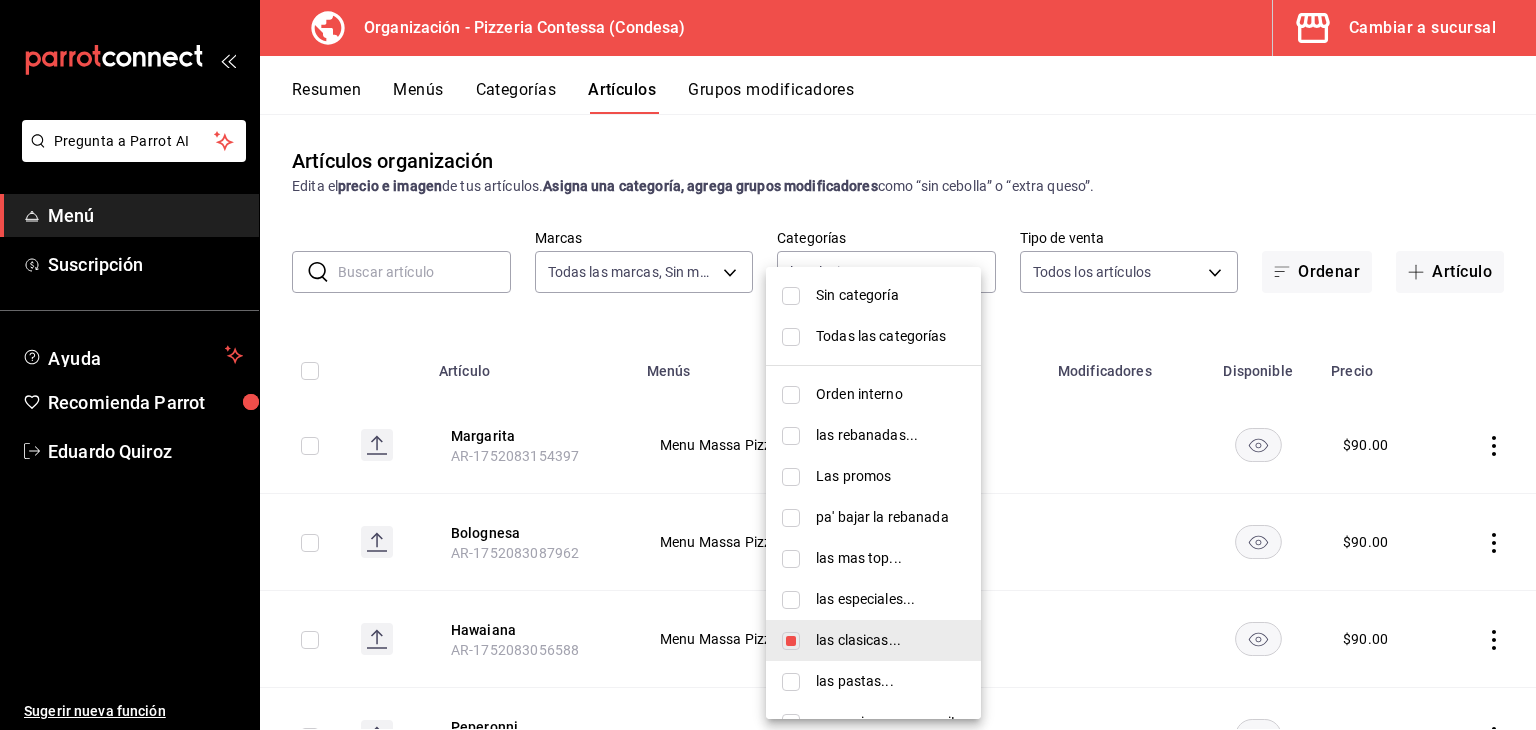 click at bounding box center [768, 365] 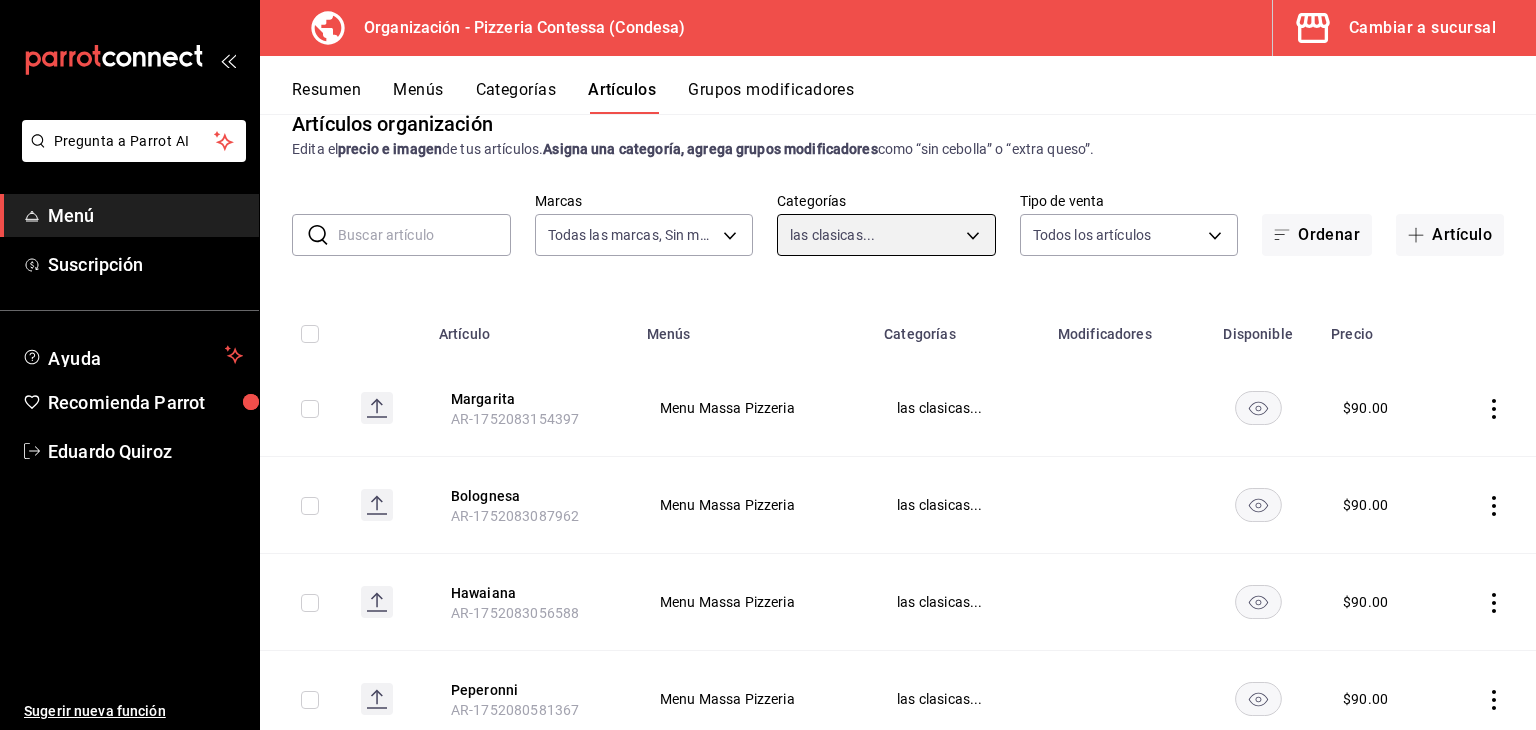 scroll, scrollTop: 102, scrollLeft: 0, axis: vertical 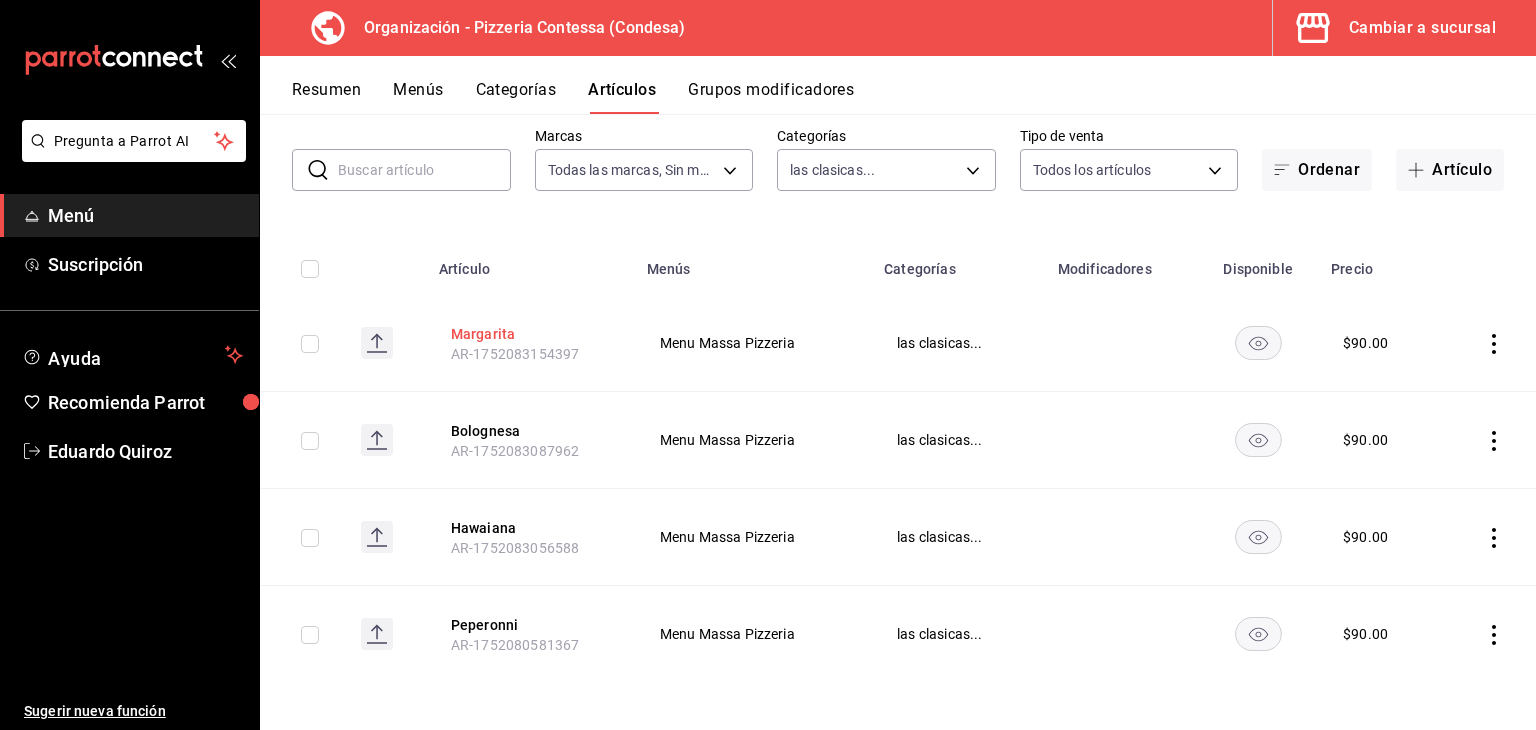 click on "Margarita" at bounding box center (531, 334) 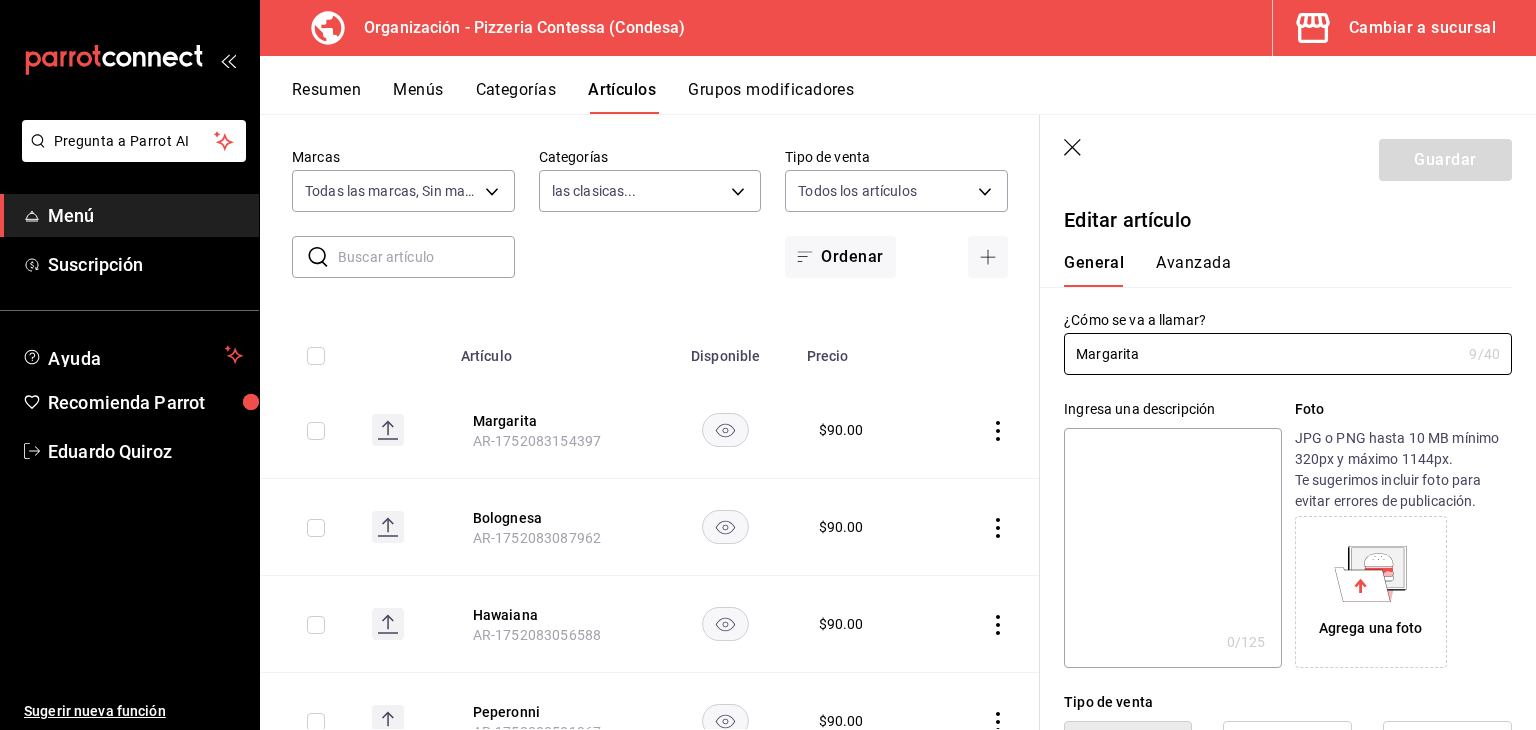 type on "$90.00" 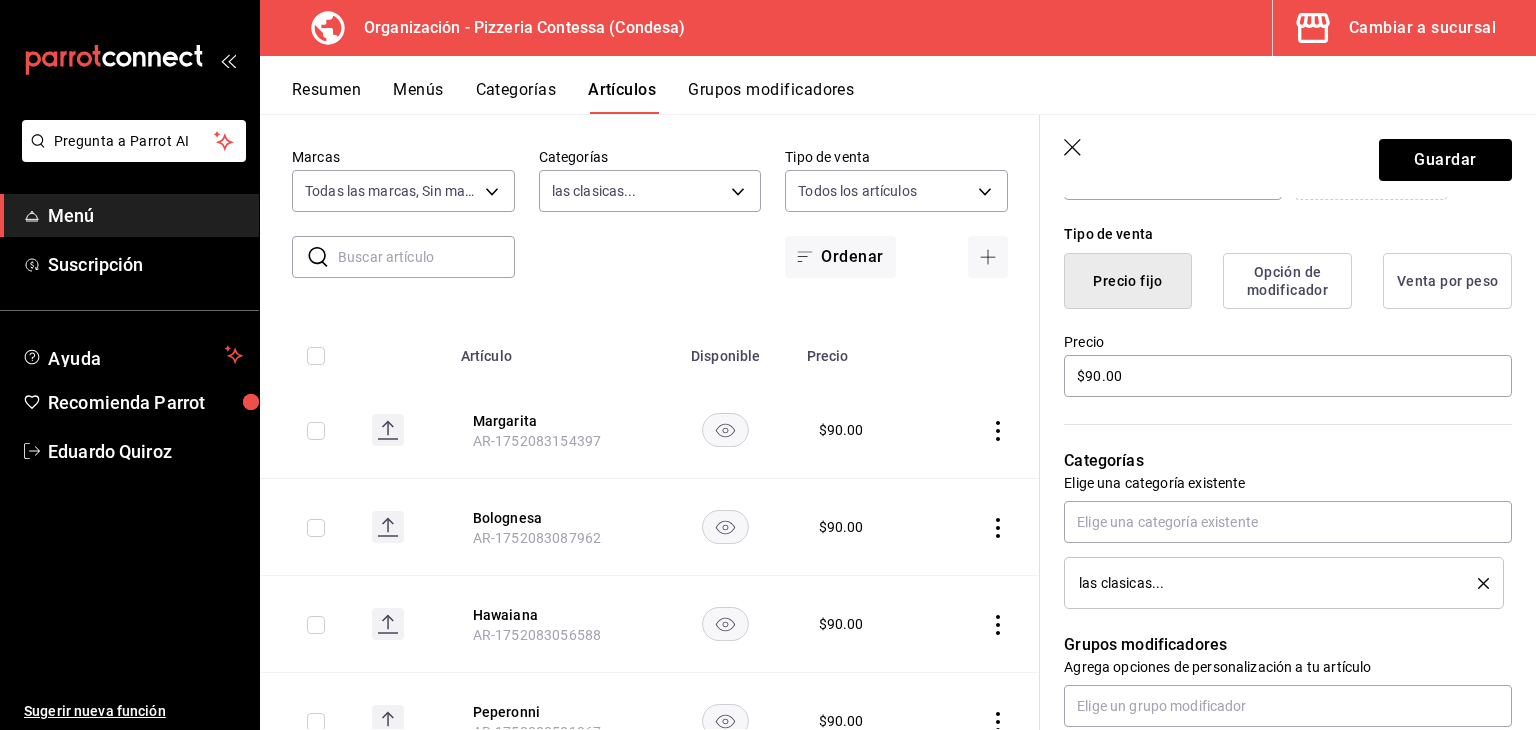 scroll, scrollTop: 334, scrollLeft: 0, axis: vertical 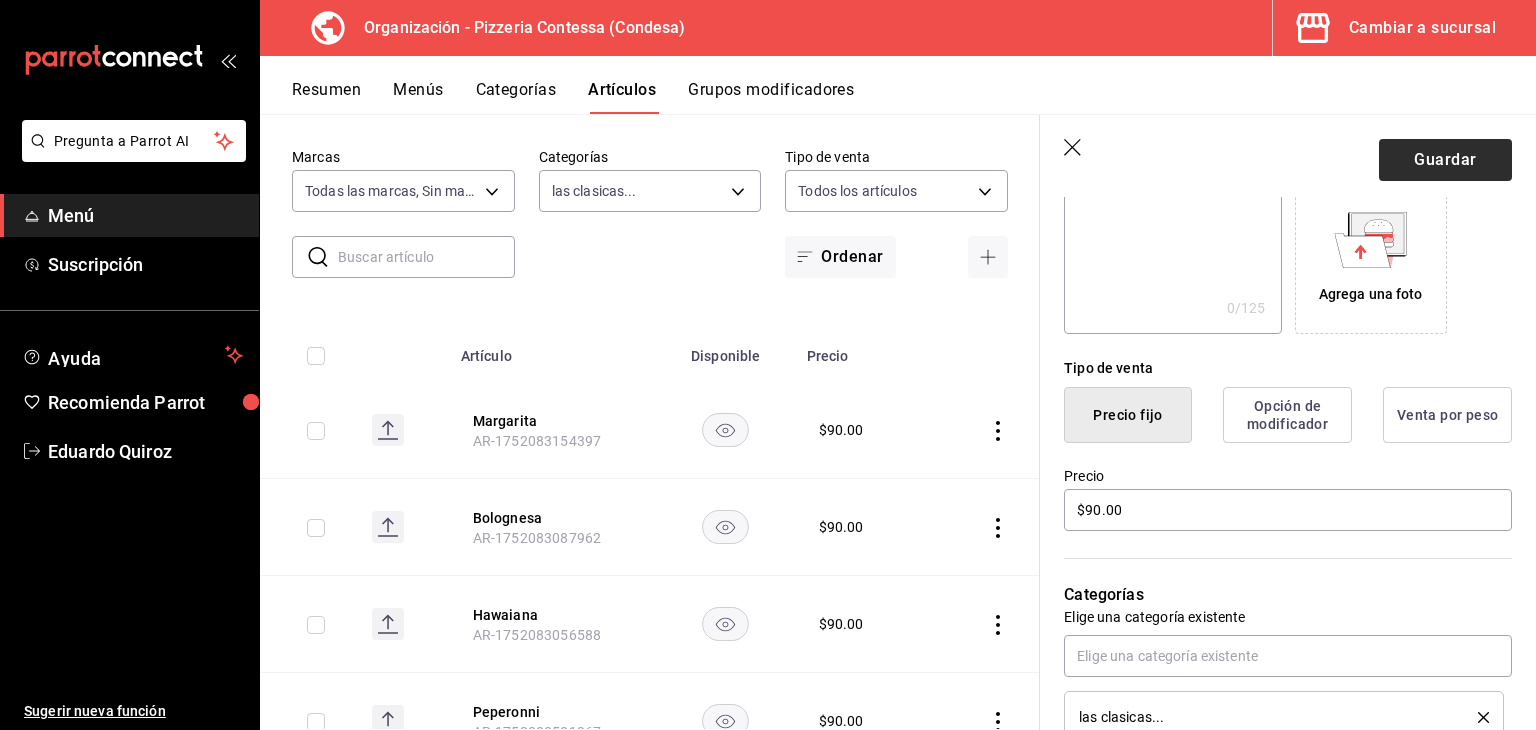 type on "Margarita ch" 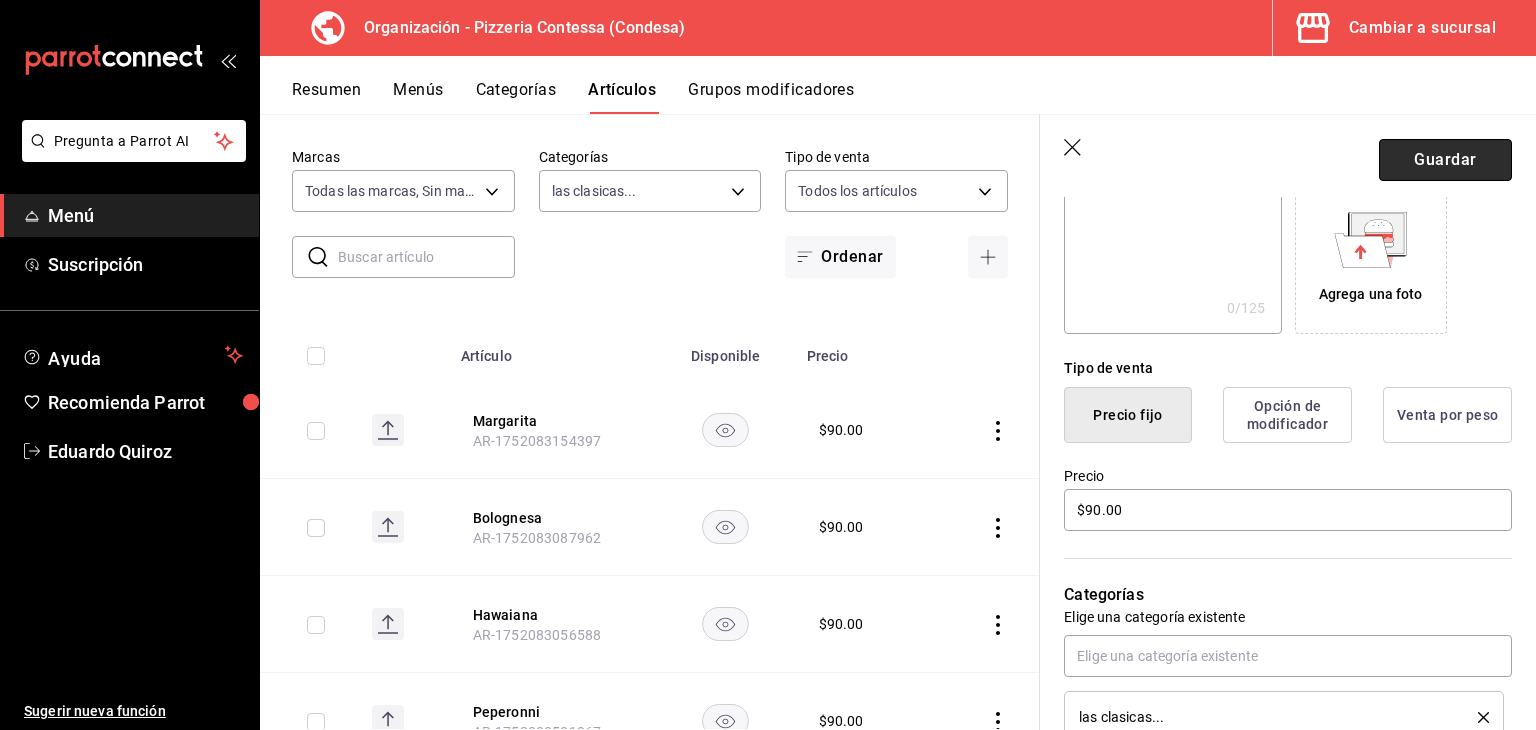 click on "Guardar" at bounding box center [1445, 160] 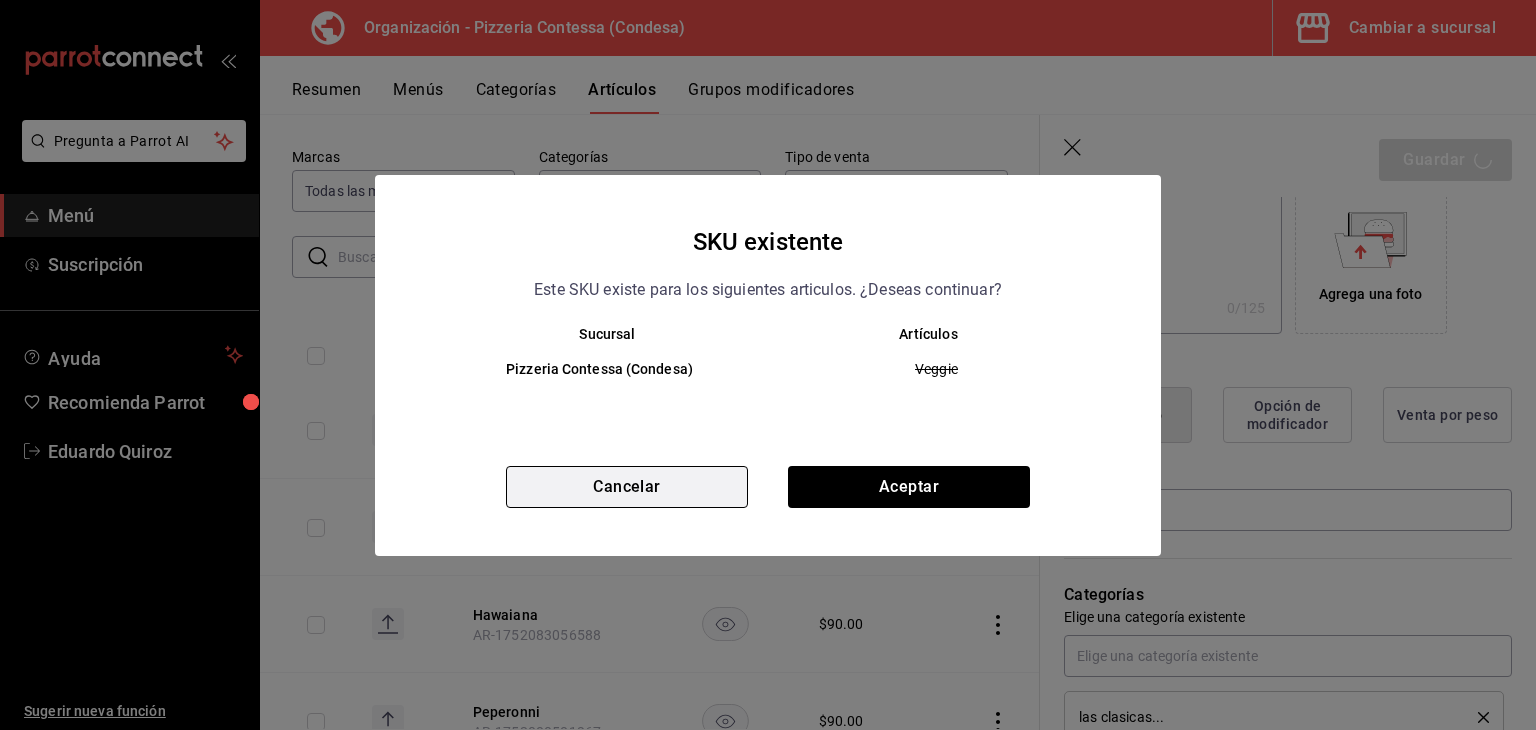 click on "Cancelar" at bounding box center [627, 487] 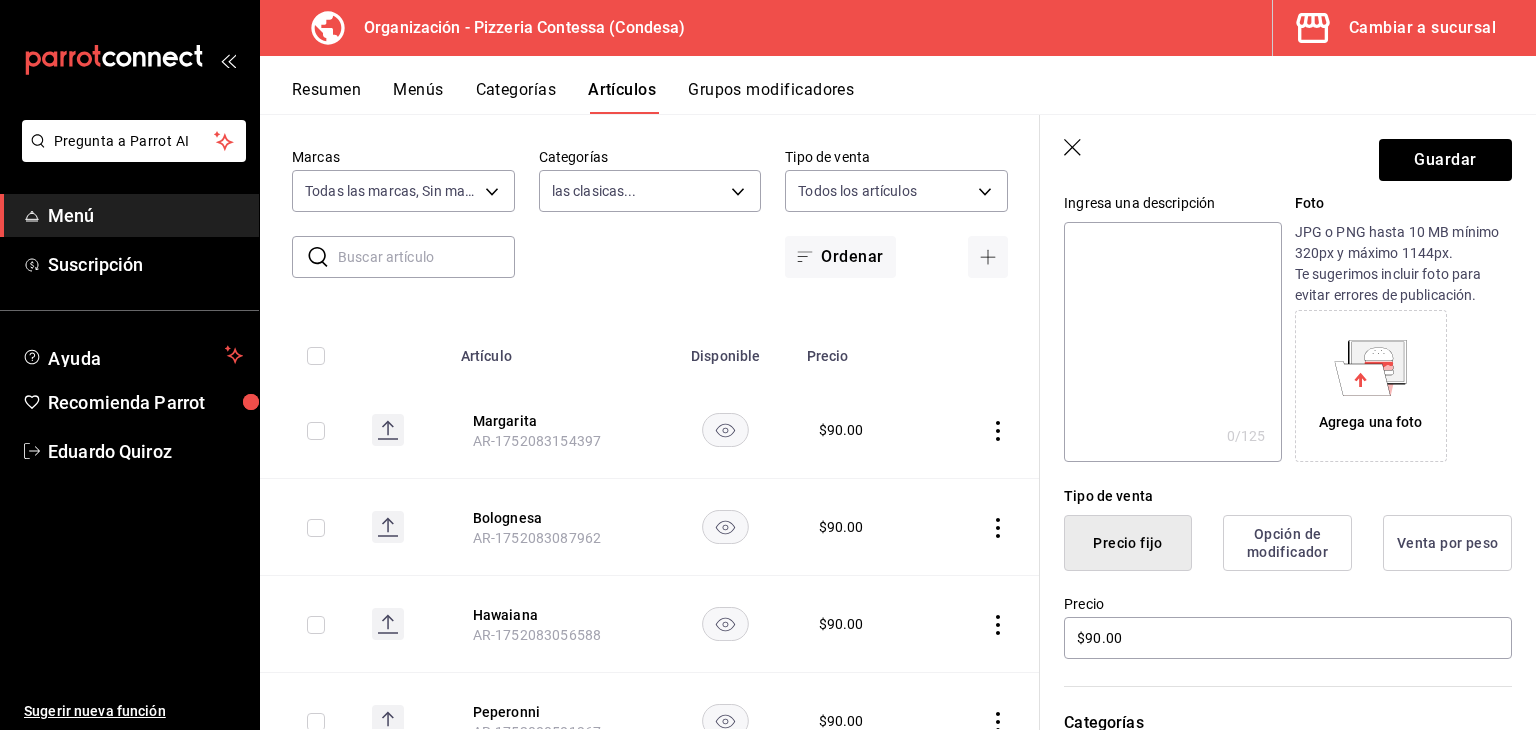 scroll, scrollTop: 100, scrollLeft: 0, axis: vertical 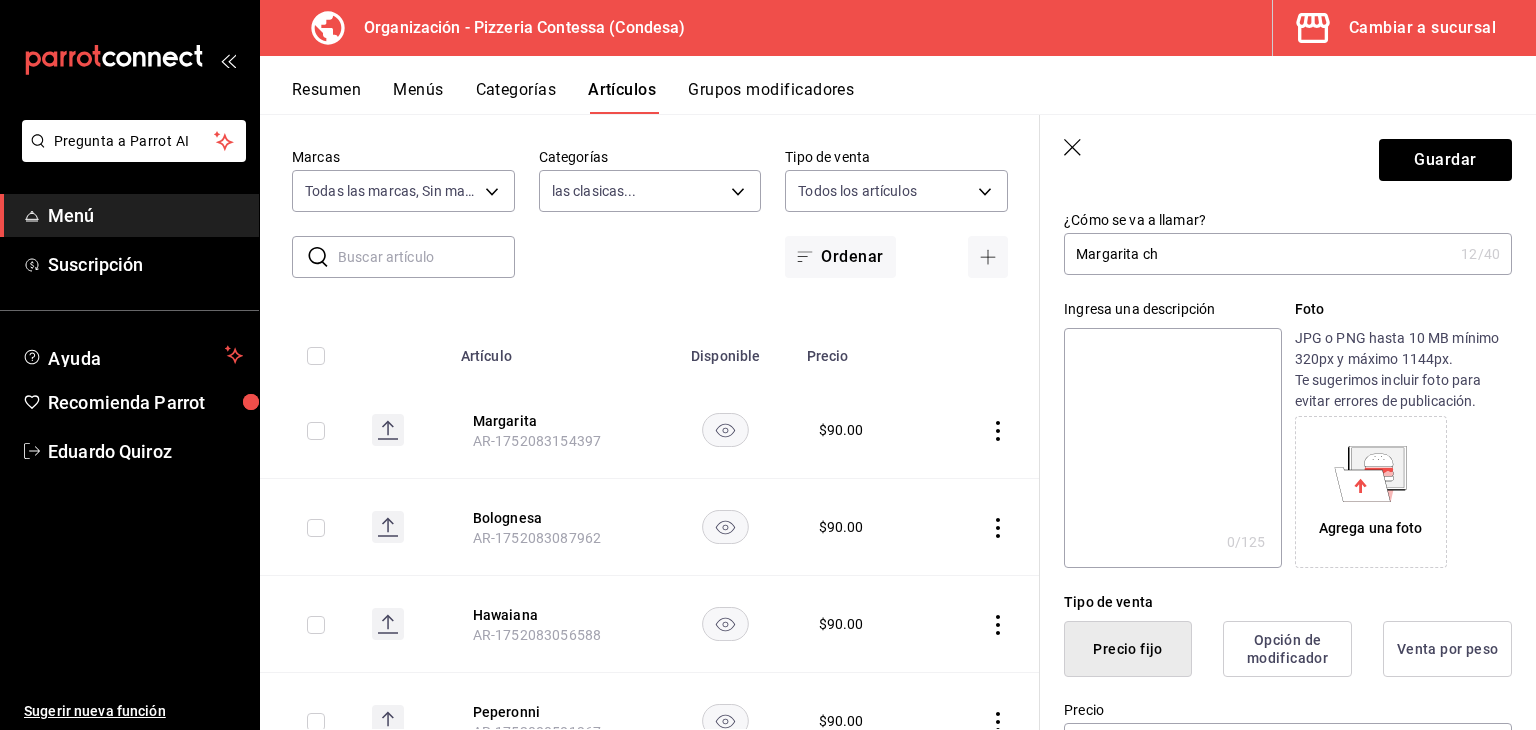 click 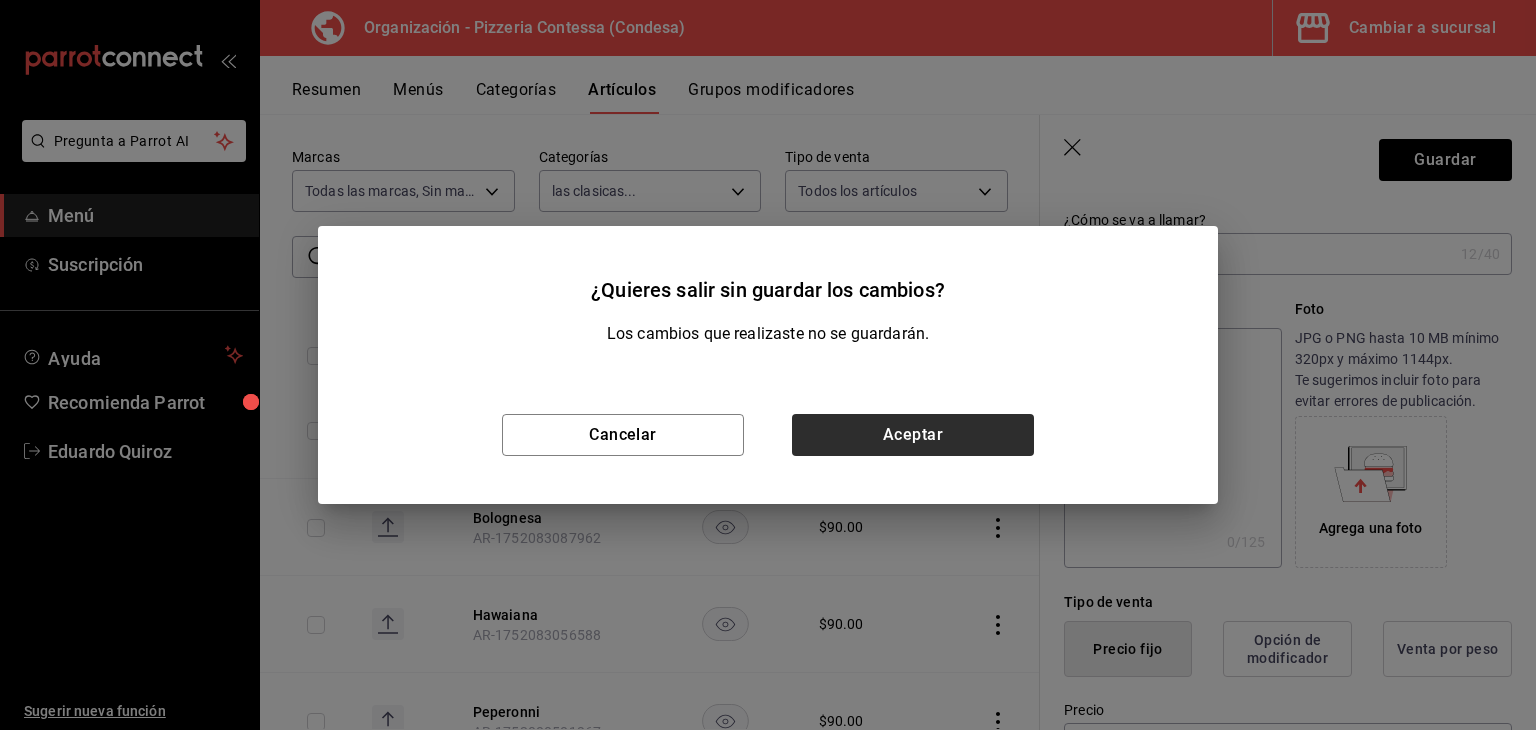 click on "Cancelar Aceptar" at bounding box center [768, 435] 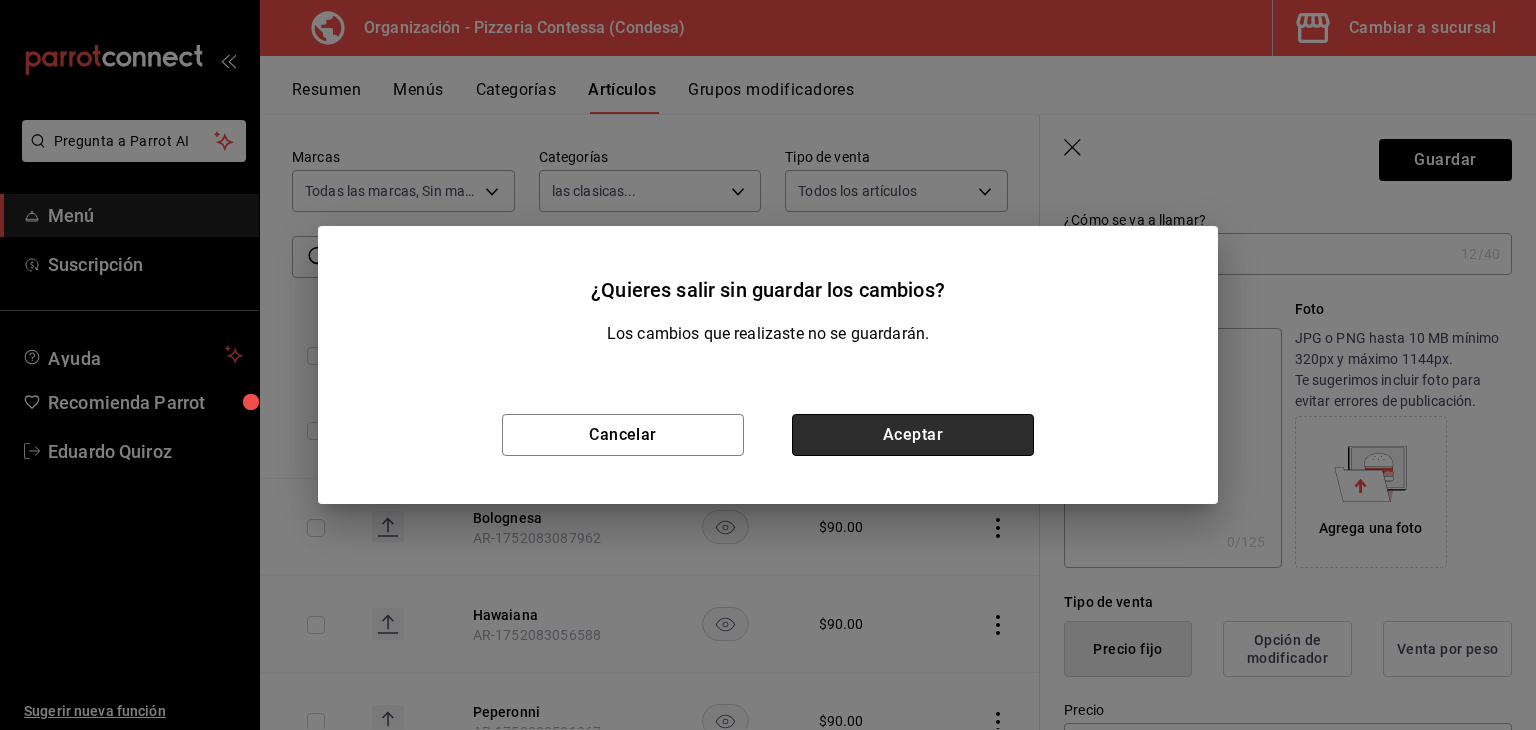 click on "Aceptar" at bounding box center (913, 435) 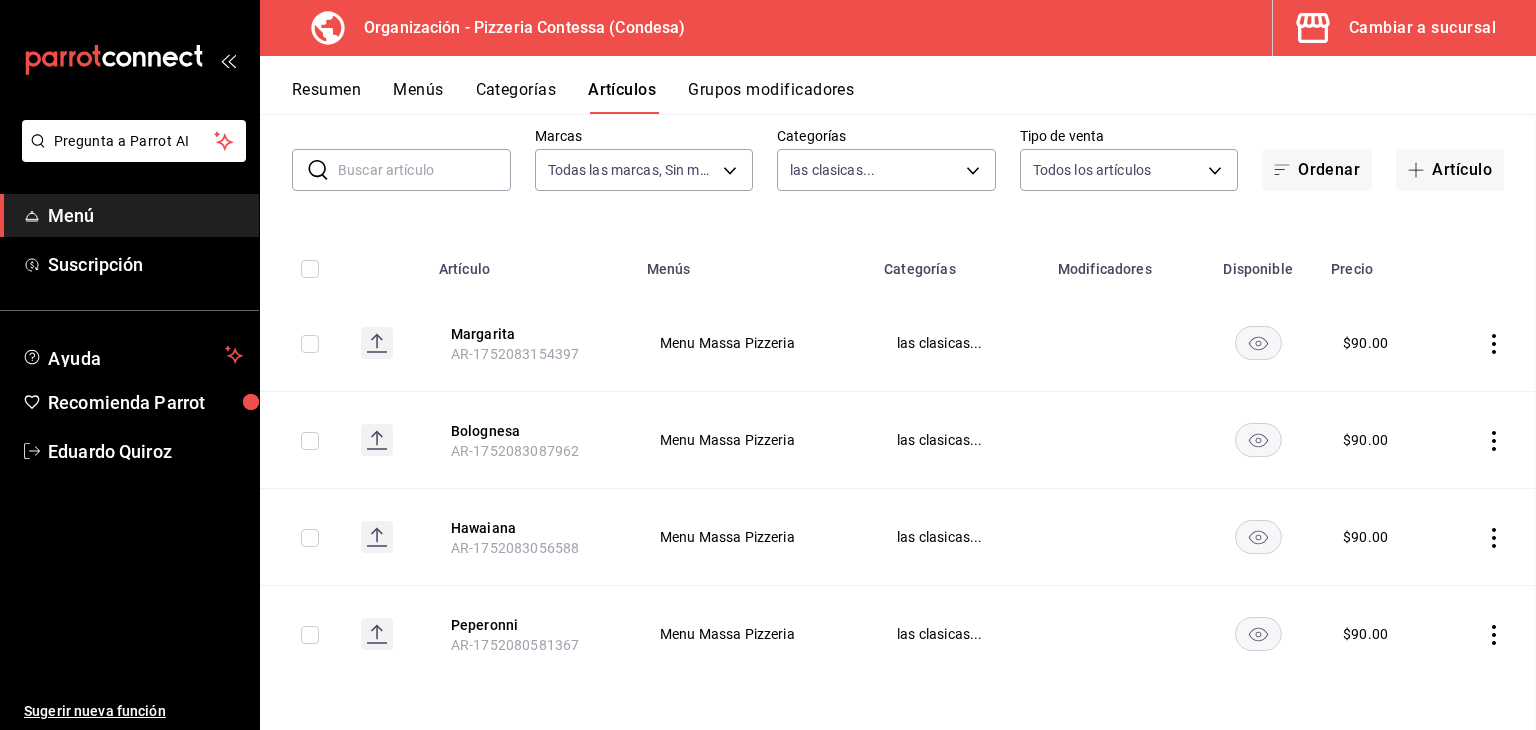 scroll, scrollTop: 0, scrollLeft: 0, axis: both 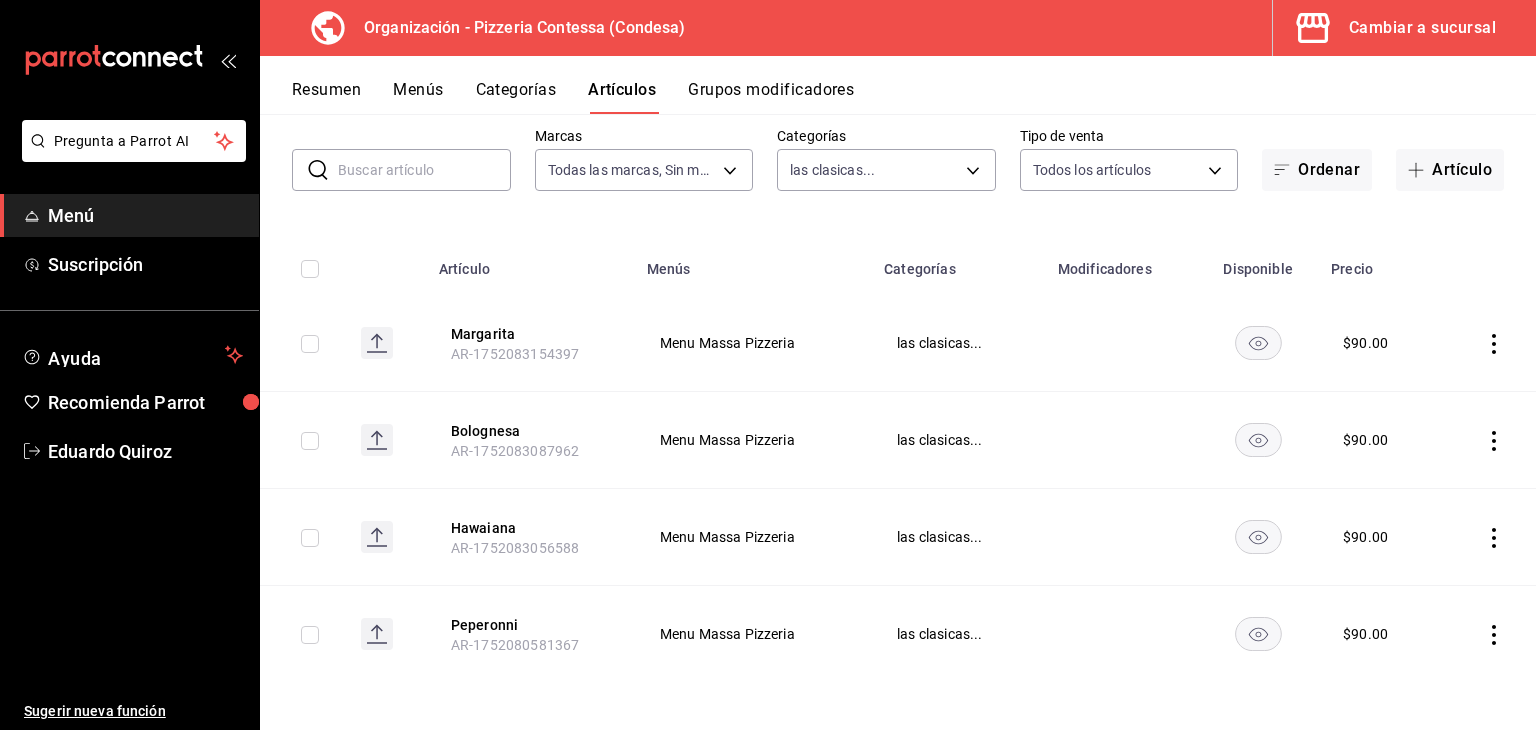 click 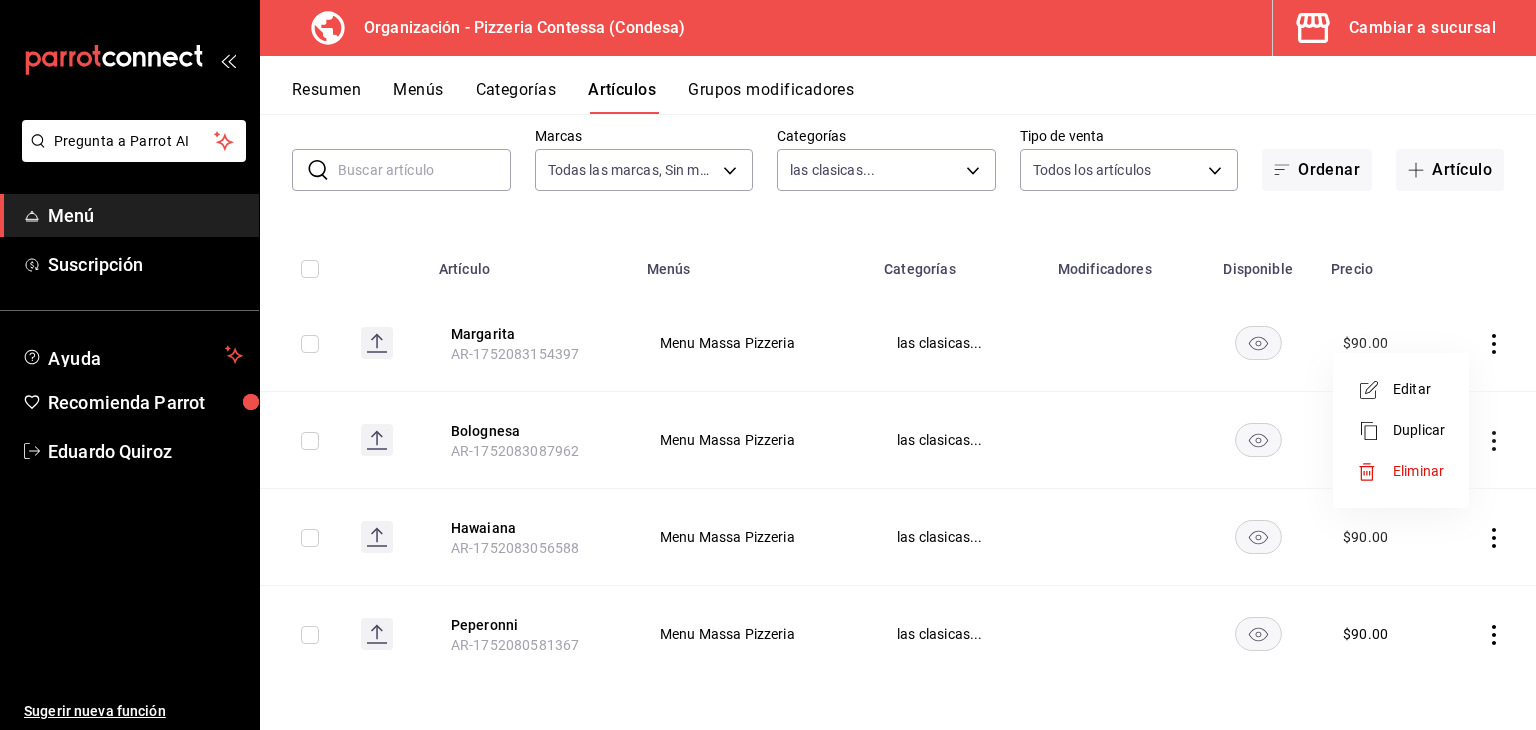 click on "Eliminar" at bounding box center [1418, 471] 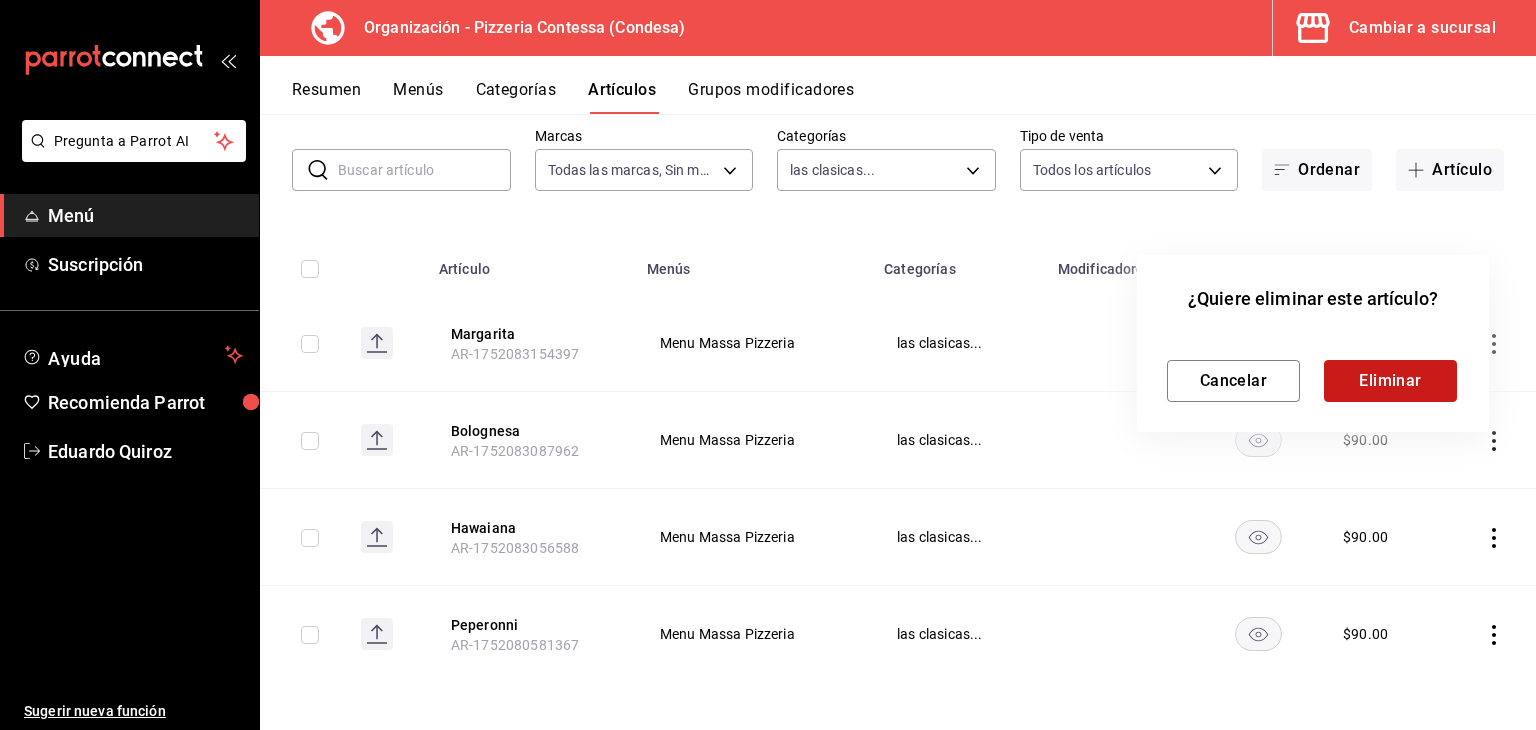 click on "Eliminar" at bounding box center (1390, 381) 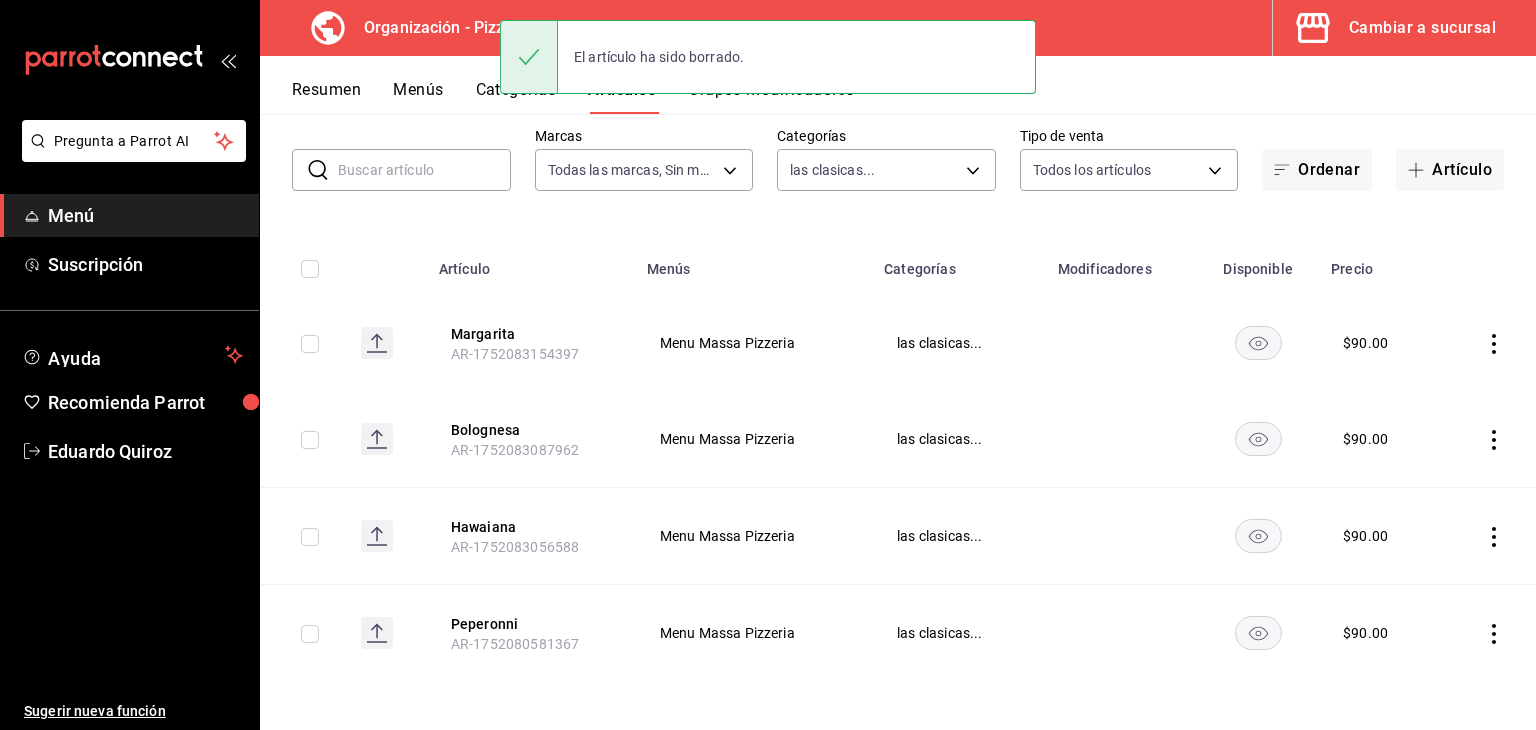 scroll, scrollTop: 6, scrollLeft: 0, axis: vertical 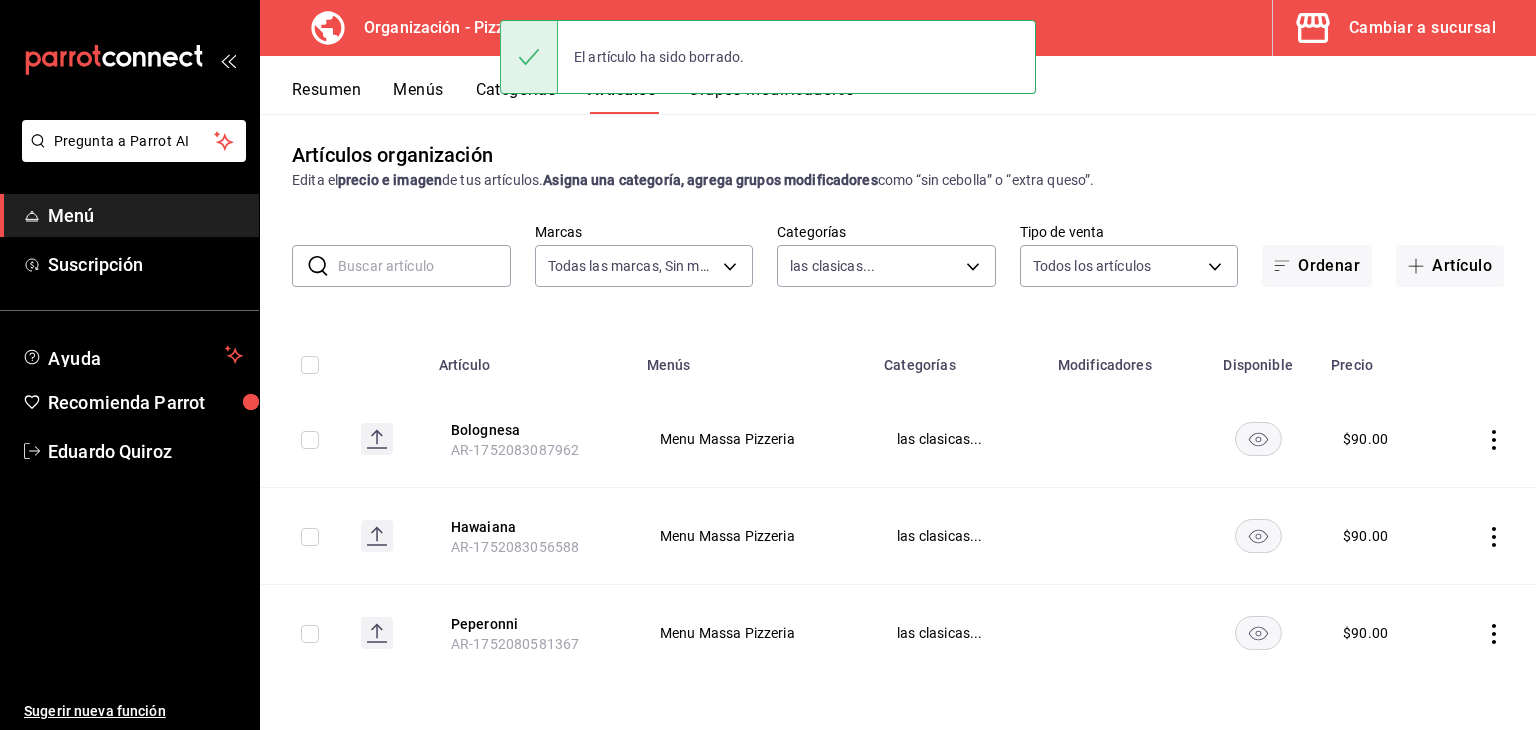 click 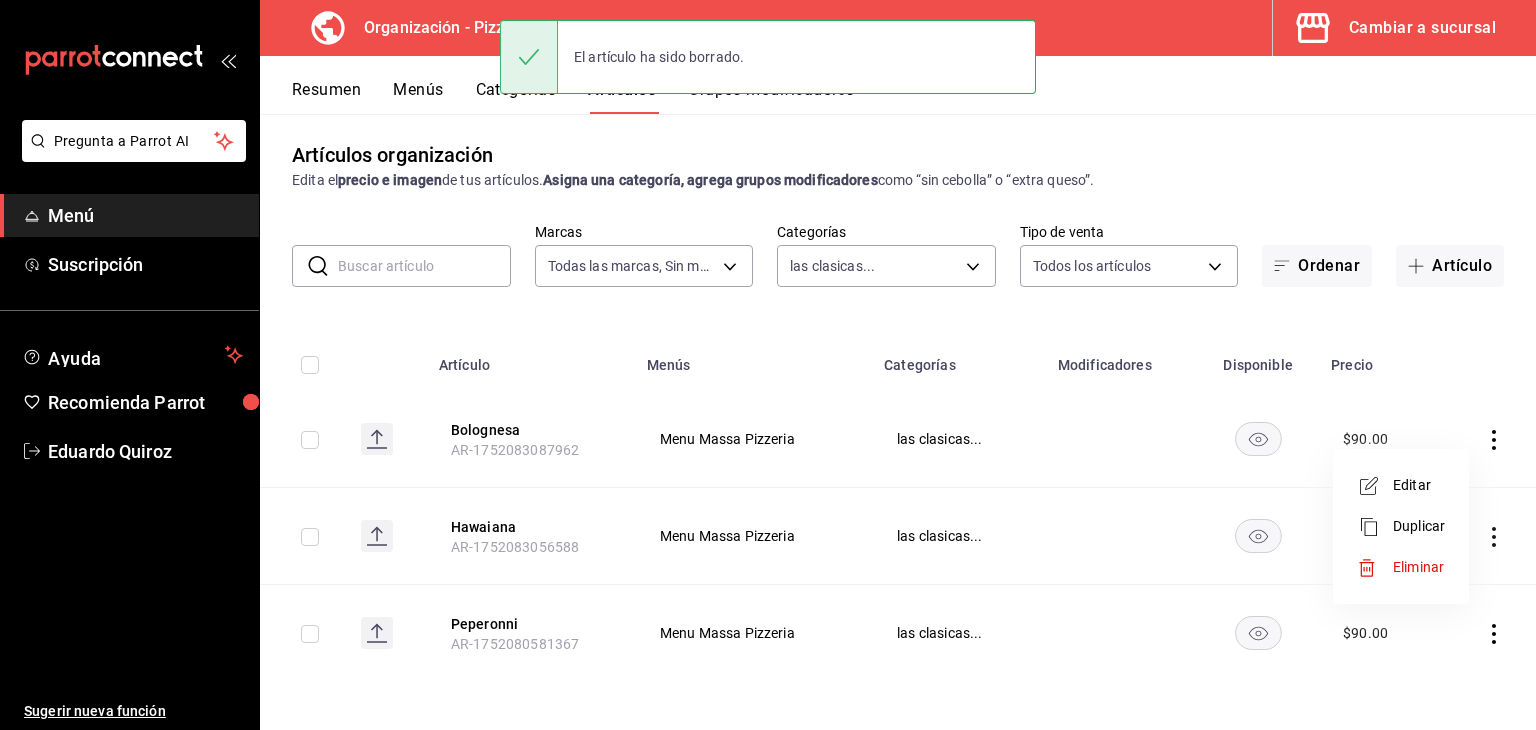 click on "Eliminar" at bounding box center (1418, 567) 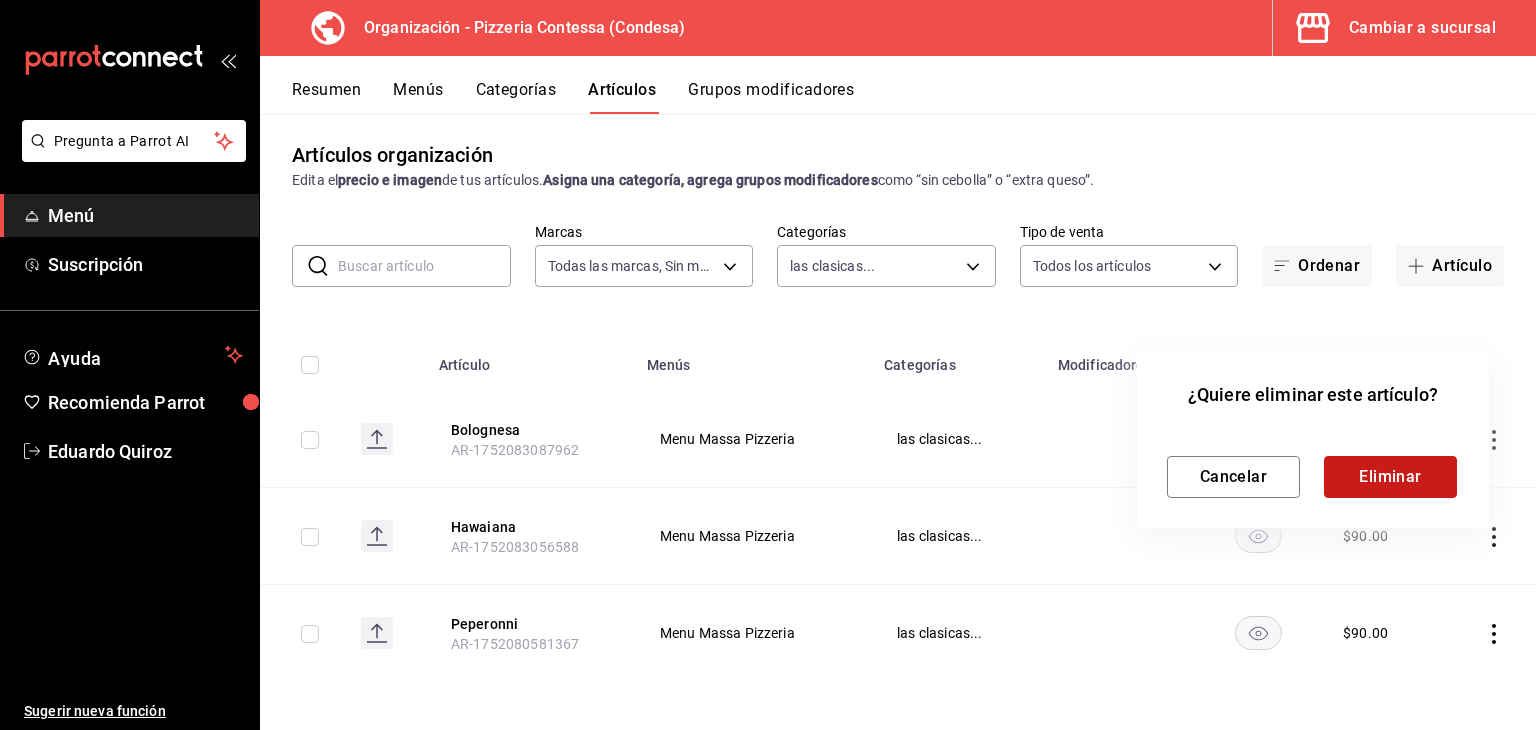 click on "Eliminar" at bounding box center [1390, 477] 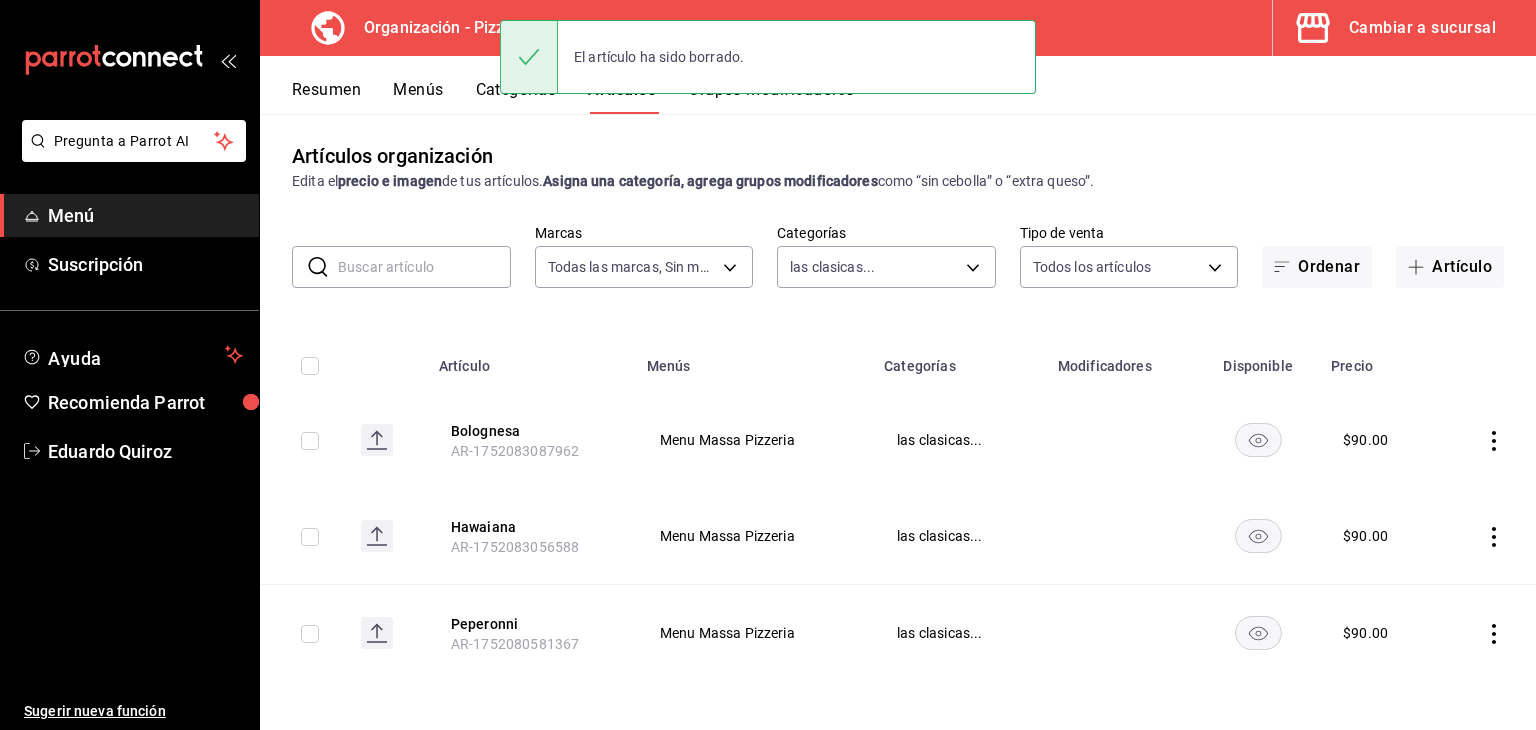 scroll, scrollTop: 0, scrollLeft: 0, axis: both 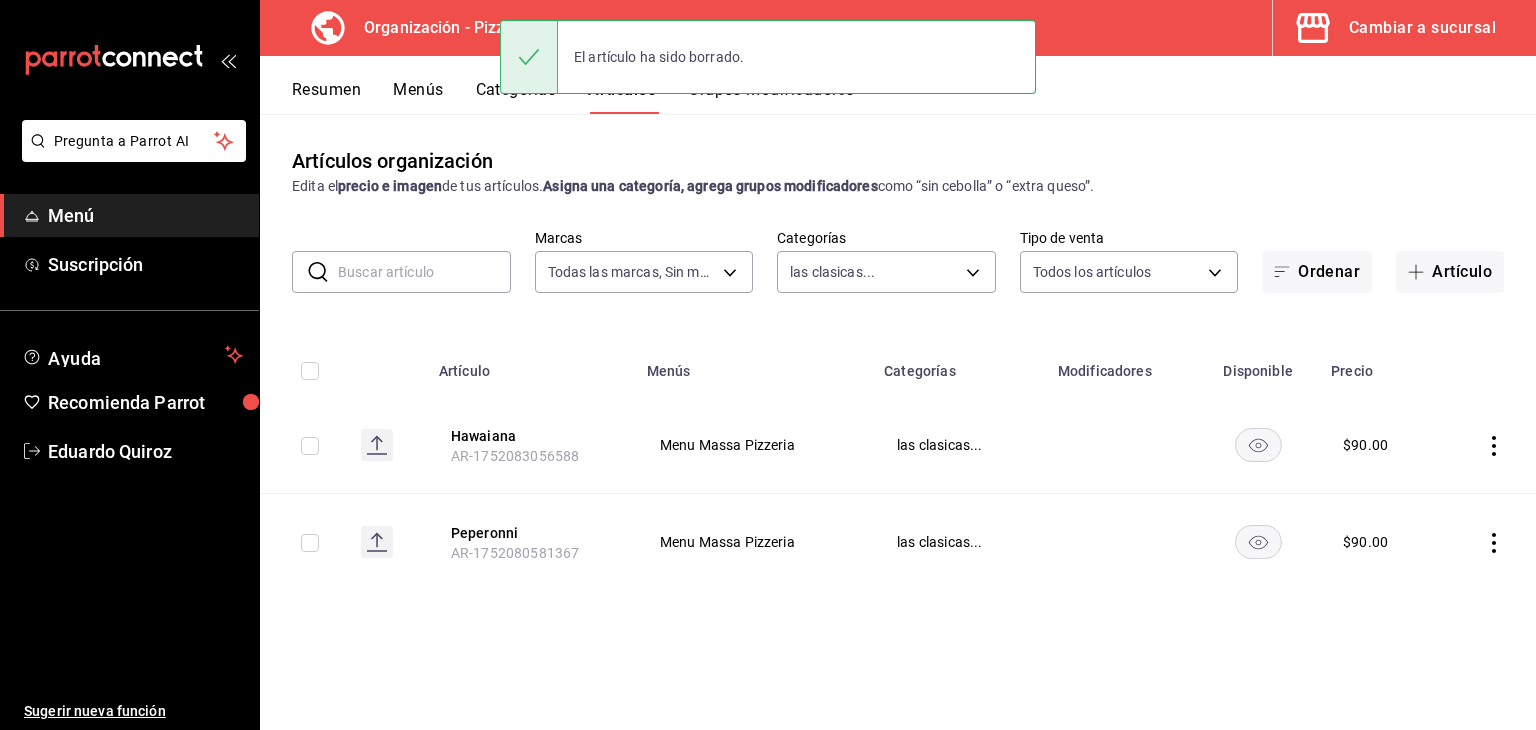 click 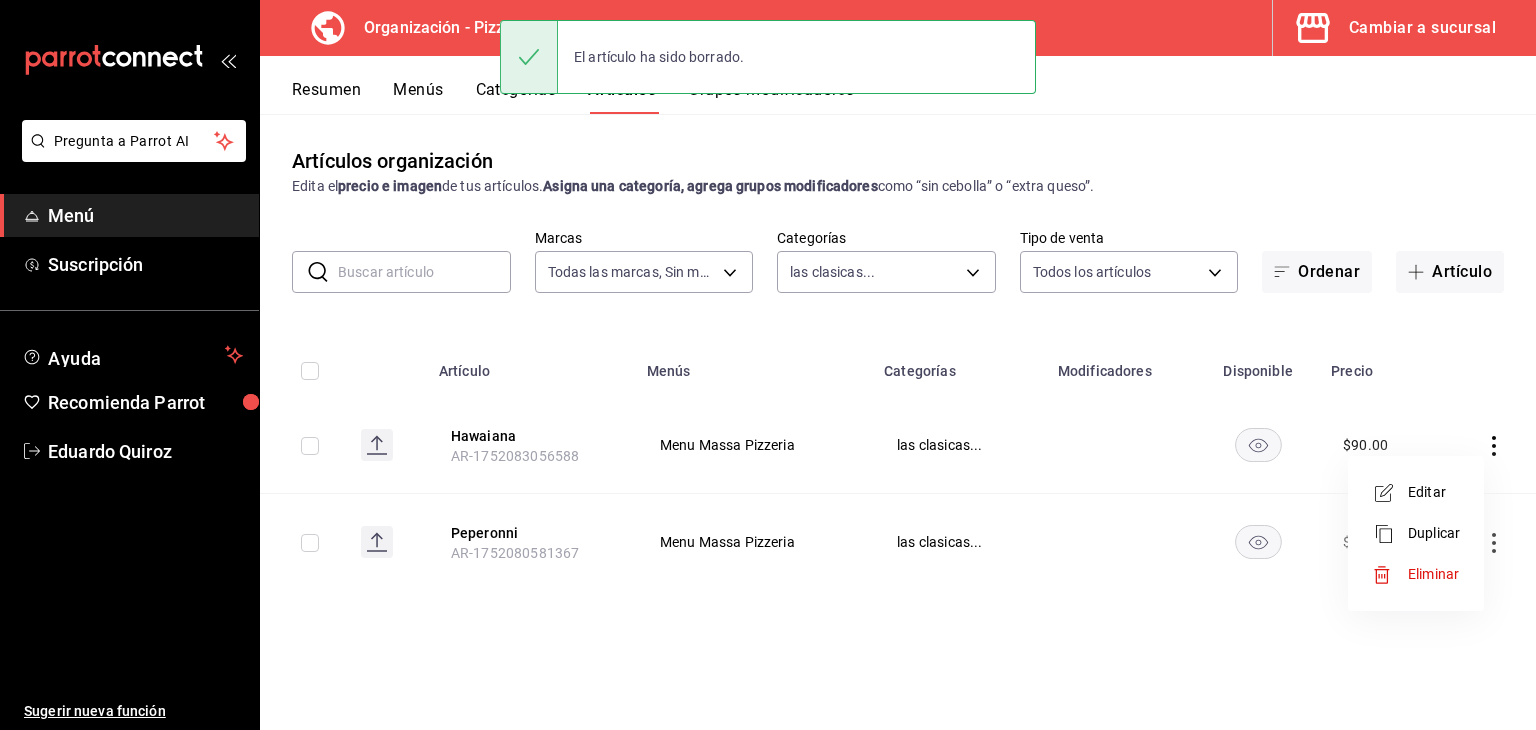 click on "Eliminar" at bounding box center [1433, 574] 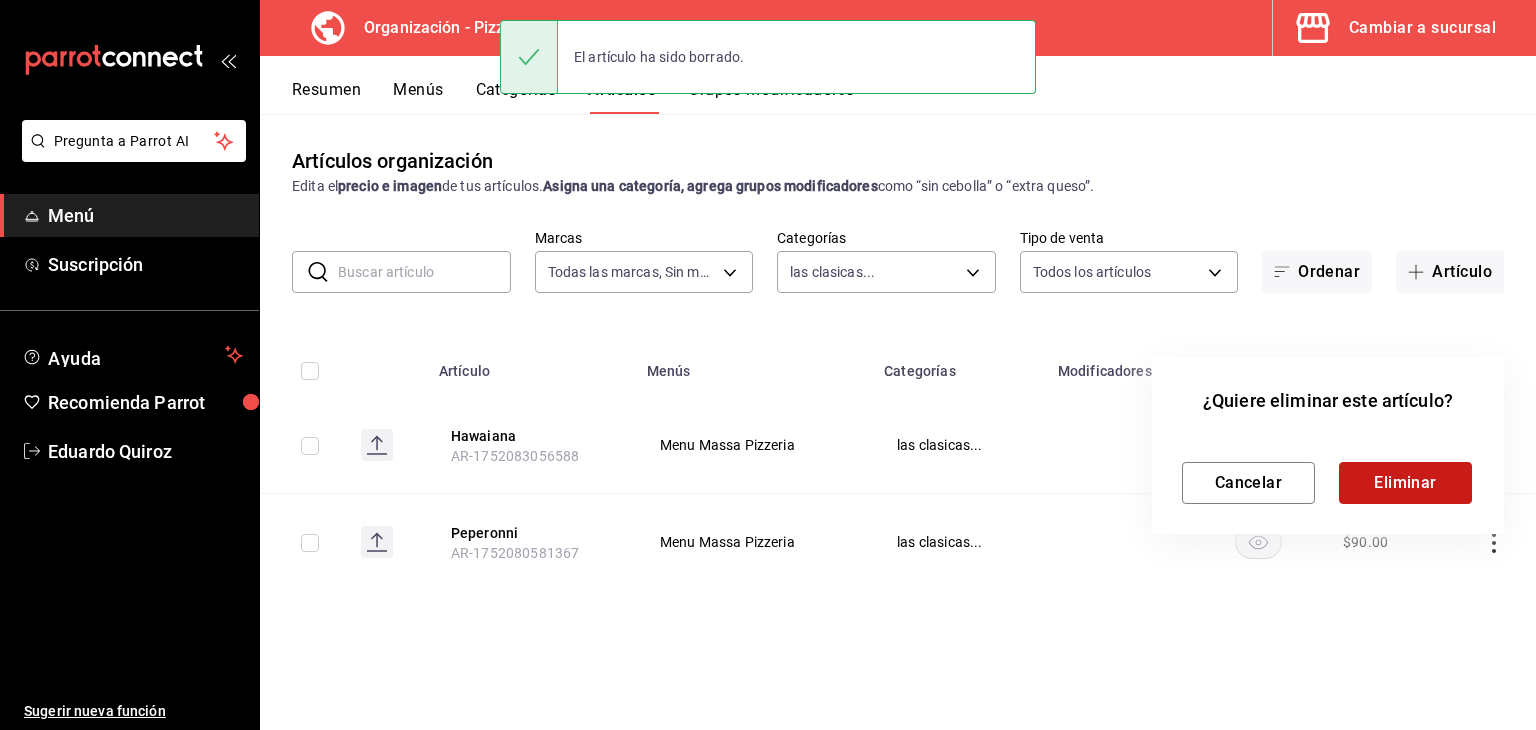 click on "Eliminar" at bounding box center [1405, 483] 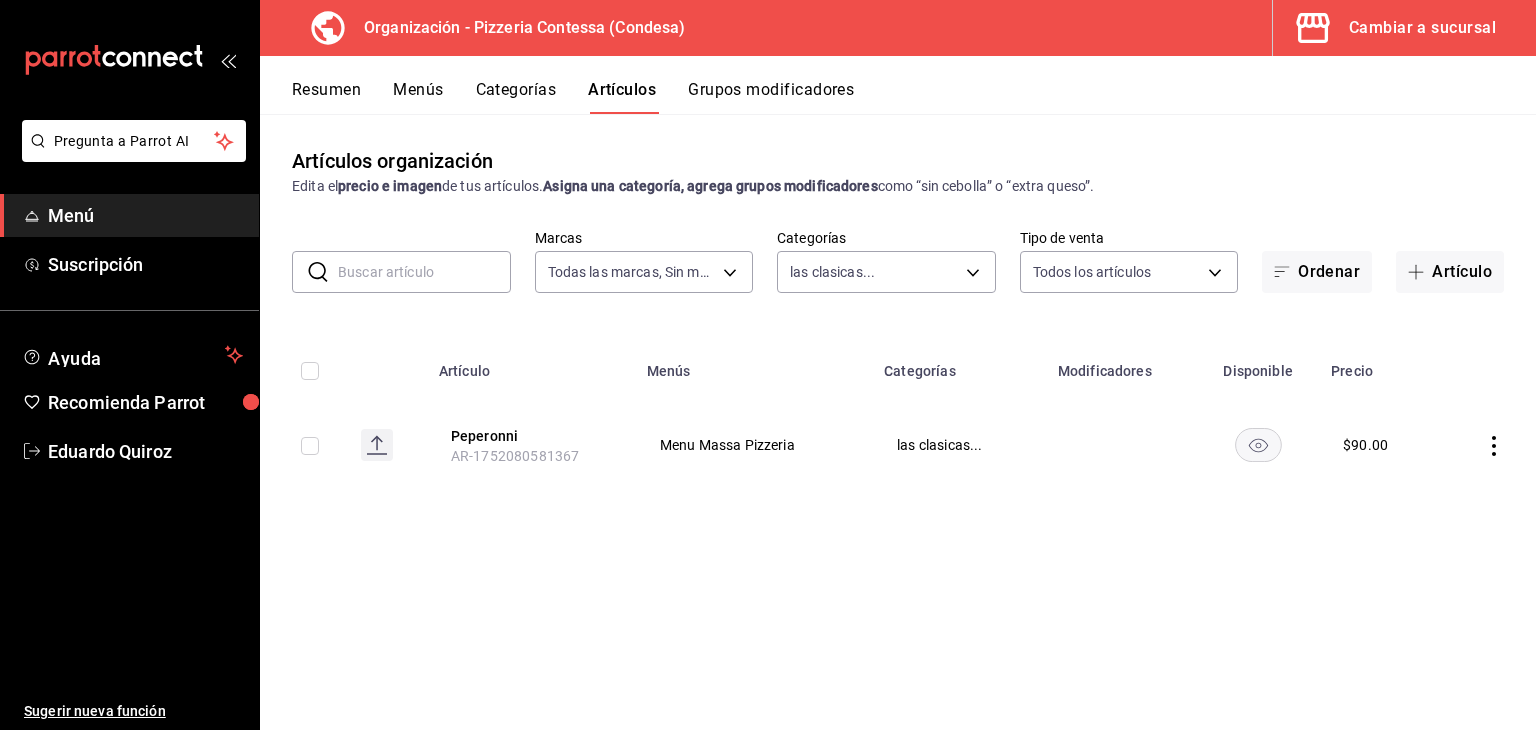 click 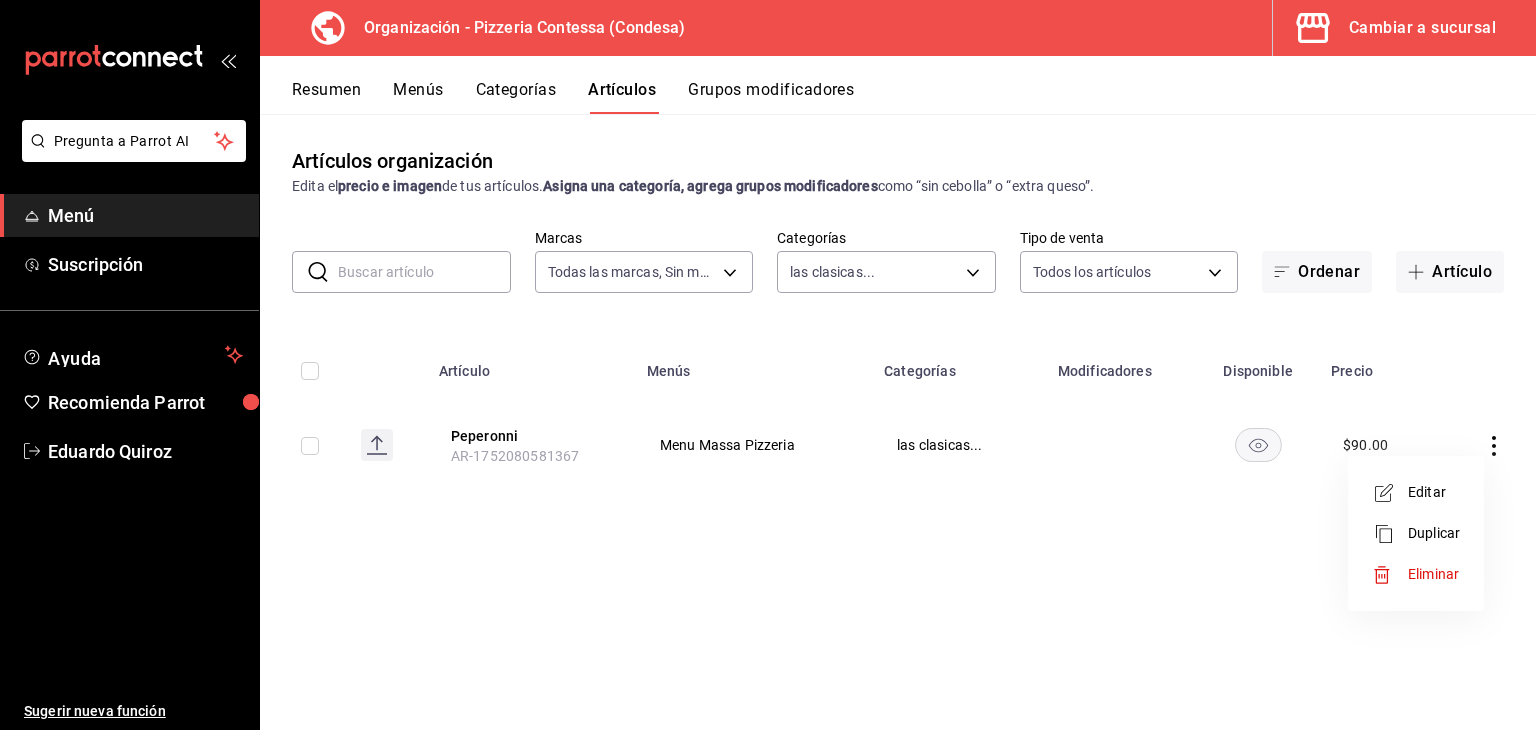 click on "Eliminar" at bounding box center [1433, 574] 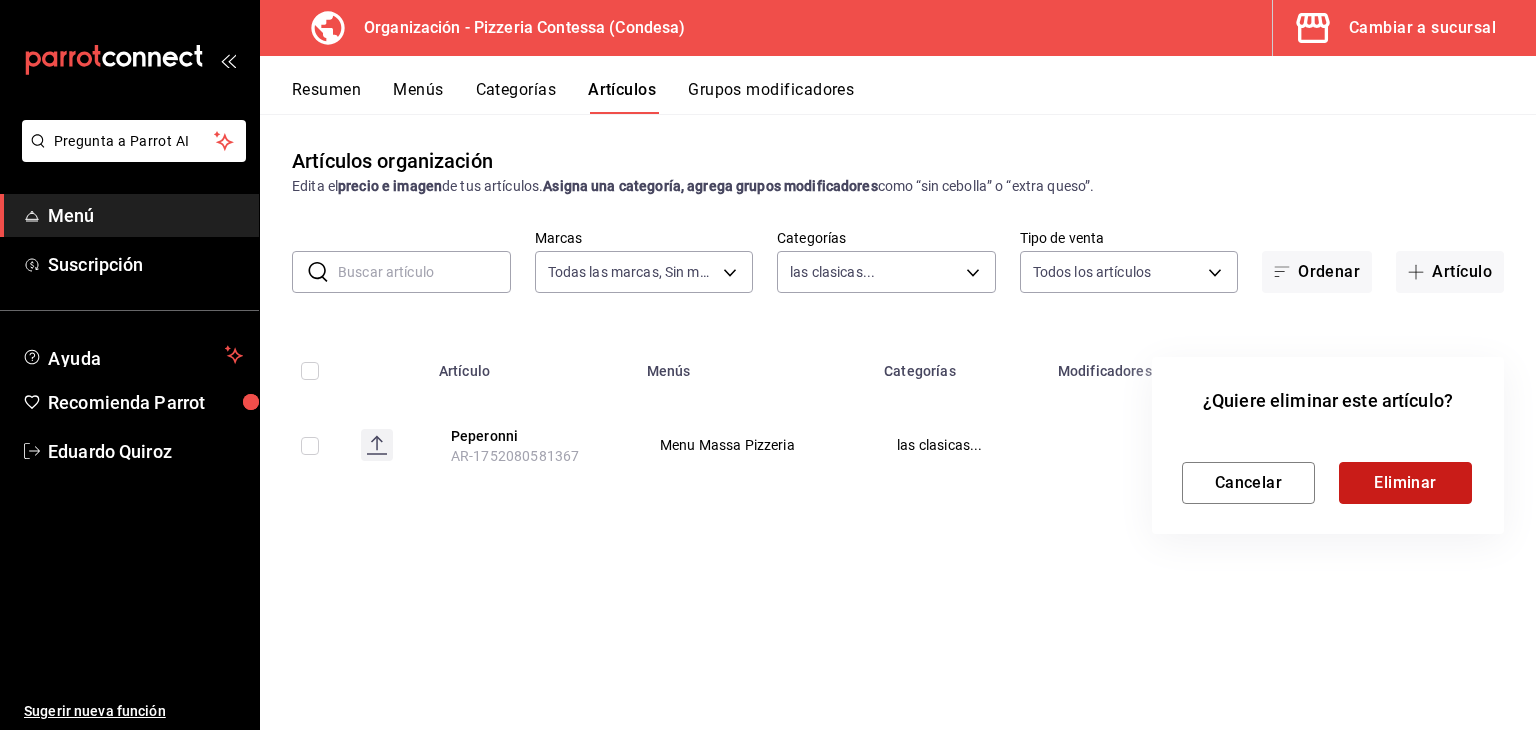 click on "Eliminar" at bounding box center (1405, 483) 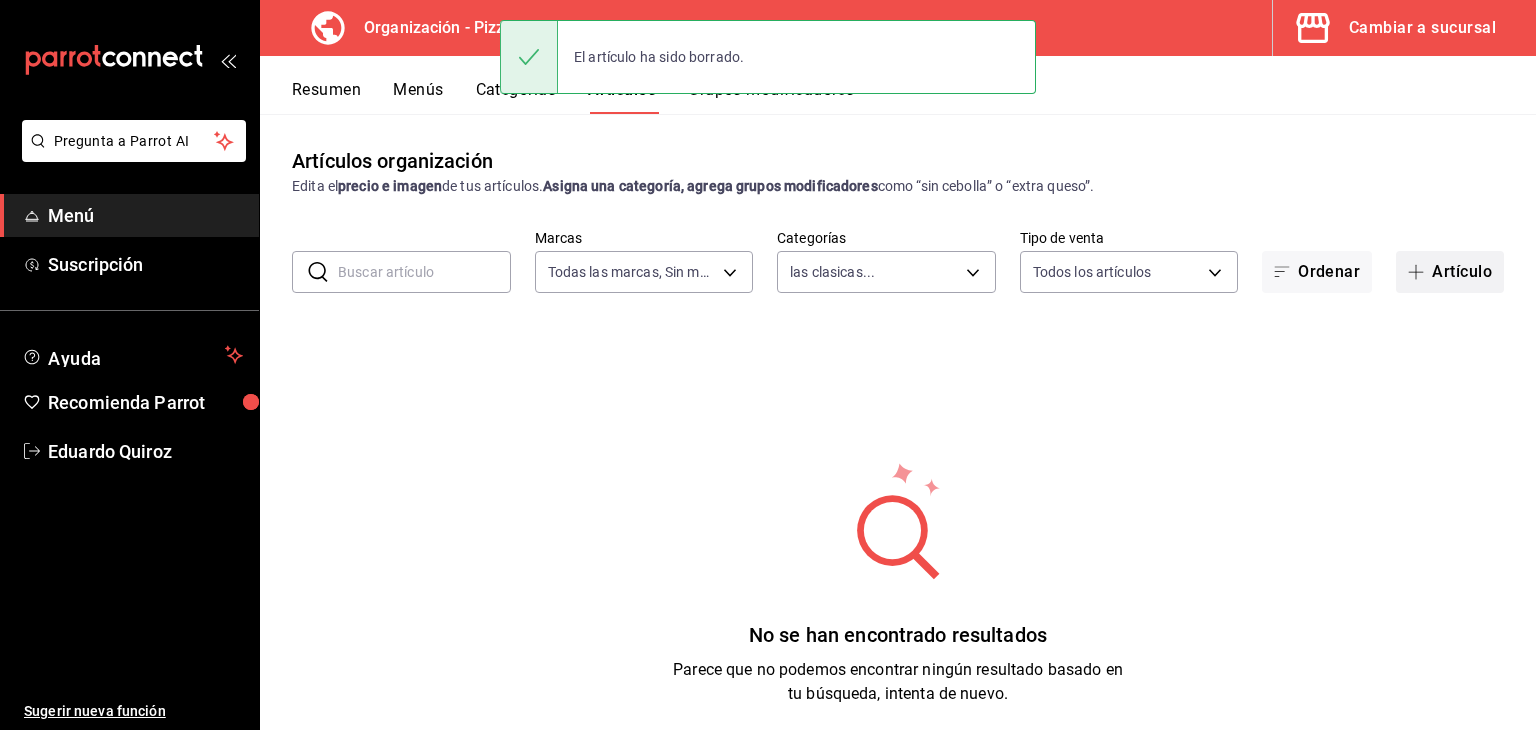 click on "Artículo" at bounding box center [1450, 272] 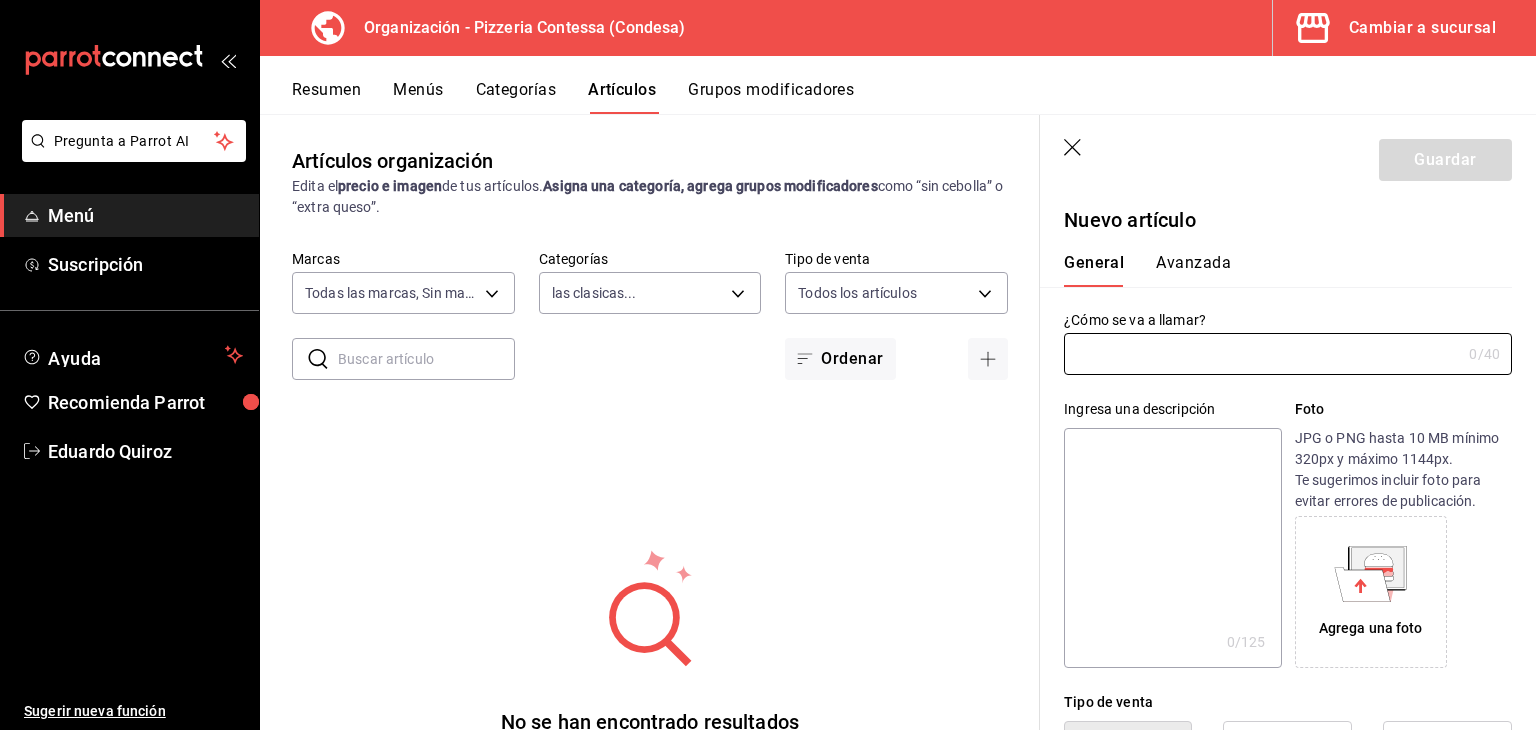 type on "C" 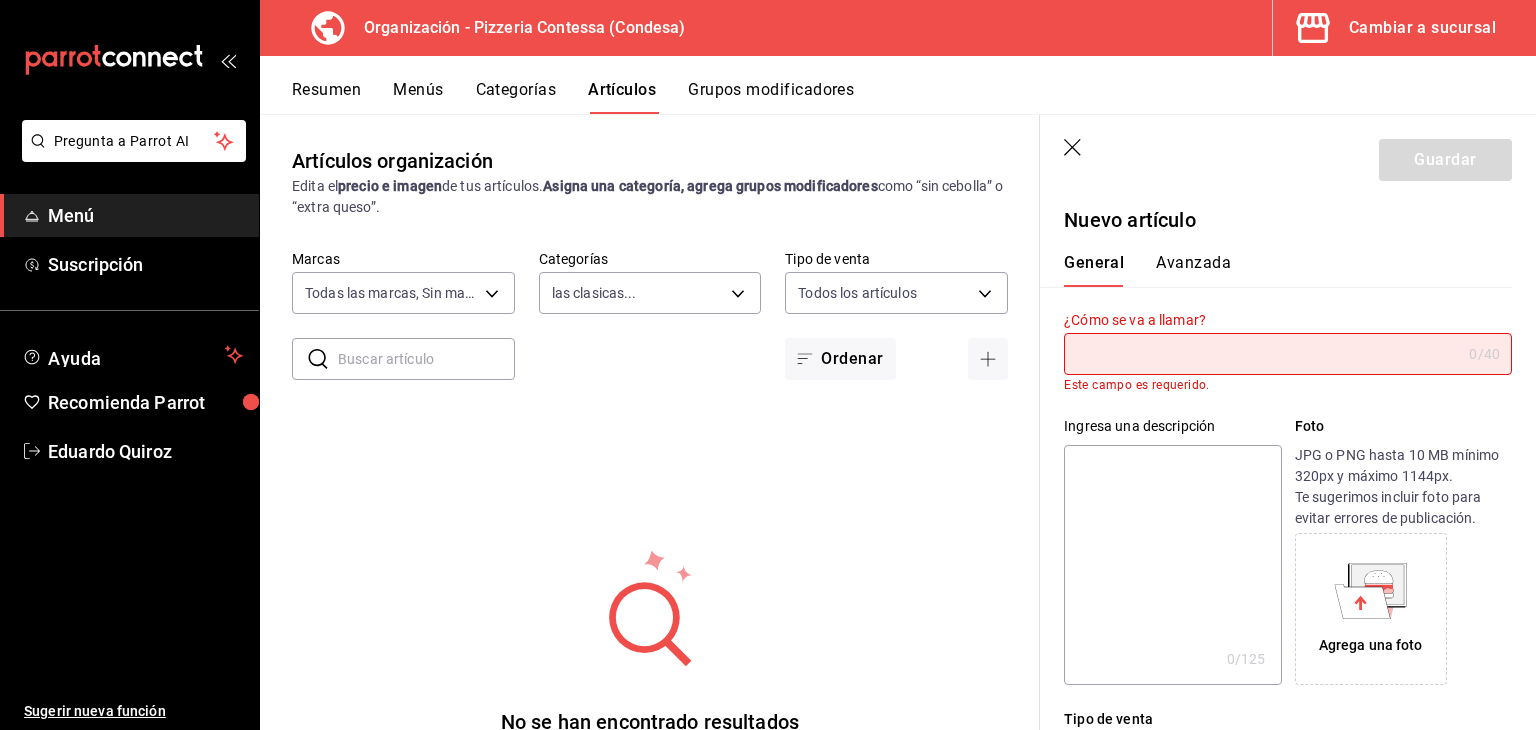 type on "c" 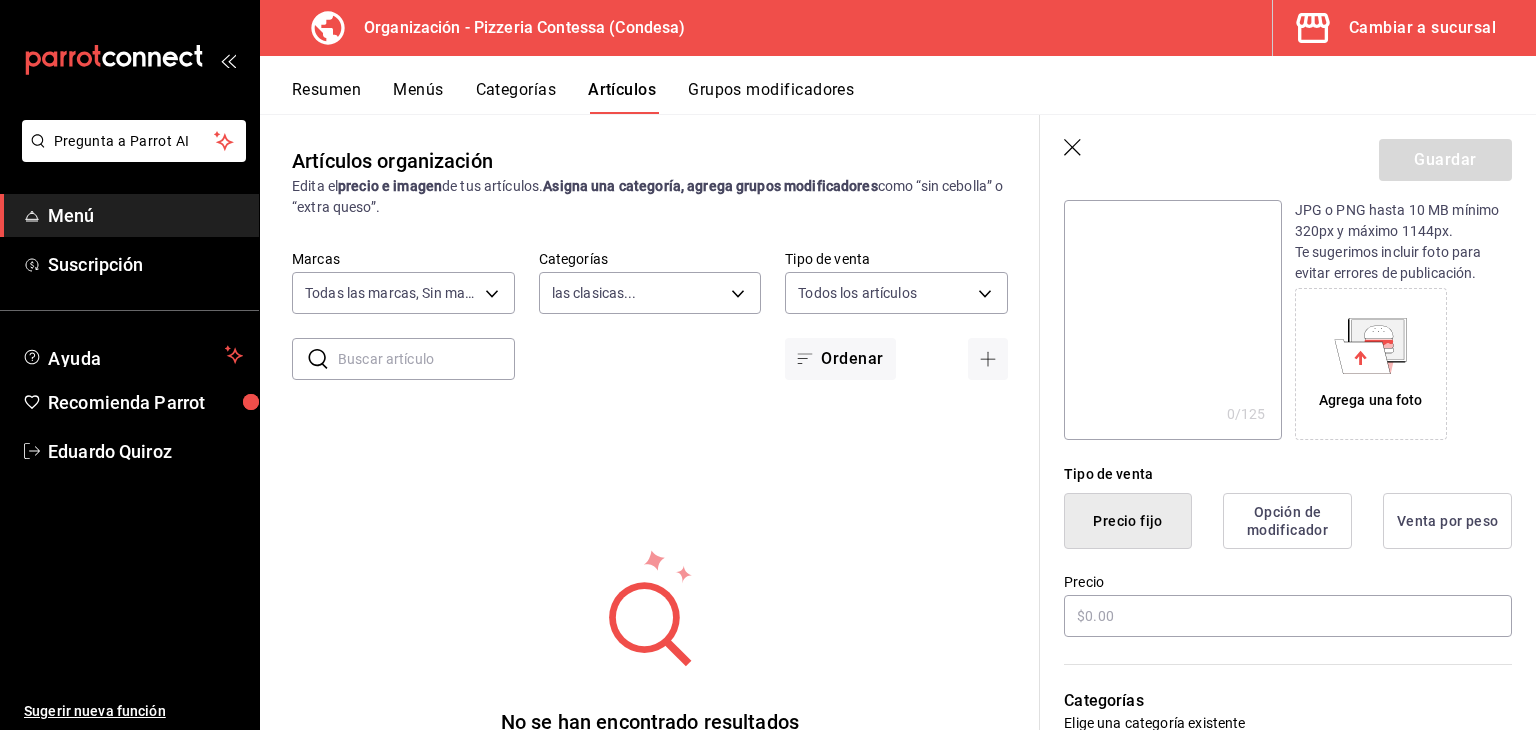 scroll, scrollTop: 400, scrollLeft: 0, axis: vertical 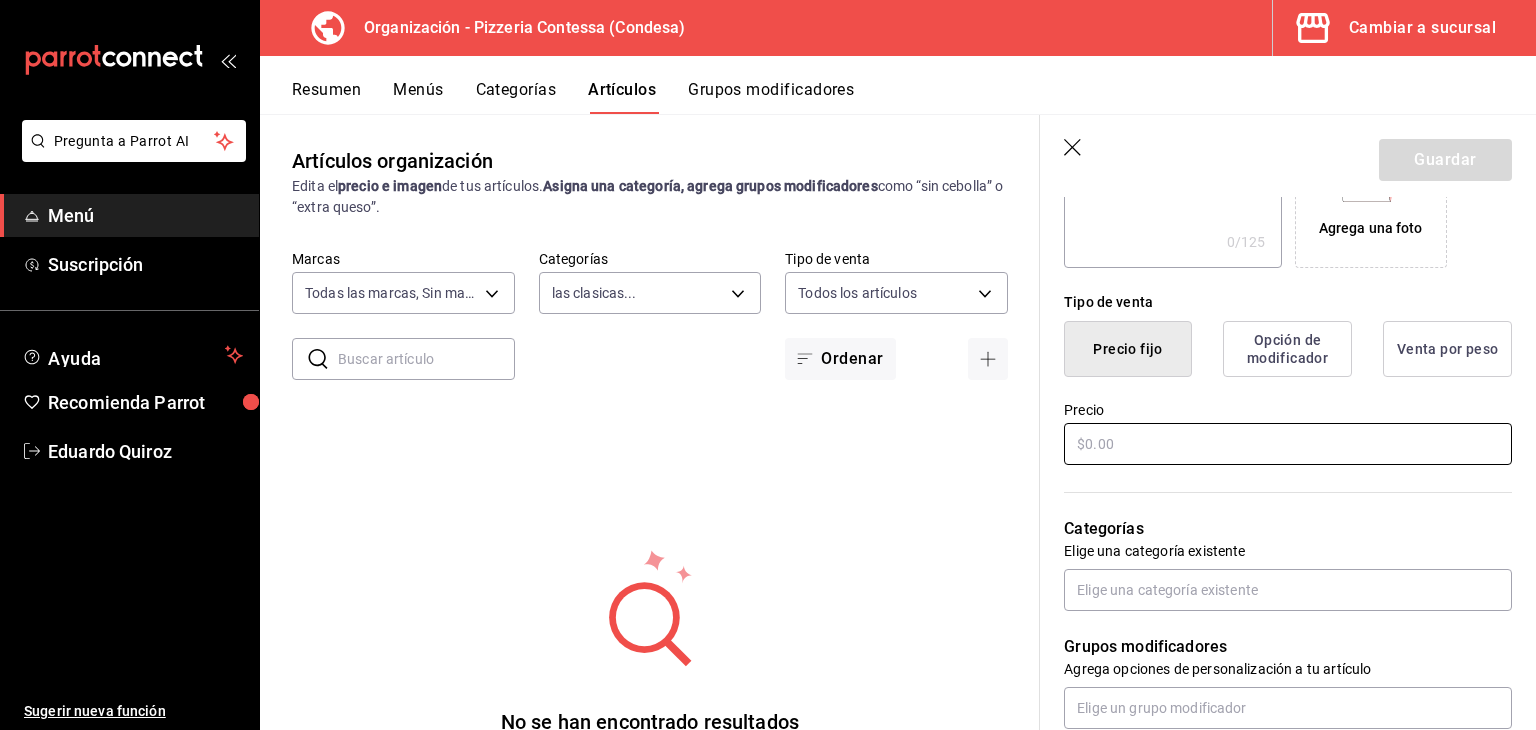type on "CH peperonni" 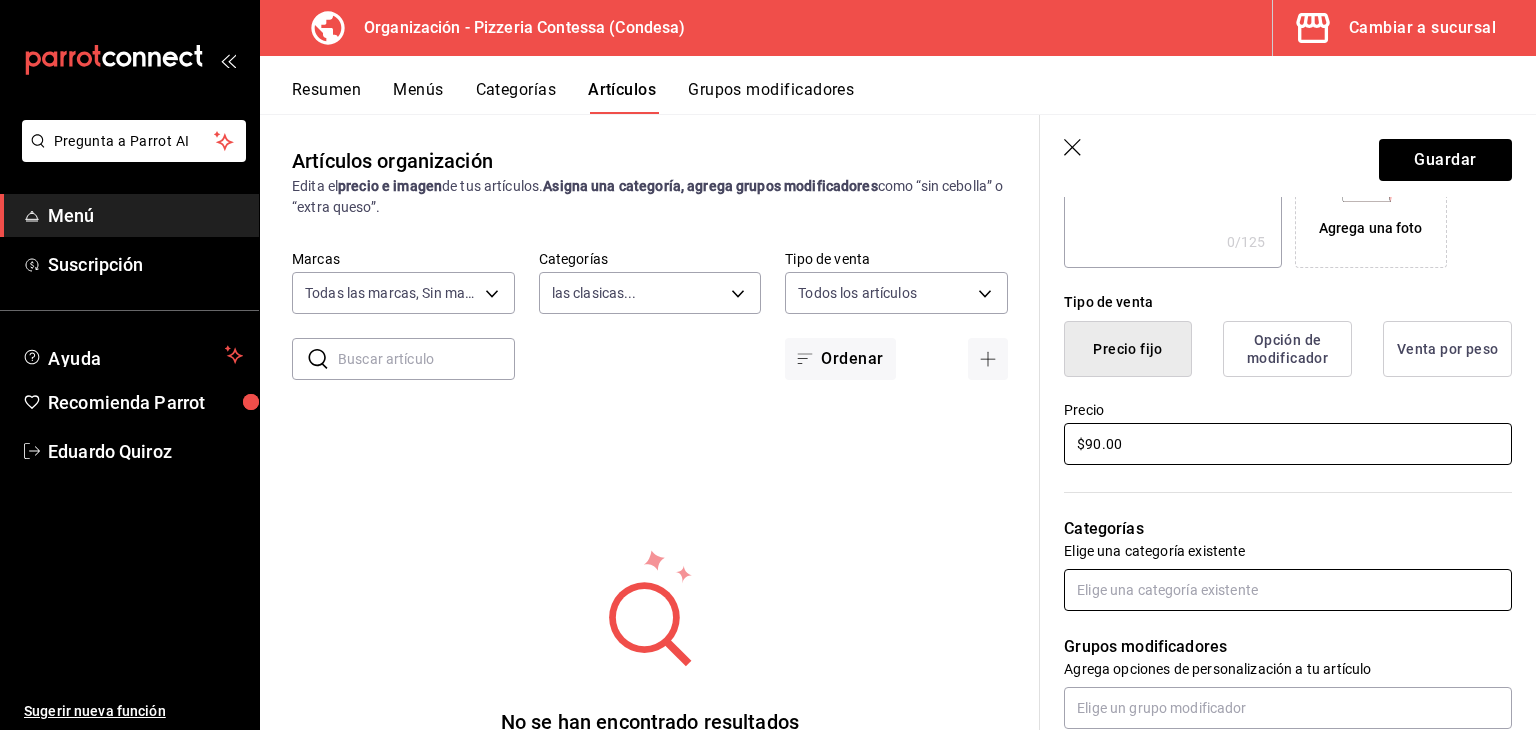 type on "$90.00" 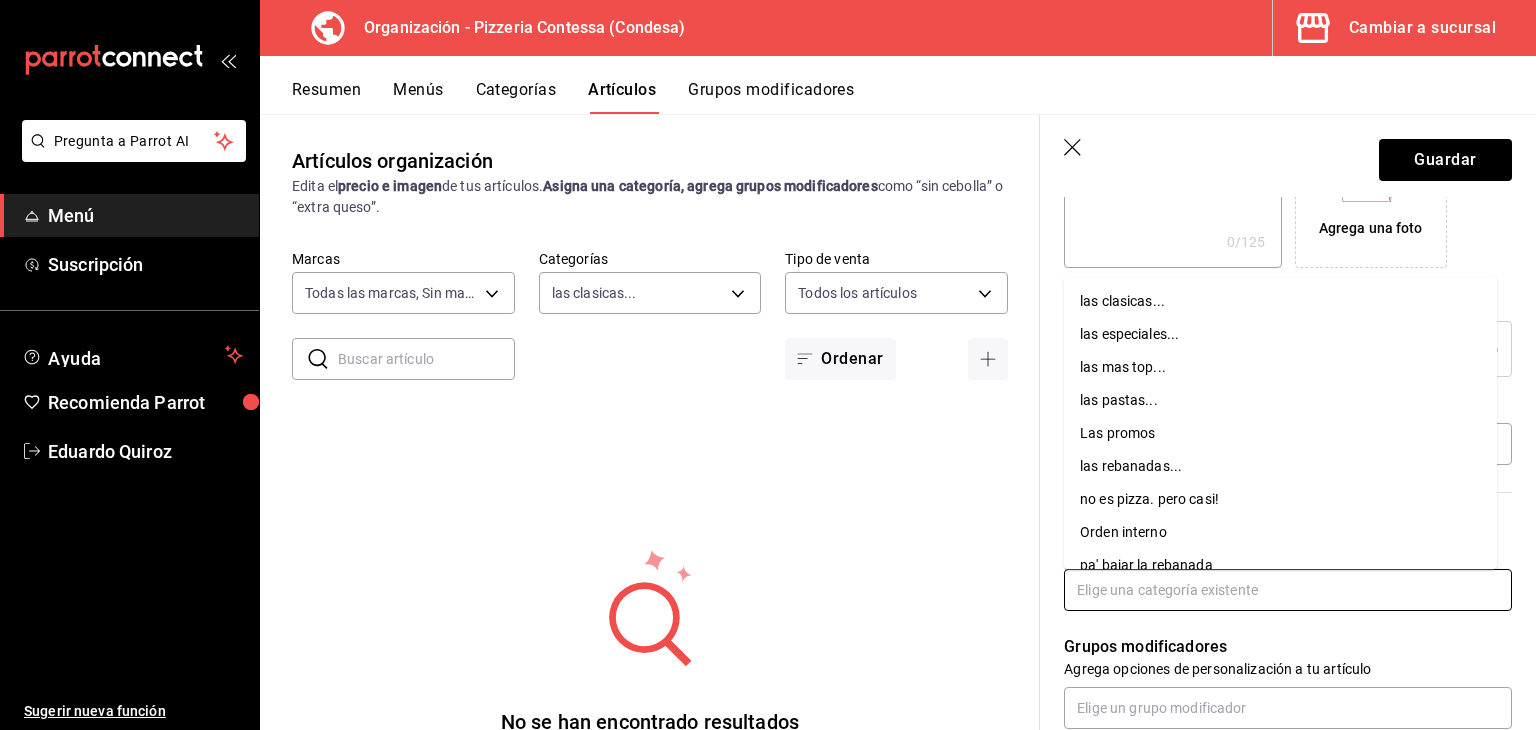 click at bounding box center [1288, 590] 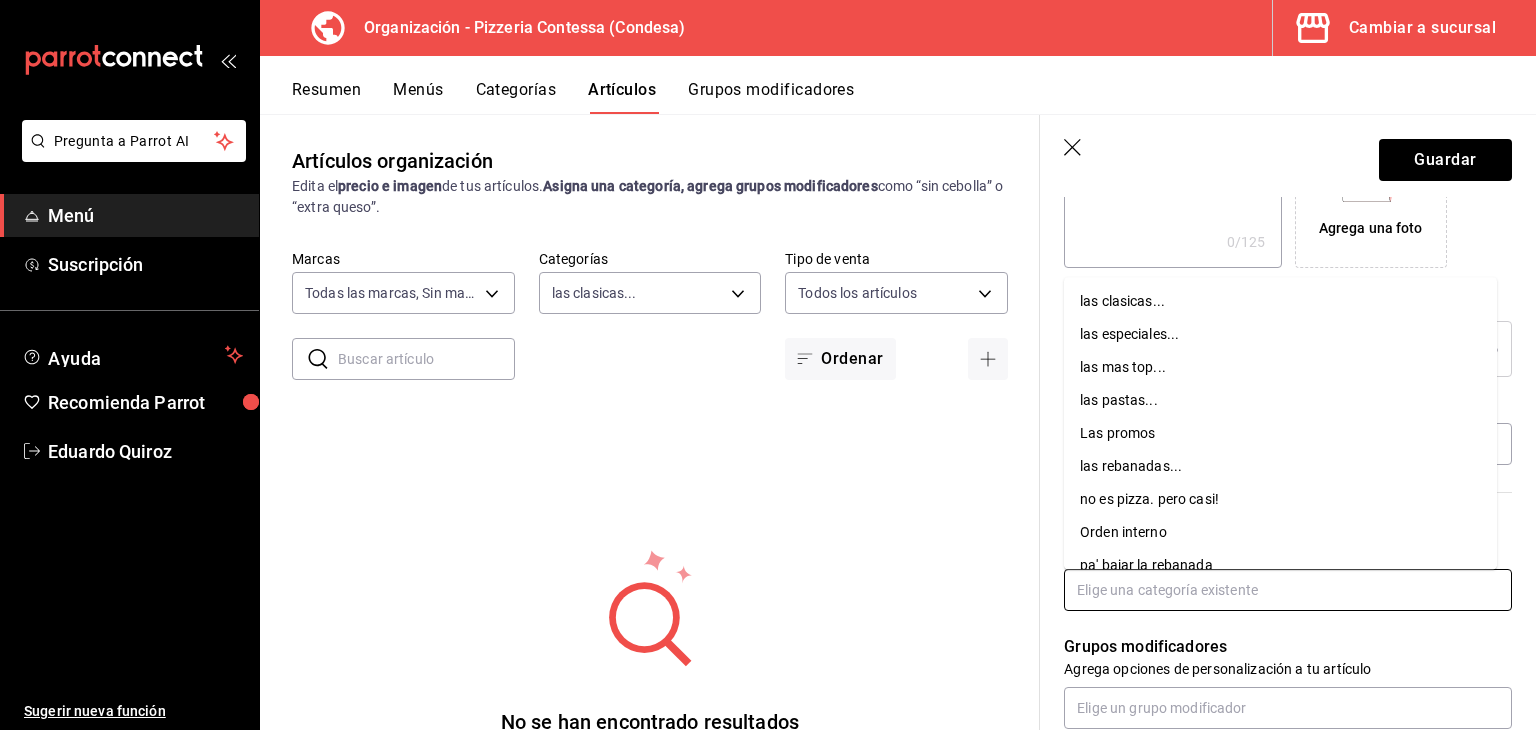 click on "las clasicas..." at bounding box center (1280, 301) 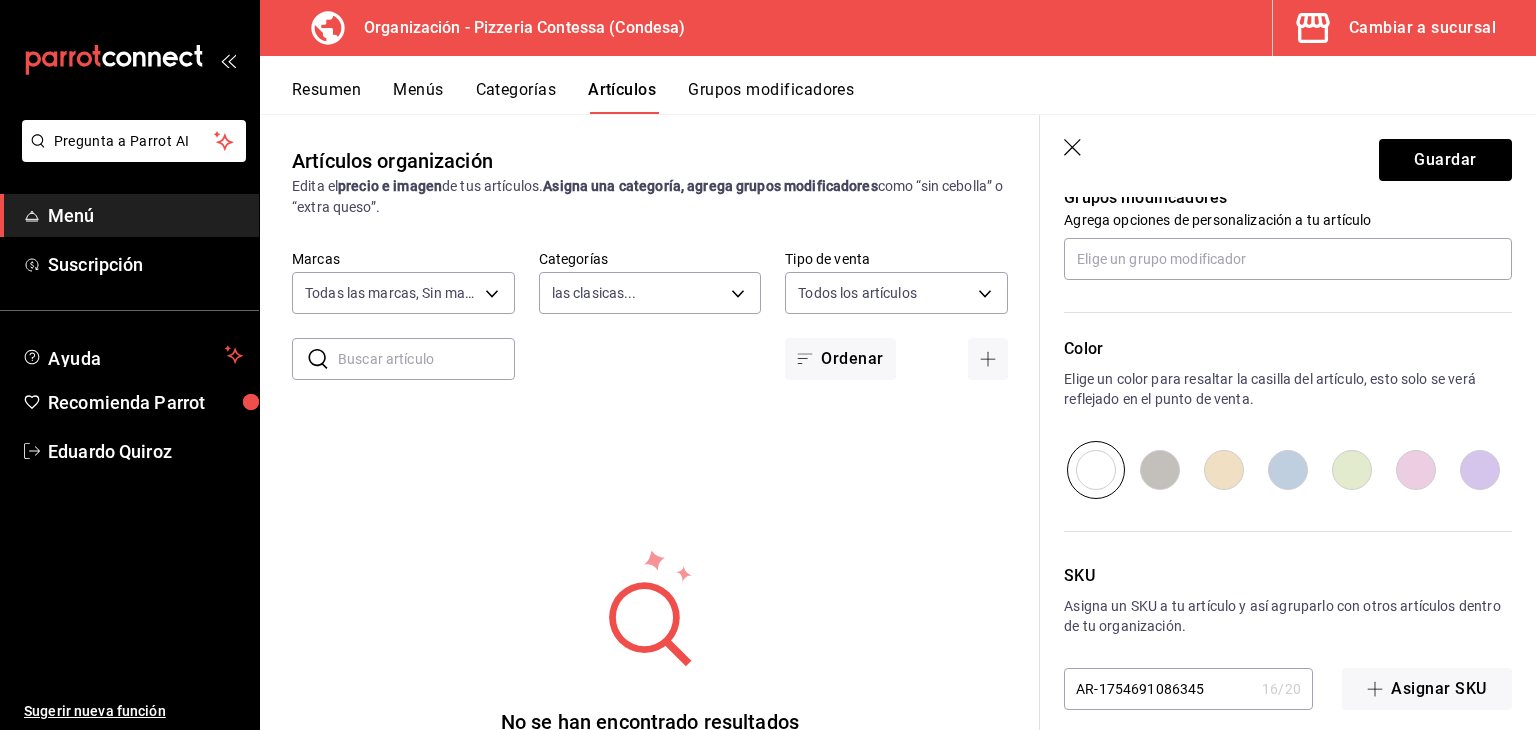scroll, scrollTop: 934, scrollLeft: 0, axis: vertical 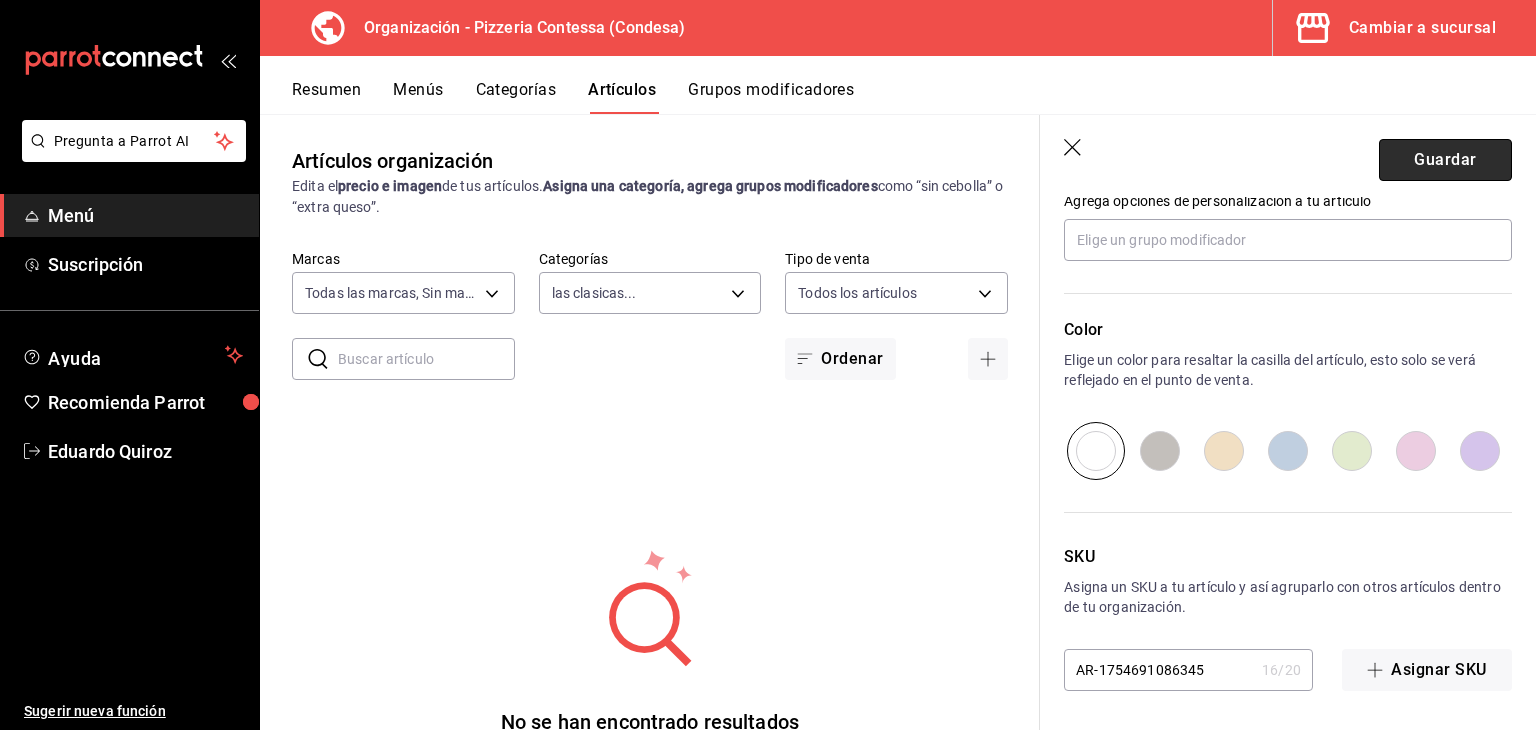 click on "Guardar" at bounding box center (1445, 160) 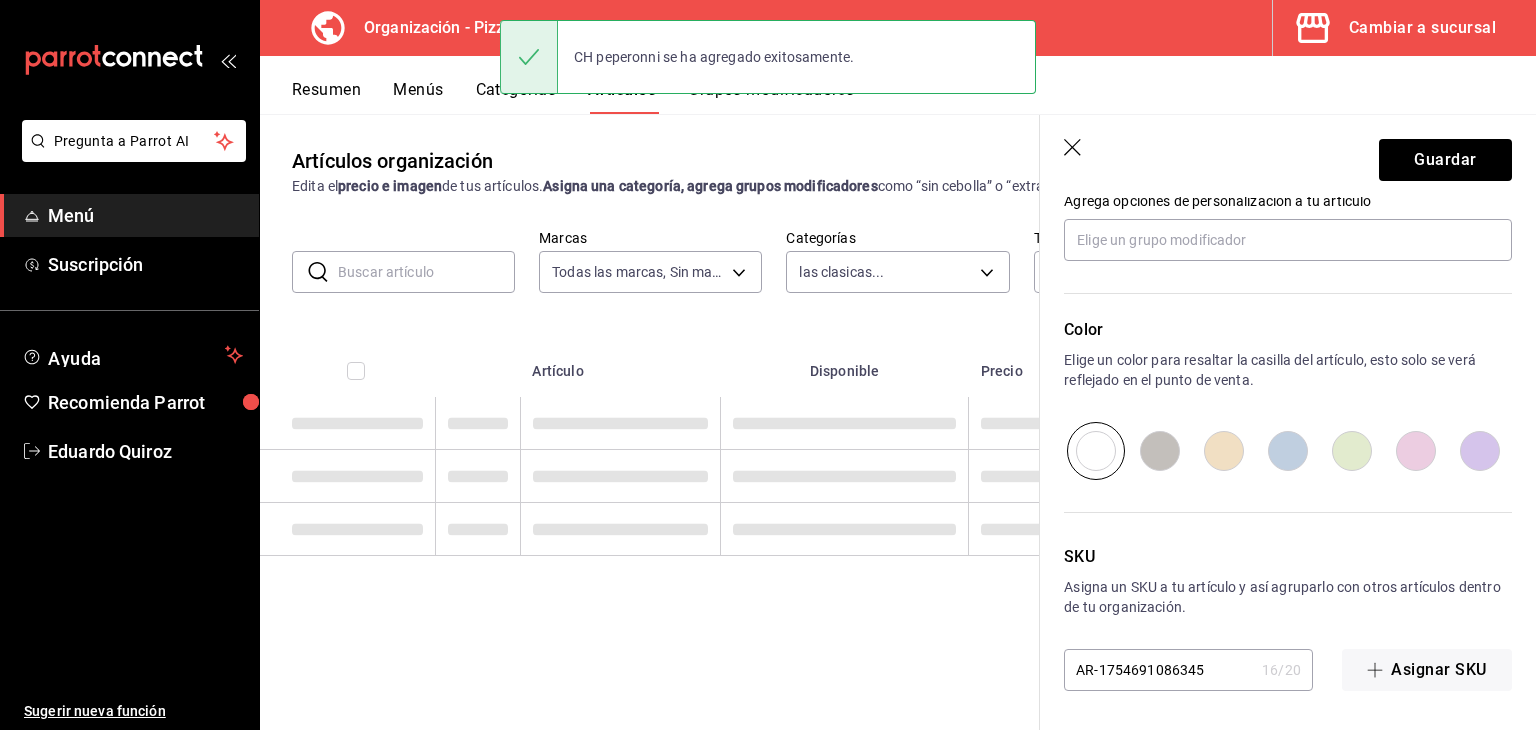 scroll, scrollTop: 0, scrollLeft: 0, axis: both 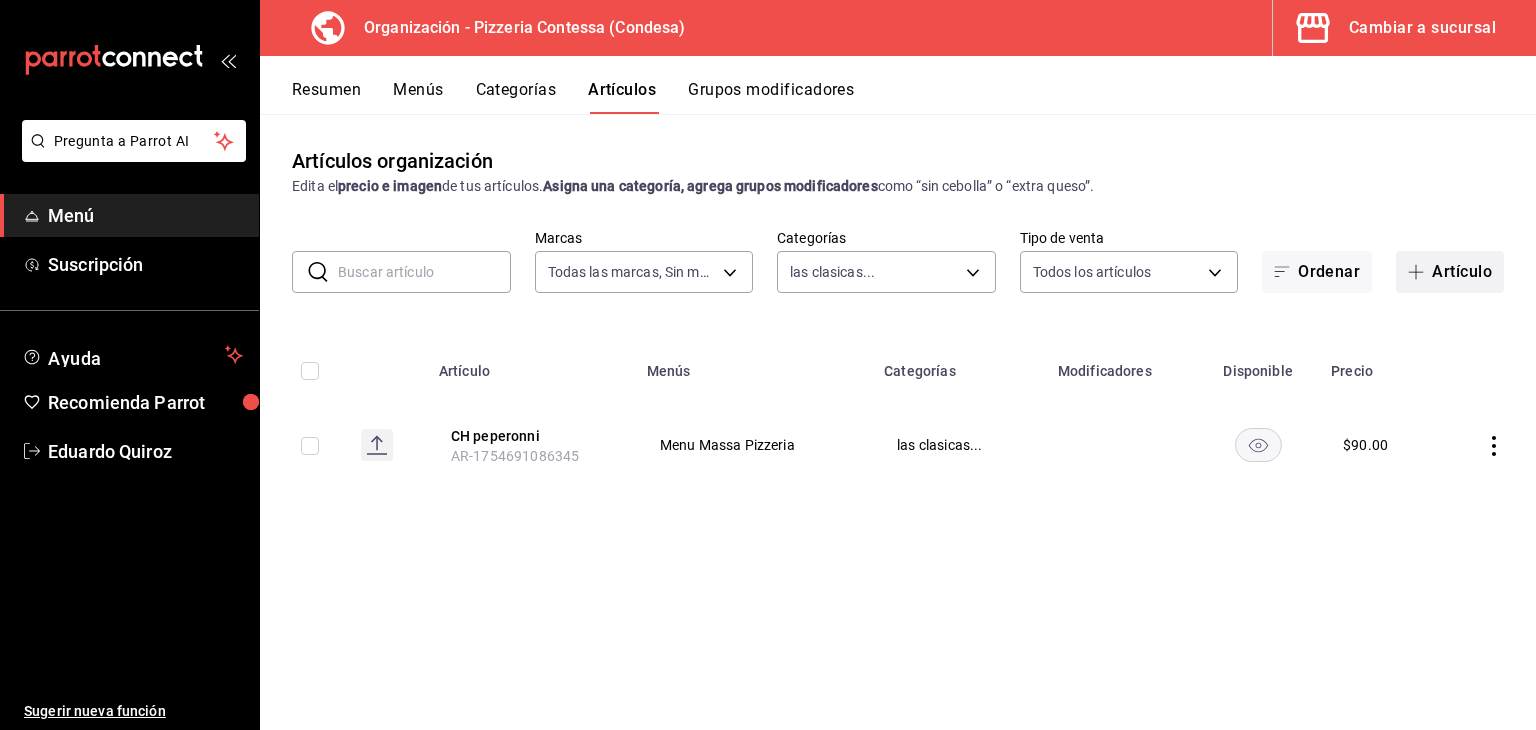 click 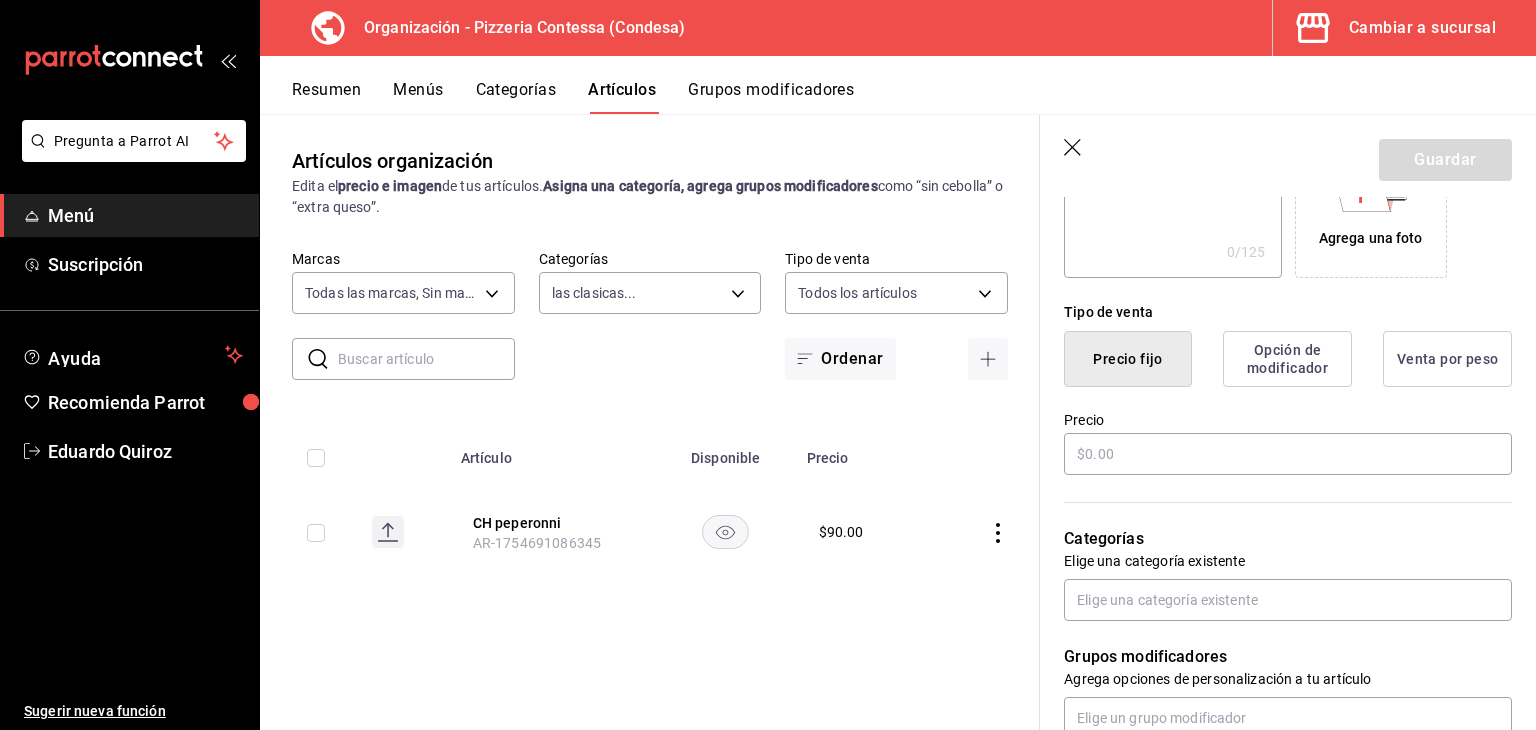 scroll, scrollTop: 400, scrollLeft: 0, axis: vertical 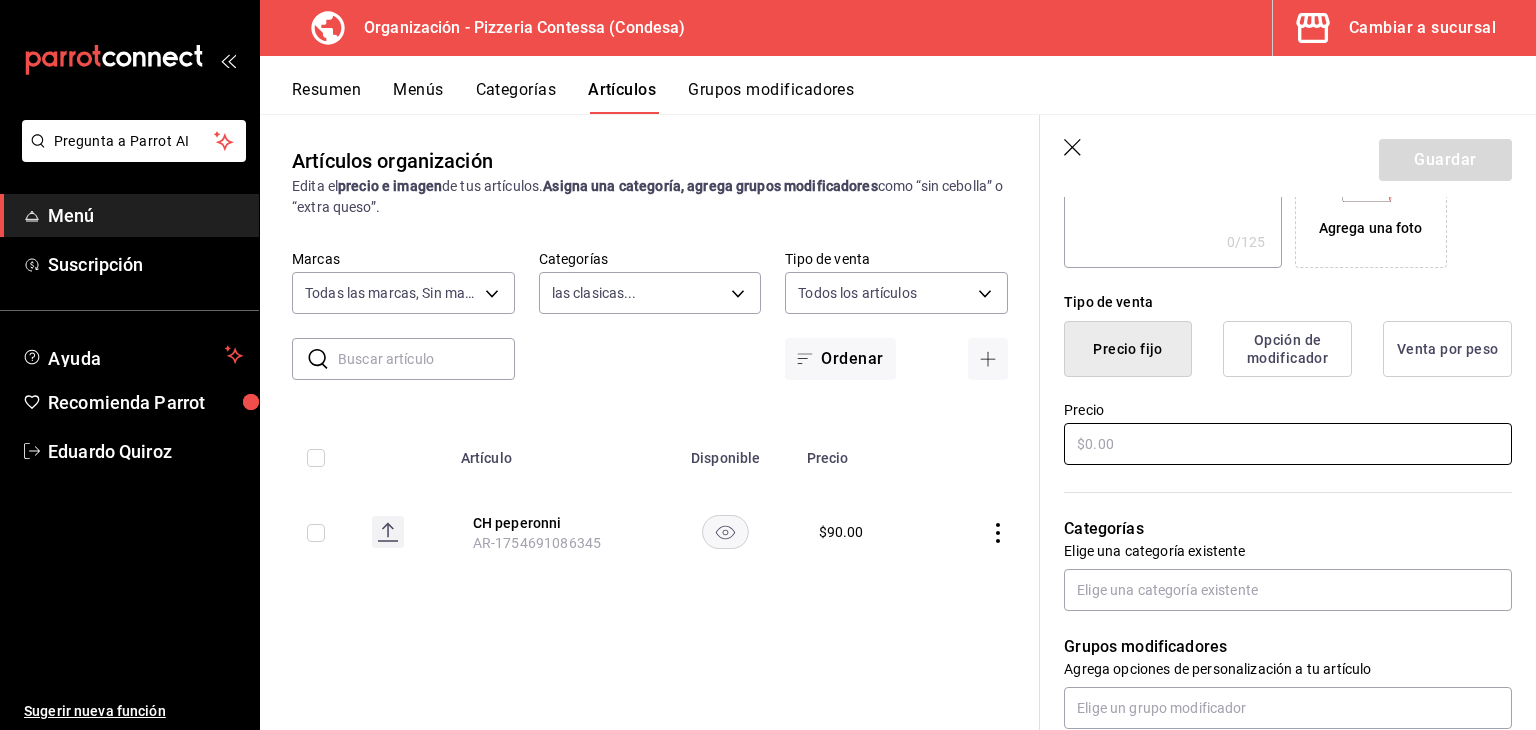 type on "GDE peperonni" 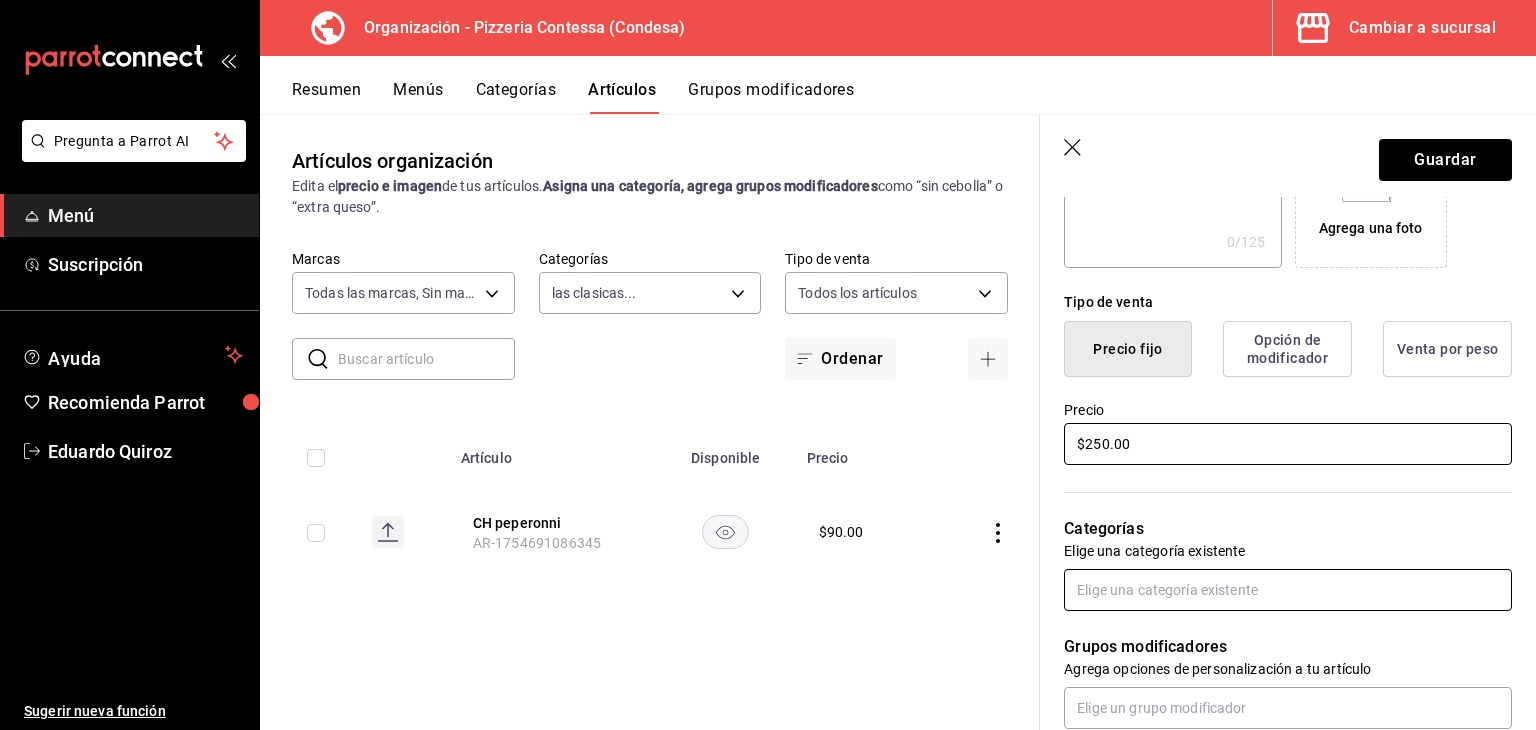 type on "$250.00" 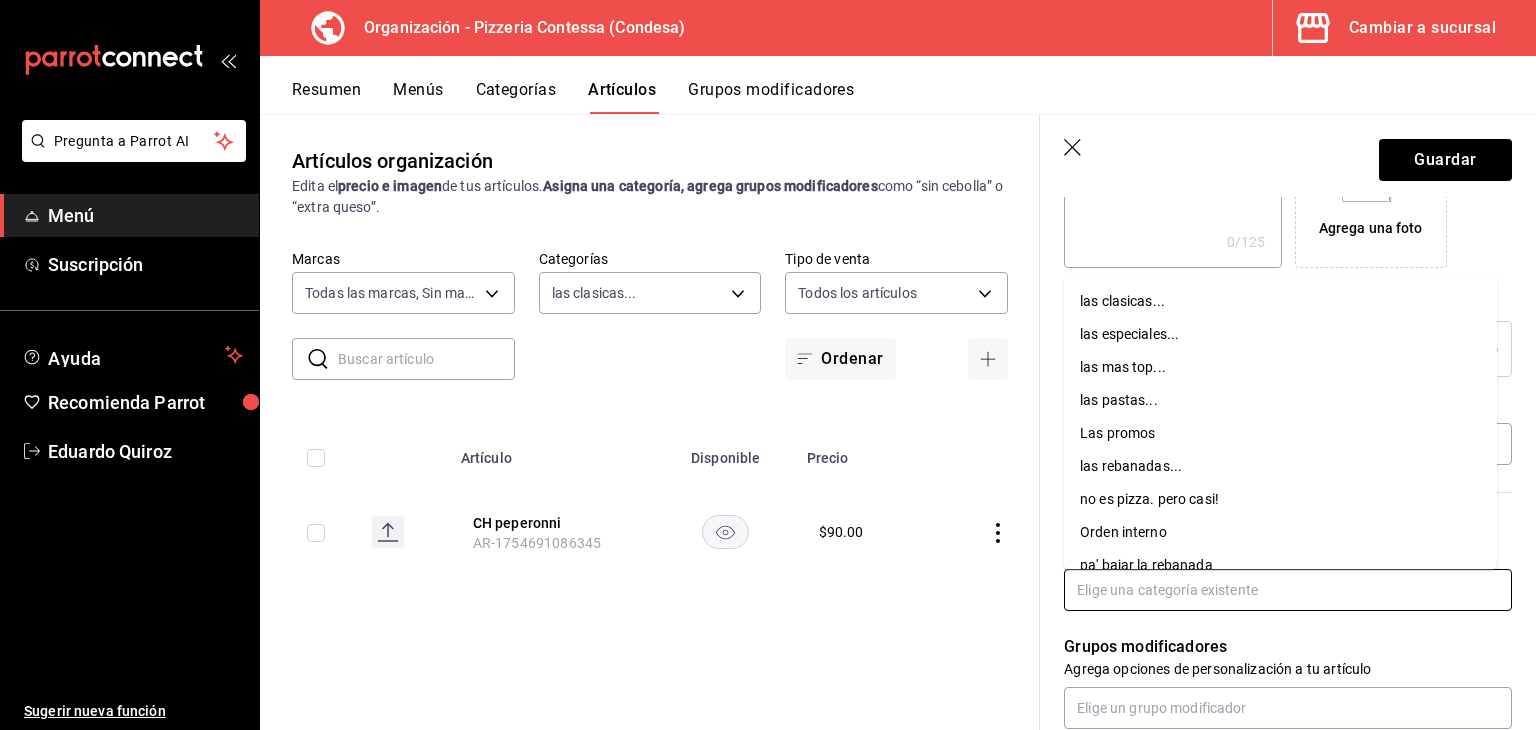 click at bounding box center [1288, 590] 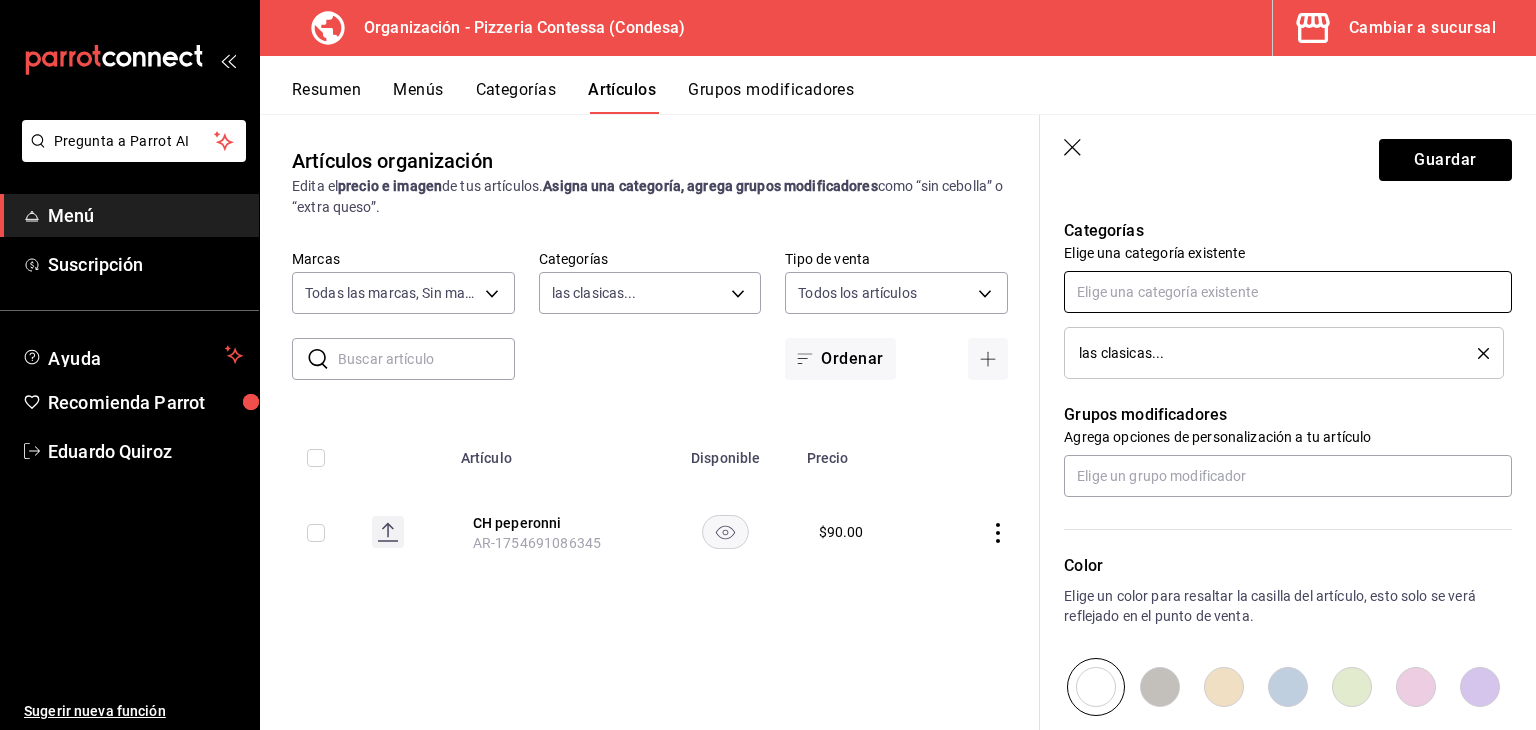 scroll, scrollTop: 700, scrollLeft: 0, axis: vertical 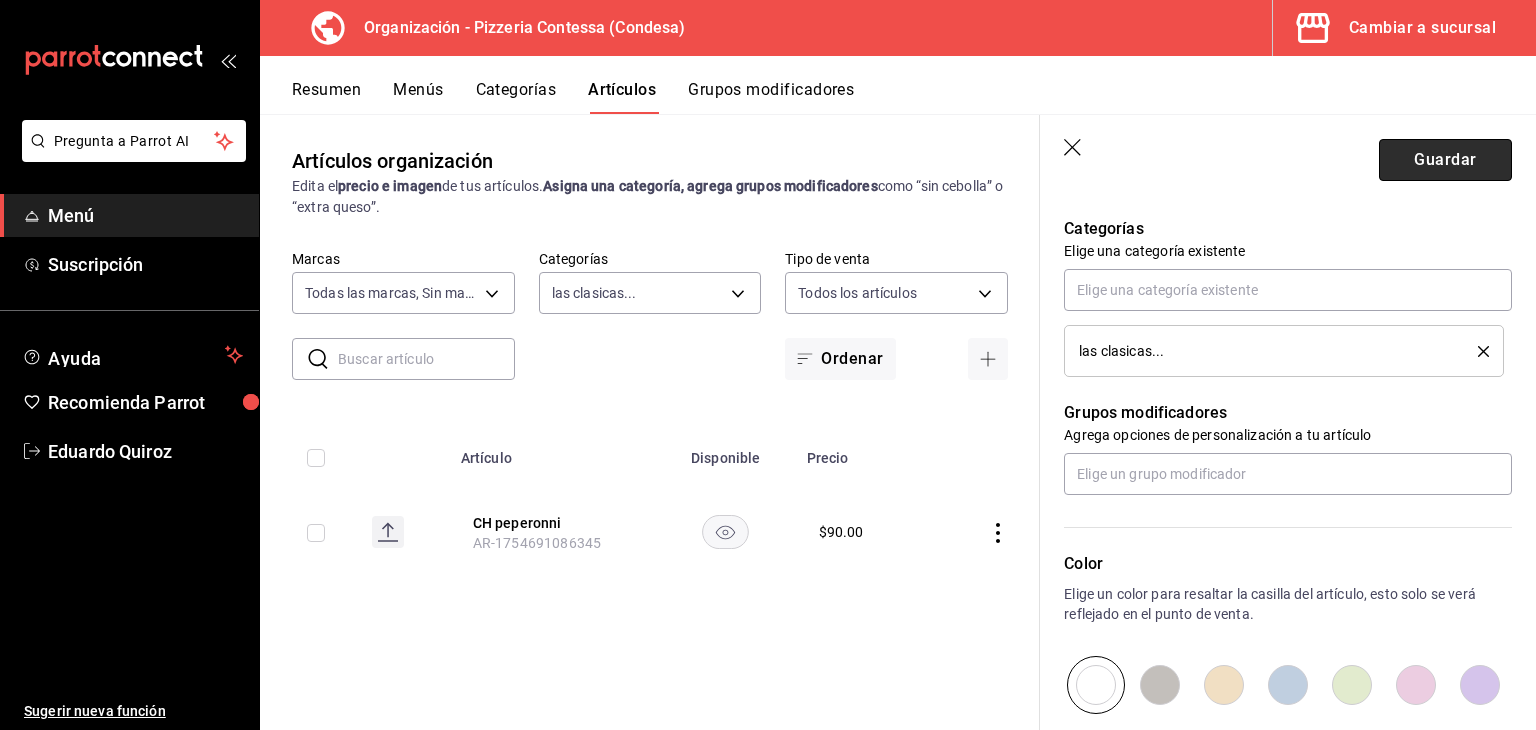 click on "Guardar" at bounding box center (1445, 160) 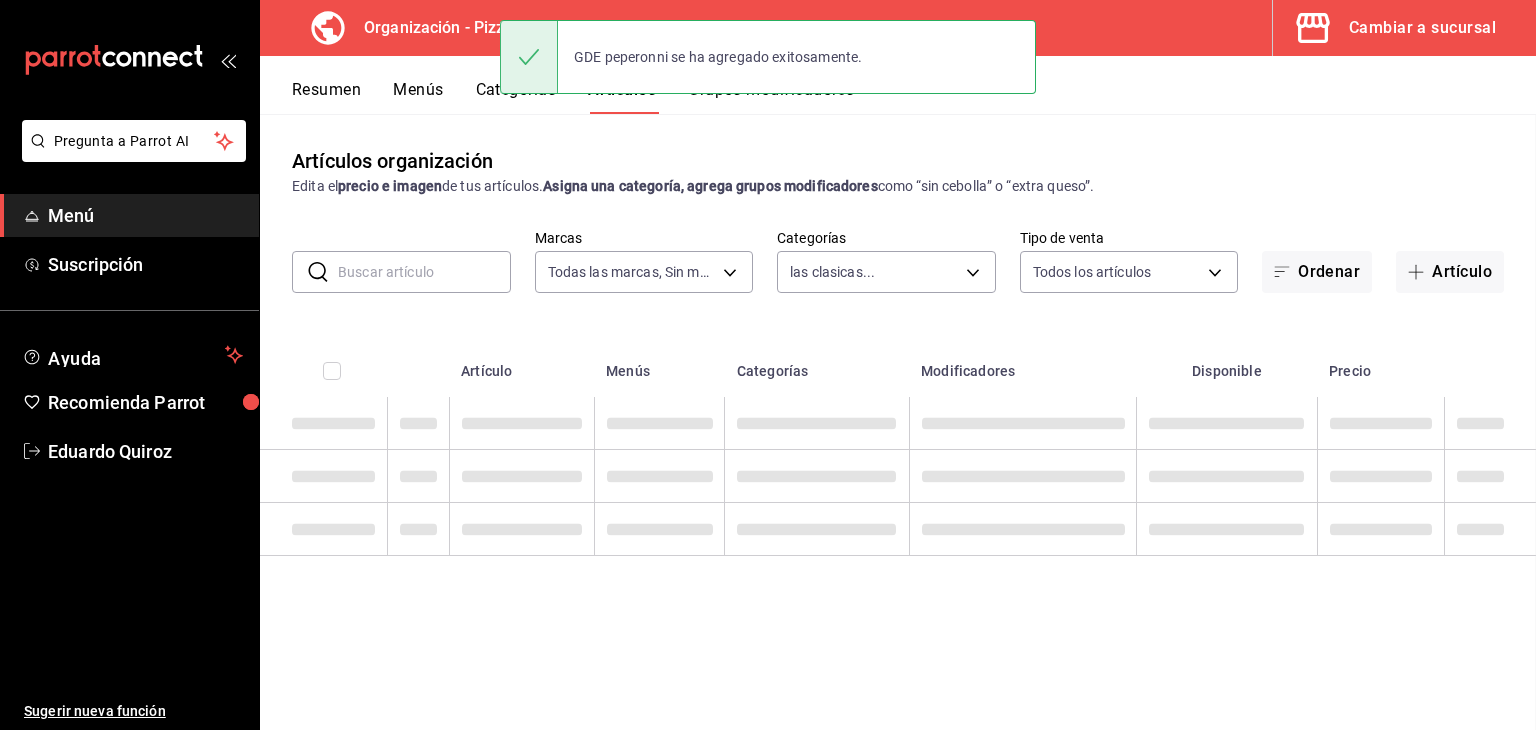 scroll, scrollTop: 0, scrollLeft: 0, axis: both 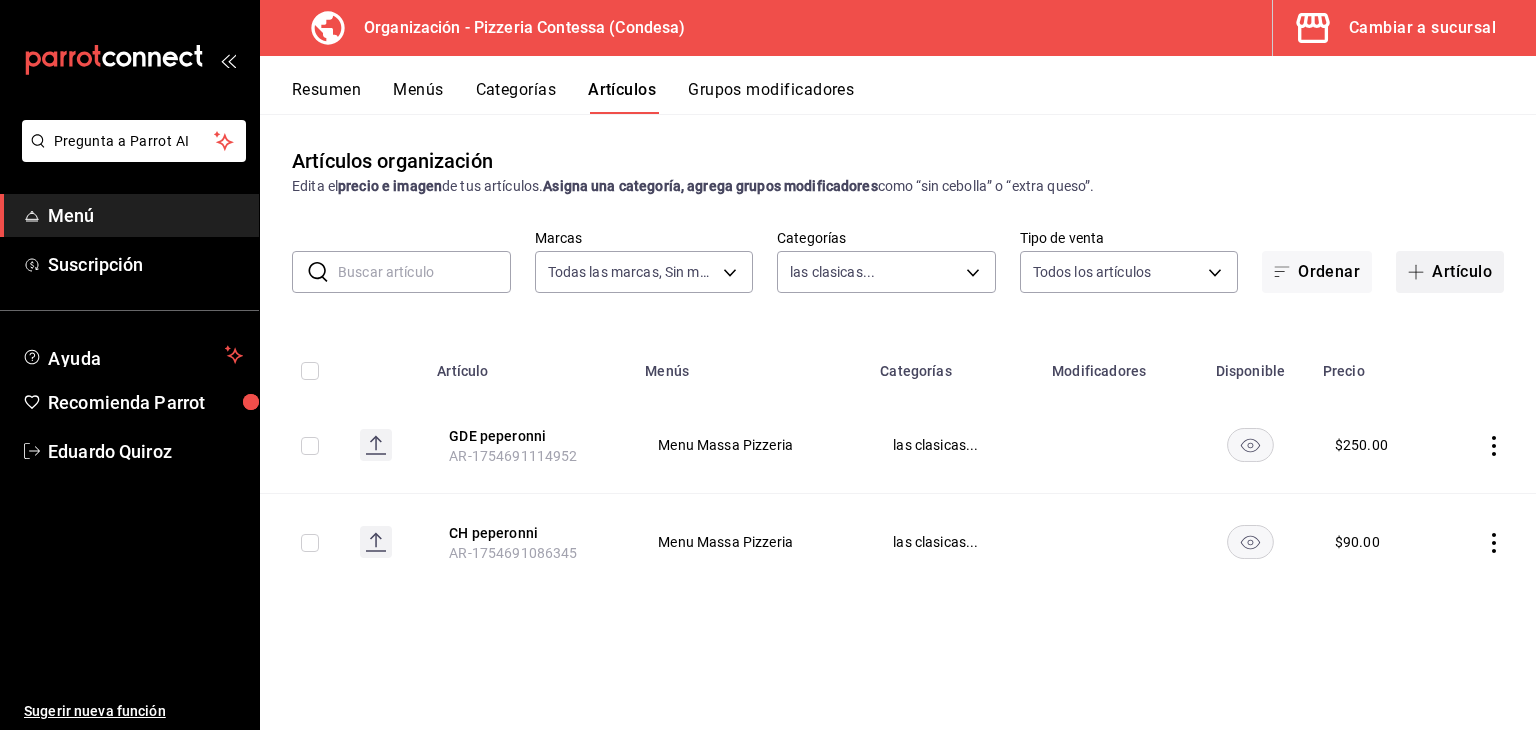 click at bounding box center [1420, 272] 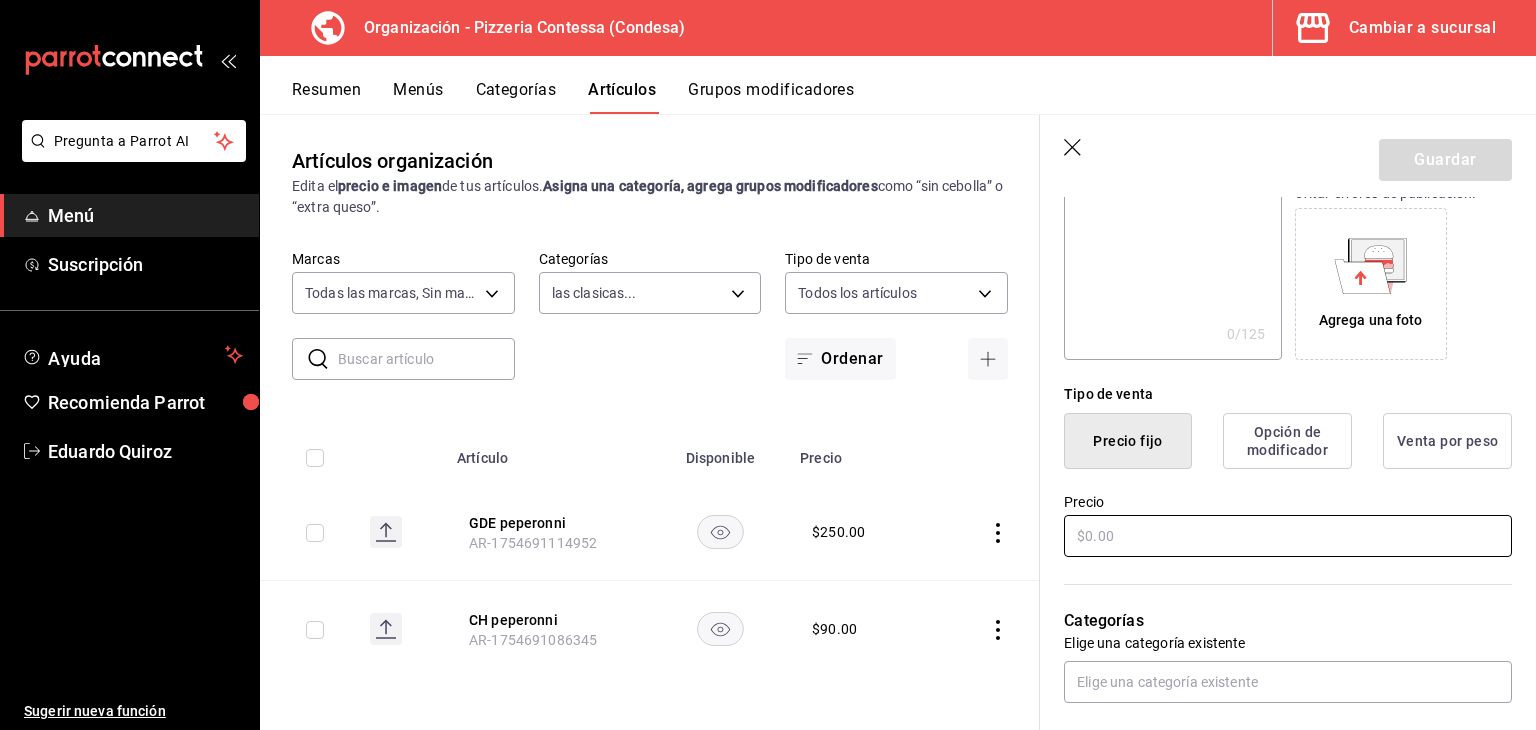 scroll, scrollTop: 300, scrollLeft: 0, axis: vertical 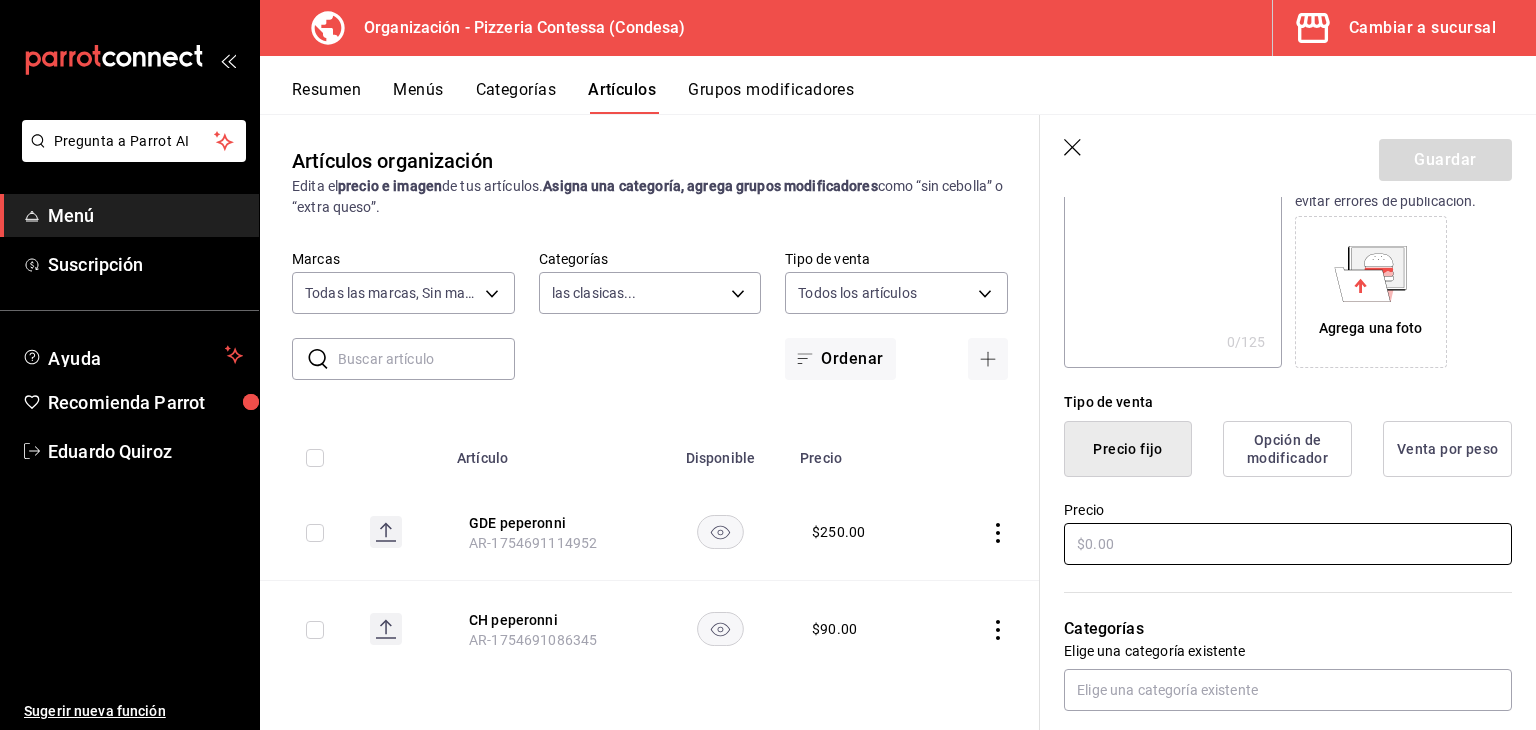 type on "CH bolognesa" 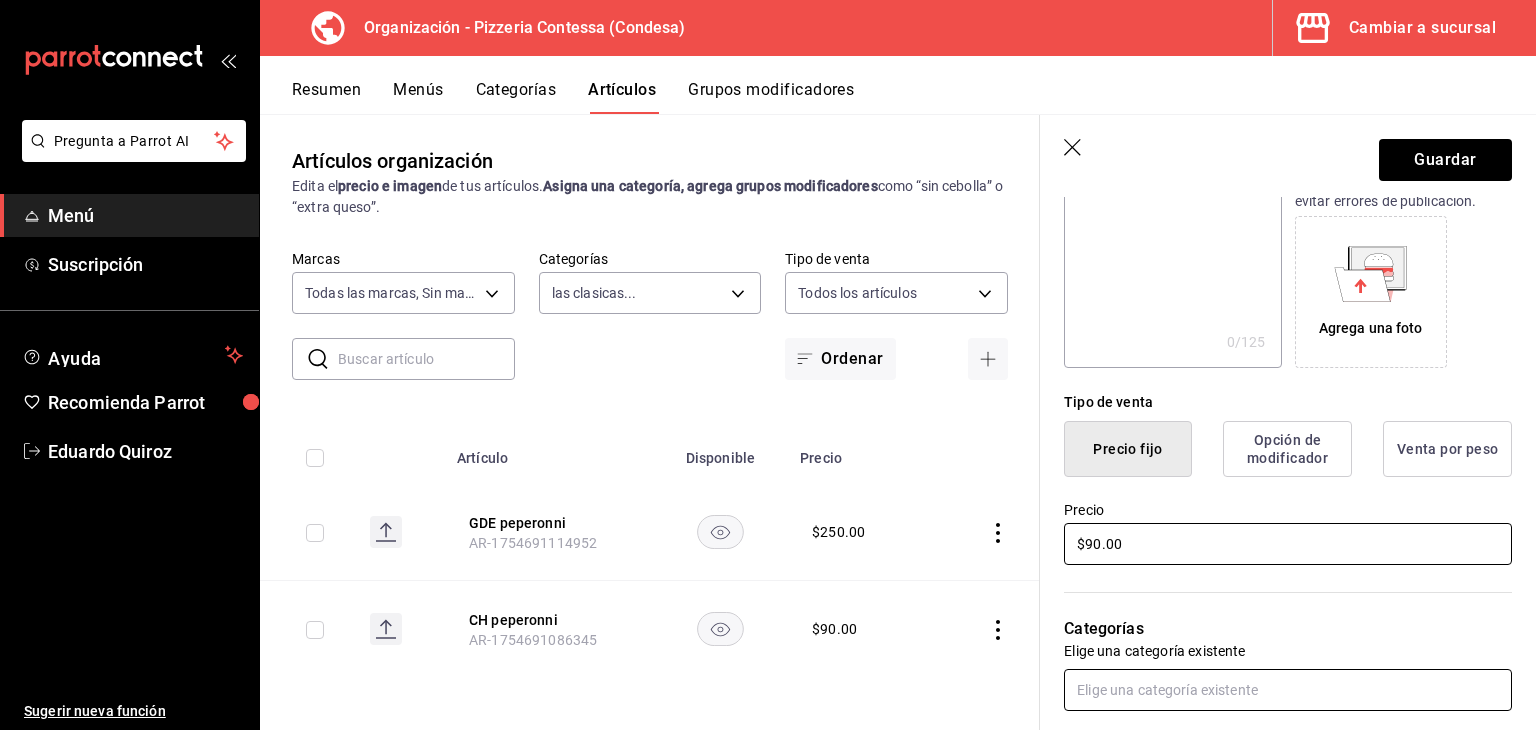 type on "$90.00" 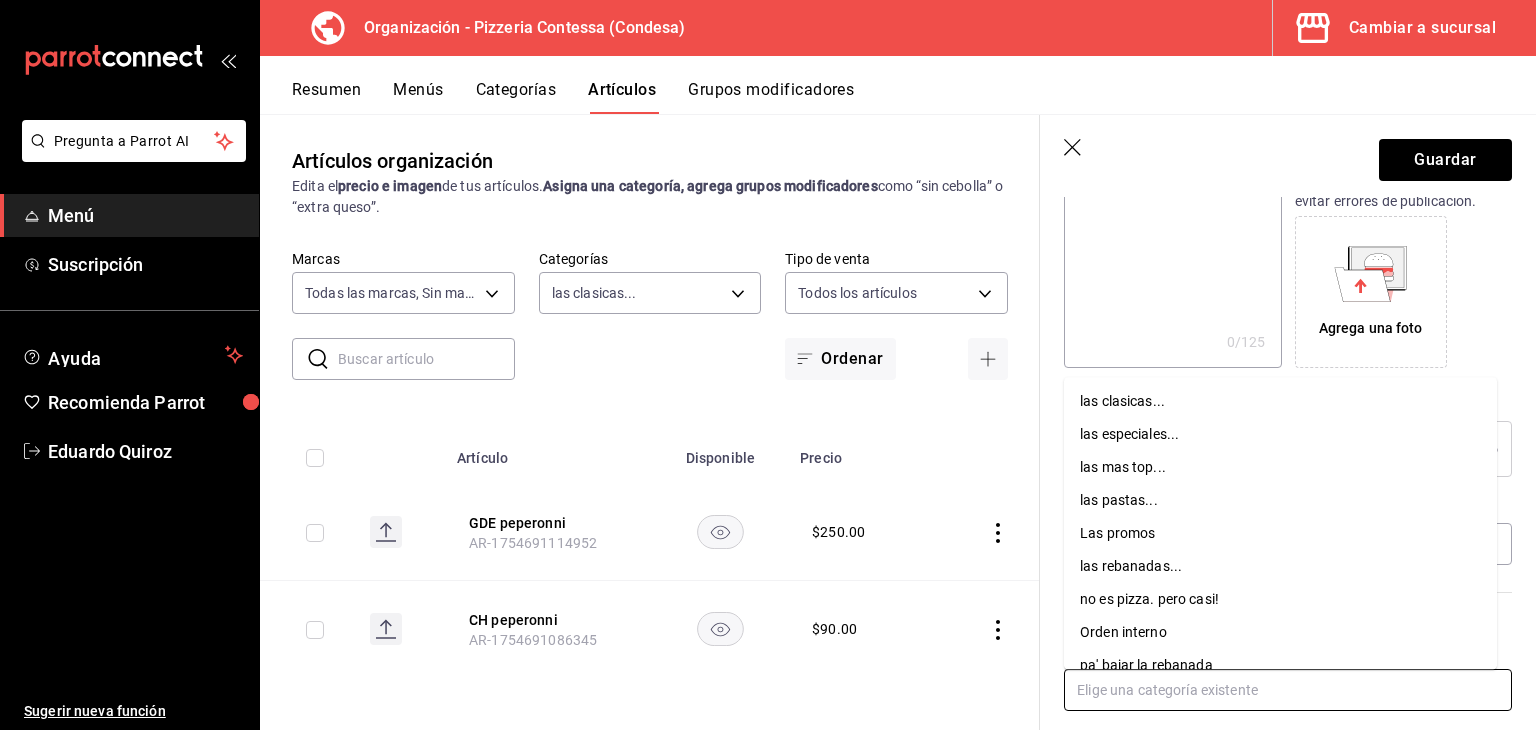 click at bounding box center (1288, 690) 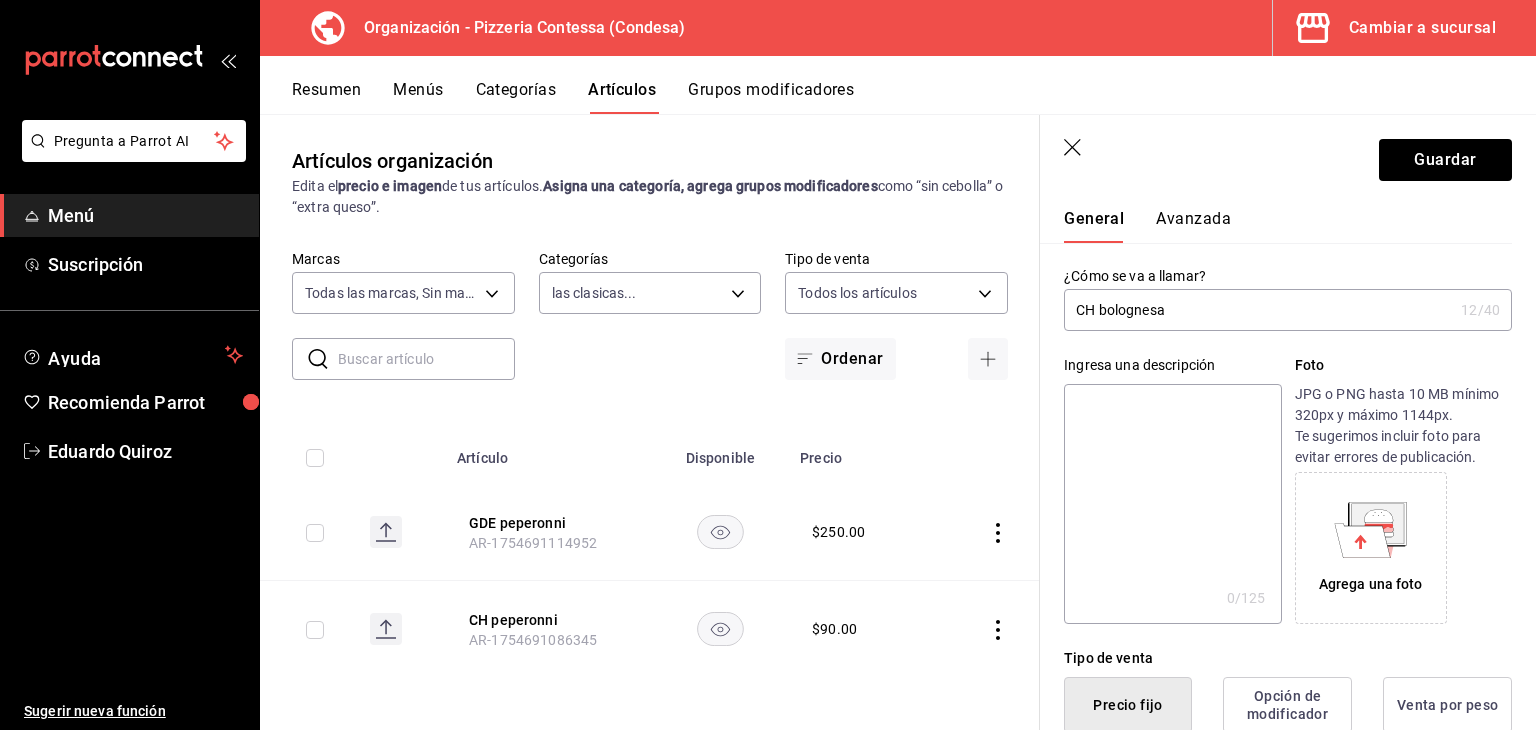 scroll, scrollTop: 0, scrollLeft: 0, axis: both 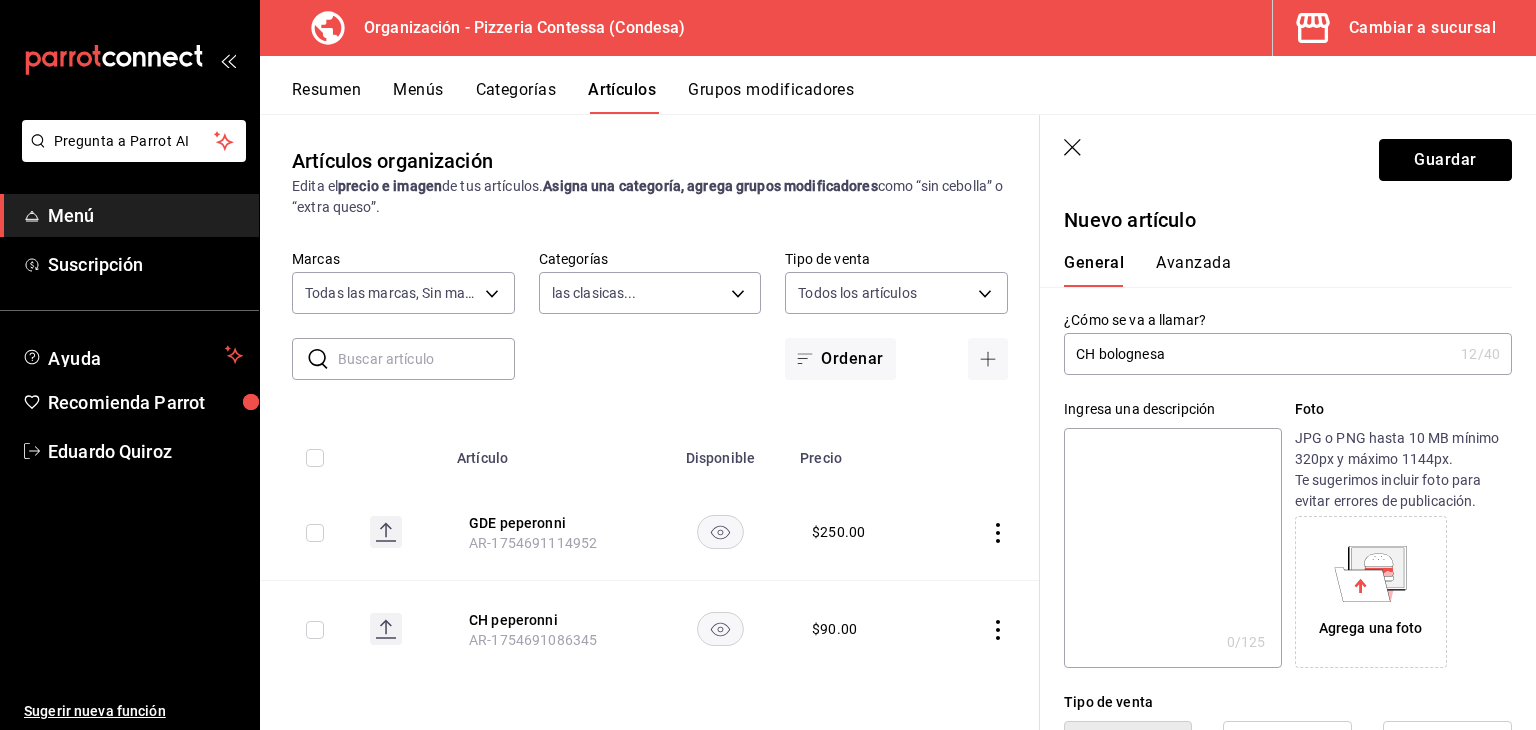 click on "Guardar" at bounding box center [1445, 160] 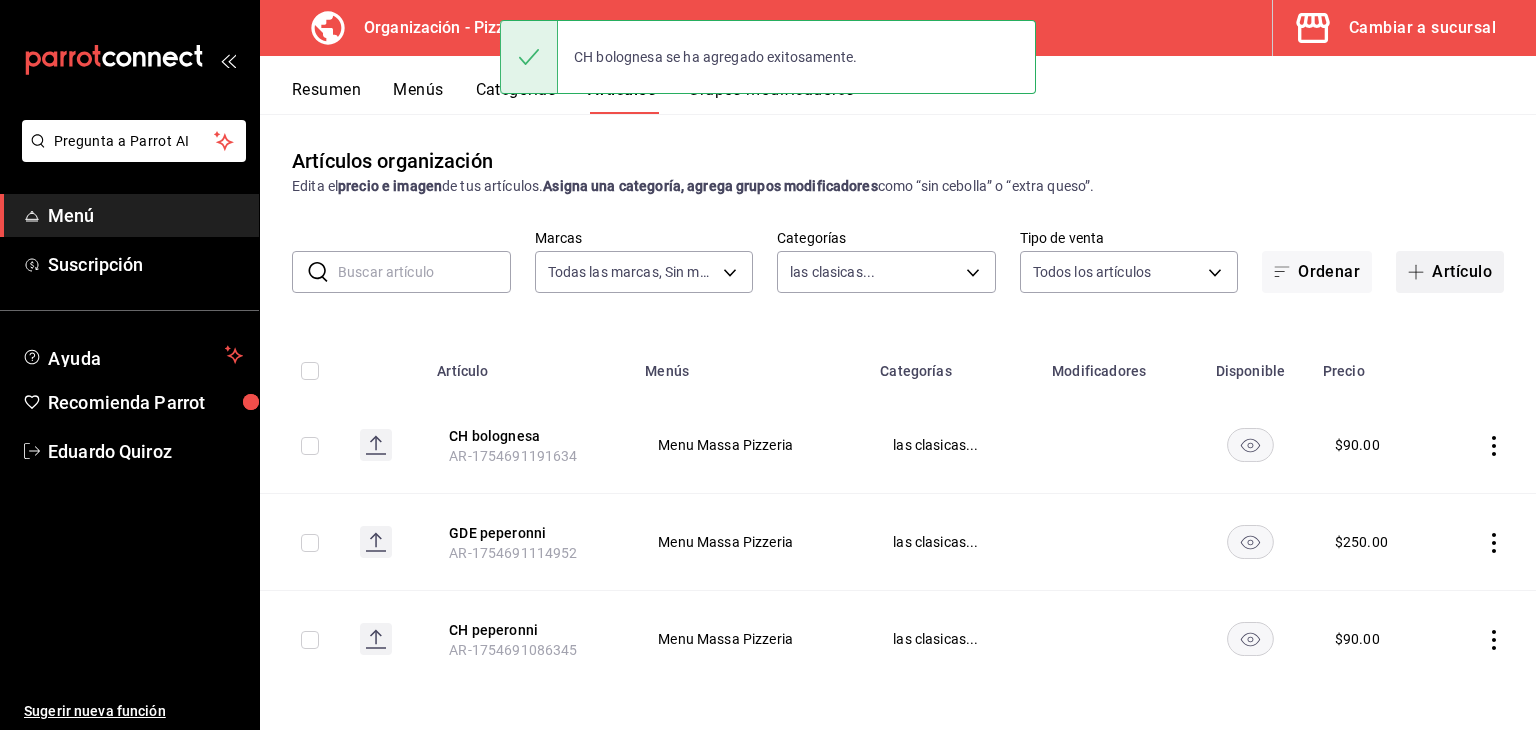 click on "Artículo" at bounding box center [1450, 272] 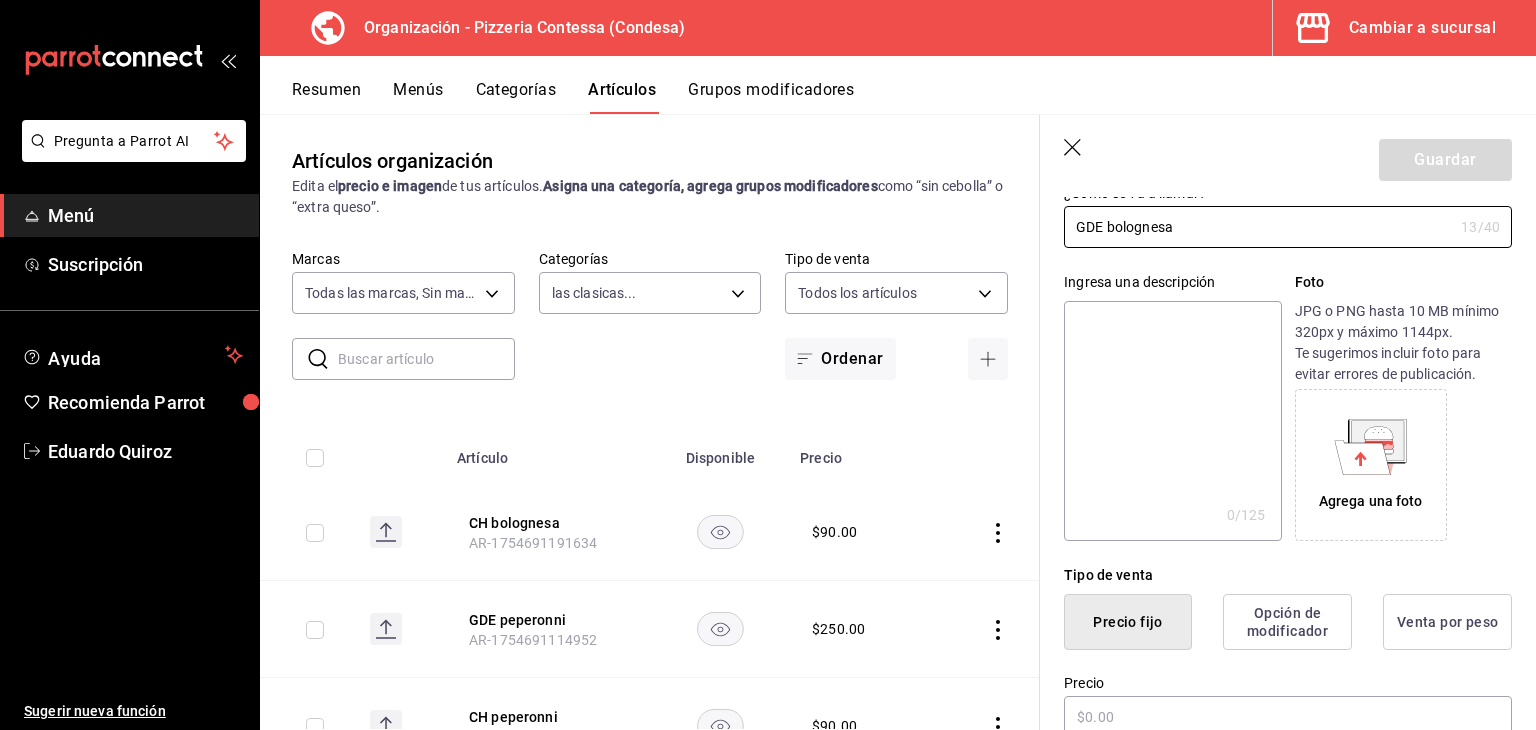 scroll, scrollTop: 200, scrollLeft: 0, axis: vertical 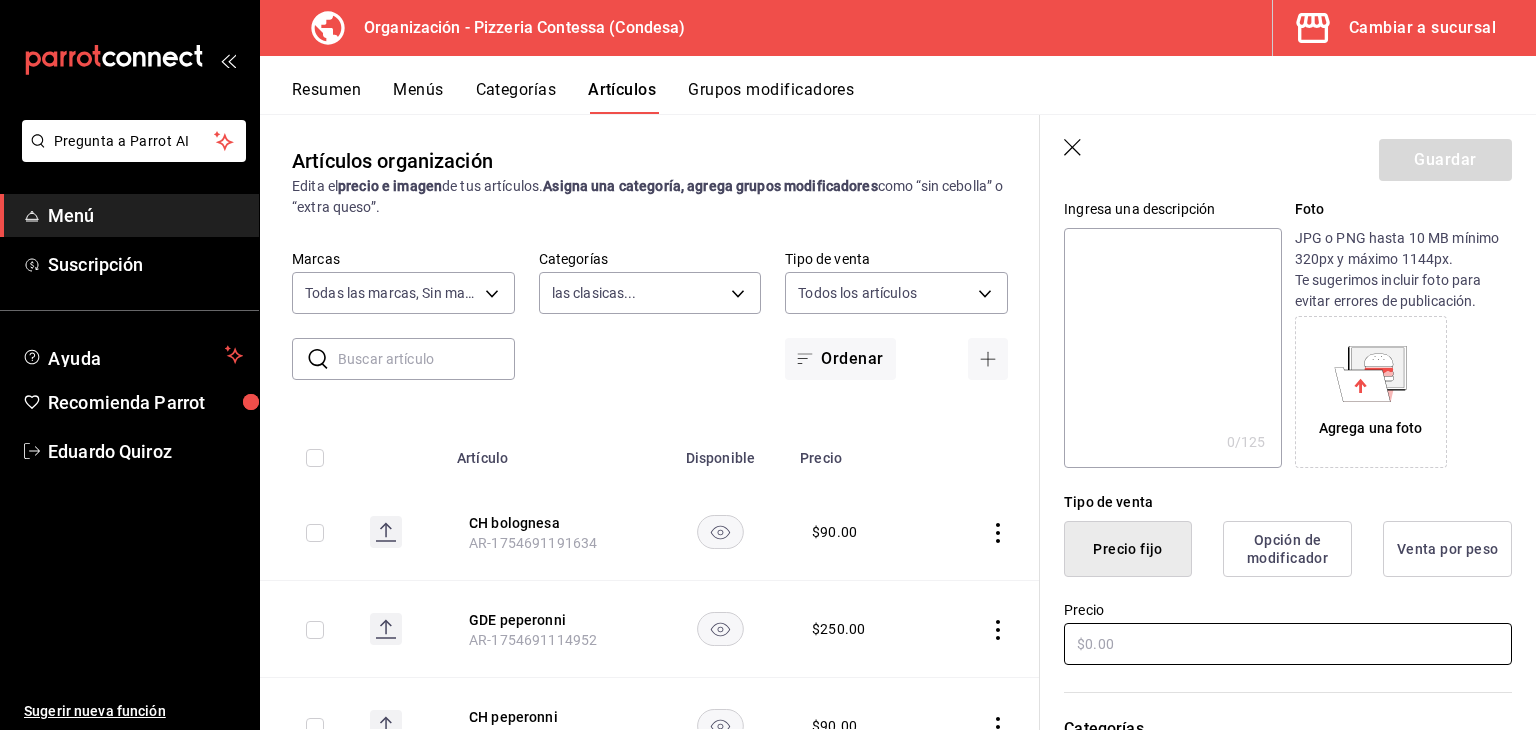 type on "GDE bolognesa" 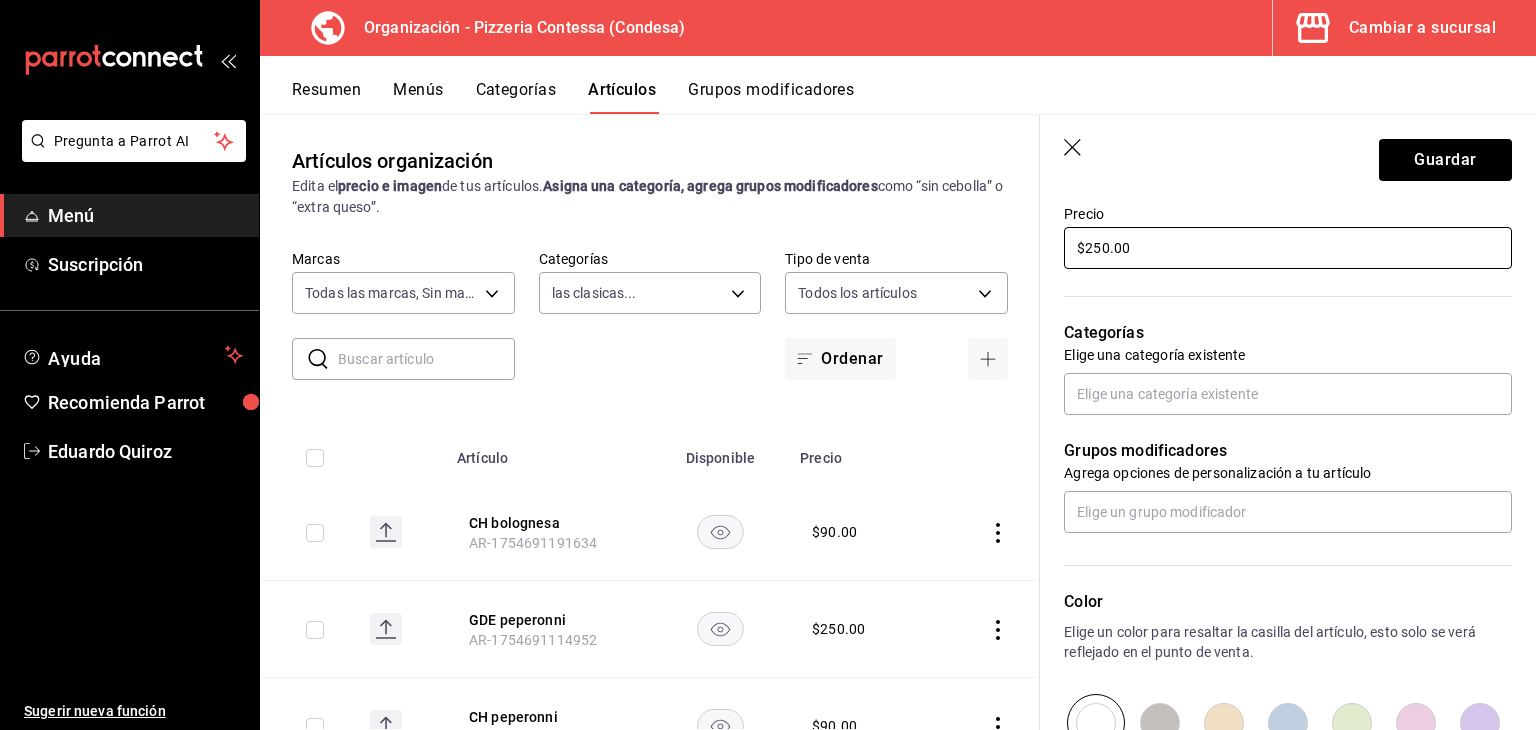 scroll, scrollTop: 600, scrollLeft: 0, axis: vertical 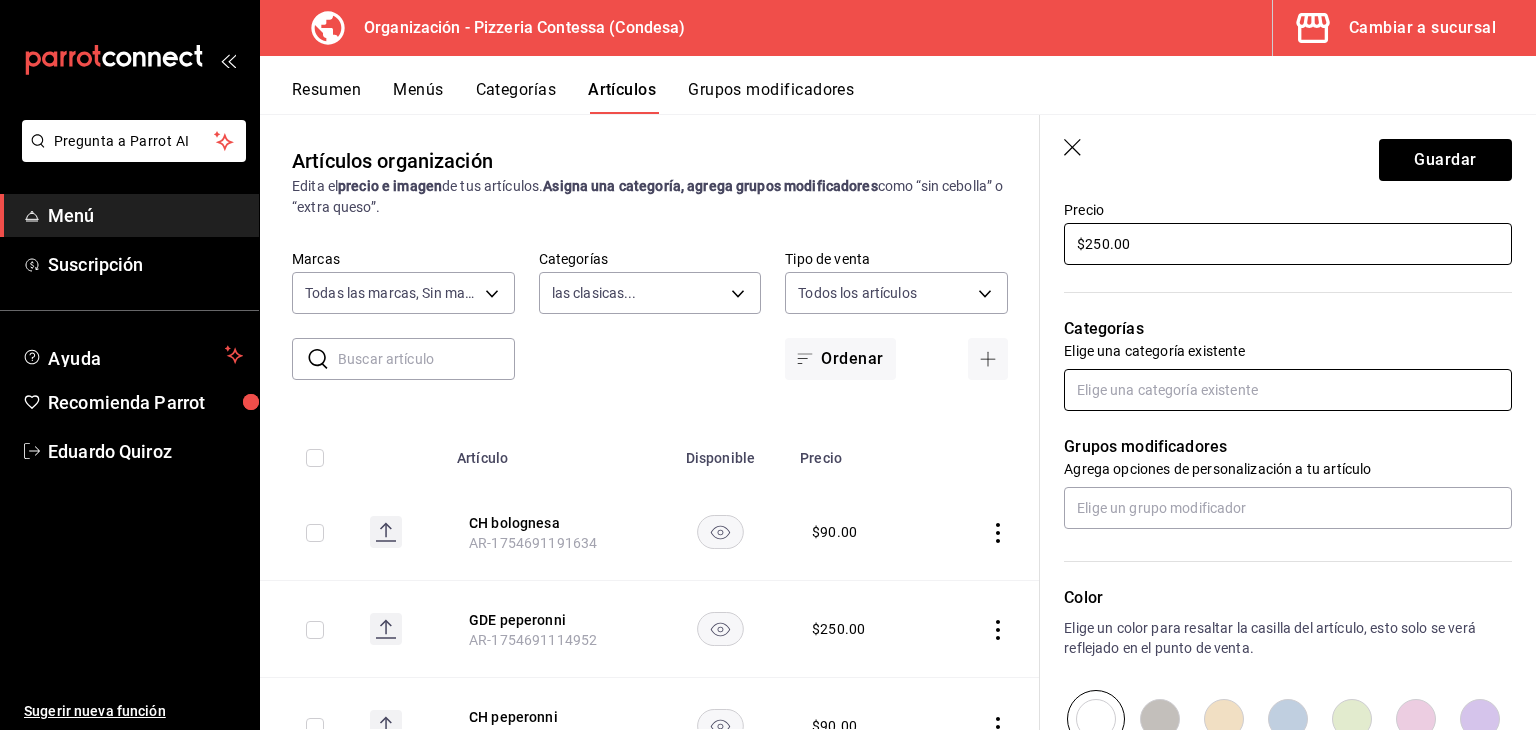 type on "$250.00" 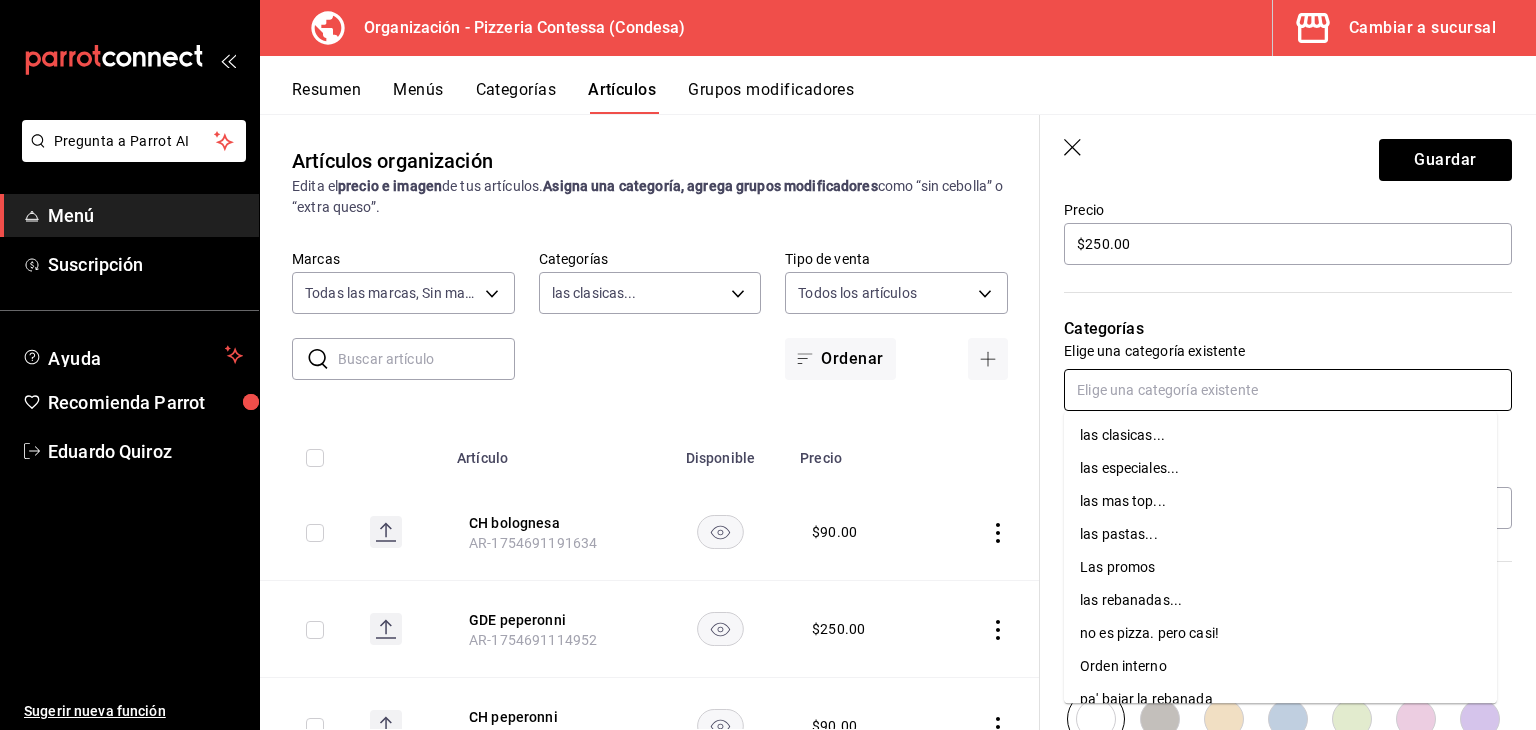 click at bounding box center (1288, 390) 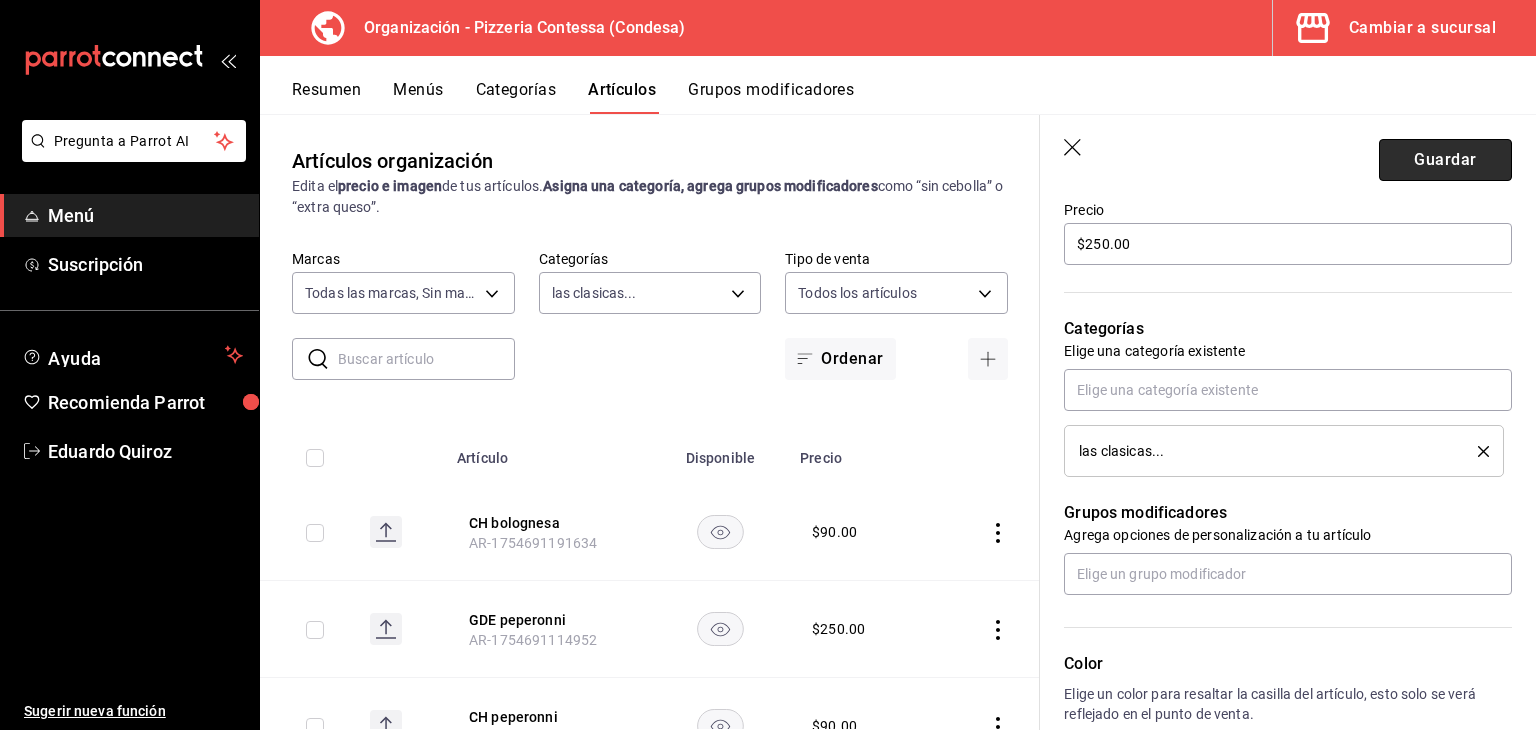 click on "Guardar" at bounding box center [1445, 160] 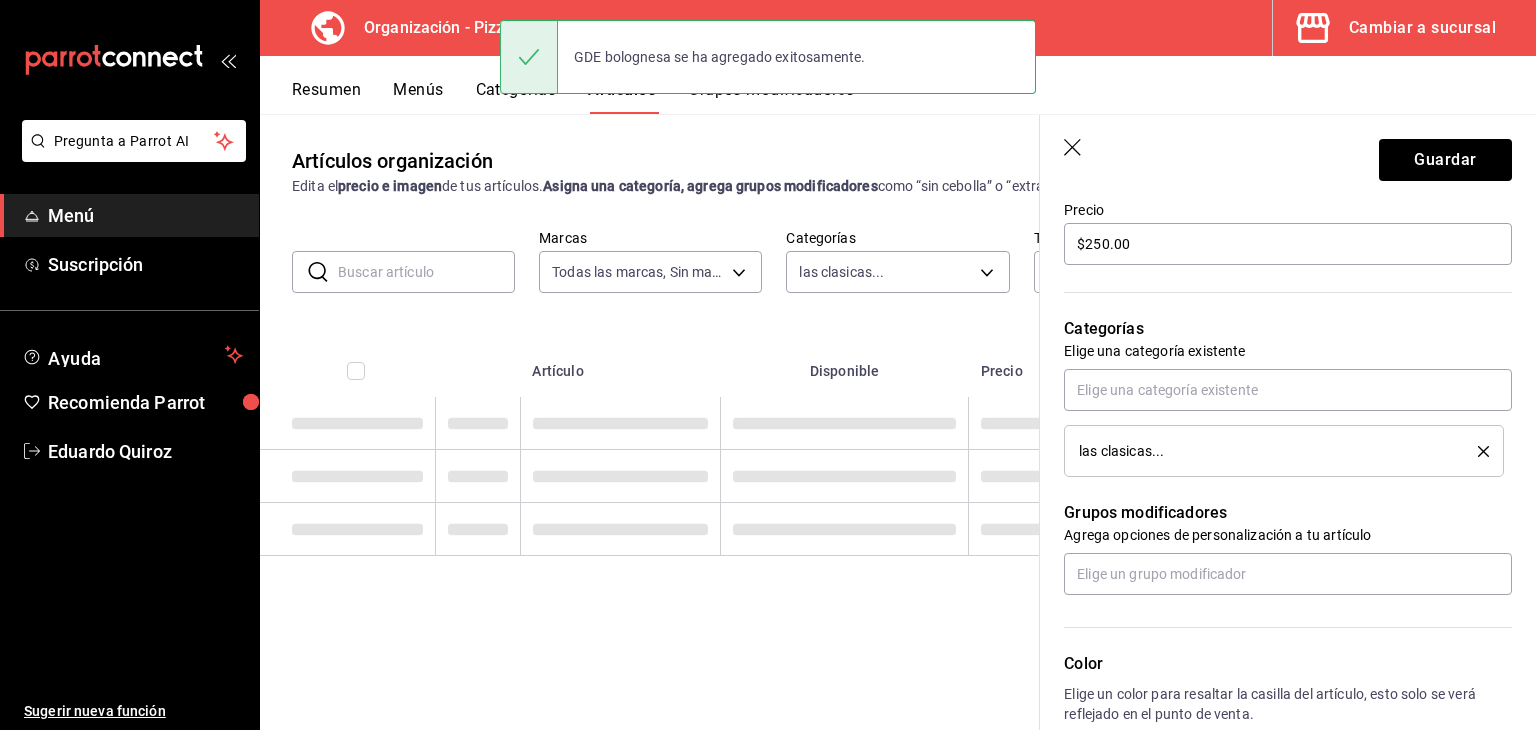 scroll, scrollTop: 0, scrollLeft: 0, axis: both 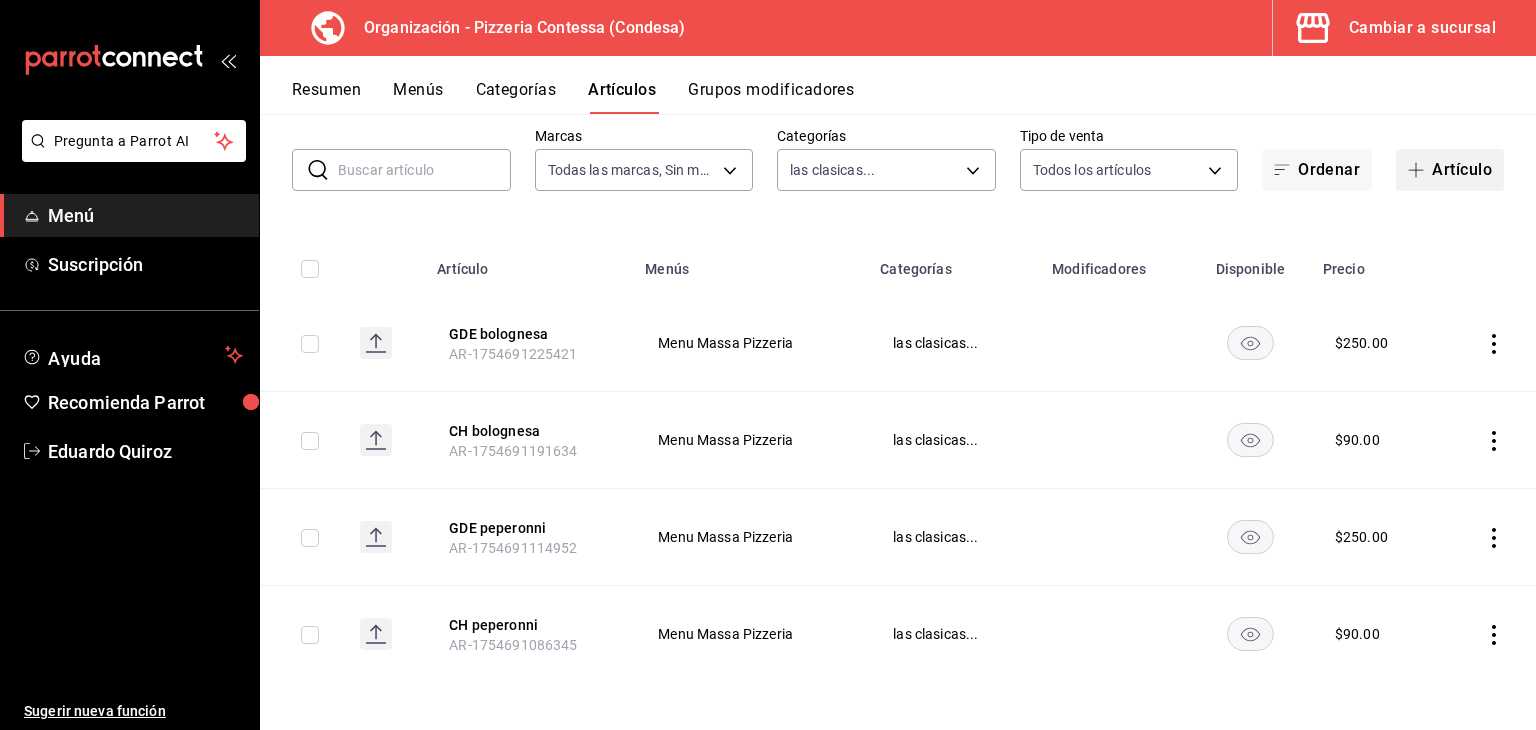 click on "Artículo" at bounding box center [1450, 170] 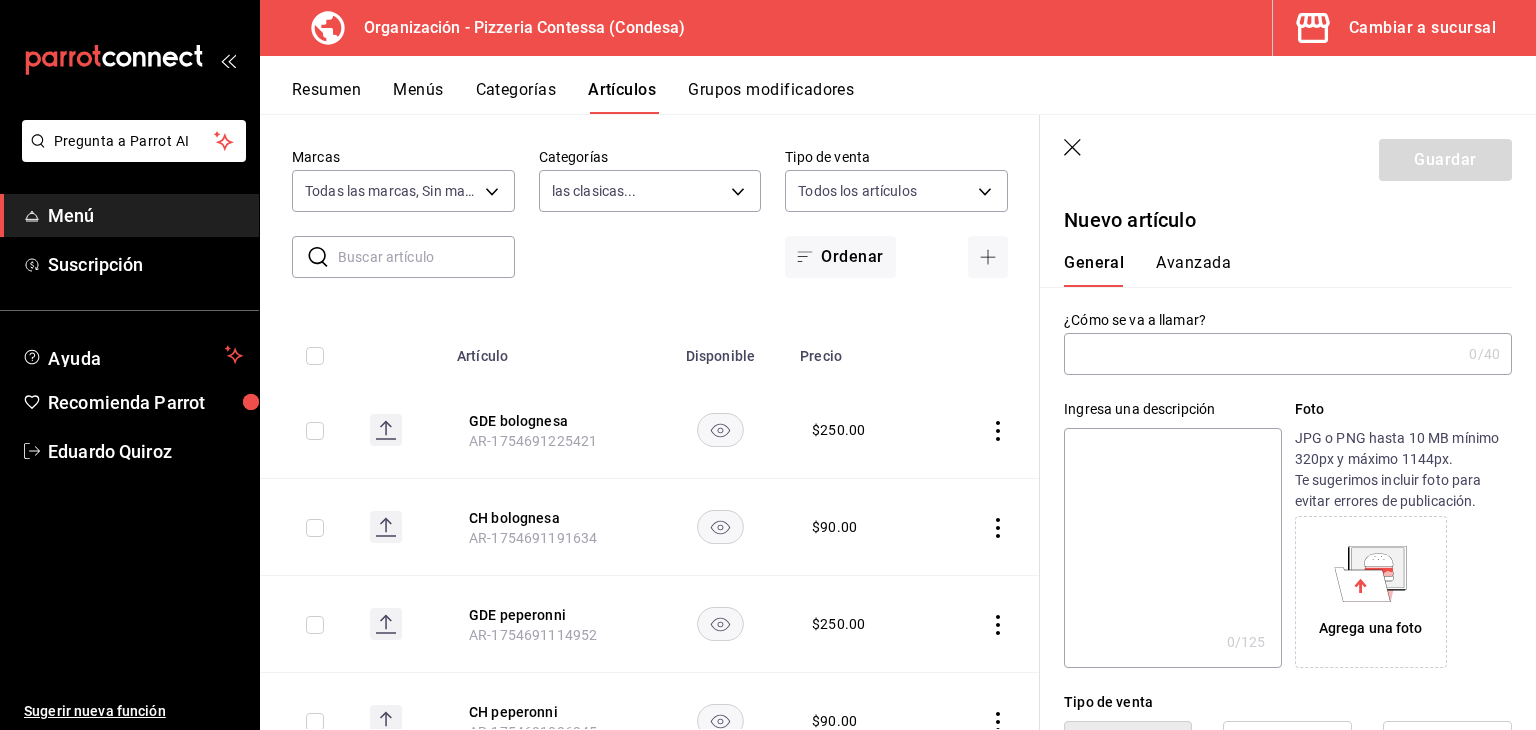 click on "Pregunta a Parrot AI Menú   Suscripción   Ayuda Recomienda Parrot   [PERSON]   Sugerir nueva función   Organización - Pizzeria Contessa (Condesa) Cambiar a sucursal Resumen Menús Categorías Artículos Grupos modificadores Artículos organización Edita el  precio e imagen  de tus artículos.  Asigna una categoría, agrega grupos modificadores  como “sin cebolla” o “extra queso”. ​ ​ Marcas Todas las marcas, Sin marca [UUID] Categorías las clasicas... [UUID] Tipo de venta Todos los artículos ALL Ordenar Artículo Disponible Precio GDE bolognesa AR-[NUMBER] $ 250.00 CH bolognesa AR-[NUMBER] $ 90.00 GDE peperonni AR-[NUMBER] $ 250.00 CH peperonni AR-[NUMBER] $ 90.00 Guardar Nuevo artículo General Avanzada ¿Cómo se va a llamar? 0 /40 ¿Cómo se va a llamar? Ingresa una descripción x 0 /125 ​ Foto JPG o PNG hasta 10 MB mínimo 320px y máximo 1144px. Agrega una foto Tipo de venta Precio fijo Precio Color" at bounding box center [768, 365] 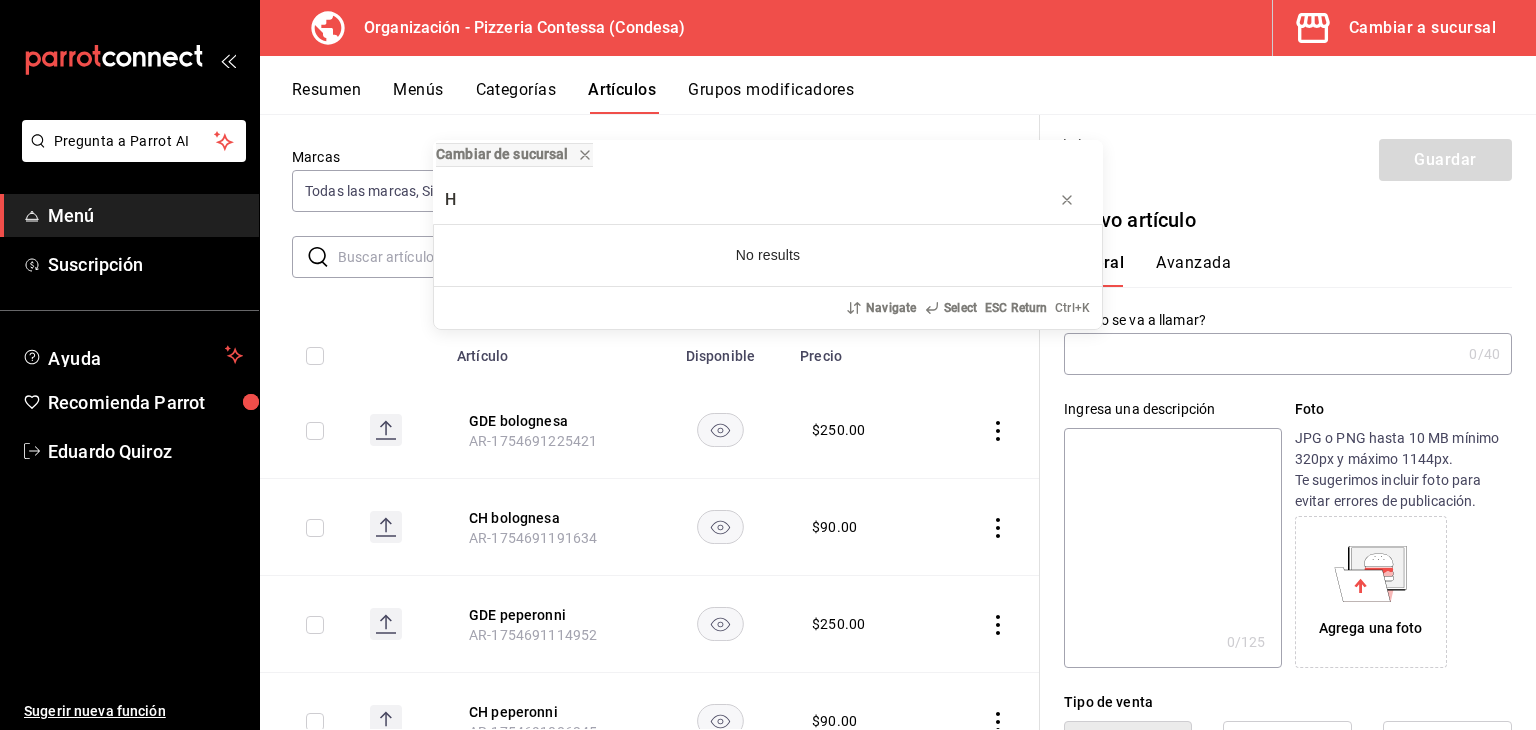 type on "H" 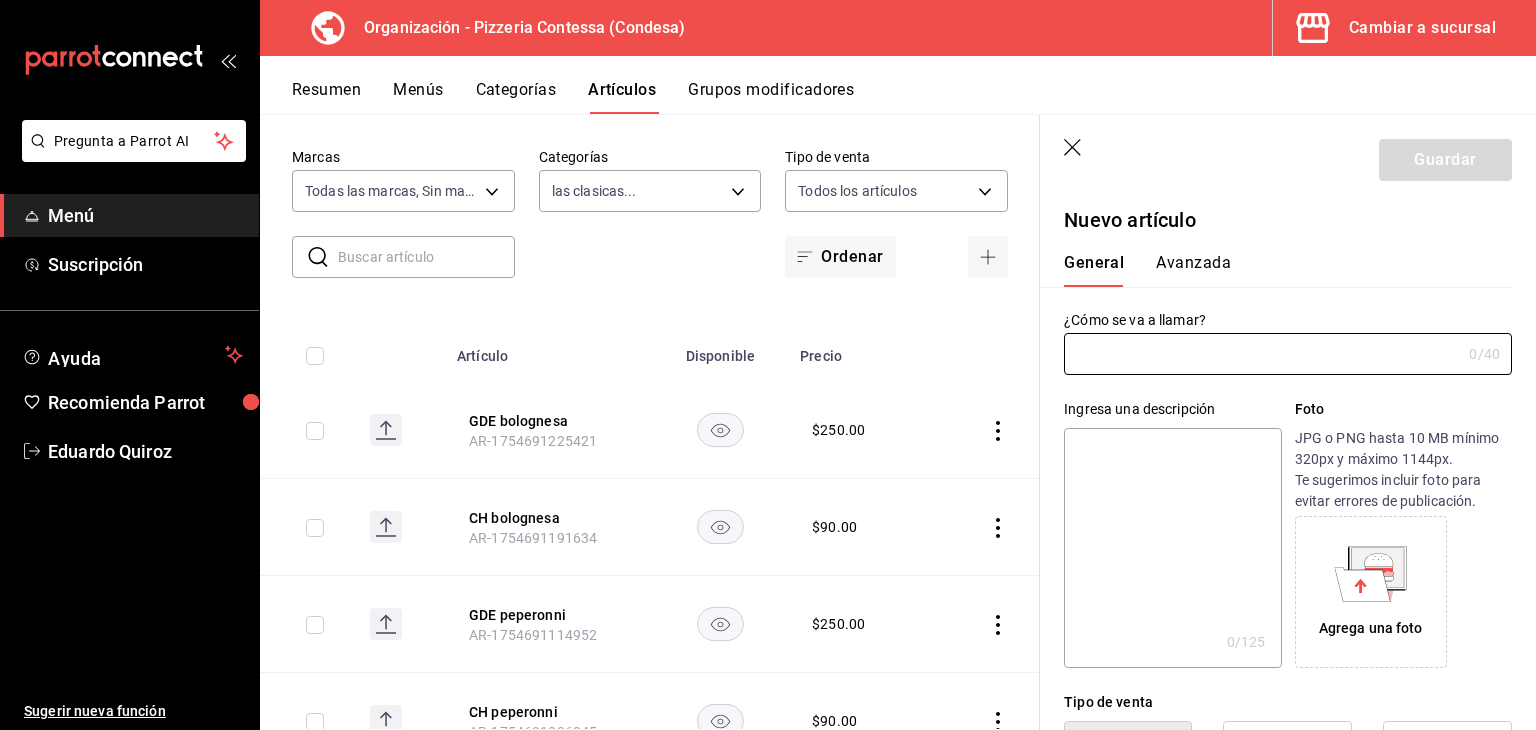 click at bounding box center [1262, 354] 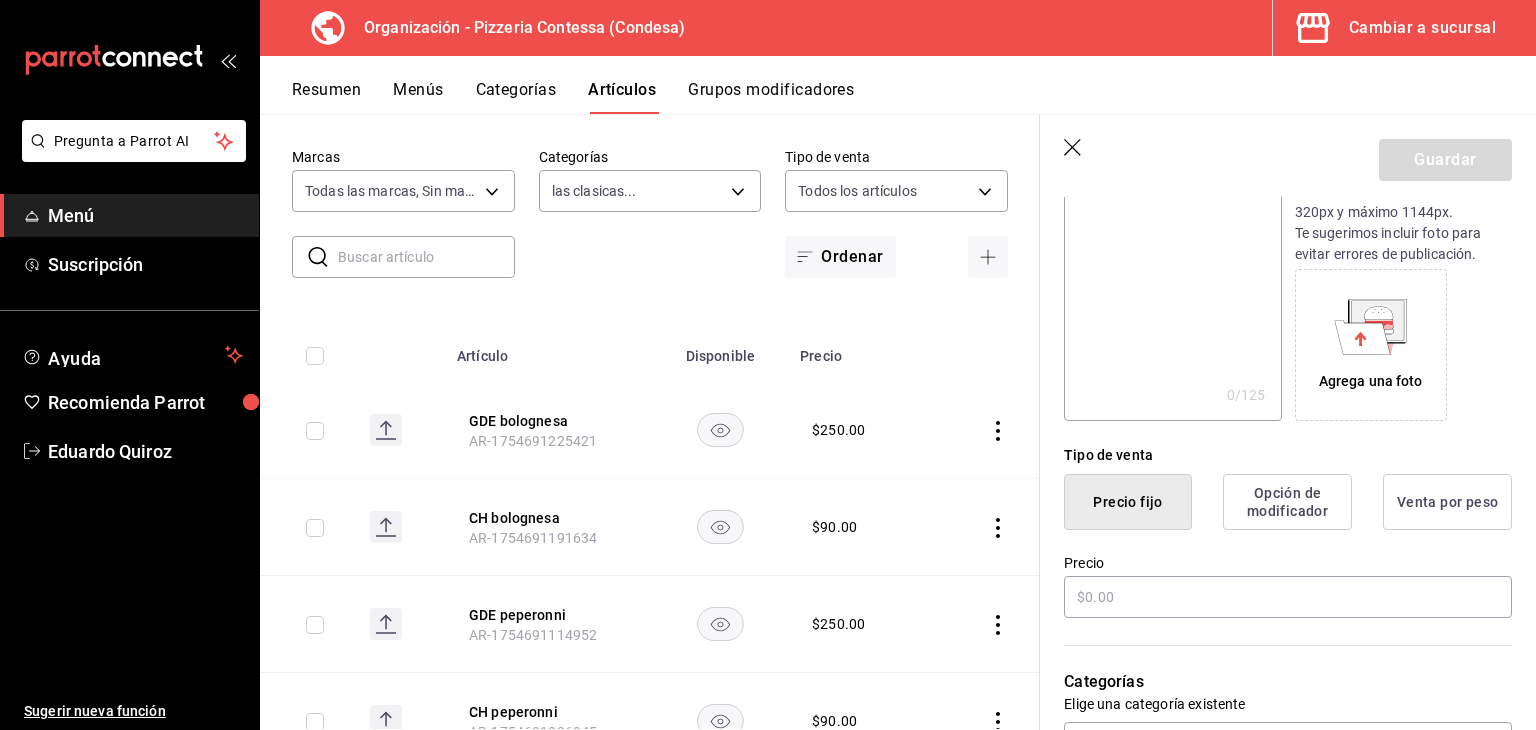 scroll, scrollTop: 300, scrollLeft: 0, axis: vertical 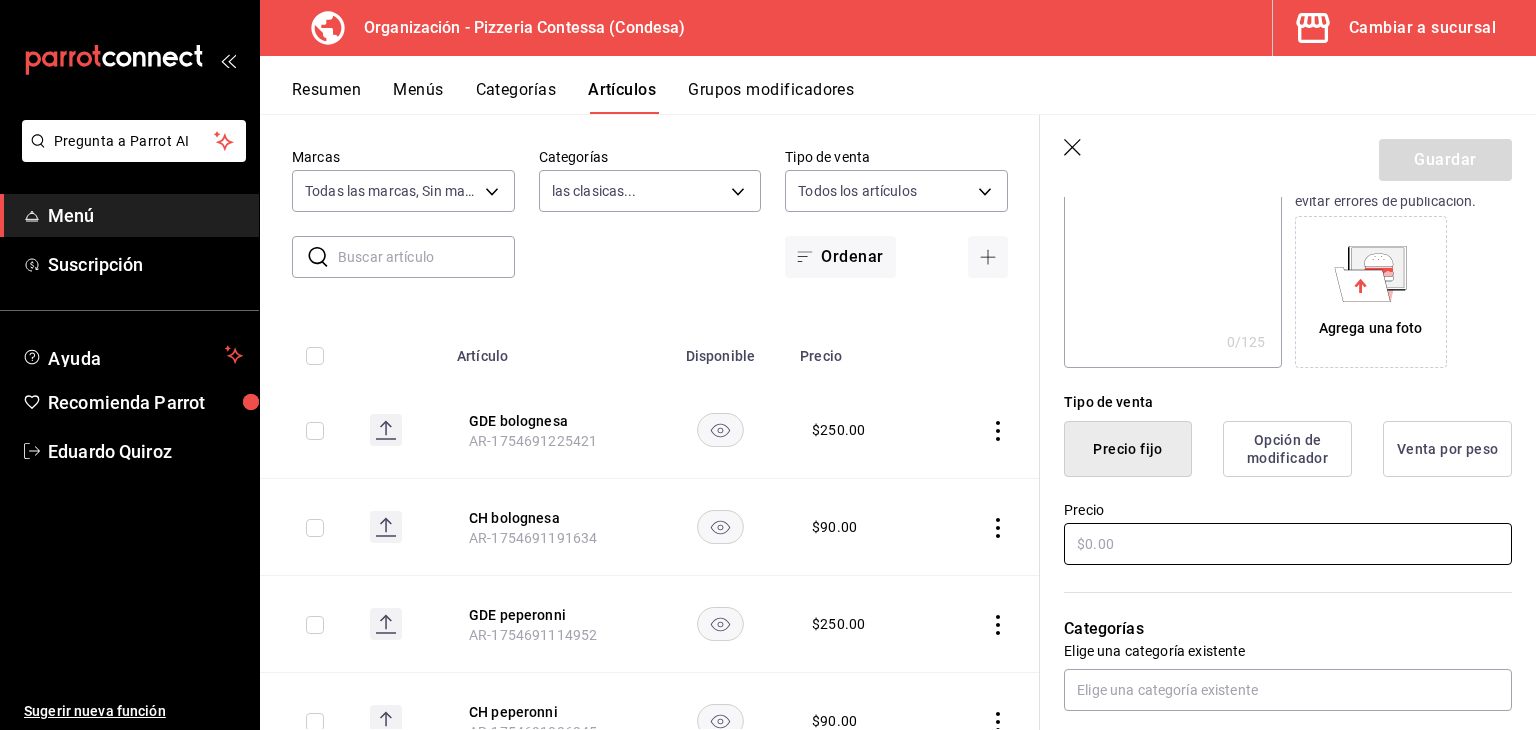type on "CH hawaiana" 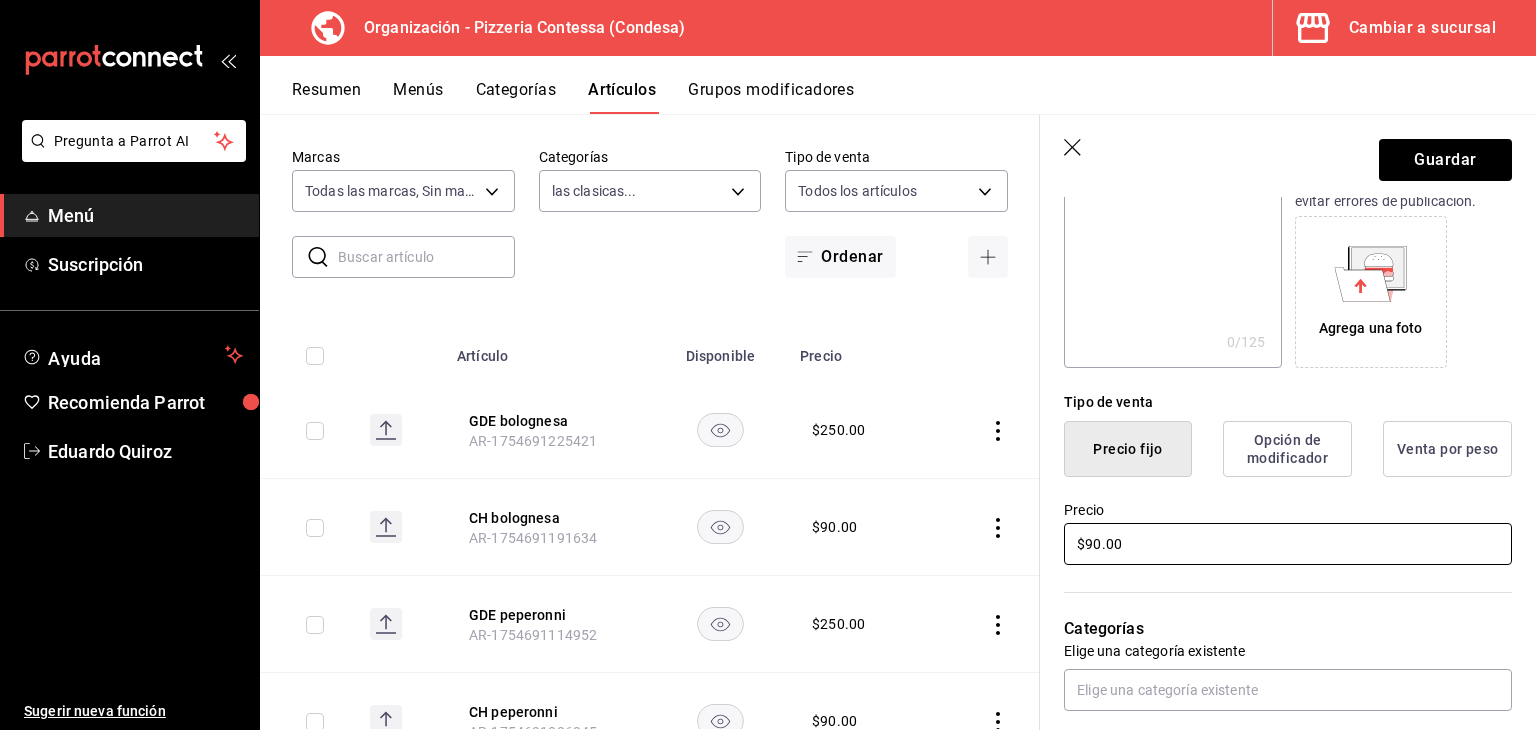 scroll, scrollTop: 404, scrollLeft: 0, axis: vertical 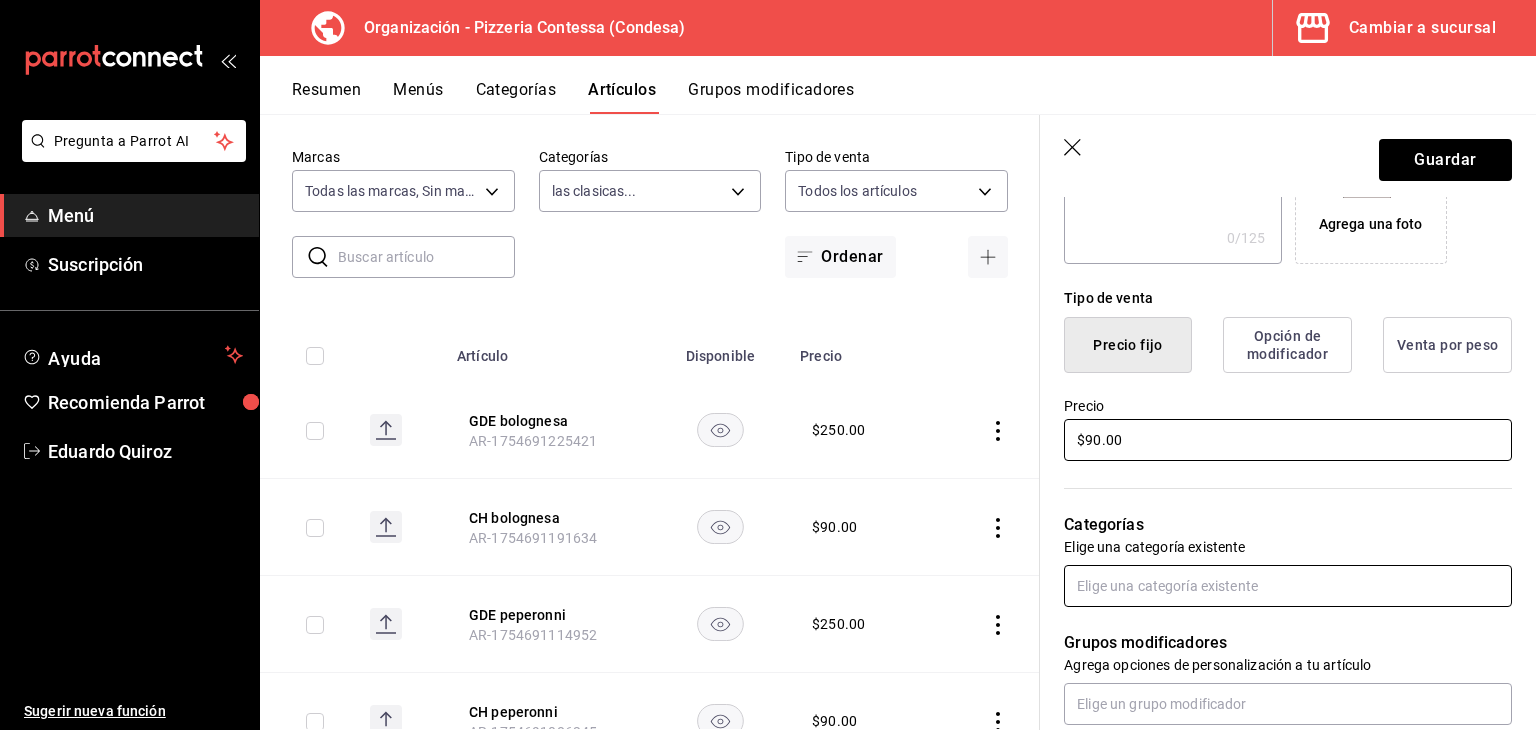 type on "$90.00" 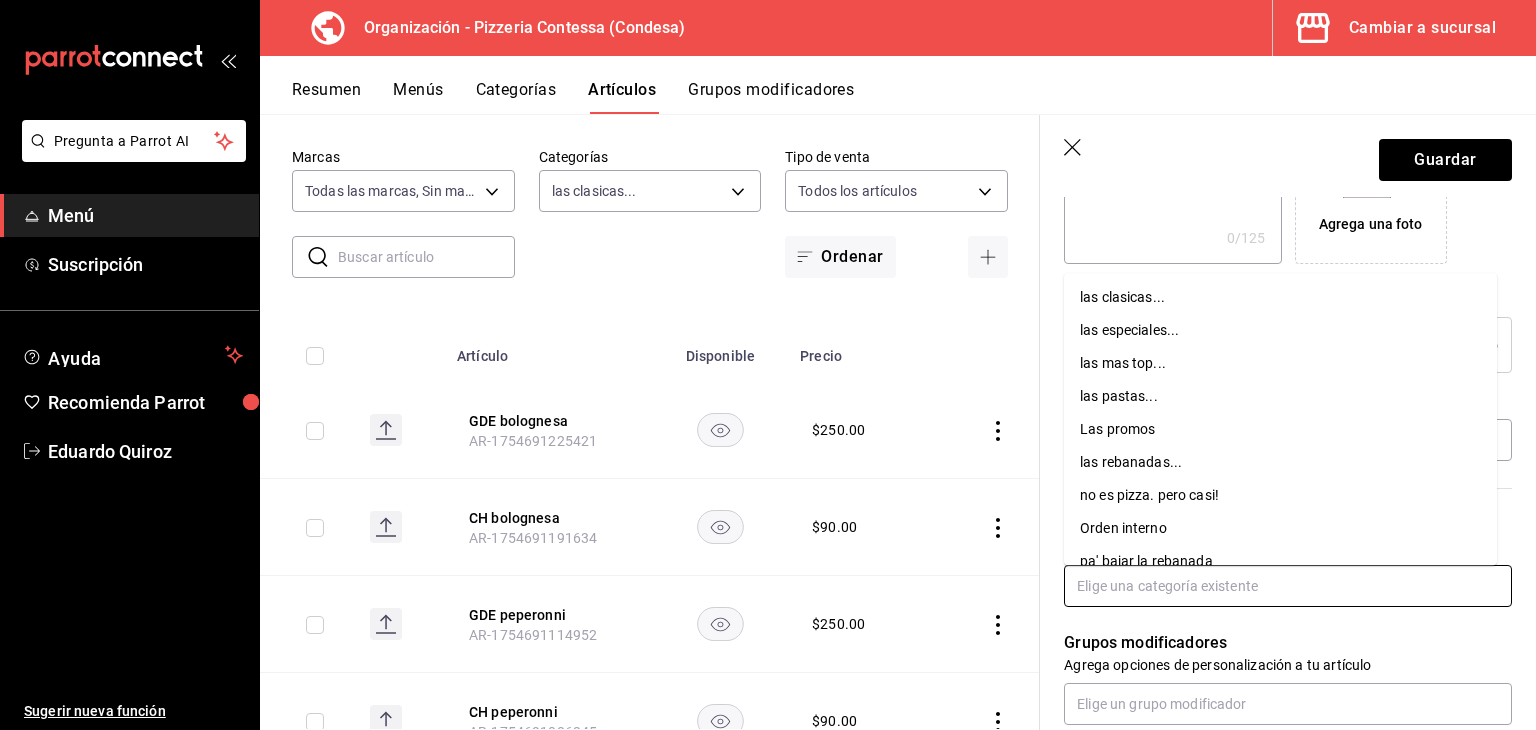 click at bounding box center (1288, 586) 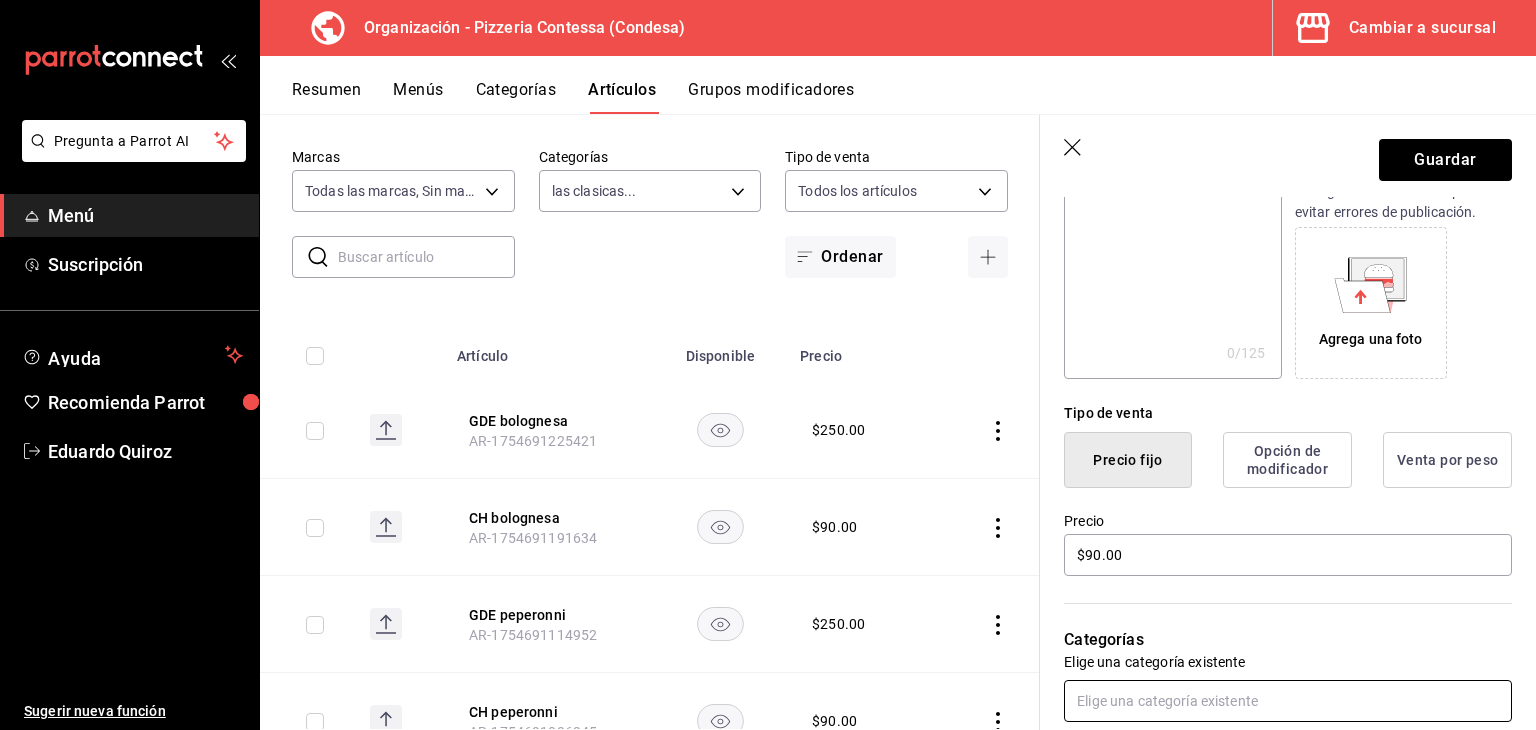 scroll, scrollTop: 277, scrollLeft: 0, axis: vertical 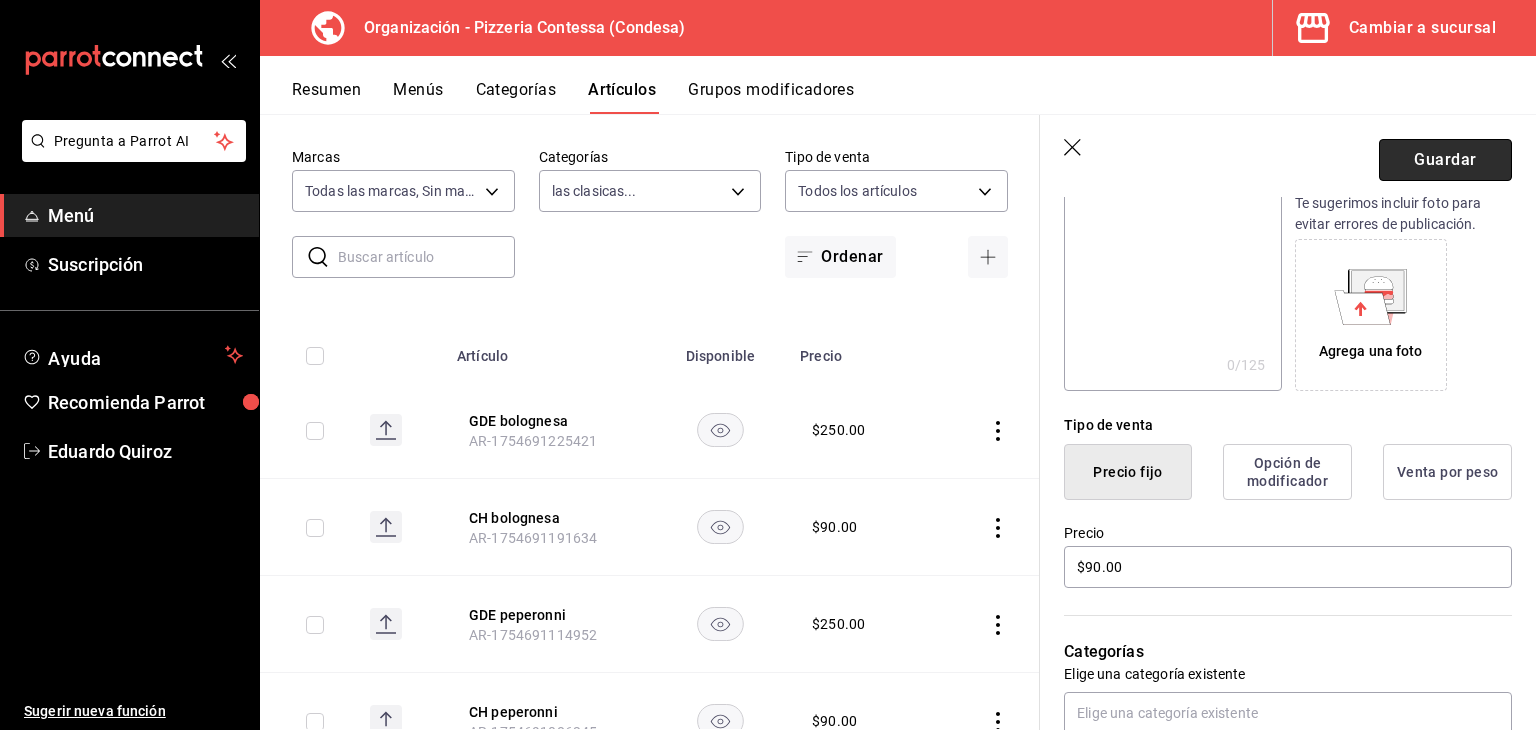 click on "Guardar" at bounding box center (1445, 160) 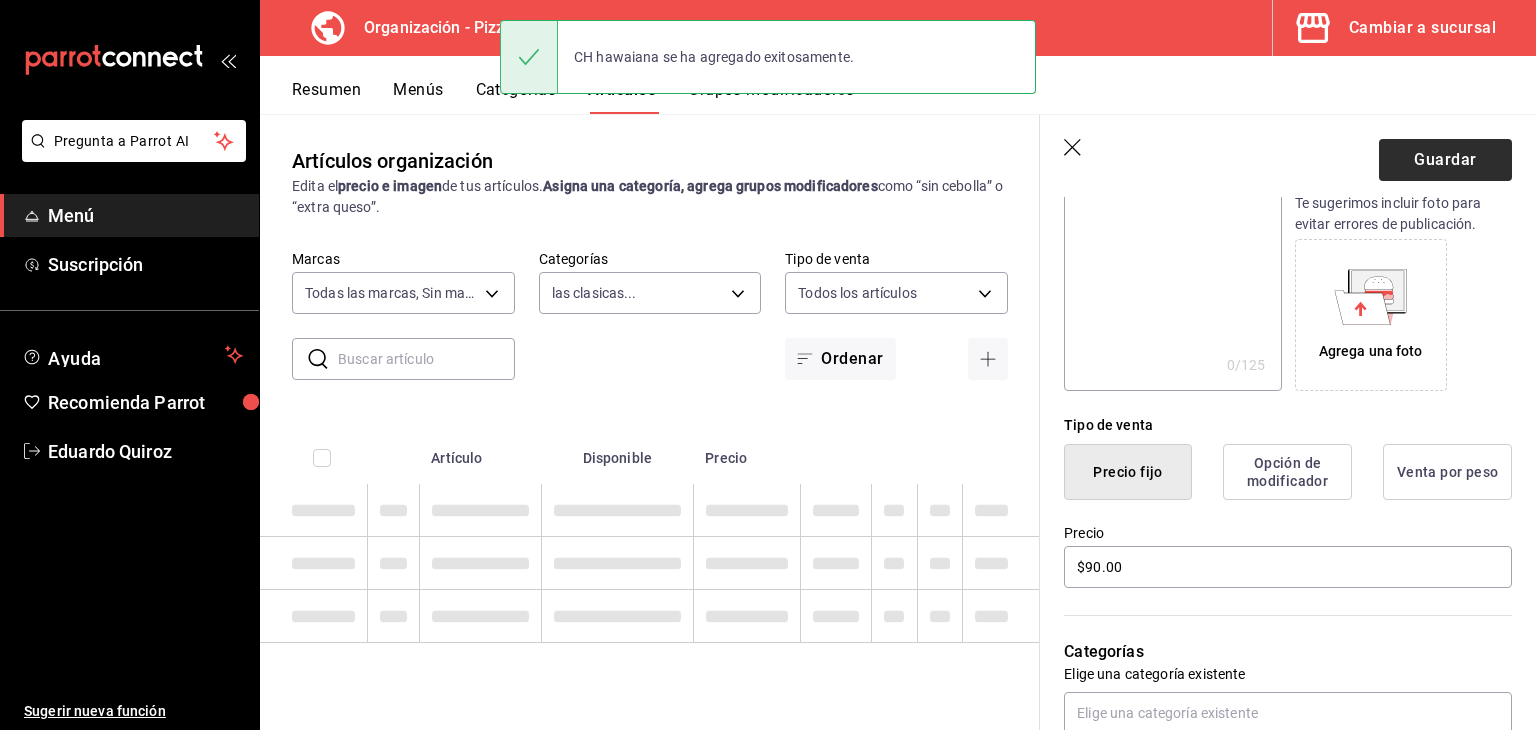 scroll, scrollTop: 0, scrollLeft: 0, axis: both 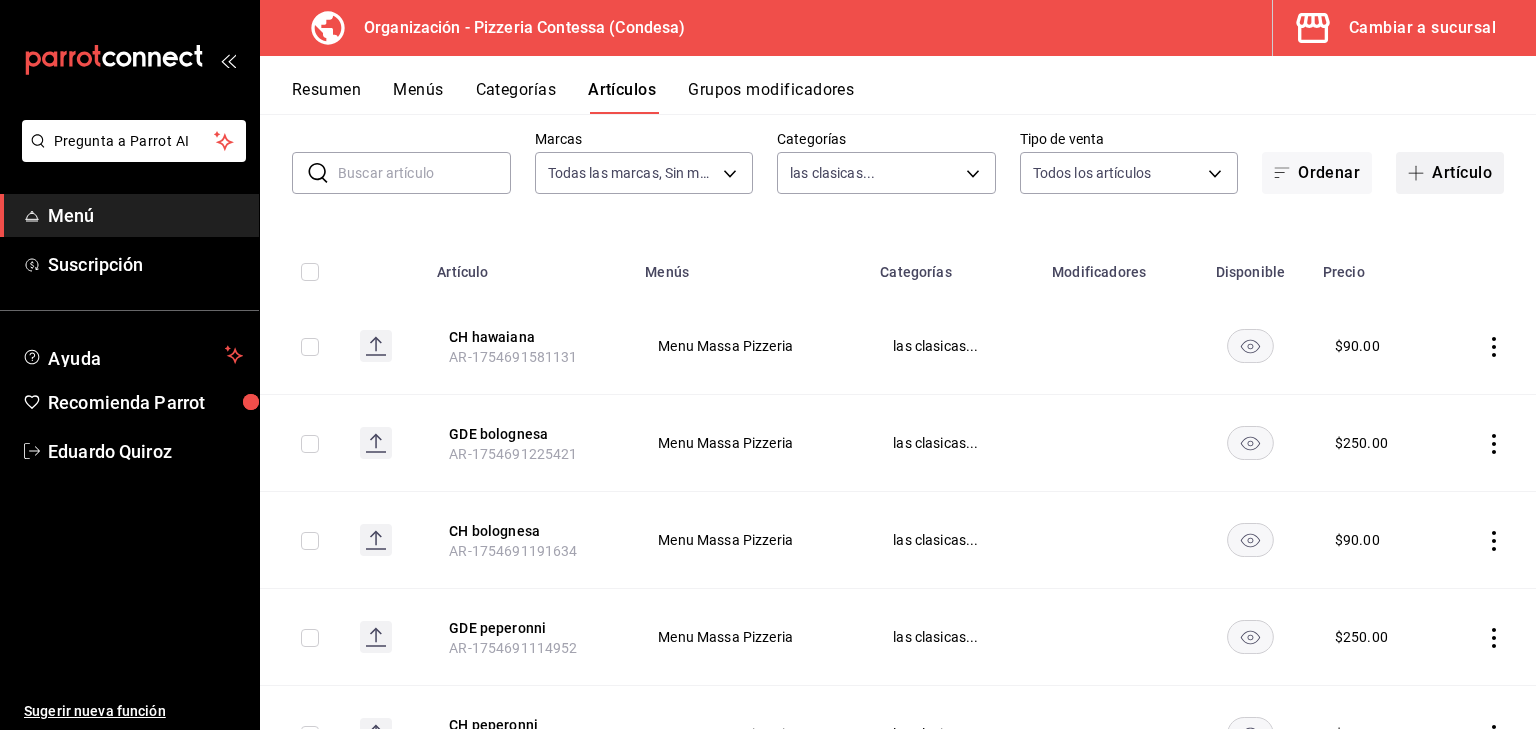 click 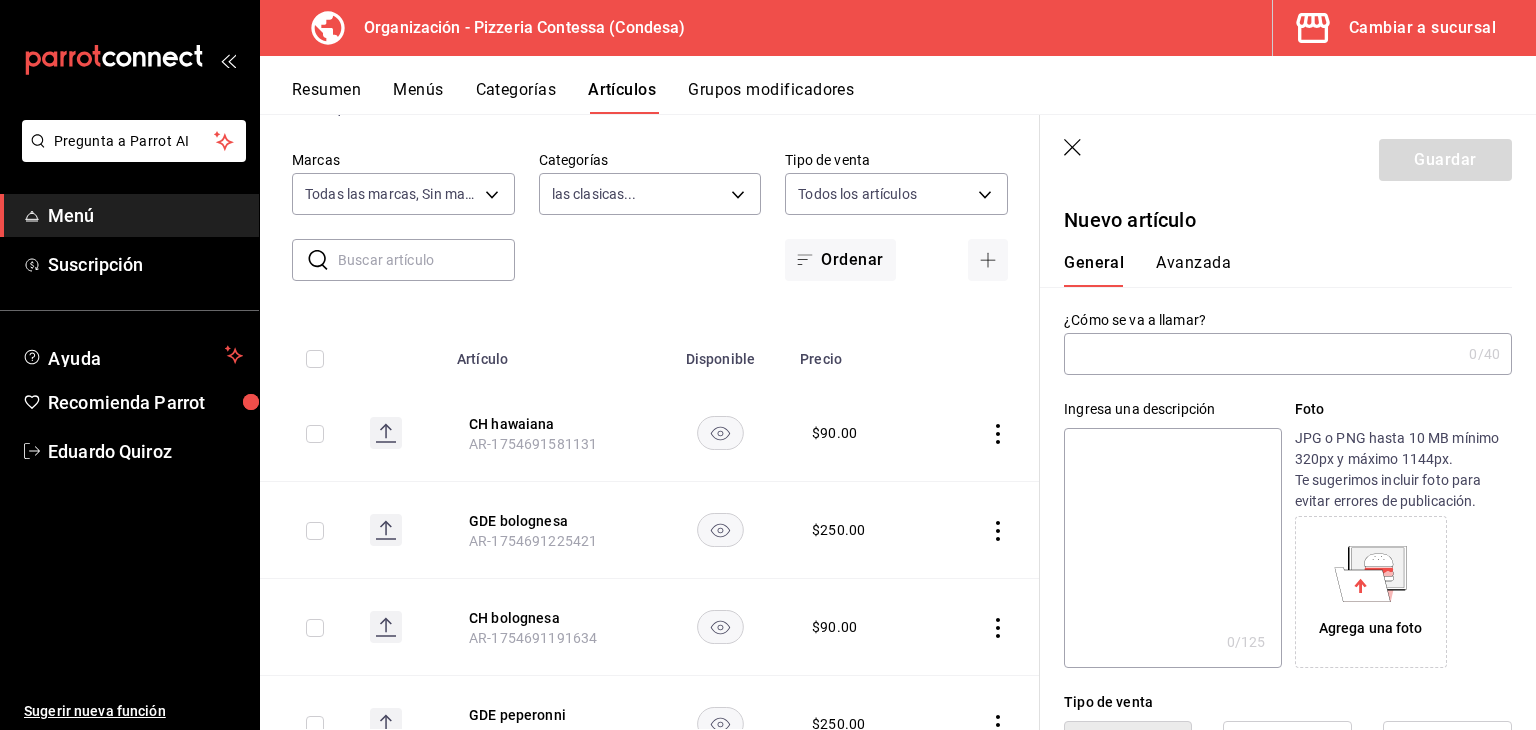 click at bounding box center [1262, 354] 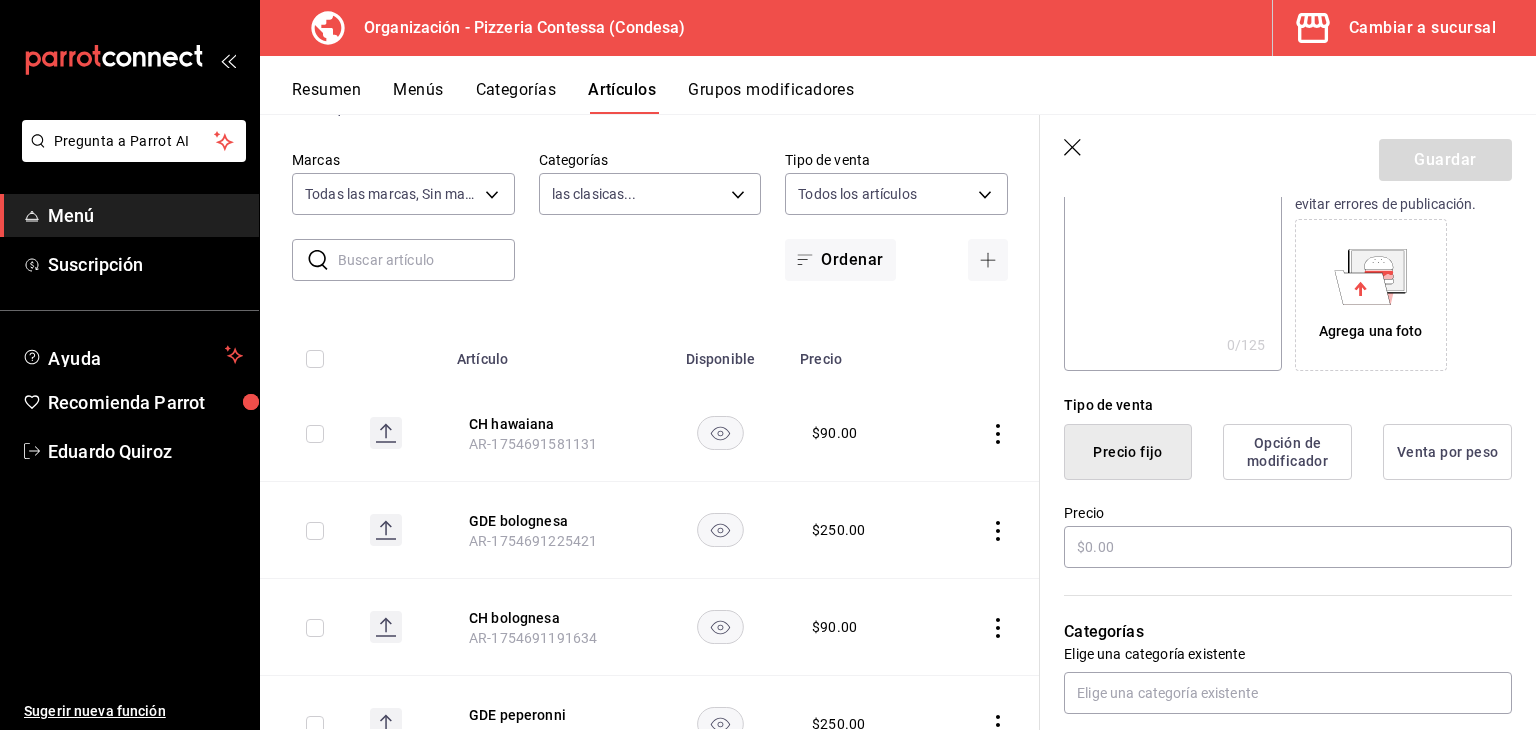 scroll, scrollTop: 300, scrollLeft: 0, axis: vertical 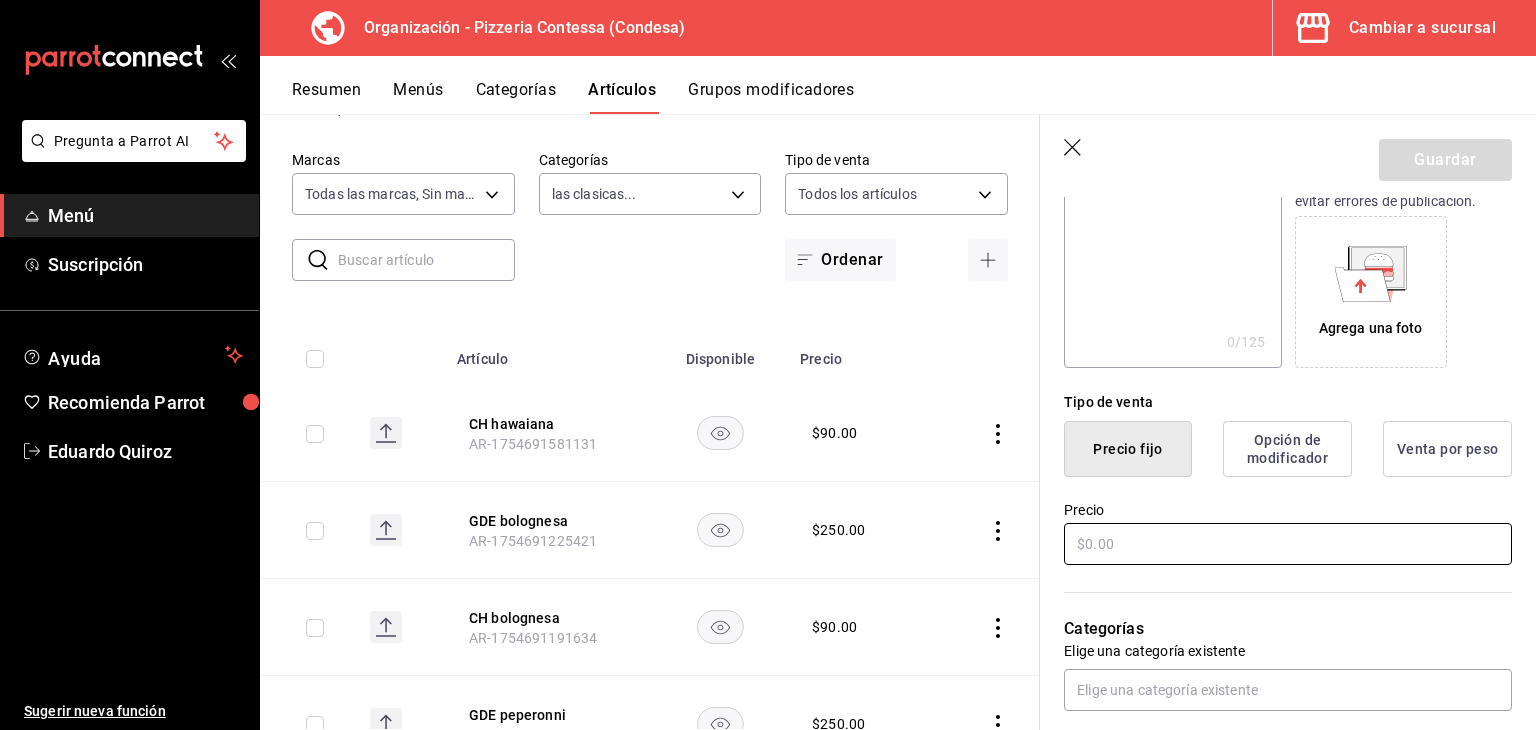 type on "GDE hawaiana" 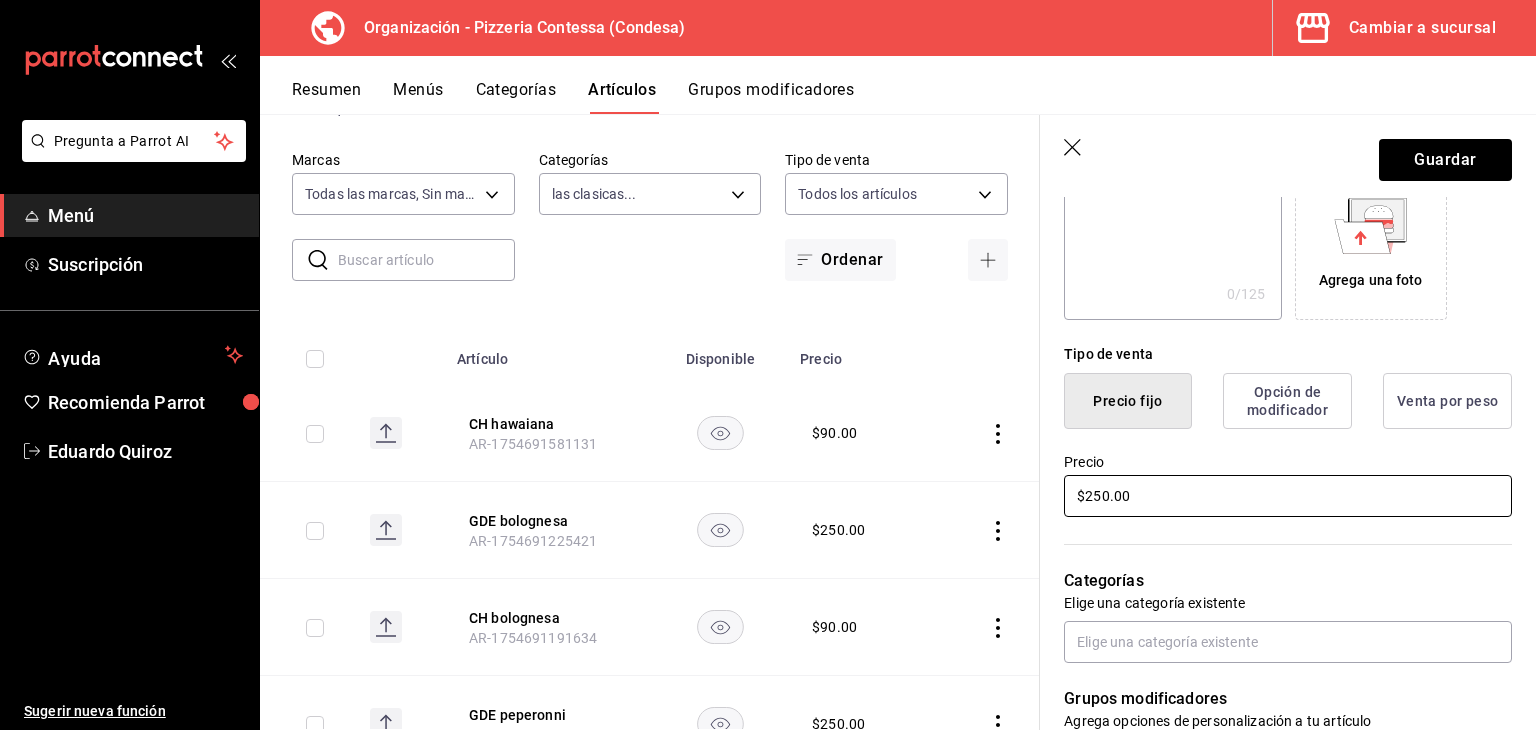 scroll, scrollTop: 500, scrollLeft: 0, axis: vertical 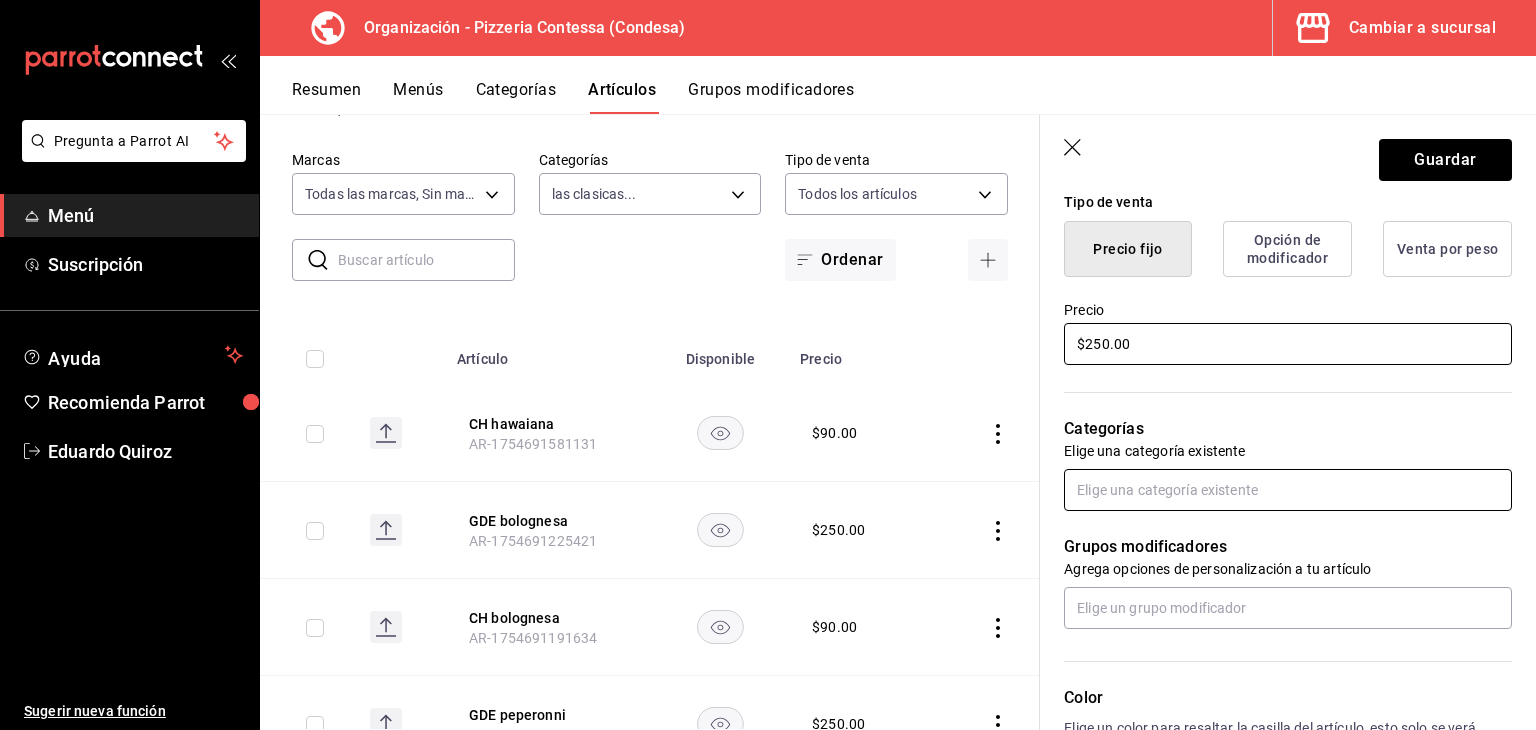 type on "$250.00" 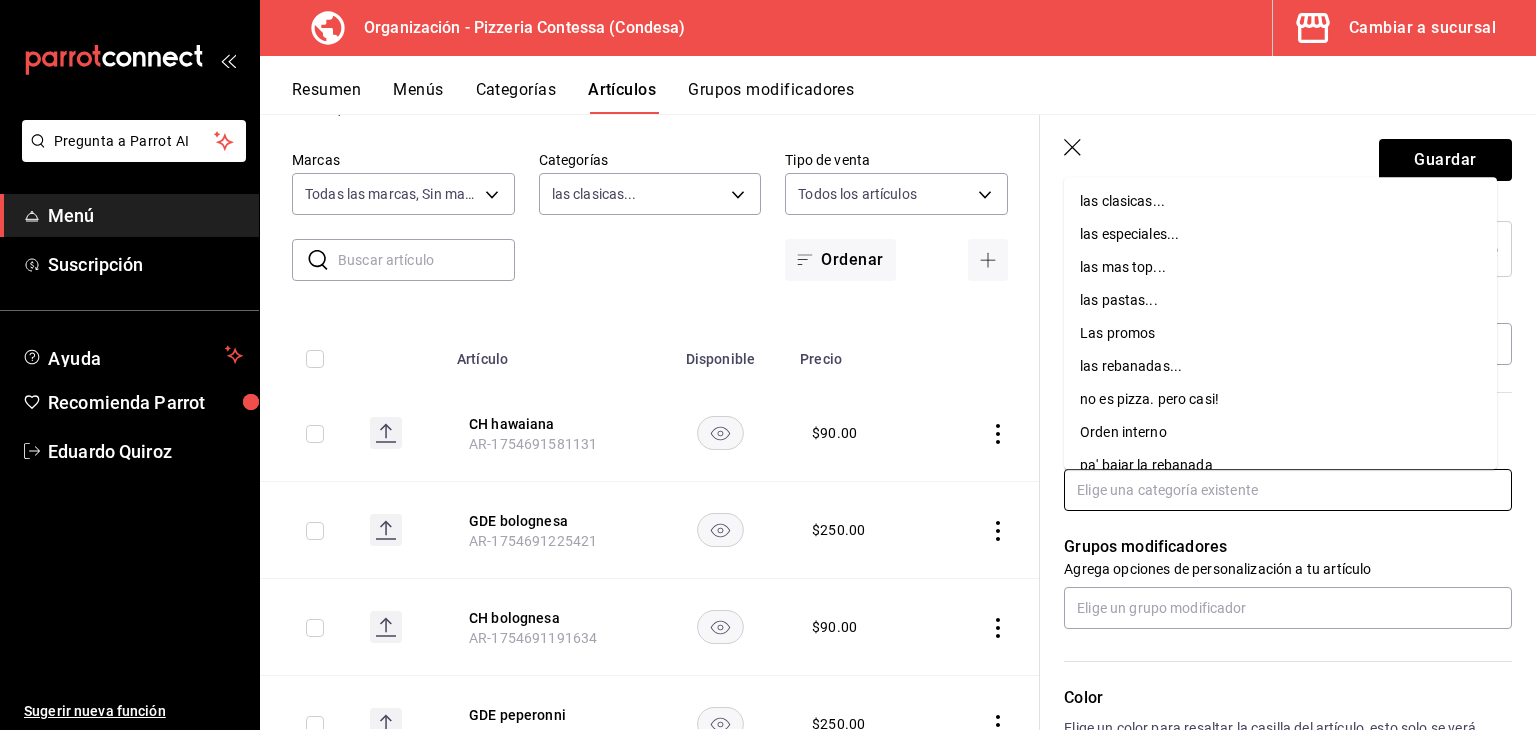 click at bounding box center (1288, 490) 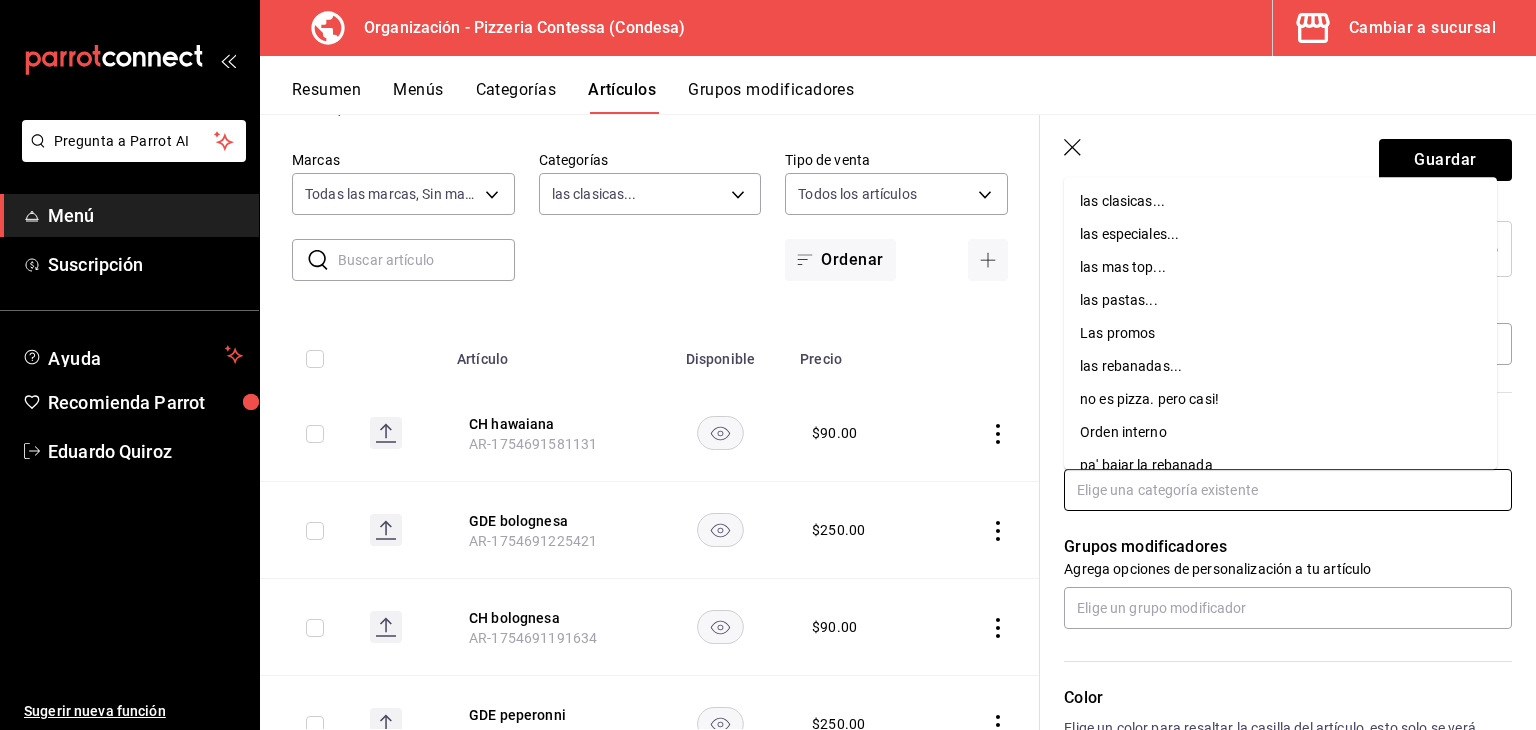 click on "las clasicas..." at bounding box center [1280, 201] 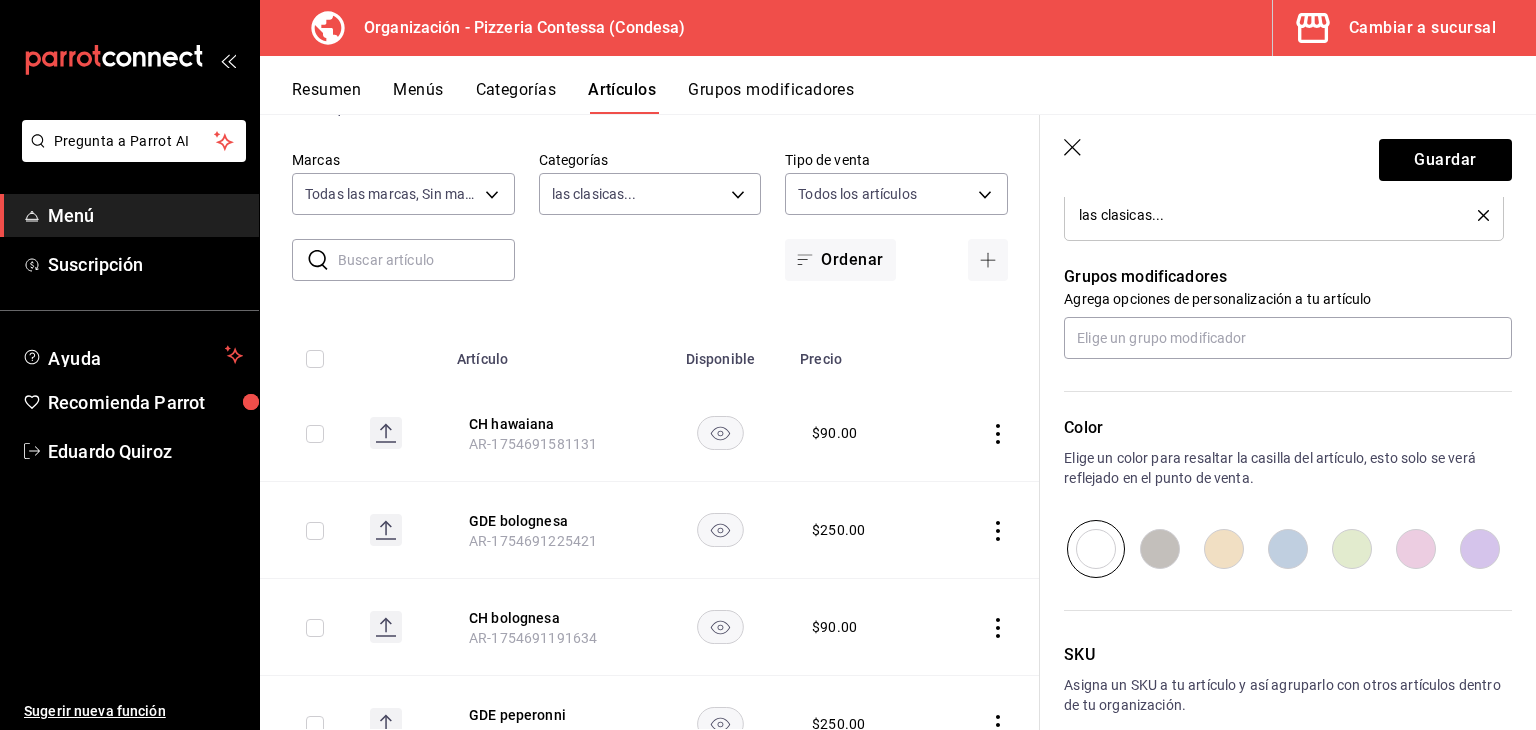 scroll, scrollTop: 834, scrollLeft: 0, axis: vertical 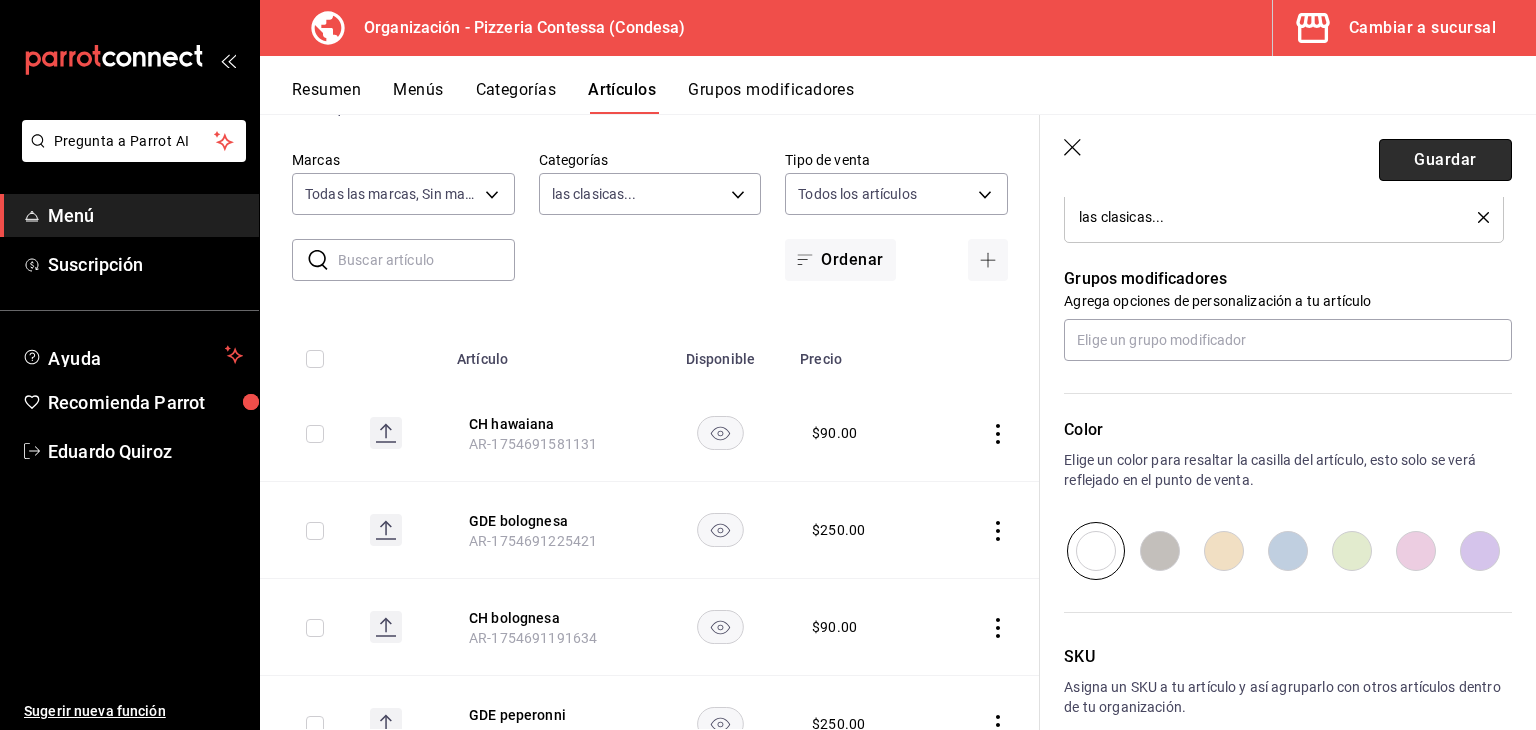 click on "Guardar" at bounding box center [1445, 160] 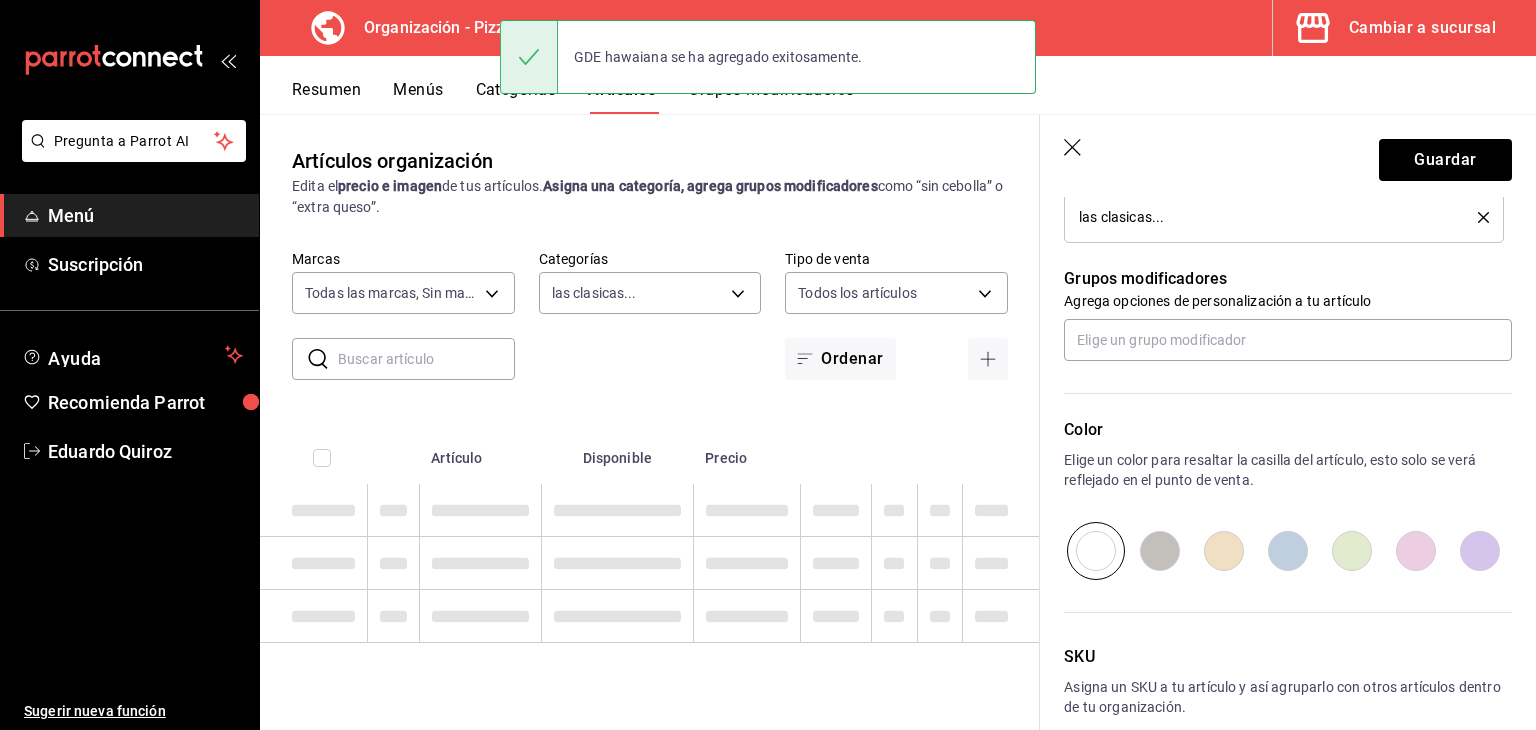 scroll, scrollTop: 0, scrollLeft: 0, axis: both 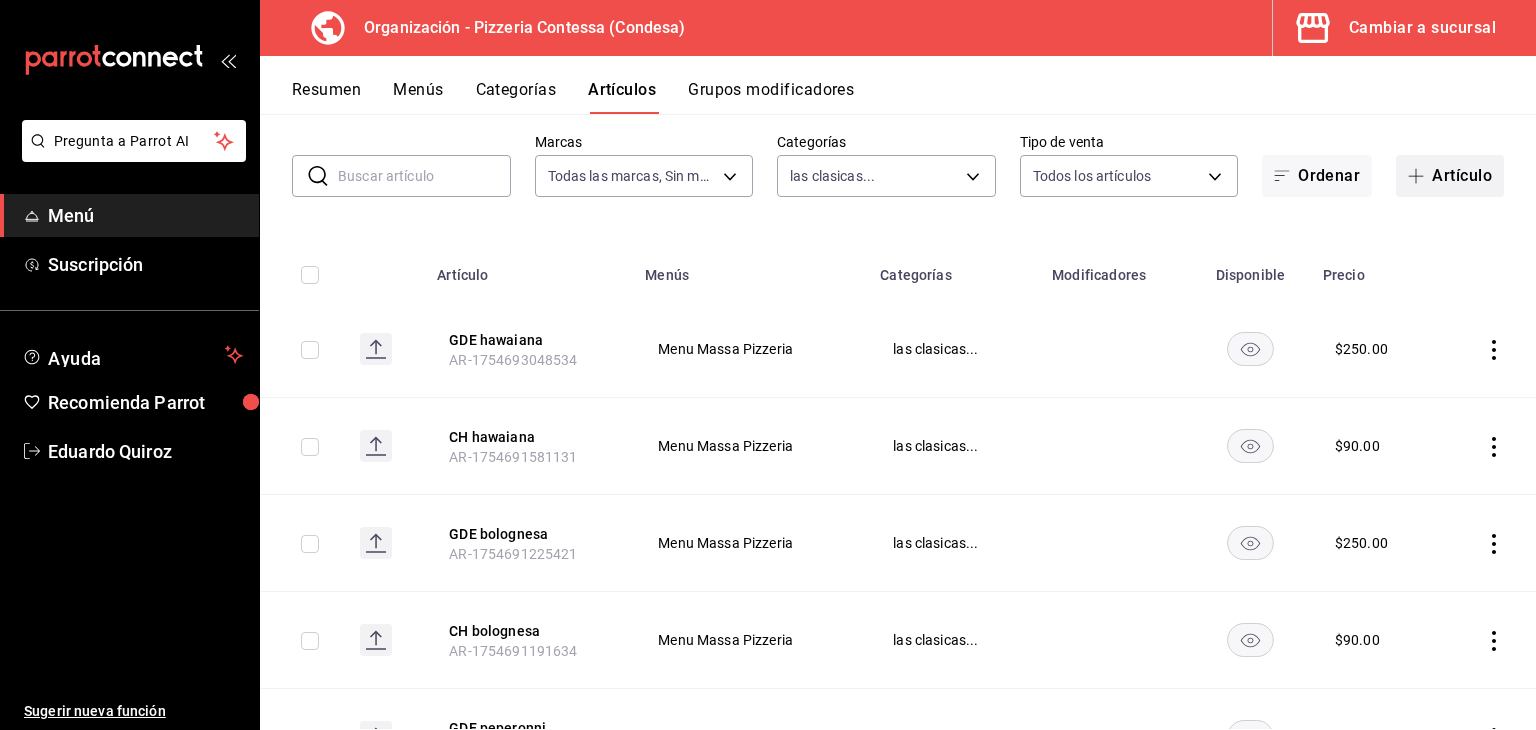 click on "Artículo" at bounding box center (1450, 176) 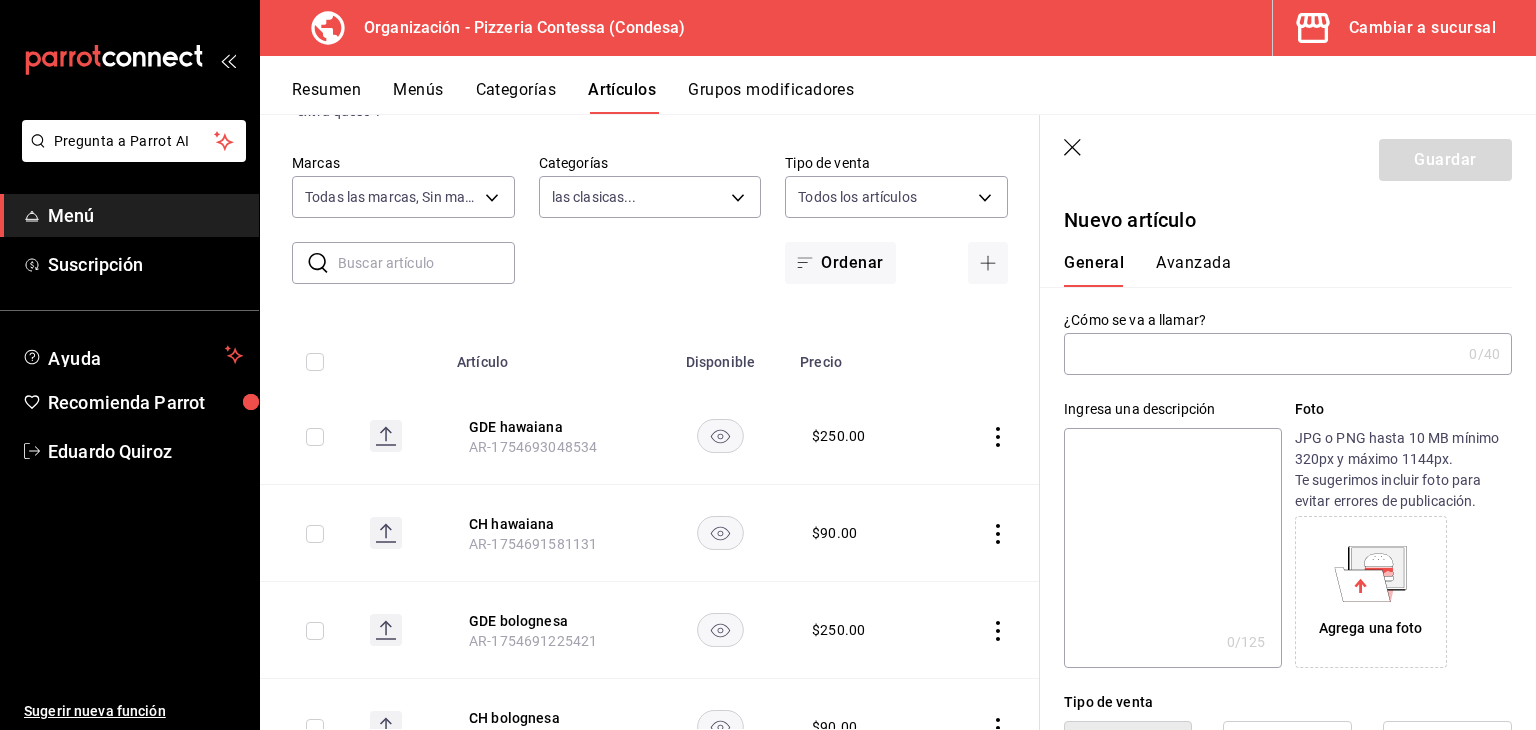 click at bounding box center (1262, 354) 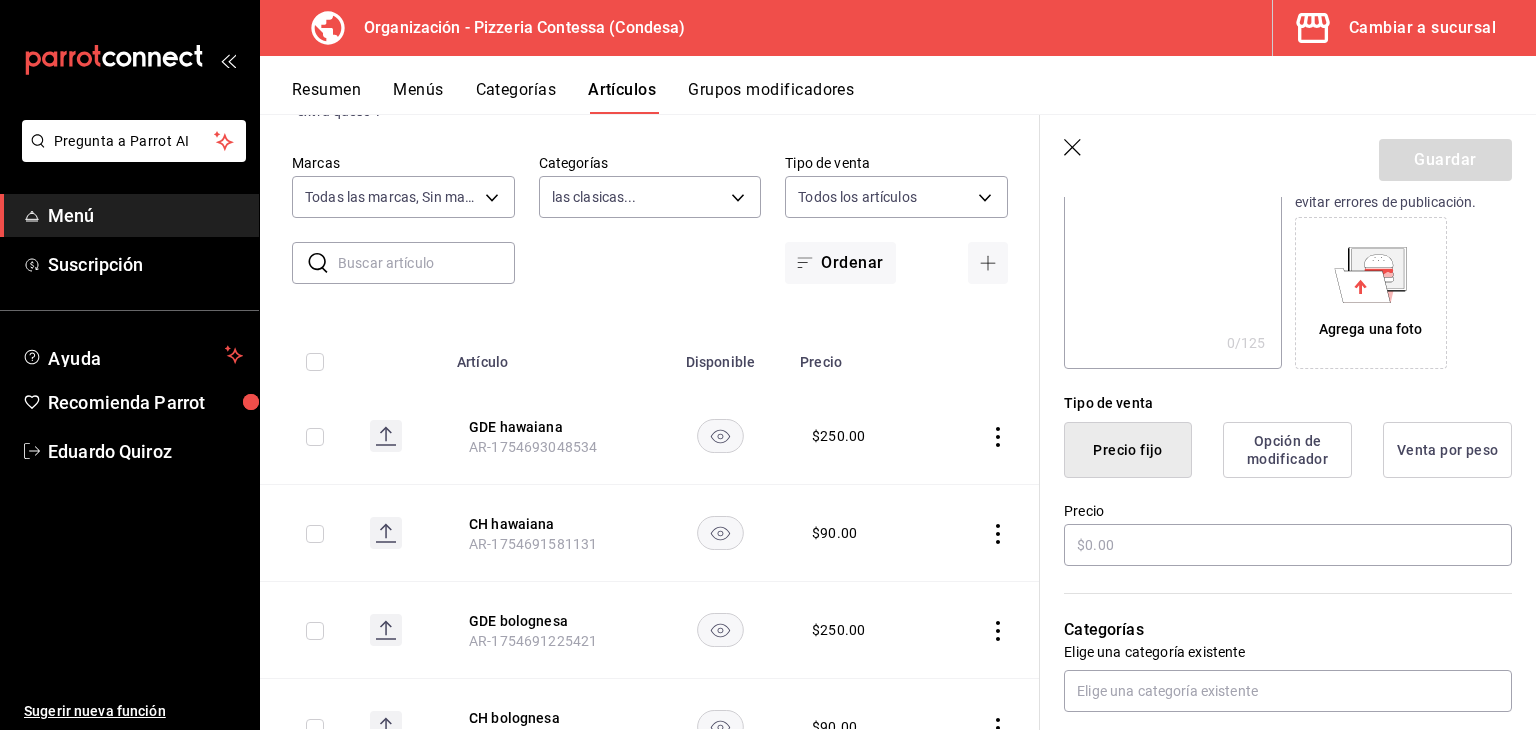 scroll, scrollTop: 300, scrollLeft: 0, axis: vertical 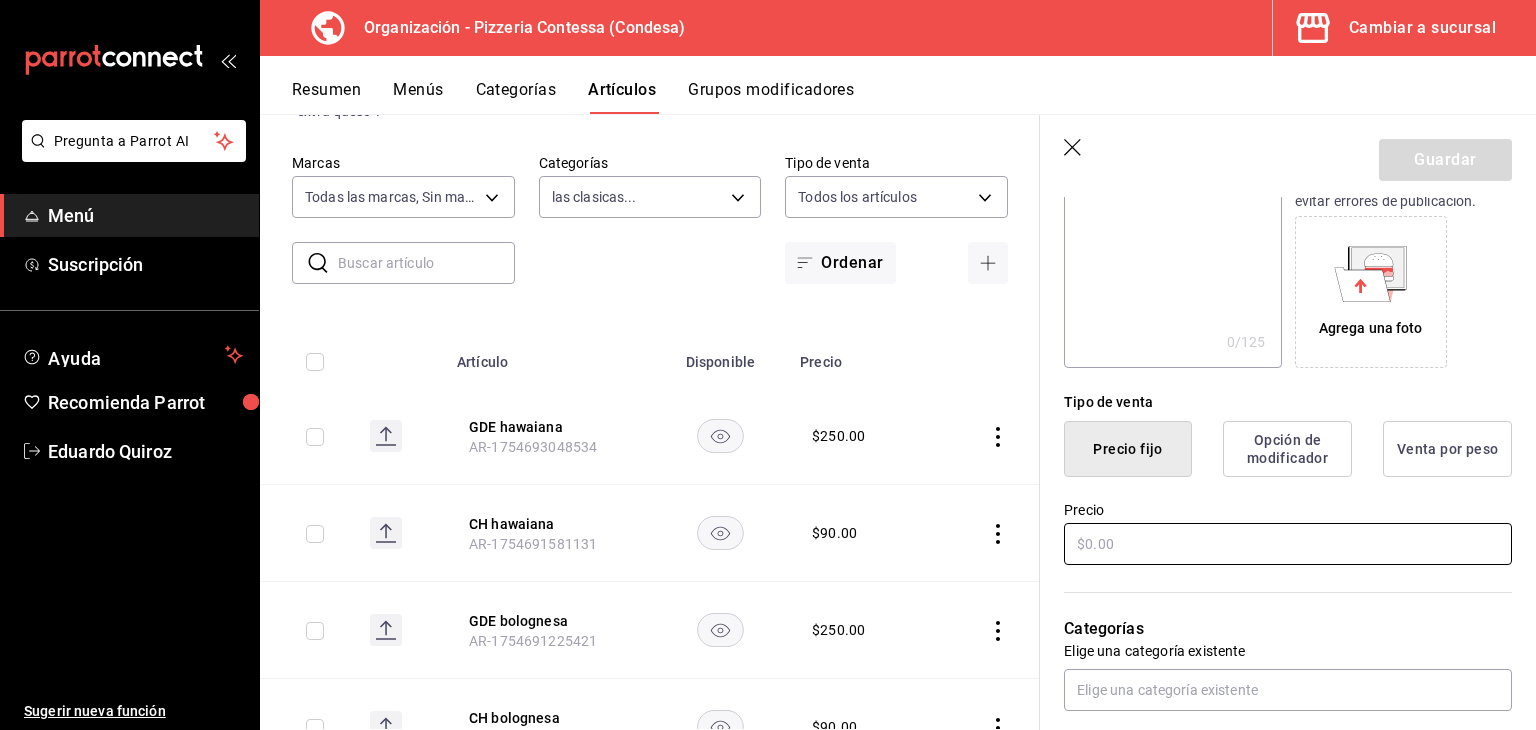 type on "CH margarita" 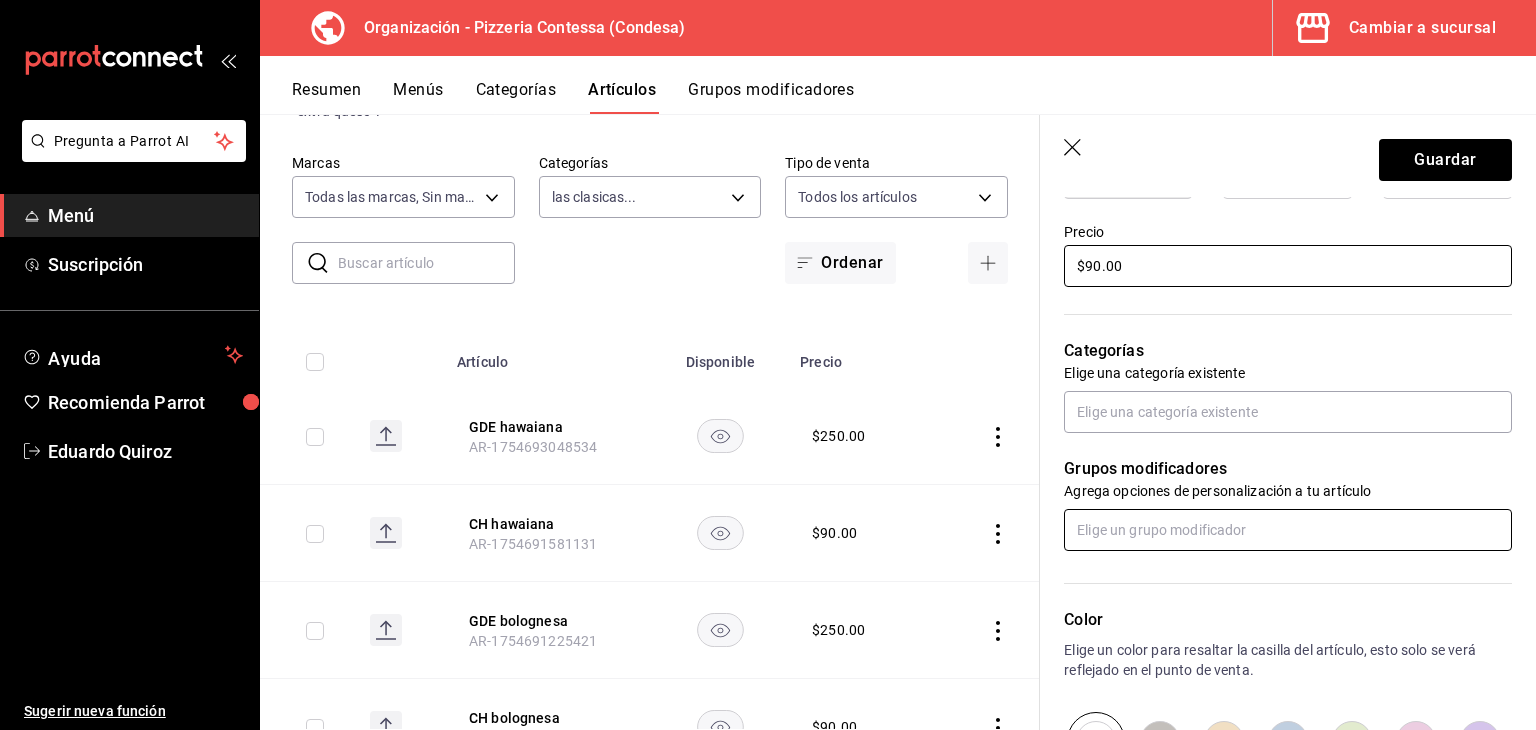 scroll, scrollTop: 600, scrollLeft: 0, axis: vertical 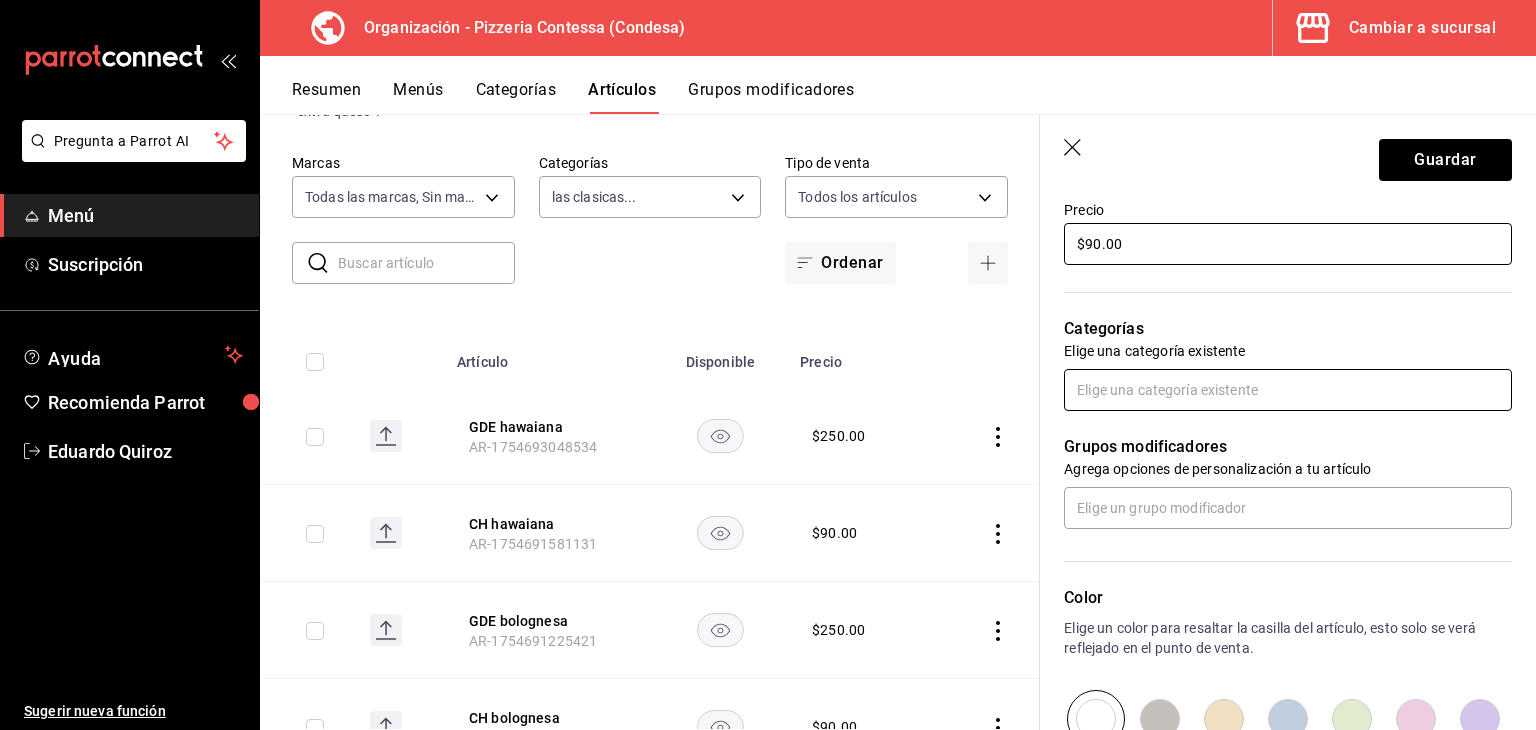 type on "$90.00" 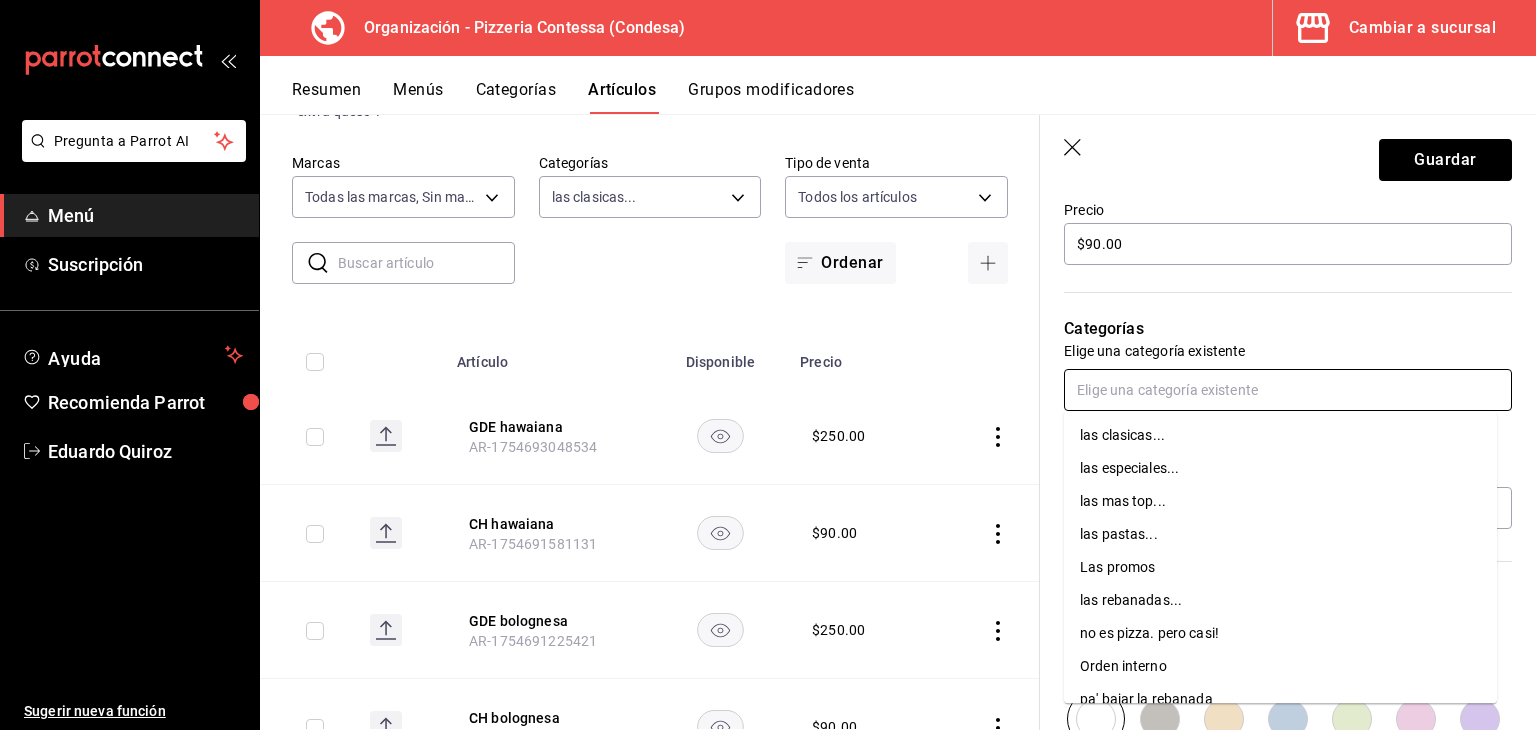 click at bounding box center (1288, 390) 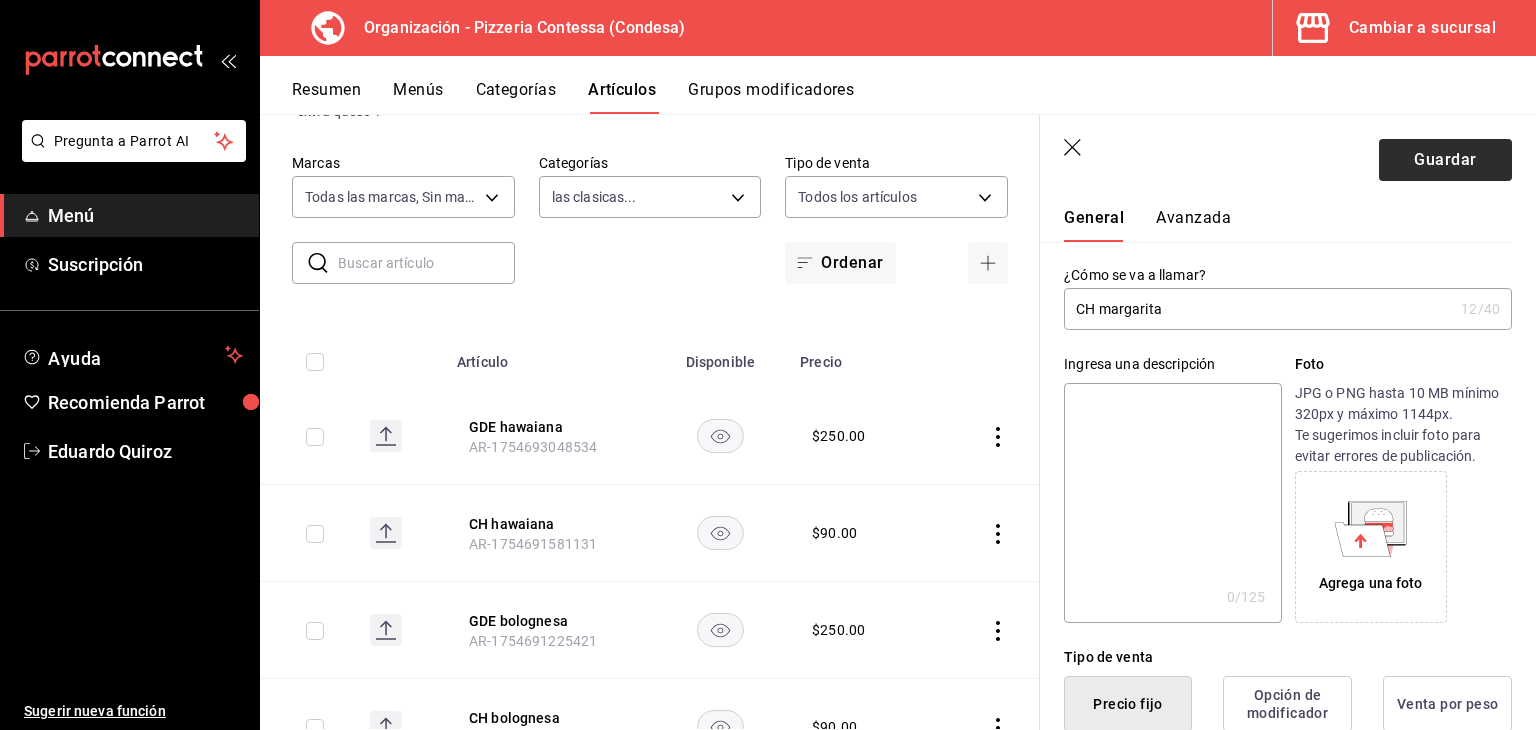 scroll, scrollTop: 0, scrollLeft: 0, axis: both 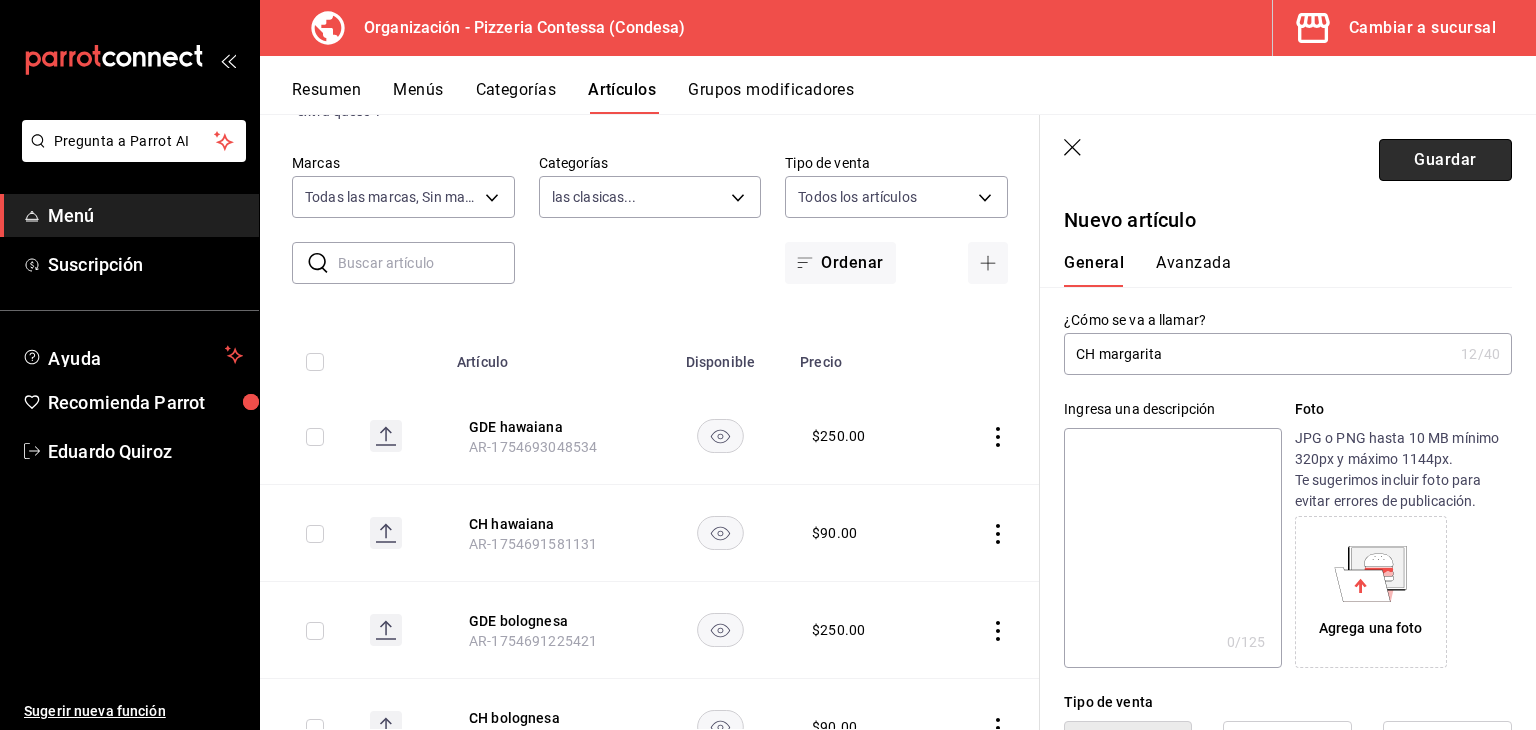 click on "Guardar" at bounding box center (1445, 160) 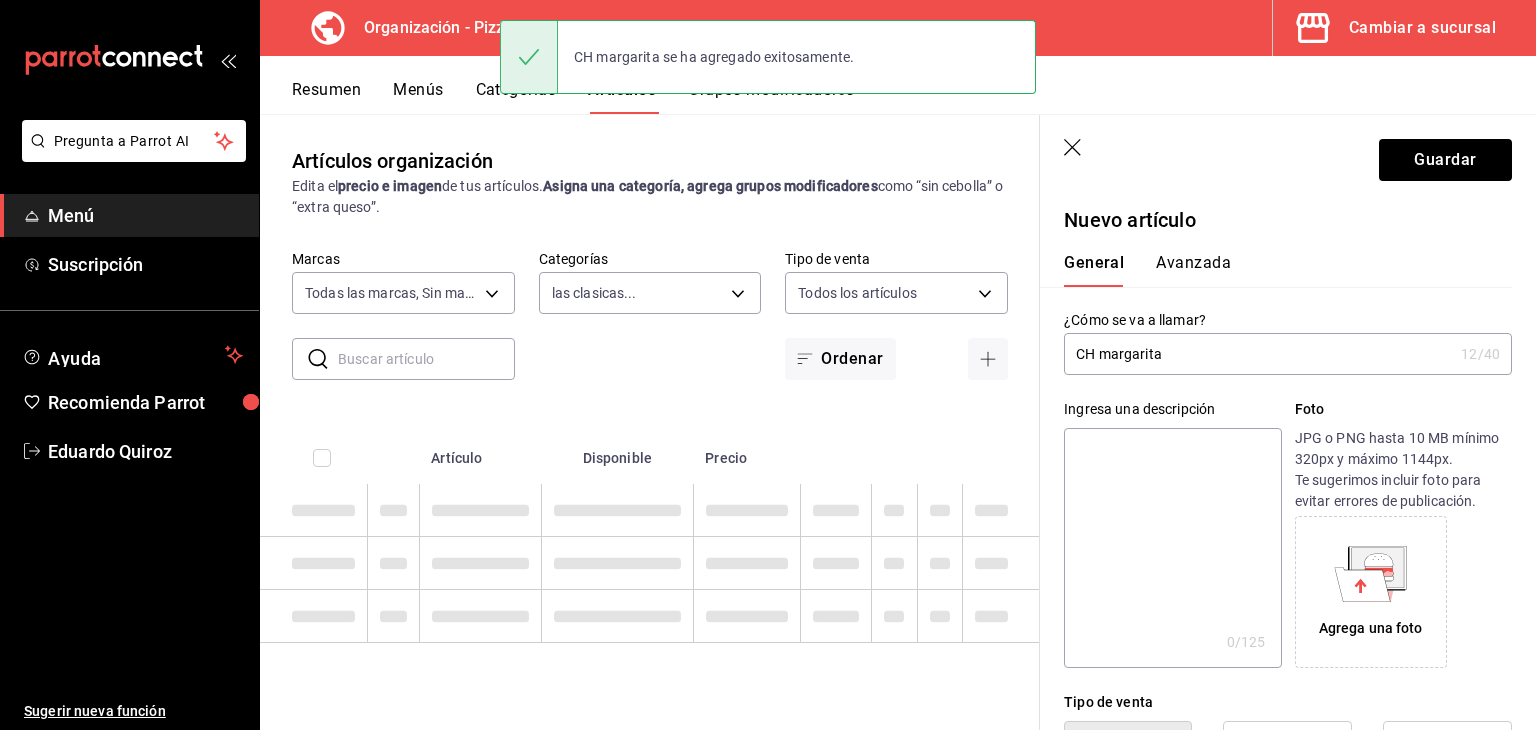 scroll, scrollTop: 0, scrollLeft: 0, axis: both 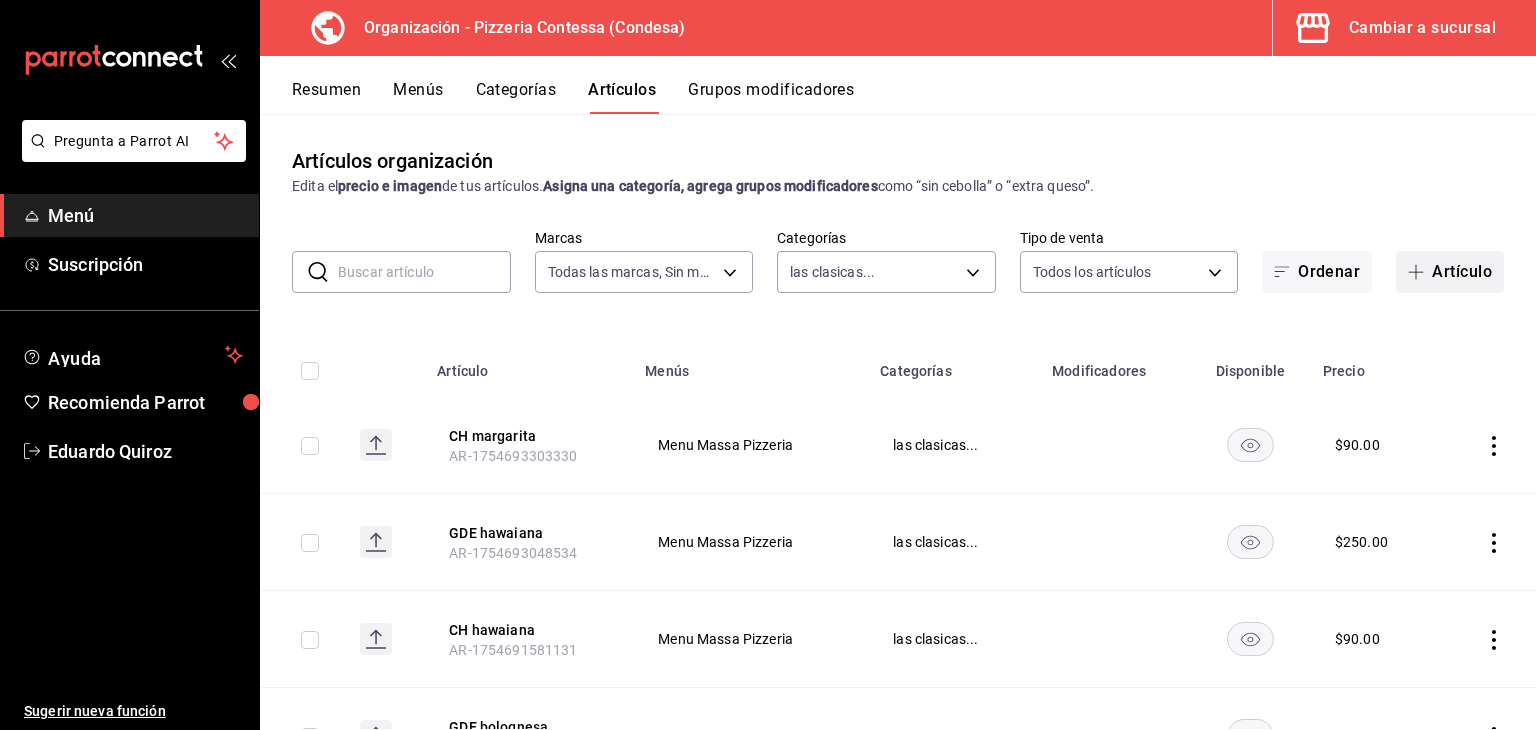 click on "Artículo" at bounding box center (1450, 272) 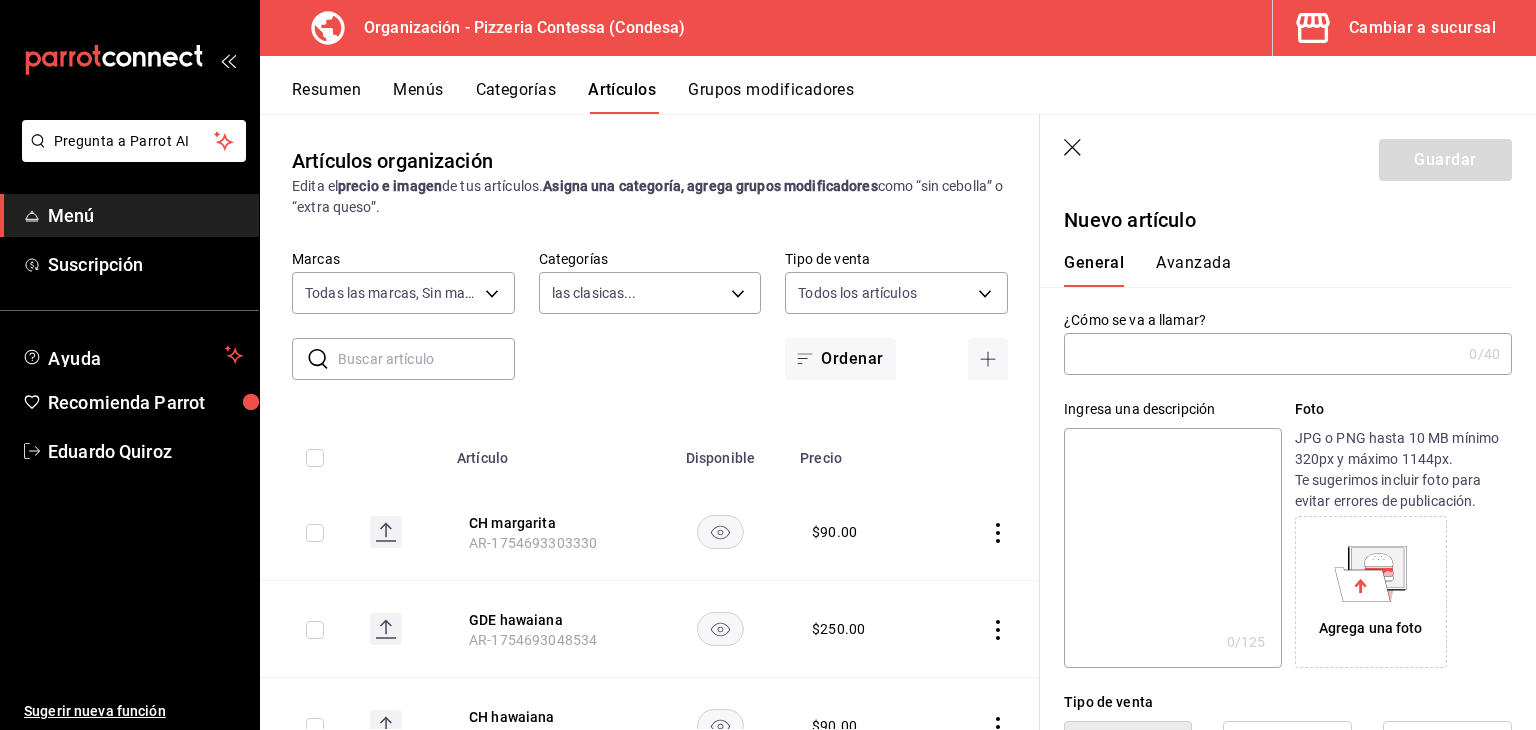 type on "AR-1754693398219" 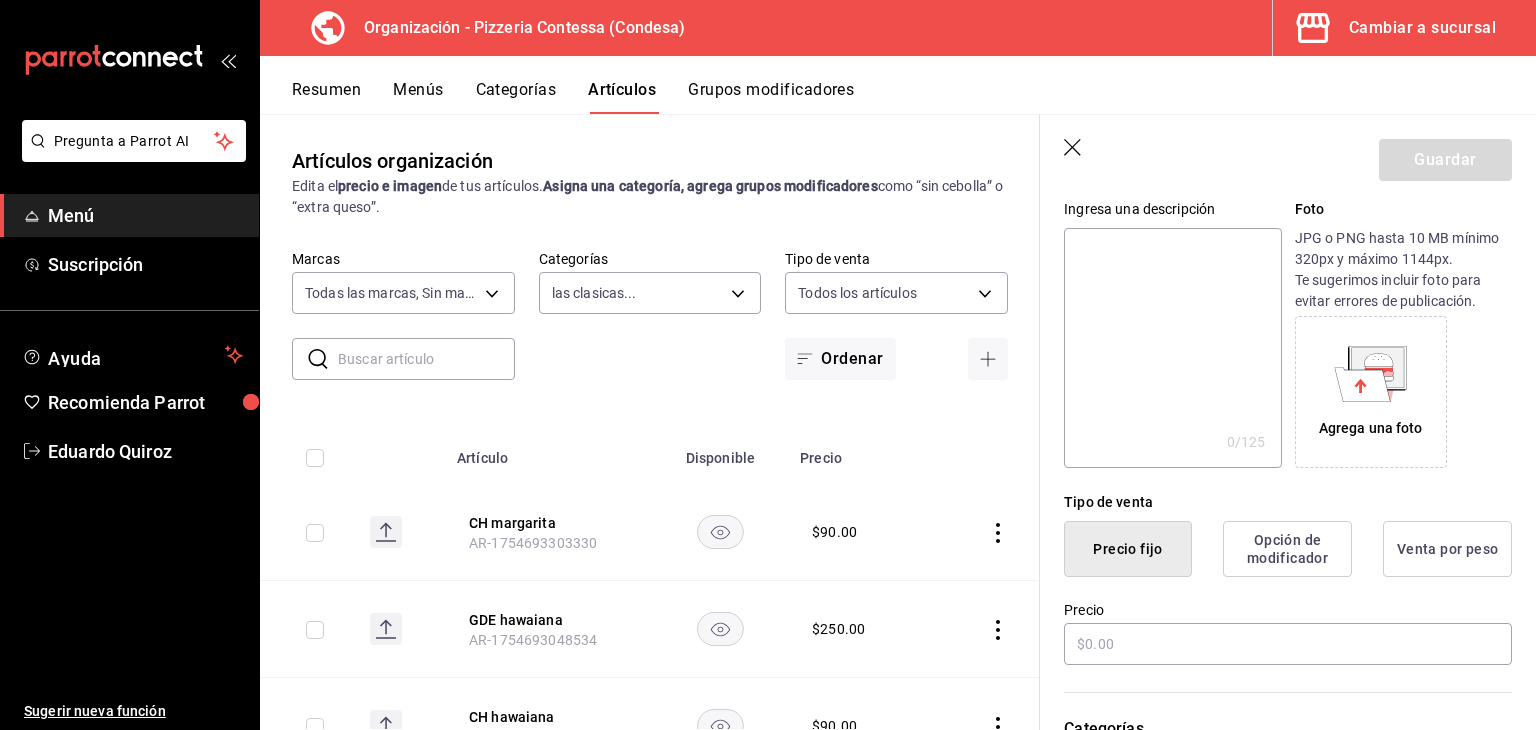 scroll, scrollTop: 300, scrollLeft: 0, axis: vertical 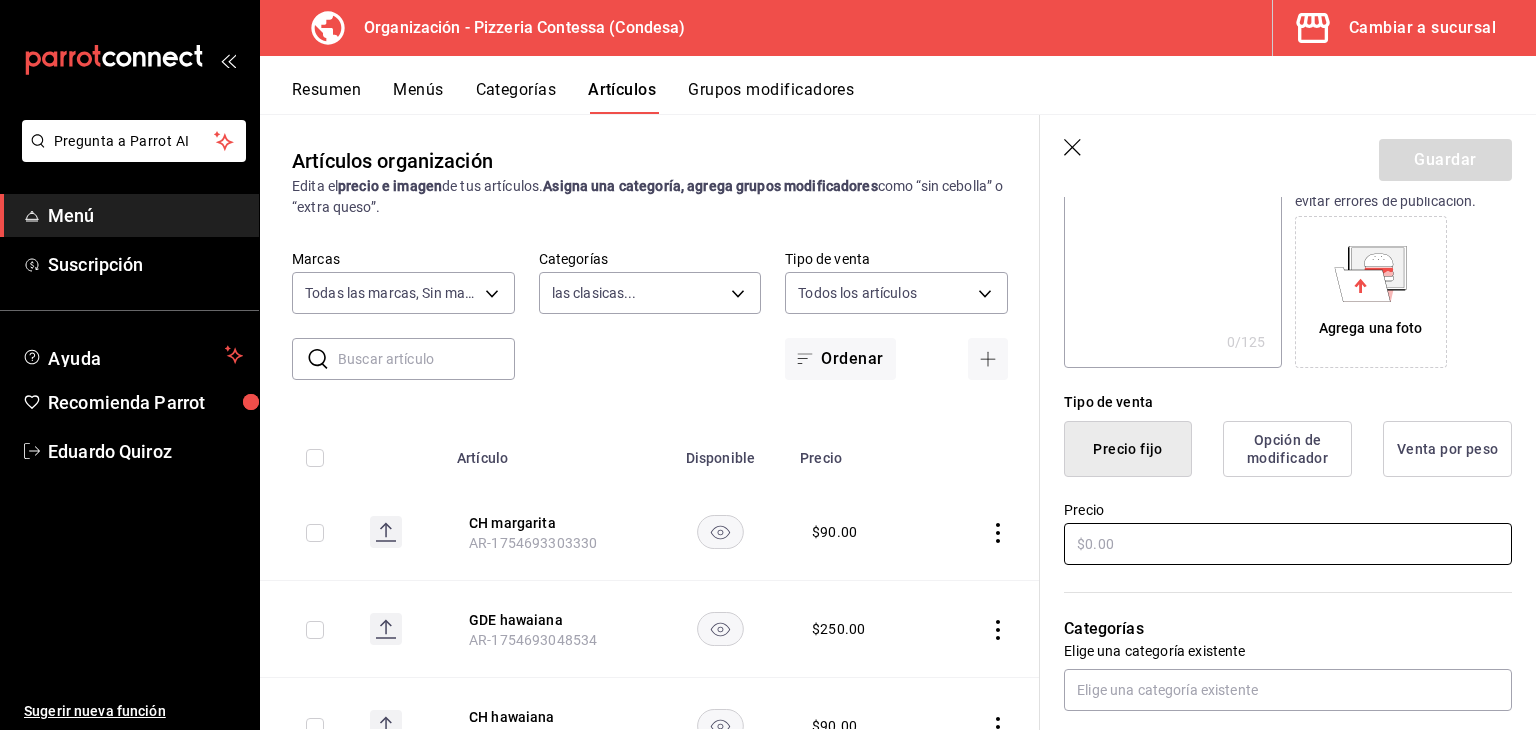 type on "GDE margarita" 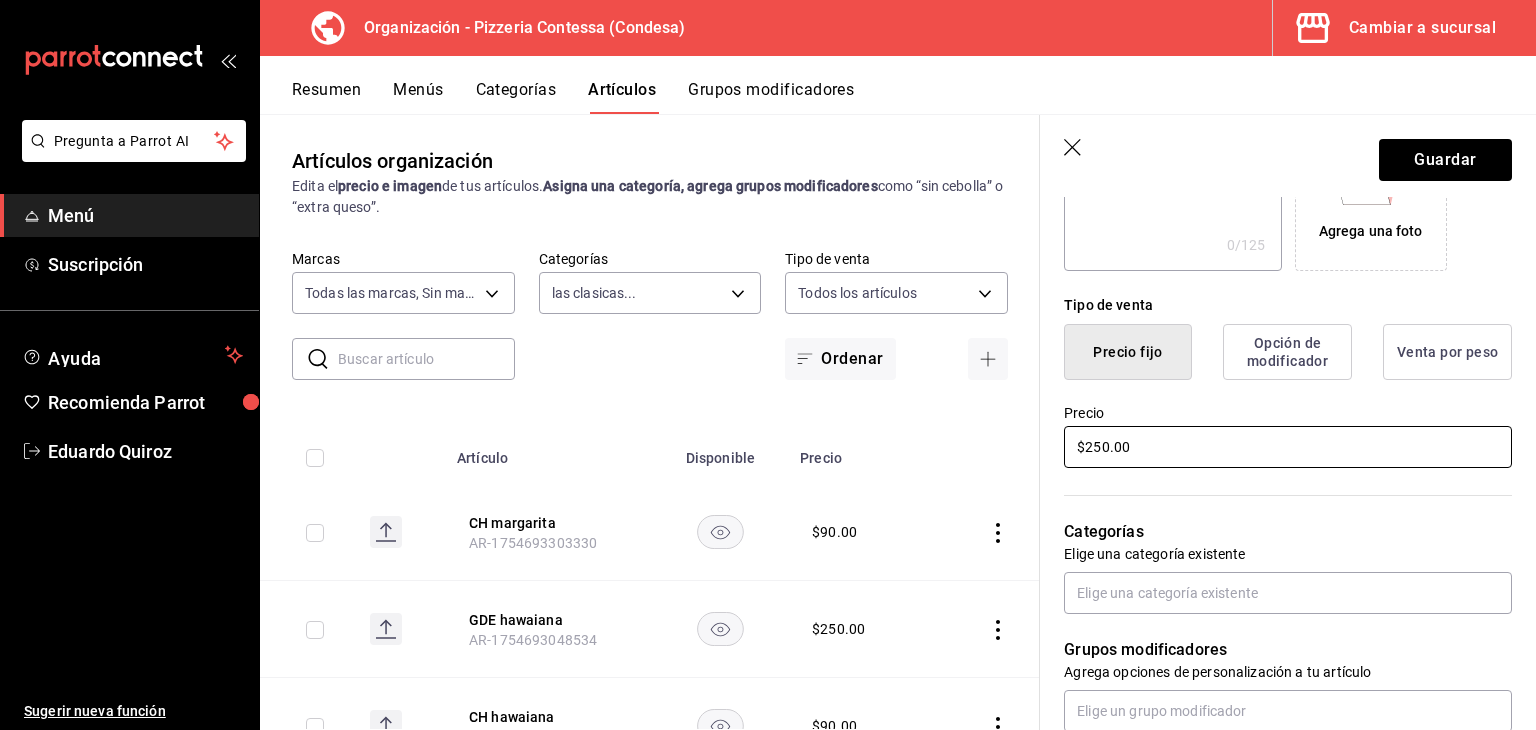 scroll, scrollTop: 400, scrollLeft: 0, axis: vertical 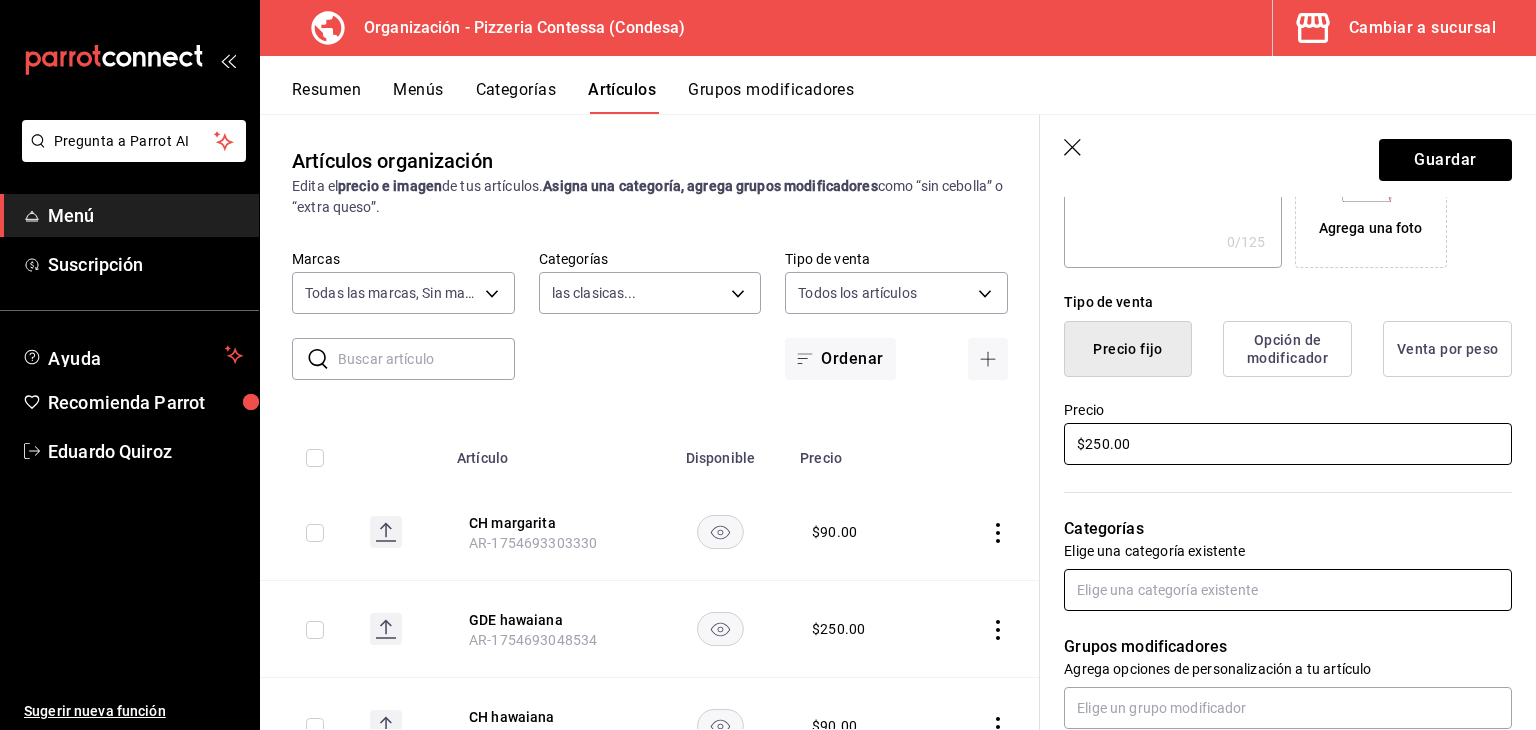 type on "$250.00" 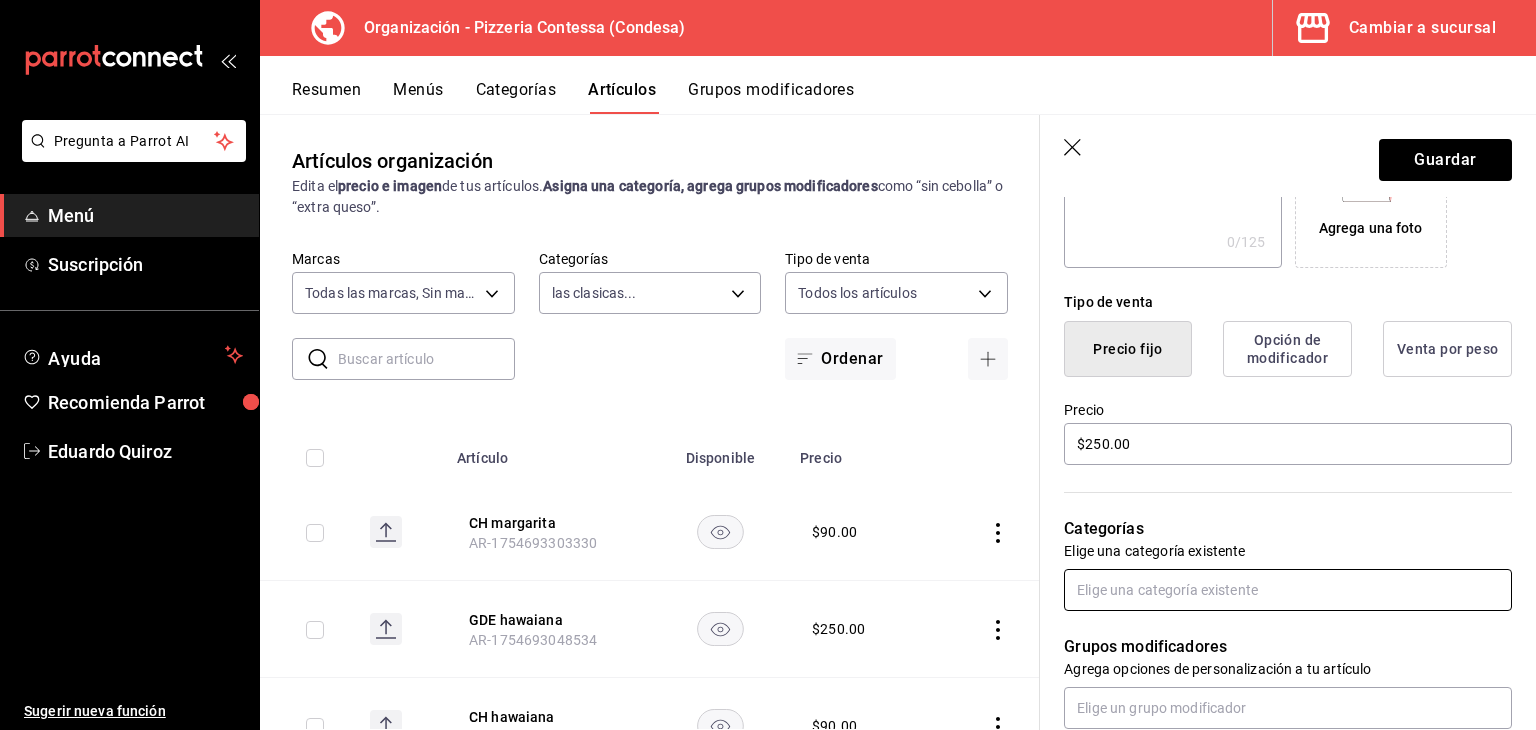 click at bounding box center (1288, 590) 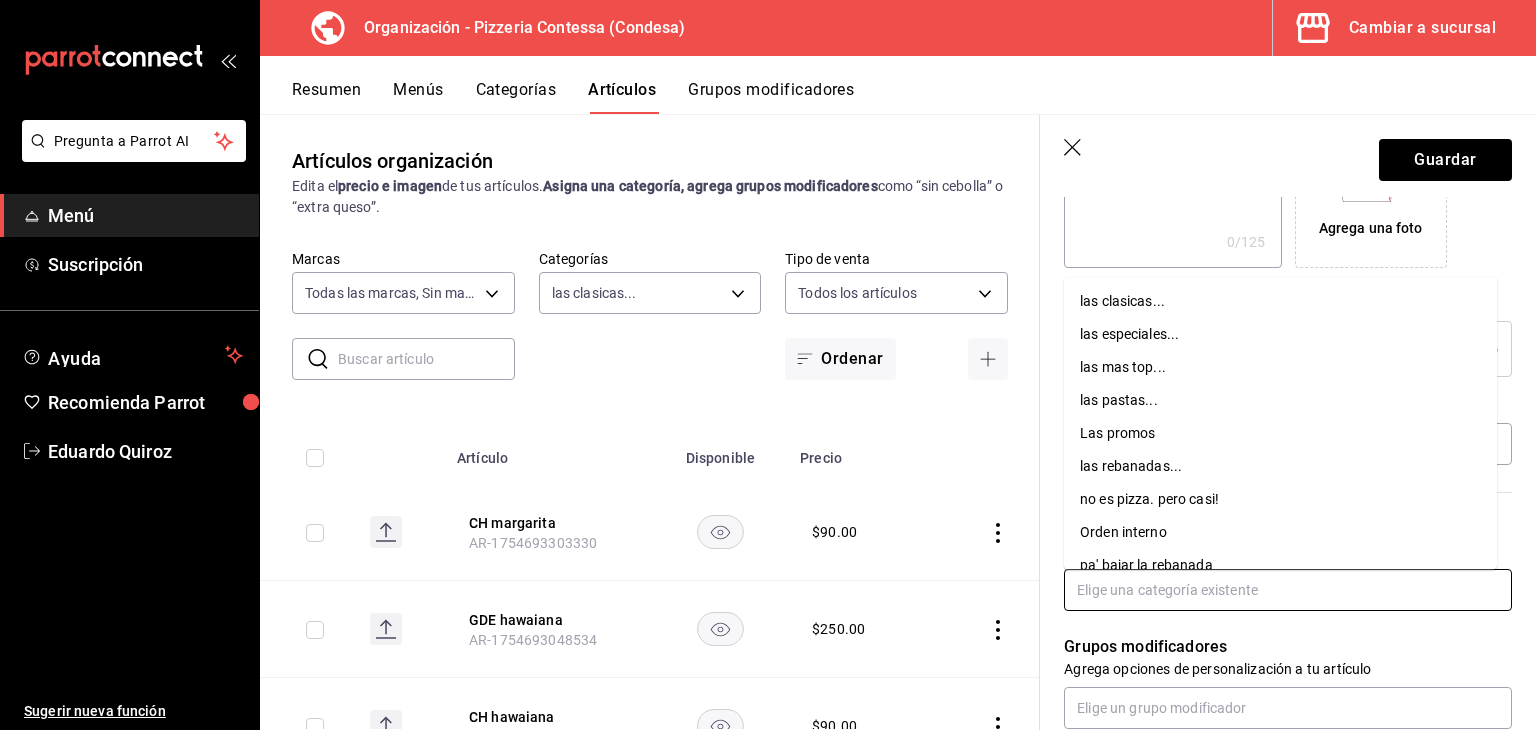 click on "las clasicas..." at bounding box center (1280, 301) 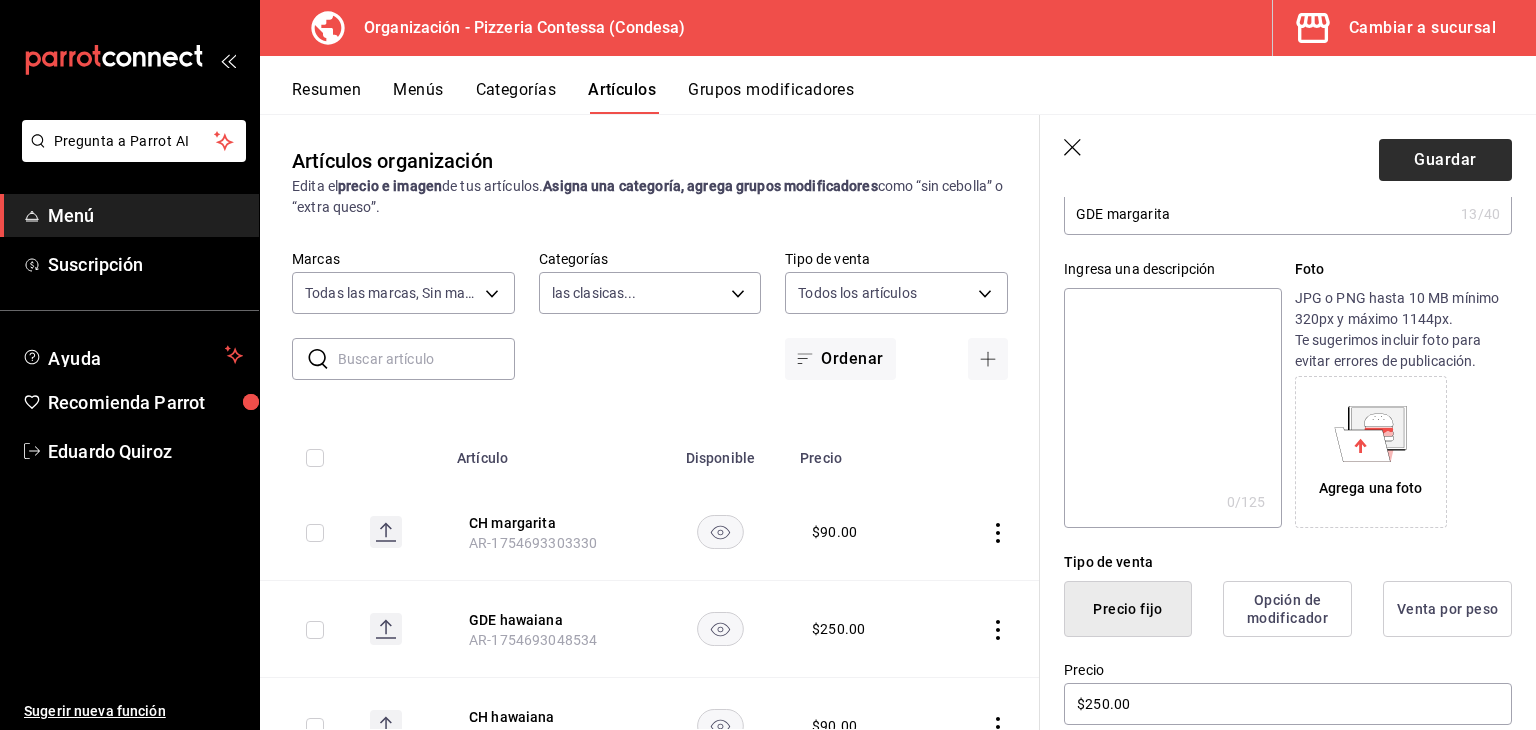 scroll, scrollTop: 134, scrollLeft: 0, axis: vertical 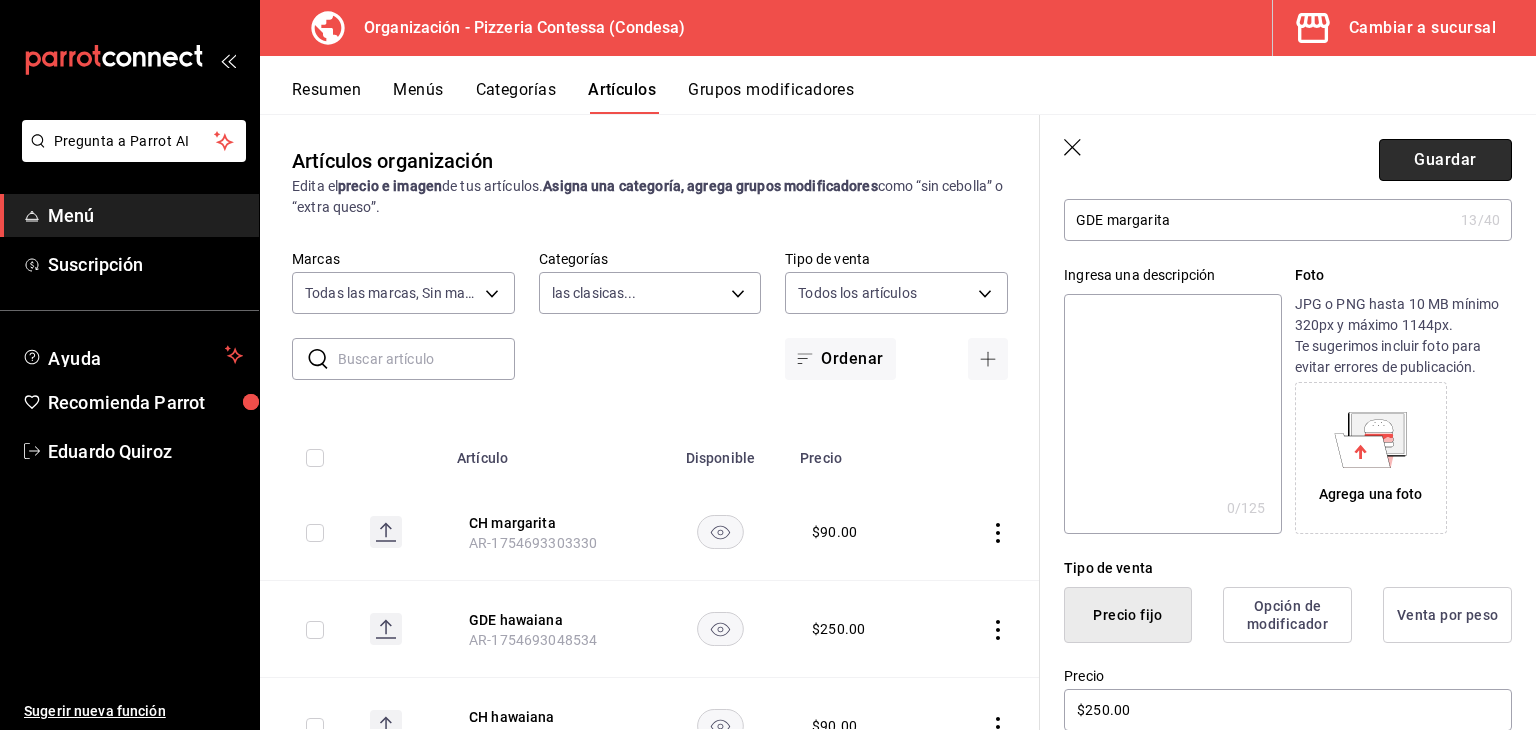click on "Guardar" at bounding box center [1445, 160] 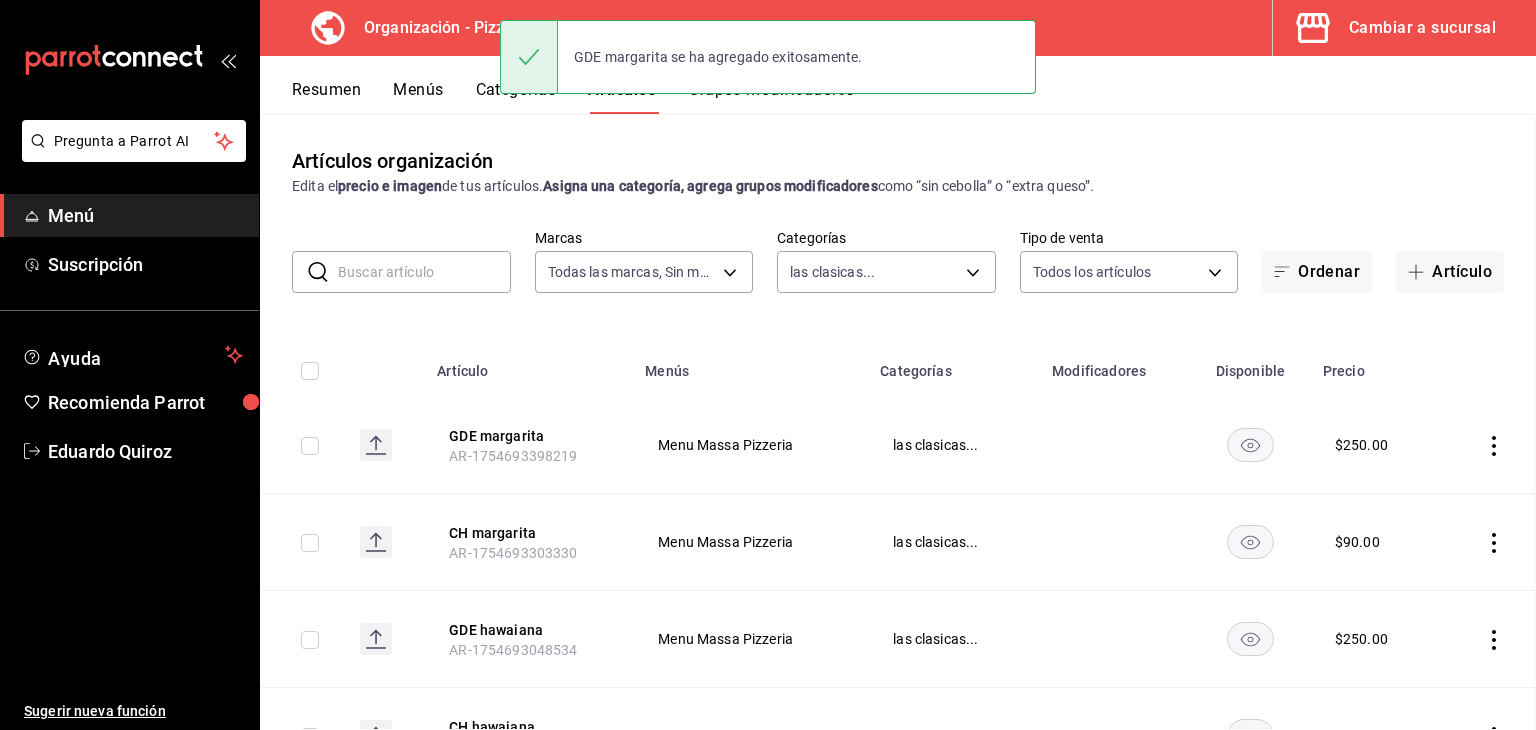 scroll, scrollTop: 0, scrollLeft: 0, axis: both 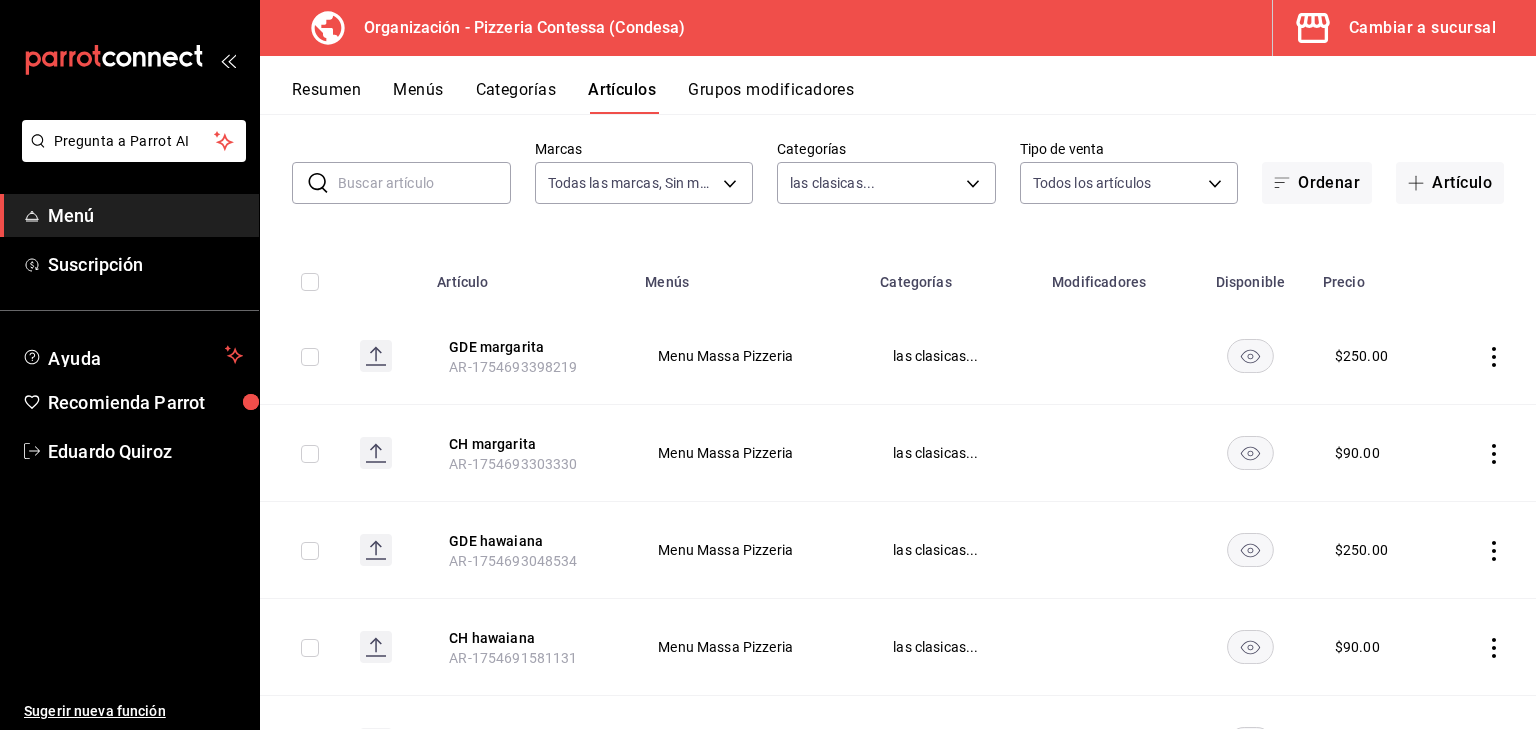 click on "Cambiar a sucursal" at bounding box center [1422, 28] 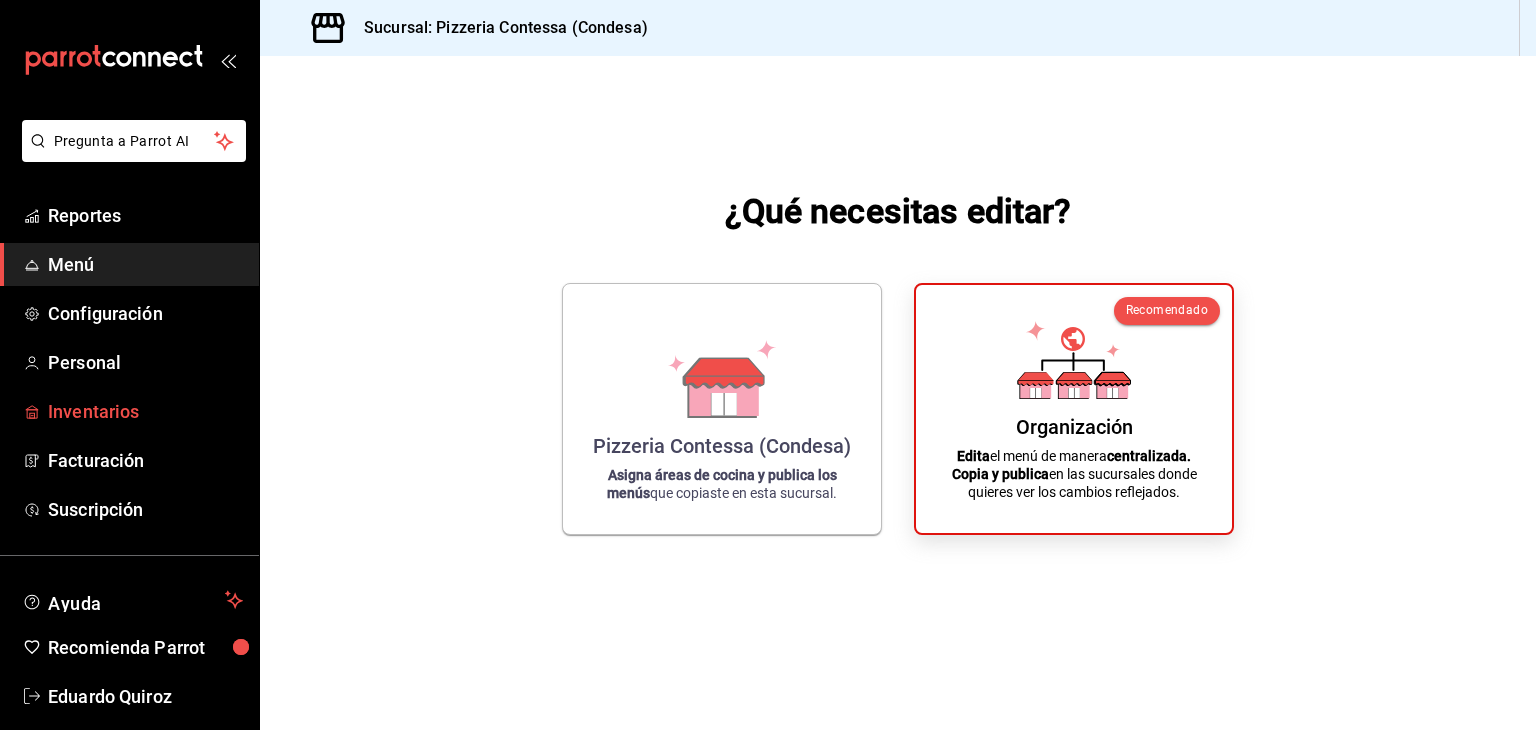 click on "Inventarios" at bounding box center [145, 411] 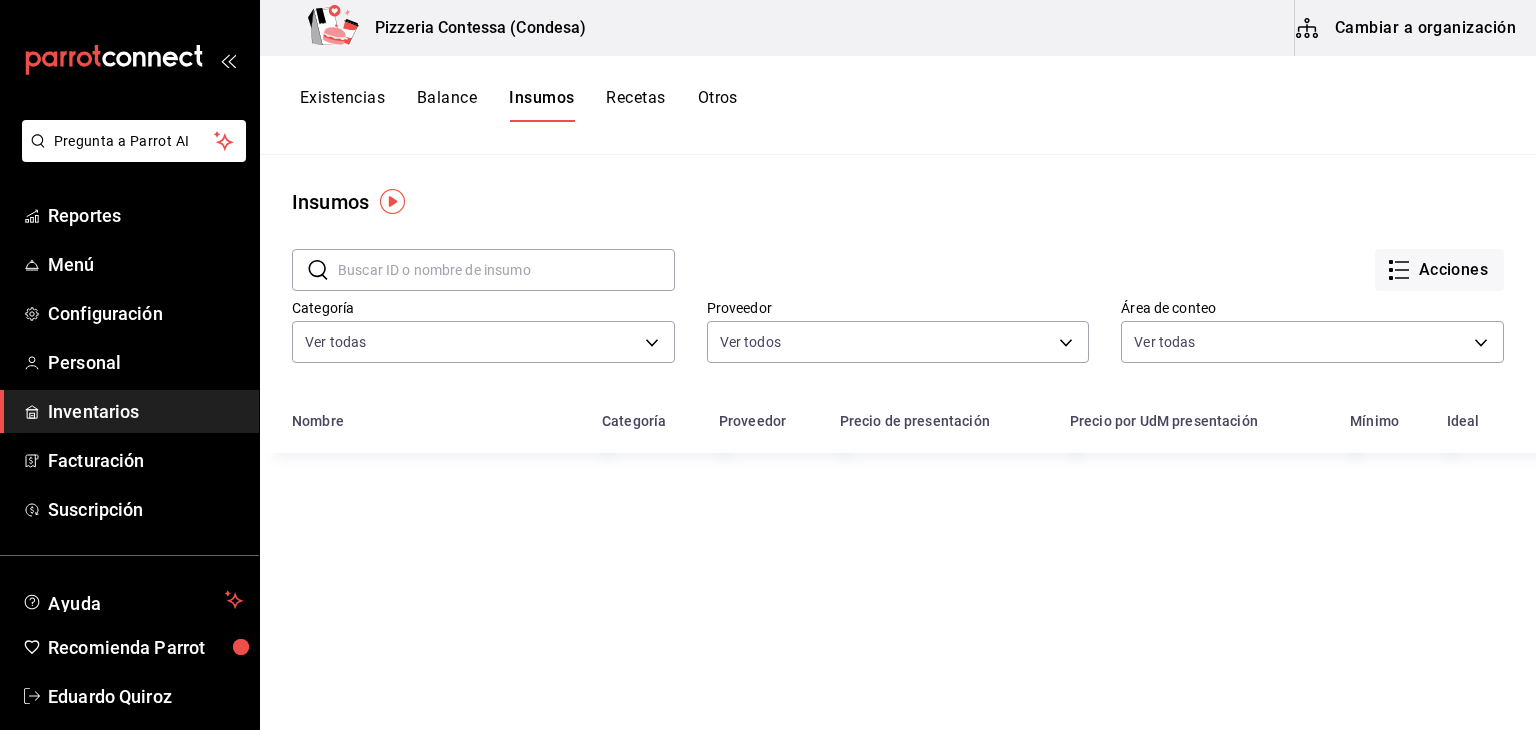 click on "Existencias Balance Insumos Recetas Otros" at bounding box center [519, 105] 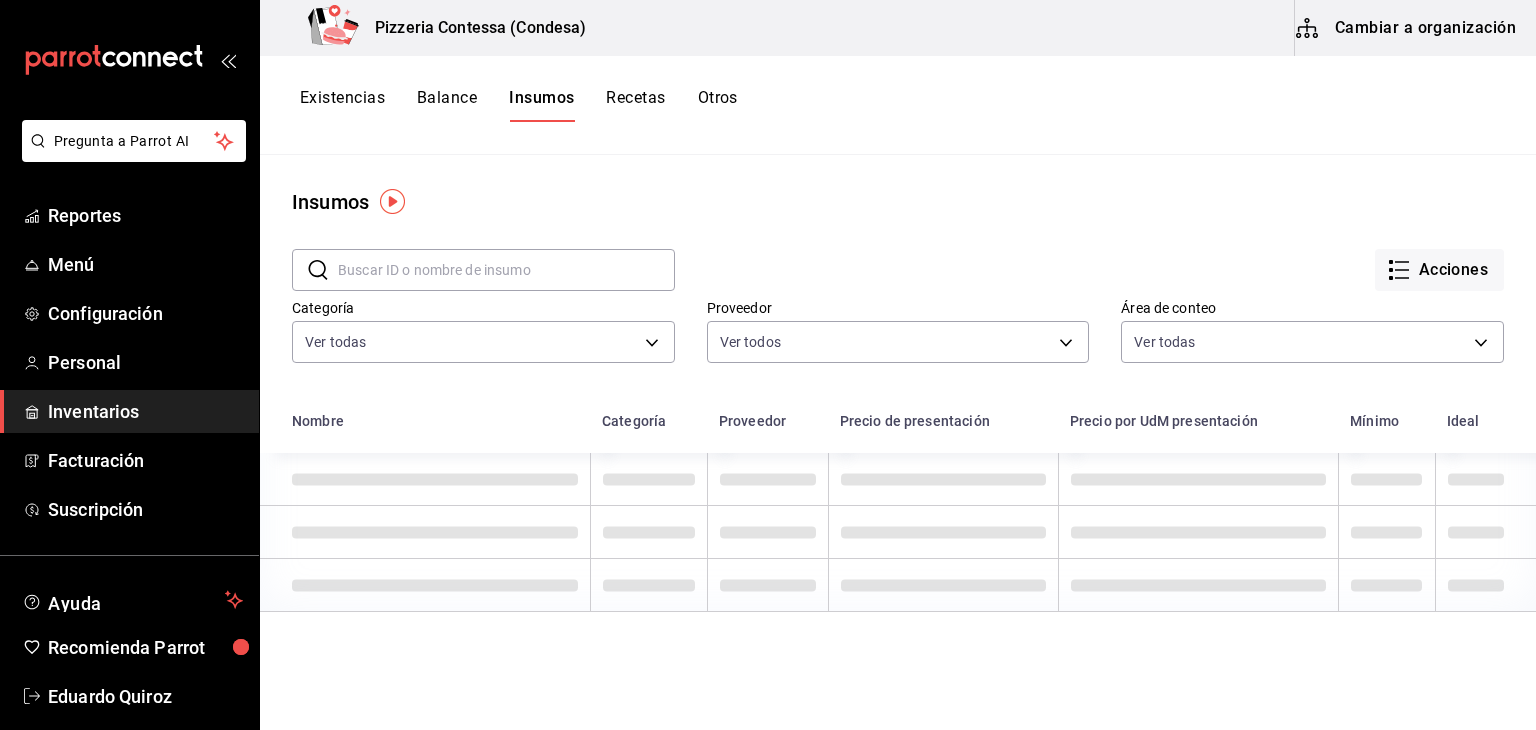 click on "Recetas" at bounding box center (635, 105) 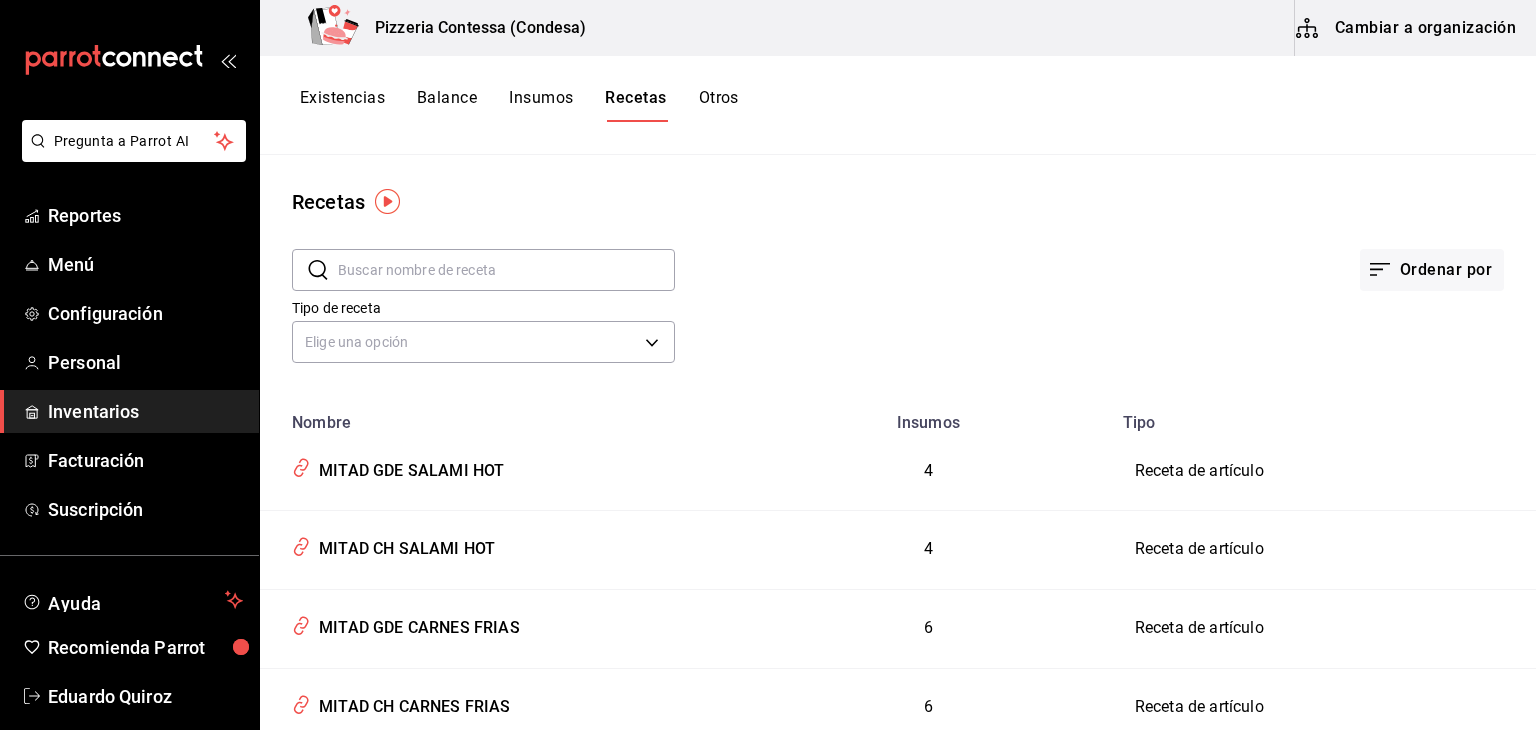 click on "Cambiar a organización" at bounding box center [1407, 28] 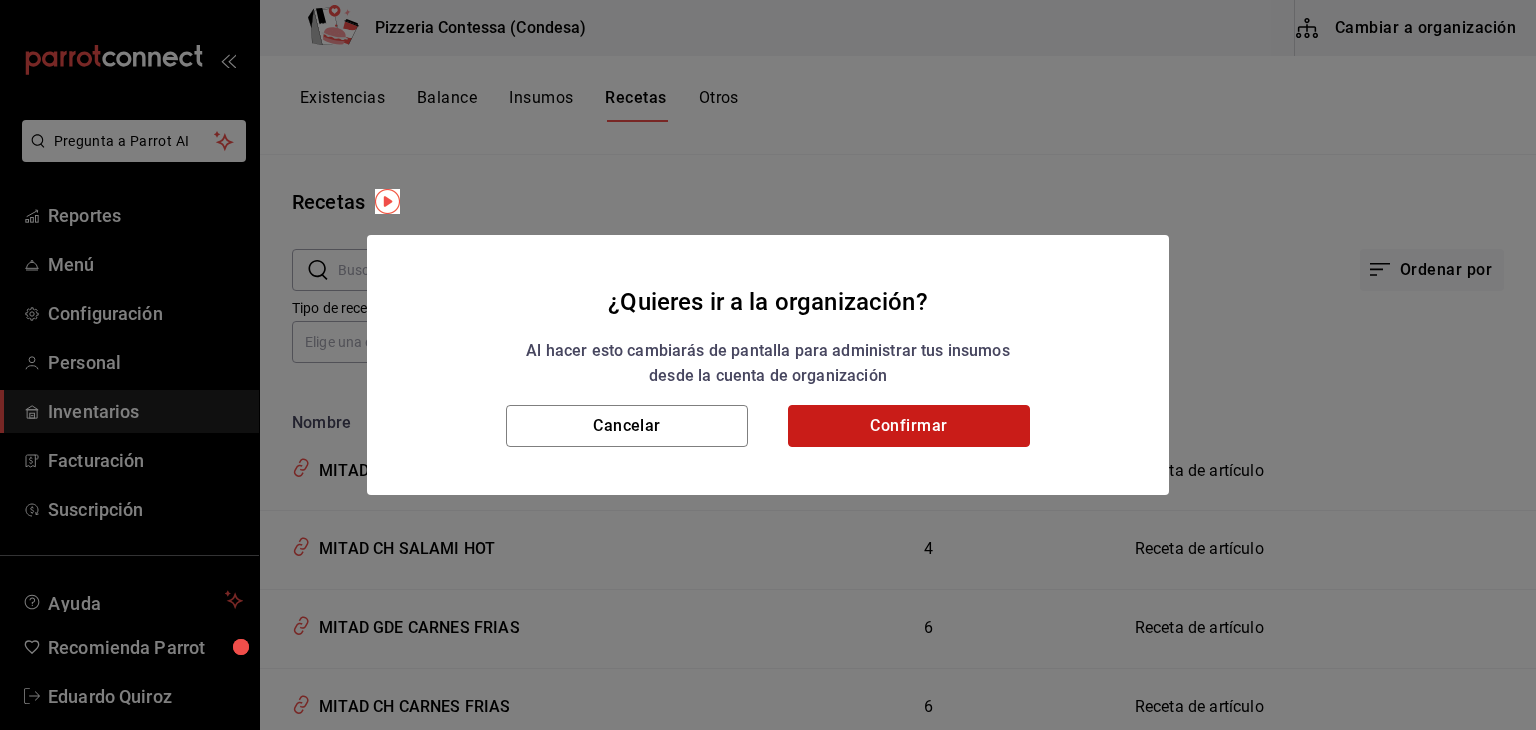 click on "Confirmar" at bounding box center [909, 426] 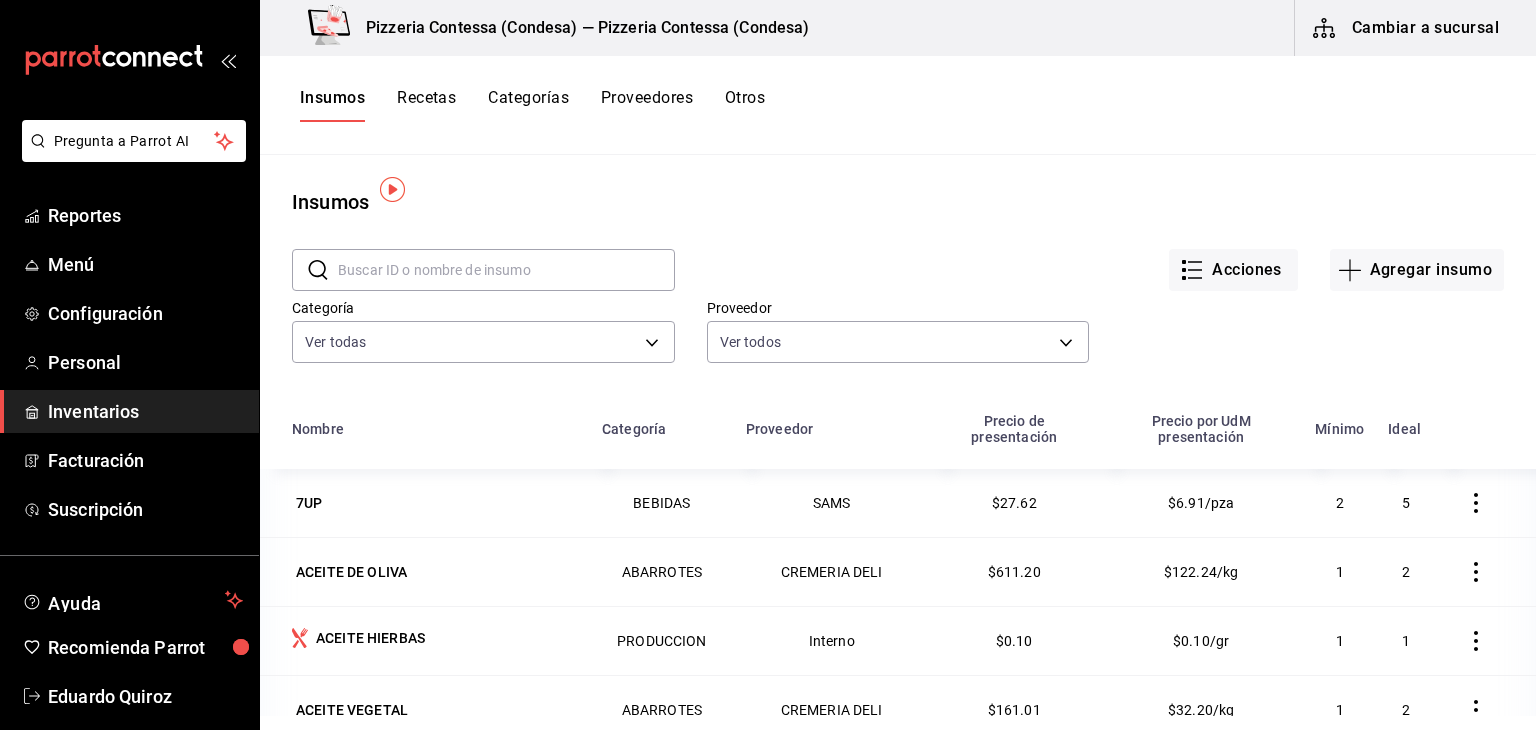 scroll, scrollTop: 100, scrollLeft: 0, axis: vertical 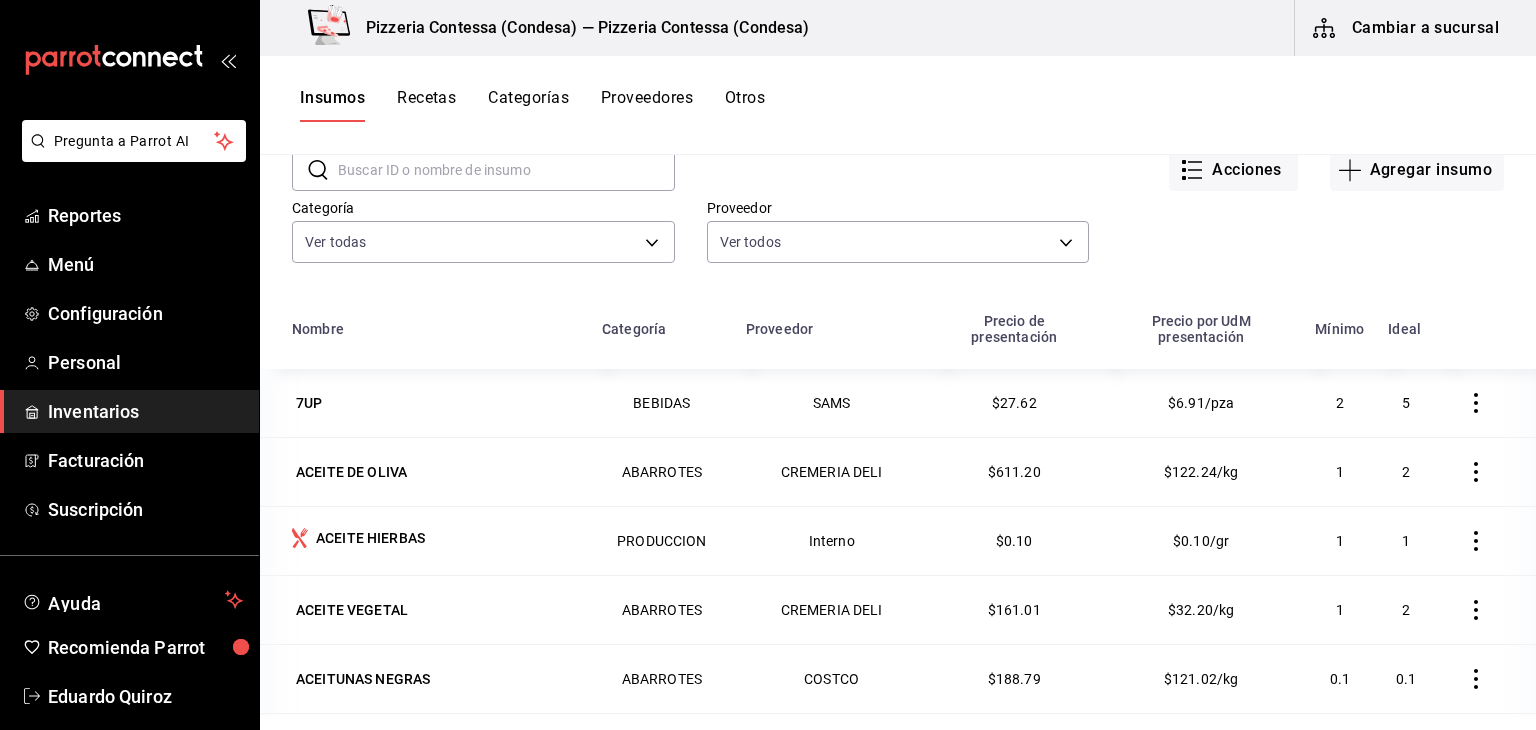 click on "Recetas" at bounding box center (426, 105) 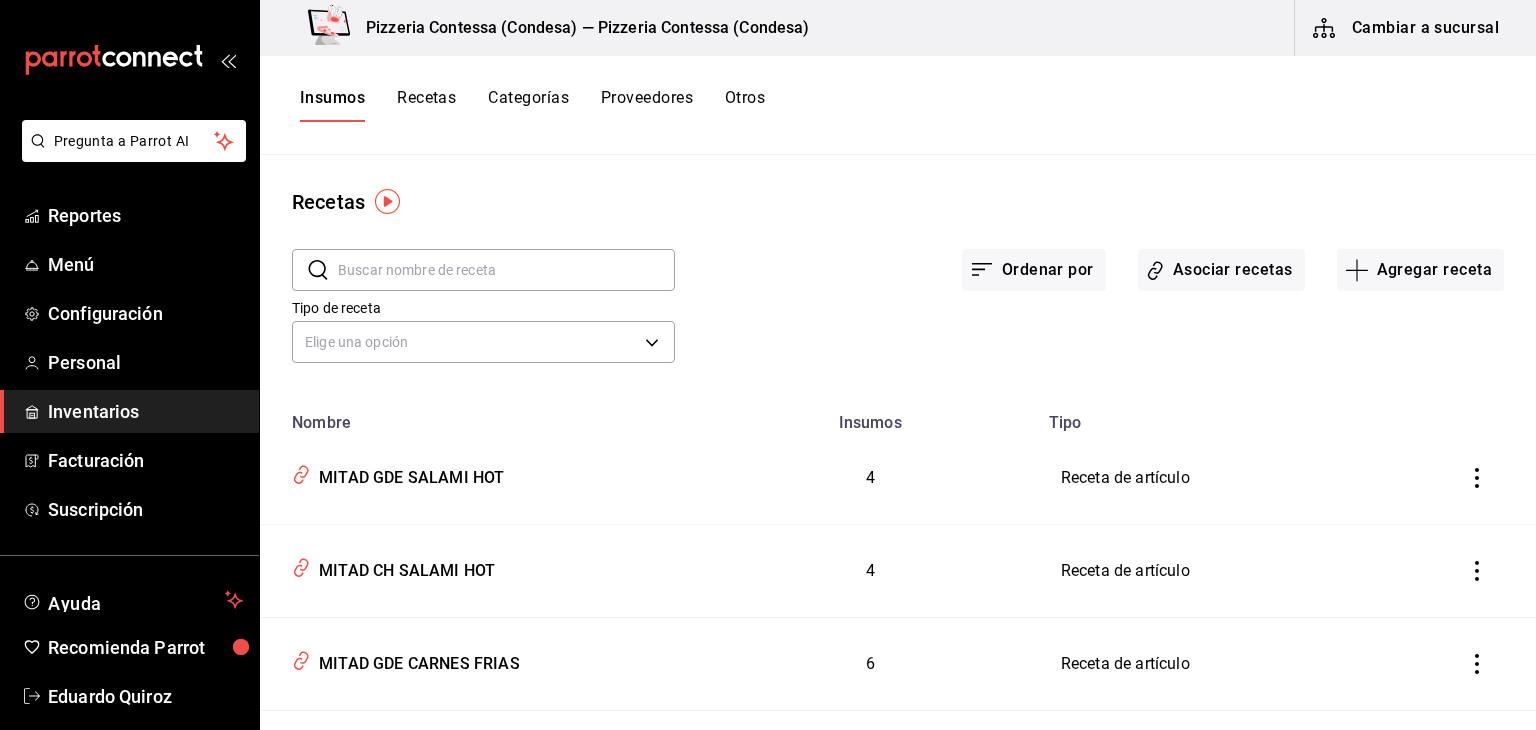 scroll, scrollTop: 0, scrollLeft: 0, axis: both 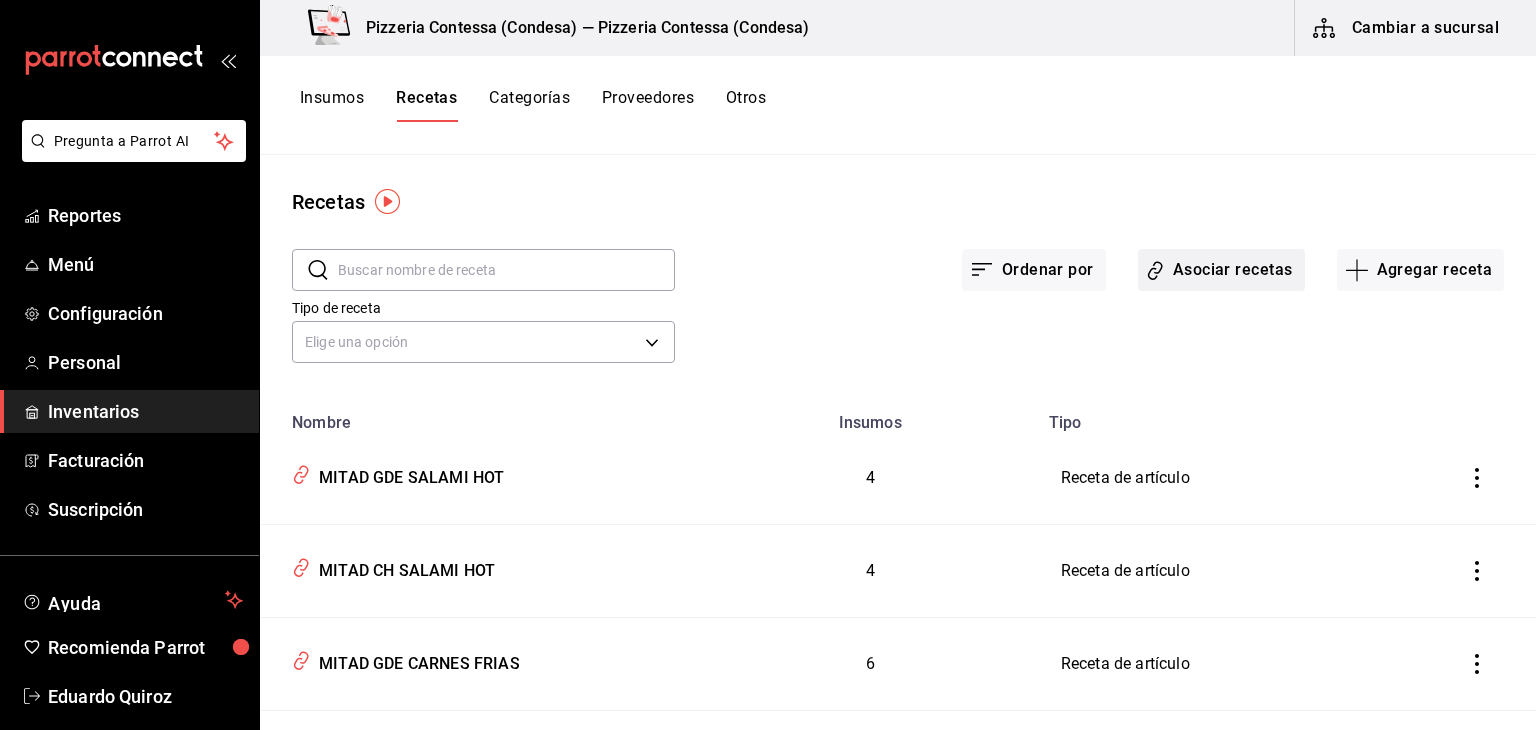 click on "Asociar recetas" at bounding box center (1221, 270) 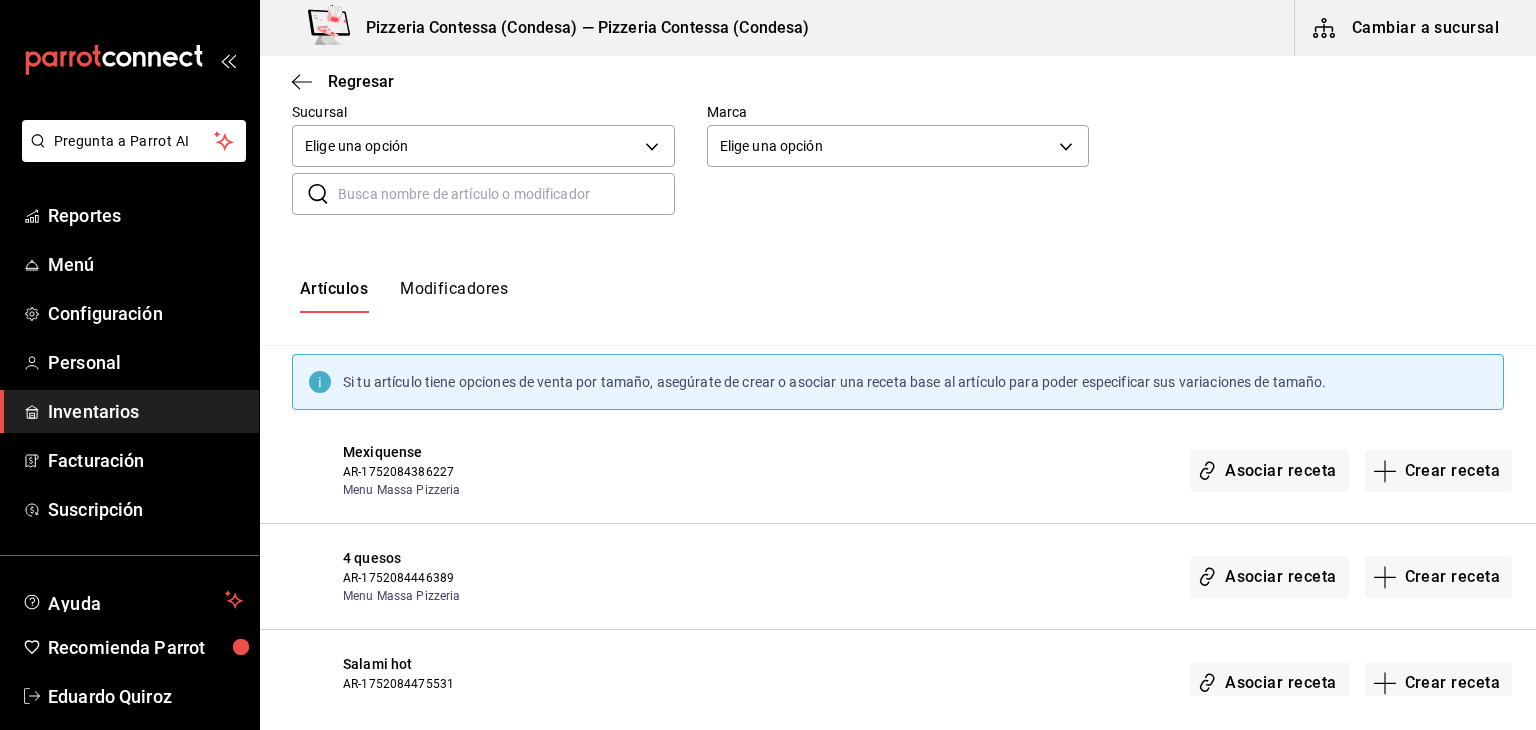 scroll, scrollTop: 0, scrollLeft: 0, axis: both 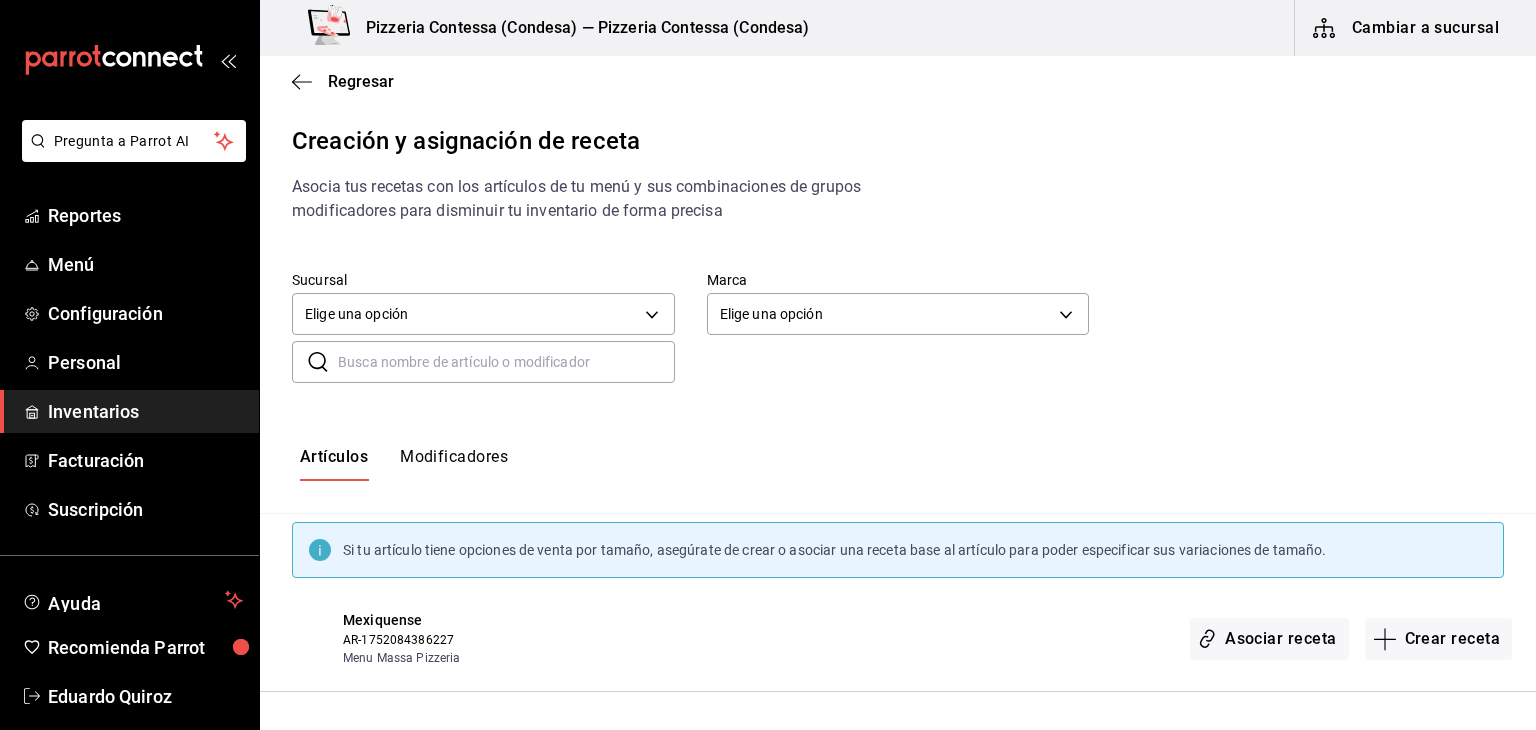 click at bounding box center [506, 362] 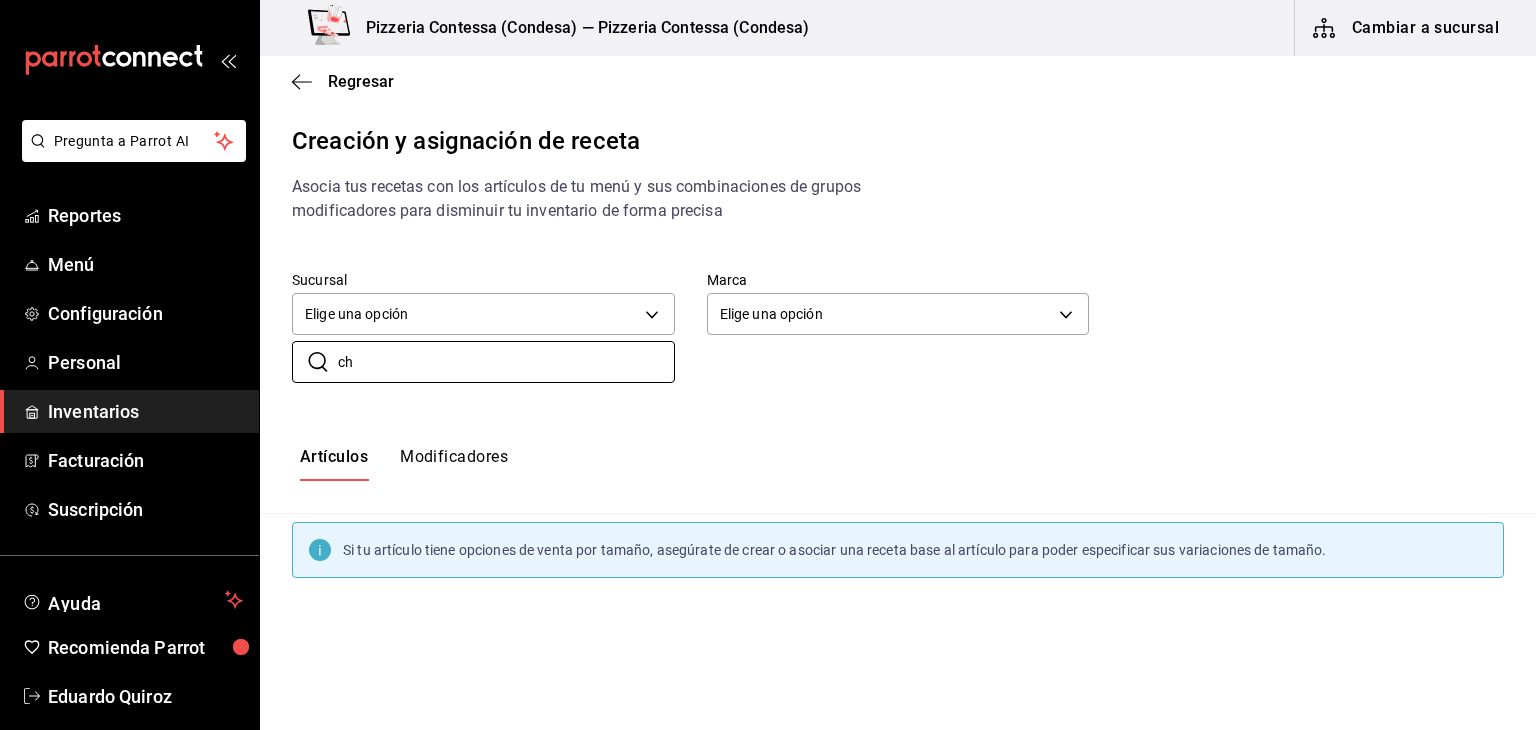 scroll, scrollTop: 0, scrollLeft: 0, axis: both 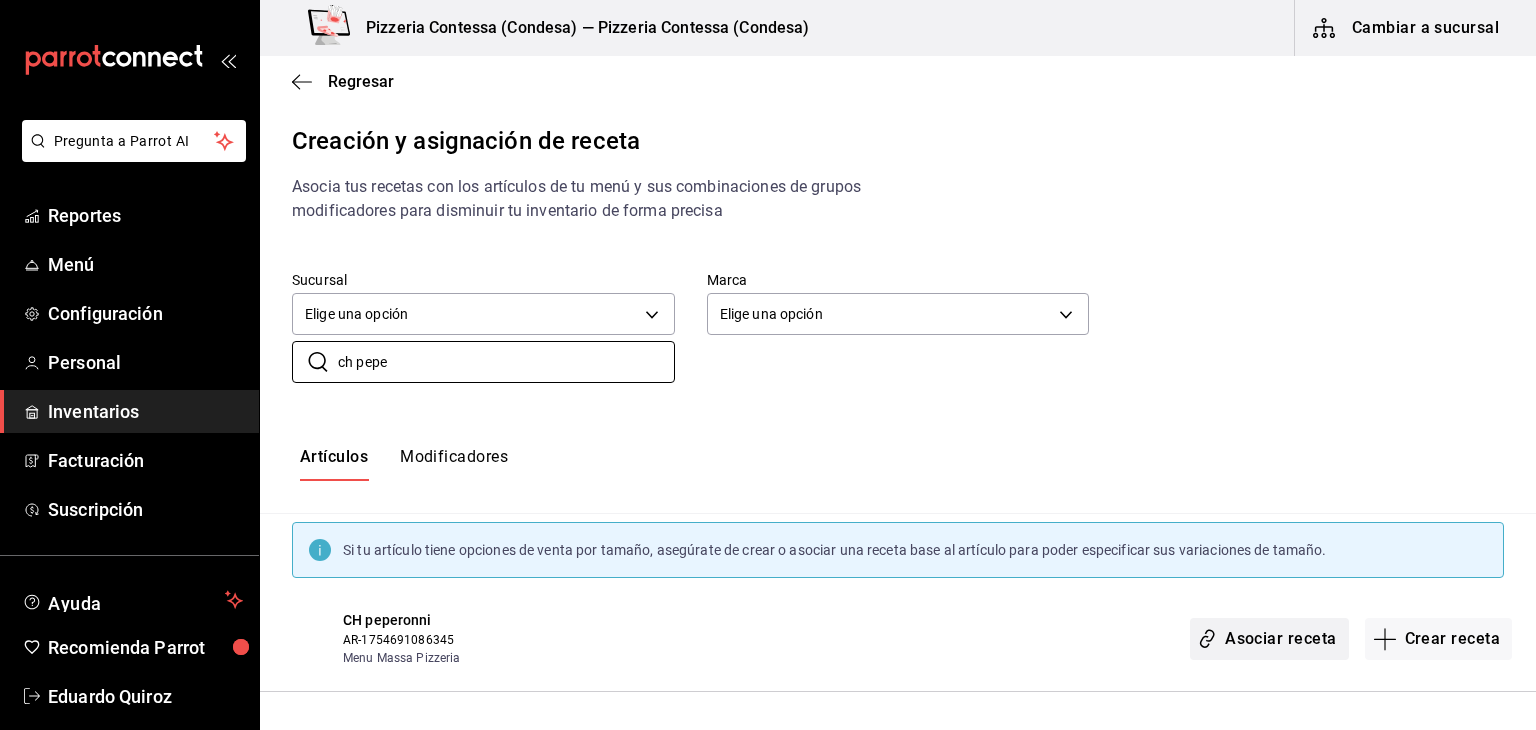 type on "ch pepe" 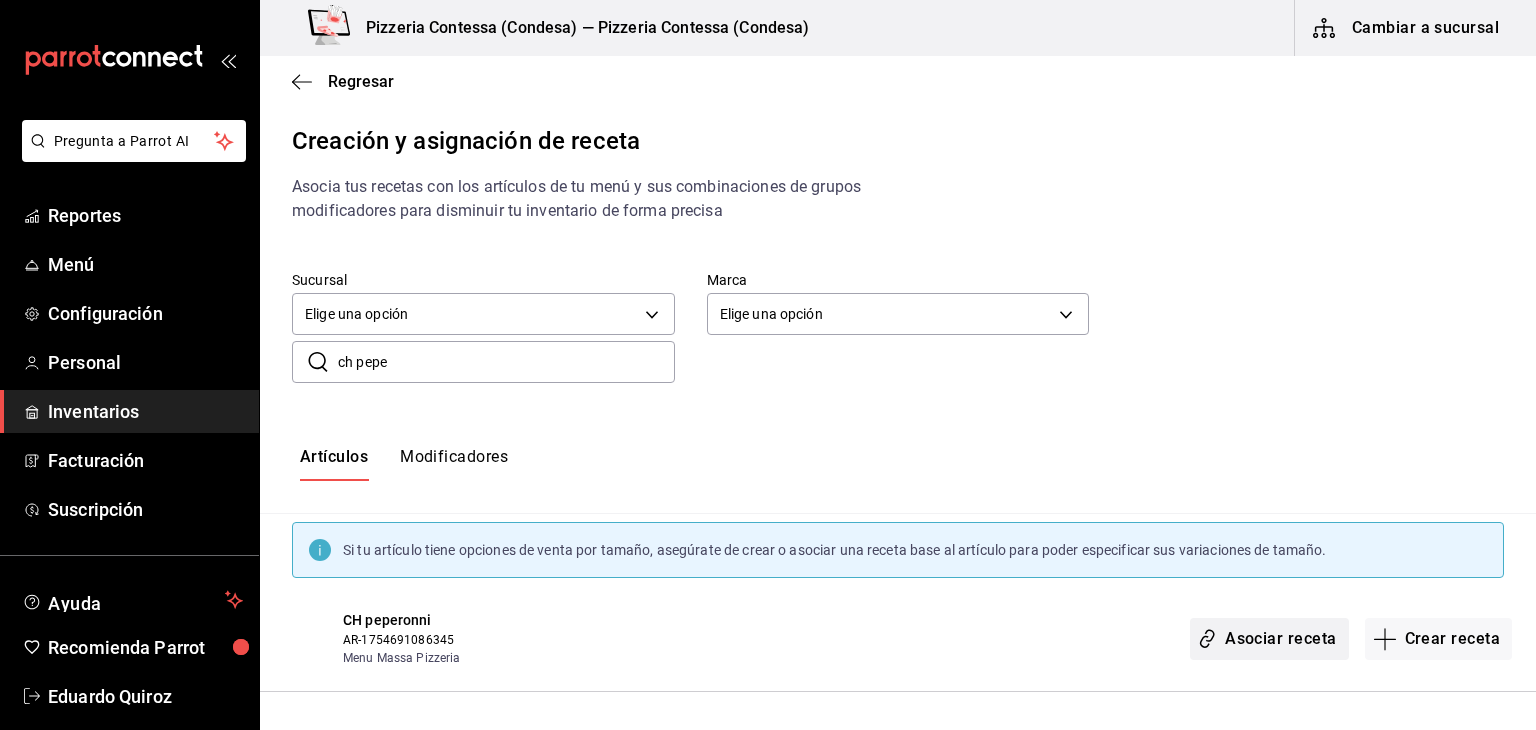 click on "Asociar receta" at bounding box center (1269, 639) 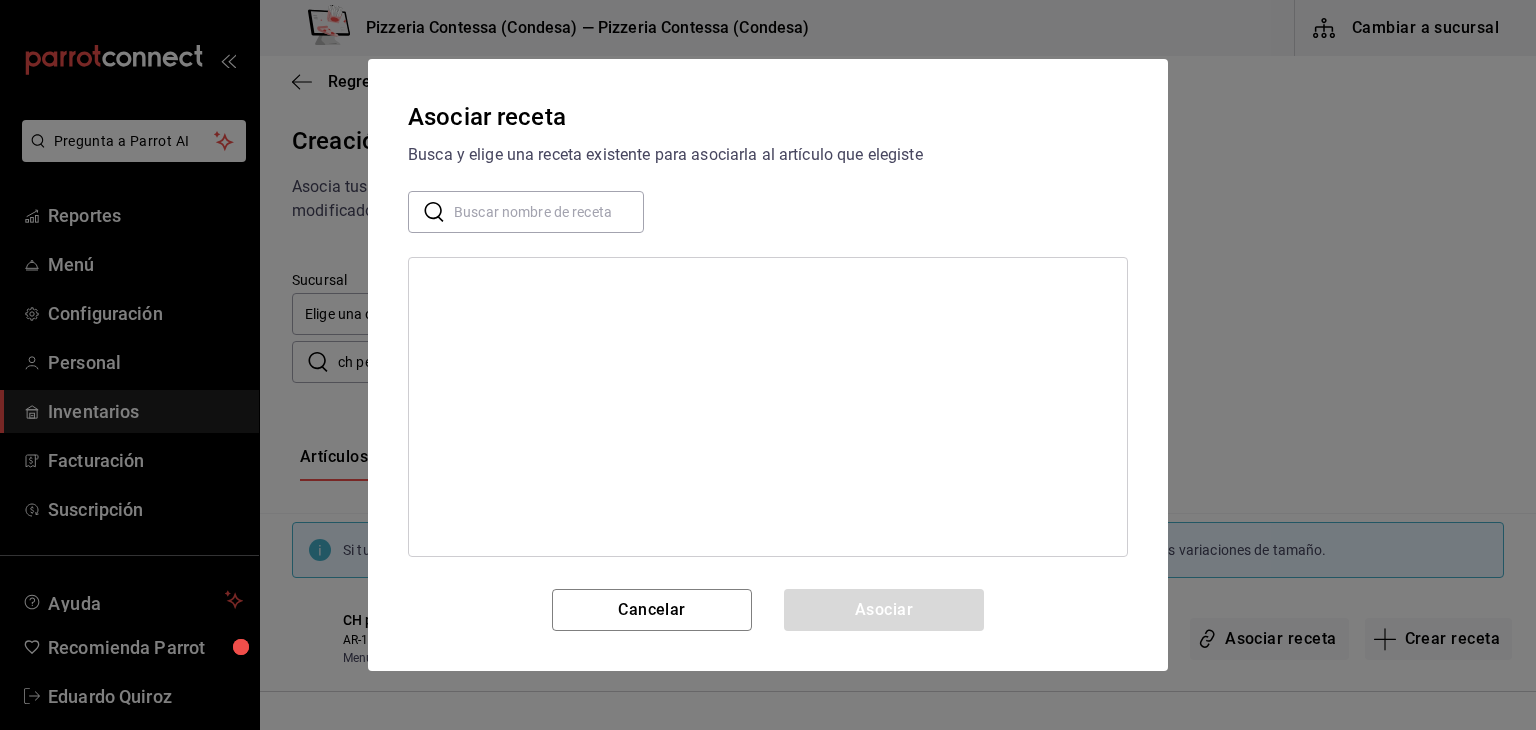 click at bounding box center (549, 212) 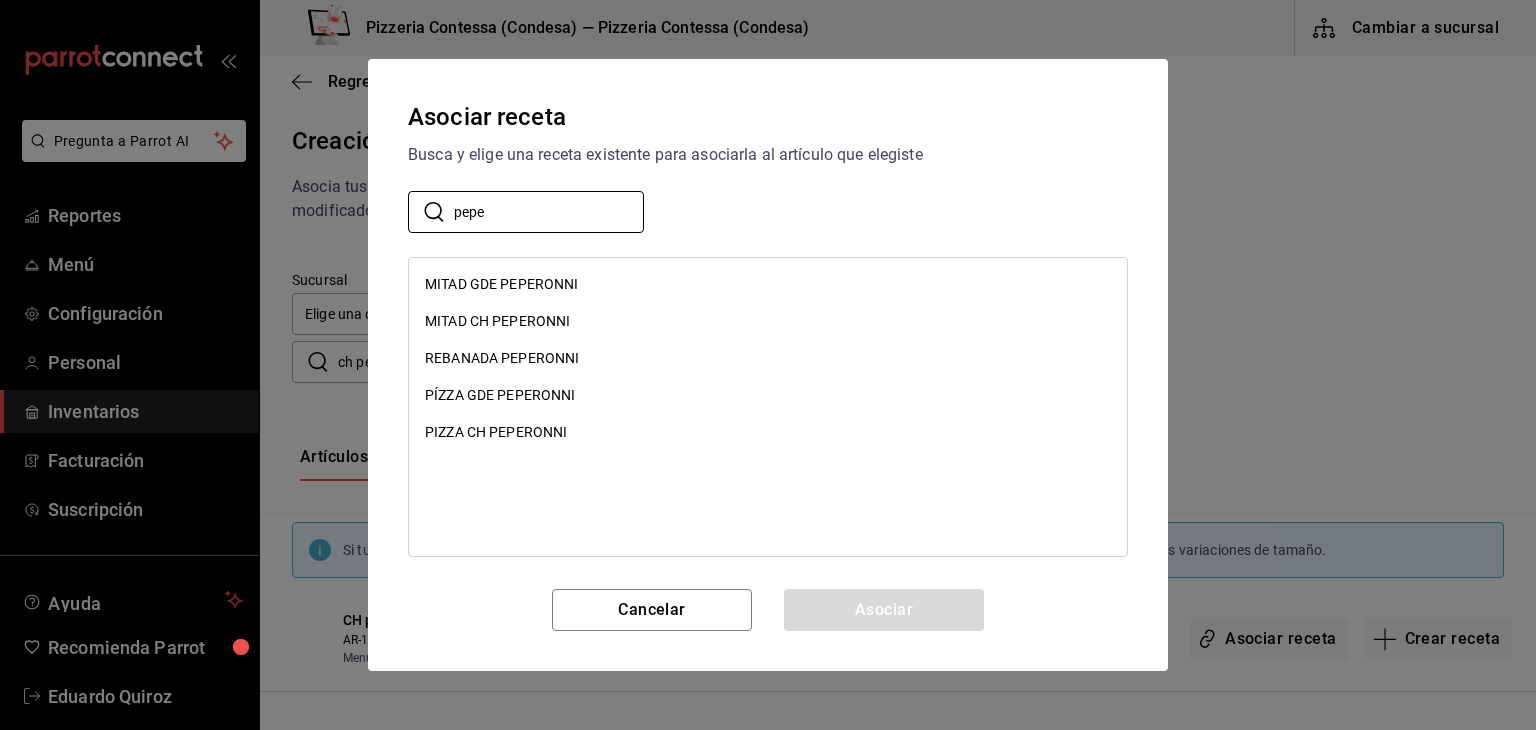 type on "pepe" 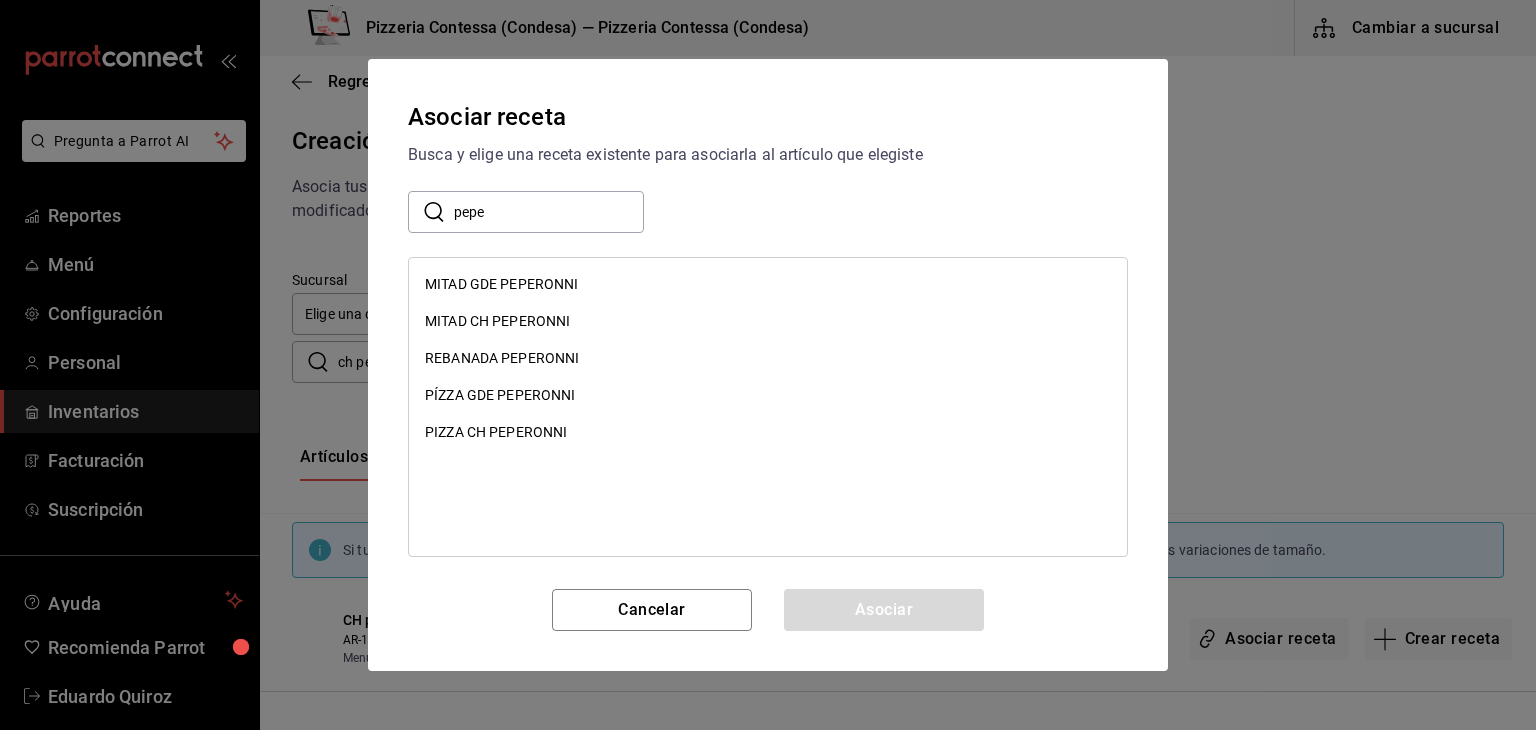 click on "PIZZA CH PEPERONNI" at bounding box center (496, 432) 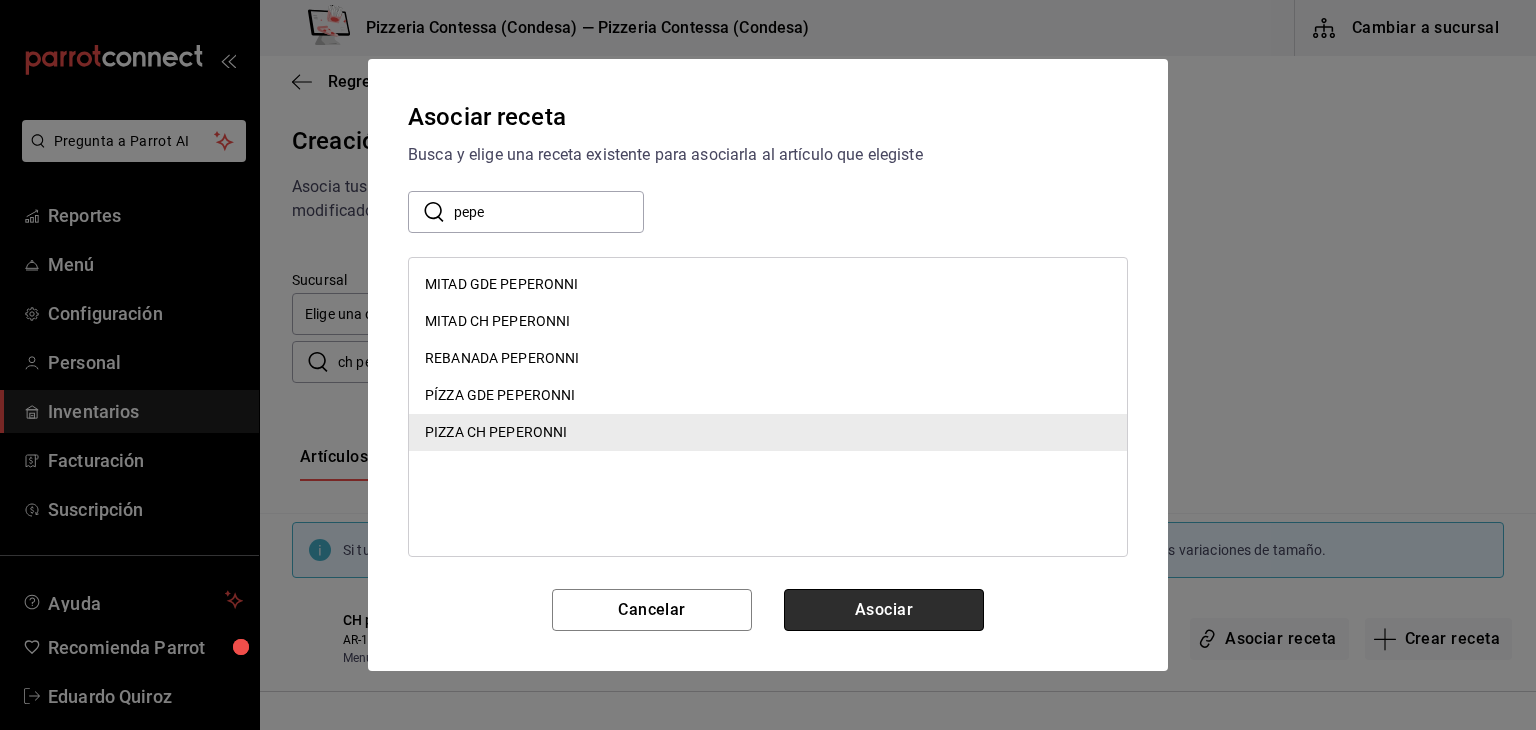 click on "Asociar" at bounding box center (884, 610) 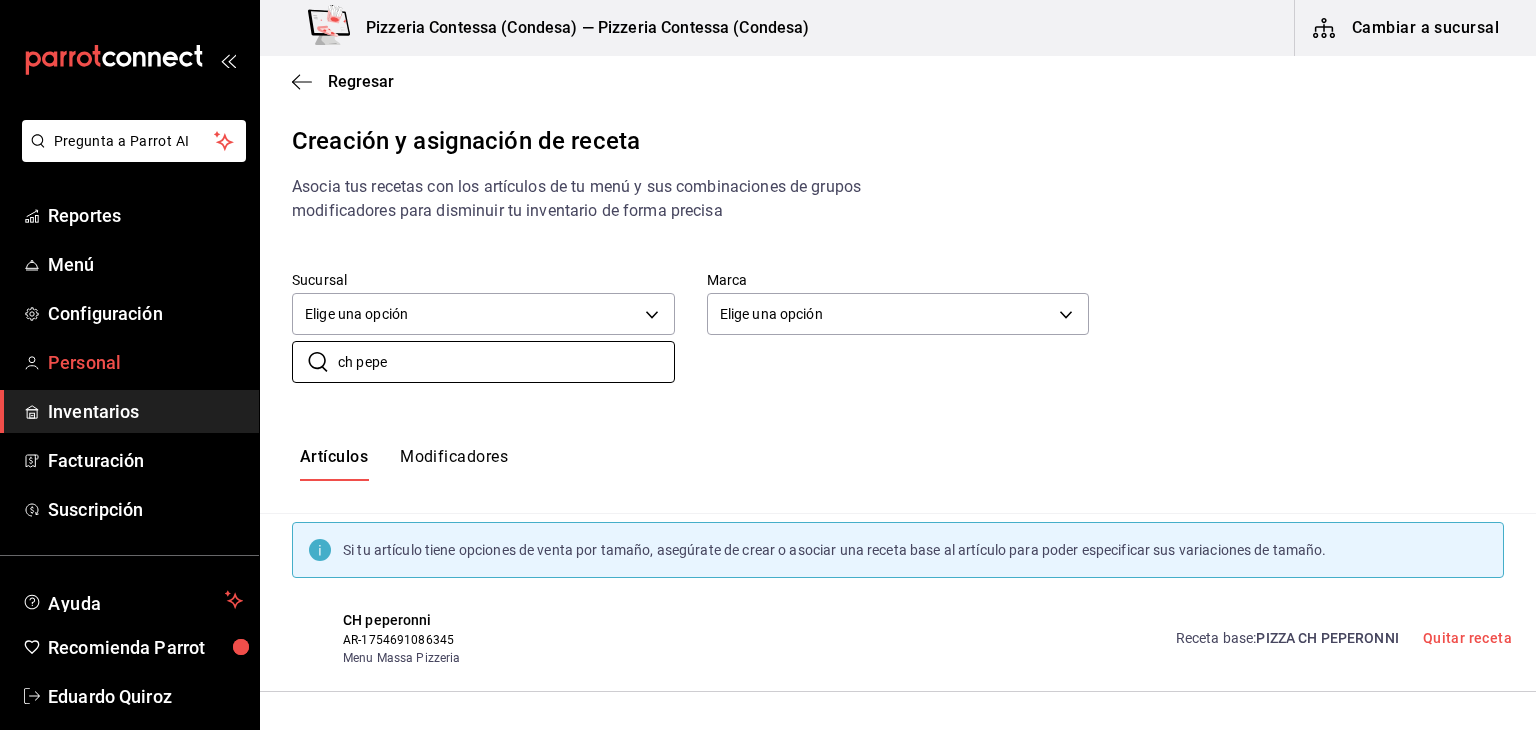 drag, startPoint x: 394, startPoint y: 363, endPoint x: 234, endPoint y: 363, distance: 160 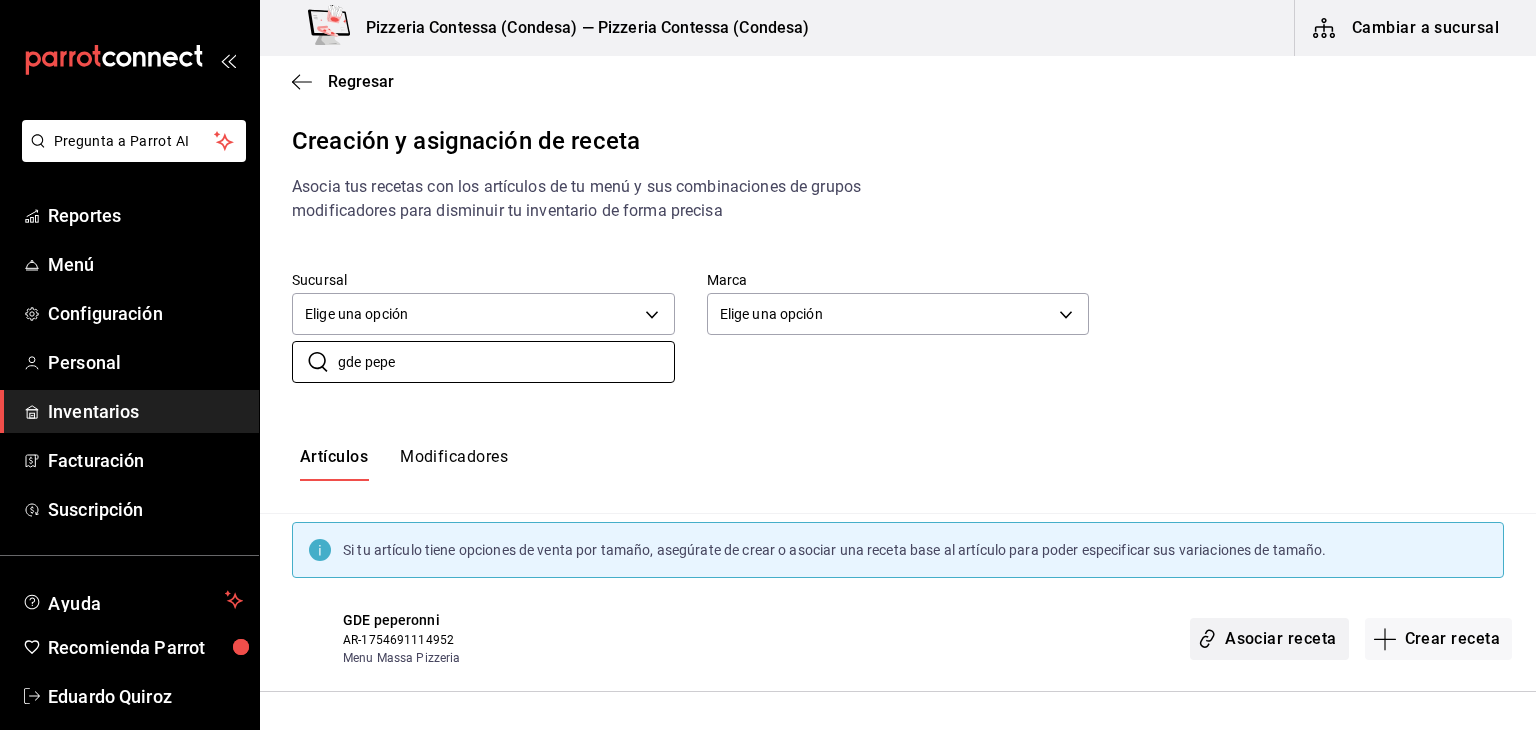 type on "gde pepe" 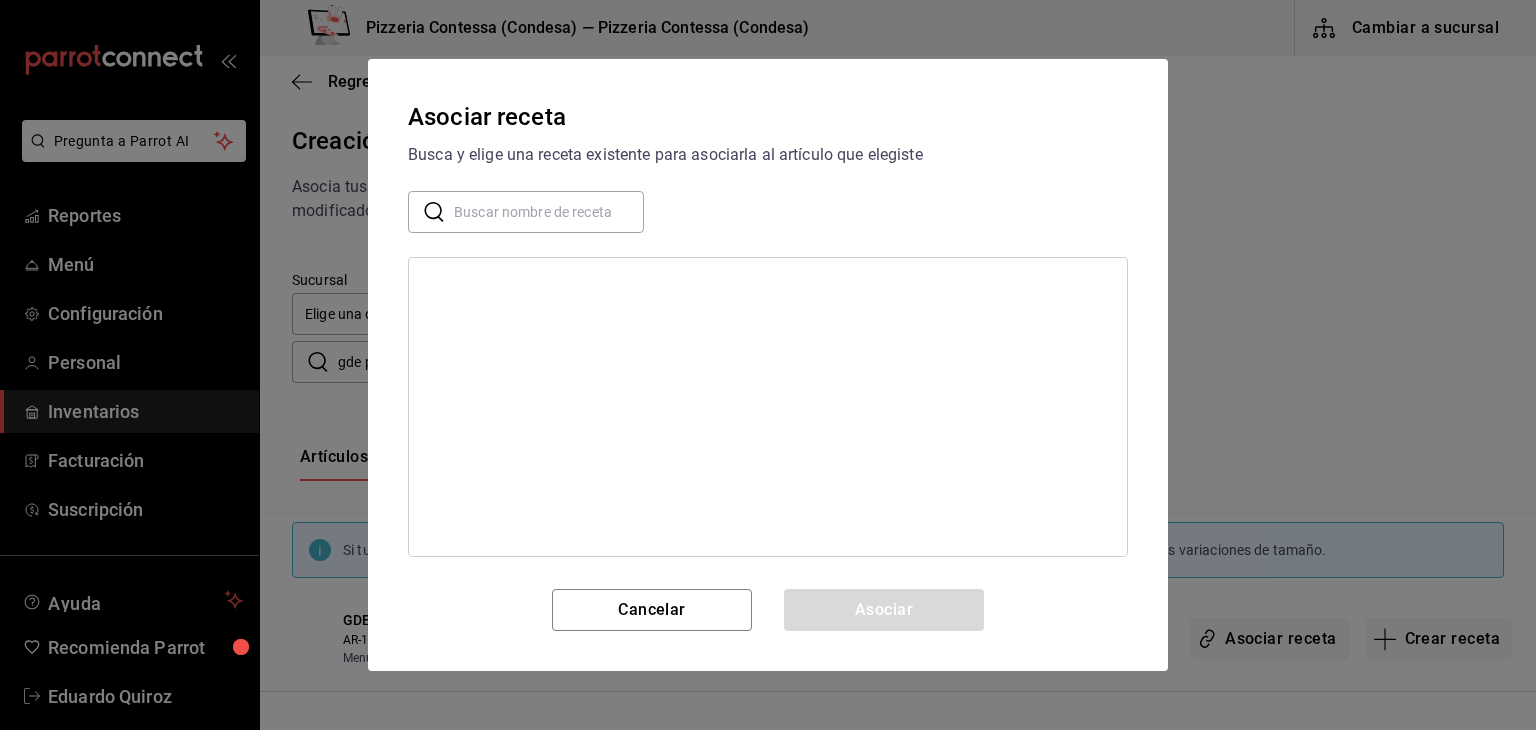 drag, startPoint x: 512, startPoint y: 208, endPoint x: 524, endPoint y: 219, distance: 16.27882 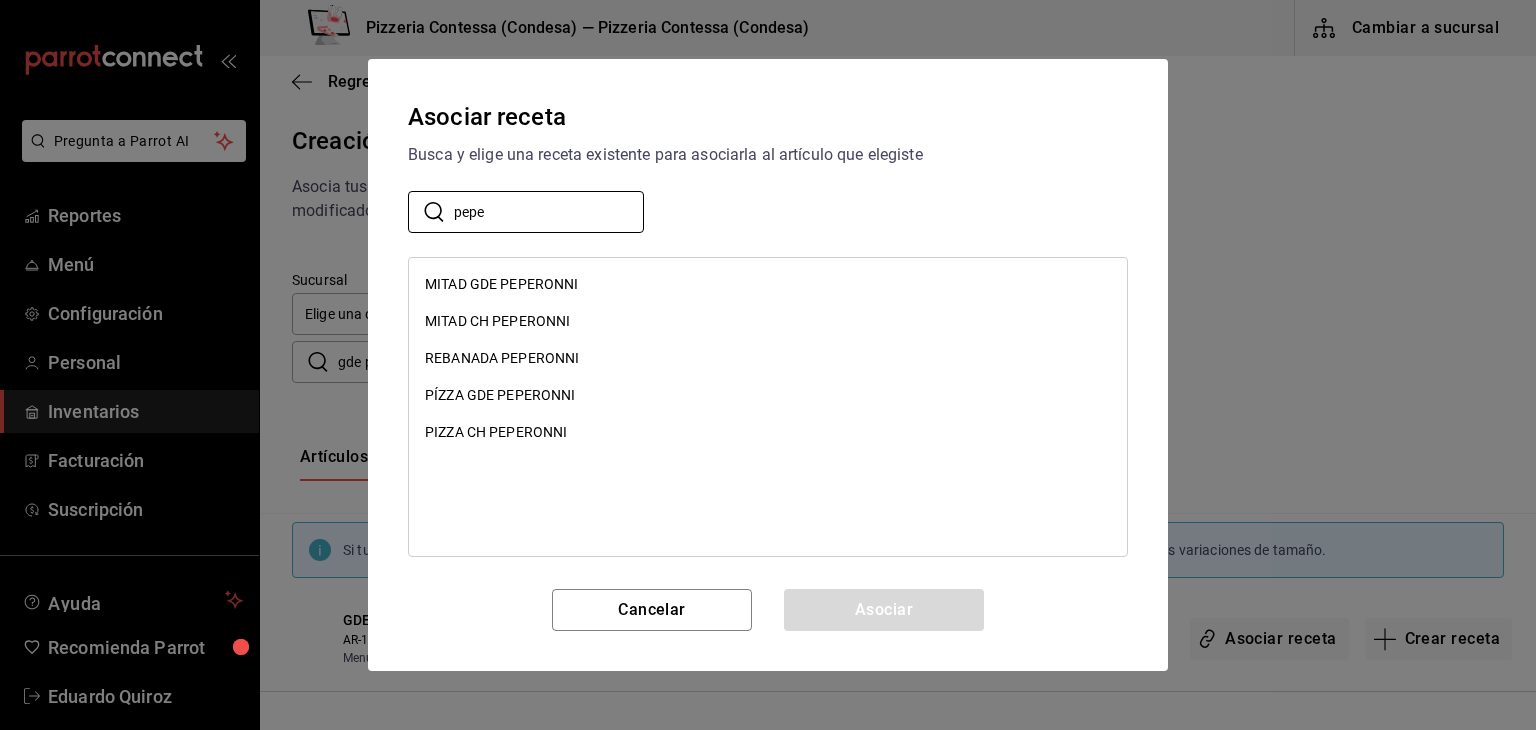 type on "pepe" 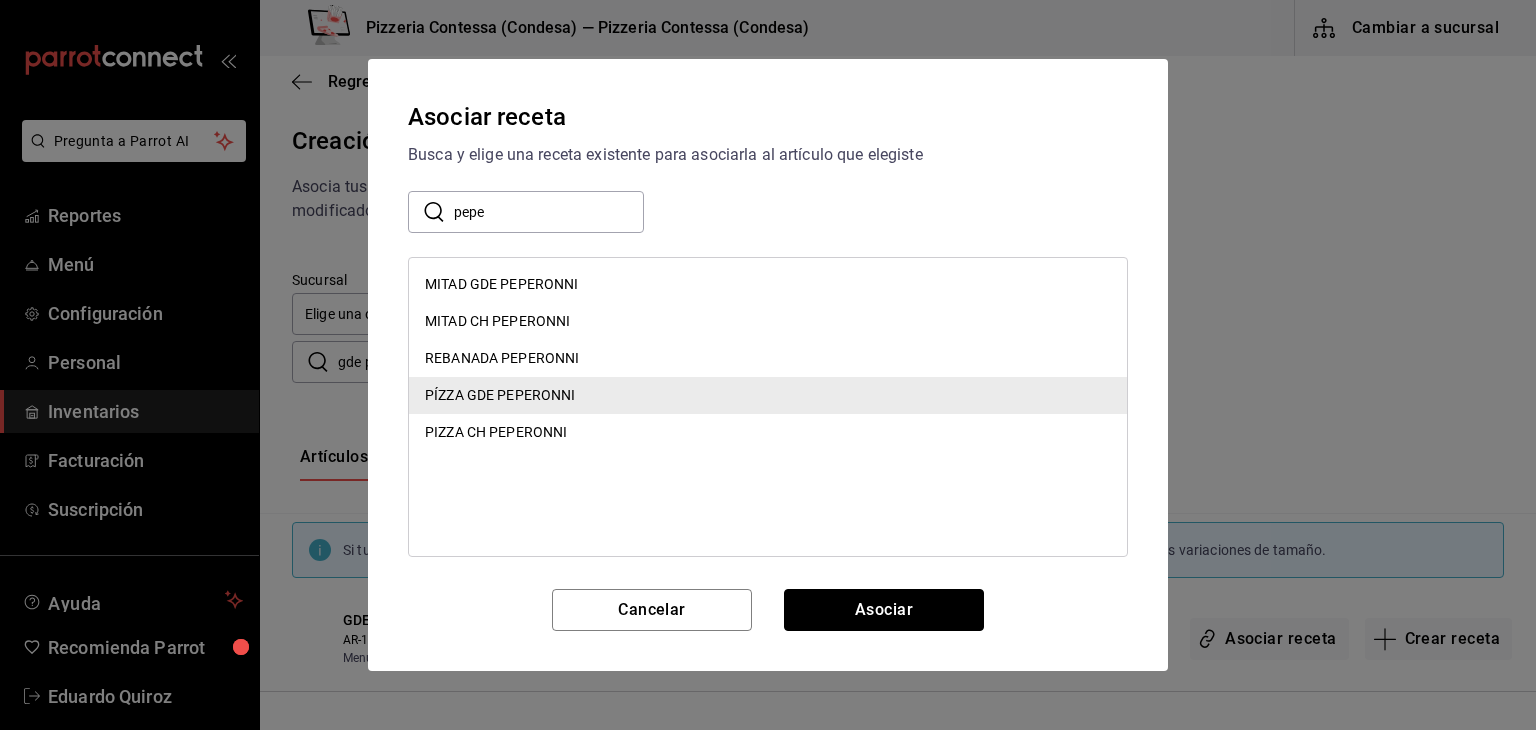 click on "Asociar" at bounding box center (884, 610) 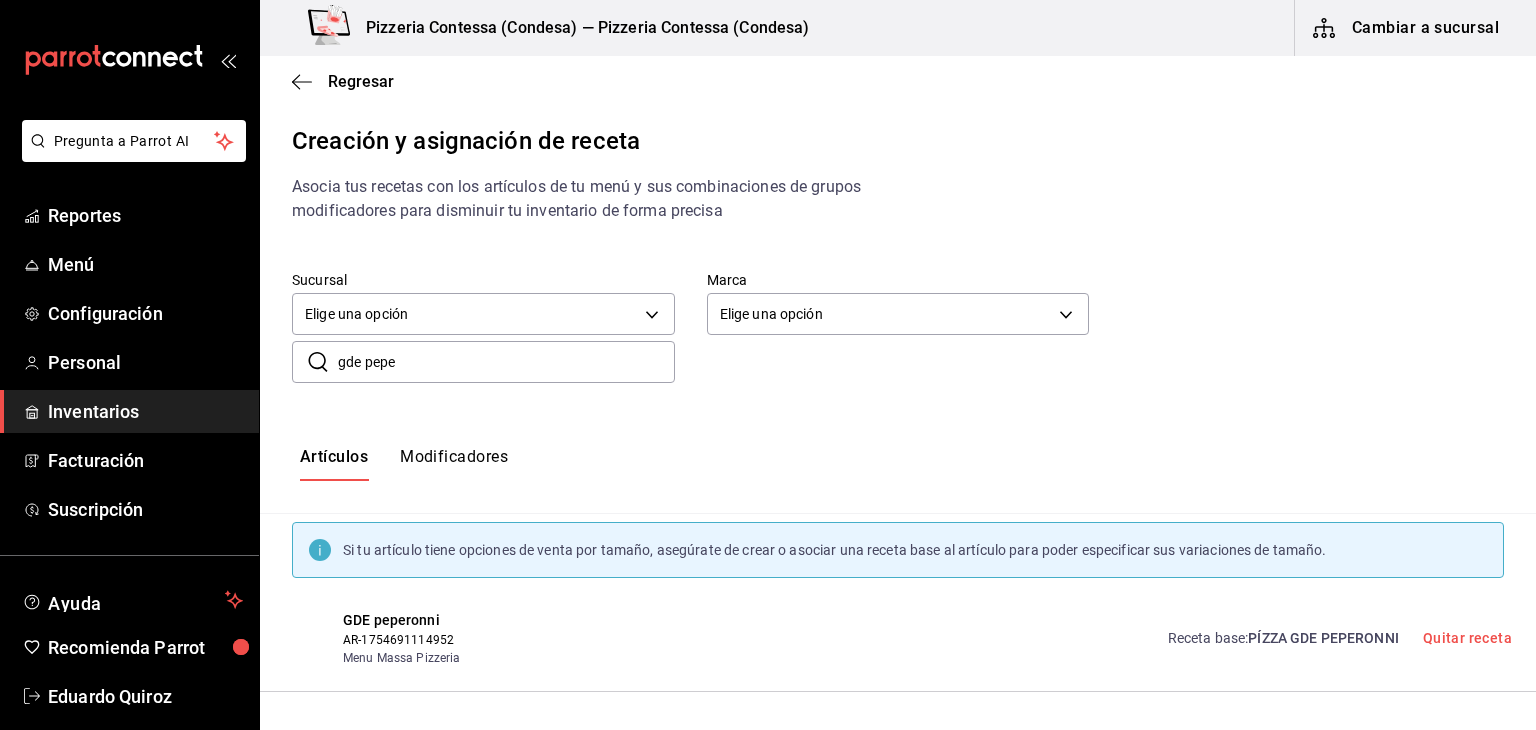 drag, startPoint x: 423, startPoint y: 365, endPoint x: 316, endPoint y: 368, distance: 107.042046 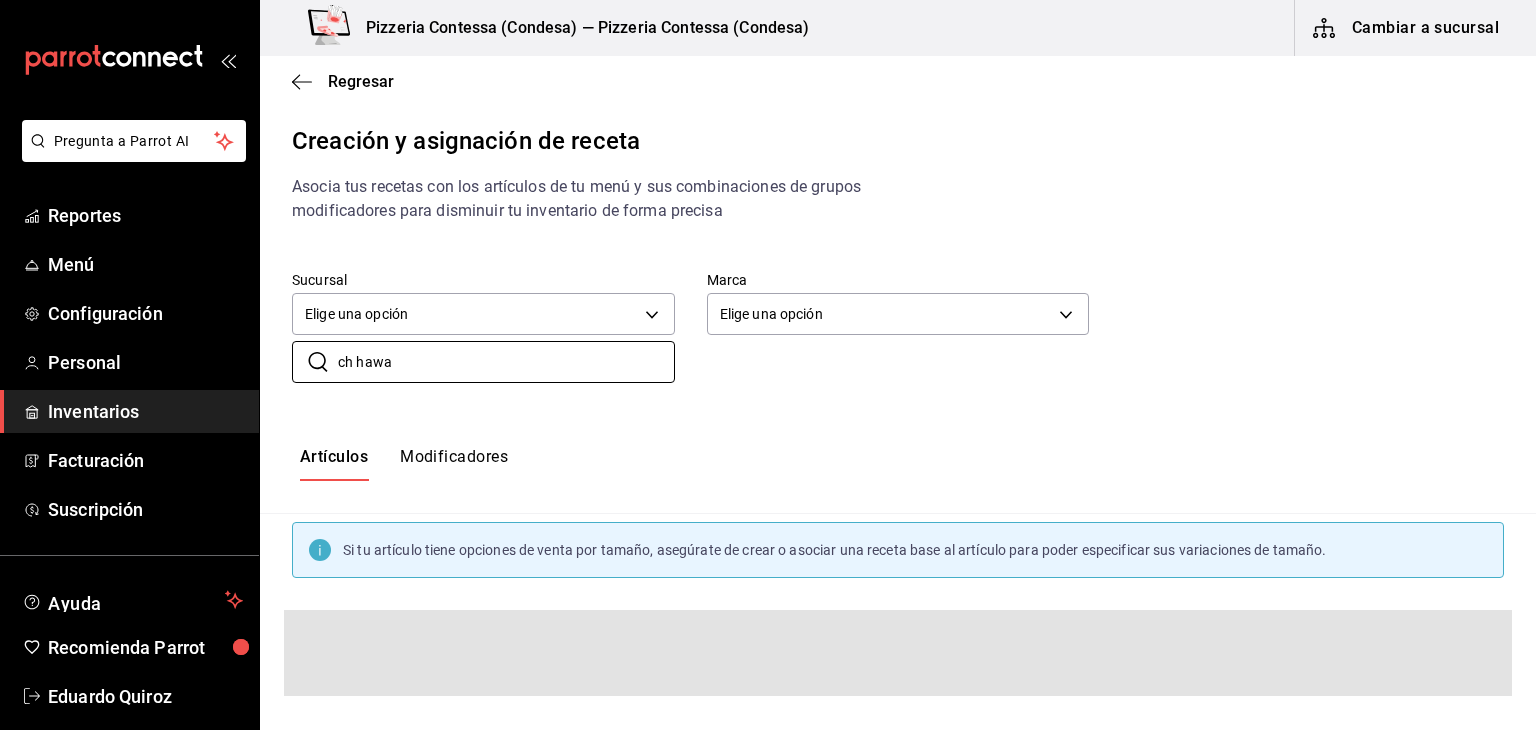 scroll, scrollTop: 24, scrollLeft: 0, axis: vertical 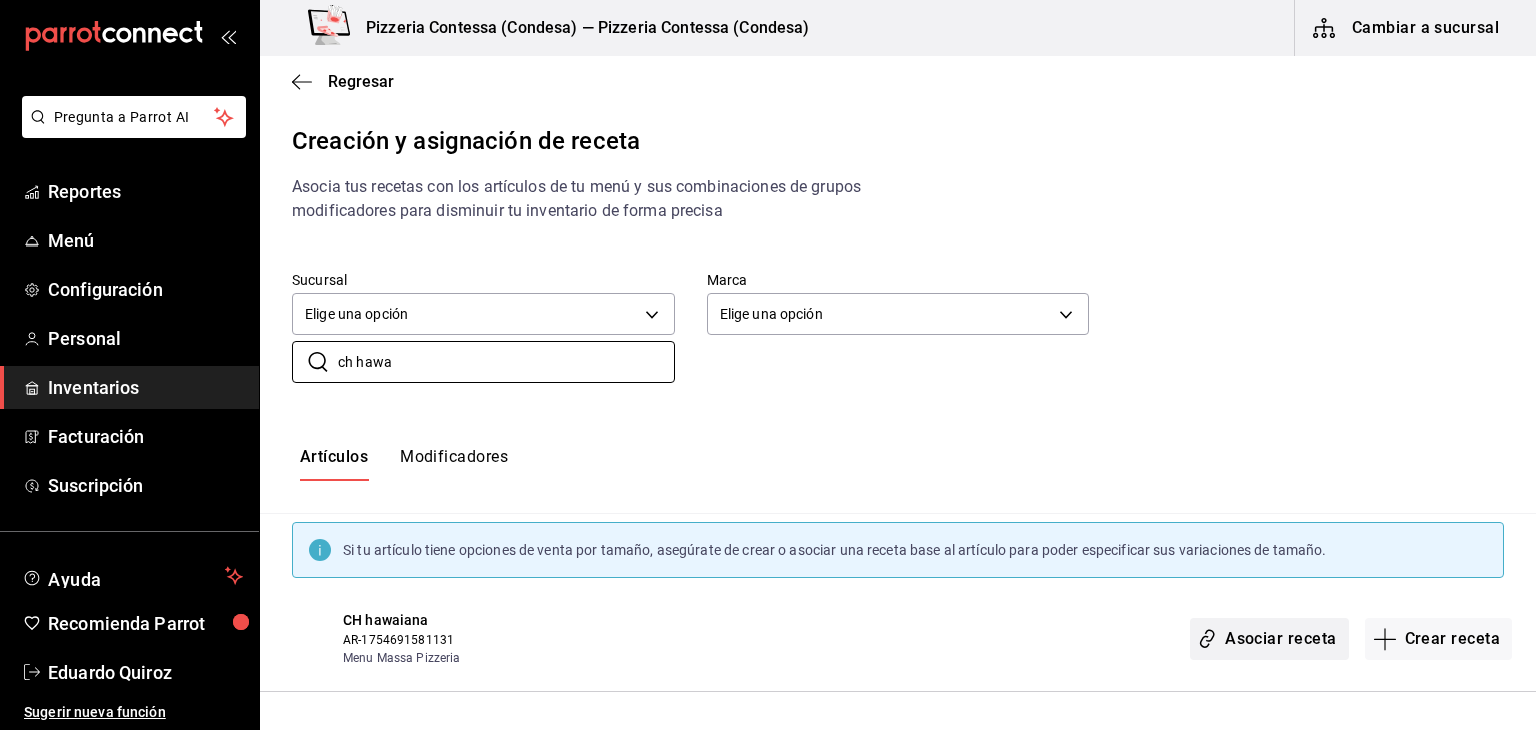 type on "ch hawa" 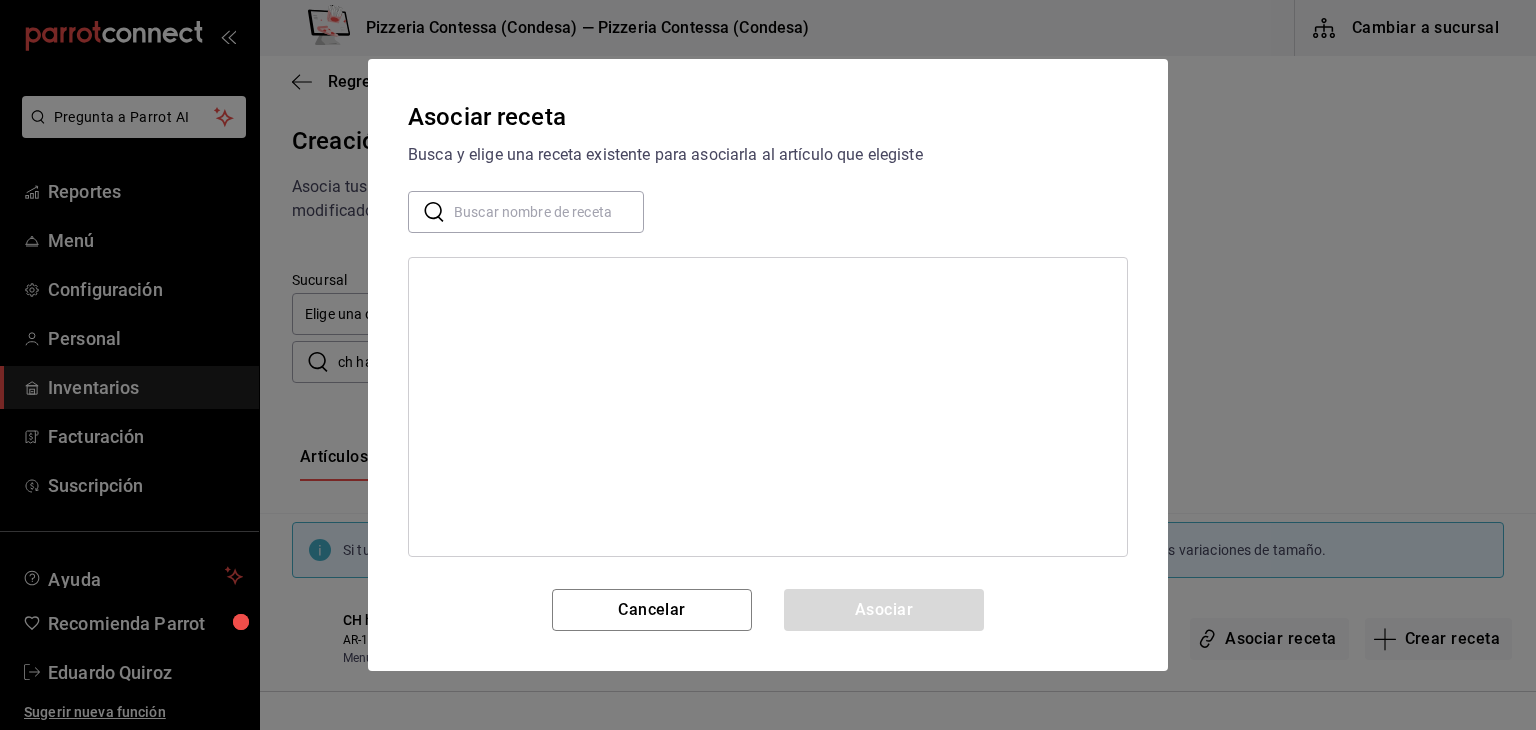 click at bounding box center [549, 212] 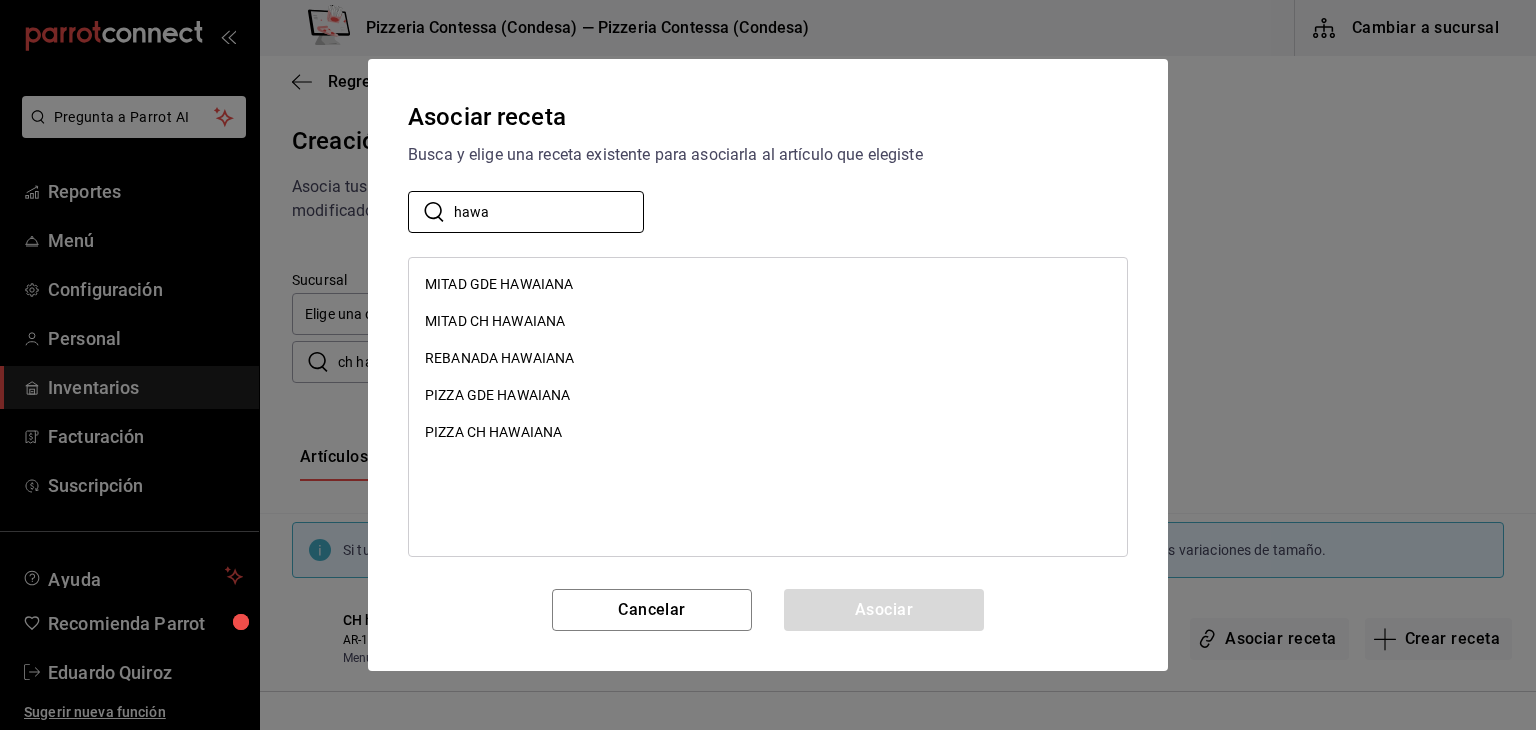 type on "hawa" 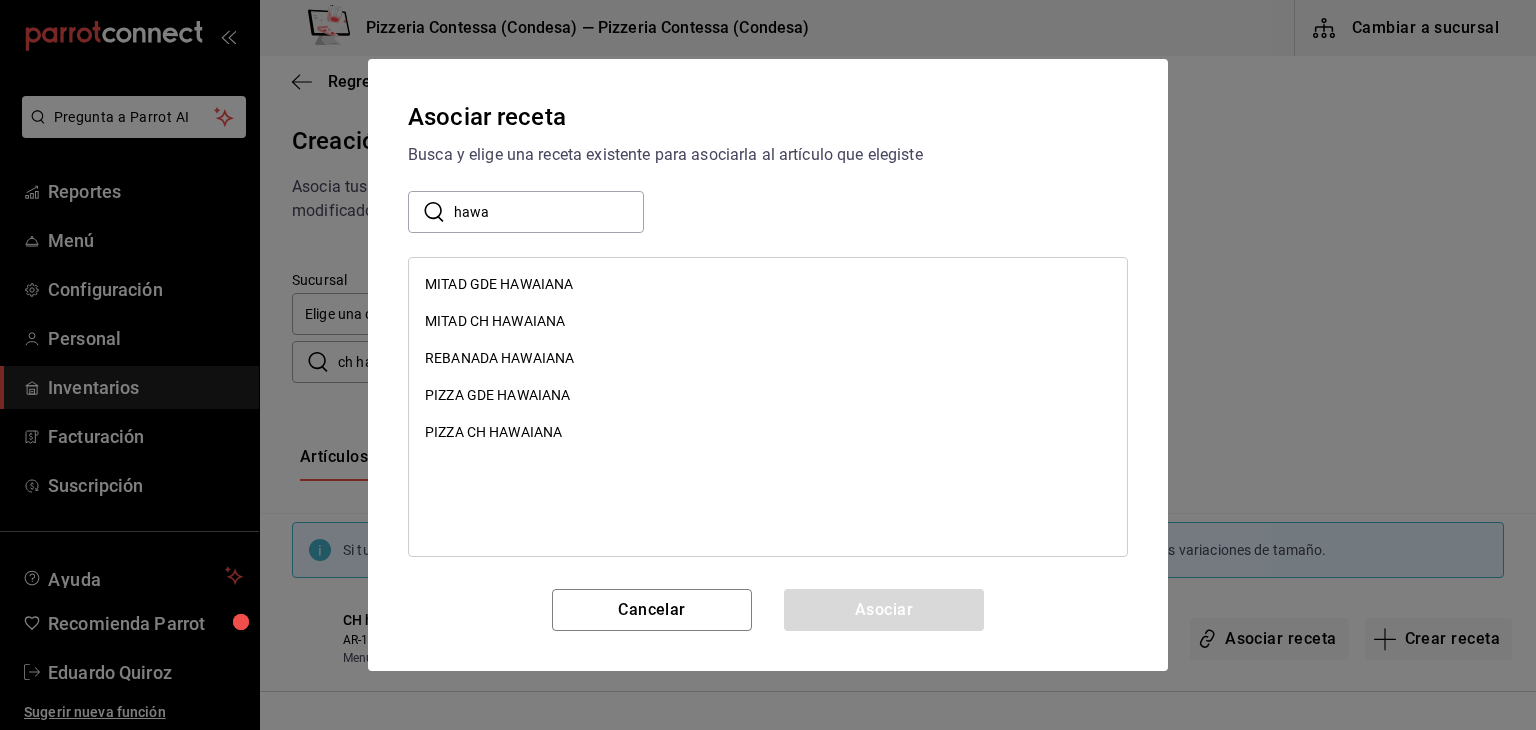 click on "PIZZA CH HAWAIANA" at bounding box center (768, 432) 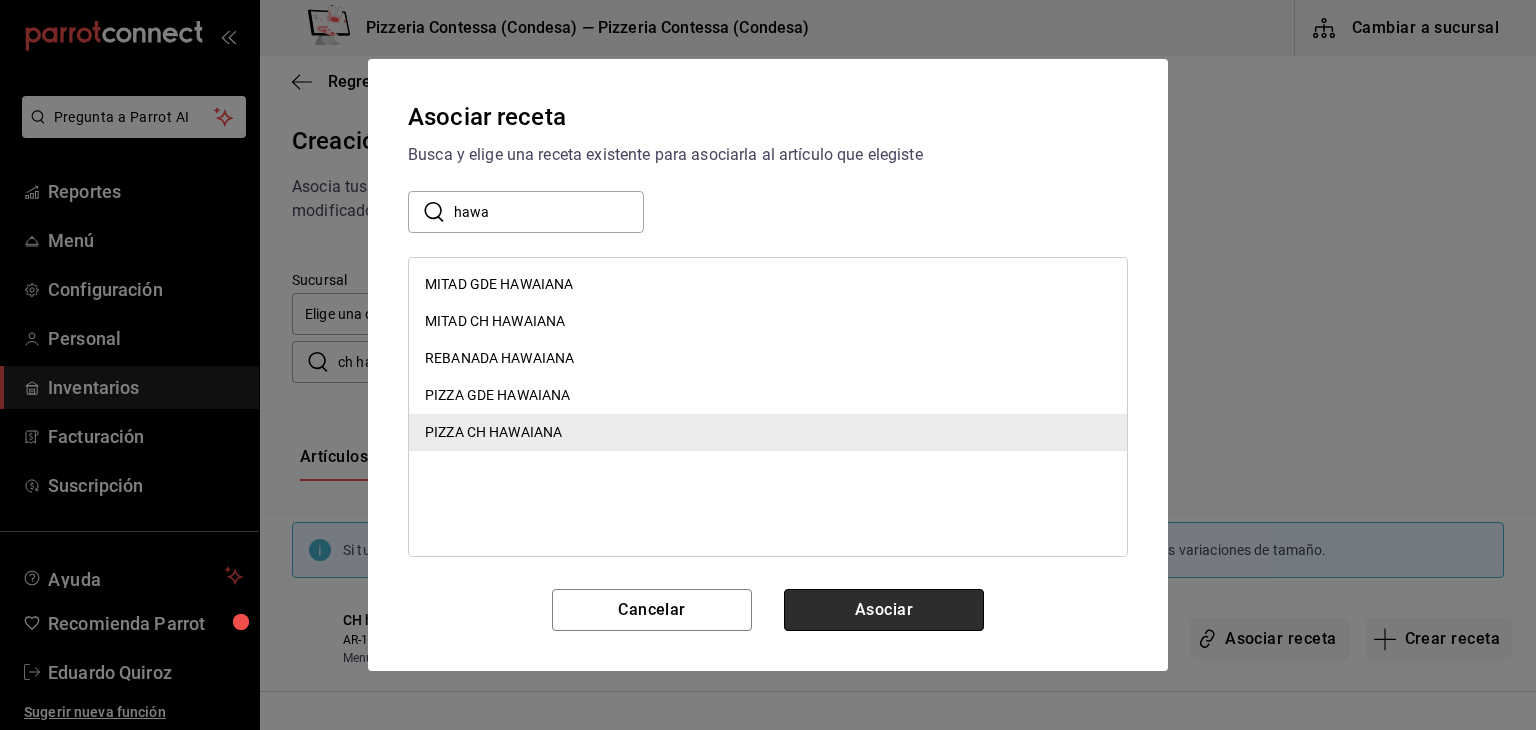 click on "Asociar" at bounding box center (884, 610) 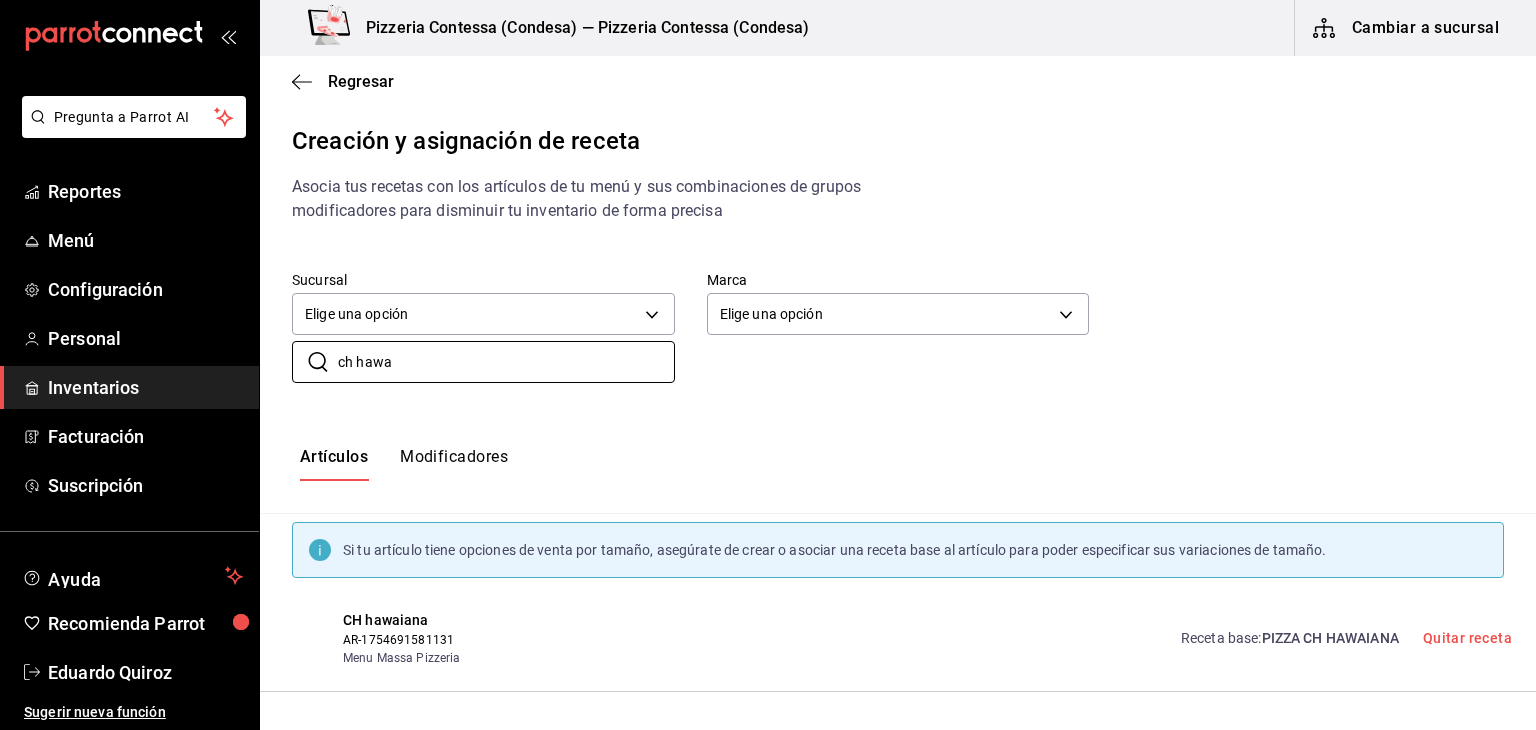 drag, startPoint x: 438, startPoint y: 365, endPoint x: 272, endPoint y: 370, distance: 166.07529 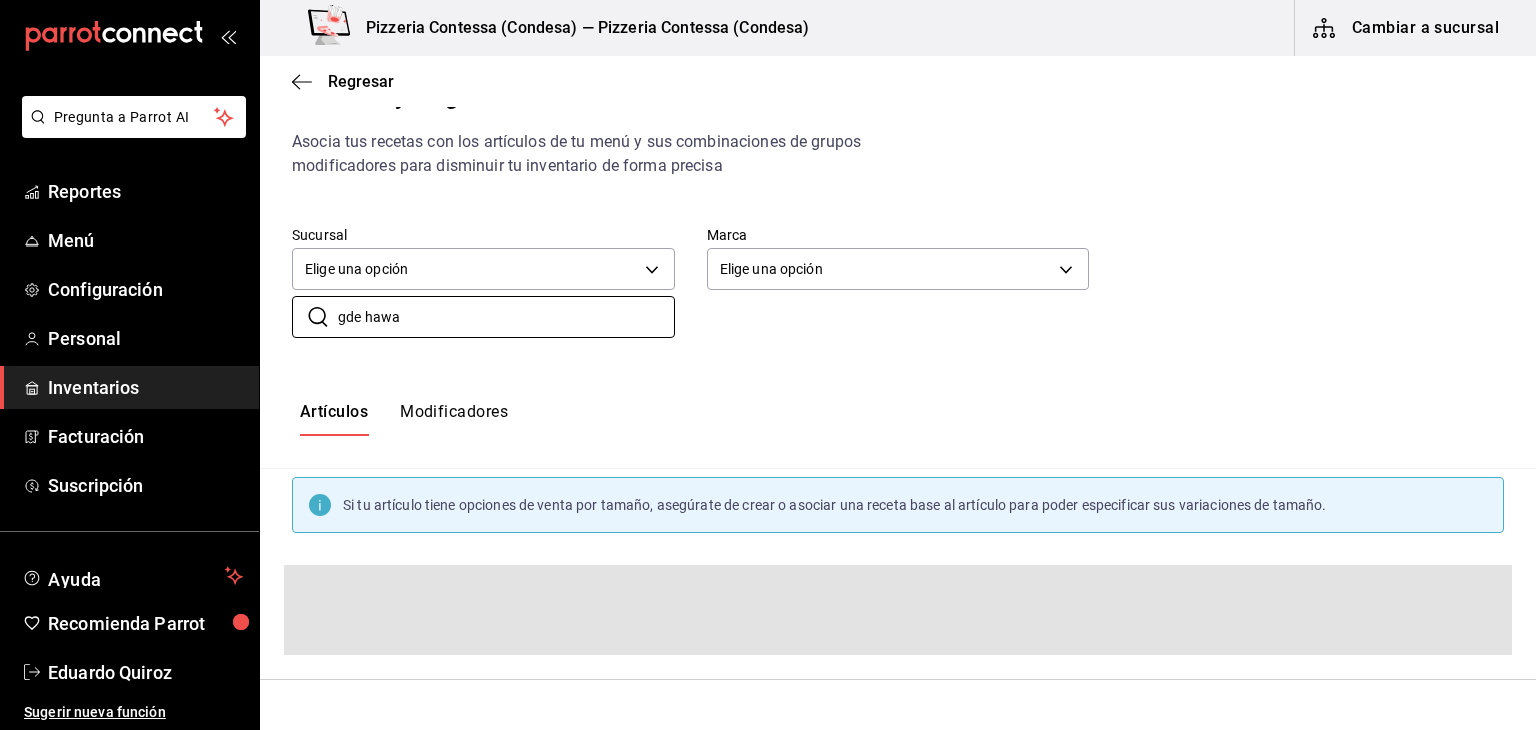scroll, scrollTop: 0, scrollLeft: 0, axis: both 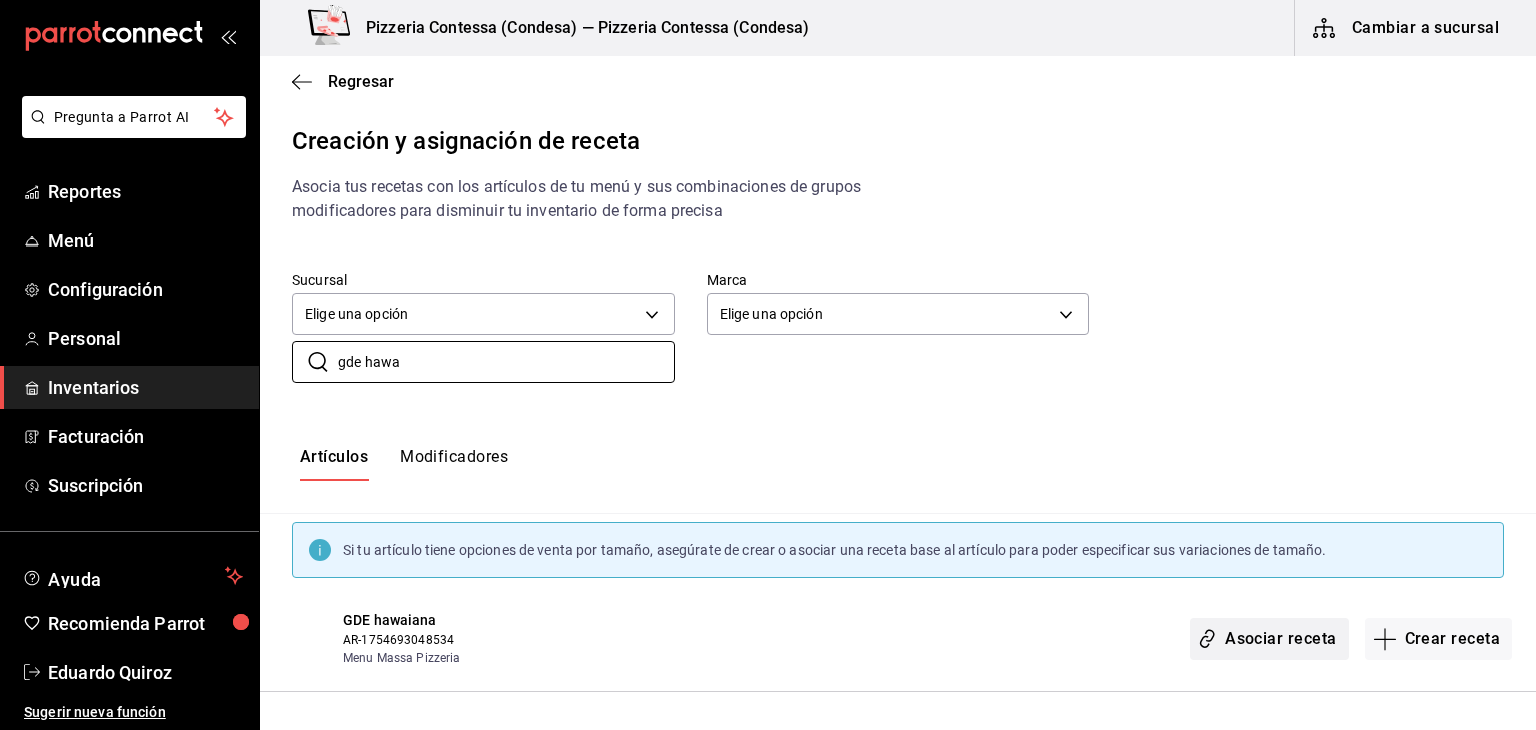 type on "gde hawa" 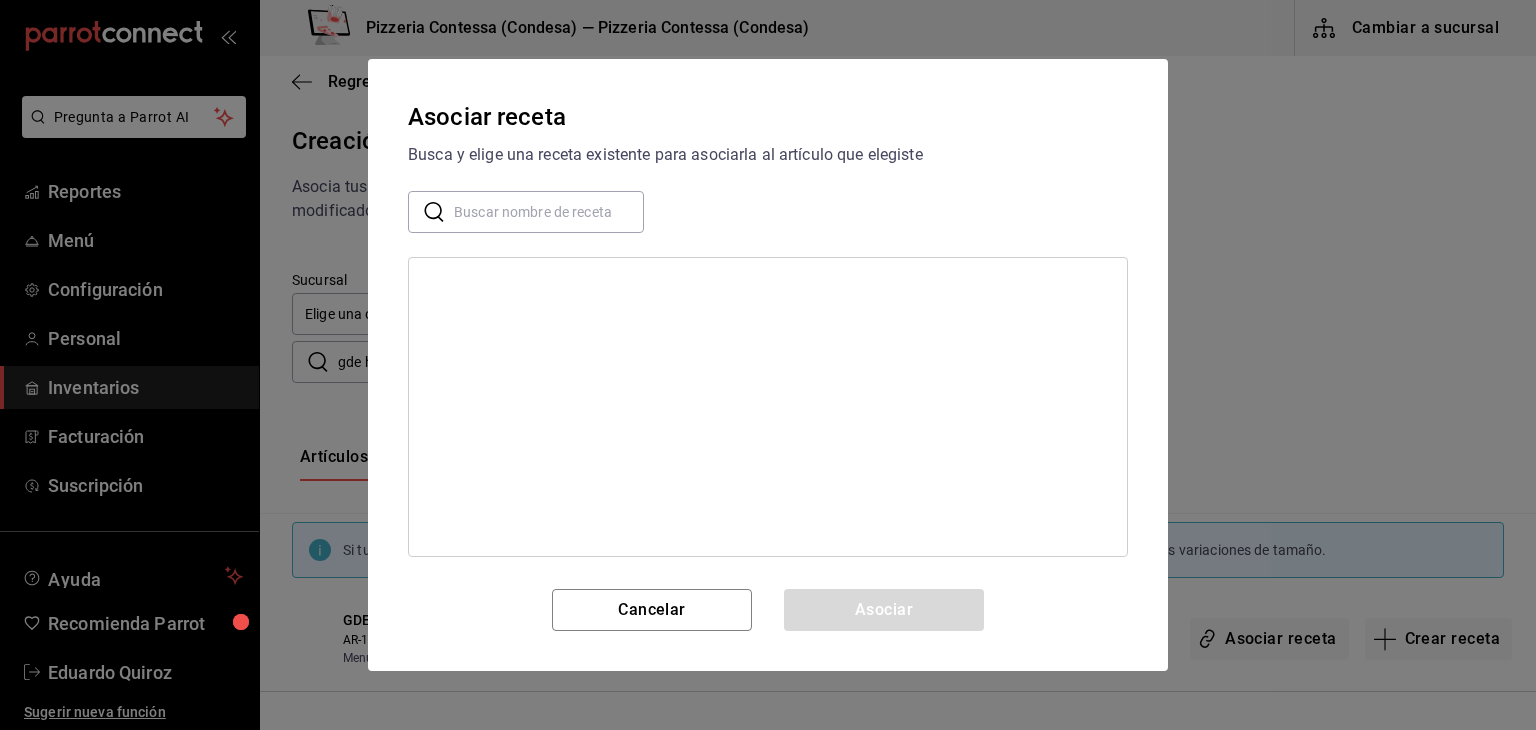 click at bounding box center (549, 212) 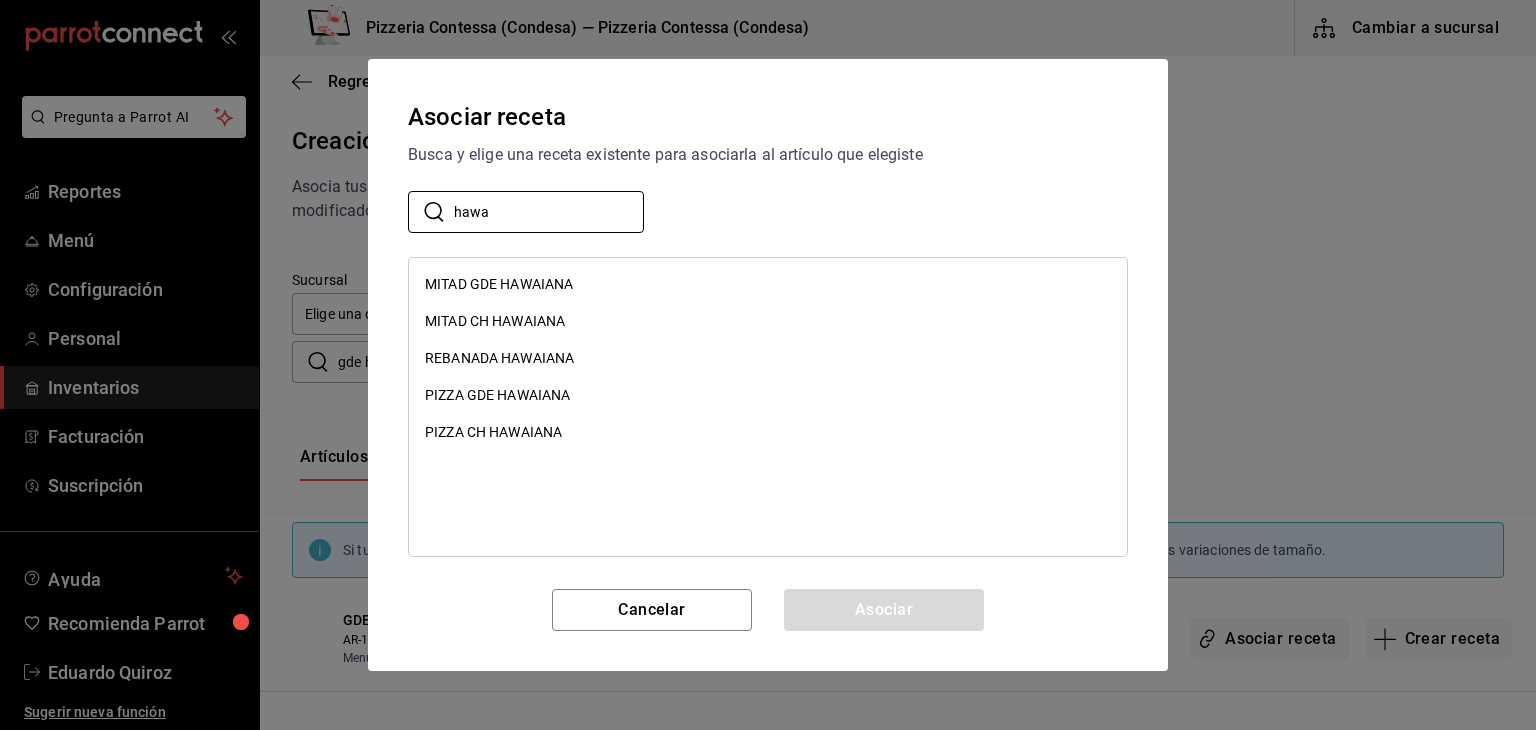 type on "hawa" 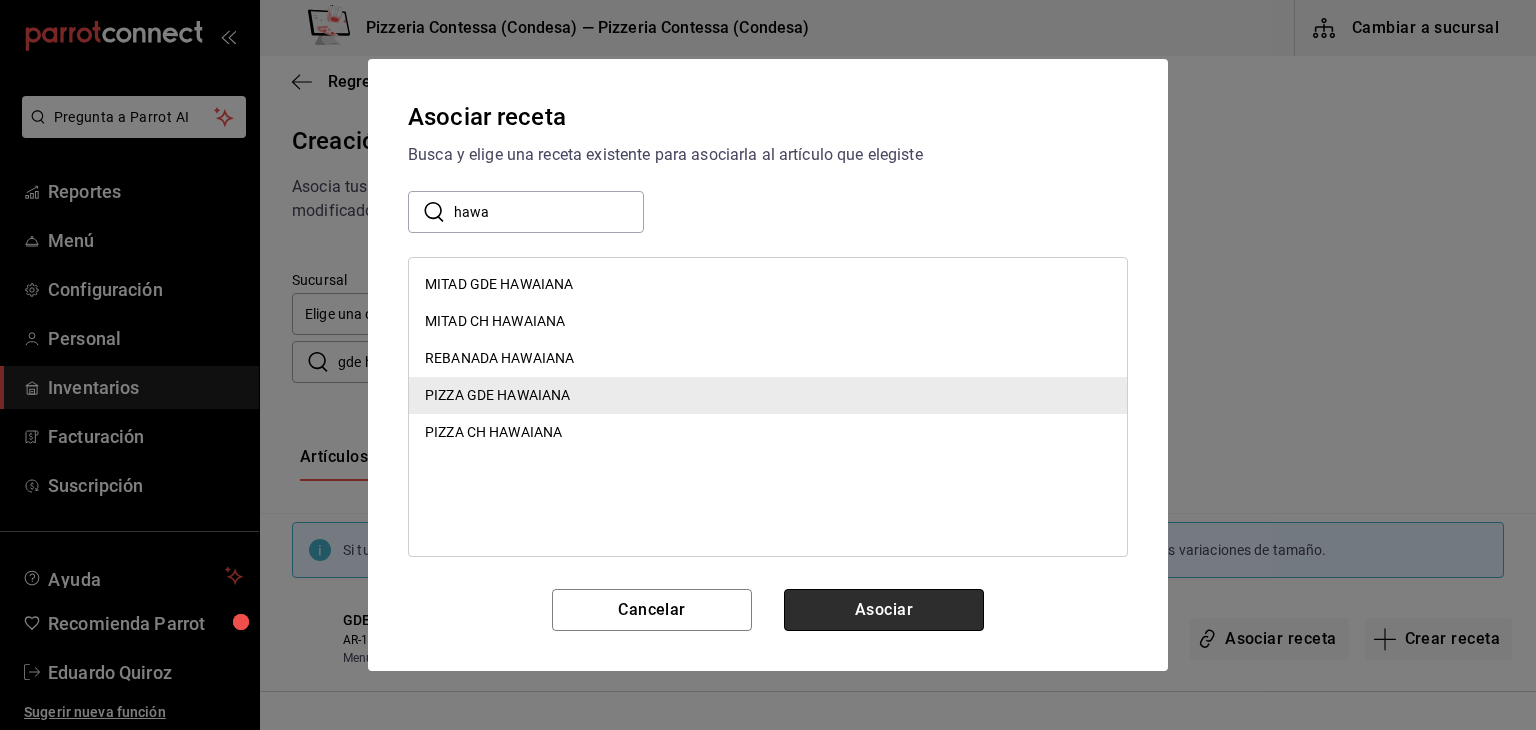 click on "Asociar" at bounding box center [884, 610] 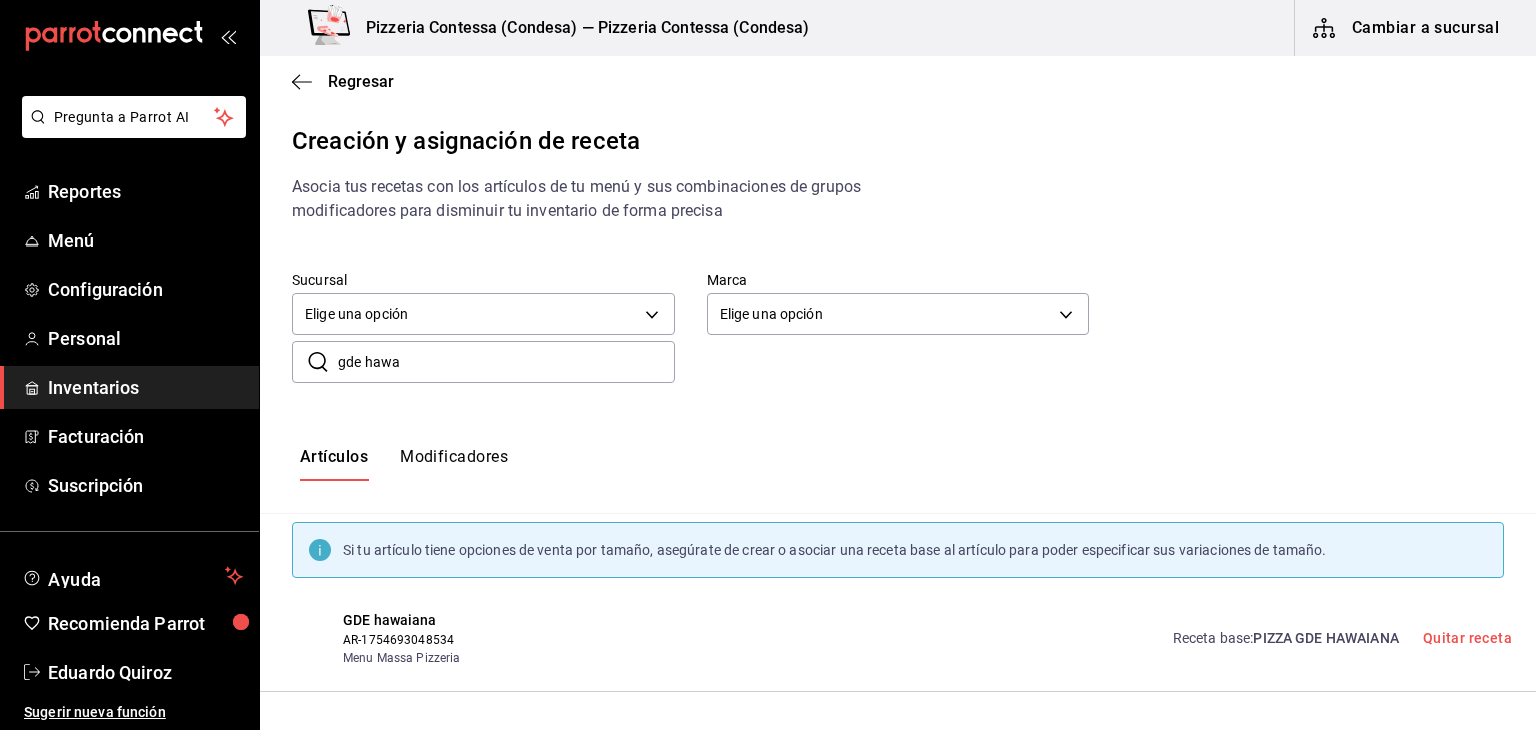drag, startPoint x: 404, startPoint y: 362, endPoint x: 312, endPoint y: 364, distance: 92.021736 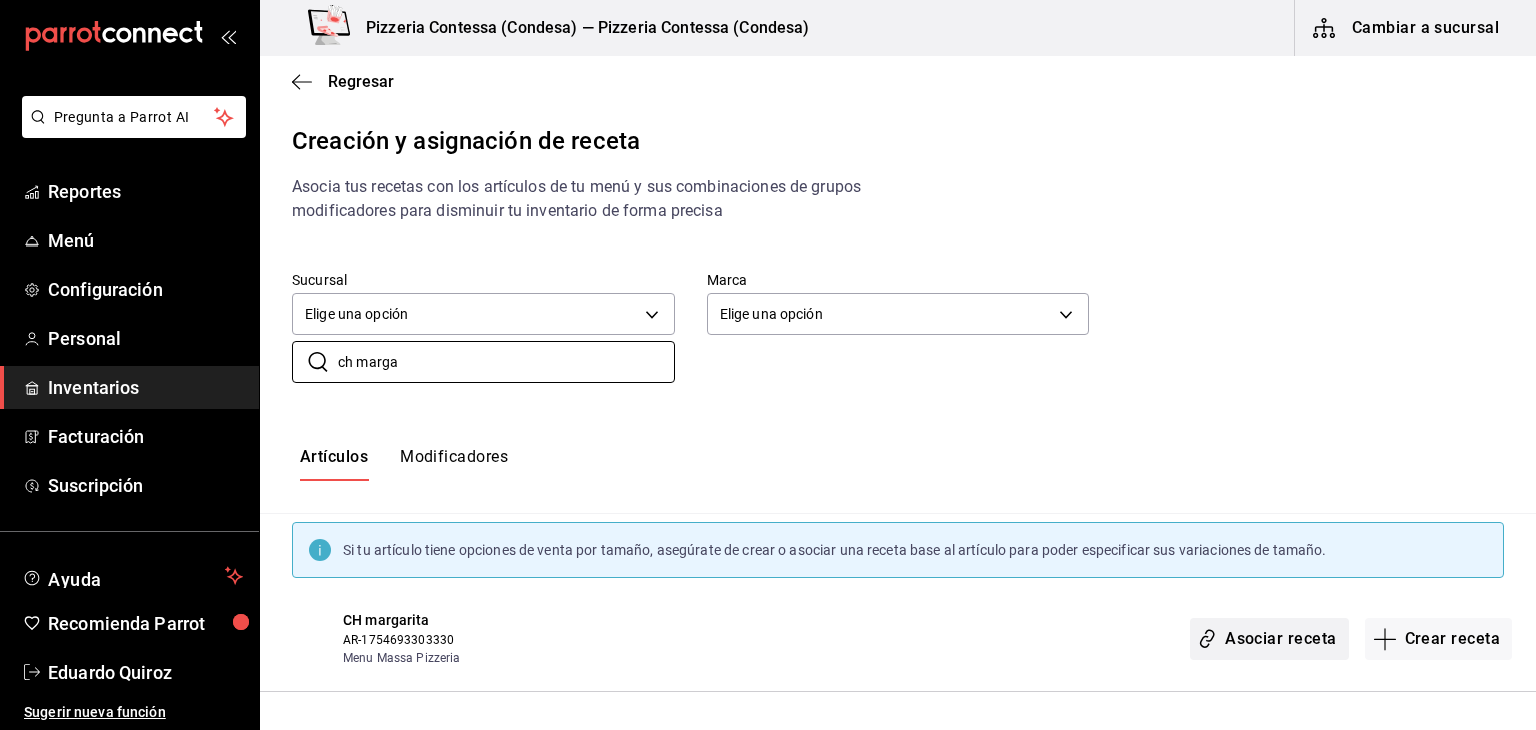 type on "ch marga" 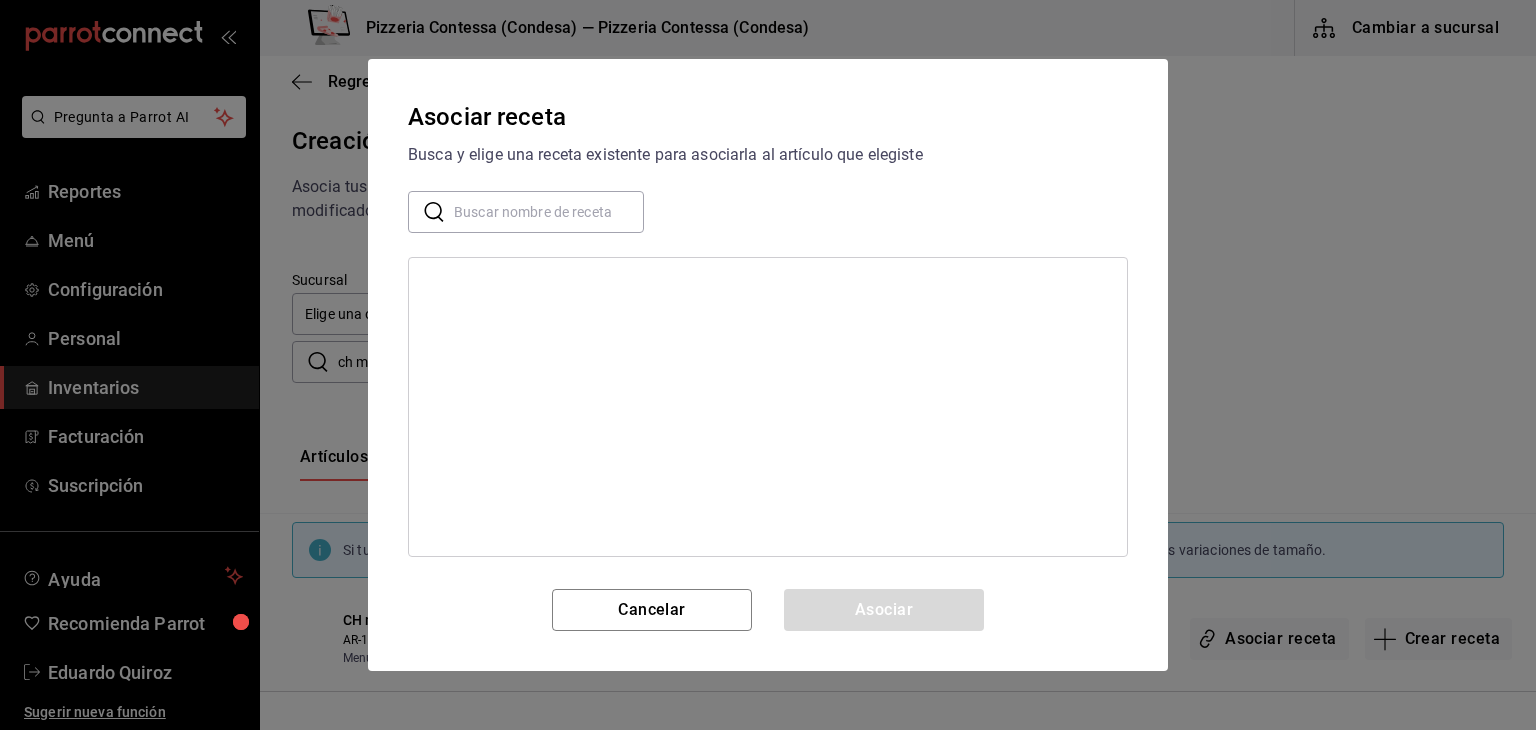 click at bounding box center (549, 212) 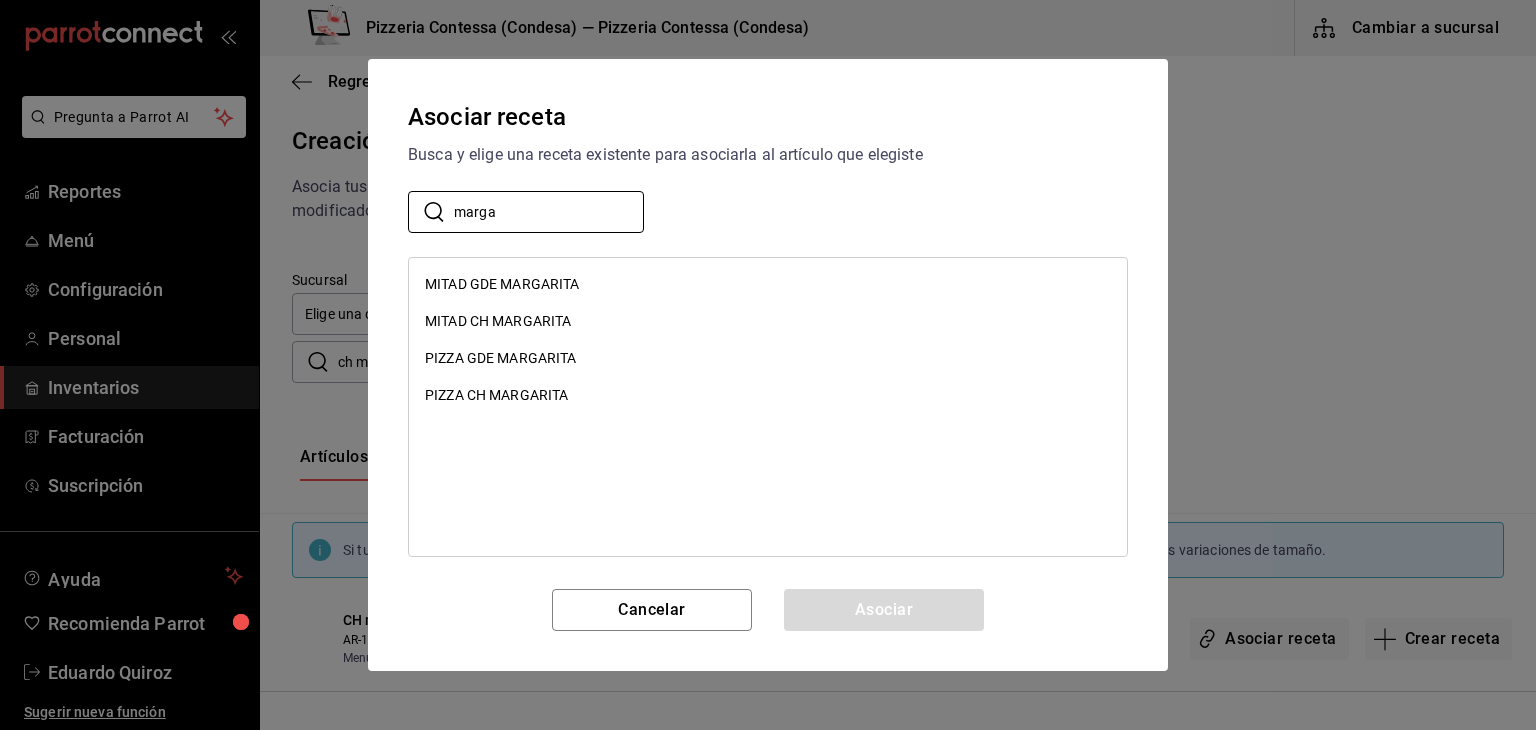 type on "marga" 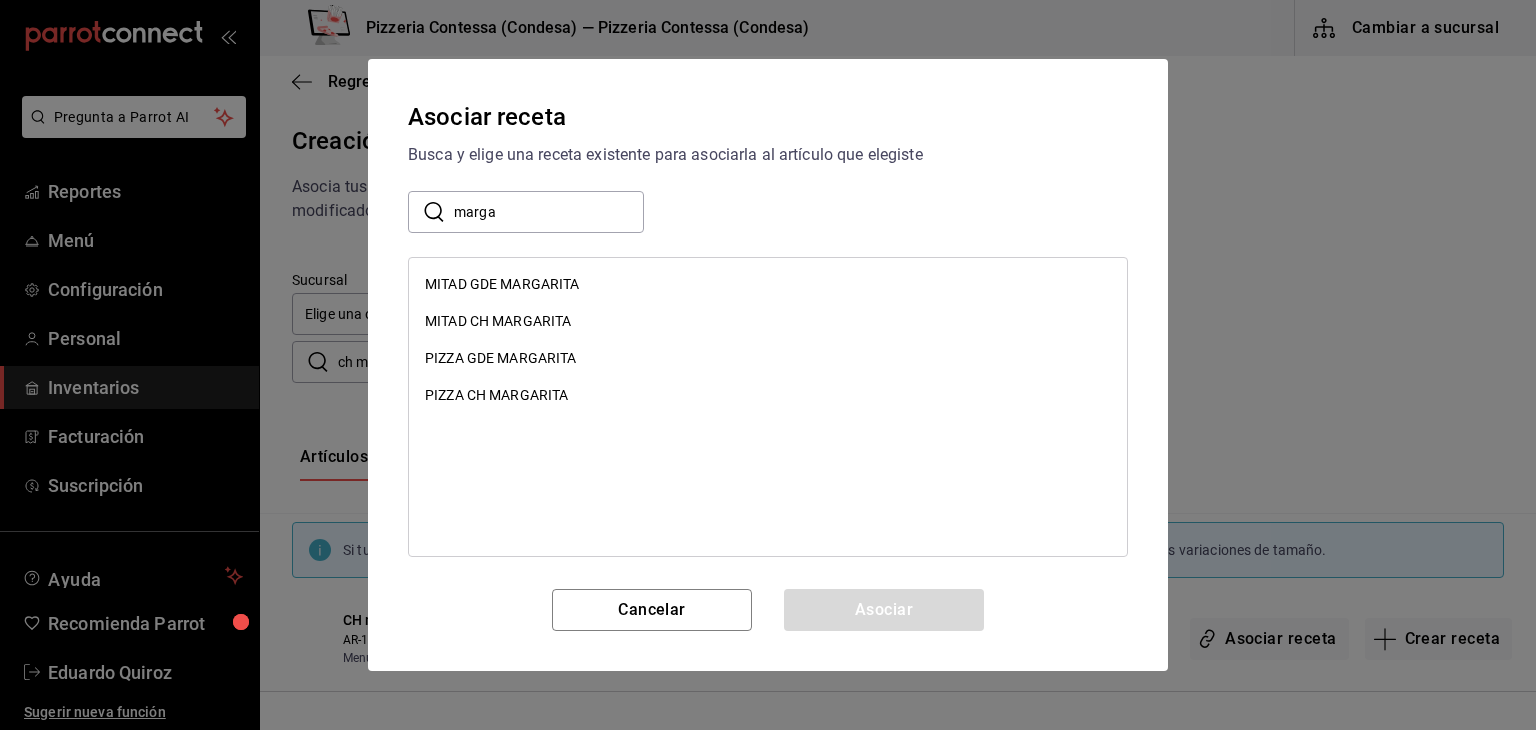 click on "PIZZA CH MARGARITA" at bounding box center (496, 395) 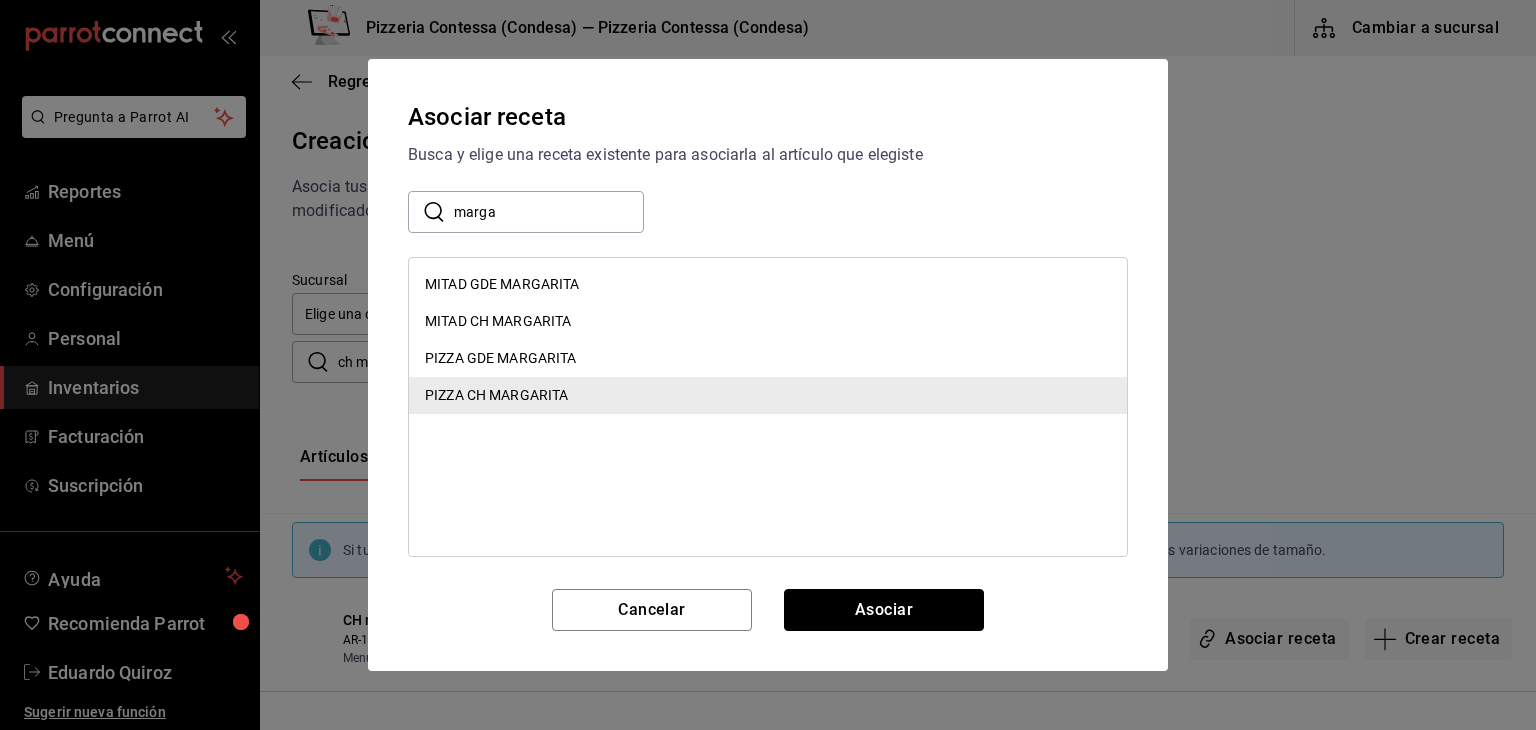 click on "Asociar" at bounding box center [884, 610] 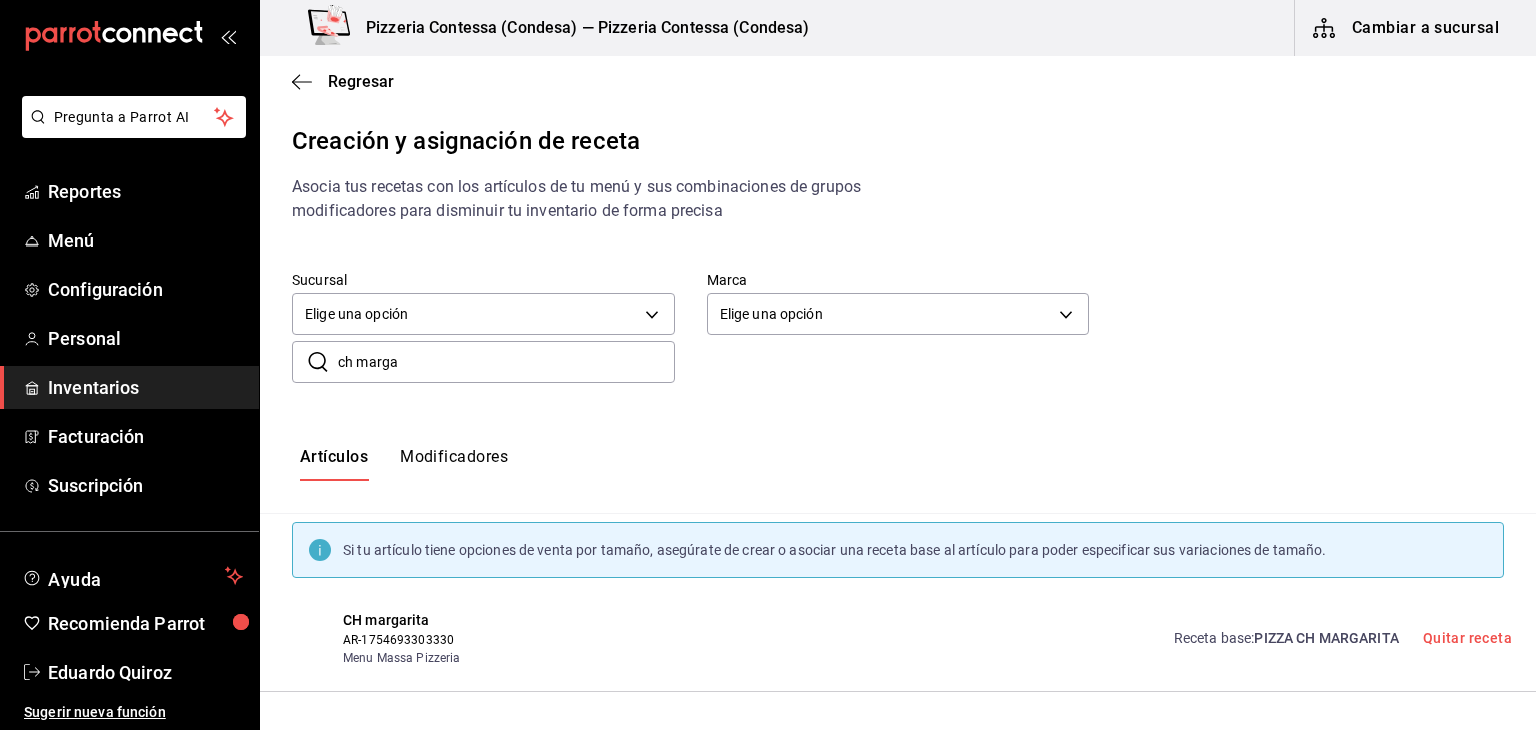 drag, startPoint x: 348, startPoint y: 362, endPoint x: 294, endPoint y: 361, distance: 54.00926 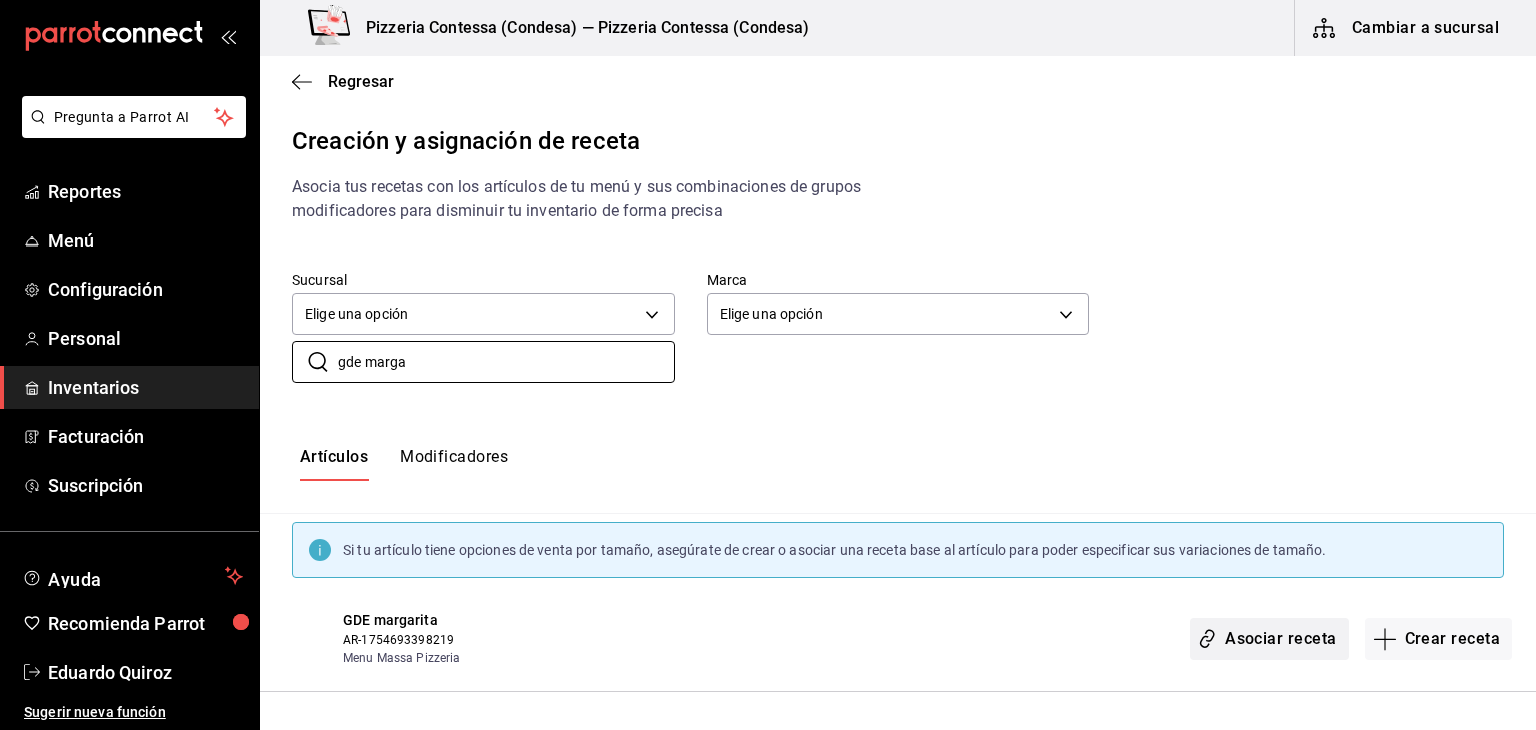 type on "gde marga" 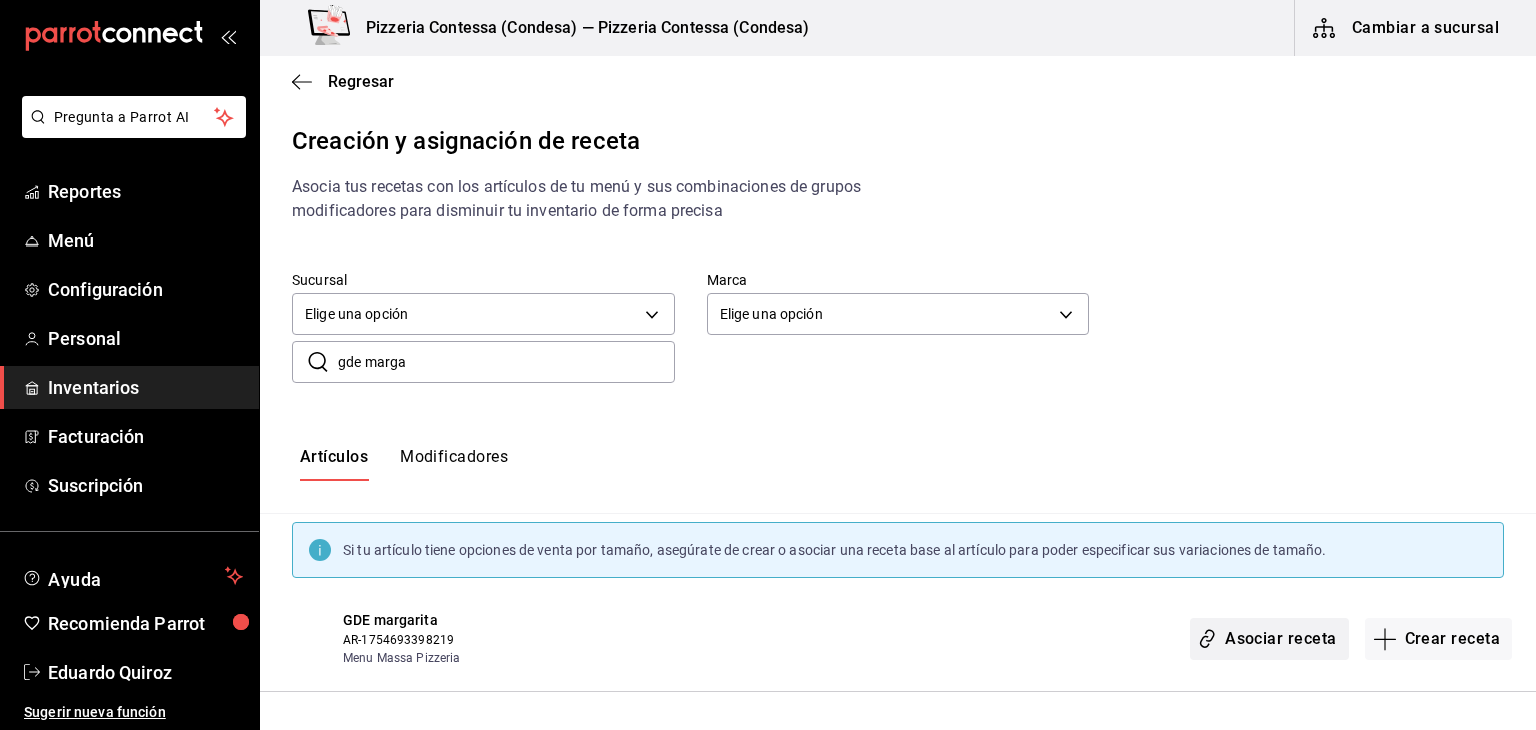 click on "Asociar receta" at bounding box center [1269, 639] 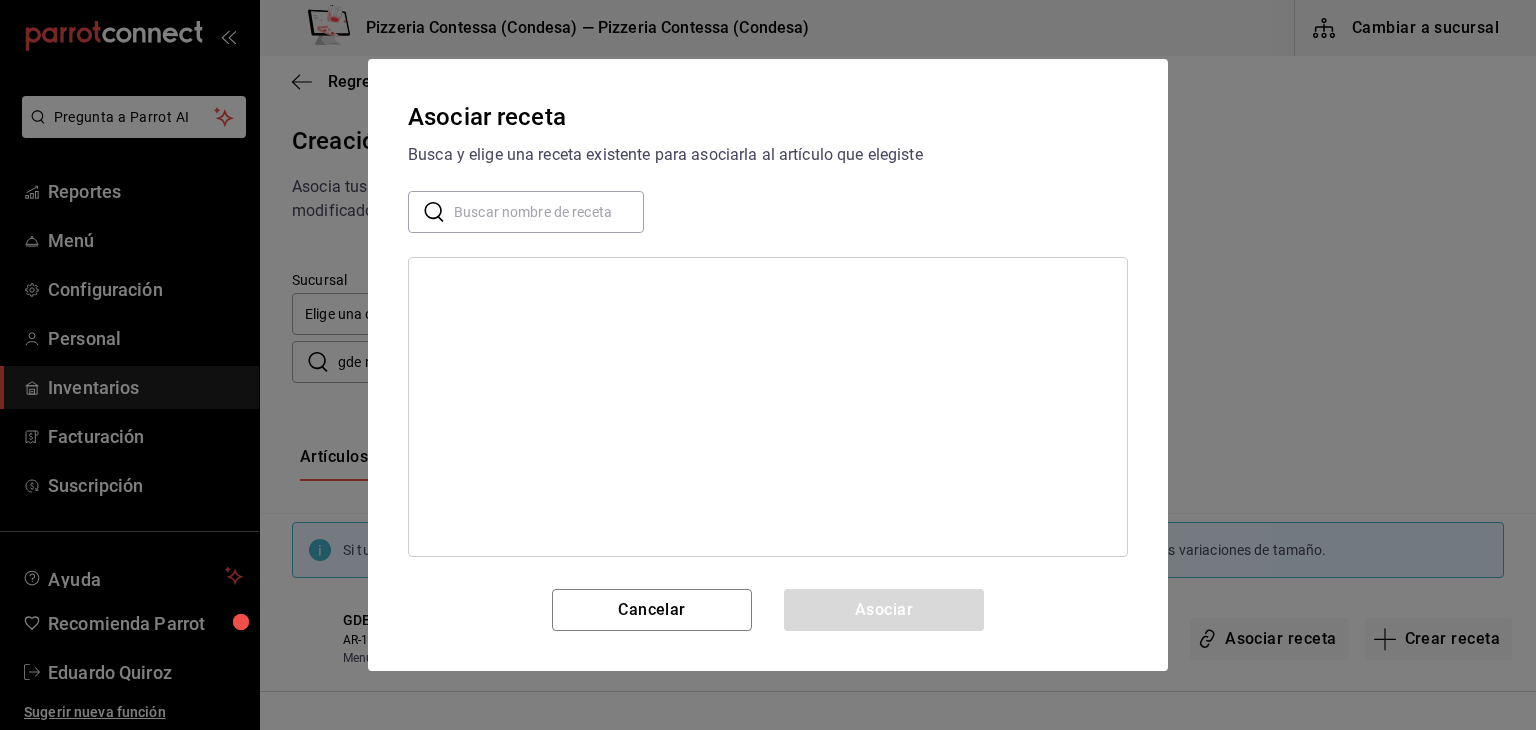 click at bounding box center [549, 212] 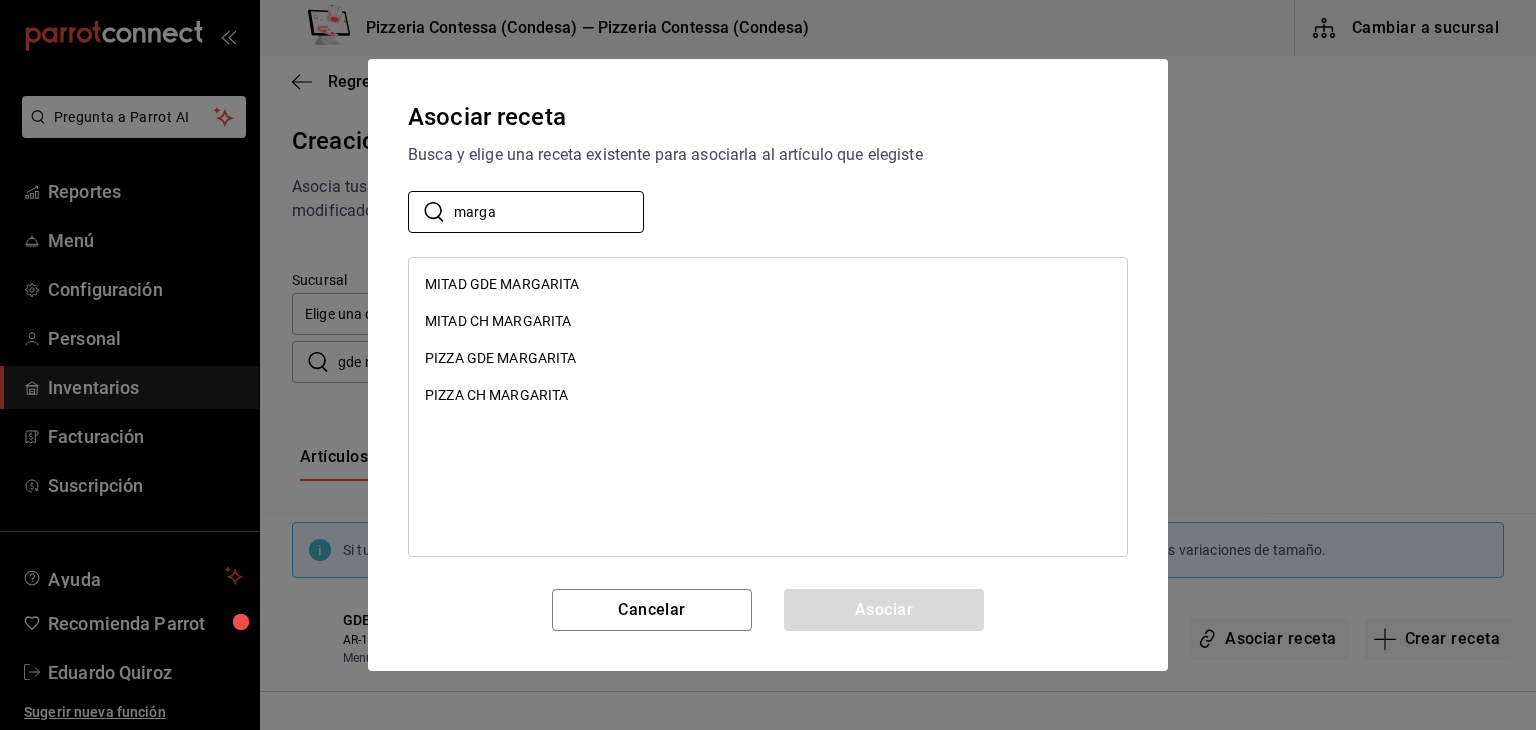 type on "marga" 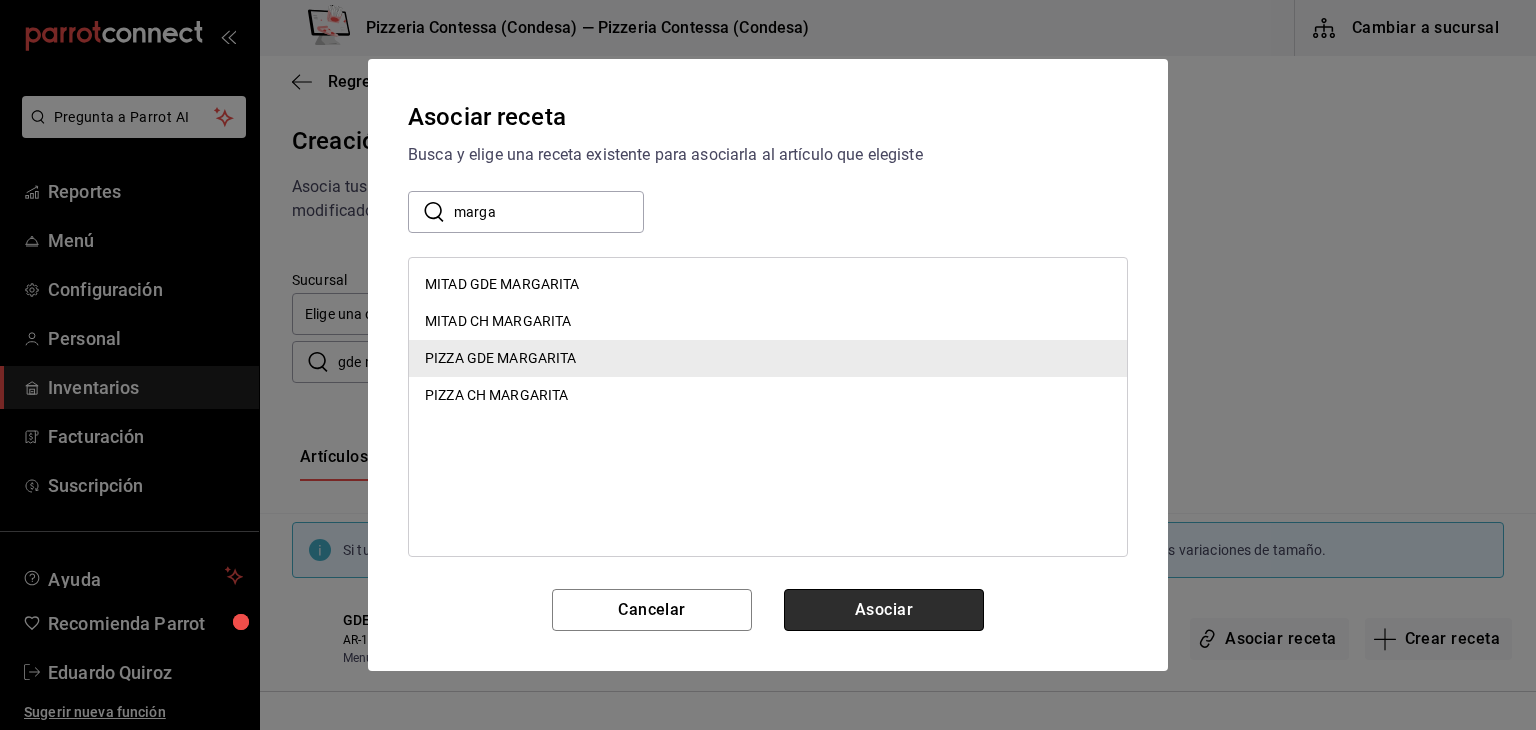 click on "Asociar" at bounding box center [884, 610] 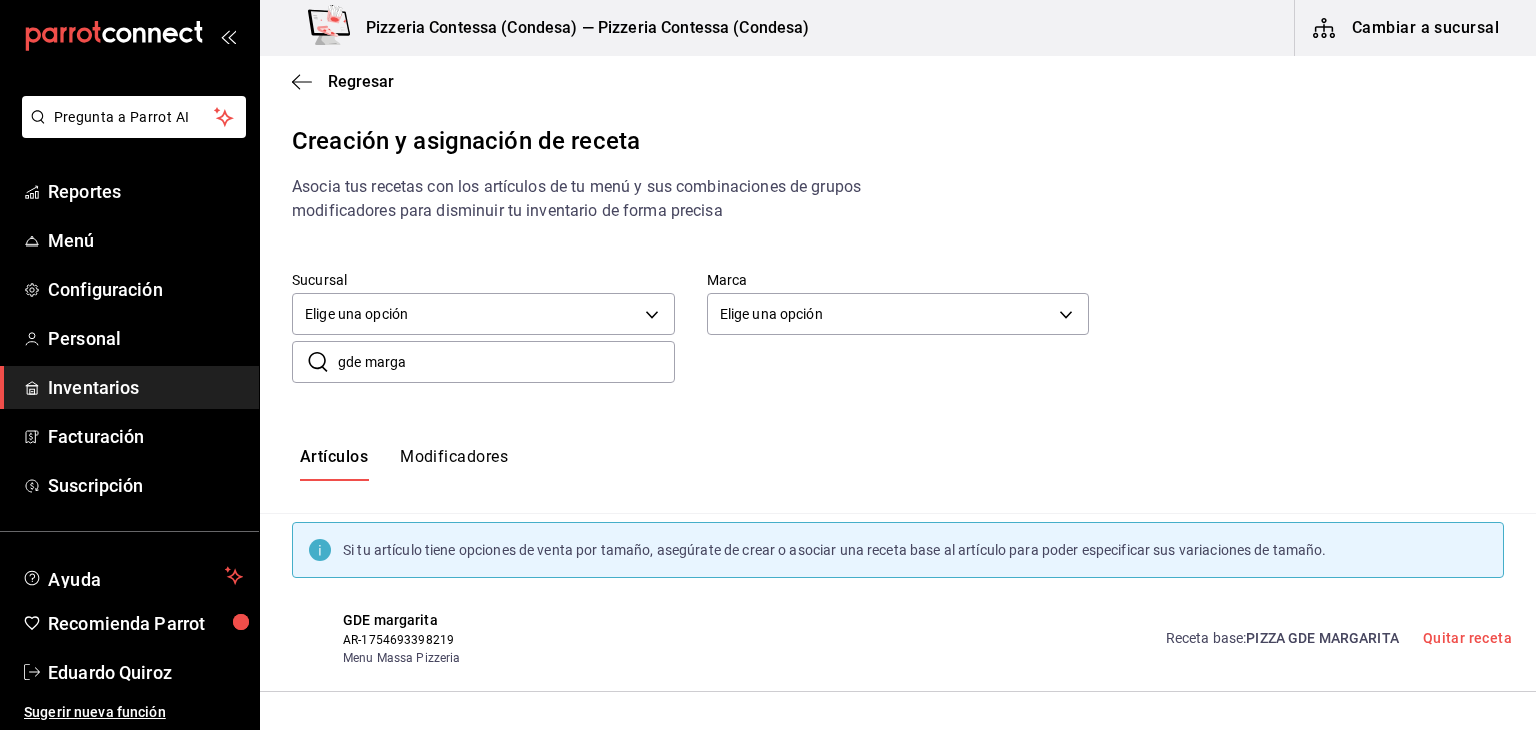 click on "Artículos Modificadores" at bounding box center [898, 464] 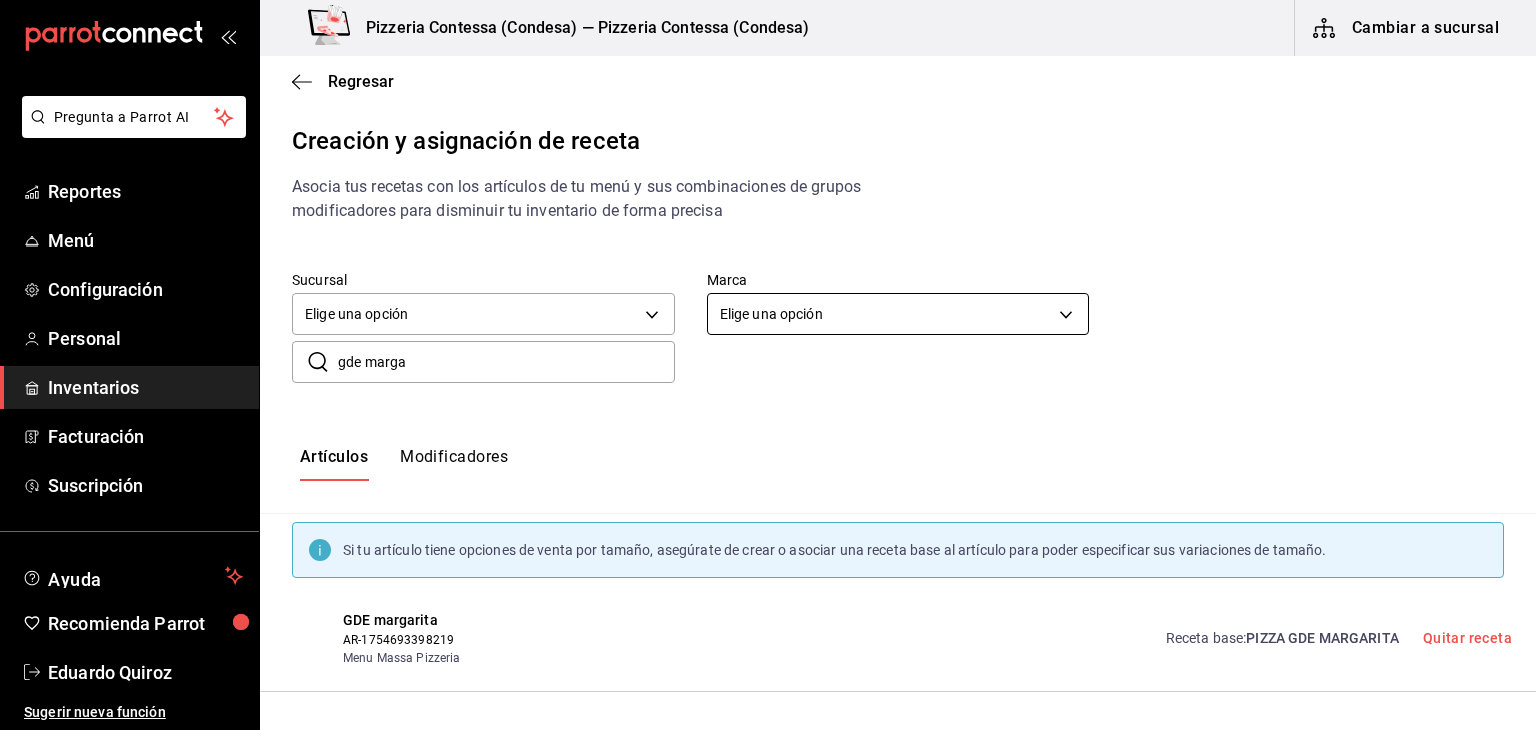click on "Pregunta a Parrot AI Reportes   Menú   Configuración   Personal   Inventarios   Facturación   Suscripción   Ayuda Recomienda Parrot   Eduardo Quiroz   Sugerir nueva función   Pizzeria Contessa (Condesa) — Pizzeria Contessa (Condesa) Cambiar a sucursal Regresar Creación y asignación de receta Asocia tus recetas con los artículos de tu menú y sus combinaciones de grupos modificadores para disminuir tu inventario de forma precisa Sucursal Elige una opción default Marca Elige una opción default ​ gde marga ​ Artículos Modificadores Si tu artículo tiene opciones de venta por tamaño, asegúrate de crear o asociar una receta base al artículo para poder especificar sus variaciones de tamaño. GDE margarita AR-1754693398219 Menu Massa Pizzeria Receta base :  PIZZA GDE MARGARITA Quitar receta Guardar Receta de artículo GANA 1 MES GRATIS EN TU SUSCRIPCIÓN AQUÍ Pregunta a Parrot AI Reportes   Menú   Configuración   Personal   Inventarios   Facturación   Suscripción   Ayuda Recomienda Parrot" at bounding box center (768, 348) 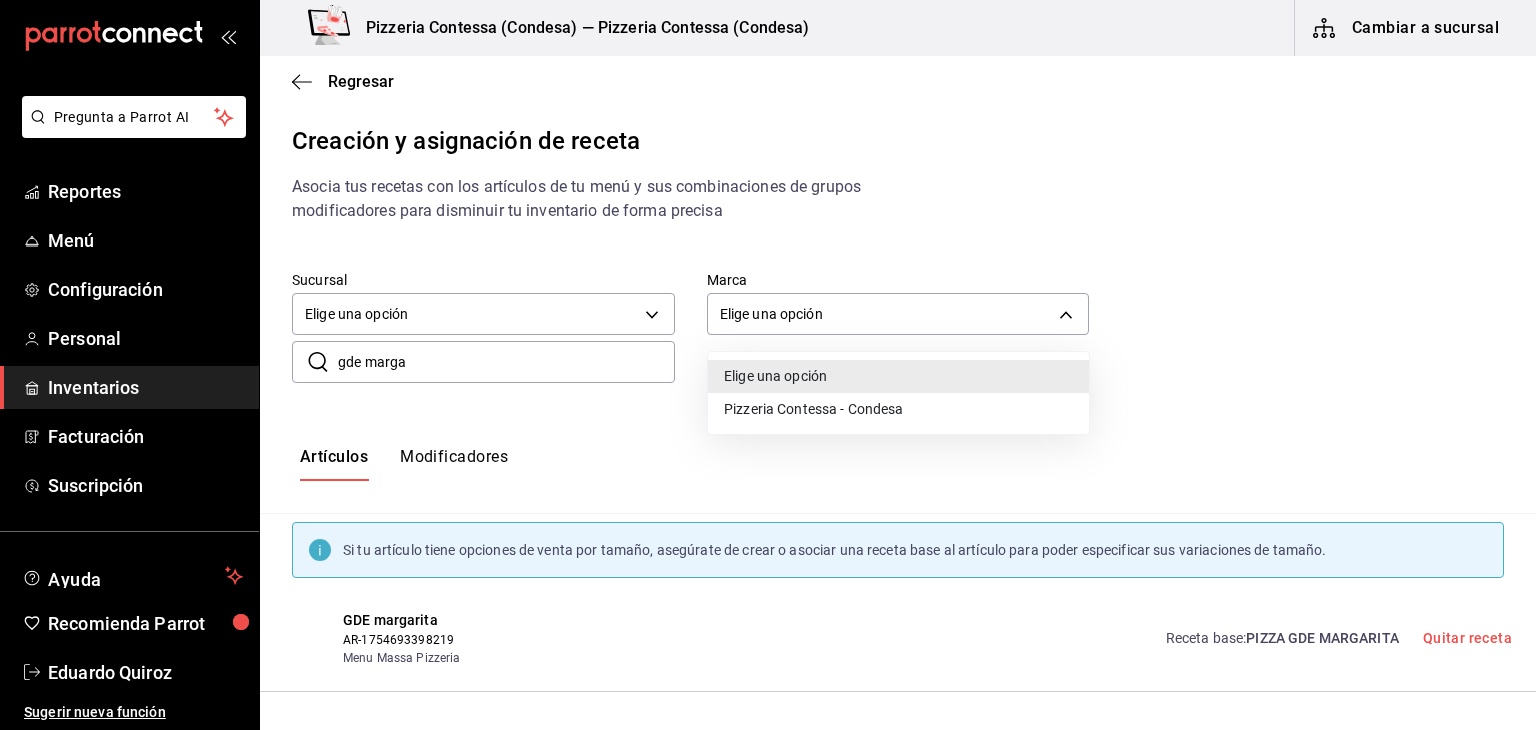 click at bounding box center [768, 365] 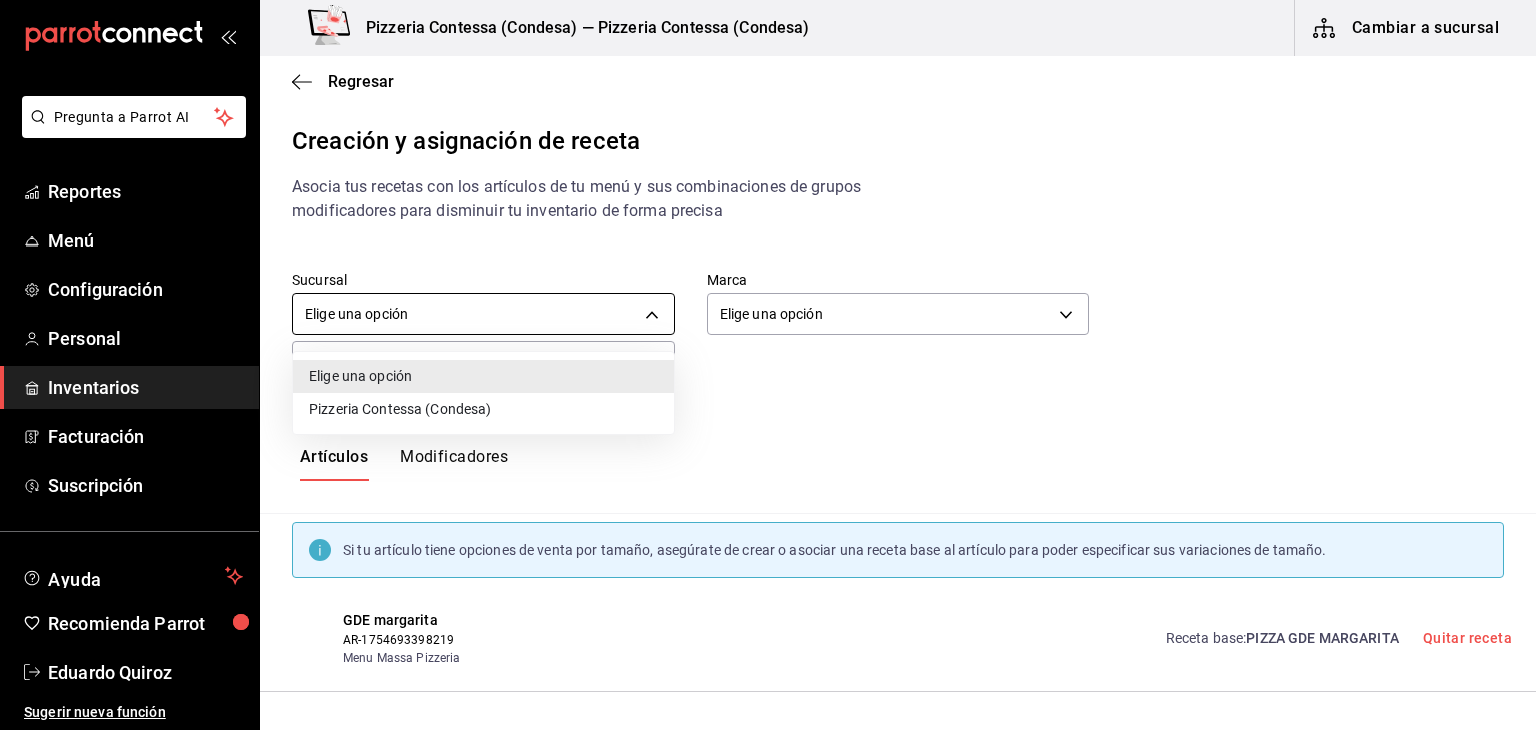 click on "Pregunta a Parrot AI Reportes   Menú   Configuración   Personal   Inventarios   Facturación   Suscripción   Ayuda Recomienda Parrot   Eduardo Quiroz   Sugerir nueva función   Pizzeria Contessa (Condesa) — Pizzeria Contessa (Condesa) Cambiar a sucursal Regresar Creación y asignación de receta Asocia tus recetas con los artículos de tu menú y sus combinaciones de grupos modificadores para disminuir tu inventario de forma precisa Sucursal Elige una opción default Marca Elige una opción default ​ gde marga ​ Artículos Modificadores Si tu artículo tiene opciones de venta por tamaño, asegúrate de crear o asociar una receta base al artículo para poder especificar sus variaciones de tamaño. GDE margarita AR-1754693398219 Menu Massa Pizzeria Receta base :  PIZZA GDE MARGARITA Quitar receta Guardar Receta de artículo GANA 1 MES GRATIS EN TU SUSCRIPCIÓN AQUÍ Pregunta a Parrot AI Reportes   Menú   Configuración   Personal   Inventarios   Facturación   Suscripción   Ayuda Recomienda Parrot" at bounding box center (768, 348) 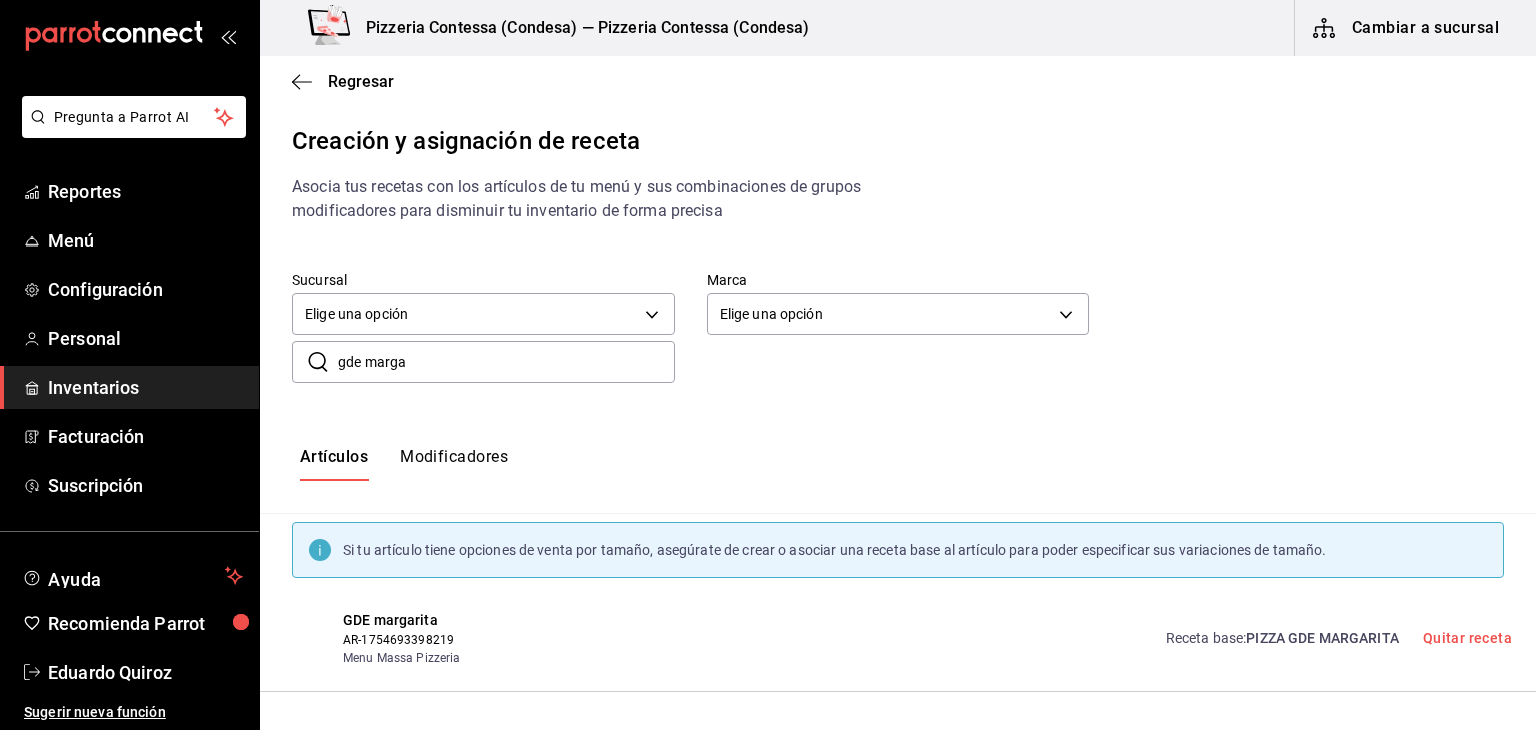 click on "Sucursal Elige una opción default" at bounding box center [467, 290] 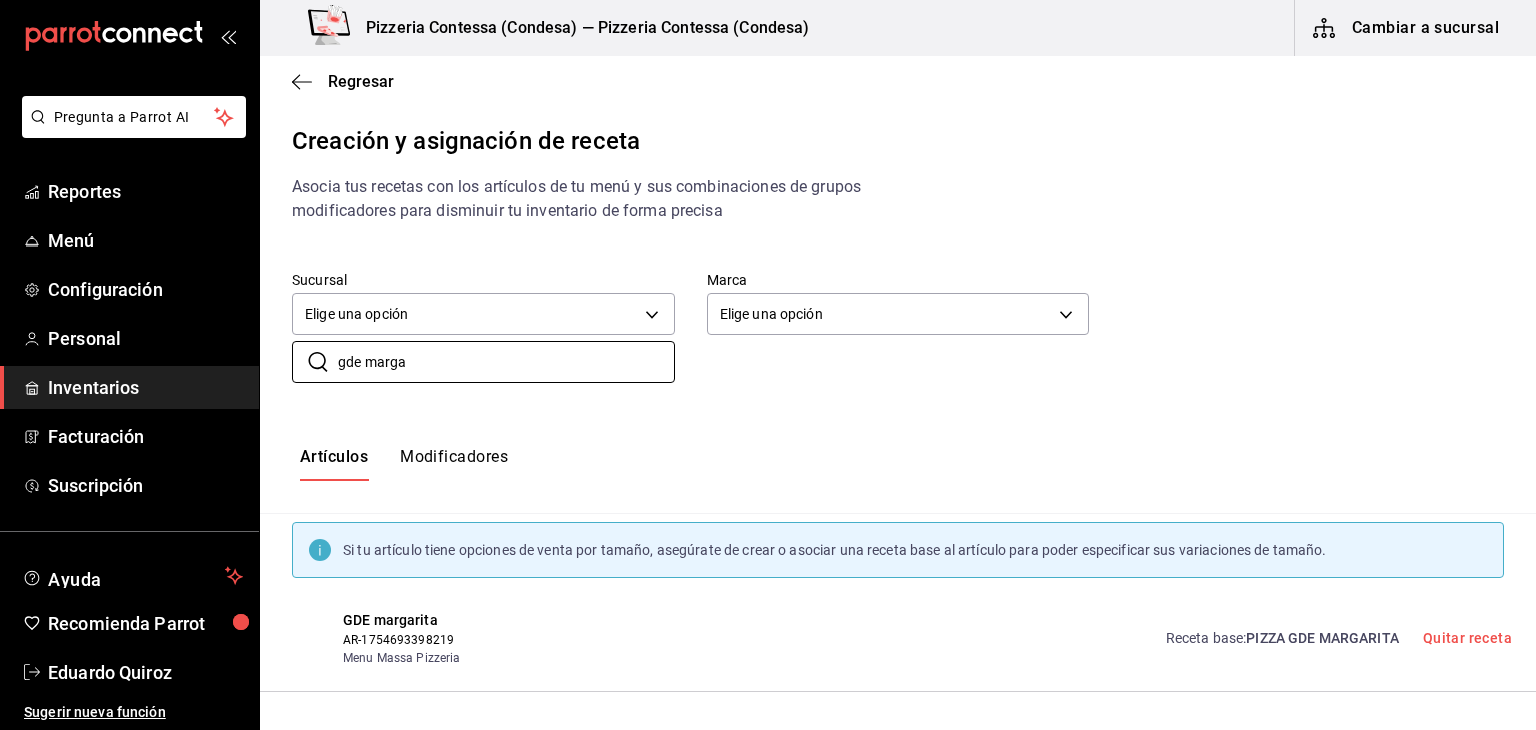 drag, startPoint x: 341, startPoint y: 368, endPoint x: 280, endPoint y: 376, distance: 61.522354 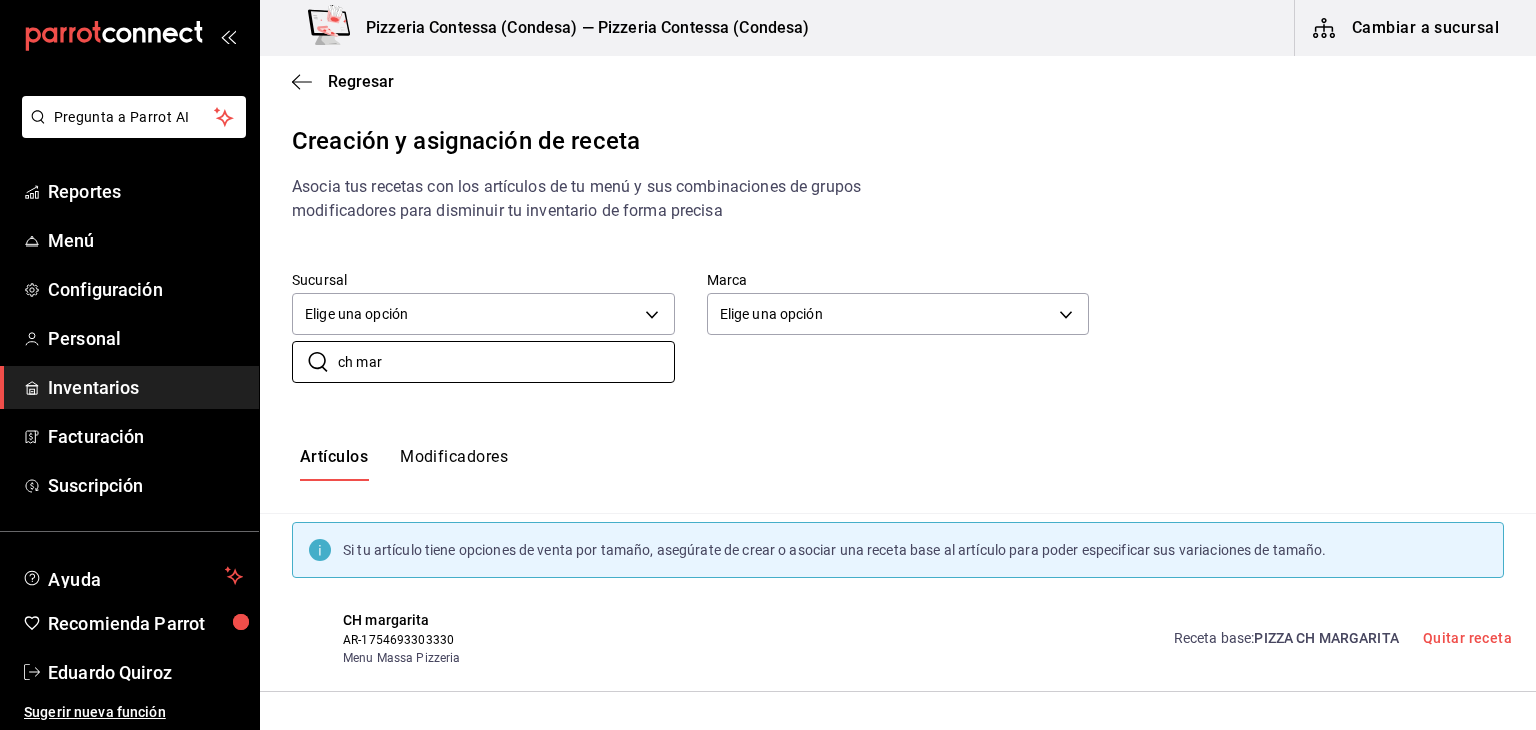drag, startPoint x: 398, startPoint y: 365, endPoint x: 269, endPoint y: 365, distance: 129 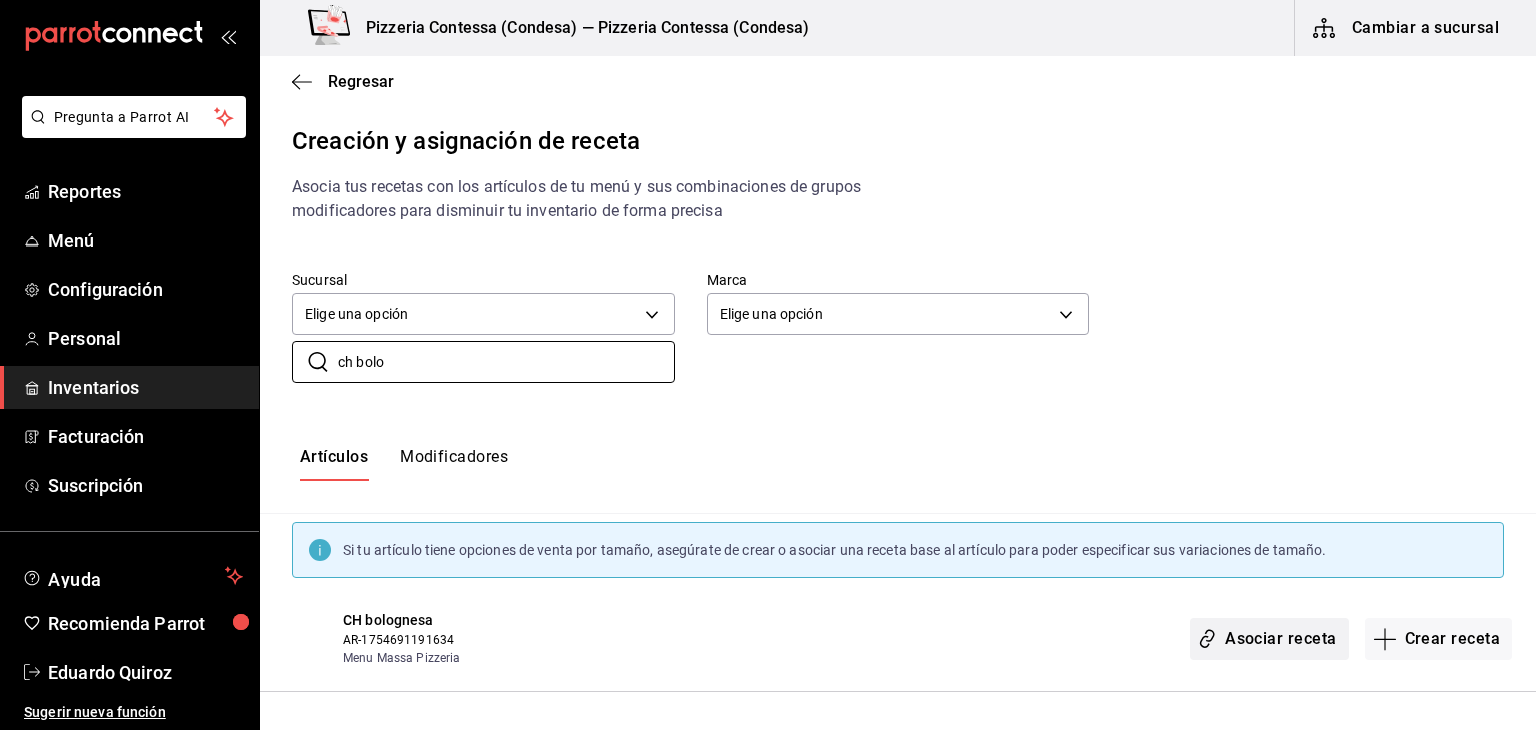 type on "ch bolo" 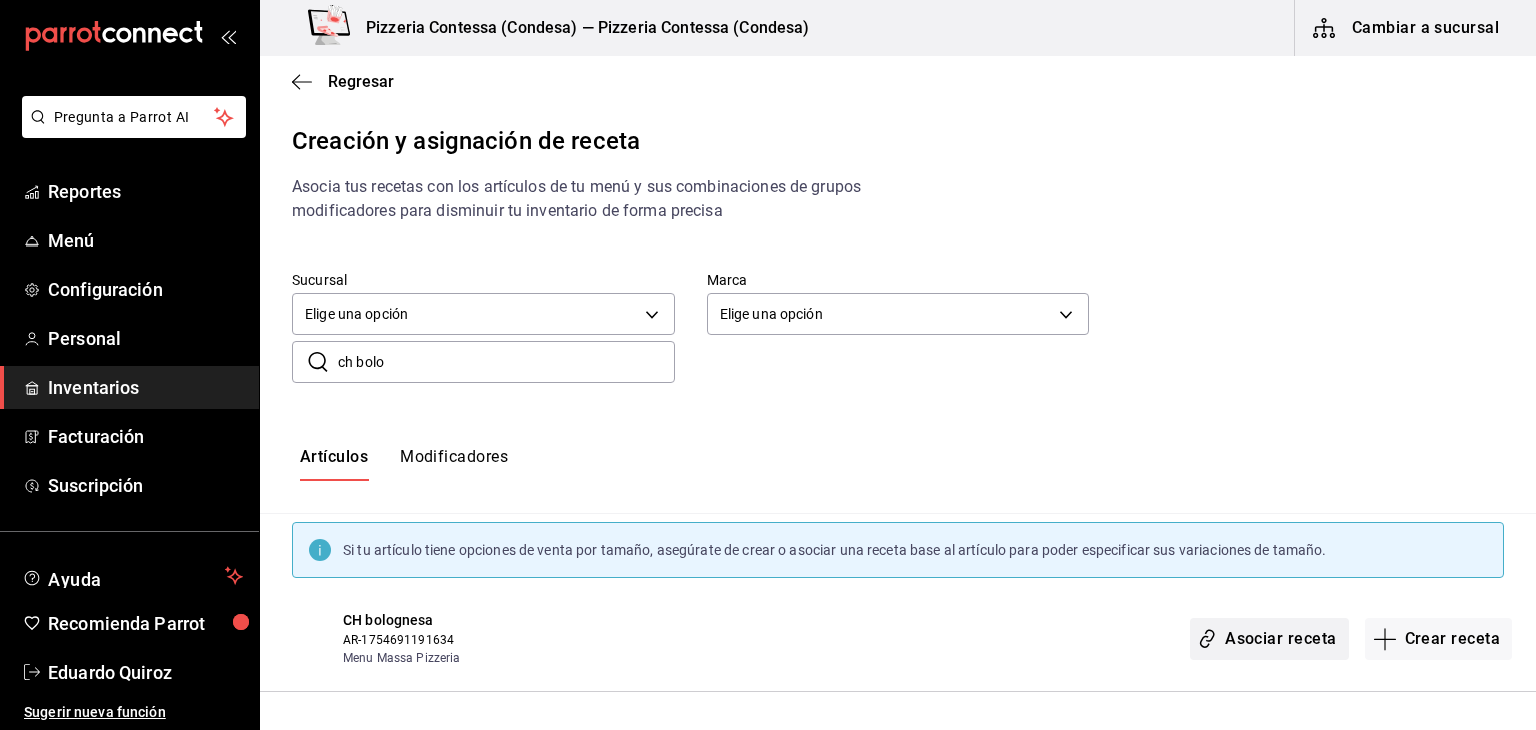 click on "Asociar receta" at bounding box center [1269, 639] 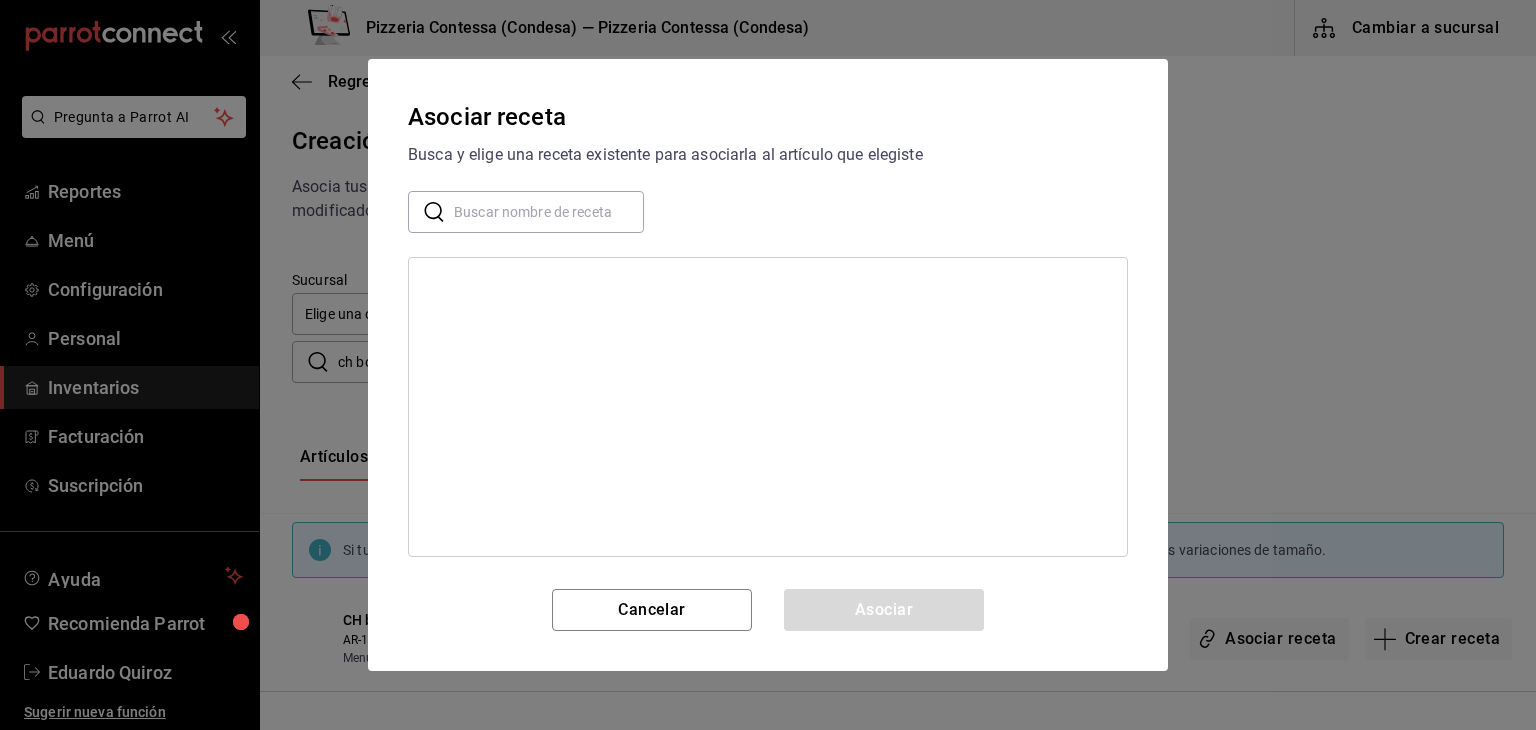 click at bounding box center (549, 212) 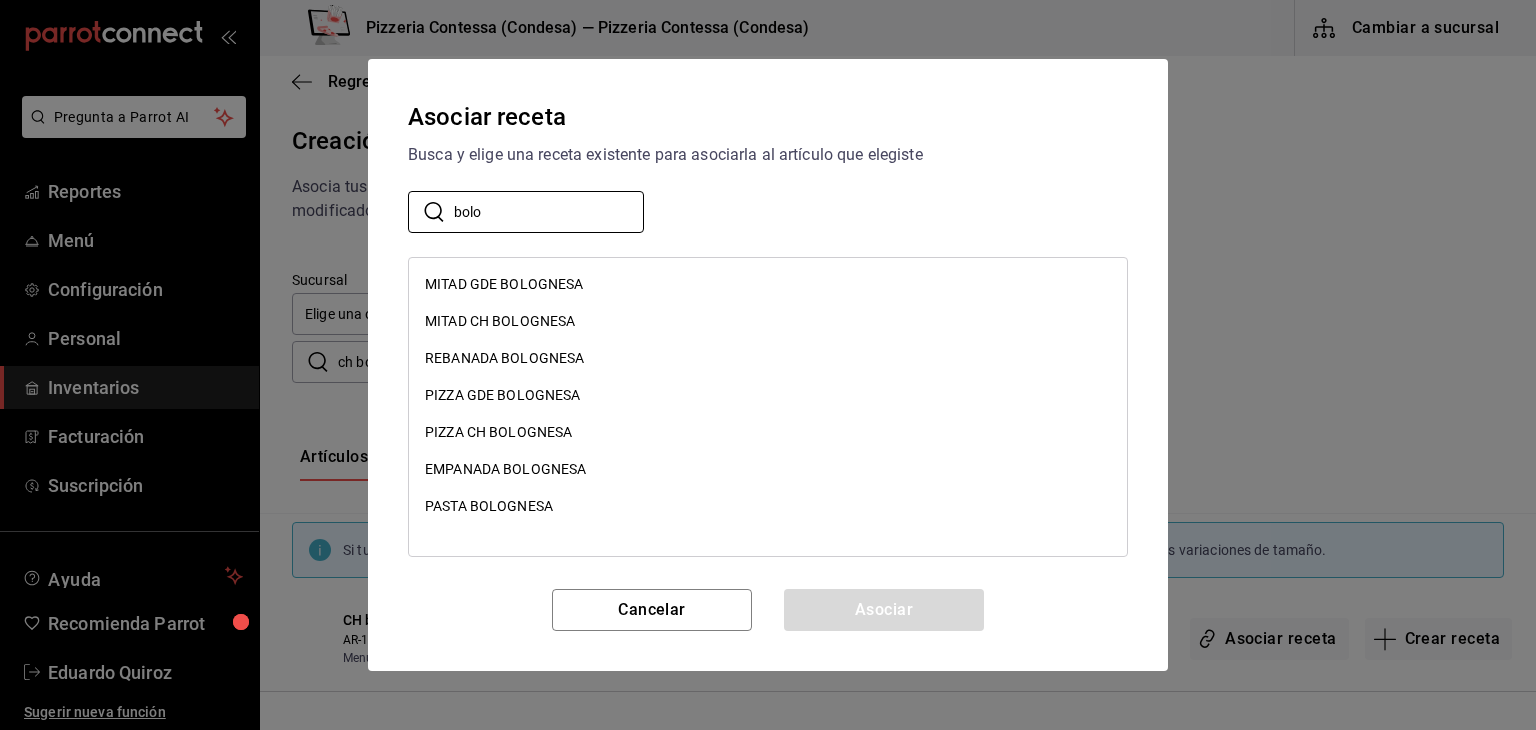 type on "bolo" 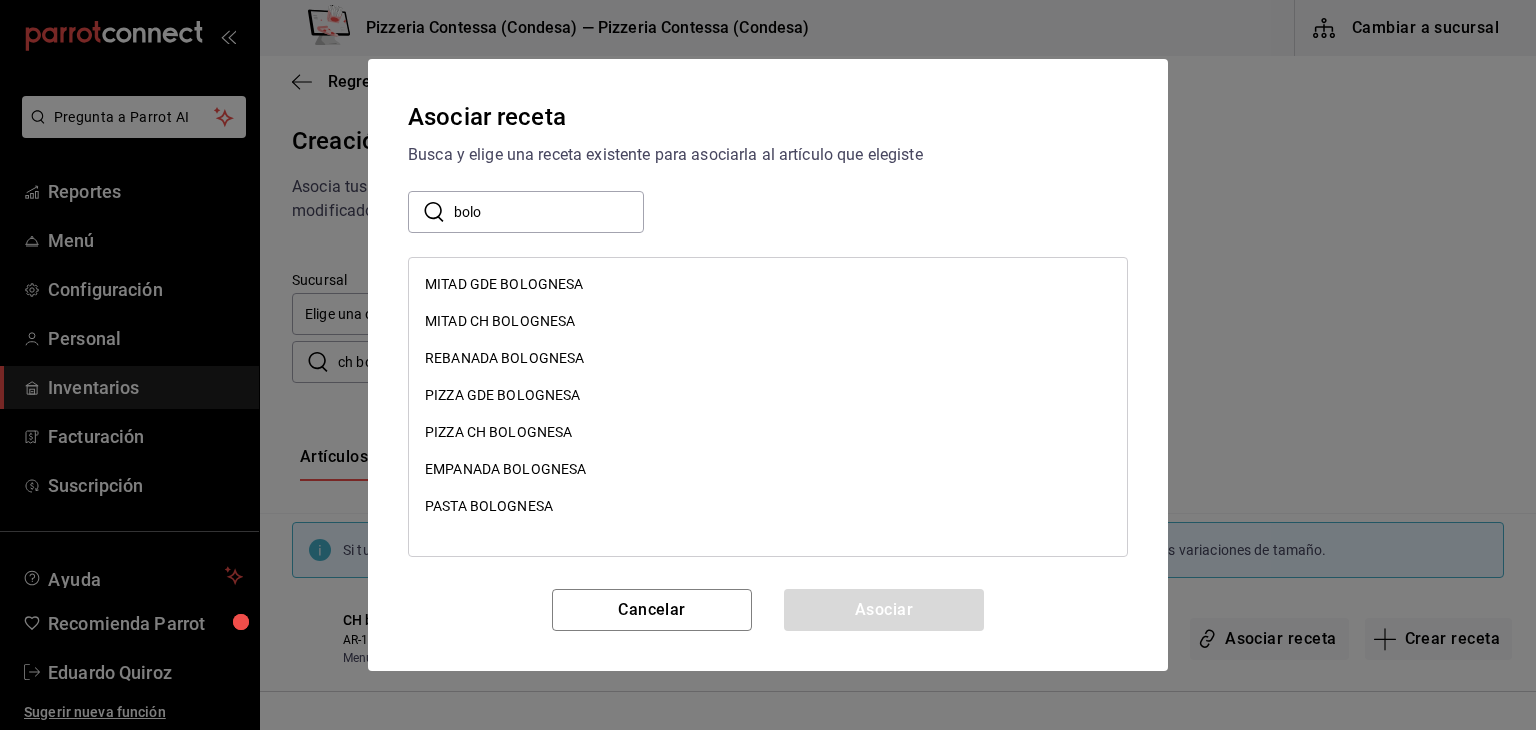 click on "PIZZA CH BOLOGNESA" at bounding box center (498, 432) 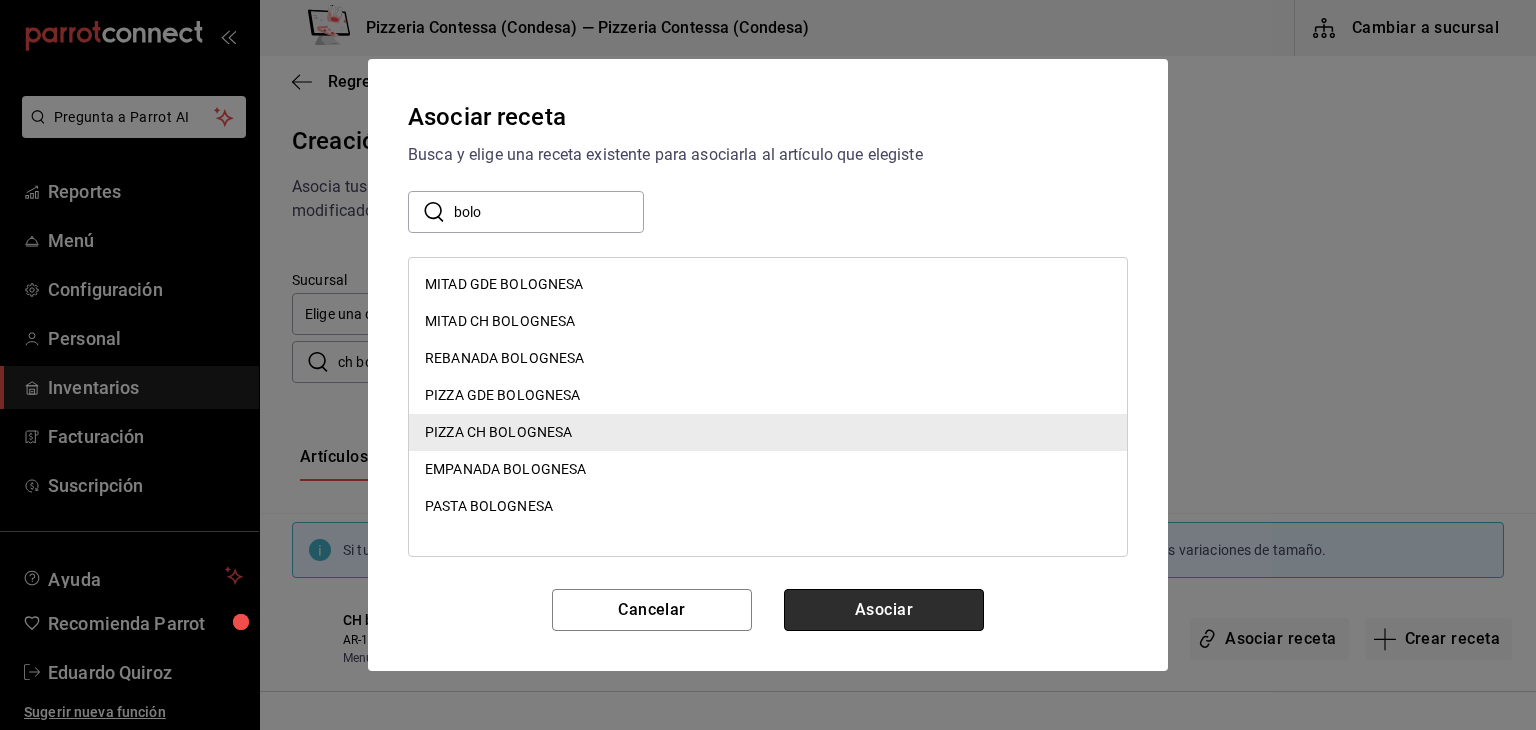 click on "Asociar" at bounding box center [884, 610] 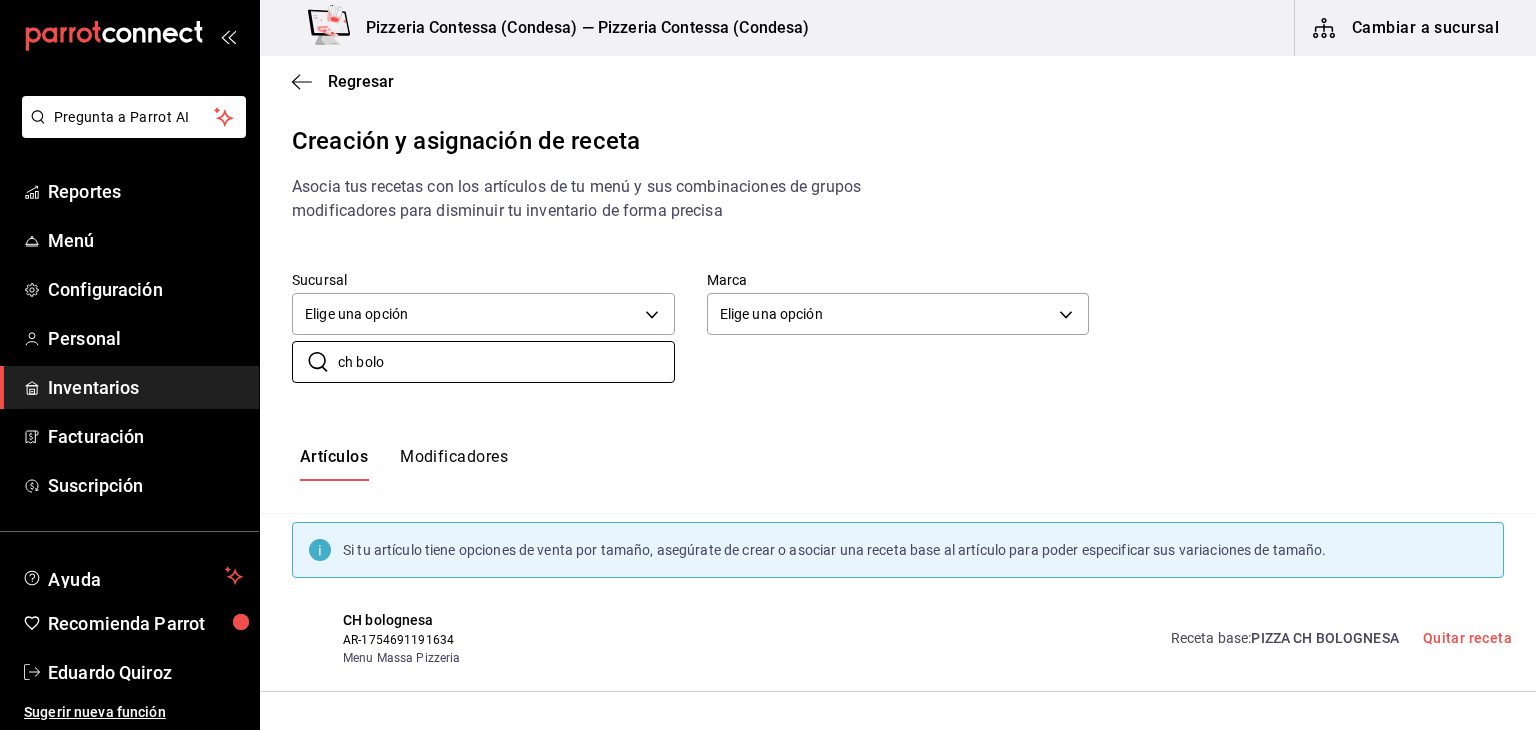 drag, startPoint x: 324, startPoint y: 369, endPoint x: 288, endPoint y: 372, distance: 36.124783 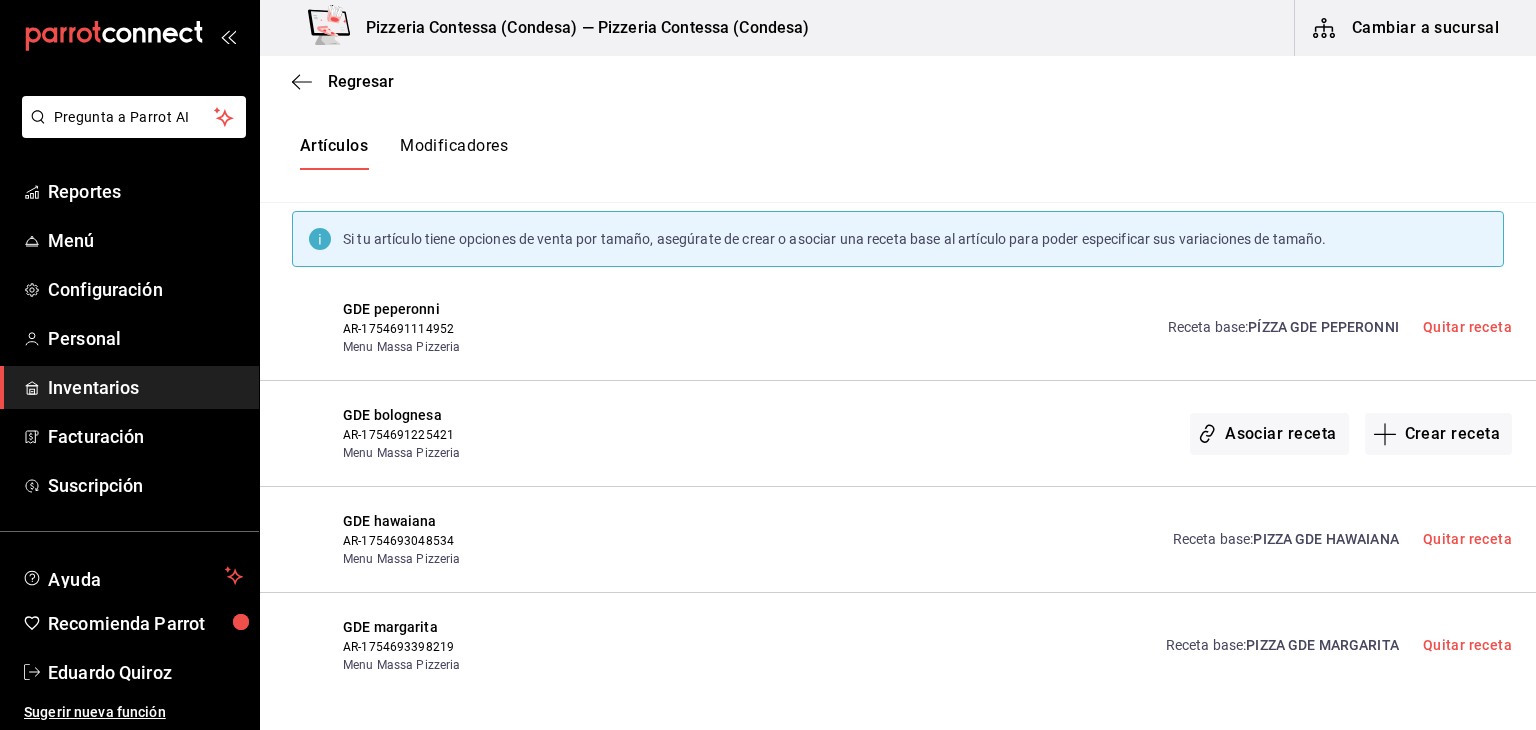 scroll, scrollTop: 312, scrollLeft: 0, axis: vertical 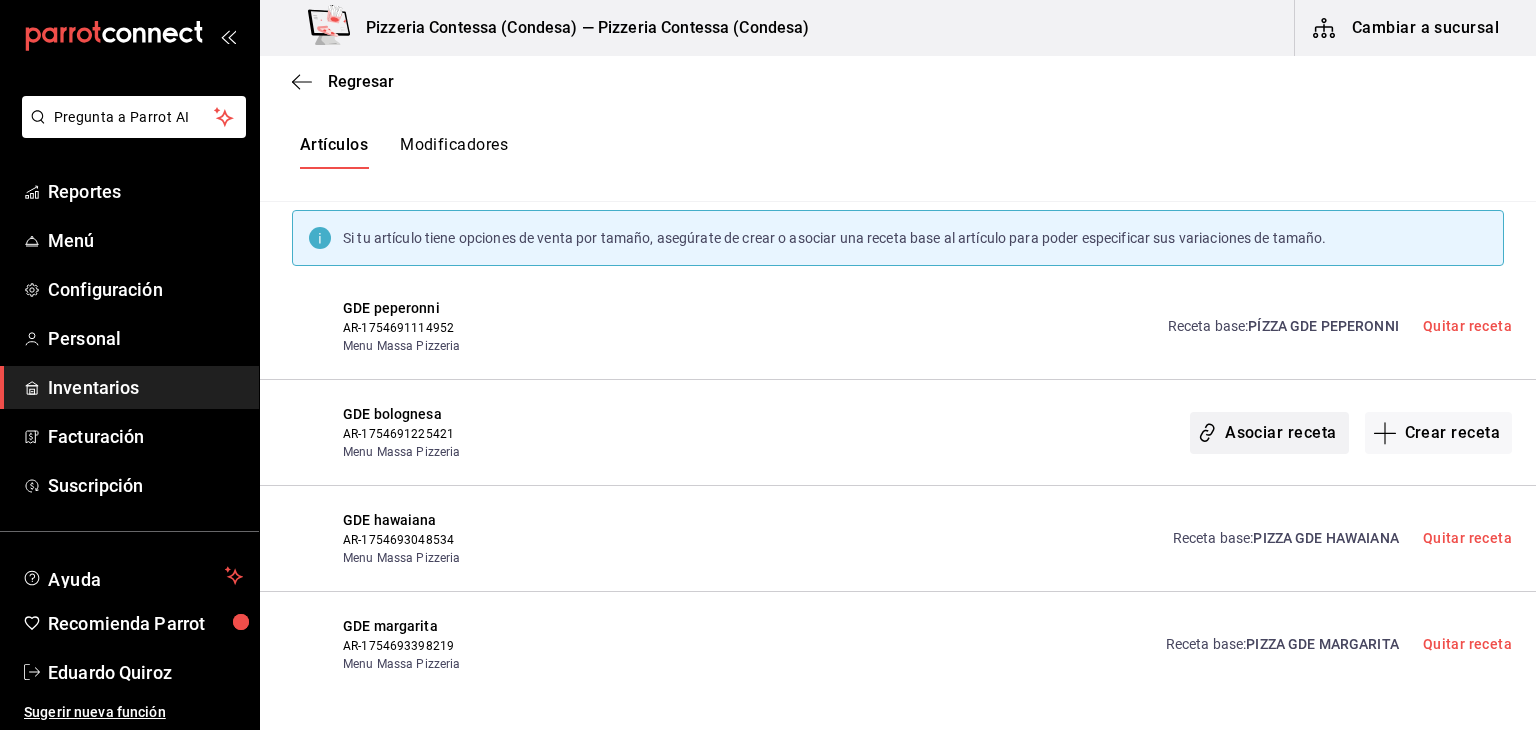 type on "gde" 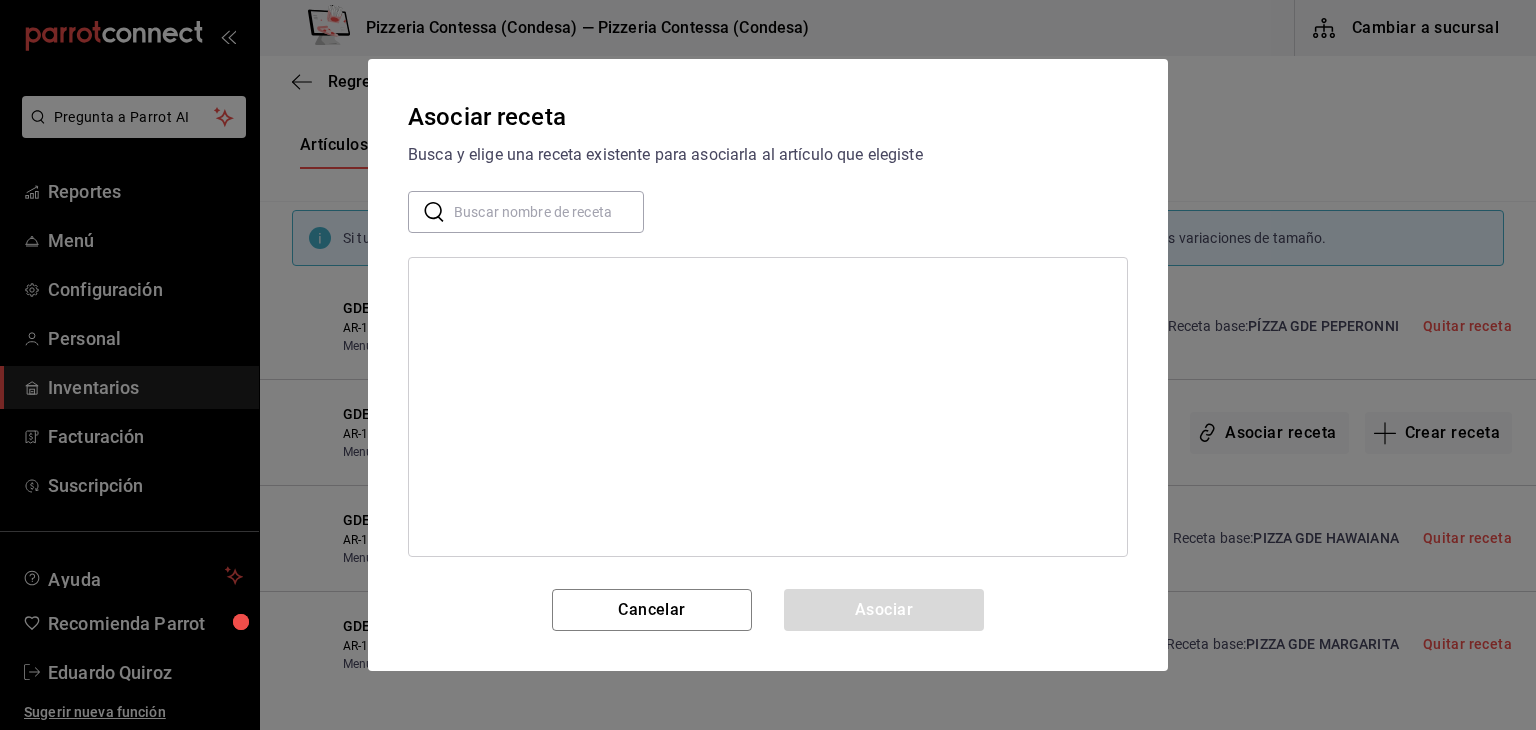 click at bounding box center (549, 212) 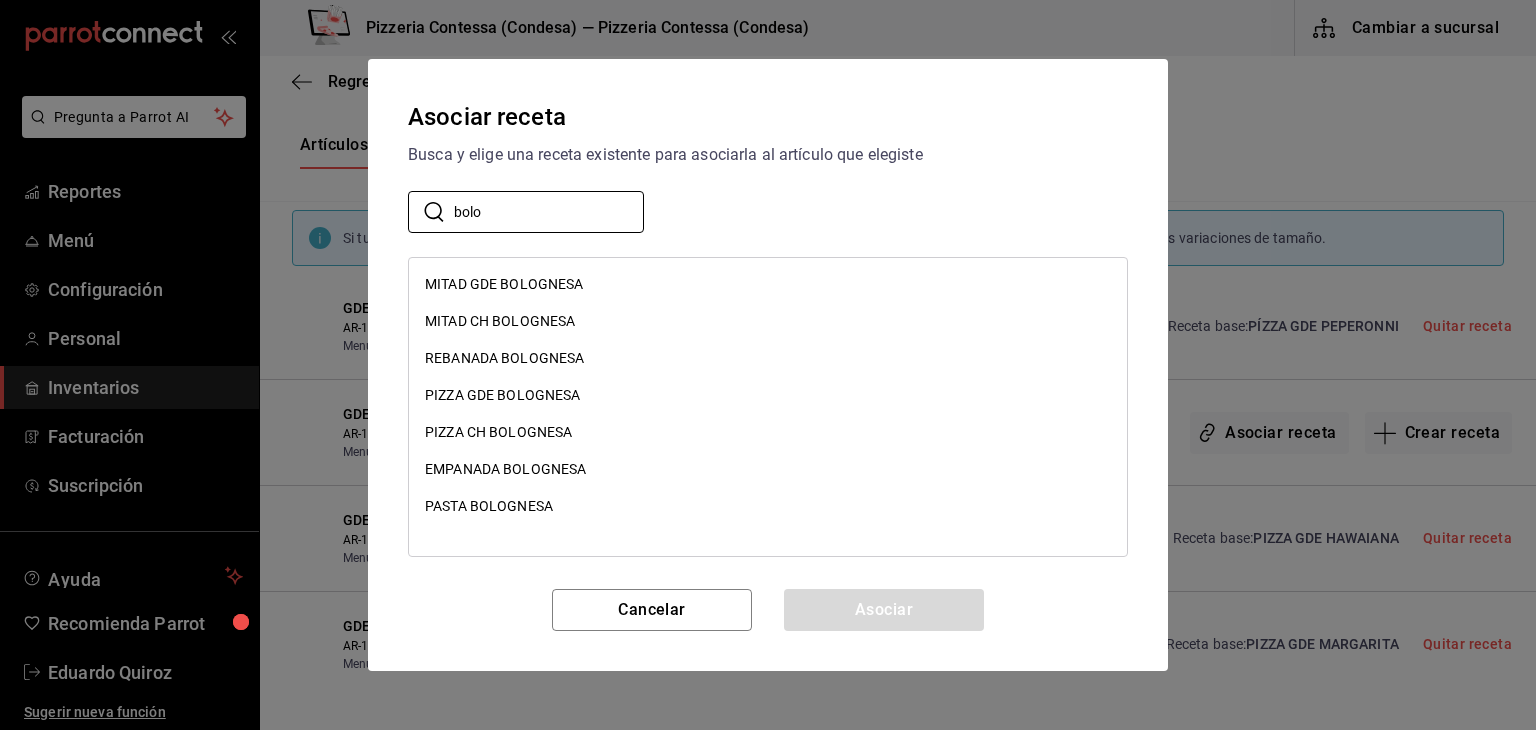 type on "bolo" 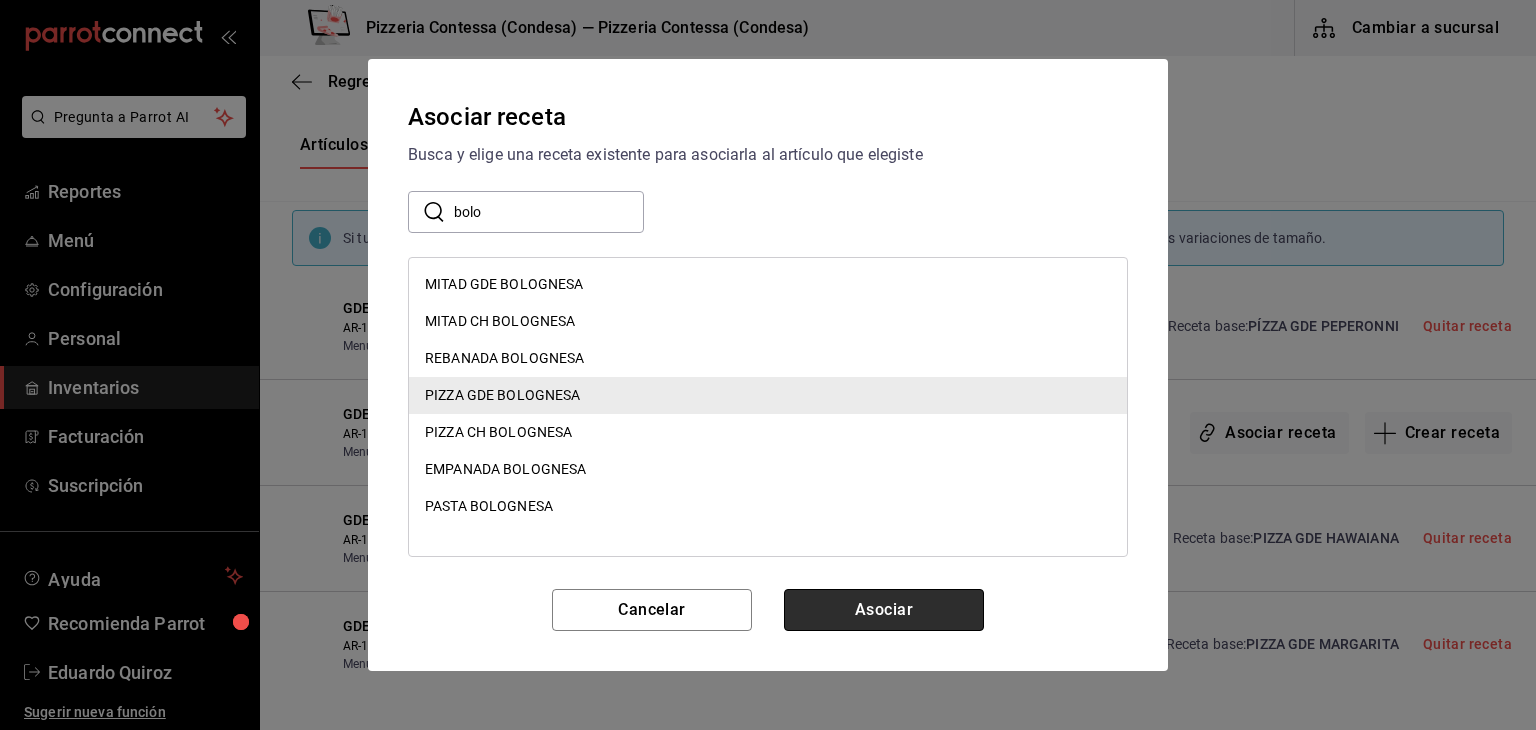 click on "Asociar" at bounding box center [884, 610] 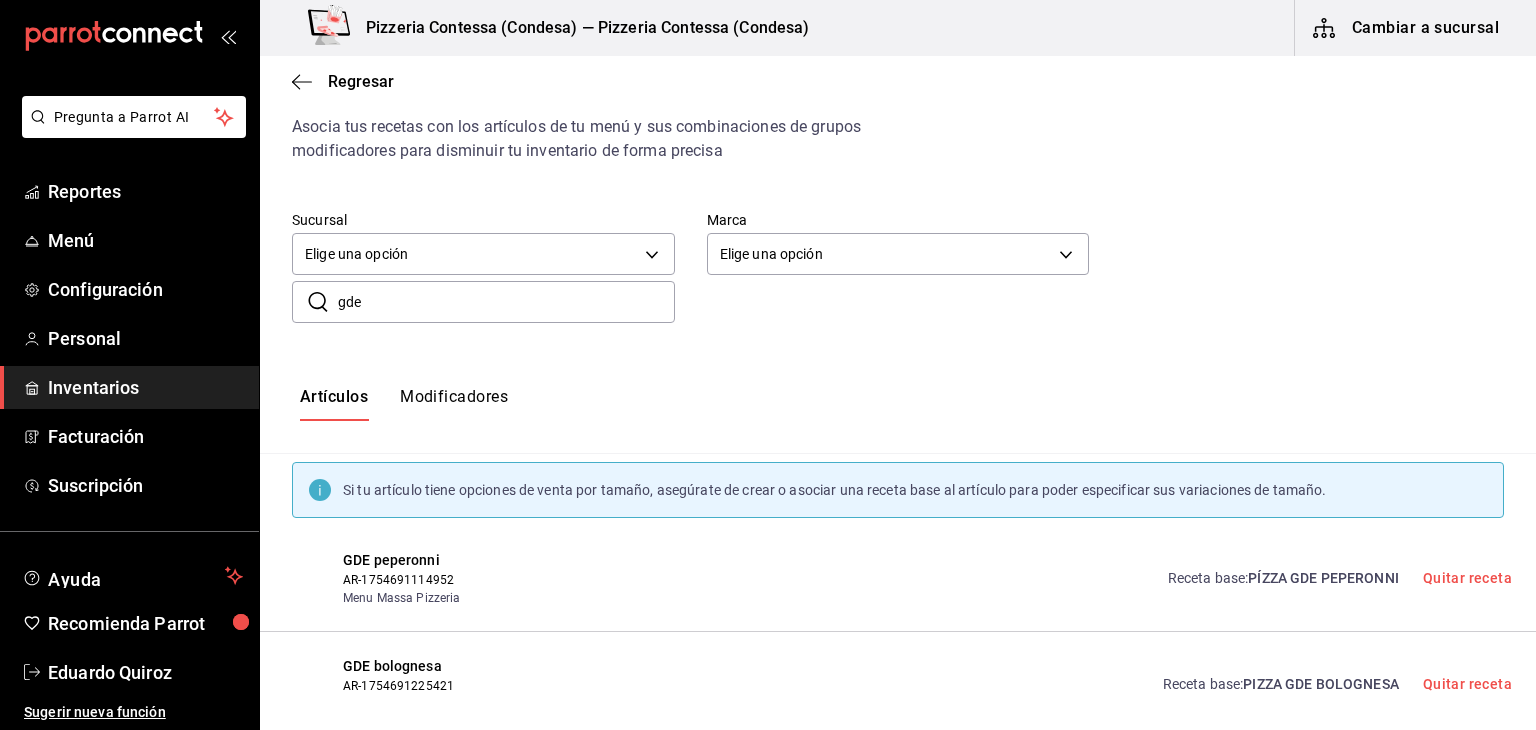 scroll, scrollTop: 12, scrollLeft: 0, axis: vertical 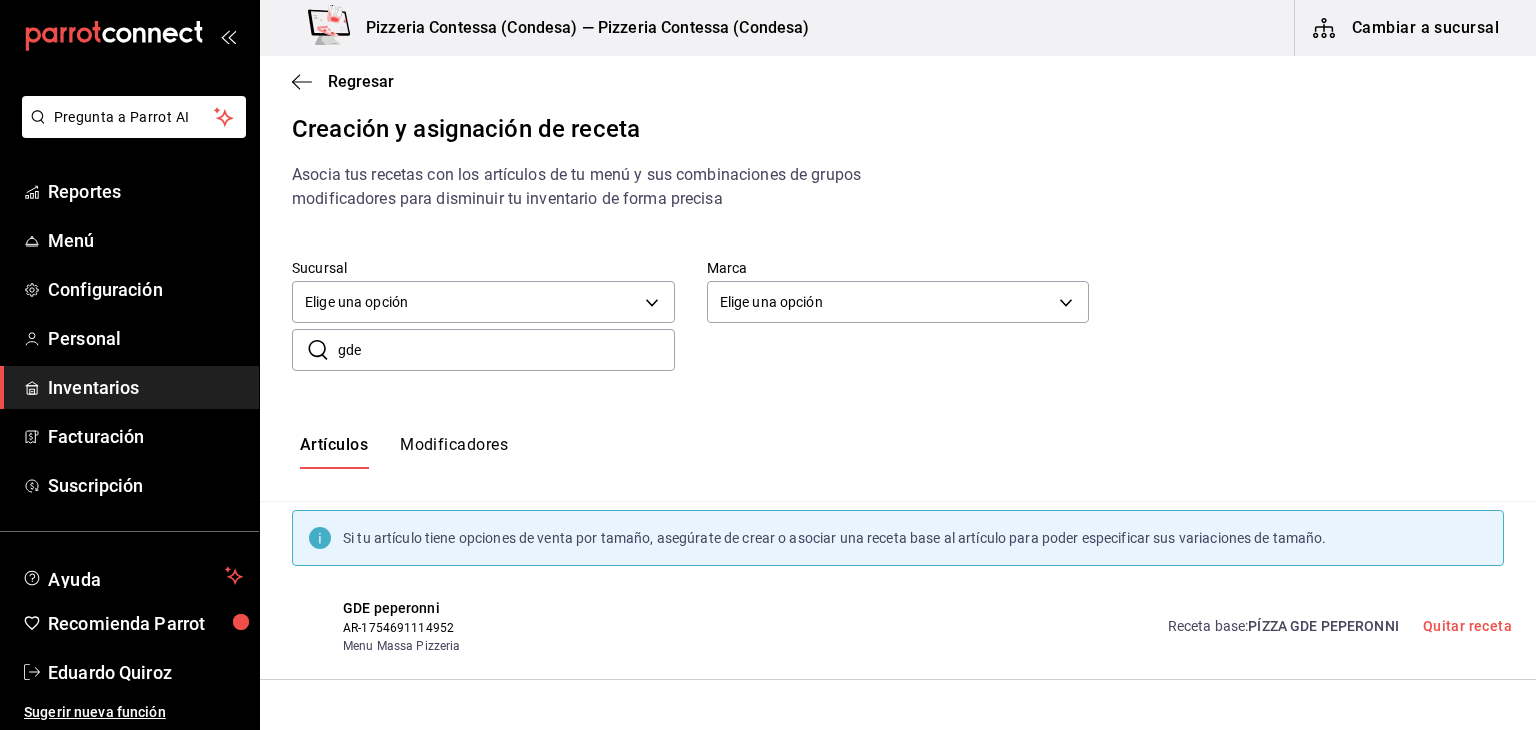 drag, startPoint x: 398, startPoint y: 354, endPoint x: 332, endPoint y: 354, distance: 66 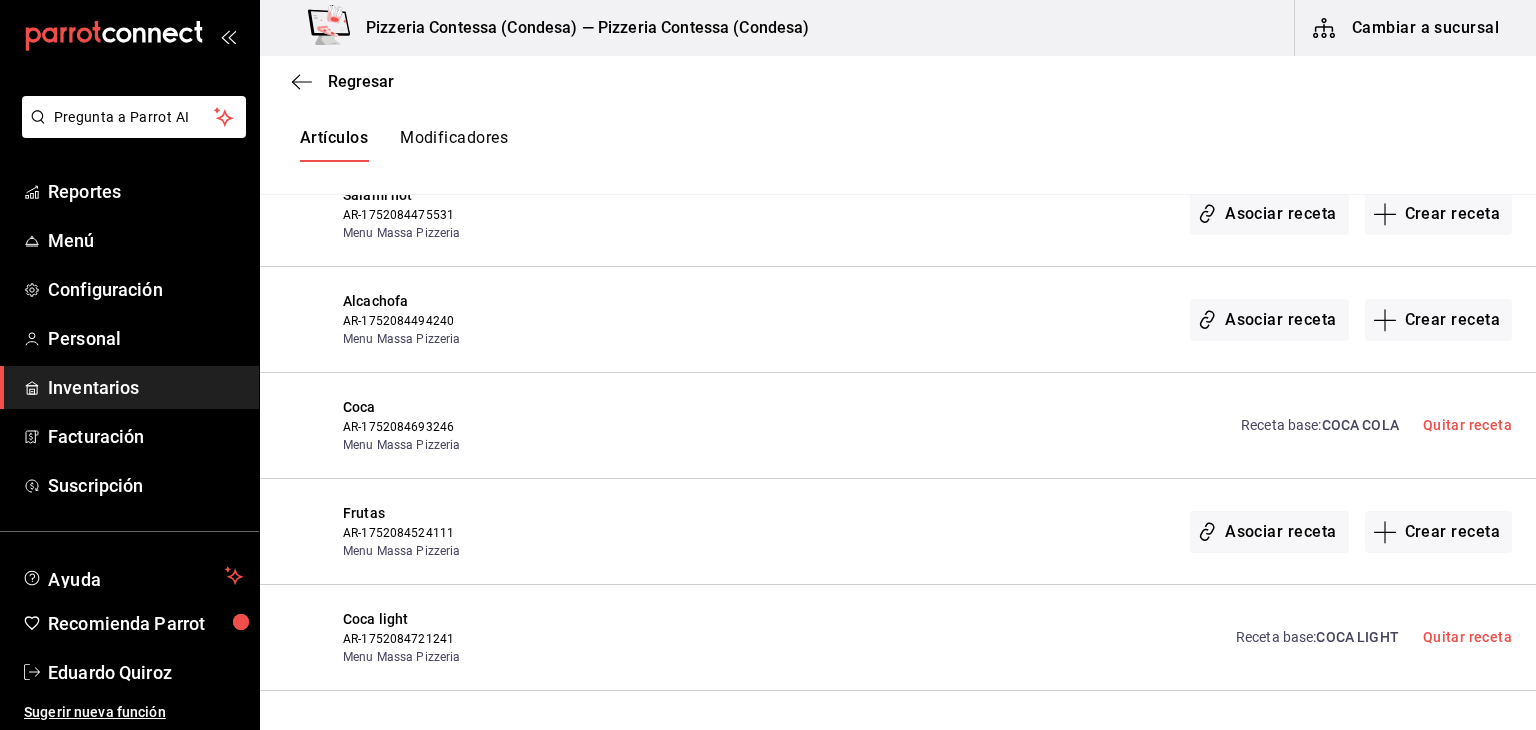 scroll, scrollTop: 0, scrollLeft: 0, axis: both 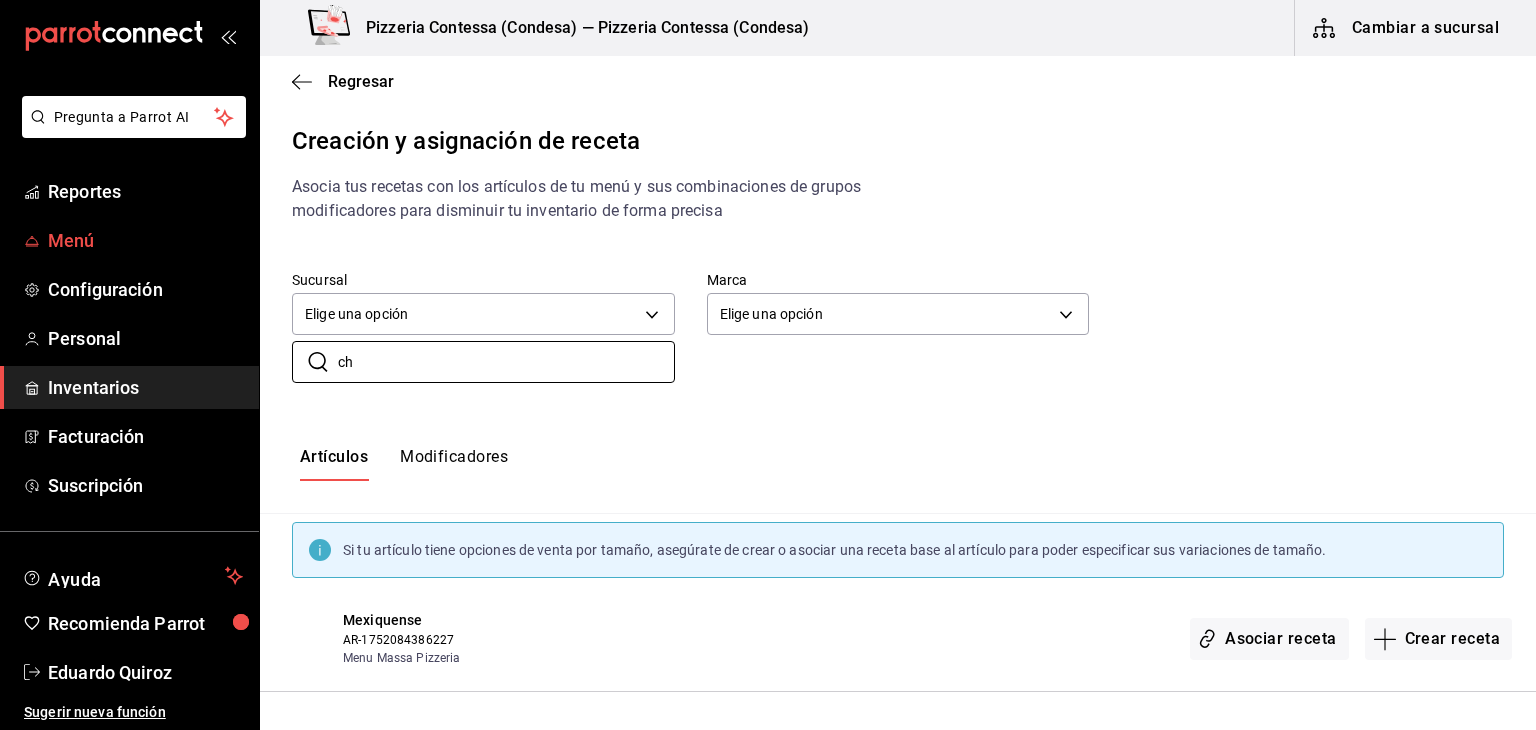 type on "ch" 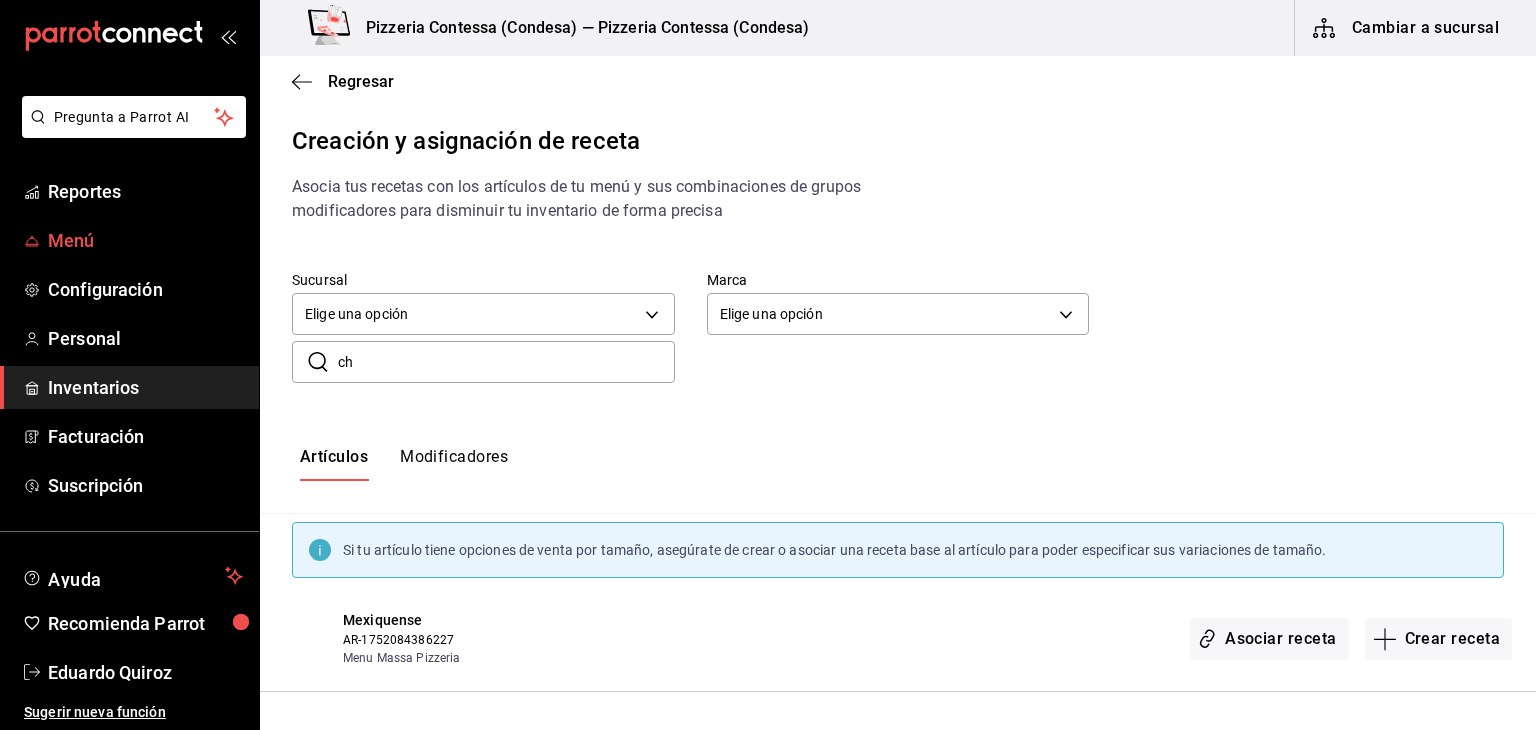 click on "Menú" at bounding box center [145, 240] 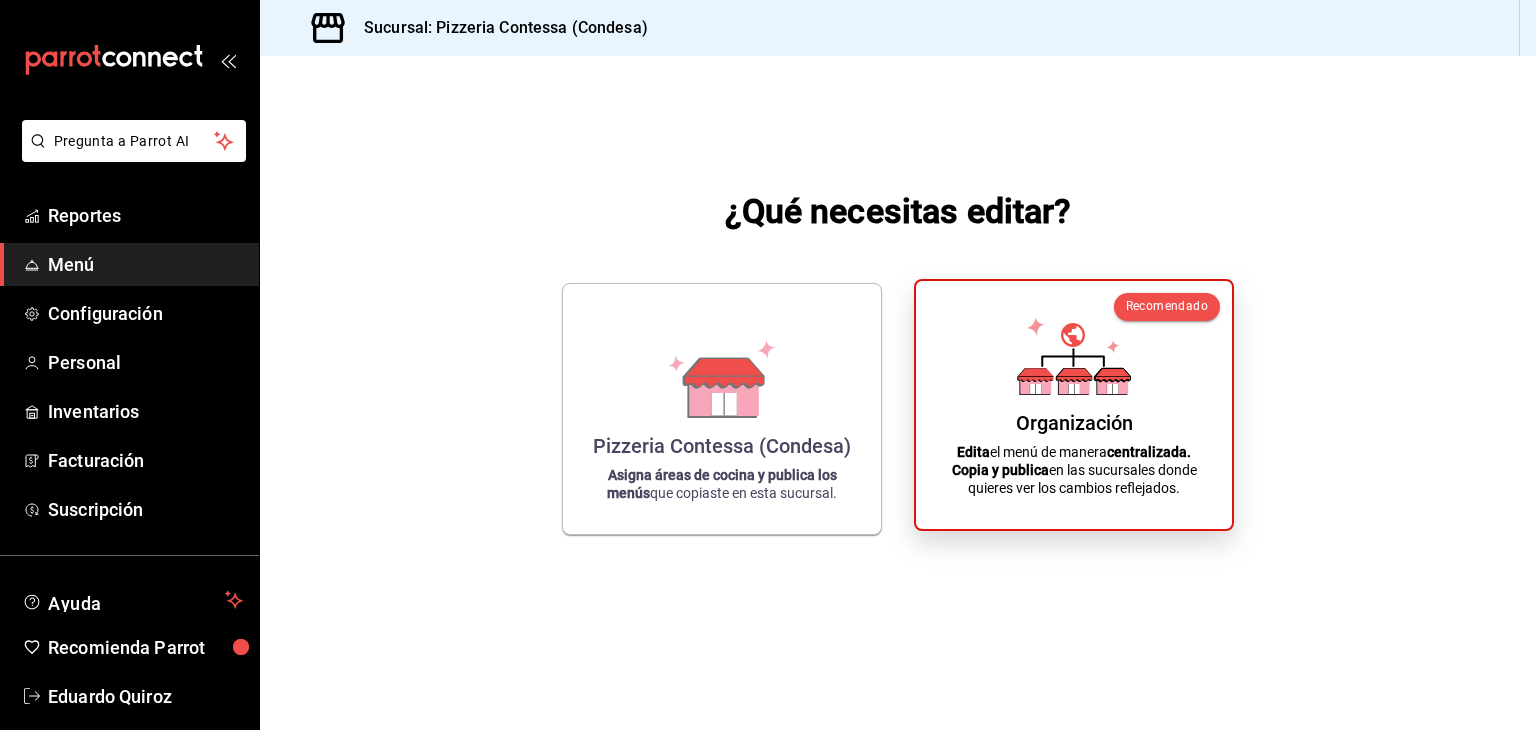 click 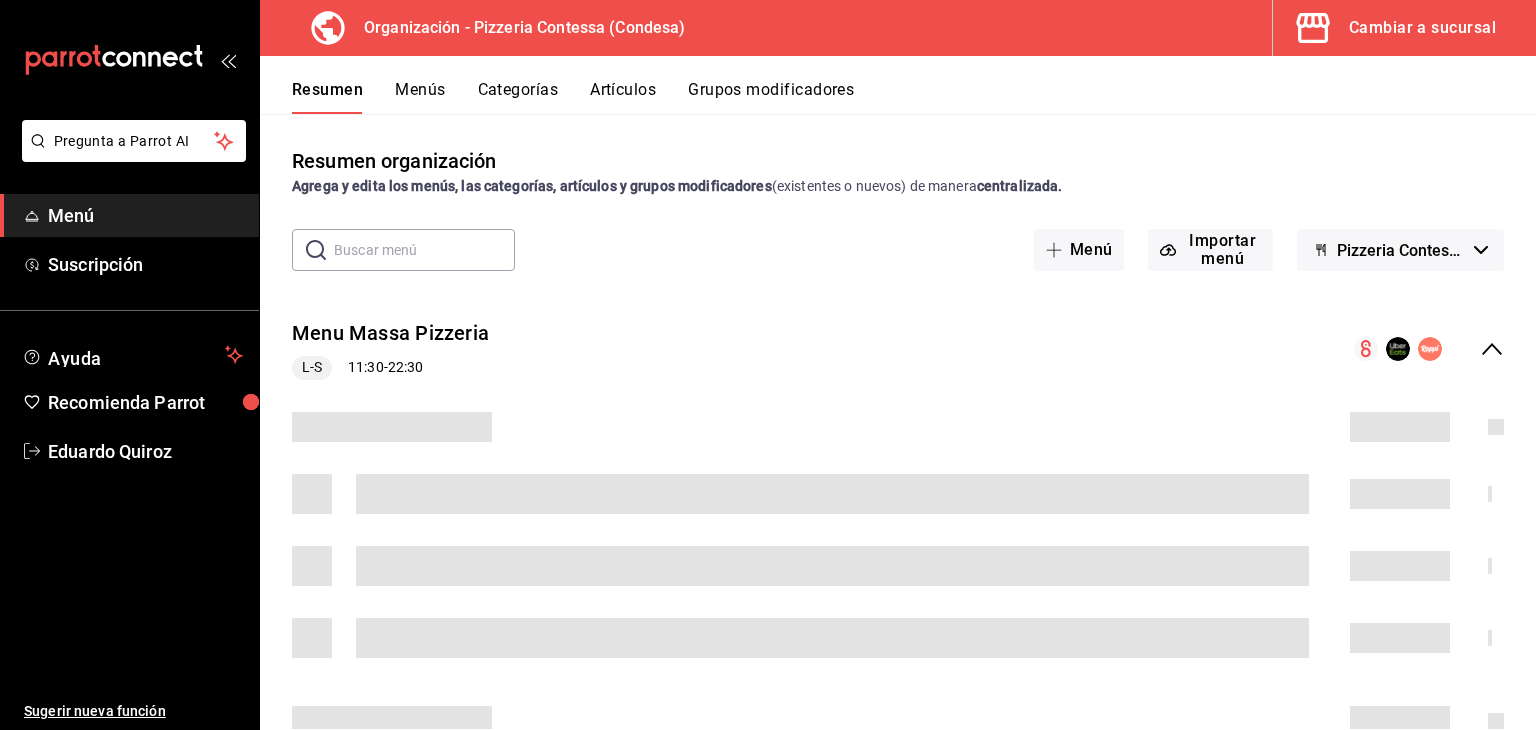 click on "Artículos" at bounding box center [623, 97] 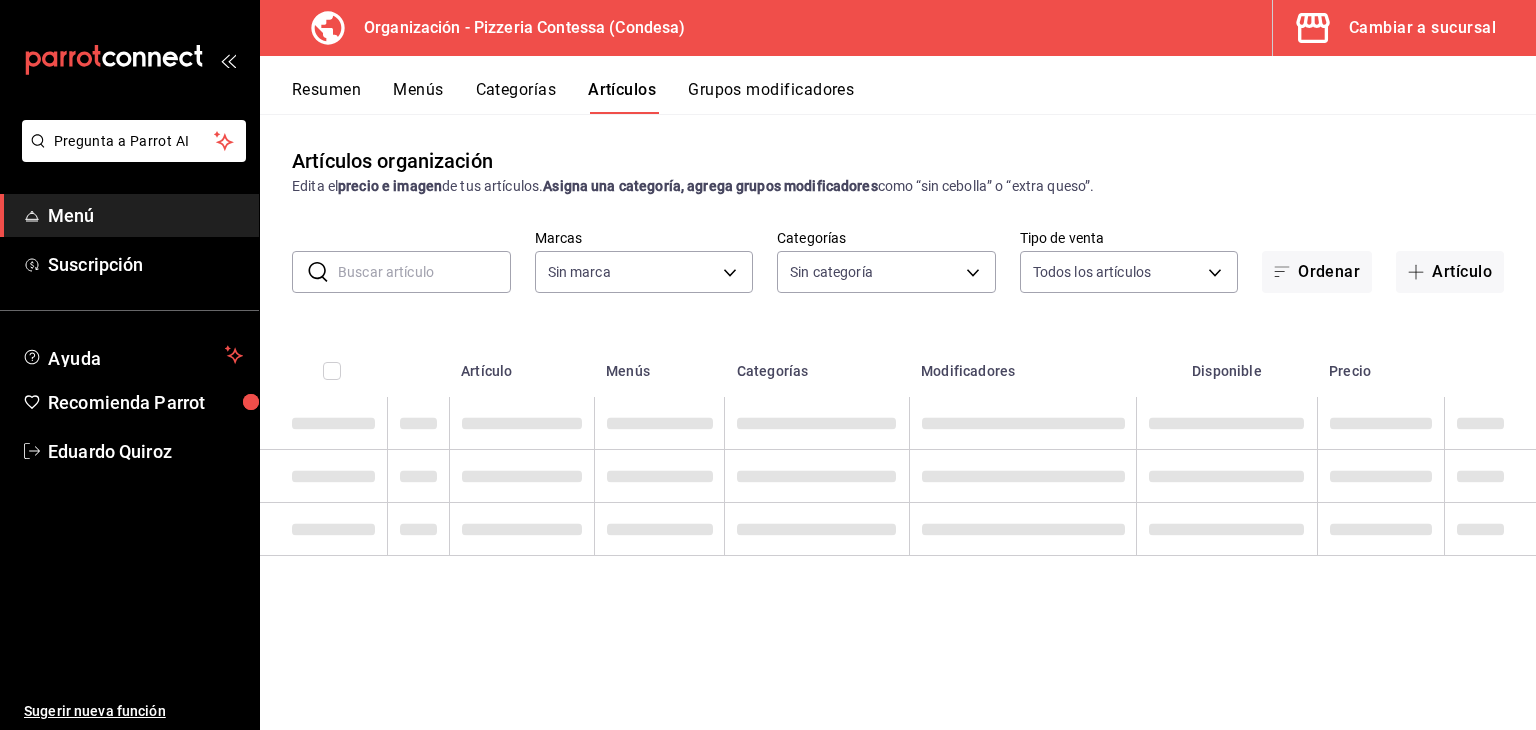 type on "ffd2d5b6-989f-41ef-afc5-5290e67978d8" 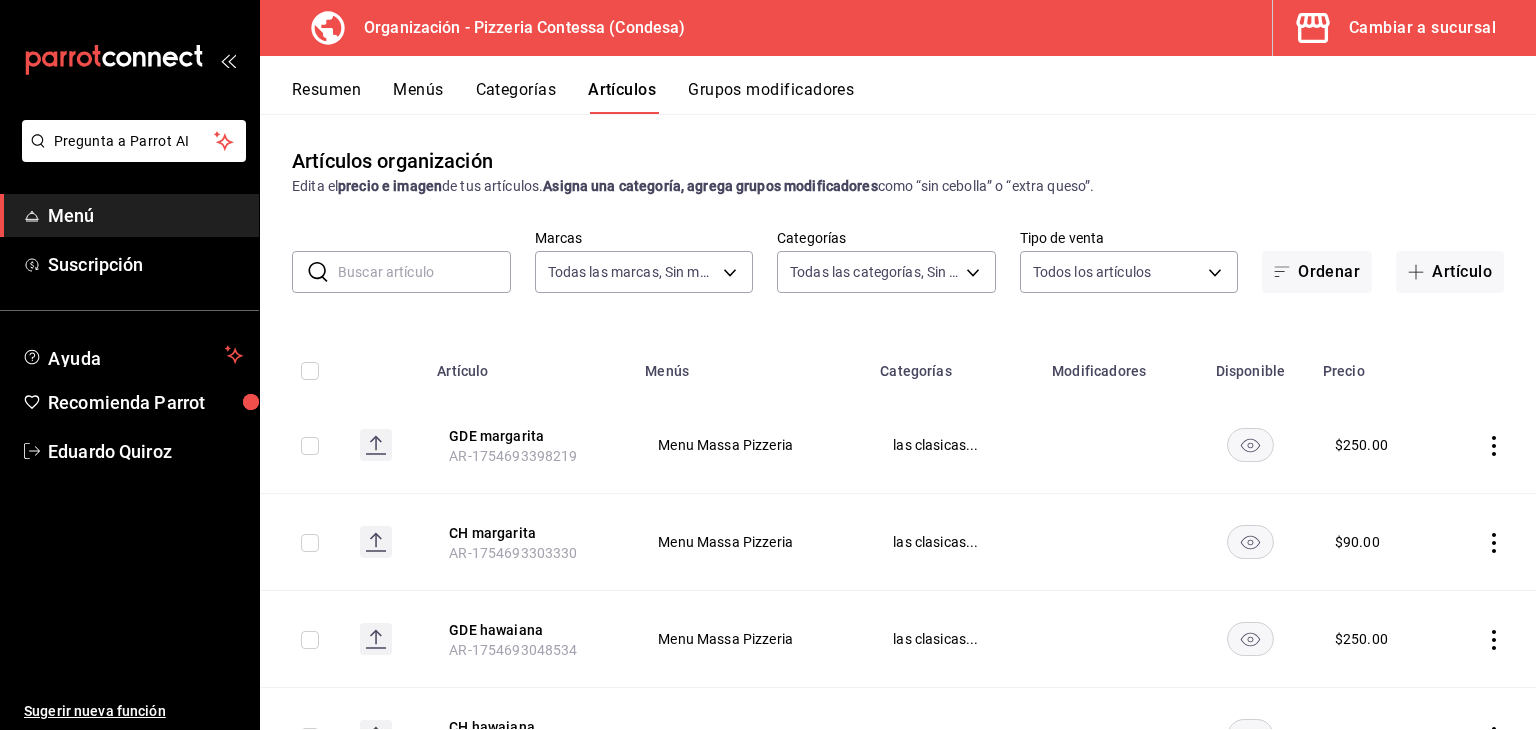 type on "9a5f5337-cc5f-4888-a4af-a93cb9ccf859,cd37cac2-c4c9-49a6-ae30-1d7a3cd4d3f2,cf877e83-9796-43f3-b994-a5e9562efdd4,bb0b1c16-f8b7-4da8-9d10-5addaf872379,6311a80c-1f67-4a66-89da-f50c66b758ca,b44dbd63-a331-4d81-83cd-3a8867acfc41,68a05afc-51e1-43d5-a706-86ca35d8873f,b3647eab-4677-4bfb-81e1-f18eaaddc35a,ba246a2e-3d57-42fa-bf0b-fee00fcabe1d" 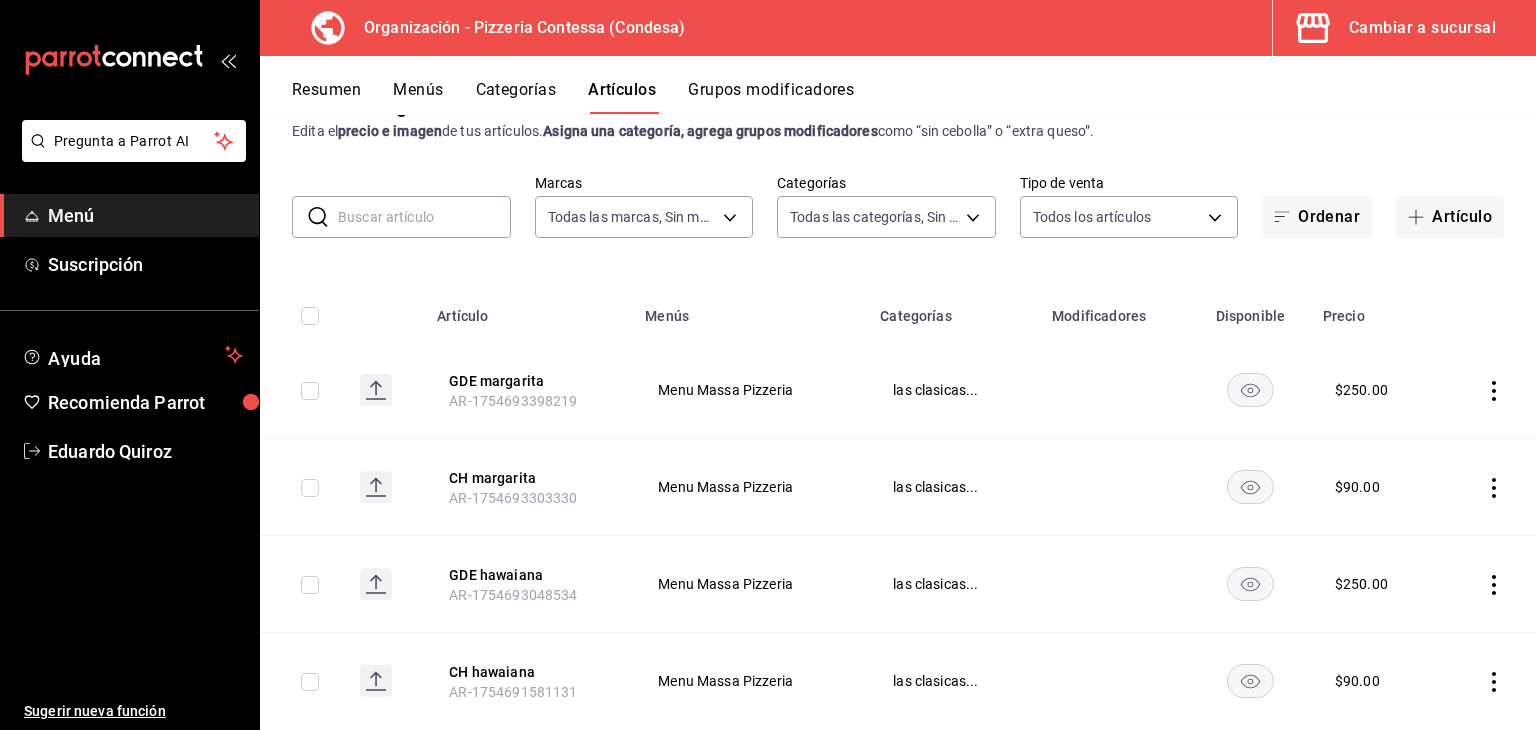 scroll, scrollTop: 0, scrollLeft: 0, axis: both 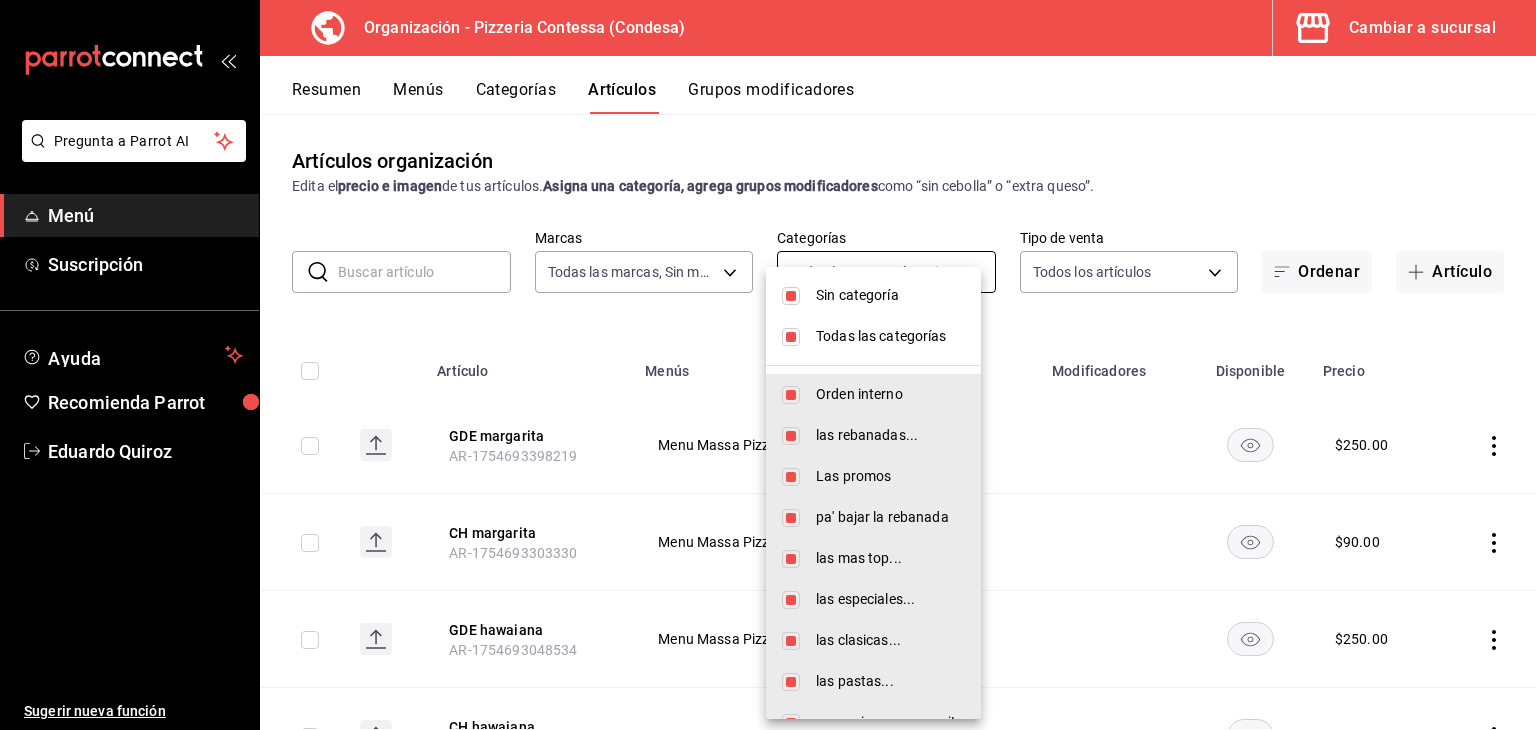 click on "Pregunta a Parrot AI Menú   Suscripción   Ayuda Recomienda Parrot   Eduardo Quiroz   Sugerir nueva función   Organización - Pizzeria Contessa (Condesa) Cambiar a sucursal Resumen Menús Categorías Artículos Grupos modificadores Artículos organización Edita el  precio e imagen  de tus artículos.  Asigna una categoría, agrega grupos modificadores  como “sin cebolla” o “extra queso”. ​ ​ Marcas Todas las marcas, Sin marca ffd2d5b6-989f-41ef-afc5-5290e67978d8 Categorías Todas las categorías, Sin categoría 9a5f5337-cc5f-4888-a4af-a93cb9ccf859,cd37cac2-c4c9-49a6-ae30-1d7a3cd4d3f2,cf877e83-9796-43f3-b994-a5e9562efdd4,bb0b1c16-f8b7-4da8-9d10-5addaf872379,6311a80c-1f67-4a66-89da-f50c66b758ca,b44dbd63-a331-4d81-83cd-3a8867acfc41,68a05afc-51e1-43d5-a706-86ca35d8873f,b3647eab-4677-4bfb-81e1-f18eaaddc35a,ba246a2e-3d57-42fa-bf0b-fee00fcabe1d Tipo de venta Todos los artículos ALL Ordenar Artículo Artículo Menús Categorías Modificadores Disponible Precio GDE margarita AR-1754693398219 $ 250.00 $" at bounding box center (768, 365) 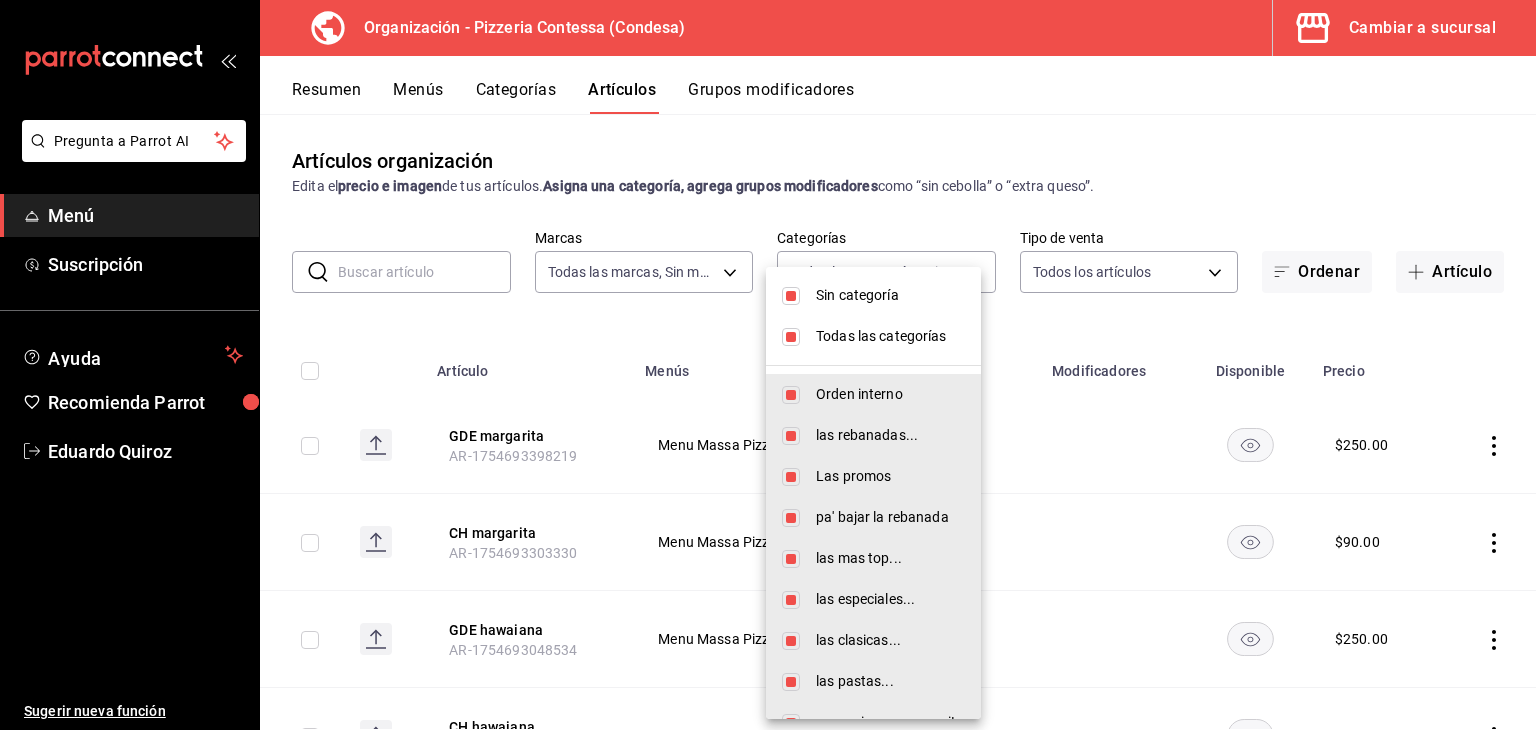 click at bounding box center [791, 337] 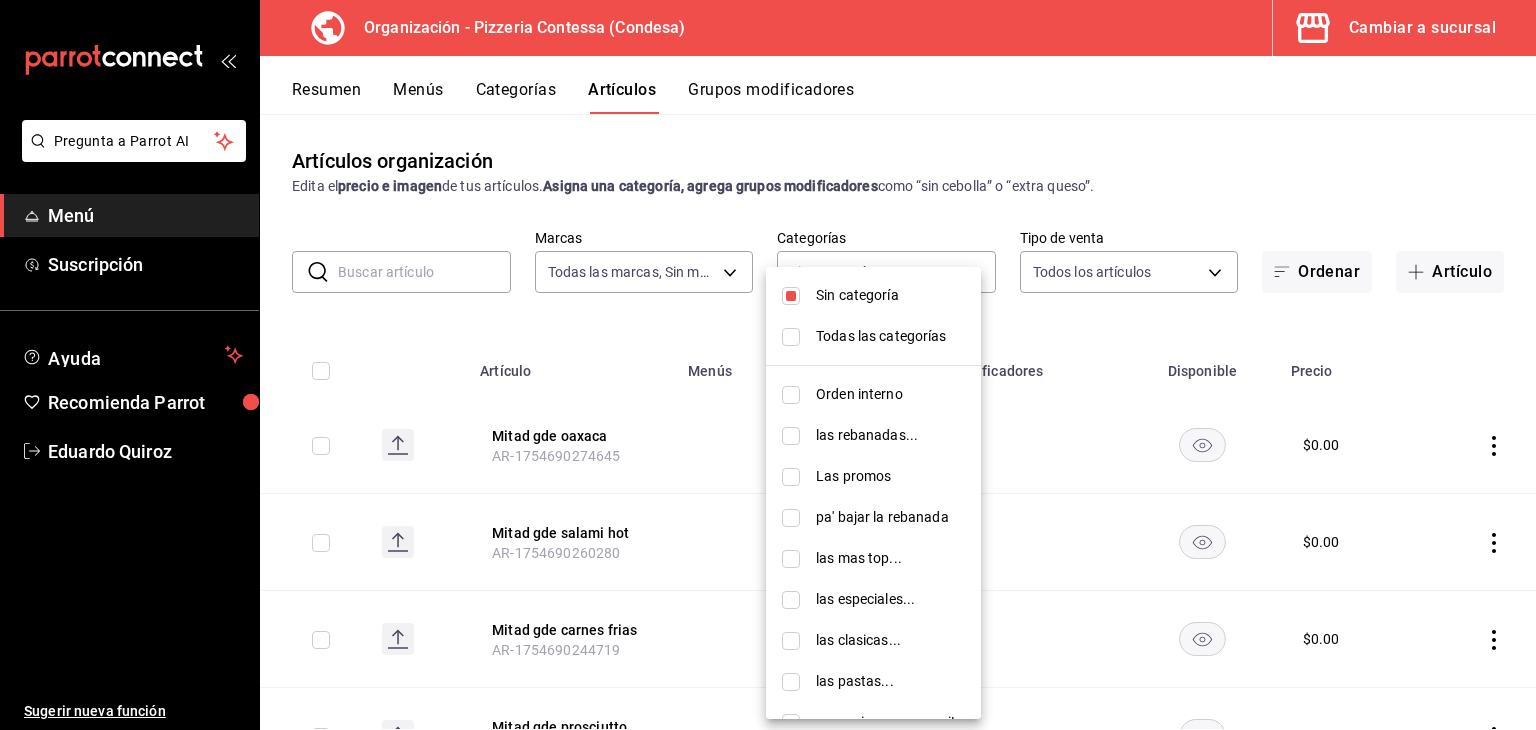 click at bounding box center (791, 296) 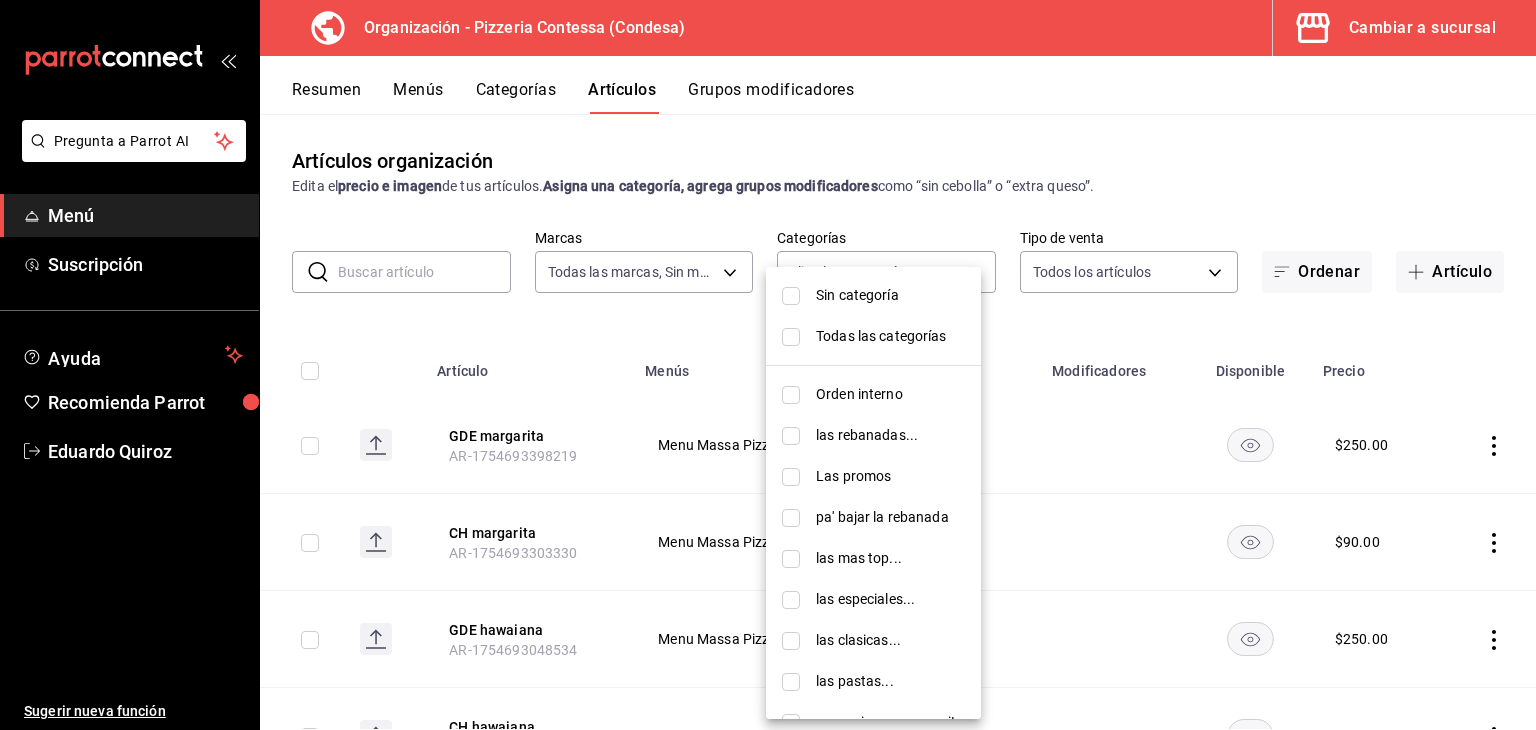 click at bounding box center [791, 641] 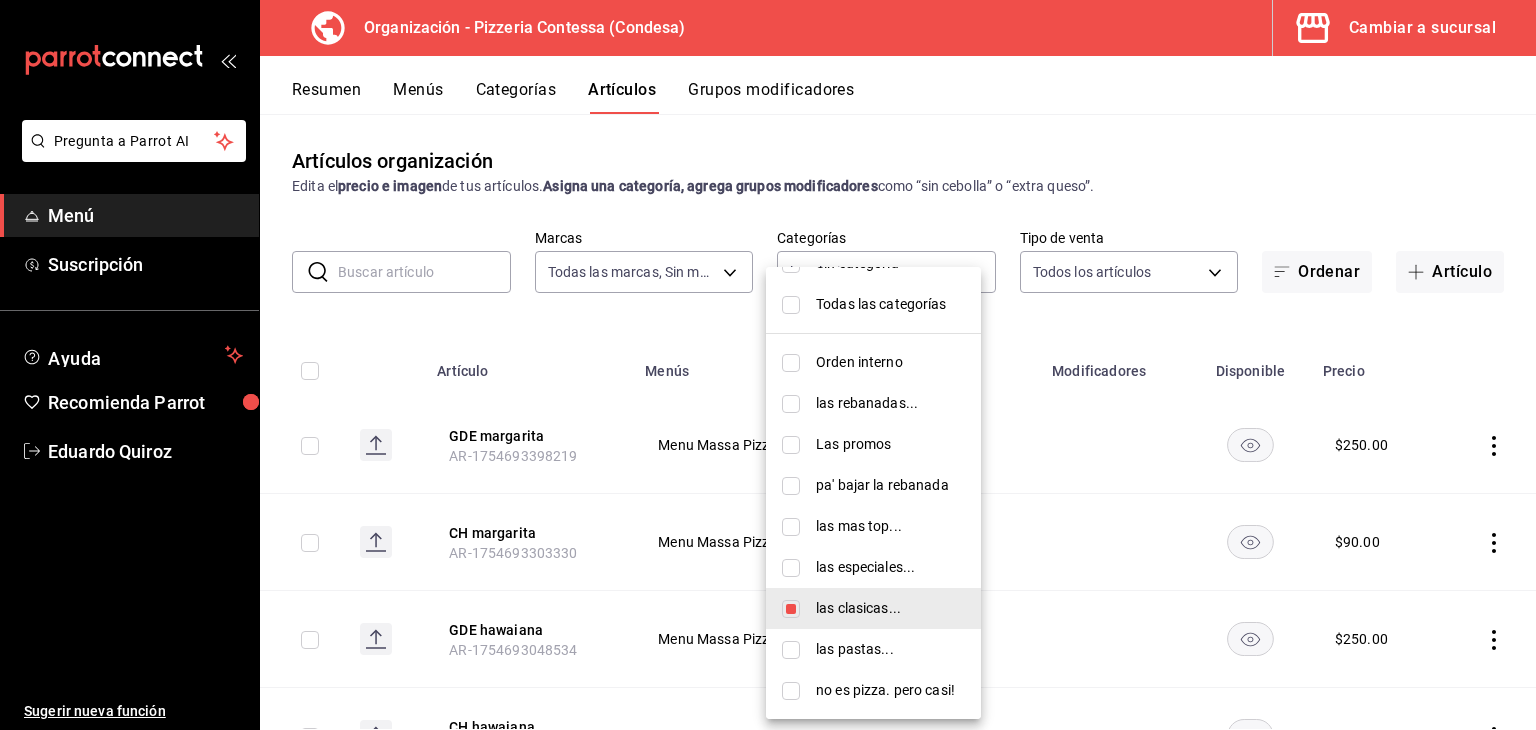 scroll, scrollTop: 32, scrollLeft: 0, axis: vertical 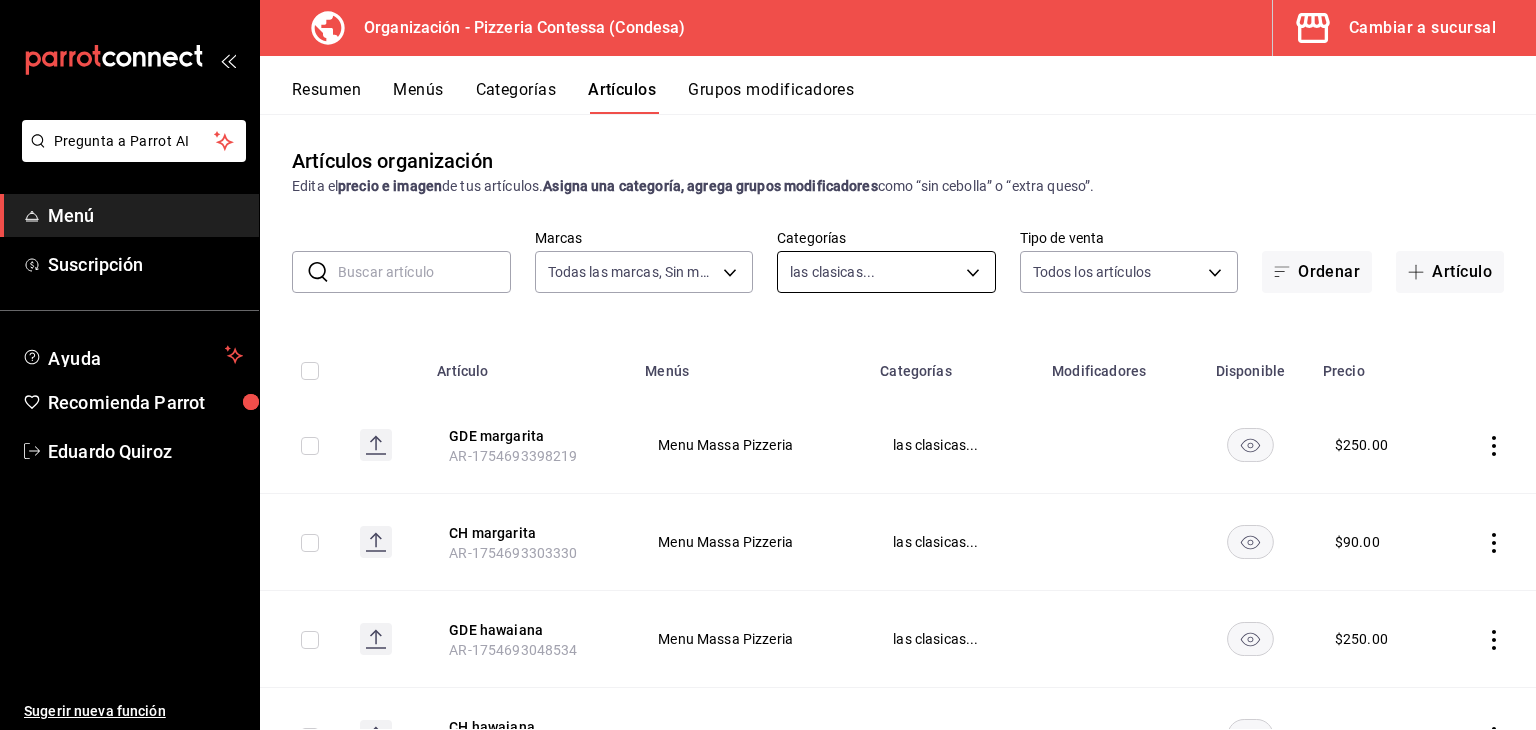 click on "Pregunta a Parrot AI Menú   Suscripción   Ayuda Recomienda Parrot   Eduardo Quiroz   Sugerir nueva función   Organización - Pizzeria Contessa (Condesa) Cambiar a sucursal Resumen Menús Categorías Artículos Grupos modificadores Artículos organización Edita el  precio e imagen  de tus artículos.  Asigna una categoría, agrega grupos modificadores  como “sin cebolla” o “extra queso”. ​ ​ Marcas Todas las marcas, Sin marca ffd2d5b6-989f-41ef-afc5-5290e67978d8 Categorías las clasicas... 68a05afc-51e1-43d5-a706-86ca35d8873f Tipo de venta Todos los artículos ALL Ordenar Artículo Artículo Menús Categorías Modificadores Disponible Precio GDE margarita AR-1754693398219 Menu Massa Pizzeria las clasicas... $ 250.00 CH margarita AR-1754693303330 Menu Massa Pizzeria las clasicas... $ 90.00 GDE hawaiana AR-1754693048534 Menu Massa Pizzeria las clasicas... $ 250.00 CH hawaiana AR-1754691581131 Menu Massa Pizzeria las clasicas... $ 90.00 GDE bolognesa AR-1754691225421 Menu Massa Pizzeria $ 250.00 $" at bounding box center (768, 365) 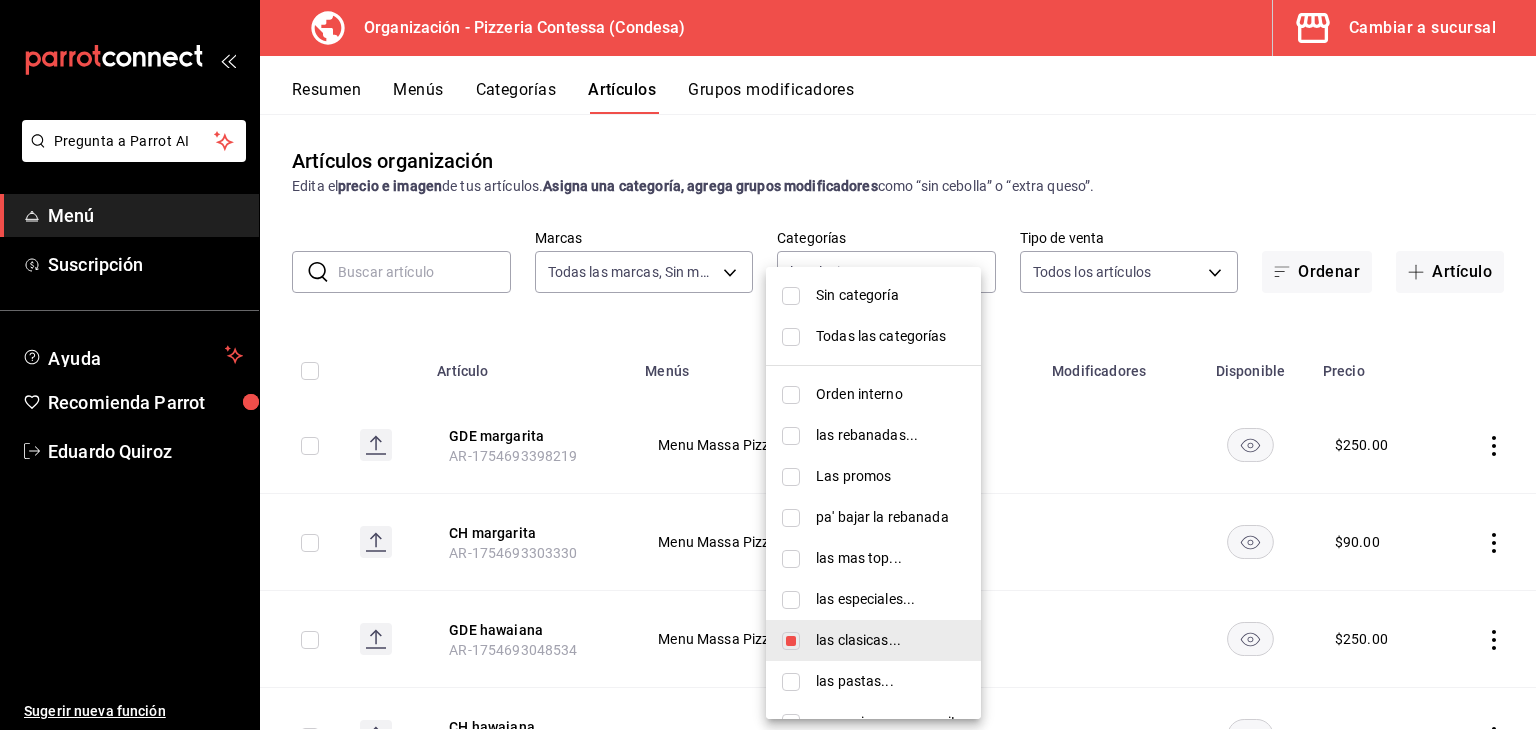 click at bounding box center (768, 365) 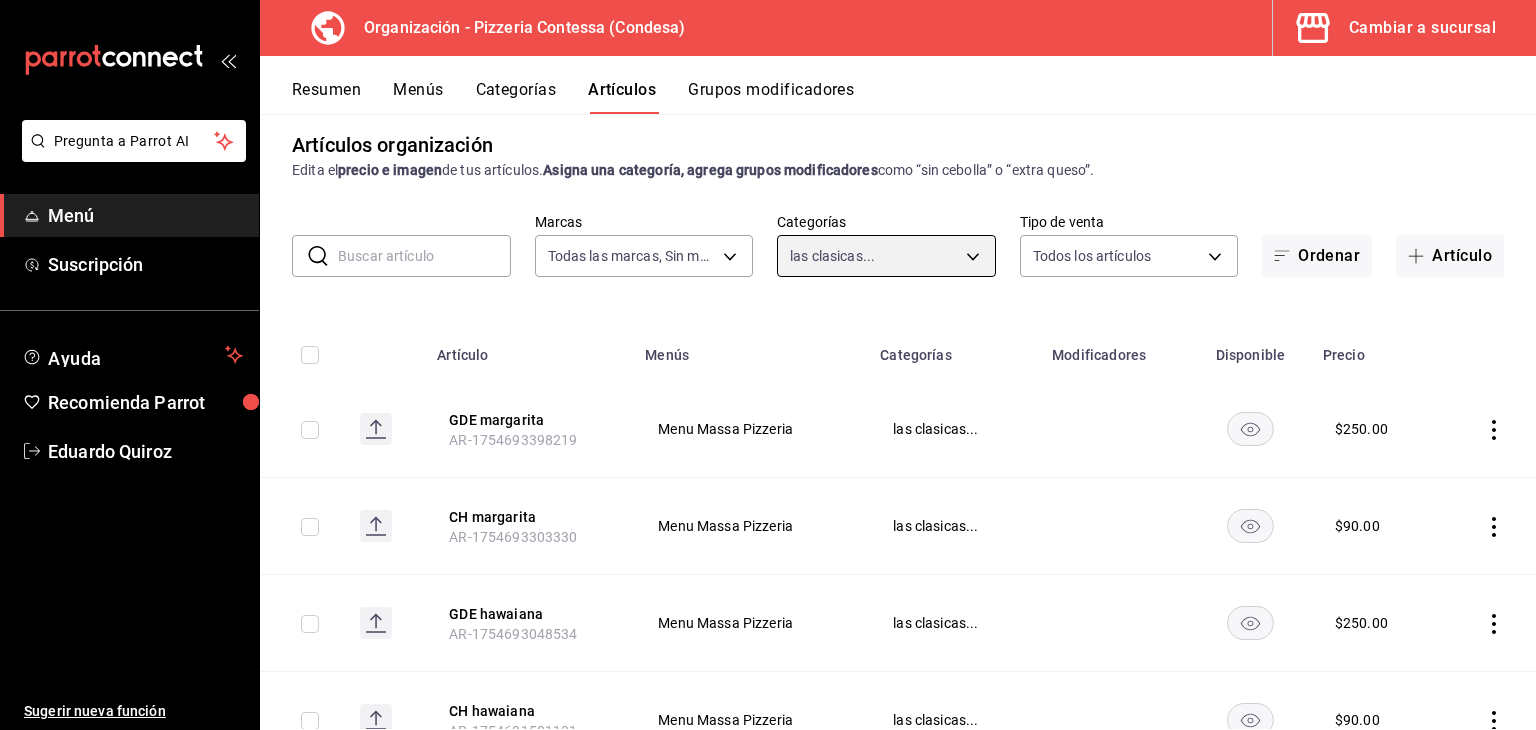 scroll, scrollTop: 0, scrollLeft: 0, axis: both 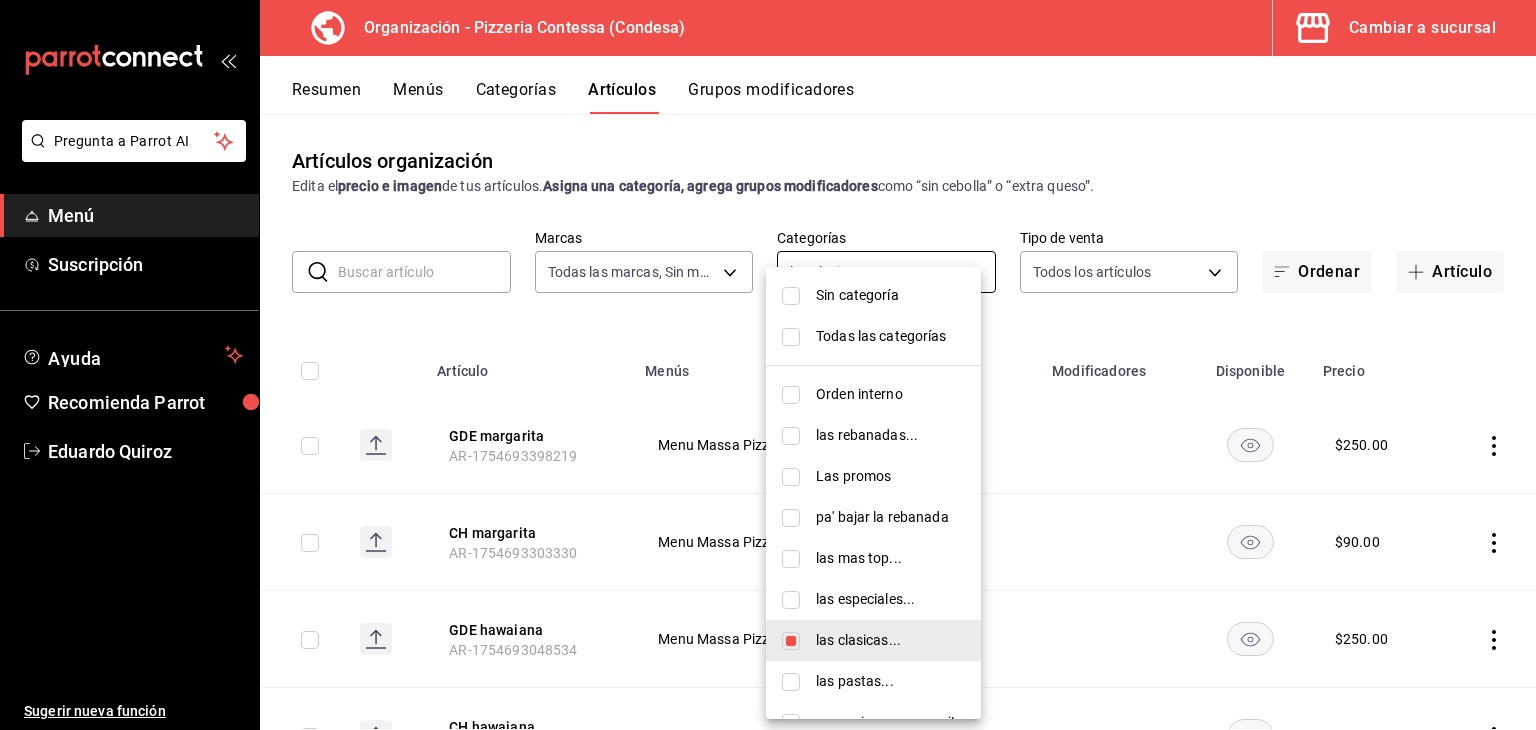 click on "Pregunta a Parrot AI Menú   Suscripción   Ayuda Recomienda Parrot   Eduardo Quiroz   Sugerir nueva función   Organización - Pizzeria Contessa (Condesa) Cambiar a sucursal Resumen Menús Categorías Artículos Grupos modificadores Artículos organización Edita el  precio e imagen  de tus artículos.  Asigna una categoría, agrega grupos modificadores  como “sin cebolla” o “extra queso”. ​ ​ Marcas Todas las marcas, Sin marca ffd2d5b6-989f-41ef-afc5-5290e67978d8 Categorías las clasicas... 68a05afc-51e1-43d5-a706-86ca35d8873f Tipo de venta Todos los artículos ALL Ordenar Artículo Artículo Menús Categorías Modificadores Disponible Precio GDE margarita AR-1754693398219 Menu Massa Pizzeria las clasicas... $ 250.00 CH margarita AR-1754693303330 Menu Massa Pizzeria las clasicas... $ 90.00 GDE hawaiana AR-1754693048534 Menu Massa Pizzeria las clasicas... $ 250.00 CH hawaiana AR-1754691581131 Menu Massa Pizzeria las clasicas... $ 90.00 GDE bolognesa AR-1754691225421 Menu Massa Pizzeria $ 250.00 $" at bounding box center [768, 365] 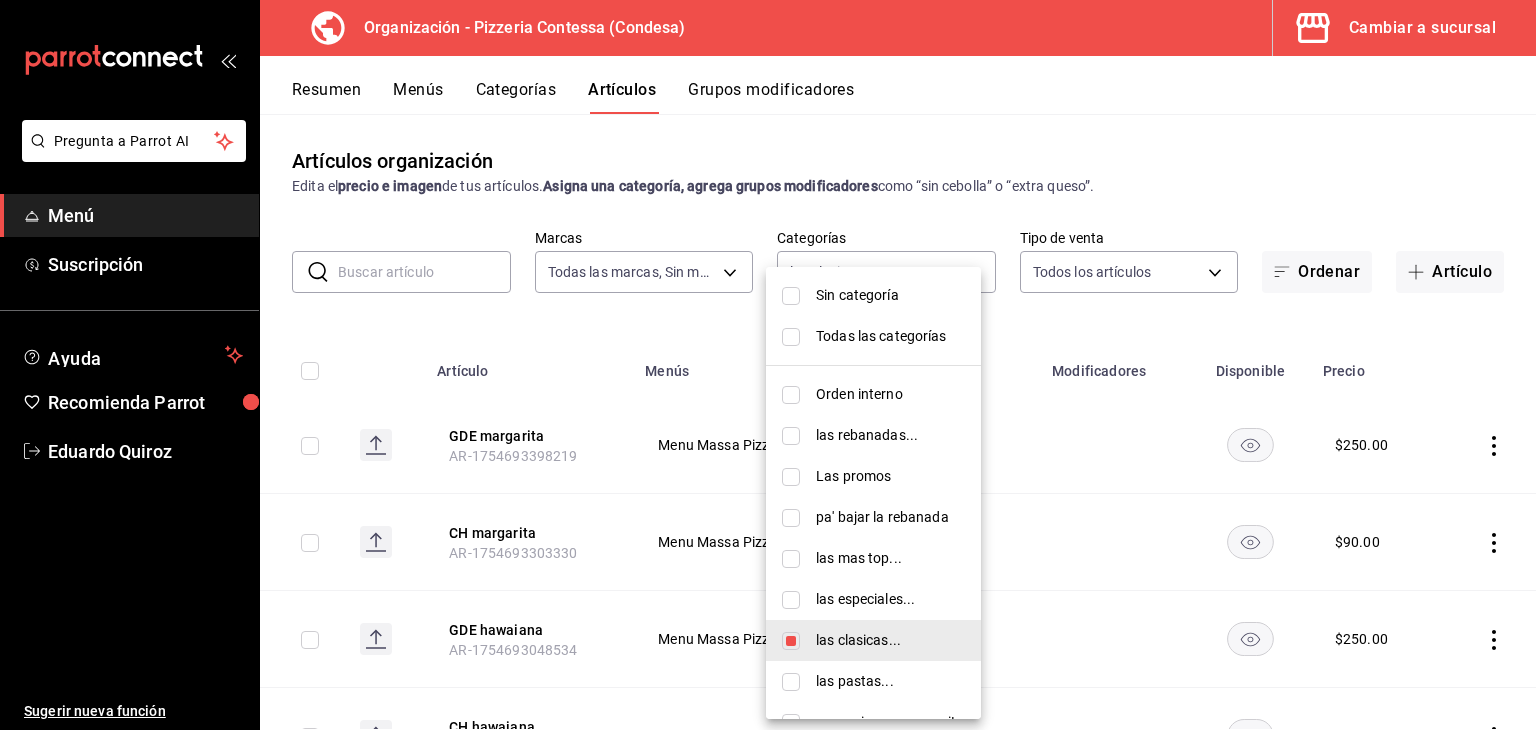 click at bounding box center (791, 600) 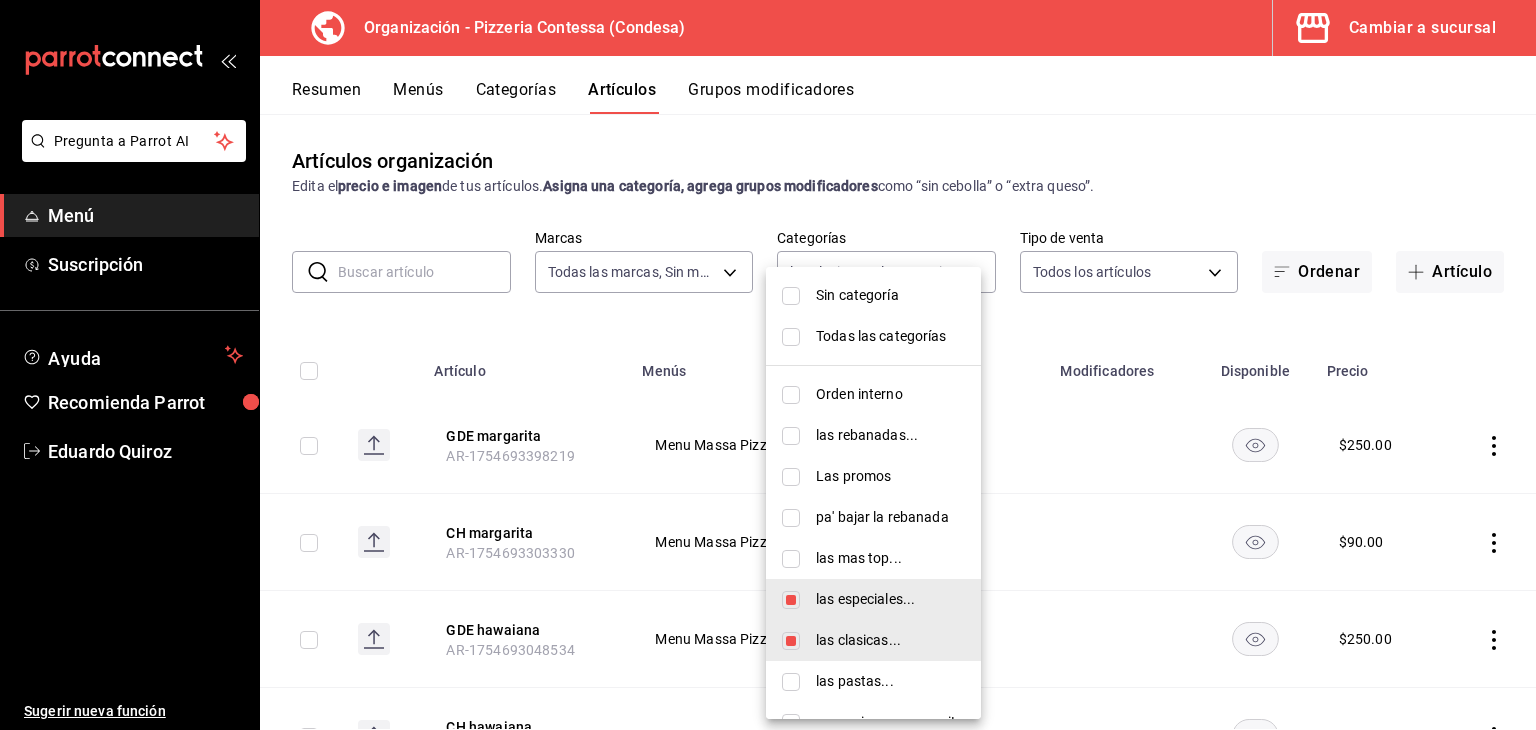 click at bounding box center (791, 641) 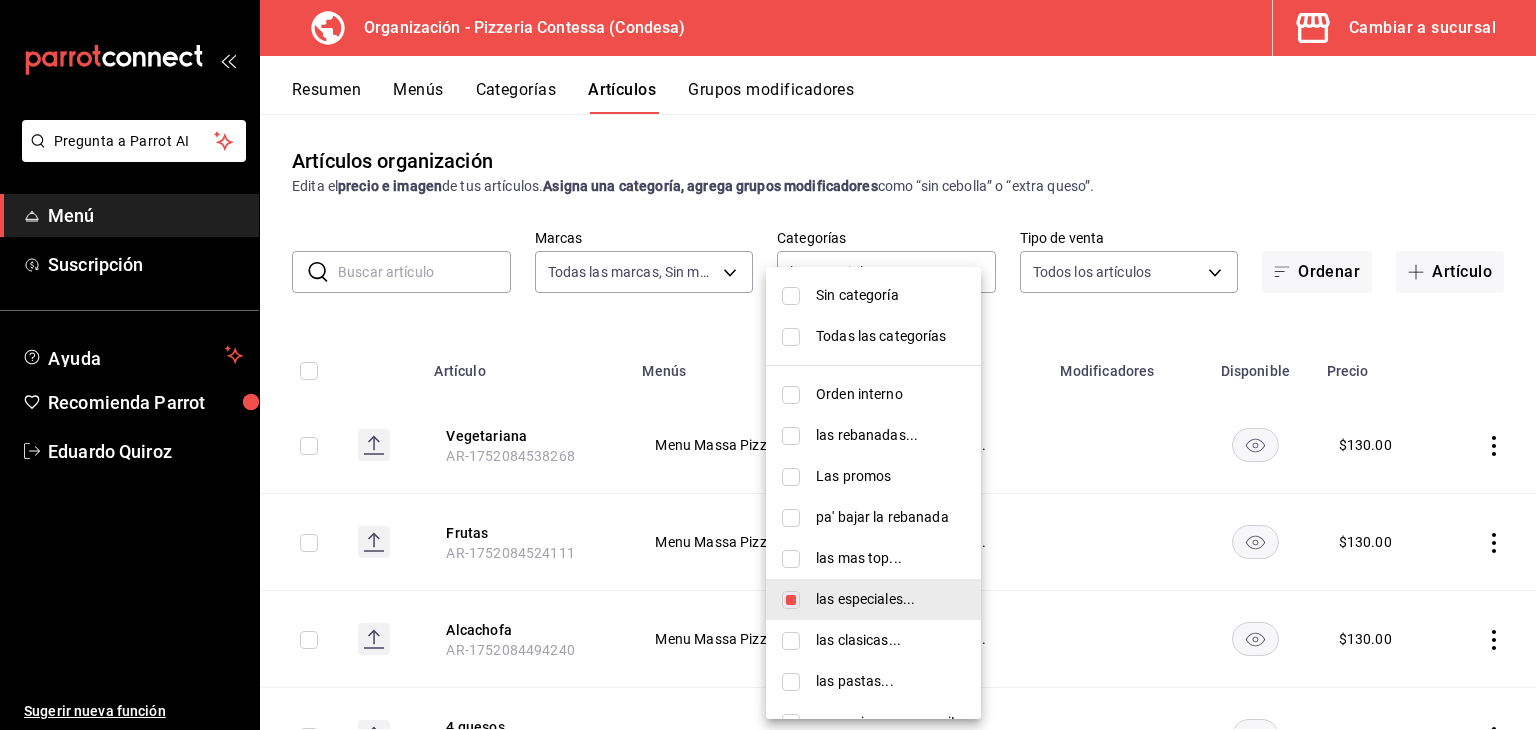 click at bounding box center [768, 365] 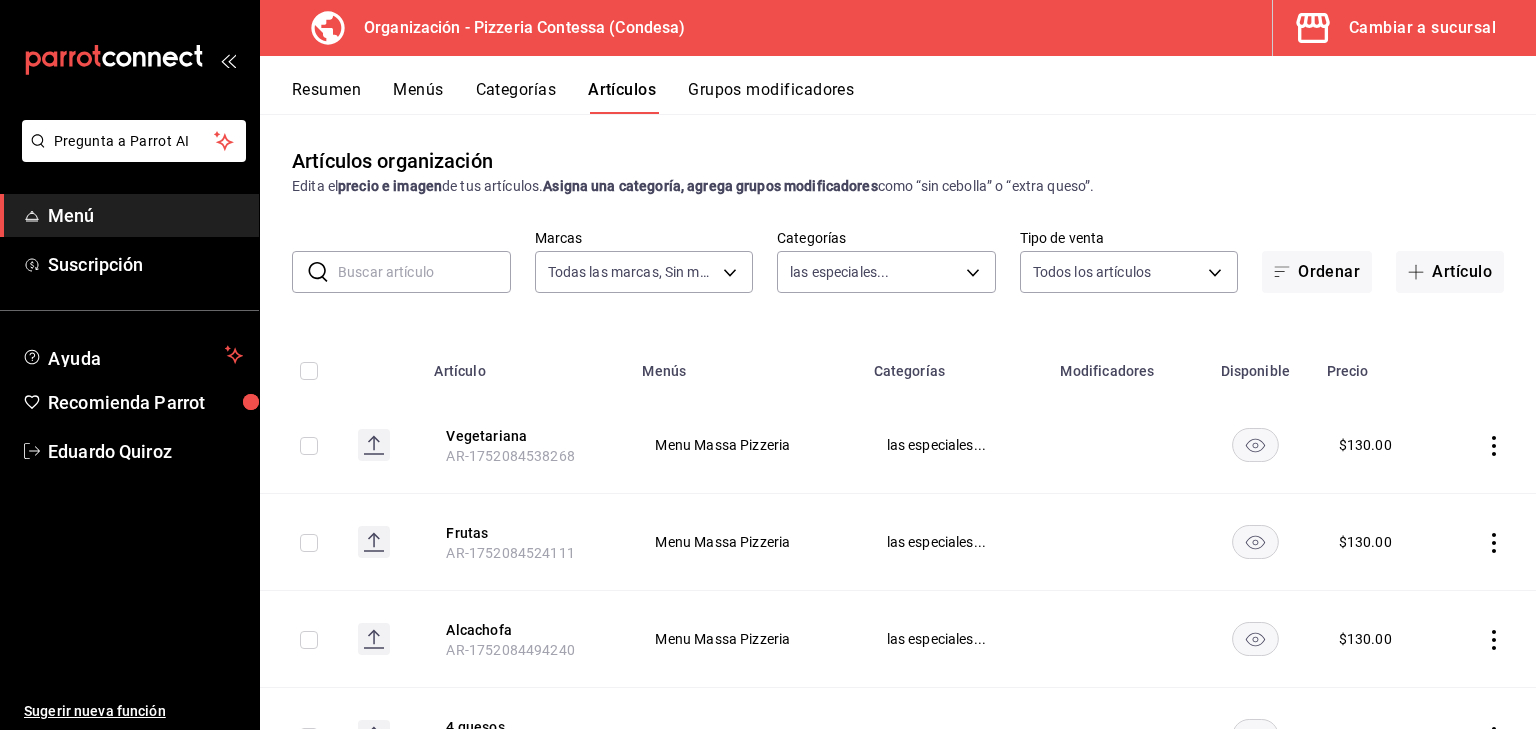 click 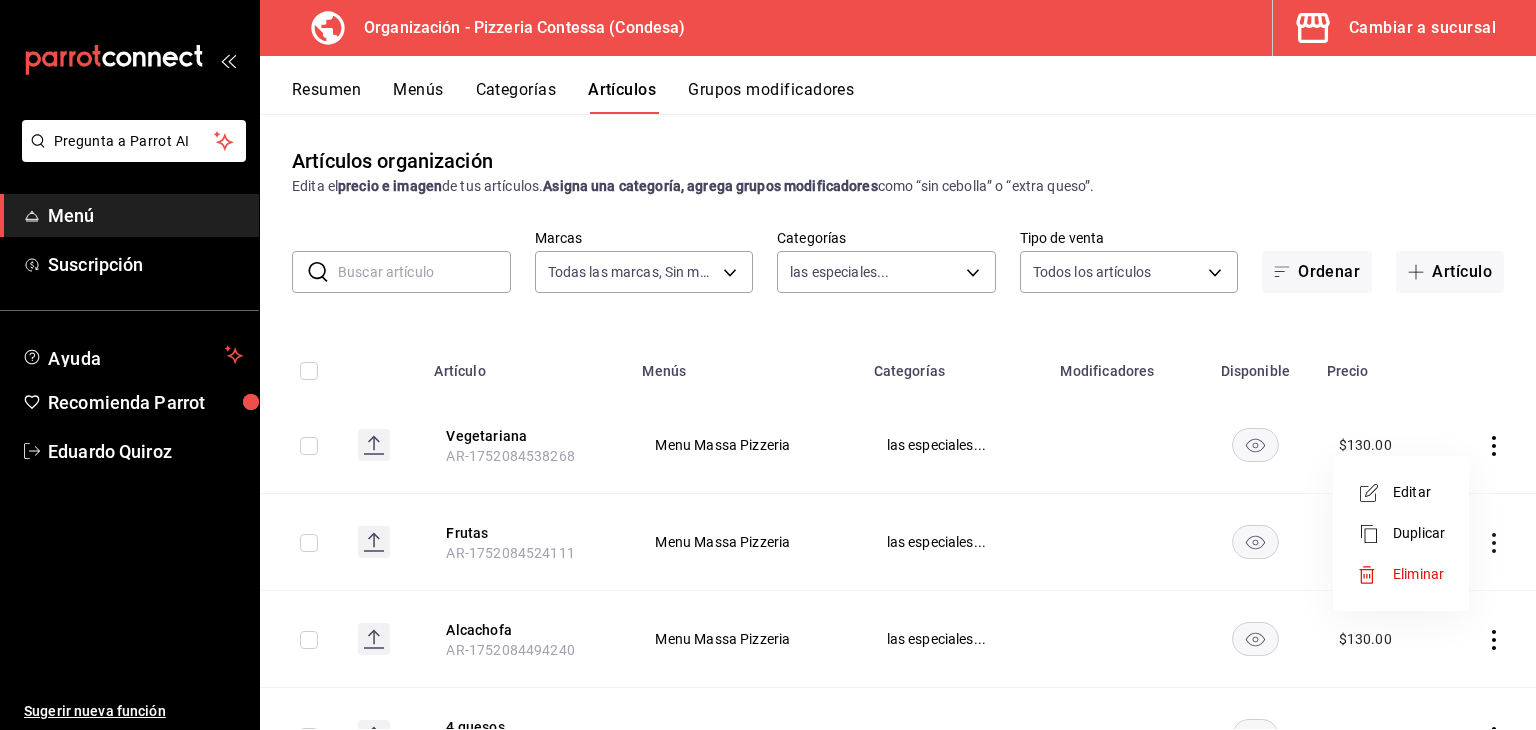 click at bounding box center (1375, 575) 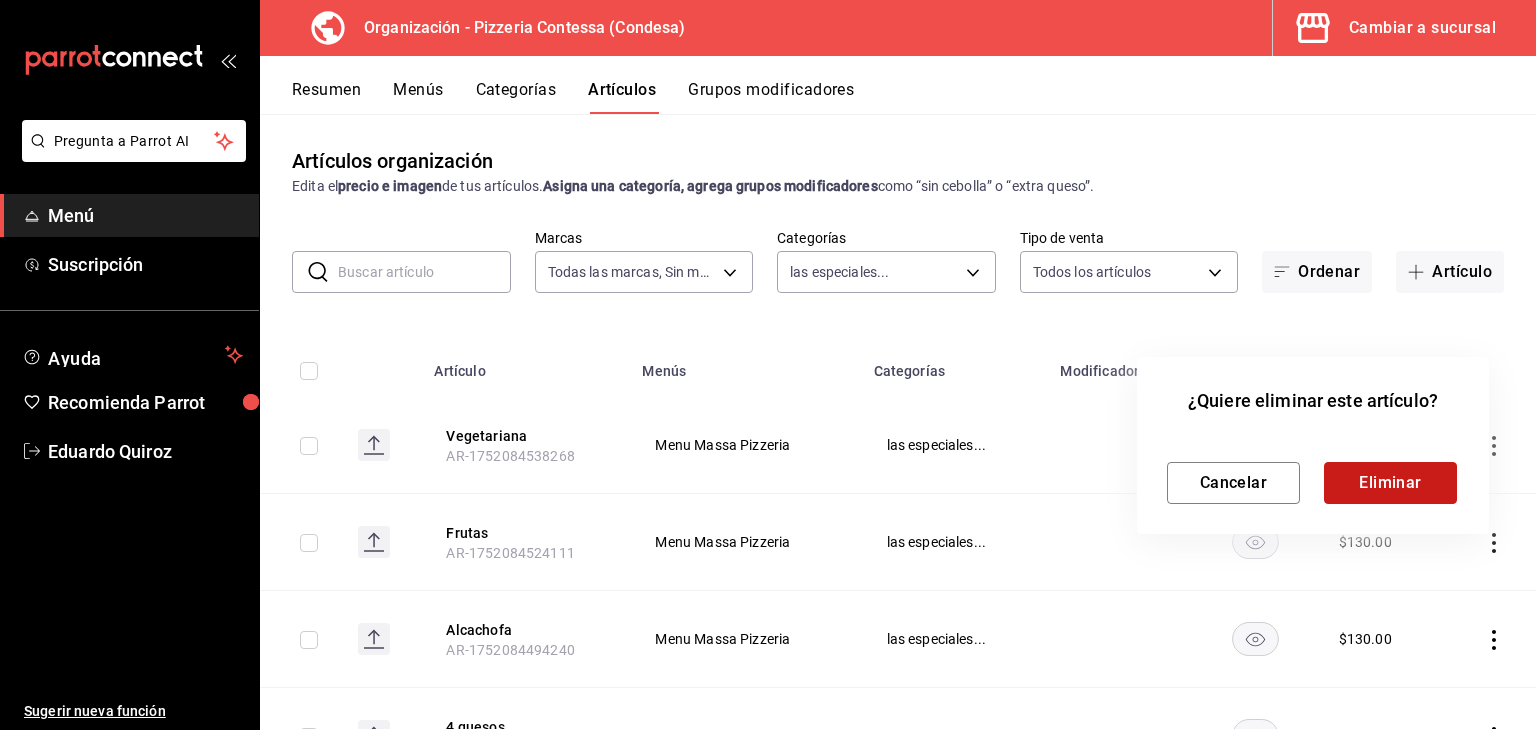 click on "Eliminar" at bounding box center (1390, 483) 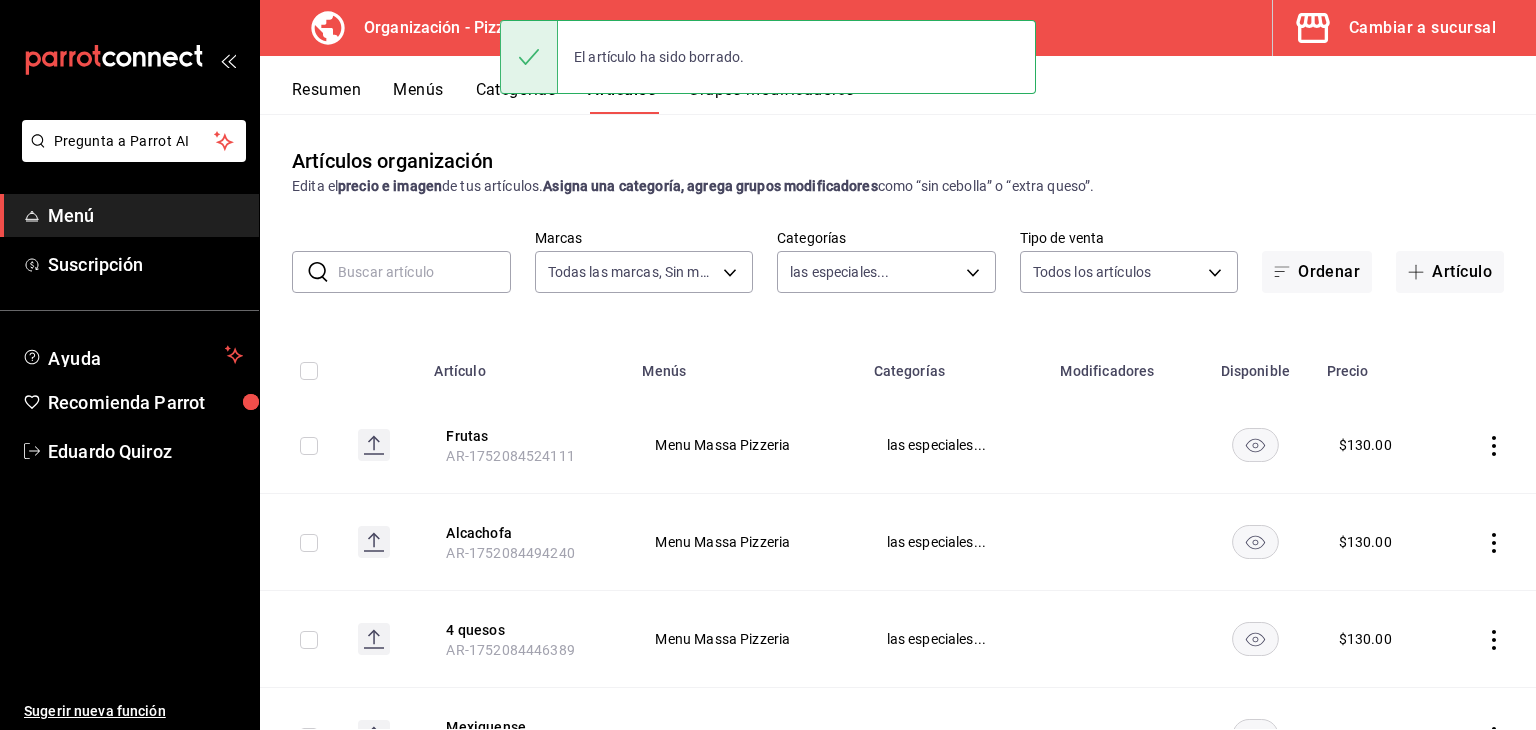 click 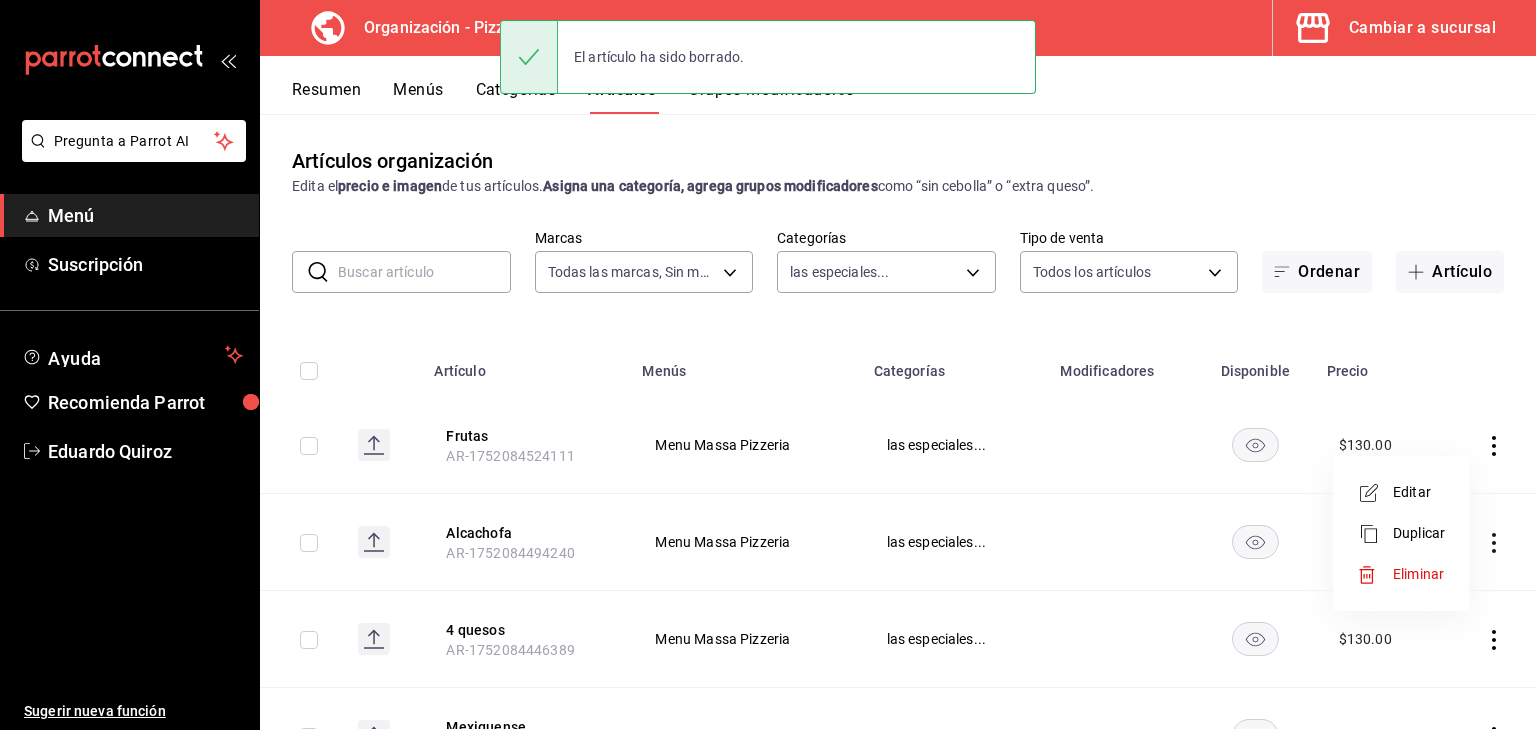 click on "Eliminar" at bounding box center [1418, 574] 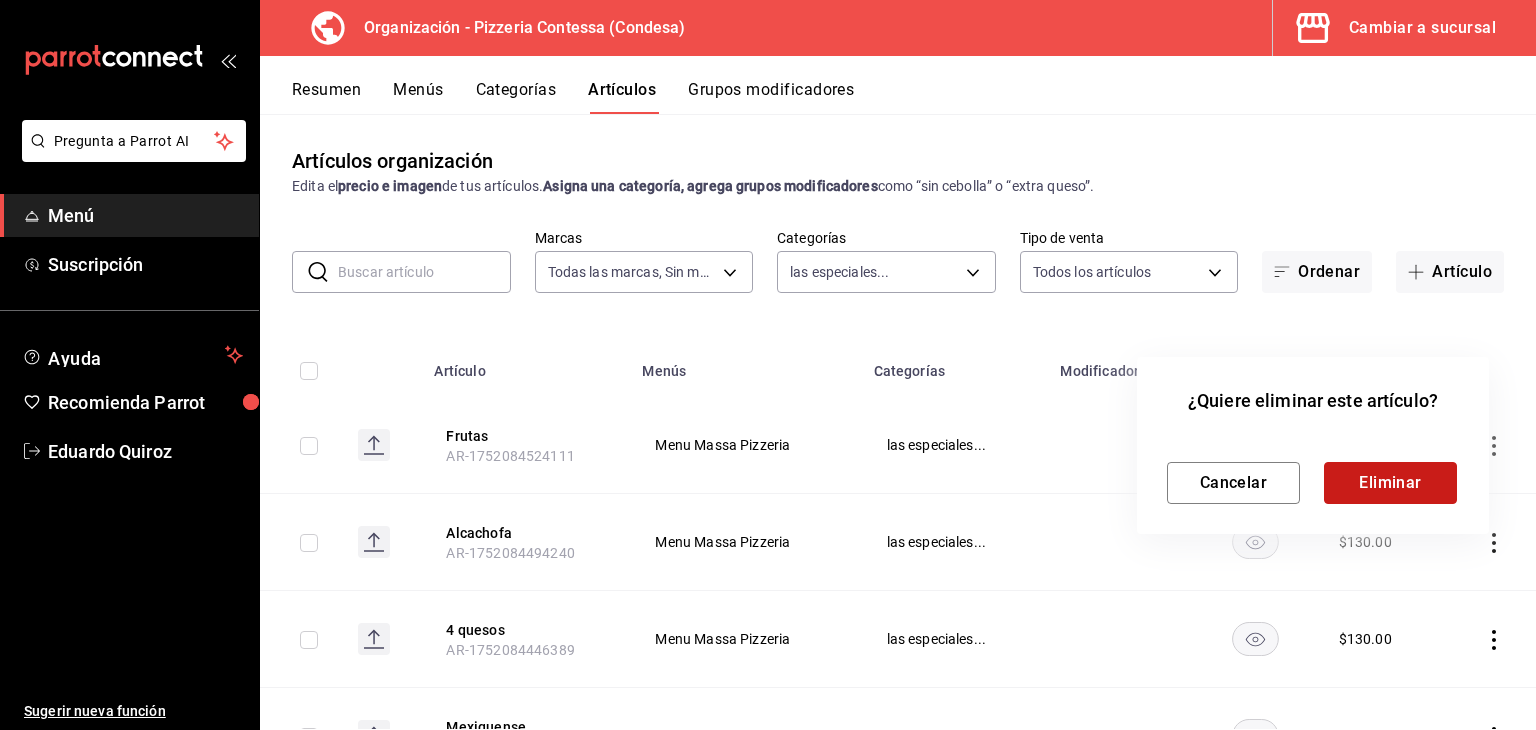 click on "Eliminar" at bounding box center [1390, 483] 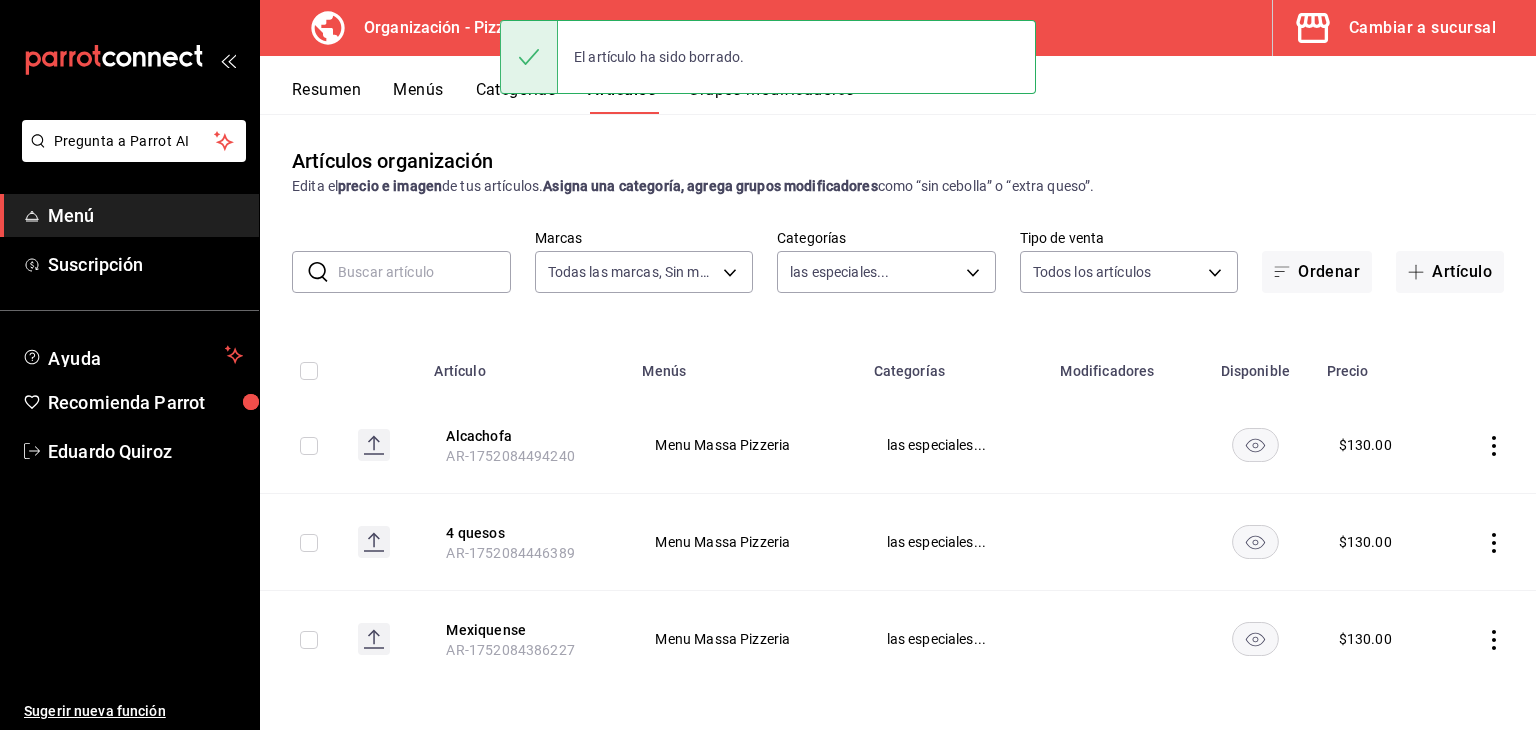 click 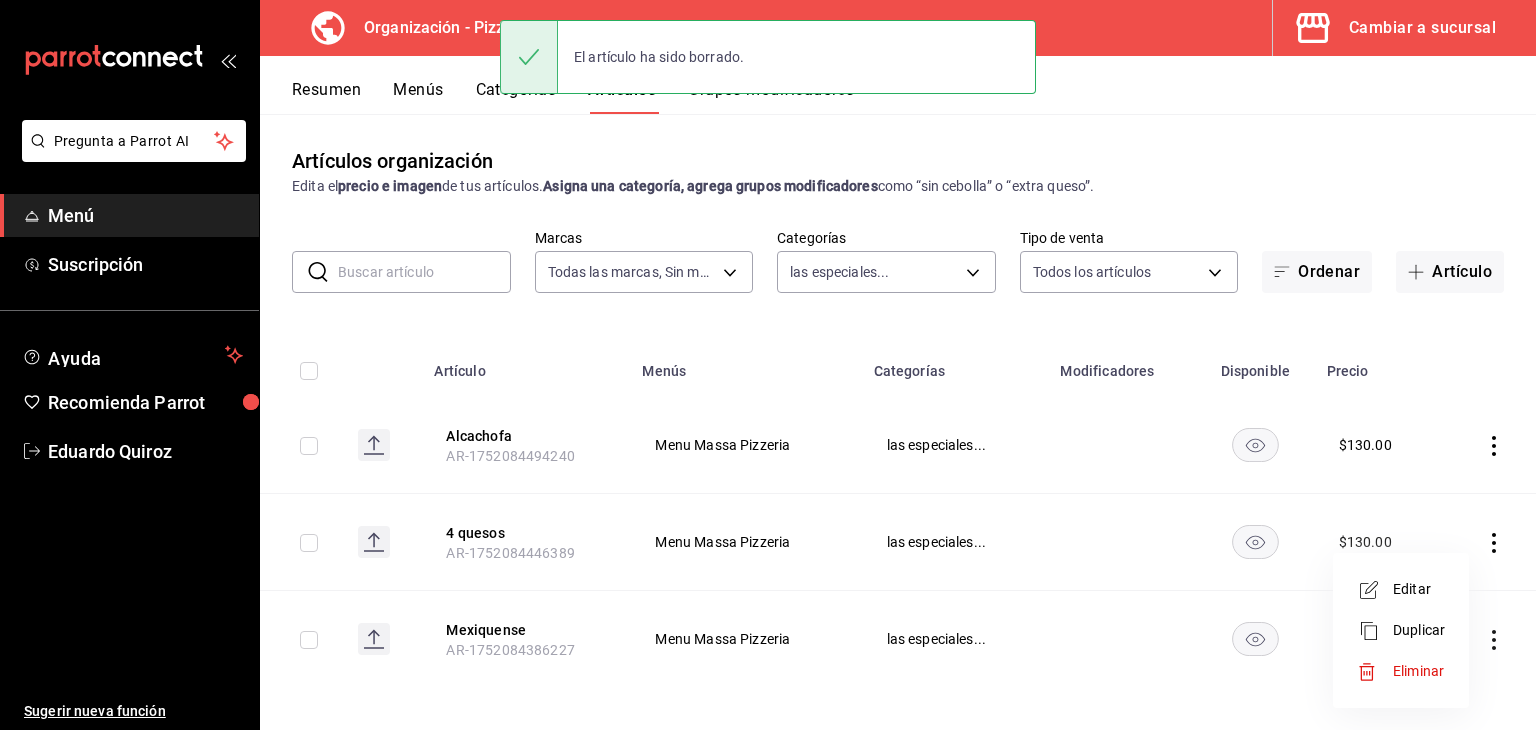 click on "Eliminar" at bounding box center (1419, 671) 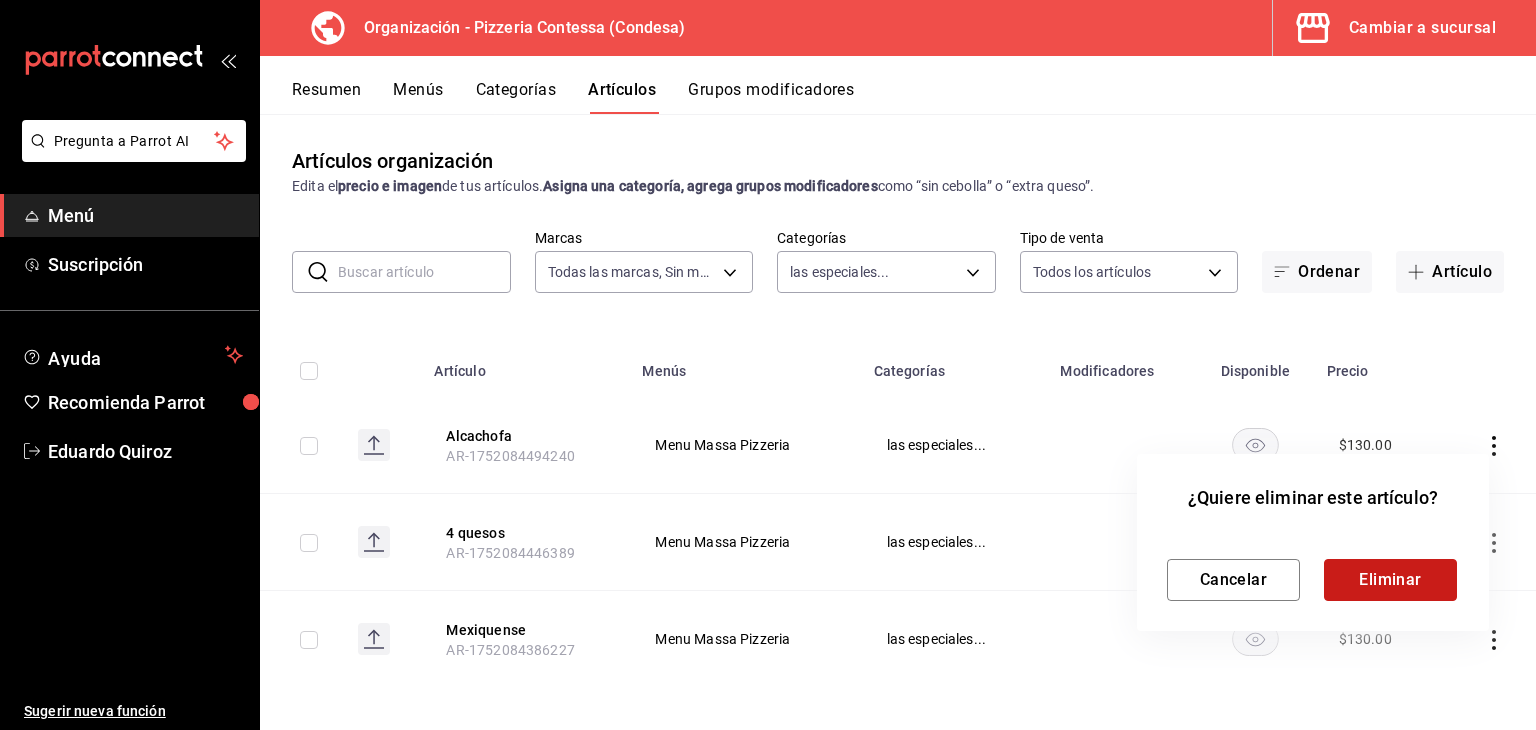 click on "Eliminar" at bounding box center (1390, 580) 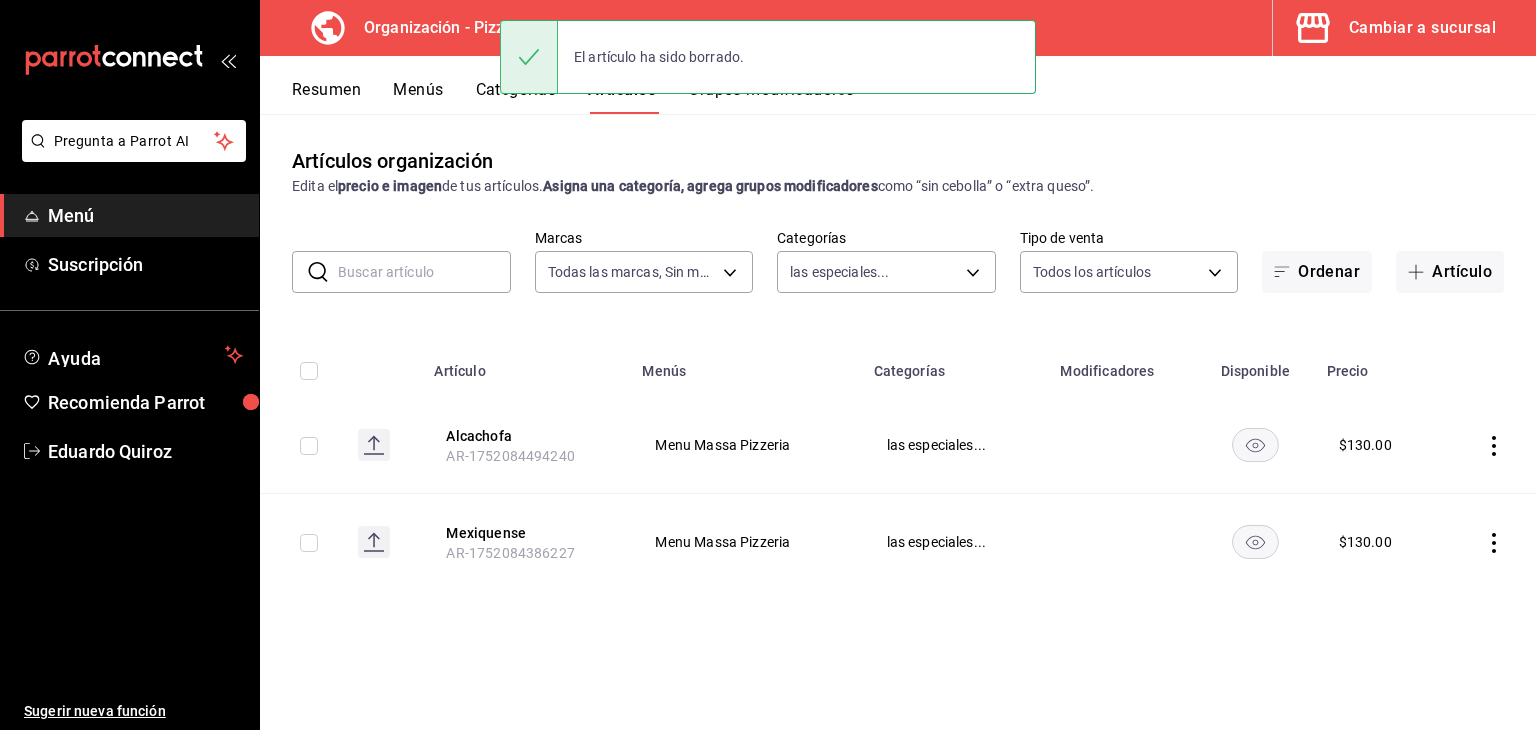 click 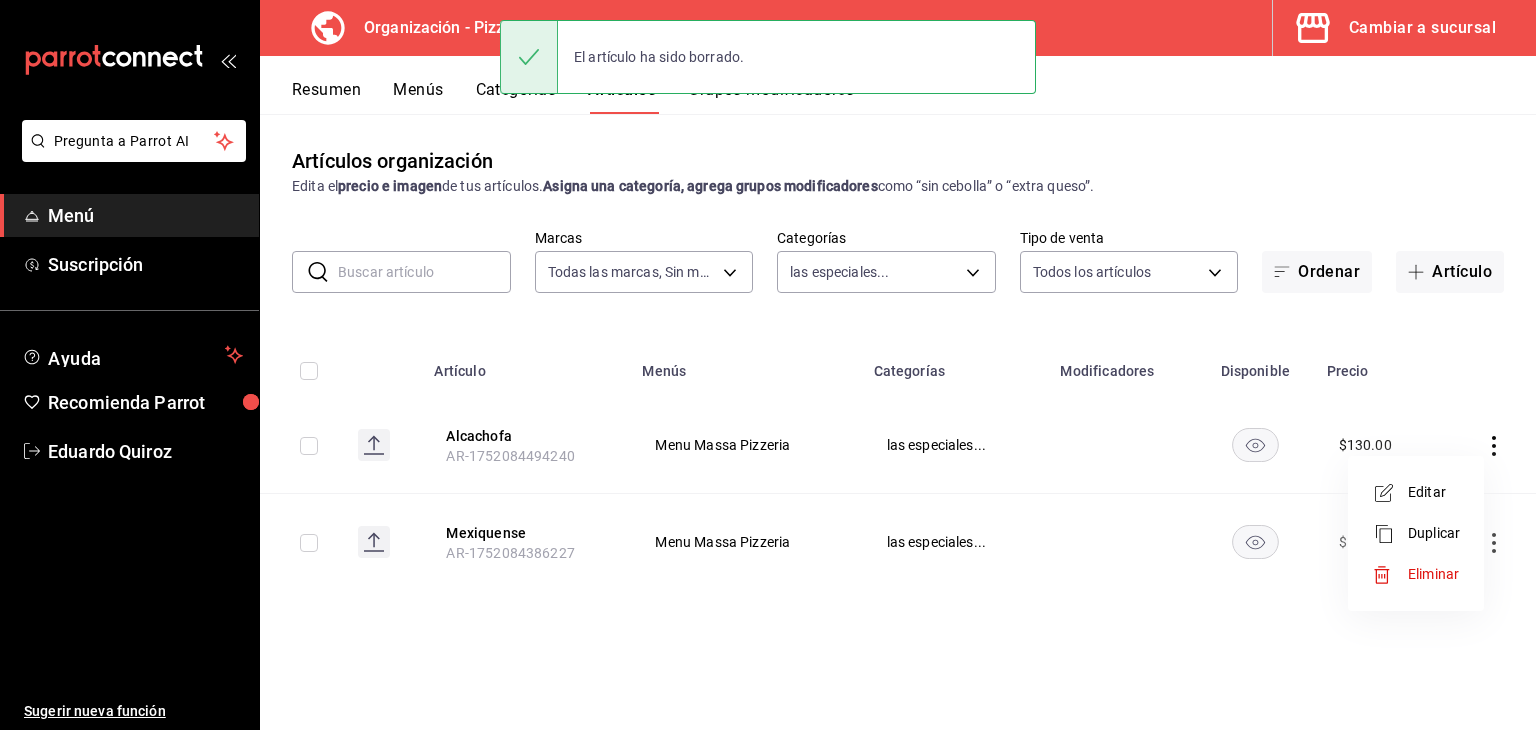 click on "Eliminar" at bounding box center [1433, 574] 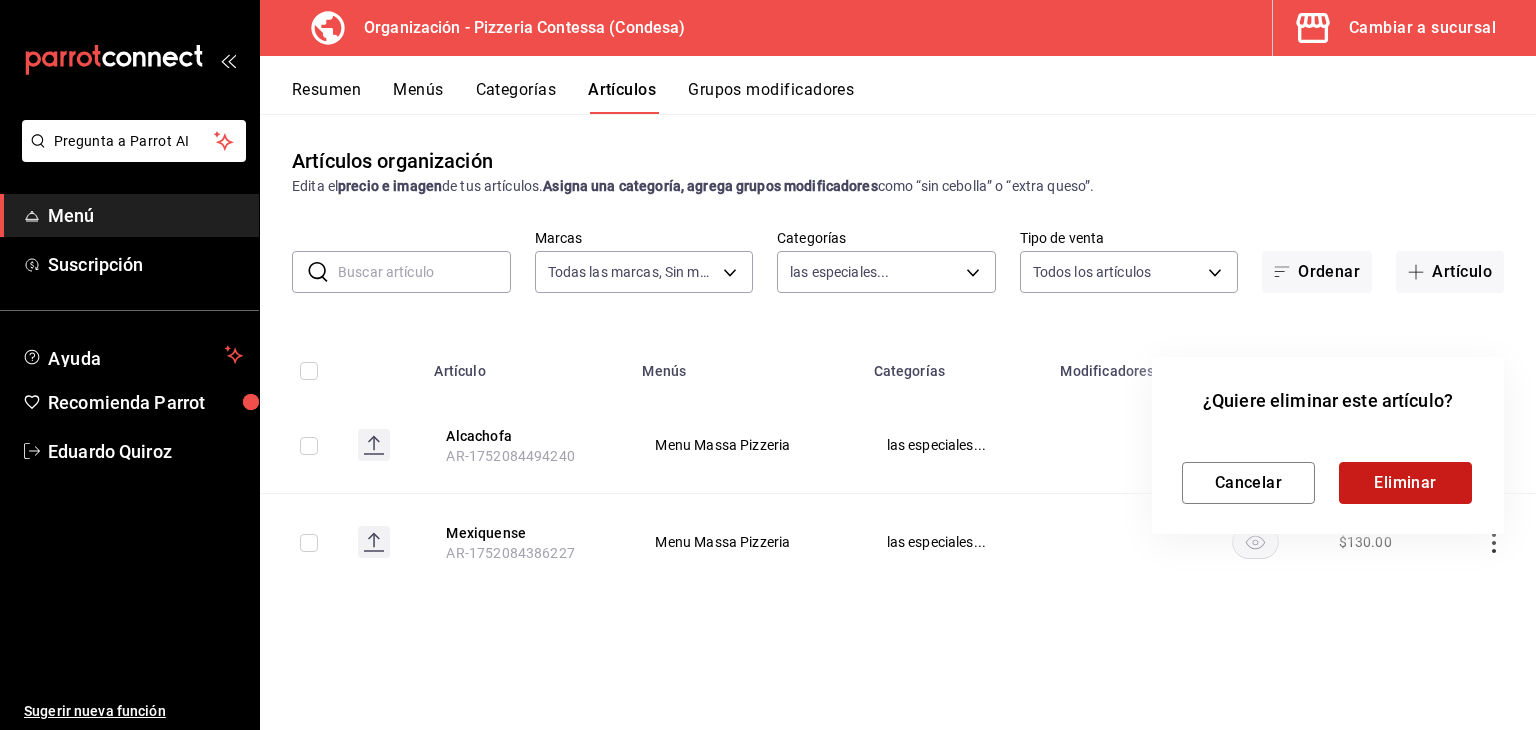 click on "Eliminar" at bounding box center (1405, 483) 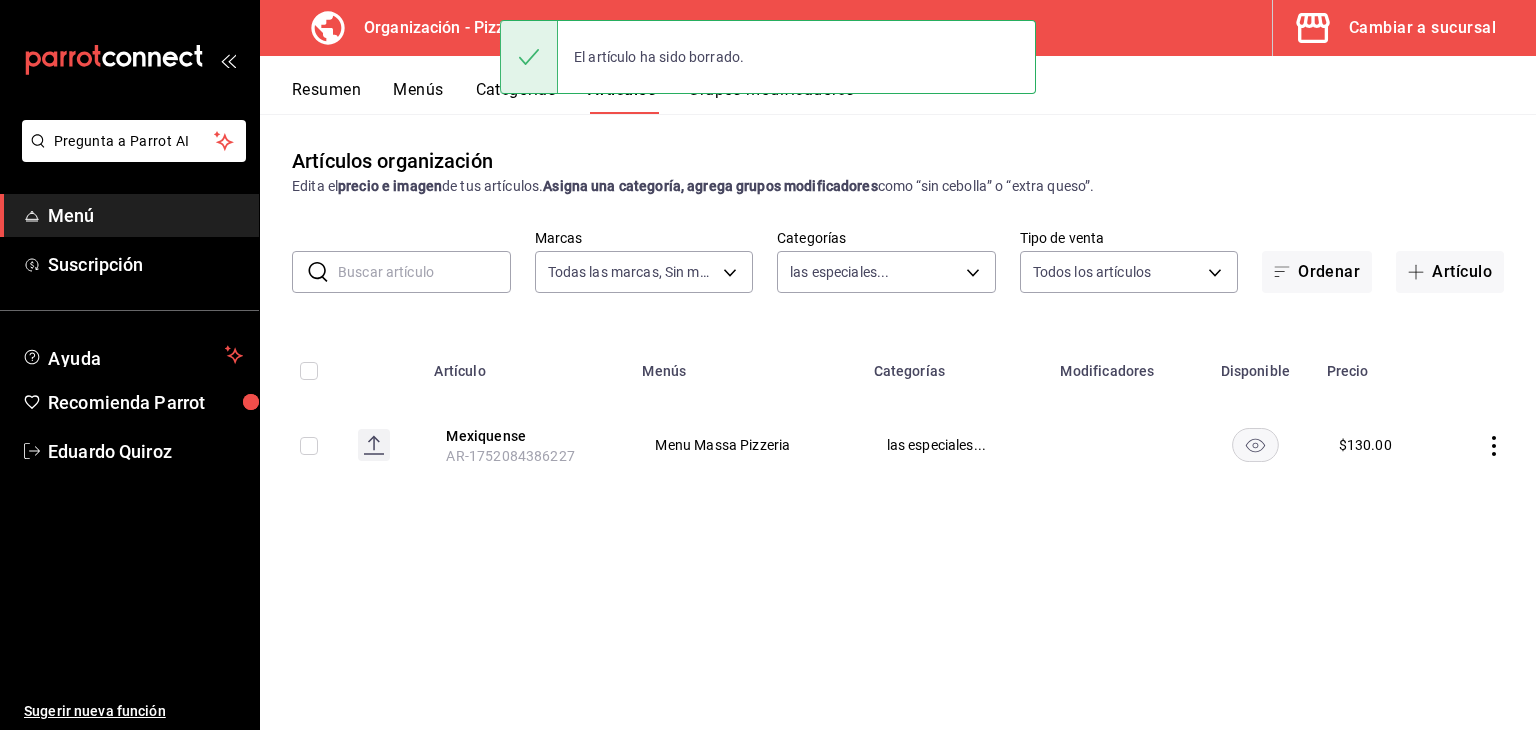 click 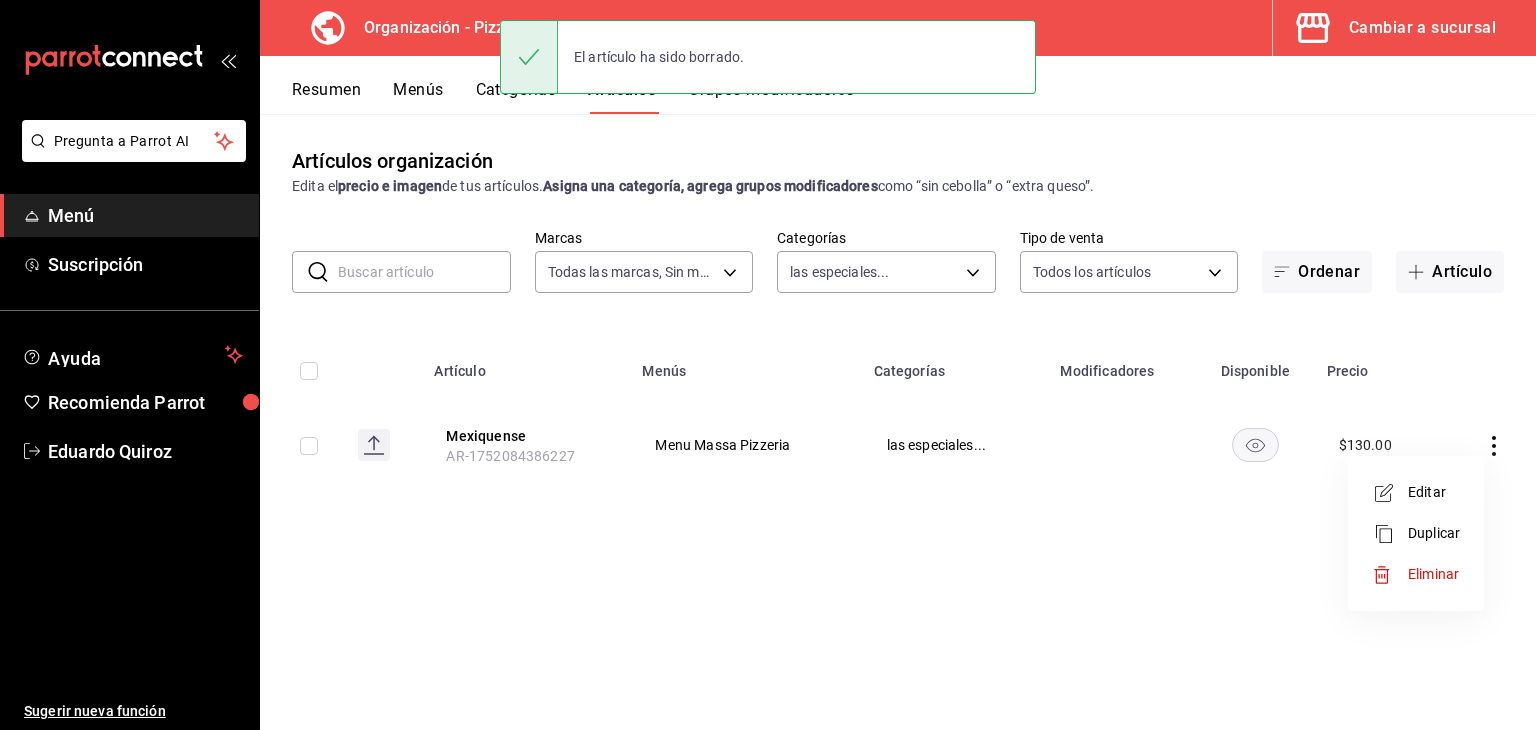 click 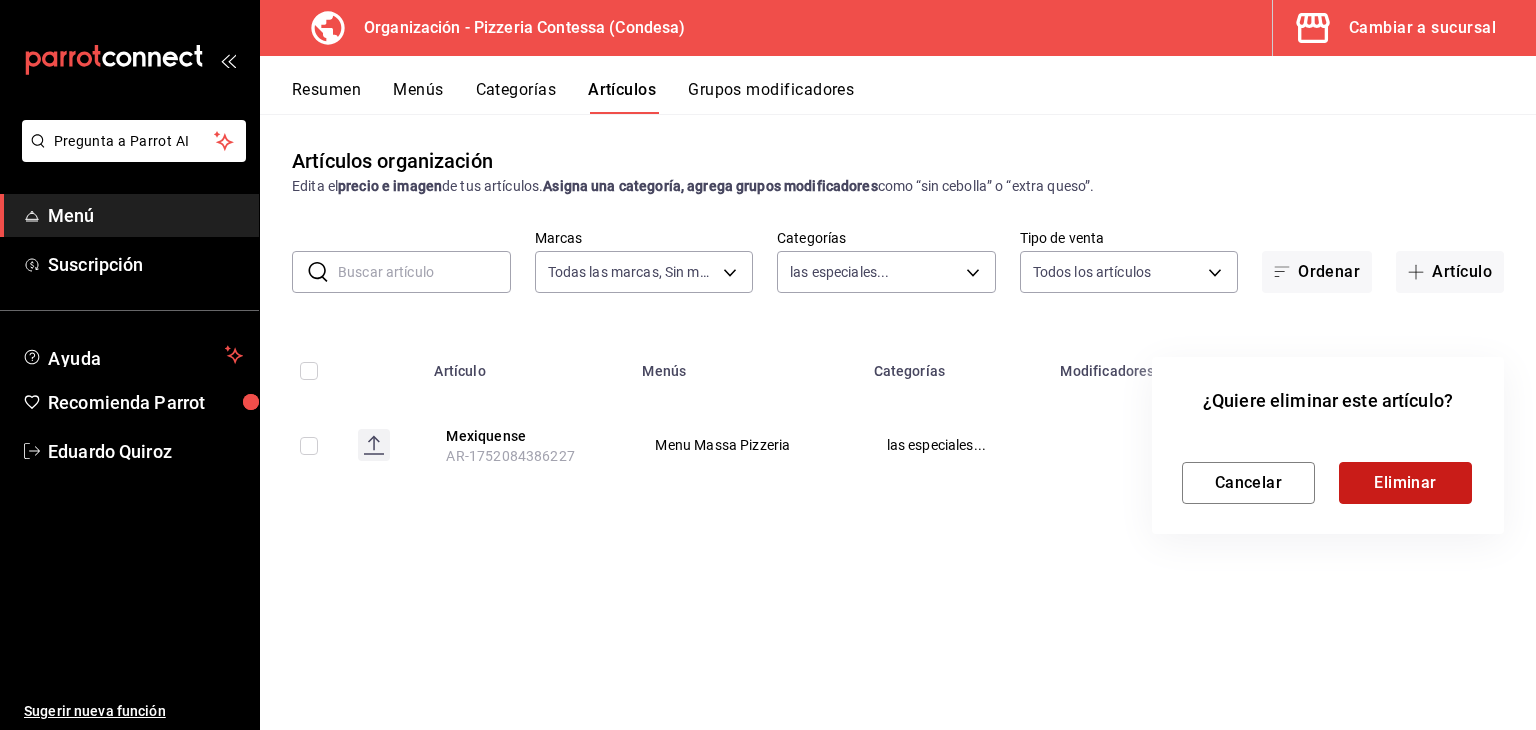 click on "Eliminar" at bounding box center [1405, 483] 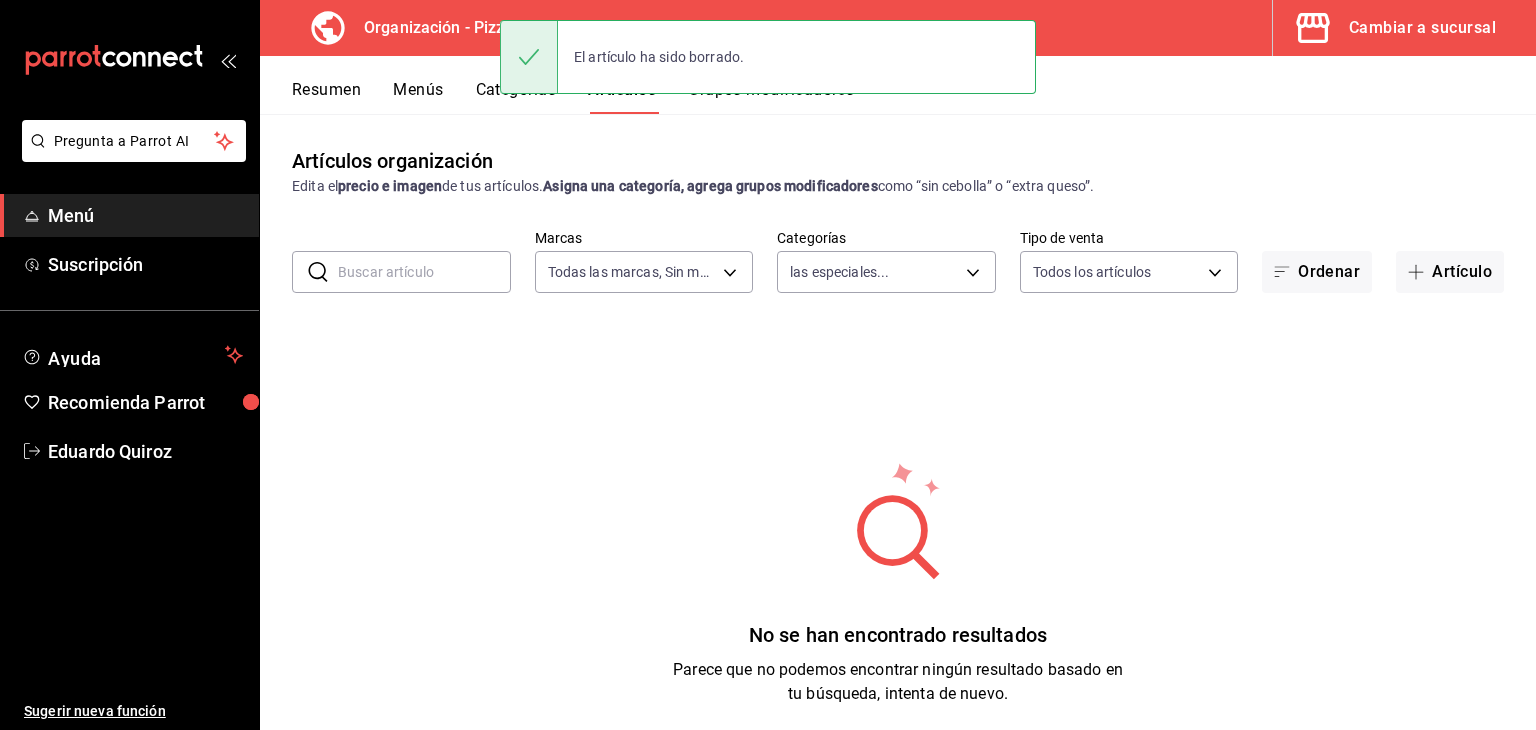 click on "​ ​ Marcas Todas las marcas, Sin marca ffd2d5b6-989f-41ef-afc5-5290e67978d8 Categorías las especiales... b44dbd63-a331-4d81-83cd-3a8867acfc41 Tipo de venta Todos los artículos ALL Ordenar Artículo" at bounding box center [898, 261] 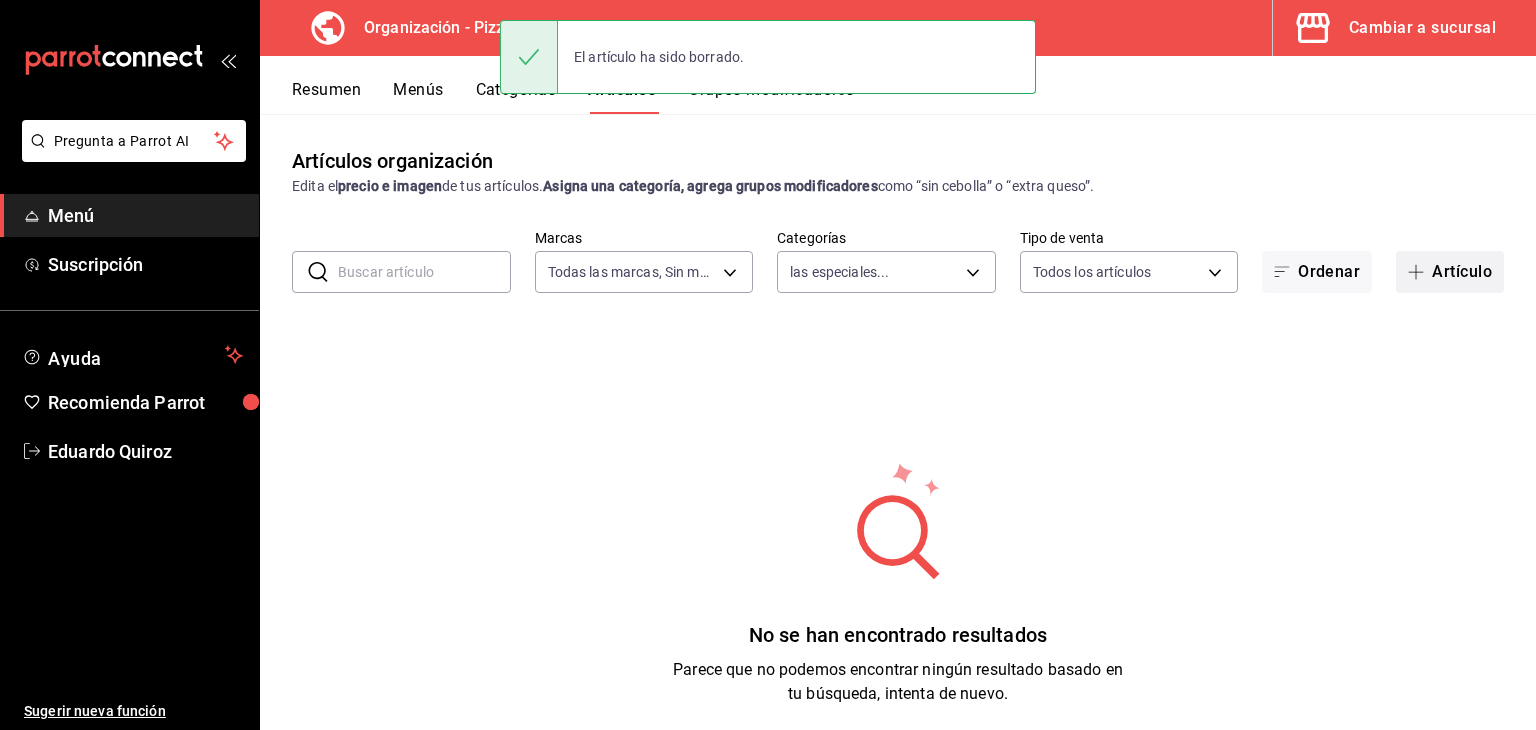 click on "Artículo" at bounding box center [1450, 272] 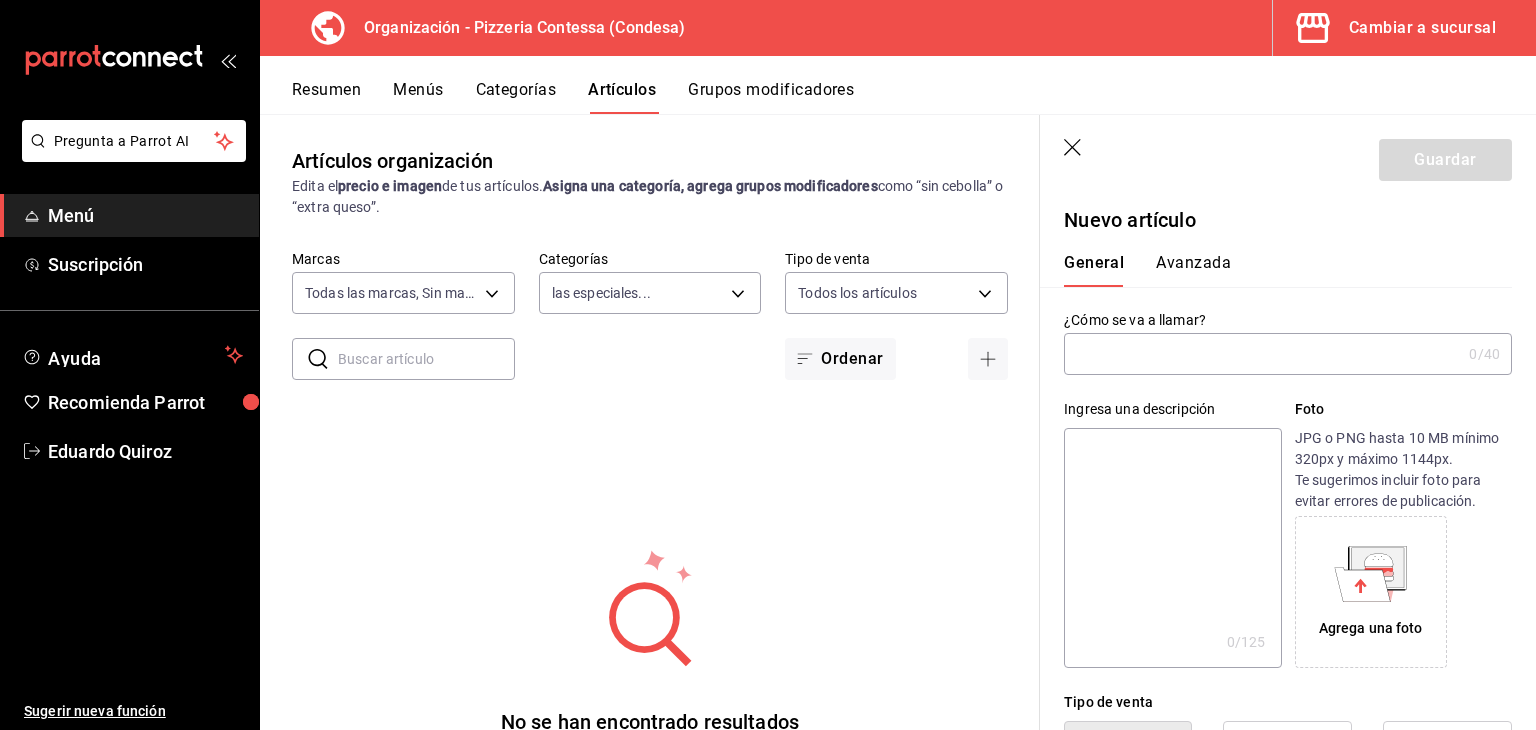 click at bounding box center (1262, 354) 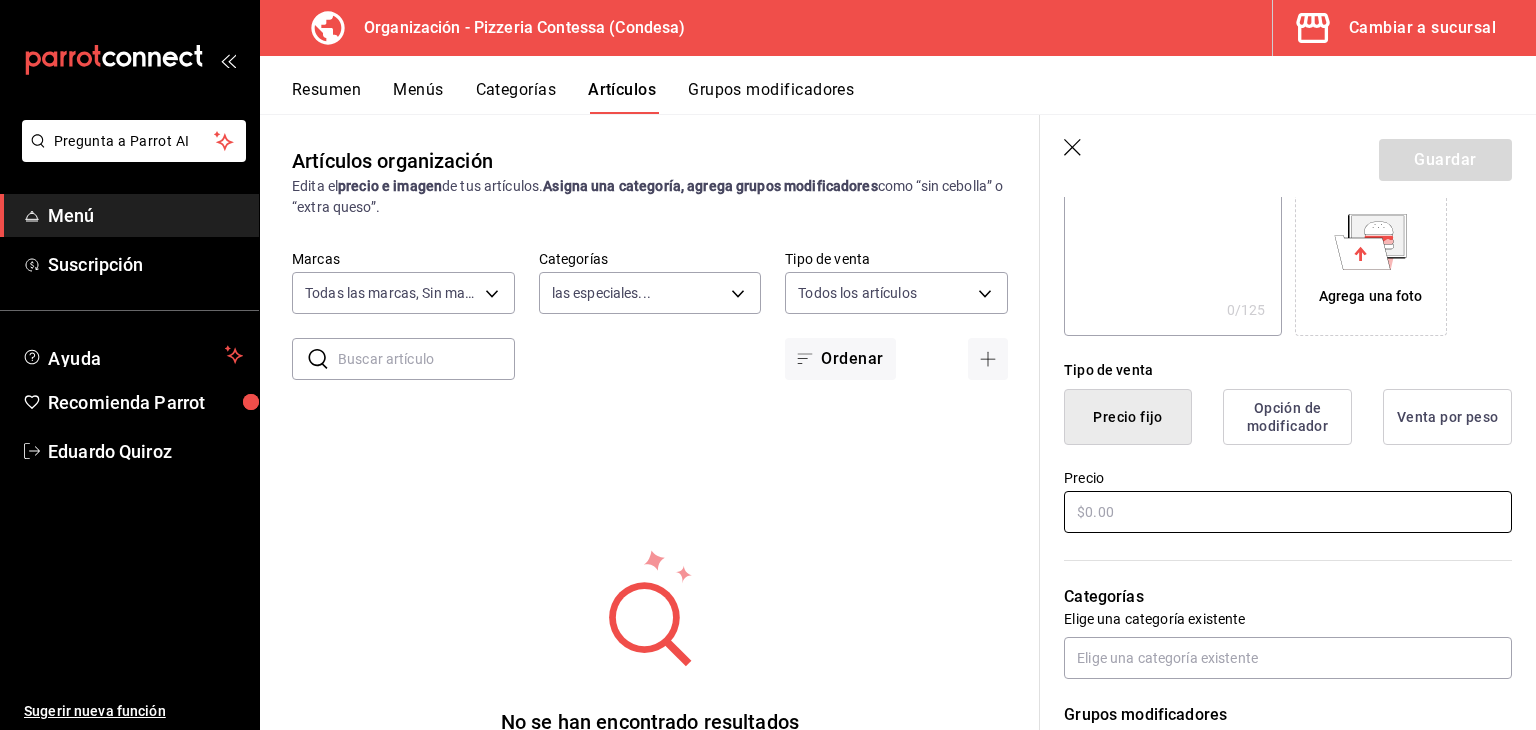 scroll, scrollTop: 336, scrollLeft: 0, axis: vertical 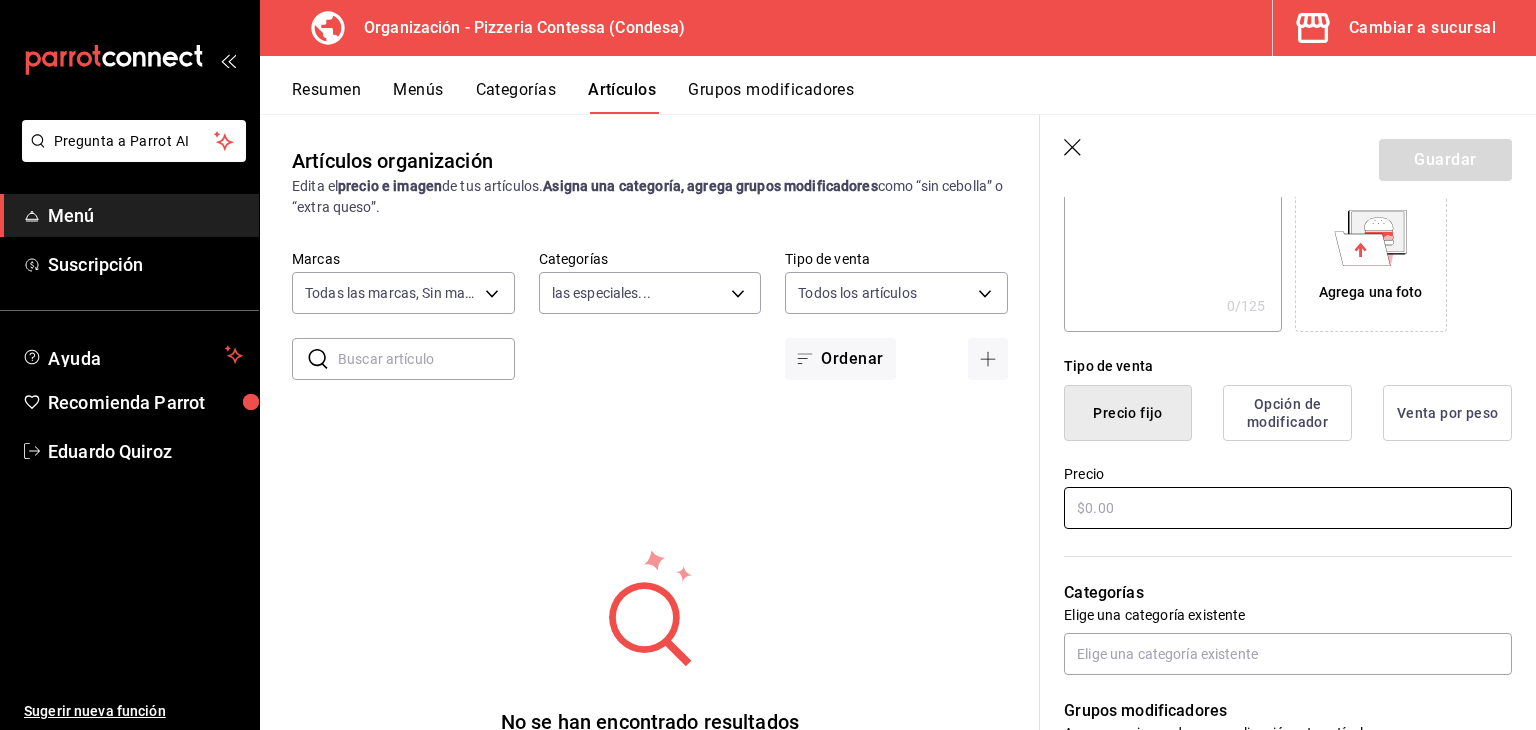 type on "CH alcachofa" 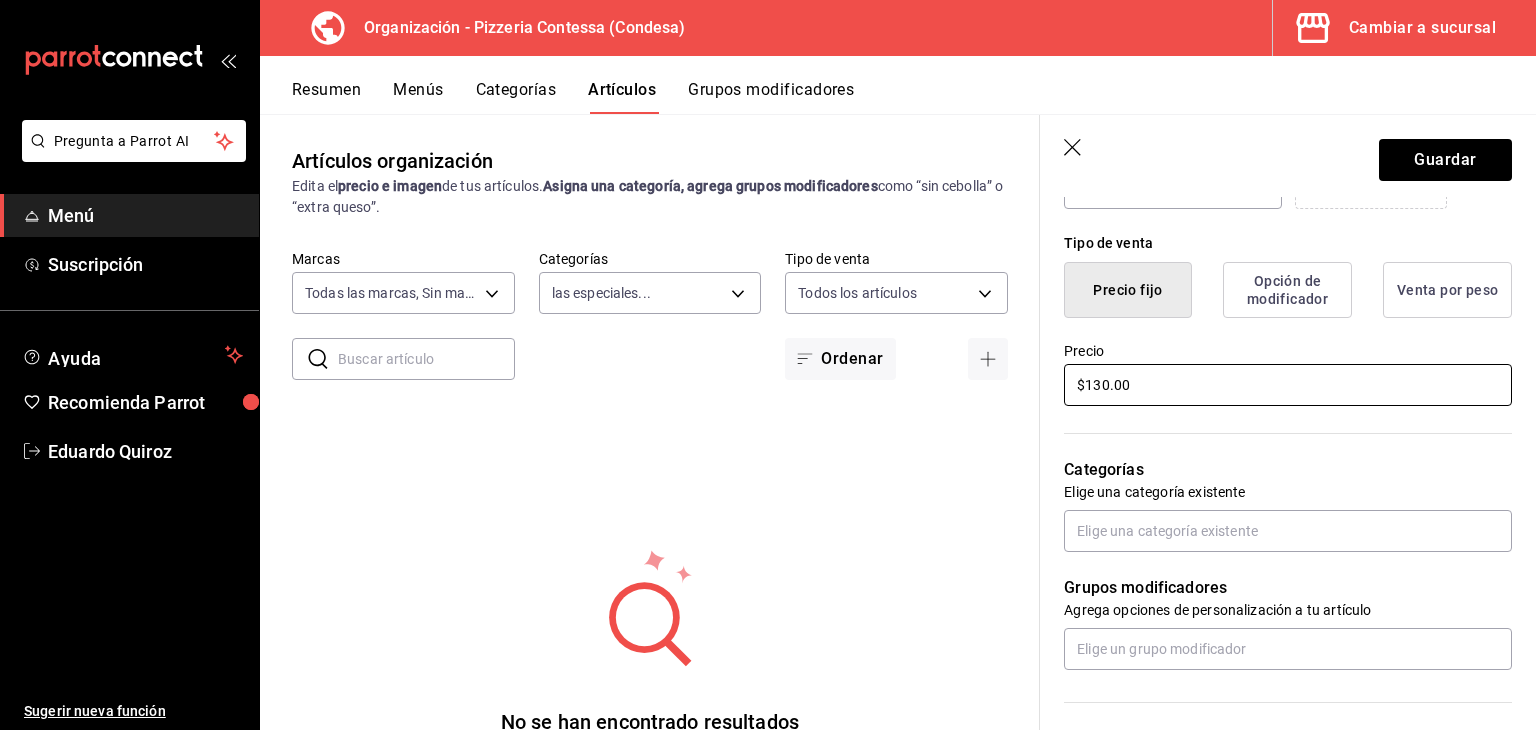 scroll, scrollTop: 460, scrollLeft: 0, axis: vertical 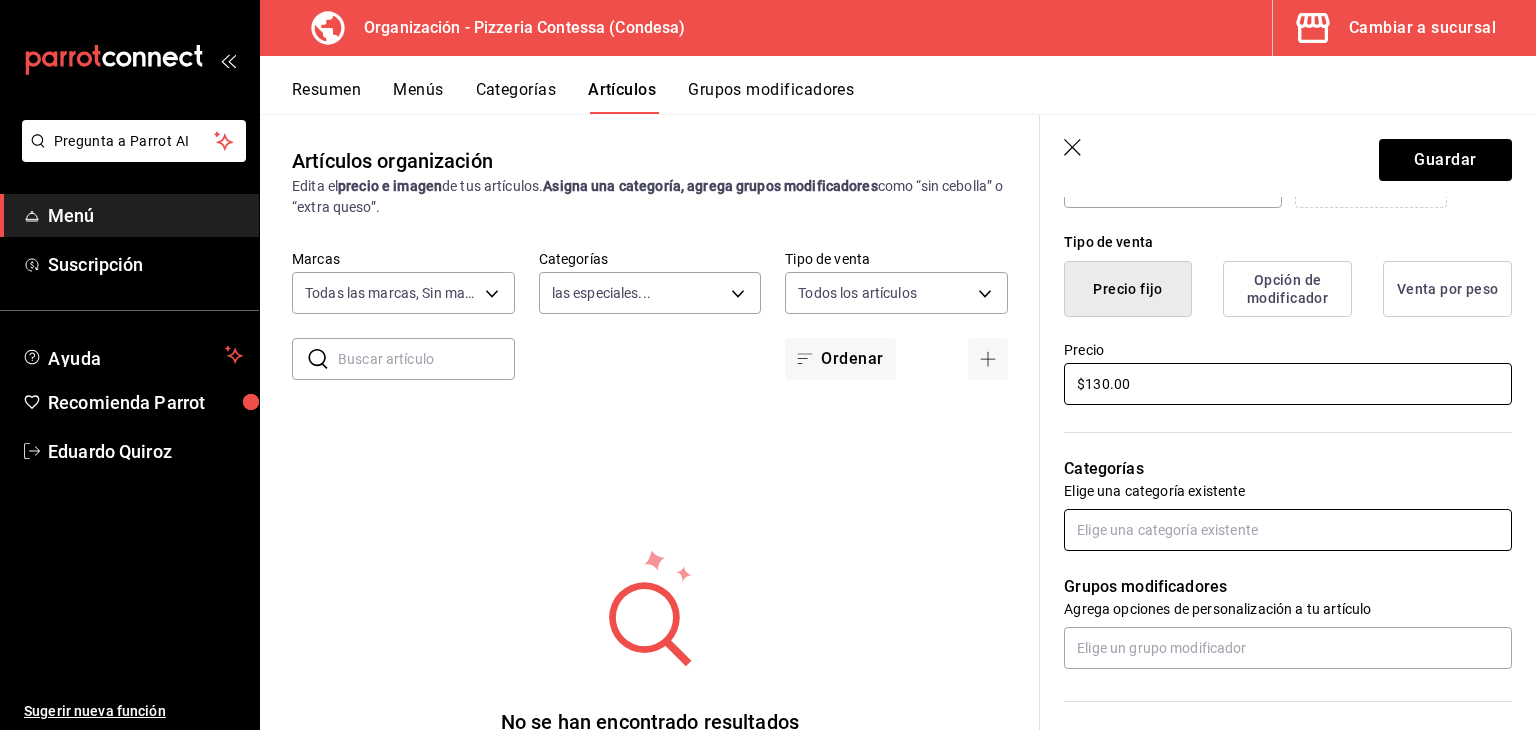 type on "$130.00" 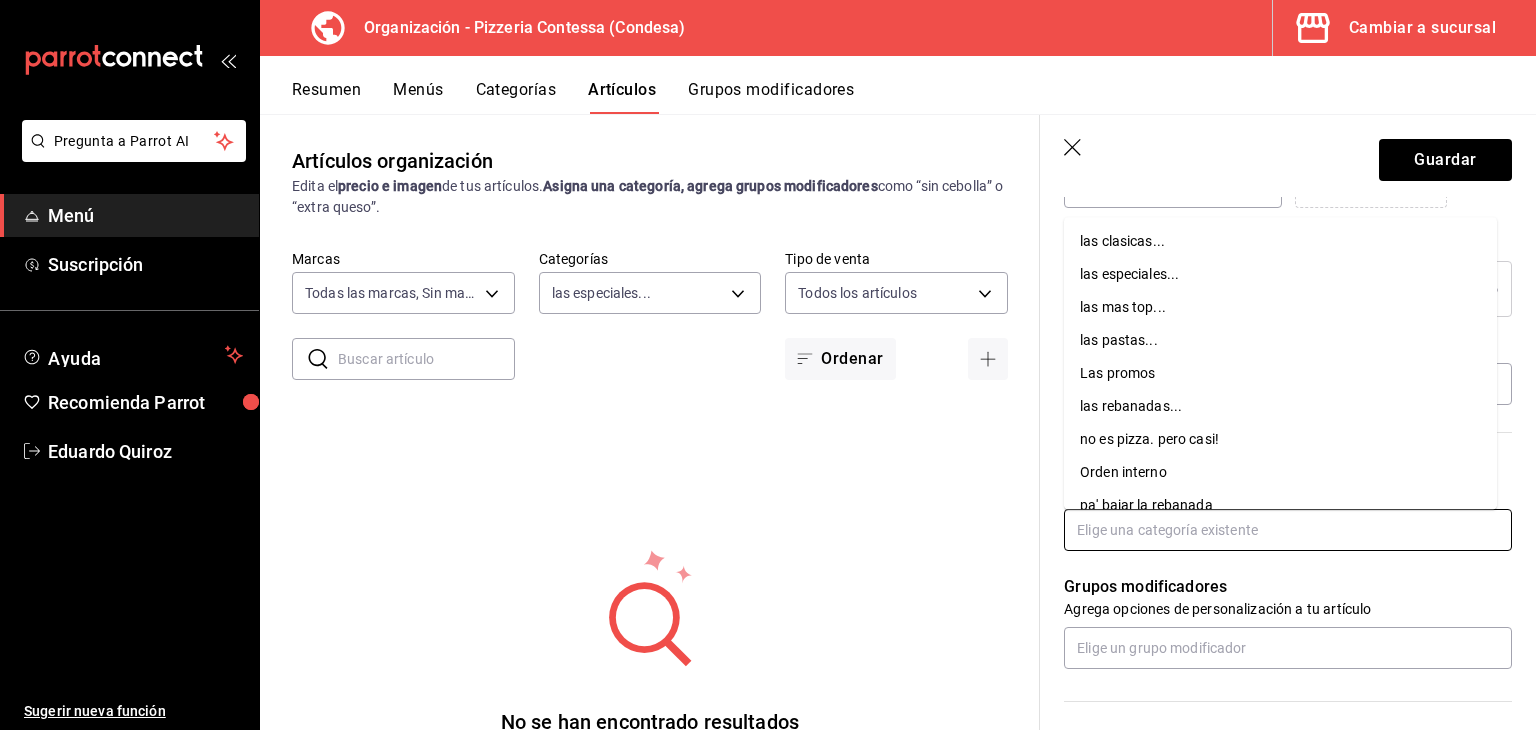 click at bounding box center [1288, 530] 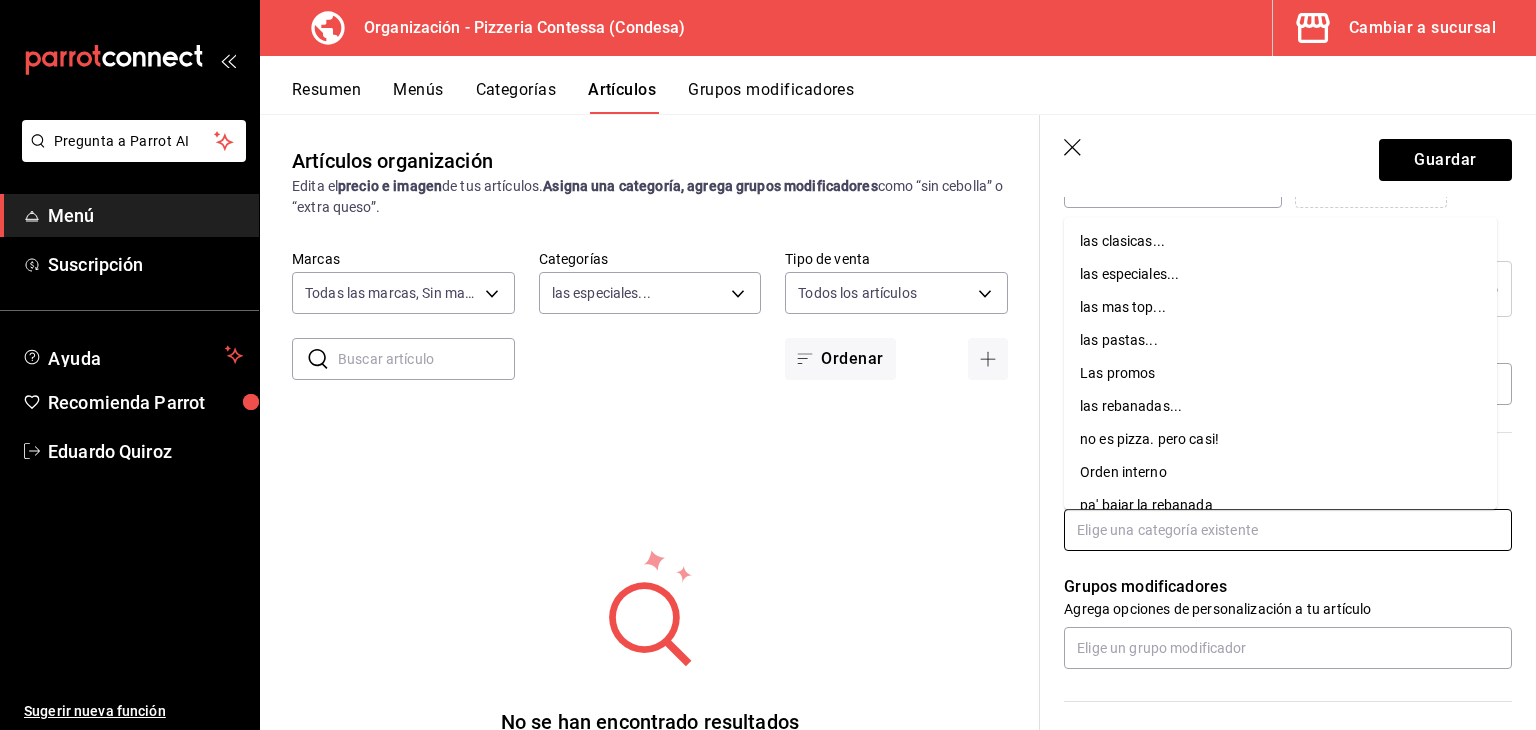 click on "las especiales..." at bounding box center (1280, 274) 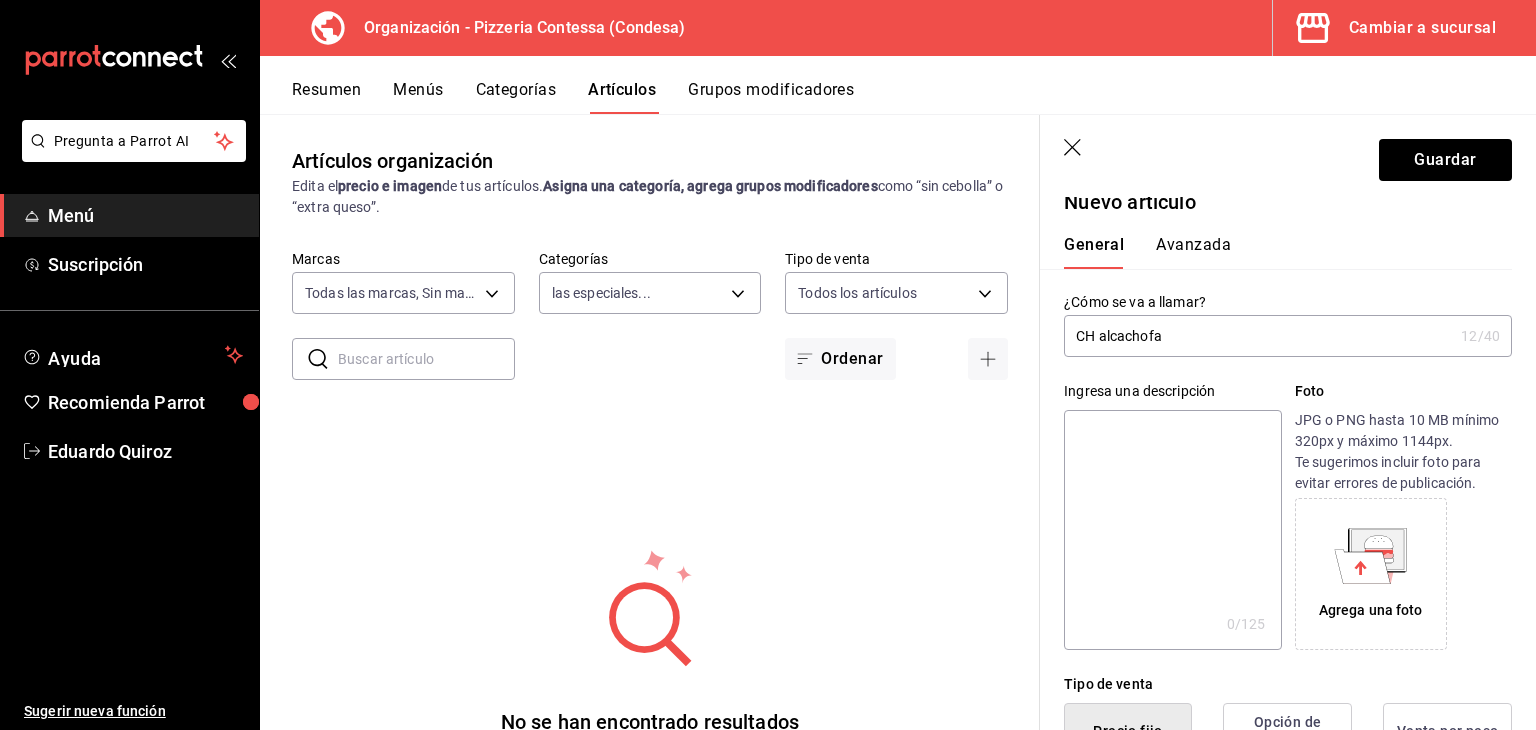 scroll, scrollTop: 10, scrollLeft: 0, axis: vertical 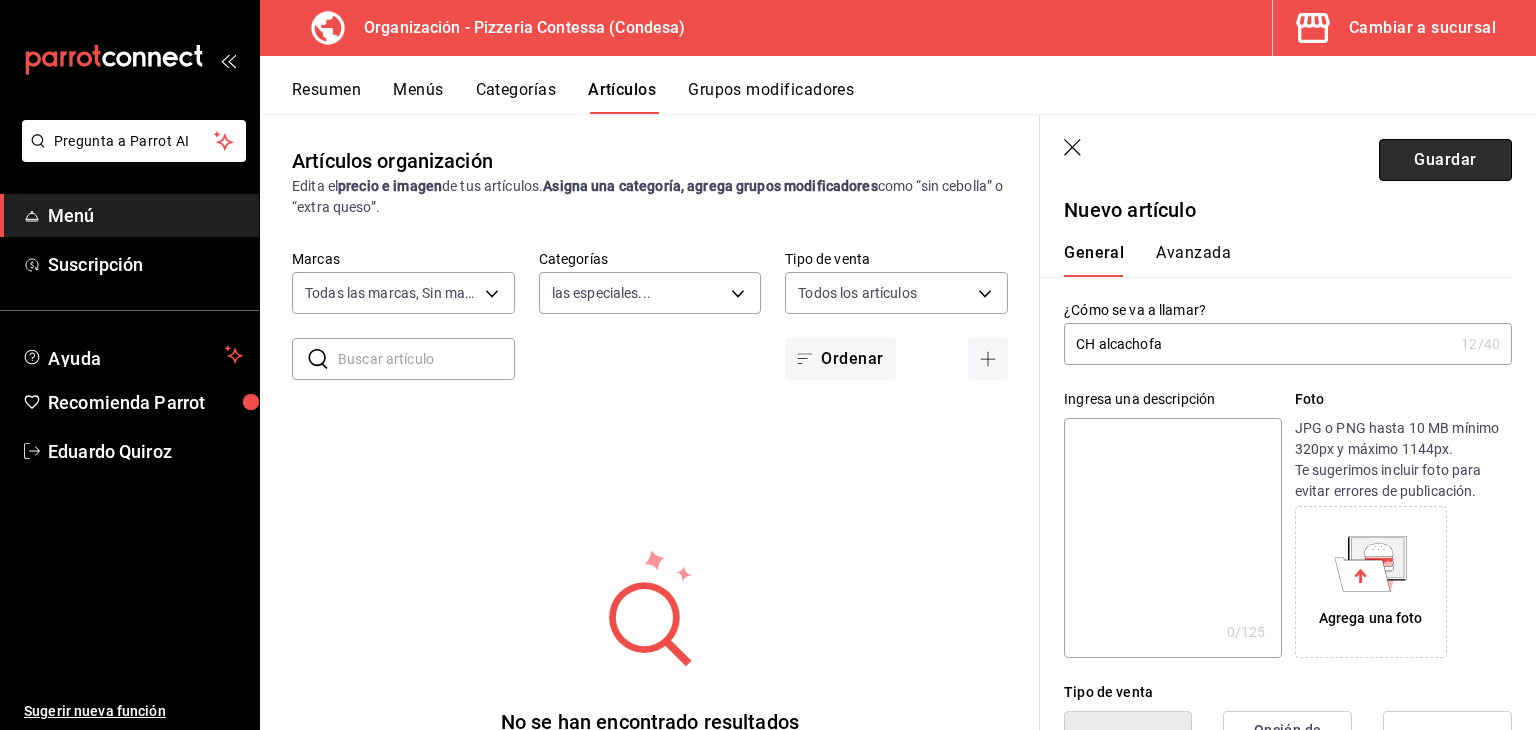 click on "Guardar" at bounding box center [1445, 160] 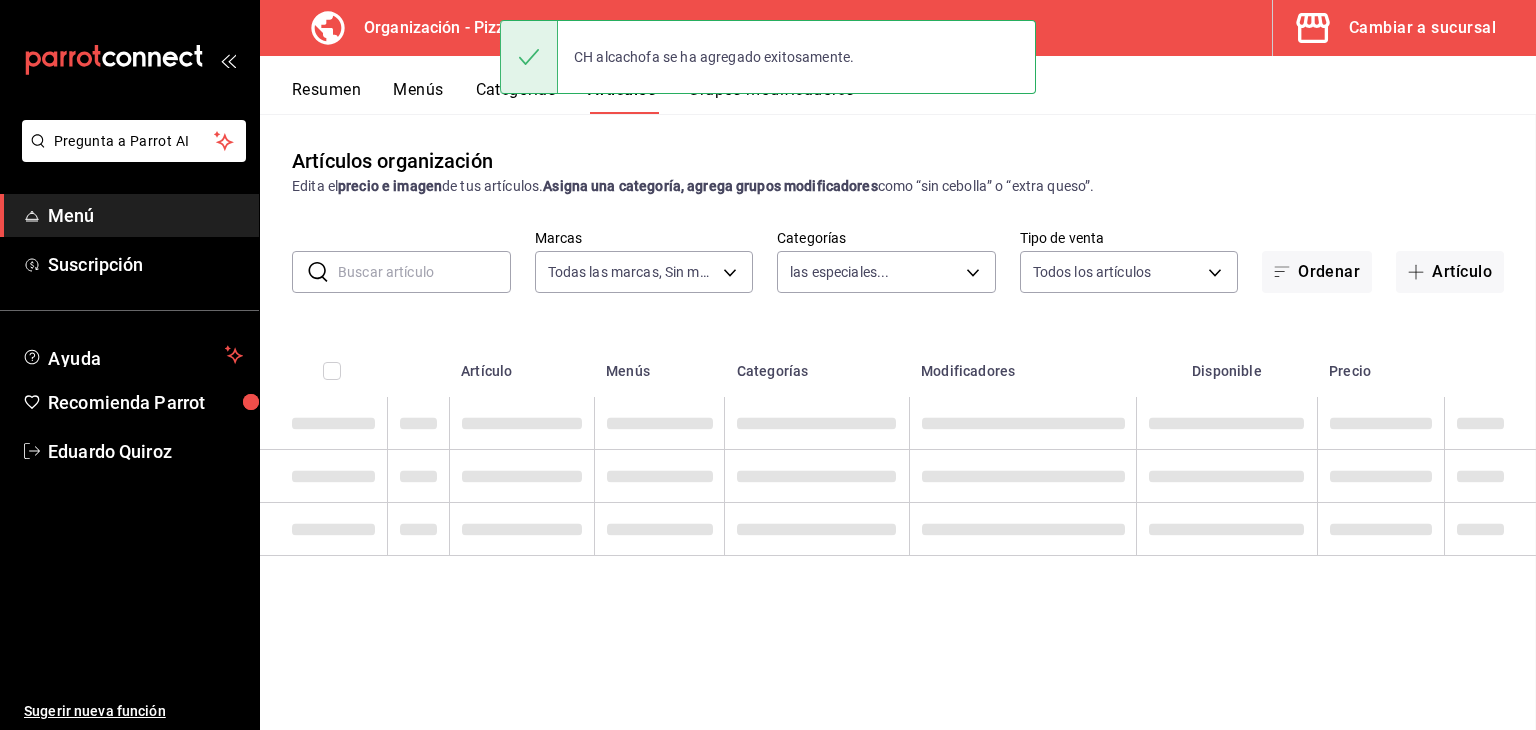 scroll, scrollTop: 0, scrollLeft: 0, axis: both 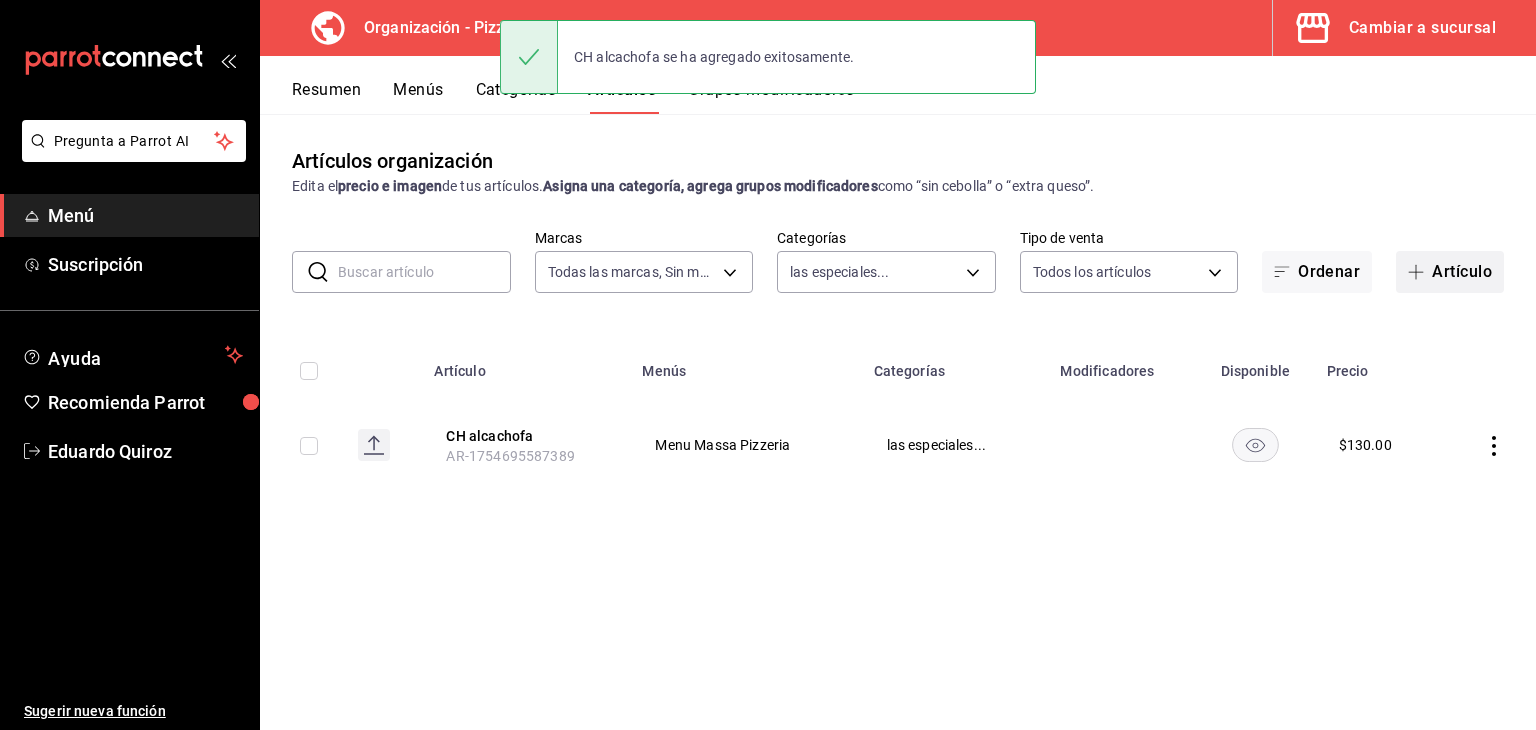 click on "Artículo" at bounding box center (1450, 272) 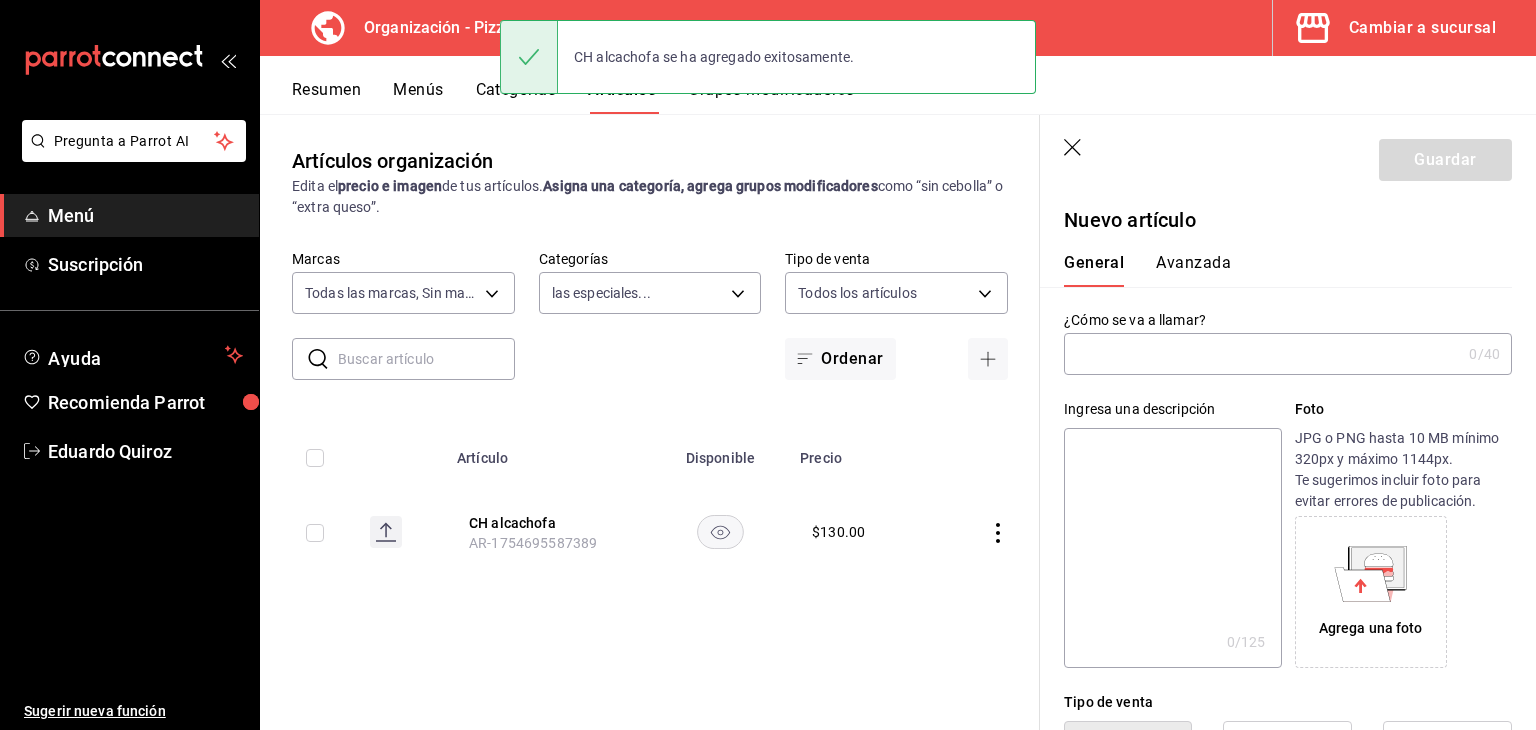 type on "AR-1754695719263" 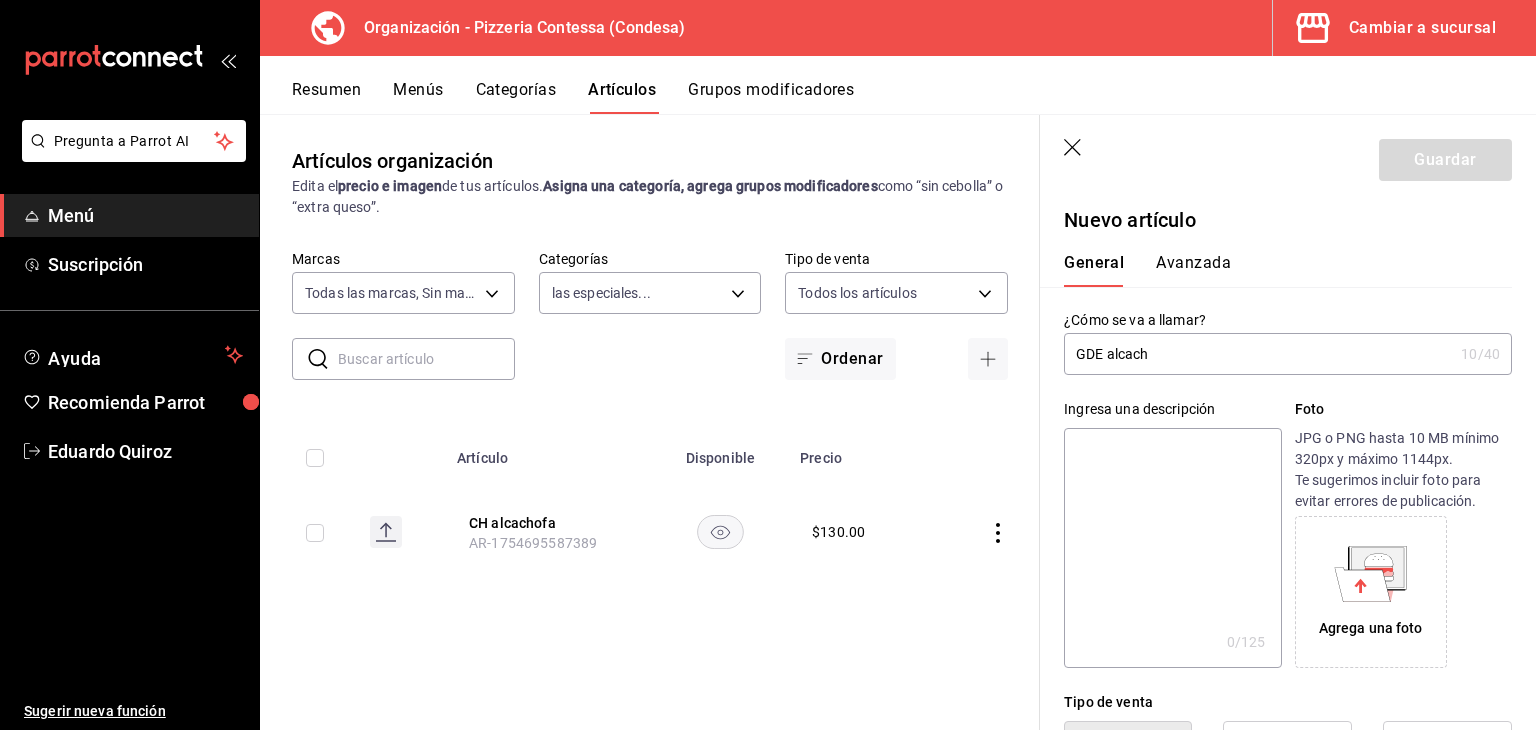 type on "GDE alcachp" 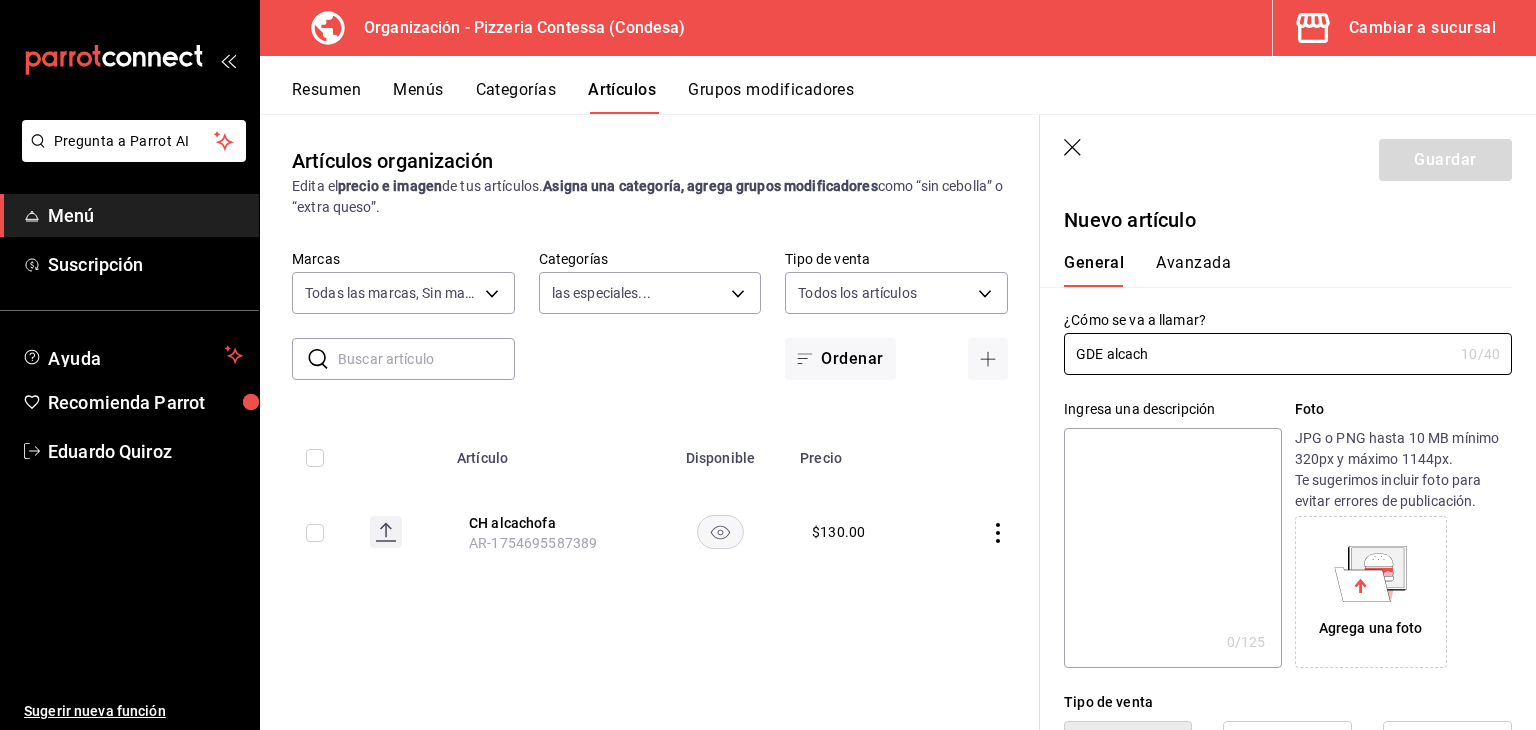 scroll, scrollTop: 0, scrollLeft: 0, axis: both 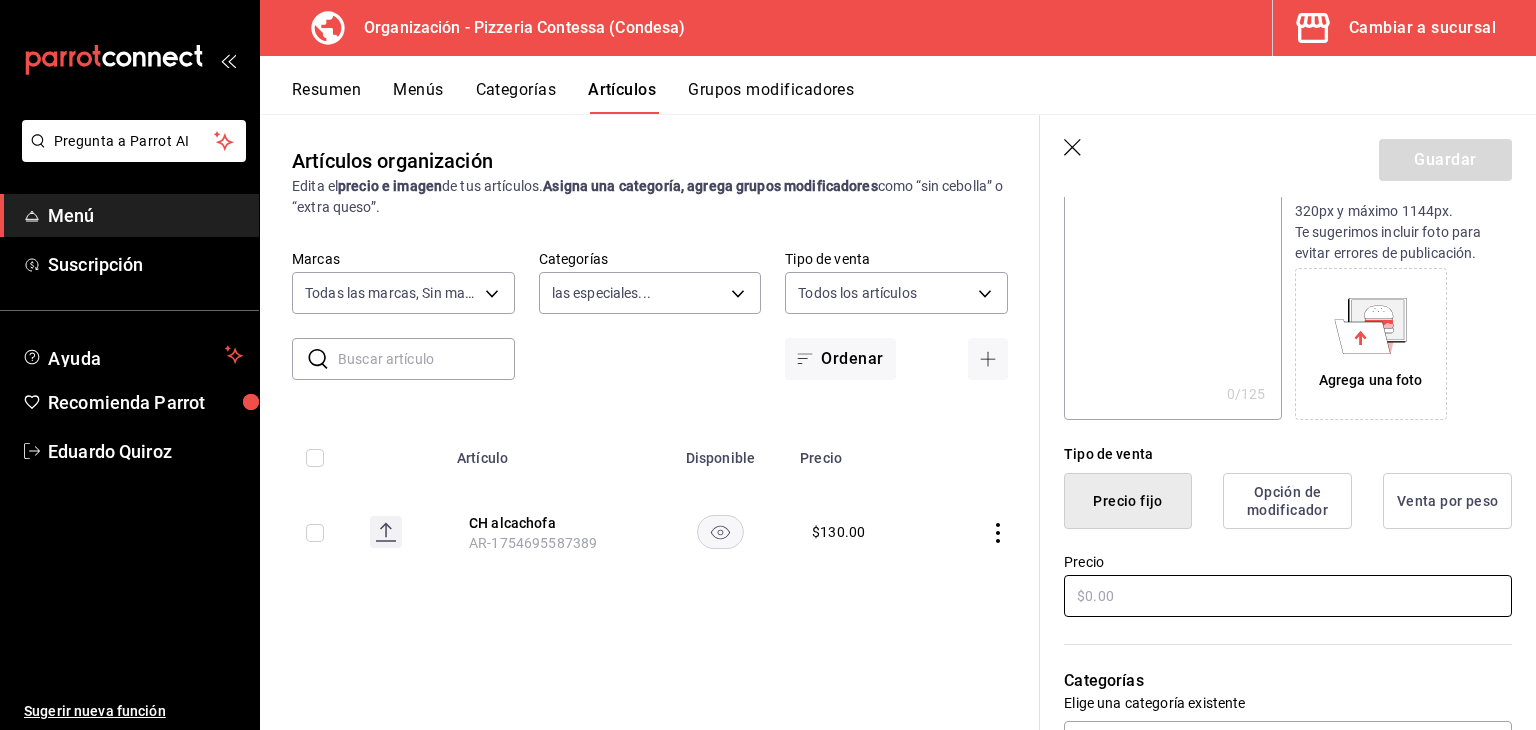type on "GDE alcachofa" 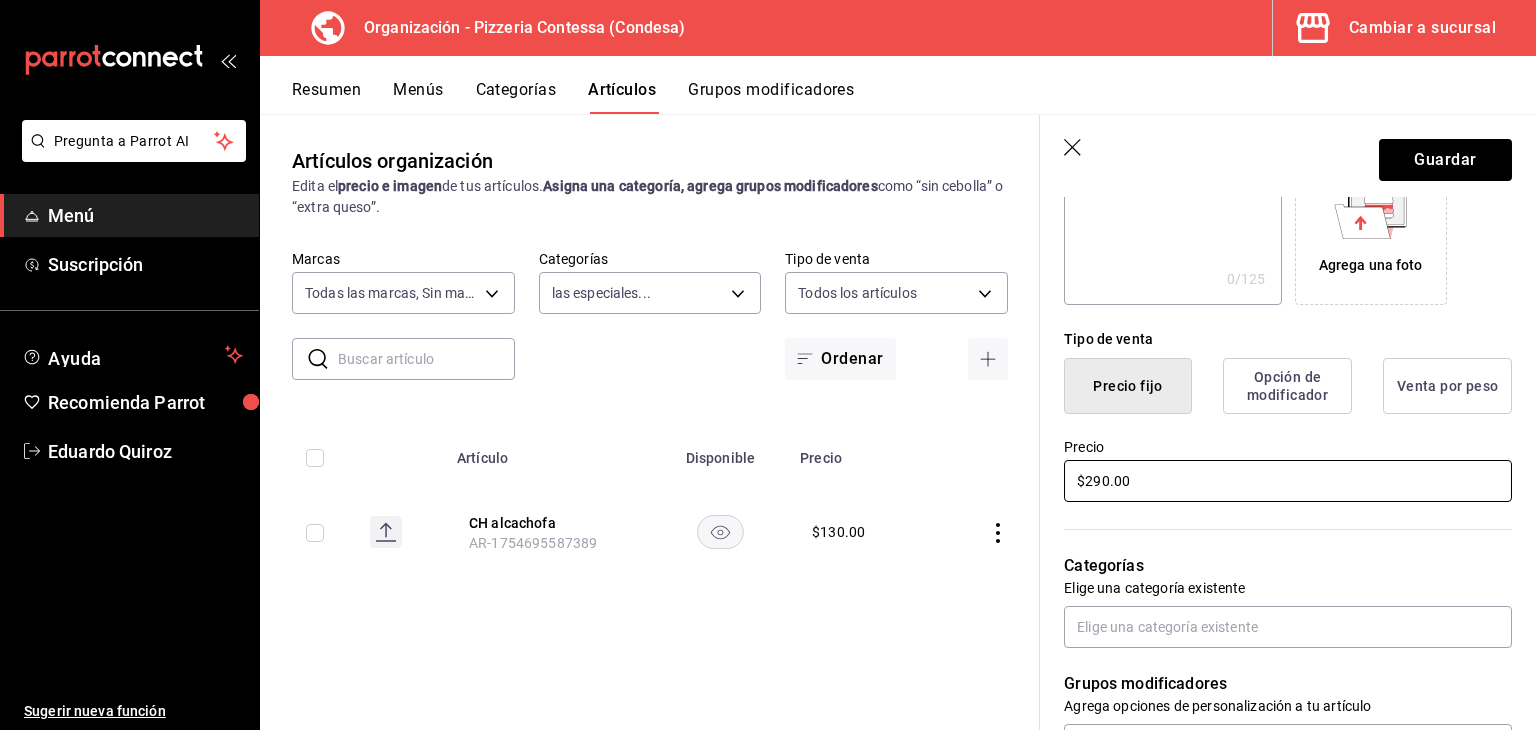 scroll, scrollTop: 364, scrollLeft: 0, axis: vertical 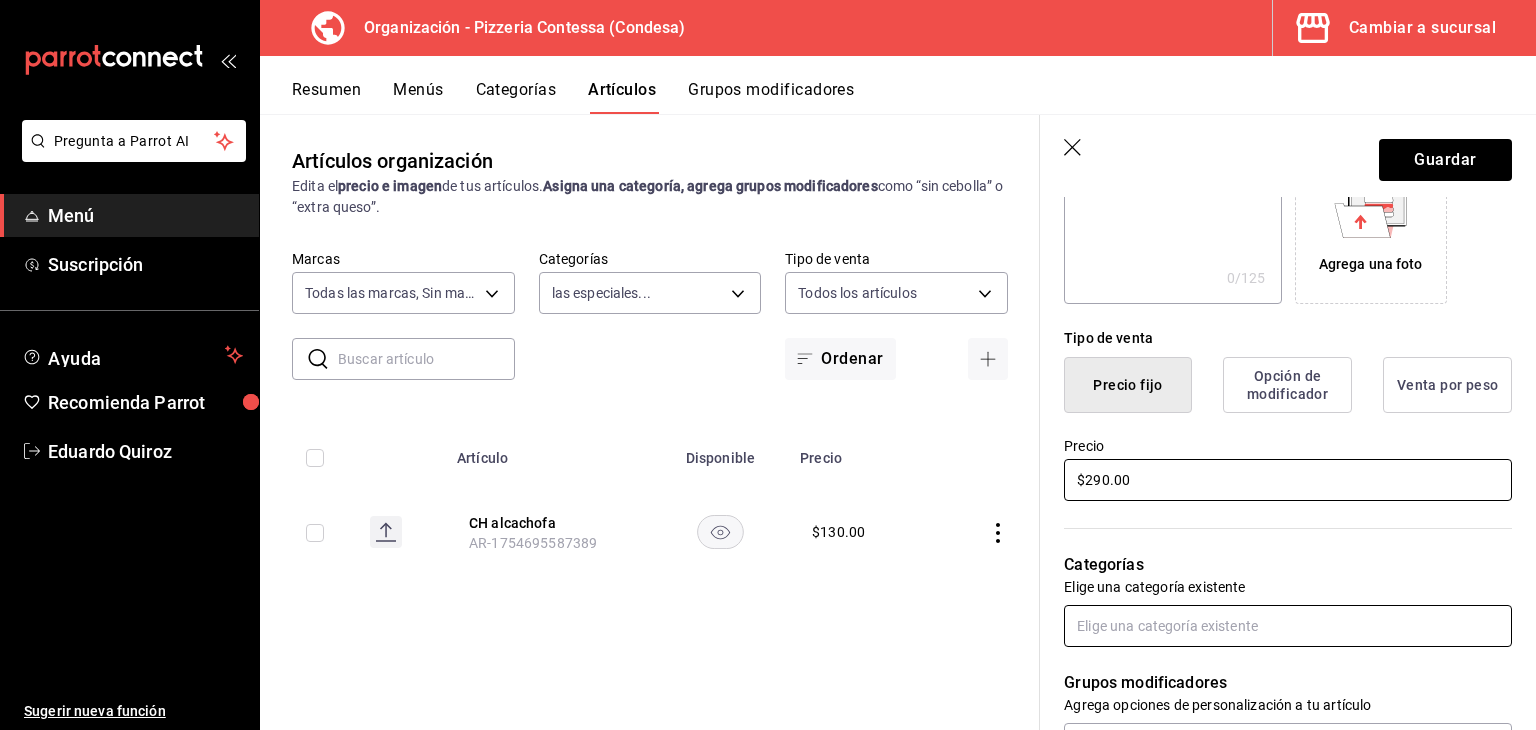 type on "$290.00" 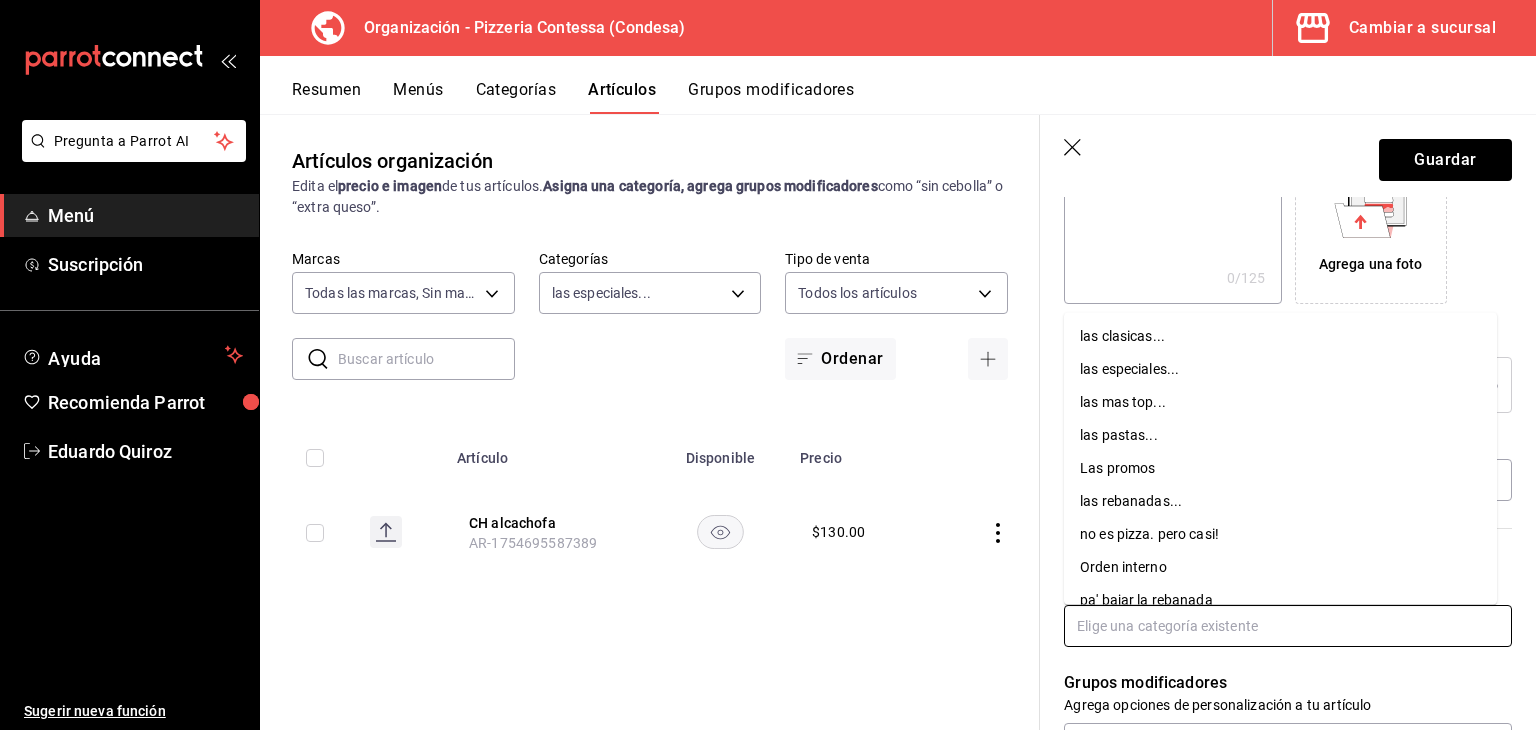 click at bounding box center [1288, 626] 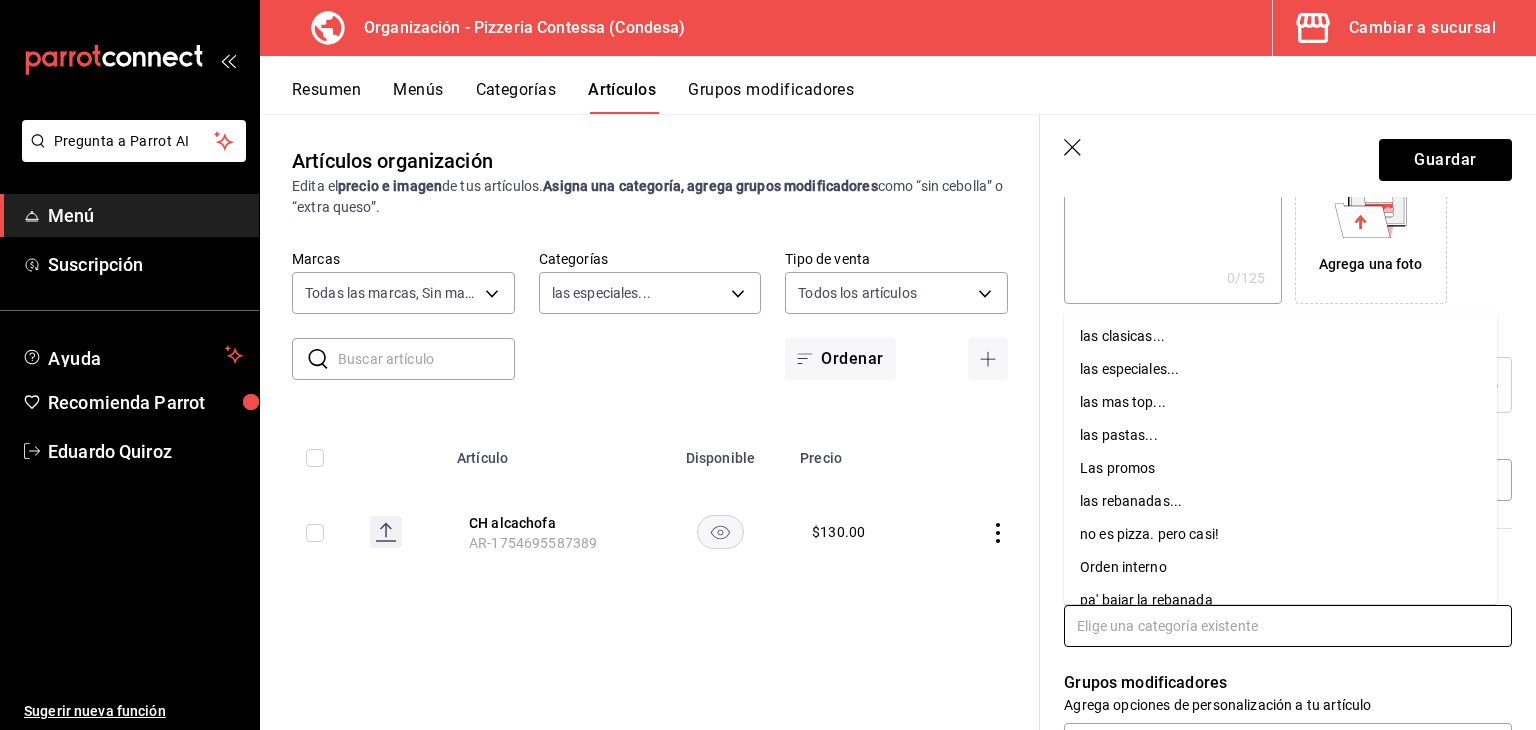click on "las especiales..." at bounding box center (1280, 369) 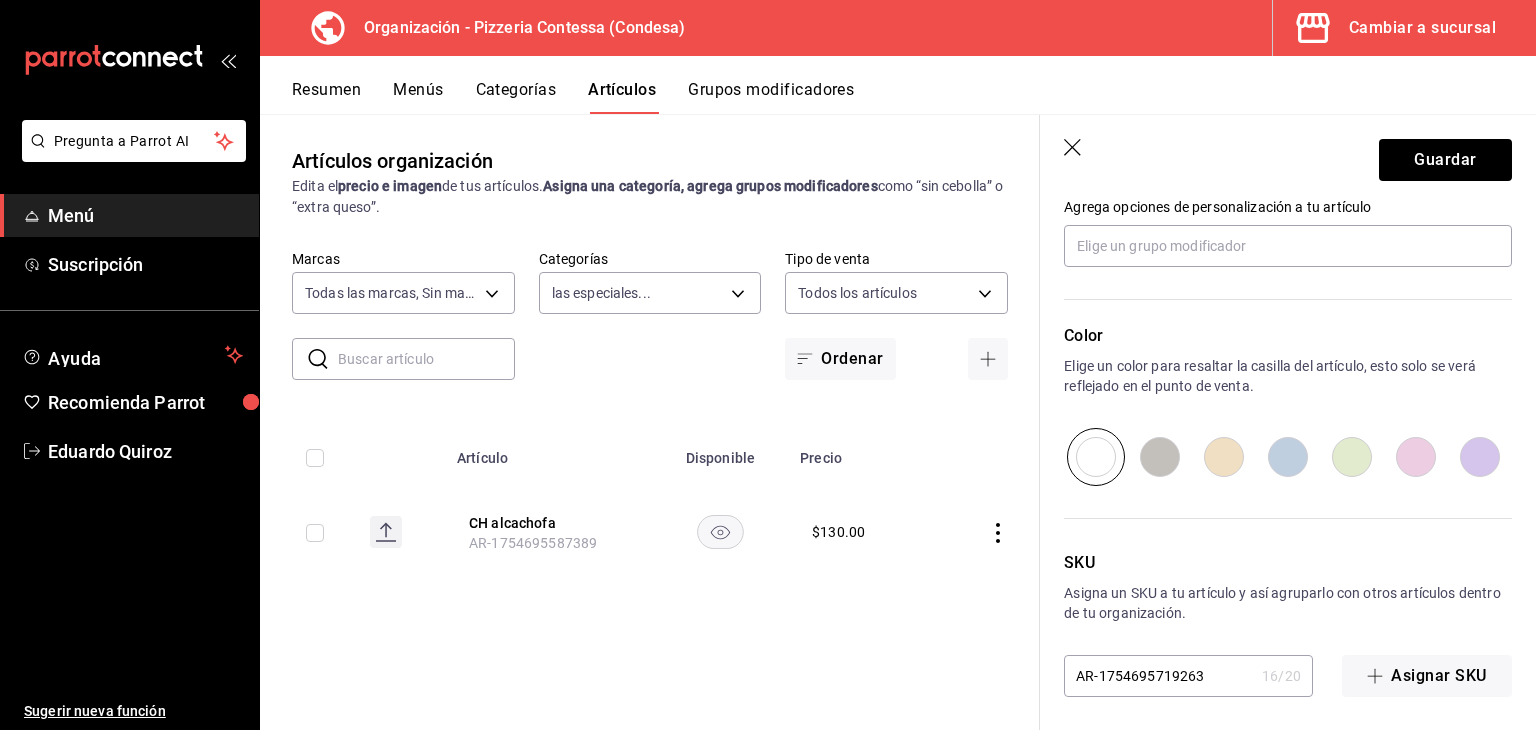 scroll, scrollTop: 934, scrollLeft: 0, axis: vertical 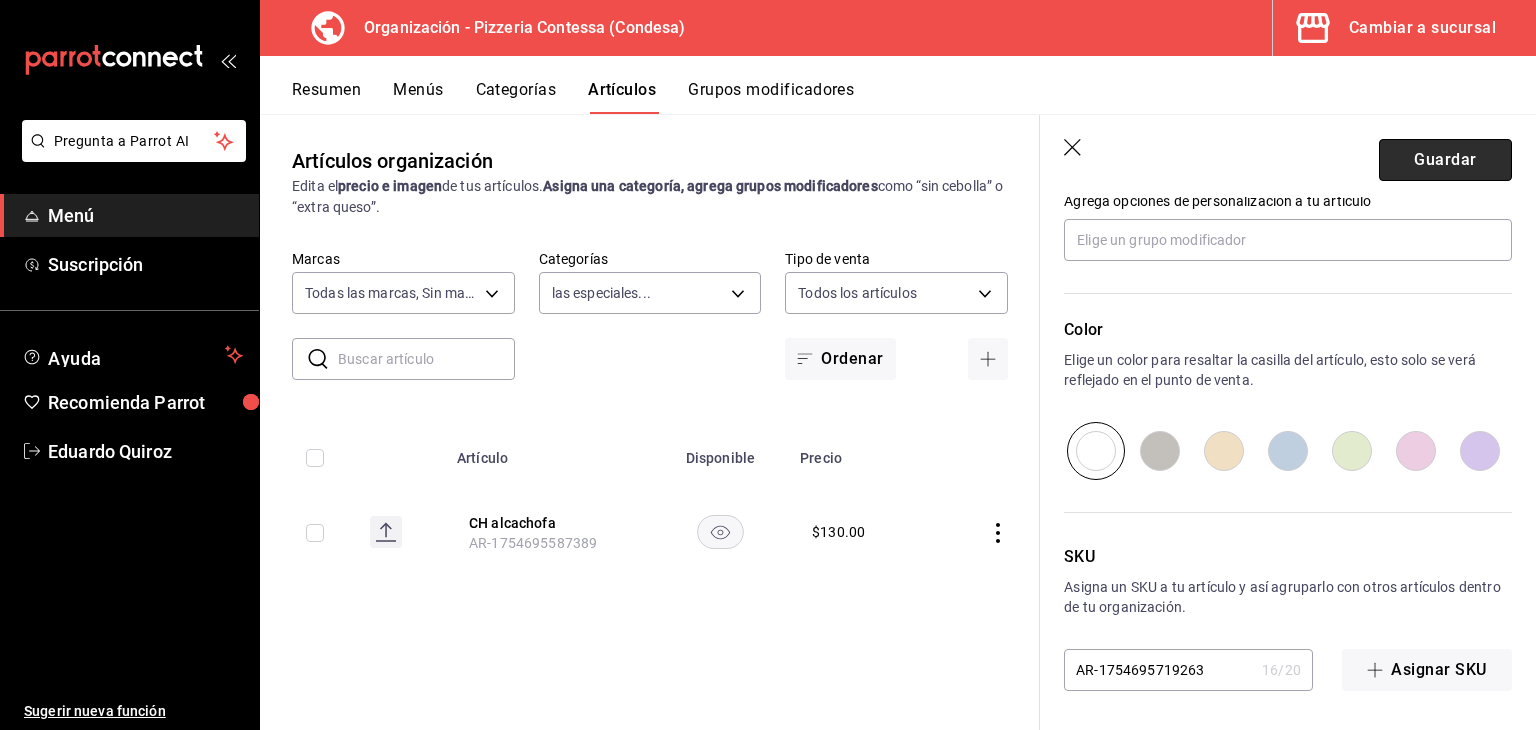 click on "Guardar" at bounding box center [1445, 160] 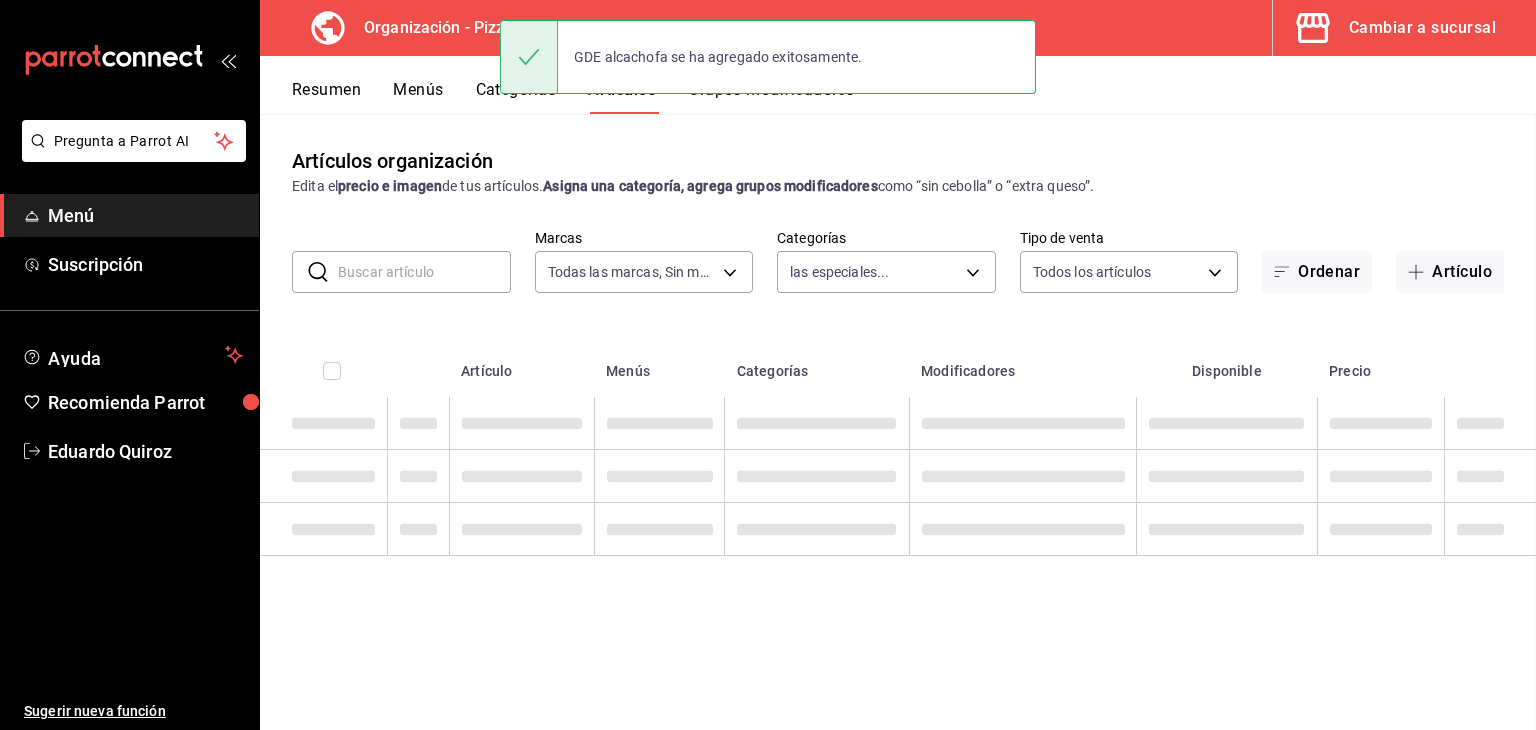 scroll, scrollTop: 0, scrollLeft: 0, axis: both 